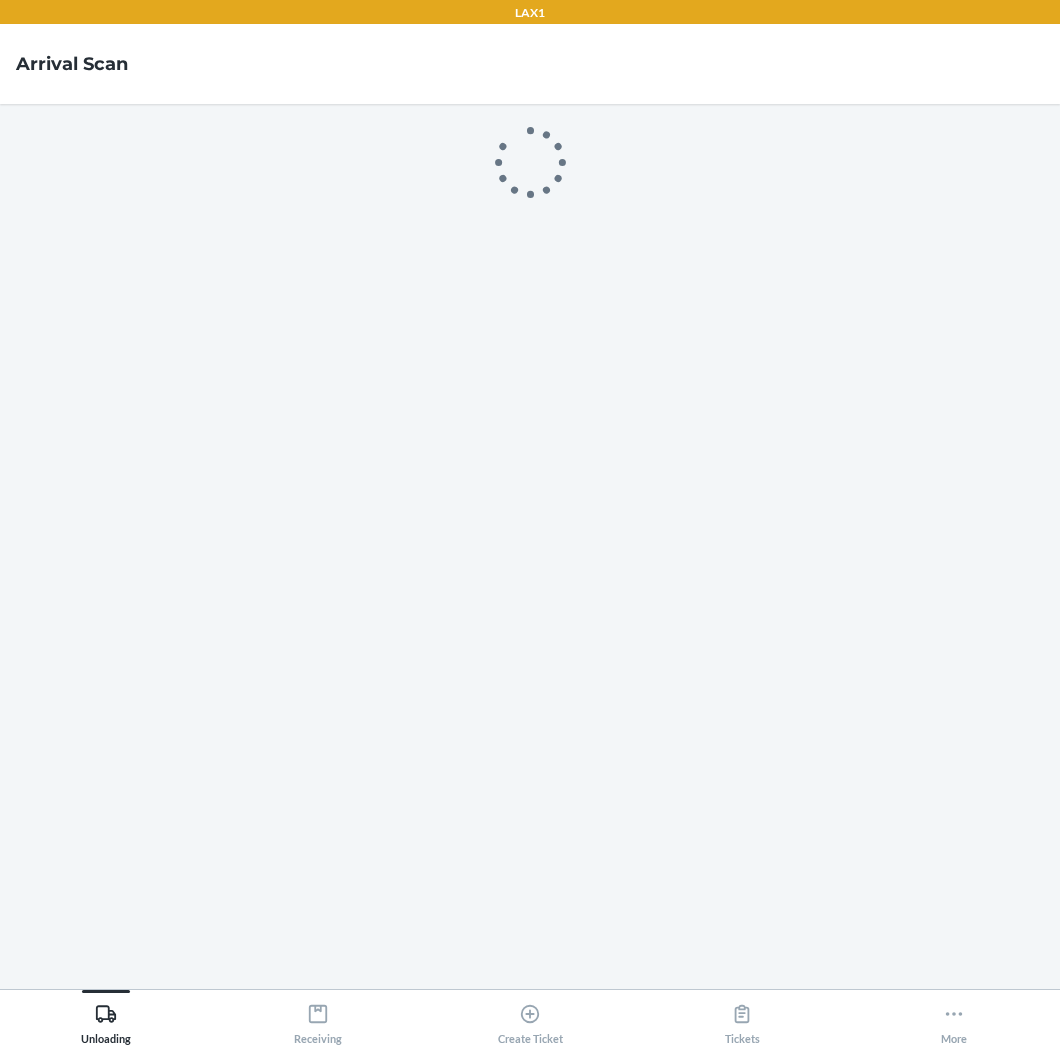 scroll, scrollTop: 0, scrollLeft: 0, axis: both 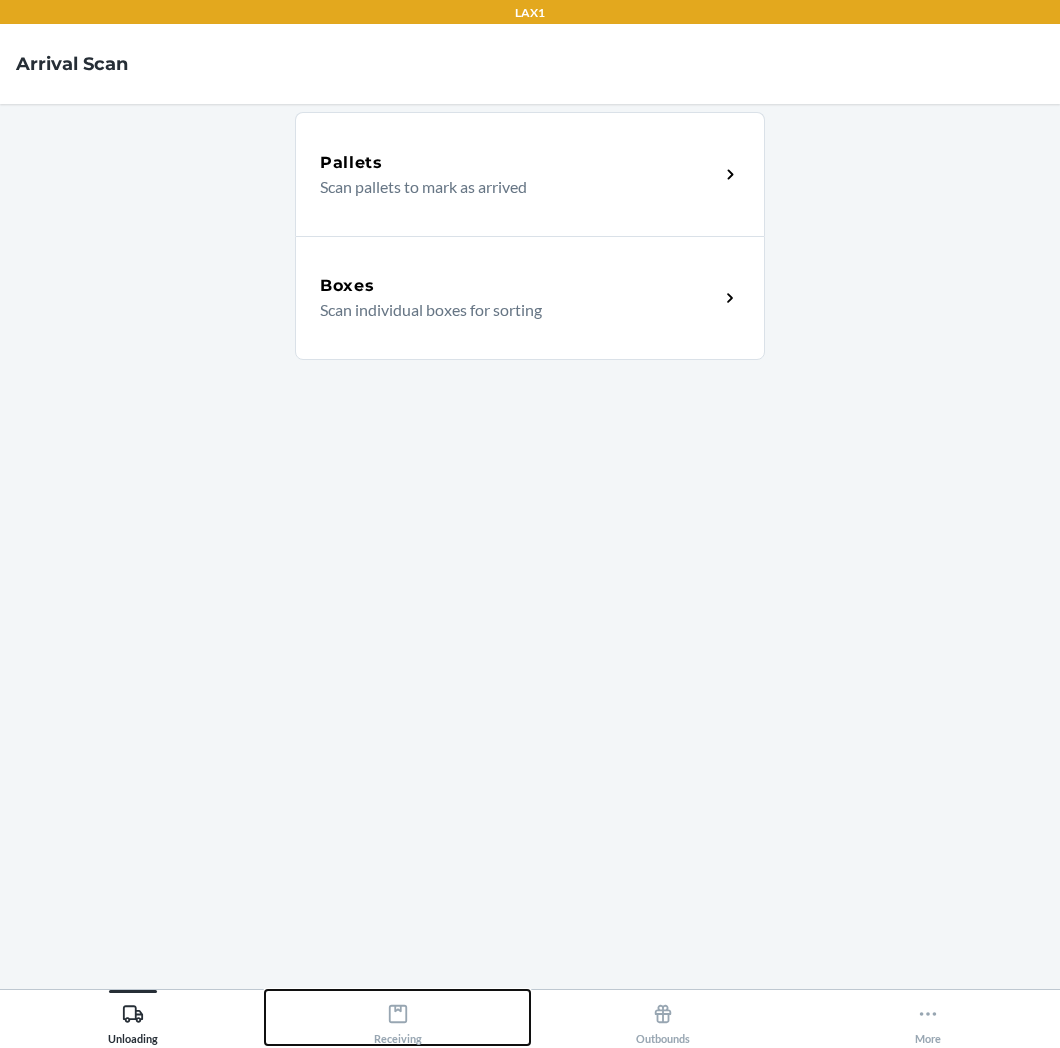 click 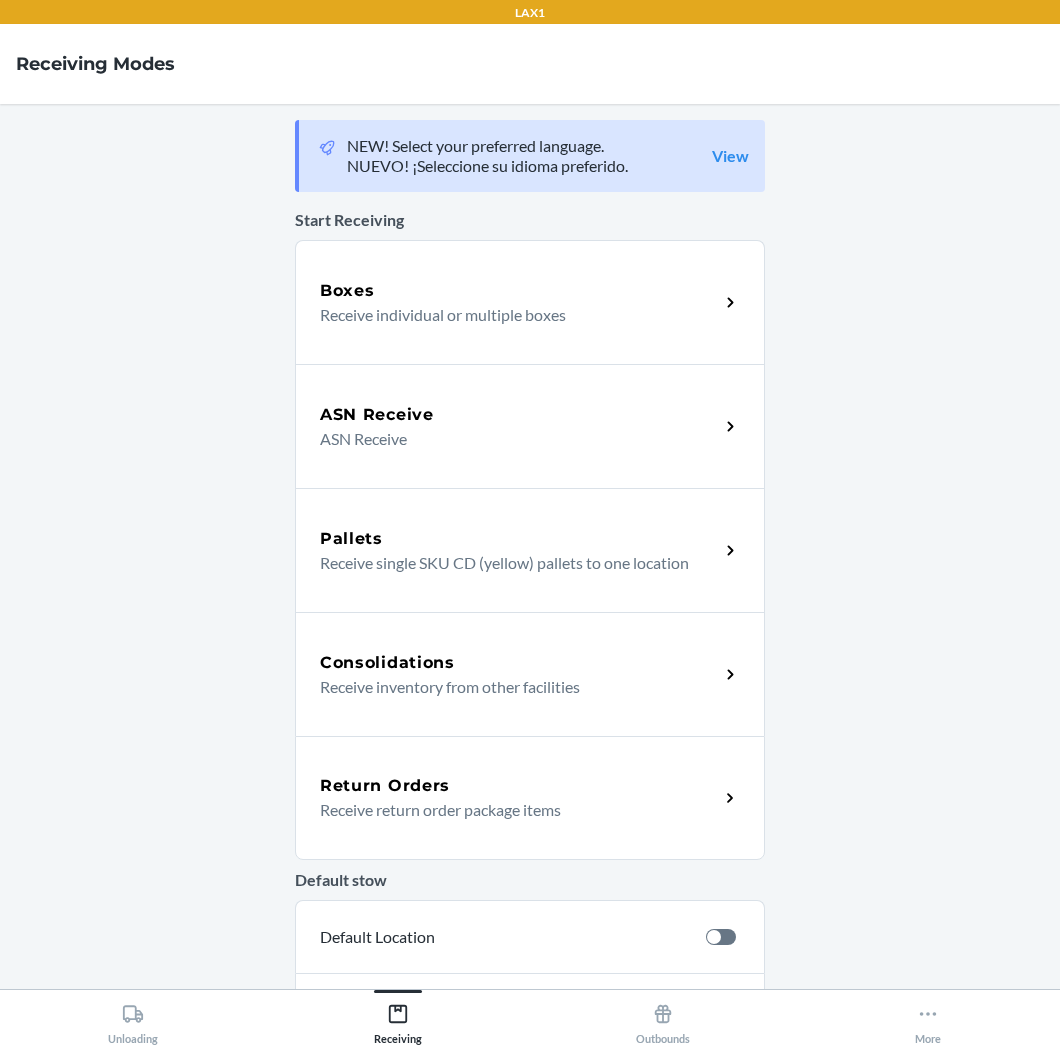 click on "Receive return order package items" at bounding box center [511, 810] 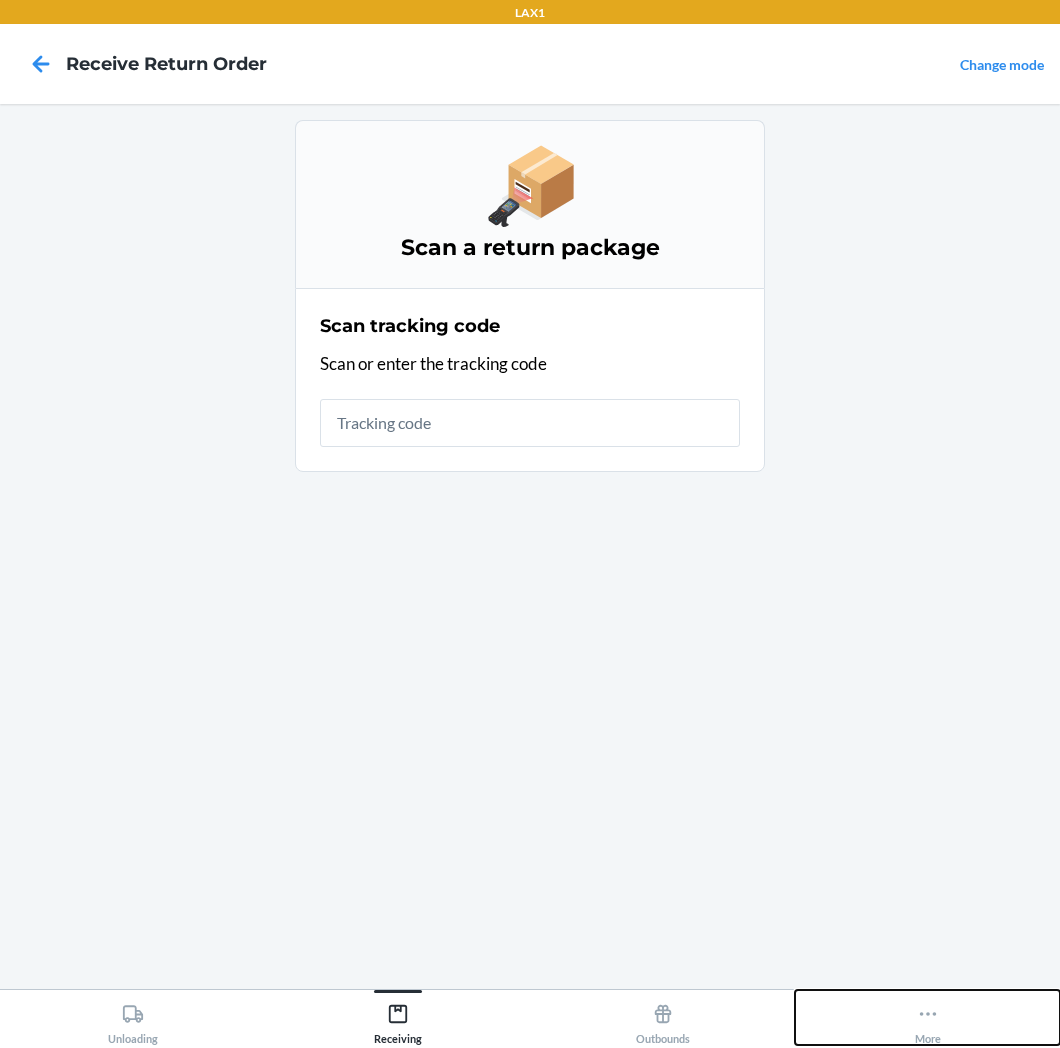 click 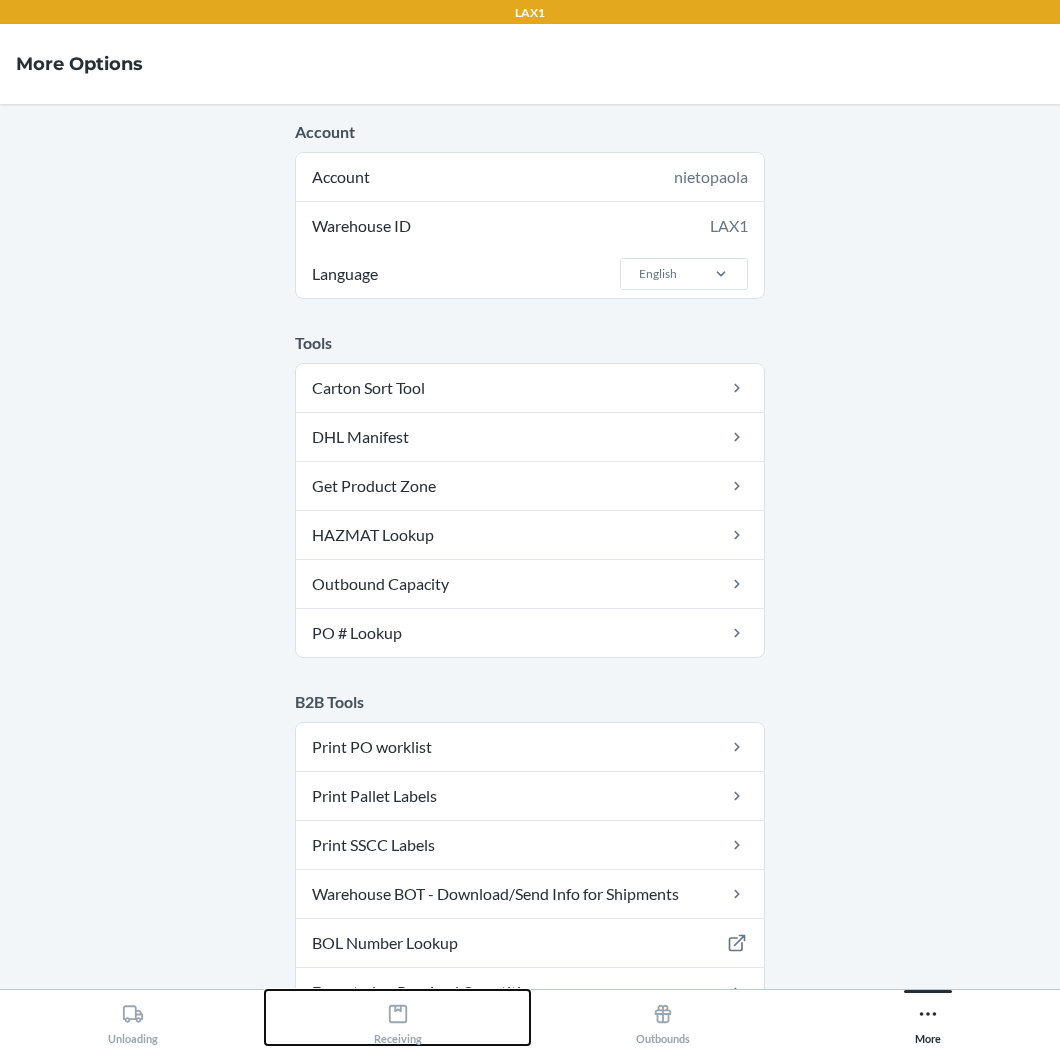 click 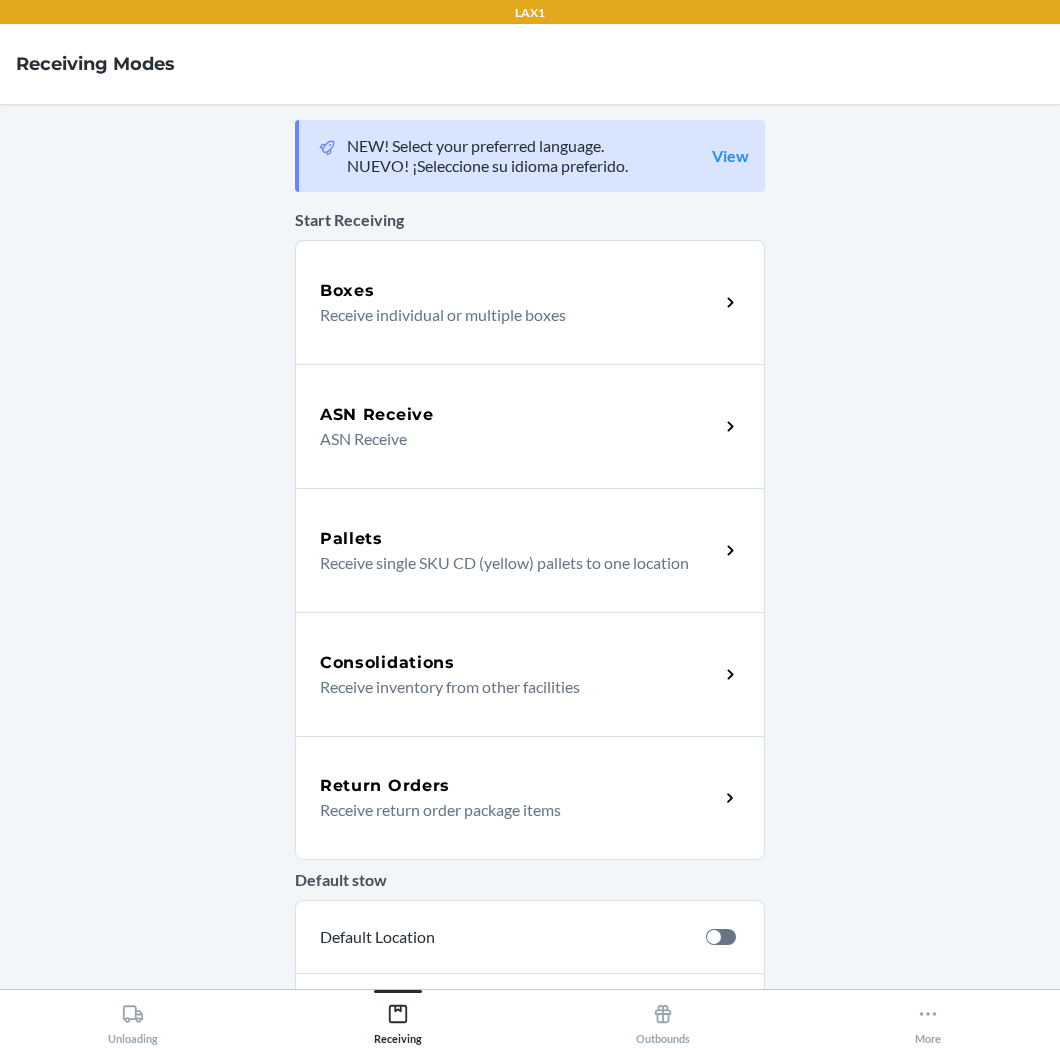 click on "Return Orders" at bounding box center (519, 786) 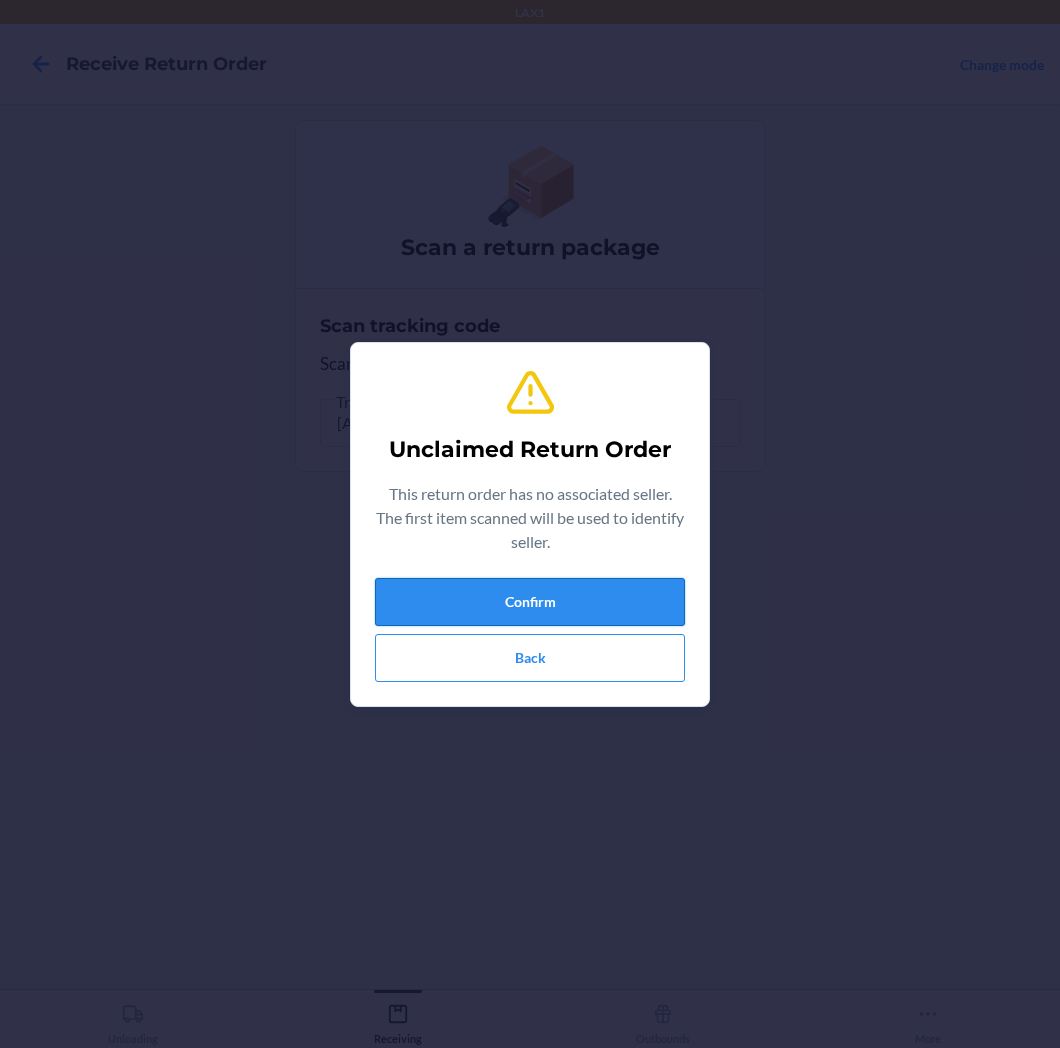click on "Confirm" at bounding box center (530, 602) 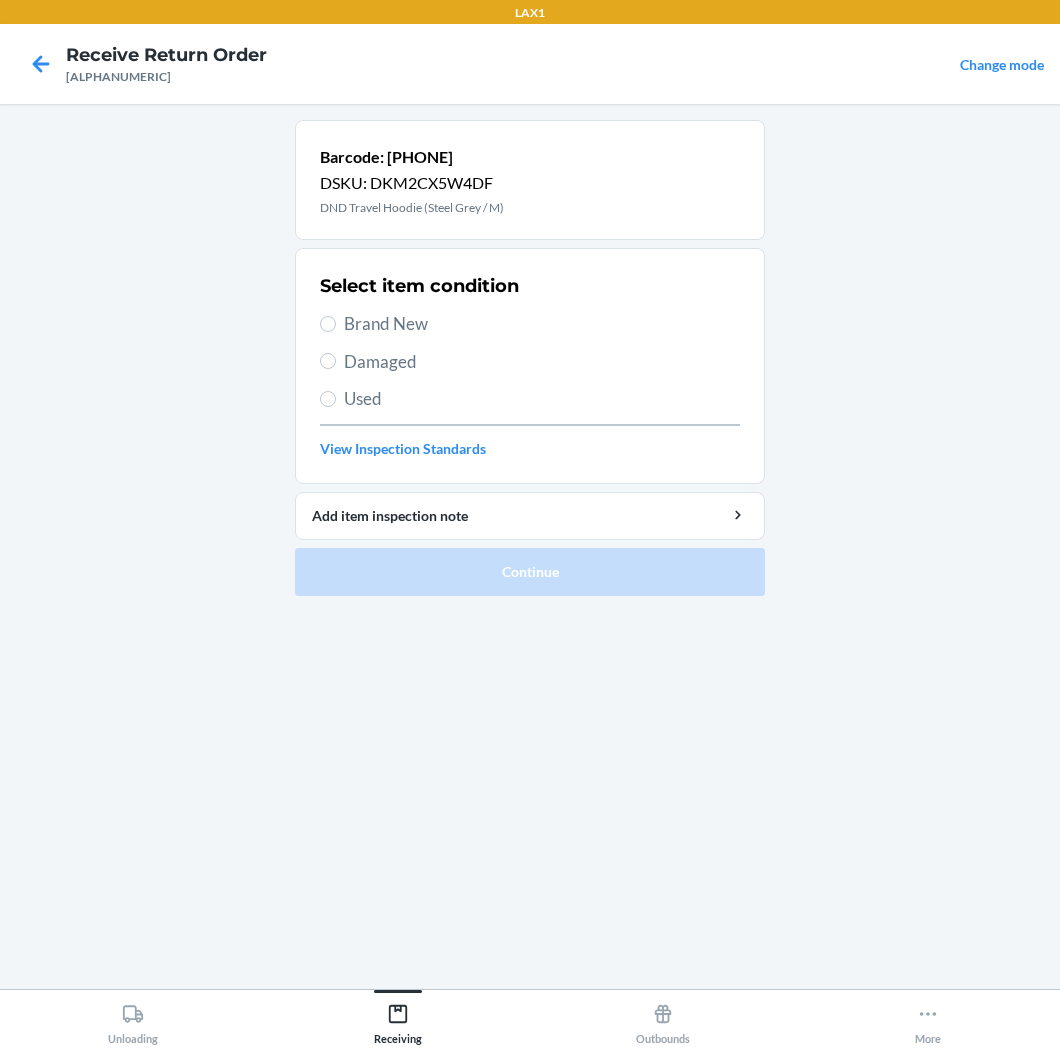 click on "Brand New" at bounding box center [542, 324] 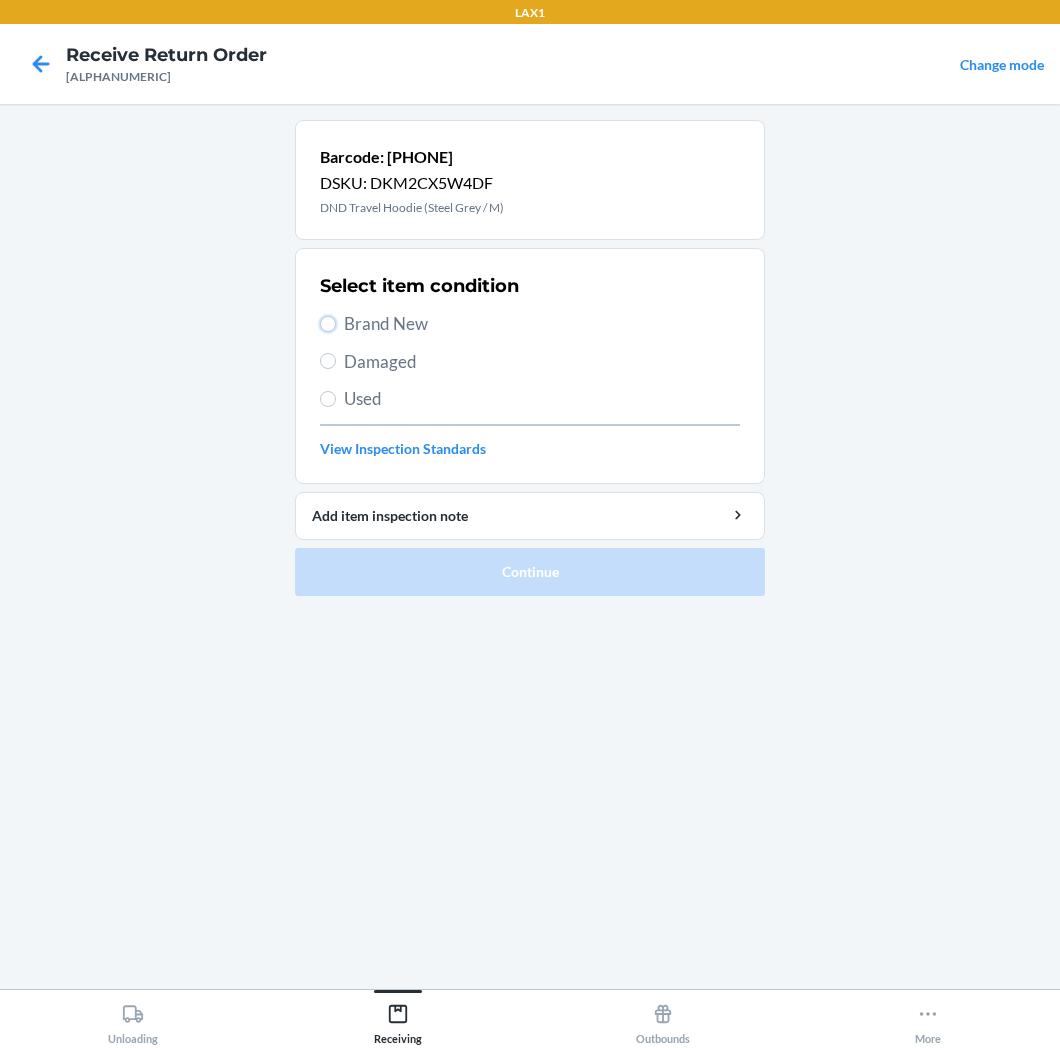 click on "Brand New" at bounding box center [328, 324] 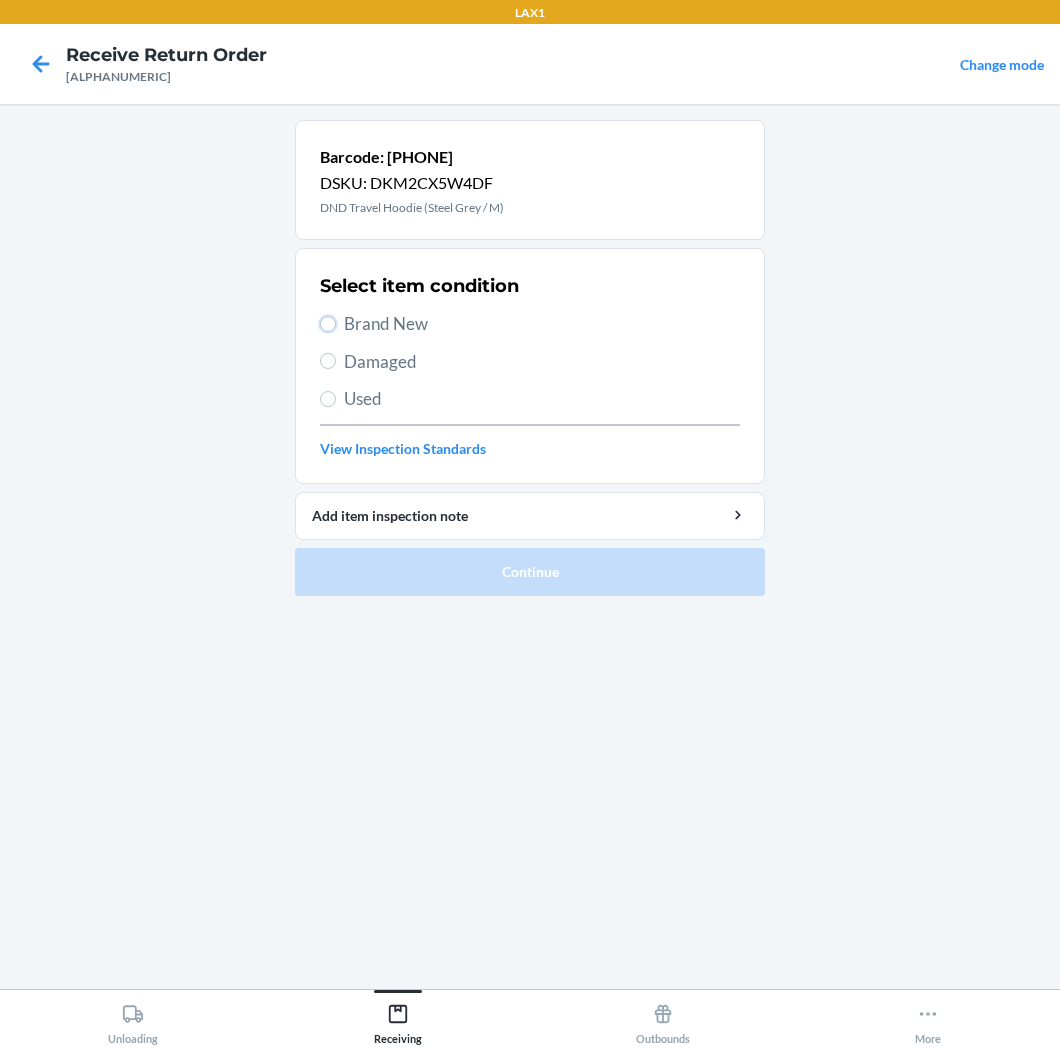 radio on "true" 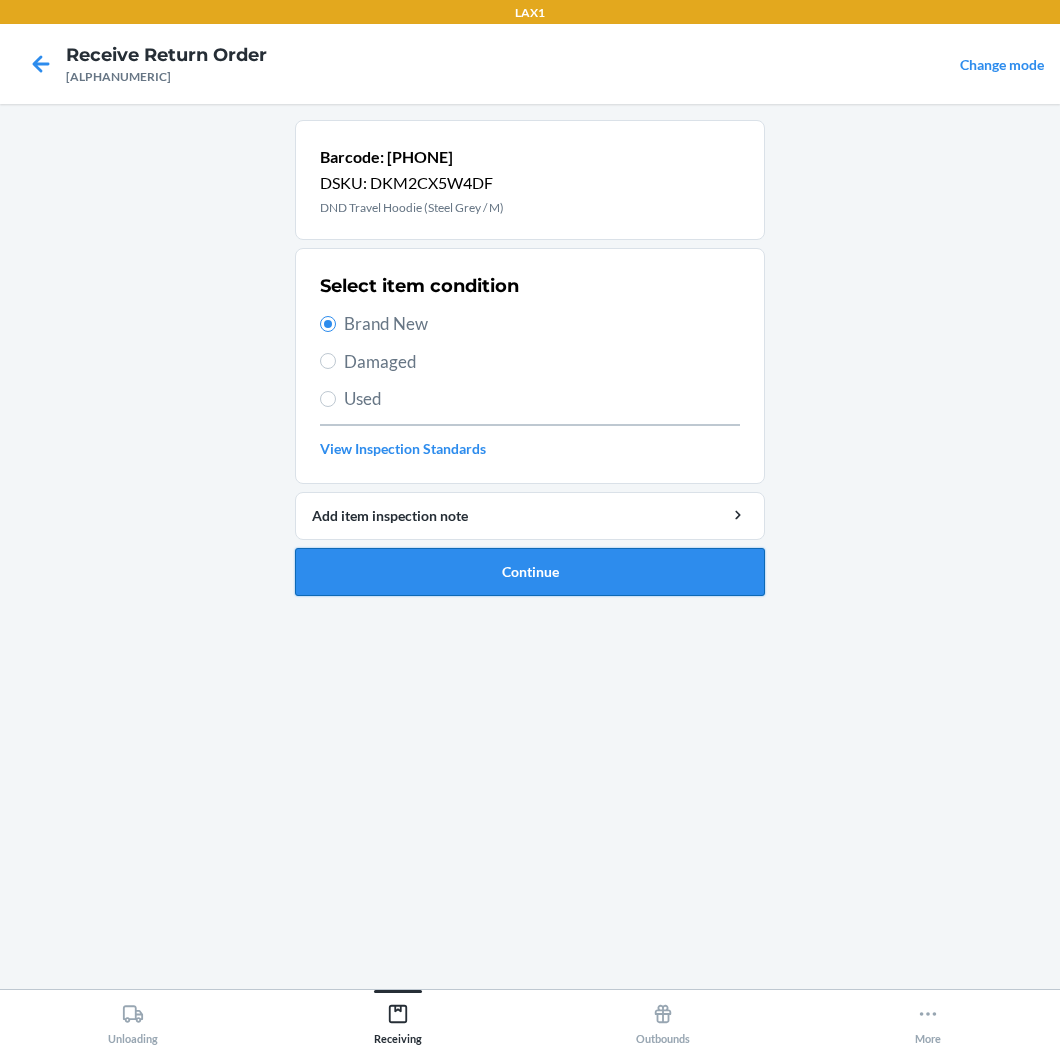 click on "Continue" at bounding box center (530, 572) 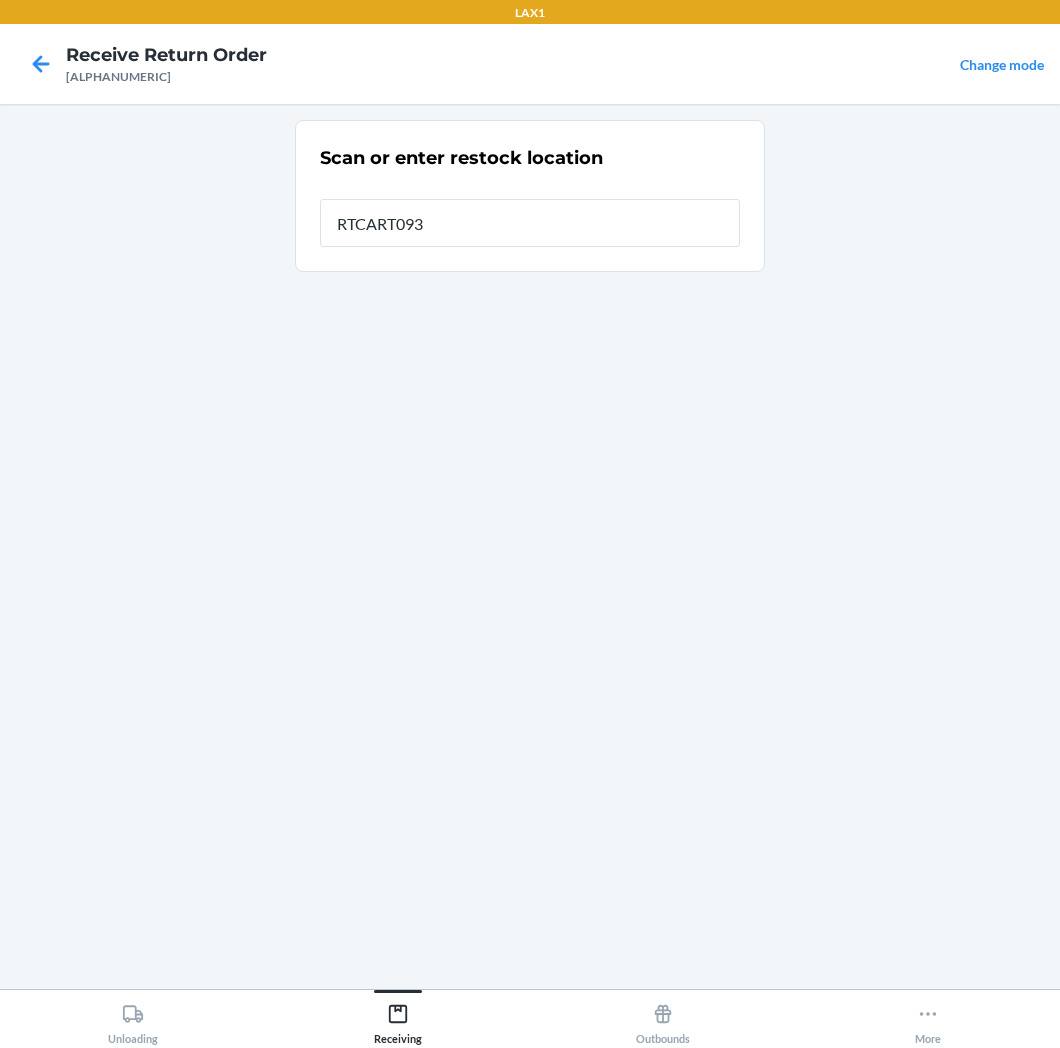 type on "RTCART093" 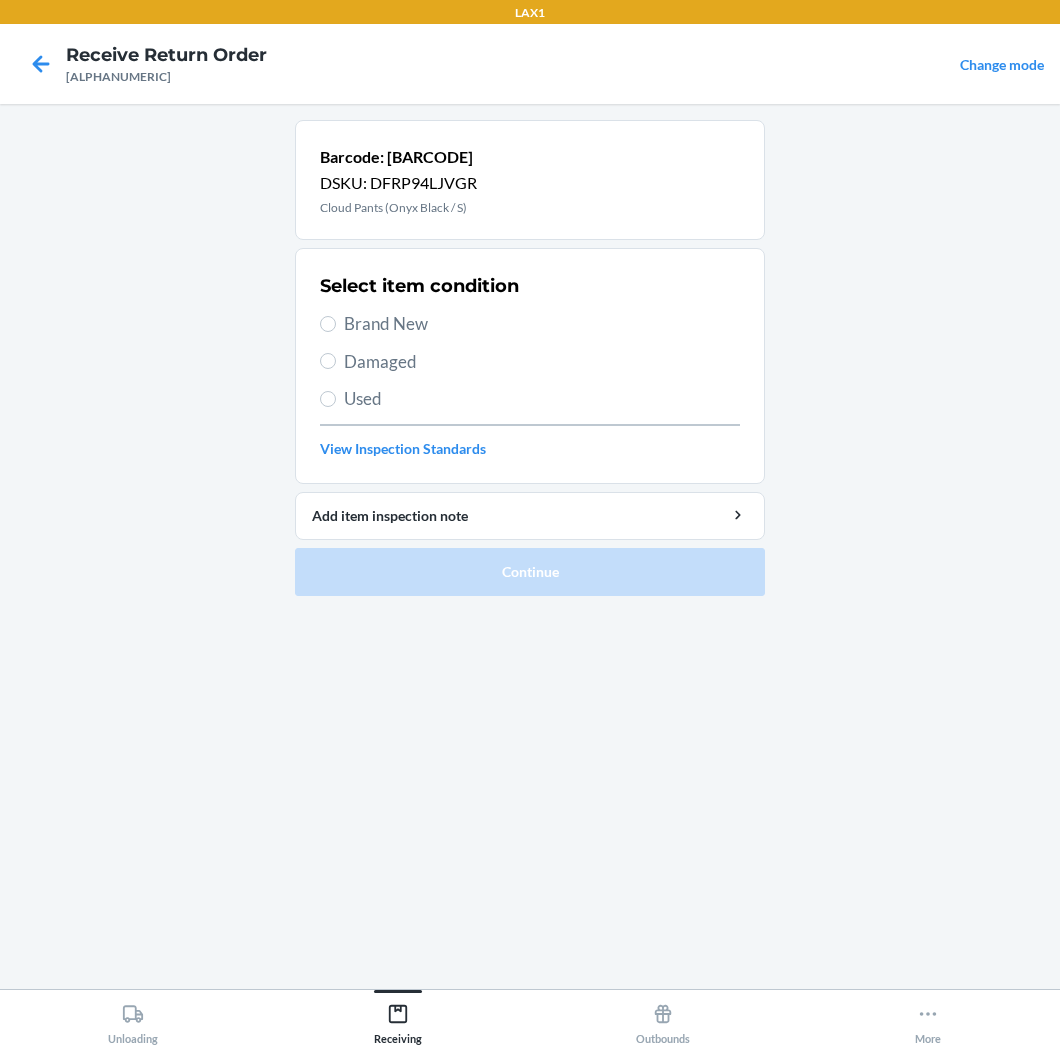 click on "Brand New" at bounding box center (542, 324) 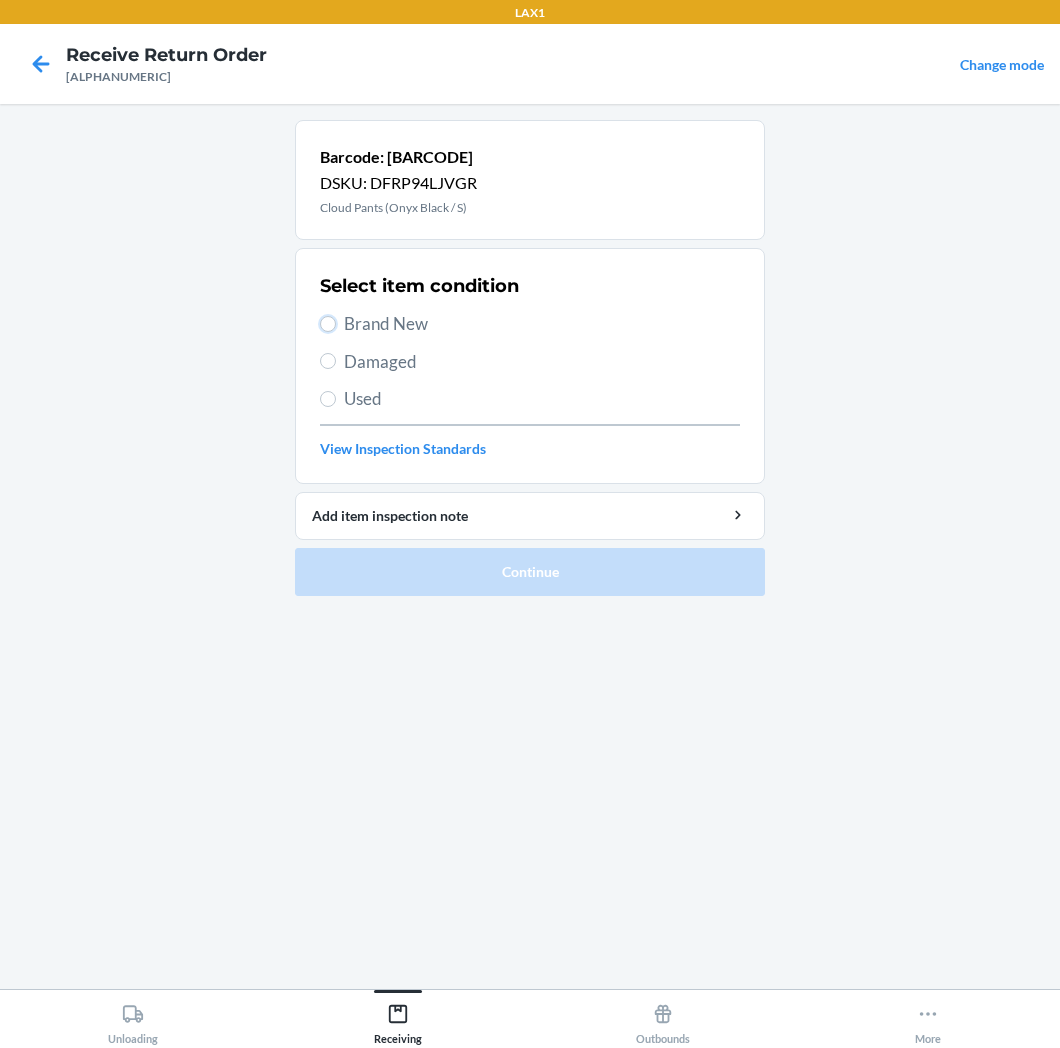 click on "Brand New" at bounding box center [328, 324] 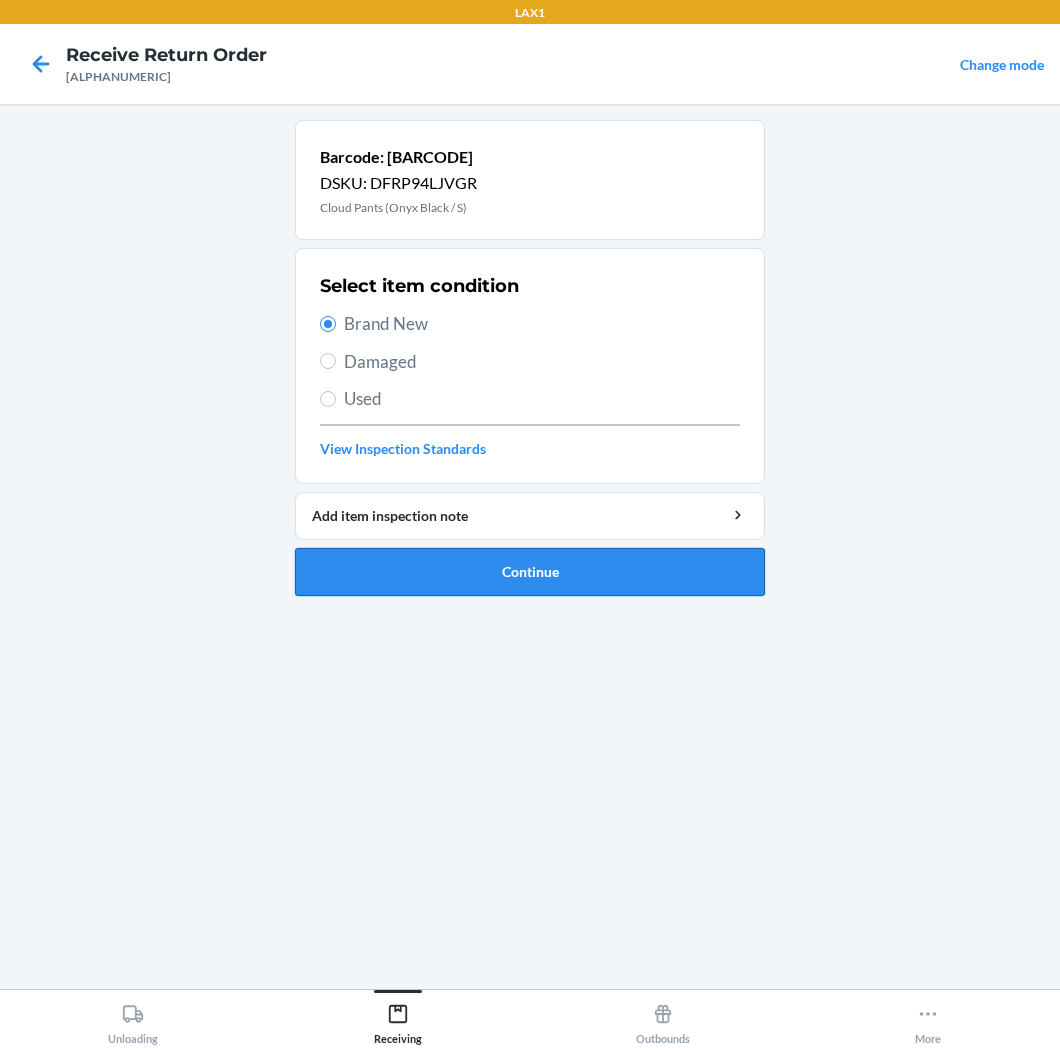 click on "Continue" at bounding box center [530, 572] 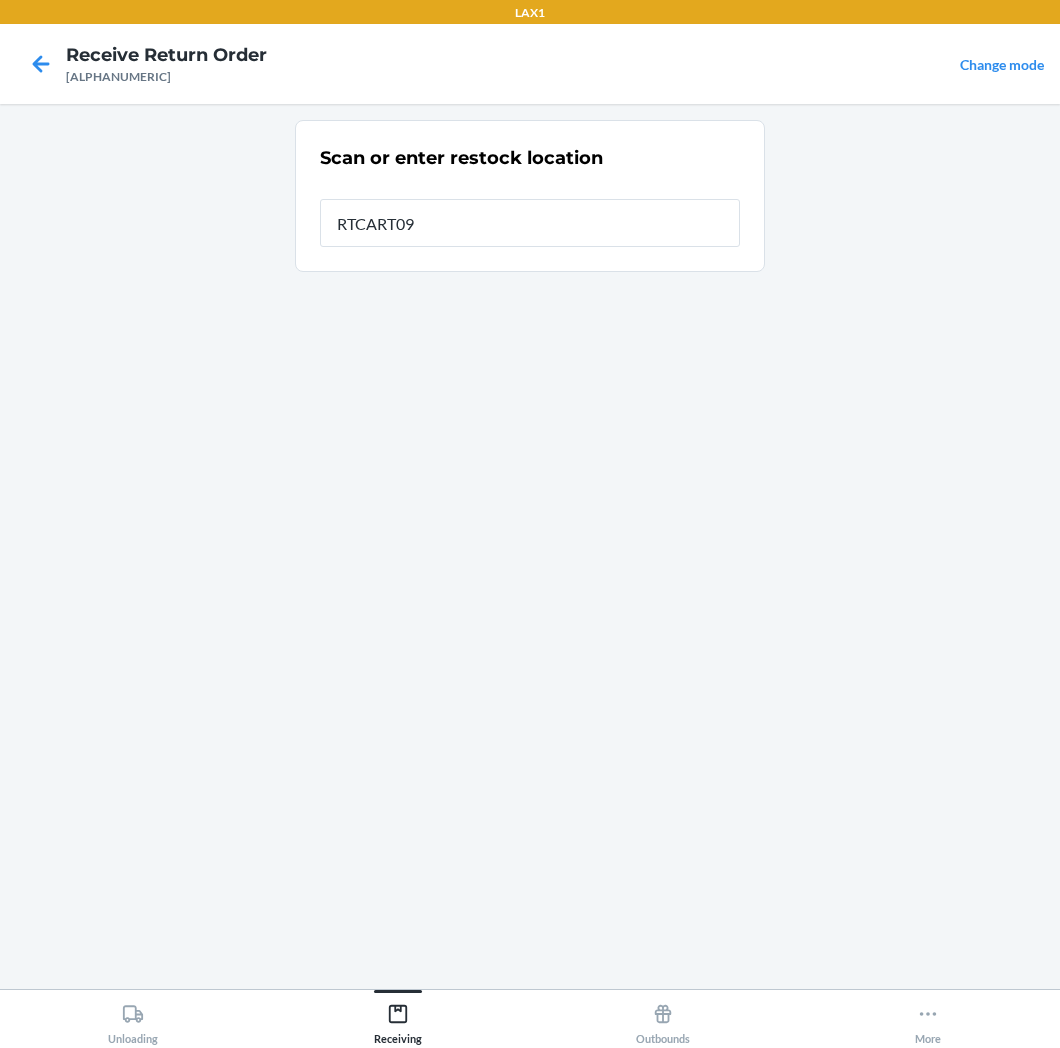 type on "RTCART093" 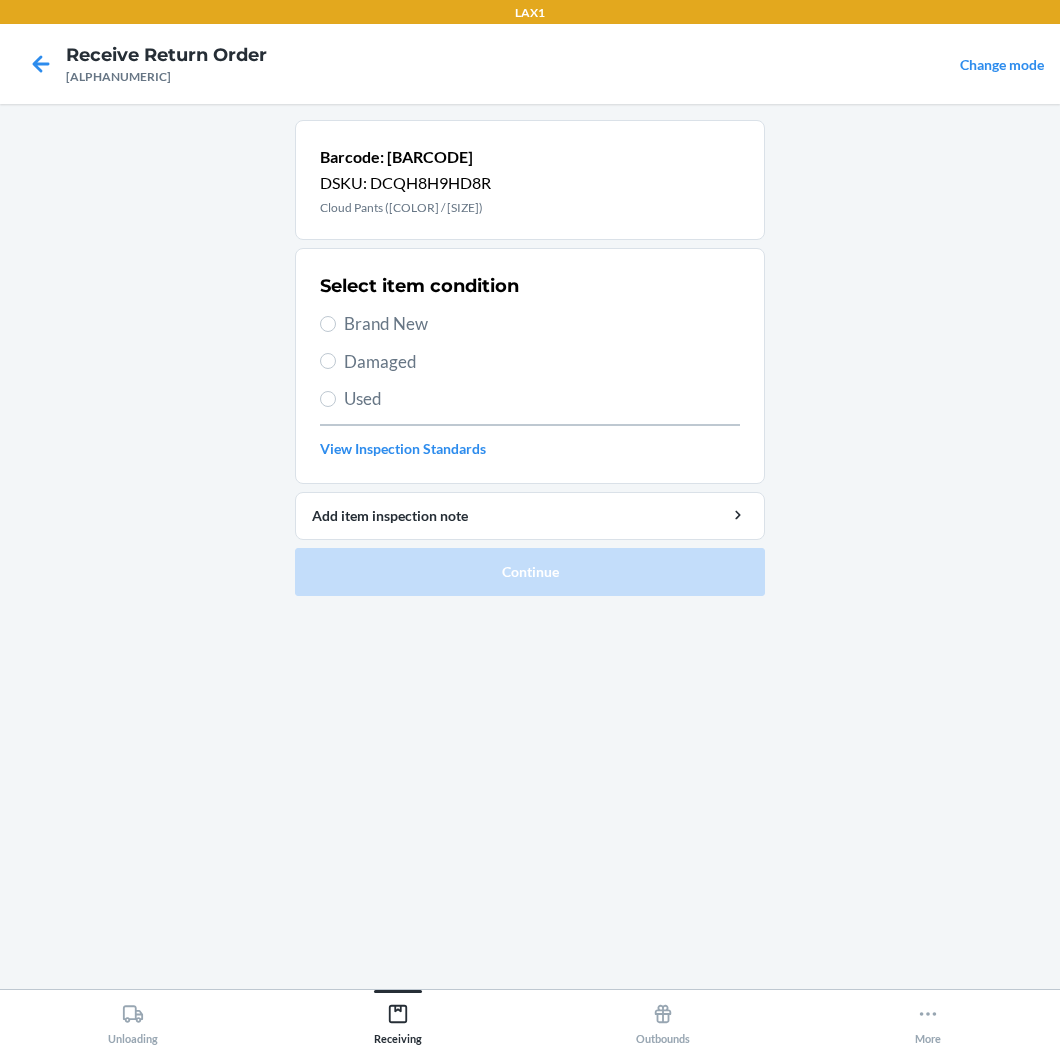 click on "Brand New" at bounding box center (542, 324) 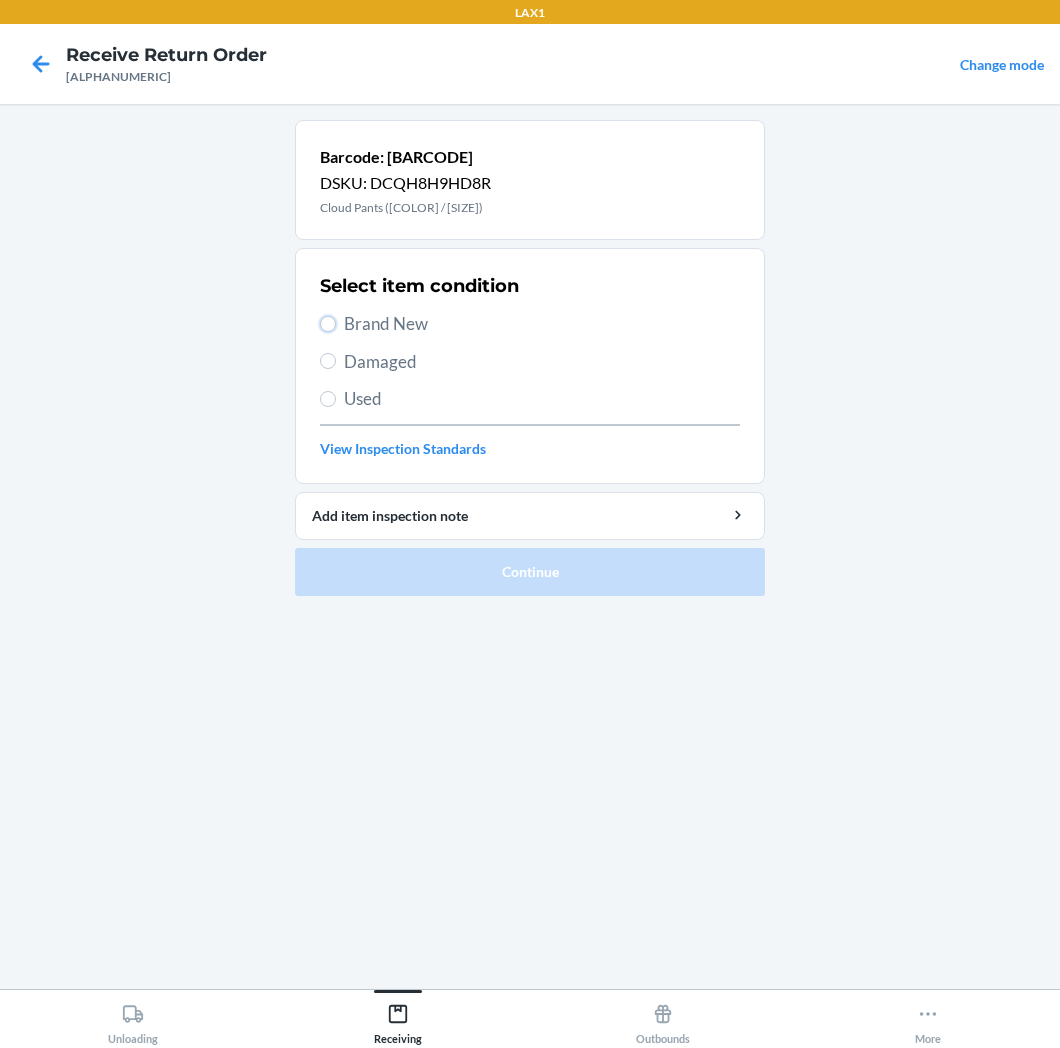 click on "Brand New" at bounding box center [328, 324] 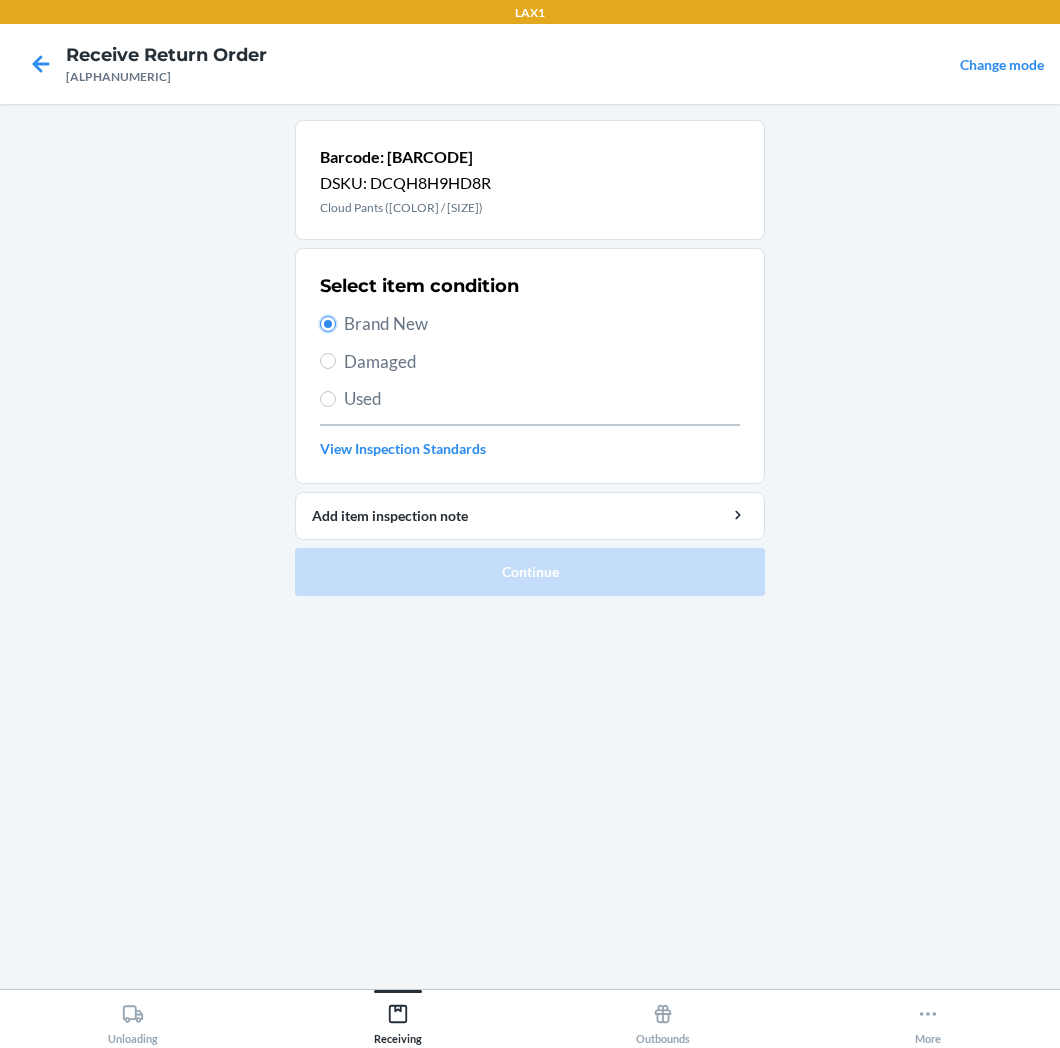 radio on "true" 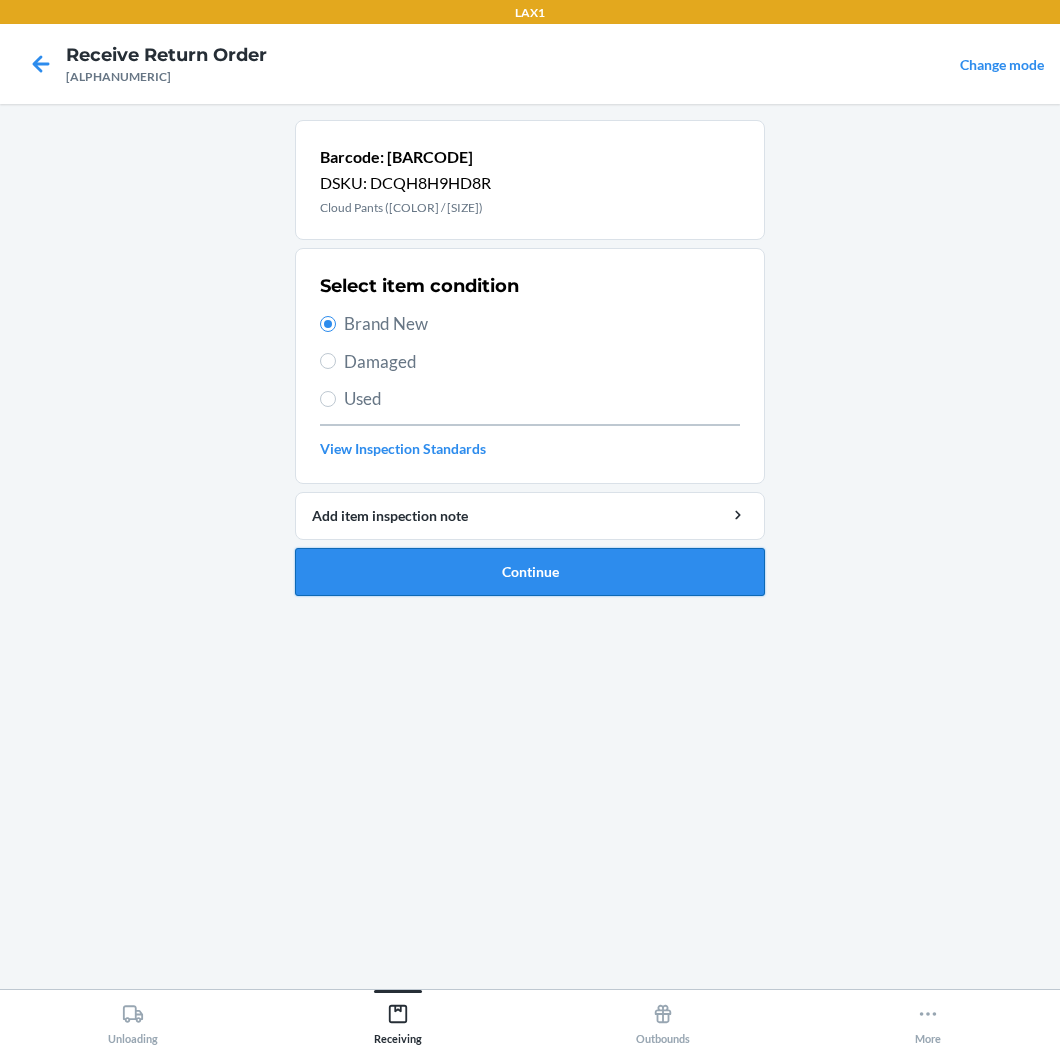 click on "Continue" at bounding box center (530, 572) 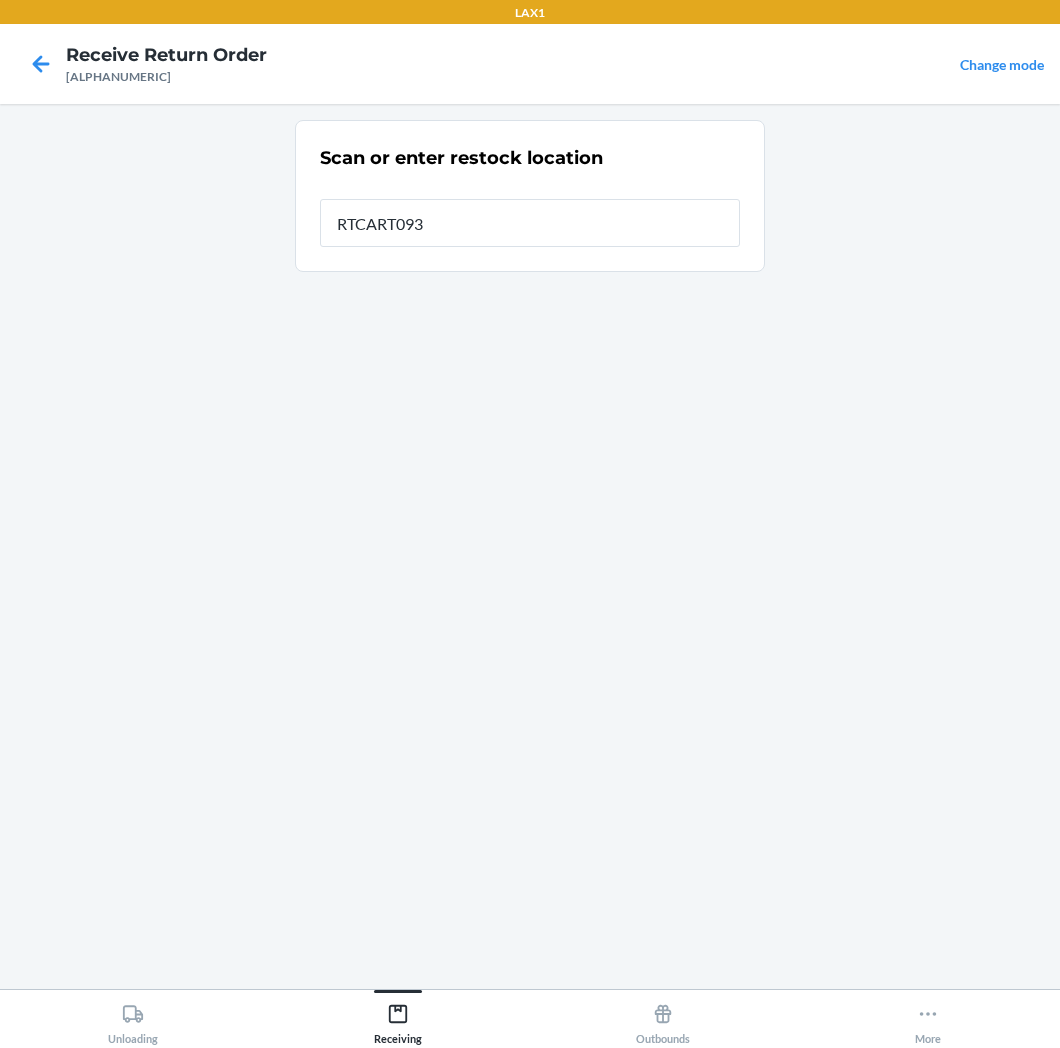 type on "RTCART093" 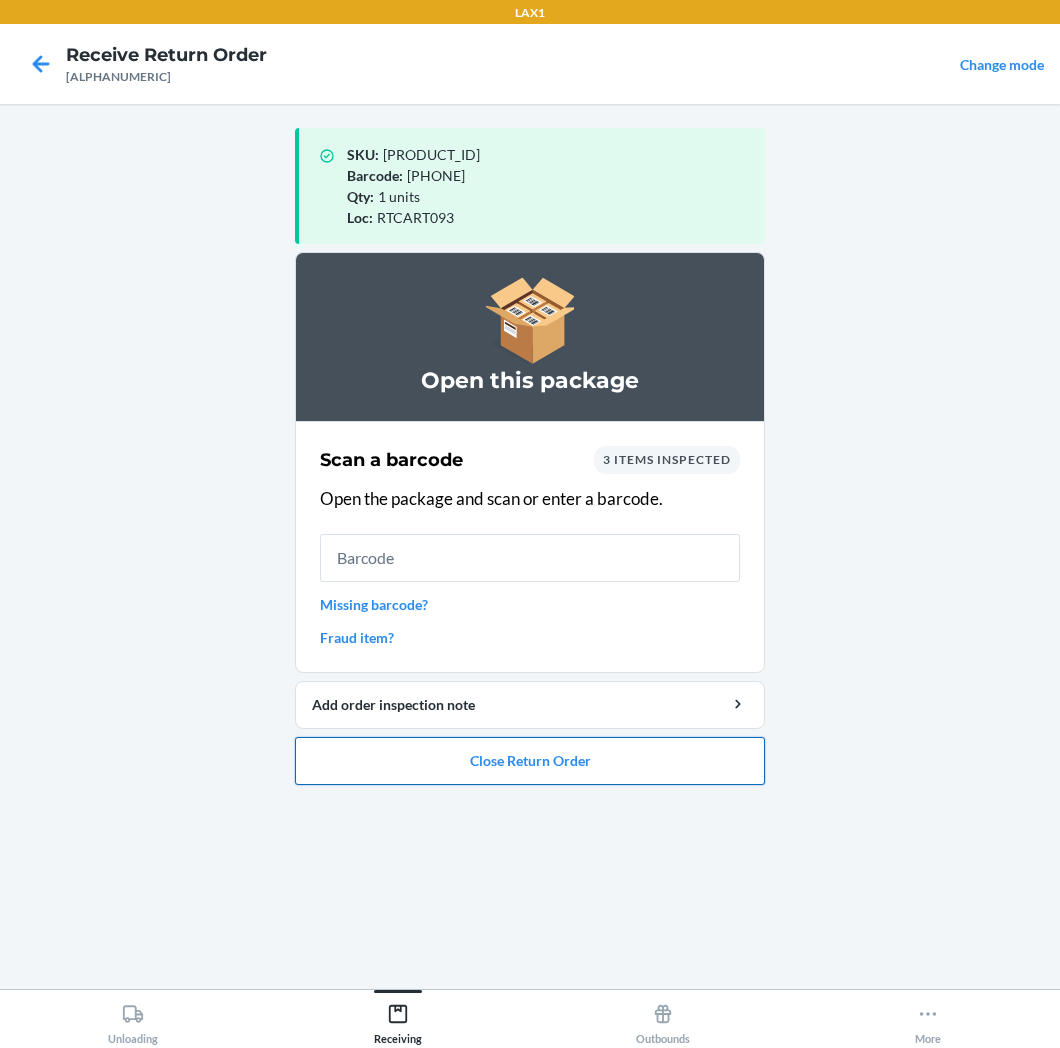click on "Close Return Order" at bounding box center [530, 761] 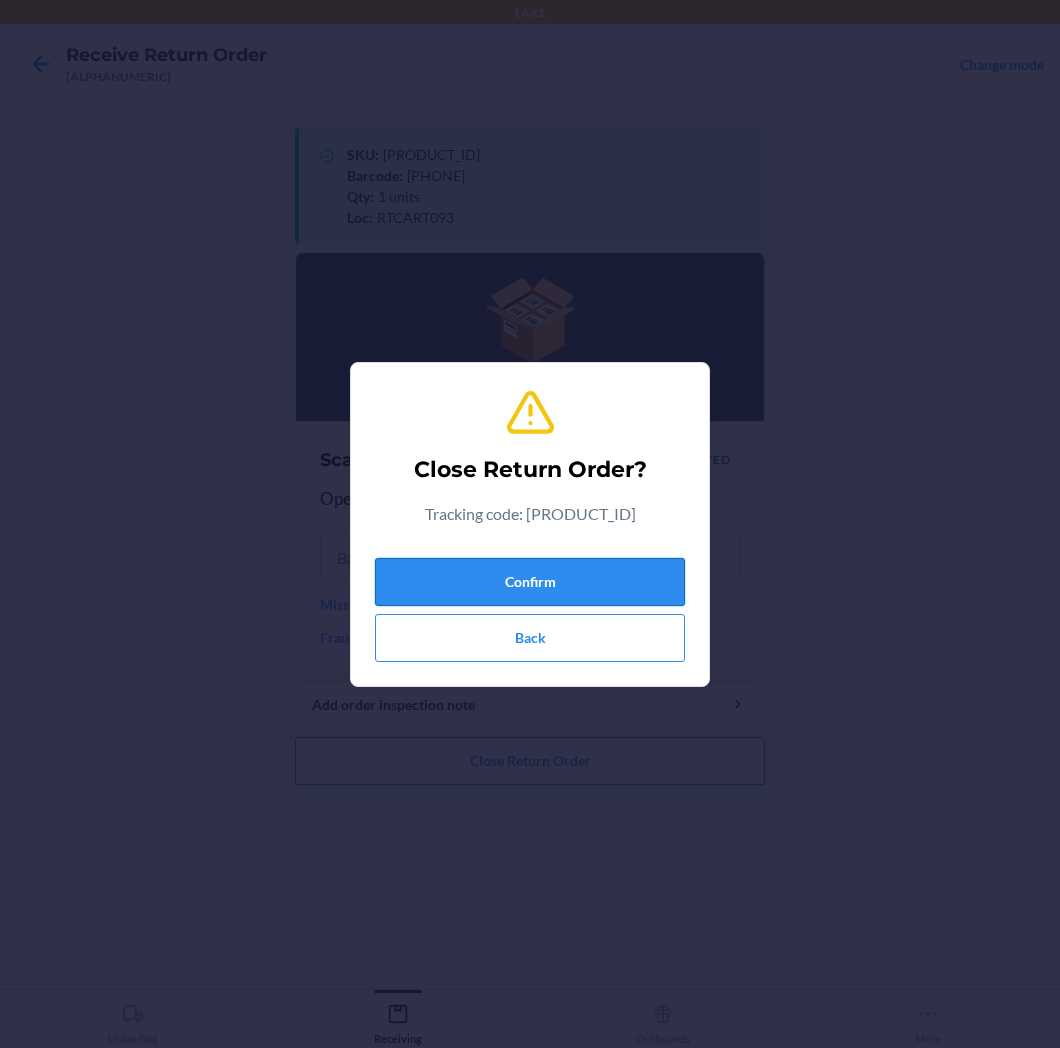 click on "Confirm" at bounding box center [530, 582] 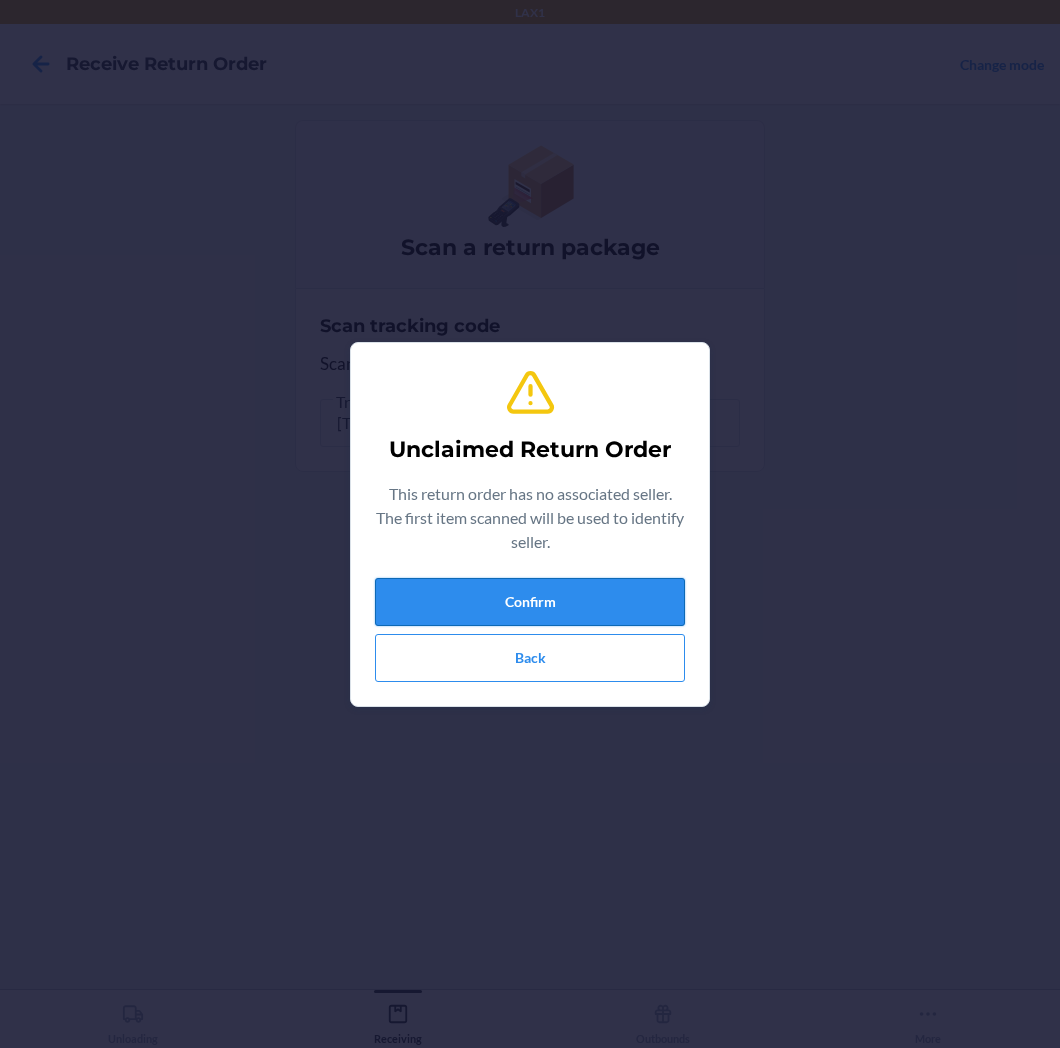 click on "Confirm" at bounding box center (530, 602) 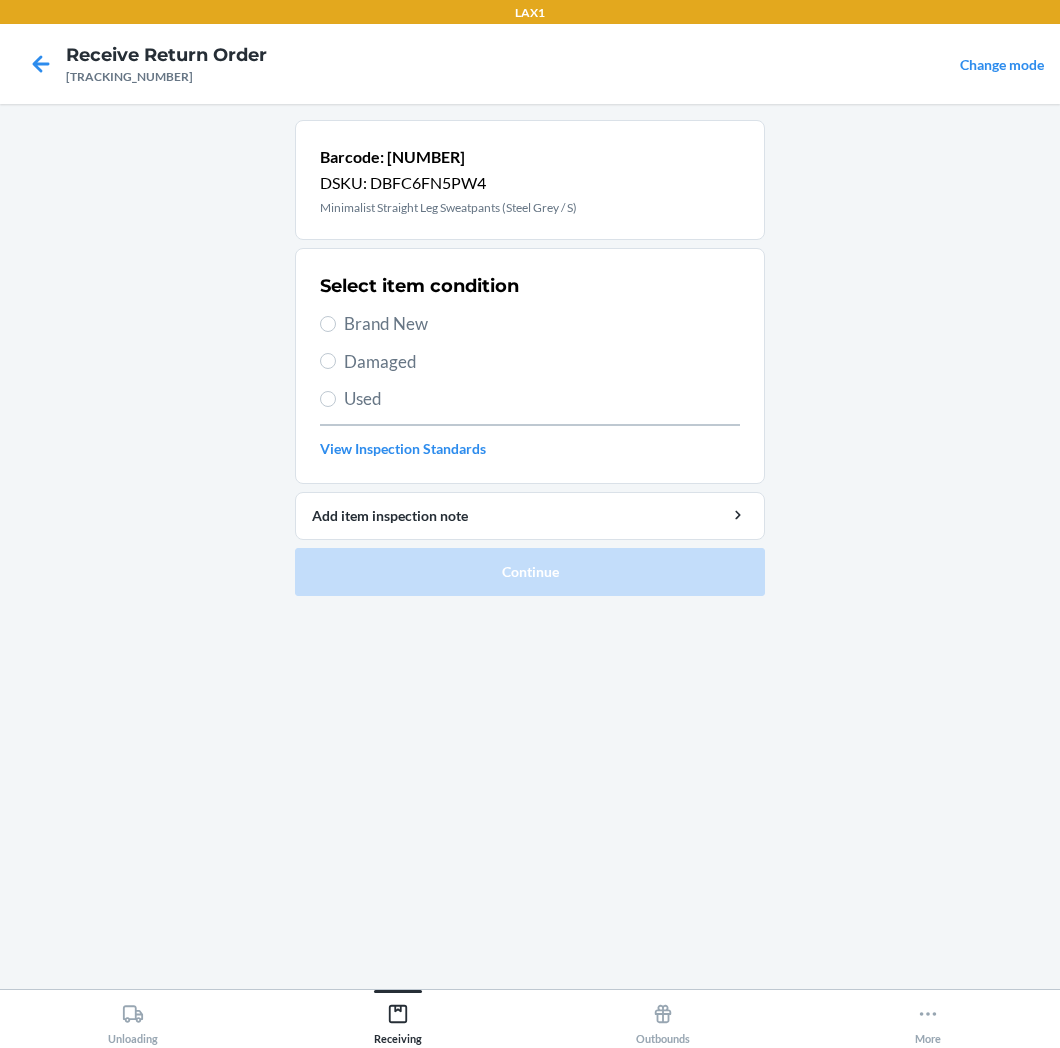 click on "Brand New" at bounding box center (542, 324) 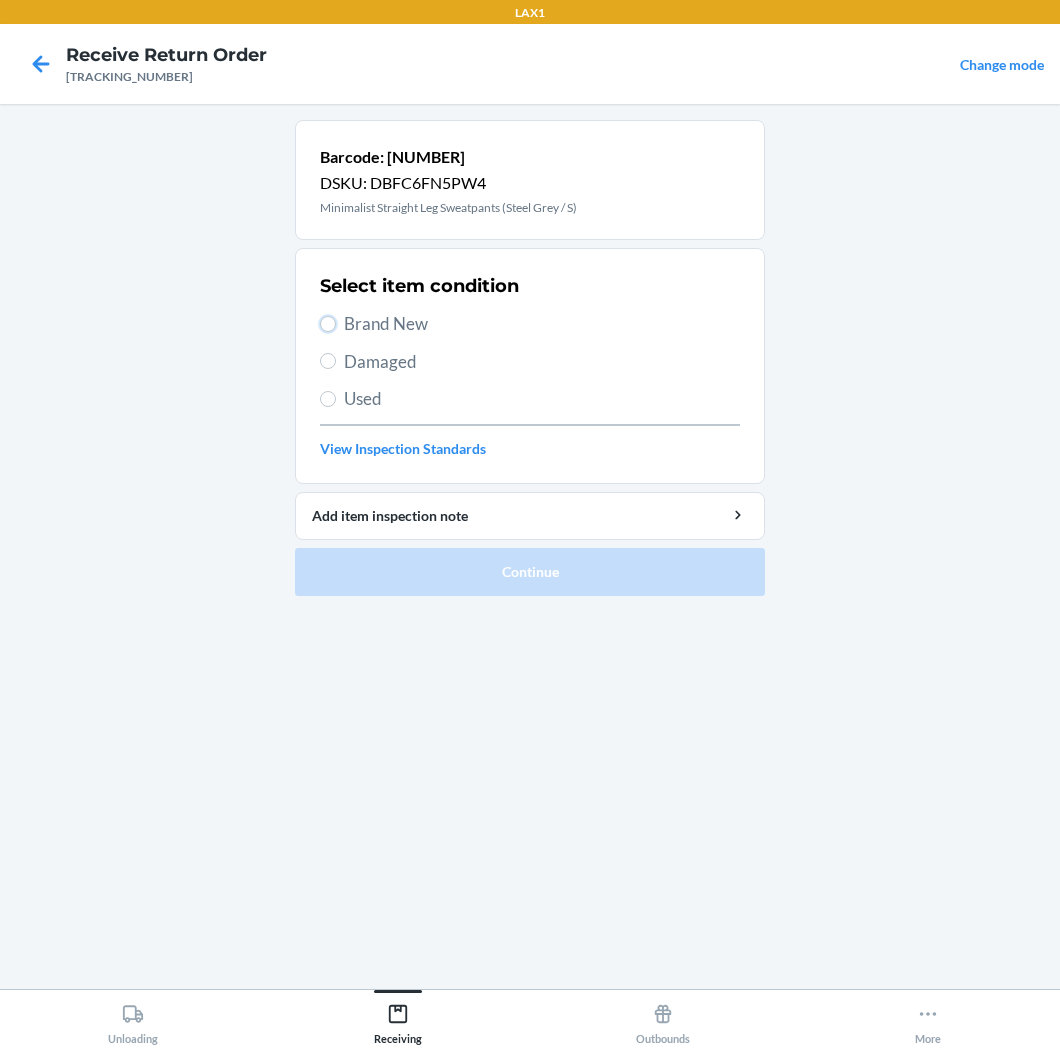 click on "Brand New" at bounding box center [328, 324] 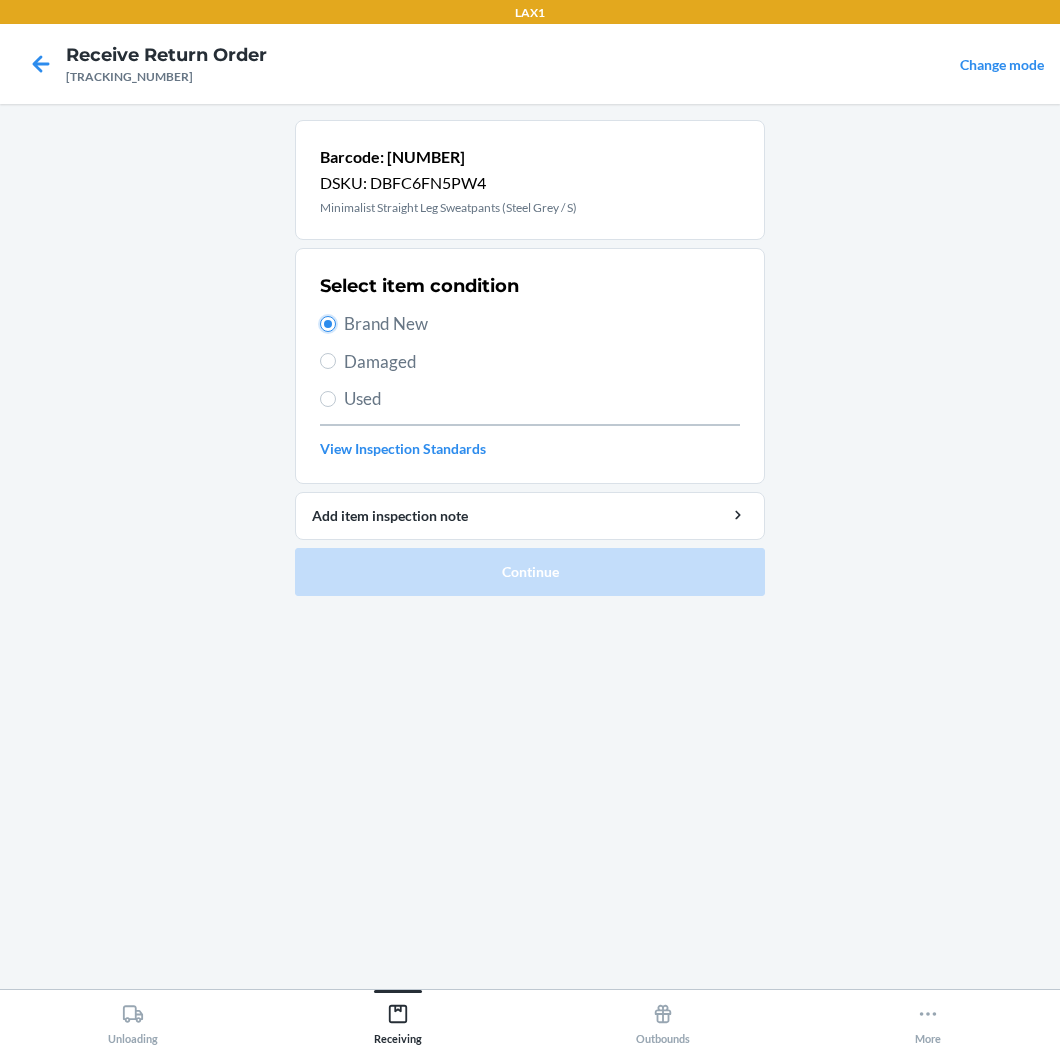 radio on "true" 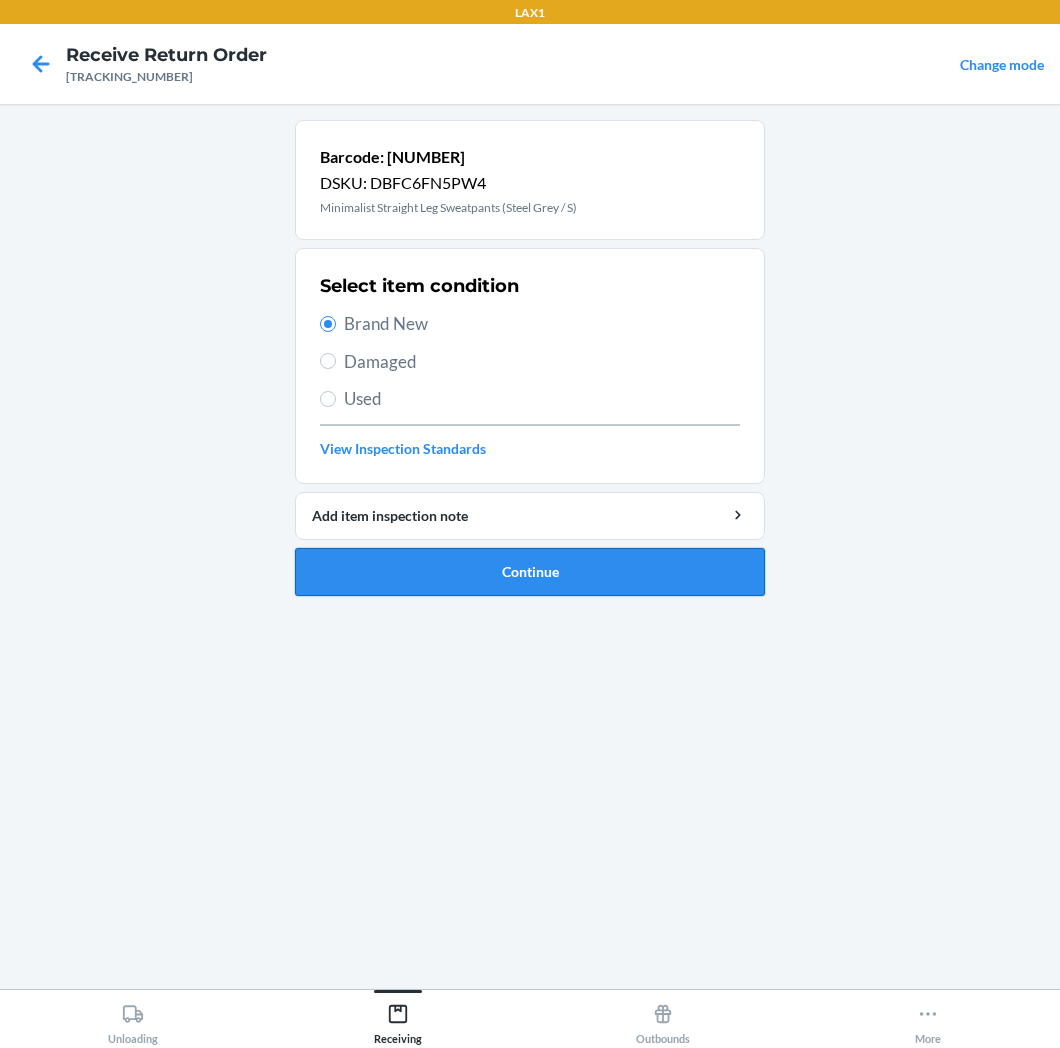 click on "Continue" at bounding box center [530, 572] 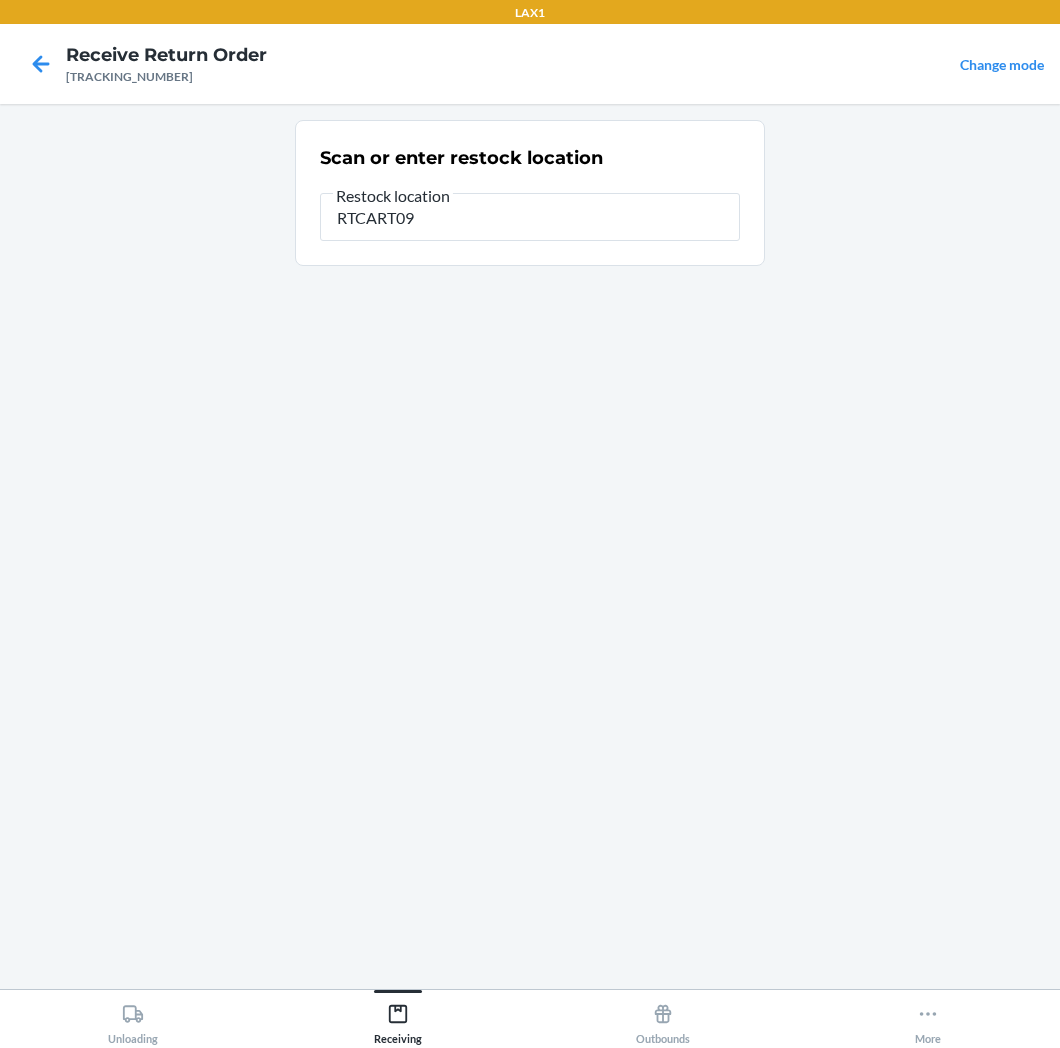 type on "RTCART093" 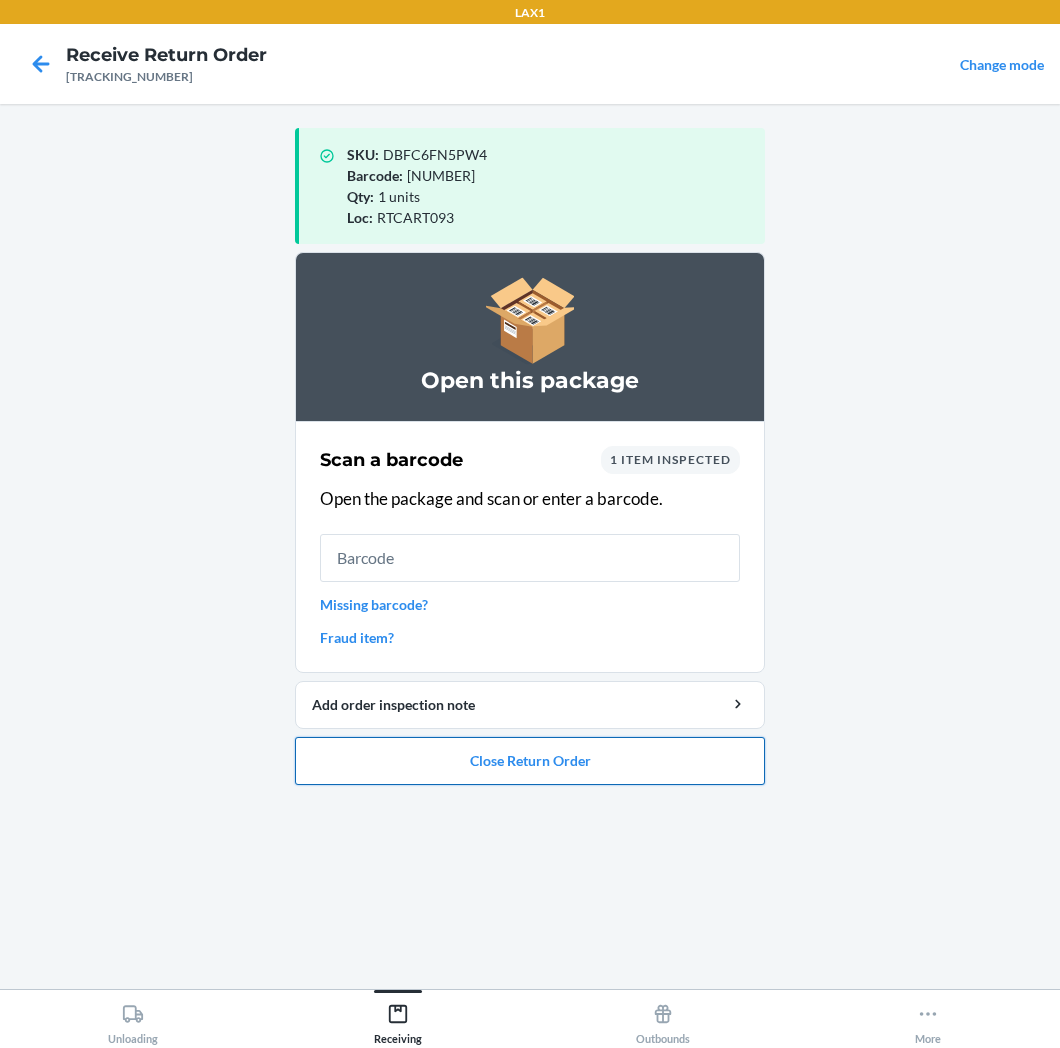 drag, startPoint x: 584, startPoint y: 760, endPoint x: 593, endPoint y: 740, distance: 21.931713 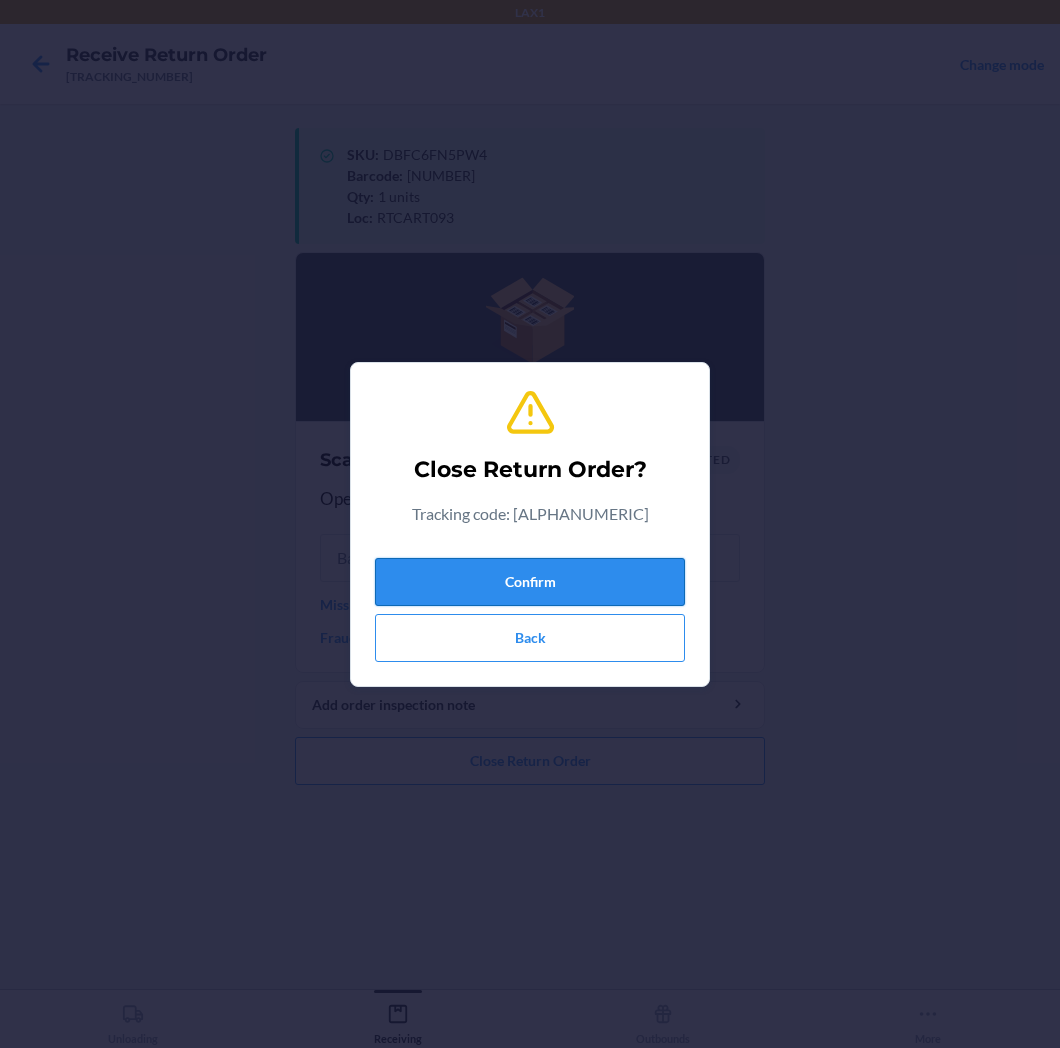 click on "Confirm" at bounding box center (530, 582) 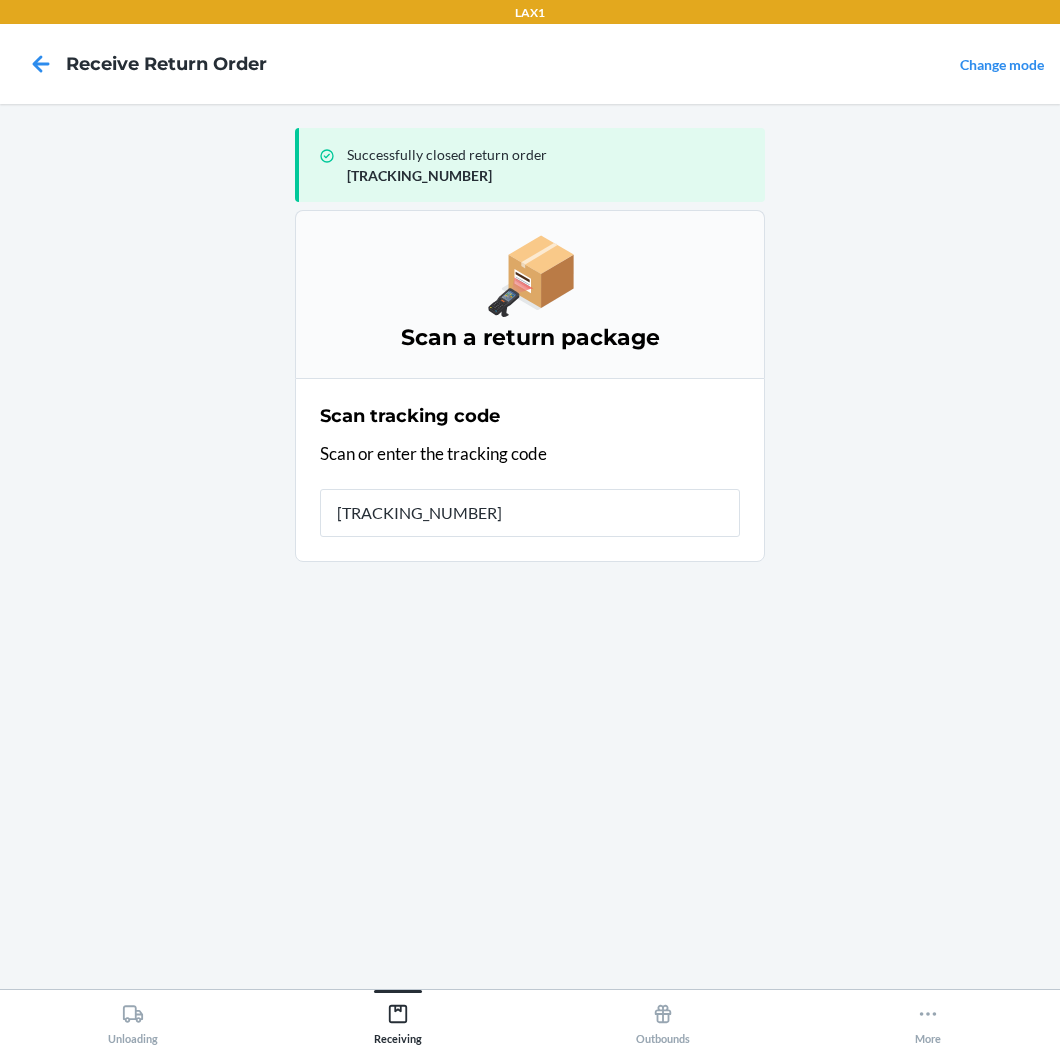 type on "[ALPHANUMERIC]" 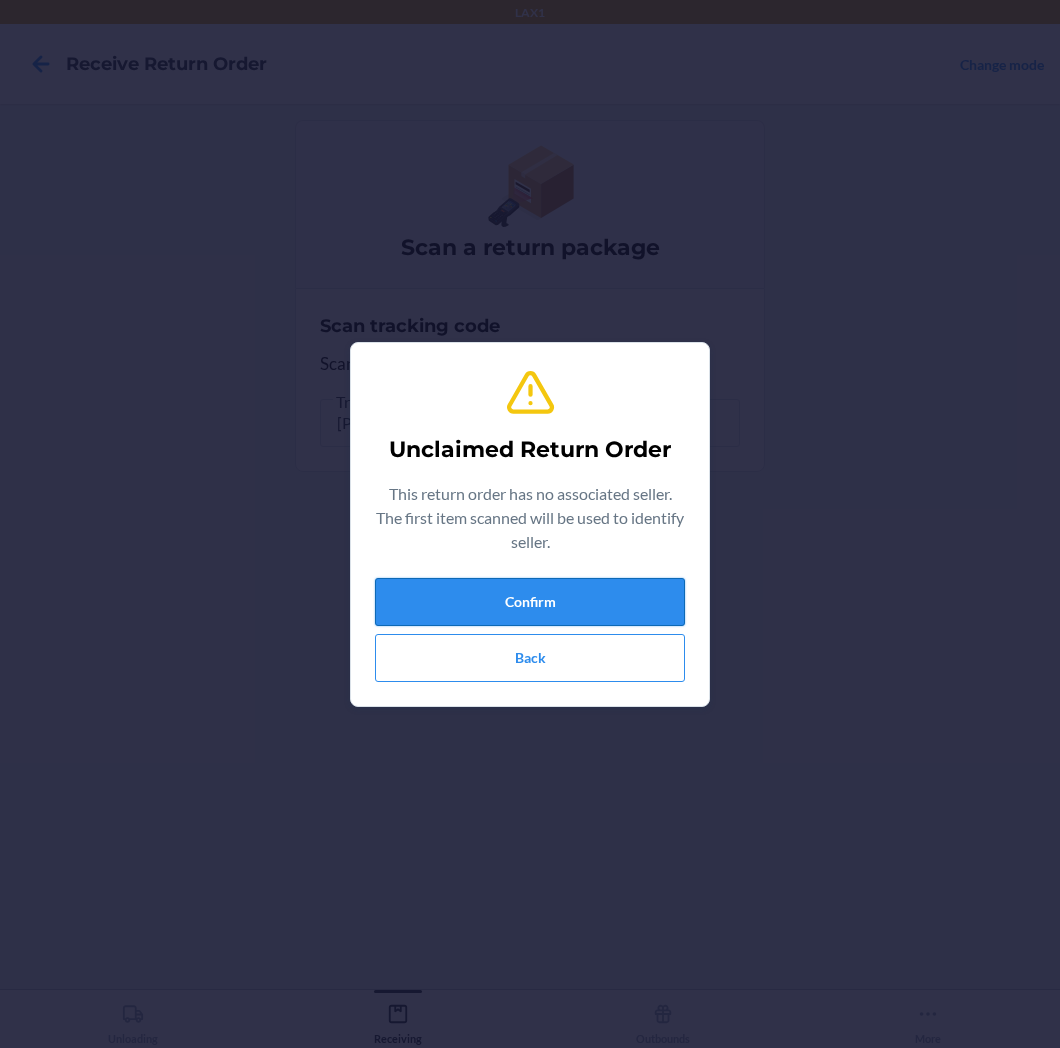 click on "Confirm" at bounding box center [530, 602] 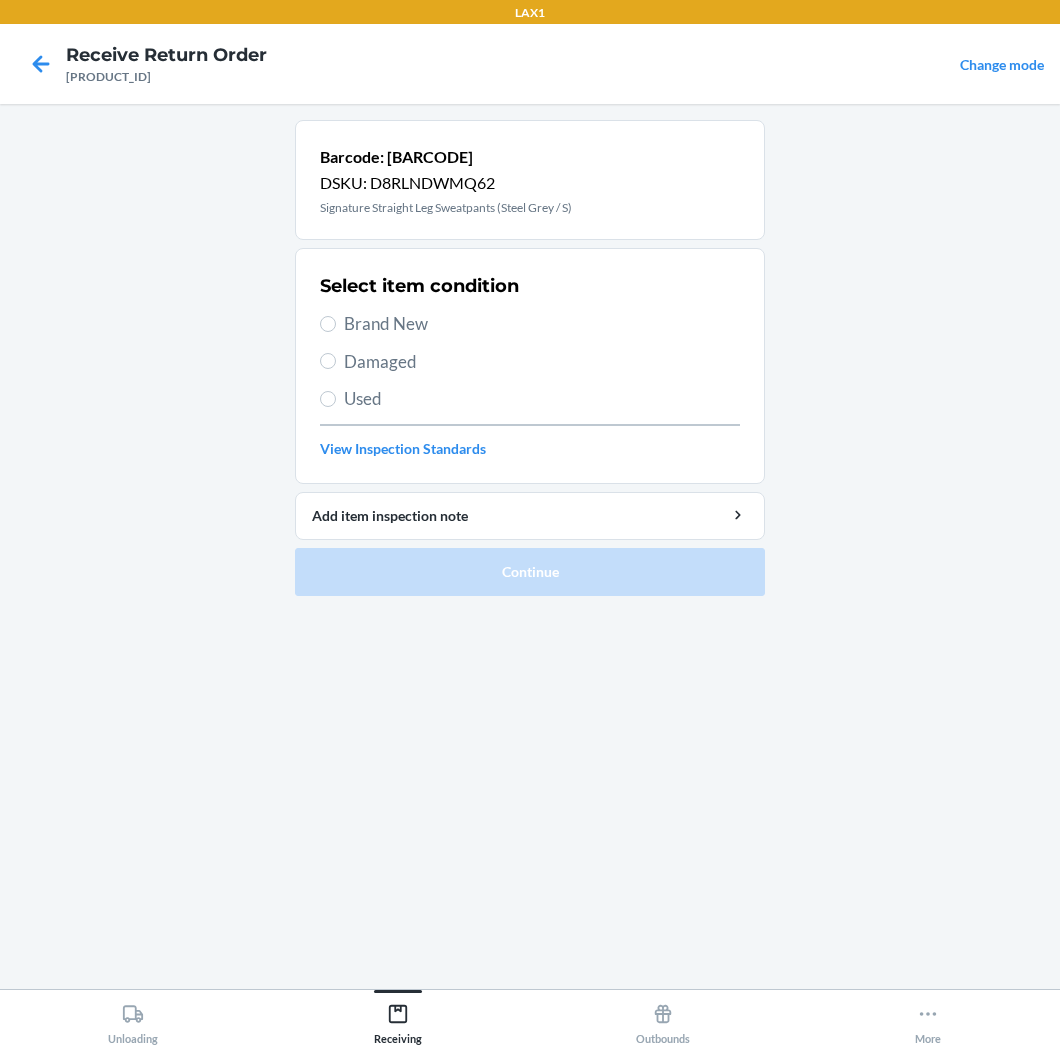 click on "Brand New" at bounding box center (542, 324) 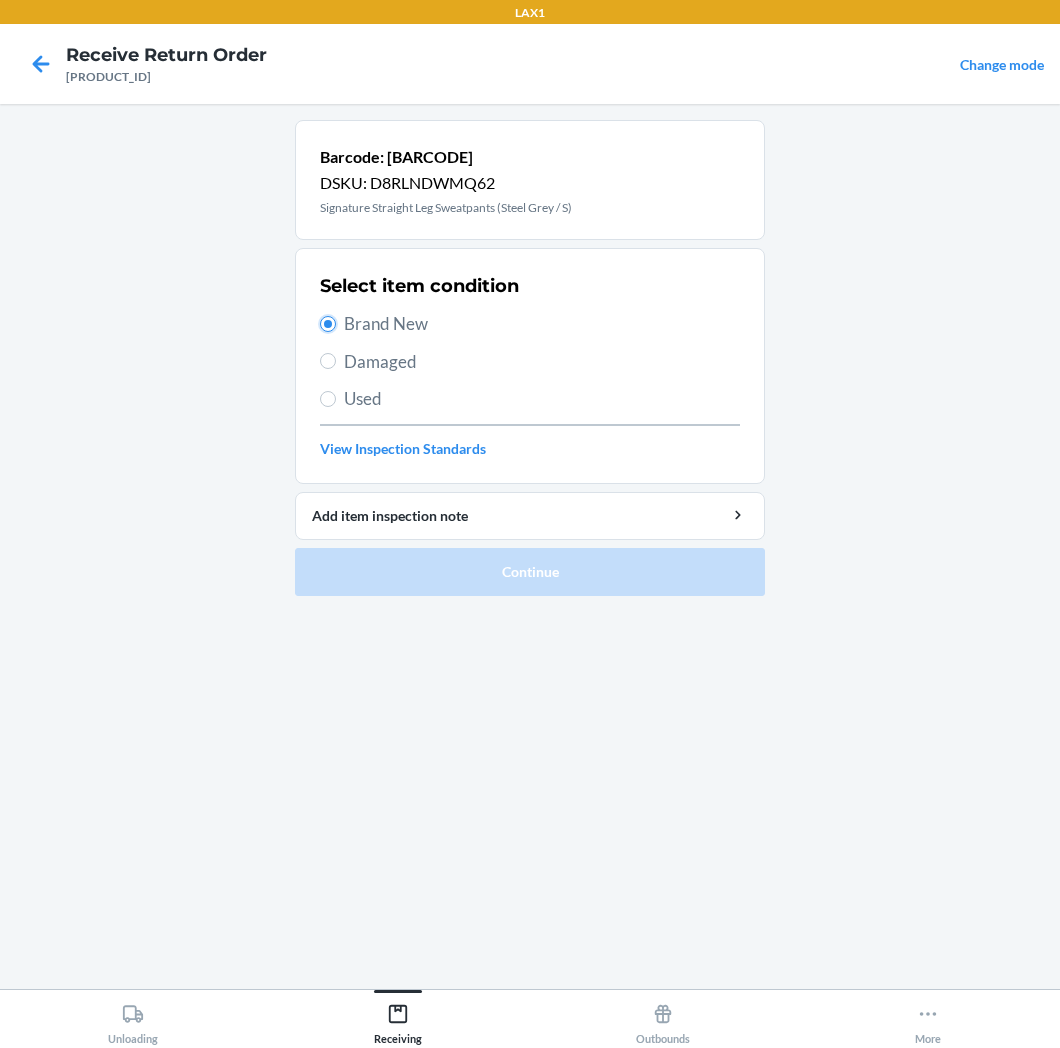 radio on "true" 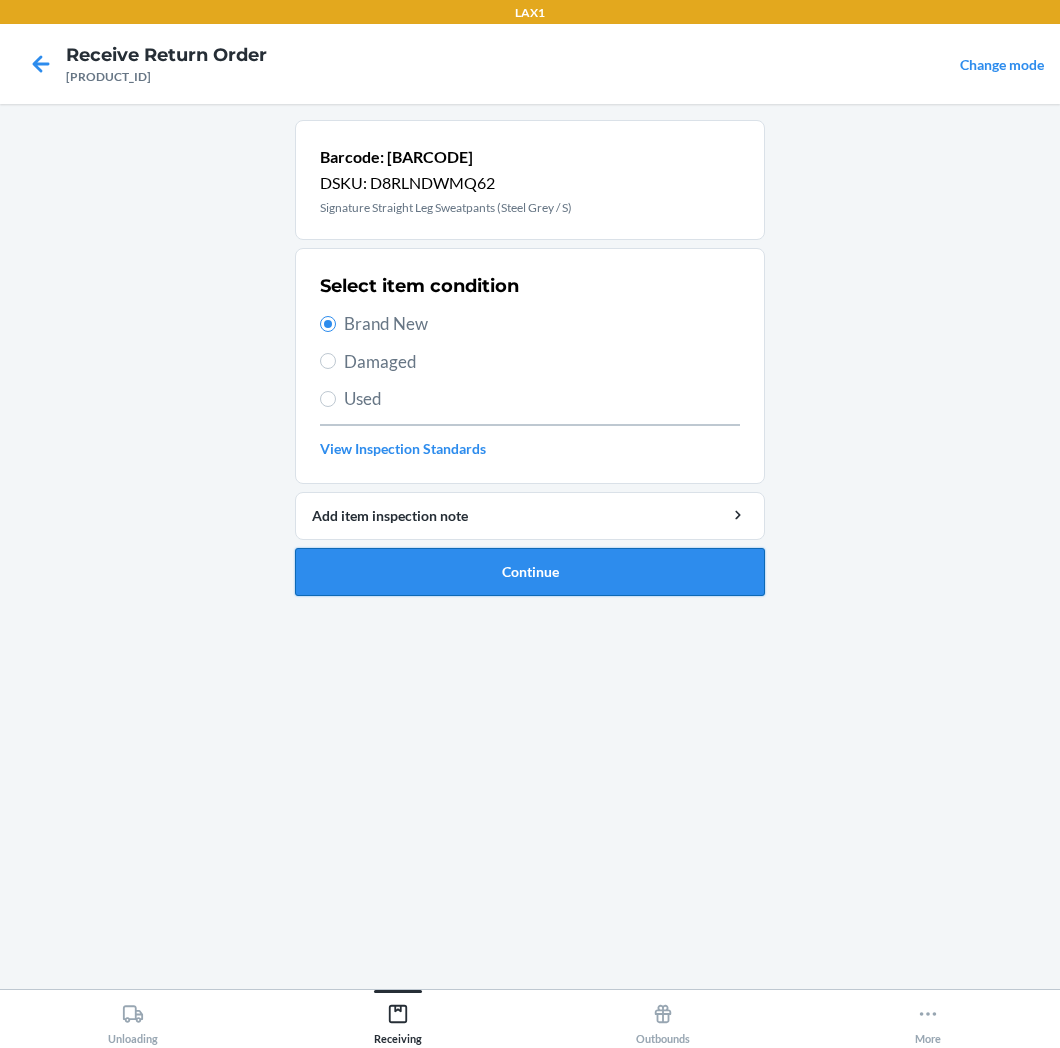 click on "Continue" at bounding box center [530, 572] 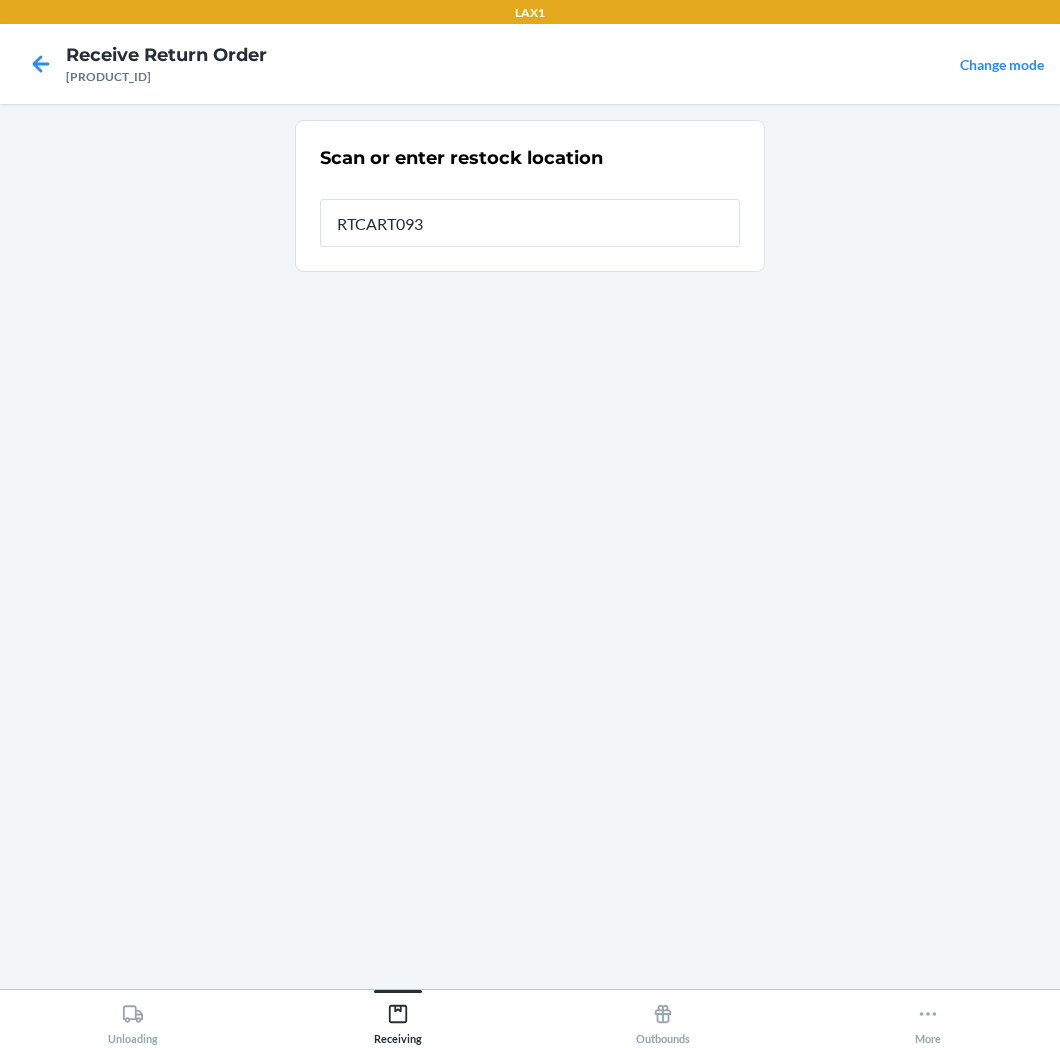 type on "RTCART093" 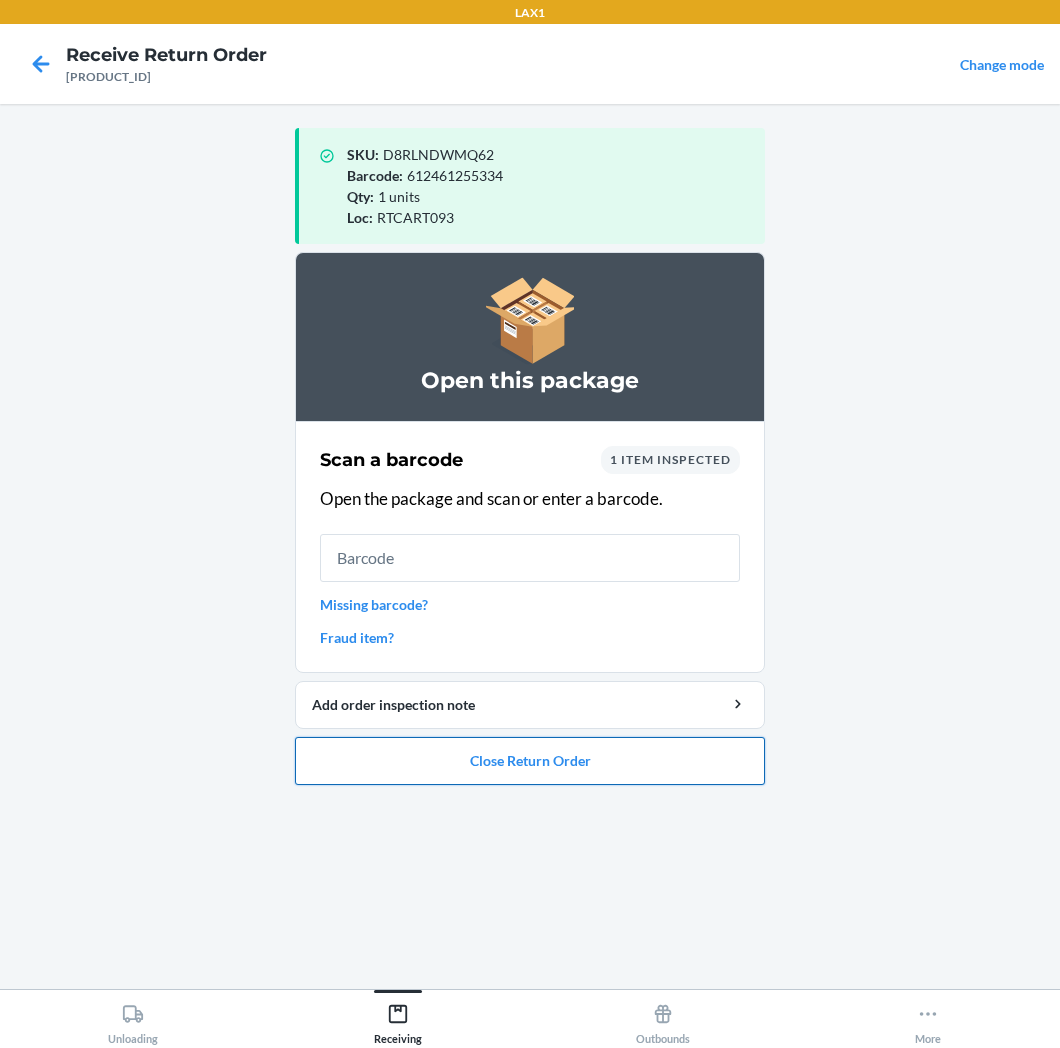 click on "Close Return Order" at bounding box center (530, 761) 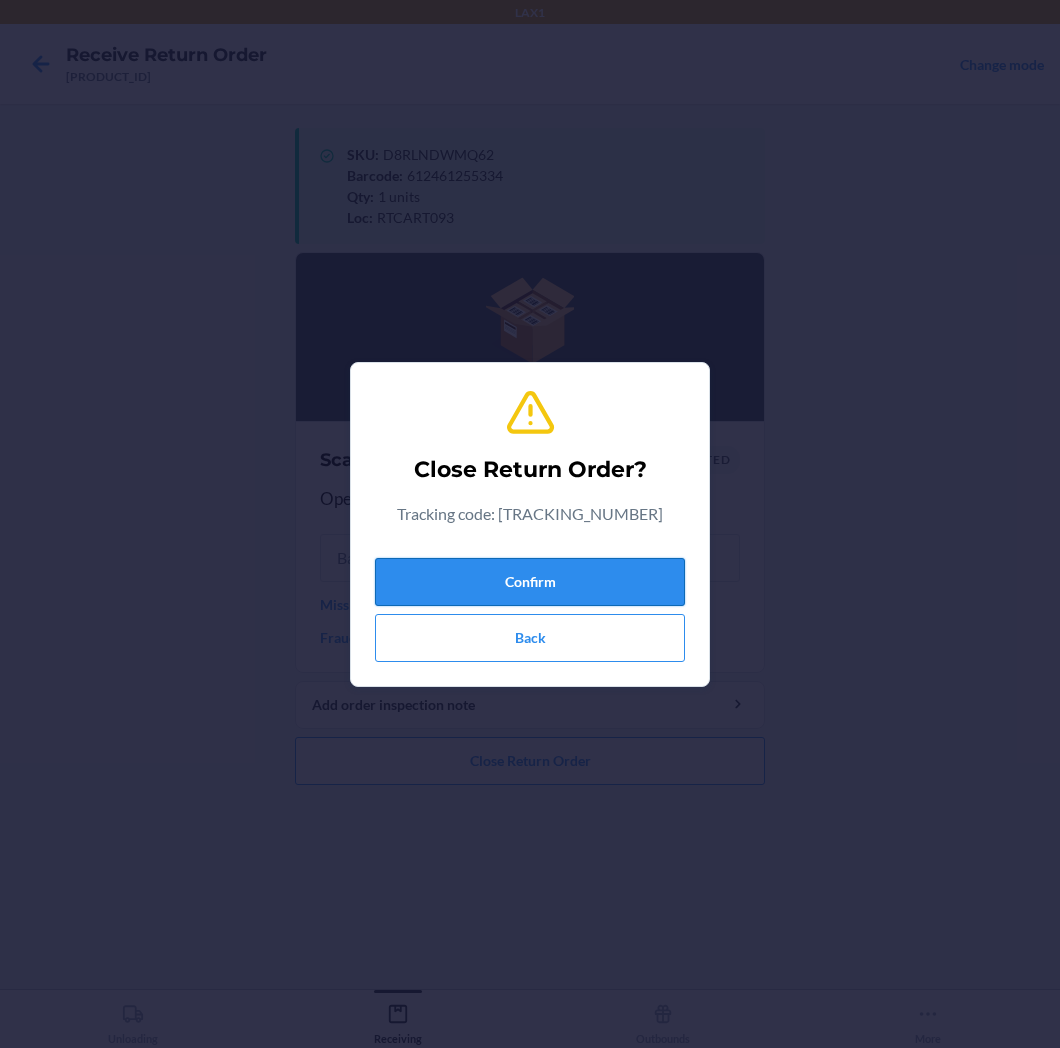 click on "Confirm" at bounding box center [530, 582] 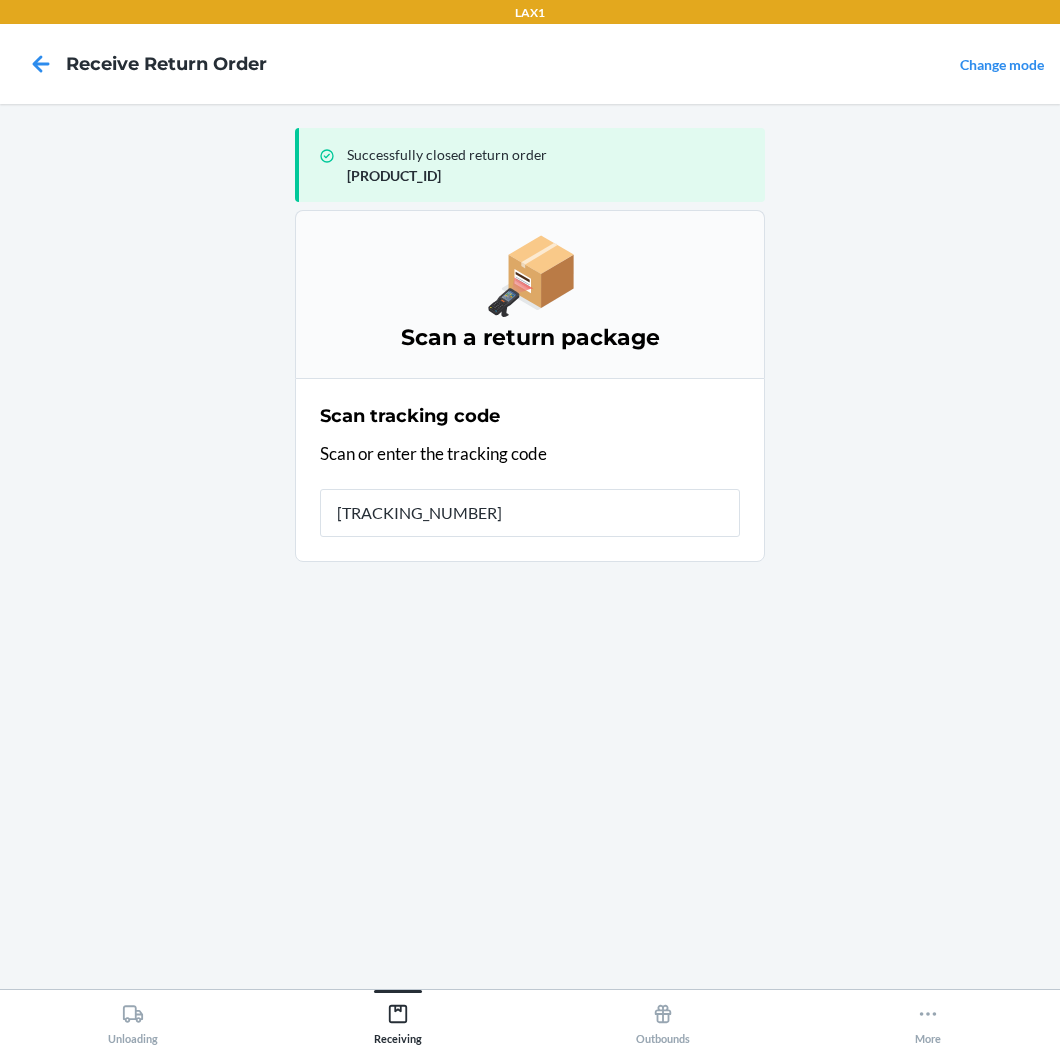 type on "1ZR08H6990390733" 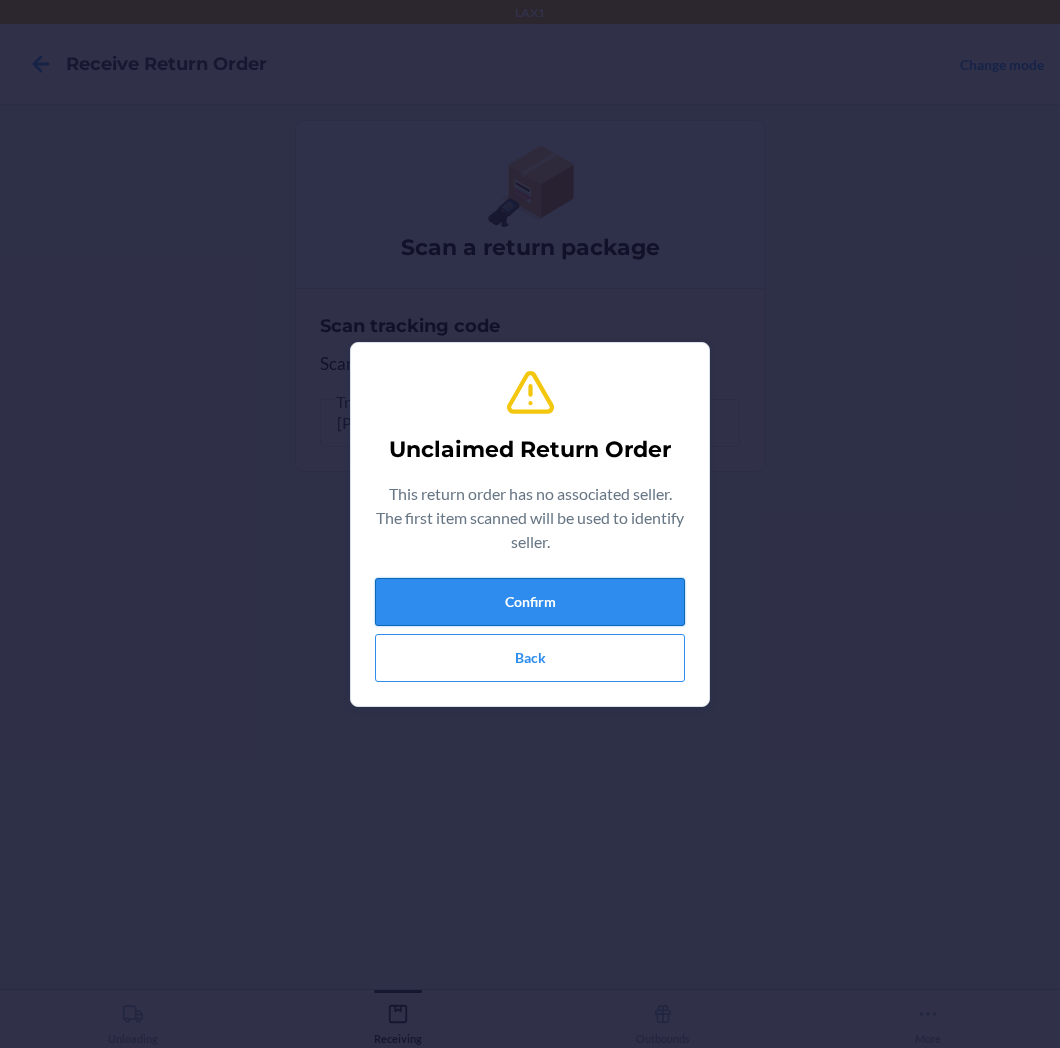 click on "Confirm" at bounding box center (530, 602) 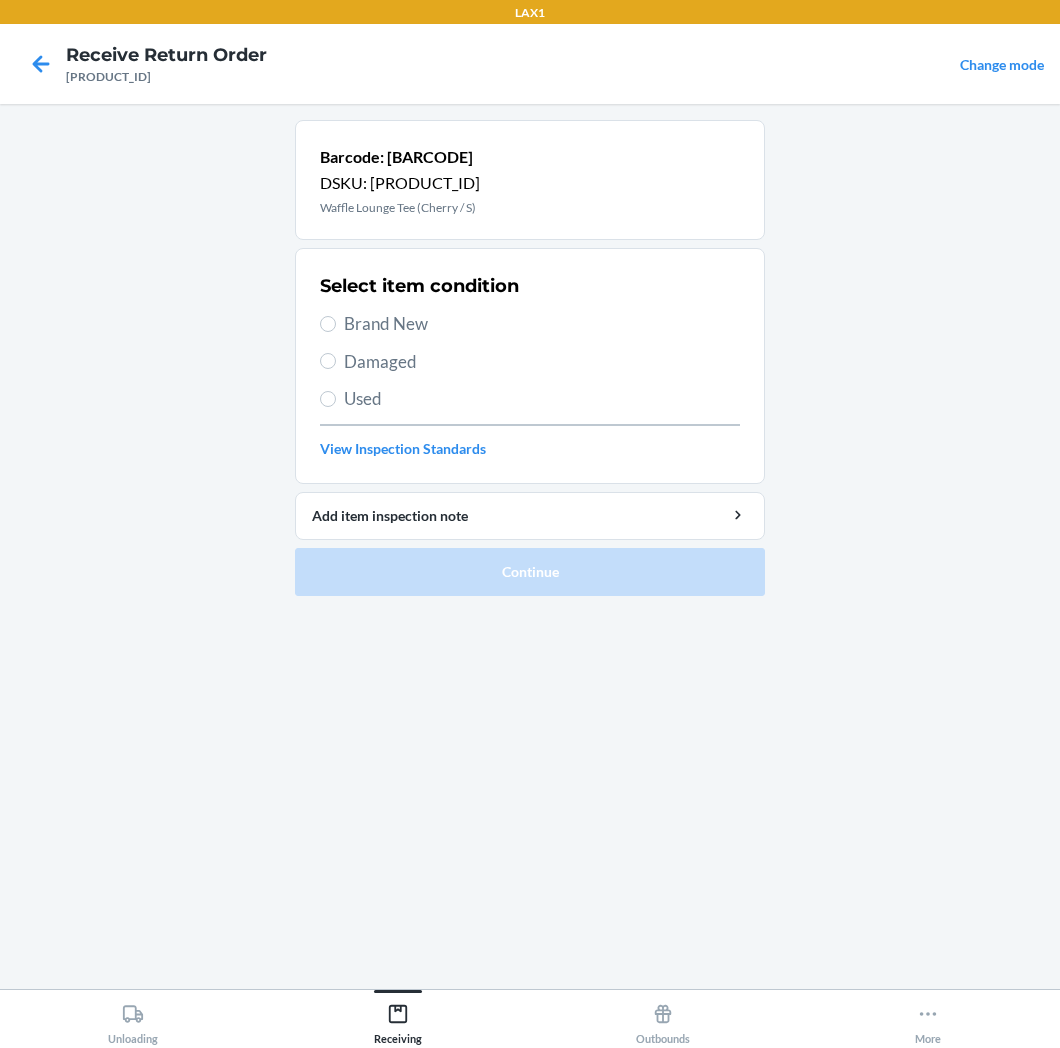 click on "Brand New" at bounding box center [542, 324] 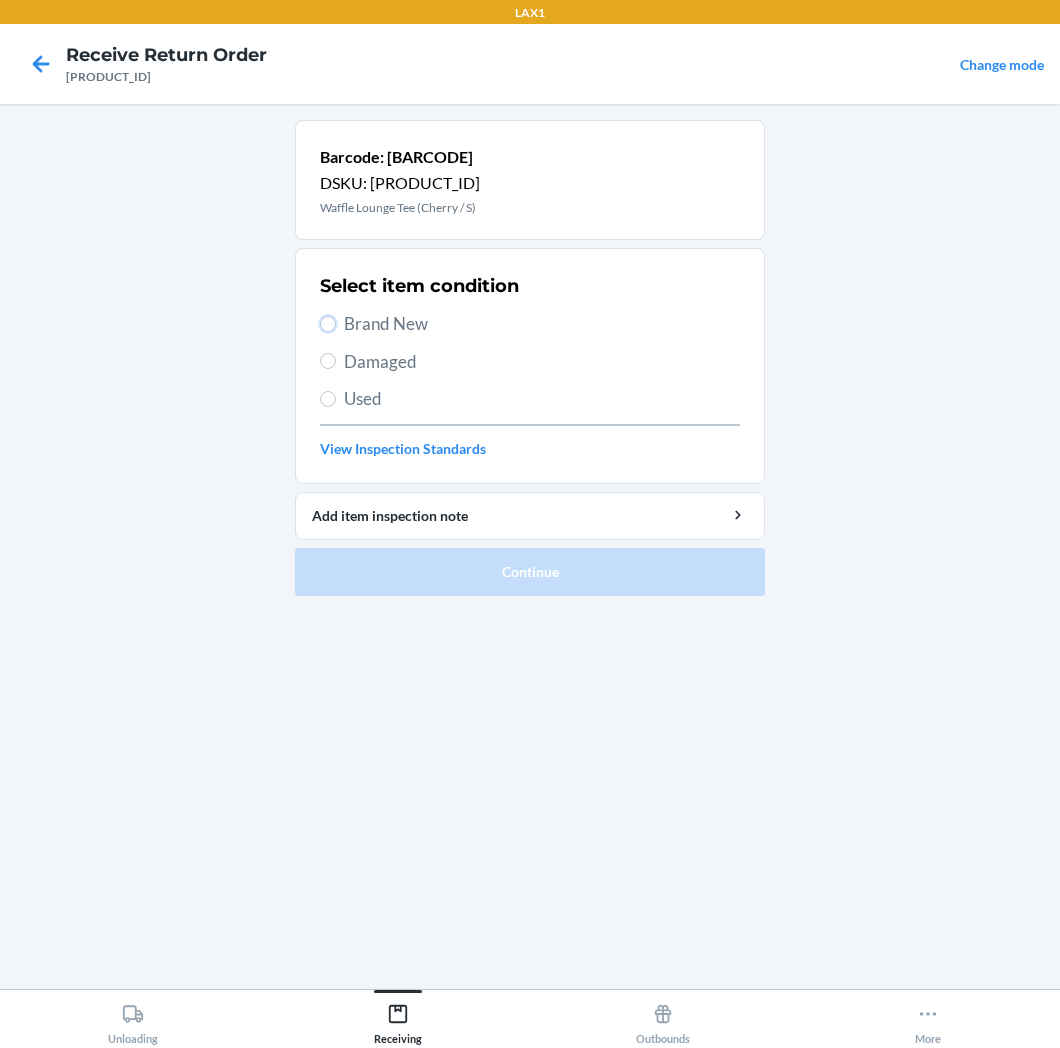 click on "Brand New" at bounding box center [328, 324] 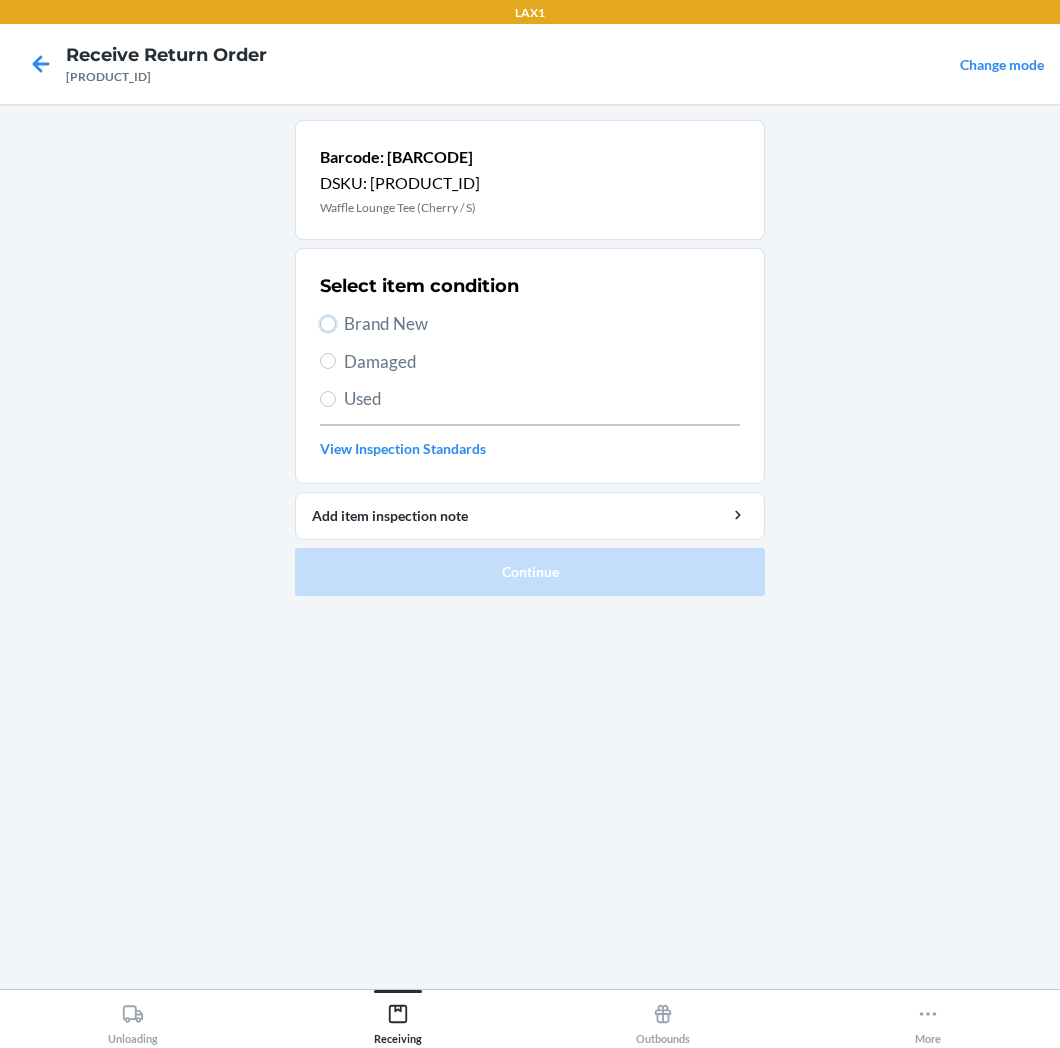 radio on "true" 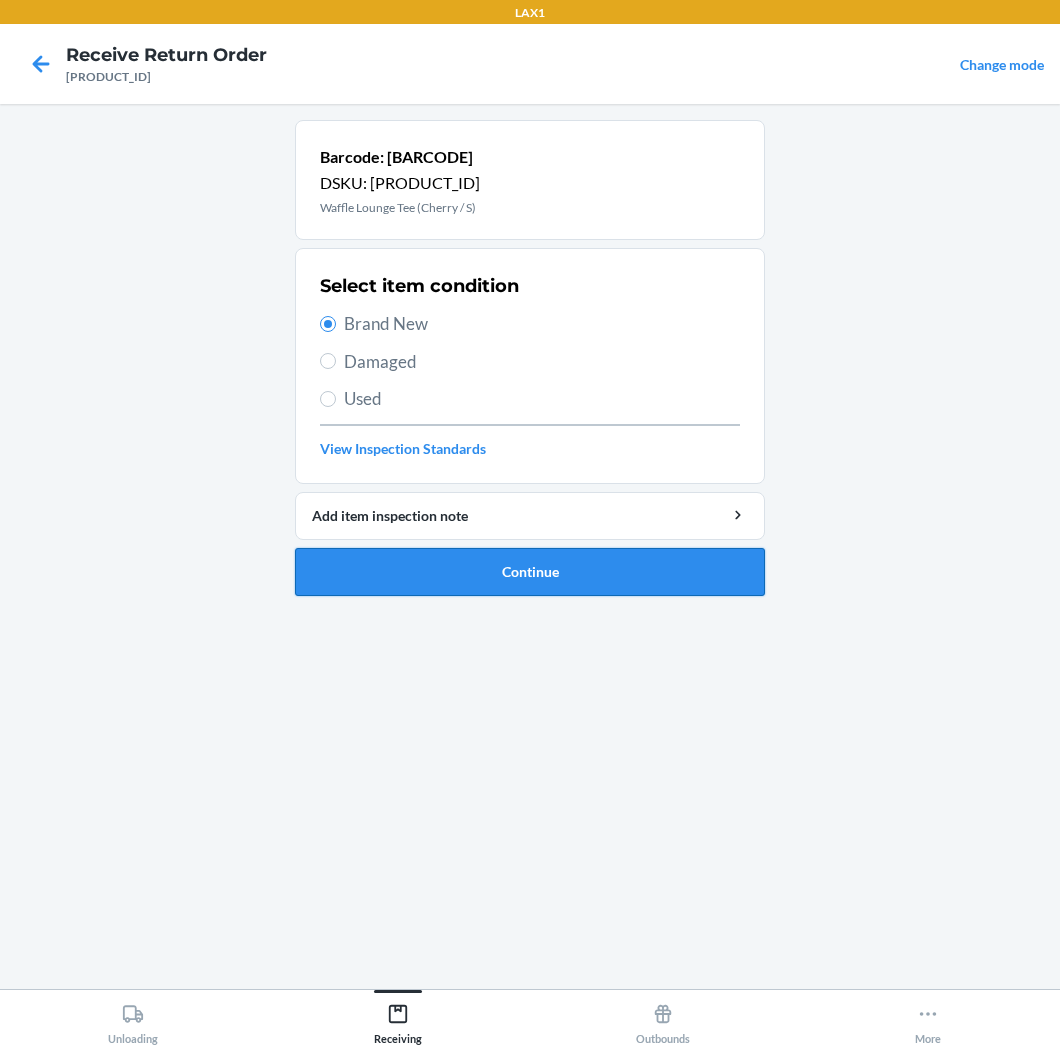 click on "Continue" at bounding box center (530, 572) 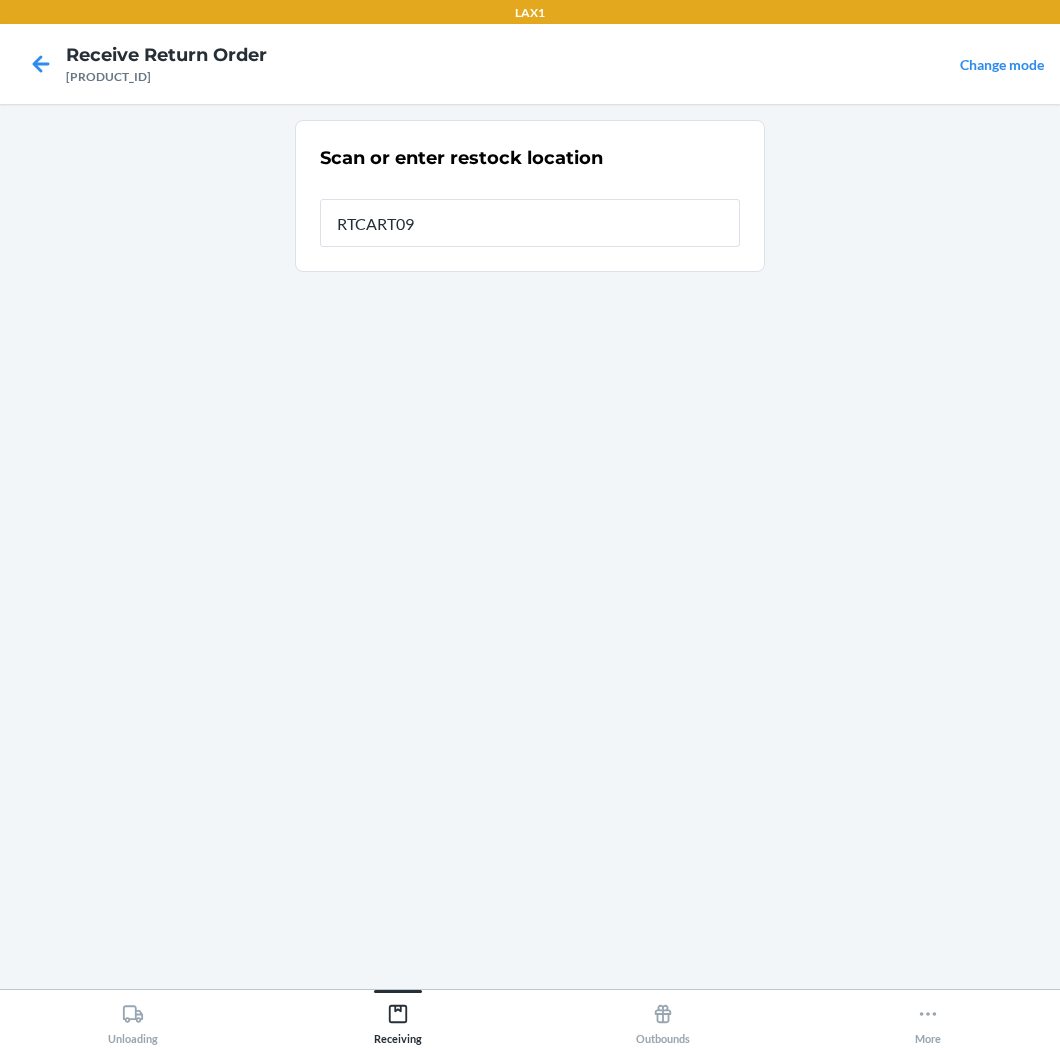 type on "RTCART093" 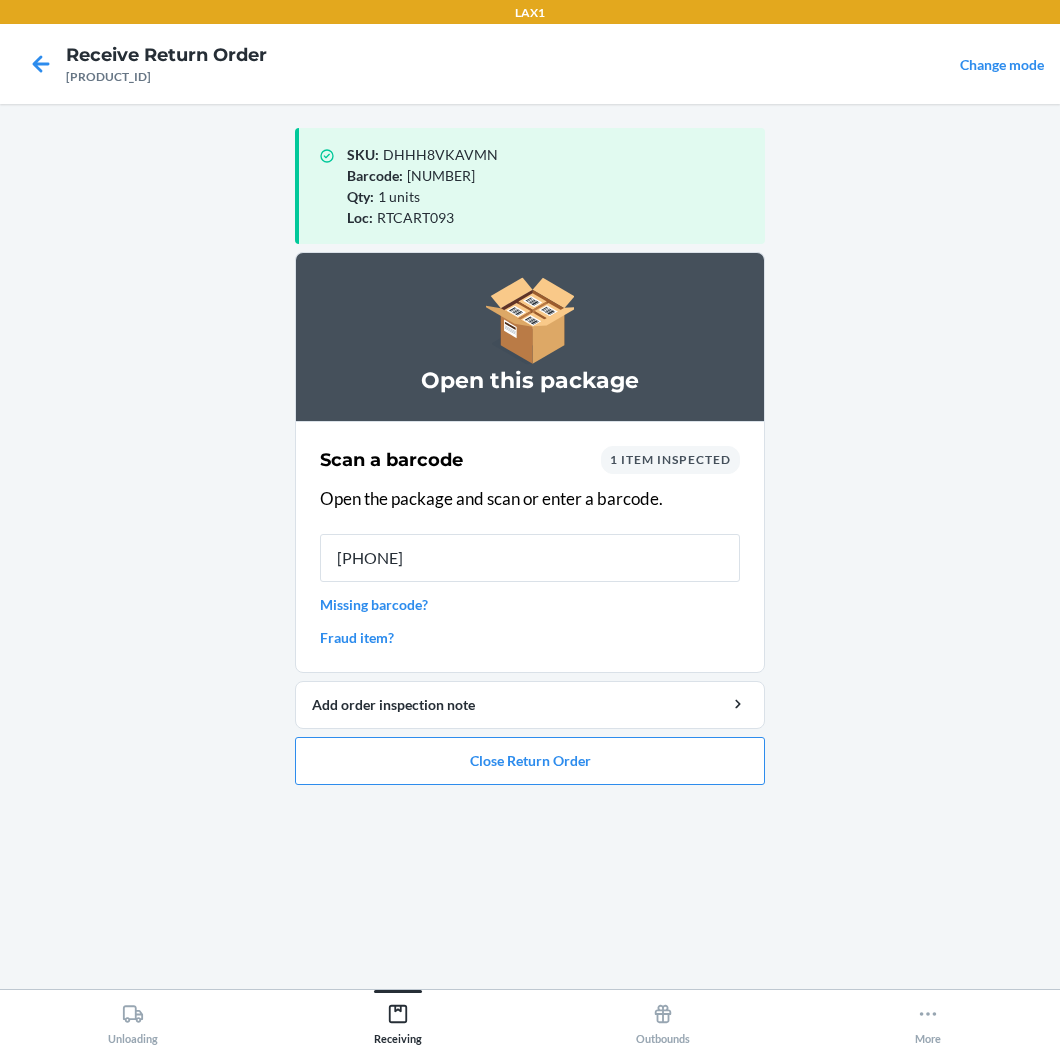 type on "[NUMBER]" 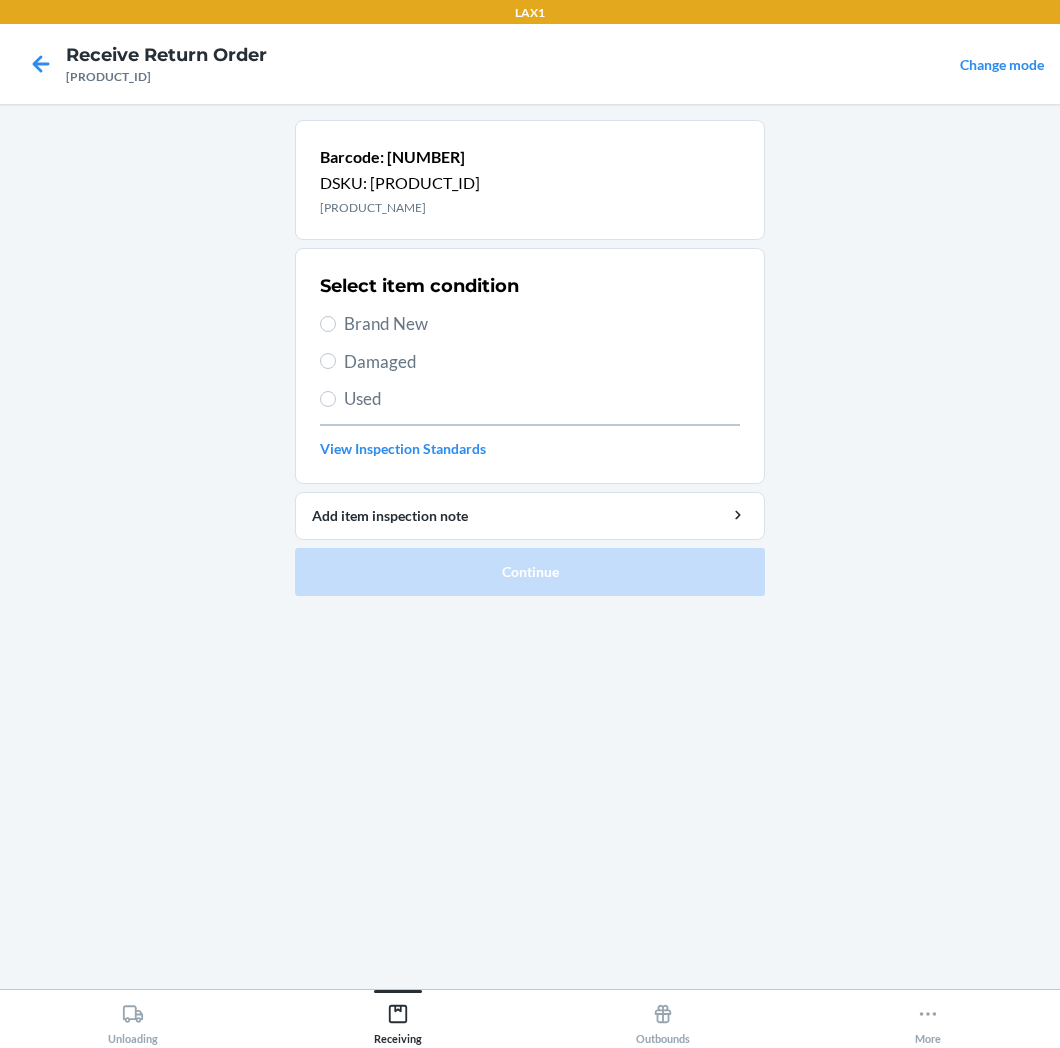 click on "Brand New" at bounding box center [542, 324] 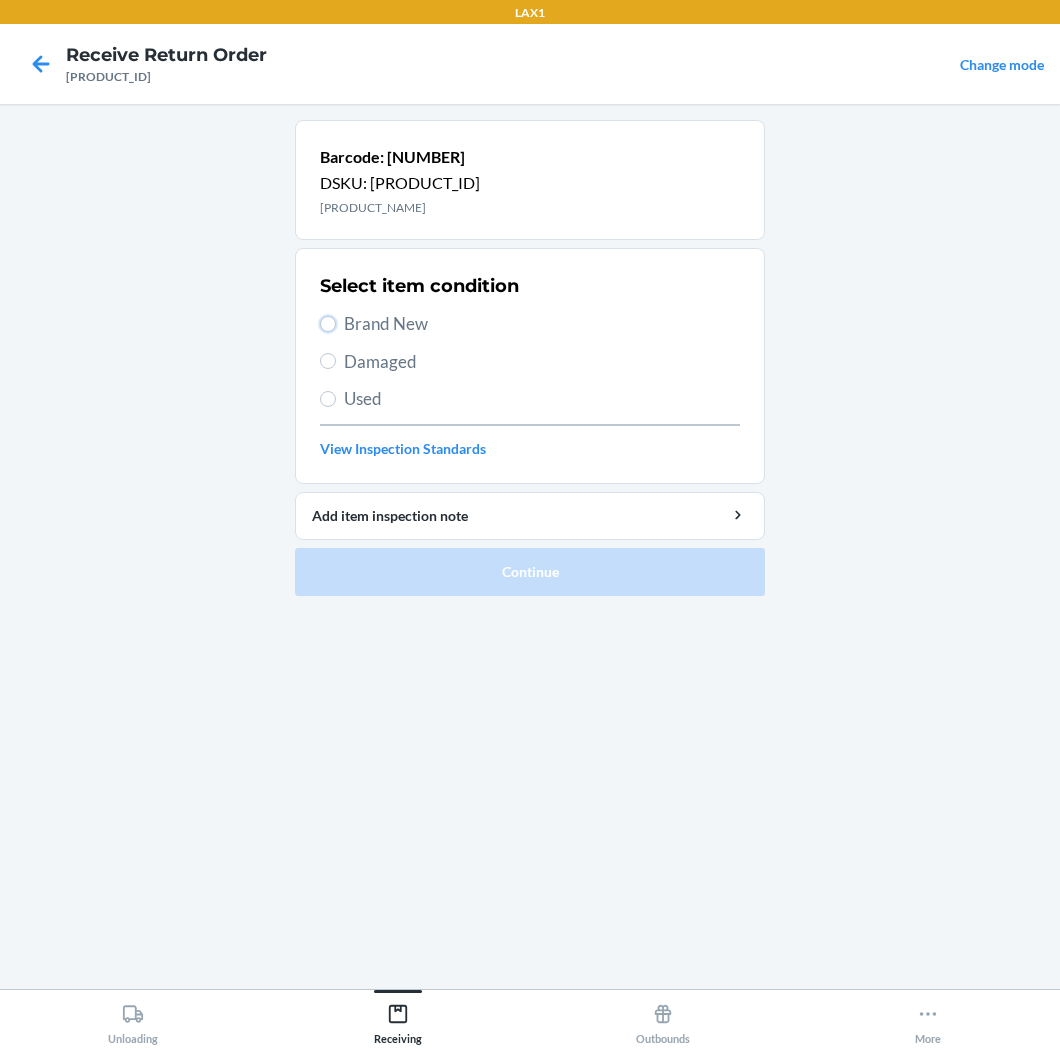 click on "Brand New" at bounding box center (328, 324) 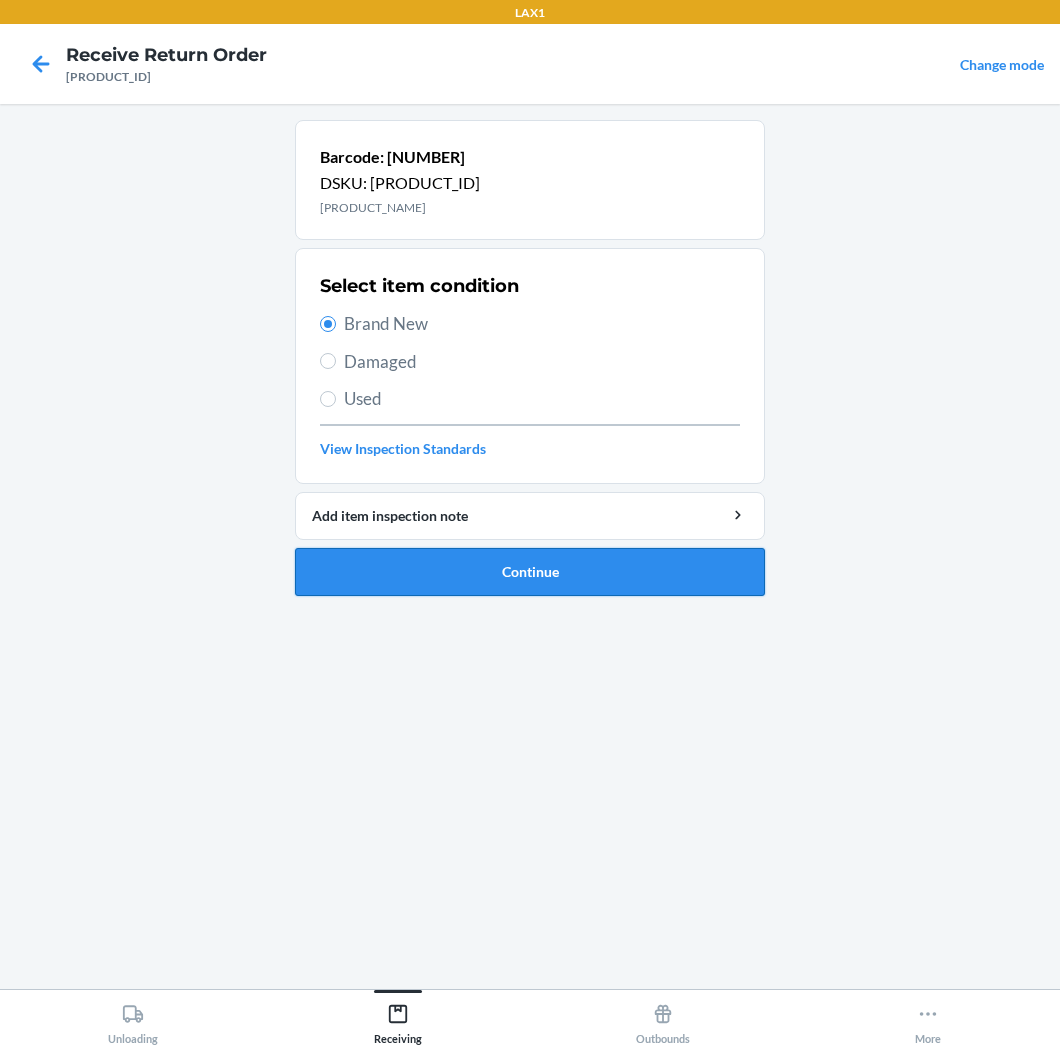 click on "Continue" at bounding box center (530, 572) 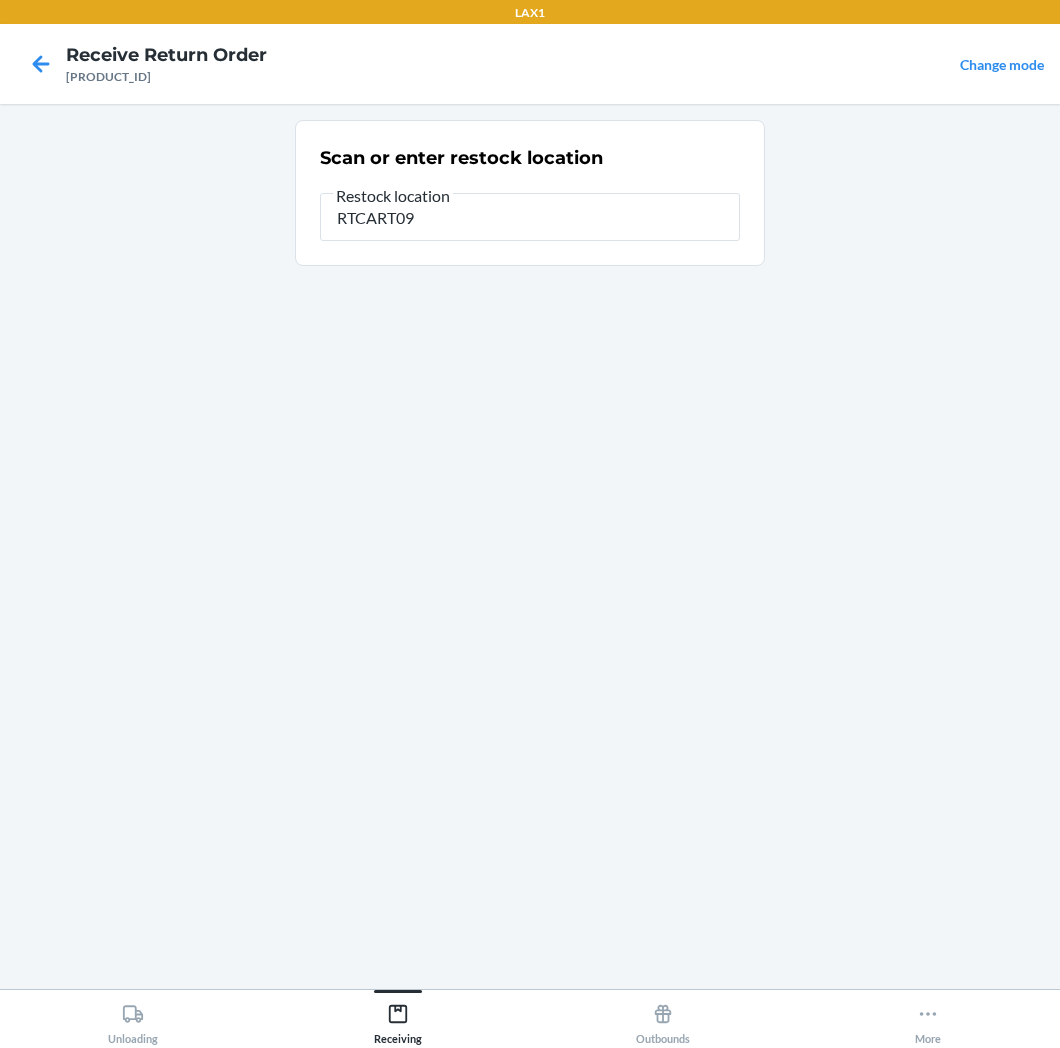 type on "RTCART093" 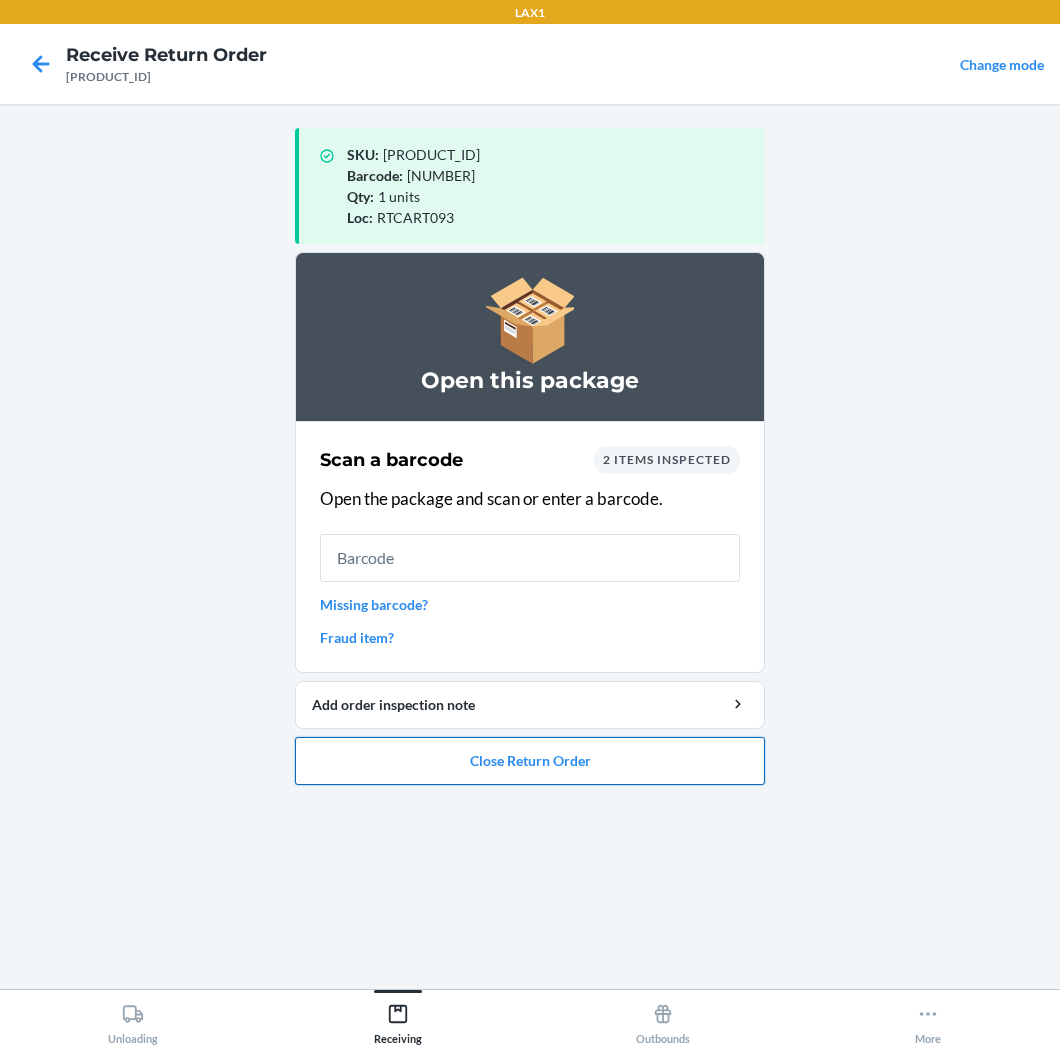 click on "Close Return Order" at bounding box center (530, 761) 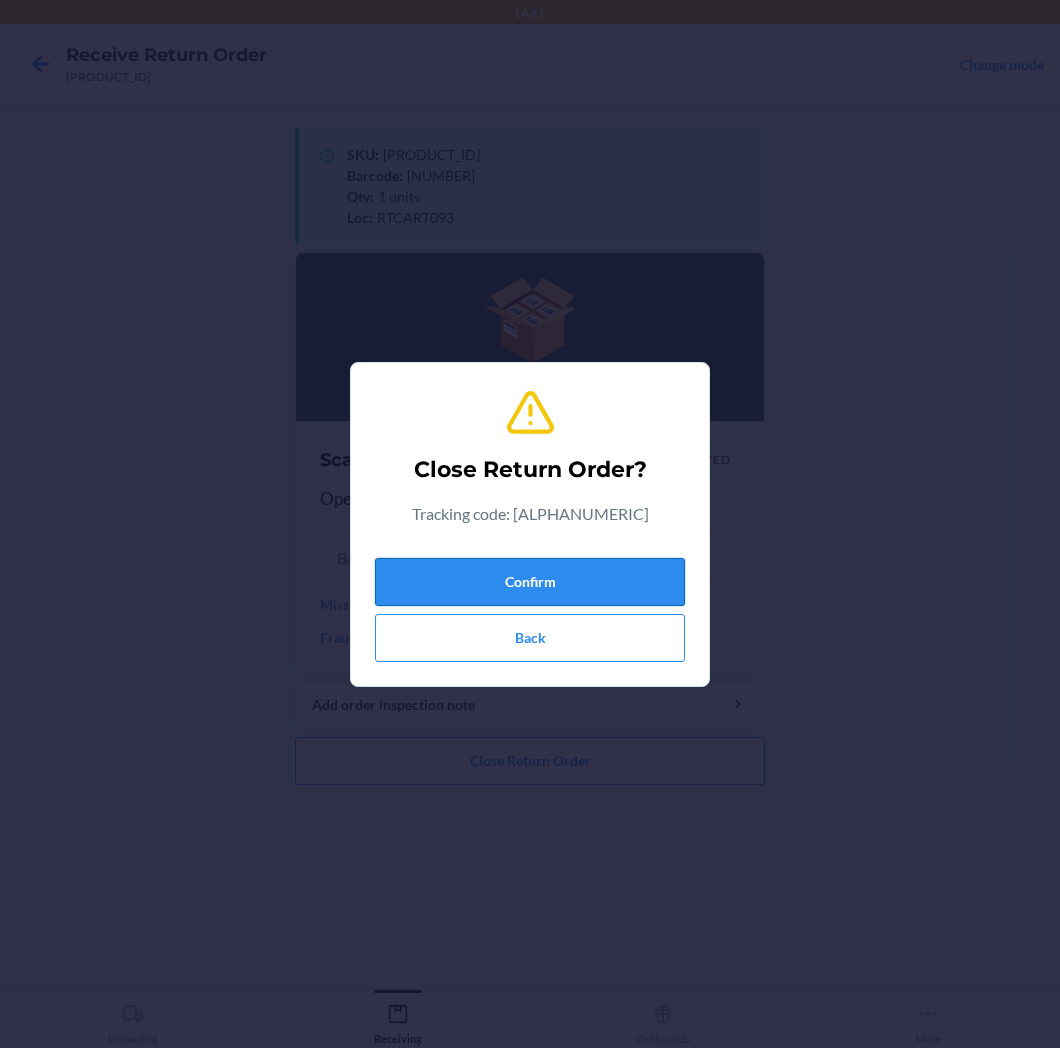 click on "Confirm" at bounding box center [530, 582] 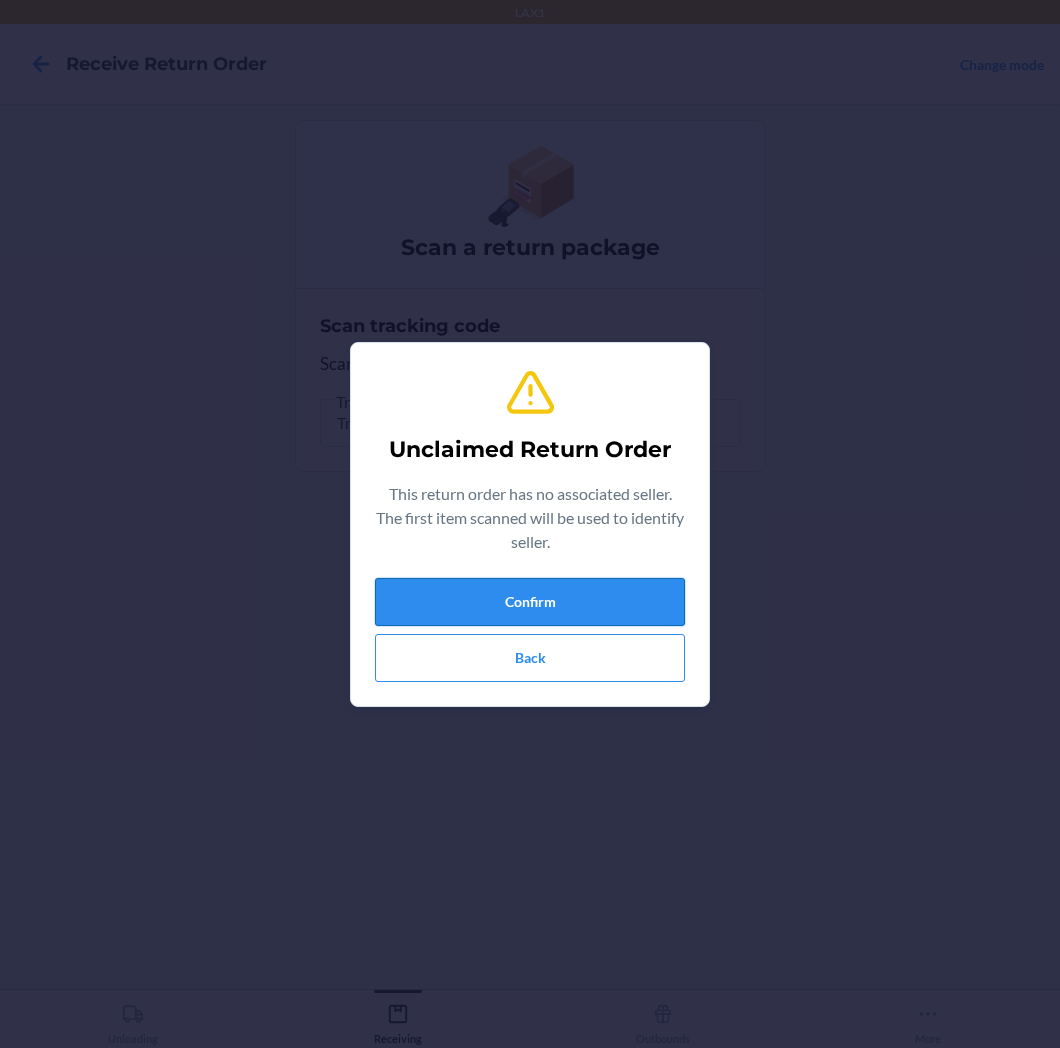 click on "Confirm" at bounding box center (530, 602) 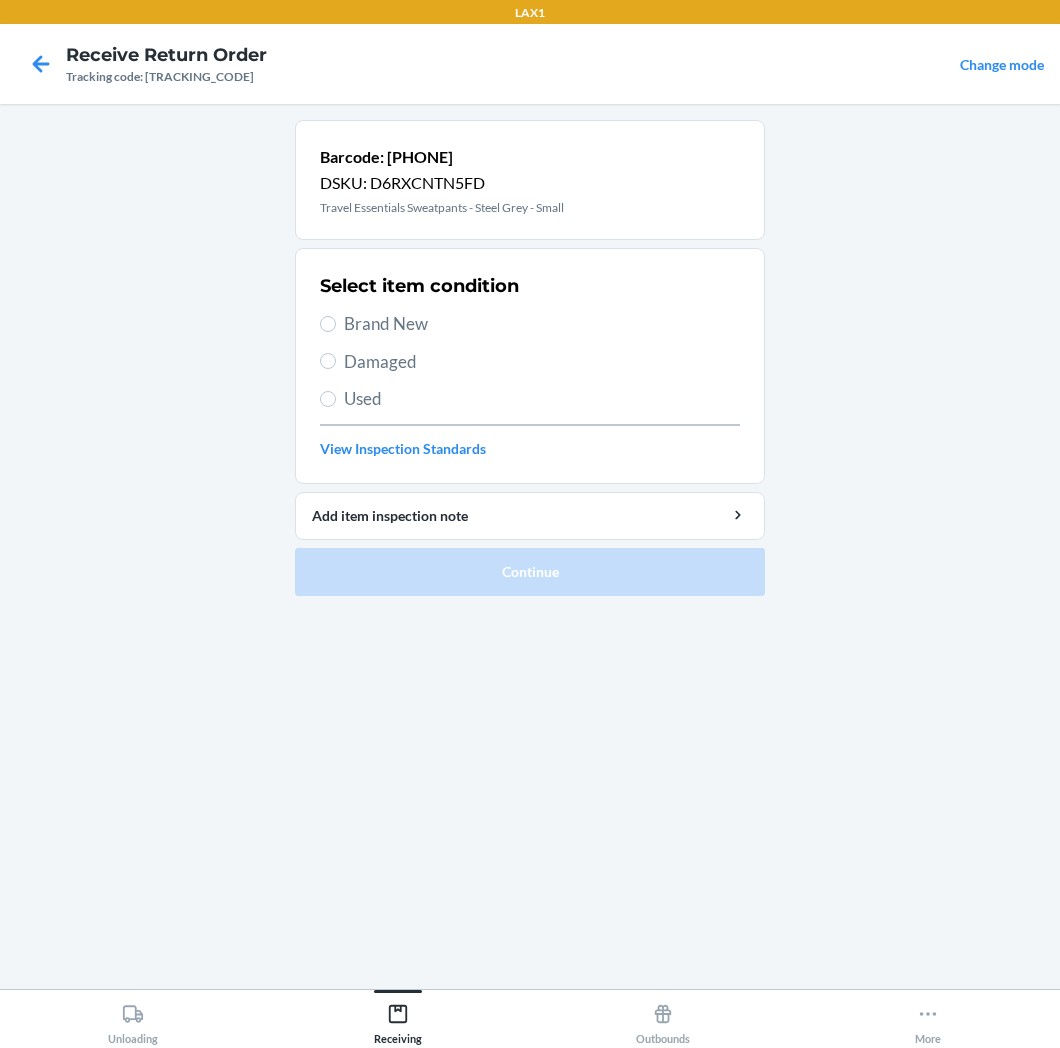 click on "Brand New" at bounding box center [542, 324] 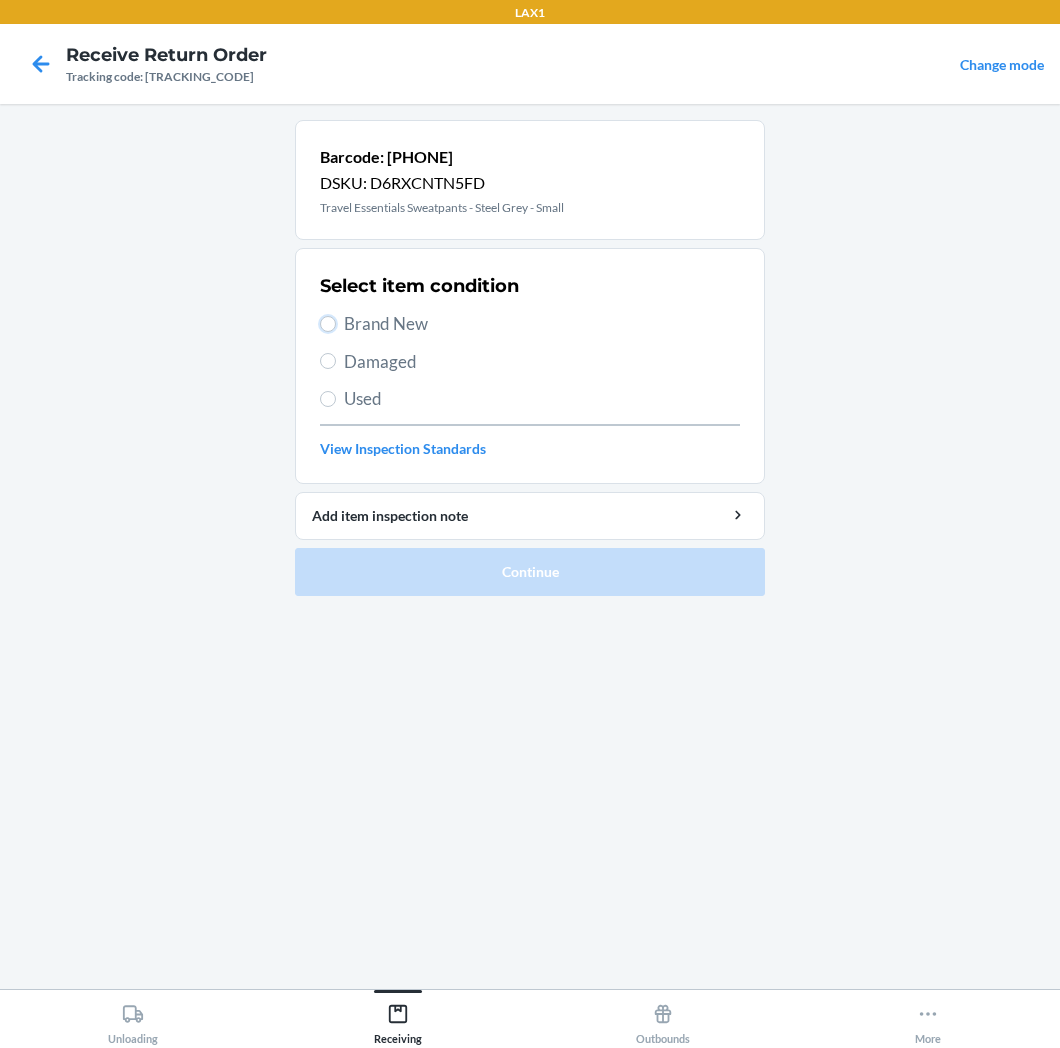 click on "Brand New" at bounding box center (328, 324) 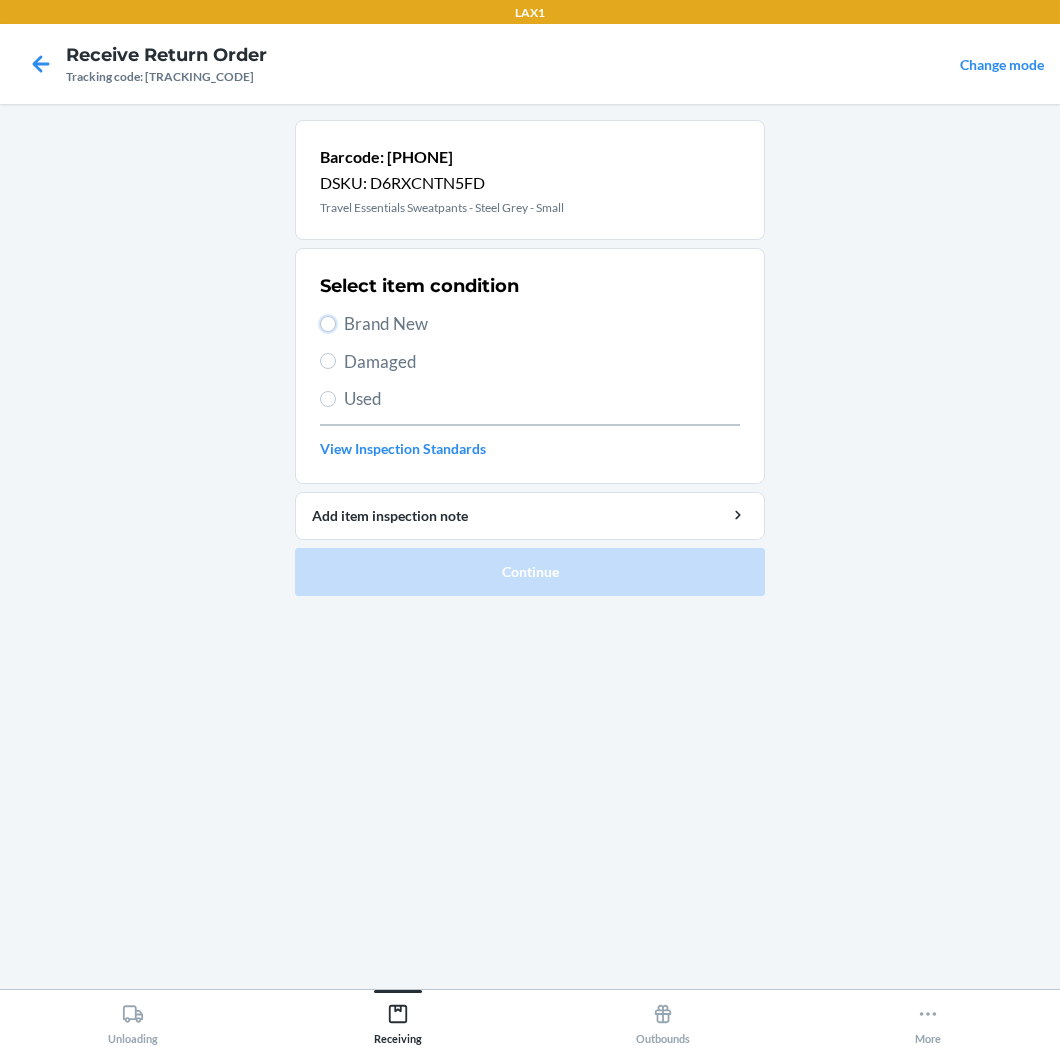 radio on "true" 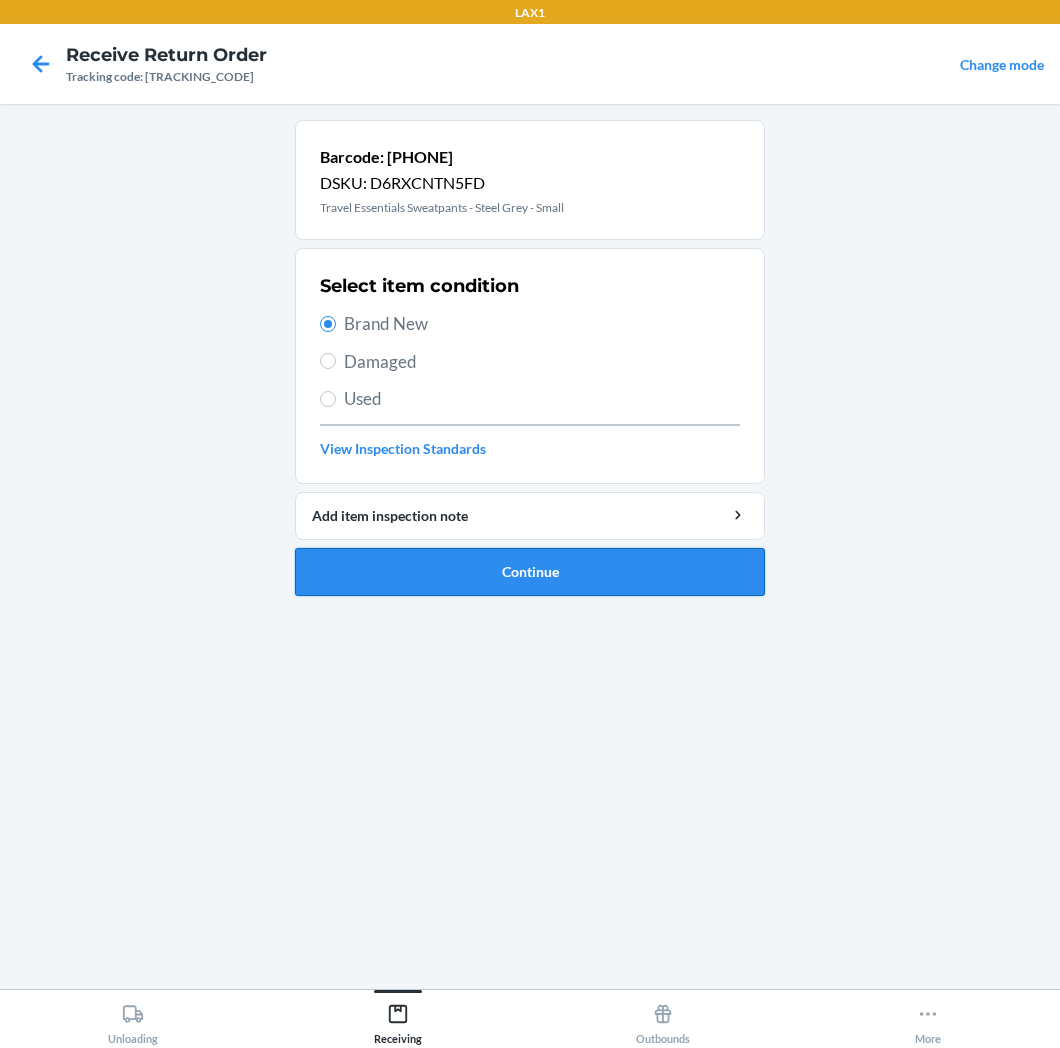 click on "Continue" at bounding box center (530, 572) 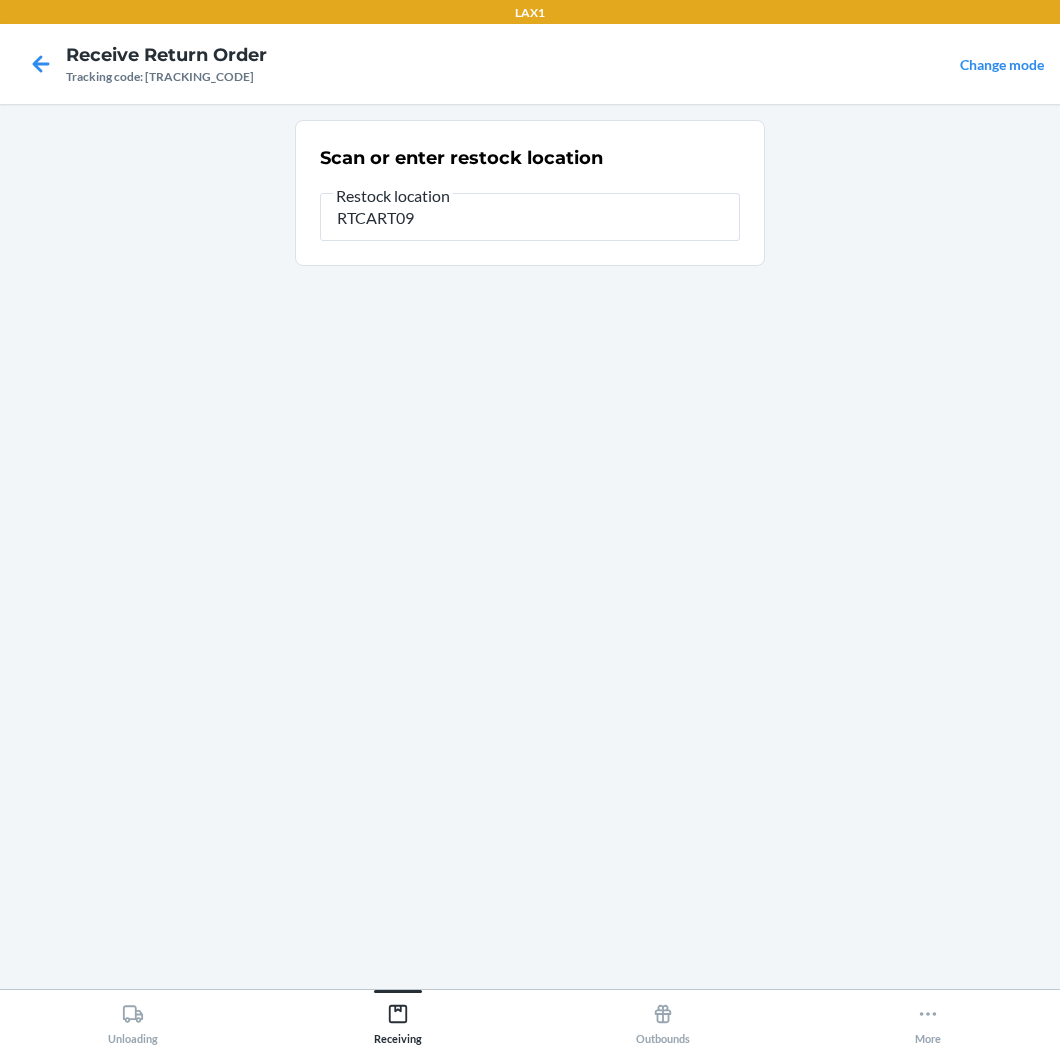 type on "RTCART093" 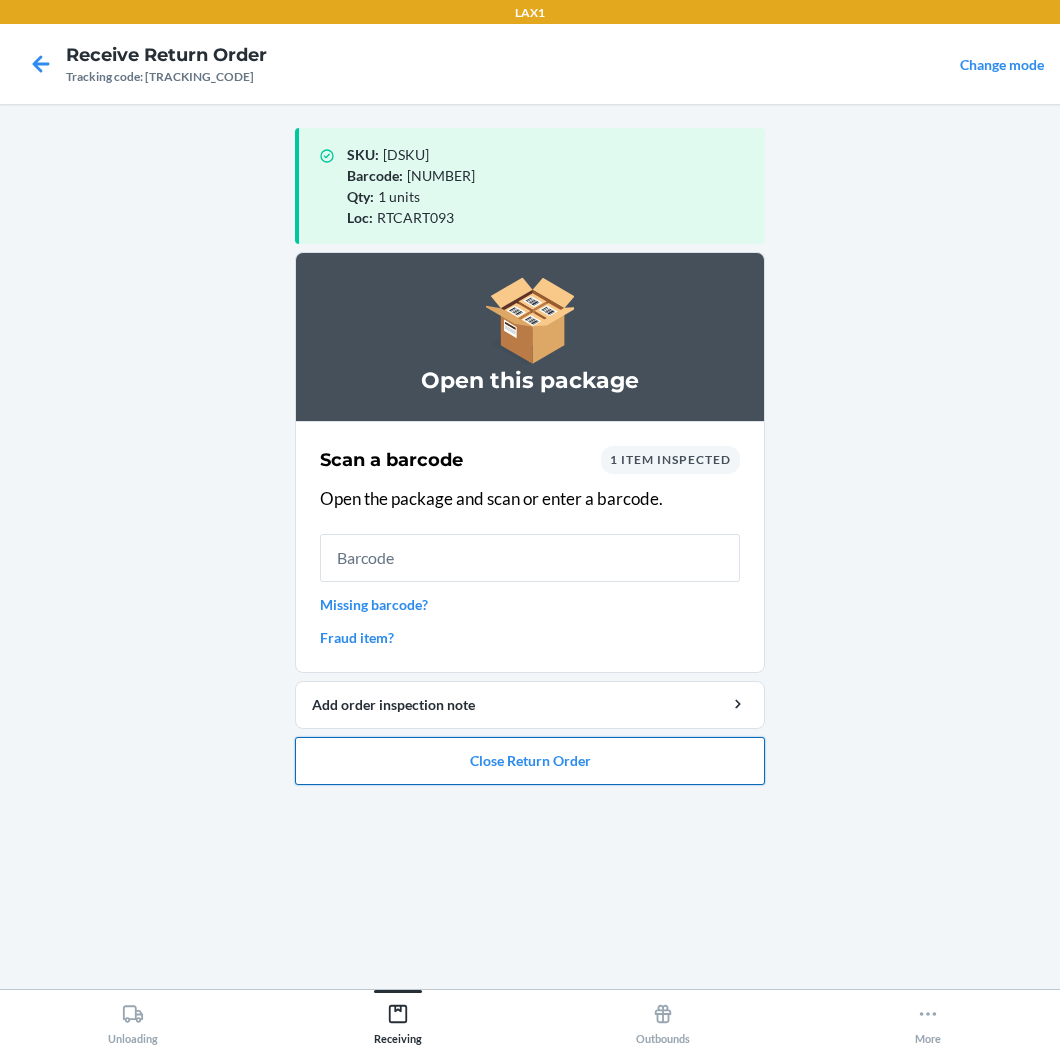 click on "Close Return Order" at bounding box center (530, 761) 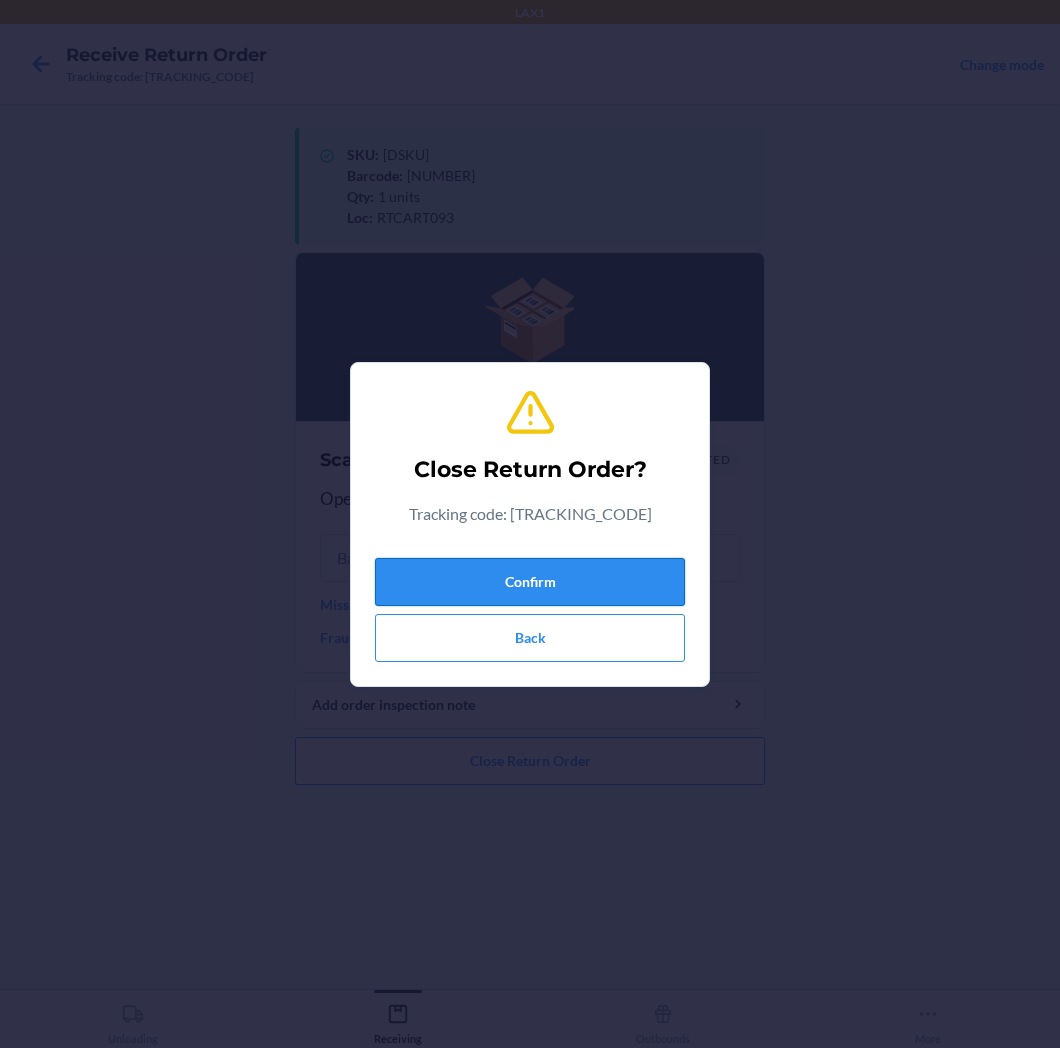 click on "Confirm" at bounding box center (530, 582) 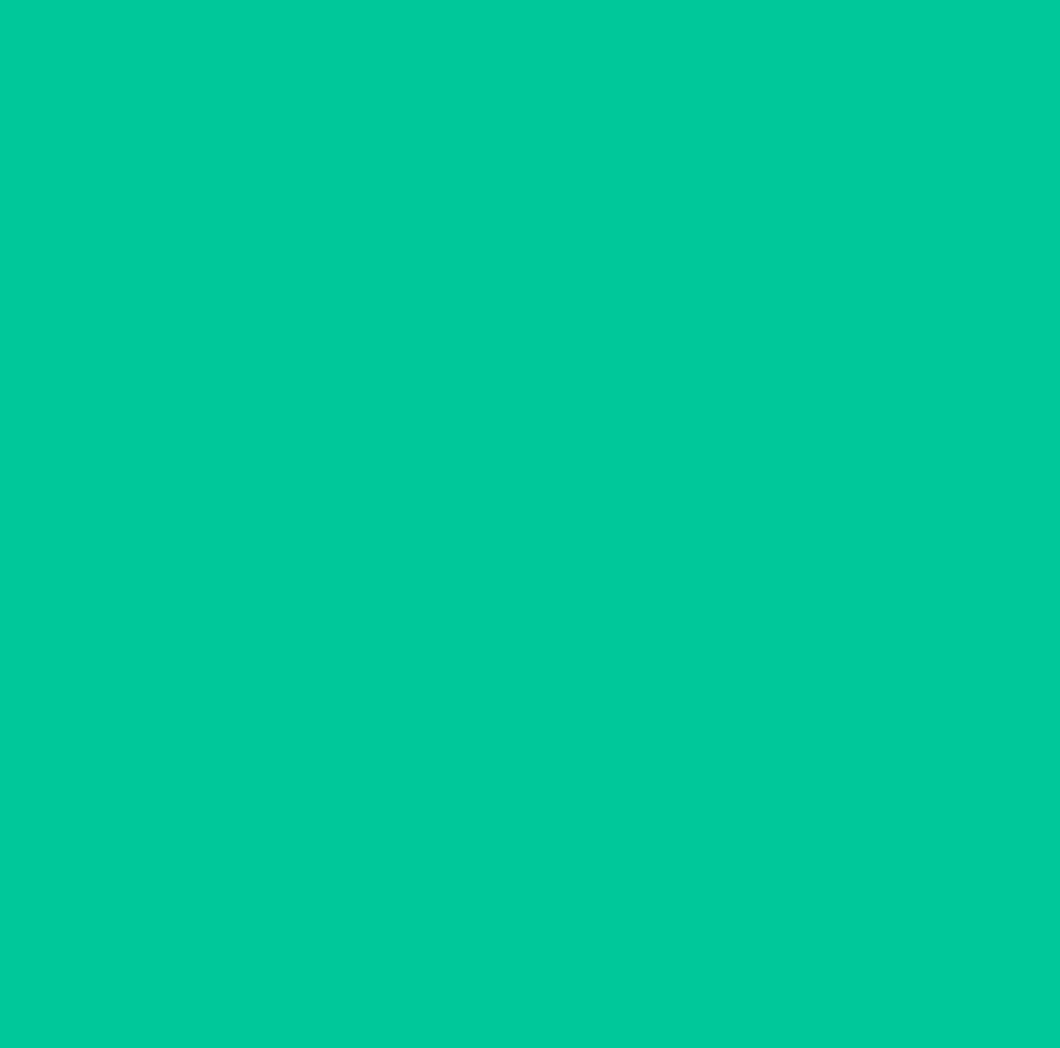 type 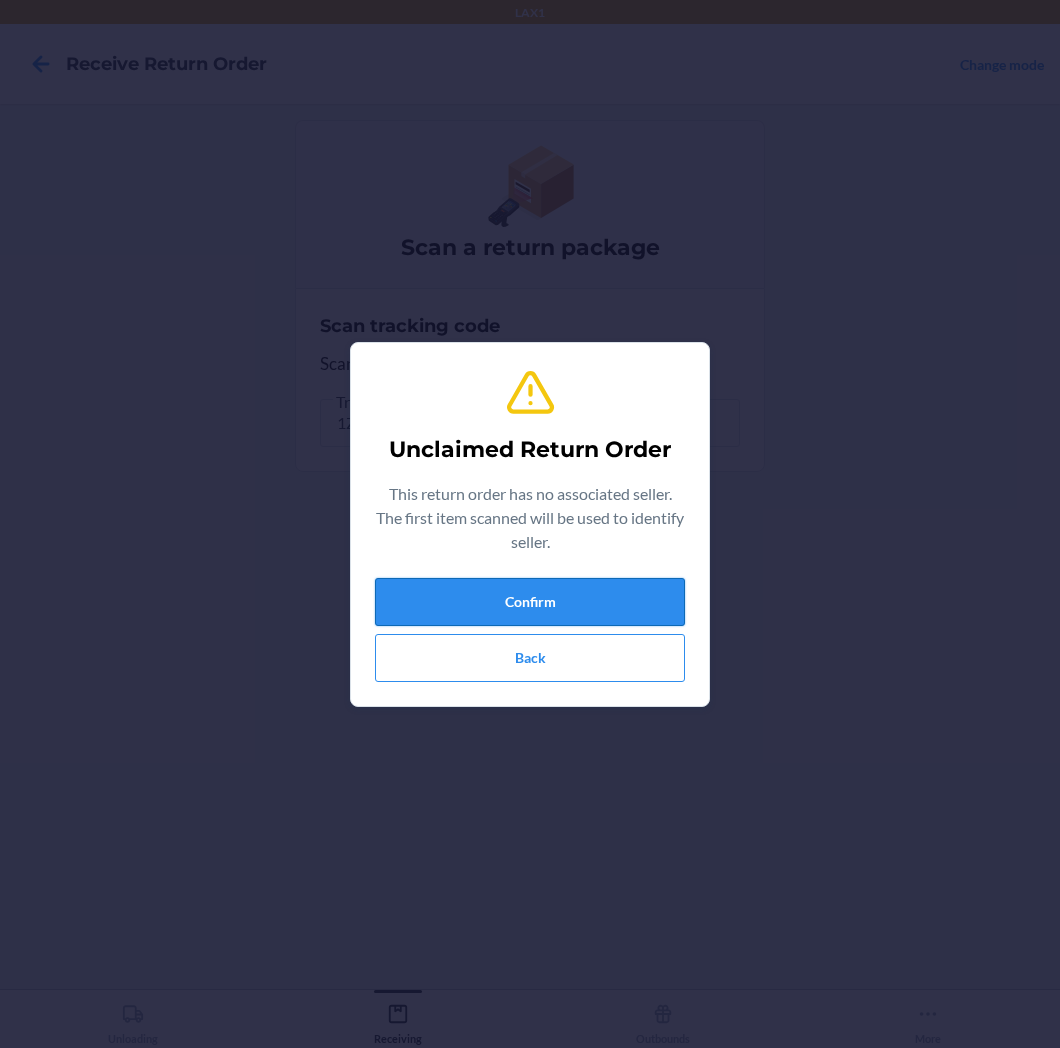 click on "Confirm" at bounding box center [530, 602] 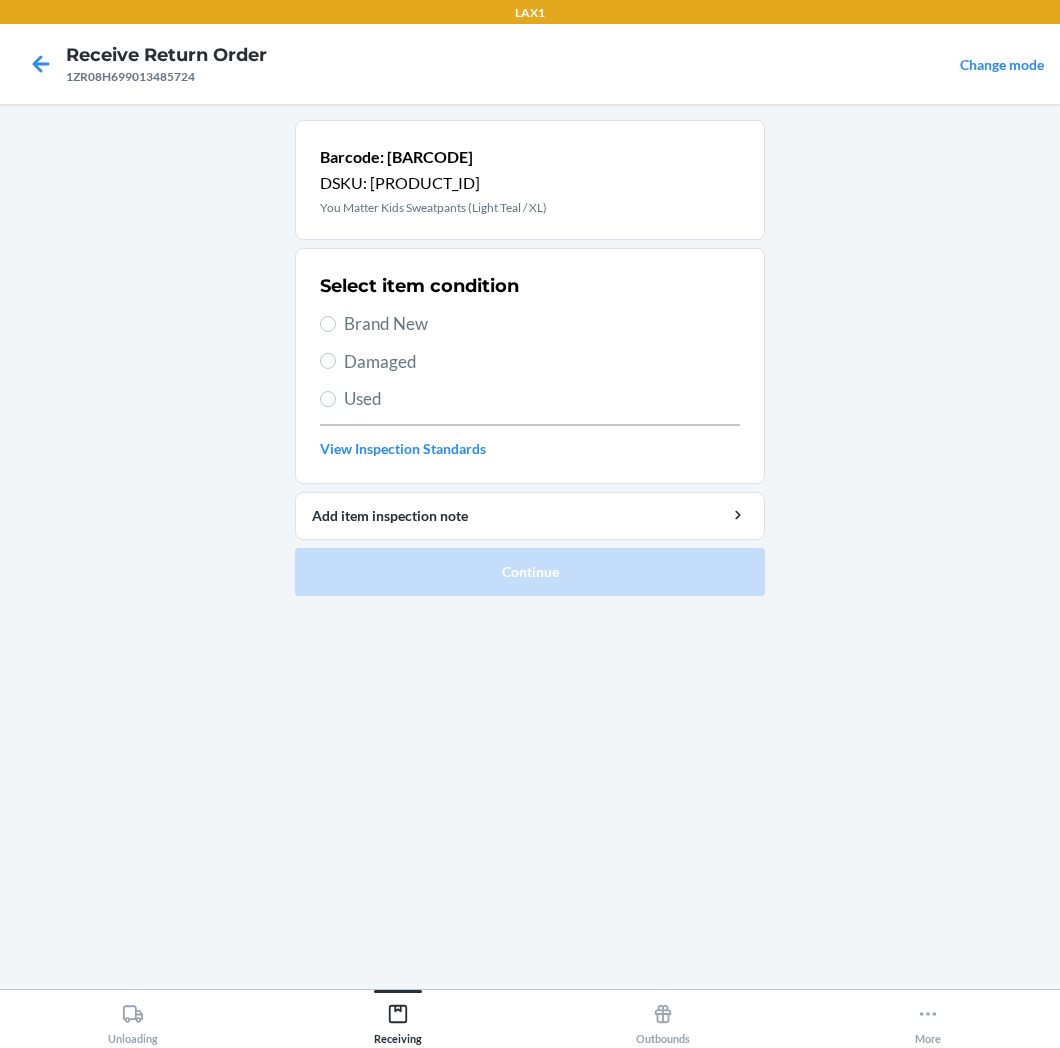 click on "Brand New" at bounding box center [542, 324] 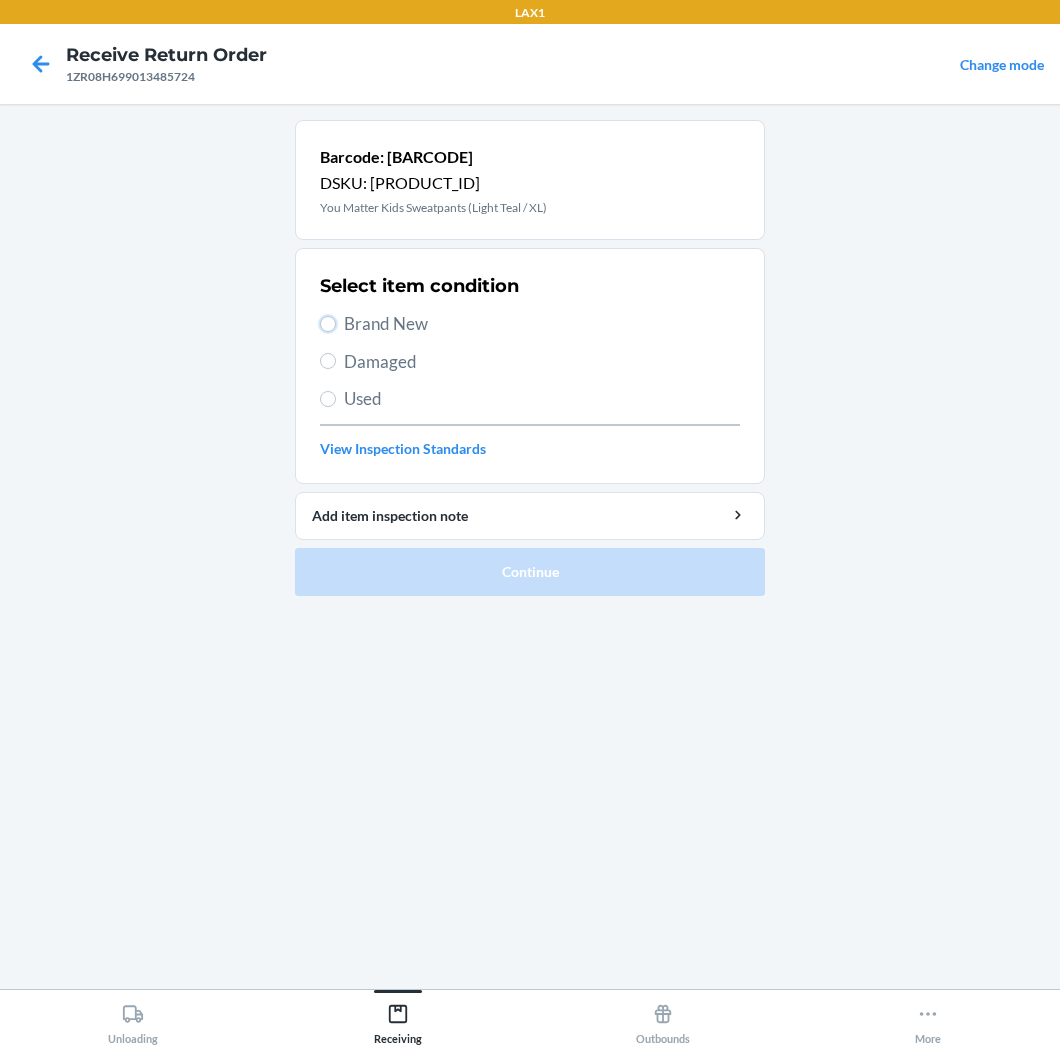 click on "Brand New" at bounding box center (328, 324) 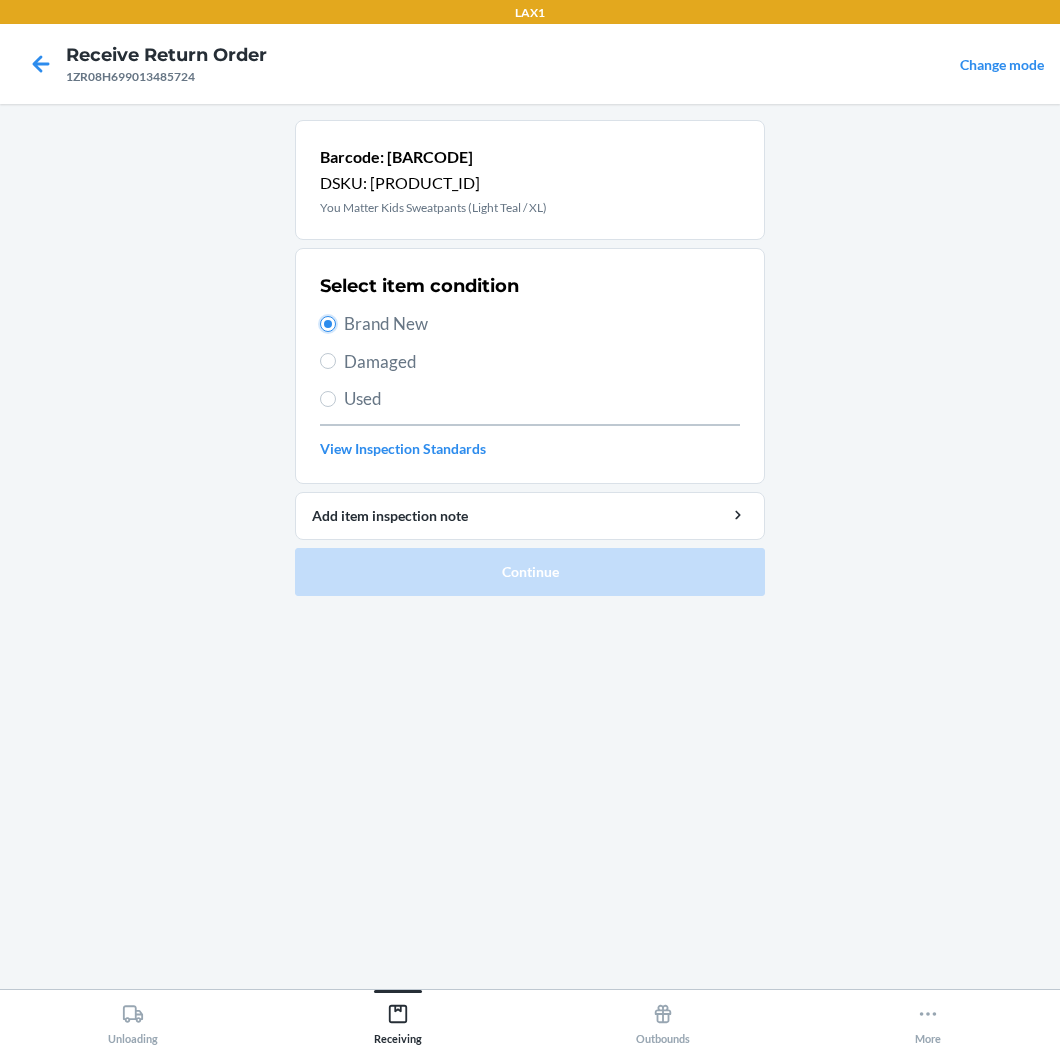 radio on "true" 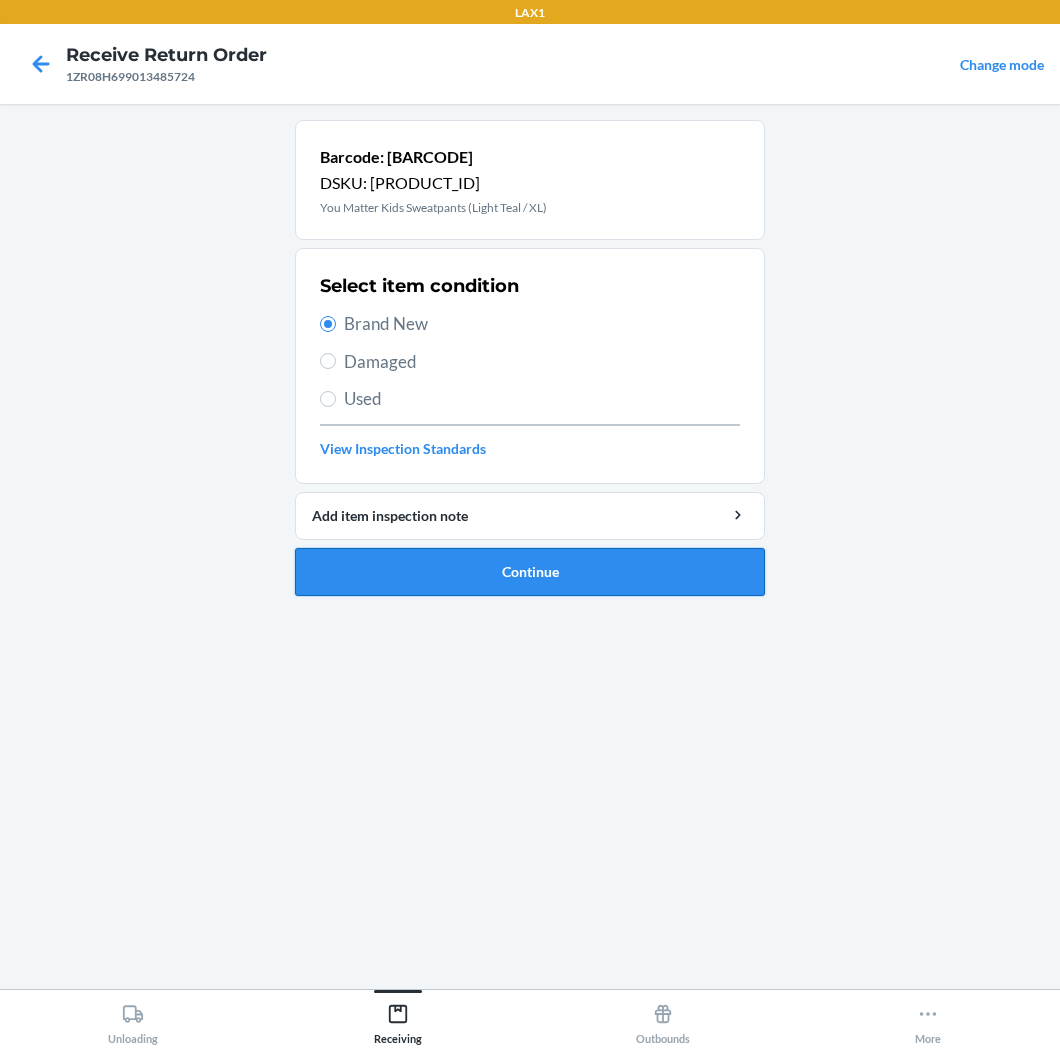 click on "Continue" at bounding box center [530, 572] 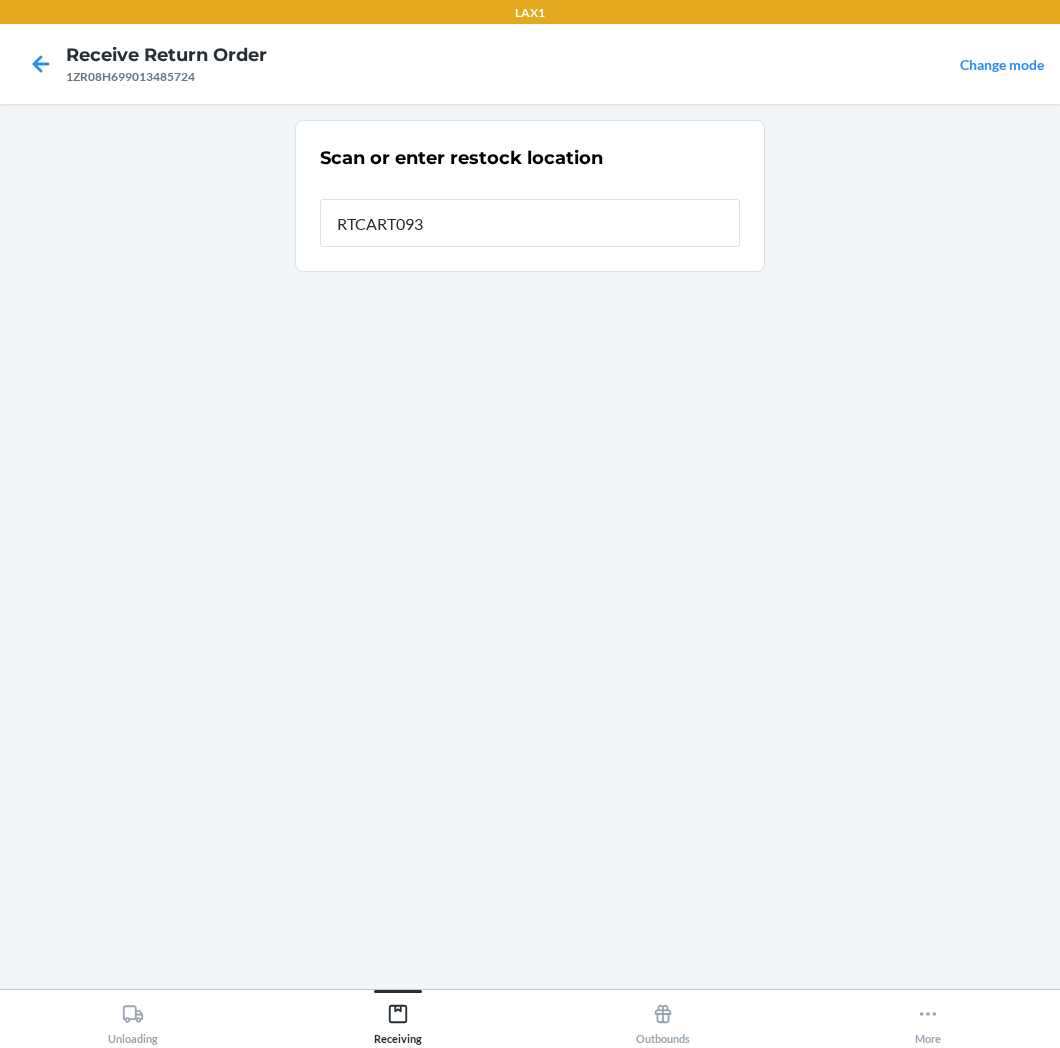 type on "RTCART093" 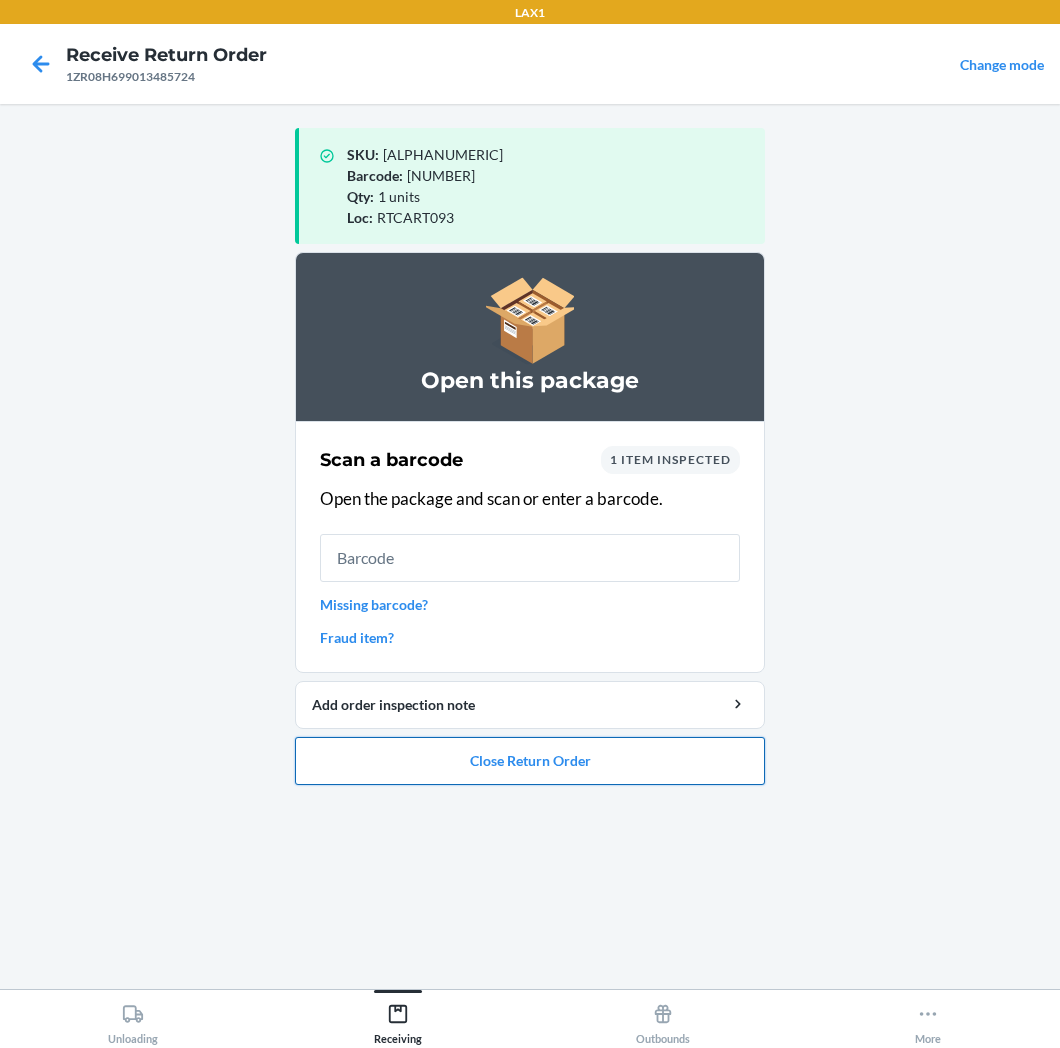 click on "Close Return Order" at bounding box center [530, 761] 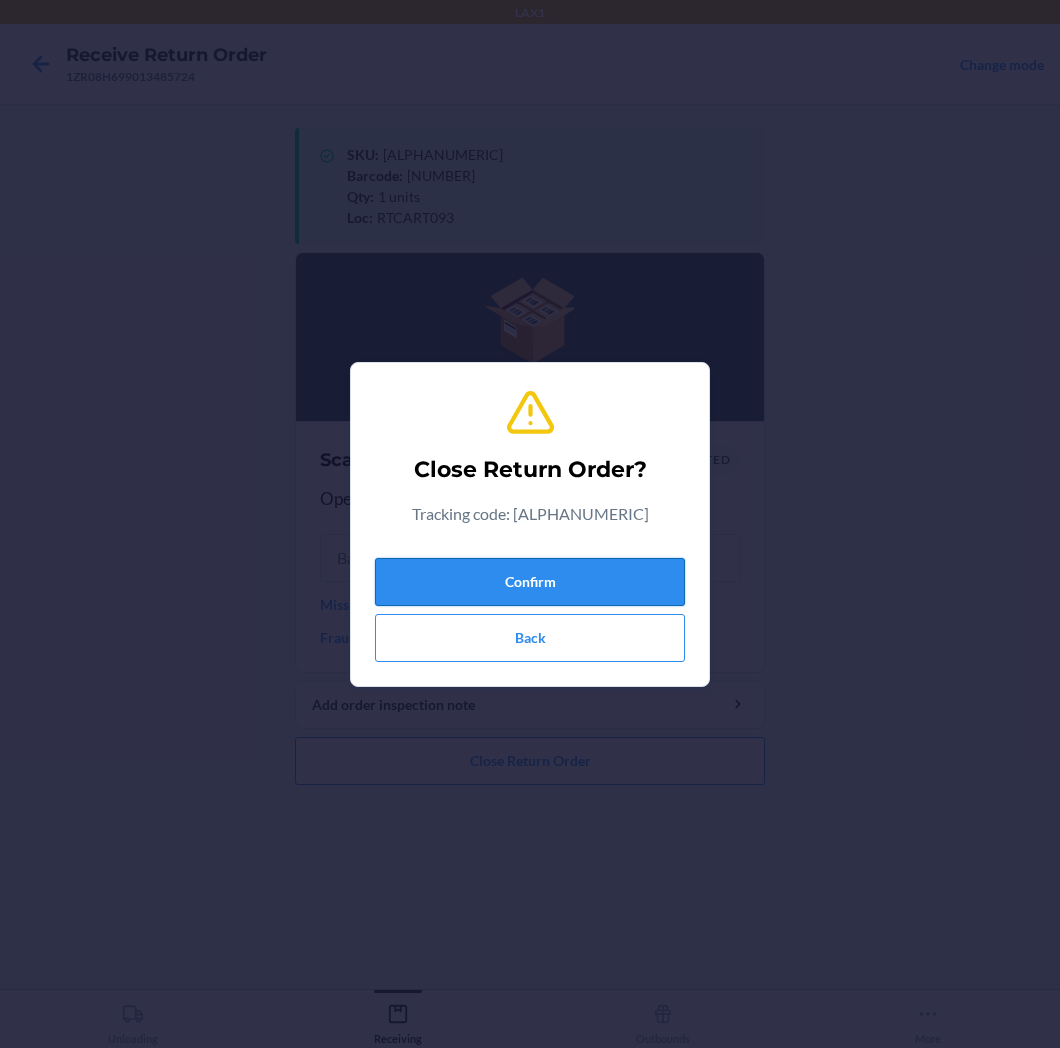 click on "Confirm" at bounding box center [530, 582] 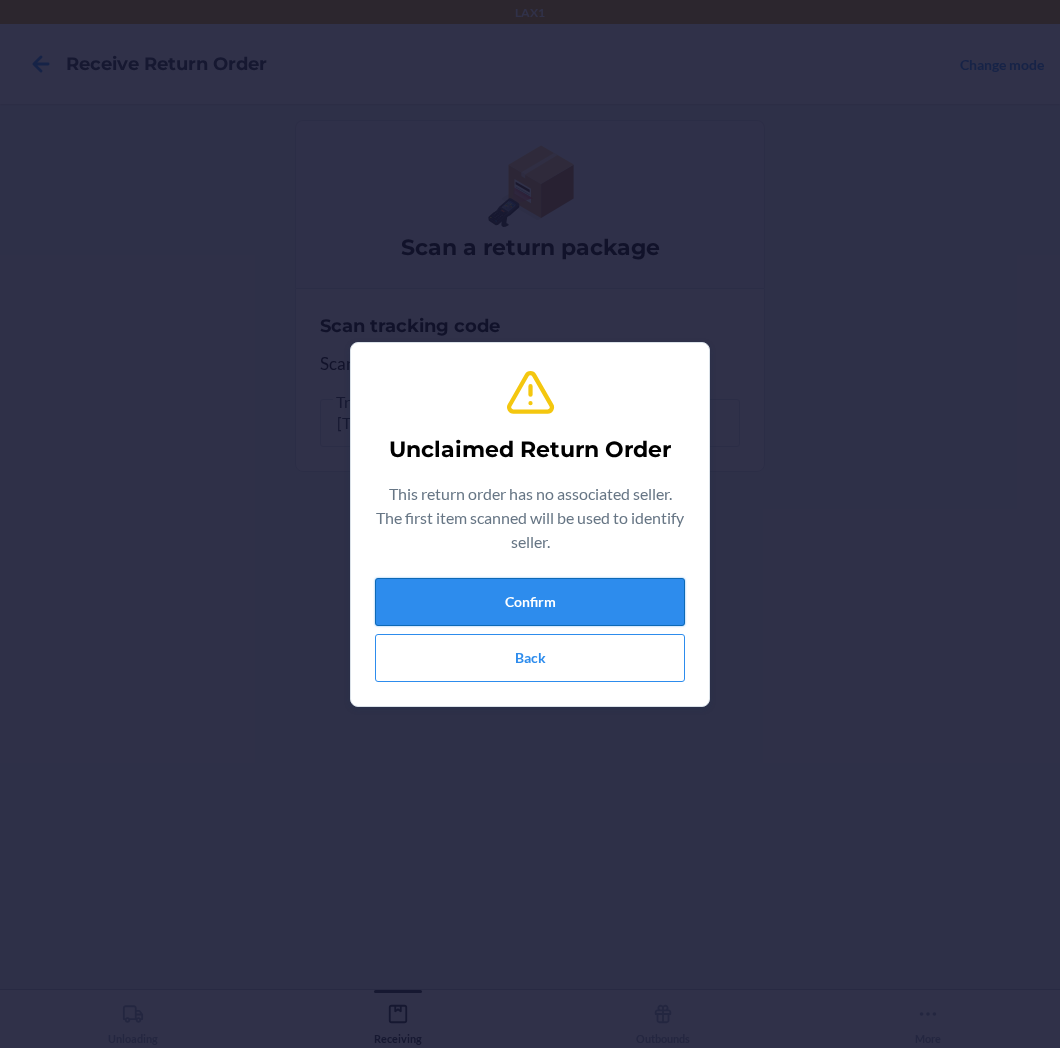 click on "Confirm" at bounding box center (530, 602) 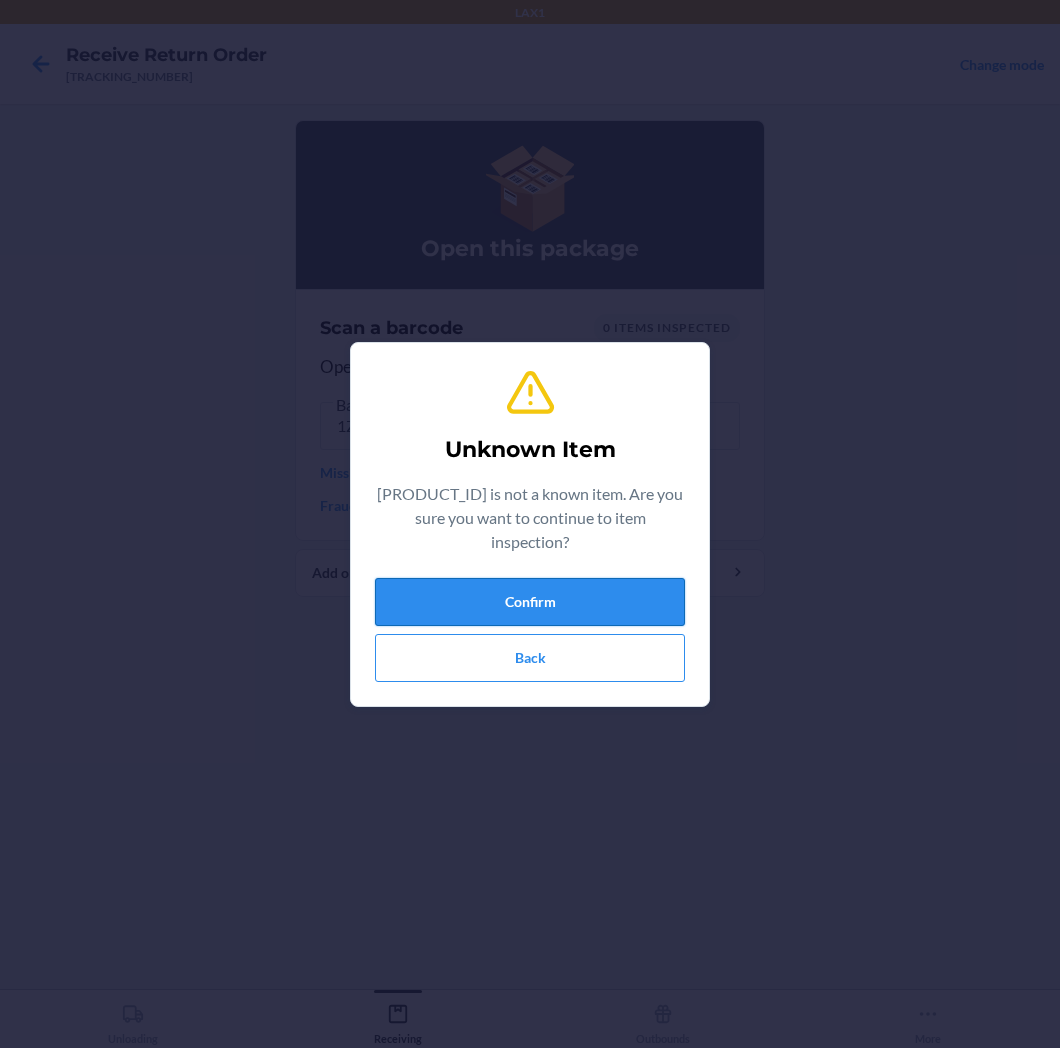 click on "Confirm" at bounding box center (530, 602) 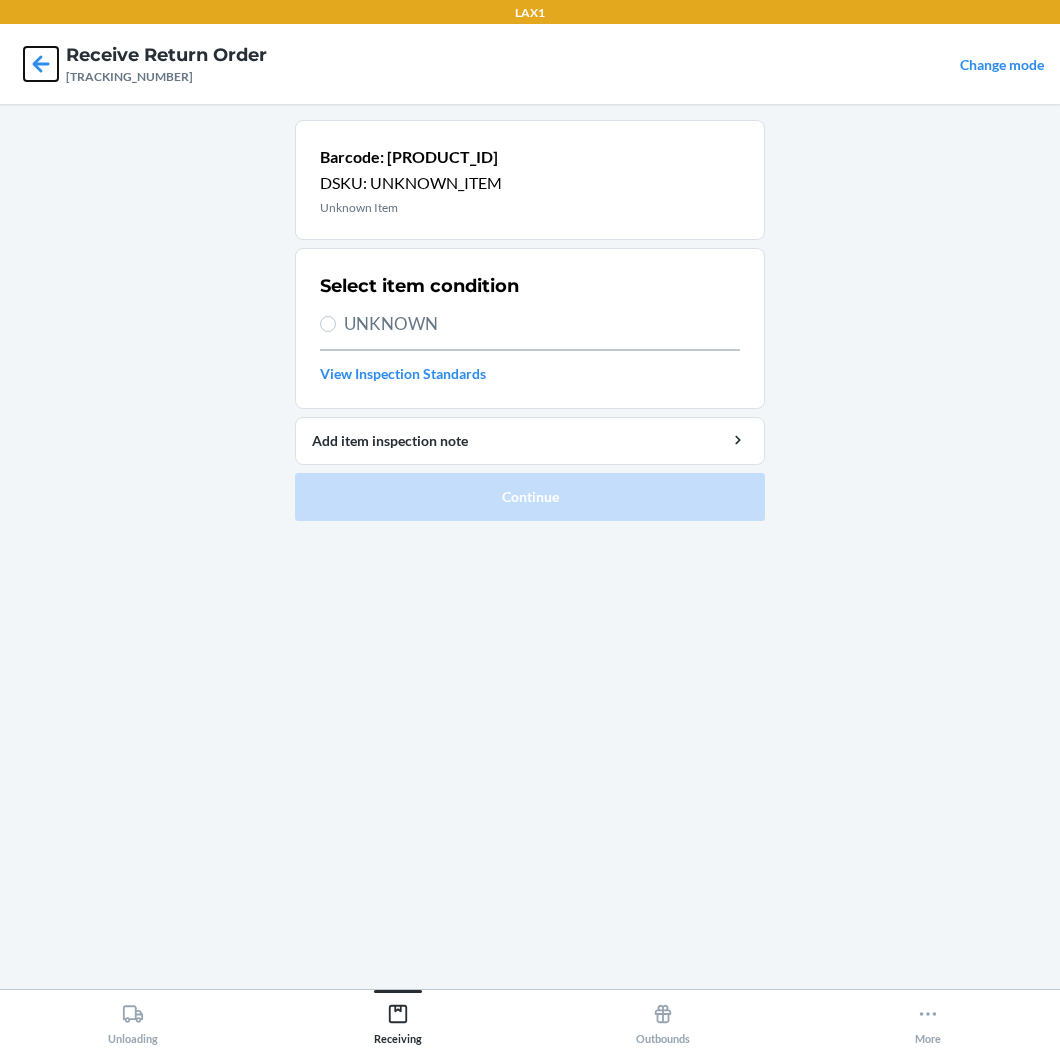 click 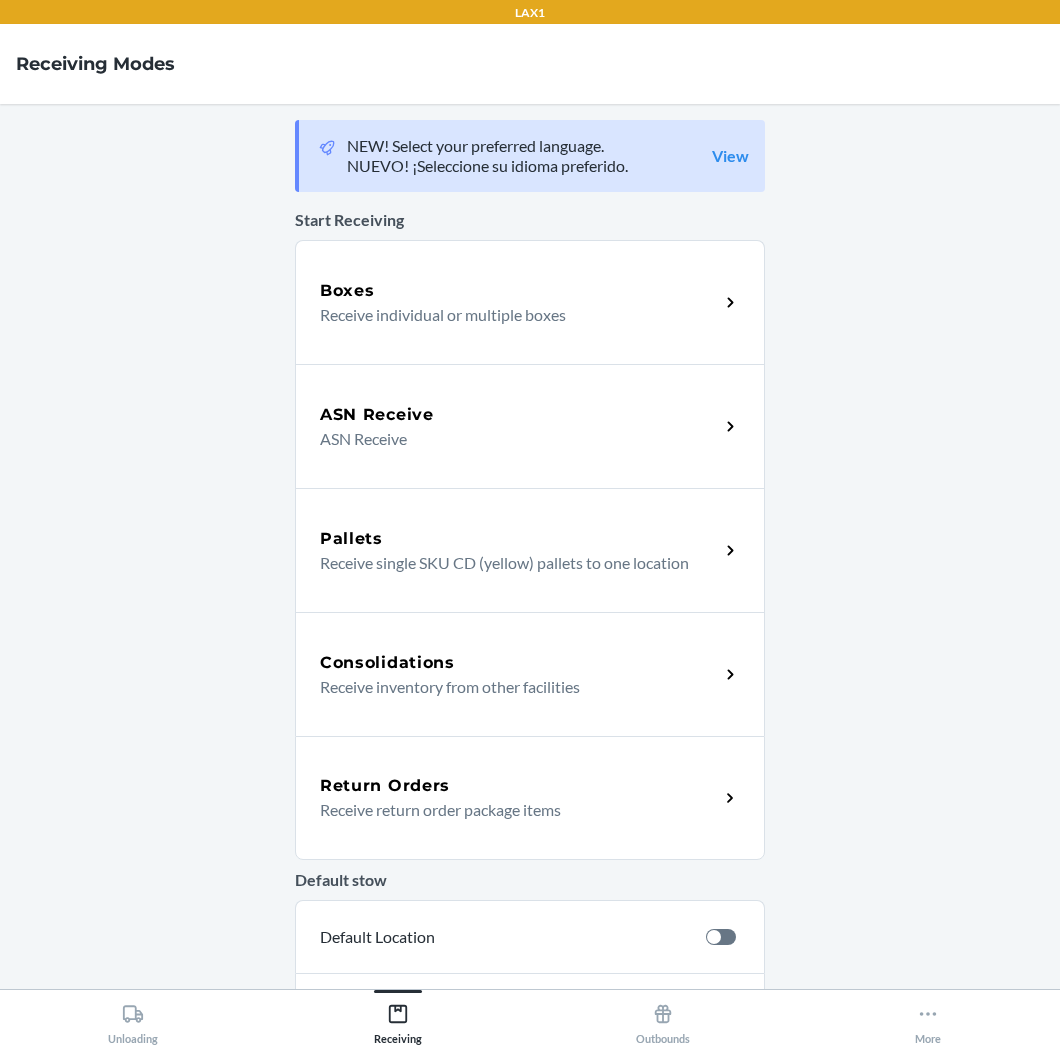 click on "Receive return order package items" at bounding box center (511, 810) 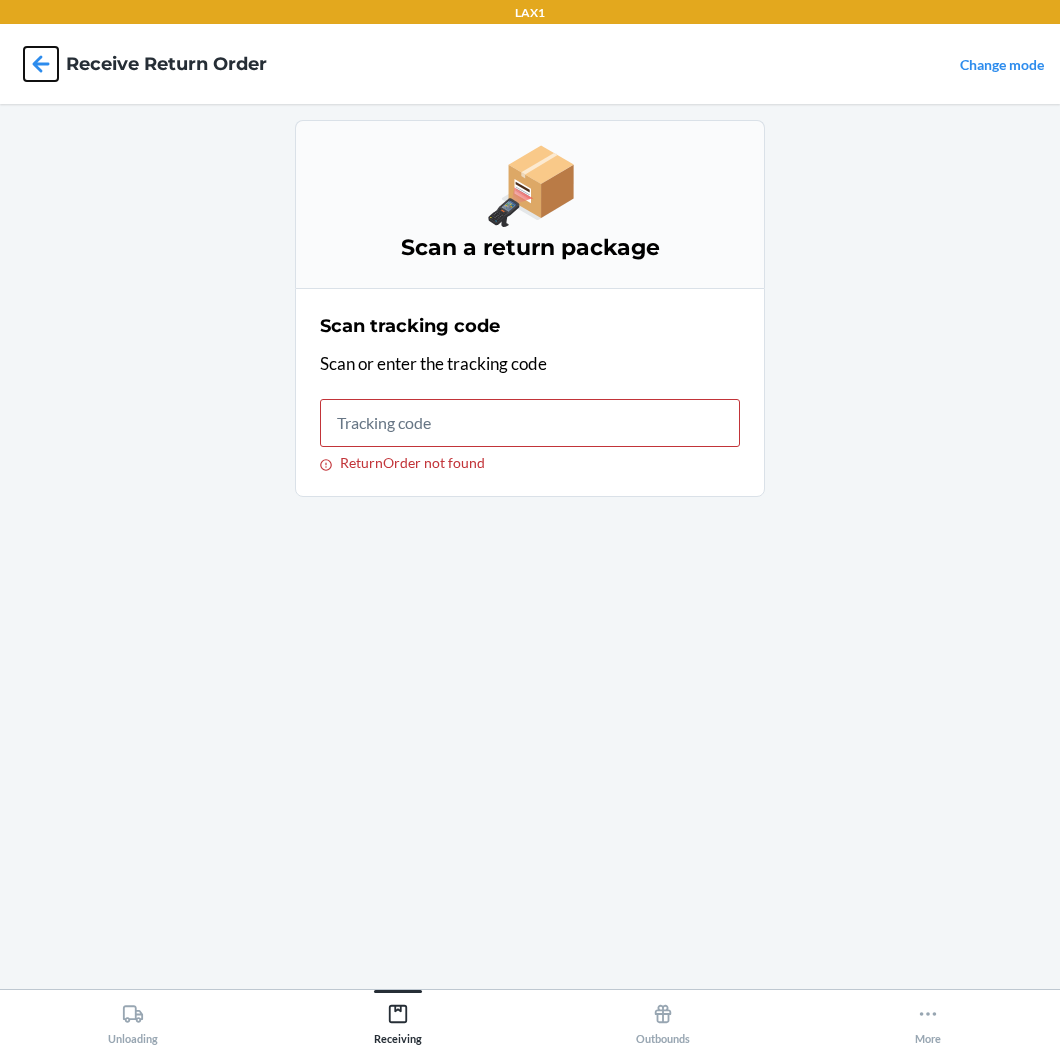 click 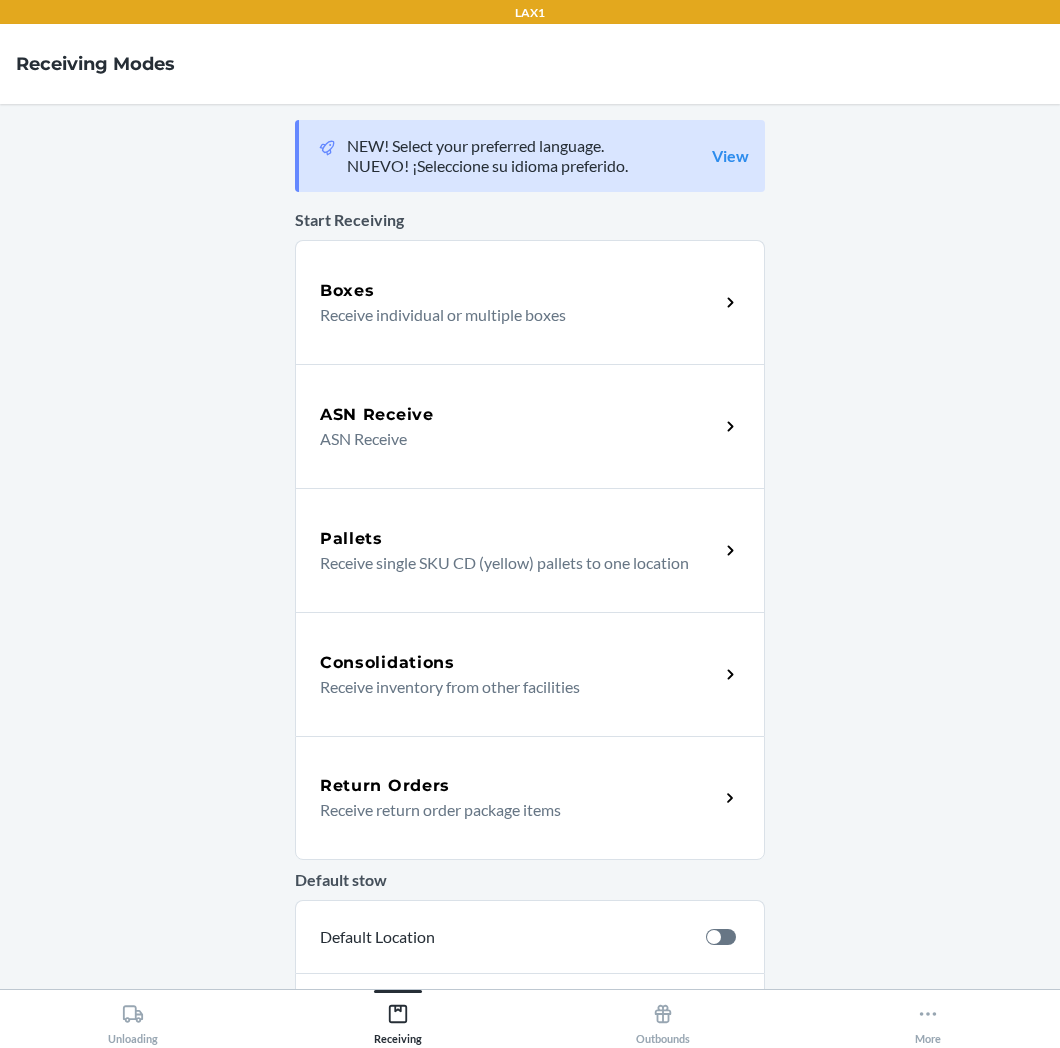 click on "Return Orders" at bounding box center (519, 786) 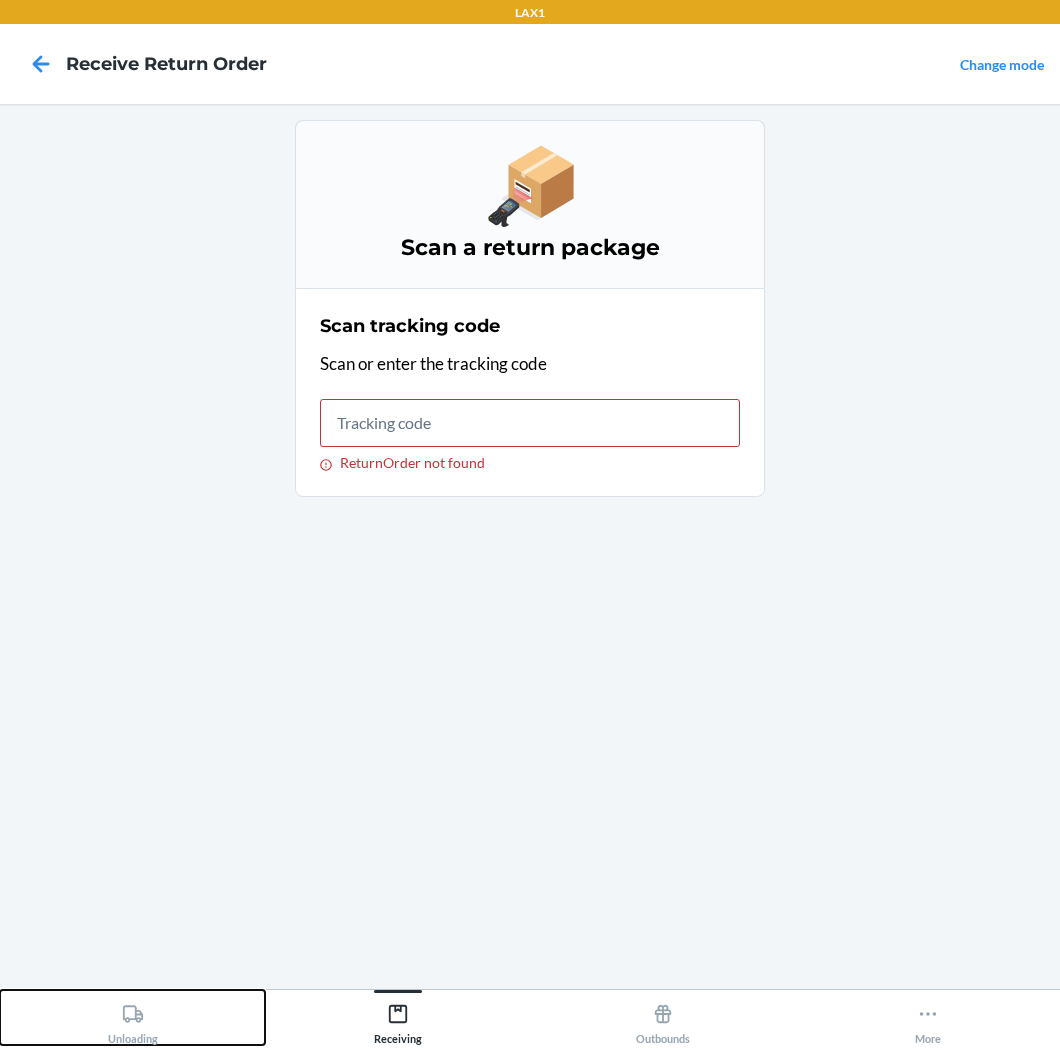 click on "Unloading" at bounding box center [133, 1020] 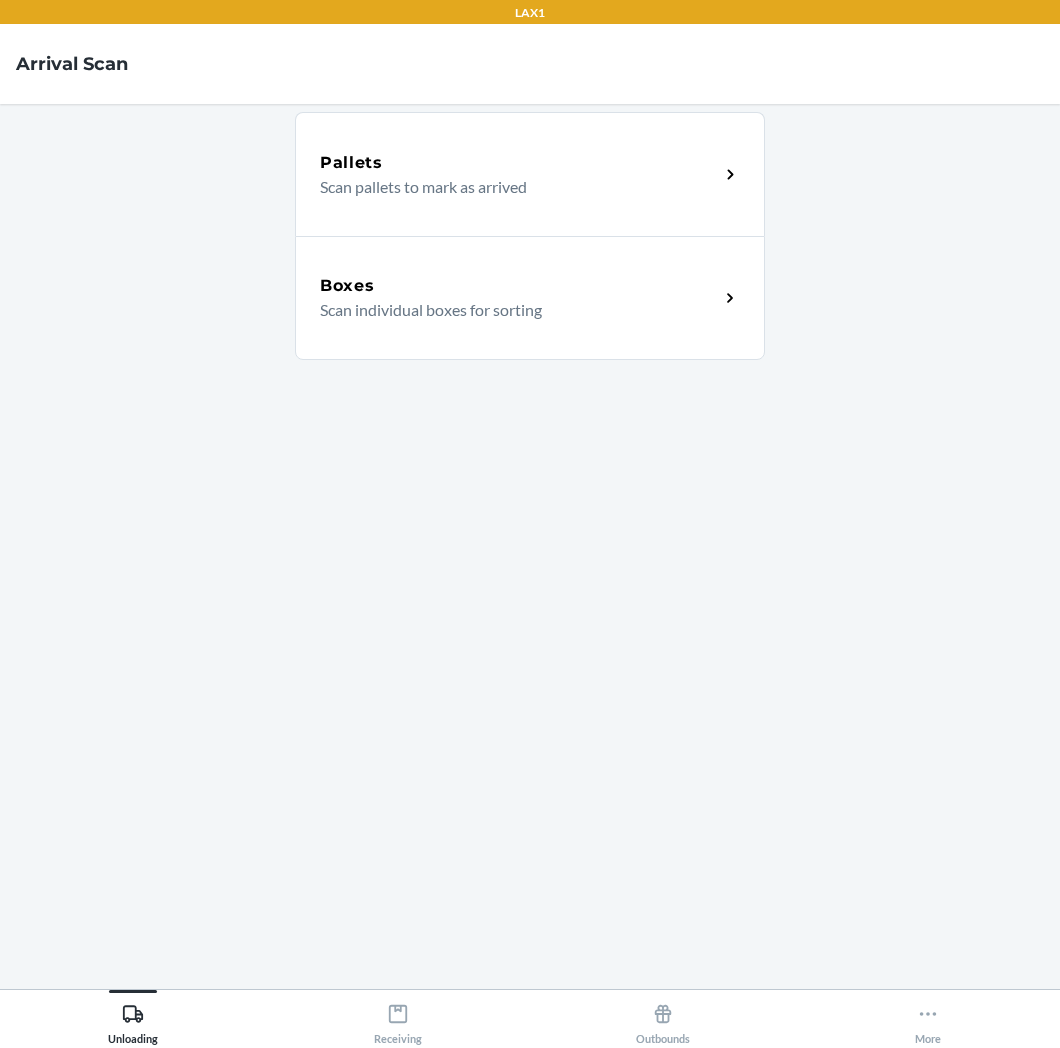 click on "Scan individual boxes for sorting" at bounding box center [511, 310] 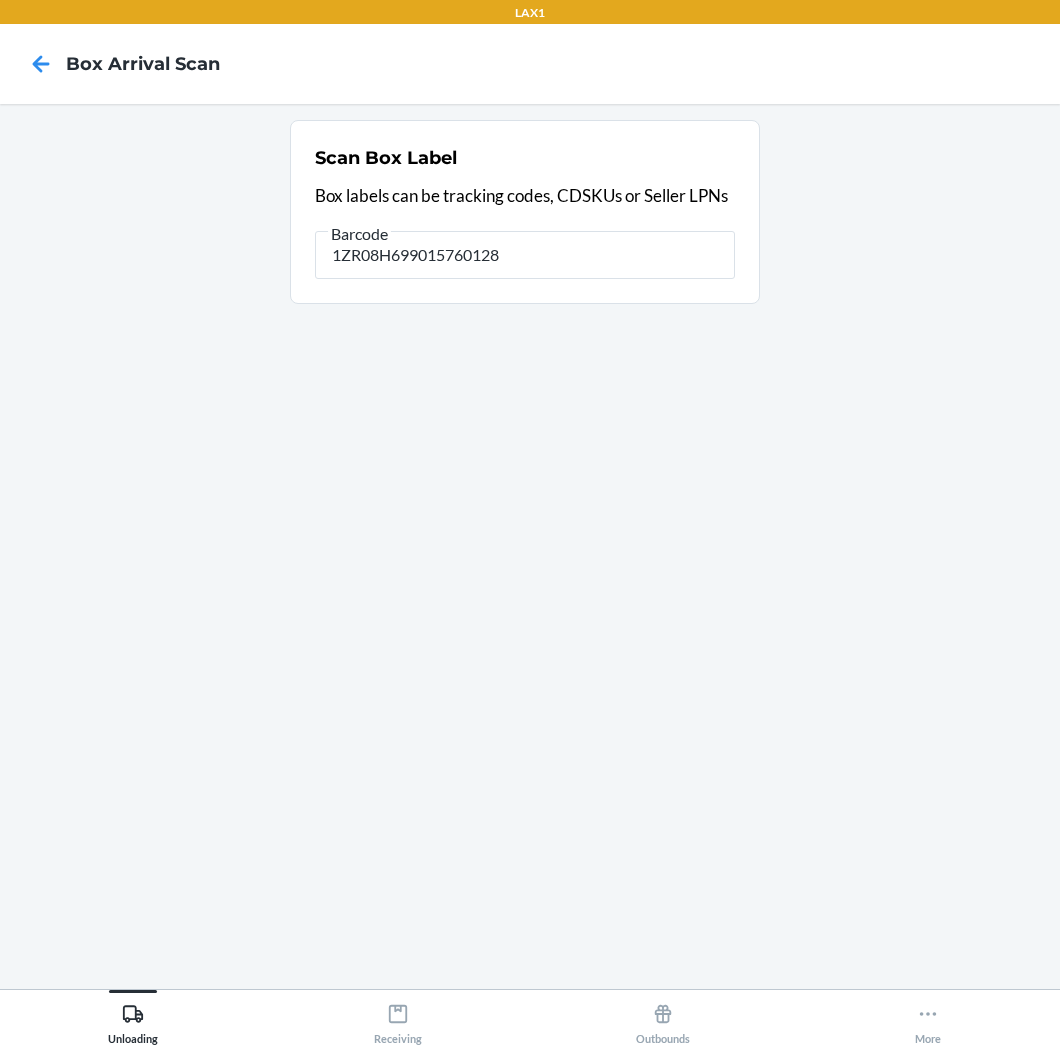 type on "1ZR08H699015760128" 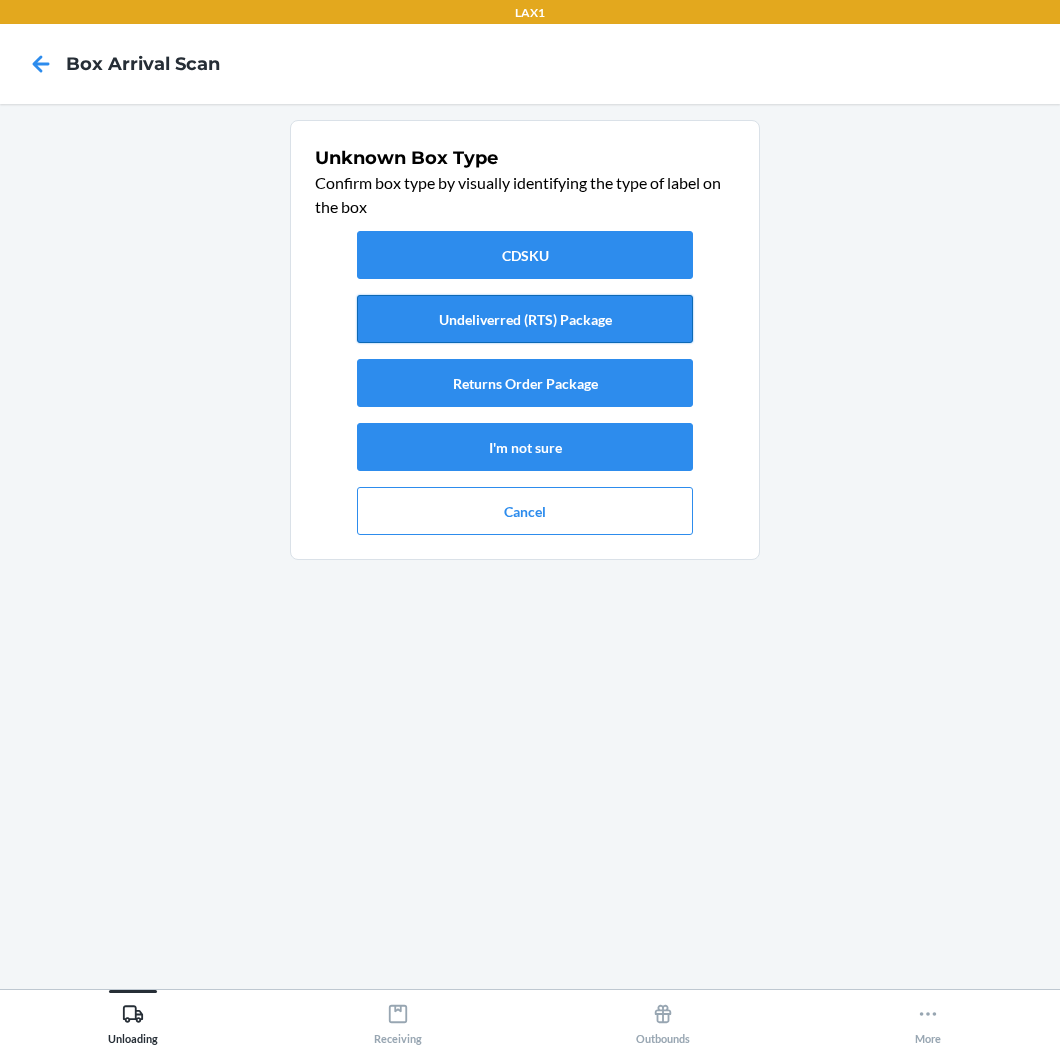 click on "Undeliverred (RTS) Package" at bounding box center (525, 319) 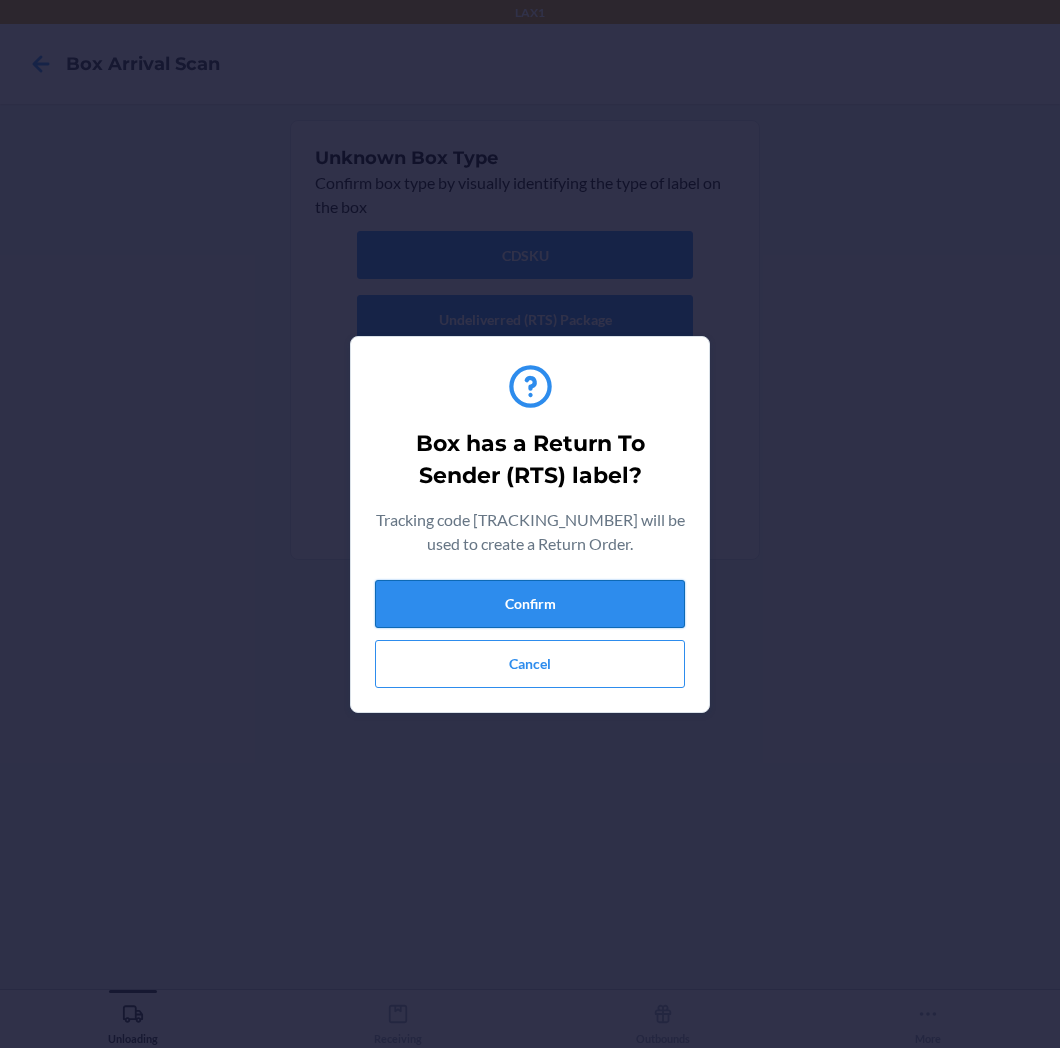 click on "Confirm" at bounding box center (530, 604) 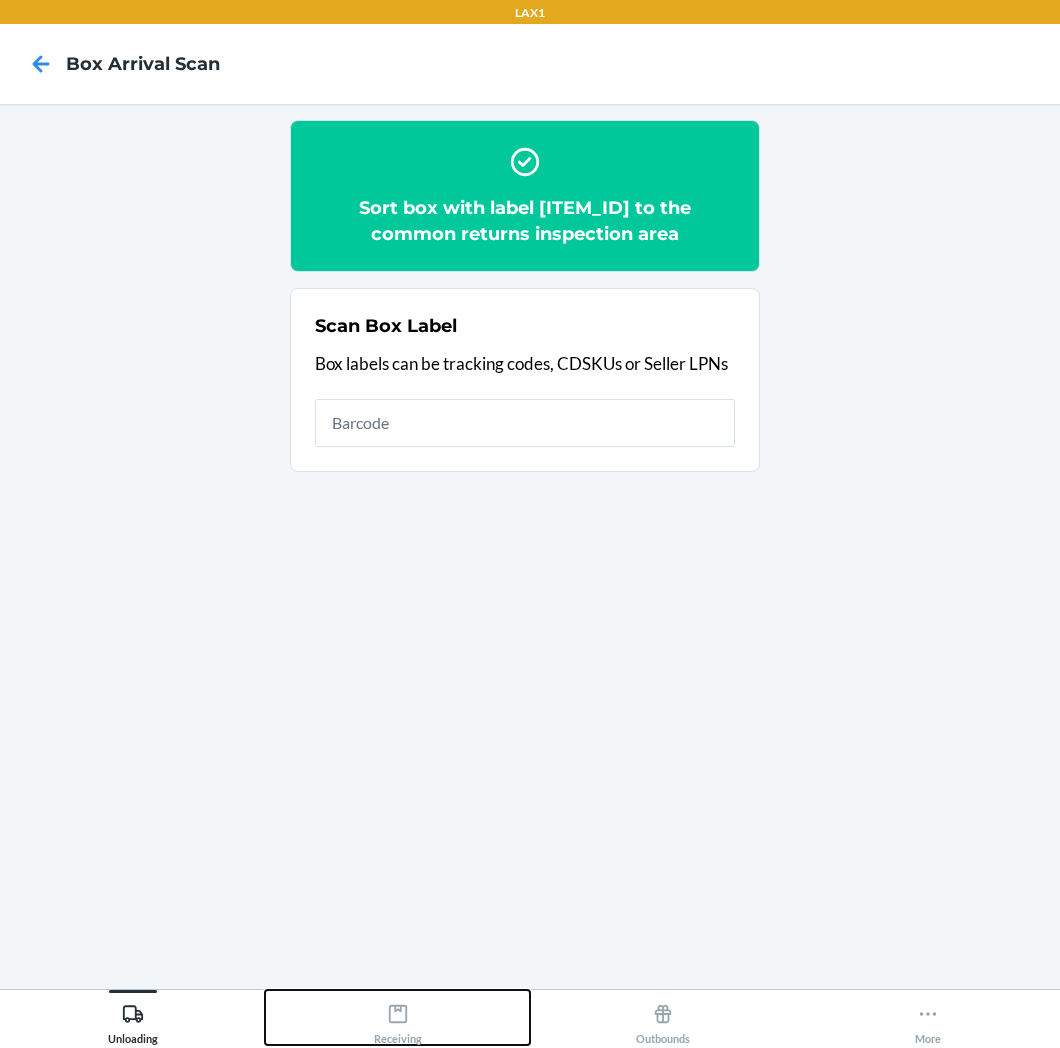 click 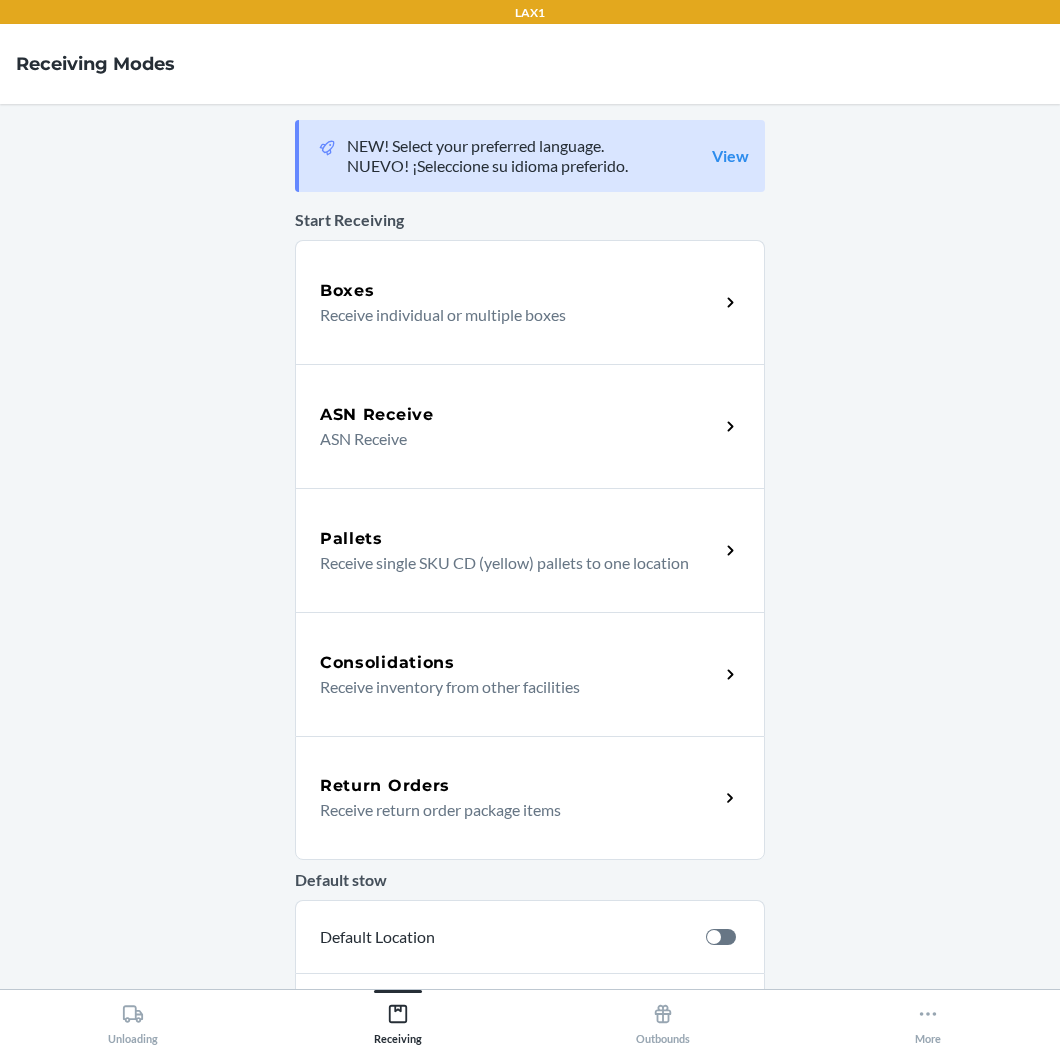 click on "Return Orders" at bounding box center (519, 786) 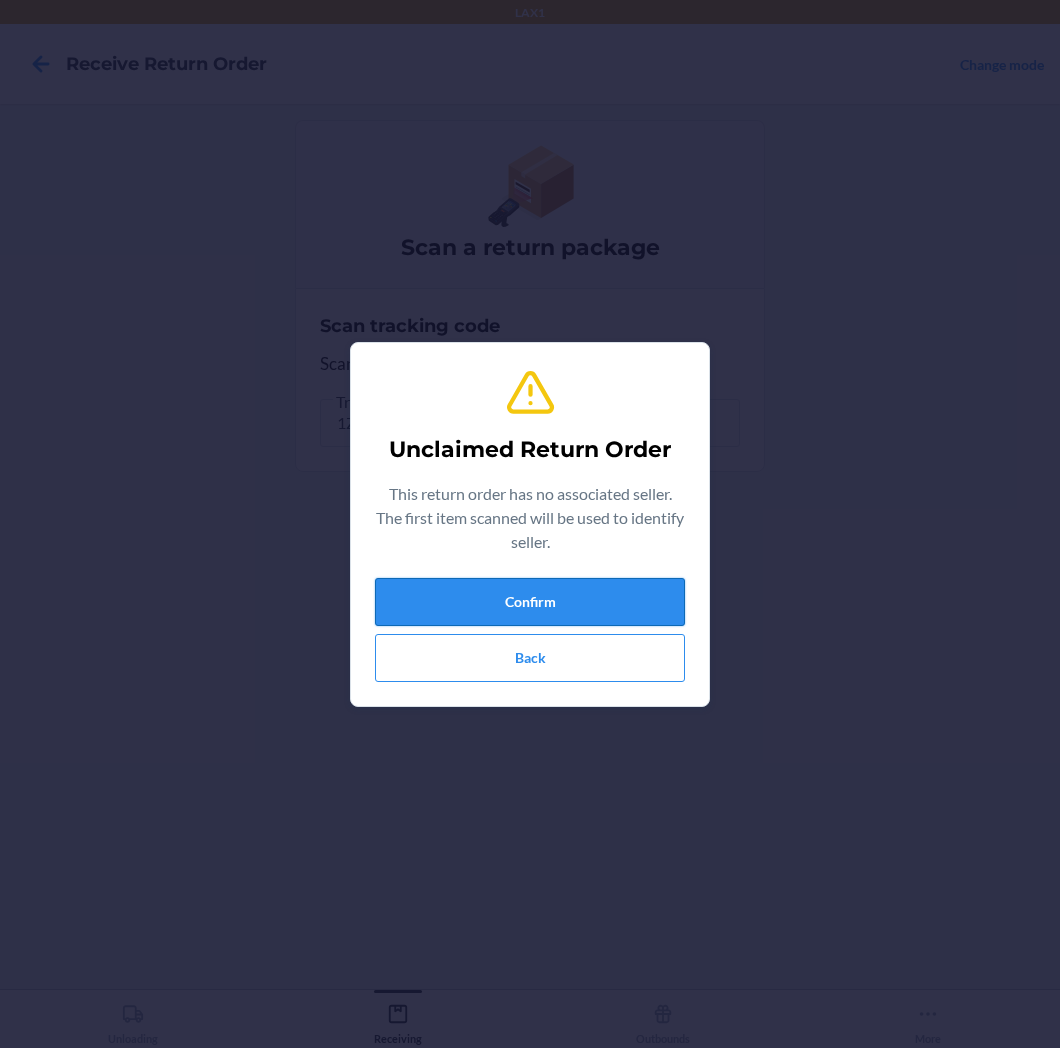 click on "Confirm" at bounding box center (530, 602) 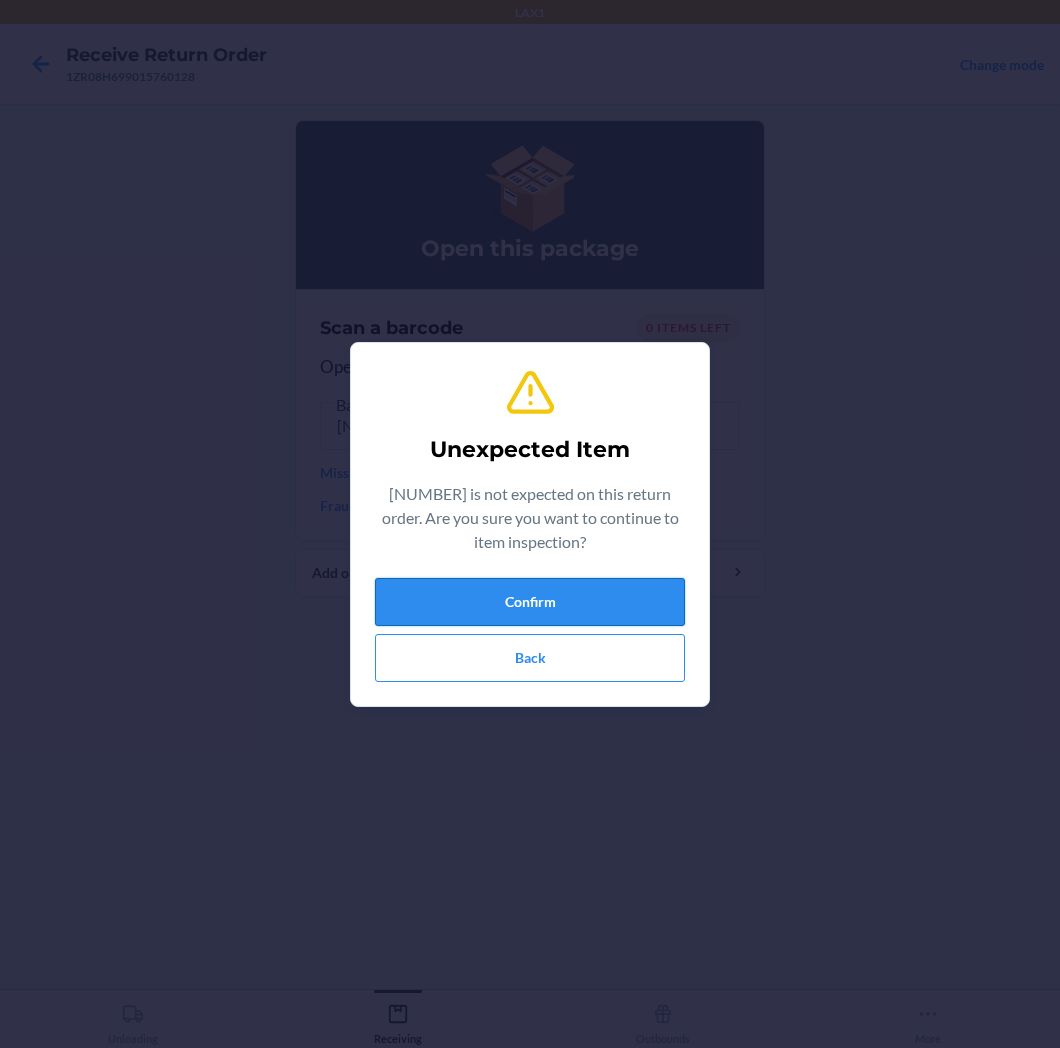click on "Confirm" at bounding box center (530, 602) 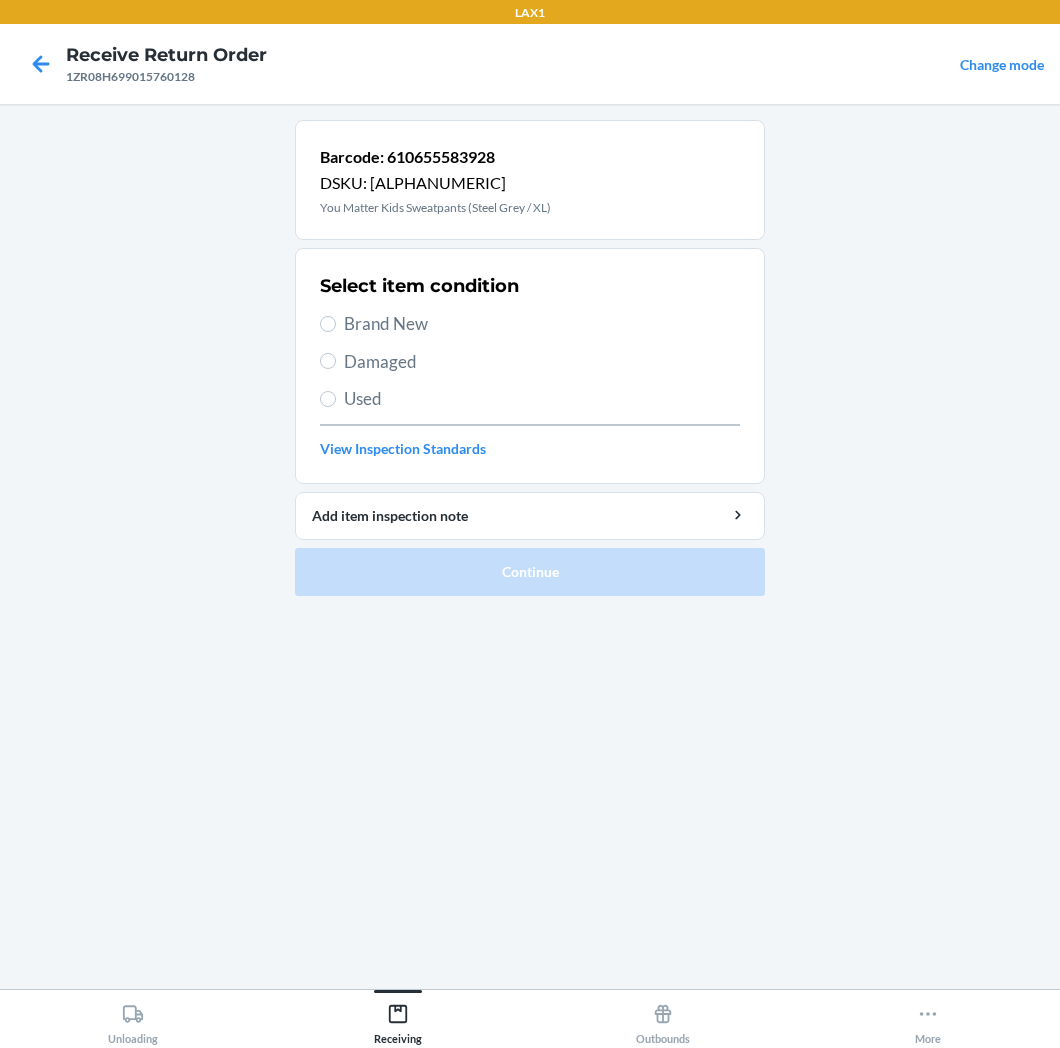 click on "Brand New" at bounding box center (542, 324) 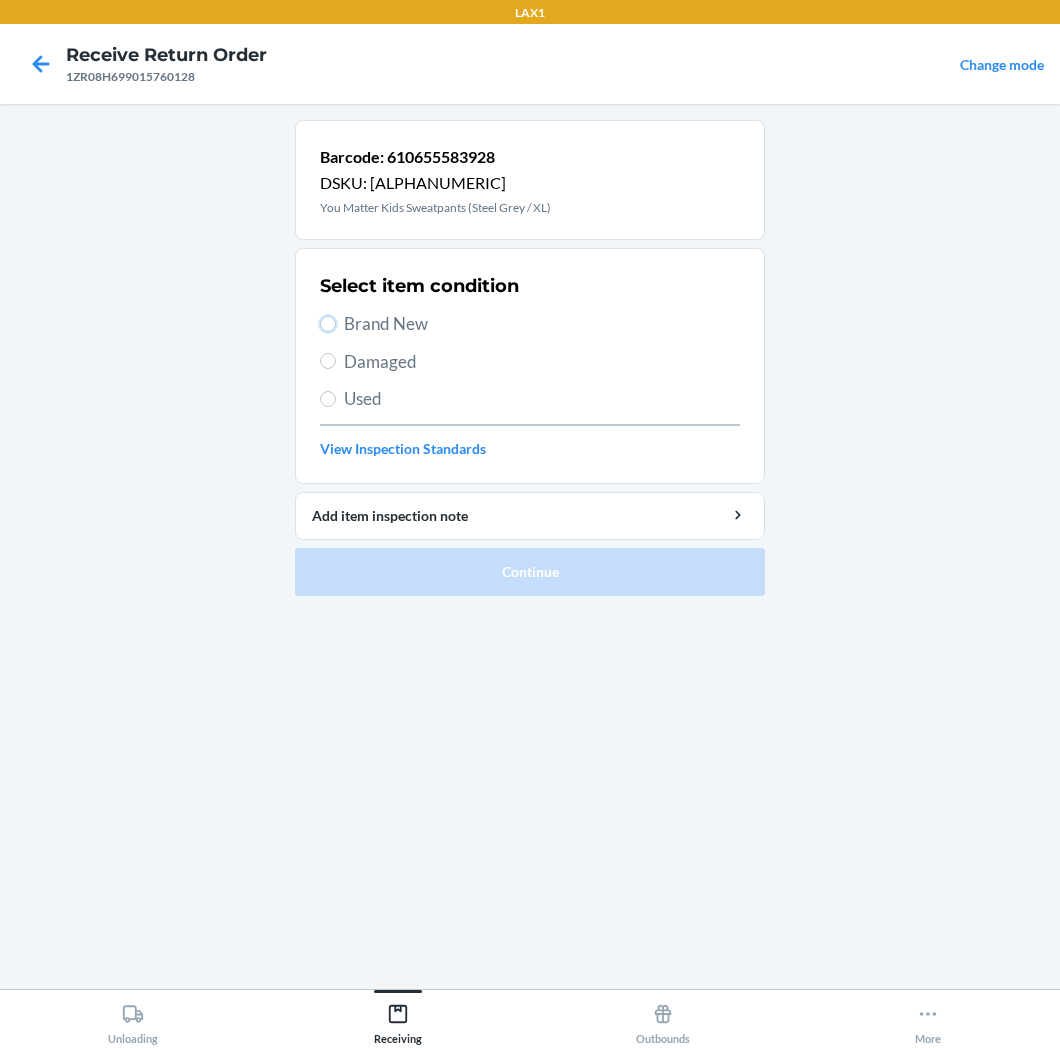 click on "Brand New" at bounding box center [328, 324] 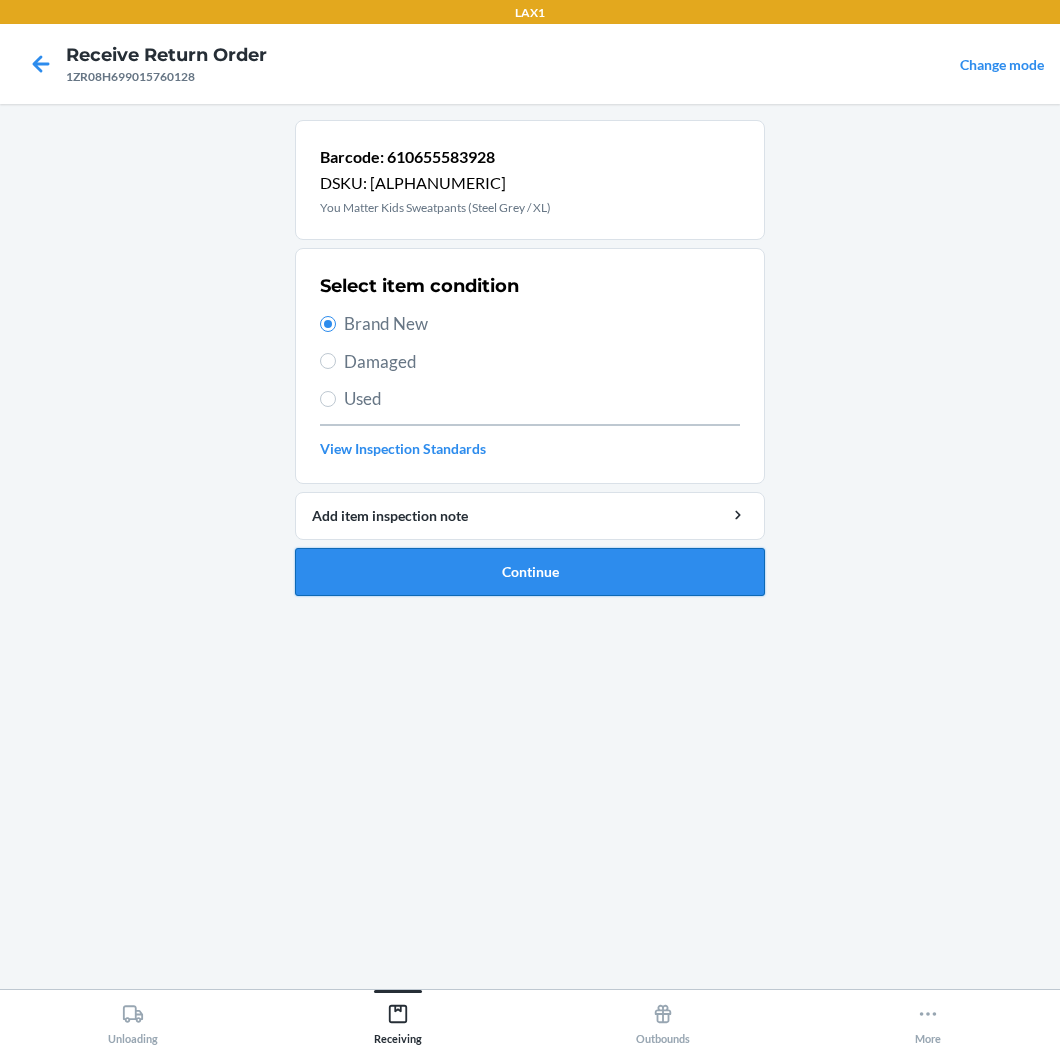 click on "Continue" at bounding box center (530, 572) 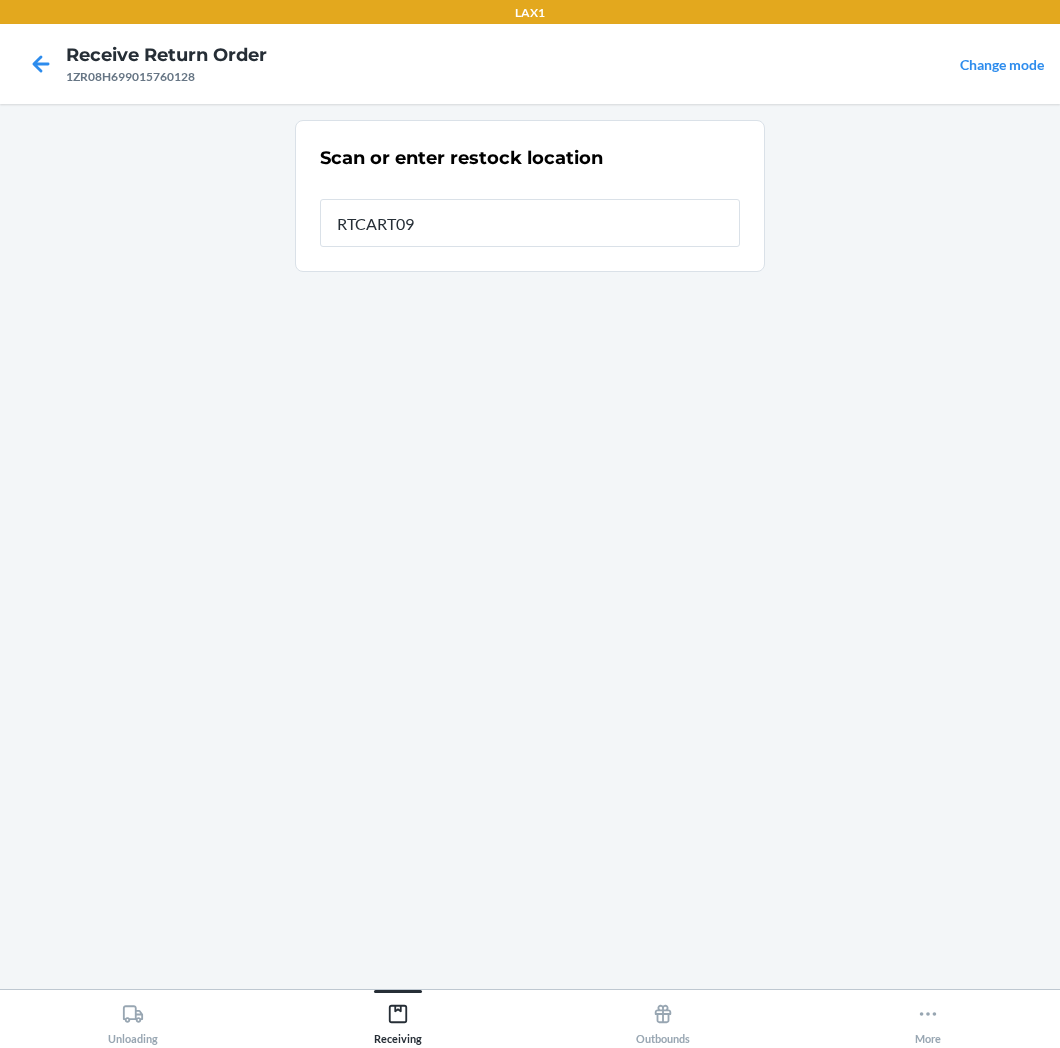 type on "RTCART093" 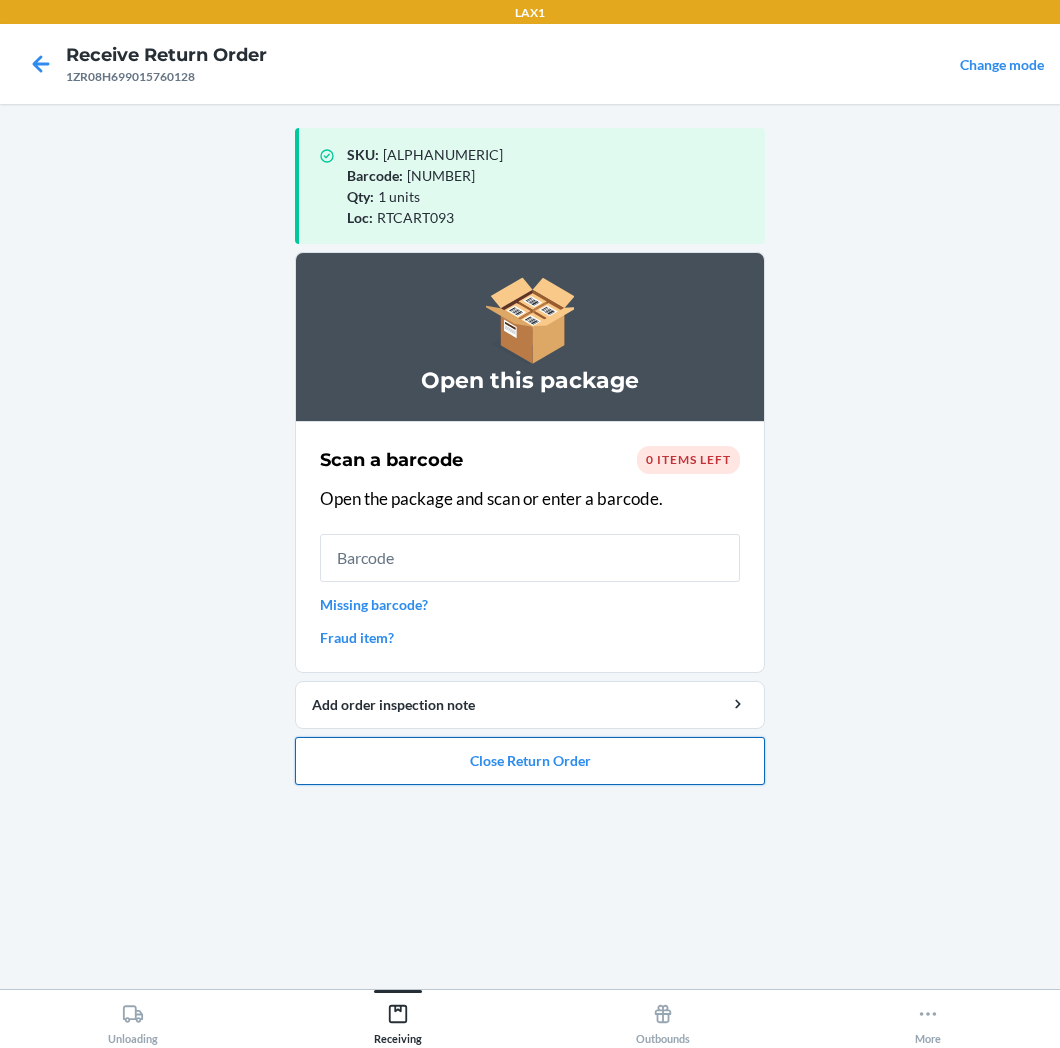 click on "Close Return Order" at bounding box center [530, 761] 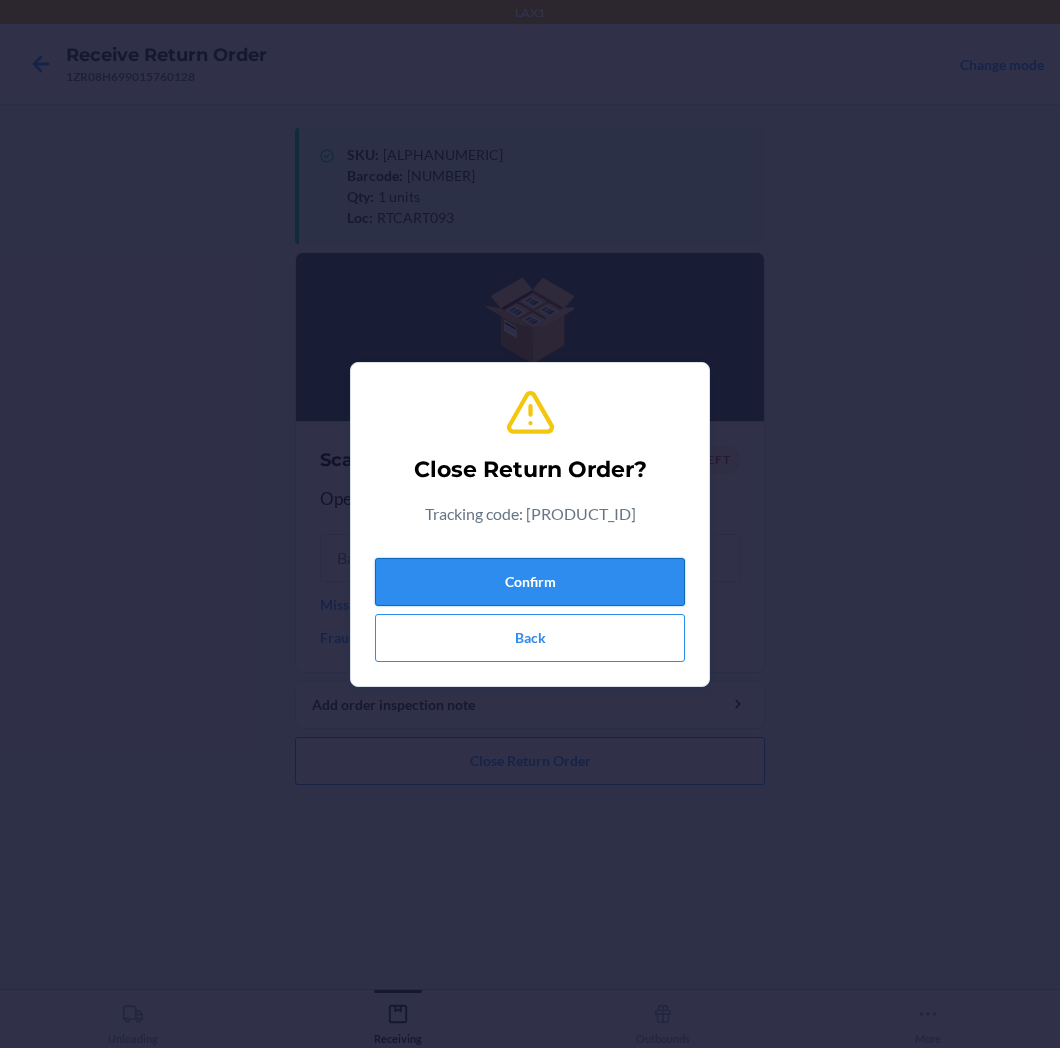 click on "Confirm" at bounding box center (530, 582) 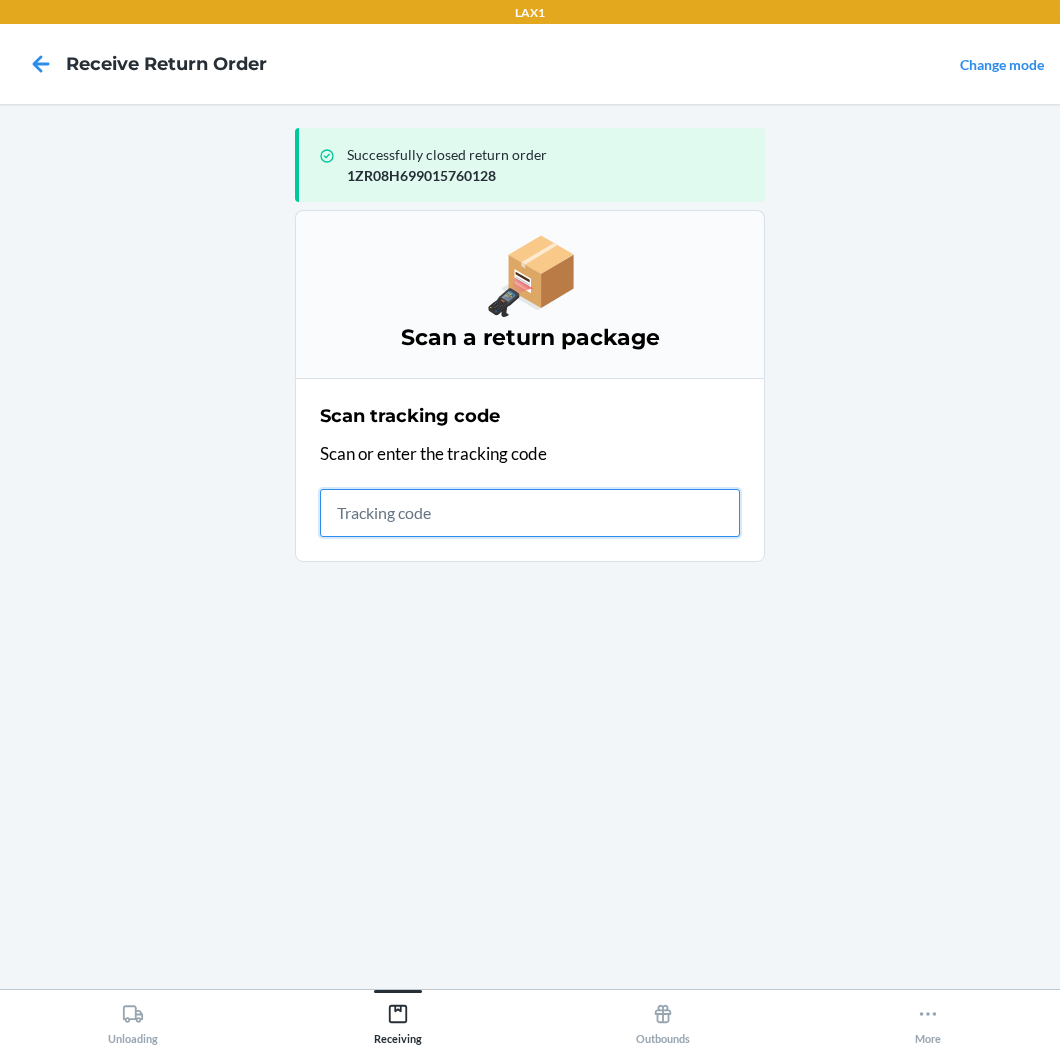 drag, startPoint x: 52, startPoint y: 720, endPoint x: 416, endPoint y: 528, distance: 411.53372 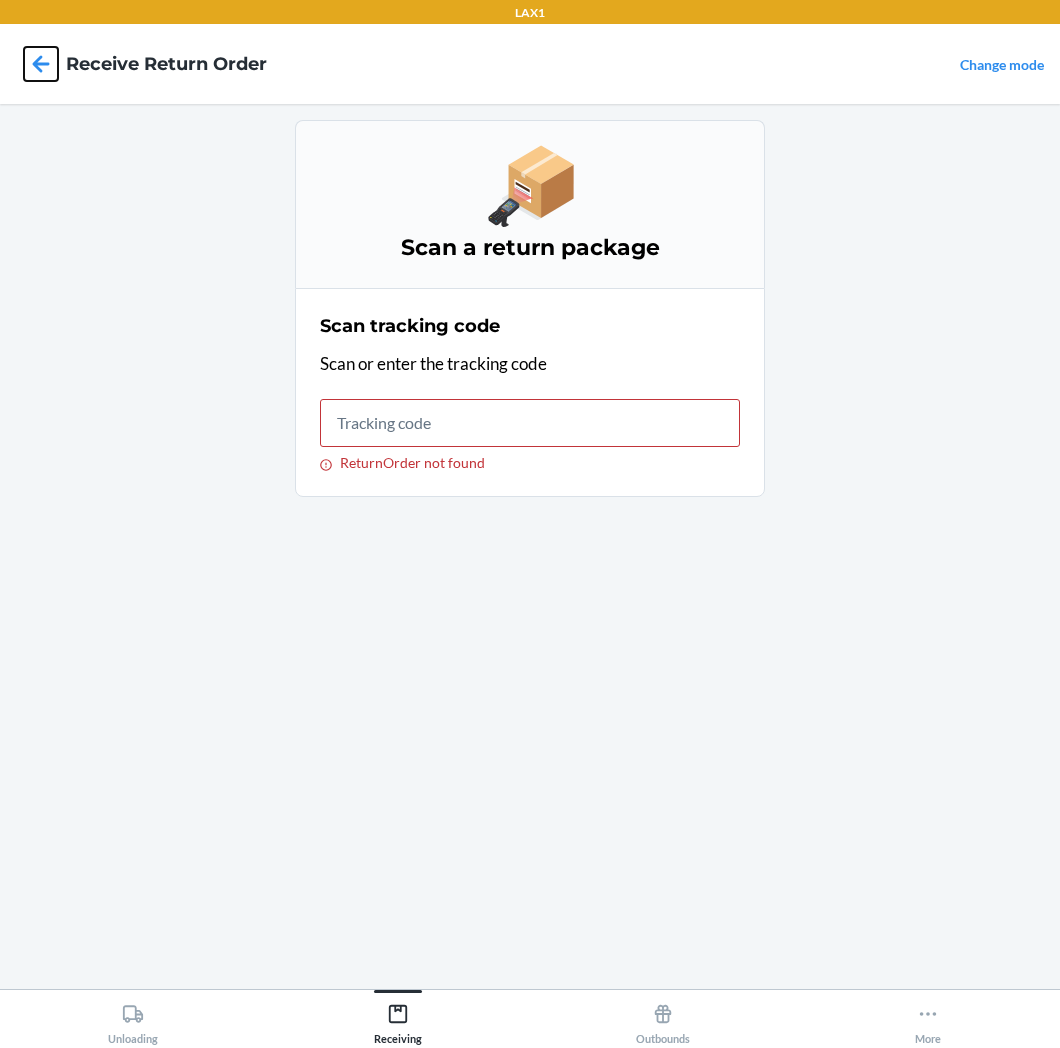click 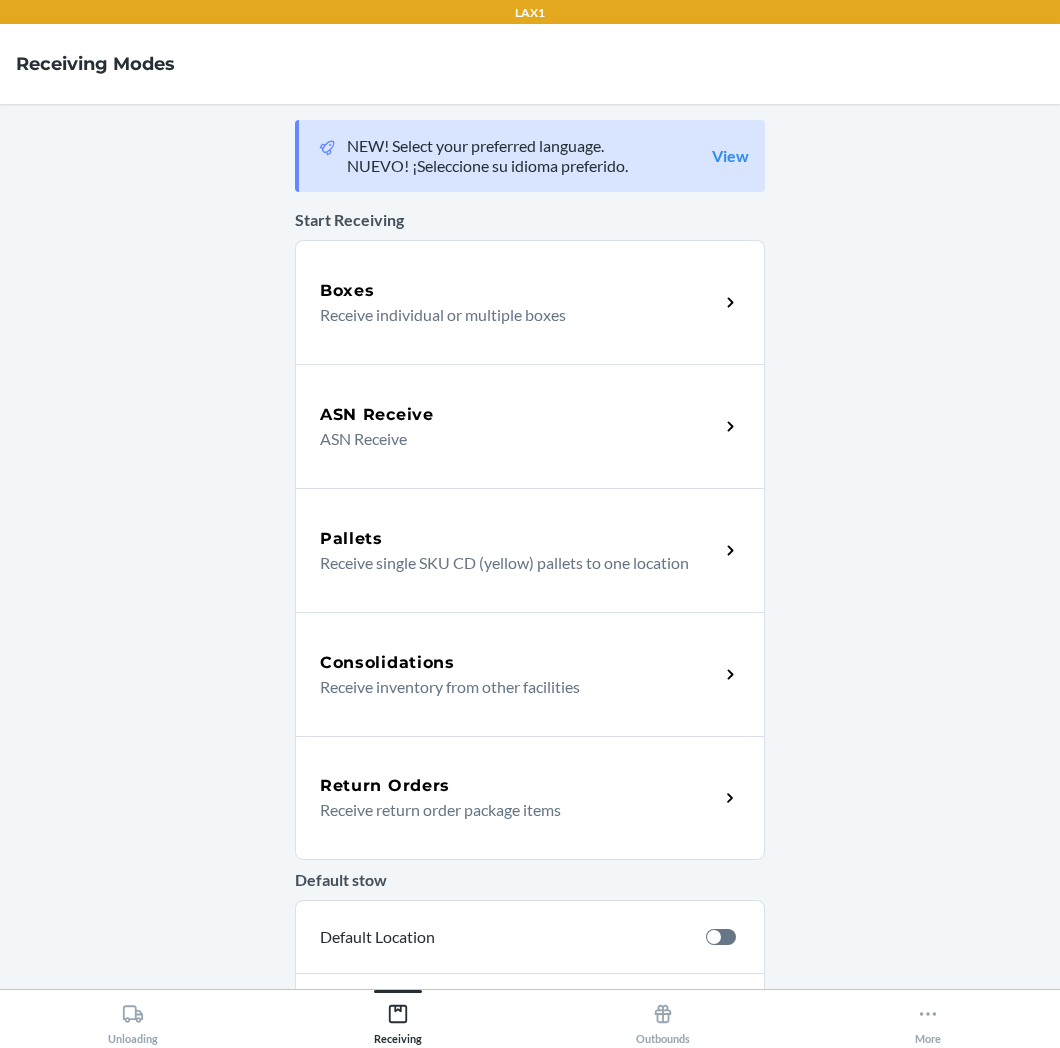 click on "Return Orders" at bounding box center (519, 786) 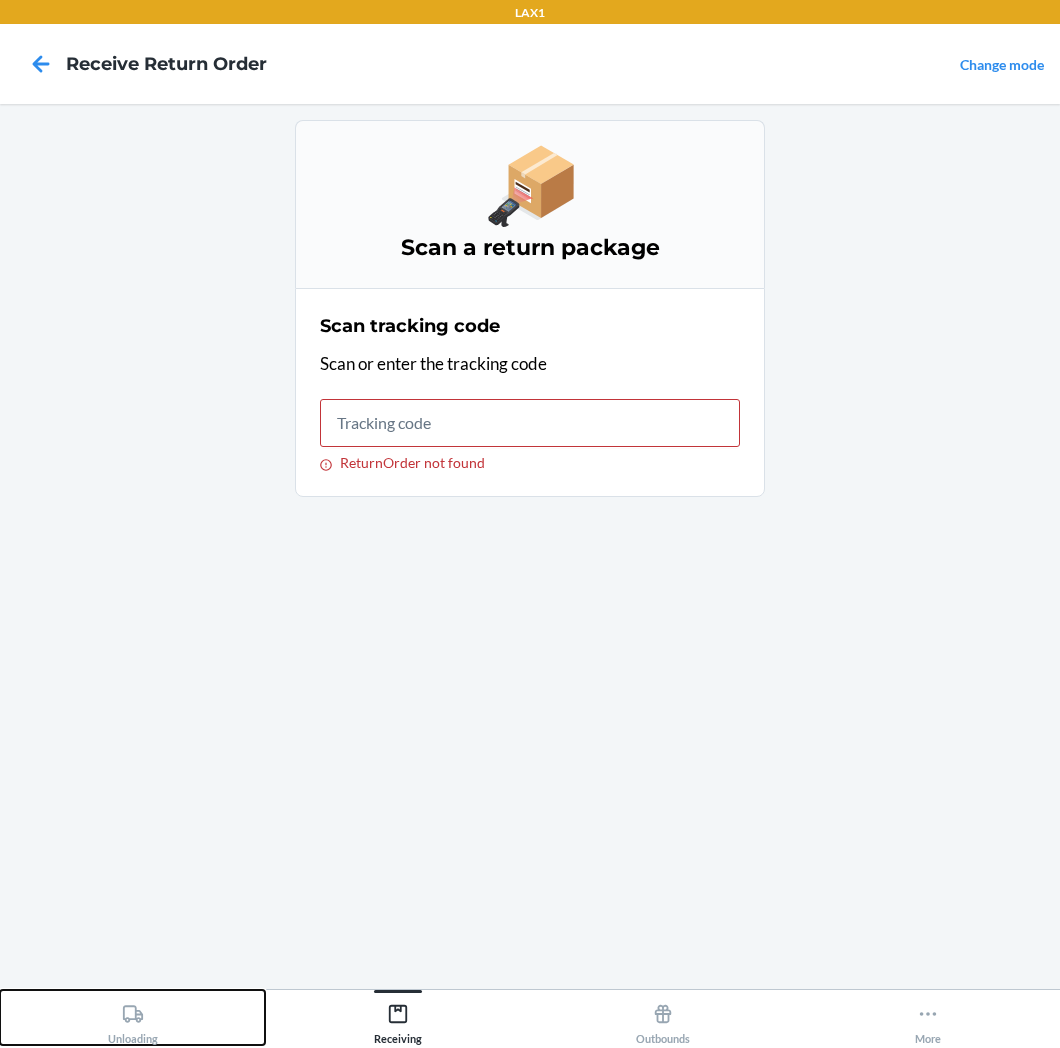 click 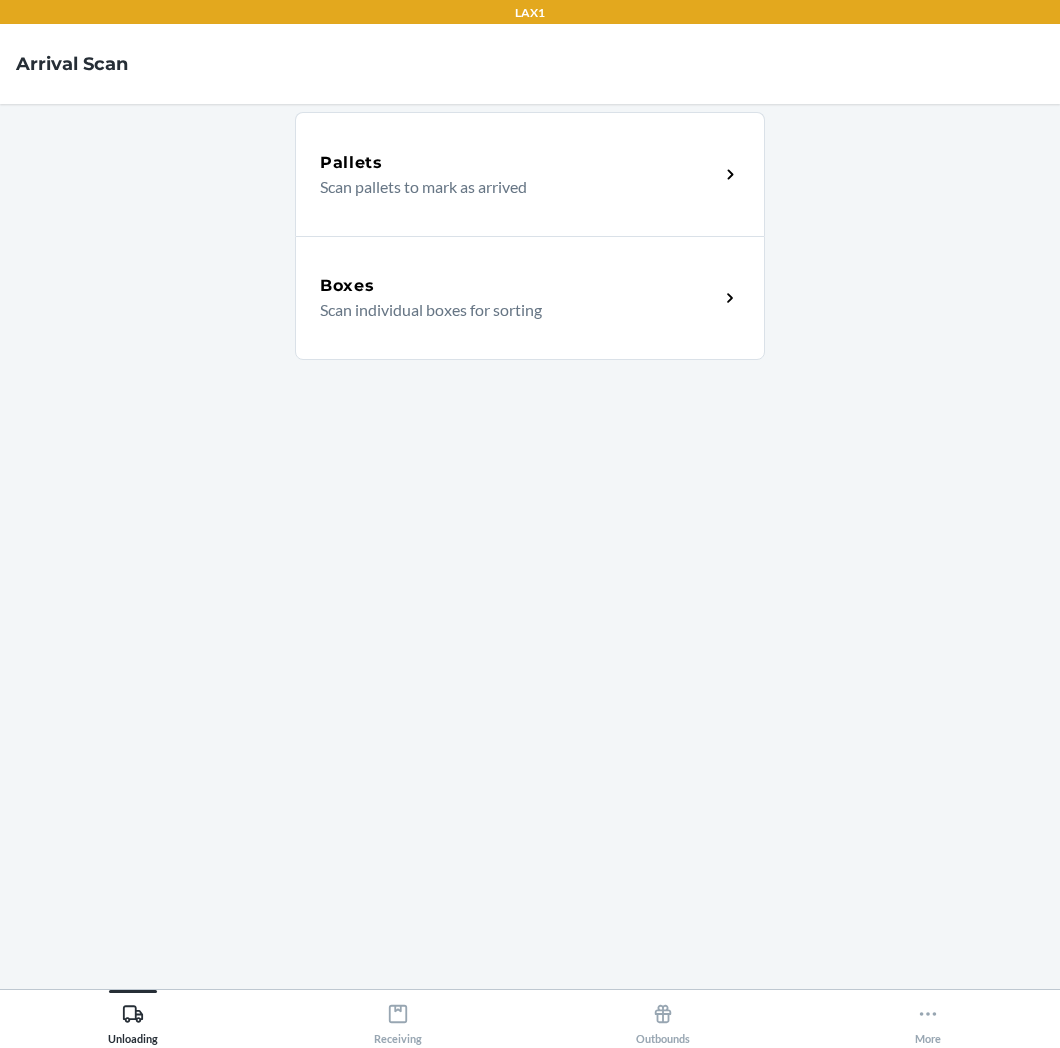 click on "Boxes Scan individual boxes for sorting" at bounding box center (530, 298) 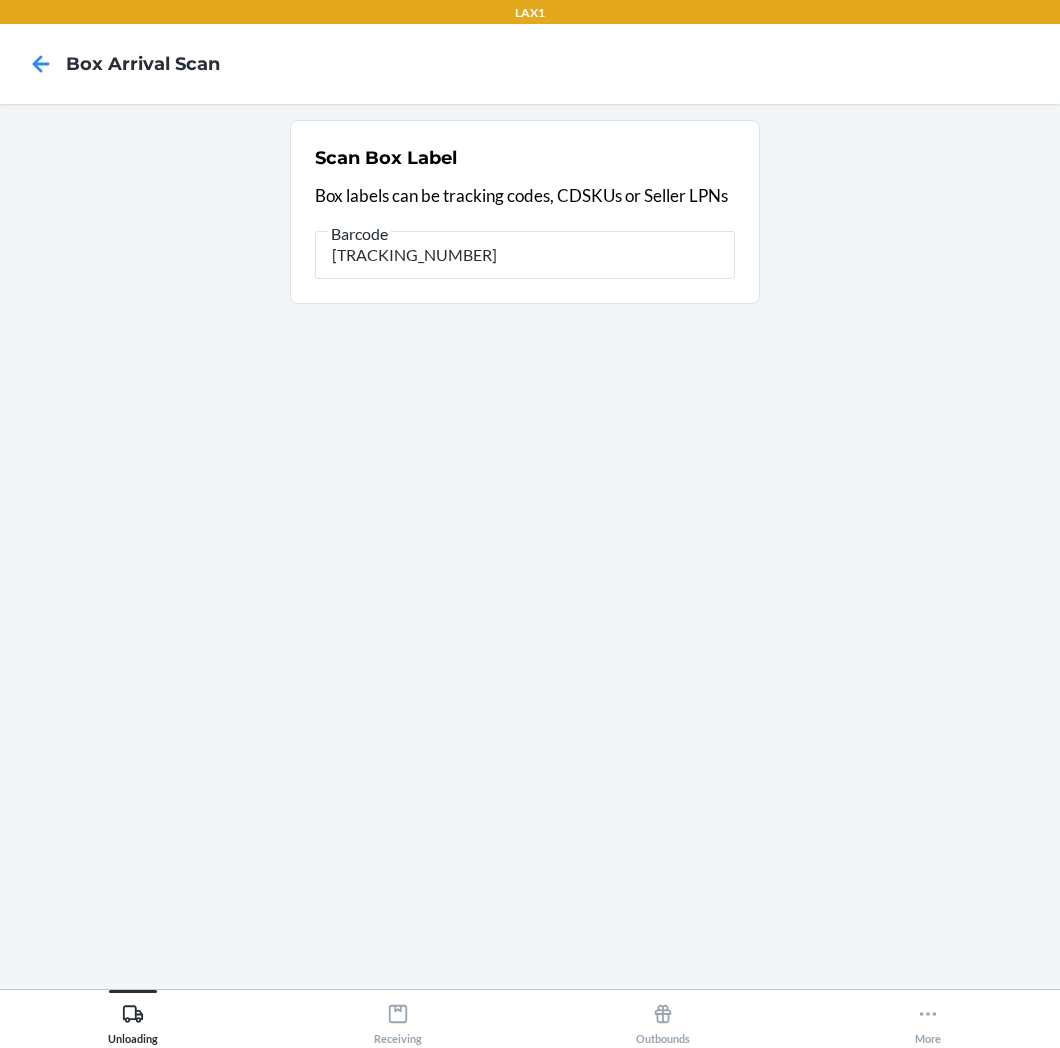 type on "1ZR08H699005650873" 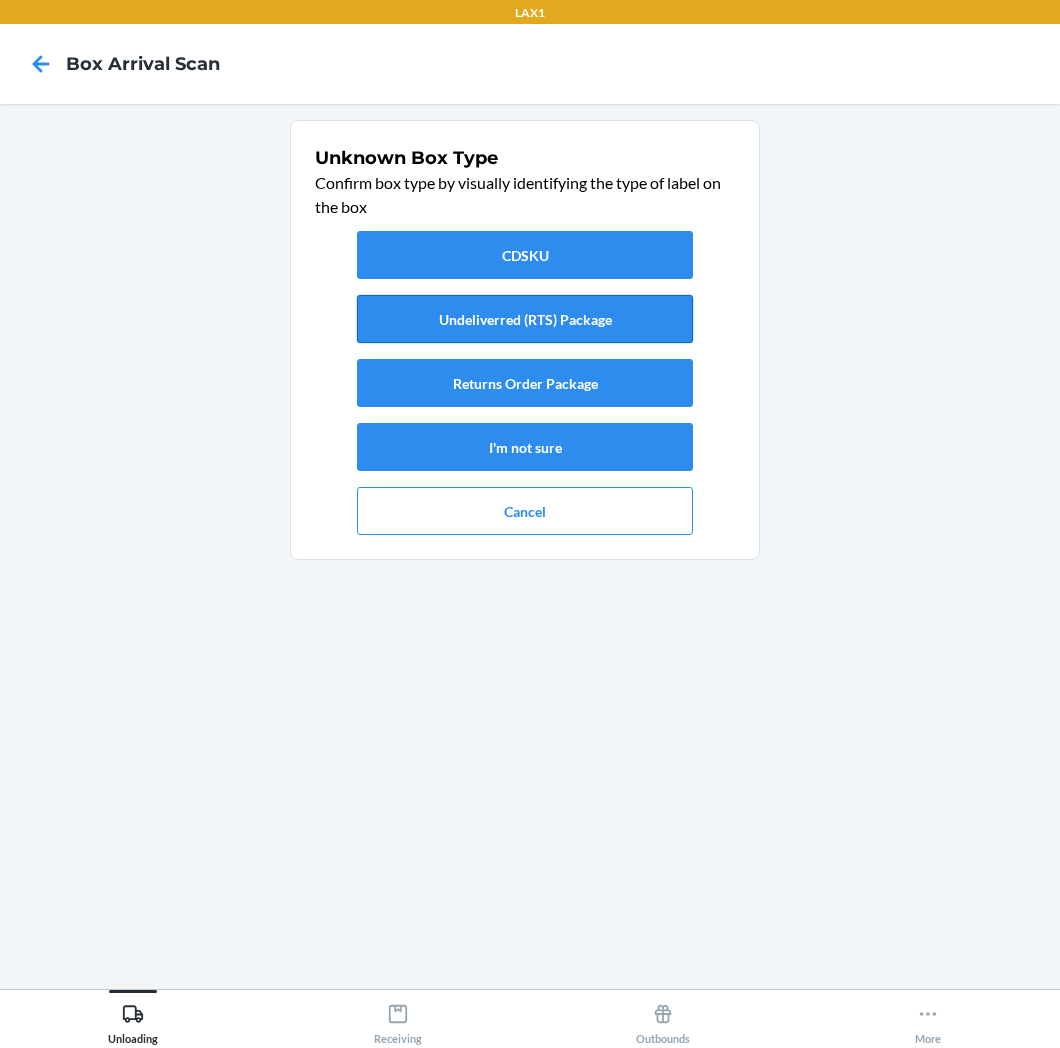 click on "Undeliverred (RTS) Package" at bounding box center [525, 319] 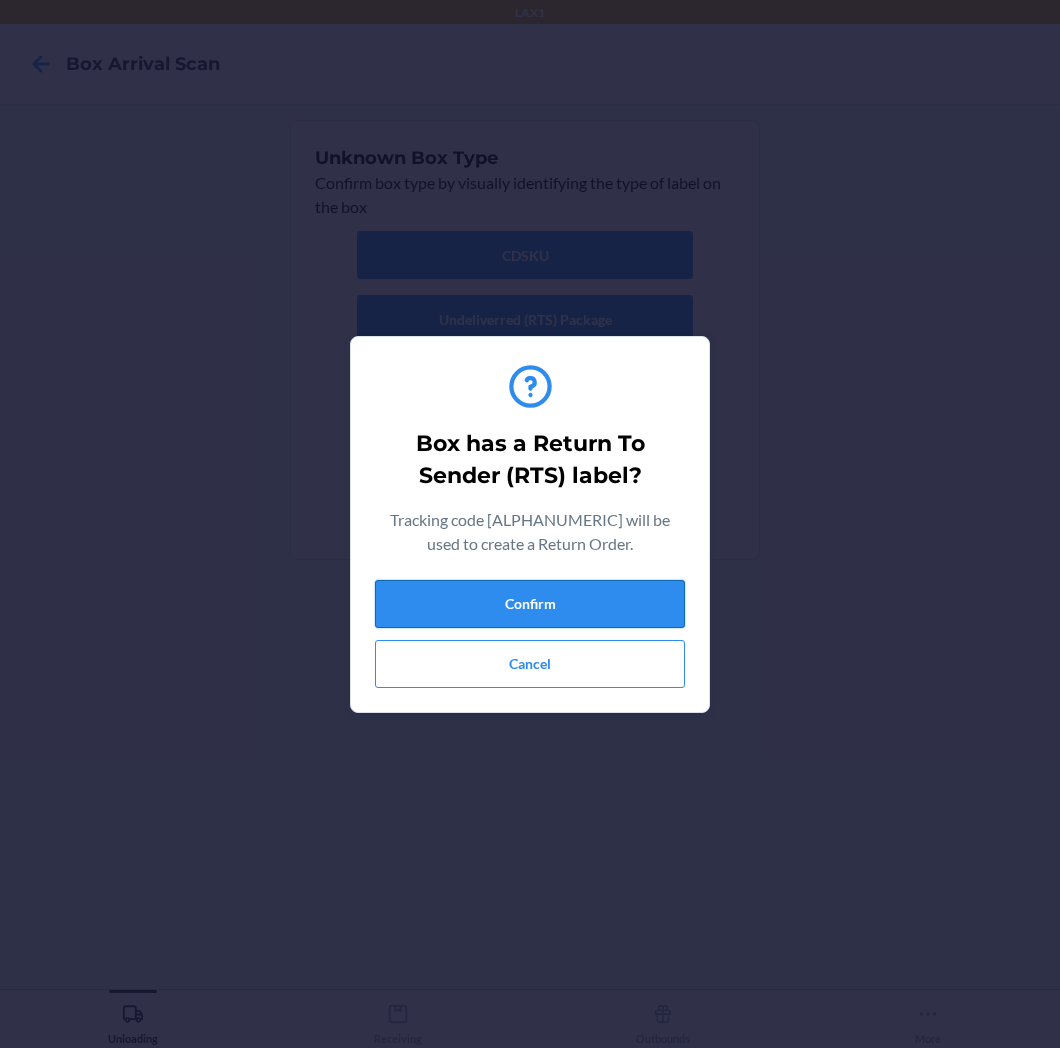 click on "Confirm" at bounding box center (530, 604) 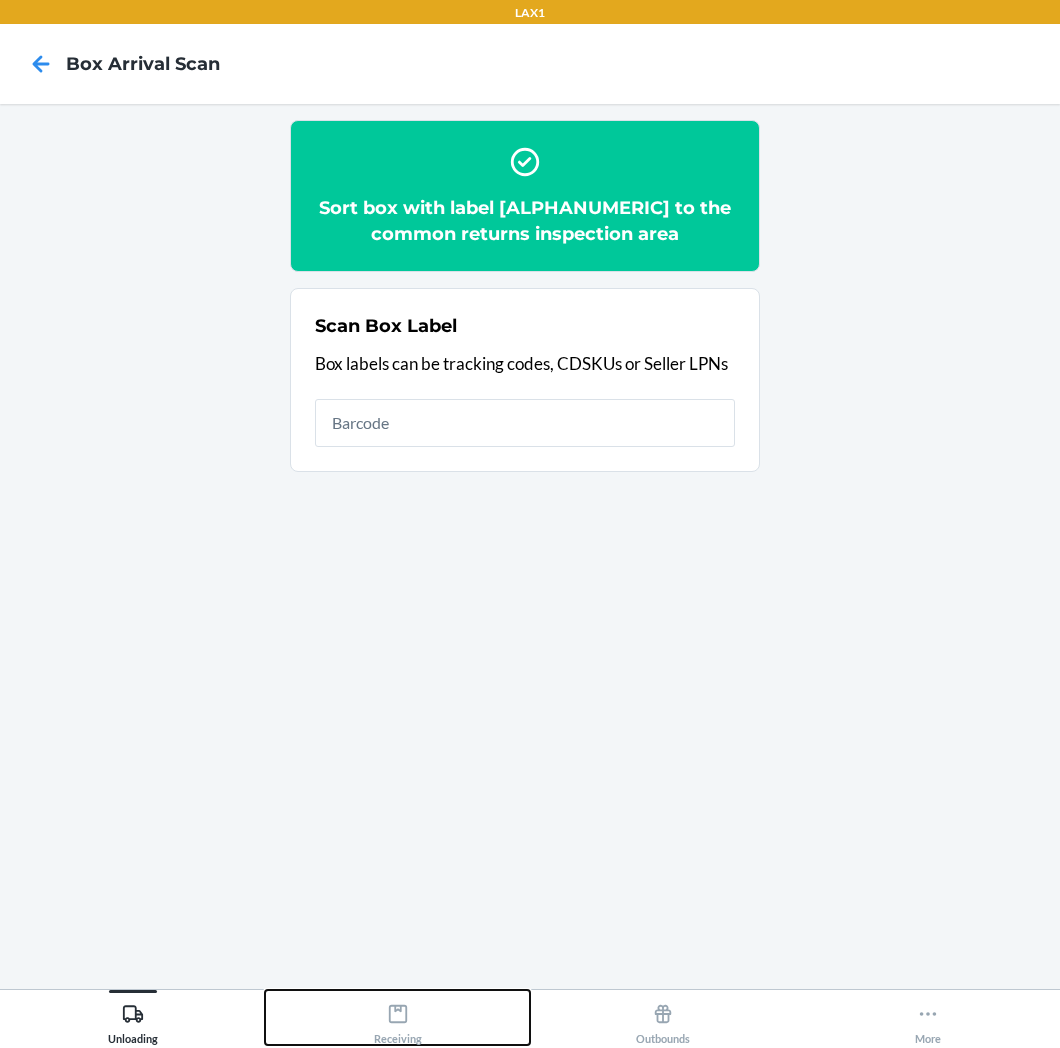 click 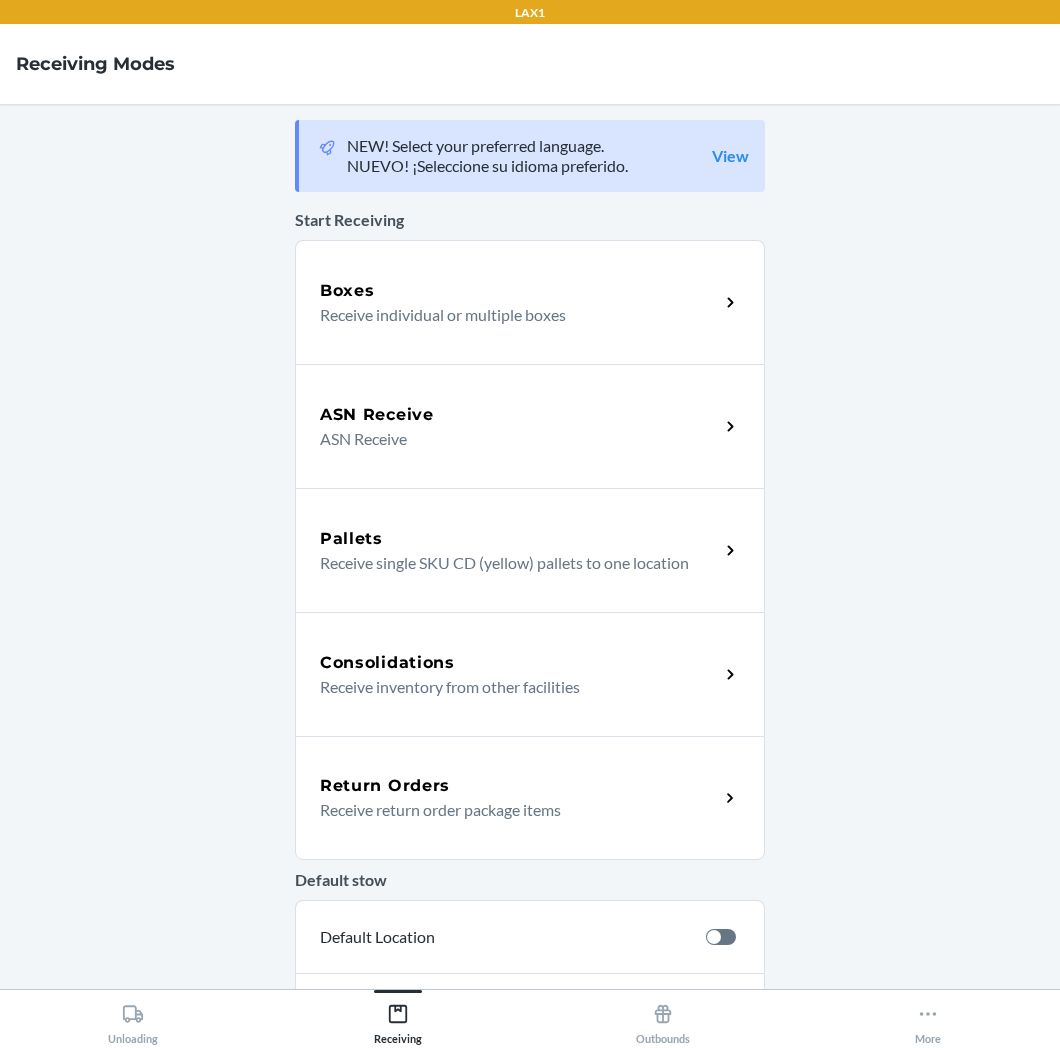 click on "Return Orders" at bounding box center [519, 786] 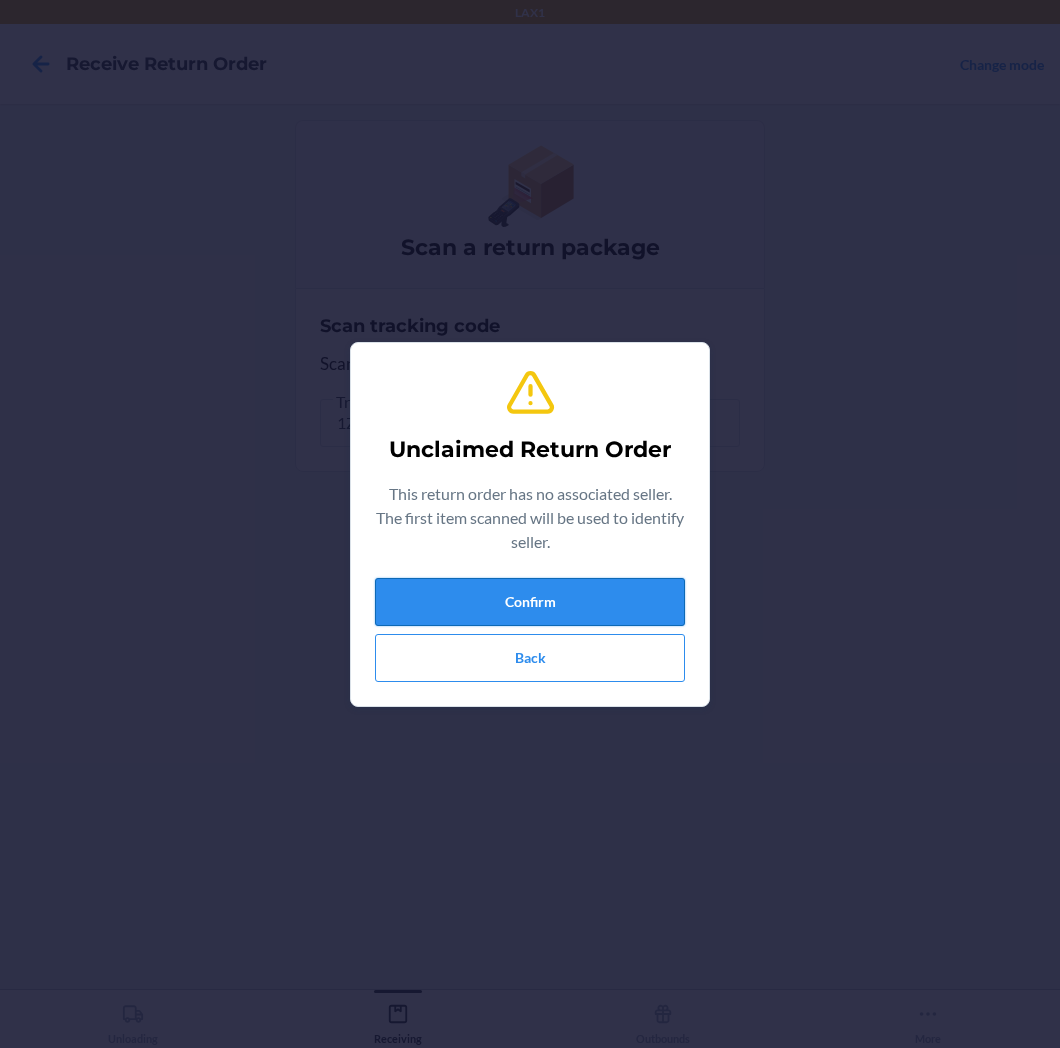 click on "Confirm" at bounding box center (530, 602) 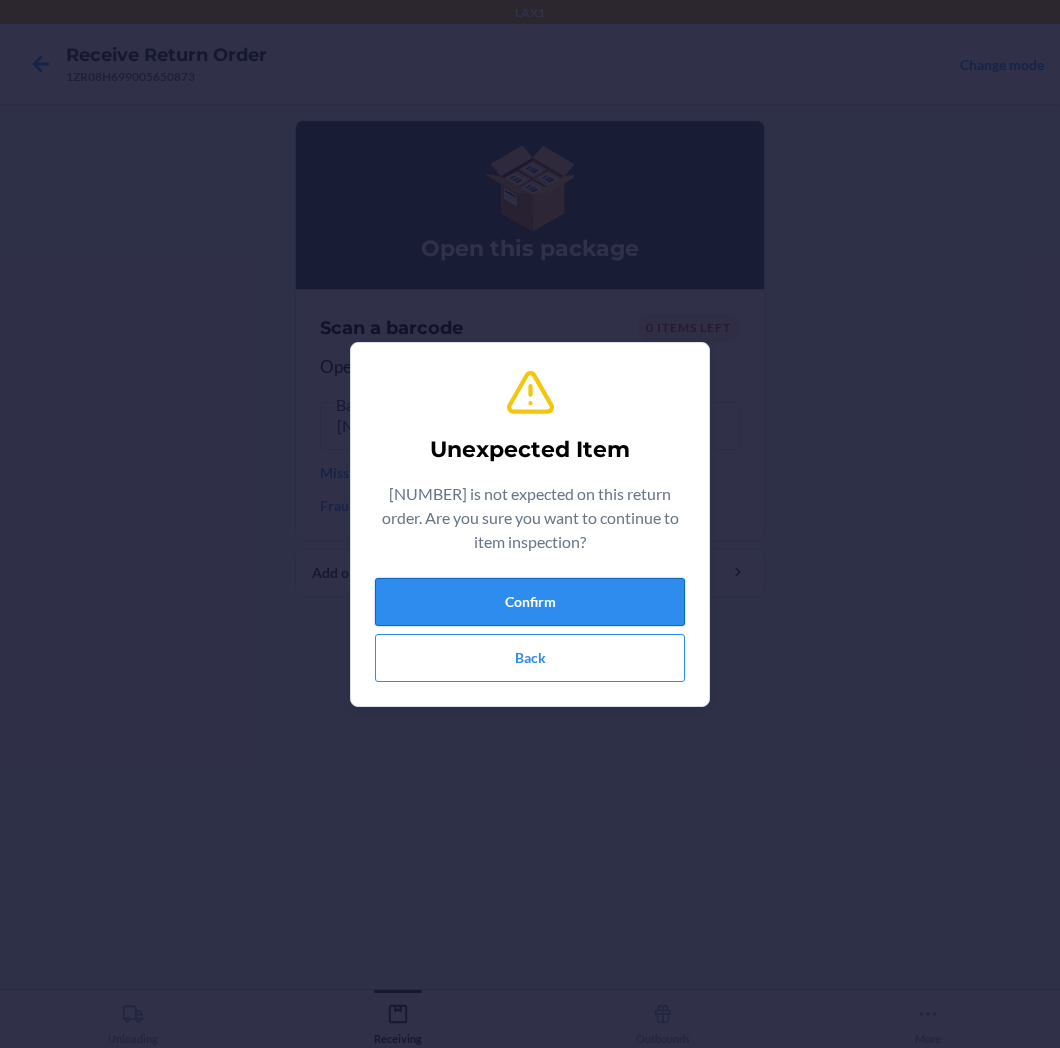 click on "Confirm" at bounding box center [530, 602] 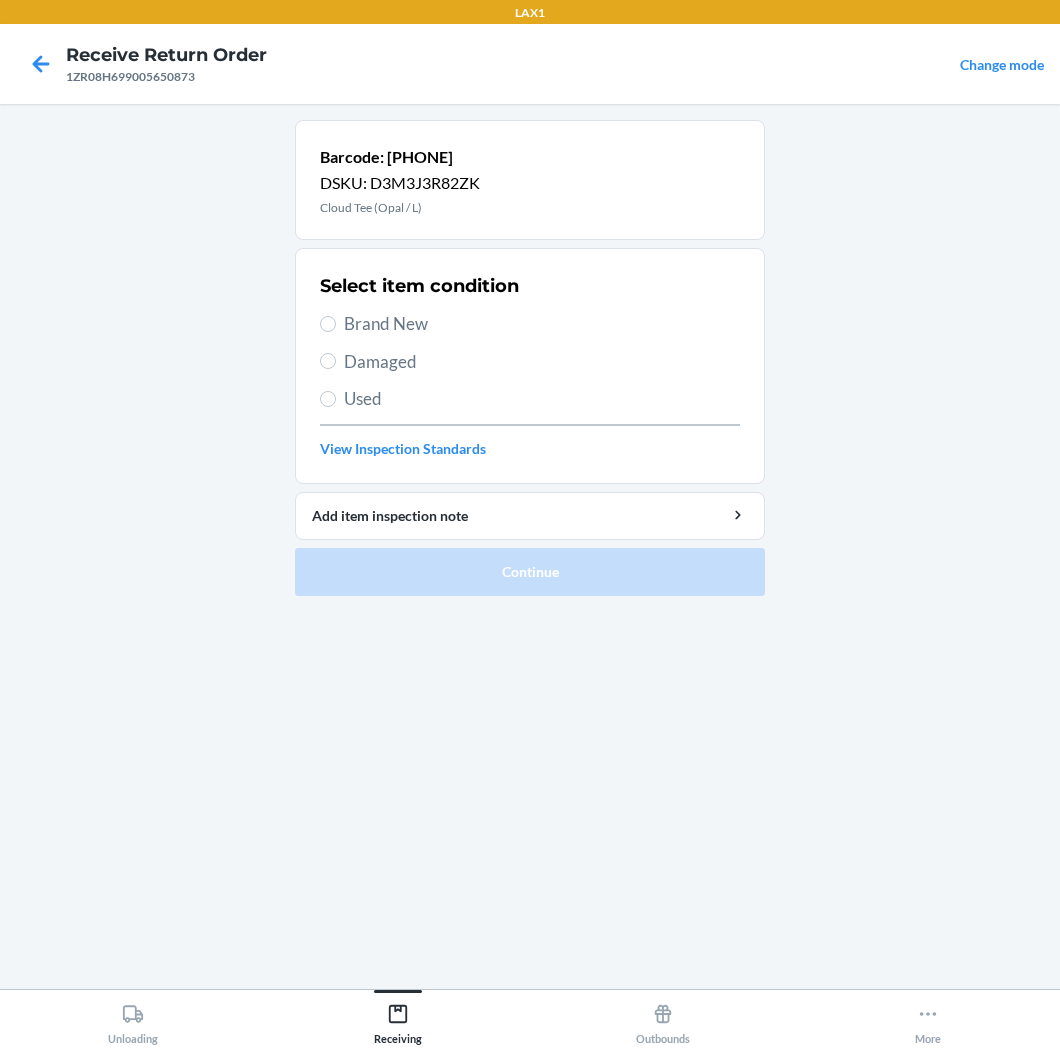 click on "Brand New" at bounding box center [542, 324] 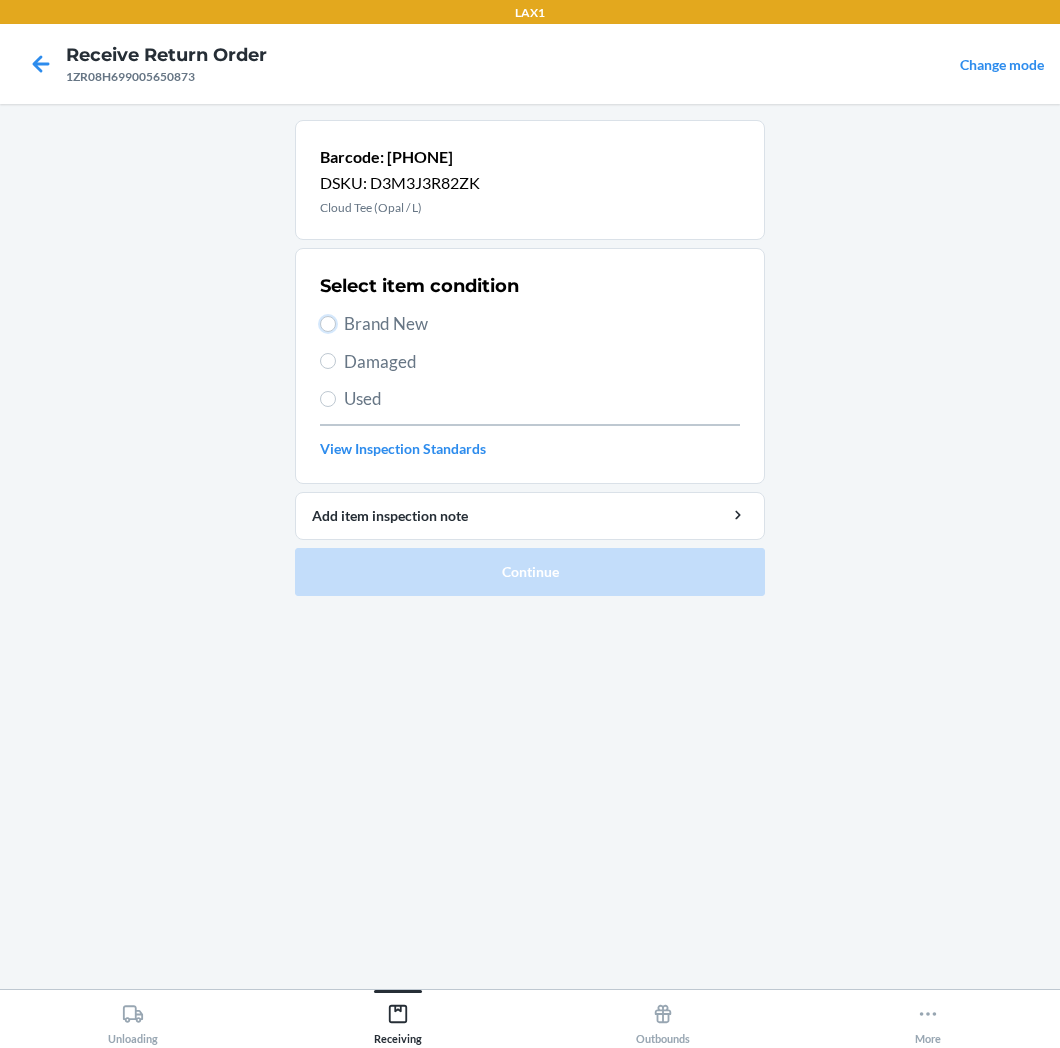 click on "Brand New" at bounding box center (328, 324) 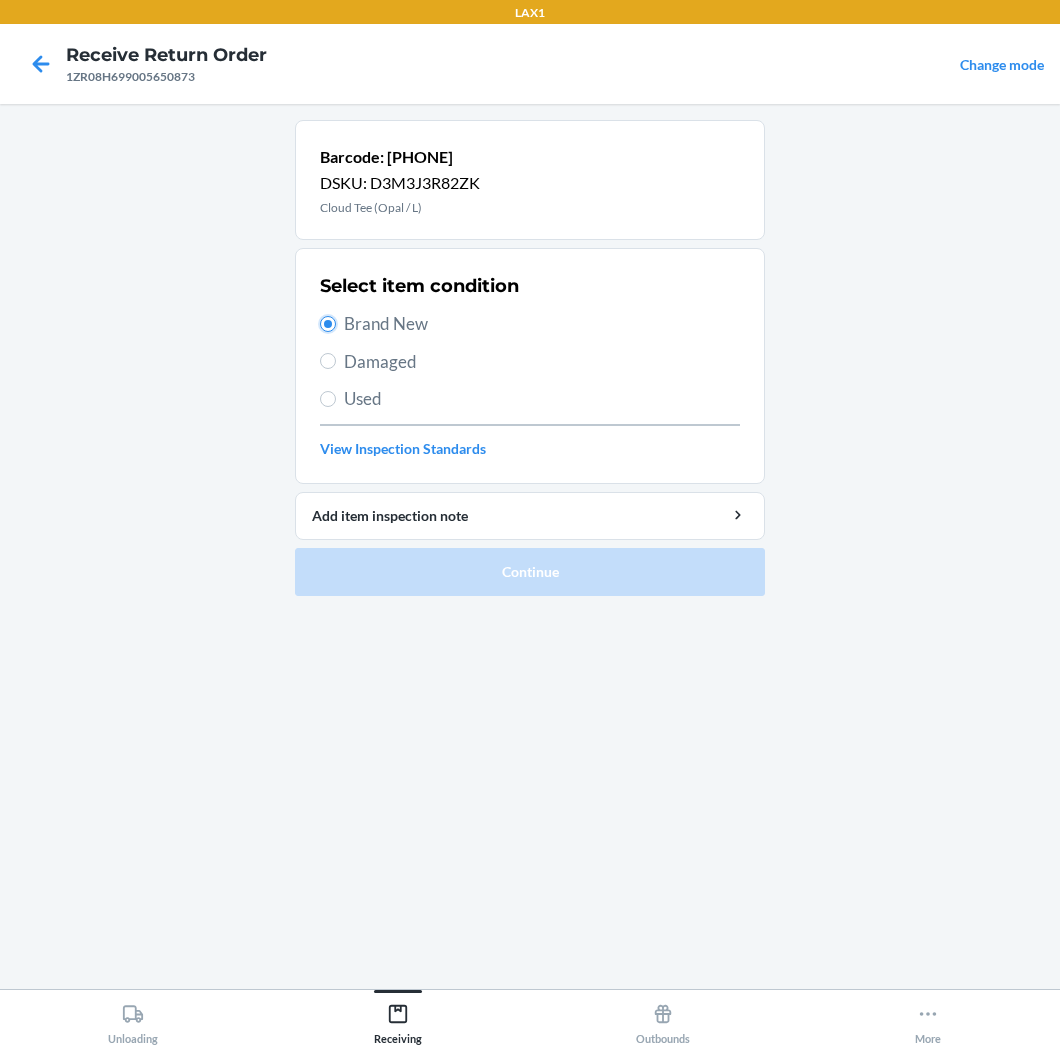 radio on "true" 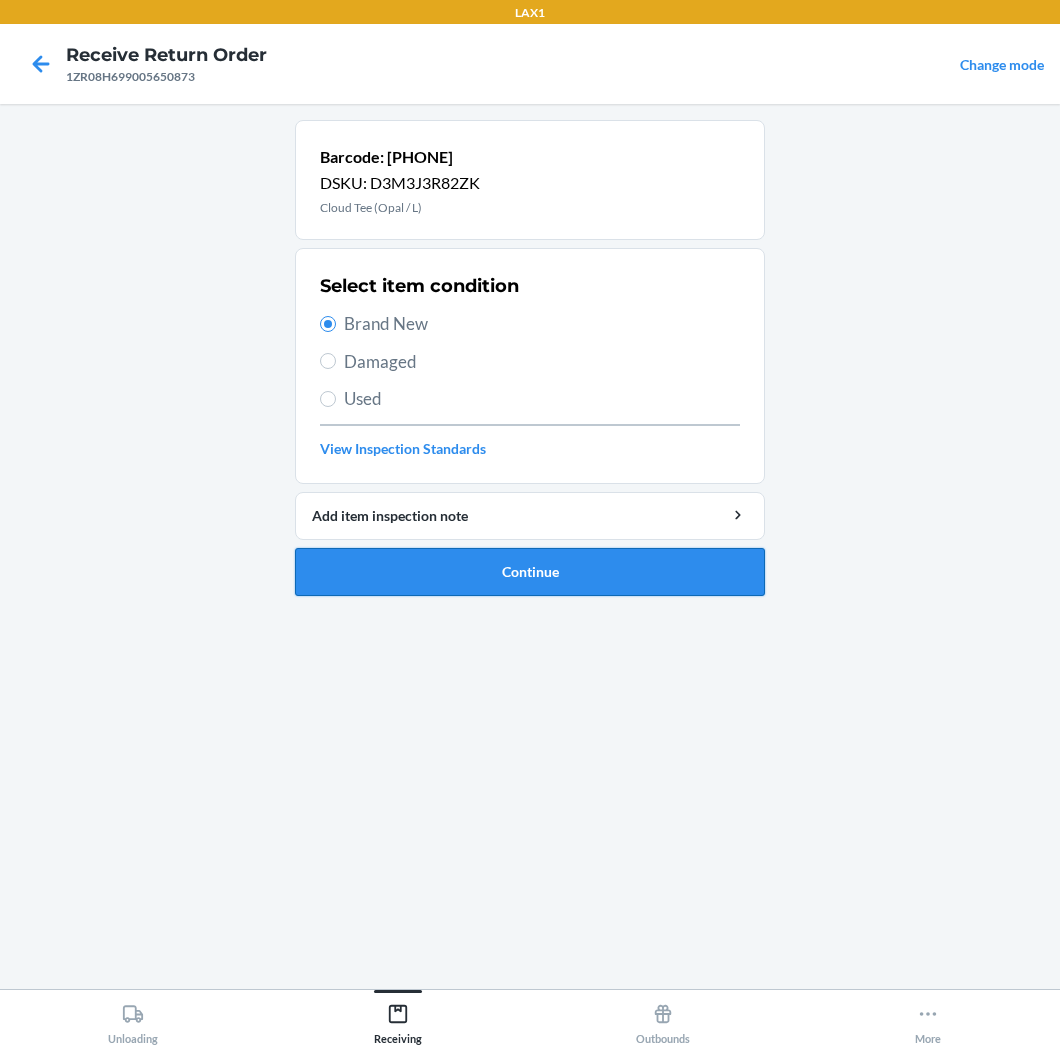 click on "Continue" at bounding box center (530, 572) 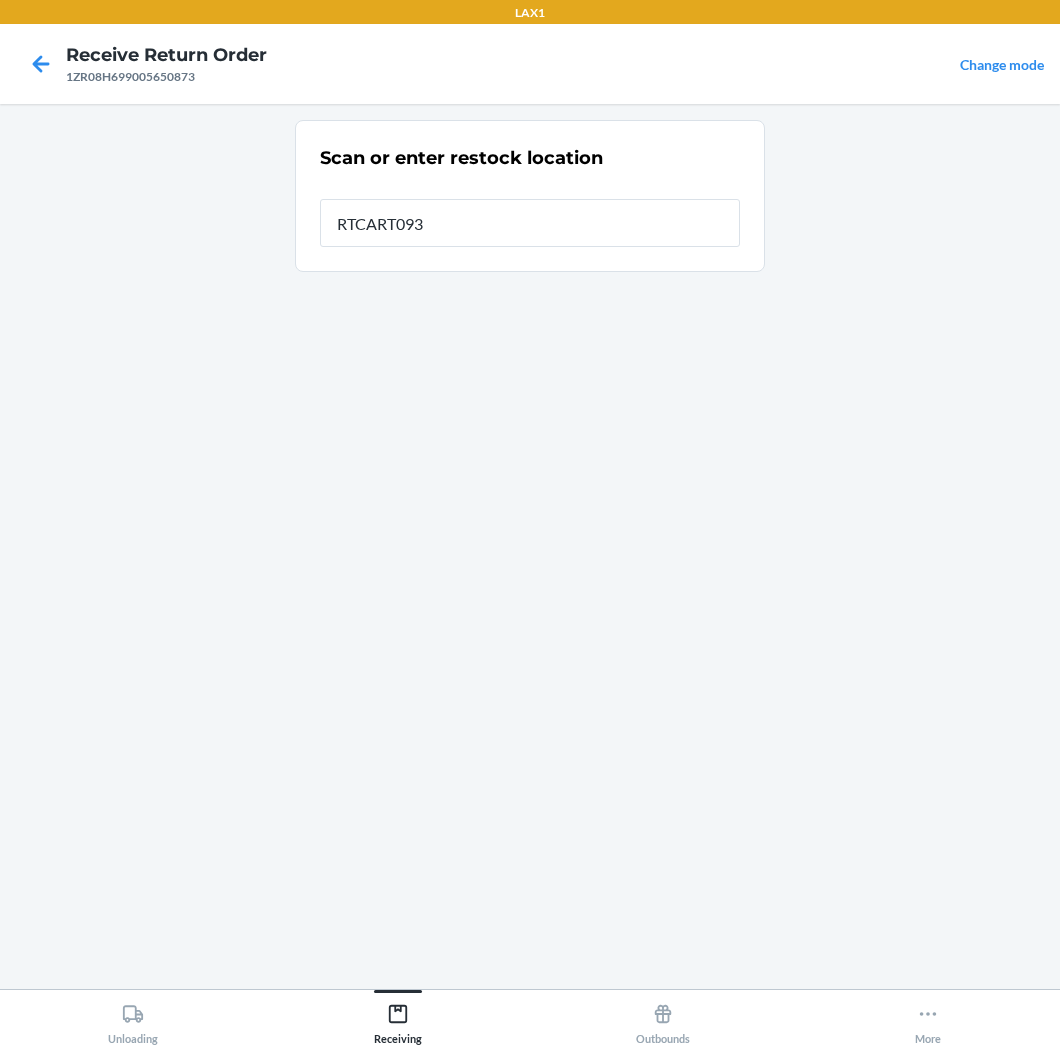 type on "RTCART093" 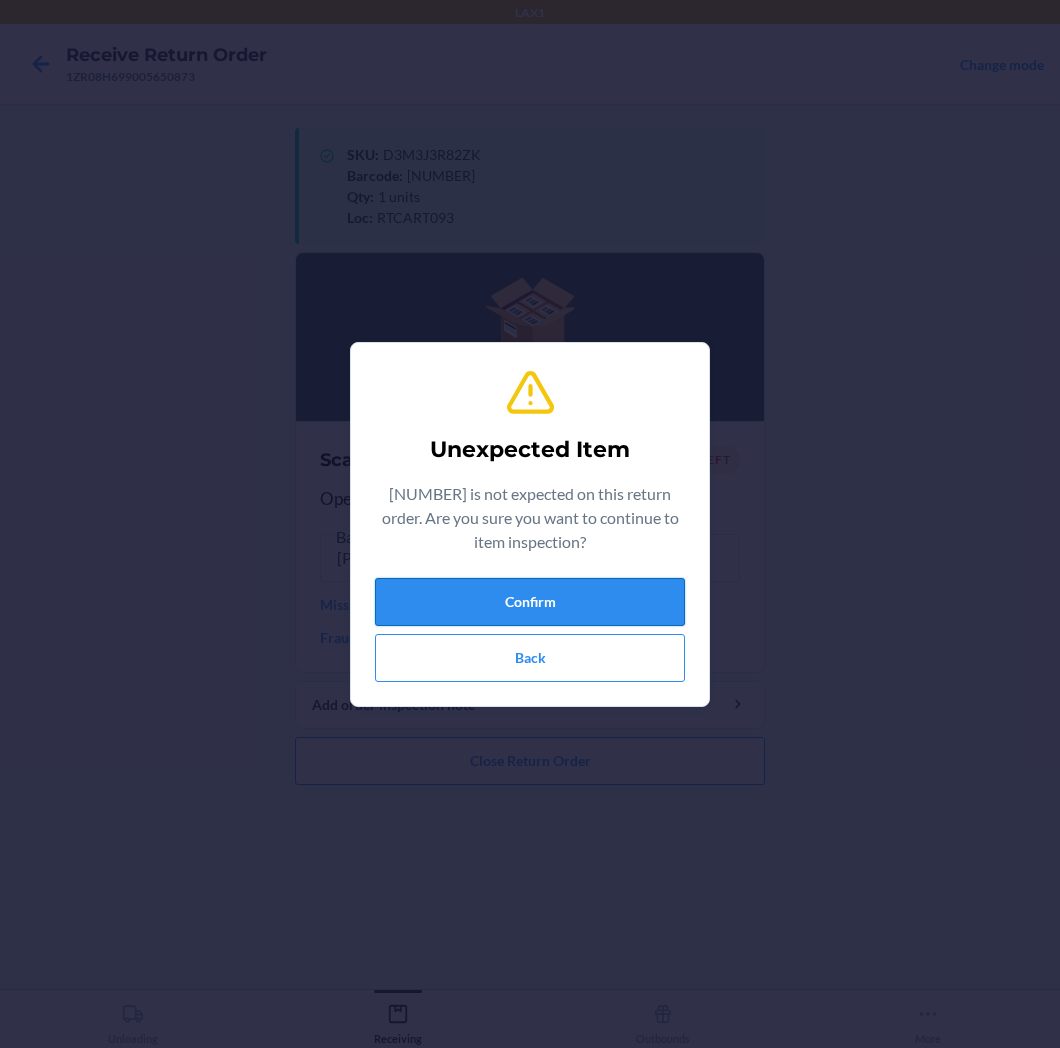 click on "Confirm" at bounding box center (530, 602) 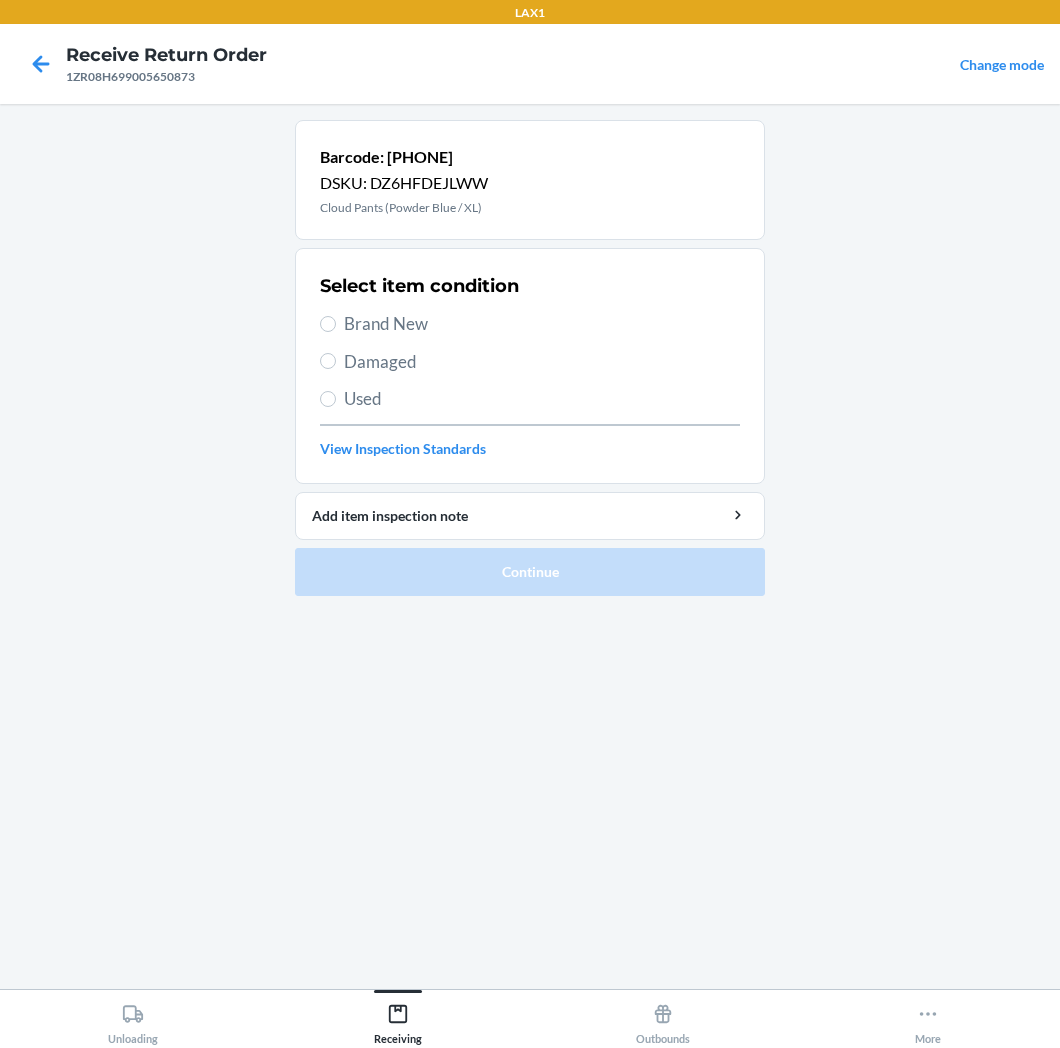 click on "Brand New" at bounding box center (542, 324) 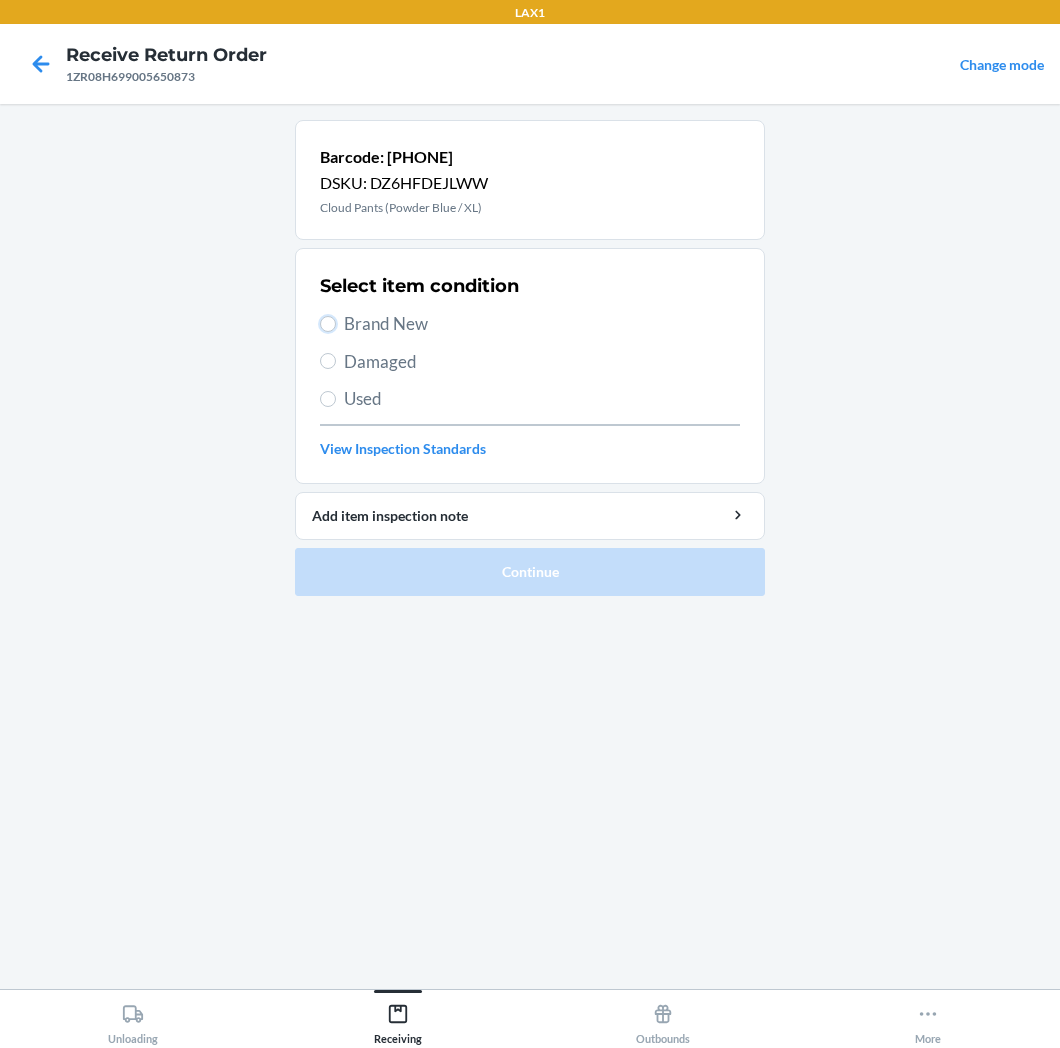 click on "Brand New" at bounding box center (328, 324) 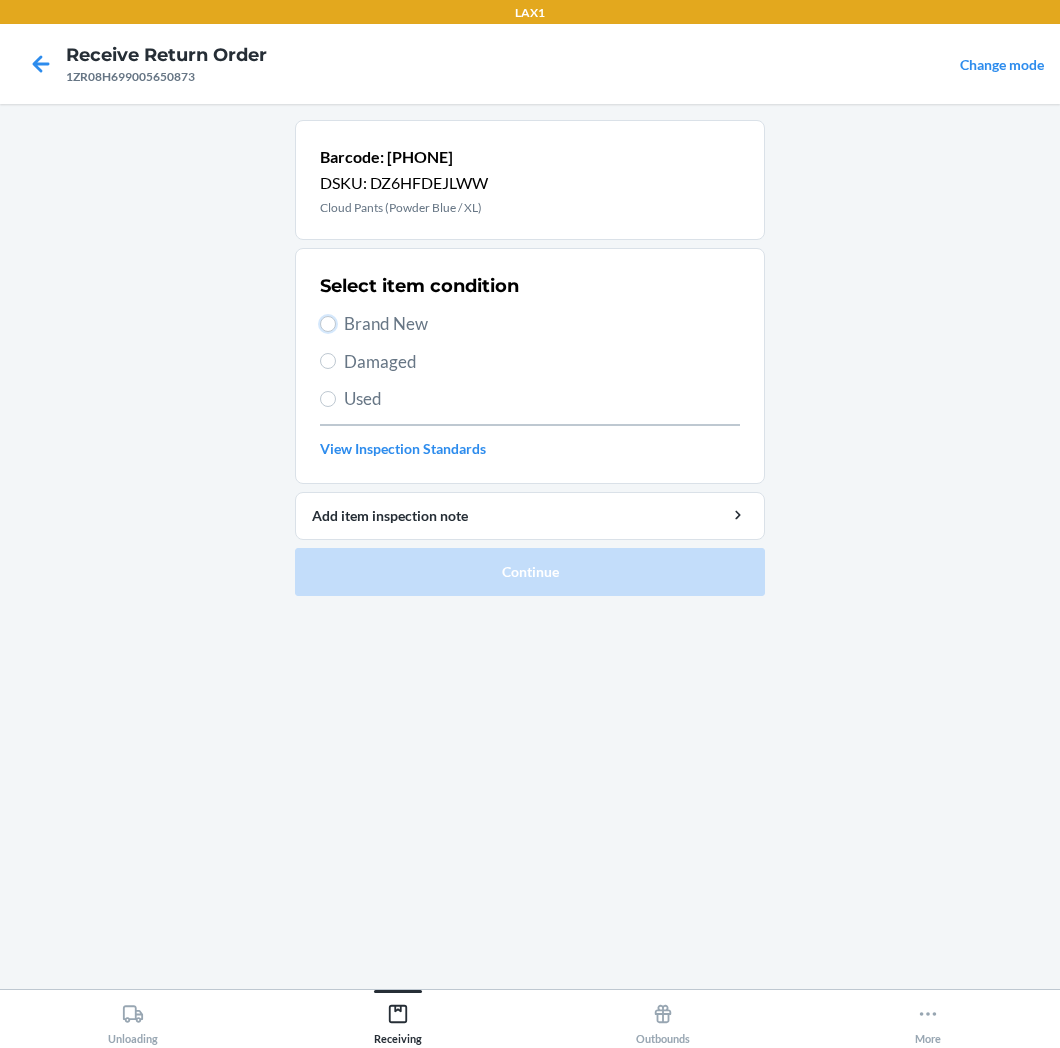 radio on "true" 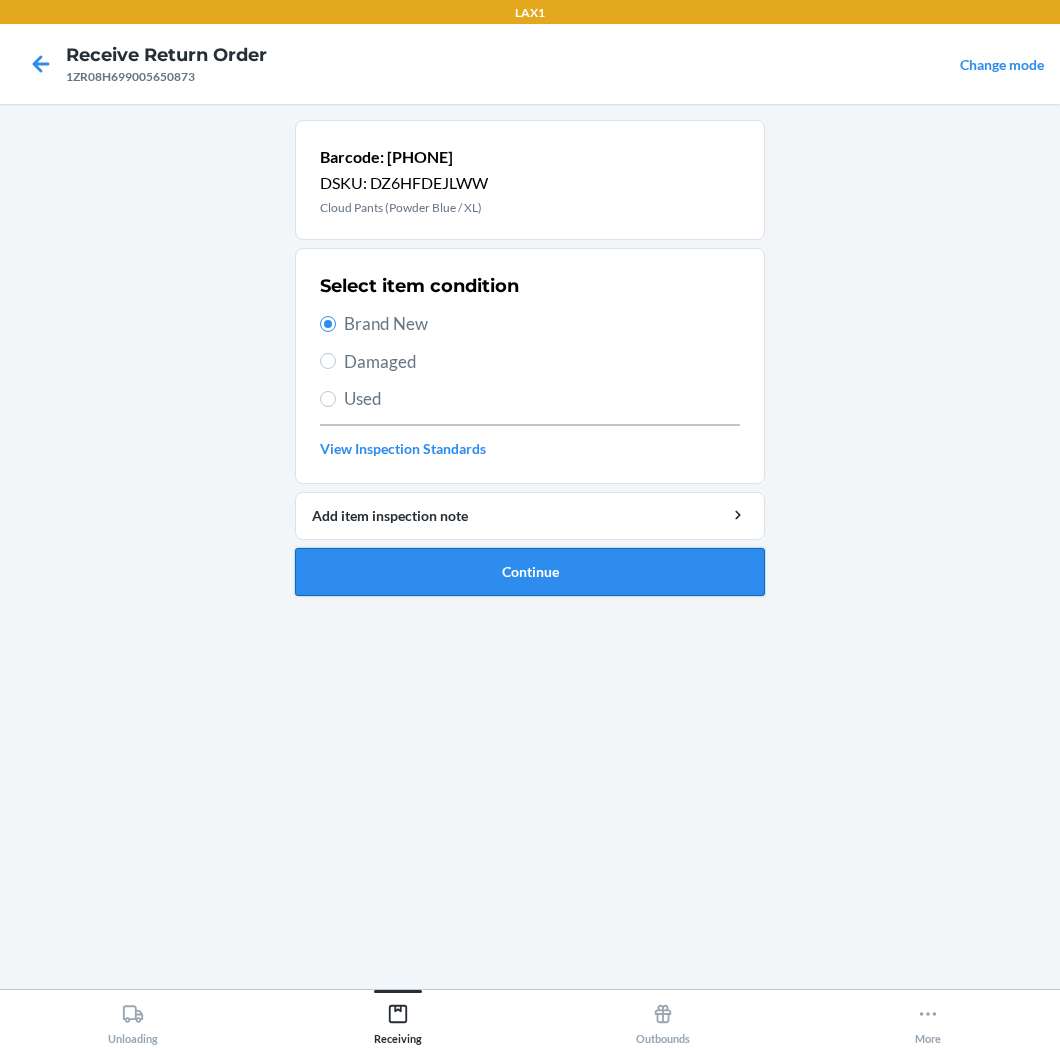 click on "Continue" at bounding box center (530, 572) 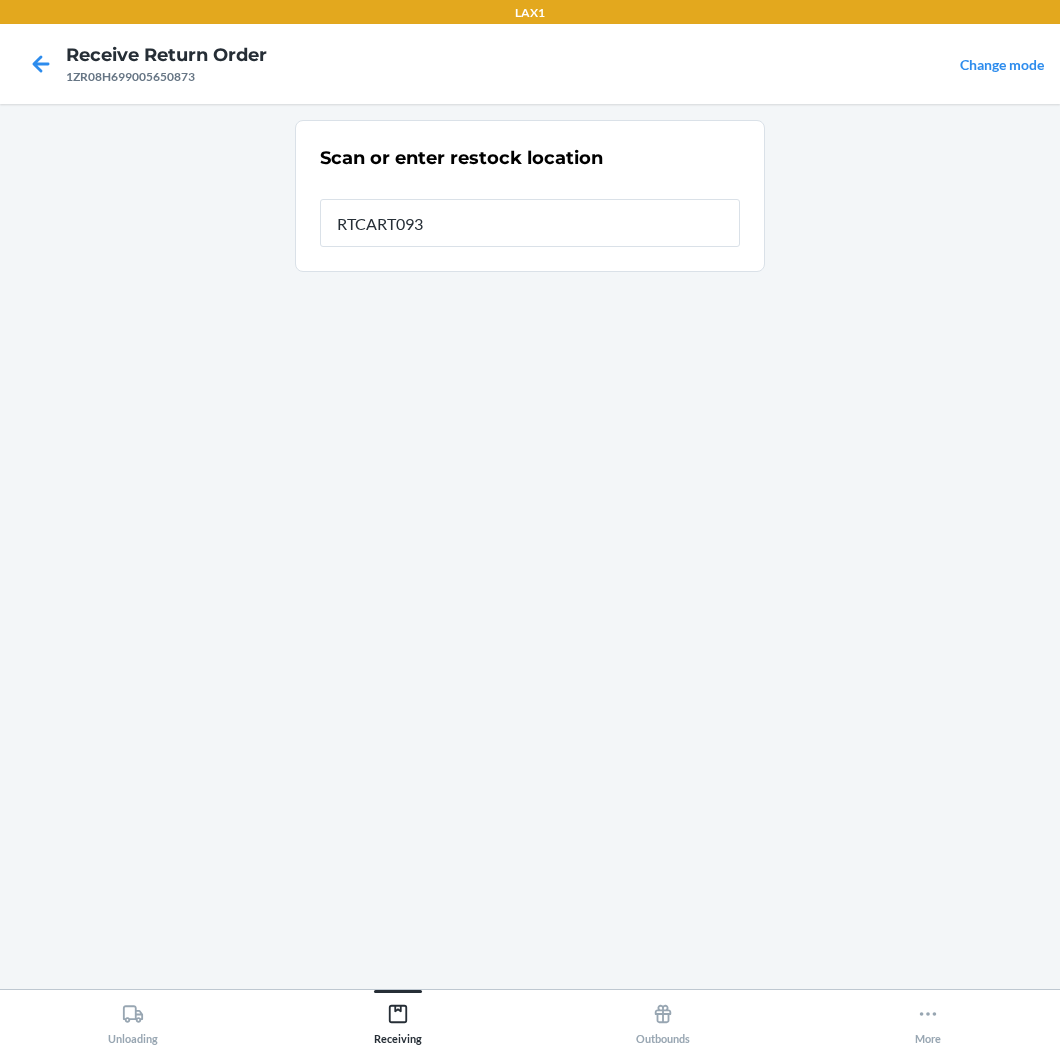 type on "RTCART093" 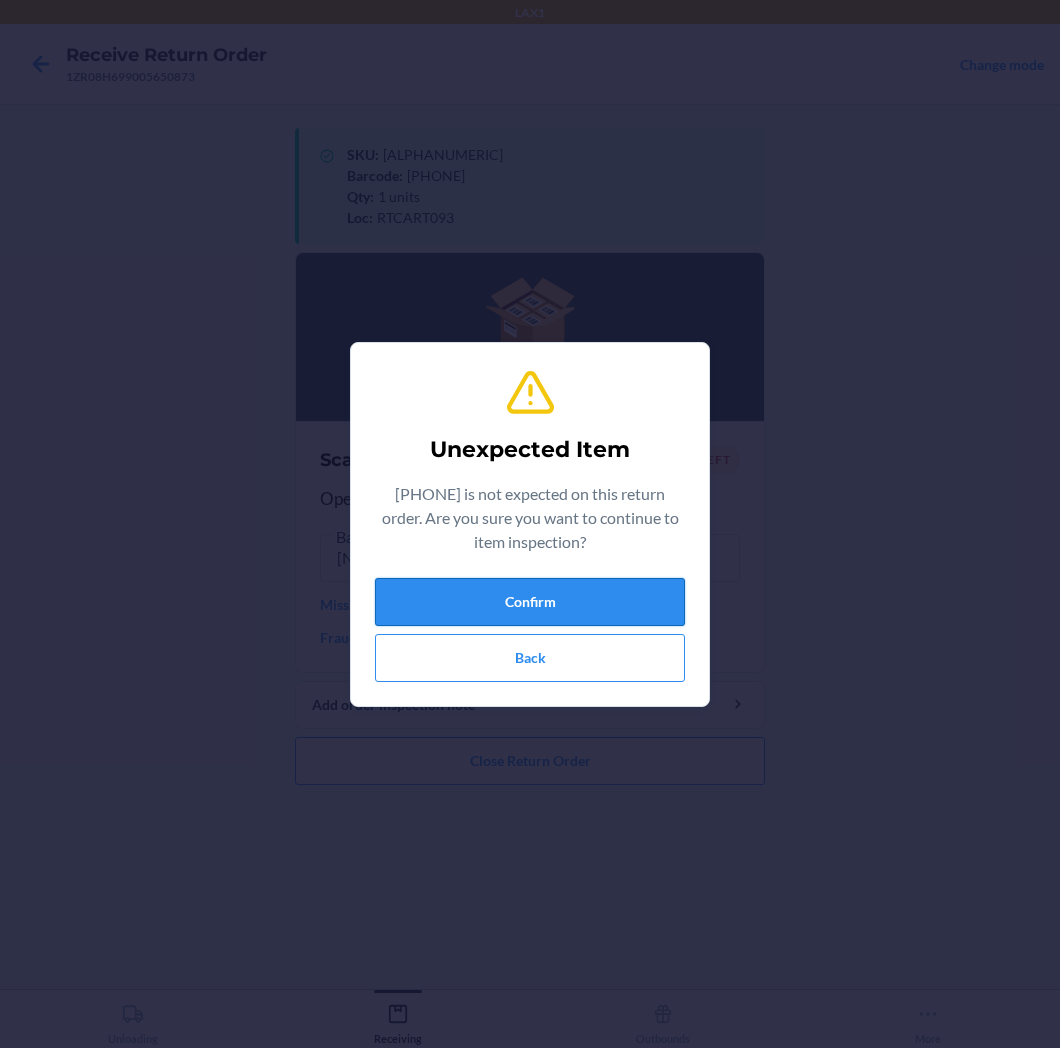 click on "Confirm" at bounding box center [530, 602] 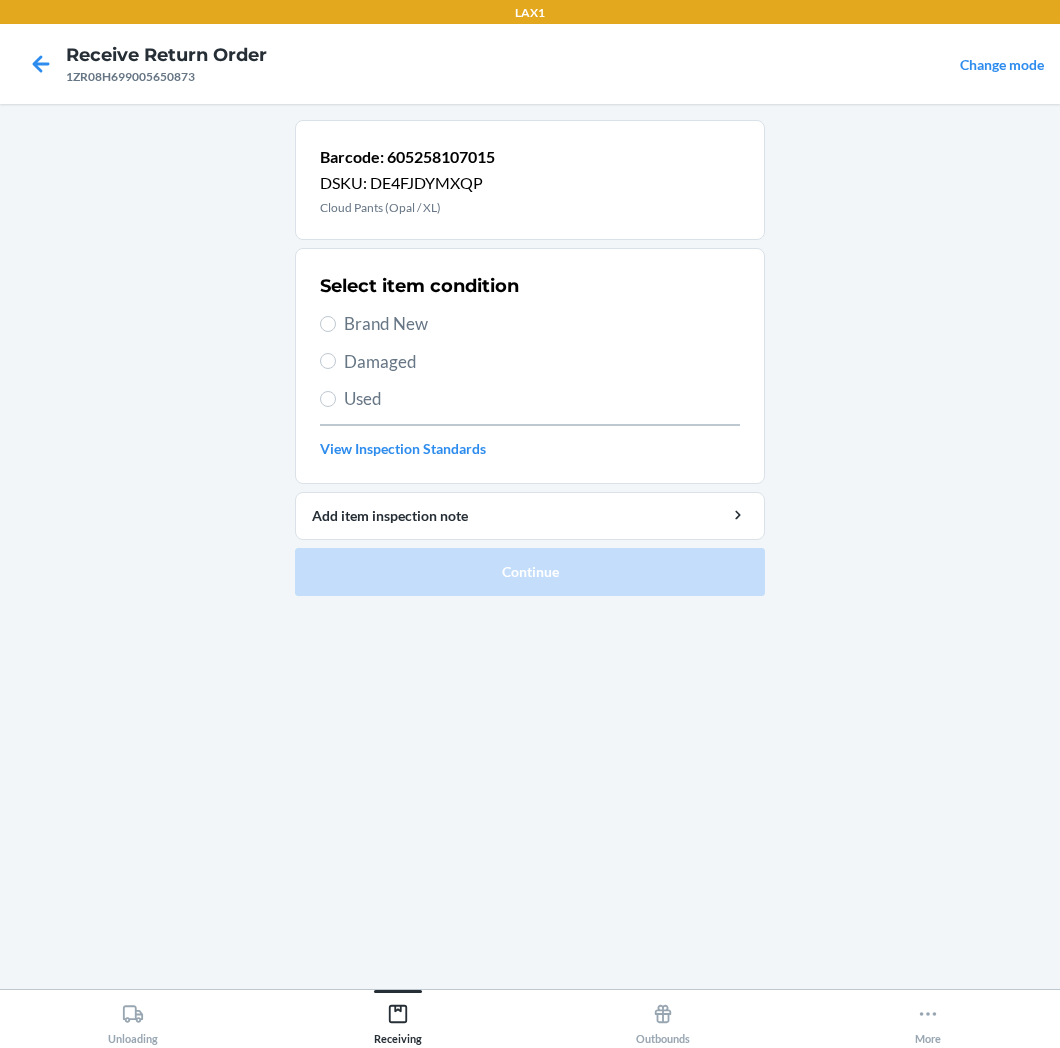 click on "Brand New" at bounding box center (542, 324) 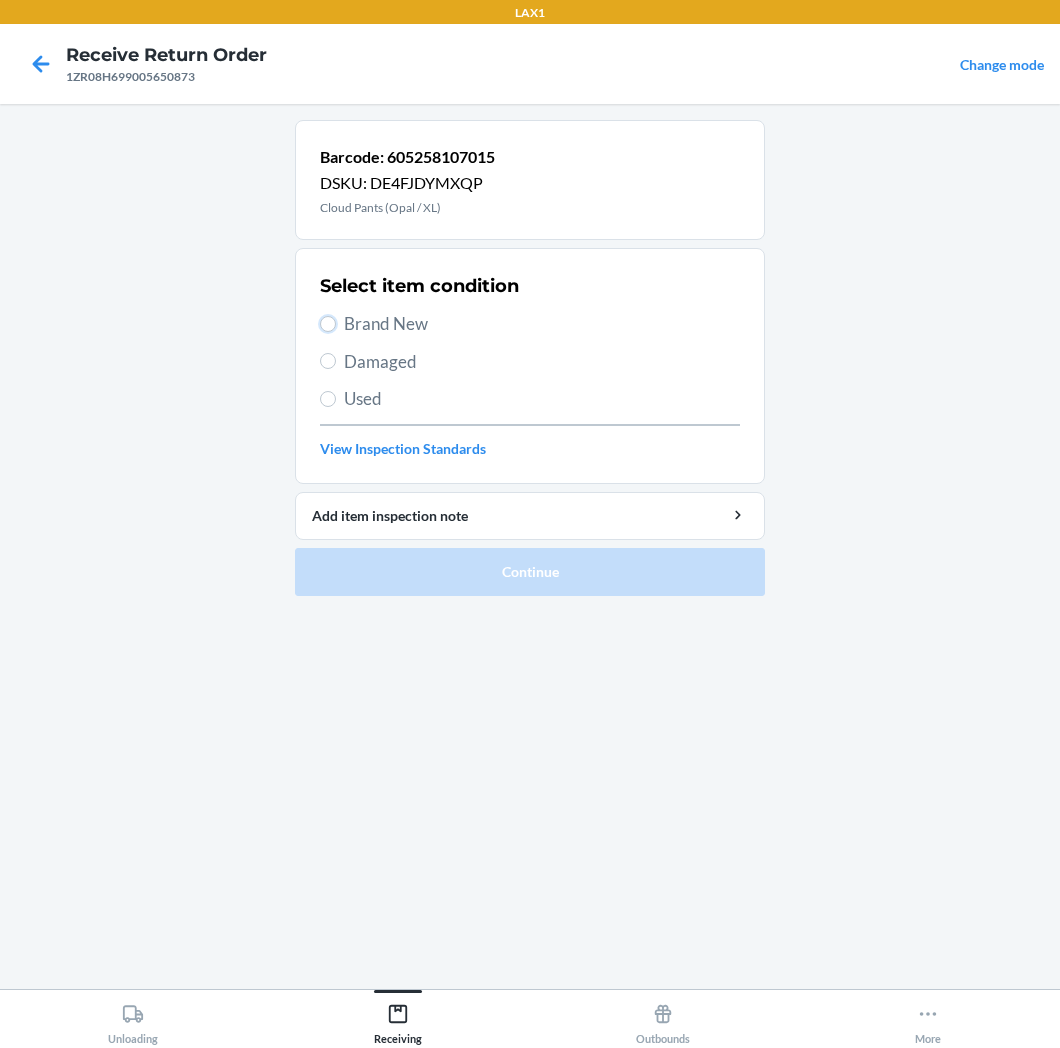 click on "Brand New" at bounding box center [328, 324] 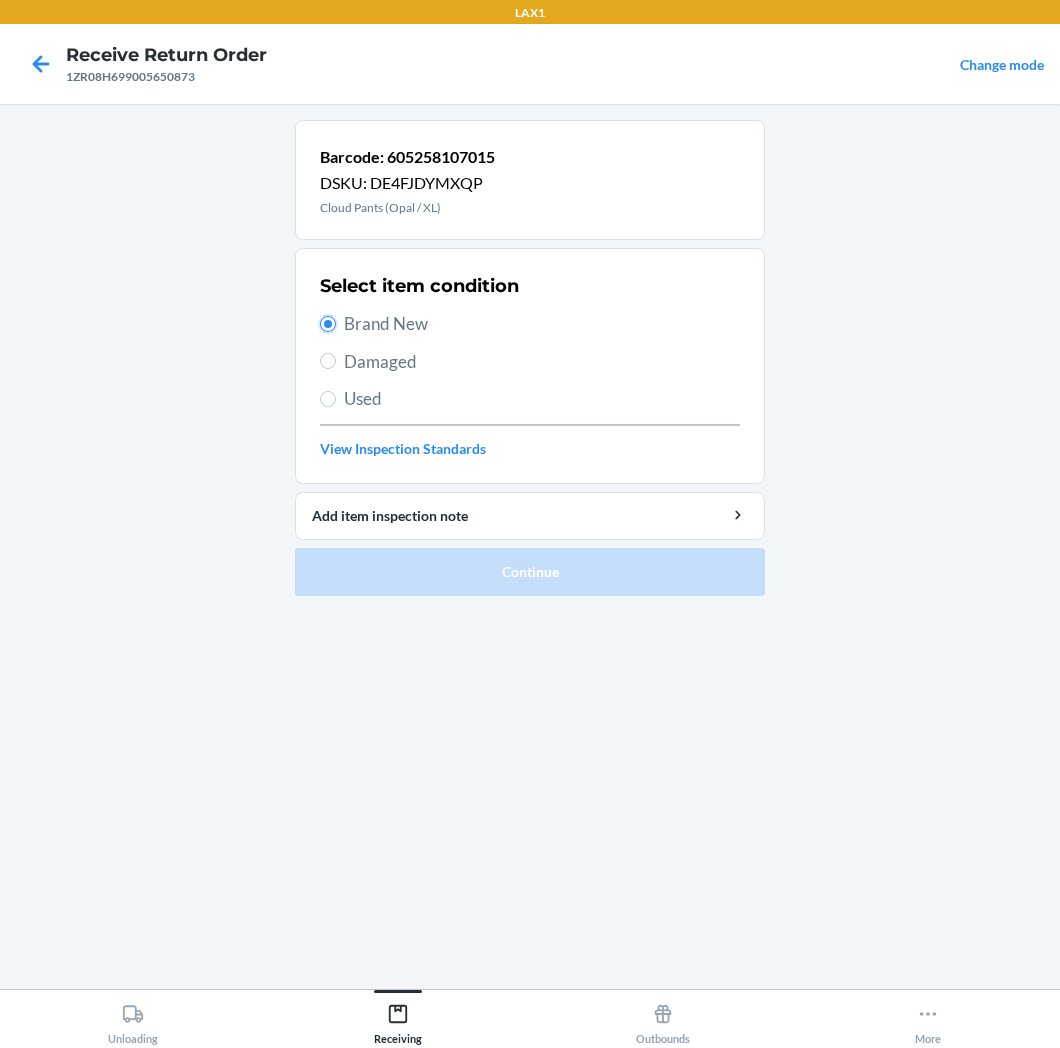 radio on "true" 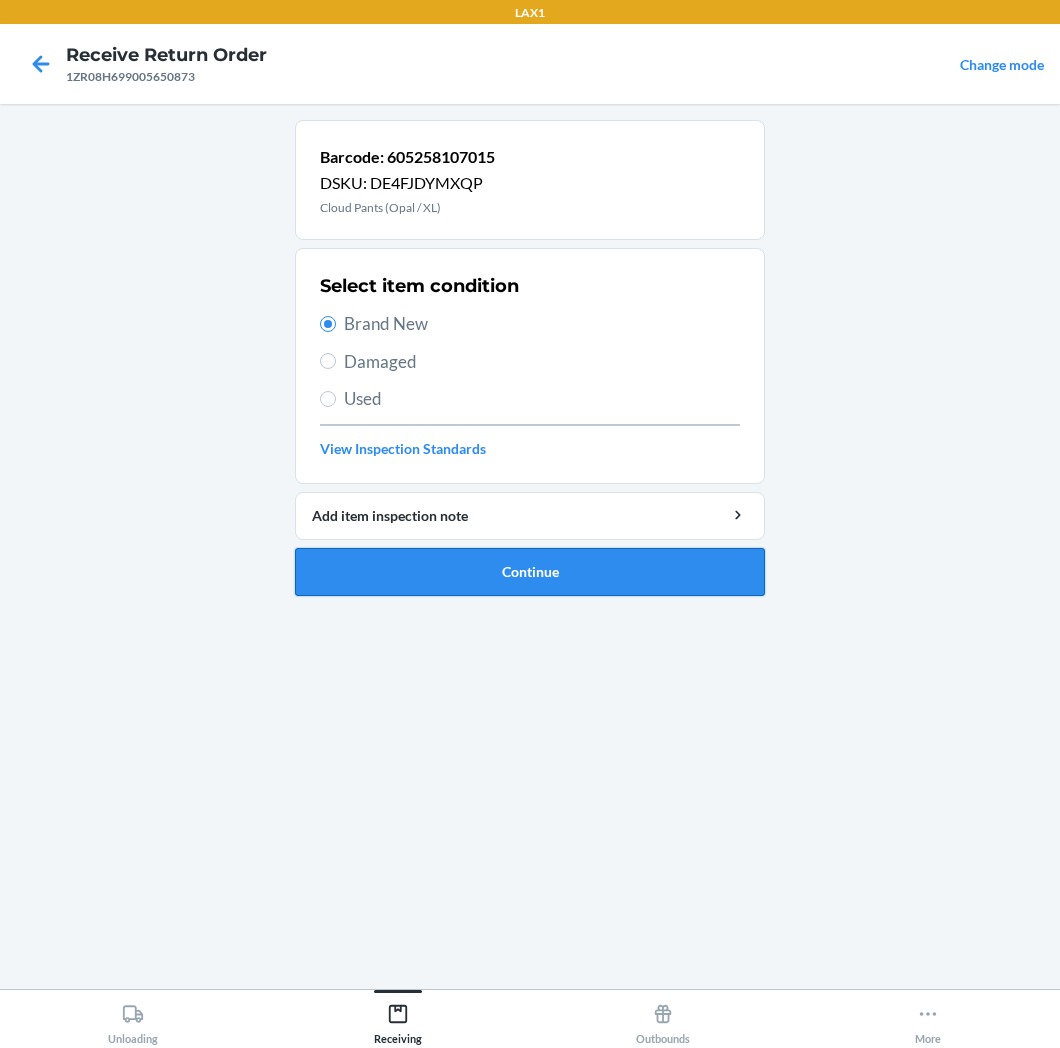 click on "Continue" at bounding box center [530, 572] 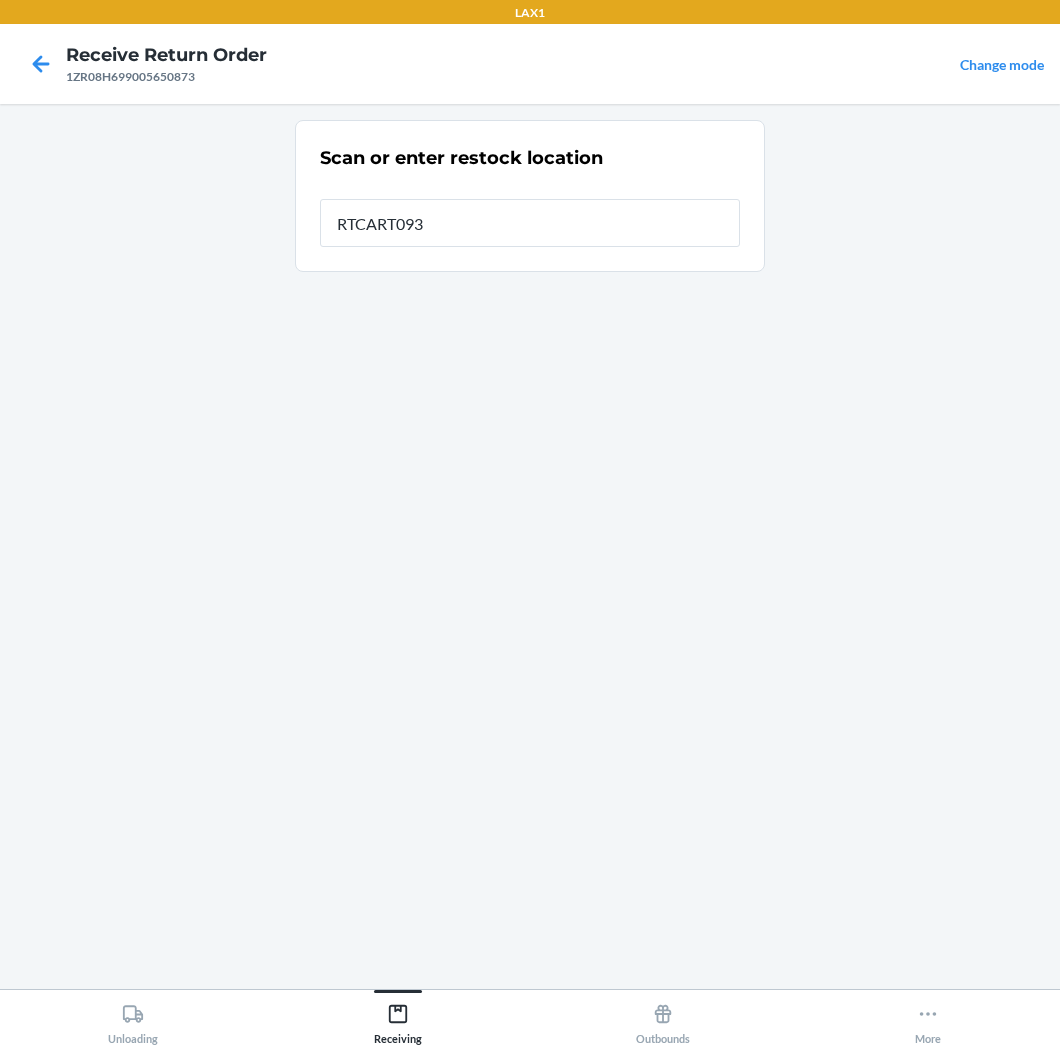 type on "RTCART093" 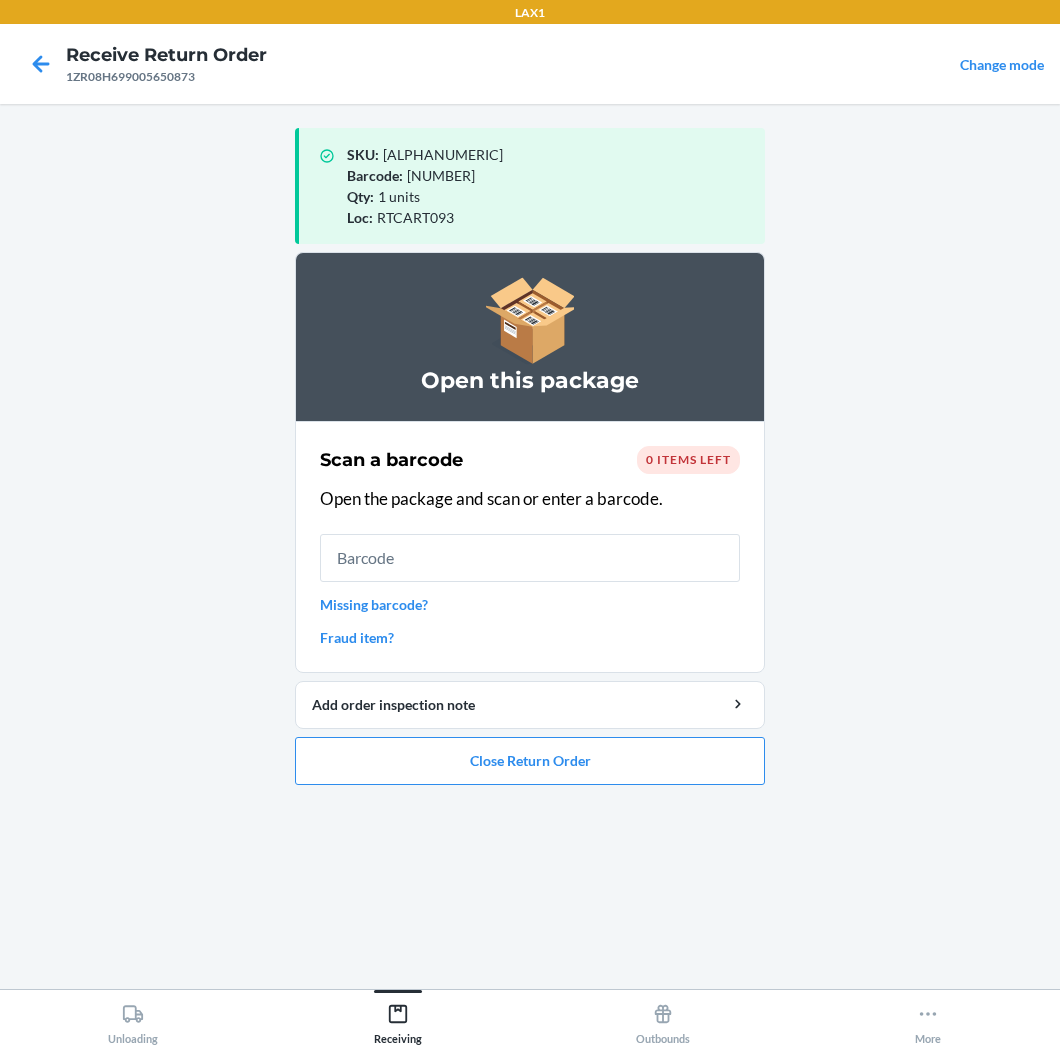 drag, startPoint x: 640, startPoint y: 565, endPoint x: 620, endPoint y: 562, distance: 20.22375 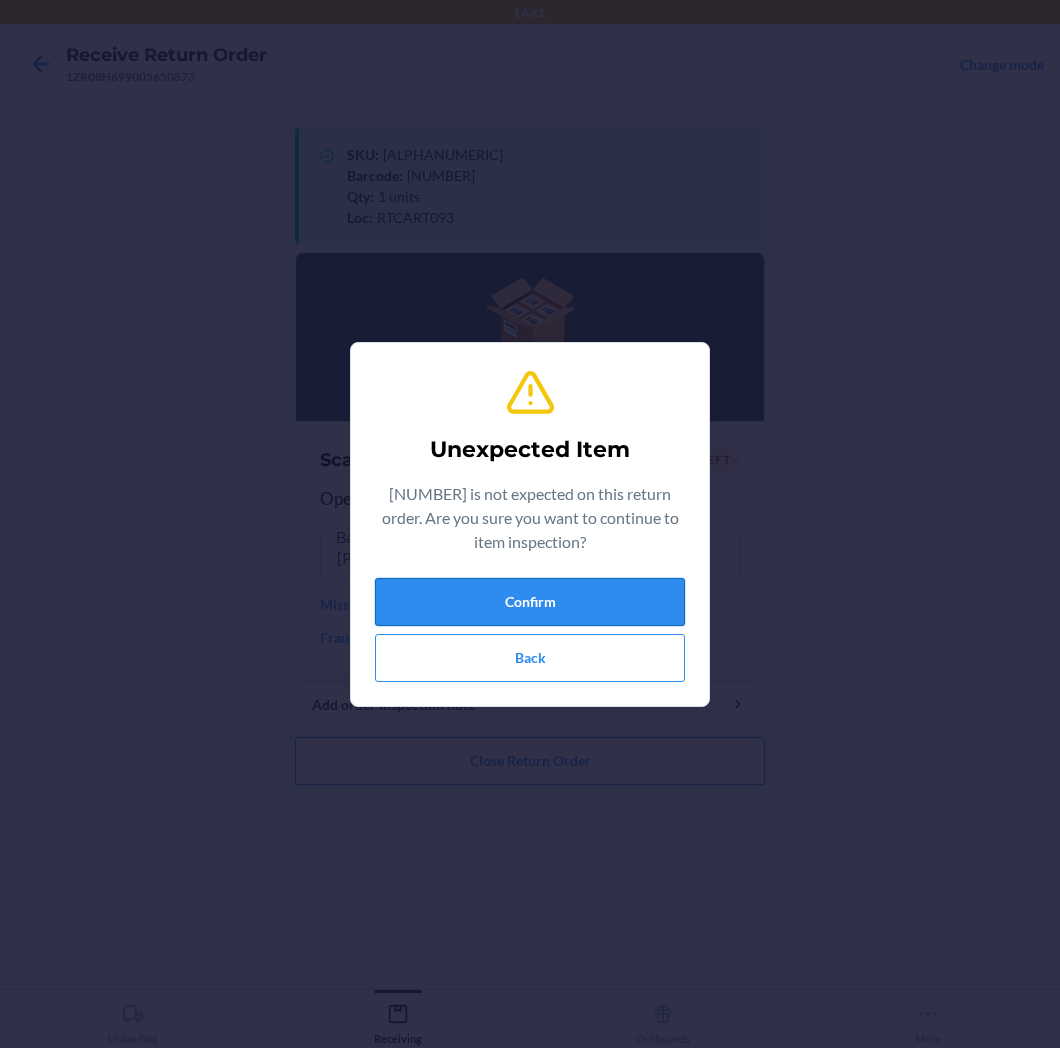 click on "Confirm" at bounding box center (530, 602) 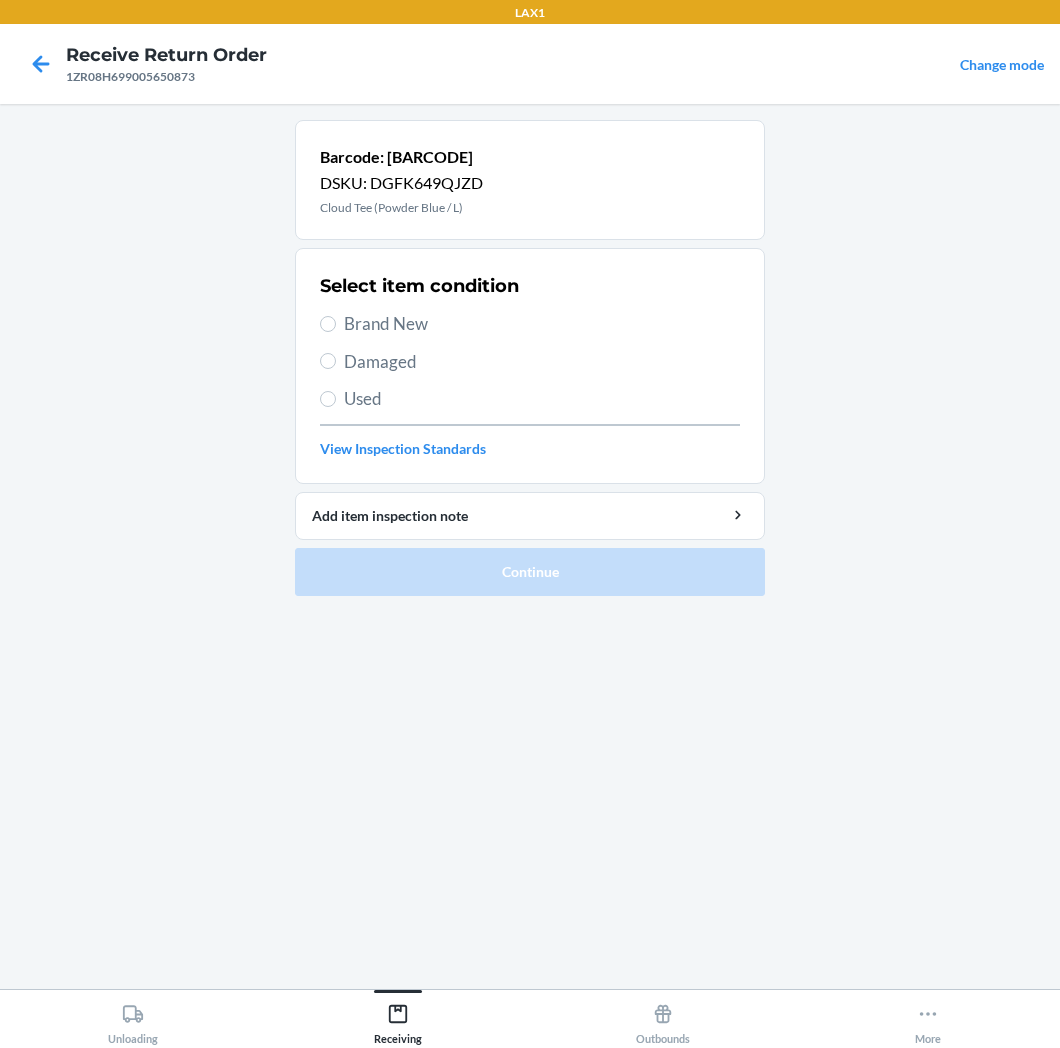 click on "Brand New" at bounding box center (542, 324) 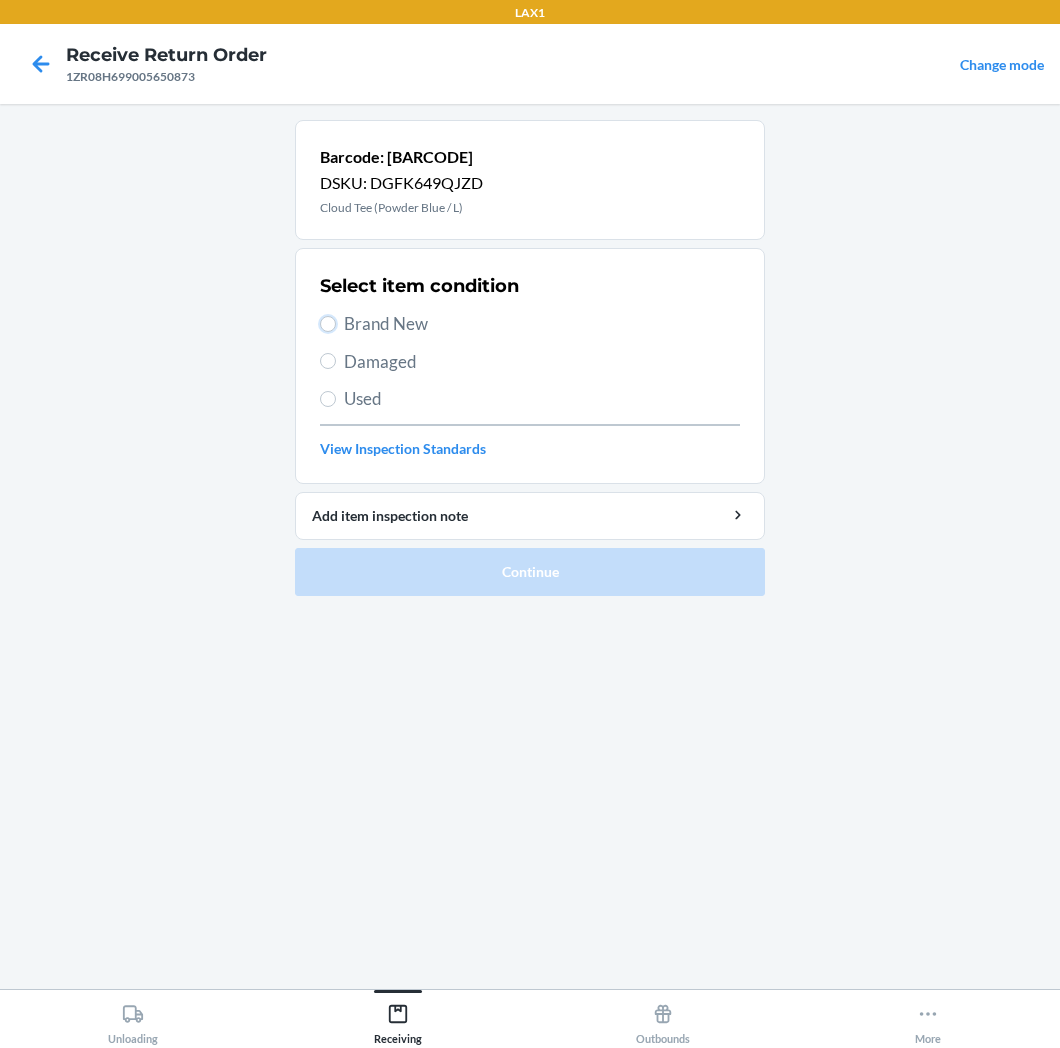 click on "Brand New" at bounding box center (328, 324) 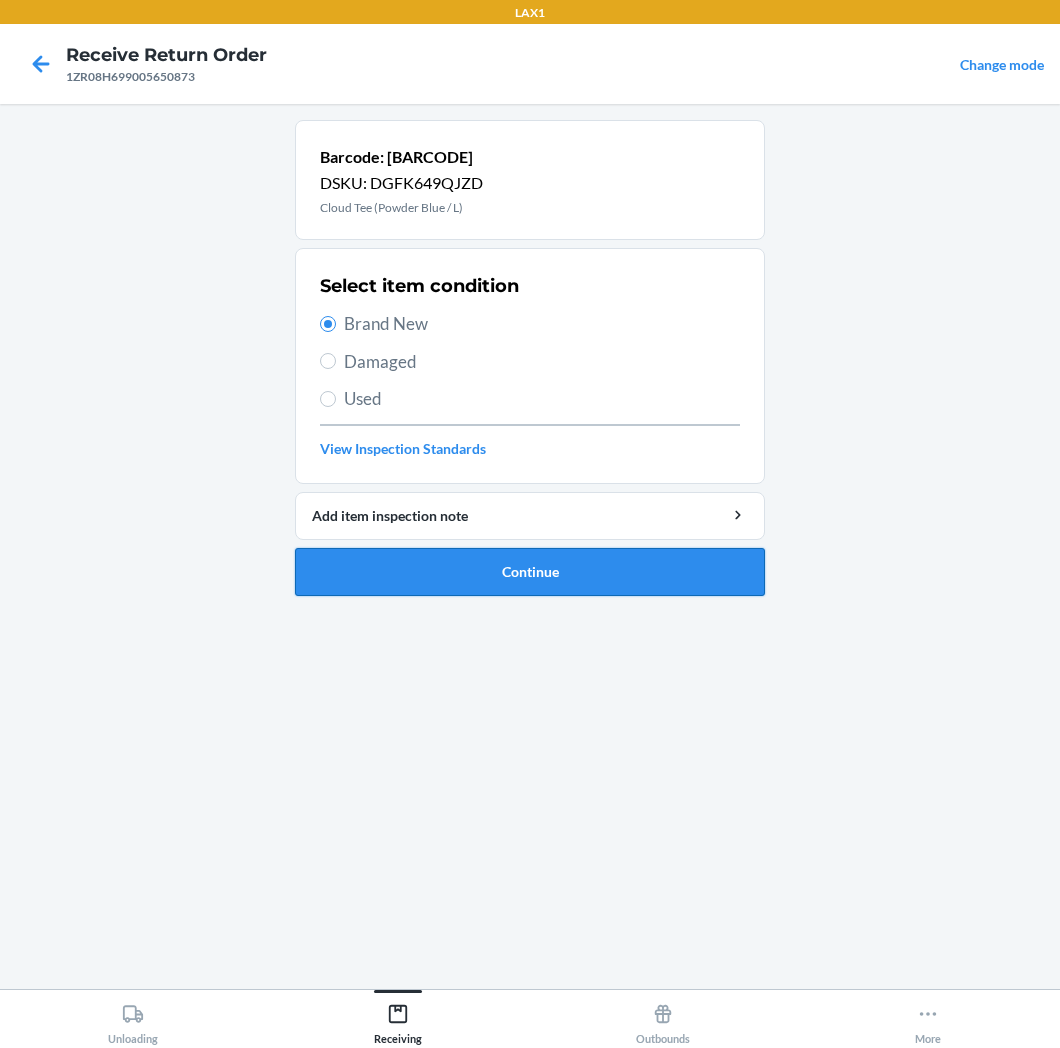 drag, startPoint x: 623, startPoint y: 551, endPoint x: 624, endPoint y: 566, distance: 15.033297 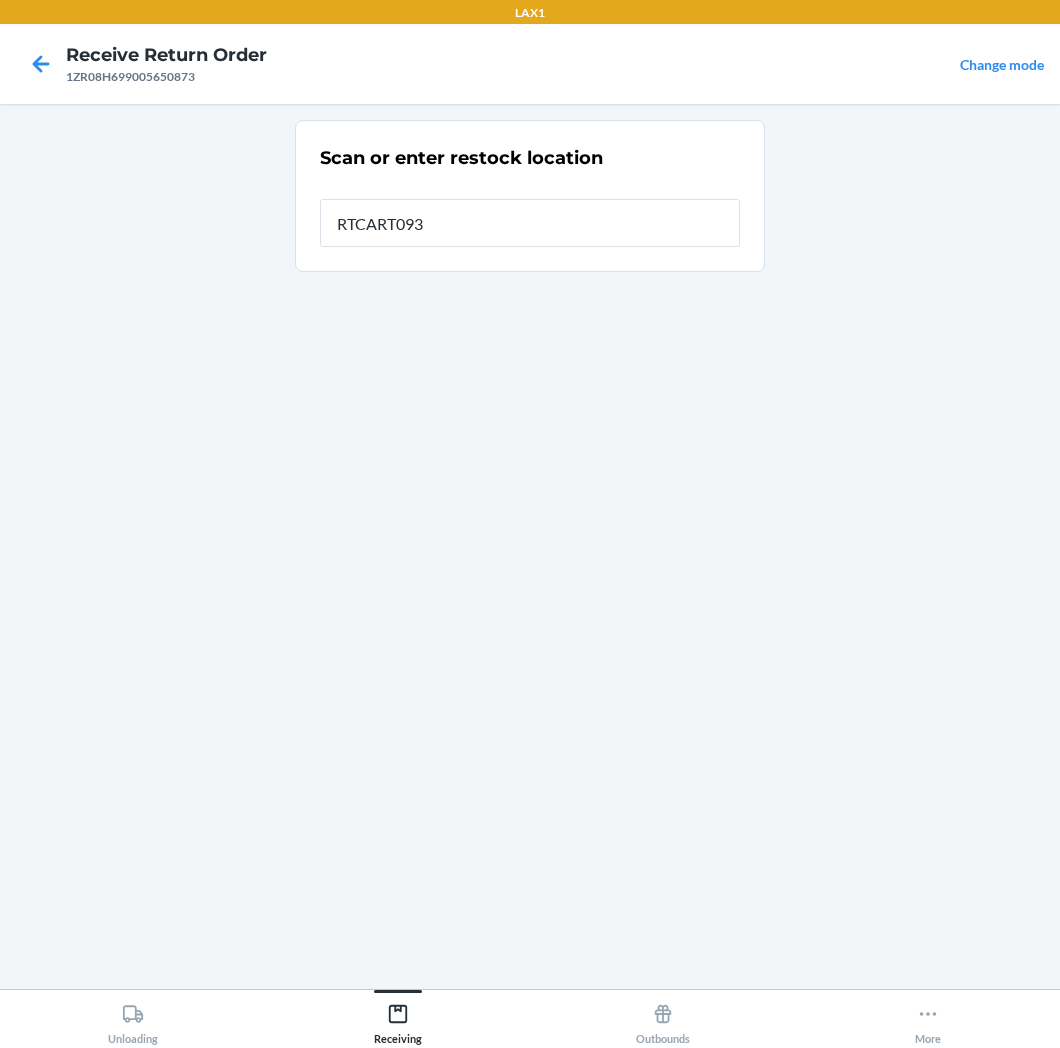 type on "RTCART093" 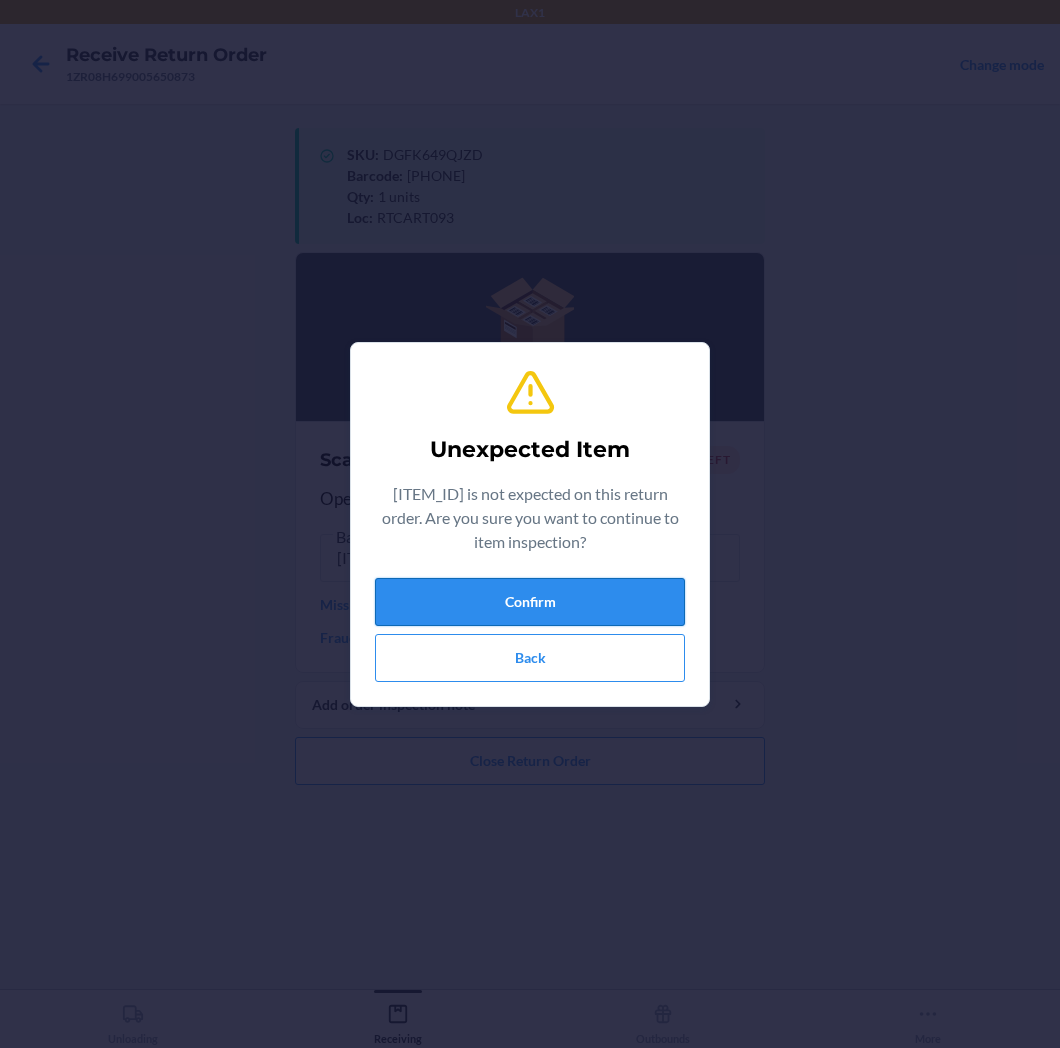 click on "Confirm" at bounding box center (530, 602) 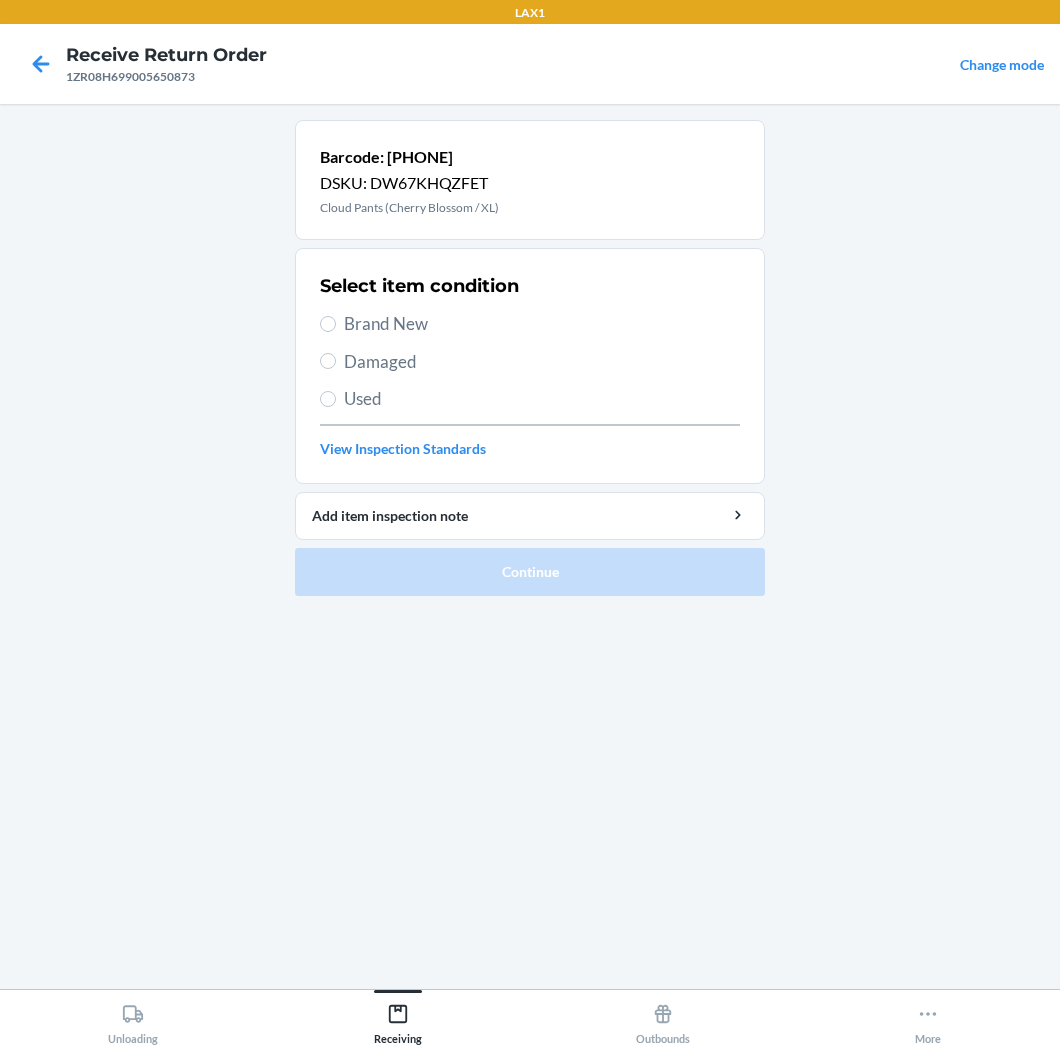 click on "Brand New" at bounding box center (542, 324) 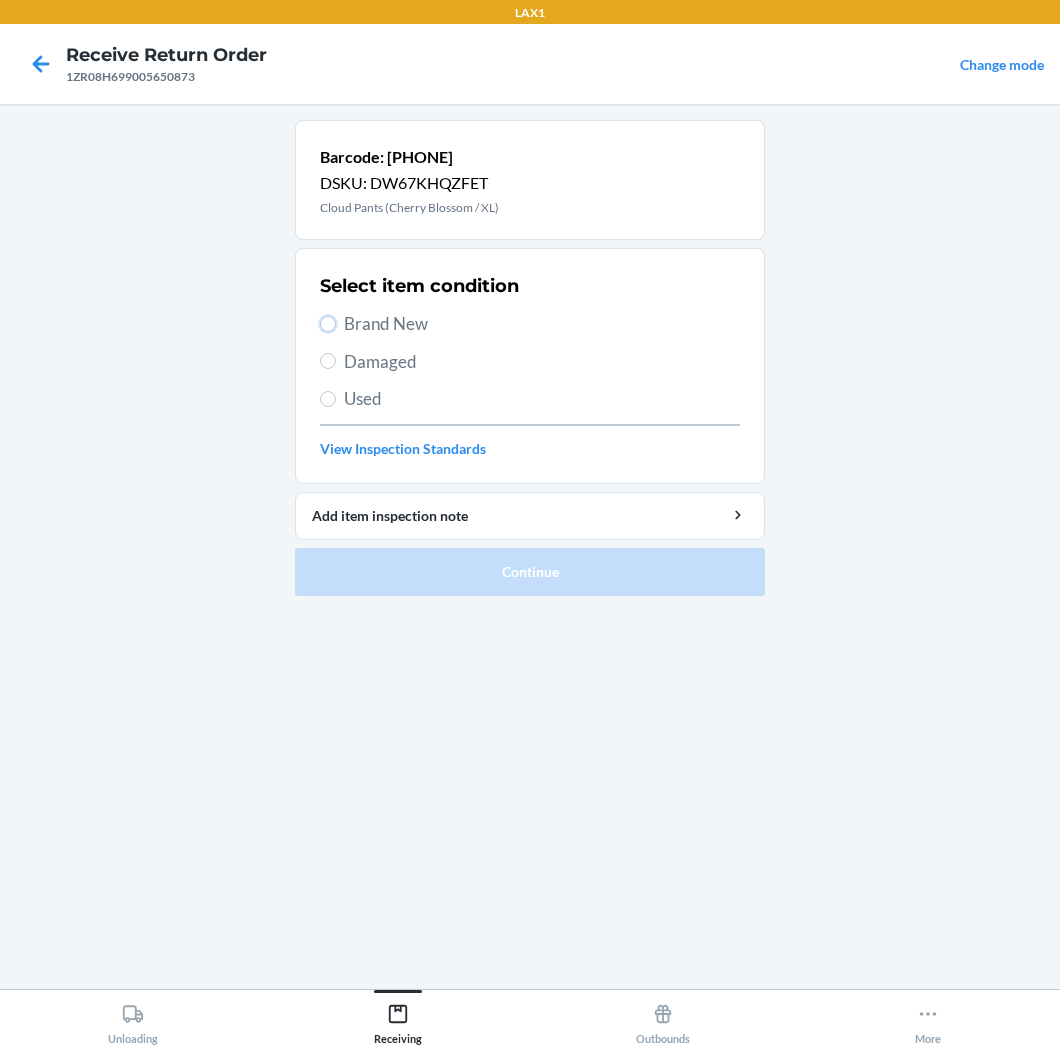 click on "Brand New" at bounding box center (328, 324) 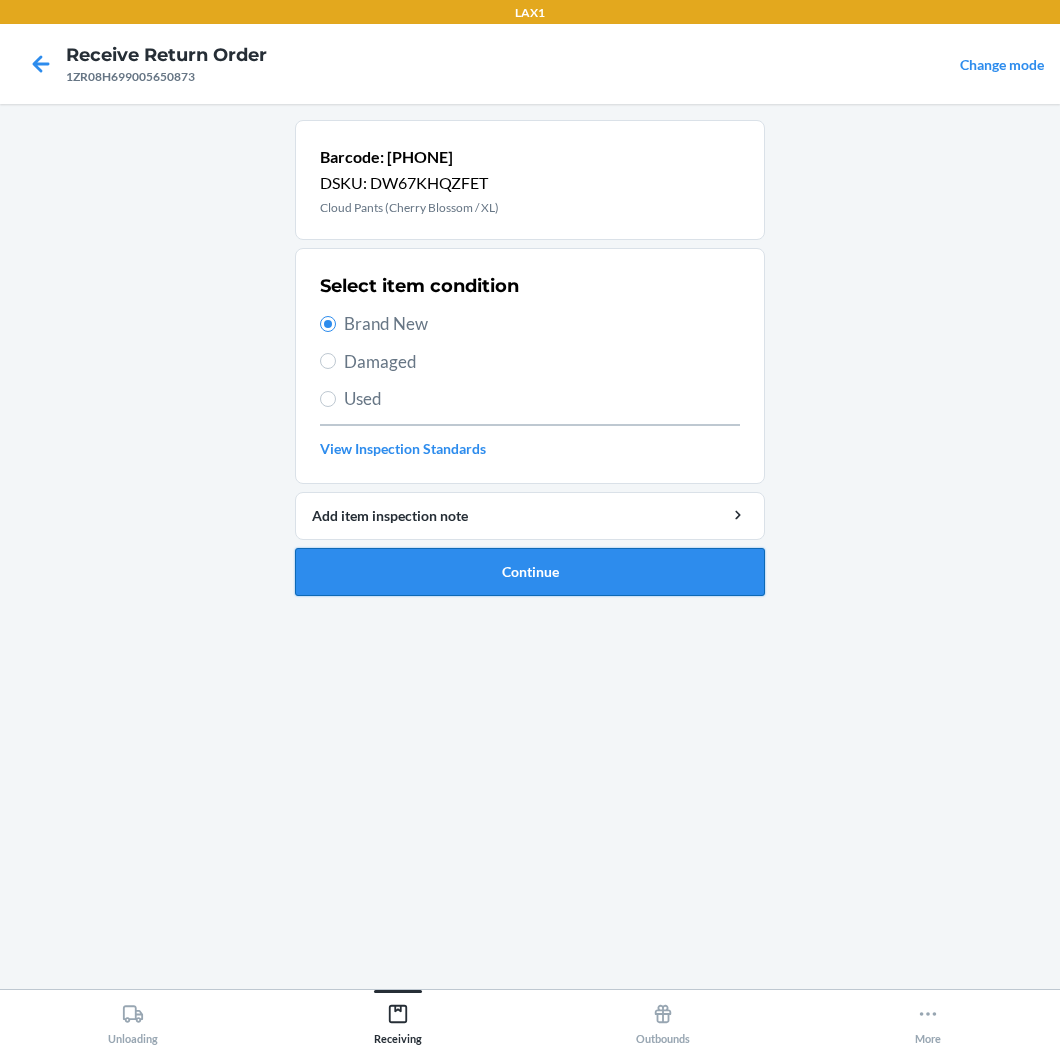 click on "Continue" at bounding box center [530, 572] 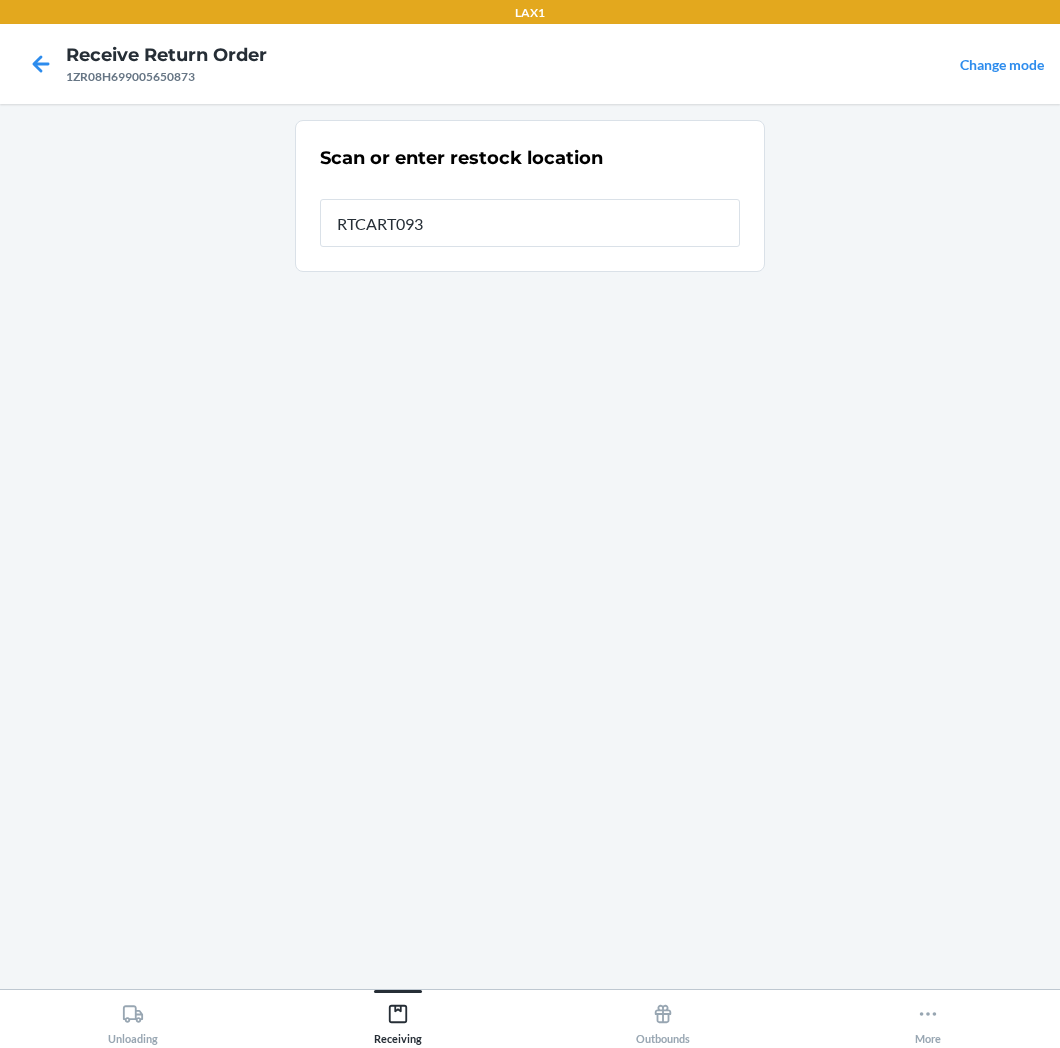 type on "RTCART093" 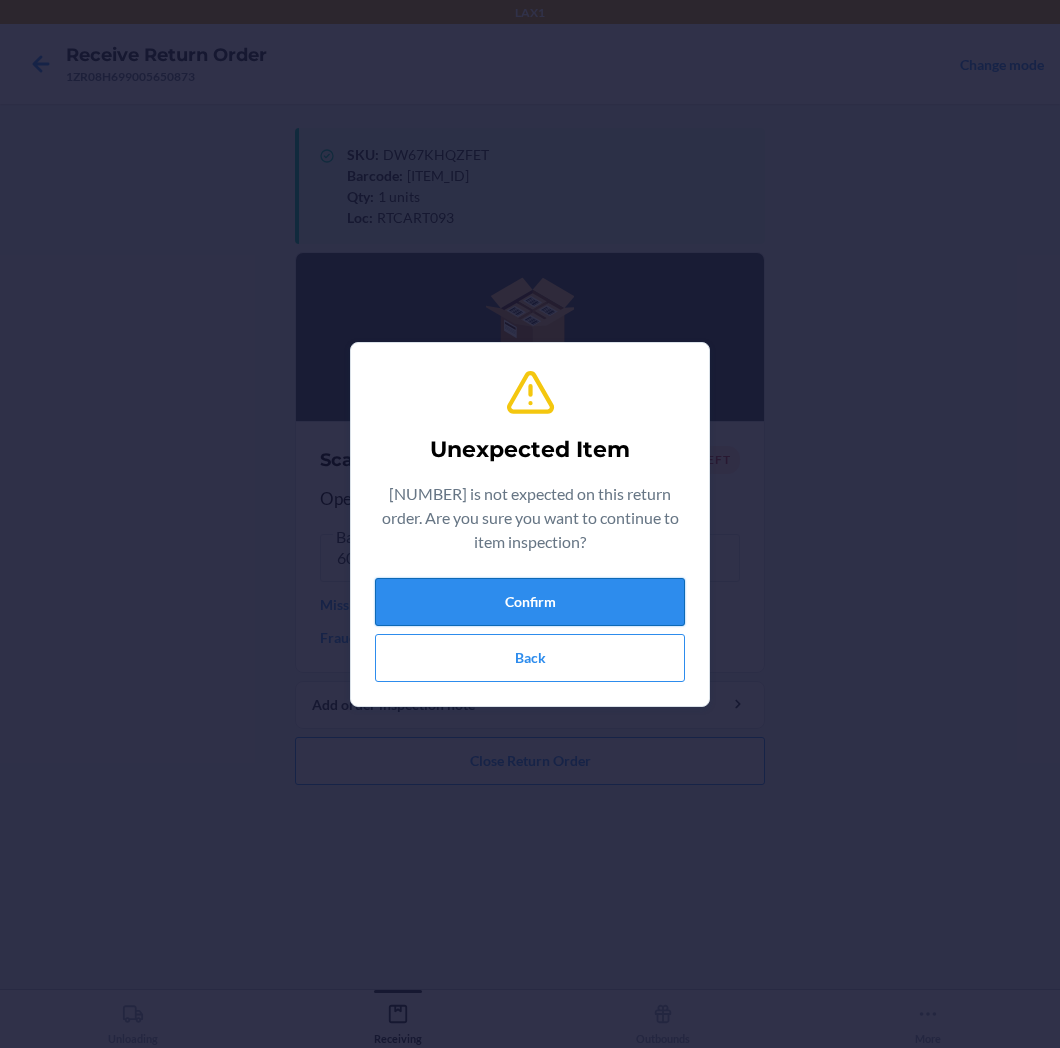 click on "Confirm" at bounding box center (530, 602) 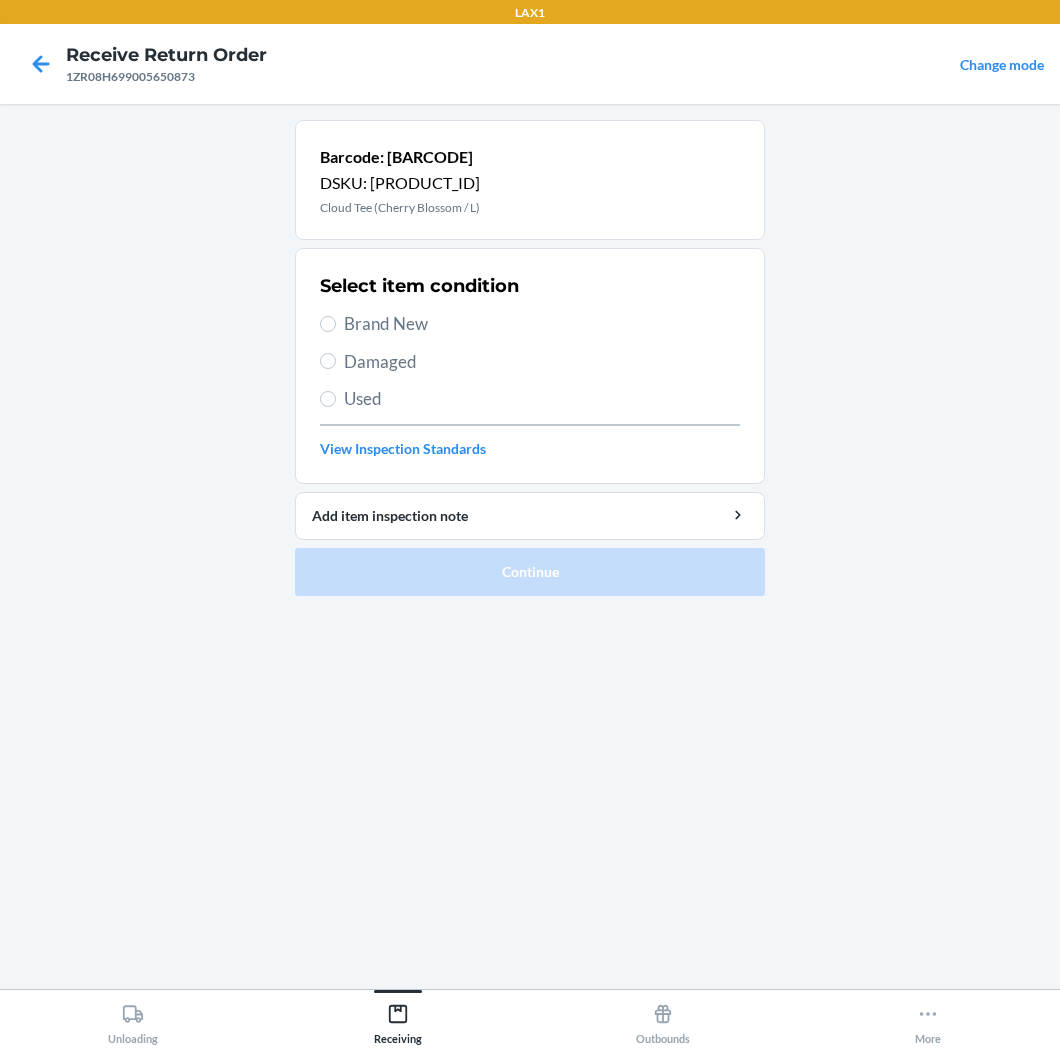 click on "Brand New" at bounding box center (542, 324) 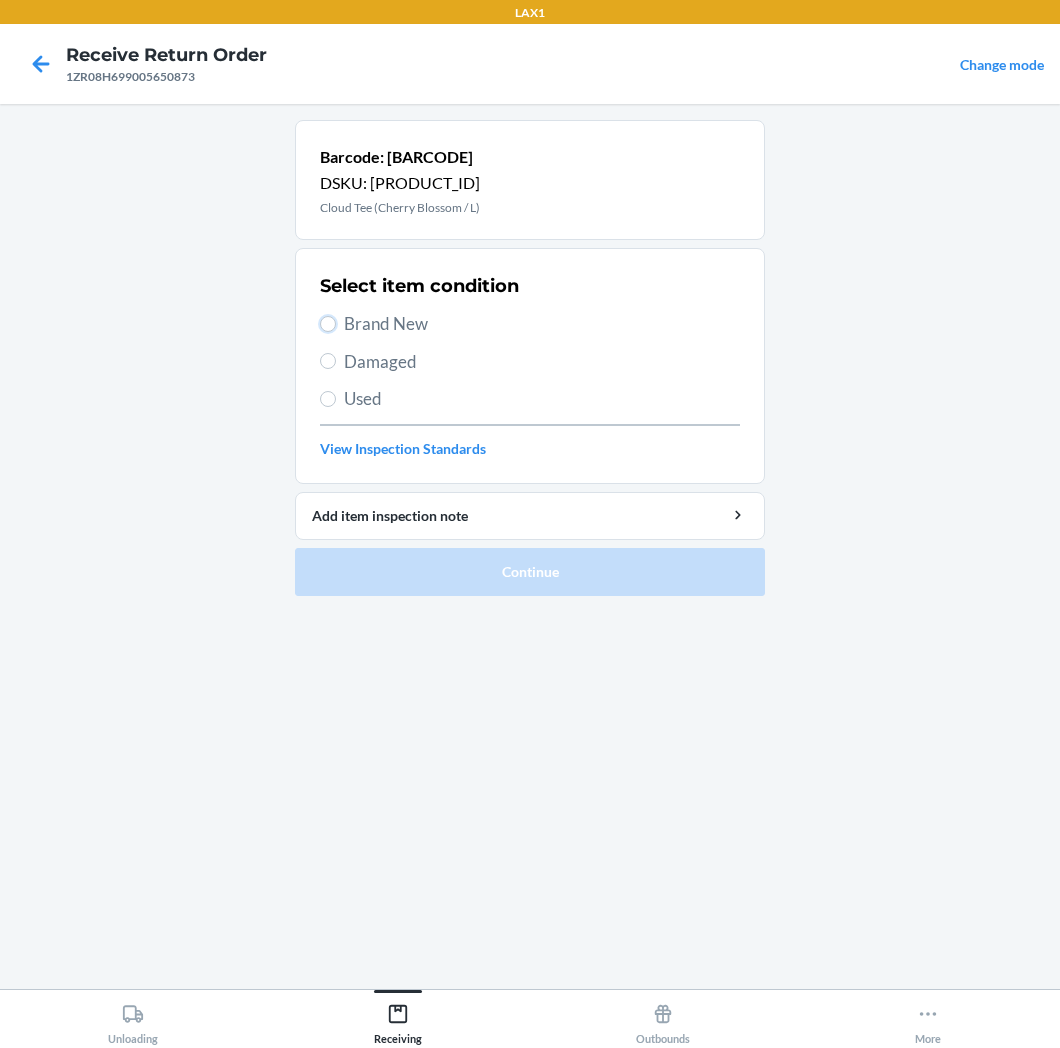 click on "Brand New" at bounding box center [328, 324] 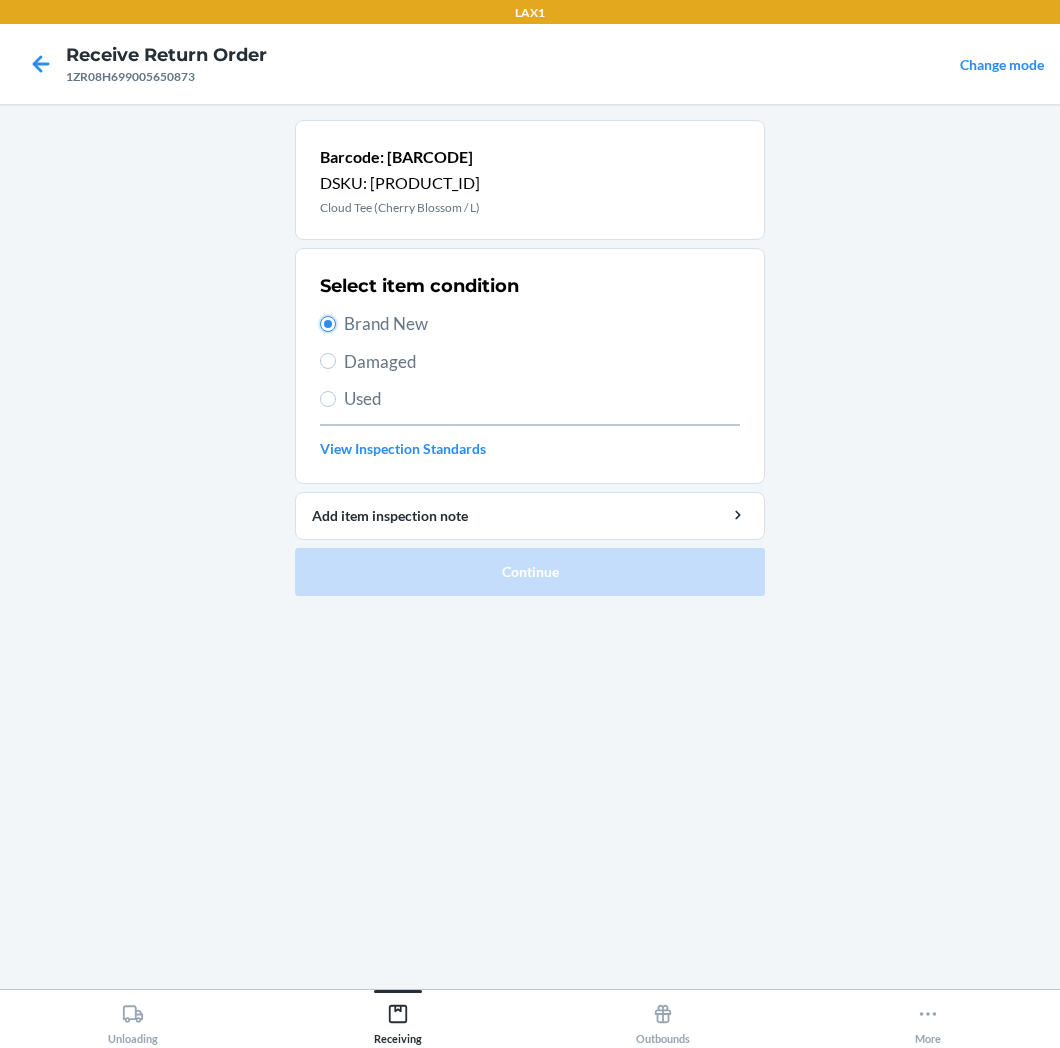 radio on "true" 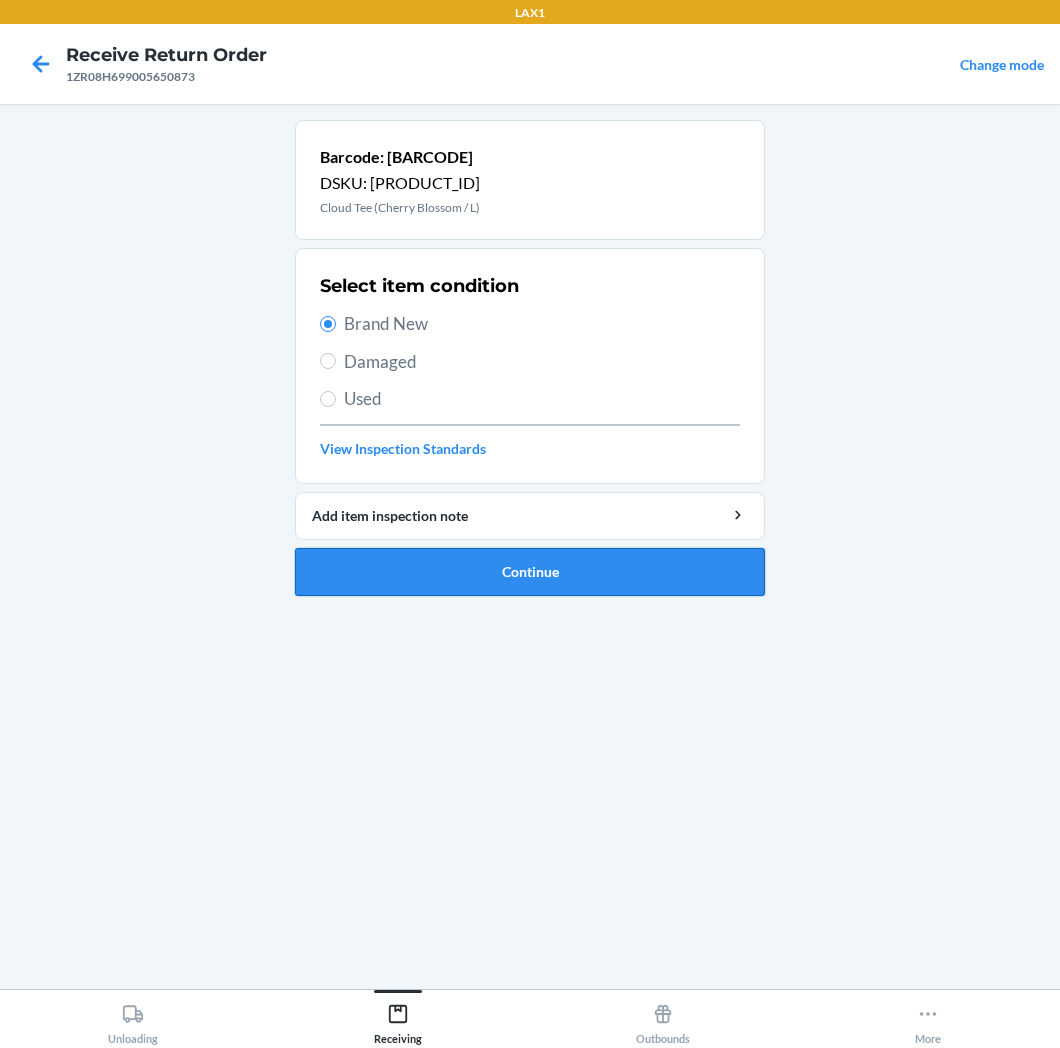 click on "Continue" at bounding box center [530, 572] 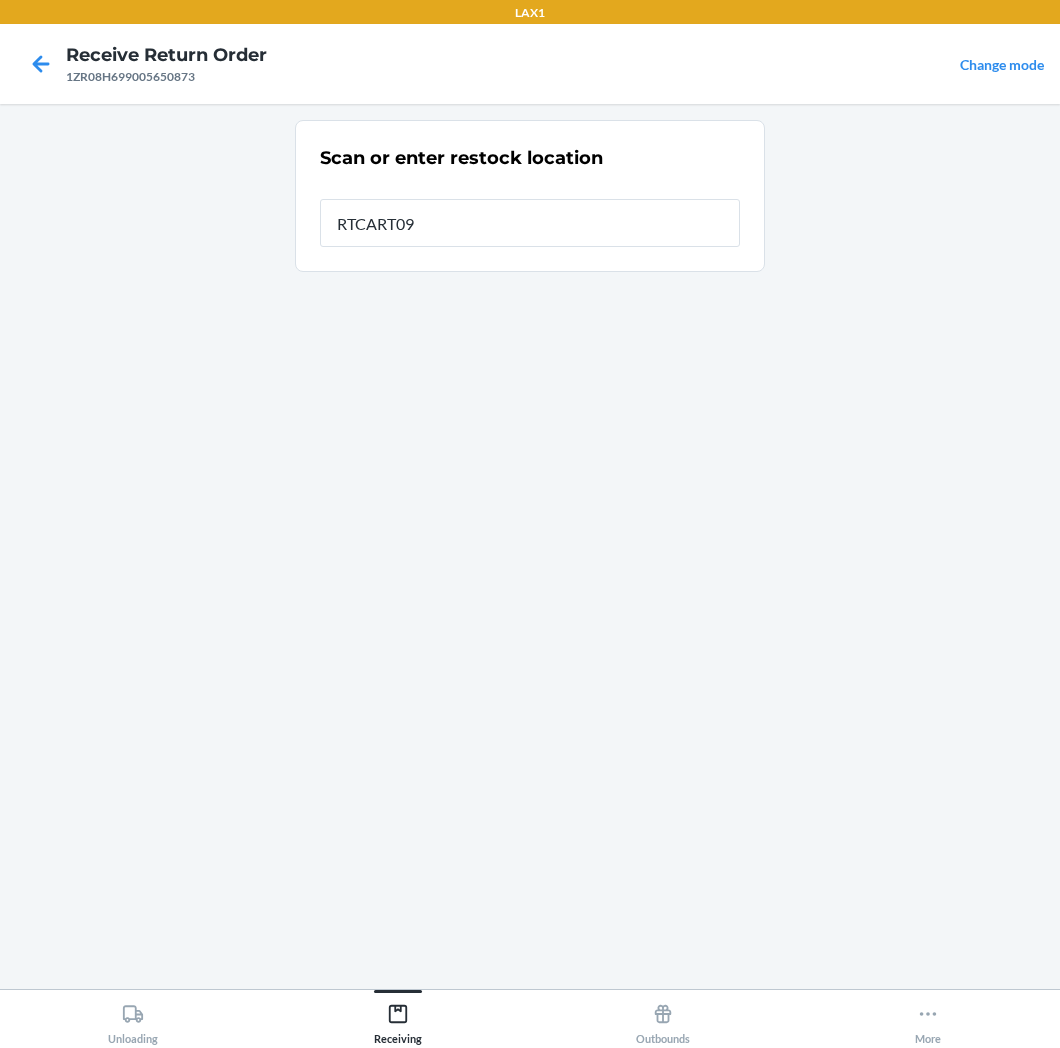 type on "RTCART093" 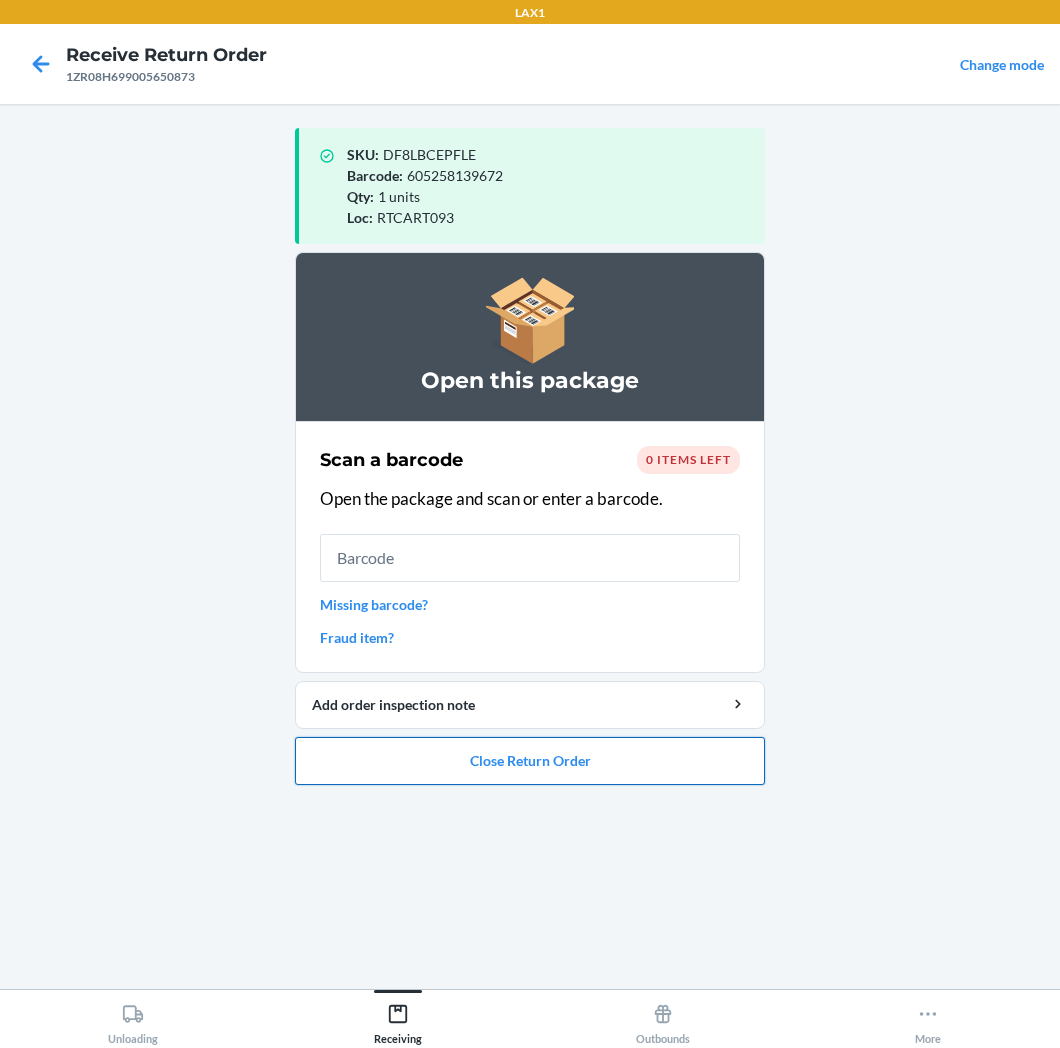 click on "Close Return Order" at bounding box center (530, 761) 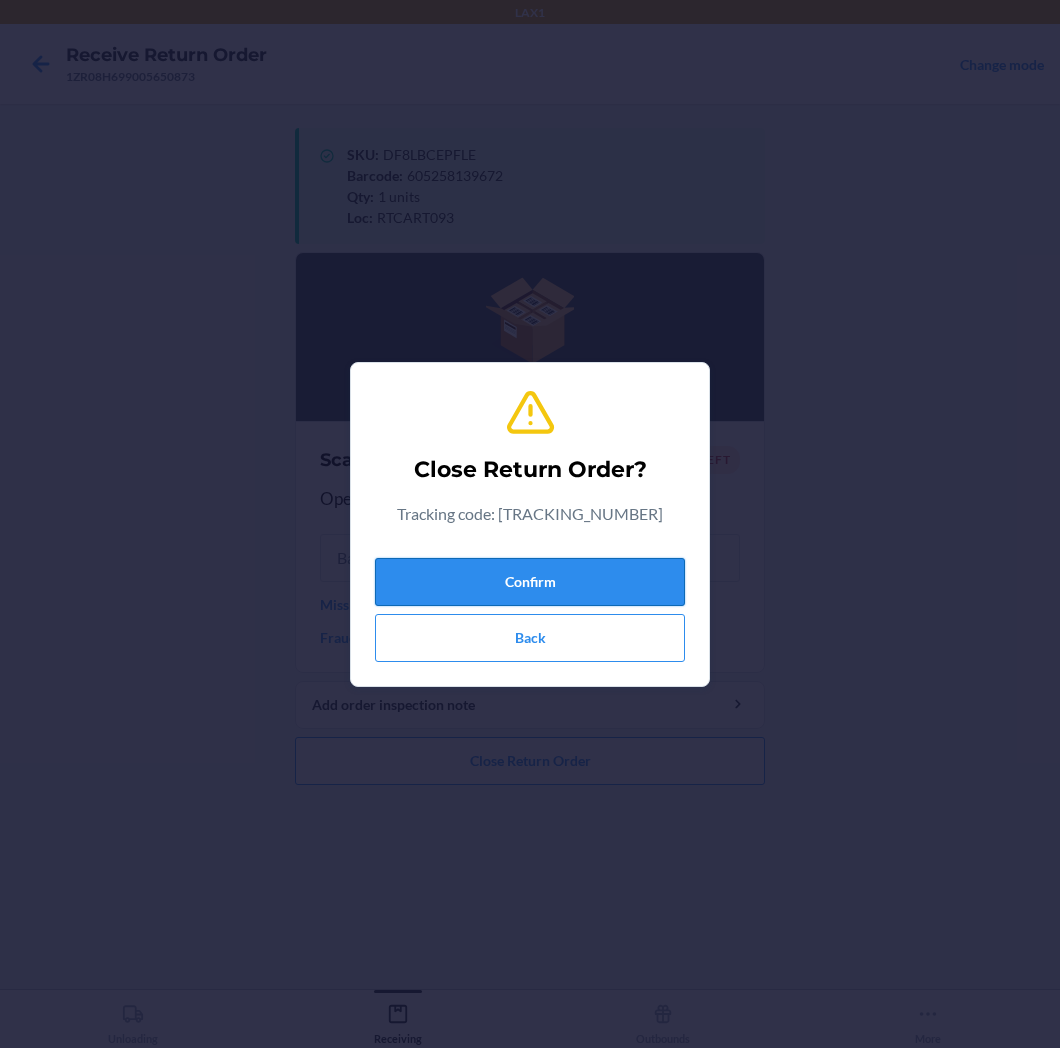 click on "Confirm" at bounding box center (530, 582) 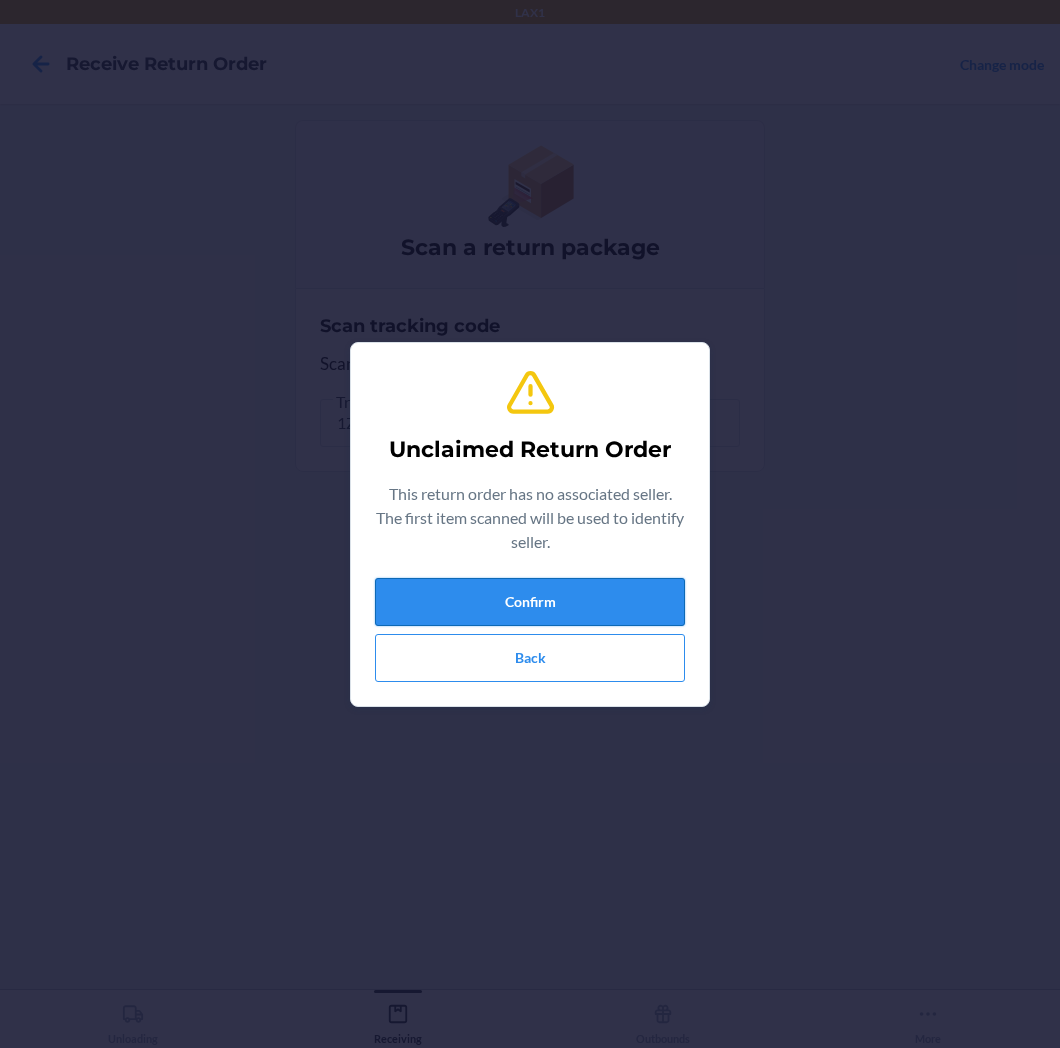 click on "Confirm" at bounding box center [530, 602] 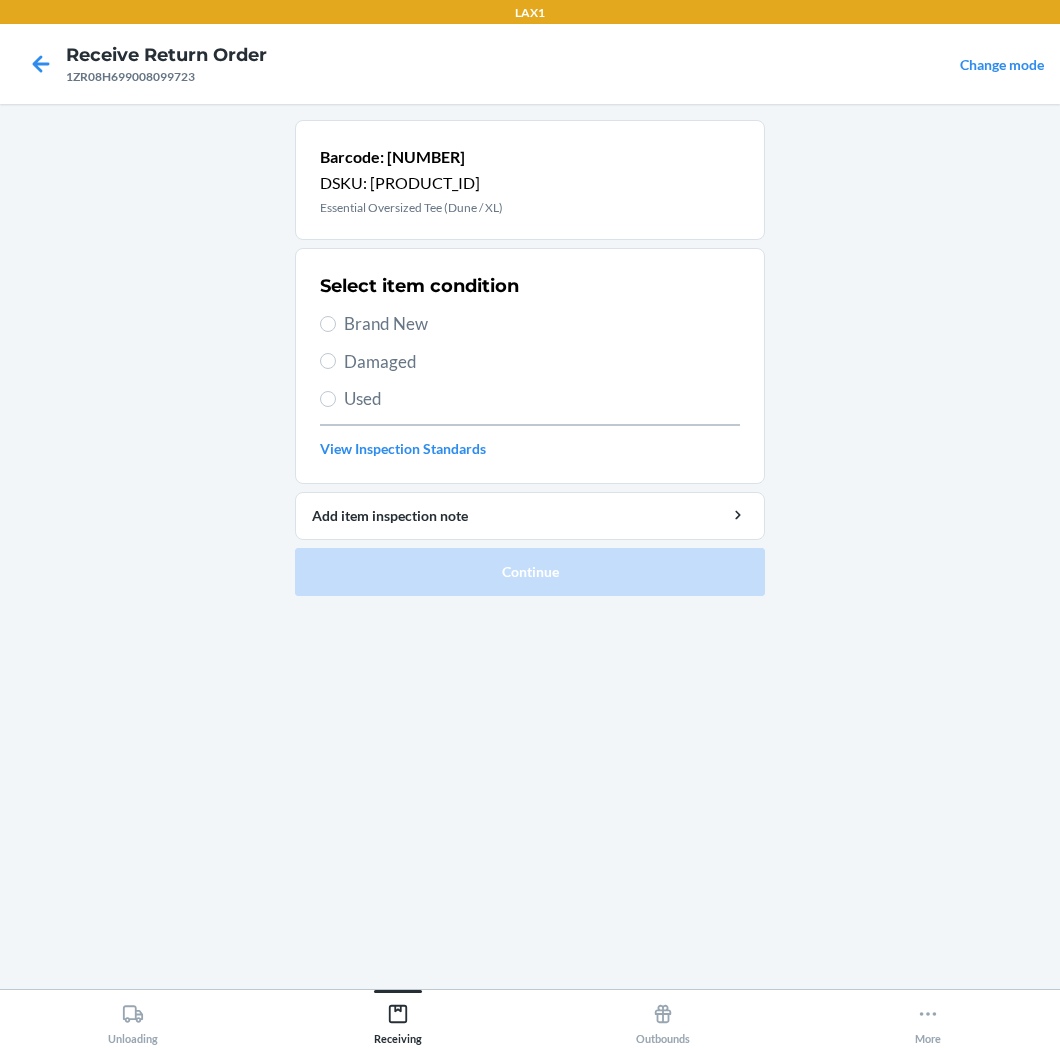 click on "Brand New" at bounding box center (542, 324) 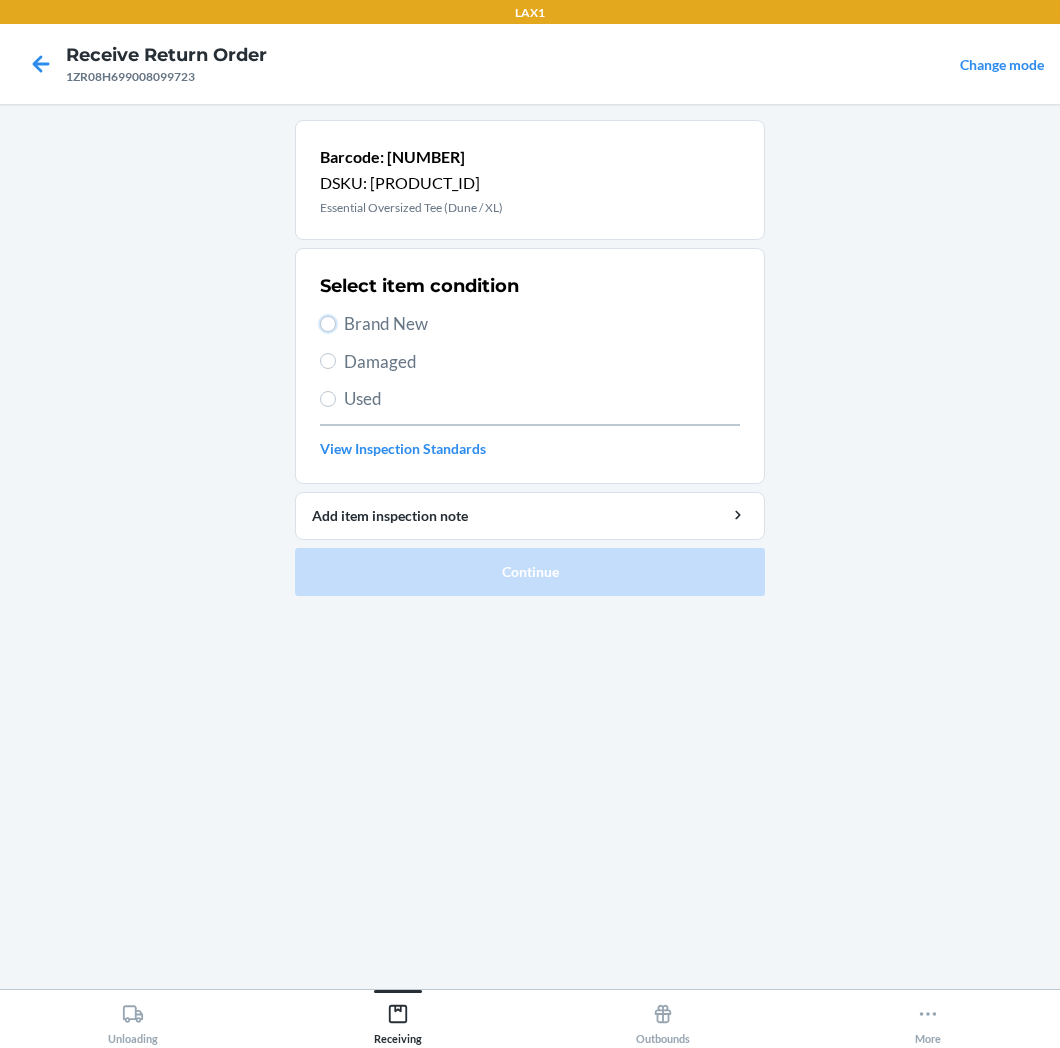 click on "Brand New" at bounding box center [328, 324] 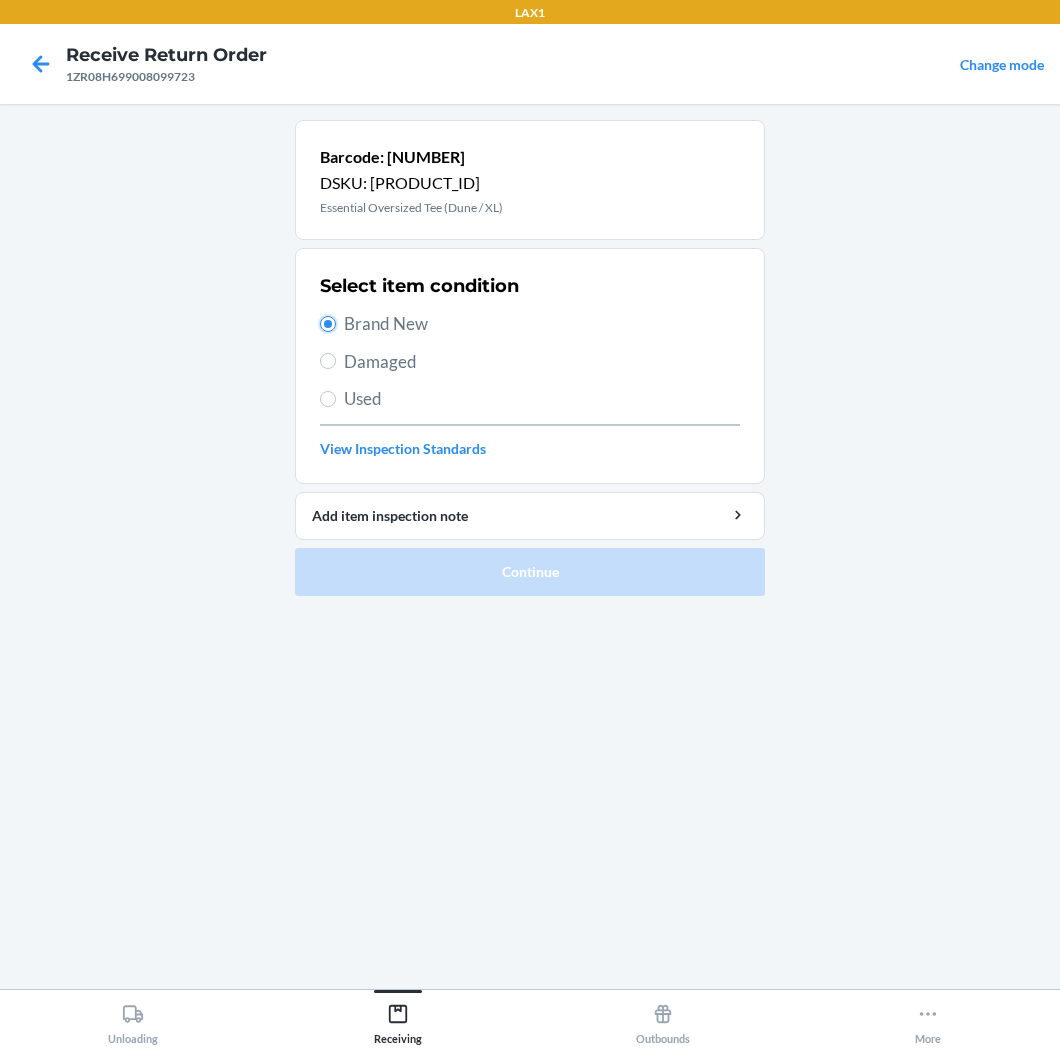 radio on "true" 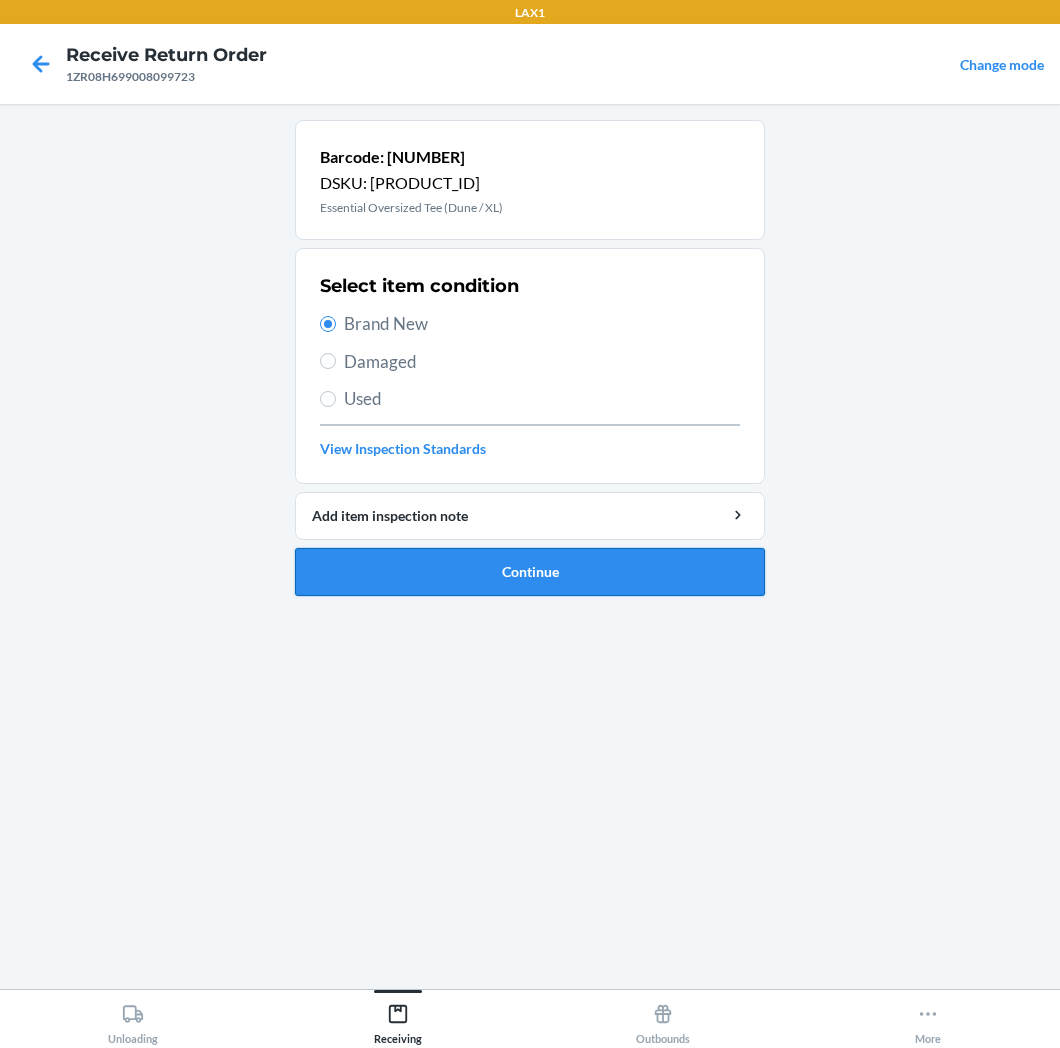 click on "Continue" at bounding box center [530, 572] 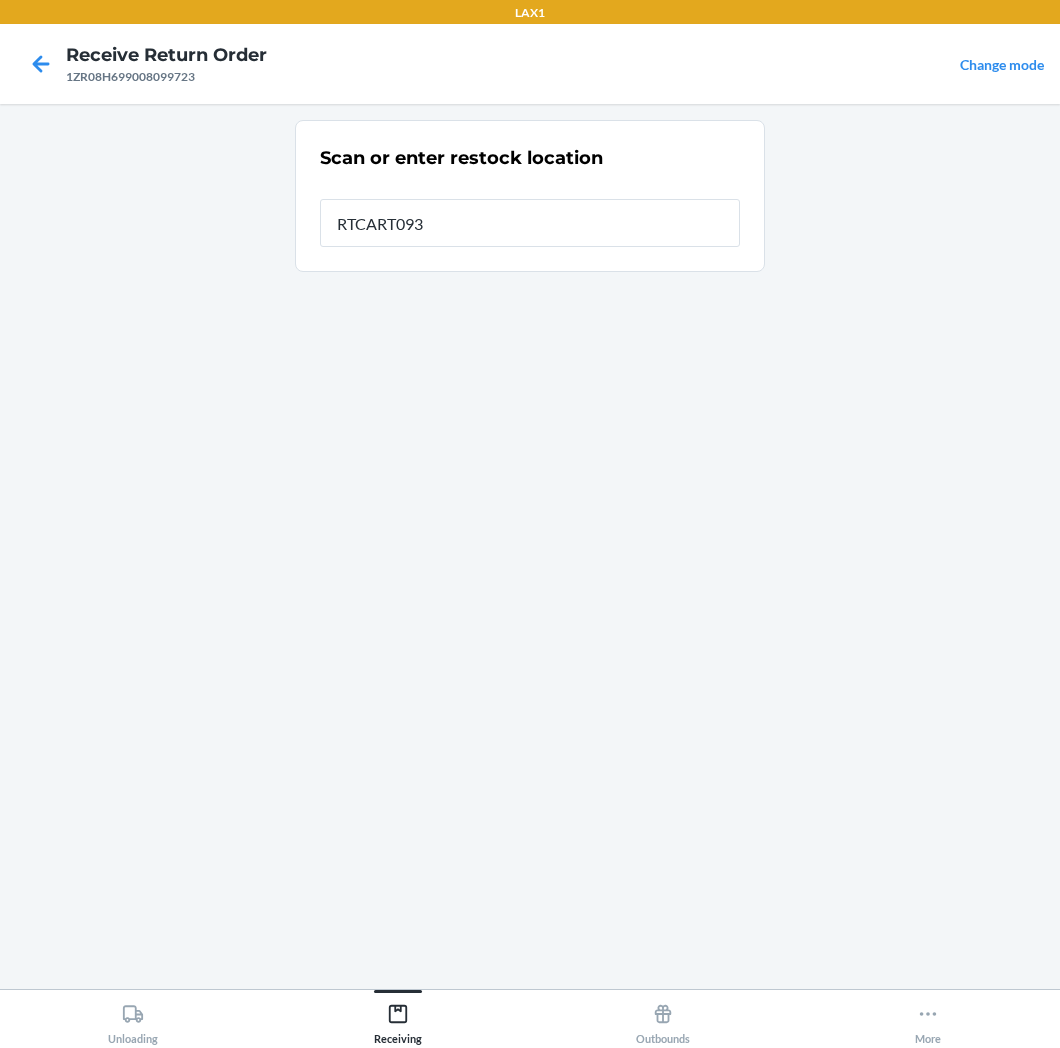 type on "RTCART093" 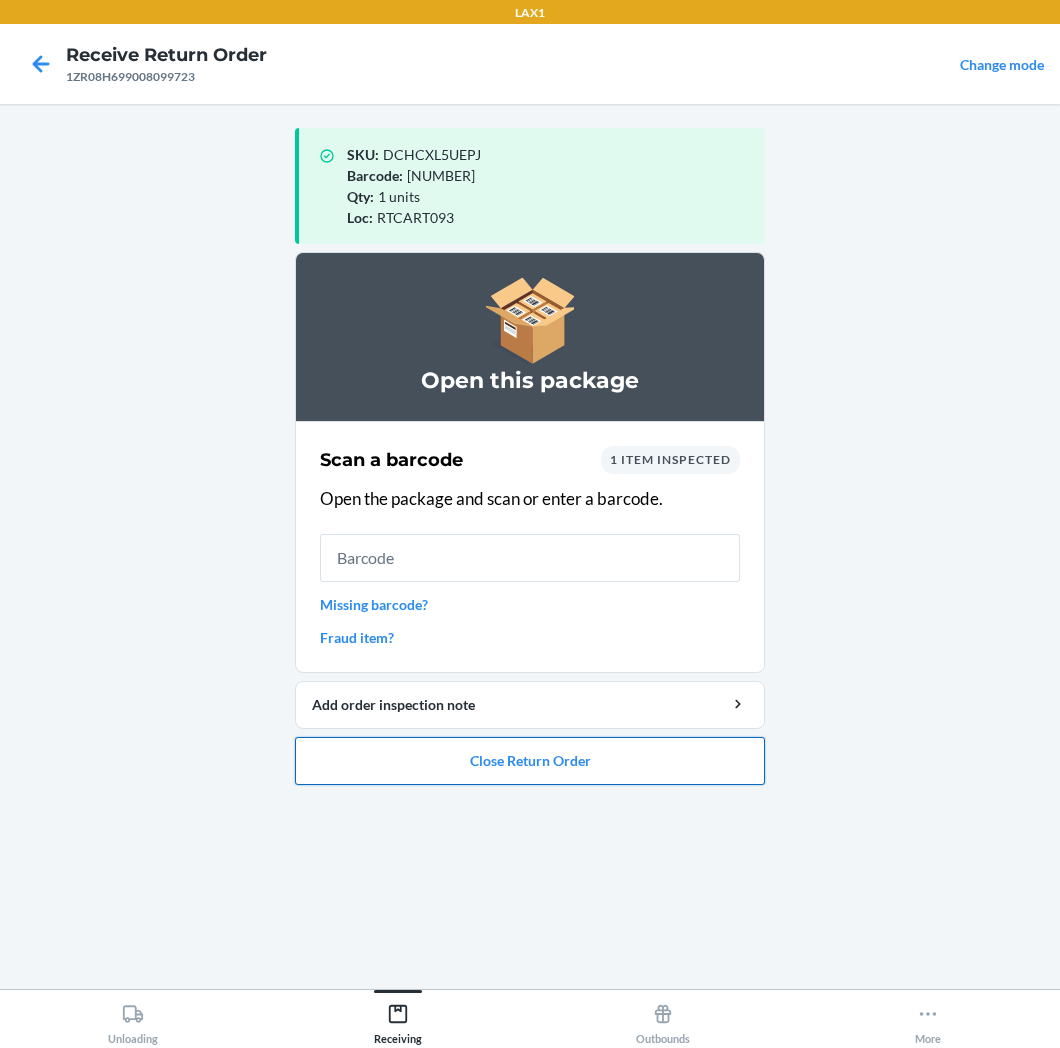 click on "Close Return Order" at bounding box center (530, 761) 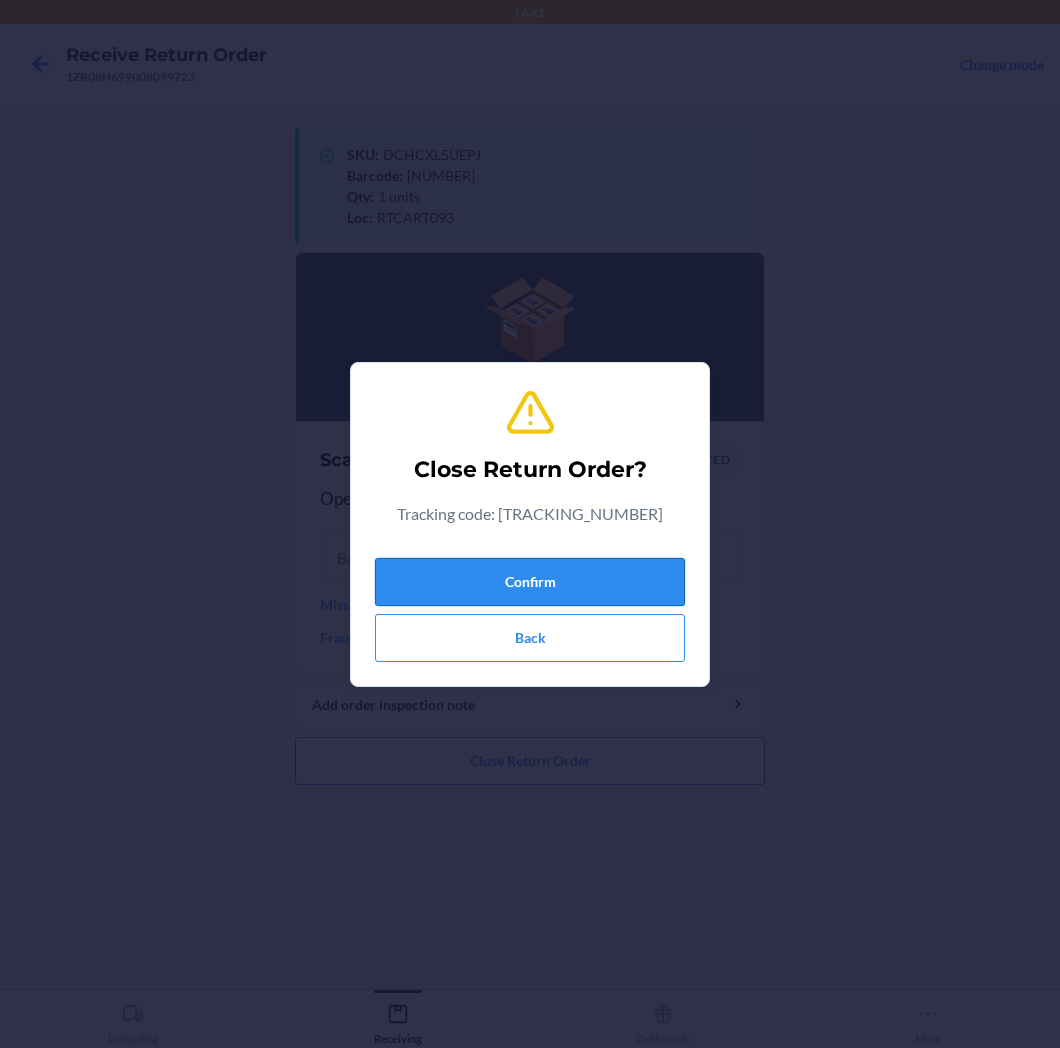 click on "Confirm" at bounding box center [530, 582] 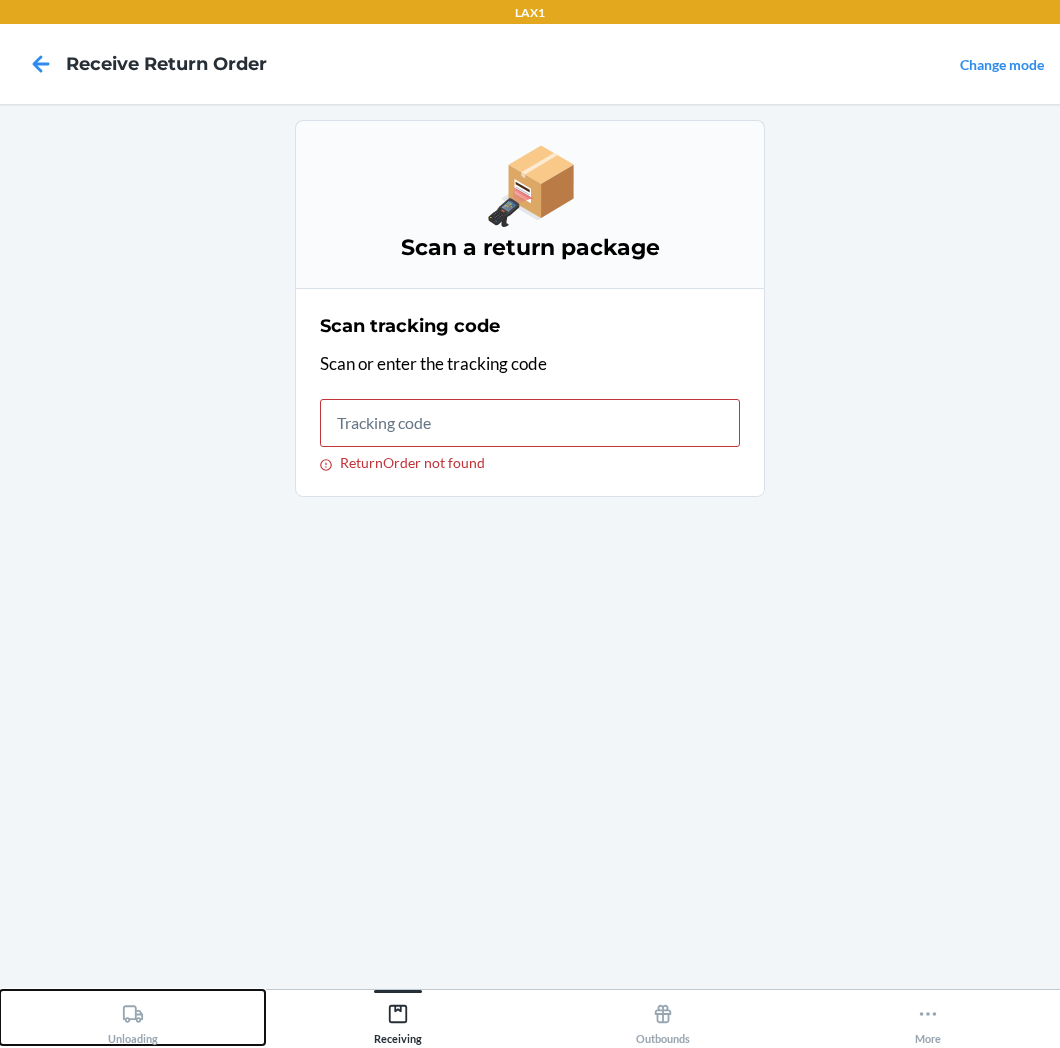 drag, startPoint x: 127, startPoint y: 1021, endPoint x: 130, endPoint y: 988, distance: 33.13608 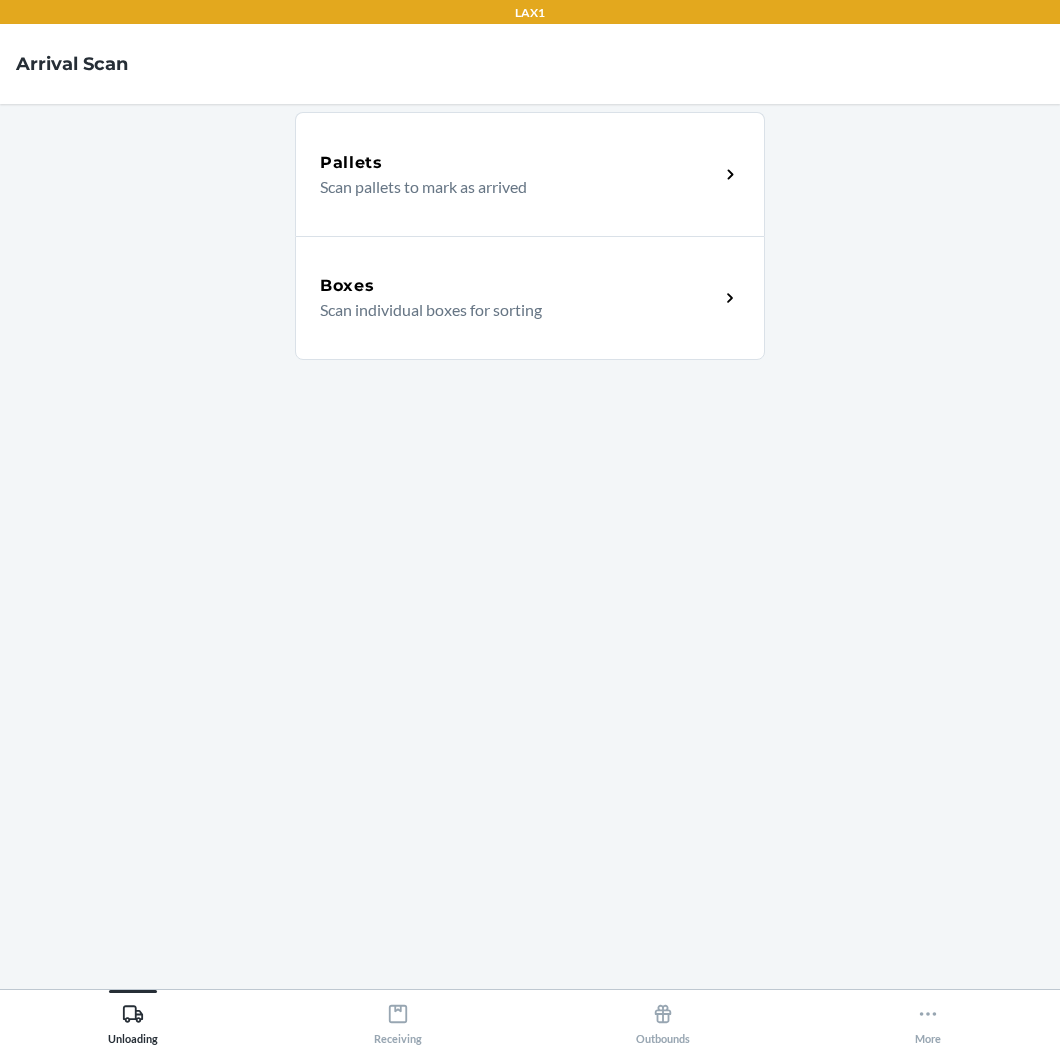 click on "Scan individual boxes for sorting" at bounding box center (511, 310) 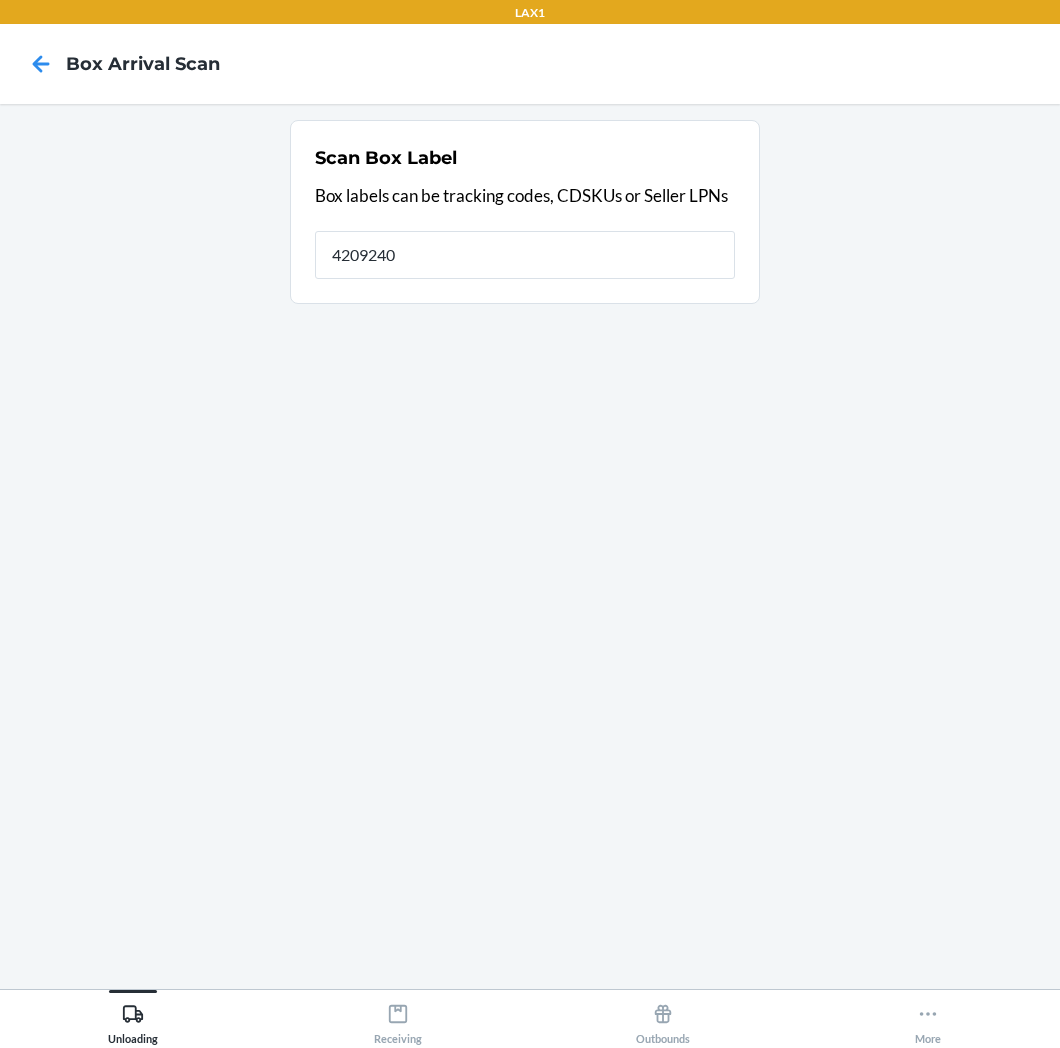 type on "42092408" 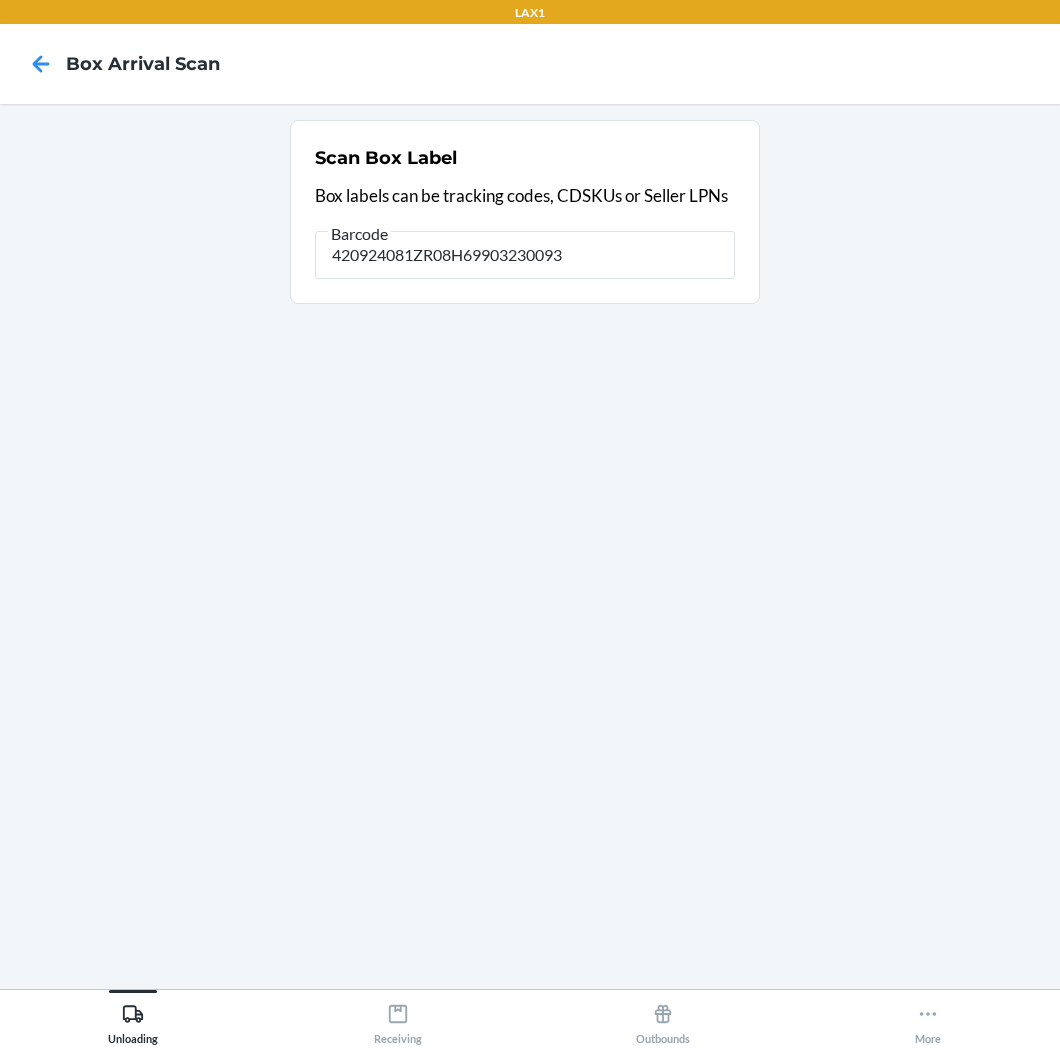 type on "[NUMBER][ALPHANUMERIC]" 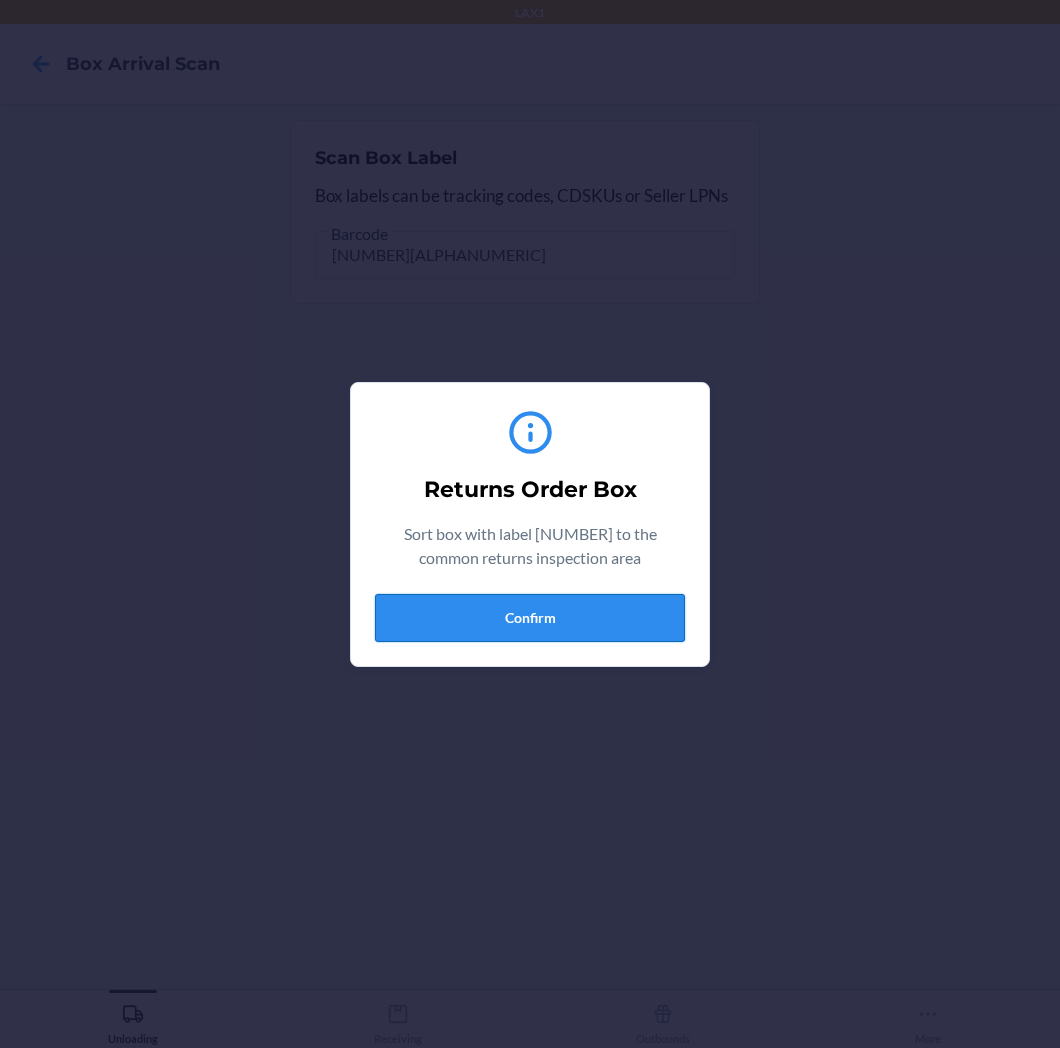 click on "Confirm" at bounding box center (530, 618) 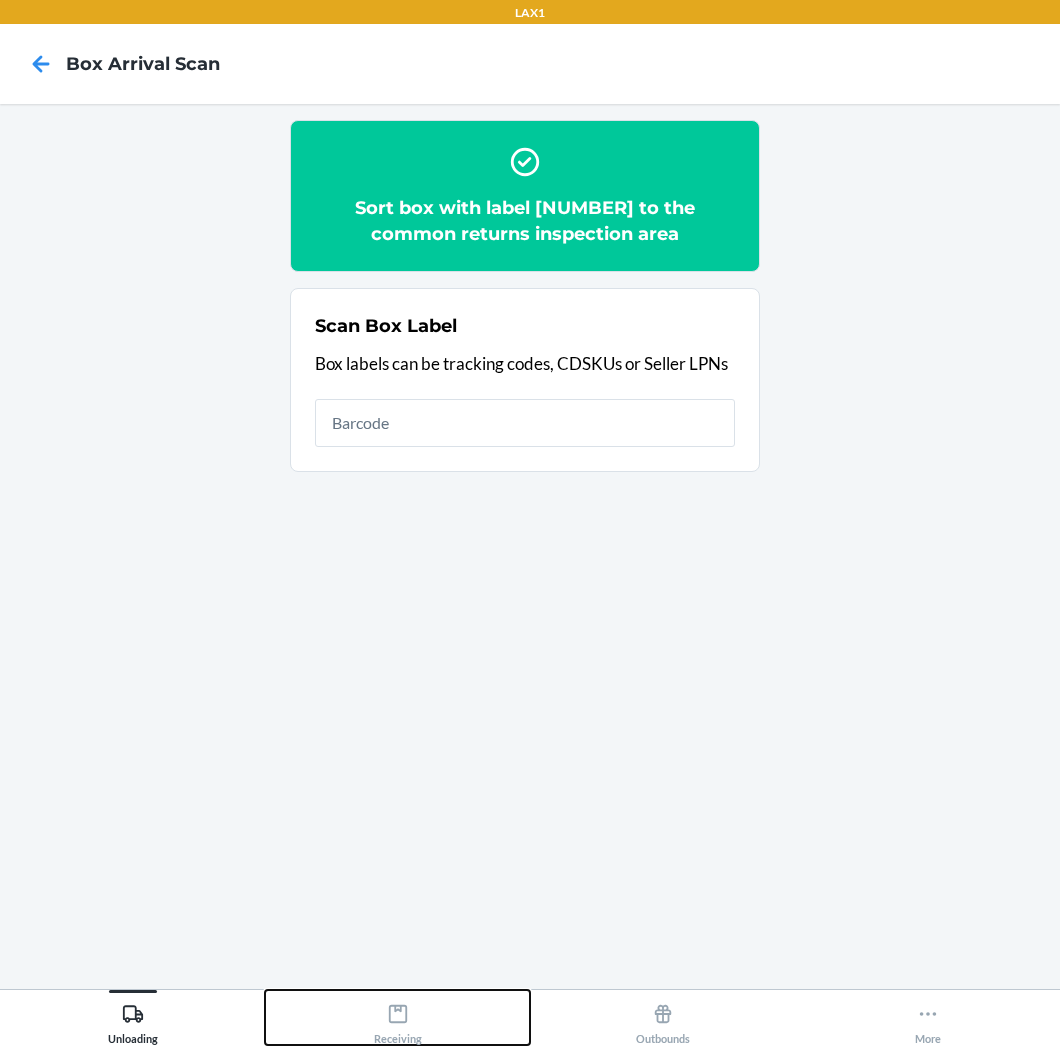 click 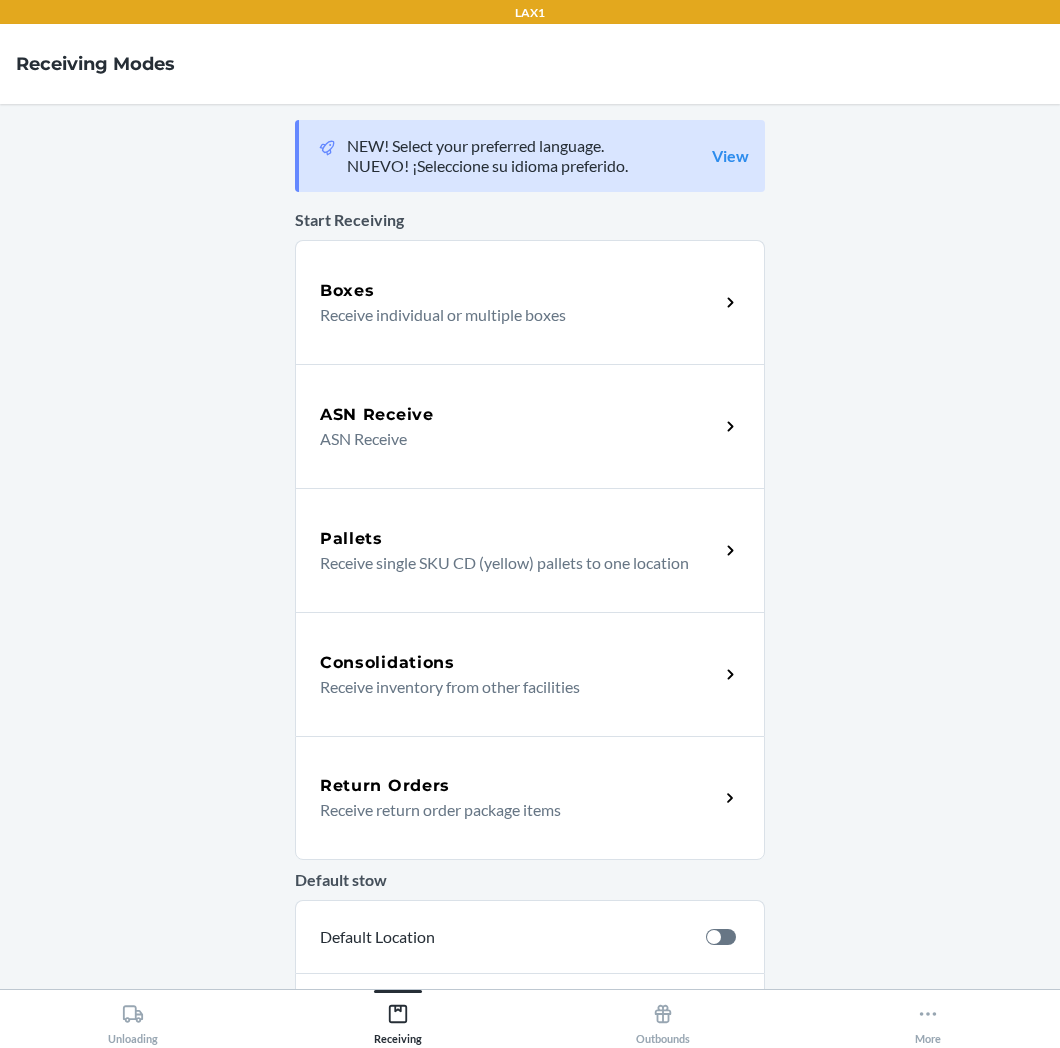 click on "Receive return order package items" at bounding box center (511, 810) 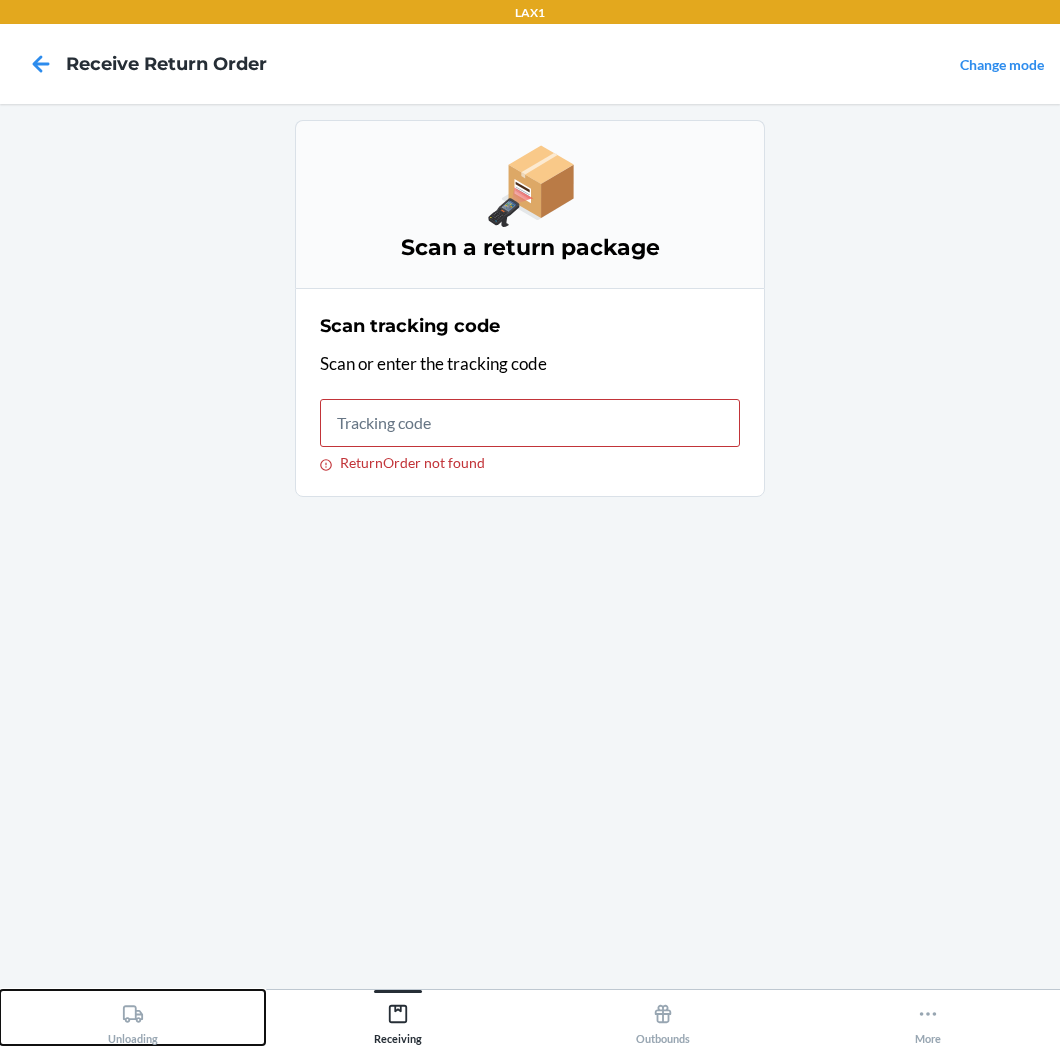 click 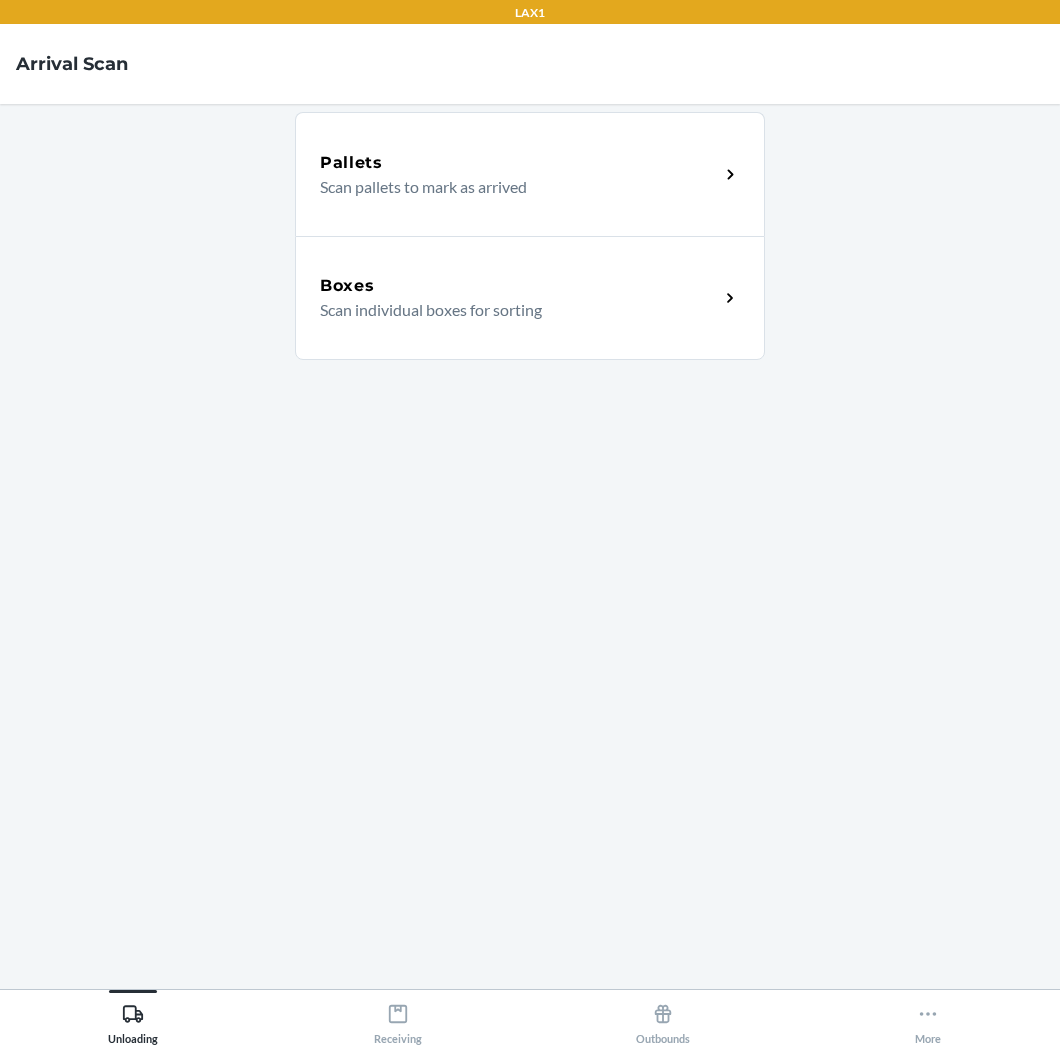 click on "Boxes Scan individual boxes for sorting" at bounding box center (530, 298) 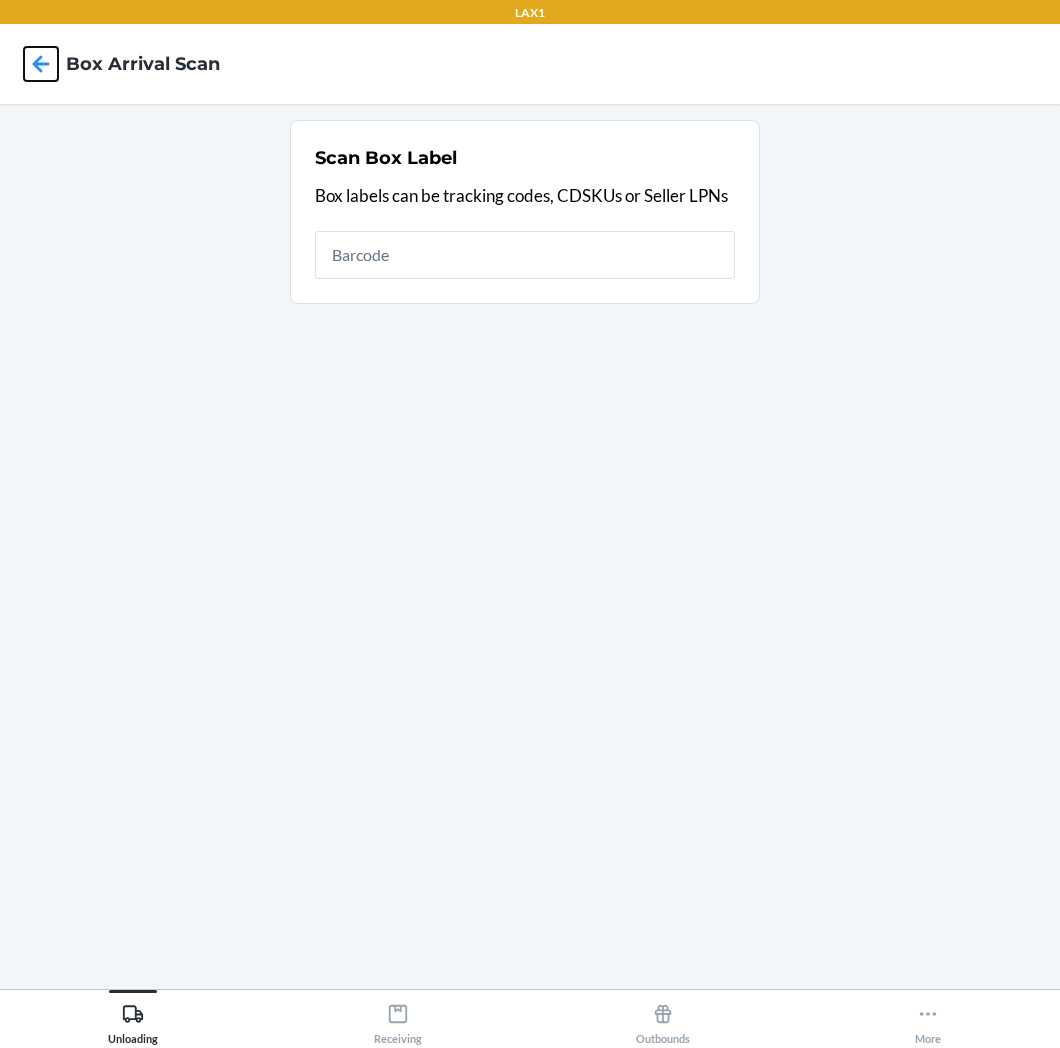 click 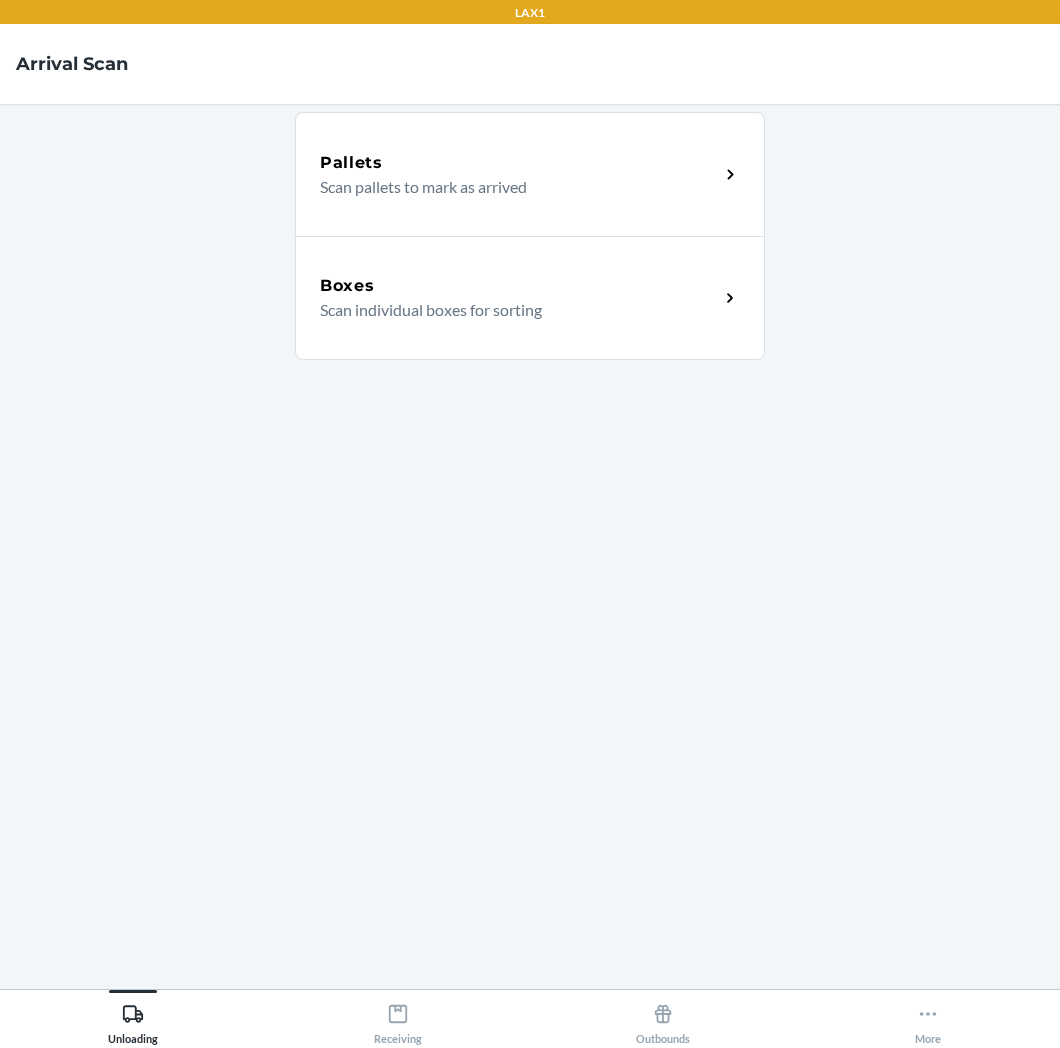 click on "Scan individual boxes for sorting" at bounding box center (511, 310) 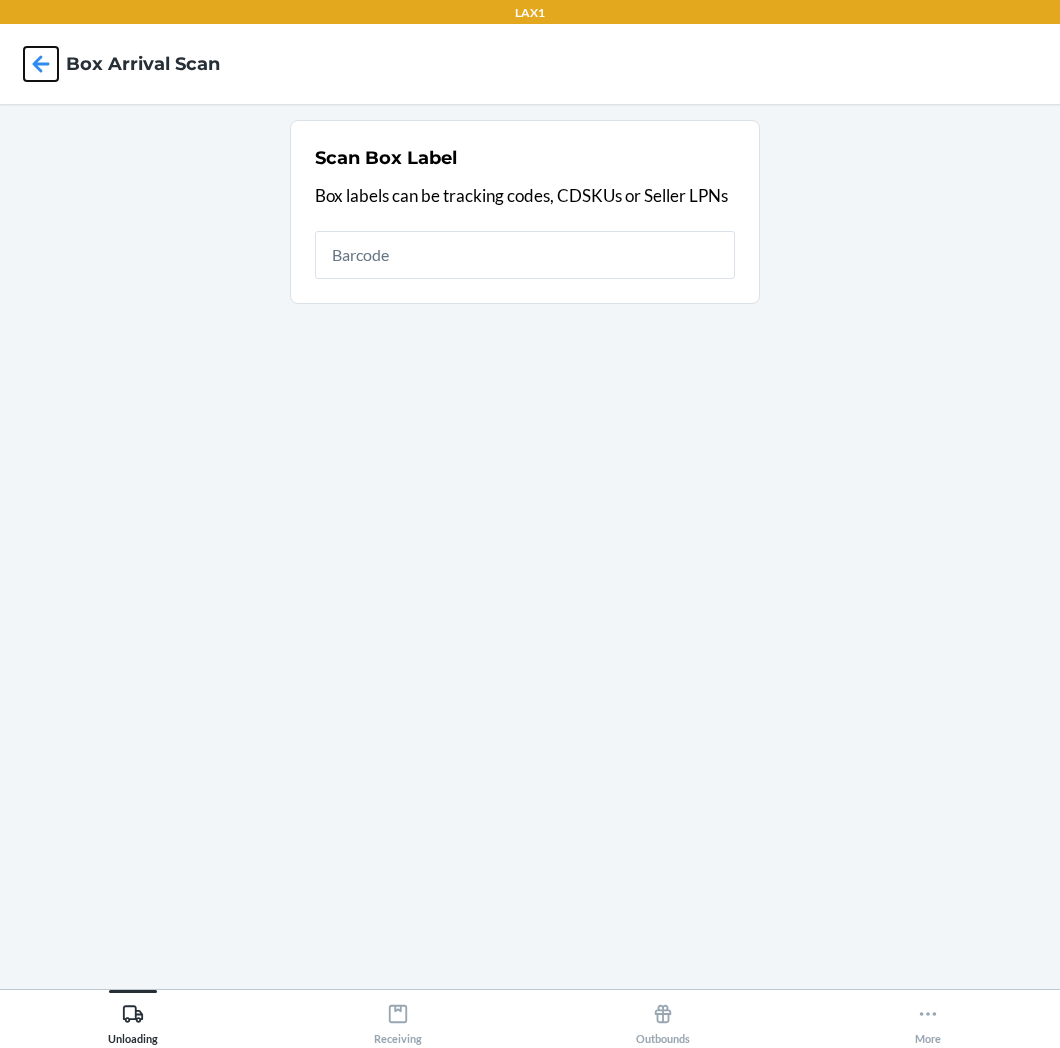 click 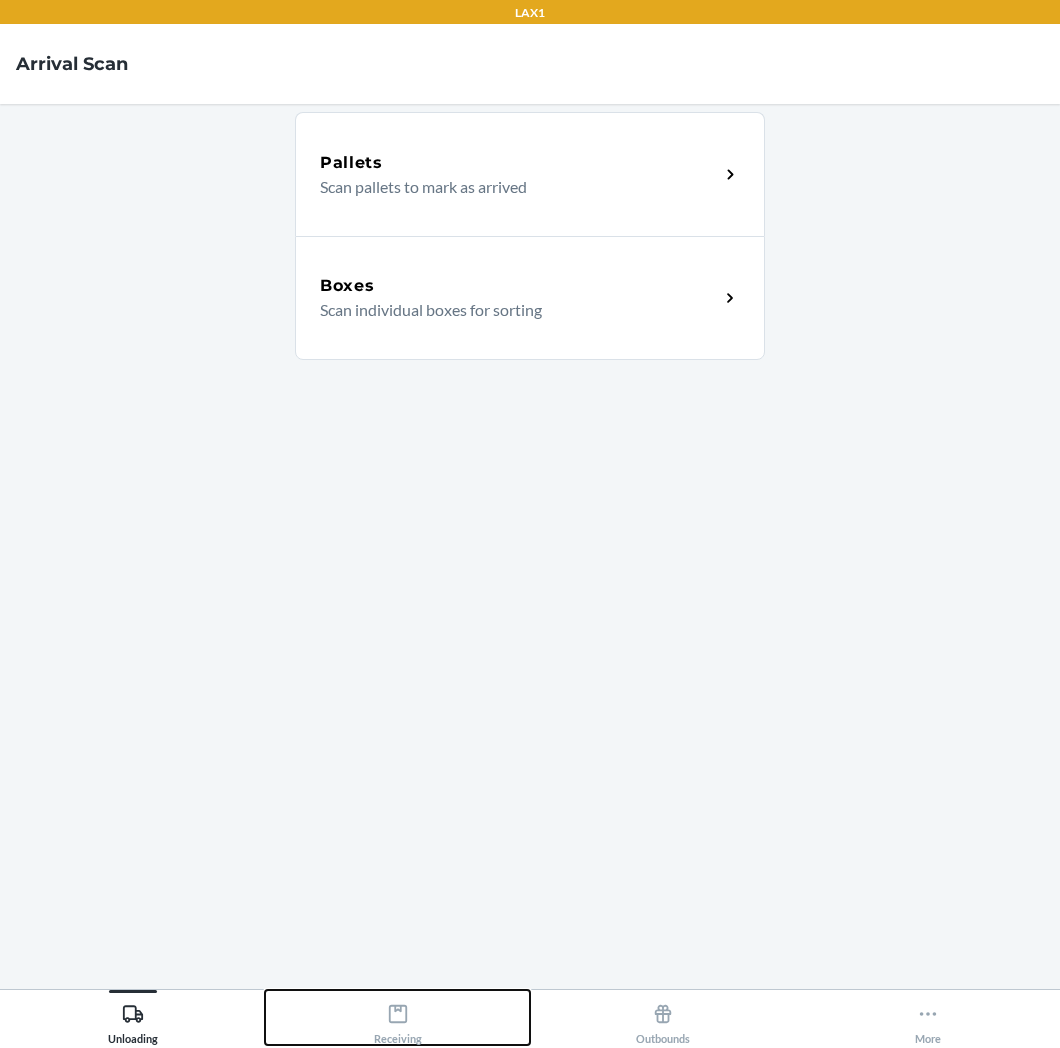 click 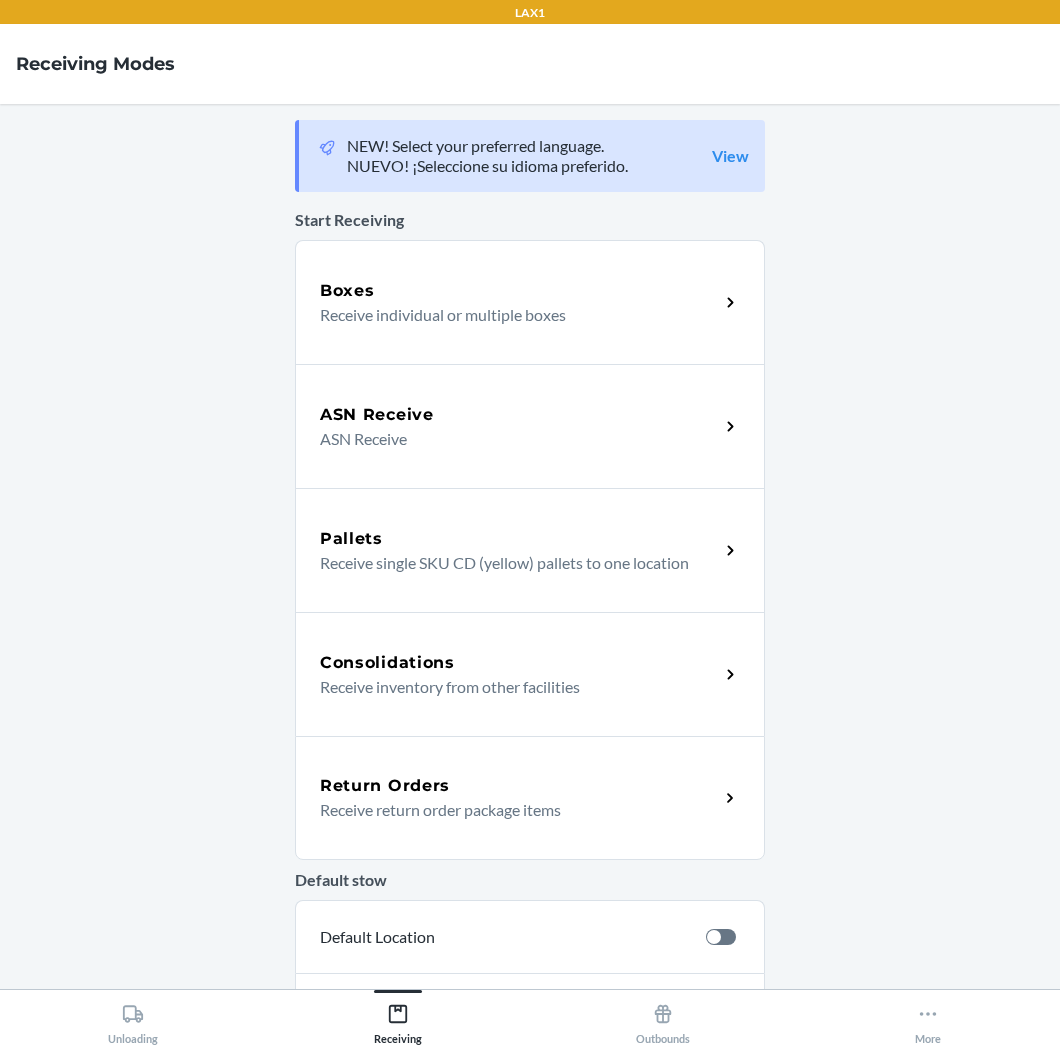 click on "Return Orders" at bounding box center [519, 786] 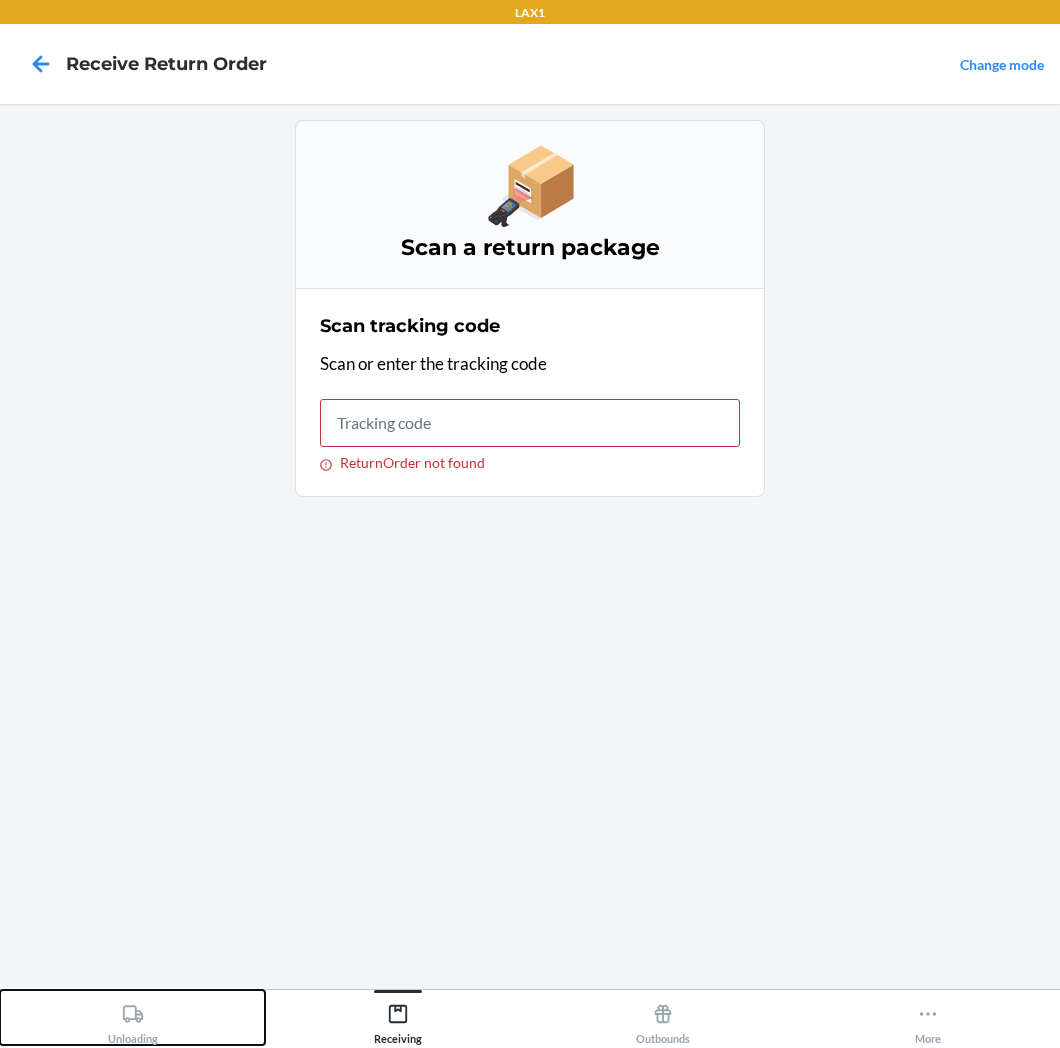 click 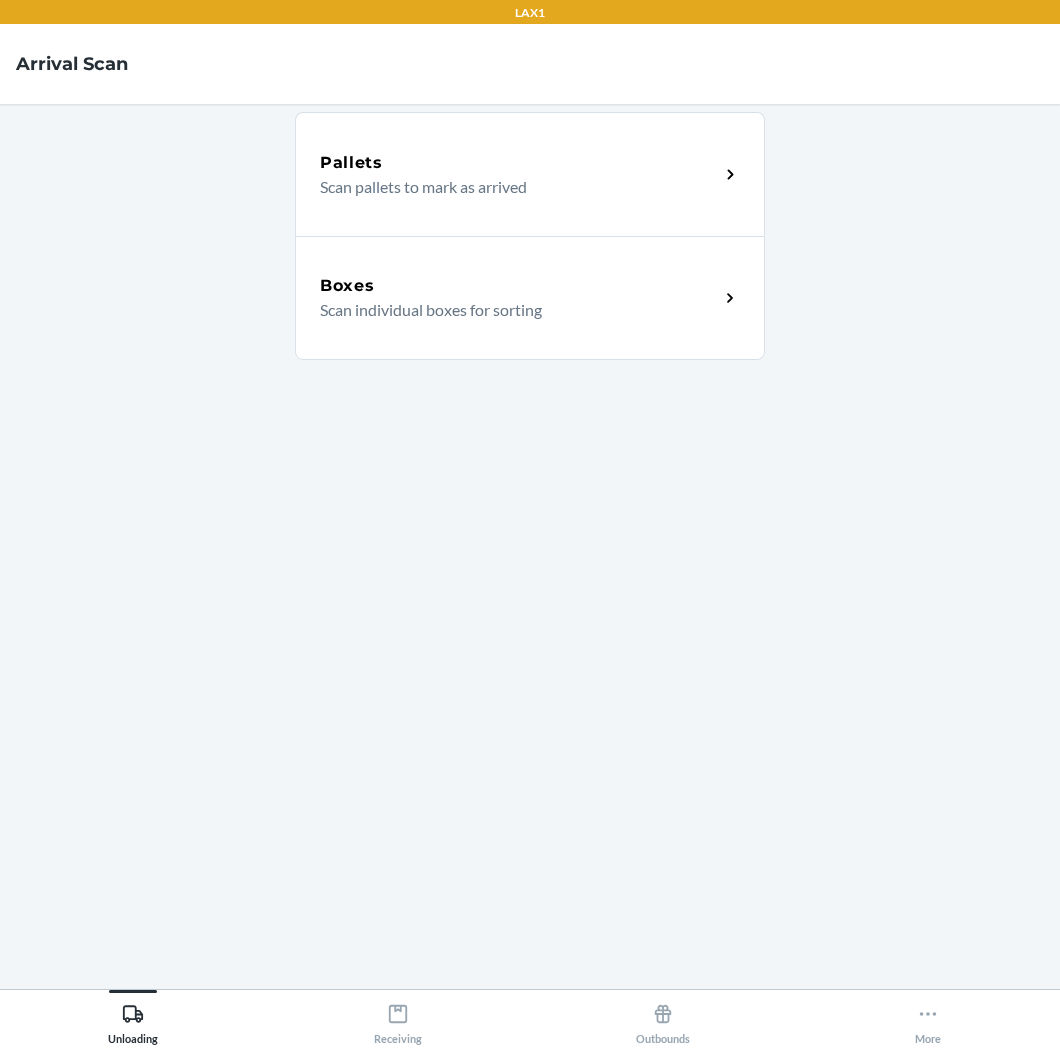click on "Scan individual boxes for sorting" at bounding box center (511, 310) 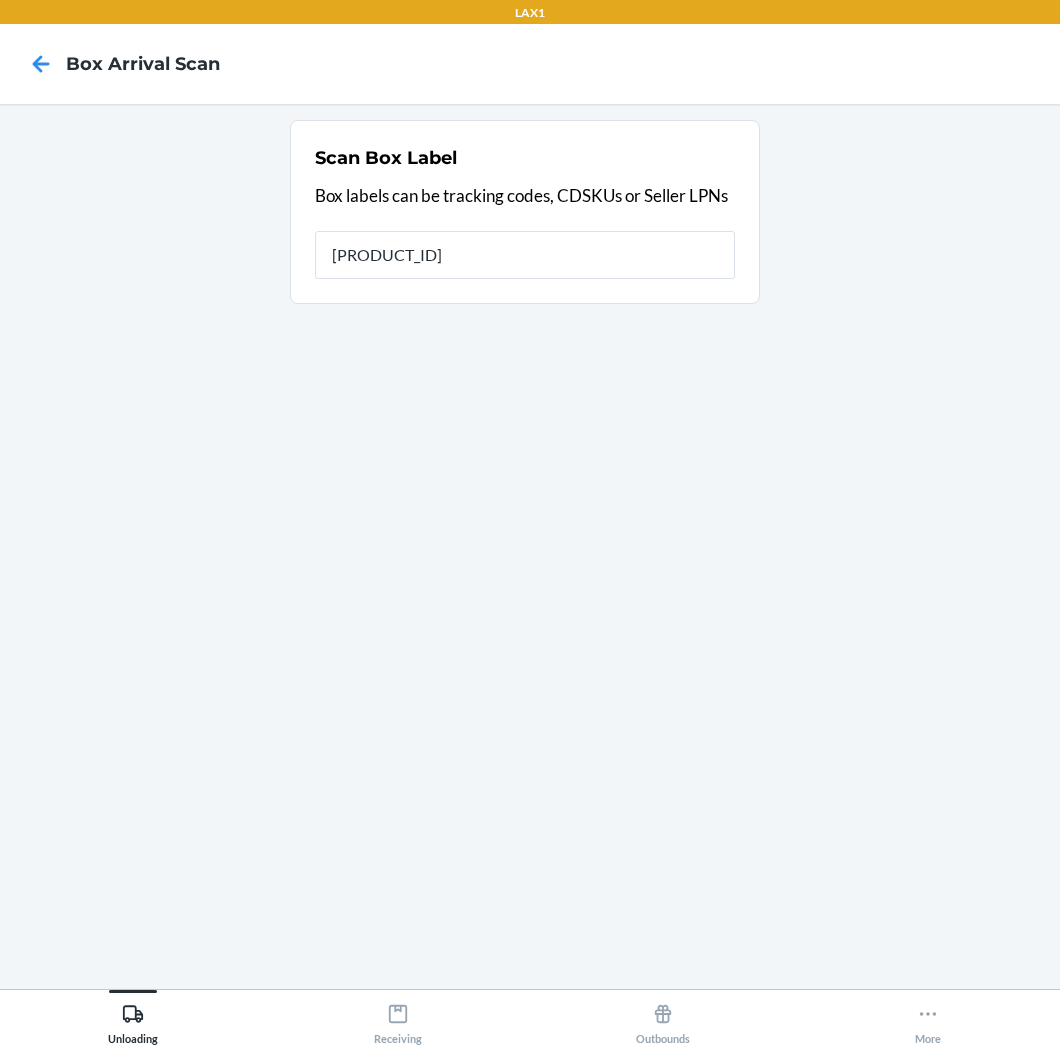 type on "1ZR08H699032300931" 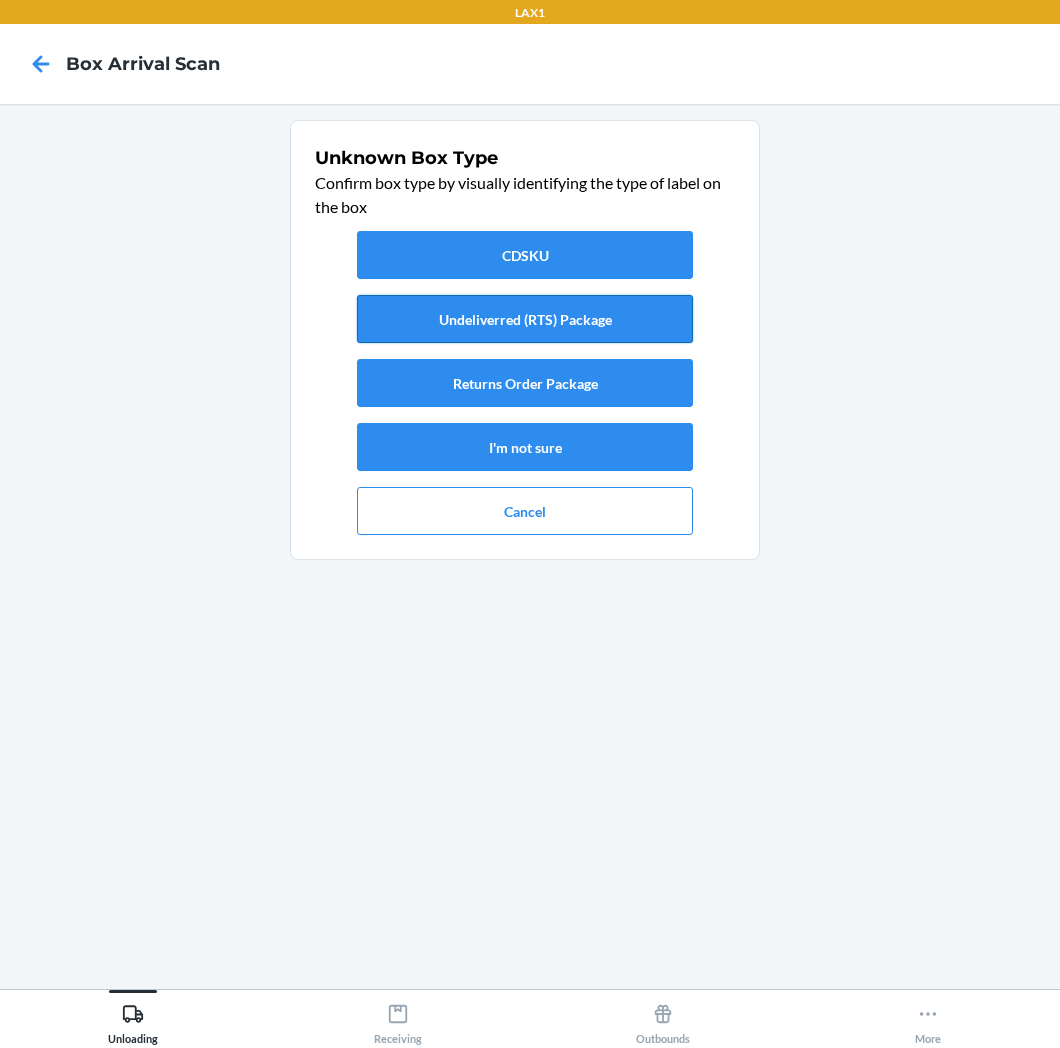 click on "Undeliverred (RTS) Package" at bounding box center [525, 319] 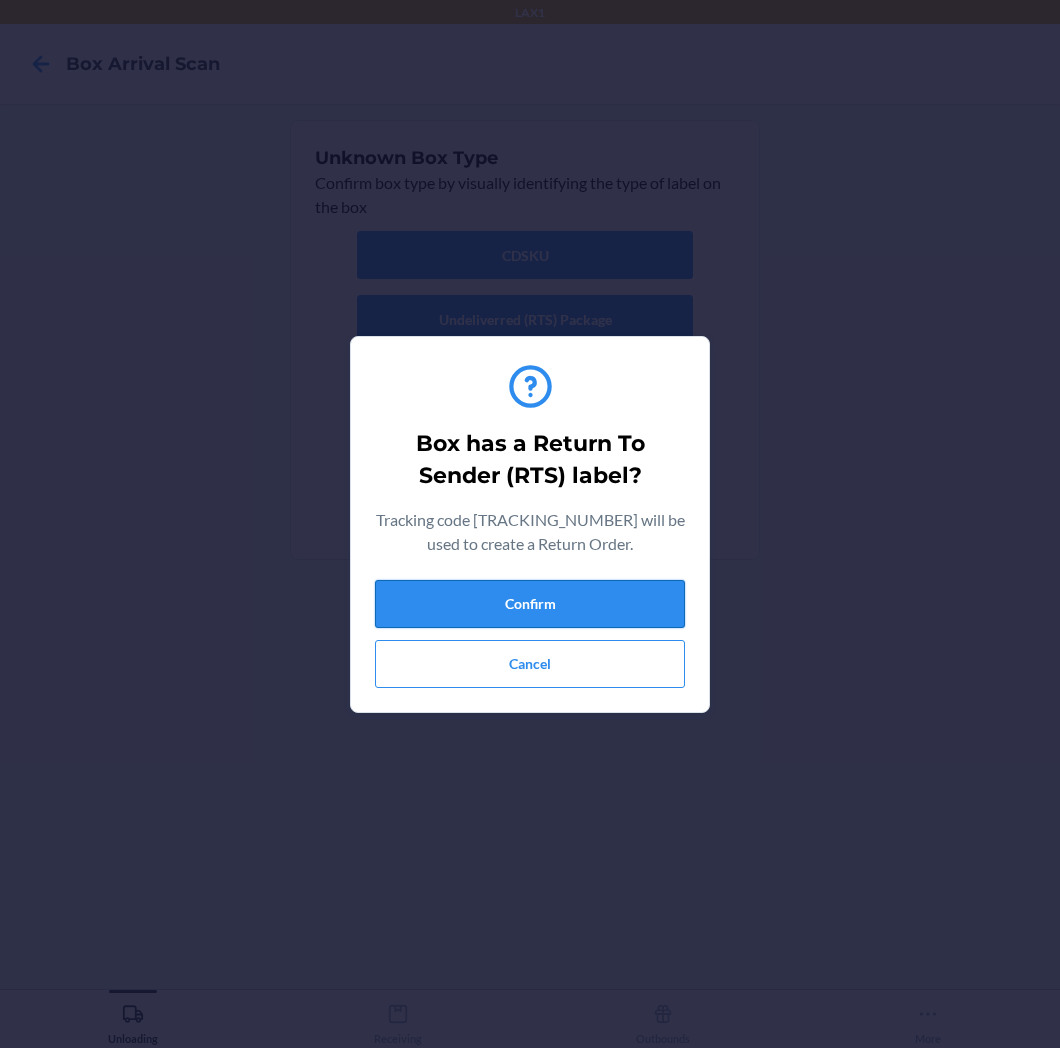 click on "Confirm" at bounding box center (530, 604) 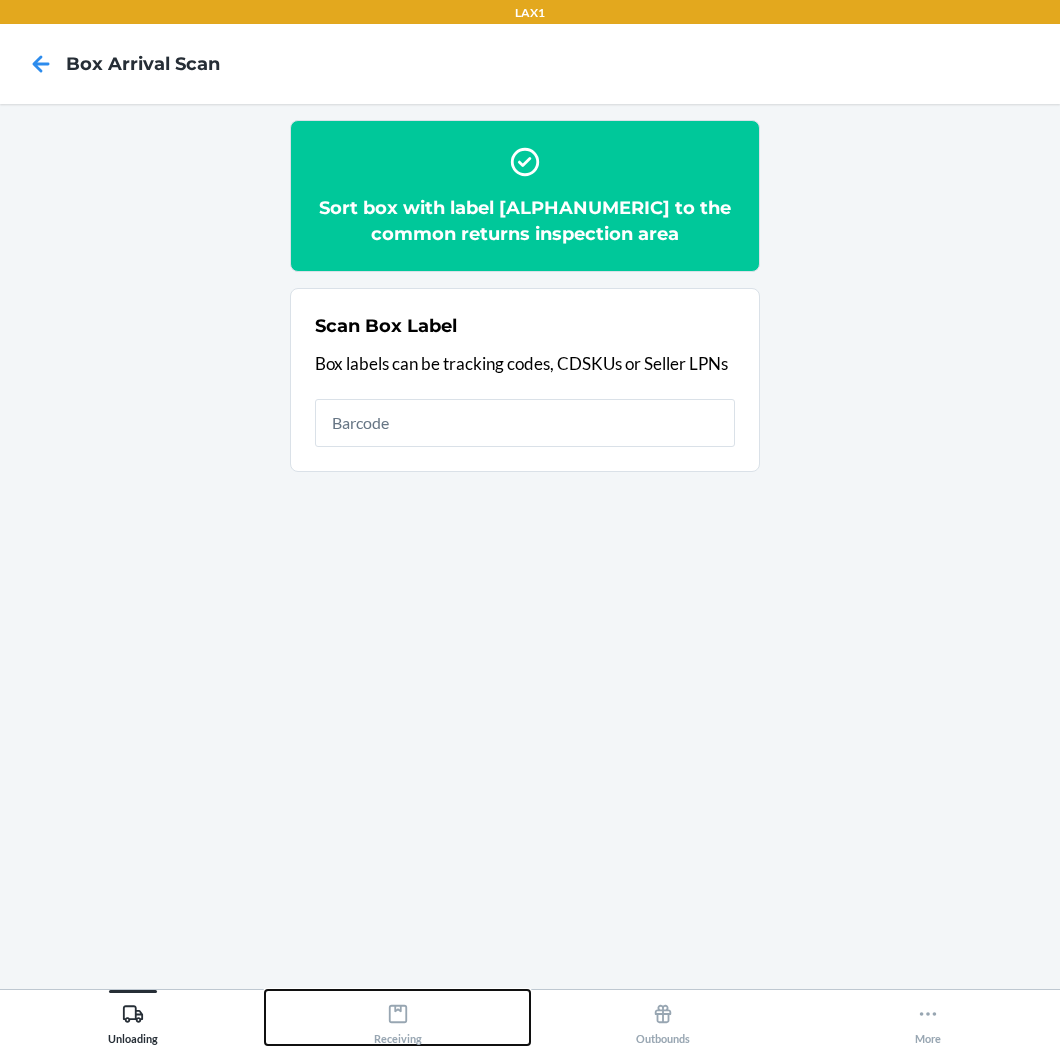 drag, startPoint x: 404, startPoint y: 1018, endPoint x: 403, endPoint y: 992, distance: 26.019224 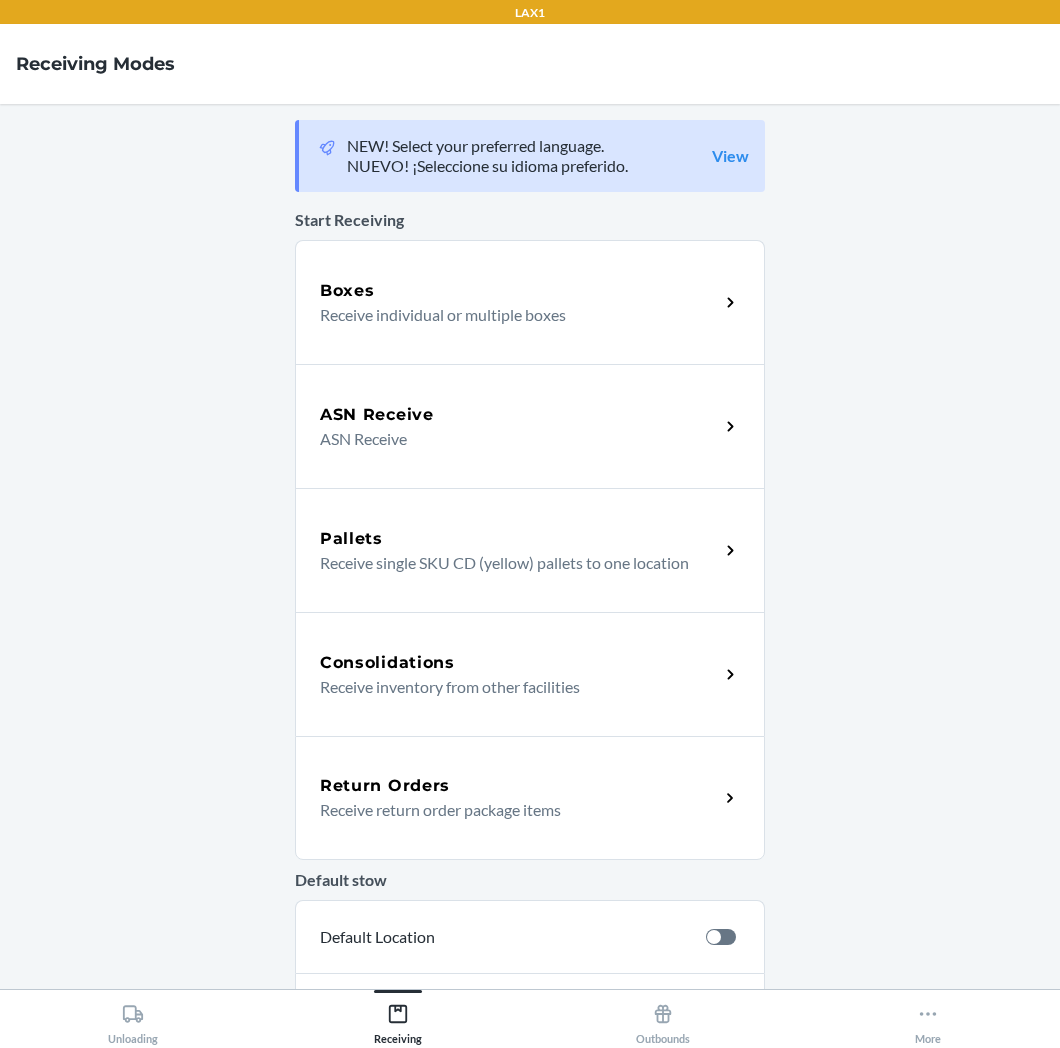 click on "Receive return order package items" at bounding box center (511, 810) 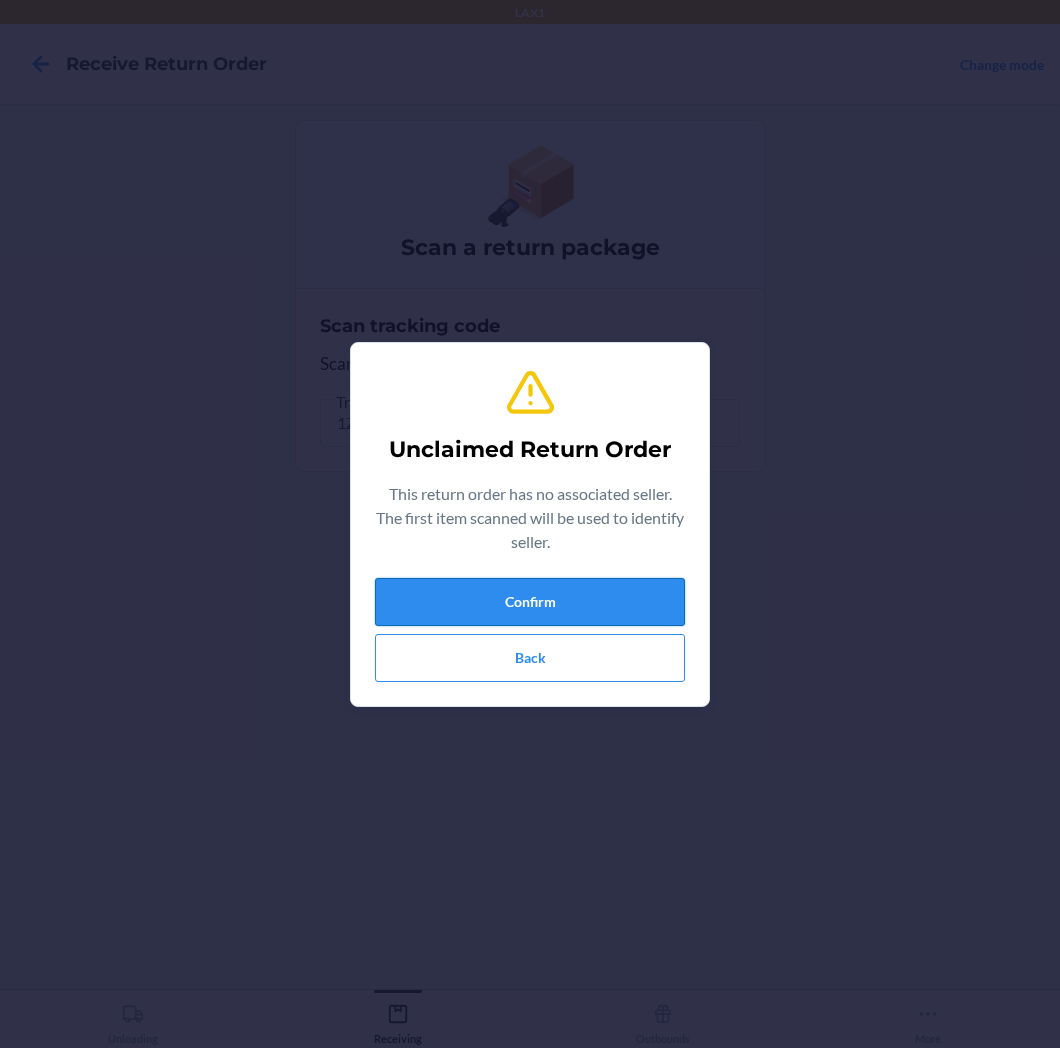 click on "Confirm" at bounding box center (530, 602) 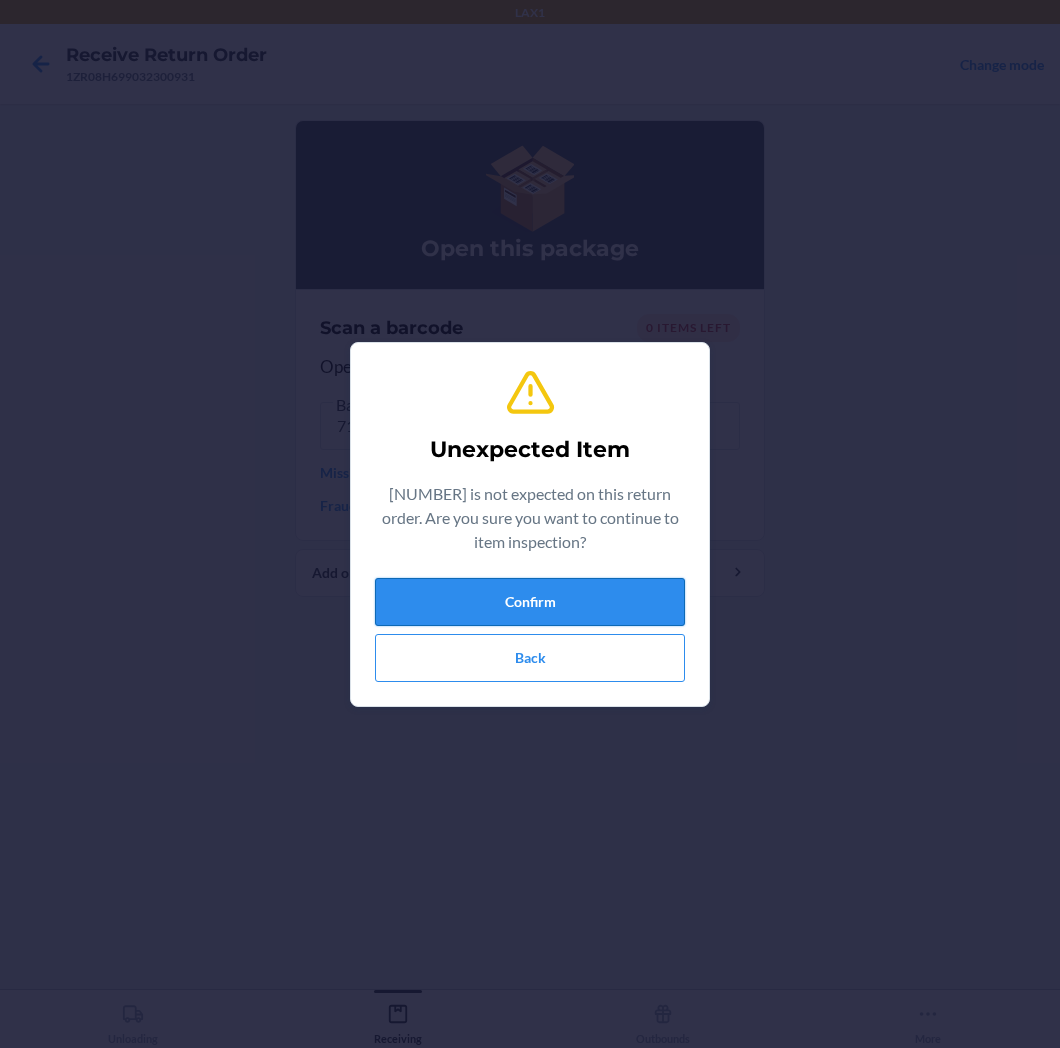 click on "Confirm" at bounding box center (530, 602) 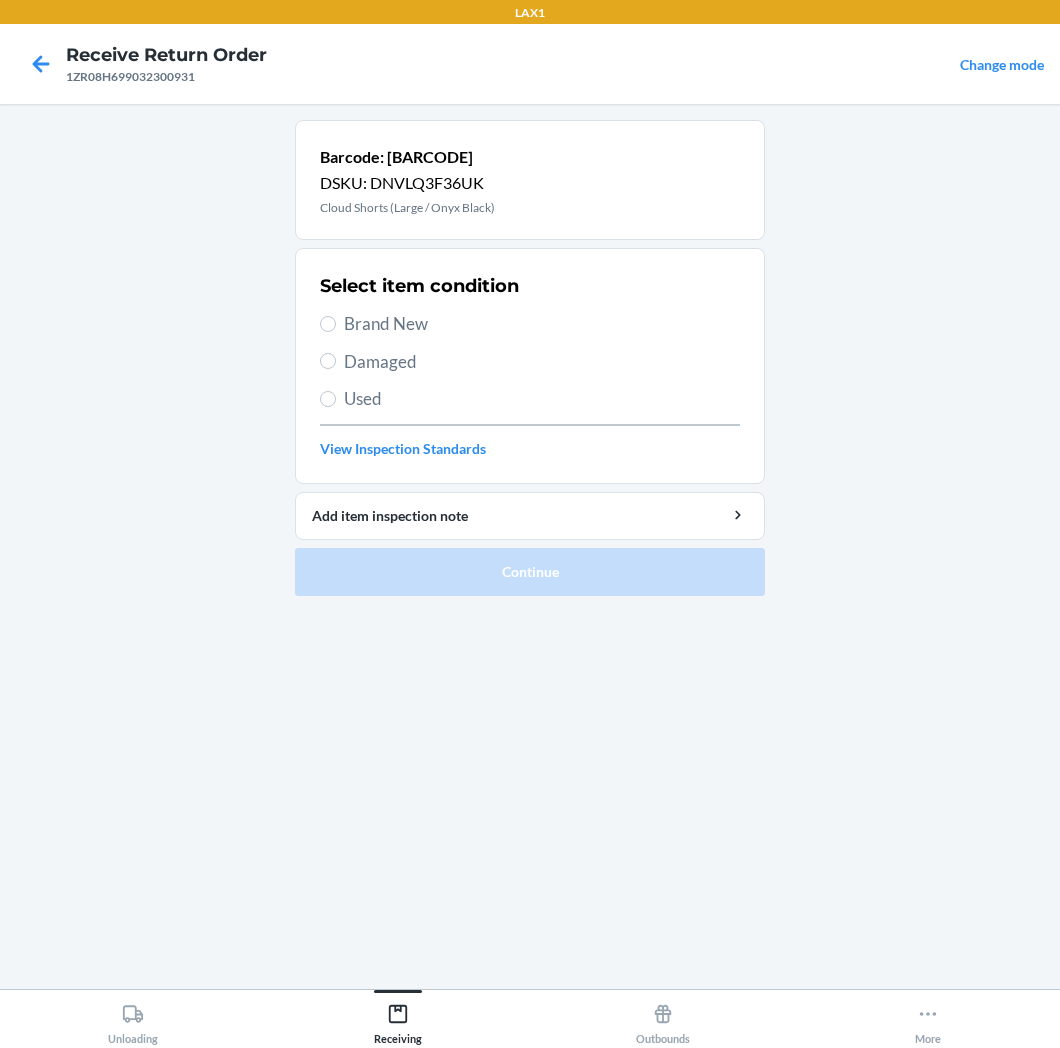 click on "Brand New" at bounding box center (542, 324) 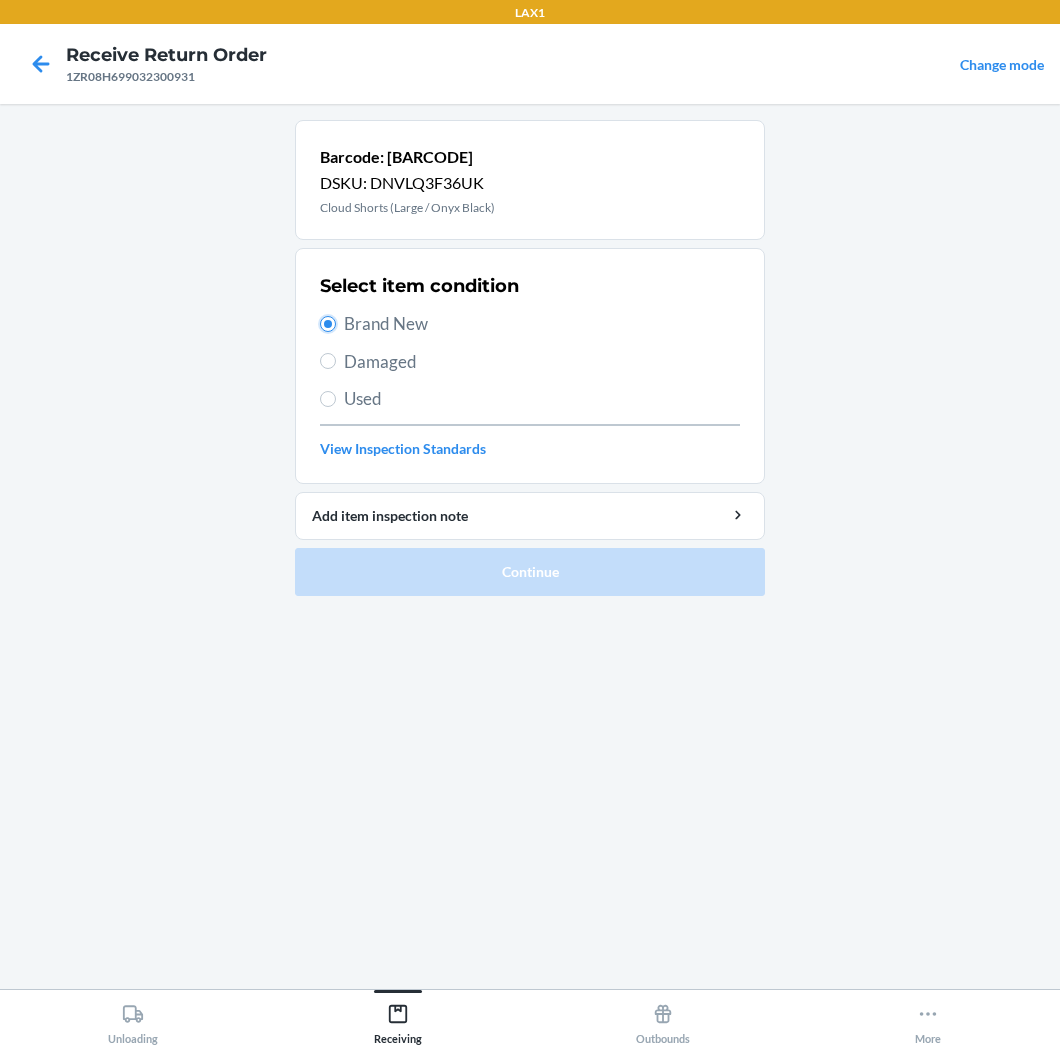 radio on "true" 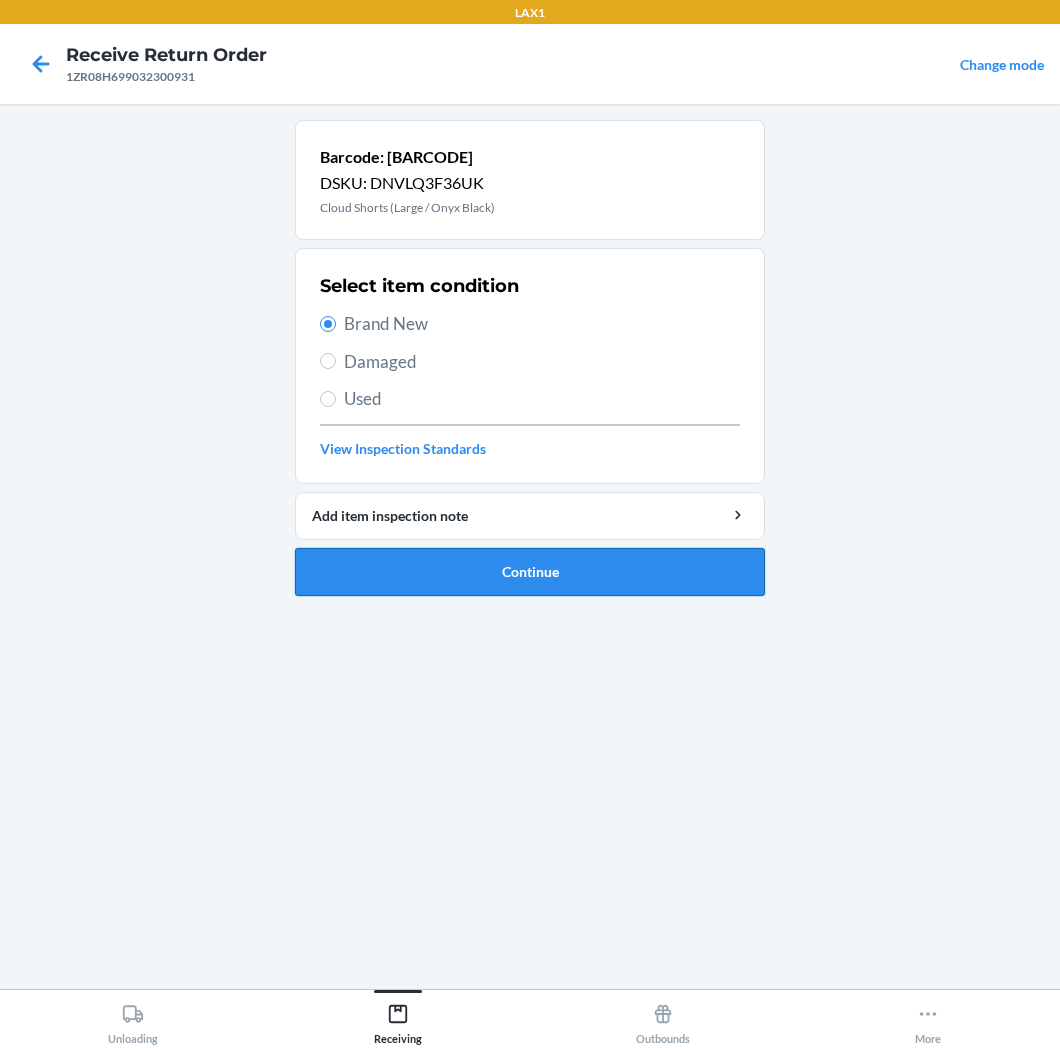 click on "Continue" at bounding box center [530, 572] 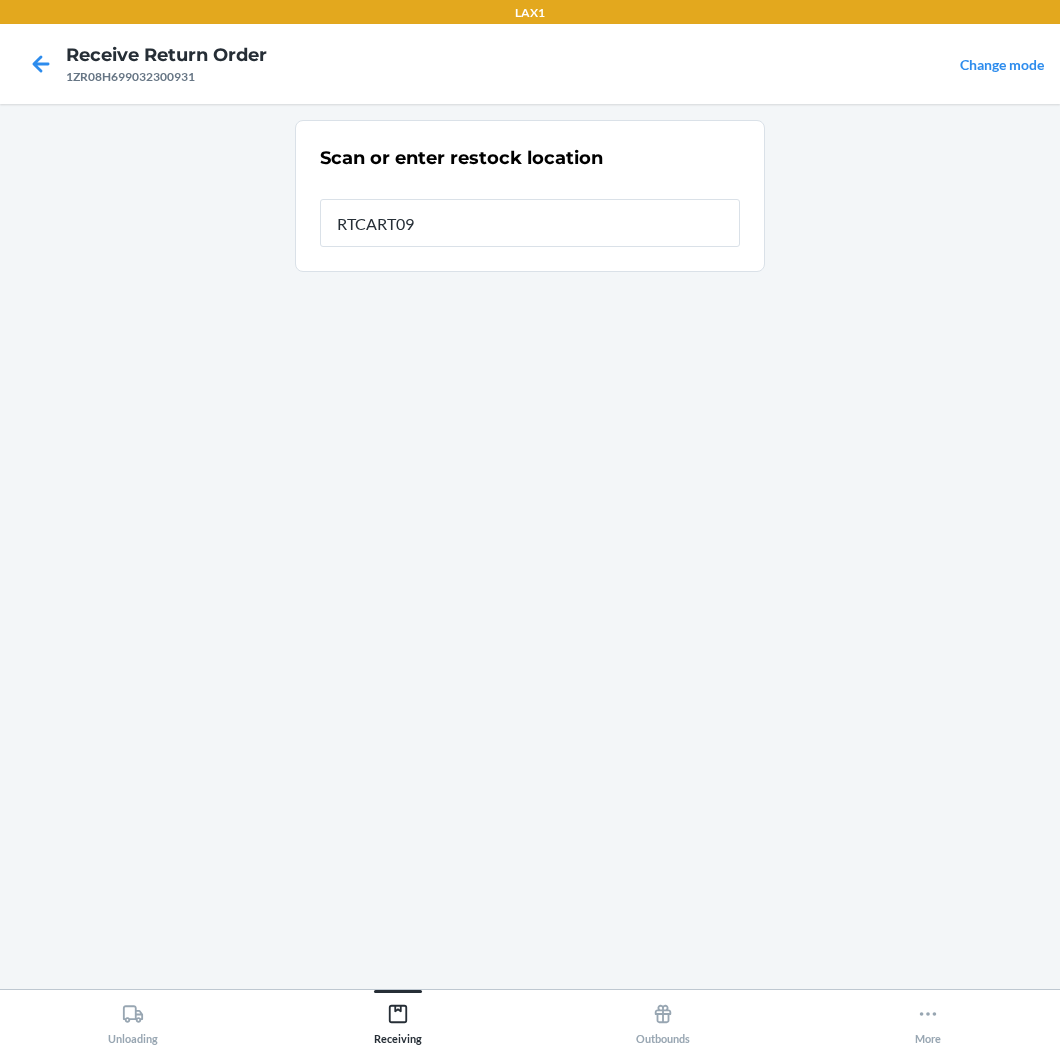 type on "RTCART093" 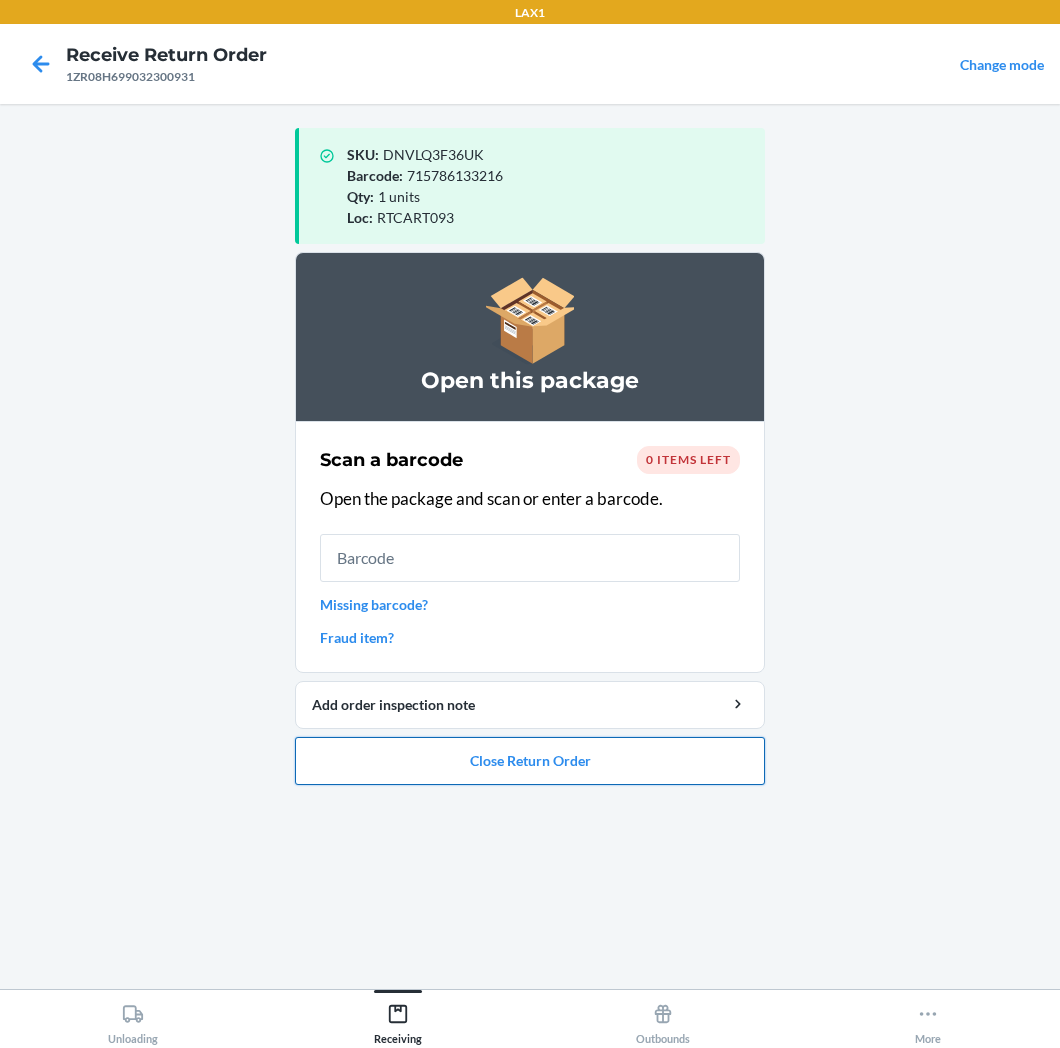 click on "Close Return Order" at bounding box center (530, 761) 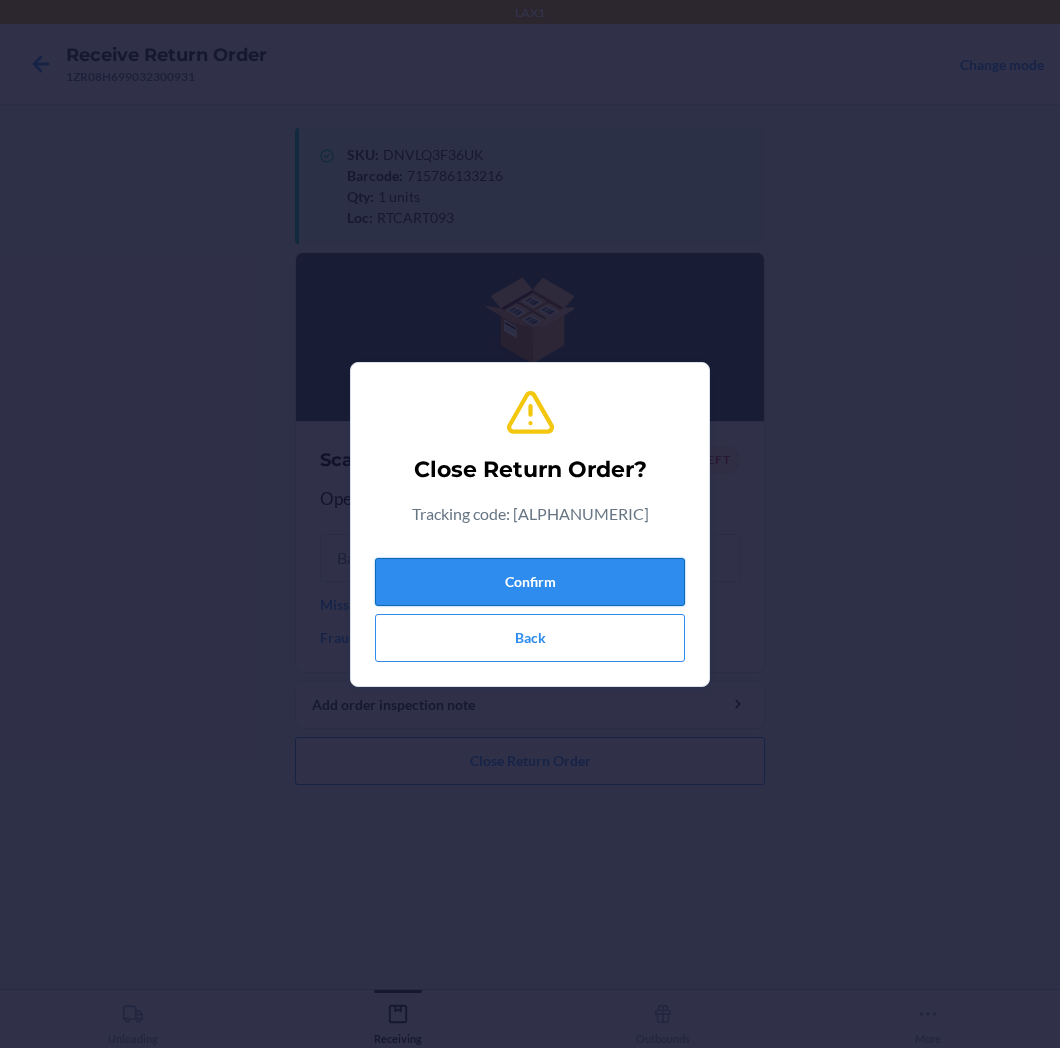 click on "Confirm" at bounding box center [530, 582] 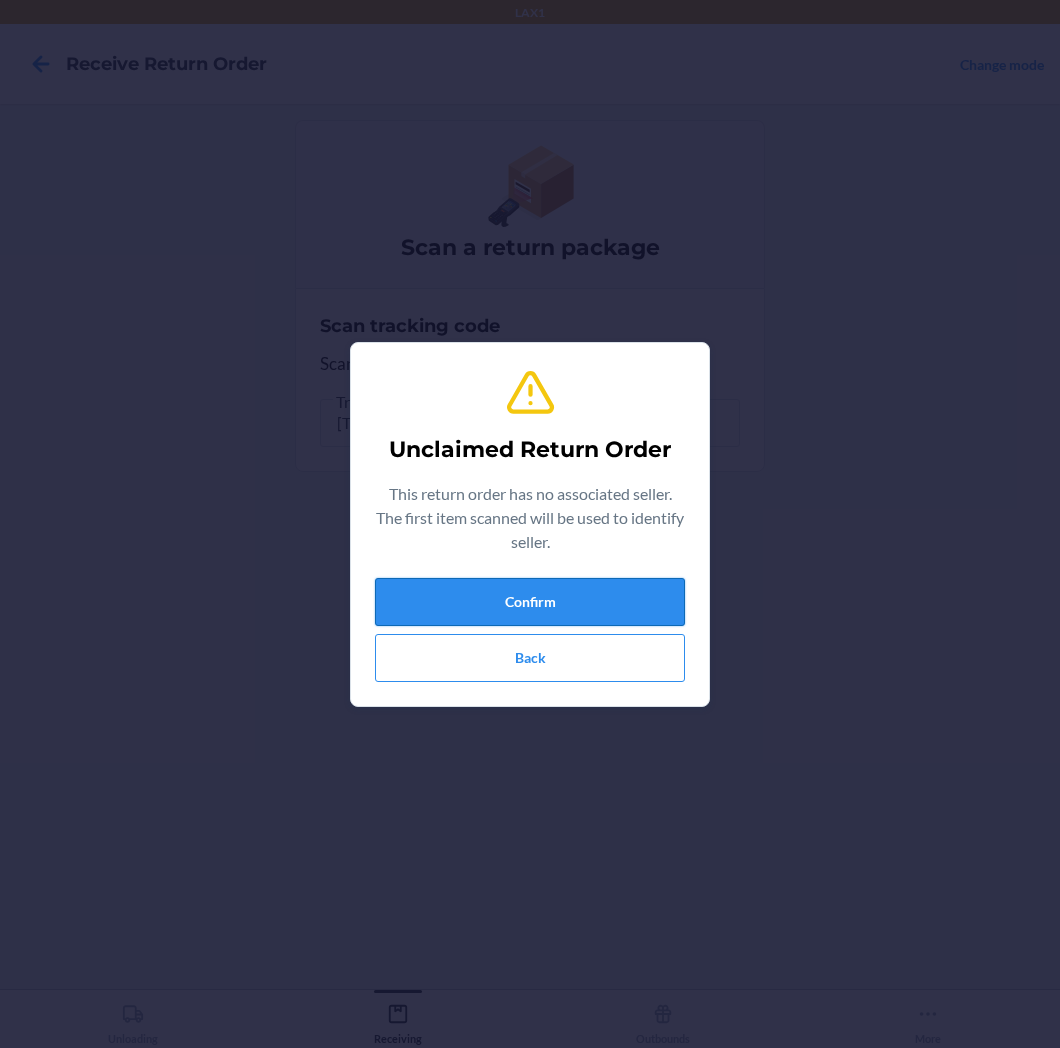 click on "Confirm" at bounding box center [530, 602] 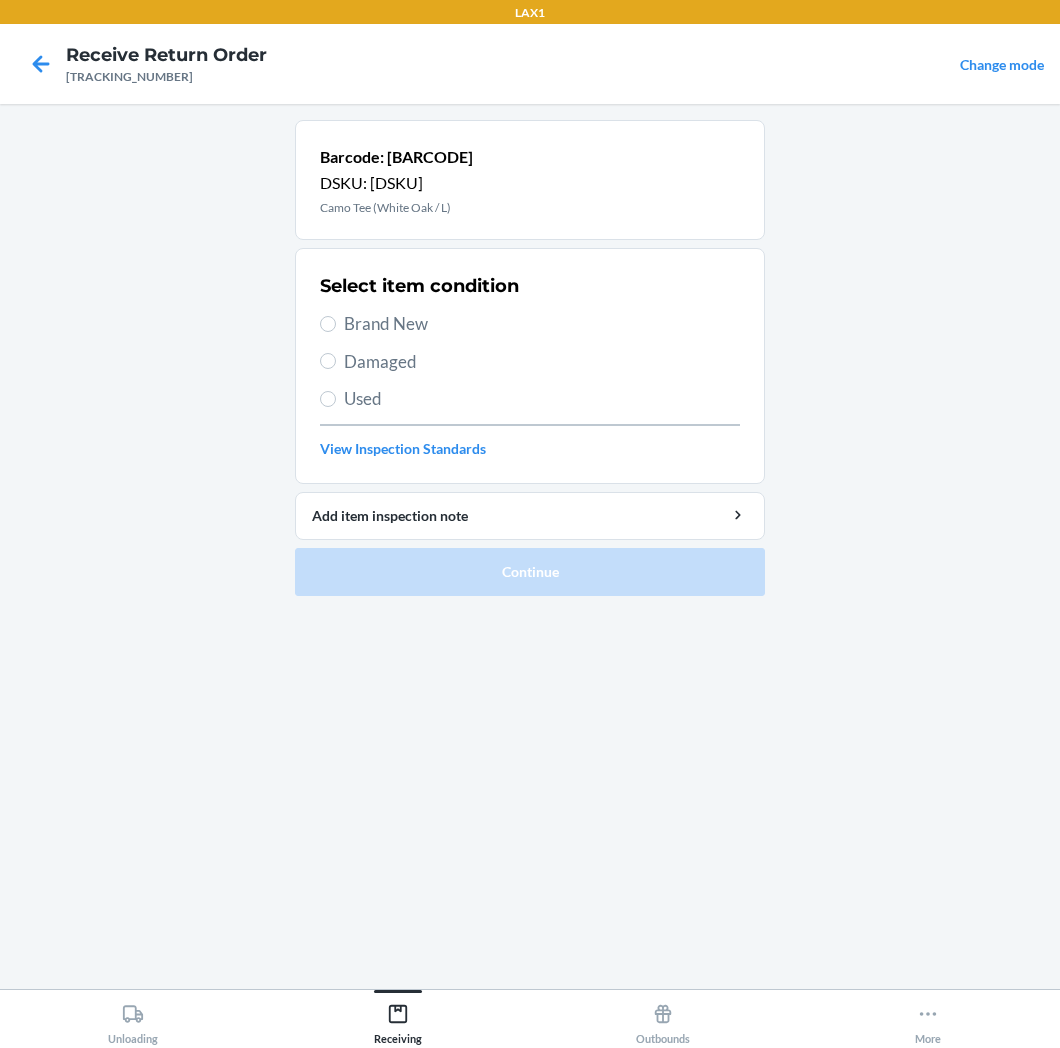 drag, startPoint x: 380, startPoint y: 322, endPoint x: 393, endPoint y: 374, distance: 53.600372 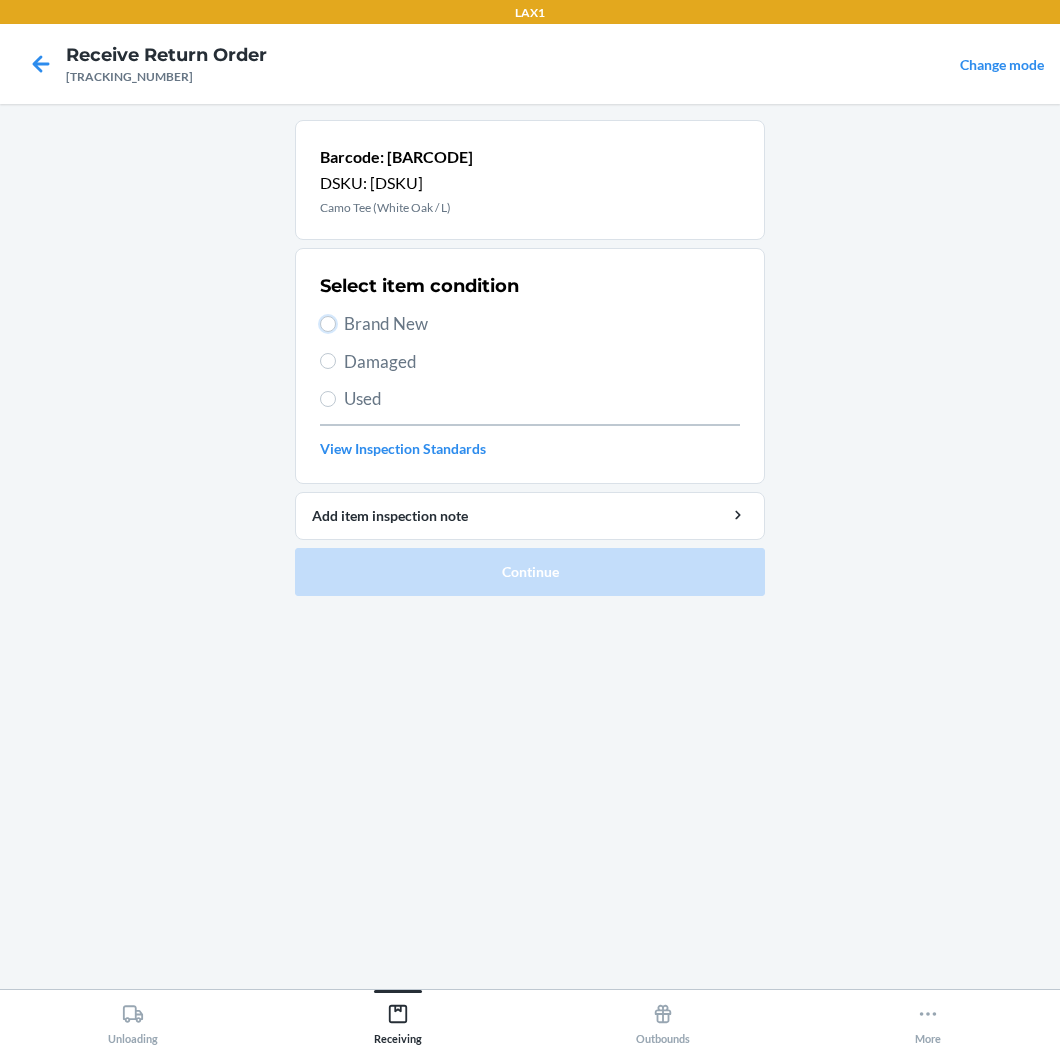 click on "Brand New" at bounding box center [328, 324] 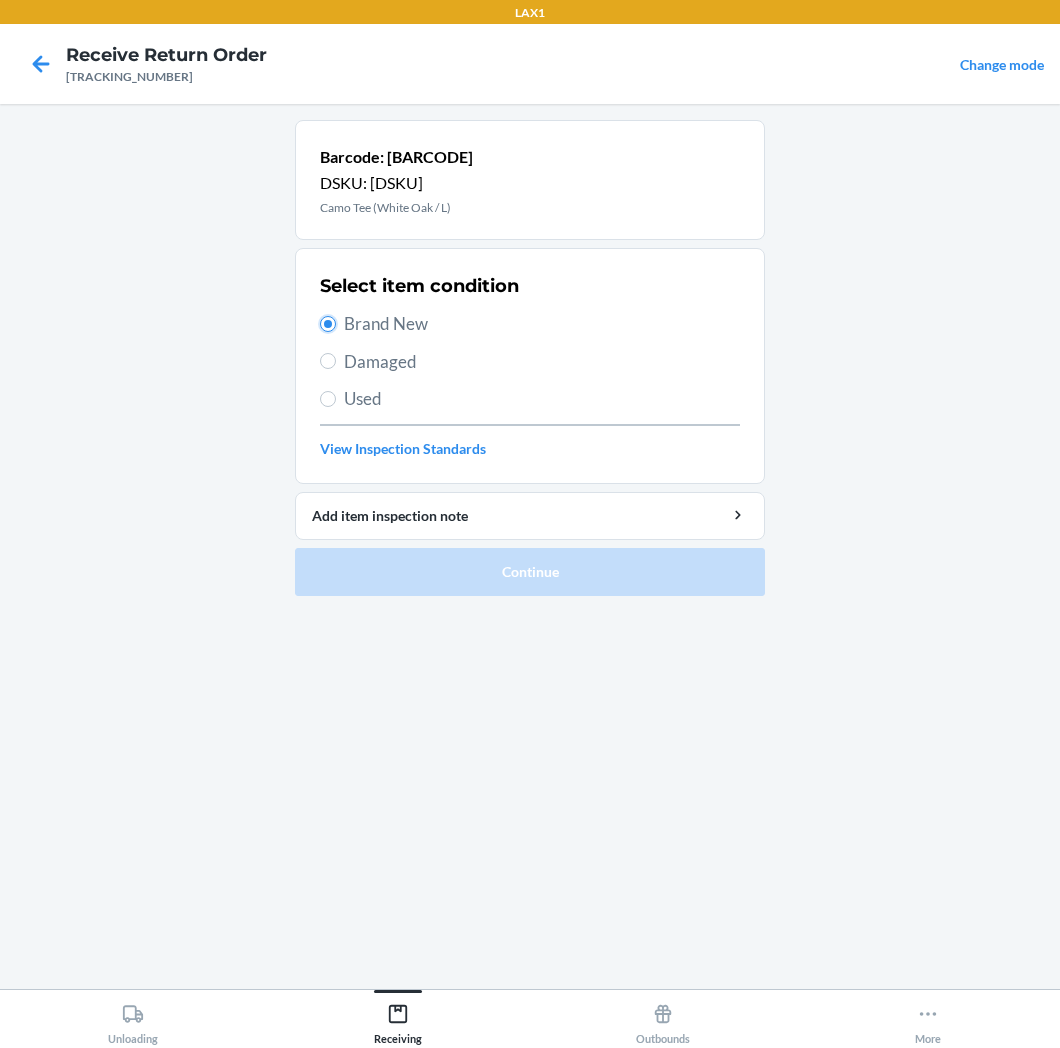 radio on "true" 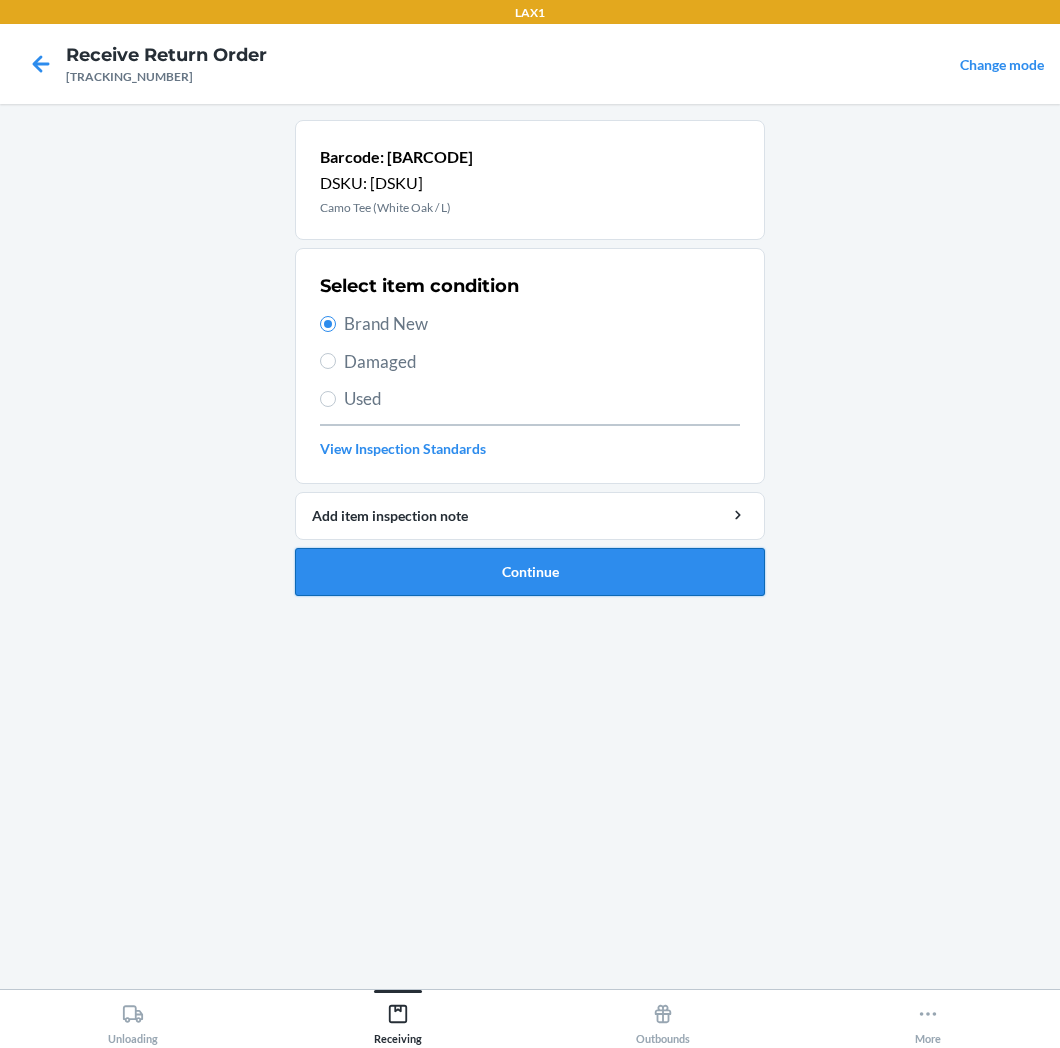 click on "Continue" at bounding box center [530, 572] 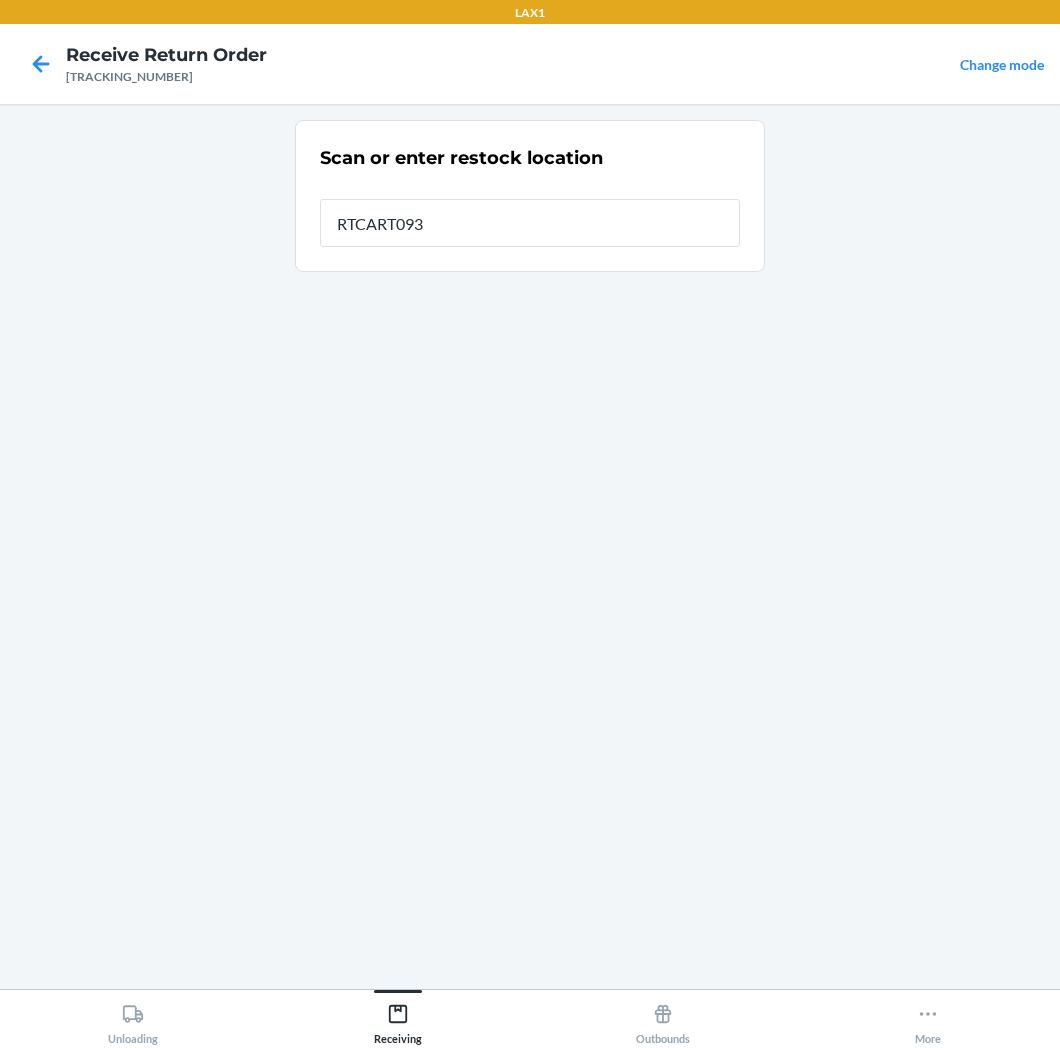 type on "RTCART093" 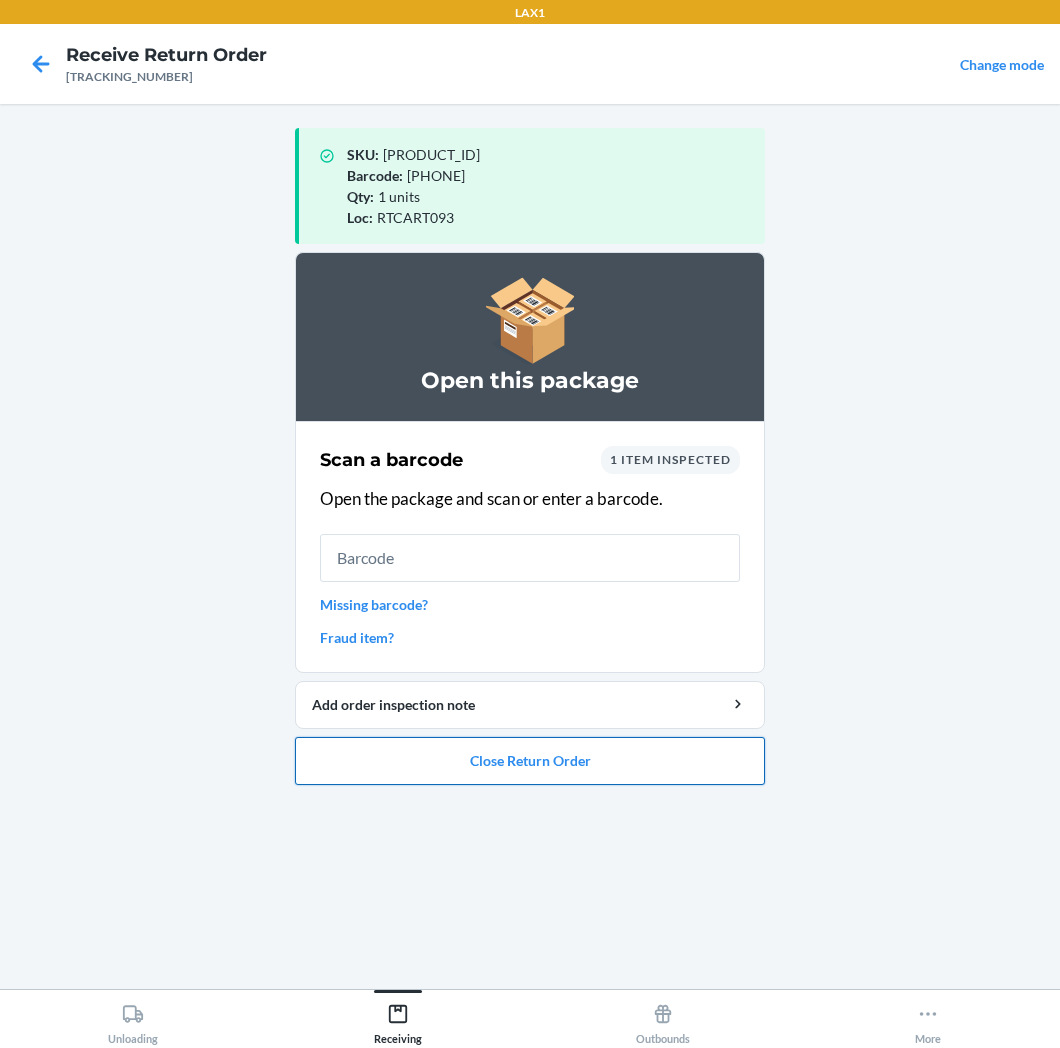 click on "Close Return Order" at bounding box center (530, 761) 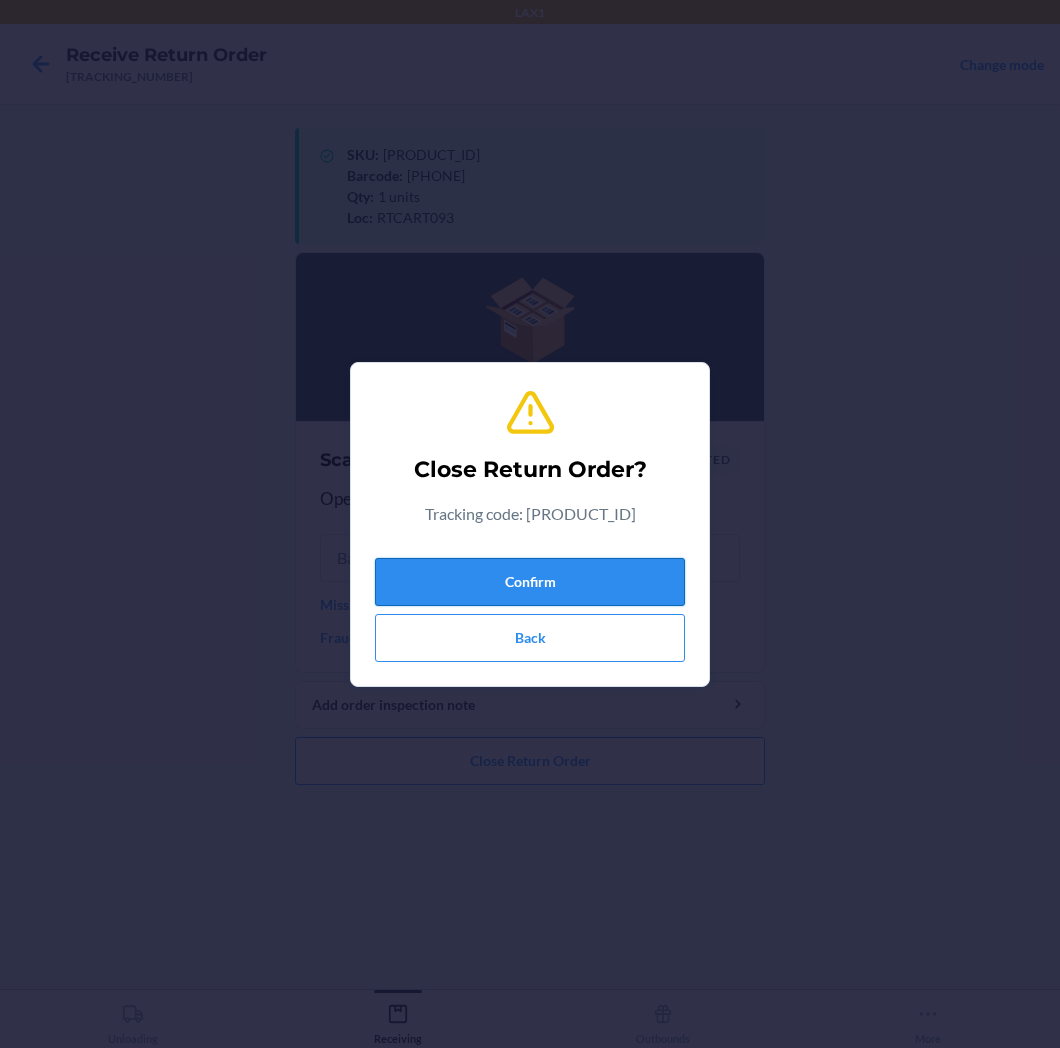 click on "Confirm" at bounding box center [530, 582] 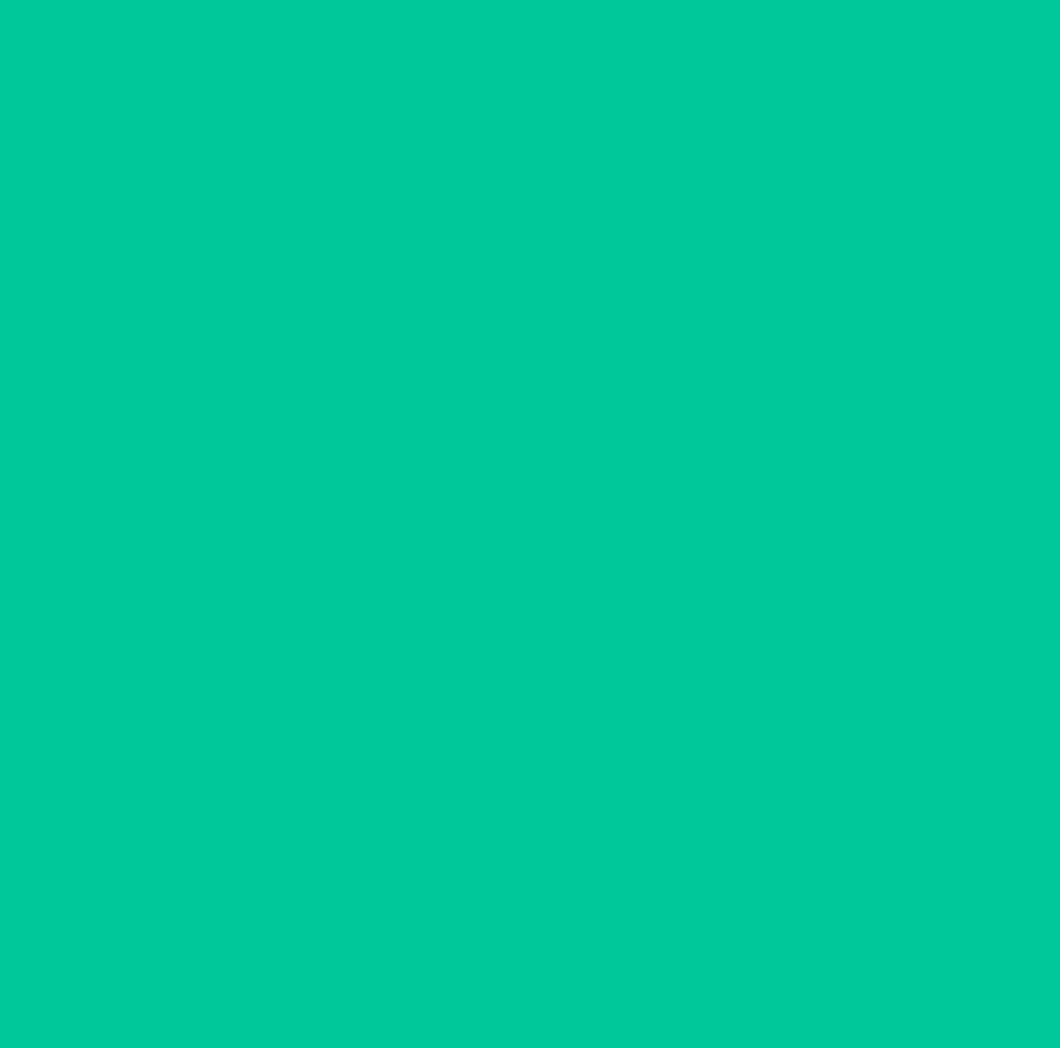 type 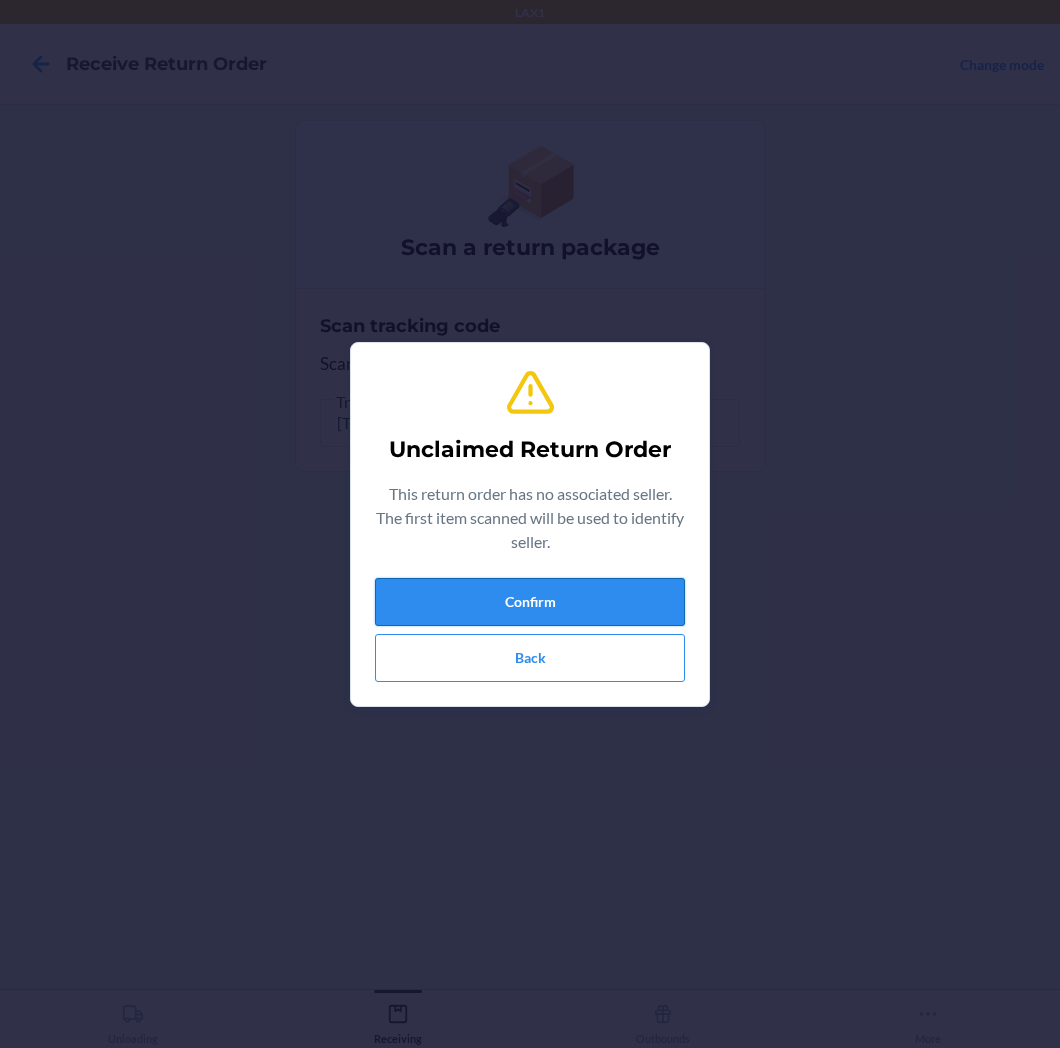 click on "Confirm" at bounding box center (530, 602) 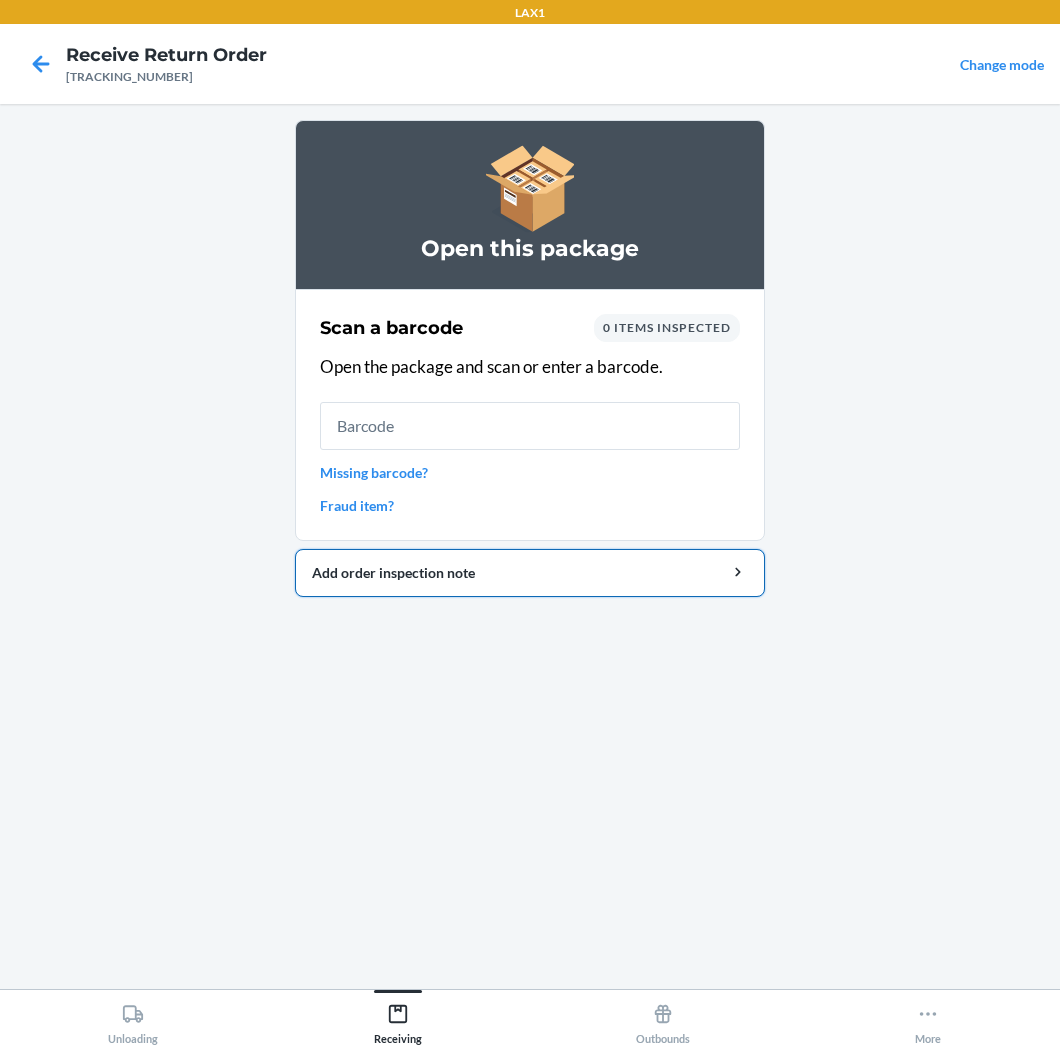 click on "Add order inspection note" at bounding box center (530, 572) 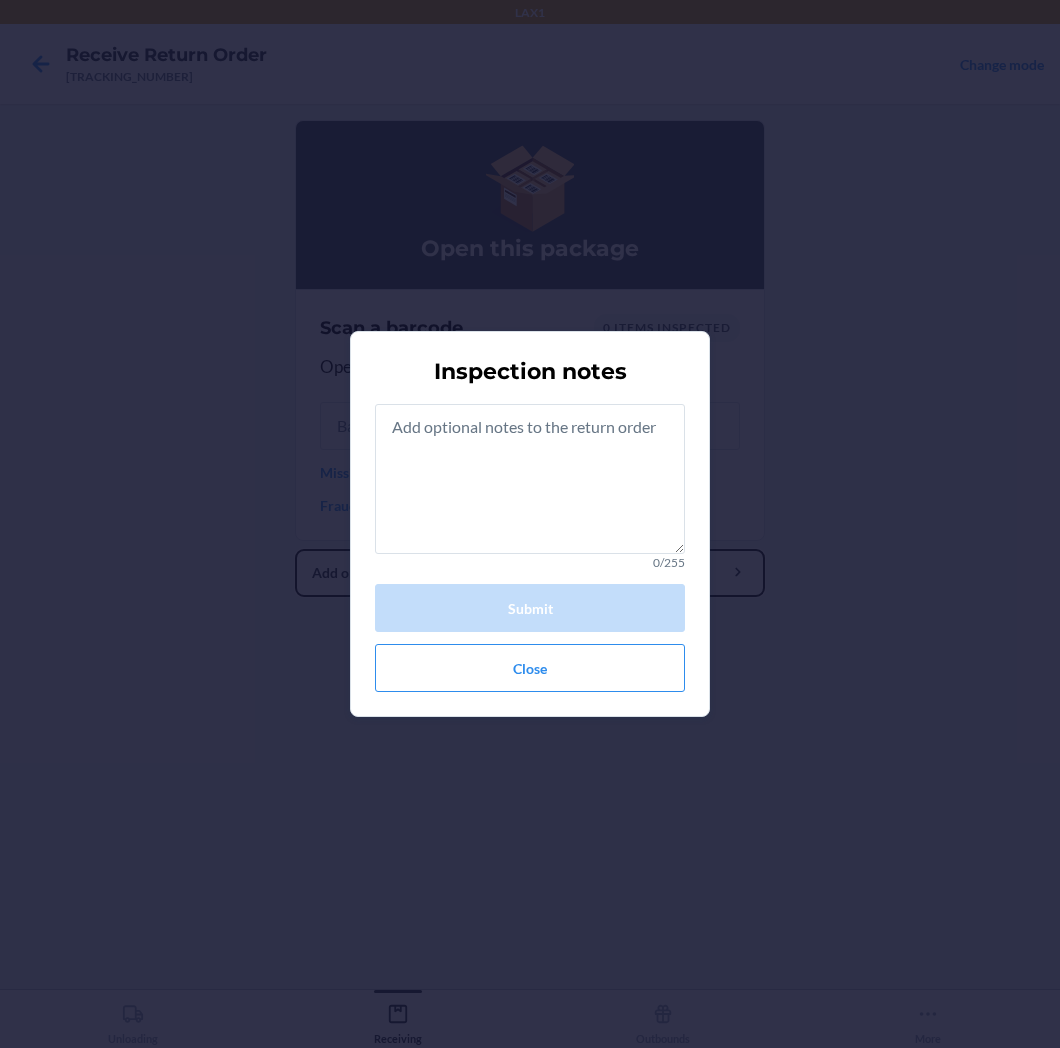 type 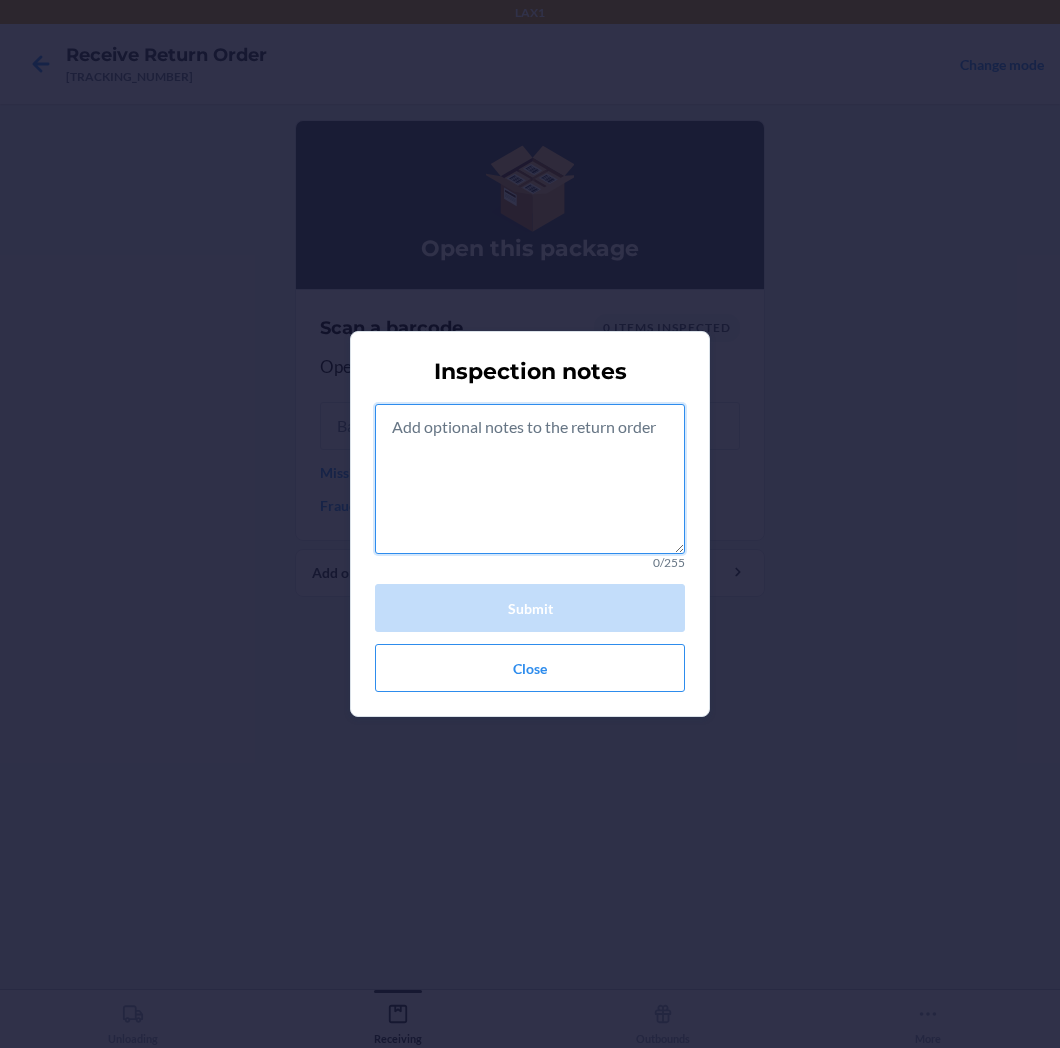 click at bounding box center [530, 479] 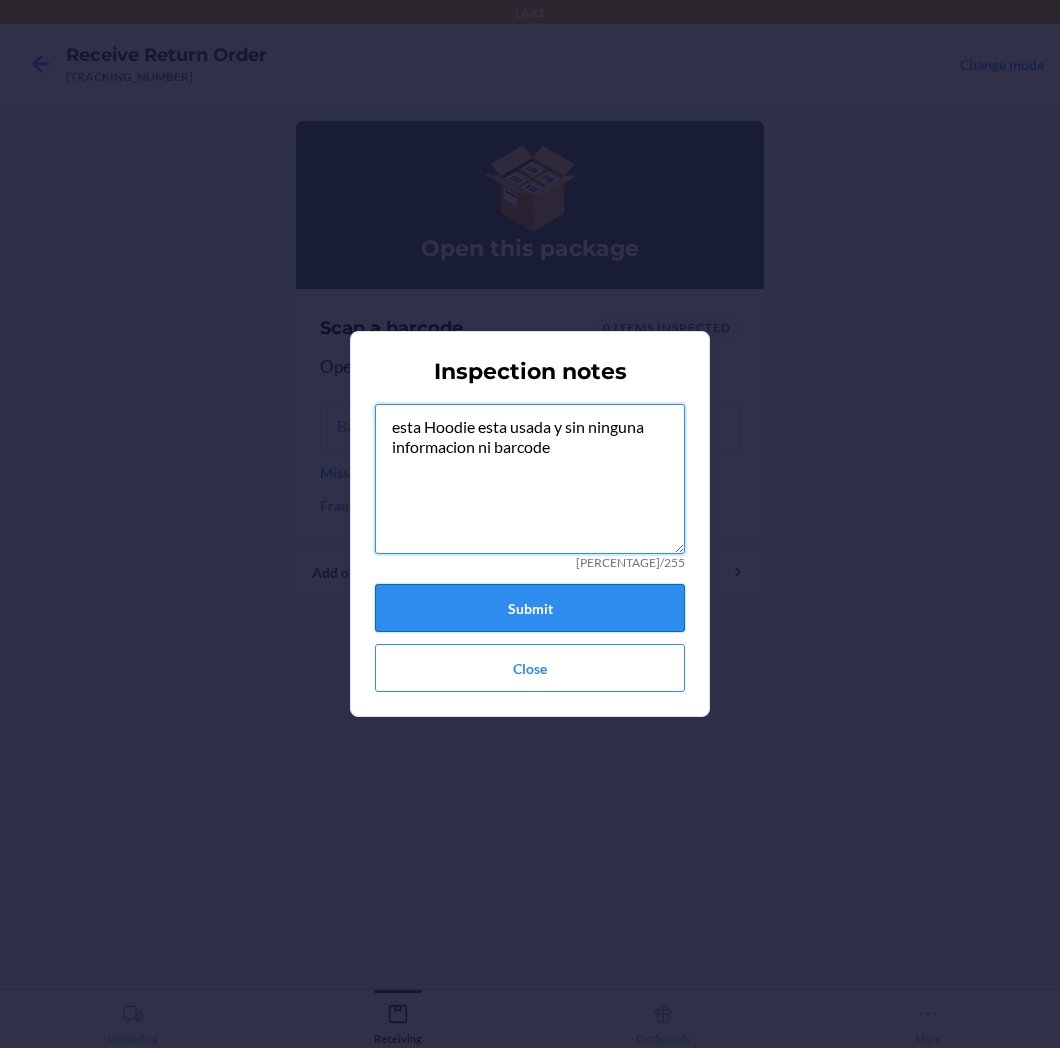 type on "esta Hoodie esta usada y sin ninguna informacion ni barcode" 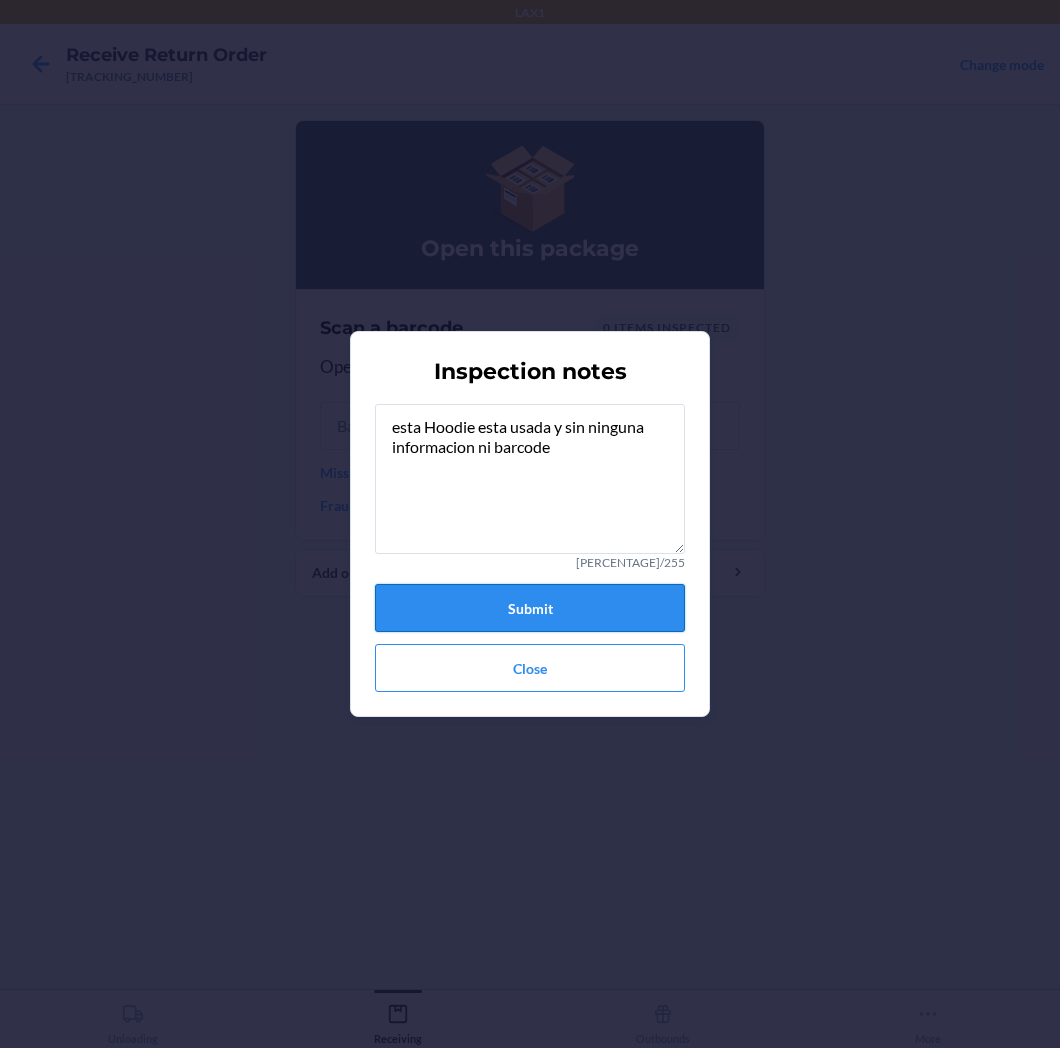 click on "Submit" at bounding box center (530, 608) 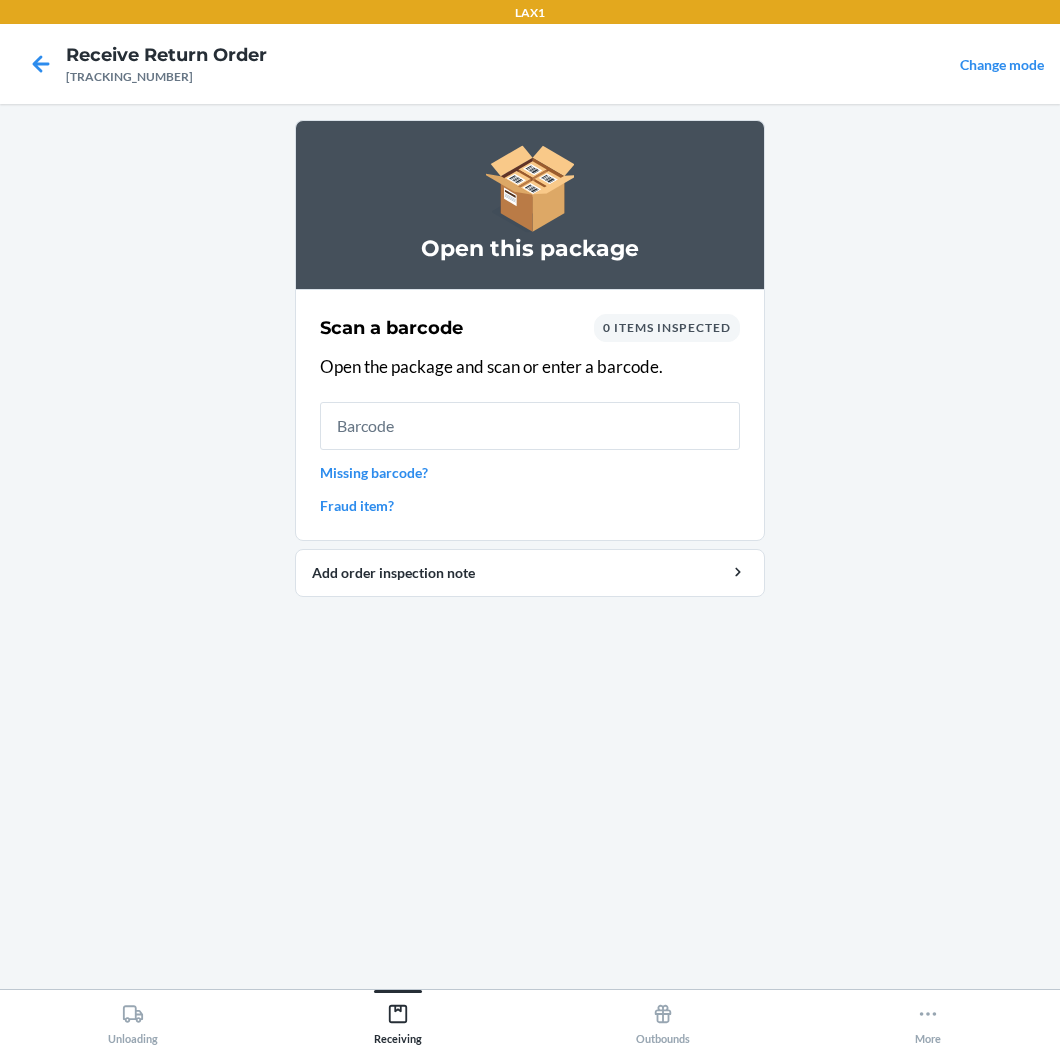 click on "Scan a barcode 0 items inspected Open the package and scan or enter a barcode. Missing barcode? Fraud item?" at bounding box center [530, 415] 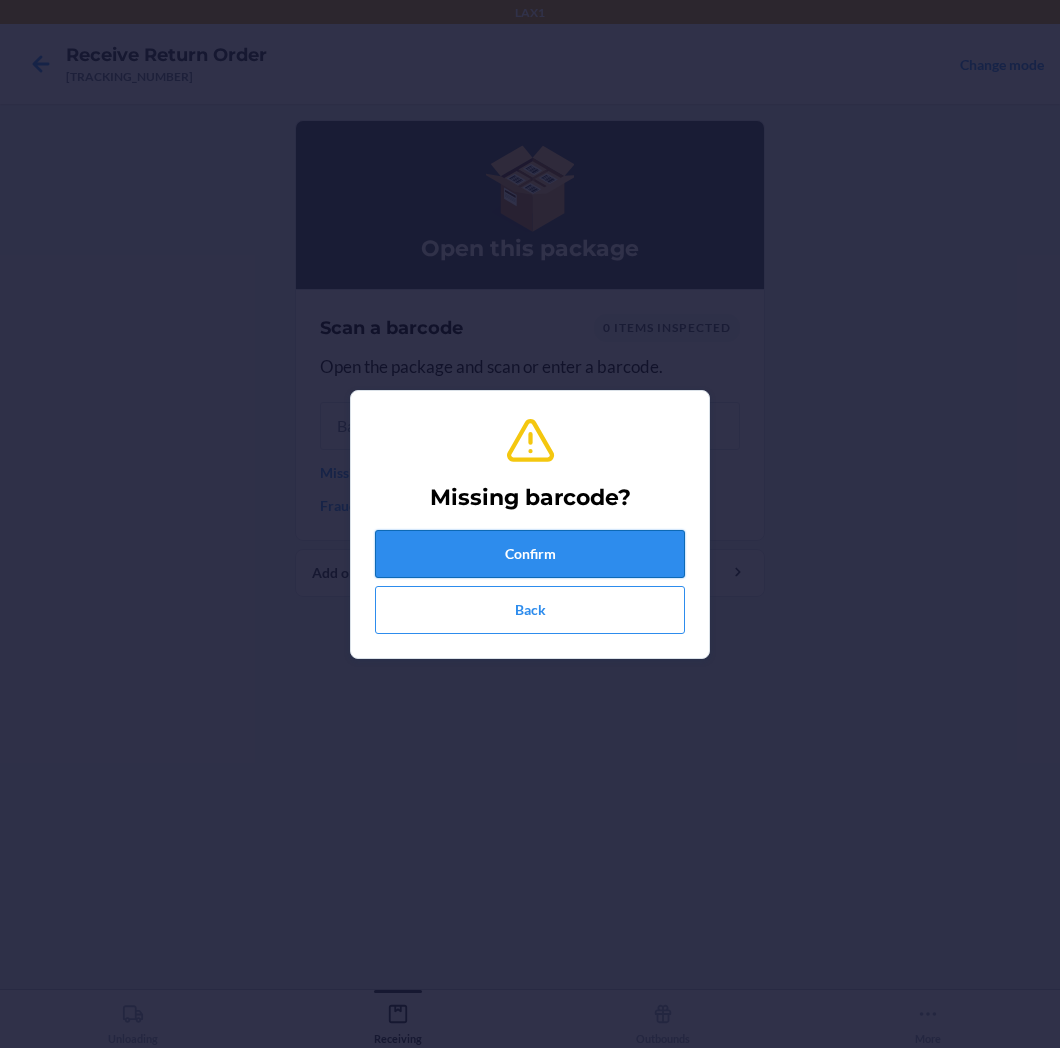 click on "Confirm" at bounding box center (530, 554) 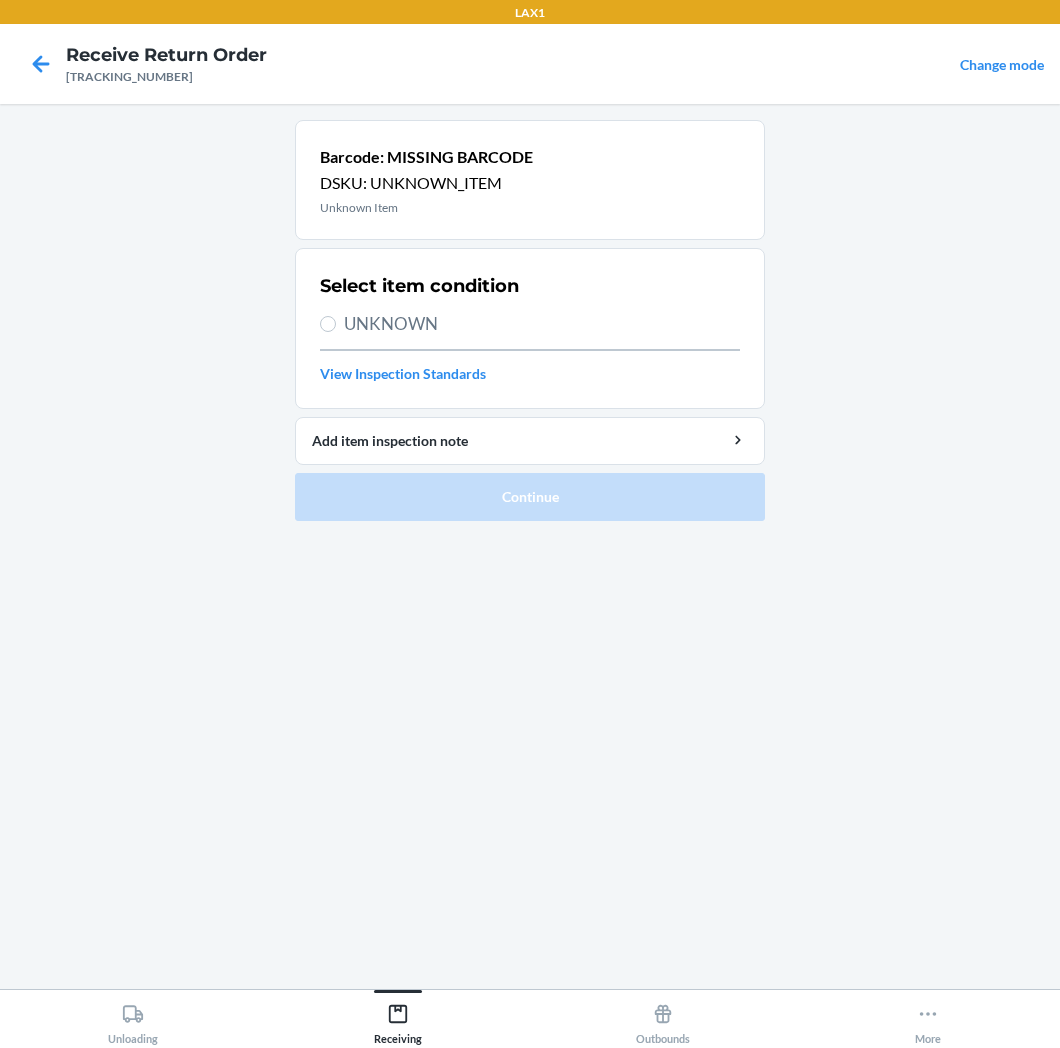 click on "UNKNOWN" at bounding box center (542, 324) 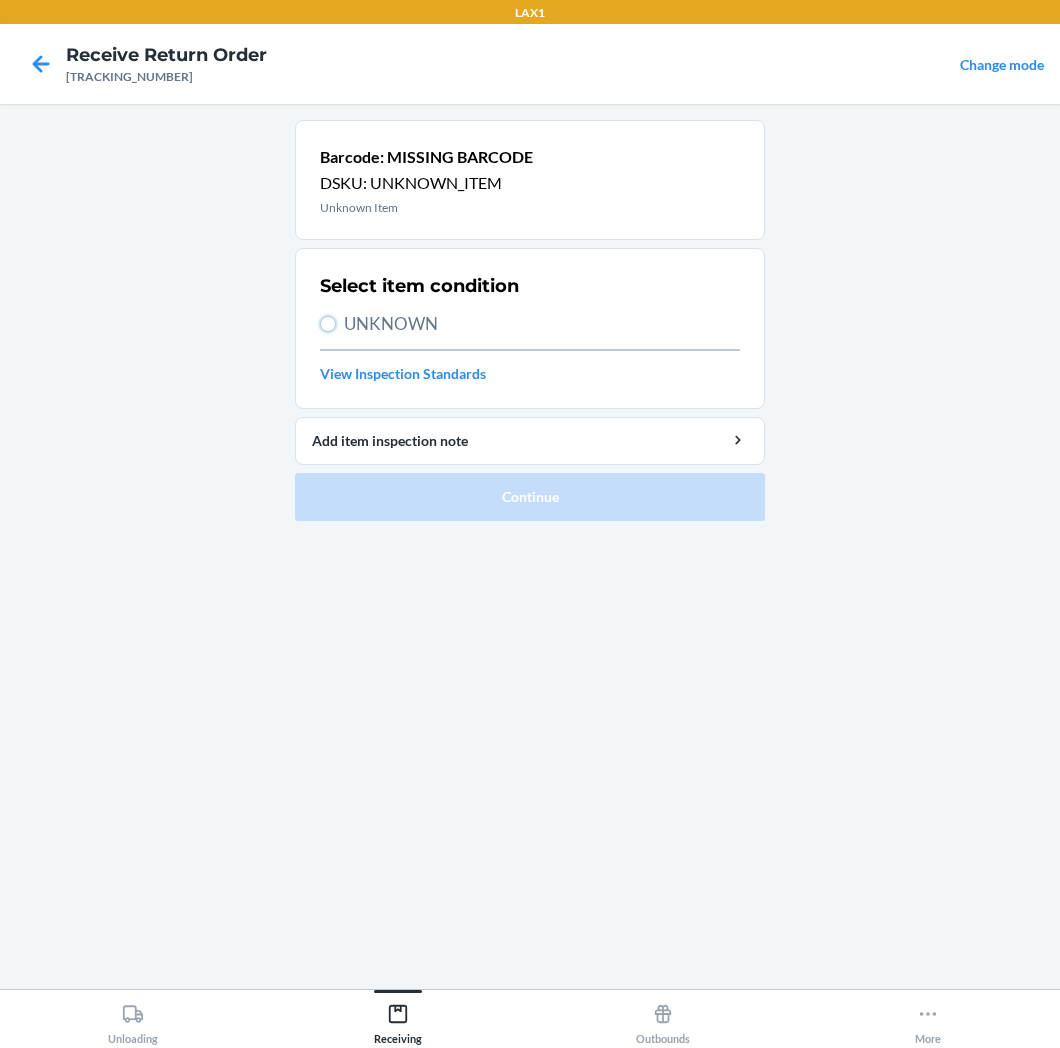 click on "UNKNOWN" at bounding box center (328, 324) 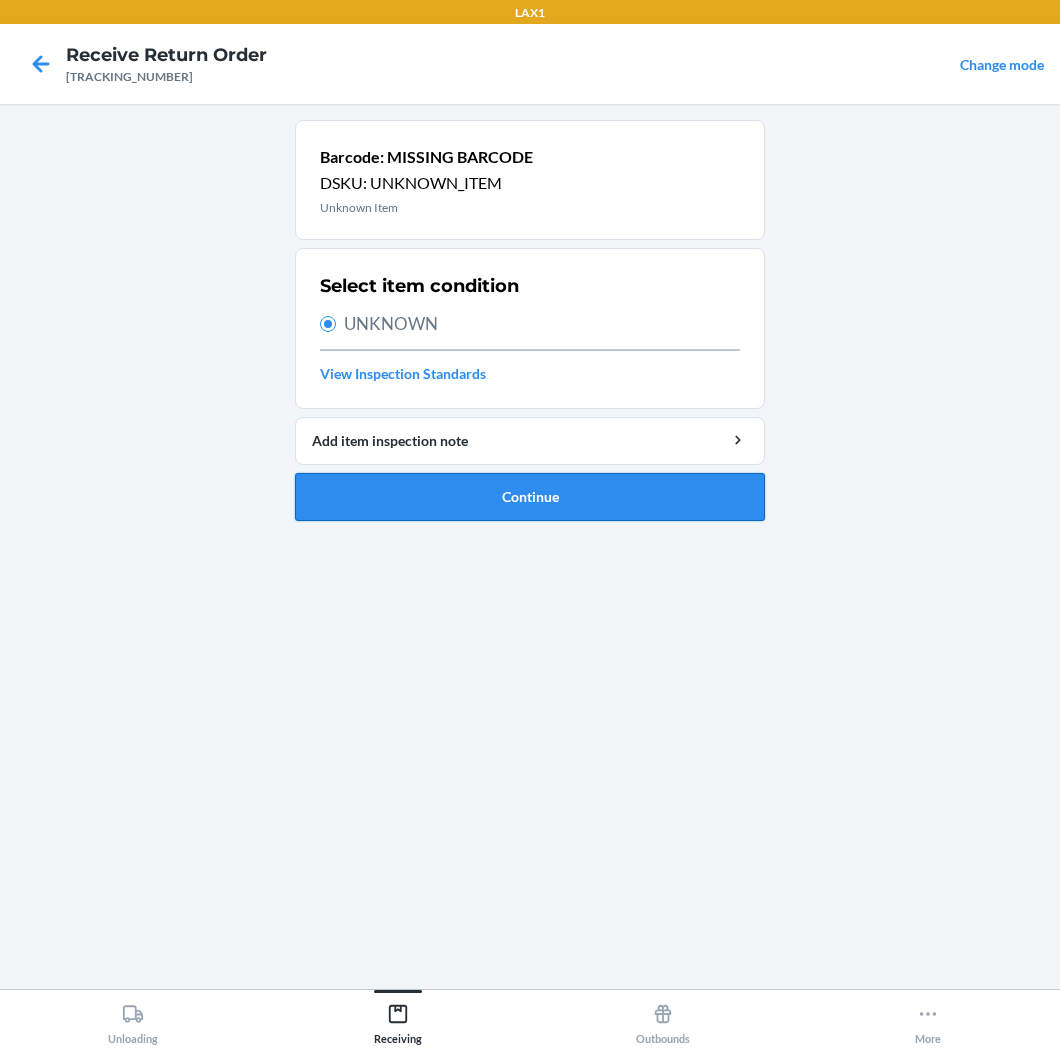 click on "Continue" at bounding box center (530, 497) 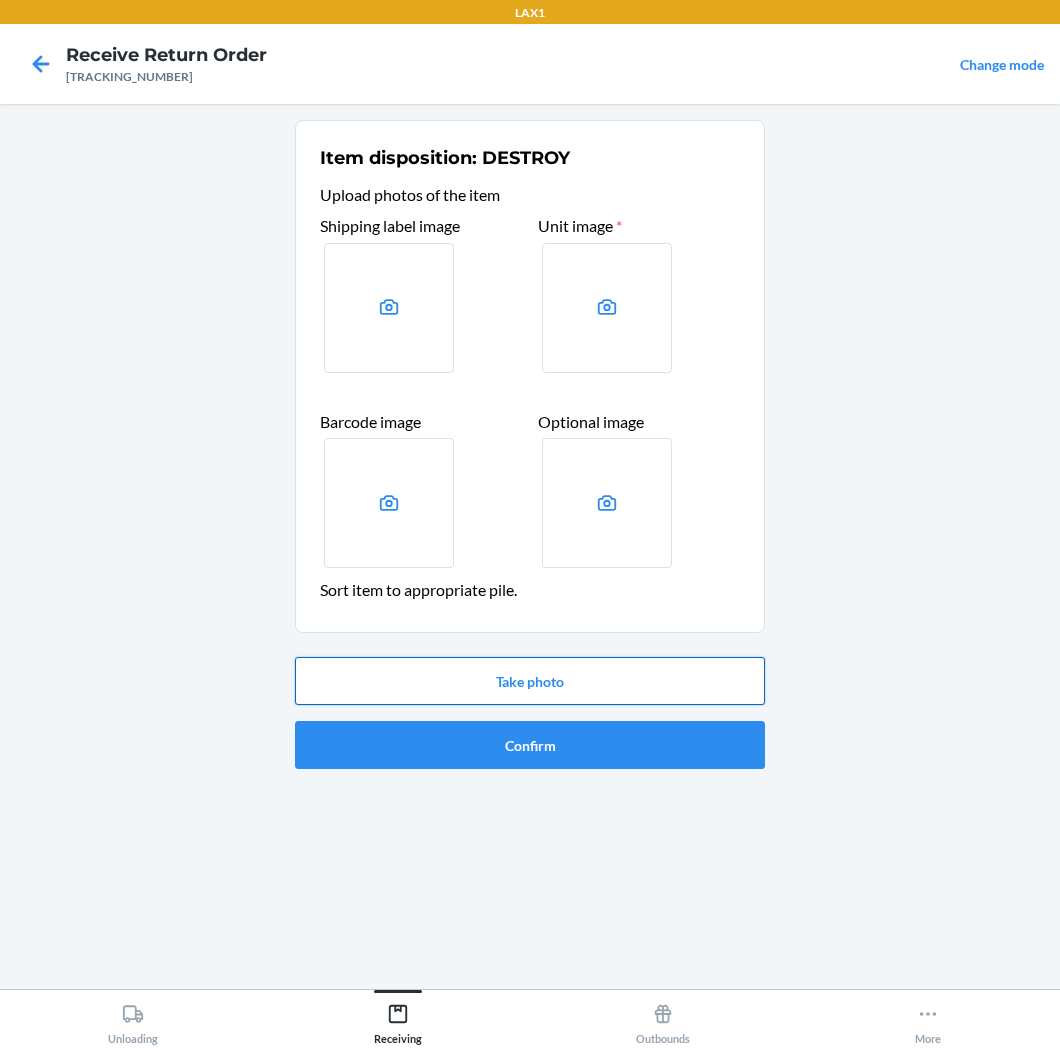 click on "Take photo" at bounding box center (530, 681) 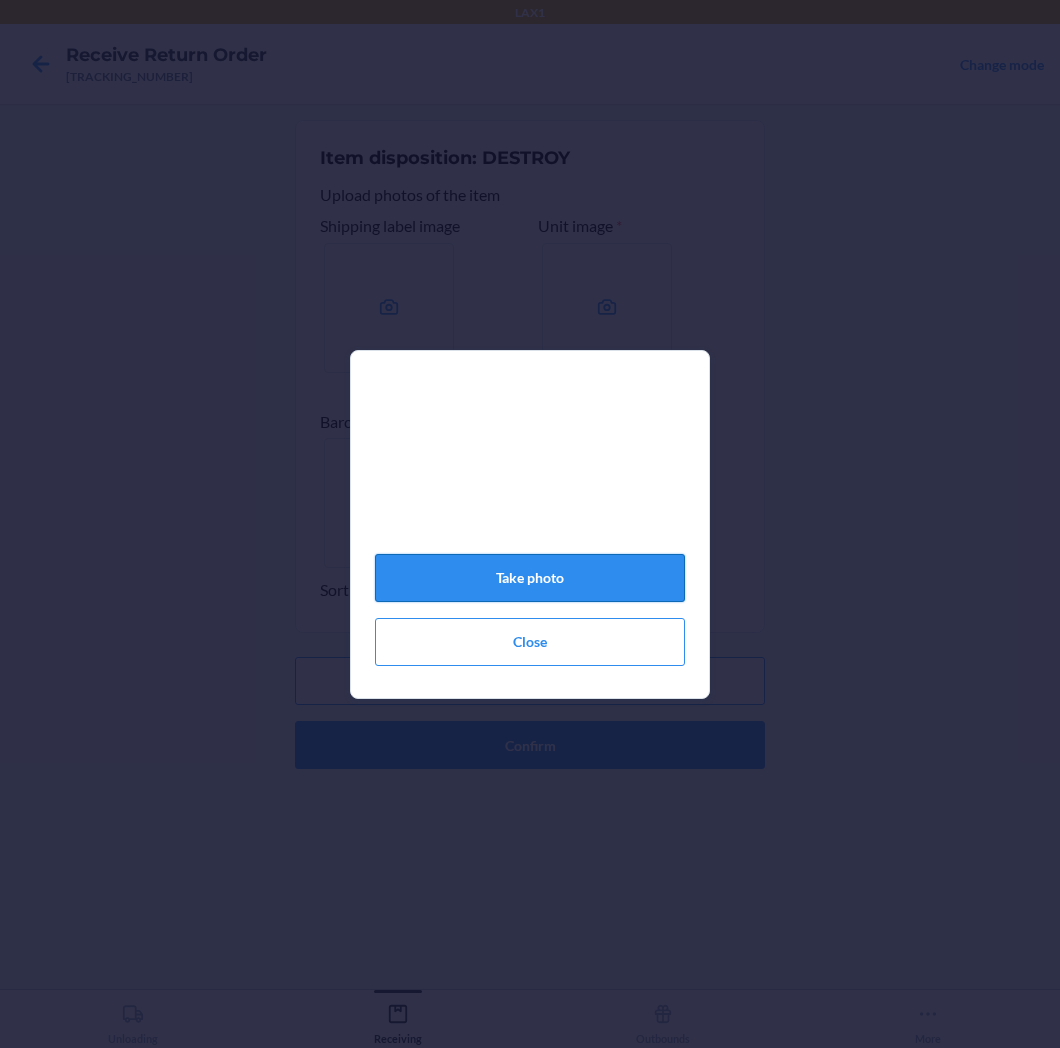click on "Take photo" 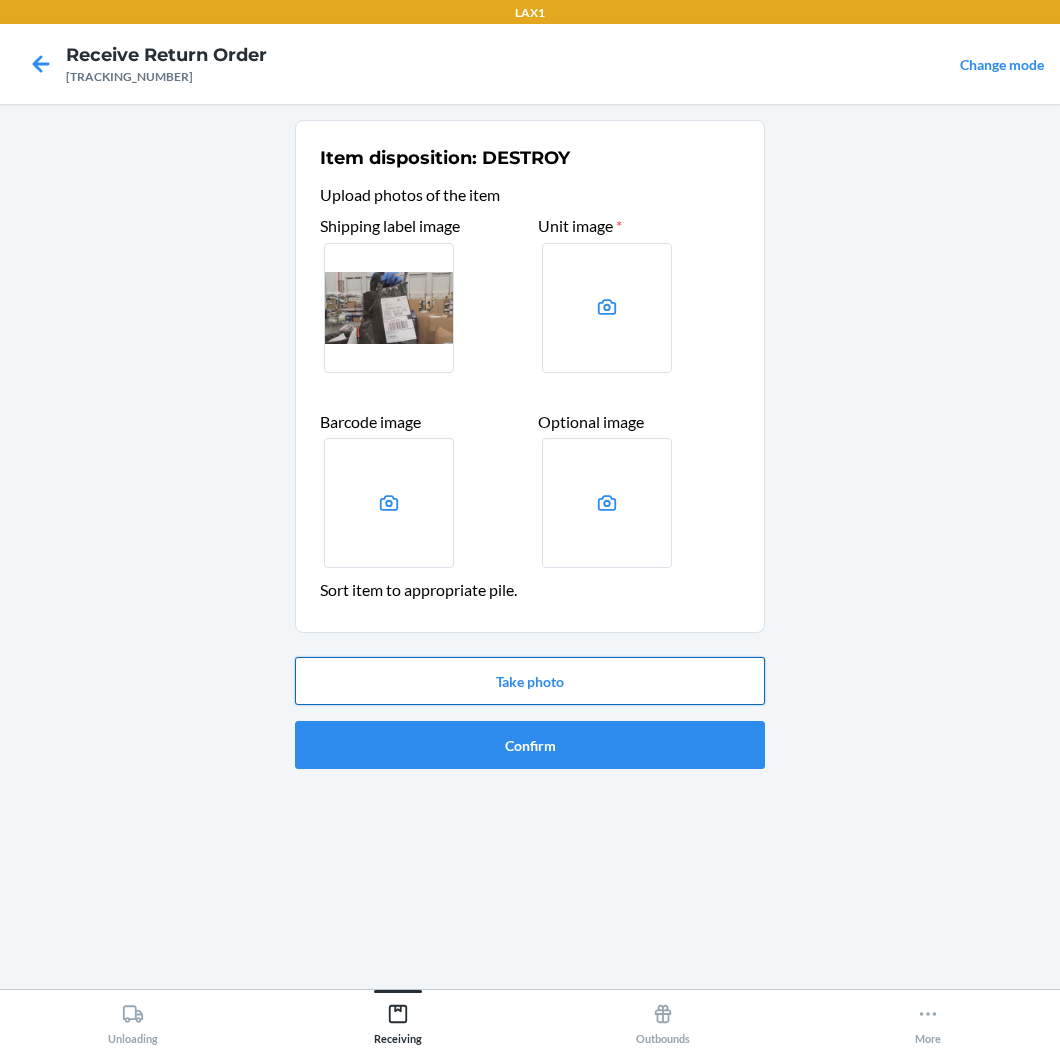 click on "Take photo" at bounding box center (530, 681) 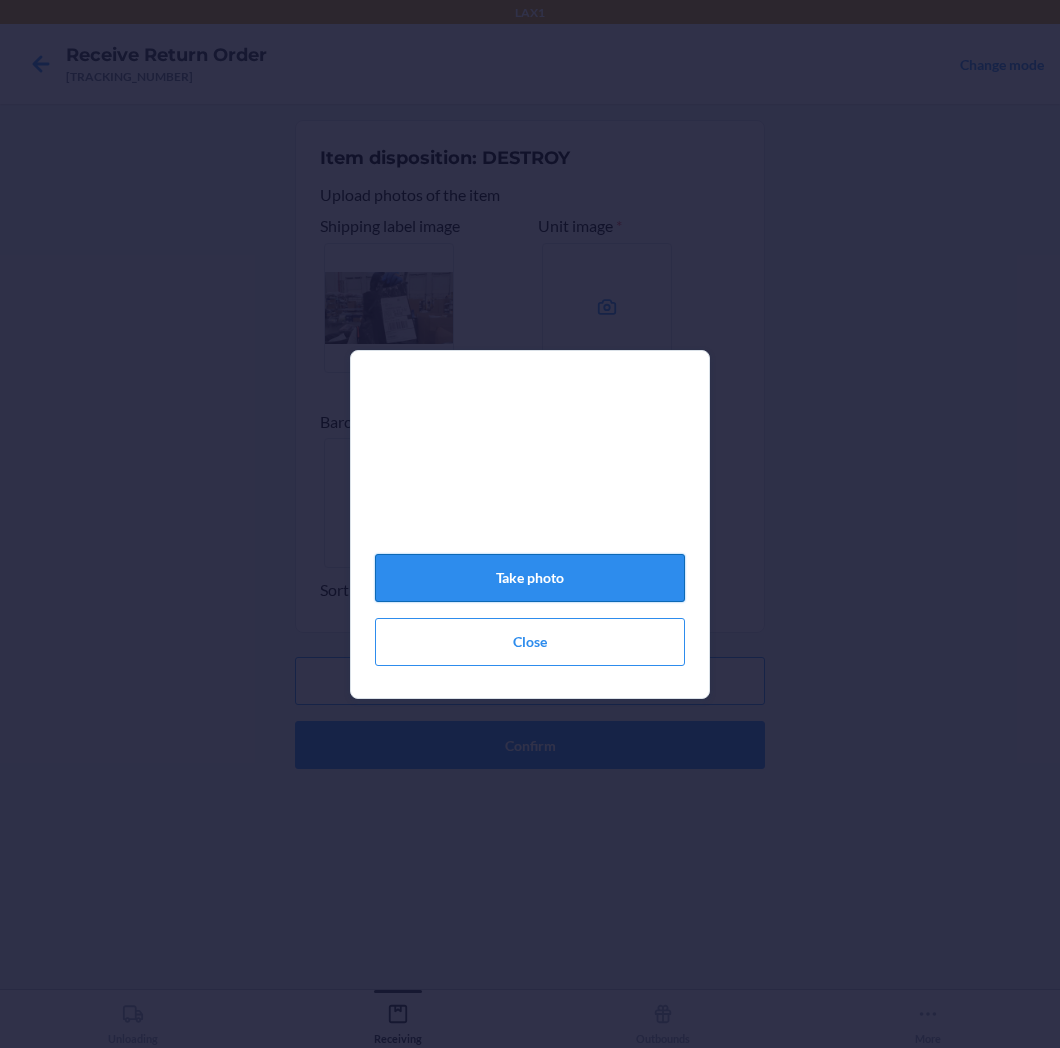 click on "Take photo" 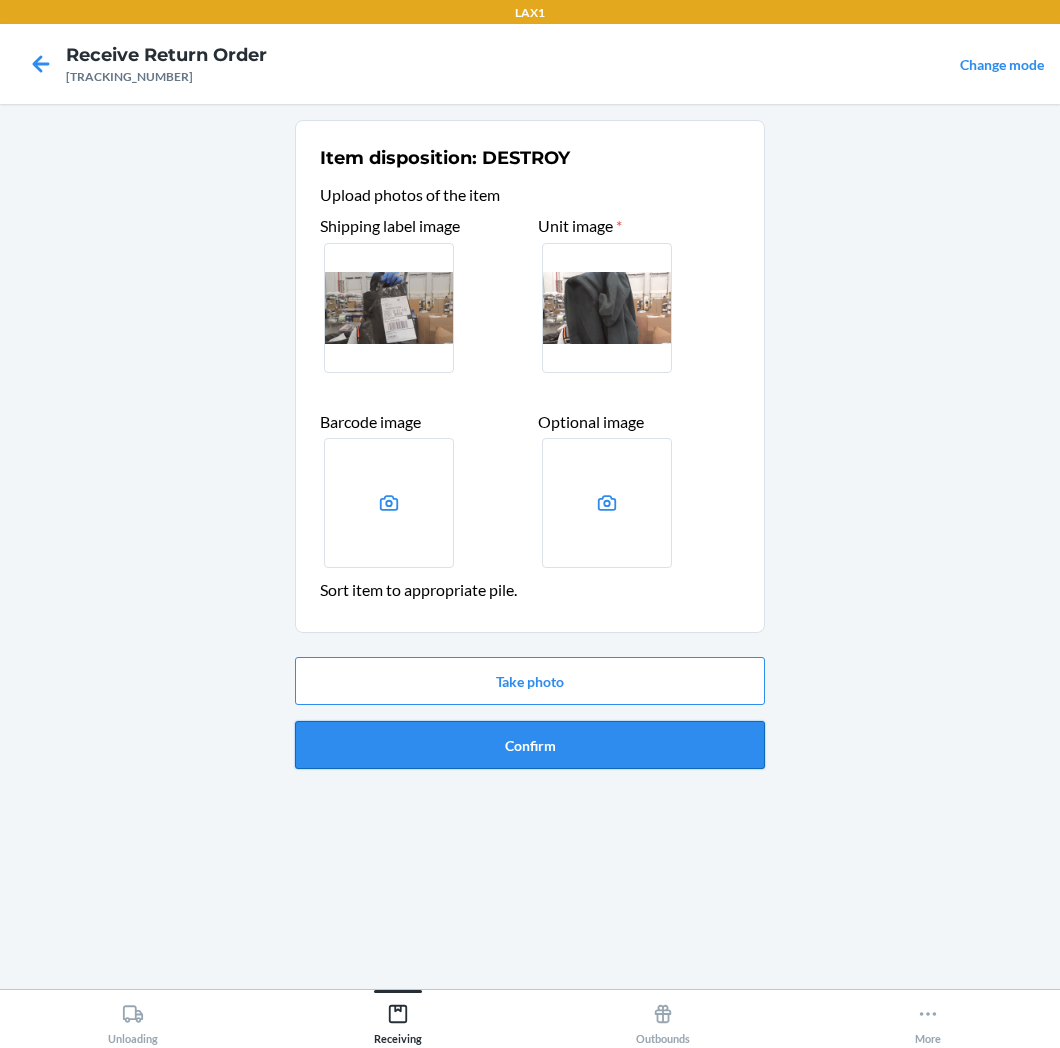 click on "Confirm" at bounding box center [530, 745] 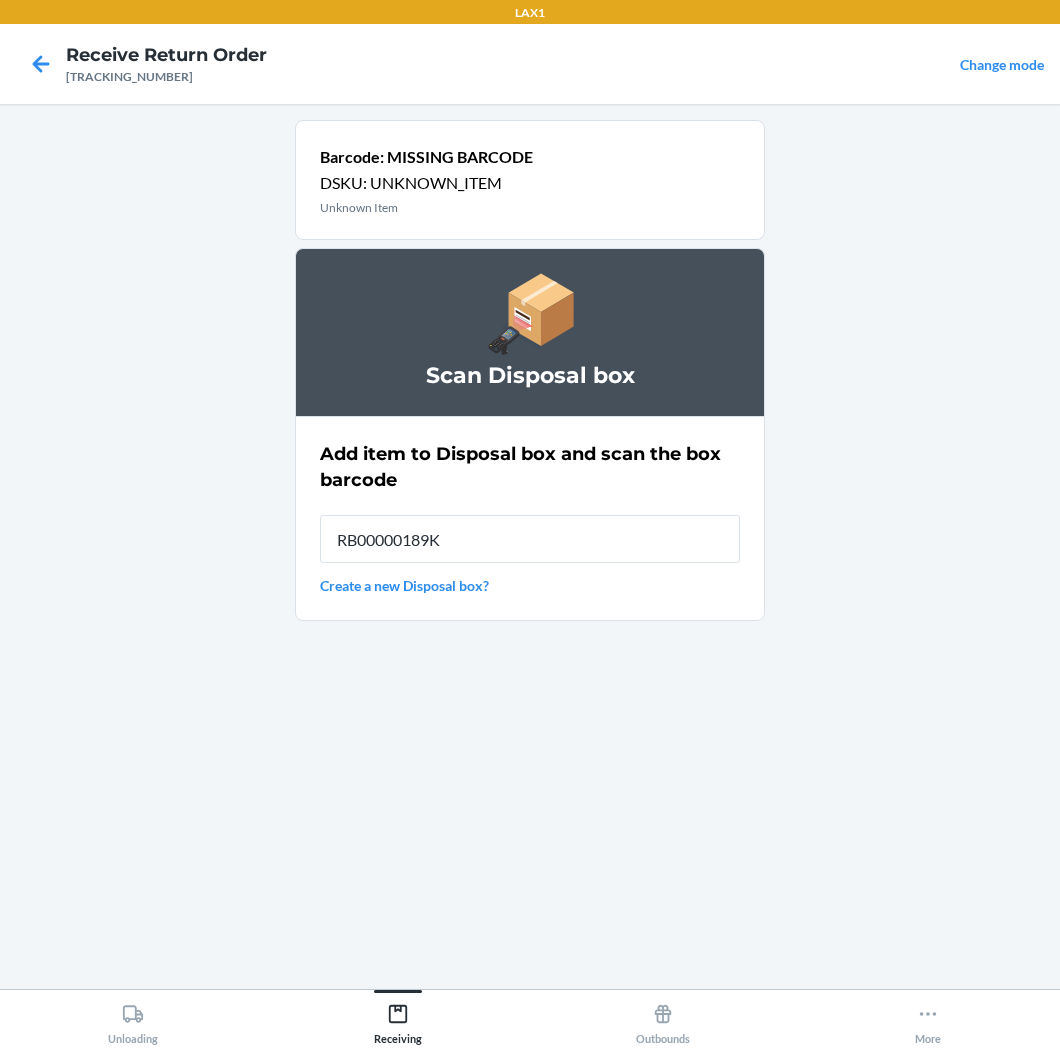 type on "RB00000189K" 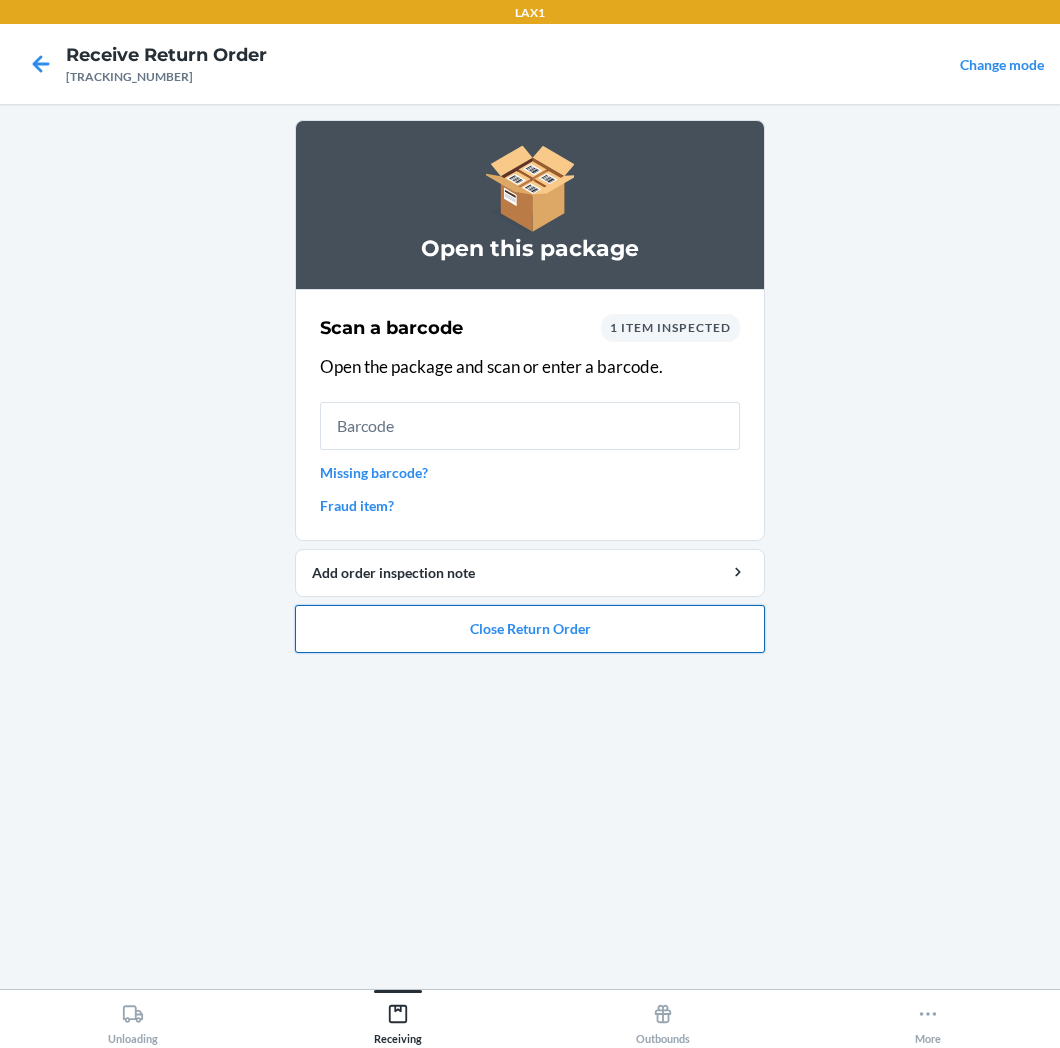 click on "Close Return Order" at bounding box center (530, 629) 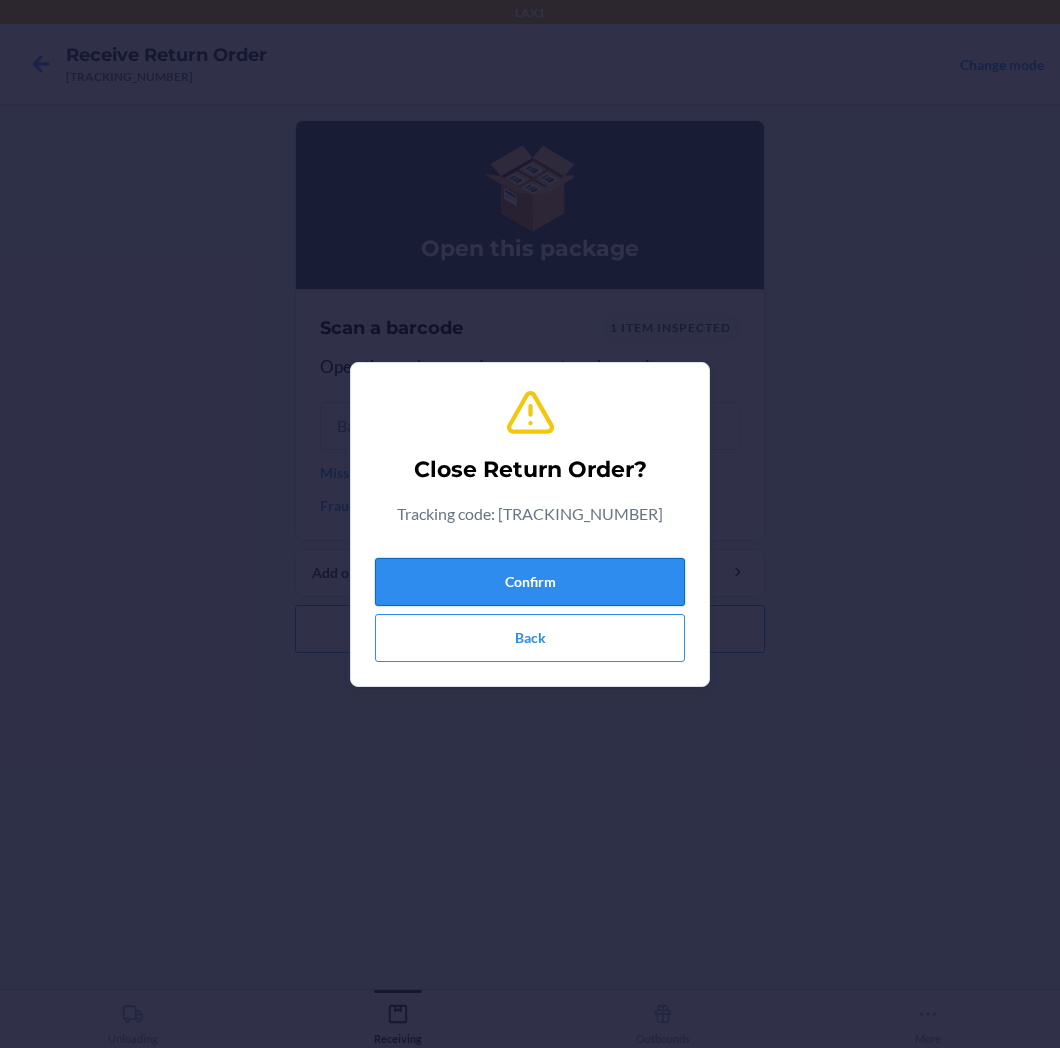 click on "Confirm" at bounding box center (530, 582) 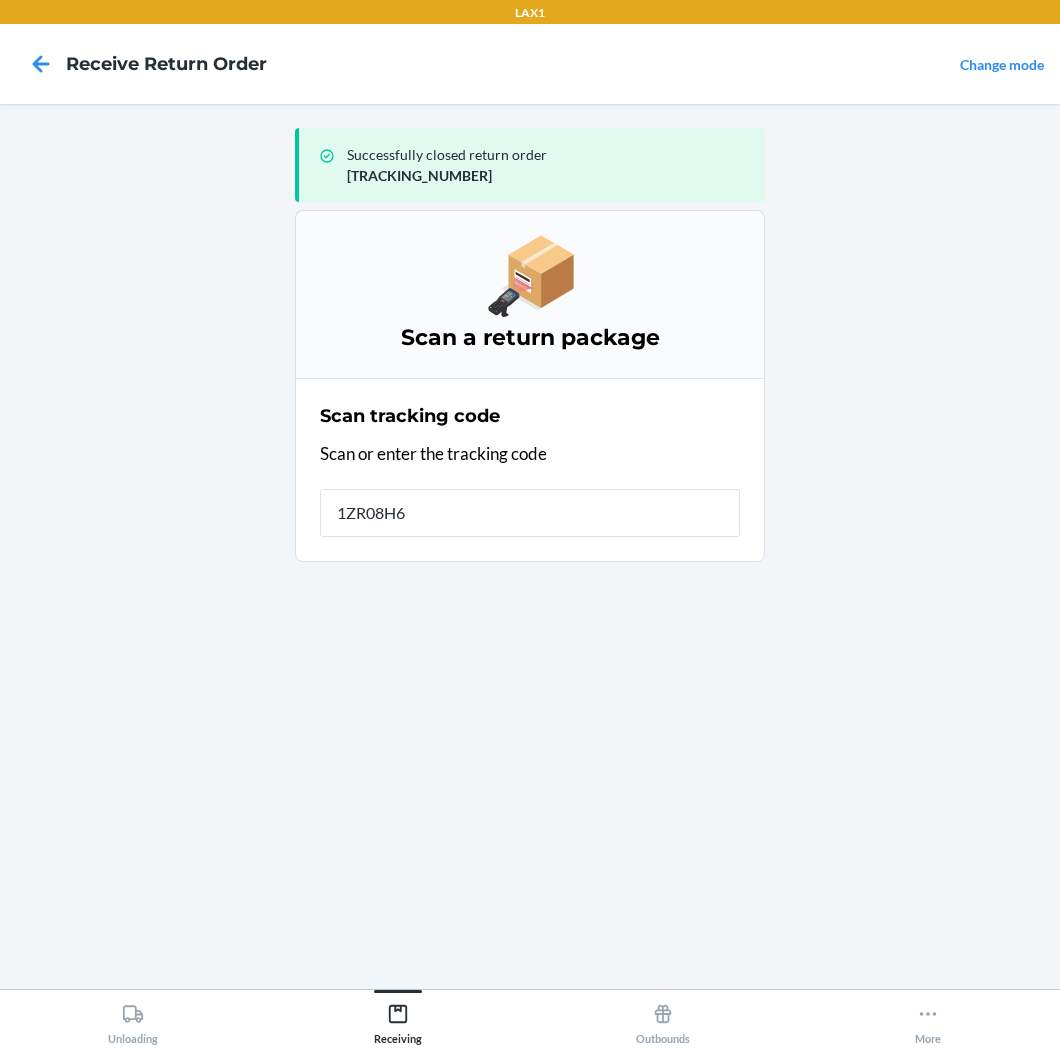 type on "1ZR08H69" 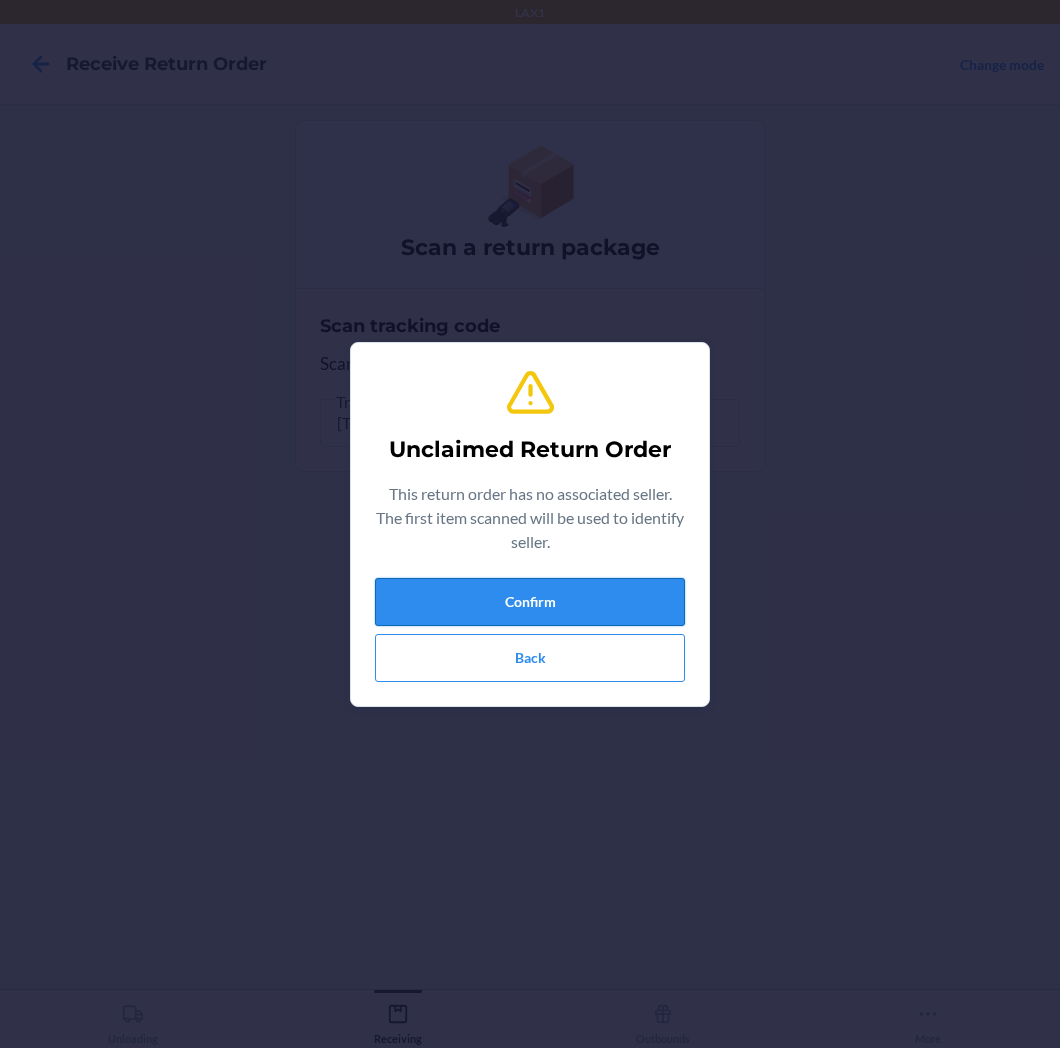 click on "Confirm" at bounding box center (530, 602) 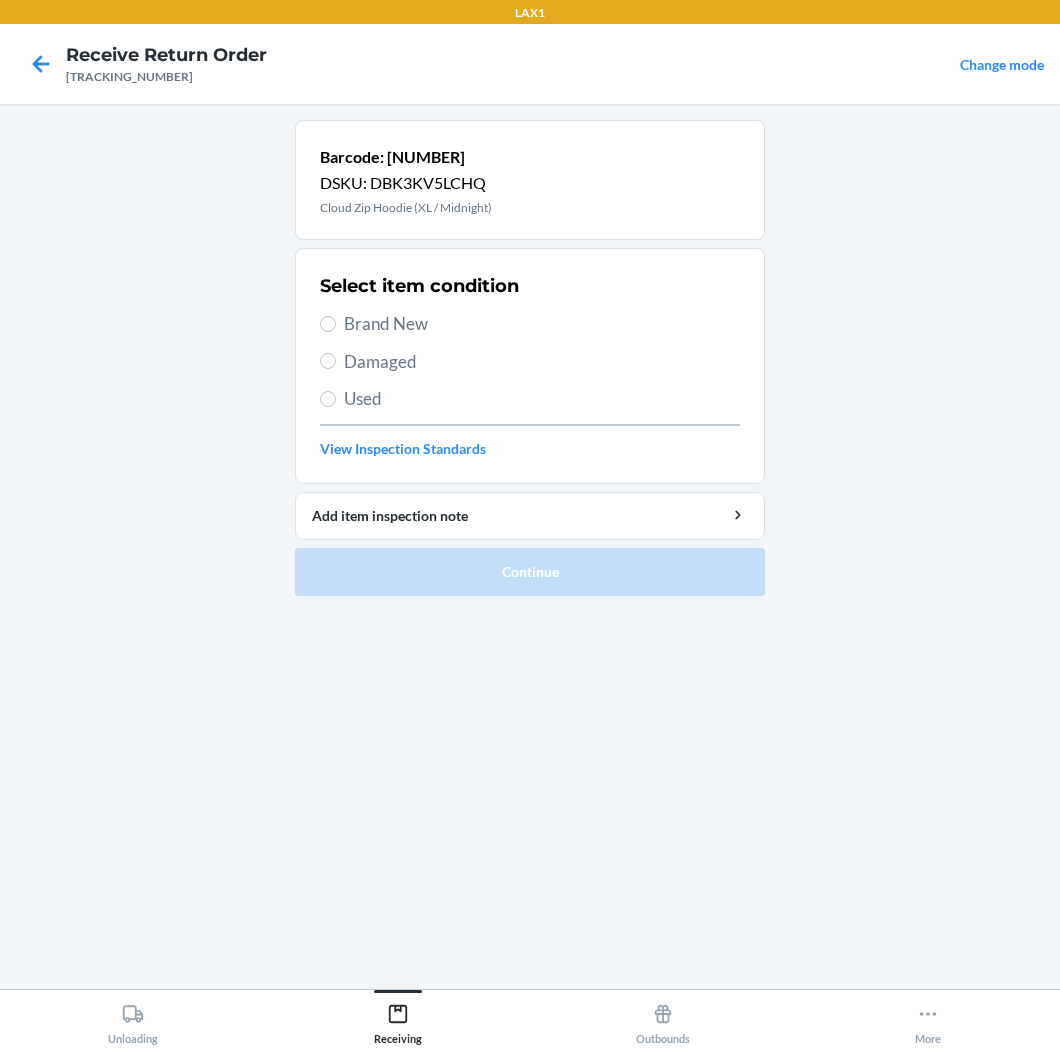 click on "Brand New" at bounding box center (542, 324) 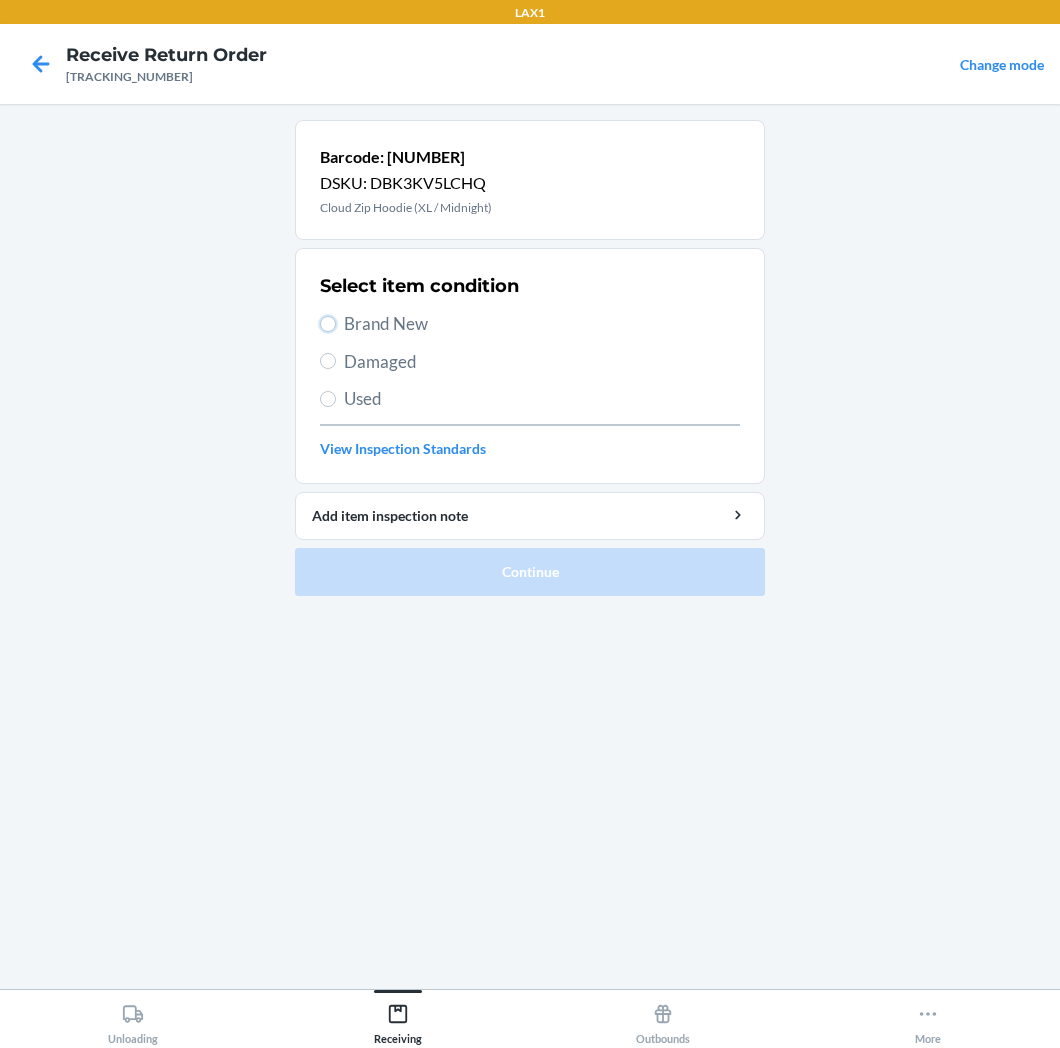 click on "Brand New" at bounding box center [328, 324] 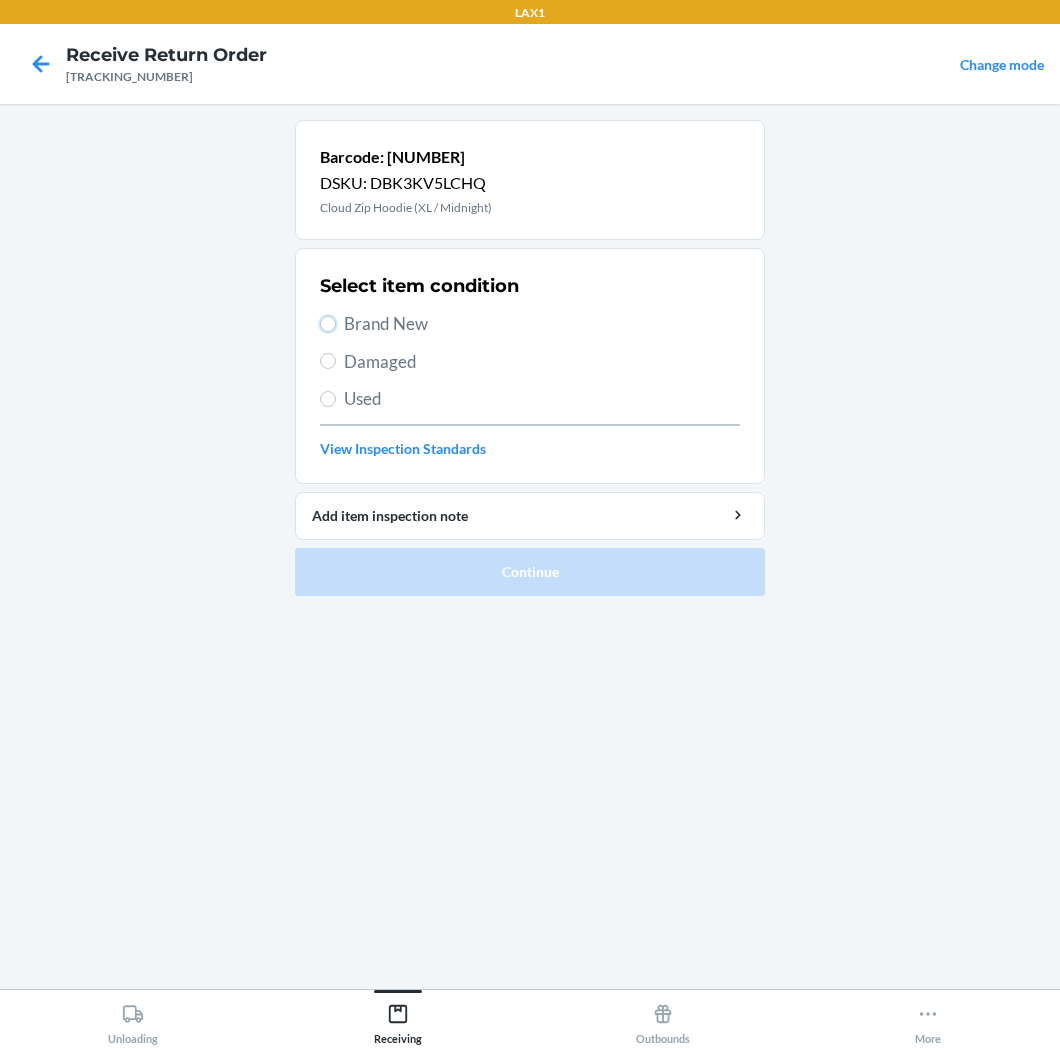 radio on "true" 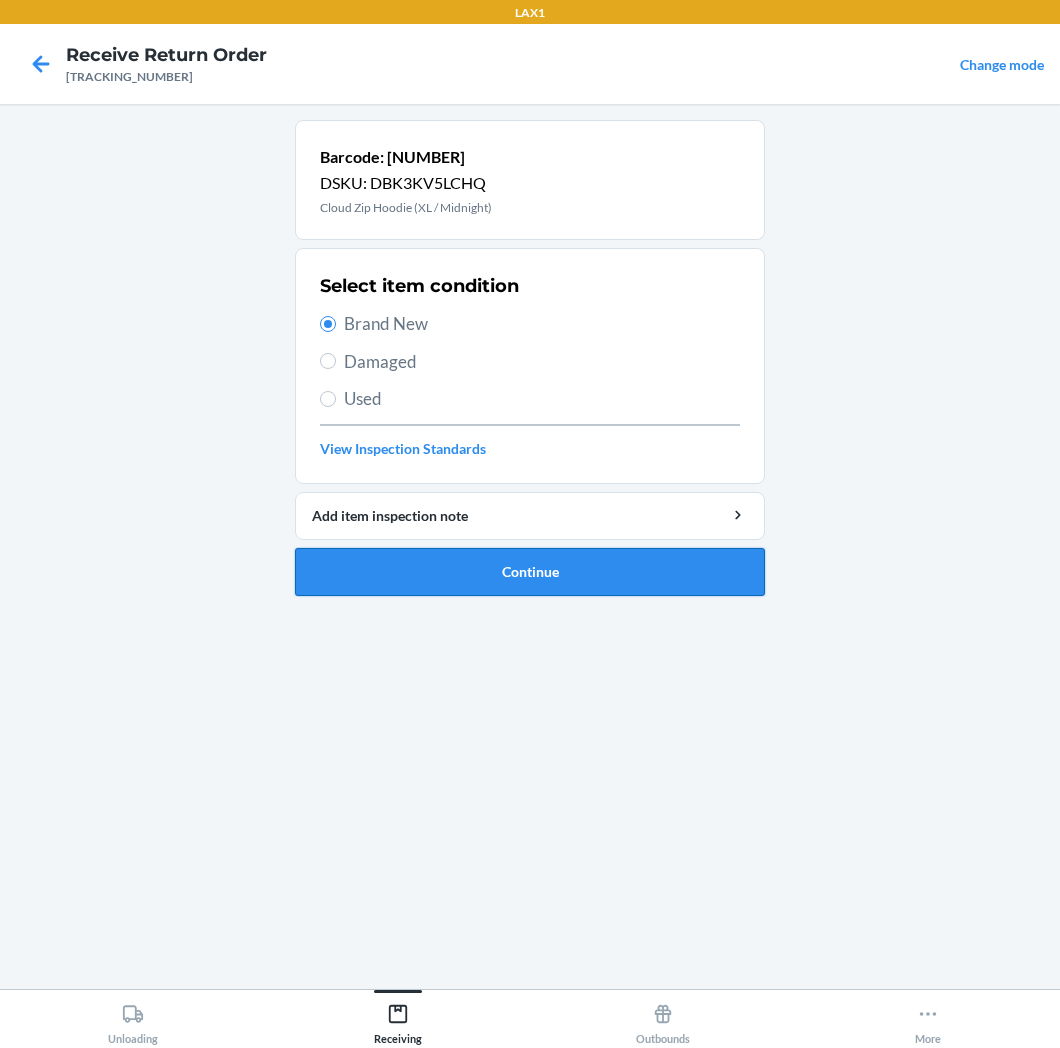 click on "Continue" at bounding box center (530, 572) 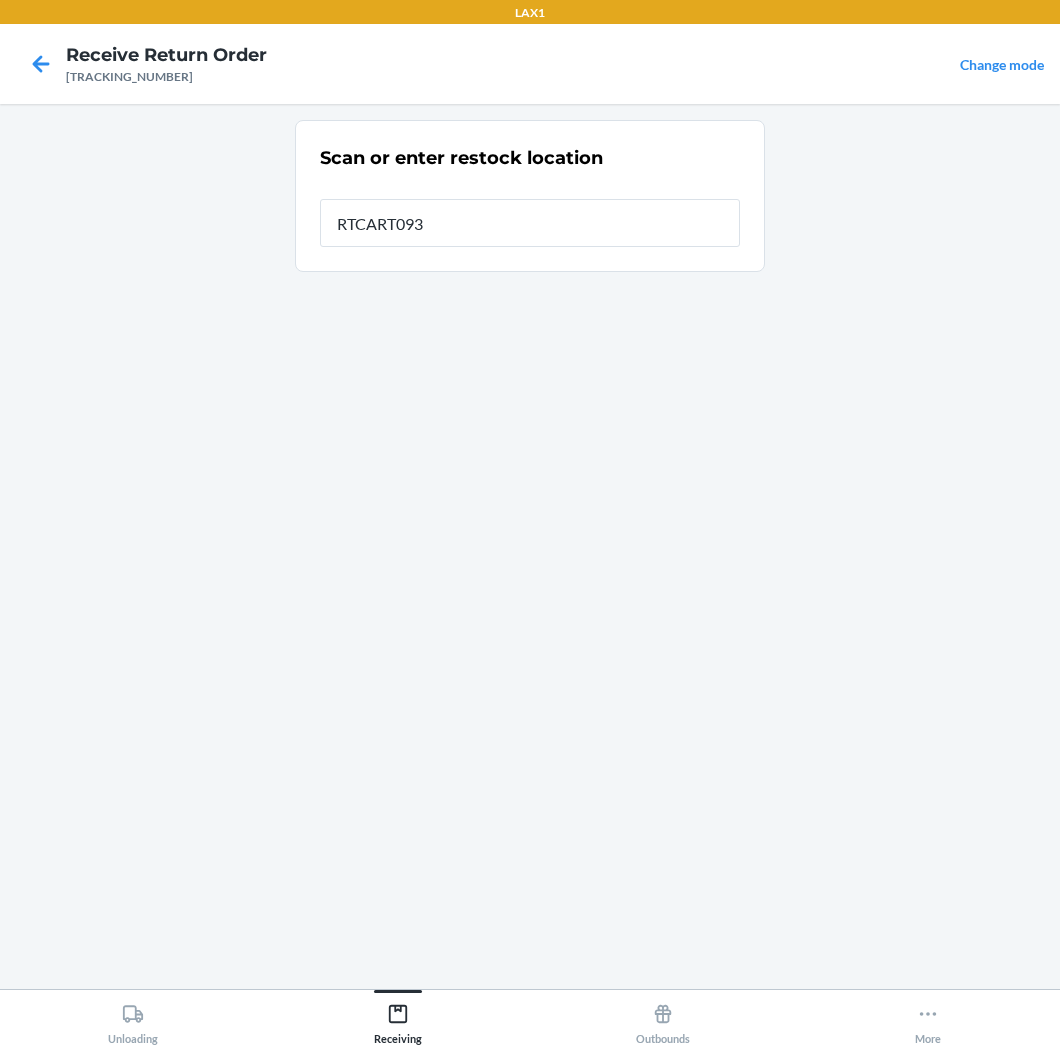 type on "RTCART093" 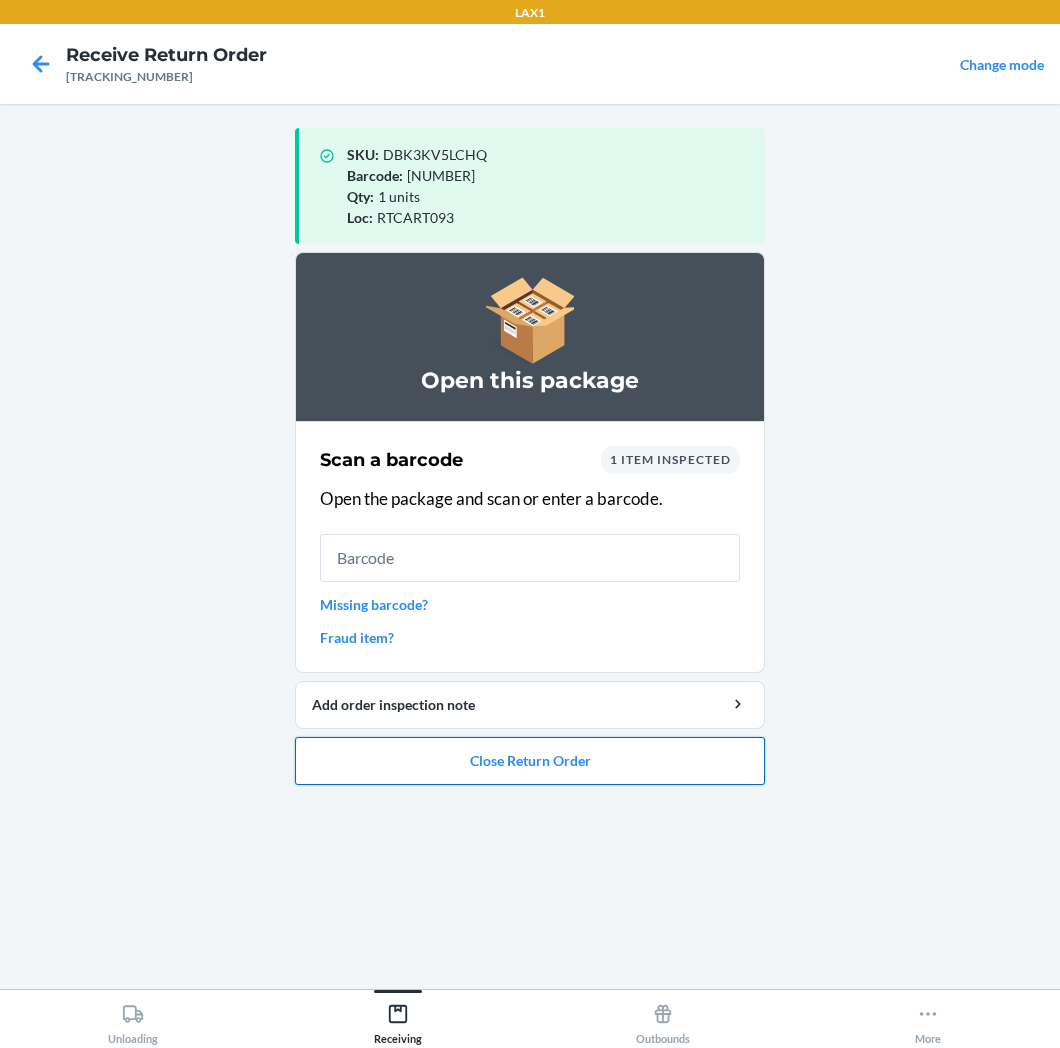 drag, startPoint x: 654, startPoint y: 761, endPoint x: 645, endPoint y: 752, distance: 12.727922 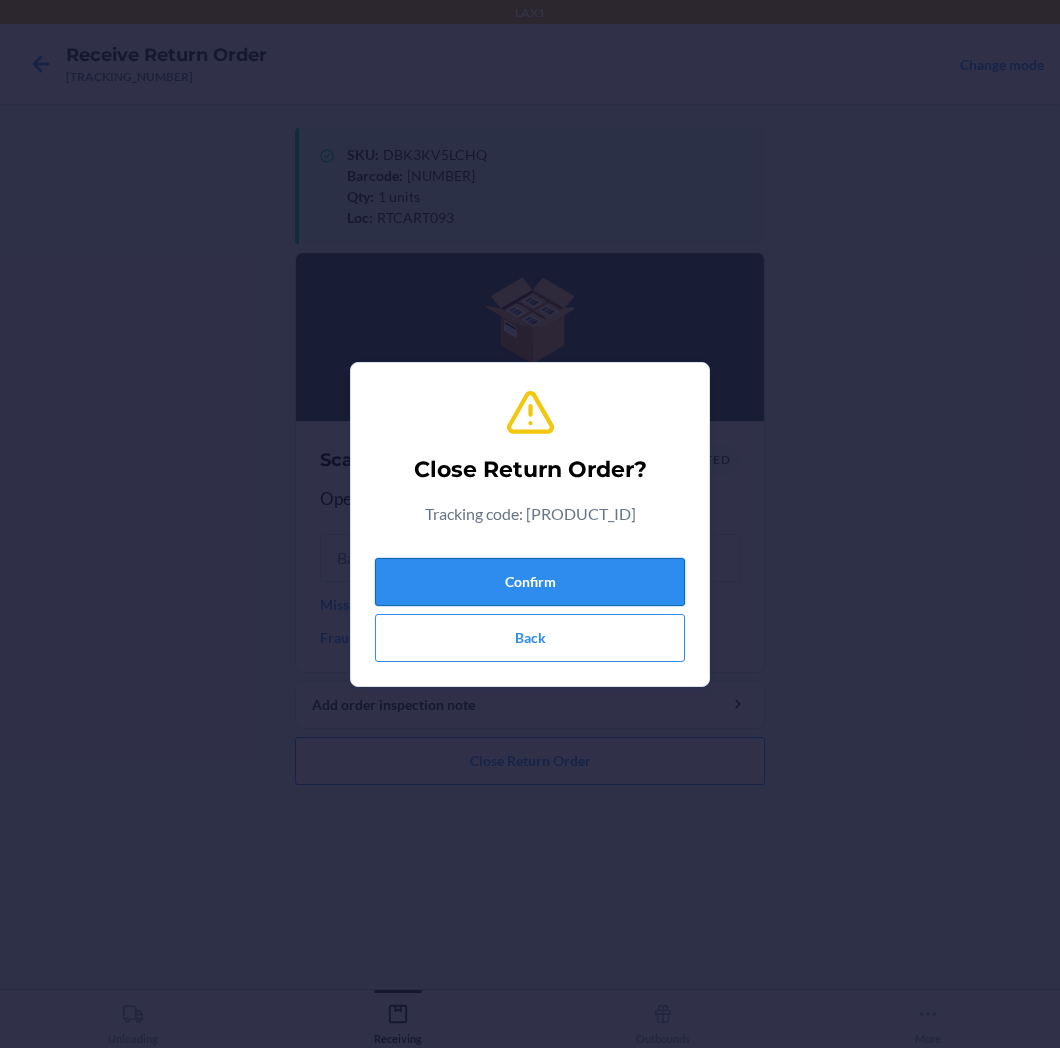 click on "Confirm" at bounding box center (530, 582) 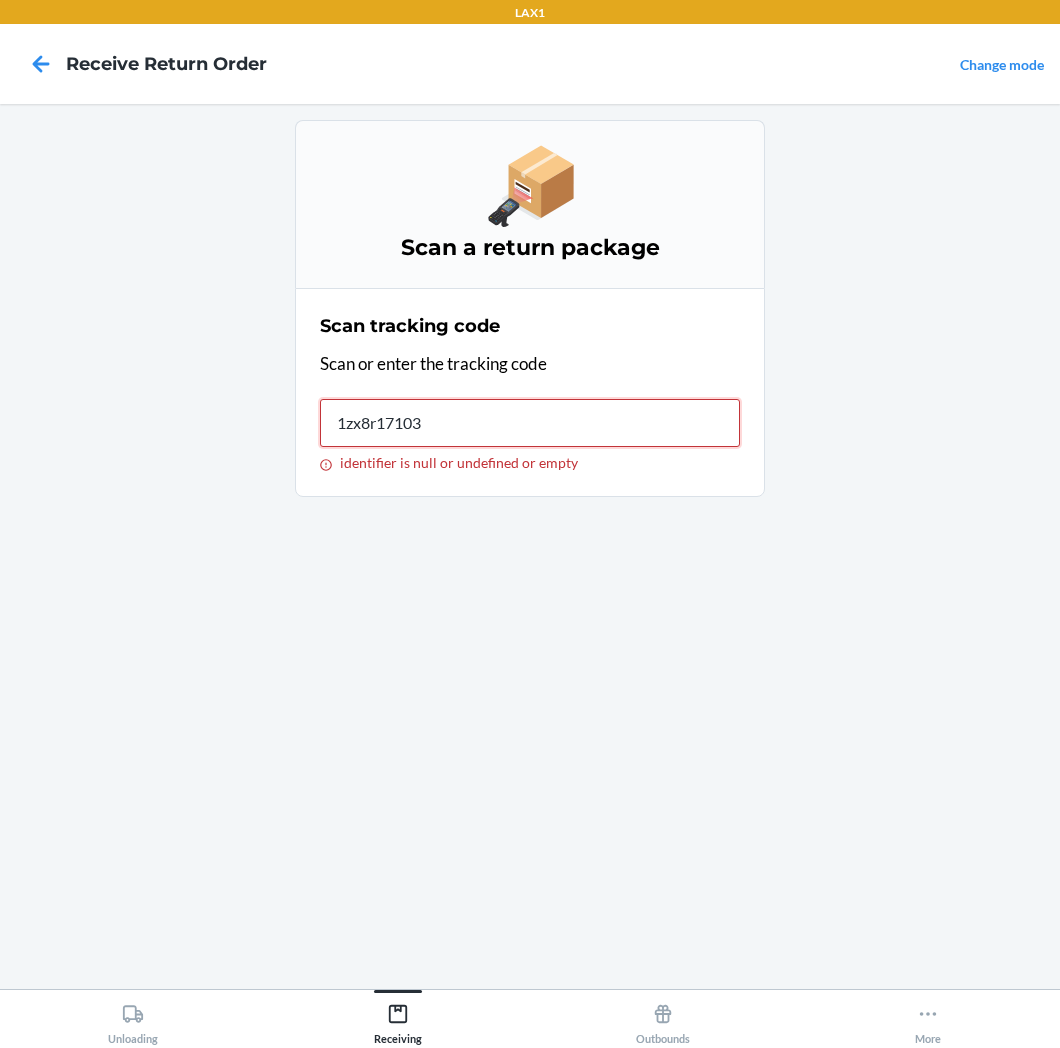 type on "[TRACKING_NUMBER]" 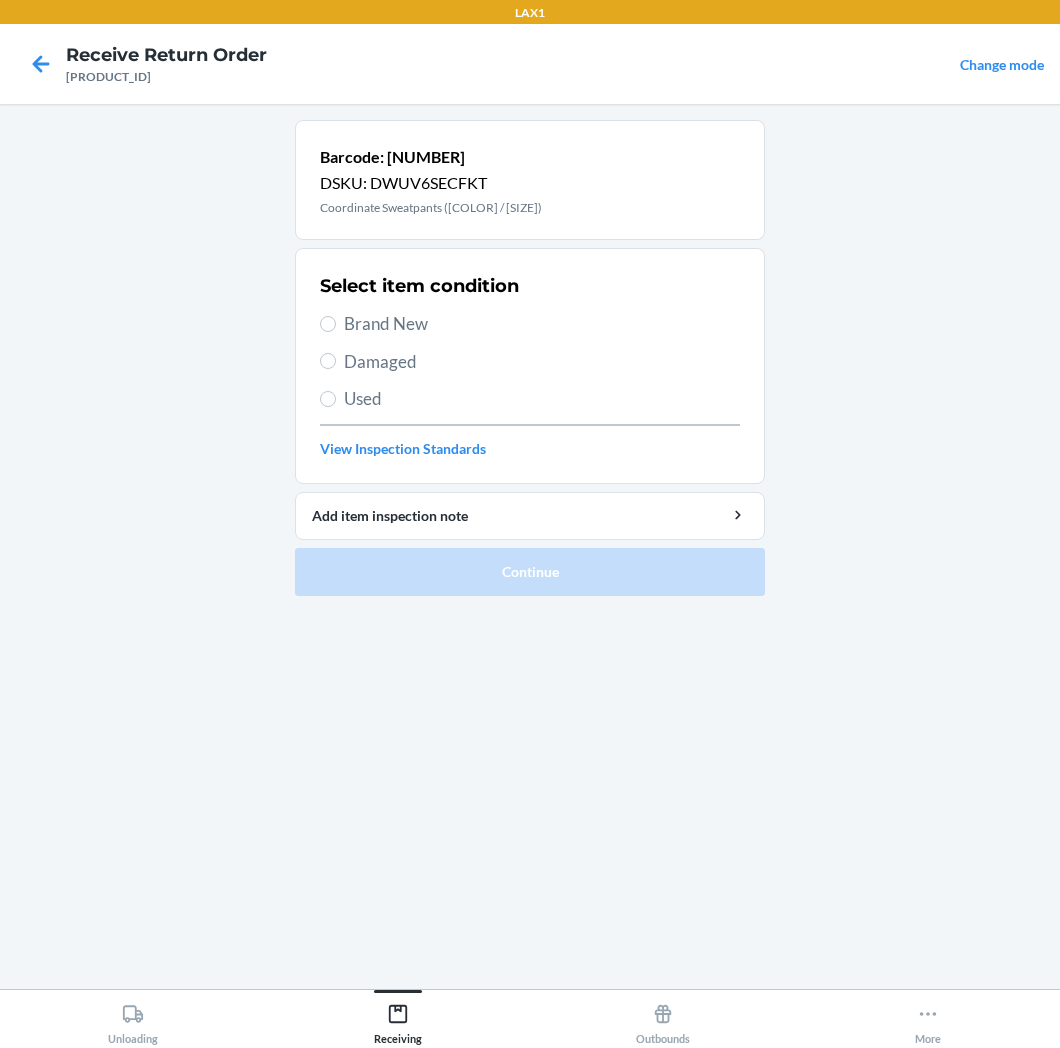 click on "Brand New" at bounding box center [542, 324] 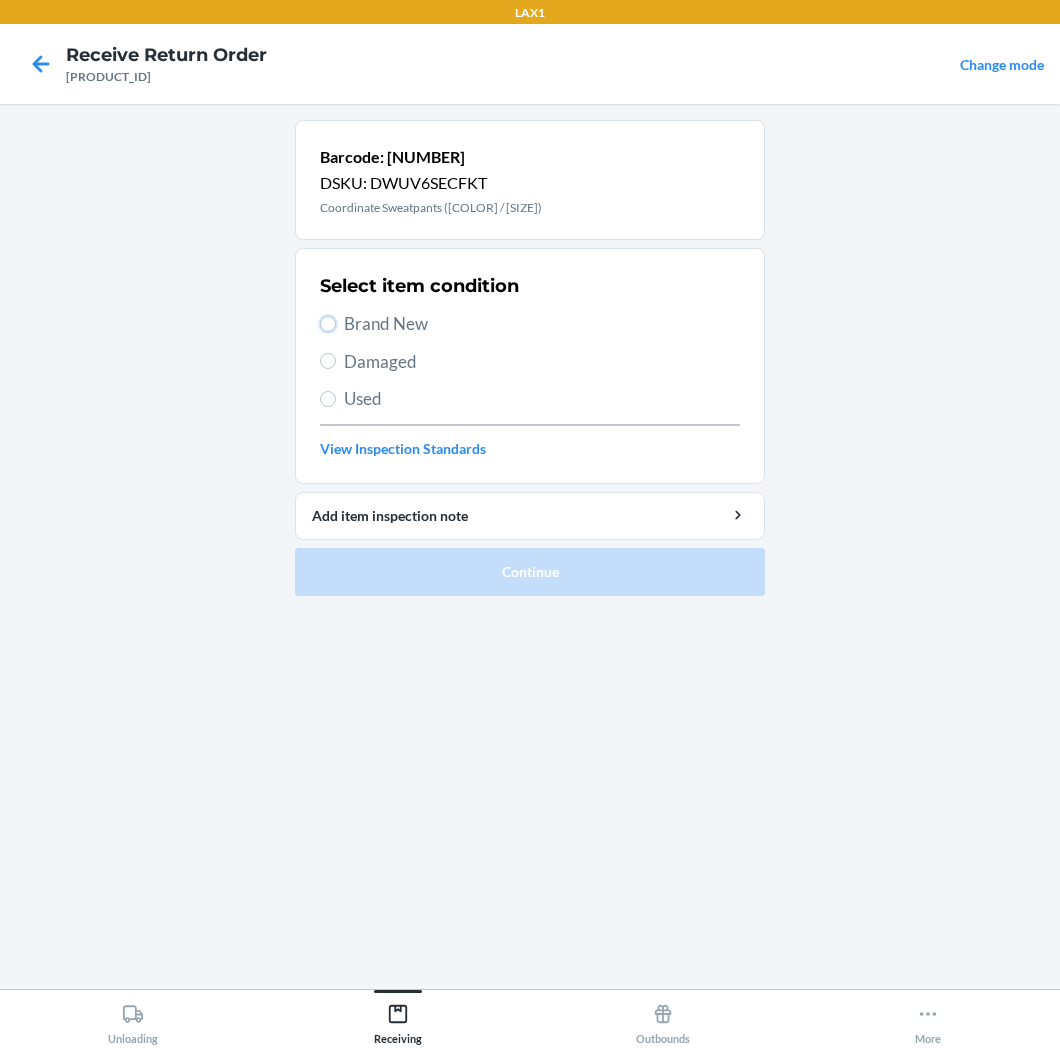 click on "Brand New" at bounding box center (328, 324) 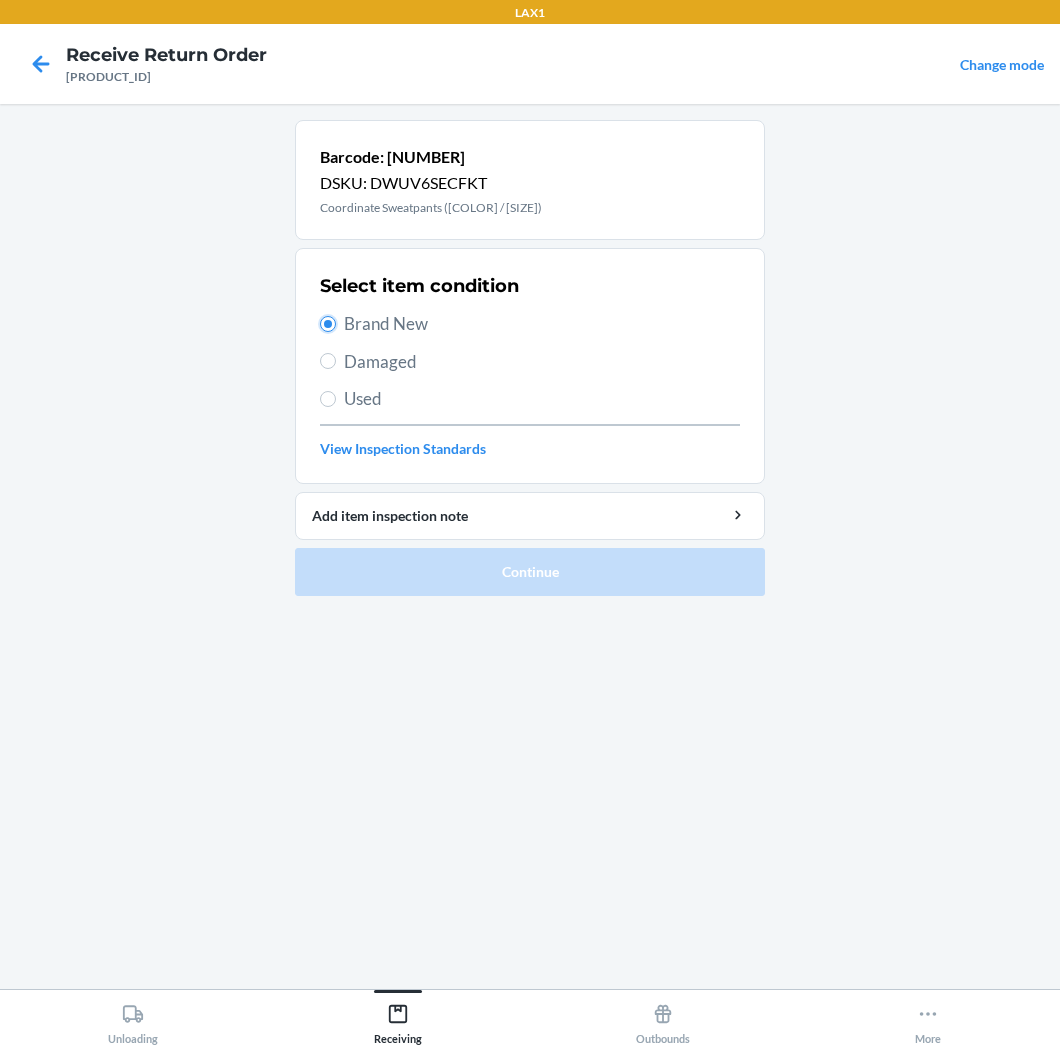 radio on "true" 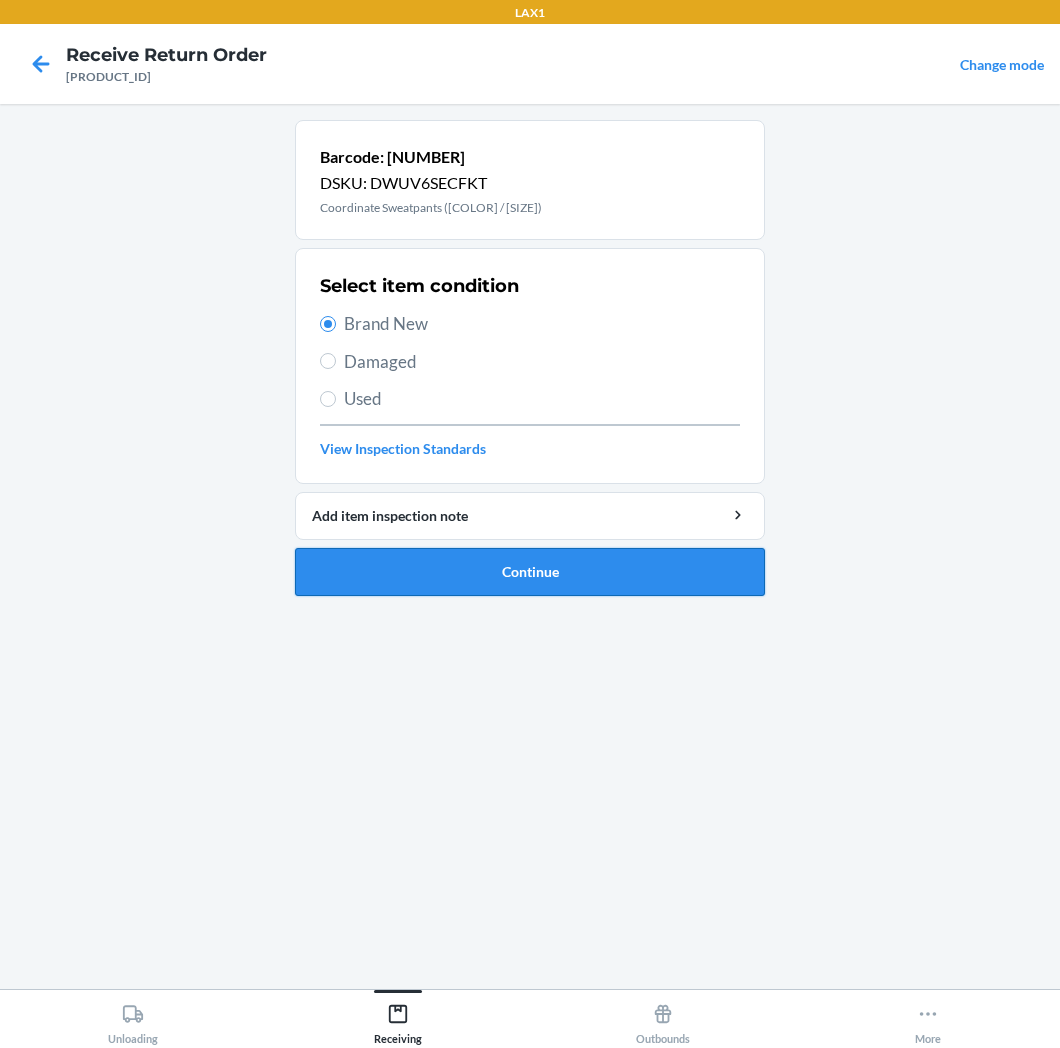 click on "Continue" at bounding box center (530, 572) 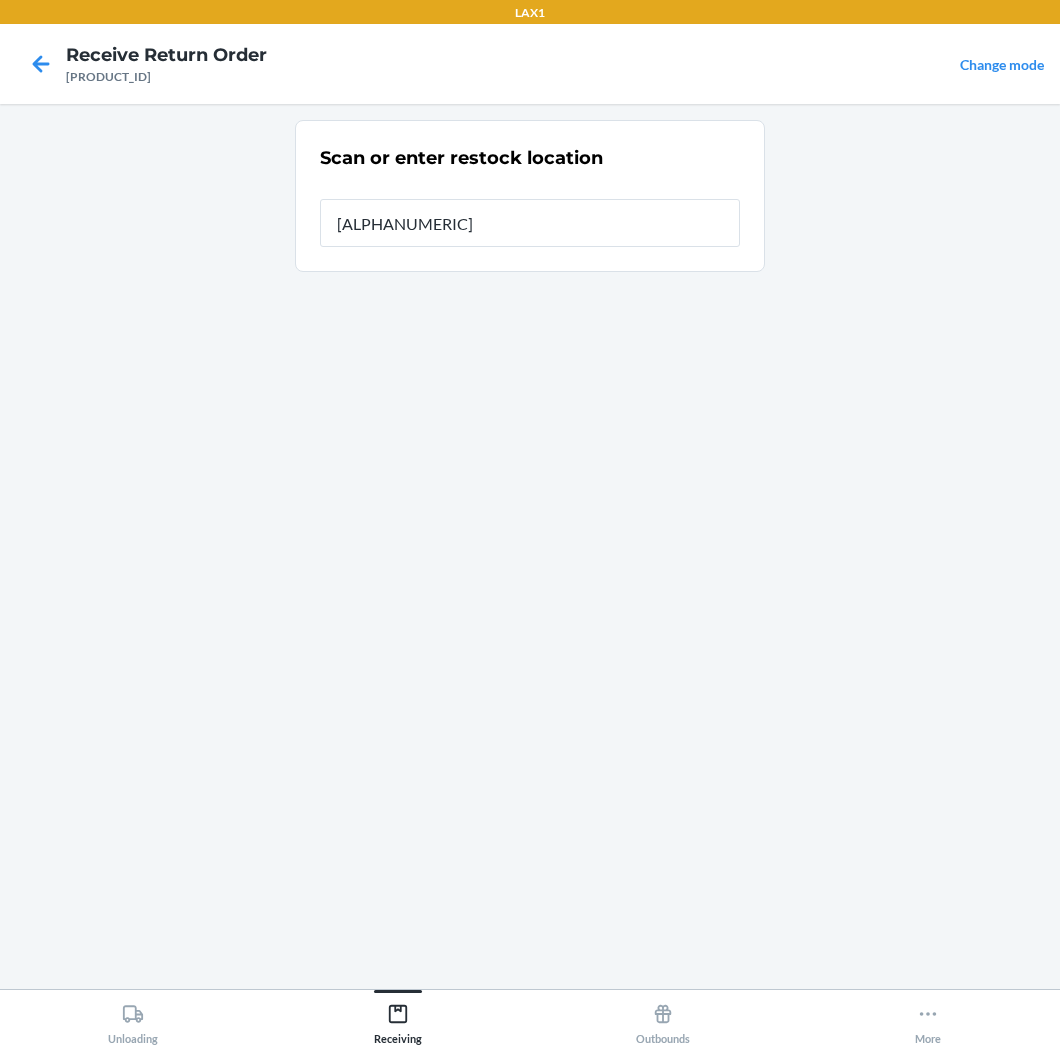 type on "[ALPHANUMERIC]" 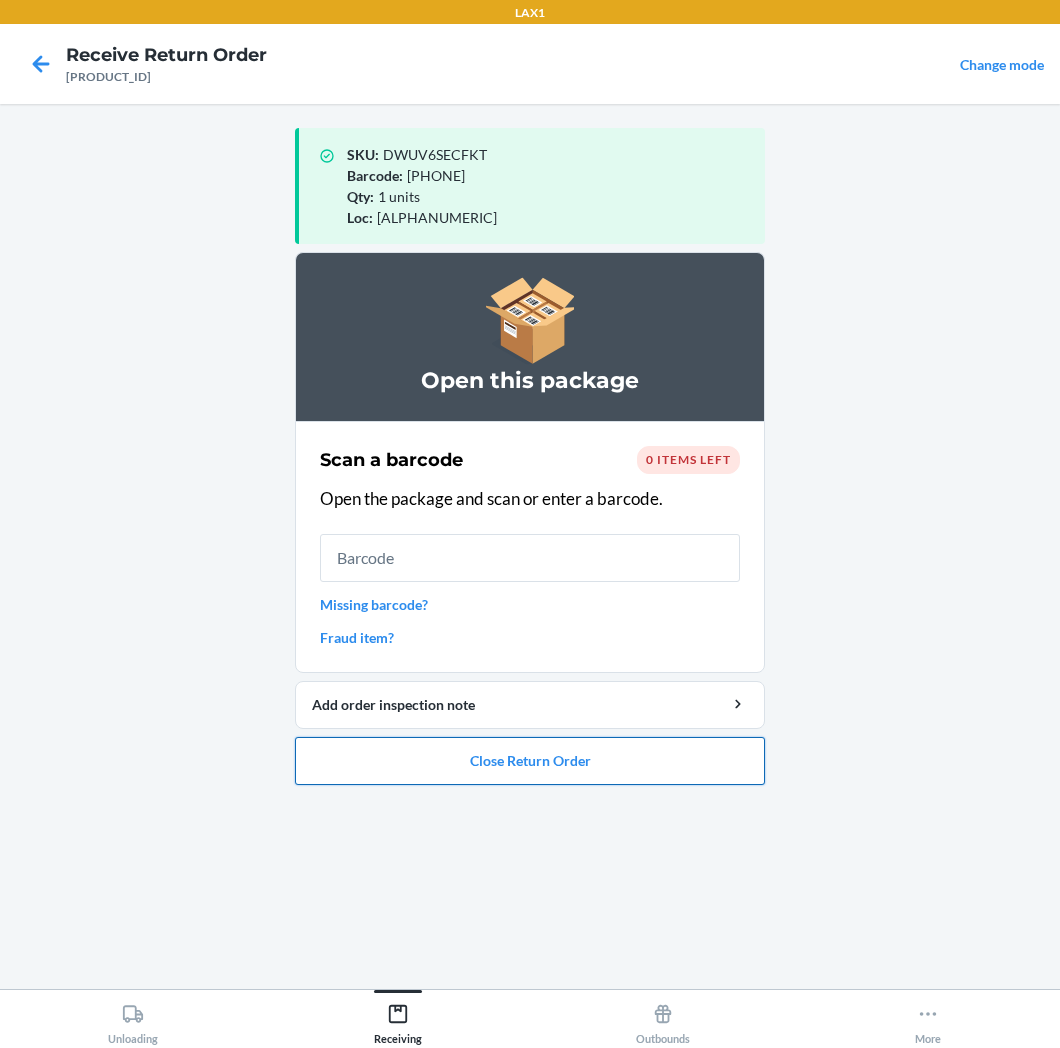 click on "Close Return Order" at bounding box center [530, 761] 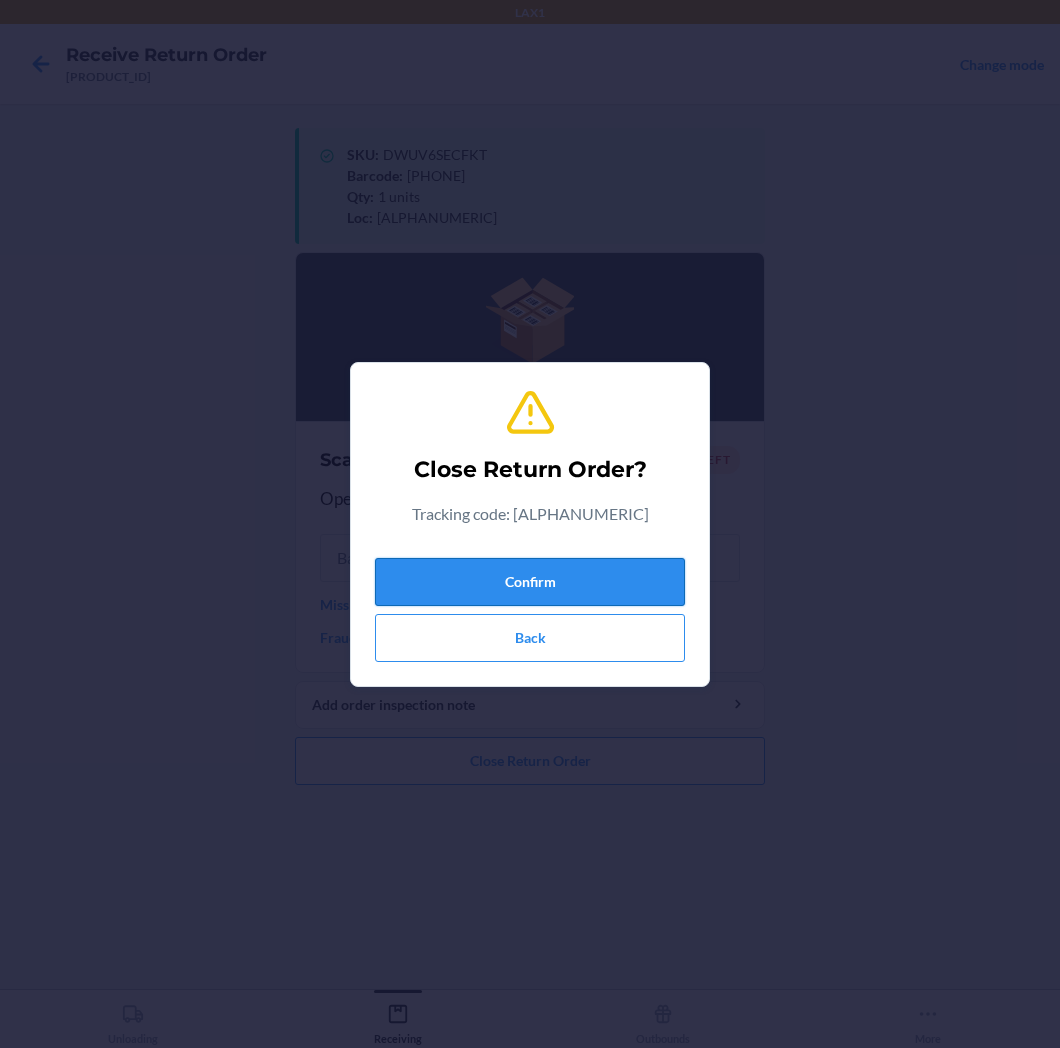 click on "Confirm" at bounding box center (530, 582) 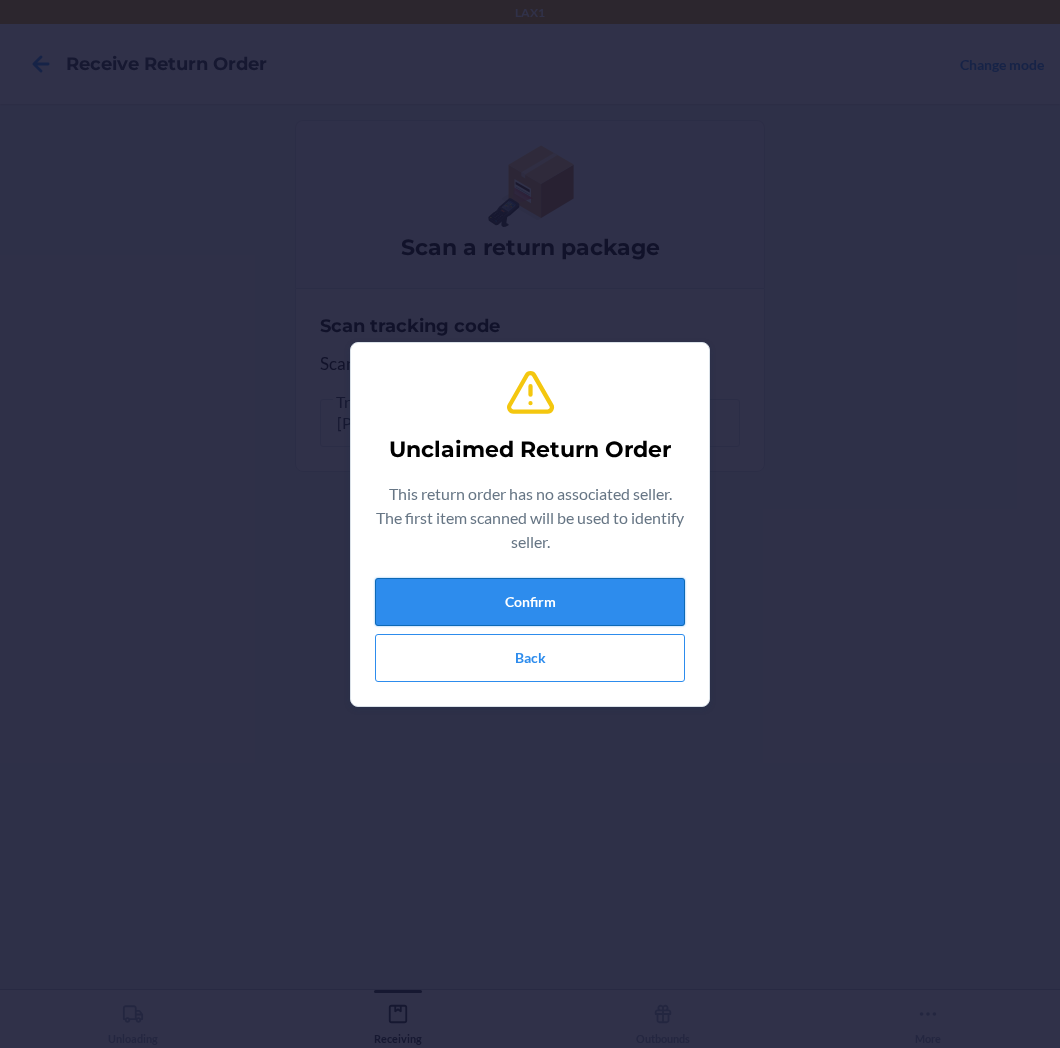 click on "Confirm" at bounding box center [530, 602] 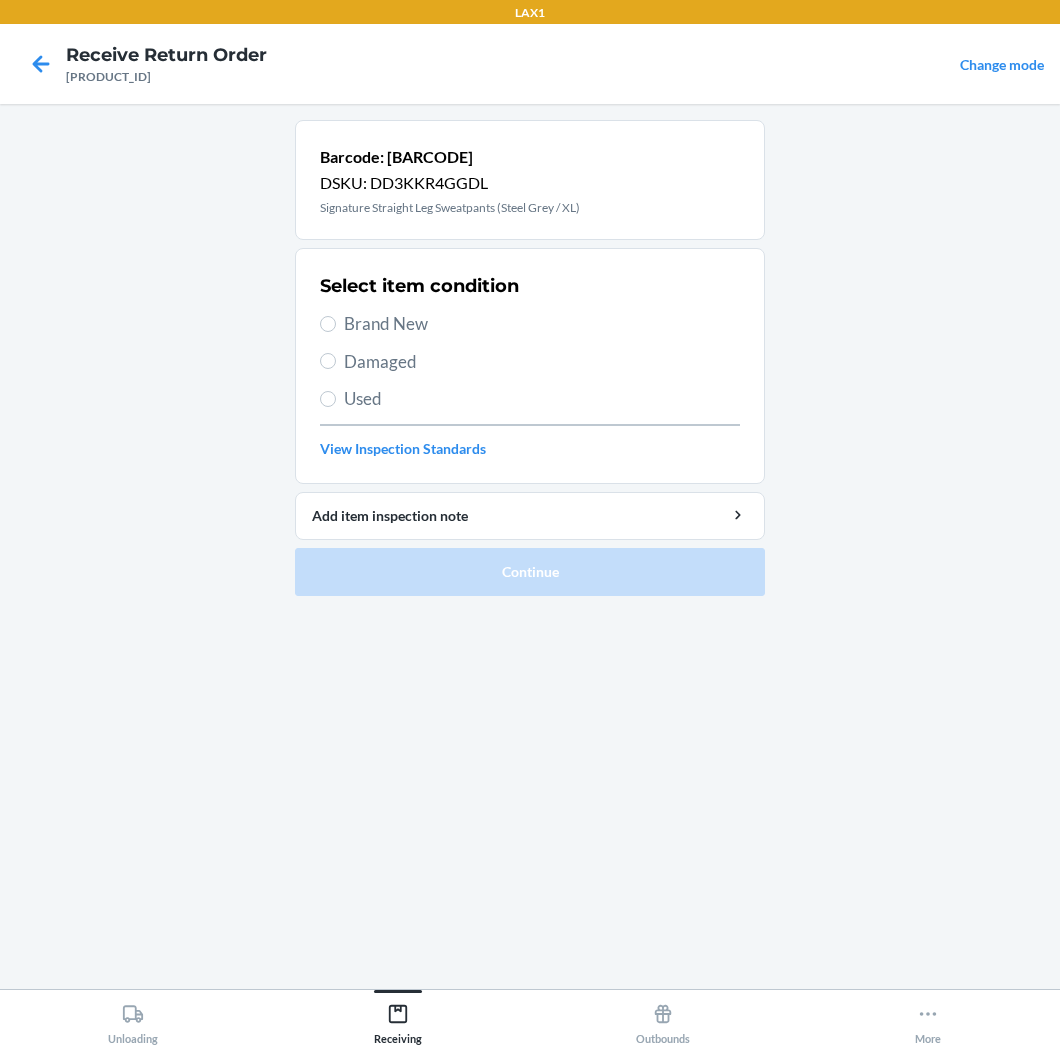 click on "Brand New" at bounding box center [542, 324] 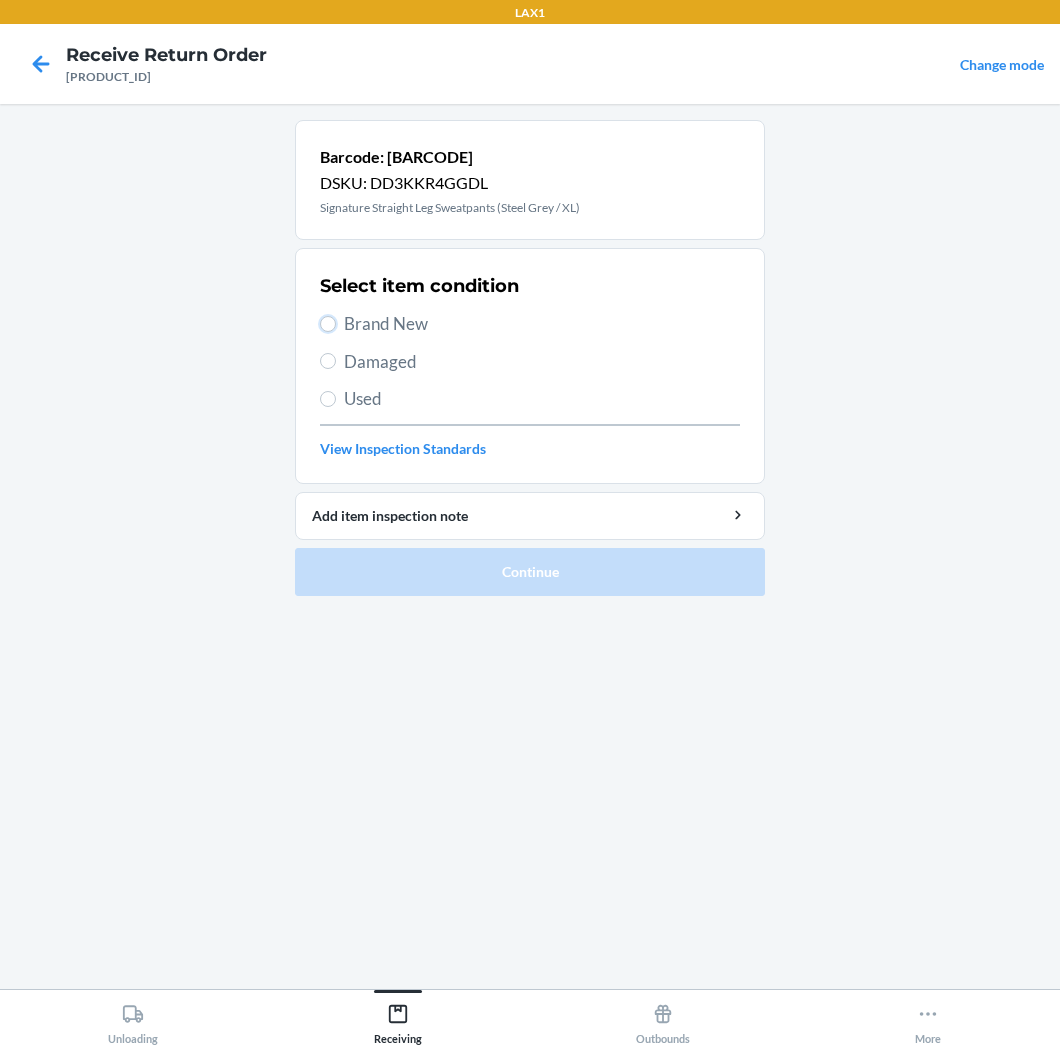 click on "Brand New" at bounding box center [328, 324] 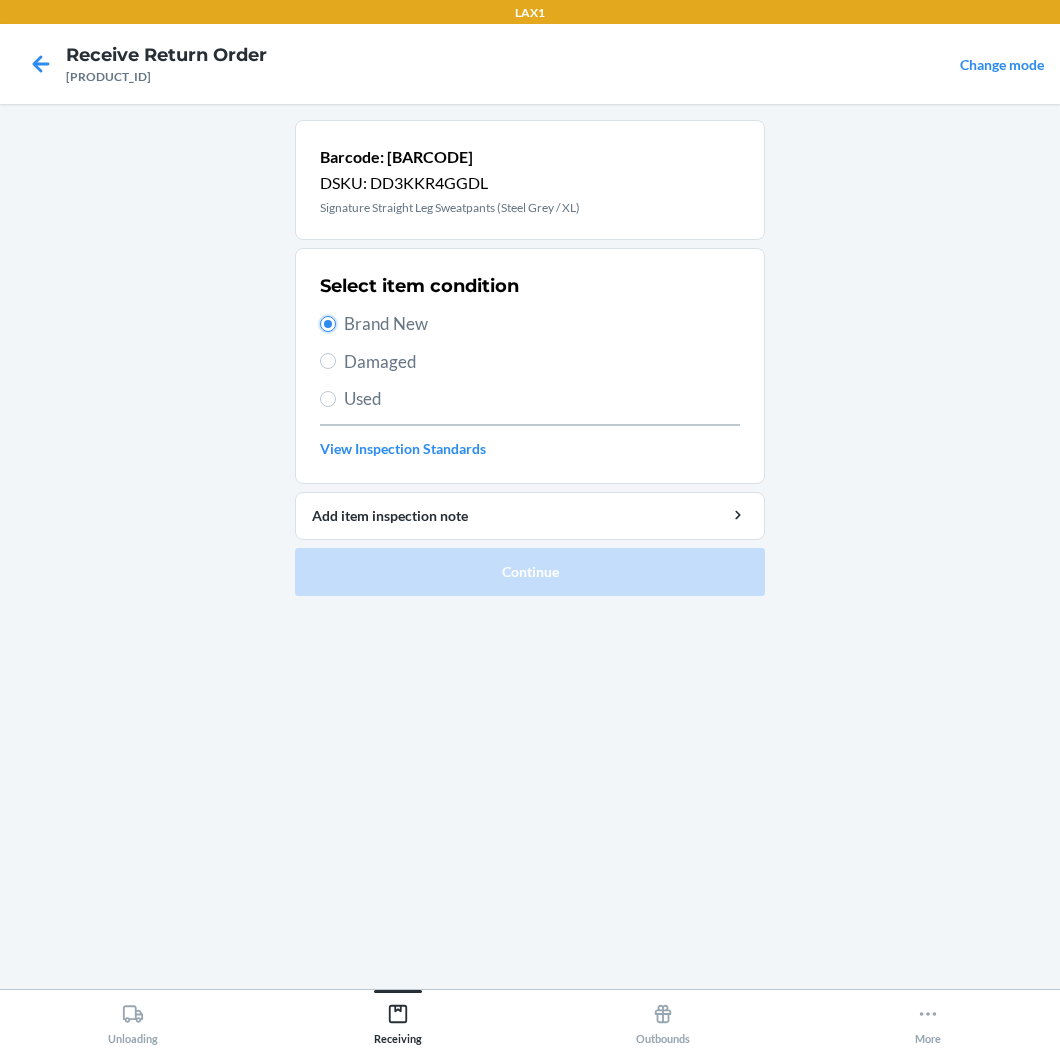 radio on "true" 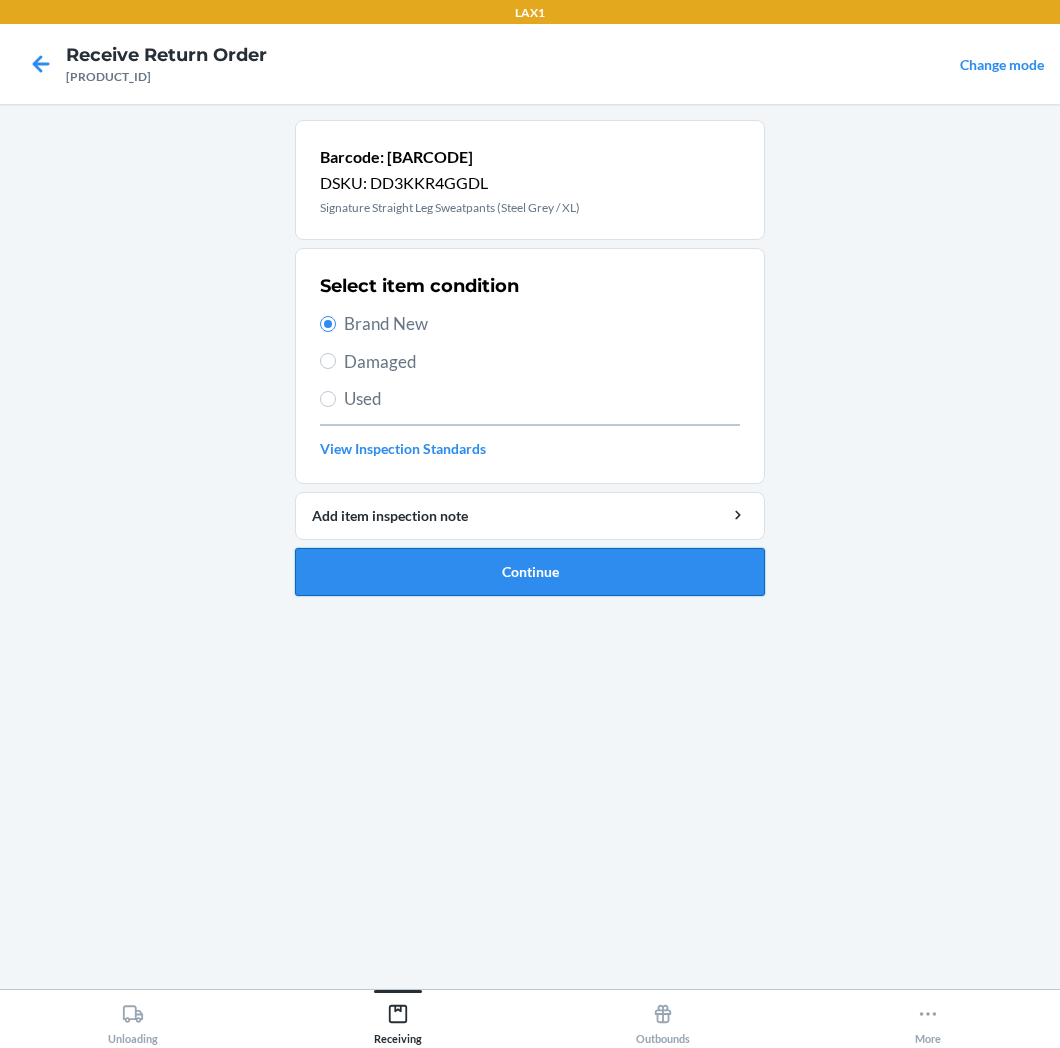 click on "Continue" at bounding box center (530, 572) 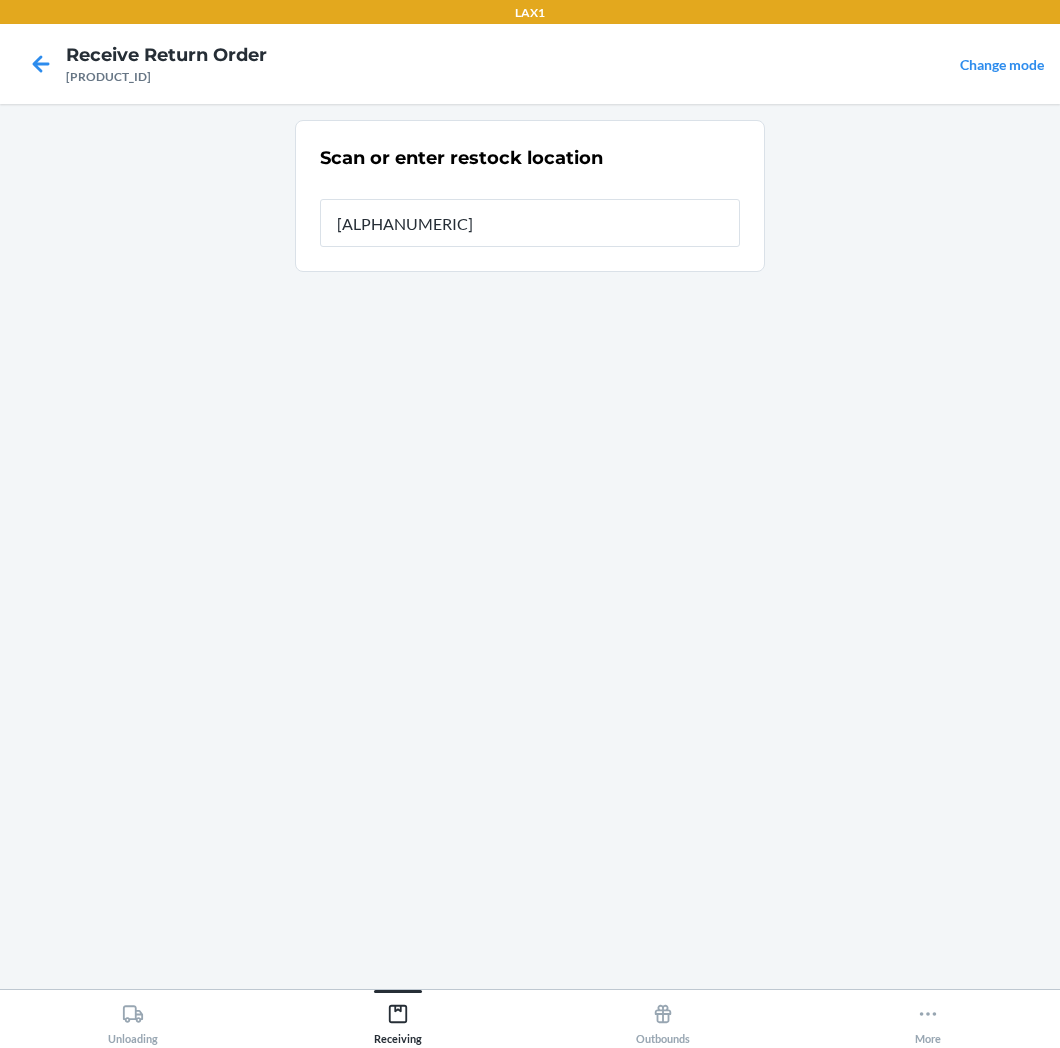 type on "[ALPHANUMERIC]" 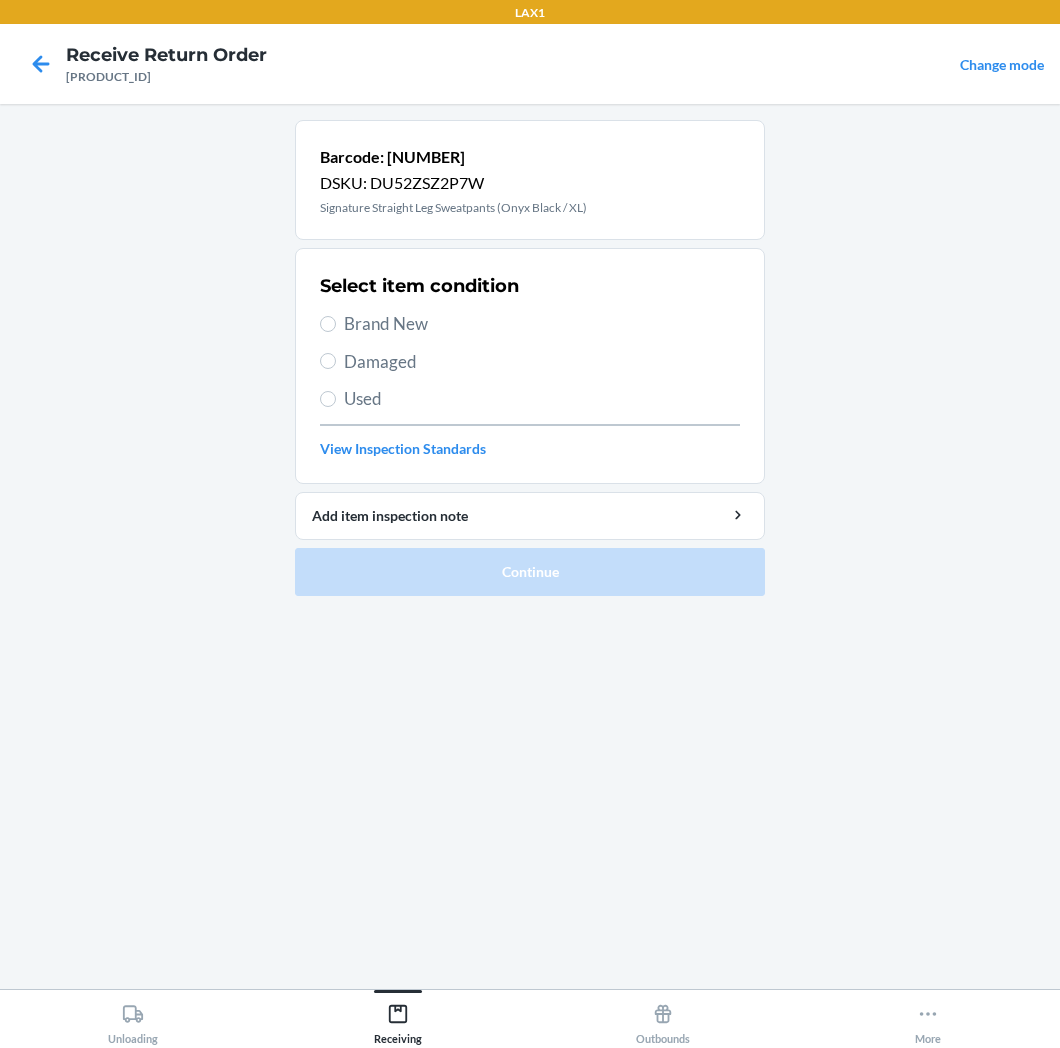 click on "Brand New" at bounding box center [542, 324] 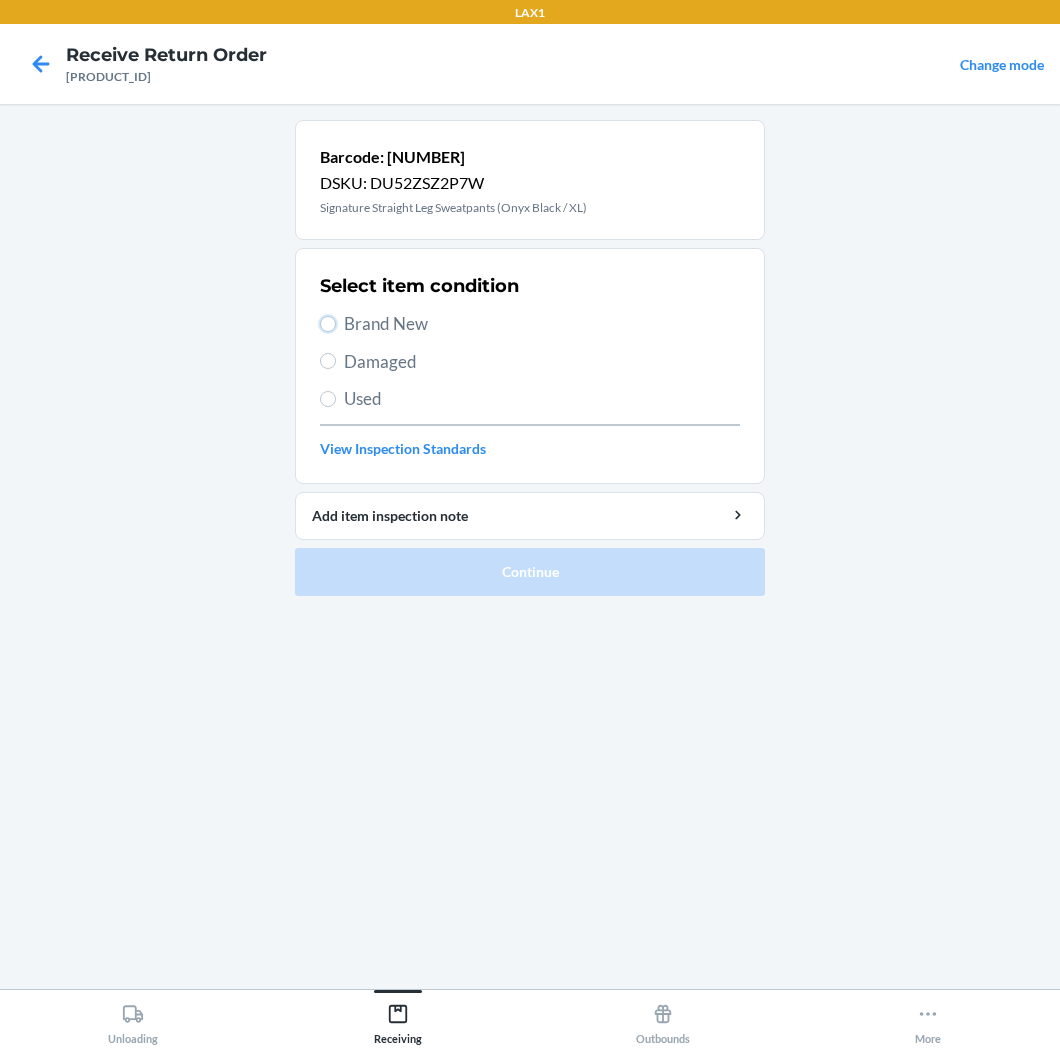click on "Brand New" at bounding box center (328, 324) 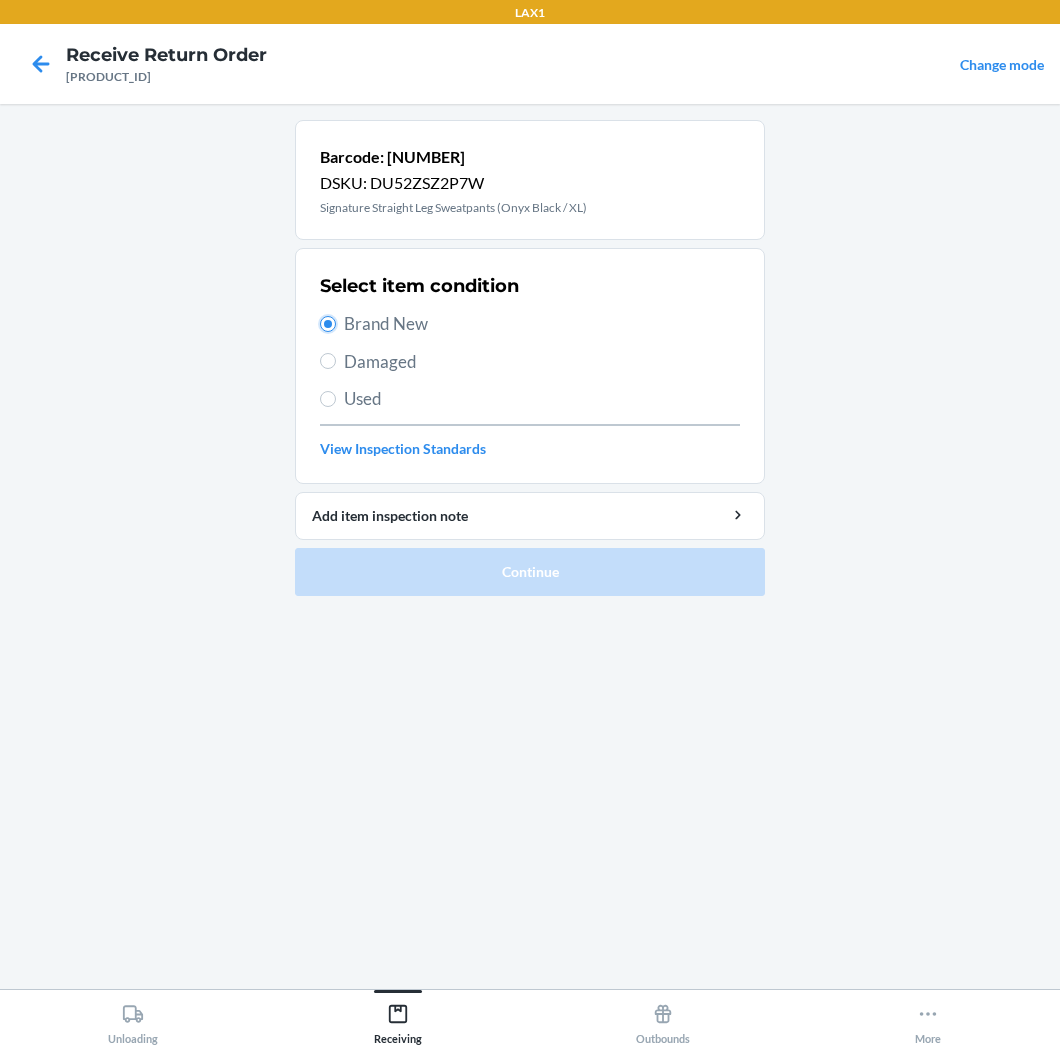 radio on "true" 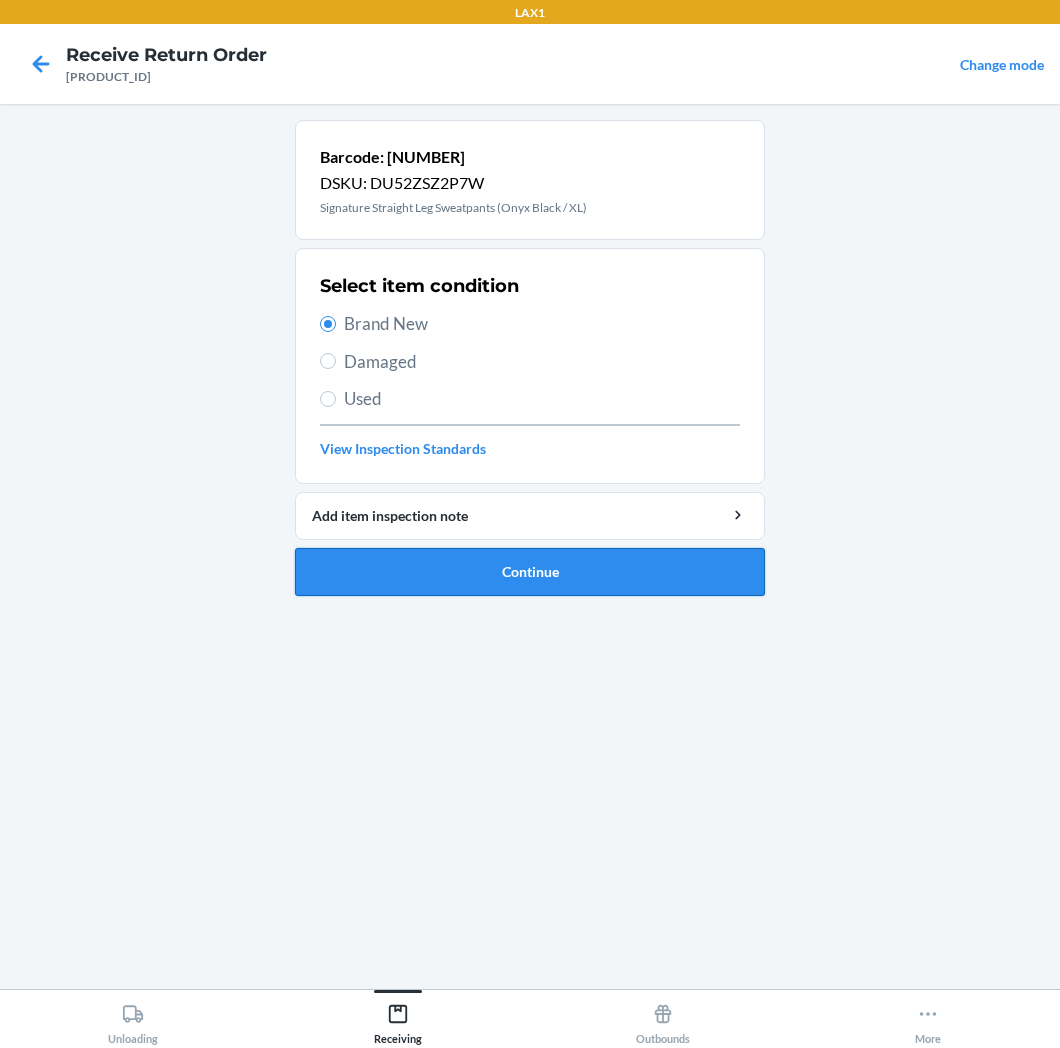 click on "Continue" at bounding box center [530, 572] 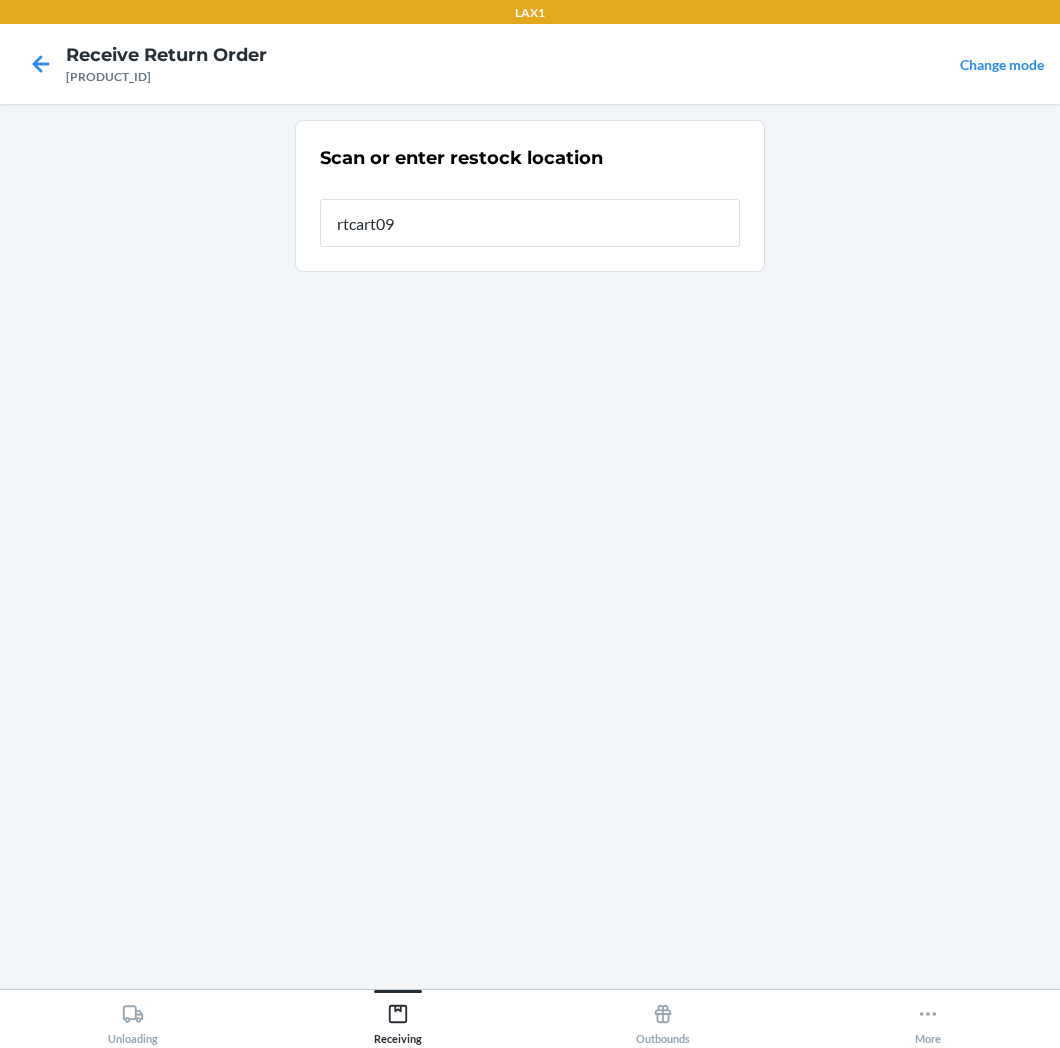 type on "[ALPHANUMERIC]" 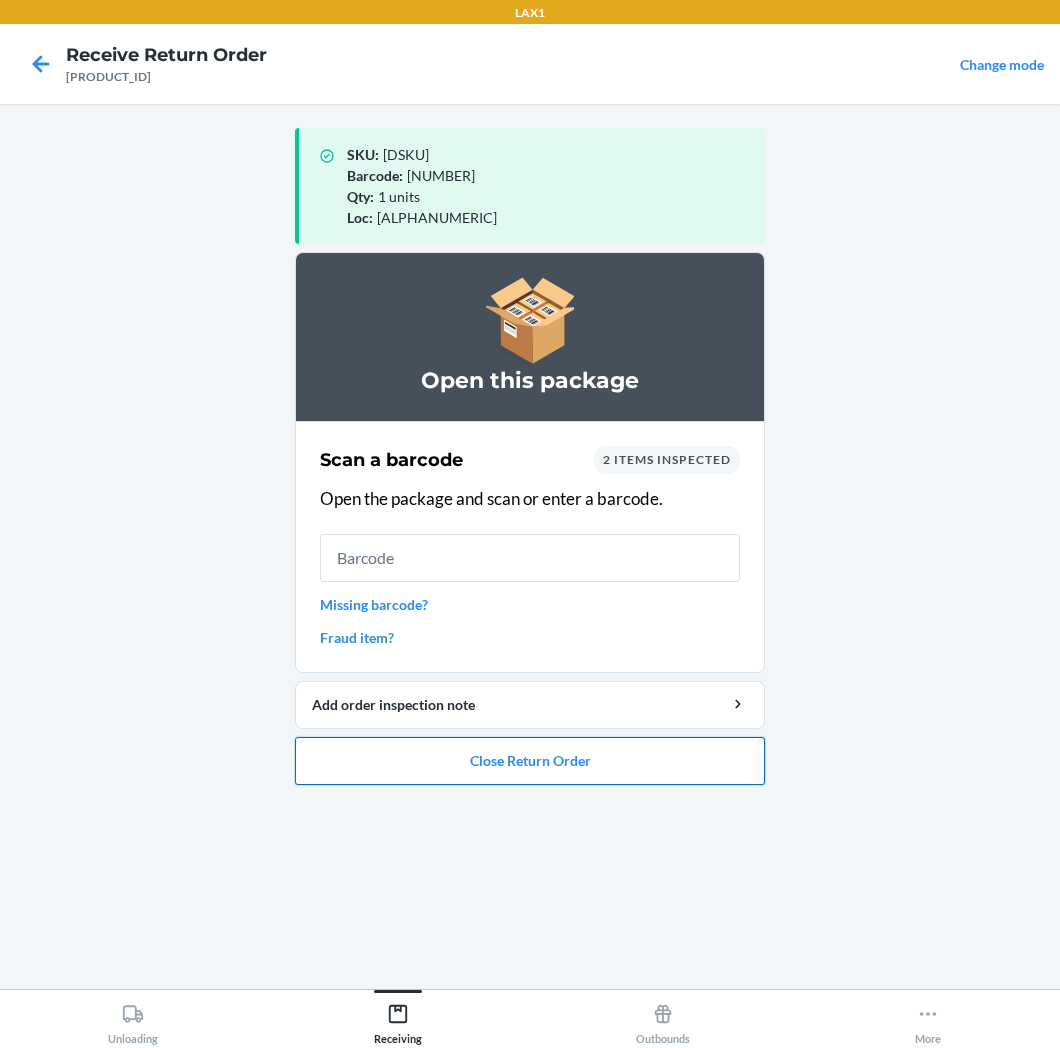 click on "Close Return Order" at bounding box center (530, 761) 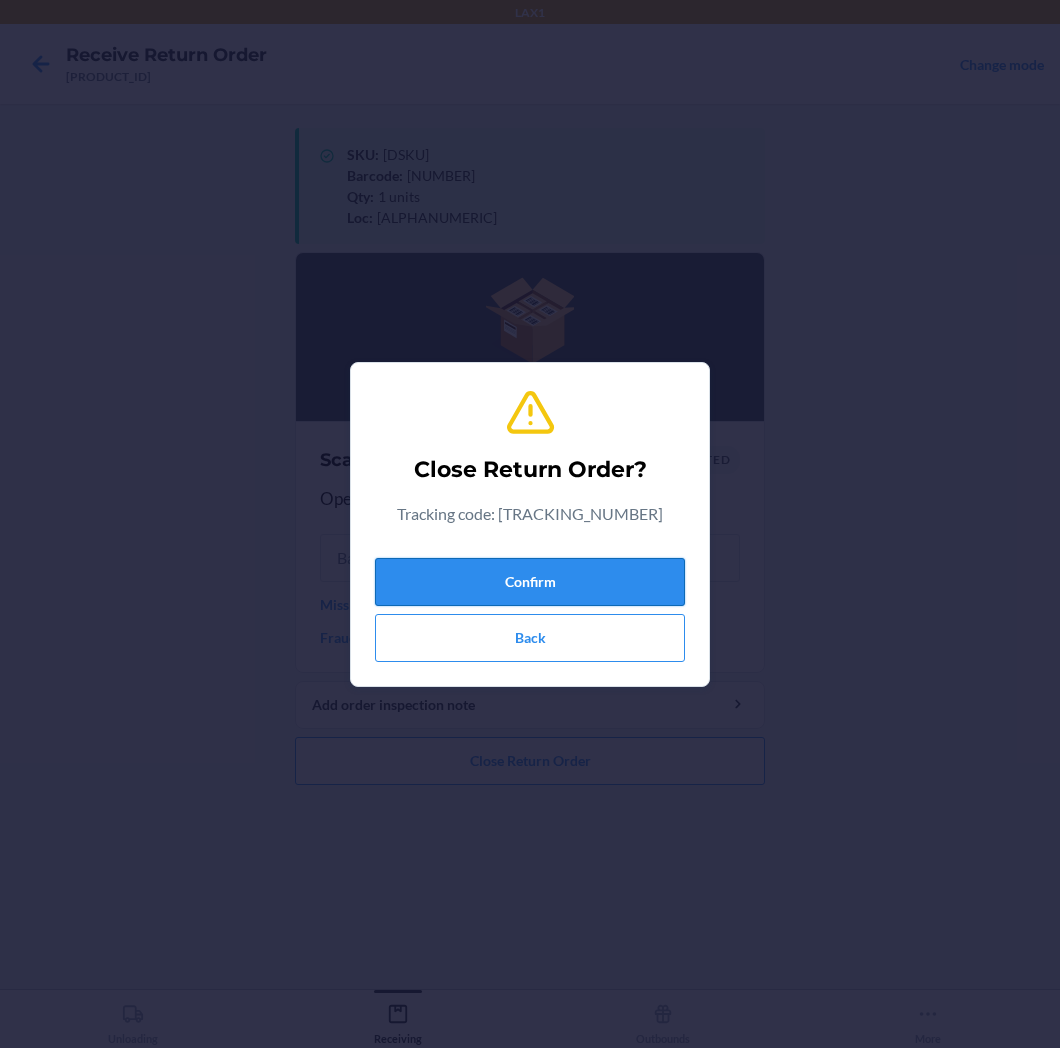 click on "Confirm" at bounding box center (530, 582) 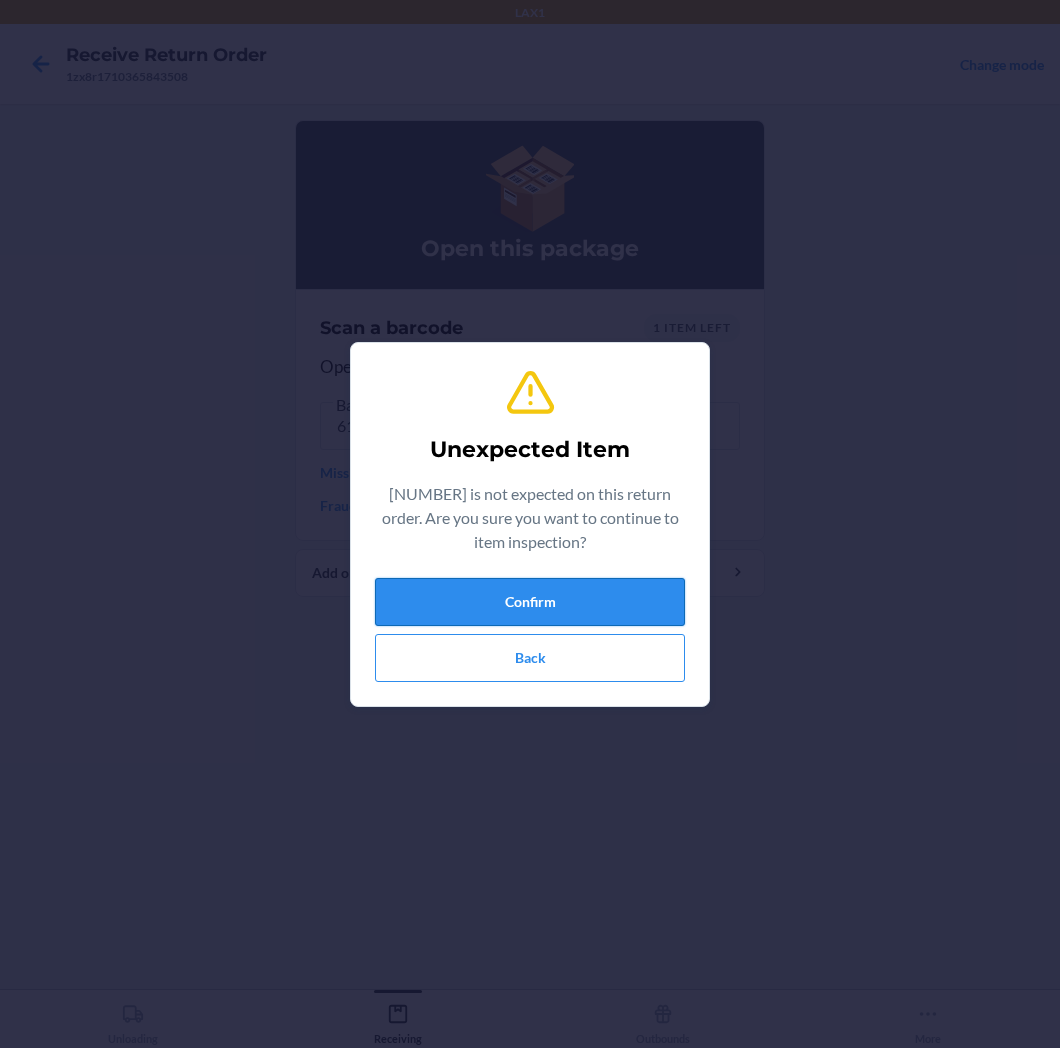 click on "Confirm" at bounding box center [530, 602] 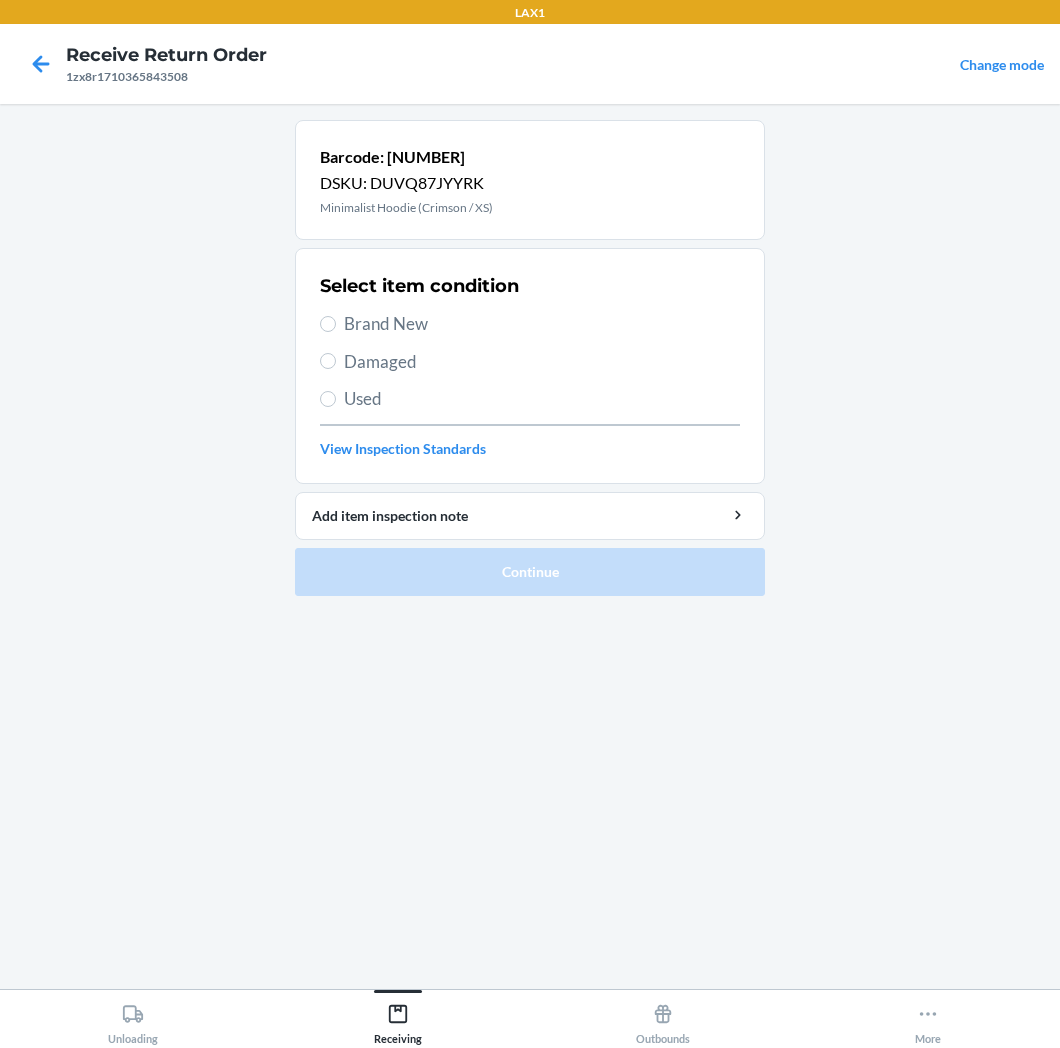 click on "Brand New" at bounding box center [542, 324] 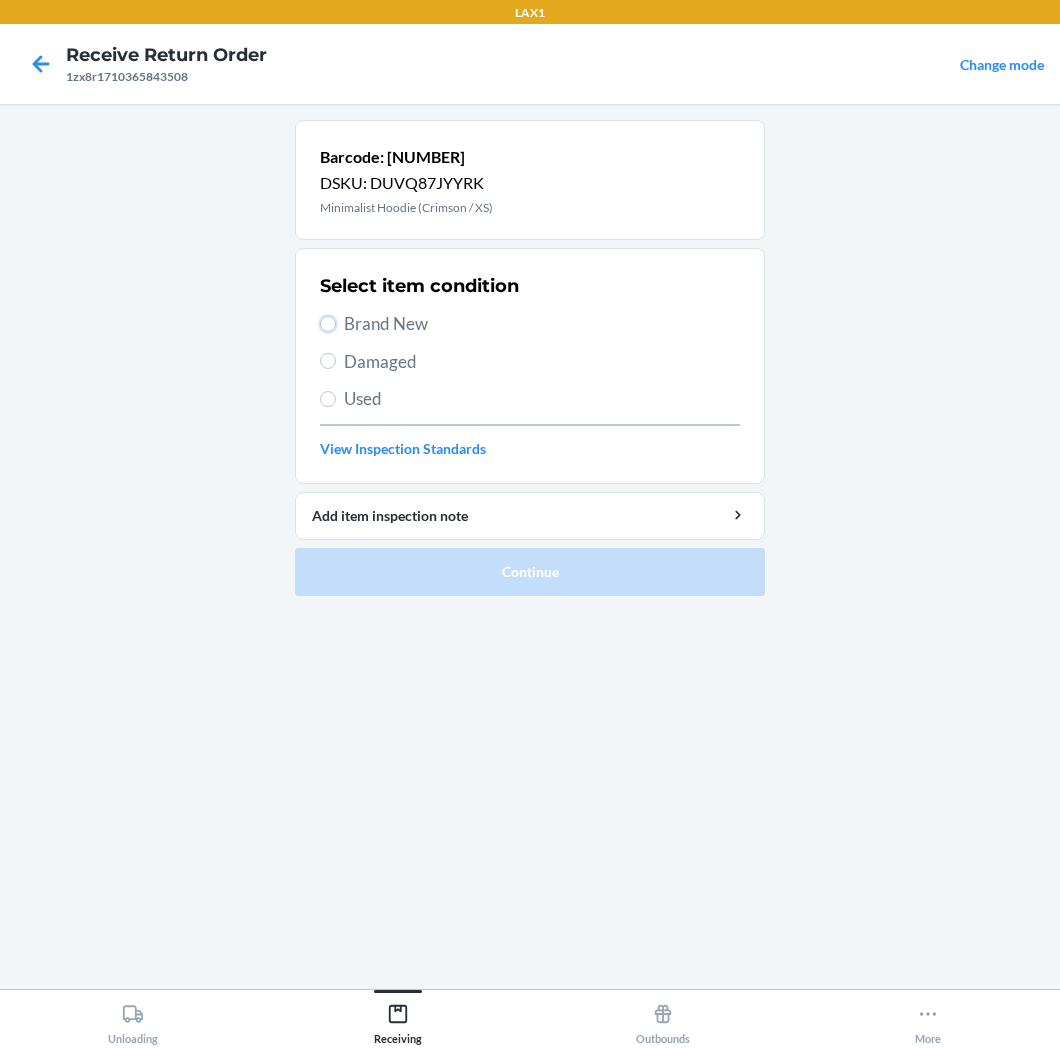 click on "Brand New" at bounding box center (328, 324) 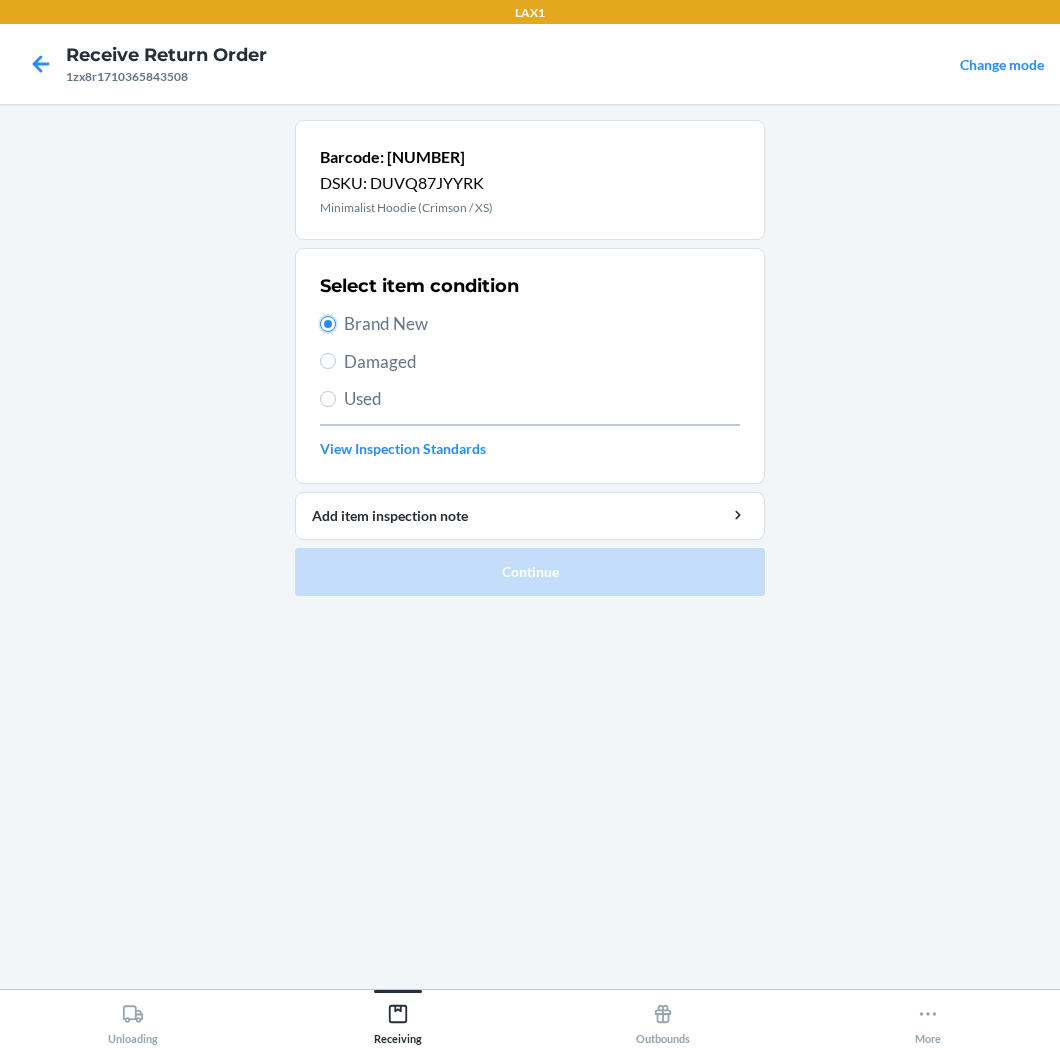 radio on "true" 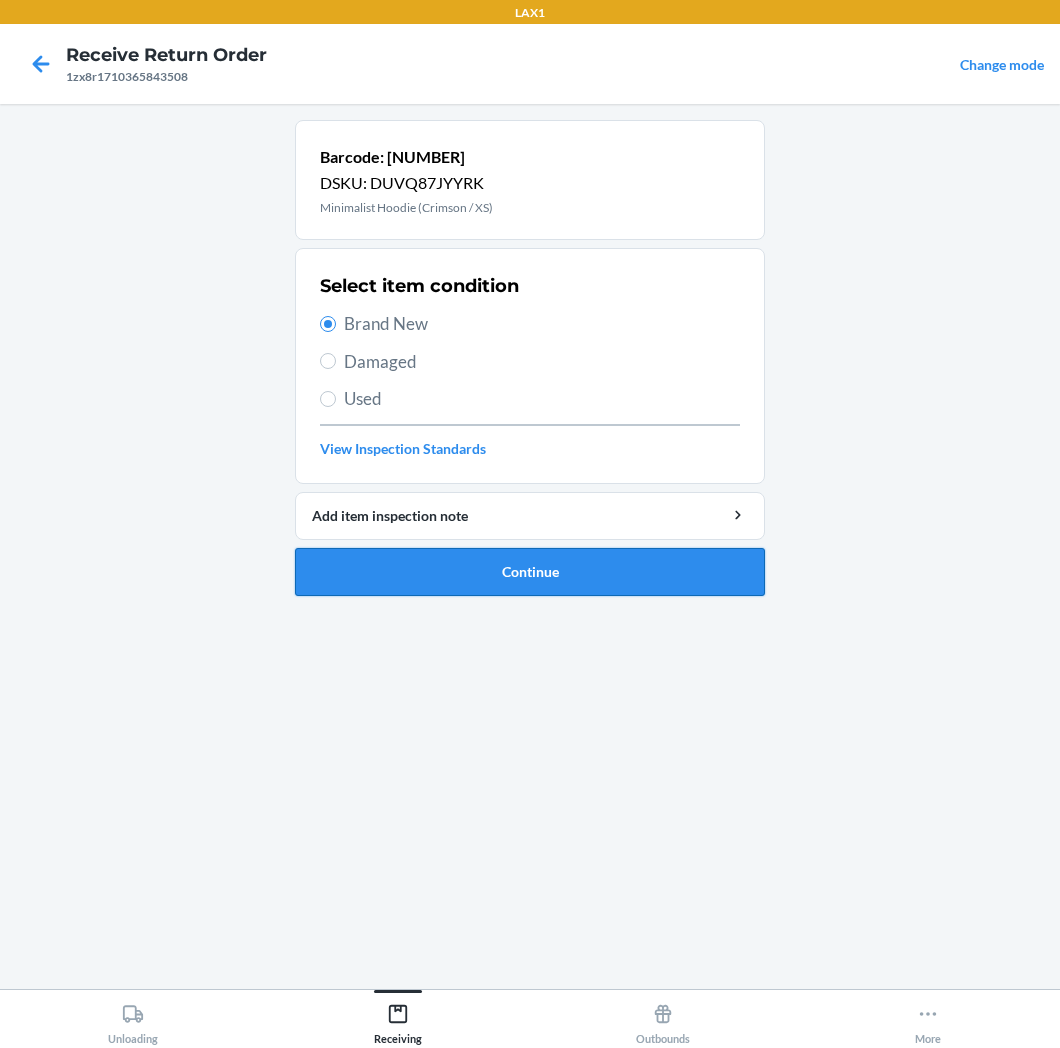 click on "Continue" at bounding box center (530, 572) 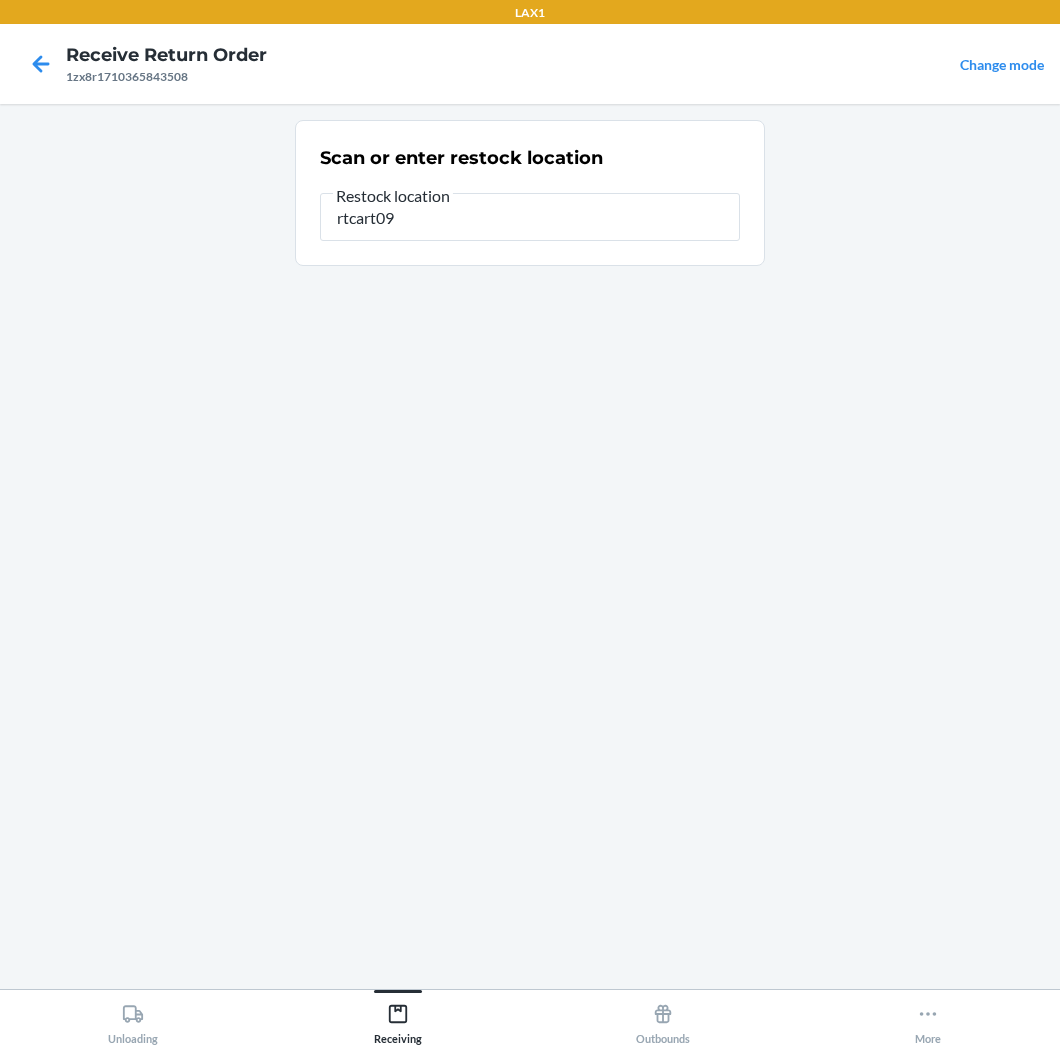 type on "[ALPHANUMERIC]" 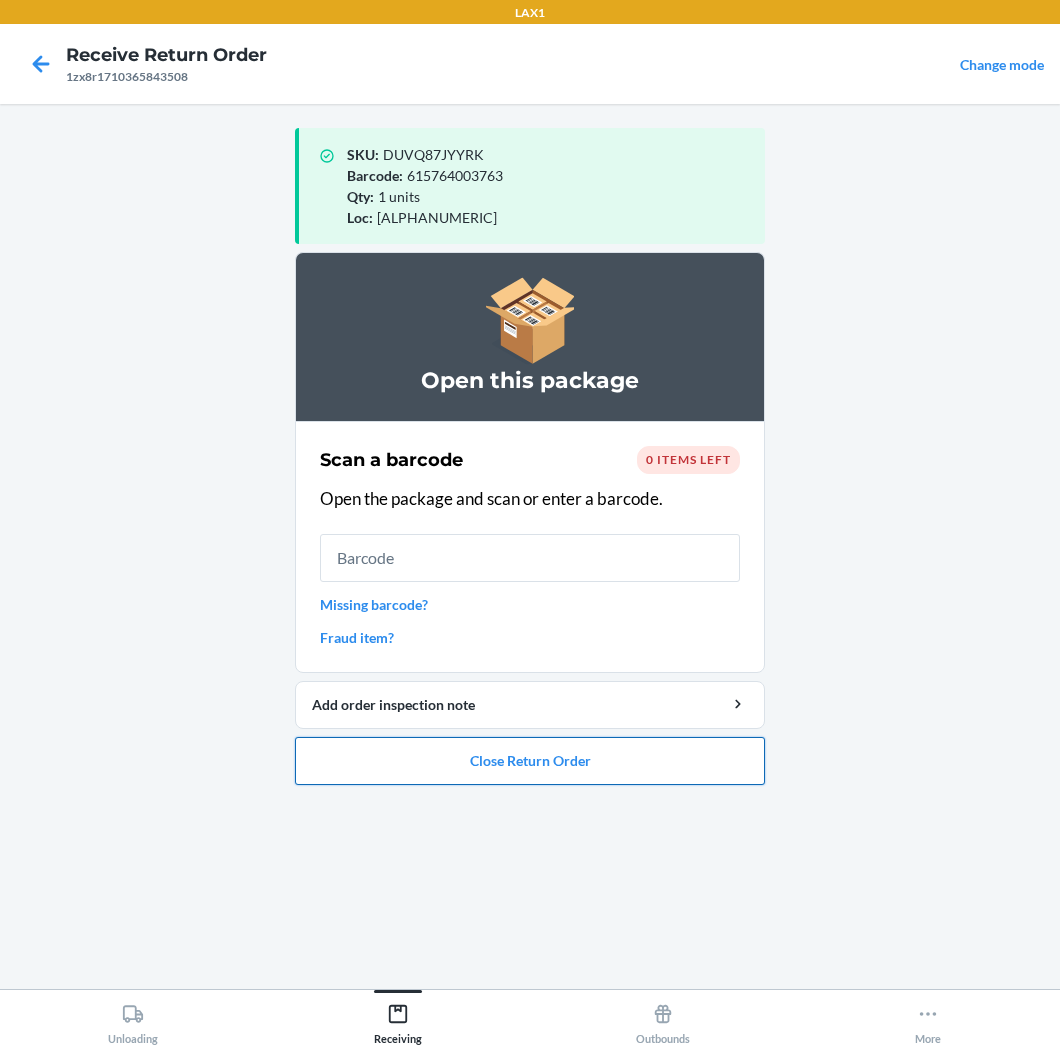 drag, startPoint x: 614, startPoint y: 757, endPoint x: 625, endPoint y: 740, distance: 20.248457 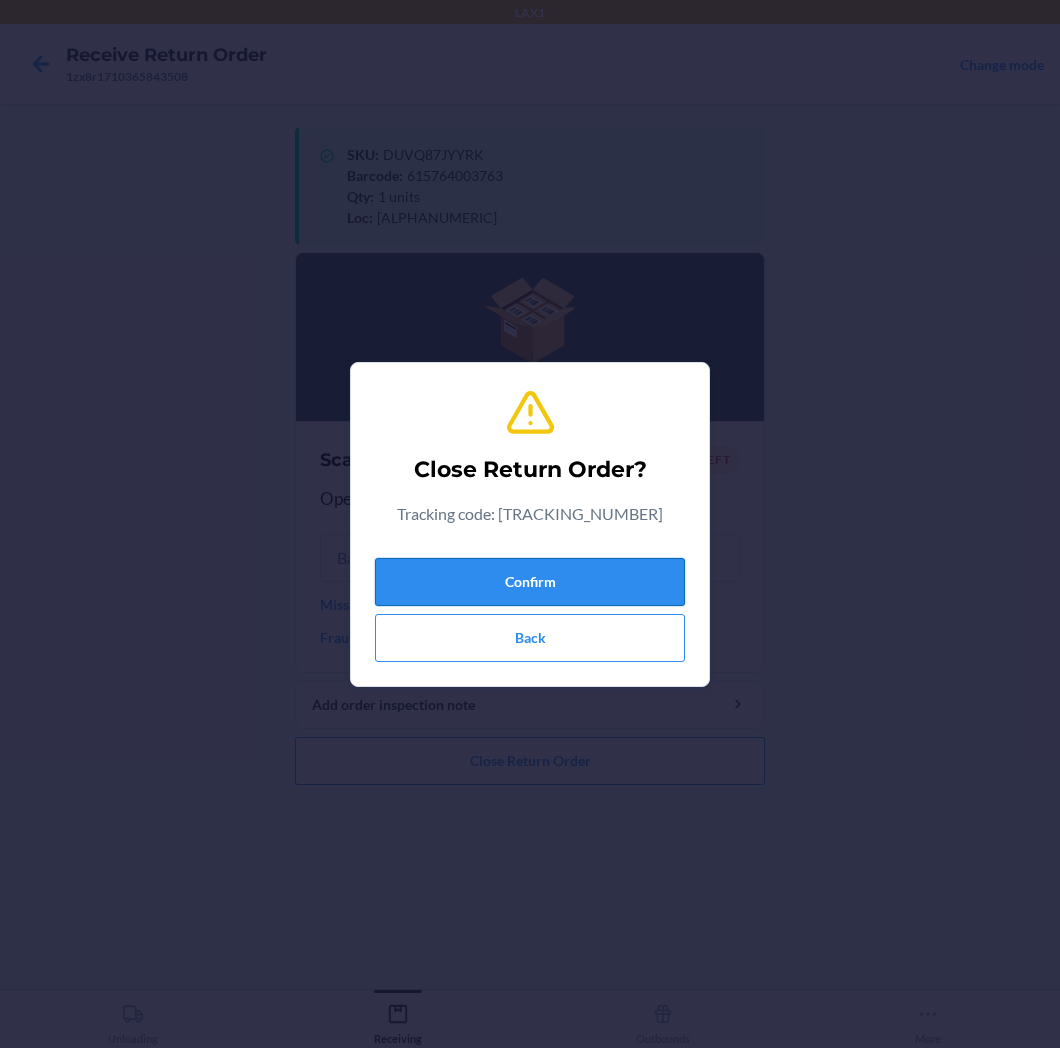 click on "Confirm" at bounding box center [530, 582] 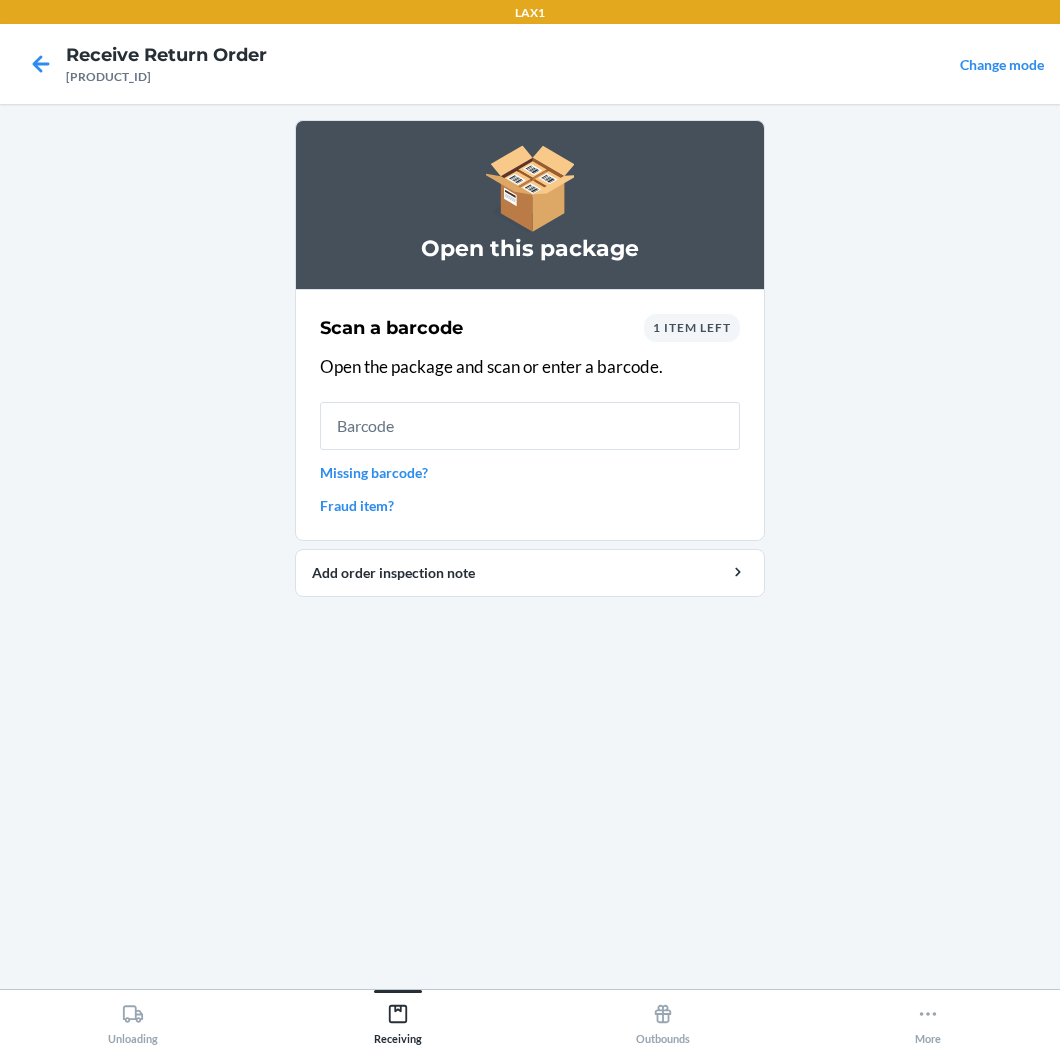 click on "Missing barcode?" at bounding box center [530, 472] 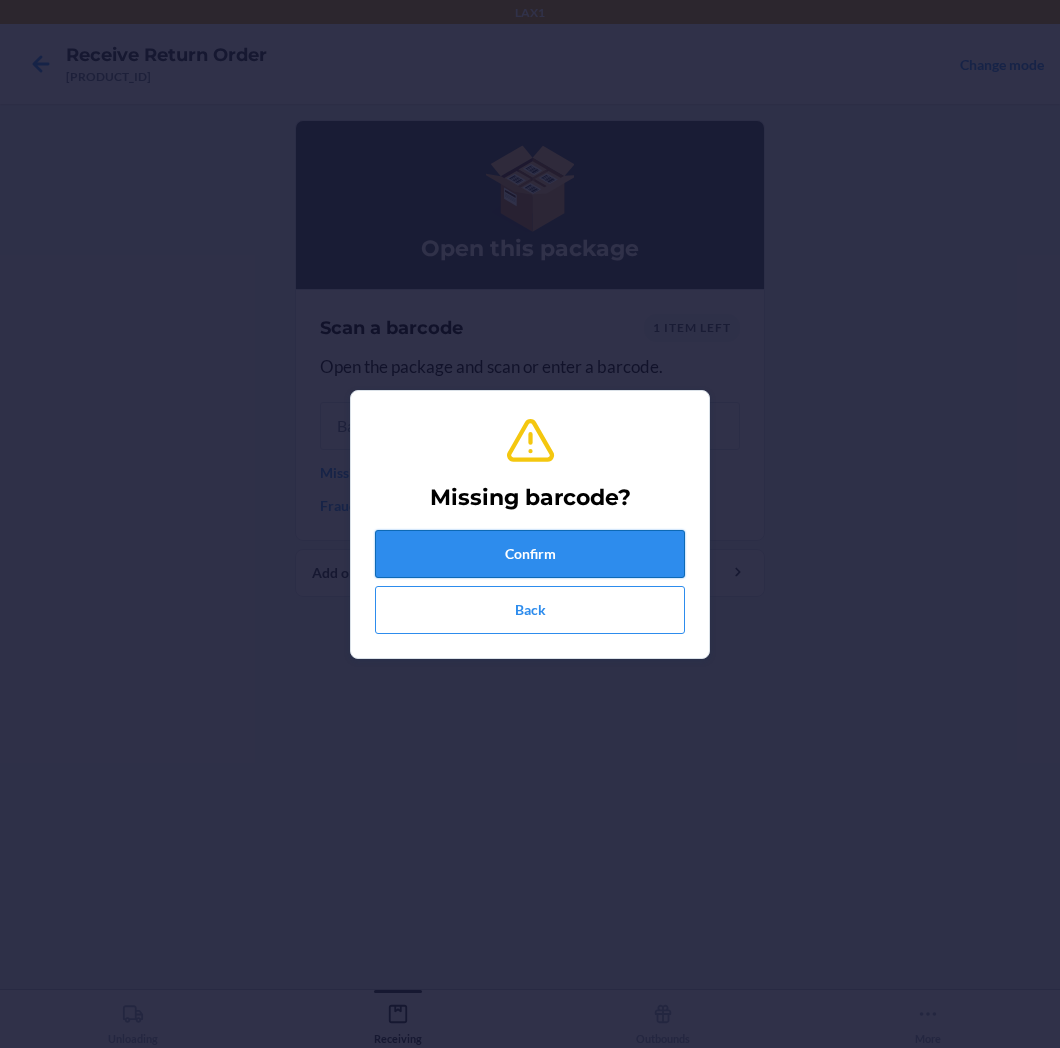 click on "Confirm" at bounding box center (530, 554) 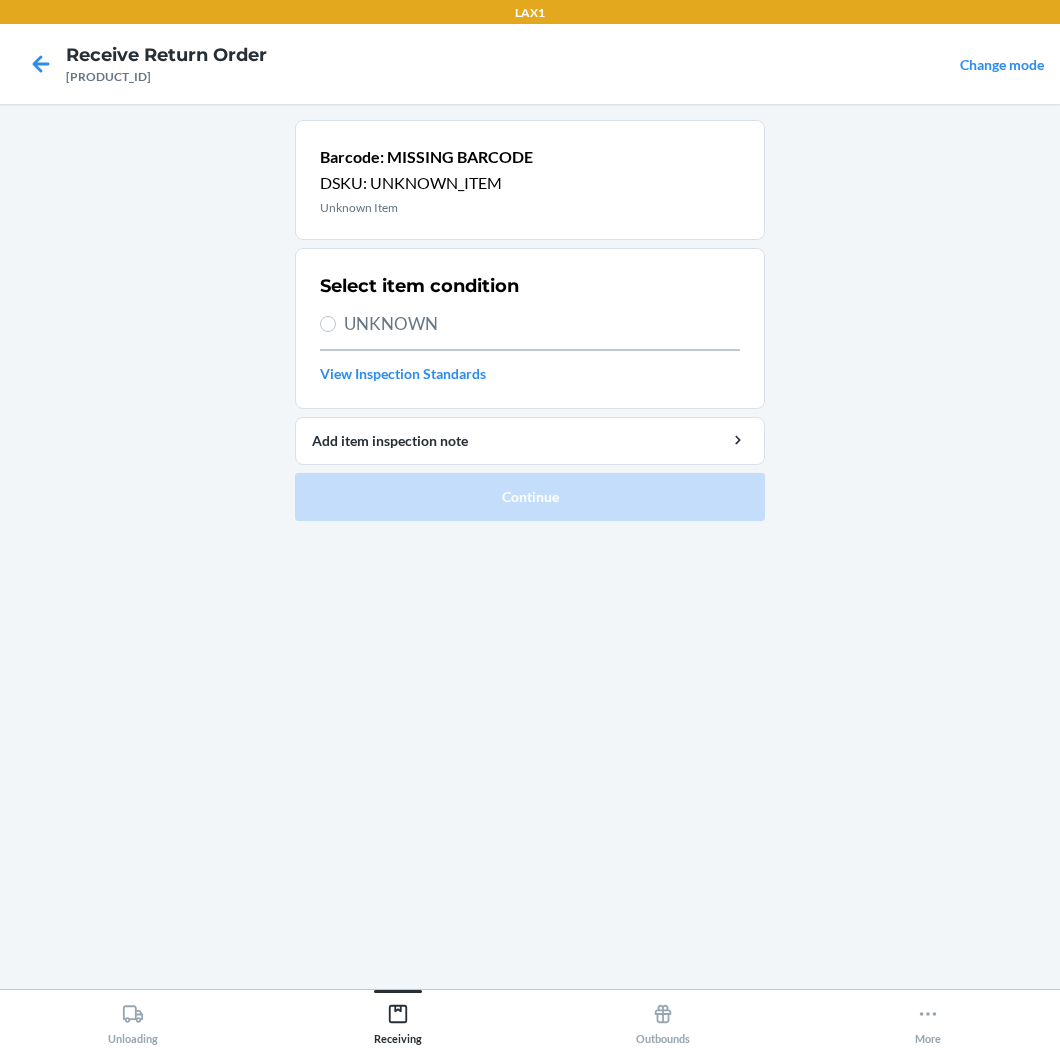 click on "UNKNOWN" at bounding box center (542, 324) 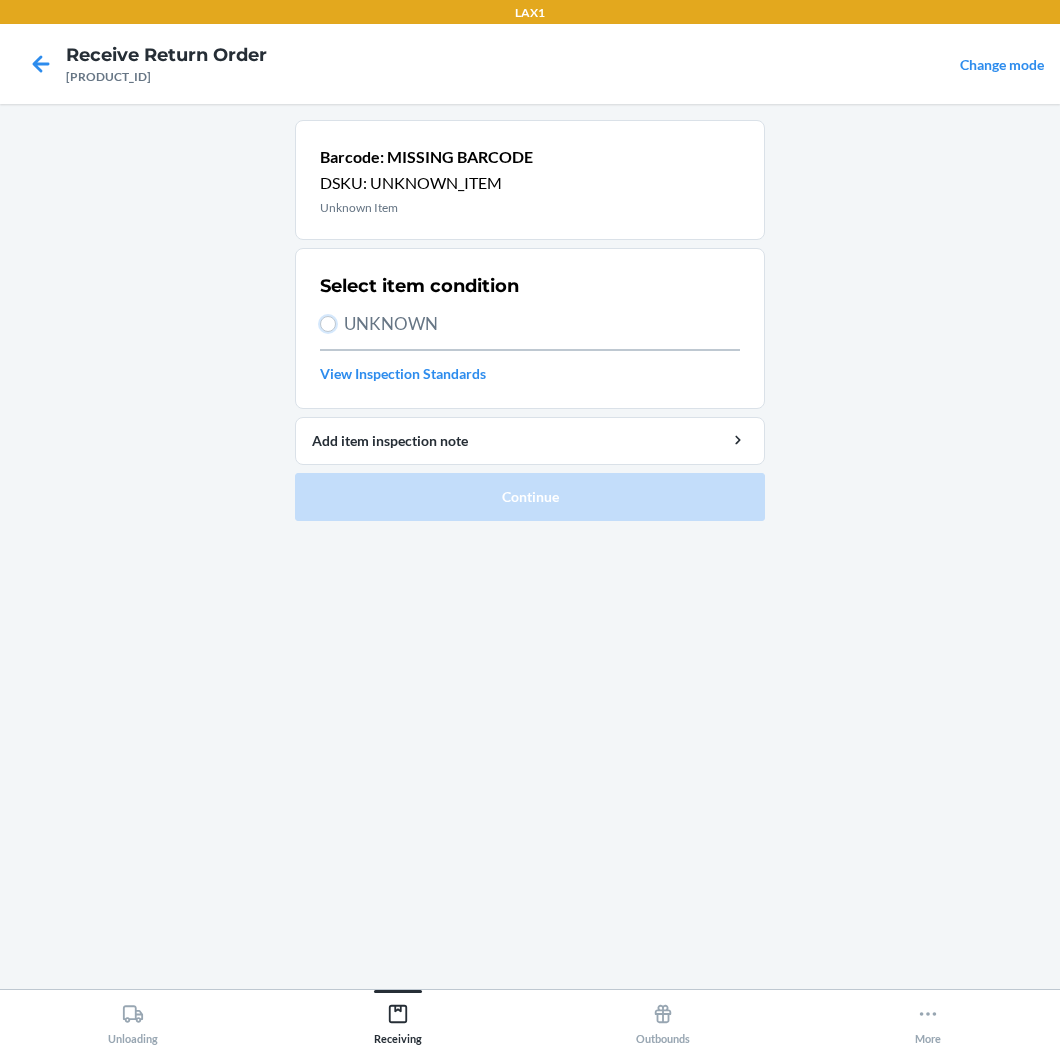 click on "UNKNOWN" at bounding box center [328, 324] 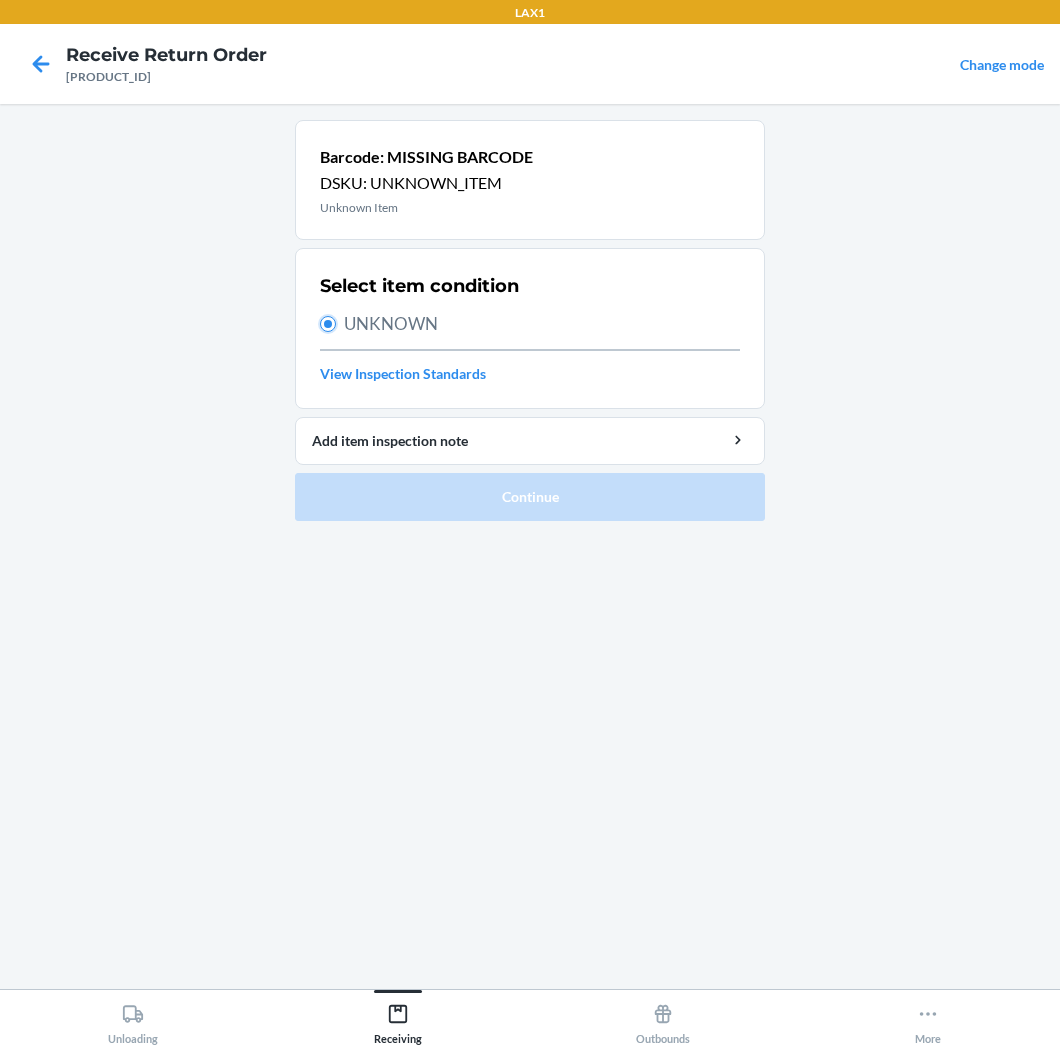 radio on "true" 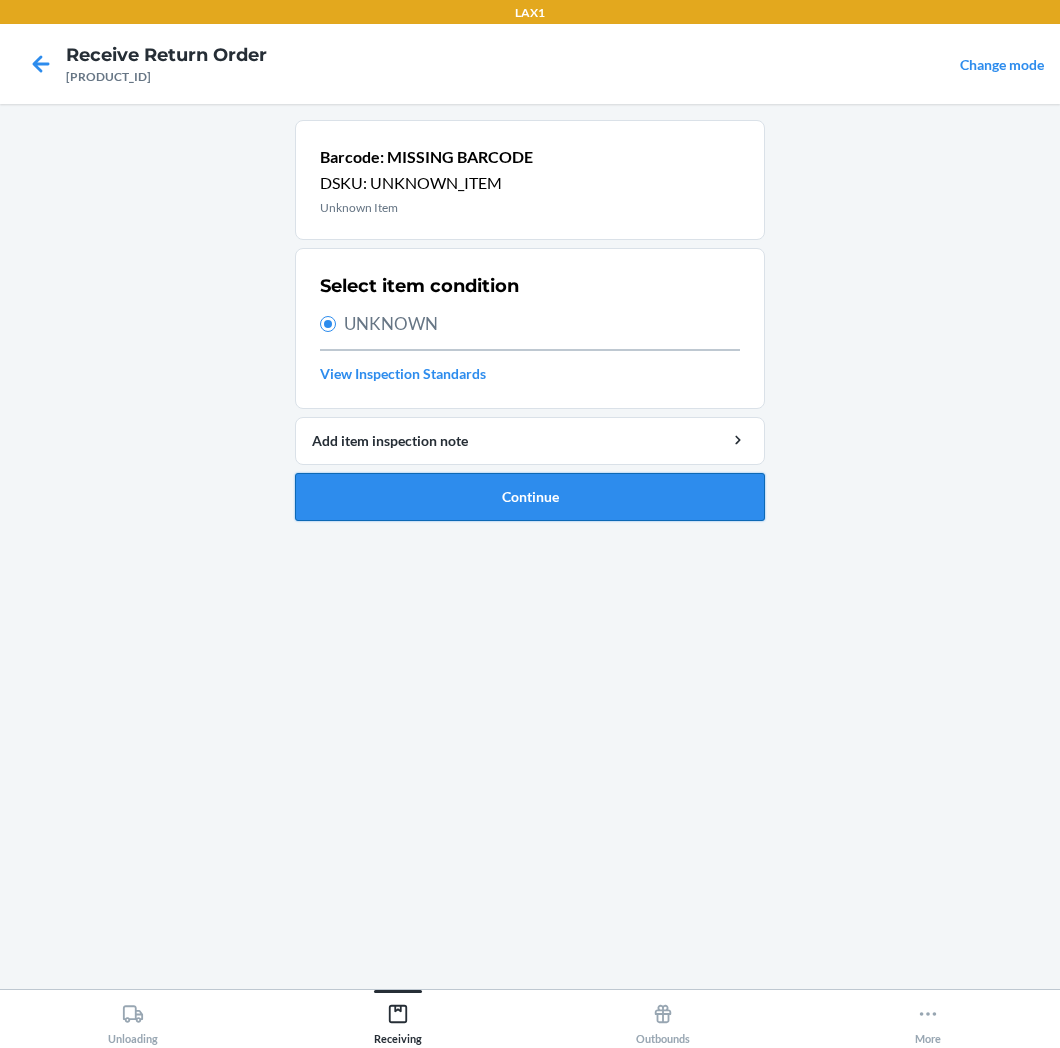 click on "Continue" at bounding box center (530, 497) 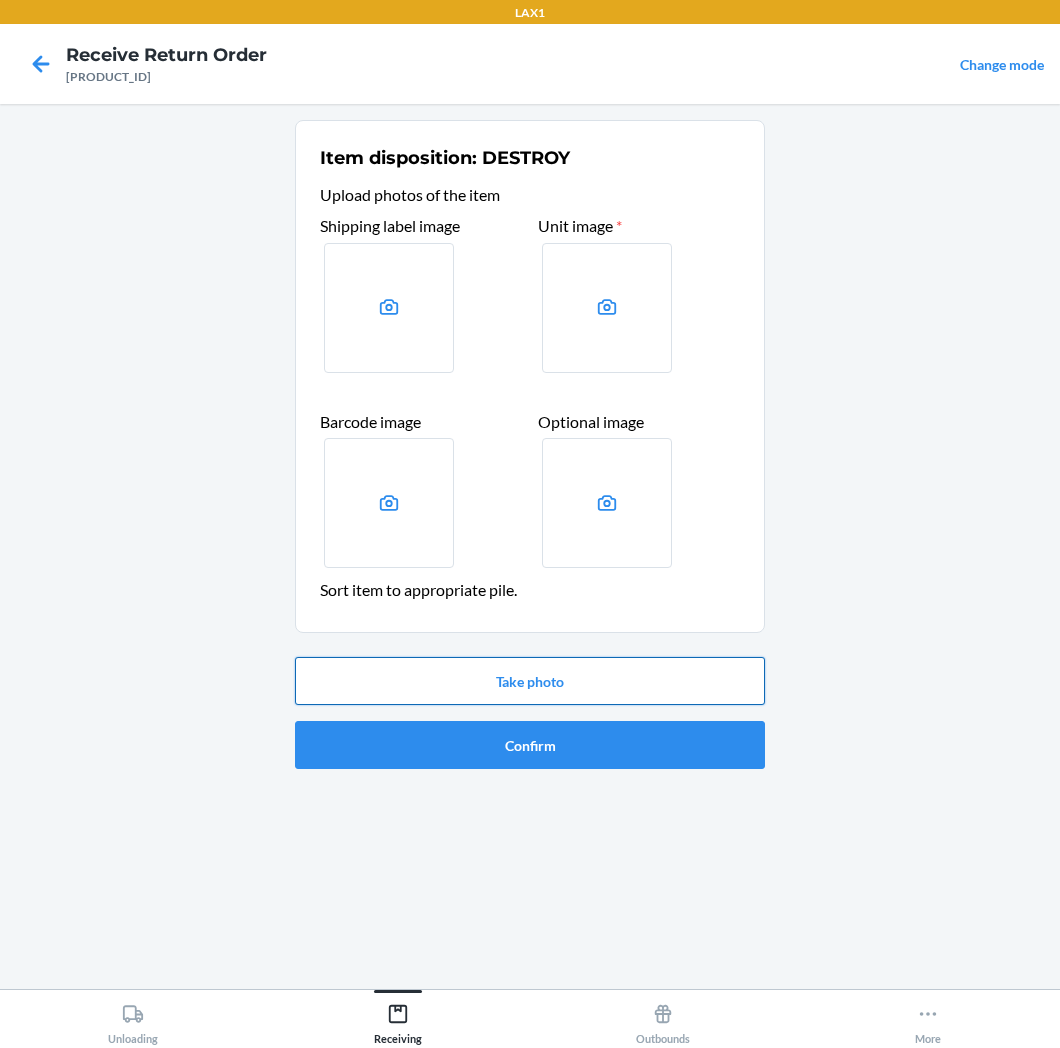 click on "Take photo" at bounding box center [530, 681] 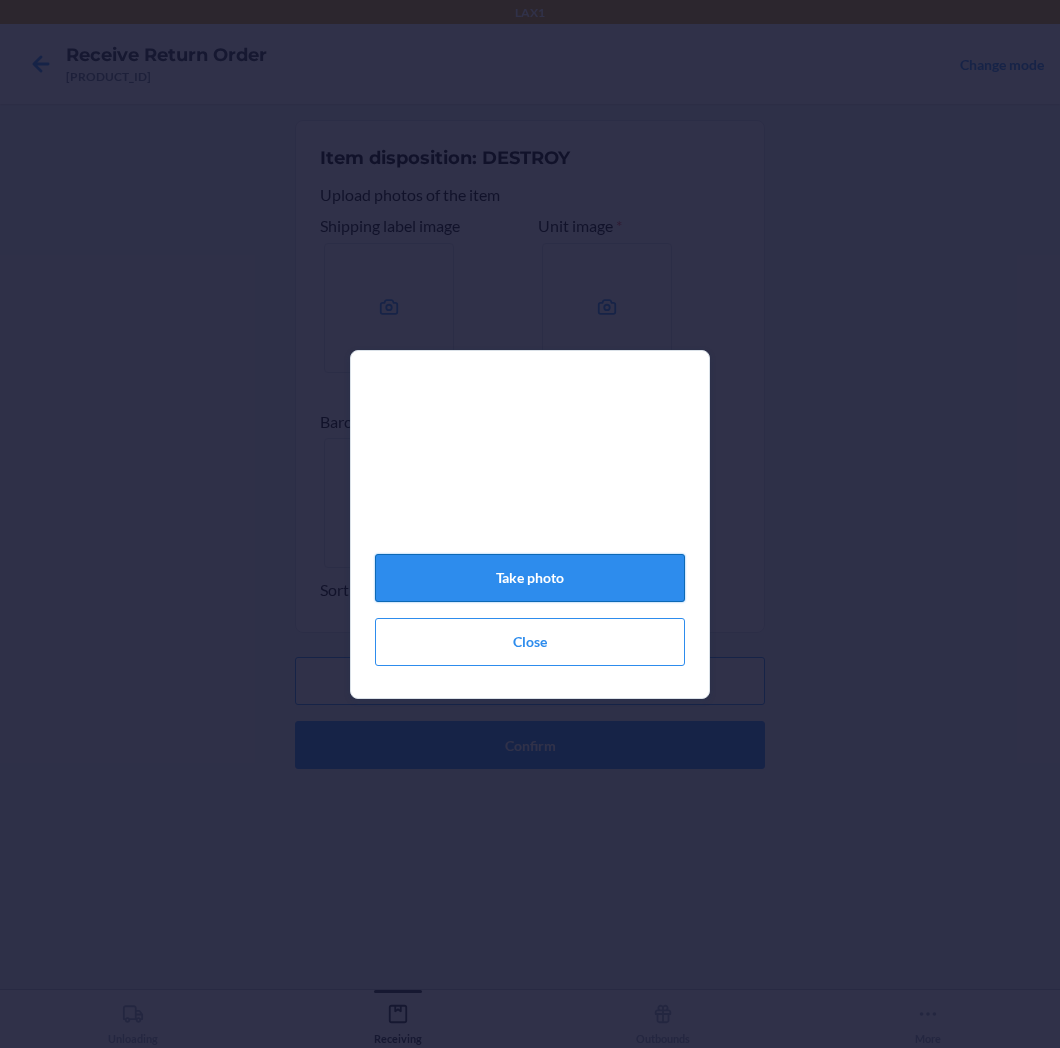 click on "Take photo" 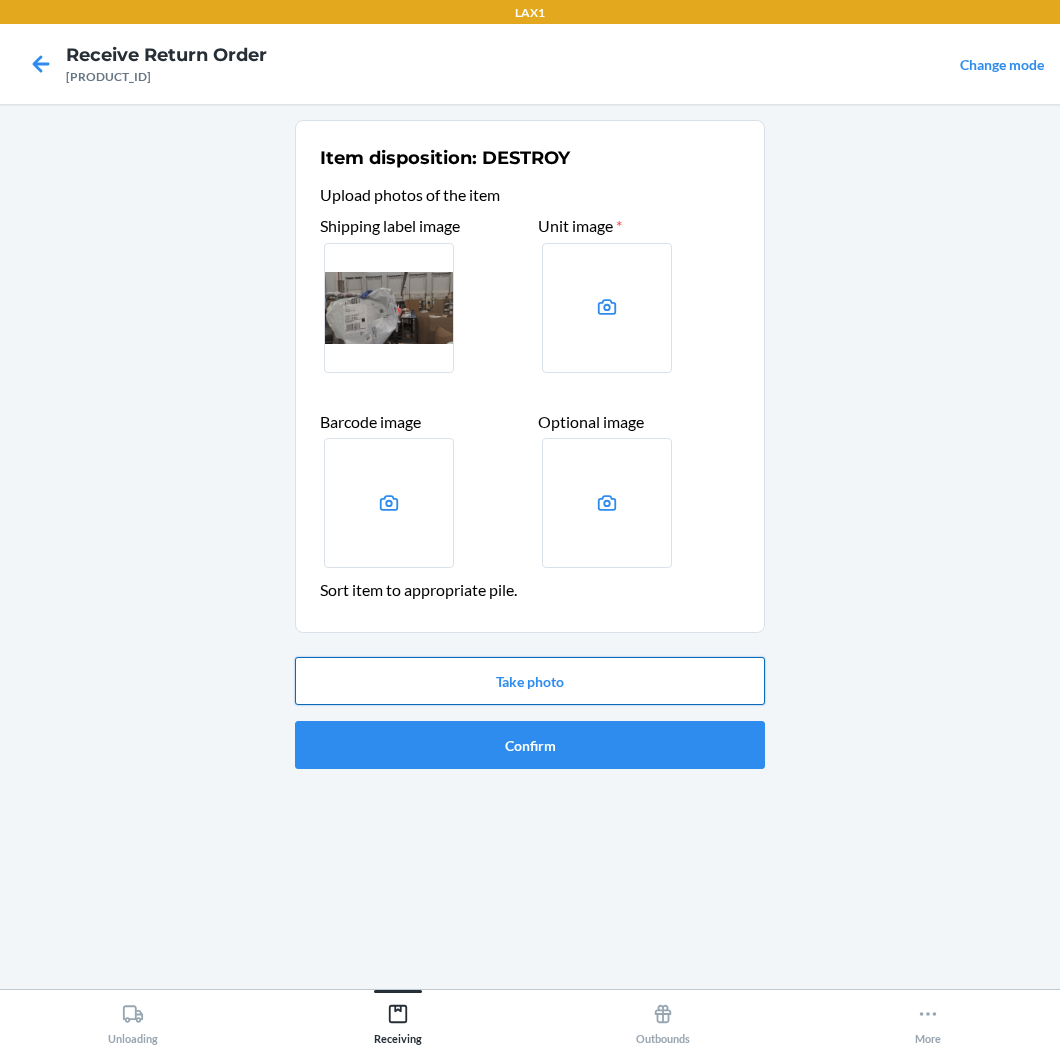click on "Take photo" at bounding box center [530, 681] 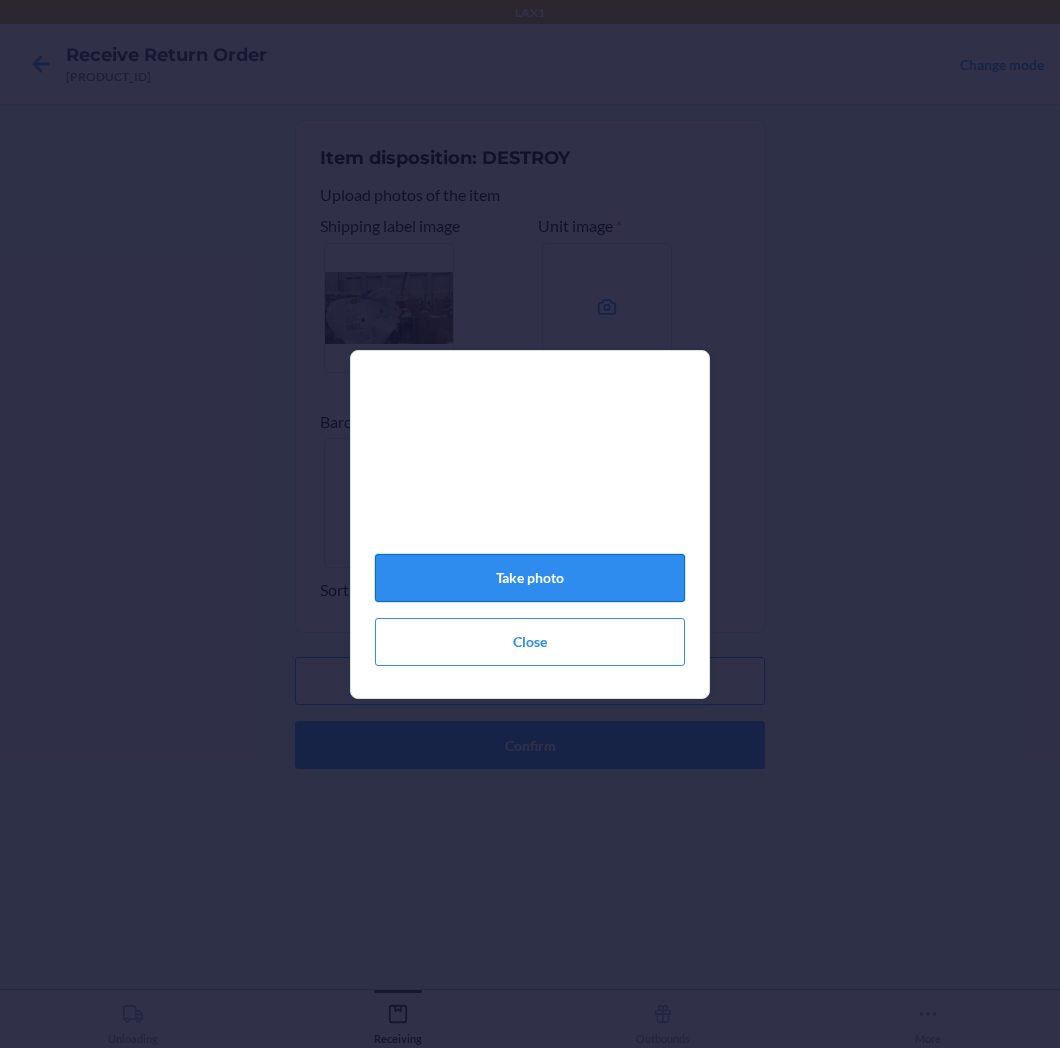 click on "Take photo" 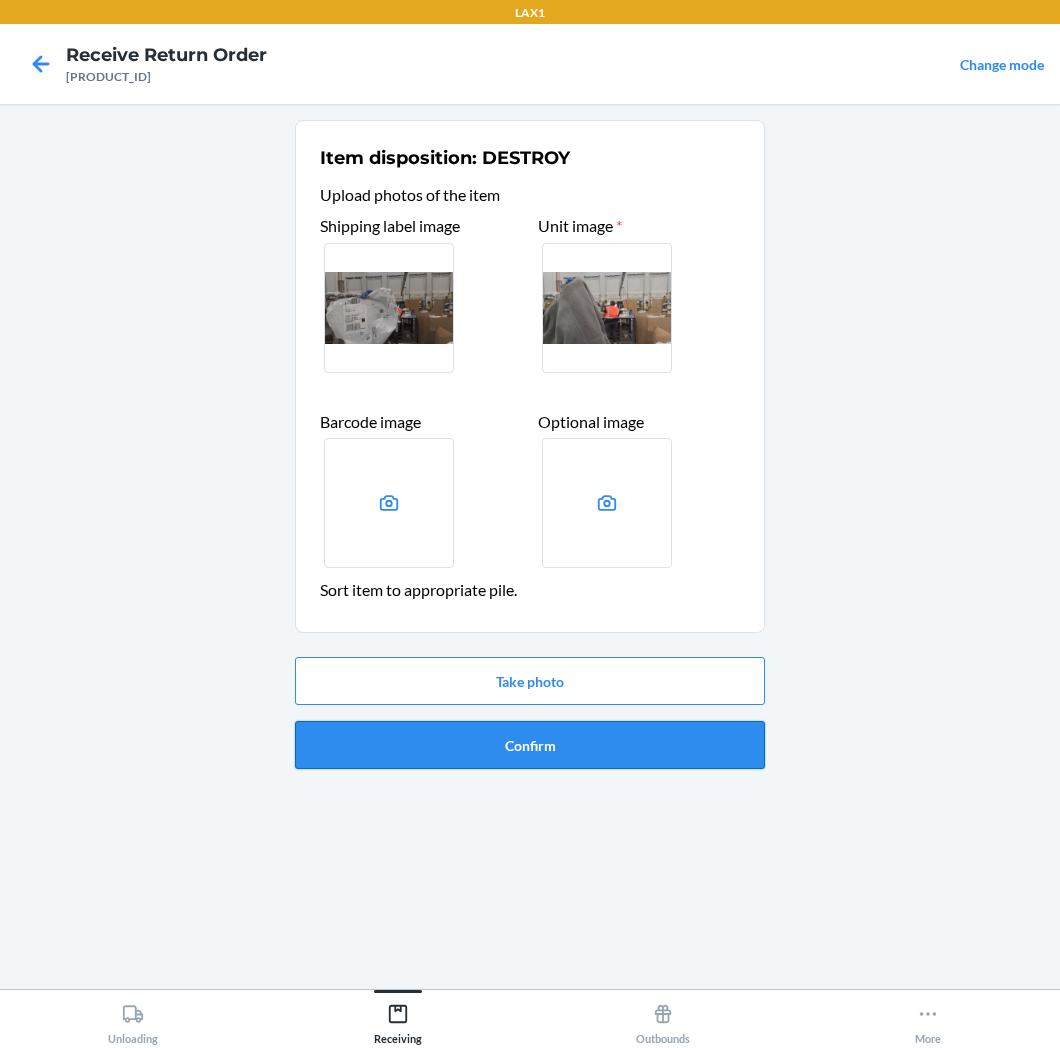 click on "Confirm" at bounding box center [530, 745] 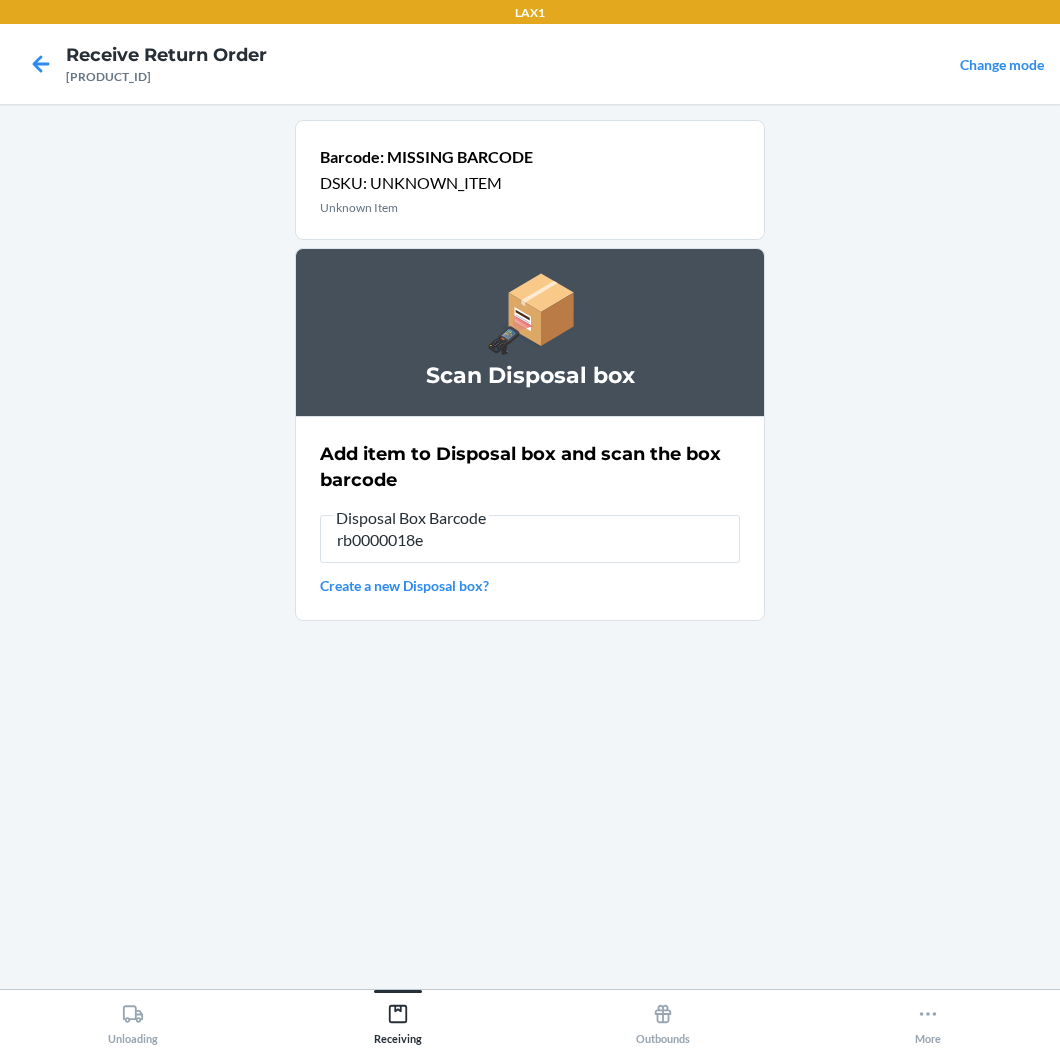 type on "rb0000018e3" 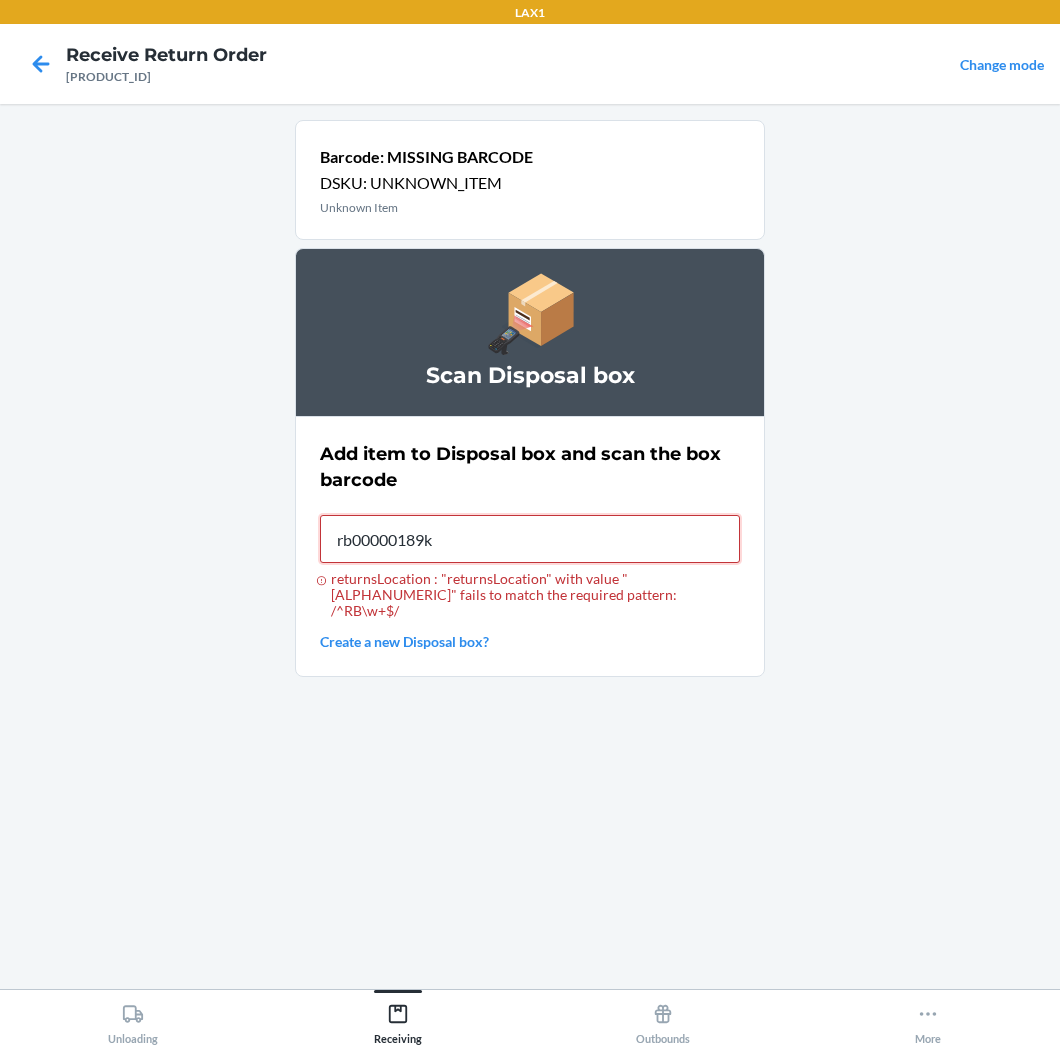 type on "rb00000189k" 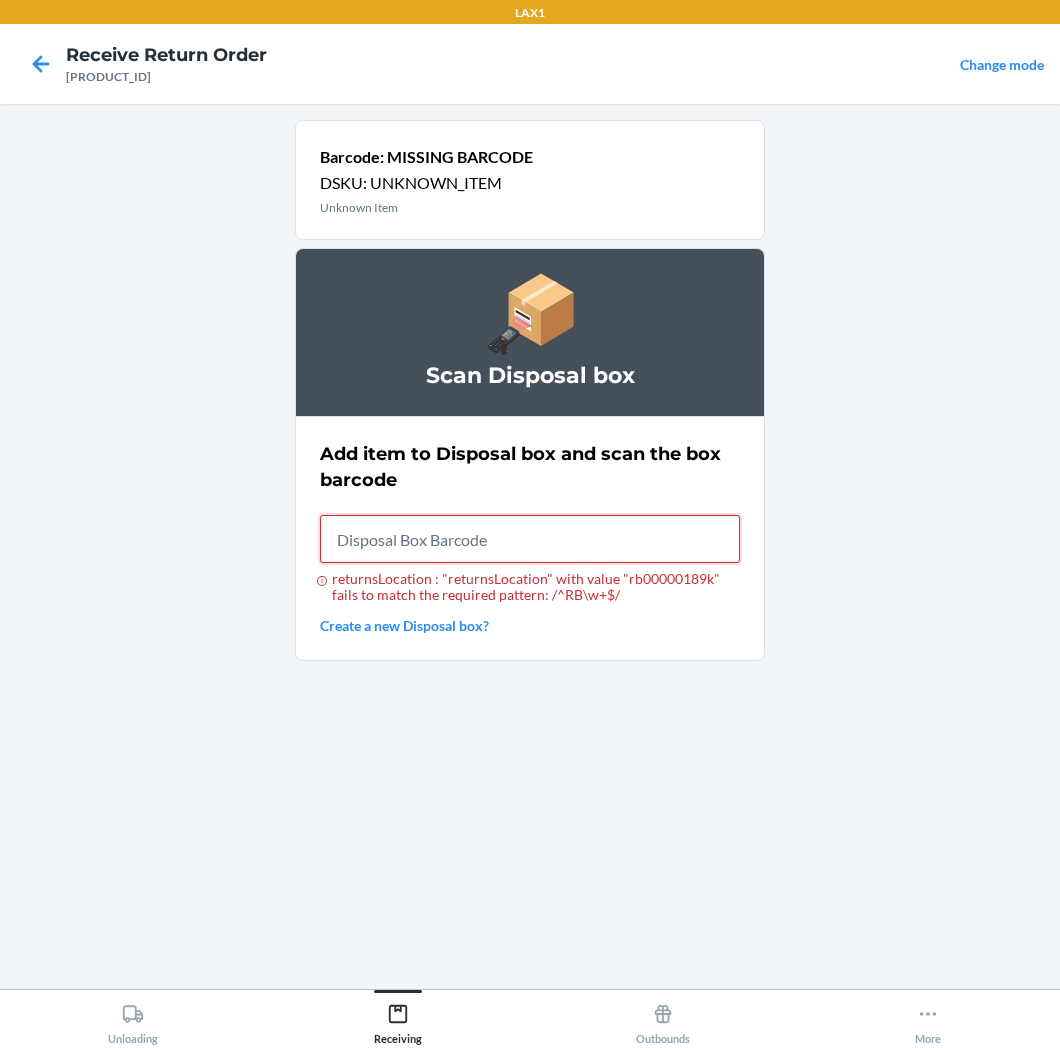 click on "returnsLocation : "returnsLocation" with value "rb00000189k" fails to match the required pattern: /^RB\w+$/" at bounding box center [530, 539] 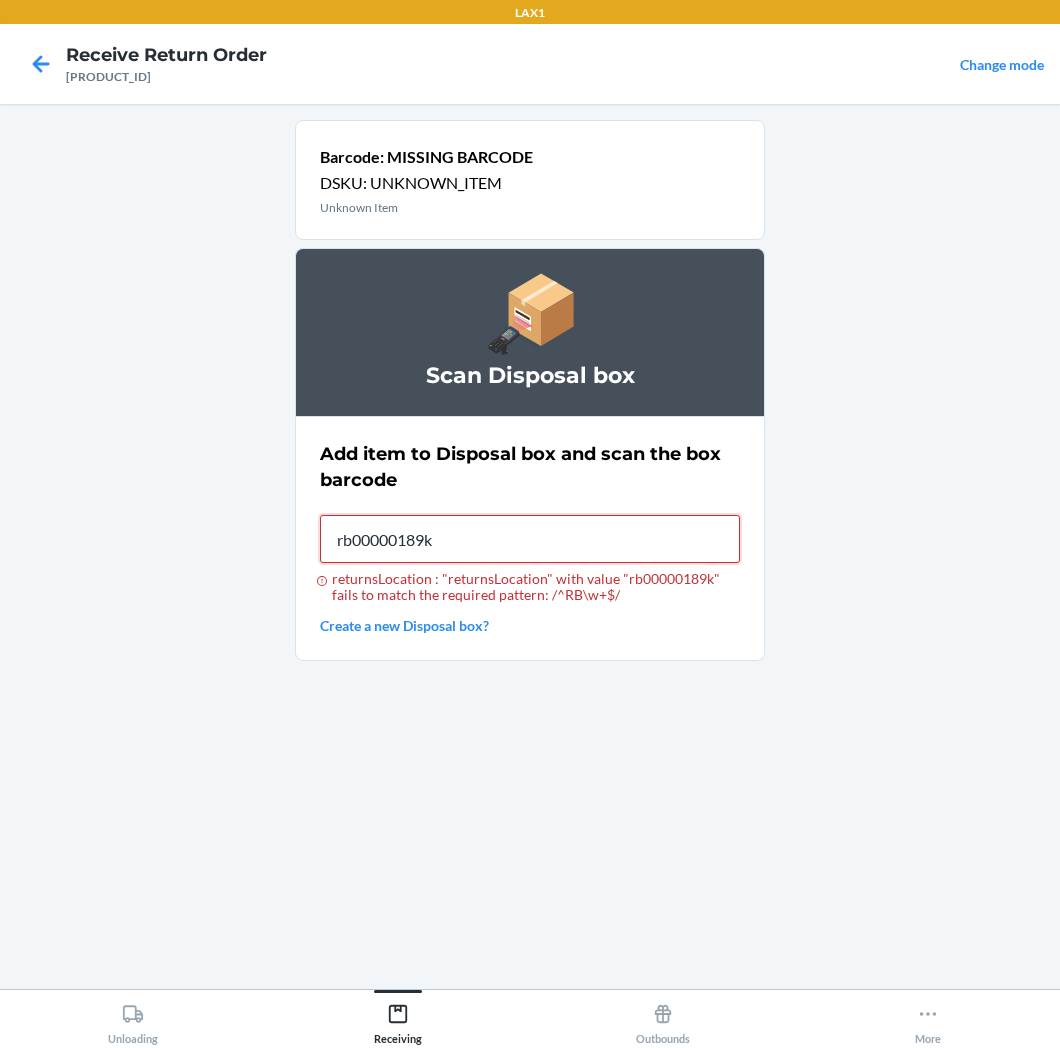 type on "rb00000189k" 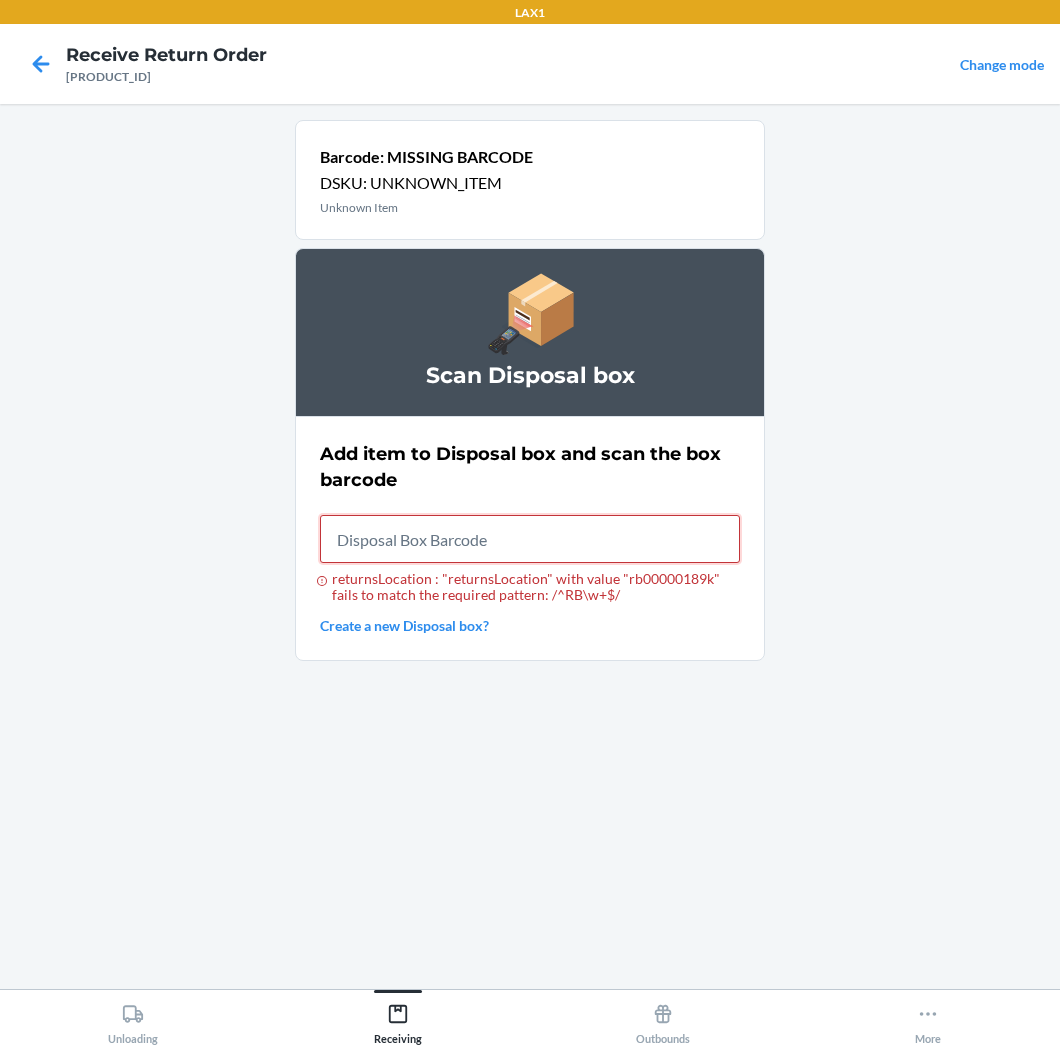 click on "returnsLocation : "returnsLocation" with value "rb00000189k" fails to match the required pattern: /^RB\w+$/" at bounding box center (530, 539) 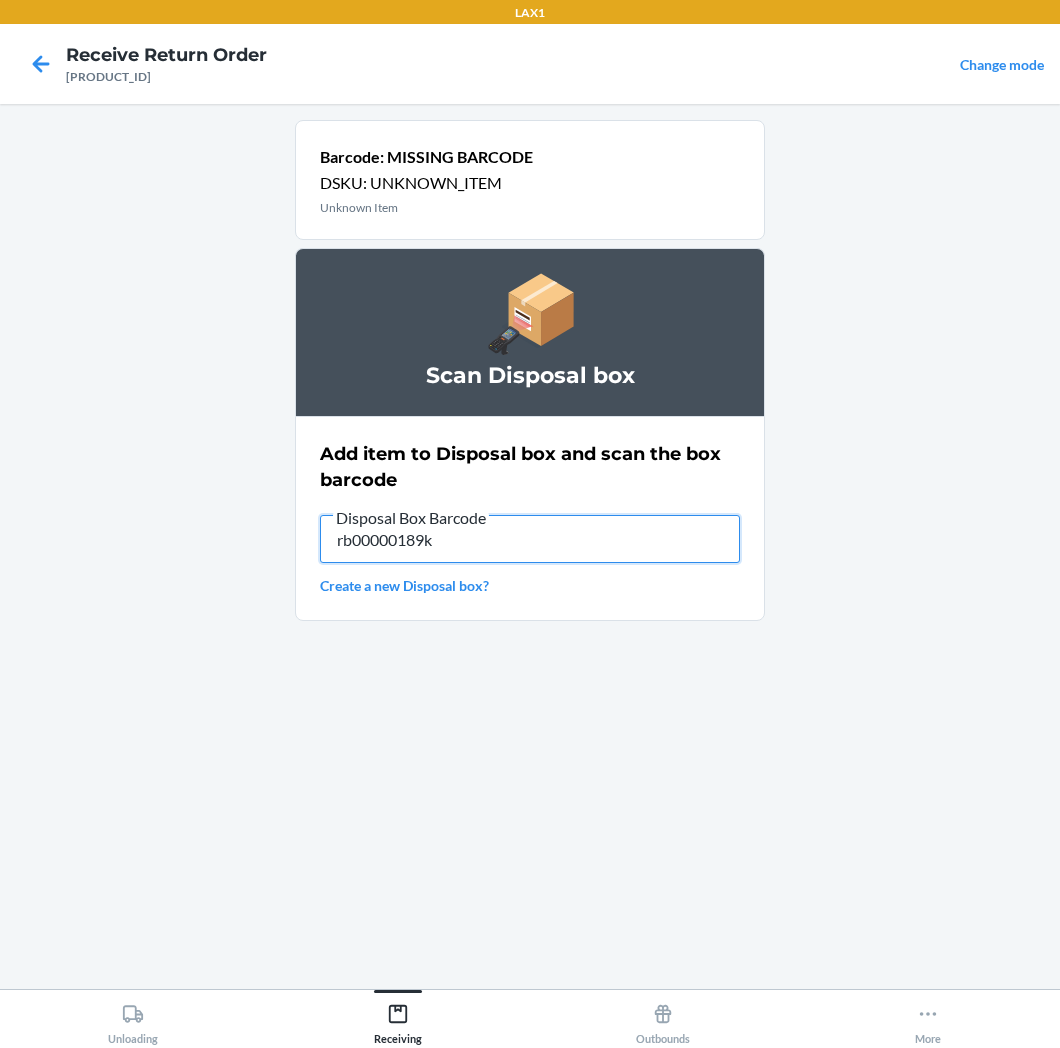 type on "rb00000189k" 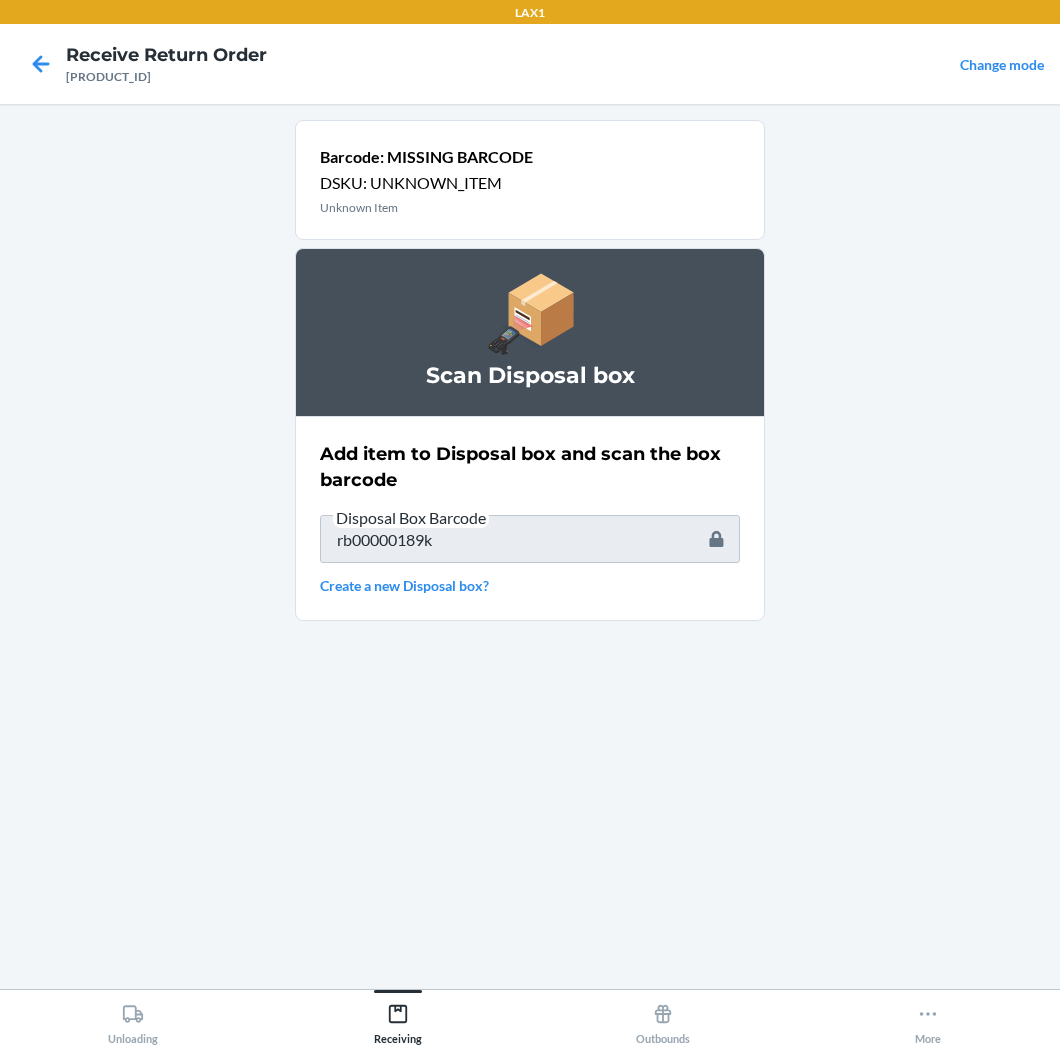 type 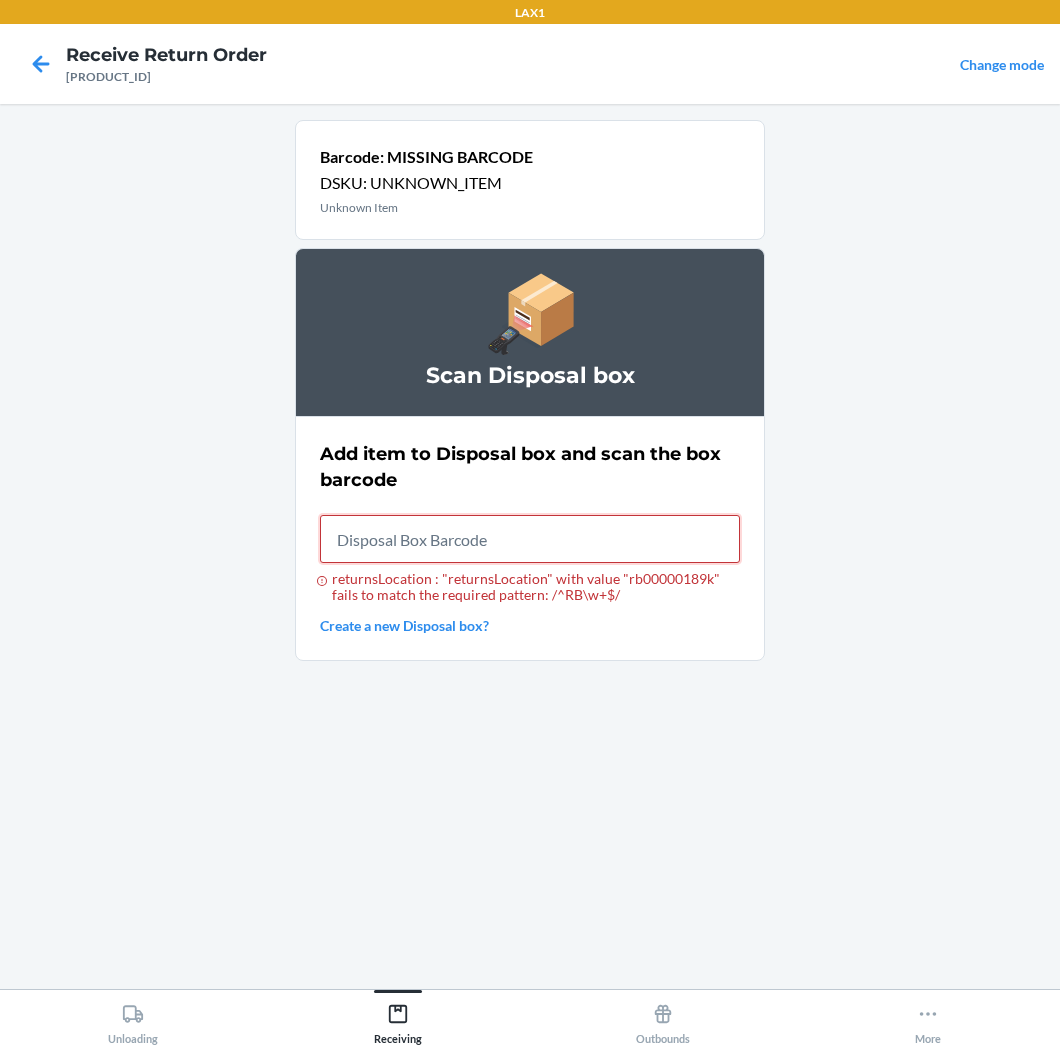 click on "returnsLocation : "returnsLocation" with value "rb00000189k" fails to match the required pattern: /^RB\w+$/" at bounding box center (530, 539) 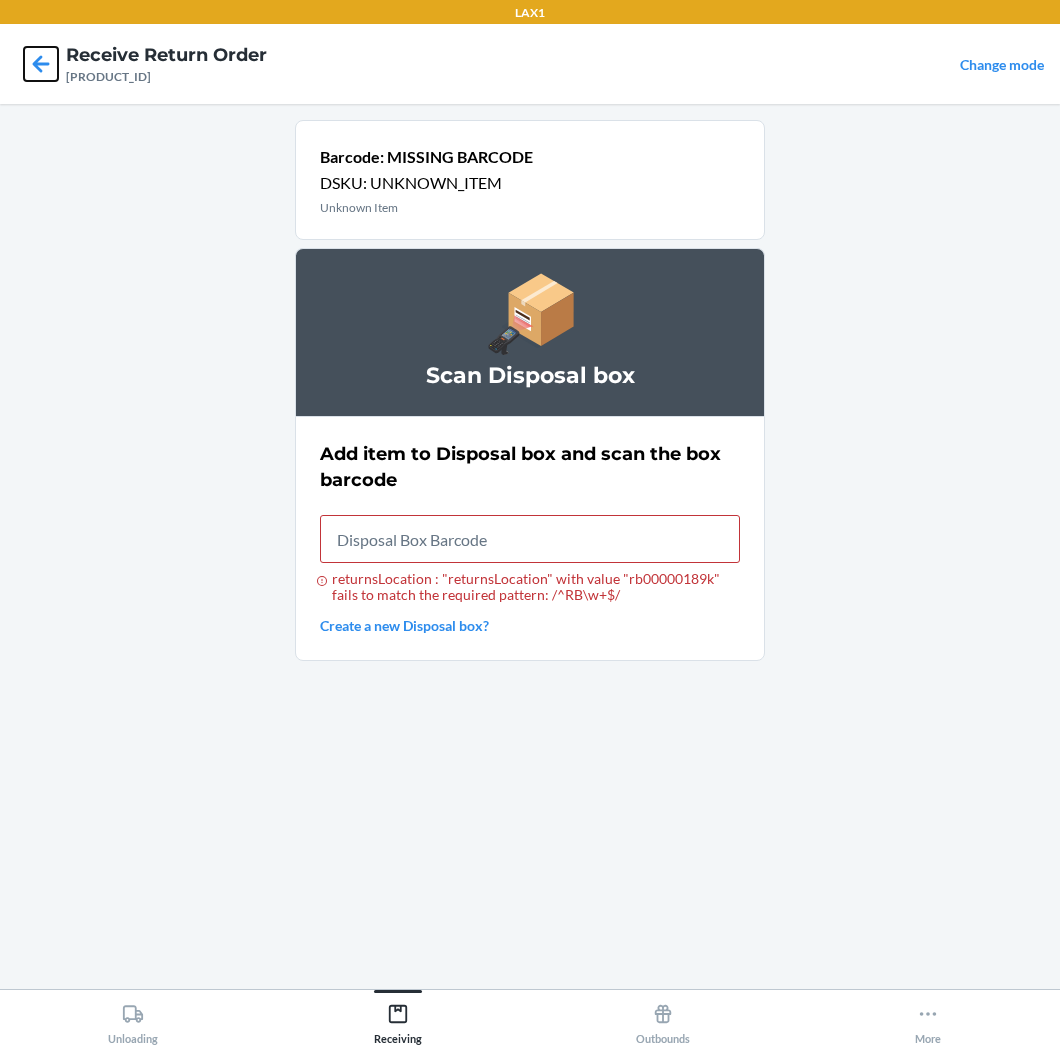 click 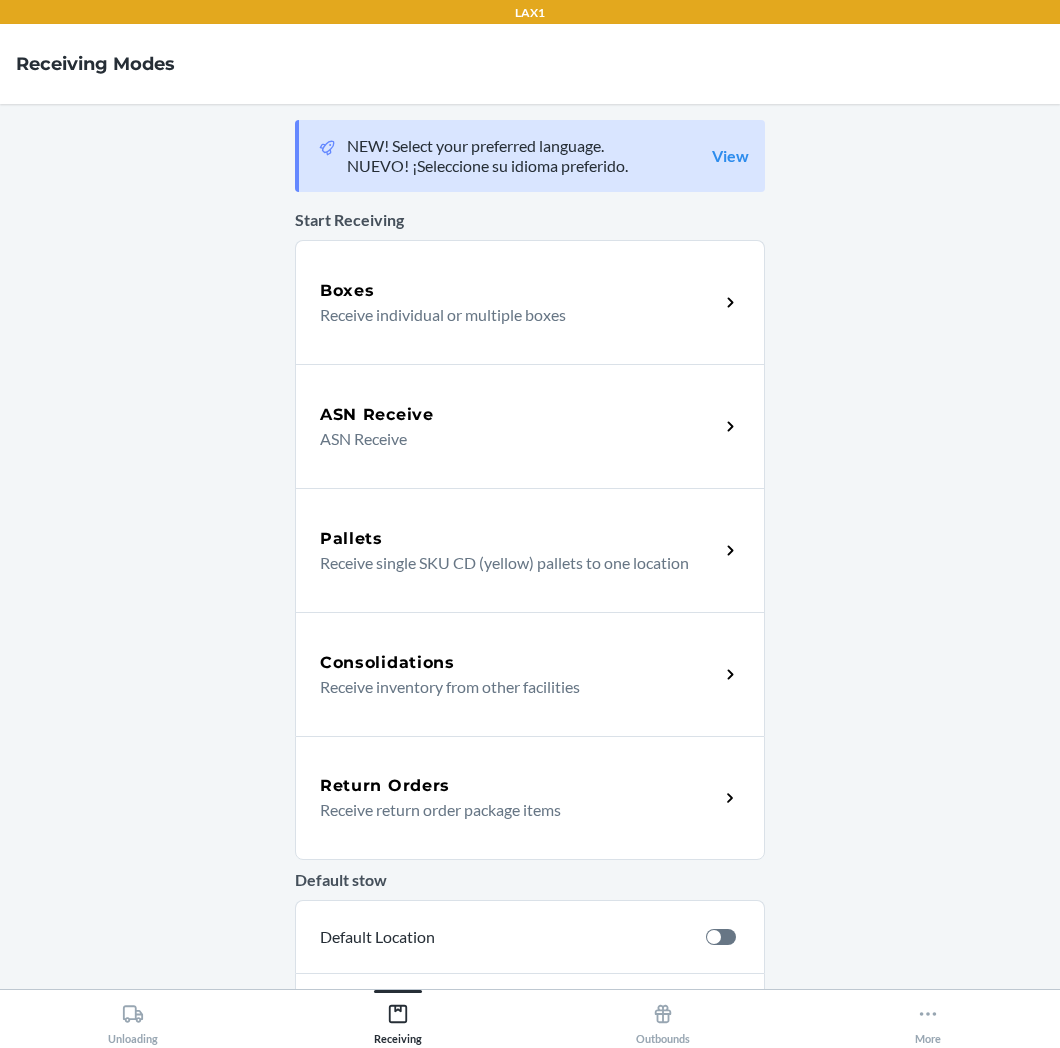 click on "Receive return order package items" at bounding box center (511, 810) 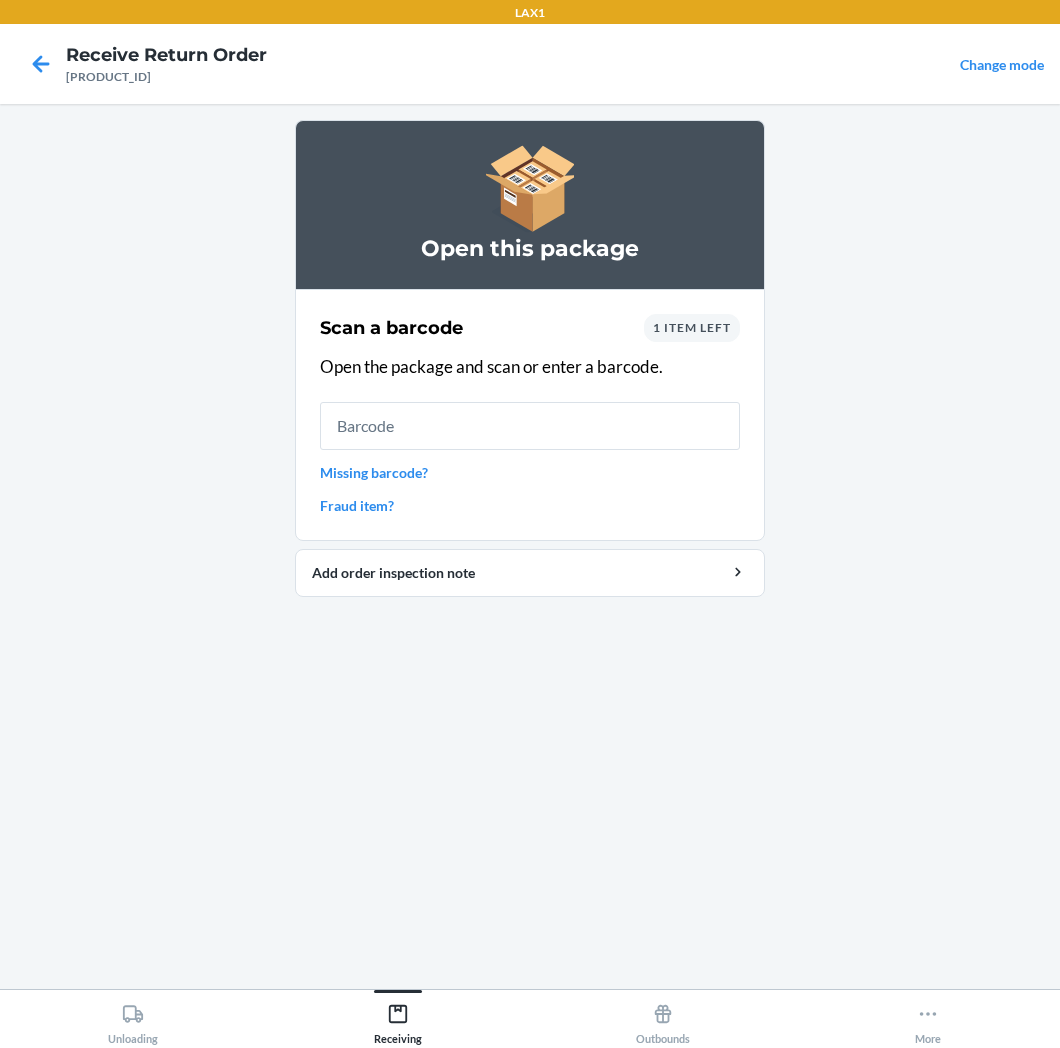 click on "Missing barcode?" at bounding box center [530, 472] 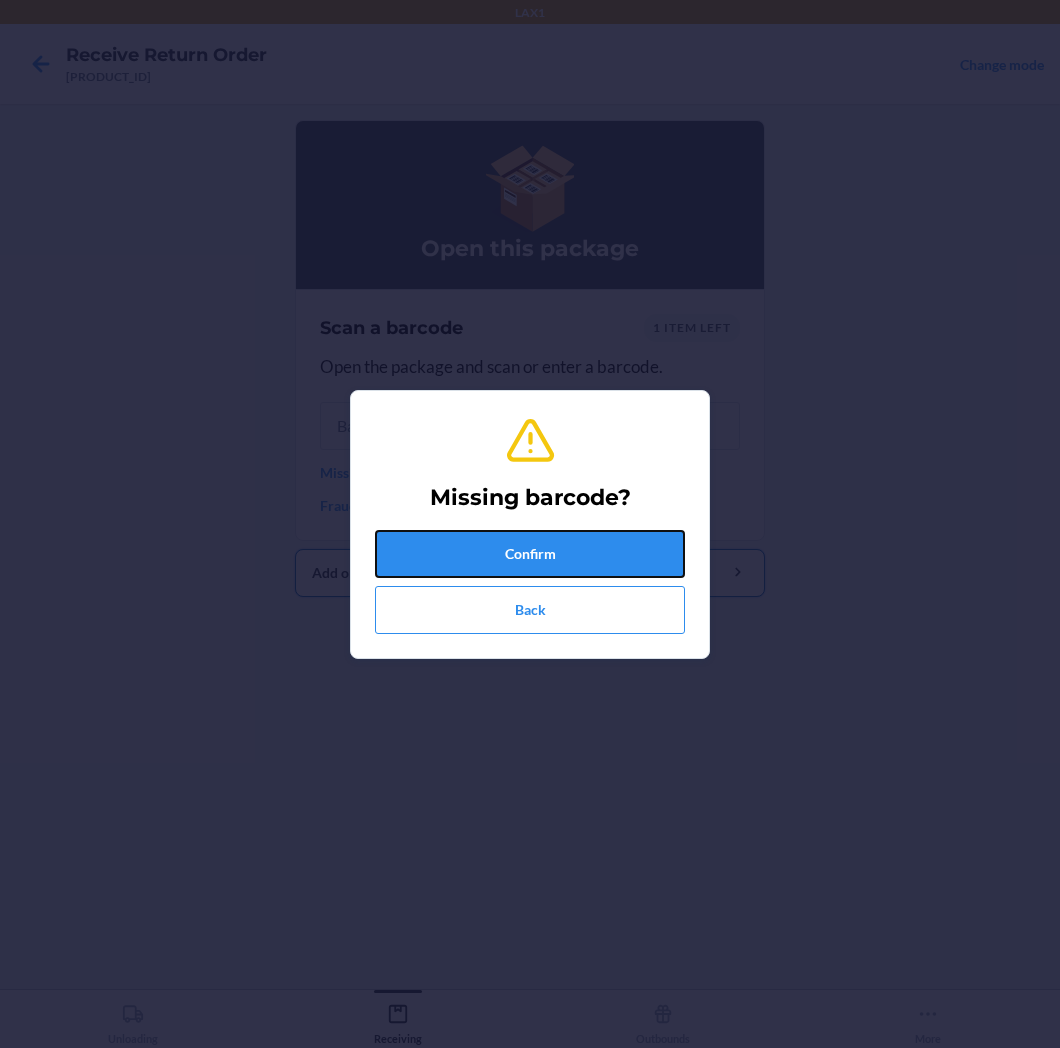 click on "Confirm" at bounding box center (530, 554) 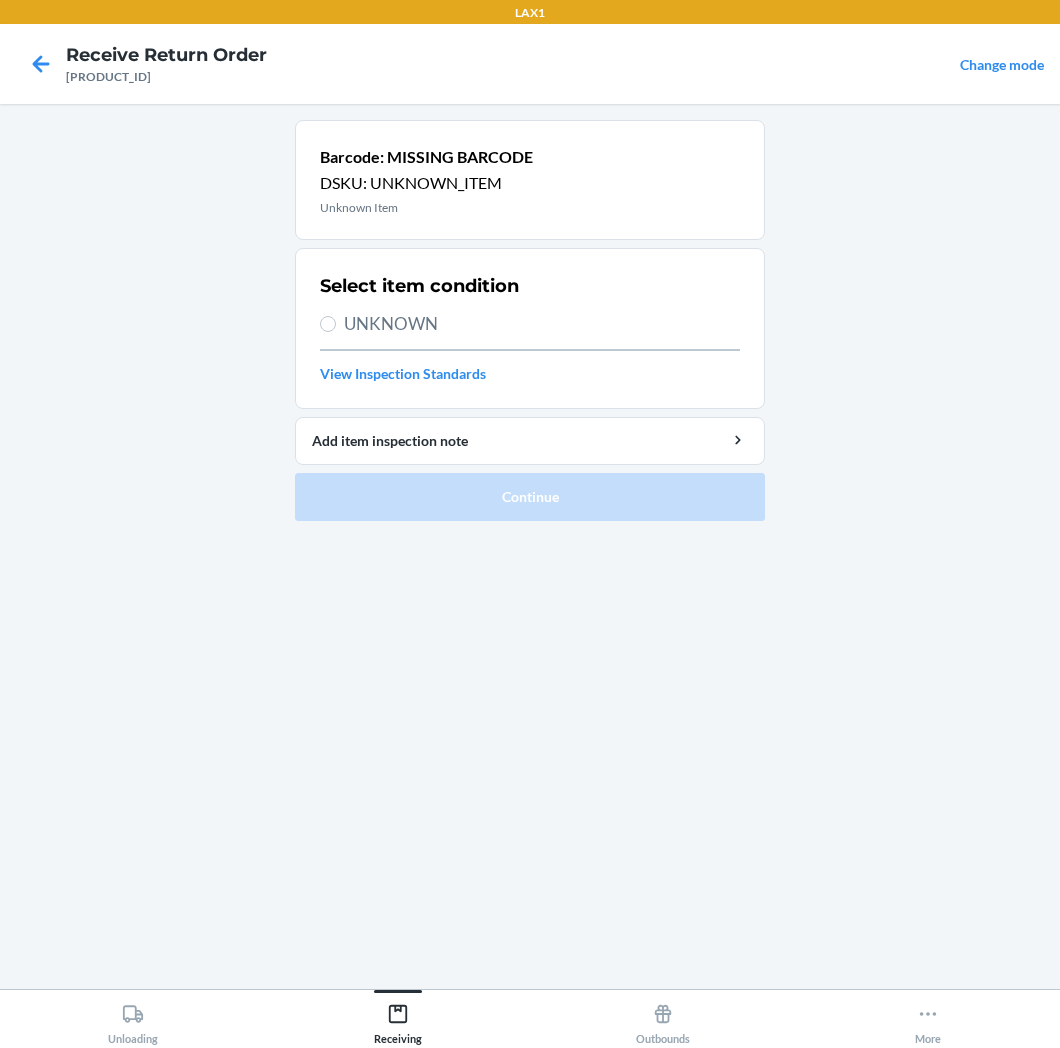 click on "UNKNOWN" at bounding box center (542, 324) 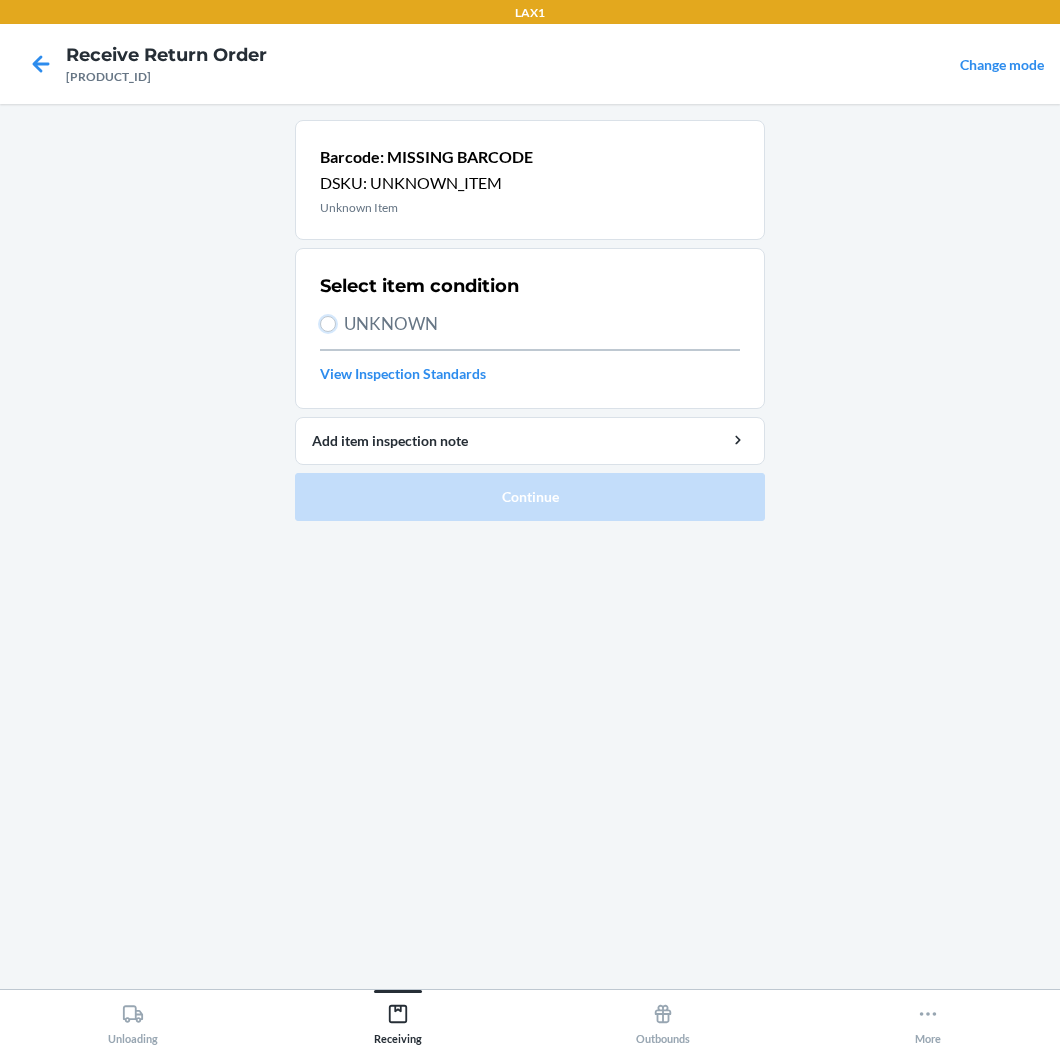 click on "UNKNOWN" at bounding box center [328, 324] 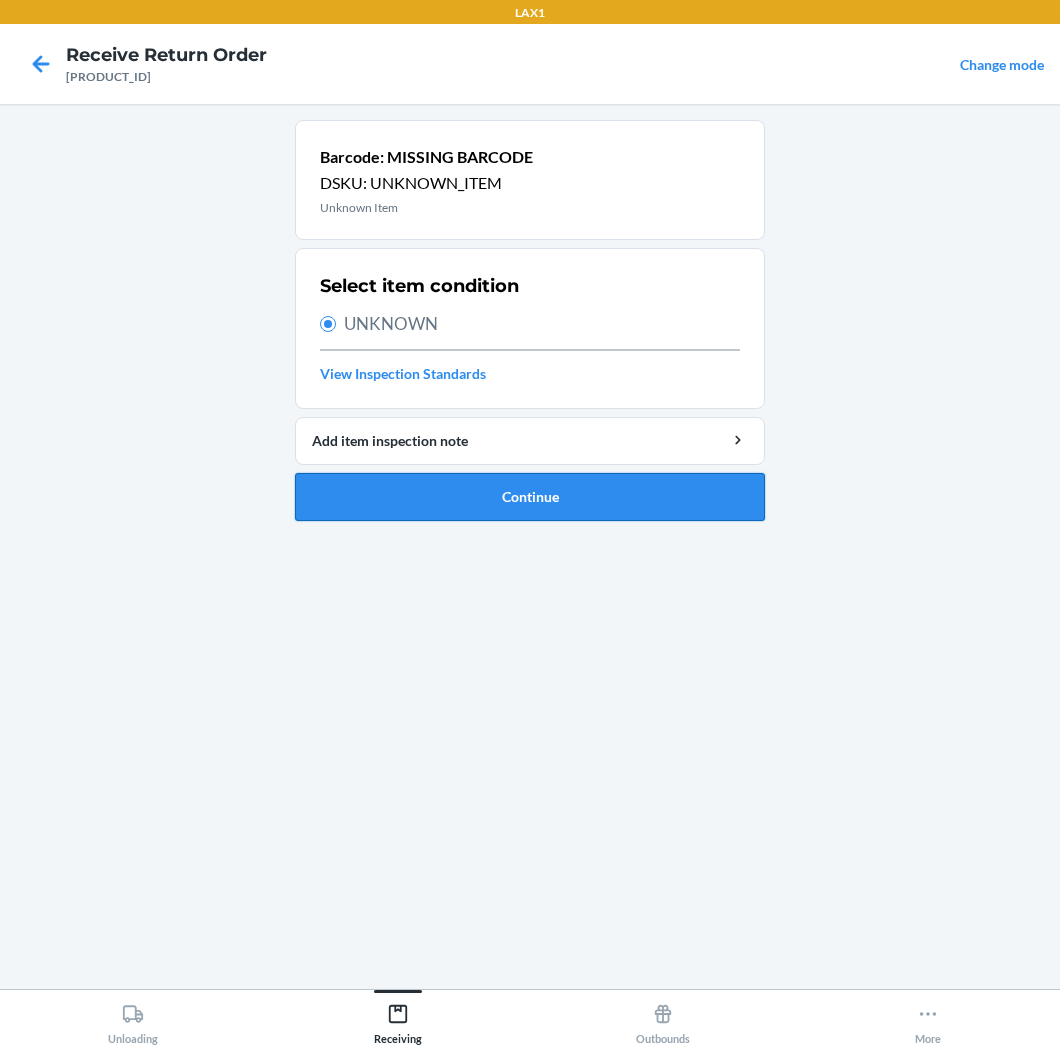 click on "Continue" at bounding box center [530, 497] 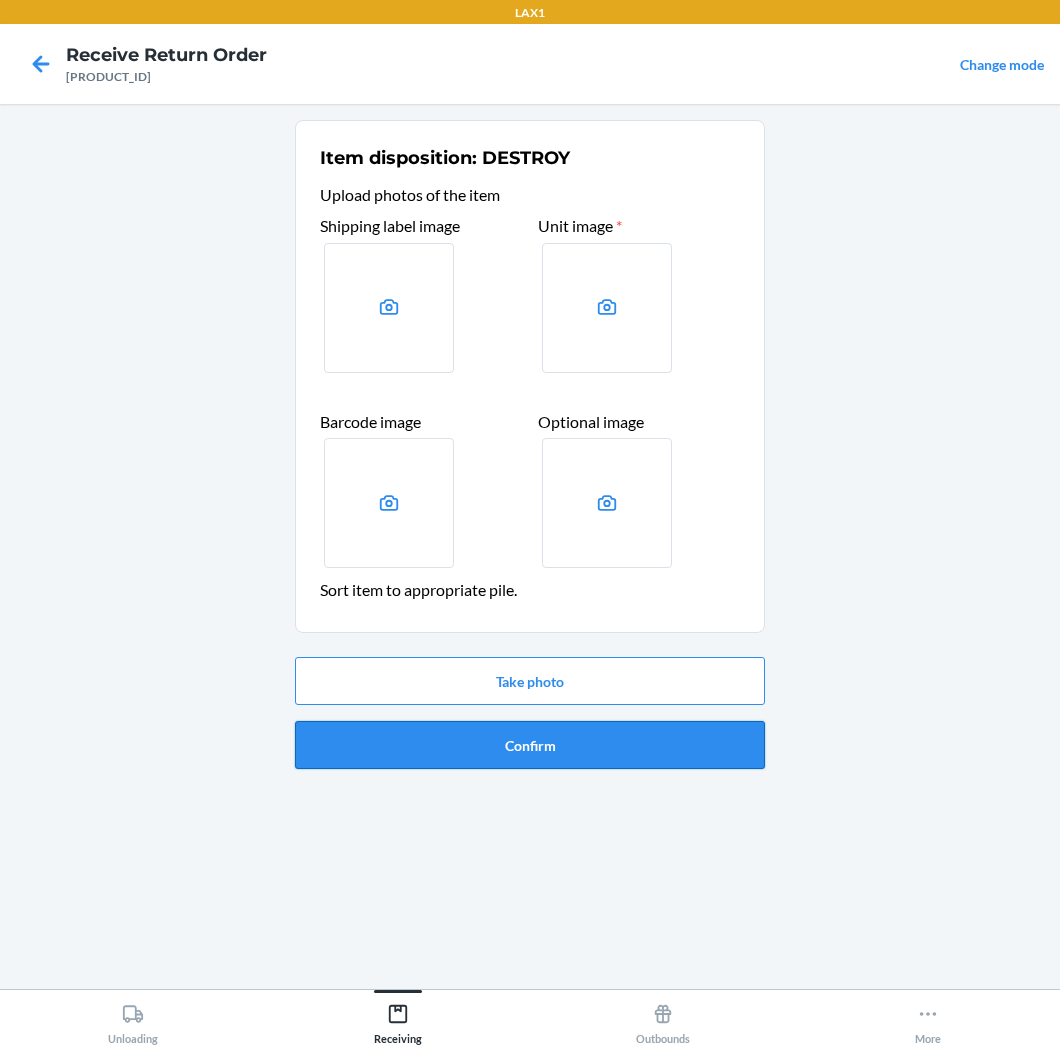 click on "Confirm" at bounding box center [530, 745] 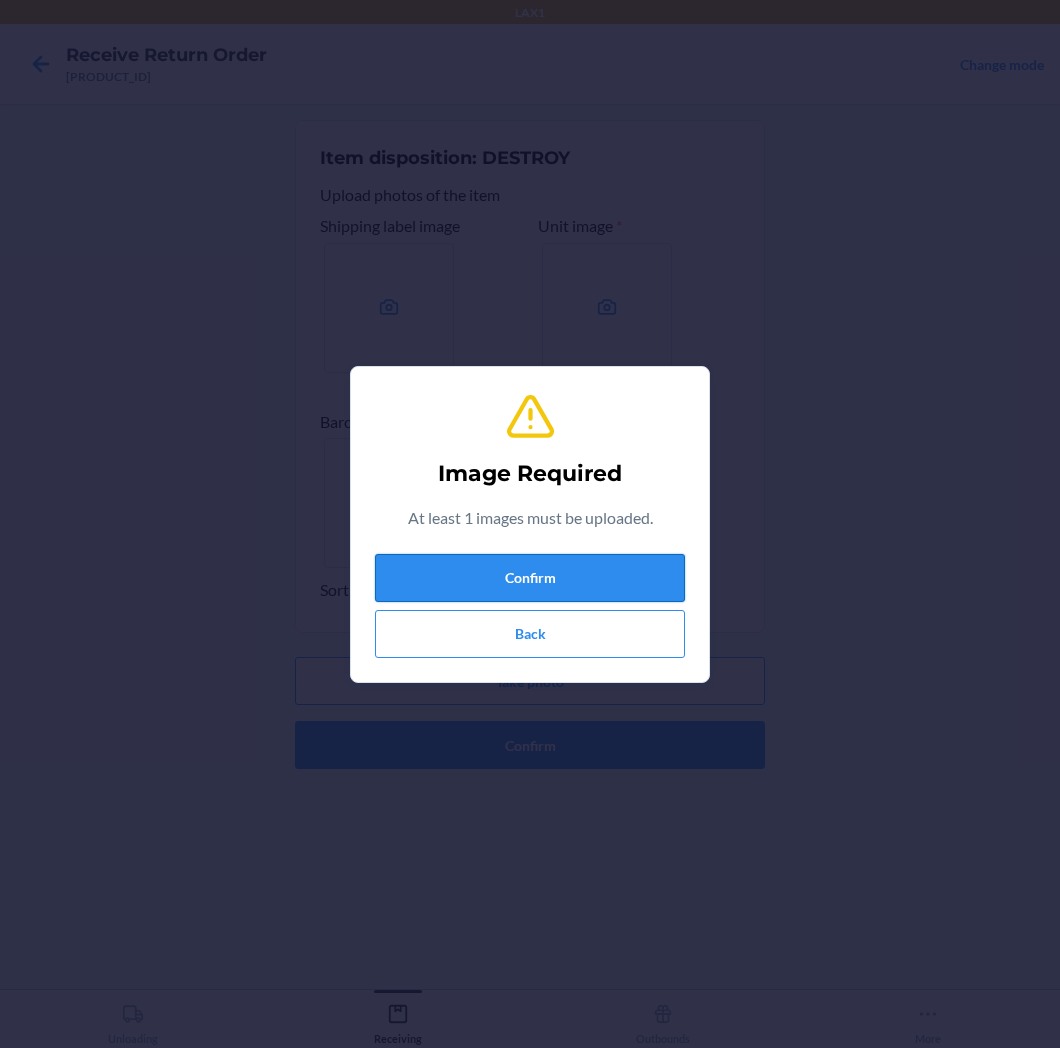 click on "Confirm" at bounding box center [530, 578] 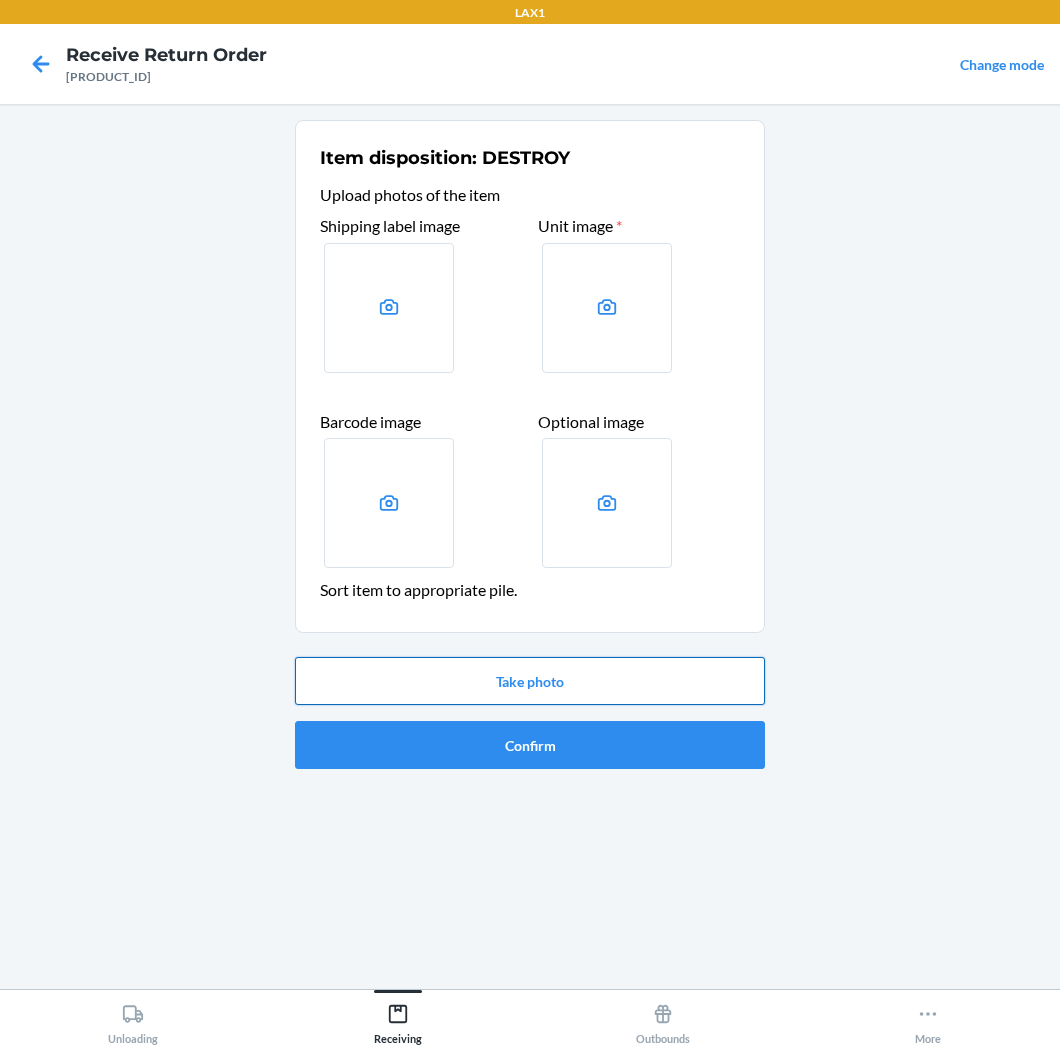 click on "Take photo" at bounding box center [530, 681] 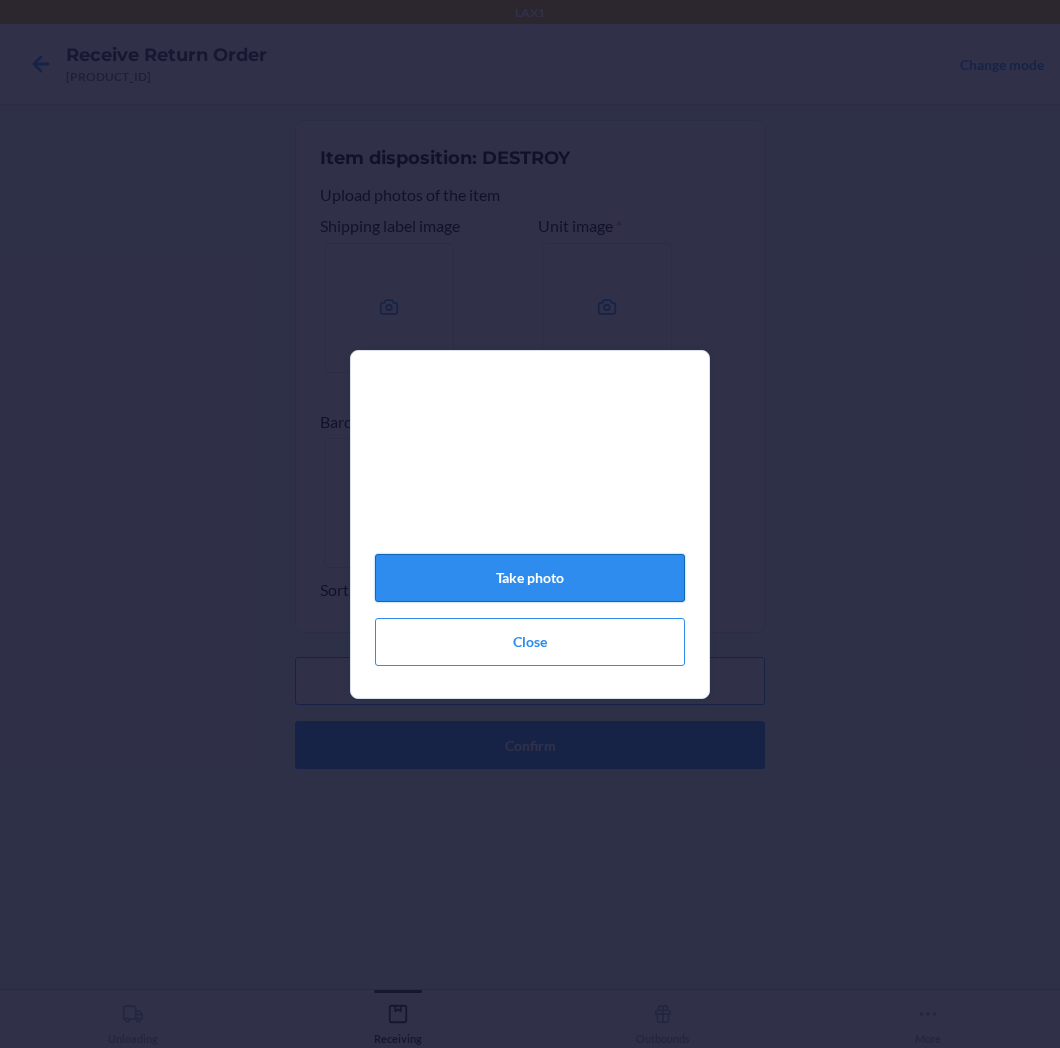 click on "Take photo" 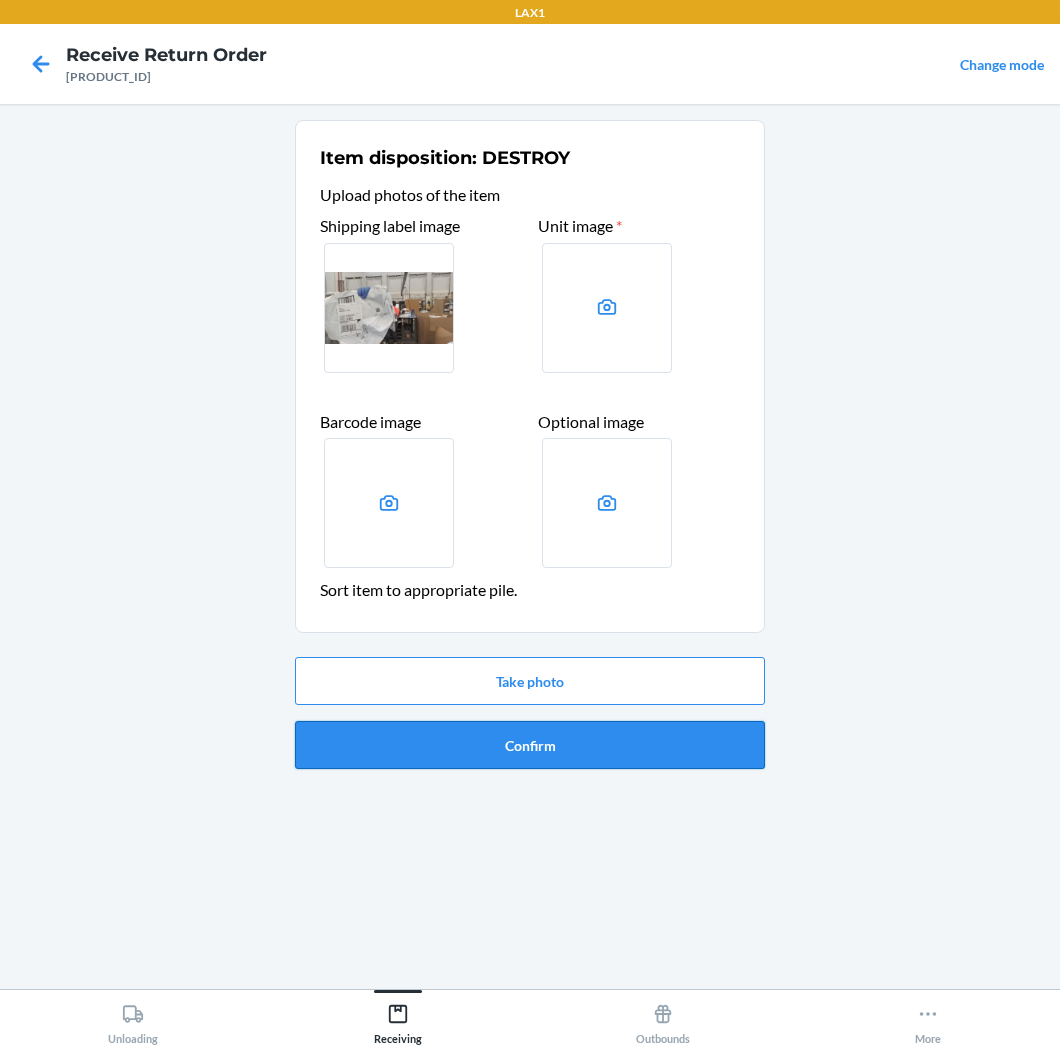 click on "Confirm" at bounding box center (530, 745) 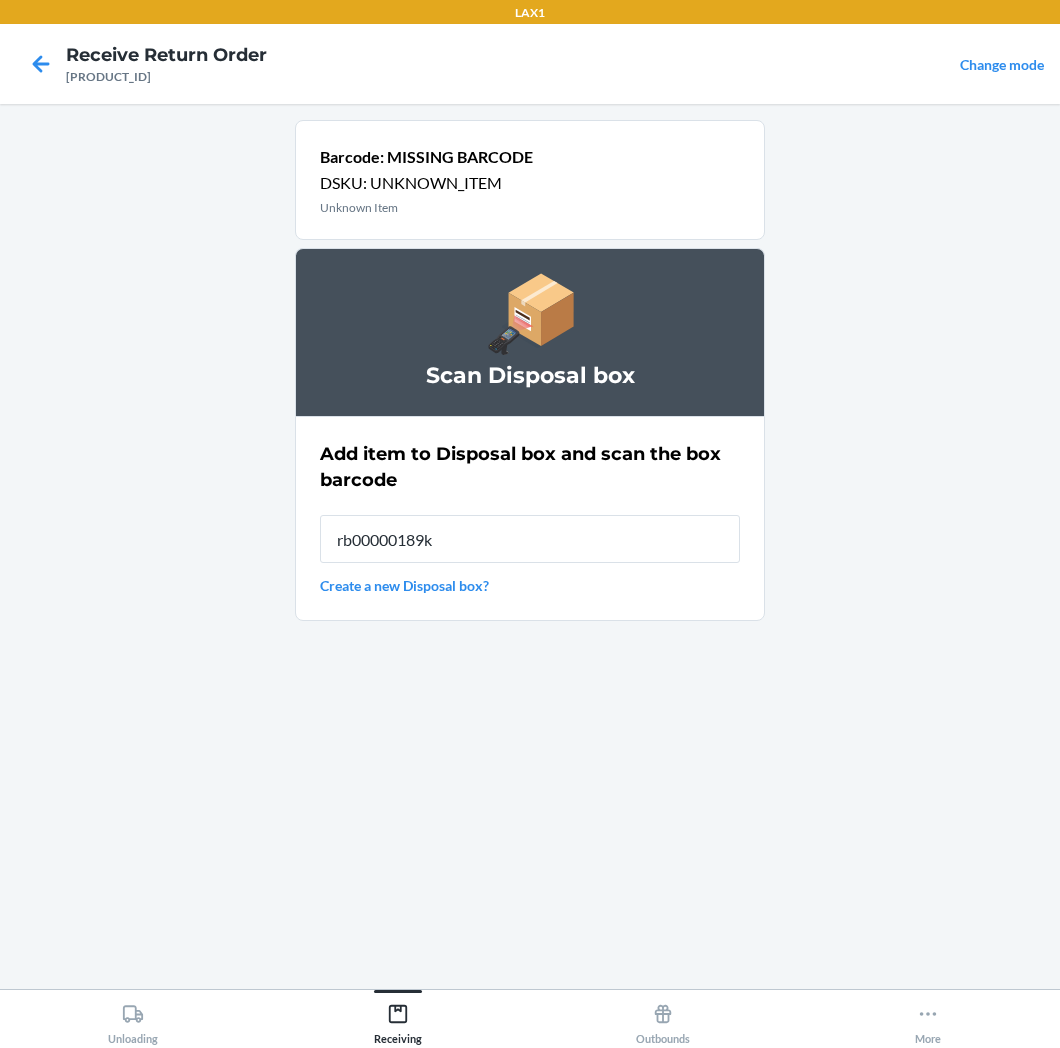 type on "rb00000189k" 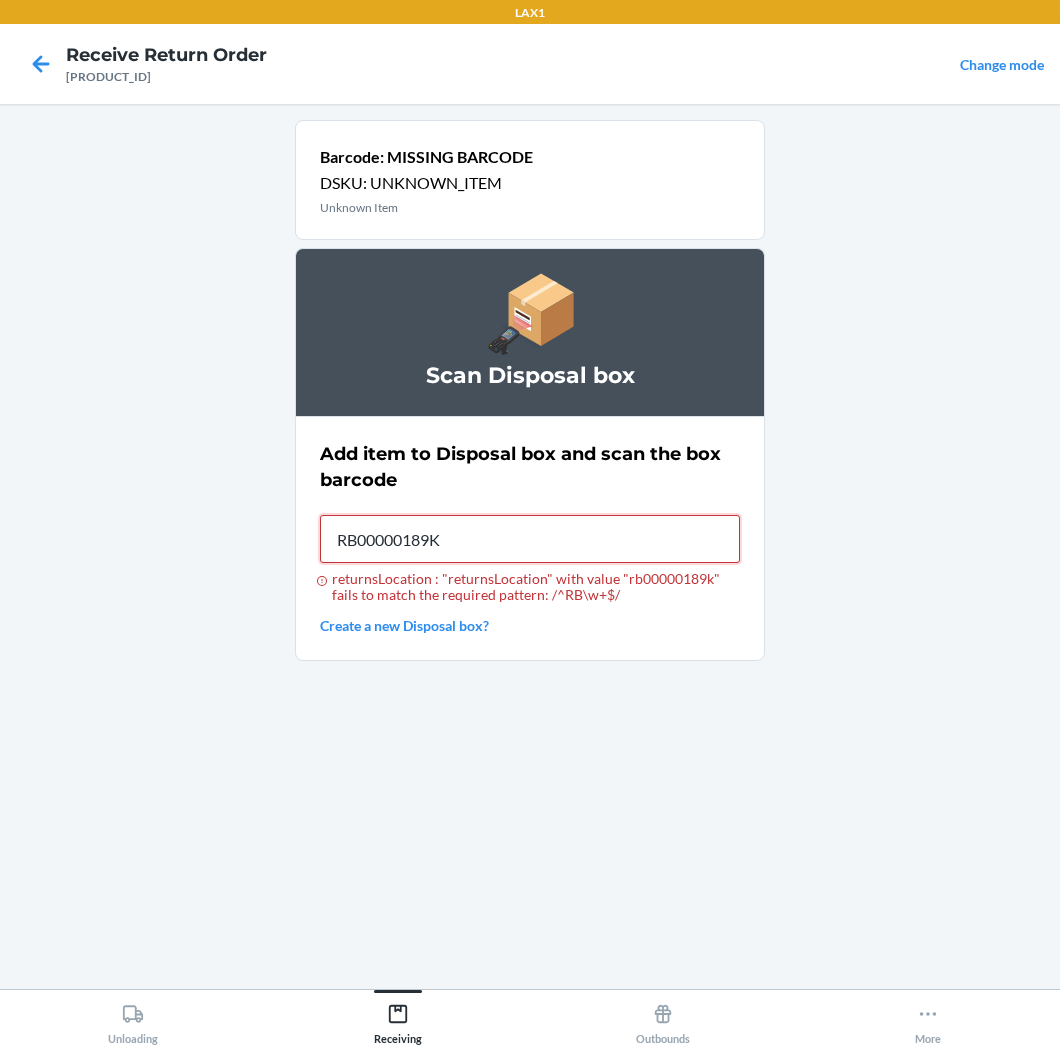 type on "RB00000189K" 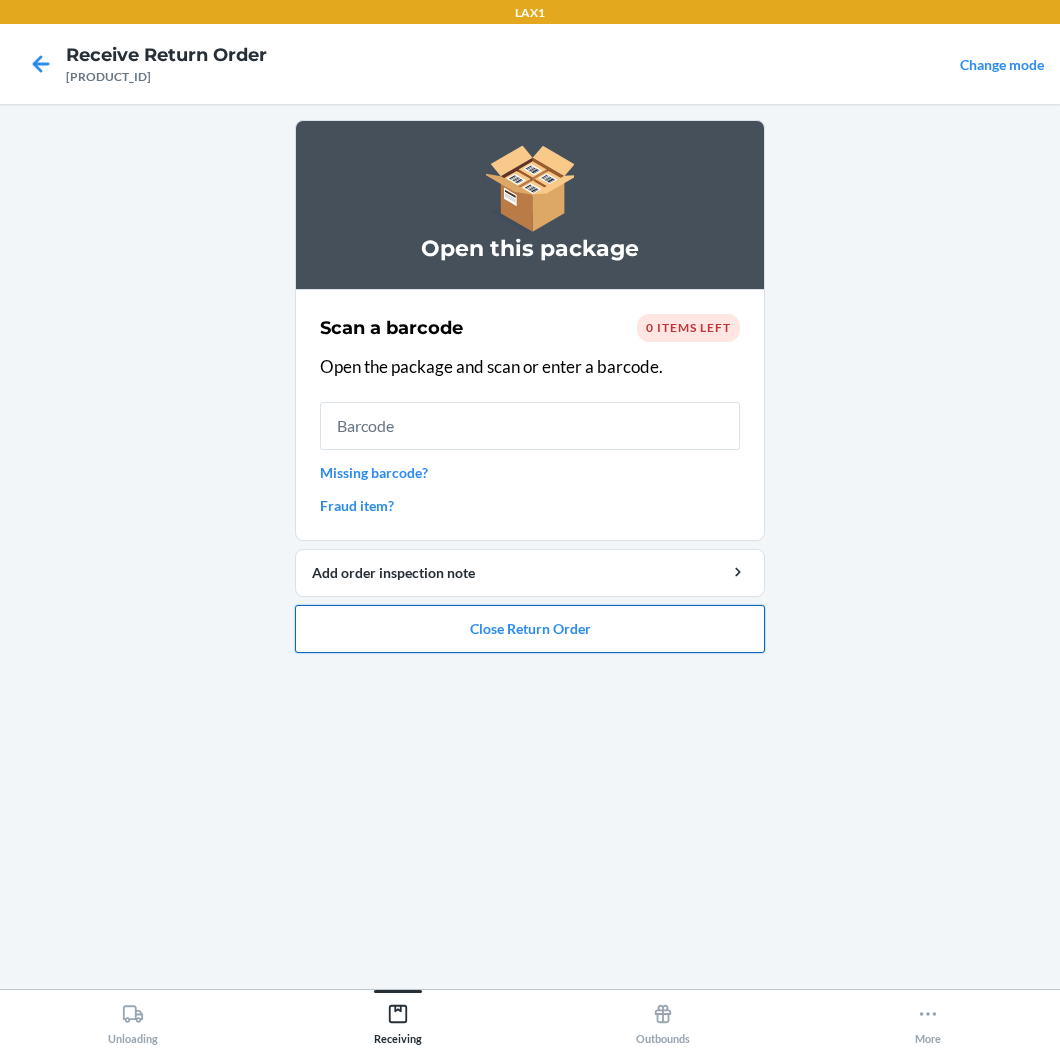 click on "Close Return Order" at bounding box center (530, 629) 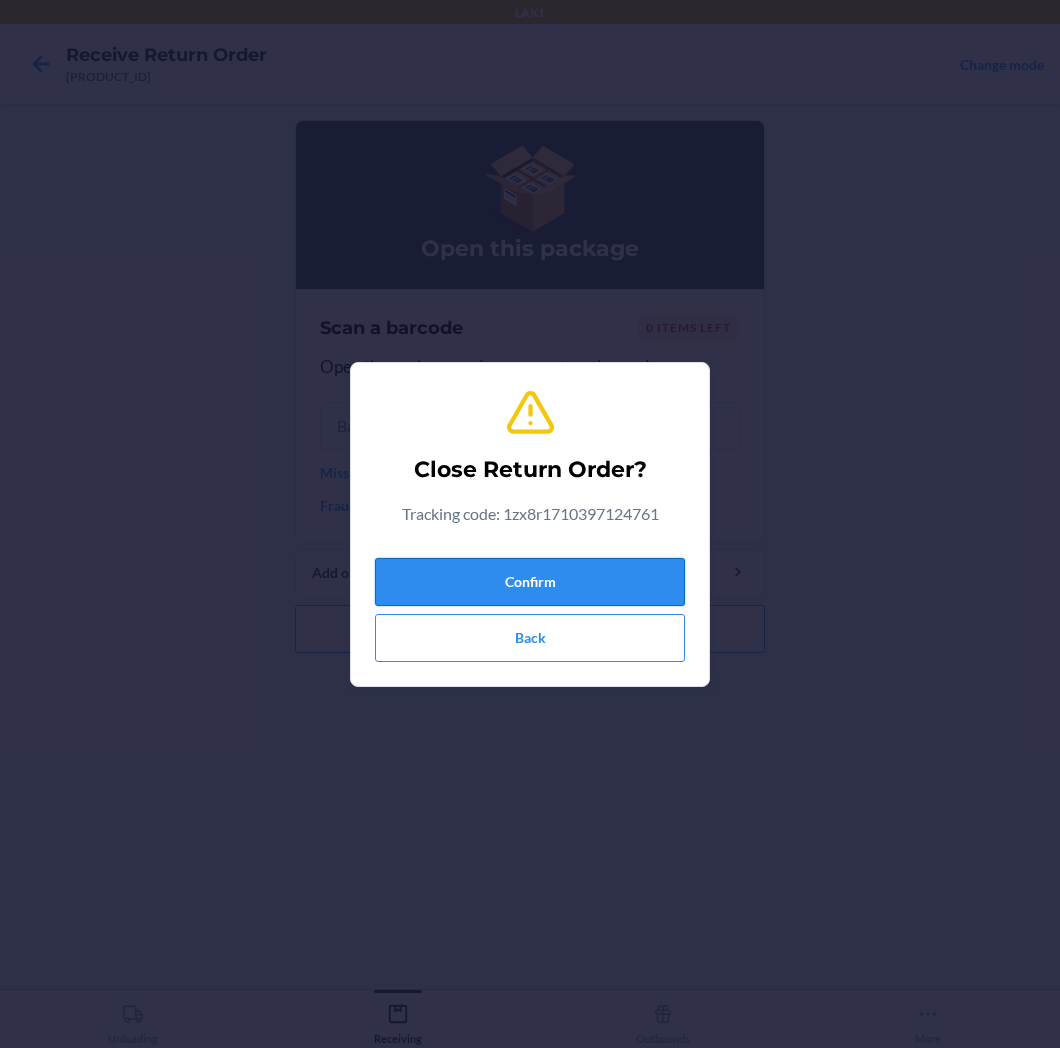 click on "Confirm" at bounding box center (530, 582) 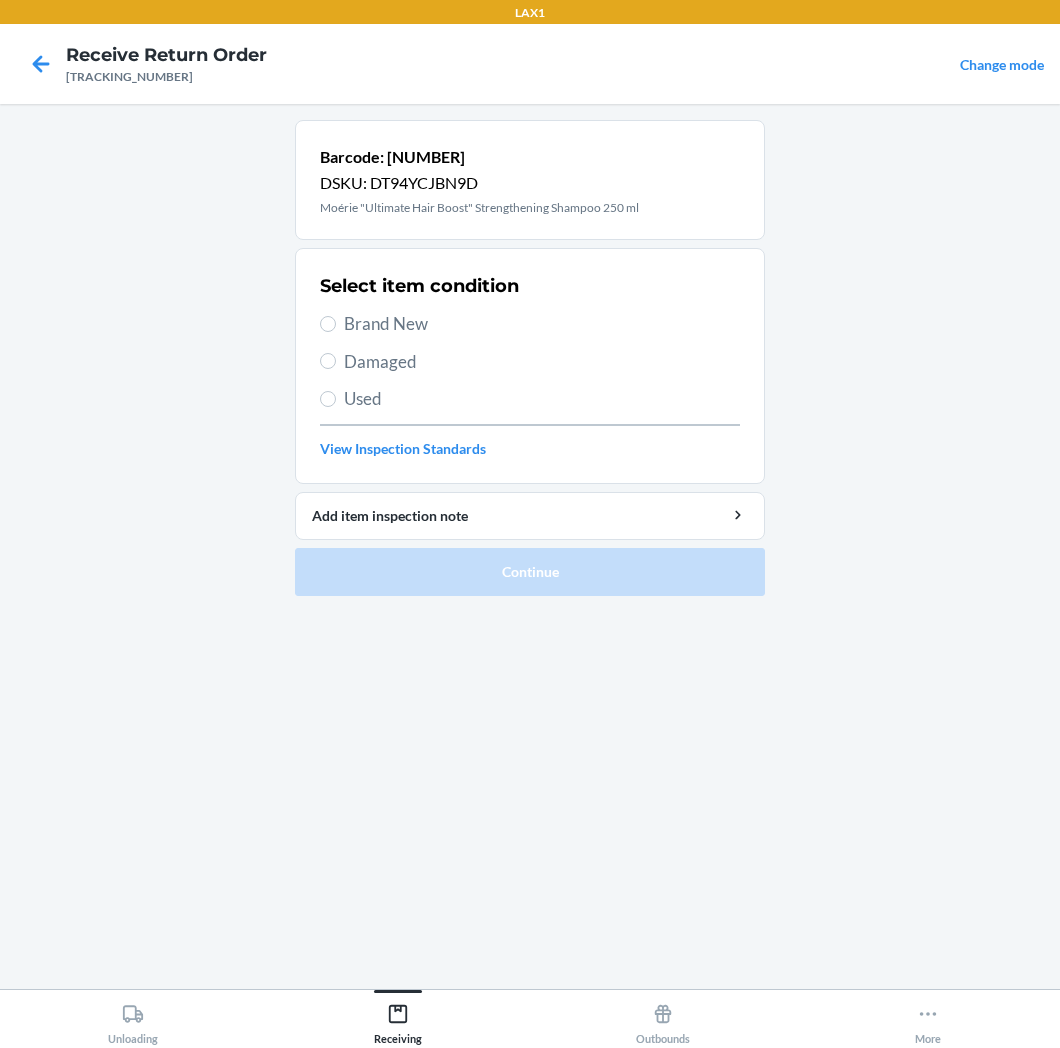 click on "Brand New" at bounding box center [542, 324] 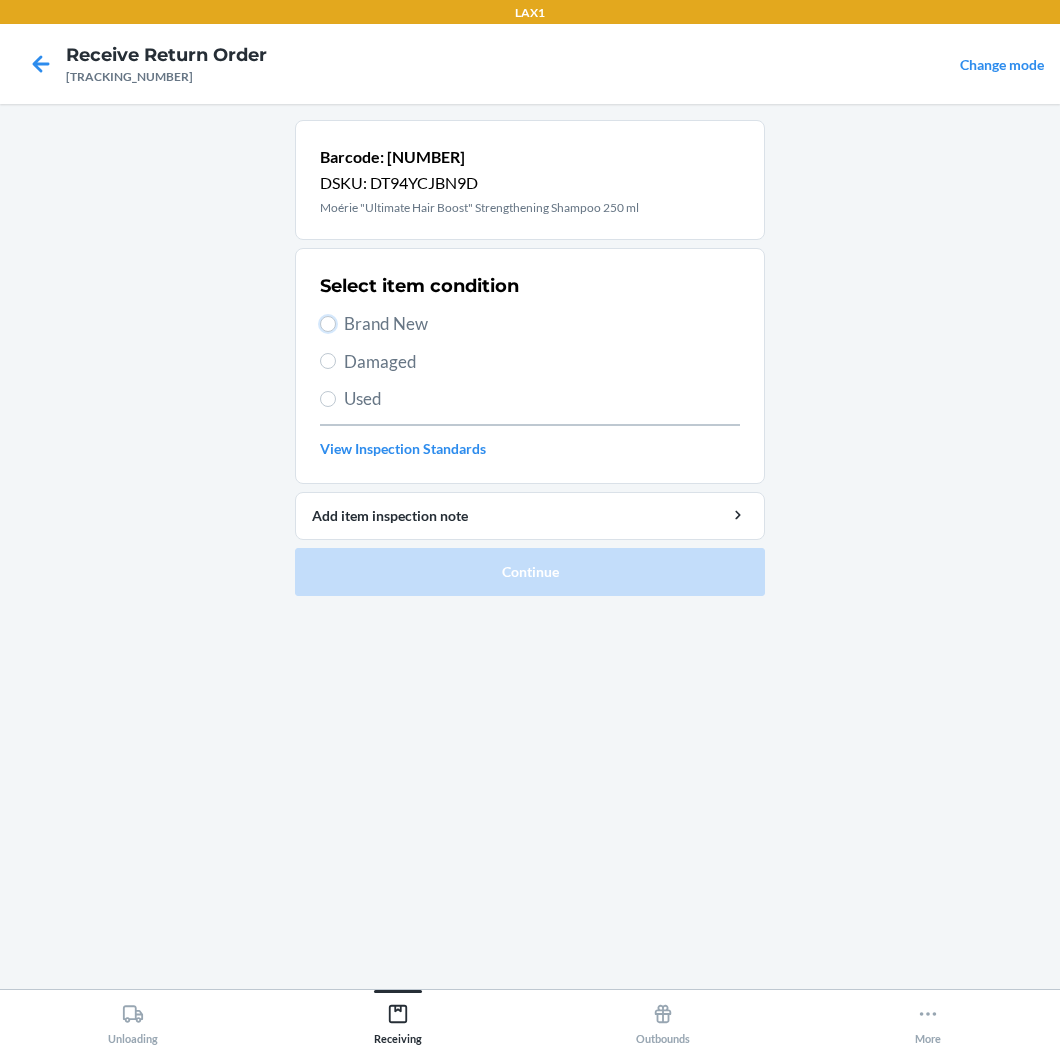 click on "Brand New" at bounding box center (328, 324) 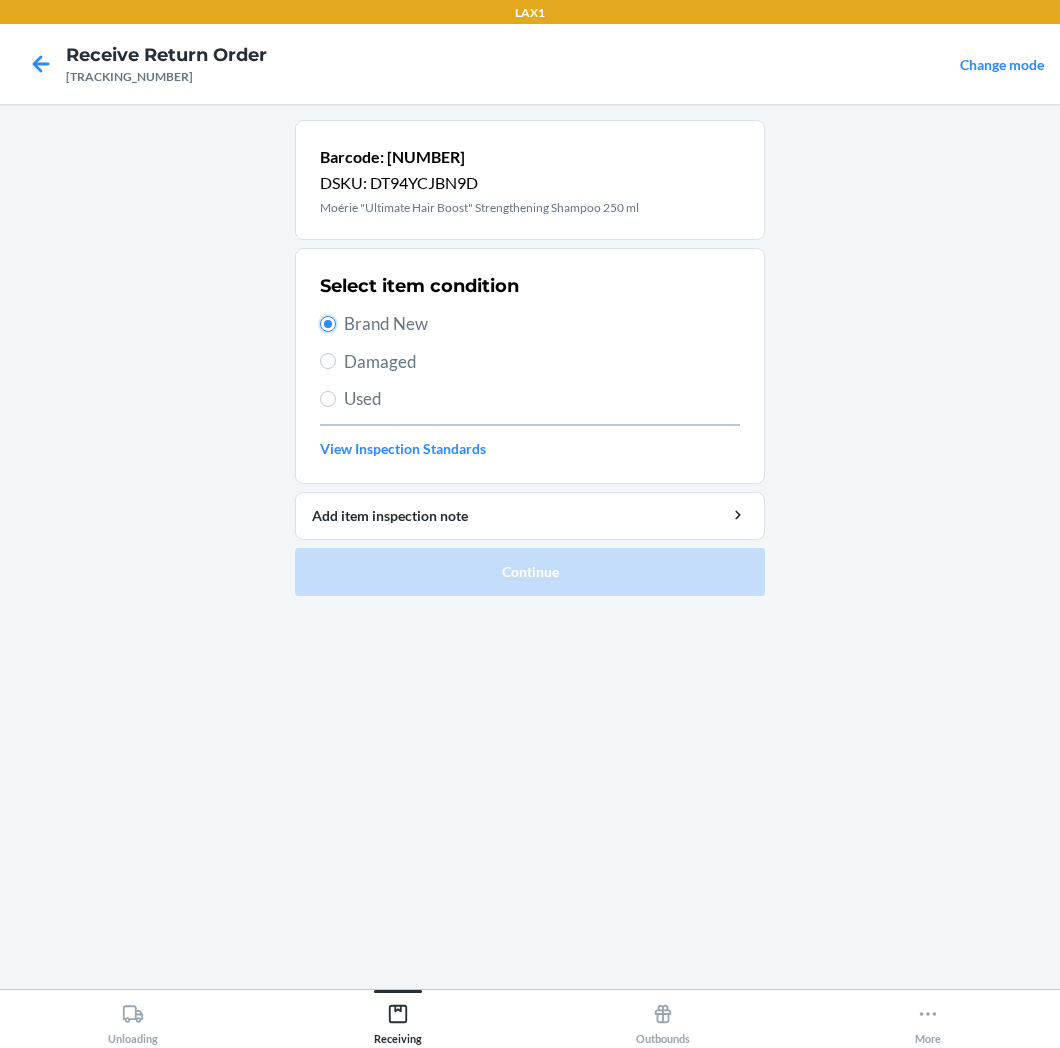 radio on "true" 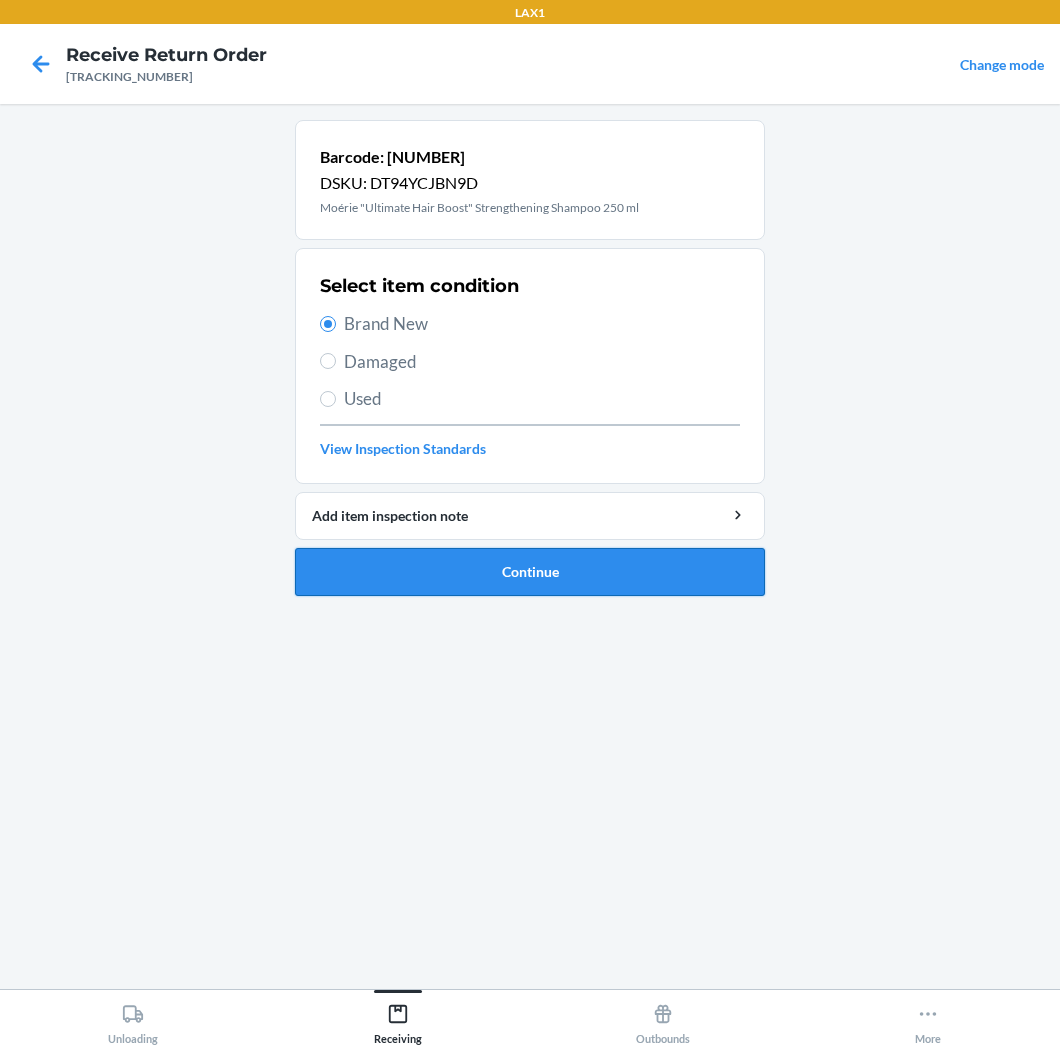 click on "Continue" at bounding box center [530, 572] 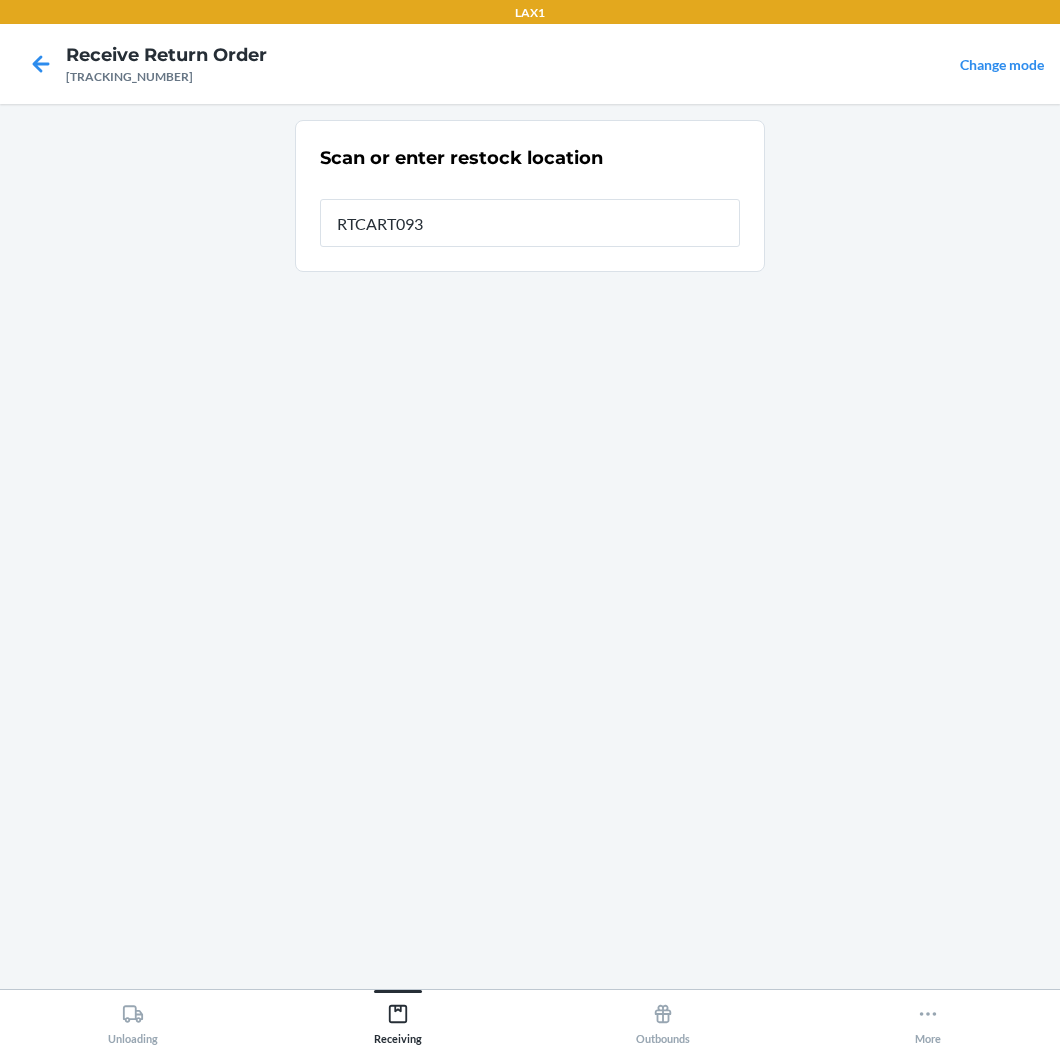 type on "RTCART093" 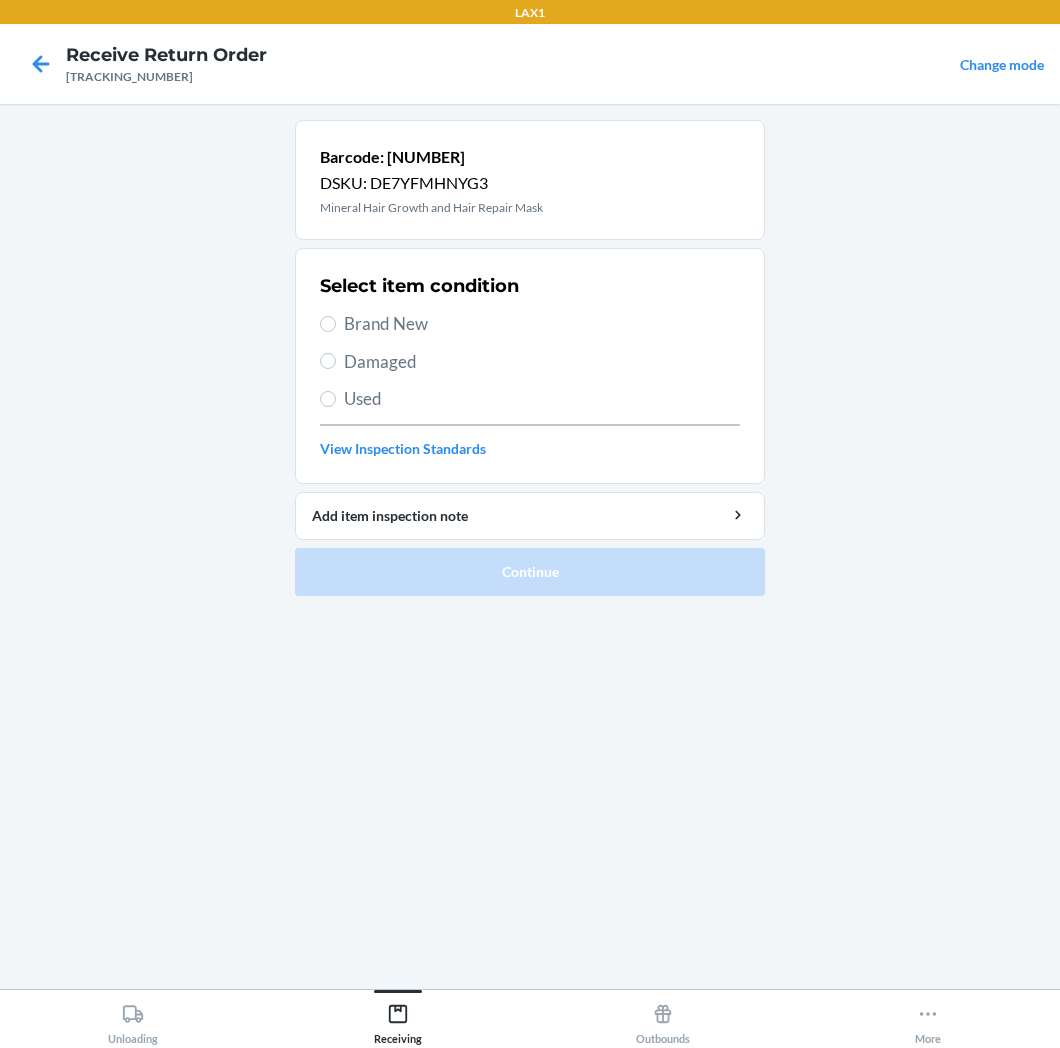 click on "Brand New" at bounding box center (542, 324) 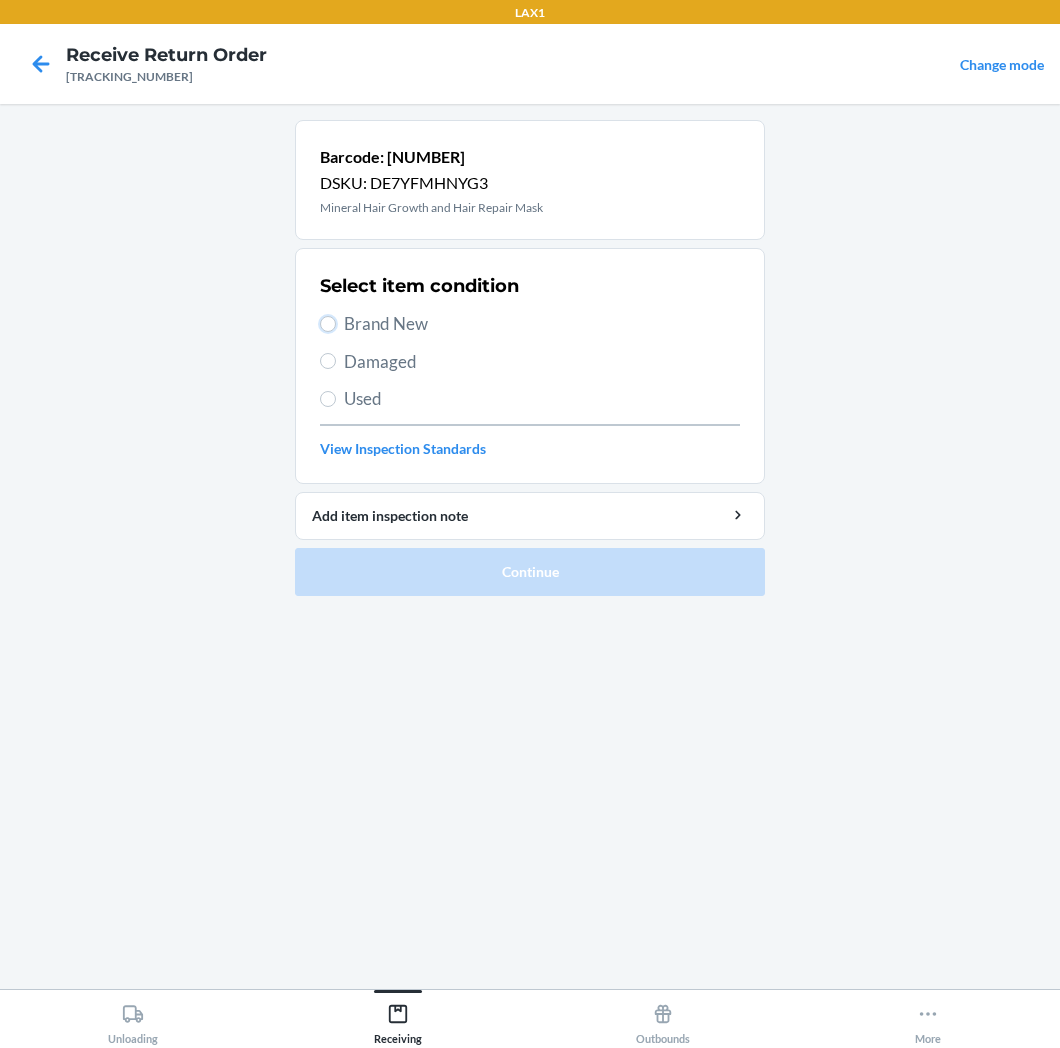 click on "Brand New" at bounding box center (328, 324) 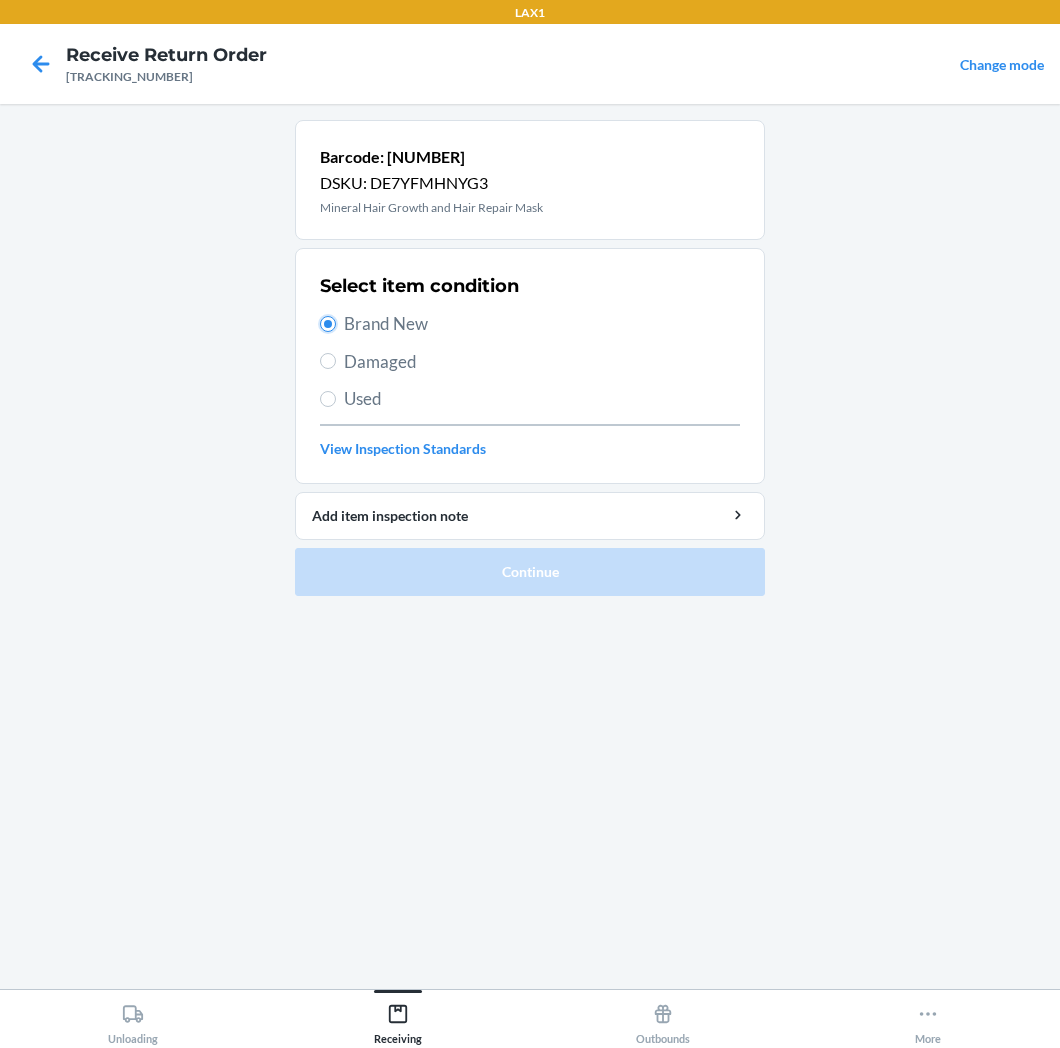 radio on "true" 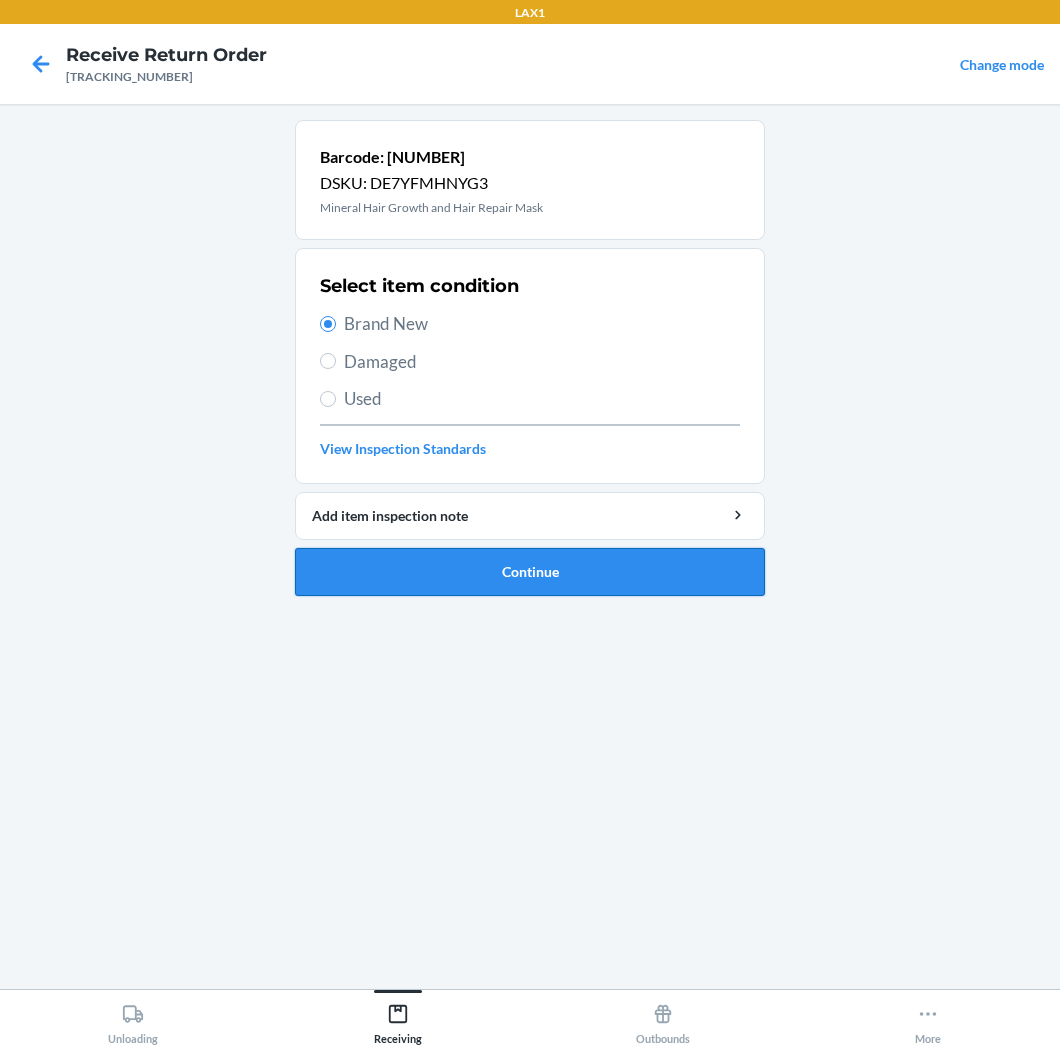 click on "Continue" at bounding box center [530, 572] 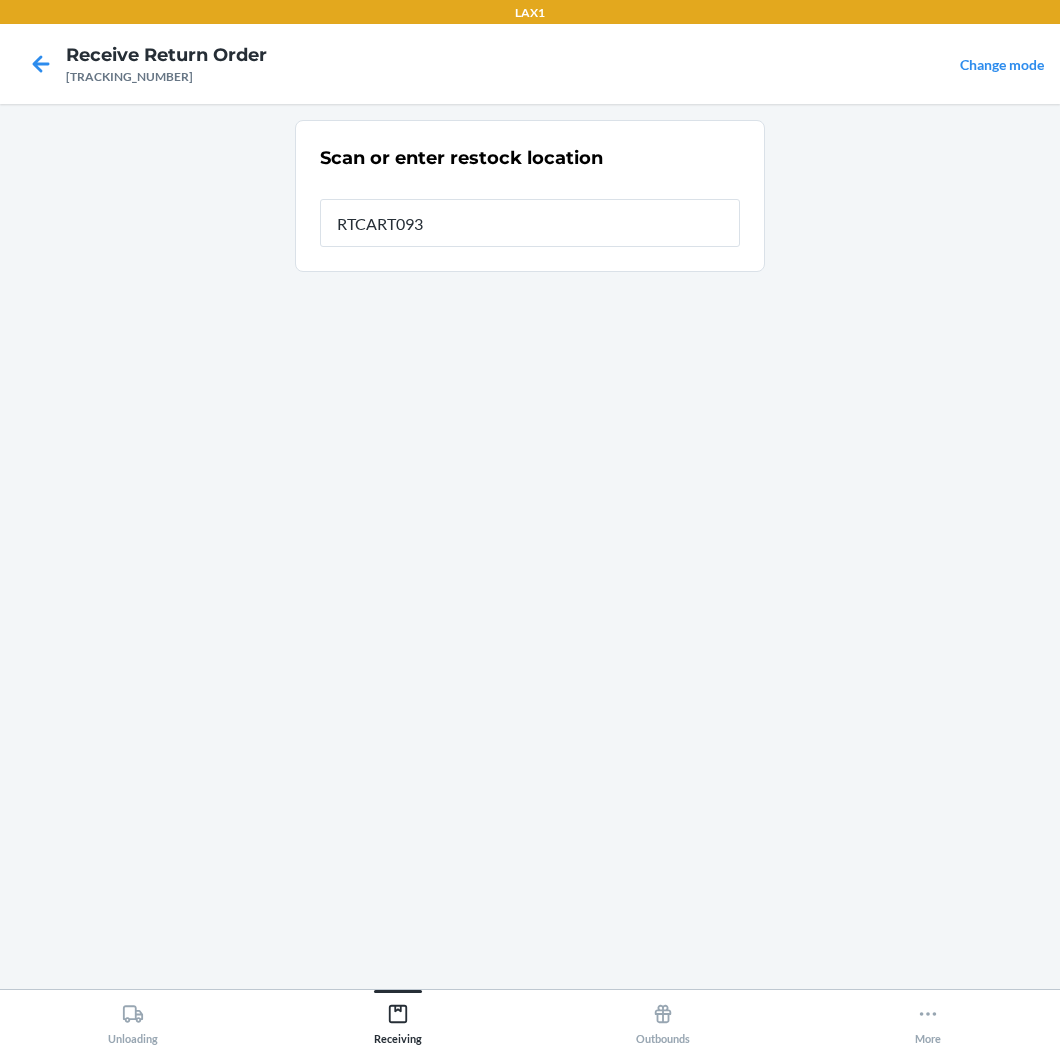 type on "RTCART093" 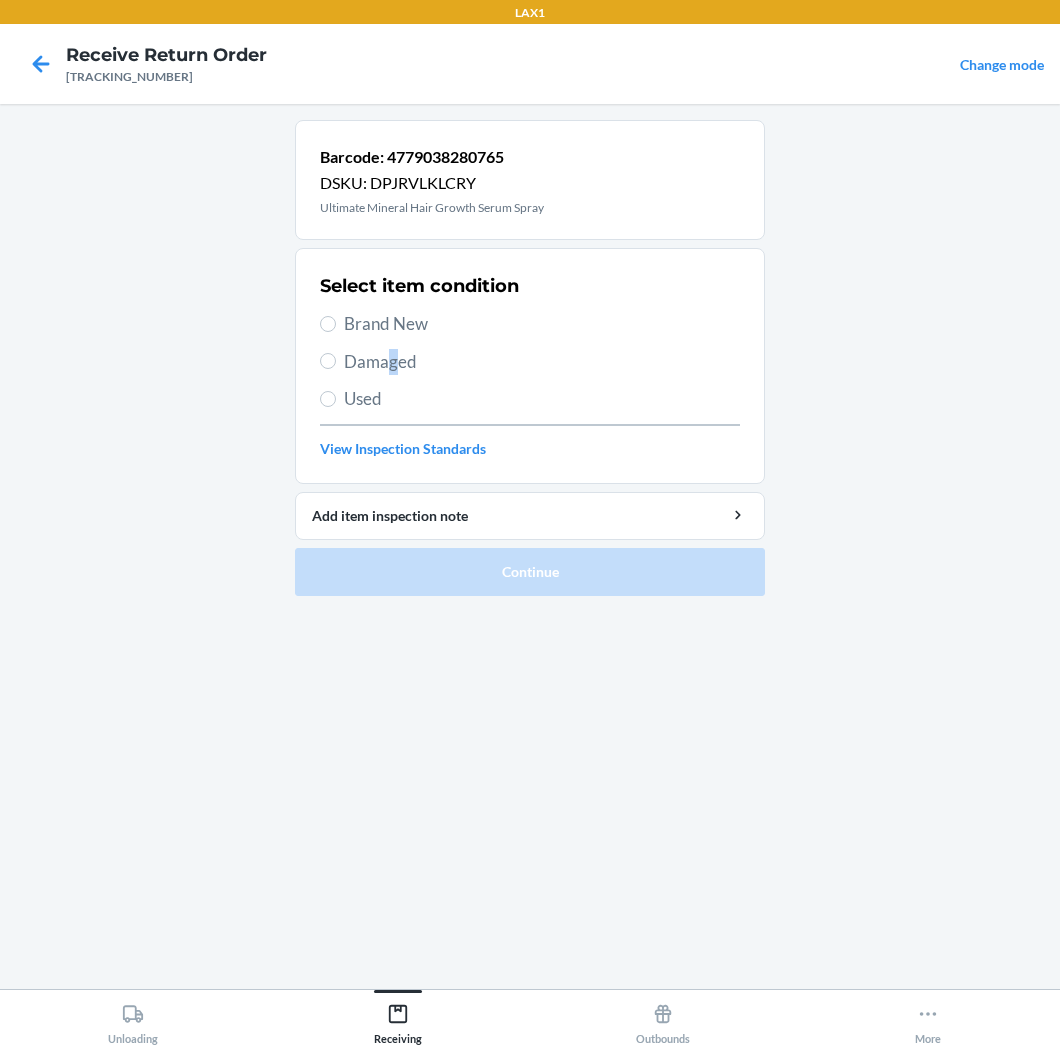 click on "Damaged" at bounding box center [542, 362] 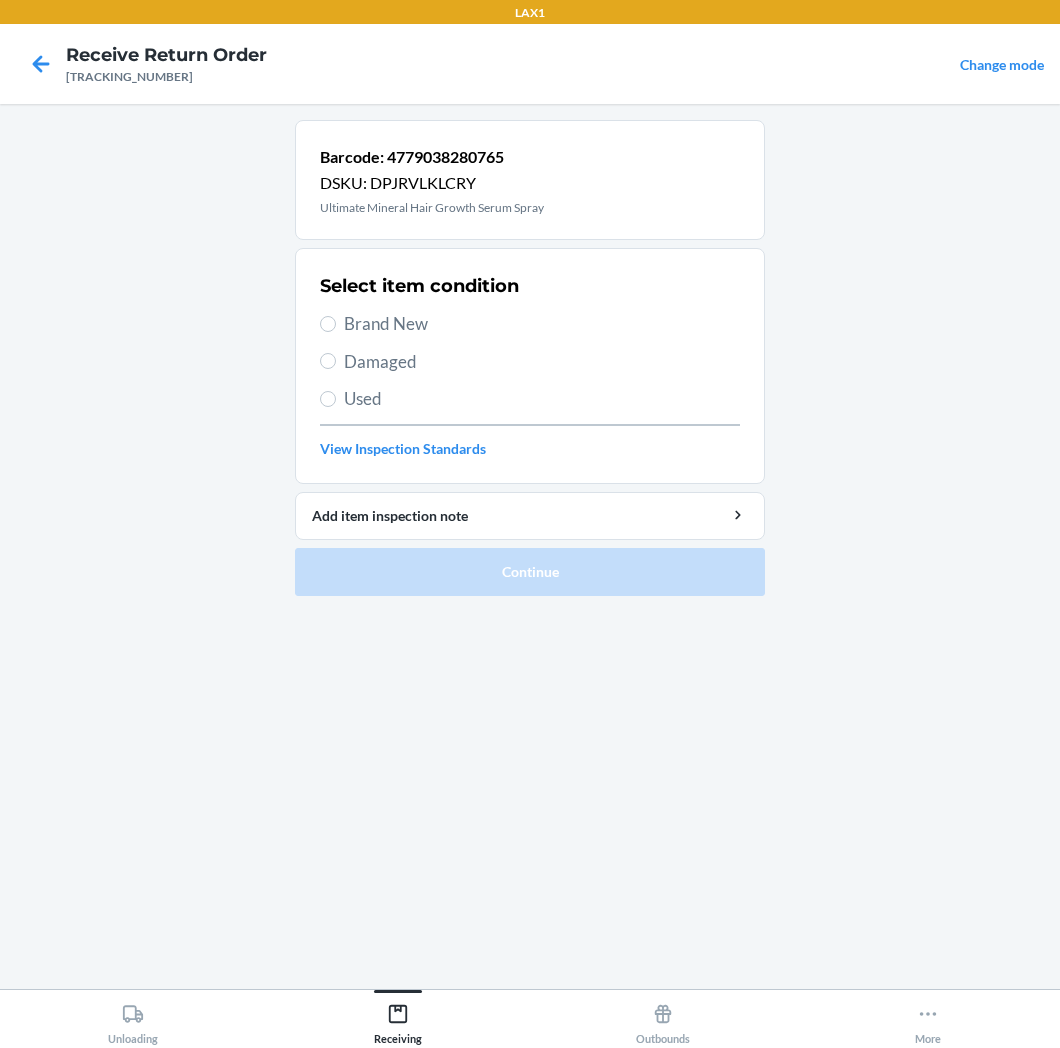 click on "Damaged" at bounding box center (542, 362) 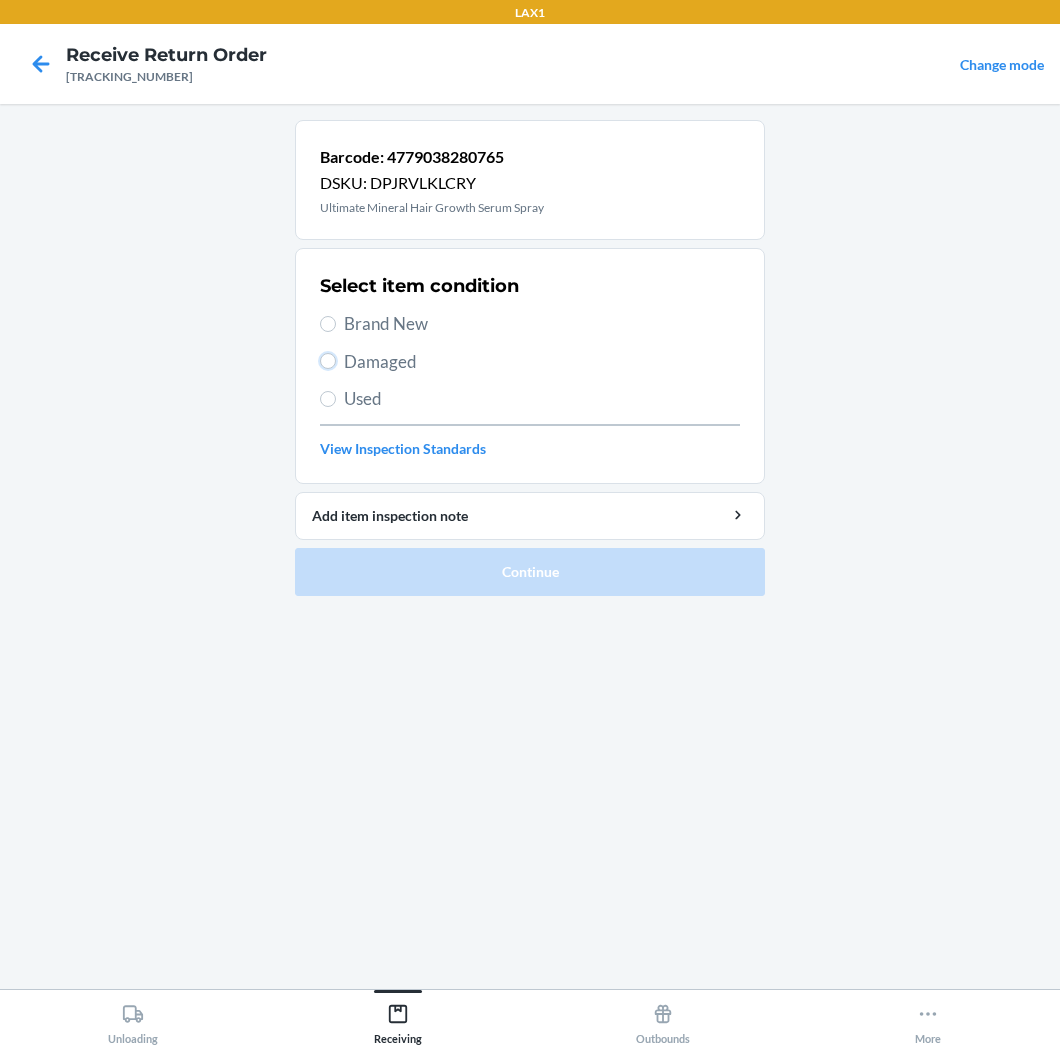 click on "Damaged" at bounding box center [328, 361] 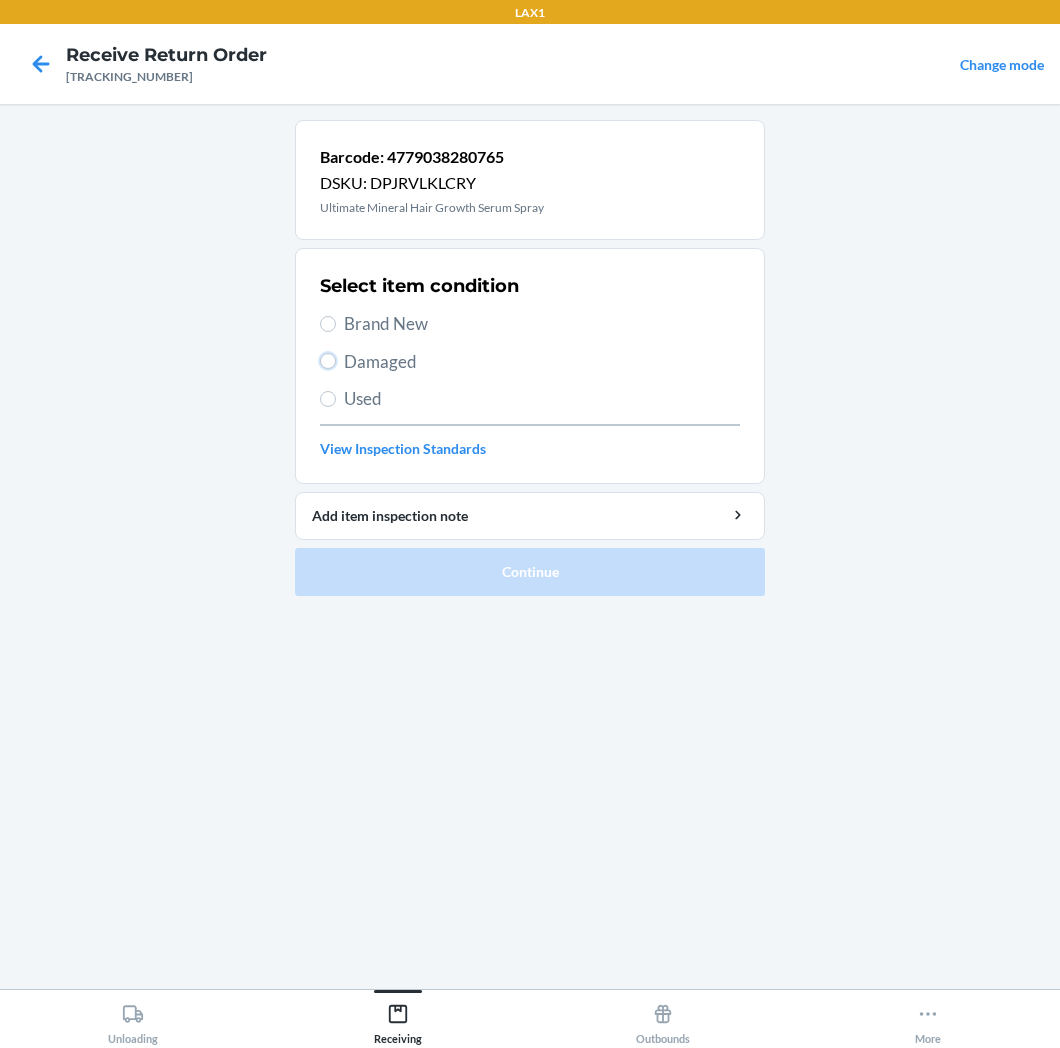 radio on "true" 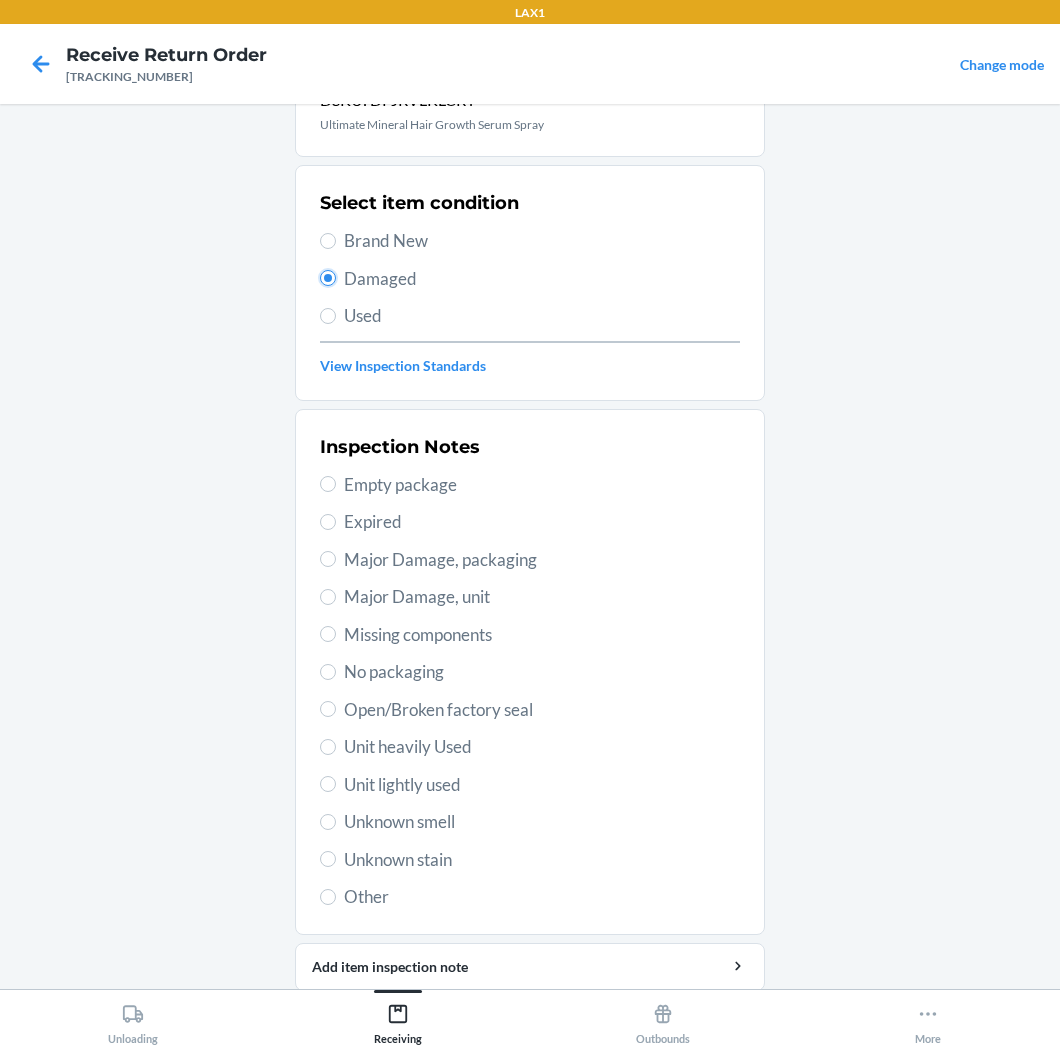 scroll, scrollTop: 155, scrollLeft: 0, axis: vertical 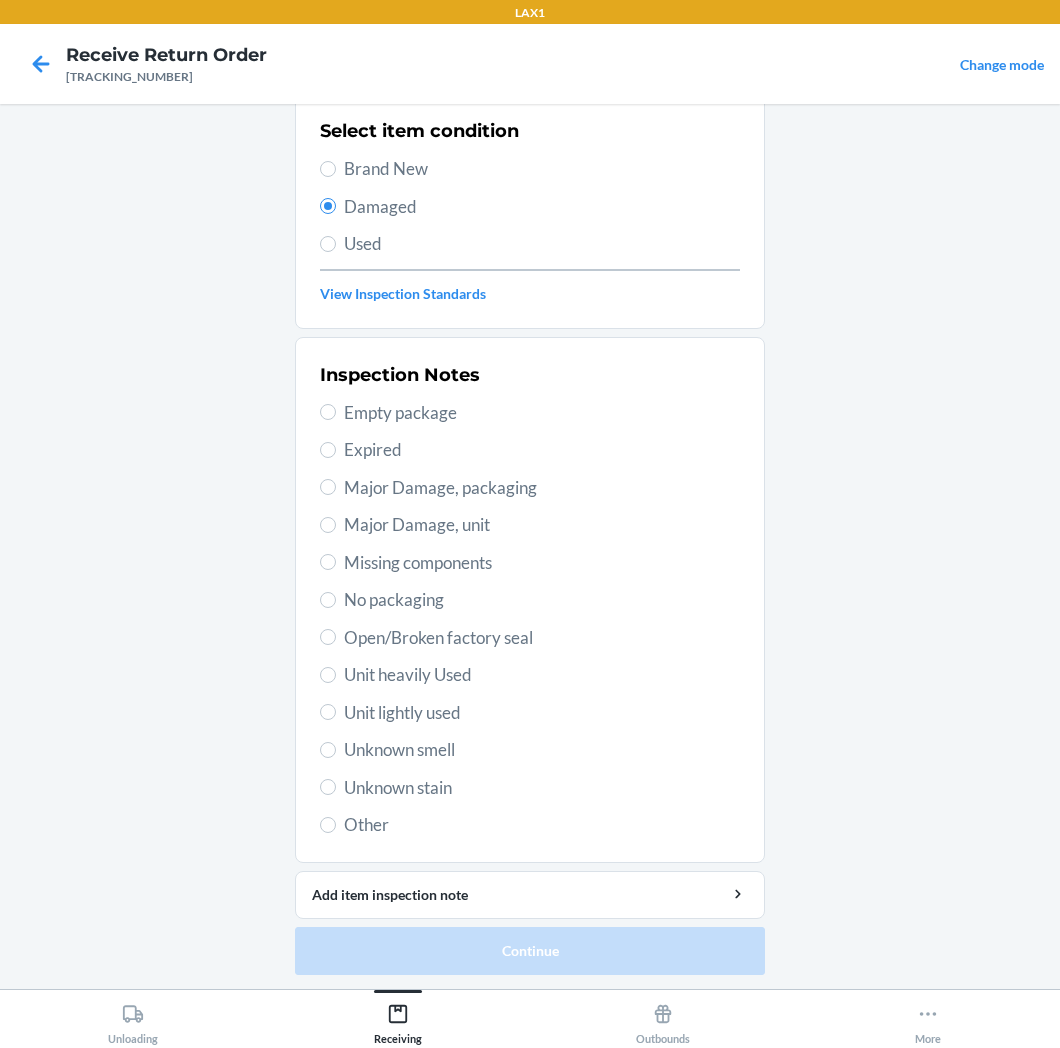 click on "Major Damage, unit" at bounding box center [542, 525] 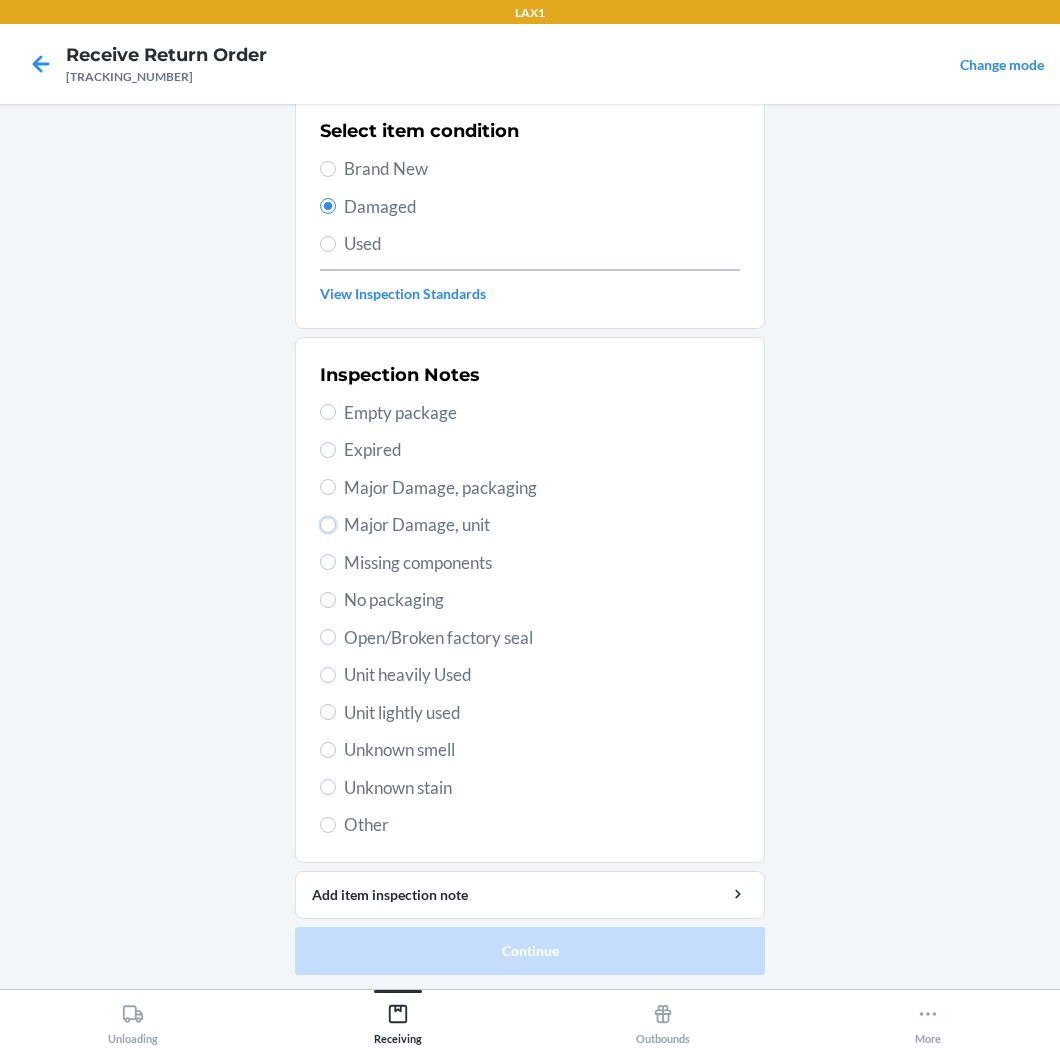 click on "Major Damage, unit" at bounding box center (328, 525) 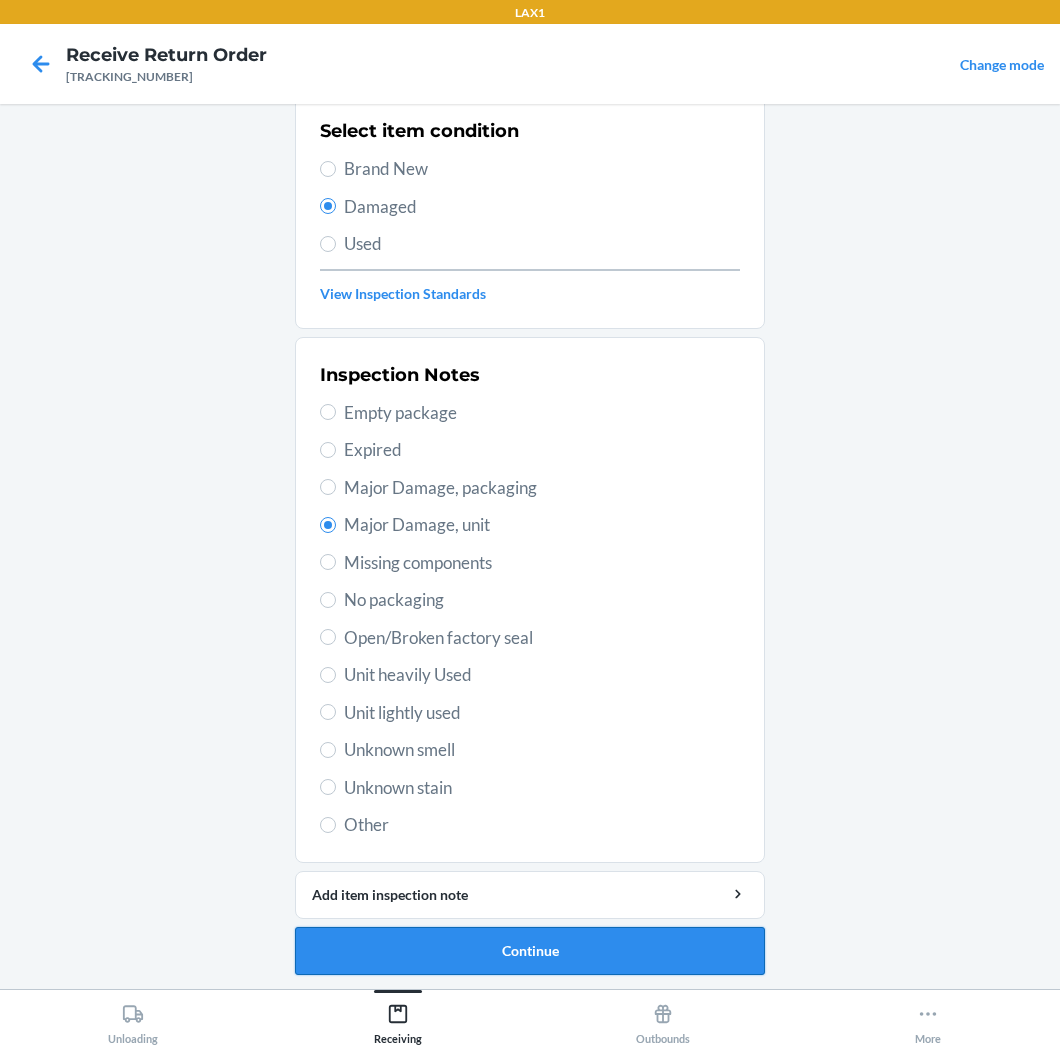 click on "Continue" at bounding box center [530, 951] 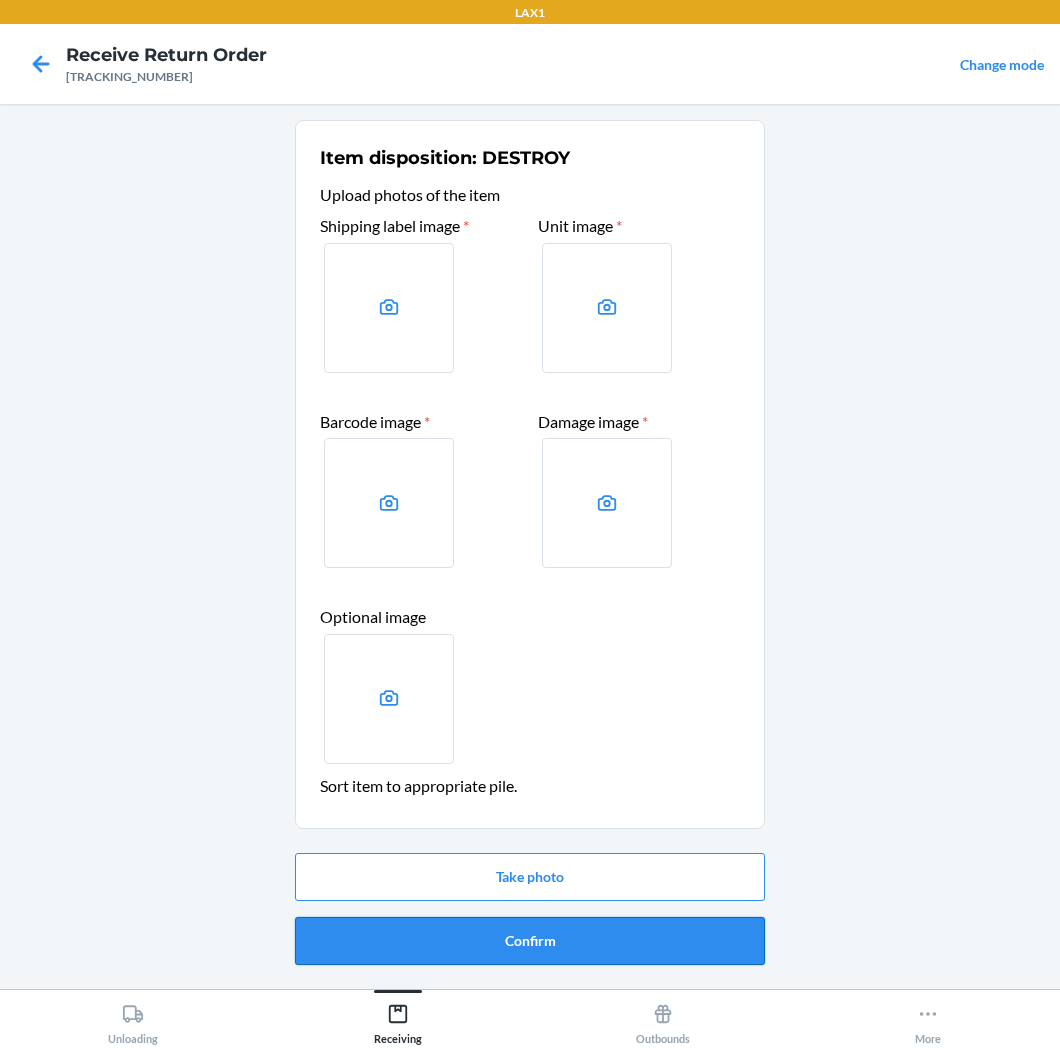 click on "Confirm" at bounding box center [530, 941] 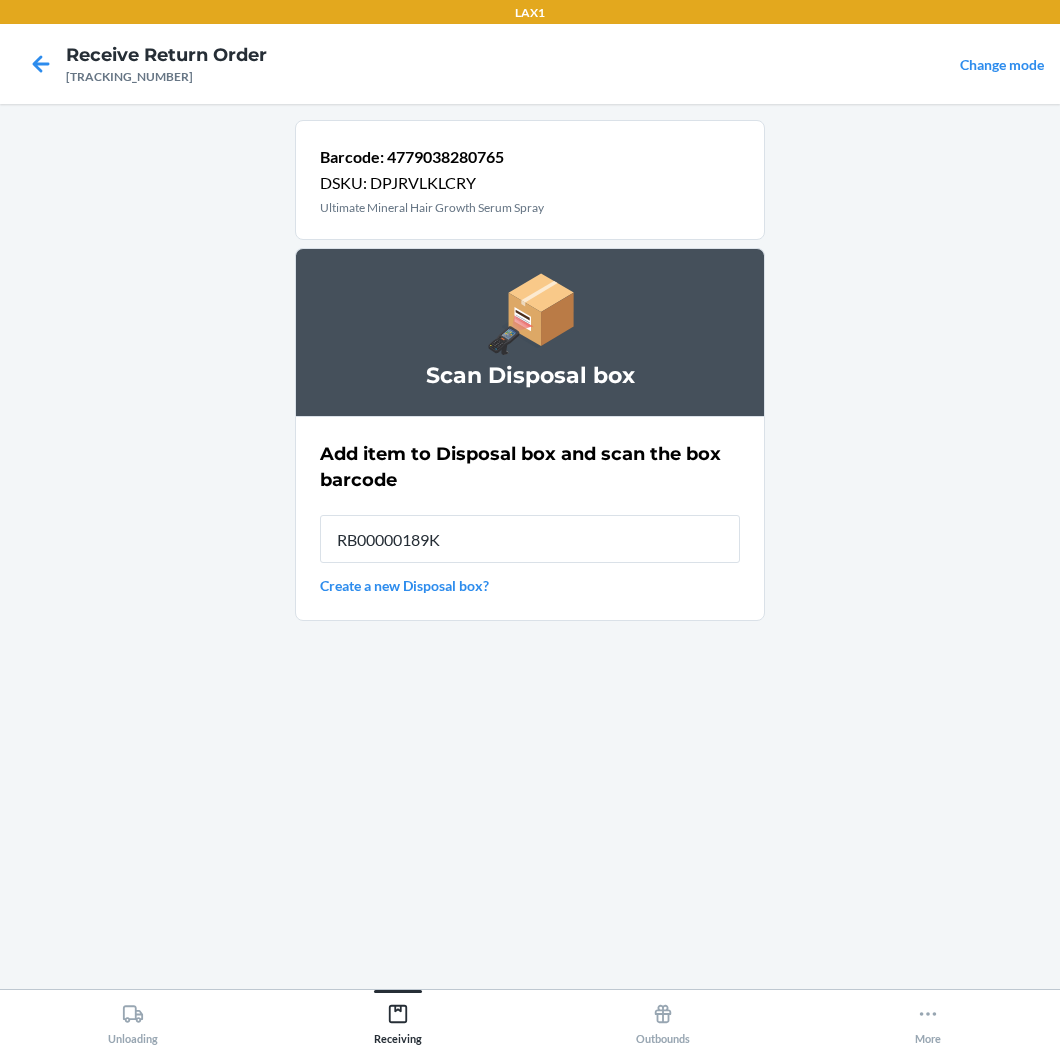 type on "RB00000189K" 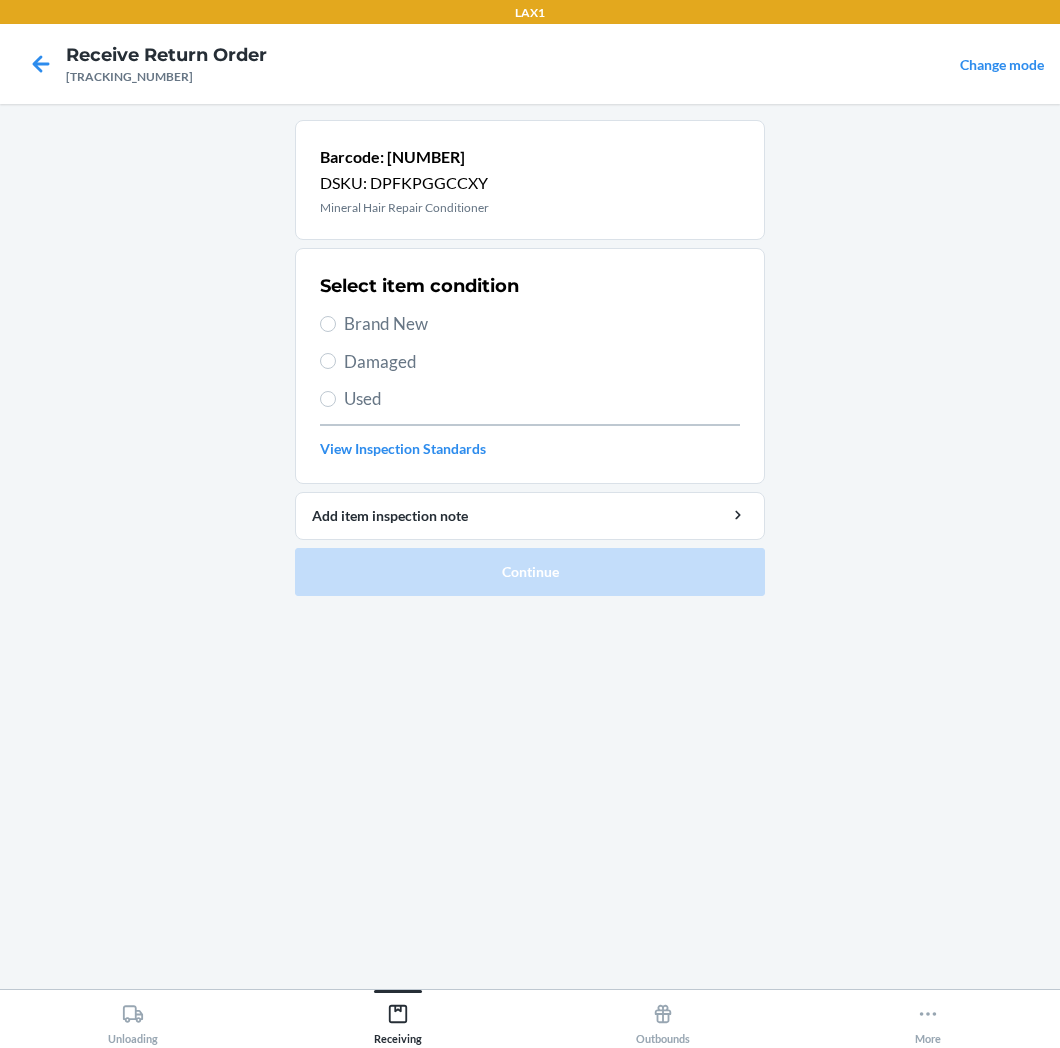 click on "Damaged" at bounding box center (542, 362) 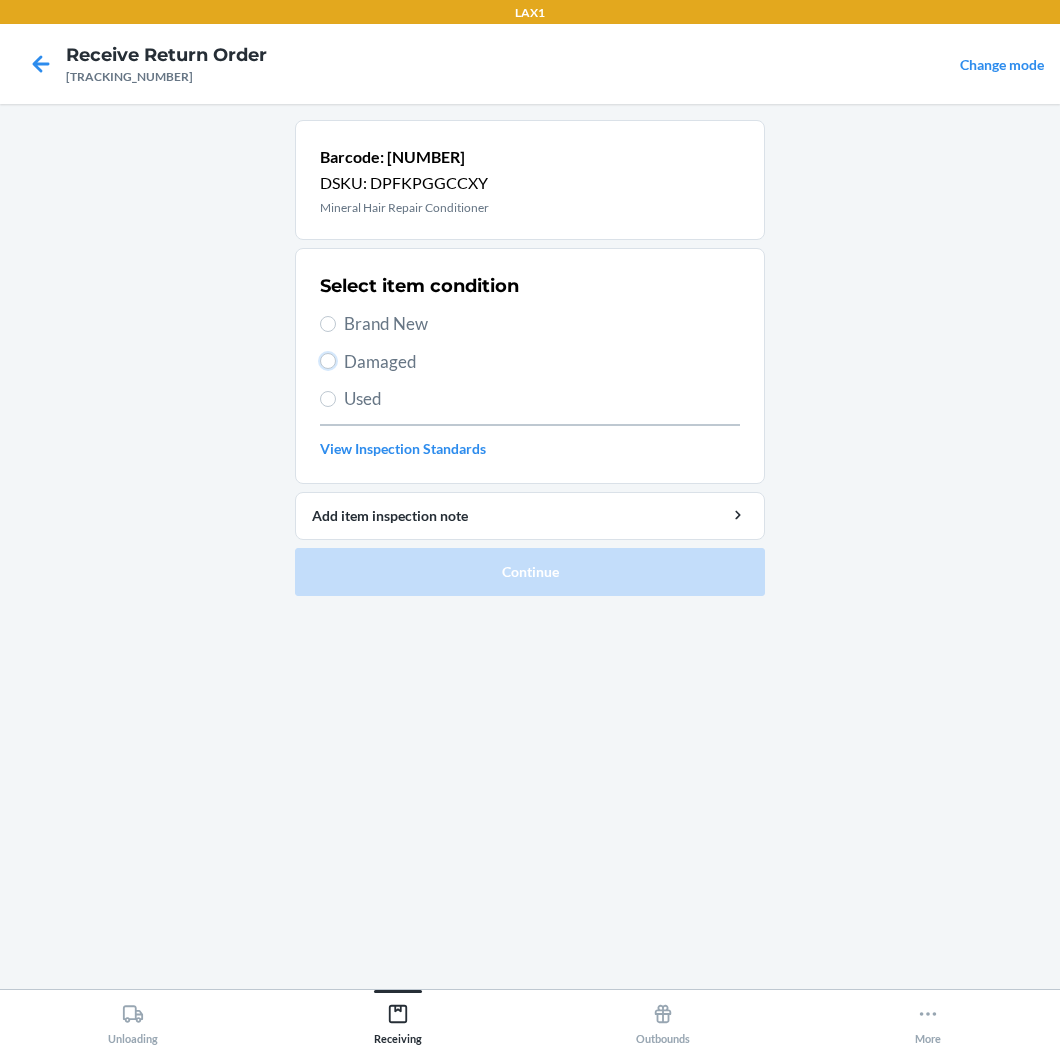 click on "Damaged" at bounding box center [328, 361] 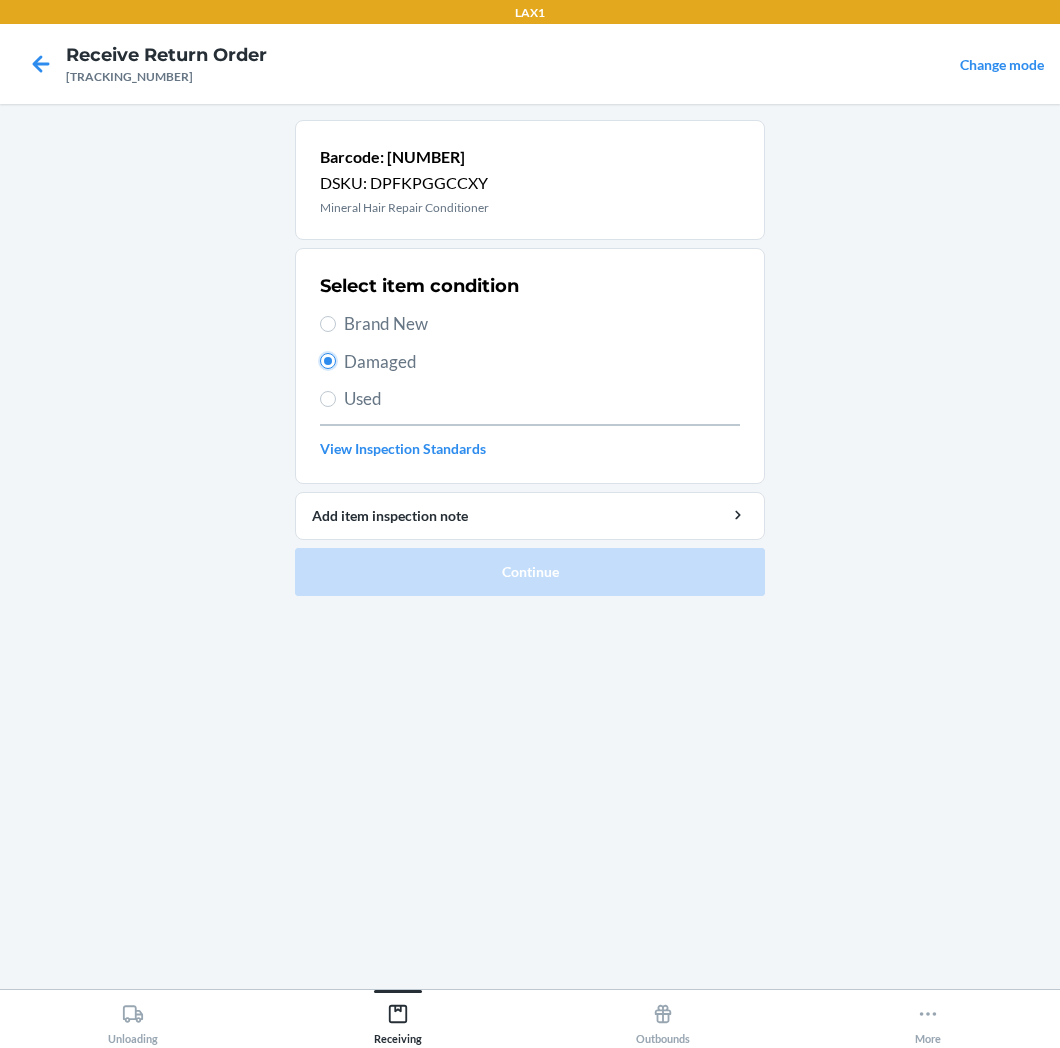 radio on "true" 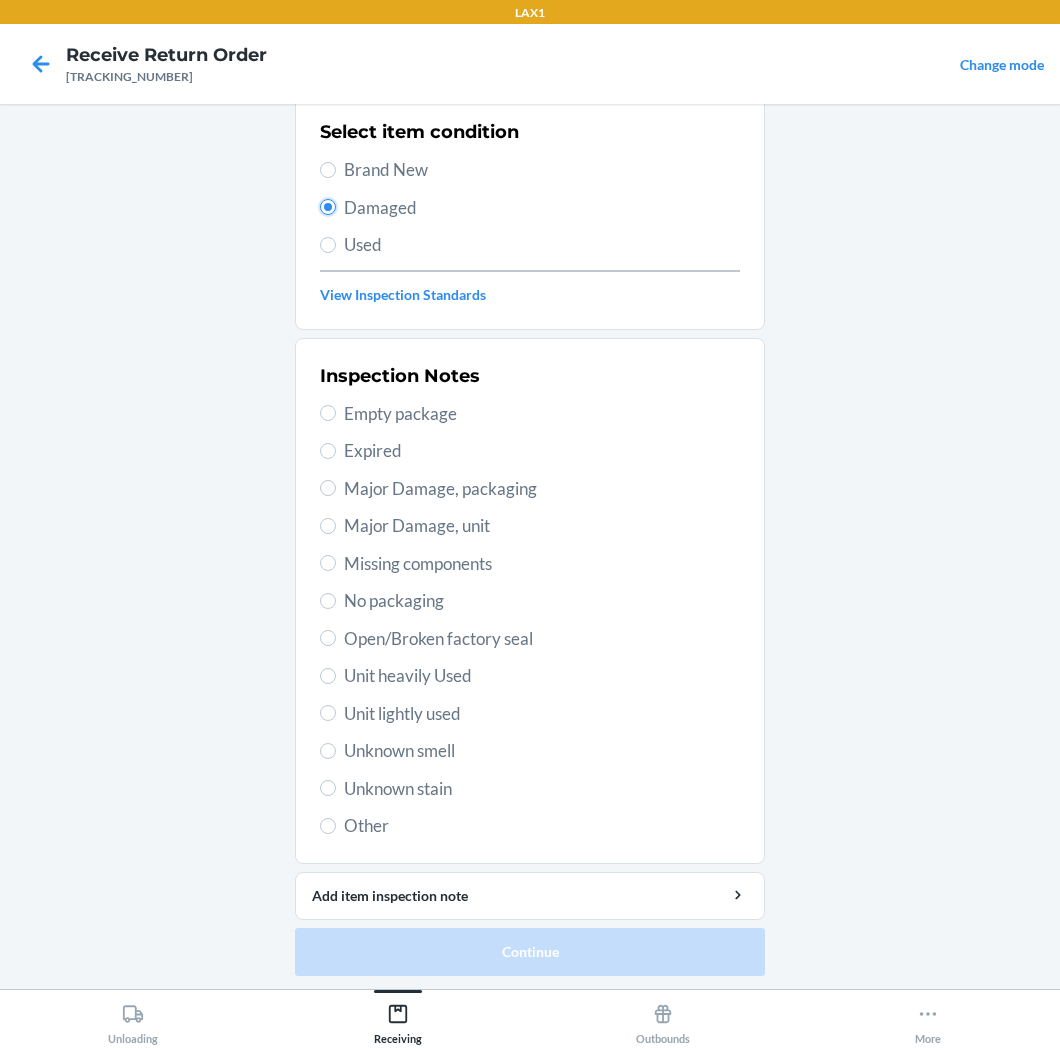 scroll, scrollTop: 155, scrollLeft: 0, axis: vertical 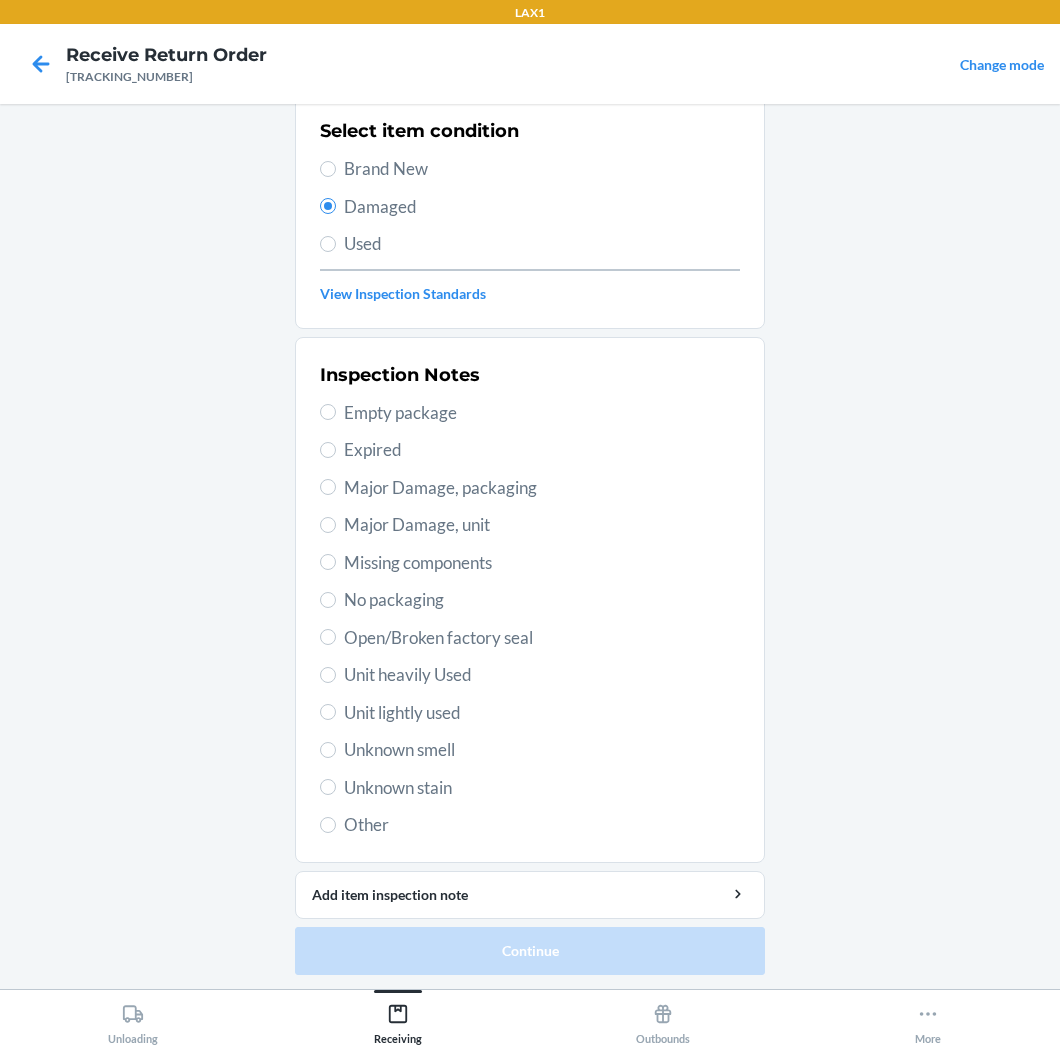 click on "Major Damage, packaging" at bounding box center (542, 488) 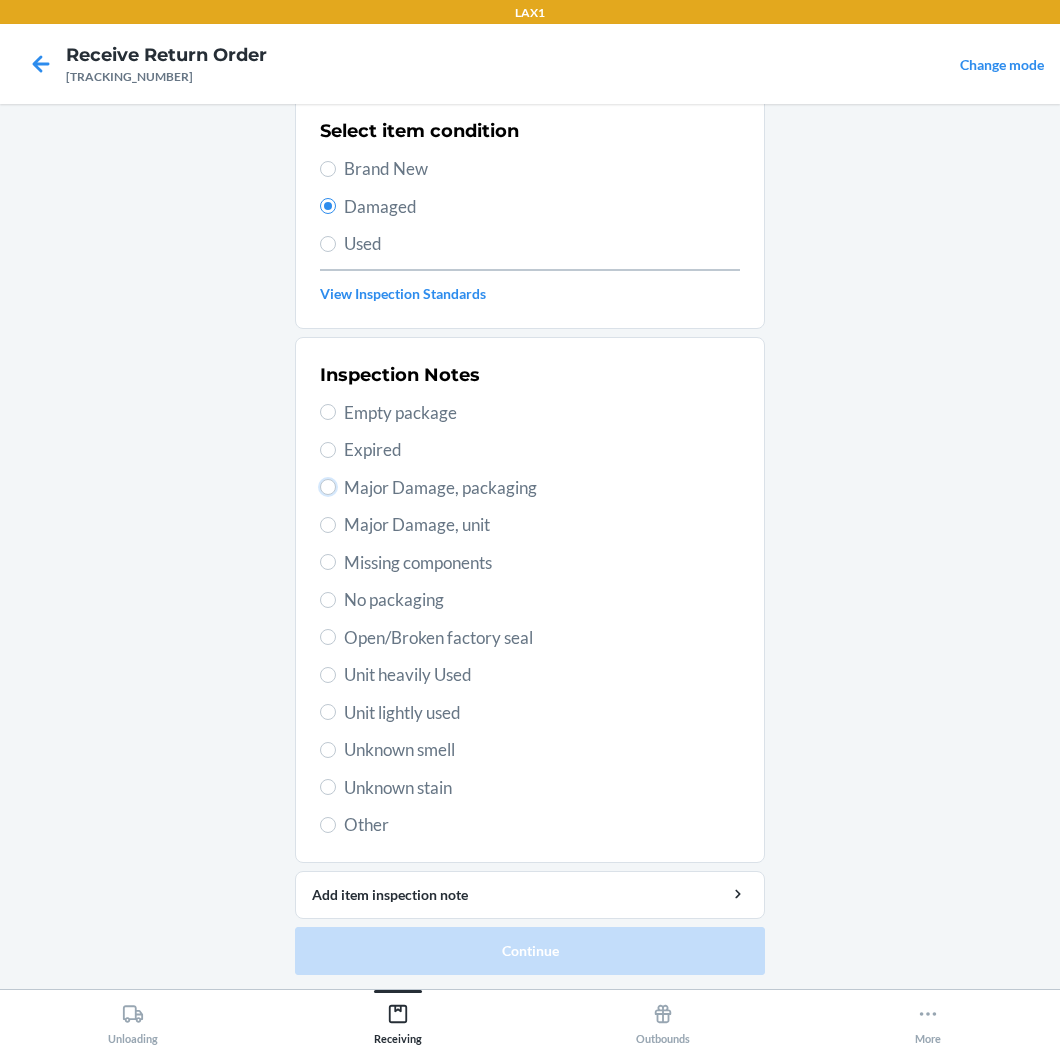 click on "Major Damage, packaging" at bounding box center [328, 487] 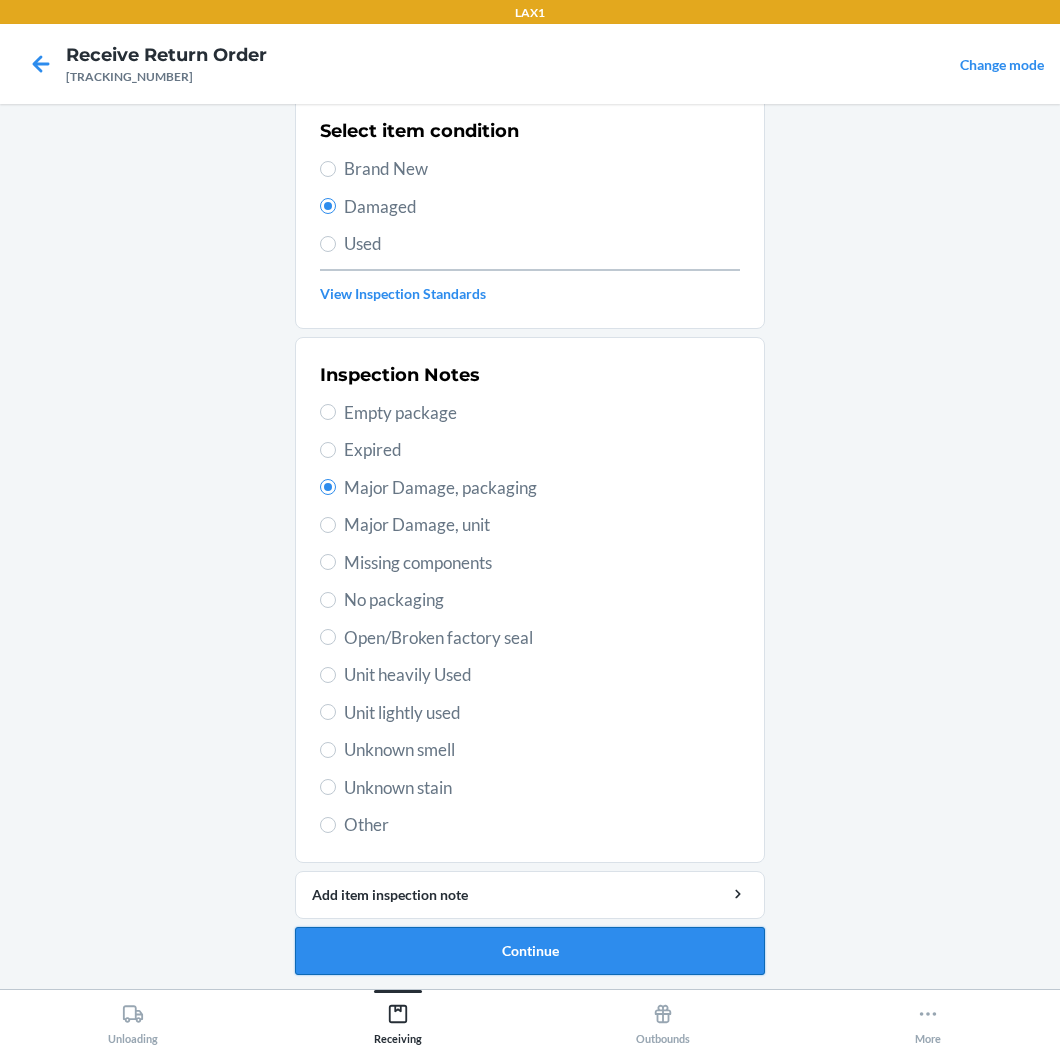 click on "Continue" at bounding box center [530, 951] 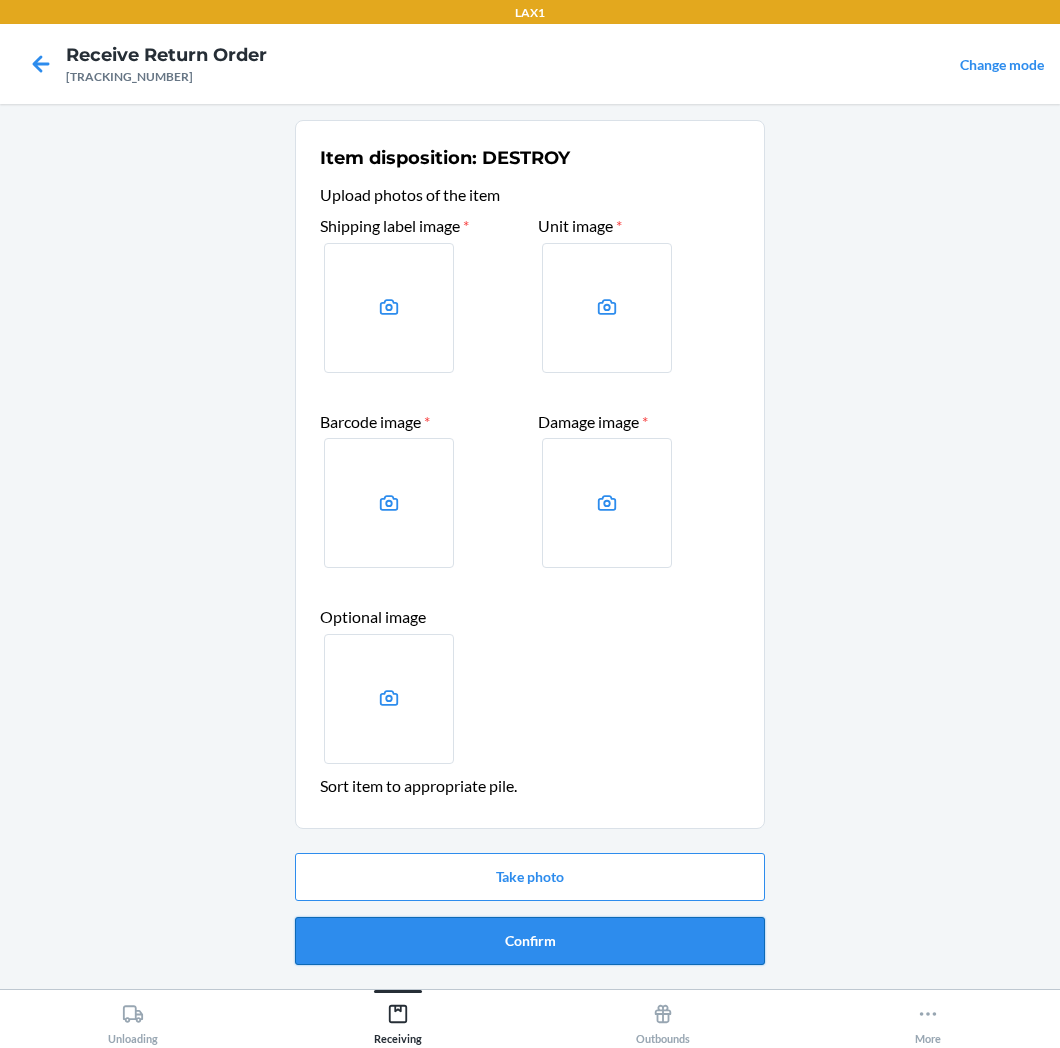 click on "Confirm" at bounding box center [530, 941] 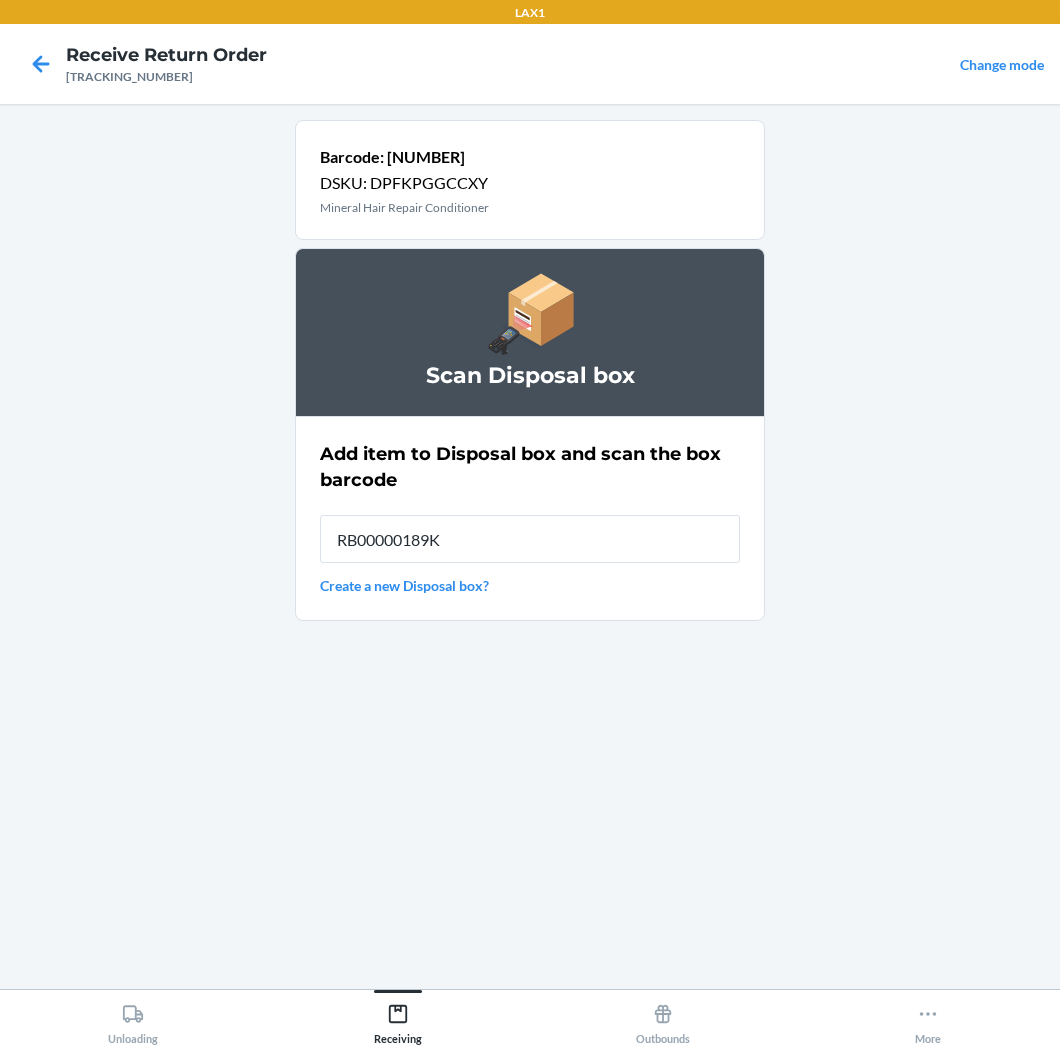 type on "RB00000189K" 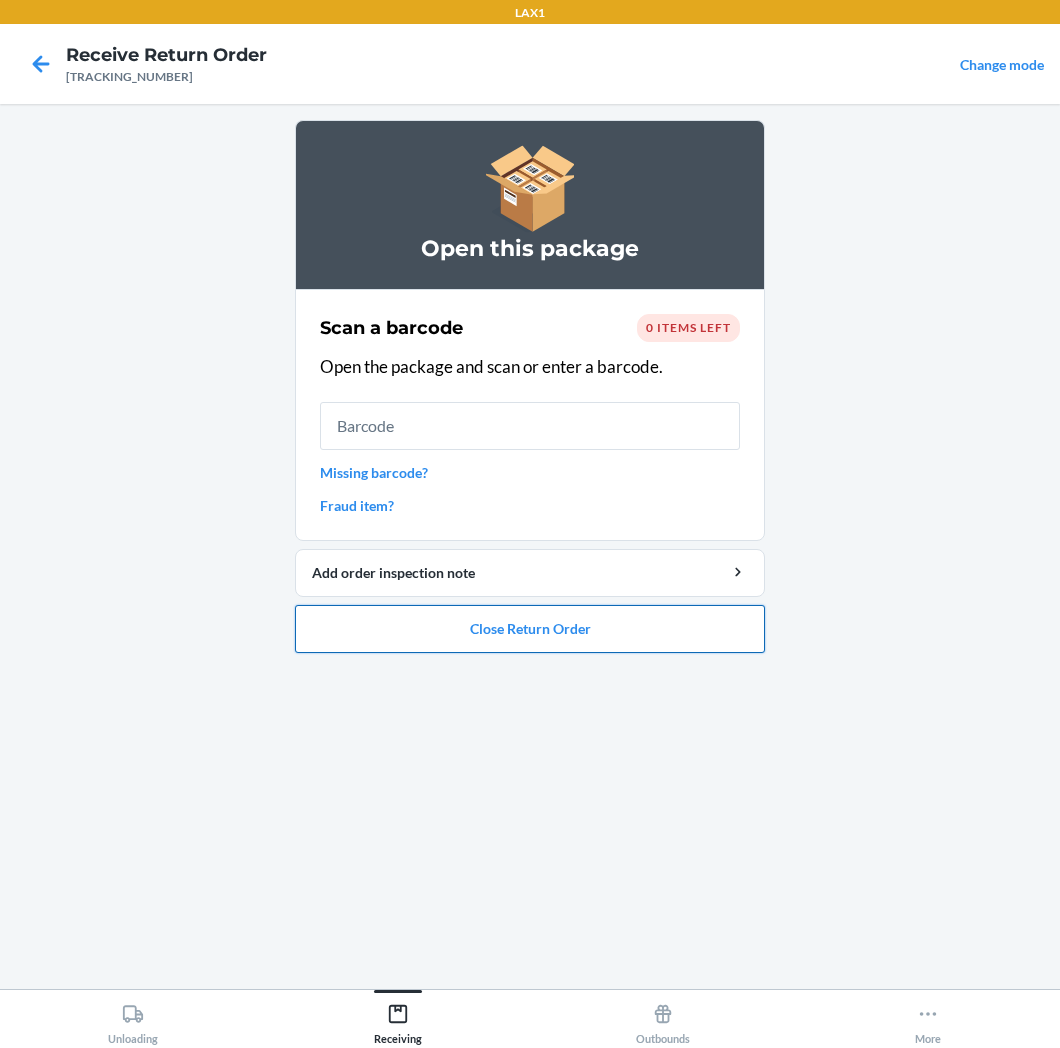 click on "Close Return Order" at bounding box center (530, 629) 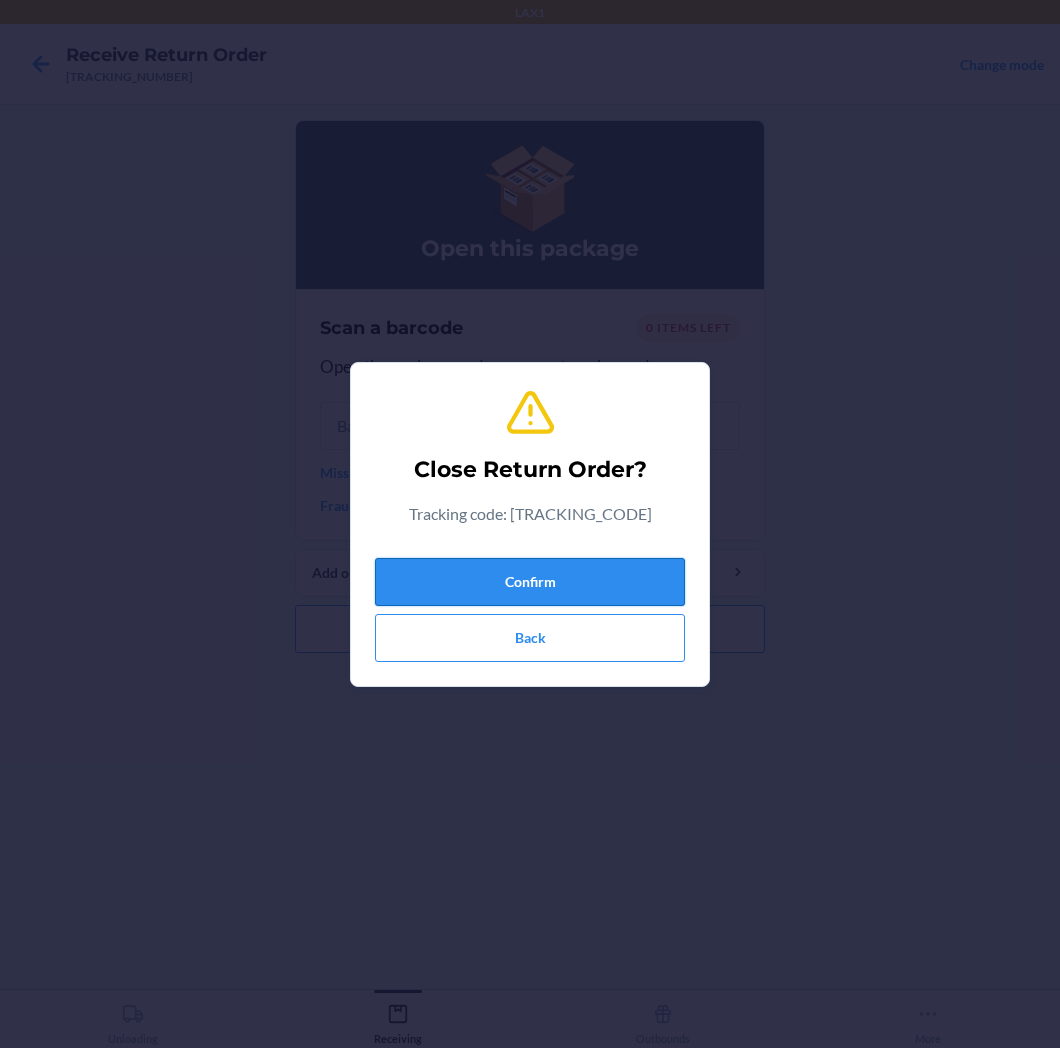 click on "Confirm" at bounding box center (530, 582) 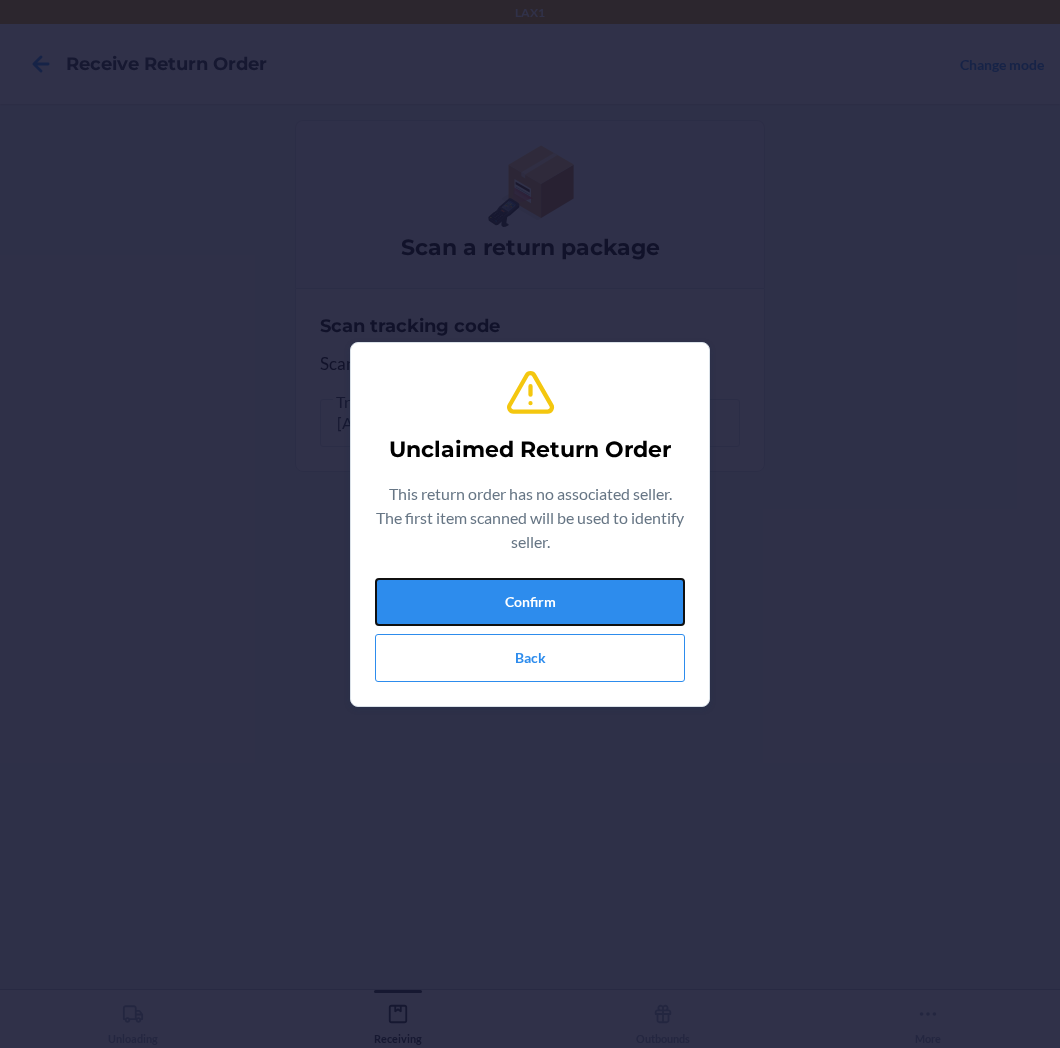 drag, startPoint x: 617, startPoint y: 590, endPoint x: 600, endPoint y: 597, distance: 18.384777 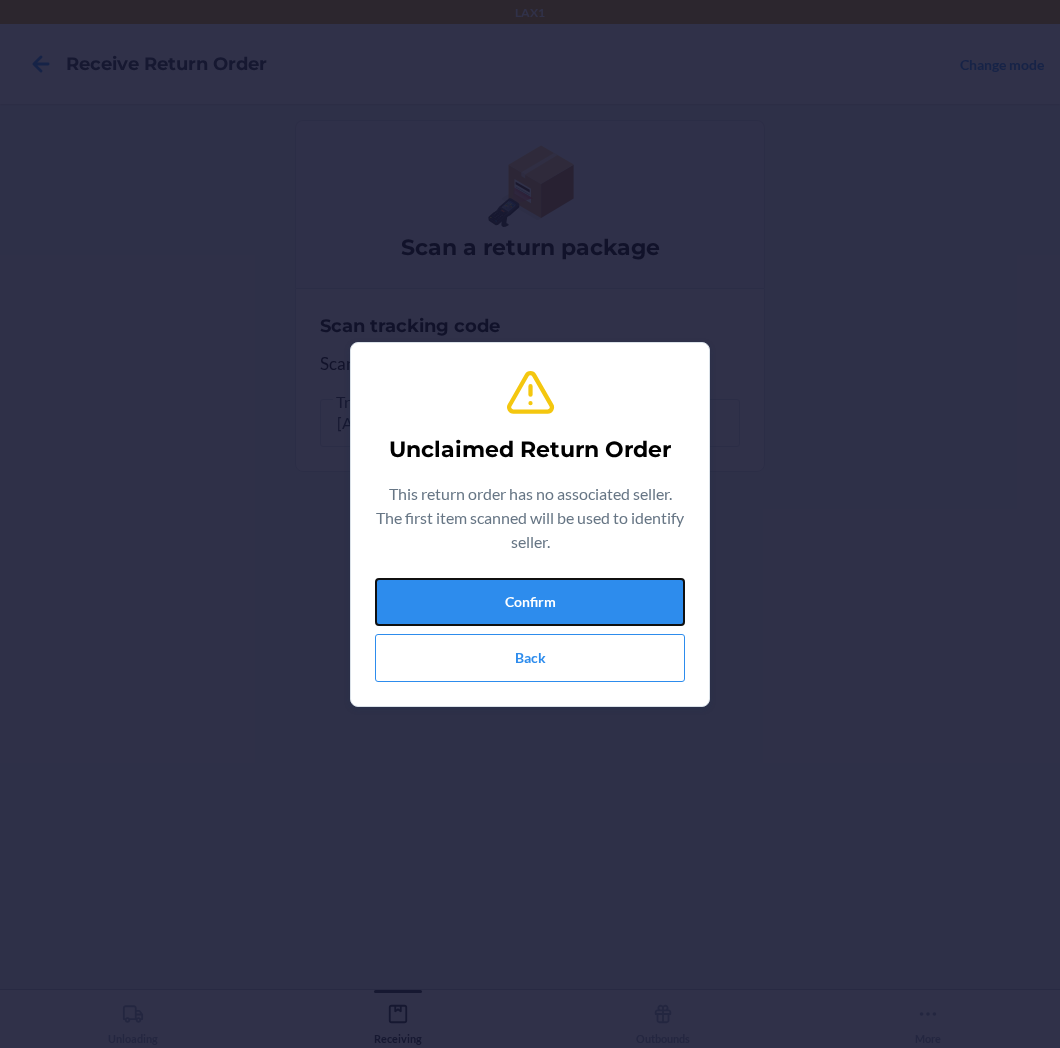 click on "Confirm" at bounding box center [530, 602] 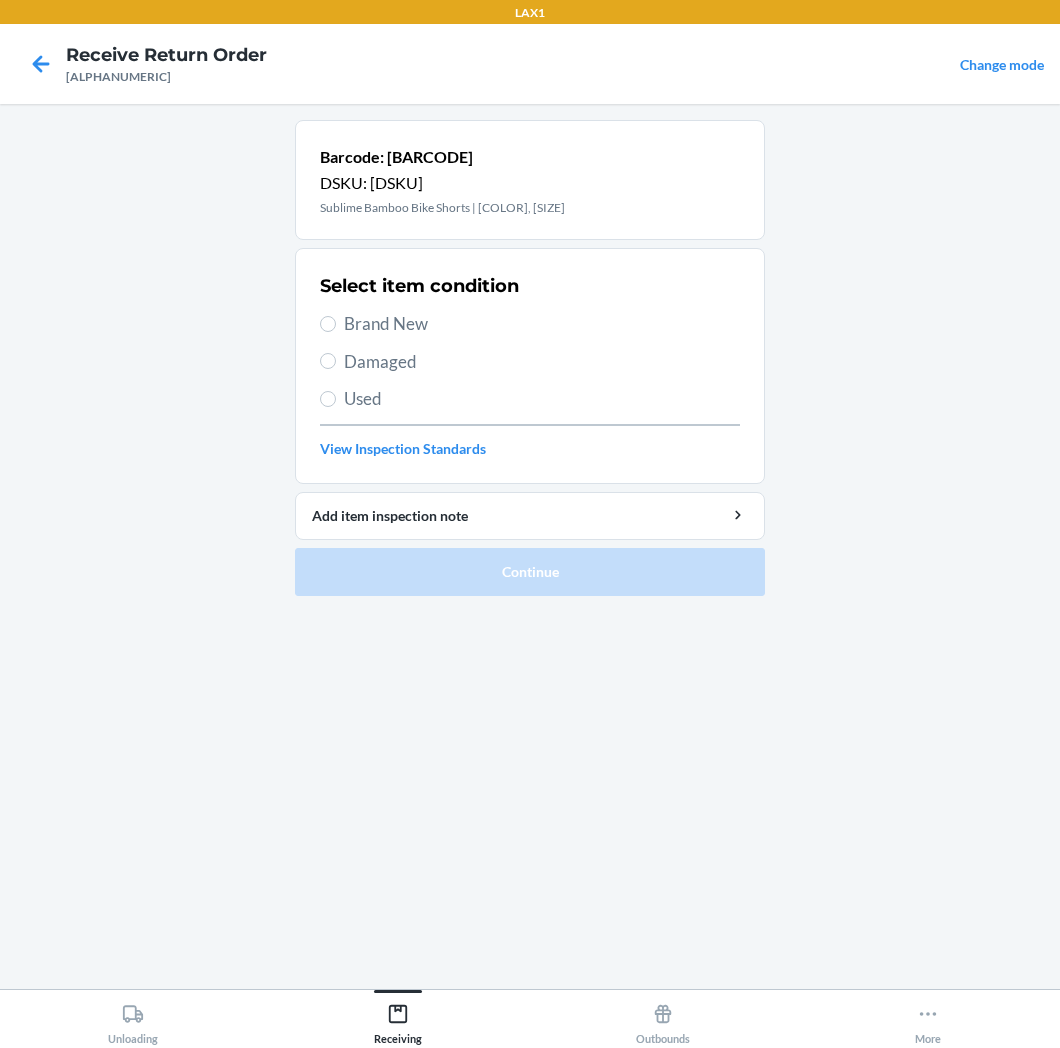 click on "Brand New" at bounding box center [542, 324] 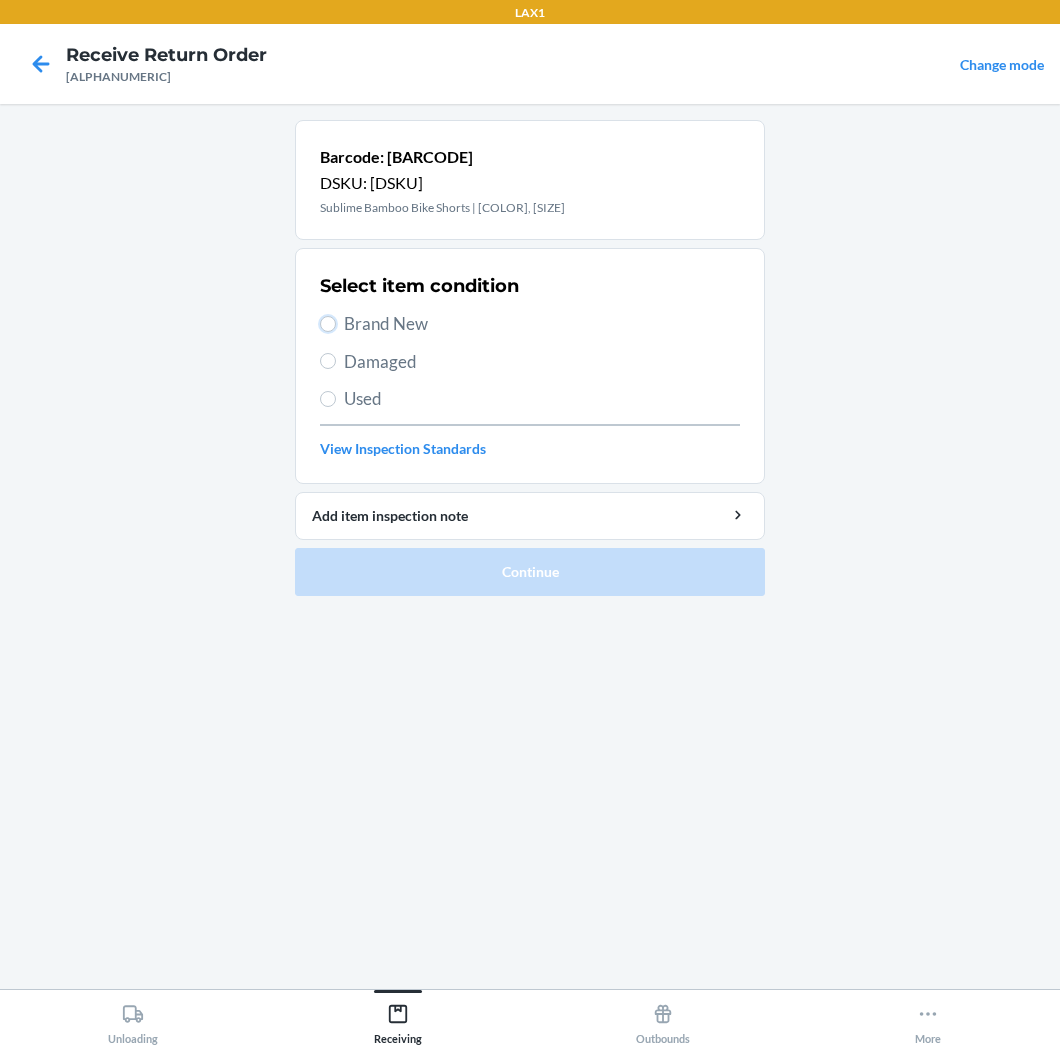 click on "Brand New" at bounding box center [328, 324] 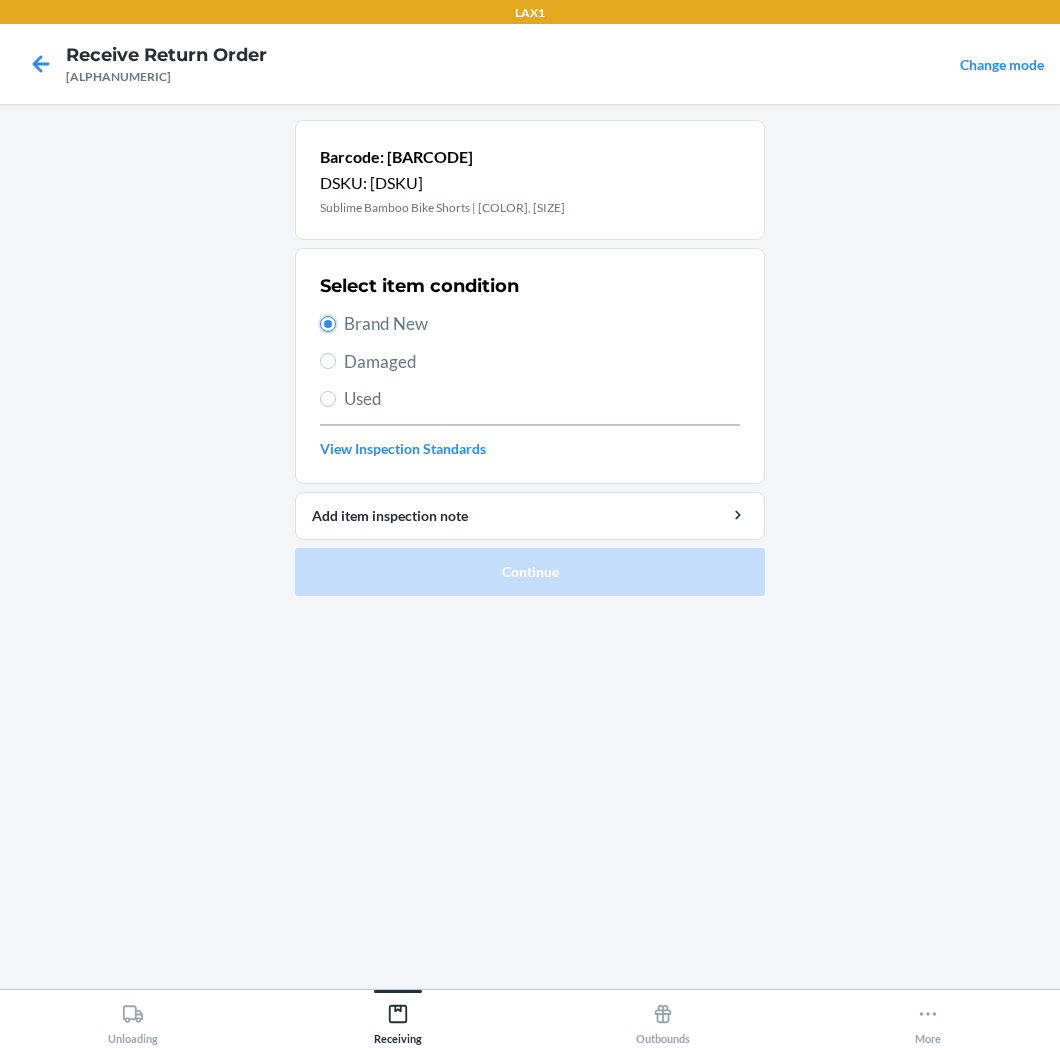 radio on "true" 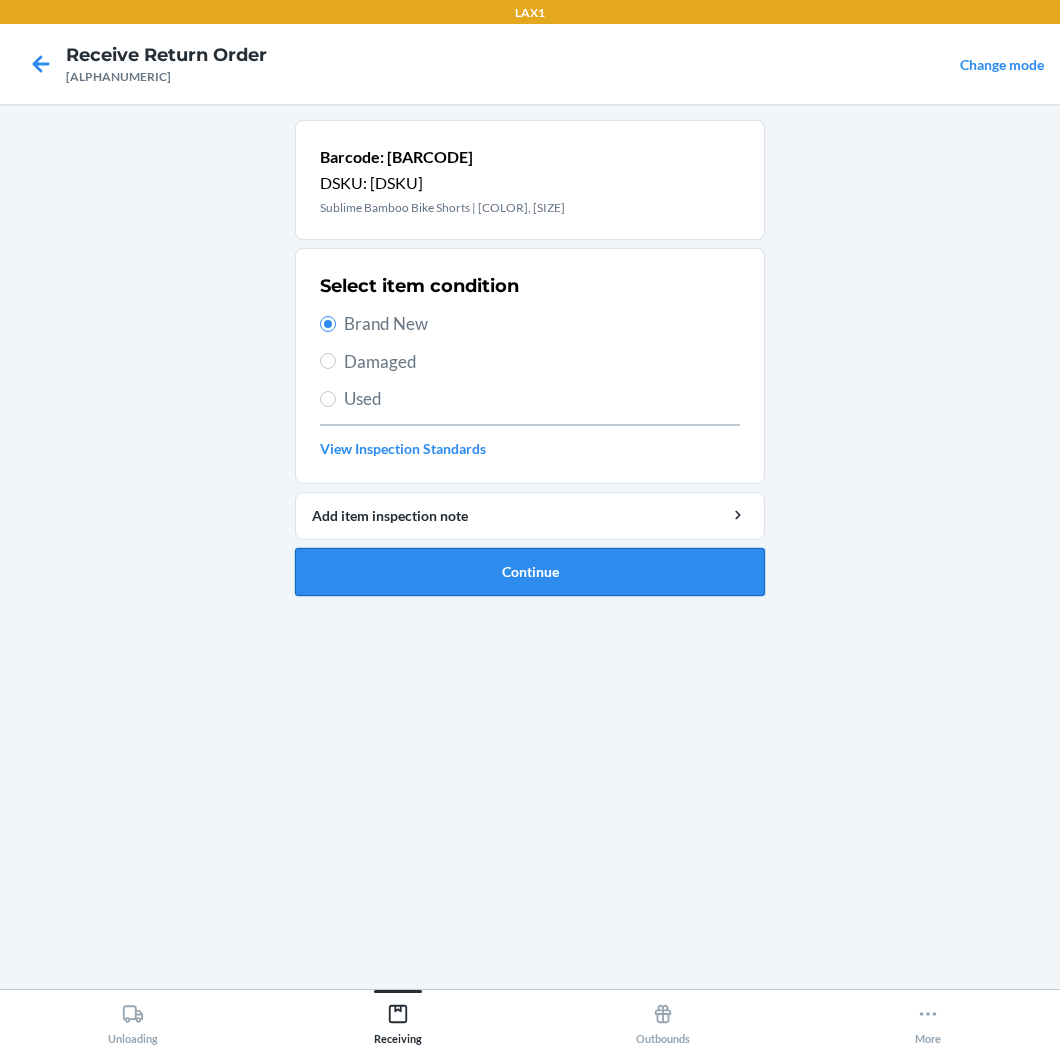 click on "Continue" at bounding box center [530, 572] 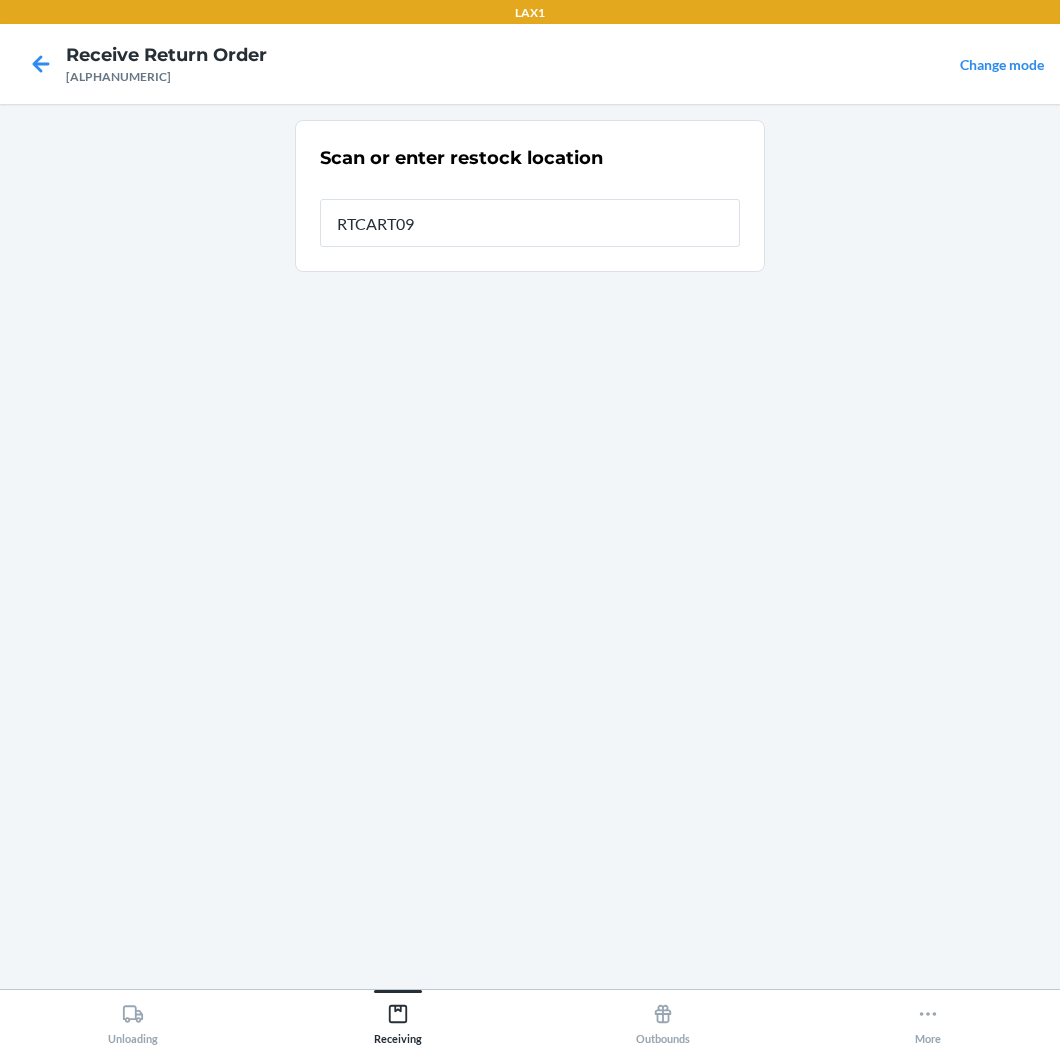 type on "RTCART093" 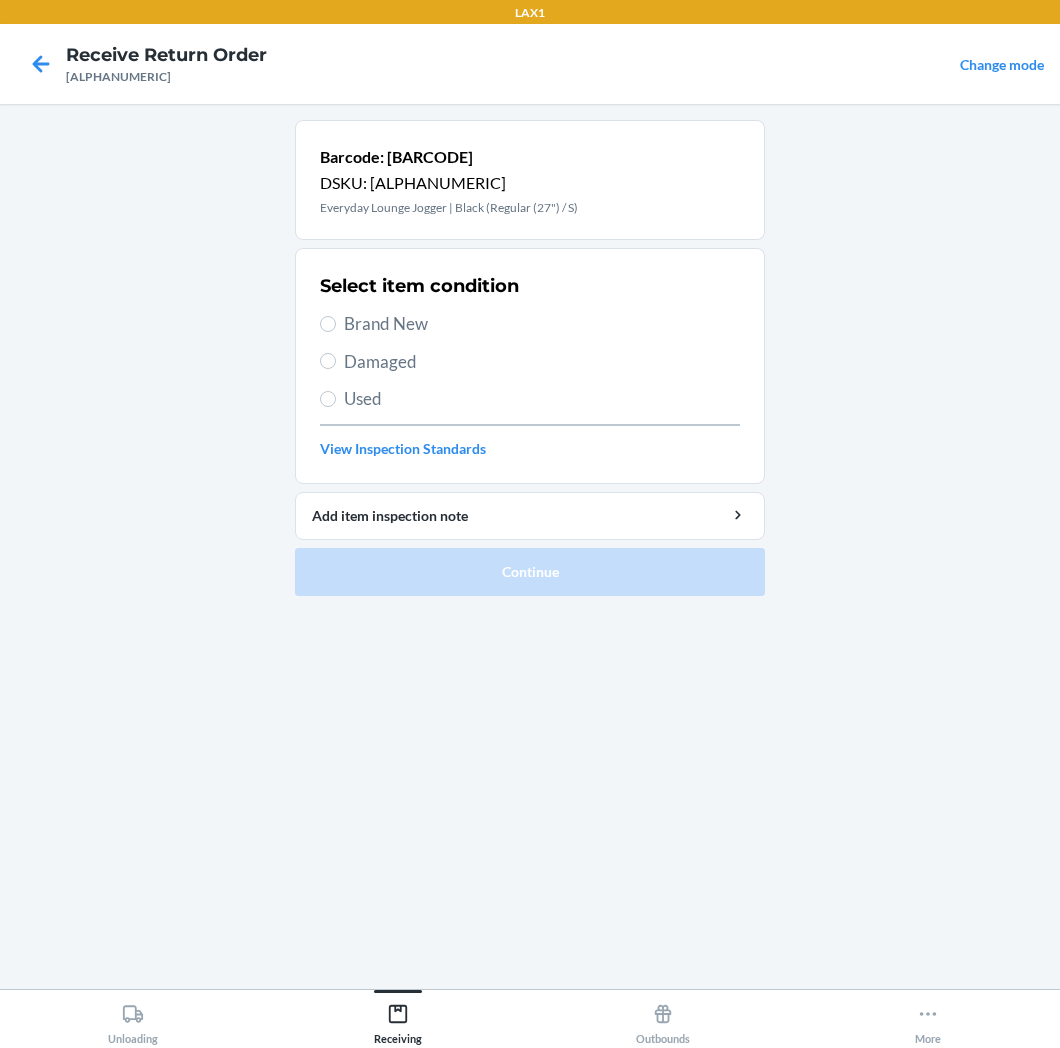 click on "Brand New" at bounding box center (542, 324) 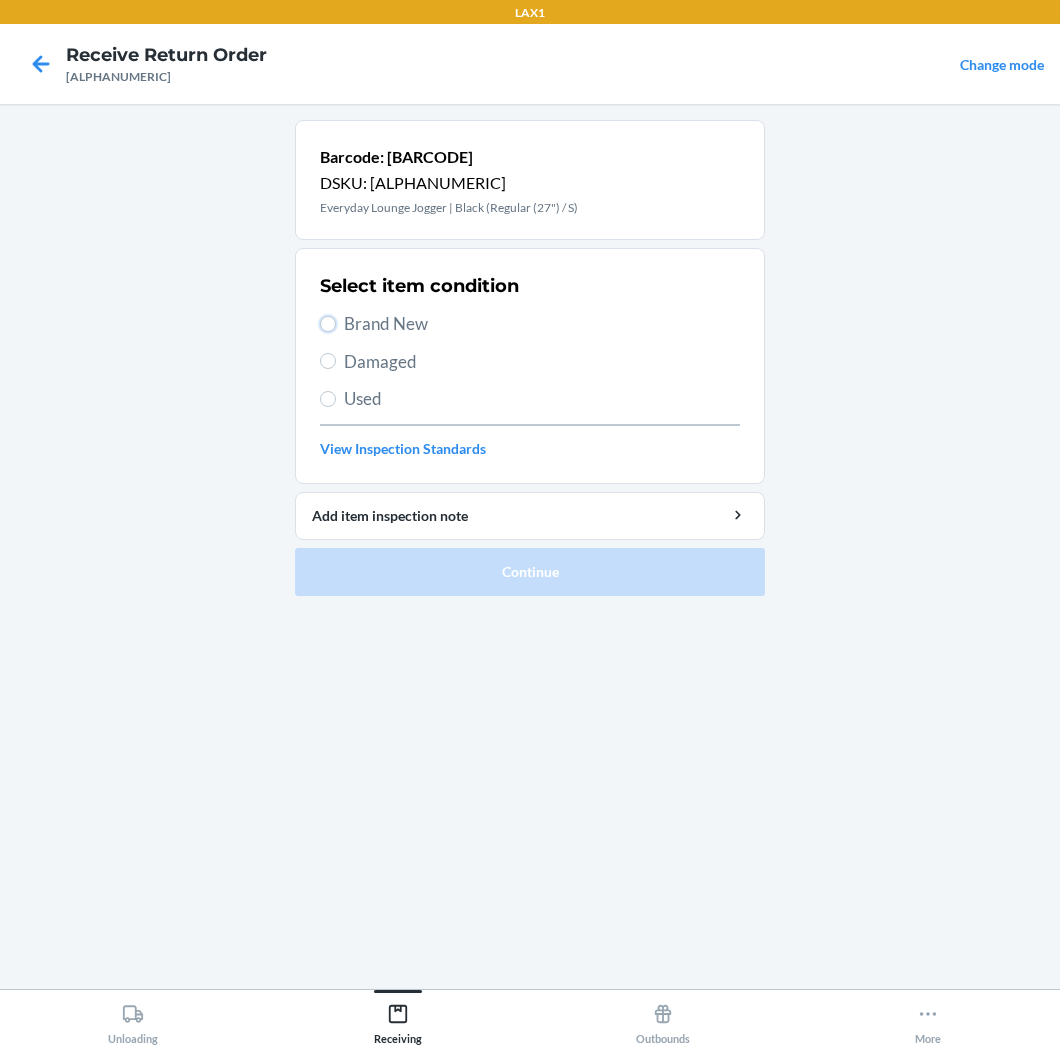click on "Brand New" at bounding box center (328, 324) 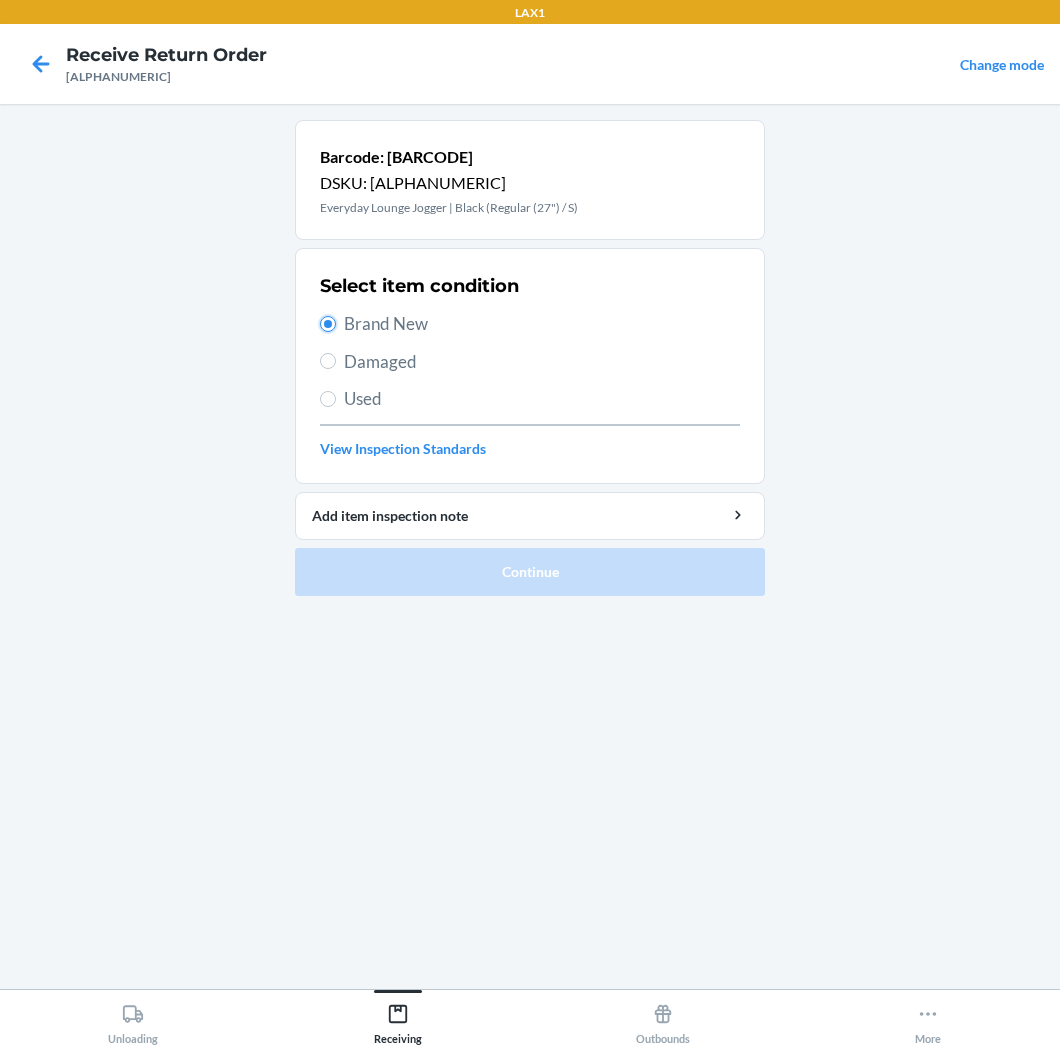radio on "true" 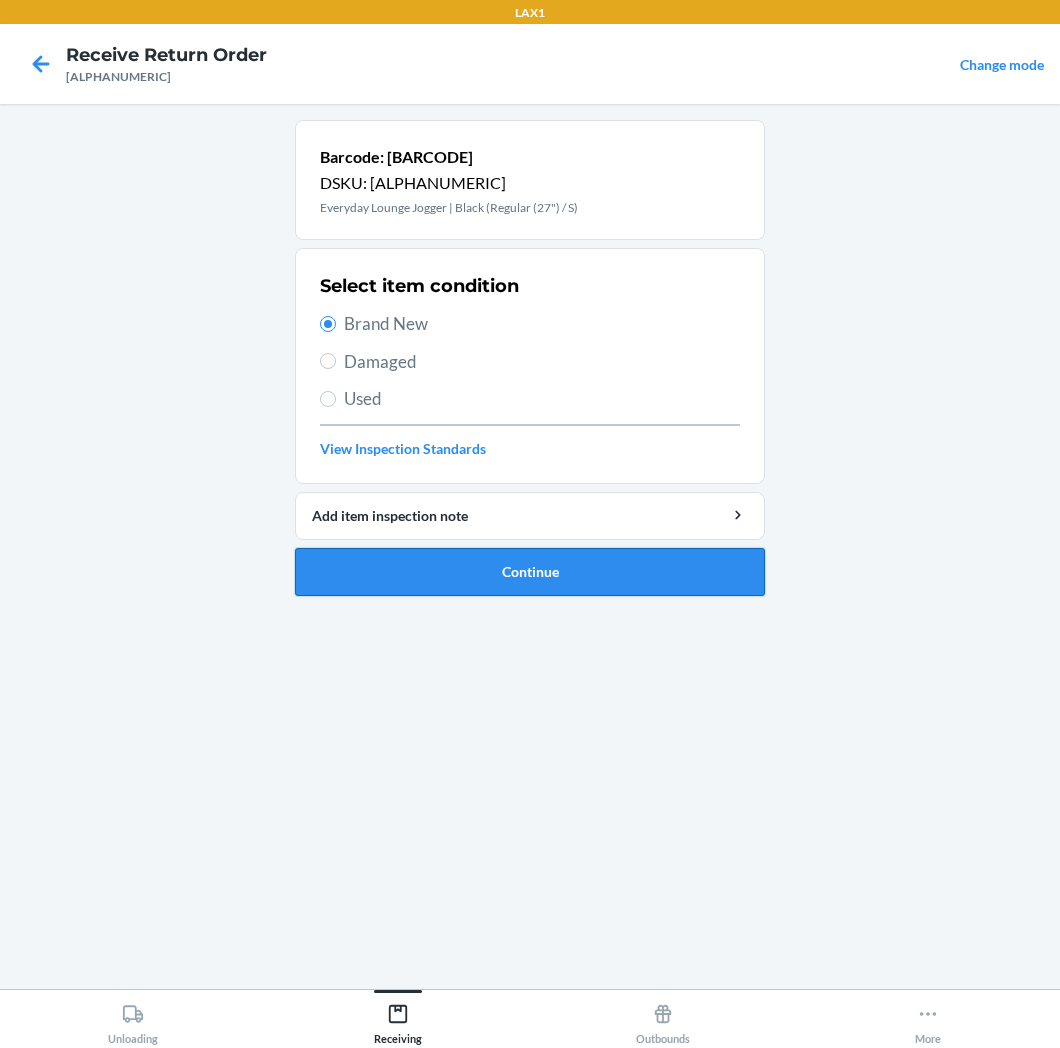 click on "Continue" at bounding box center [530, 572] 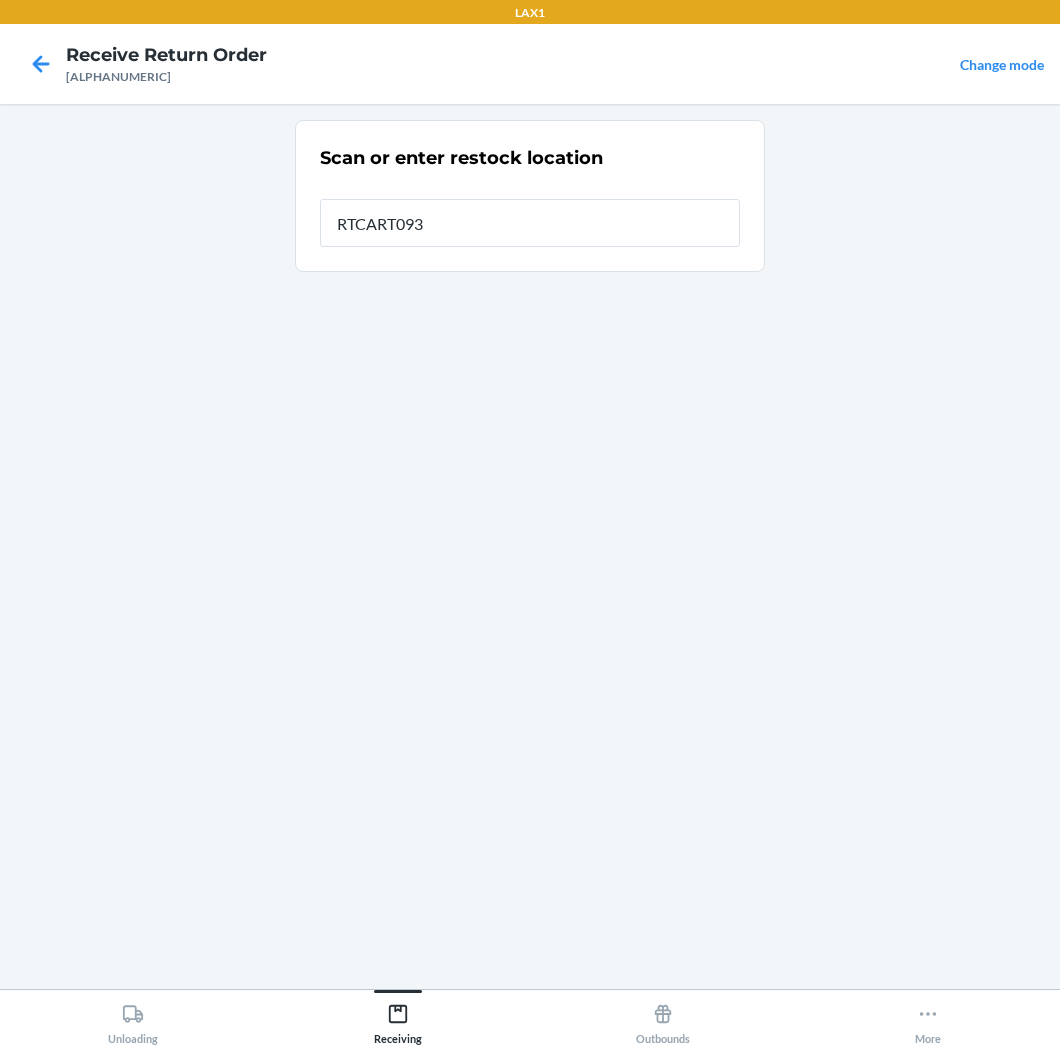 type on "RTCART093" 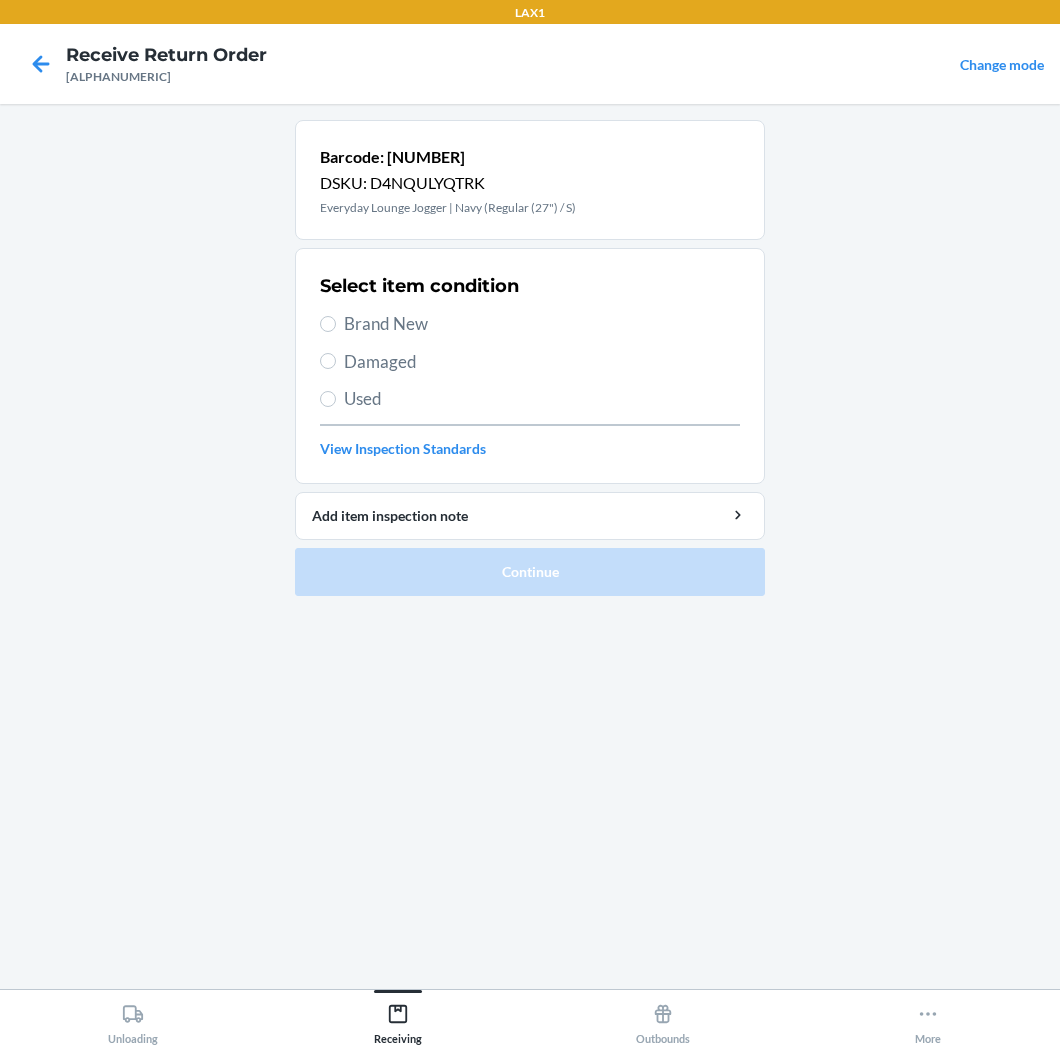 click on "Brand New" at bounding box center [542, 324] 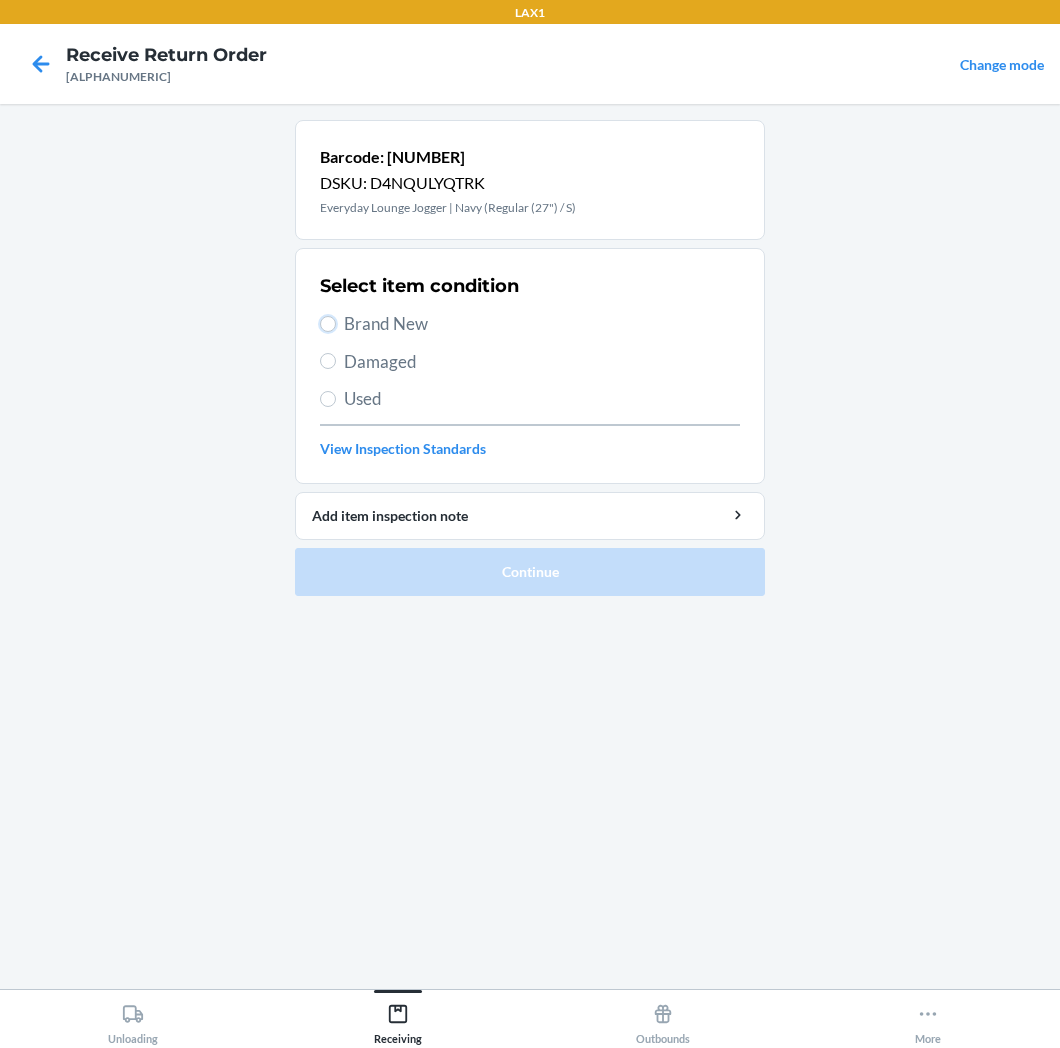 click on "Brand New" at bounding box center (328, 324) 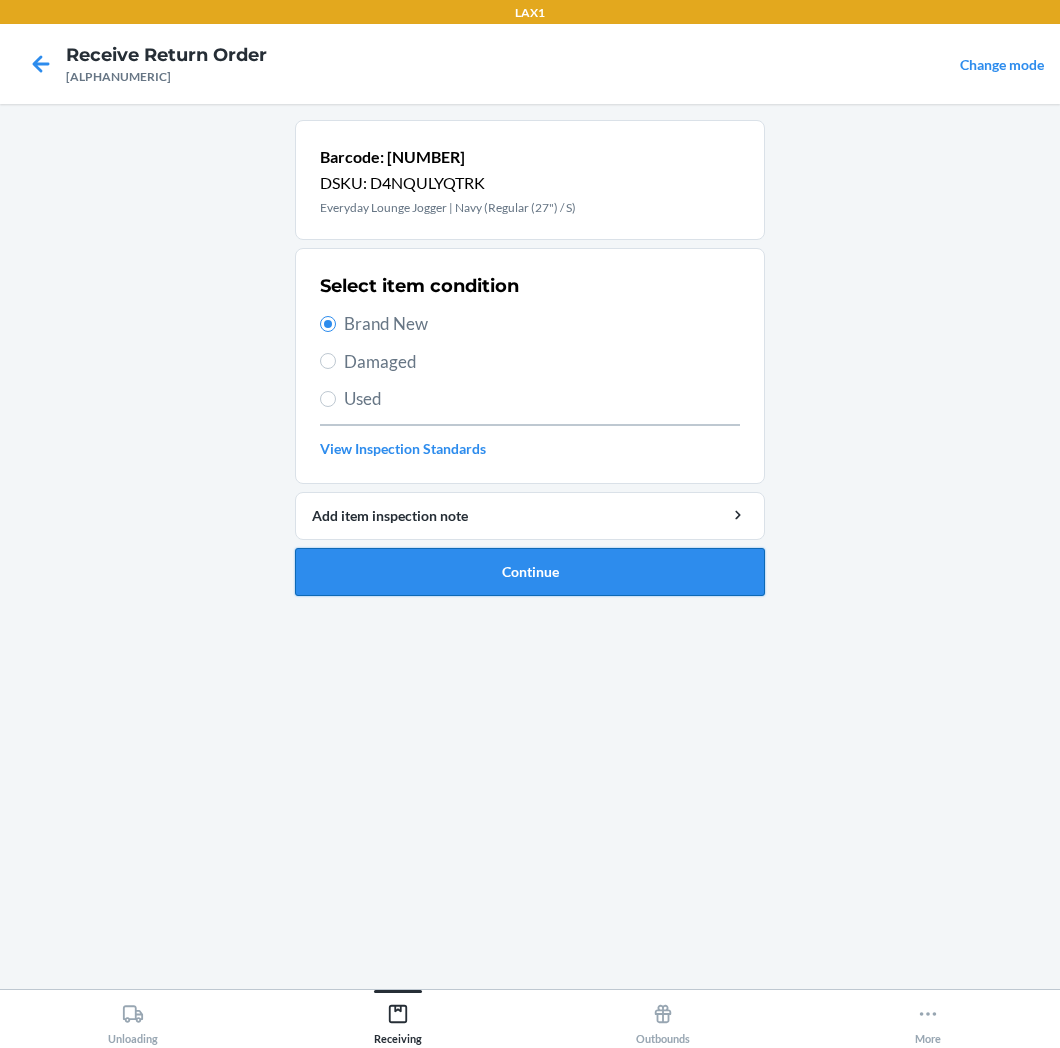 click on "Continue" at bounding box center (530, 572) 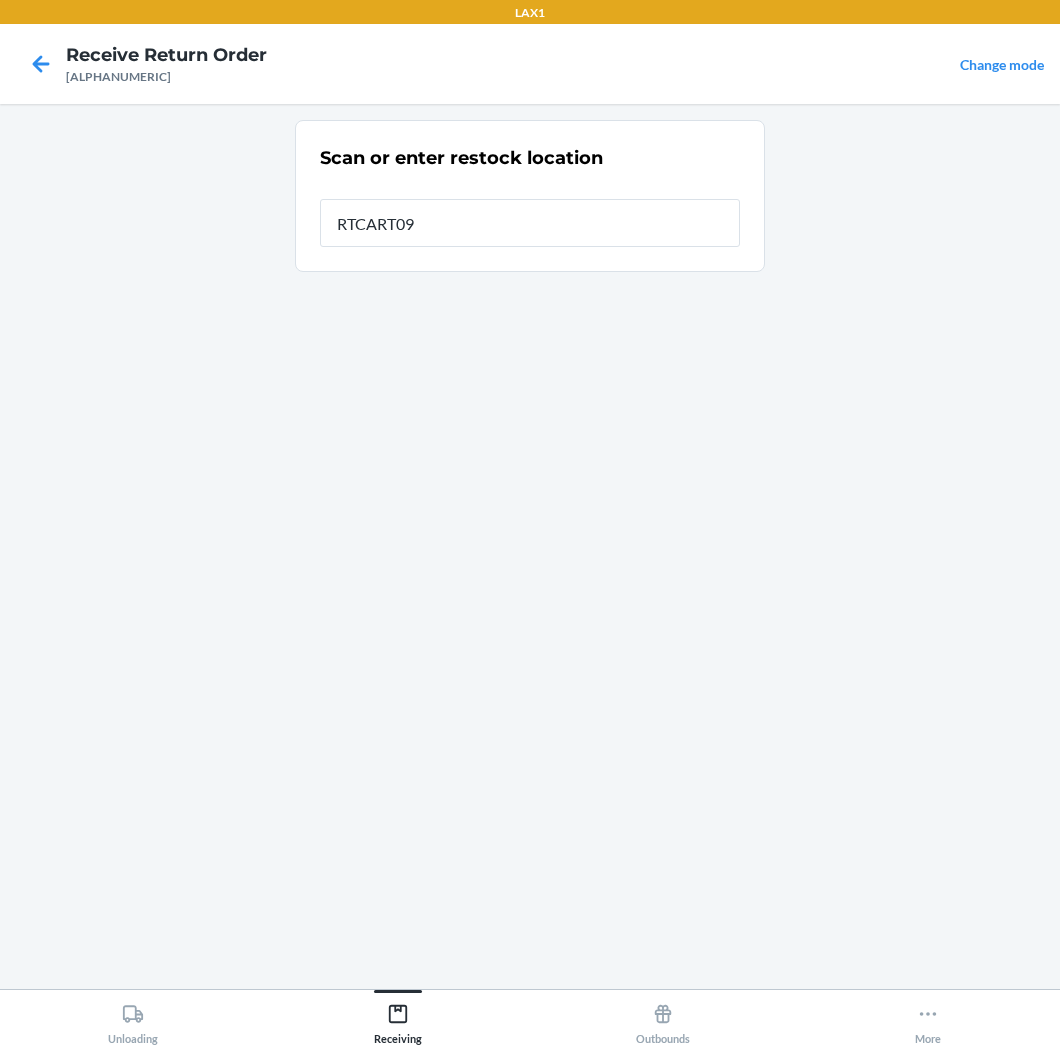 type on "RTCART093" 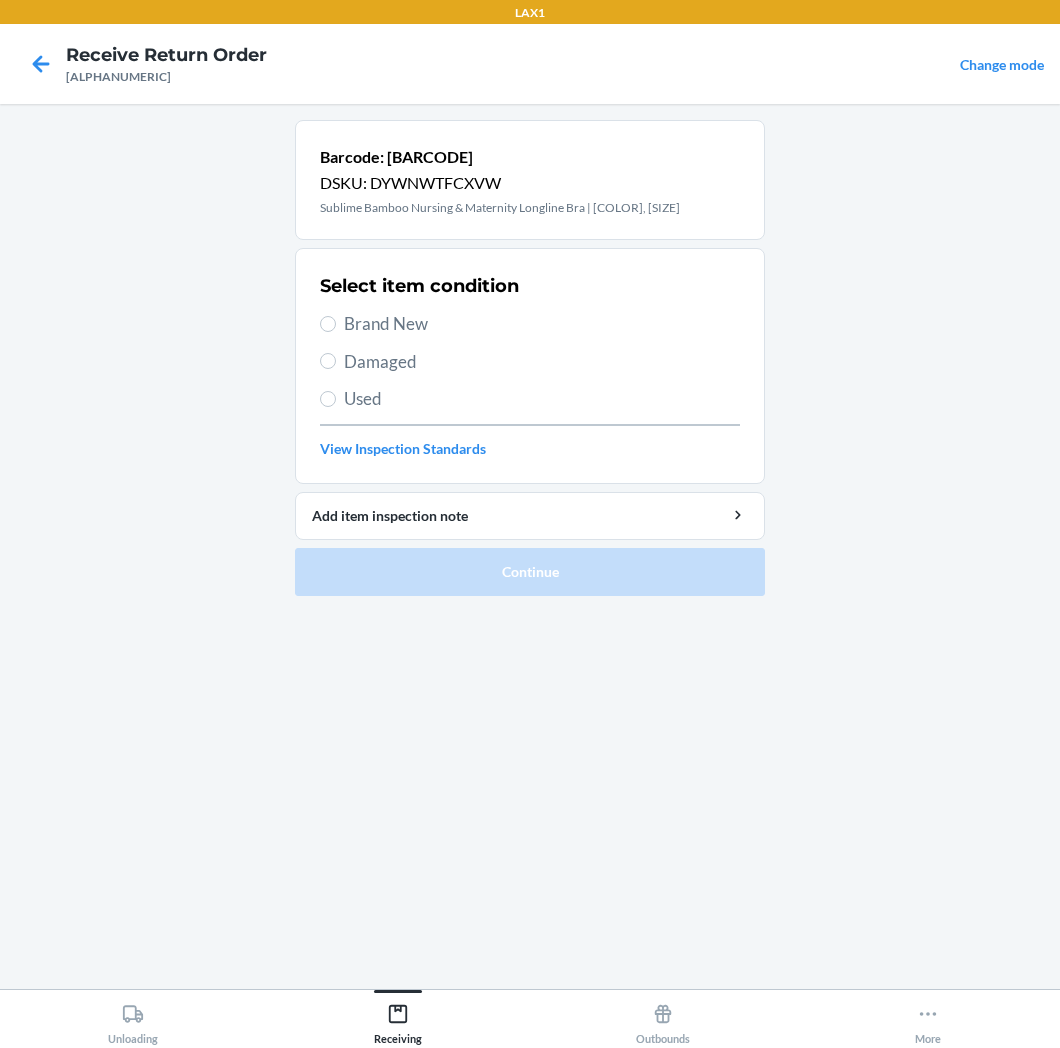 click on "Brand New" at bounding box center (542, 324) 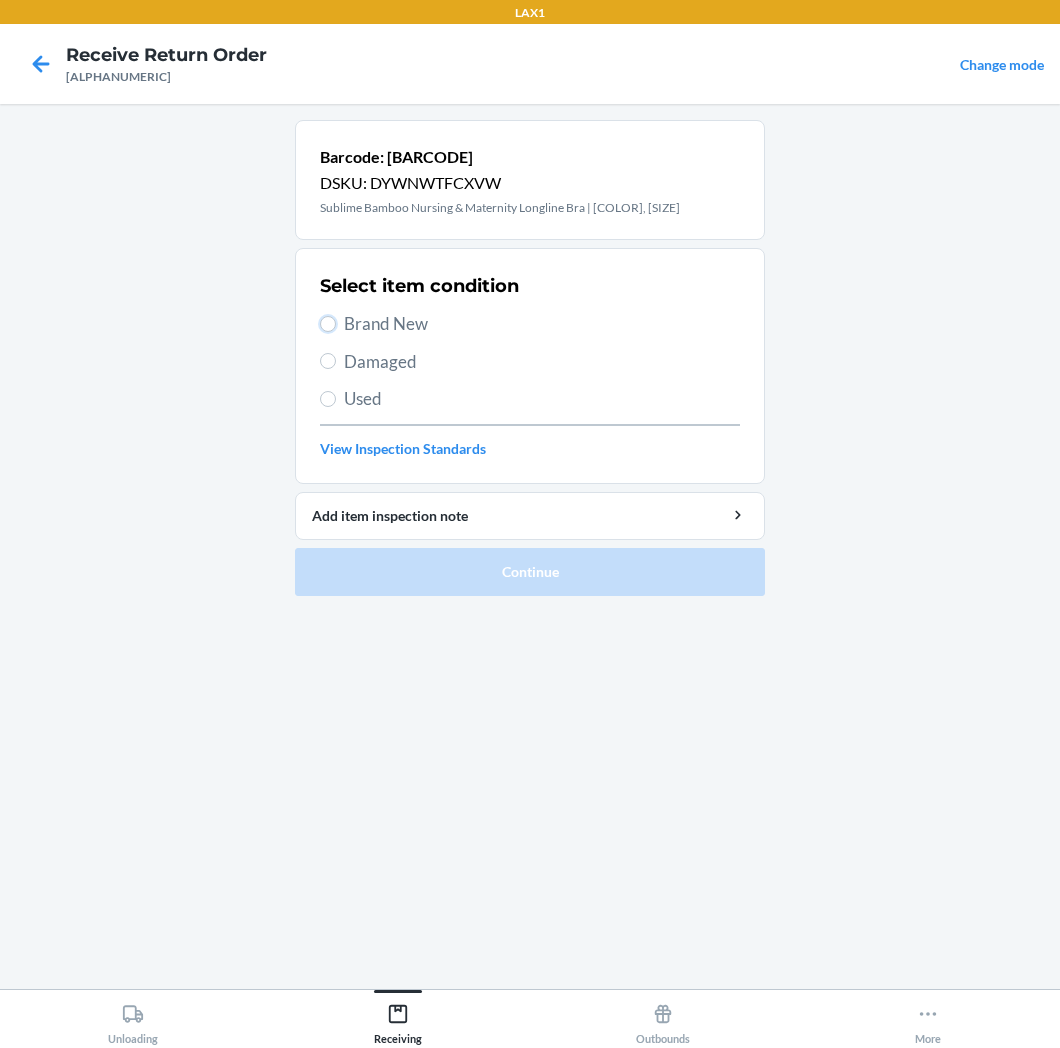 click on "Brand New" at bounding box center (328, 324) 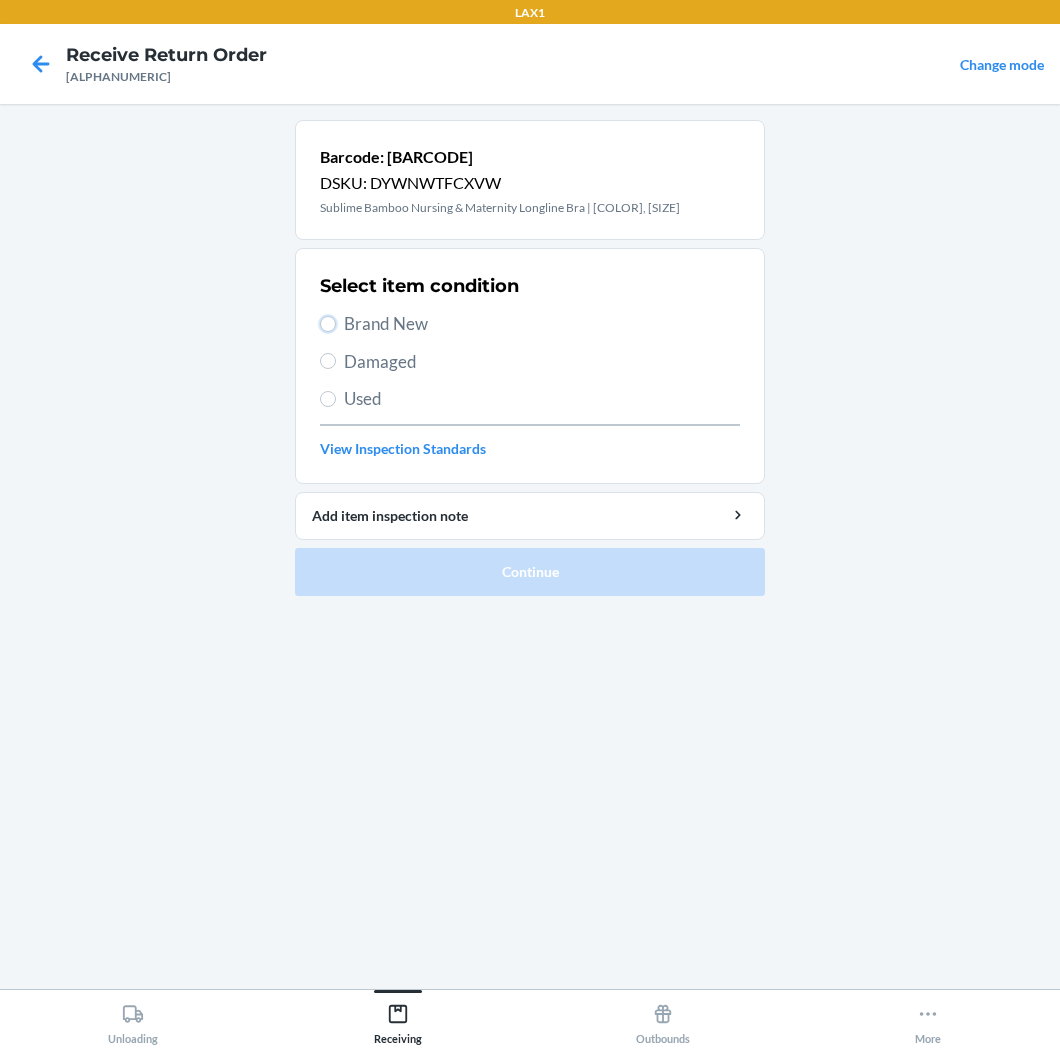 radio on "true" 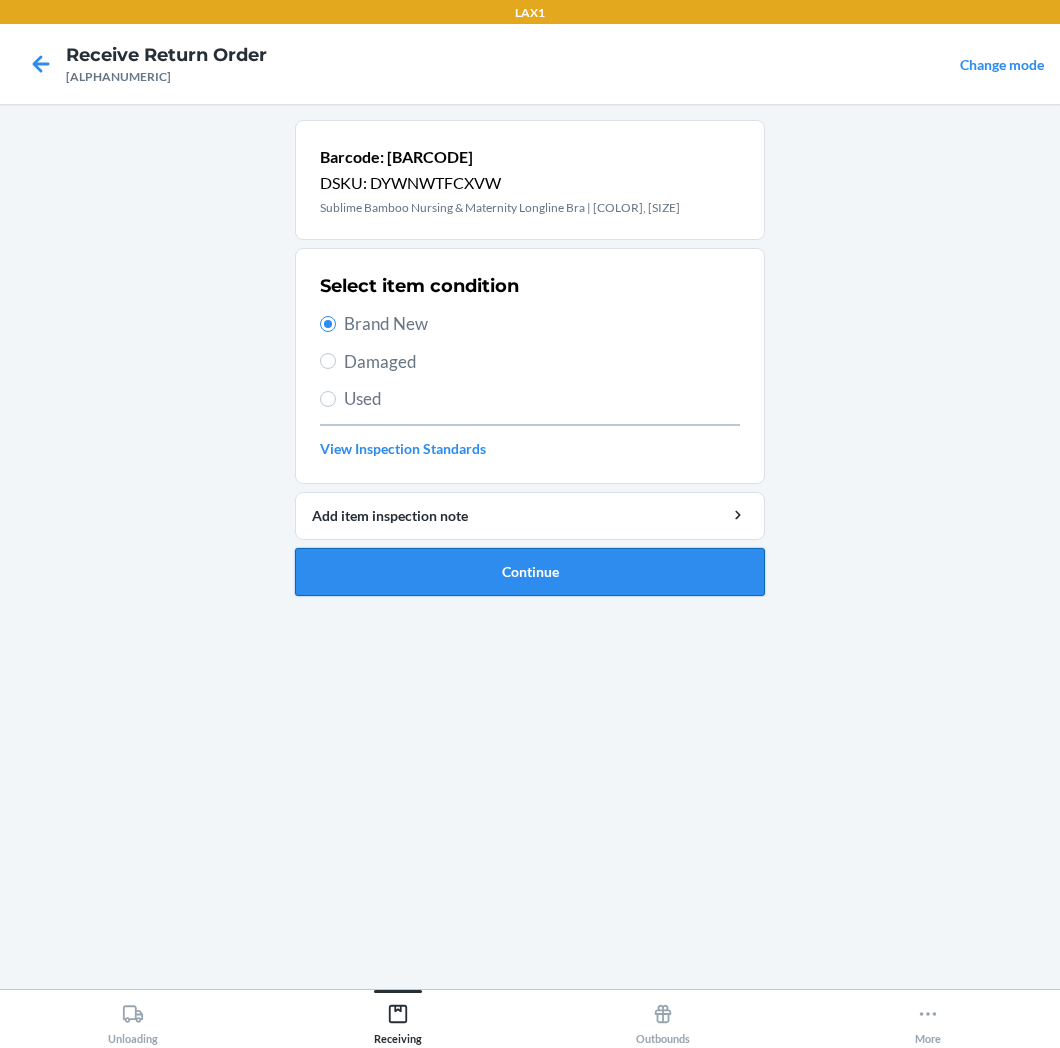 click on "Continue" at bounding box center (530, 572) 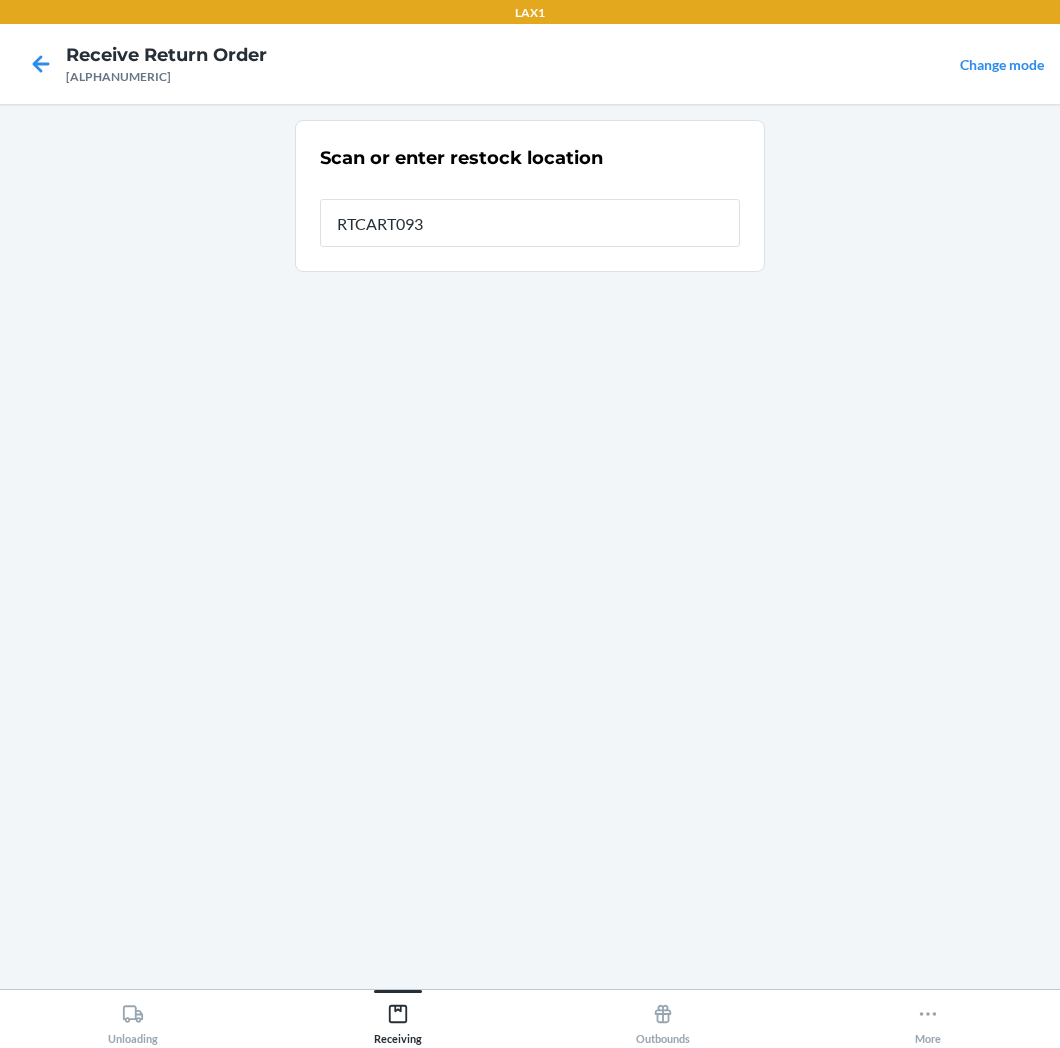 type on "RTCART093" 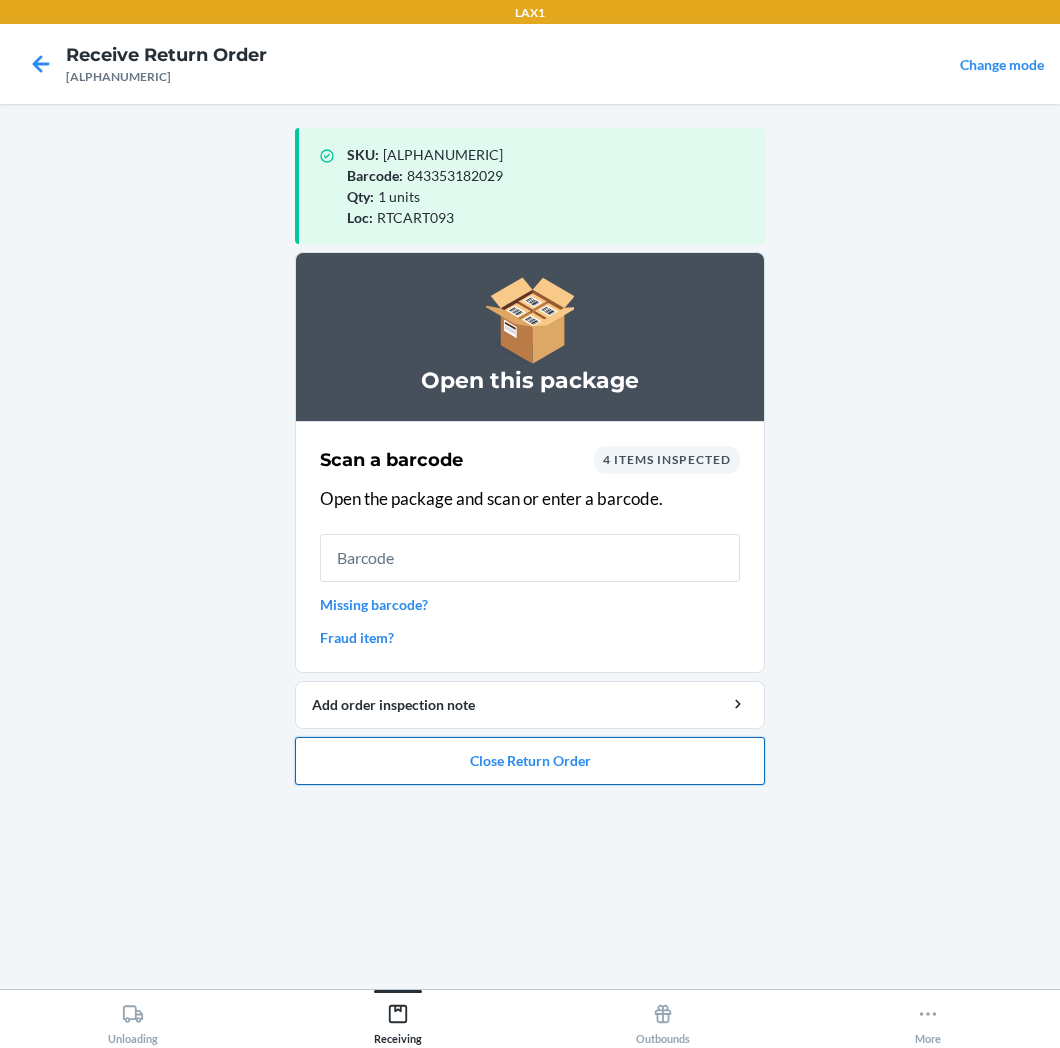 drag, startPoint x: 576, startPoint y: 762, endPoint x: 585, endPoint y: 753, distance: 12.727922 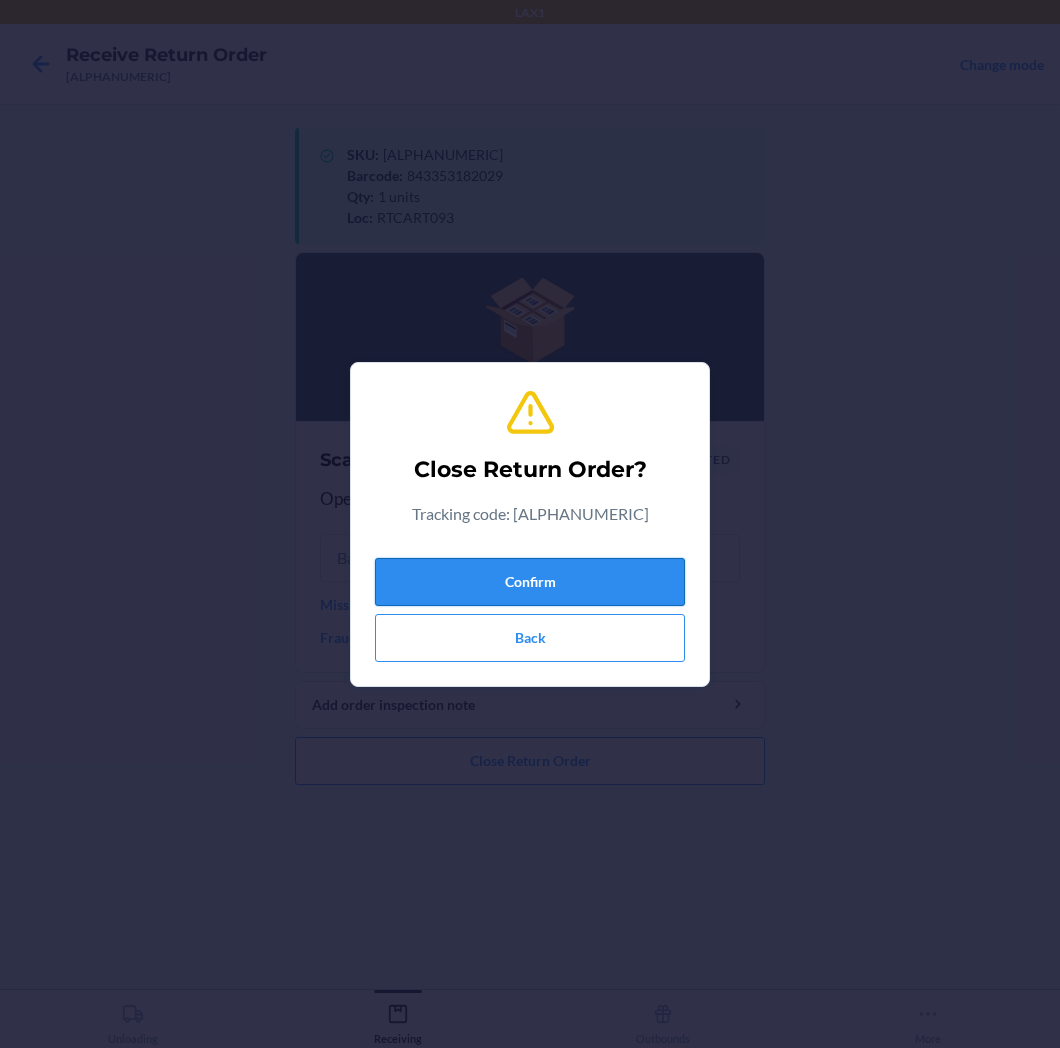 click on "Confirm" at bounding box center (530, 582) 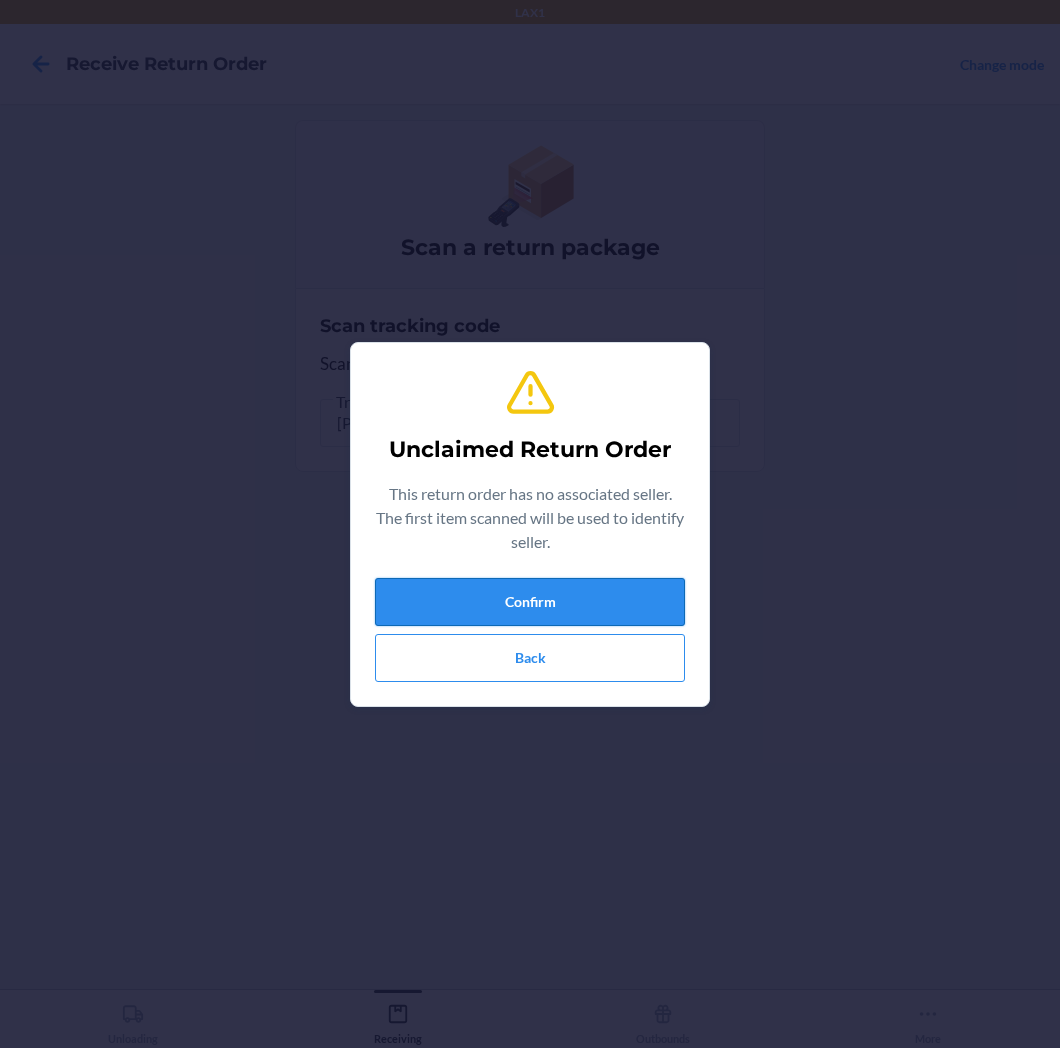click on "Confirm" at bounding box center (530, 602) 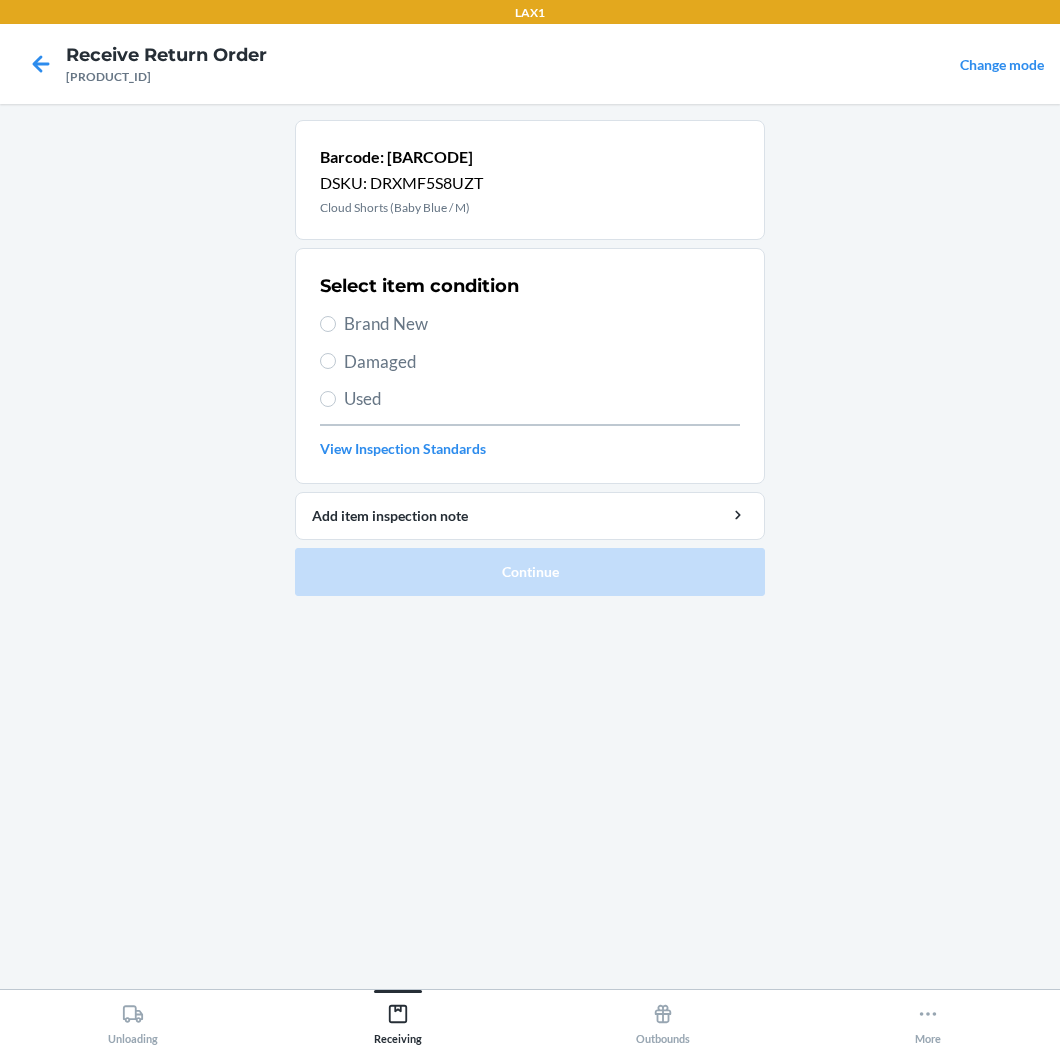 click on "Brand New" at bounding box center (542, 324) 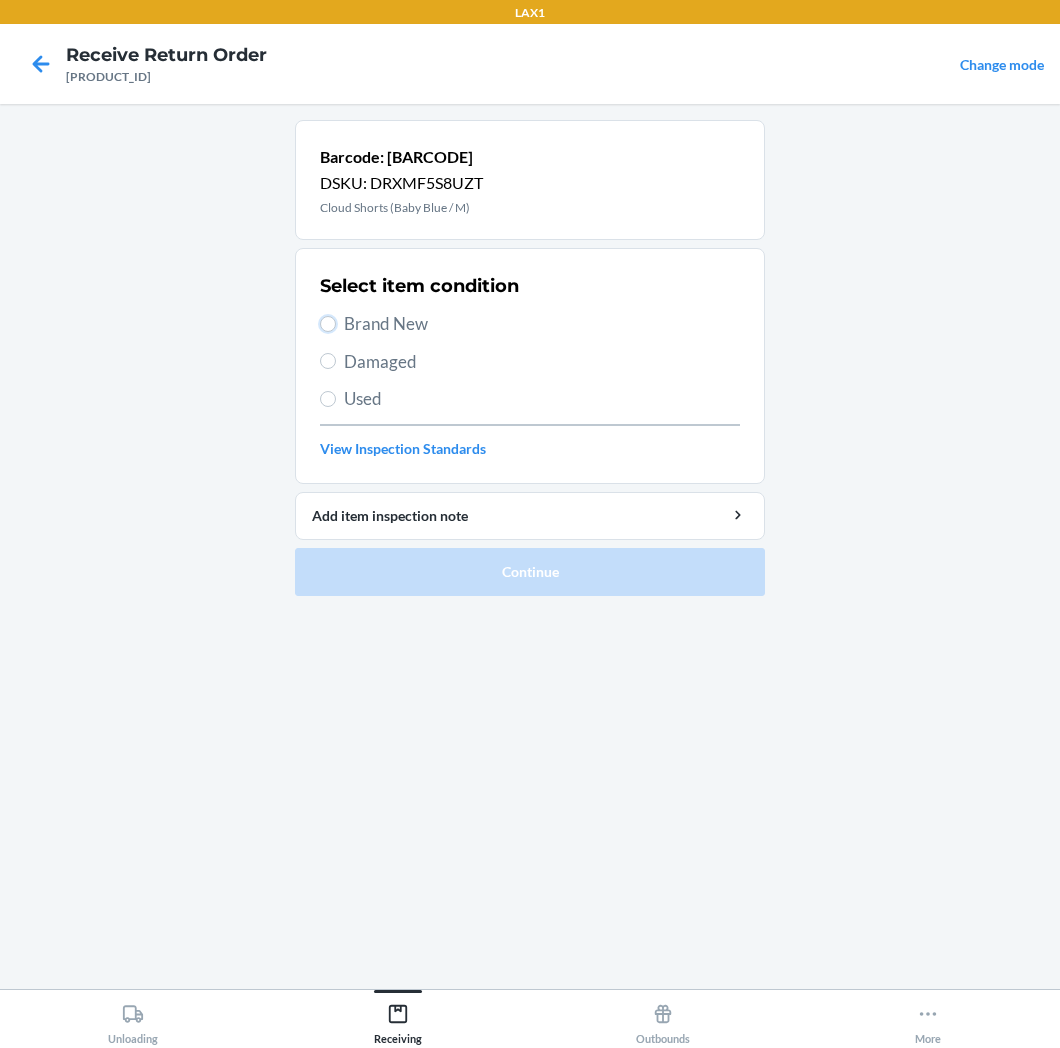 click on "Brand New" at bounding box center (328, 324) 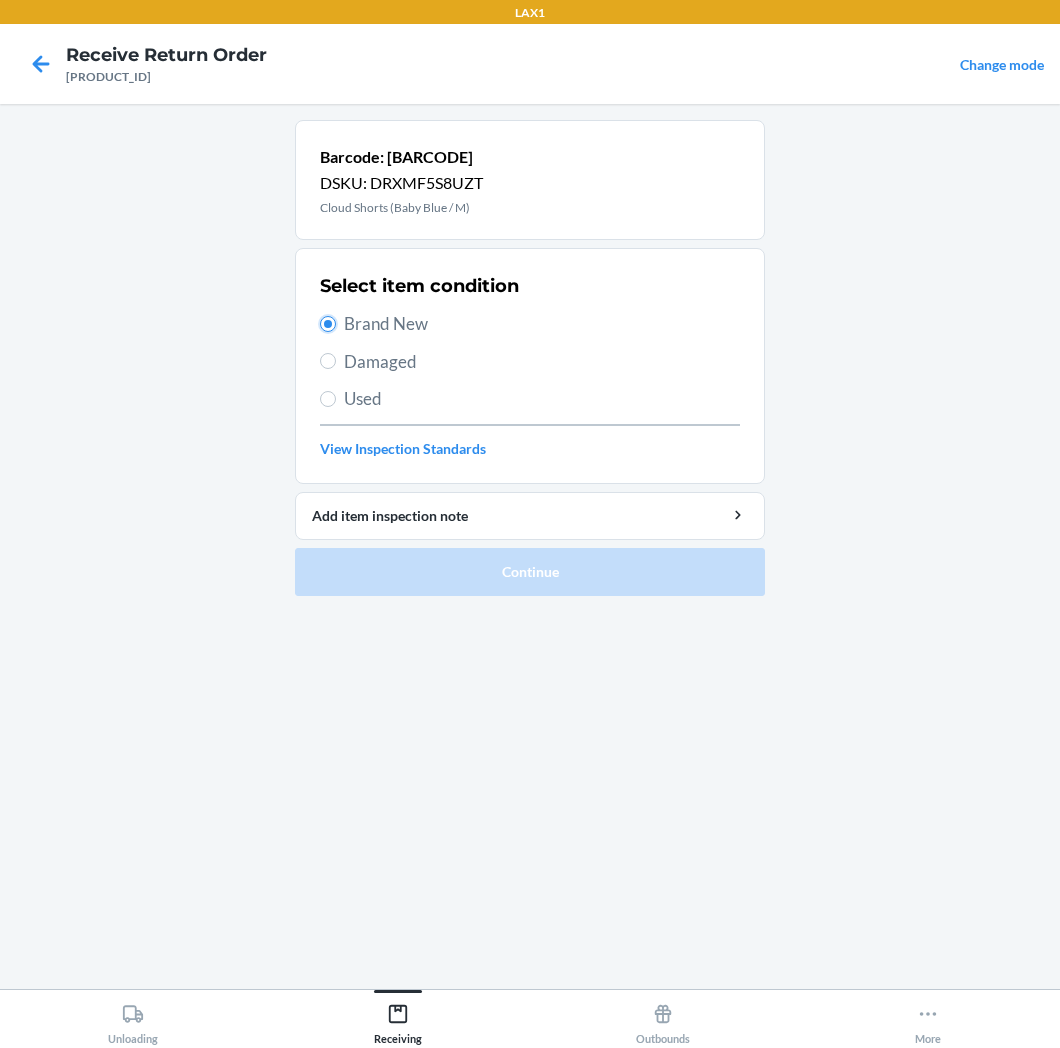 radio on "true" 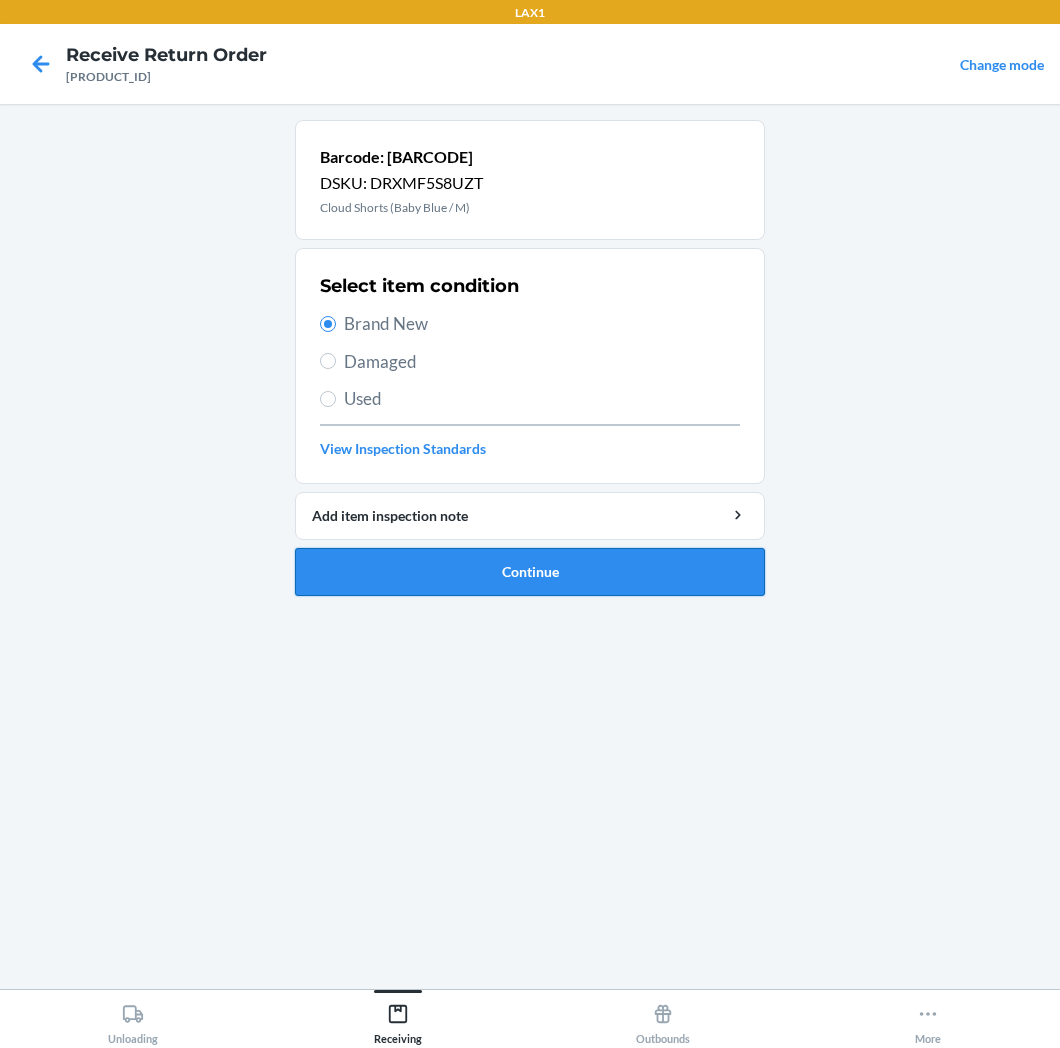 click on "Continue" at bounding box center [530, 572] 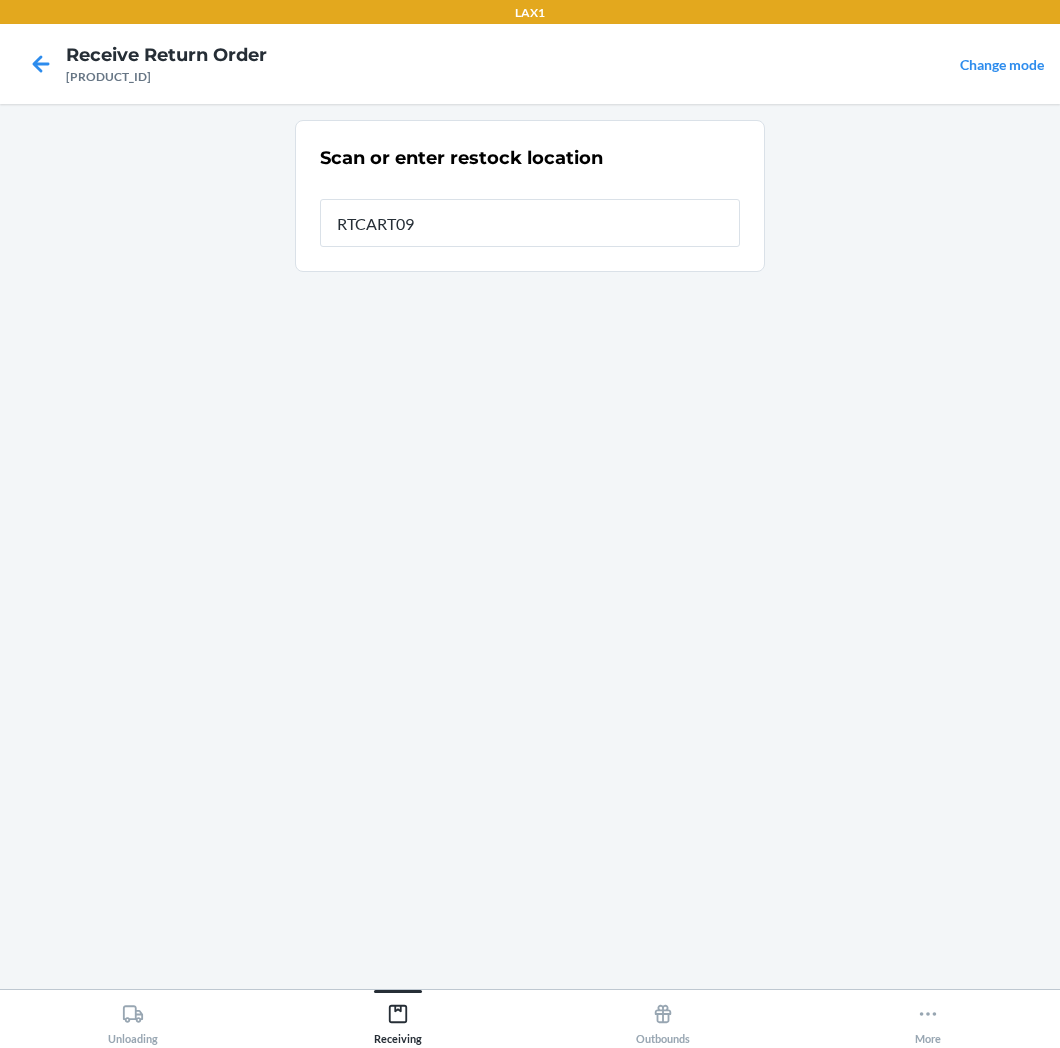 type on "RTCART093" 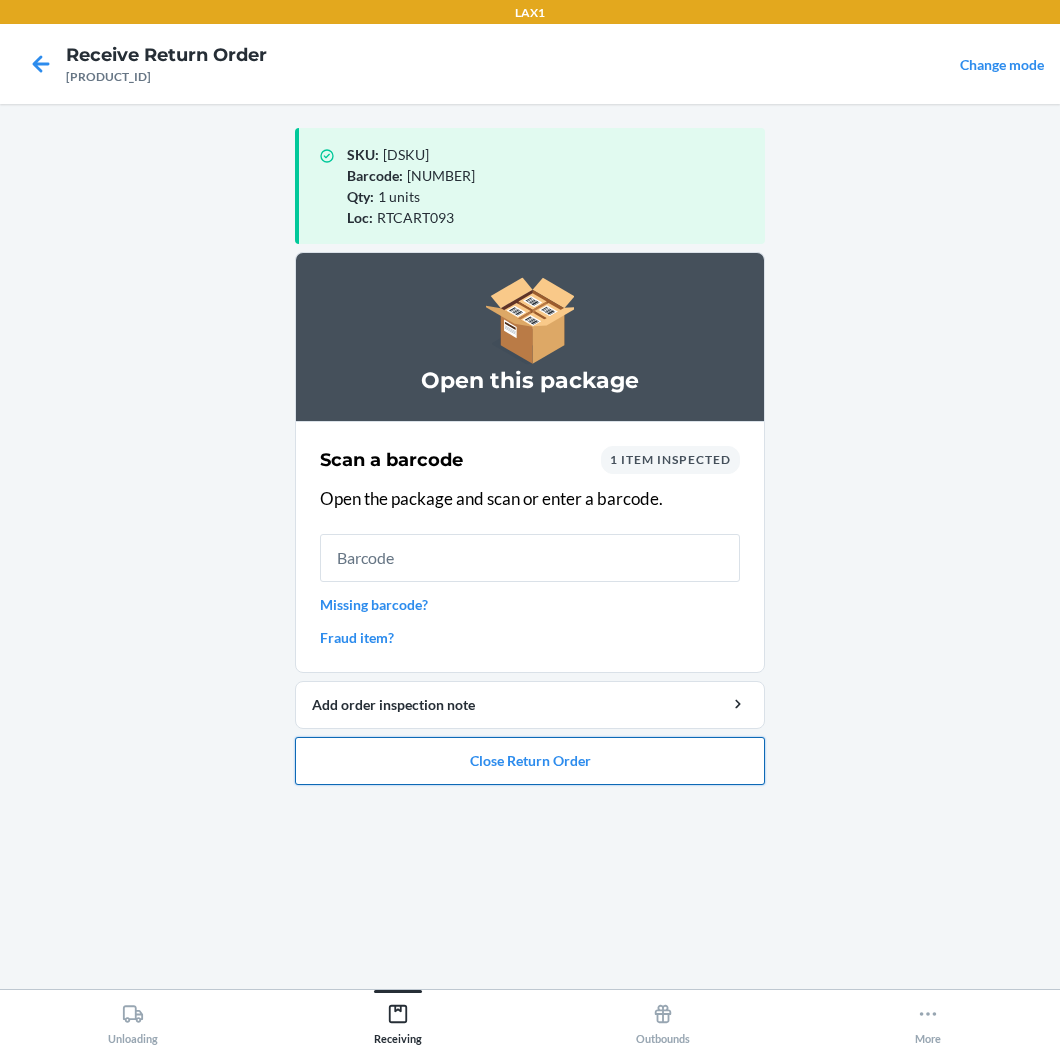 click on "Close Return Order" at bounding box center [530, 761] 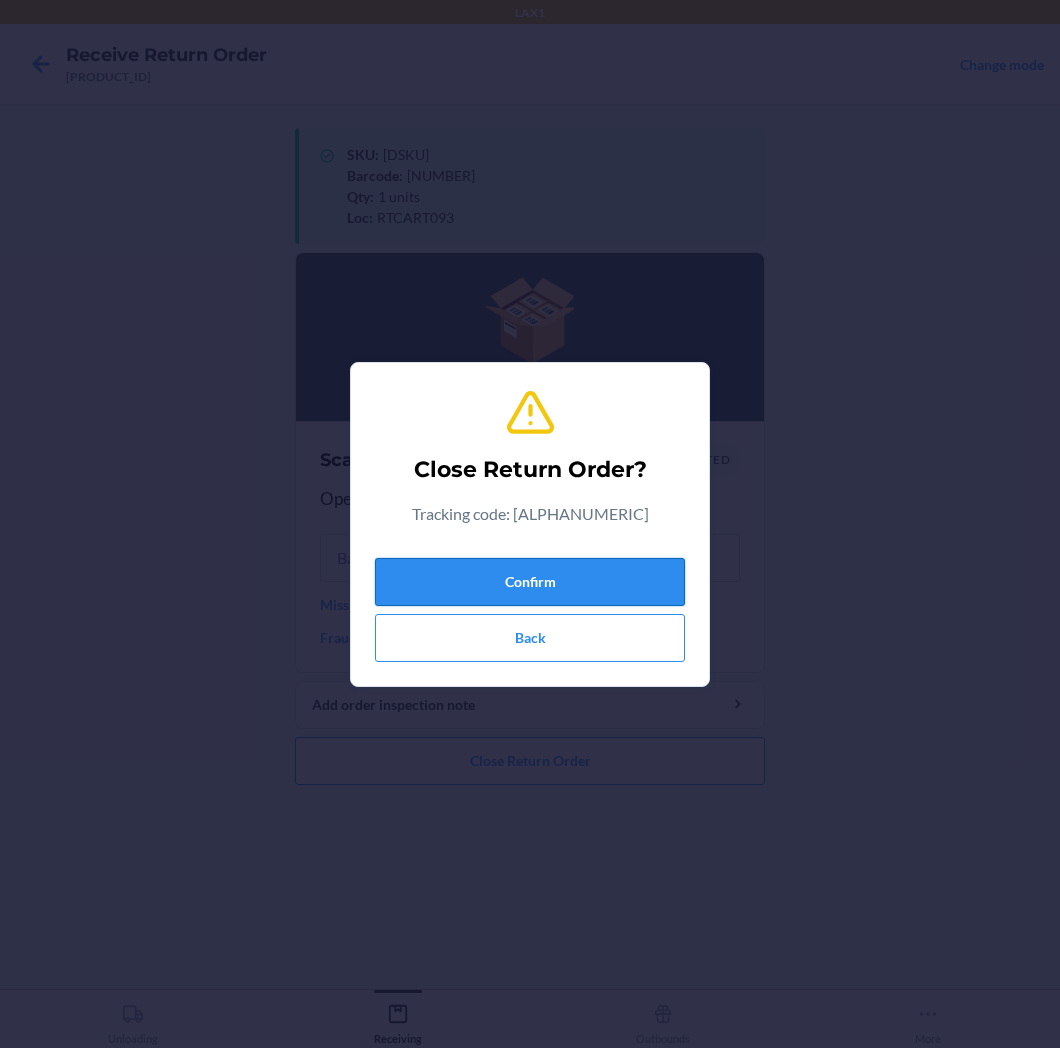 click on "Confirm" at bounding box center (530, 582) 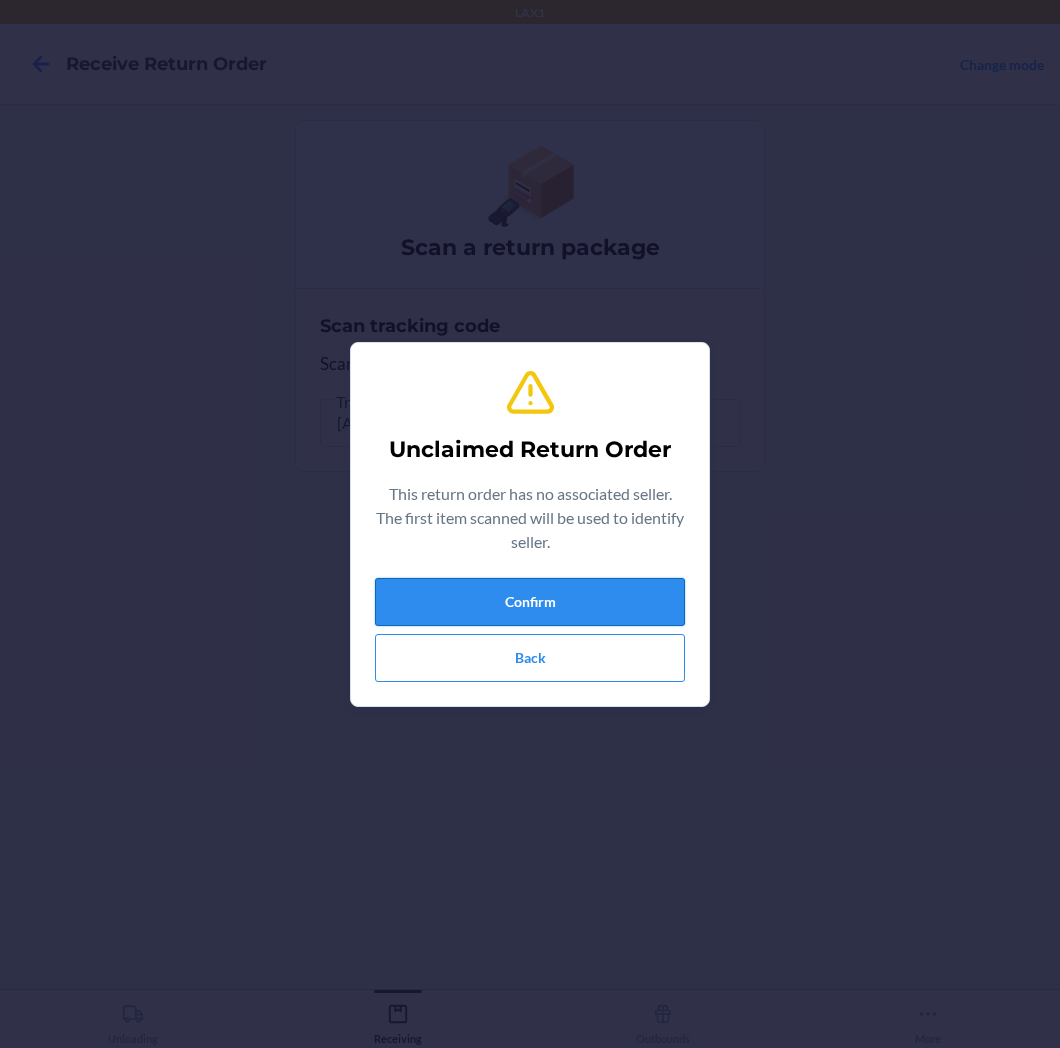 click on "Confirm" at bounding box center [530, 602] 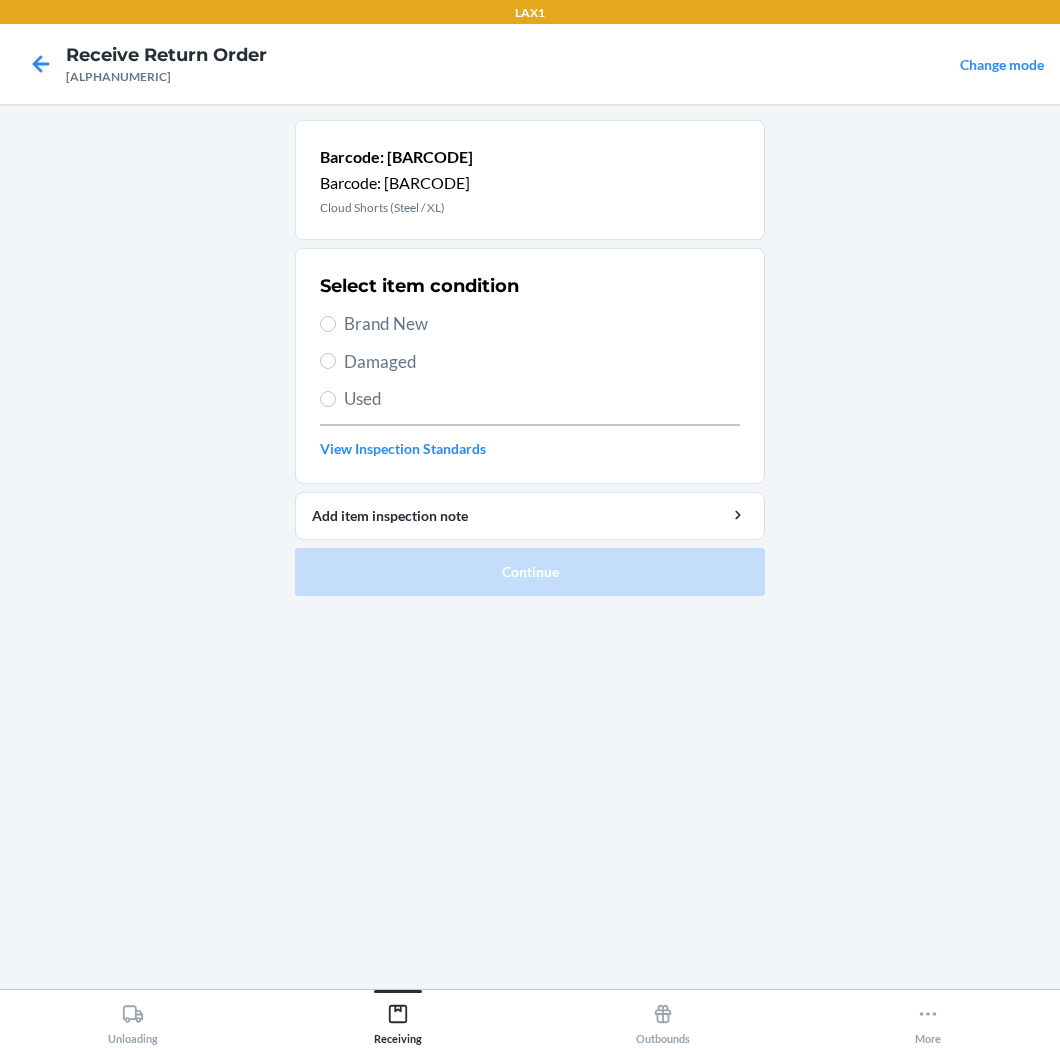 click on "Brand New" at bounding box center [542, 324] 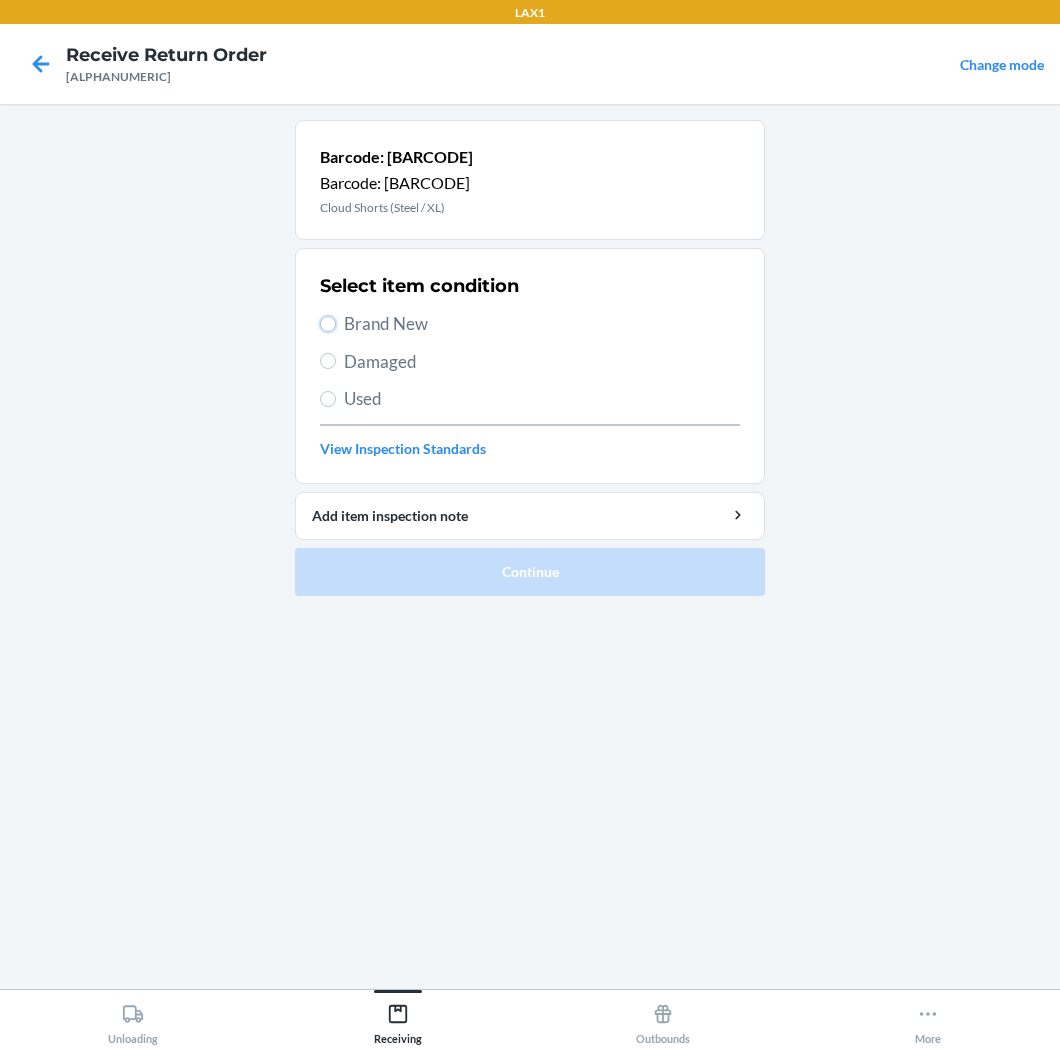 click on "Brand New" at bounding box center (328, 324) 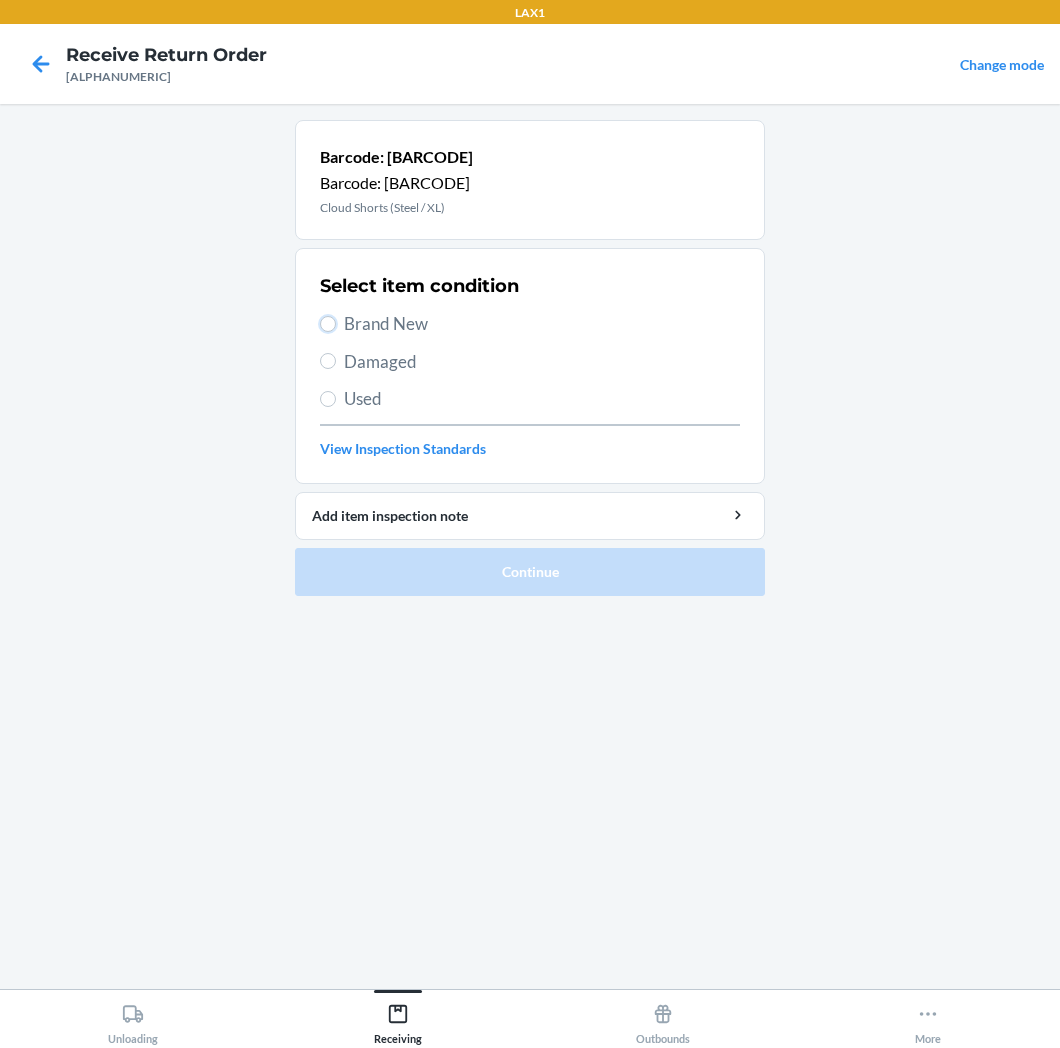 radio on "true" 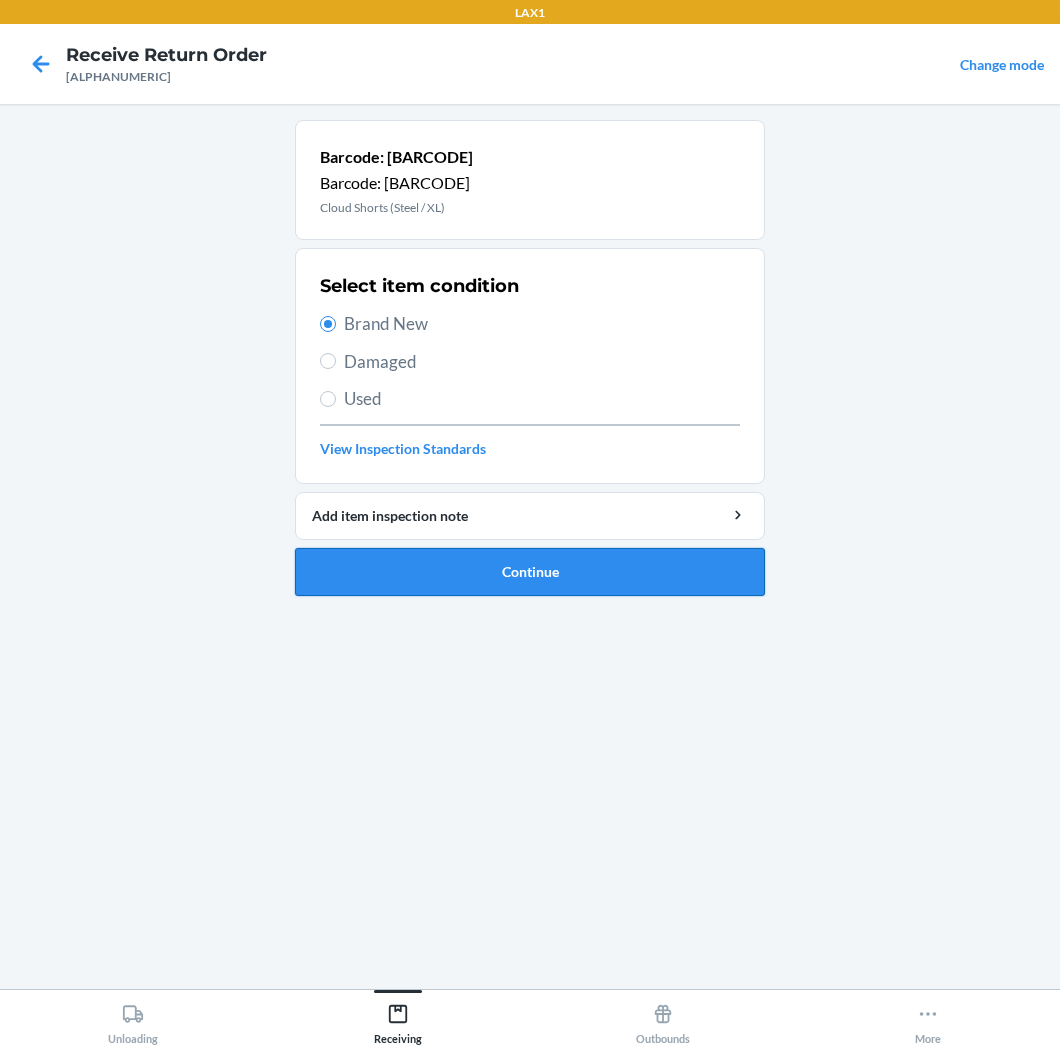 click on "Continue" at bounding box center [530, 572] 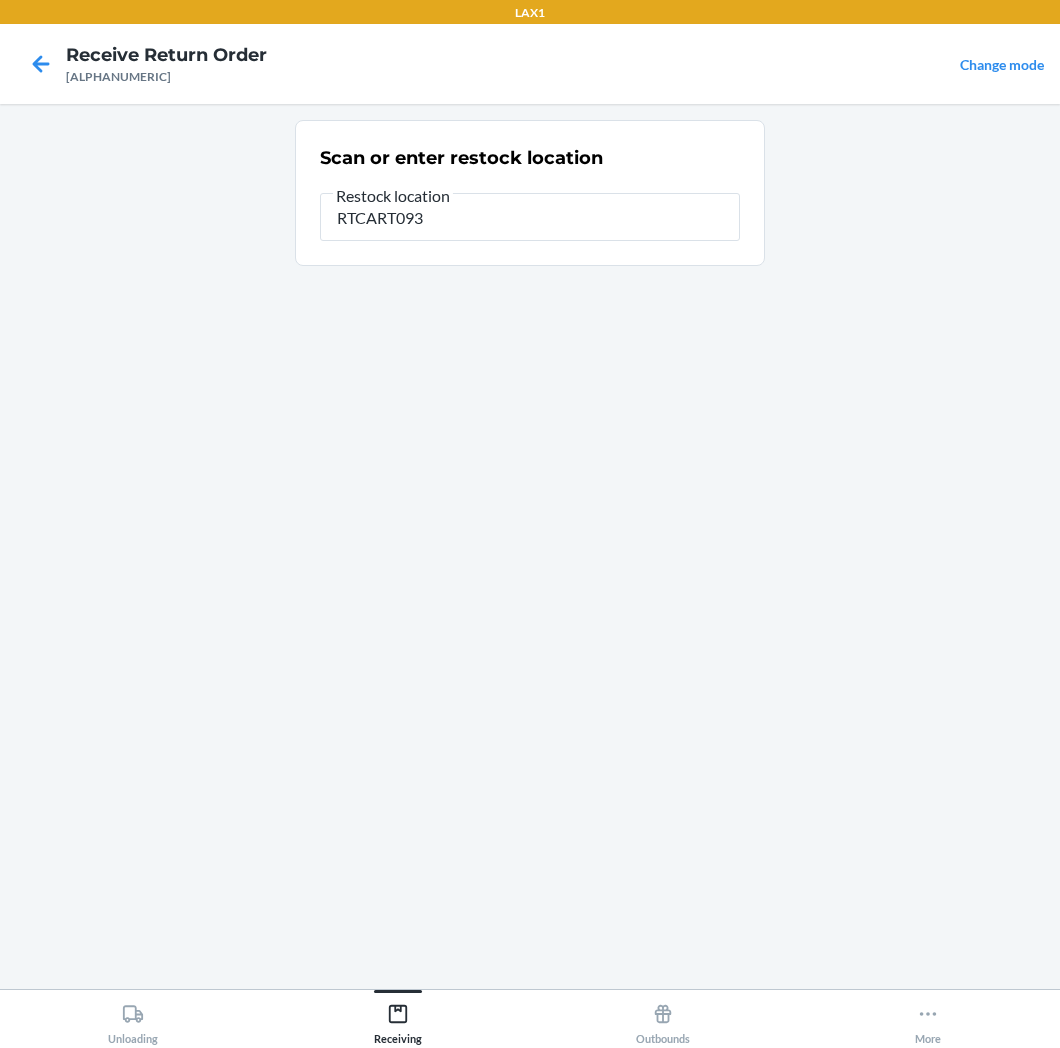 type on "RTCART093" 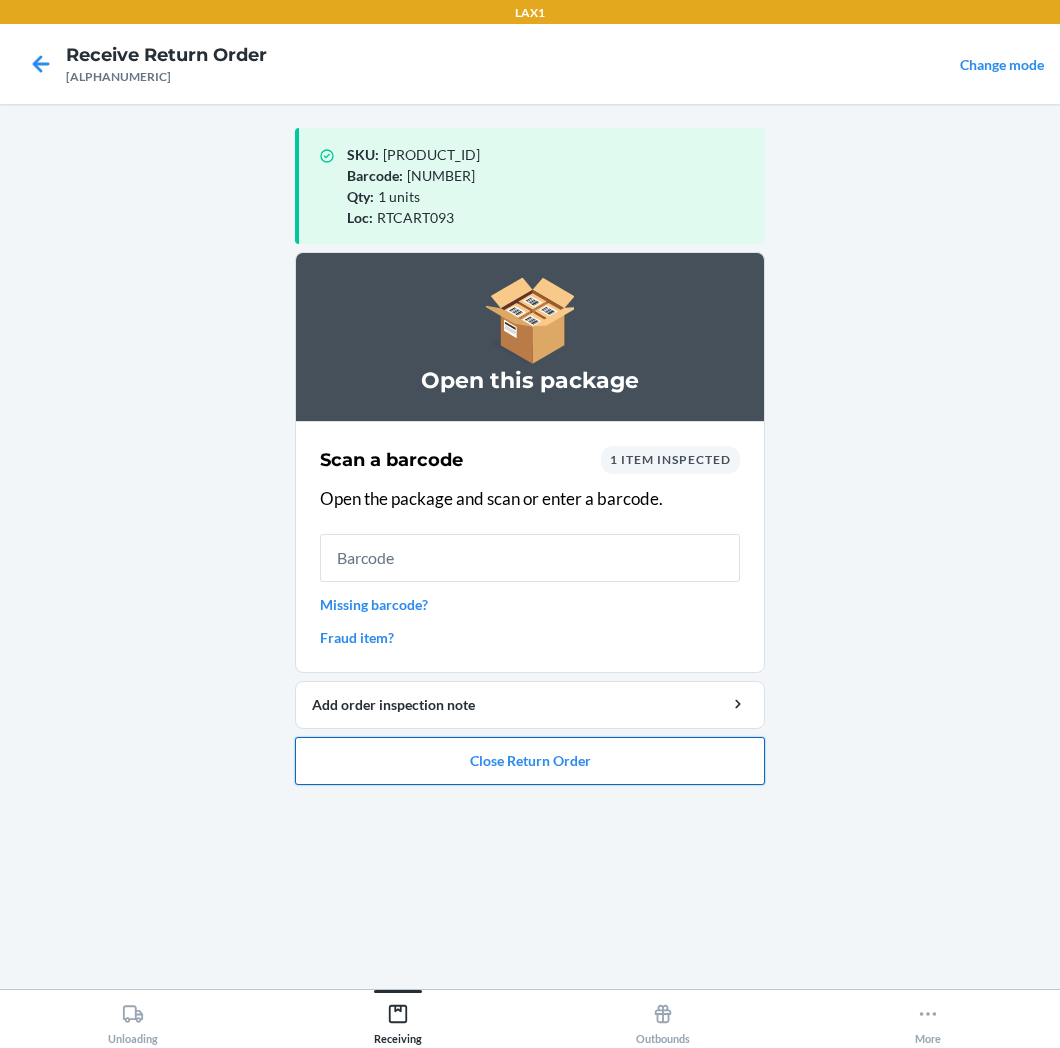 click on "Close Return Order" at bounding box center (530, 761) 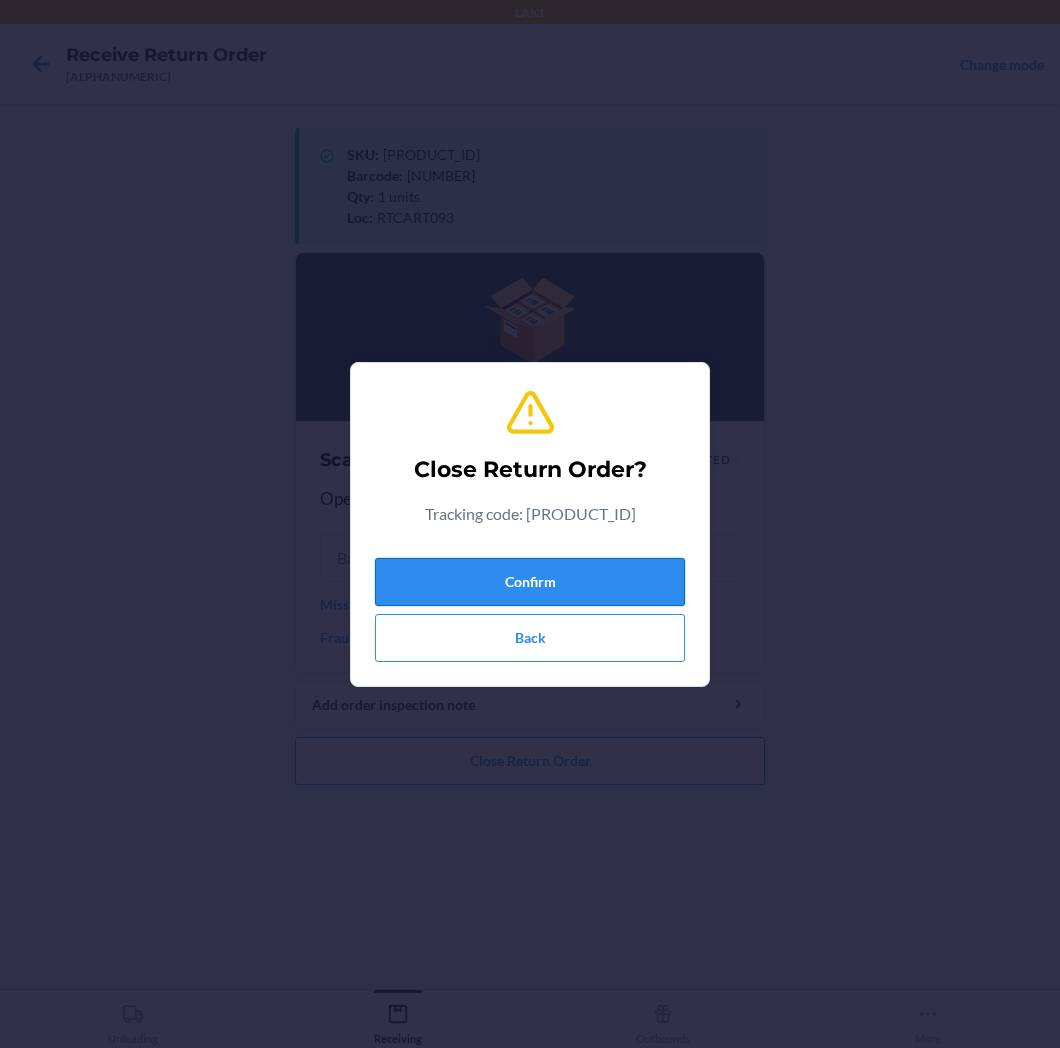 click on "Confirm" at bounding box center (530, 582) 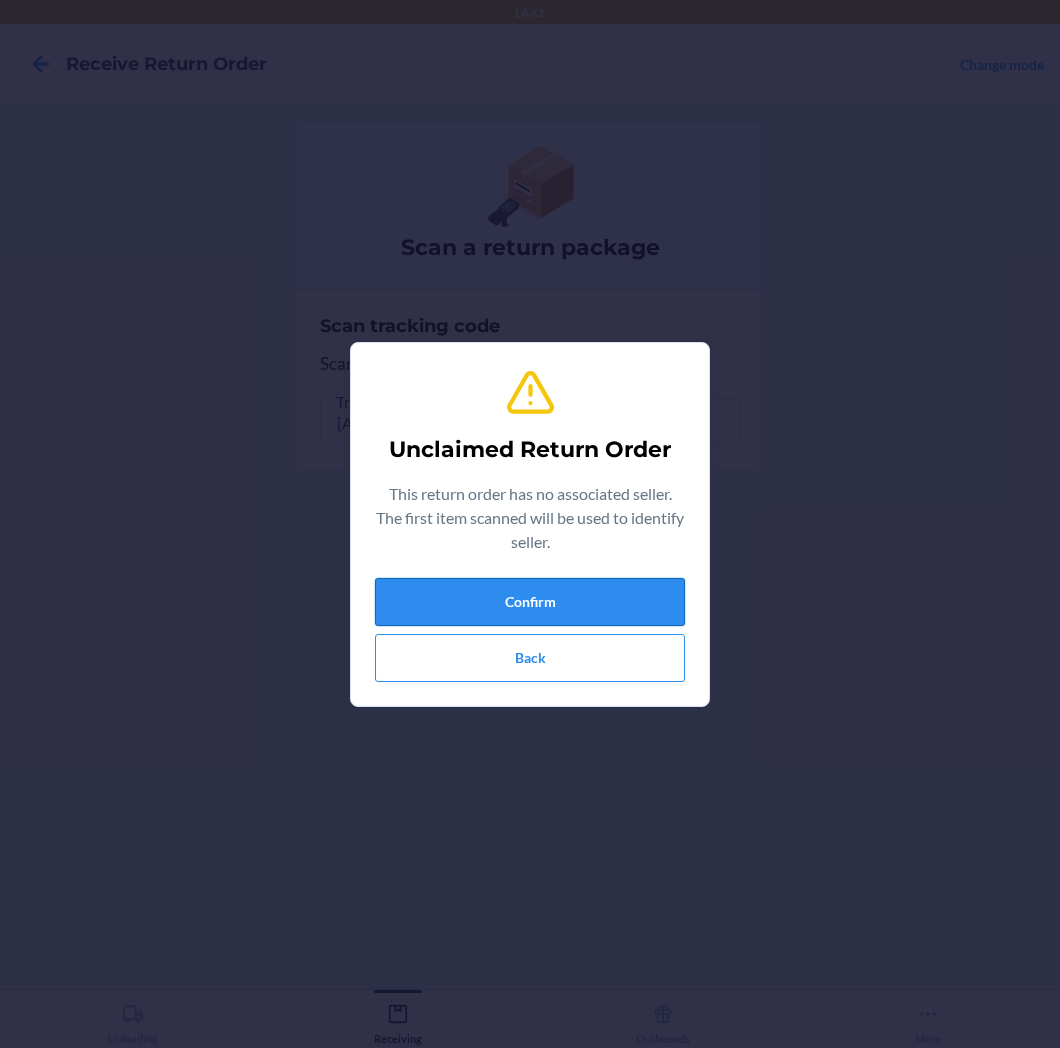 click on "Confirm" at bounding box center (530, 602) 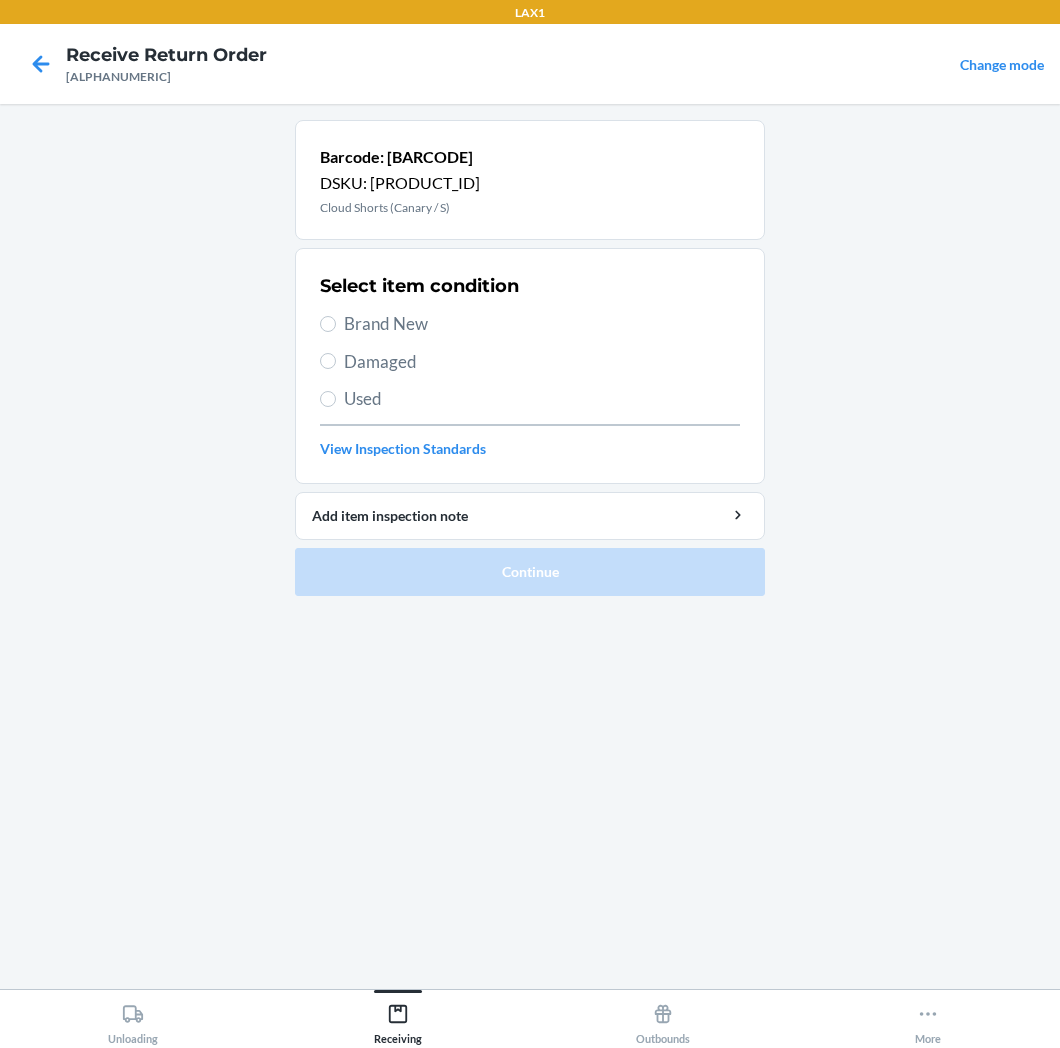click on "Brand New" at bounding box center (542, 324) 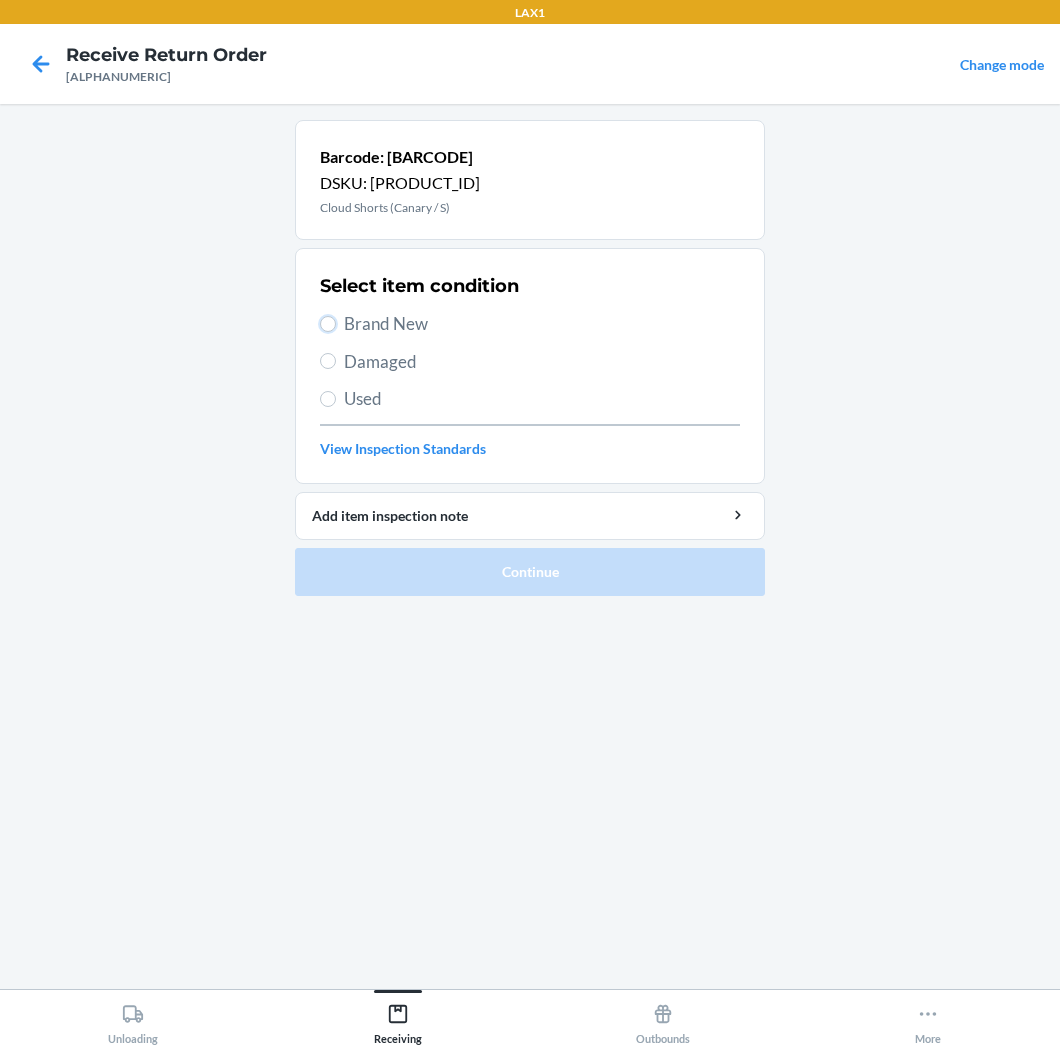 click on "Brand New" at bounding box center (328, 324) 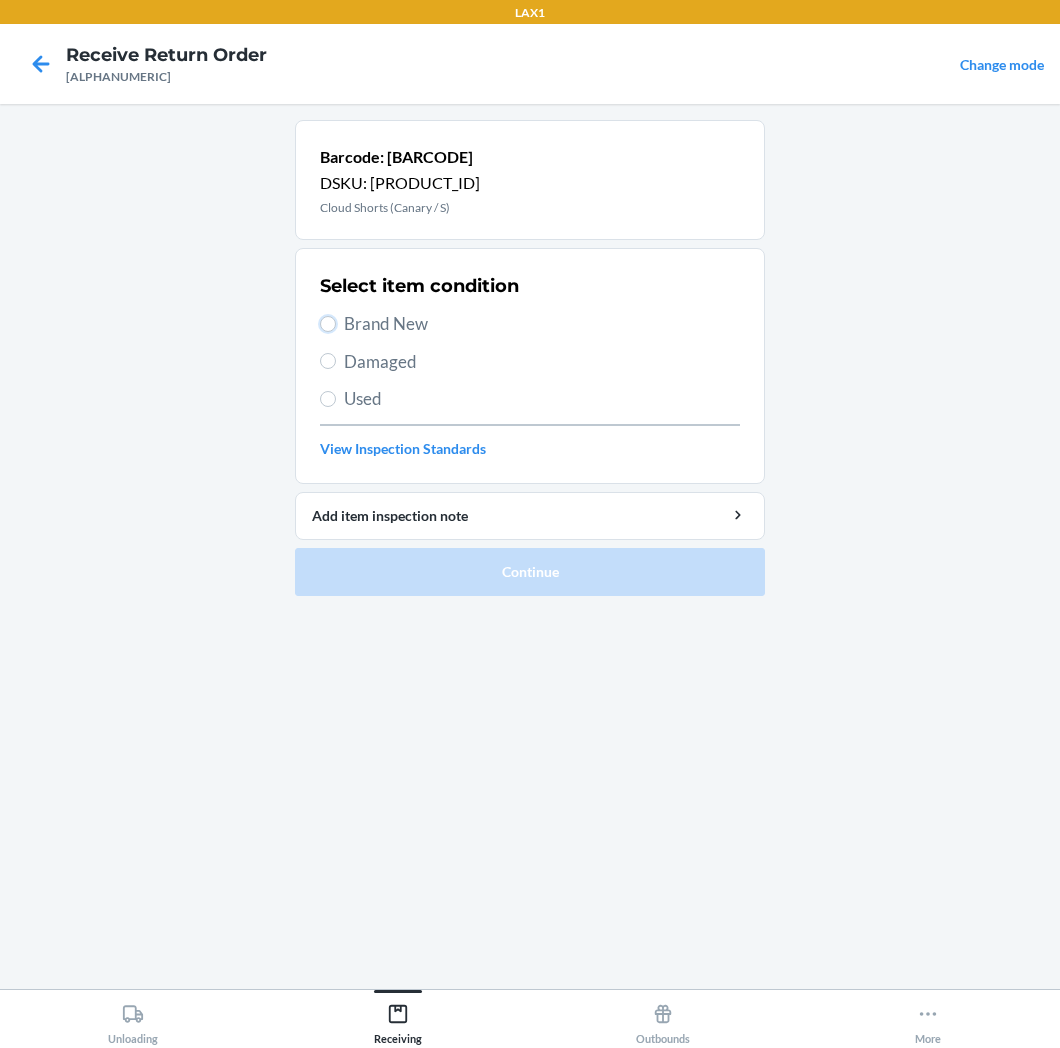 radio on "true" 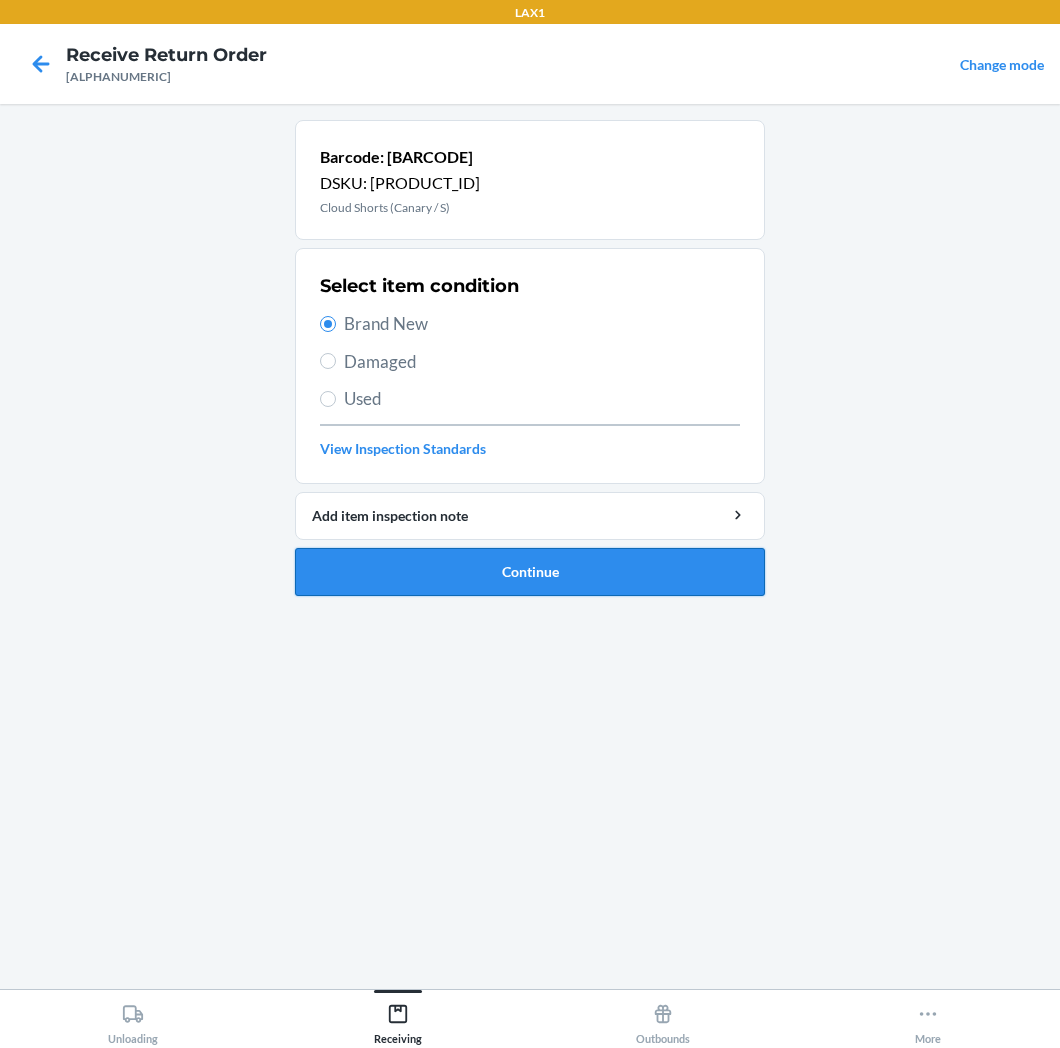 click on "Continue" at bounding box center (530, 572) 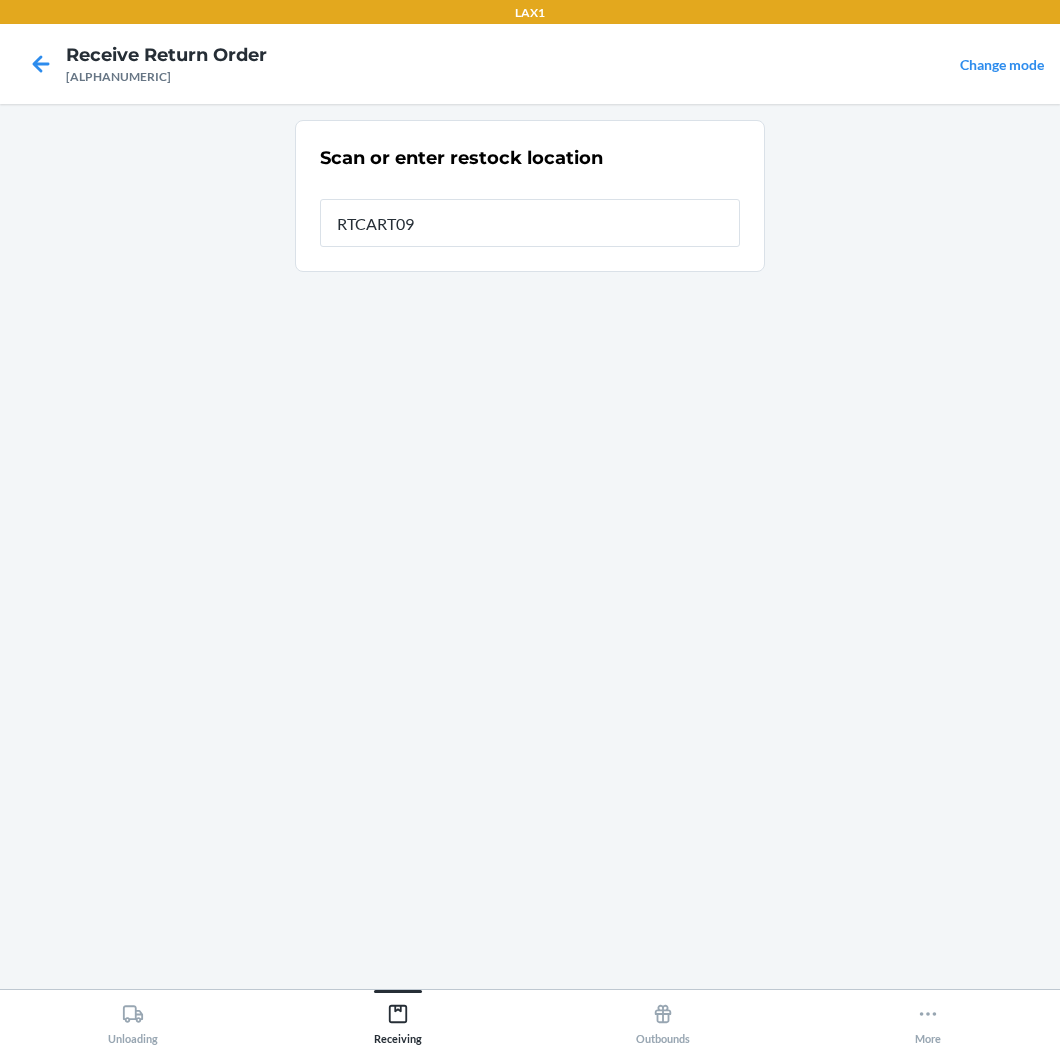 type on "RTCART093" 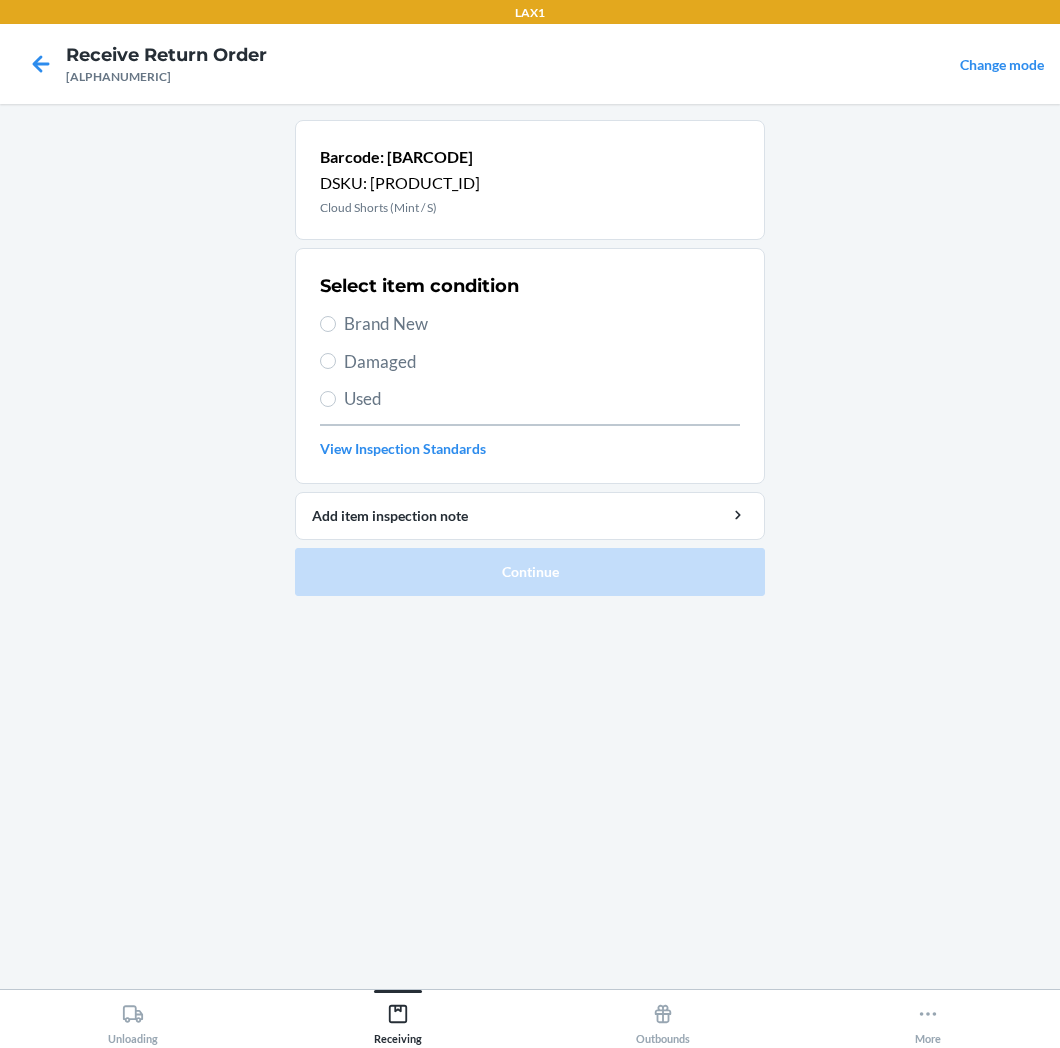 click on "Brand New" at bounding box center (542, 324) 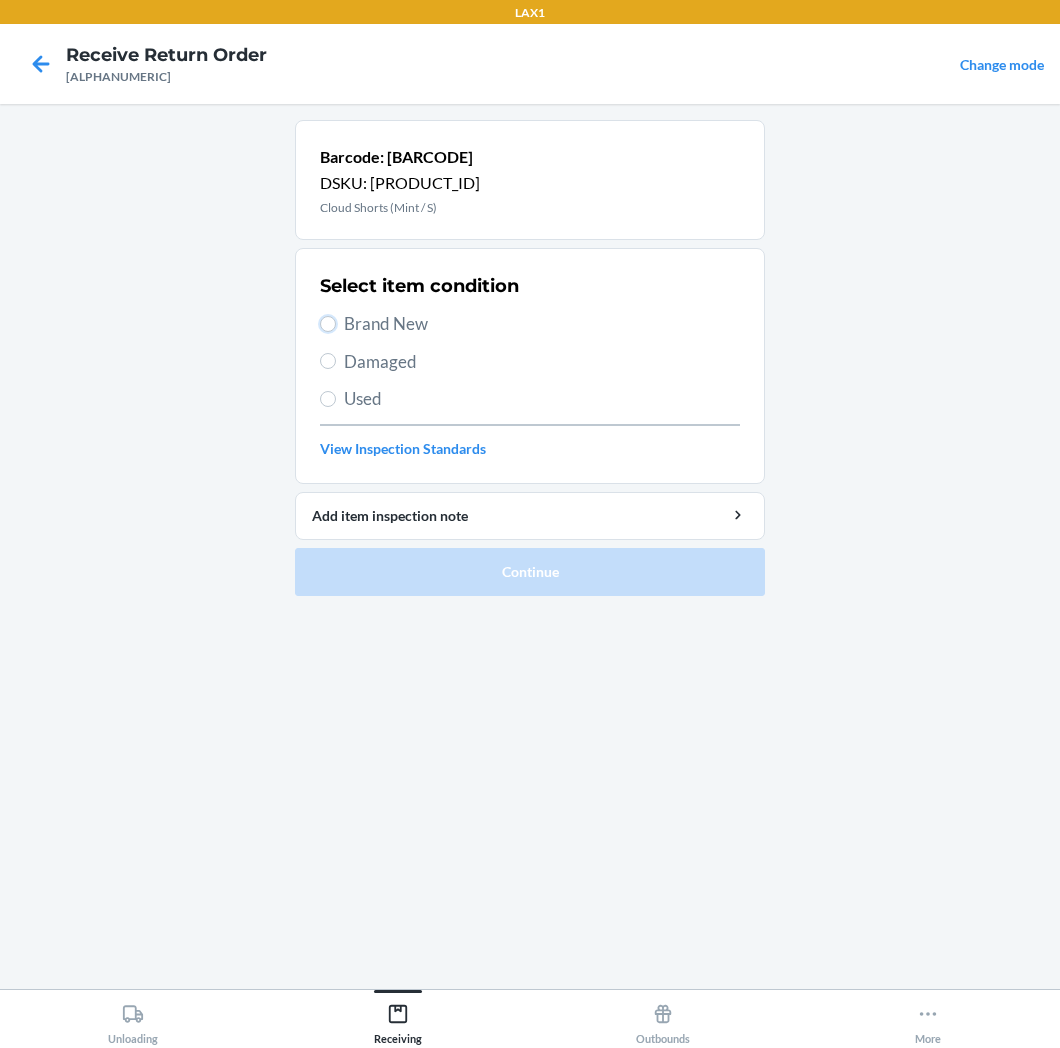 click on "Brand New" at bounding box center (328, 324) 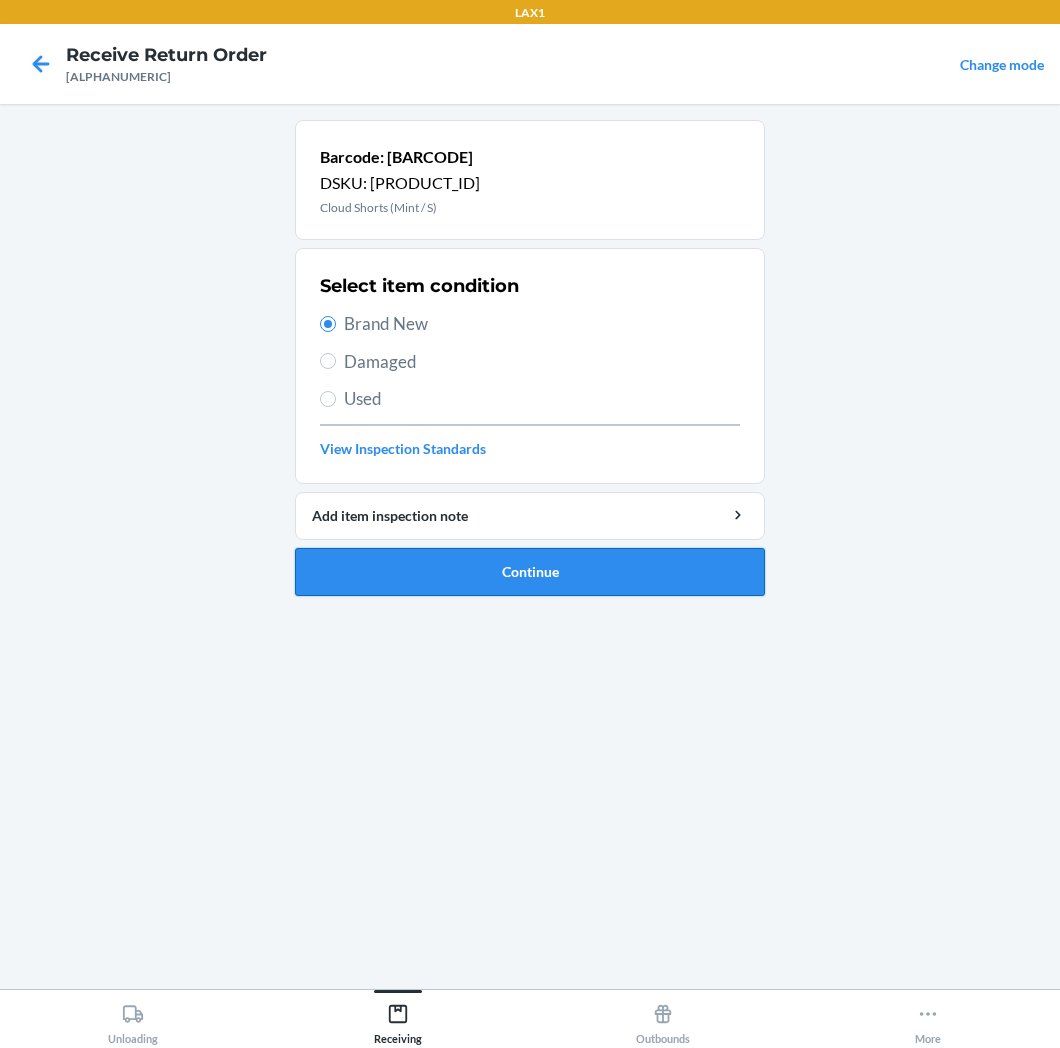 click on "Continue" at bounding box center [530, 572] 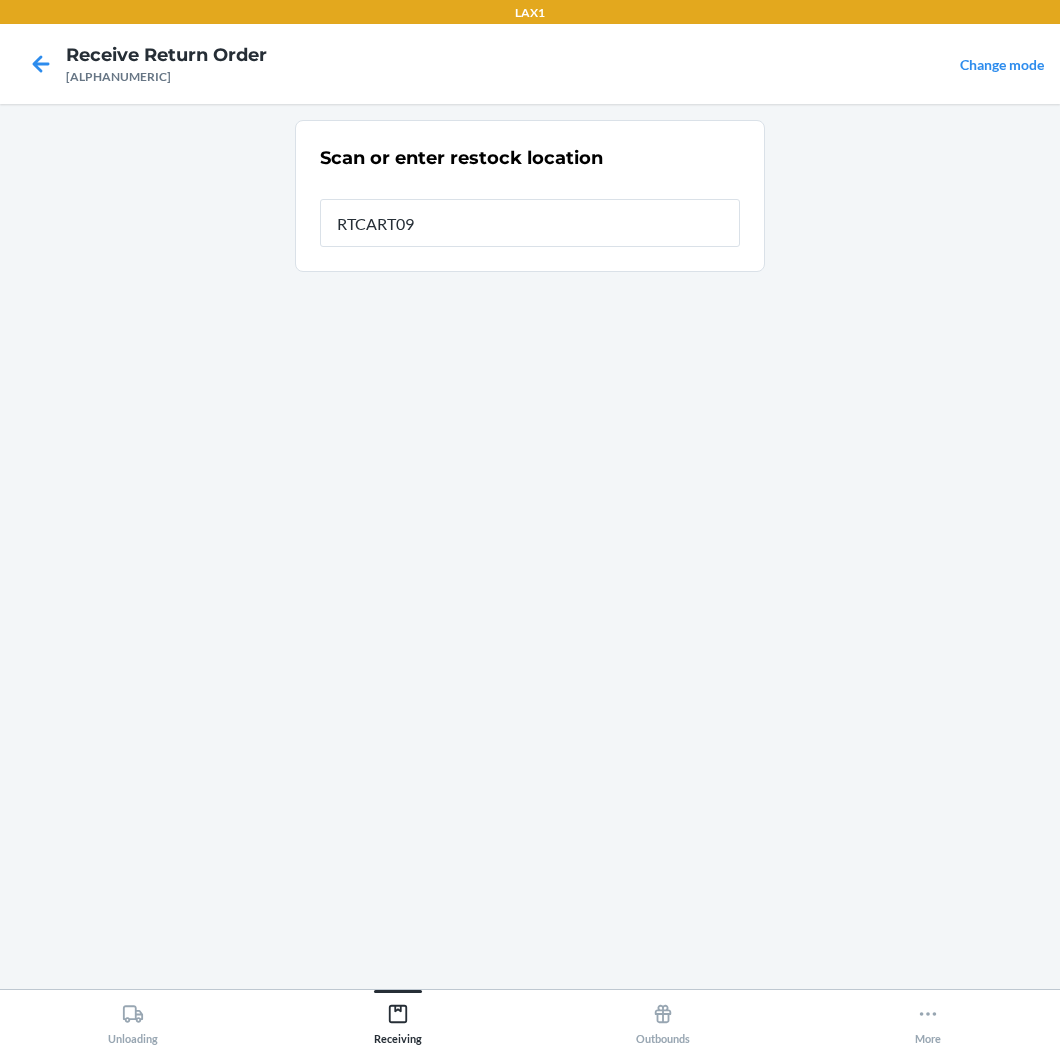 type on "RTCART093" 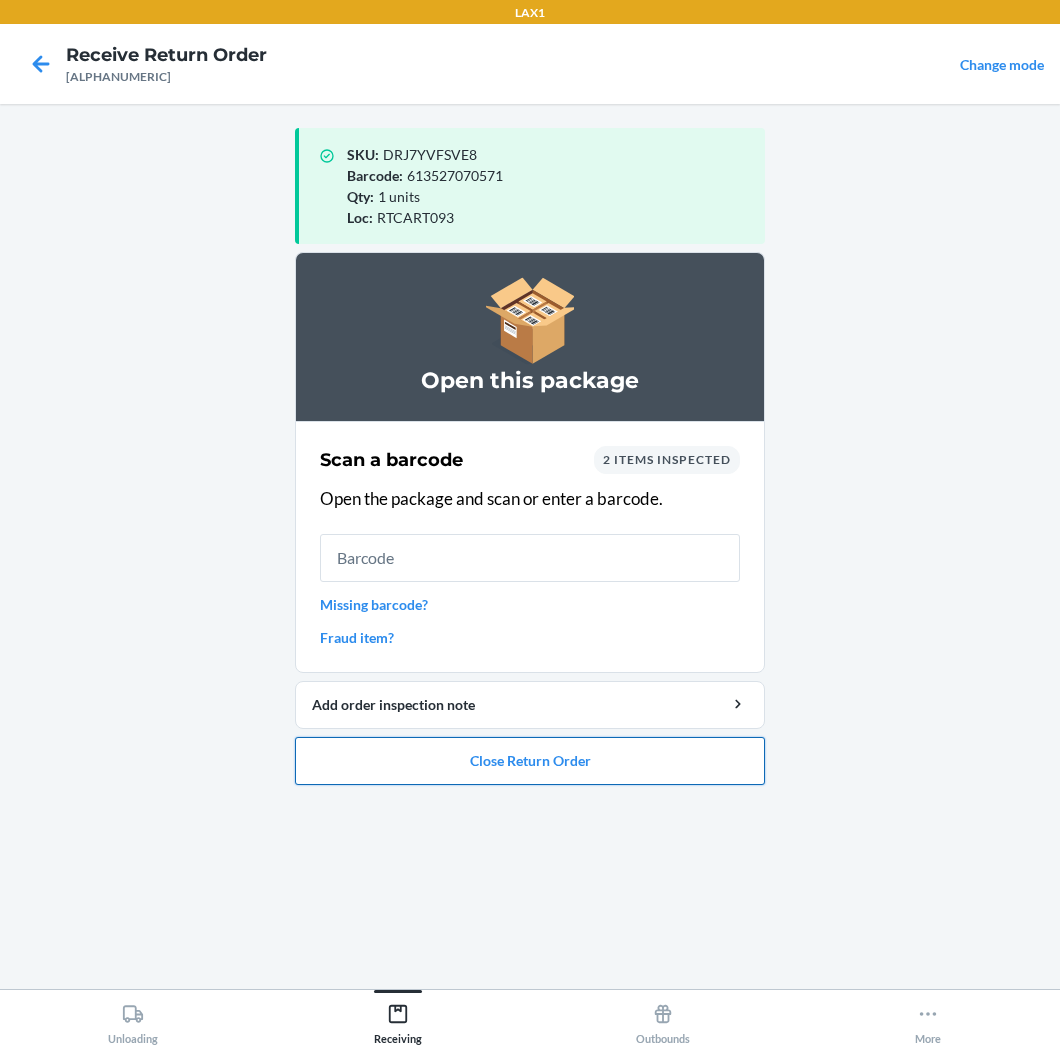 click on "Close Return Order" at bounding box center [530, 761] 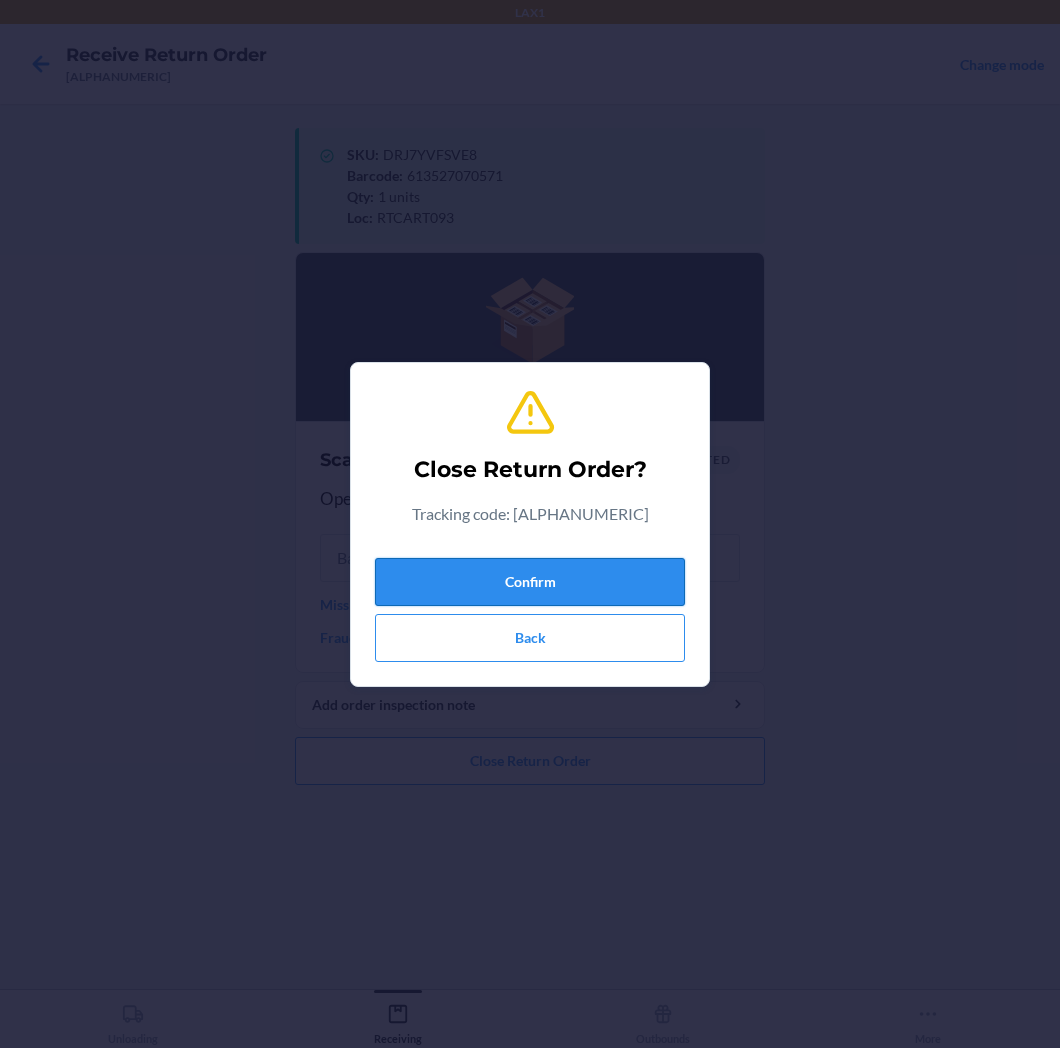 click on "Confirm" at bounding box center [530, 582] 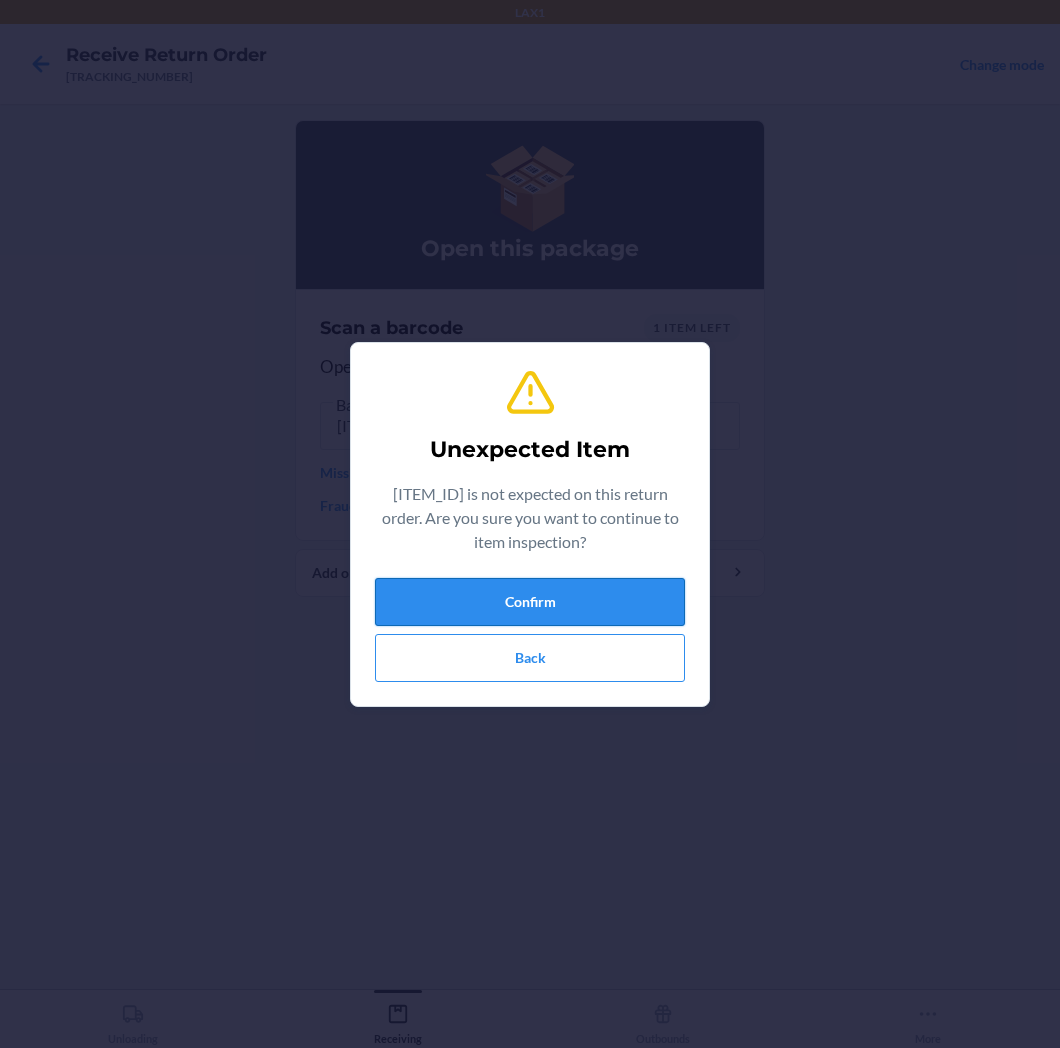 click on "Confirm" at bounding box center [530, 602] 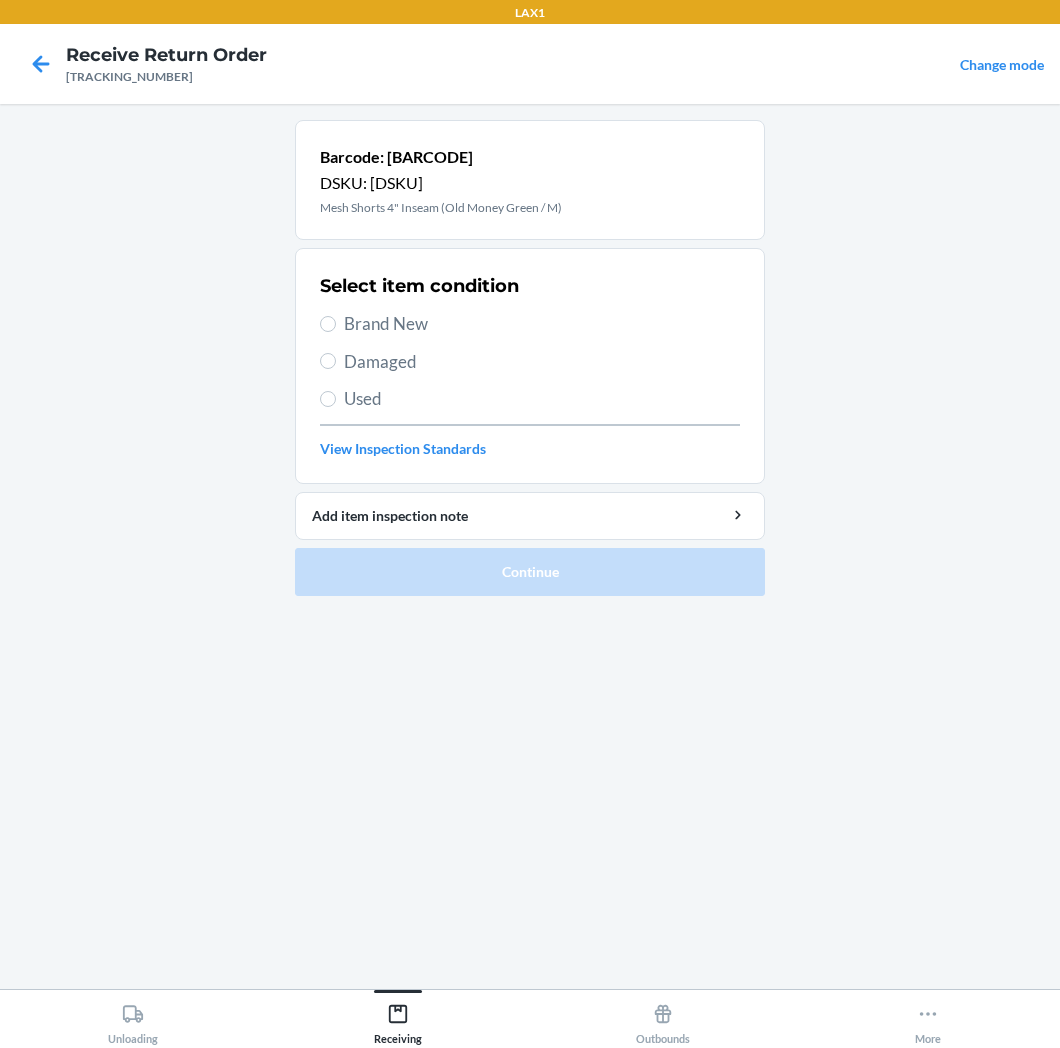 click on "Brand New" at bounding box center (542, 324) 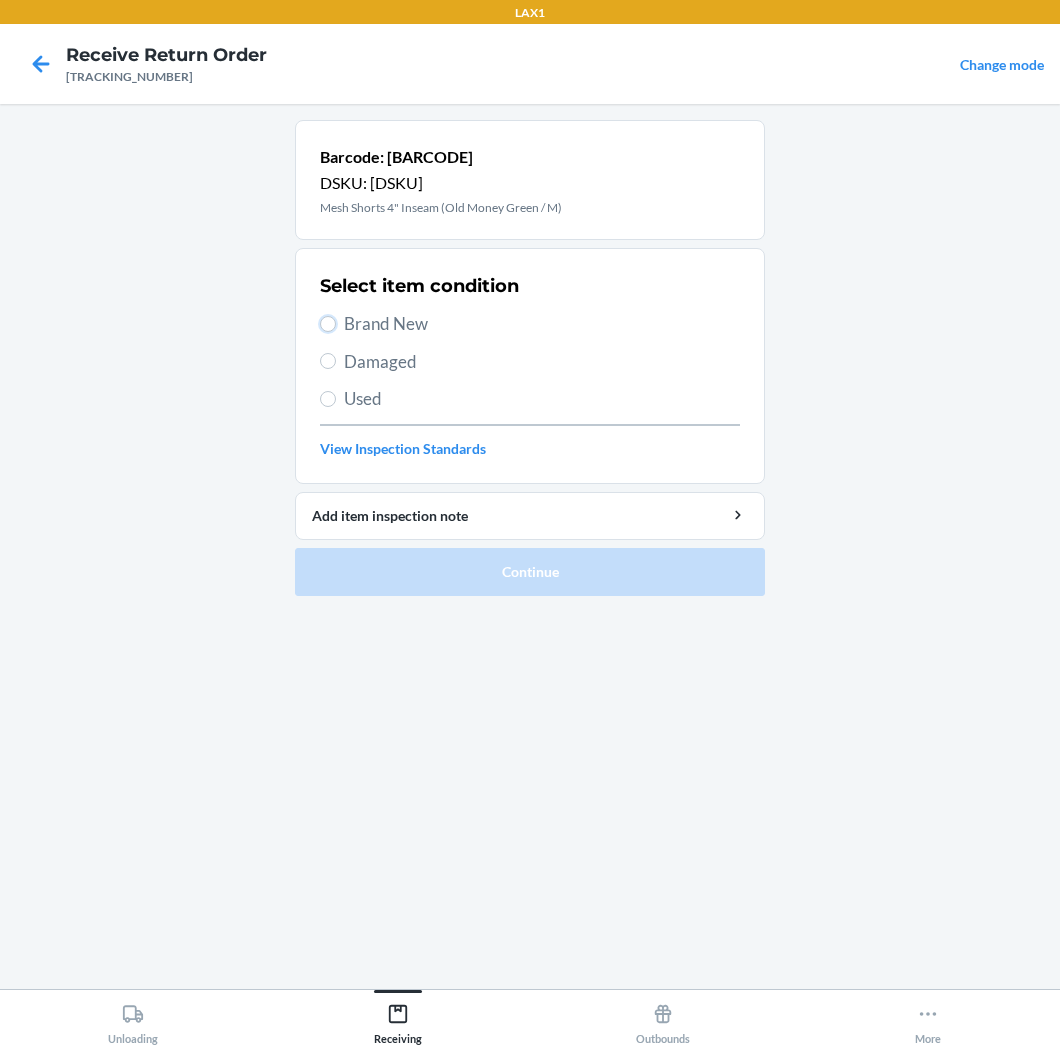 click on "Brand New" at bounding box center [328, 324] 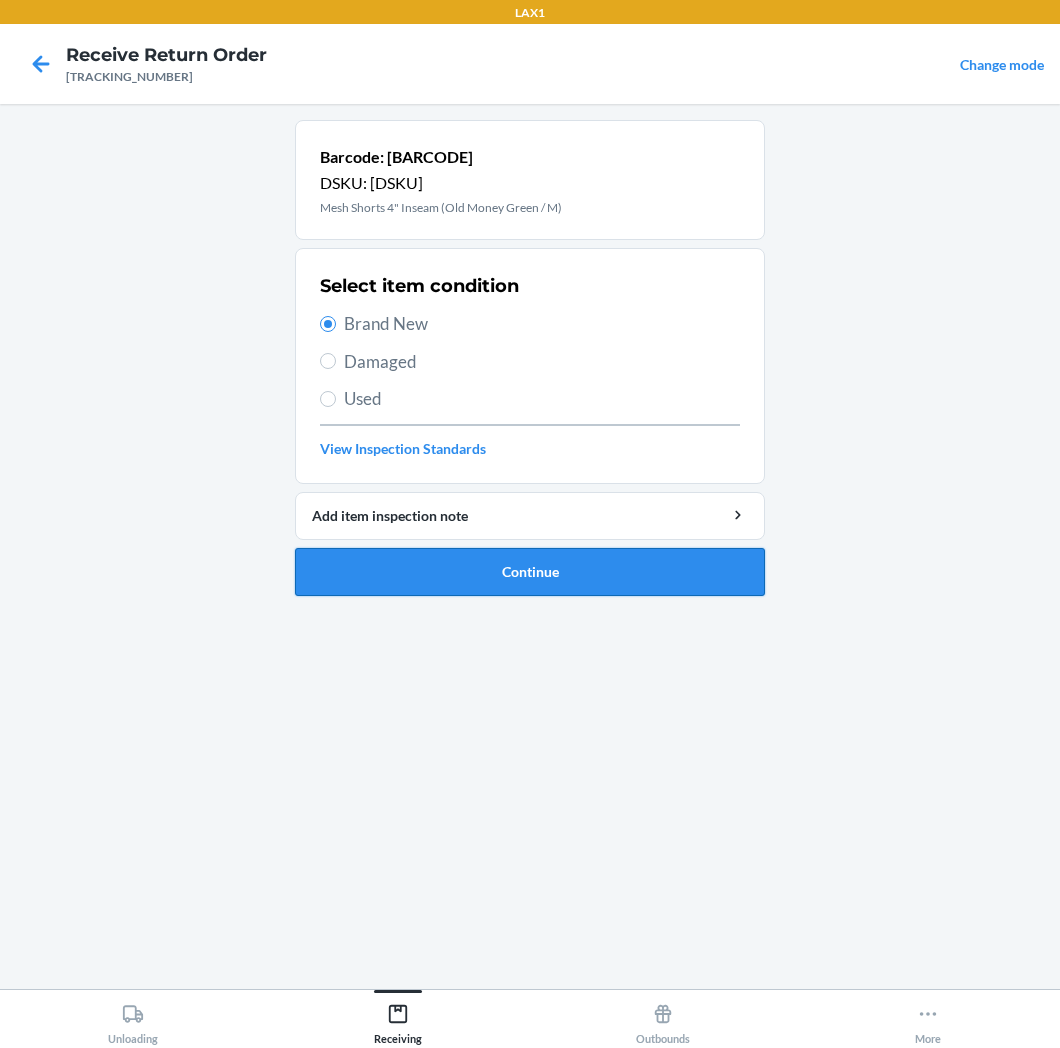 click on "Continue" at bounding box center (530, 572) 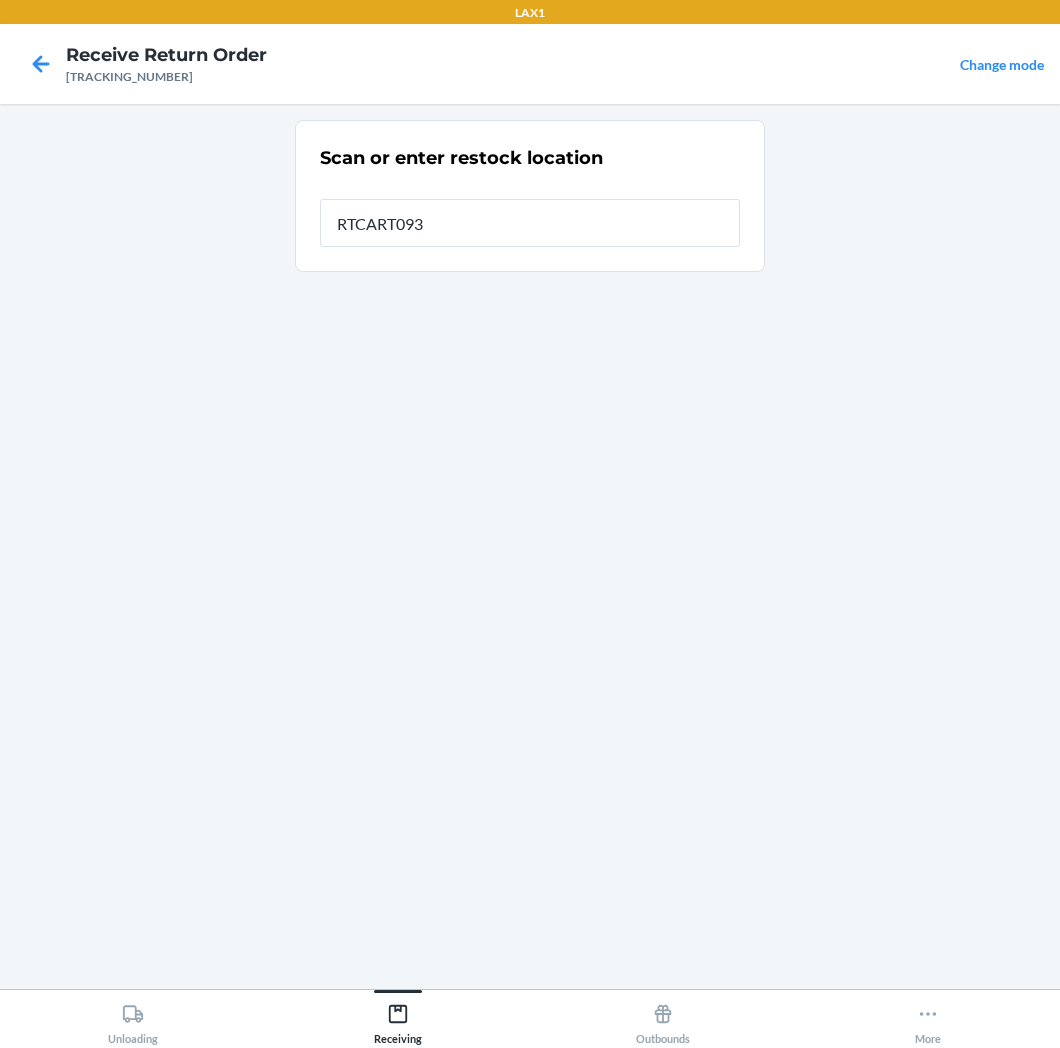 type on "RTCART093" 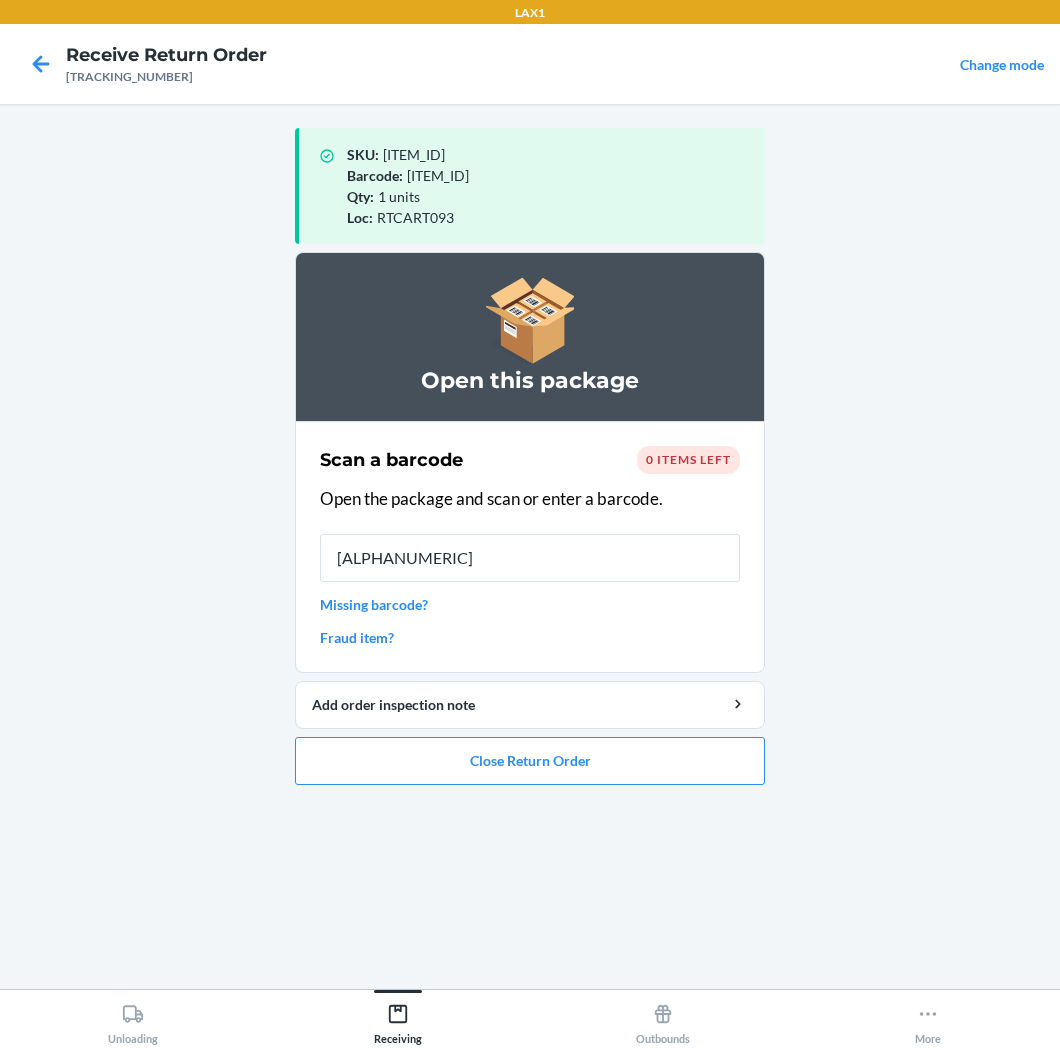 type on "[ALPHANUMERIC]" 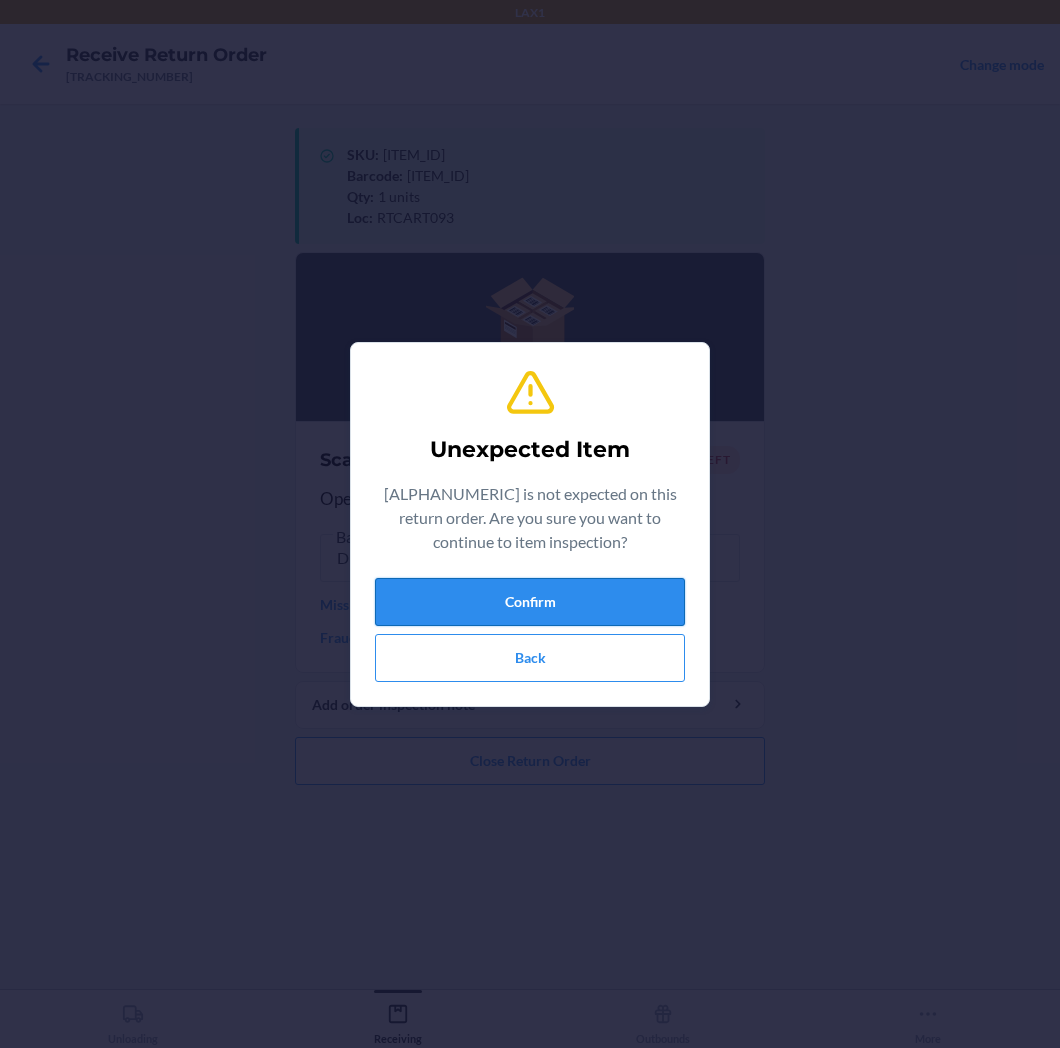 click on "Confirm" at bounding box center [530, 602] 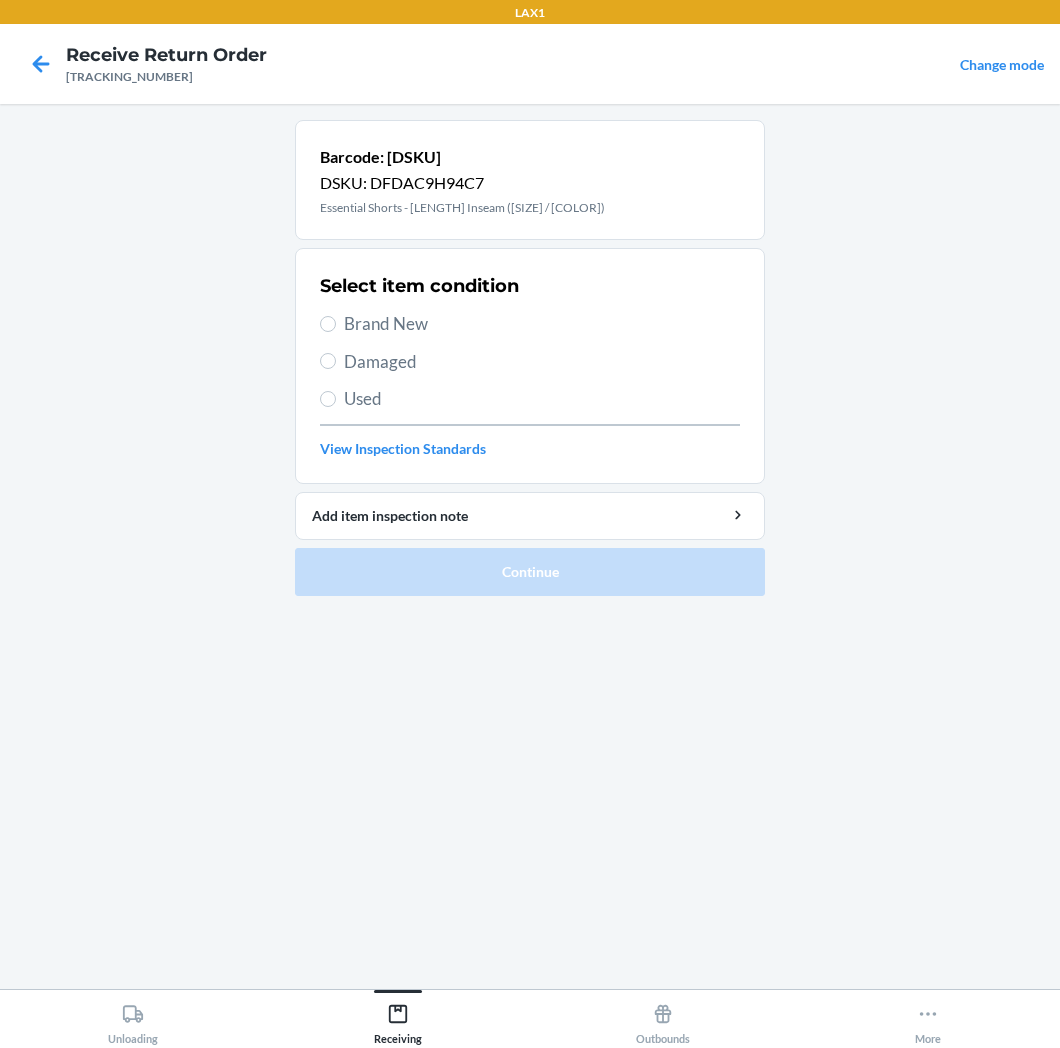 click on "Brand New" at bounding box center (542, 324) 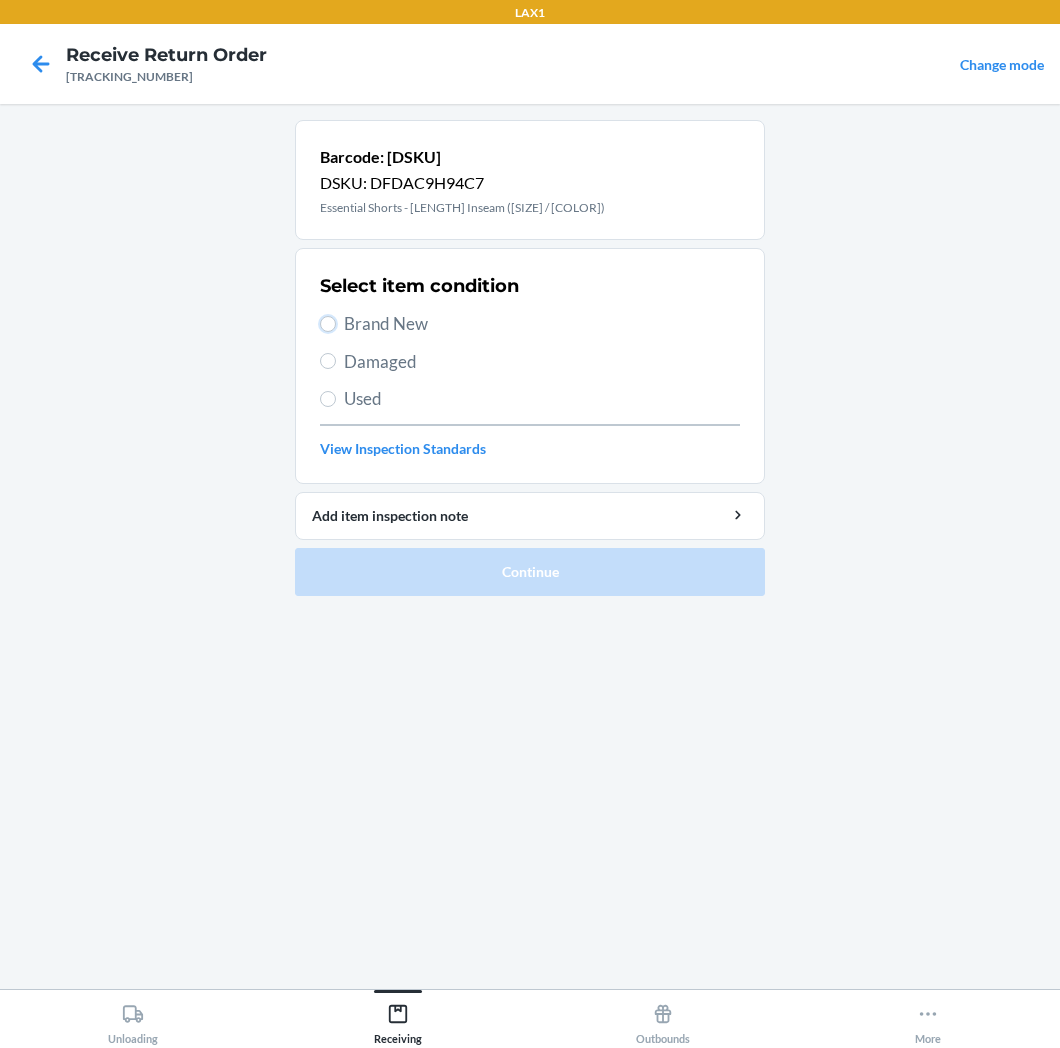 click on "Brand New" at bounding box center (328, 324) 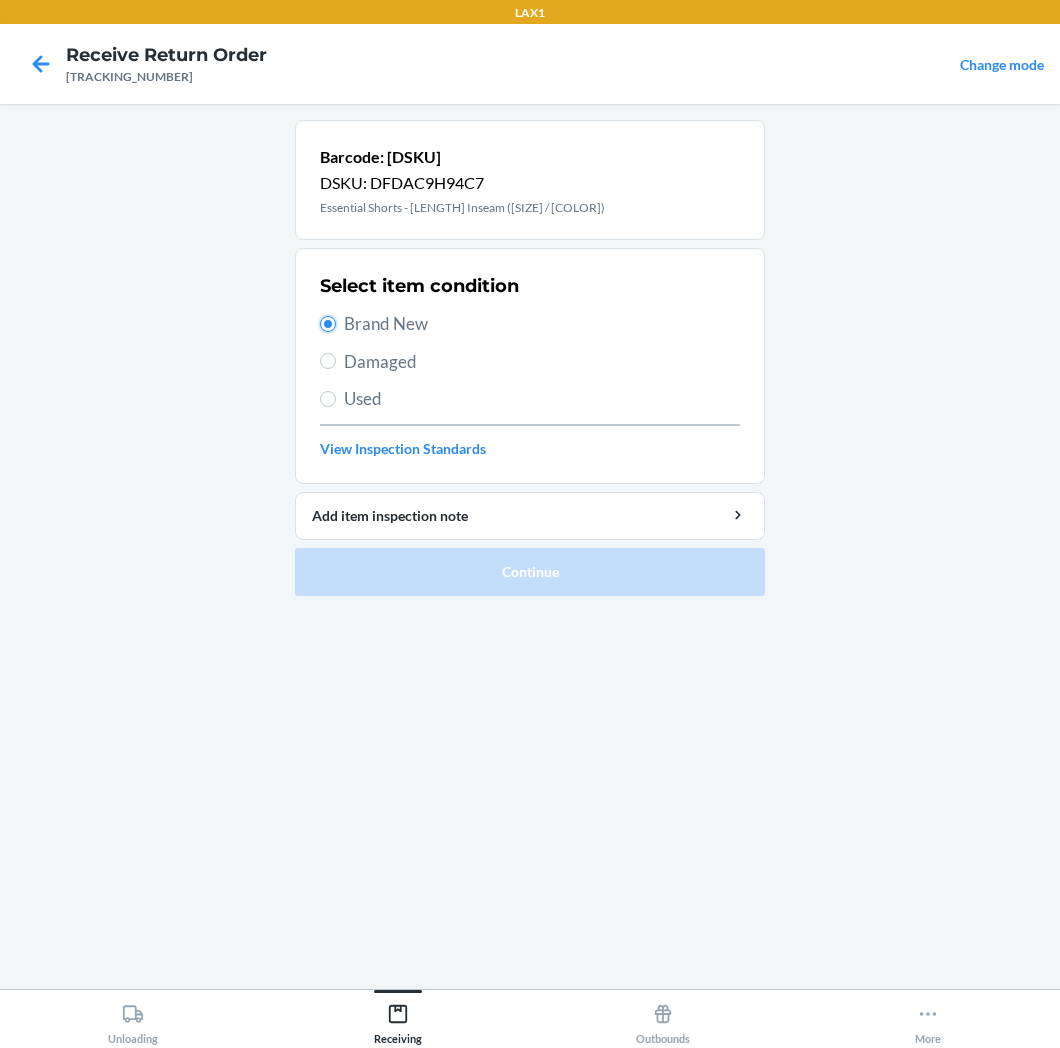 radio on "true" 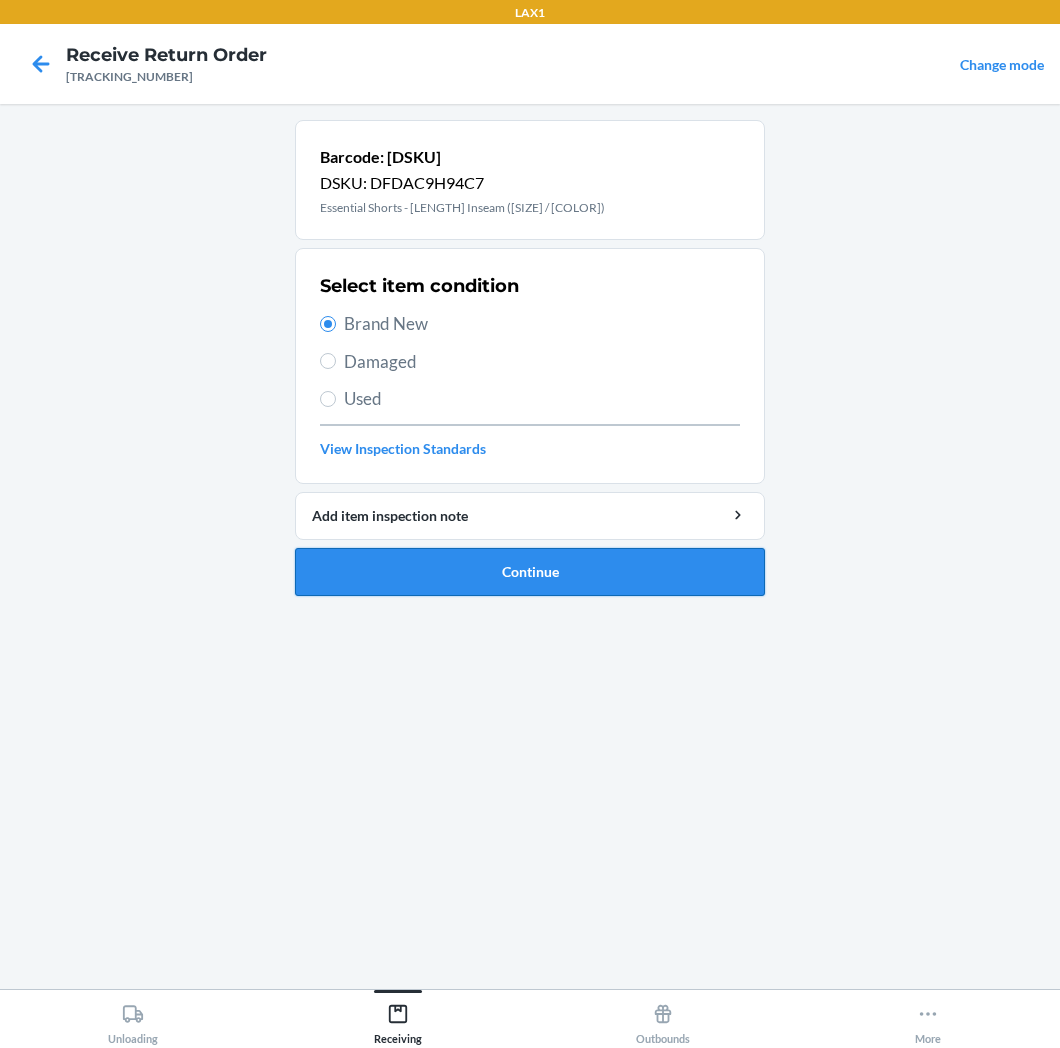 click on "Continue" at bounding box center (530, 572) 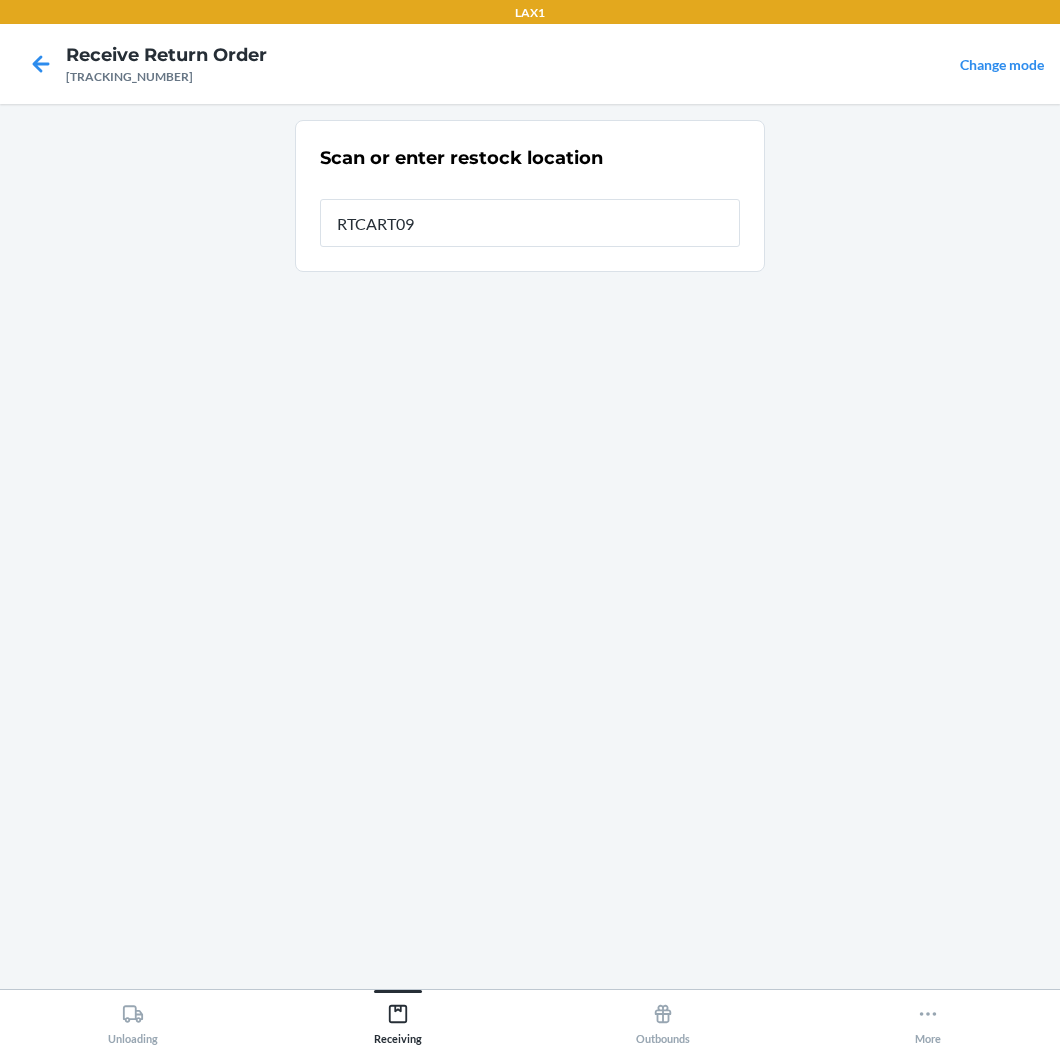 type on "RTCART093" 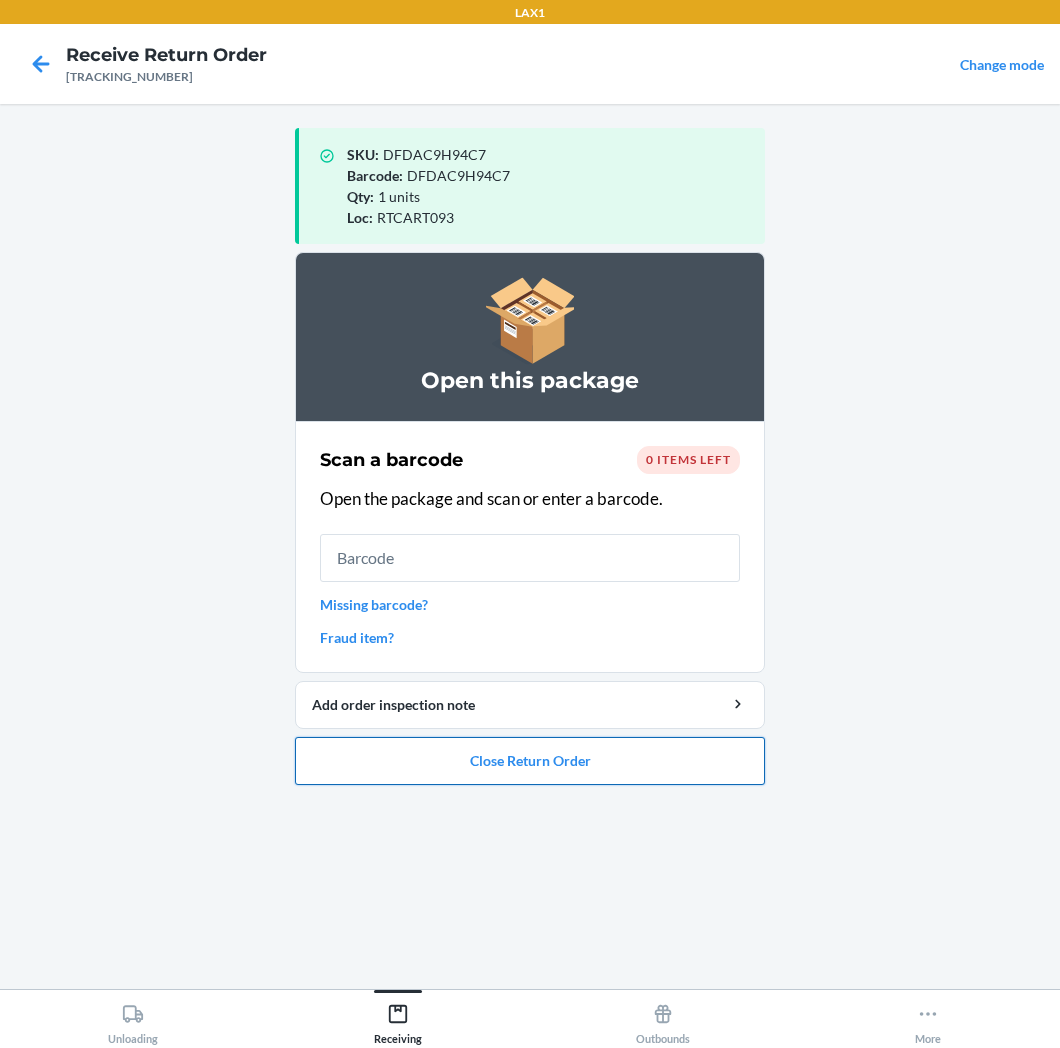 click on "Close Return Order" at bounding box center (530, 761) 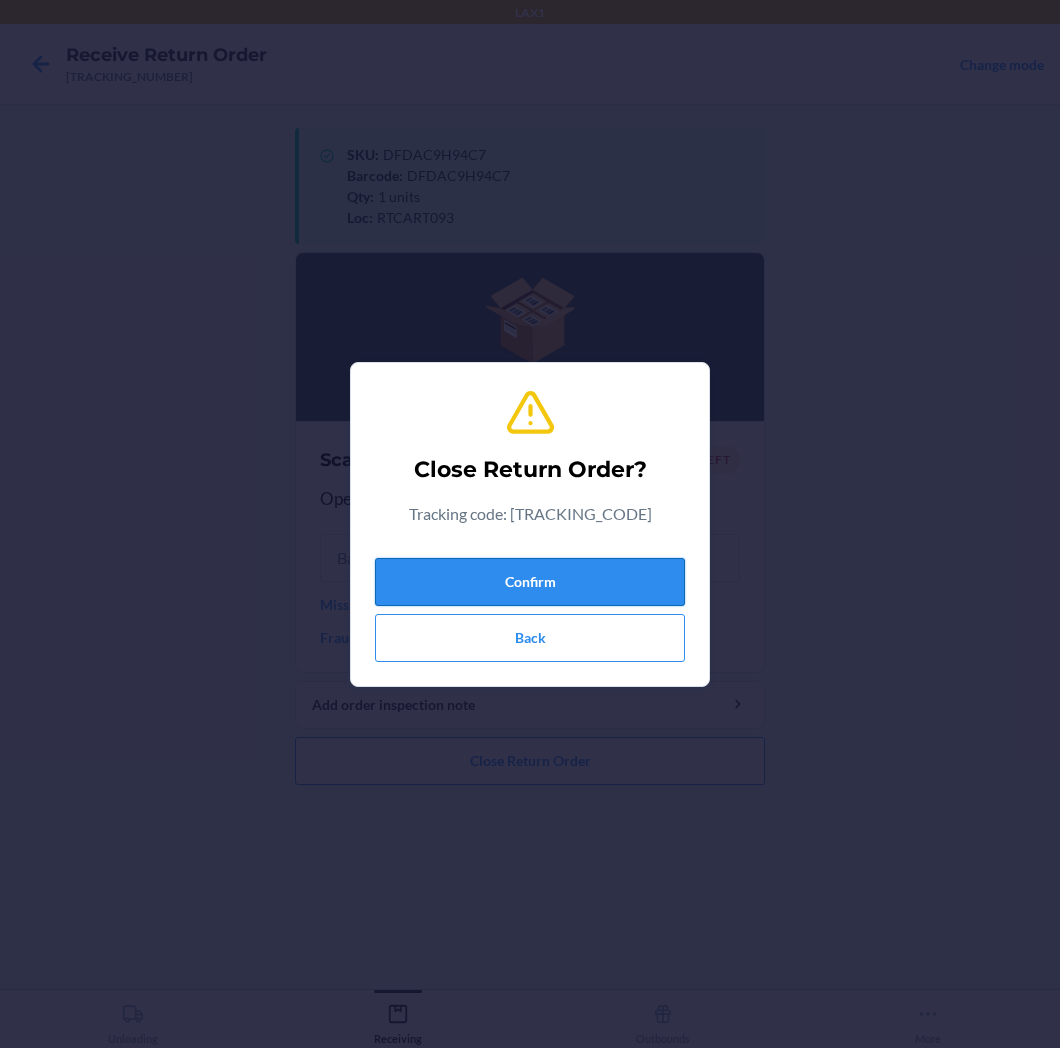 click on "Confirm" at bounding box center (530, 582) 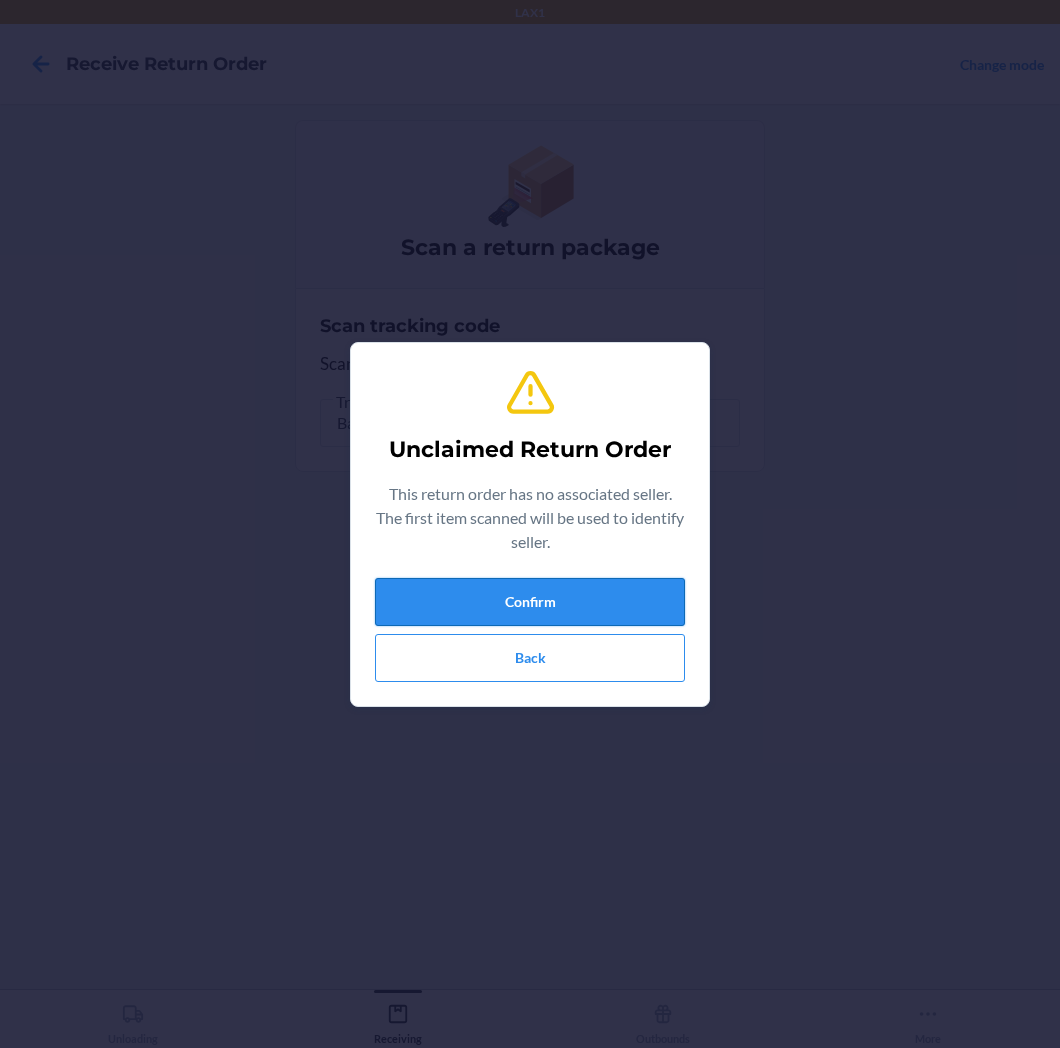 click on "Confirm" at bounding box center [530, 602] 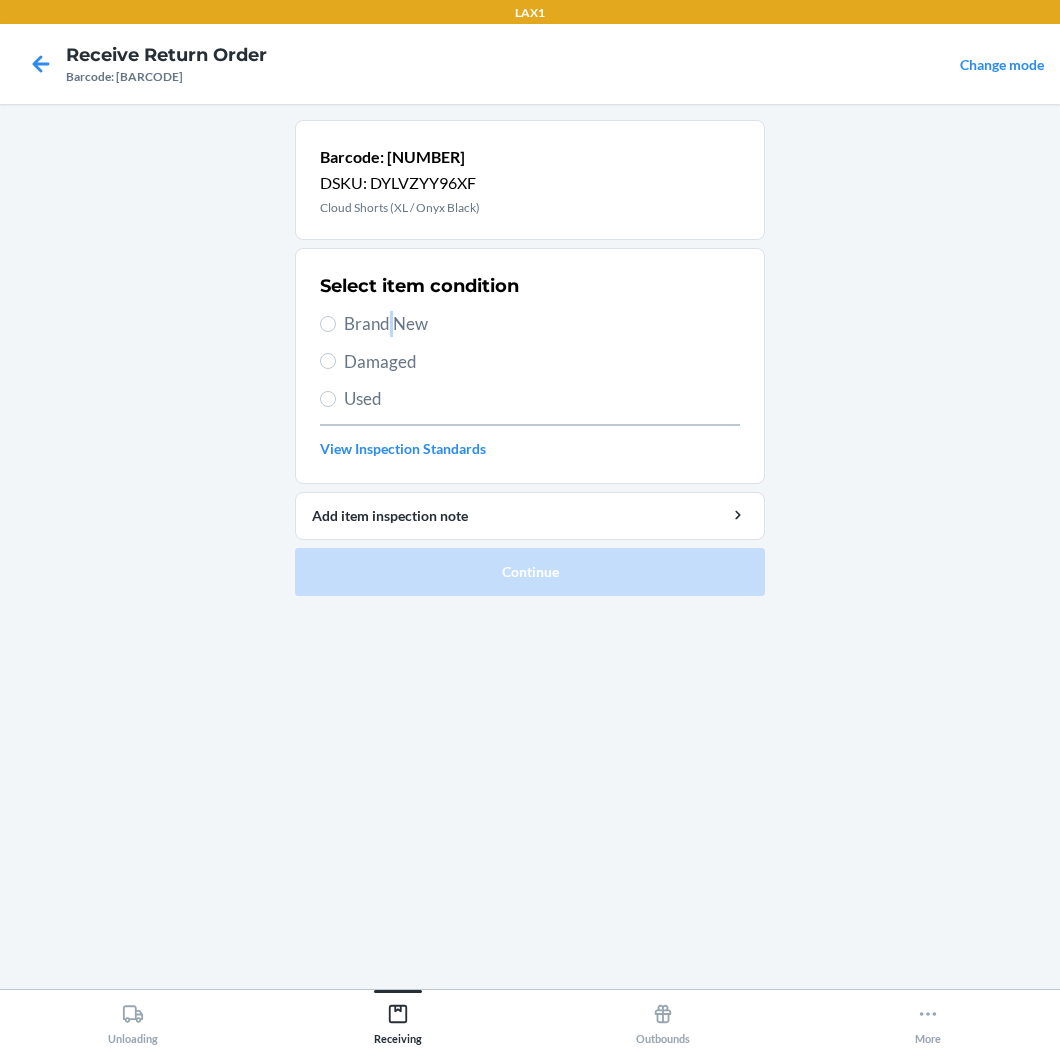 click on "Brand New" at bounding box center (542, 324) 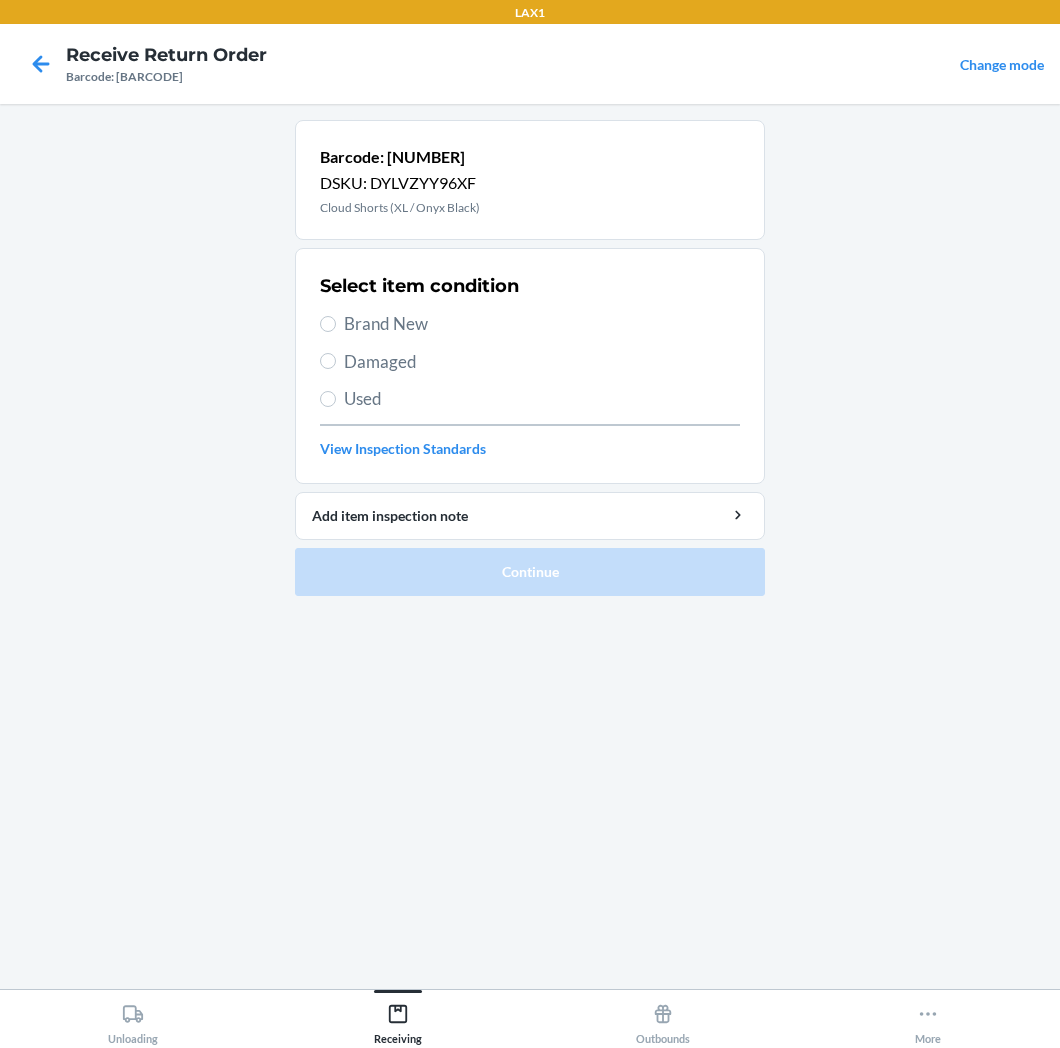 click on "Brand New" at bounding box center (542, 324) 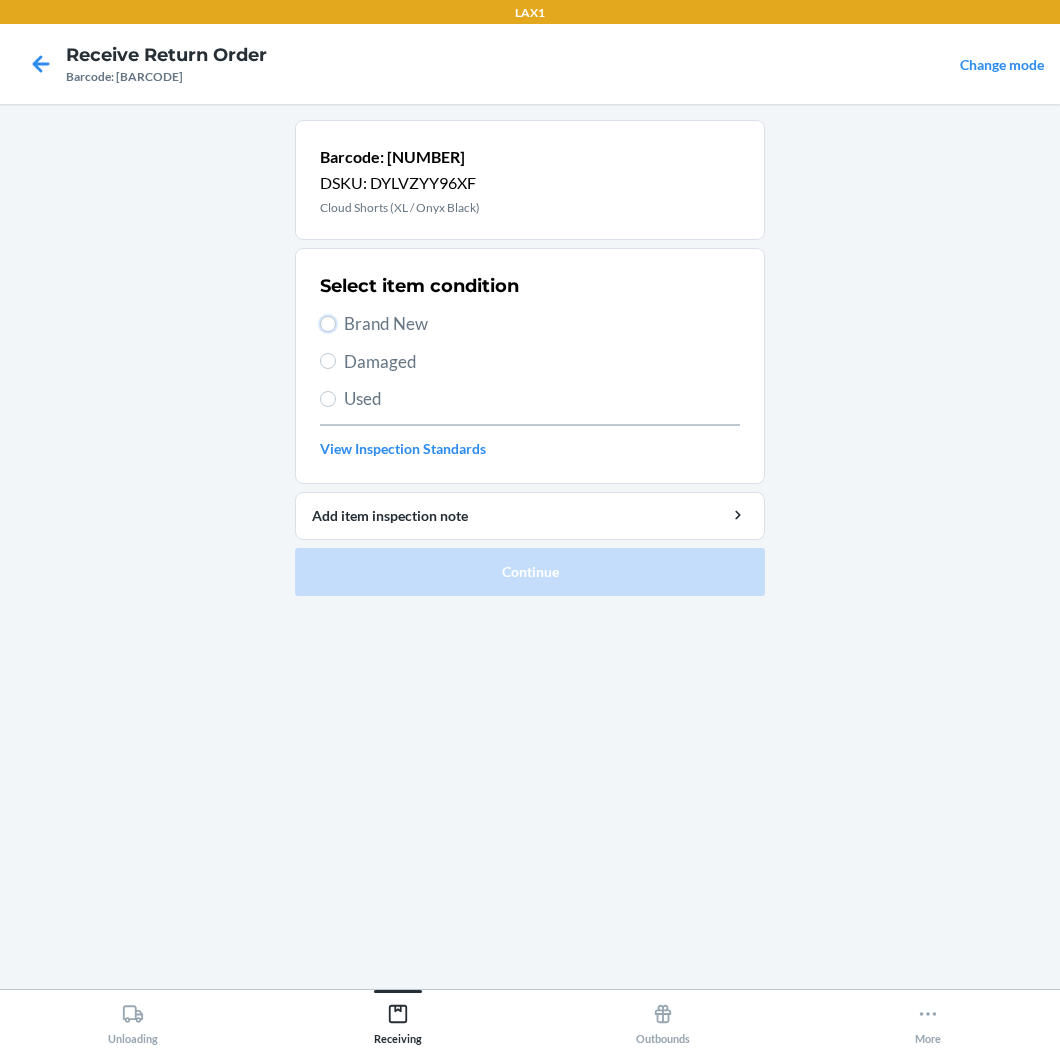click on "Brand New" at bounding box center (328, 324) 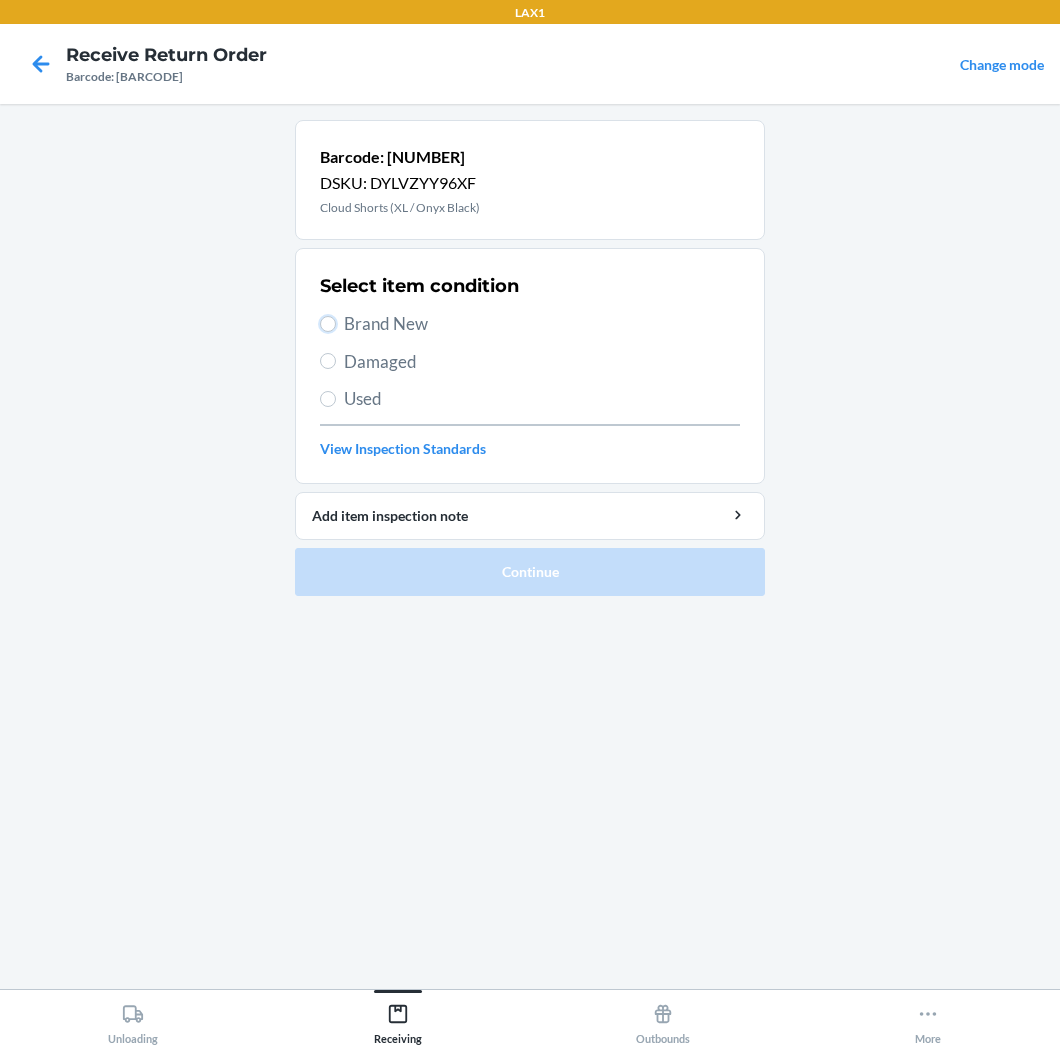 radio on "true" 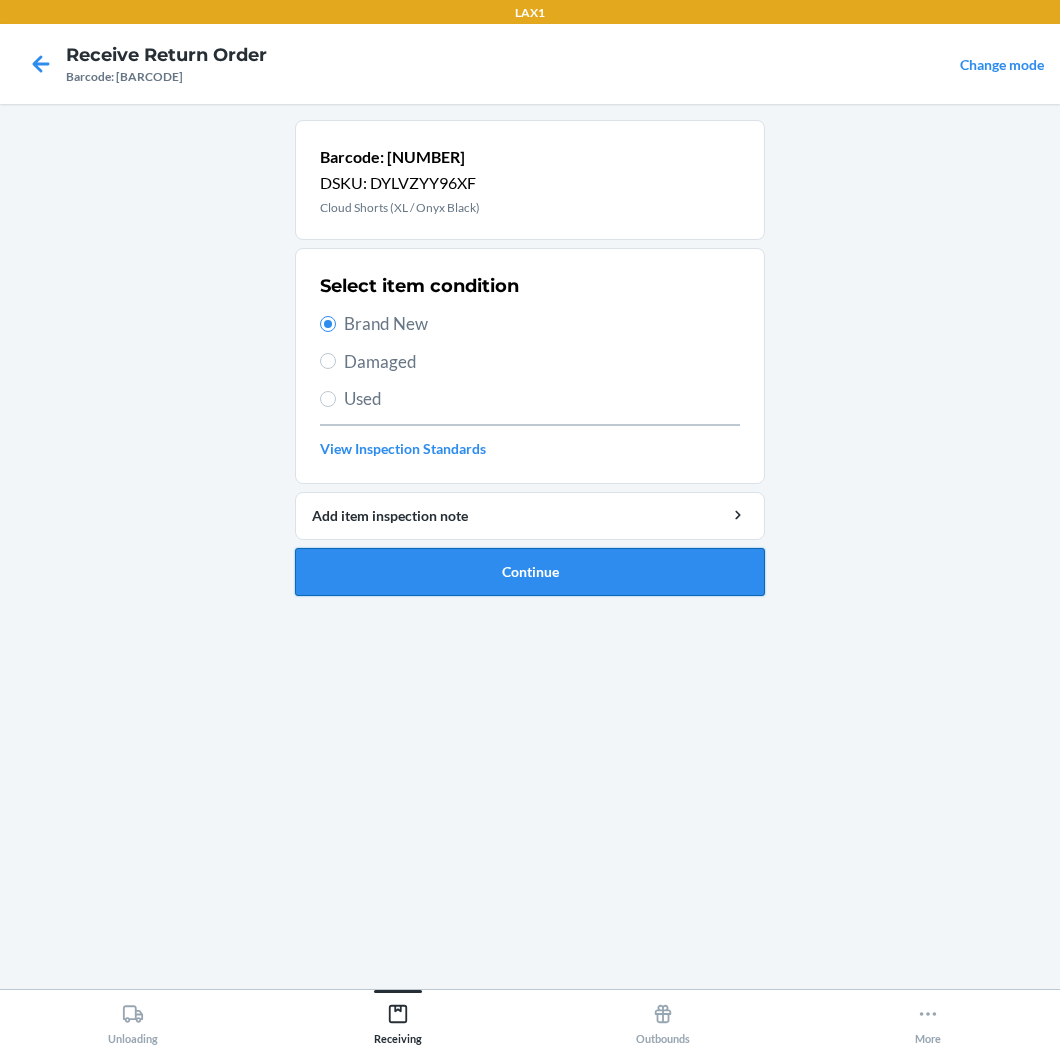 click on "Continue" at bounding box center (530, 572) 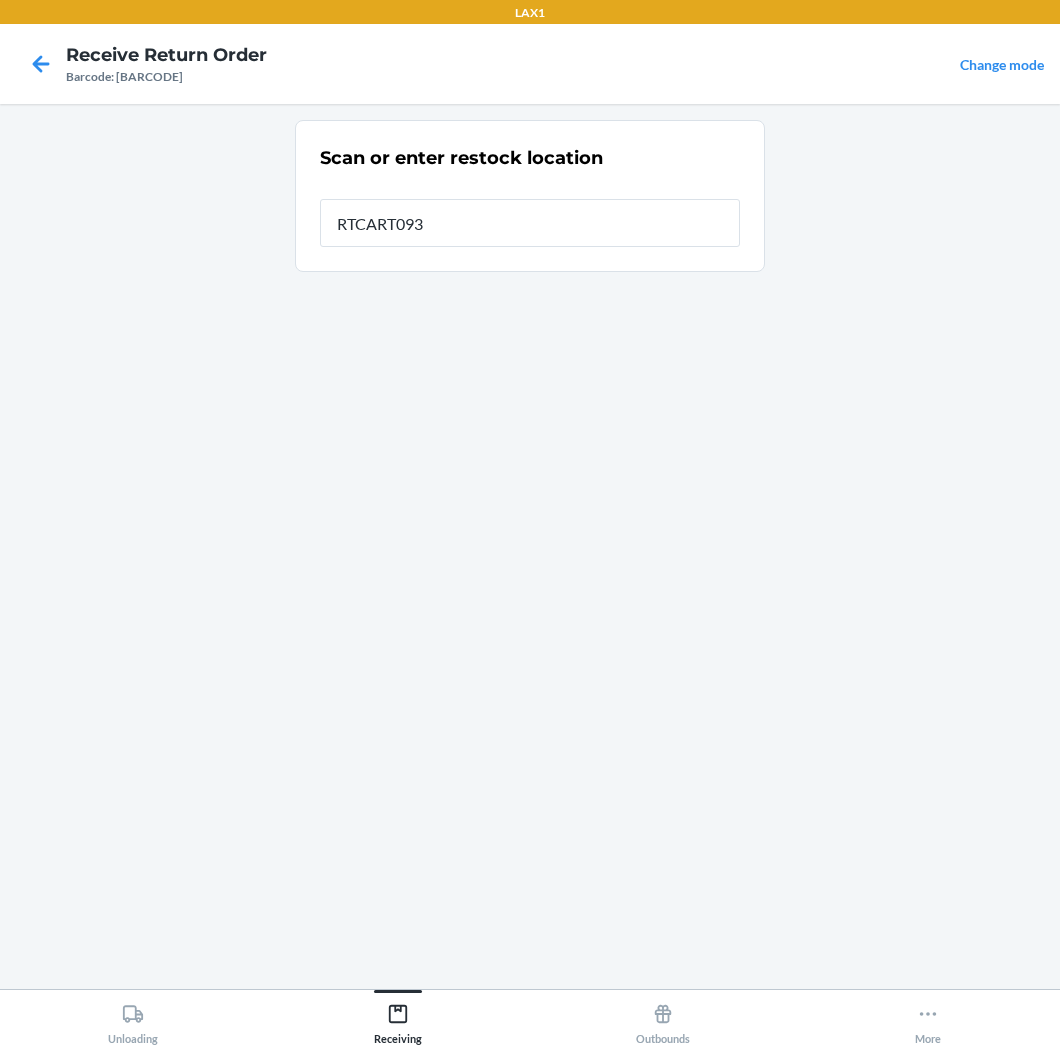 type on "RTCART093" 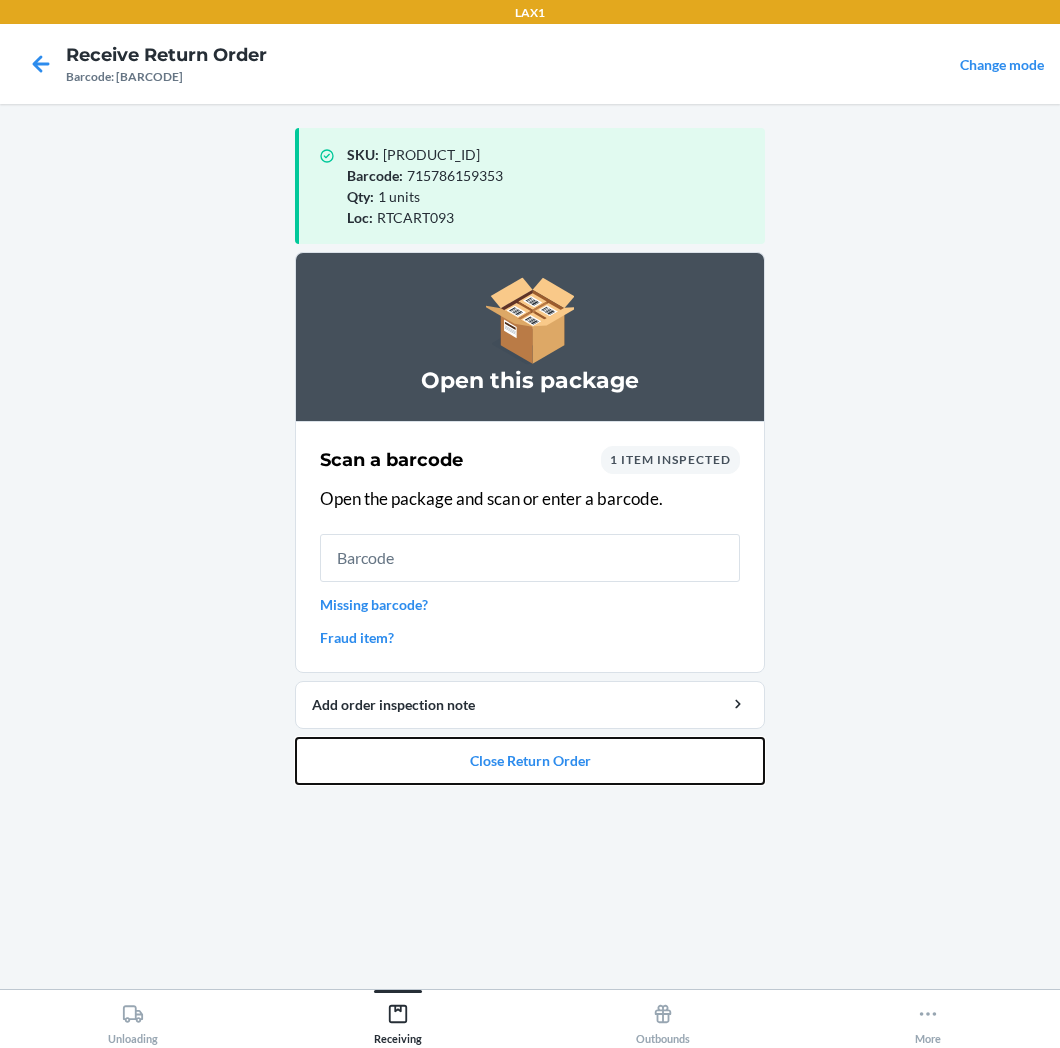 drag, startPoint x: 632, startPoint y: 756, endPoint x: 587, endPoint y: 567, distance: 194.2833 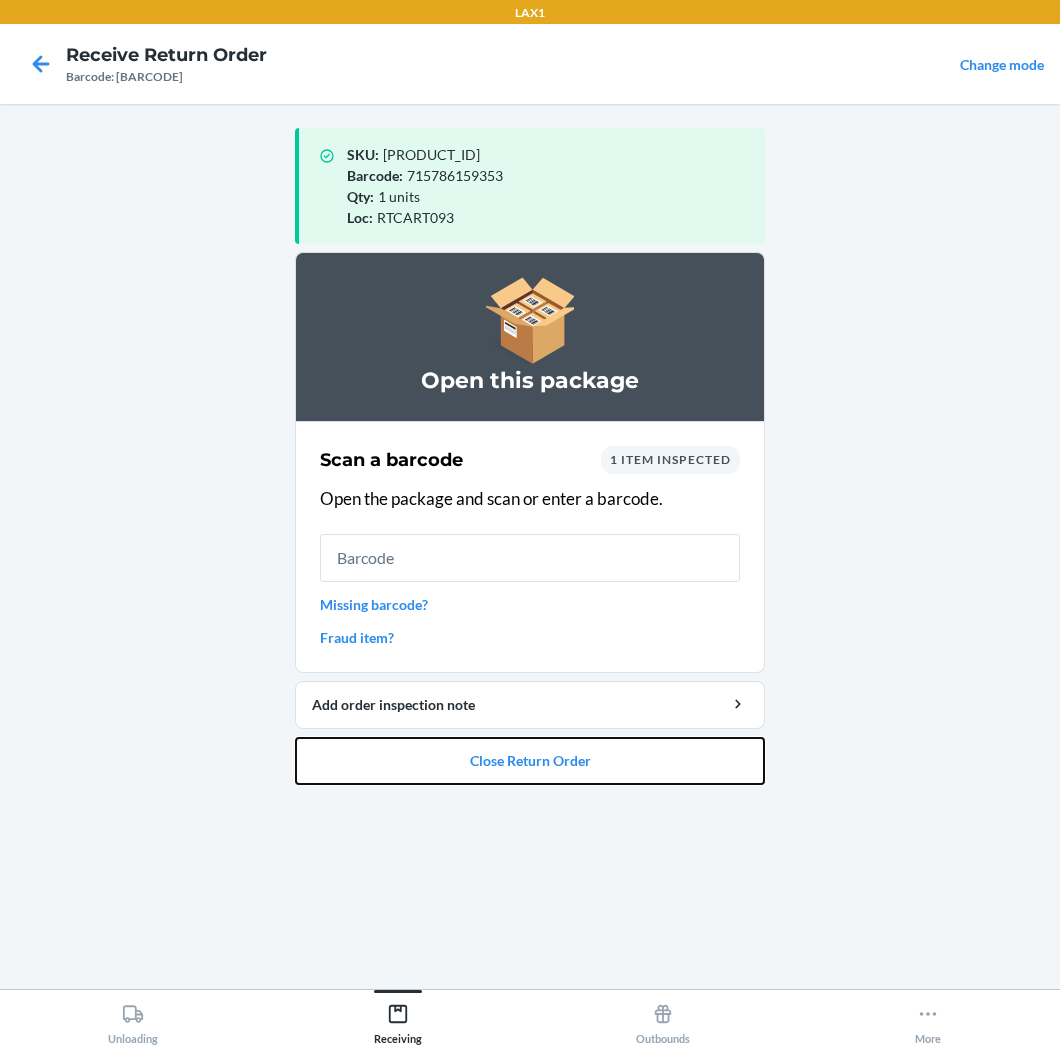 click on "Open this package Scan a barcode 1 item inspected Open the package and scan or enter a barcode. Missing barcode? Fraud item? Add order inspection note Close Return Order" at bounding box center (530, 518) 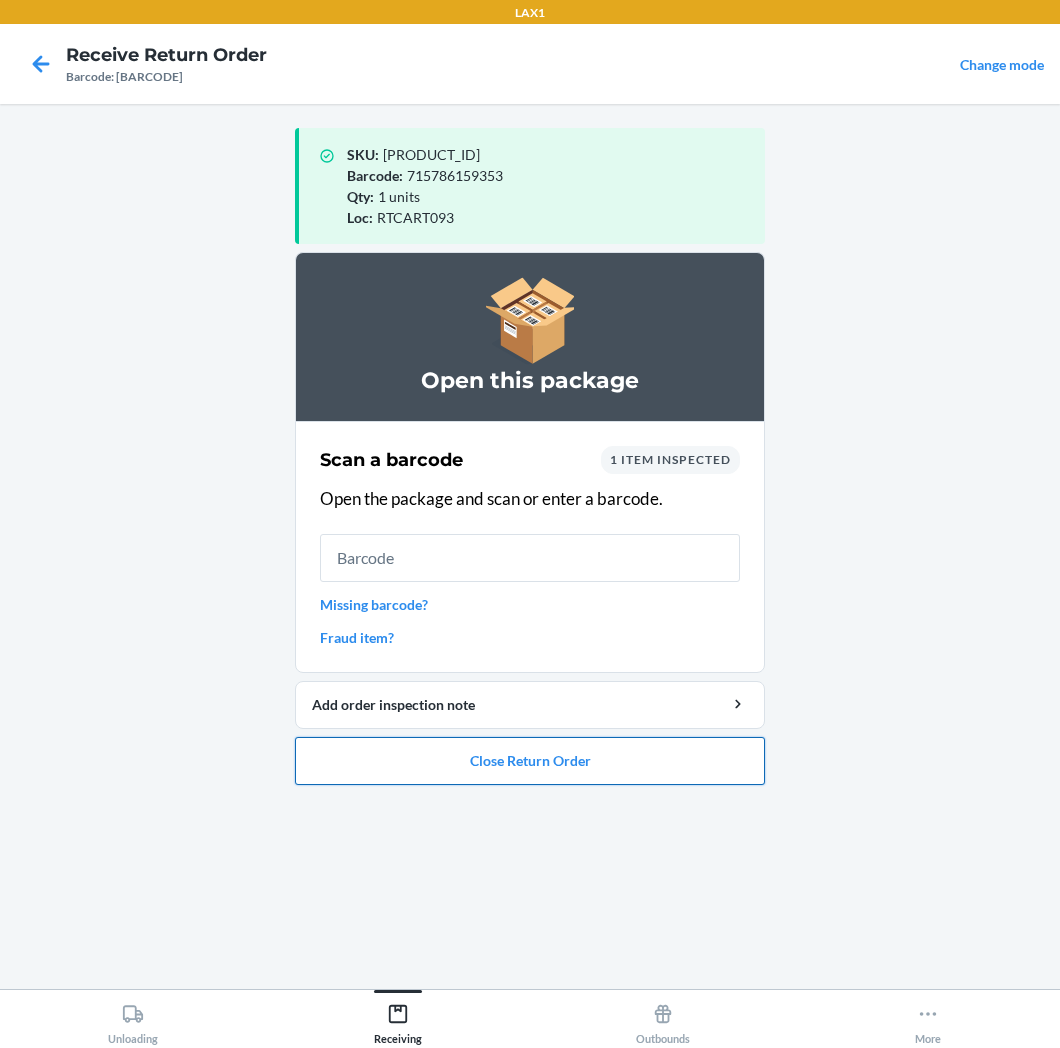 click on "Close Return Order" at bounding box center [530, 761] 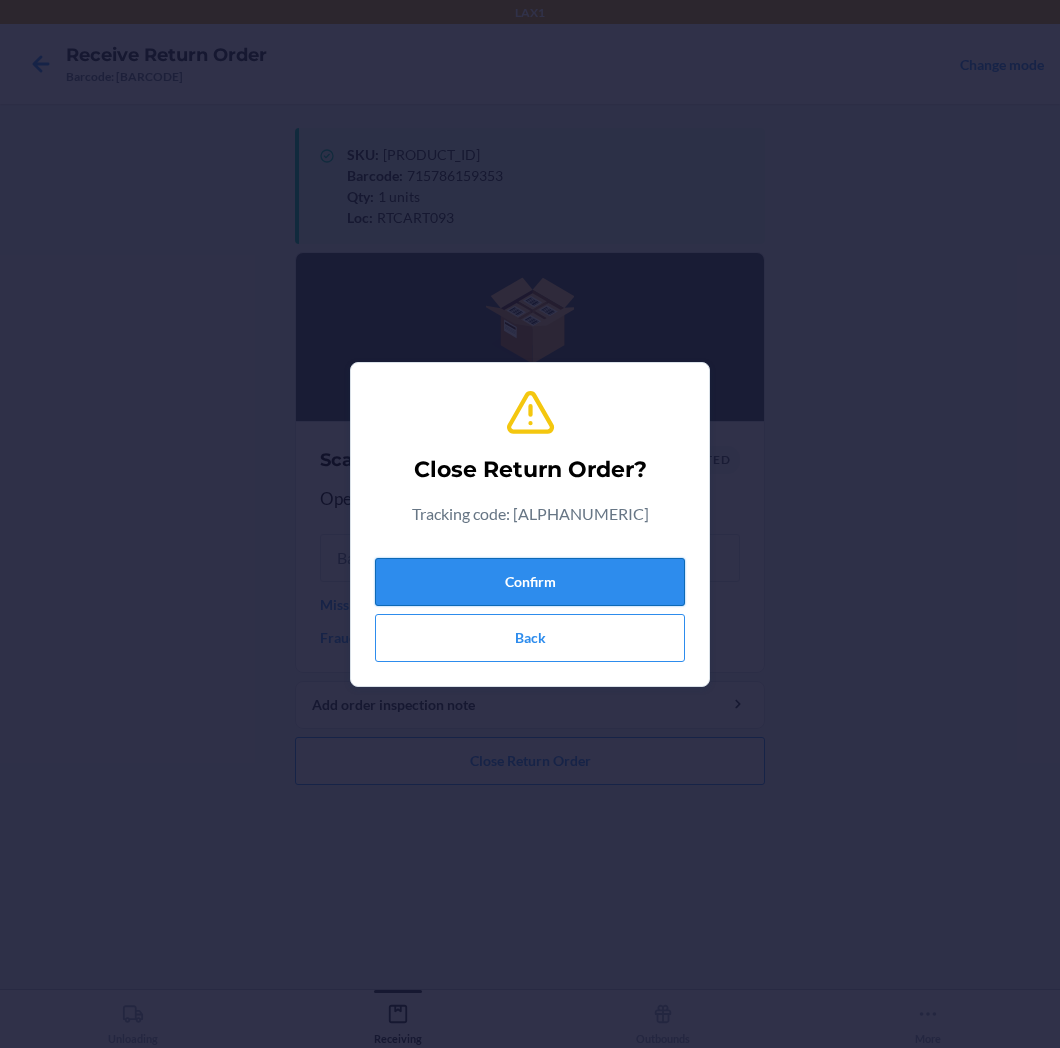 click on "Confirm" at bounding box center [530, 582] 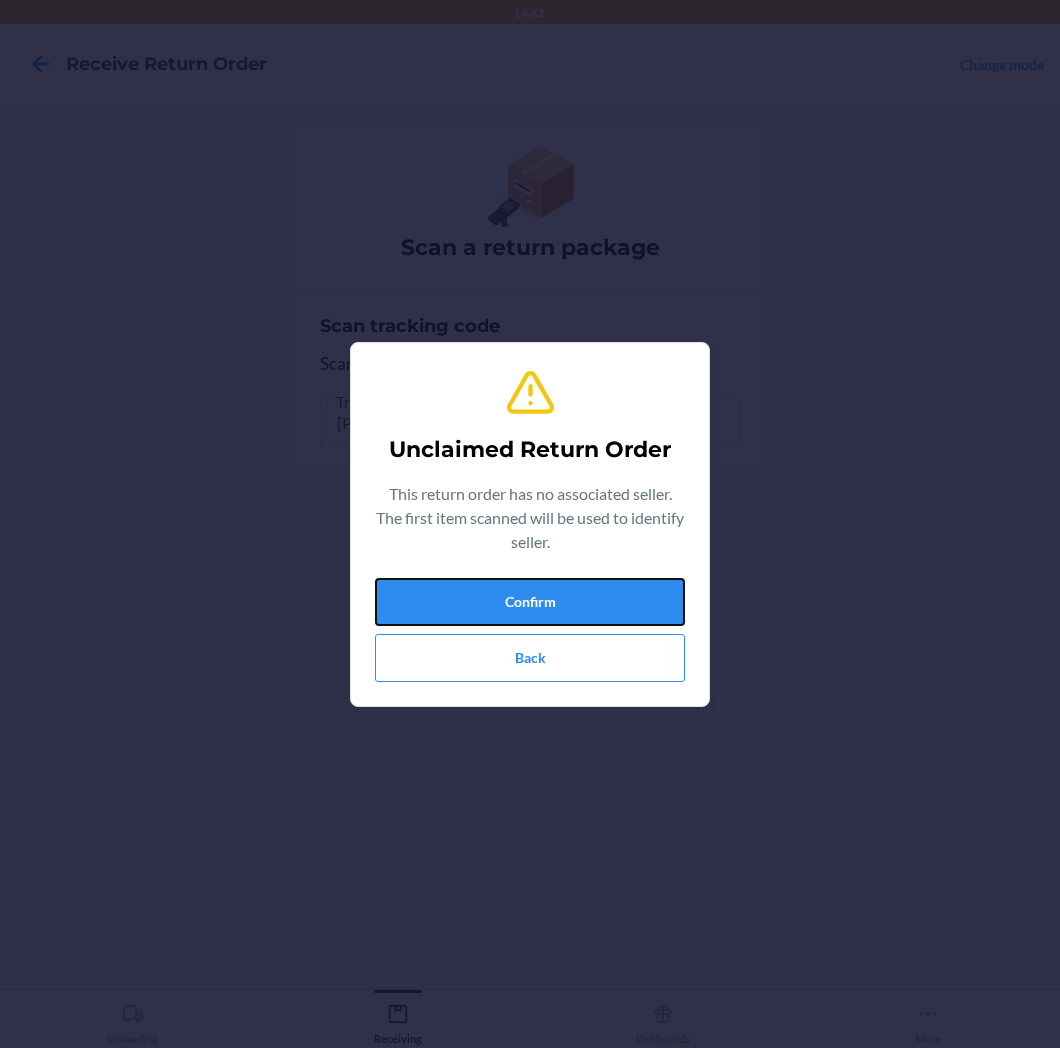 click on "Confirm" at bounding box center (530, 602) 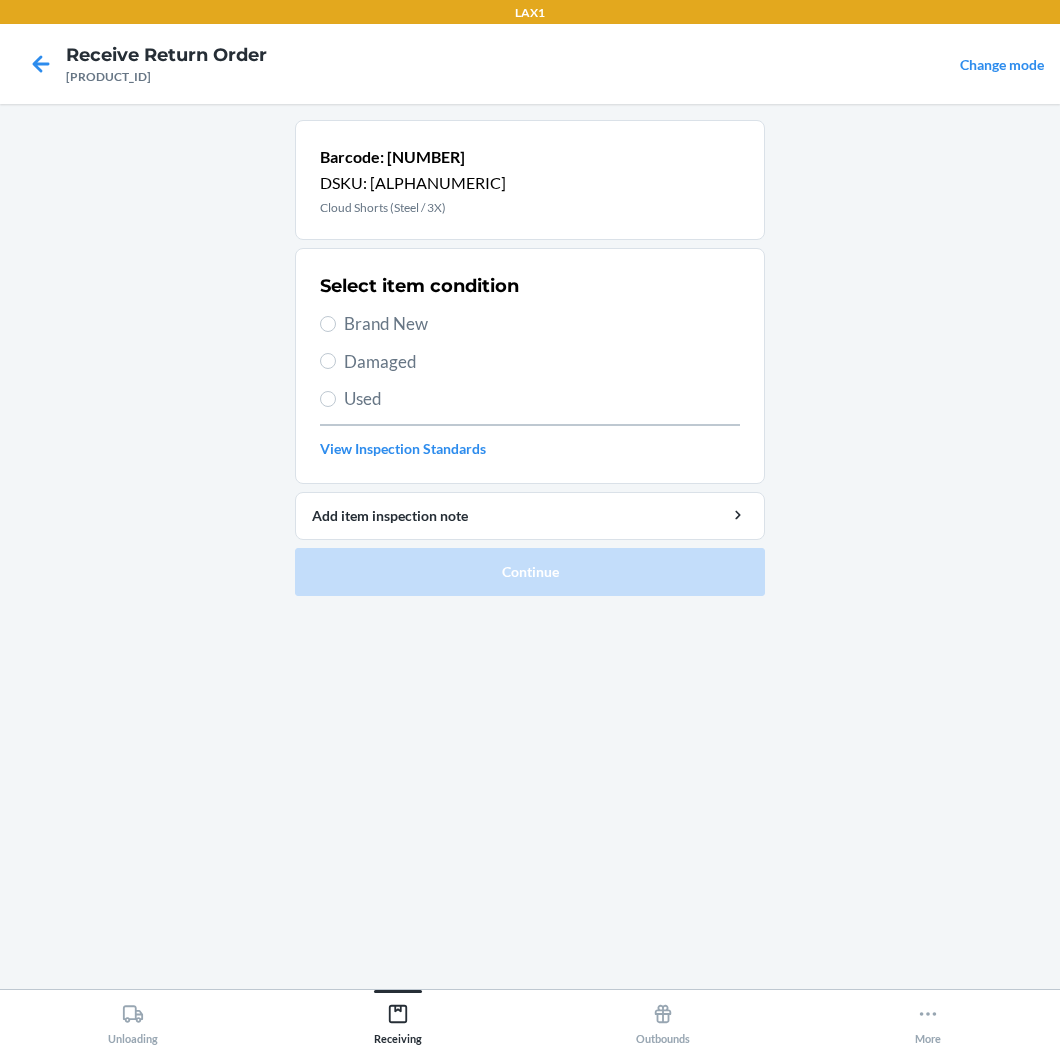 click on "Select item condition Brand New Damaged Used View Inspection Standards" at bounding box center [530, 366] 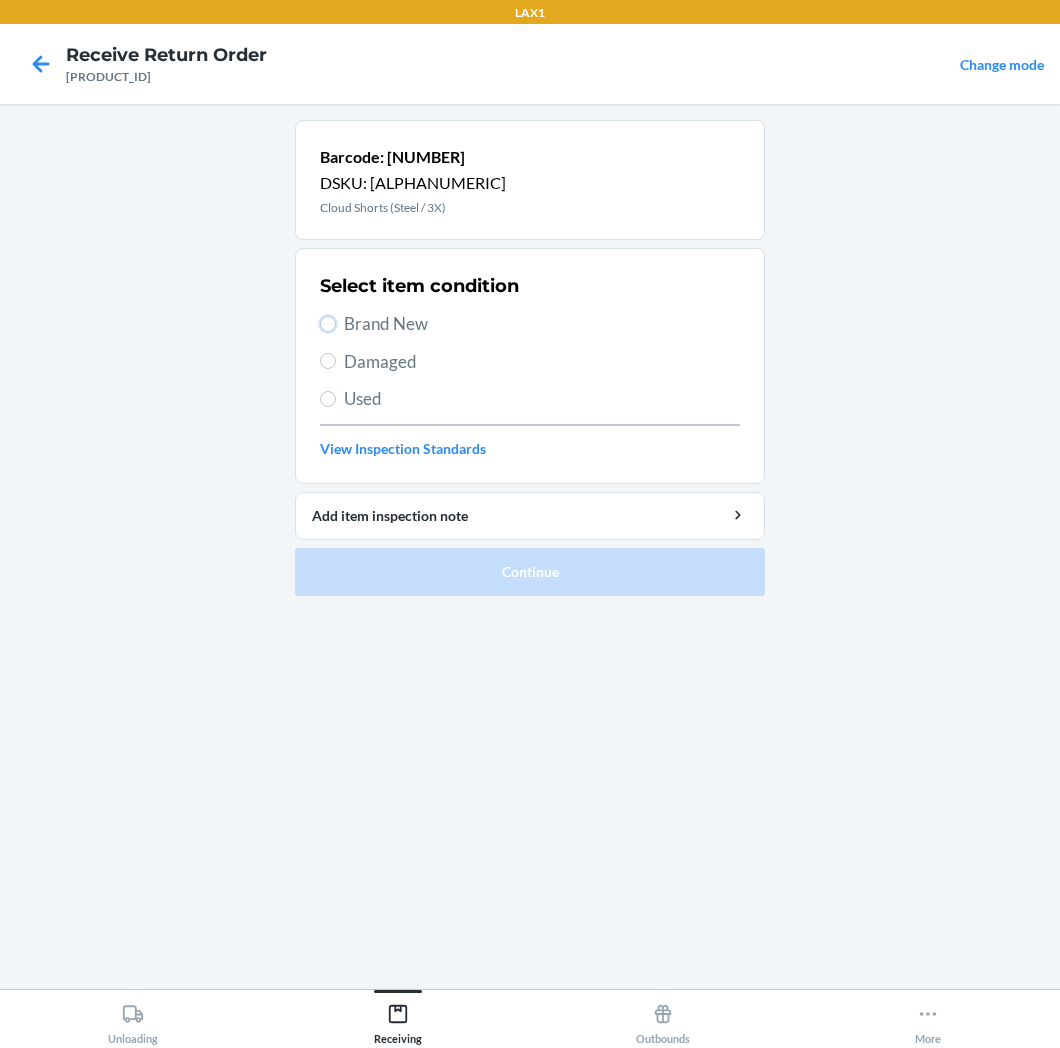 click on "Brand New" at bounding box center [328, 324] 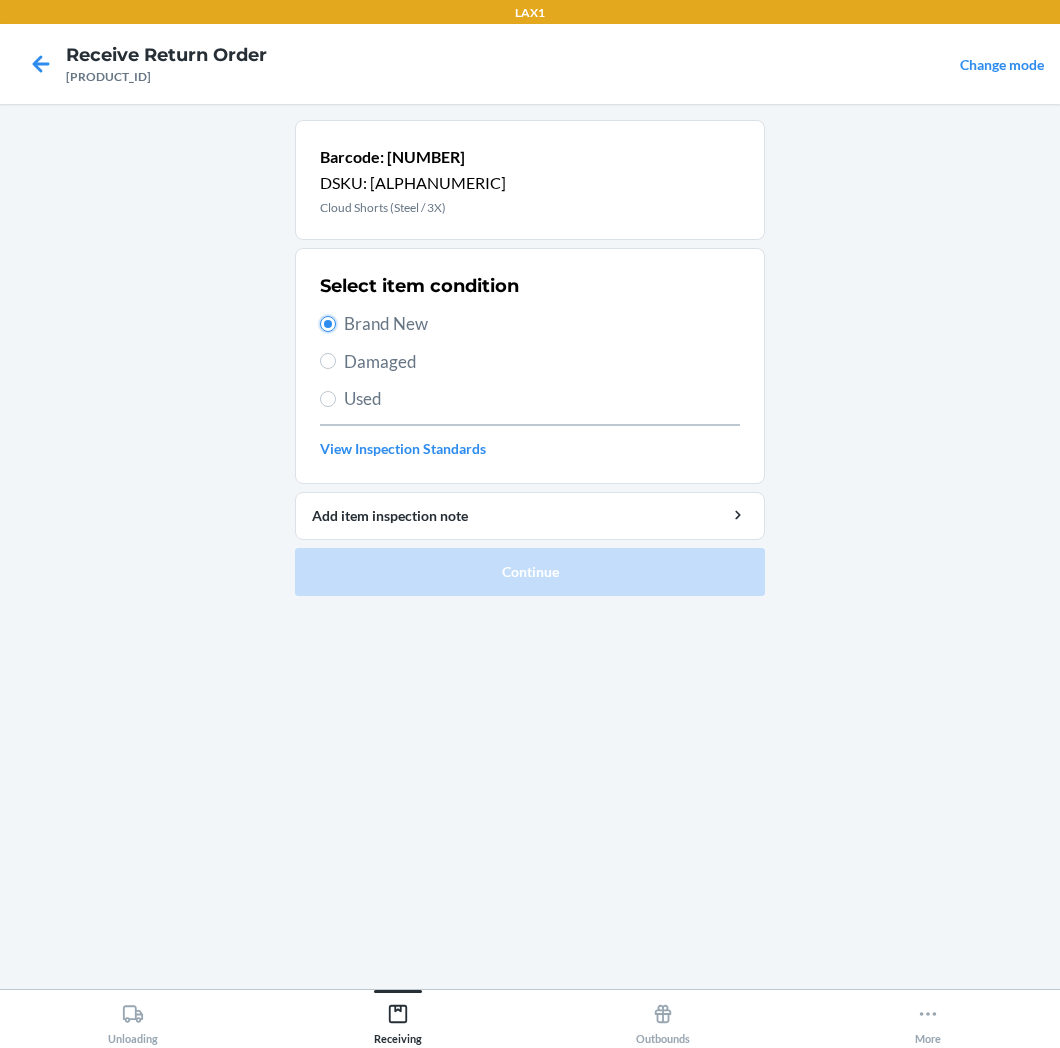 radio on "true" 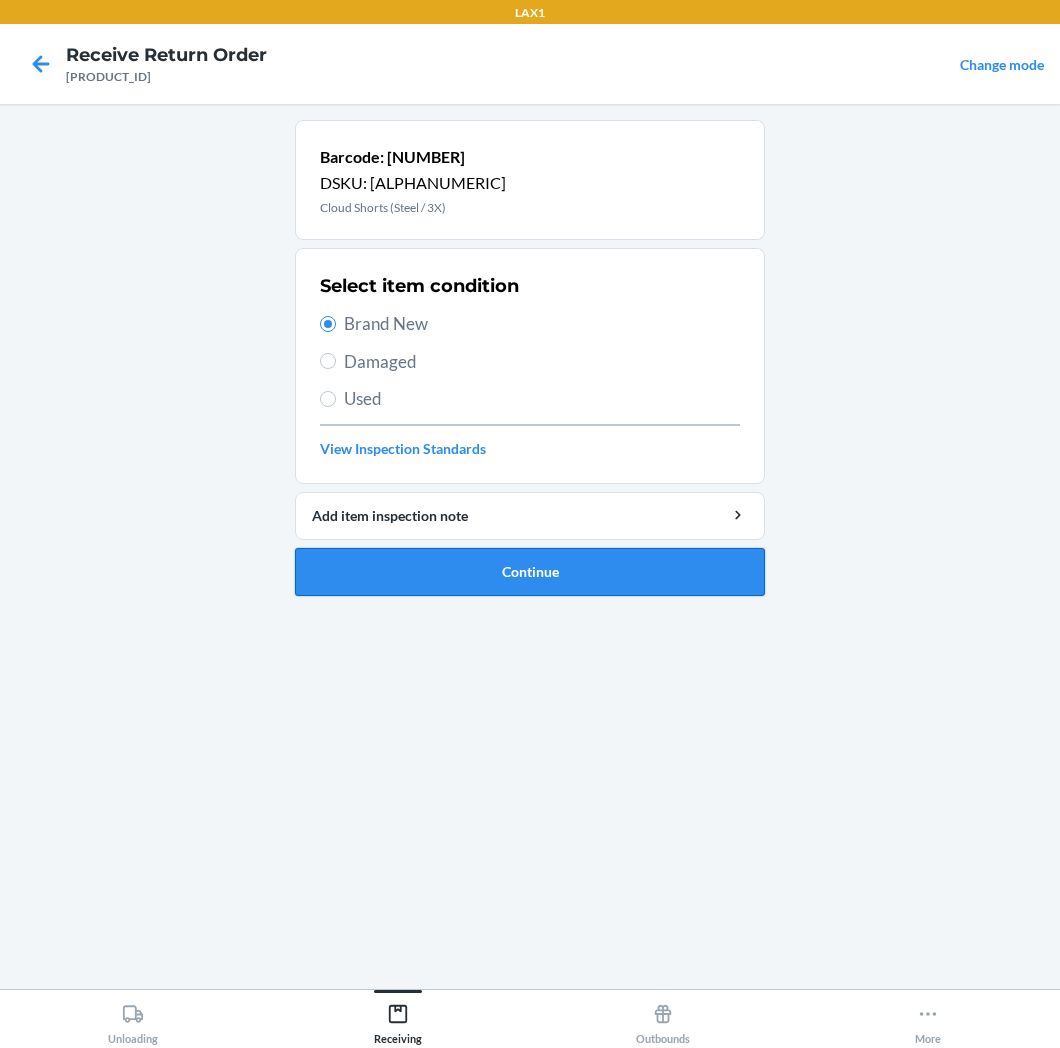 click on "Continue" at bounding box center [530, 572] 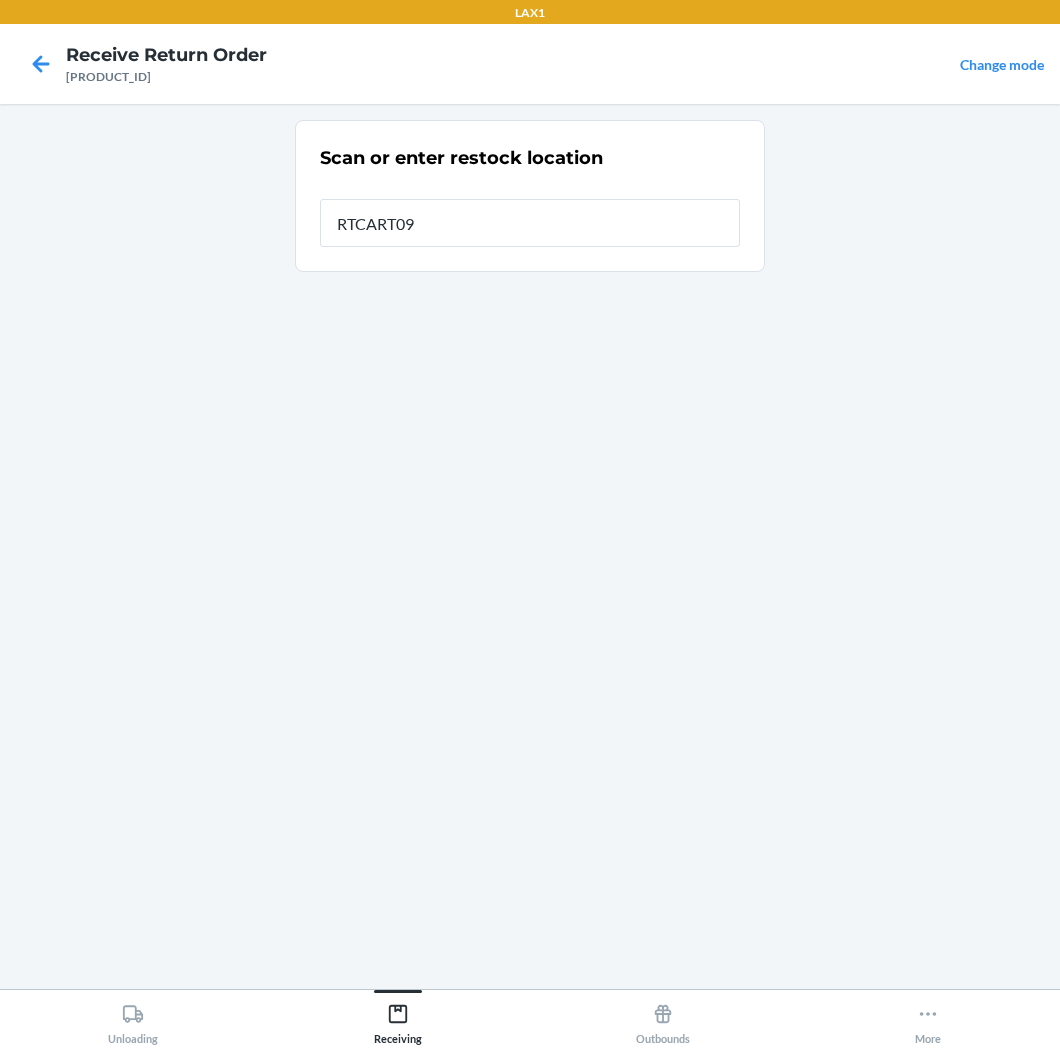 type on "RTCART093" 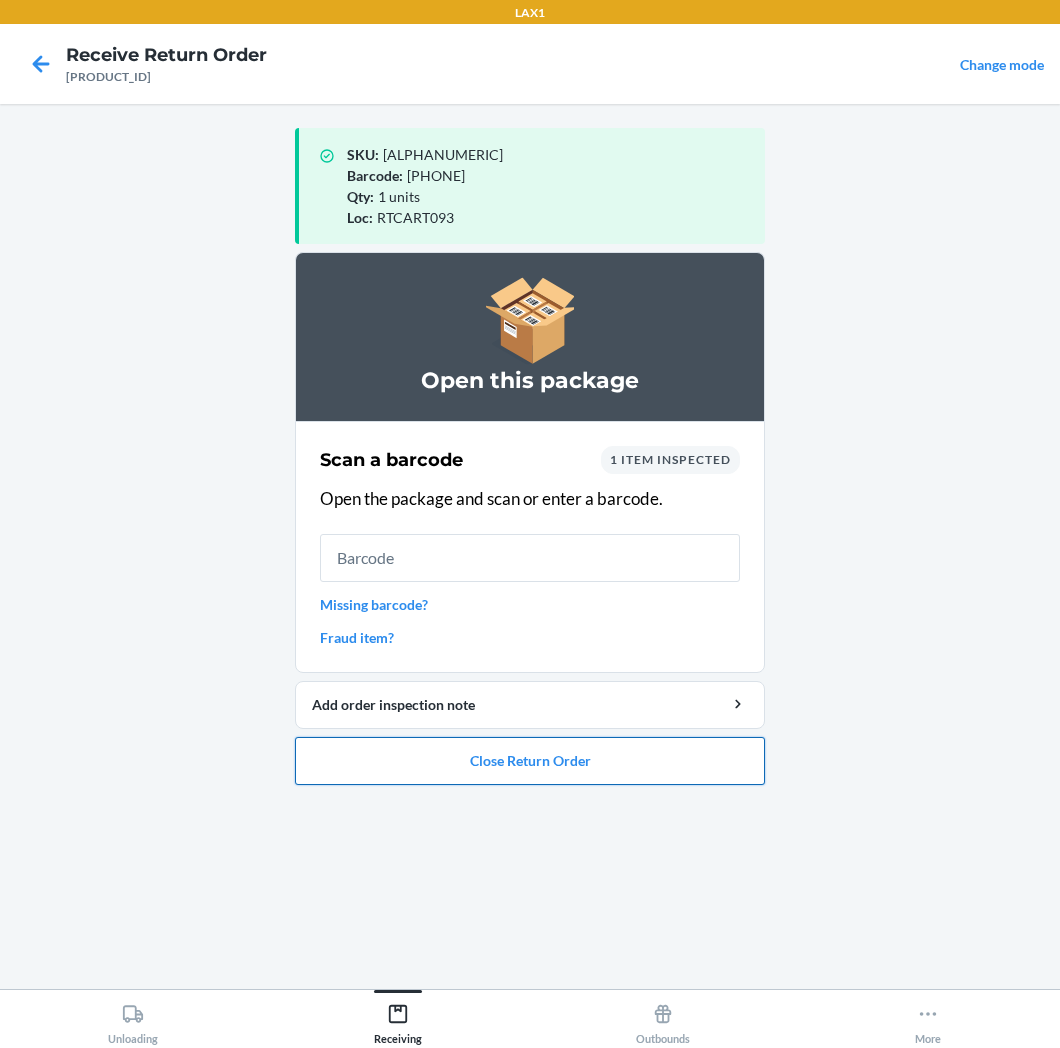 click on "Close Return Order" at bounding box center (530, 761) 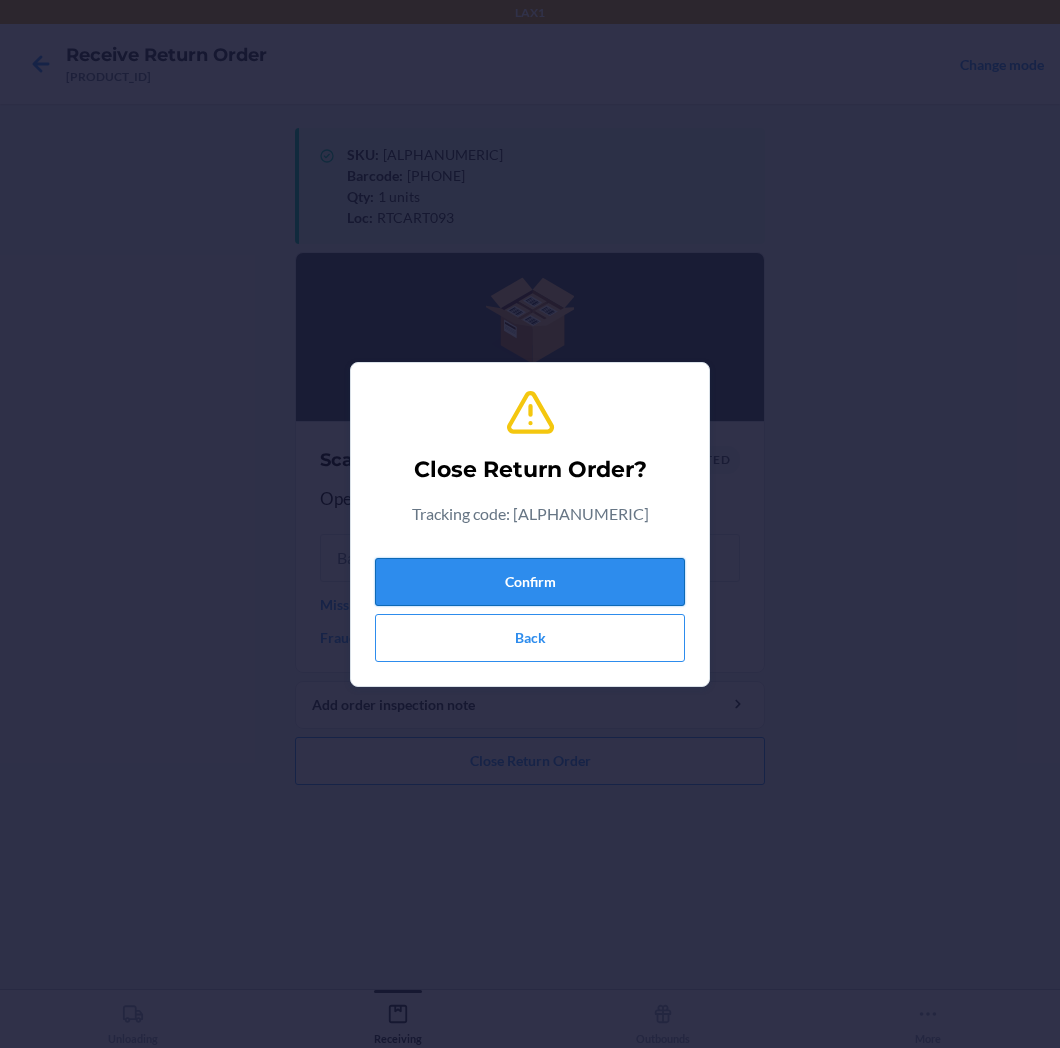 click on "Confirm" at bounding box center [530, 582] 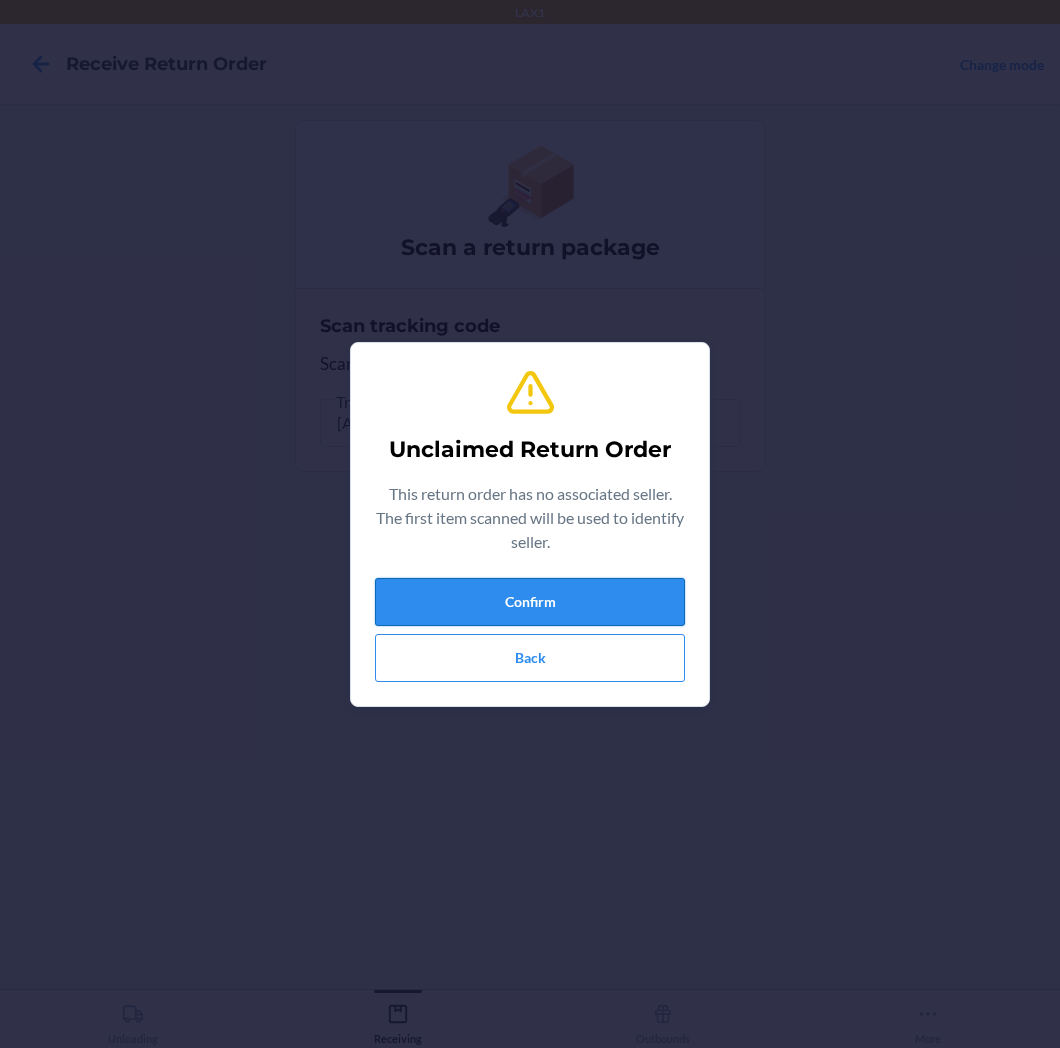click on "Confirm" at bounding box center (530, 602) 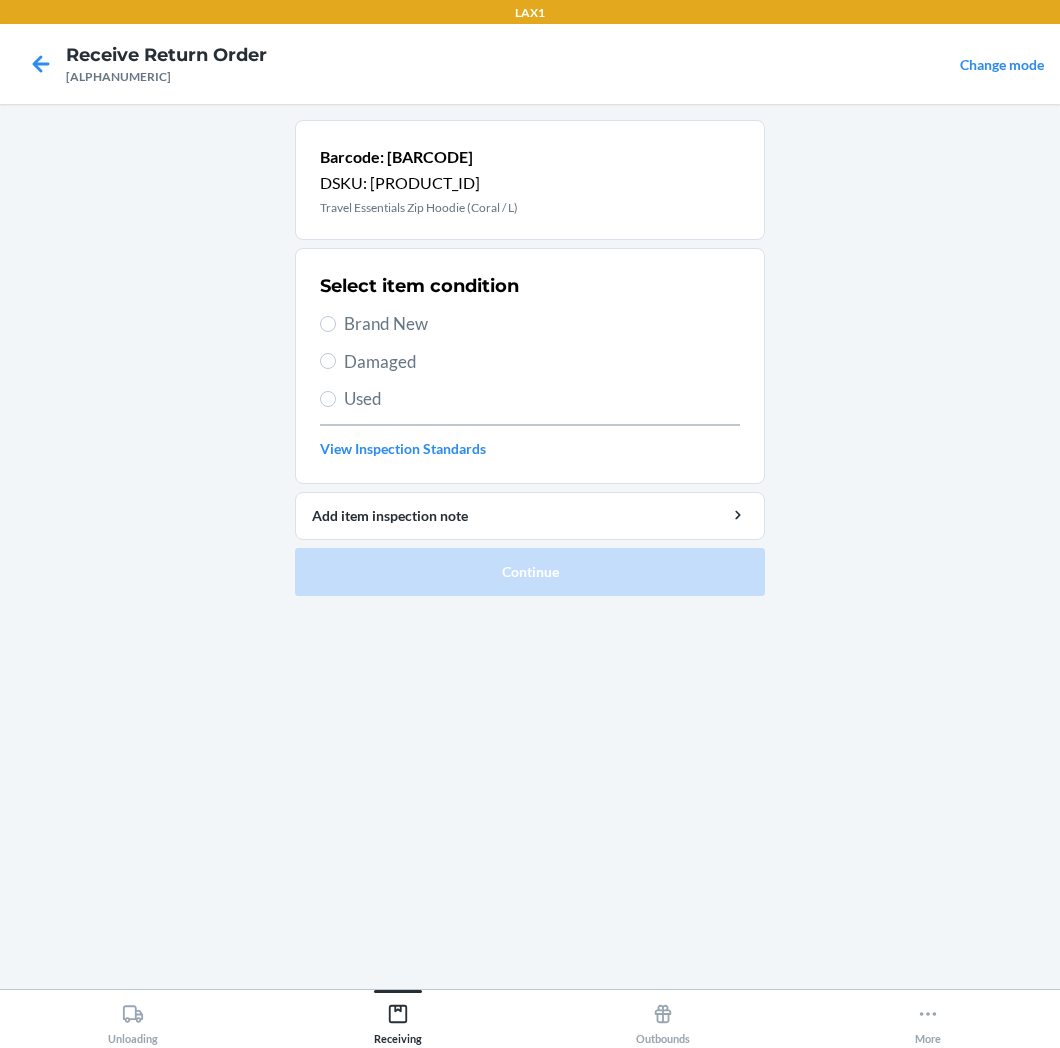 click on "Brand New" at bounding box center [542, 324] 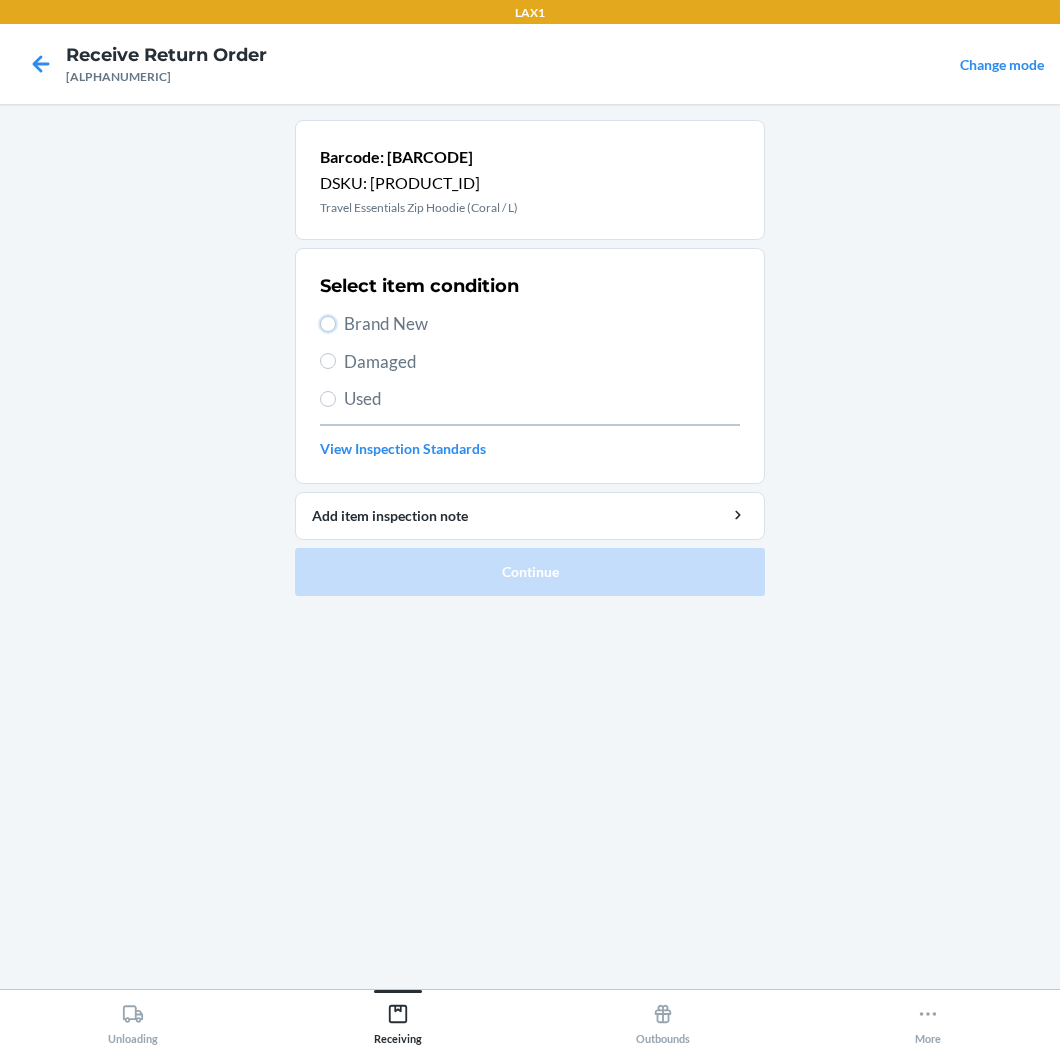 click on "Brand New" at bounding box center (328, 324) 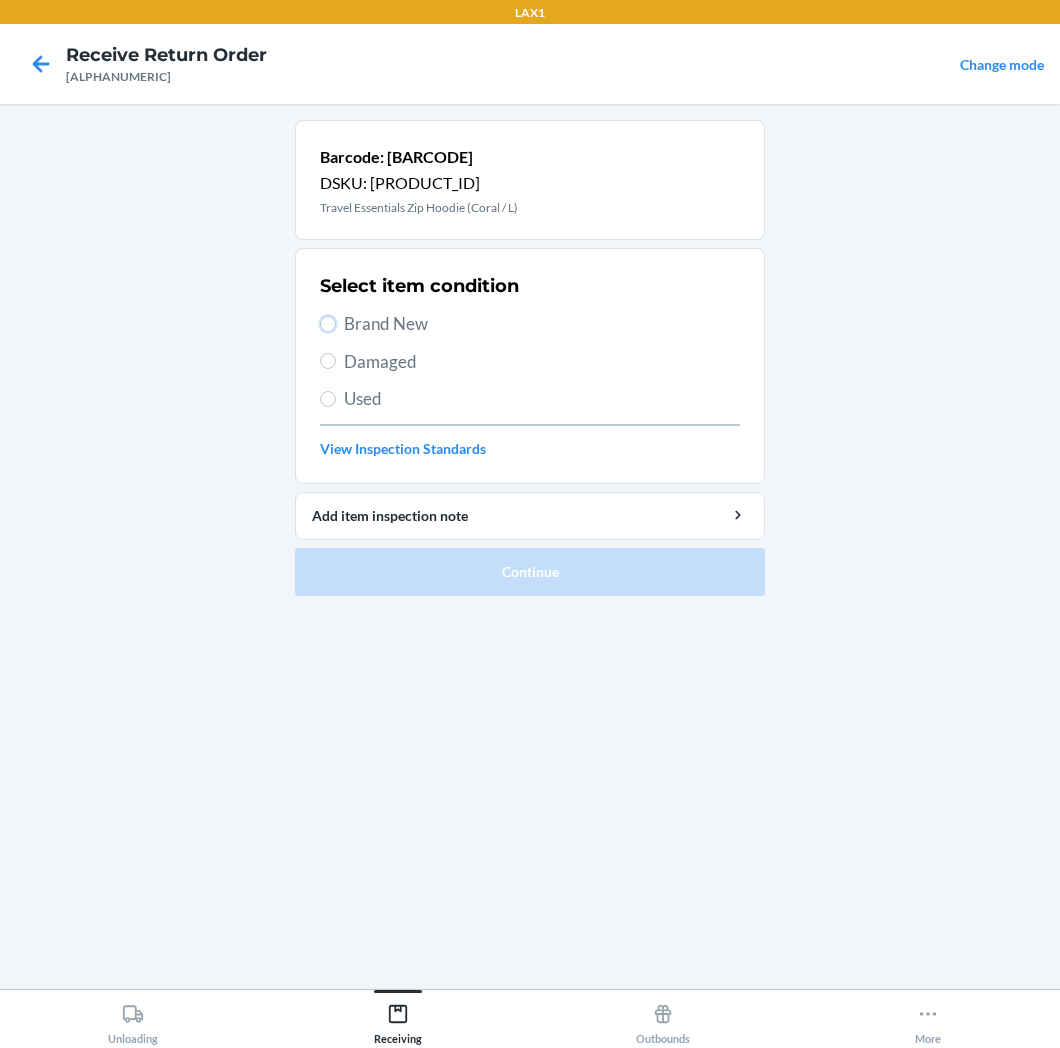 radio on "true" 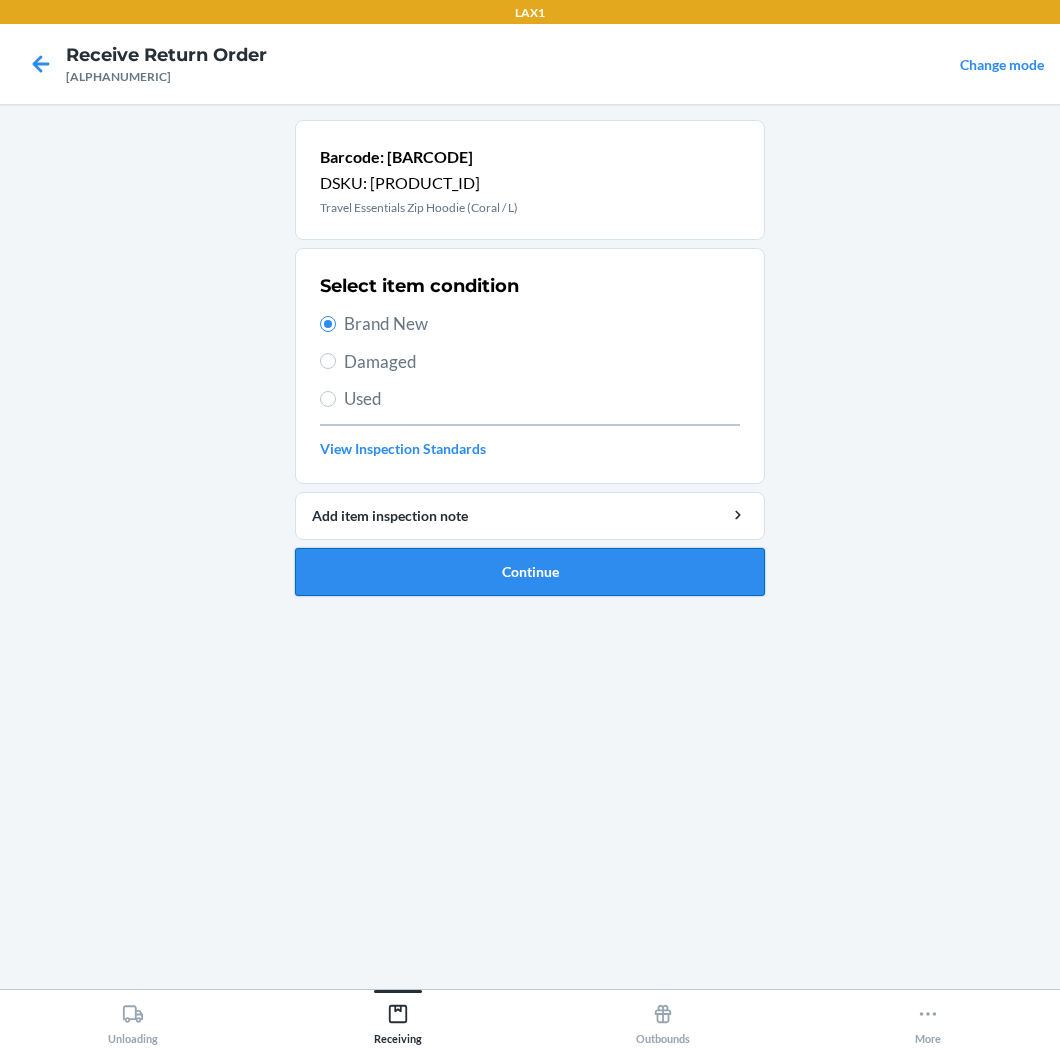 click on "Continue" at bounding box center (530, 572) 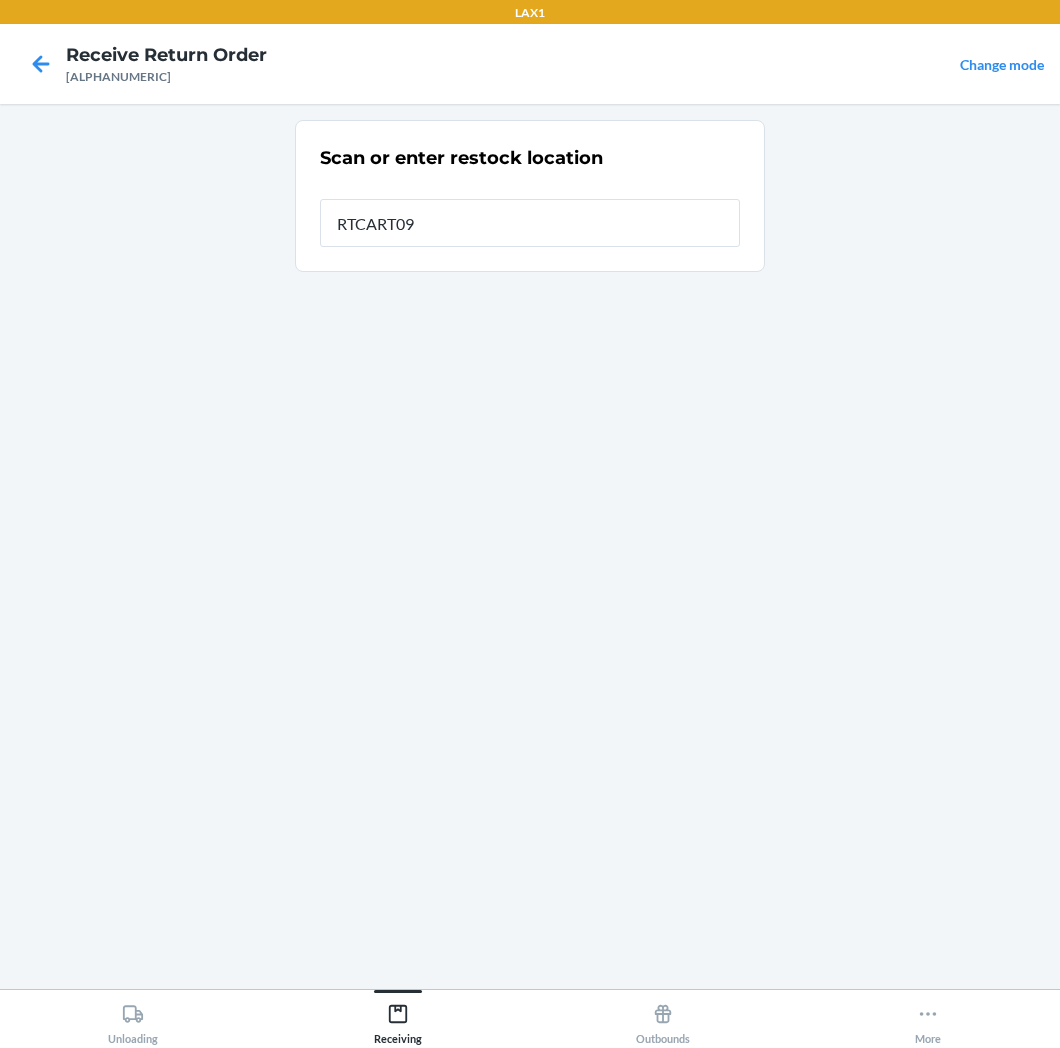 type on "RTCART093" 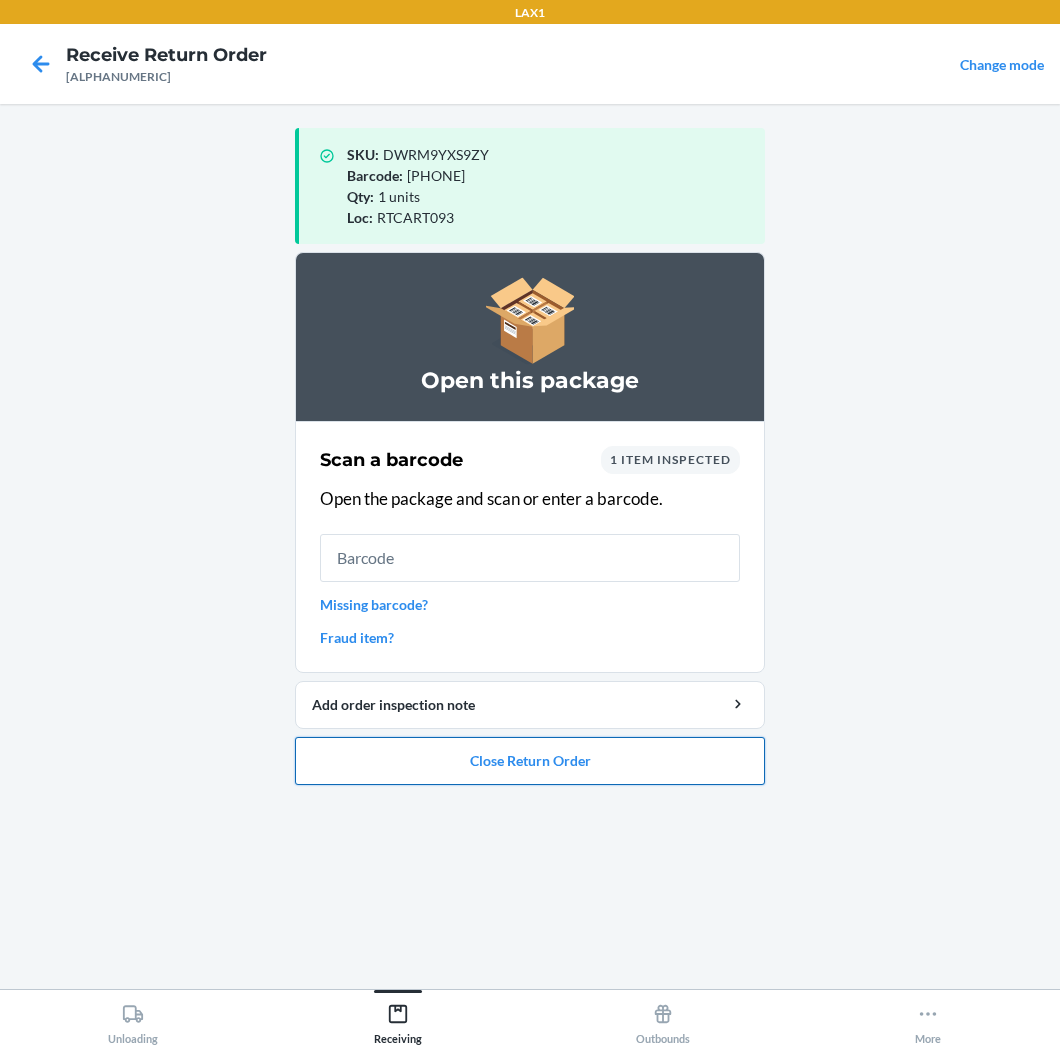 click on "Close Return Order" at bounding box center [530, 761] 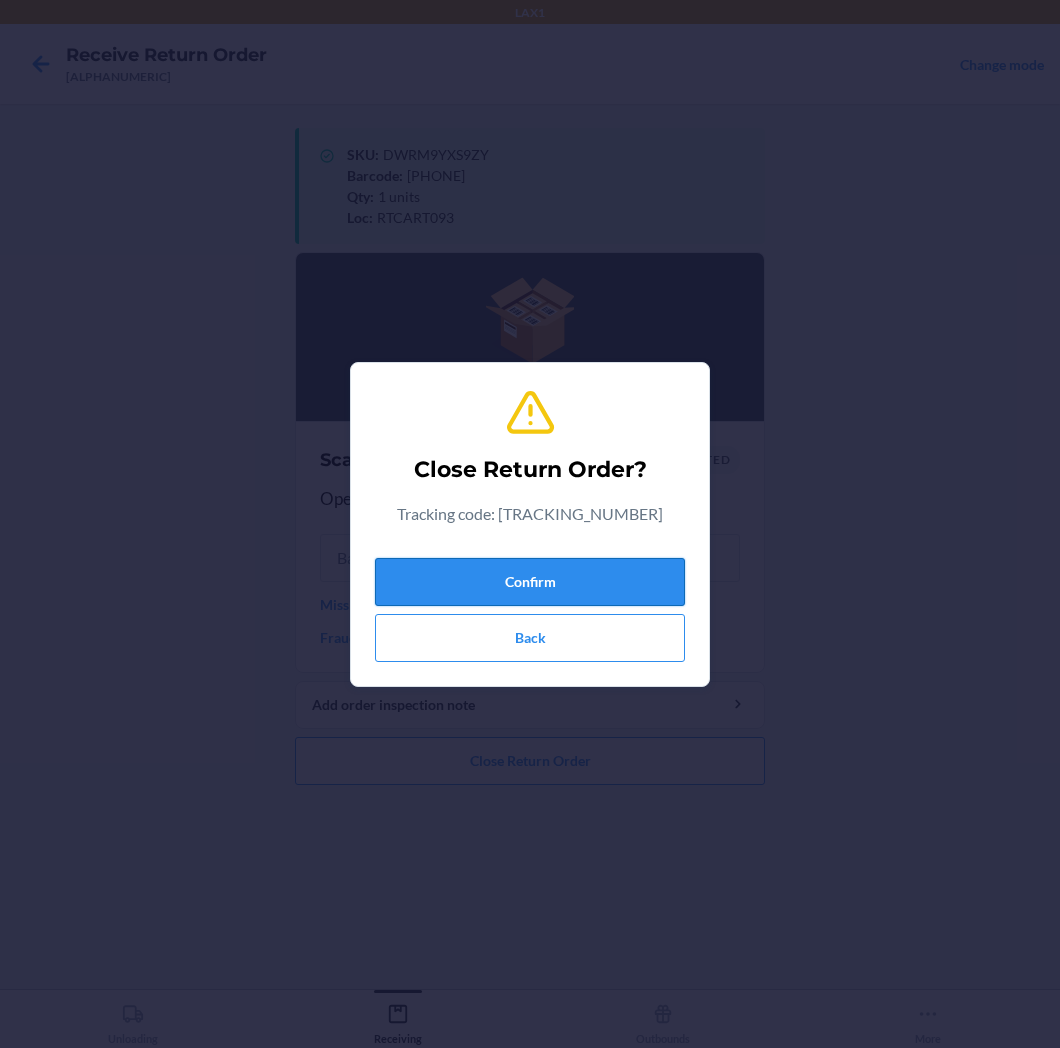 click on "Confirm" at bounding box center [530, 582] 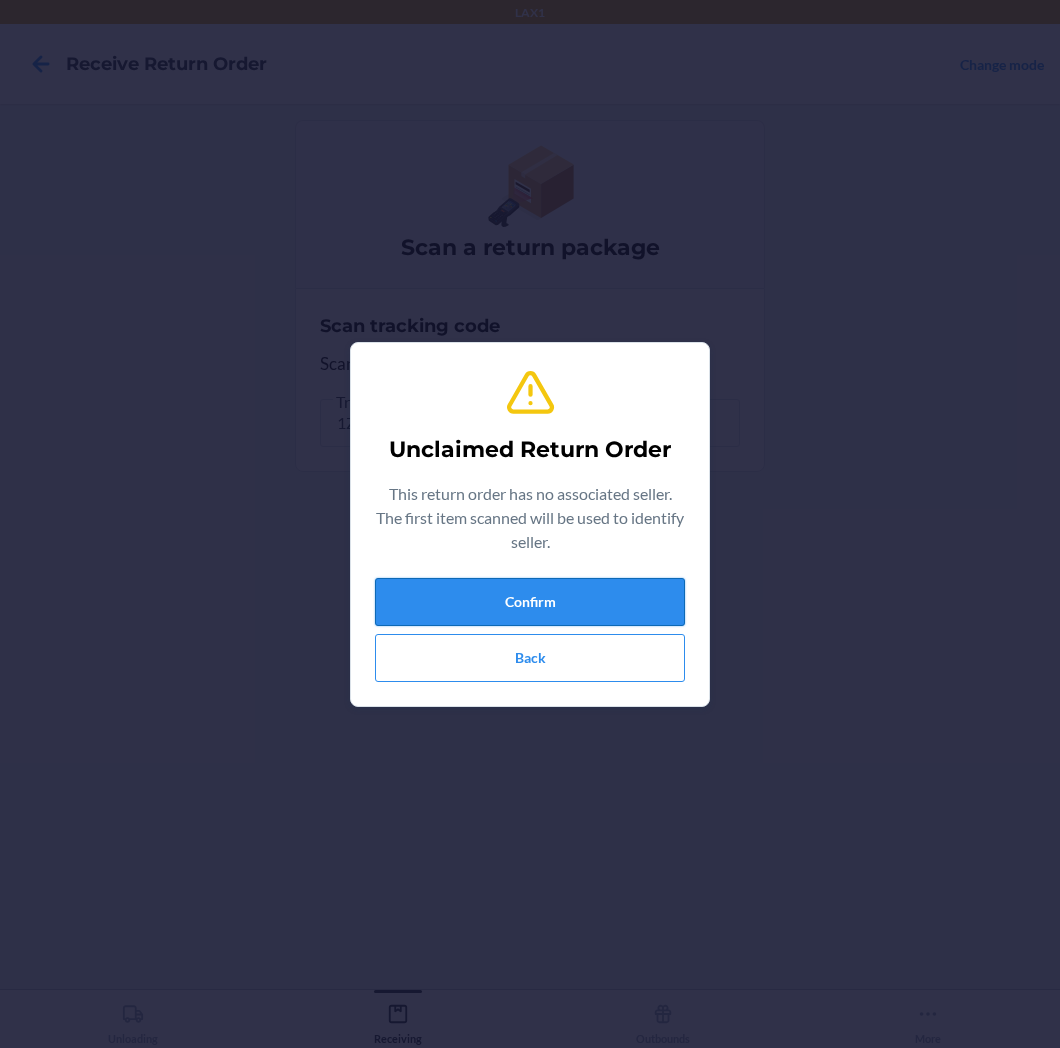 click on "Confirm" at bounding box center [530, 602] 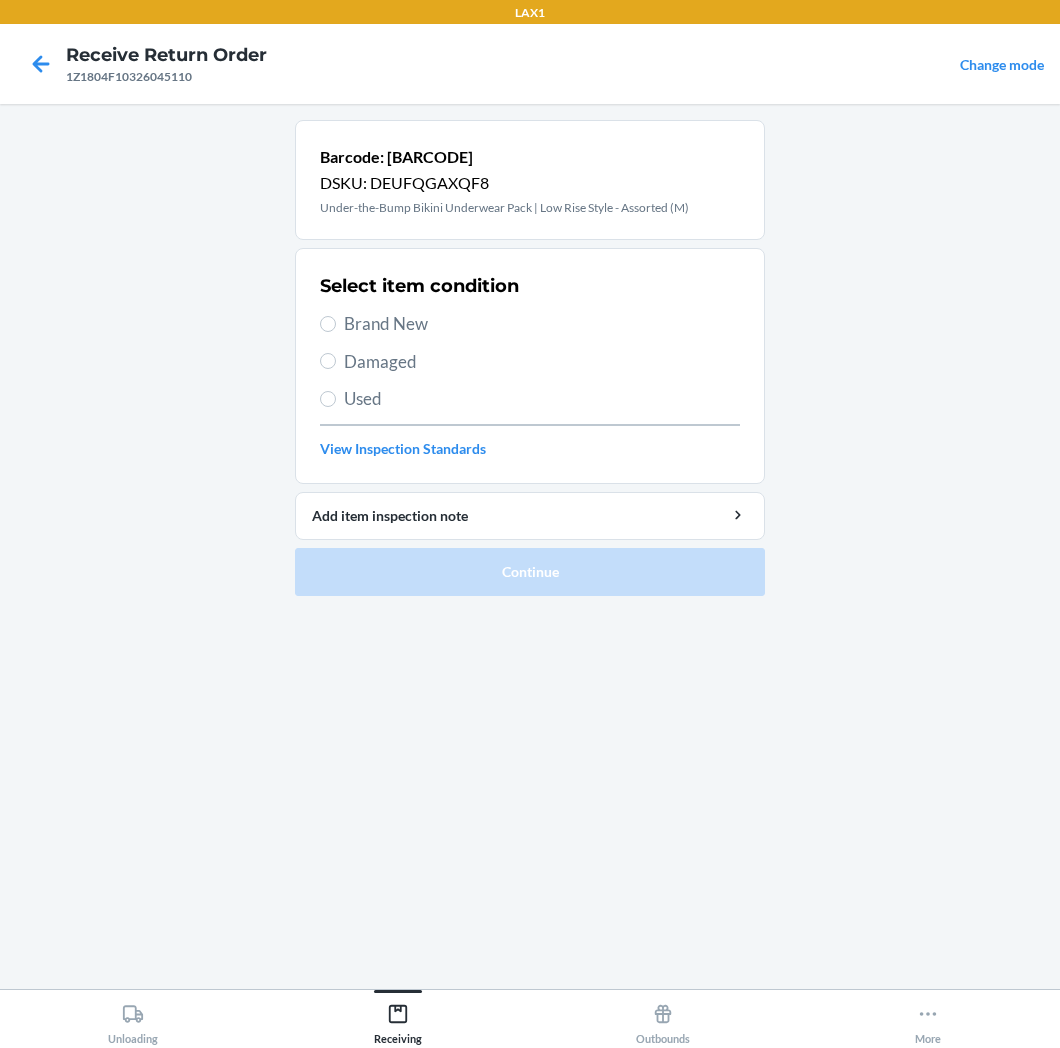 click on "Used" at bounding box center (542, 399) 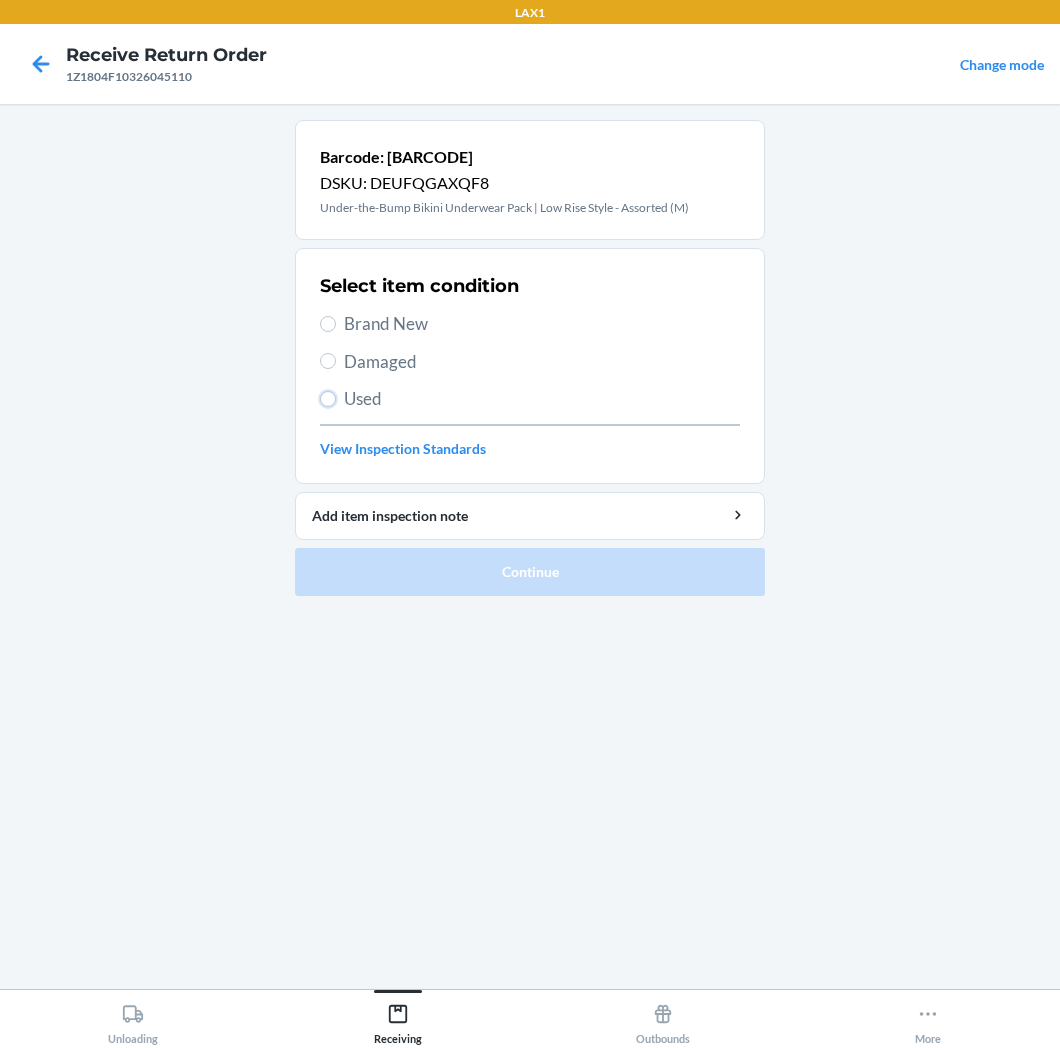 click on "Used" at bounding box center [328, 399] 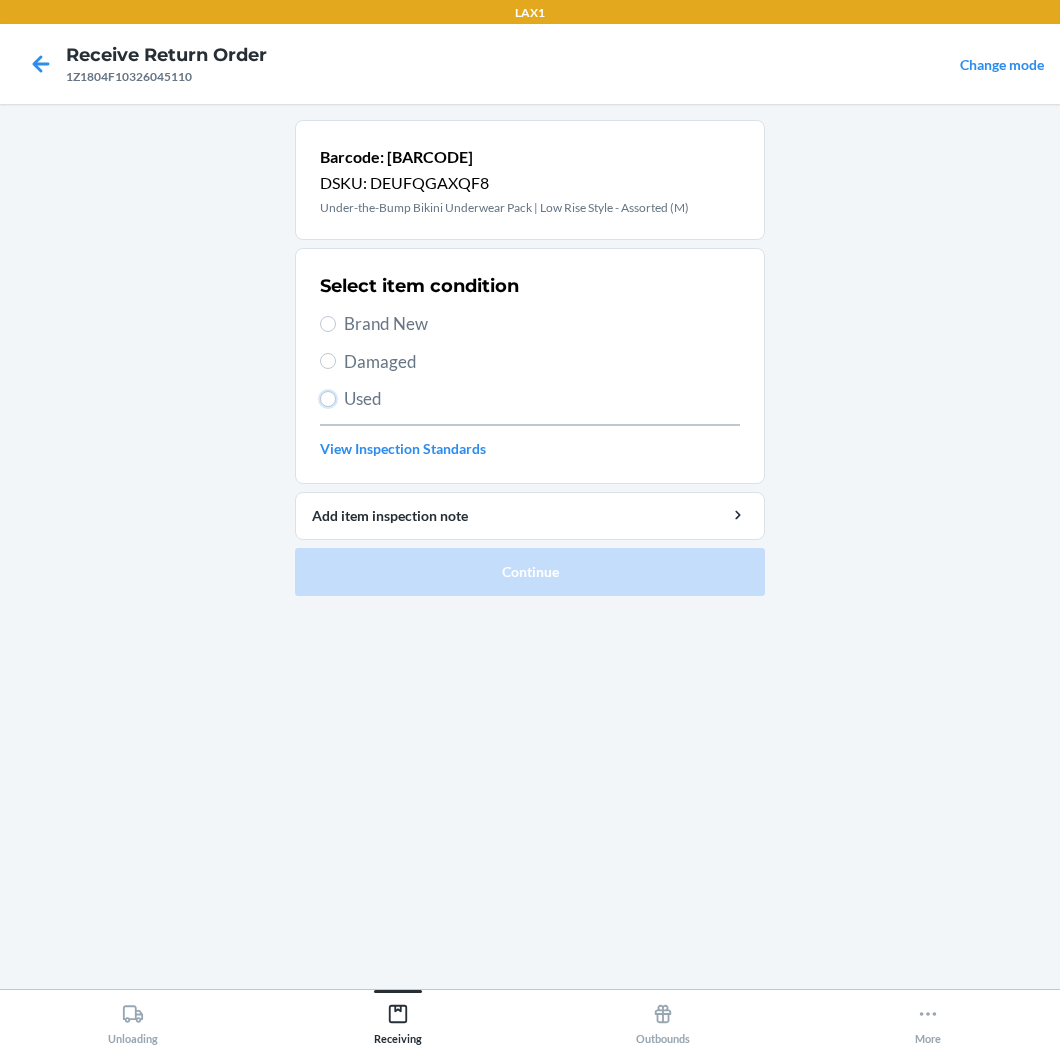radio on "true" 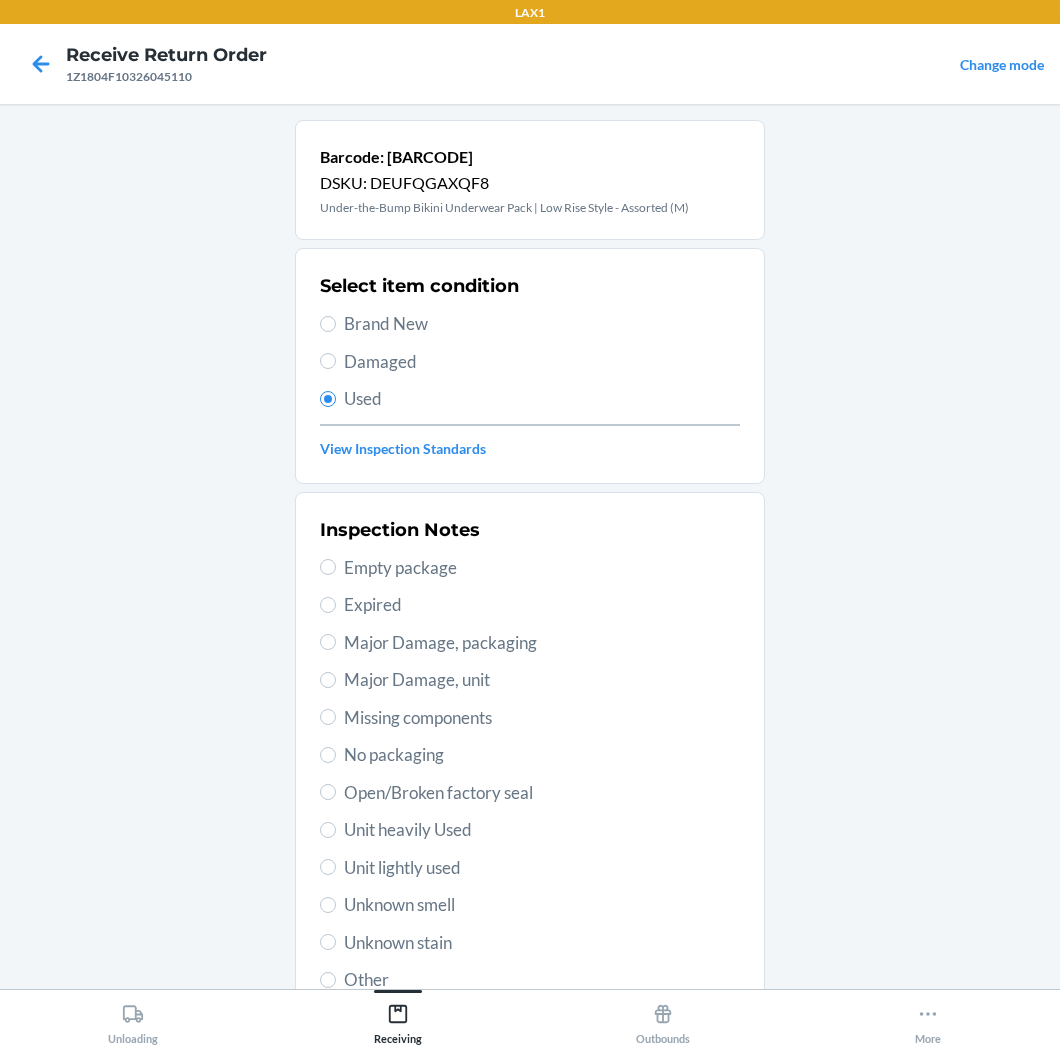click on "Unit heavily Used" at bounding box center [542, 830] 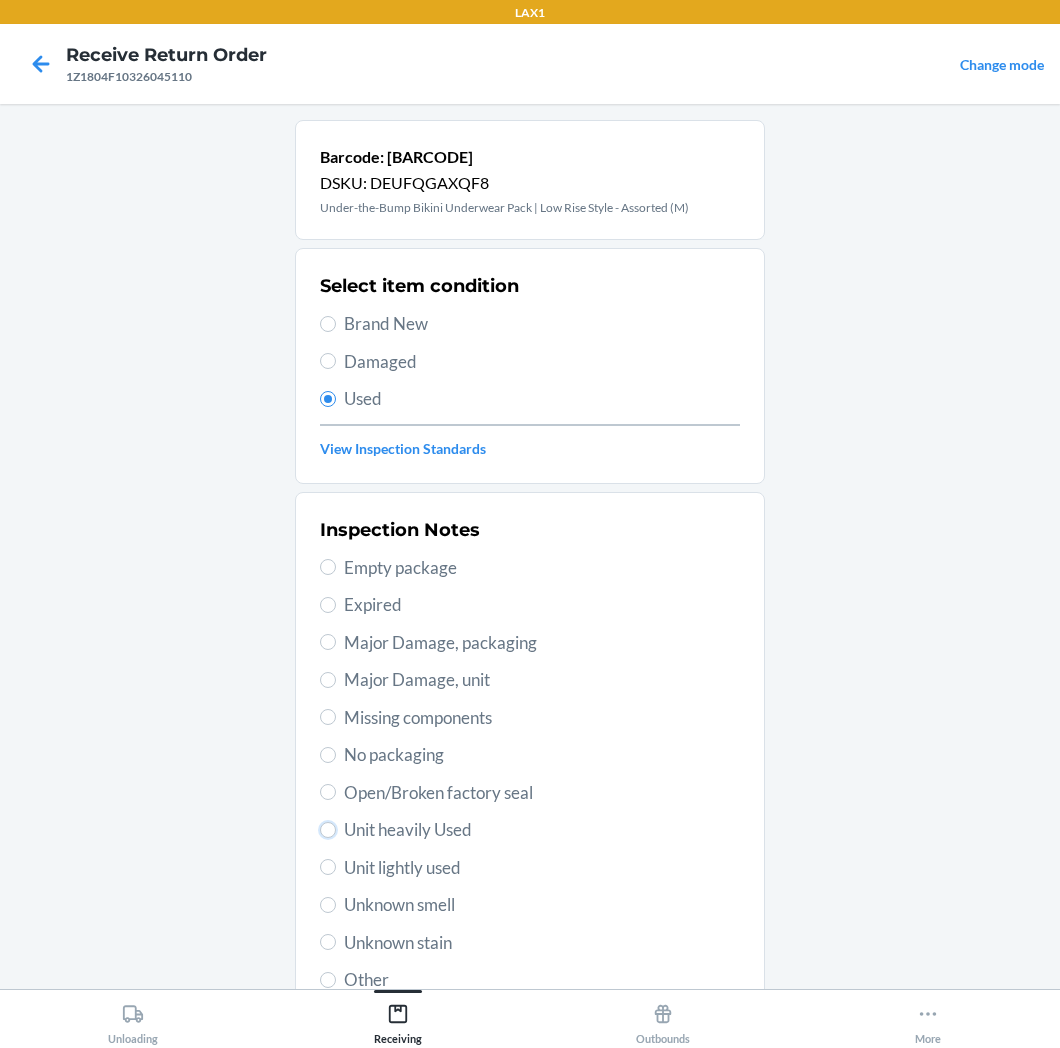 click on "Unit heavily Used" at bounding box center [328, 830] 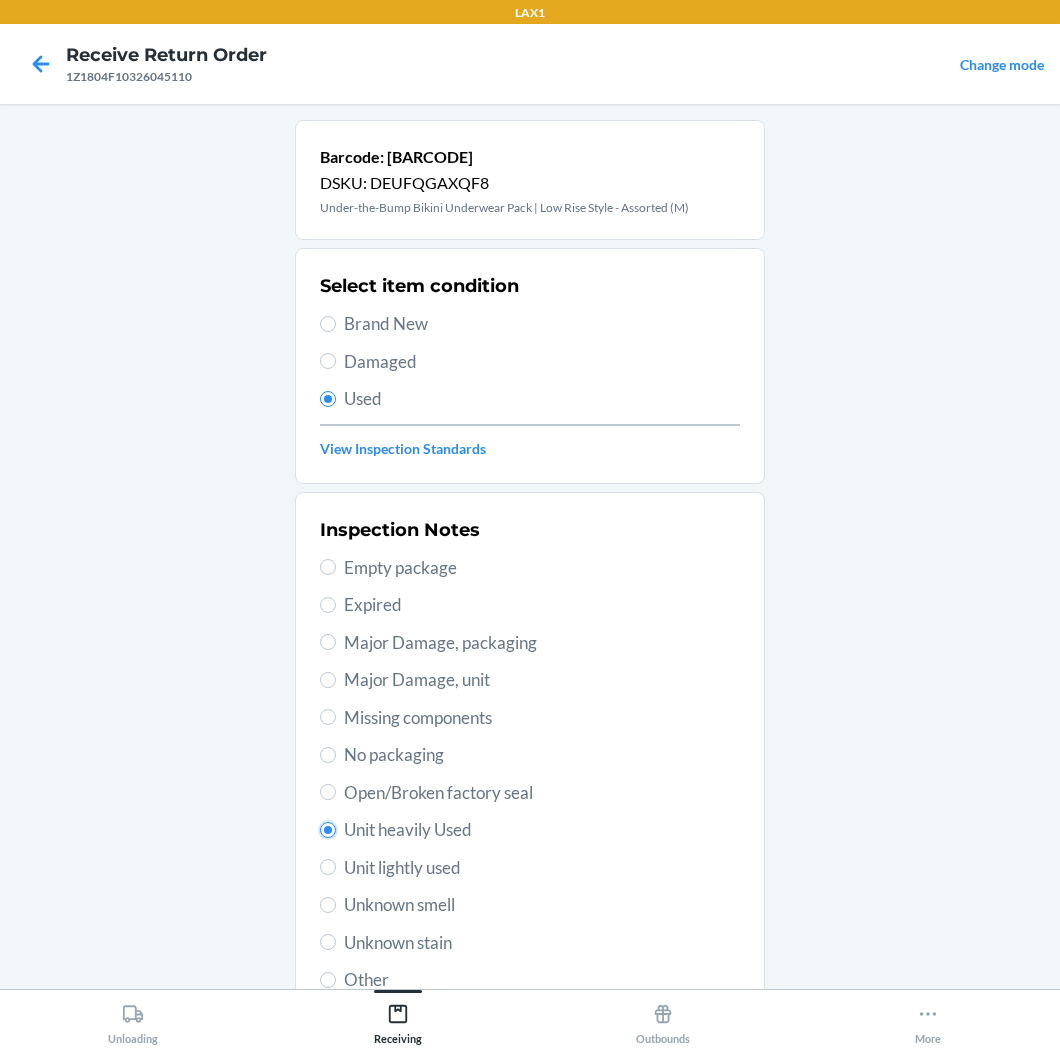 scroll, scrollTop: 155, scrollLeft: 0, axis: vertical 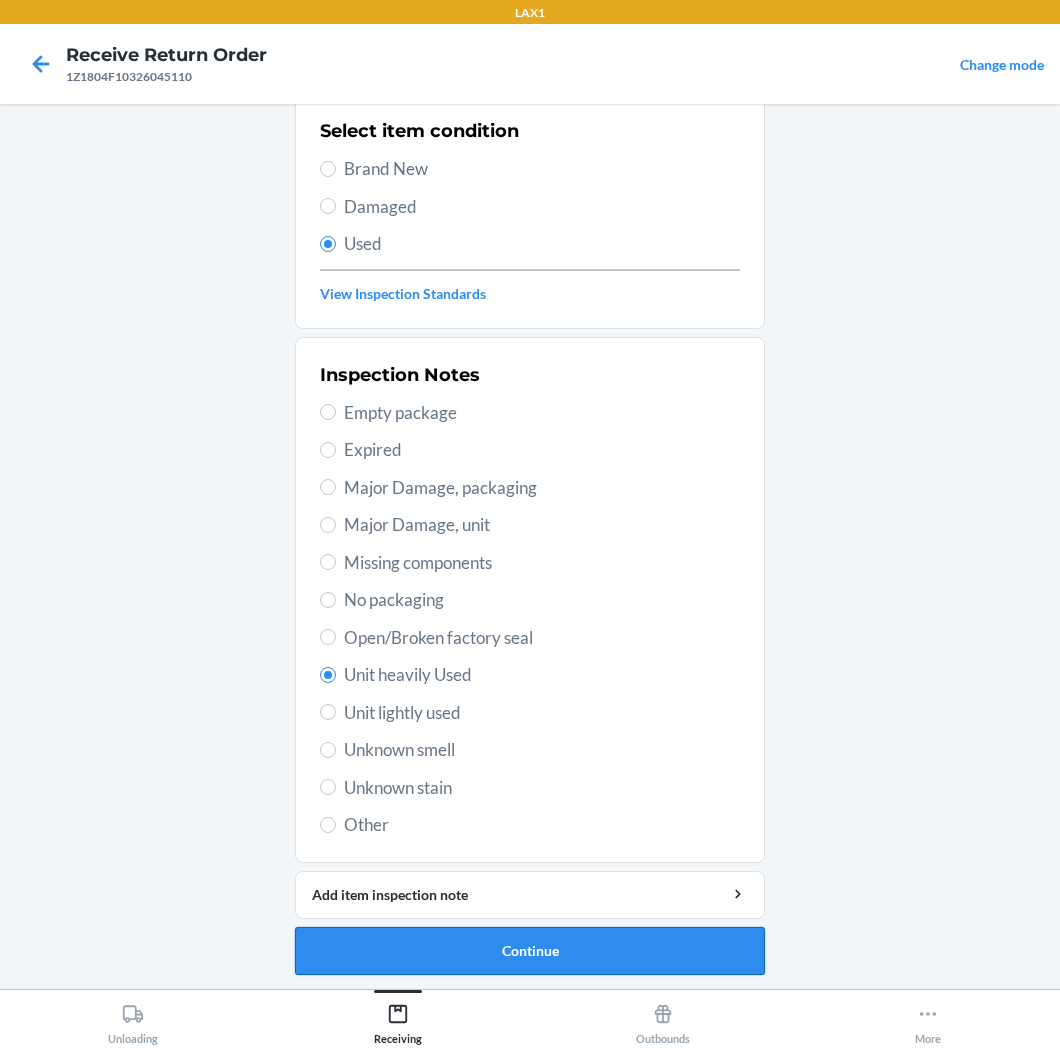 click on "Continue" at bounding box center [530, 951] 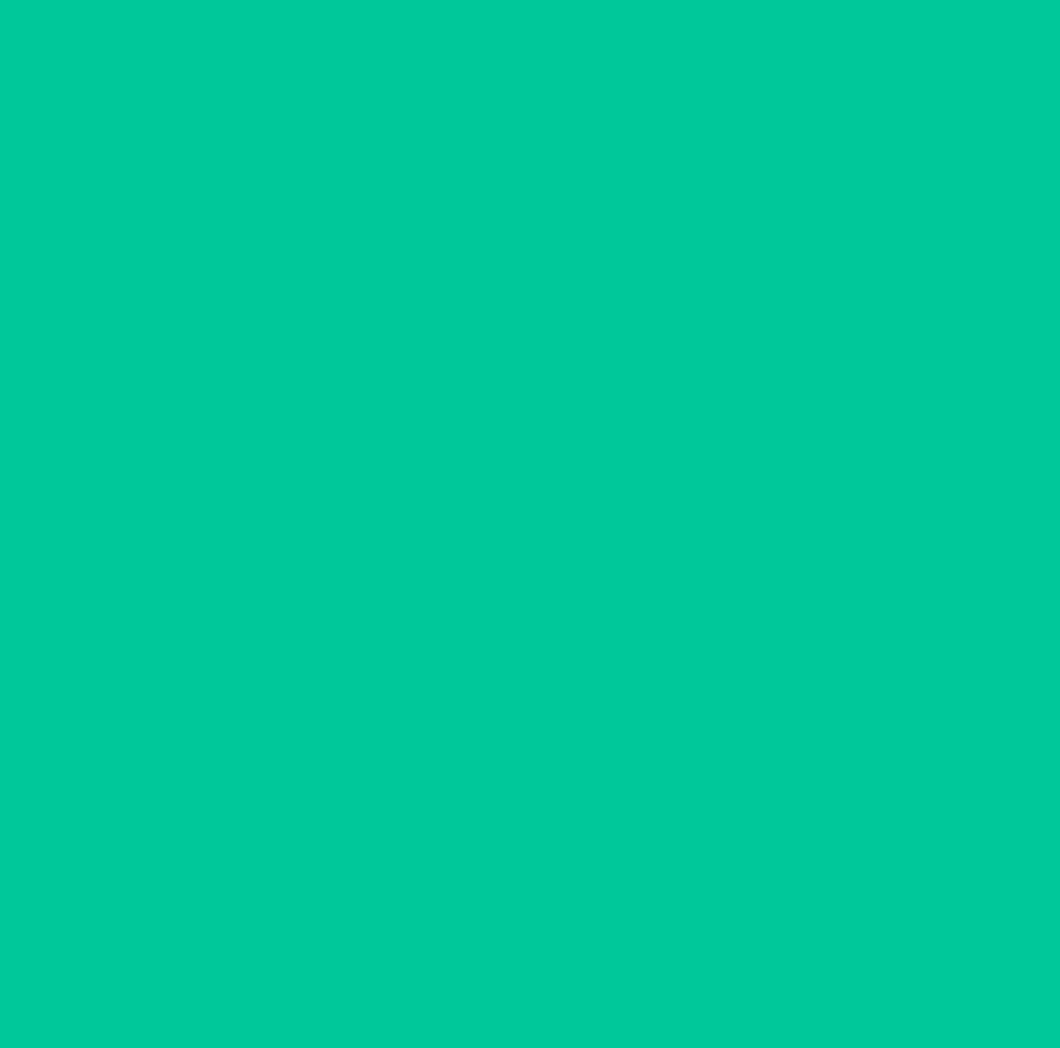 scroll, scrollTop: 0, scrollLeft: 0, axis: both 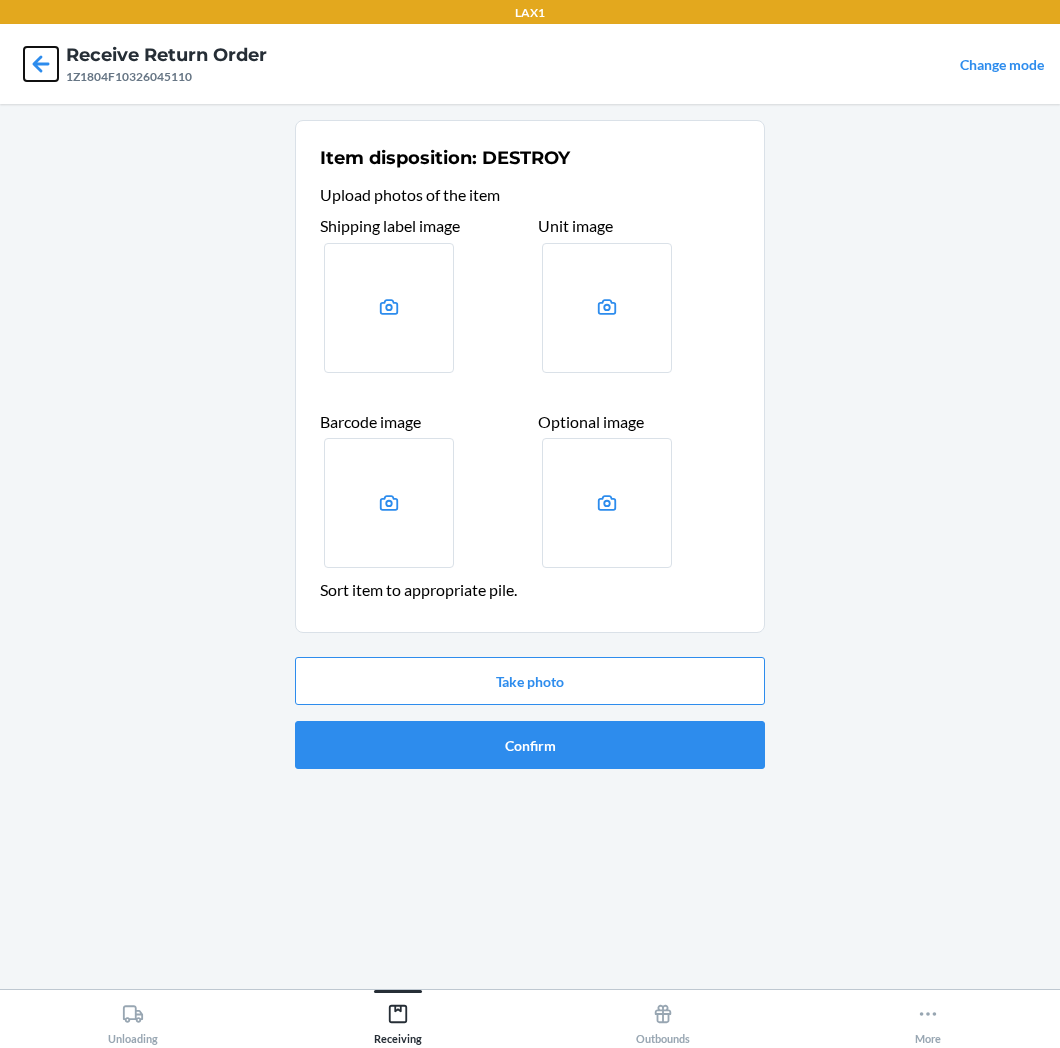 click 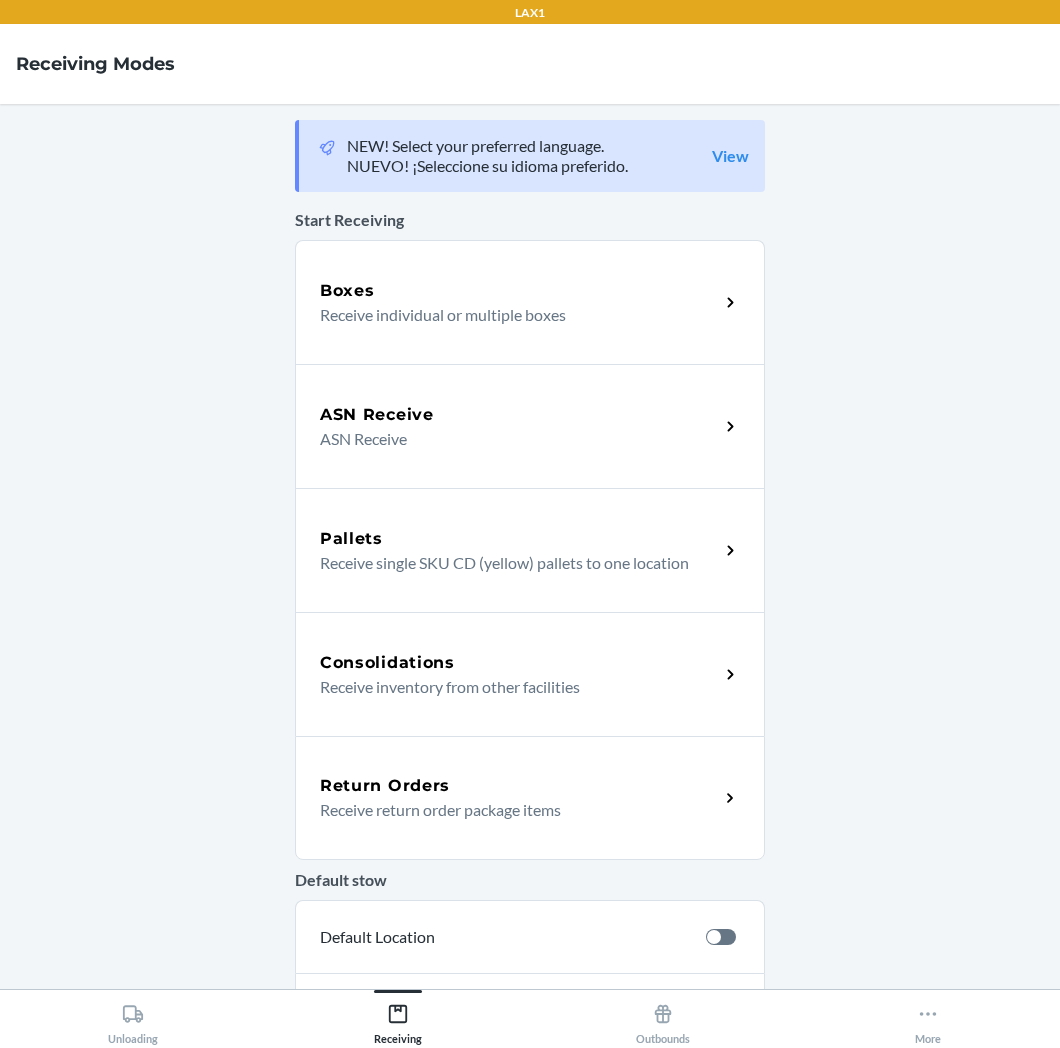 click on "Return Orders" at bounding box center (519, 786) 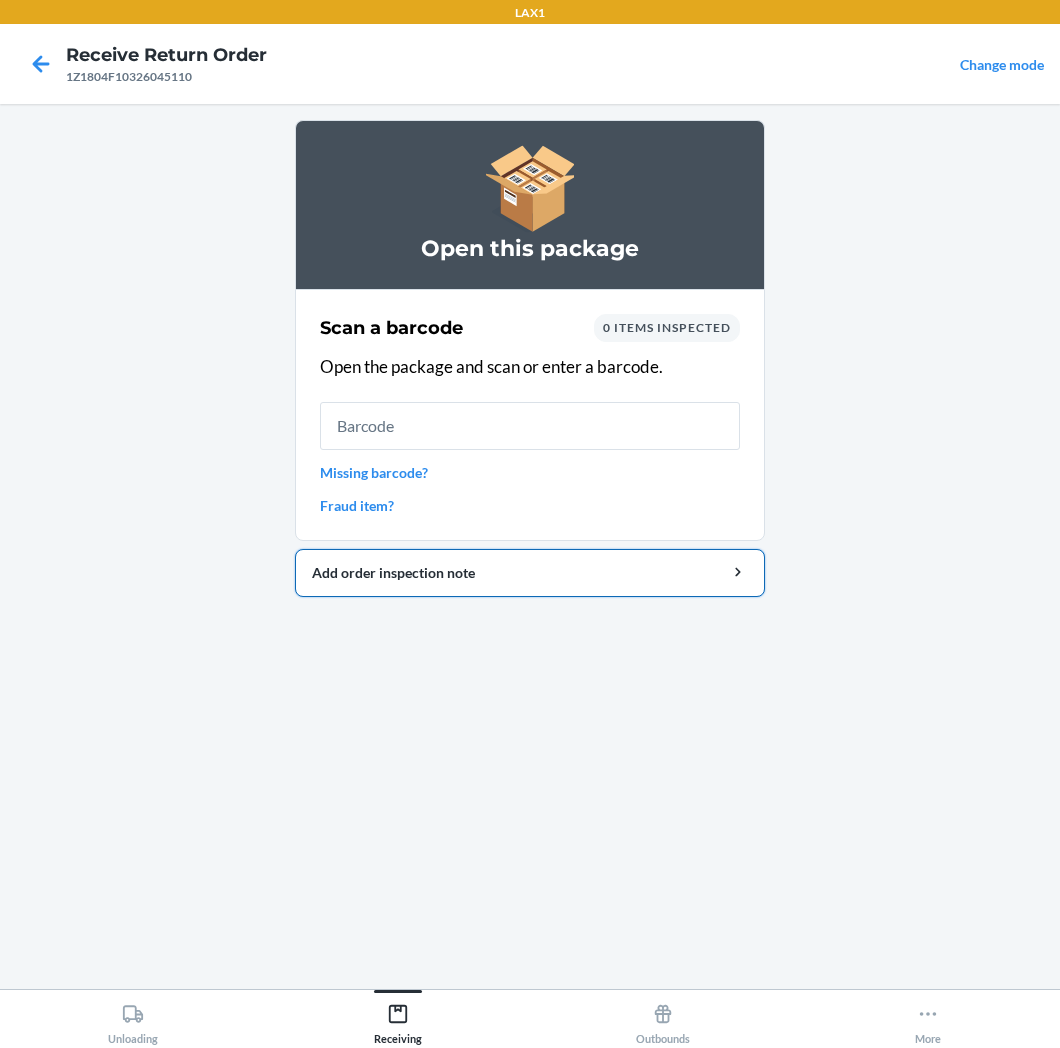 click on "Add order inspection note" at bounding box center [530, 572] 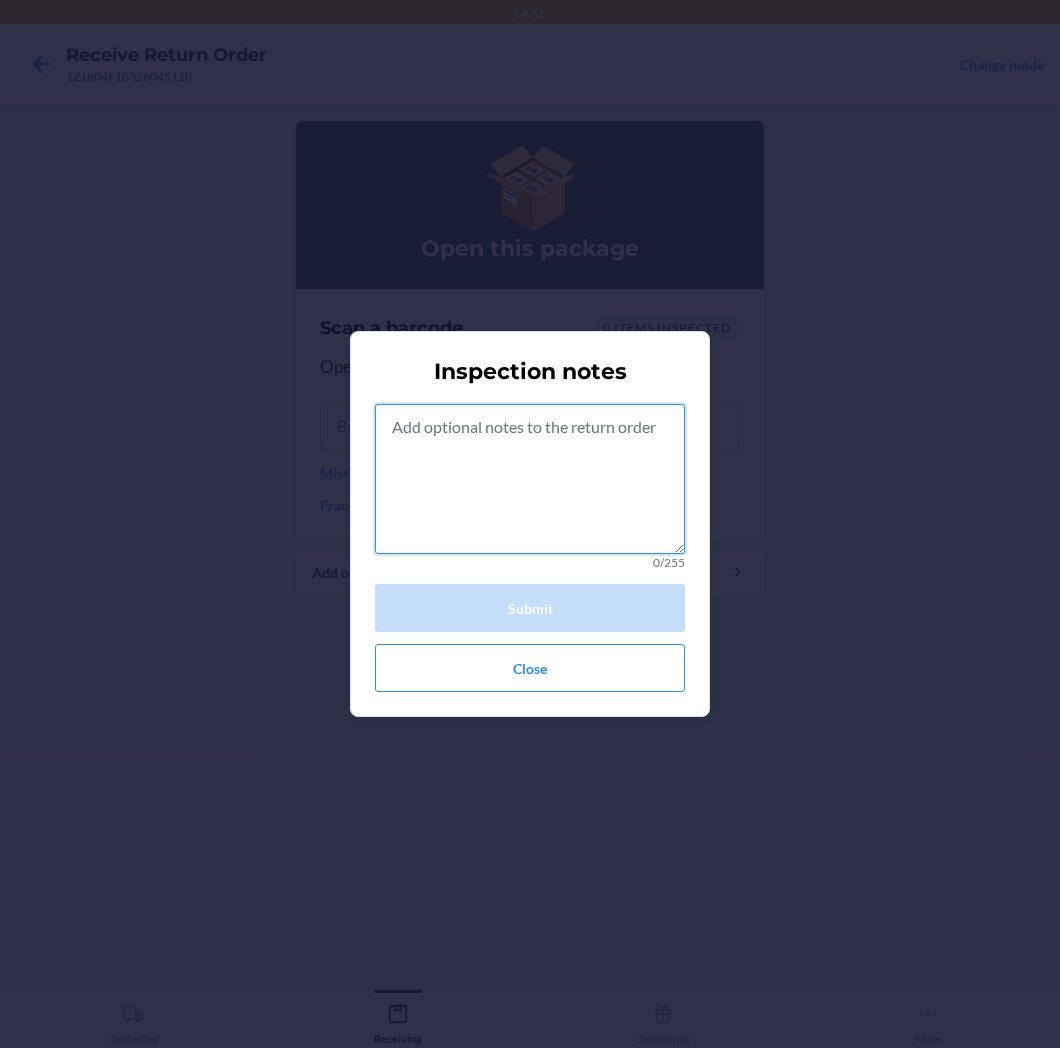 click at bounding box center (530, 479) 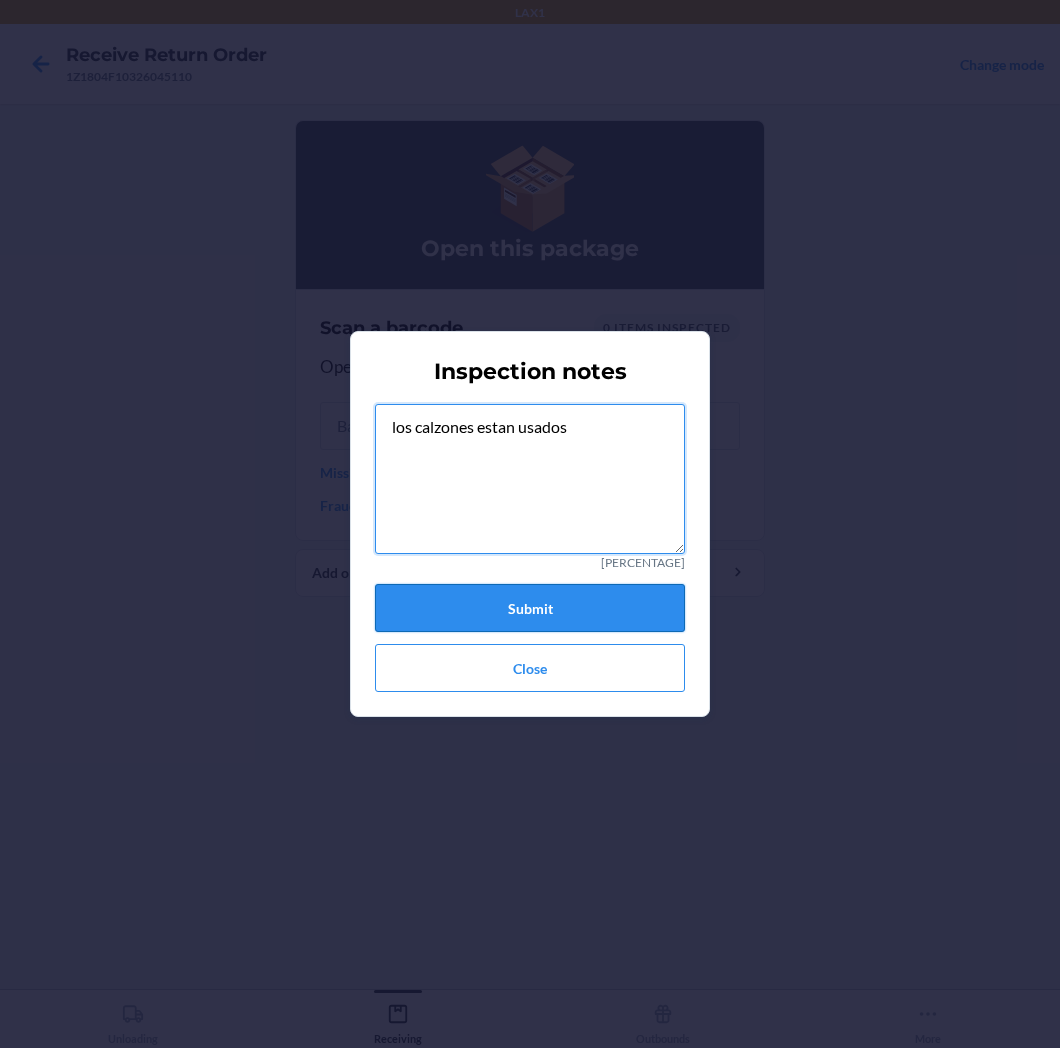 type on "los calzones estan usados" 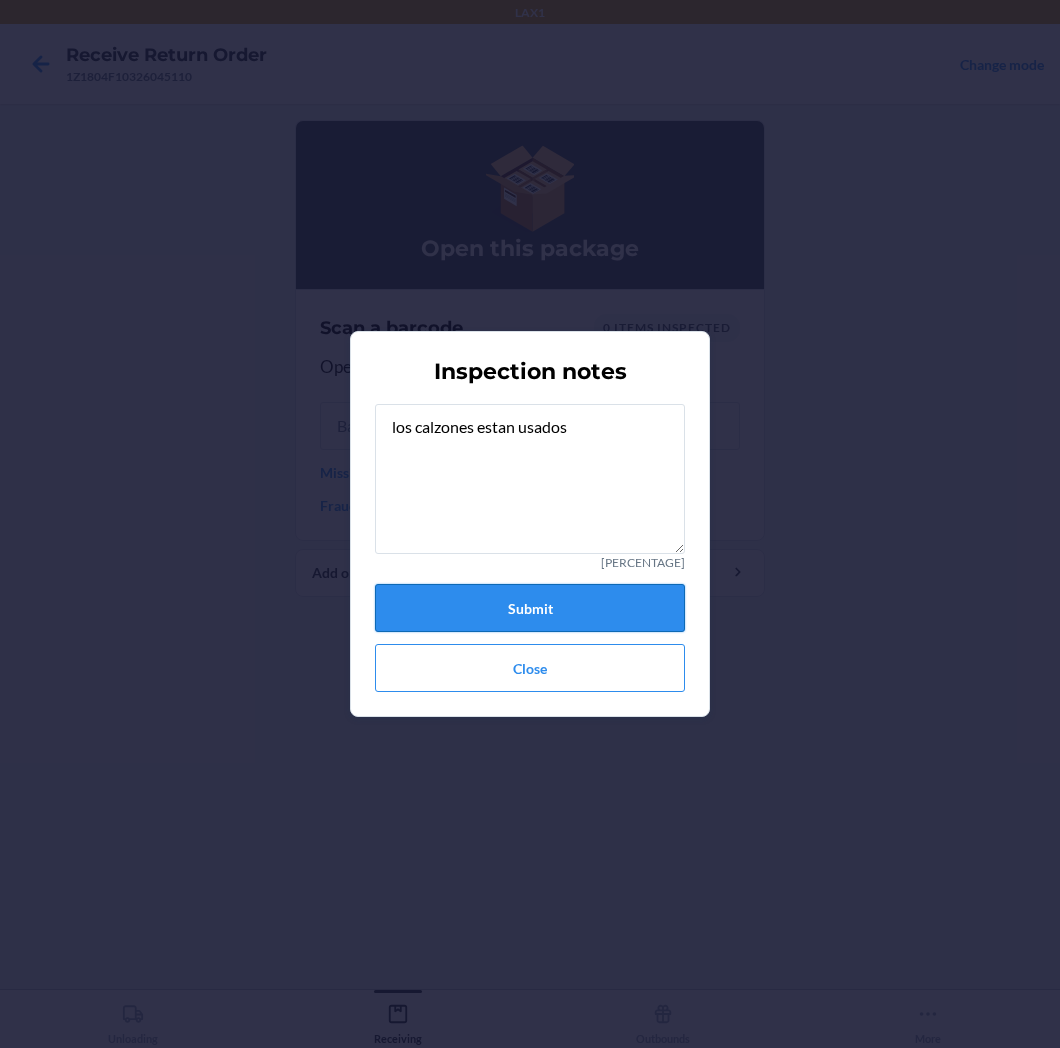 click on "Submit" at bounding box center [530, 608] 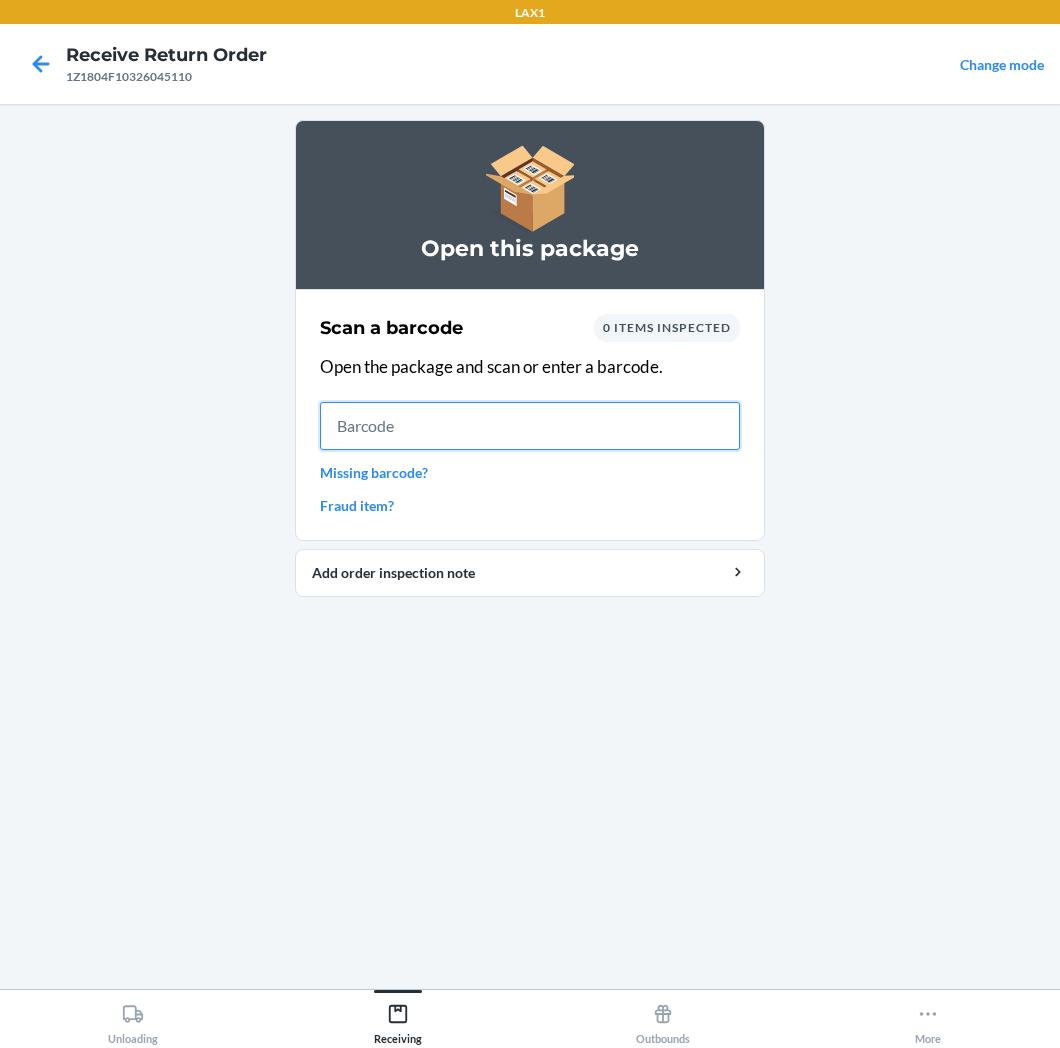 click at bounding box center (530, 426) 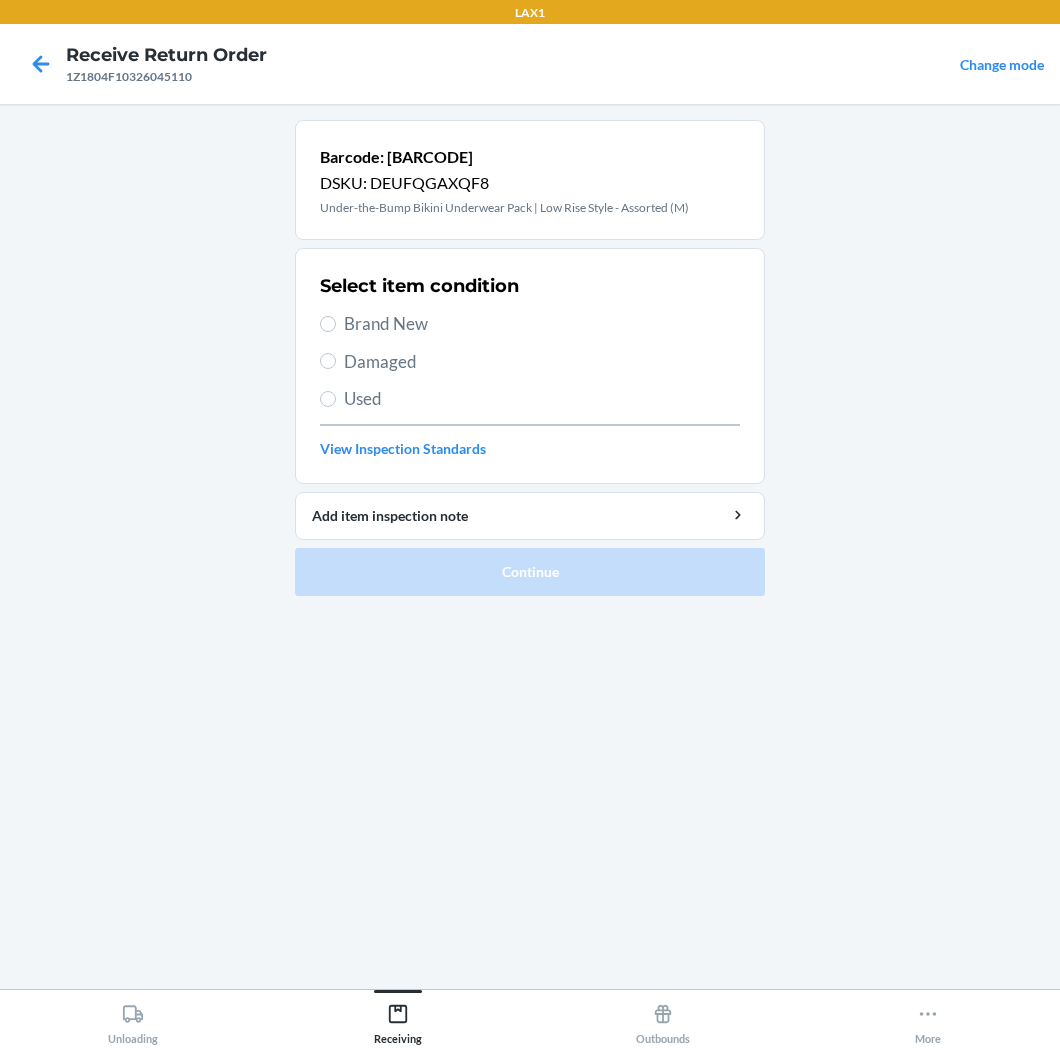 click on "Used" at bounding box center [542, 399] 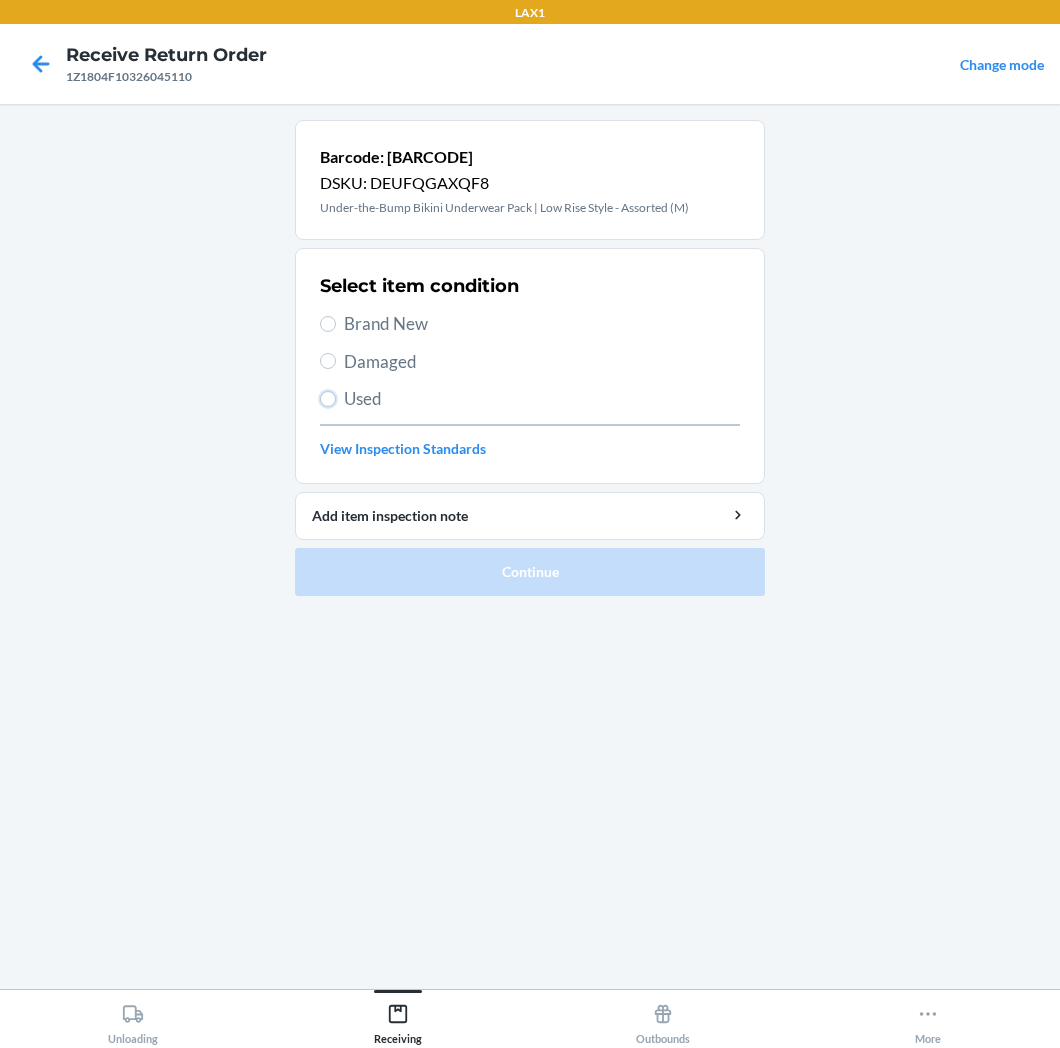 click on "Used" at bounding box center [328, 399] 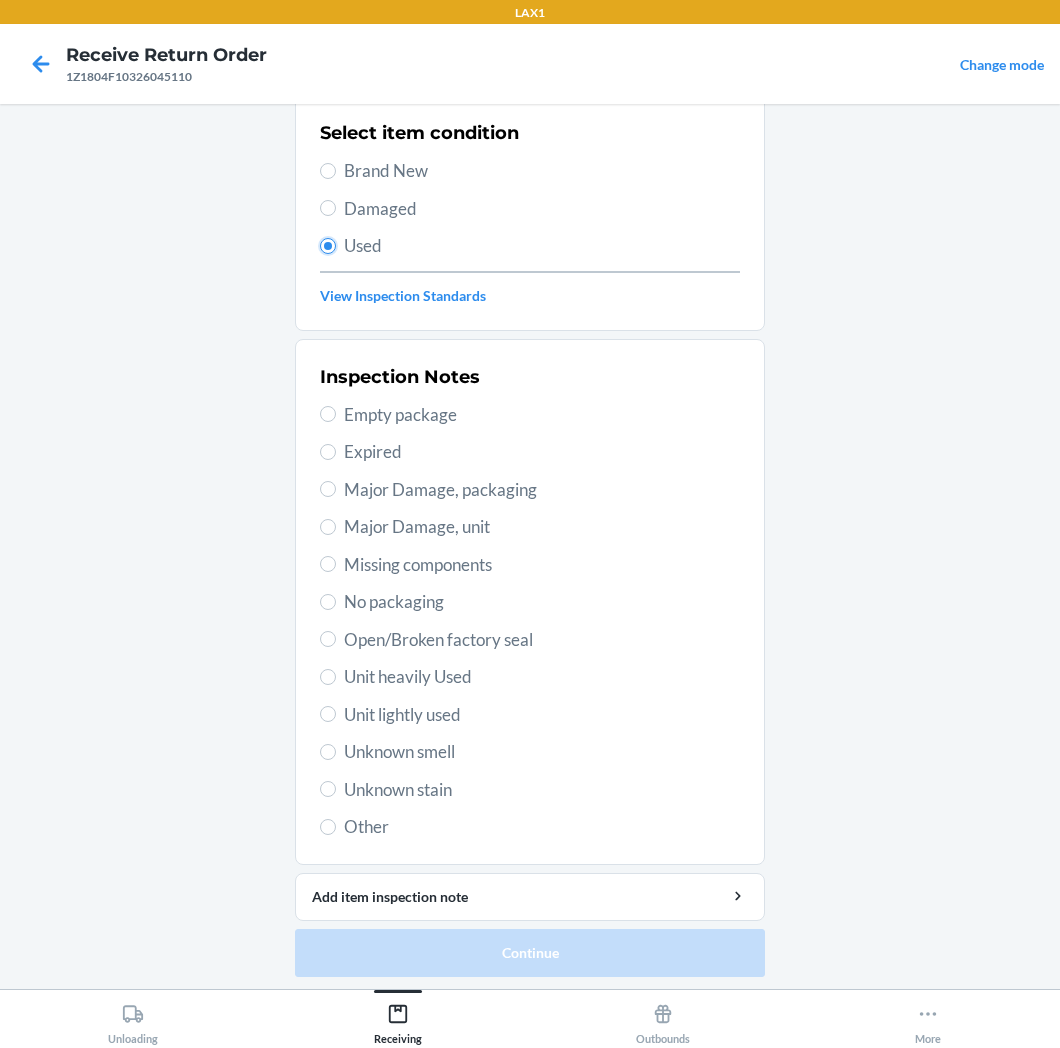 scroll, scrollTop: 155, scrollLeft: 0, axis: vertical 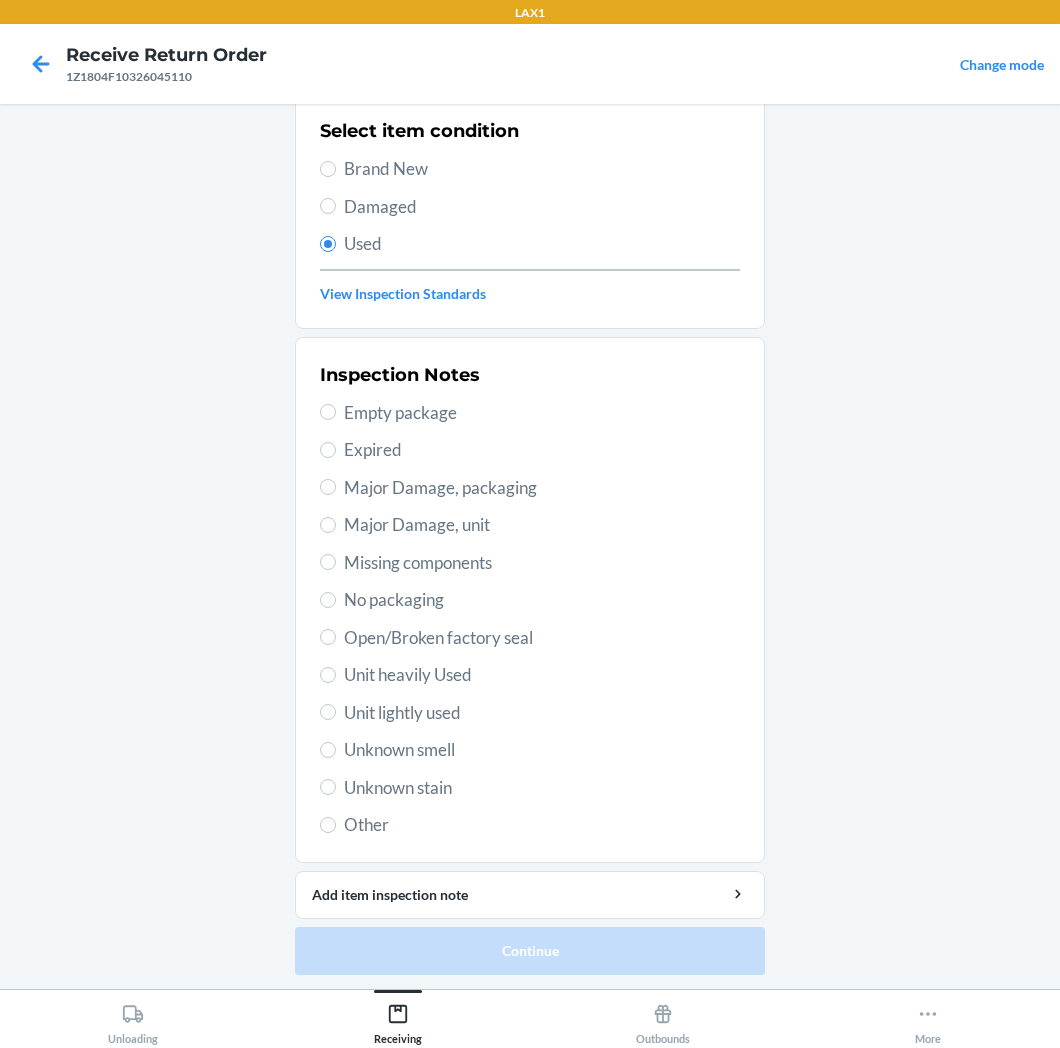 click on "Unit lightly used" at bounding box center [542, 713] 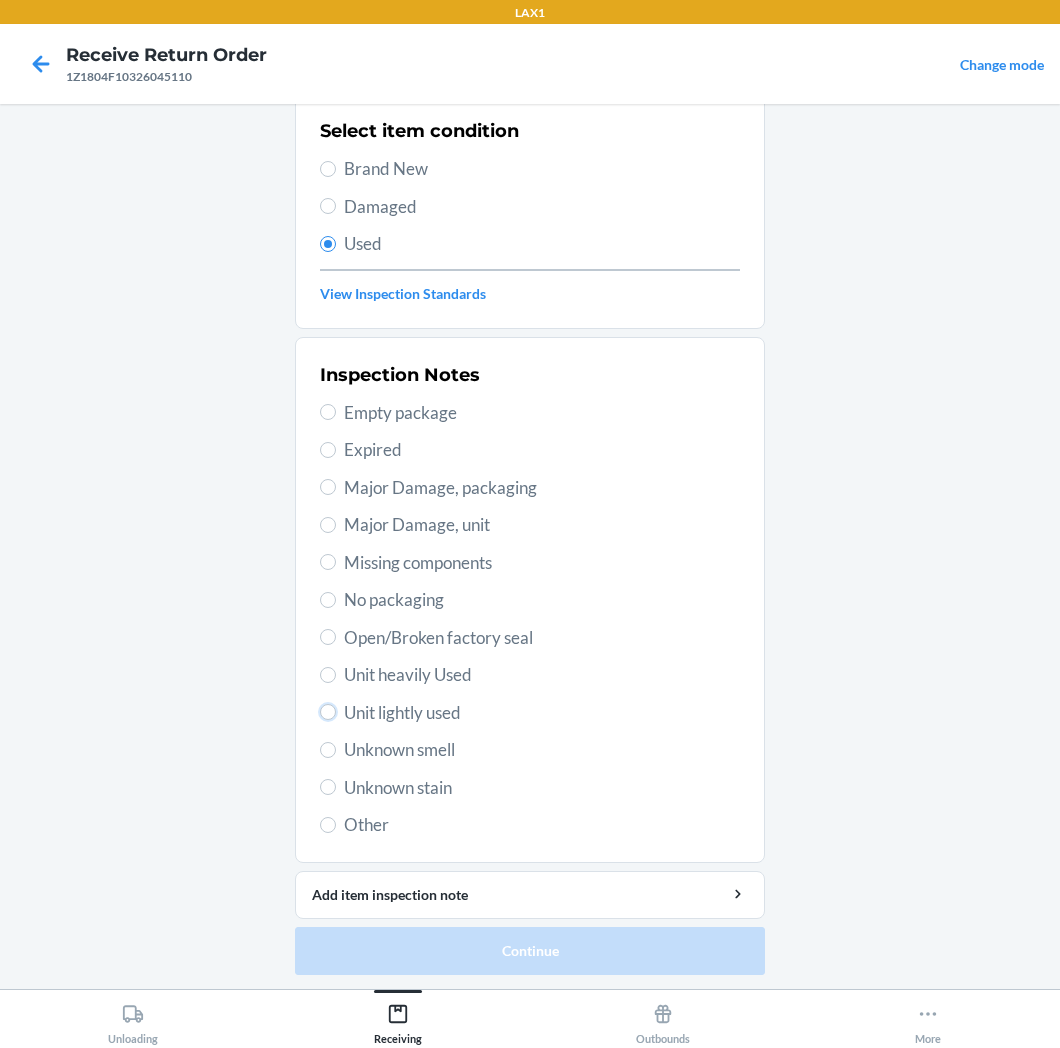 radio on "true" 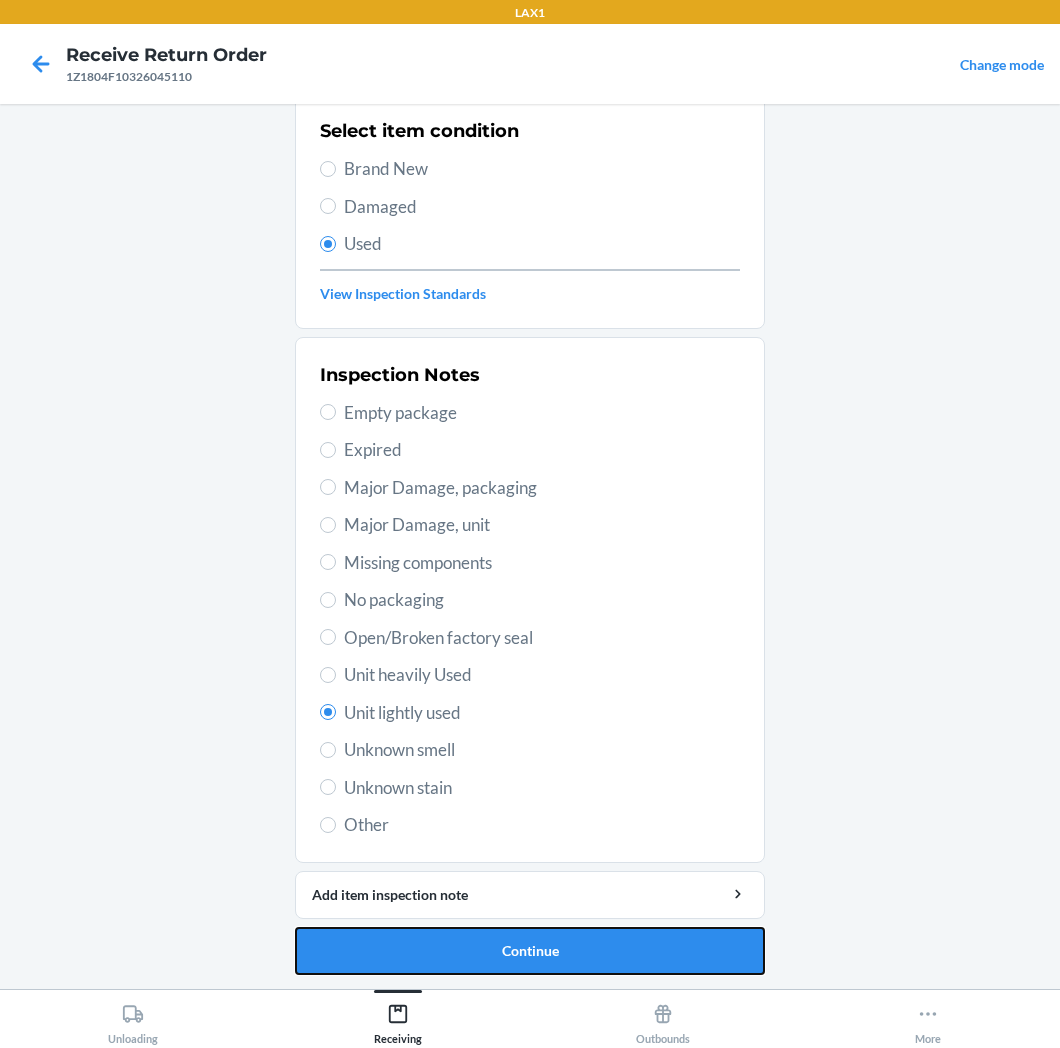 click on "Continue" at bounding box center (530, 951) 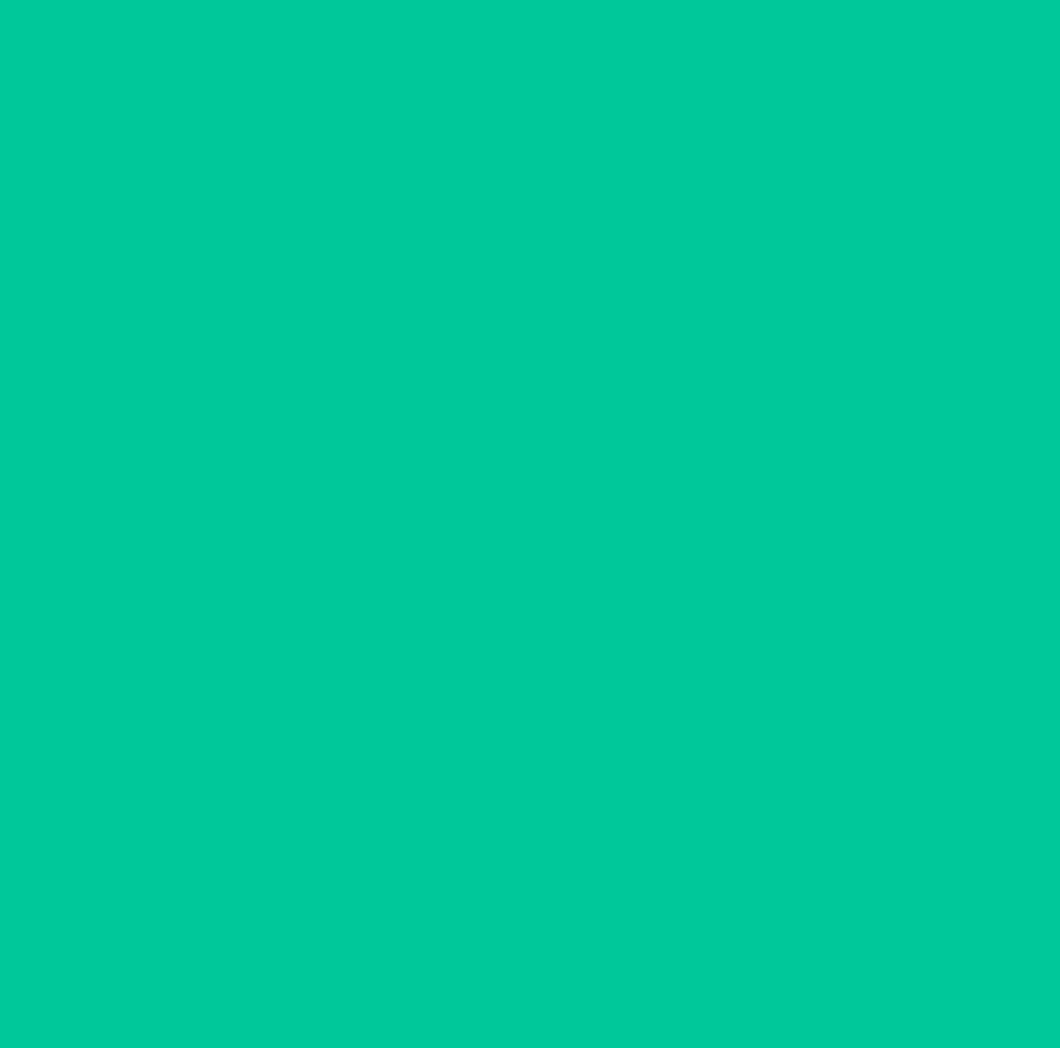 scroll, scrollTop: 0, scrollLeft: 0, axis: both 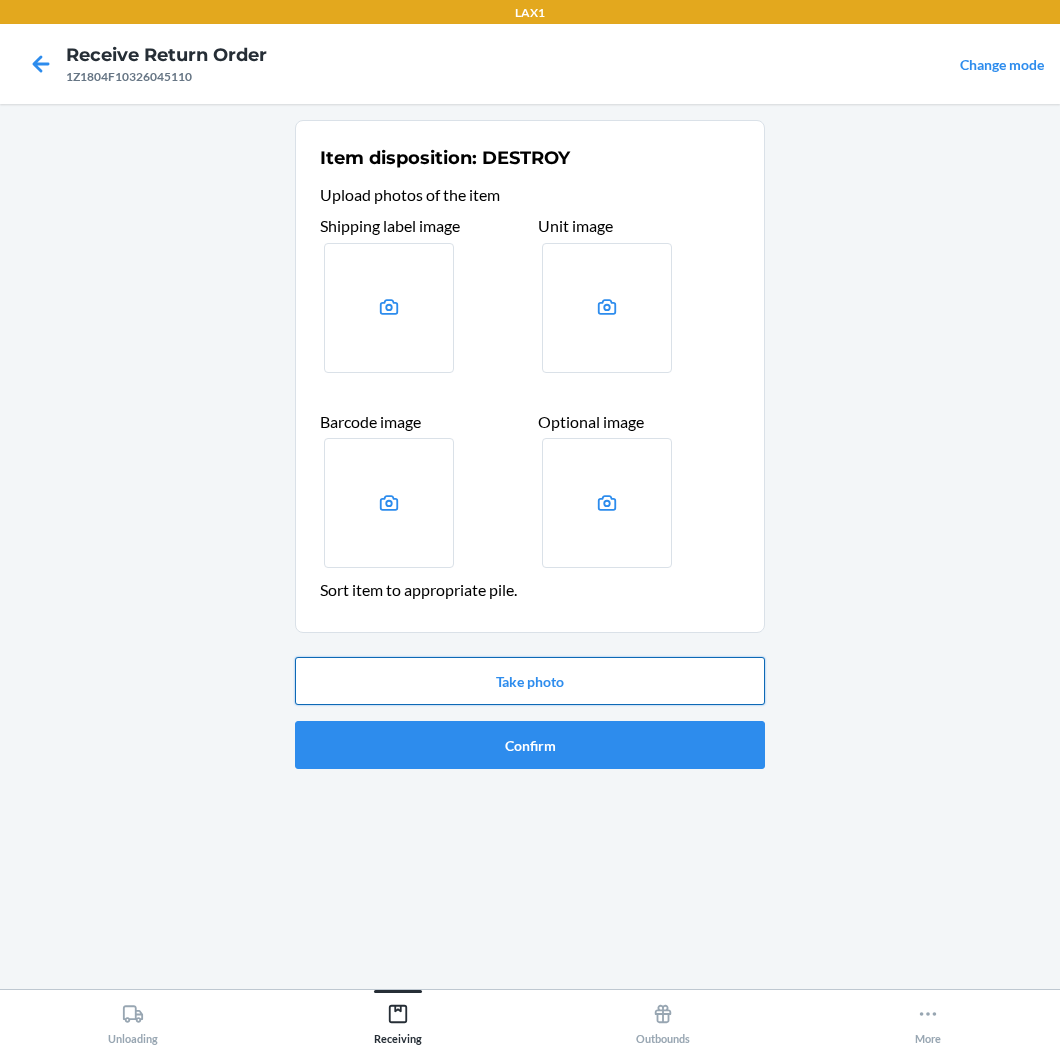 click on "Take photo" at bounding box center [530, 681] 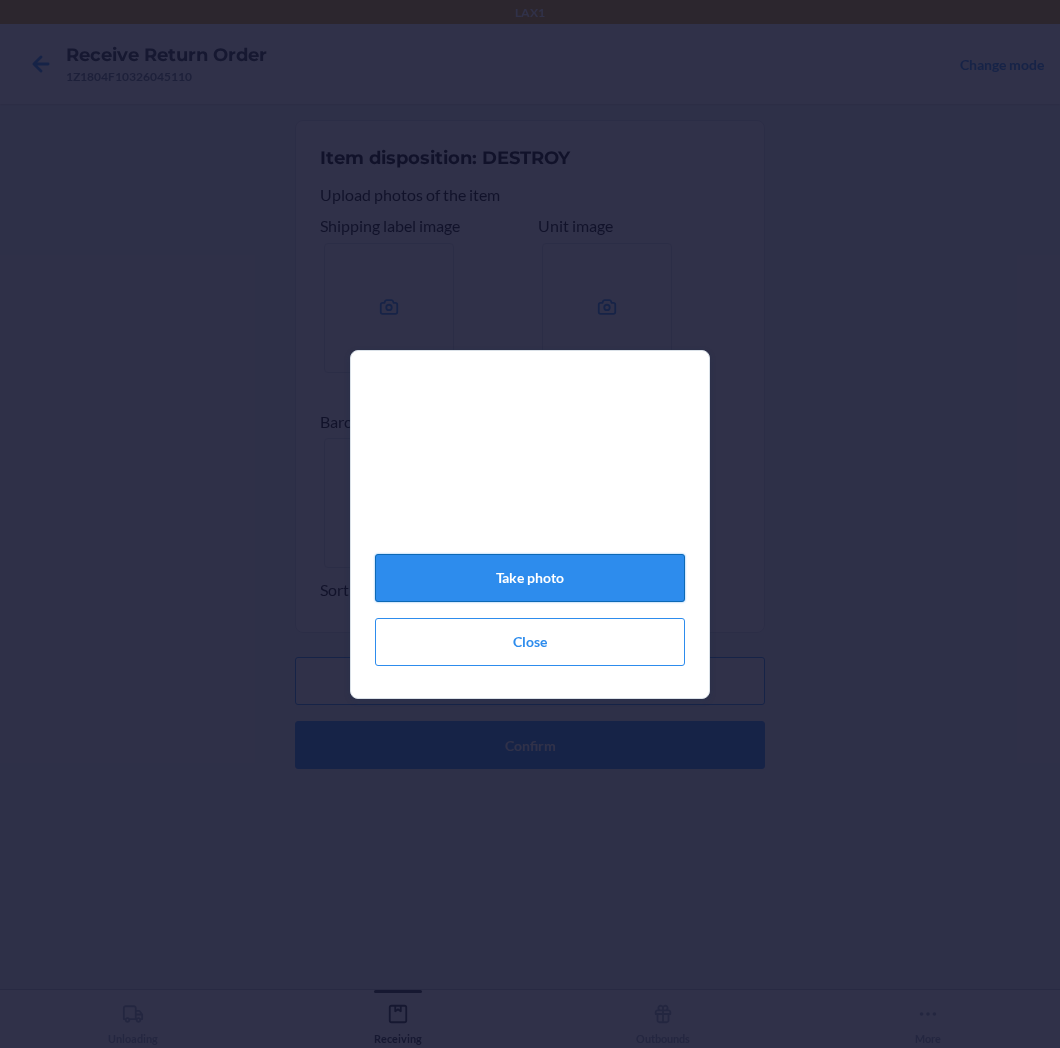 click on "Take photo" 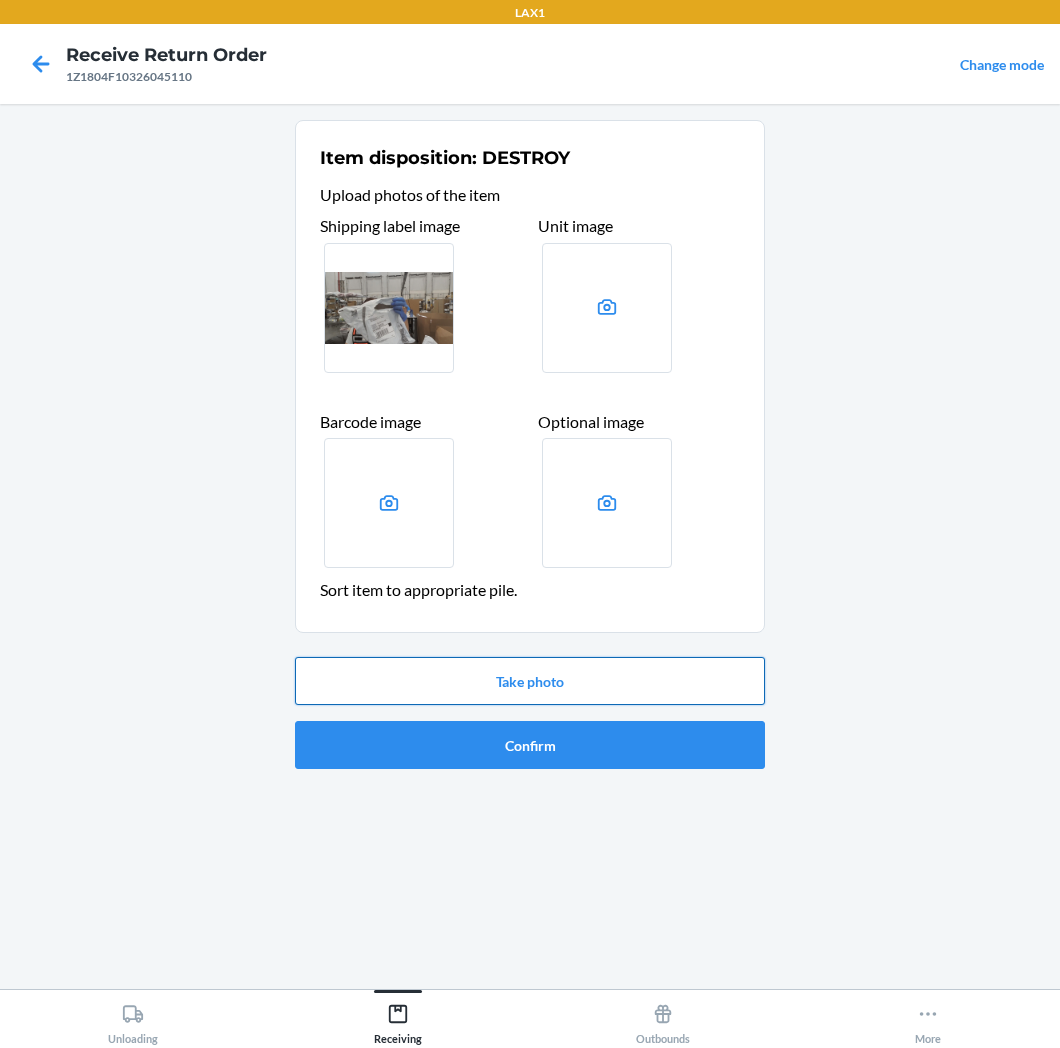 click on "Take photo" at bounding box center [530, 681] 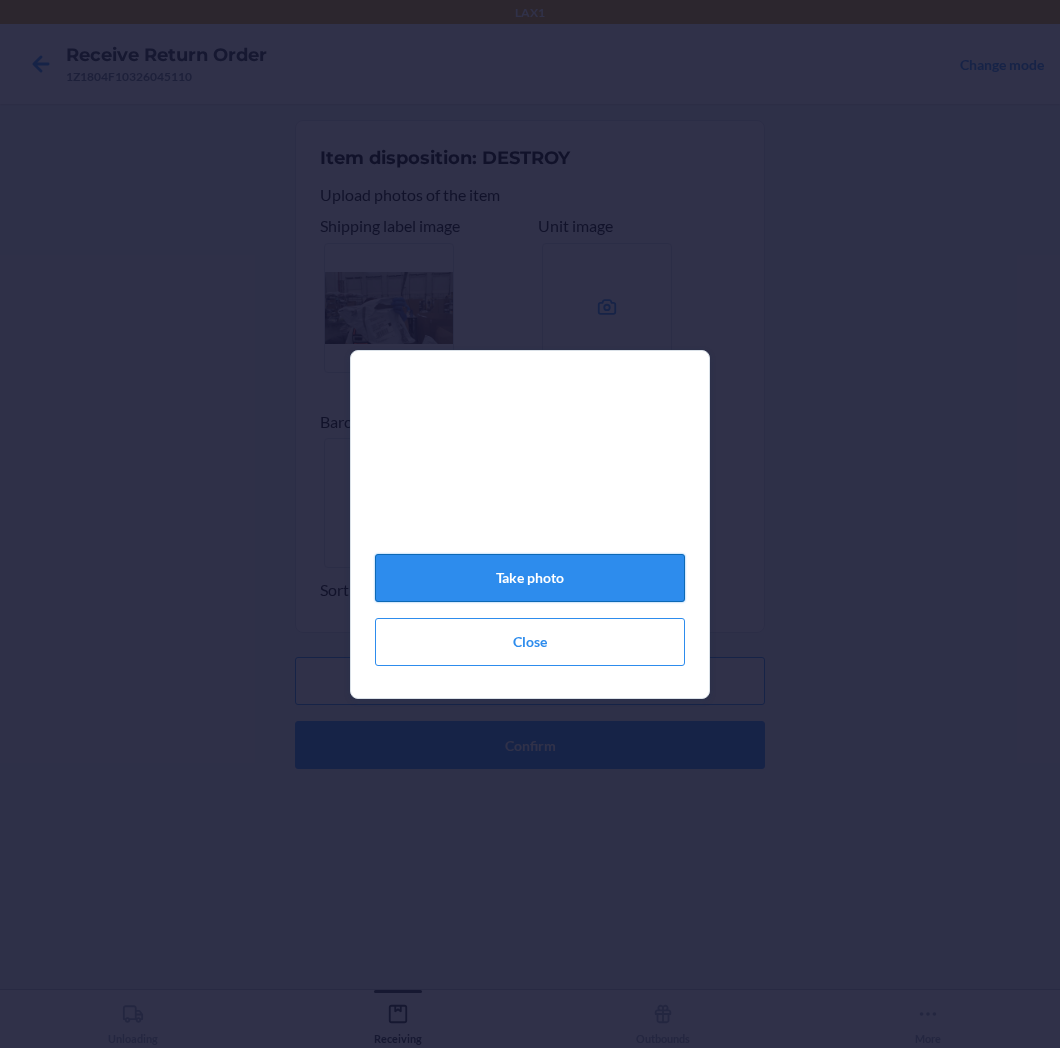 click on "Take photo" 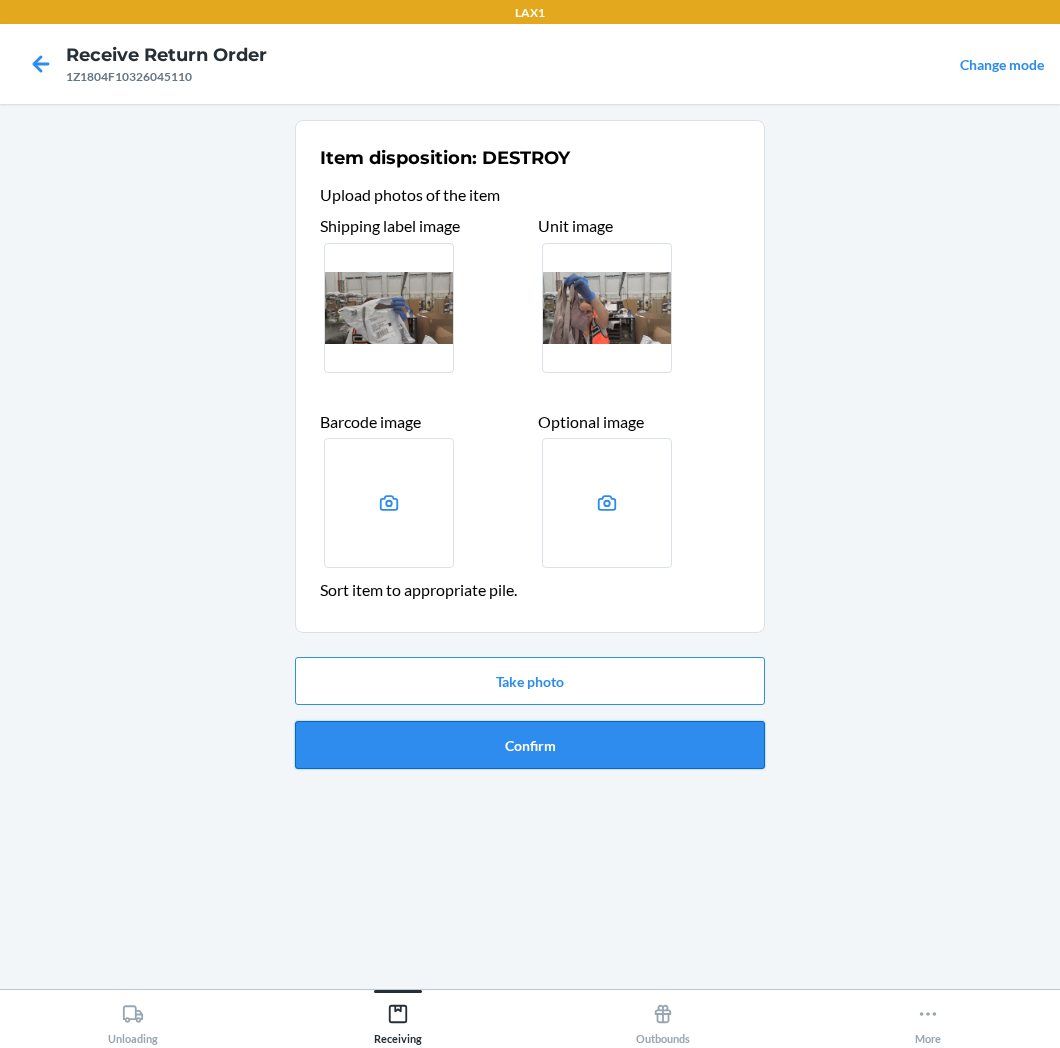 click on "Confirm" at bounding box center [530, 745] 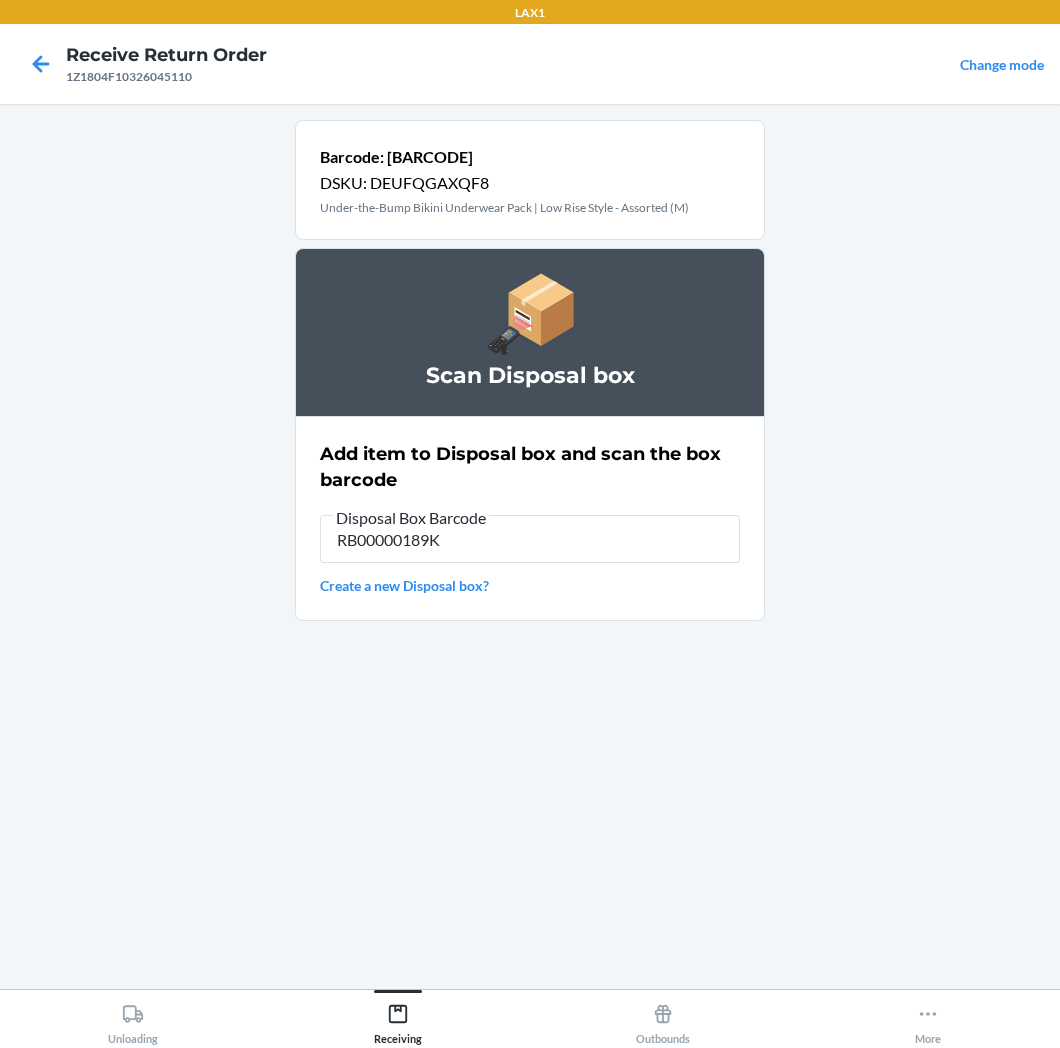 type on "RB00000189K" 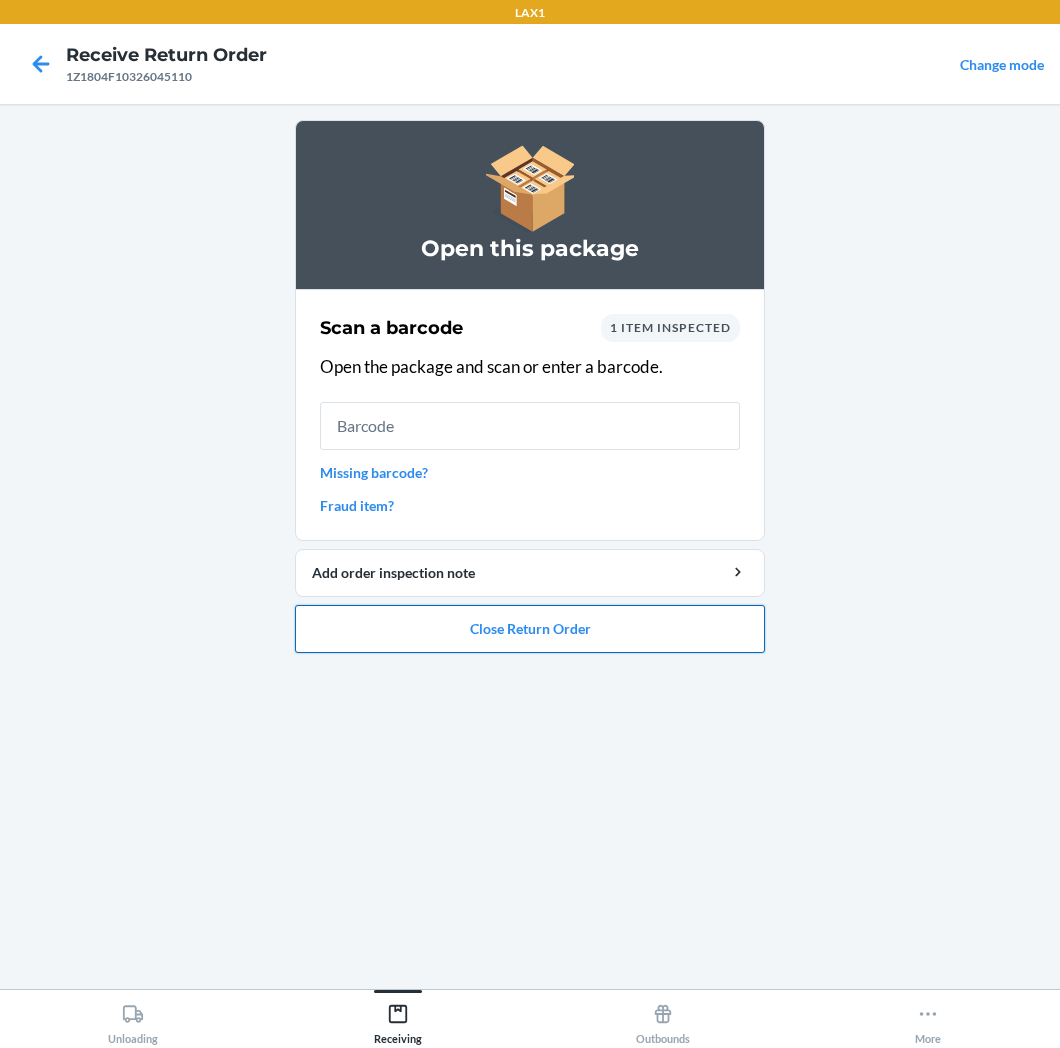 click on "Close Return Order" at bounding box center [530, 629] 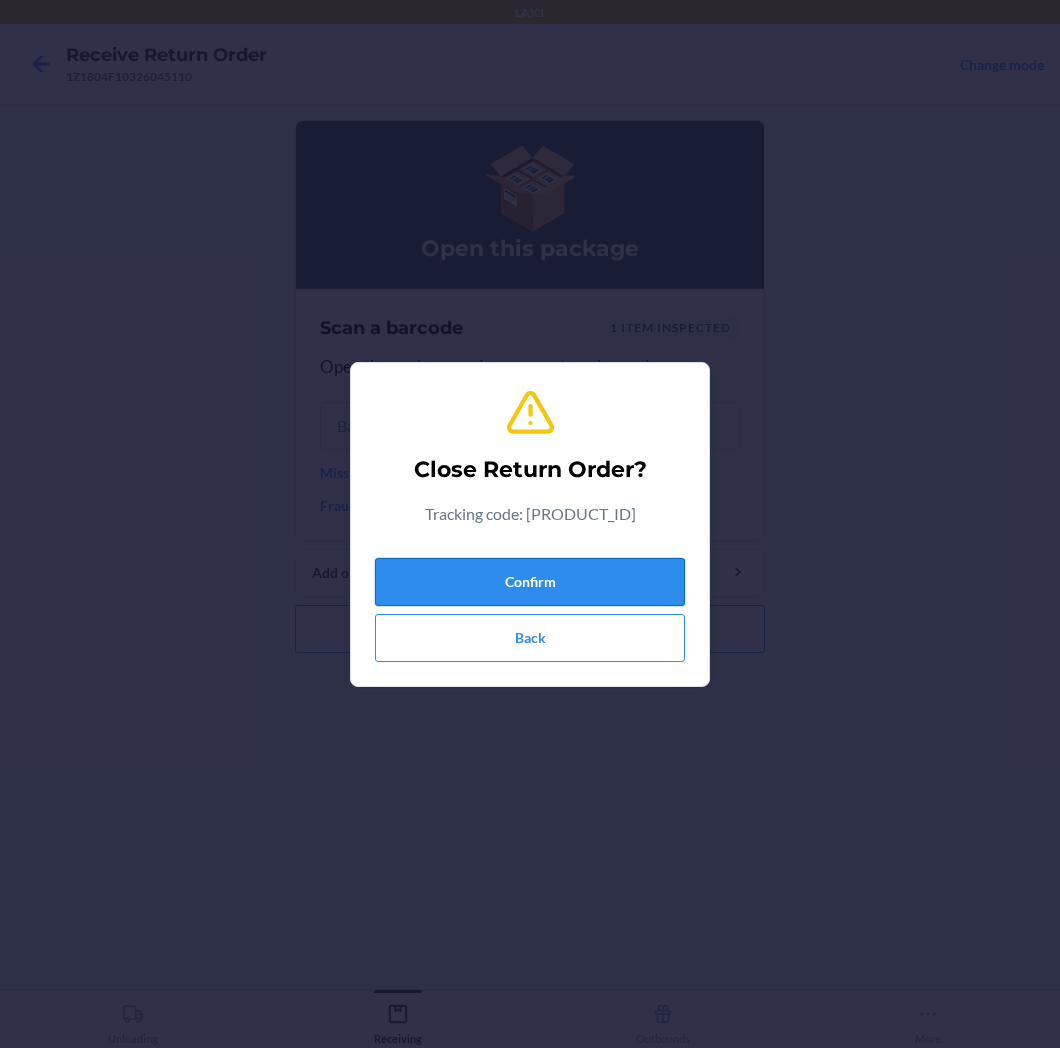 click on "Confirm" at bounding box center [530, 582] 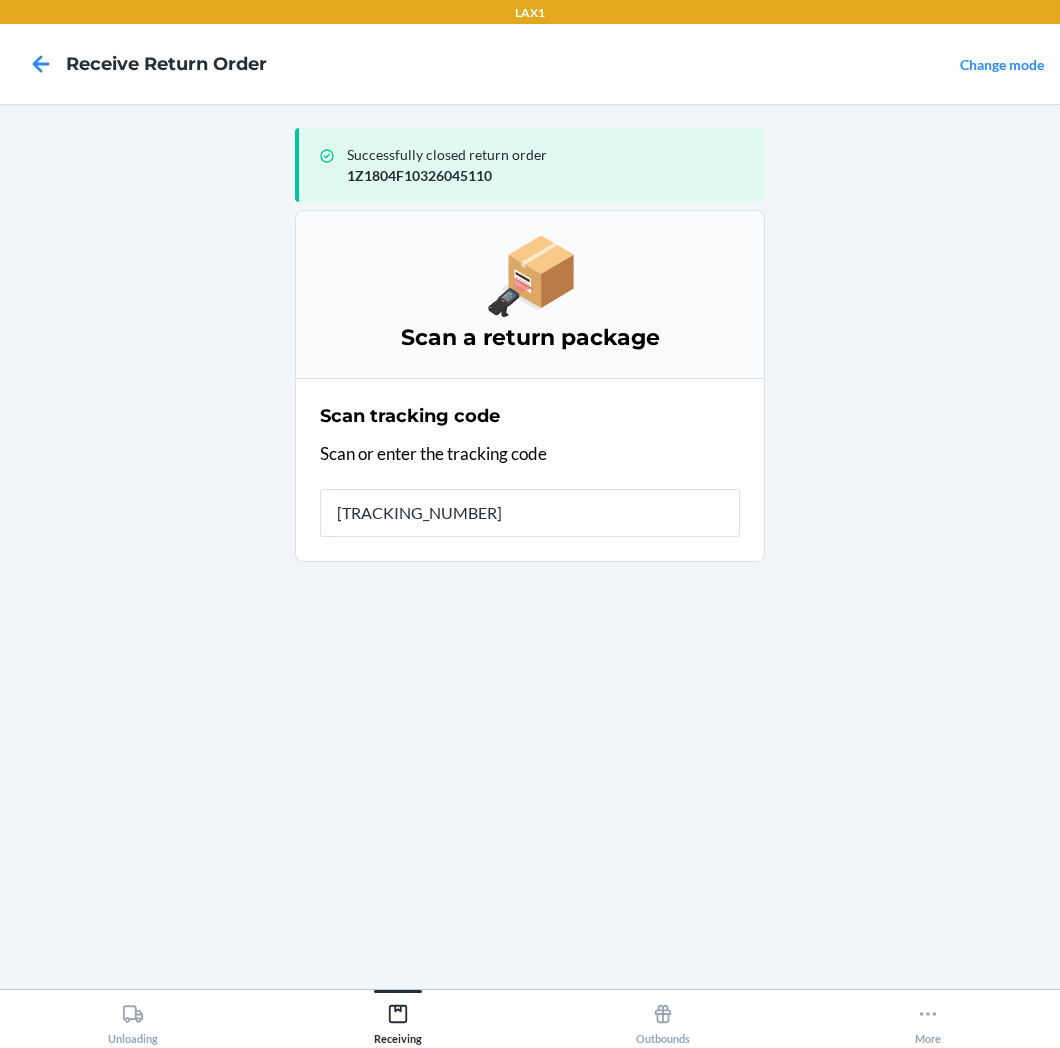 type on "[ALPHANUMERIC]" 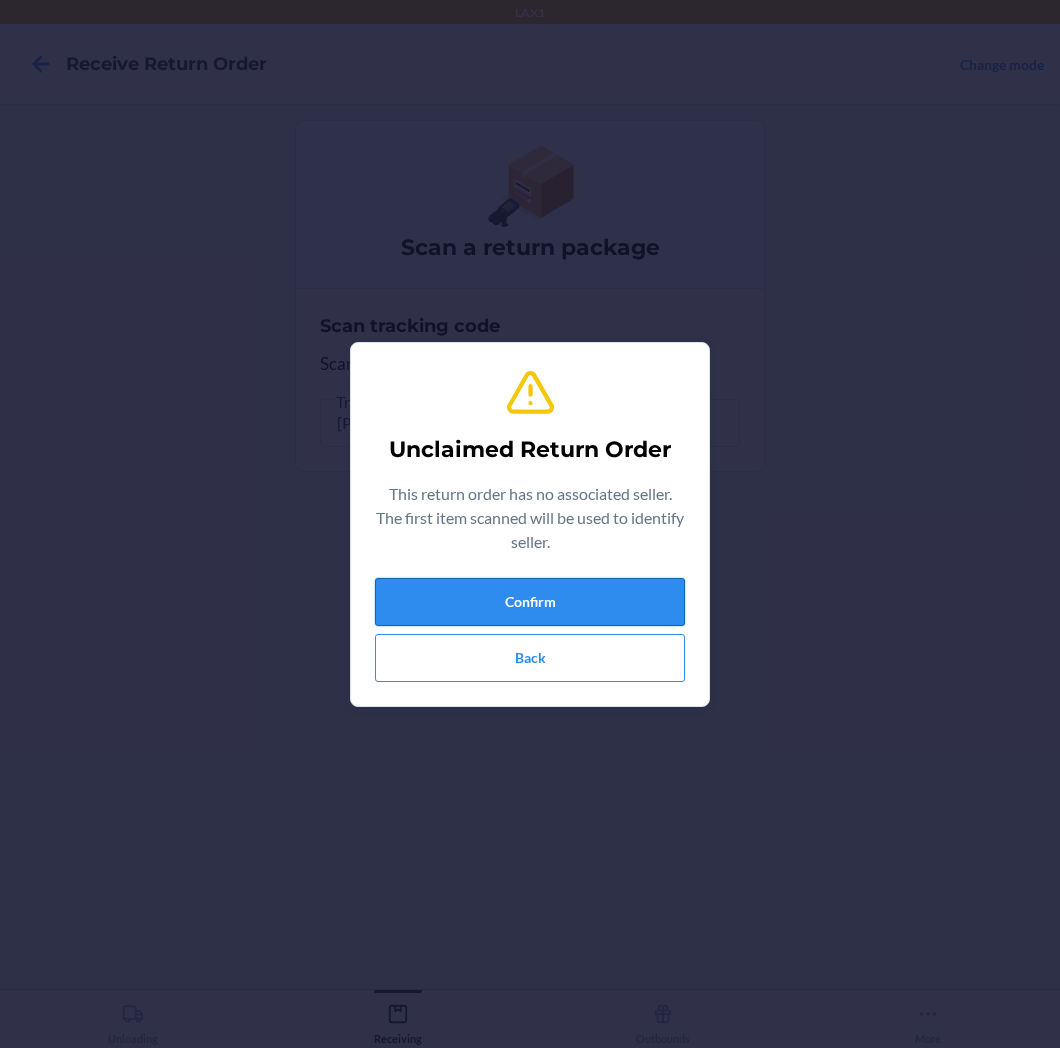 click on "Confirm" at bounding box center (530, 602) 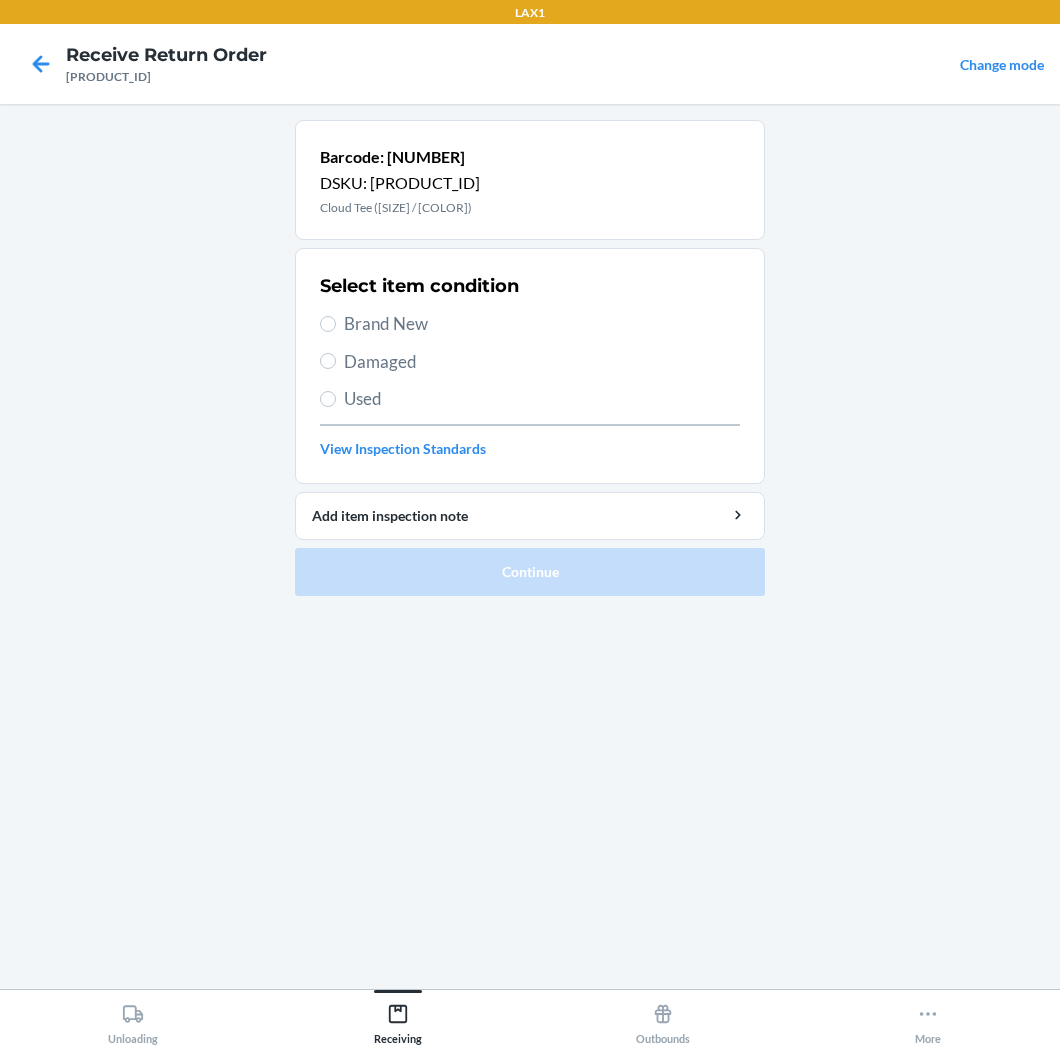 click on "Brand New" at bounding box center (542, 324) 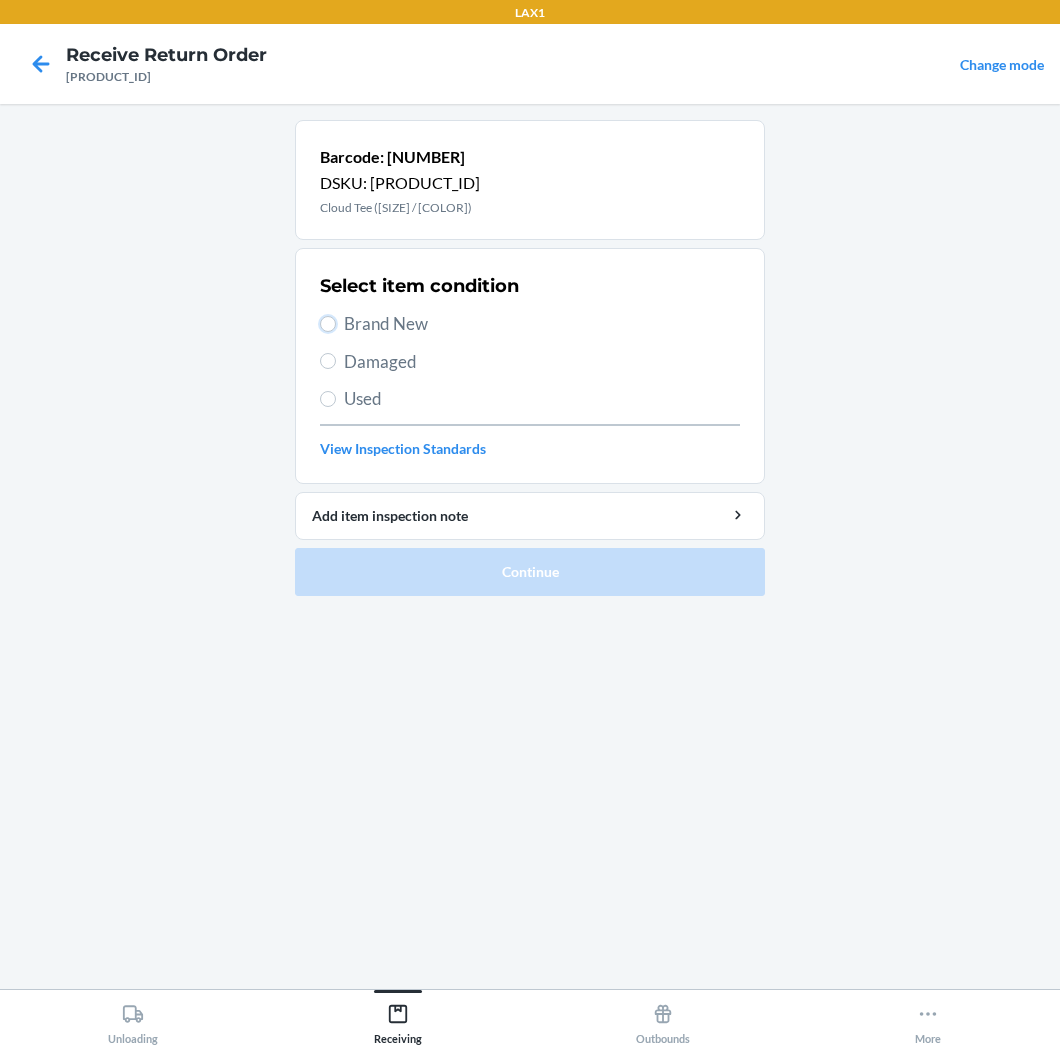 click on "Brand New" at bounding box center (328, 324) 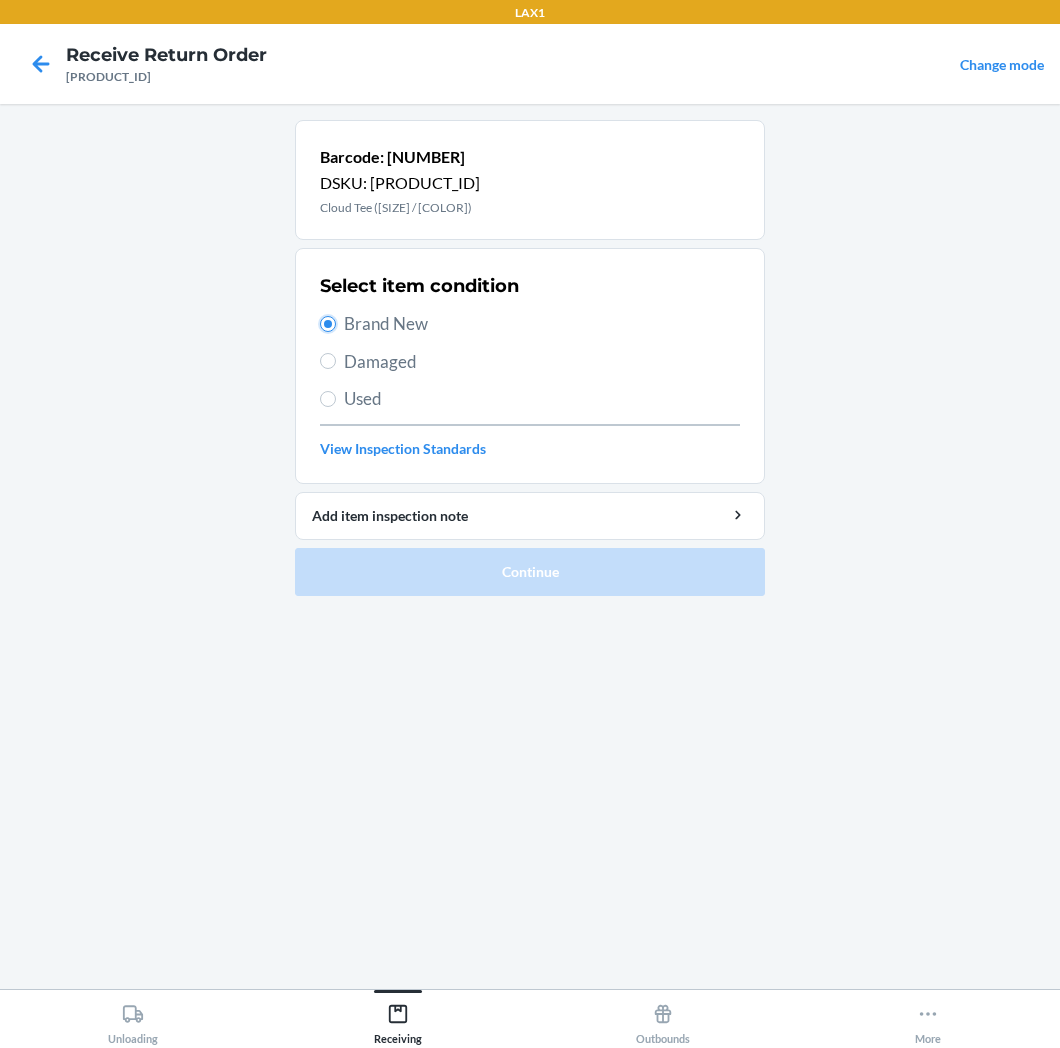 radio on "true" 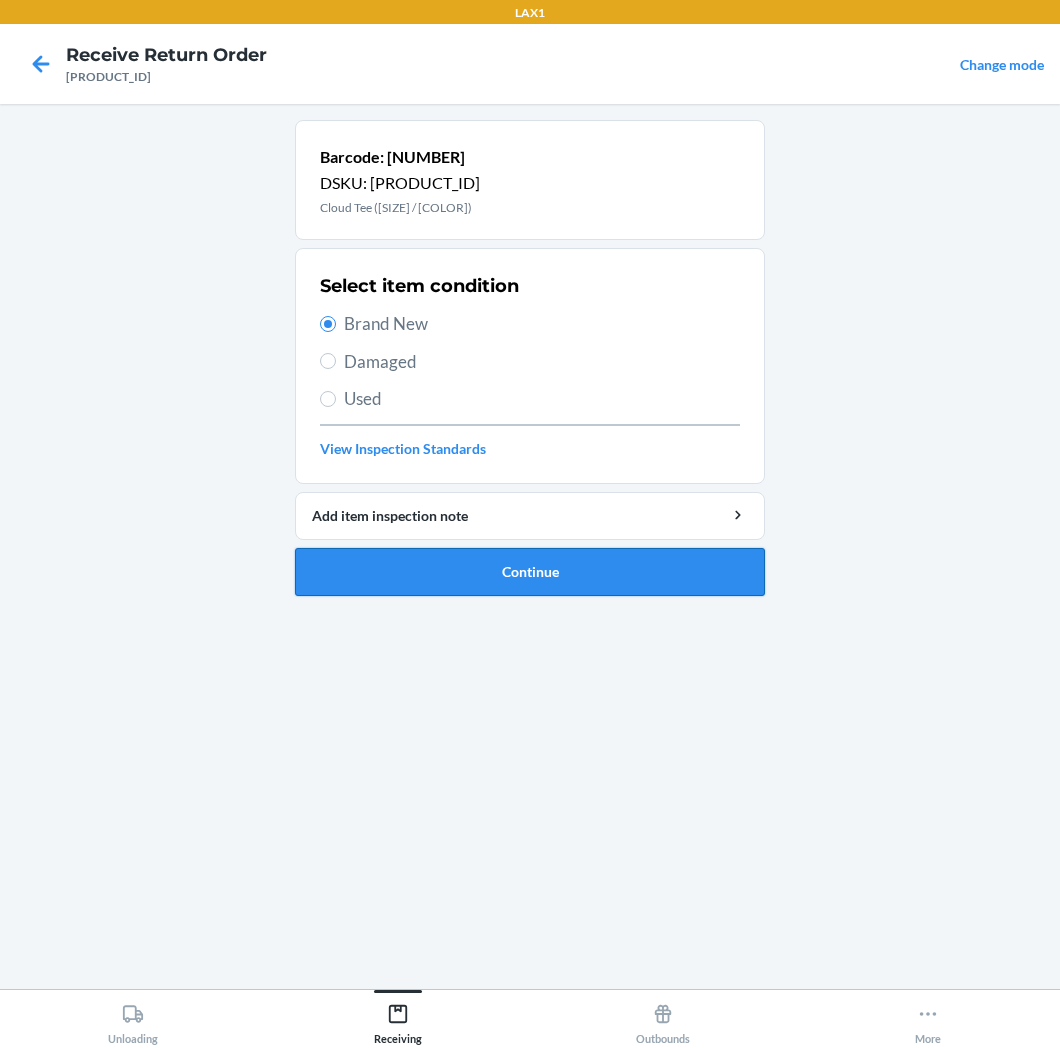 click on "Continue" at bounding box center (530, 572) 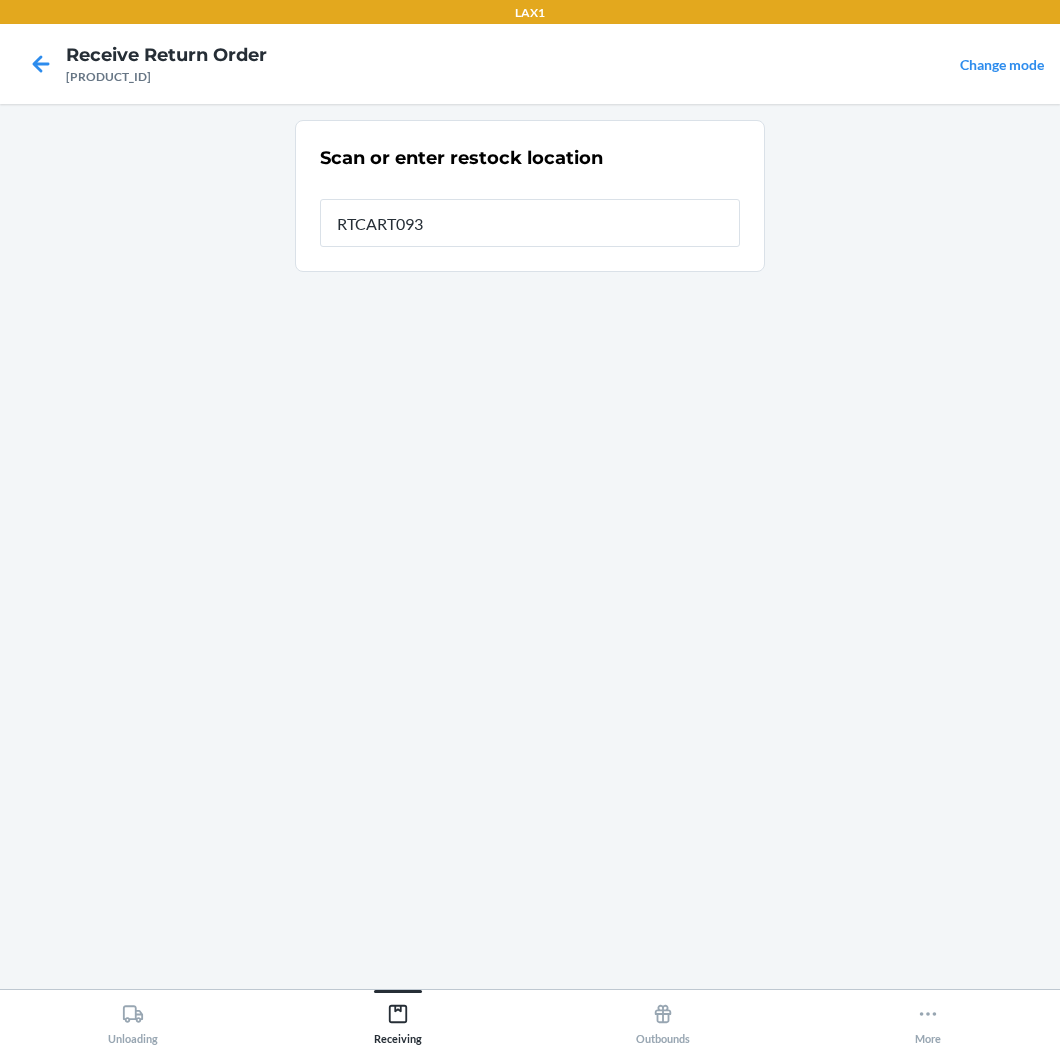 type on "RTCART093" 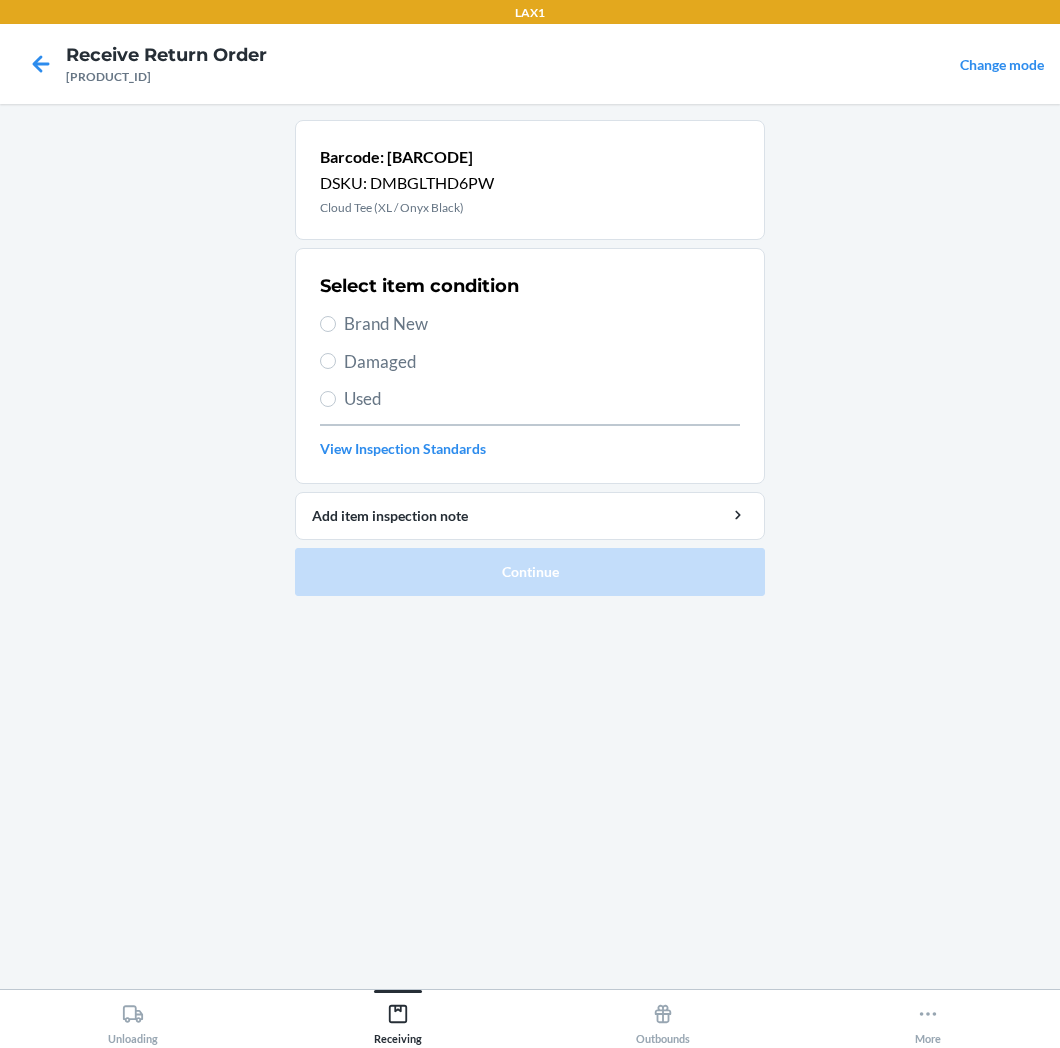 click on "Brand New" at bounding box center [542, 324] 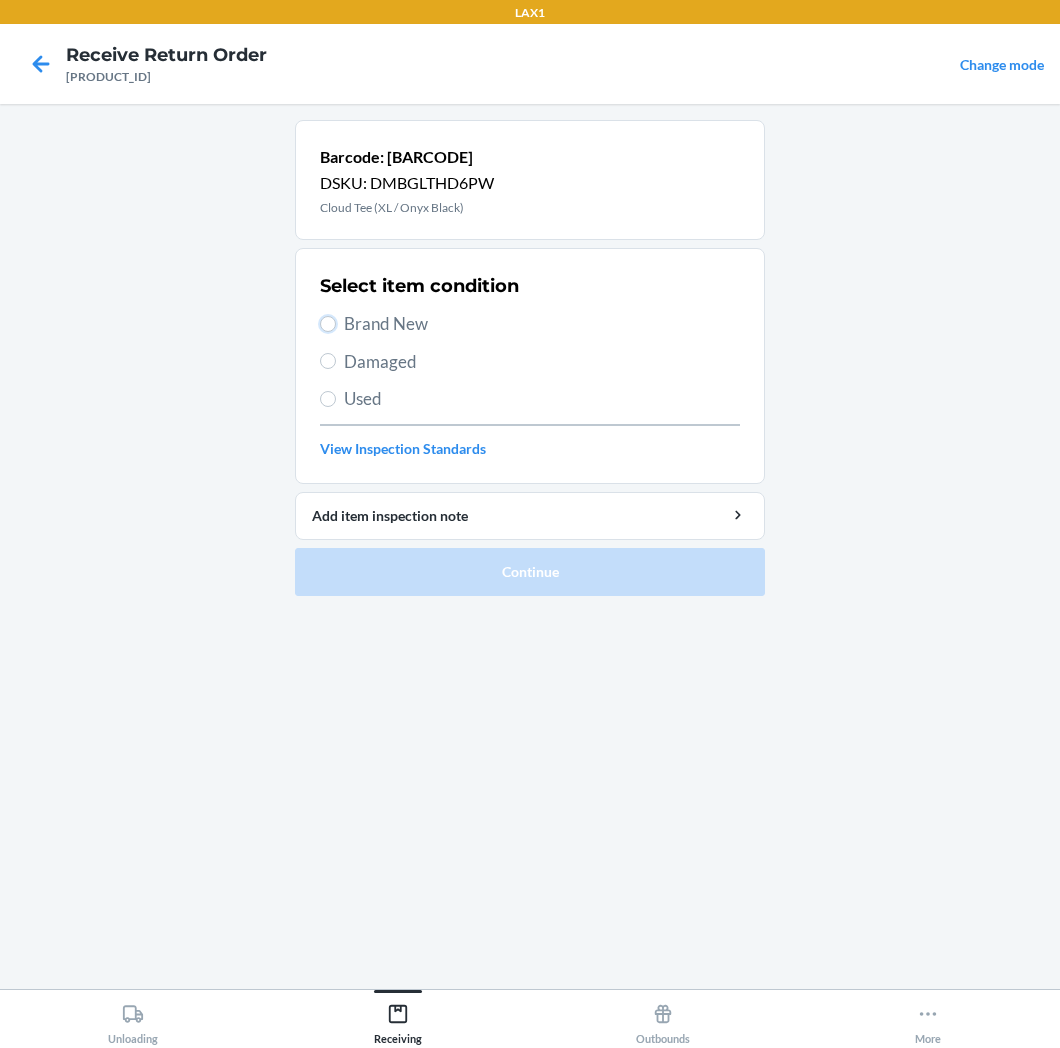 click on "Brand New" at bounding box center (328, 324) 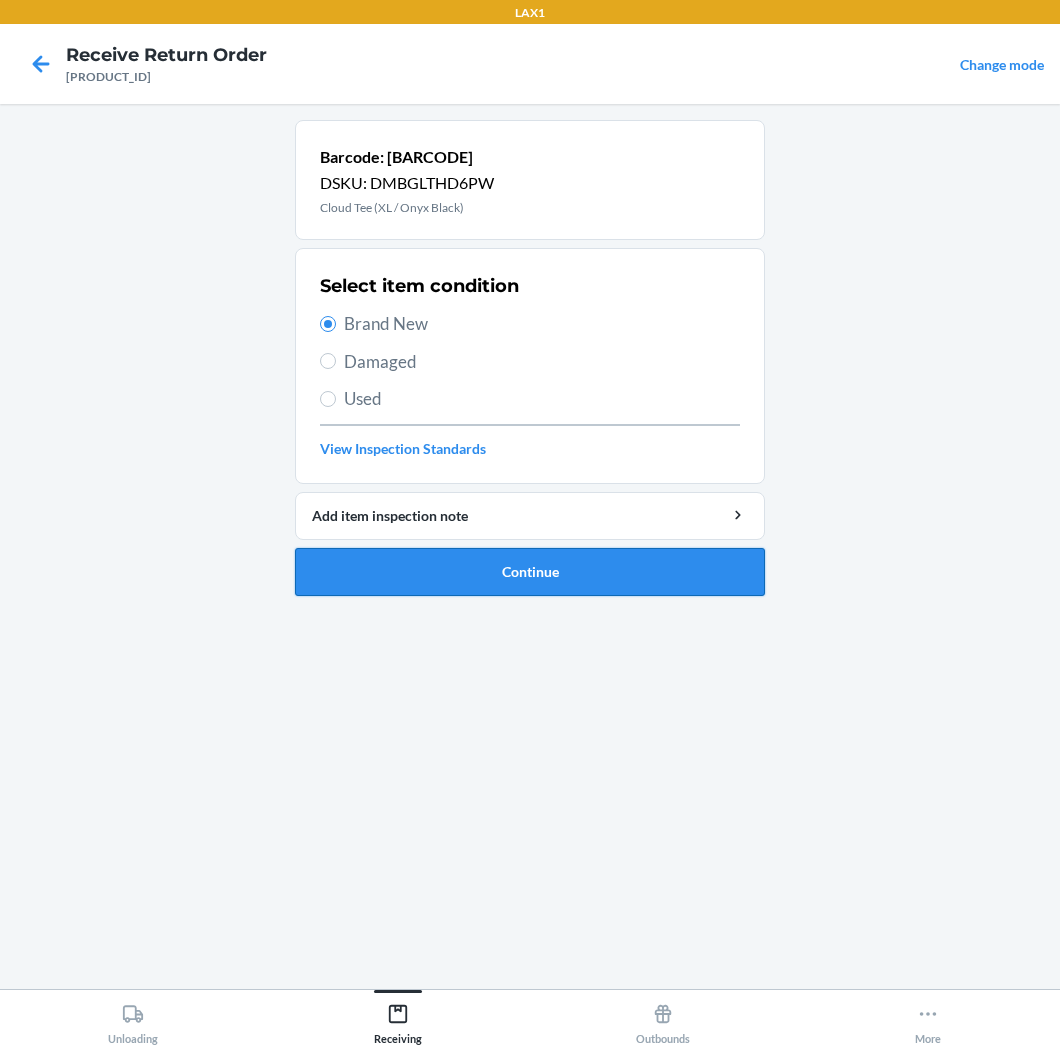 click on "Continue" at bounding box center [530, 572] 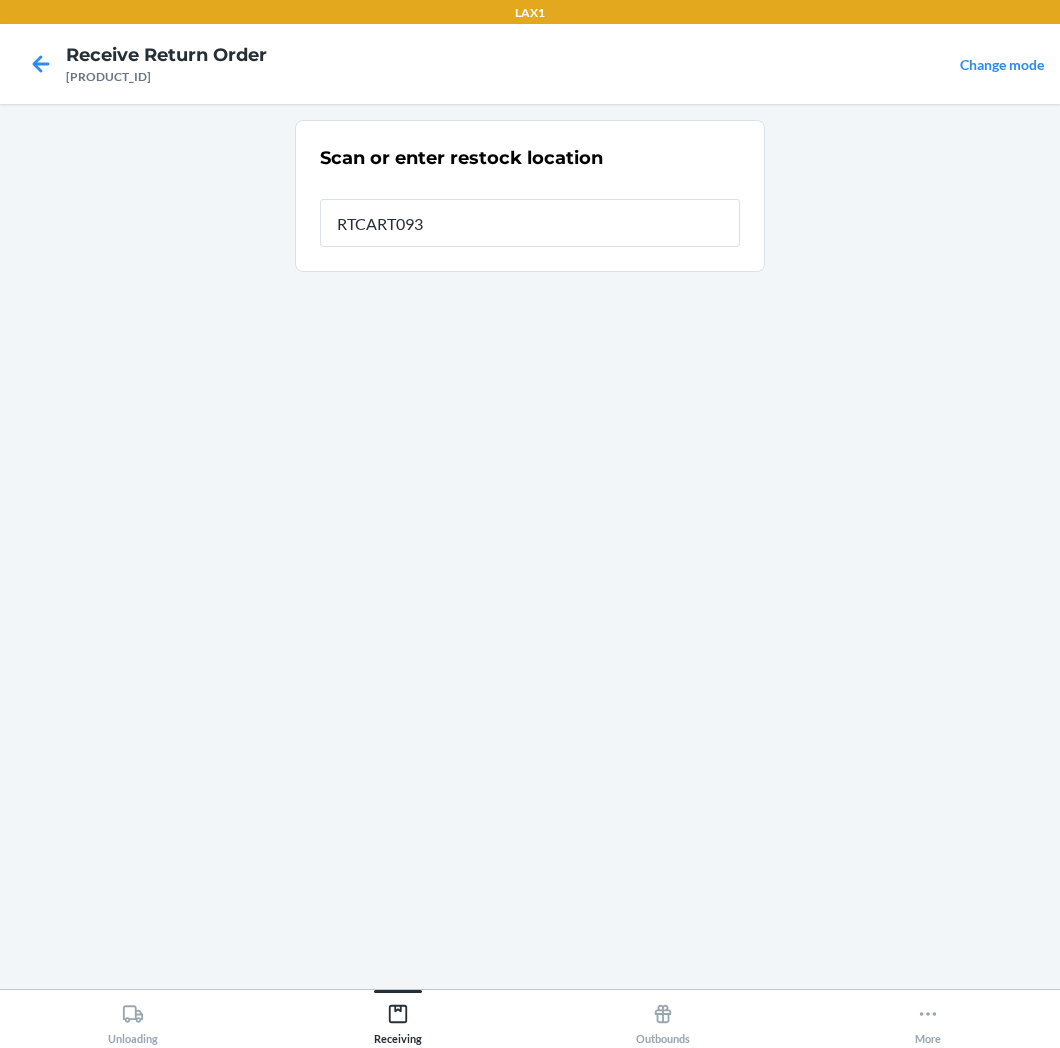 type on "RTCART093" 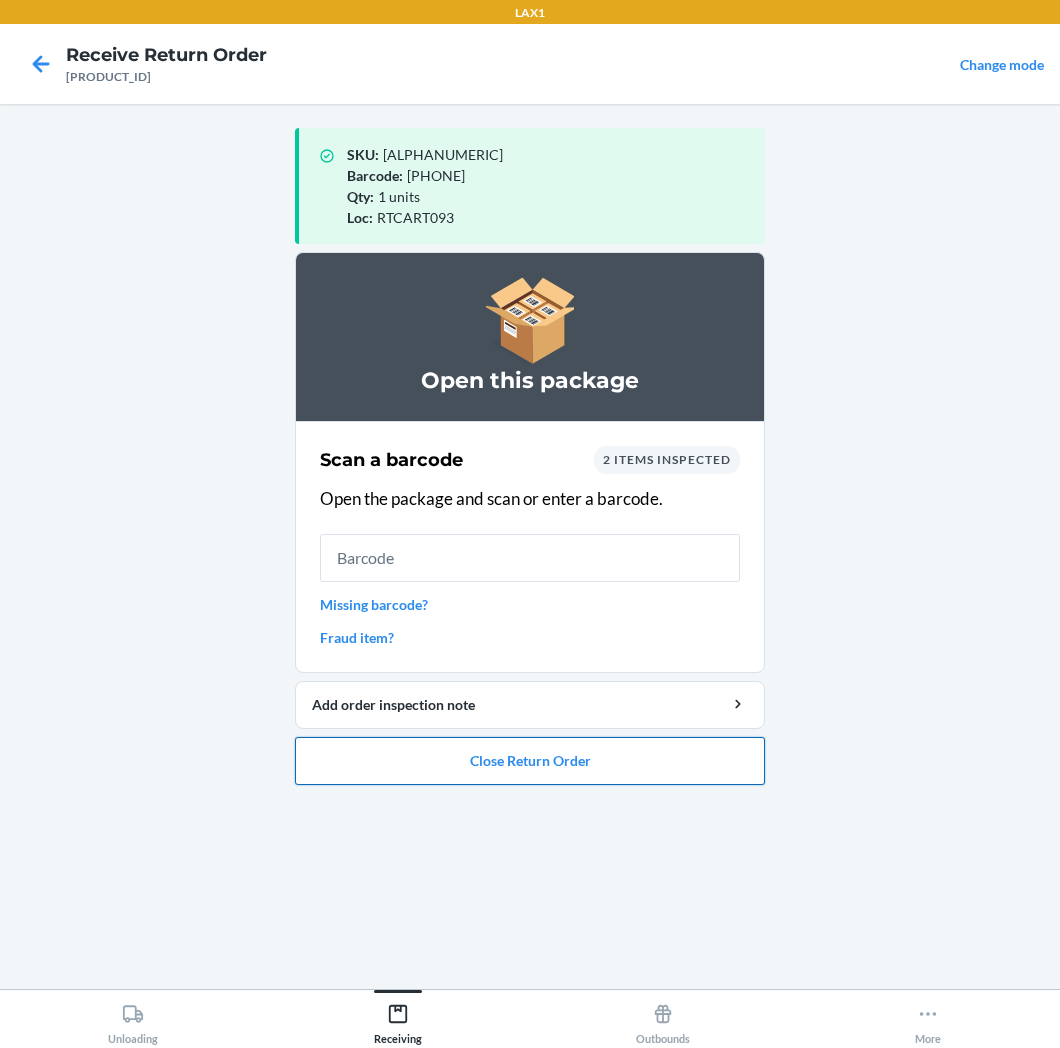 click on "Close Return Order" at bounding box center (530, 761) 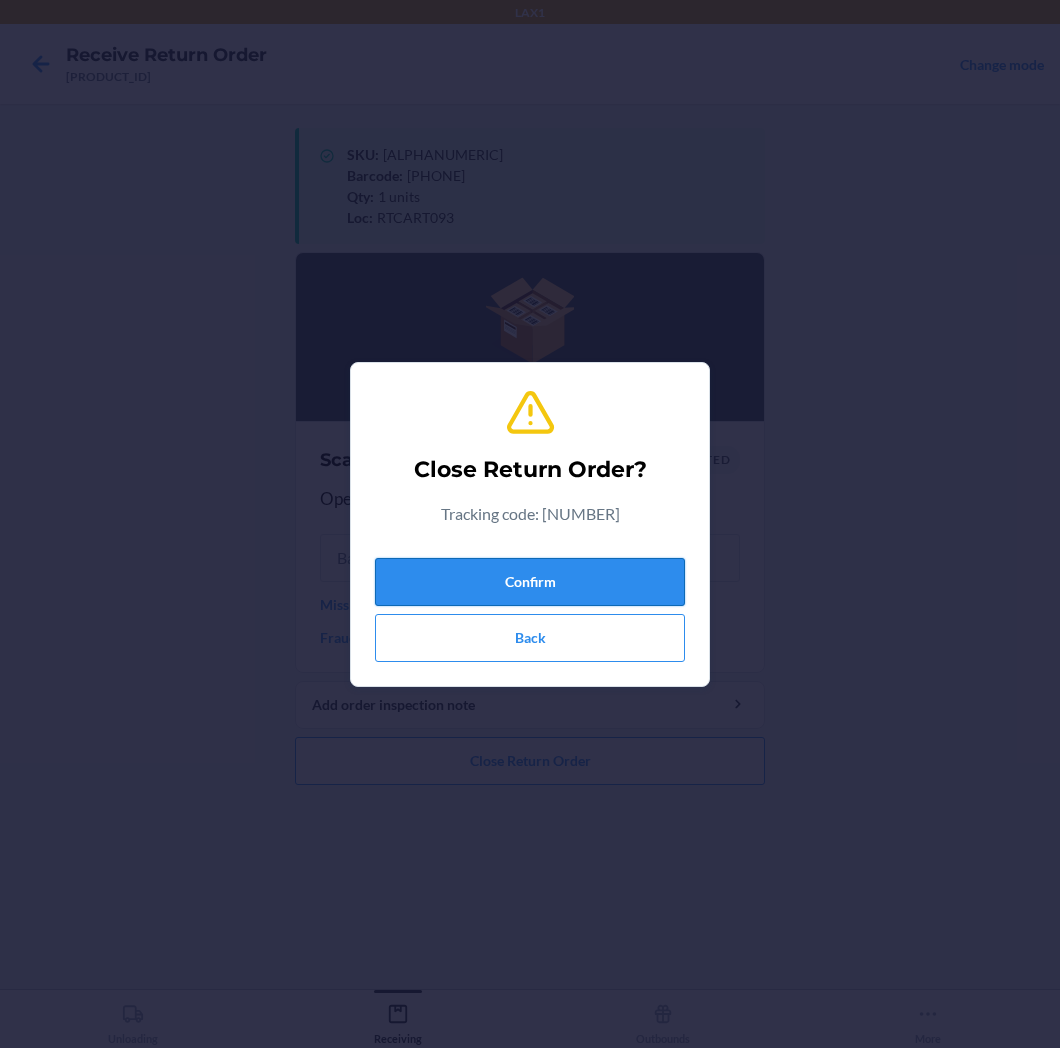 click on "Confirm" at bounding box center (530, 582) 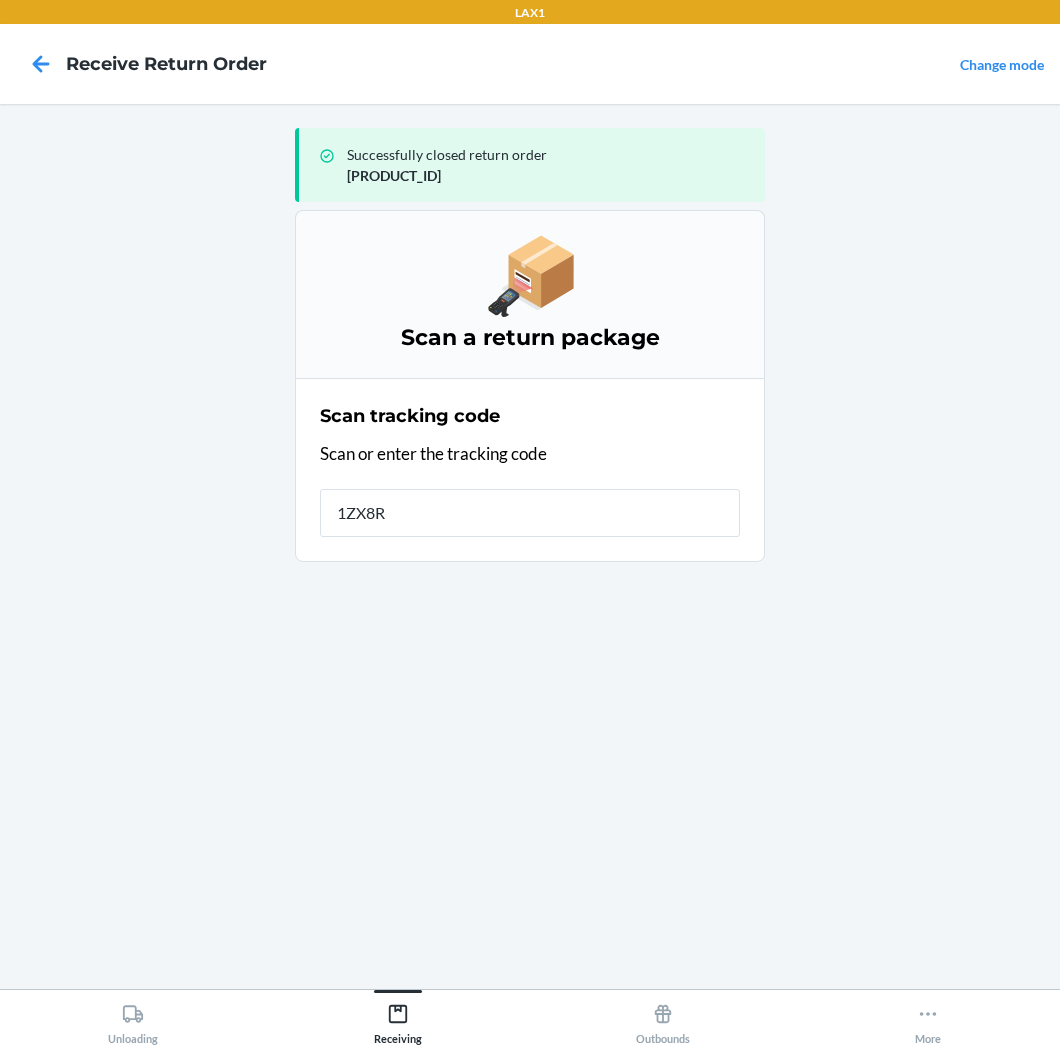 type on "1ZX8R1" 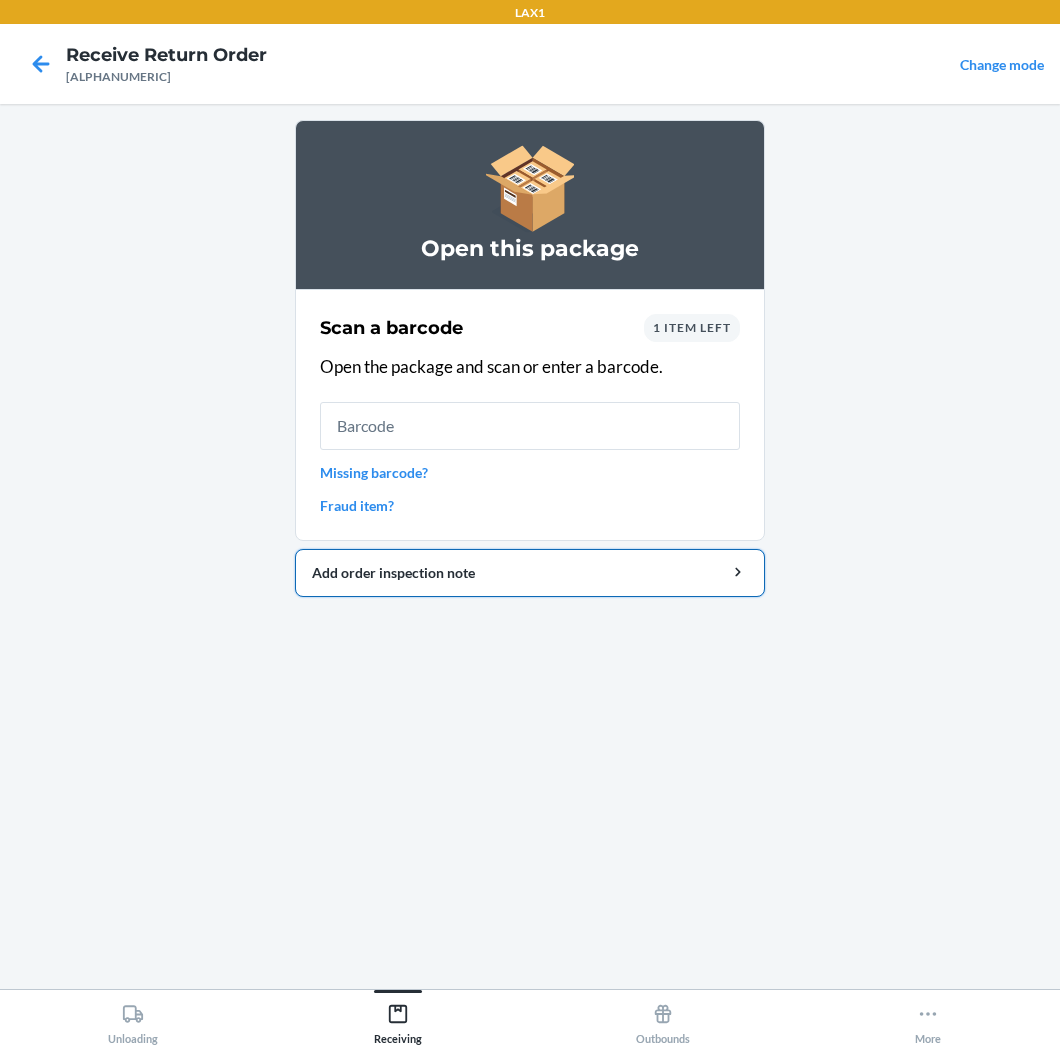 click on "Add order inspection note" at bounding box center [530, 572] 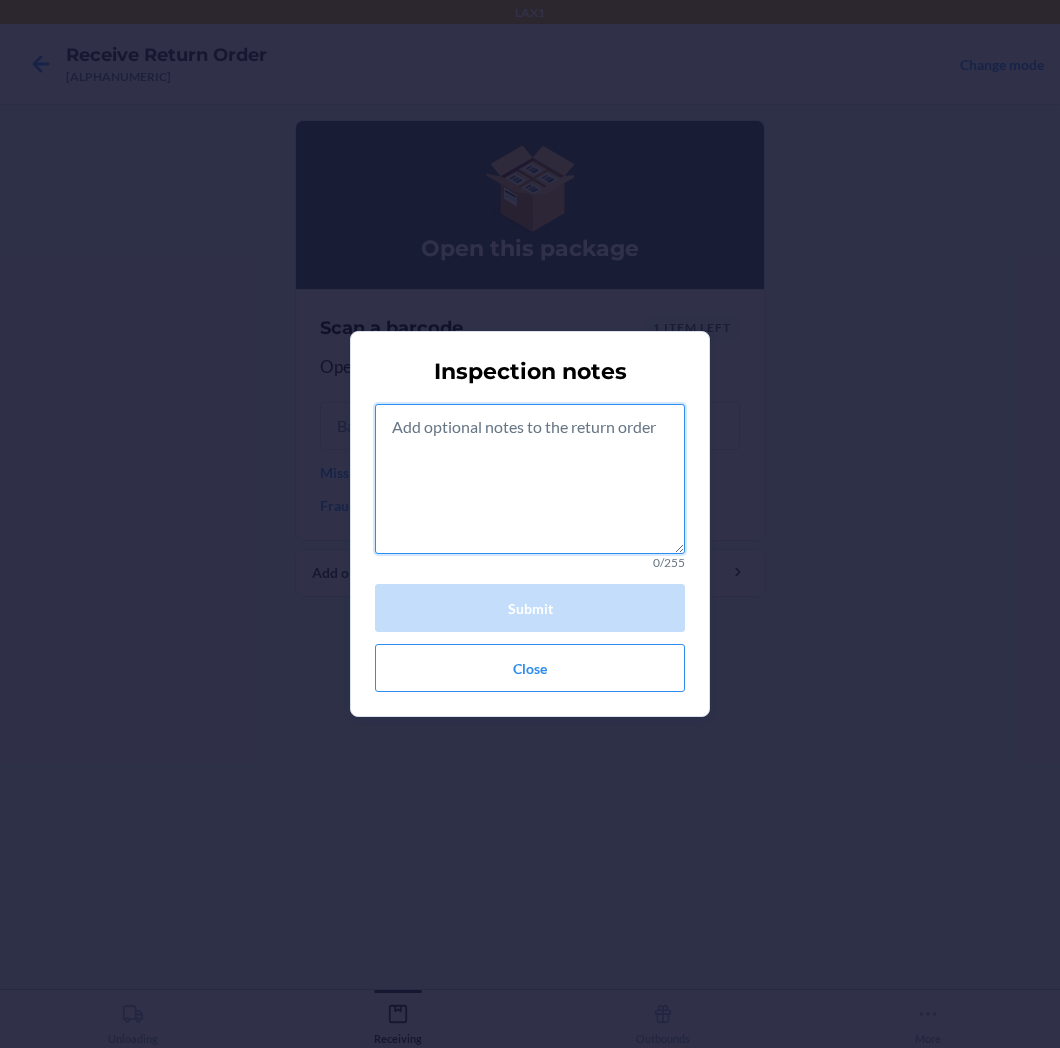 click at bounding box center [530, 479] 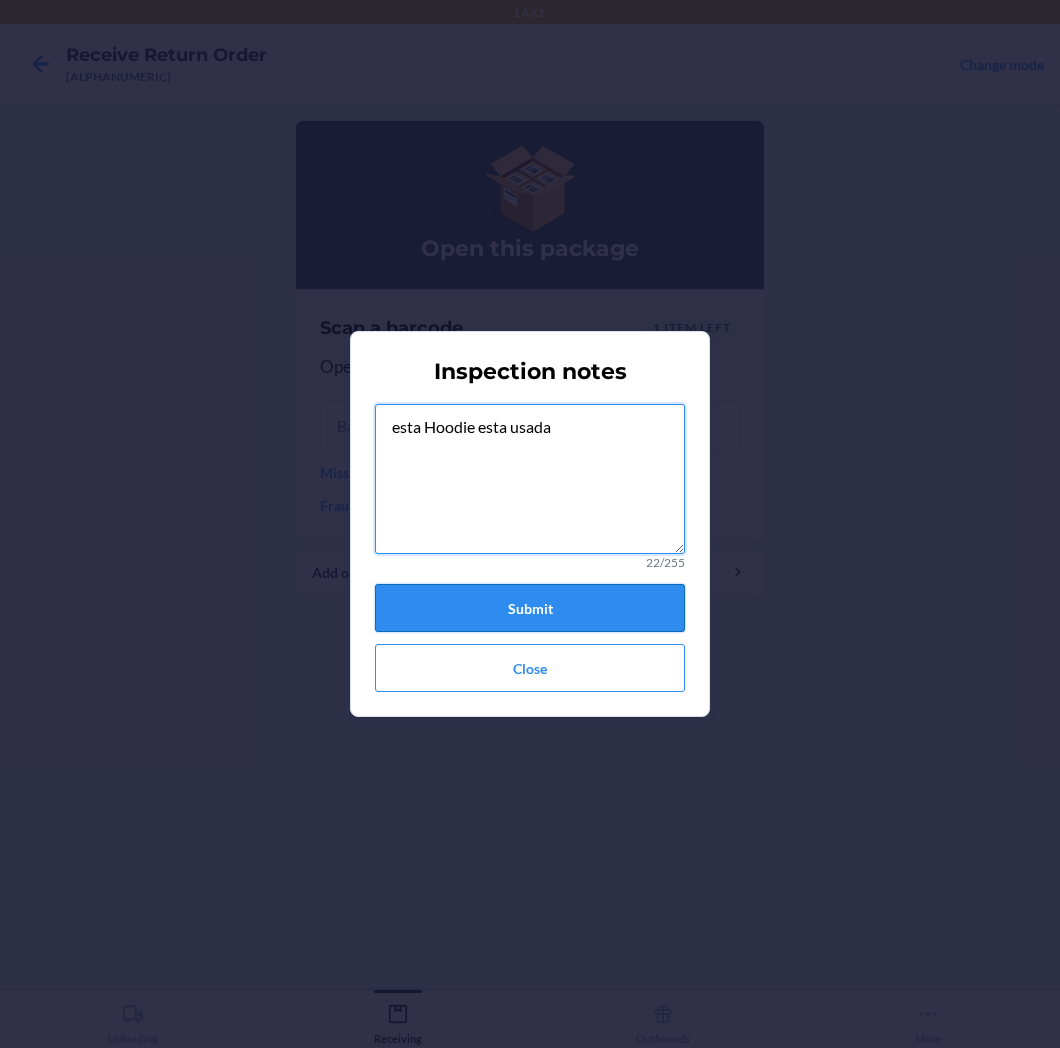 type on "esta Hoodie esta usada" 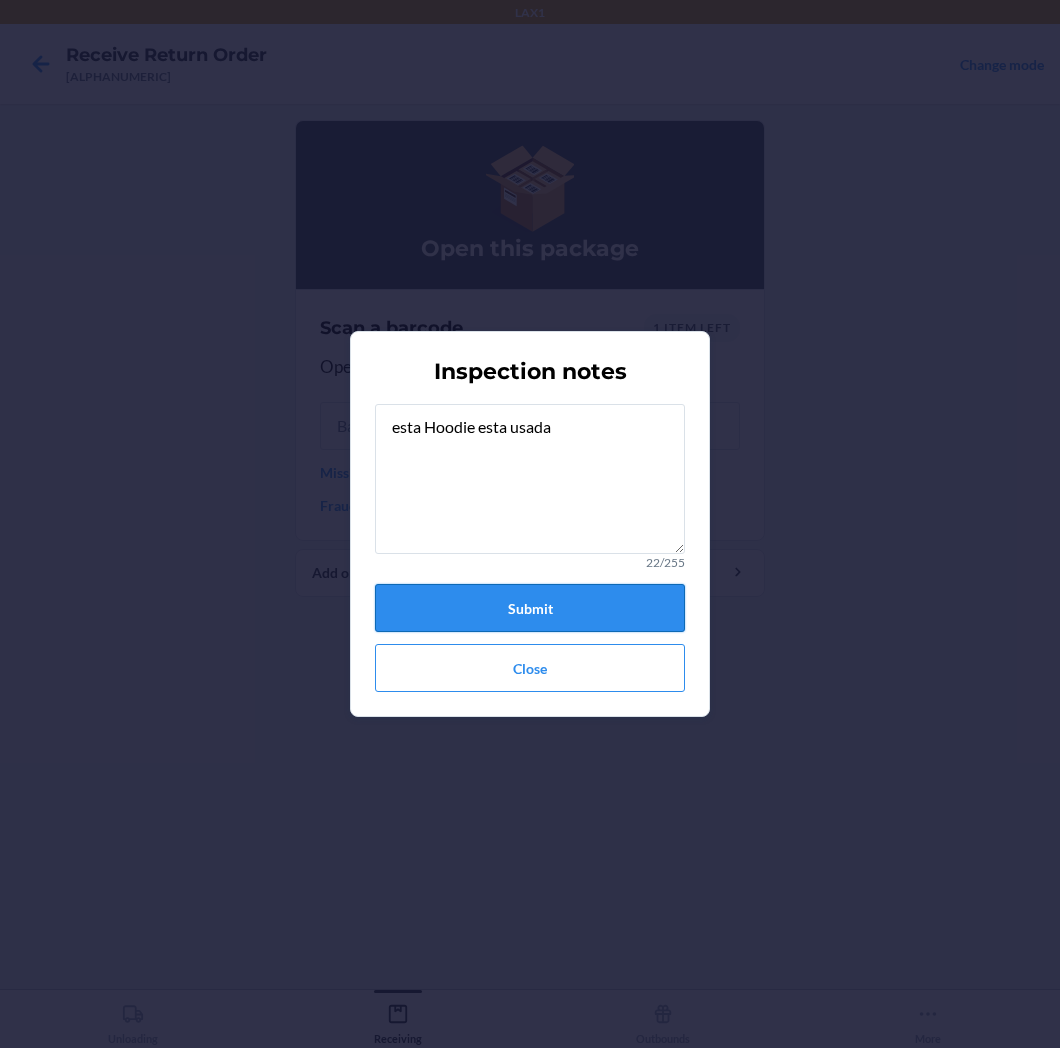 click on "Submit" at bounding box center (530, 608) 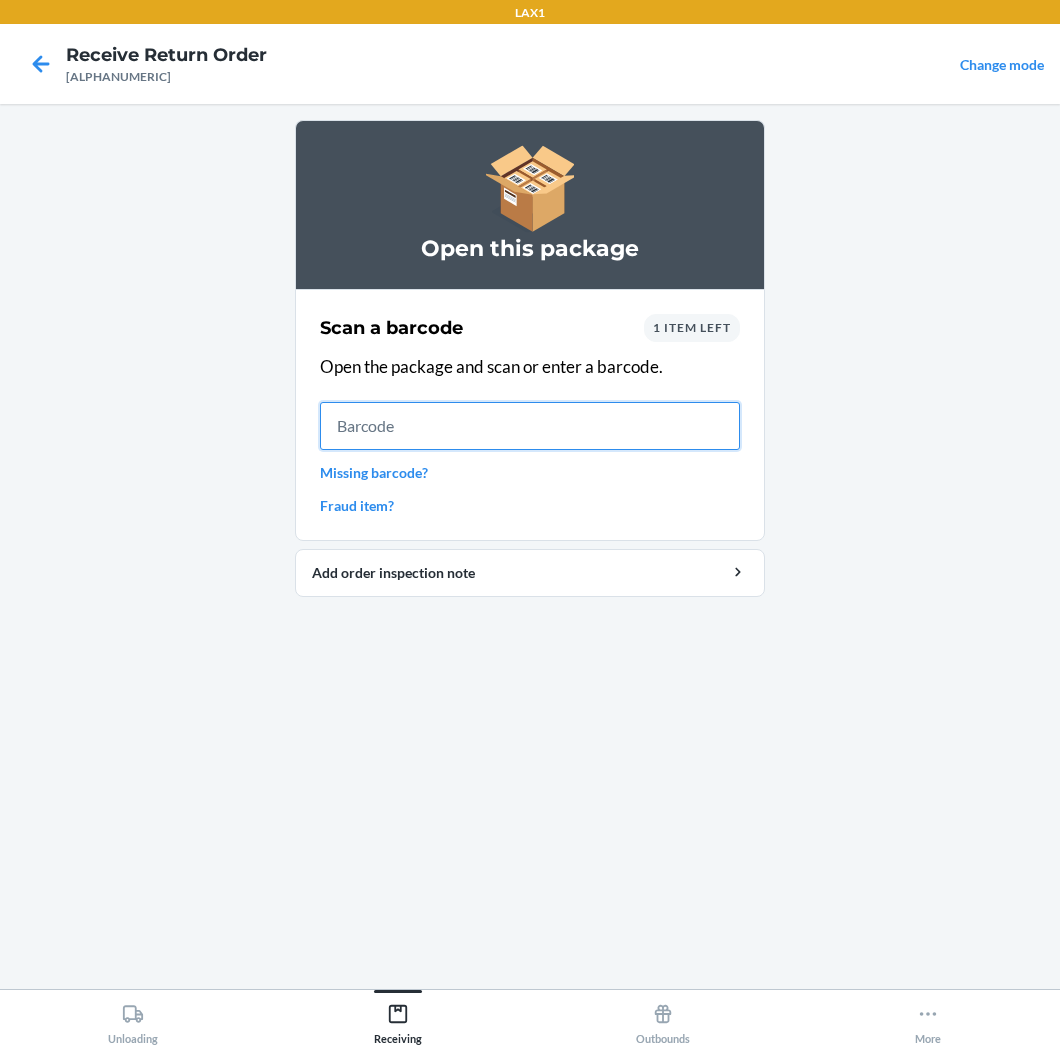 click at bounding box center [530, 426] 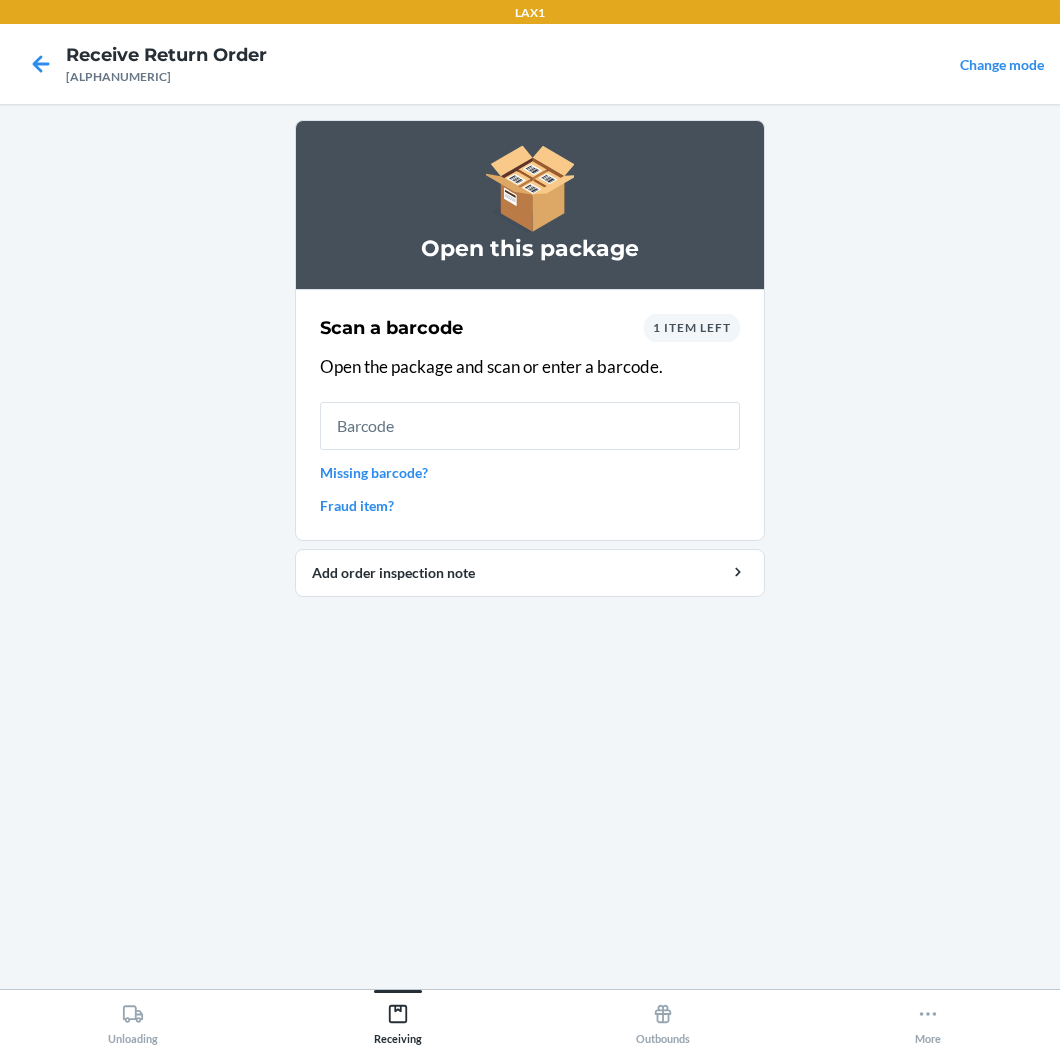 click on "Missing barcode?" at bounding box center [530, 472] 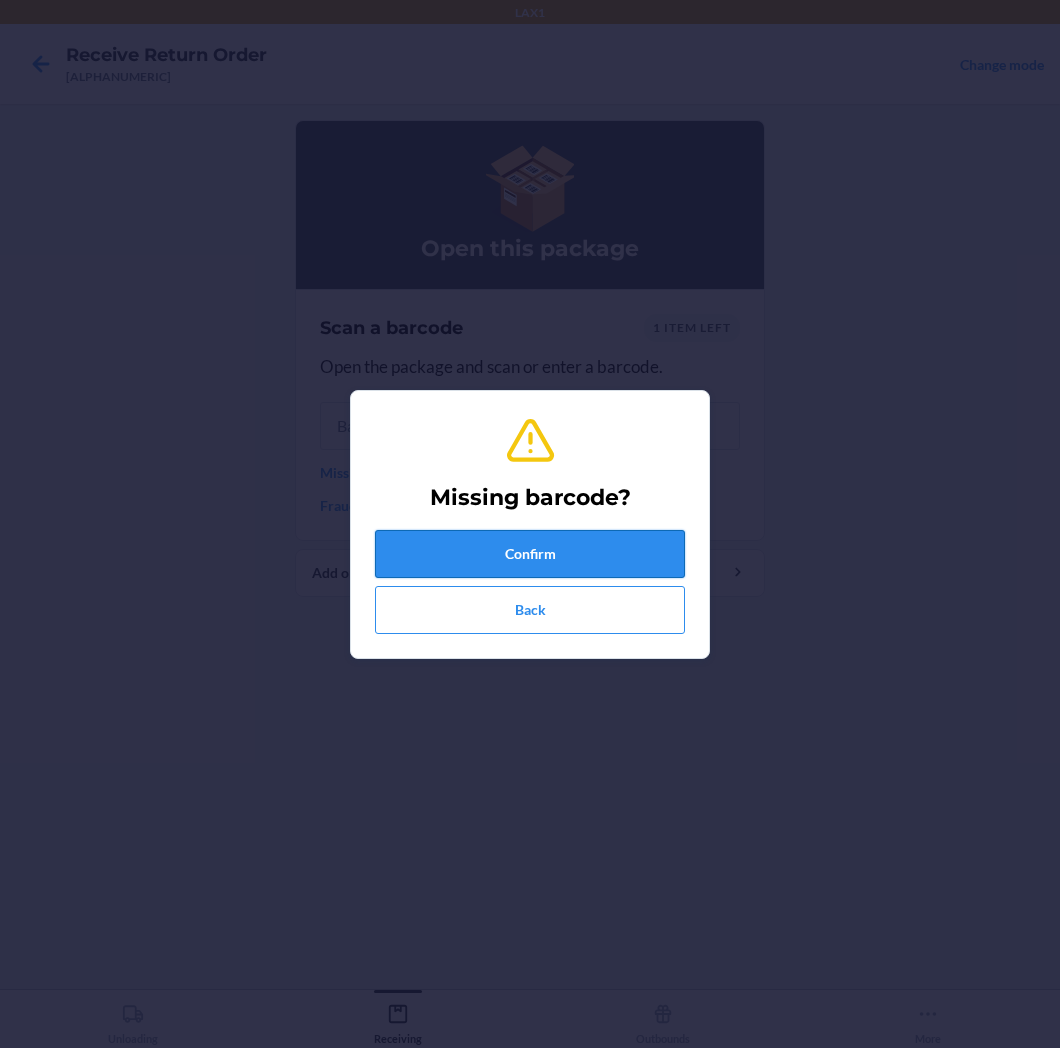 click on "Confirm" at bounding box center (530, 554) 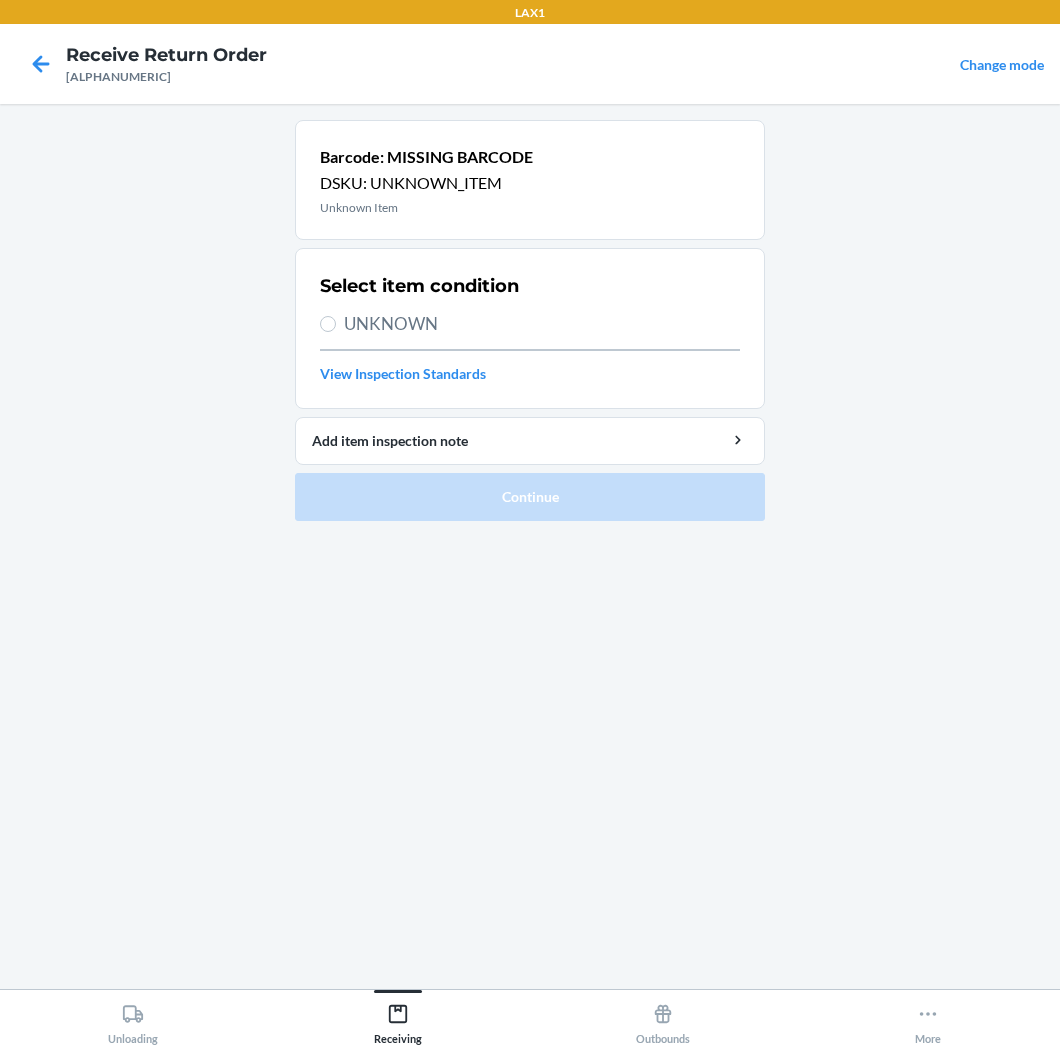 click on "UNKNOWN" at bounding box center [542, 324] 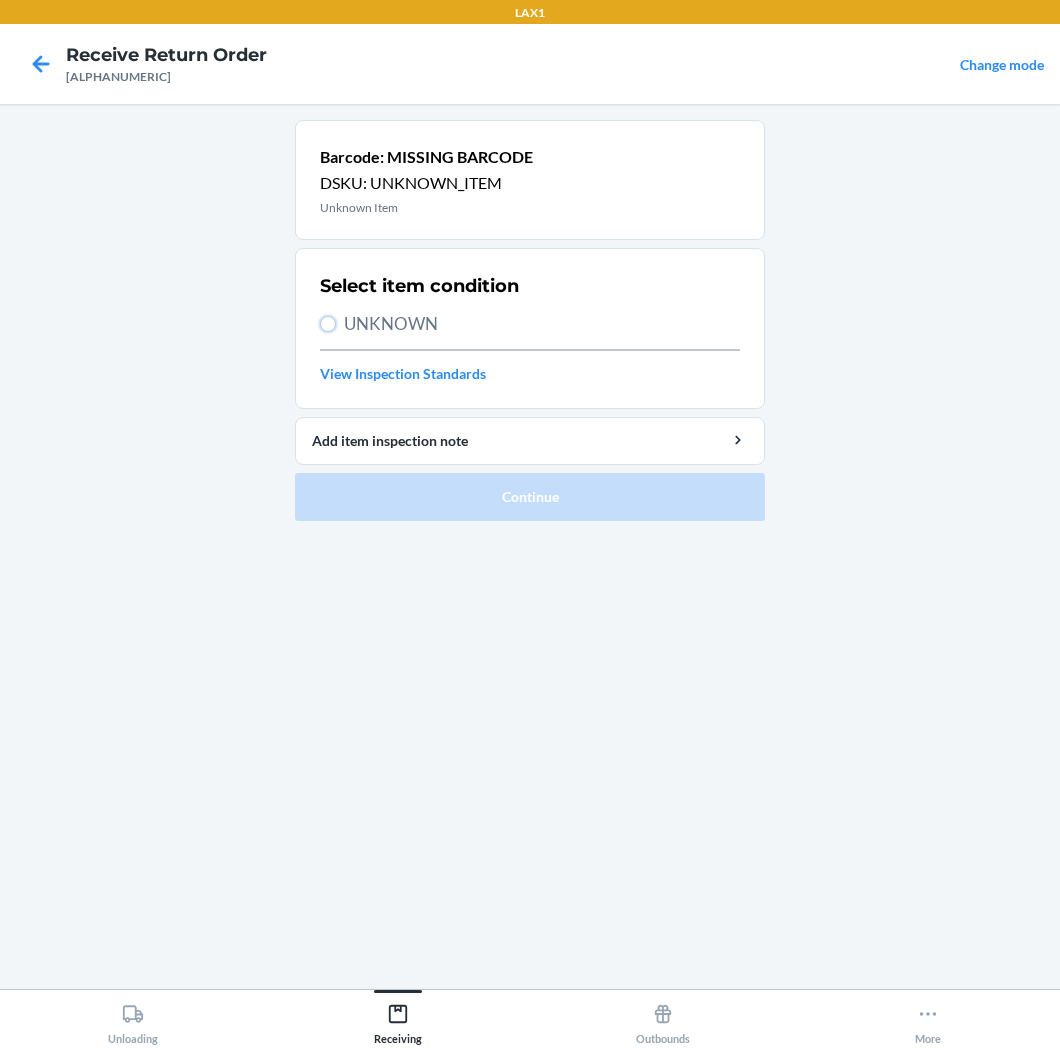 click on "UNKNOWN" at bounding box center [328, 324] 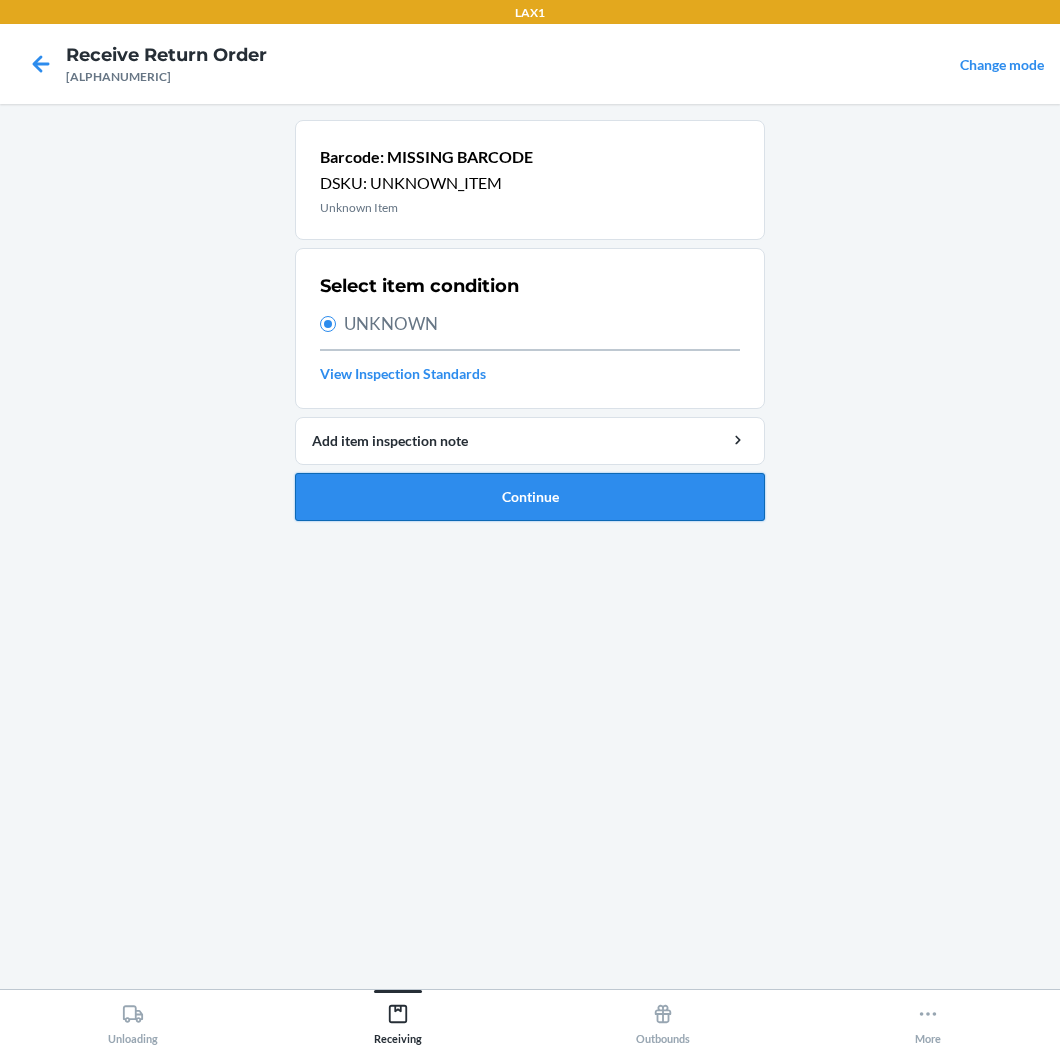 click on "Continue" at bounding box center [530, 497] 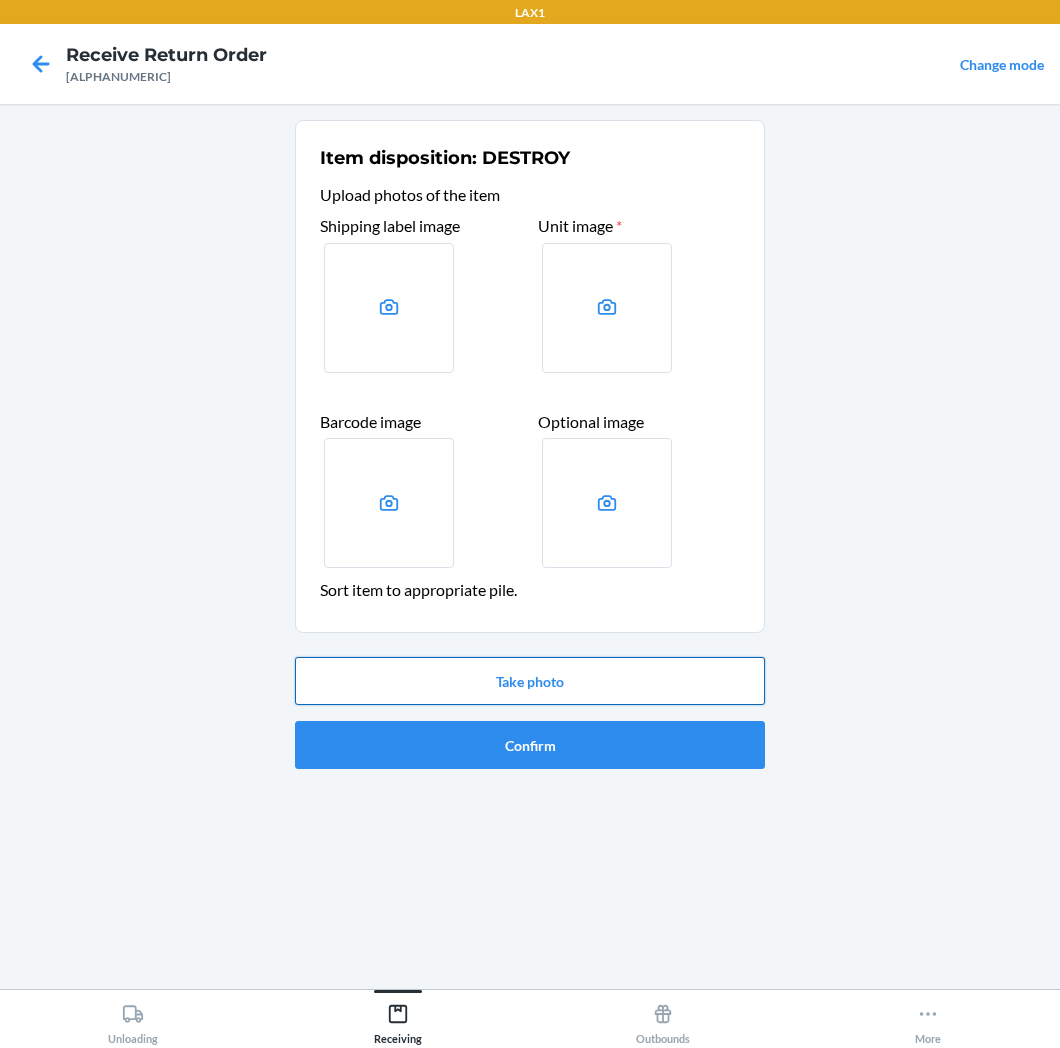click on "Take photo" at bounding box center (530, 681) 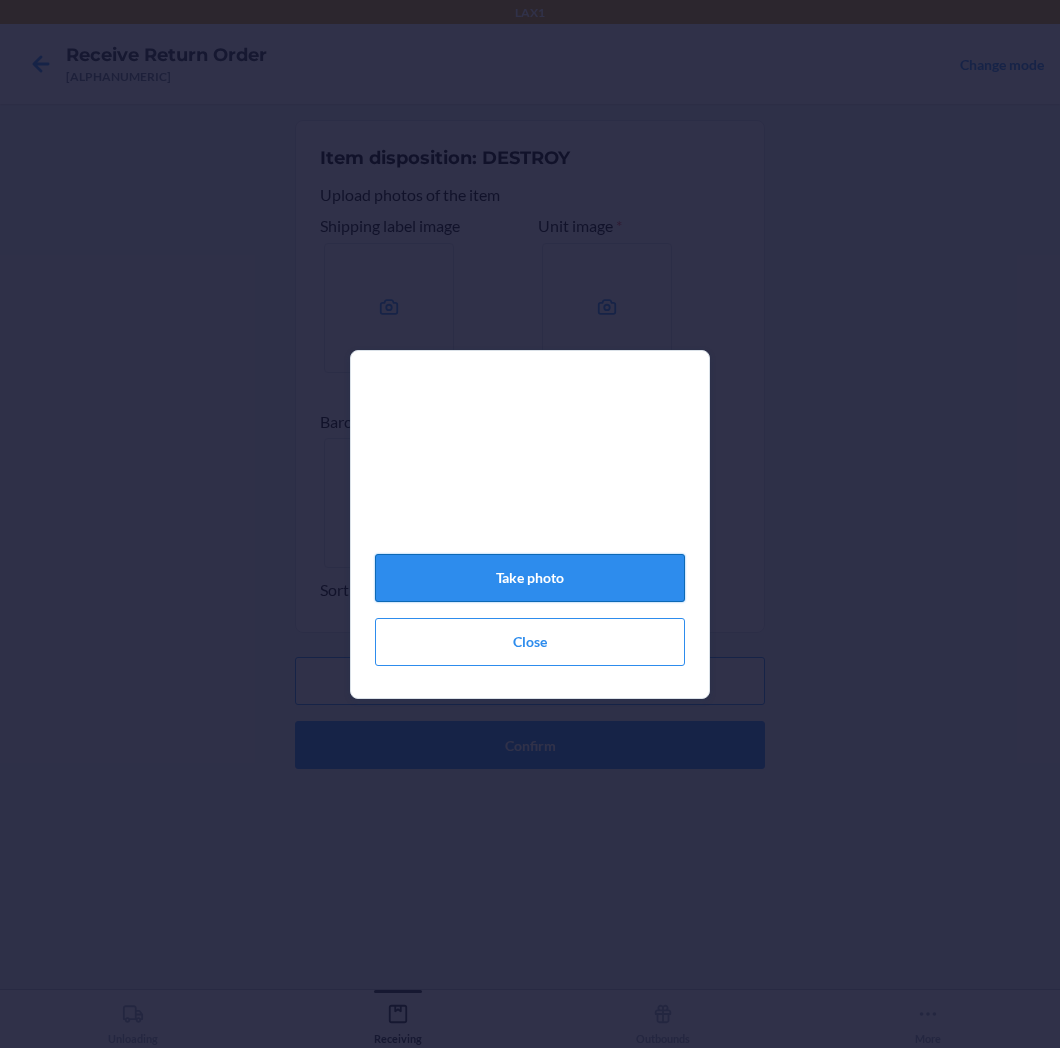 click on "Take photo" 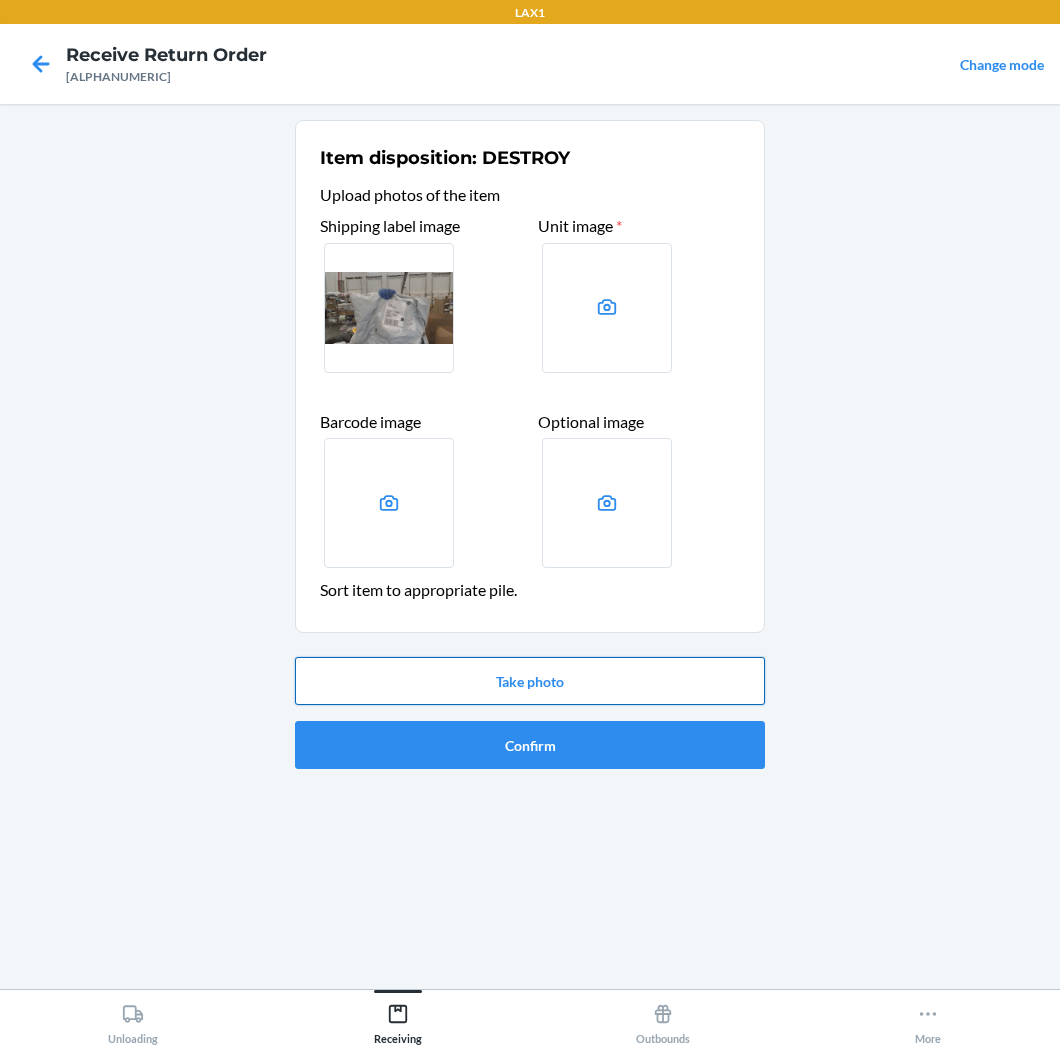 click on "Take photo" at bounding box center (530, 681) 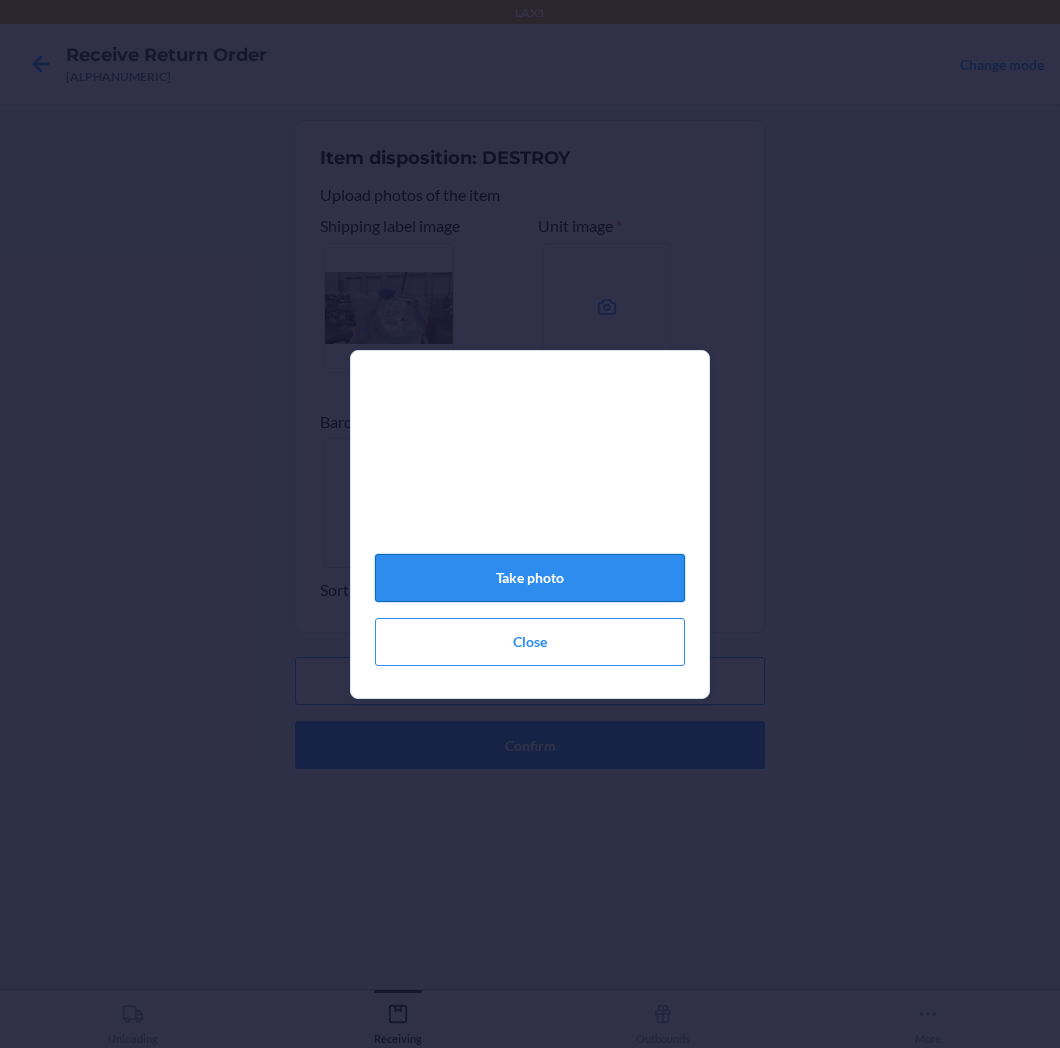 click on "Take photo" 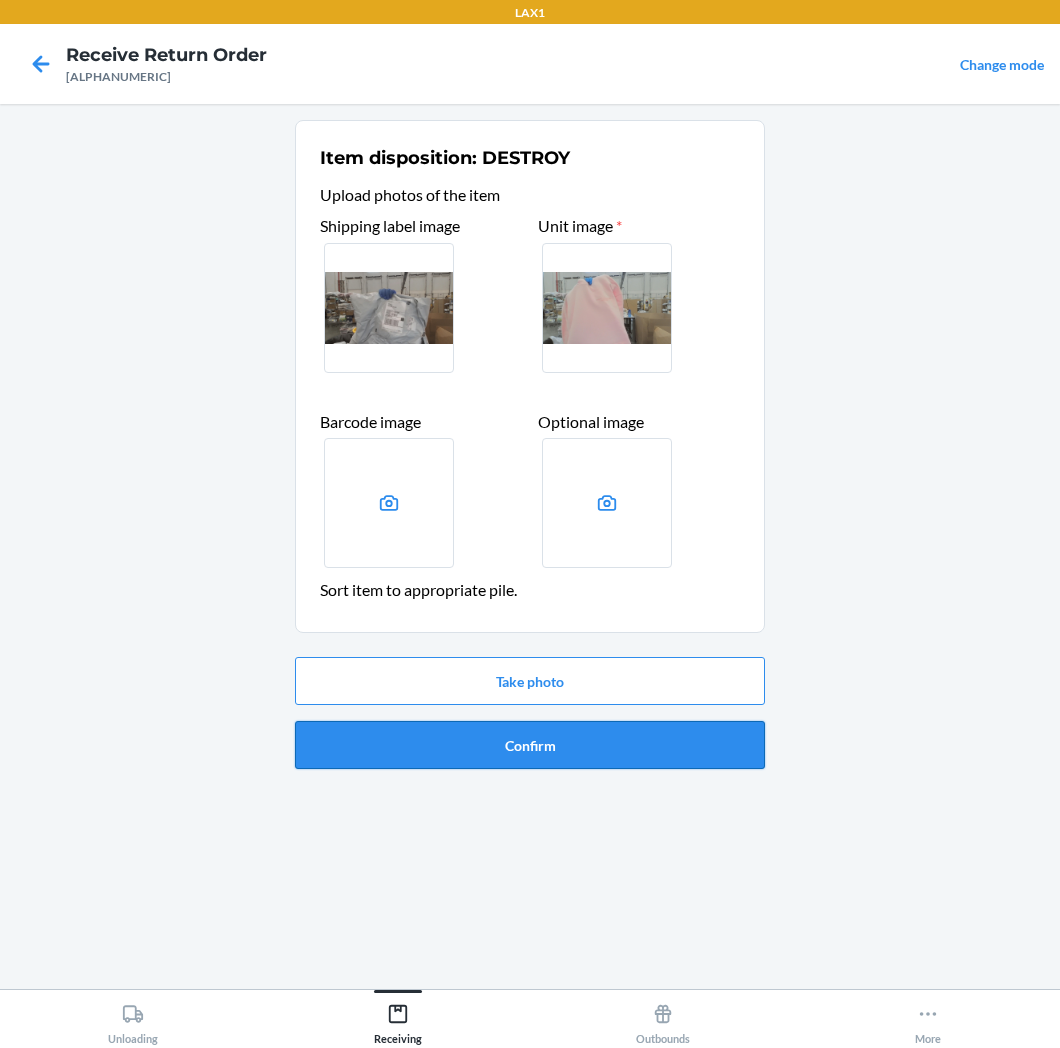 click on "Confirm" at bounding box center (530, 745) 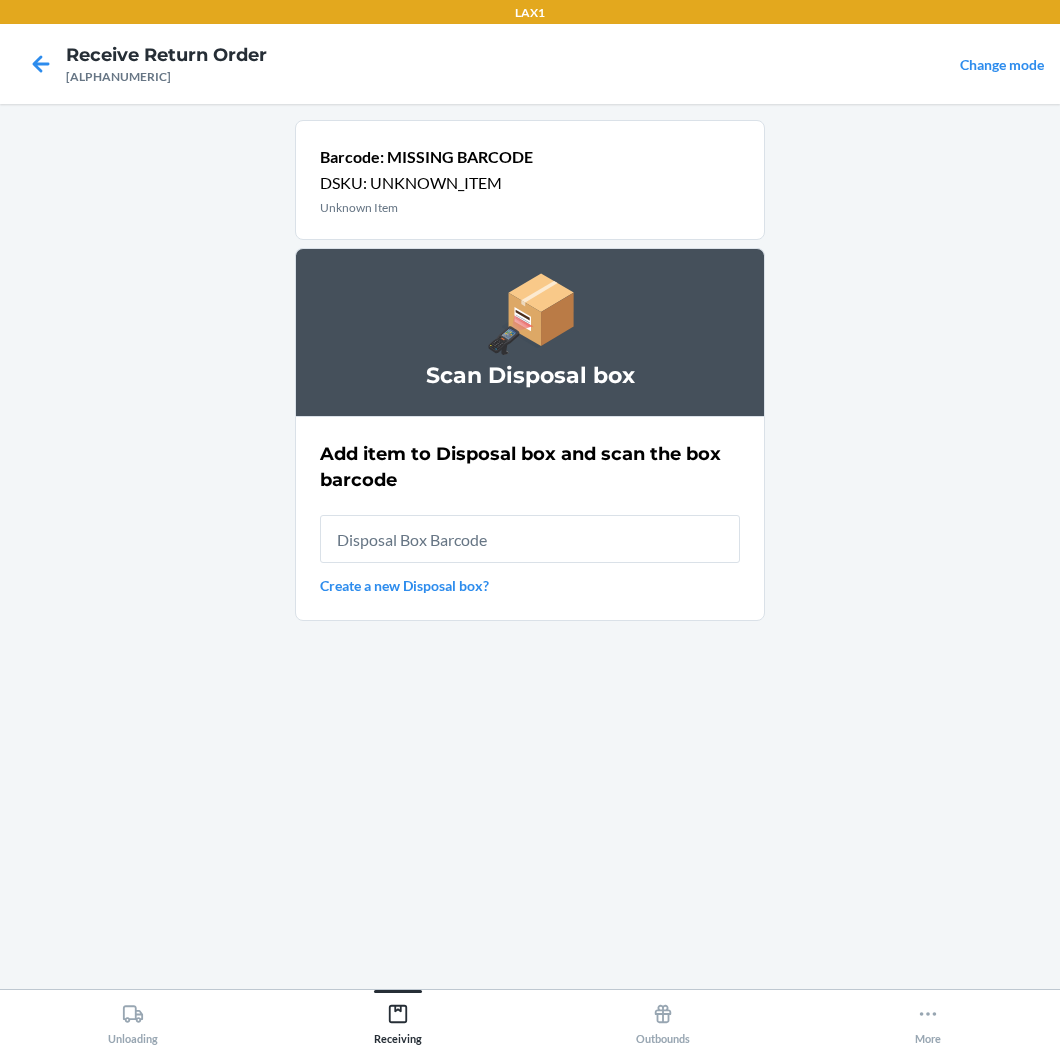 click at bounding box center (530, 539) 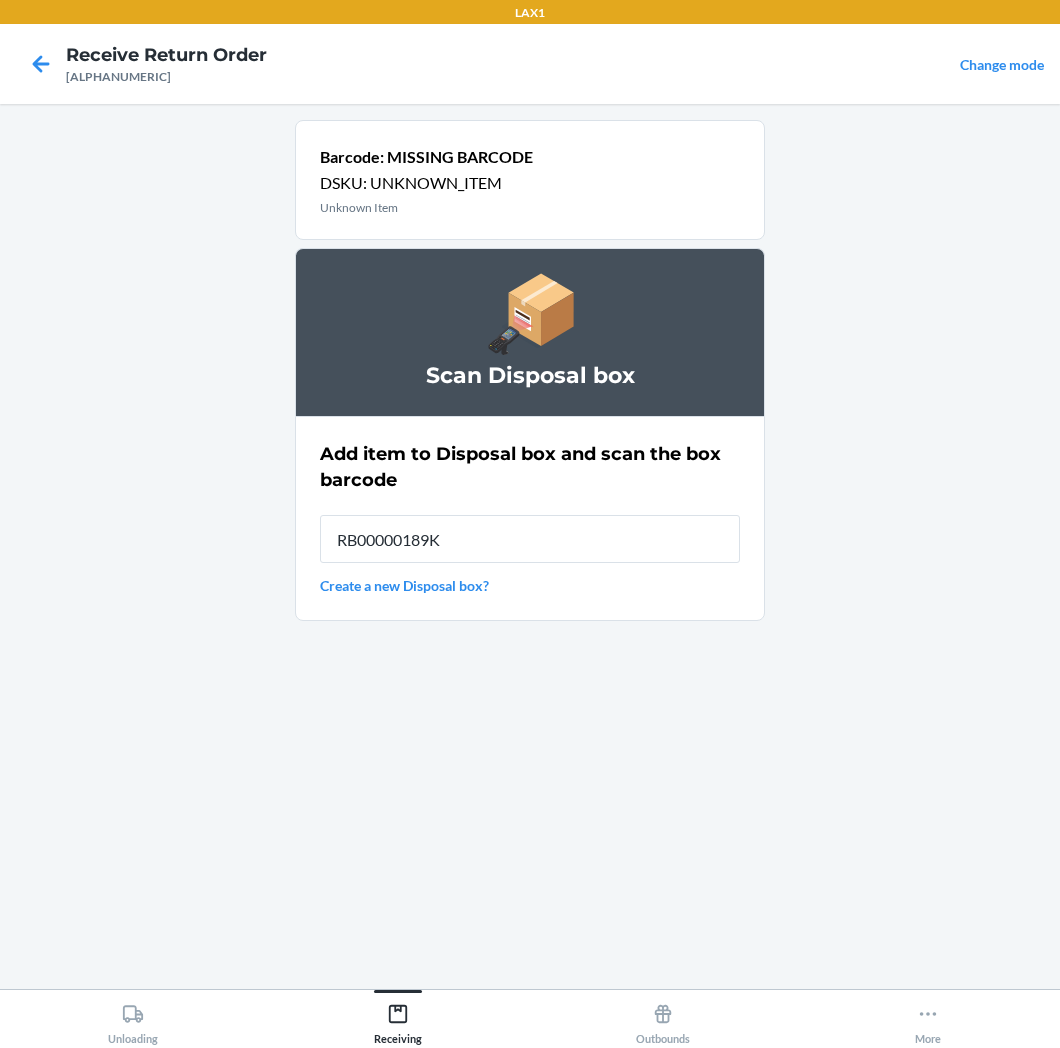 type on "RB00000189K" 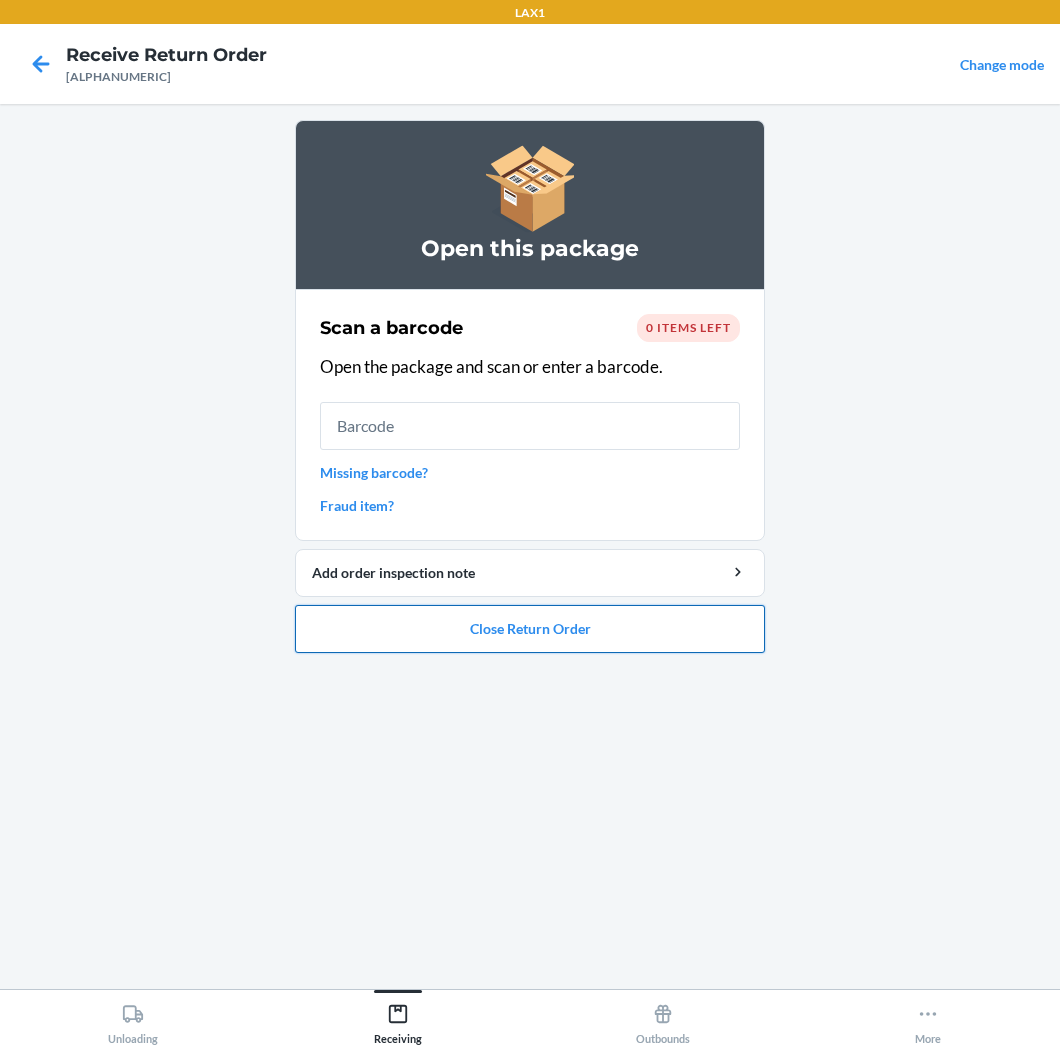 click on "Close Return Order" at bounding box center [530, 629] 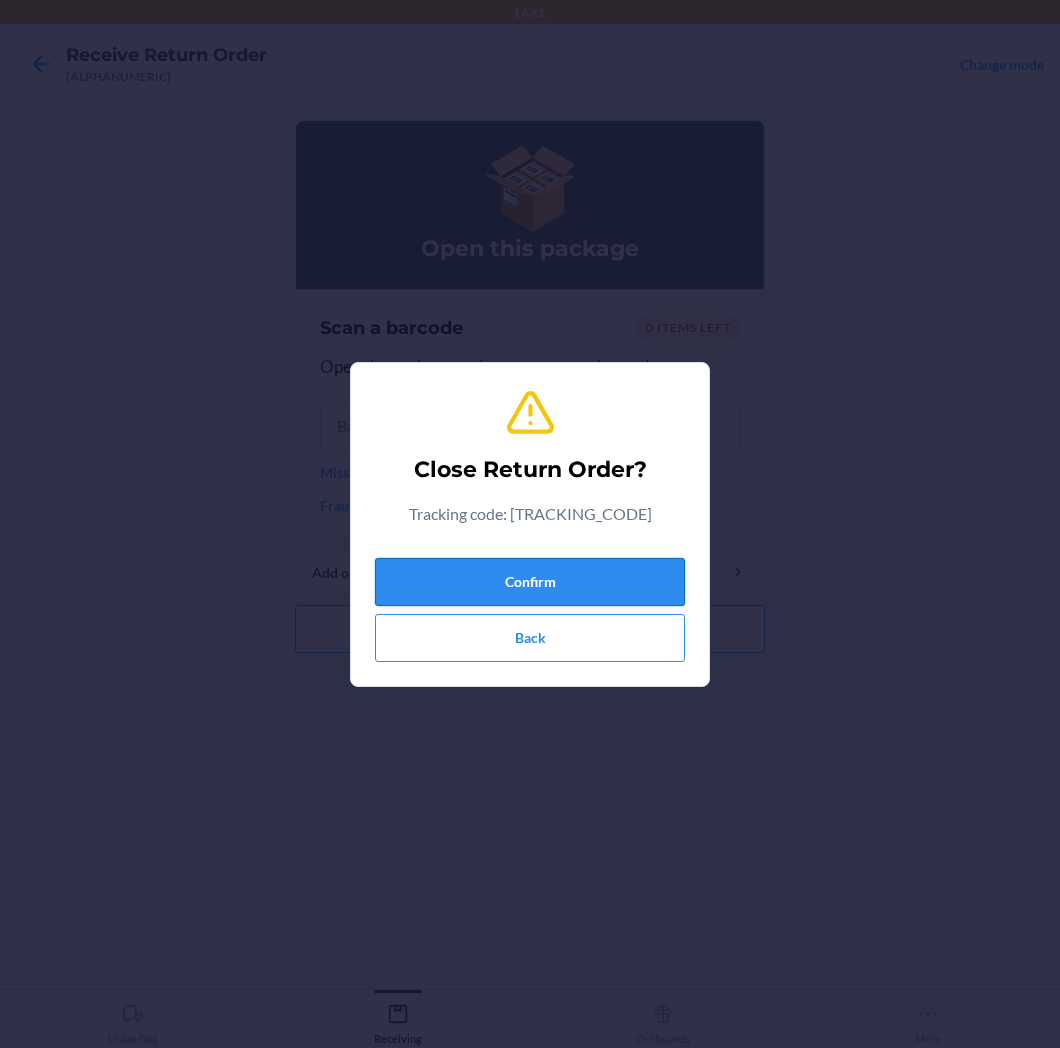 click on "Confirm" at bounding box center (530, 582) 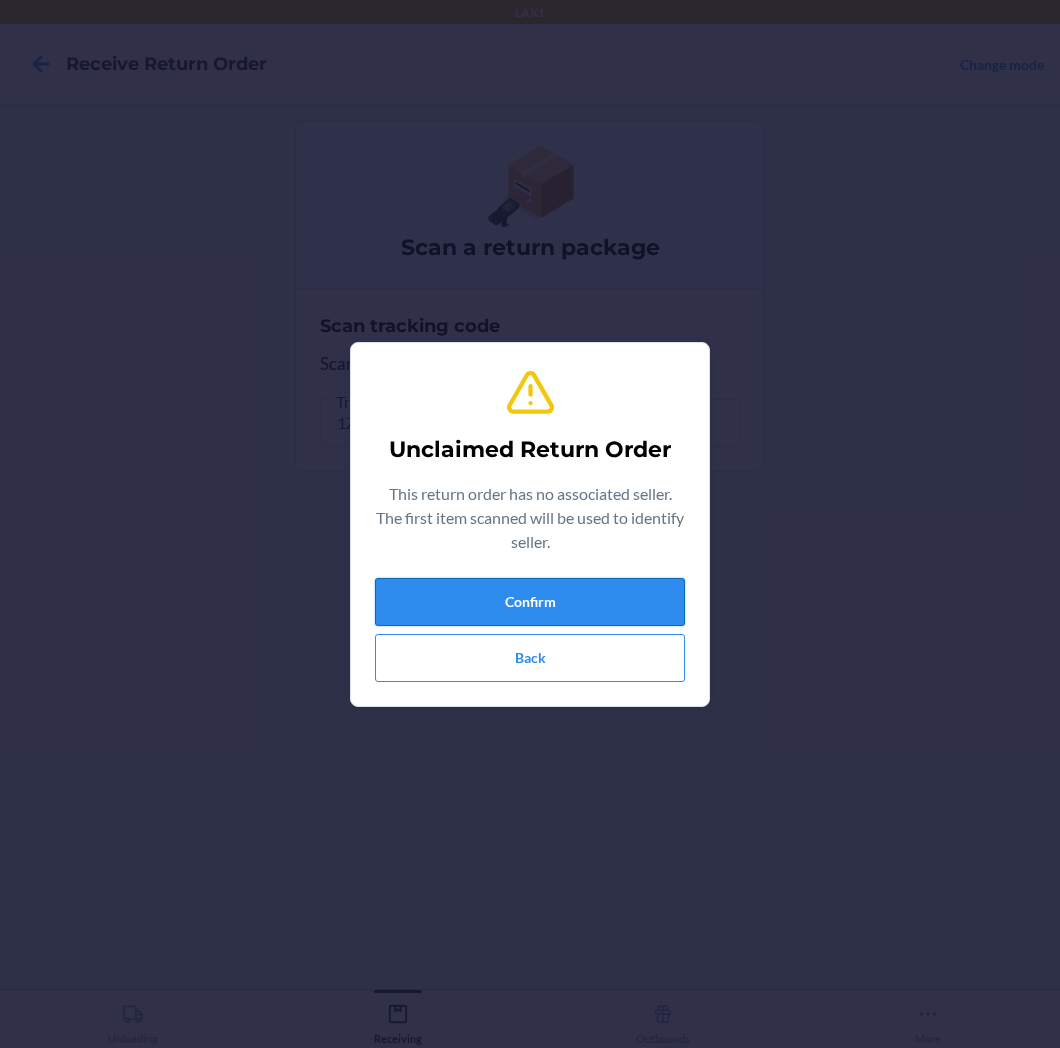 click on "Confirm" at bounding box center (530, 602) 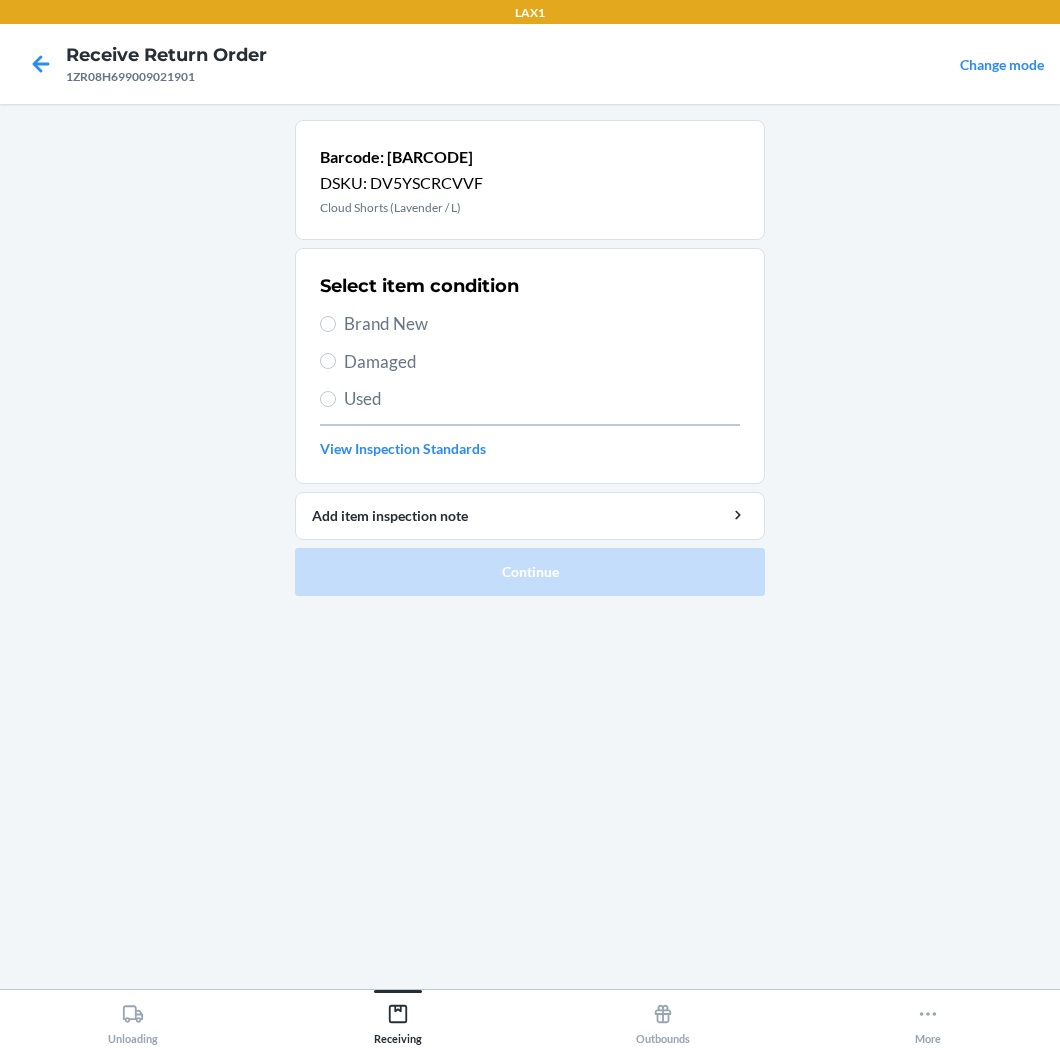 click on "Brand New" at bounding box center [542, 324] 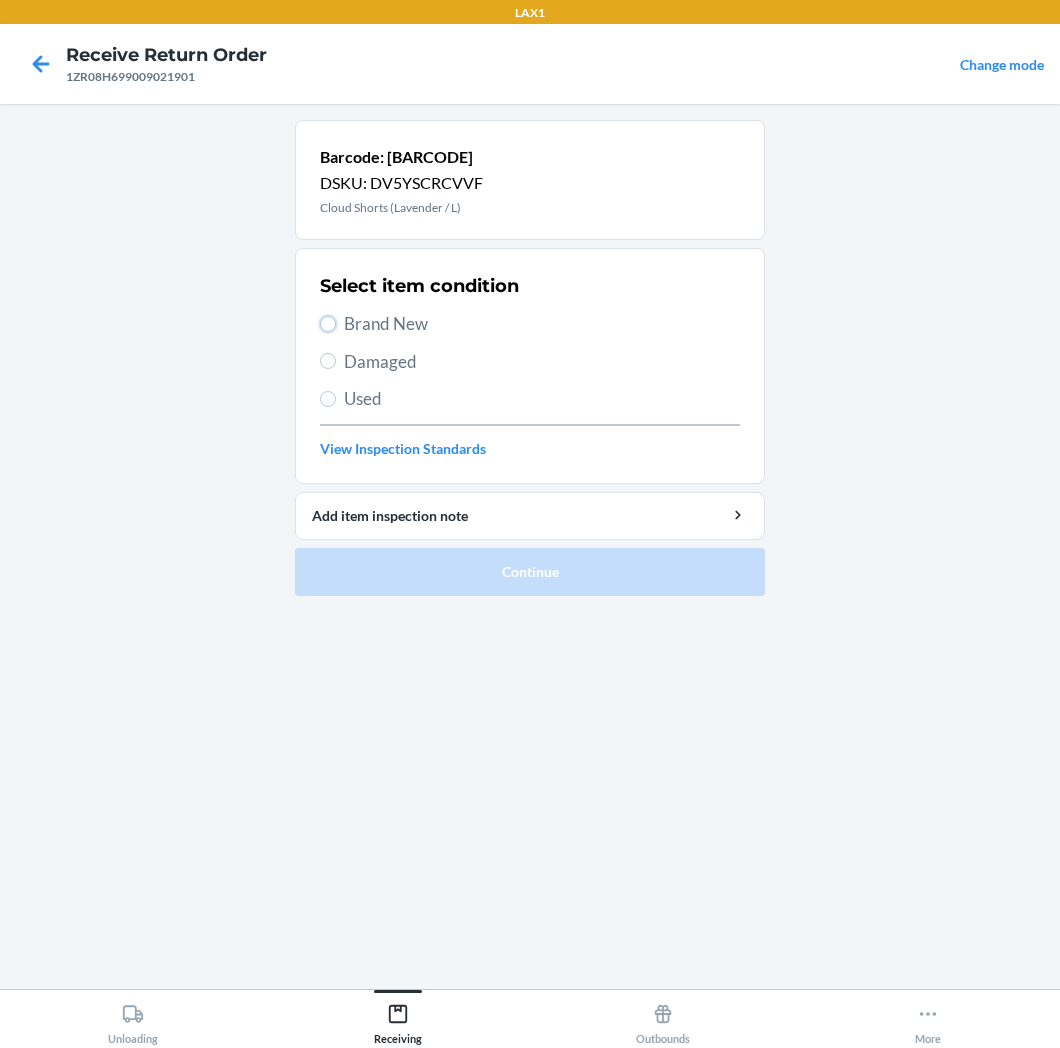 click on "Brand New" at bounding box center (328, 324) 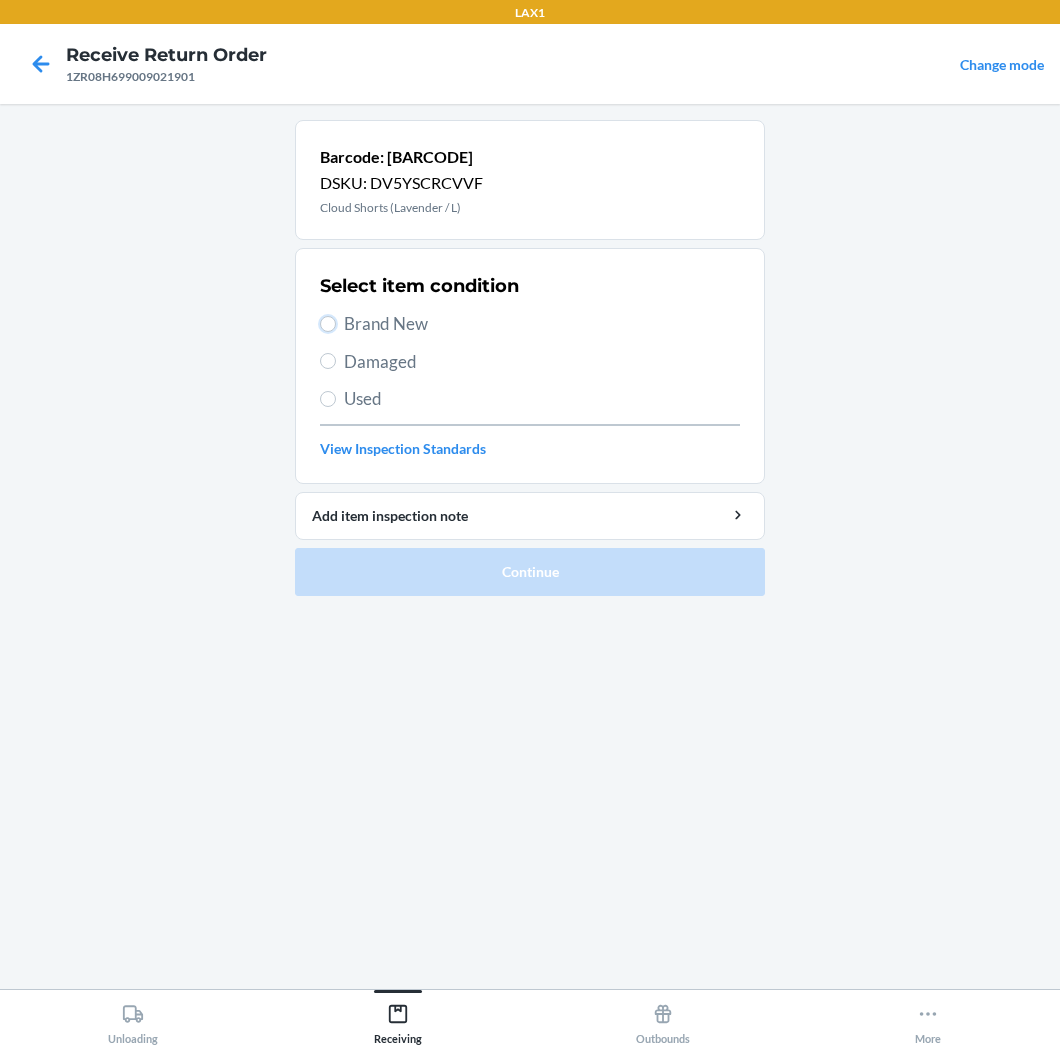radio on "true" 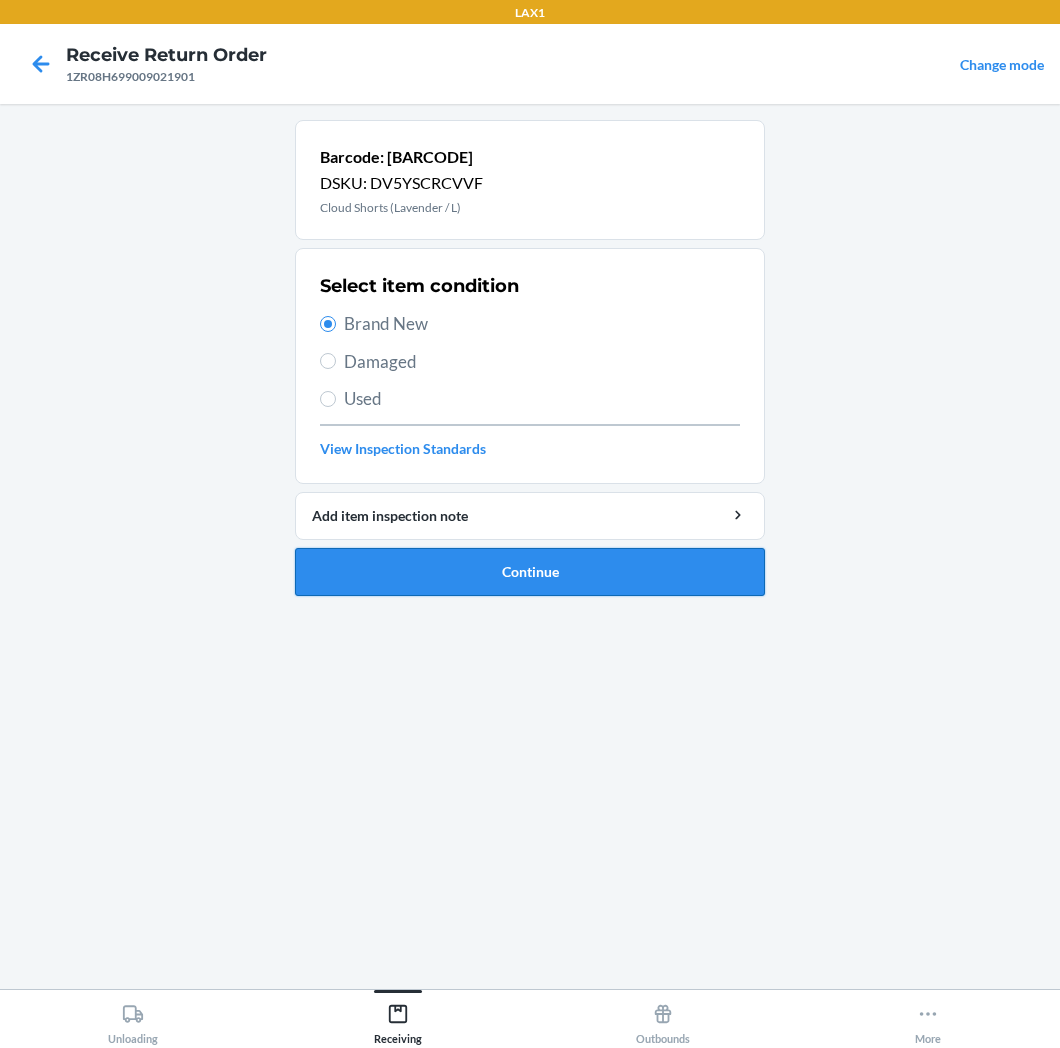 click on "Continue" at bounding box center (530, 572) 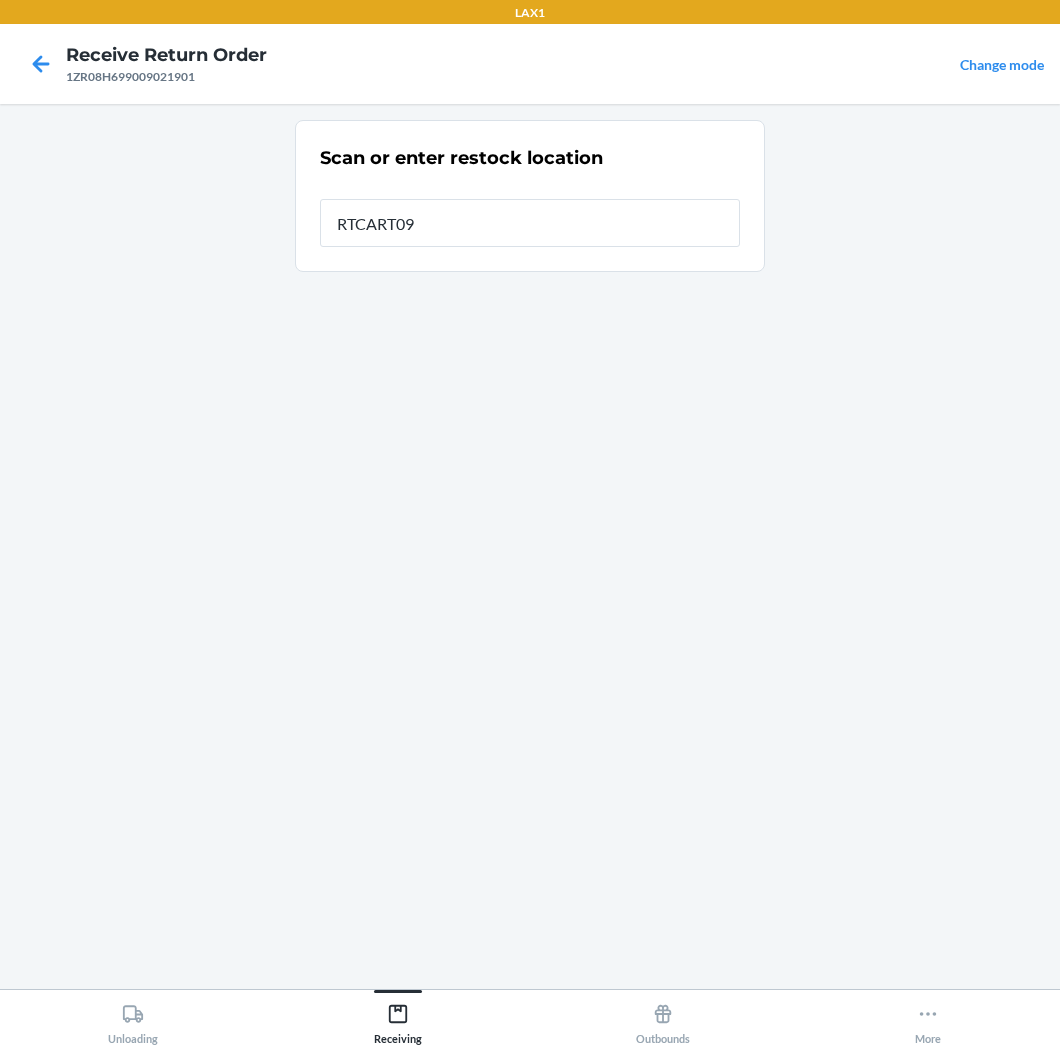 type on "RTCART093" 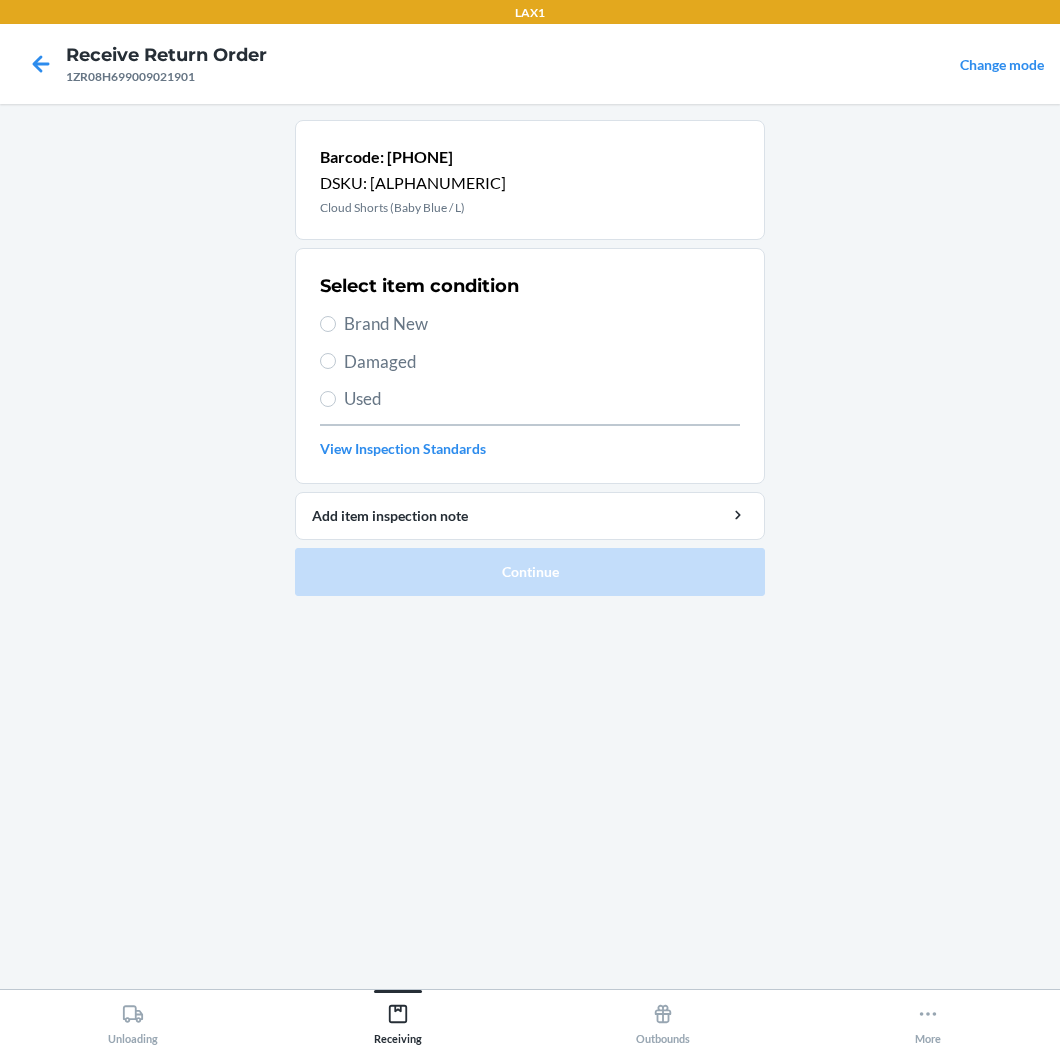 click on "Brand New" at bounding box center [542, 324] 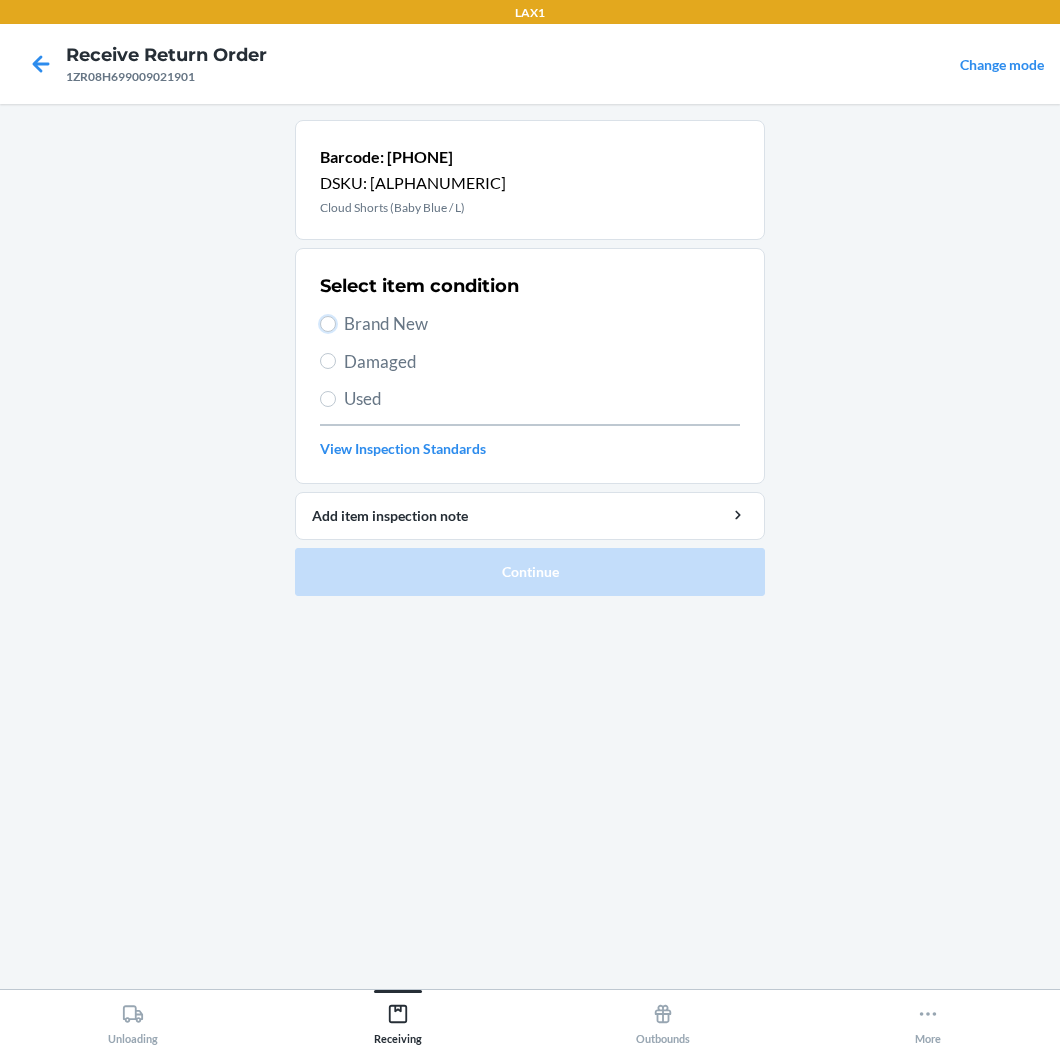 click on "Brand New" at bounding box center [328, 324] 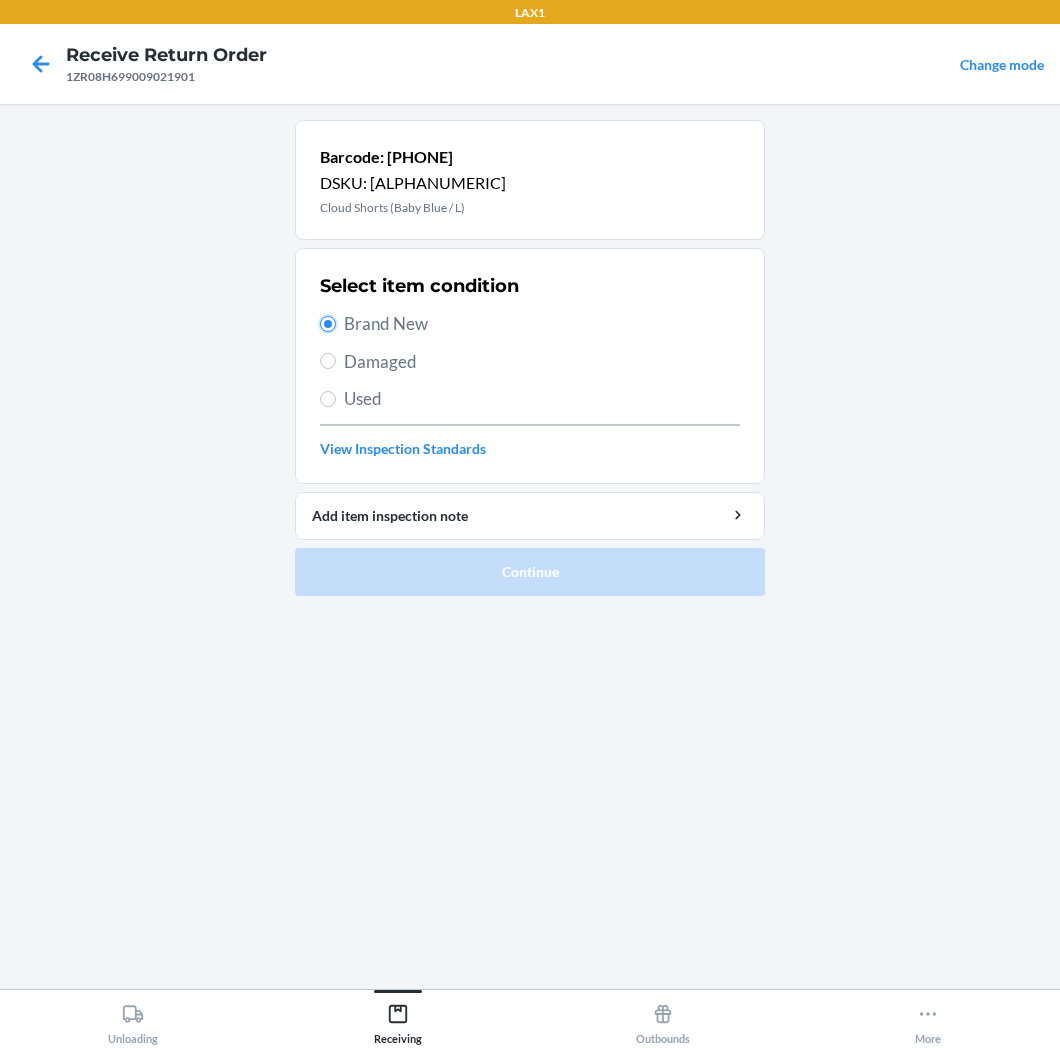 radio on "true" 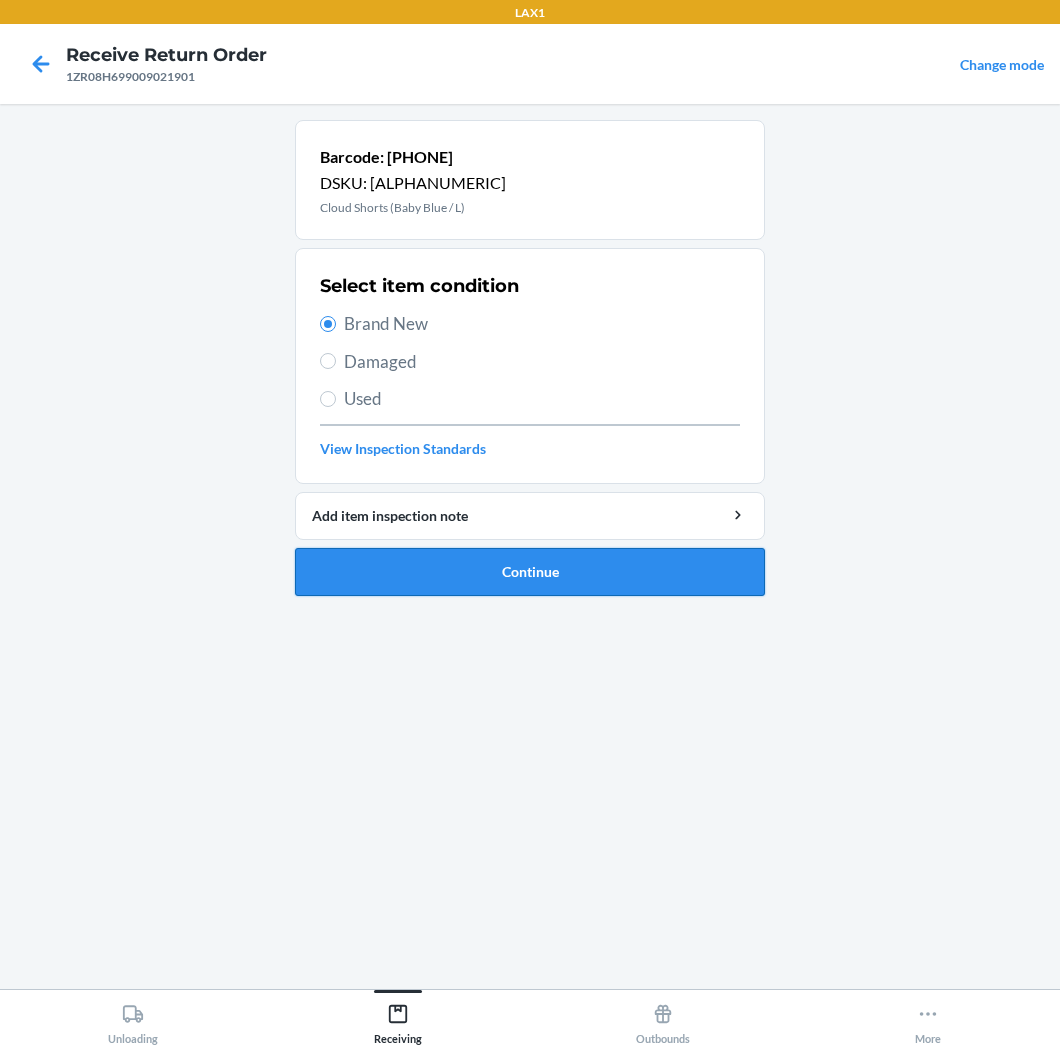 click on "Continue" at bounding box center (530, 572) 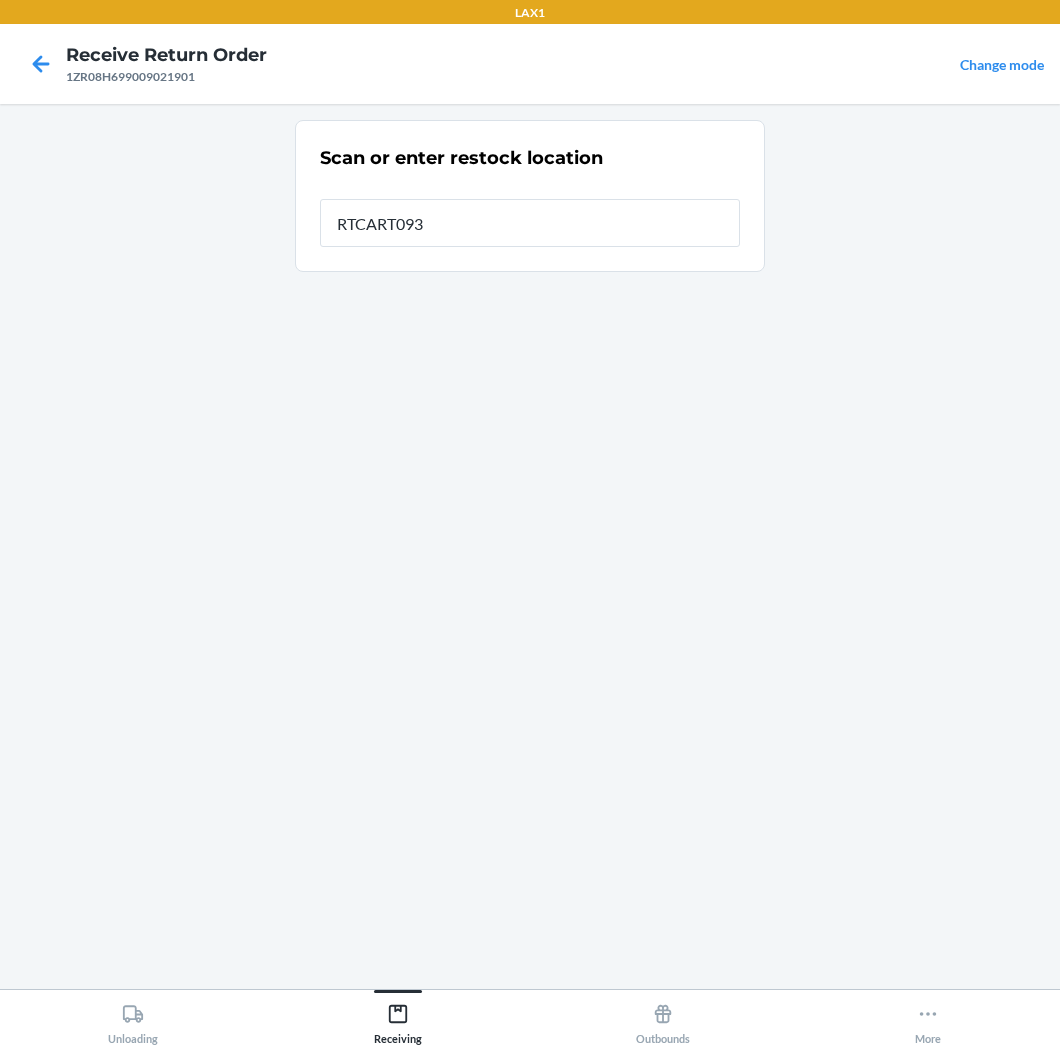 type on "RTCART093" 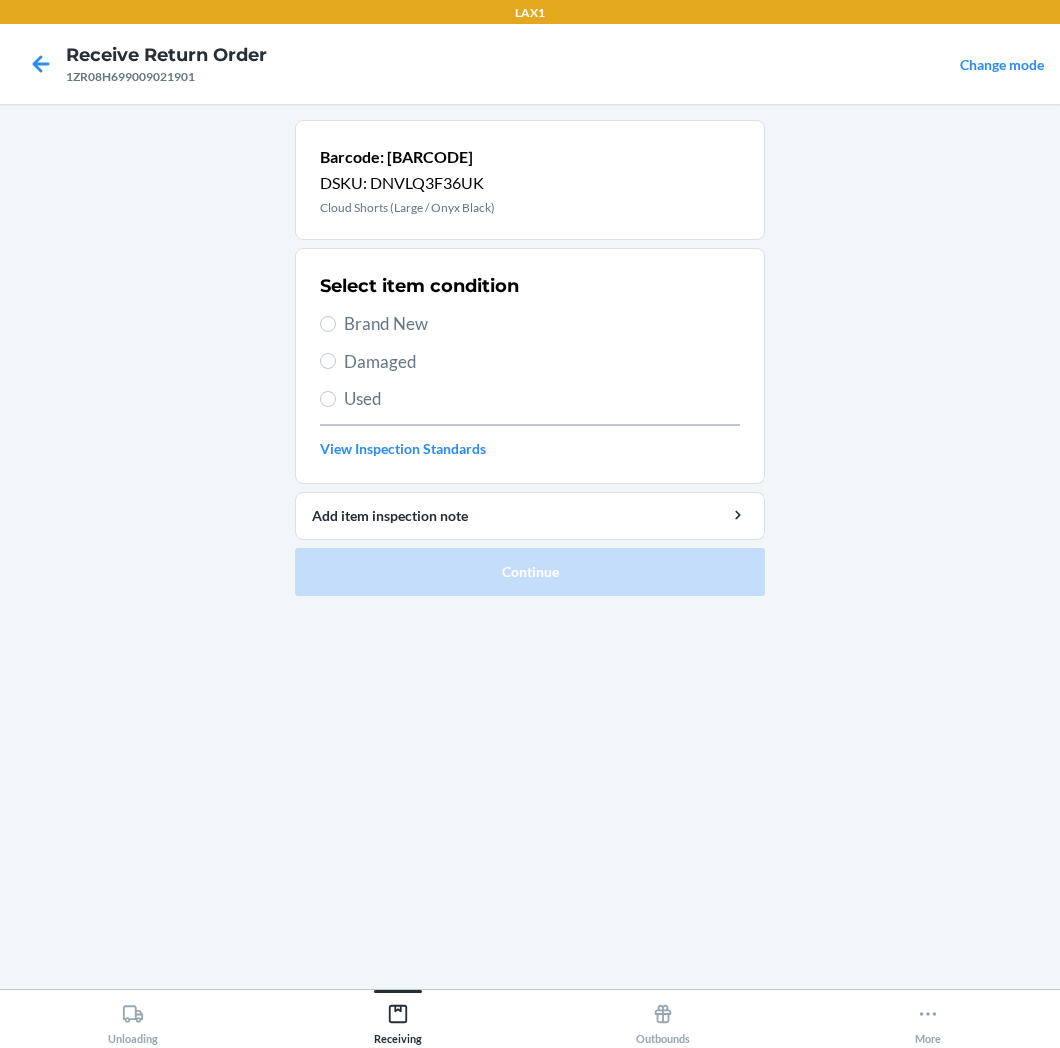 click on "Brand New" at bounding box center [542, 324] 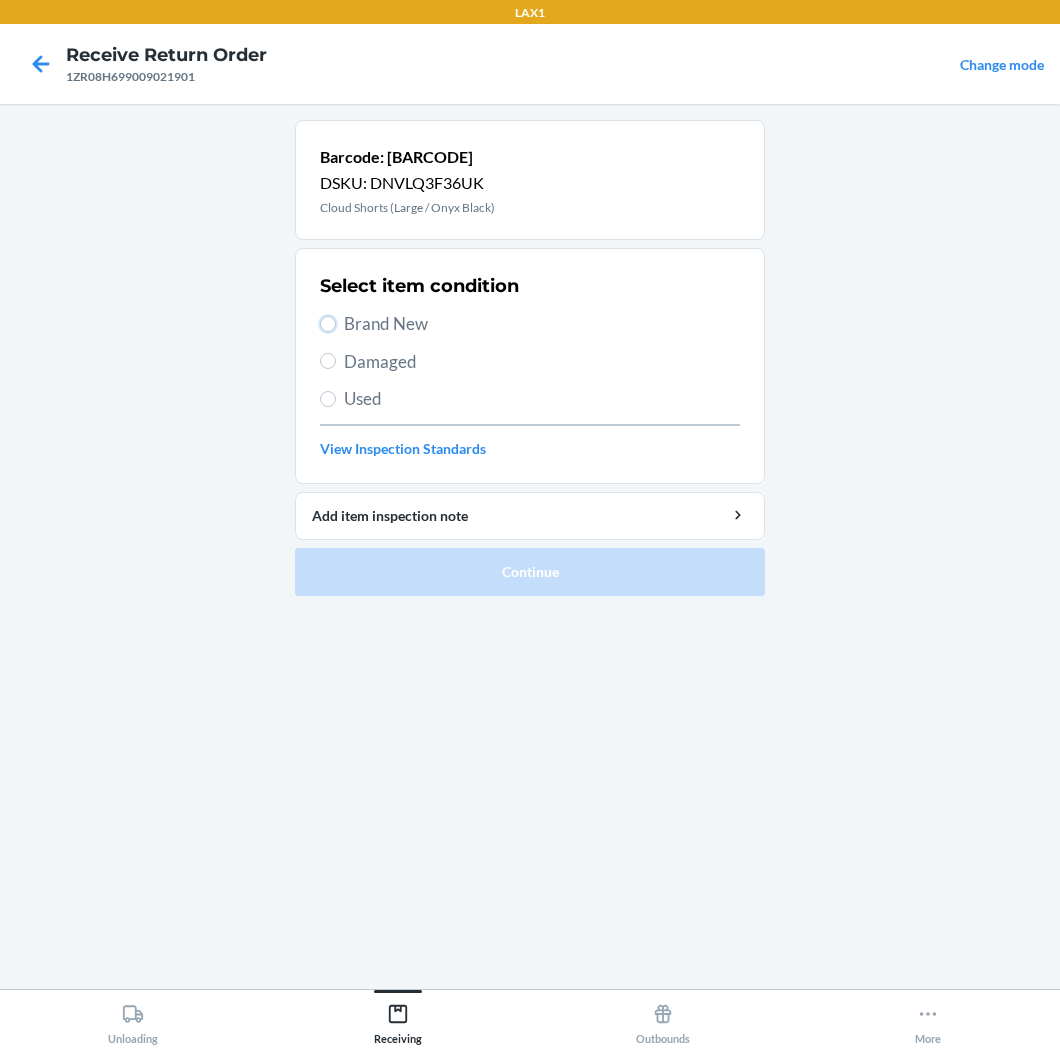 click on "Brand New" at bounding box center (328, 324) 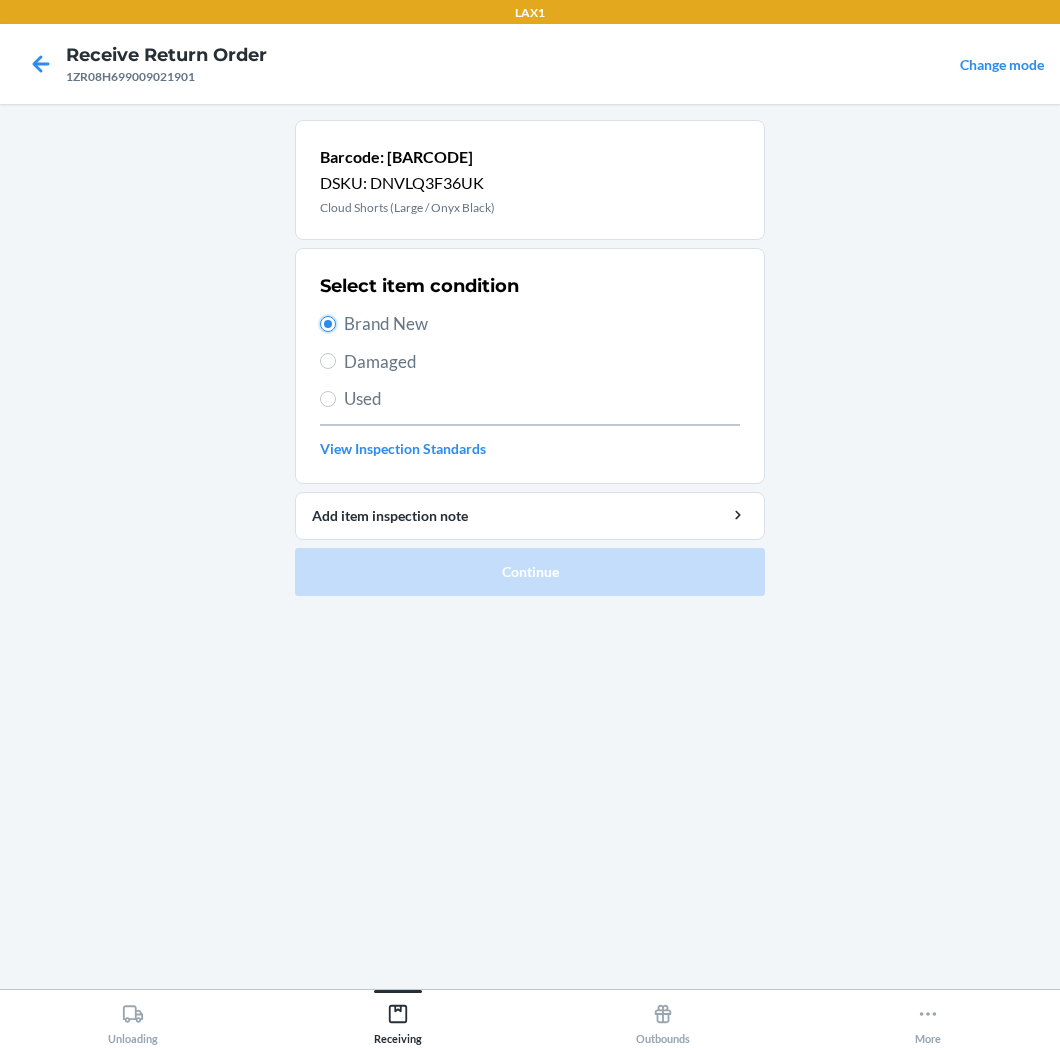 radio on "true" 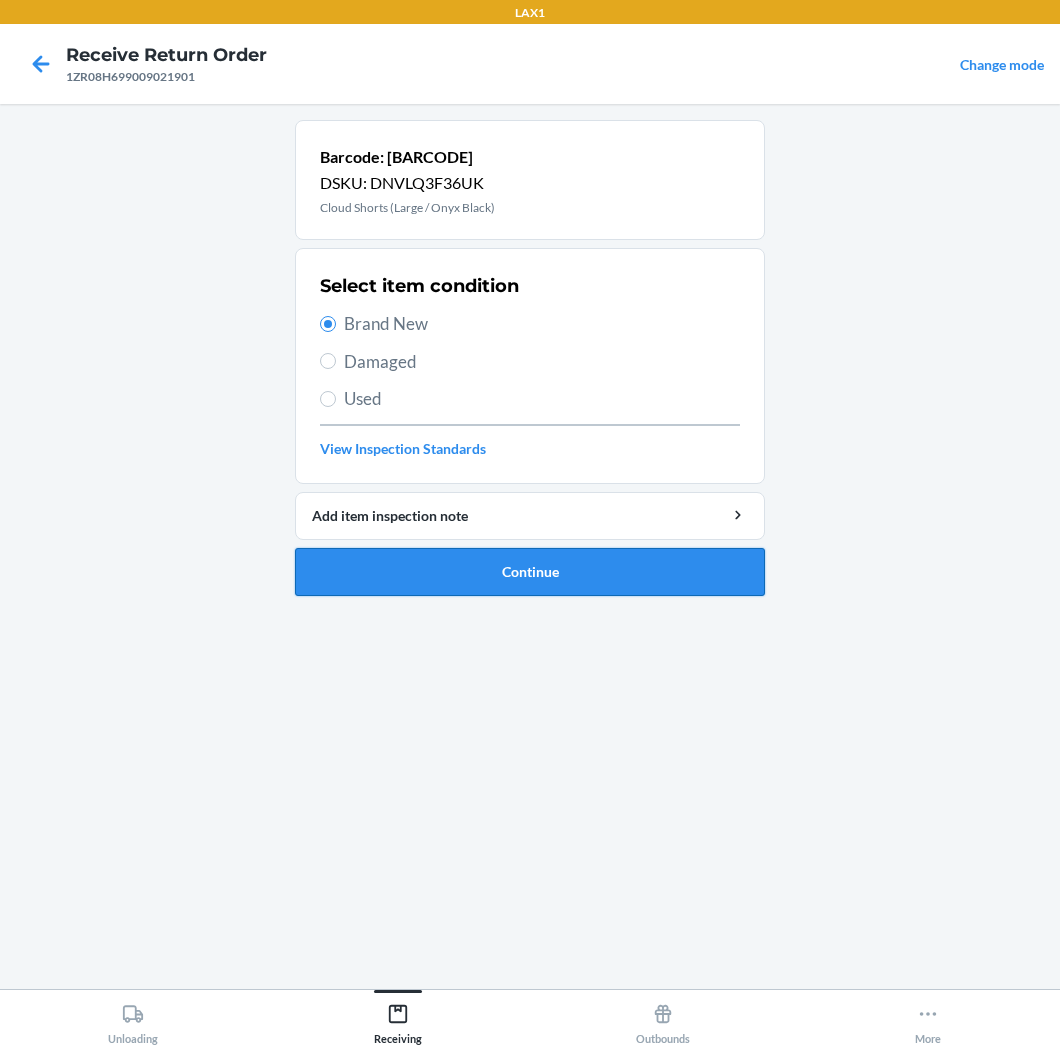 click on "Continue" at bounding box center (530, 572) 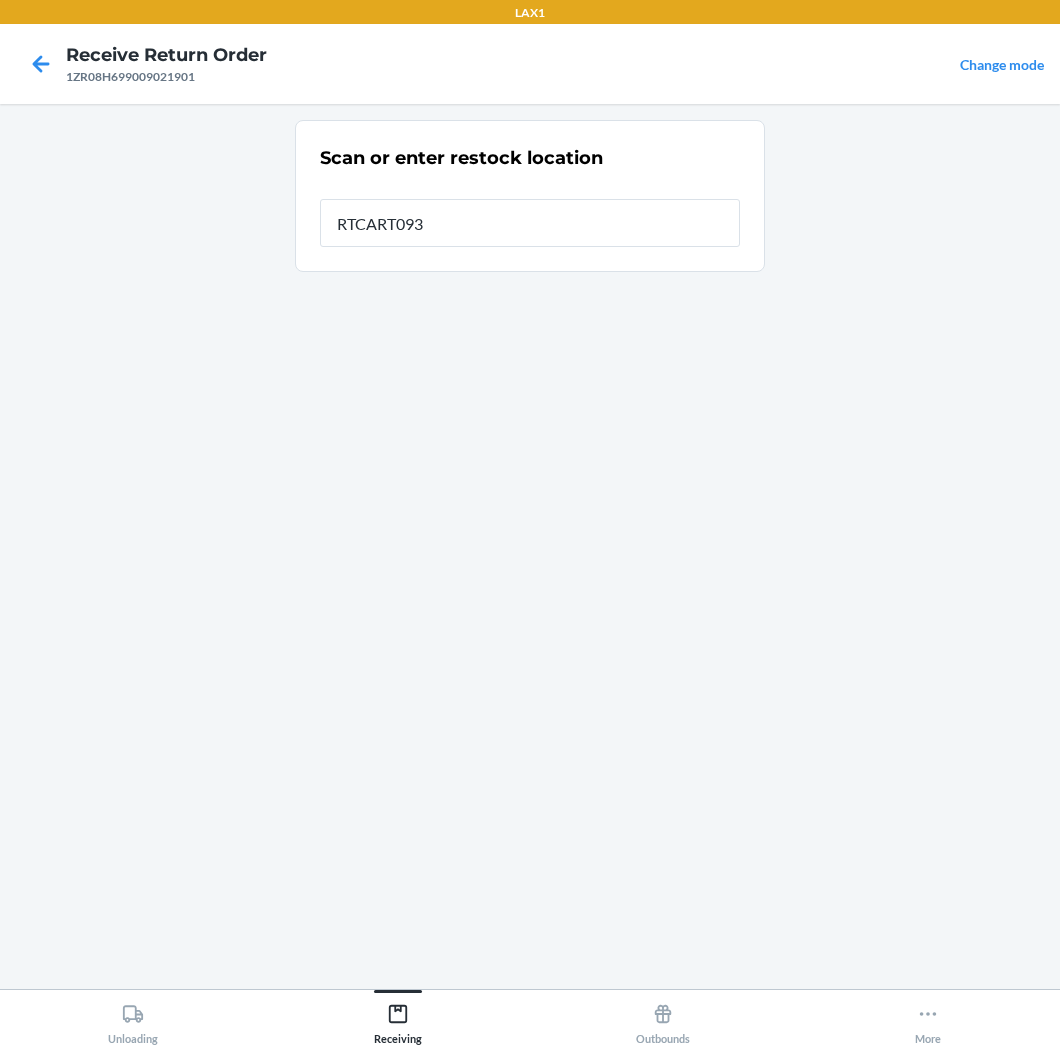 type on "RTCART093" 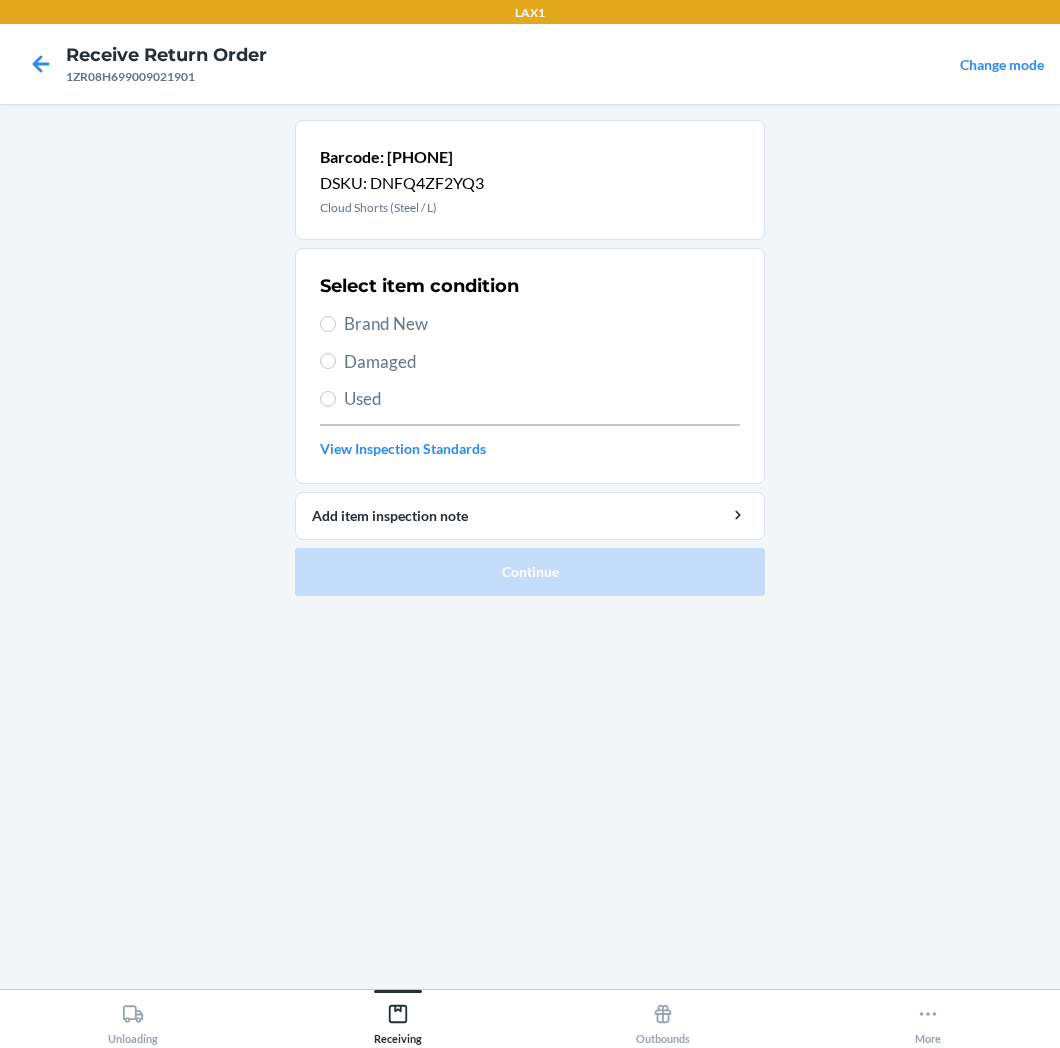 click on "Brand New" at bounding box center (542, 324) 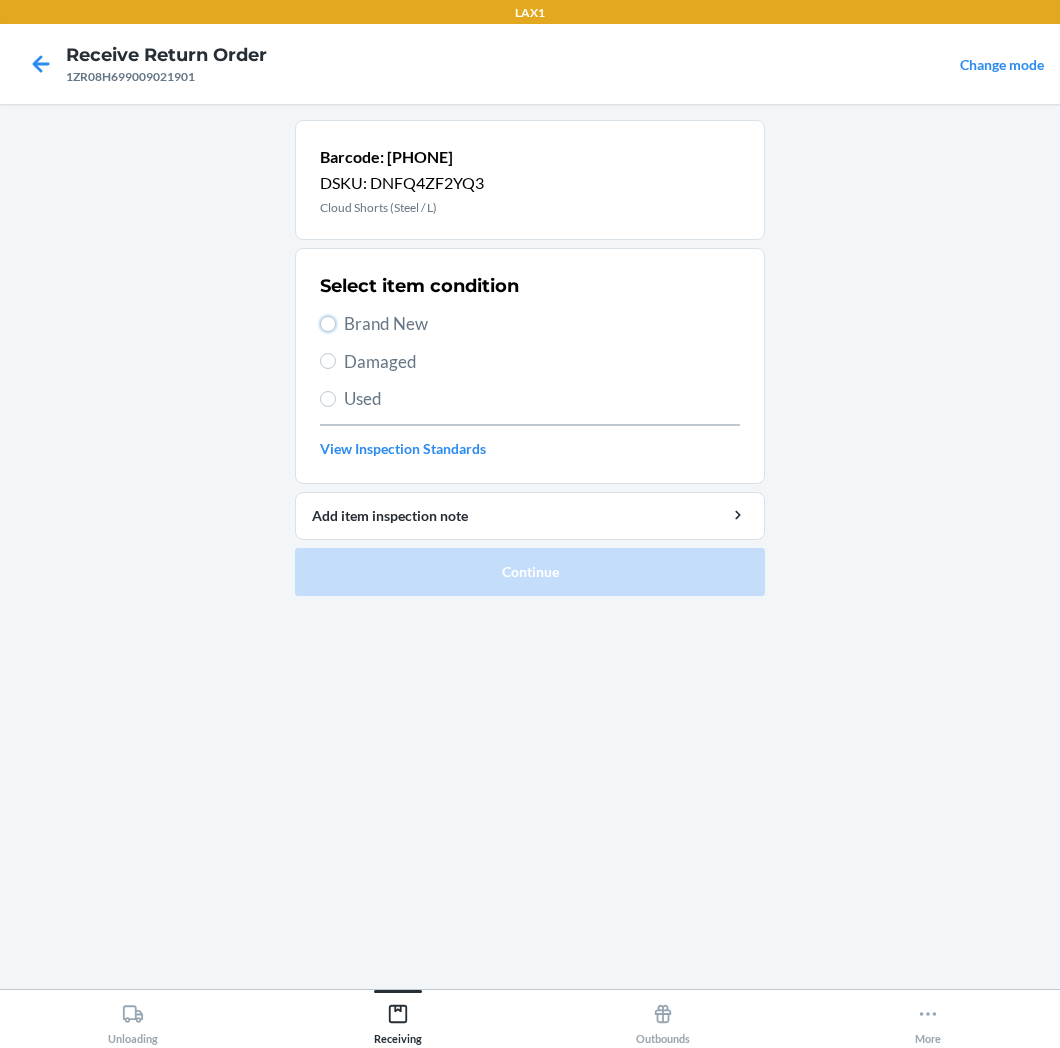 click on "Brand New" at bounding box center (328, 324) 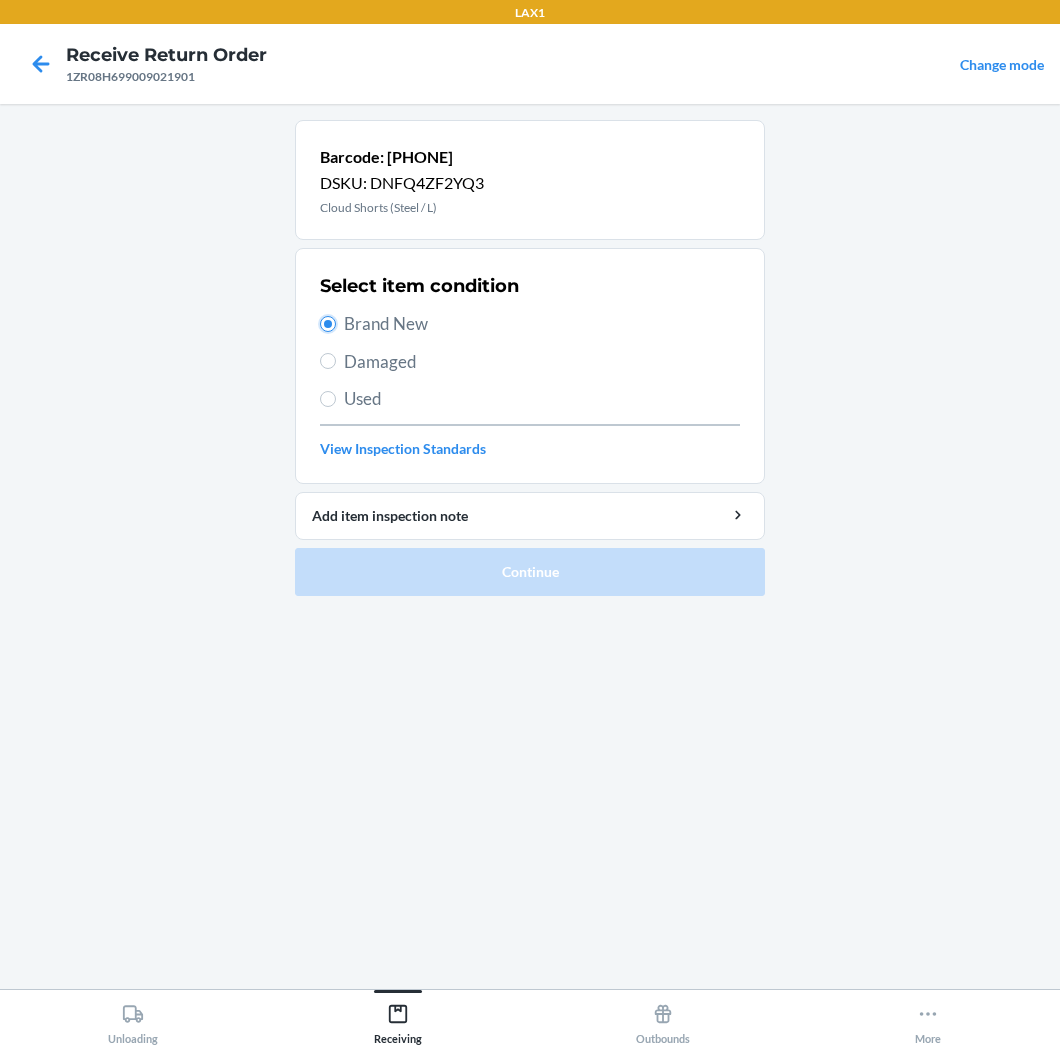 radio on "true" 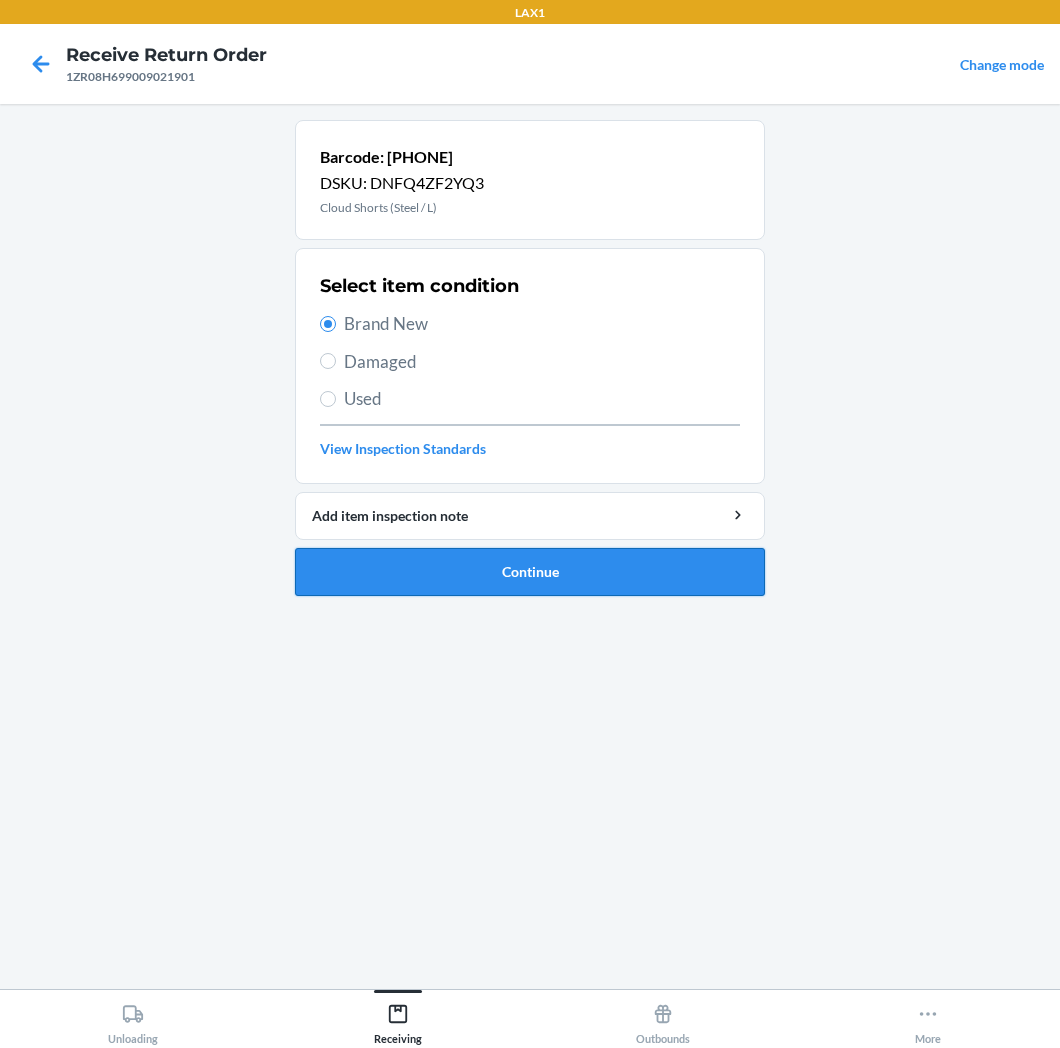 click on "Continue" at bounding box center (530, 572) 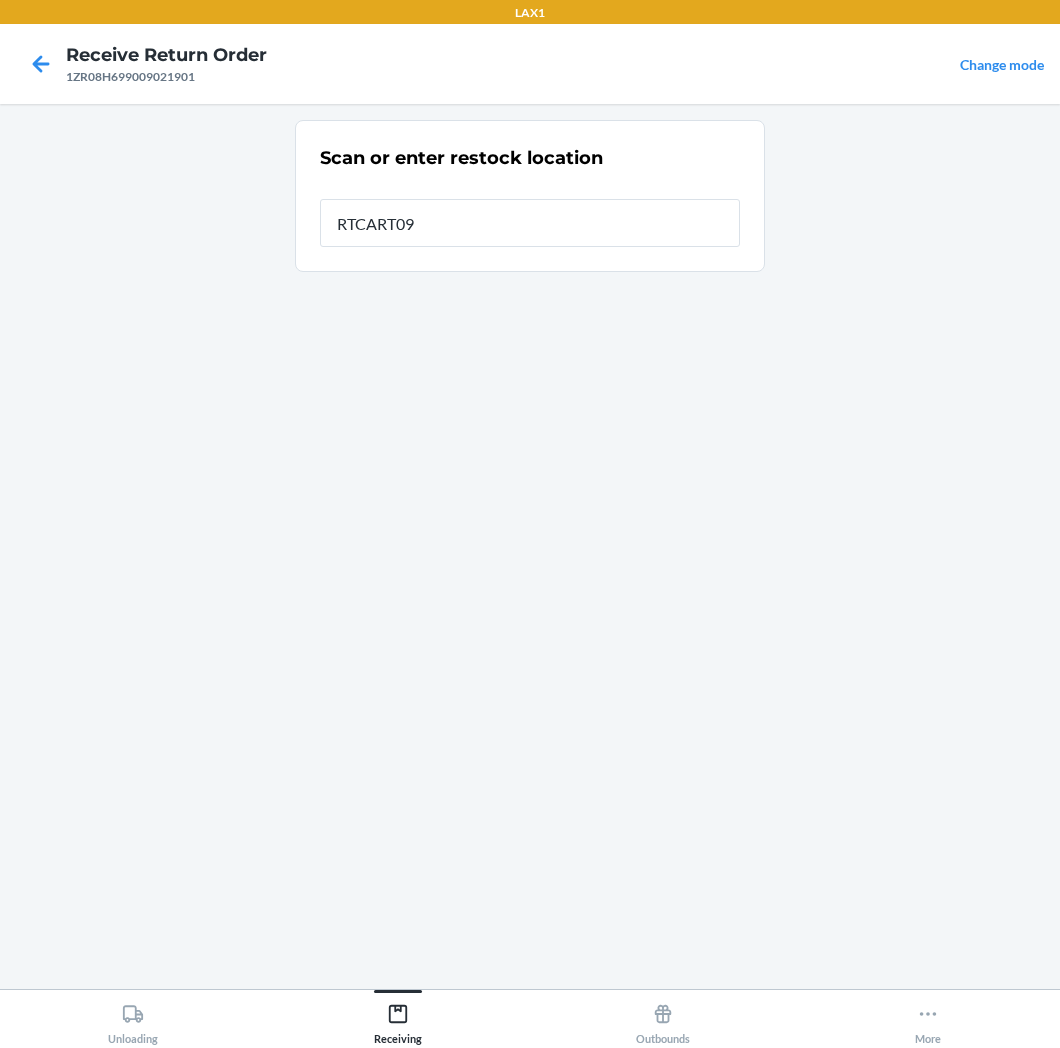 type on "RTCART093" 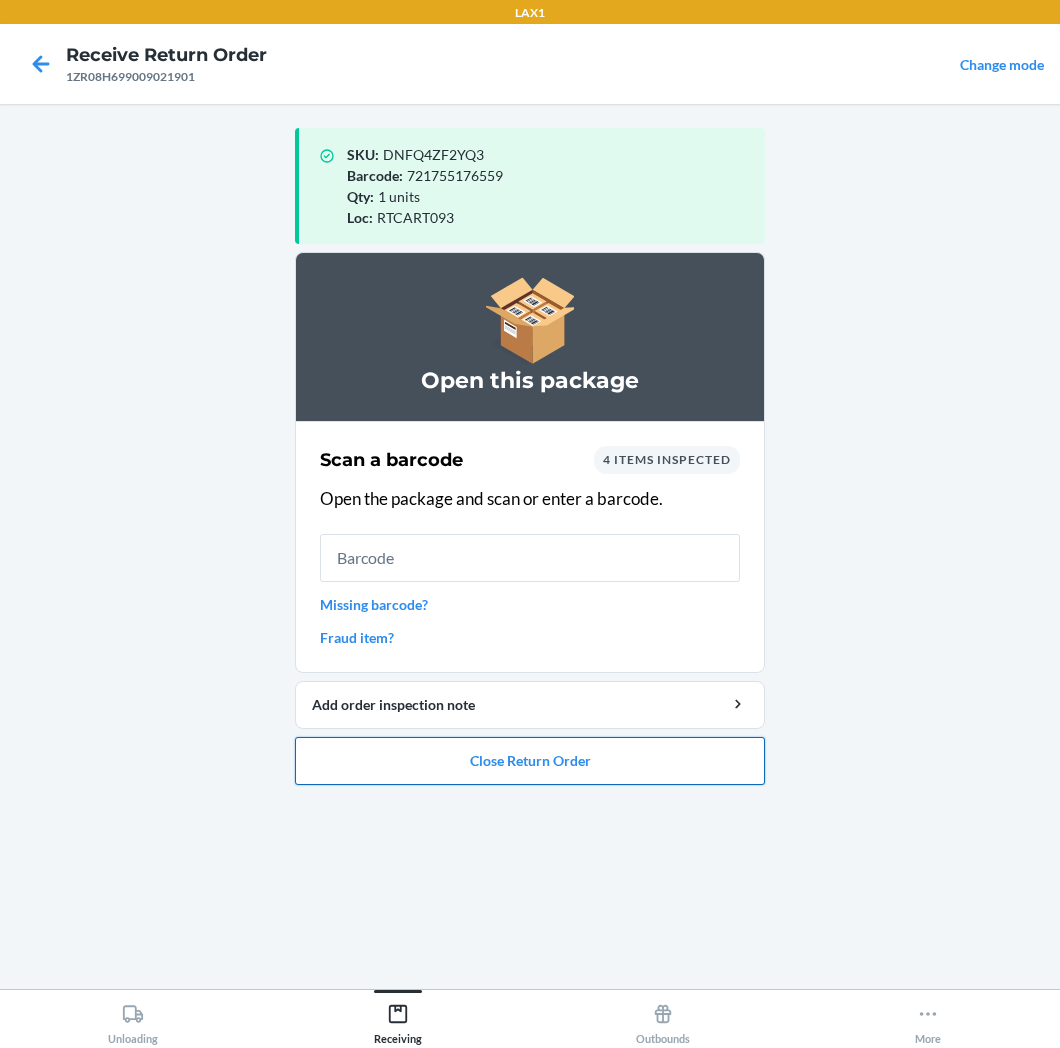 drag, startPoint x: 598, startPoint y: 765, endPoint x: 605, endPoint y: 741, distance: 25 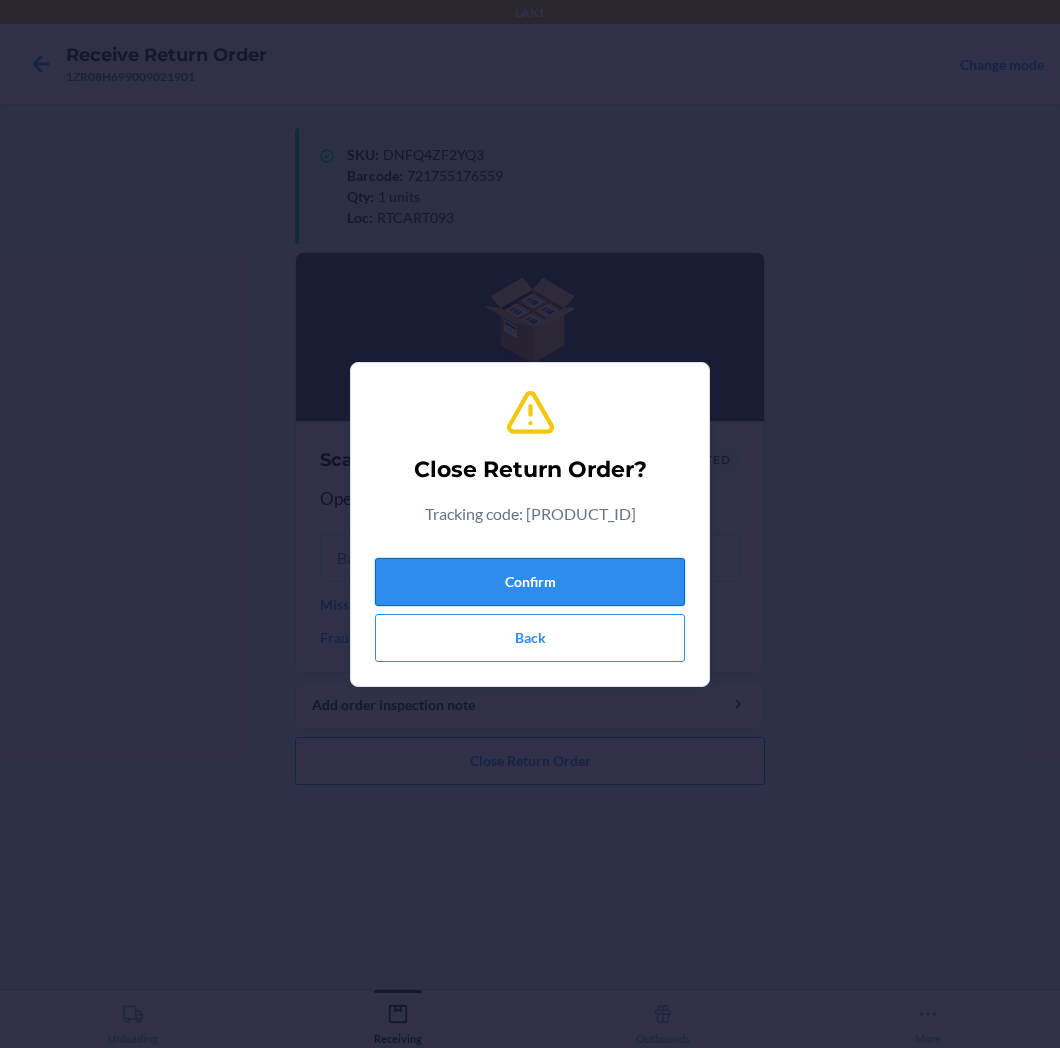 click on "Confirm" at bounding box center (530, 582) 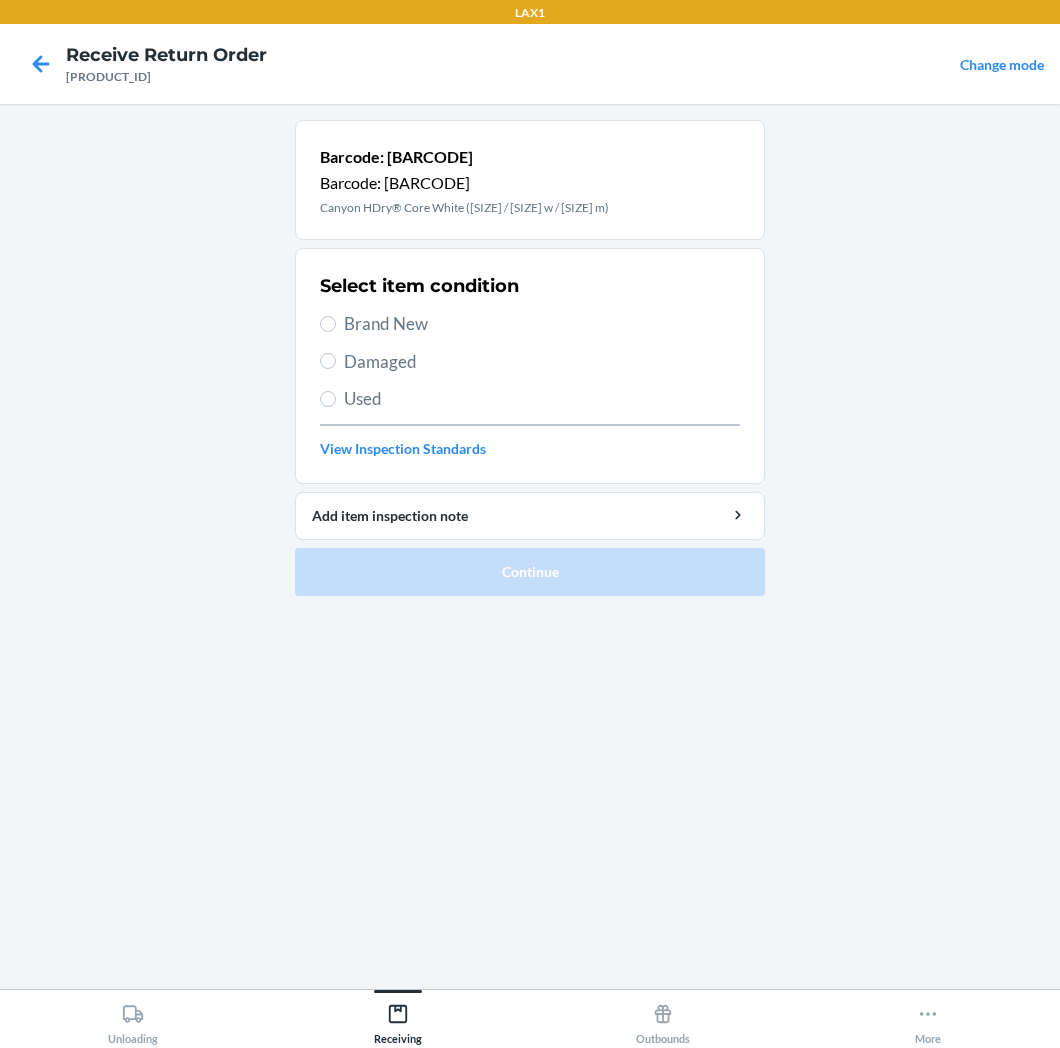 click on "Brand New" at bounding box center (542, 324) 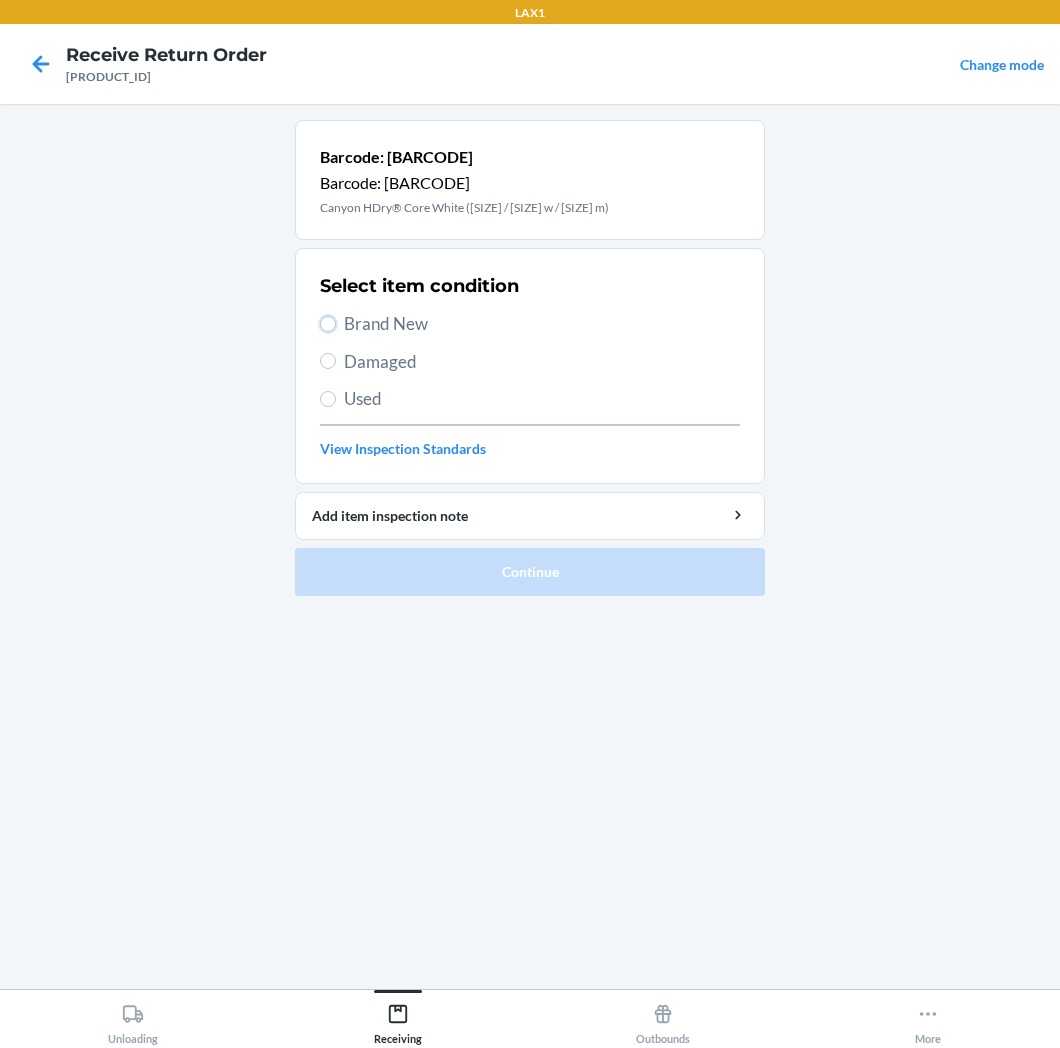 click on "Brand New" at bounding box center (328, 324) 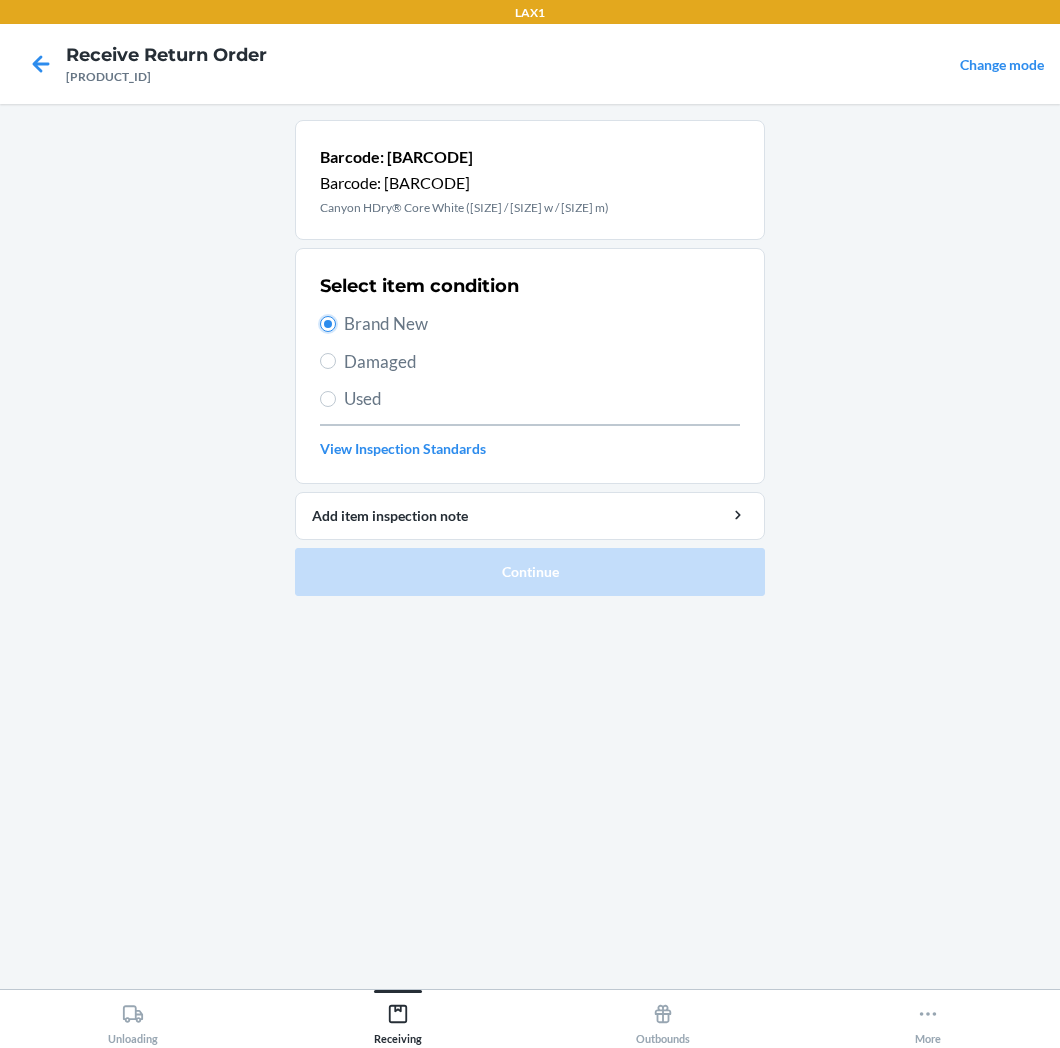 radio on "true" 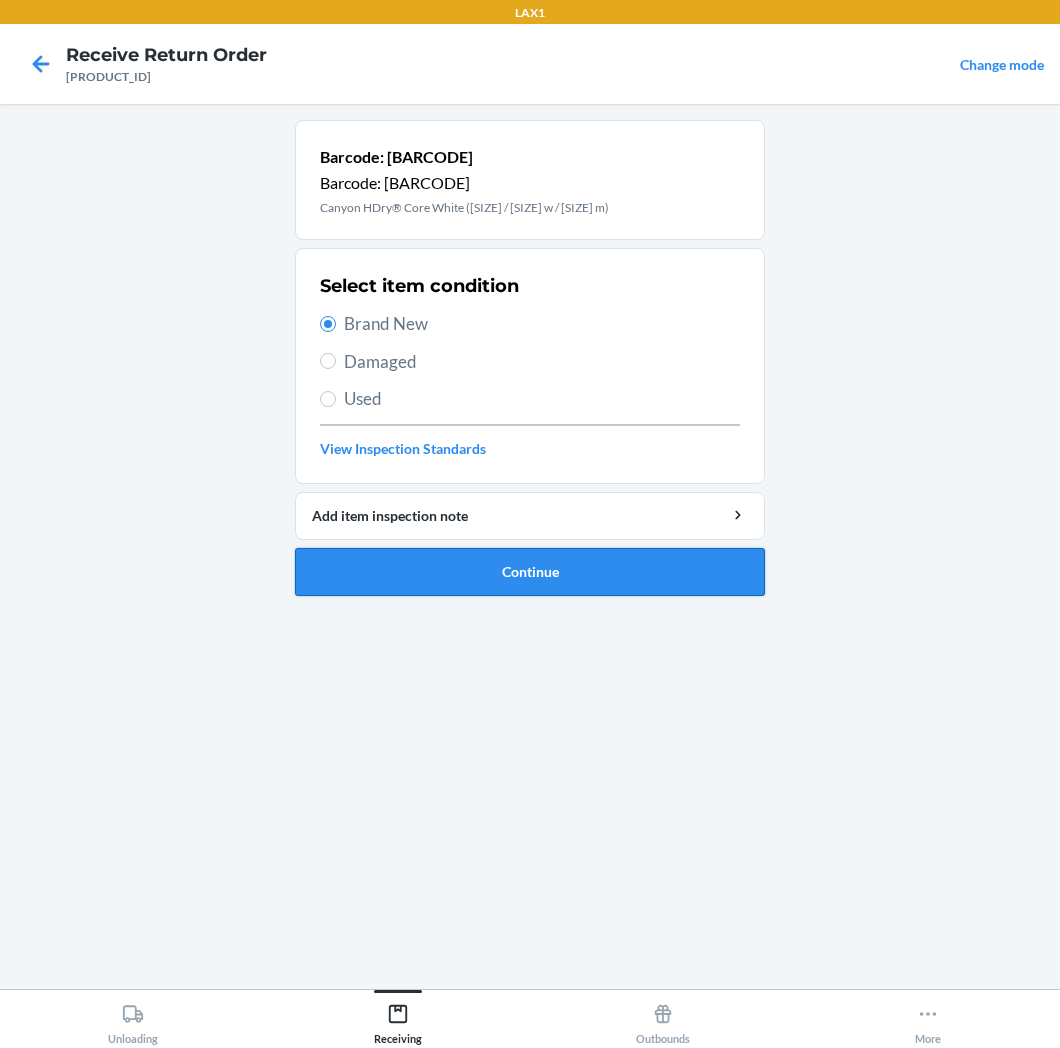 click on "Continue" at bounding box center (530, 572) 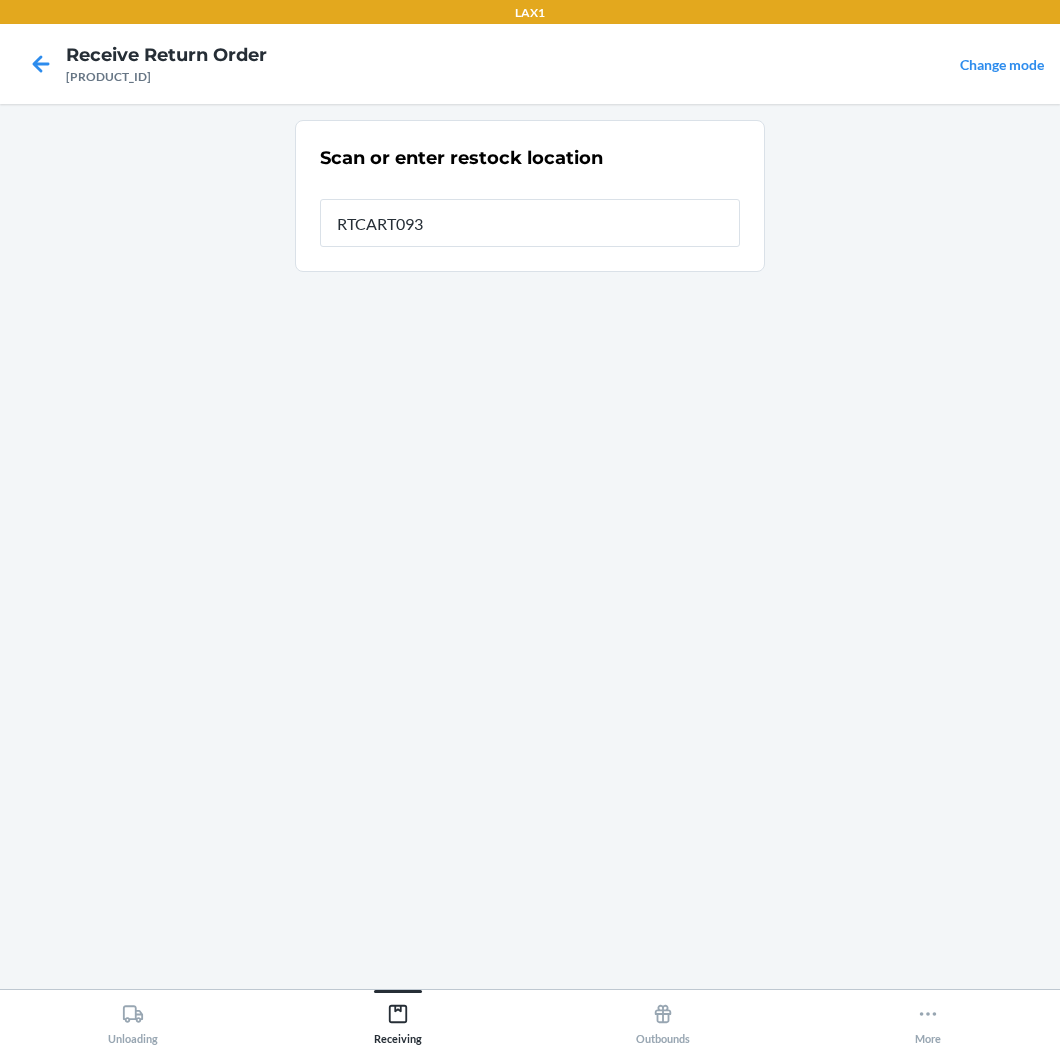type on "RTCART093" 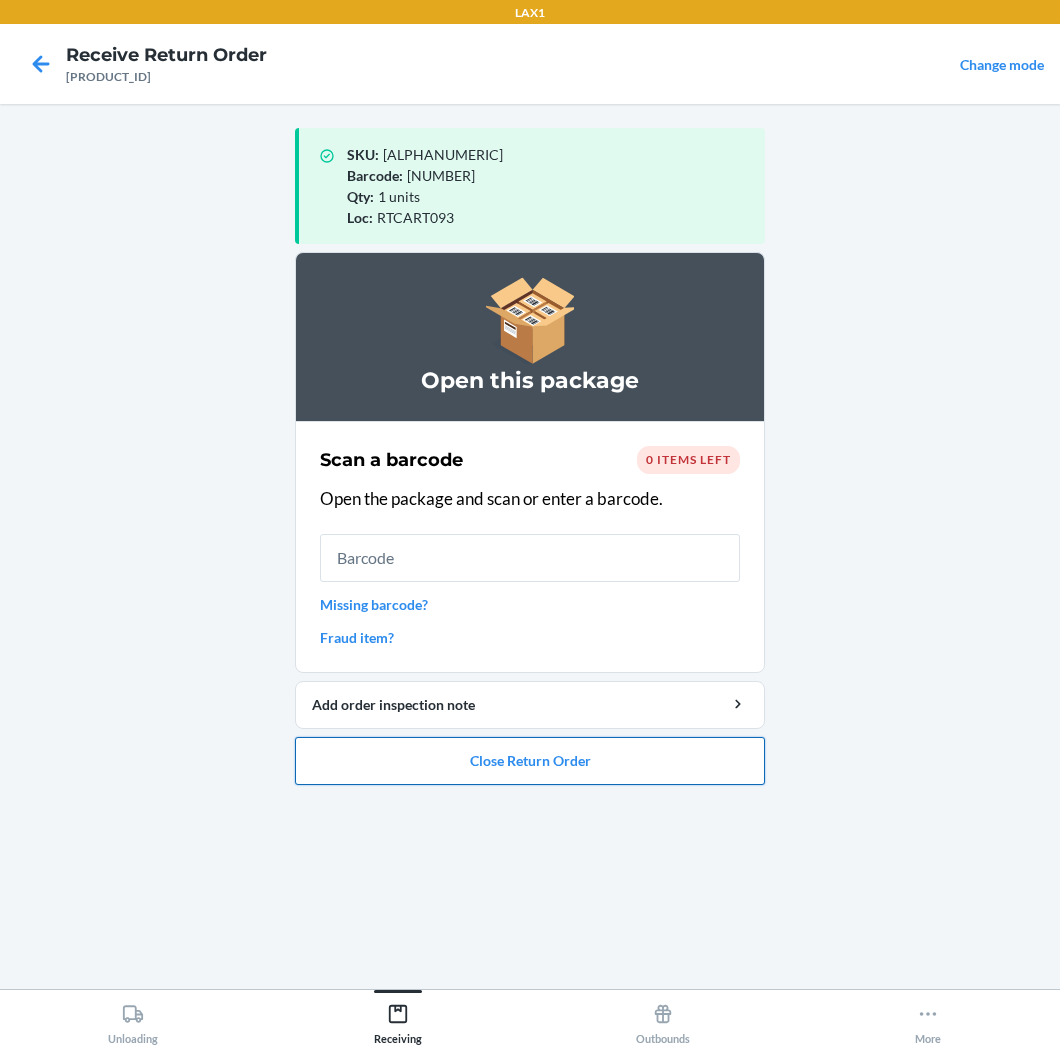 drag, startPoint x: 606, startPoint y: 763, endPoint x: 610, endPoint y: 743, distance: 20.396078 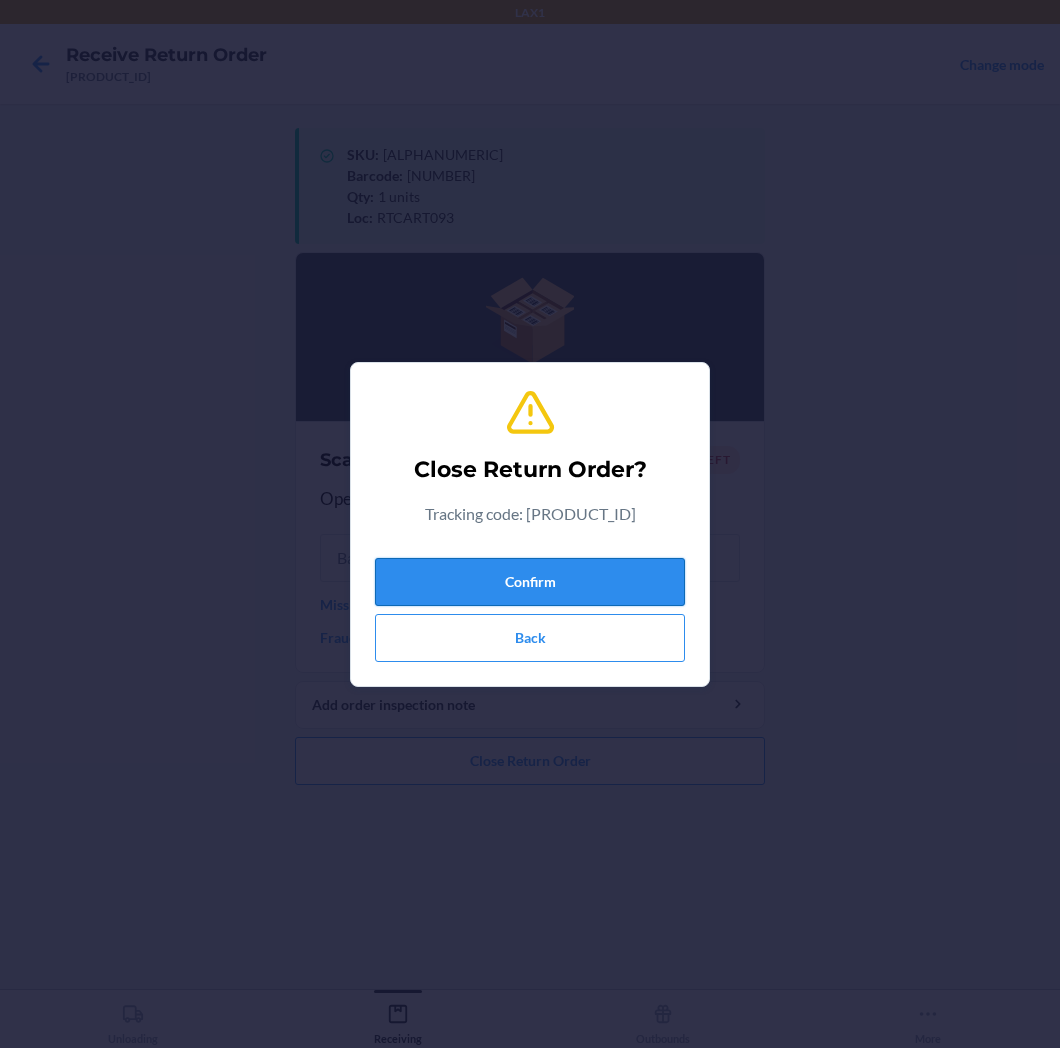 click on "Confirm" at bounding box center (530, 582) 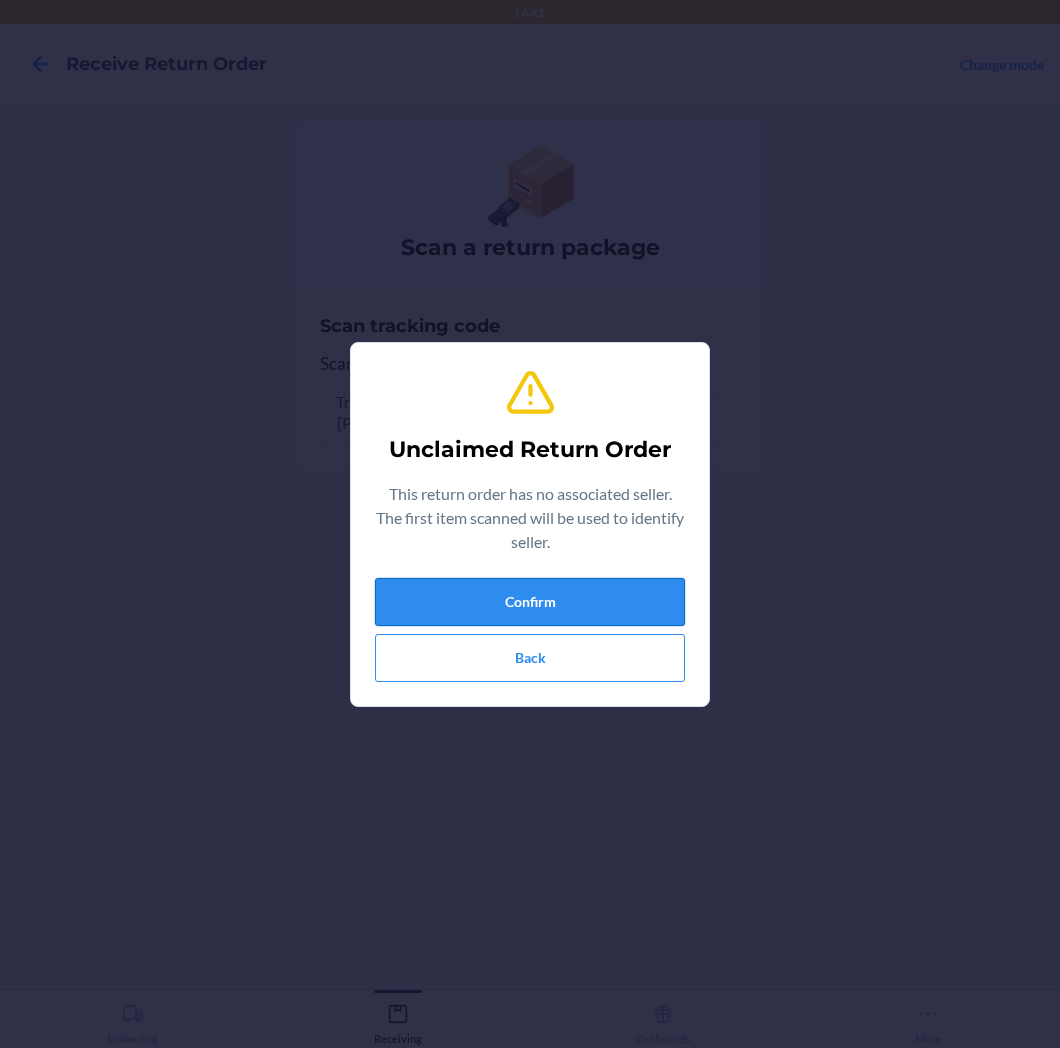 click on "Confirm" at bounding box center (530, 602) 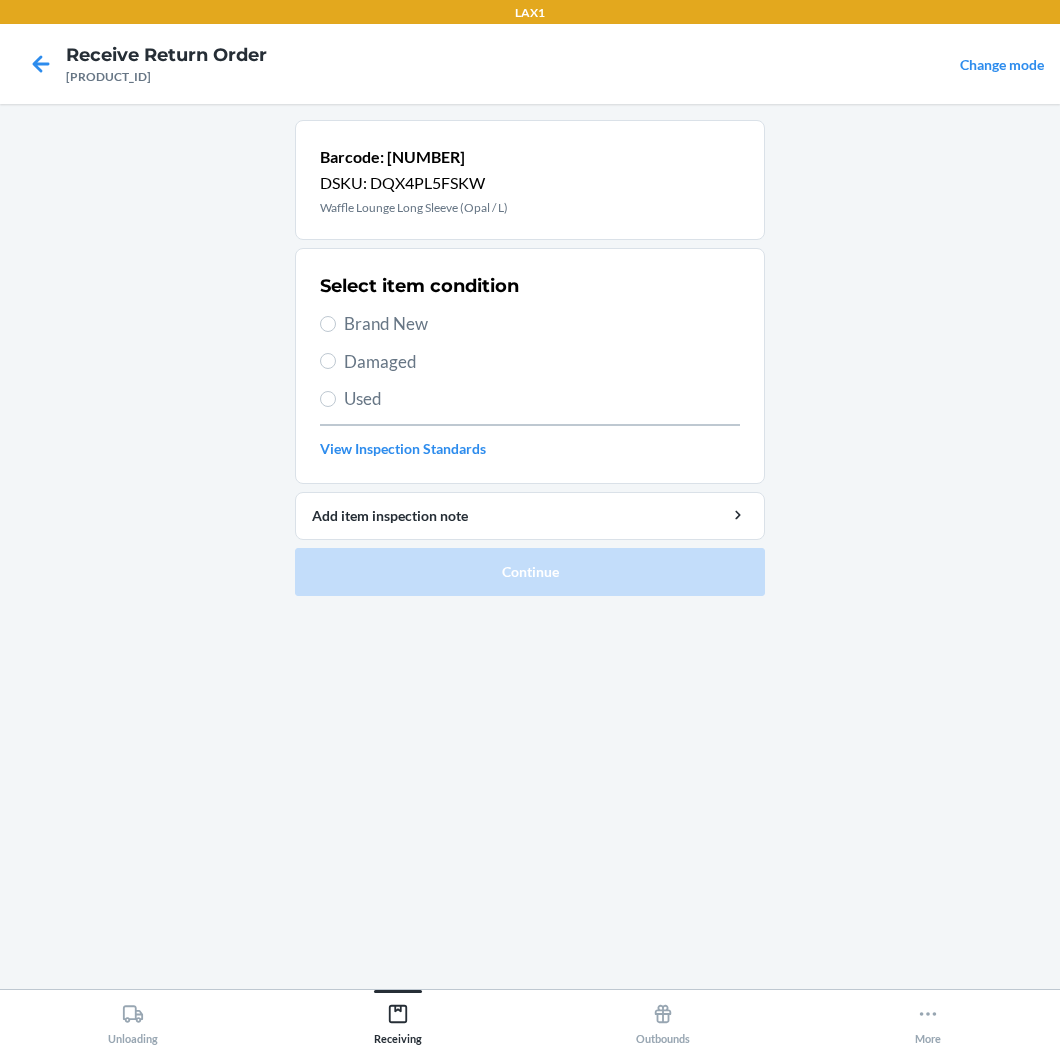 click on "Brand New" at bounding box center (542, 324) 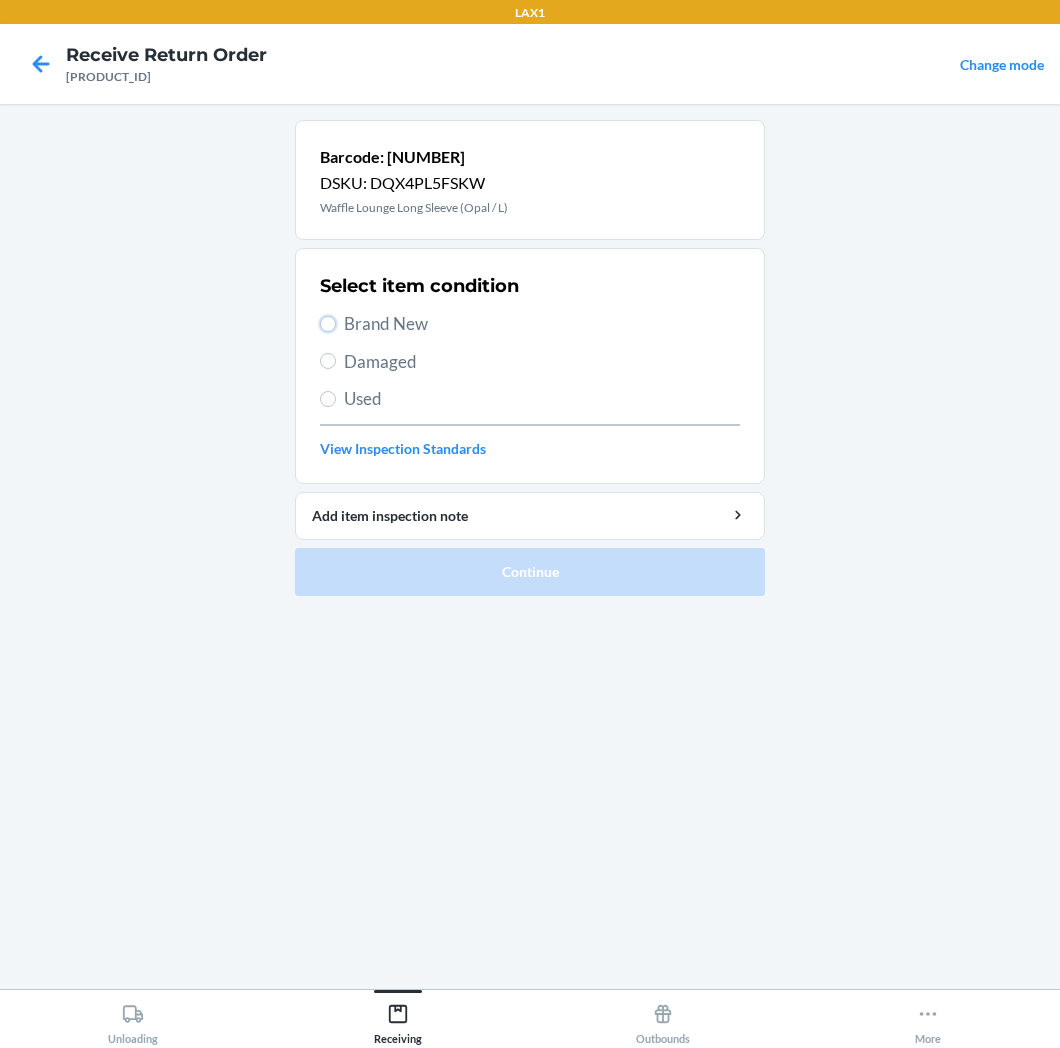 click on "Brand New" at bounding box center [328, 324] 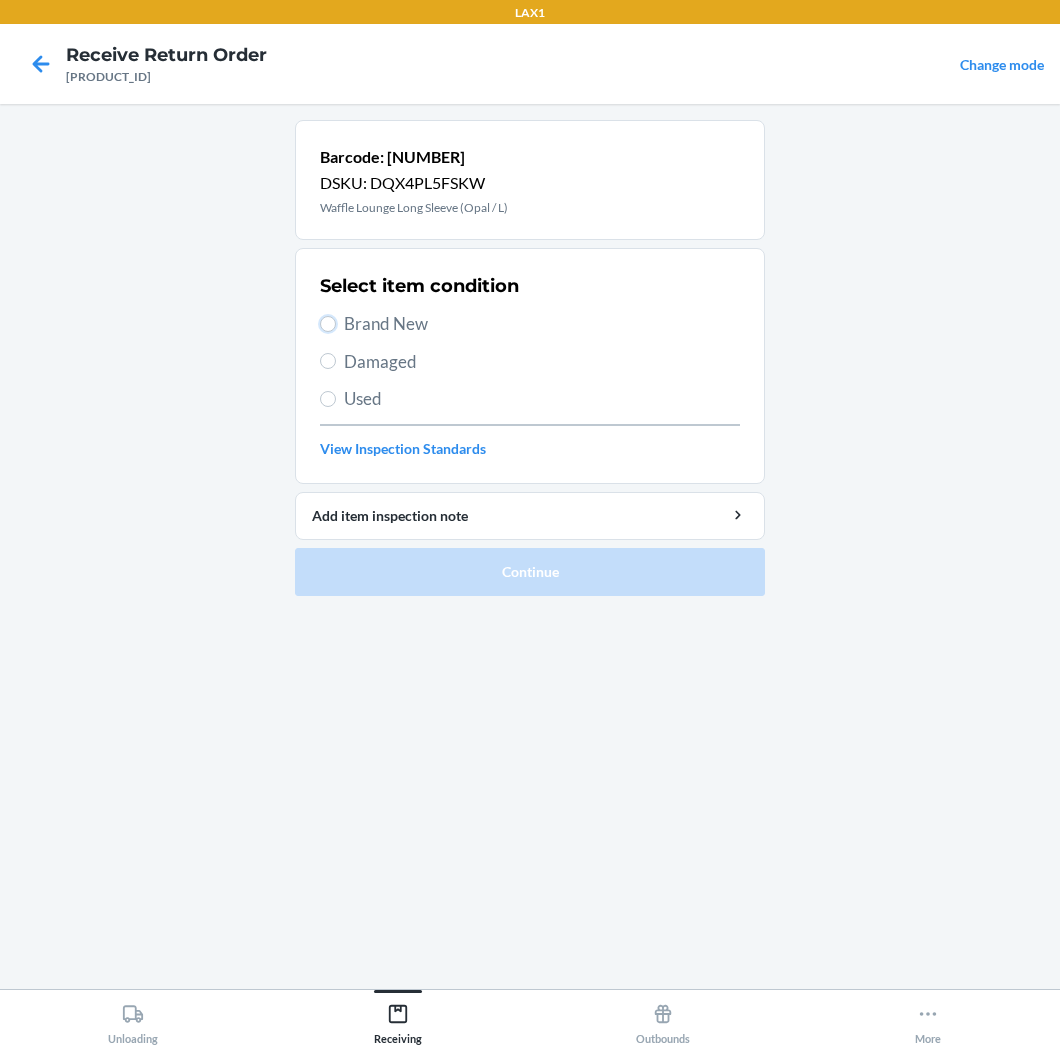 radio on "true" 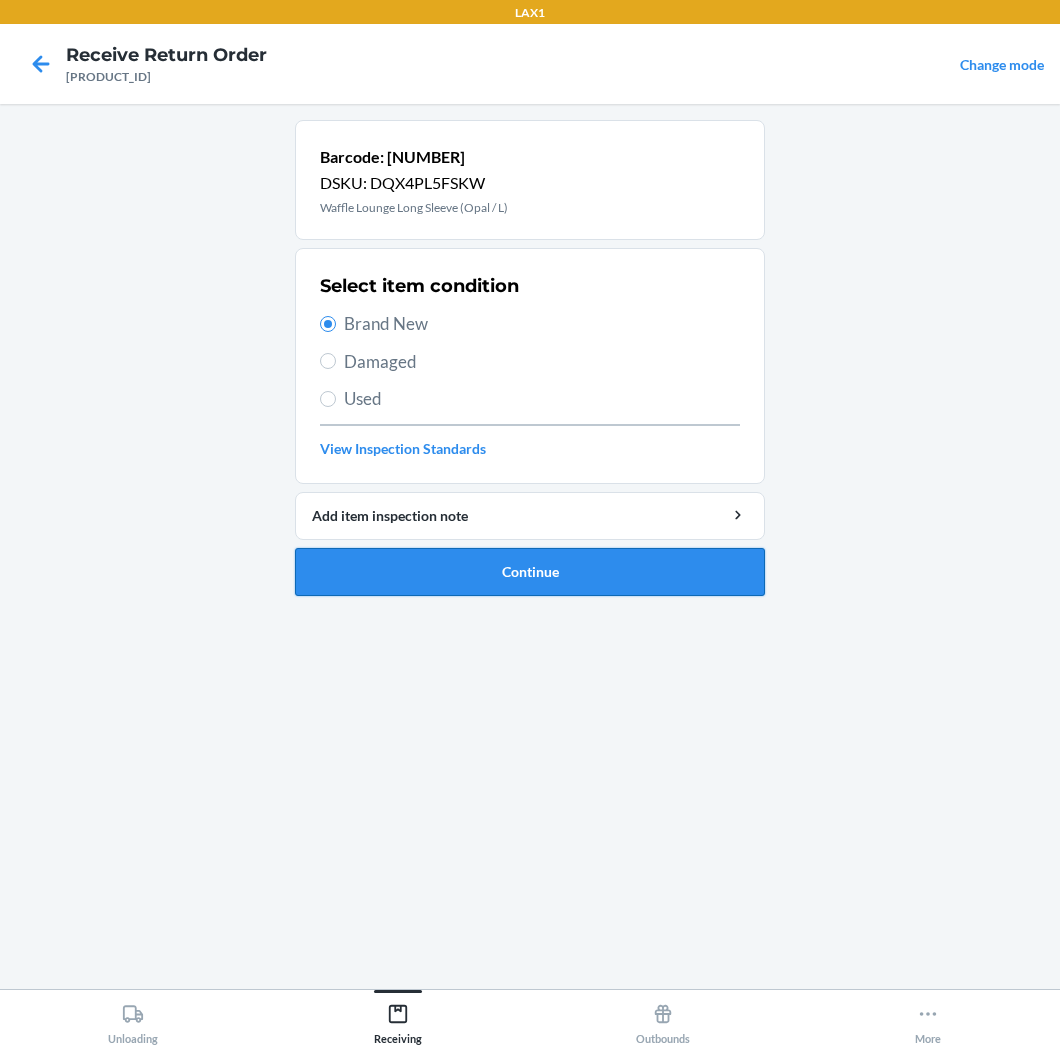 click on "Continue" at bounding box center [530, 572] 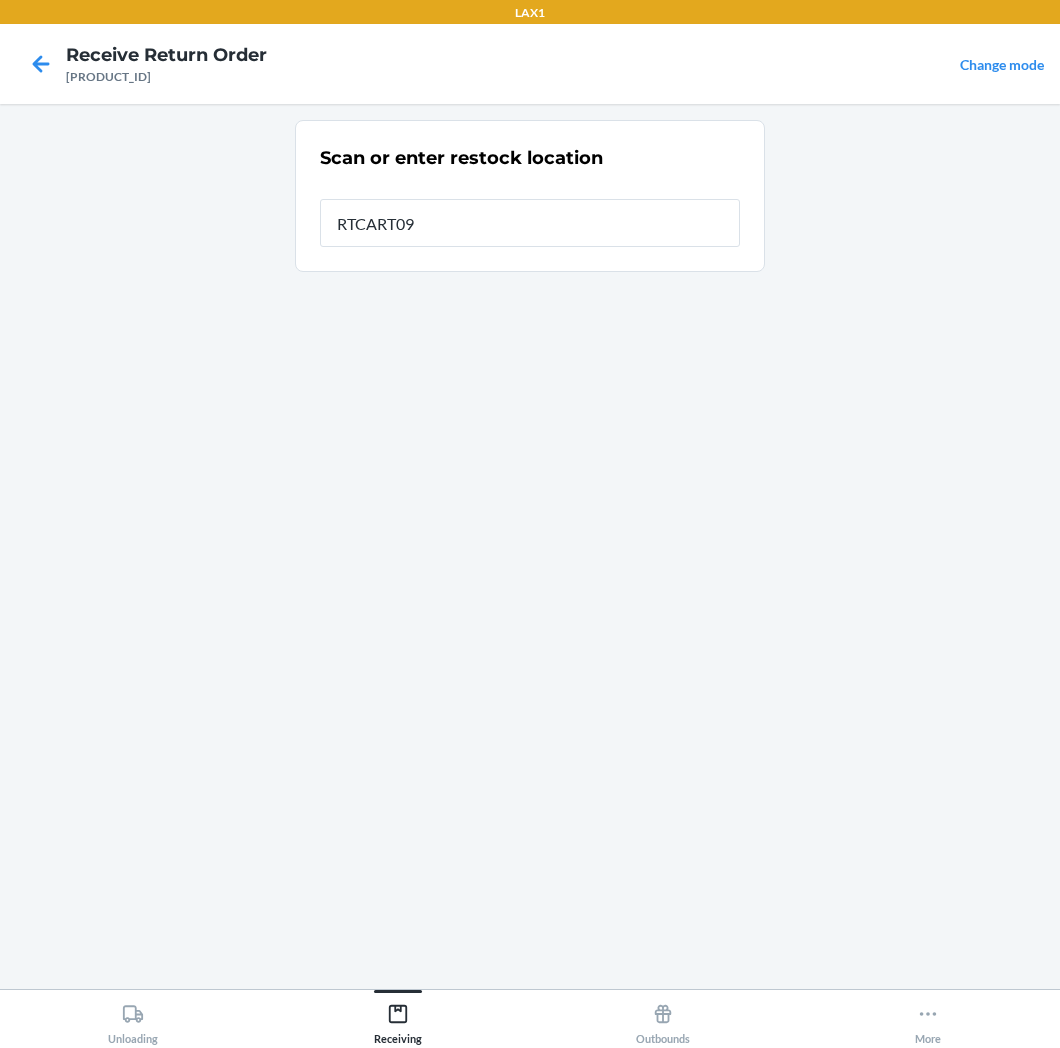 type on "RTCART093" 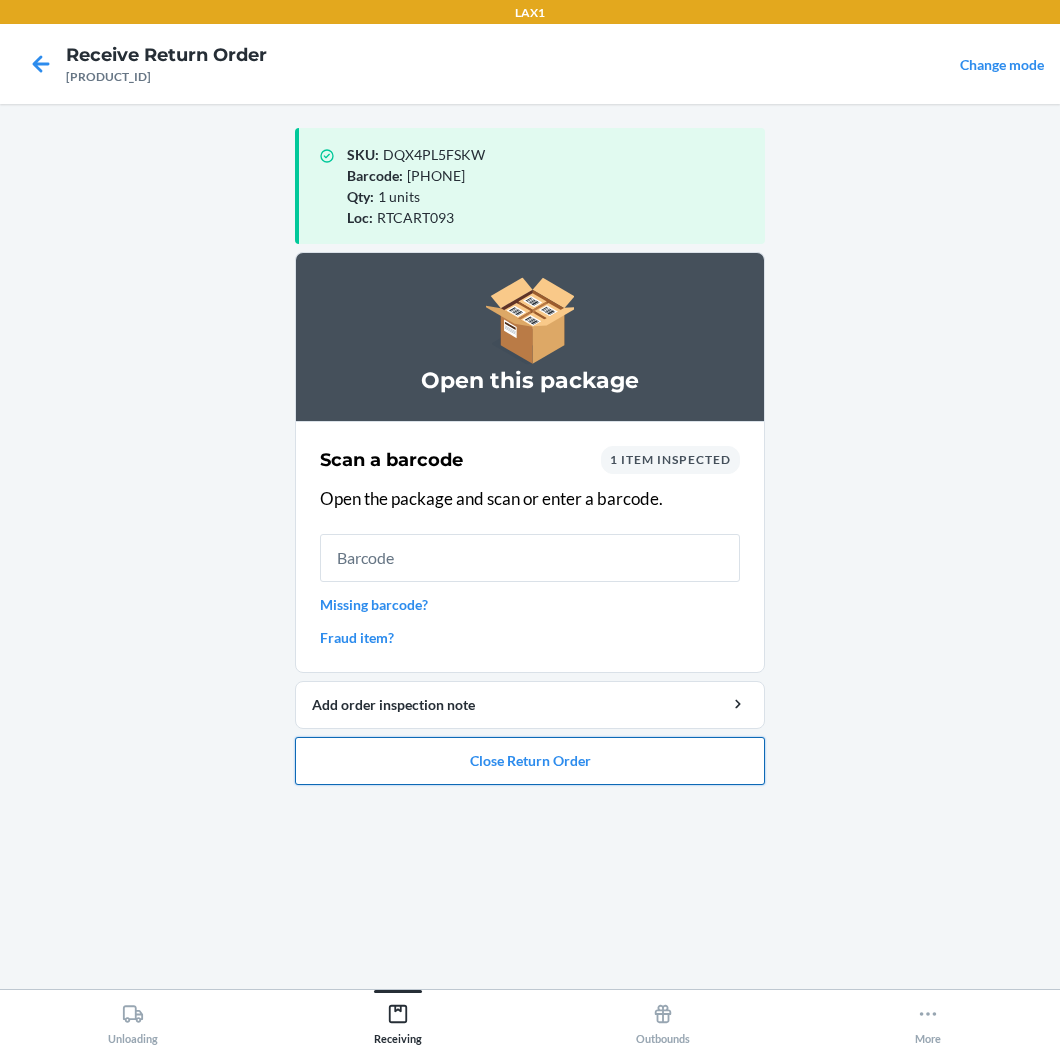 click on "Close Return Order" at bounding box center [530, 761] 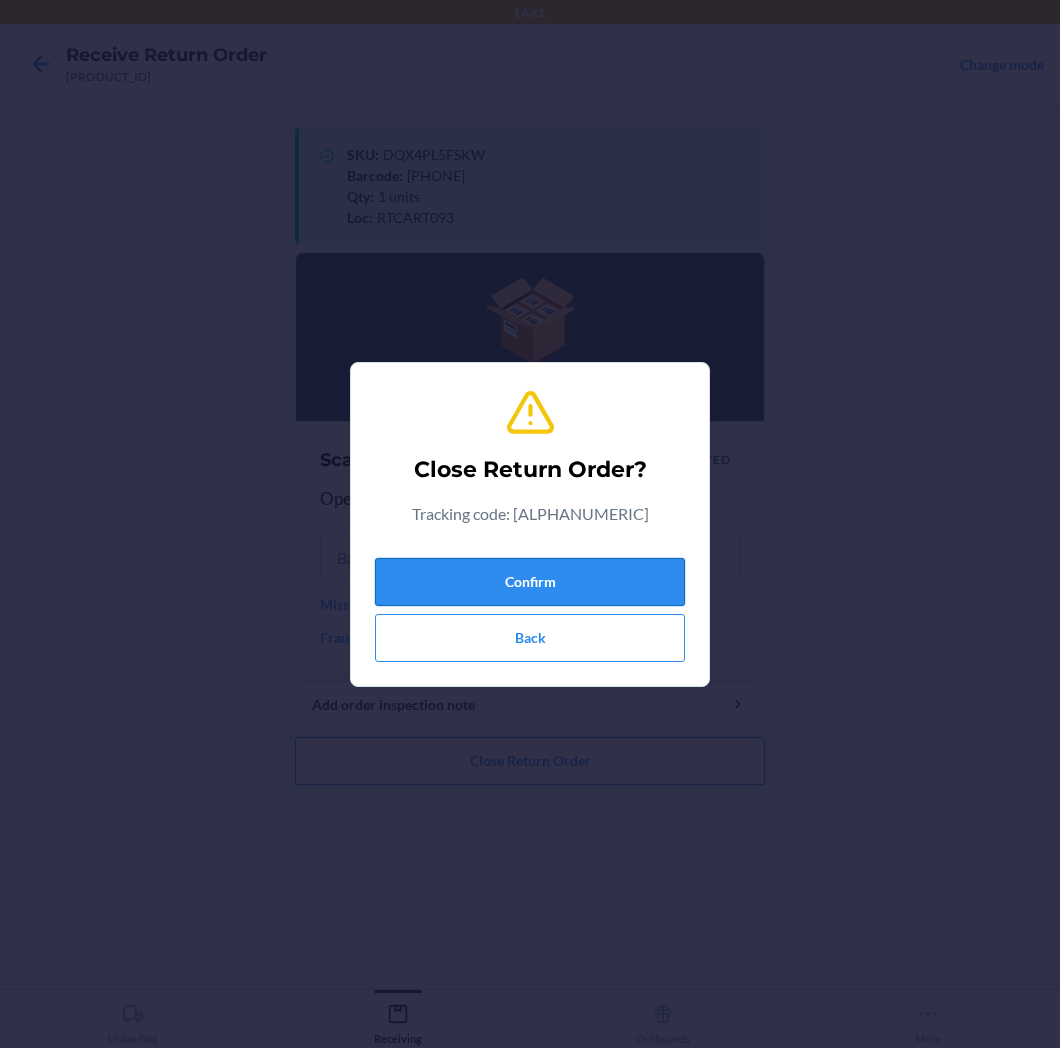 click on "Confirm" at bounding box center (530, 582) 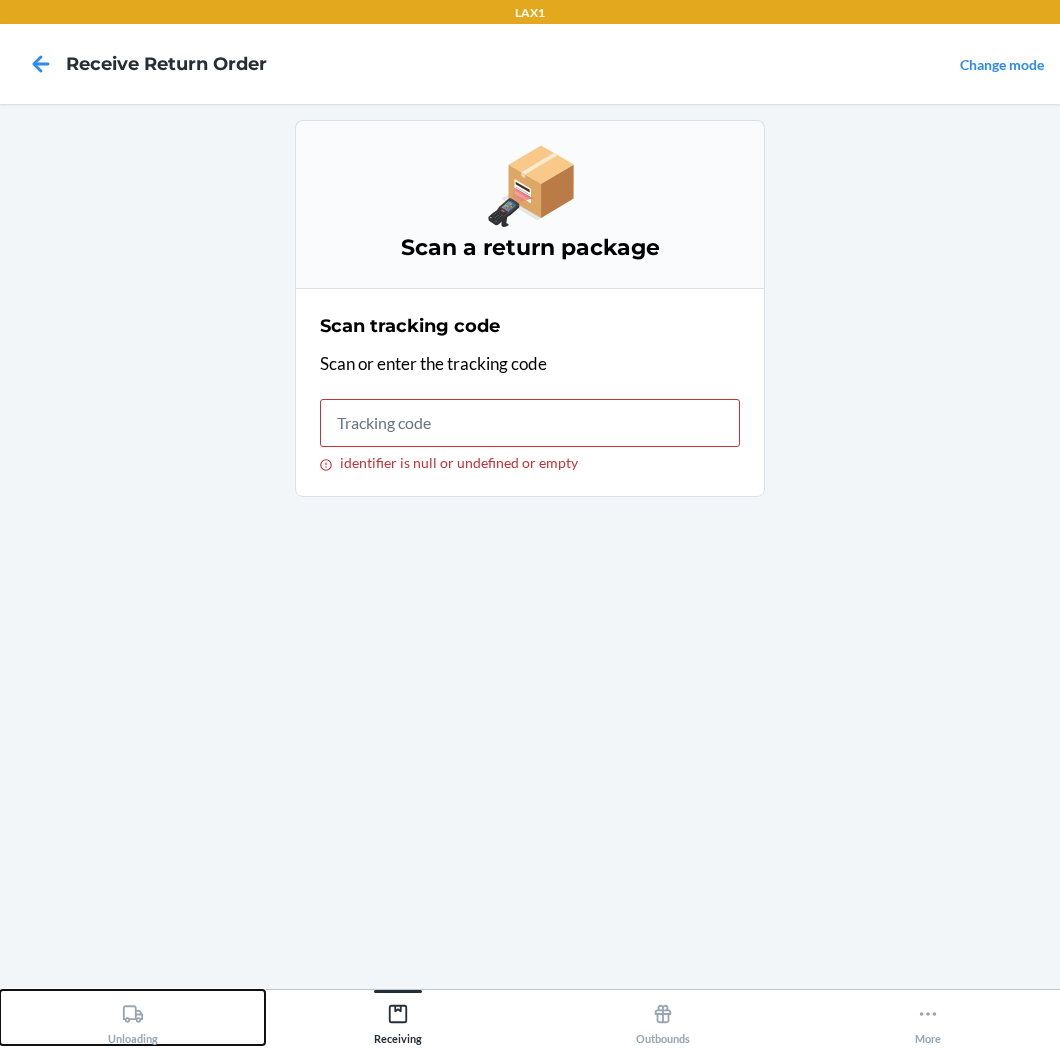 click 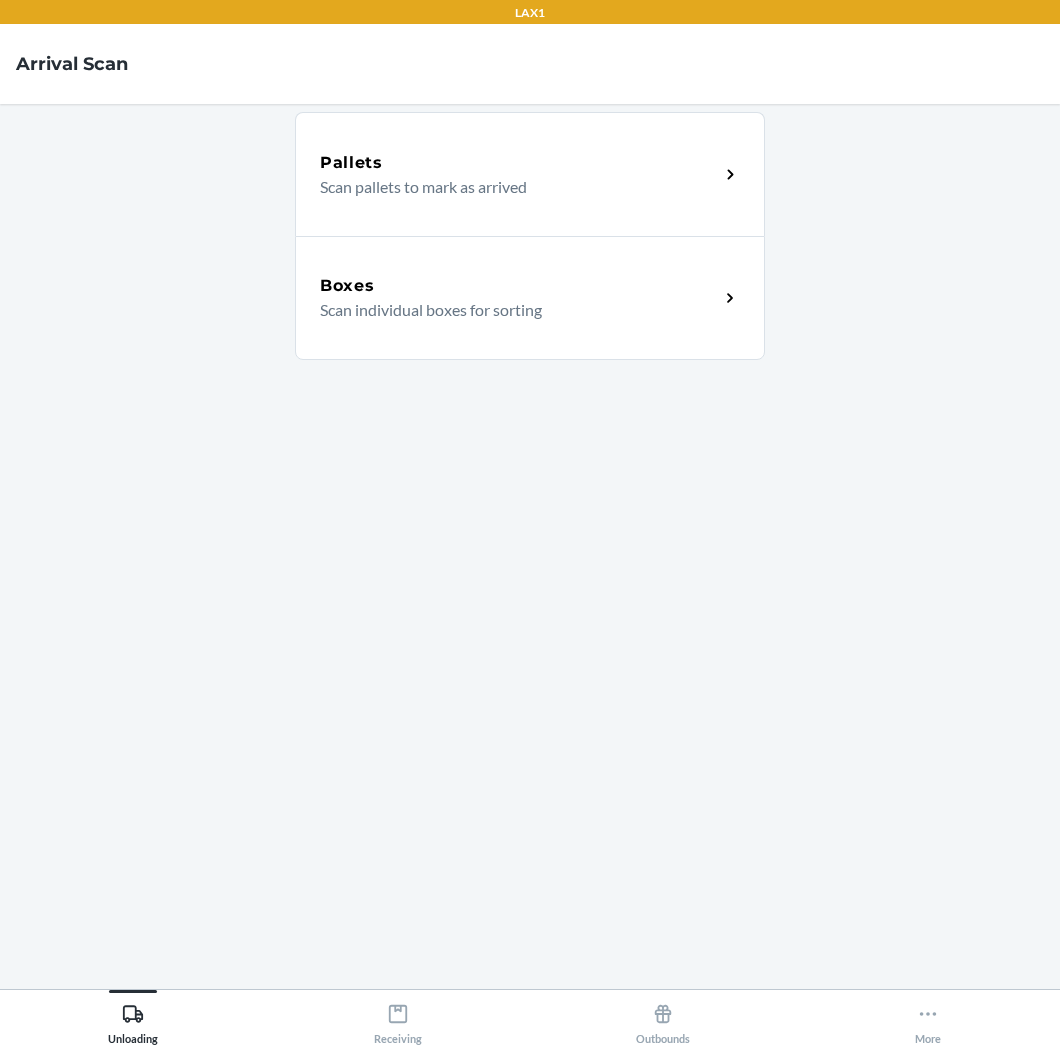 click on "Scan individual boxes for sorting" at bounding box center [511, 310] 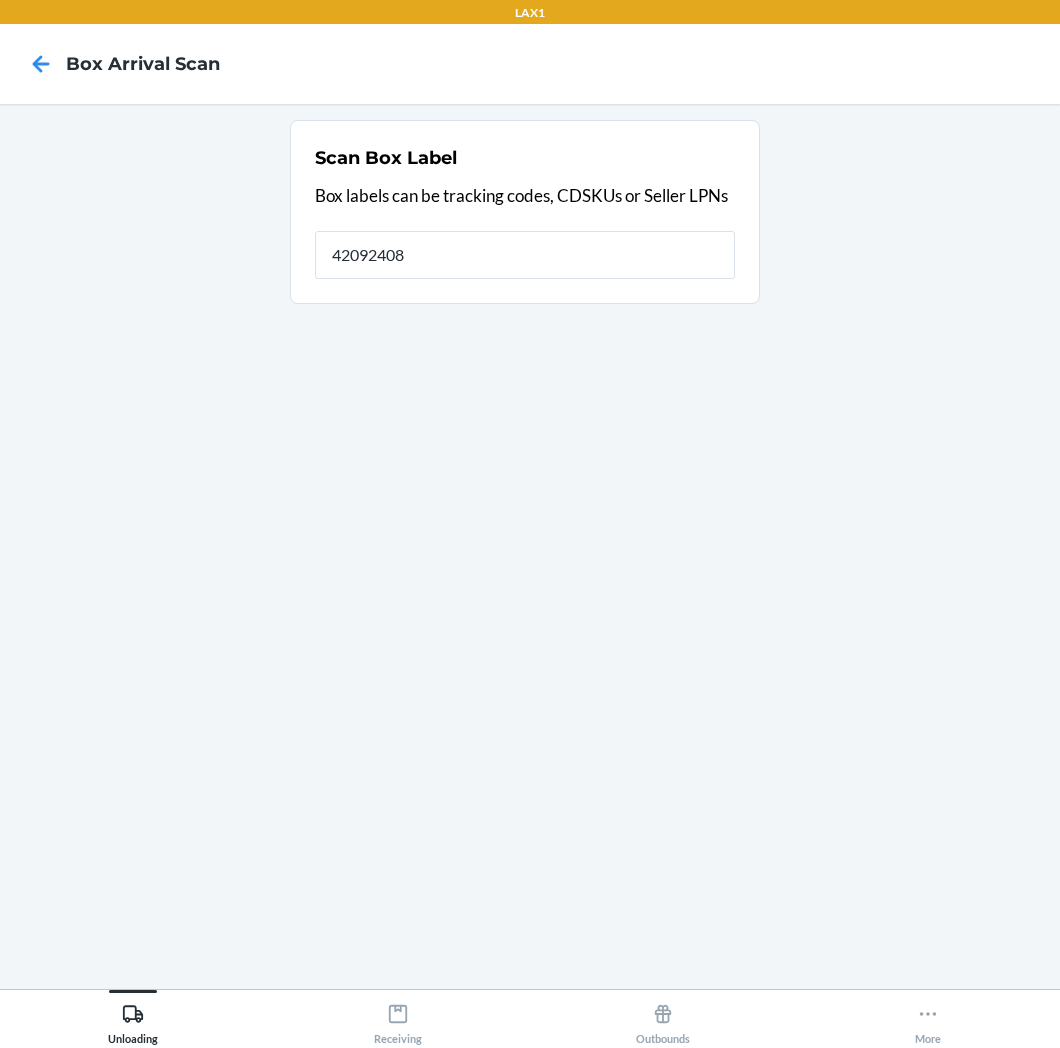 type on "42092408" 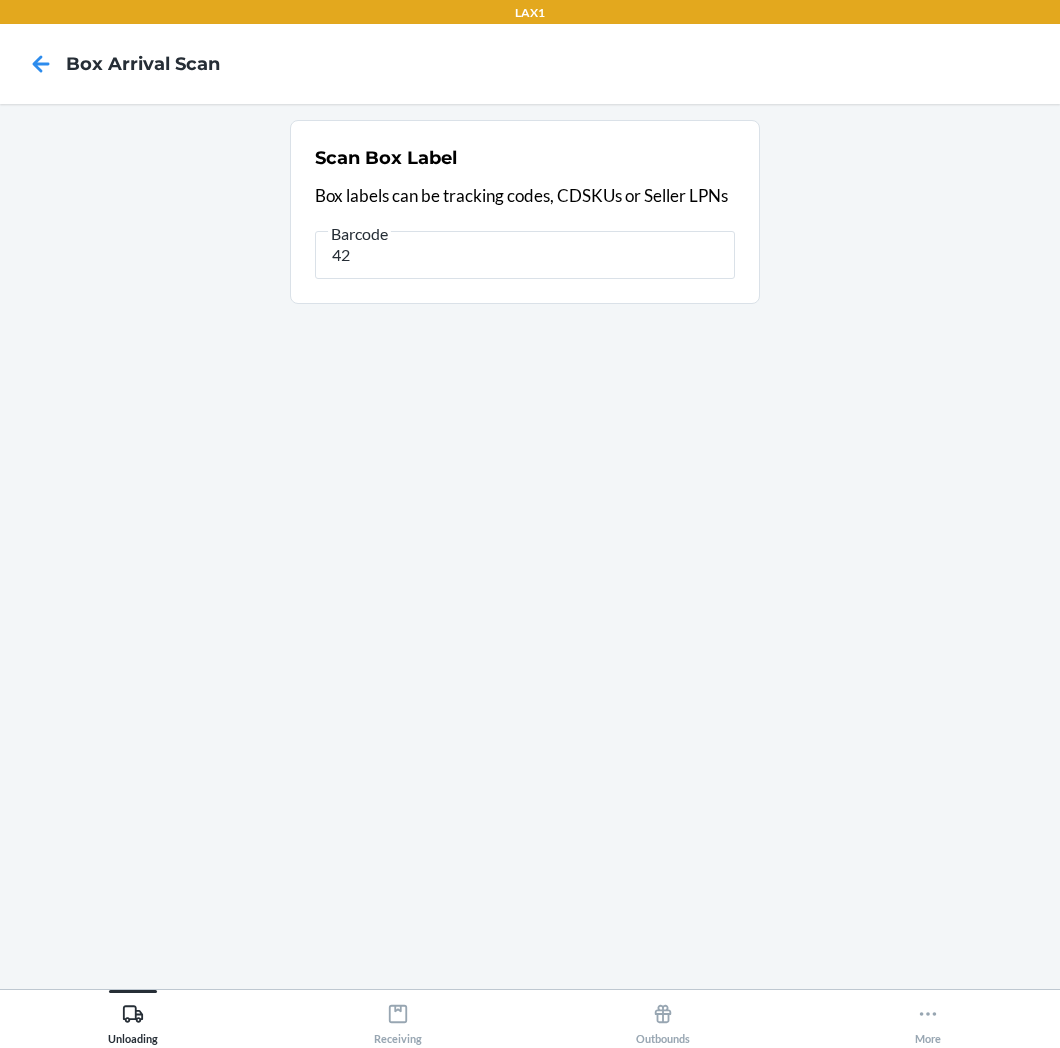 type on "4" 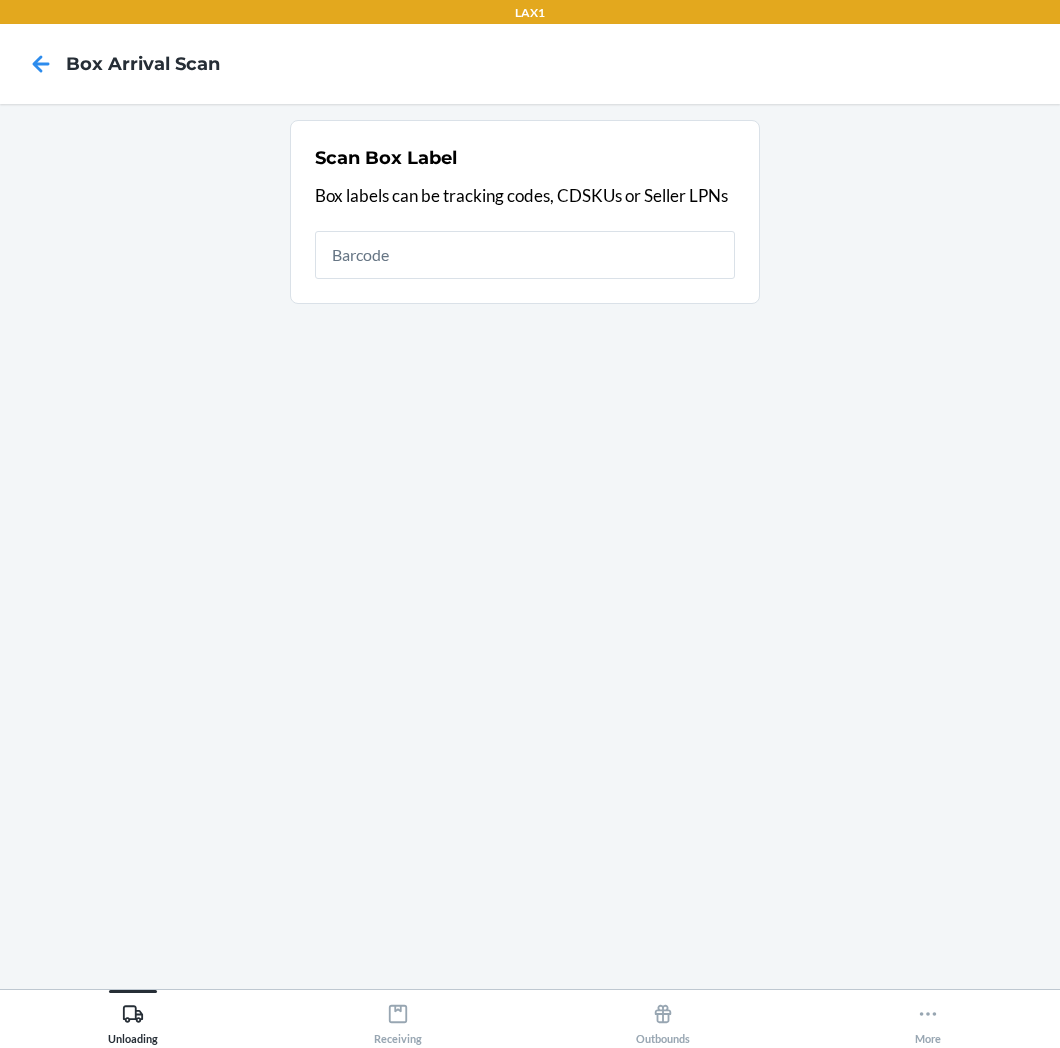 type 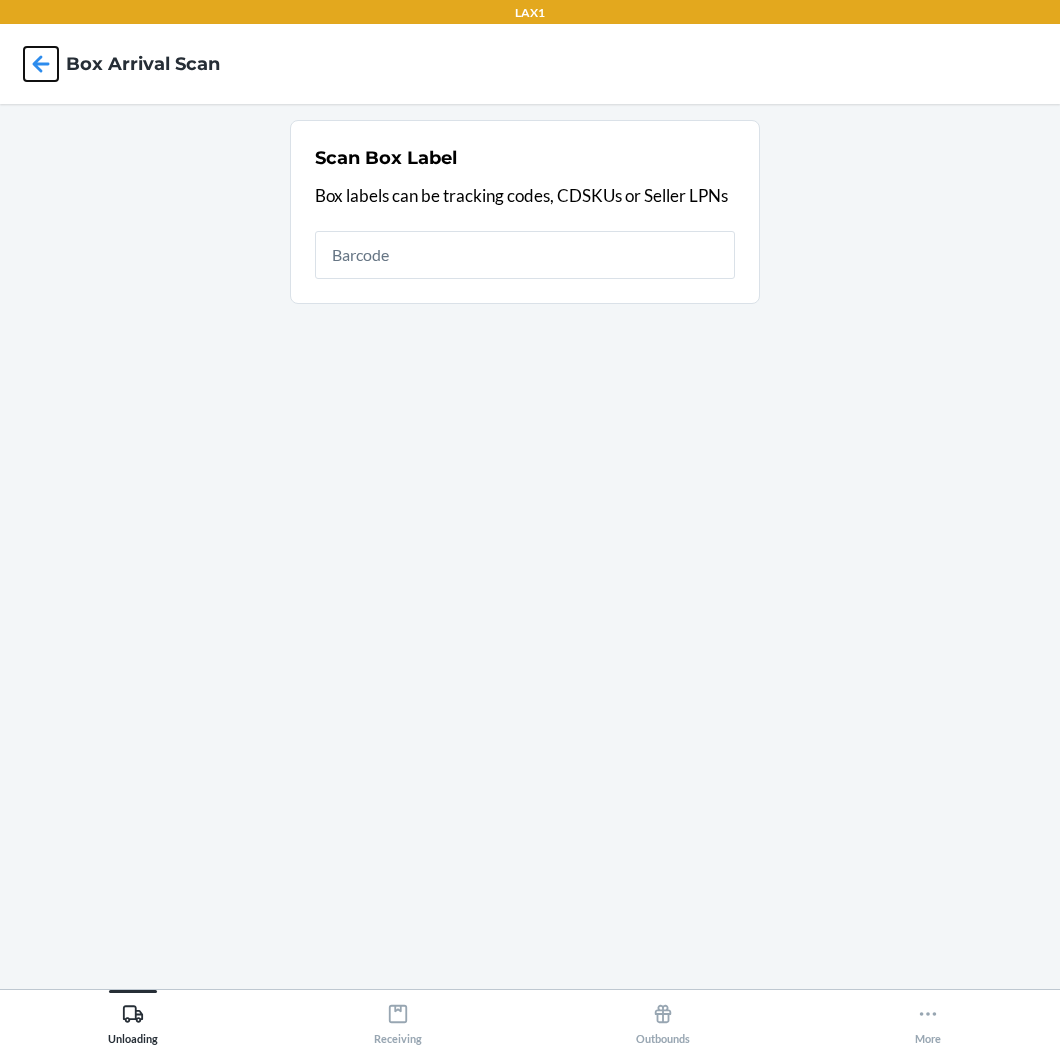 click 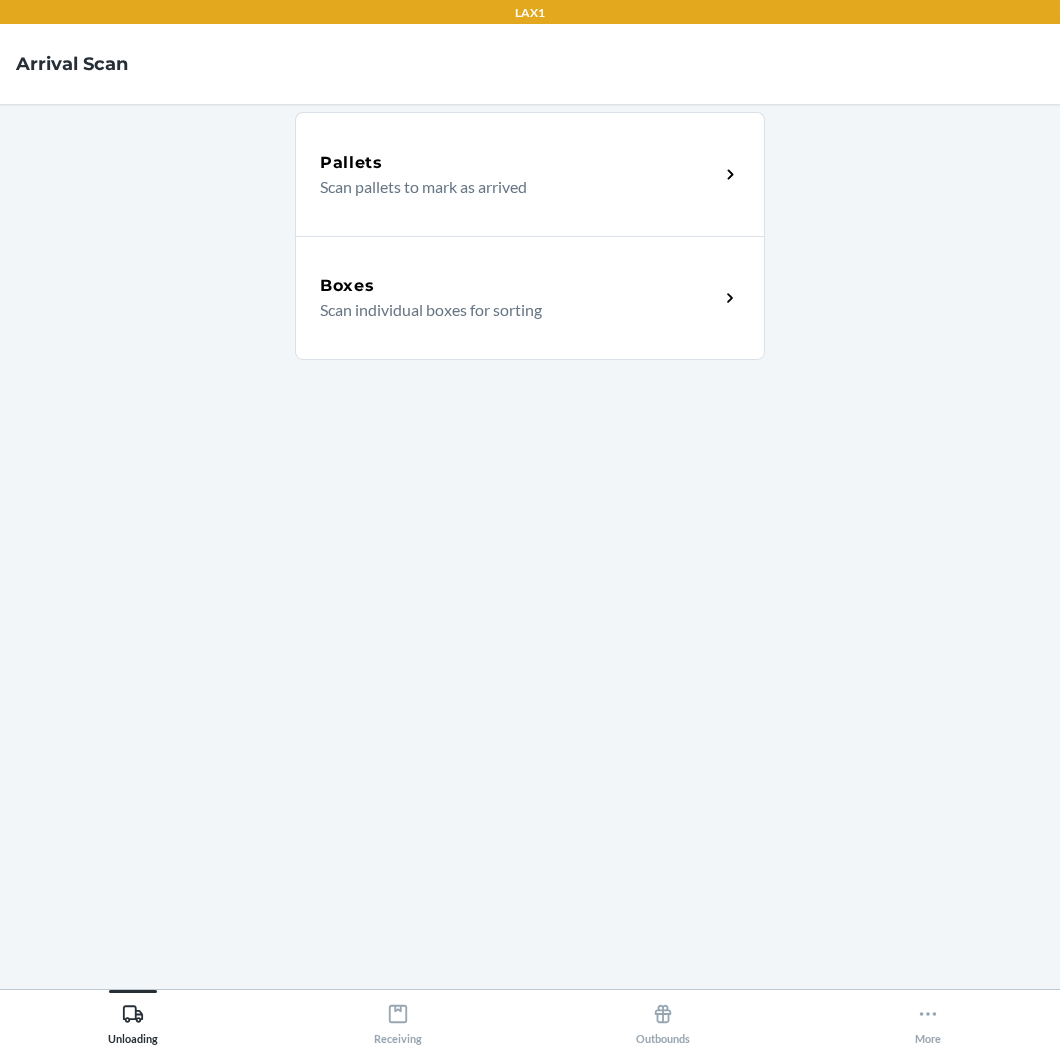 click on "Scan individual boxes for sorting" at bounding box center (511, 310) 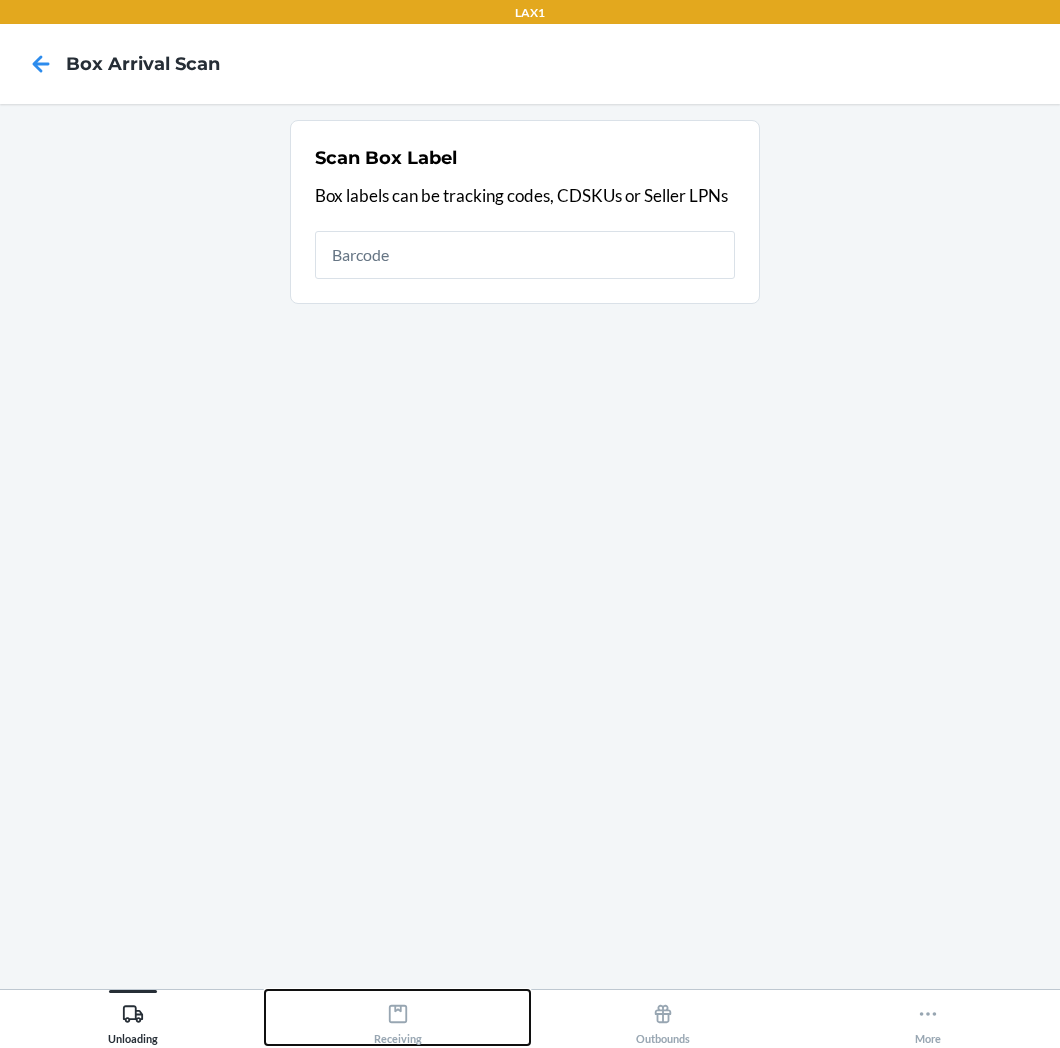 drag, startPoint x: 396, startPoint y: 1015, endPoint x: 414, endPoint y: 993, distance: 28.42534 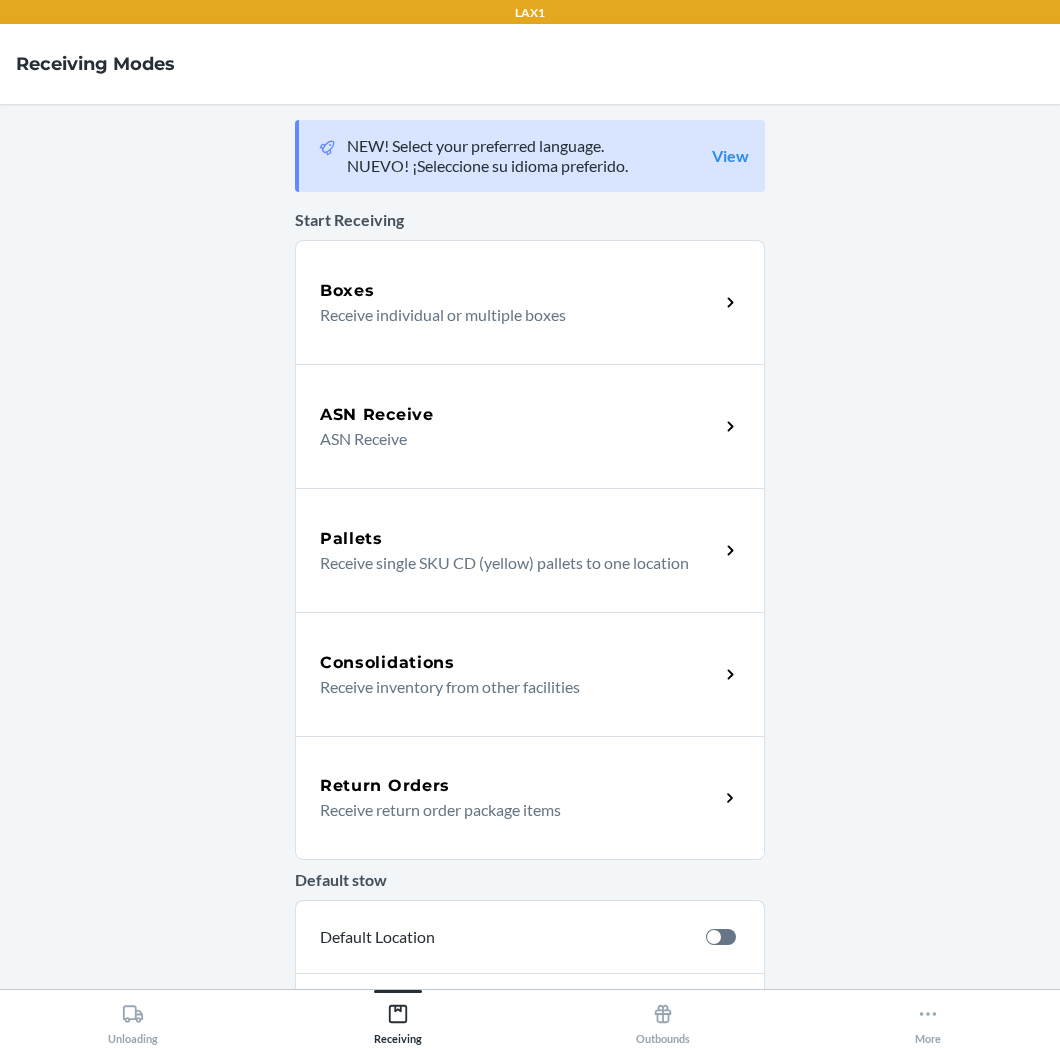 click on "Receive return order package items" at bounding box center (511, 810) 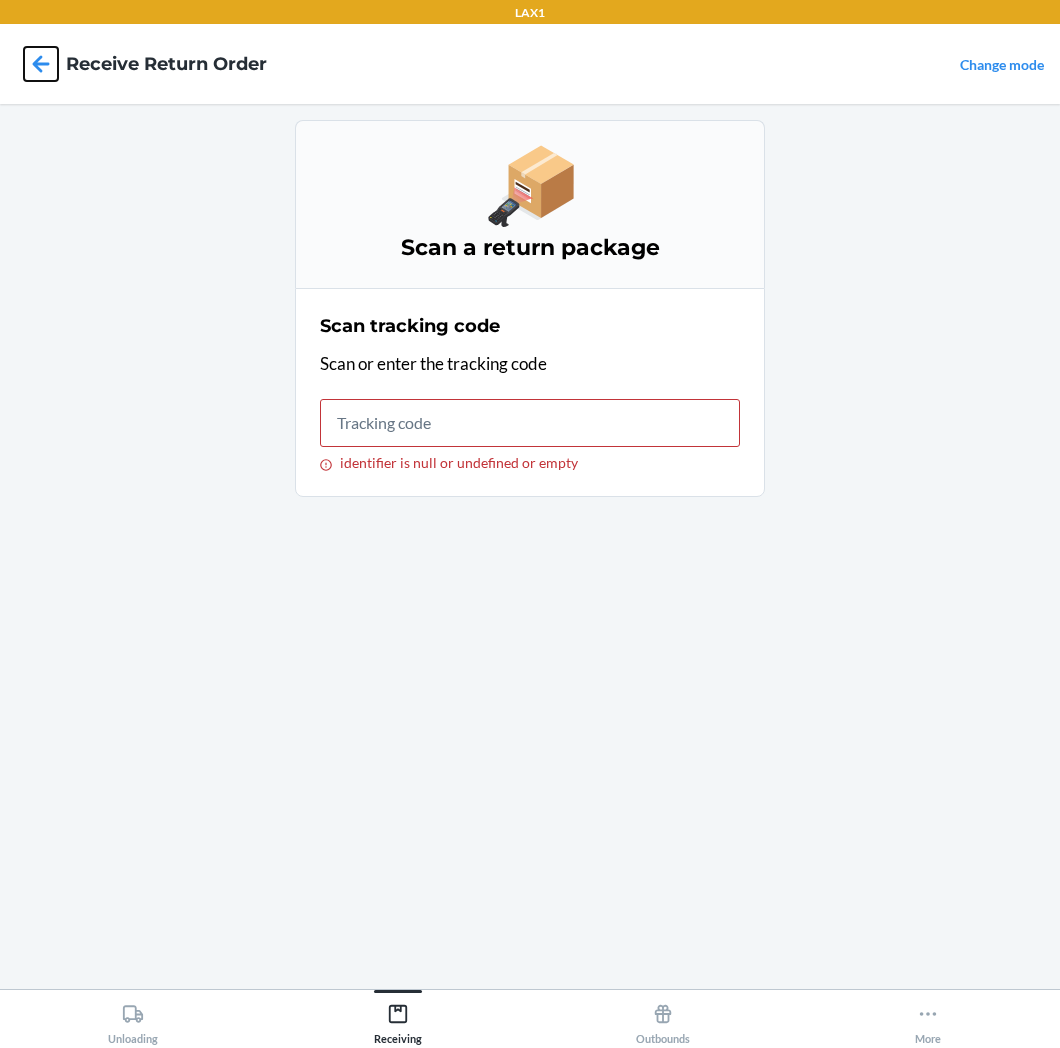 click 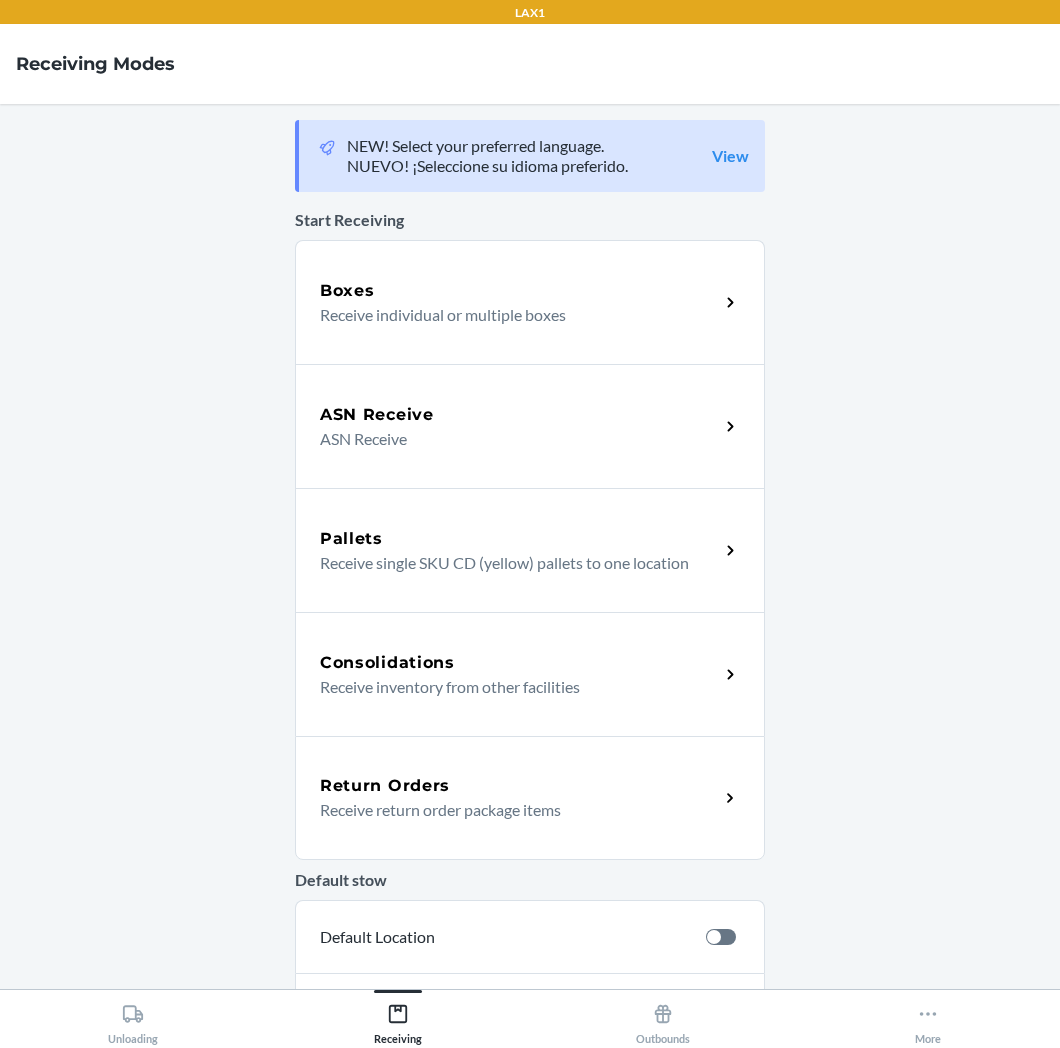 click on "Return Orders" at bounding box center (519, 786) 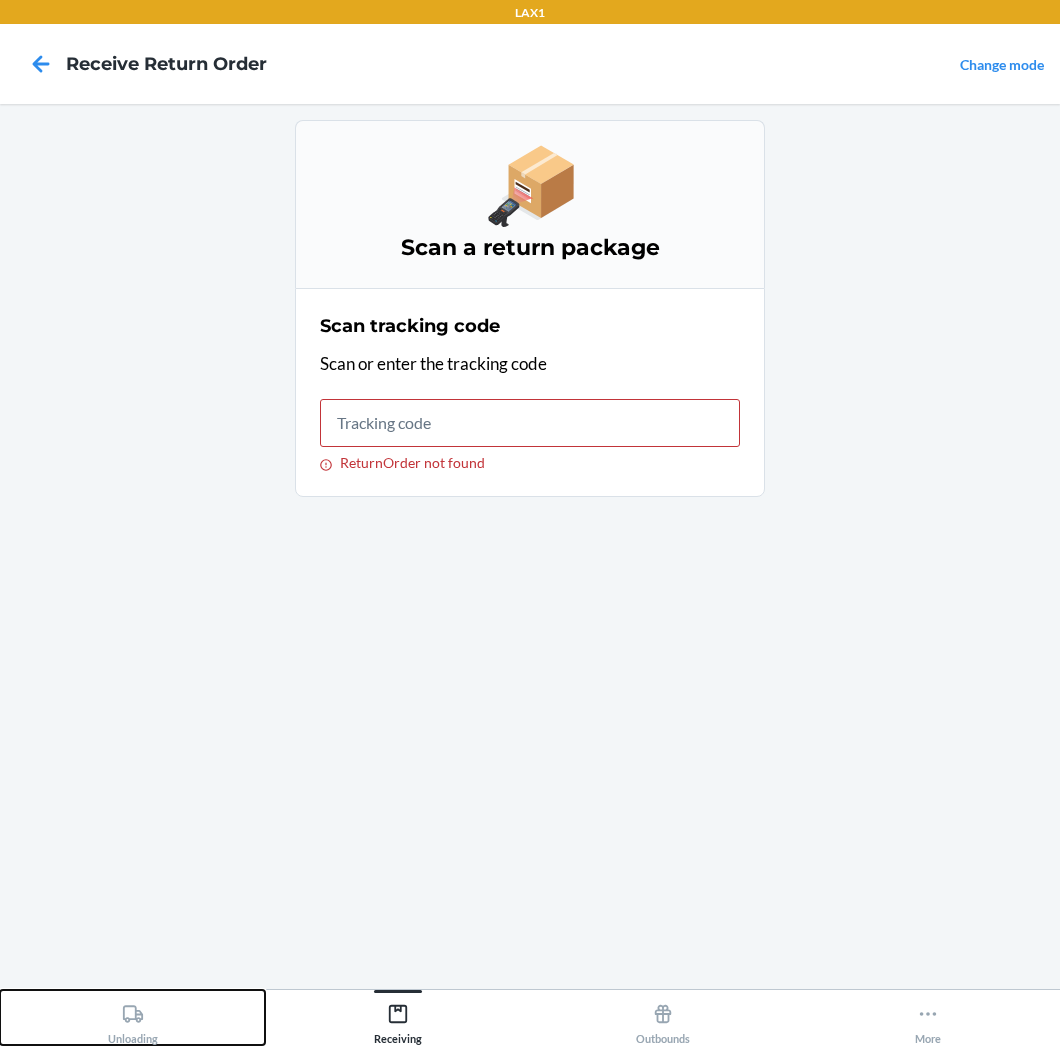 click 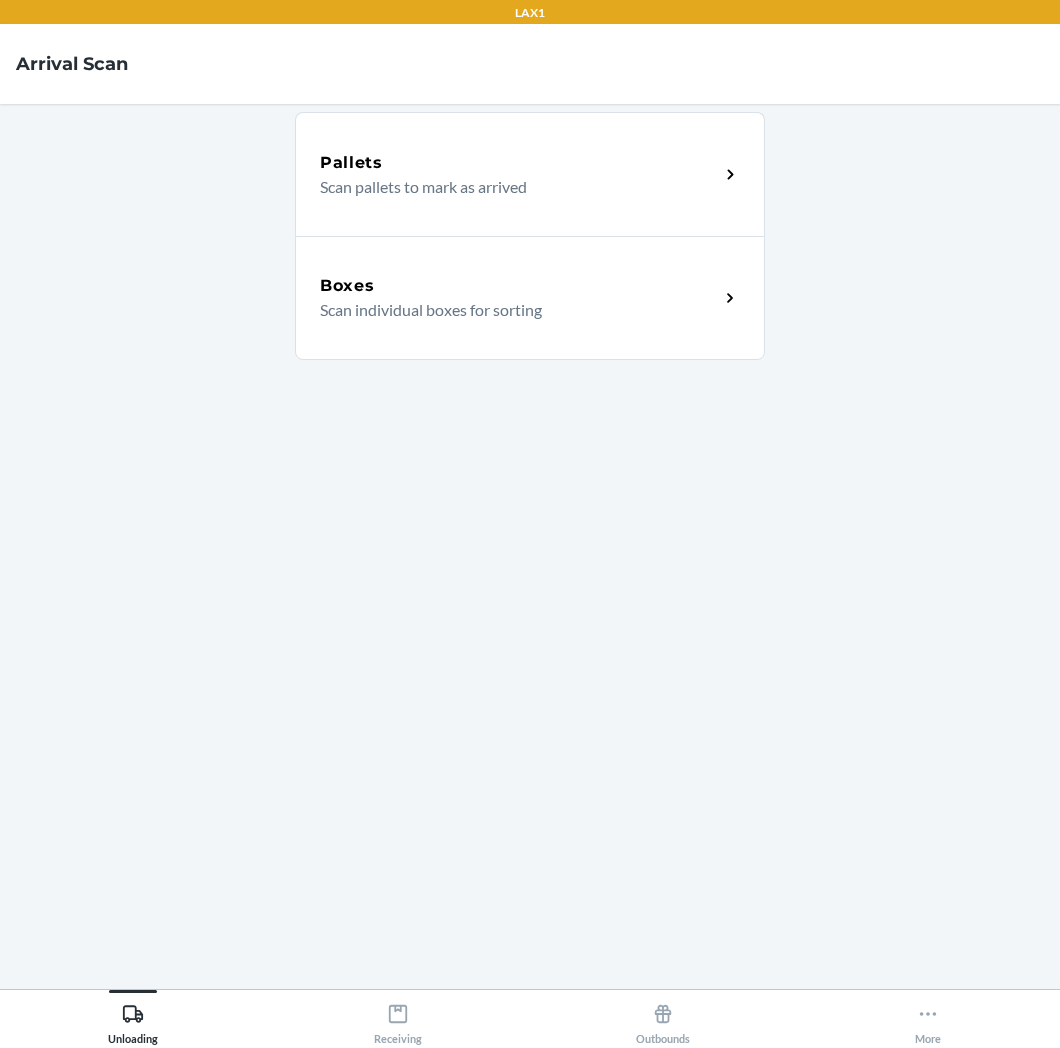 click on "Boxes Scan individual boxes for sorting" at bounding box center [530, 298] 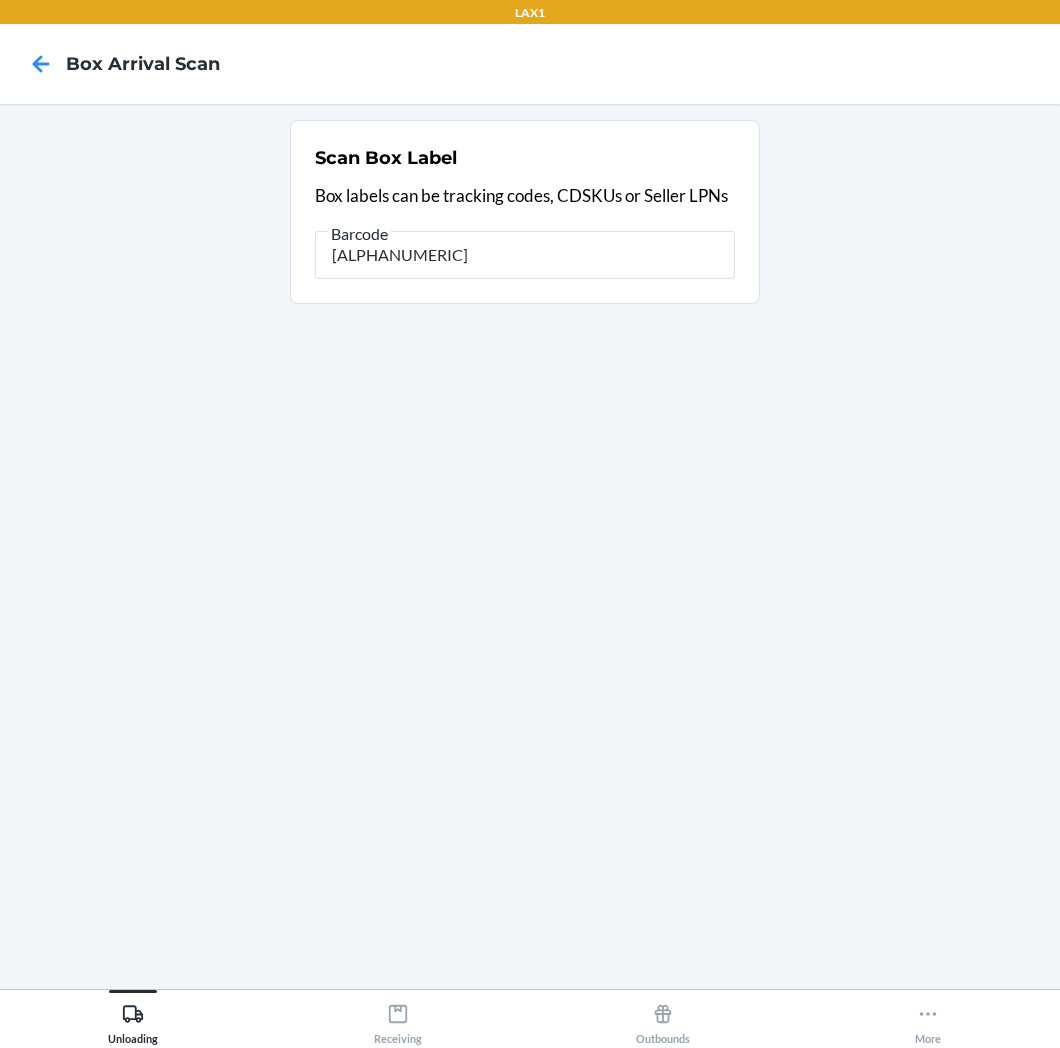 type on "[ALPHANUMERIC]" 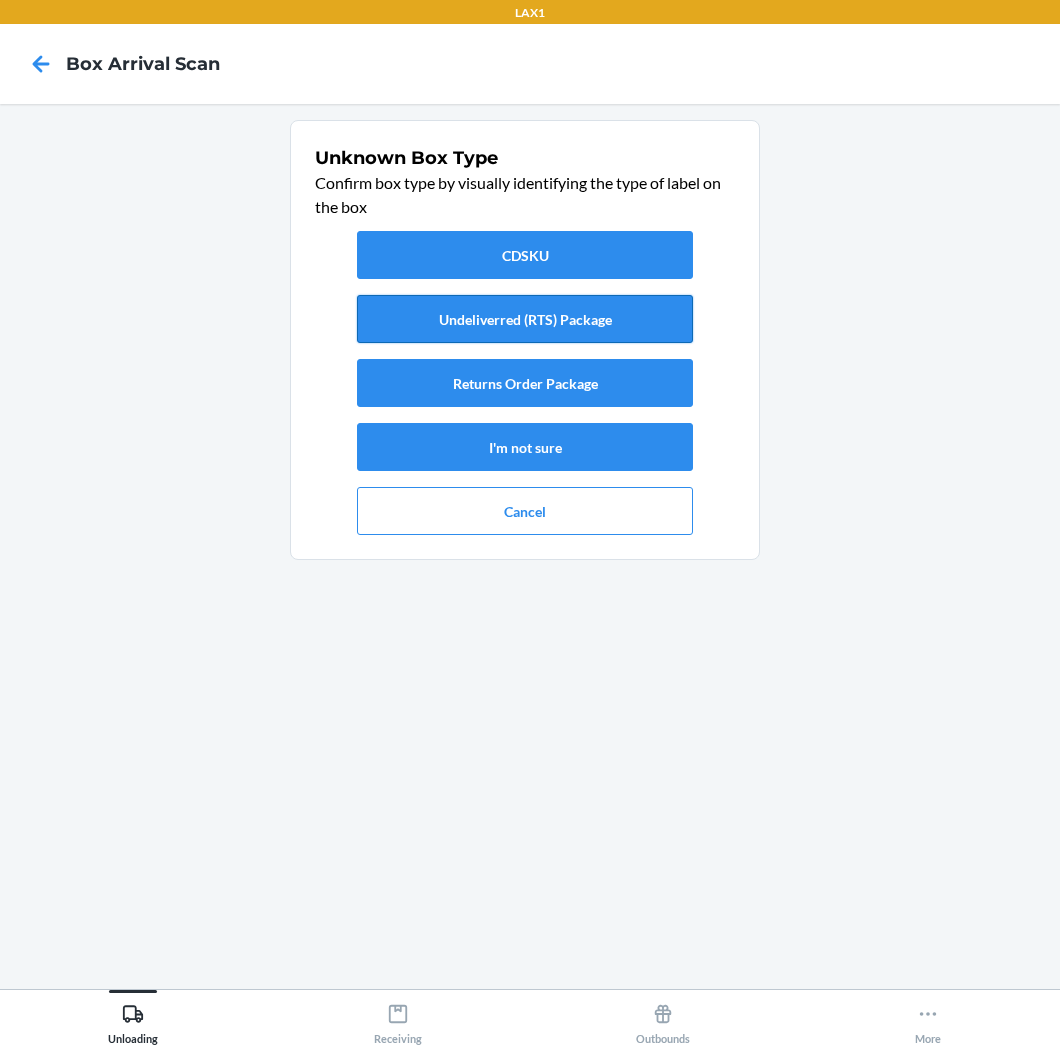 click on "Undeliverred (RTS) Package" at bounding box center [525, 319] 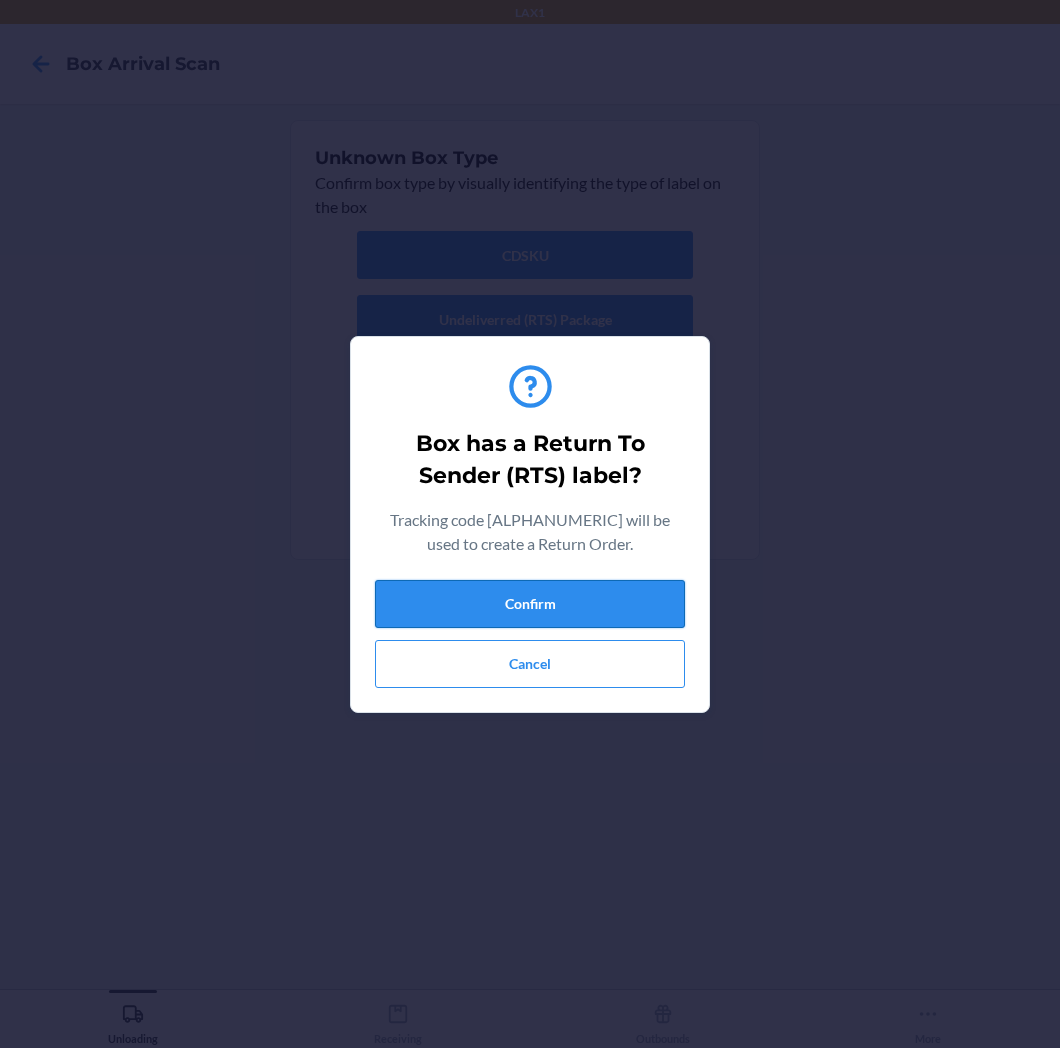 click on "Confirm" at bounding box center (530, 604) 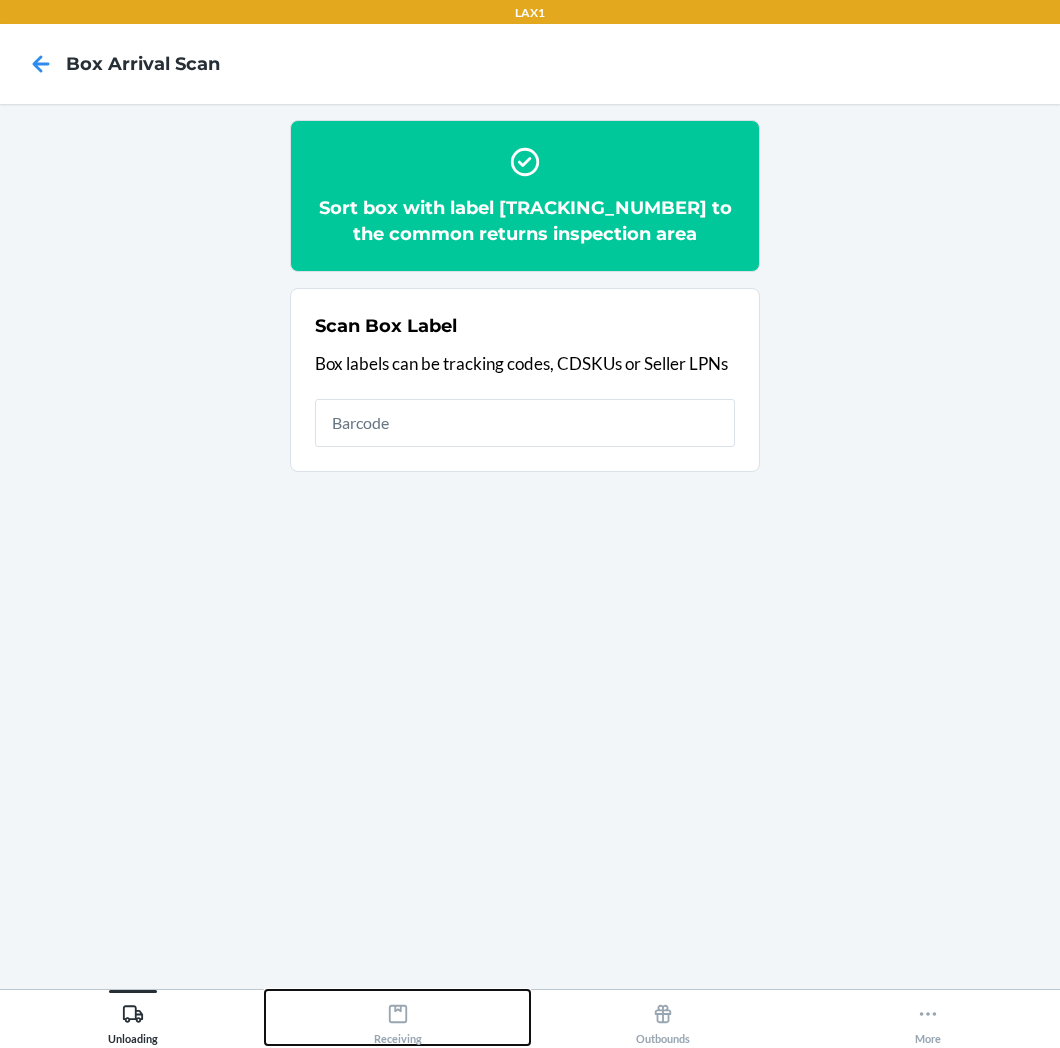 click 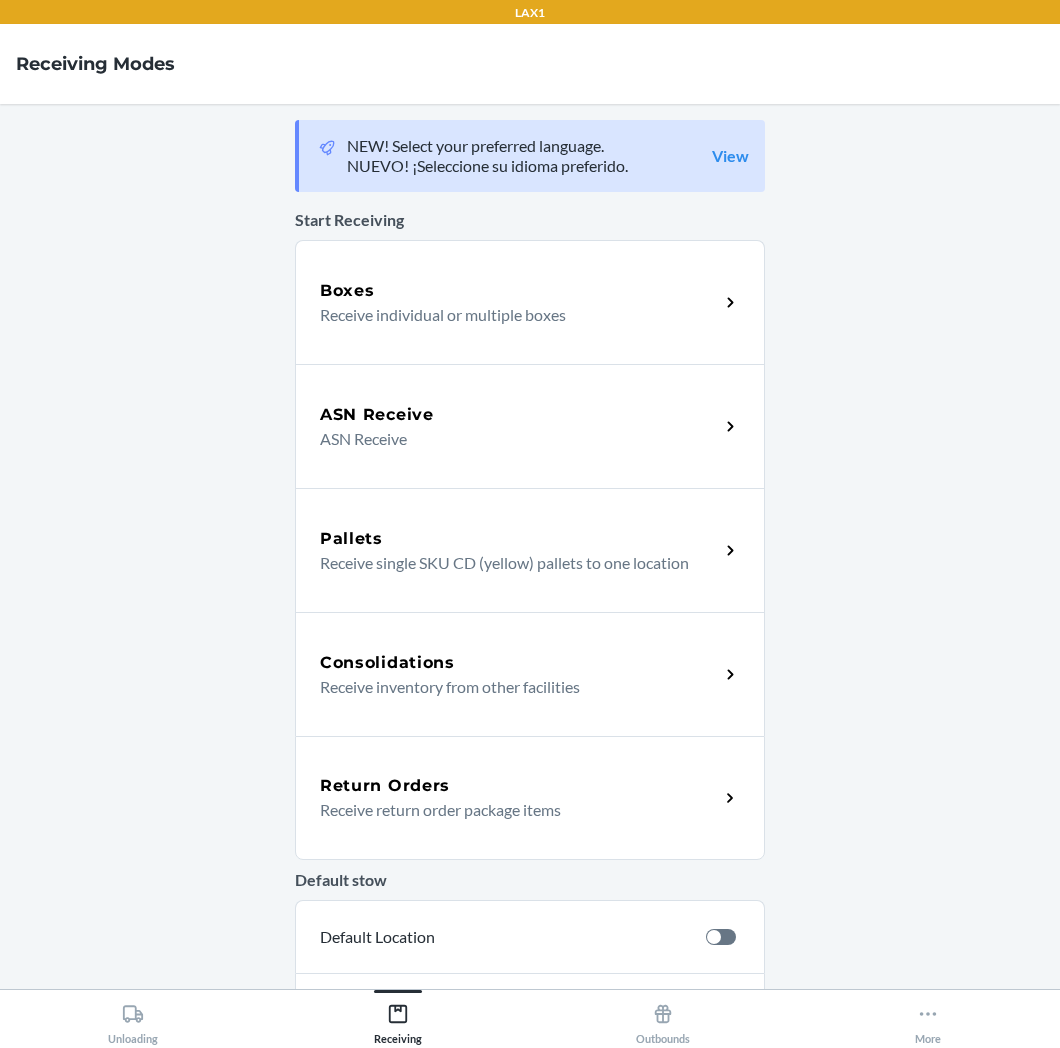 click on "Receive return order package items" at bounding box center (511, 810) 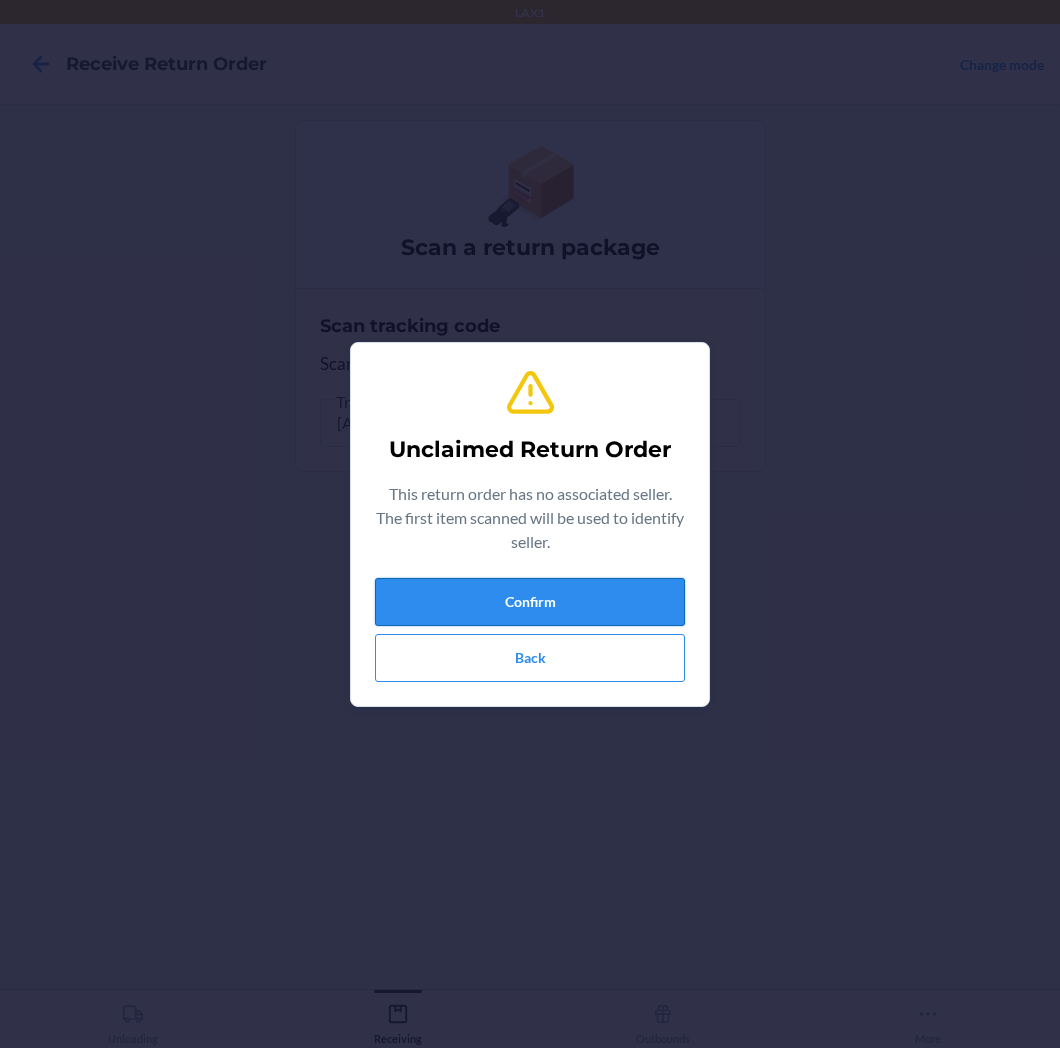 click on "Confirm" at bounding box center [530, 602] 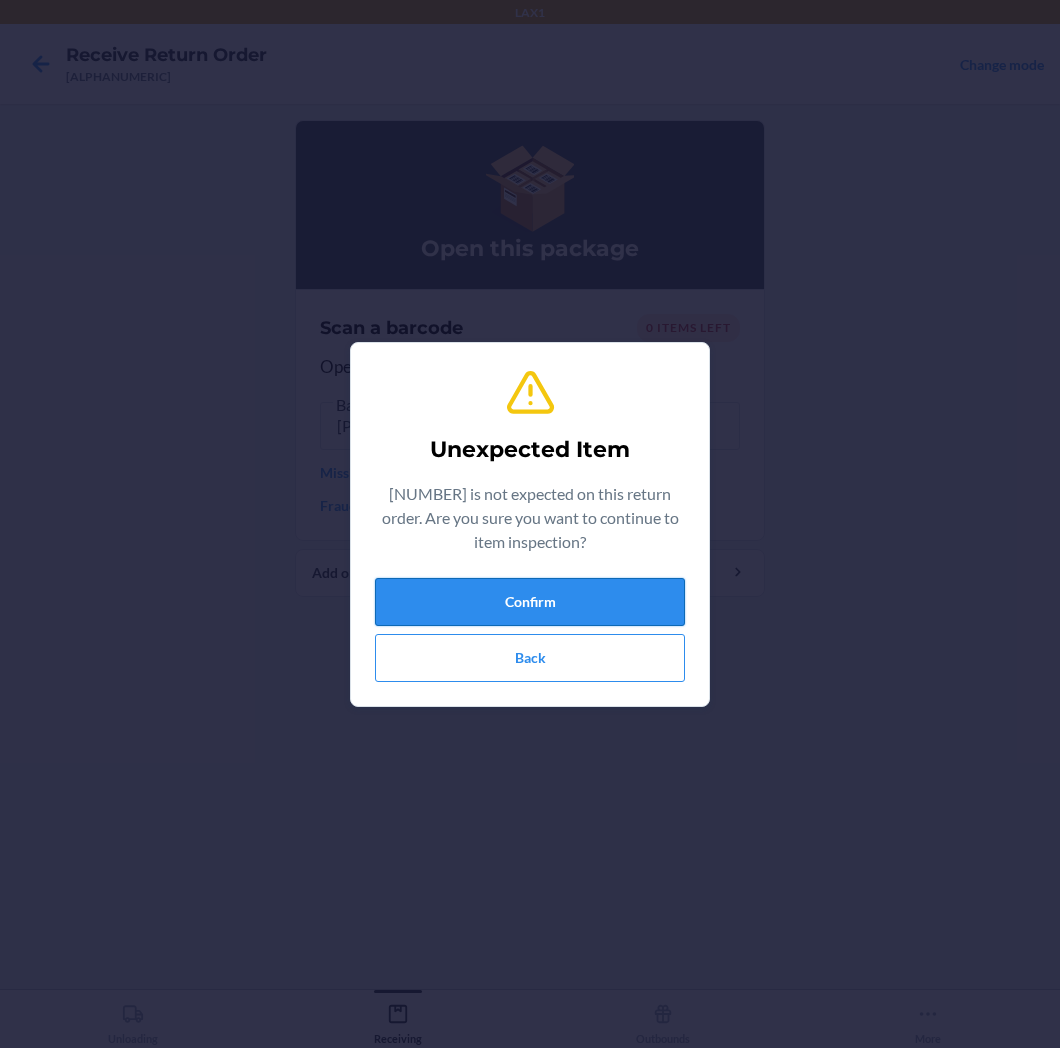 drag, startPoint x: 545, startPoint y: 604, endPoint x: 541, endPoint y: 592, distance: 12.649111 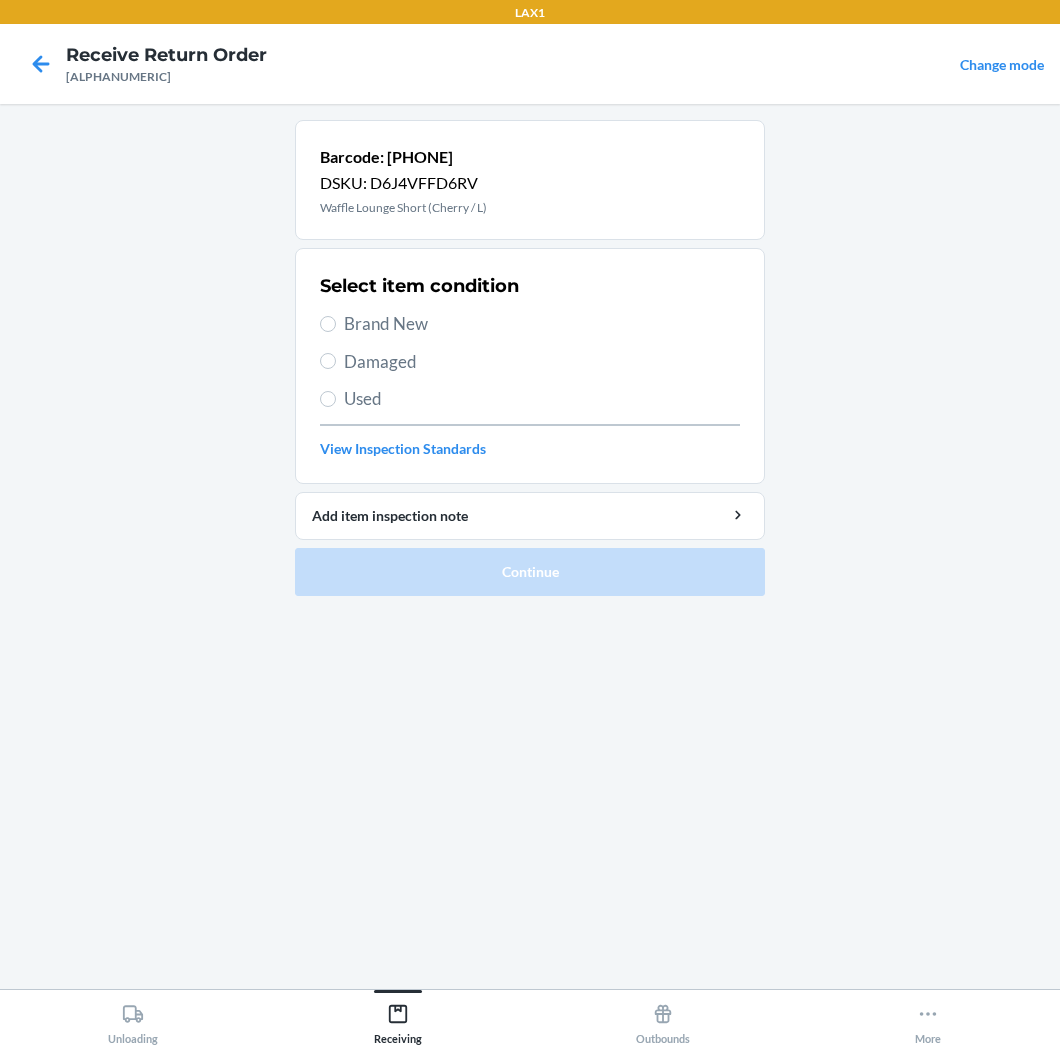 click on "Brand New" at bounding box center (542, 324) 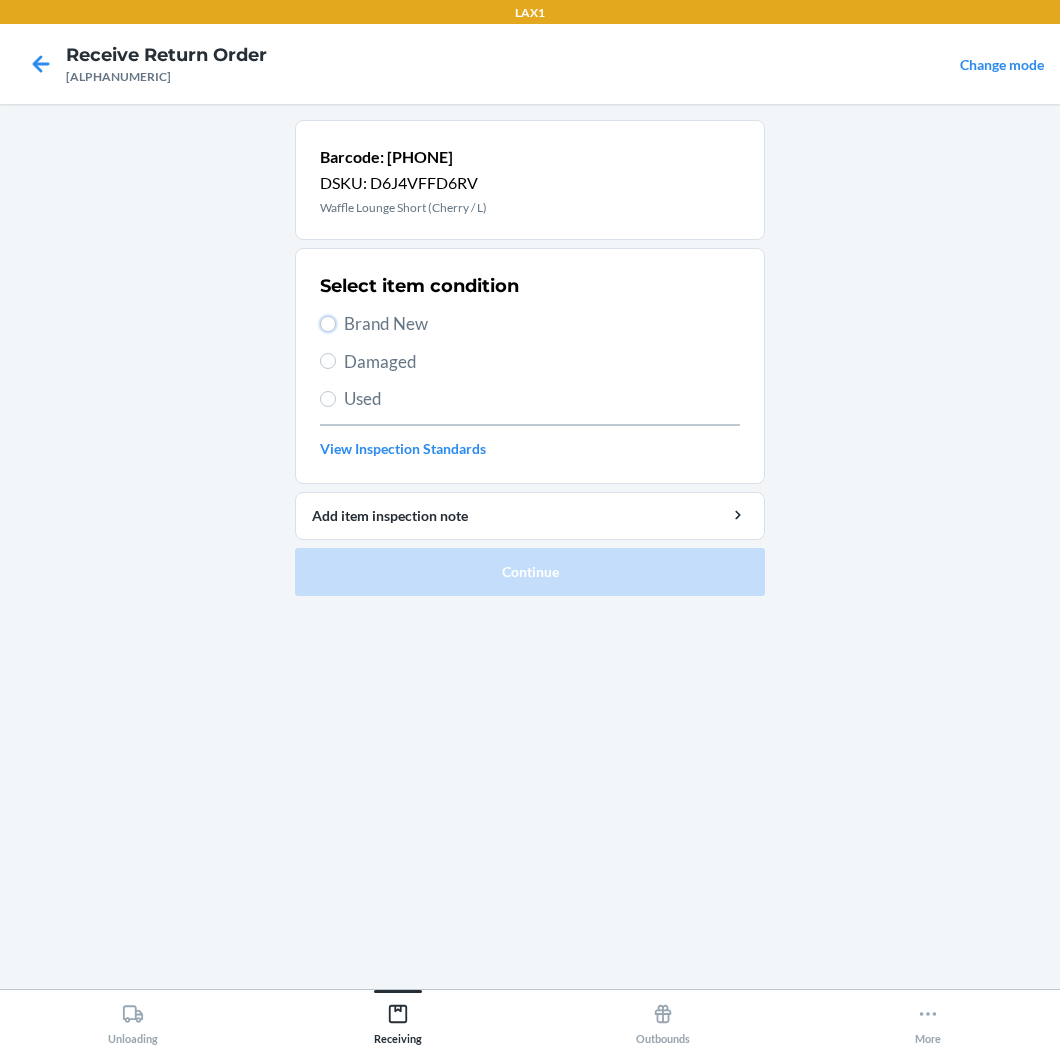 radio on "true" 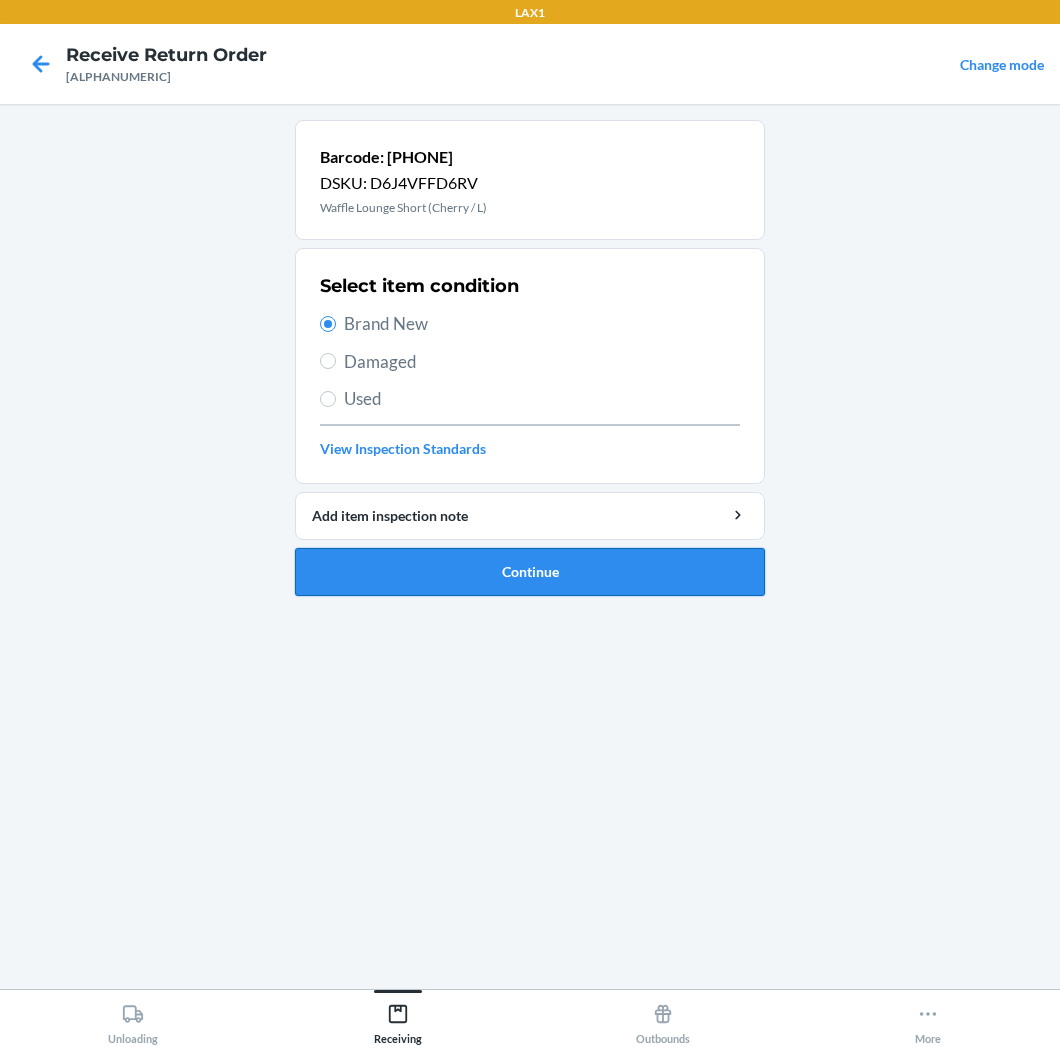 click on "Continue" at bounding box center [530, 572] 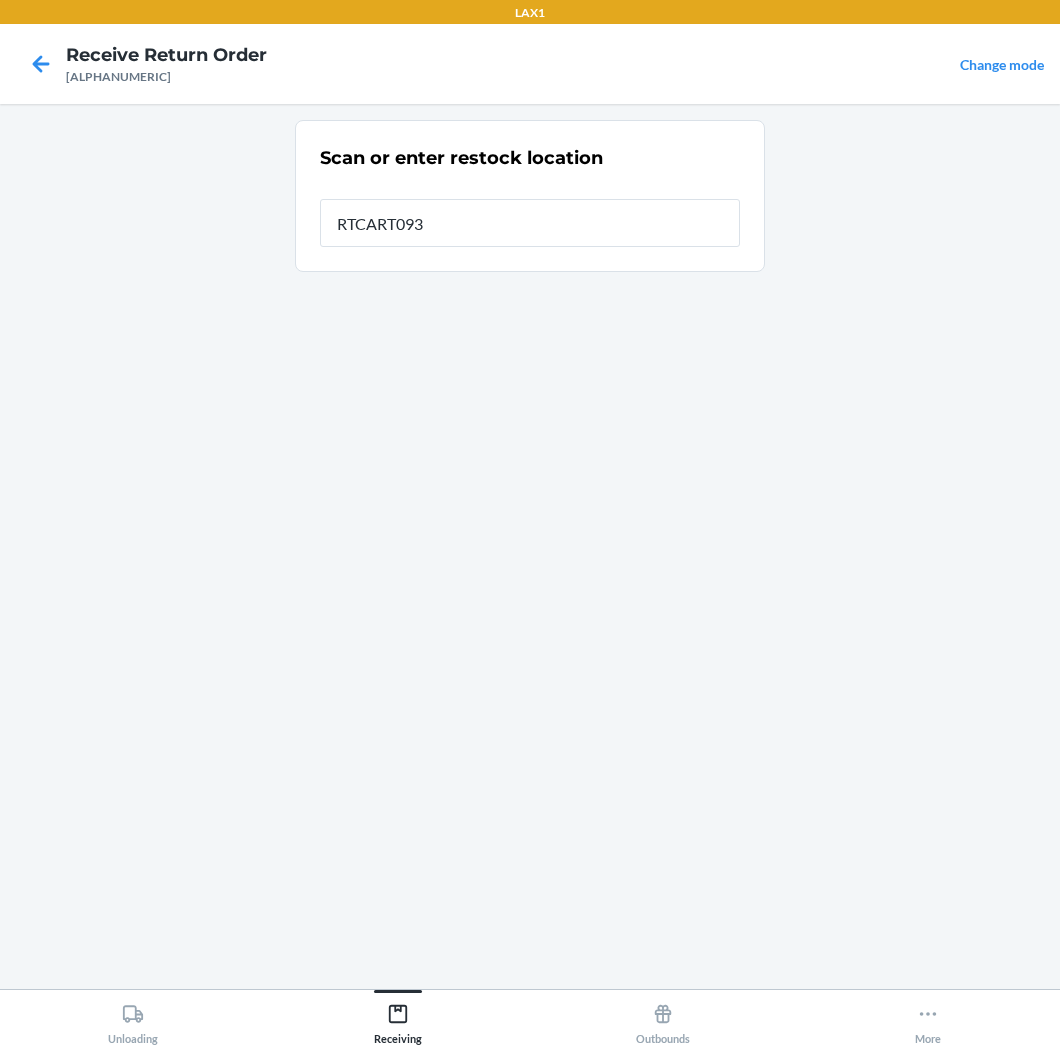 type on "RTCART093" 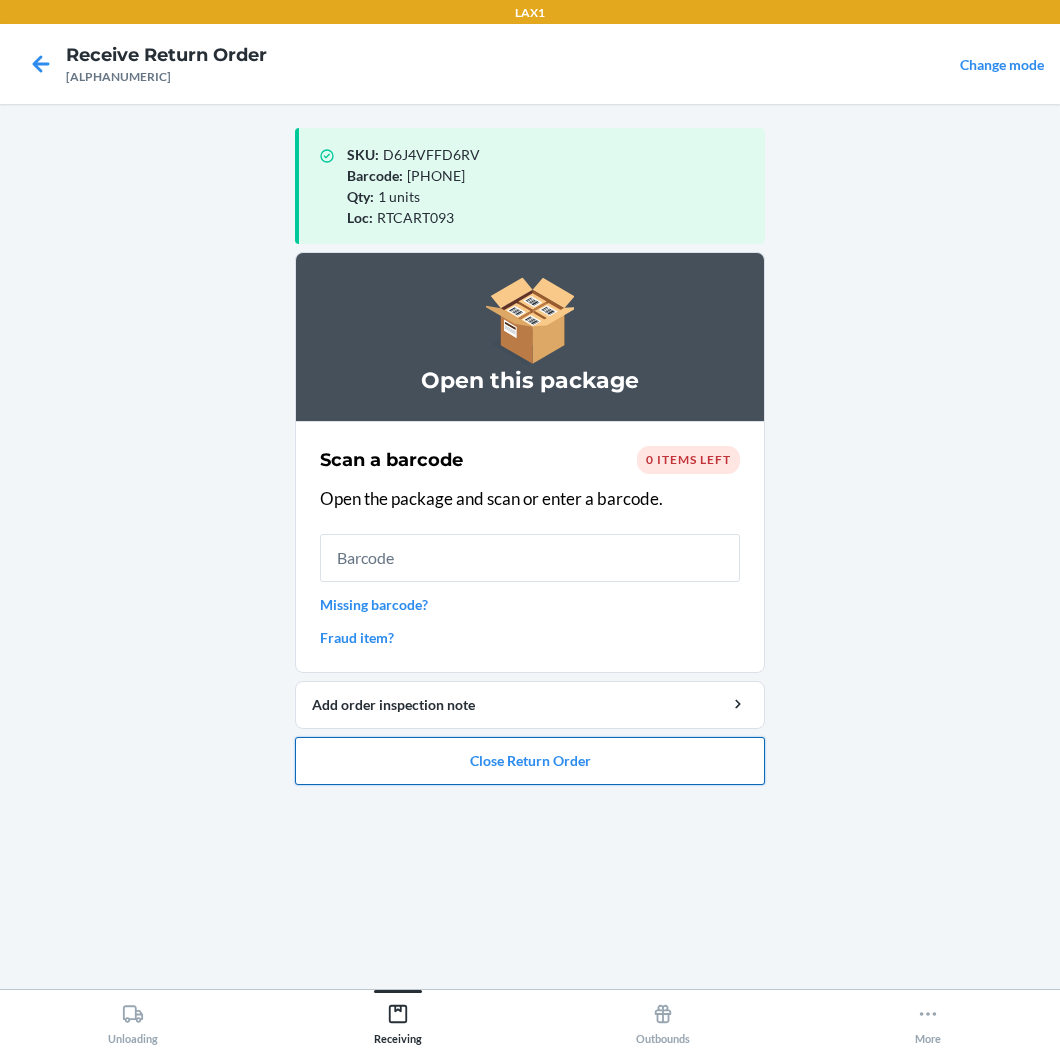 click on "Close Return Order" at bounding box center (530, 761) 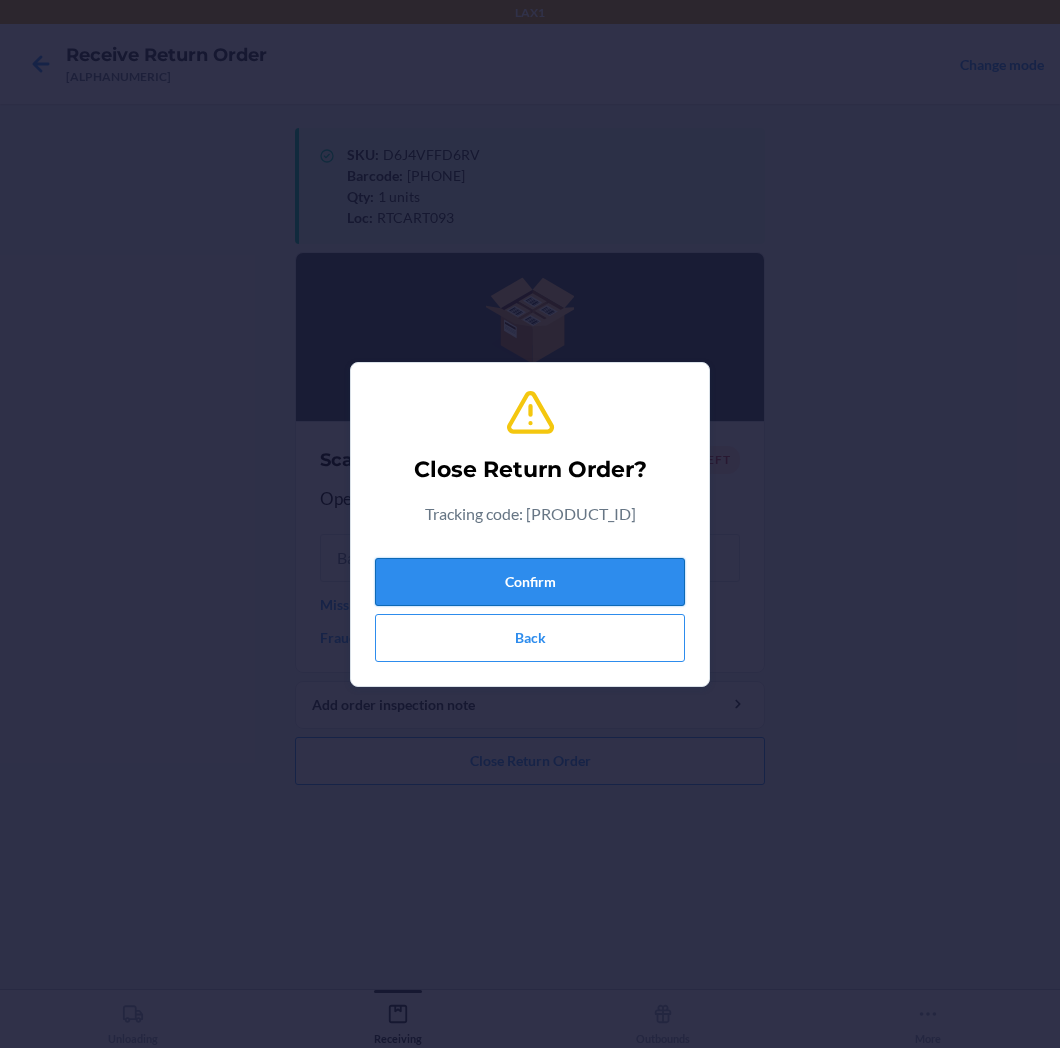 click on "Confirm" at bounding box center [530, 582] 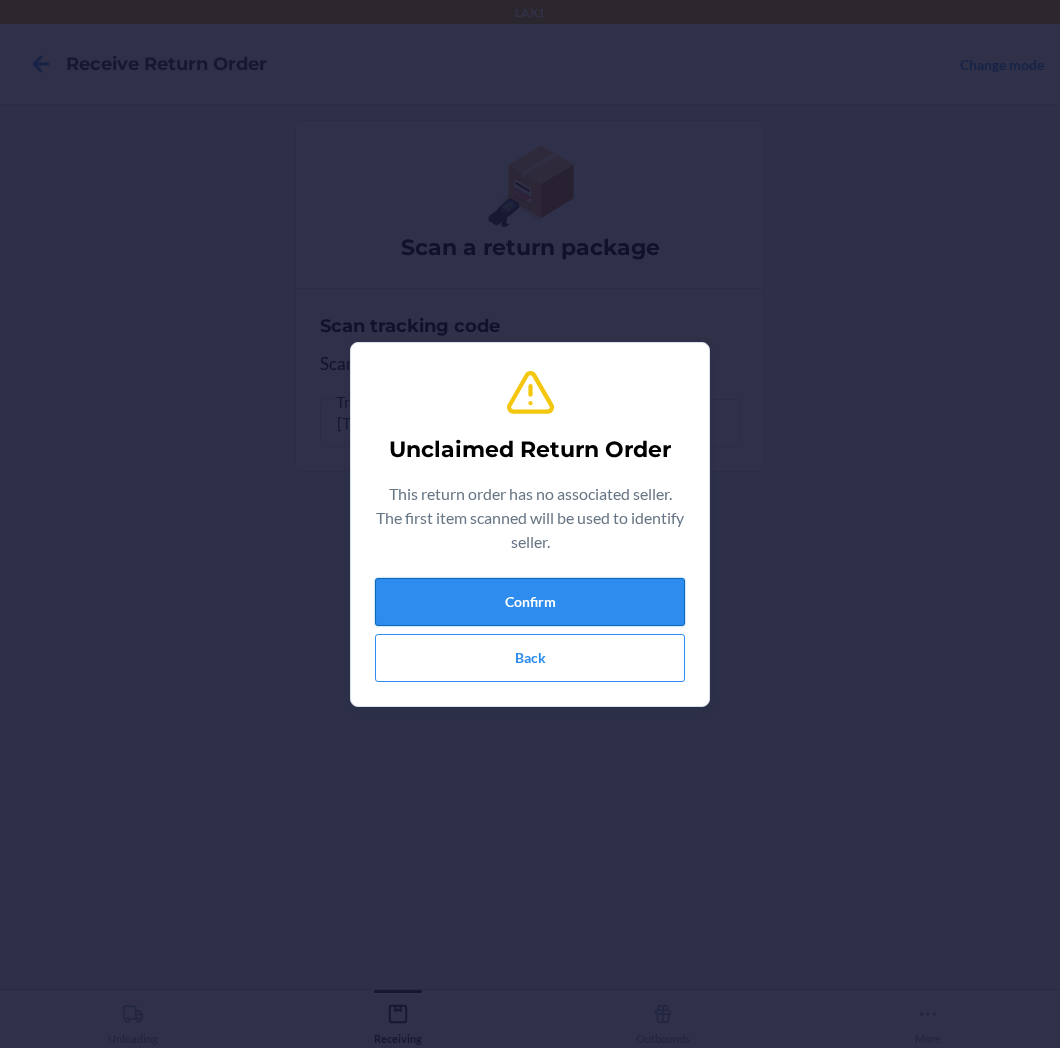 click on "Confirm" at bounding box center (530, 602) 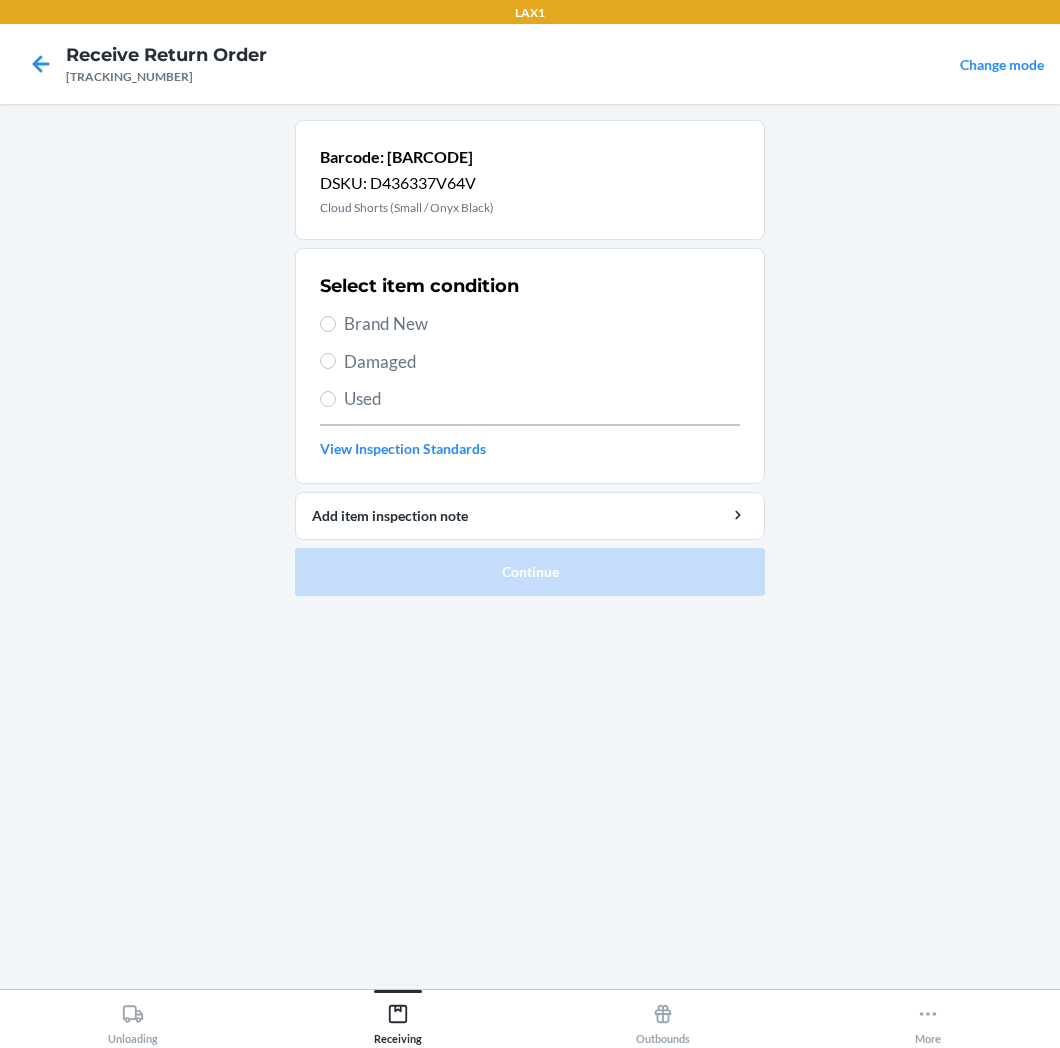 click on "Brand New" at bounding box center (542, 324) 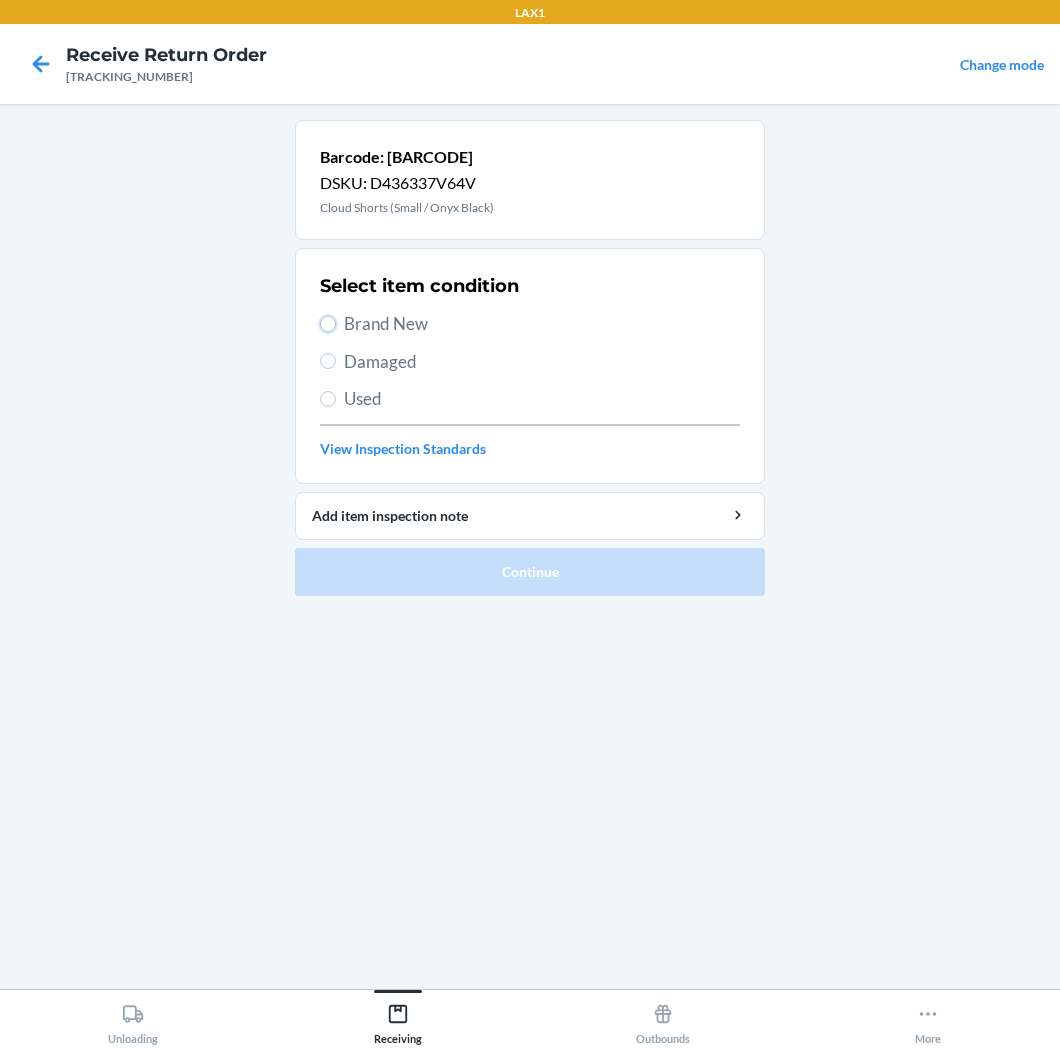 click on "Brand New" at bounding box center [328, 324] 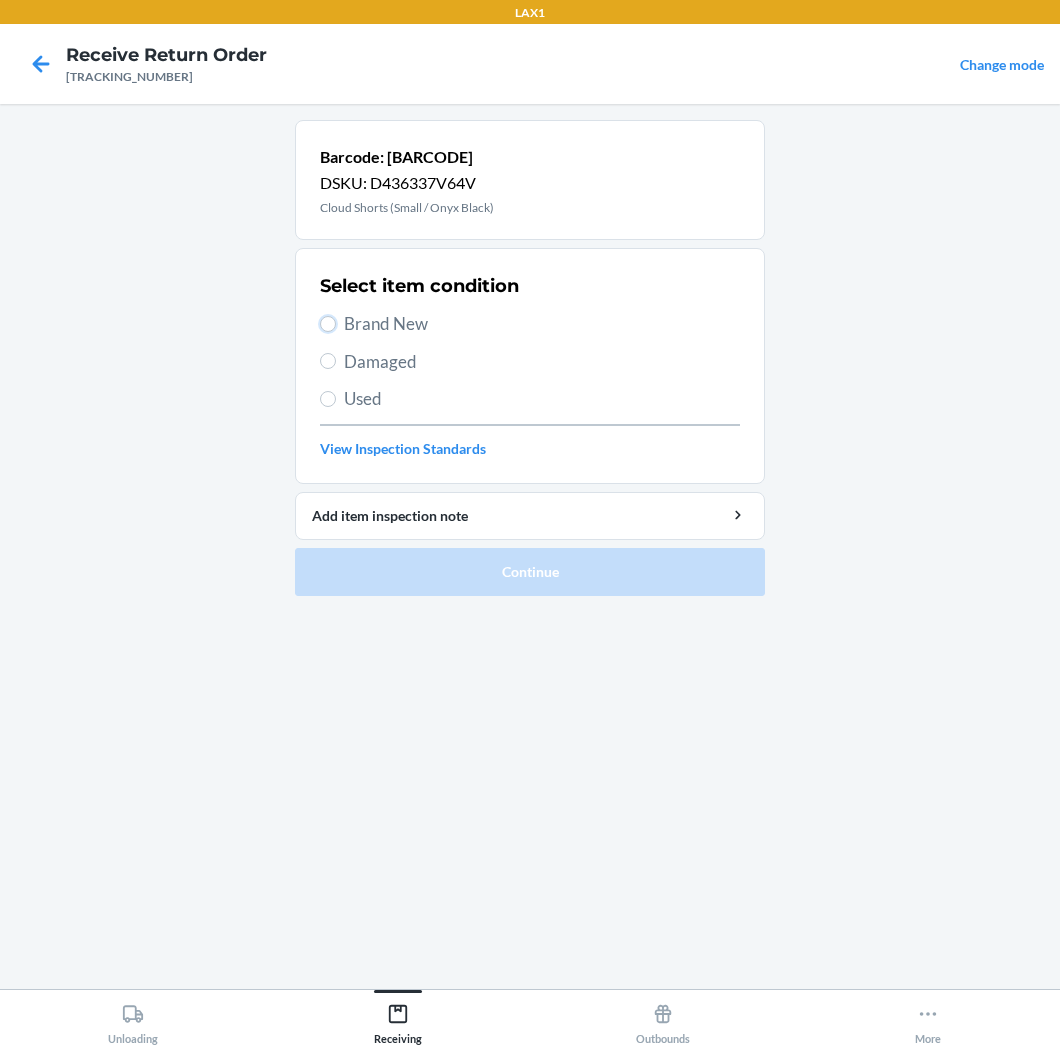 radio on "true" 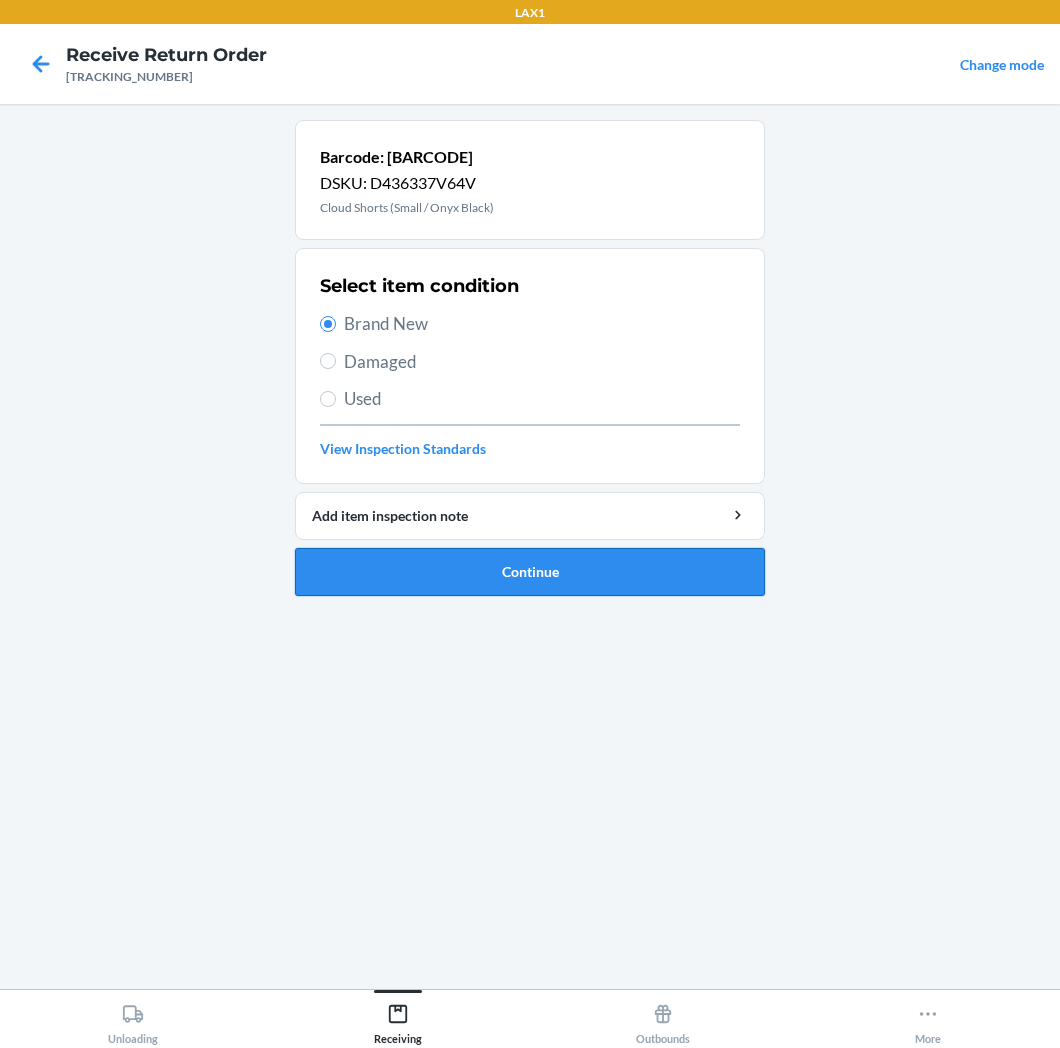 click on "Continue" at bounding box center [530, 572] 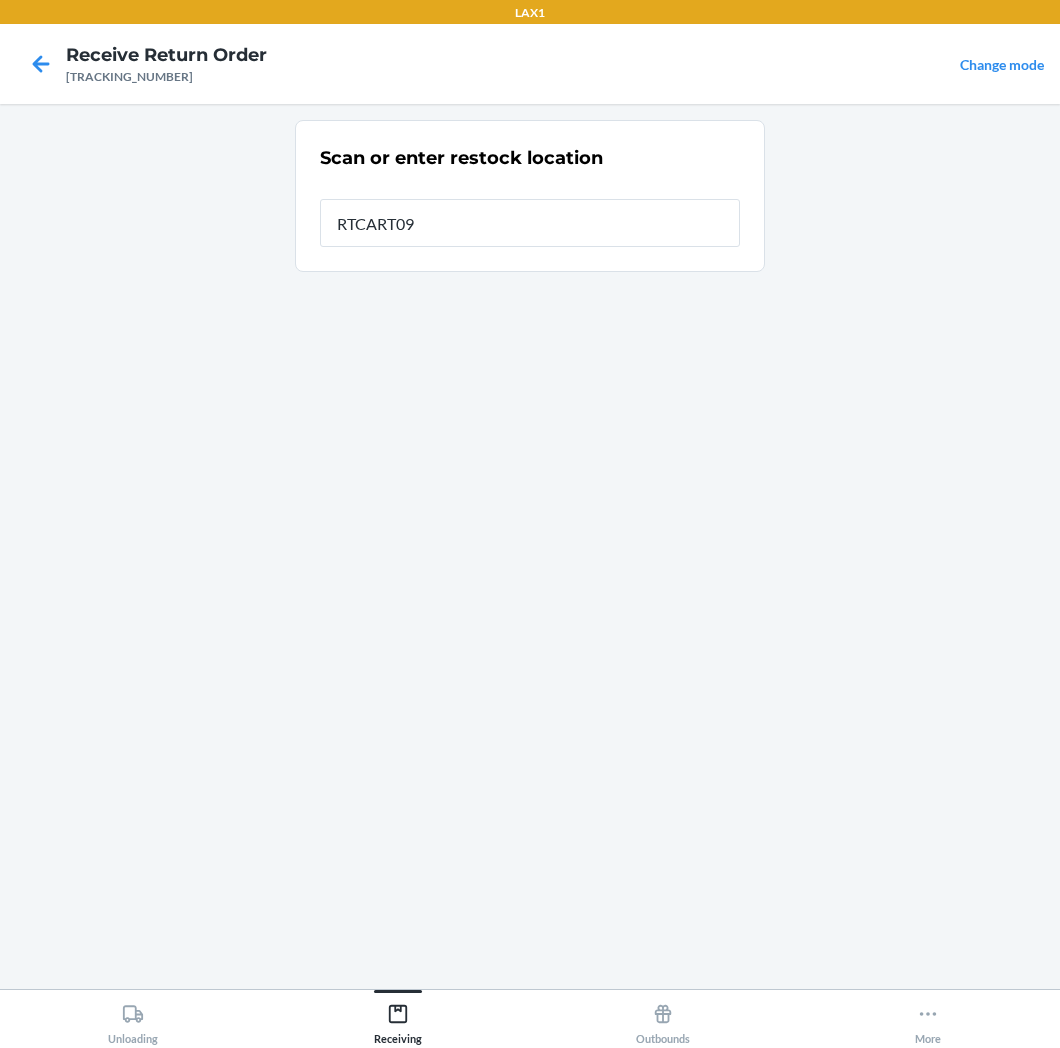 type on "RTCART093" 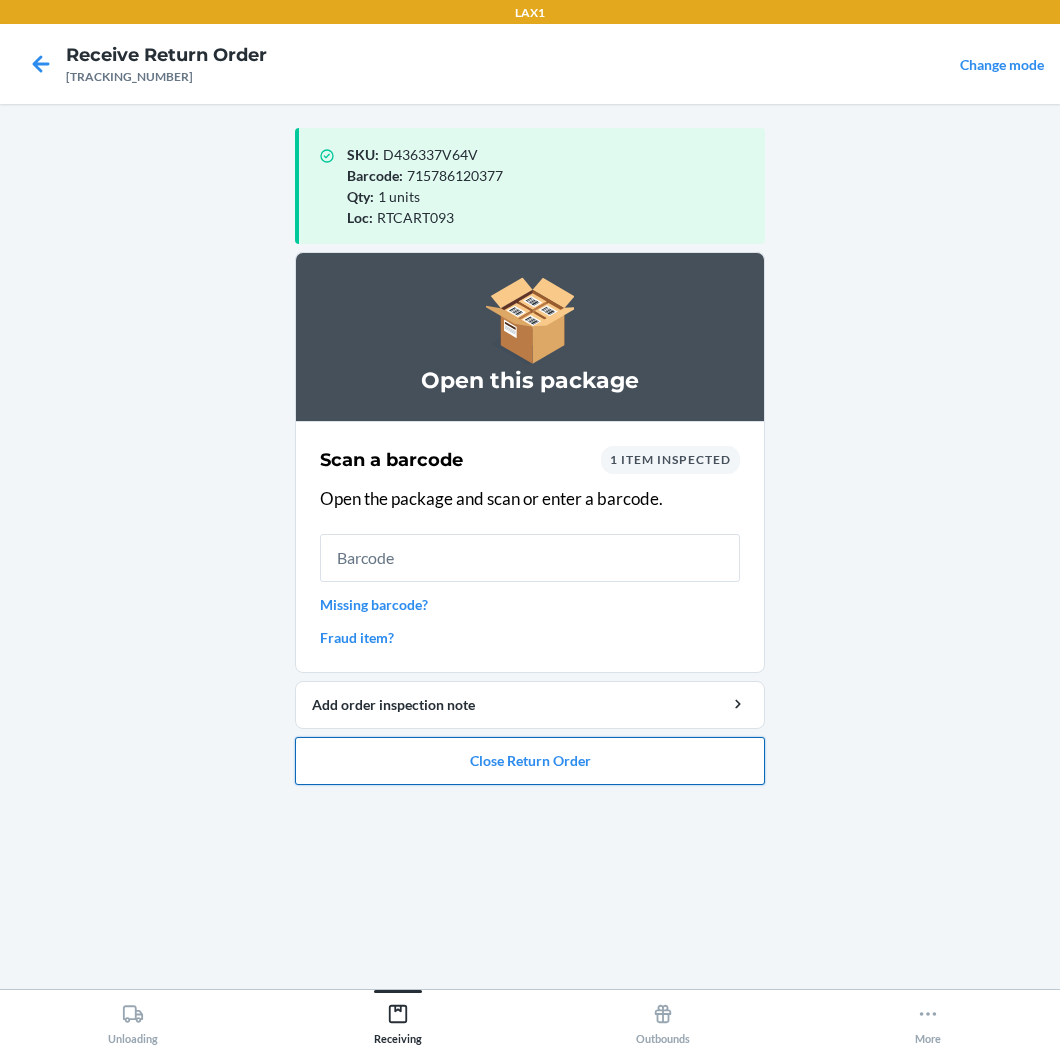 click on "Close Return Order" at bounding box center (530, 761) 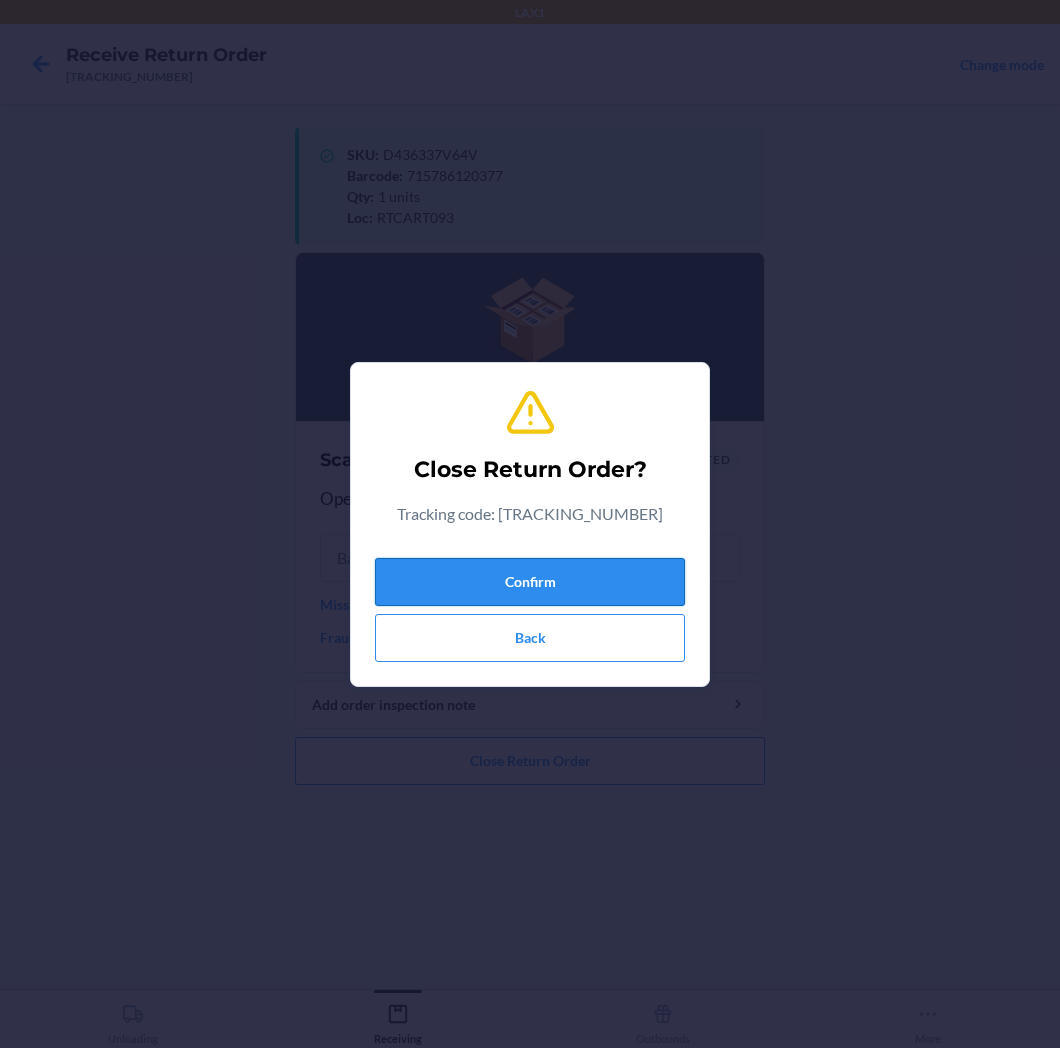 click on "Confirm" at bounding box center [530, 582] 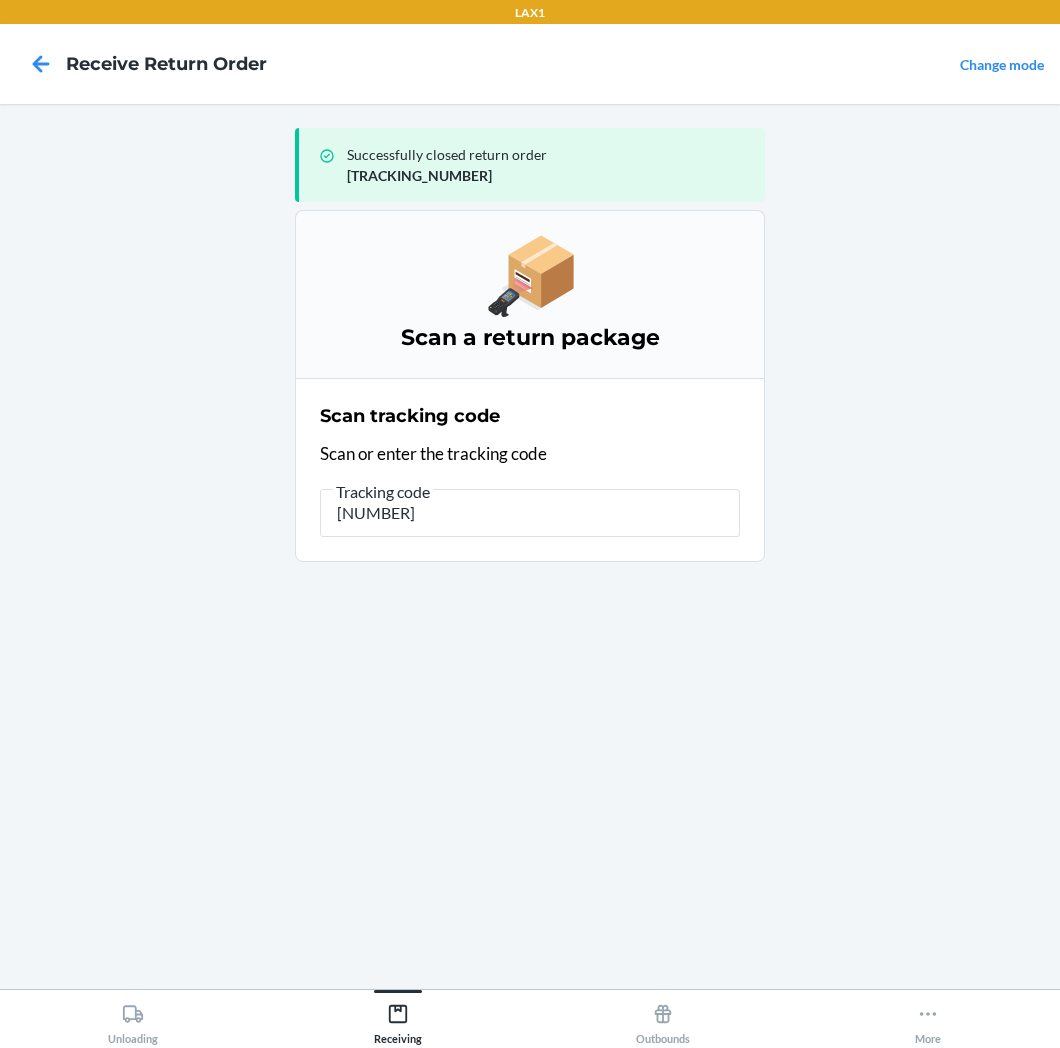 type on "[NUMBER]" 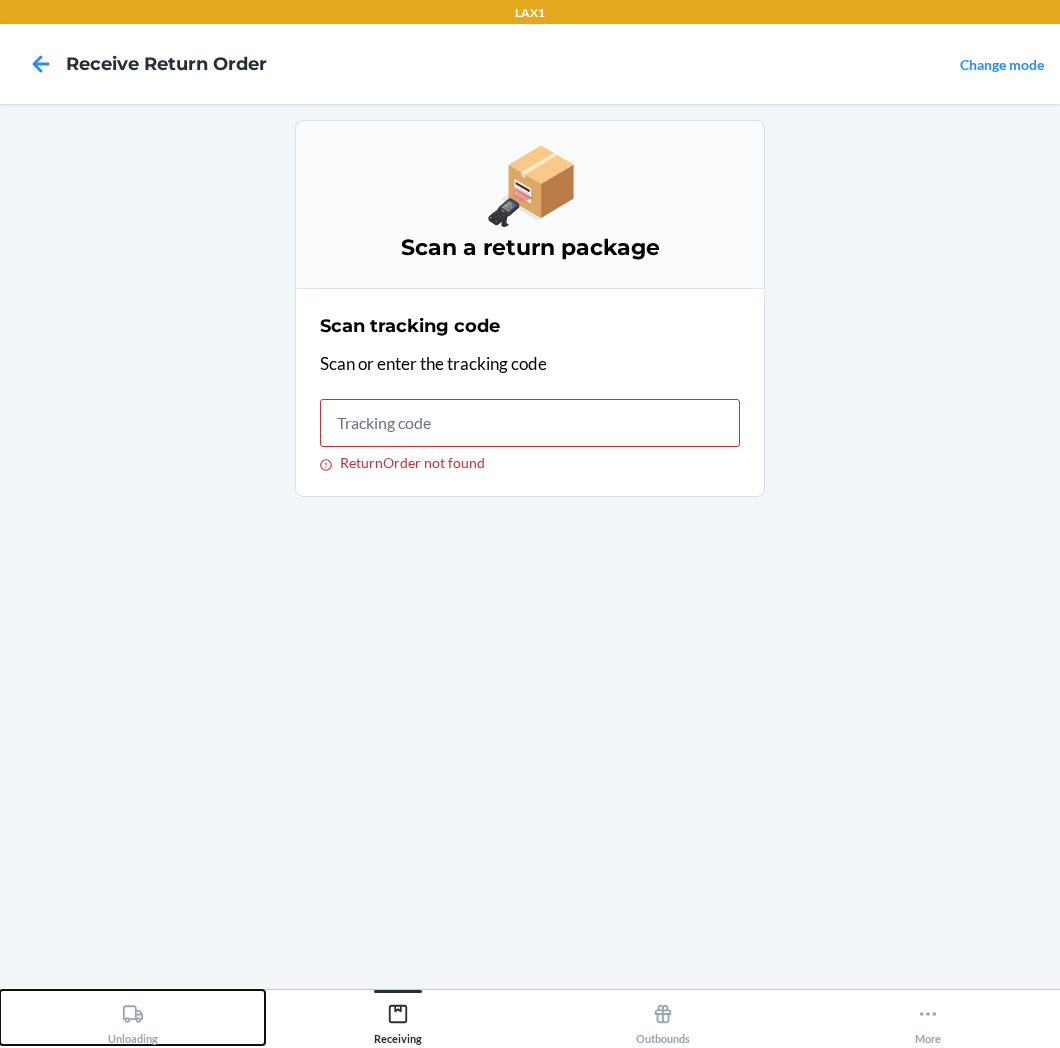 click 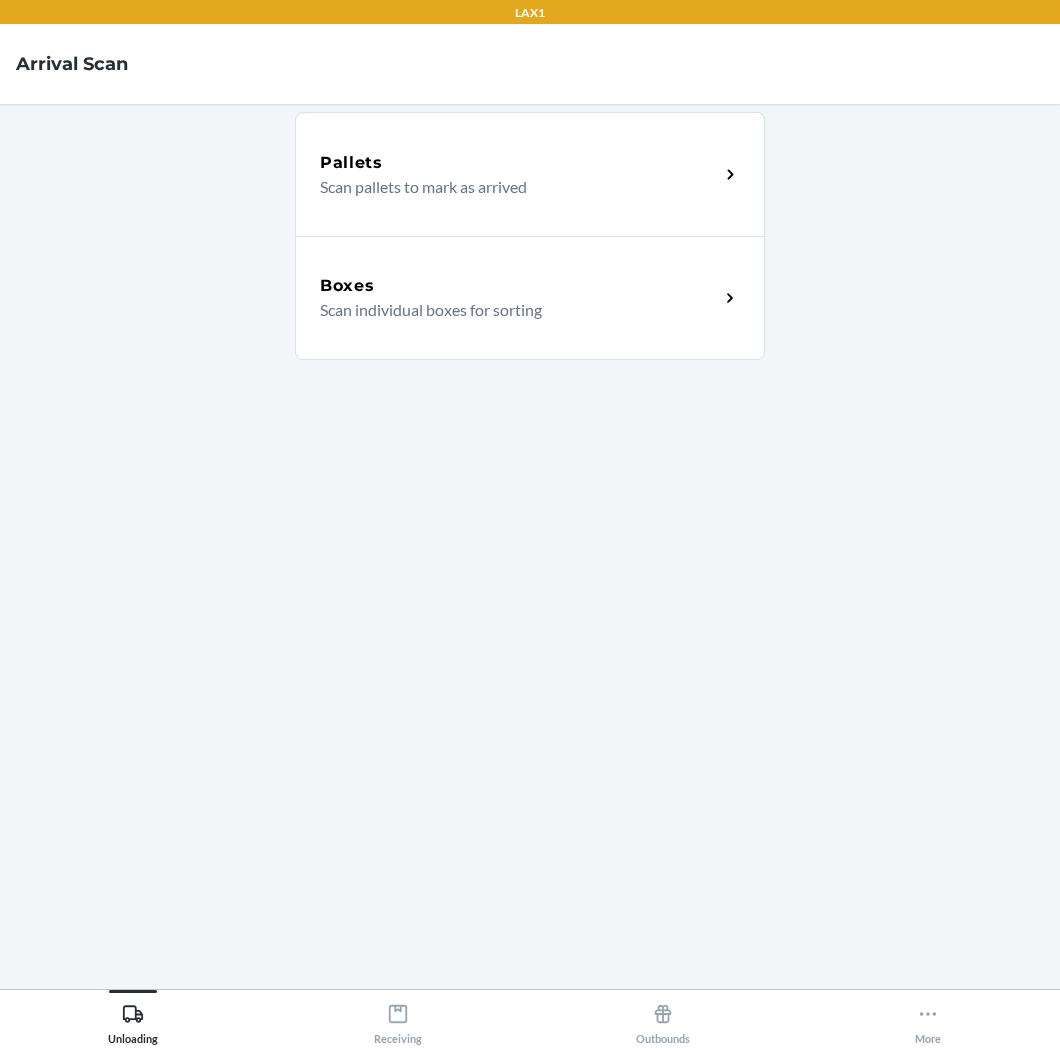click on "Scan individual boxes for sorting" at bounding box center [511, 310] 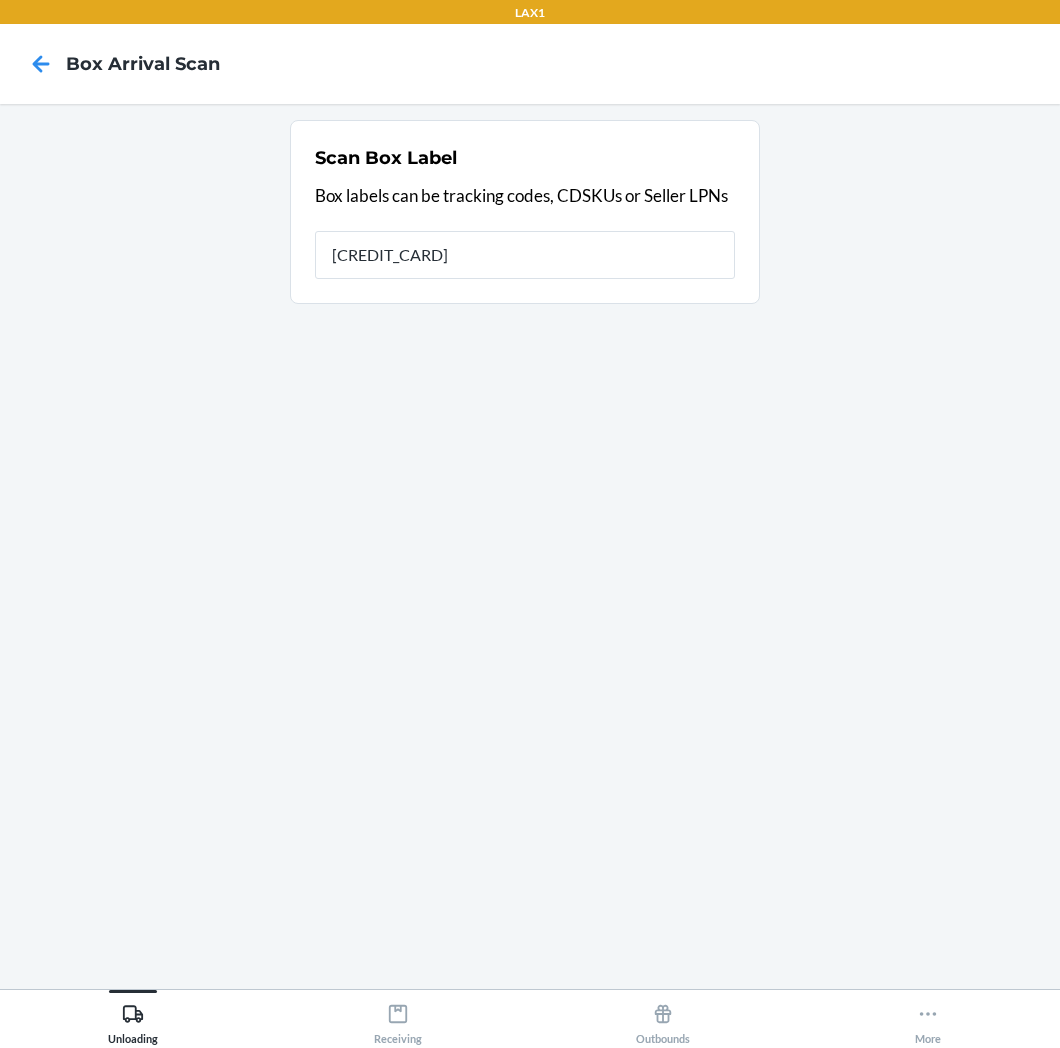 type on "[ITEM_ID]" 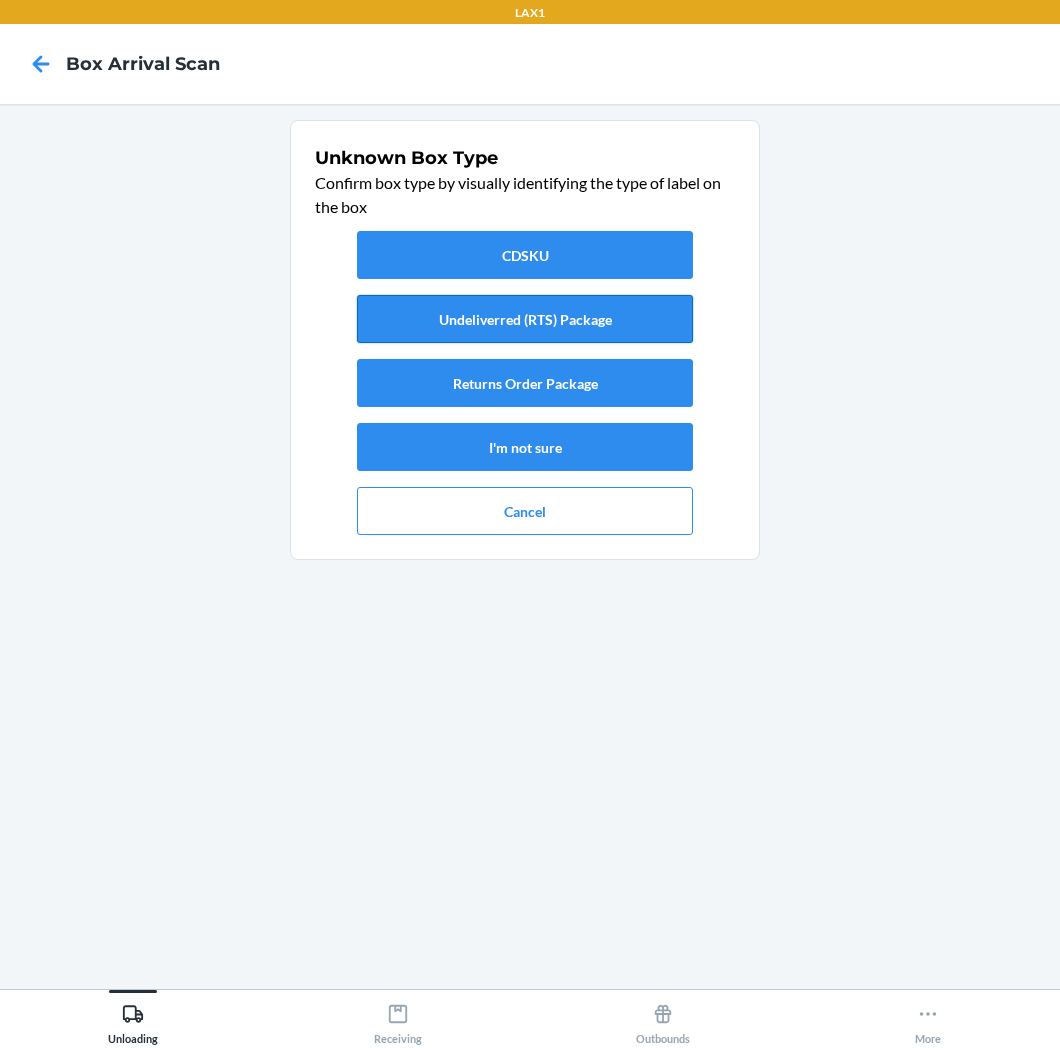 click on "Undeliverred (RTS) Package" at bounding box center [525, 319] 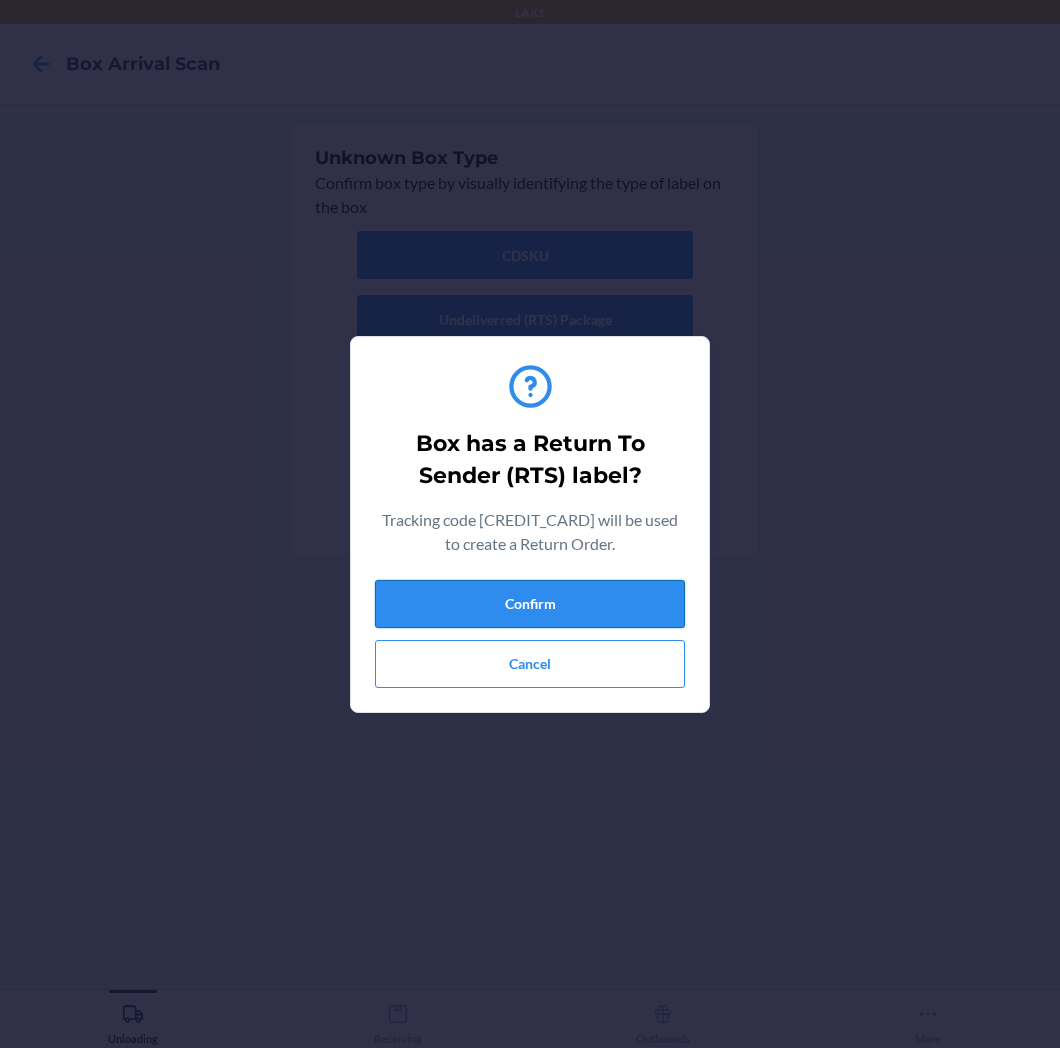 click on "Confirm" at bounding box center (530, 604) 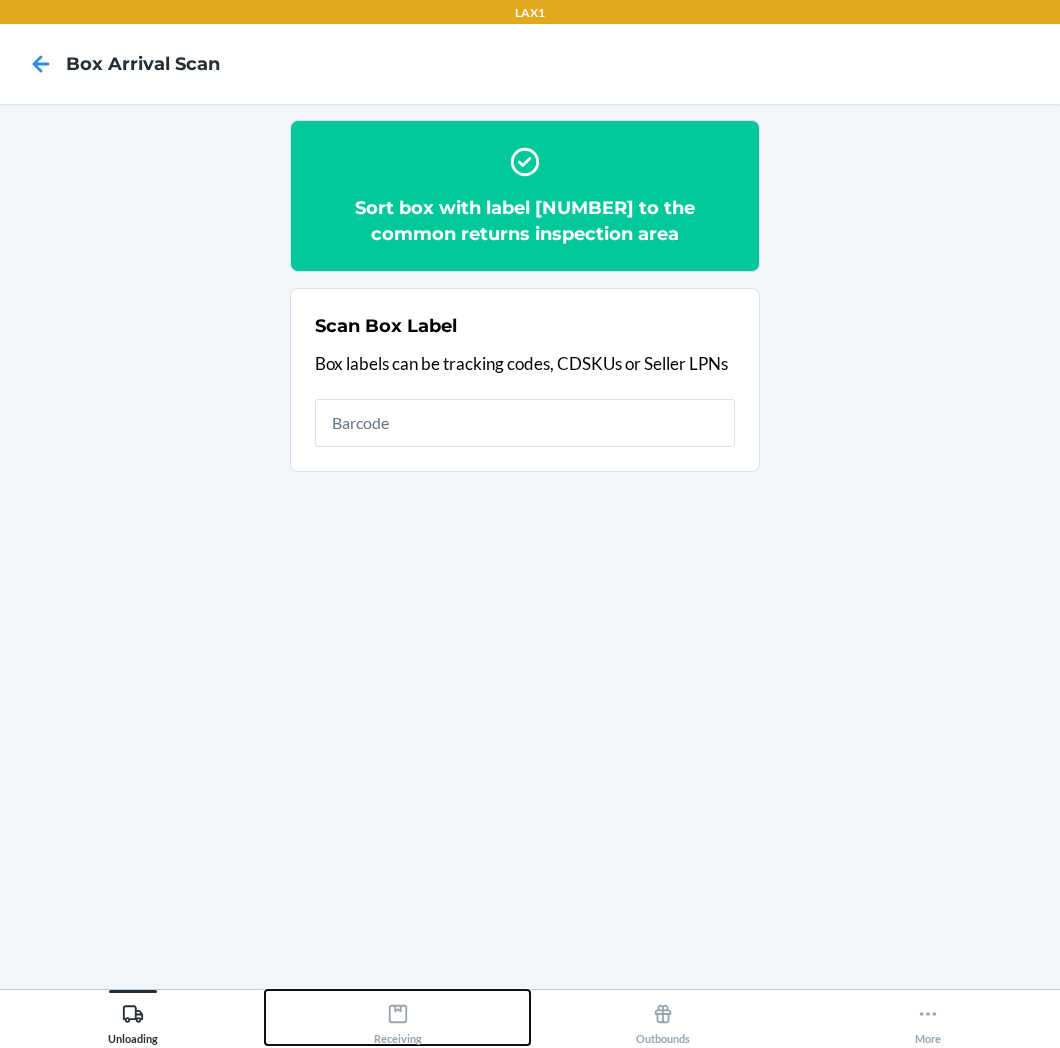 click 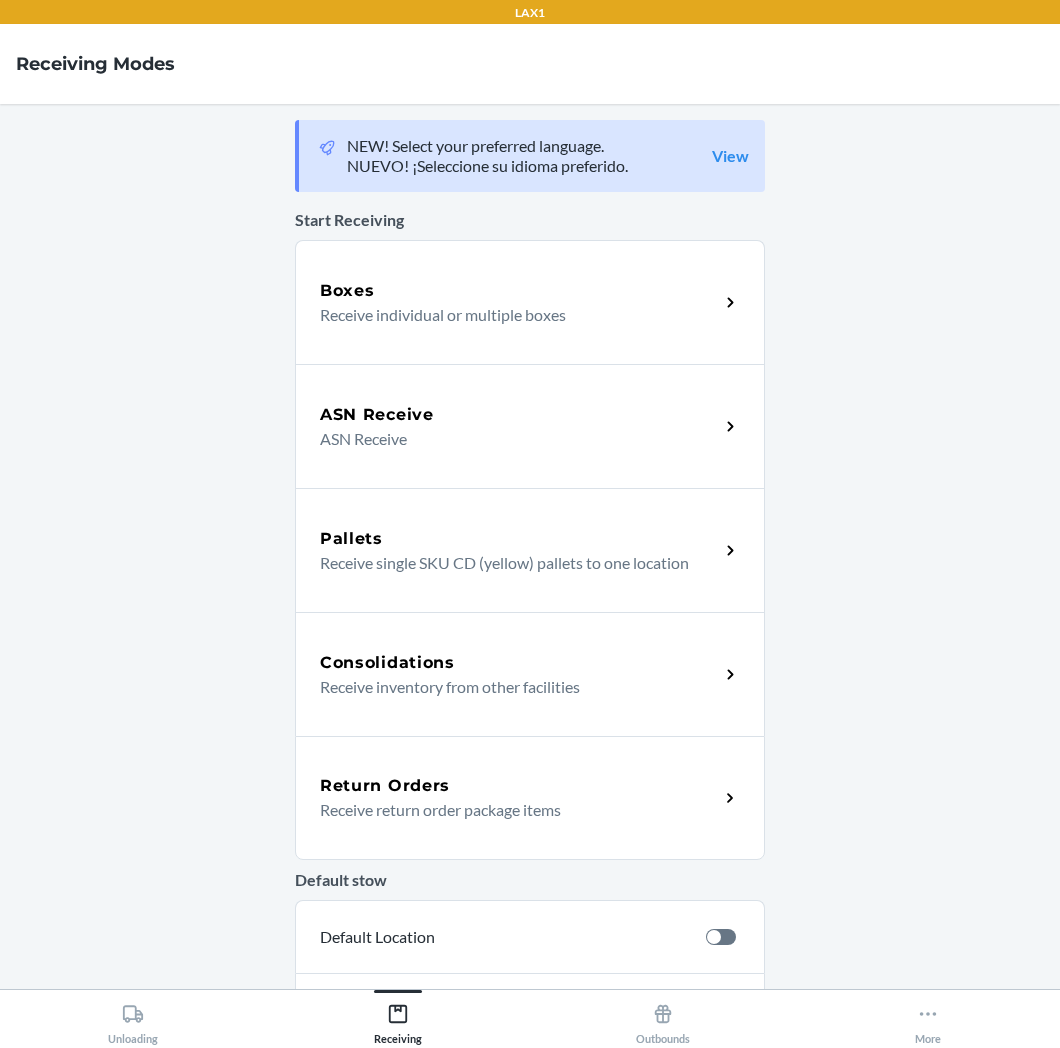click on "Receive return order package items" at bounding box center [511, 810] 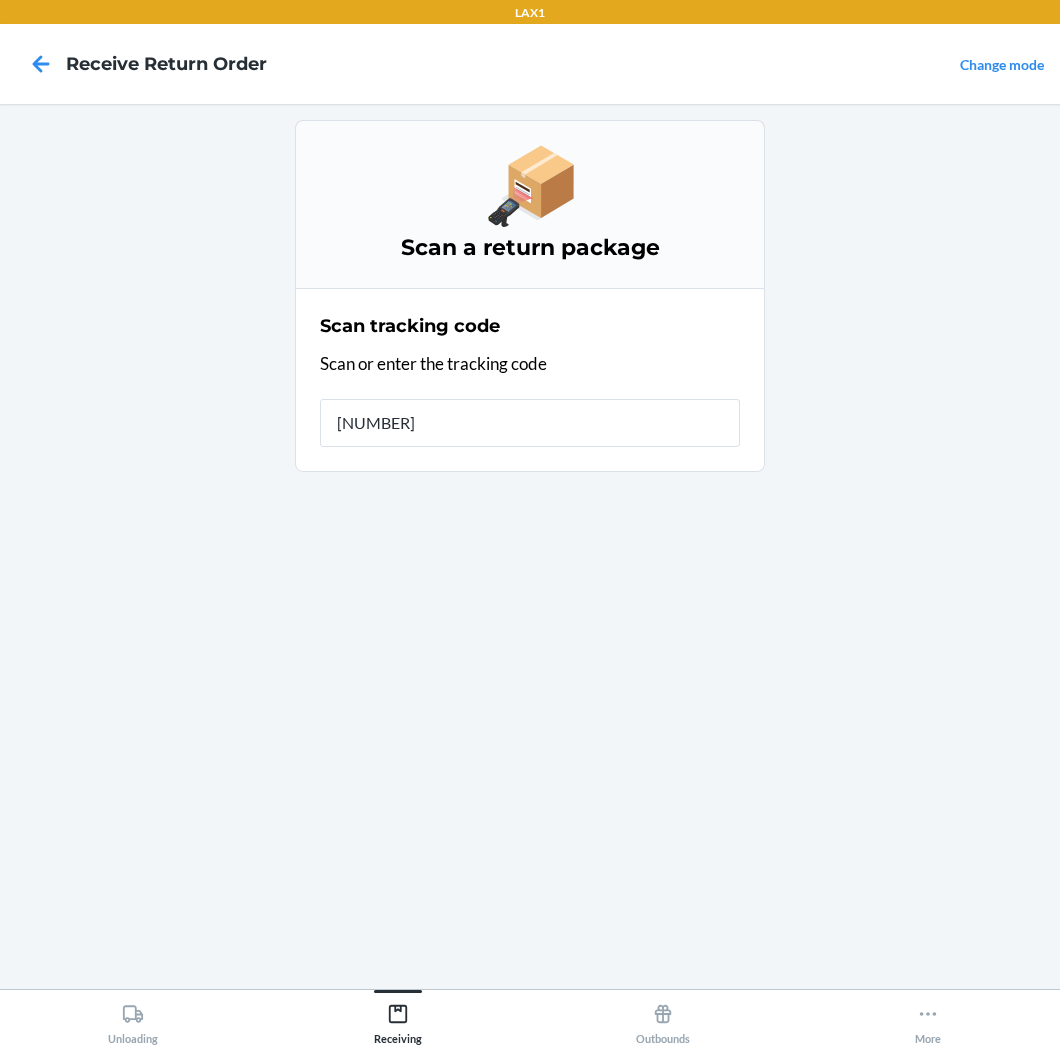 type on "[NUMBER]" 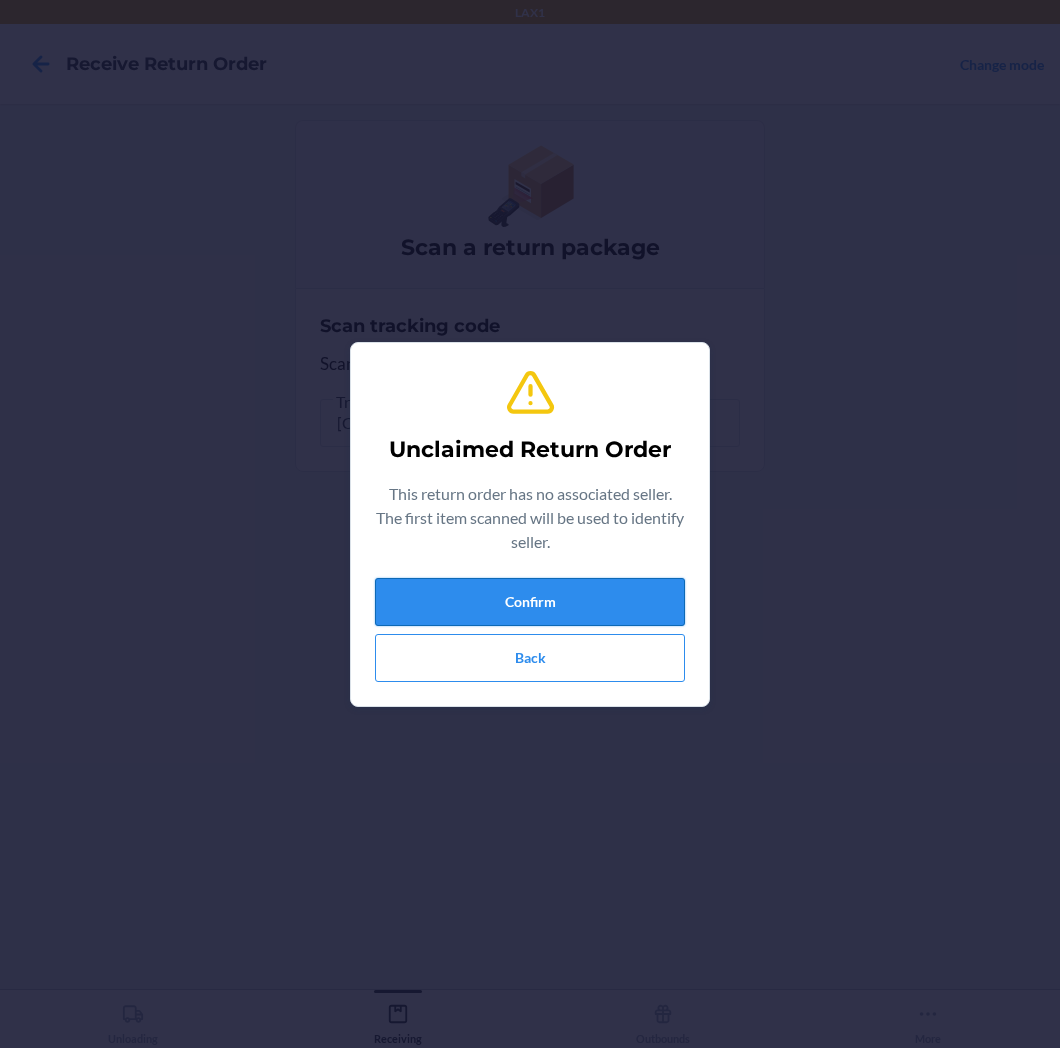 click on "Confirm" at bounding box center [530, 602] 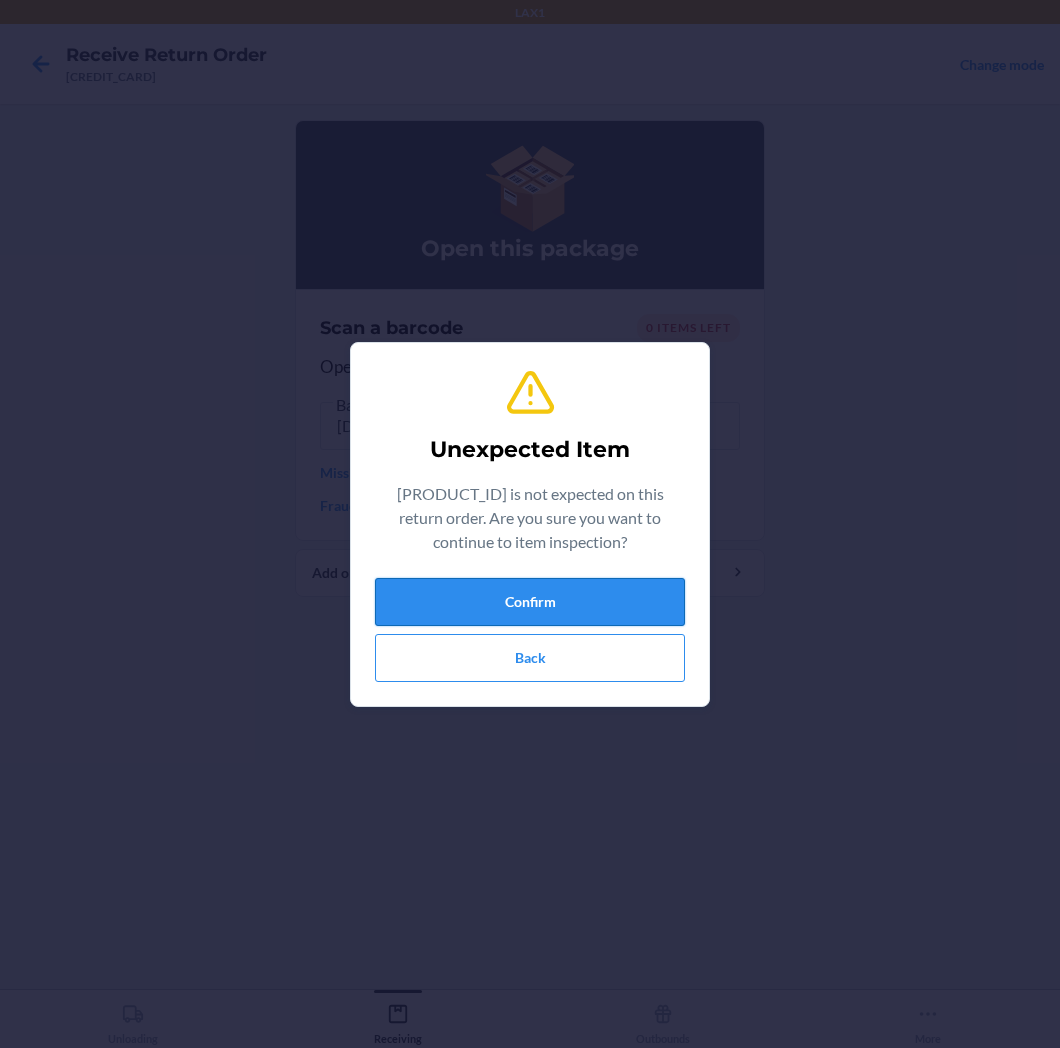 click on "Confirm" at bounding box center (530, 602) 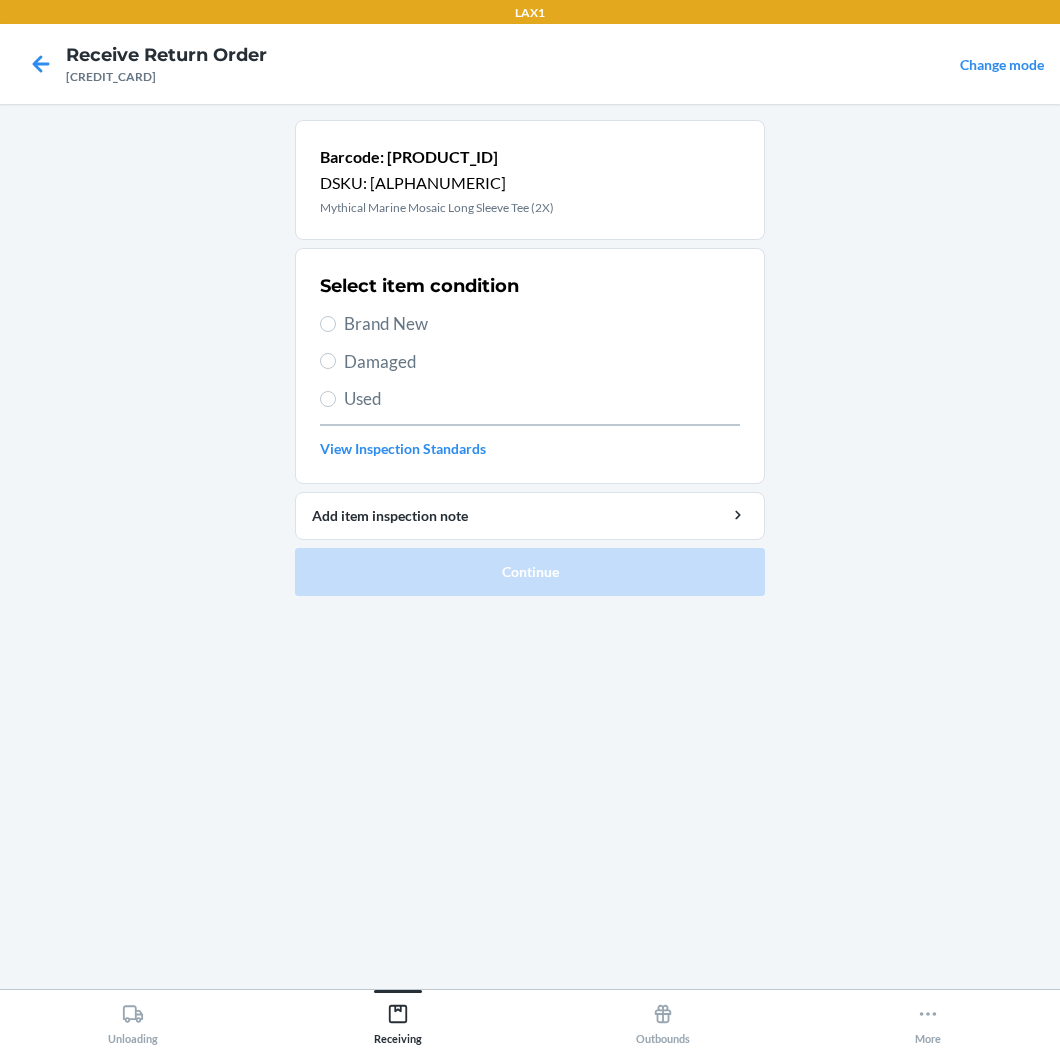 click on "Brand New" at bounding box center [542, 324] 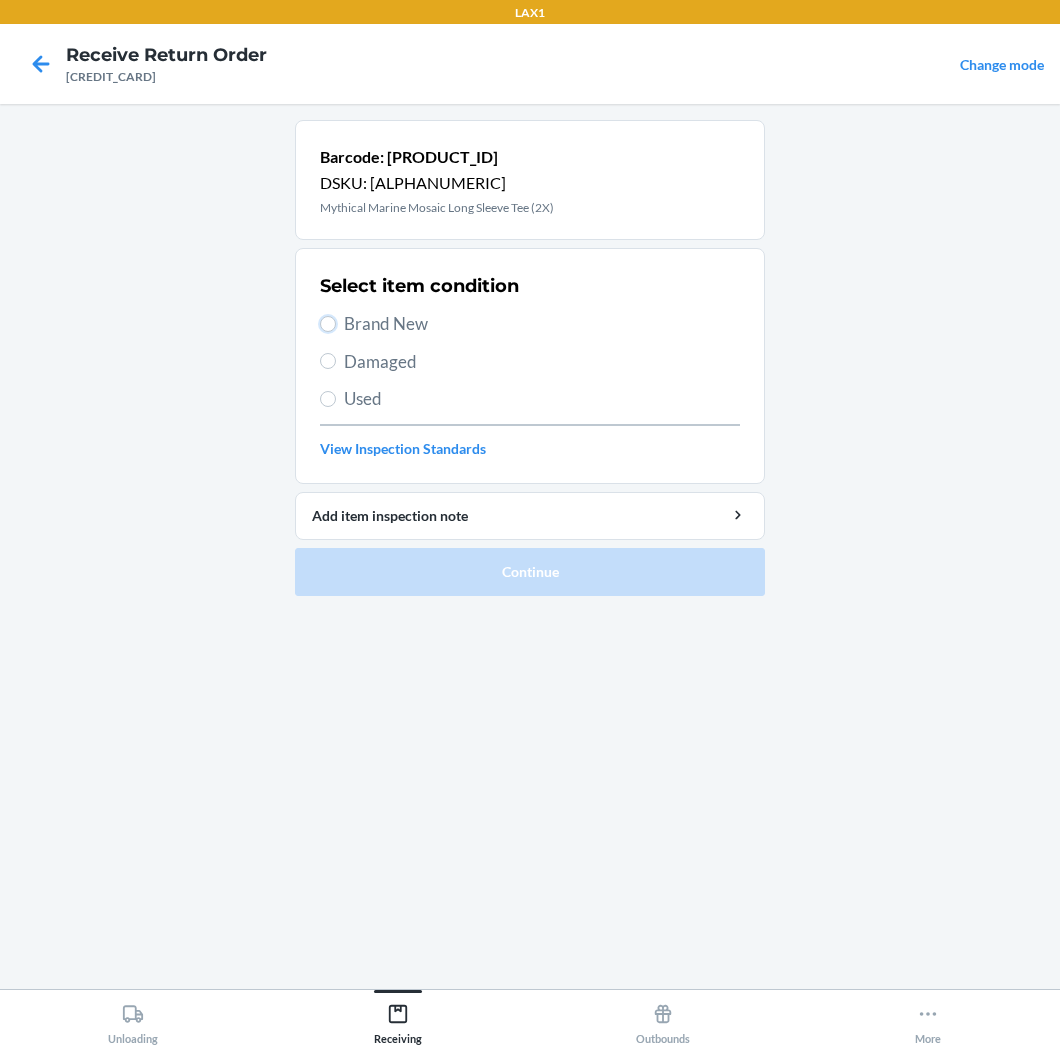 click on "Brand New" at bounding box center (328, 324) 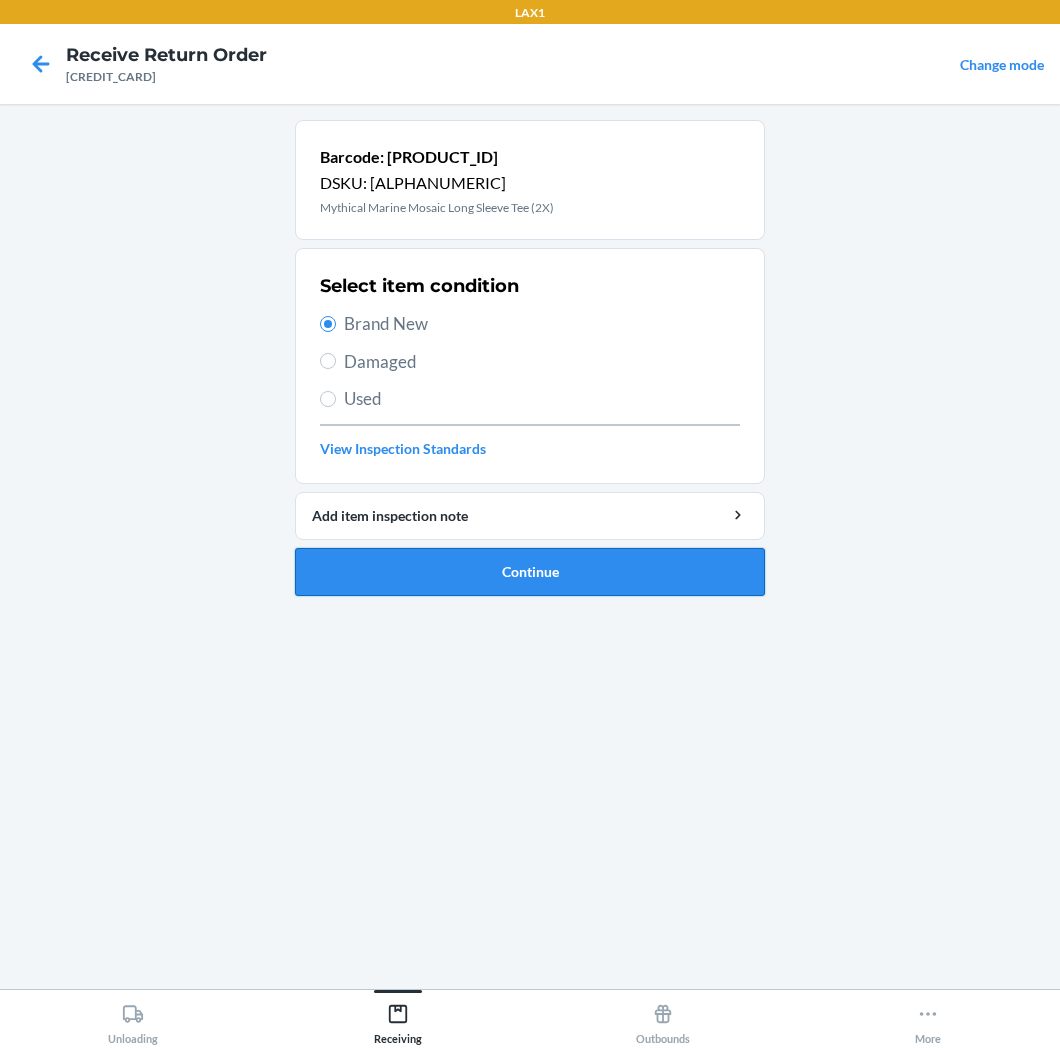 click on "Continue" at bounding box center [530, 572] 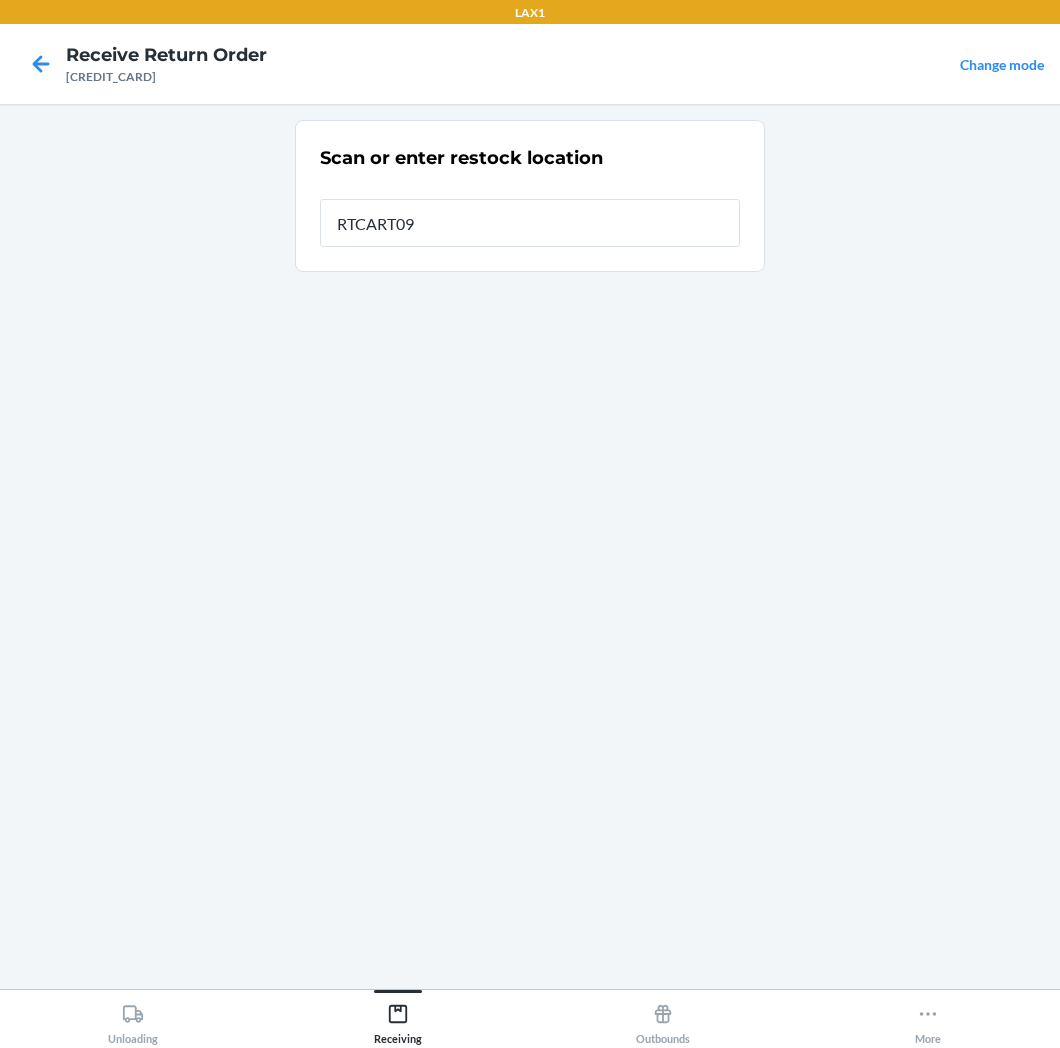 type on "RTCART093" 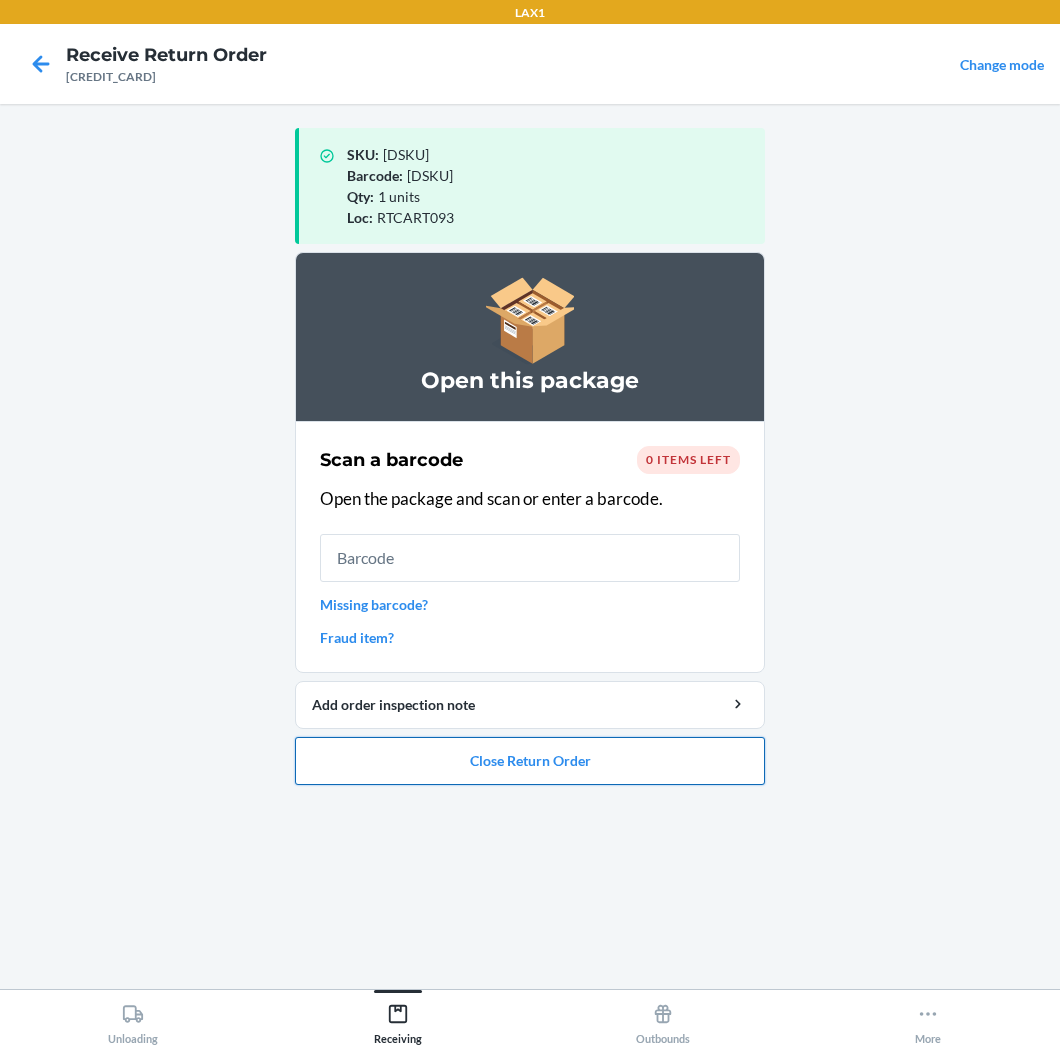 click on "Close Return Order" at bounding box center (530, 761) 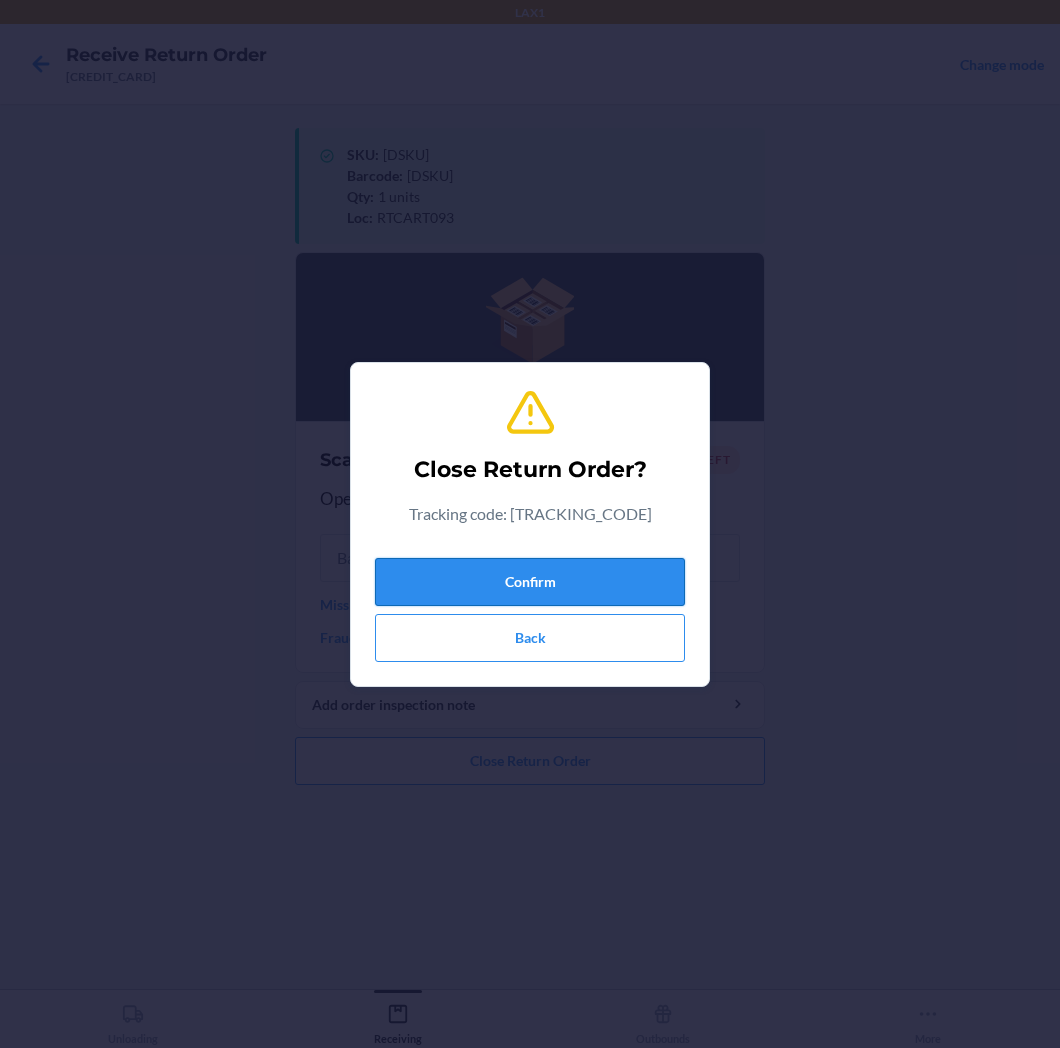 click on "Confirm" at bounding box center [530, 582] 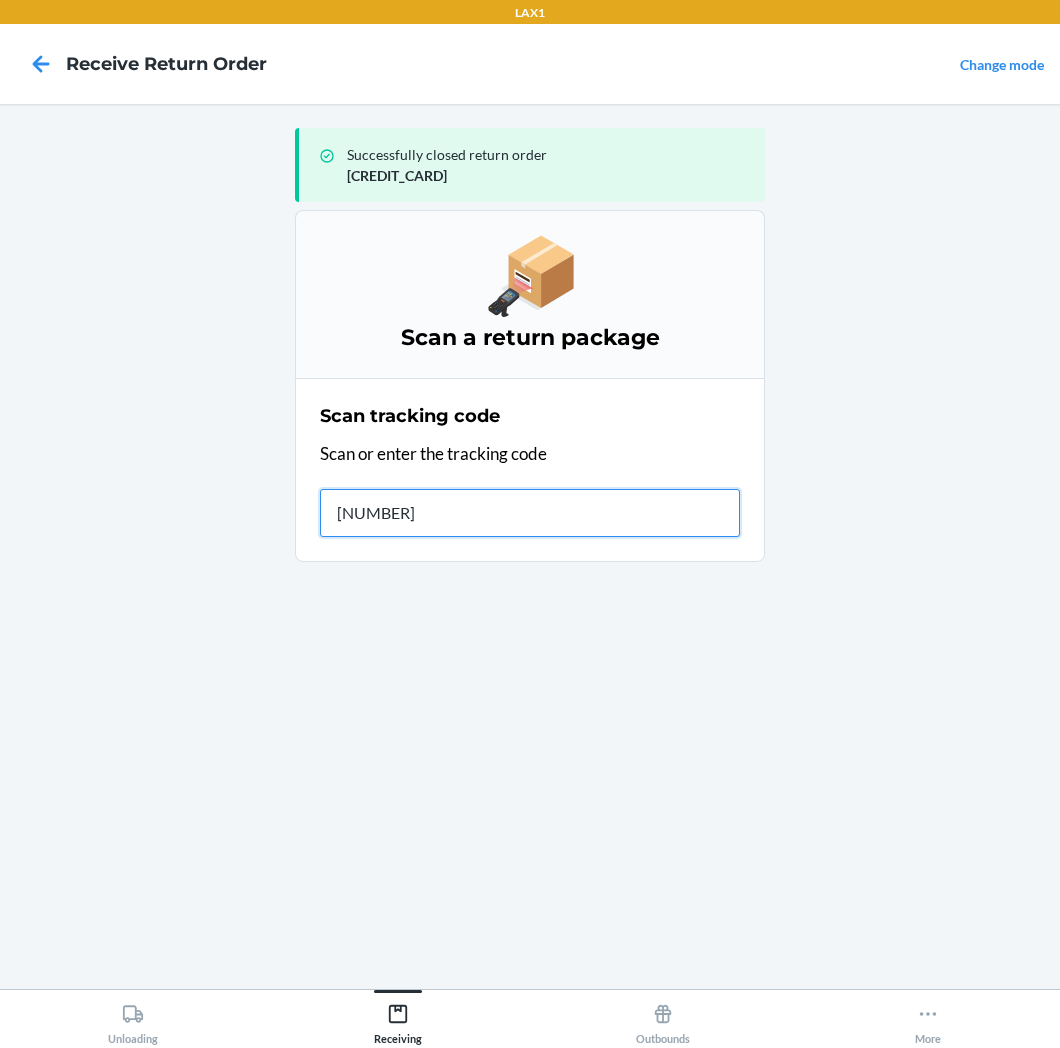 type on "[NUMBER]" 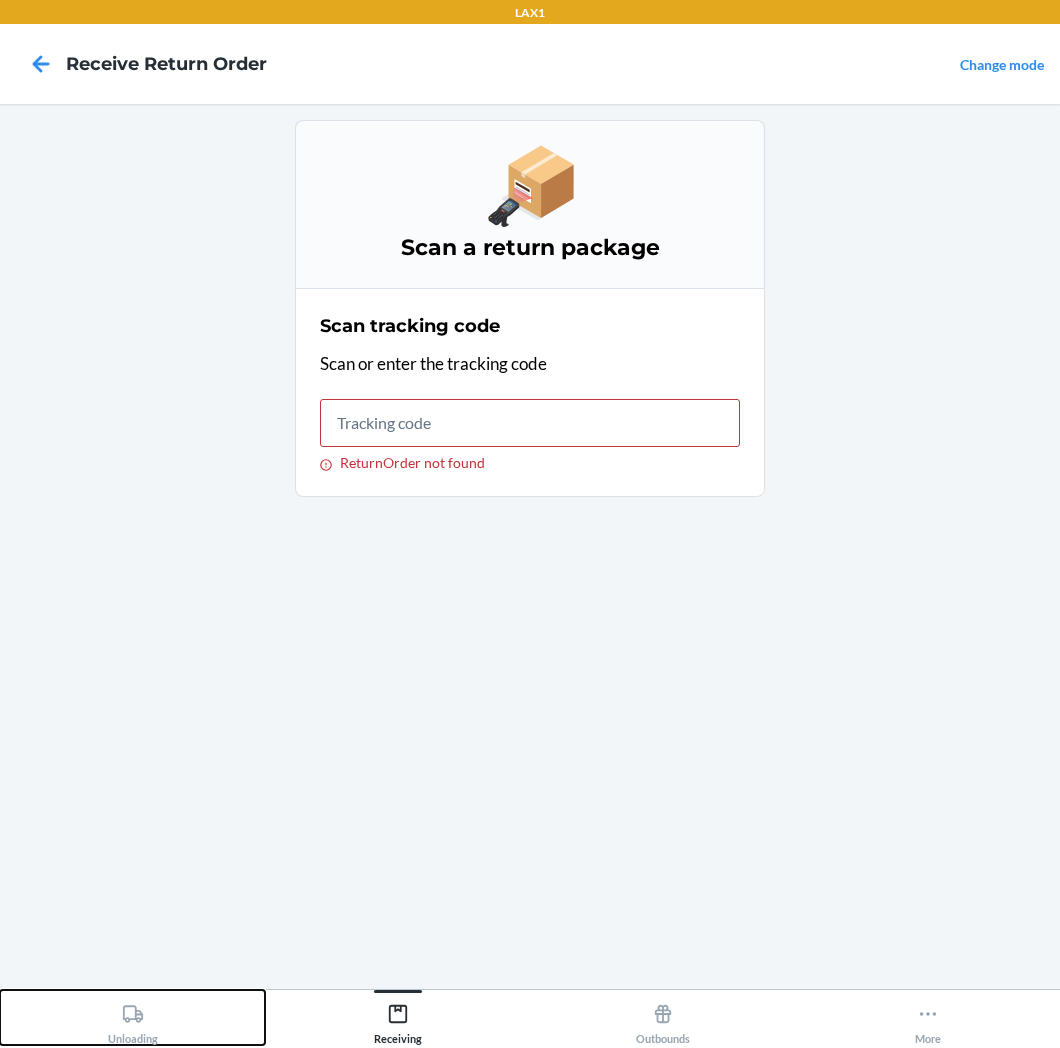 click 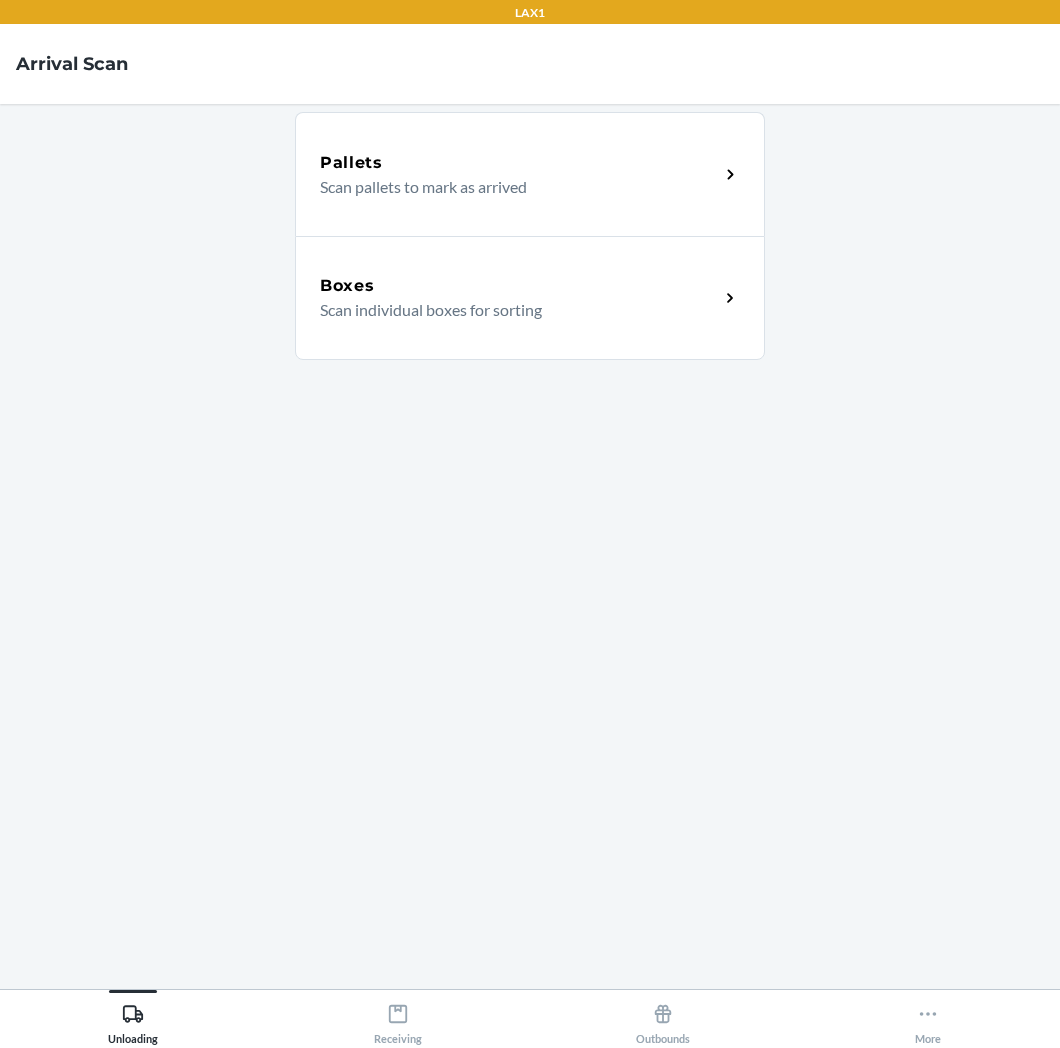 click on "Scan individual boxes for sorting" at bounding box center (511, 310) 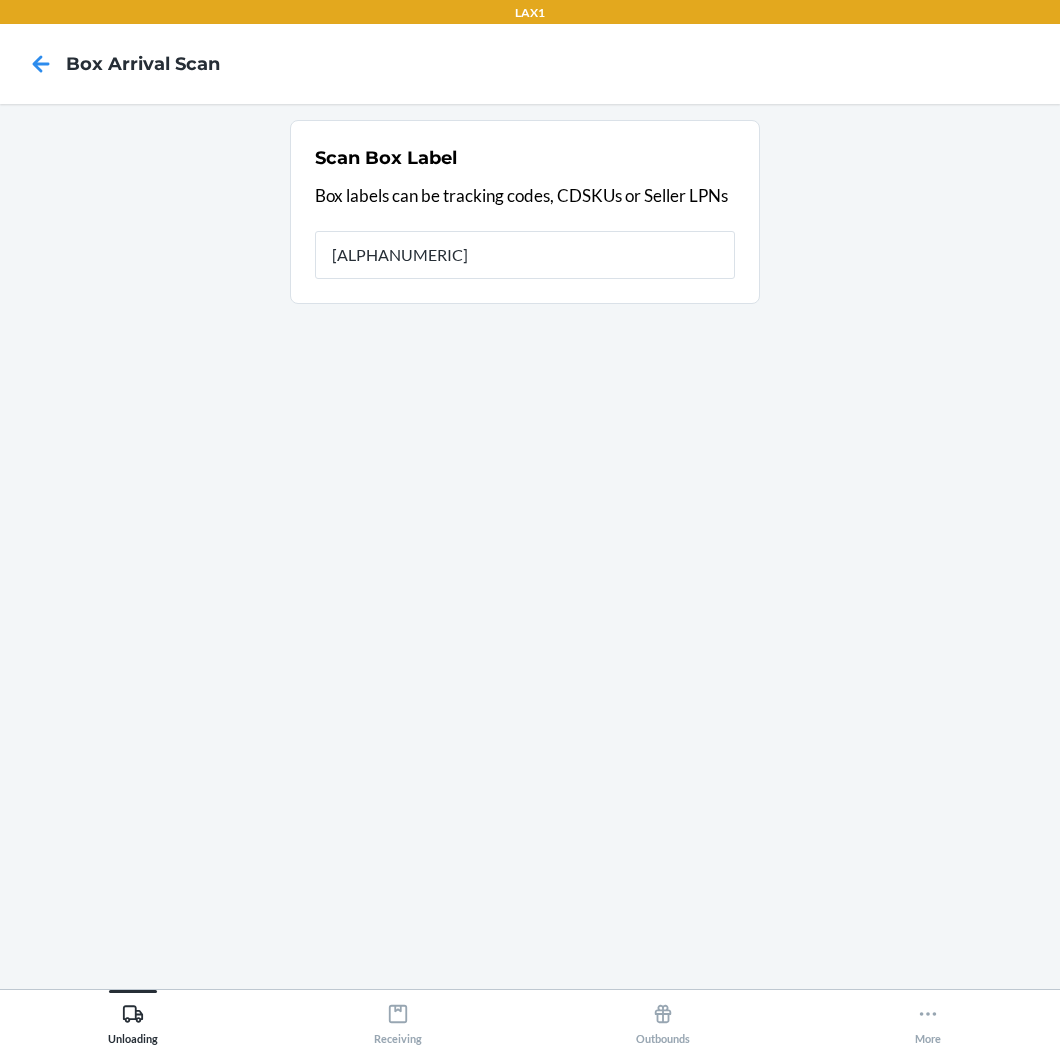 type on "PB524x36" 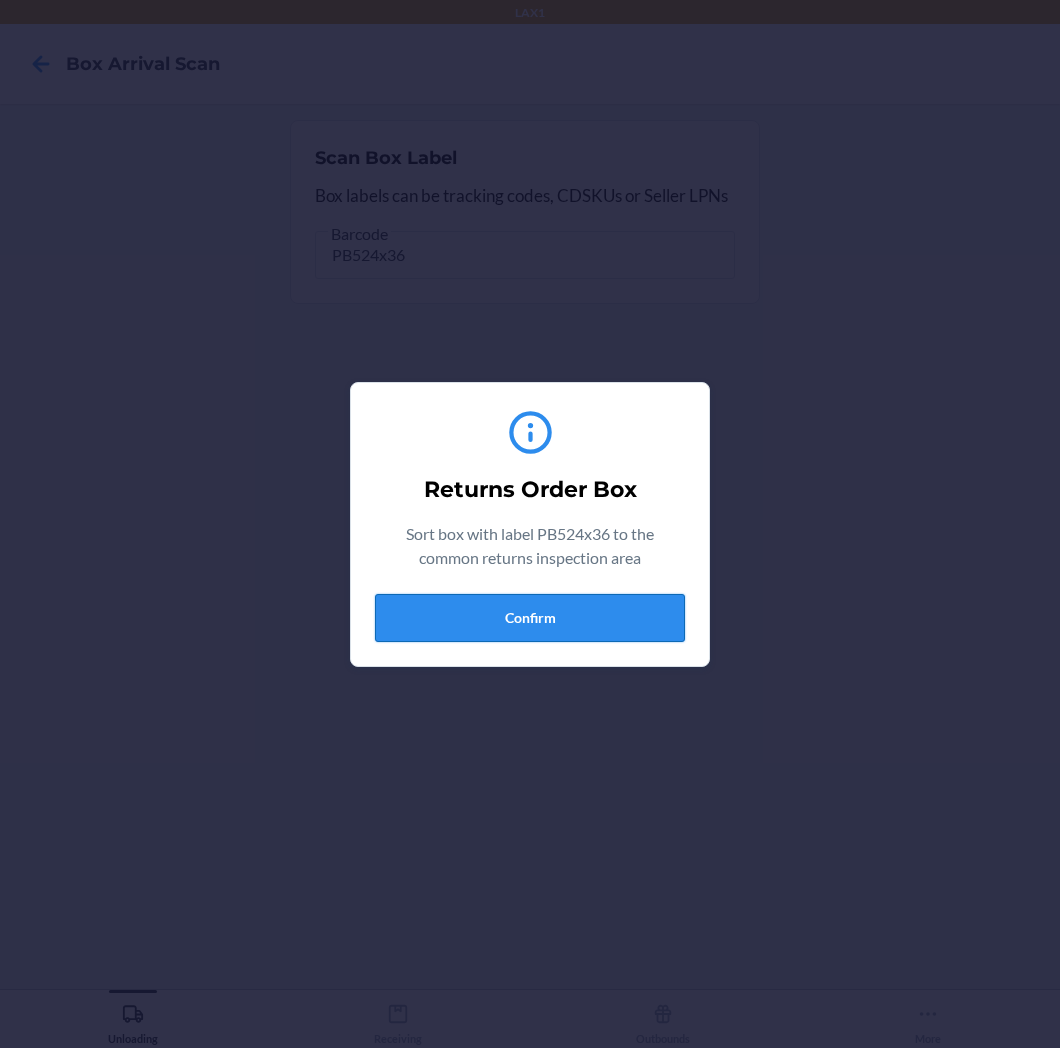 click on "Confirm" at bounding box center [530, 618] 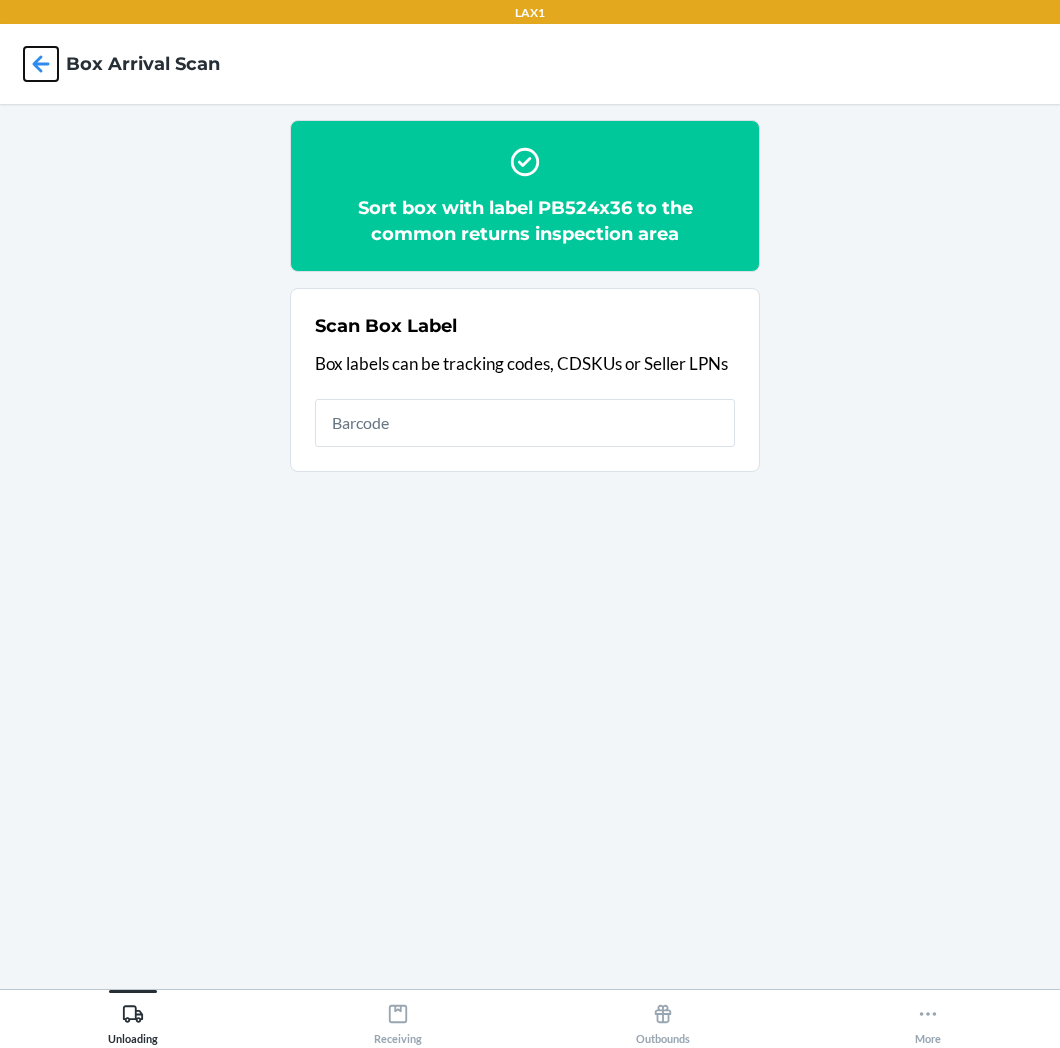 click 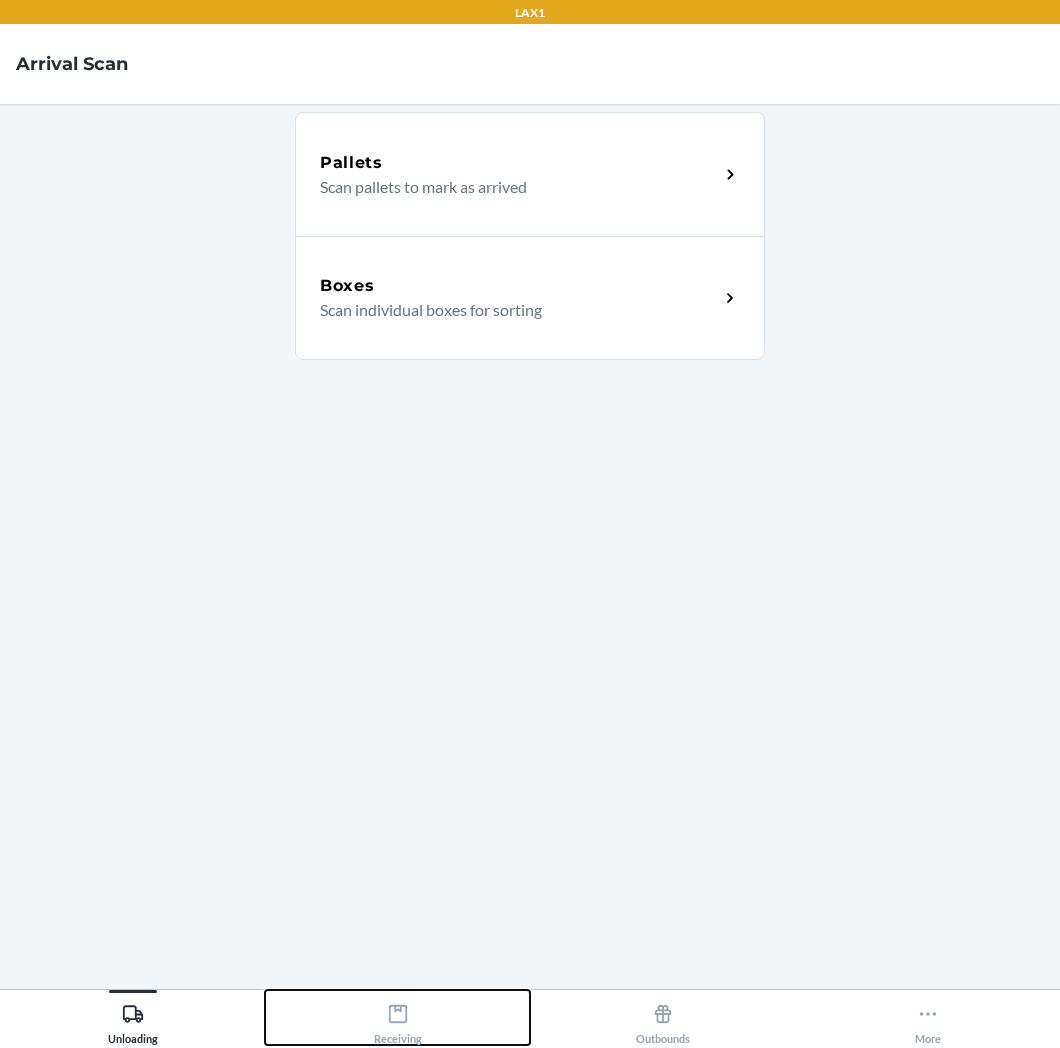 click 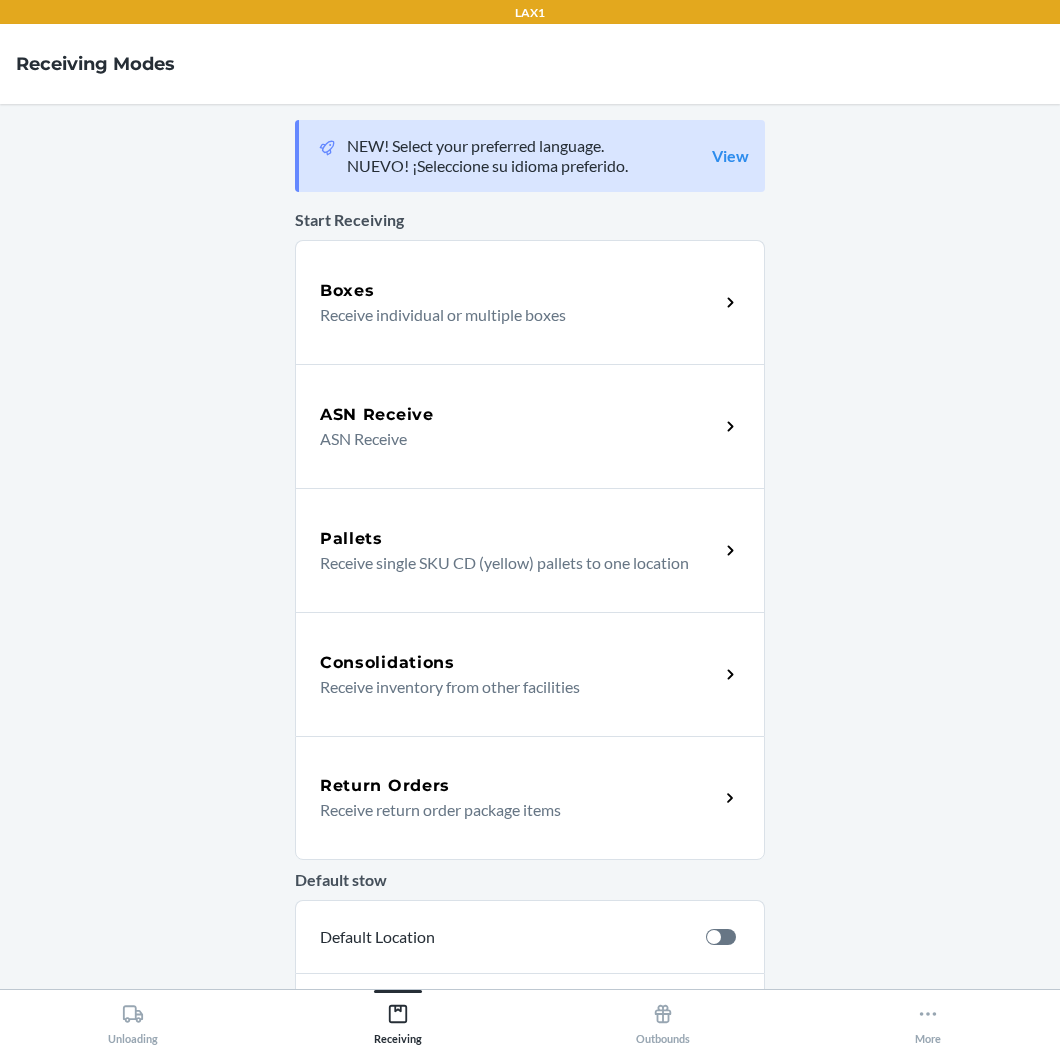 click on "Return Orders" at bounding box center (519, 786) 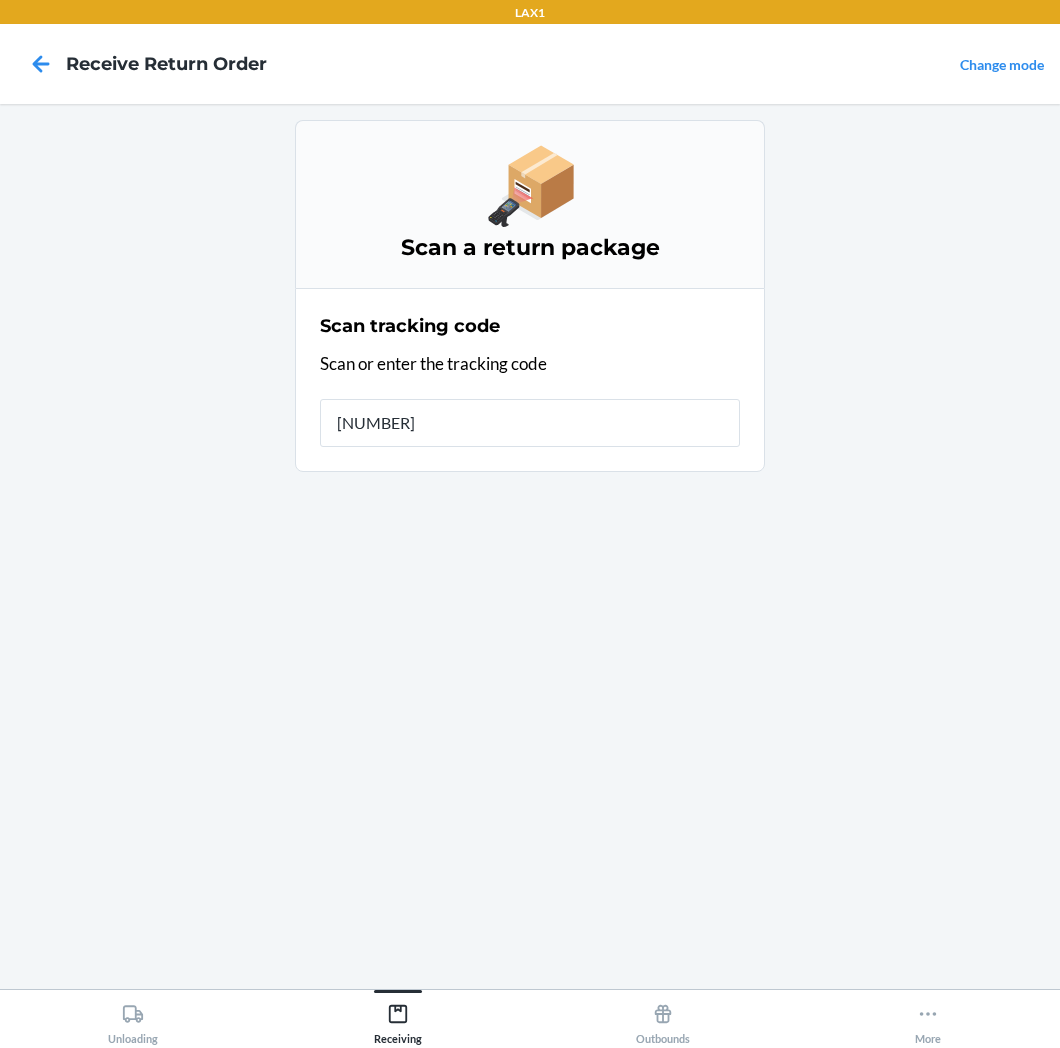 type on "[NUMBER]" 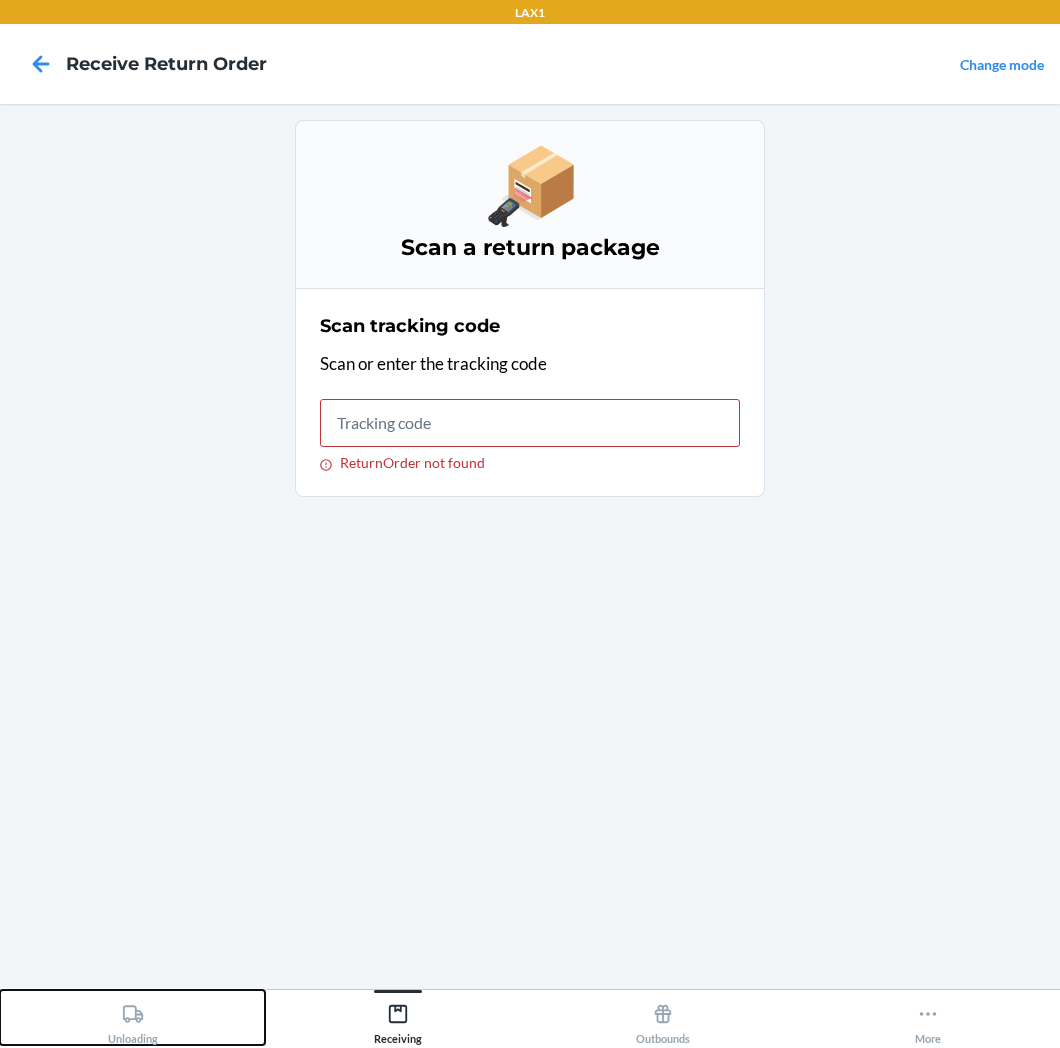 click 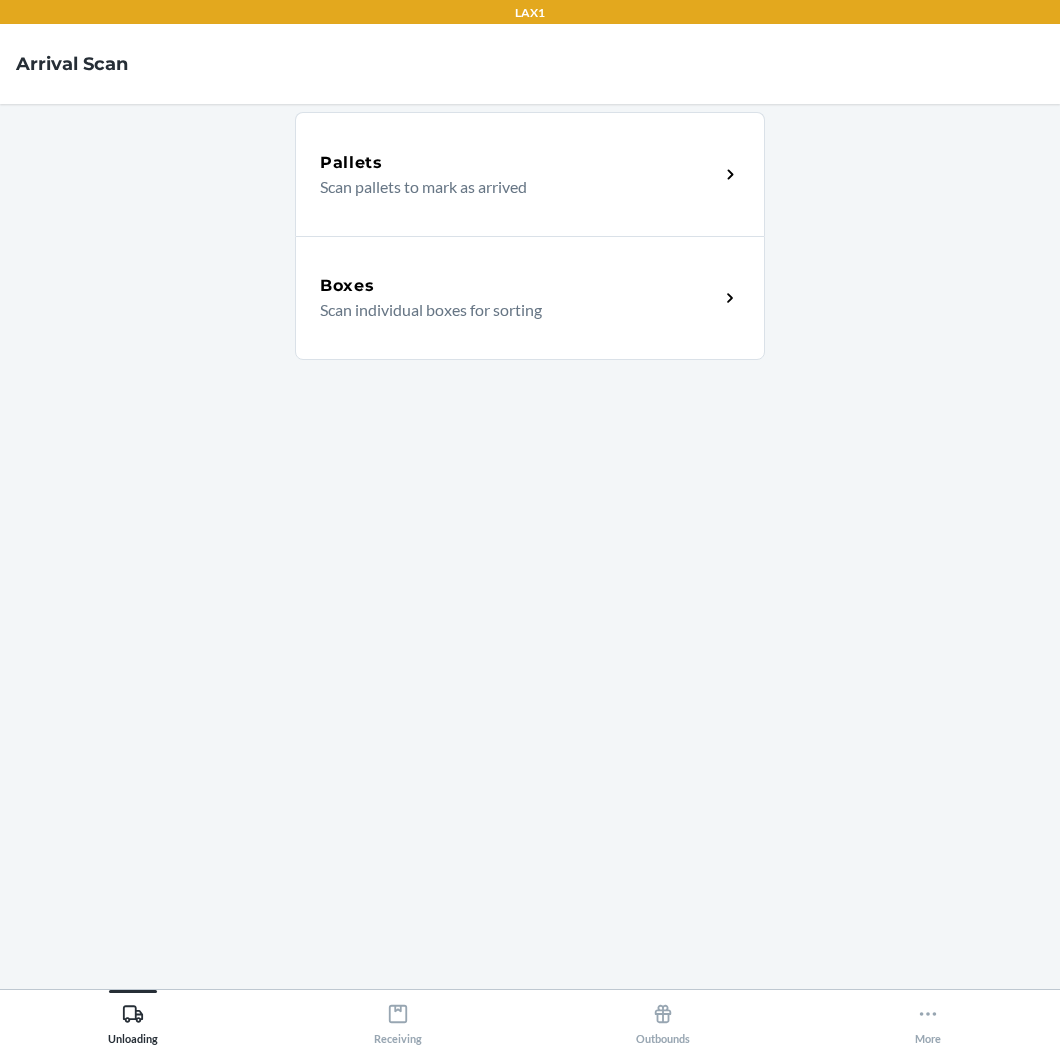 click on "Boxes Scan individual boxes for sorting" at bounding box center (530, 298) 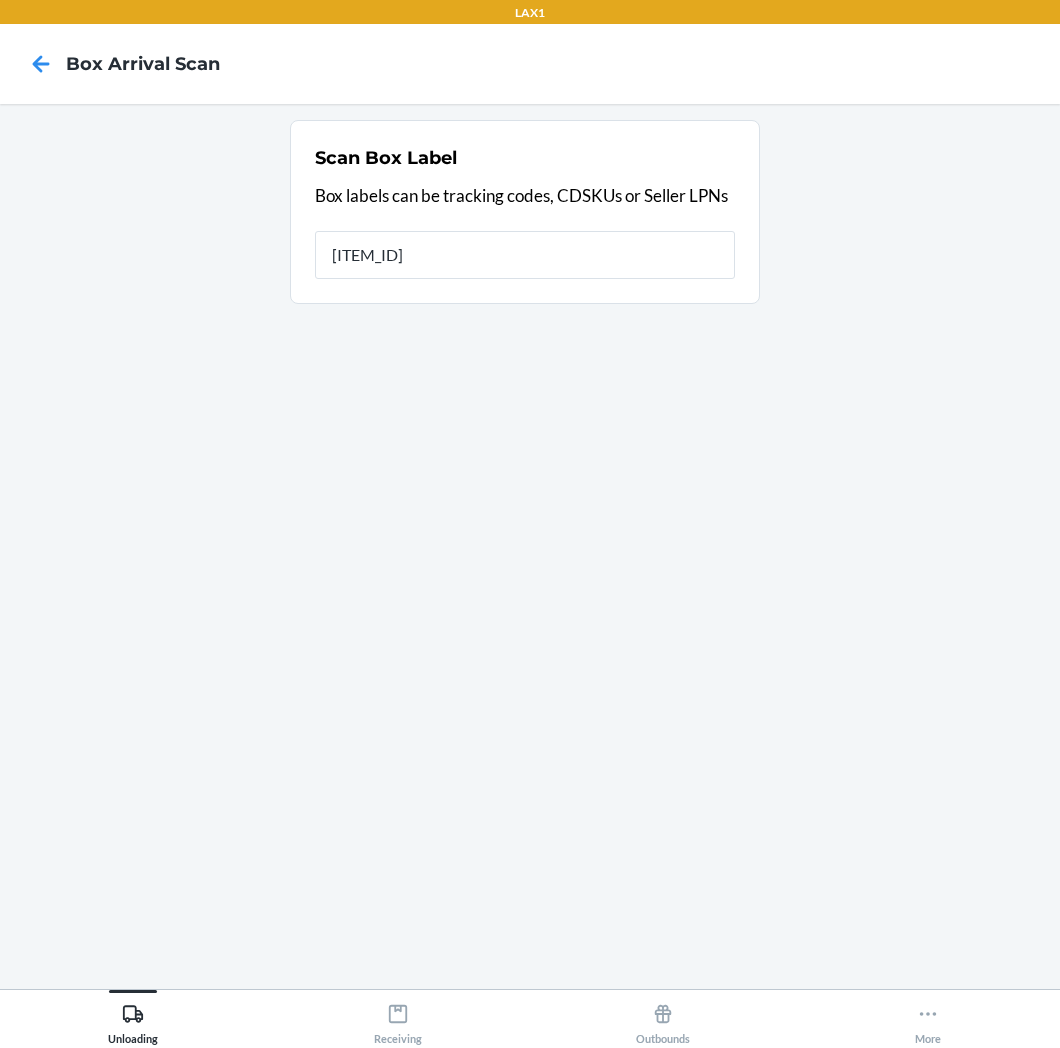 type on "[ITEM_ID]" 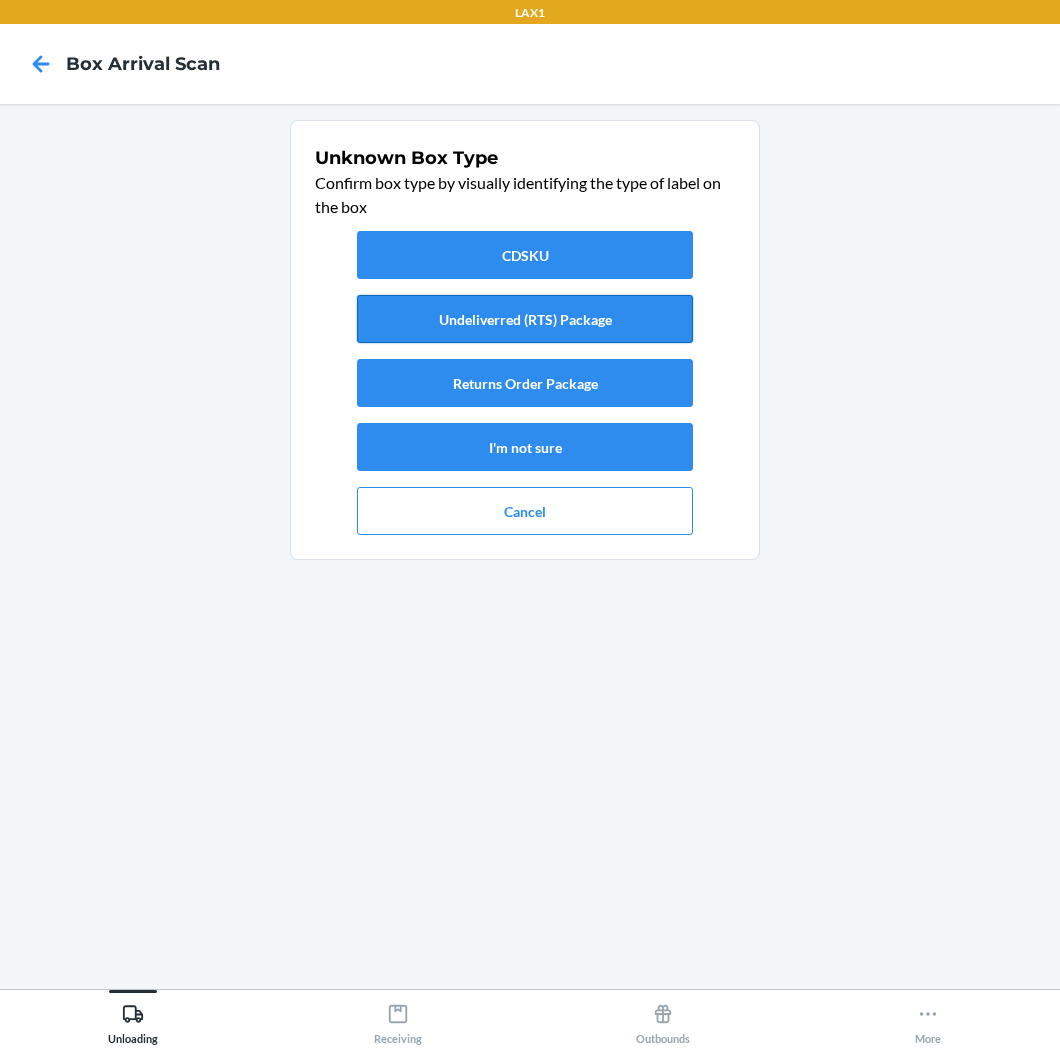 click on "Undeliverred (RTS) Package" at bounding box center [525, 319] 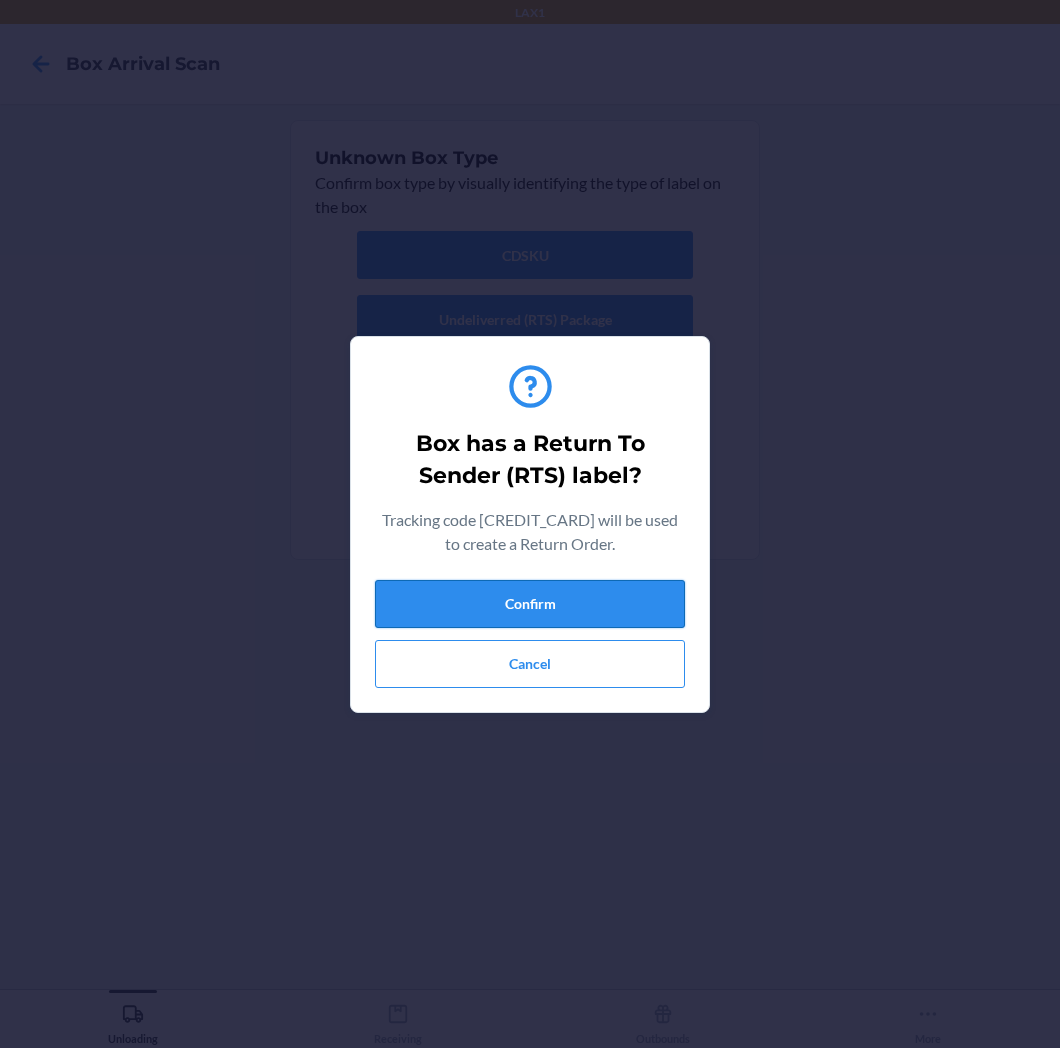 click on "Confirm" at bounding box center [530, 604] 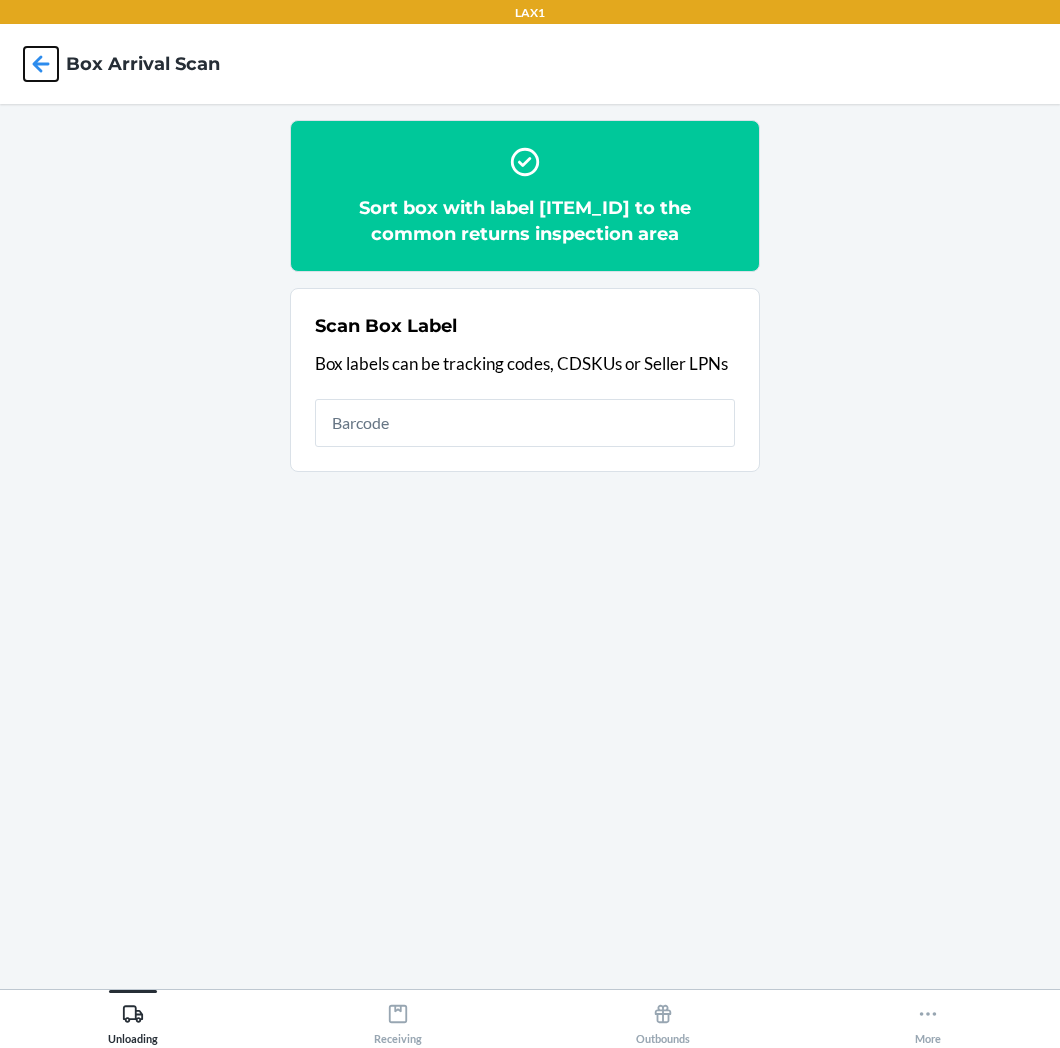 drag, startPoint x: 44, startPoint y: 60, endPoint x: 71, endPoint y: 105, distance: 52.478565 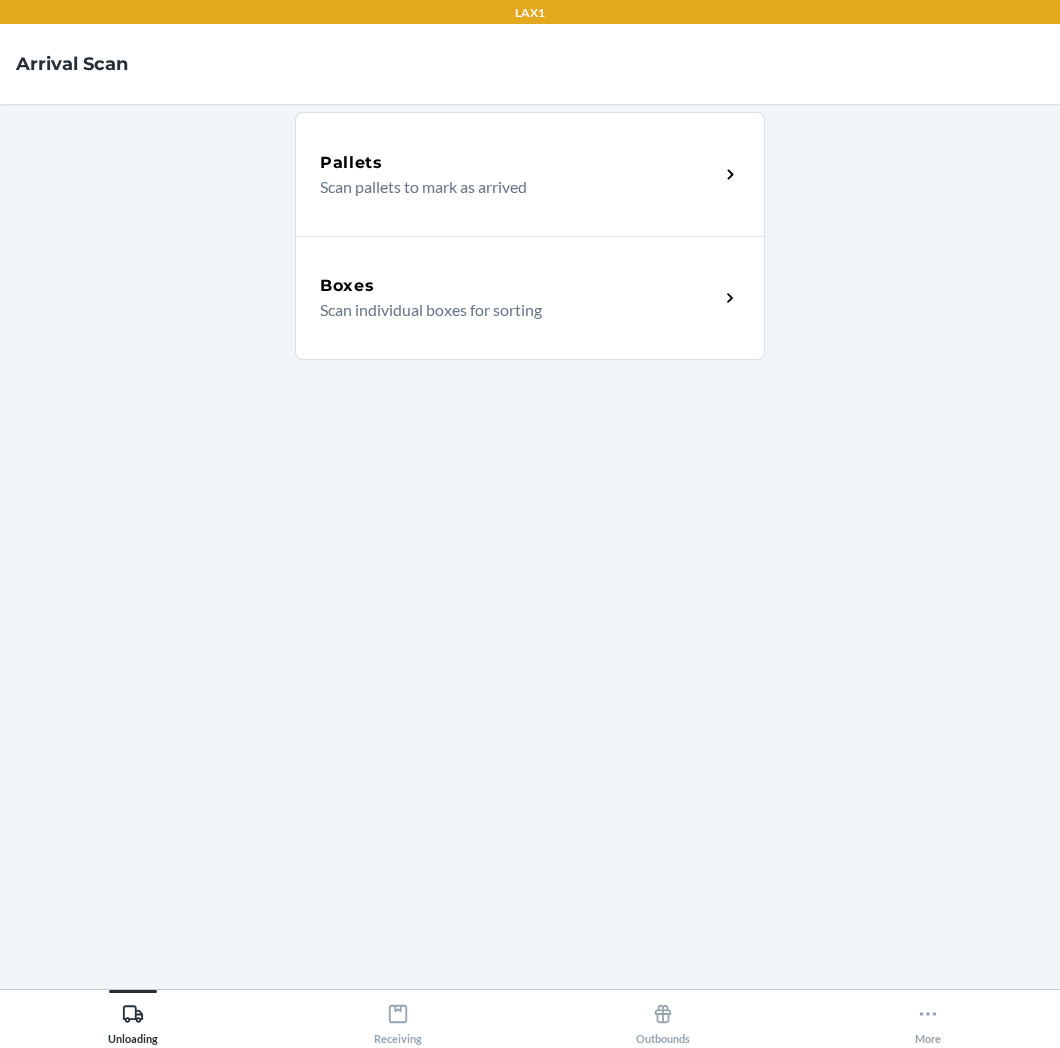 click on "Scan individual boxes for sorting" at bounding box center (511, 310) 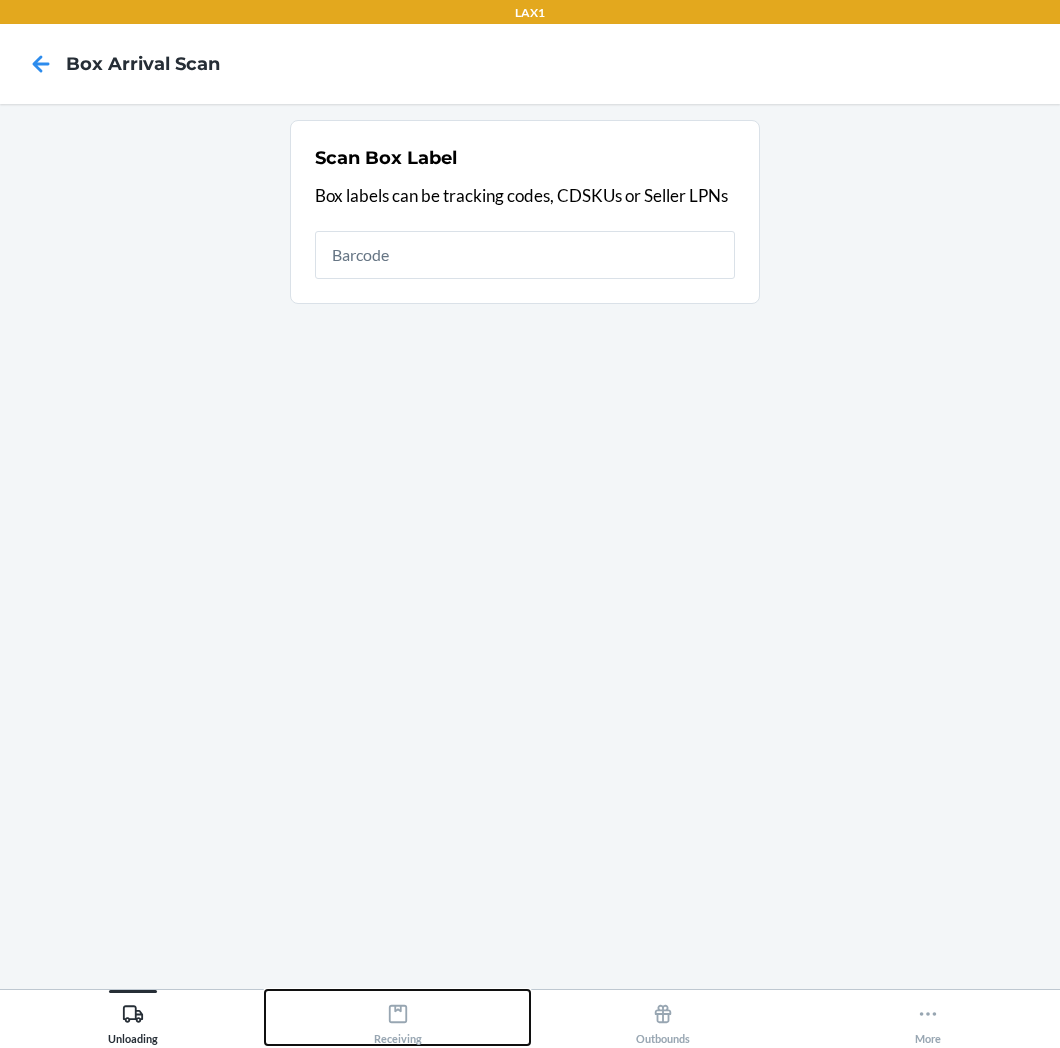 click 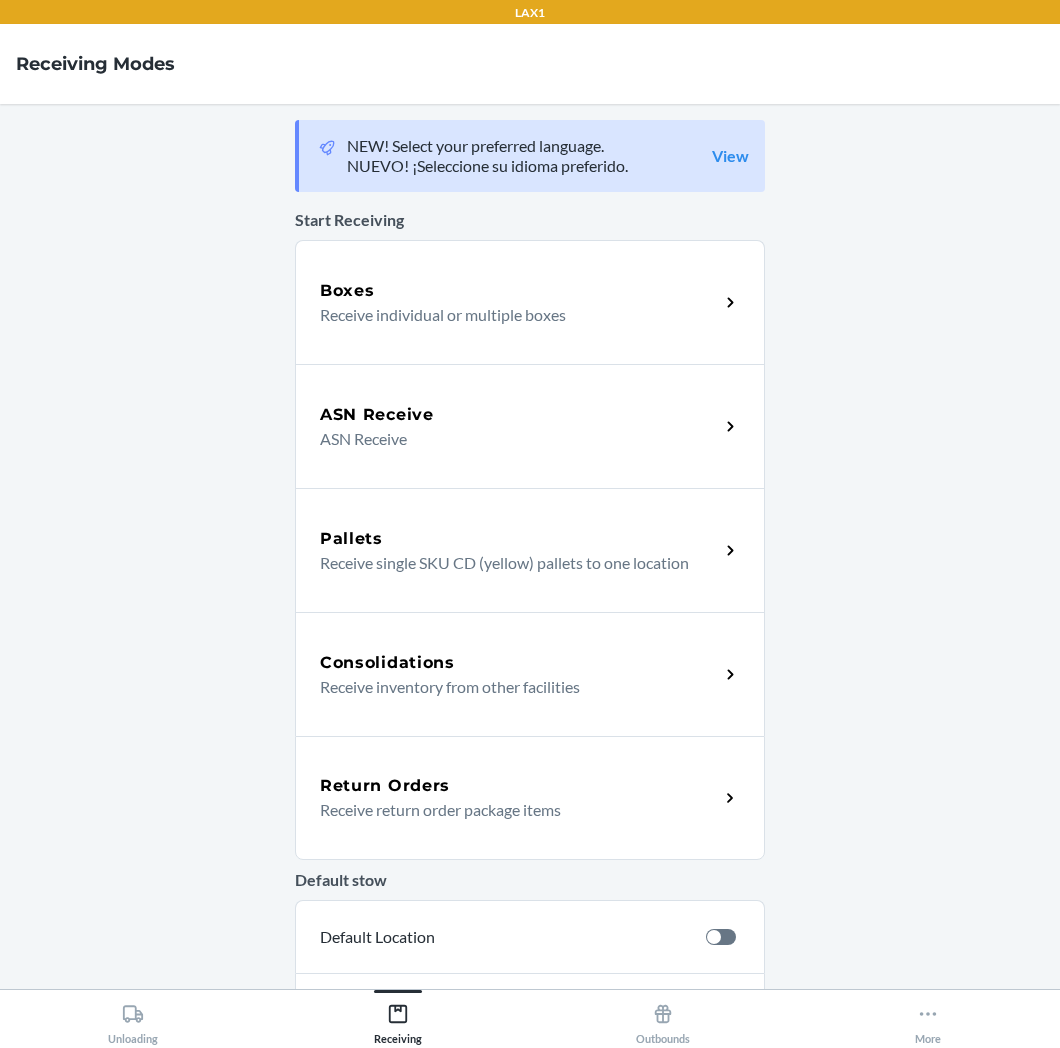 click on "Return Orders" at bounding box center (519, 786) 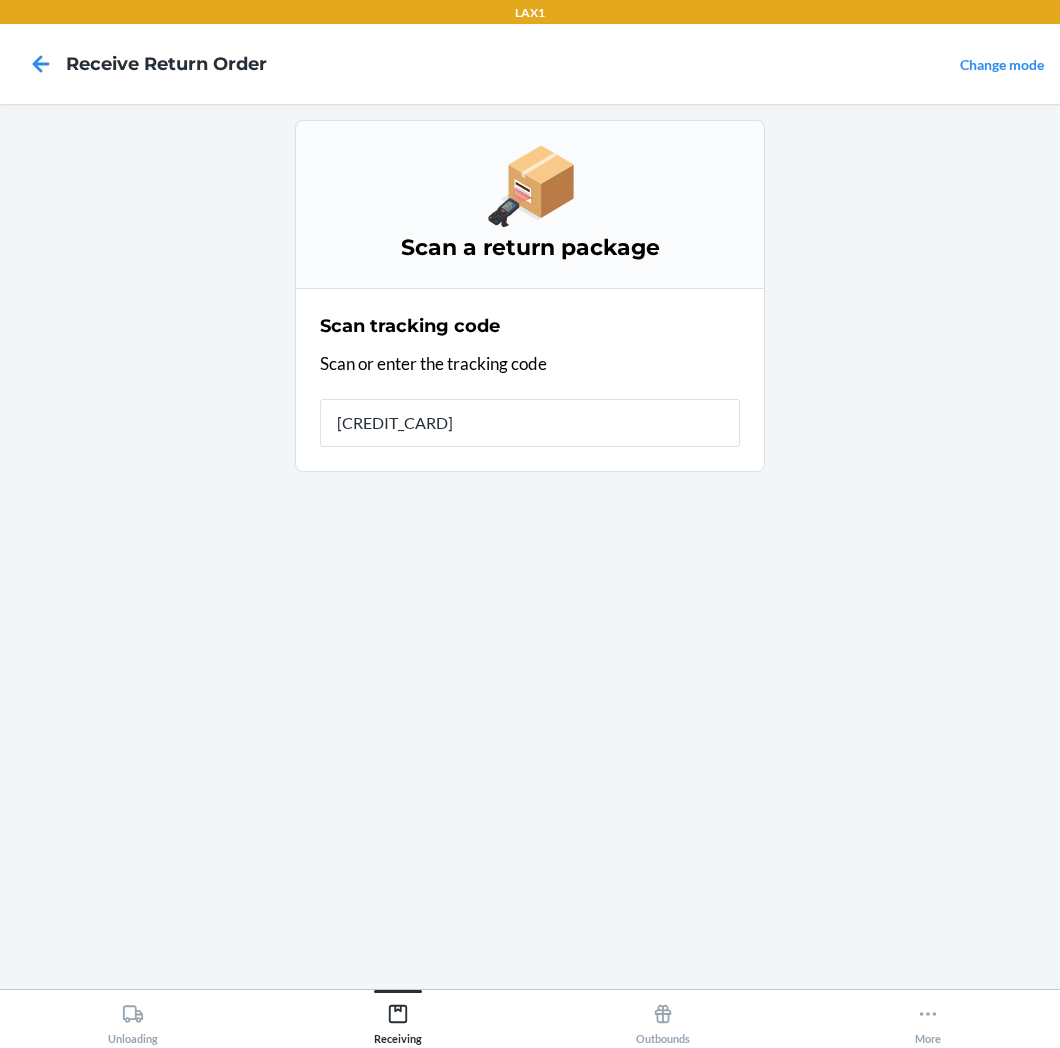 type on "[NUMBER]" 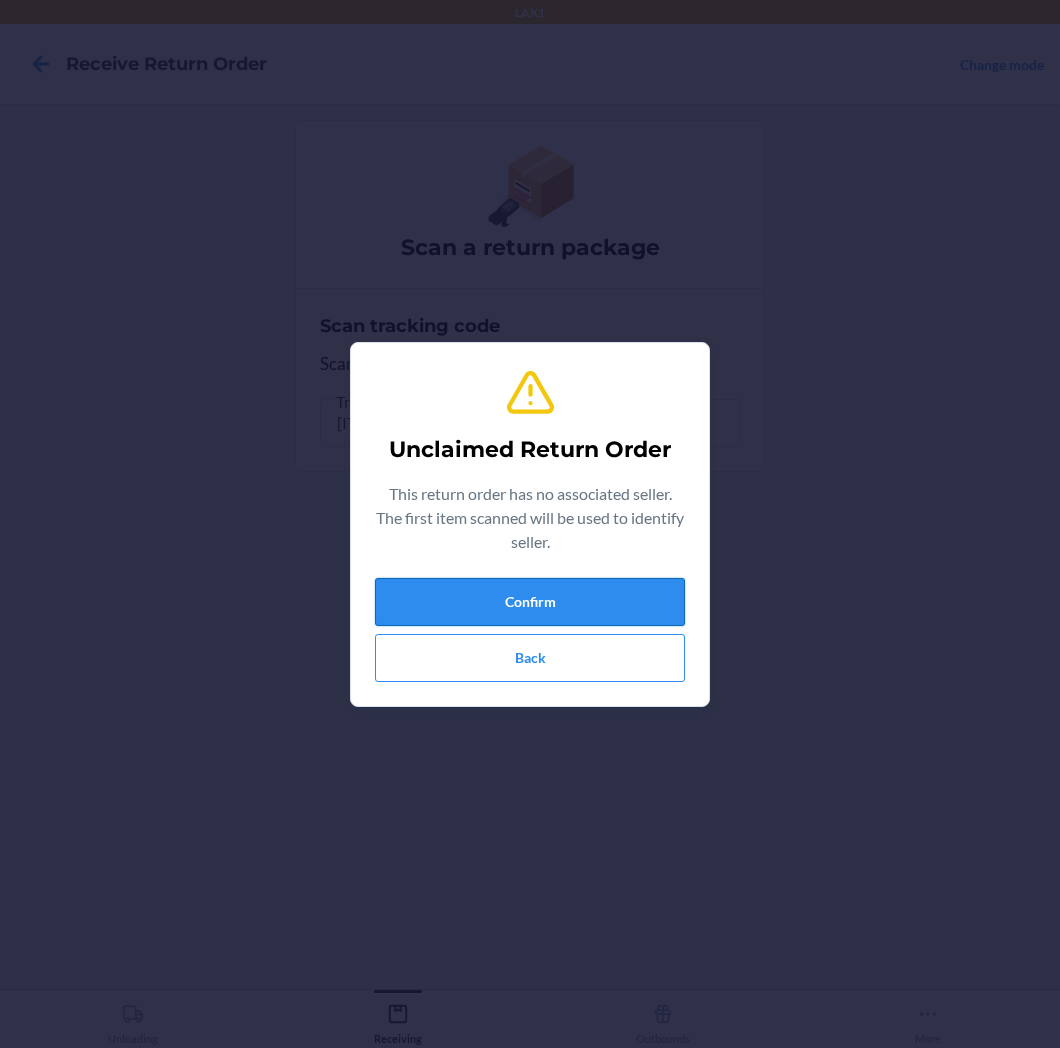 click on "Confirm" at bounding box center [530, 602] 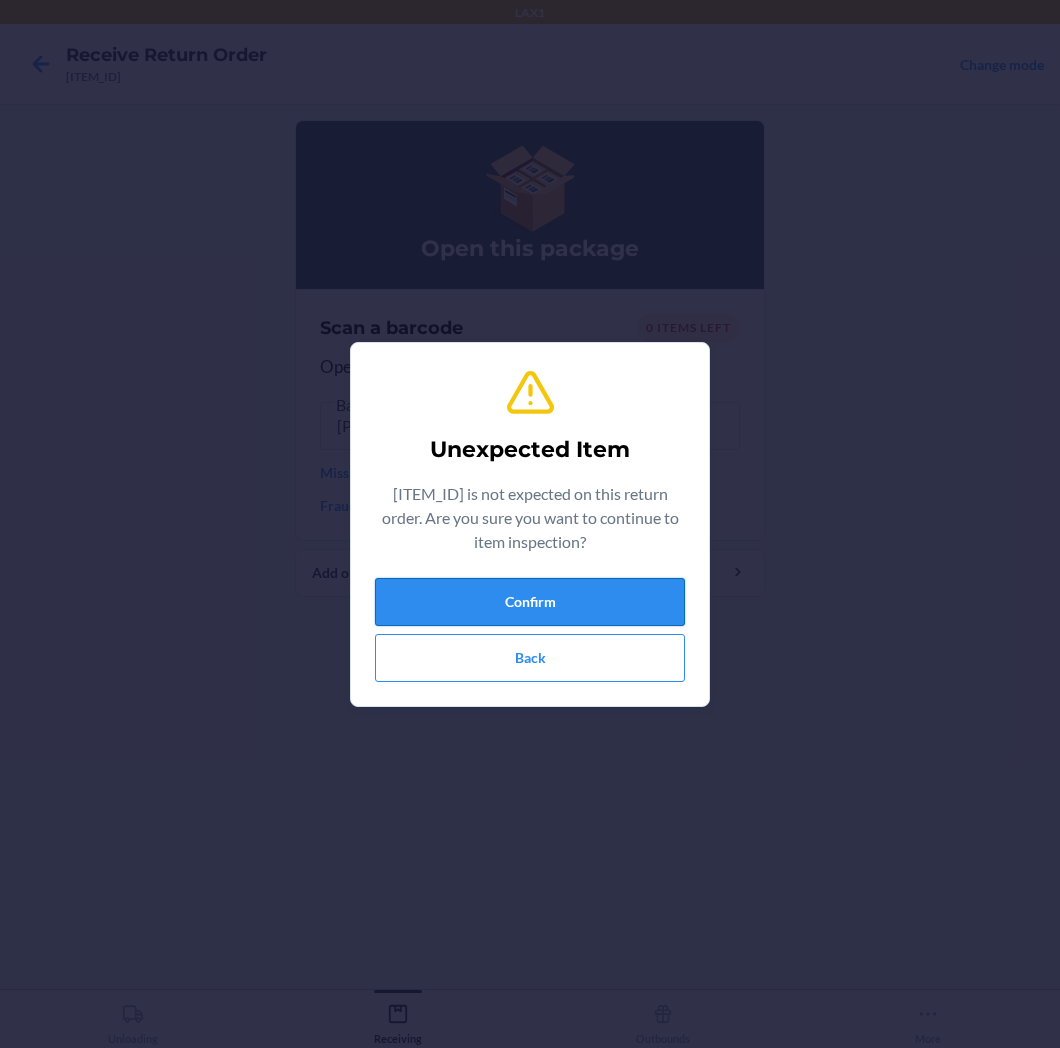 click on "Confirm" at bounding box center (530, 602) 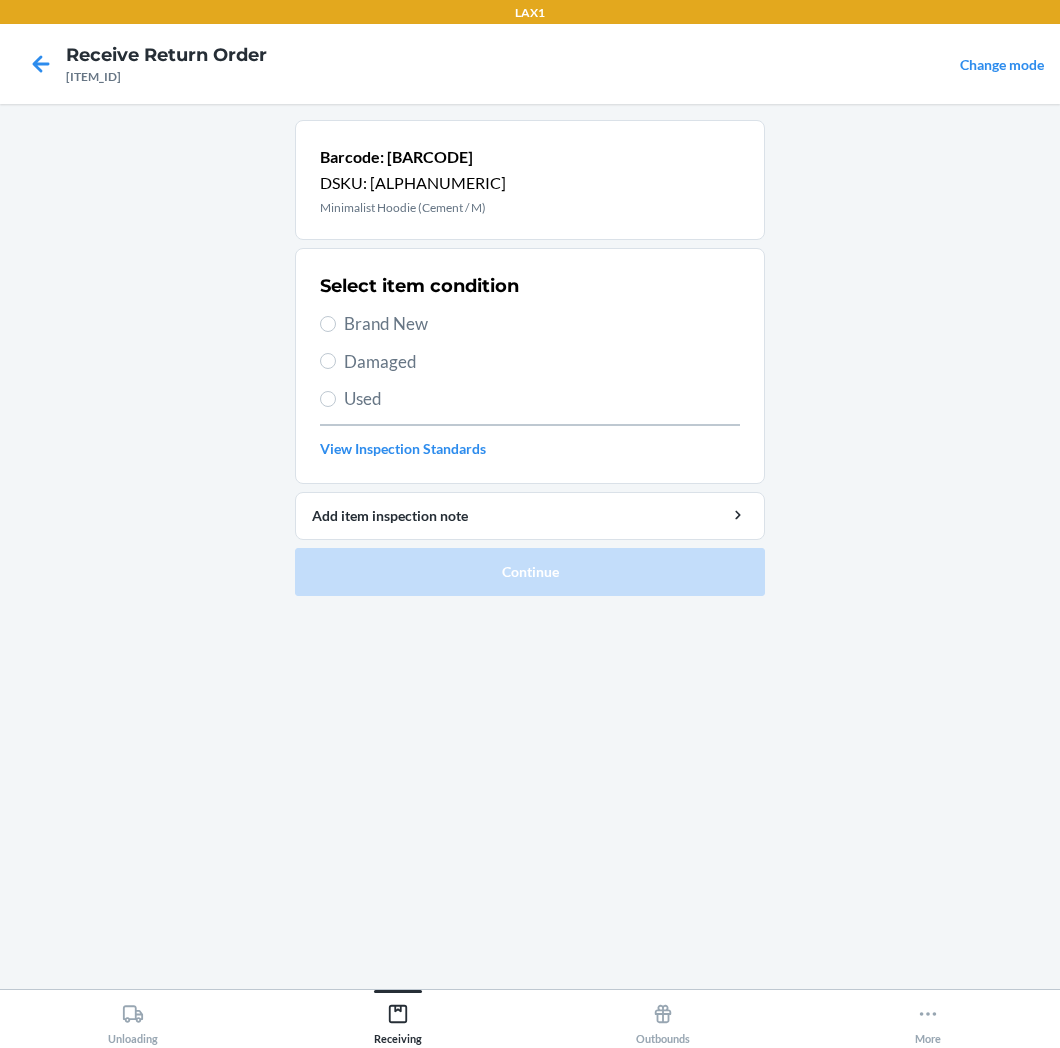click on "Brand New" at bounding box center (542, 324) 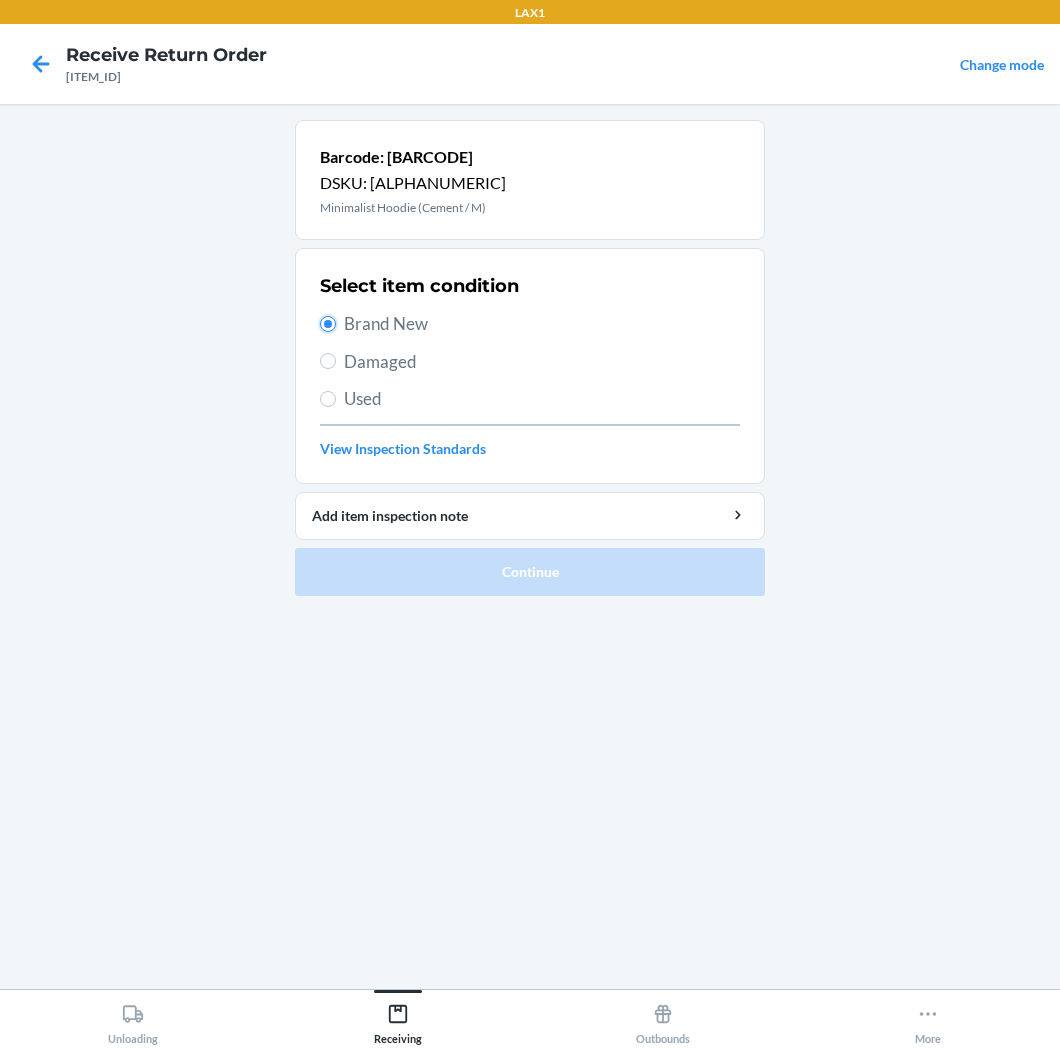 radio on "true" 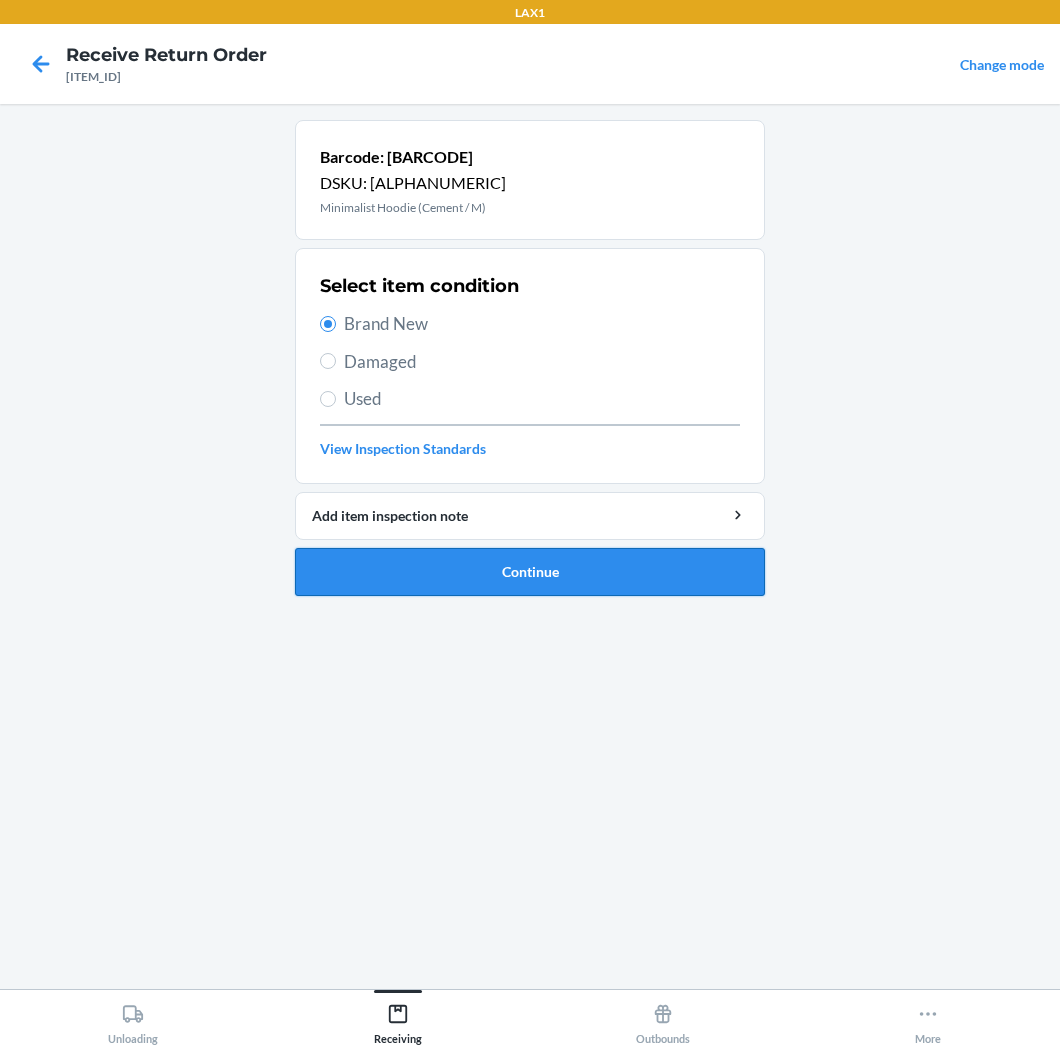 click on "Continue" at bounding box center [530, 572] 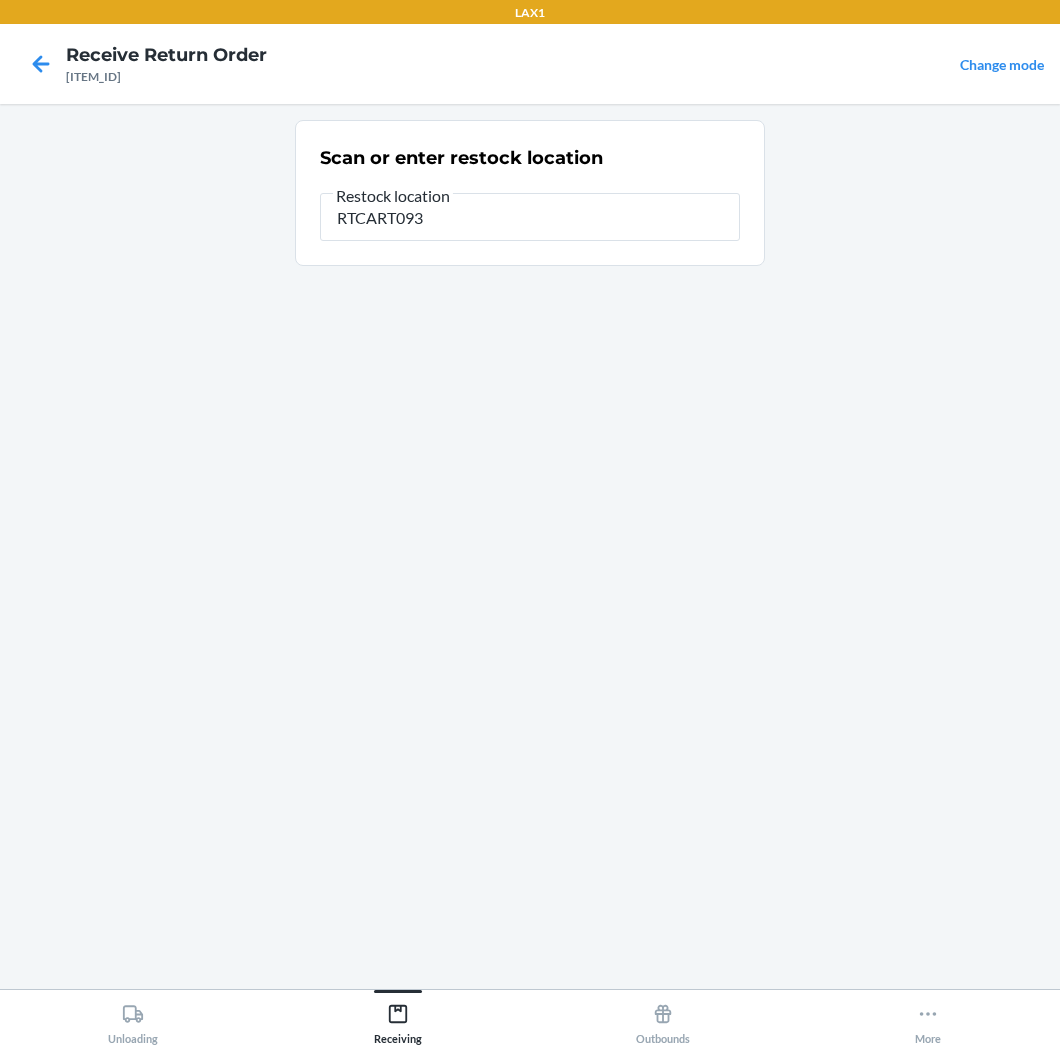 type on "RTCART093" 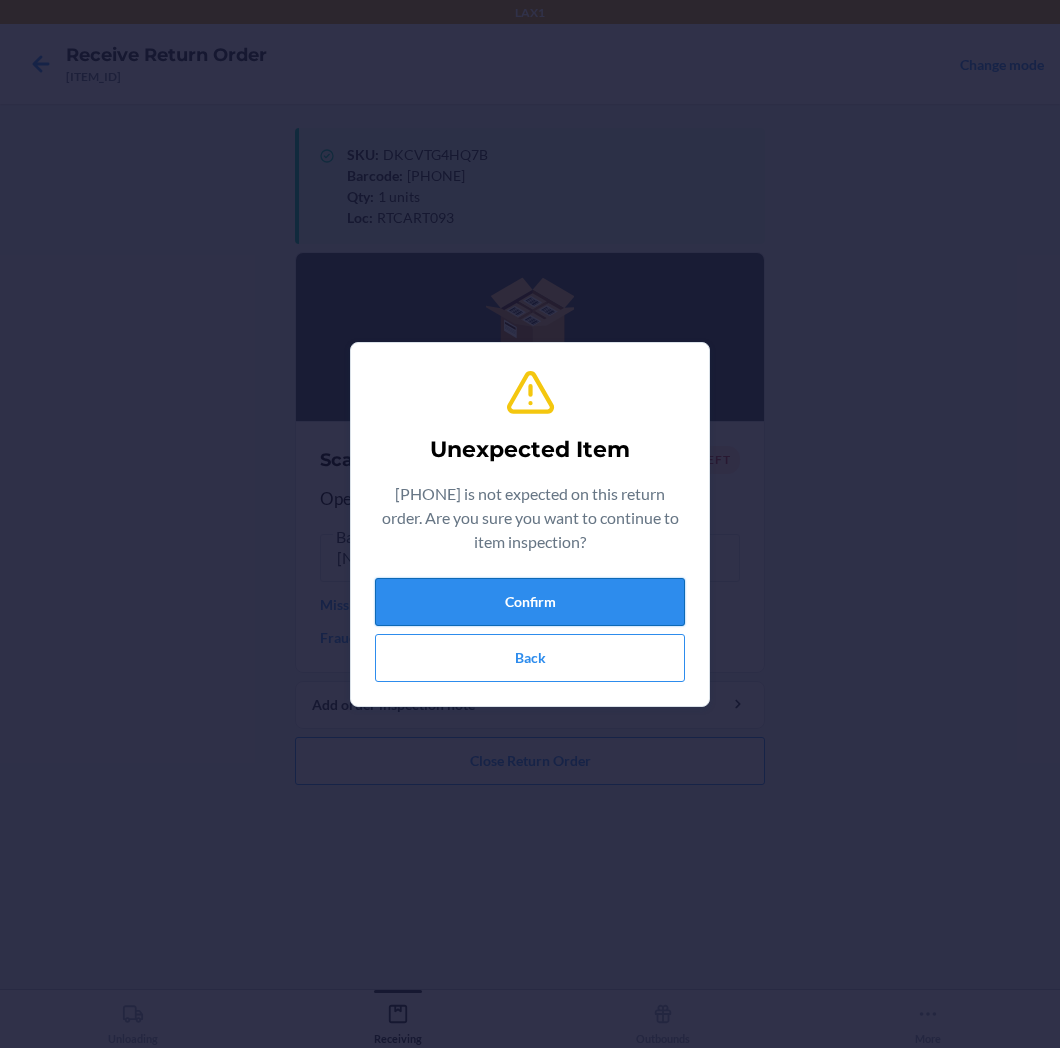 click on "Confirm" at bounding box center [530, 602] 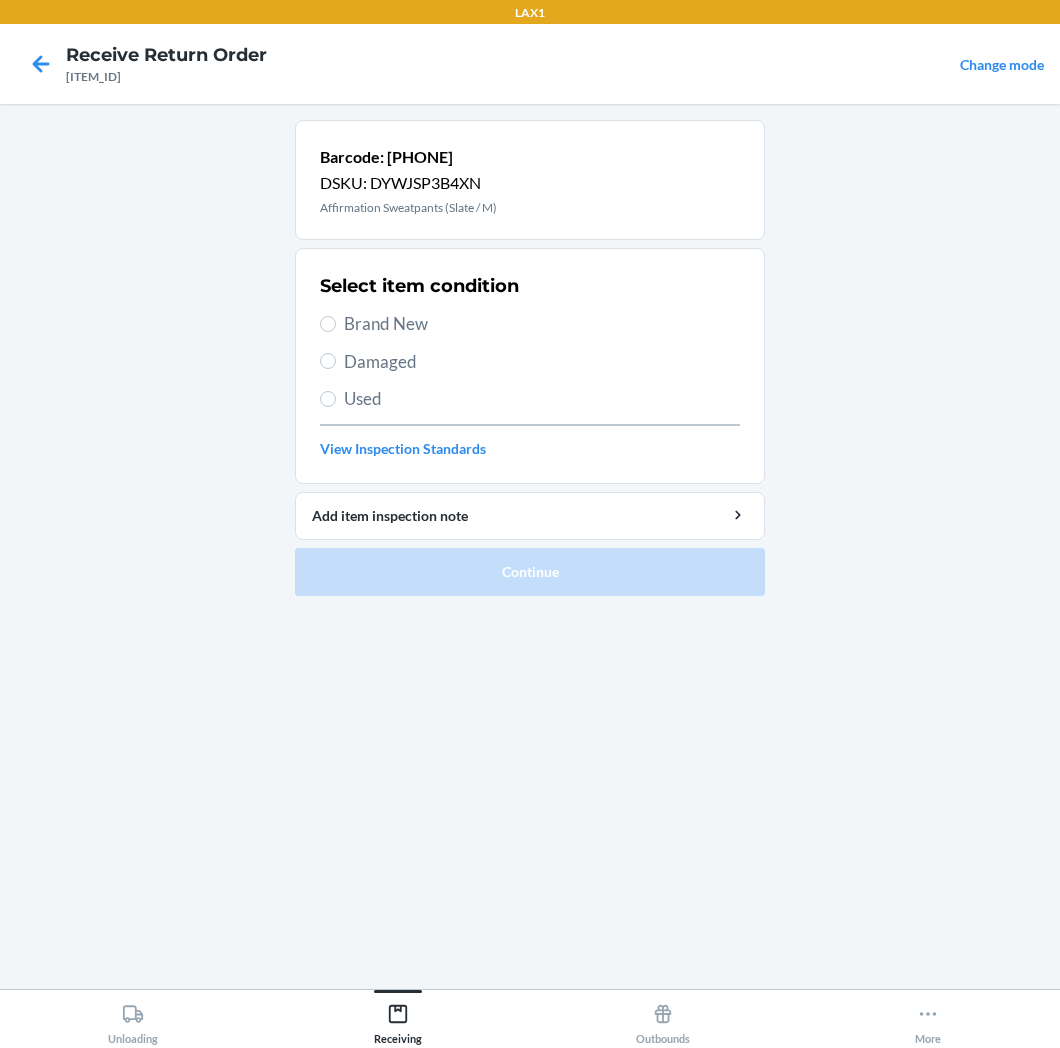 click on "Brand New" at bounding box center [542, 324] 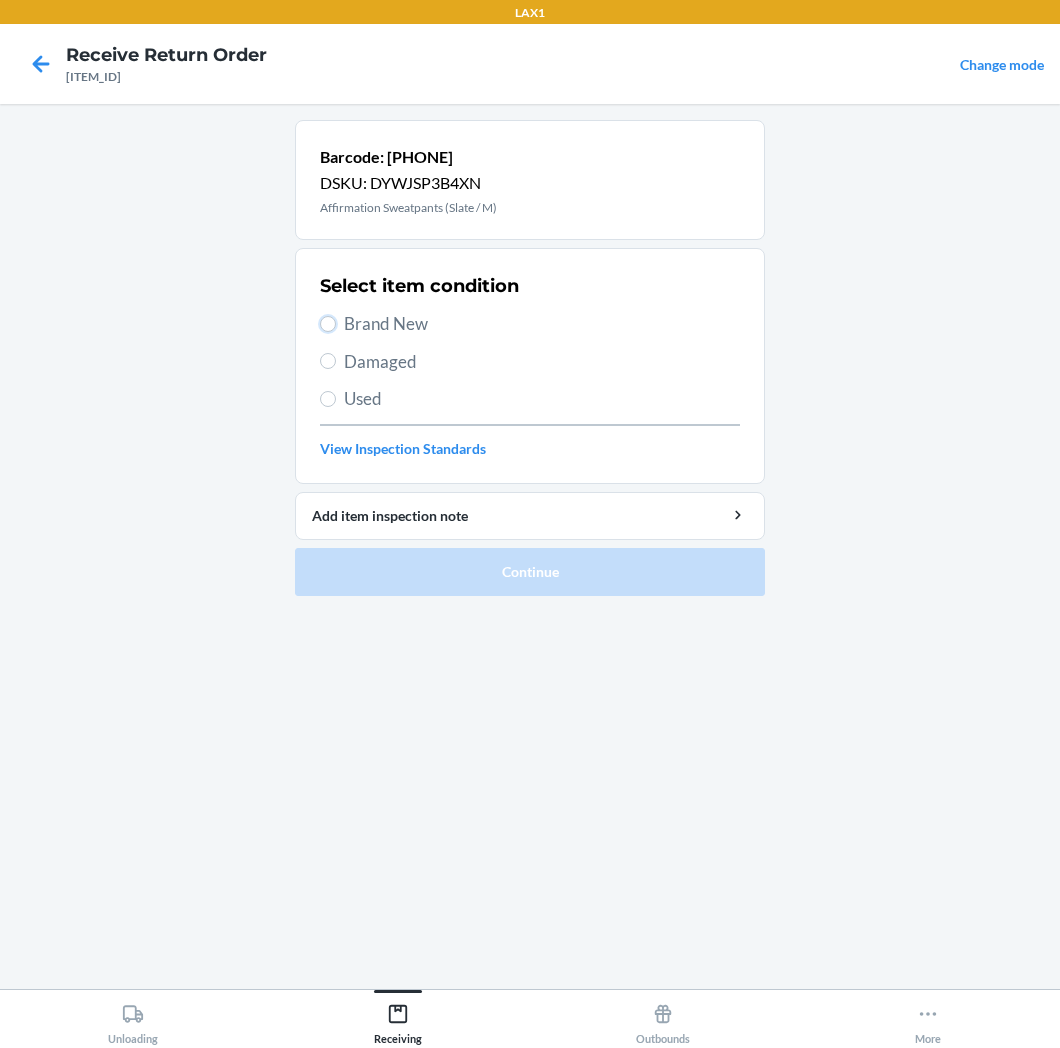 radio on "true" 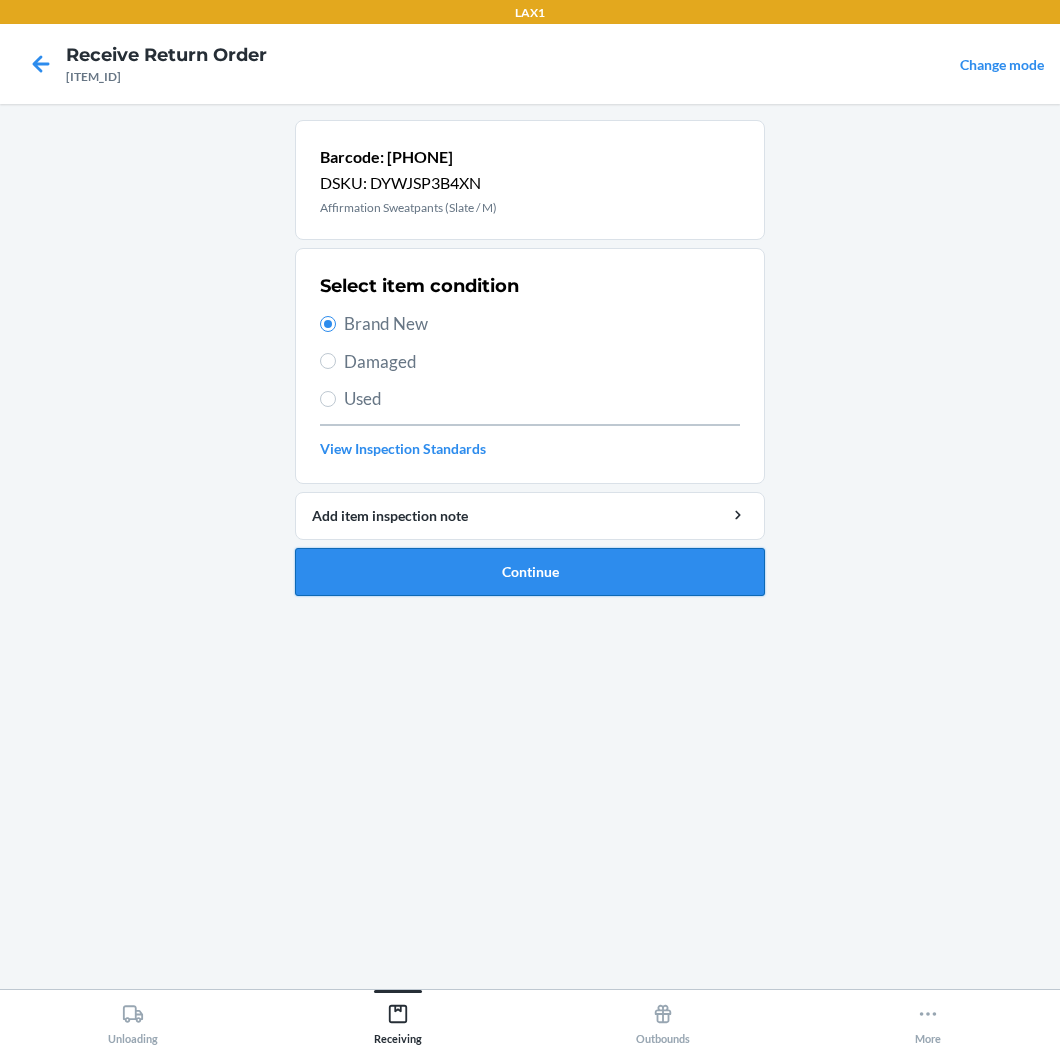 click on "Continue" at bounding box center (530, 572) 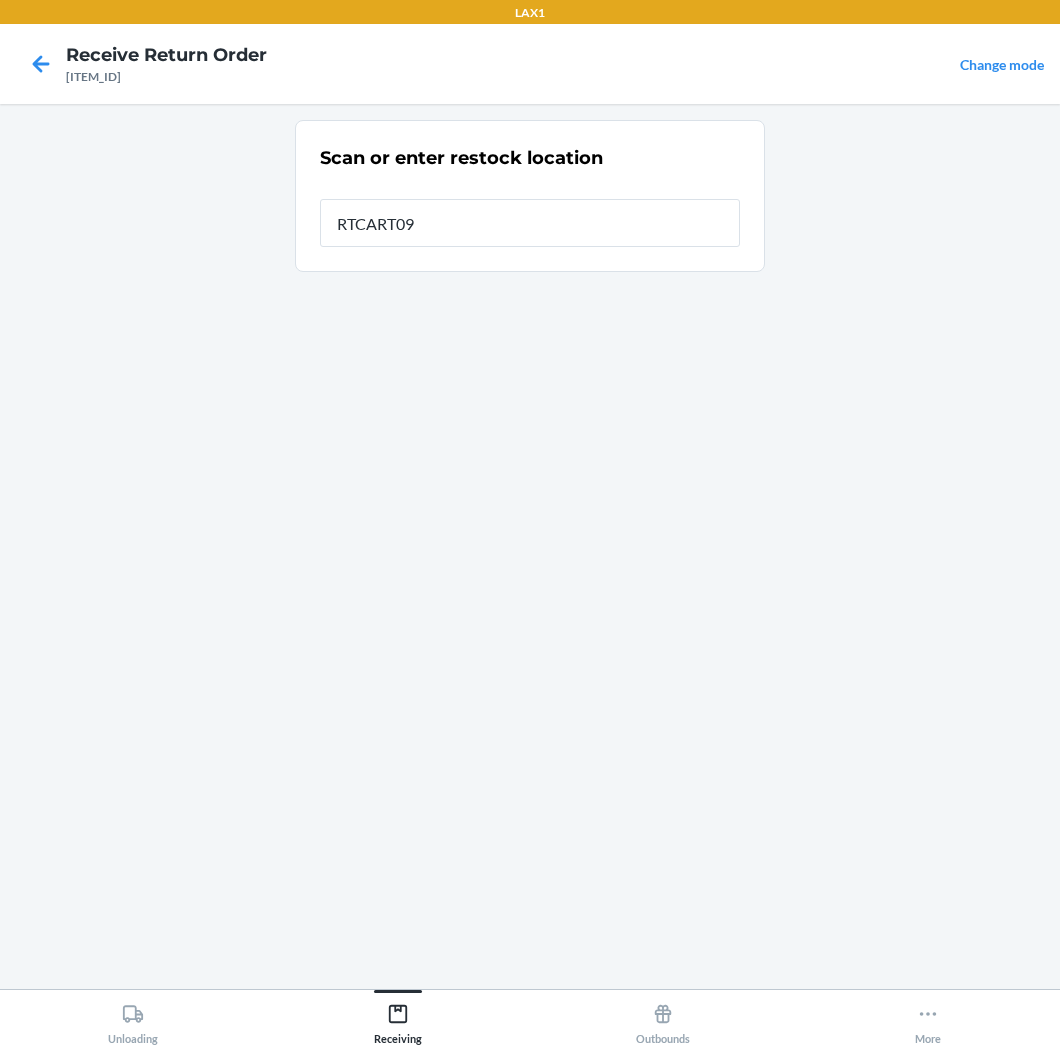 type on "RTCART093" 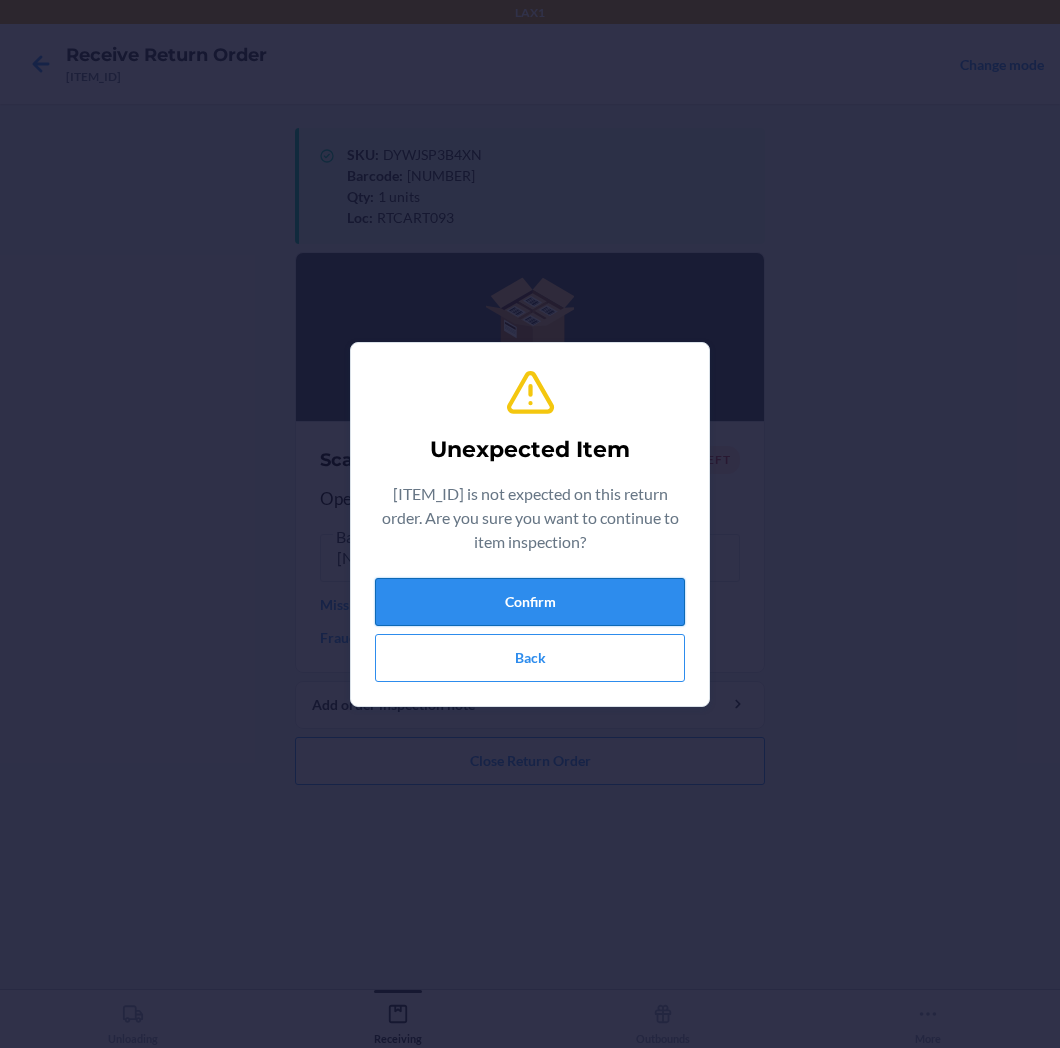click on "Confirm" at bounding box center [530, 602] 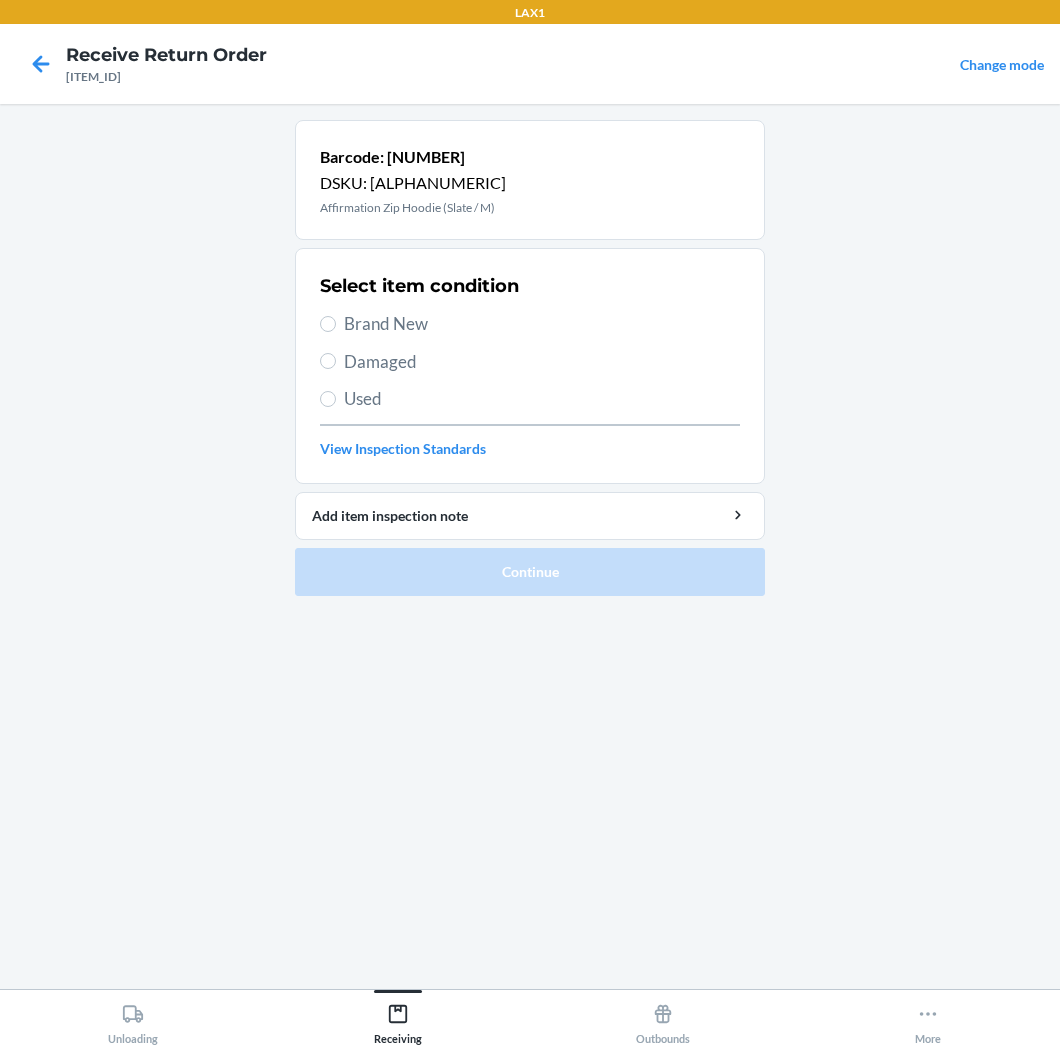 click on "Brand New" at bounding box center [542, 324] 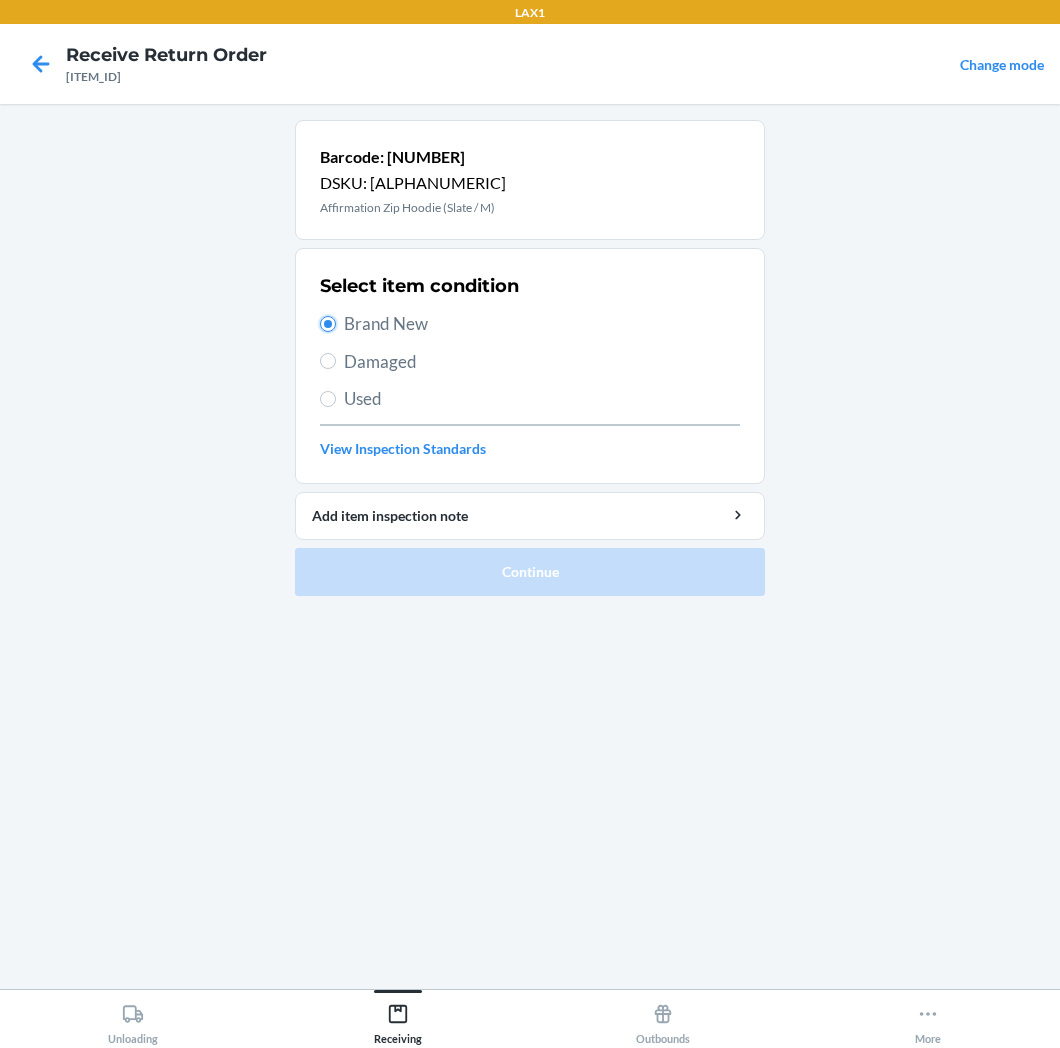 radio on "true" 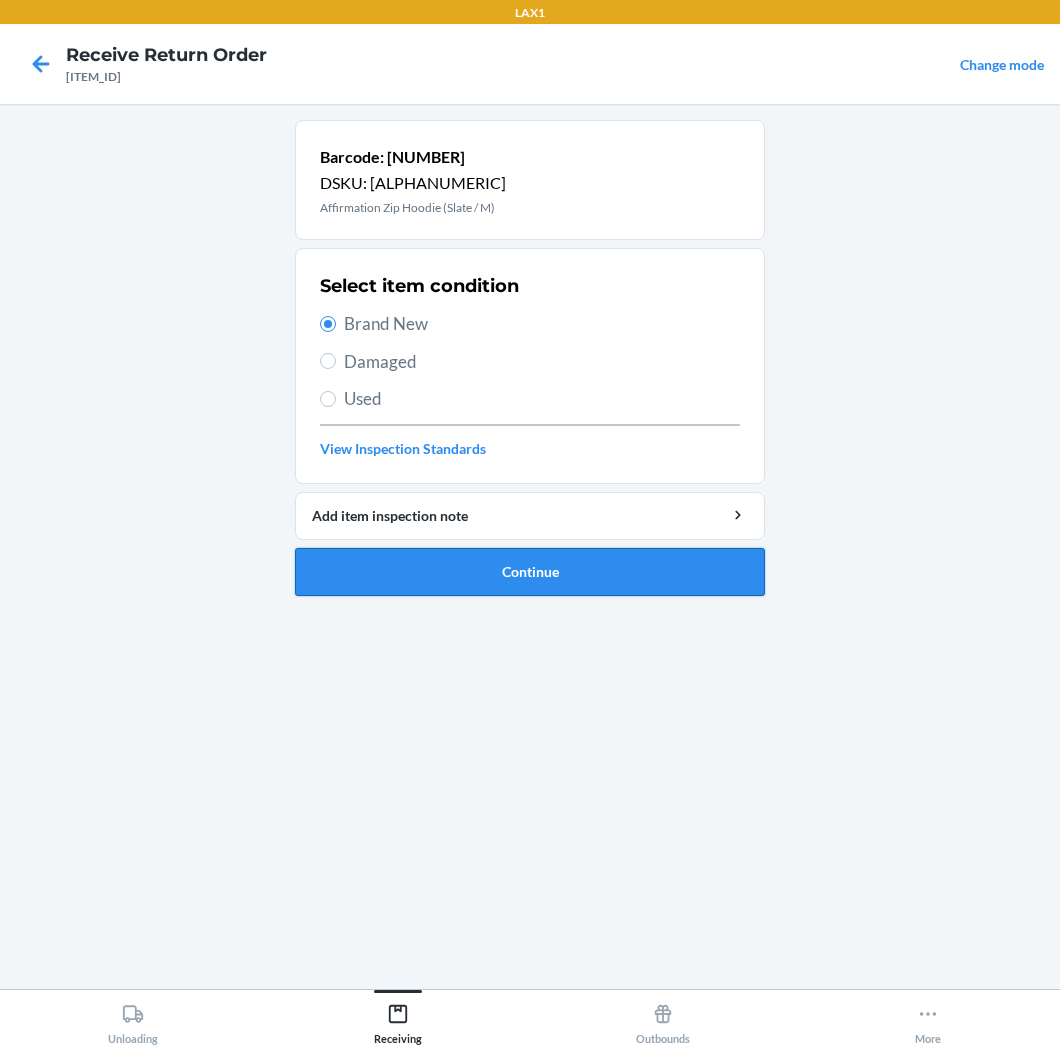 click on "Continue" at bounding box center [530, 572] 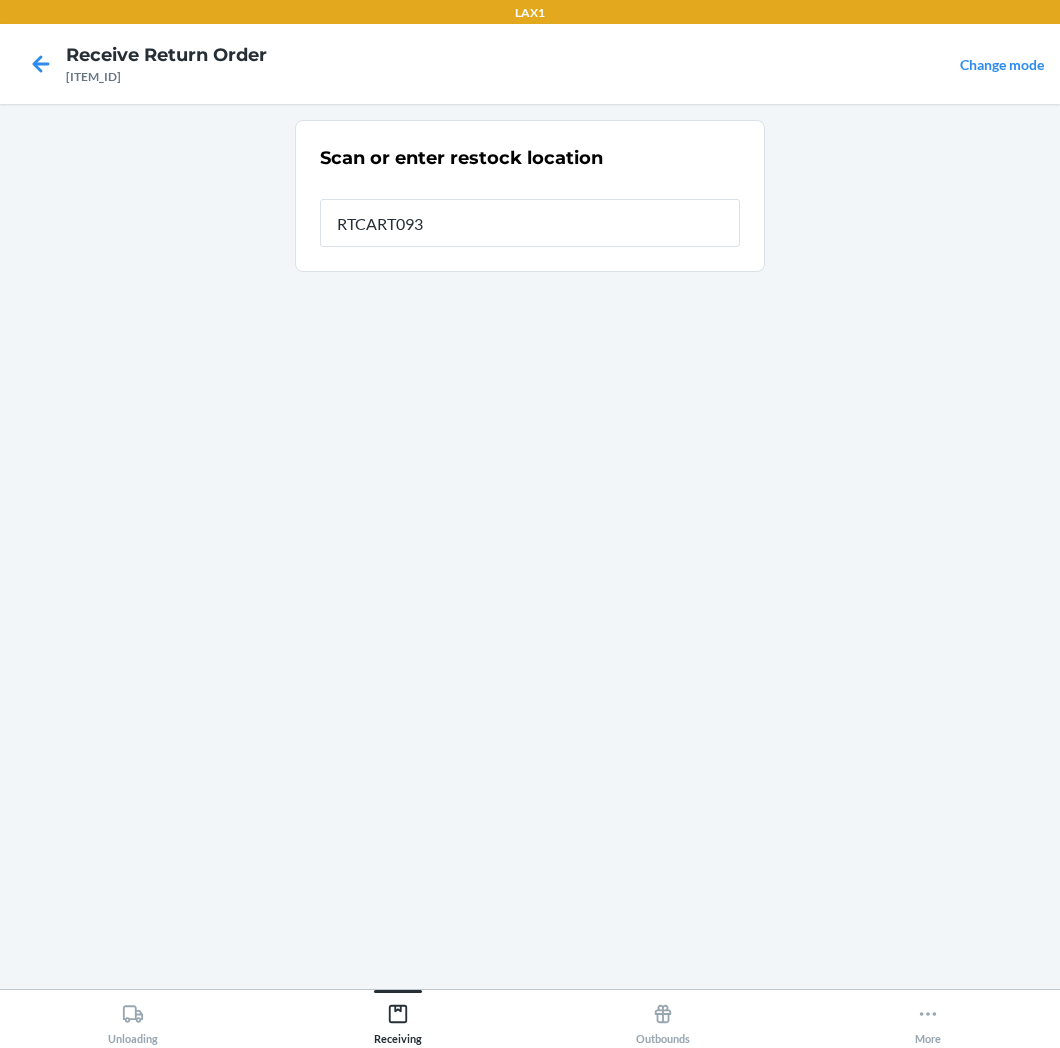 type on "RTCART093" 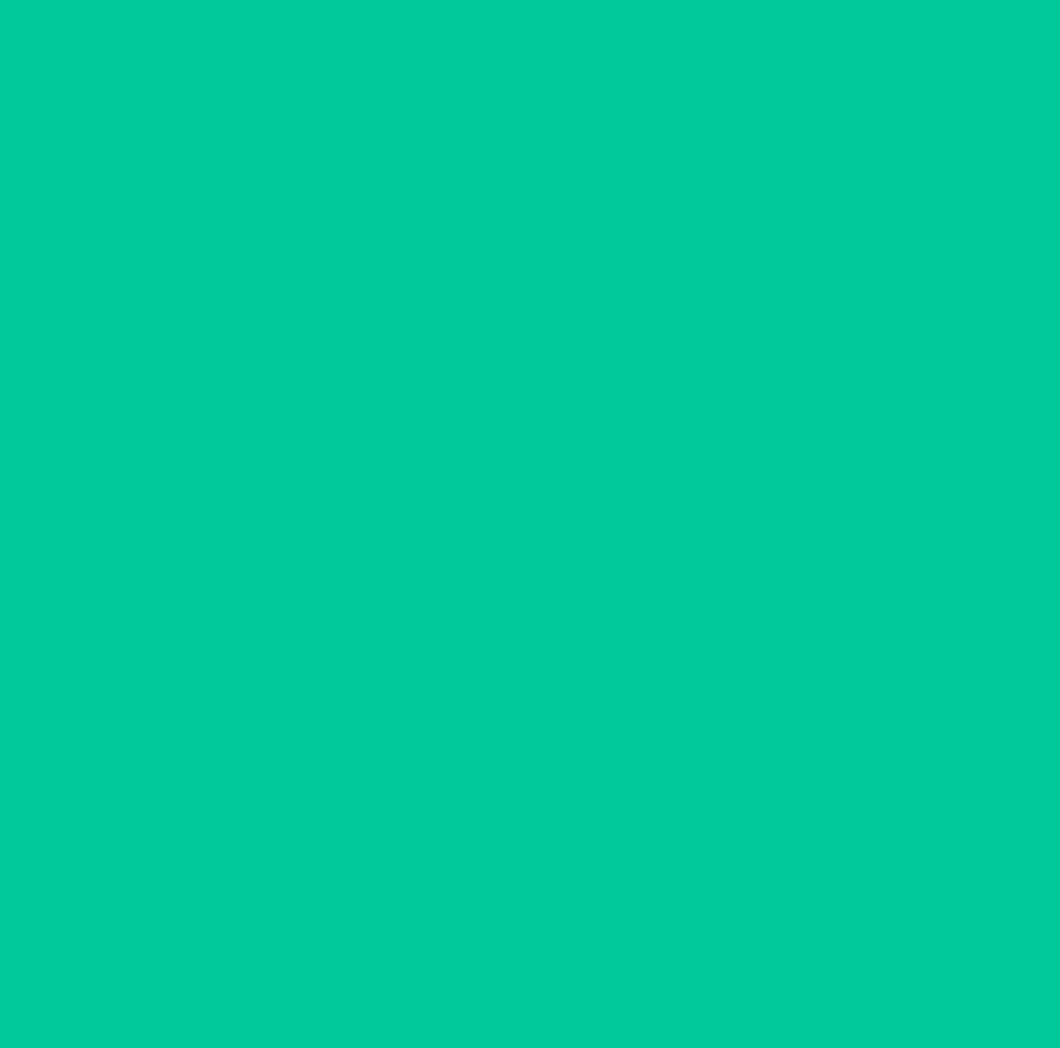 type 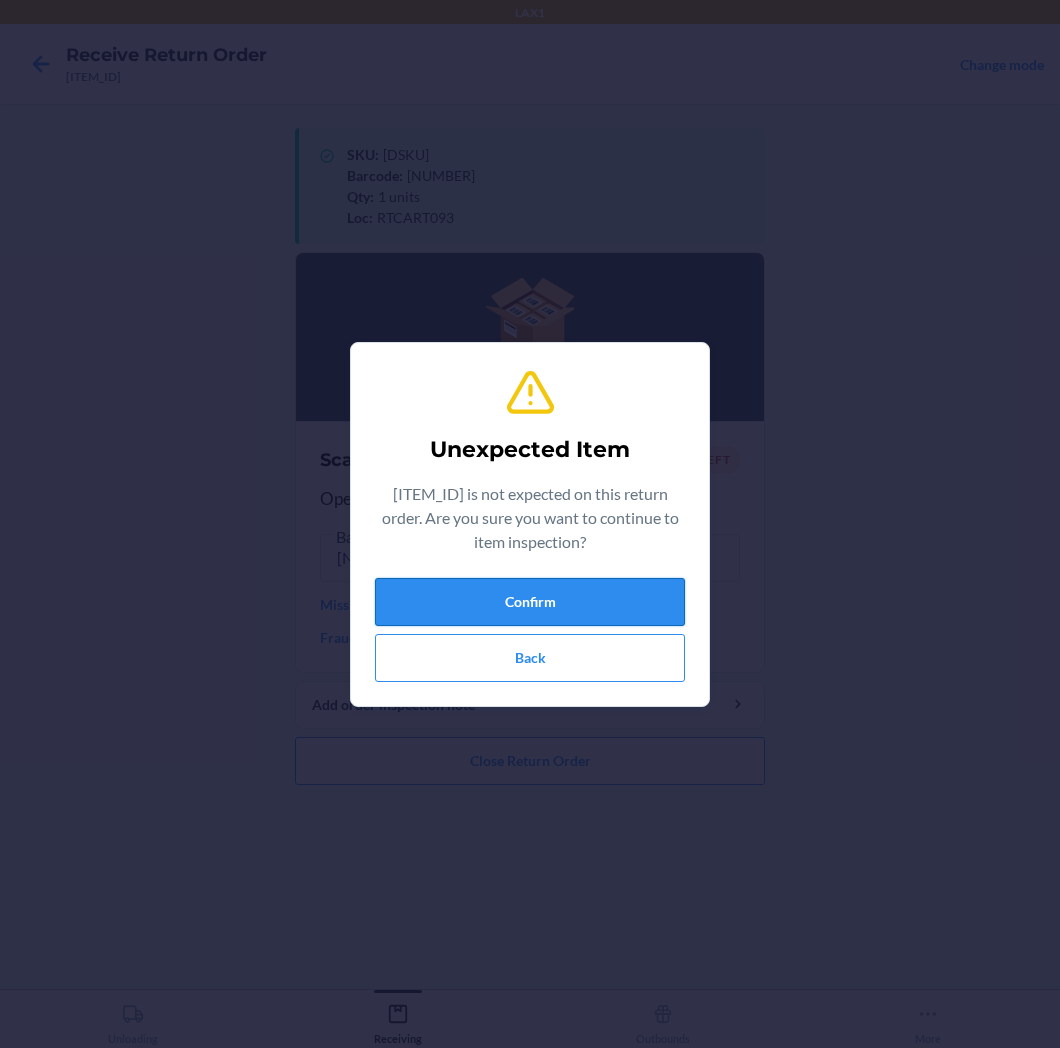 click on "Confirm" at bounding box center (530, 602) 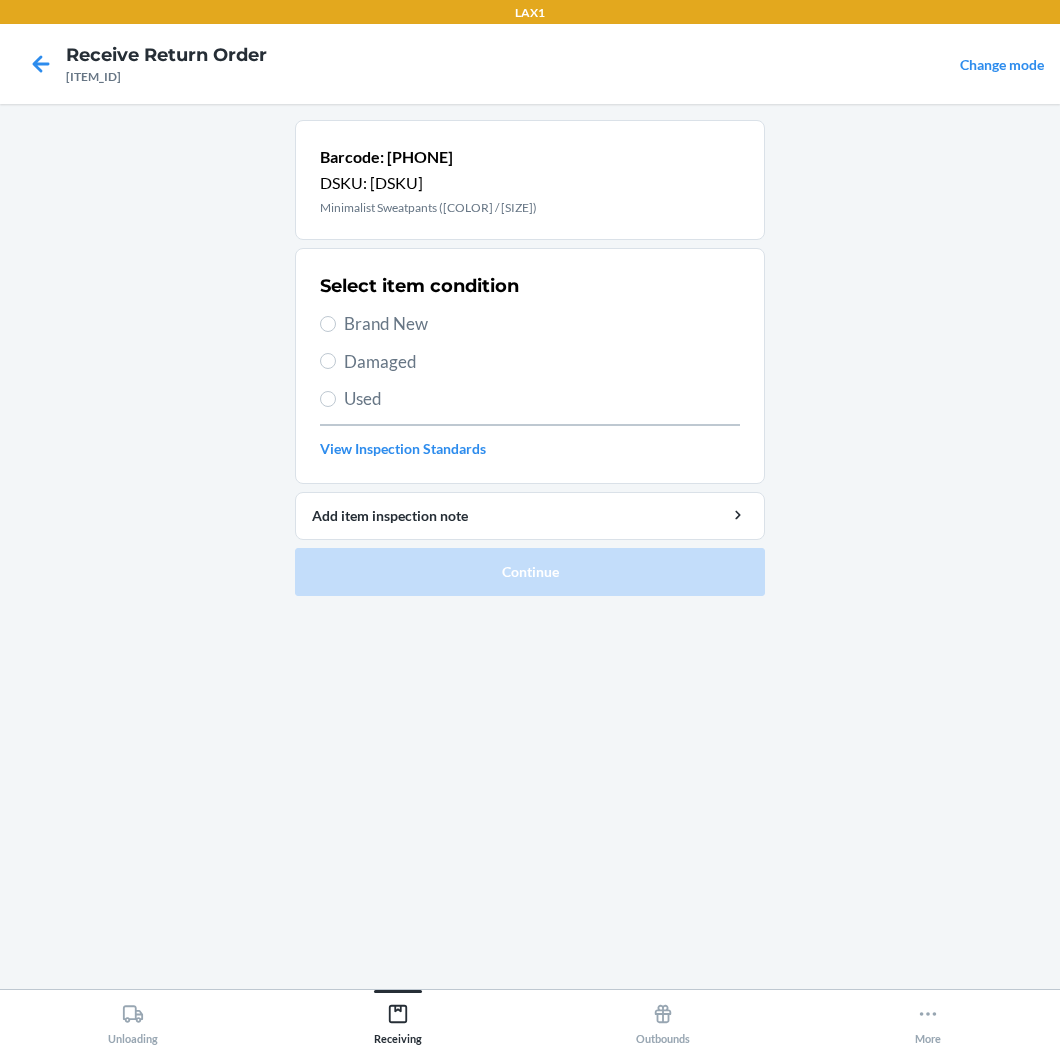 click on "Brand New" at bounding box center (542, 324) 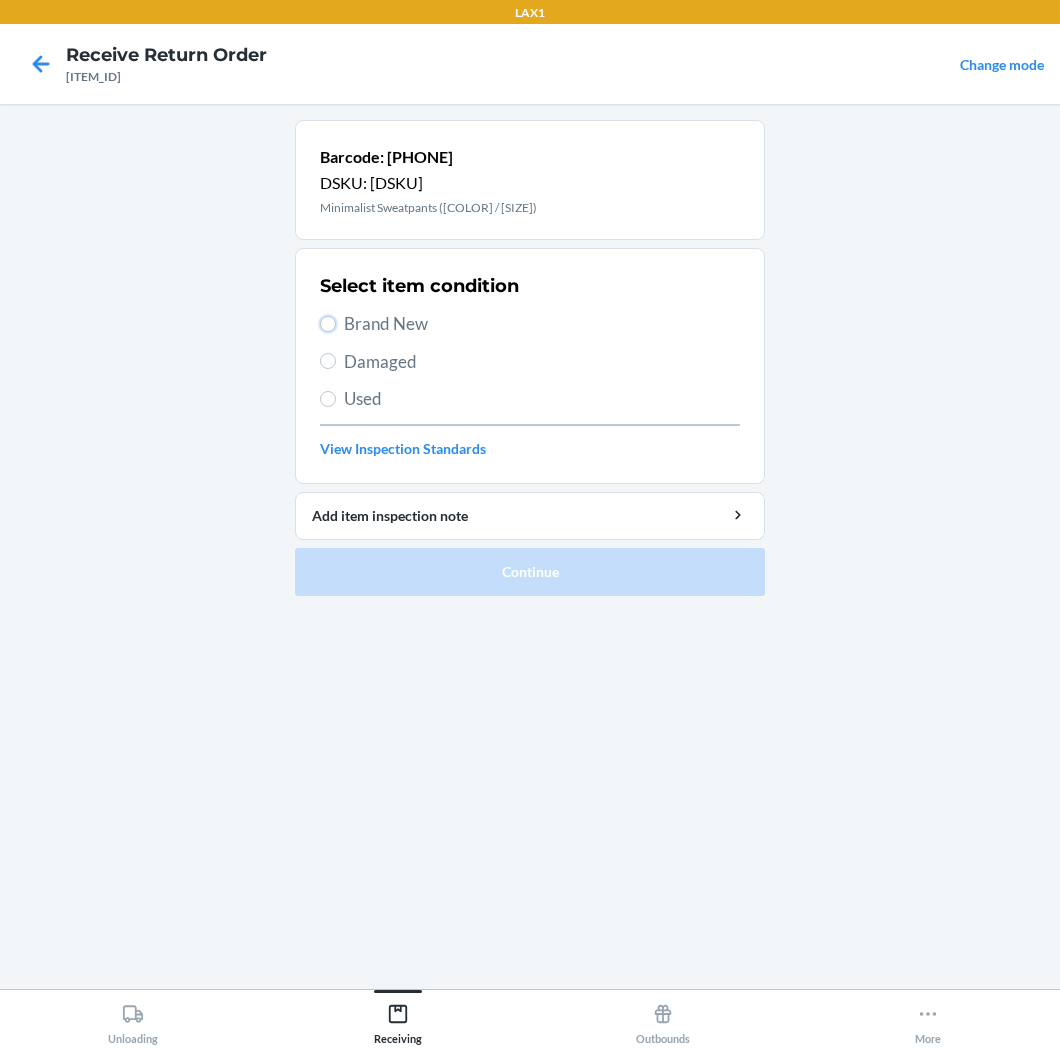 click on "Brand New" at bounding box center (328, 324) 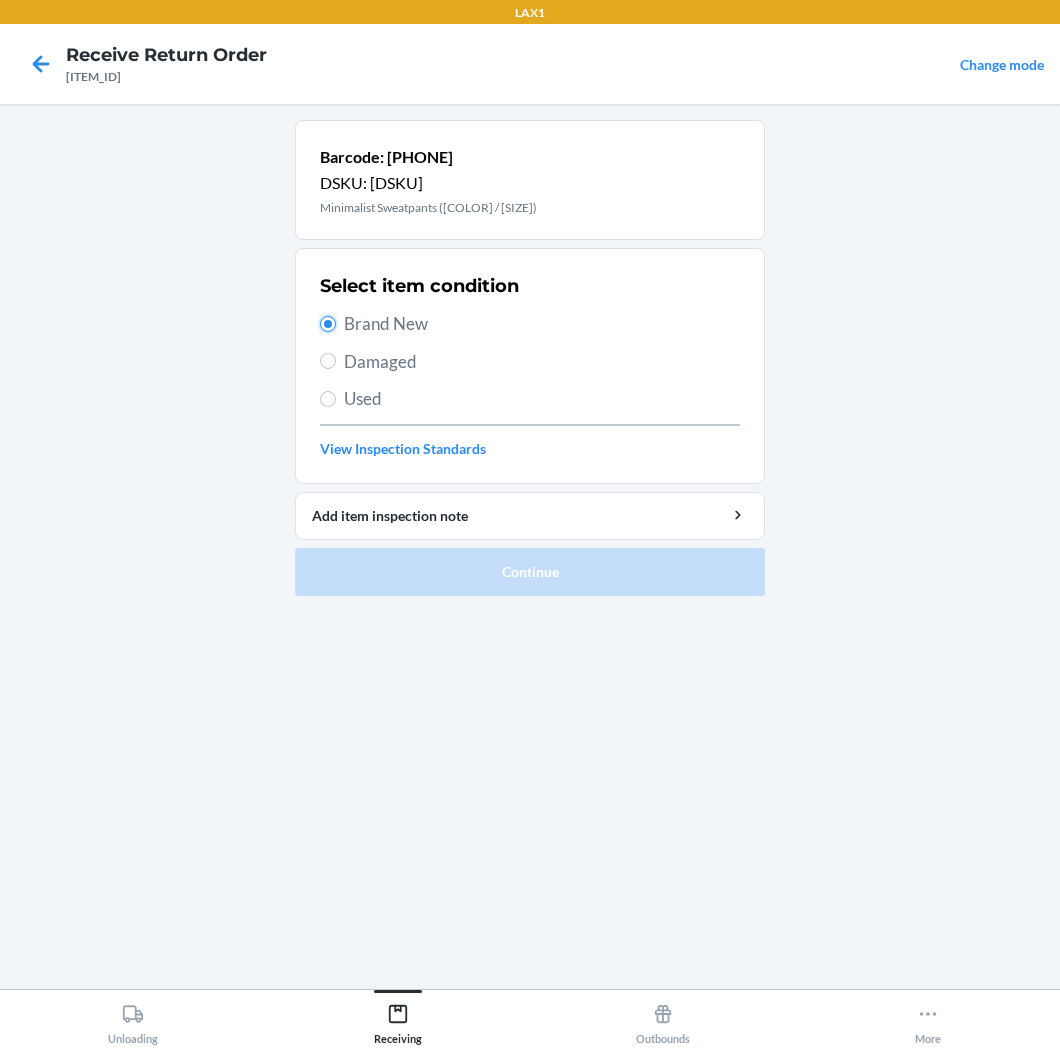 radio on "true" 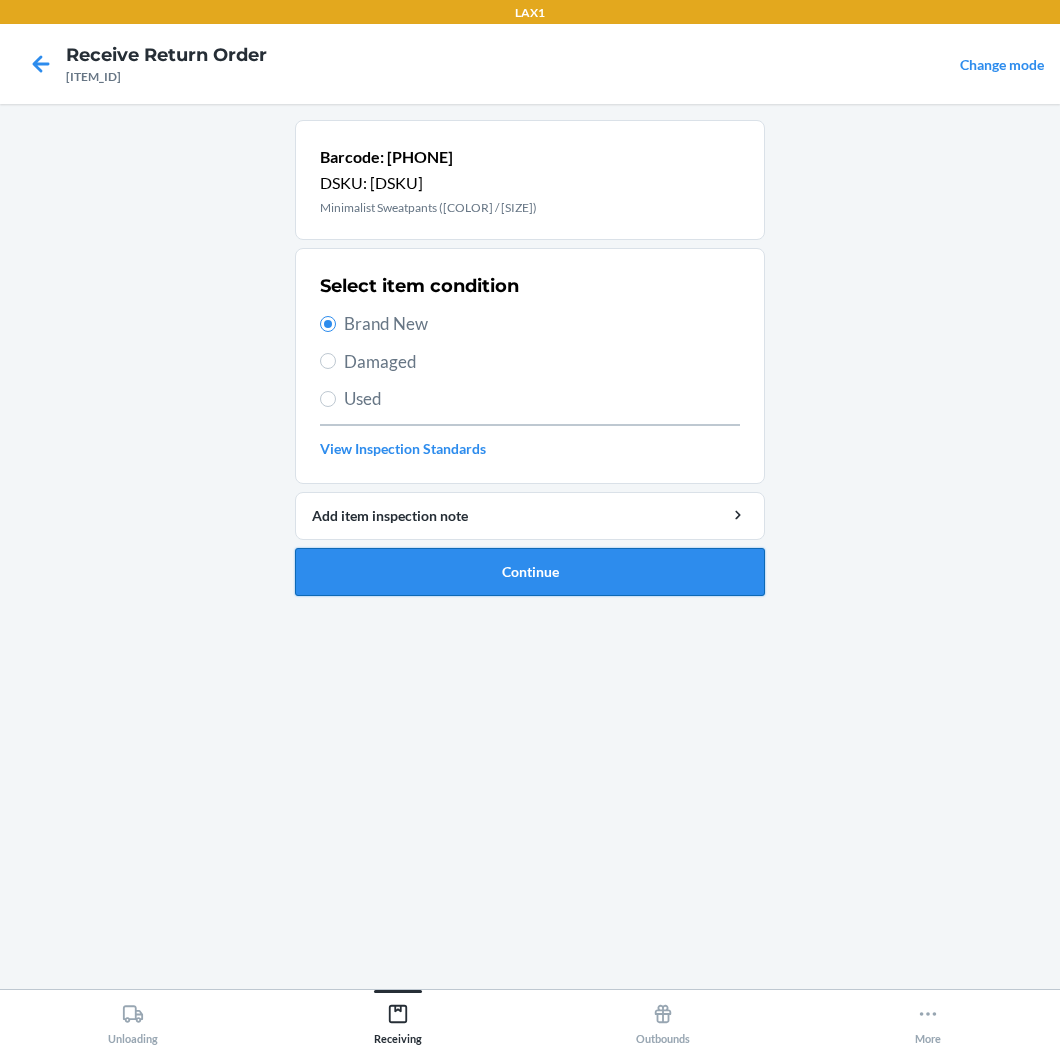 click on "Continue" at bounding box center [530, 572] 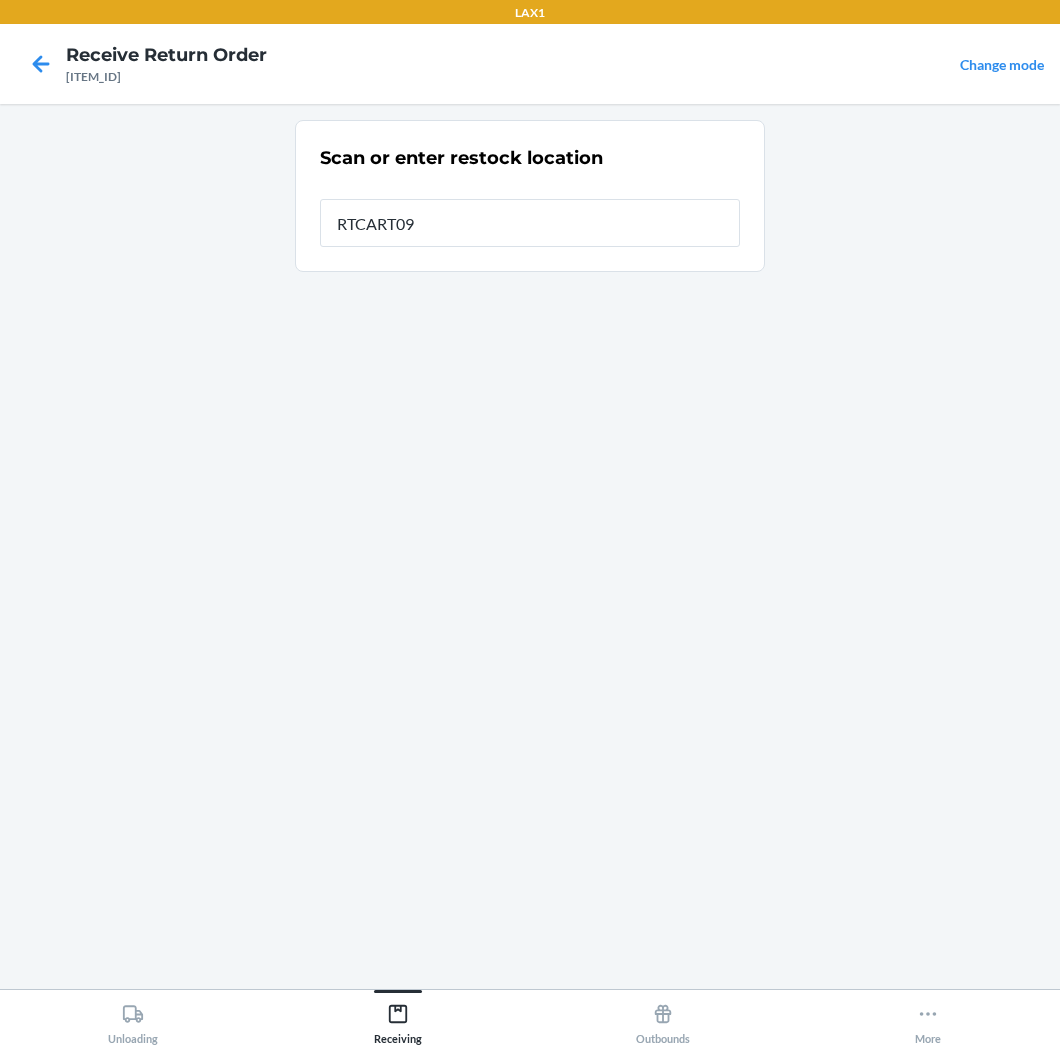 type on "RTCART093" 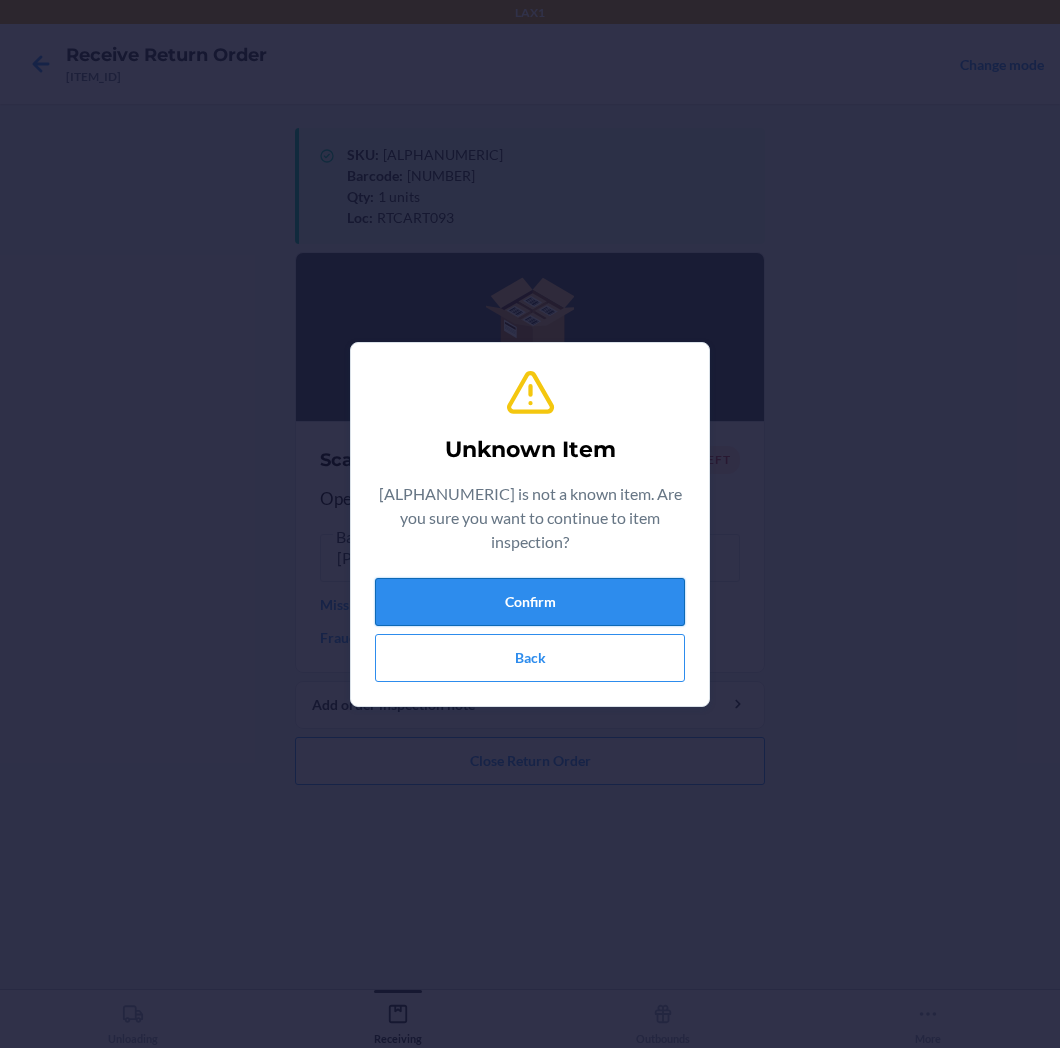 click on "Confirm" at bounding box center (530, 602) 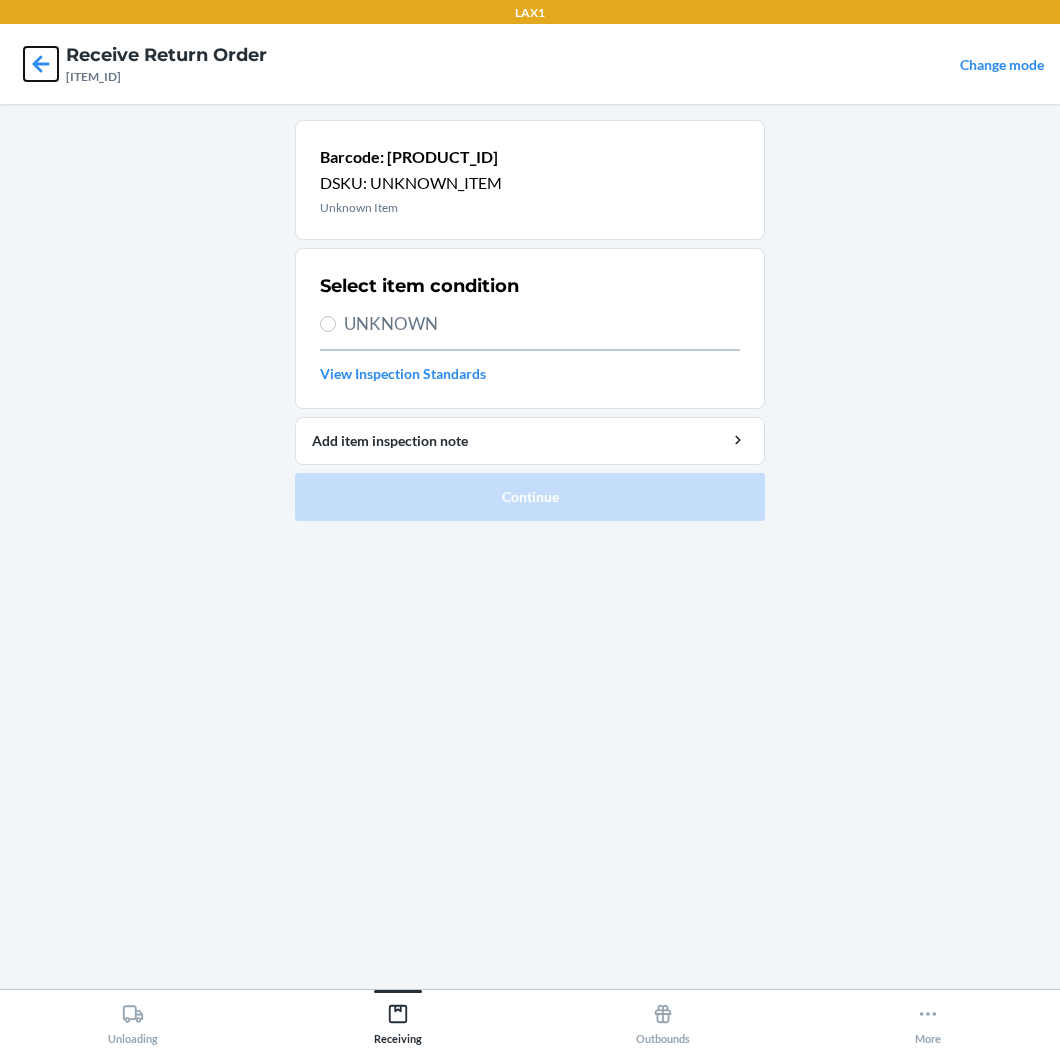 click 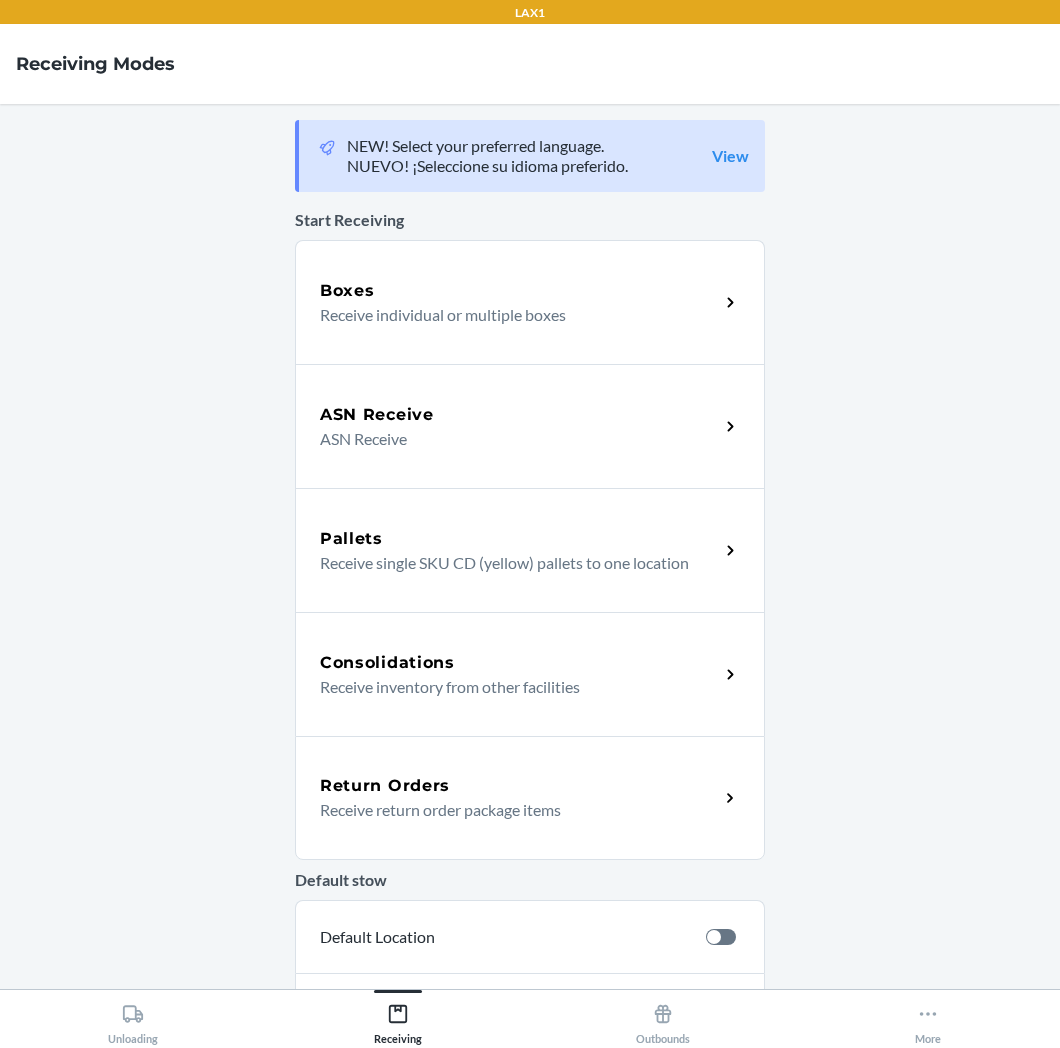 click on "Return Orders Receive return order package items" at bounding box center (530, 798) 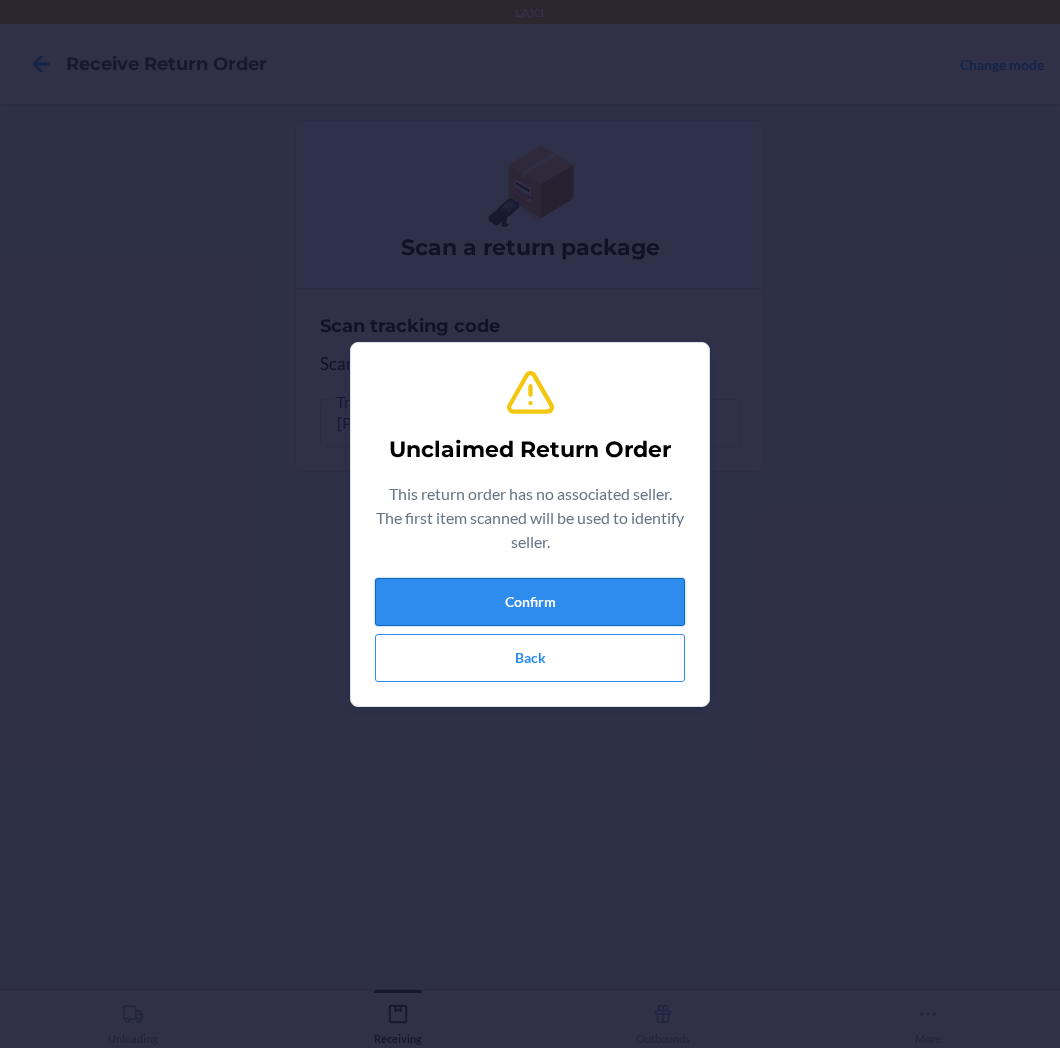 click on "Confirm" at bounding box center (530, 602) 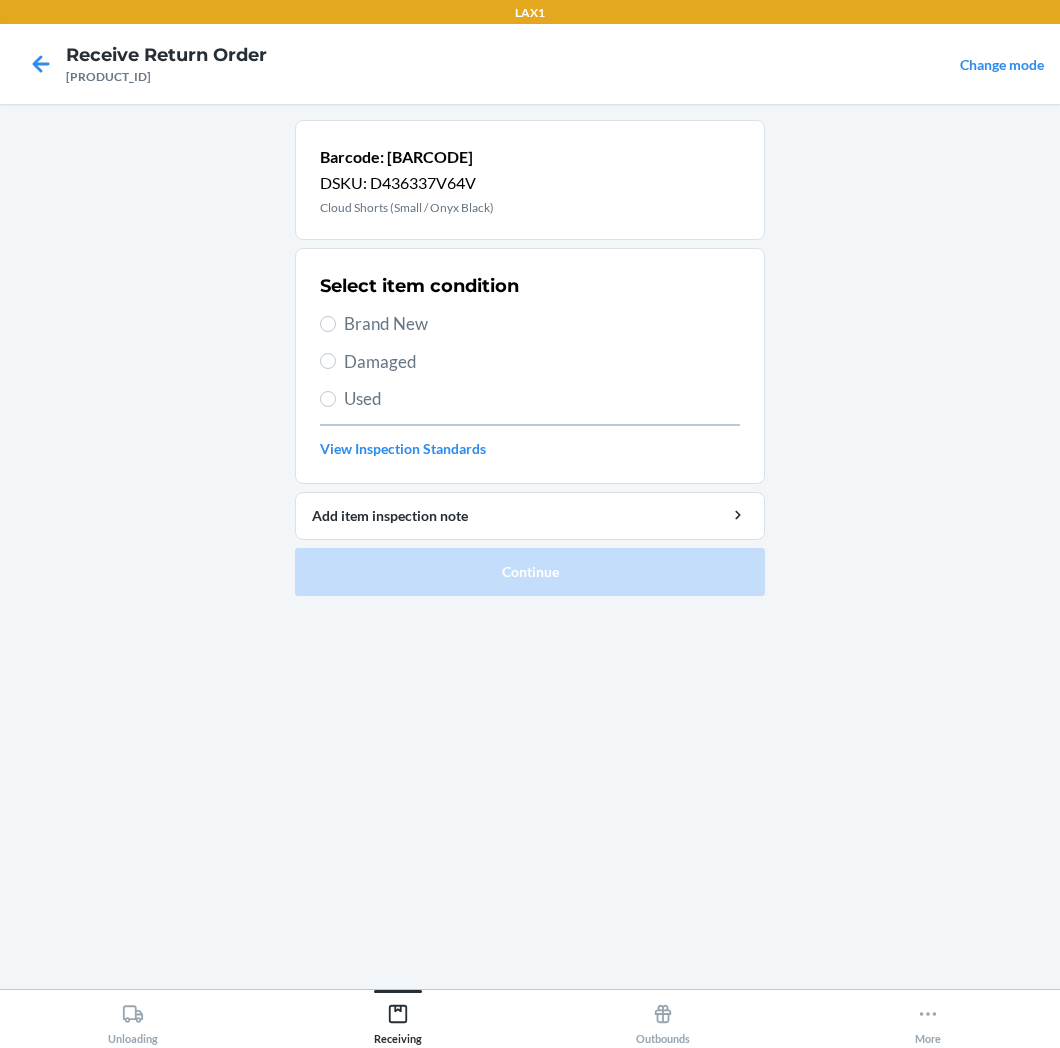 click on "Brand New" at bounding box center (542, 324) 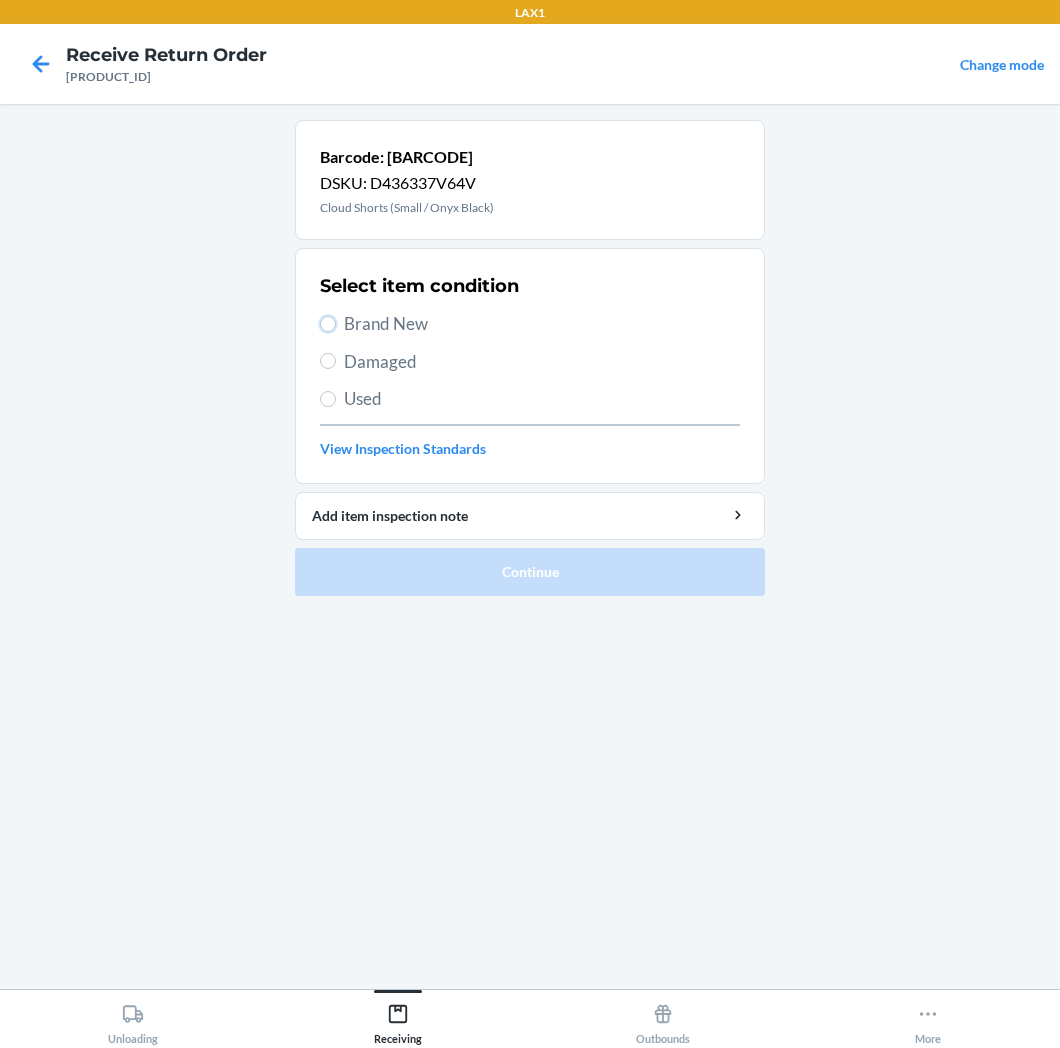 click on "Brand New" at bounding box center [328, 324] 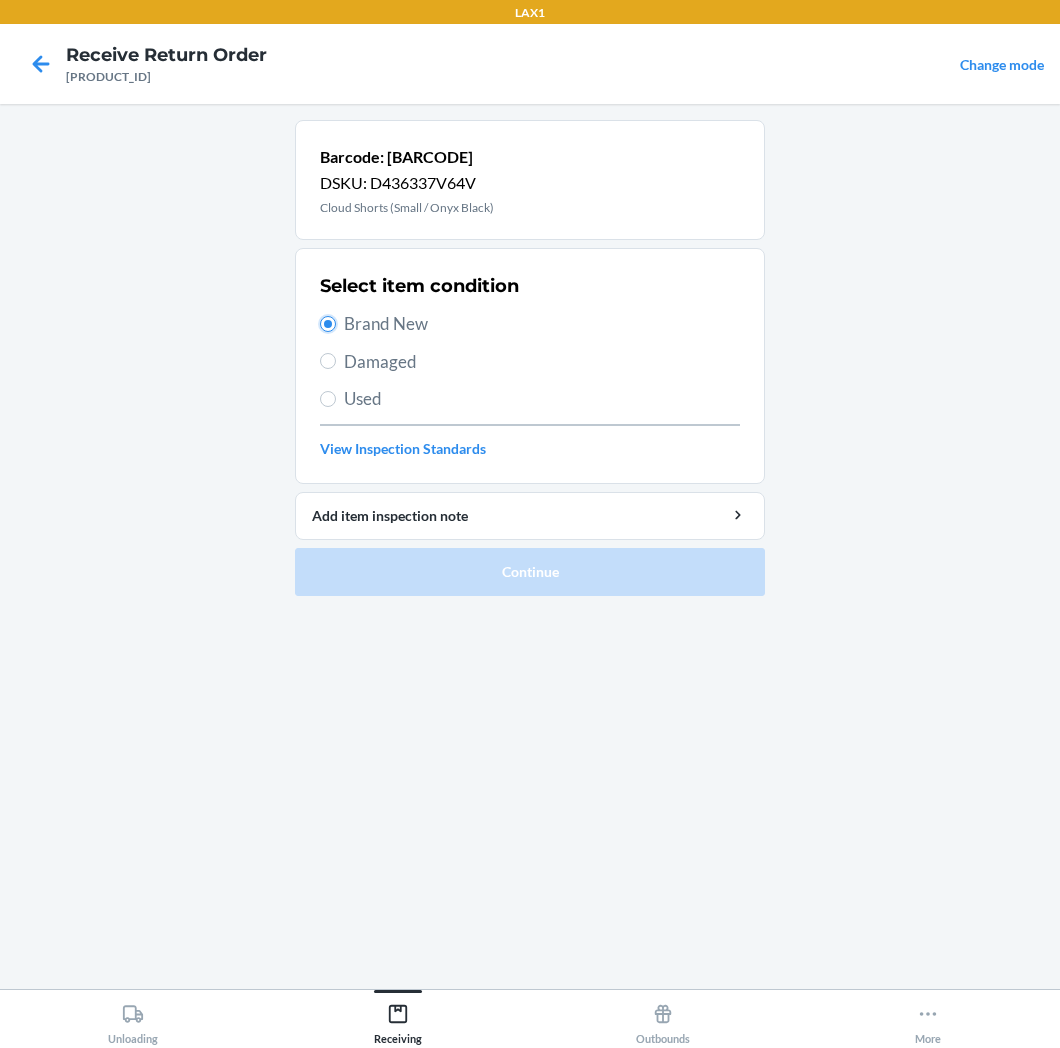 radio on "true" 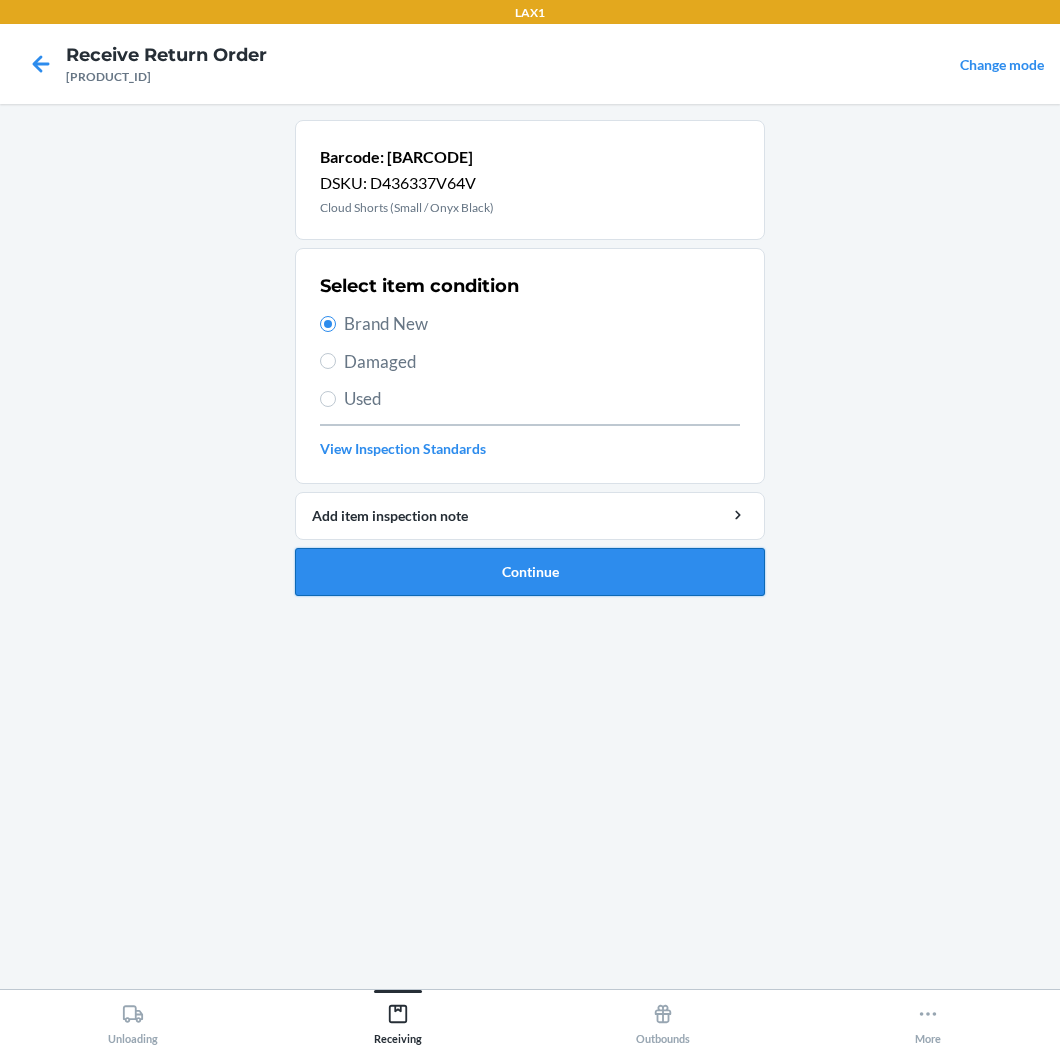 click on "Continue" at bounding box center (530, 572) 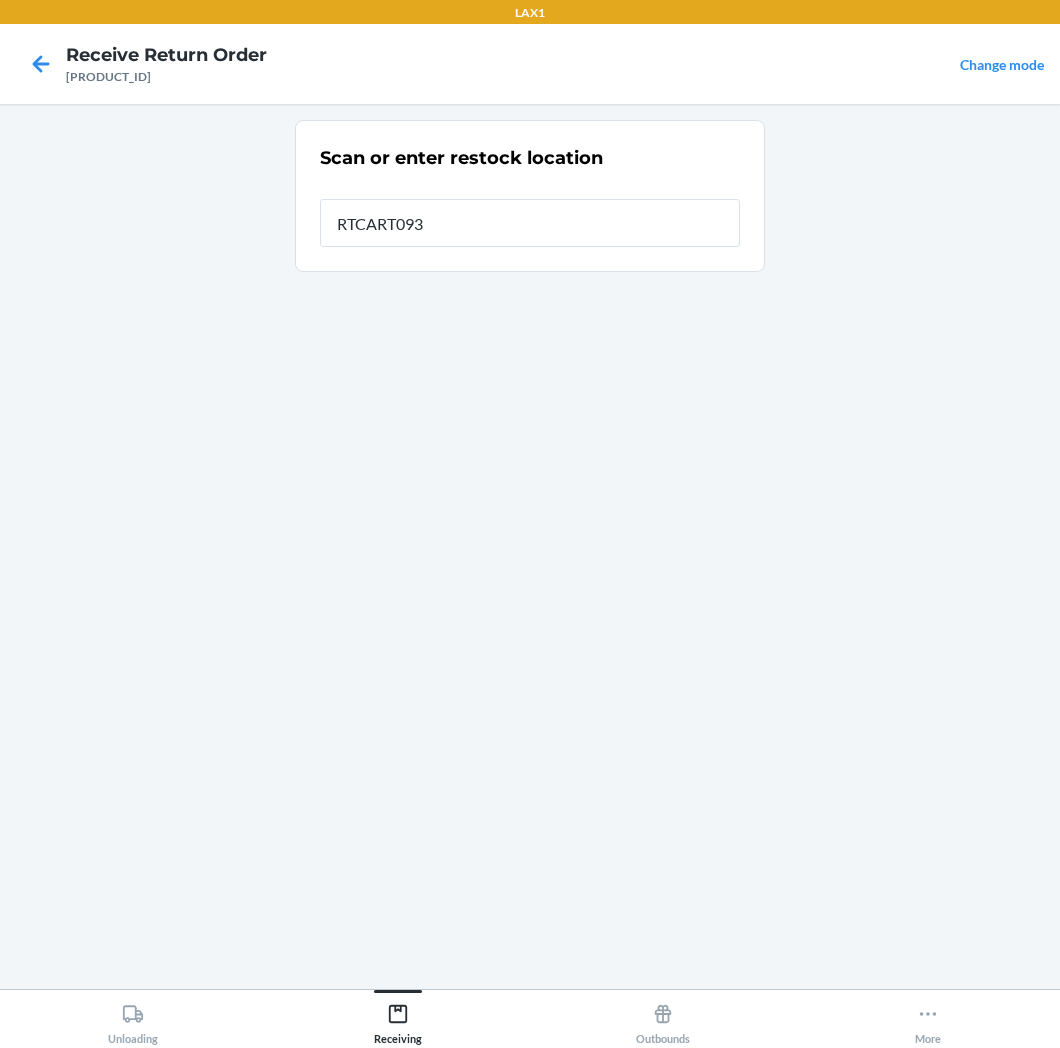 type on "RTCART093" 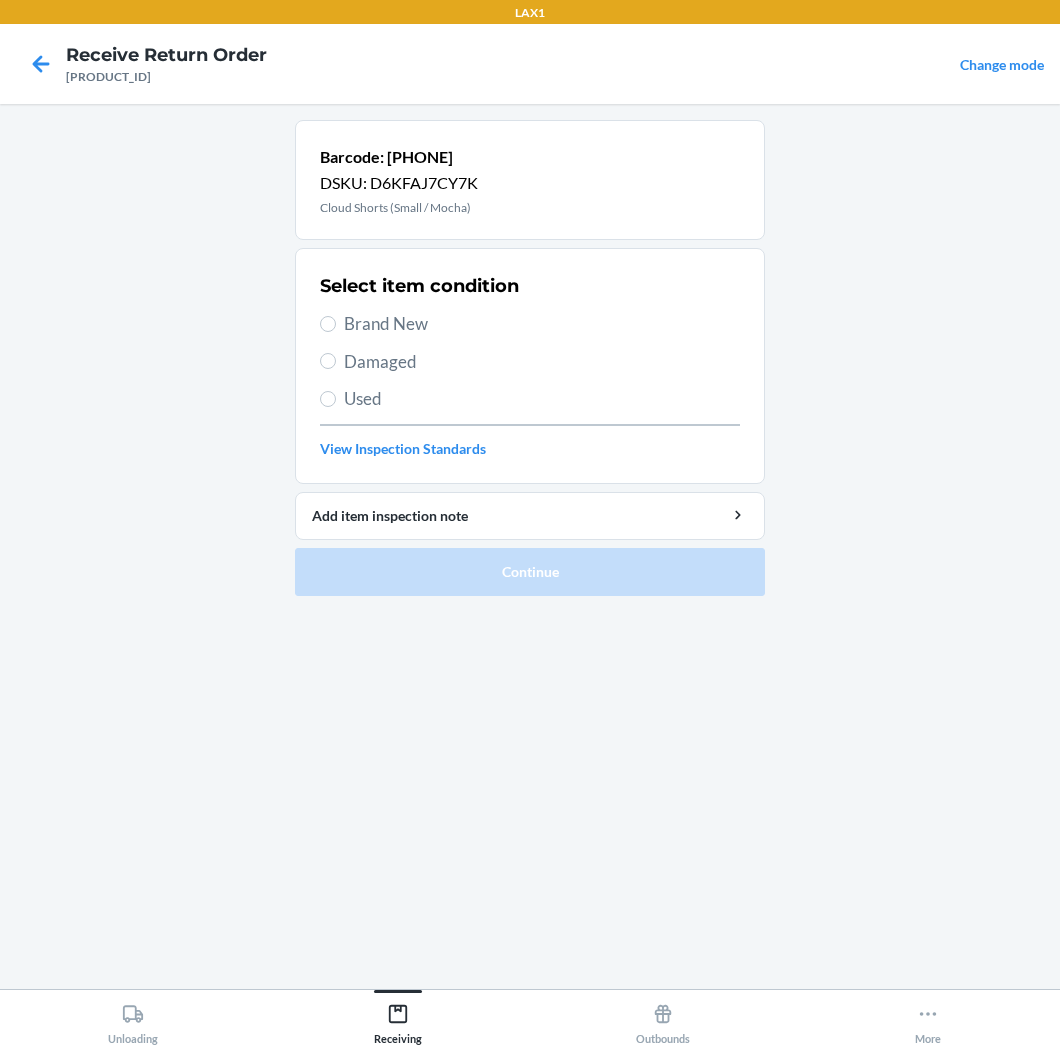 click on "Brand New" at bounding box center [542, 324] 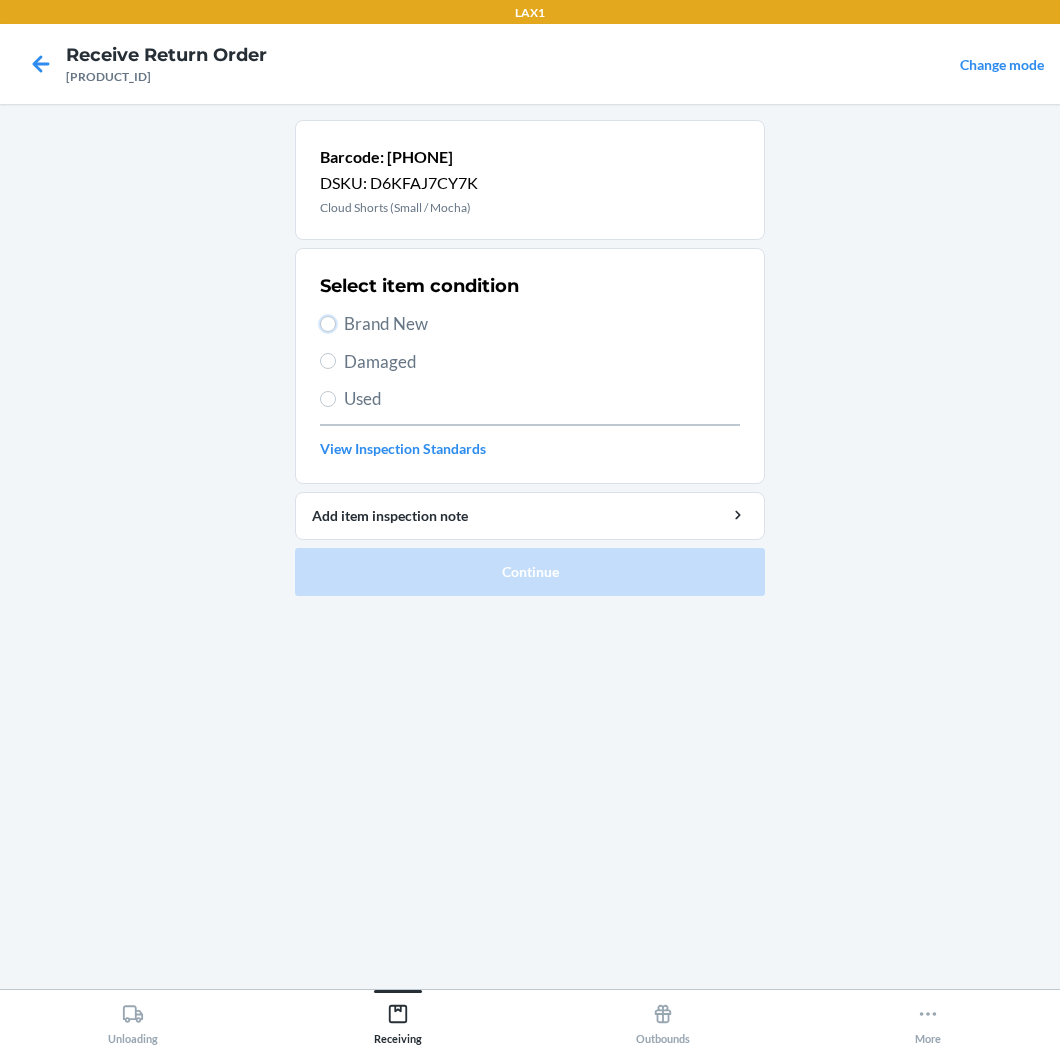 click on "Brand New" at bounding box center (328, 324) 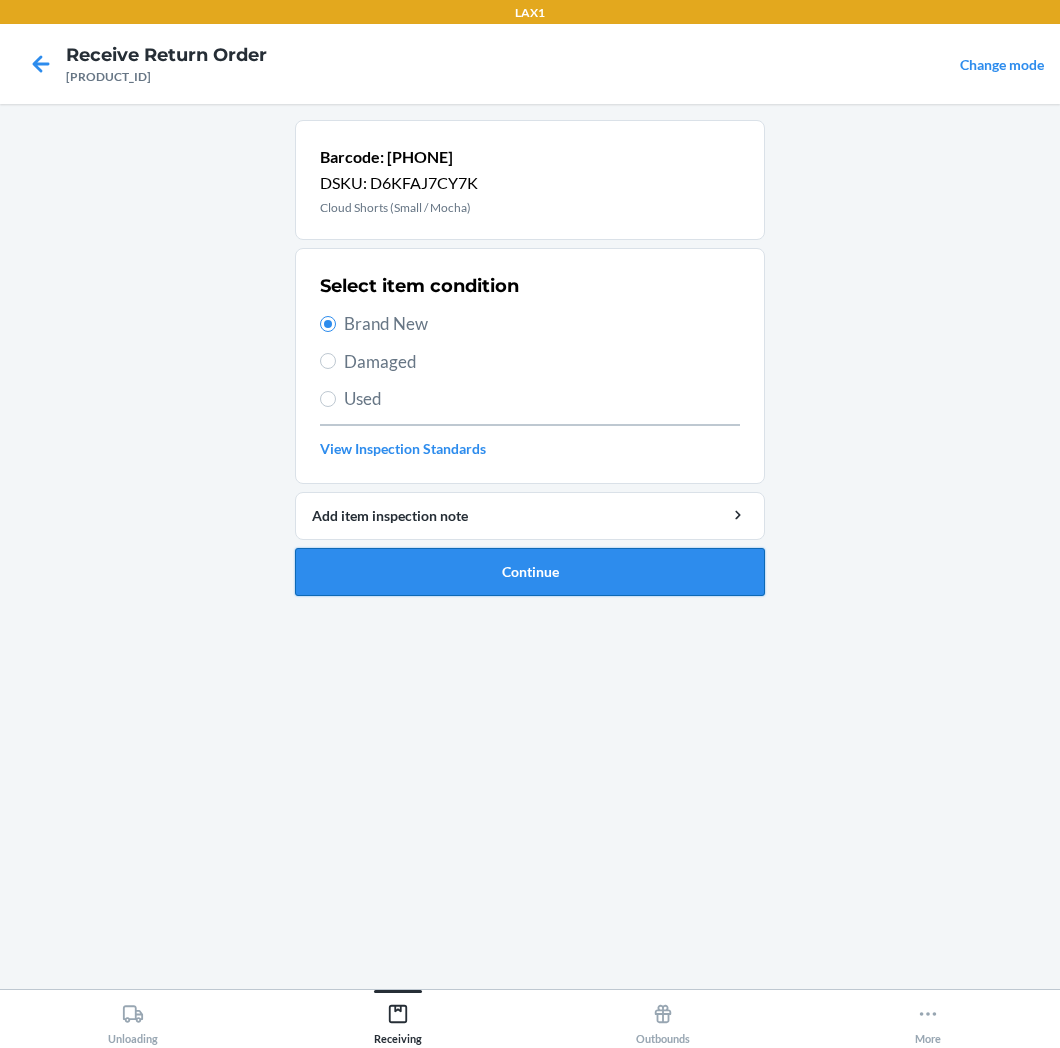 click on "Continue" at bounding box center [530, 572] 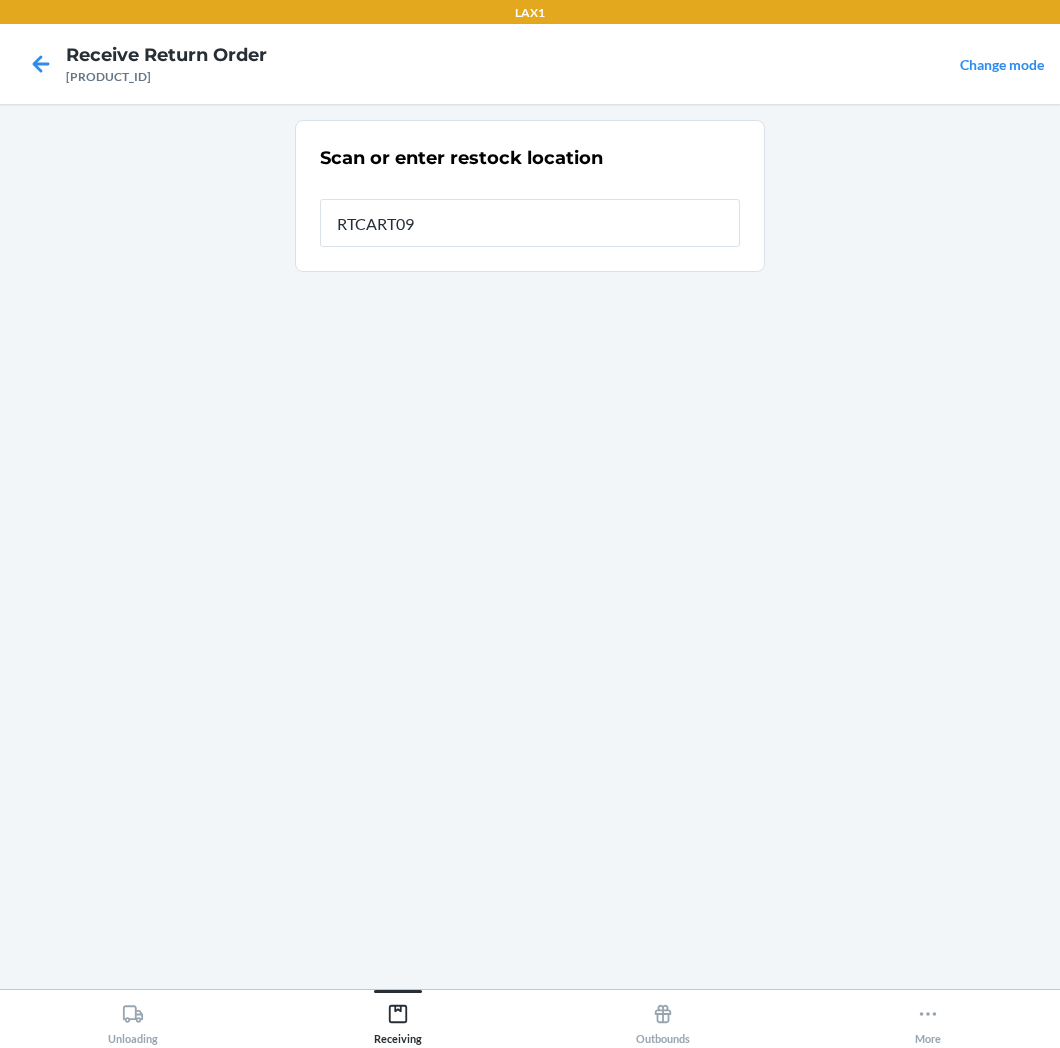 type on "RTCART093" 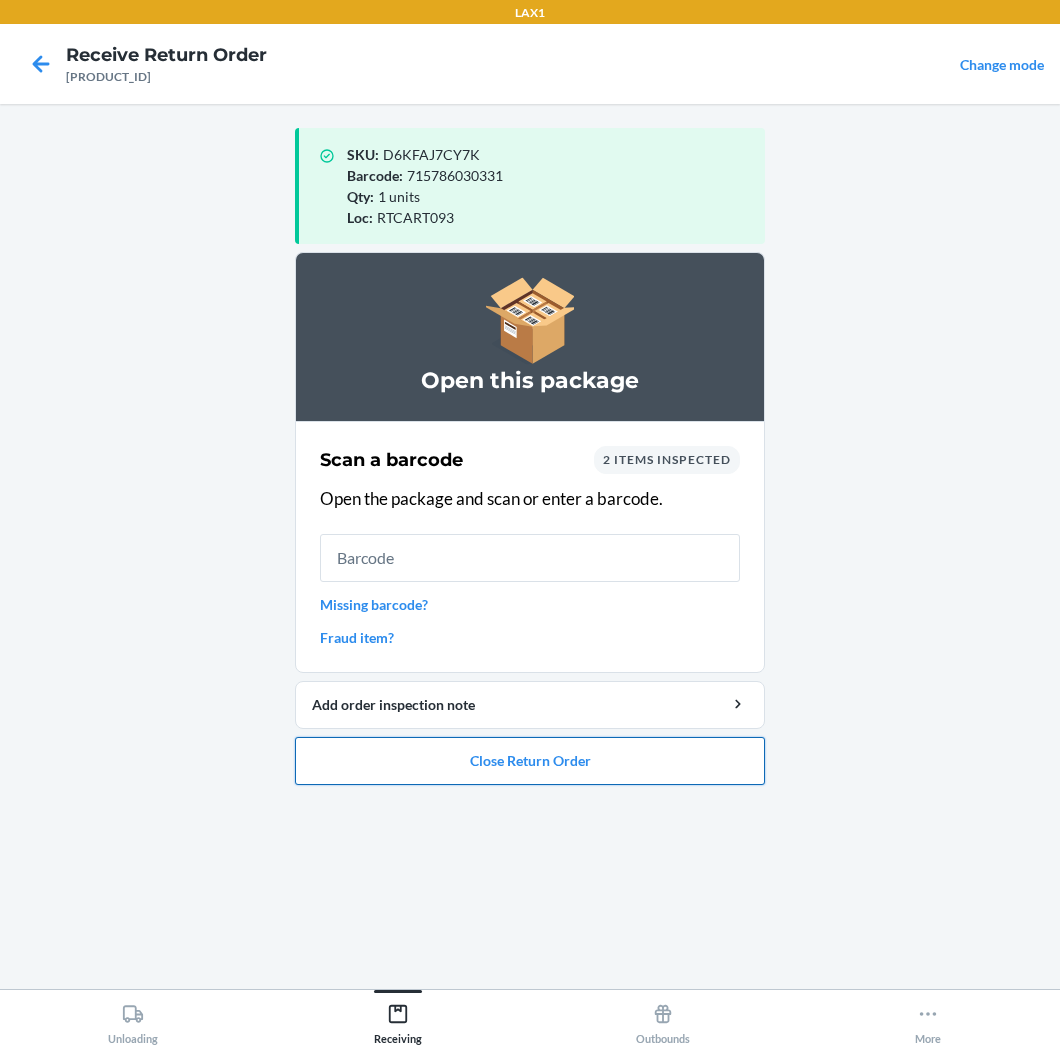 click on "Close Return Order" at bounding box center (530, 761) 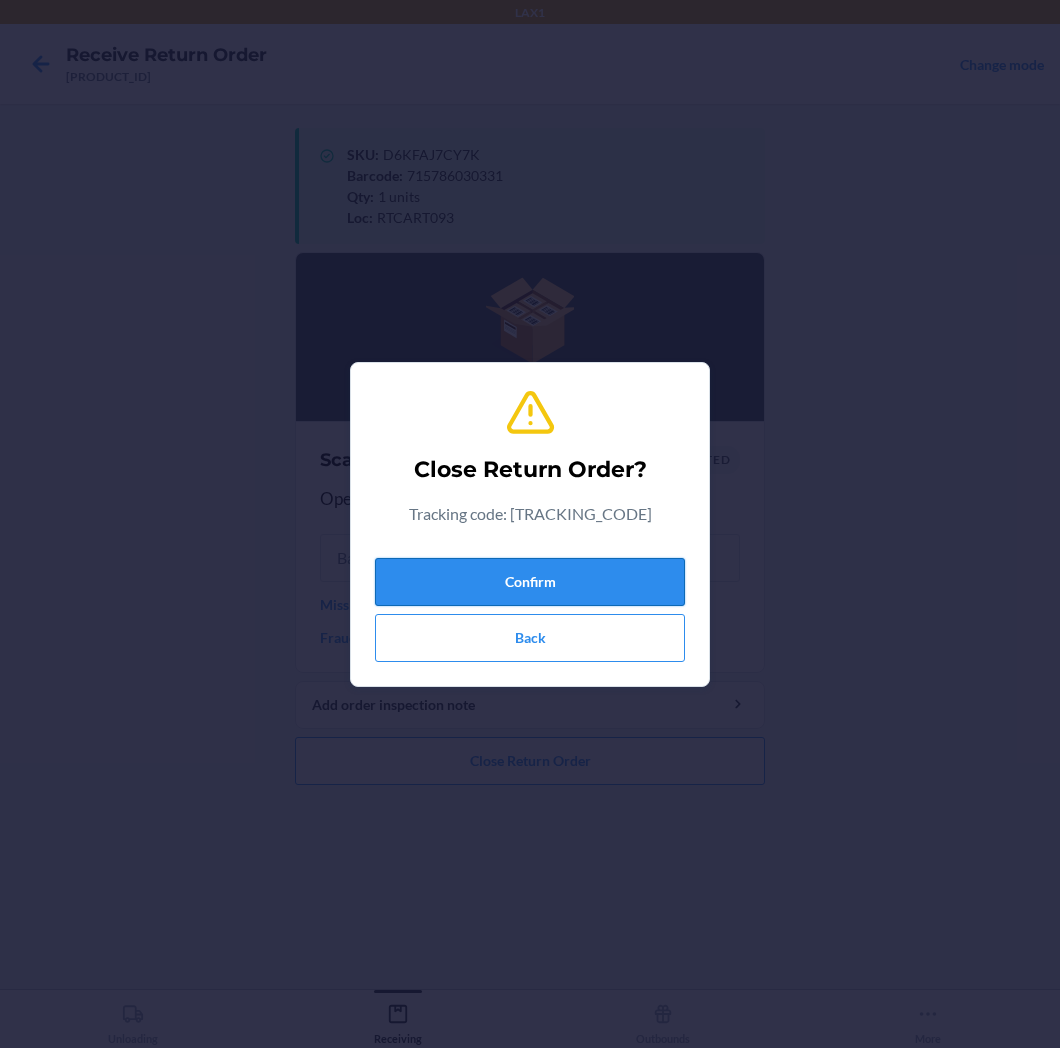 click on "Confirm" at bounding box center (530, 582) 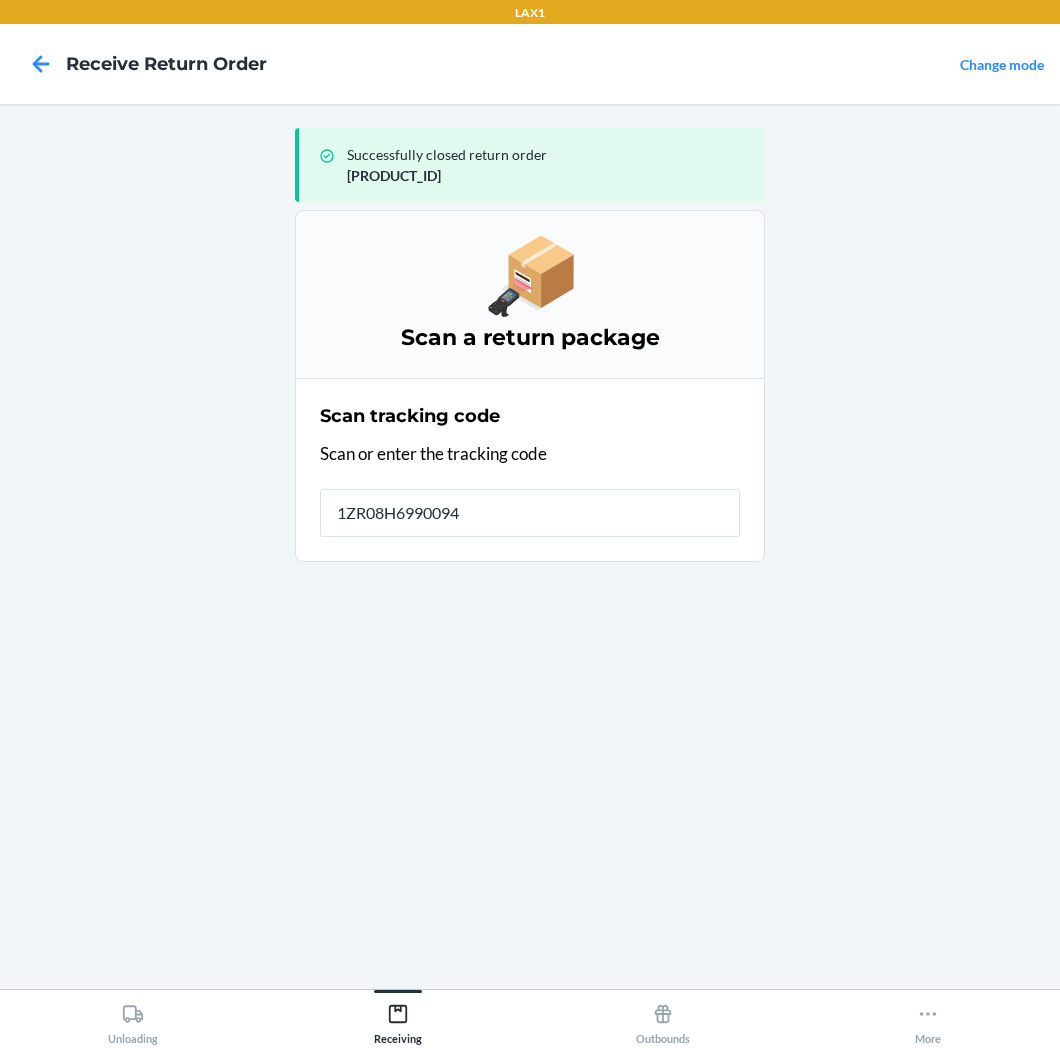 type on "[ALPHANUMERIC]" 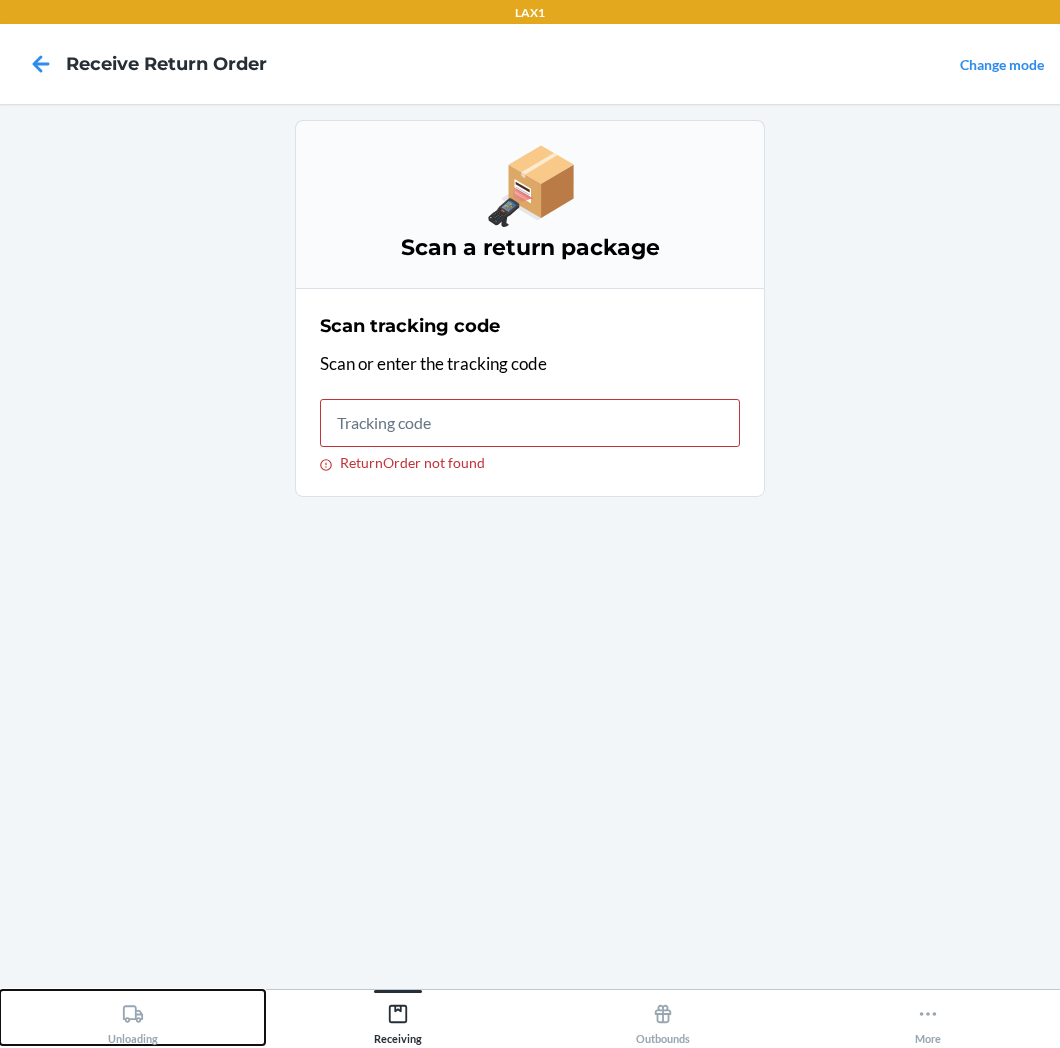 click 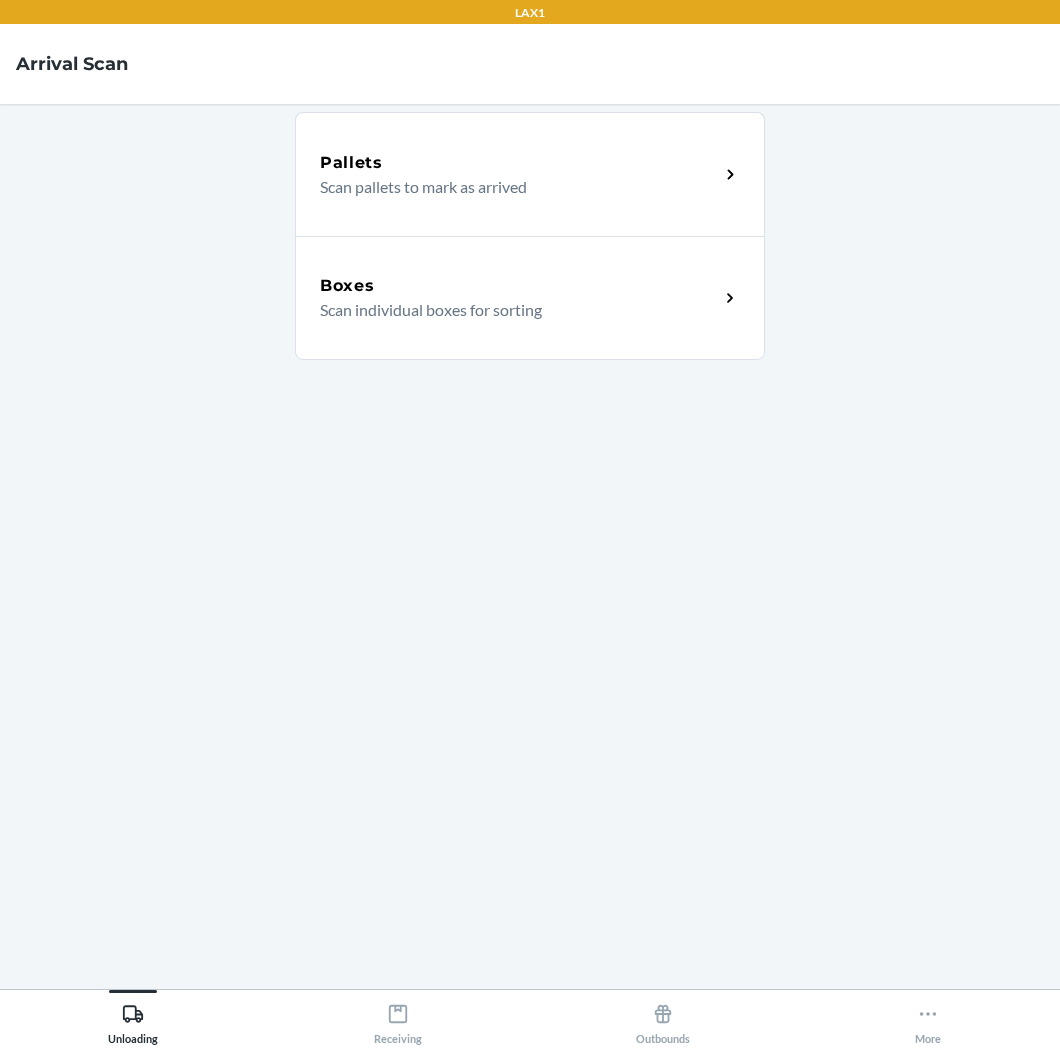 click on "Boxes Scan individual boxes for sorting" at bounding box center [530, 298] 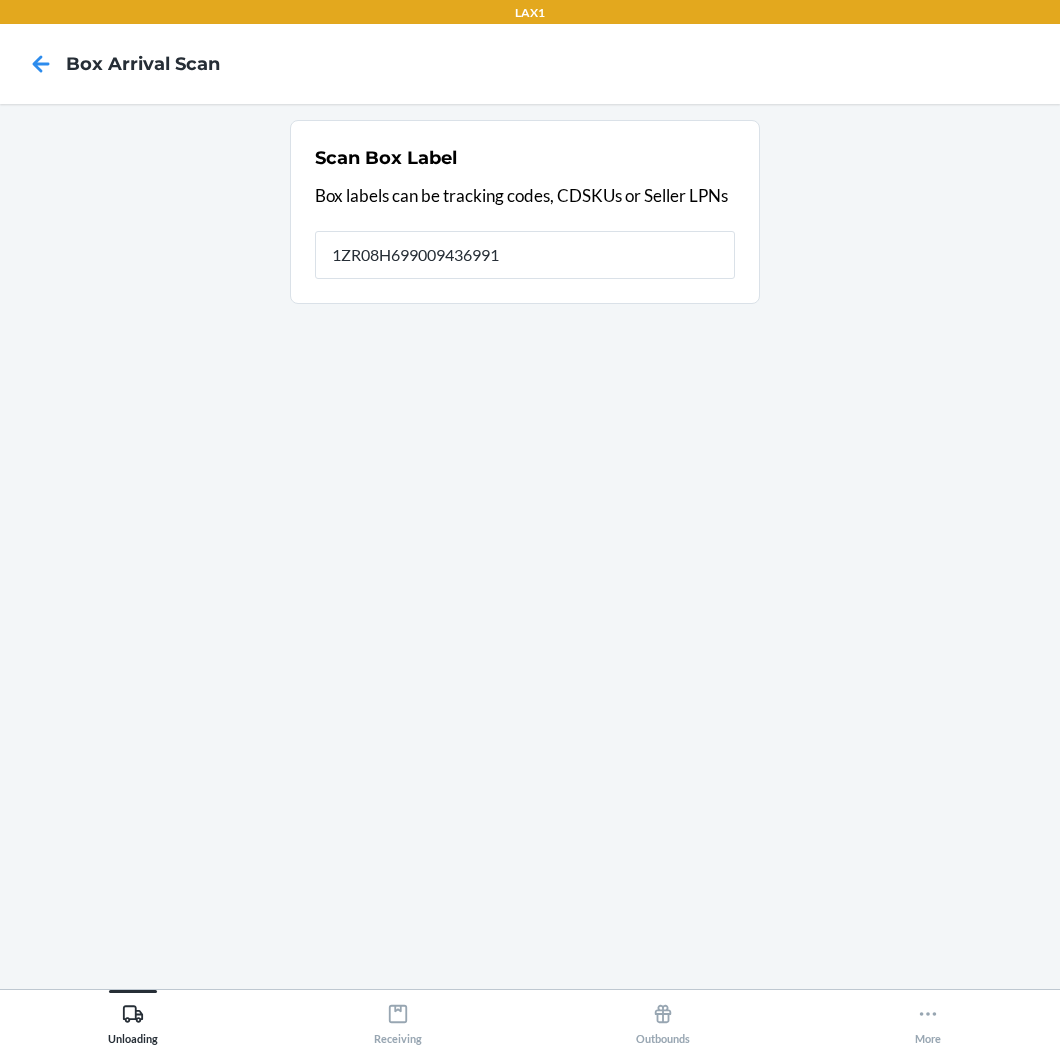type on "1ZR08H699009436991" 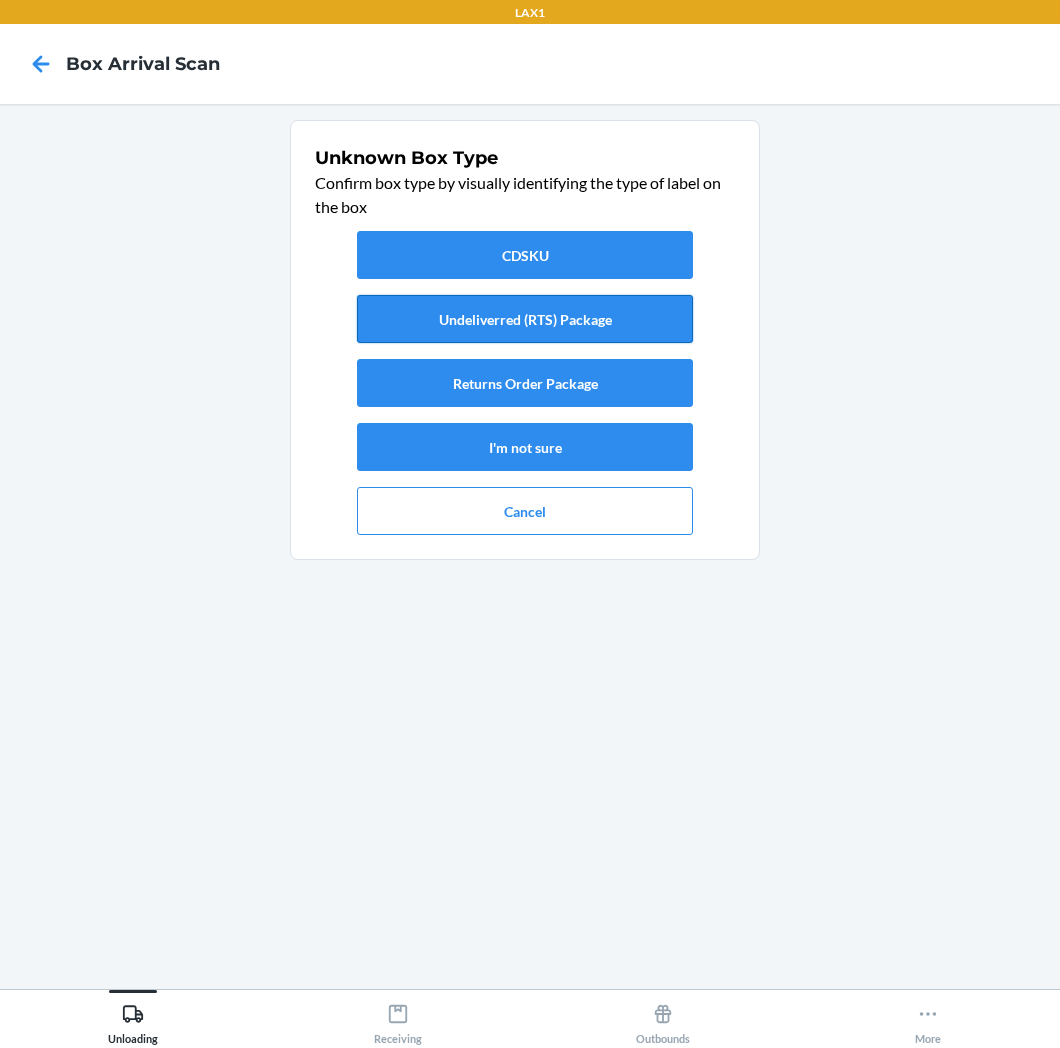 click on "Undeliverred (RTS) Package" at bounding box center (525, 319) 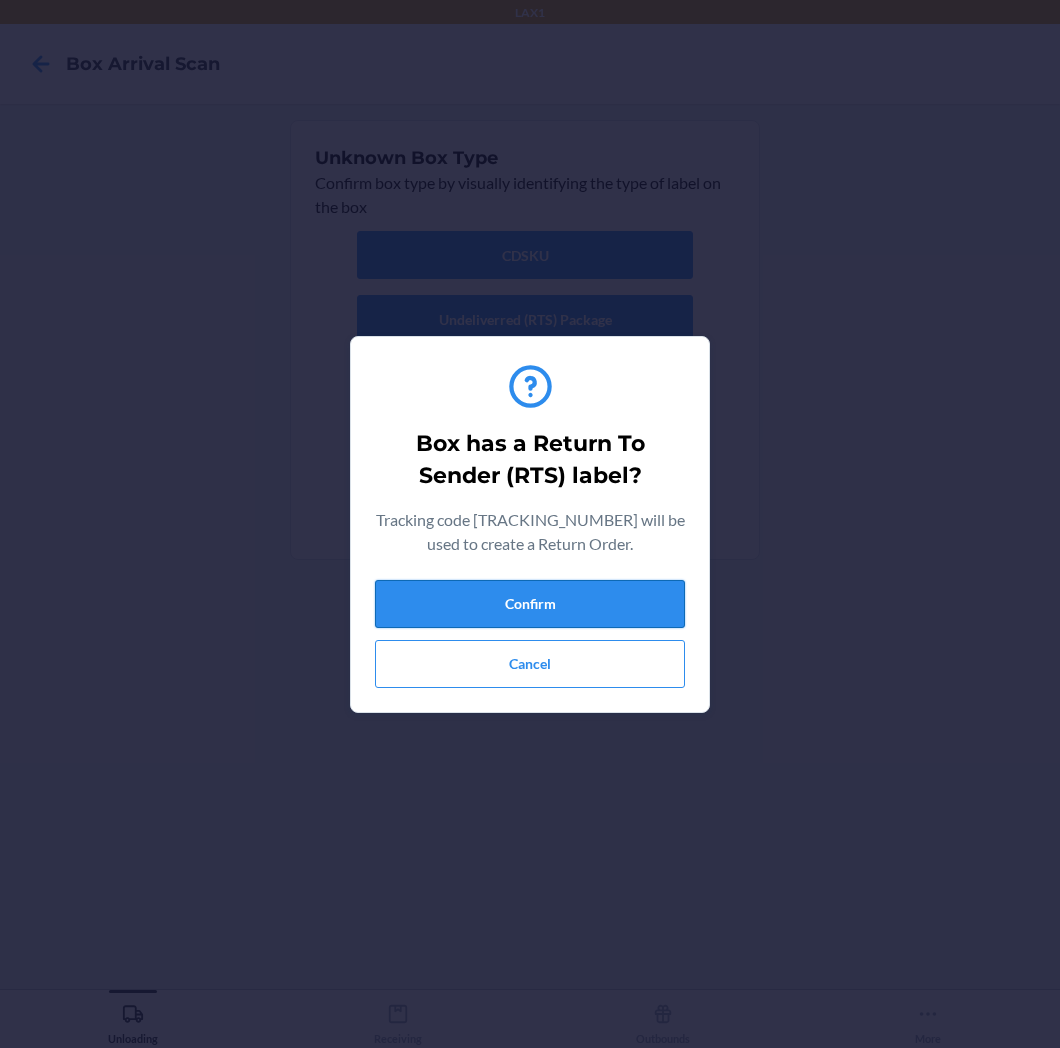 click on "Confirm" at bounding box center (530, 604) 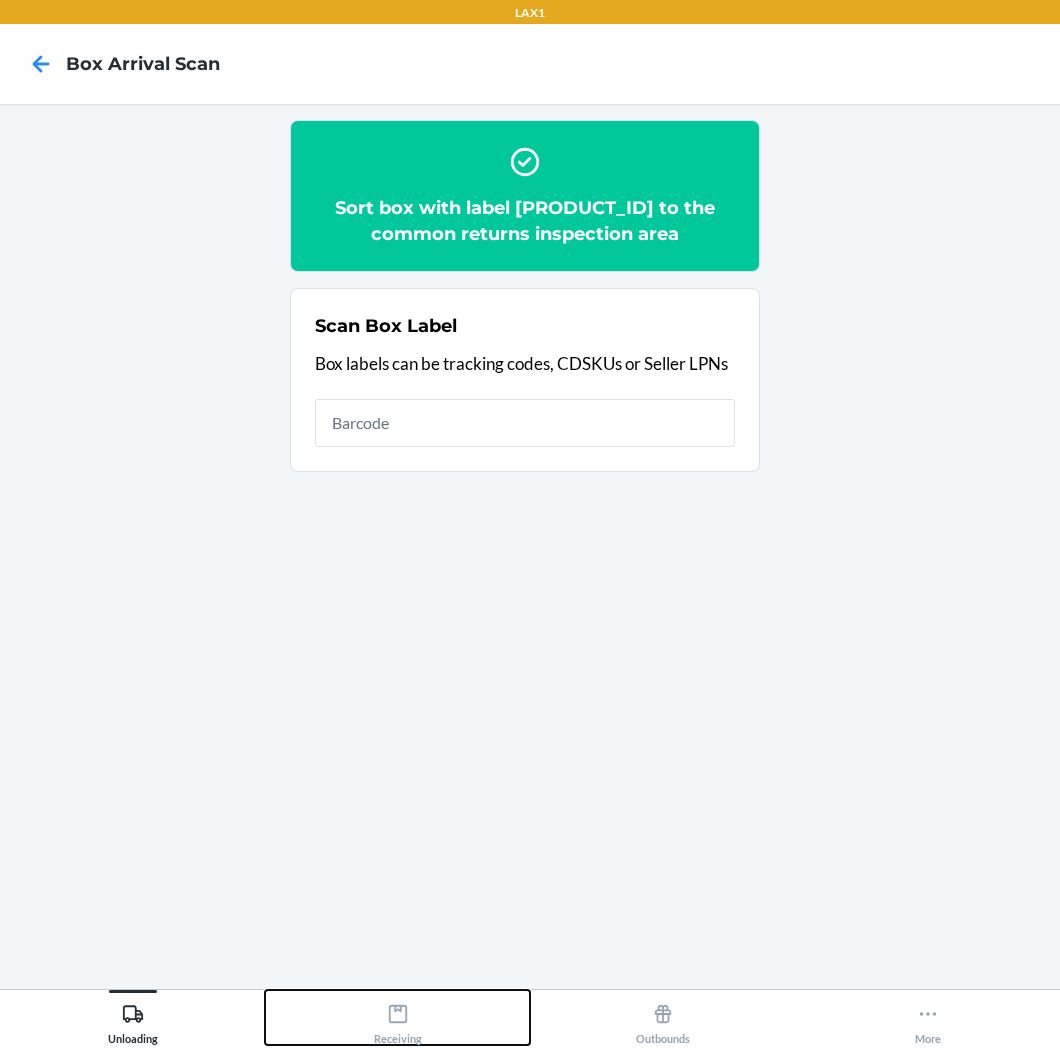 click 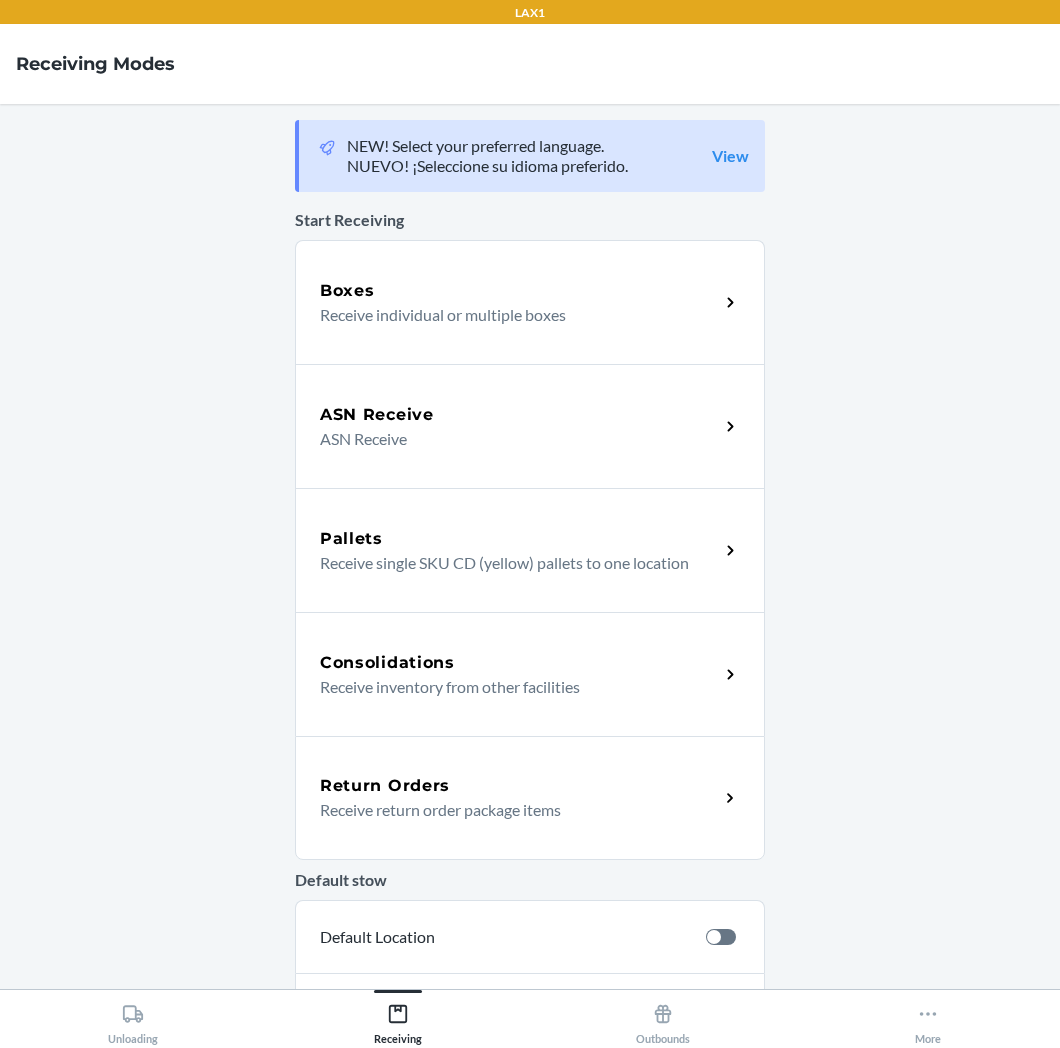 click on "Return Orders" at bounding box center [519, 786] 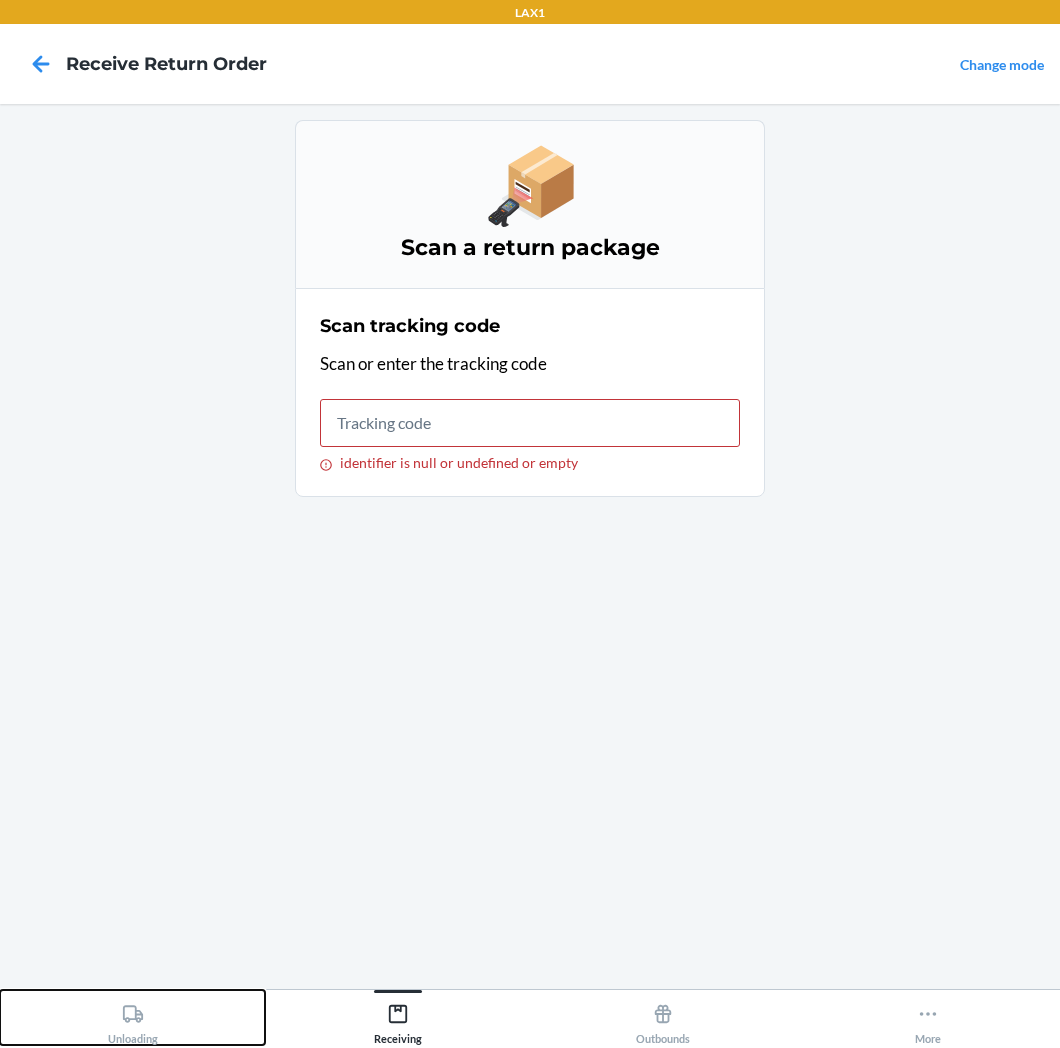 click 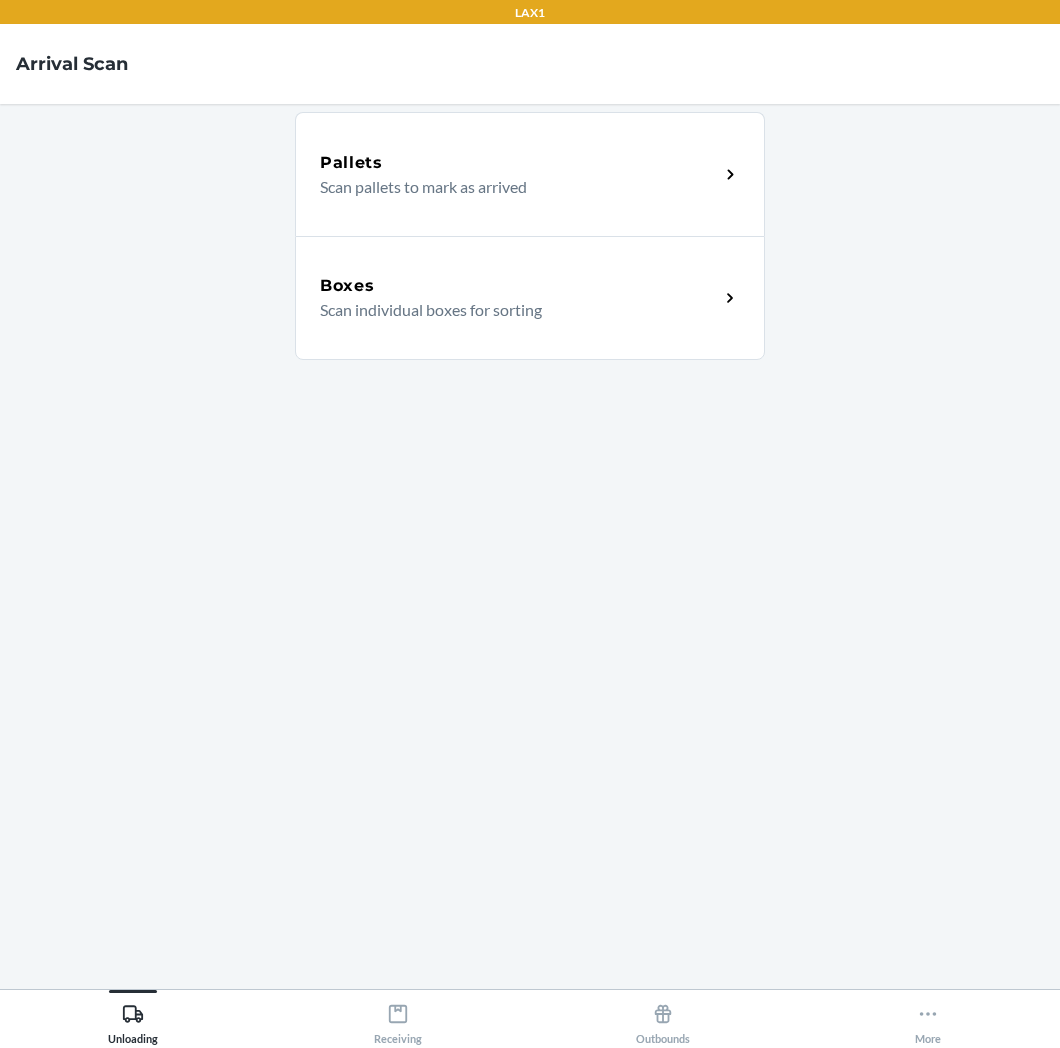 click on "Scan individual boxes for sorting" at bounding box center [511, 310] 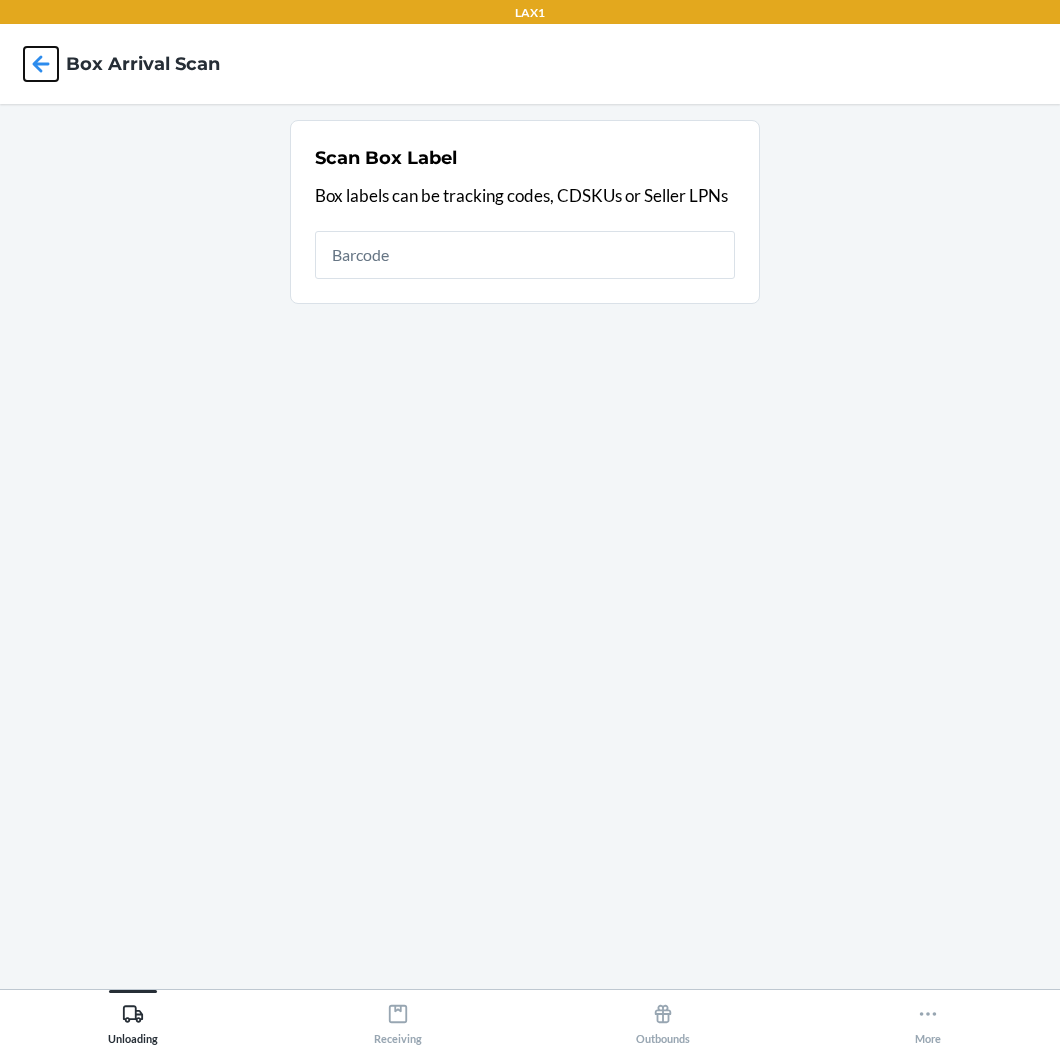click 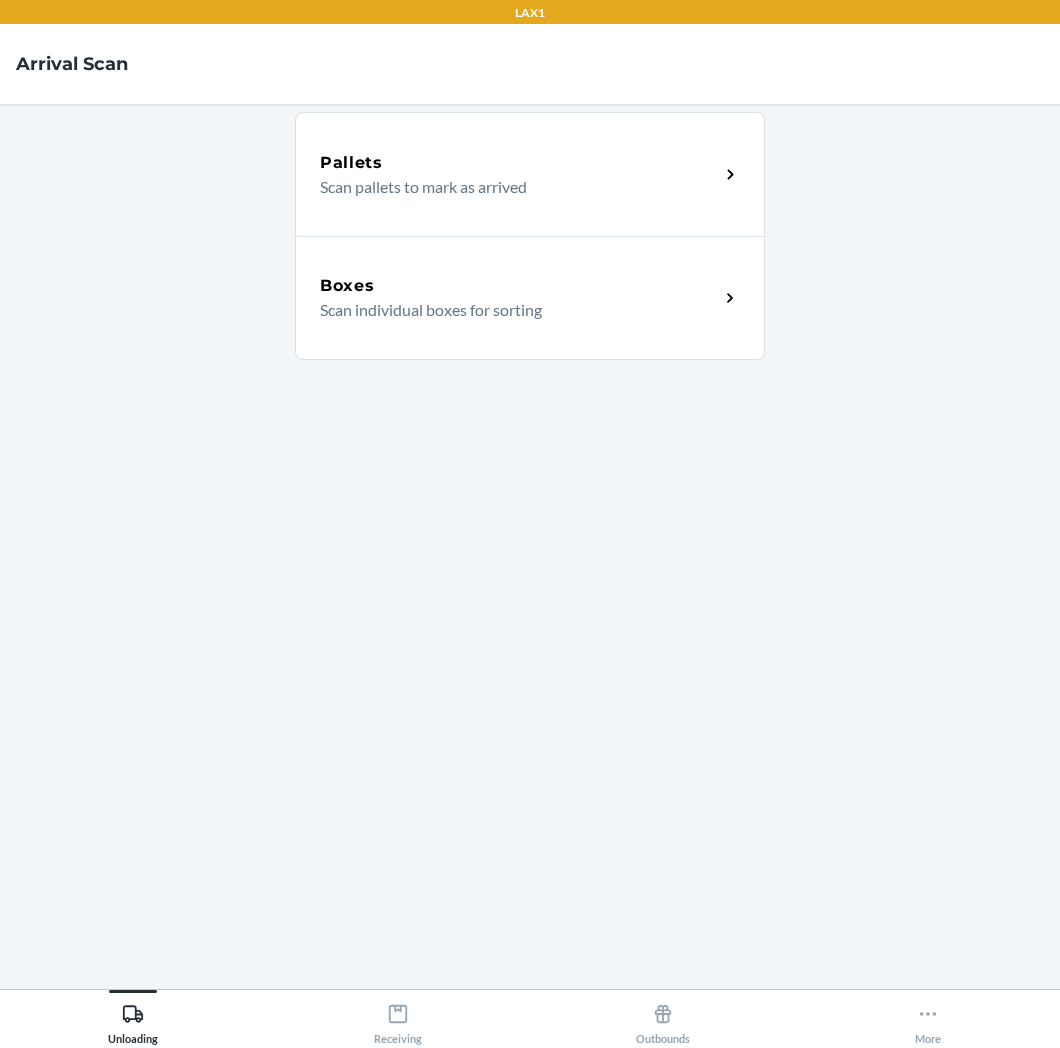 click on "Scan individual boxes for sorting" at bounding box center (511, 310) 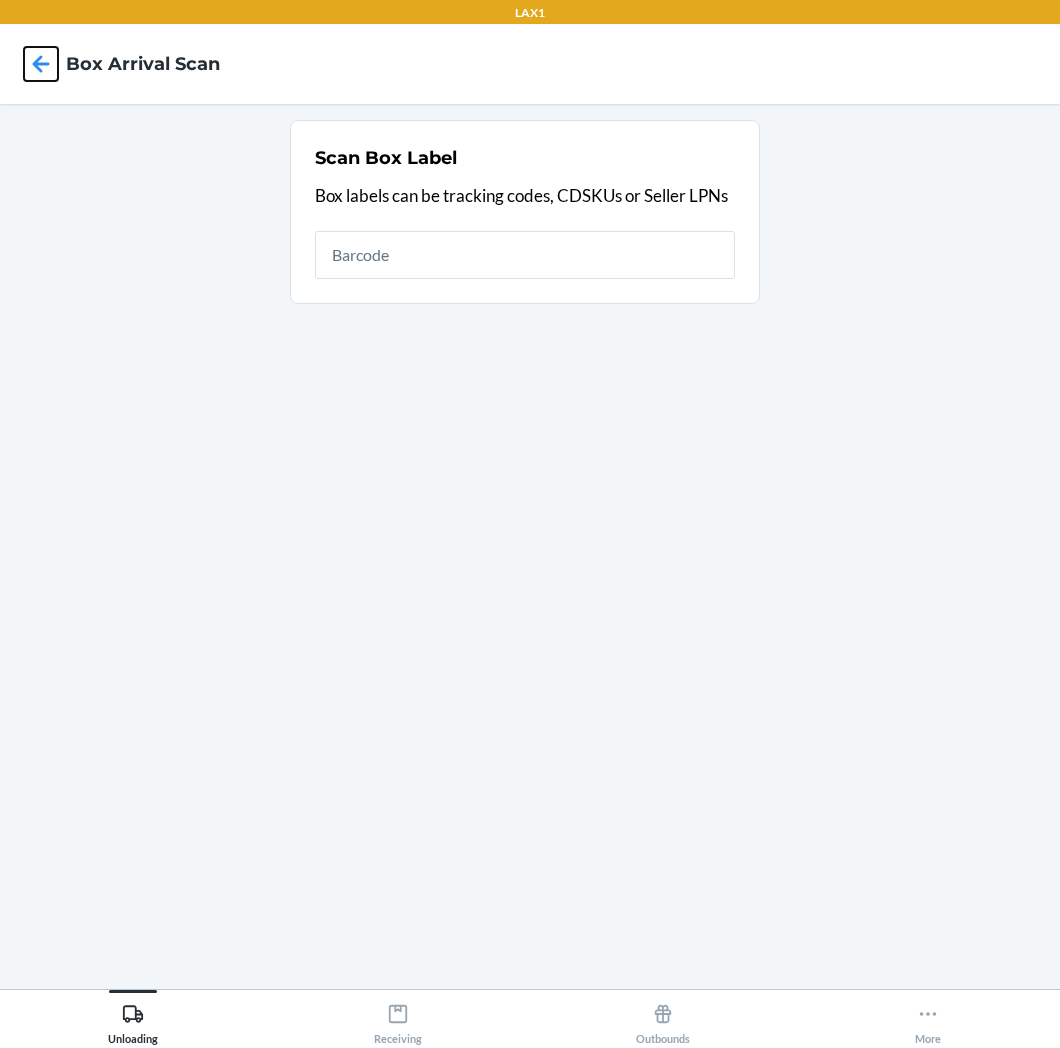 click 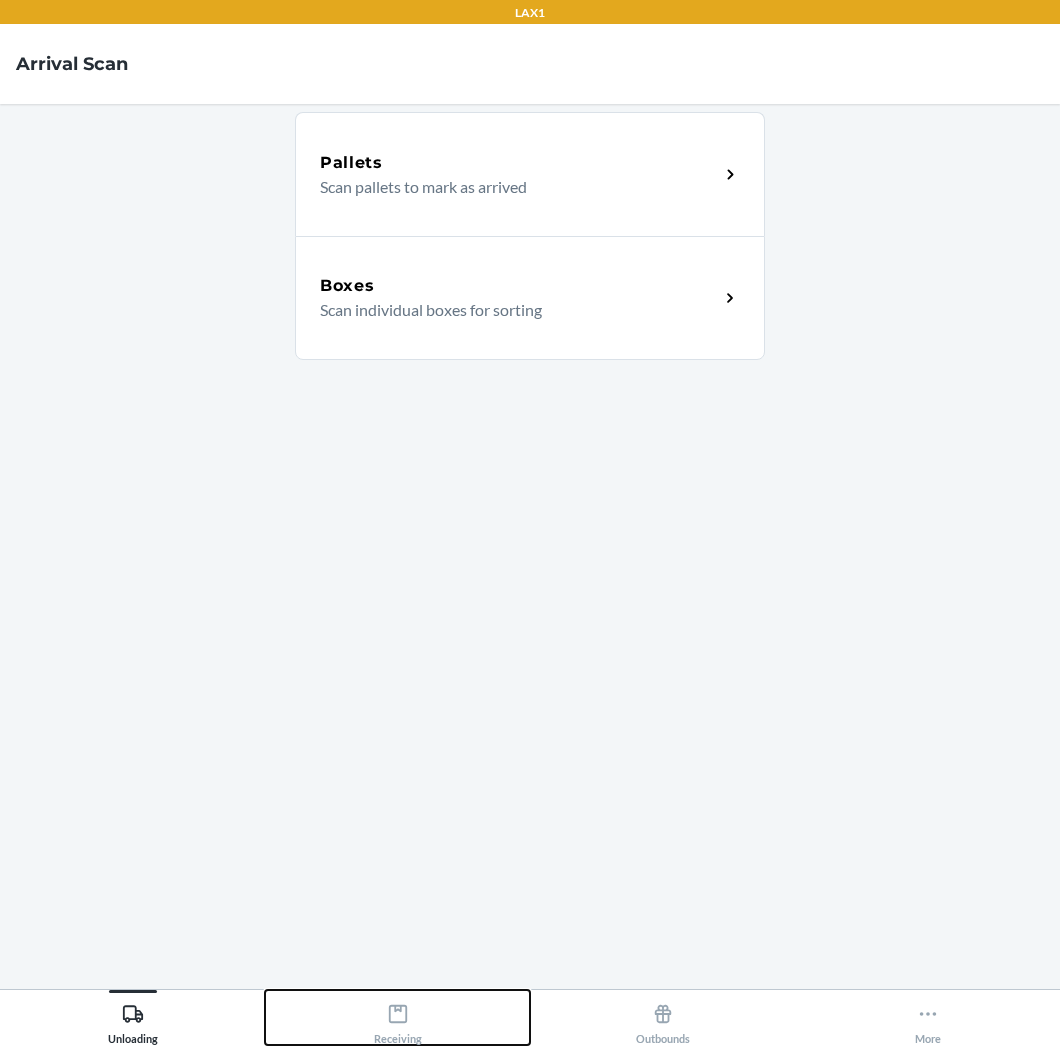 click 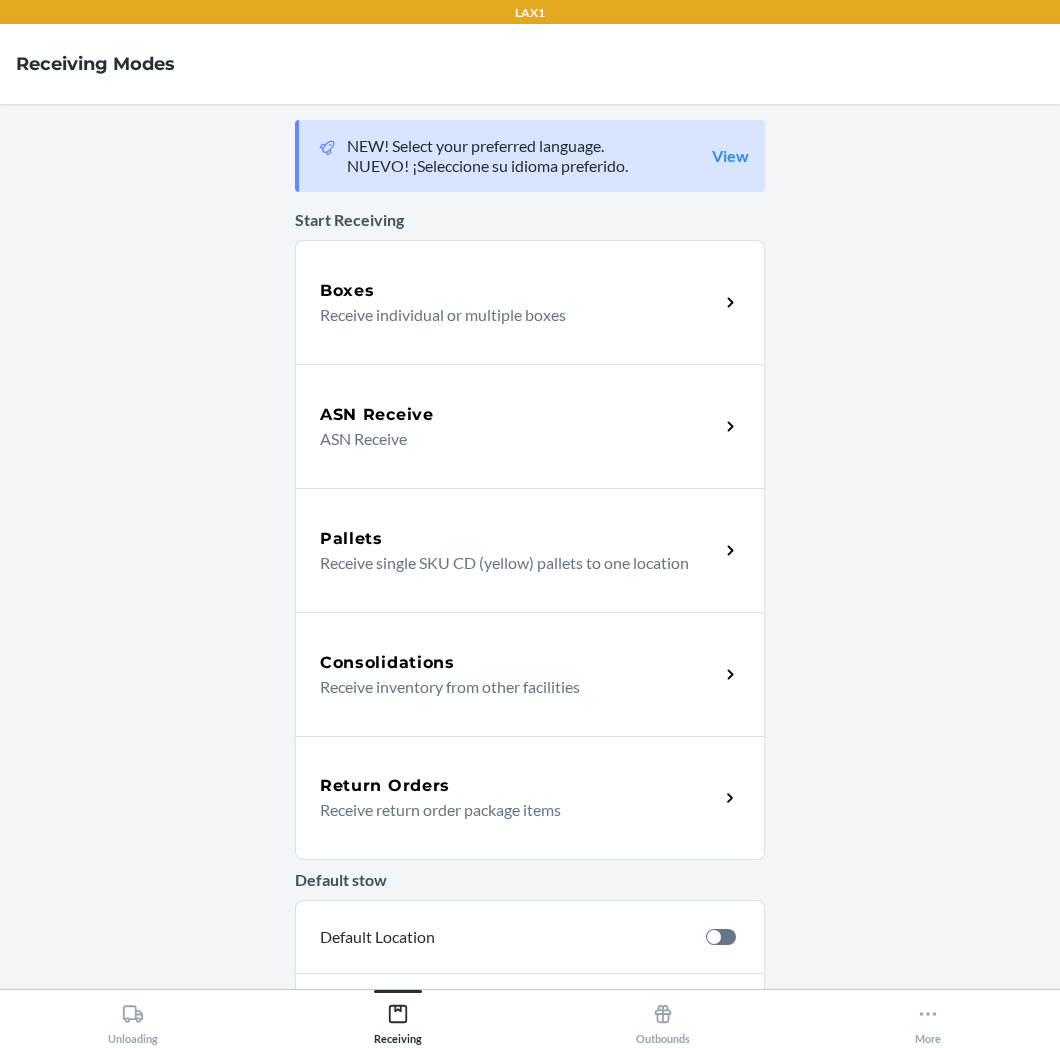 click on "Return Orders" at bounding box center [519, 786] 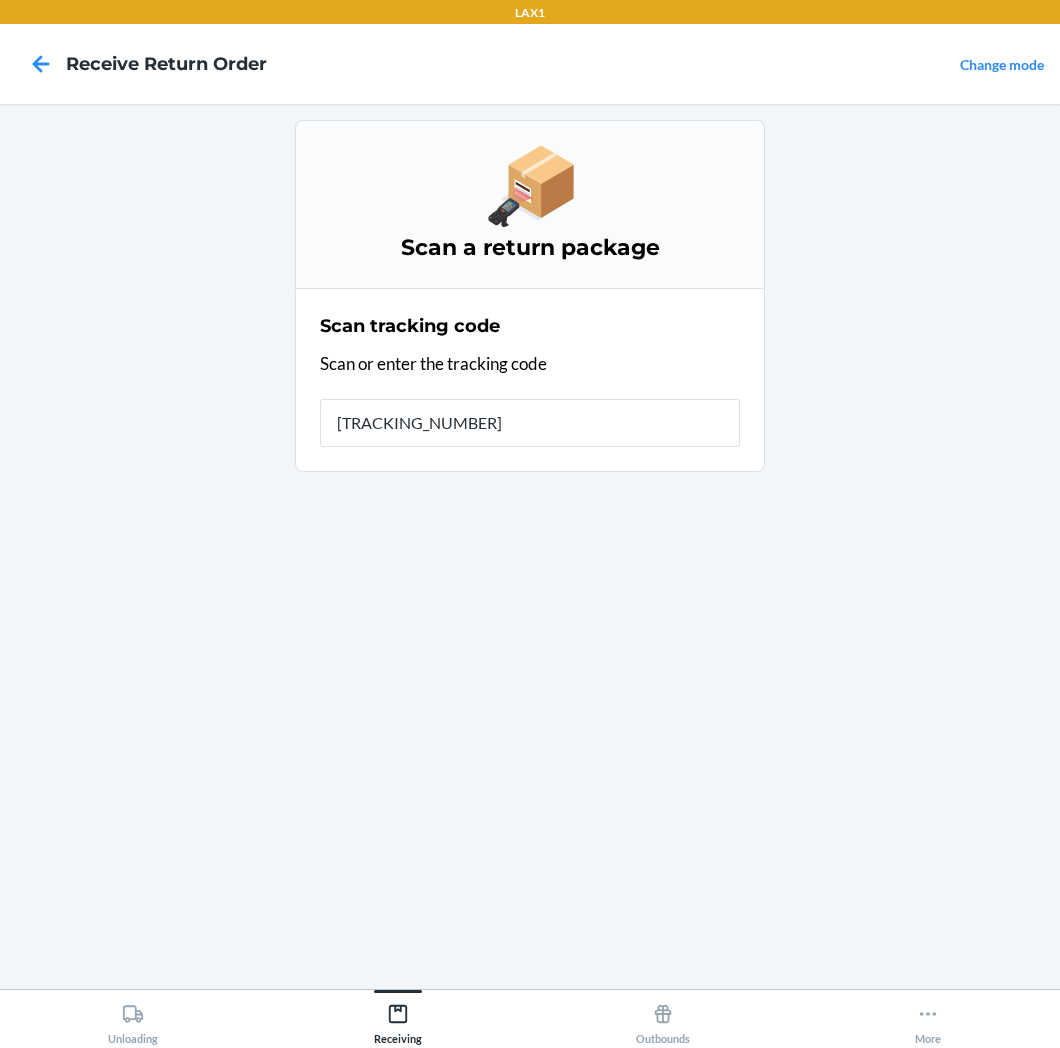 type on "[ALPHANUMERIC]" 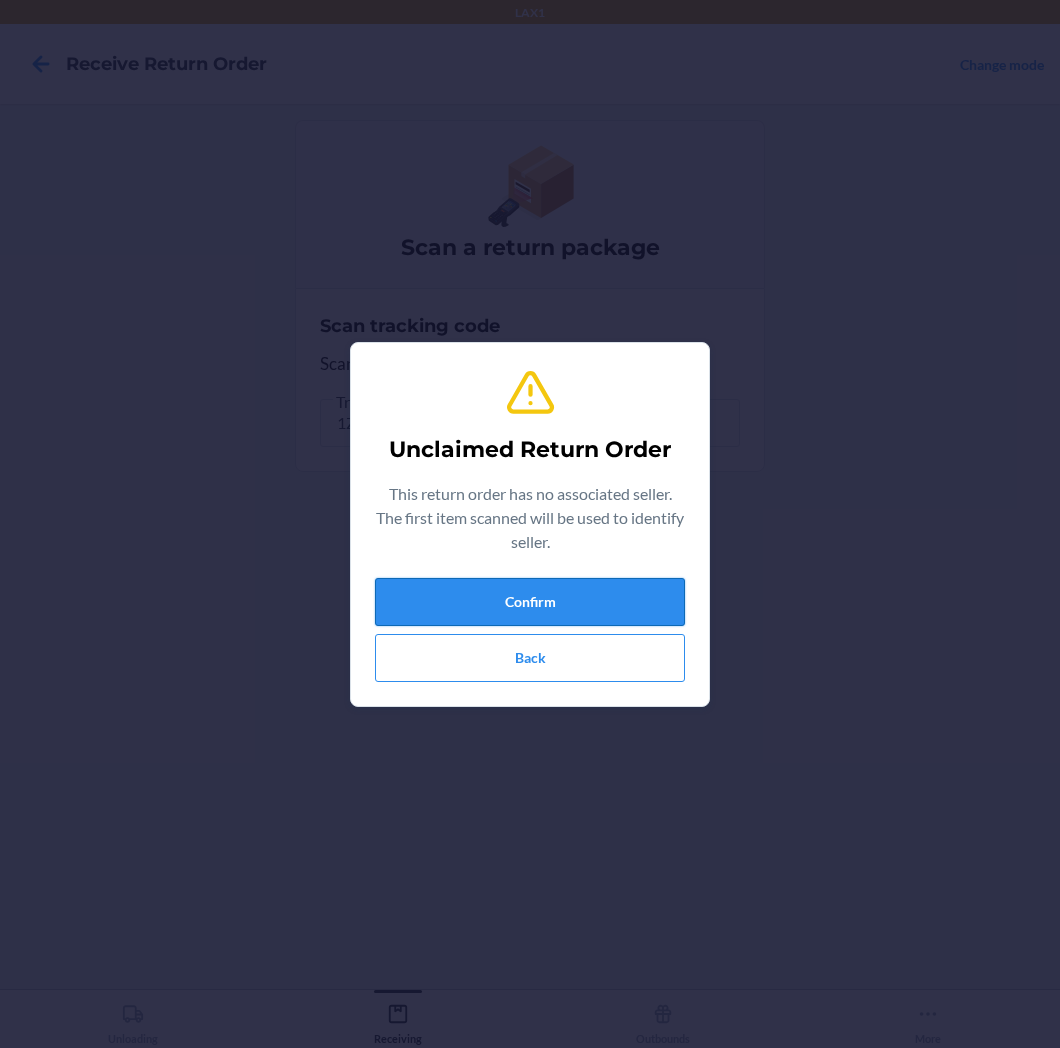 click on "Confirm" at bounding box center [530, 602] 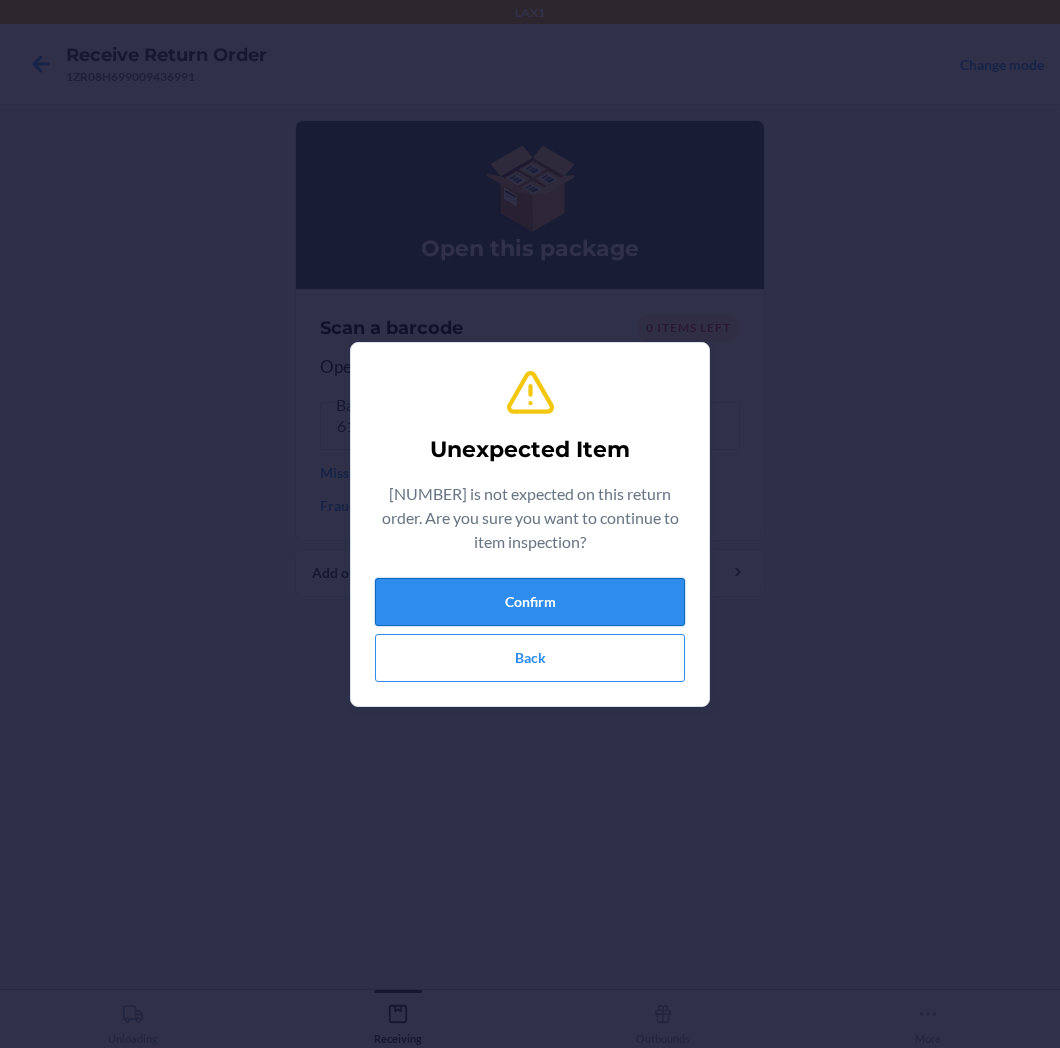 click on "Confirm" at bounding box center (530, 602) 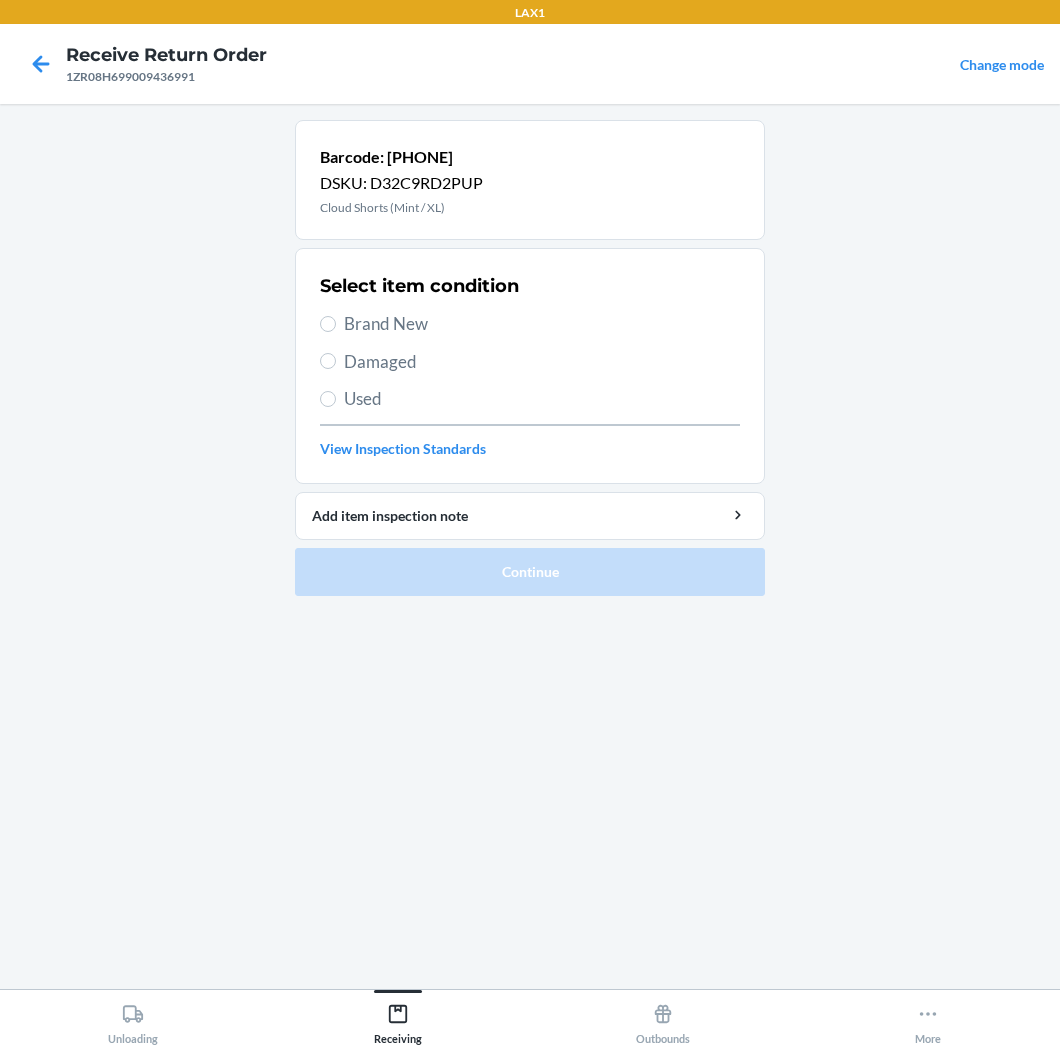 click on "Brand New" at bounding box center [542, 324] 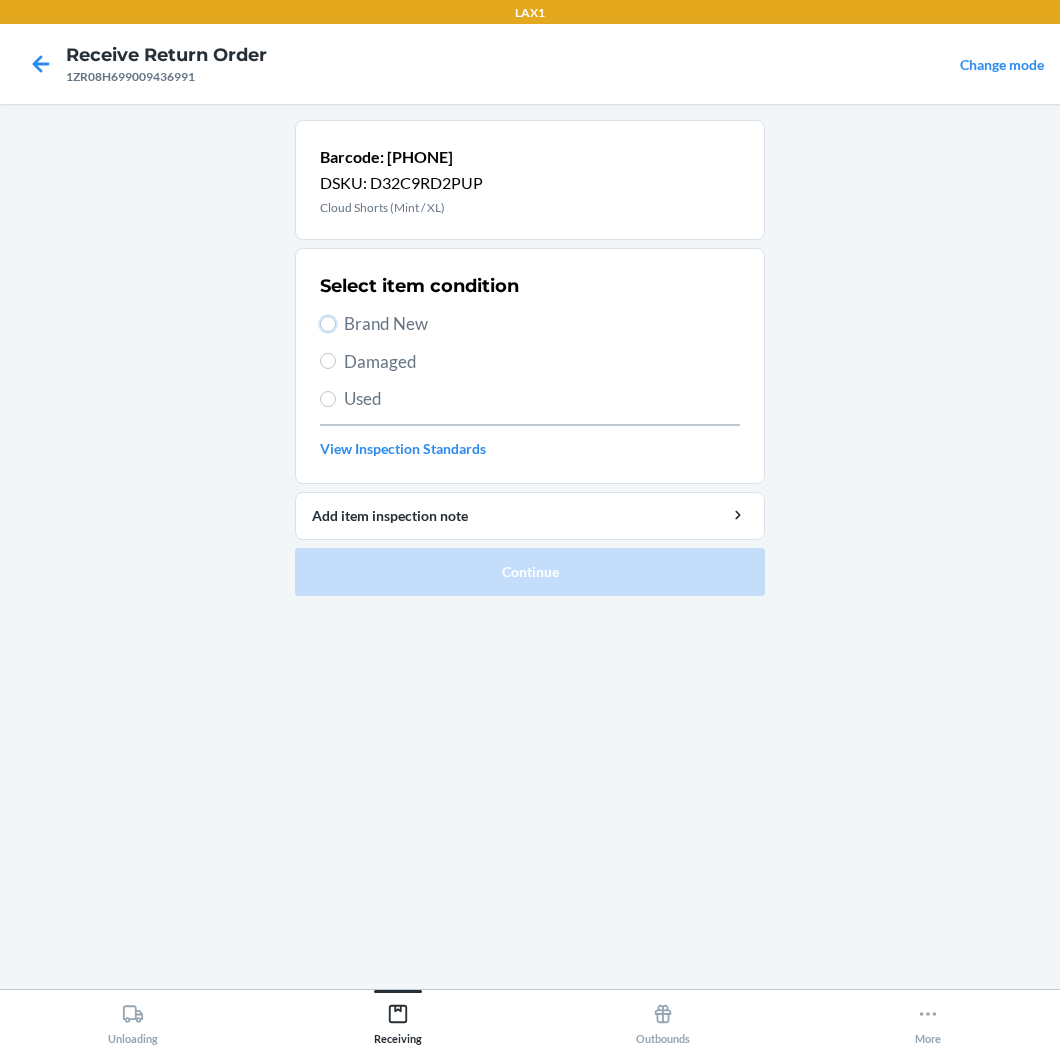 click on "Brand New" at bounding box center [328, 324] 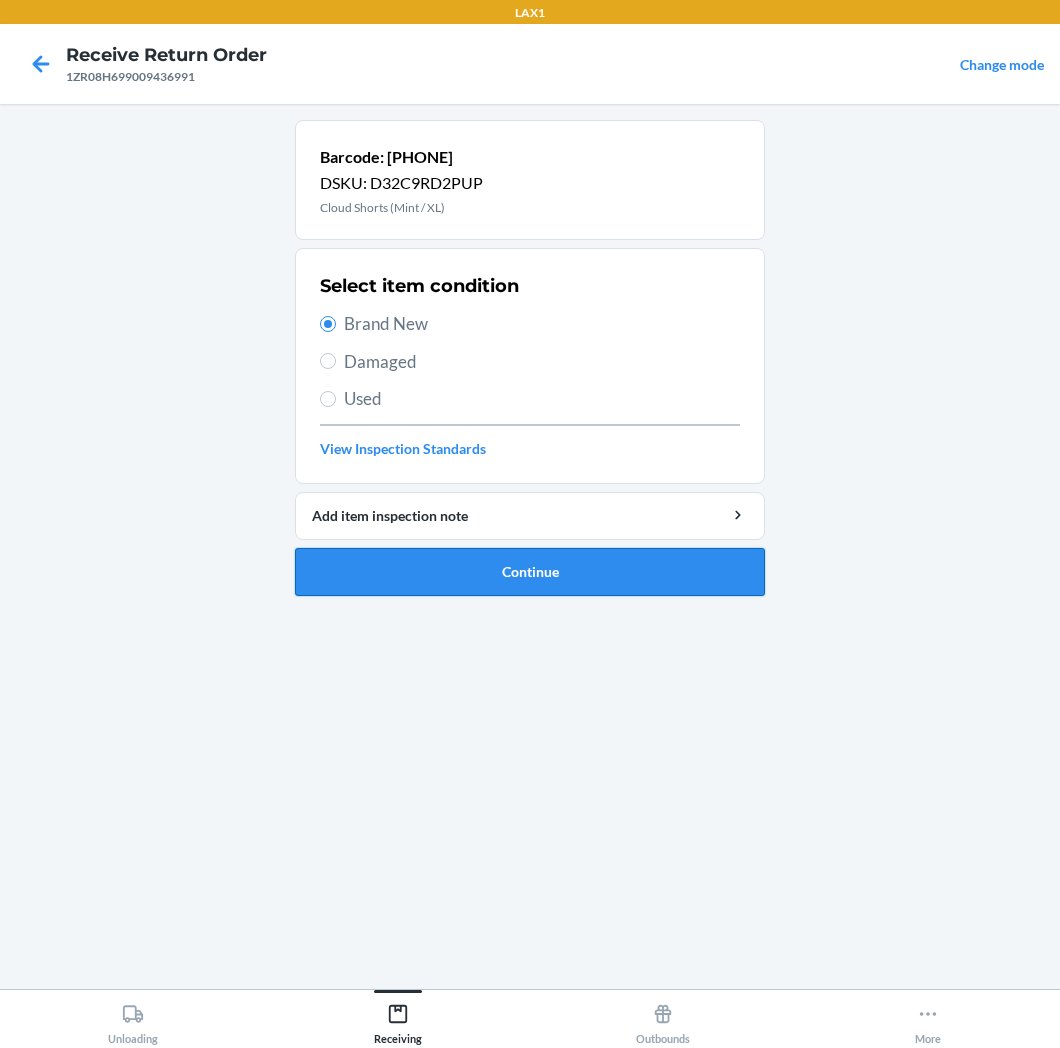 click on "Continue" at bounding box center [530, 572] 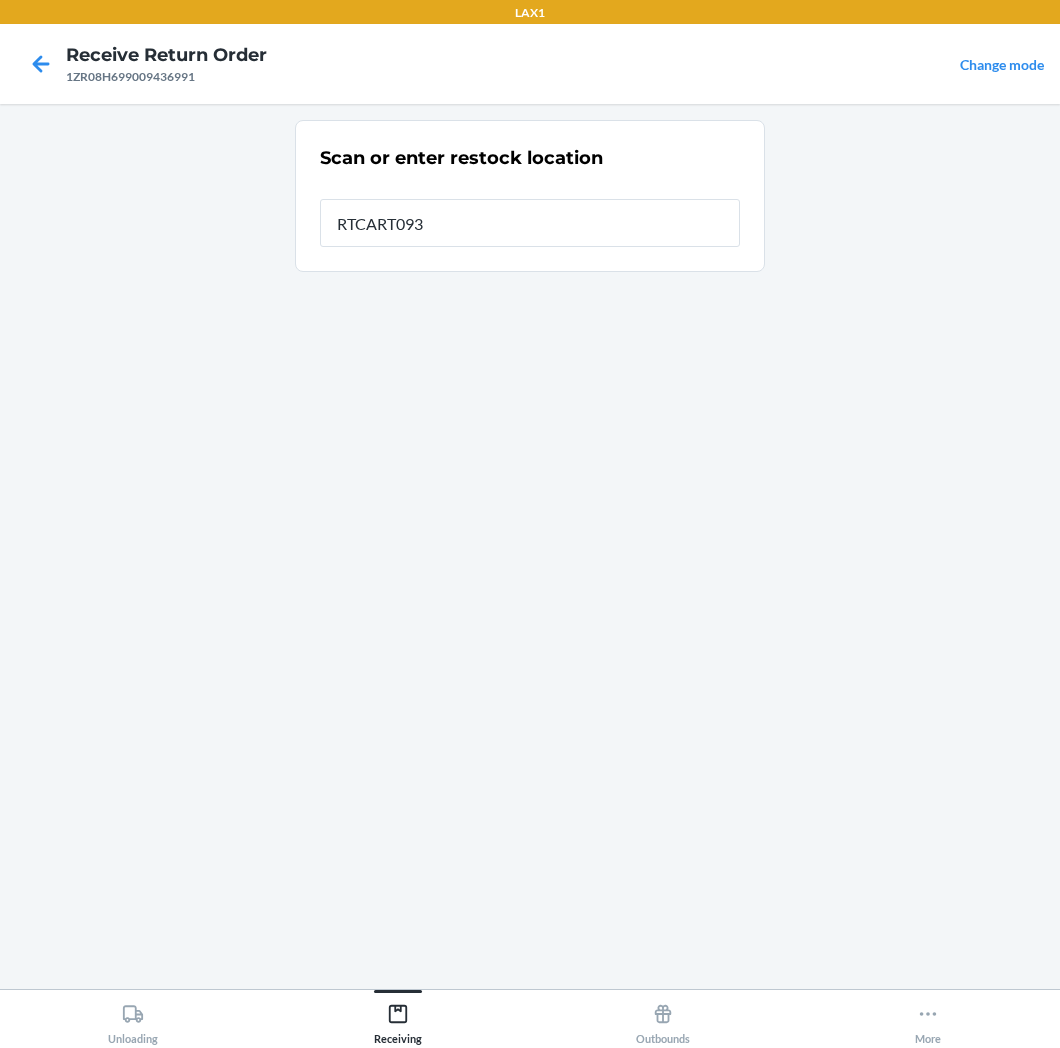 type on "RTCART093" 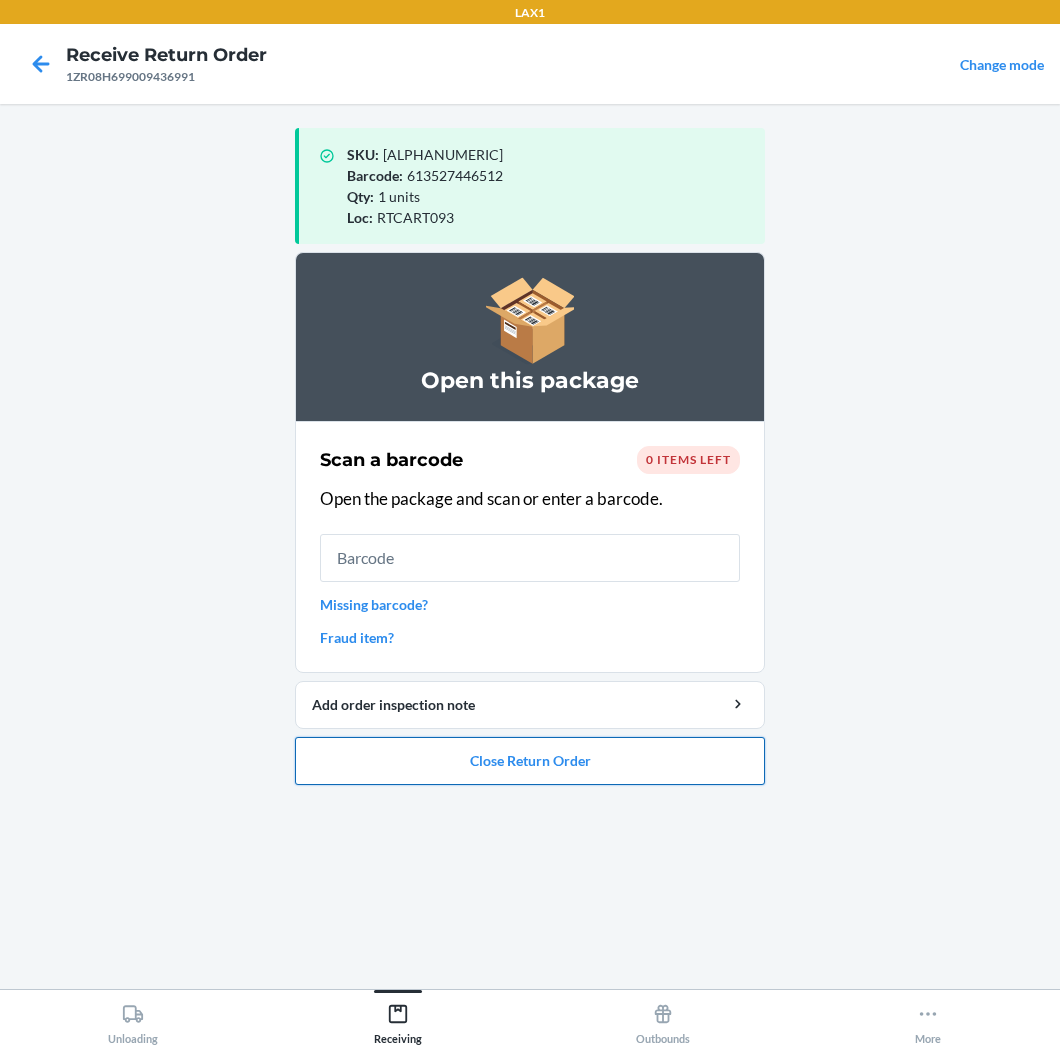 click on "Close Return Order" at bounding box center [530, 761] 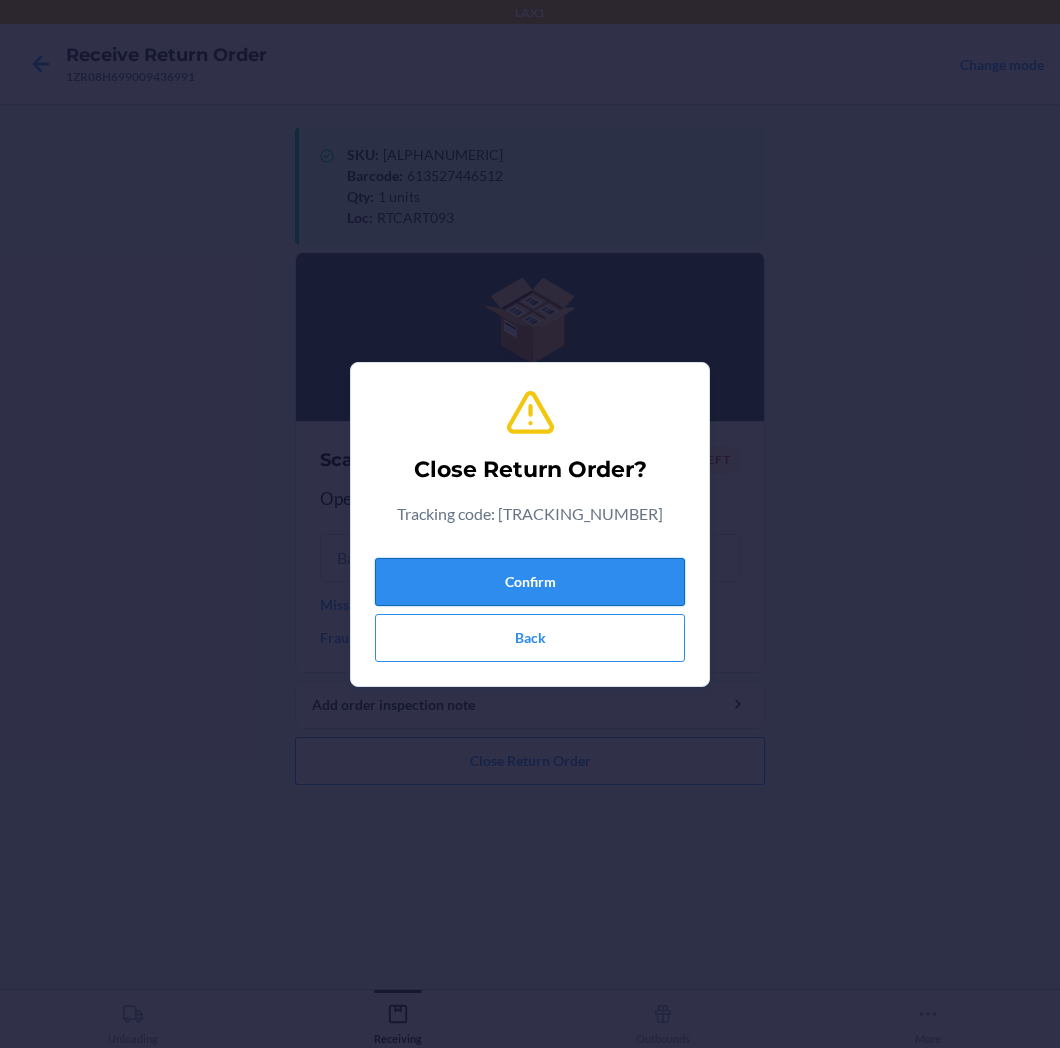 click on "Confirm" at bounding box center [530, 582] 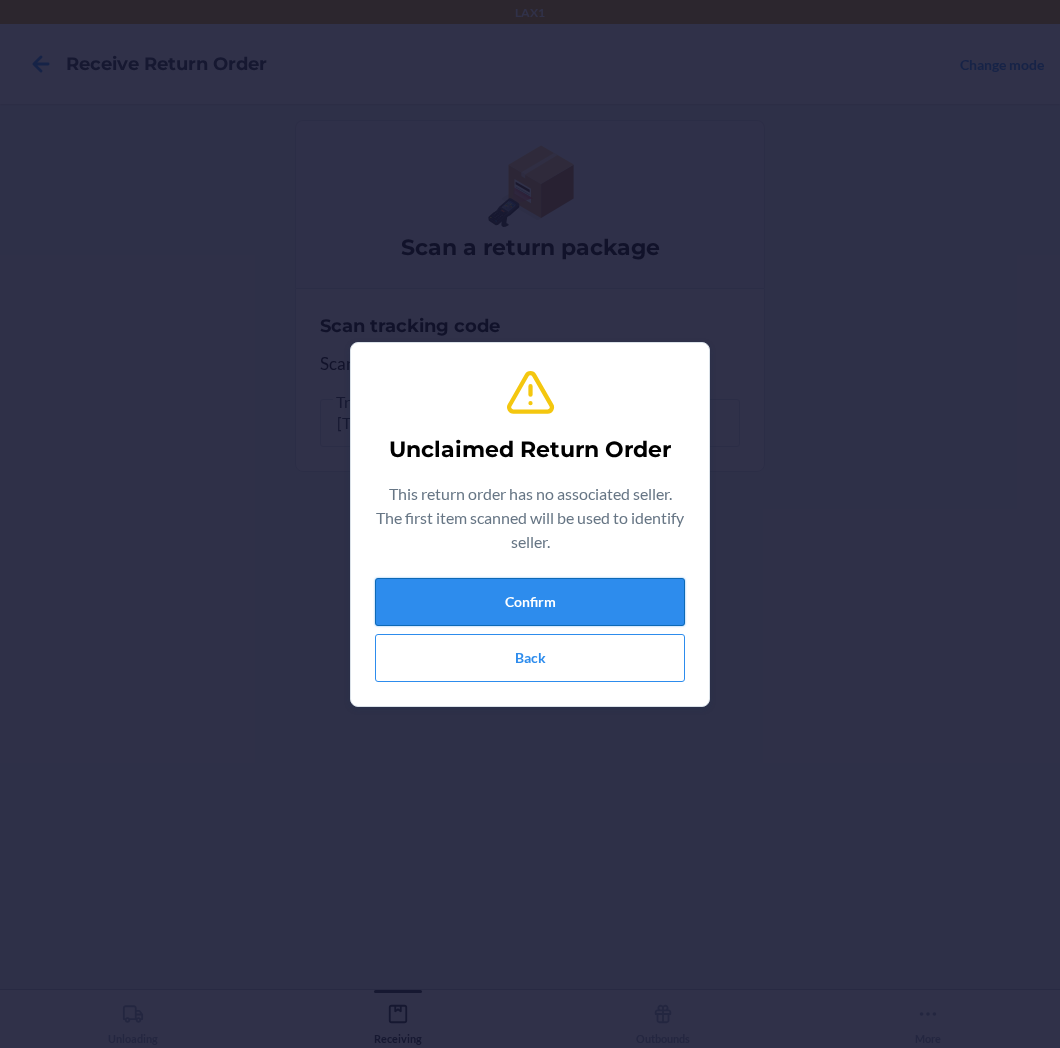 click on "Confirm" at bounding box center [530, 602] 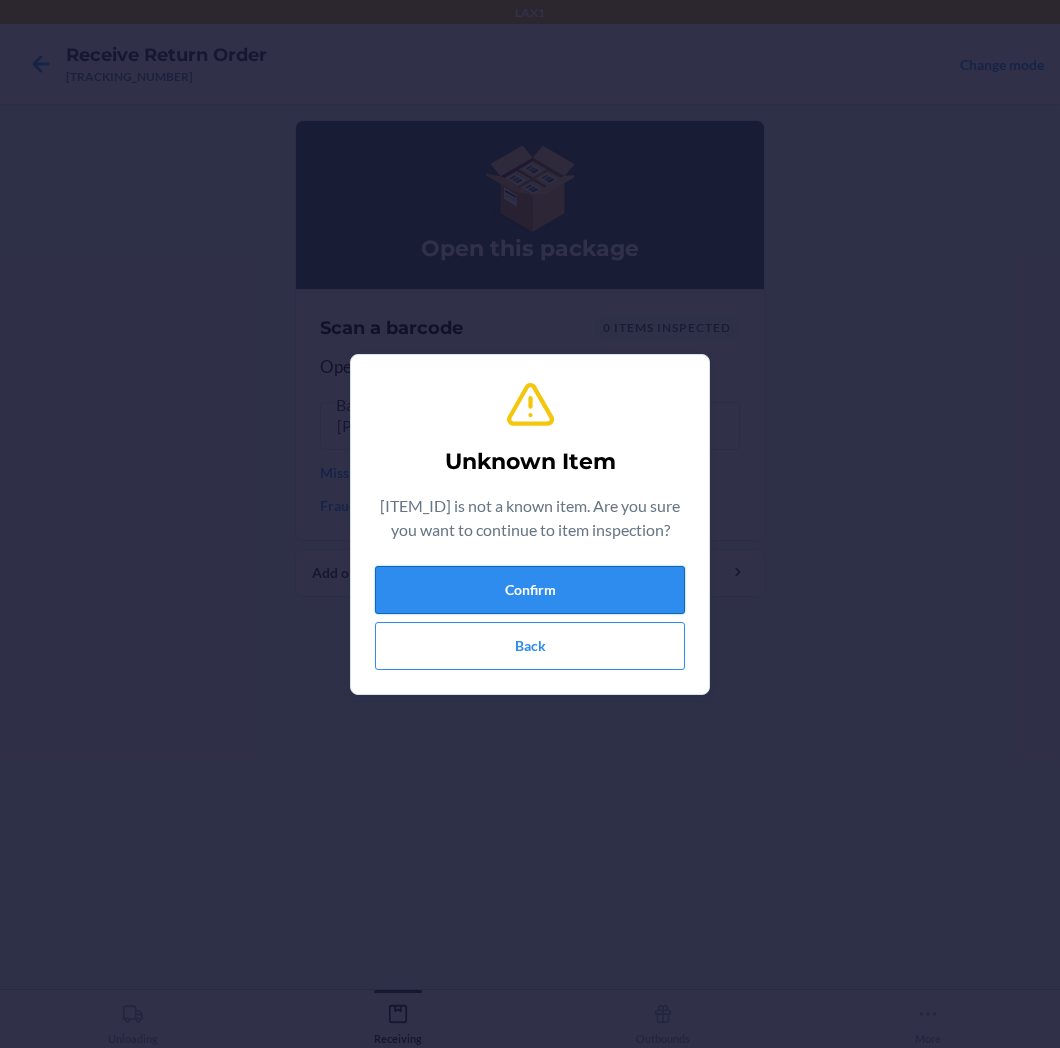 click on "Confirm" at bounding box center [530, 590] 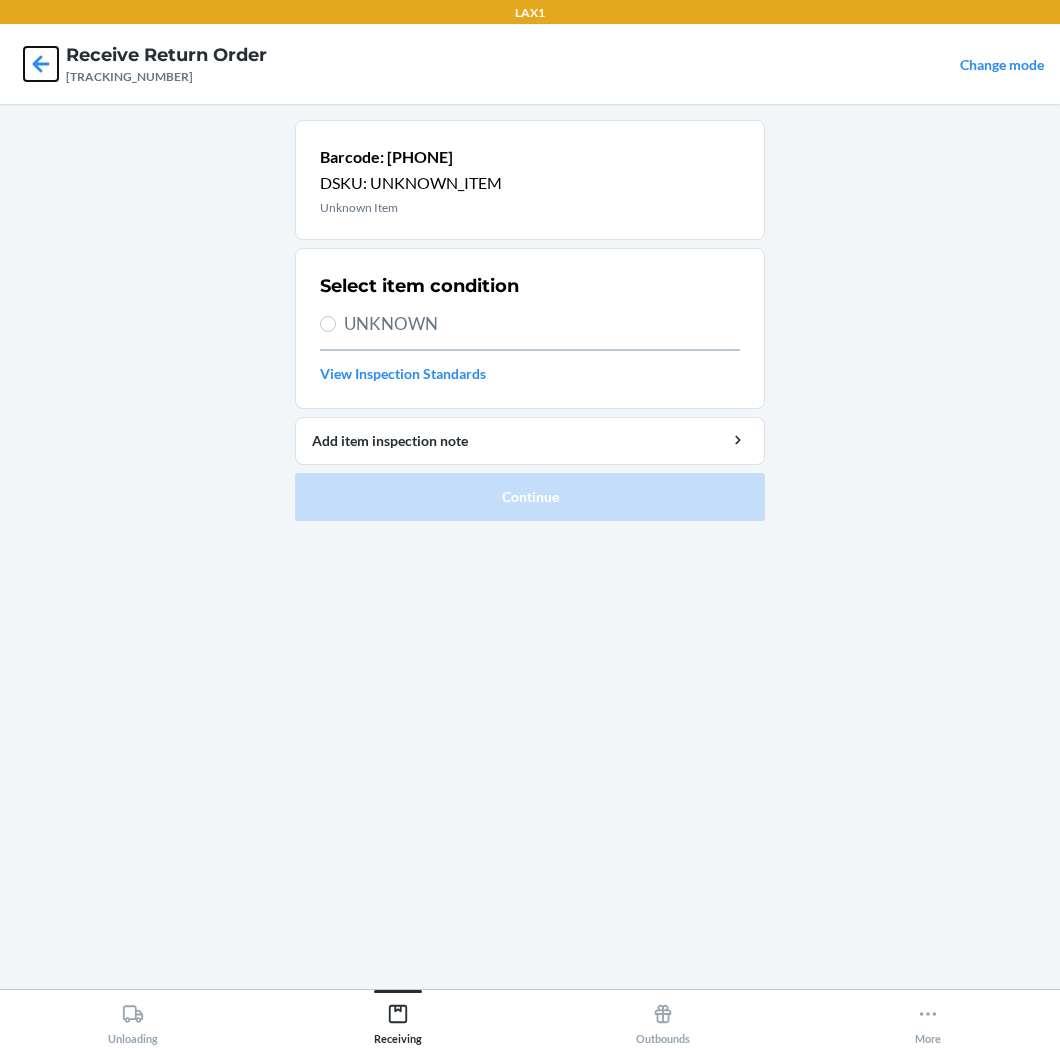 click 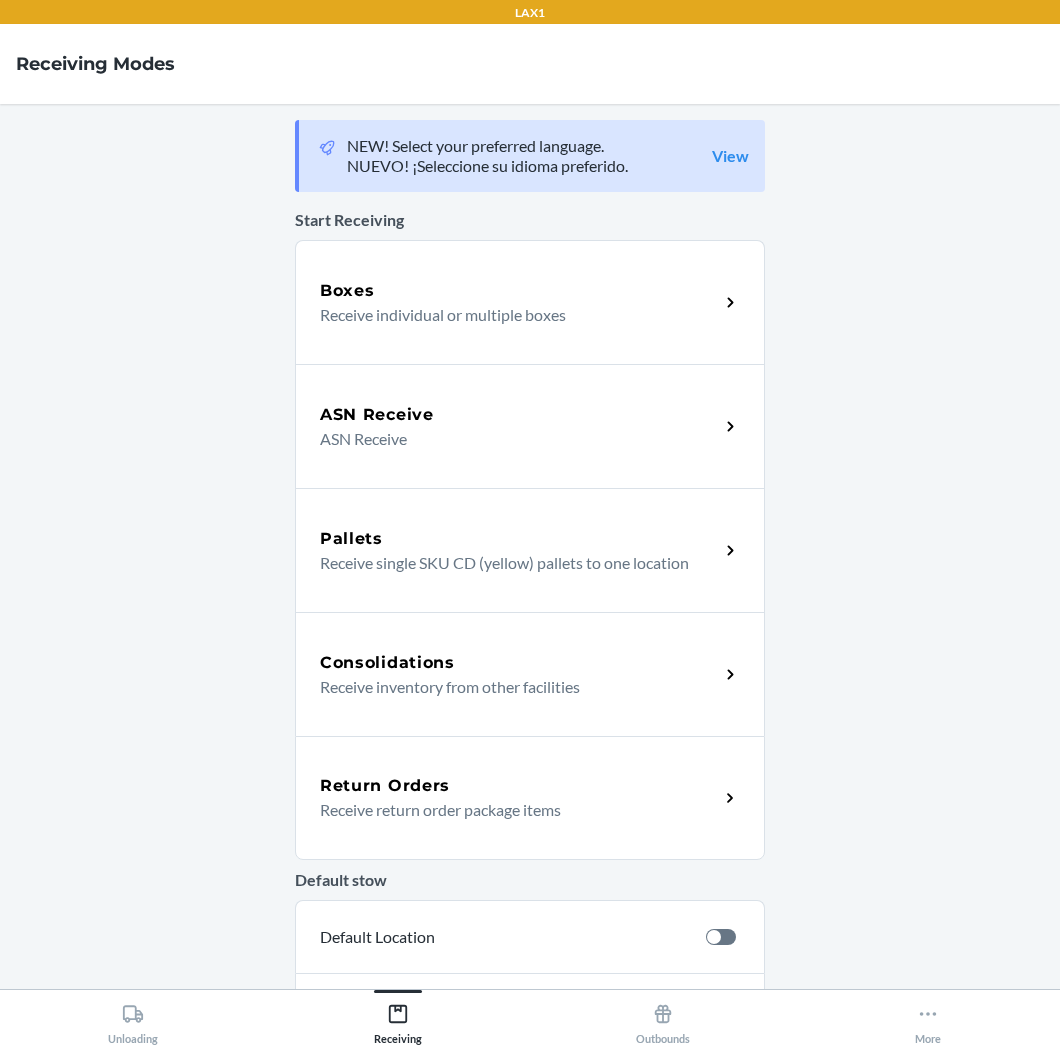 click on "Return Orders" at bounding box center [519, 786] 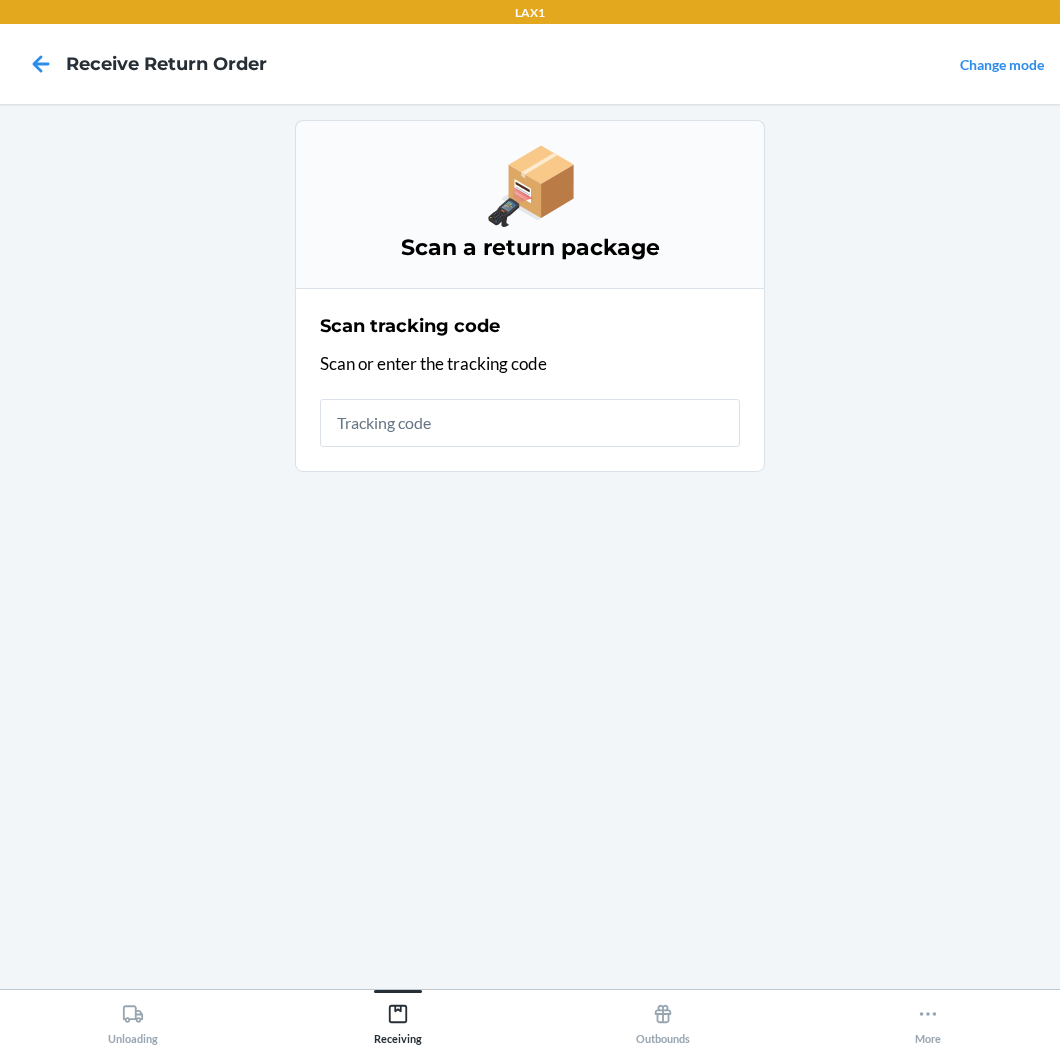 click at bounding box center (530, 423) 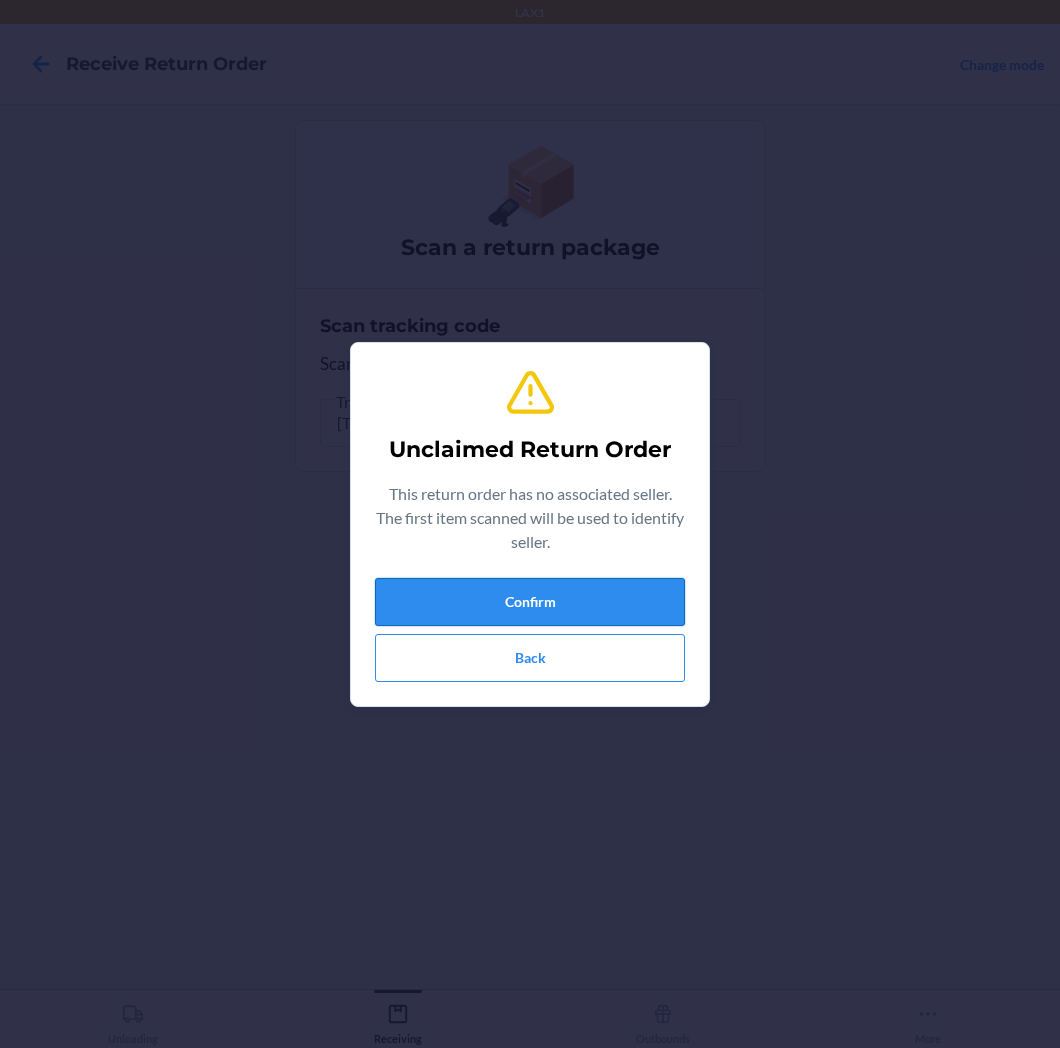 click on "Confirm" at bounding box center [530, 602] 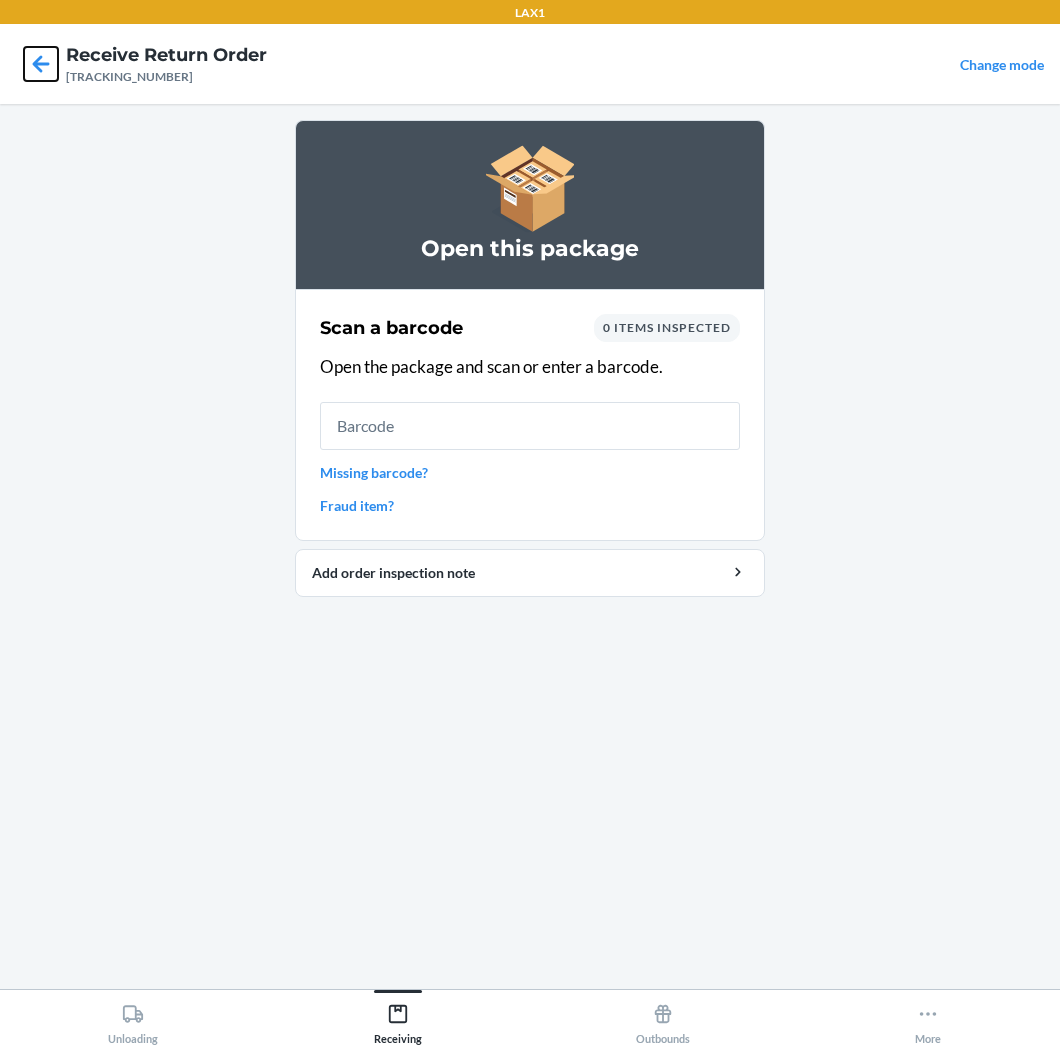 click 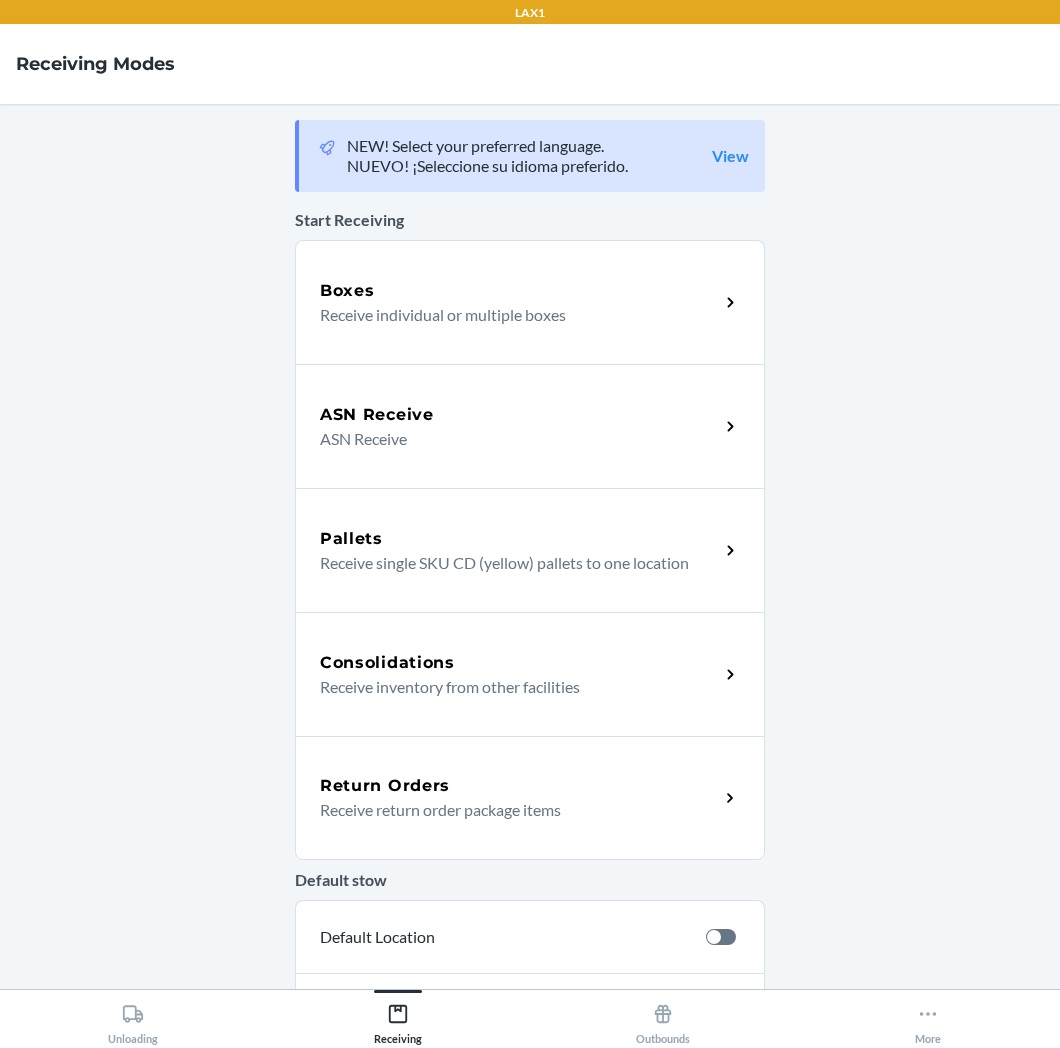 click on "Receive return order package items" at bounding box center (511, 810) 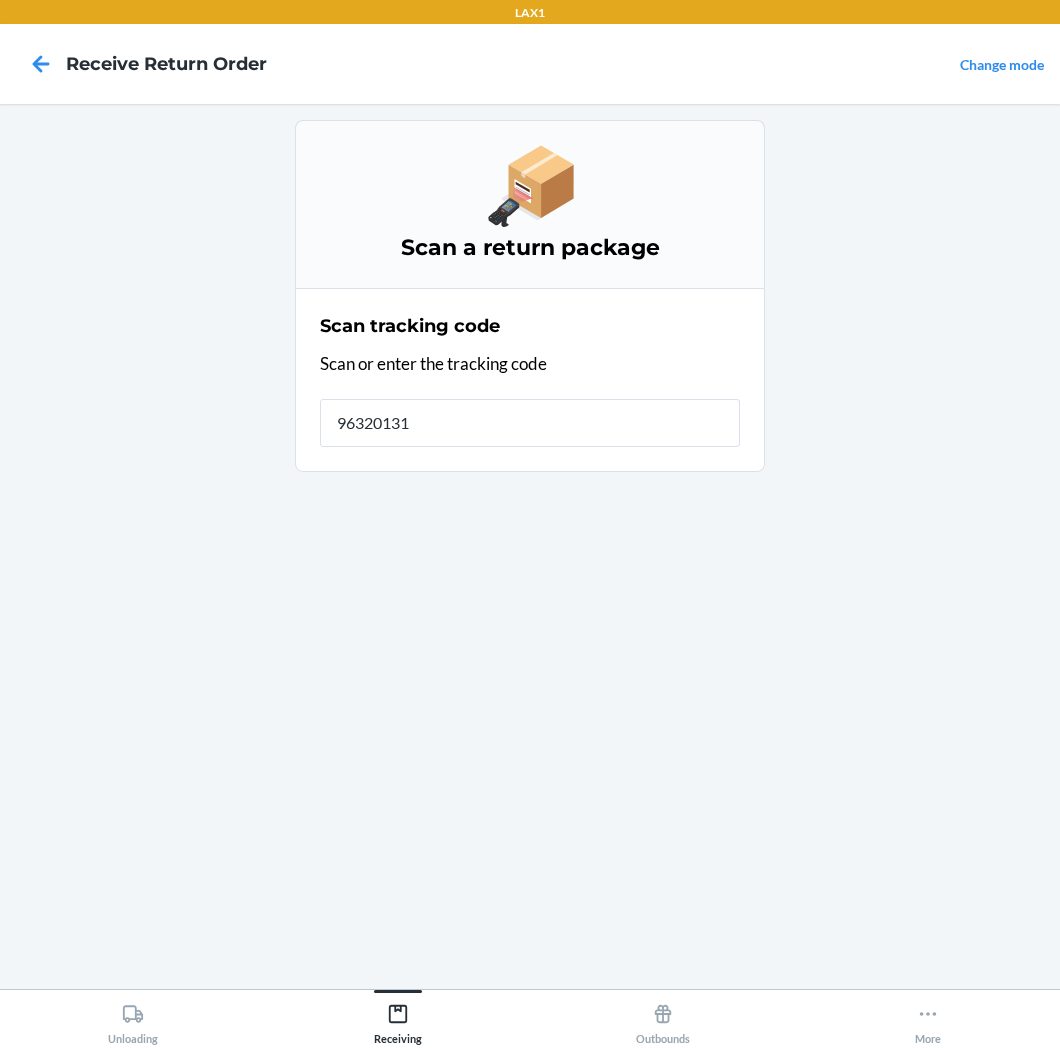 type on "963201310" 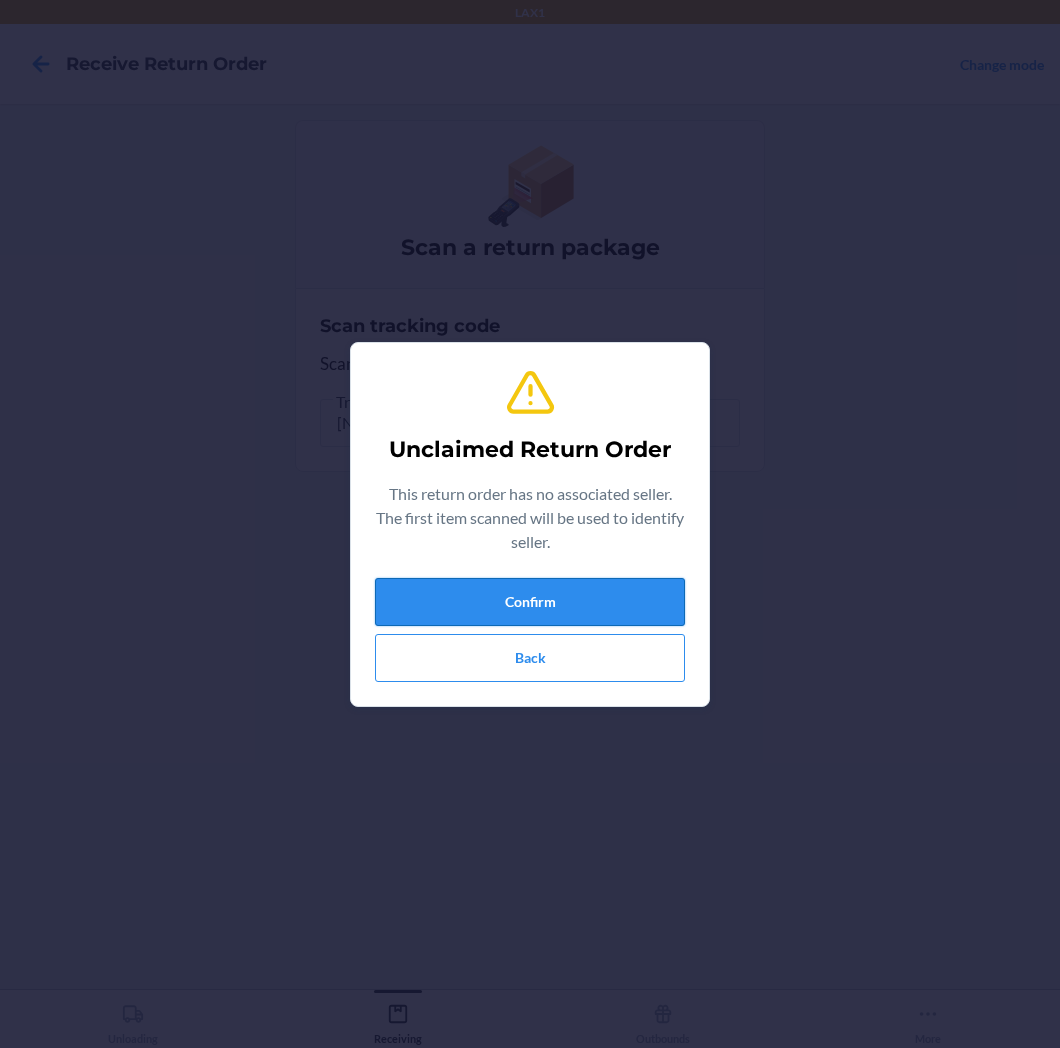 click on "Confirm" at bounding box center (530, 602) 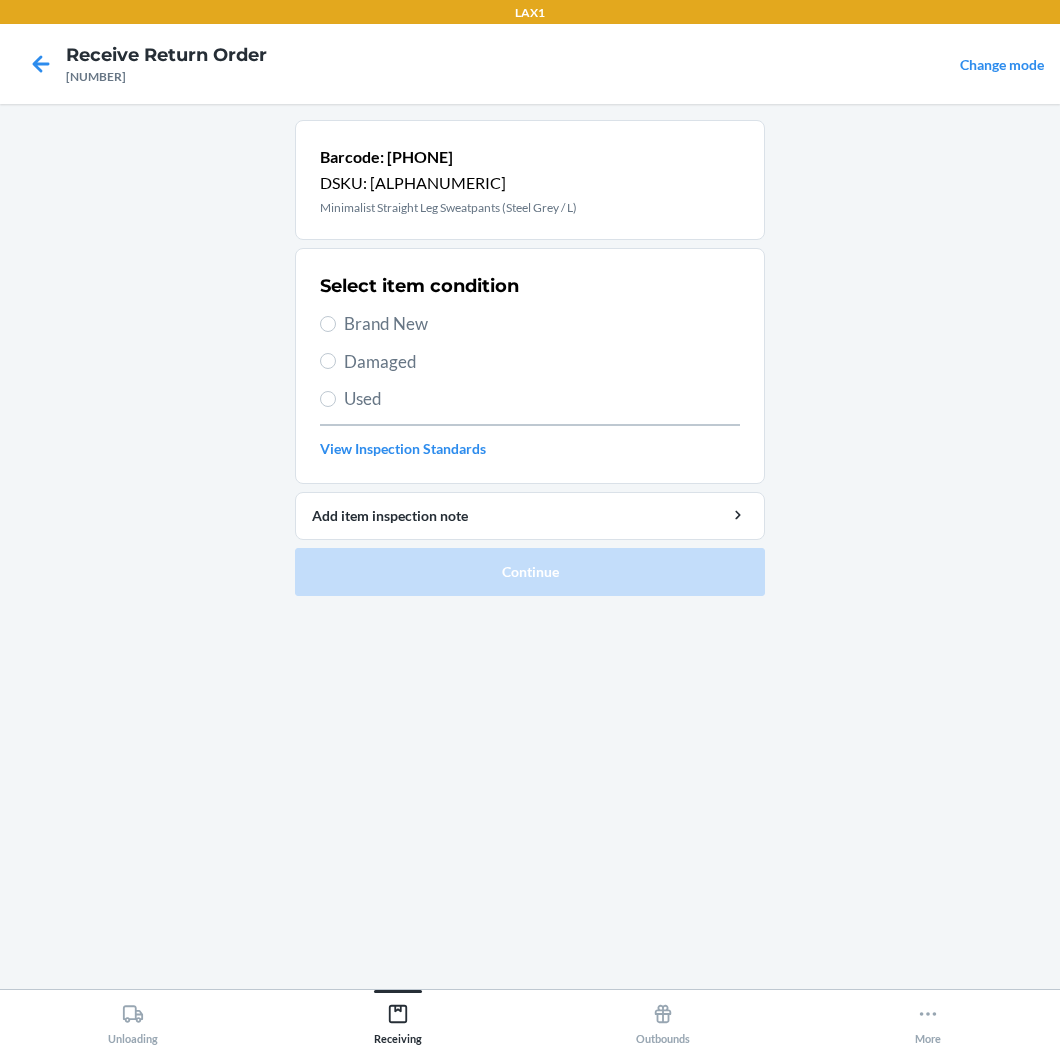 click on "Brand New" at bounding box center (542, 324) 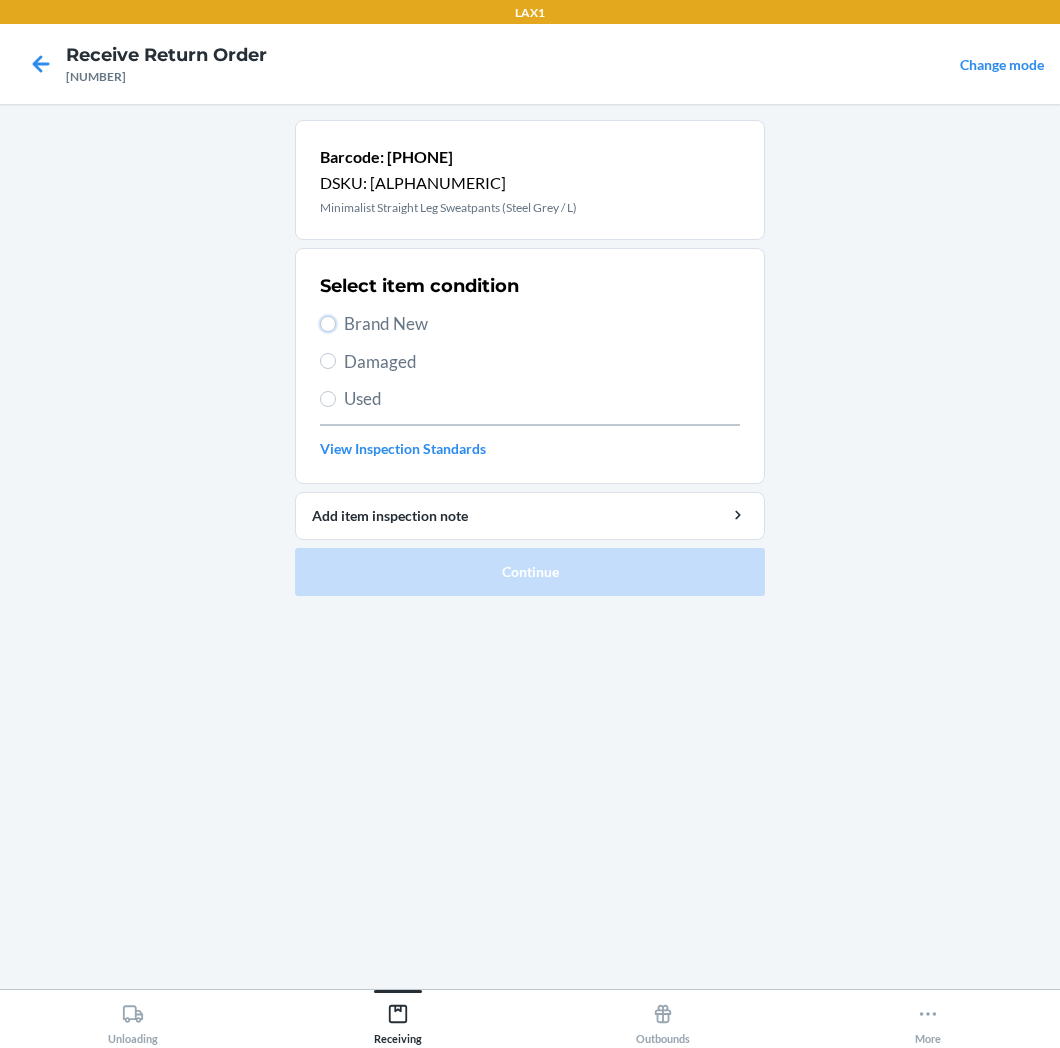 click on "Brand New" at bounding box center (328, 324) 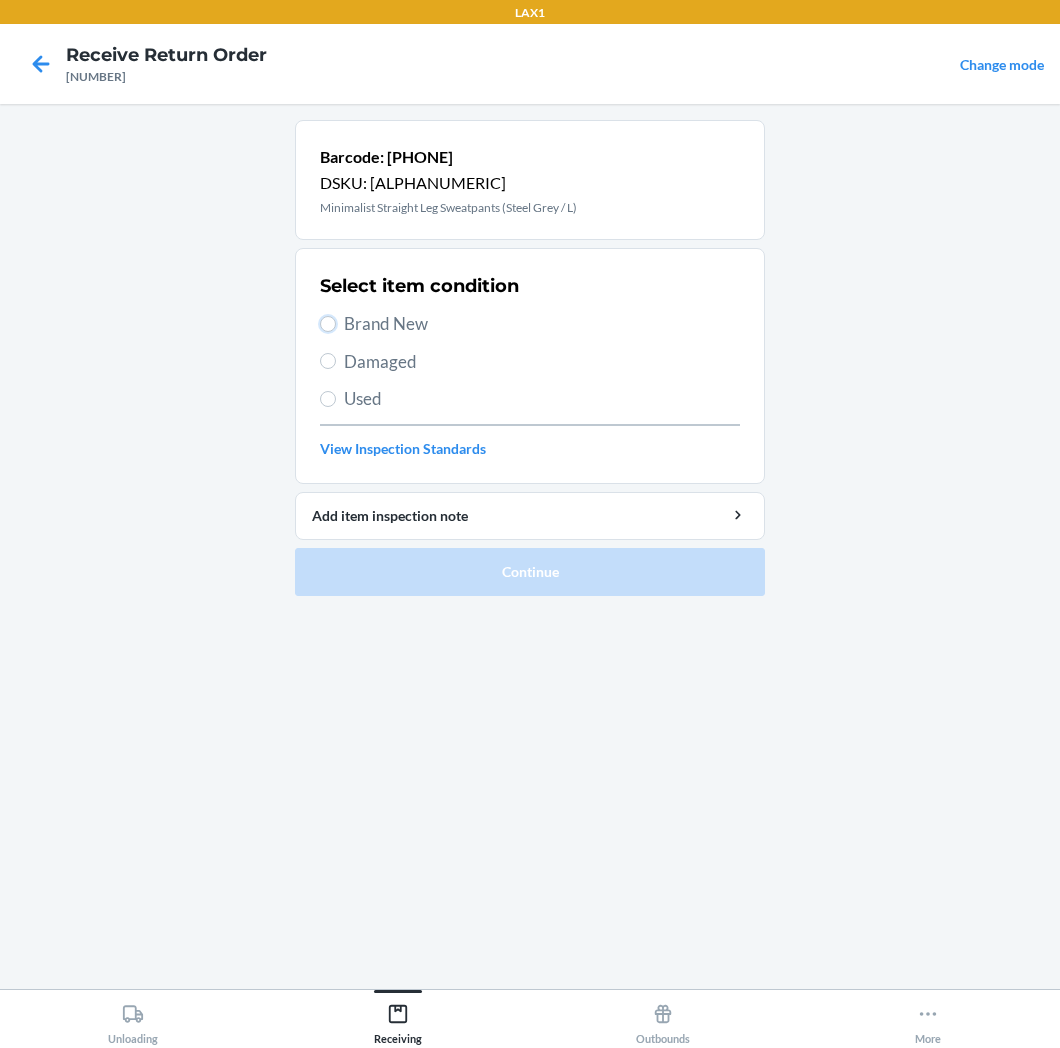 radio on "true" 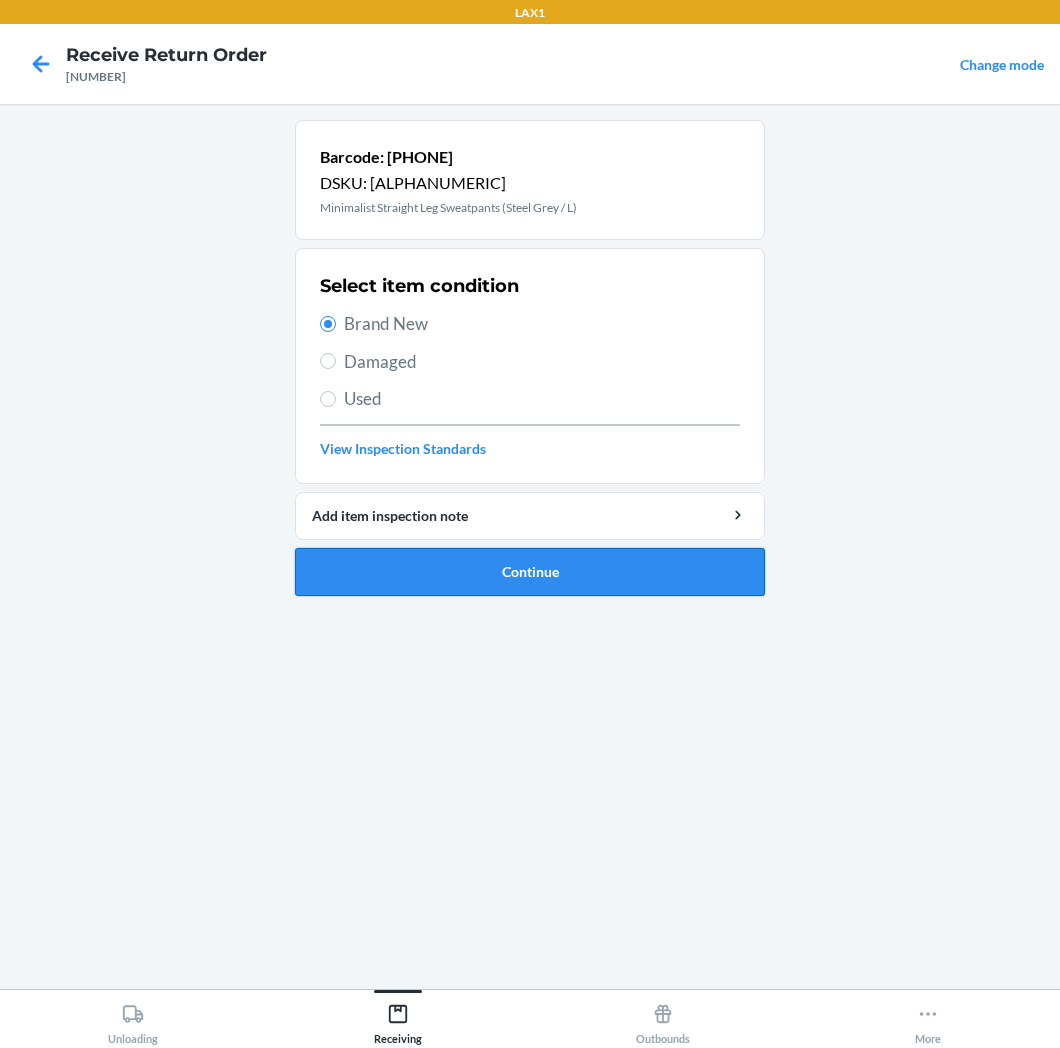 click on "Continue" at bounding box center (530, 572) 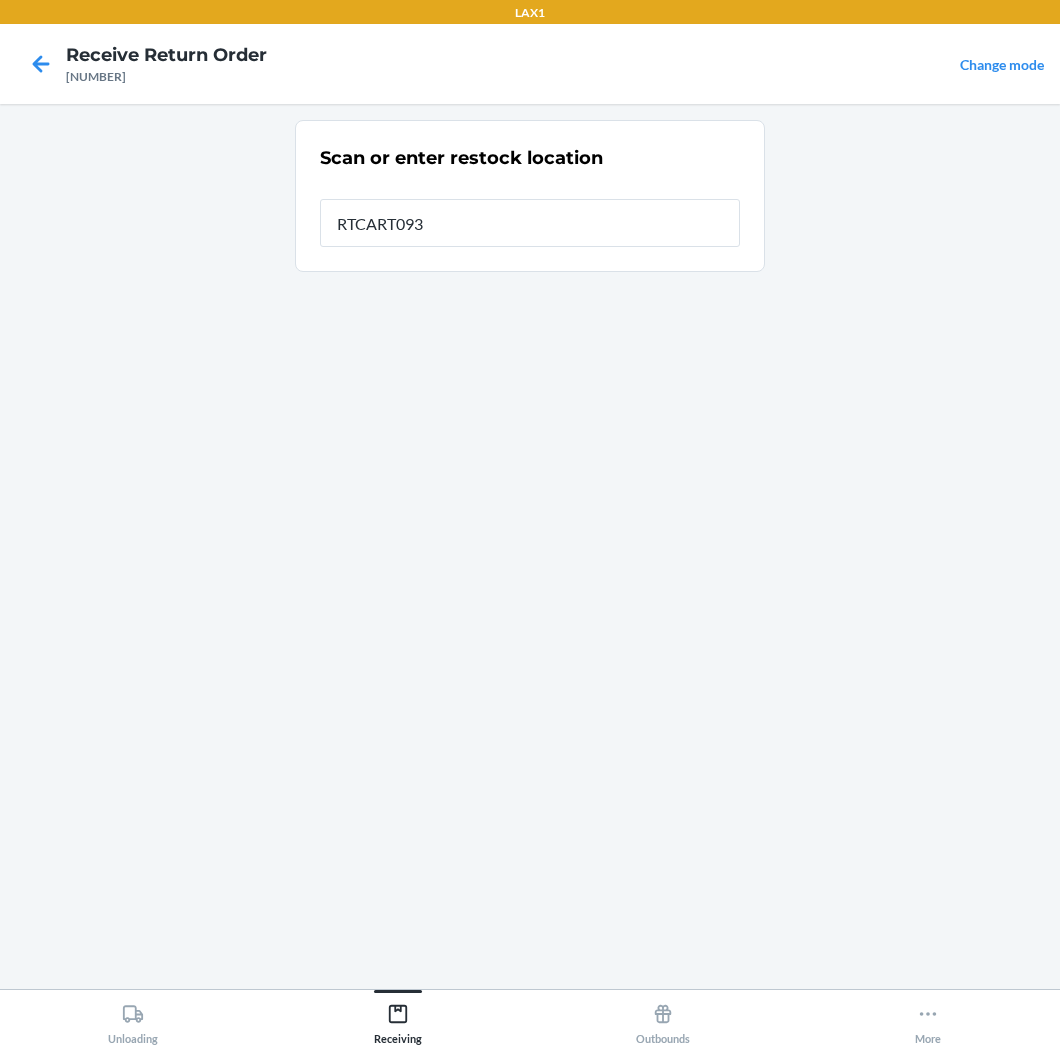 type on "RTCART093" 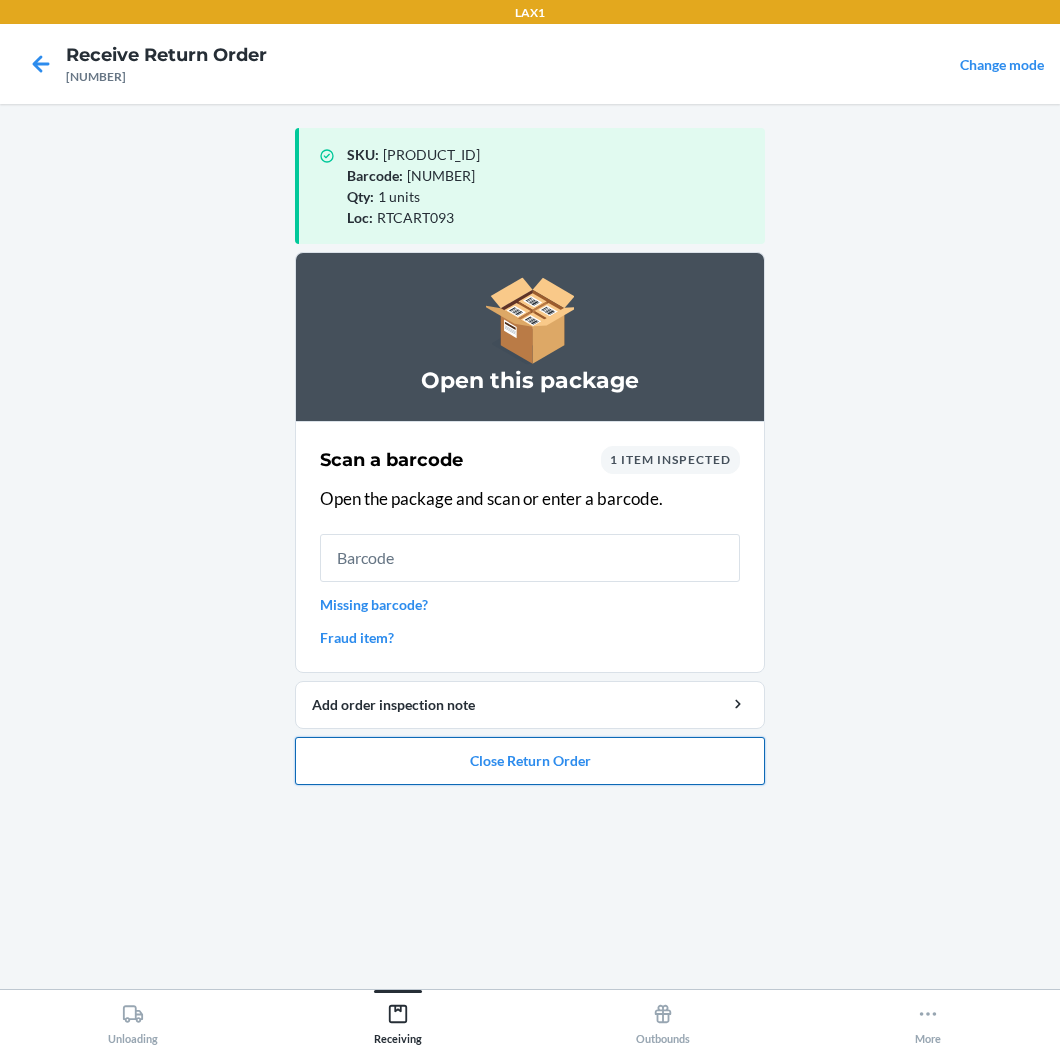 click on "Close Return Order" at bounding box center (530, 761) 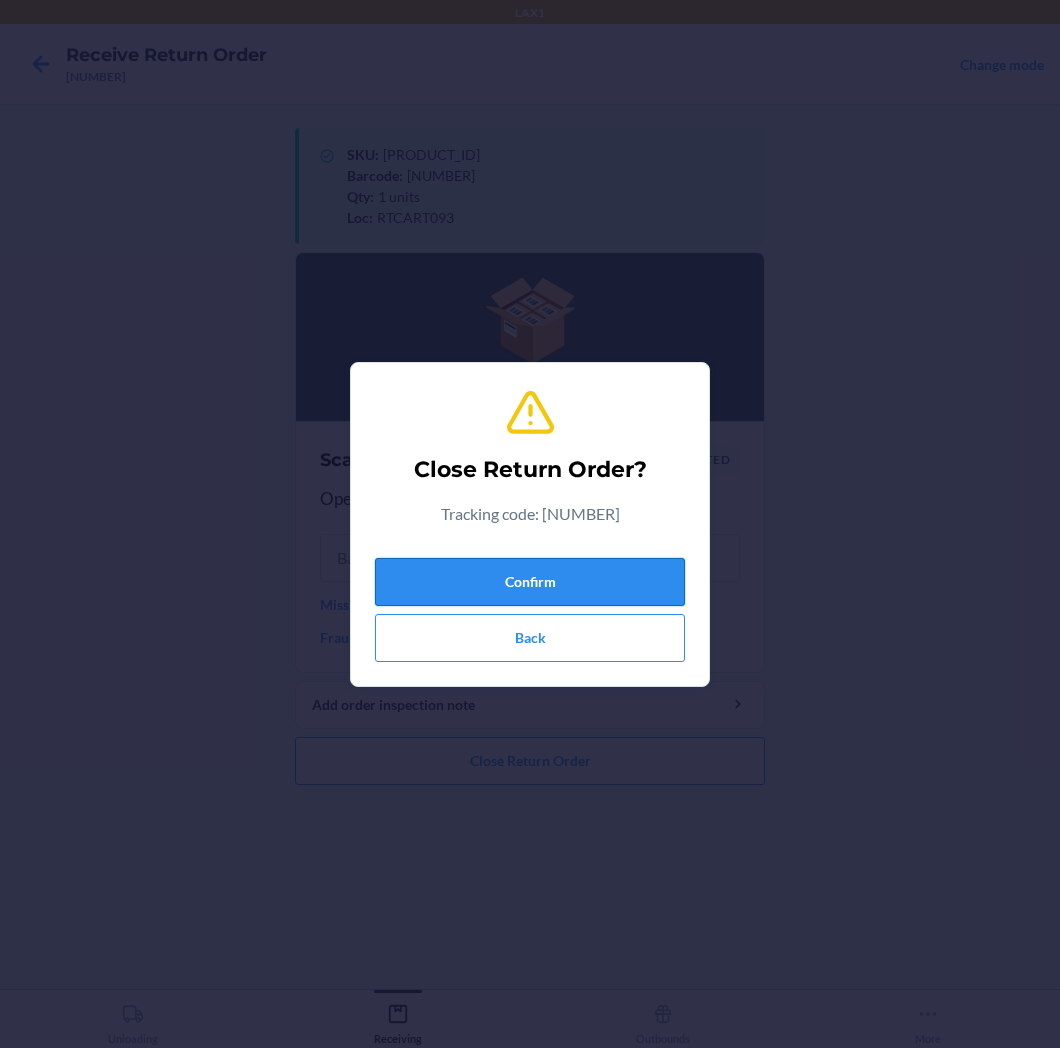 click on "Confirm" at bounding box center (530, 582) 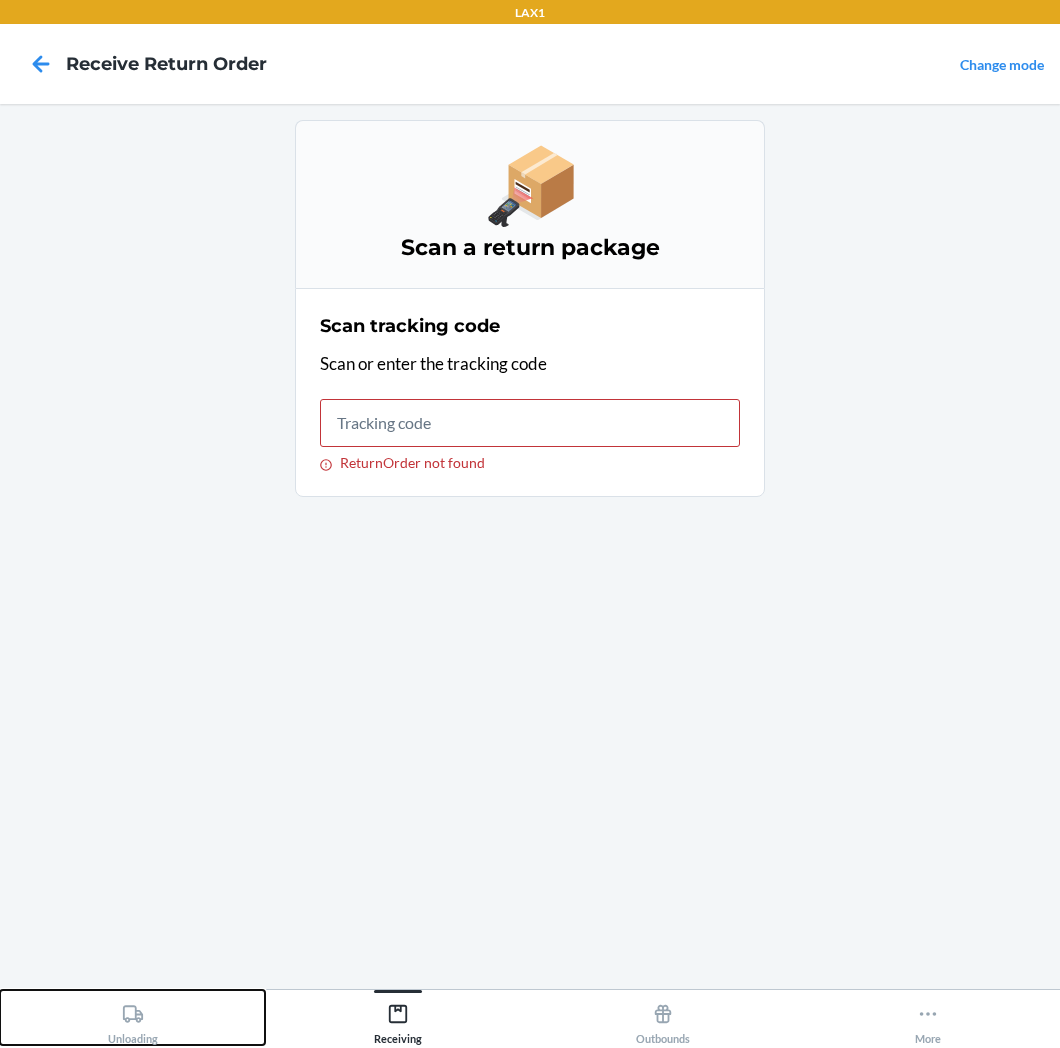 click 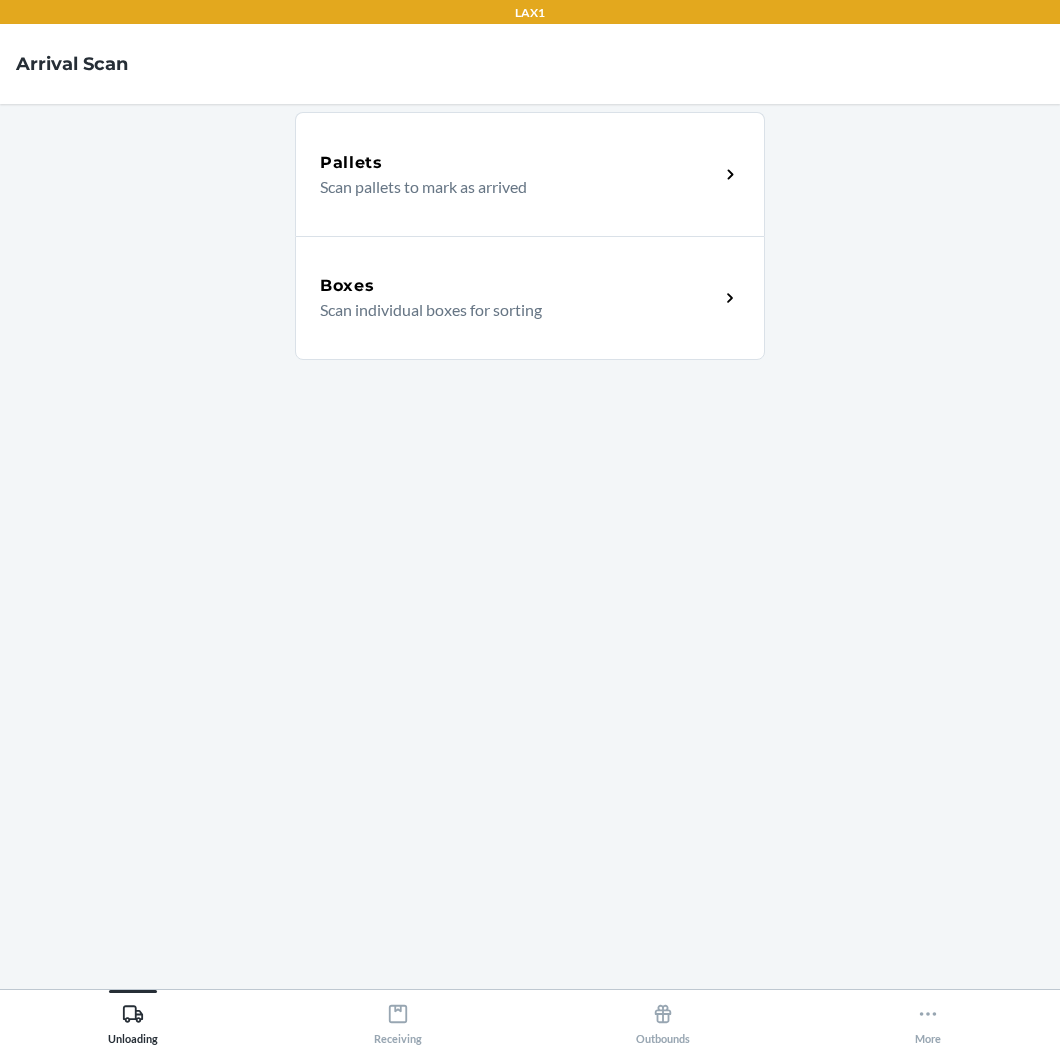 click on "Scan individual boxes for sorting" at bounding box center [511, 310] 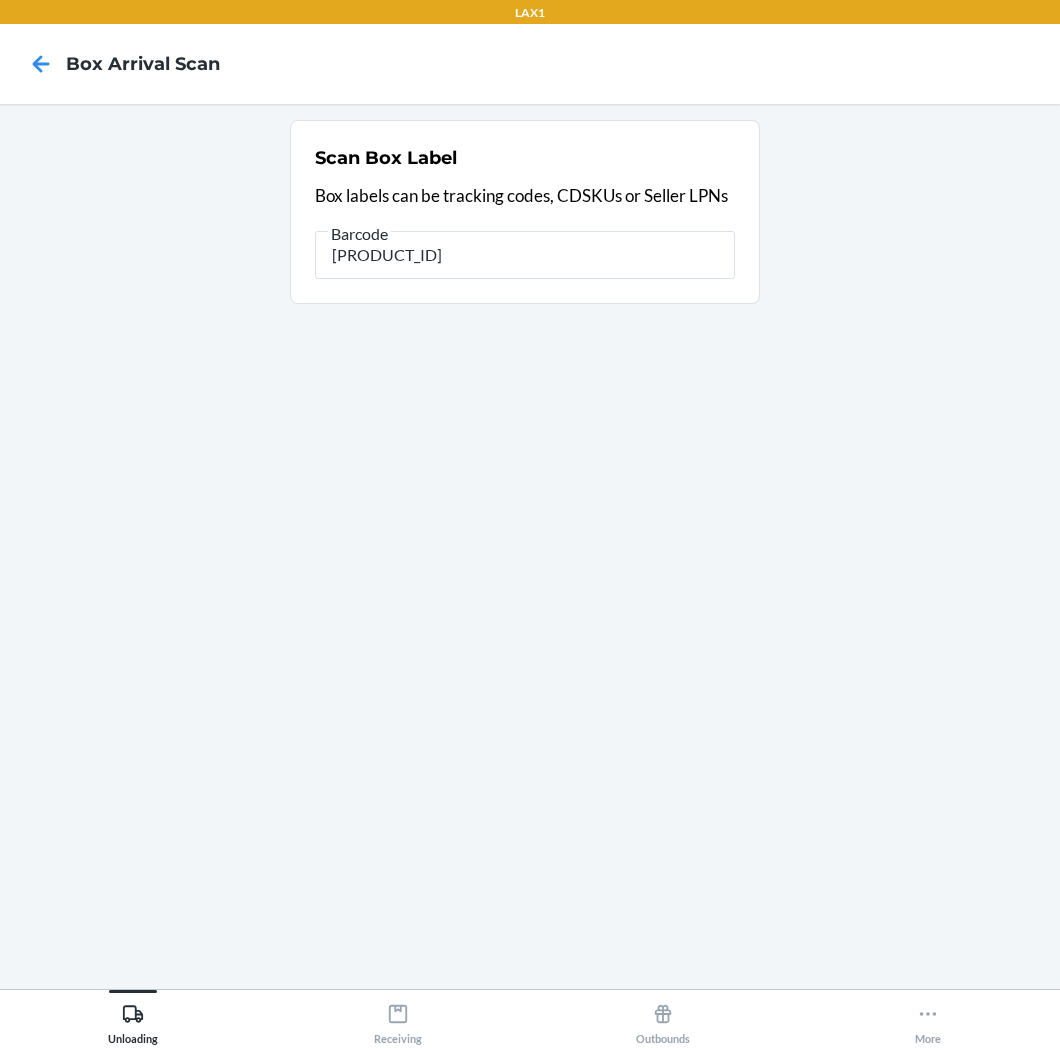 type on "[PRODUCT_ID]" 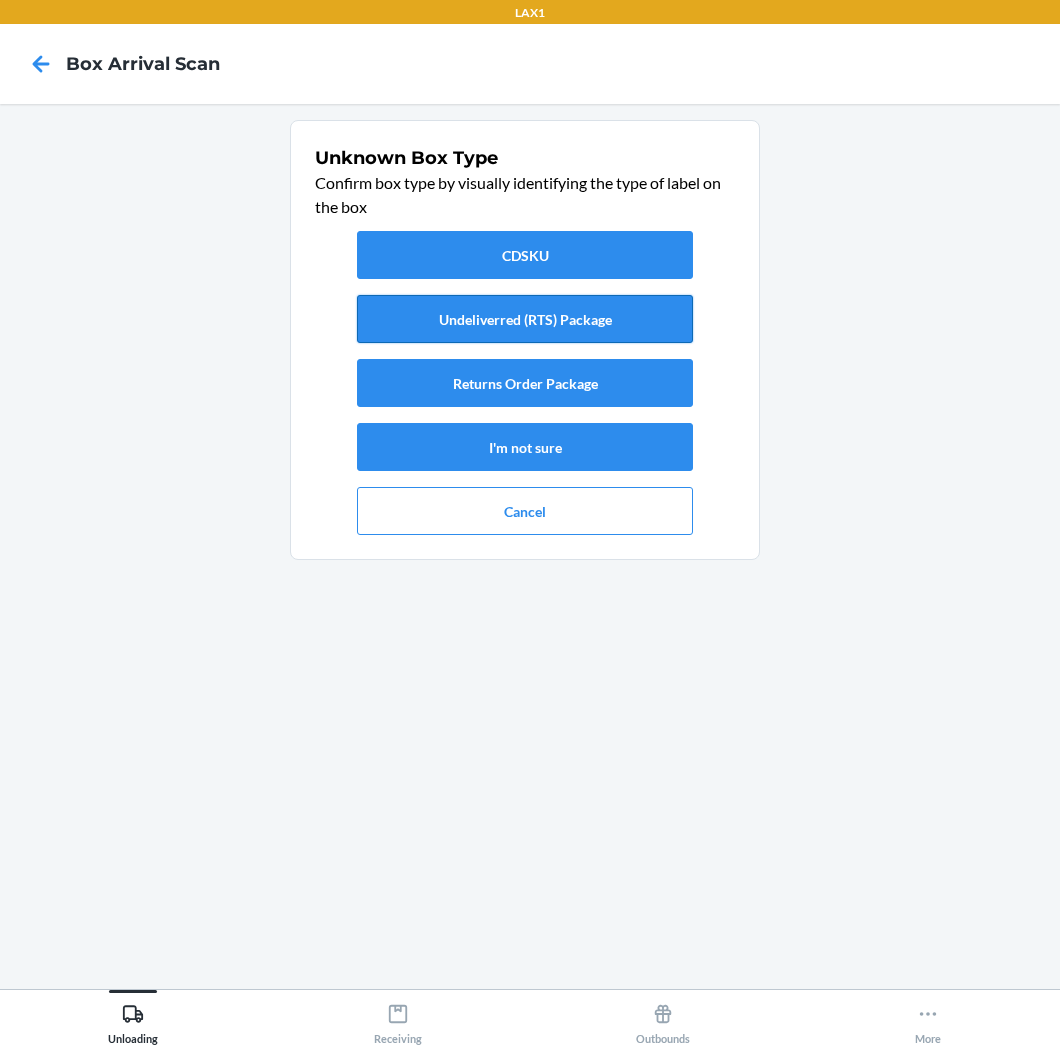 click on "Undeliverred (RTS) Package" at bounding box center (525, 319) 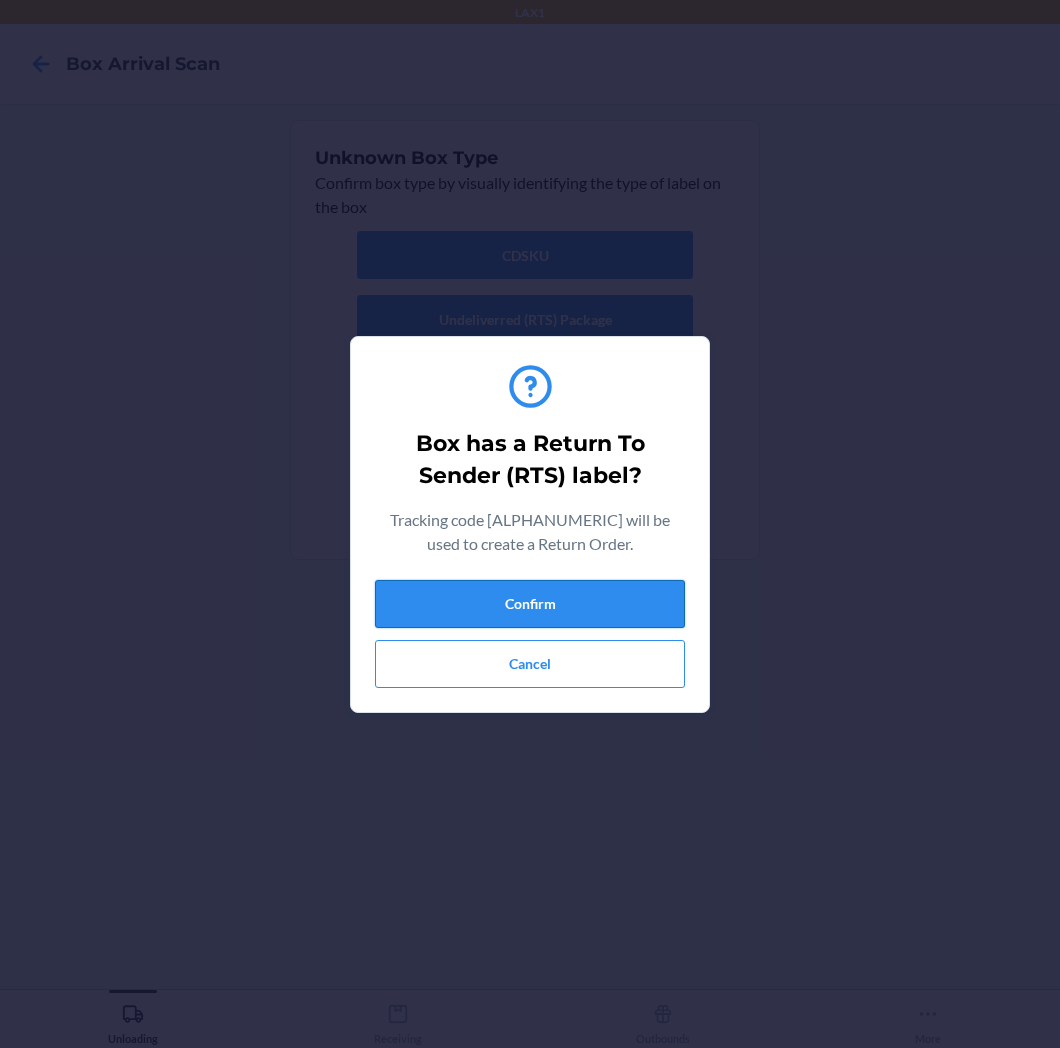 click on "Confirm" at bounding box center (530, 604) 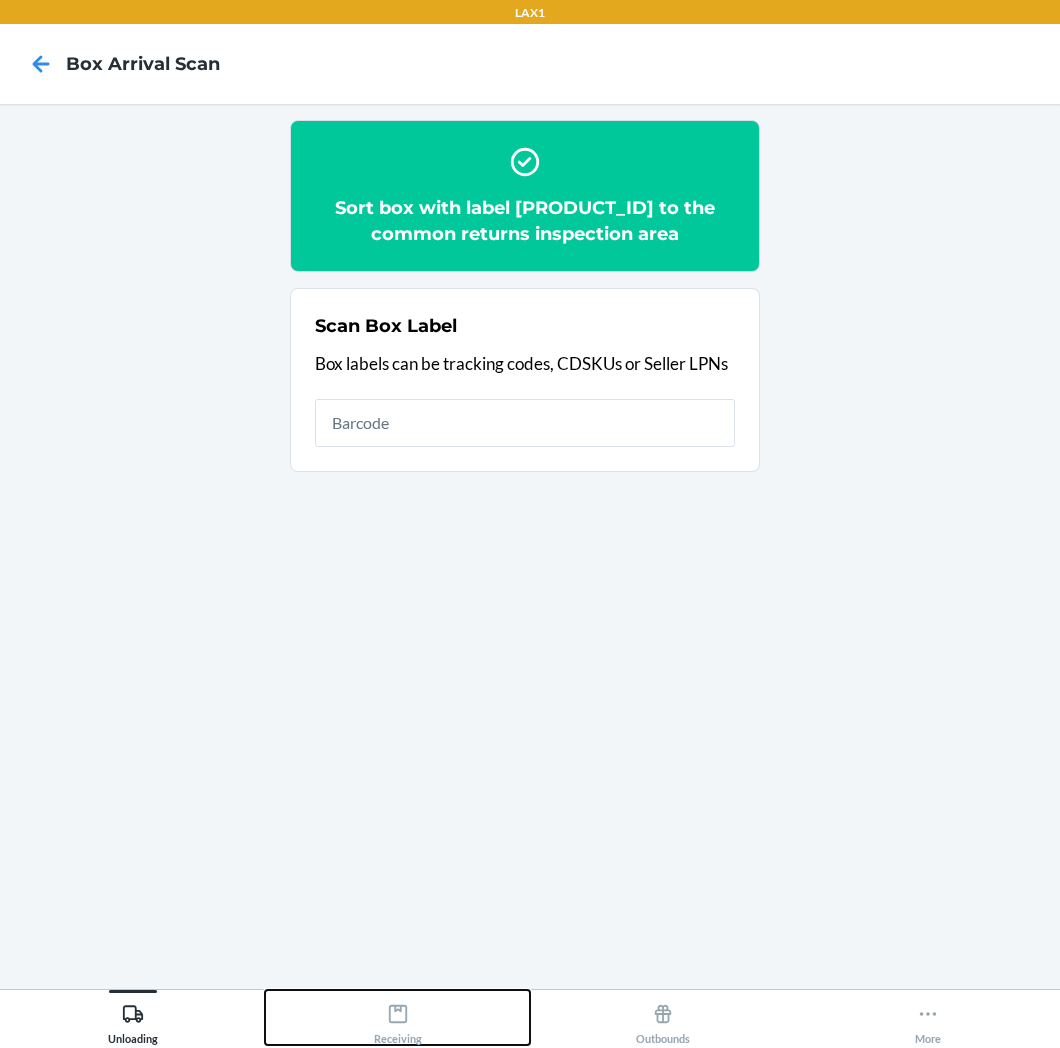 click 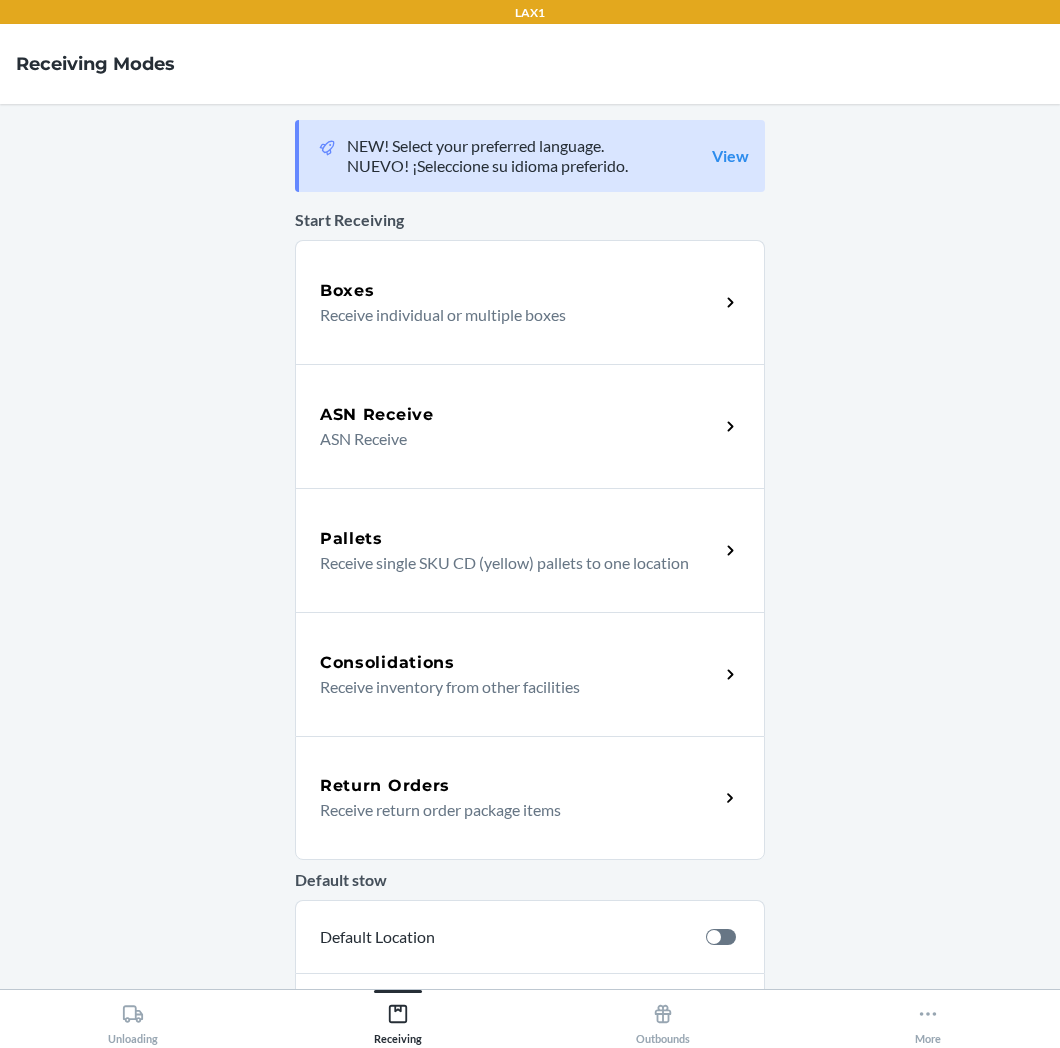 click on "Return Orders" at bounding box center [519, 786] 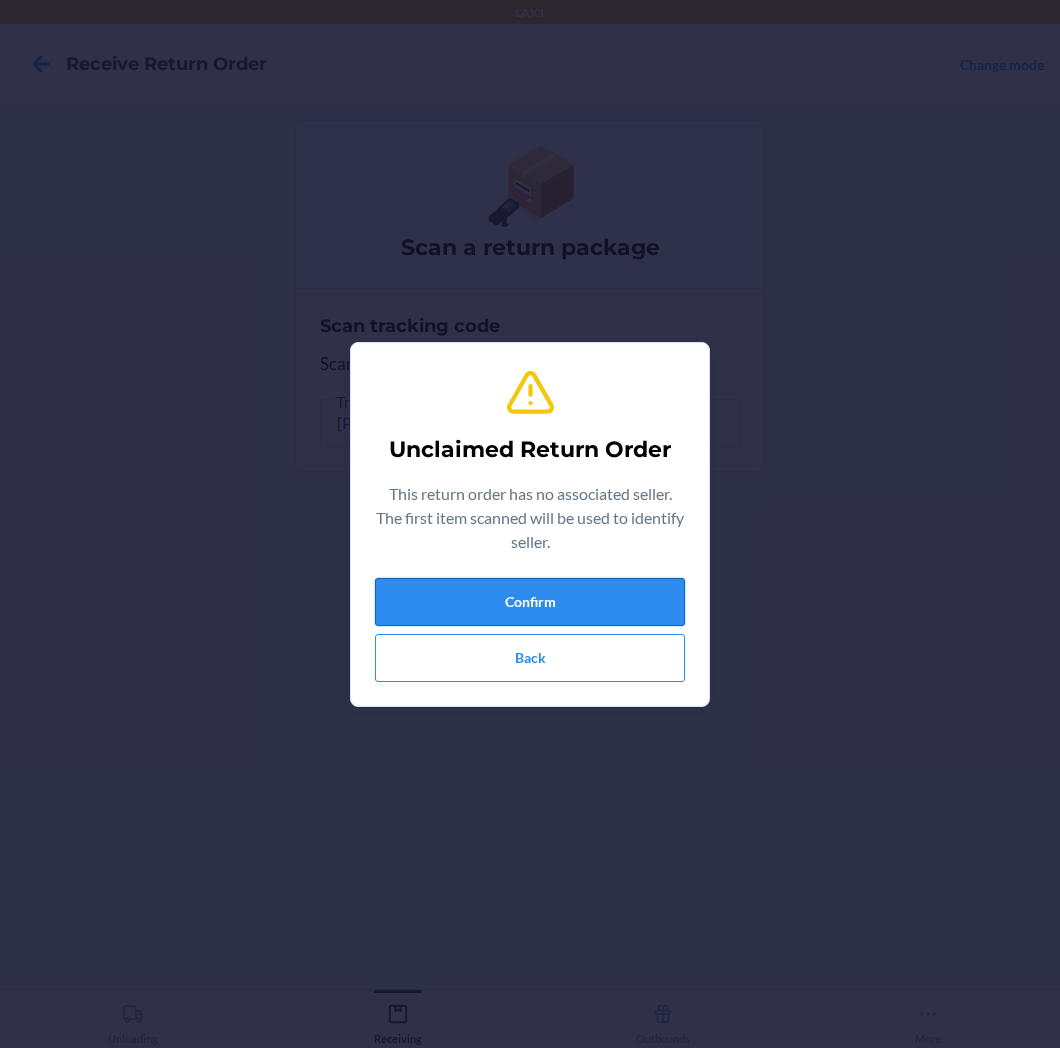 click on "Confirm" at bounding box center [530, 602] 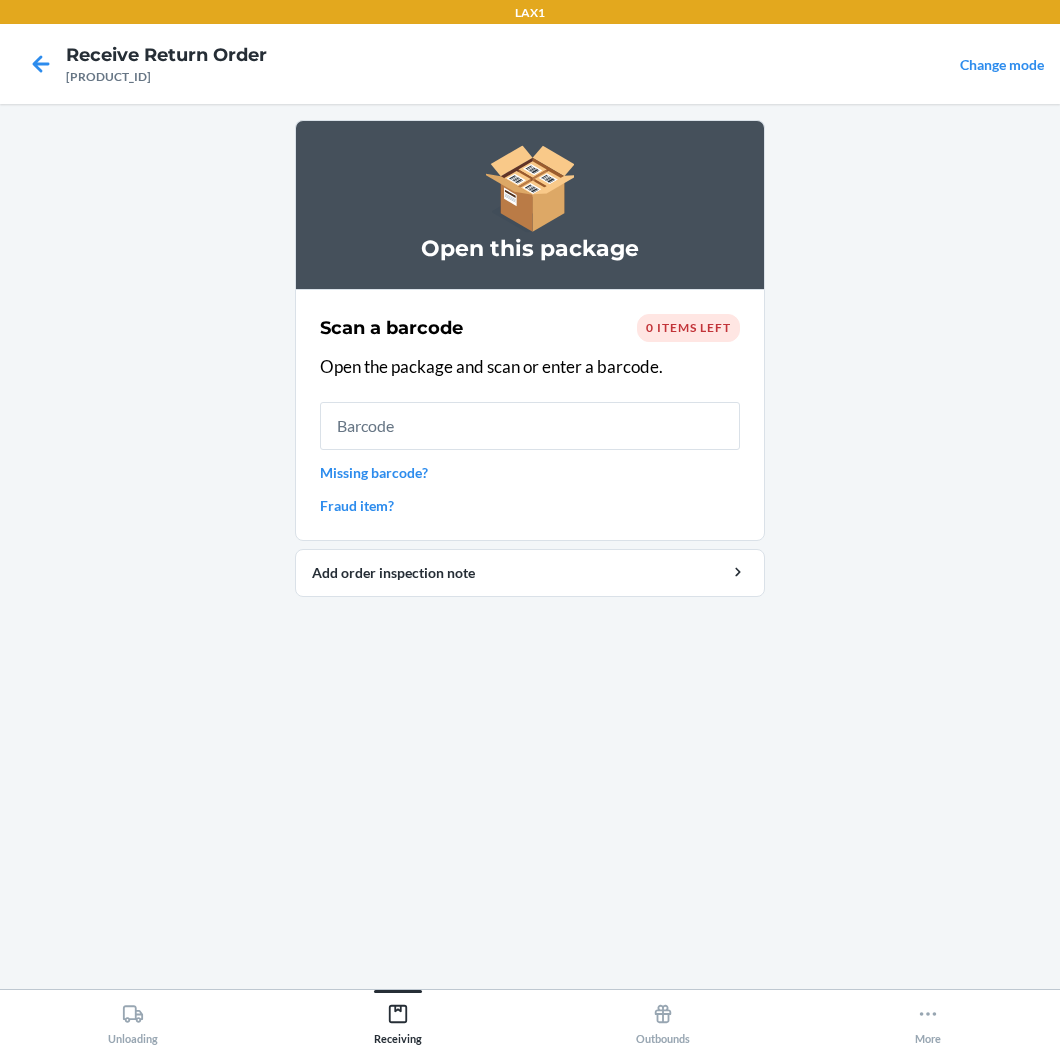 click on "Missing barcode?" at bounding box center (530, 472) 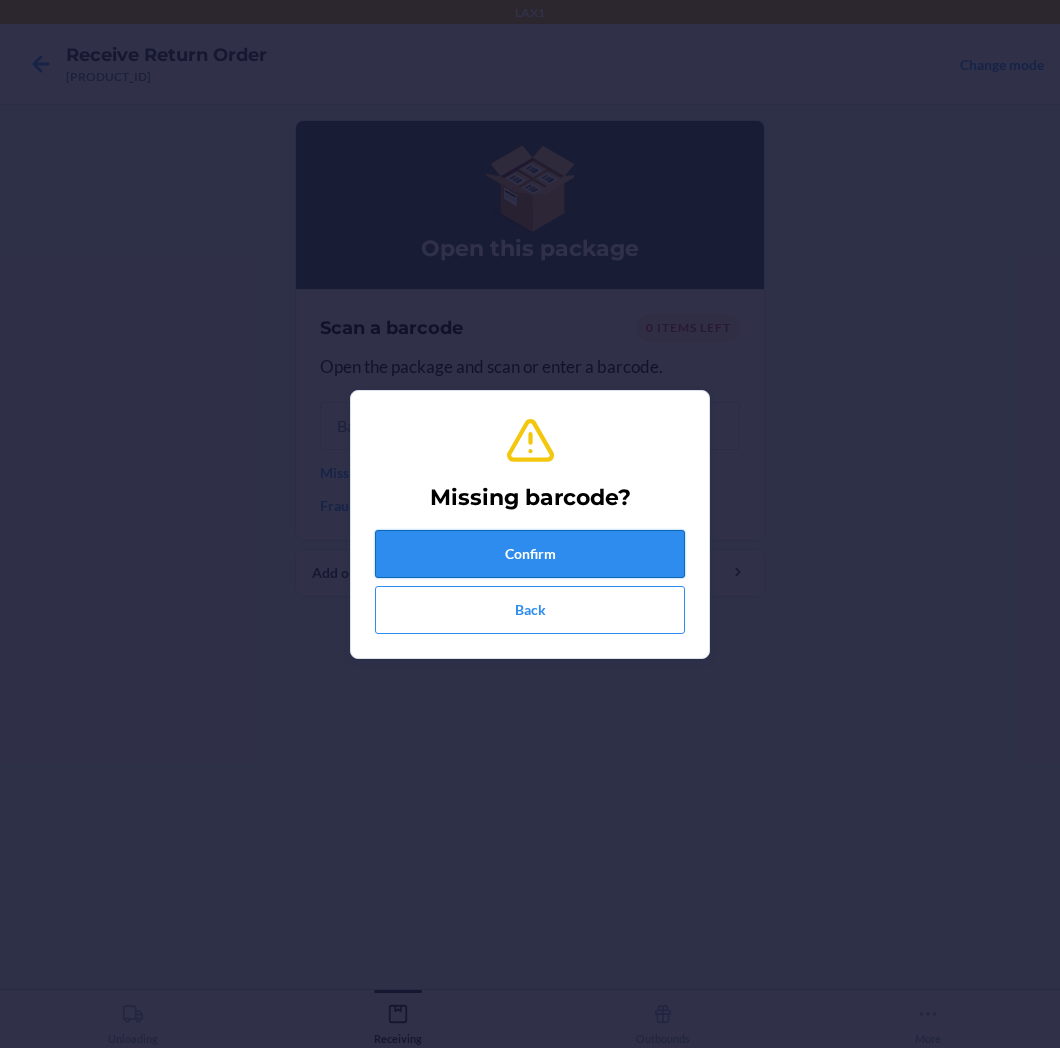 click on "Confirm" at bounding box center [530, 554] 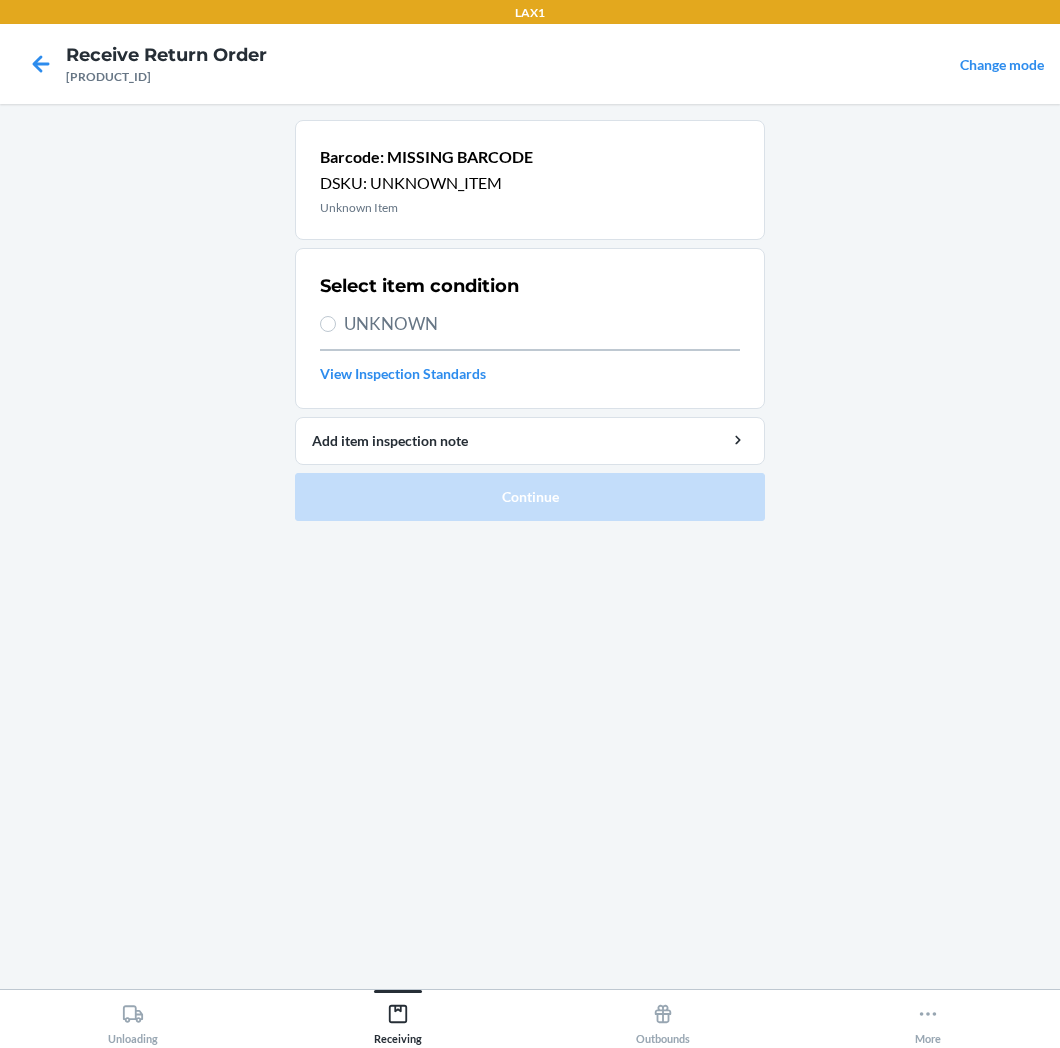 click on "UNKNOWN" at bounding box center [542, 324] 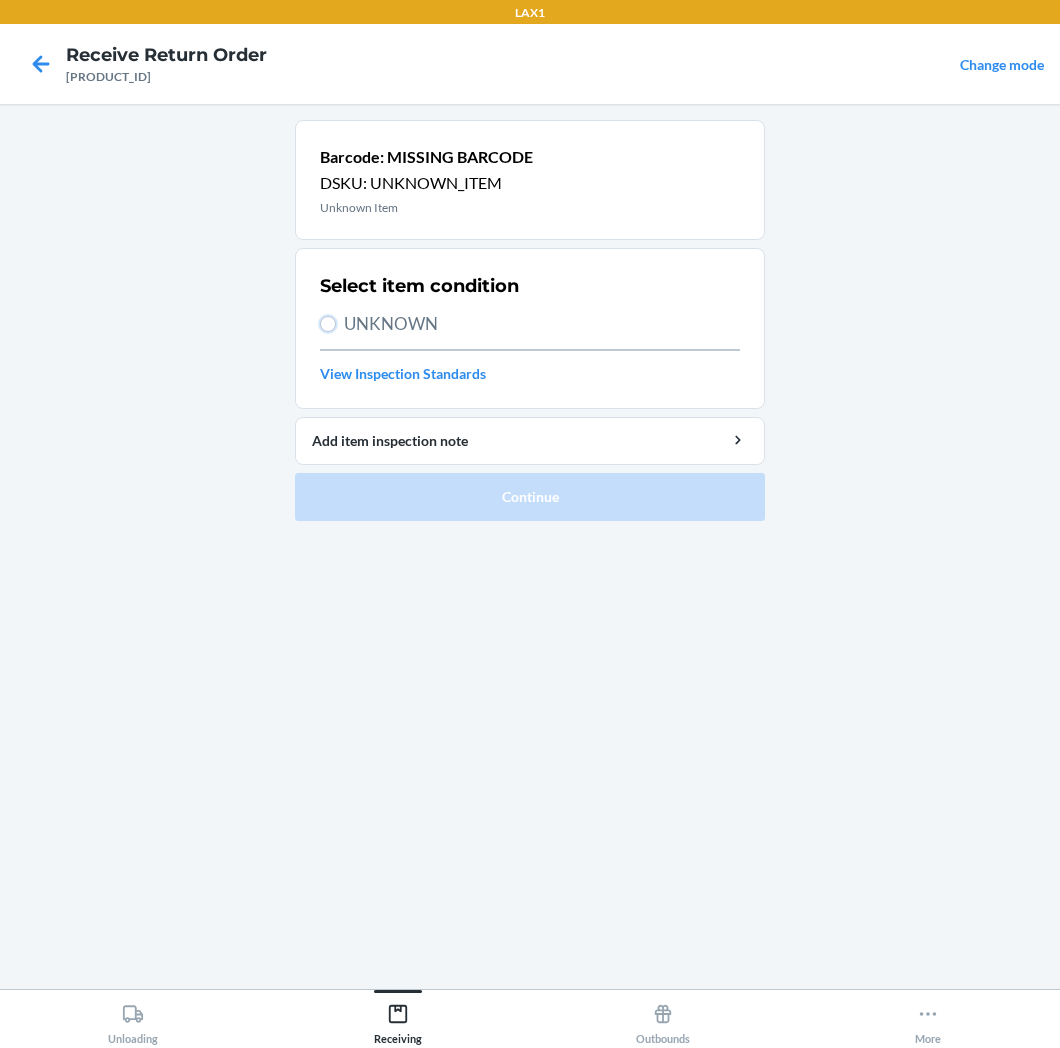 click on "UNKNOWN" at bounding box center (328, 324) 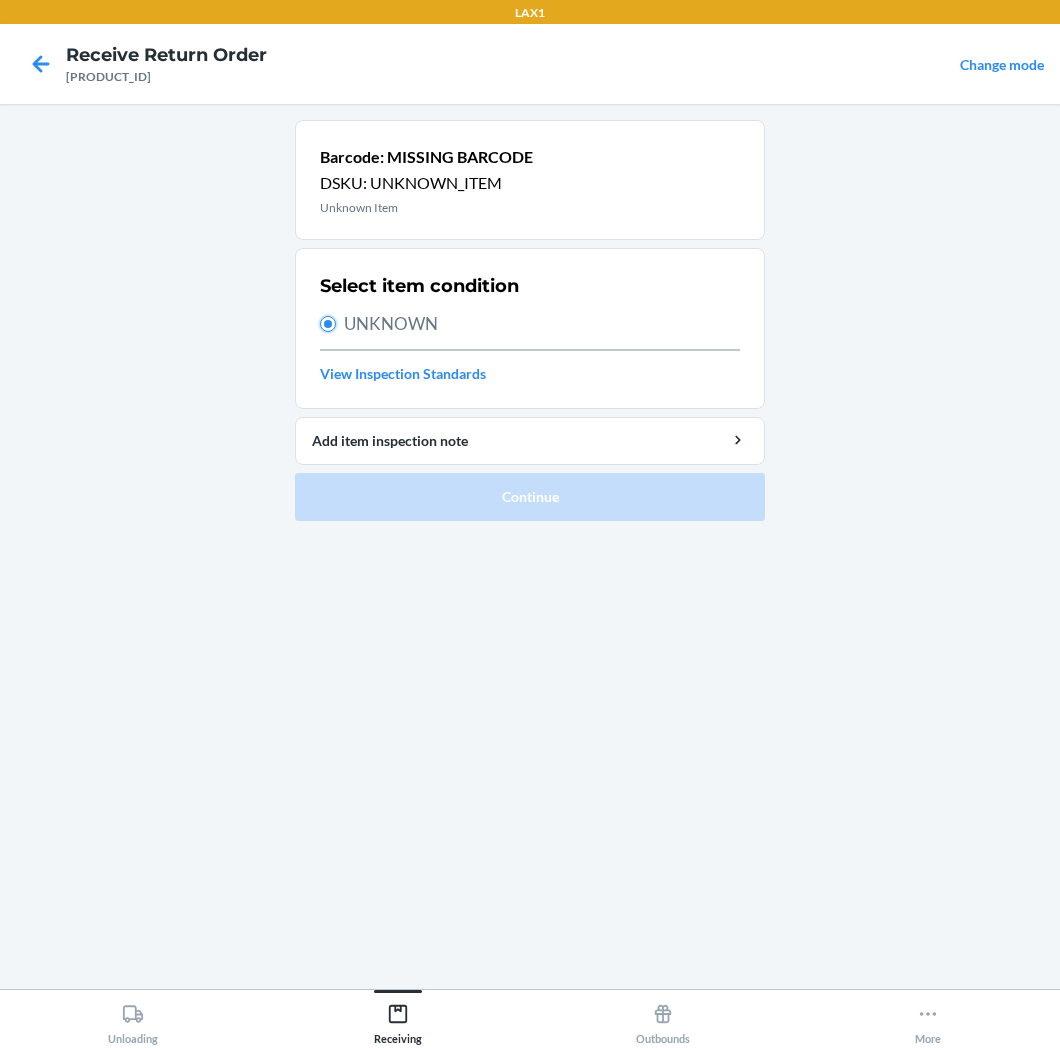 radio on "true" 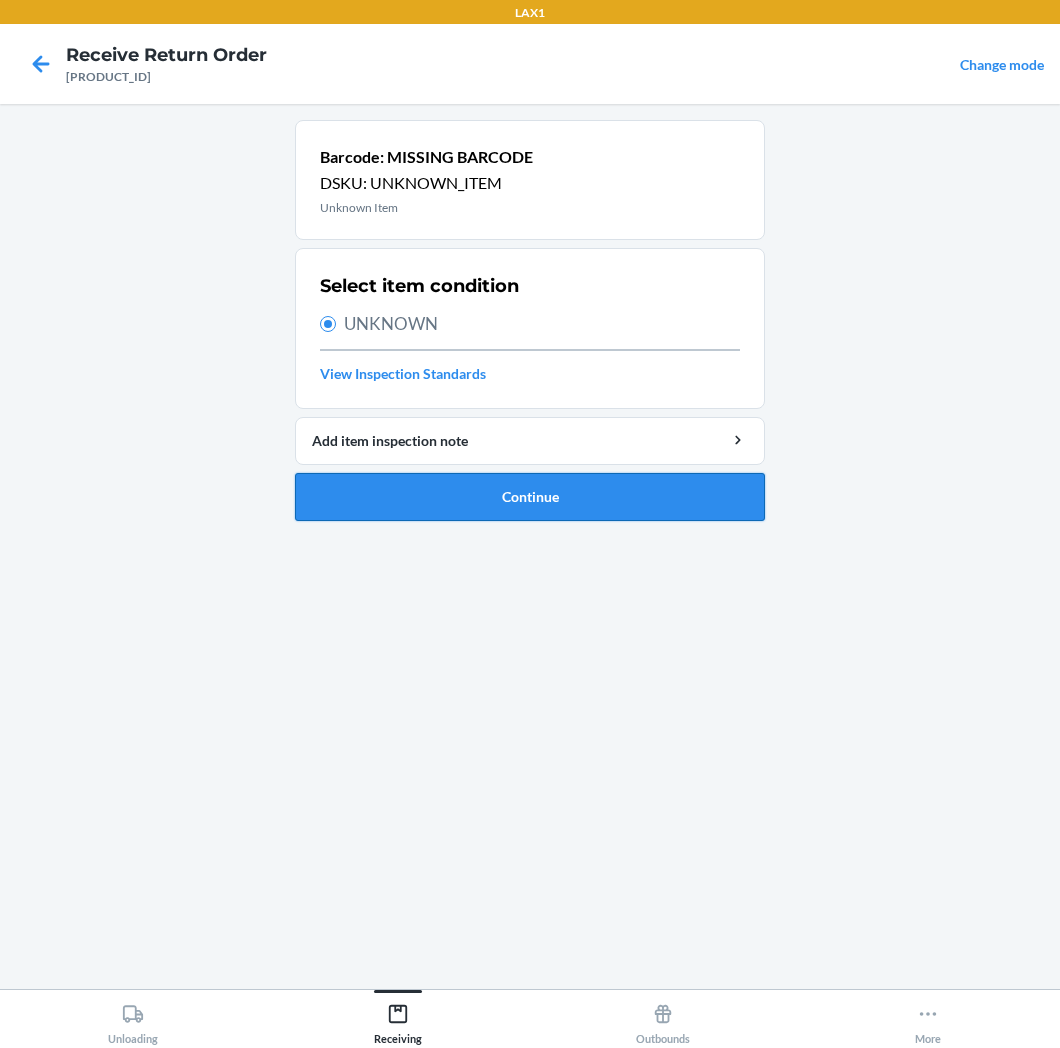 click on "Continue" at bounding box center [530, 497] 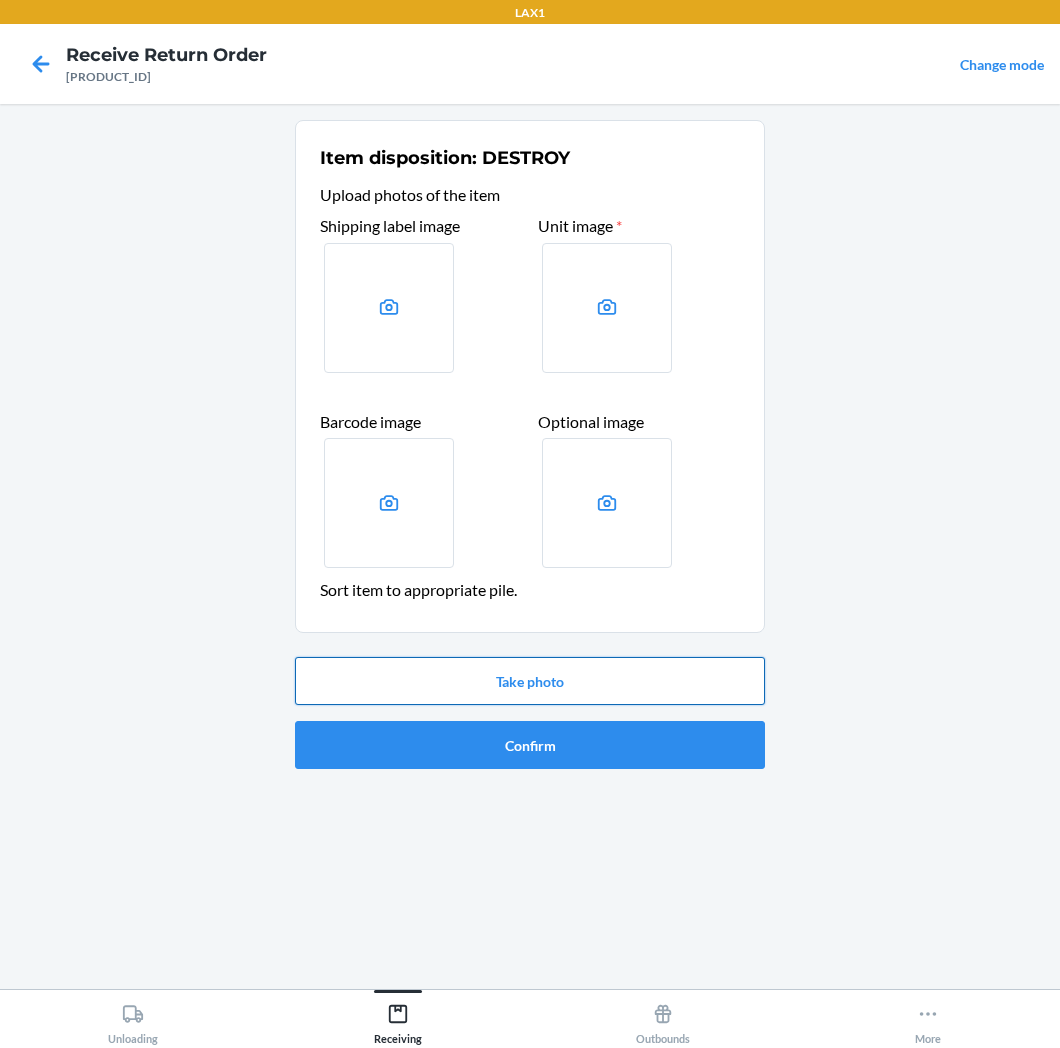 click on "Take photo" at bounding box center (530, 681) 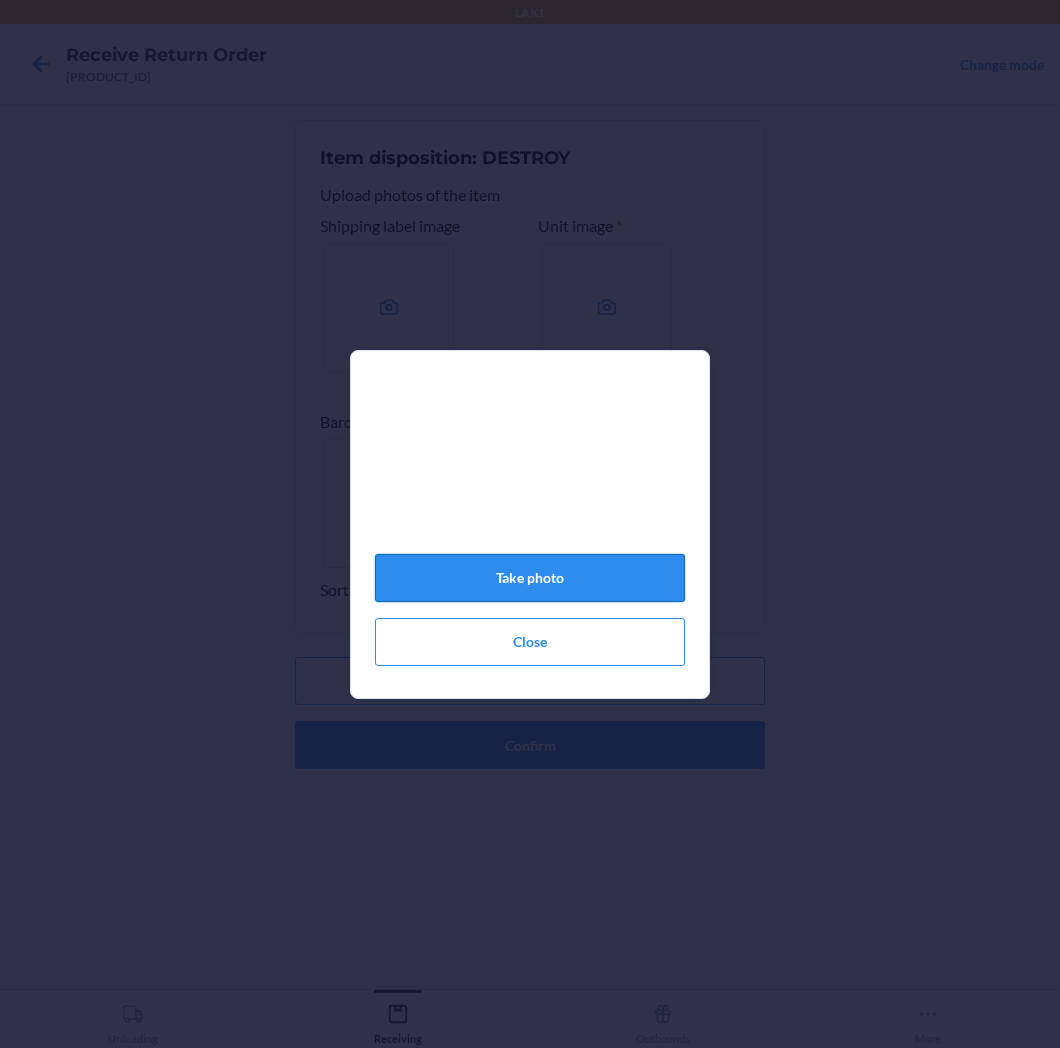 click on "Take photo" 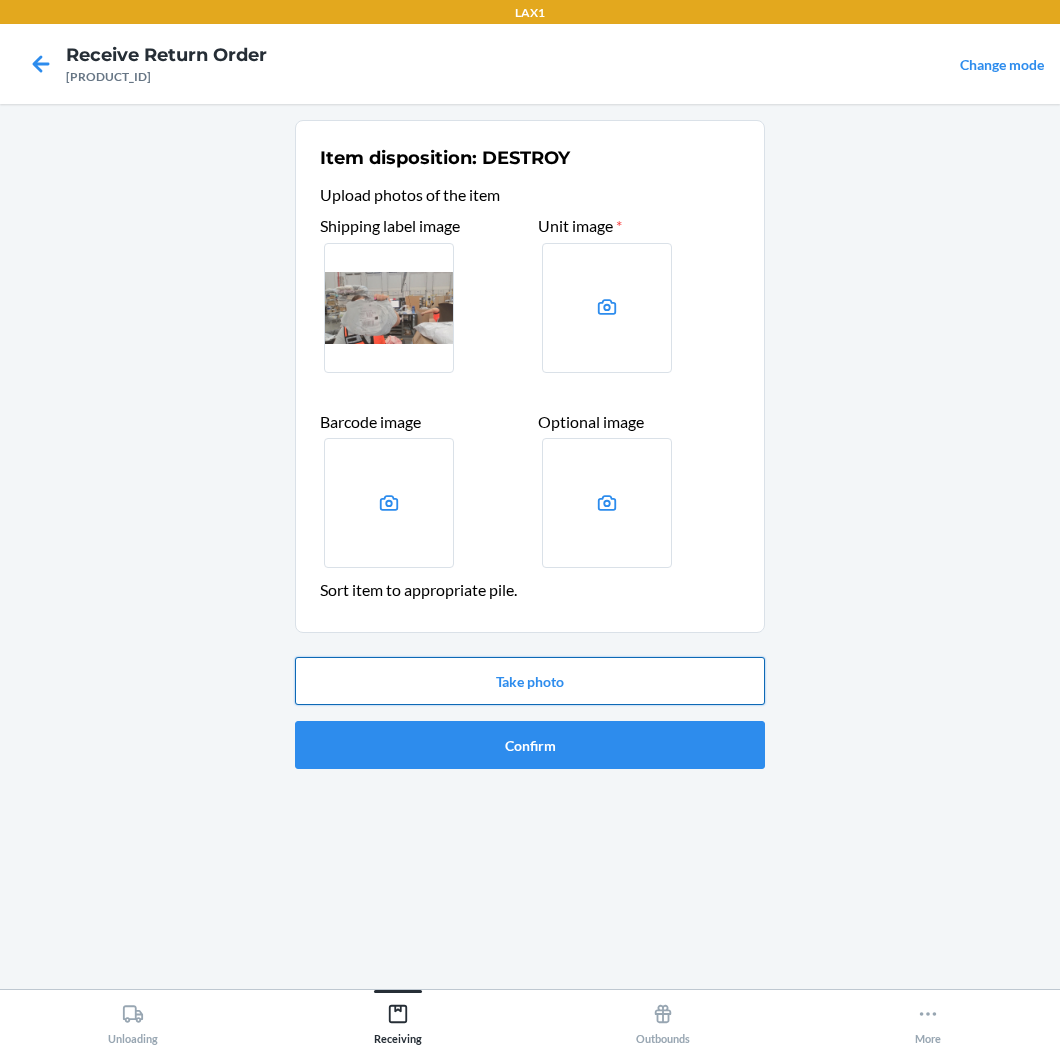 click on "Take photo" at bounding box center (530, 681) 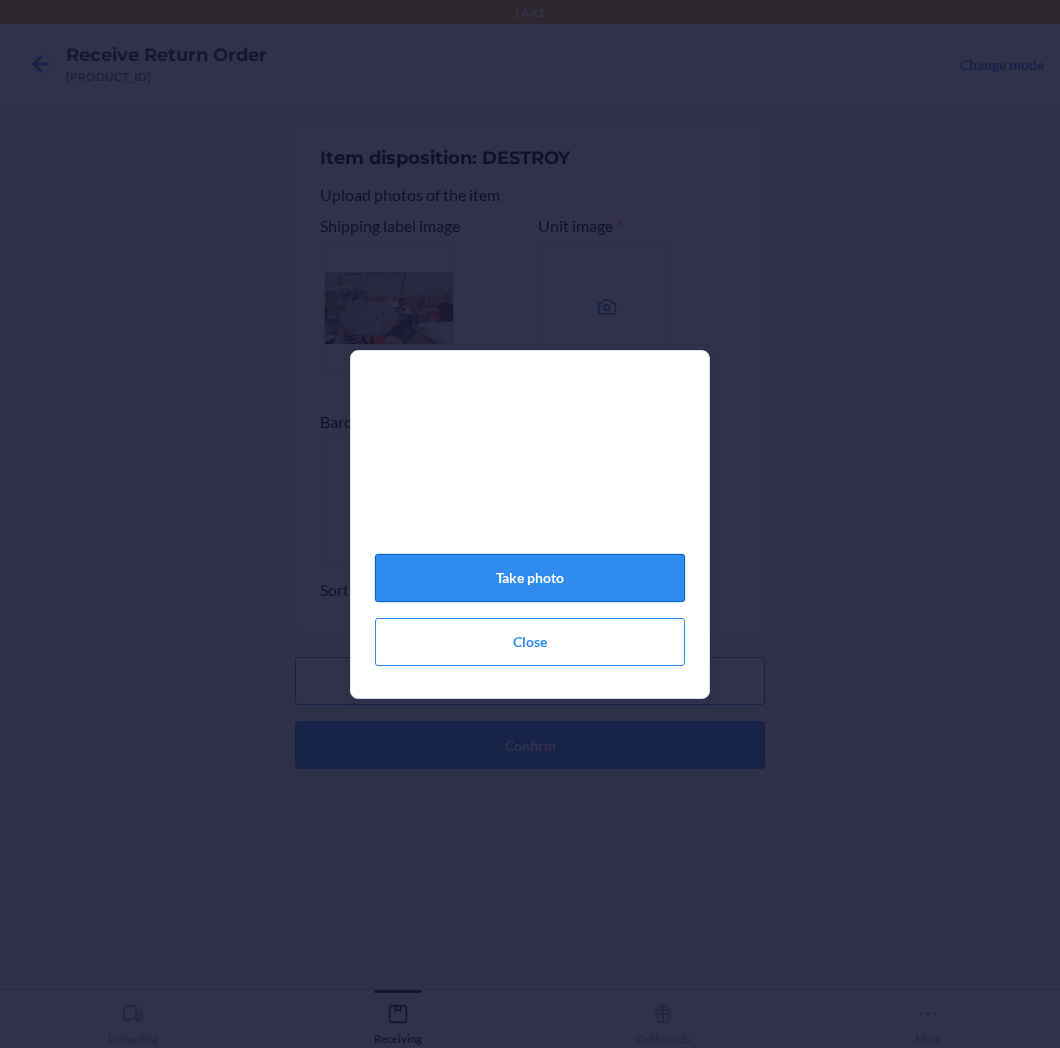 click on "Take photo" 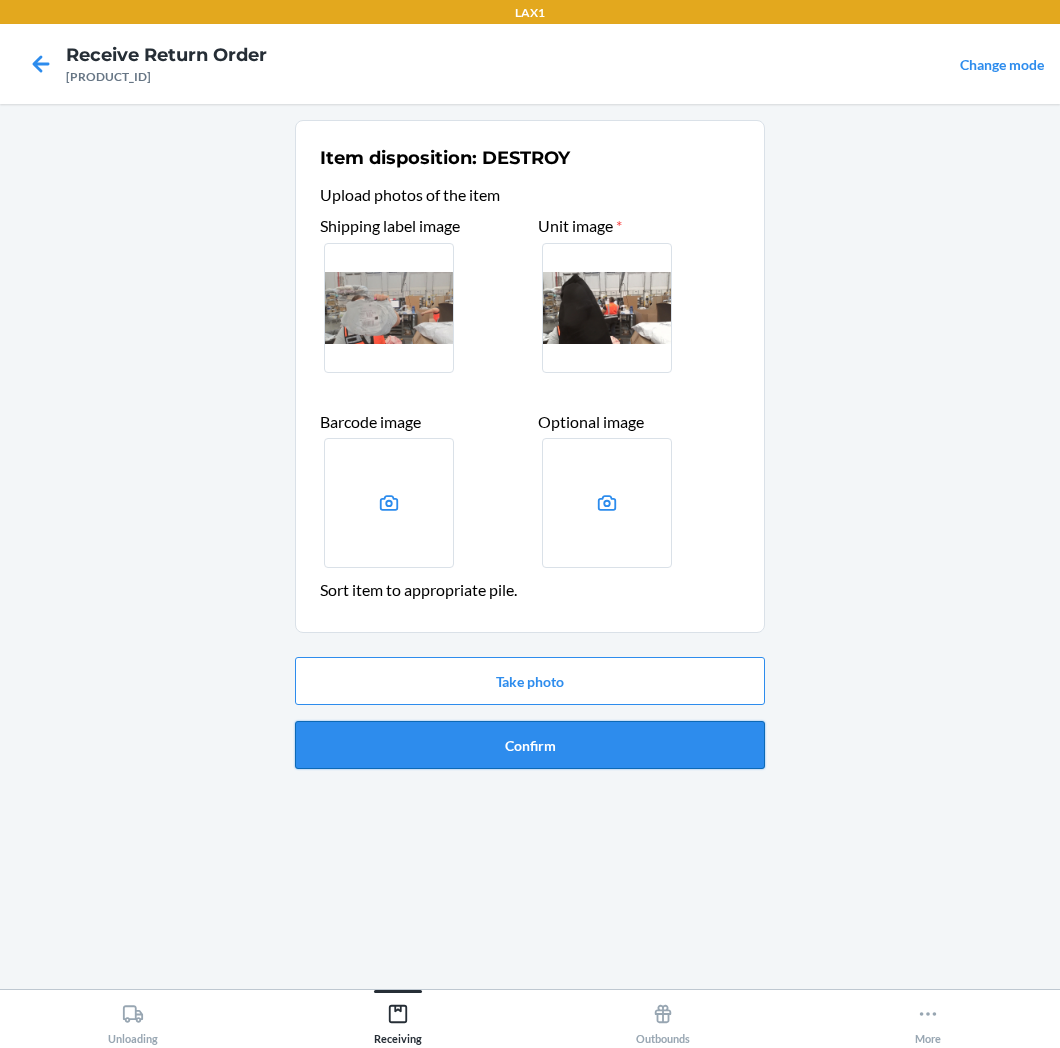 click on "Confirm" at bounding box center (530, 745) 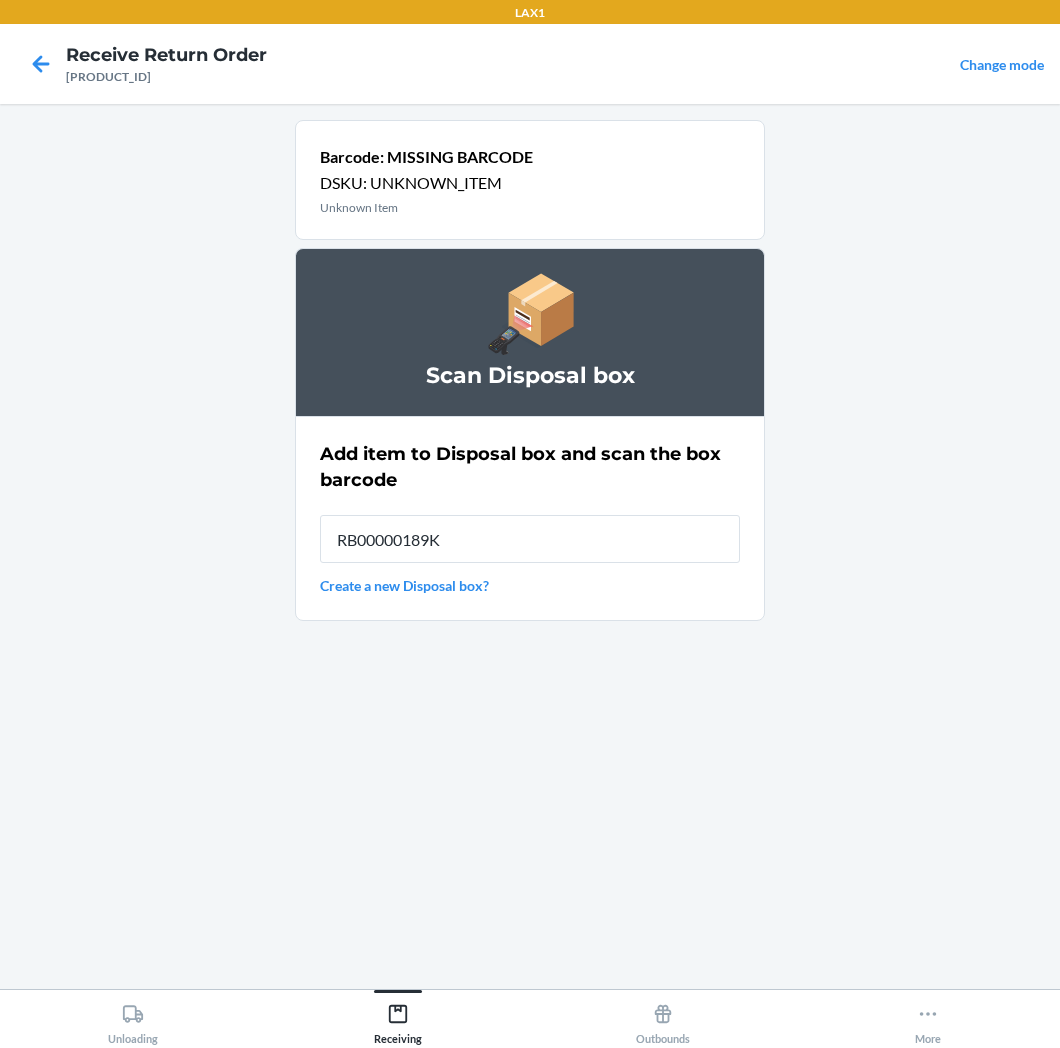 type on "RB00000189K" 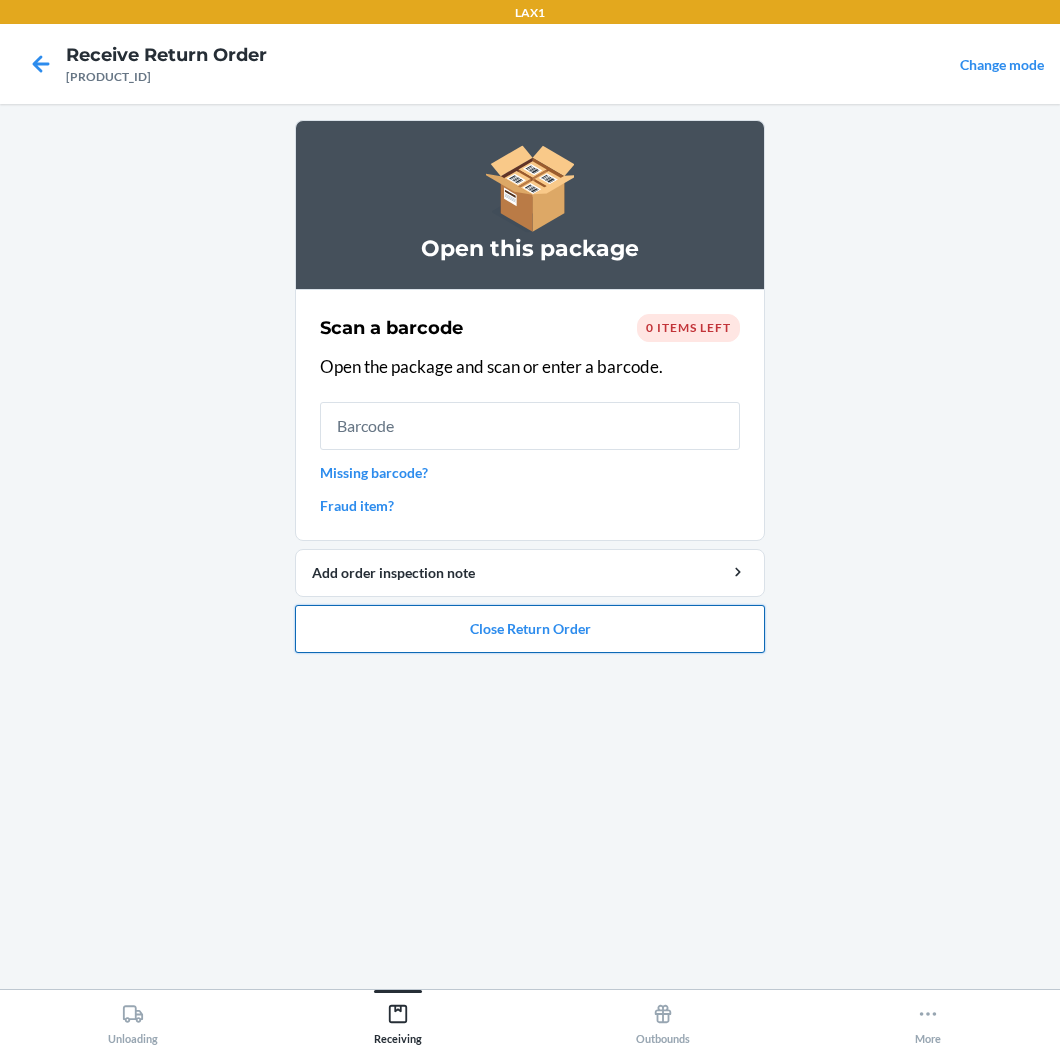 click on "Close Return Order" at bounding box center [530, 629] 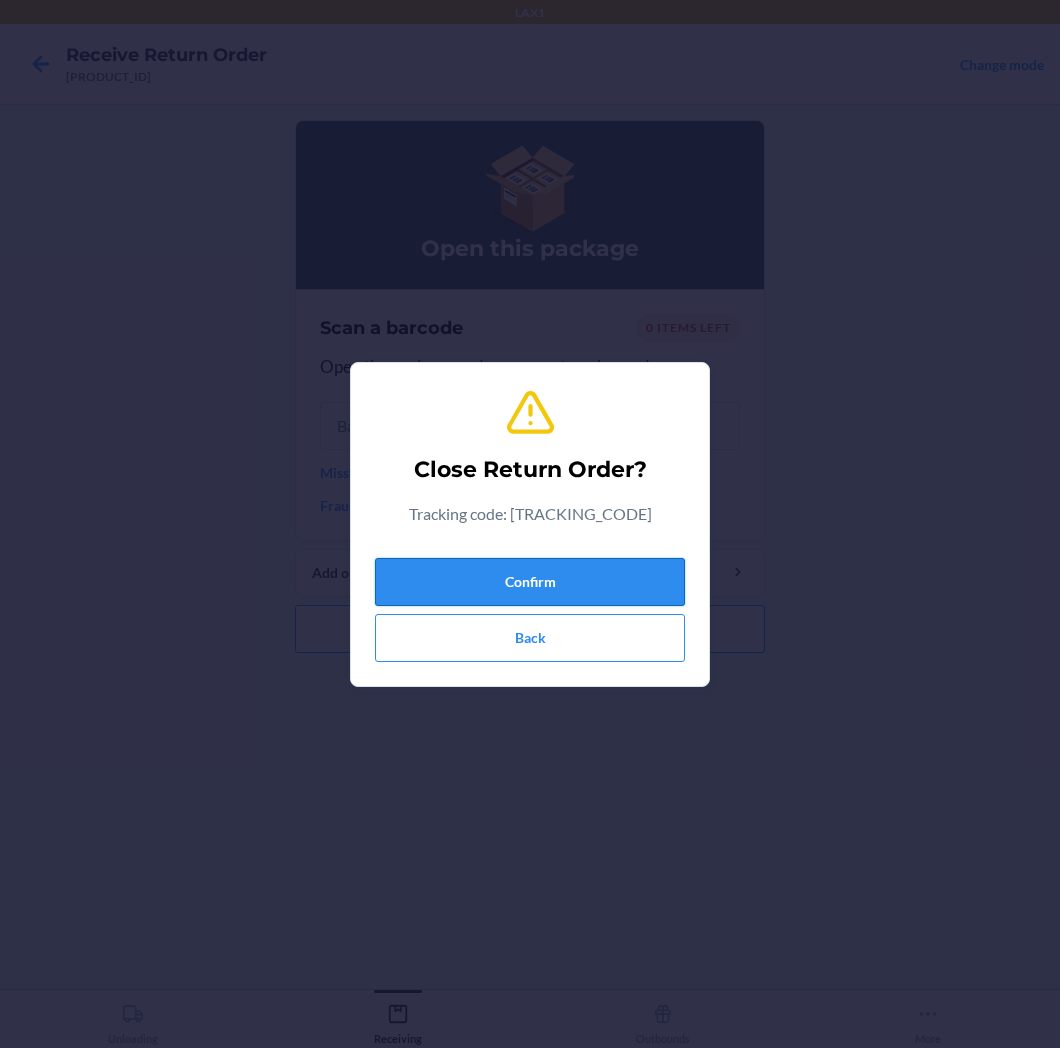 click on "Confirm" at bounding box center (530, 582) 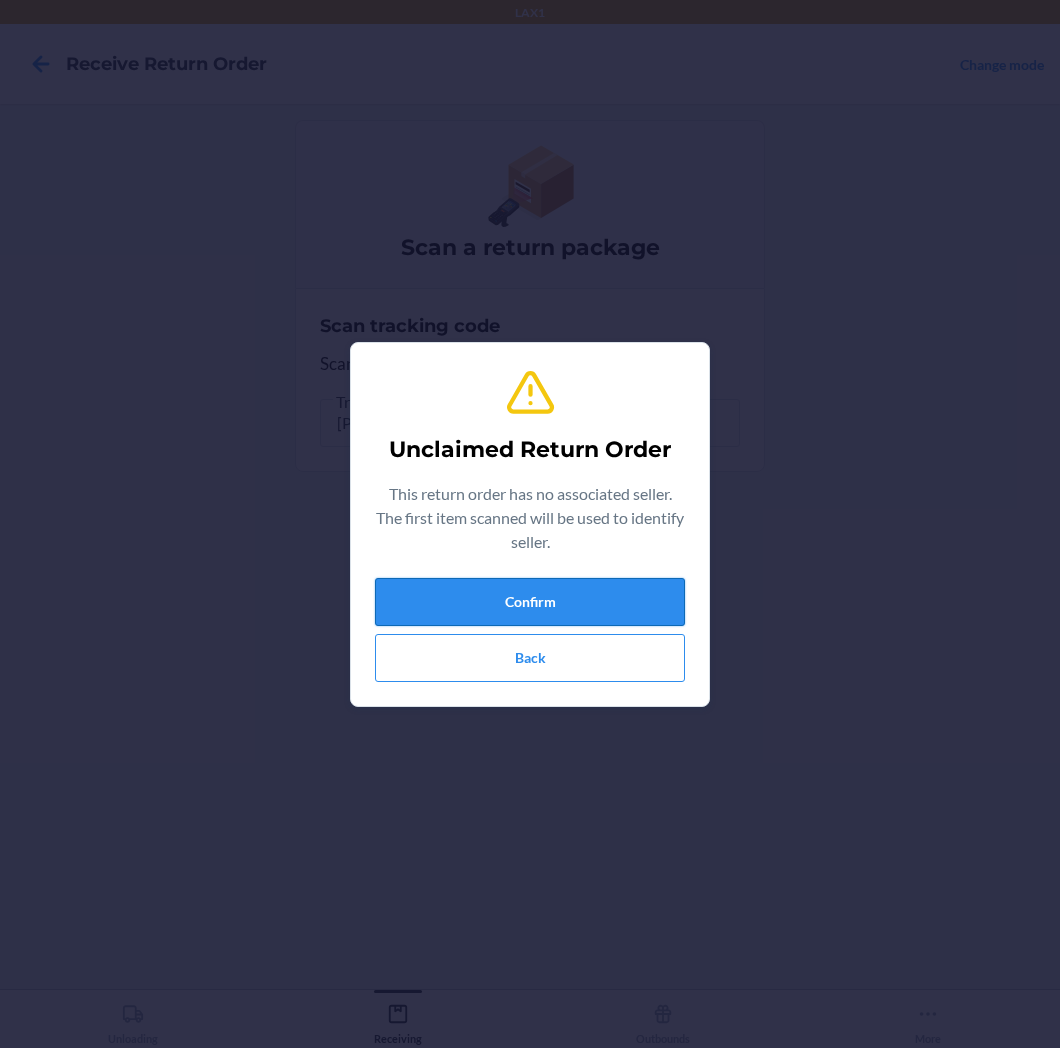 click on "Confirm" at bounding box center [530, 602] 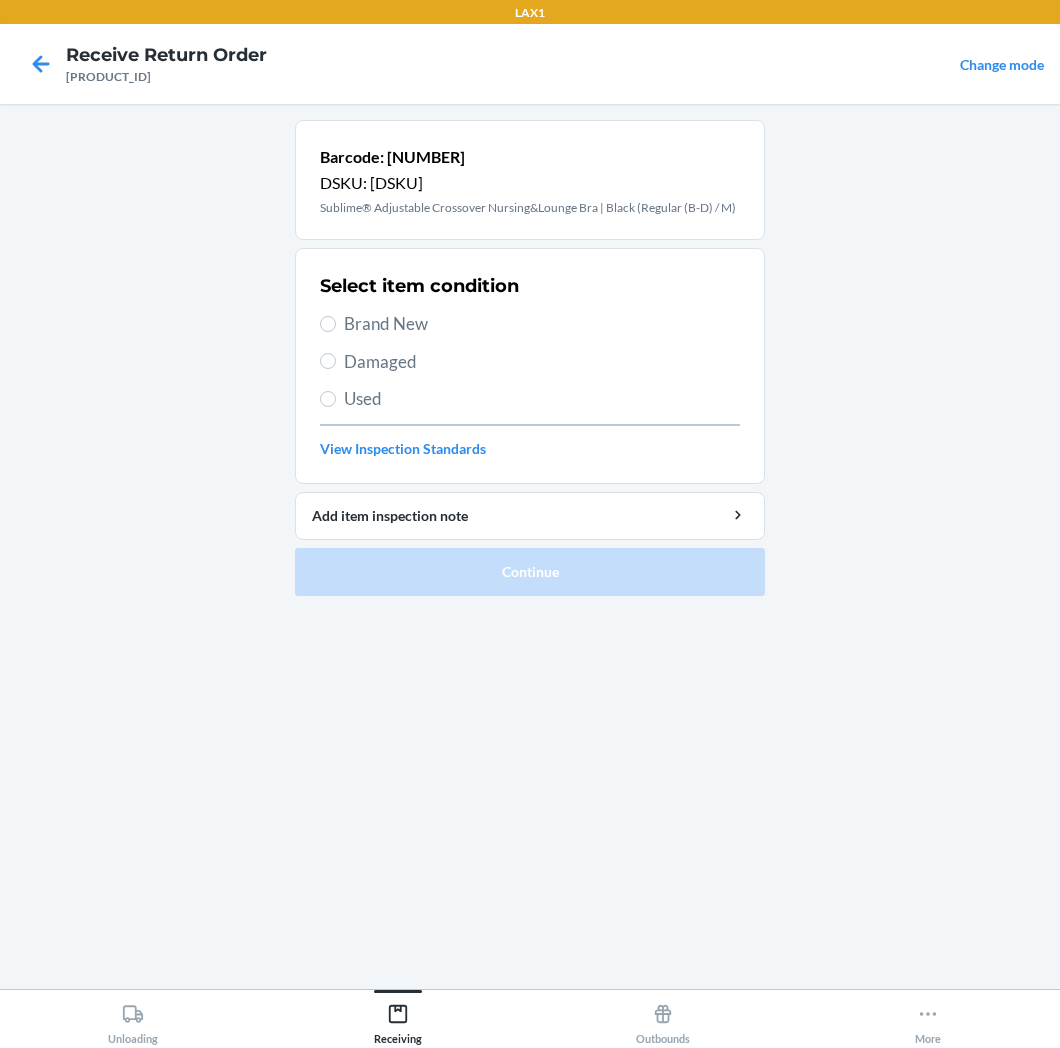 click on "Brand New" at bounding box center (542, 324) 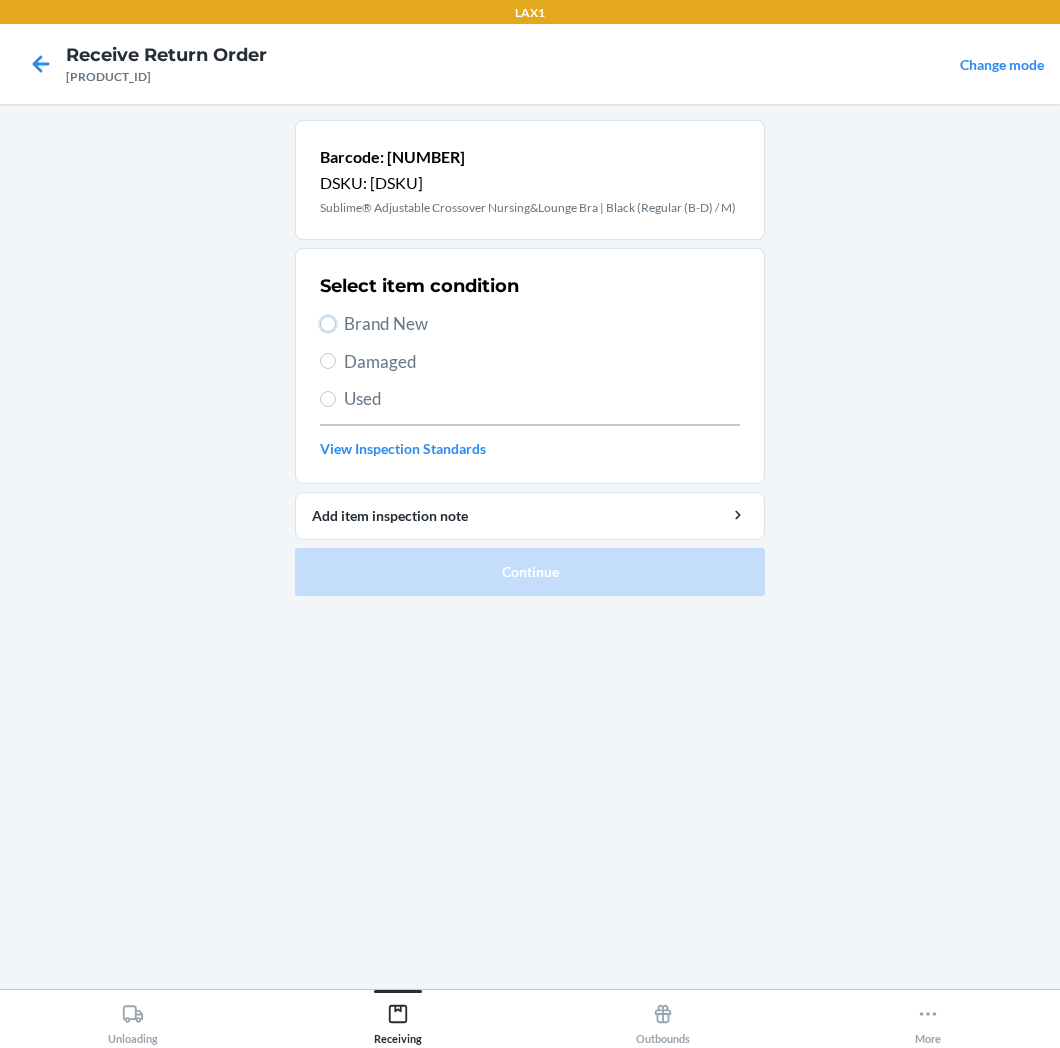 click on "Brand New" at bounding box center (328, 324) 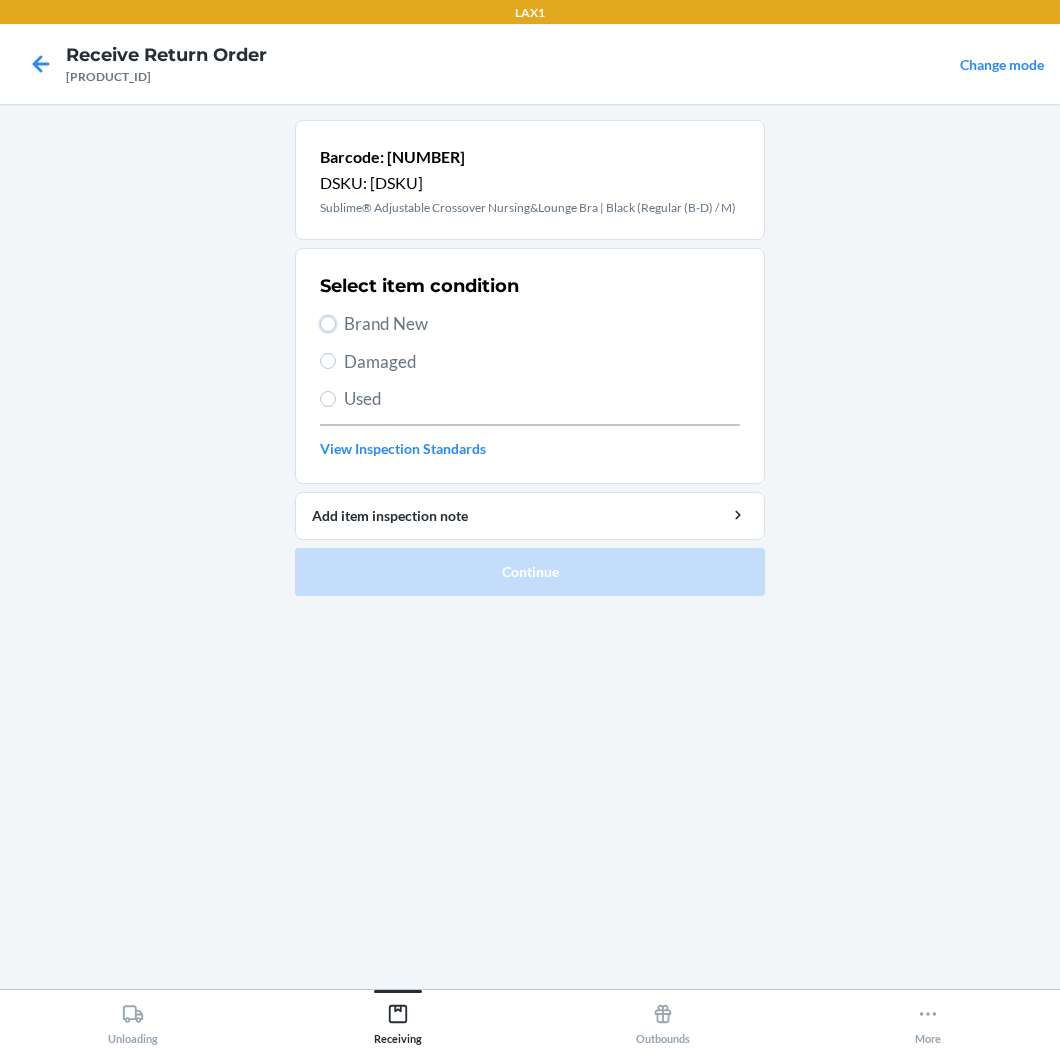 radio on "true" 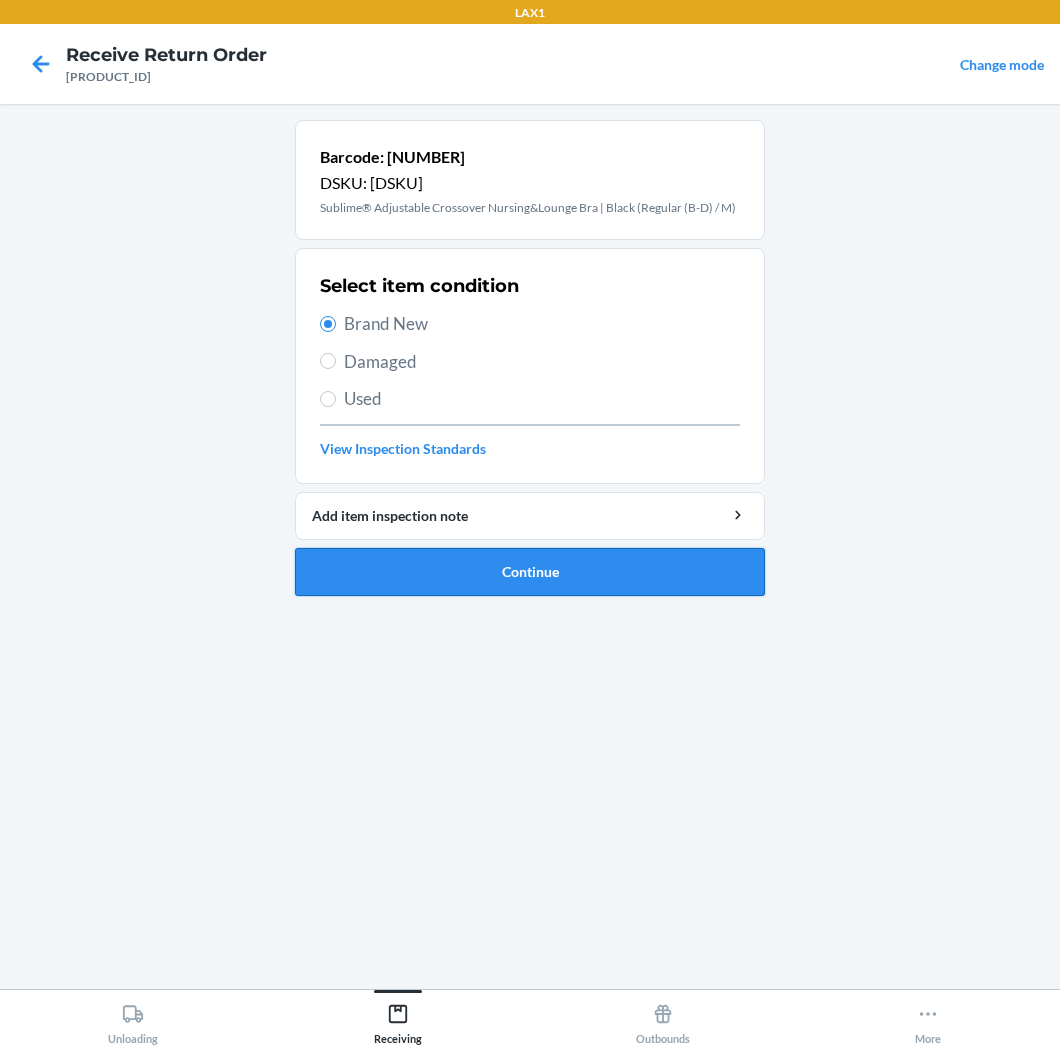 click on "Continue" at bounding box center [530, 572] 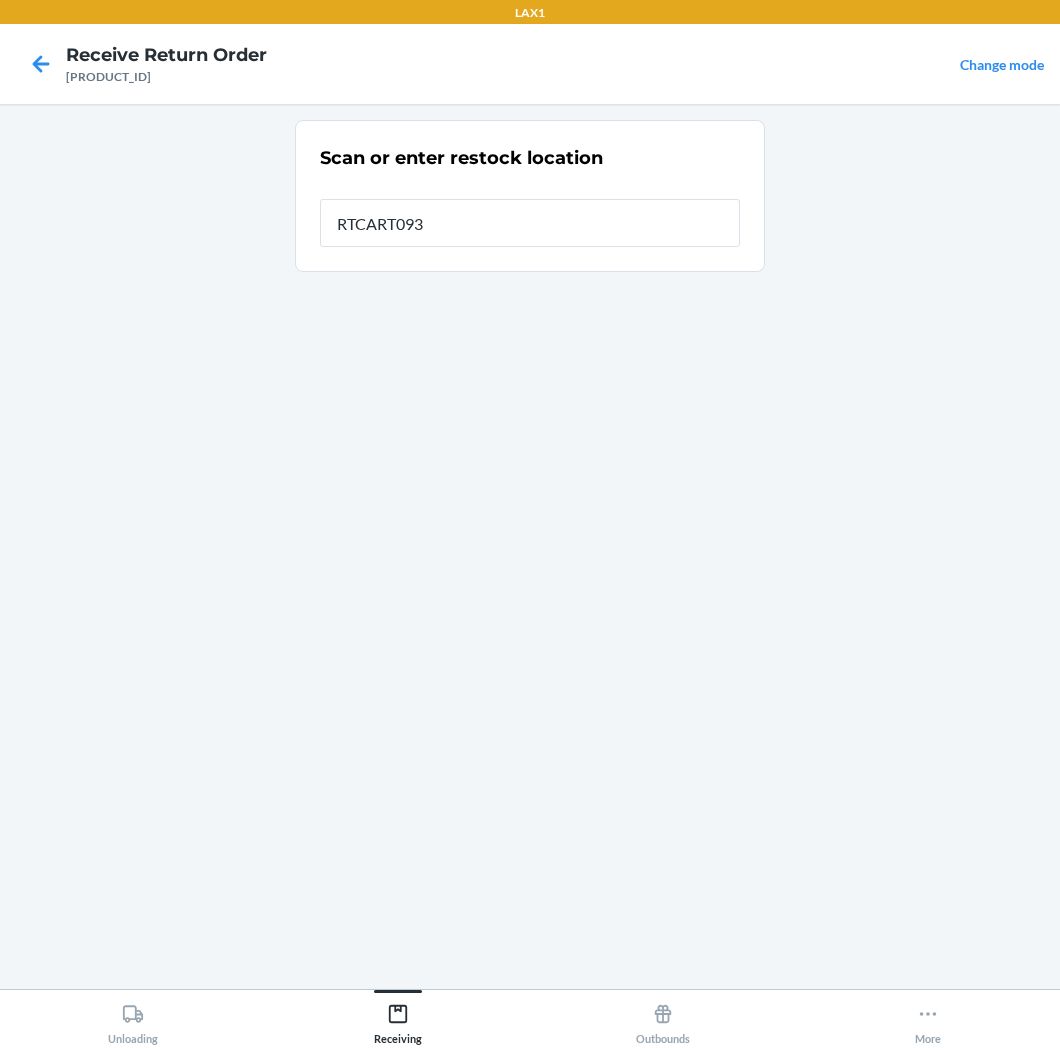type on "RTCART093" 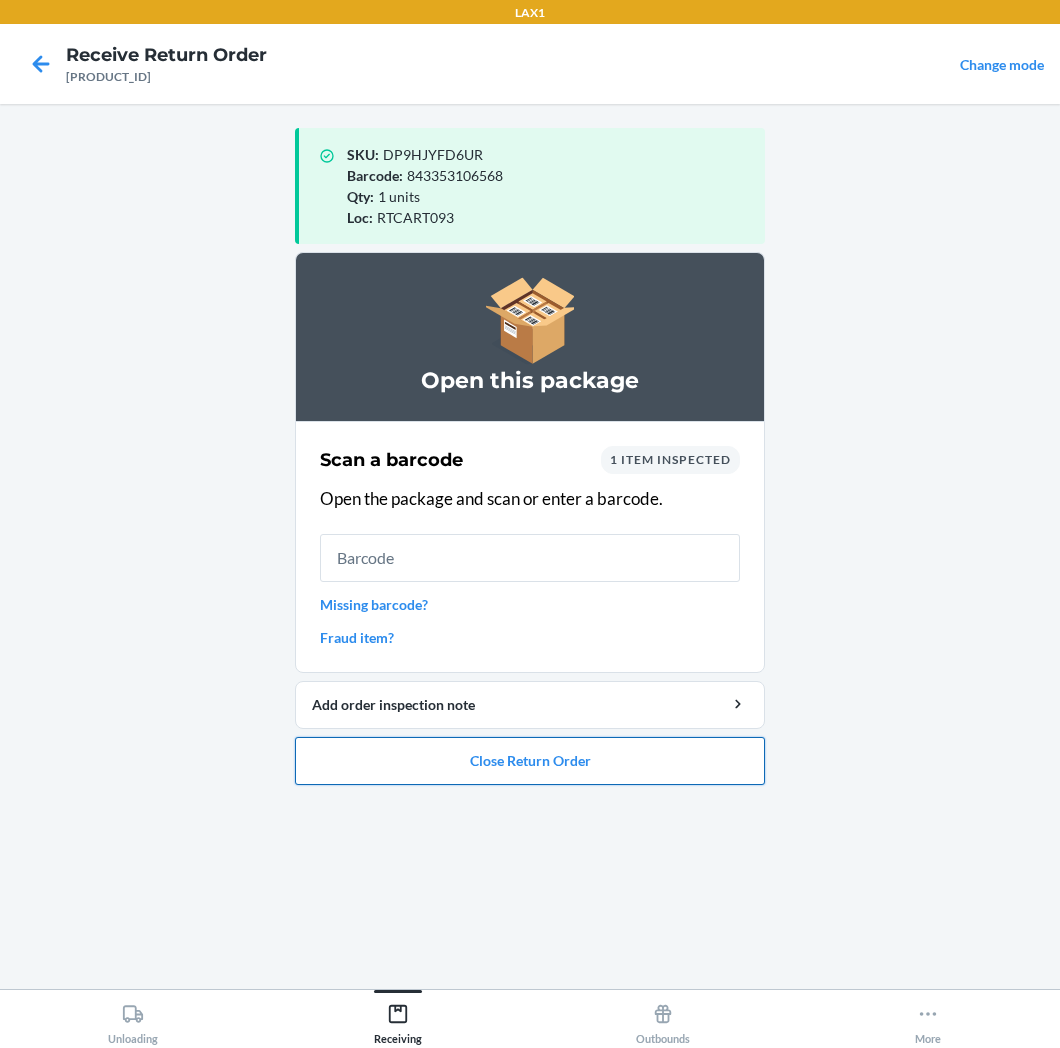 click on "Close Return Order" at bounding box center (530, 761) 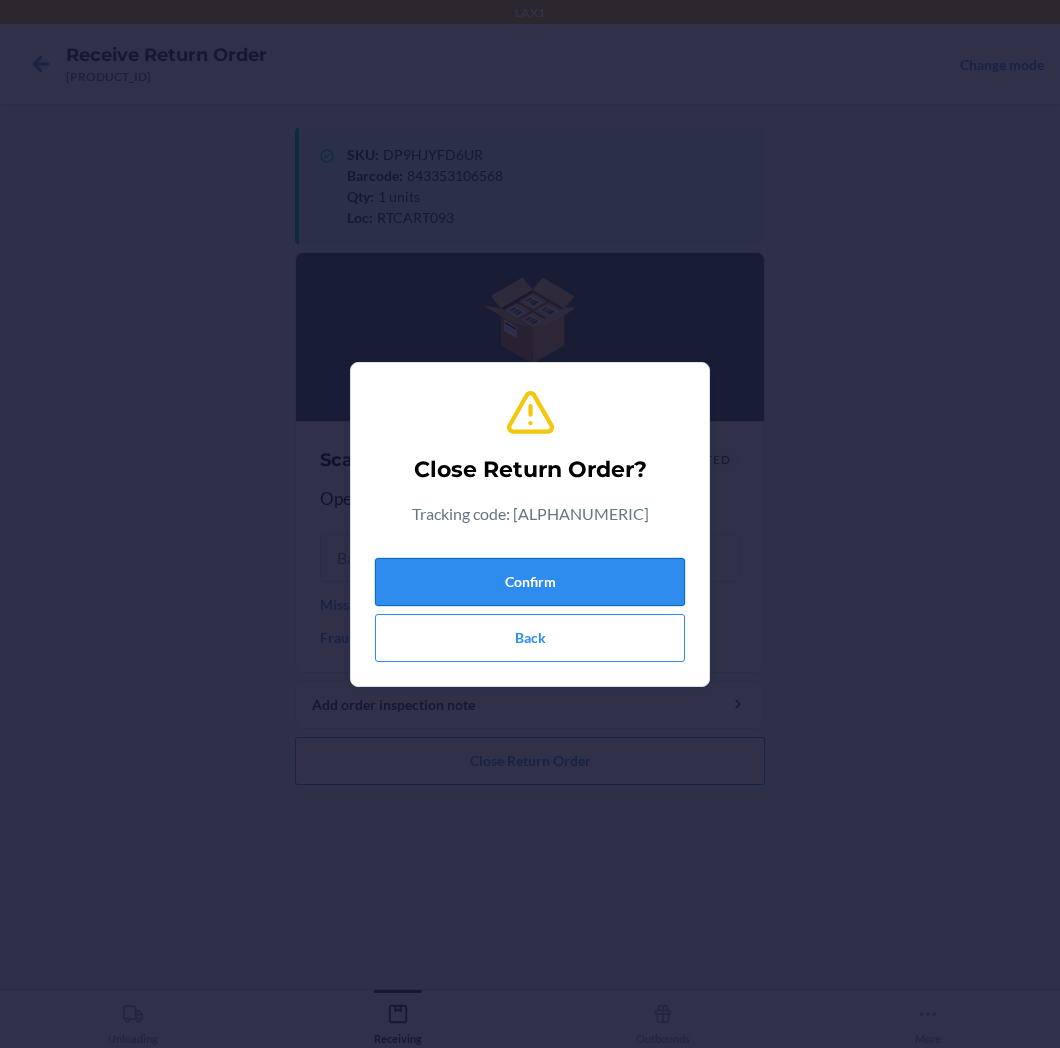 click on "Confirm" at bounding box center (530, 582) 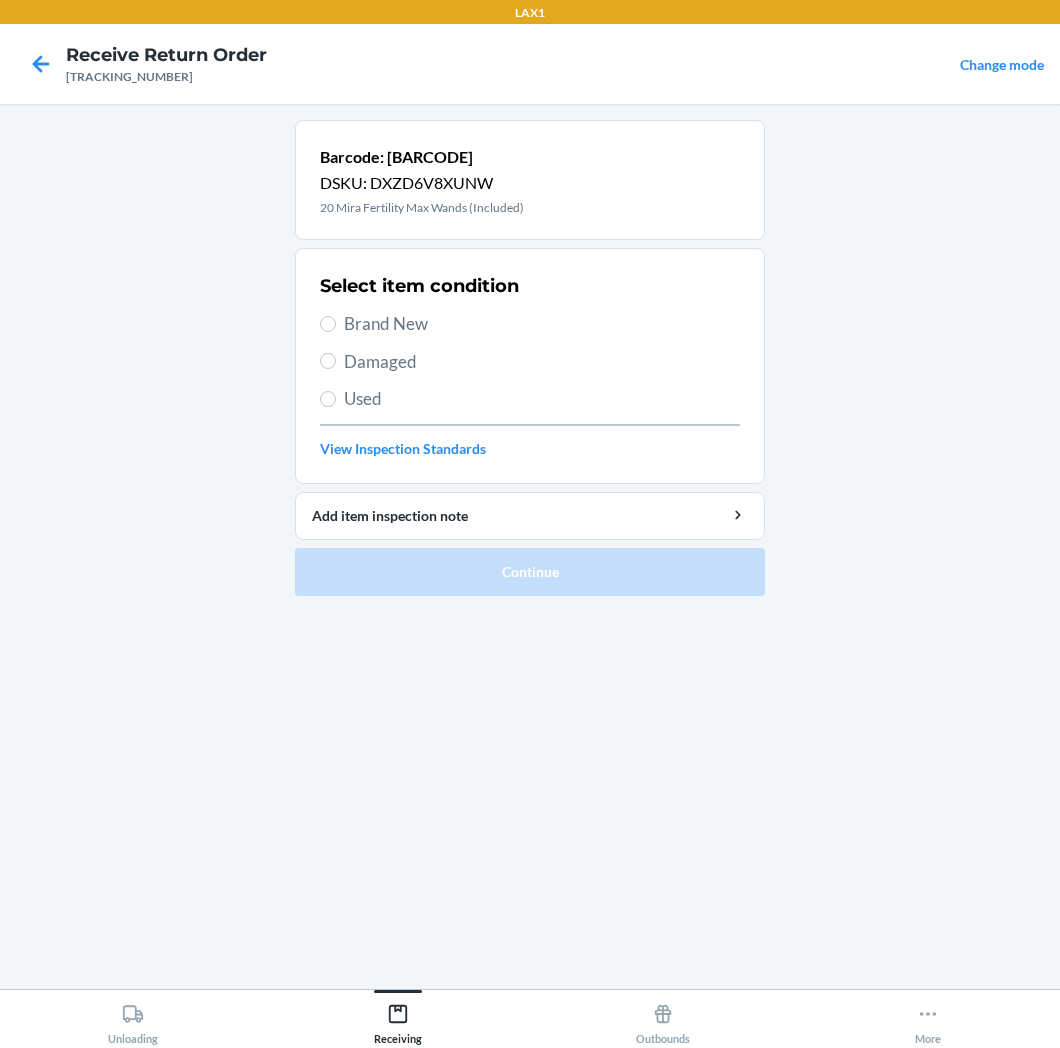 click on "Brand New" at bounding box center (542, 324) 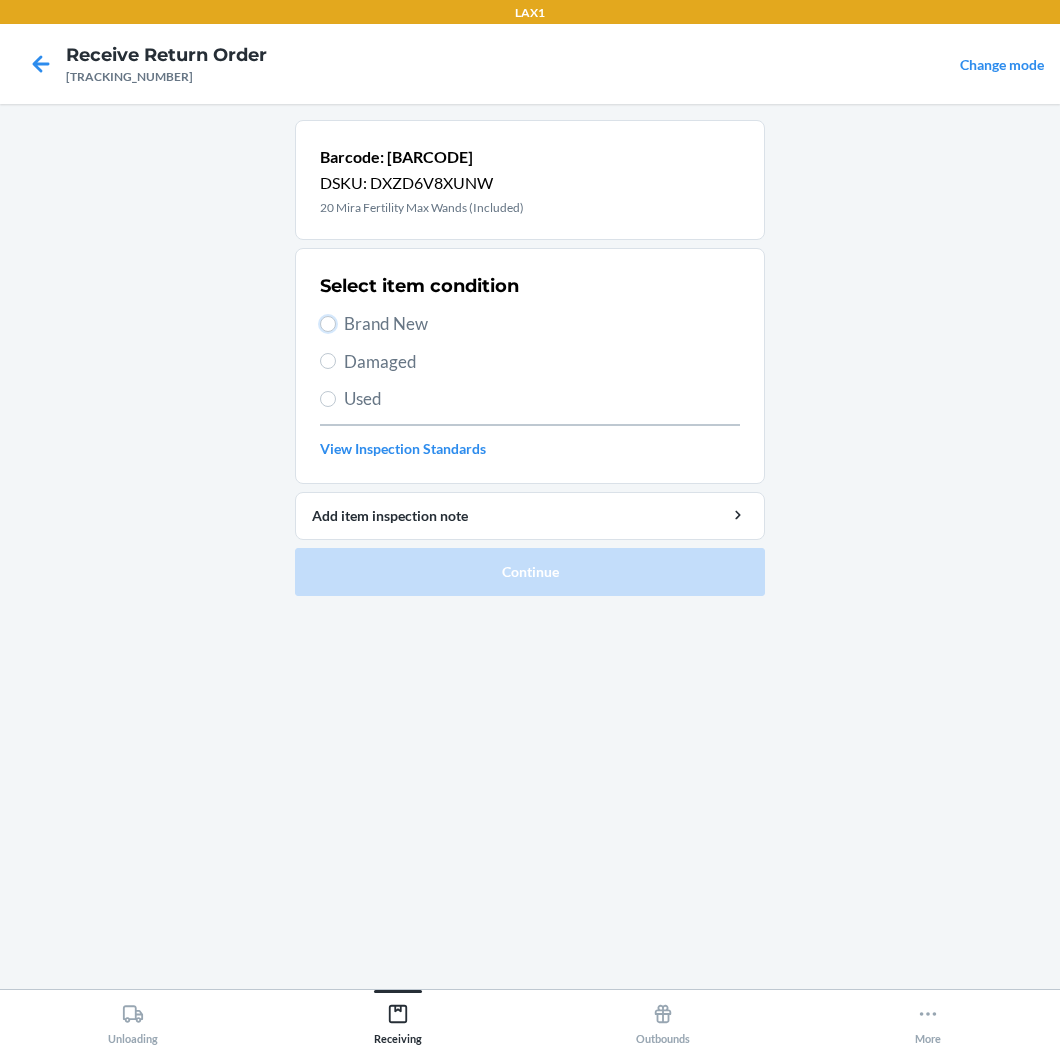 click on "Brand New" at bounding box center (328, 324) 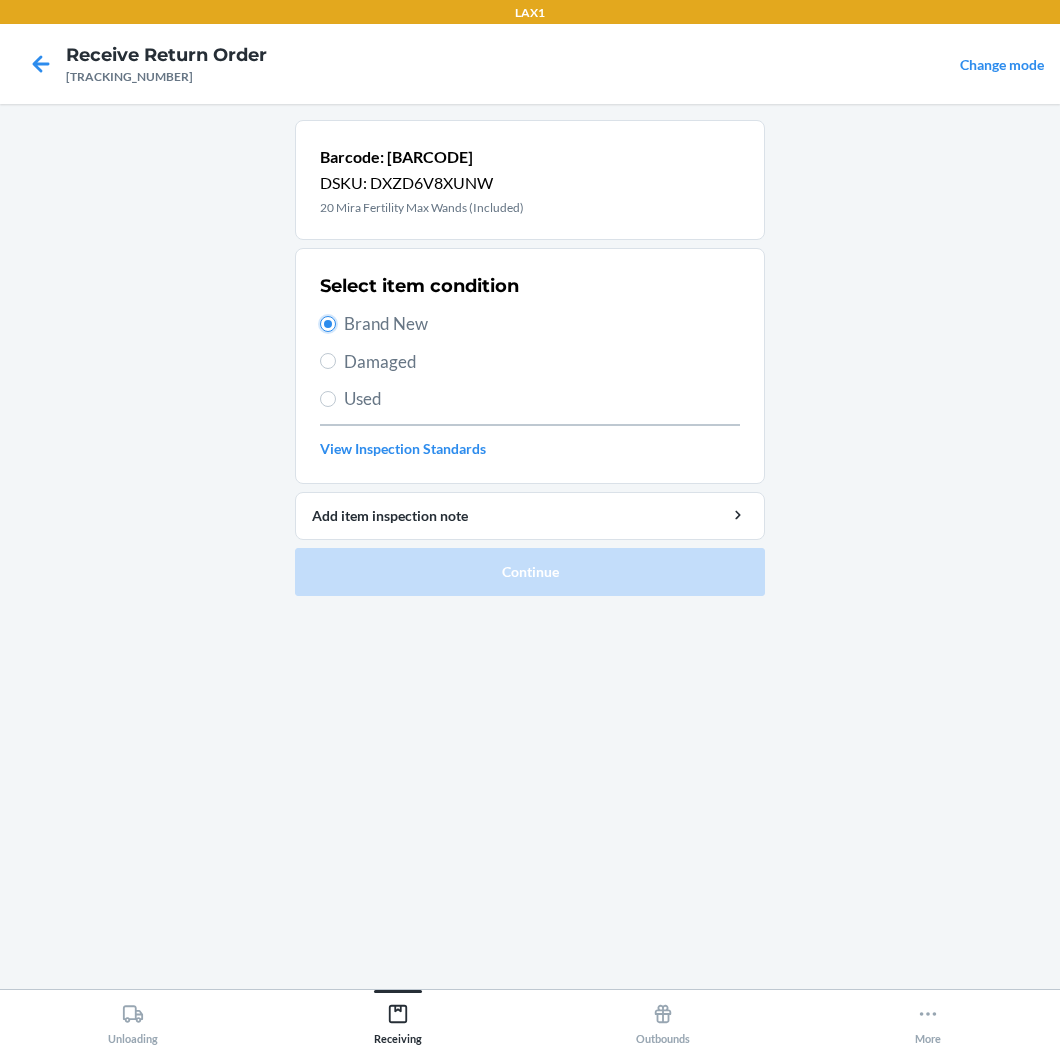 radio on "true" 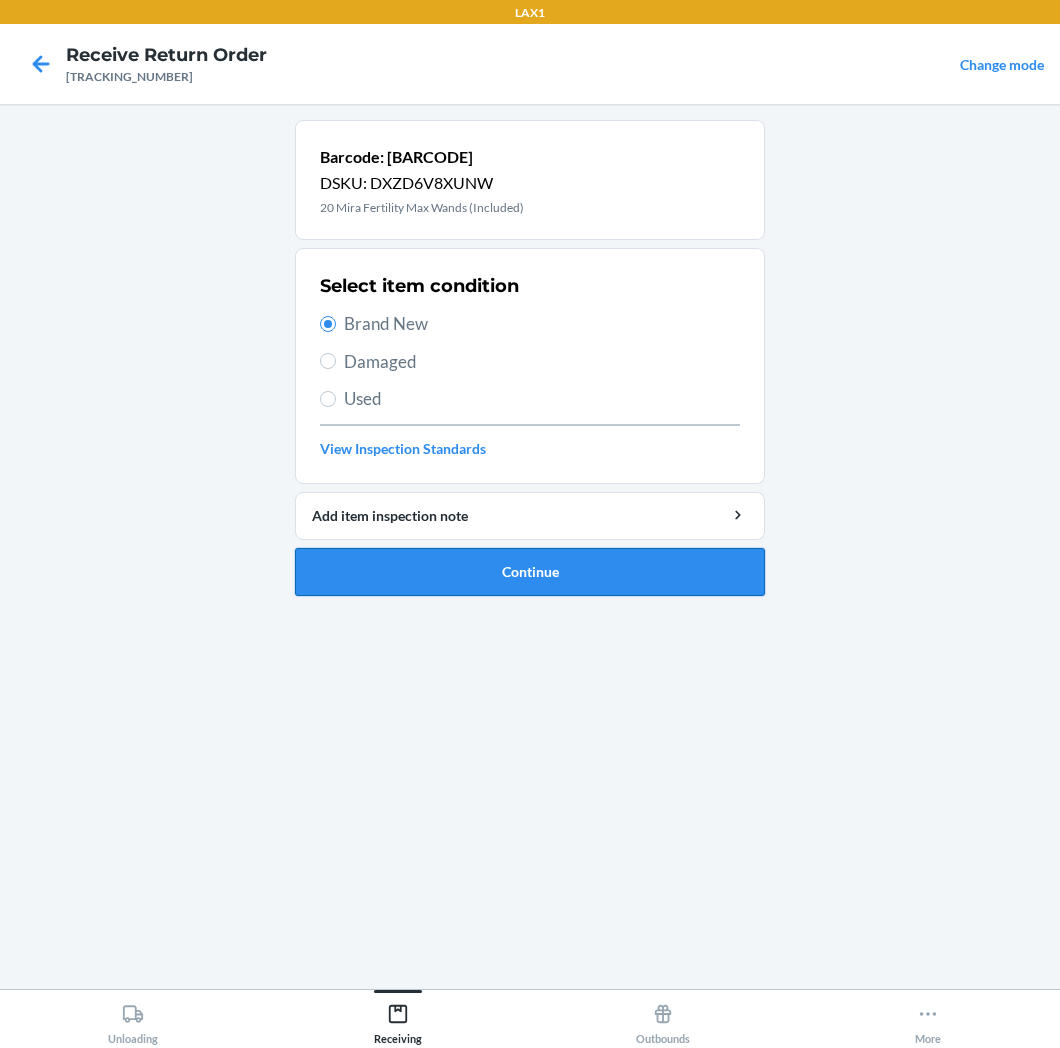 click on "Continue" at bounding box center (530, 572) 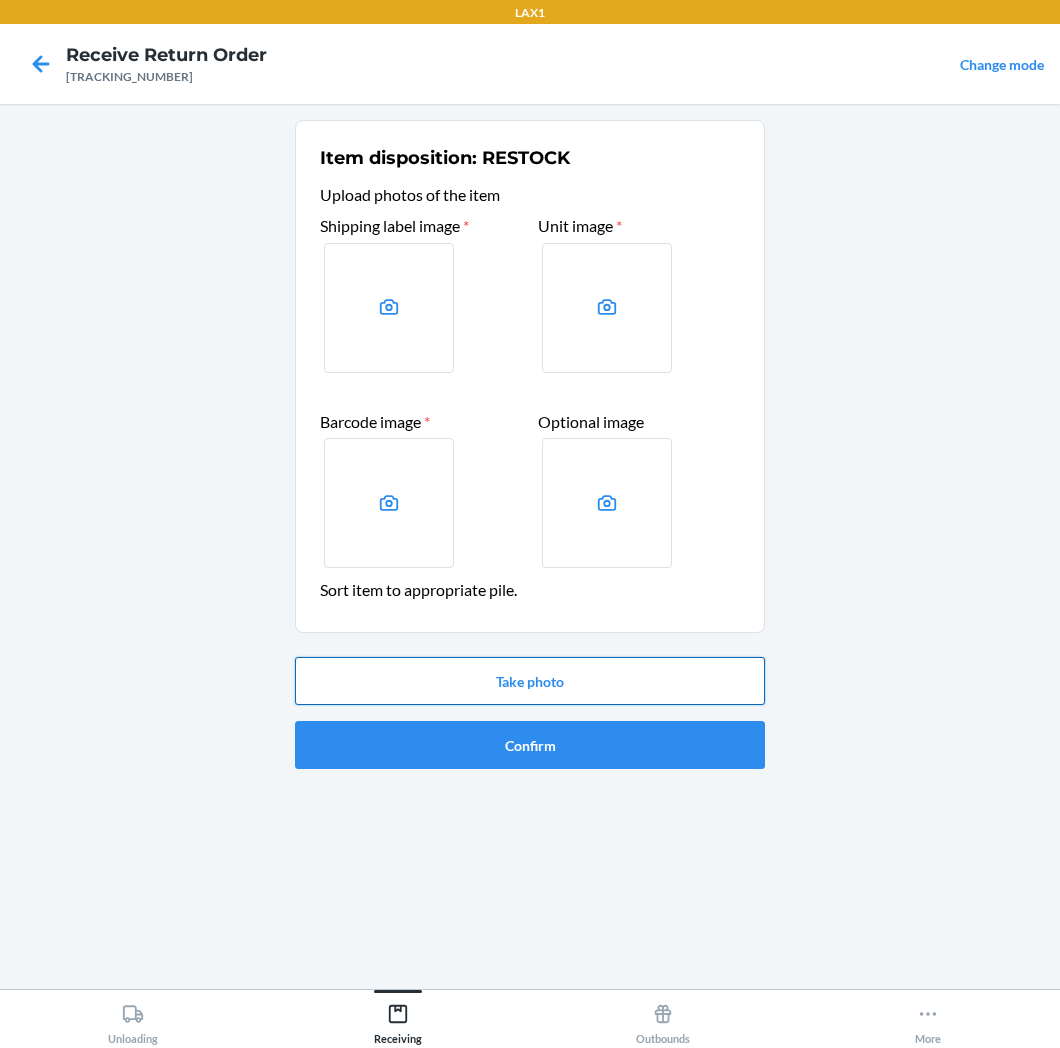 click on "Take photo" at bounding box center [530, 681] 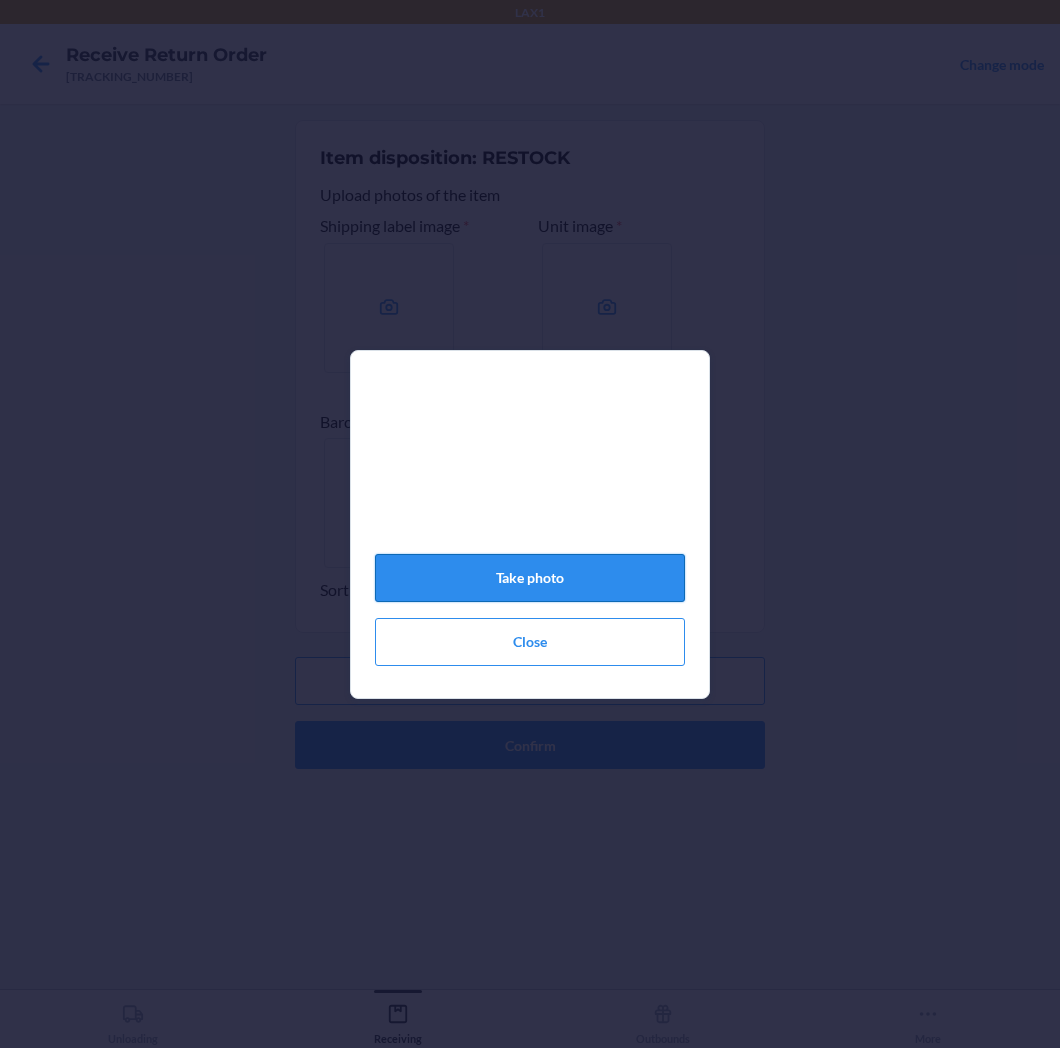 click on "Take photo" 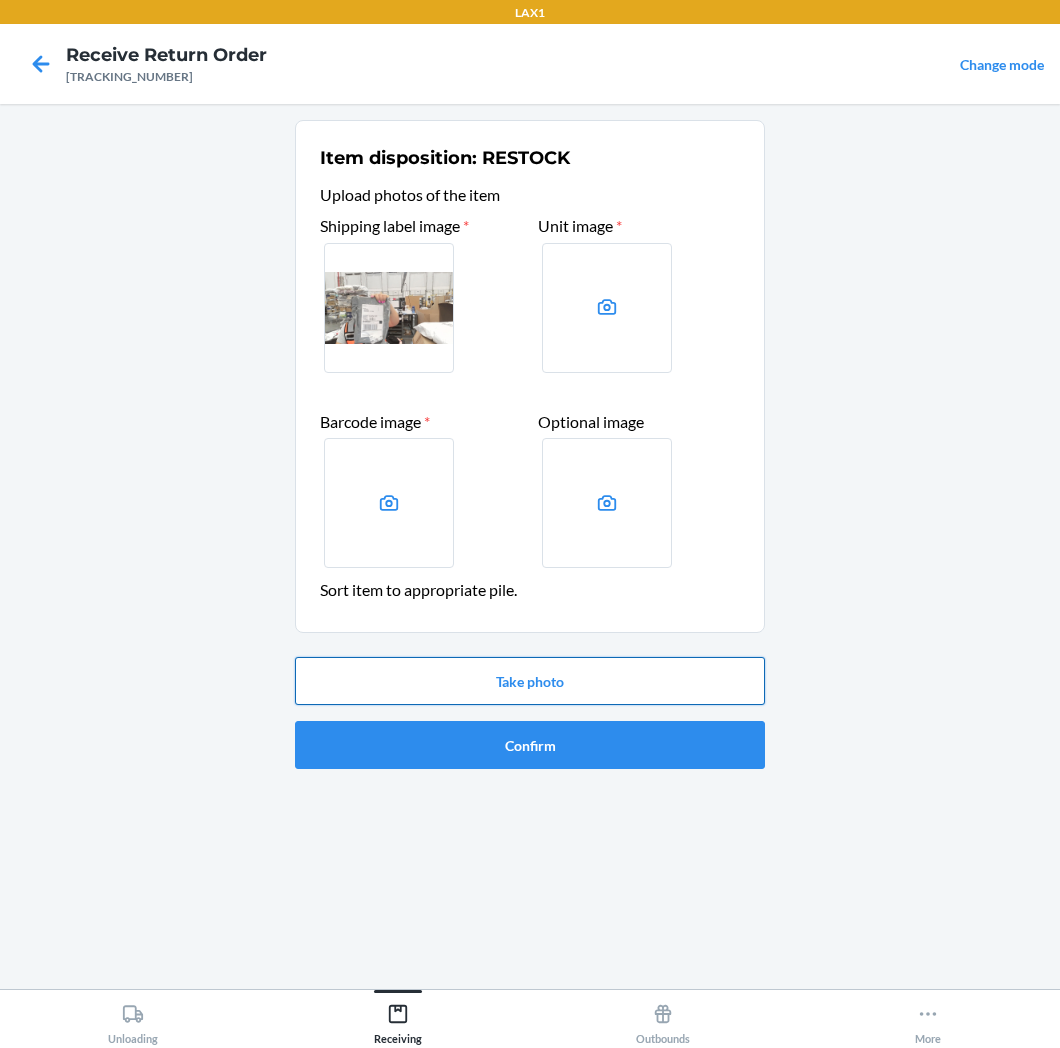 click on "Take photo" at bounding box center [530, 681] 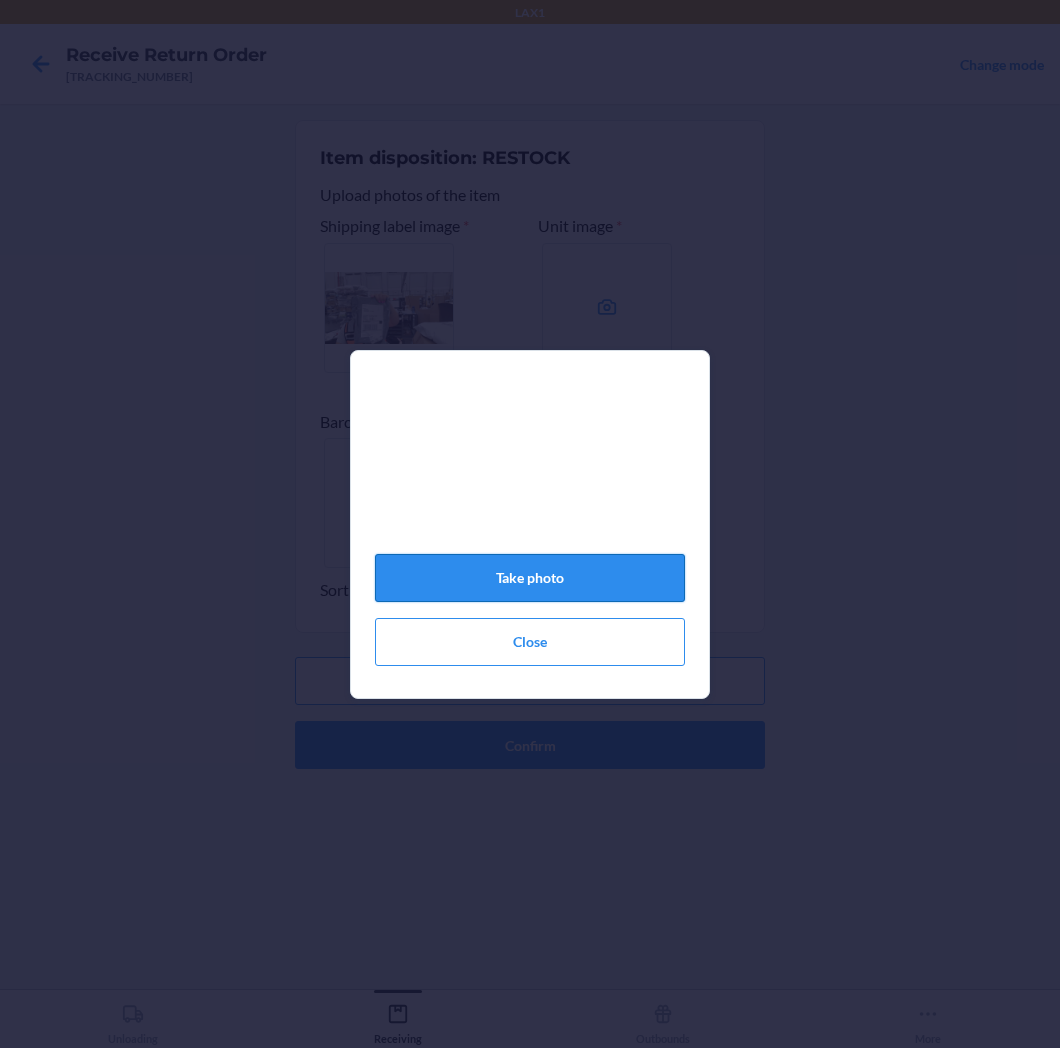 click on "Take photo" 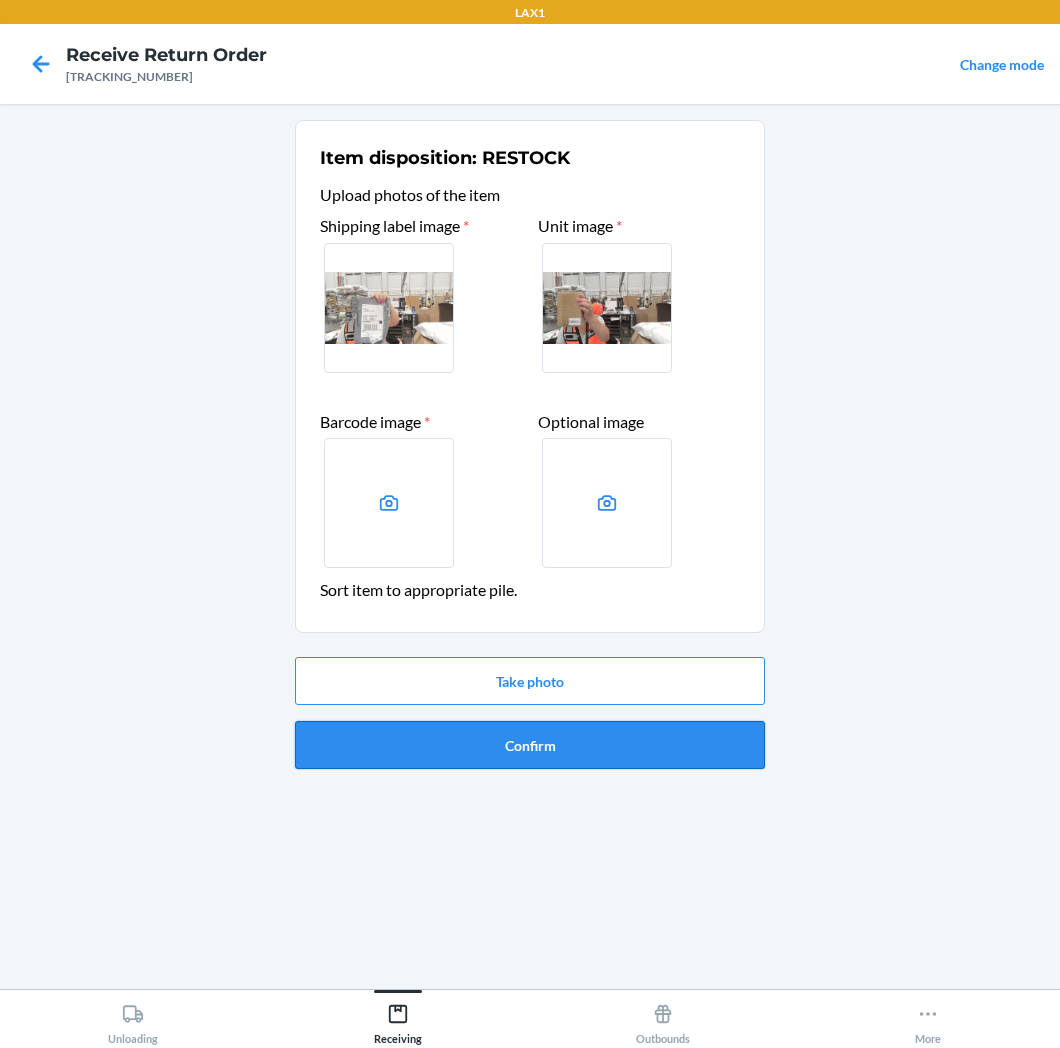 click on "Confirm" at bounding box center (530, 745) 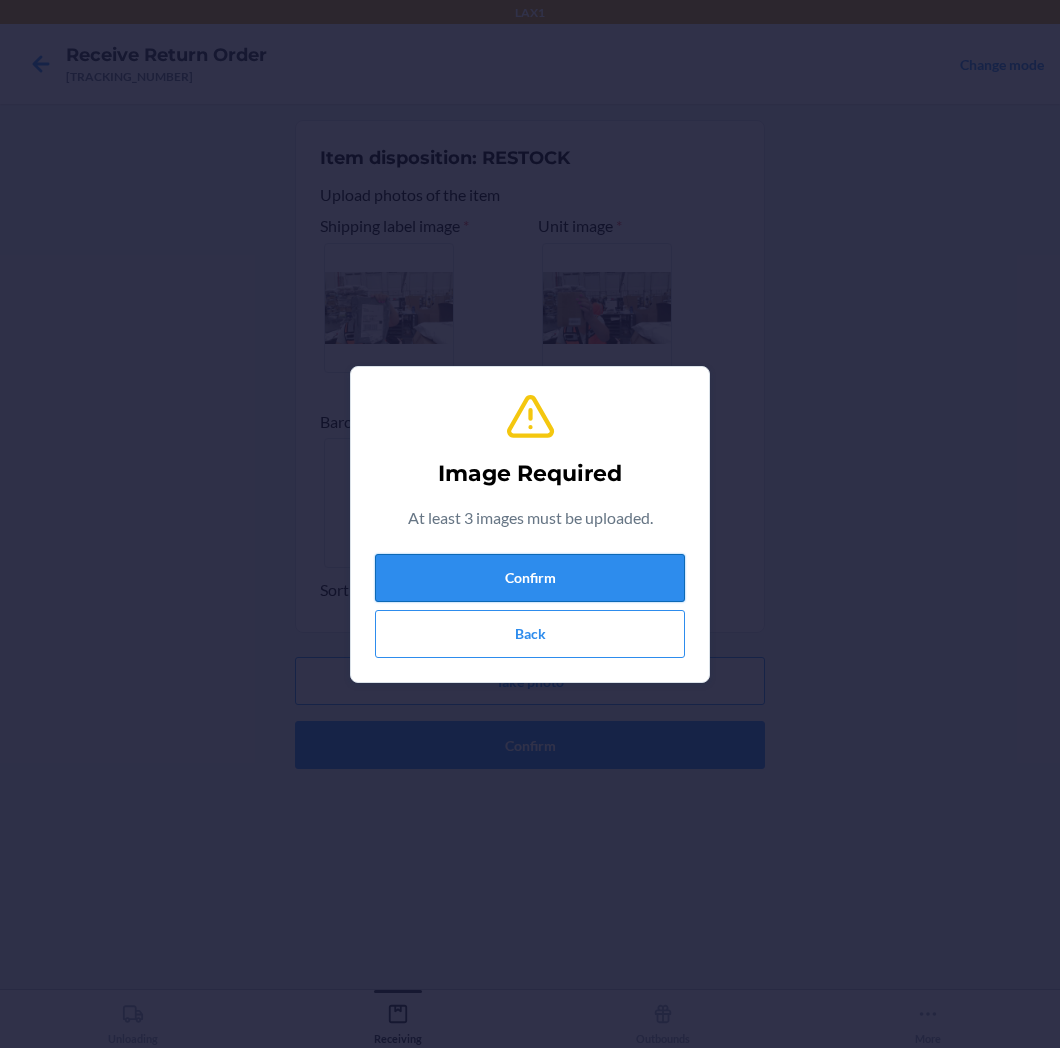 click on "Confirm" at bounding box center (530, 578) 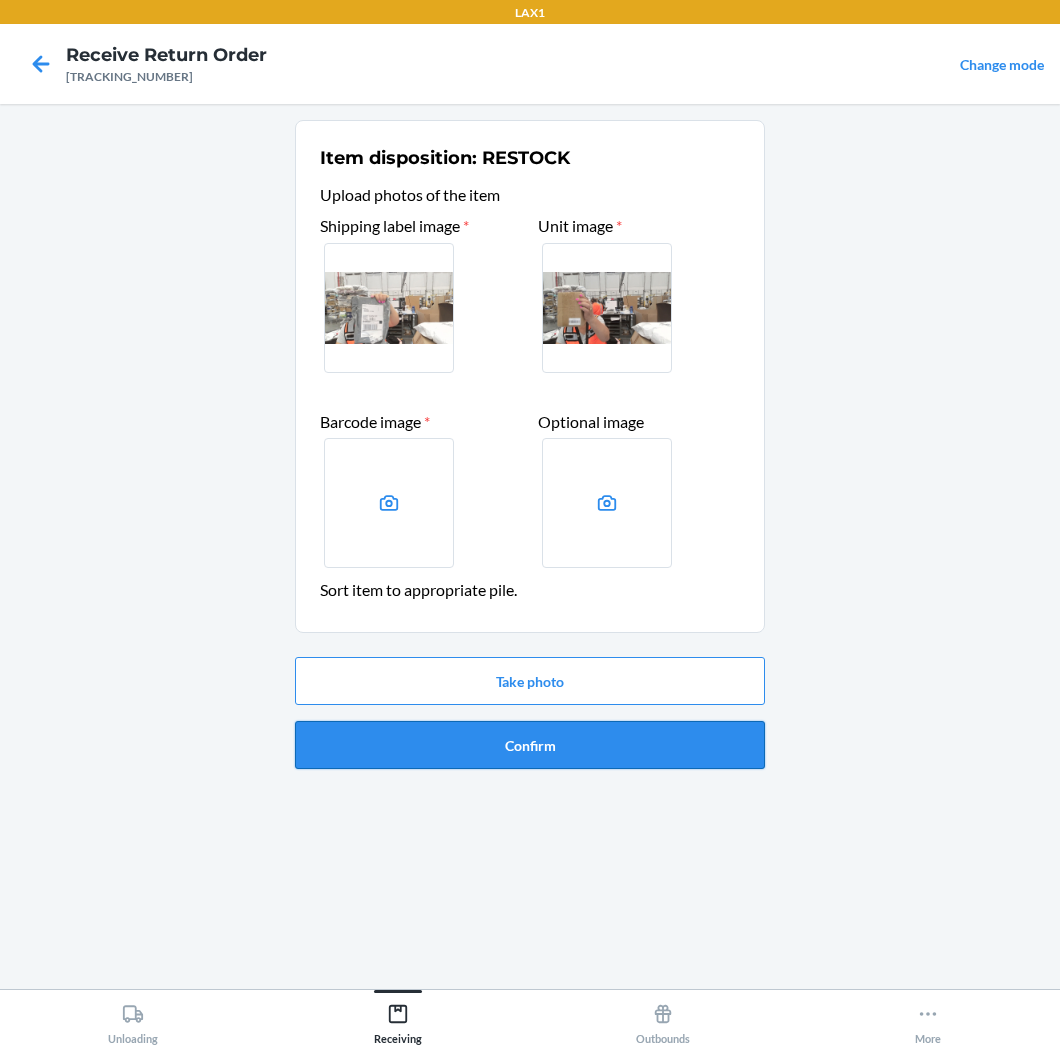 click on "Confirm" at bounding box center [530, 745] 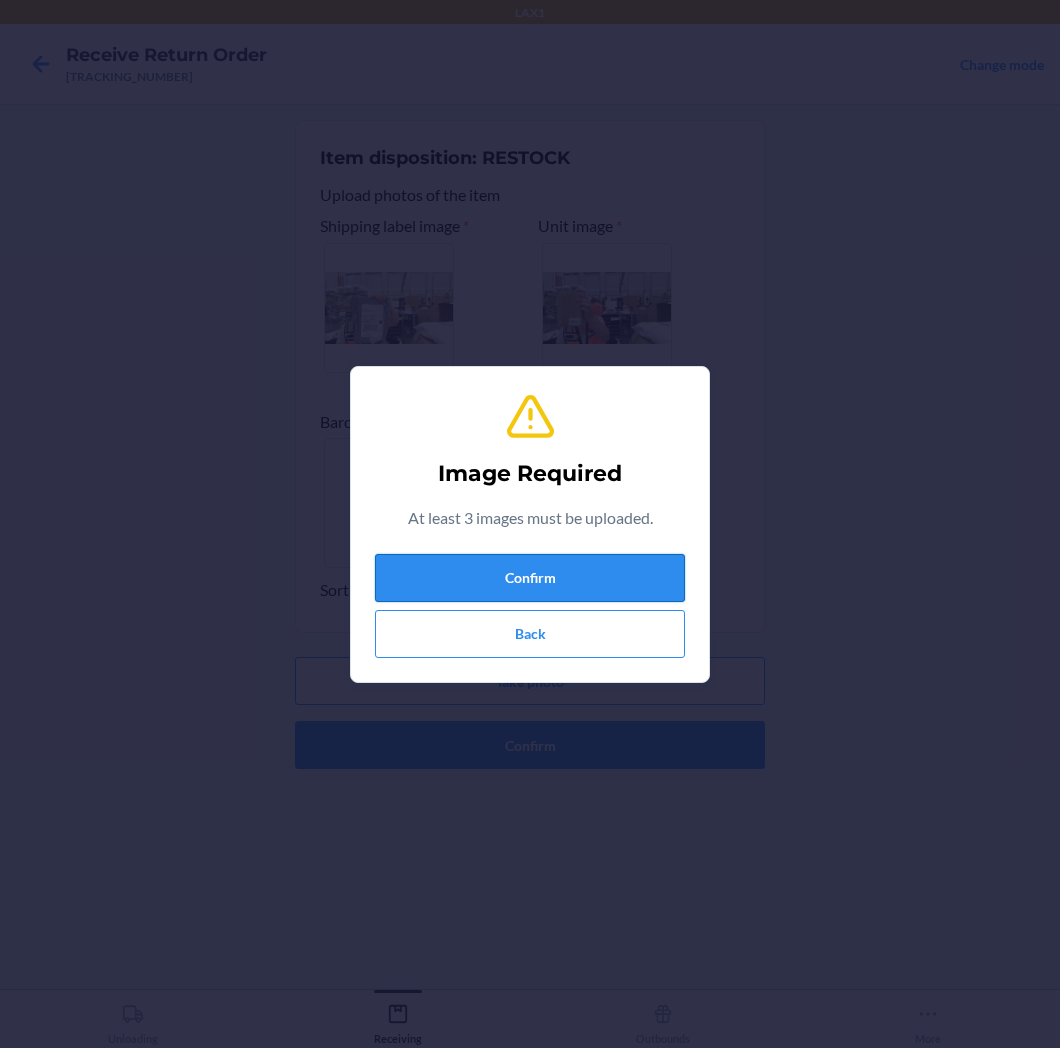 click on "Confirm" at bounding box center (530, 578) 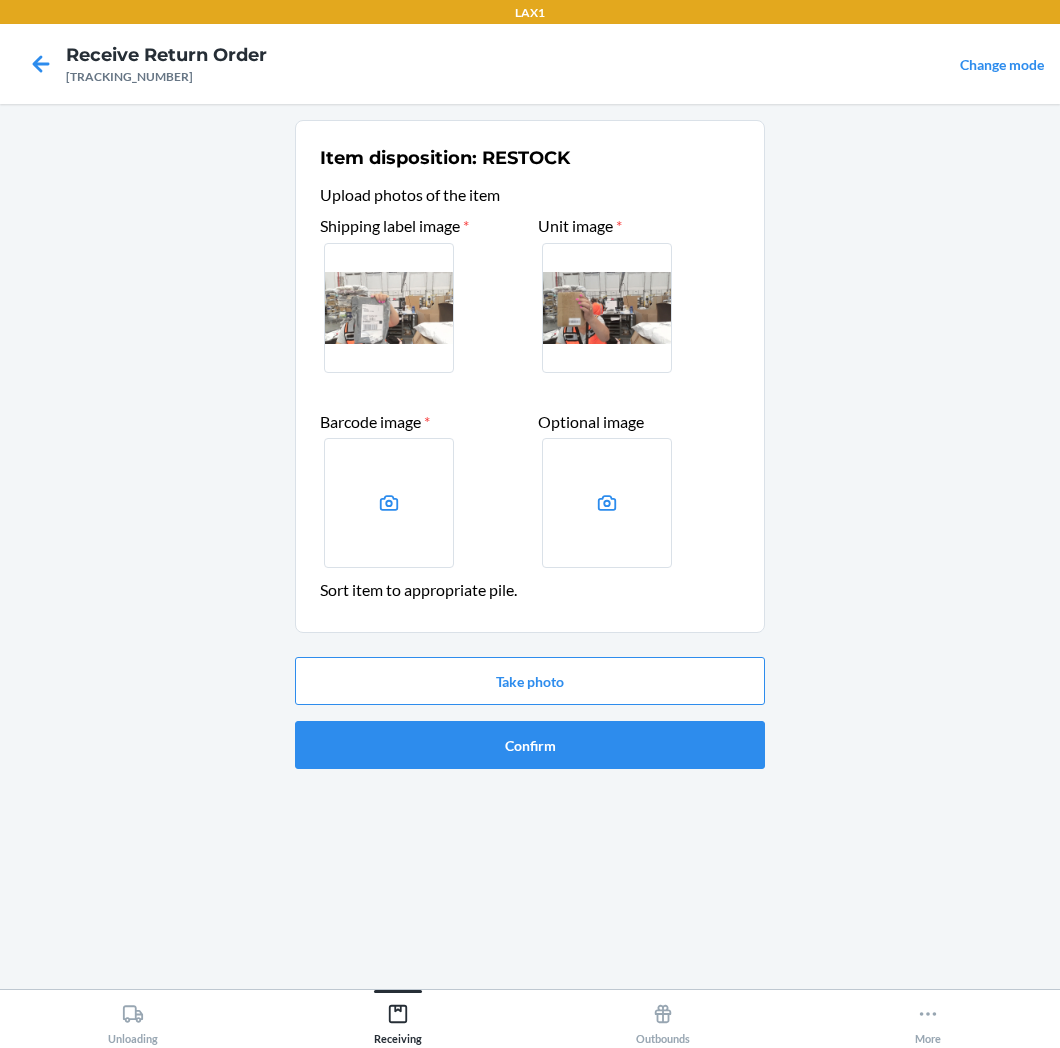 click at bounding box center (607, 503) 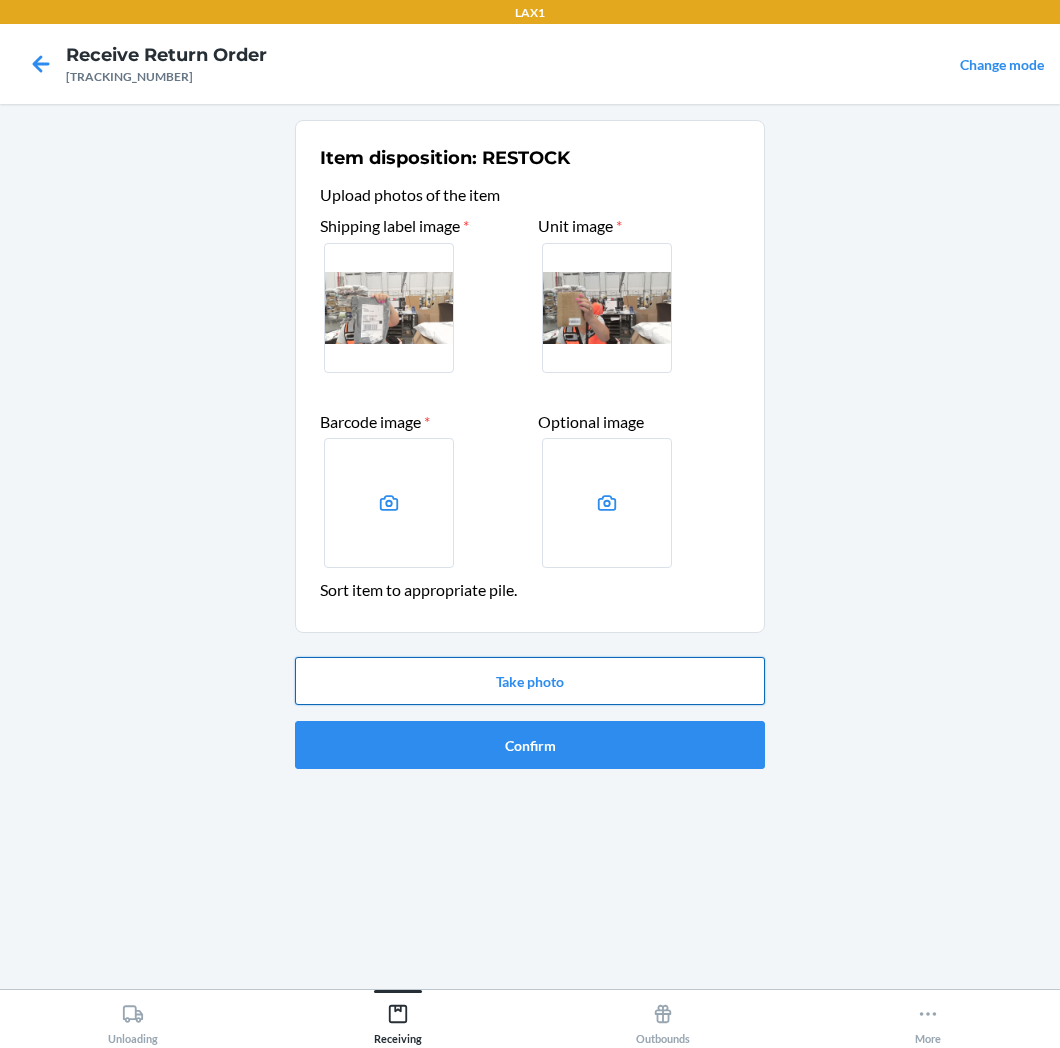 click on "Take photo" at bounding box center (530, 681) 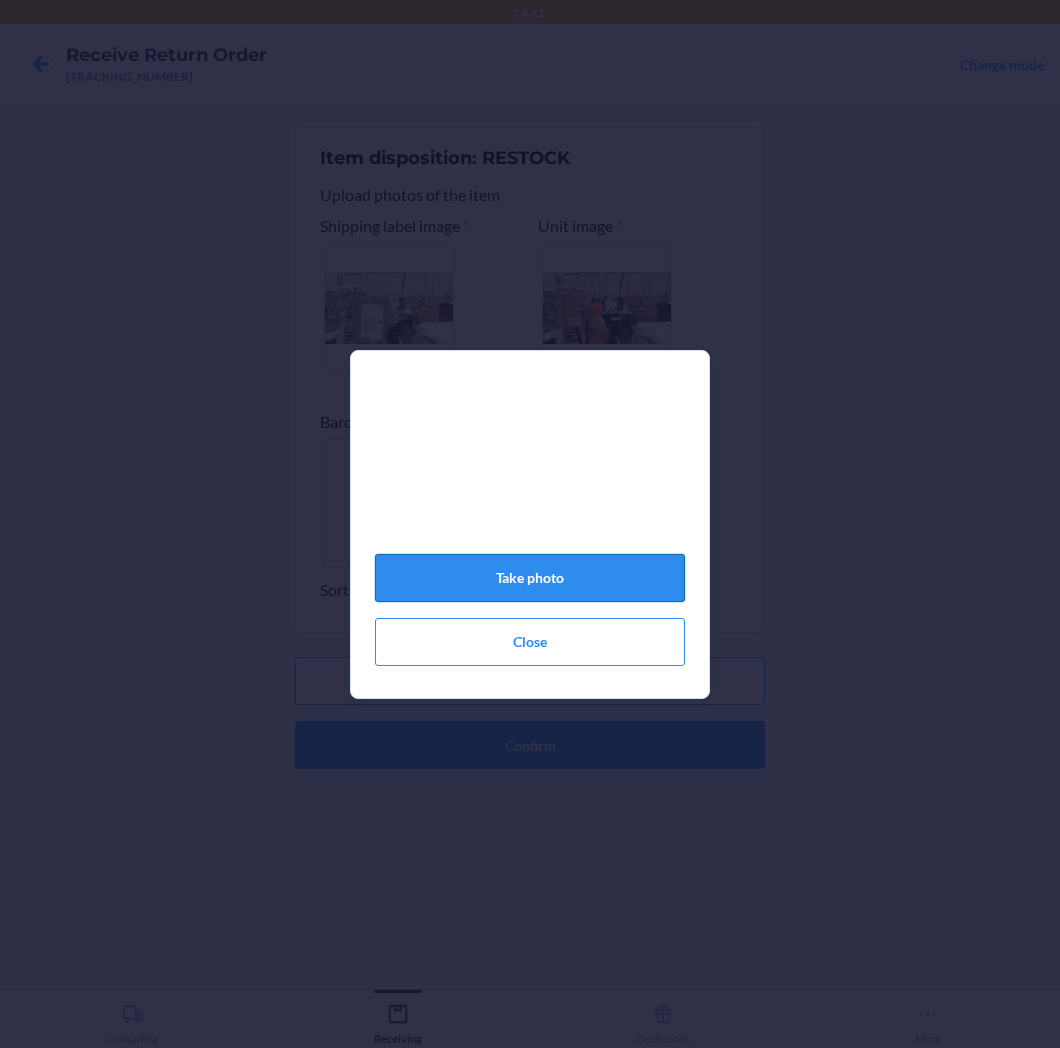 click on "Take photo" 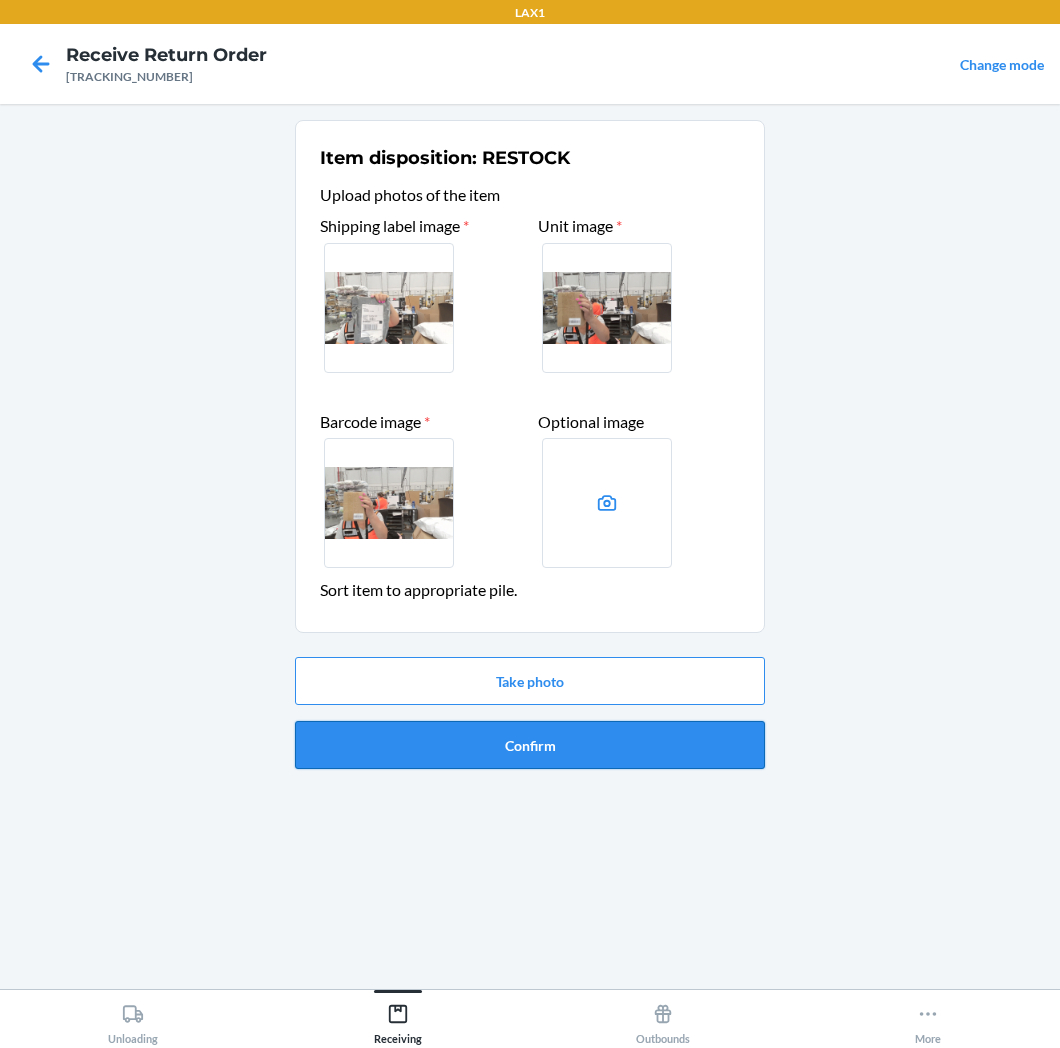 click on "Confirm" at bounding box center (530, 745) 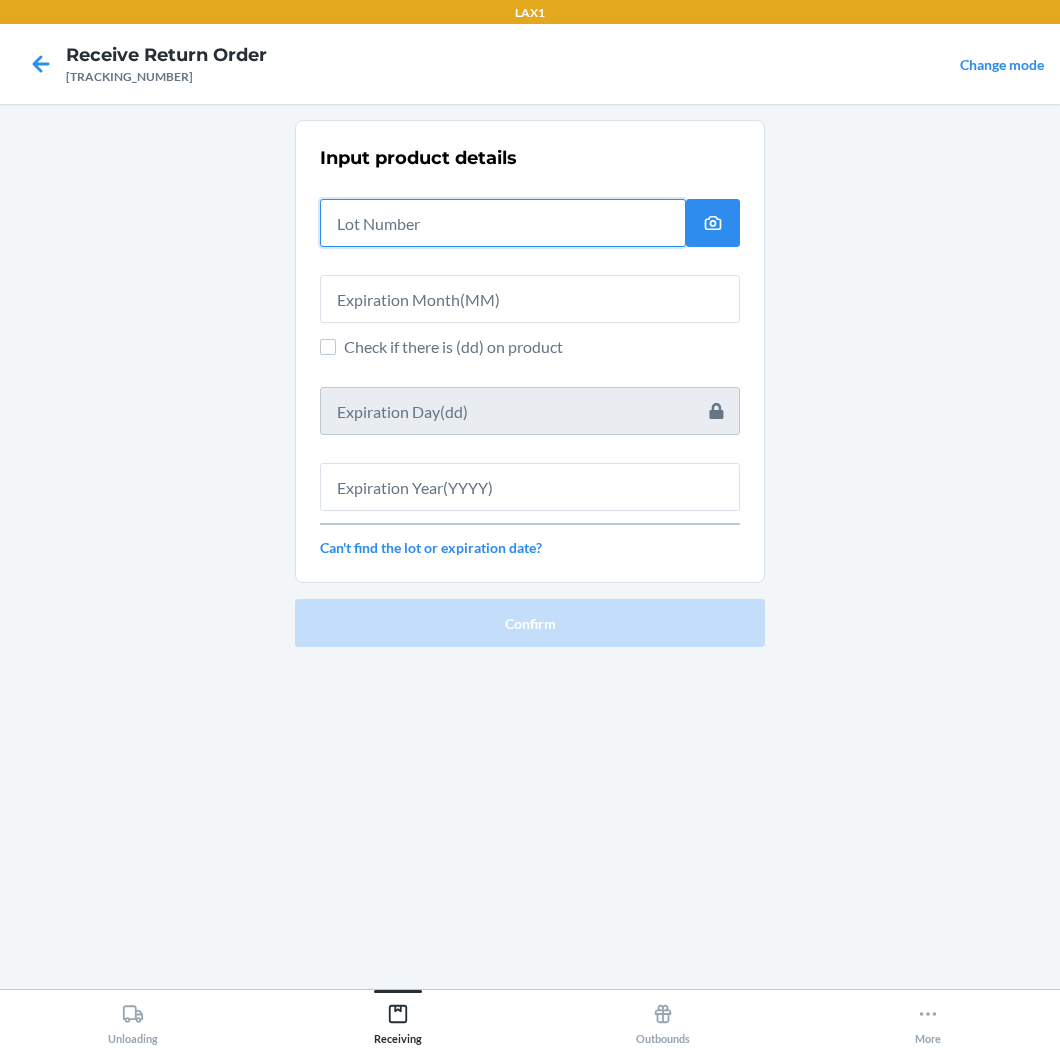 click at bounding box center [503, 223] 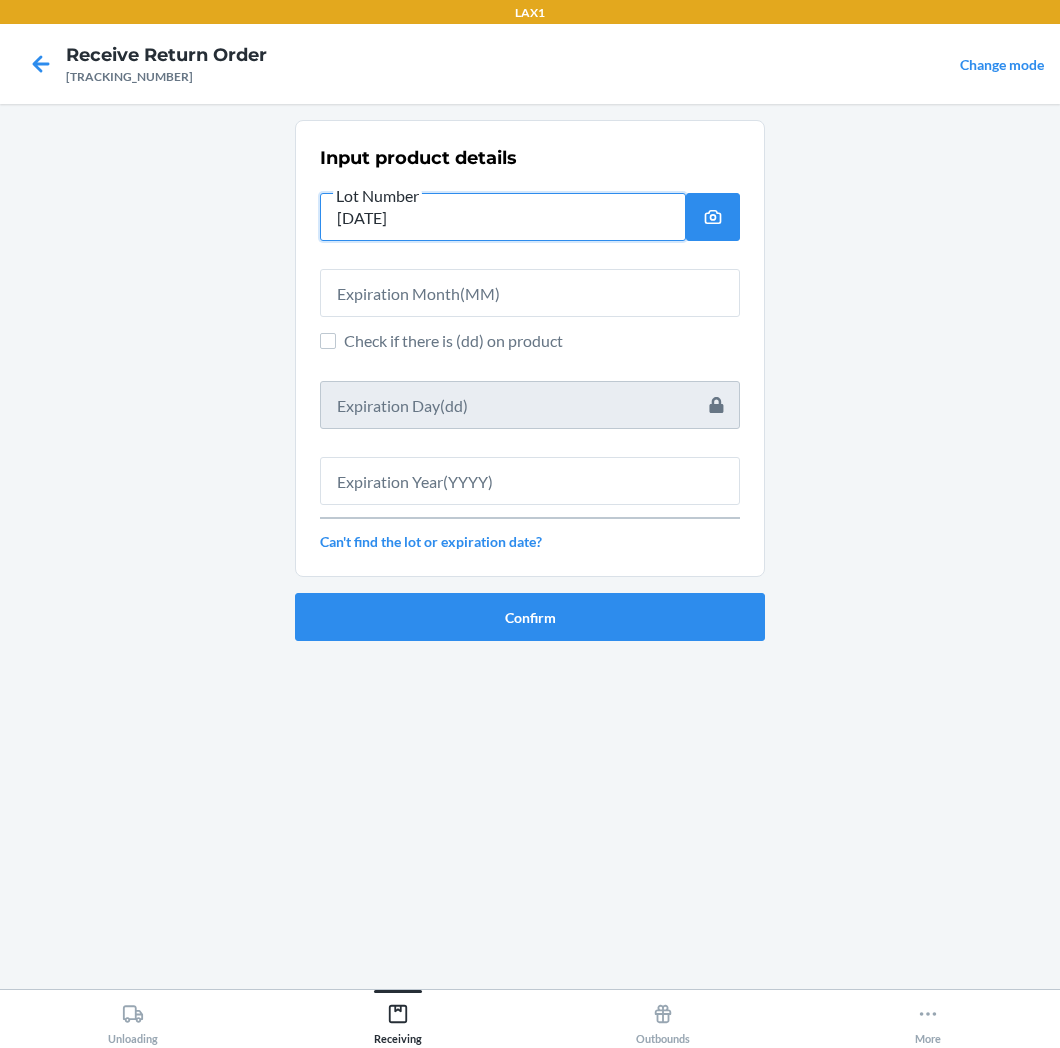 type on "[DATE]" 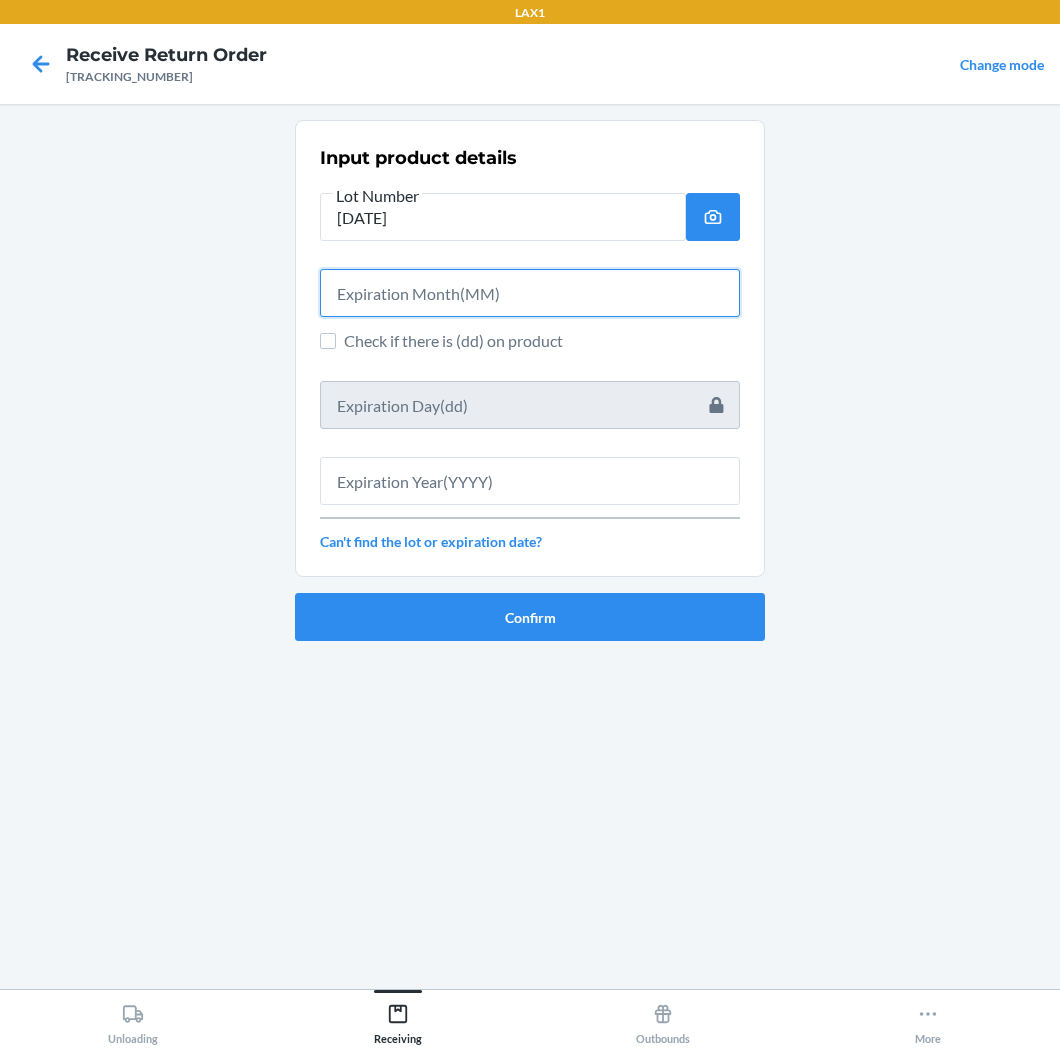 click at bounding box center [530, 293] 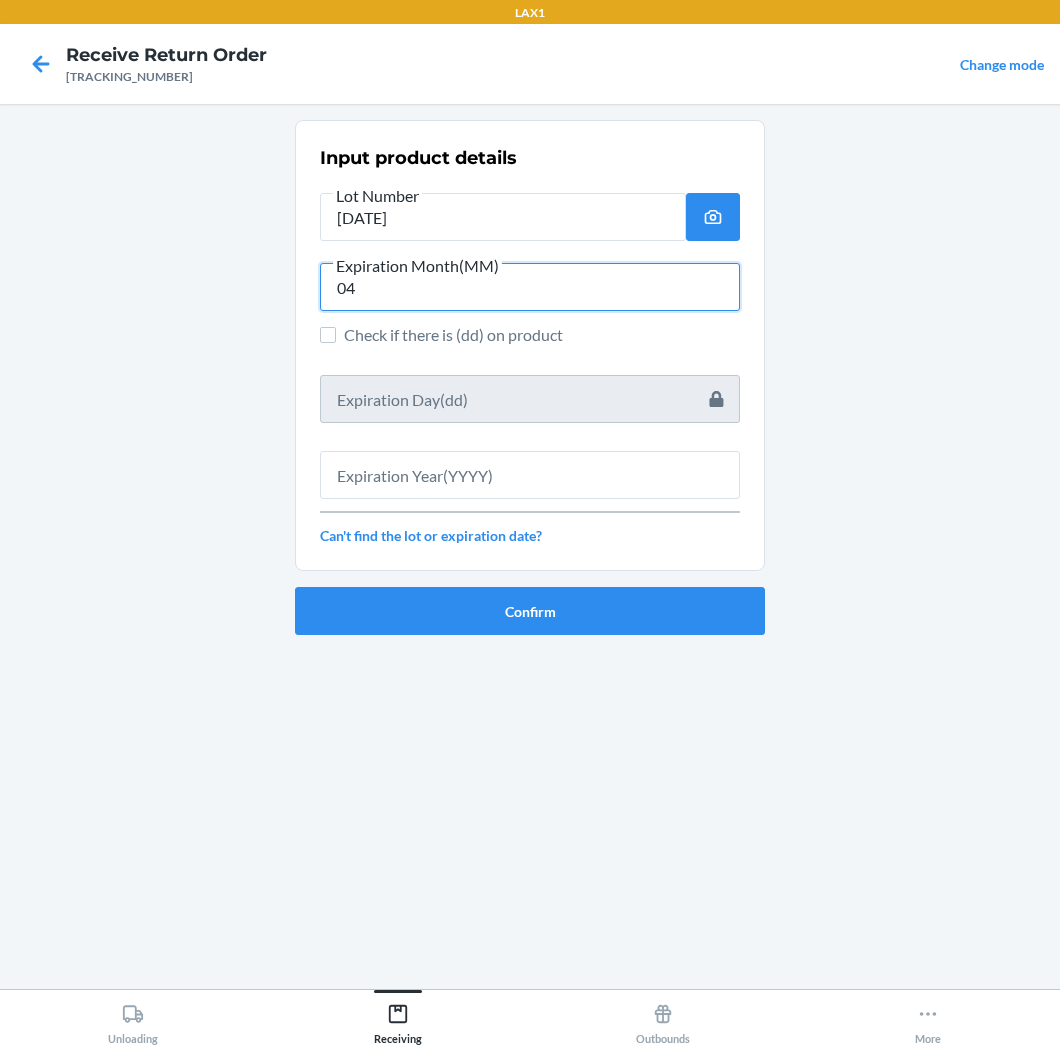 type on "04" 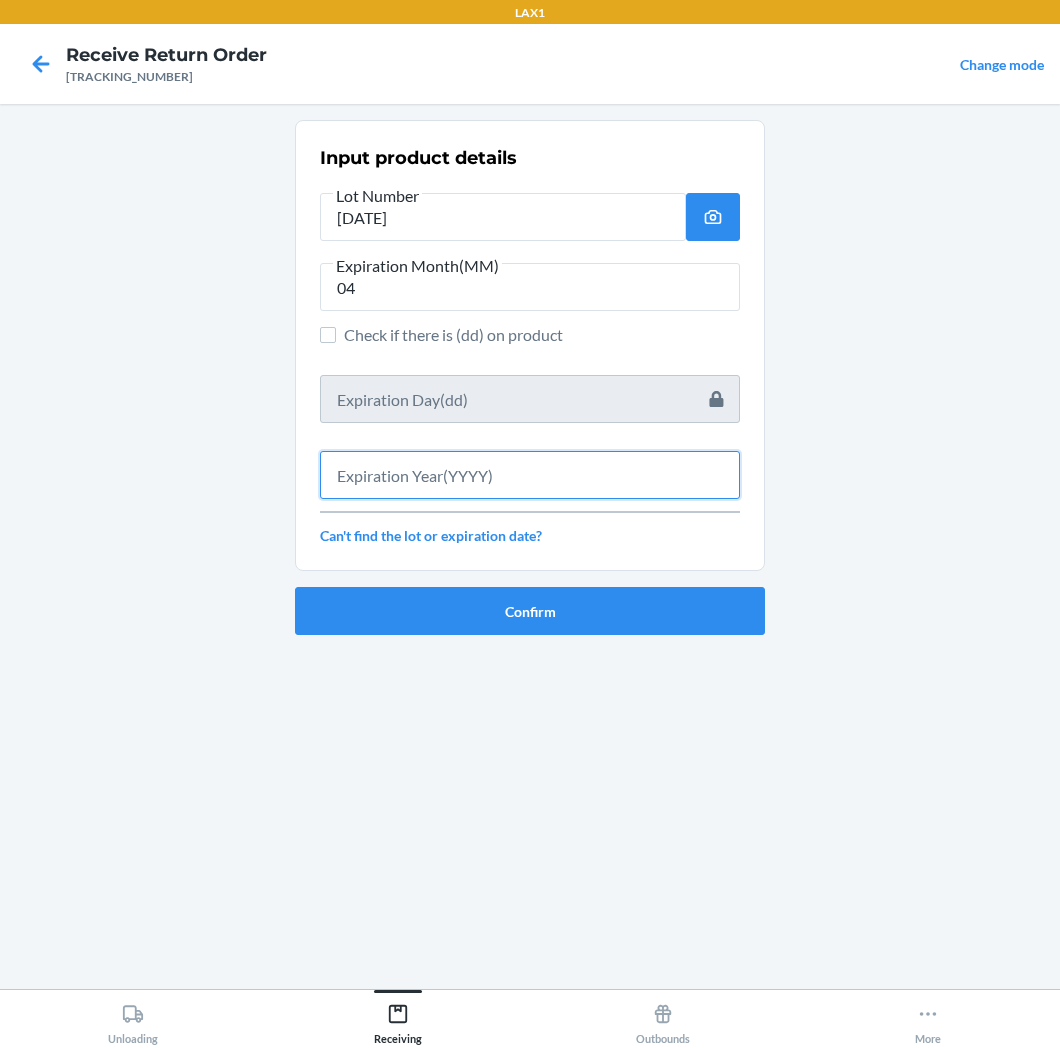 click at bounding box center (530, 475) 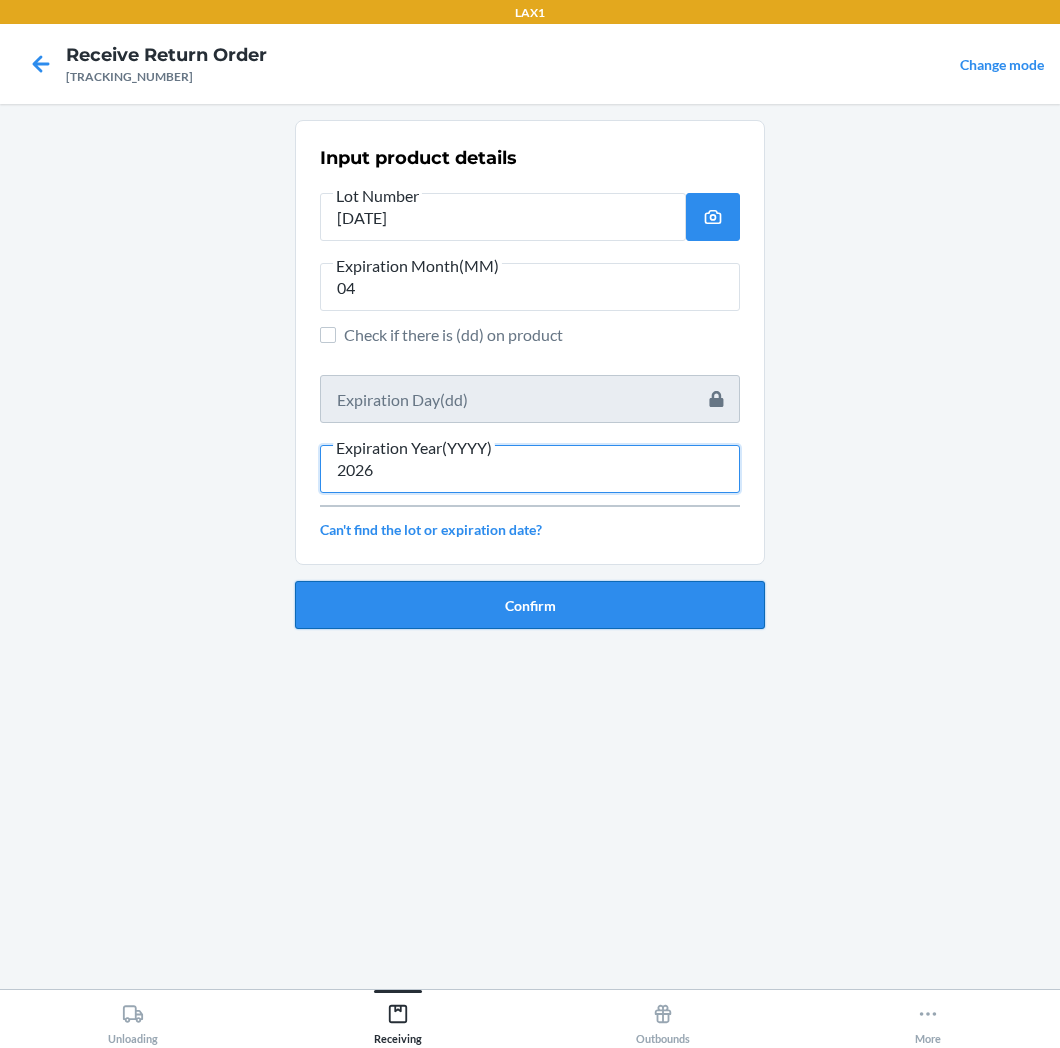 type on "2026" 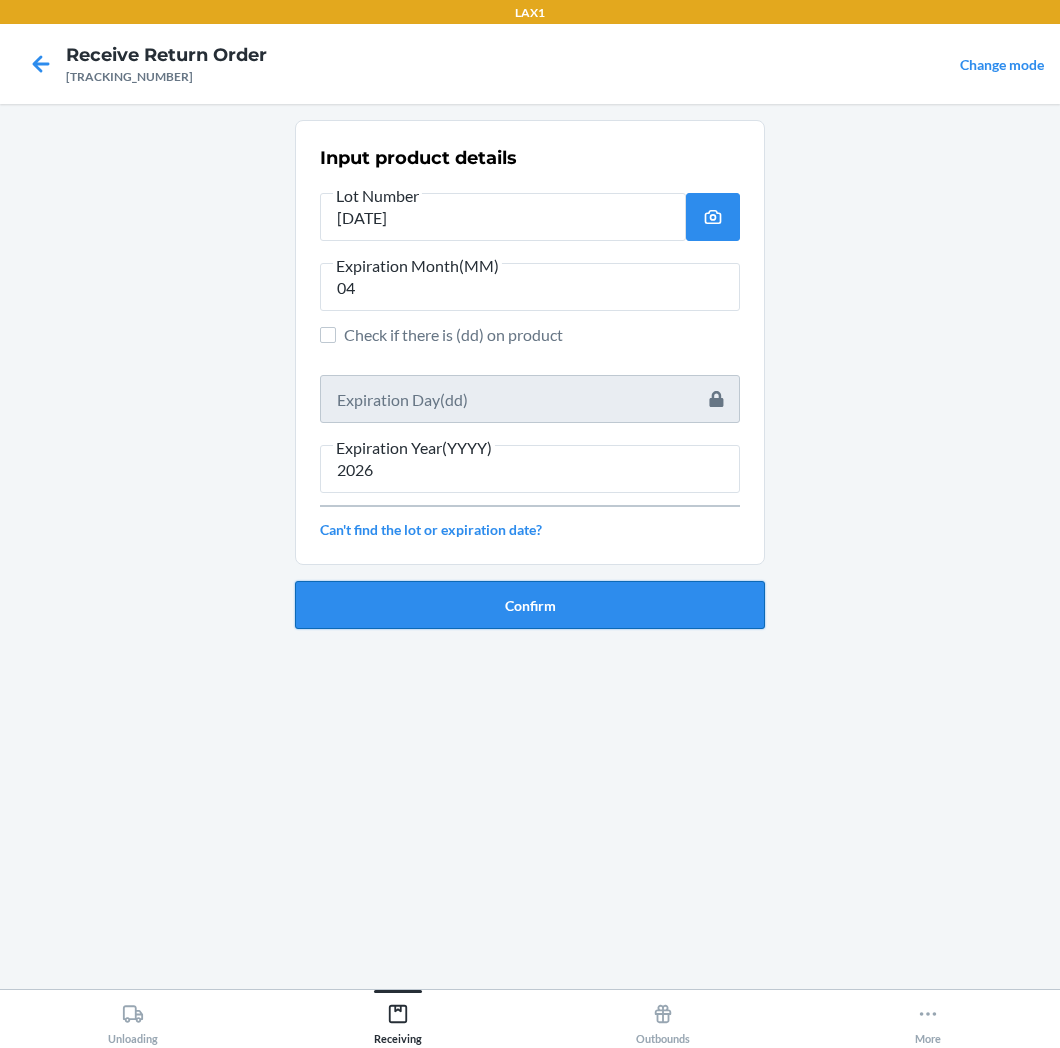 click on "Confirm" at bounding box center (530, 605) 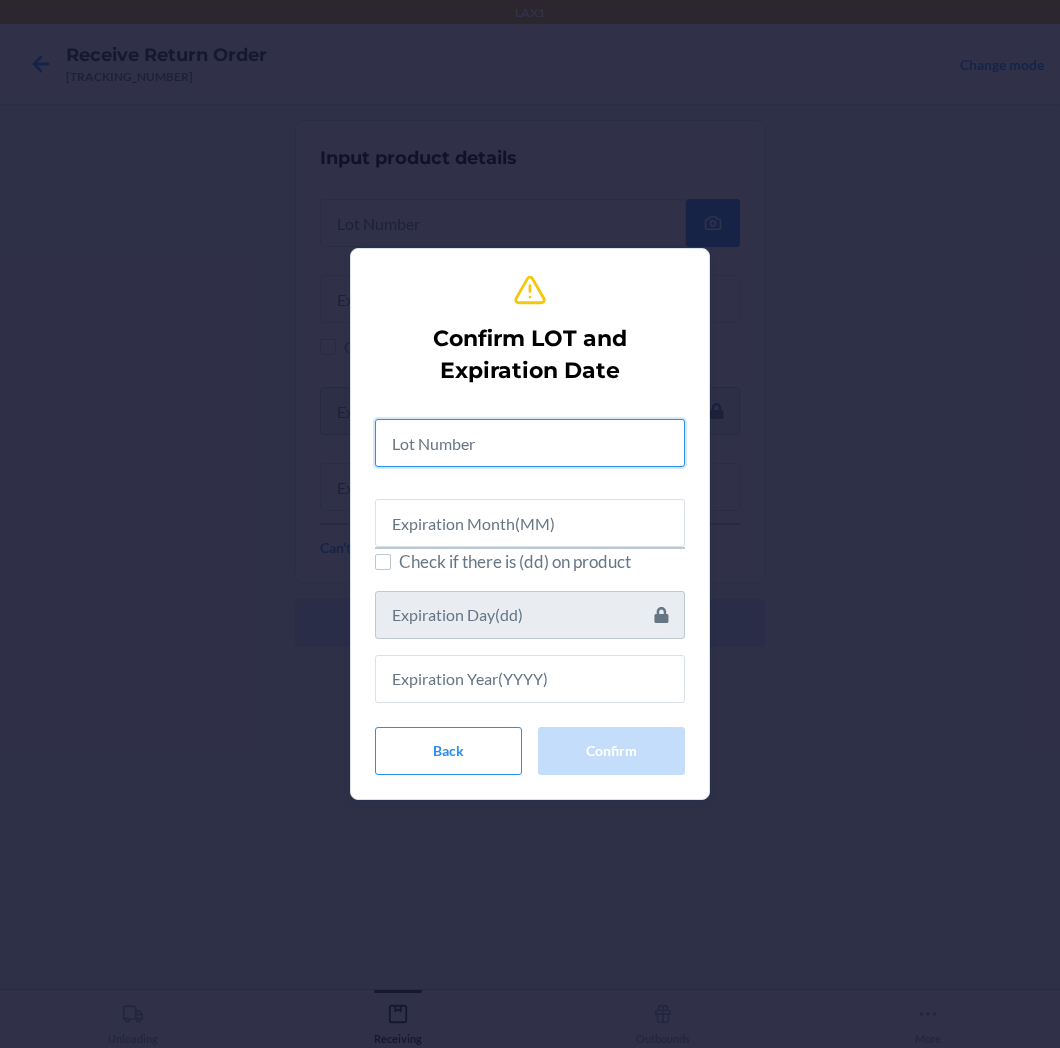 click at bounding box center [530, 443] 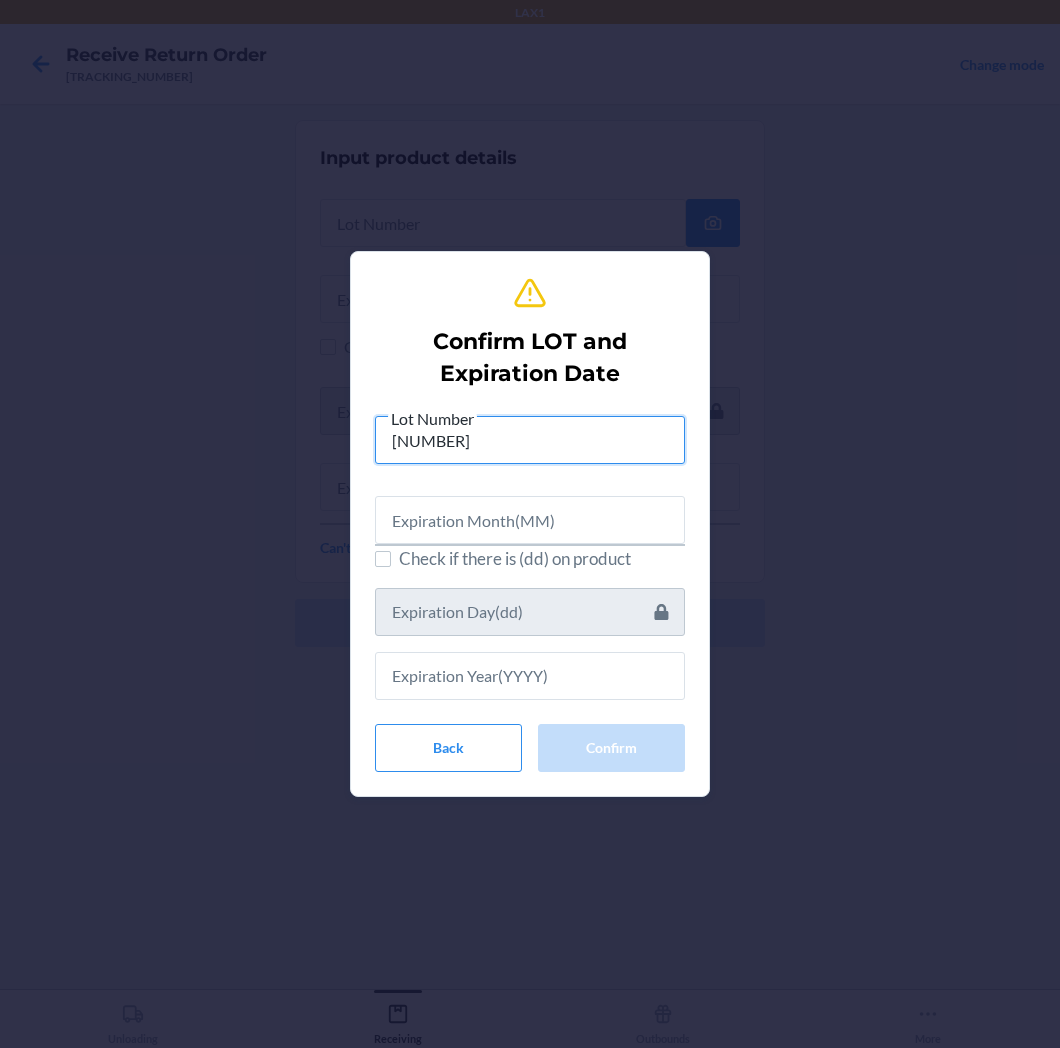 type on "[NUMBER]" 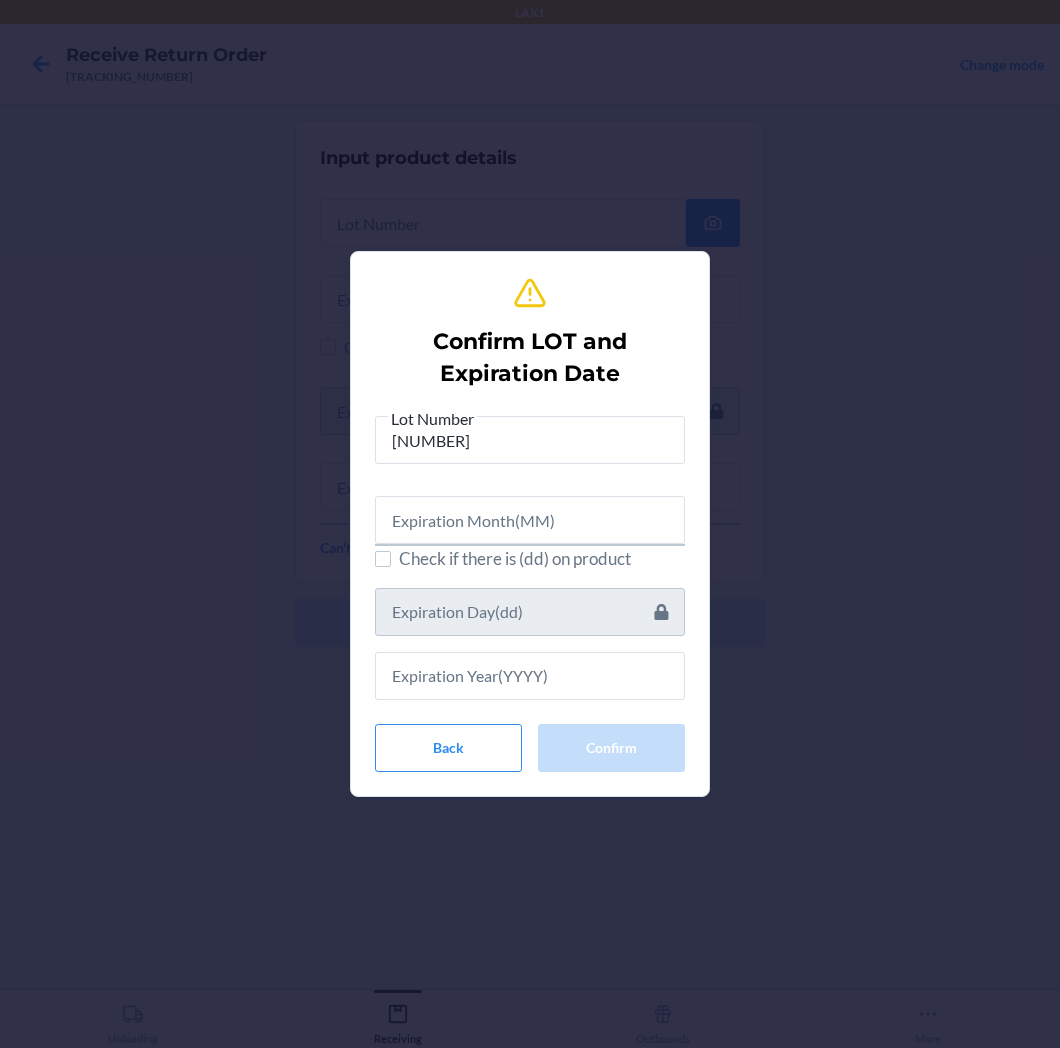 click on "Confirm LOT and Expiration Date Lot Number [DATE] Check if there is (dd) on product Back Confirm" at bounding box center (530, 524) 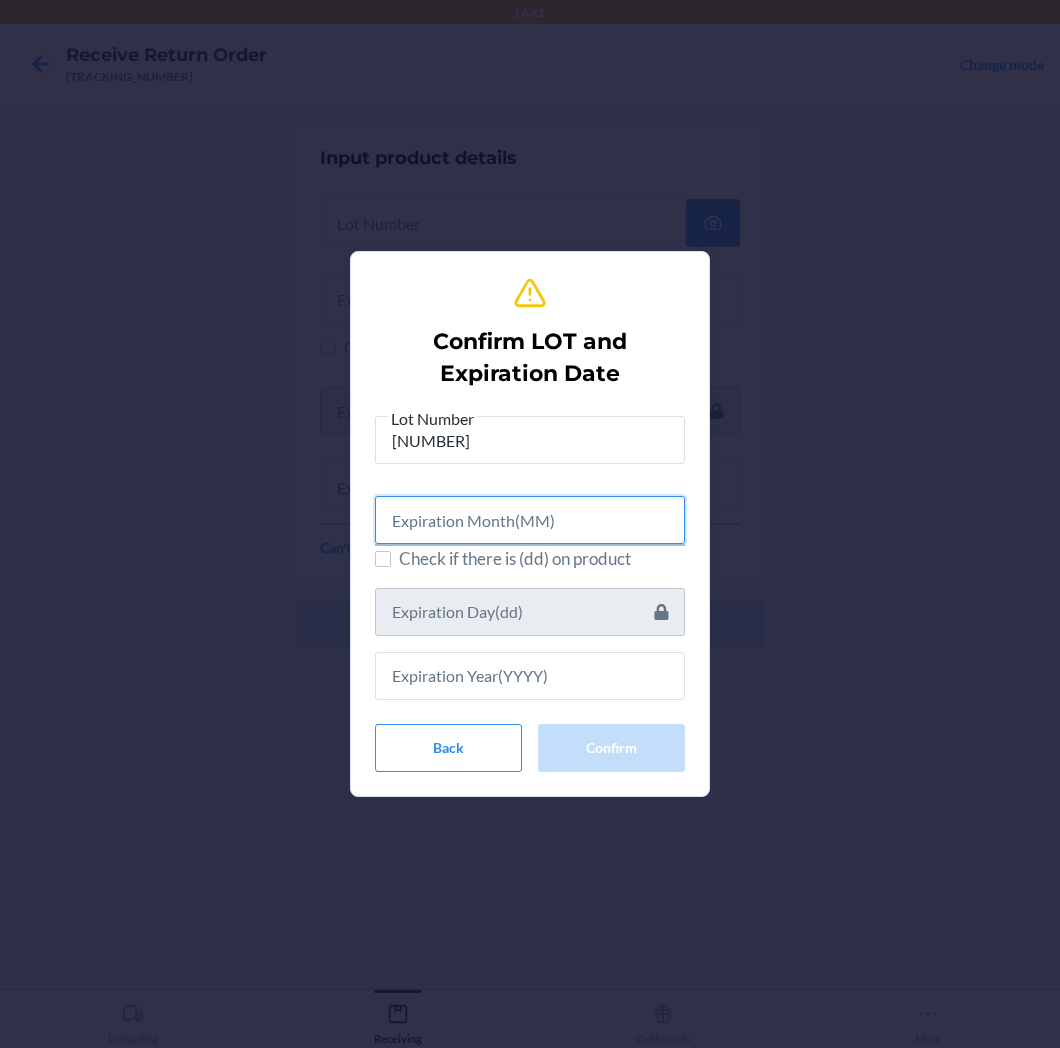 click at bounding box center [530, 520] 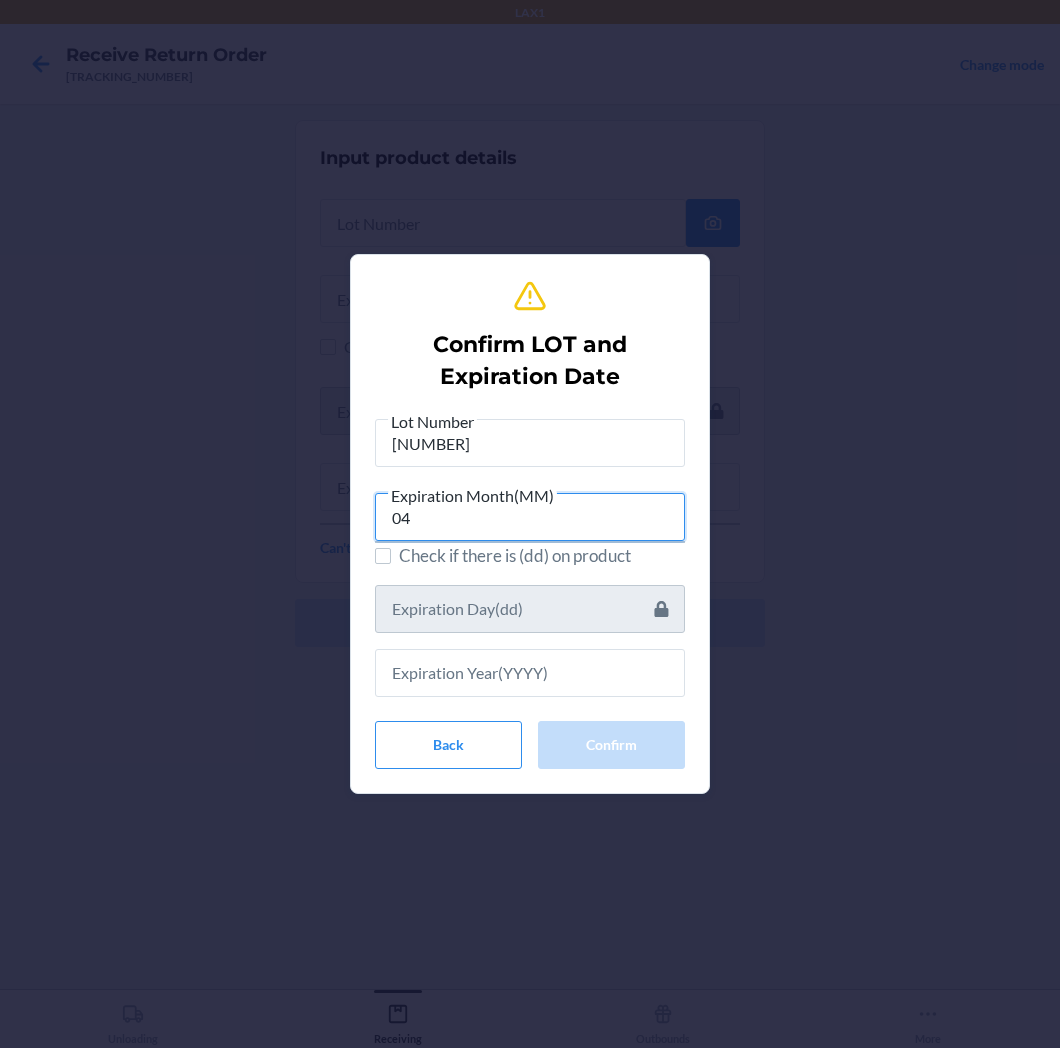 type on "04" 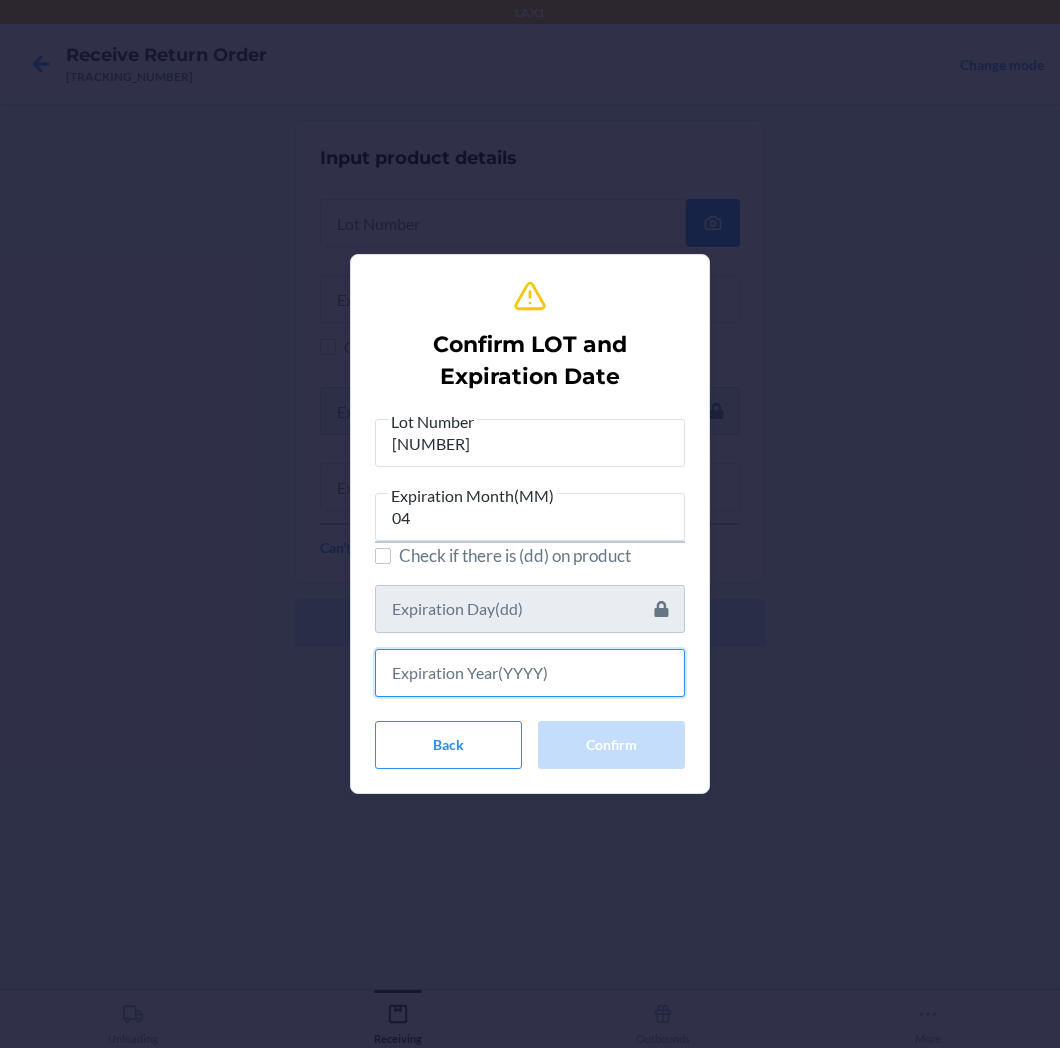 click at bounding box center (530, 673) 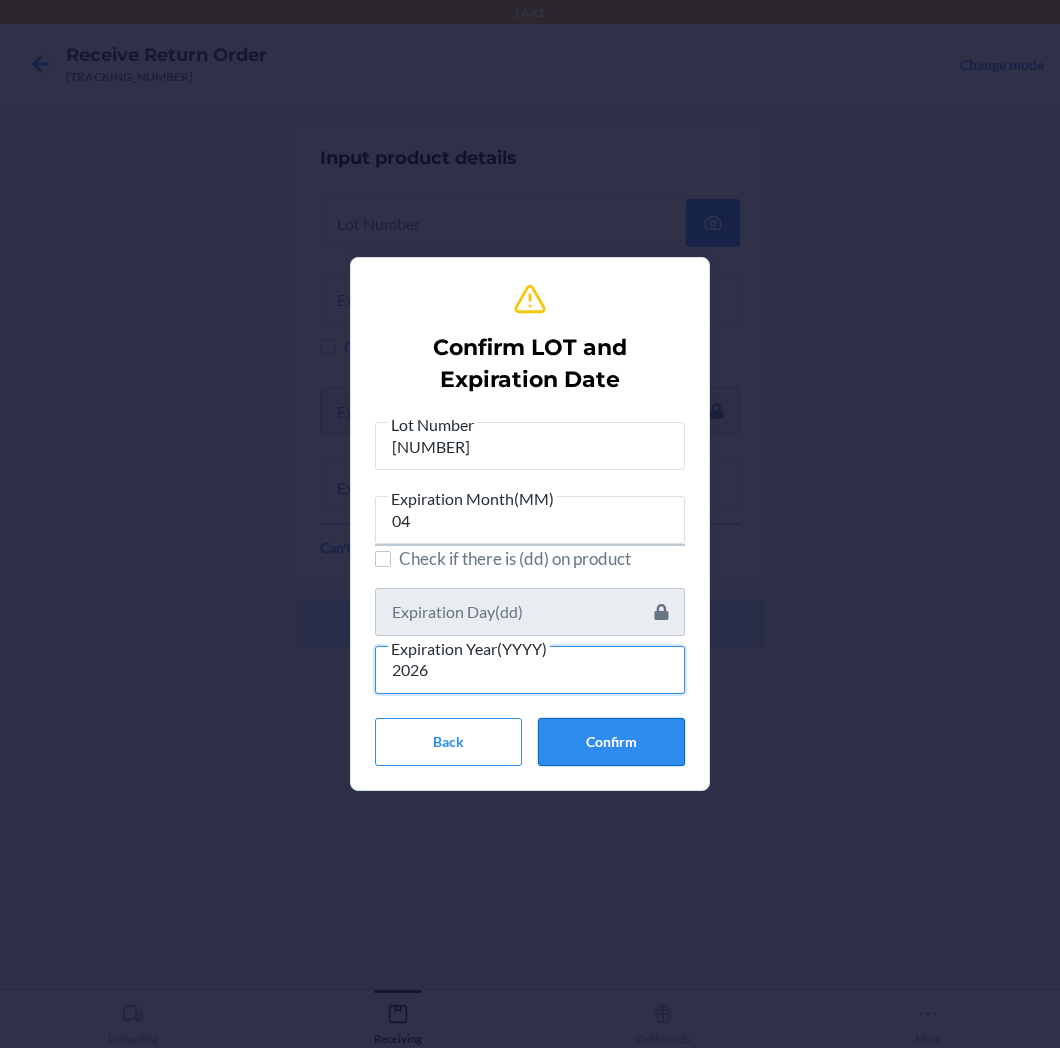 type on "2026" 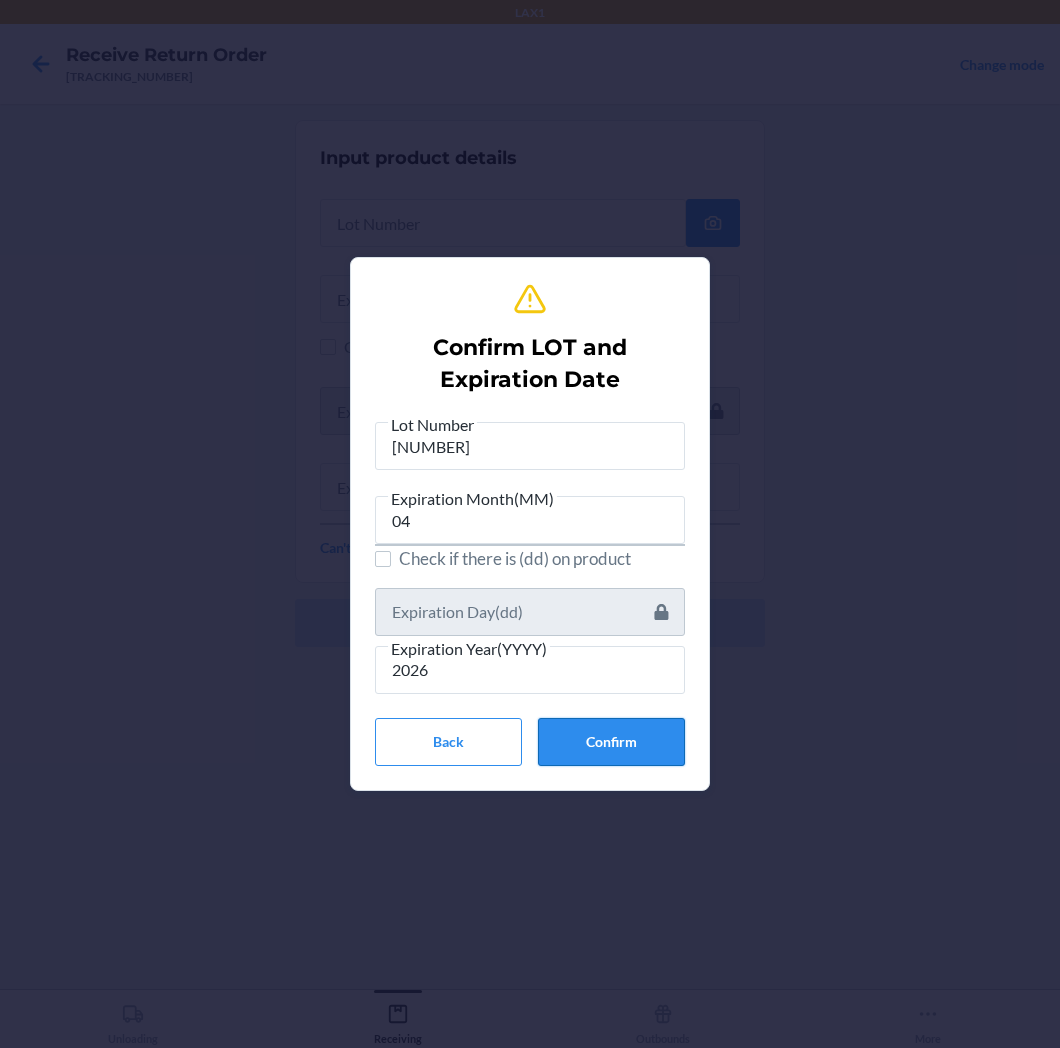 click on "Confirm" at bounding box center (611, 742) 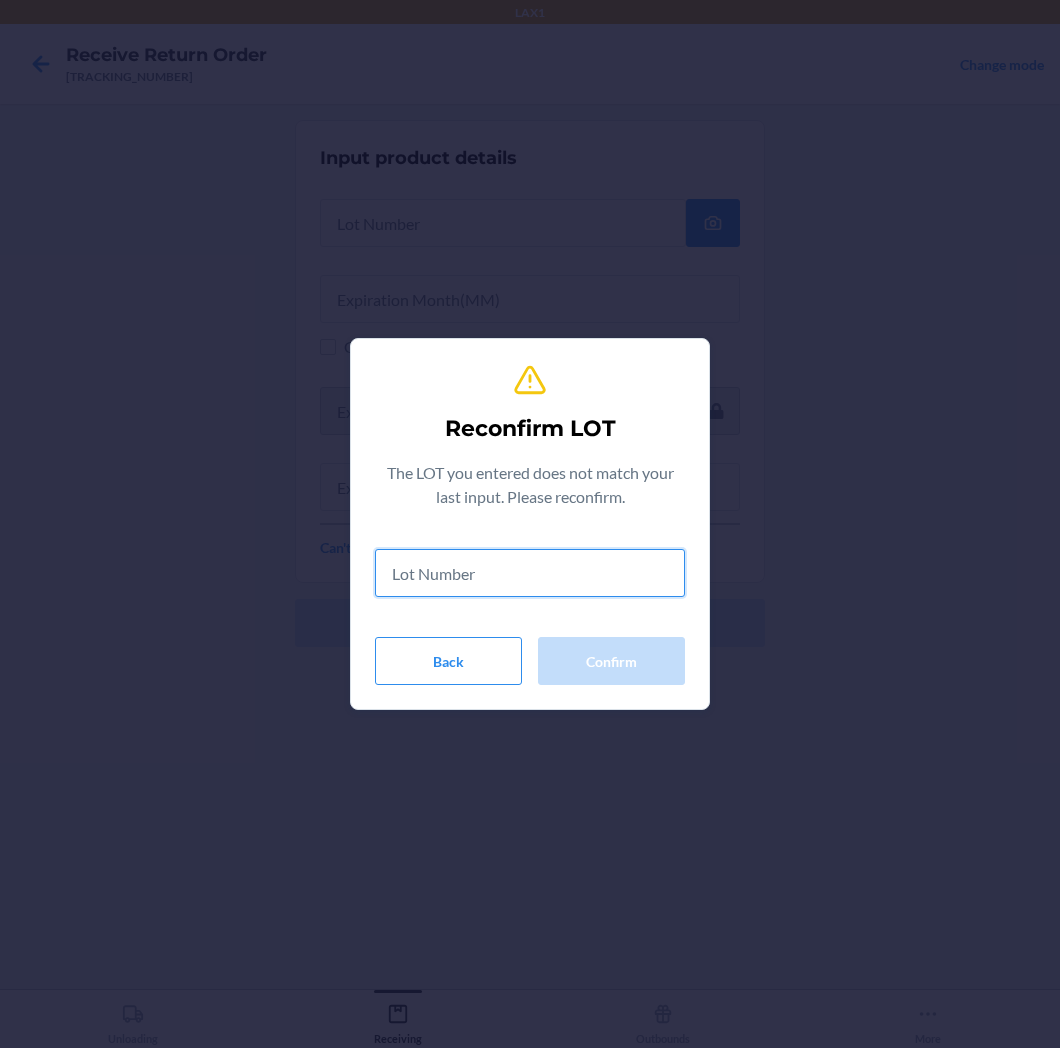 click at bounding box center [530, 573] 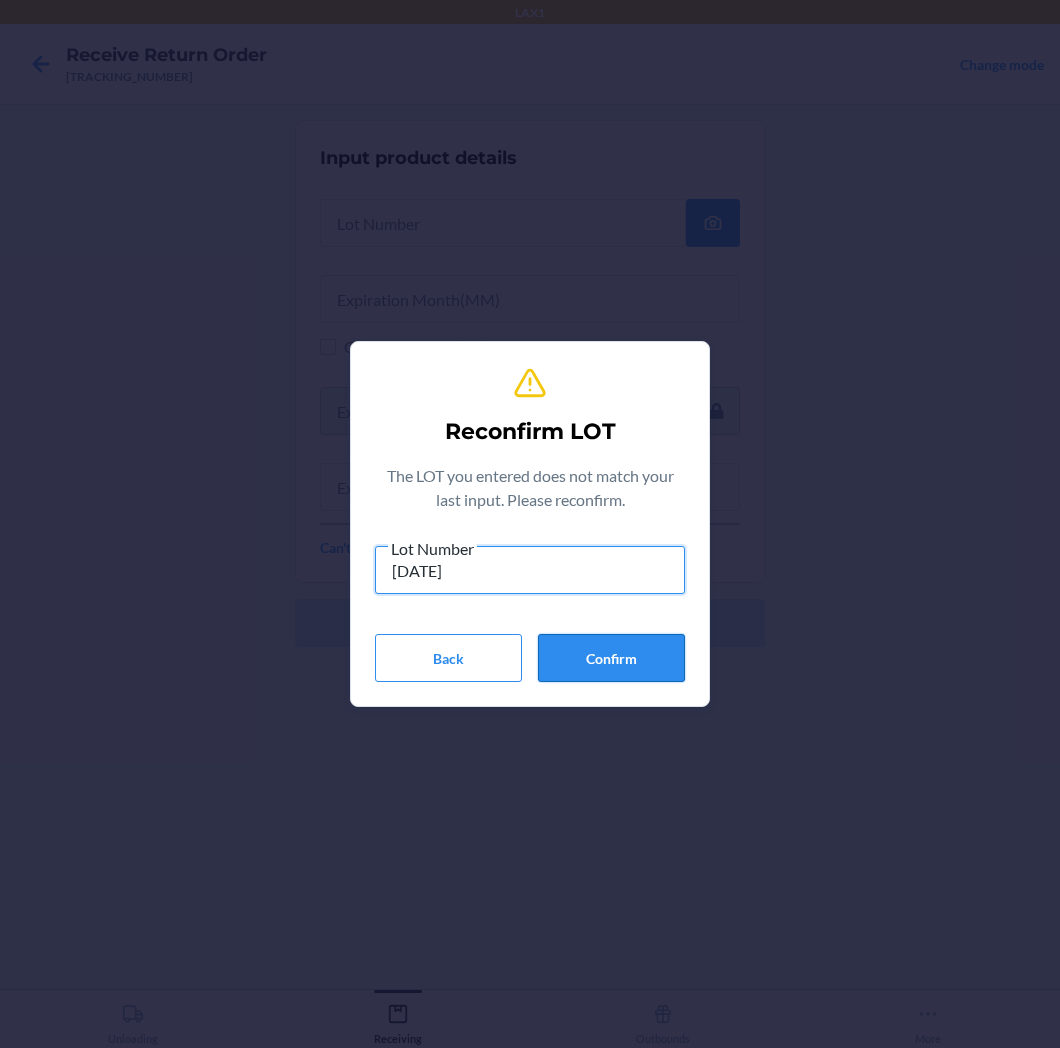 type on "[DATE]" 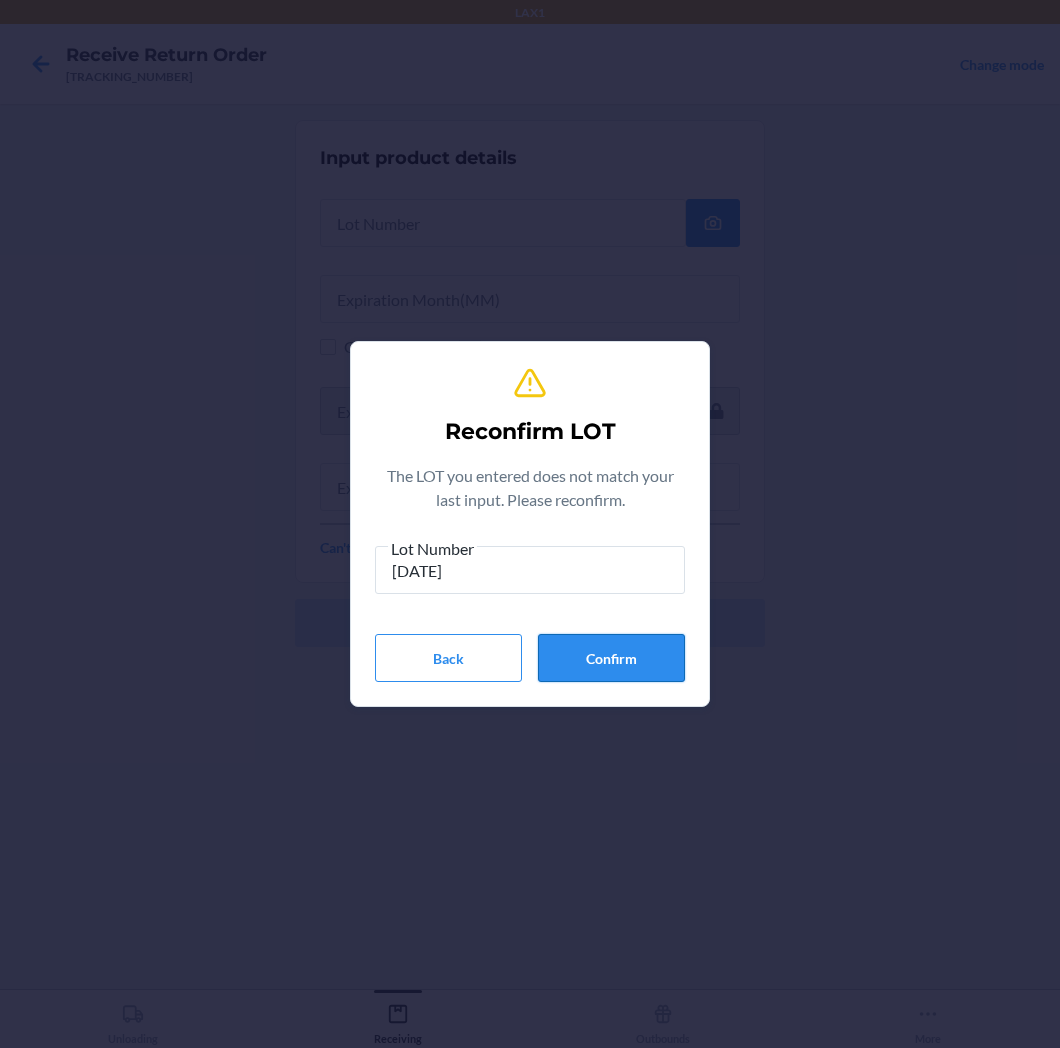 click on "Confirm" at bounding box center [611, 658] 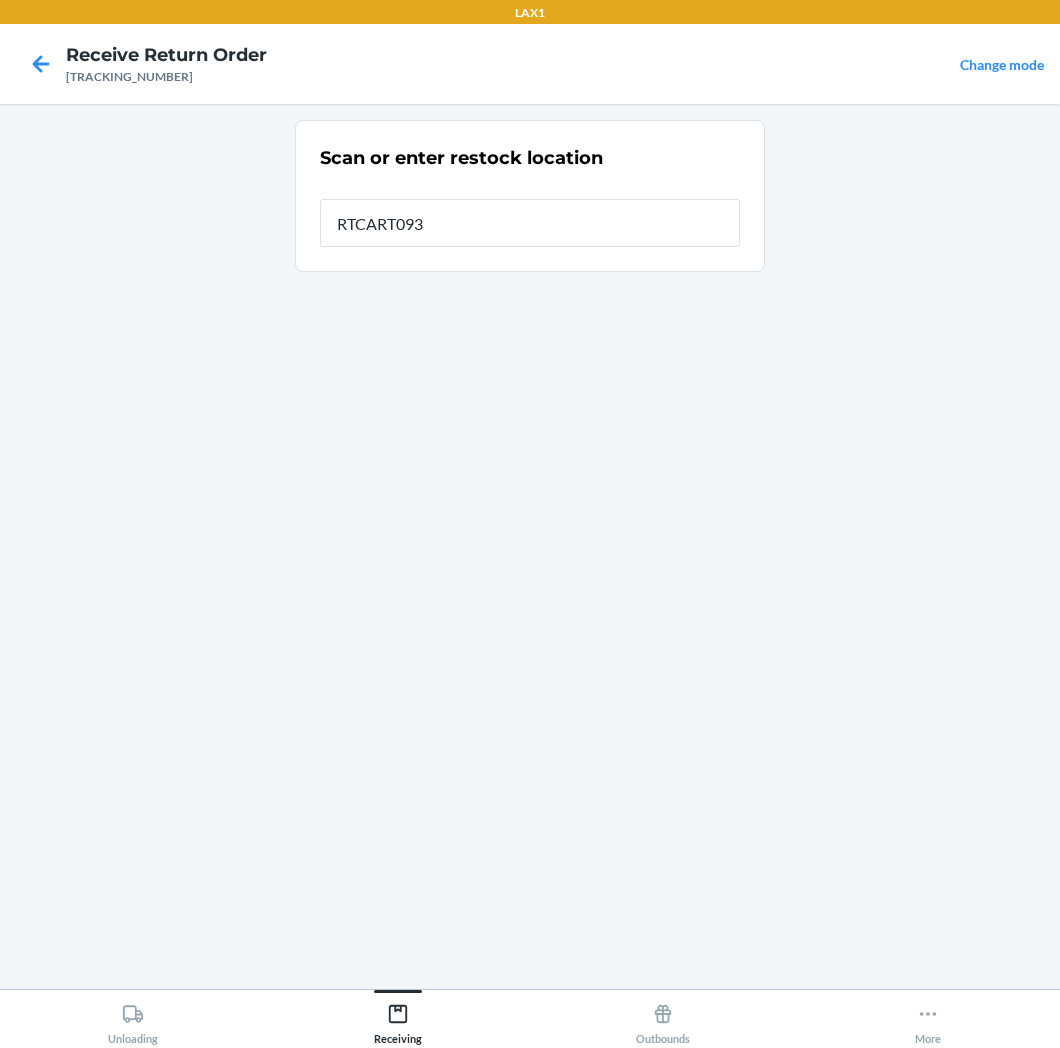 type on "RTCART093" 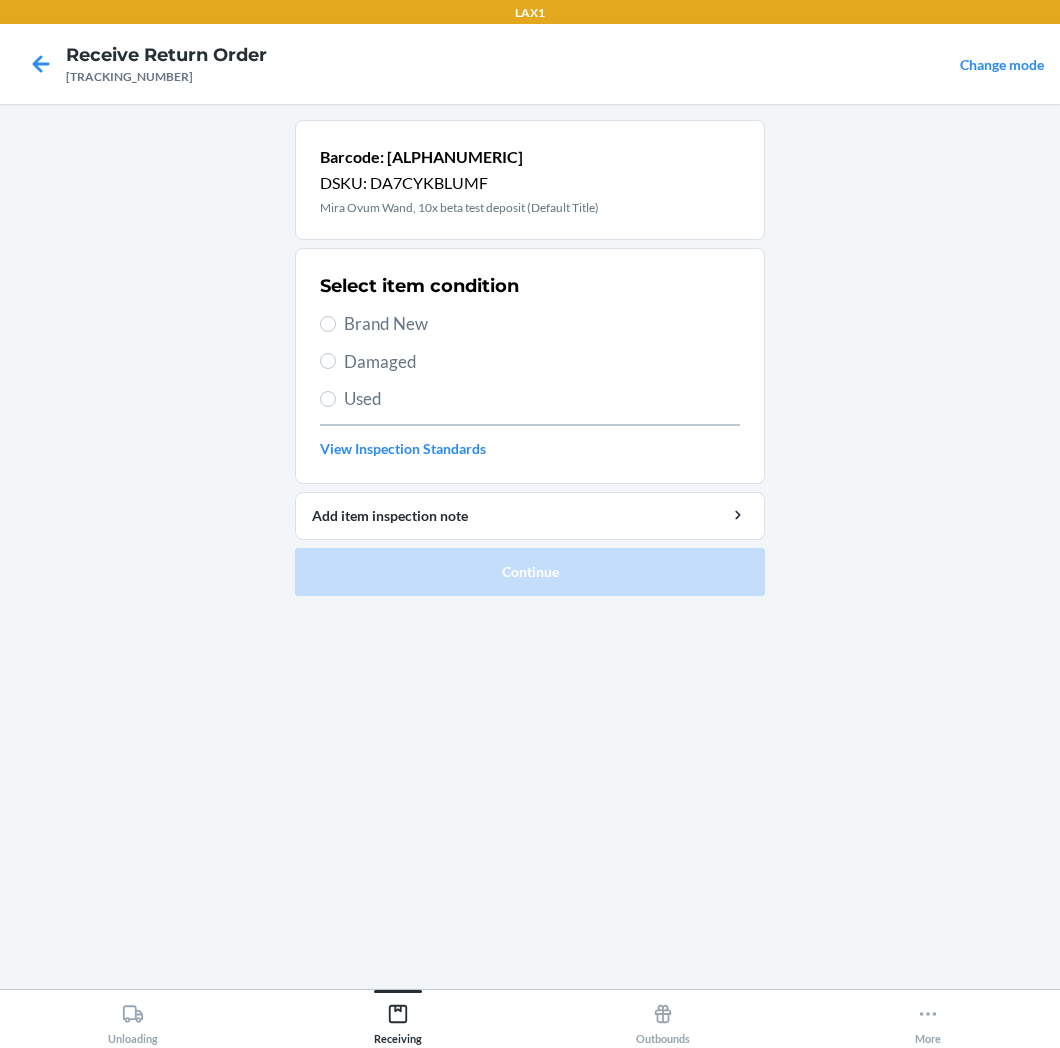 click on "Brand New" at bounding box center (542, 324) 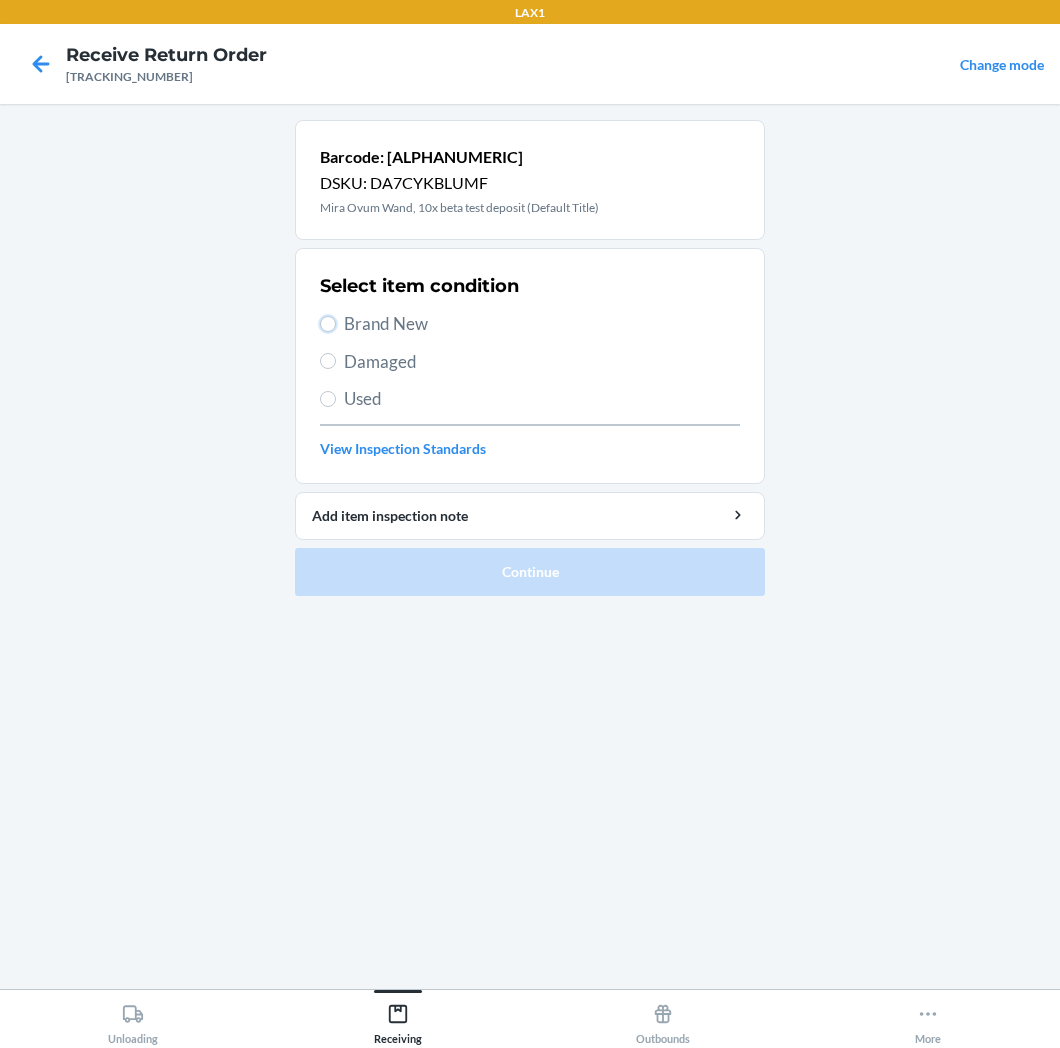 click on "Brand New" at bounding box center (328, 324) 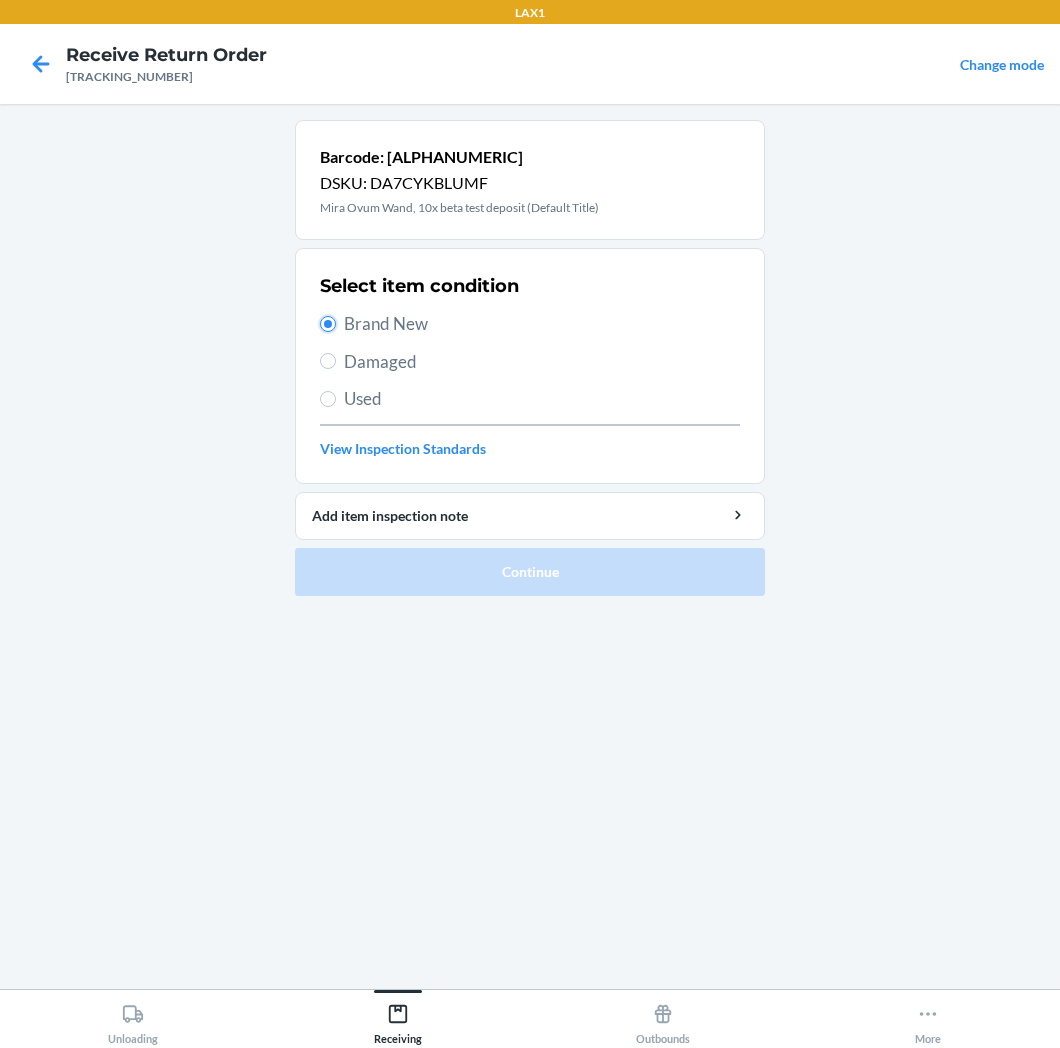 radio on "true" 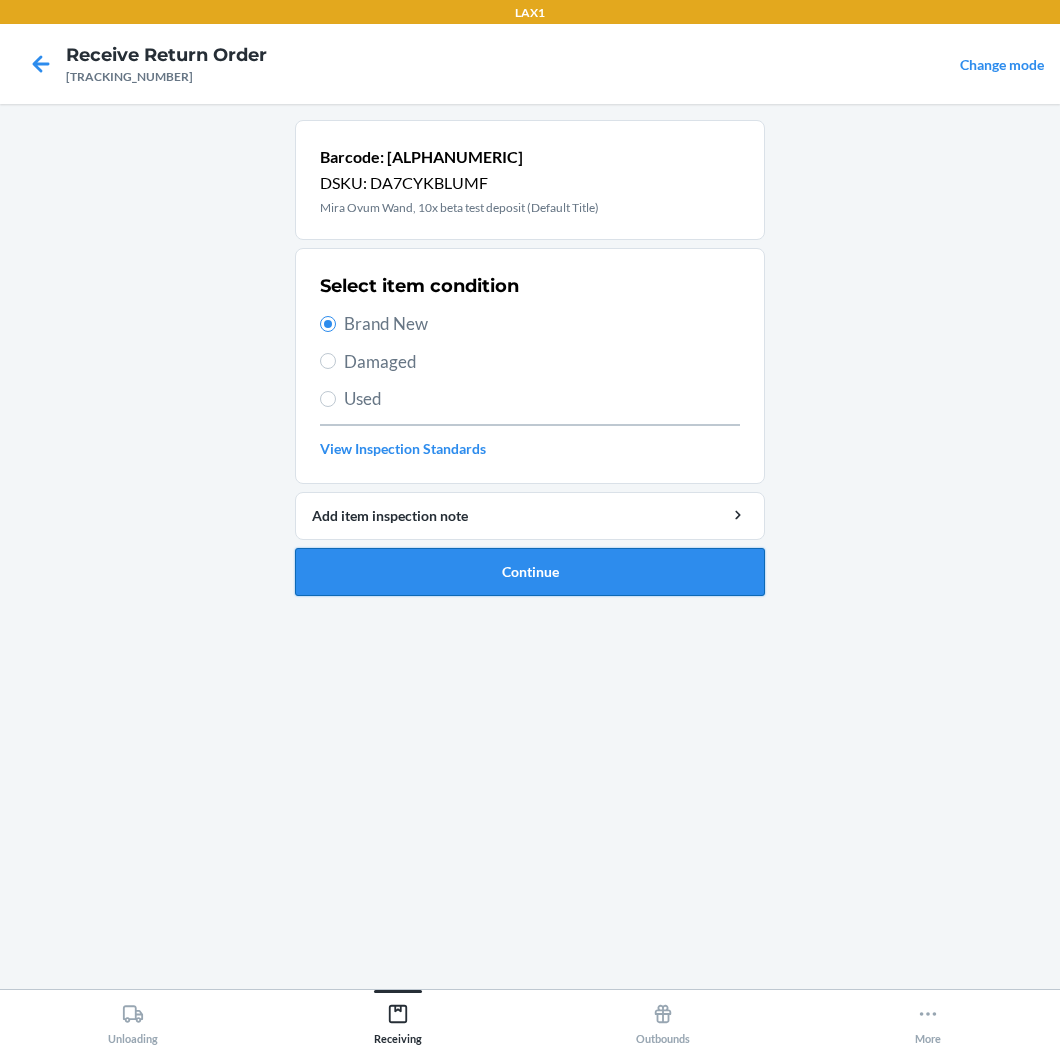 click on "Continue" at bounding box center (530, 572) 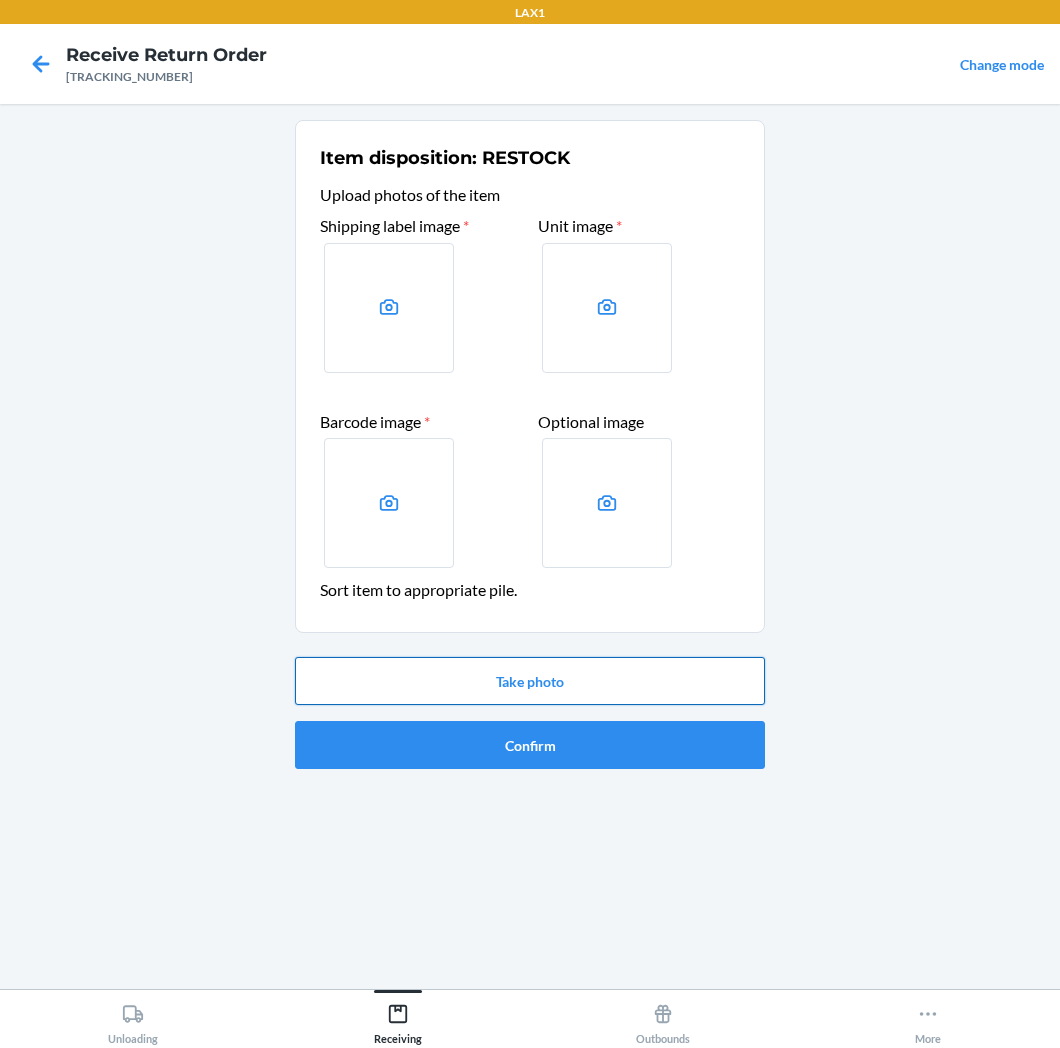 click on "Take photo" at bounding box center (530, 681) 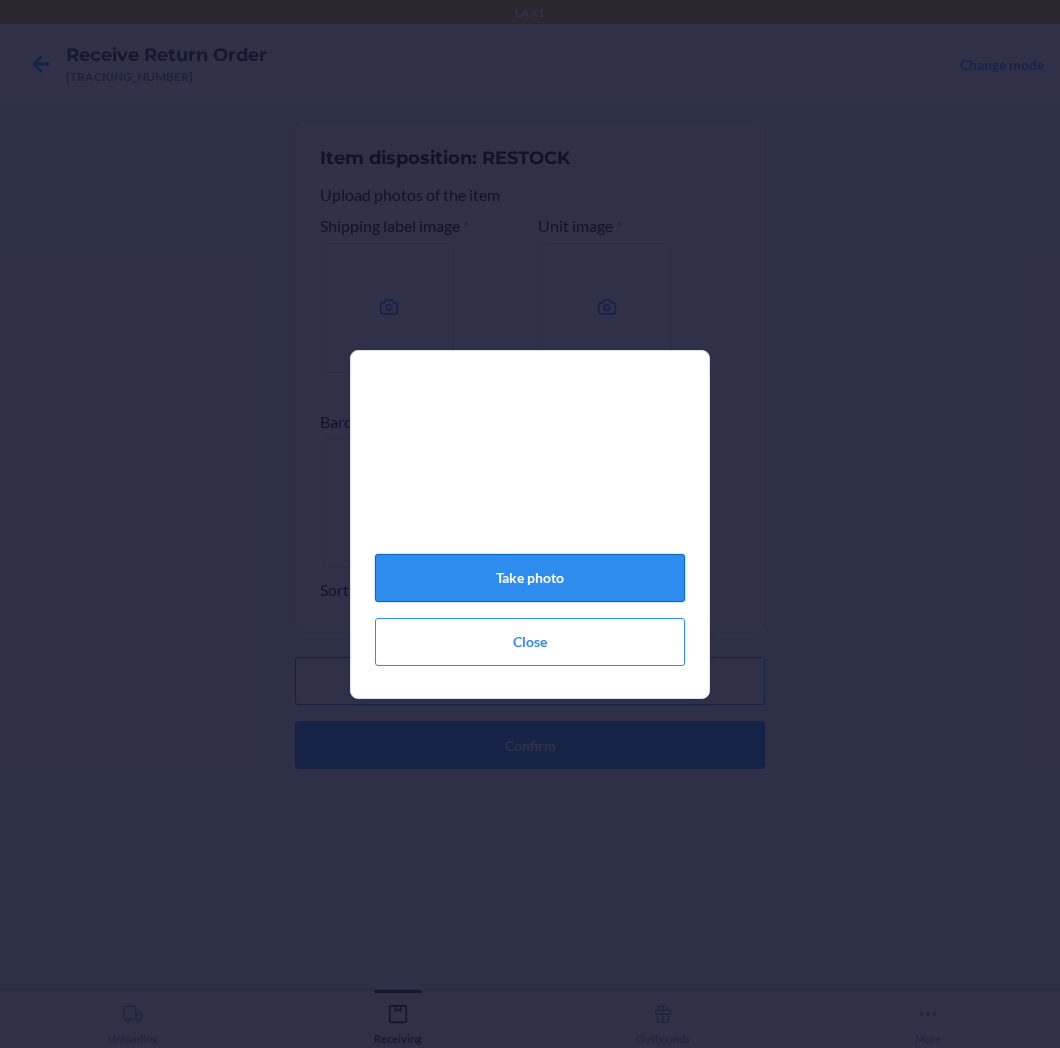 click on "Take photo" 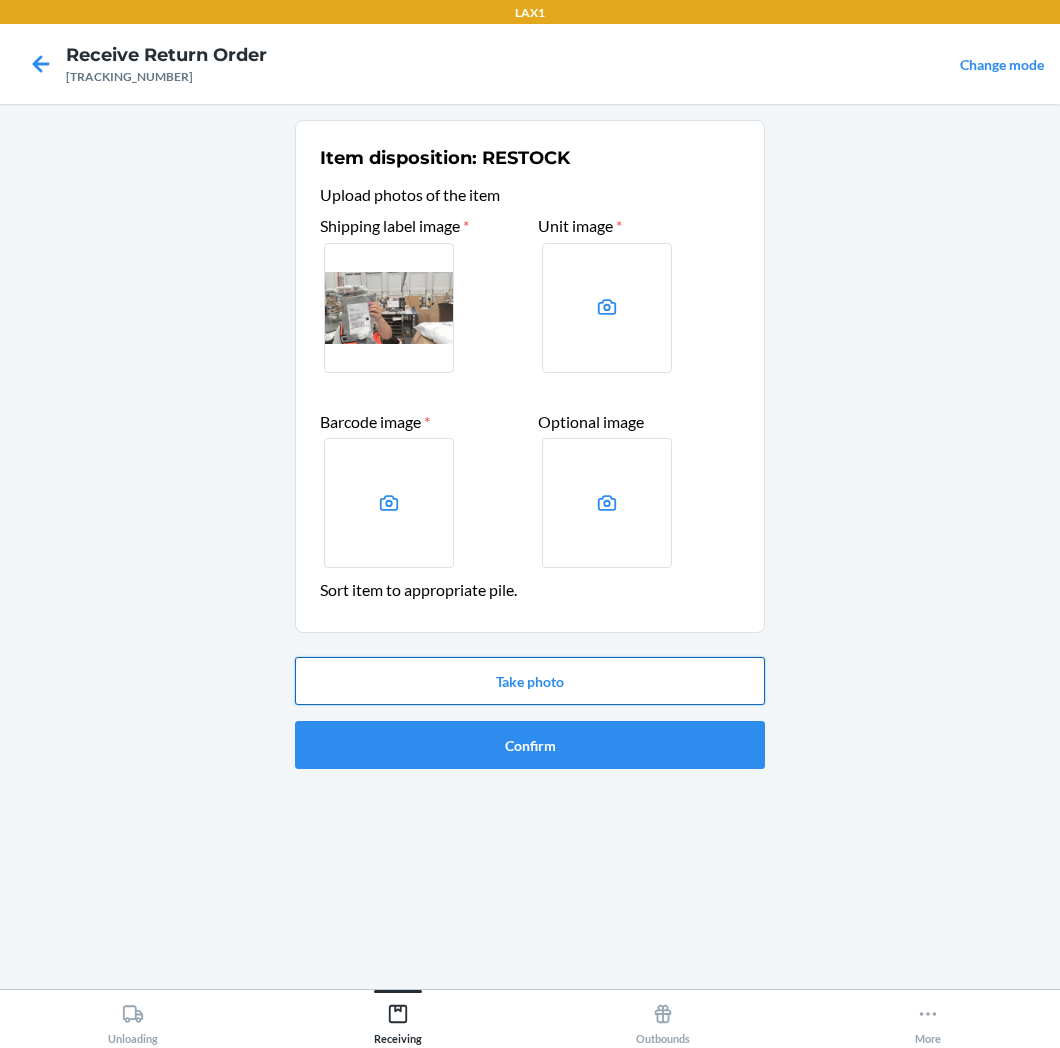 click on "Take photo" at bounding box center [530, 681] 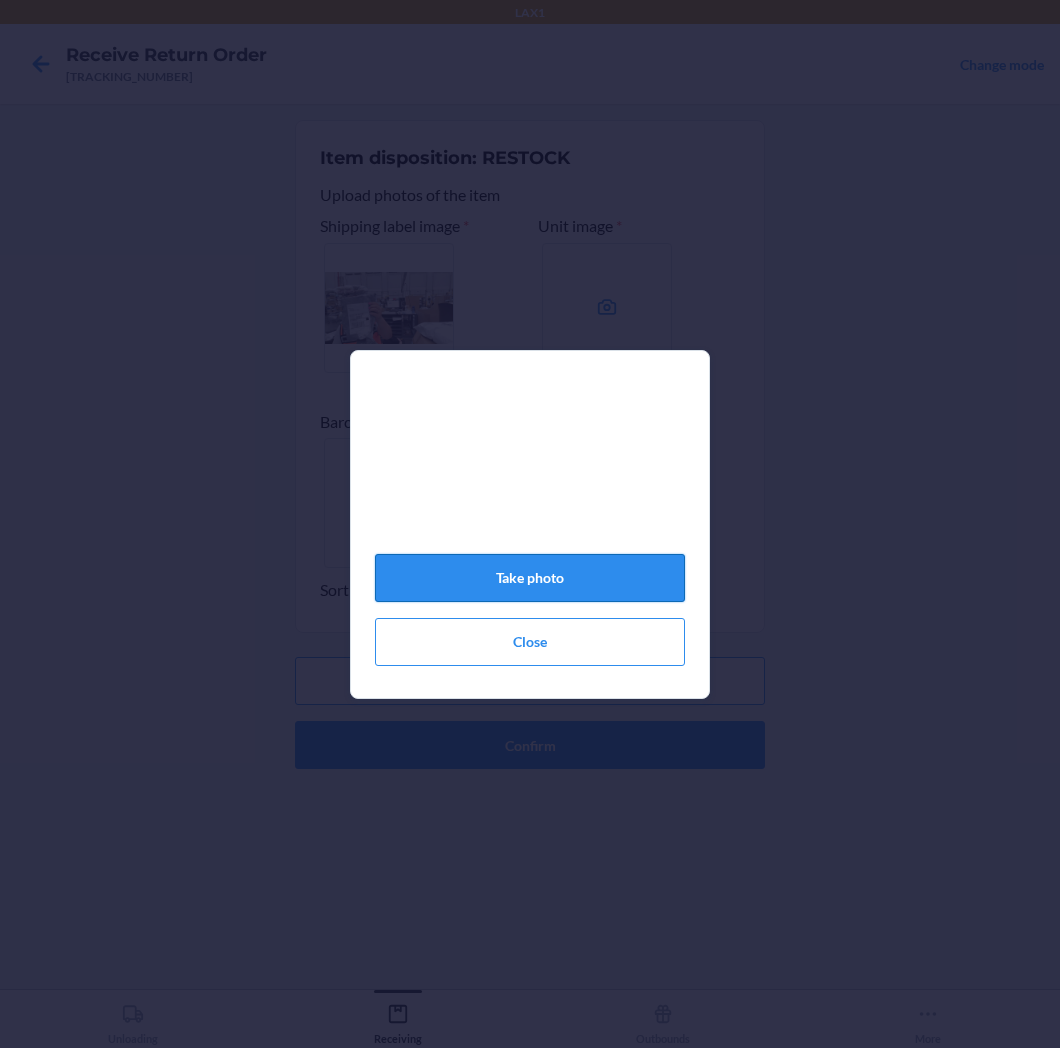 click on "Take photo" 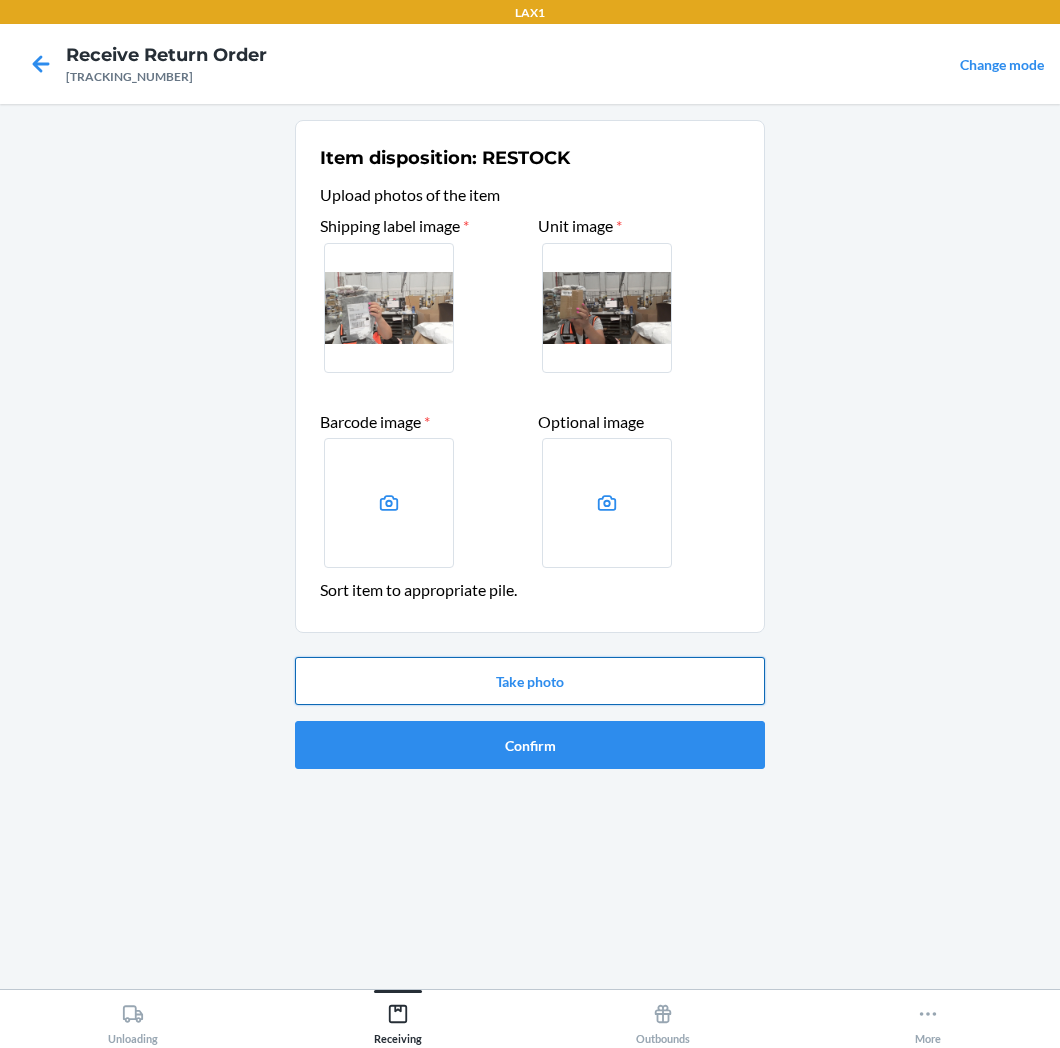 click on "Take photo" at bounding box center [530, 681] 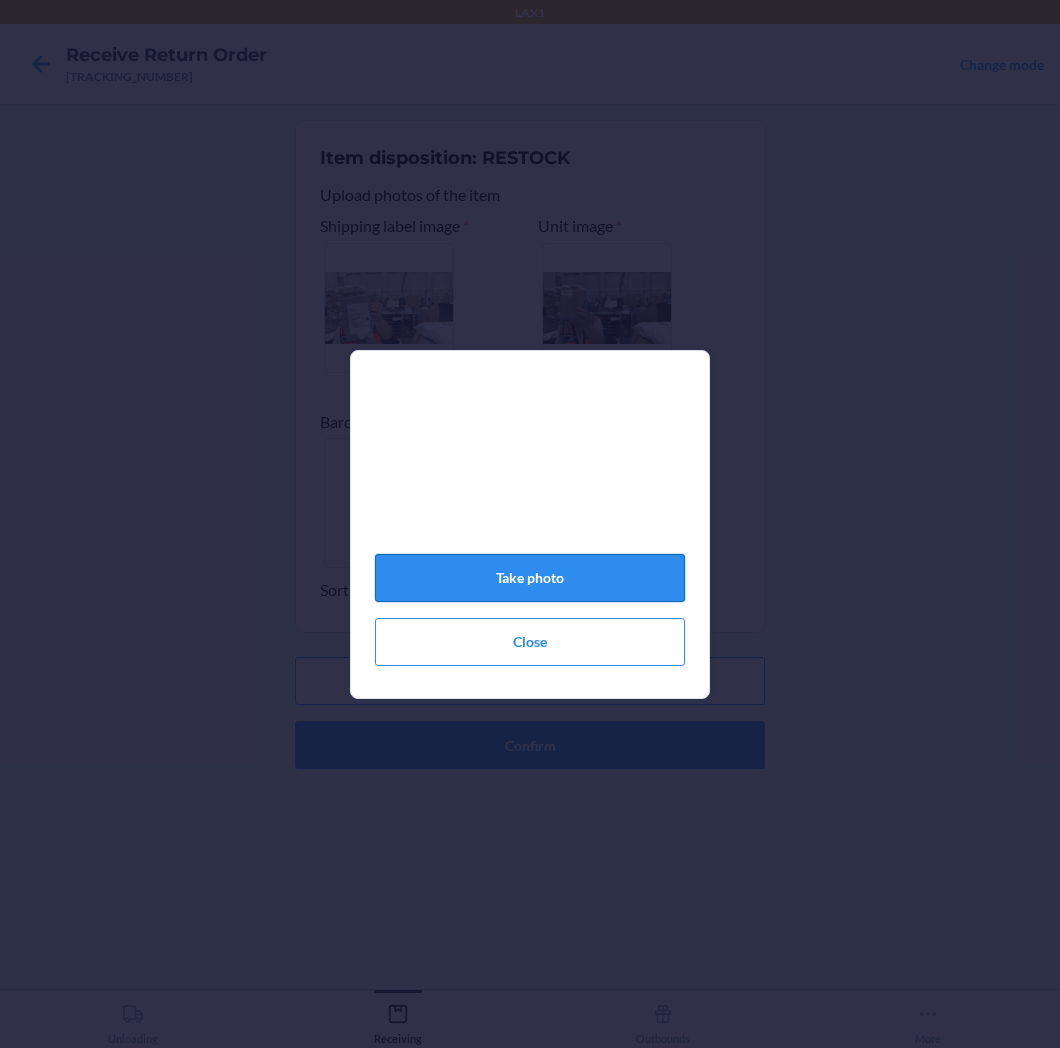 click on "Take photo" 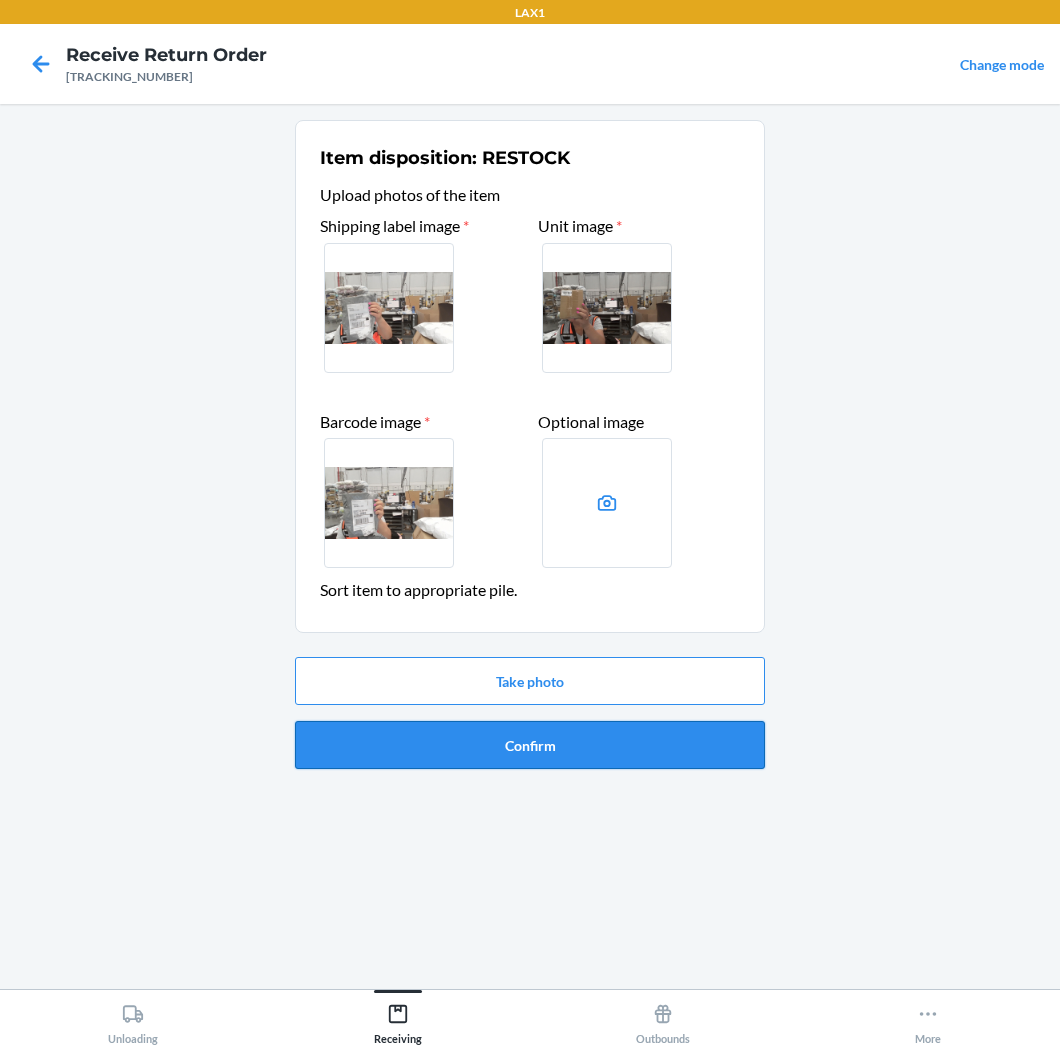 click on "Confirm" at bounding box center (530, 745) 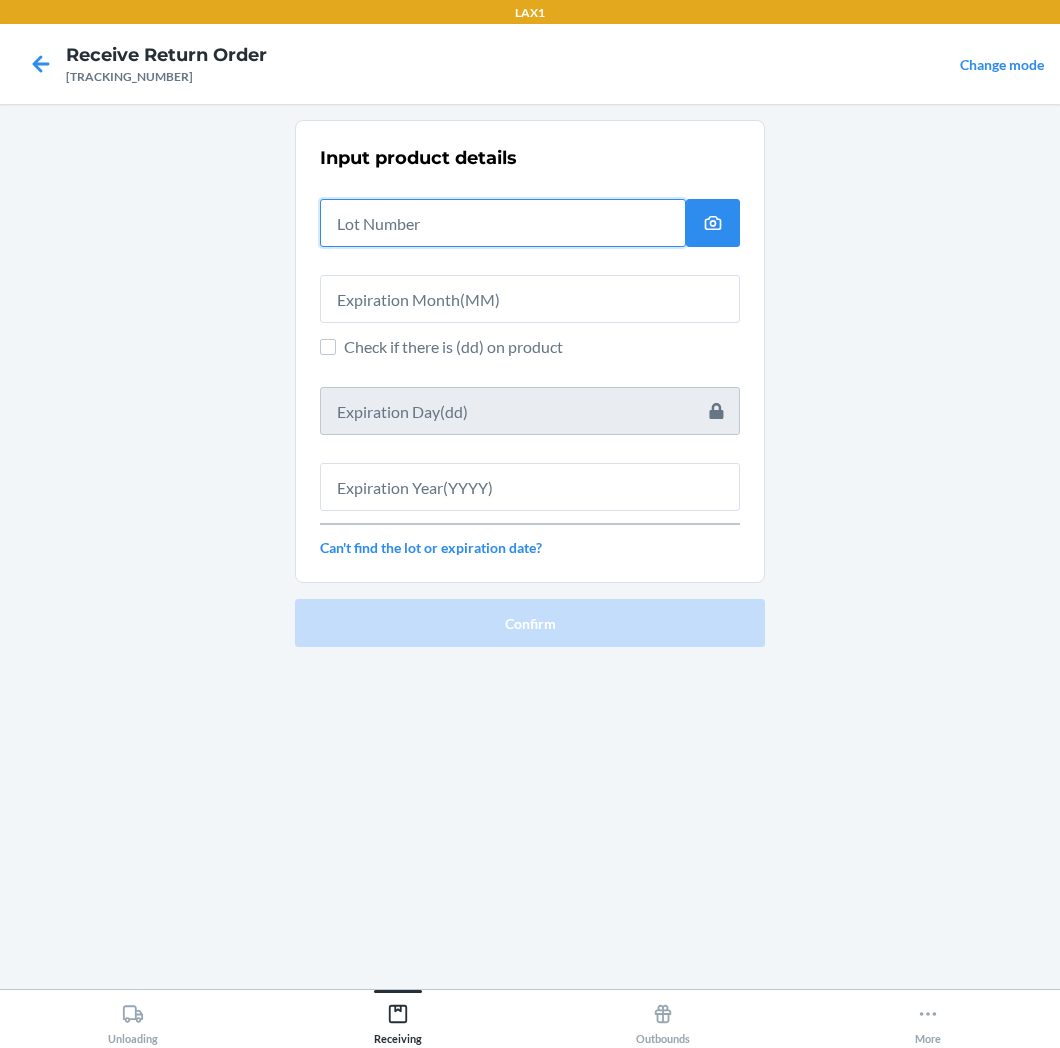 click at bounding box center [503, 223] 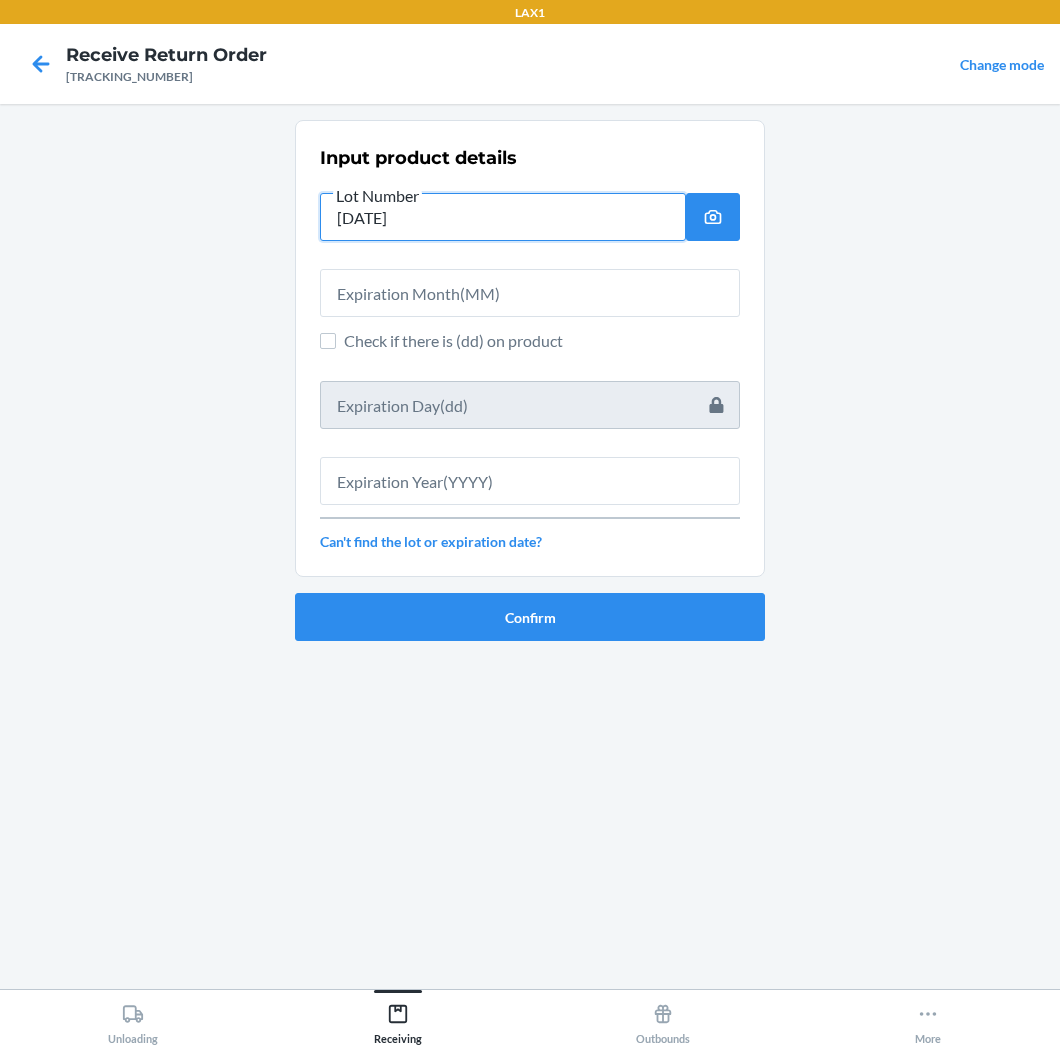 type on "[DATE]" 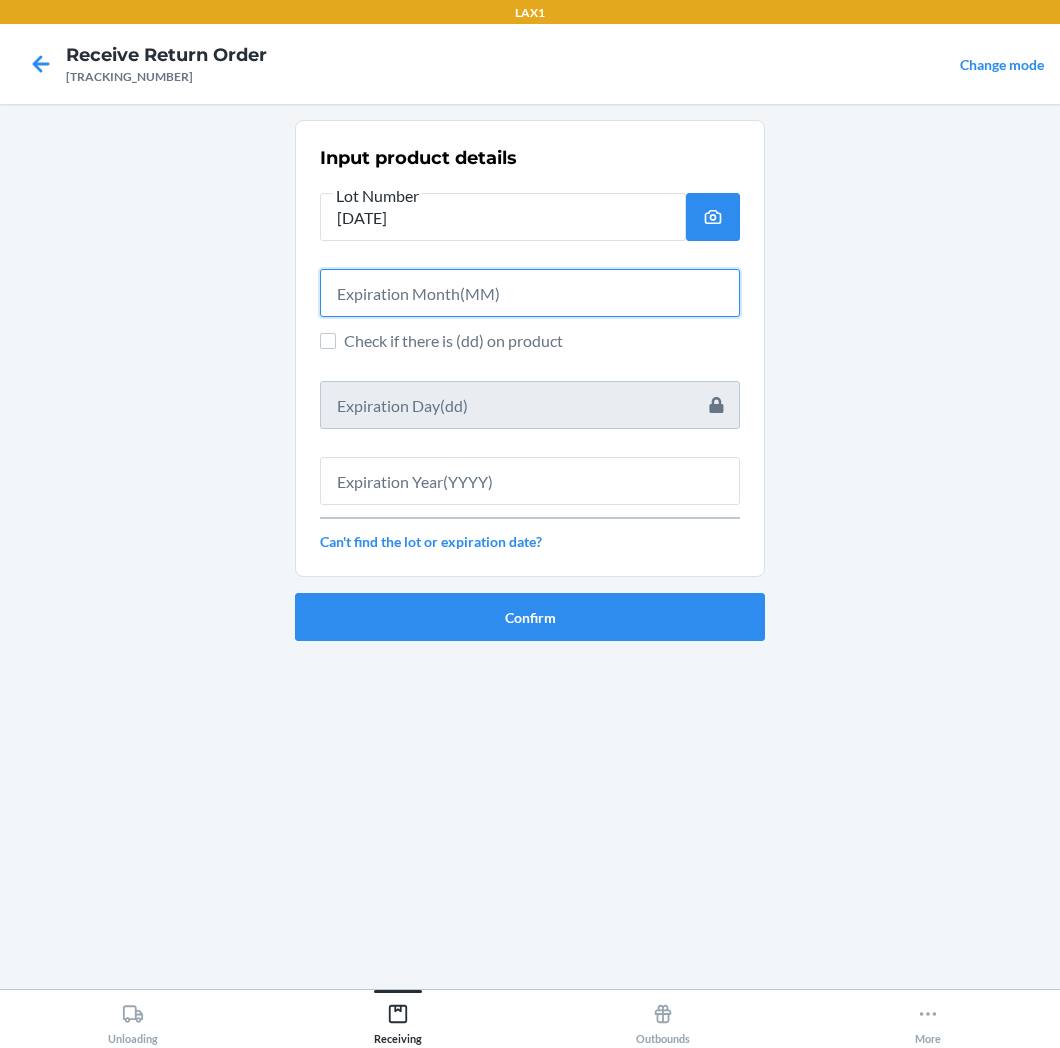 click at bounding box center [530, 293] 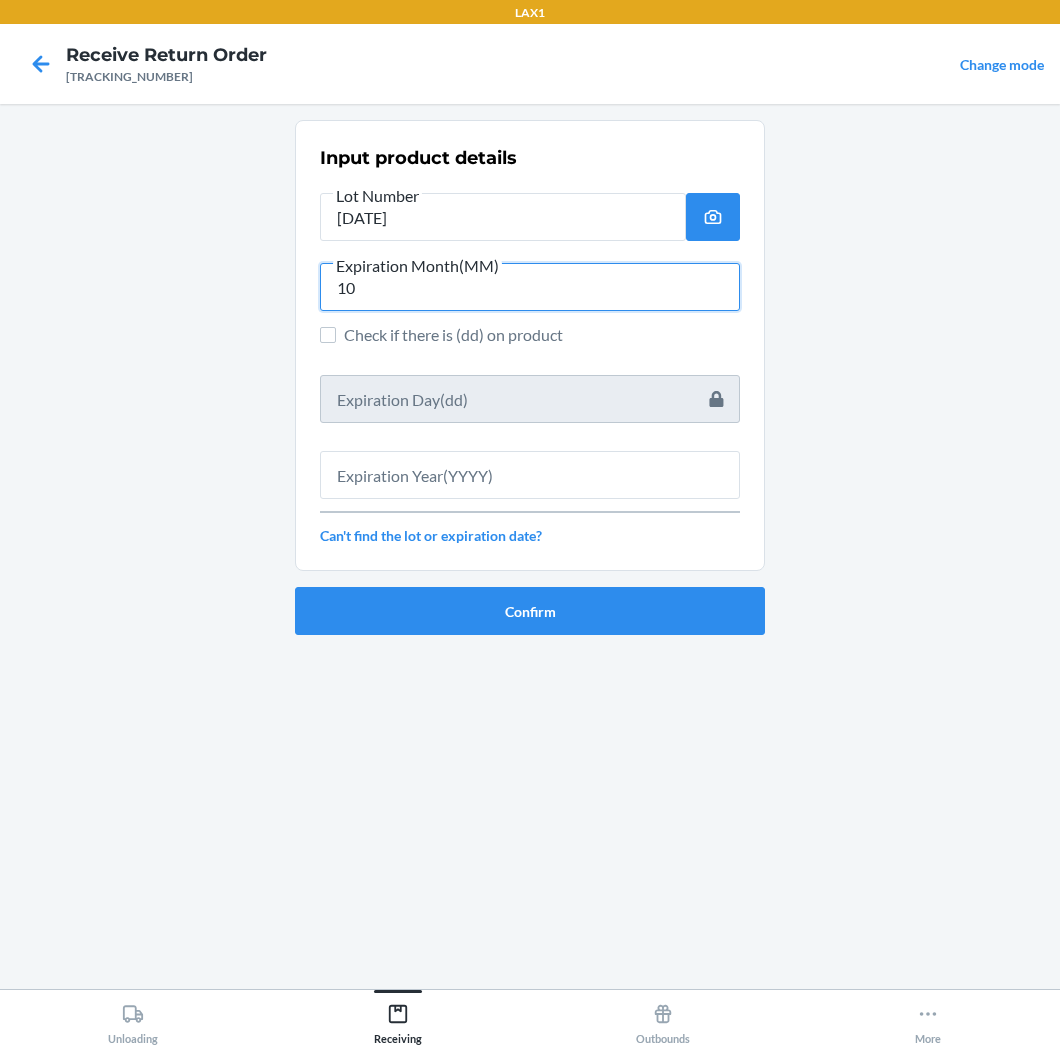 type on "10" 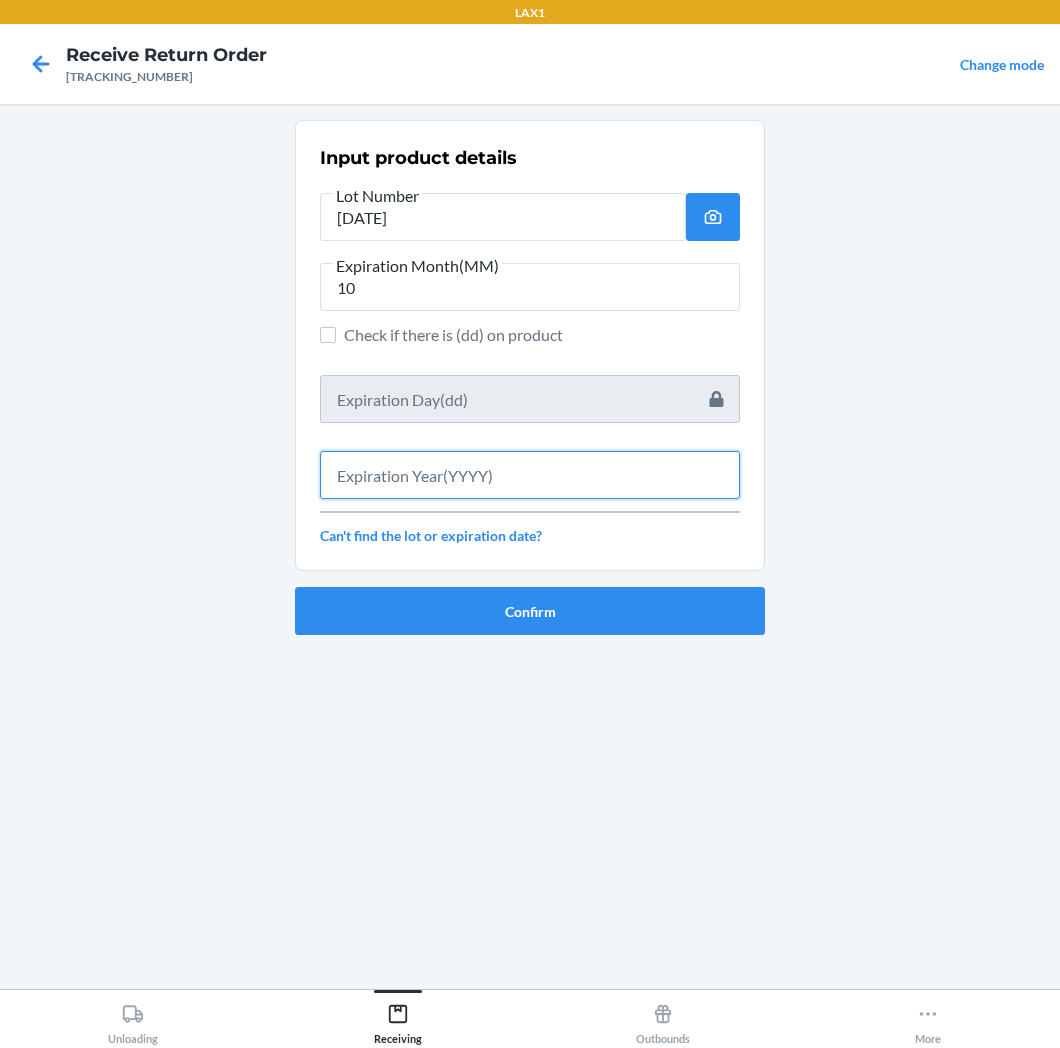 click at bounding box center [530, 475] 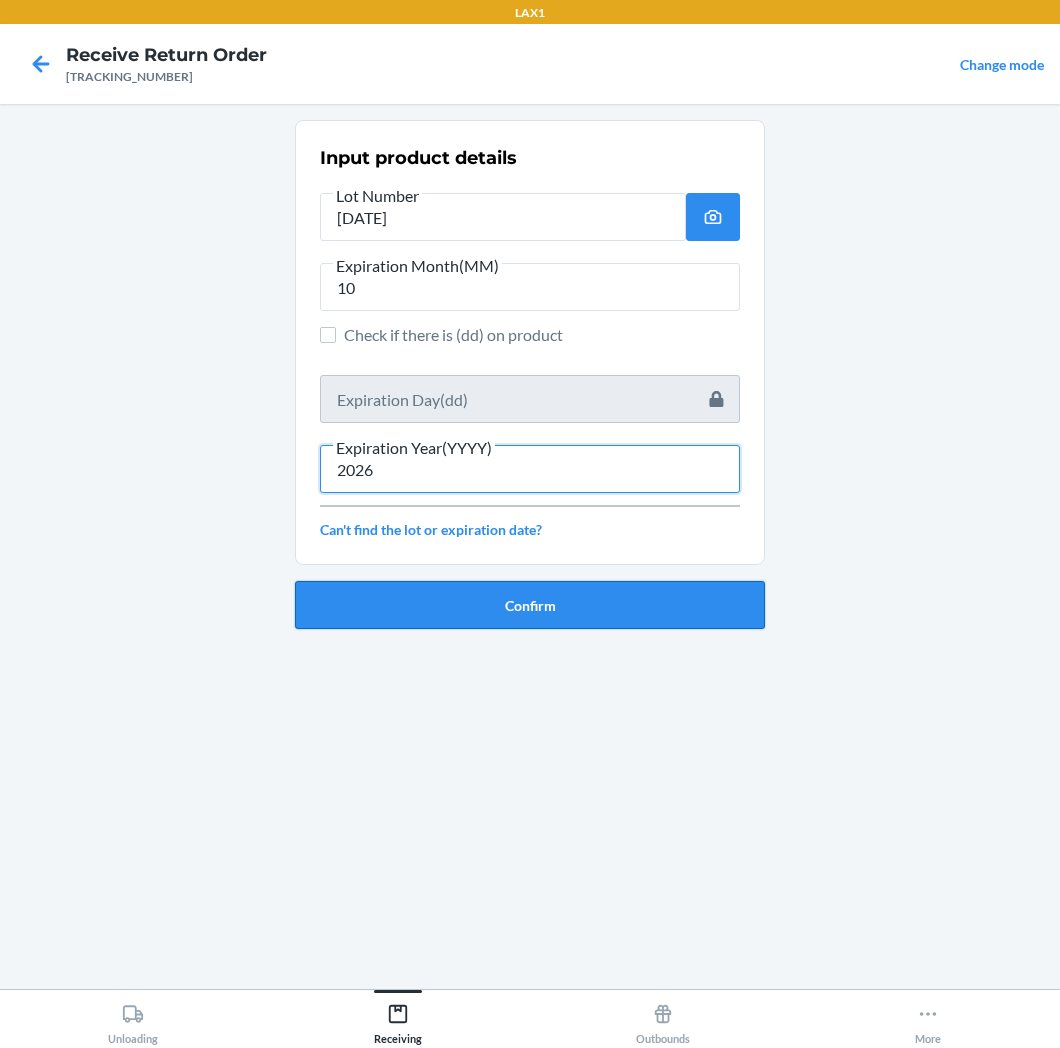 type on "2026" 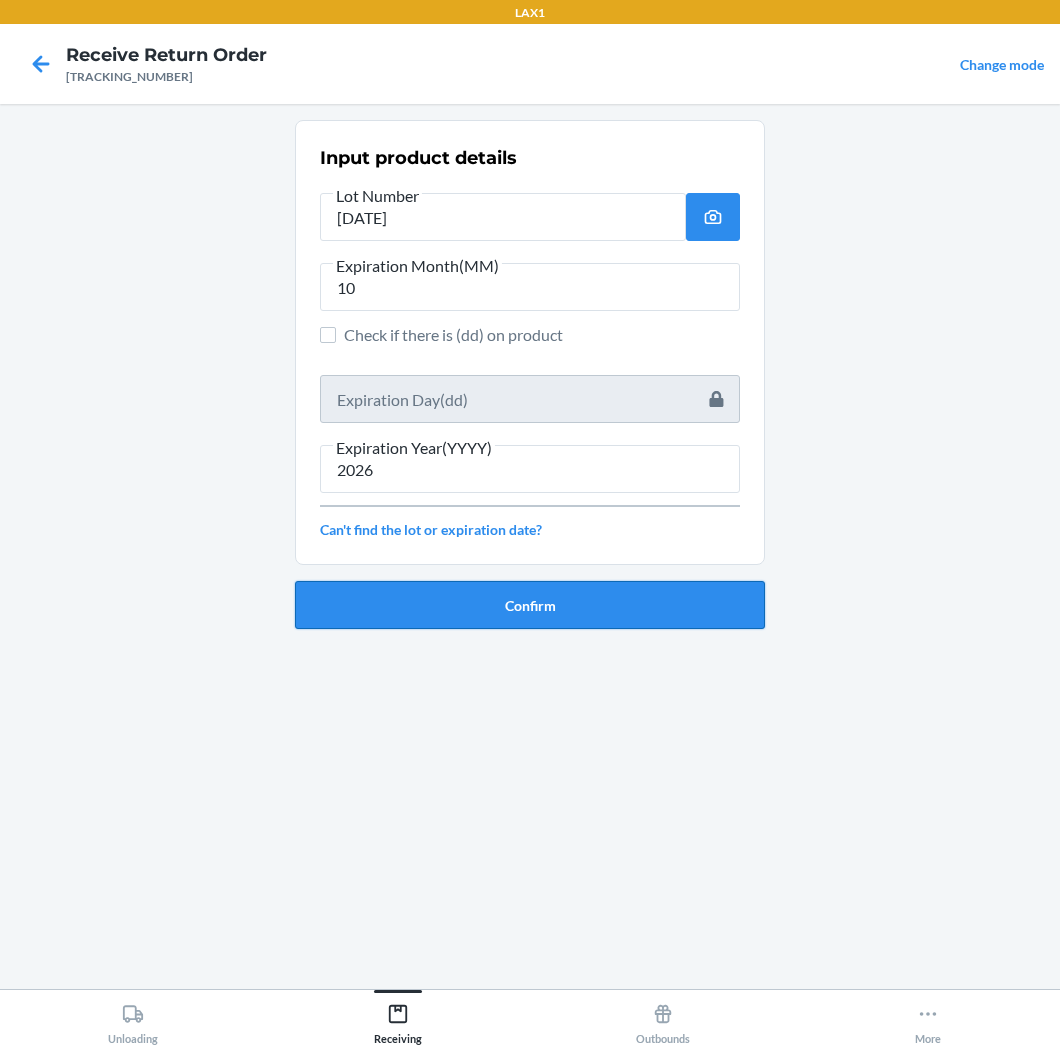 click on "Confirm" at bounding box center [530, 605] 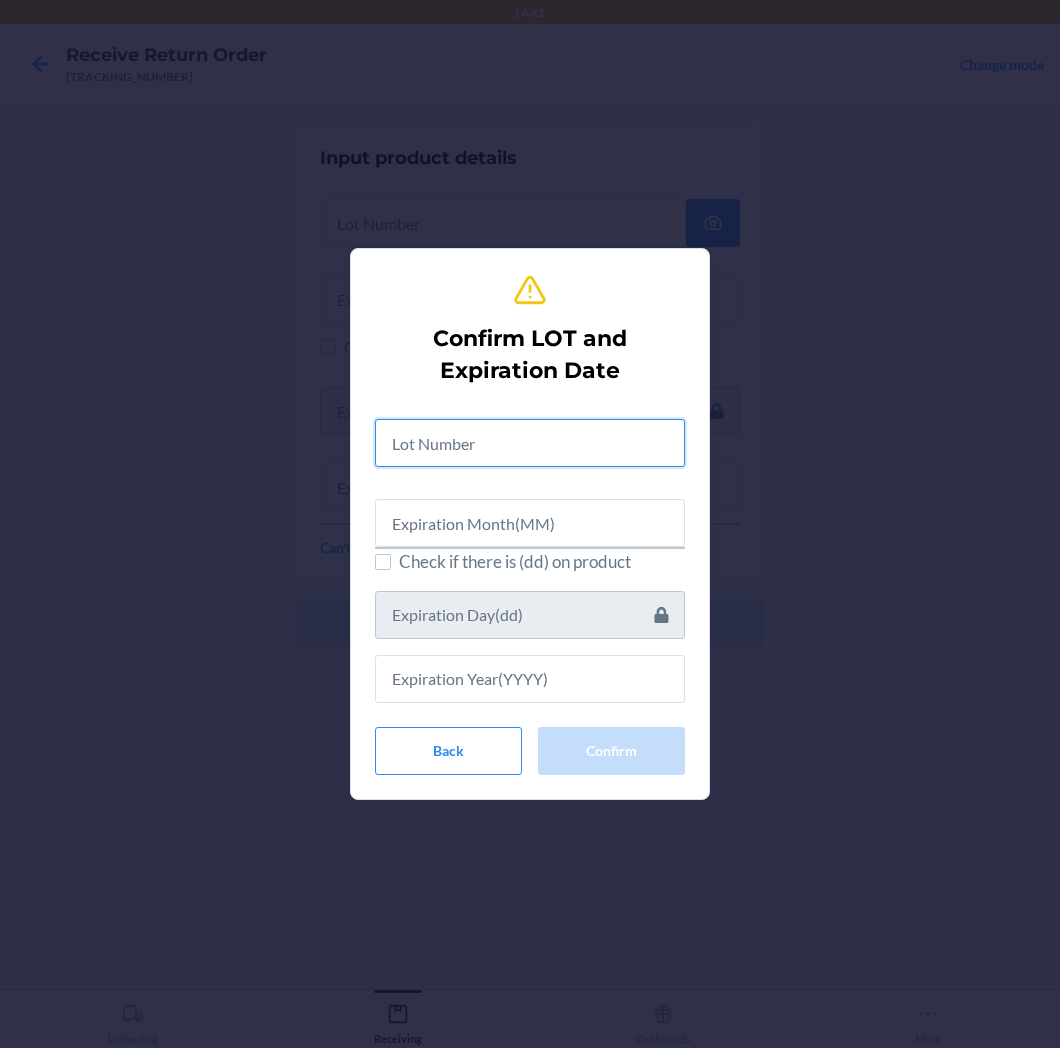 click at bounding box center (530, 443) 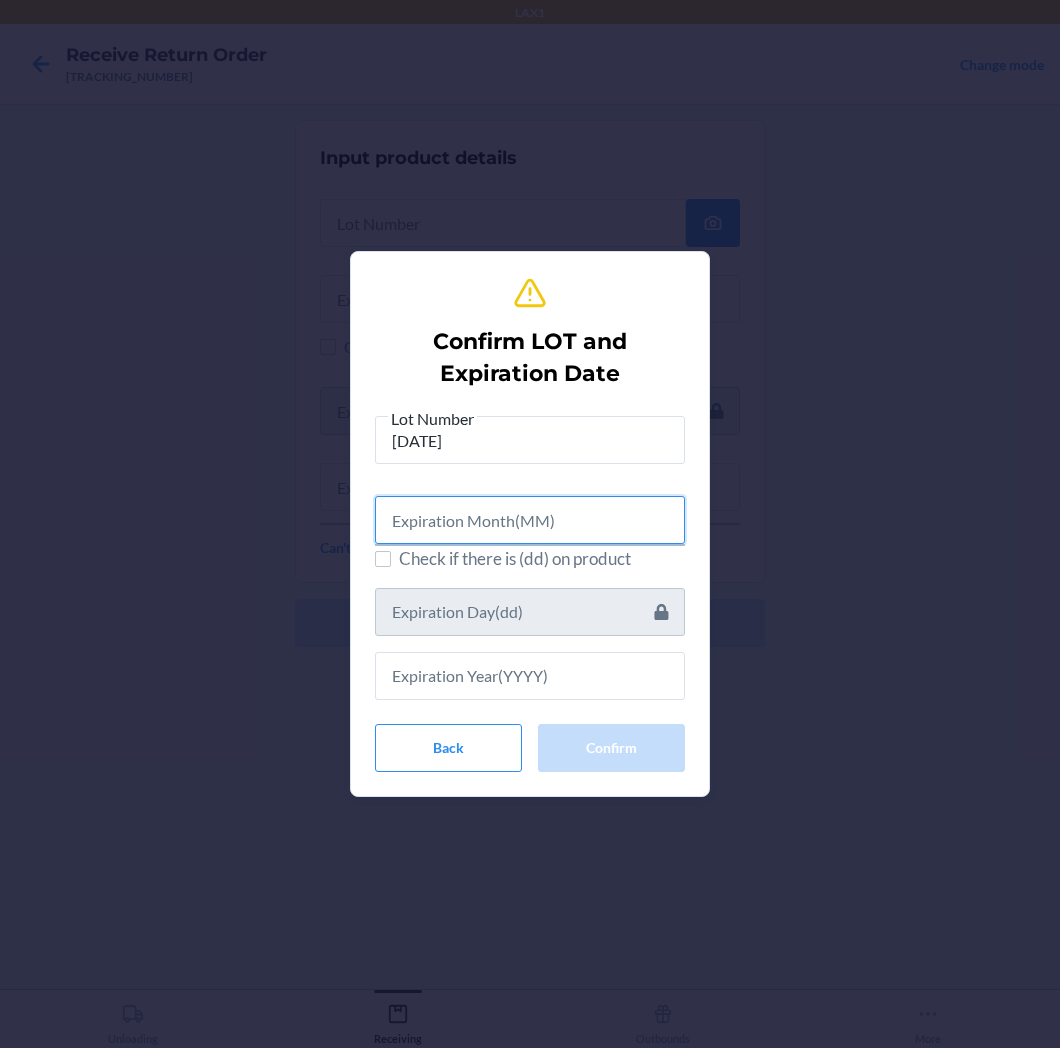 click at bounding box center [530, 520] 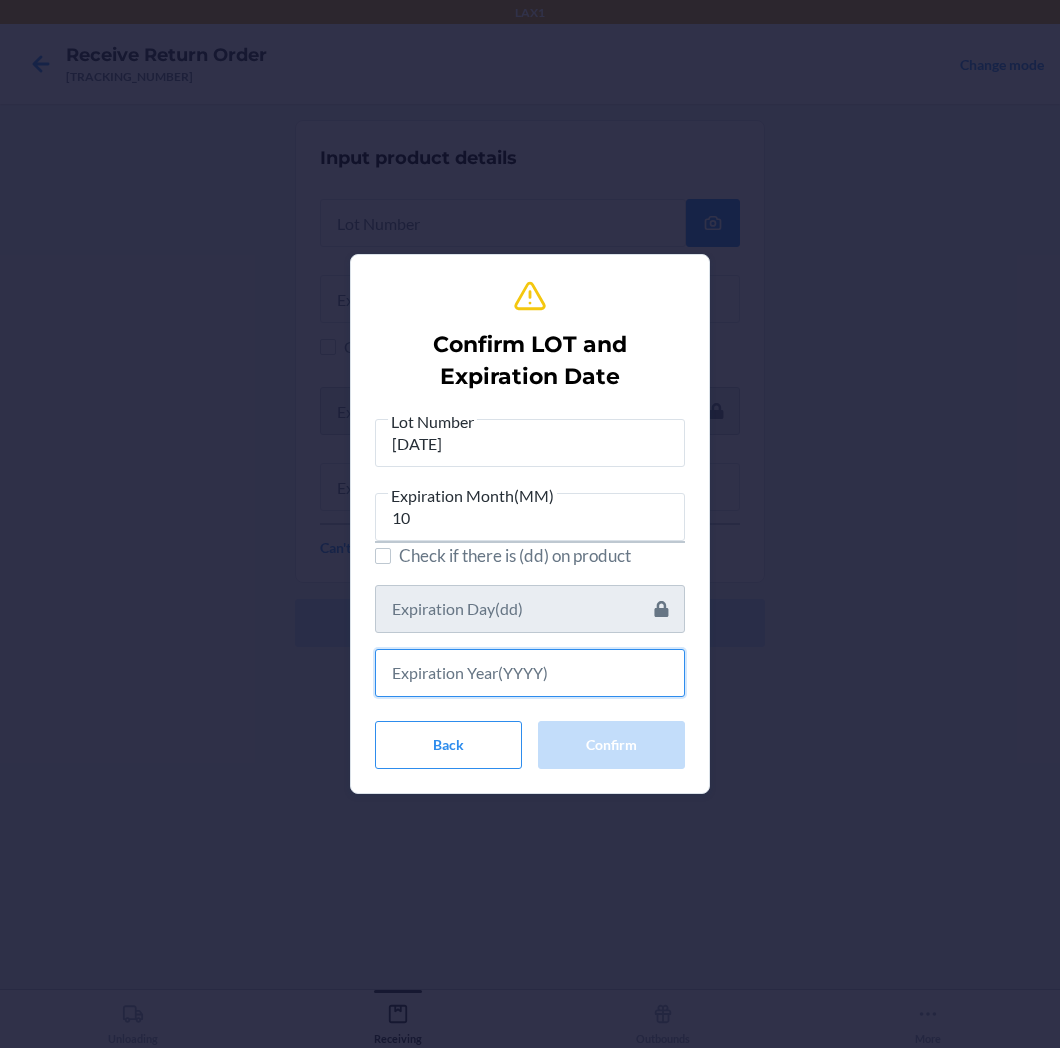 click at bounding box center [530, 673] 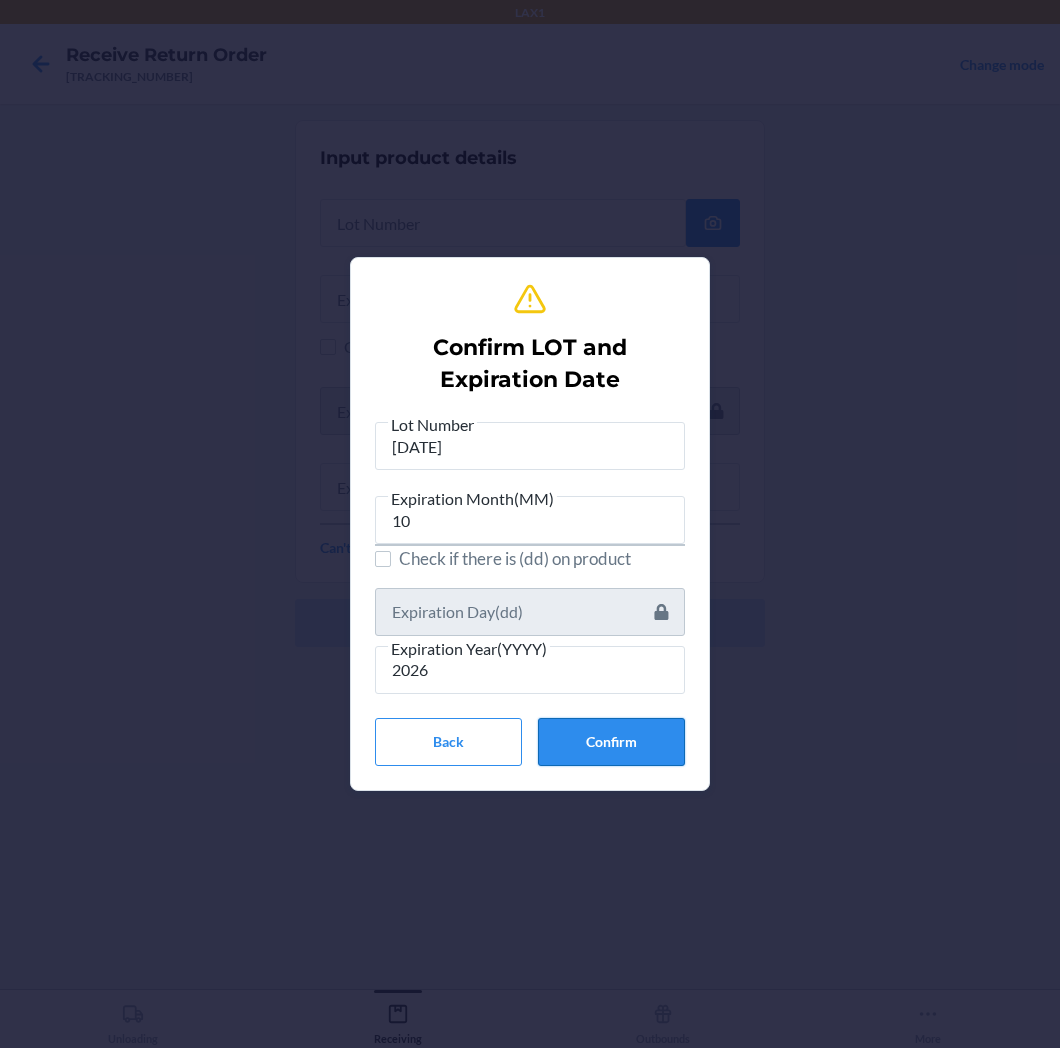 click on "Confirm" at bounding box center [611, 742] 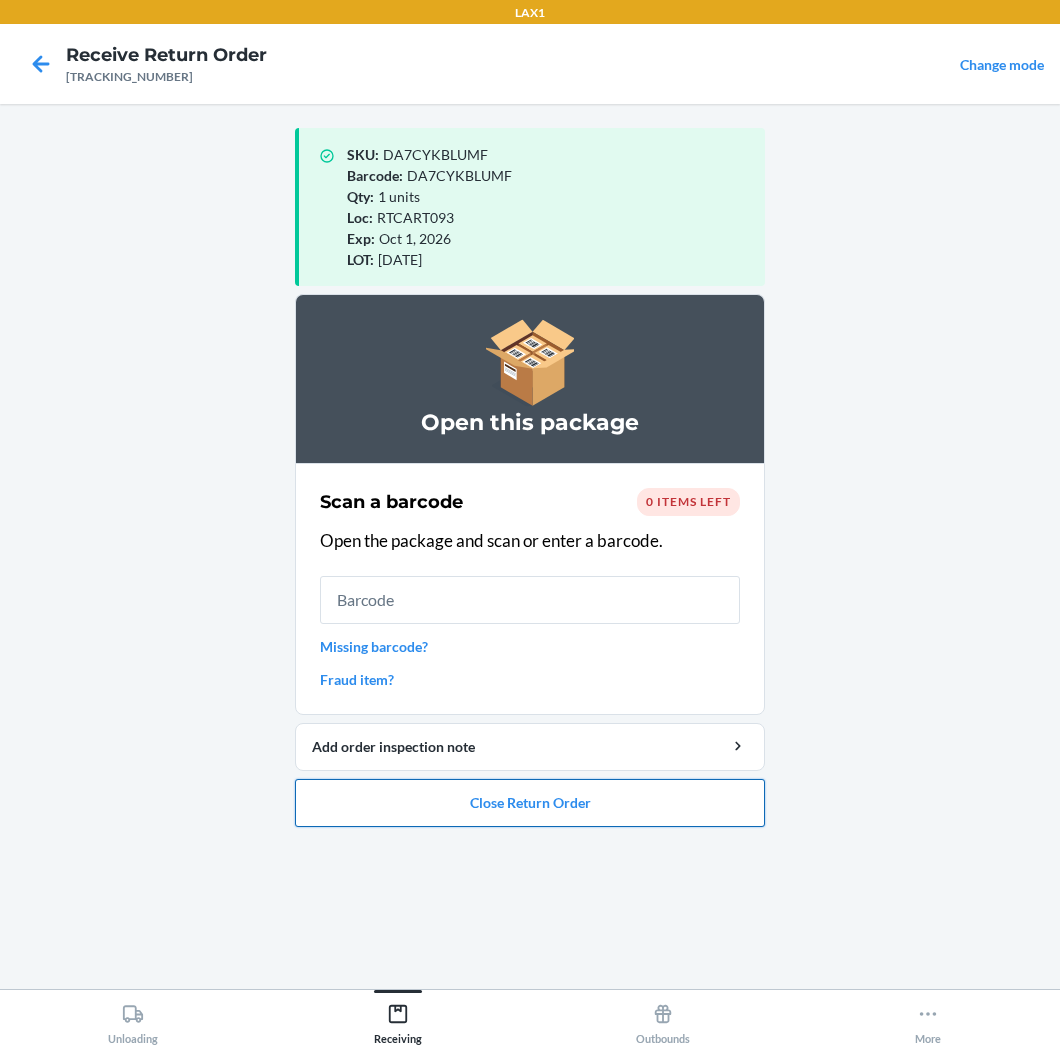 click on "Close Return Order" at bounding box center [530, 803] 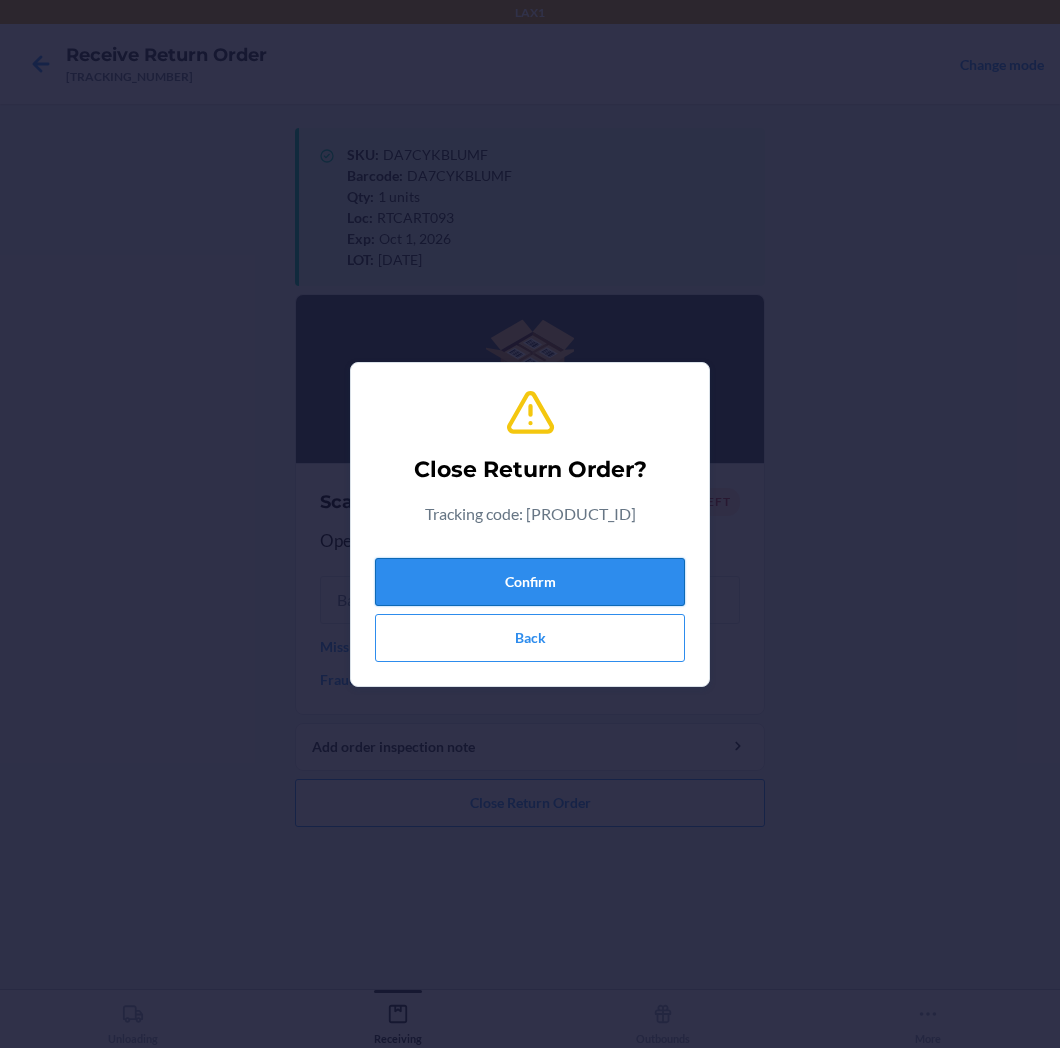 click on "Confirm" at bounding box center (530, 582) 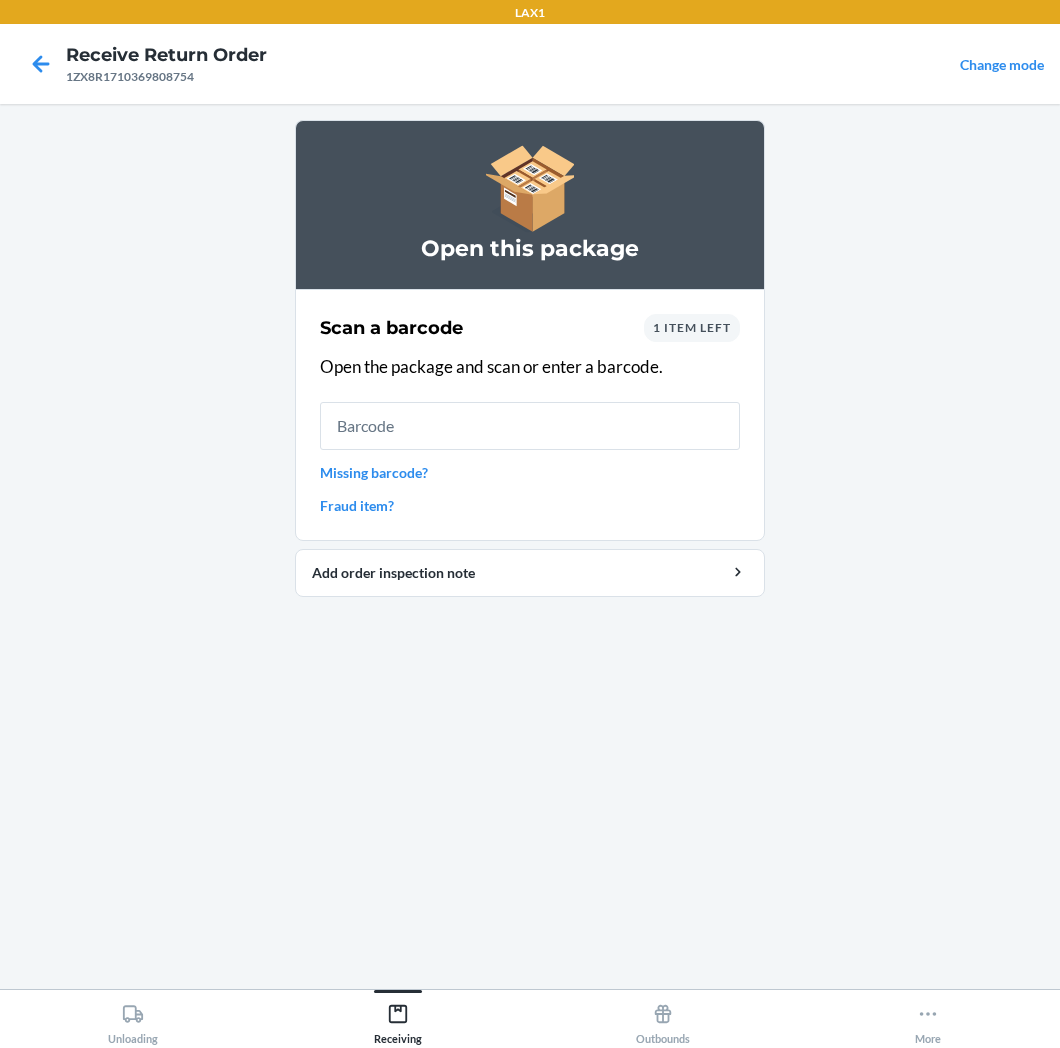 click on "Missing barcode?" at bounding box center [530, 472] 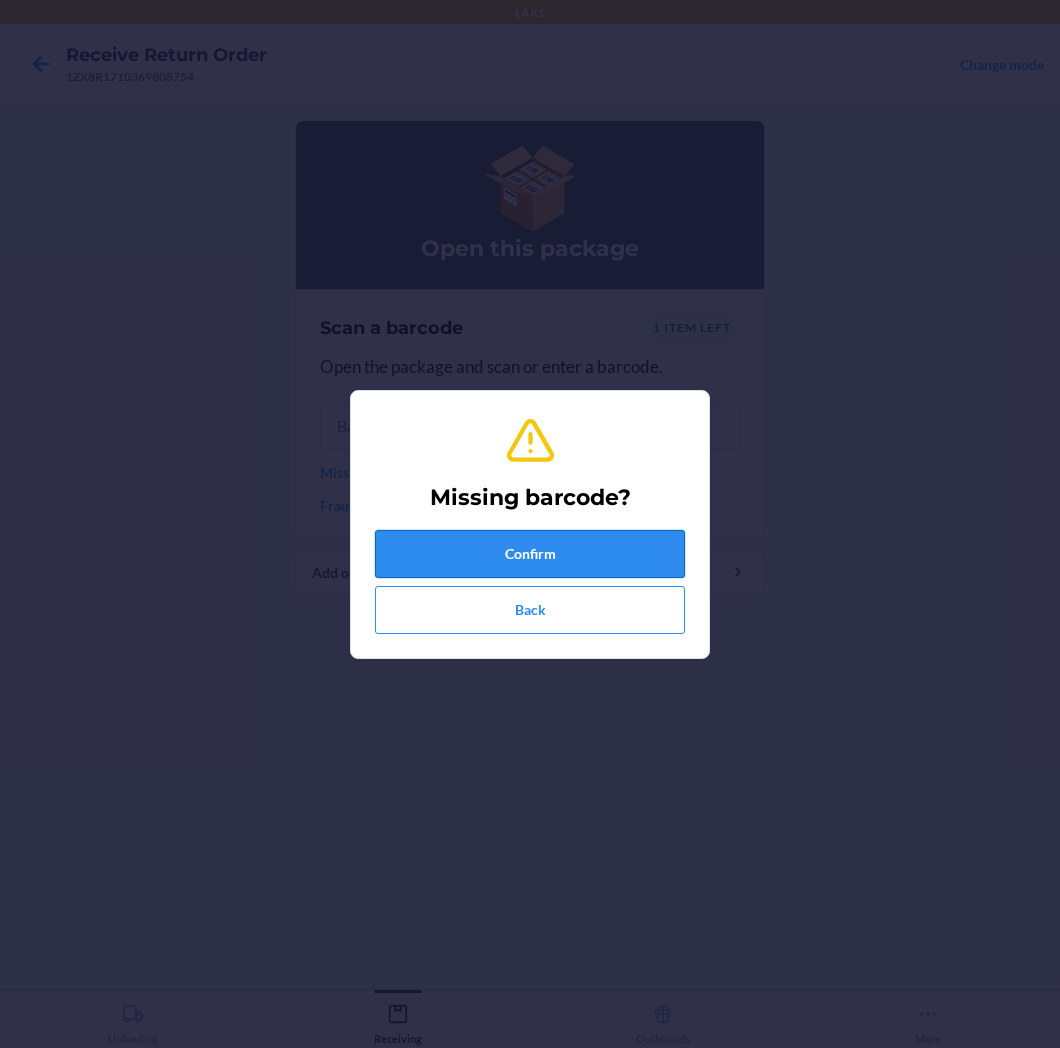 click on "Confirm" at bounding box center (530, 554) 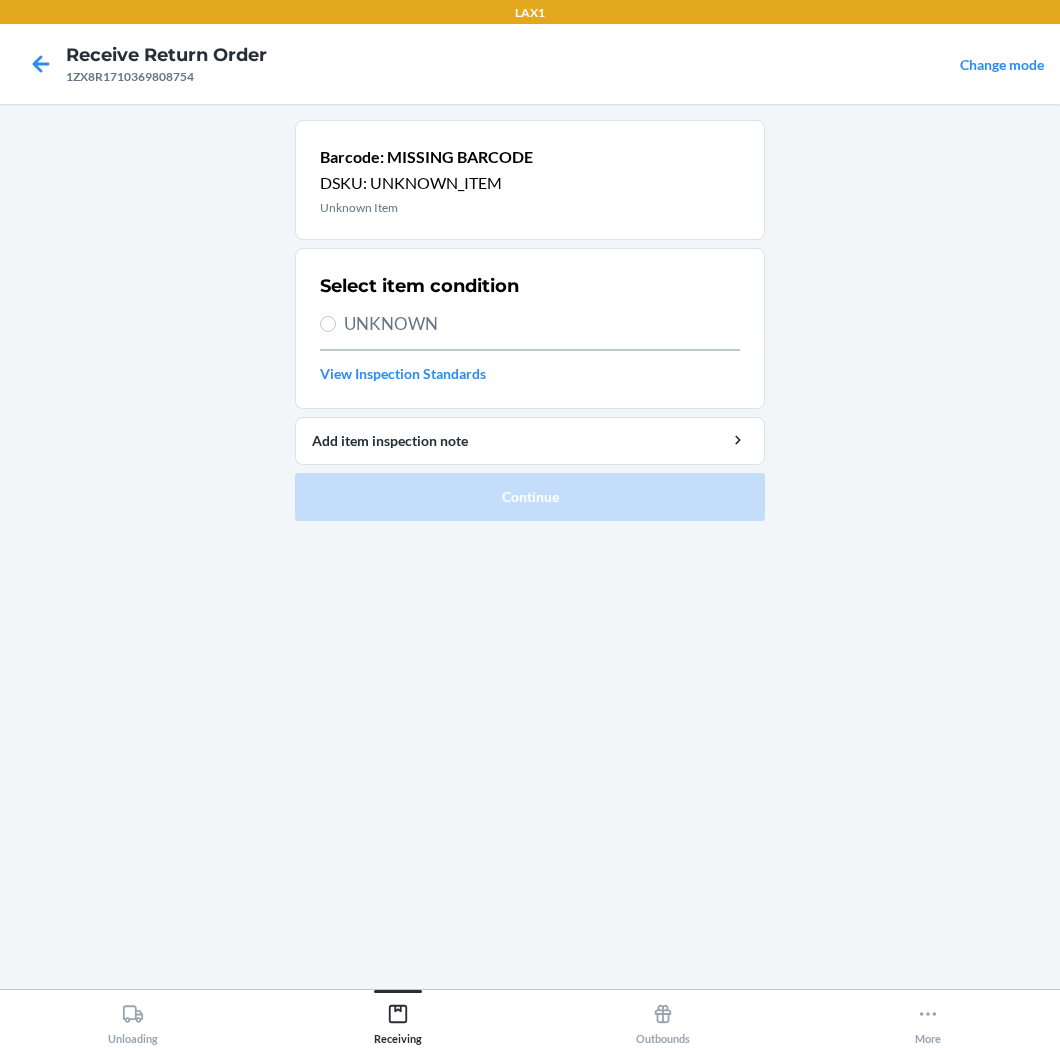click on "UNKNOWN" at bounding box center (542, 324) 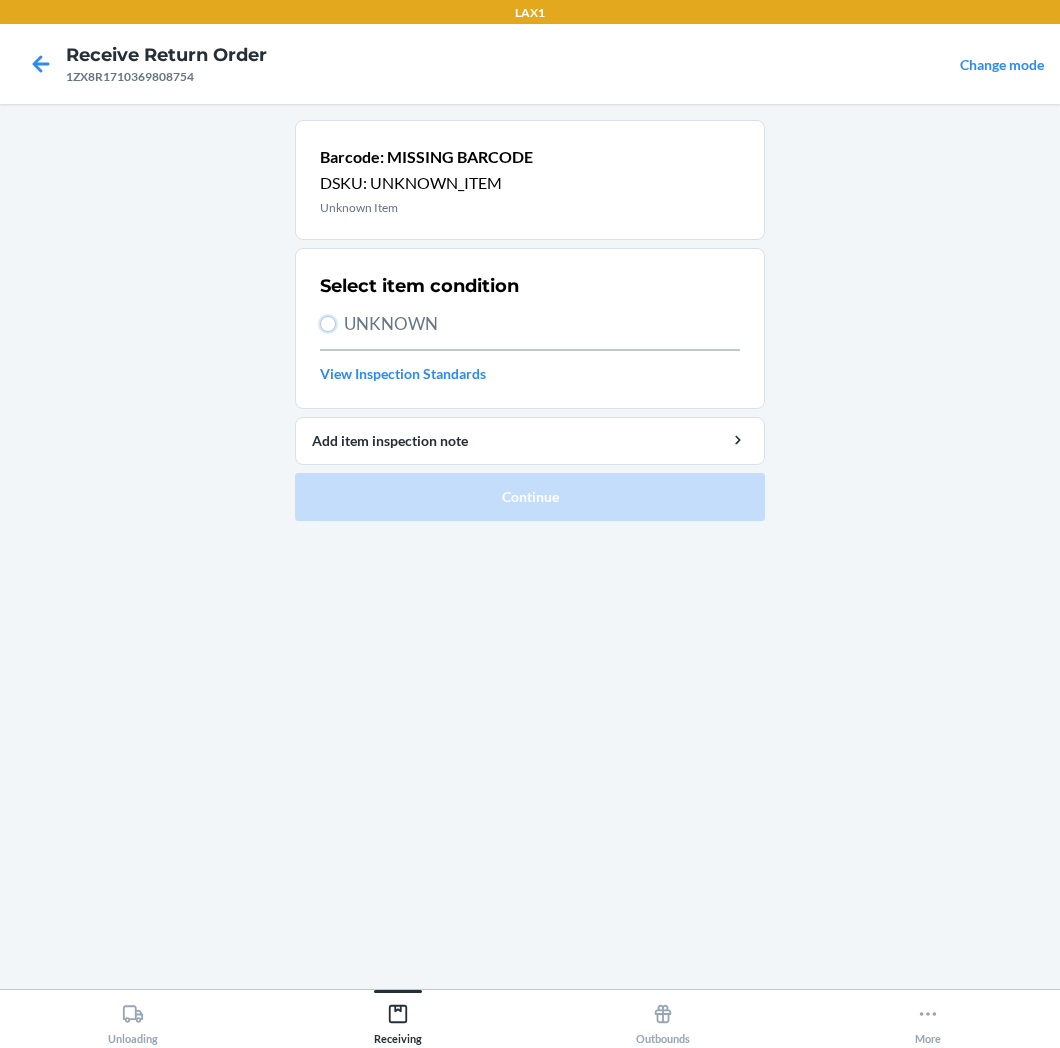 click on "UNKNOWN" at bounding box center (328, 324) 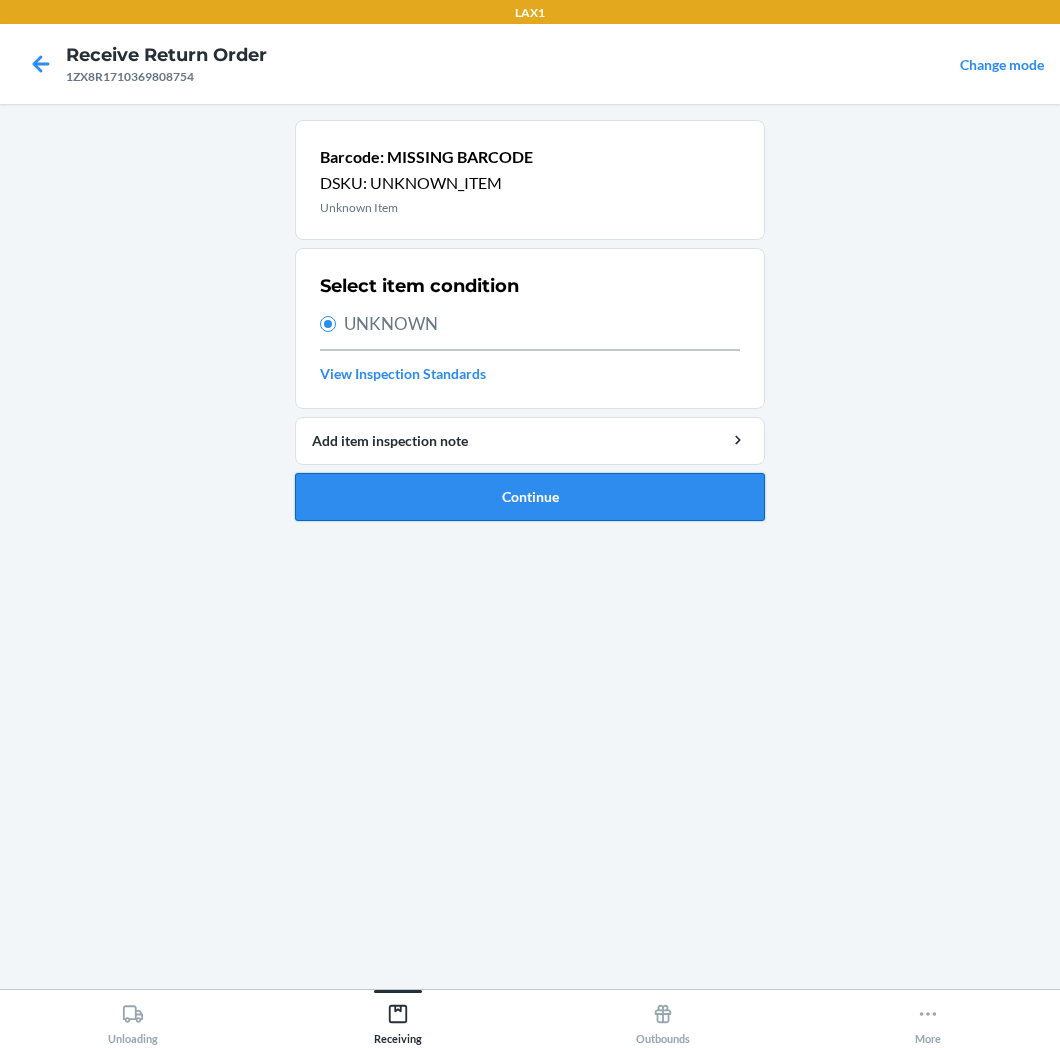 click on "Continue" at bounding box center (530, 497) 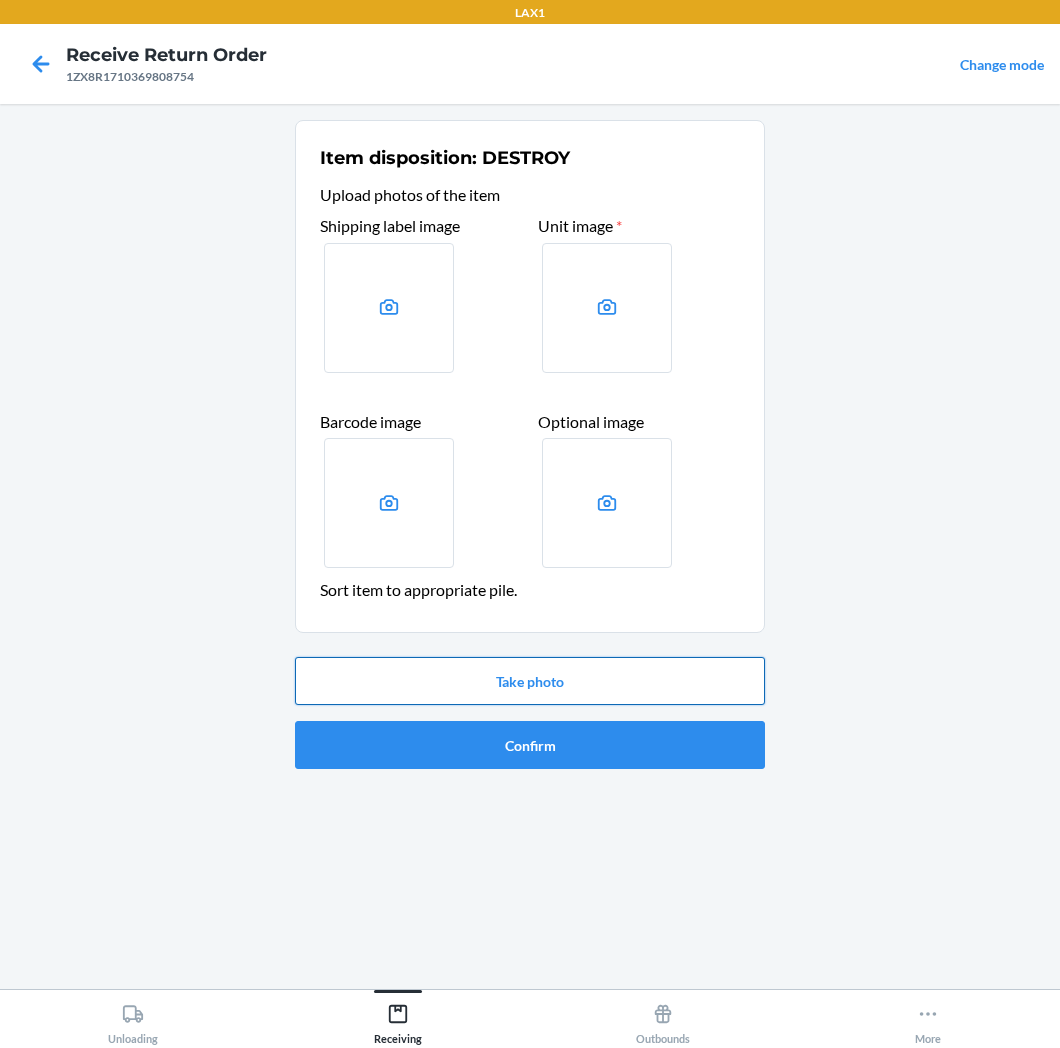 click on "Take photo" at bounding box center [530, 681] 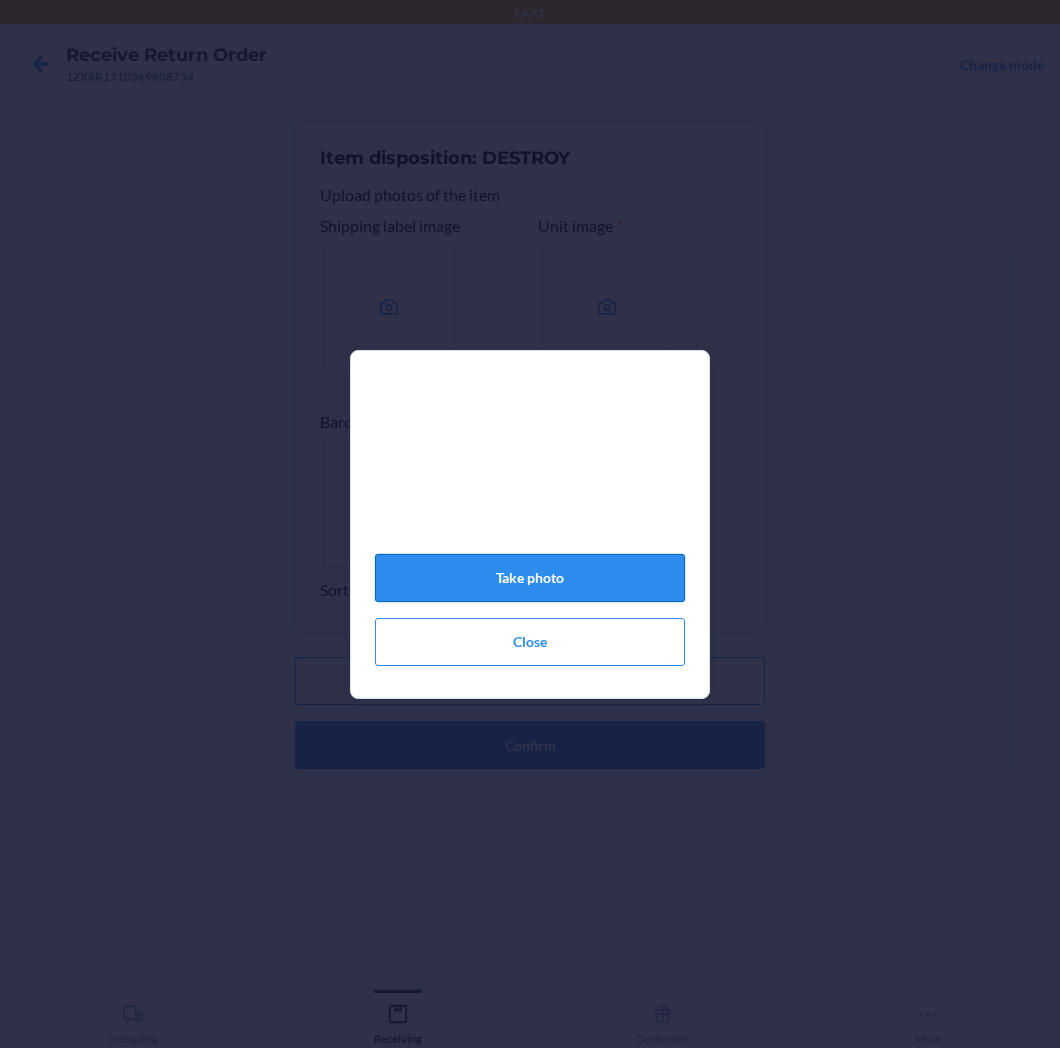 click on "Take photo" 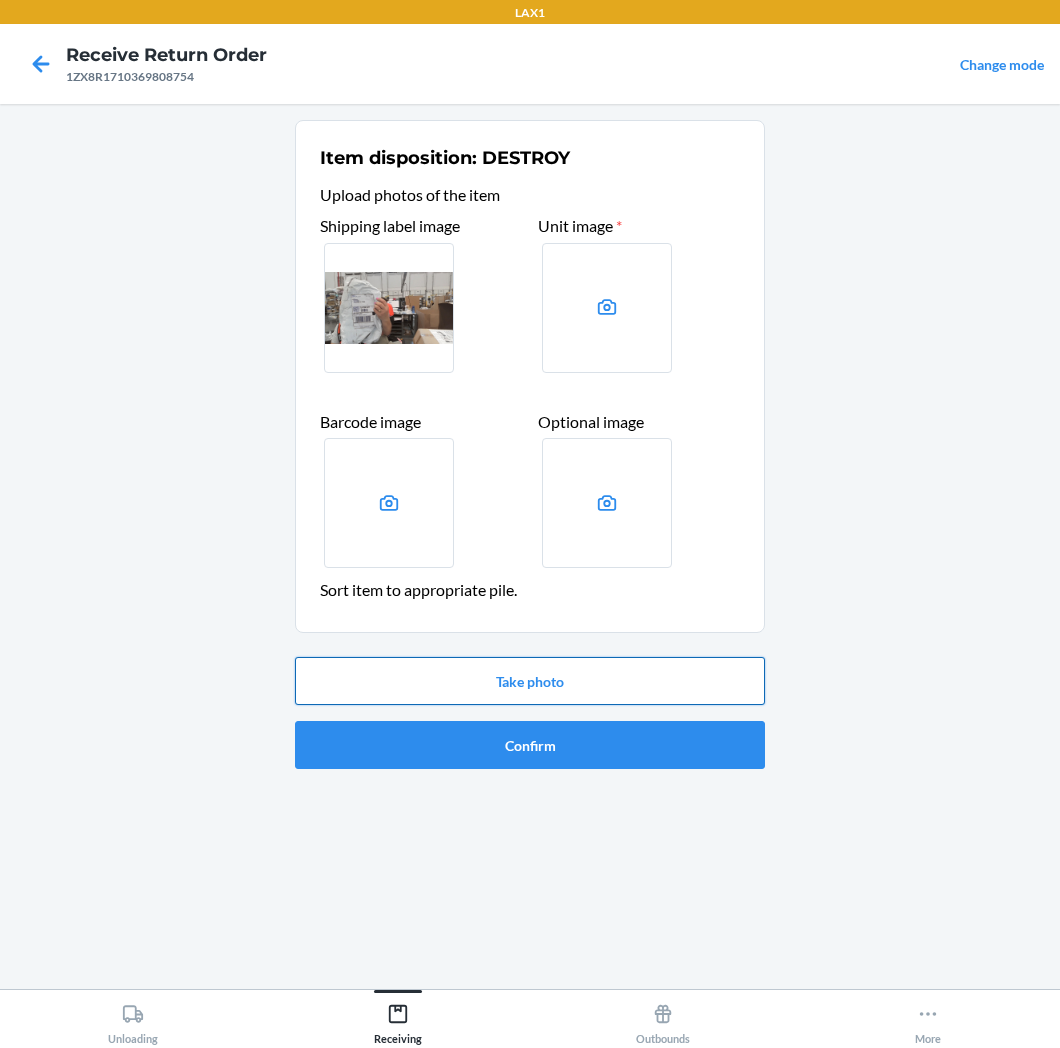 click on "Take photo" at bounding box center [530, 681] 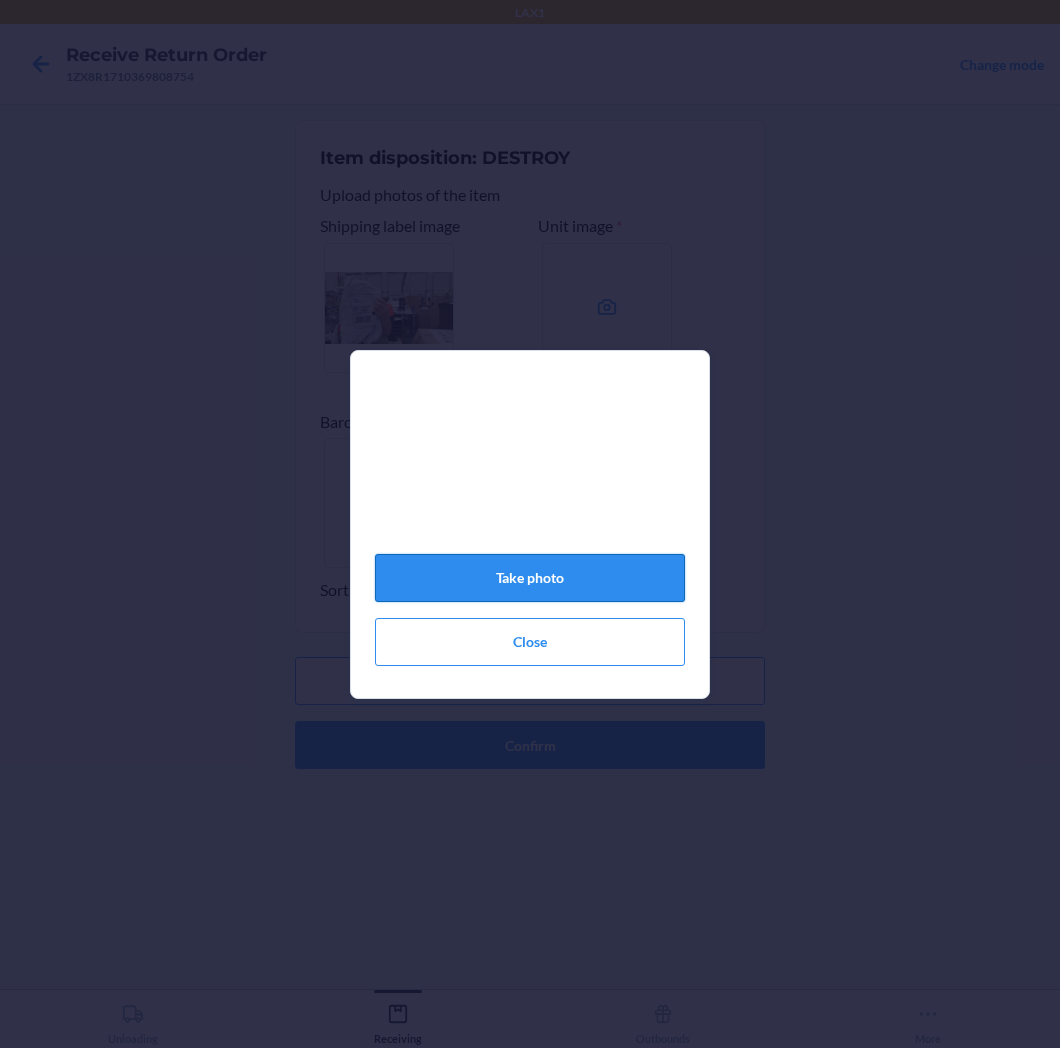 click on "Take photo" 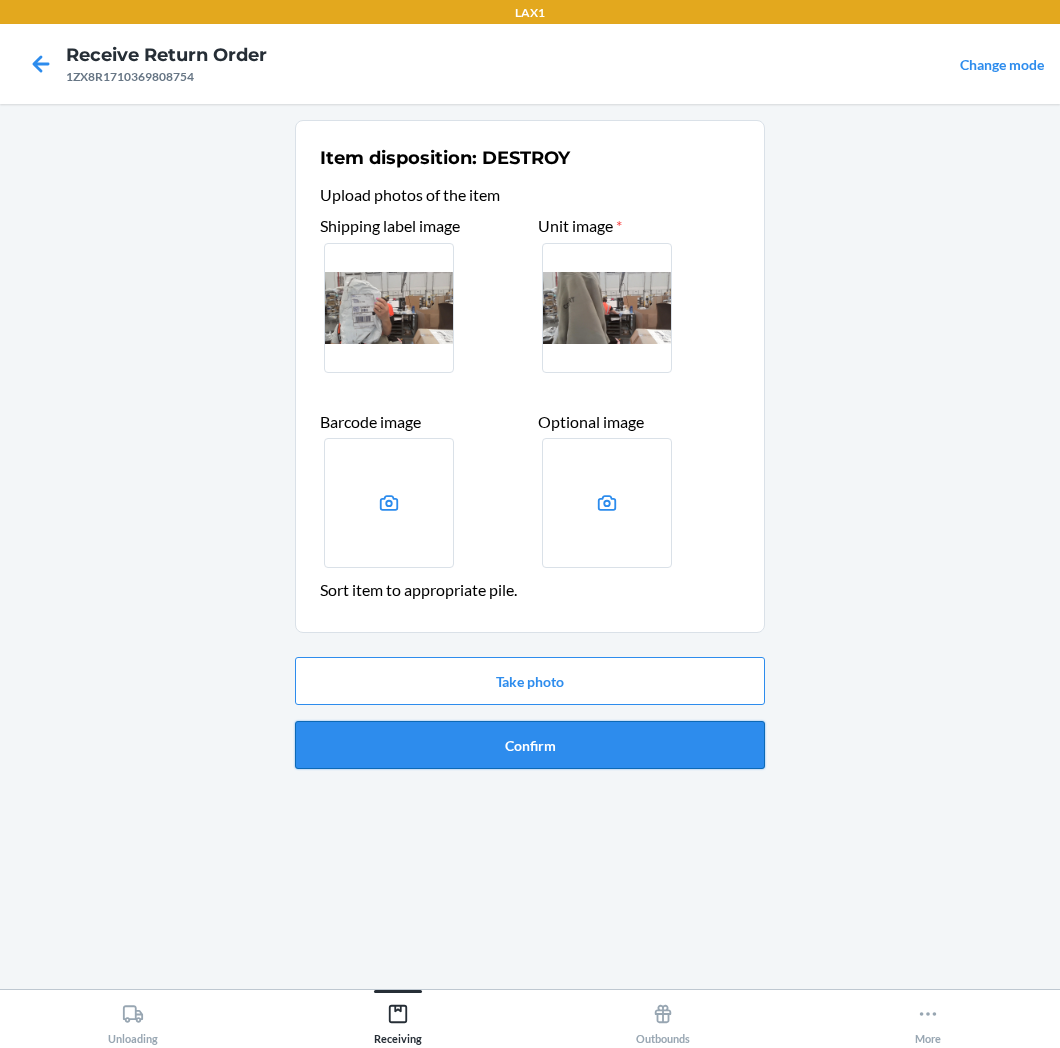 click on "Confirm" at bounding box center (530, 745) 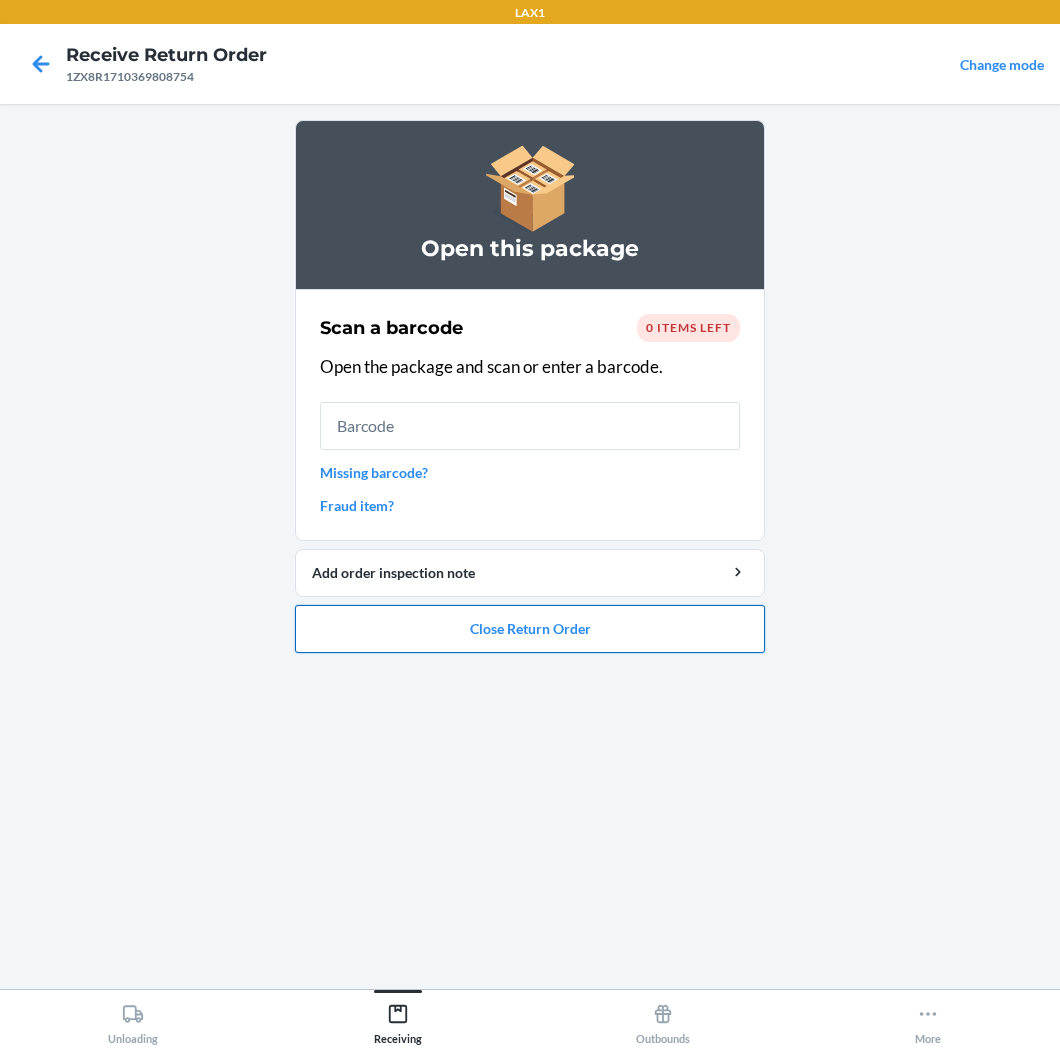 click on "Close Return Order" at bounding box center (530, 629) 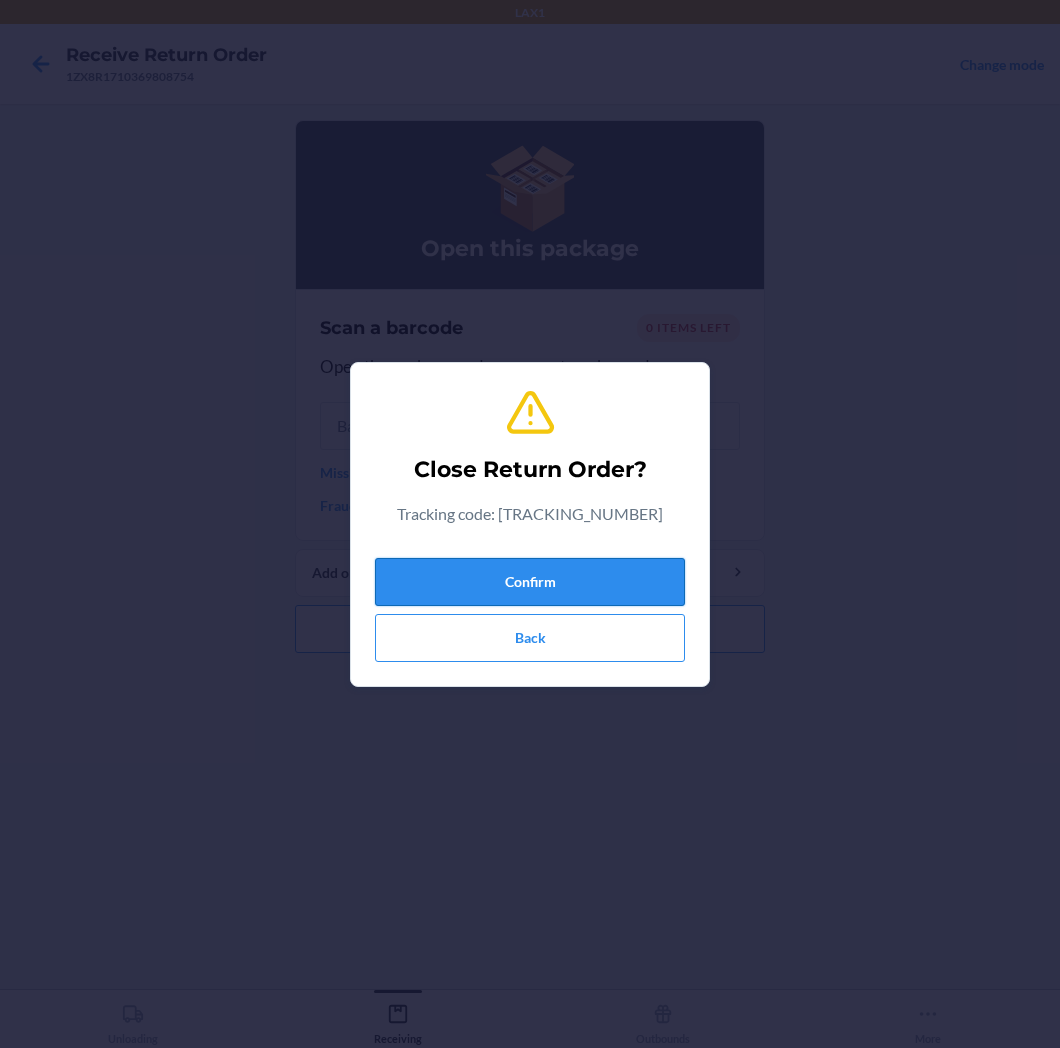 click on "Confirm" at bounding box center (530, 582) 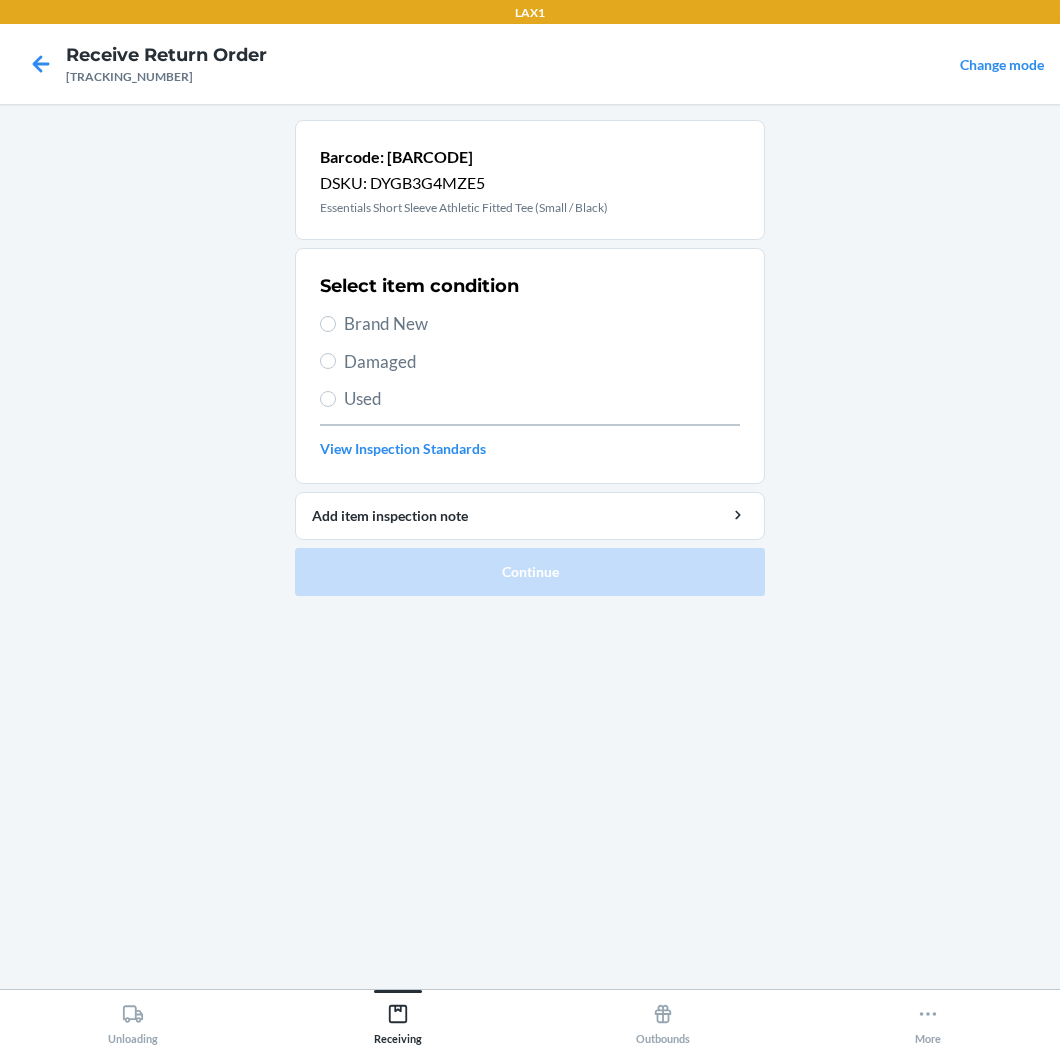 click on "Brand New" at bounding box center [542, 324] 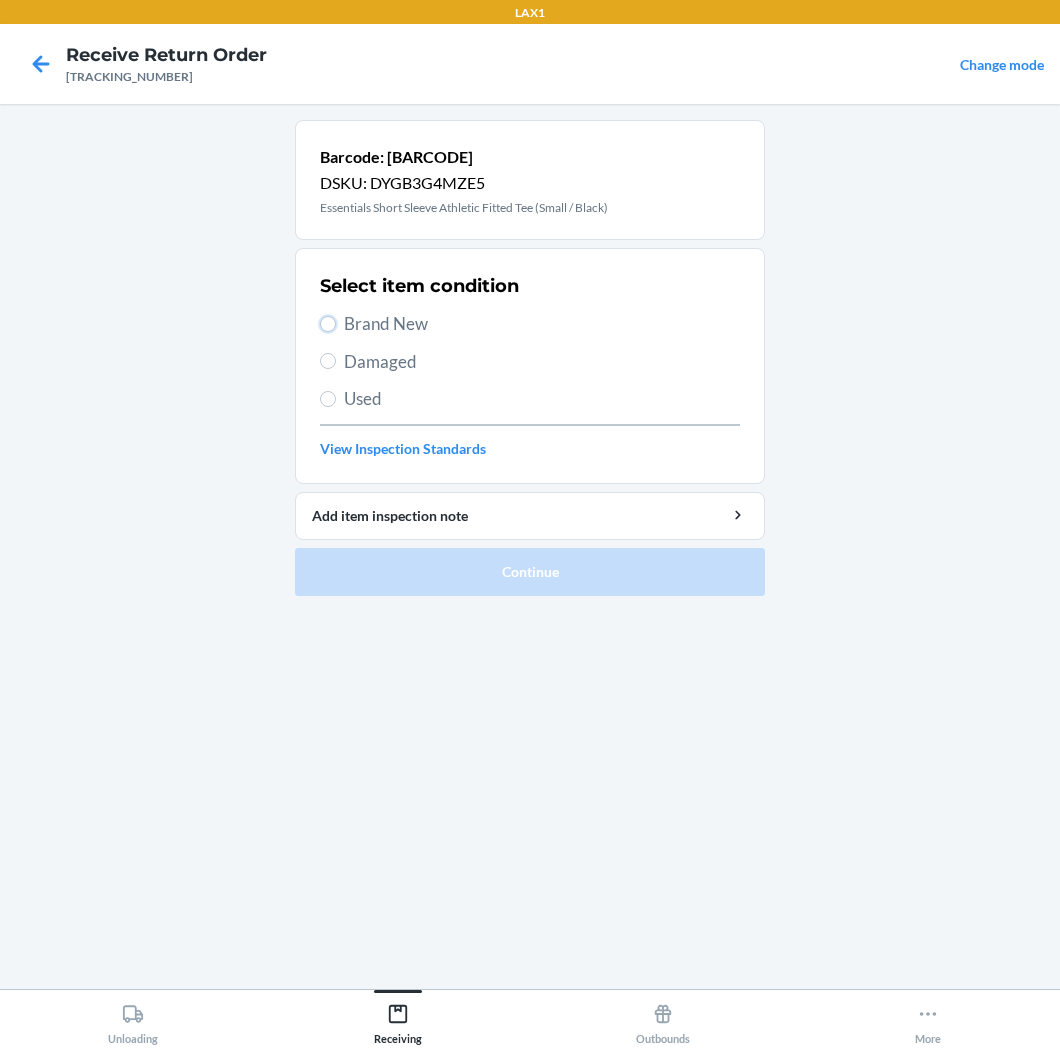 click on "Brand New" at bounding box center [328, 324] 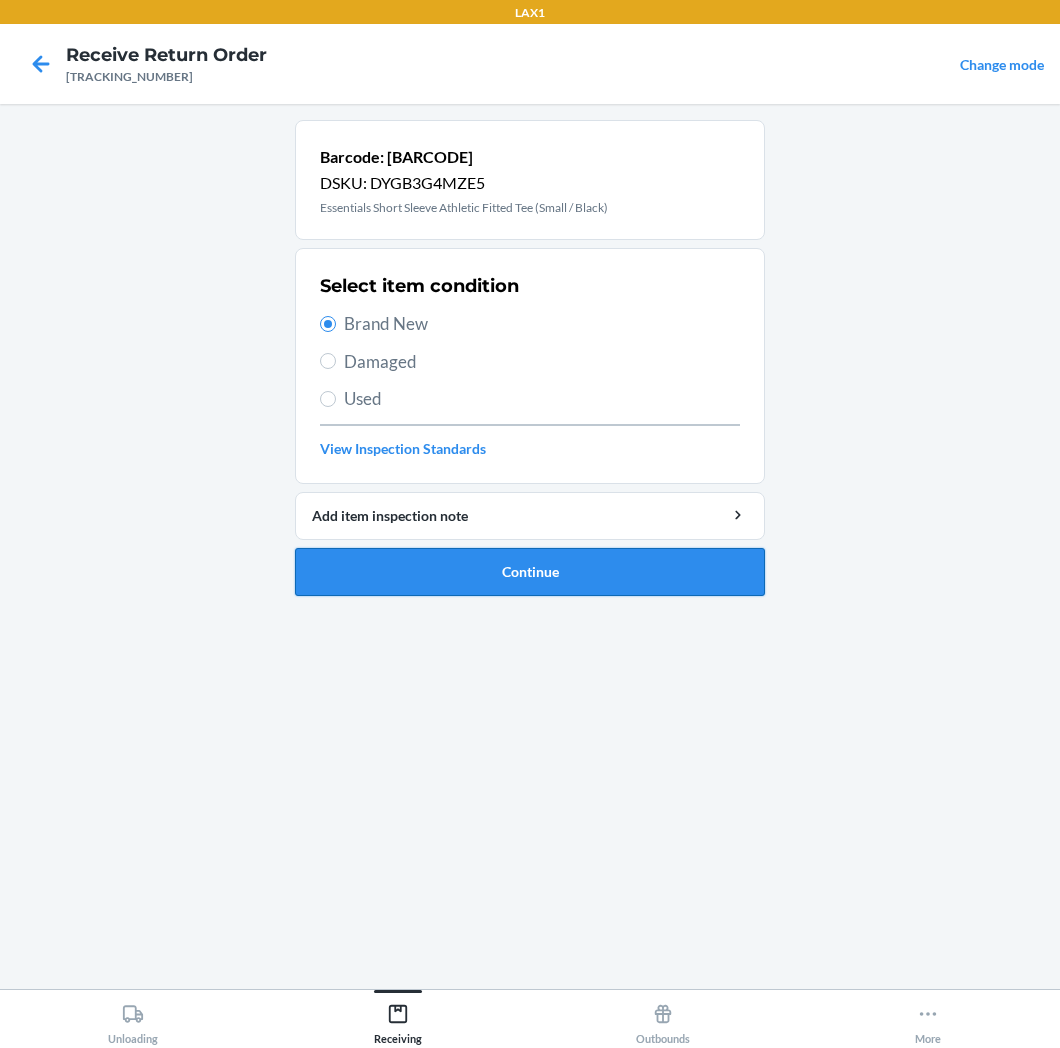 click on "Continue" at bounding box center [530, 572] 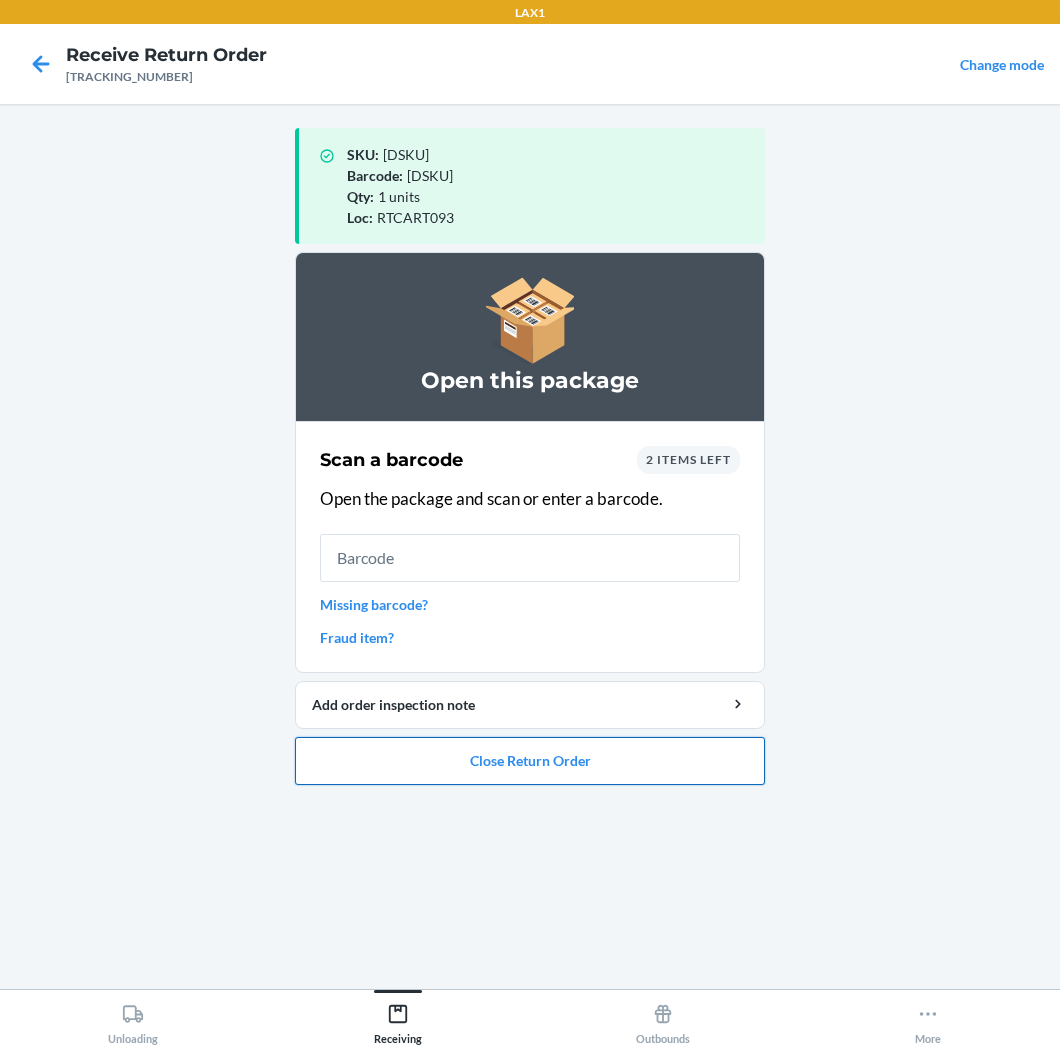 drag, startPoint x: 614, startPoint y: 765, endPoint x: 615, endPoint y: 752, distance: 13.038404 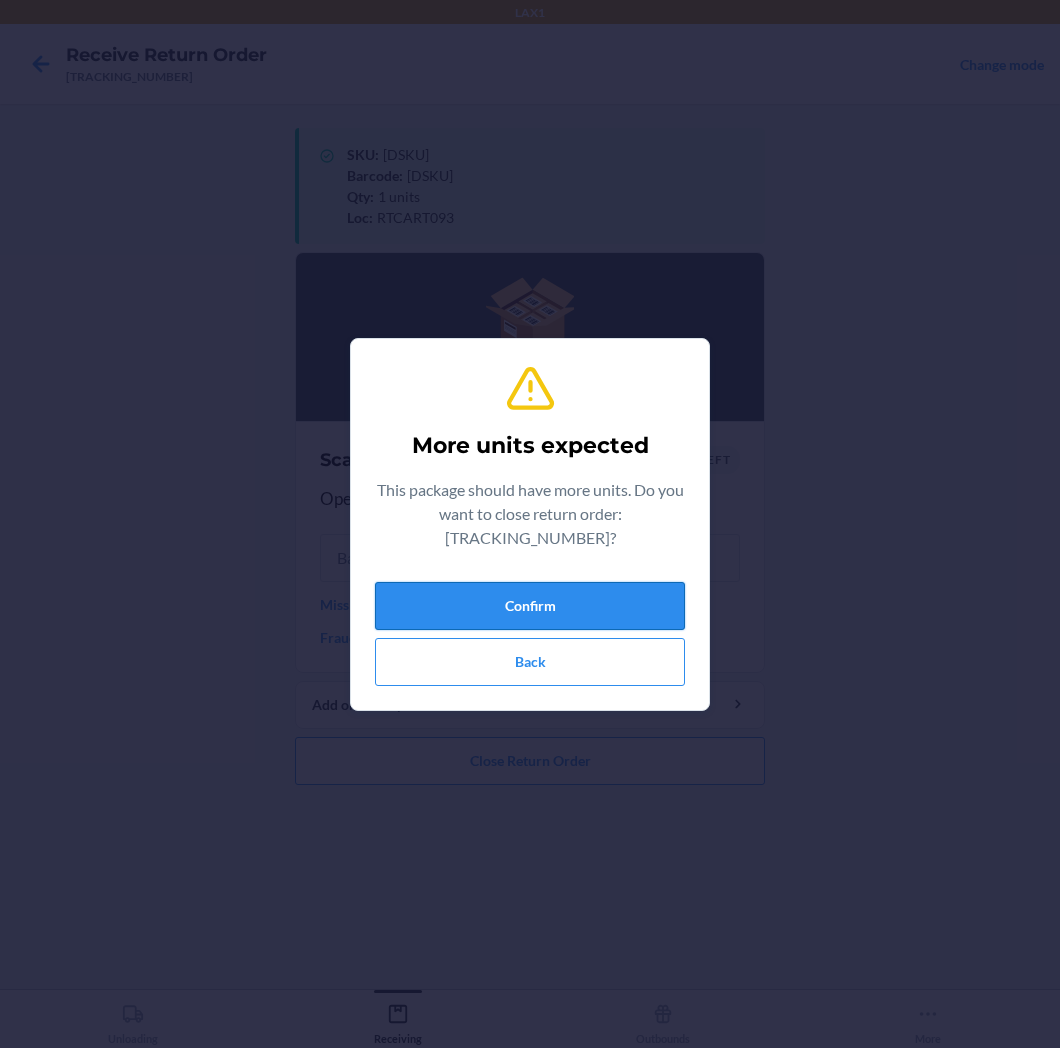 click on "Confirm" at bounding box center [530, 606] 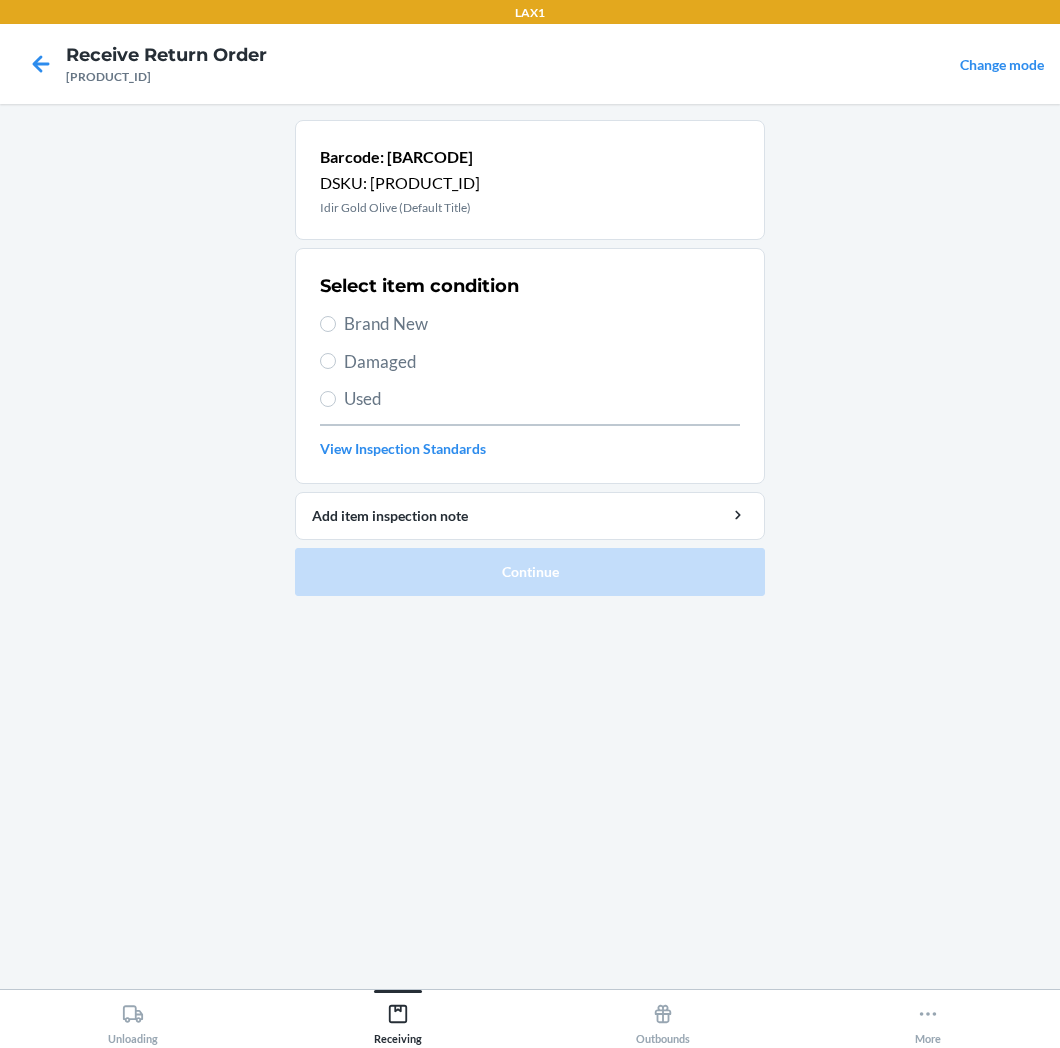 click on "Brand New" at bounding box center (542, 324) 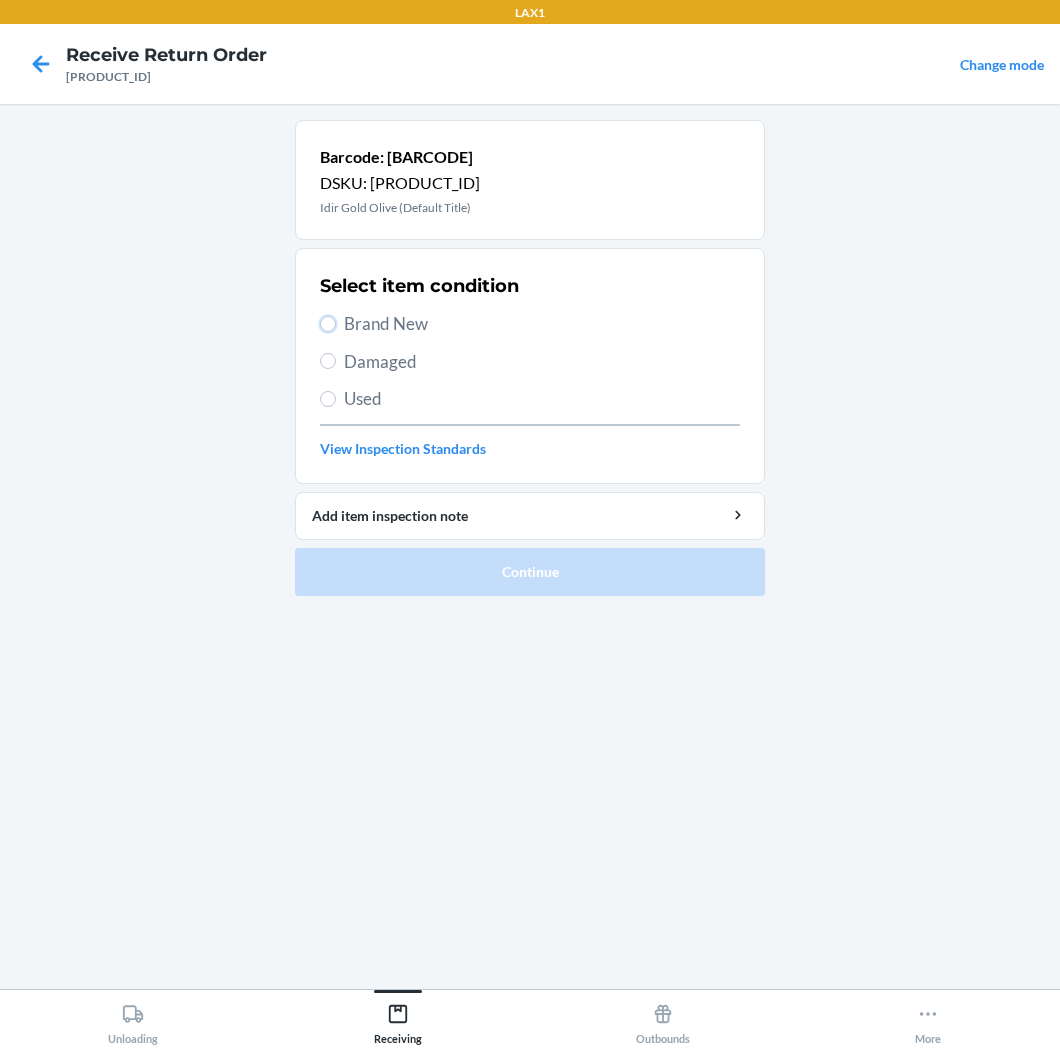 click on "Brand New" at bounding box center [328, 324] 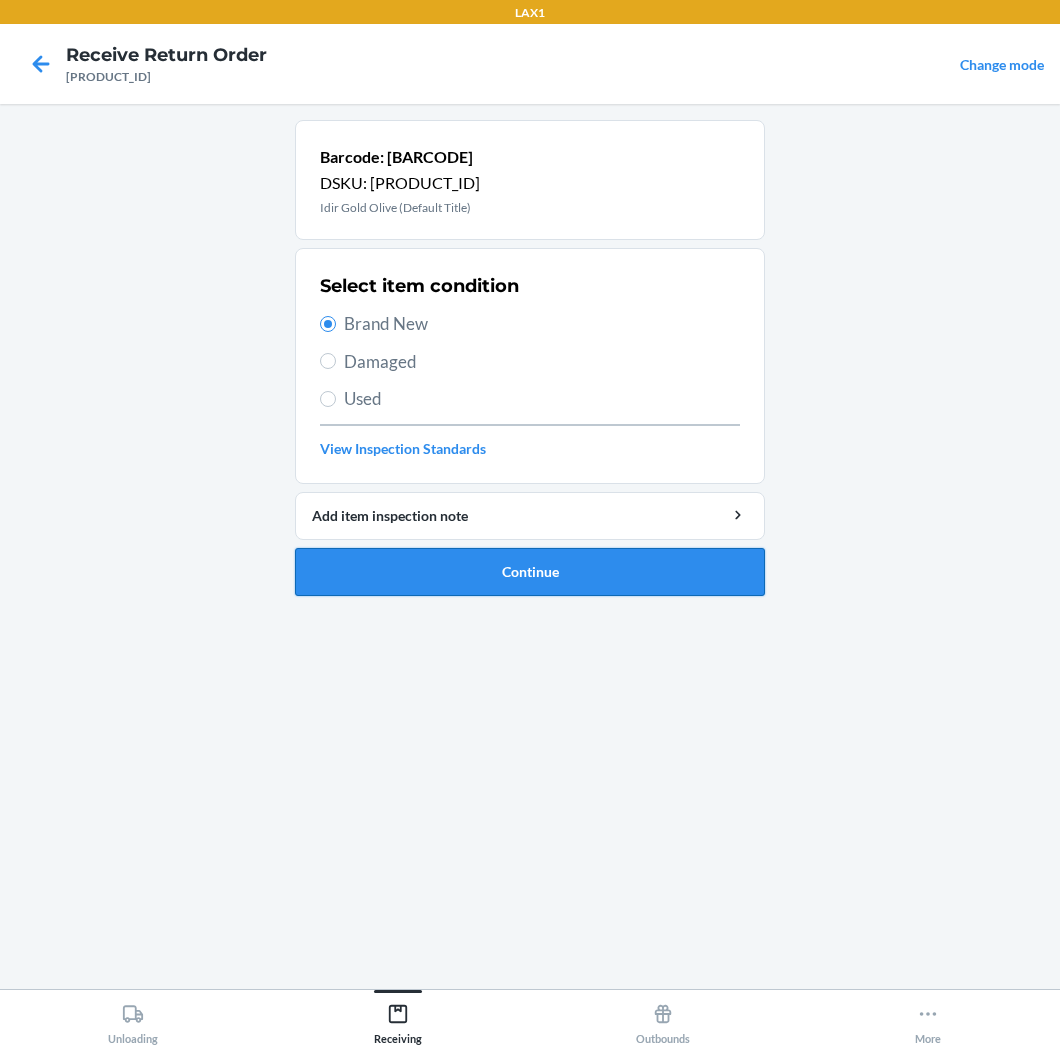 click on "Continue" at bounding box center [530, 572] 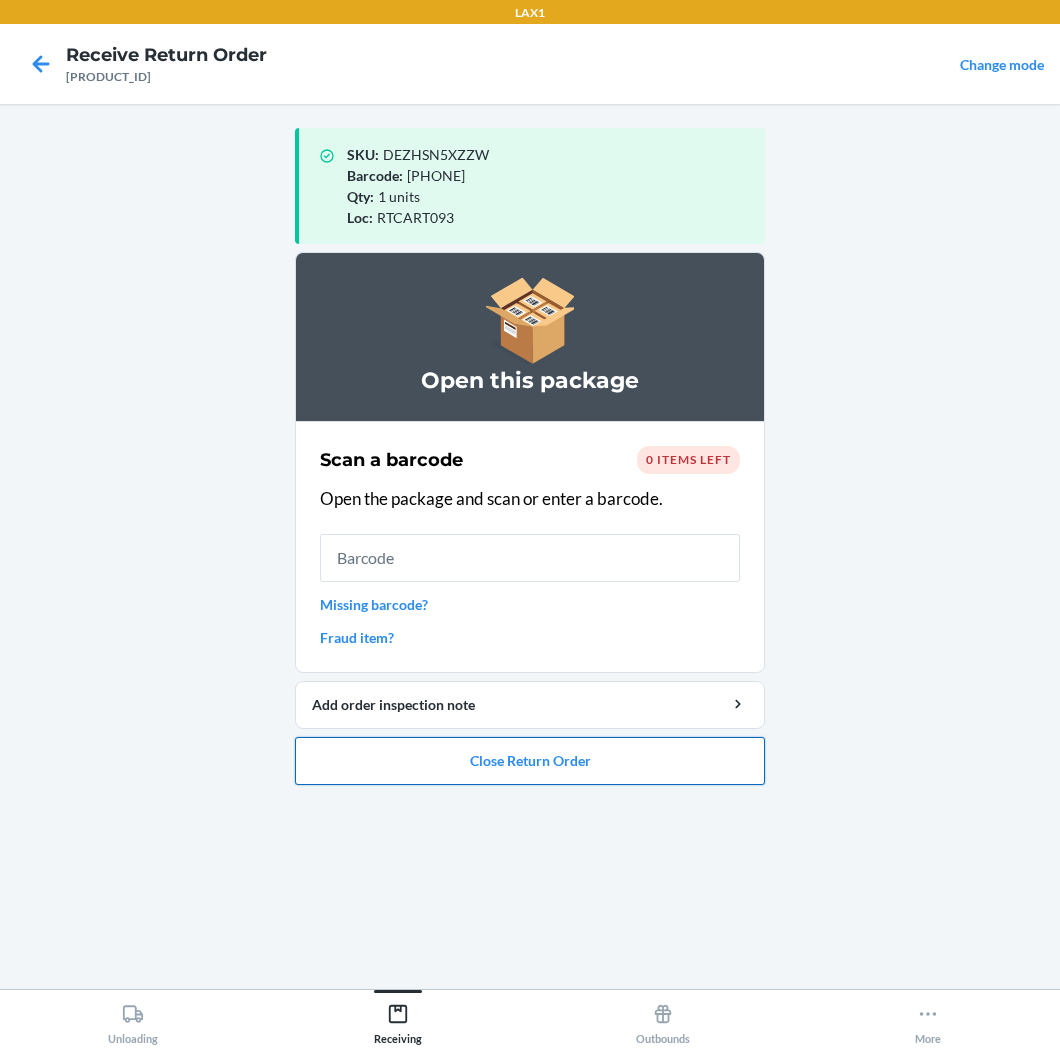 click on "Close Return Order" at bounding box center [530, 761] 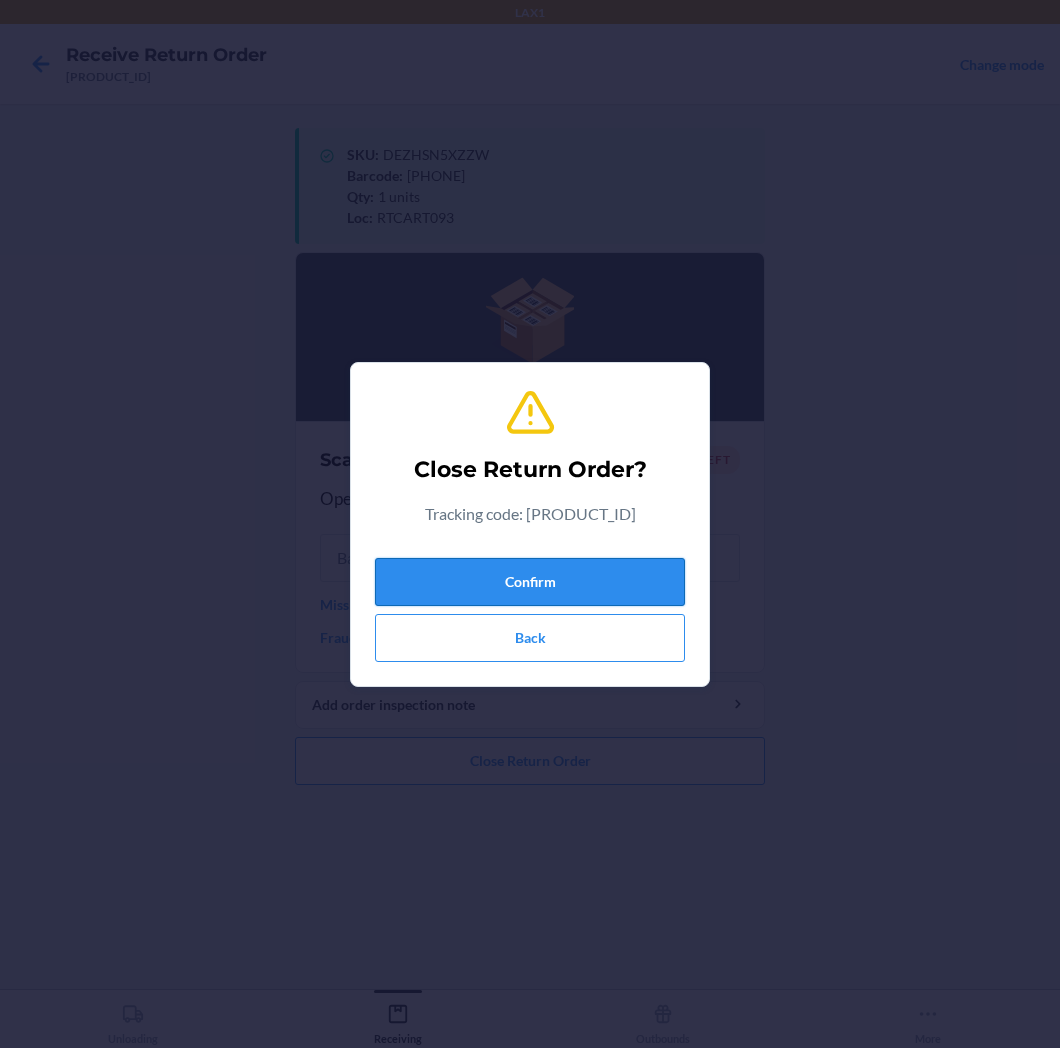 click on "Confirm" at bounding box center (530, 582) 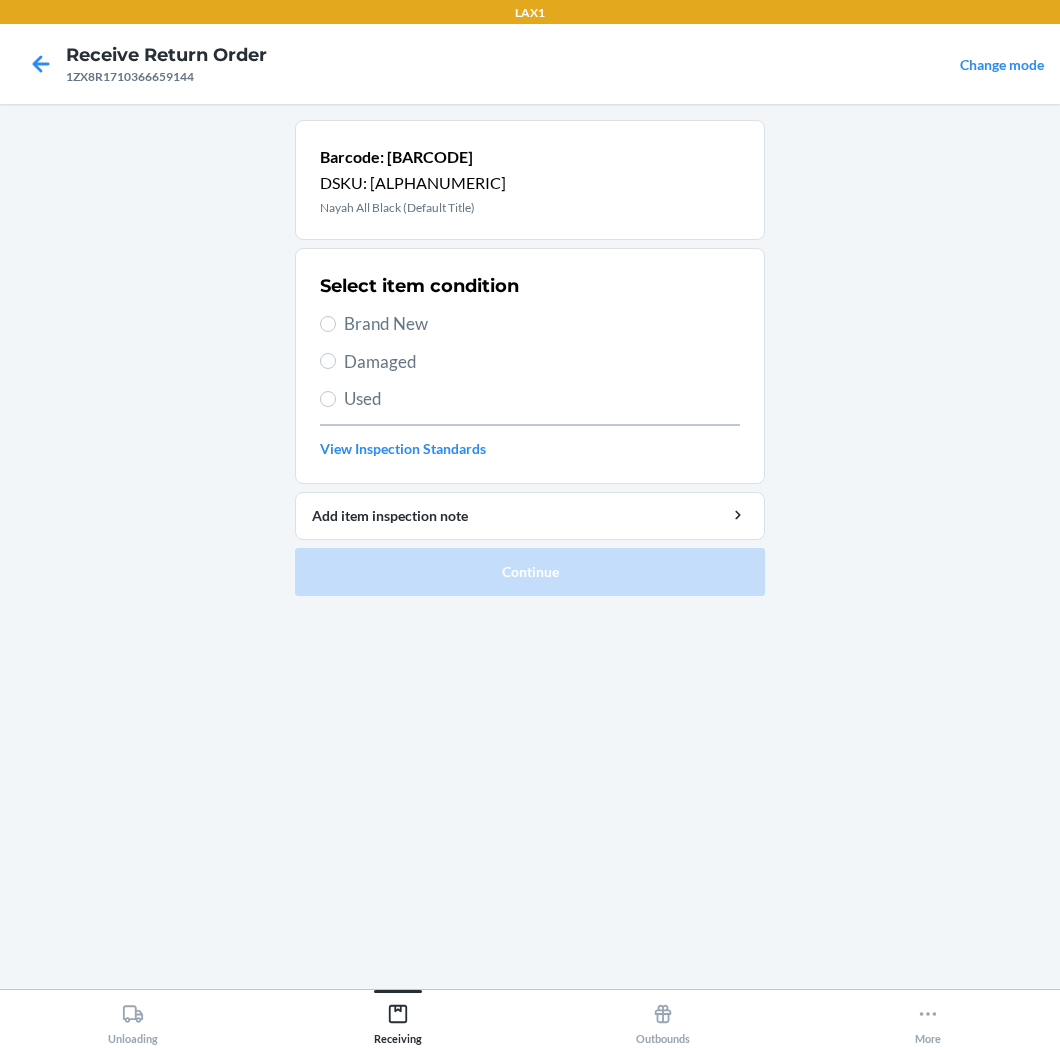 click on "Brand New" at bounding box center [542, 324] 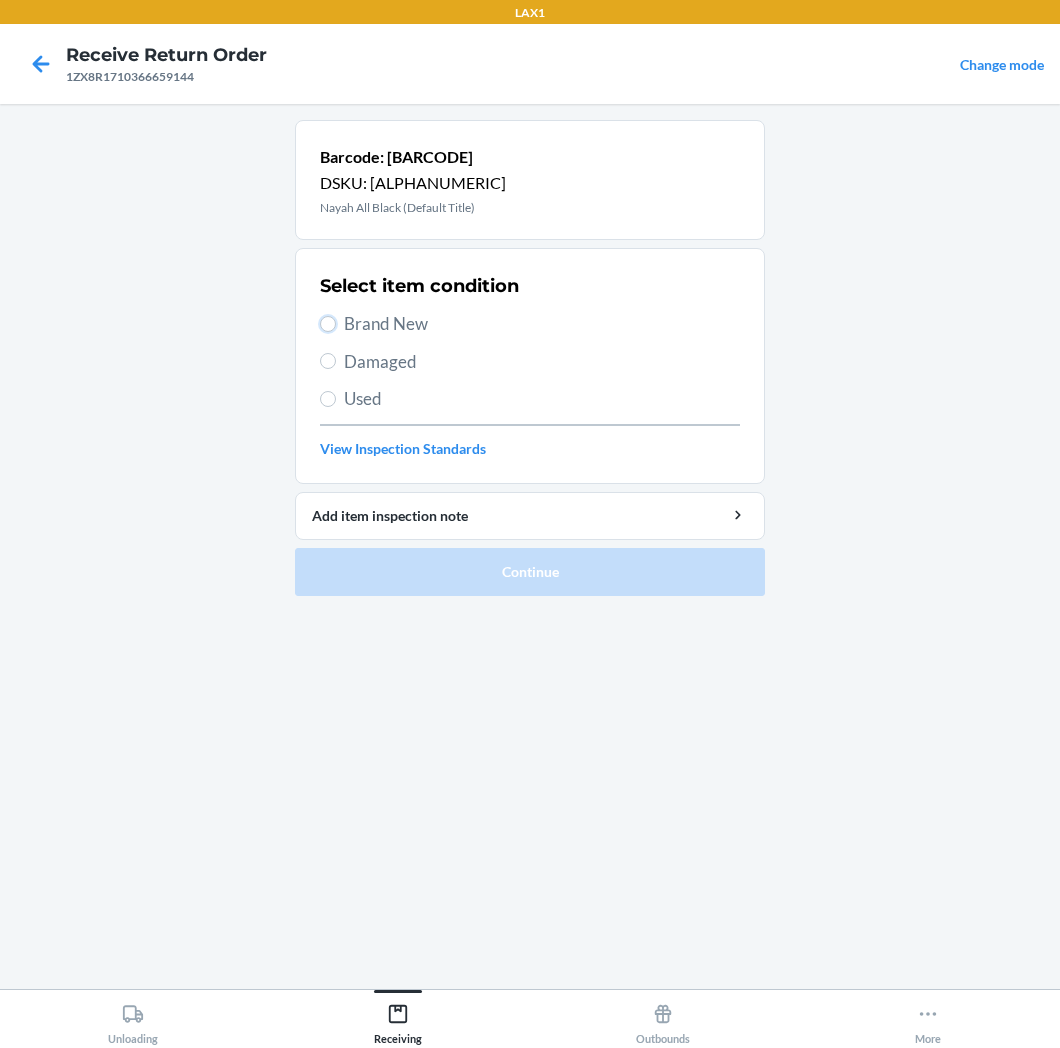 click on "Brand New" at bounding box center (328, 324) 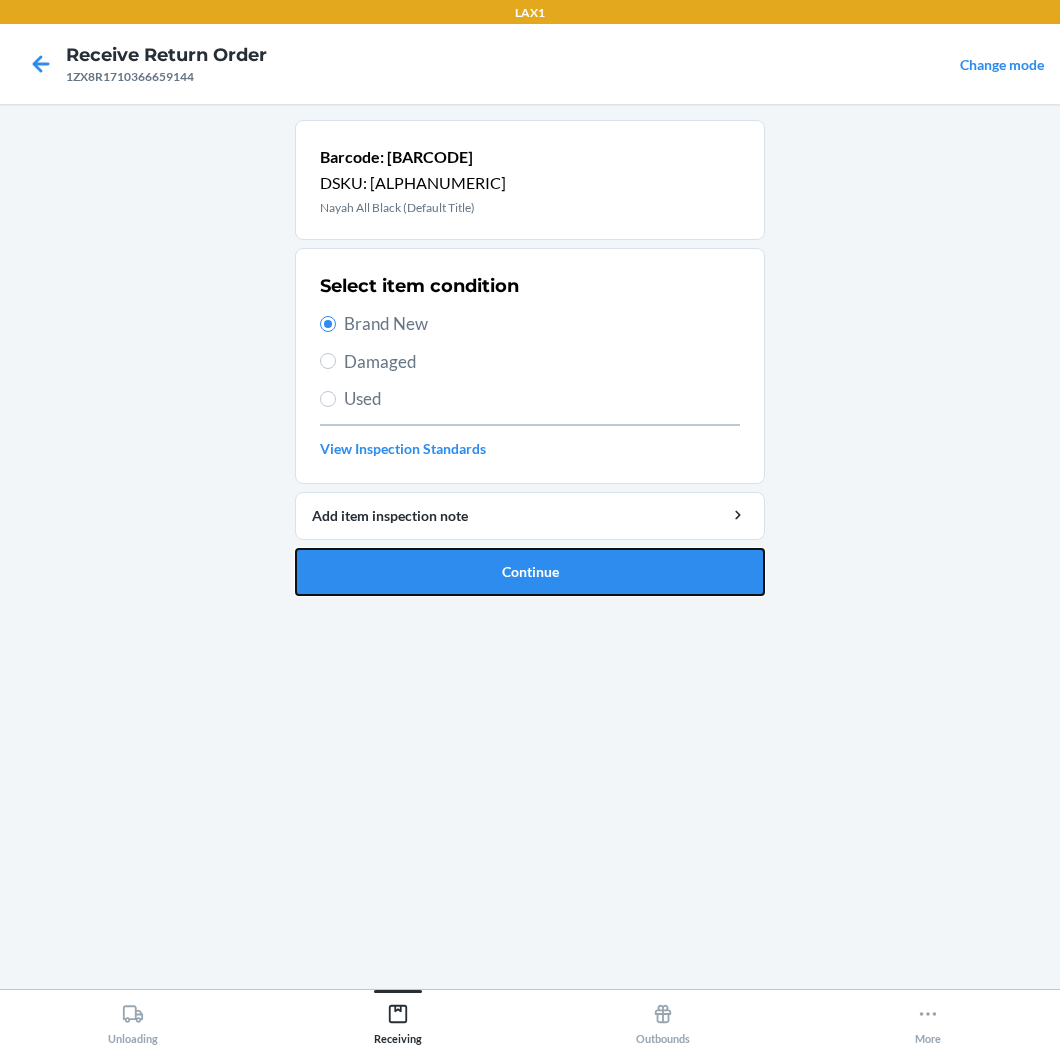 click on "Continue" at bounding box center [530, 572] 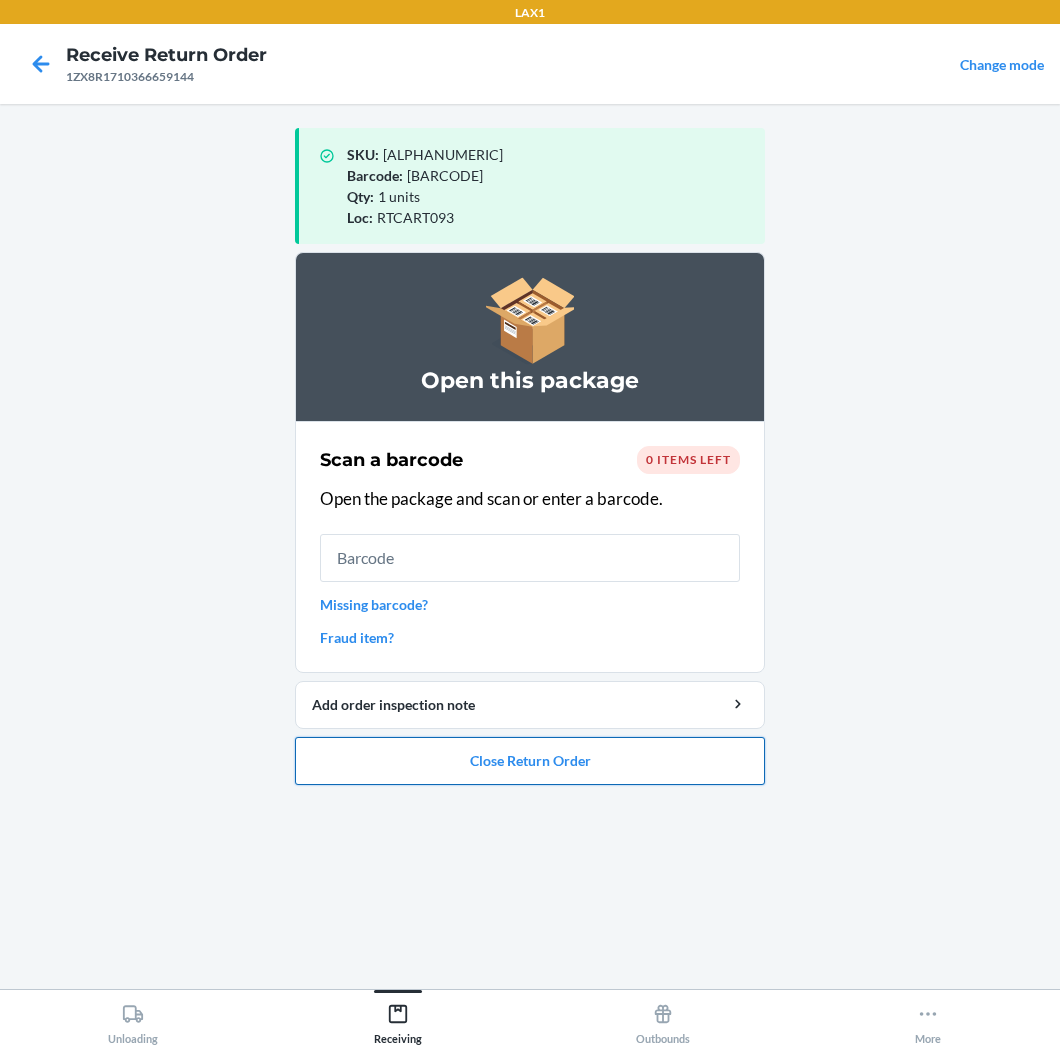 click on "Close Return Order" at bounding box center (530, 761) 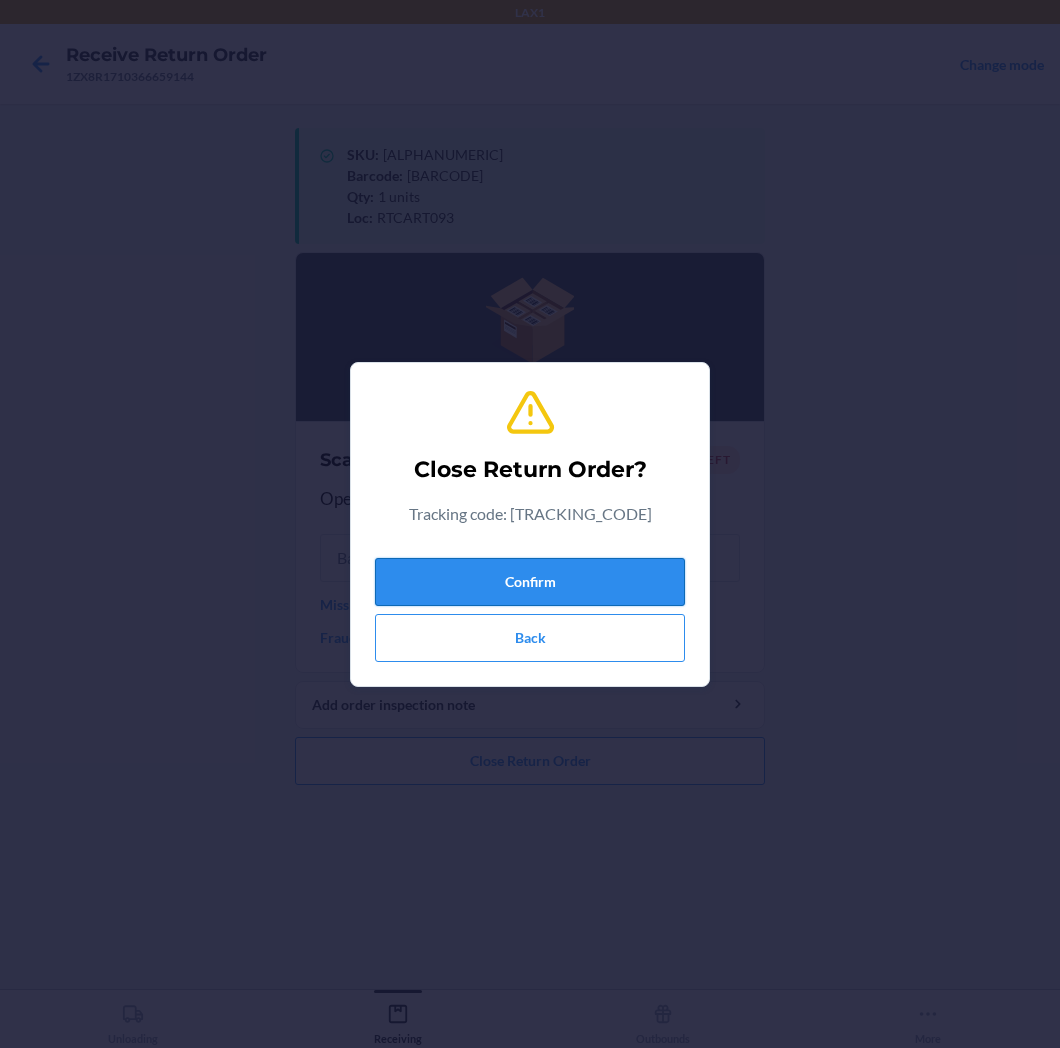 click on "Confirm" at bounding box center (530, 582) 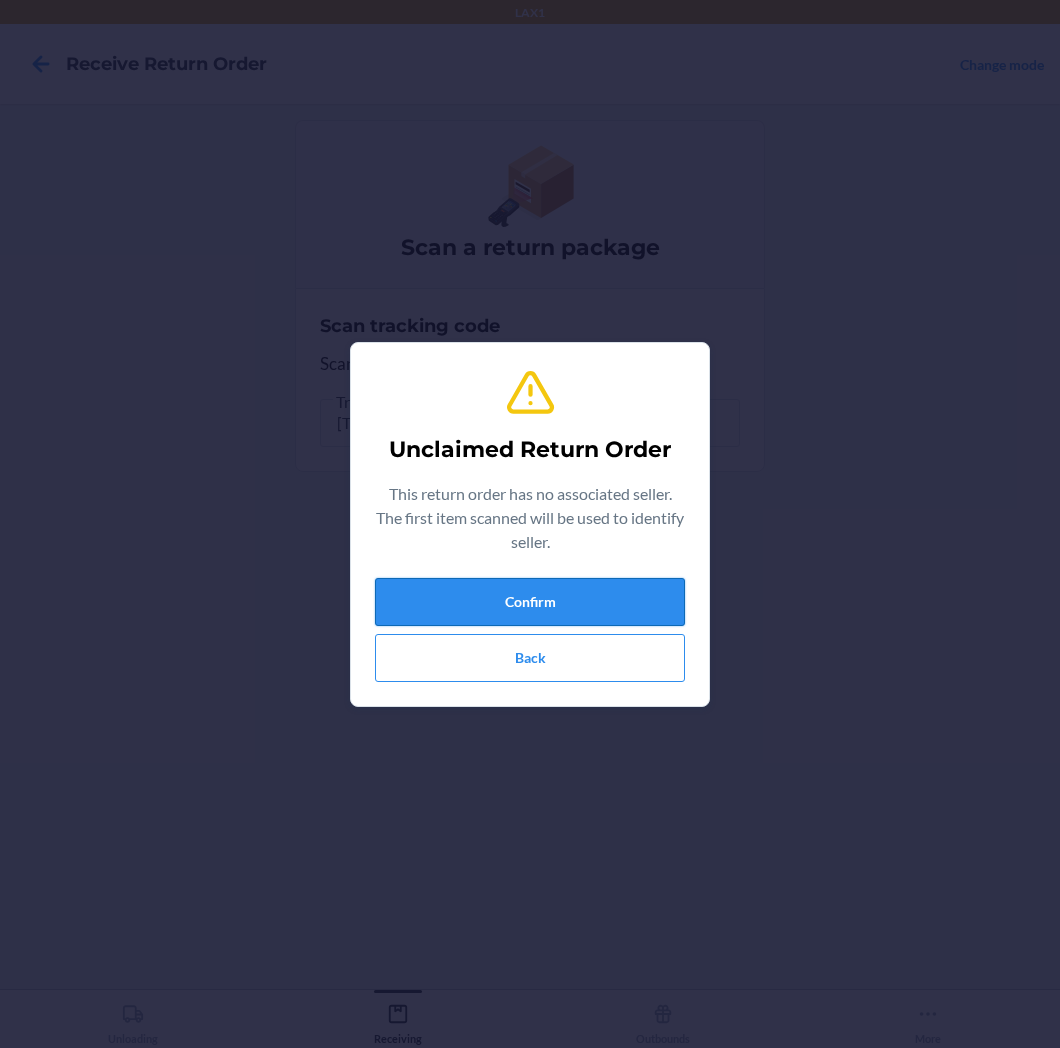 click on "Confirm" at bounding box center (530, 602) 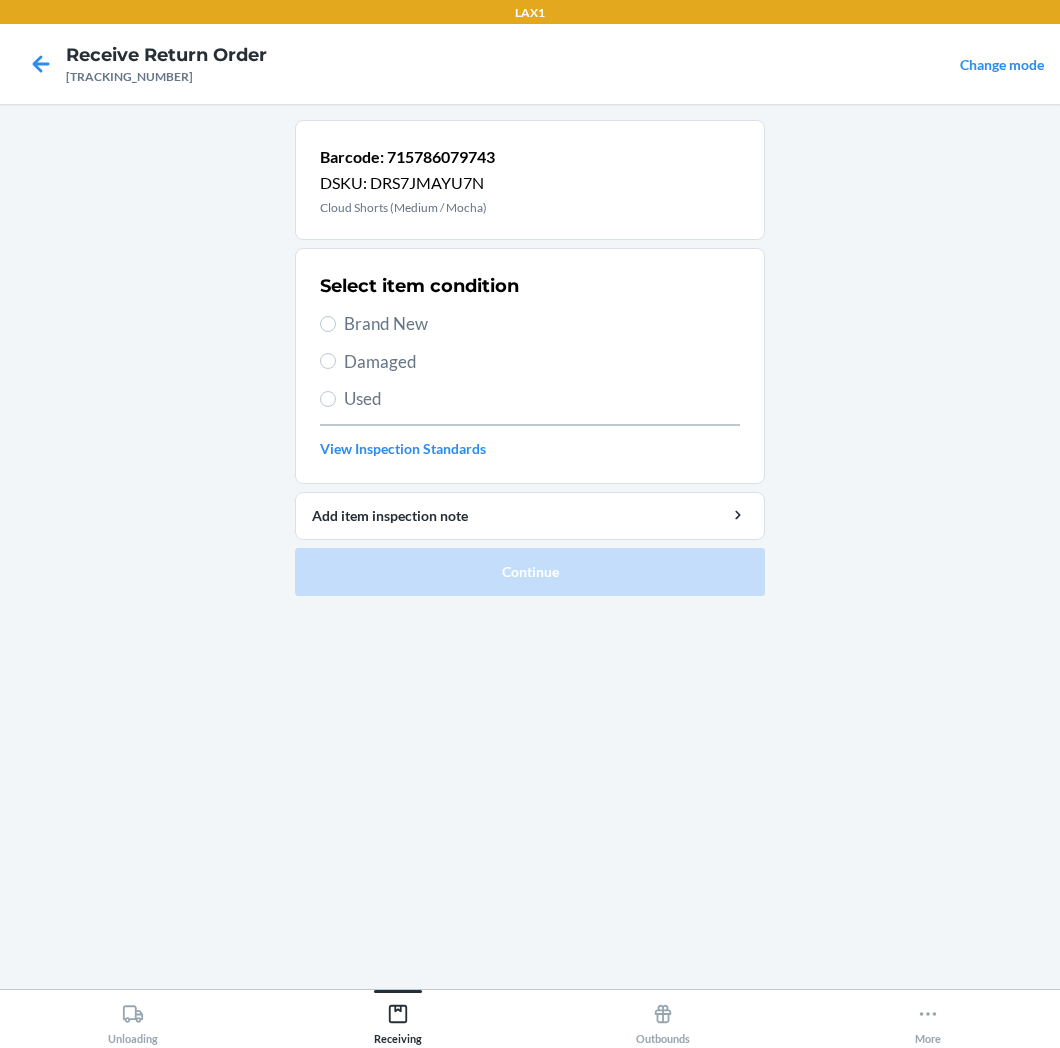 click on "Brand New" at bounding box center [542, 324] 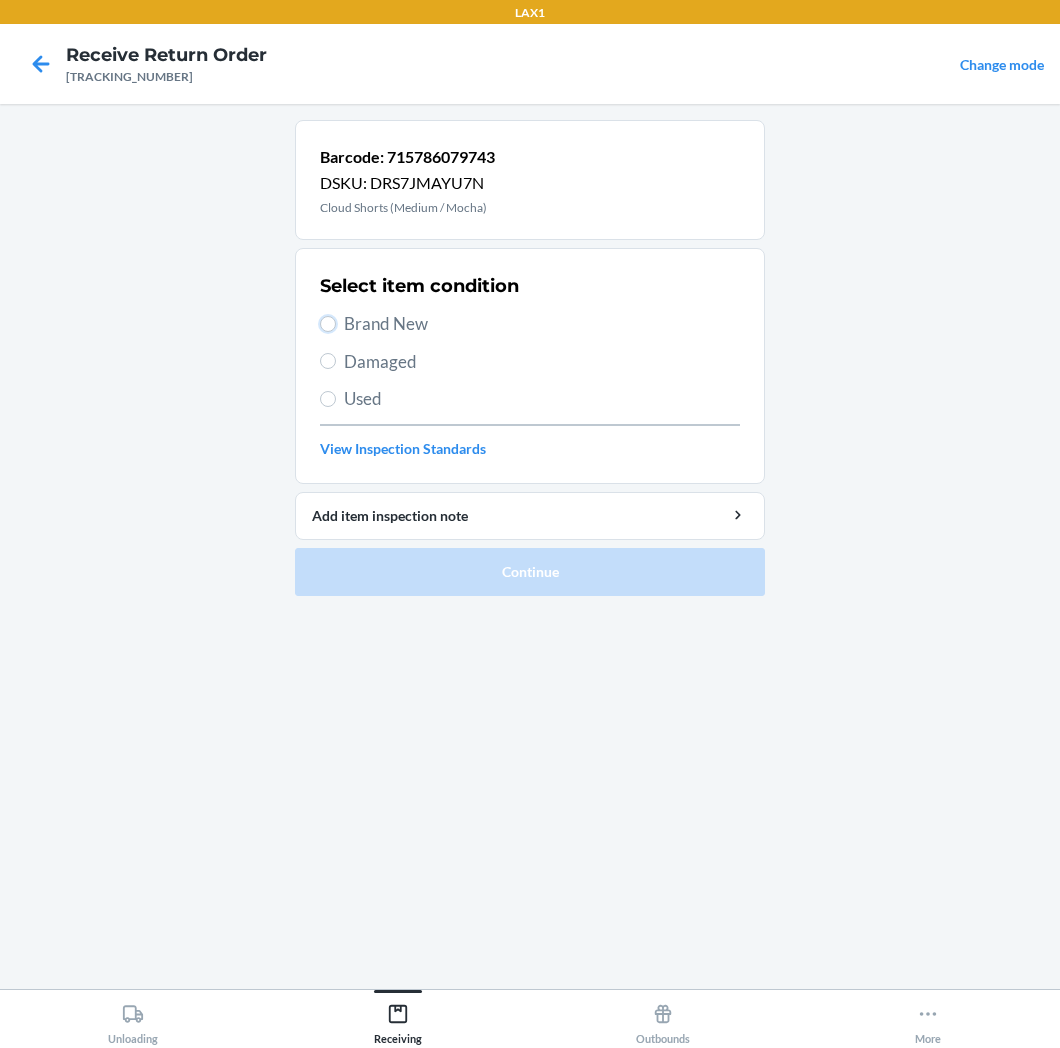 click on "Brand New" at bounding box center (328, 324) 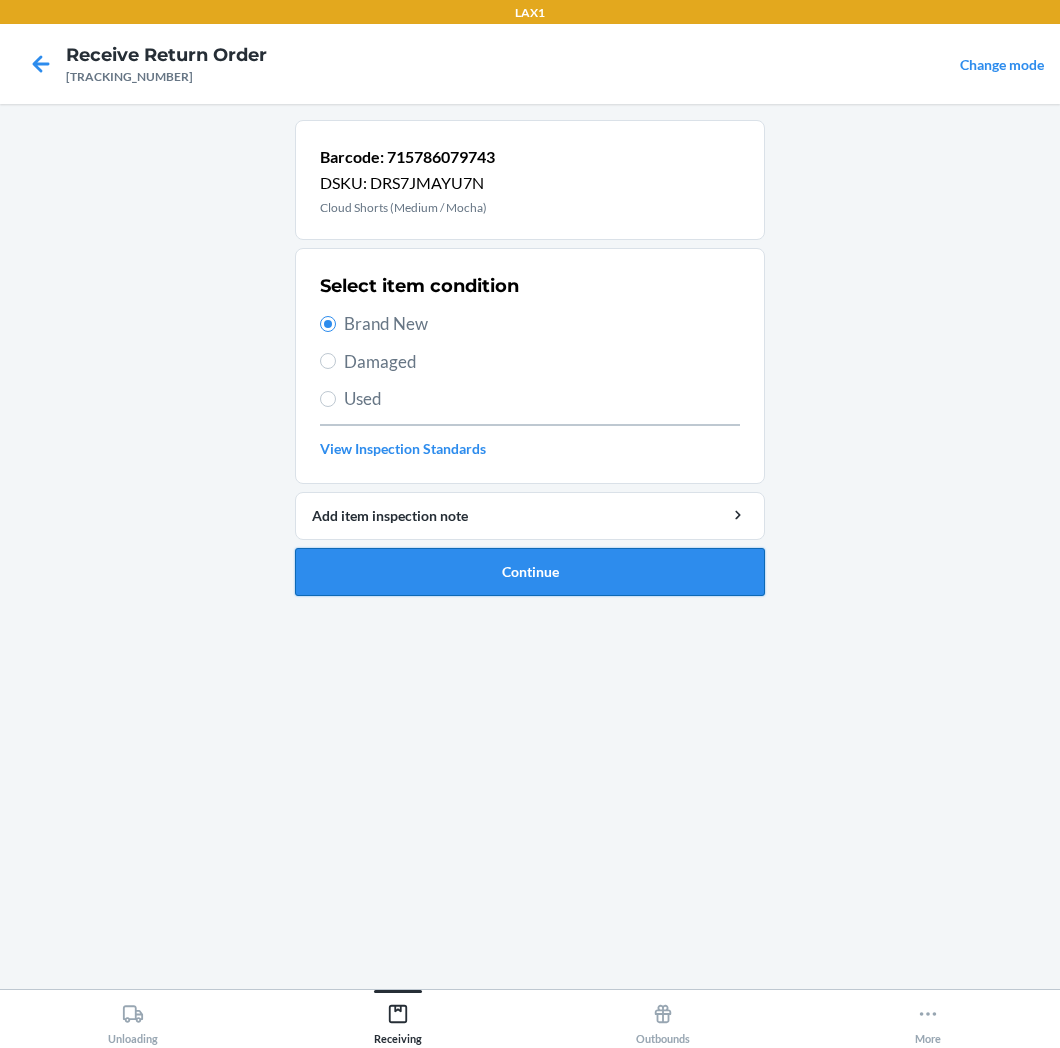 click on "Continue" at bounding box center (530, 572) 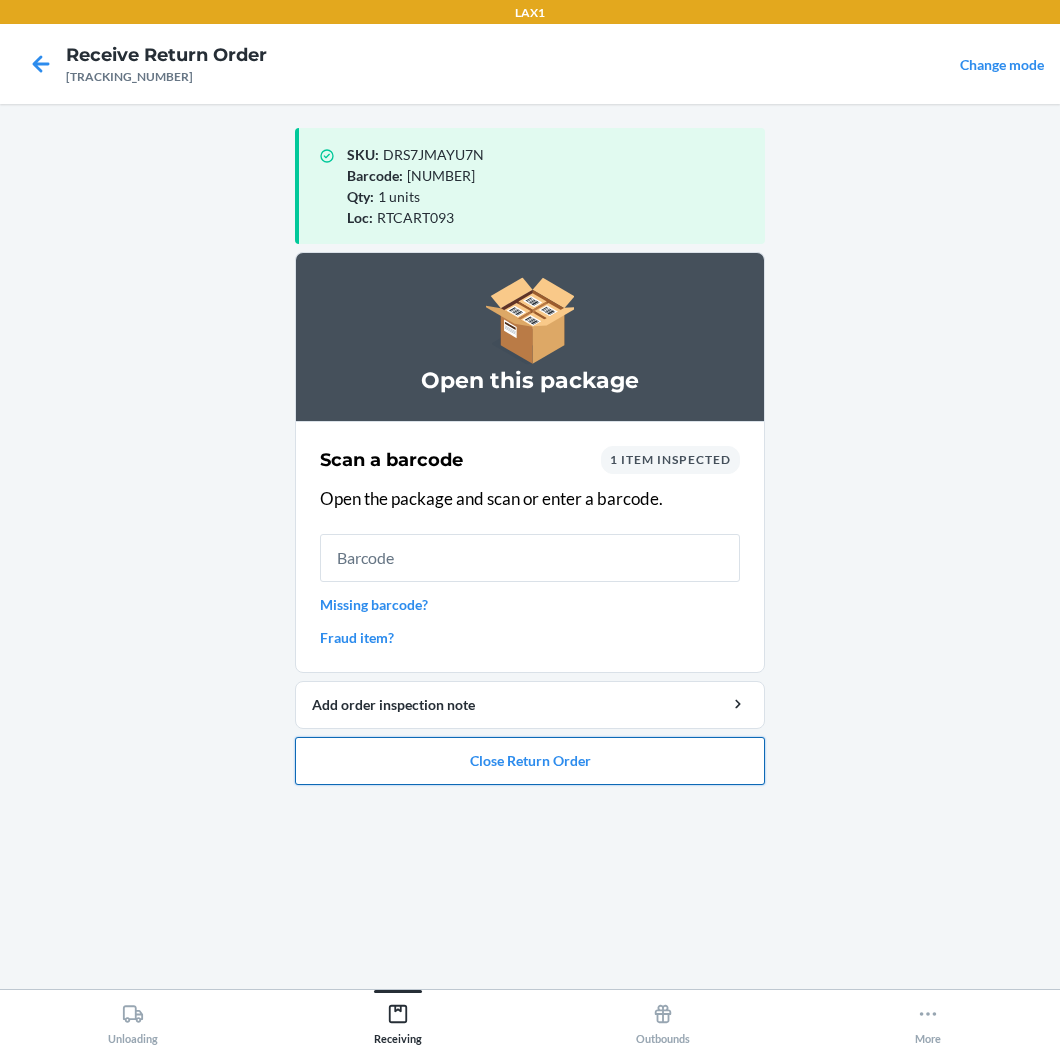 click on "Close Return Order" at bounding box center [530, 761] 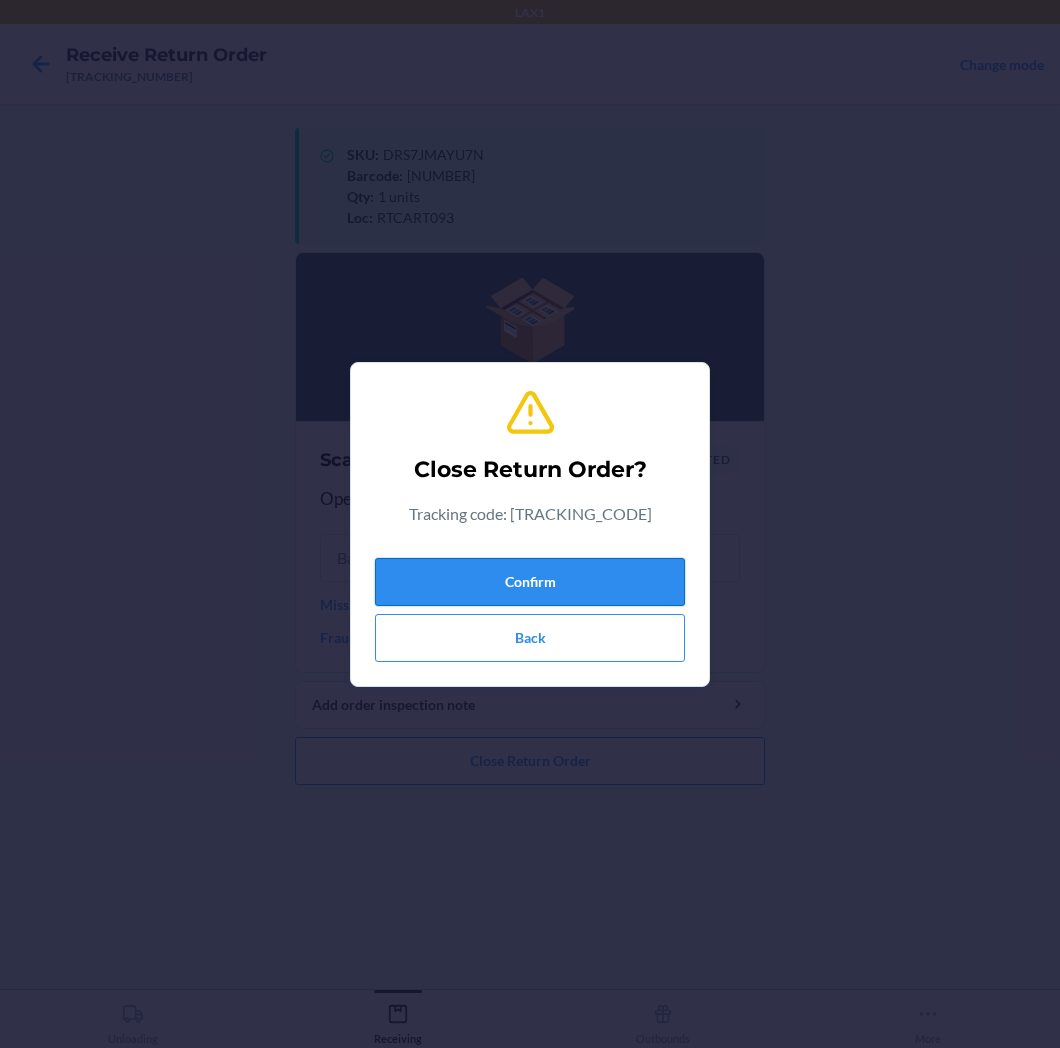 click on "Confirm" at bounding box center (530, 582) 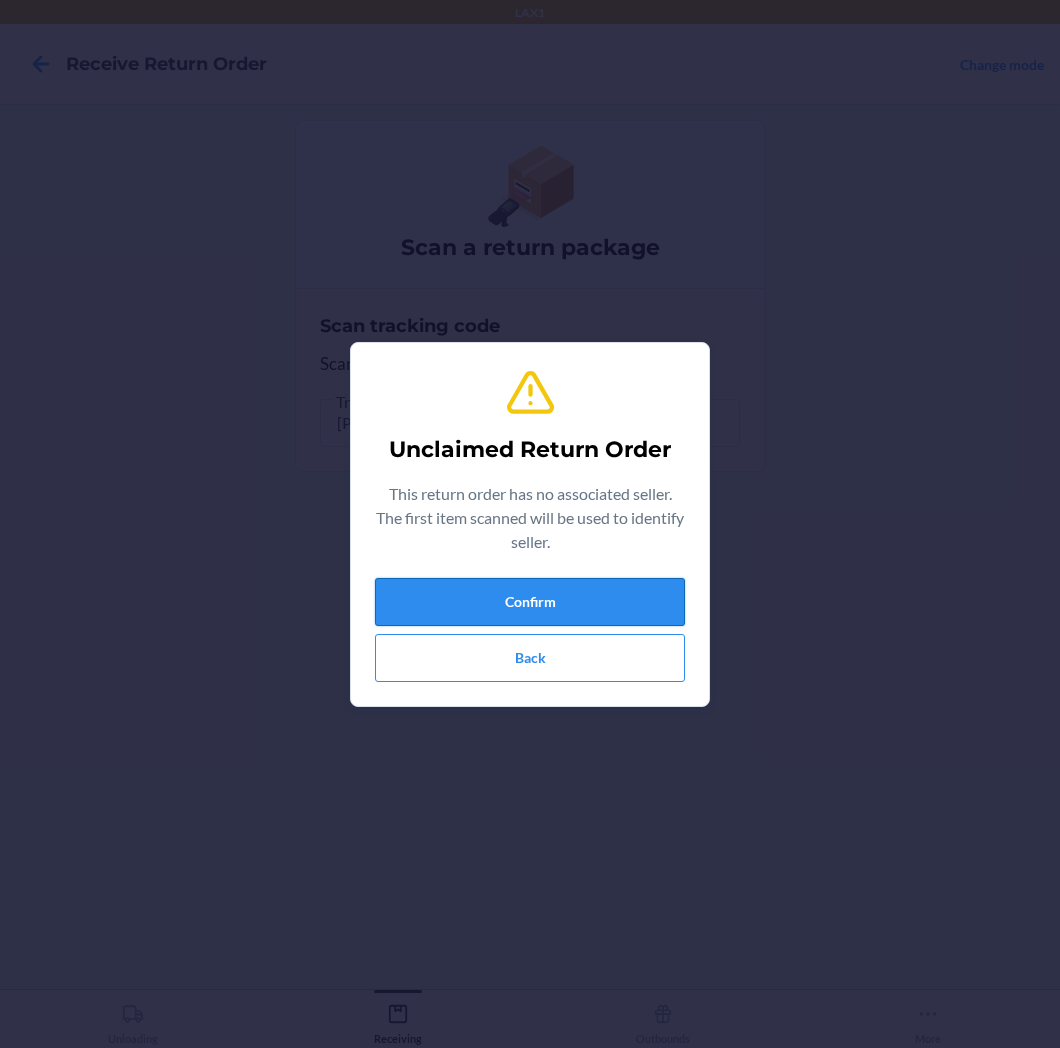 click on "Confirm" at bounding box center [530, 602] 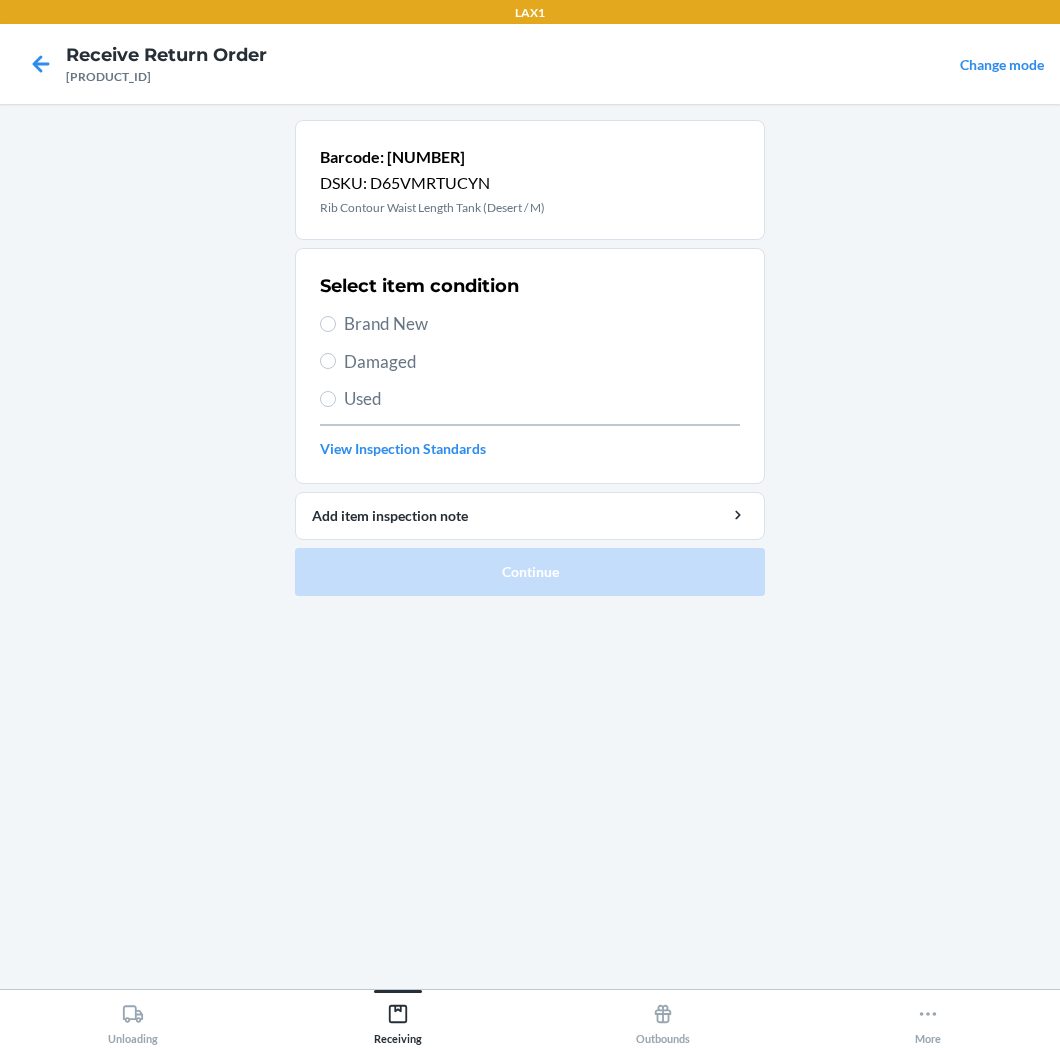 click on "Brand New" at bounding box center (542, 324) 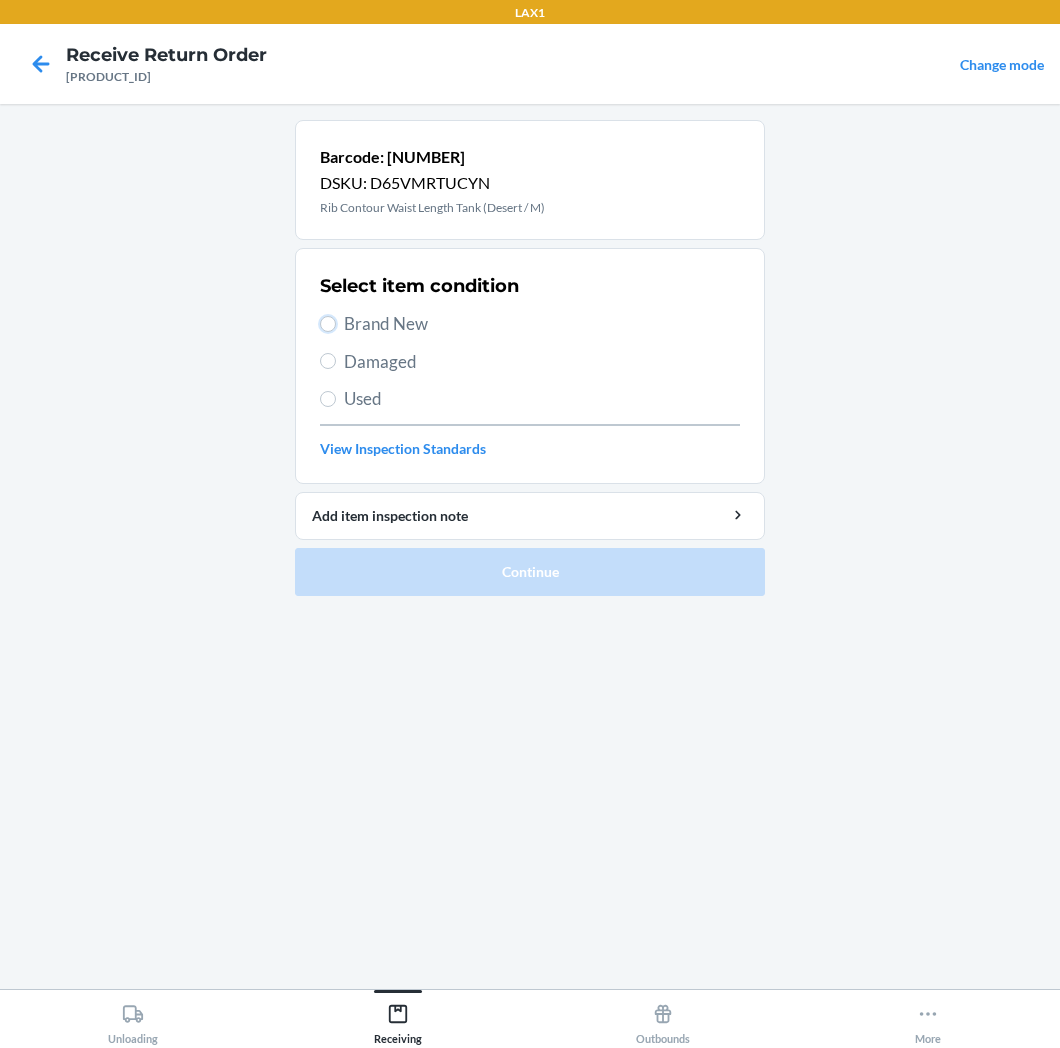 click on "Brand New" at bounding box center (328, 324) 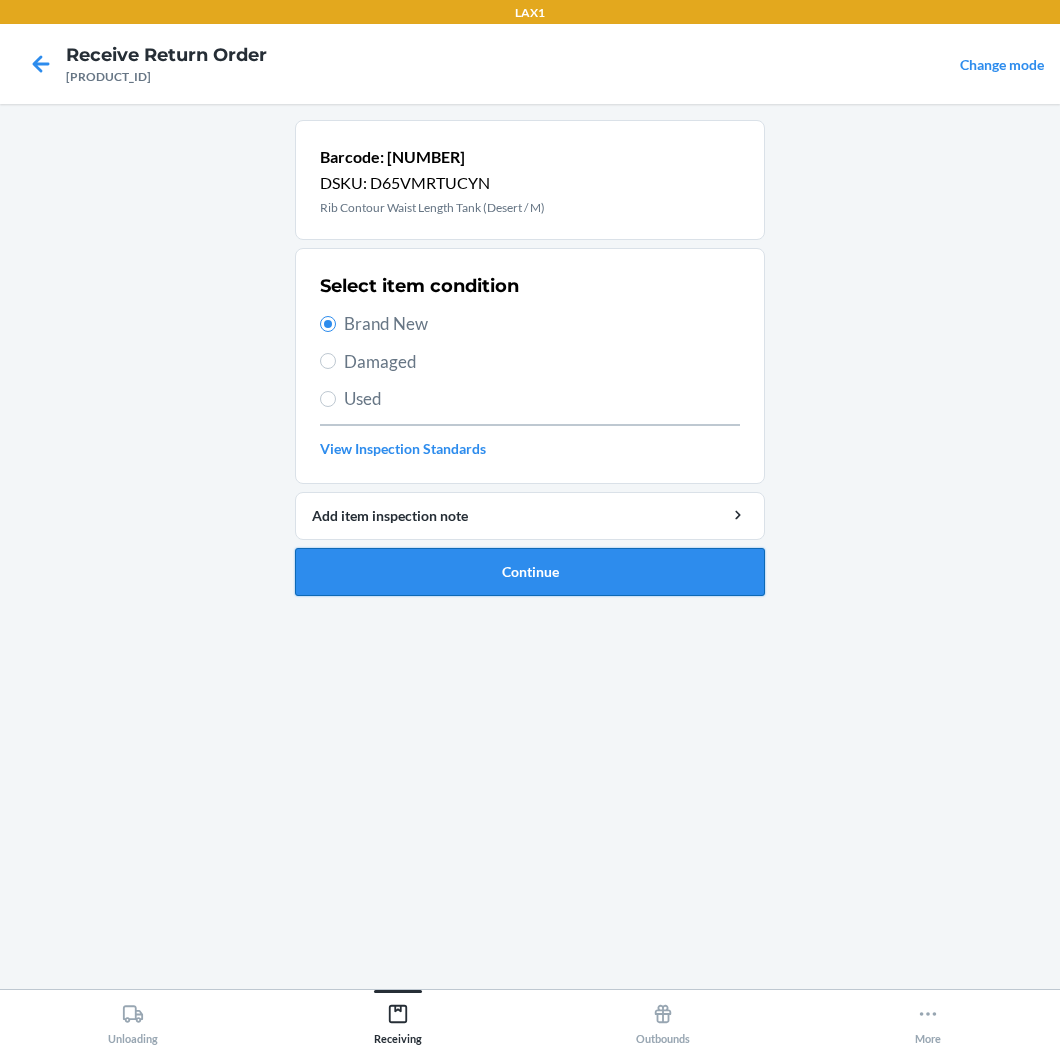 click on "Continue" at bounding box center (530, 572) 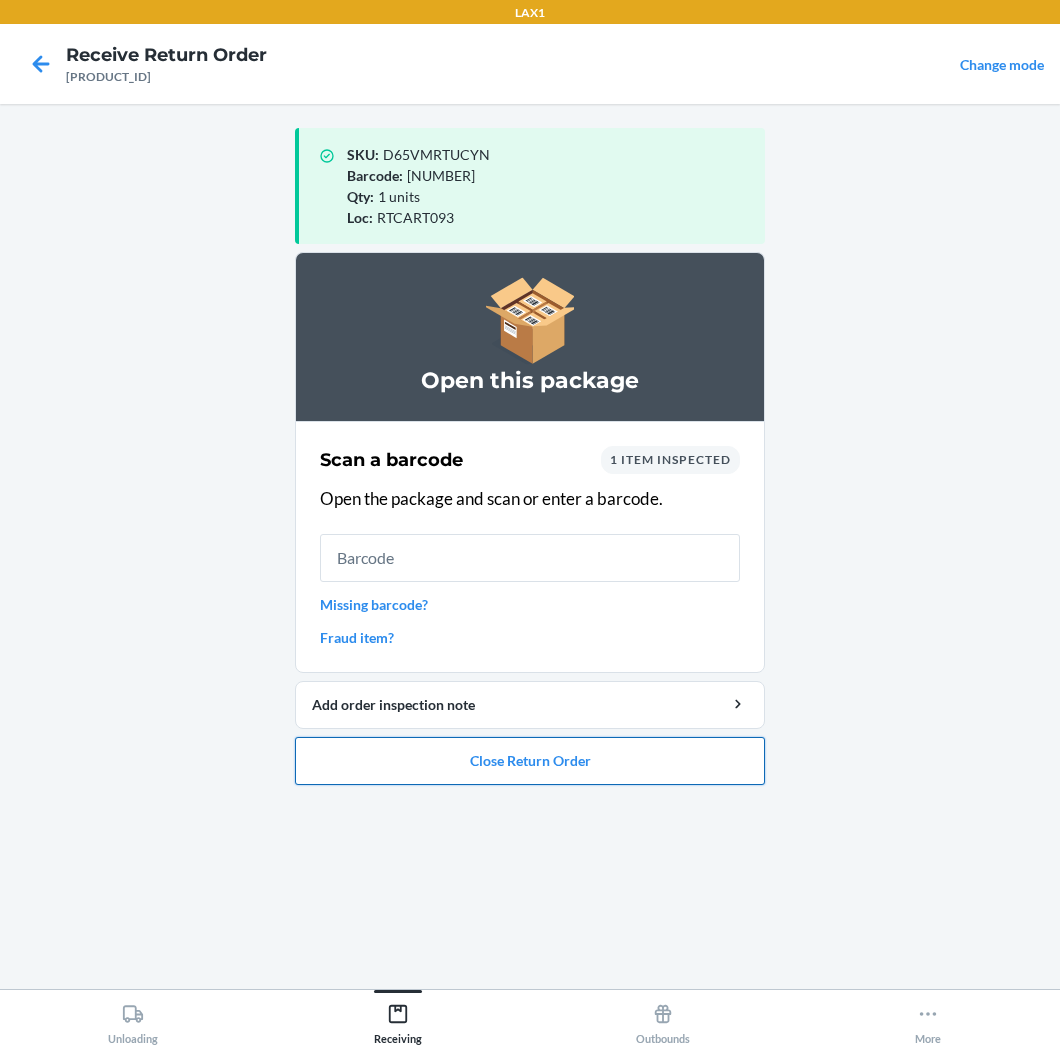 click on "Close Return Order" at bounding box center (530, 761) 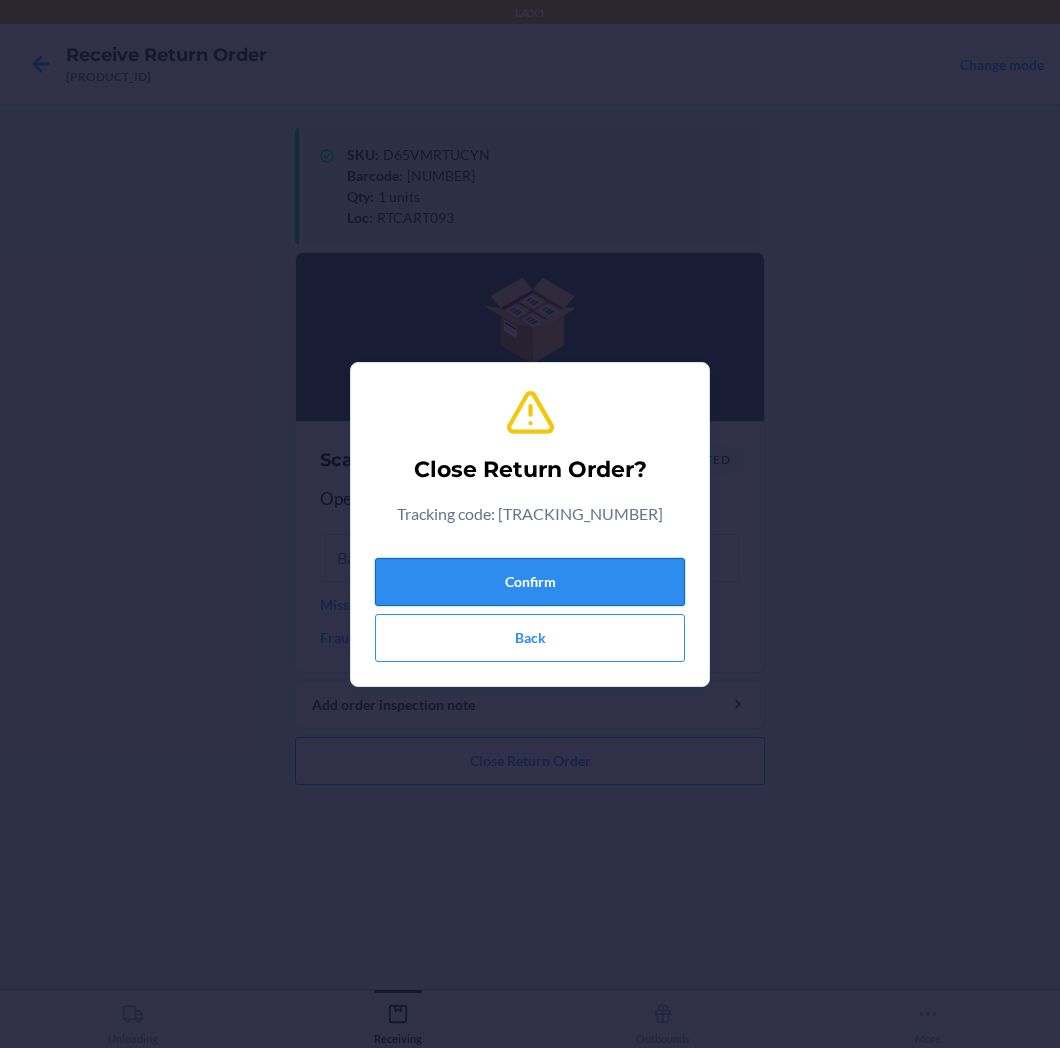 click on "Confirm" at bounding box center [530, 582] 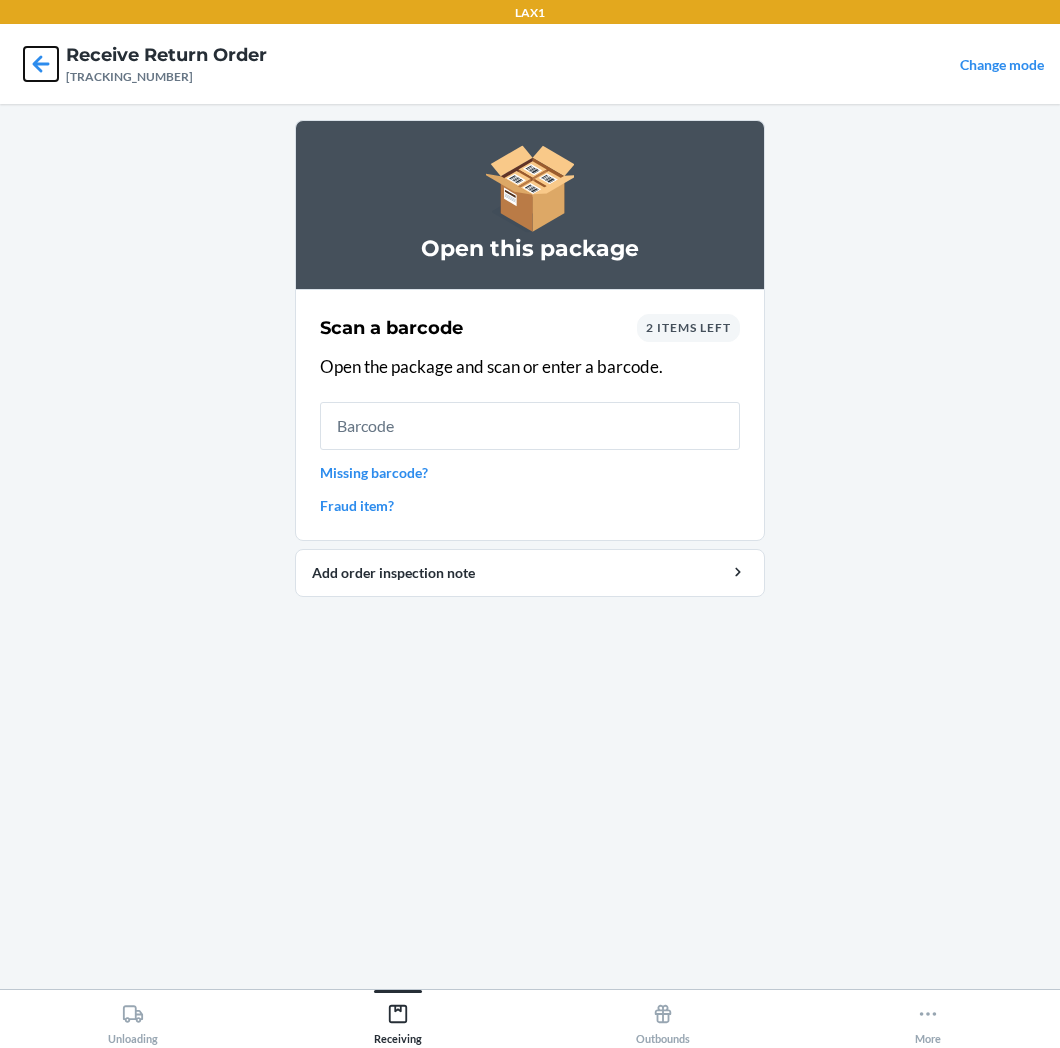 click 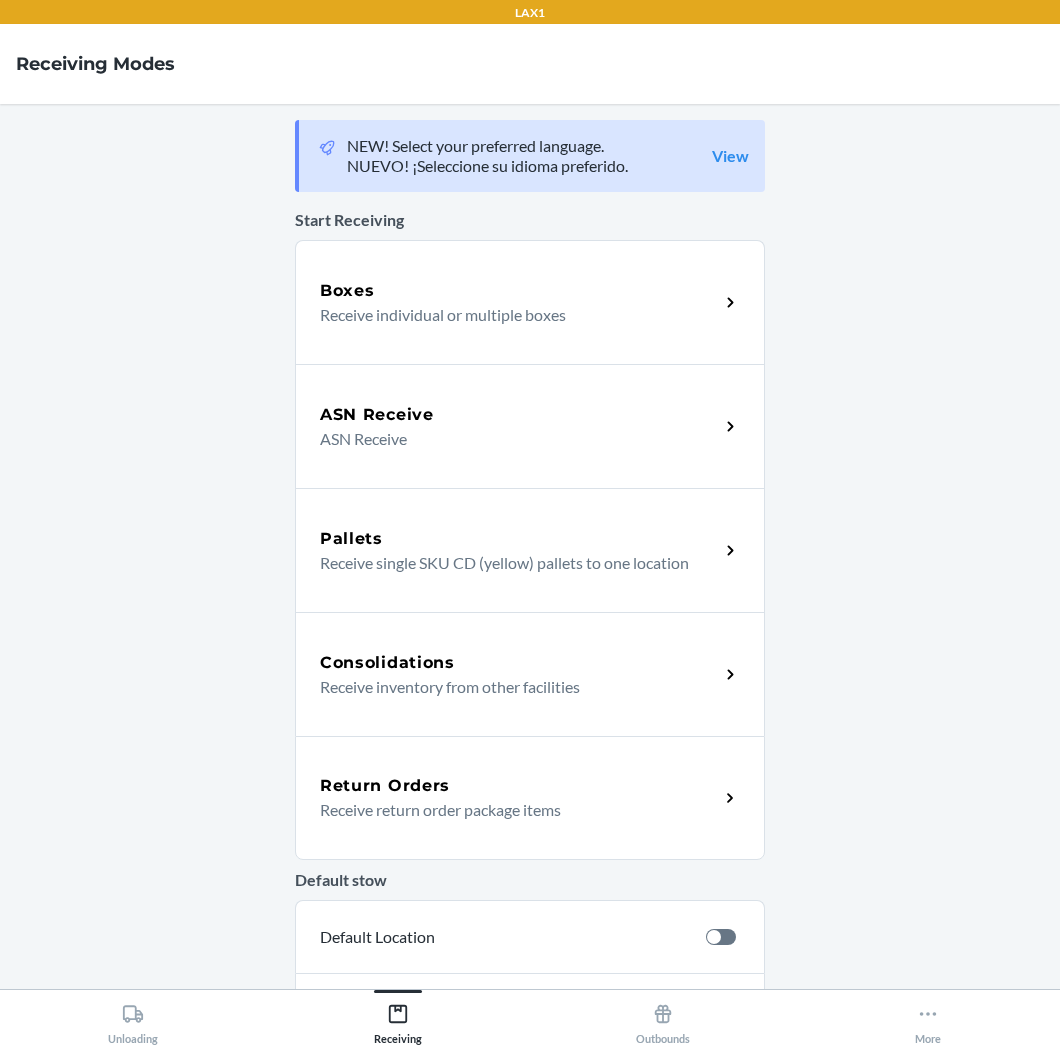 drag, startPoint x: 386, startPoint y: 788, endPoint x: 292, endPoint y: 731, distance: 109.9318 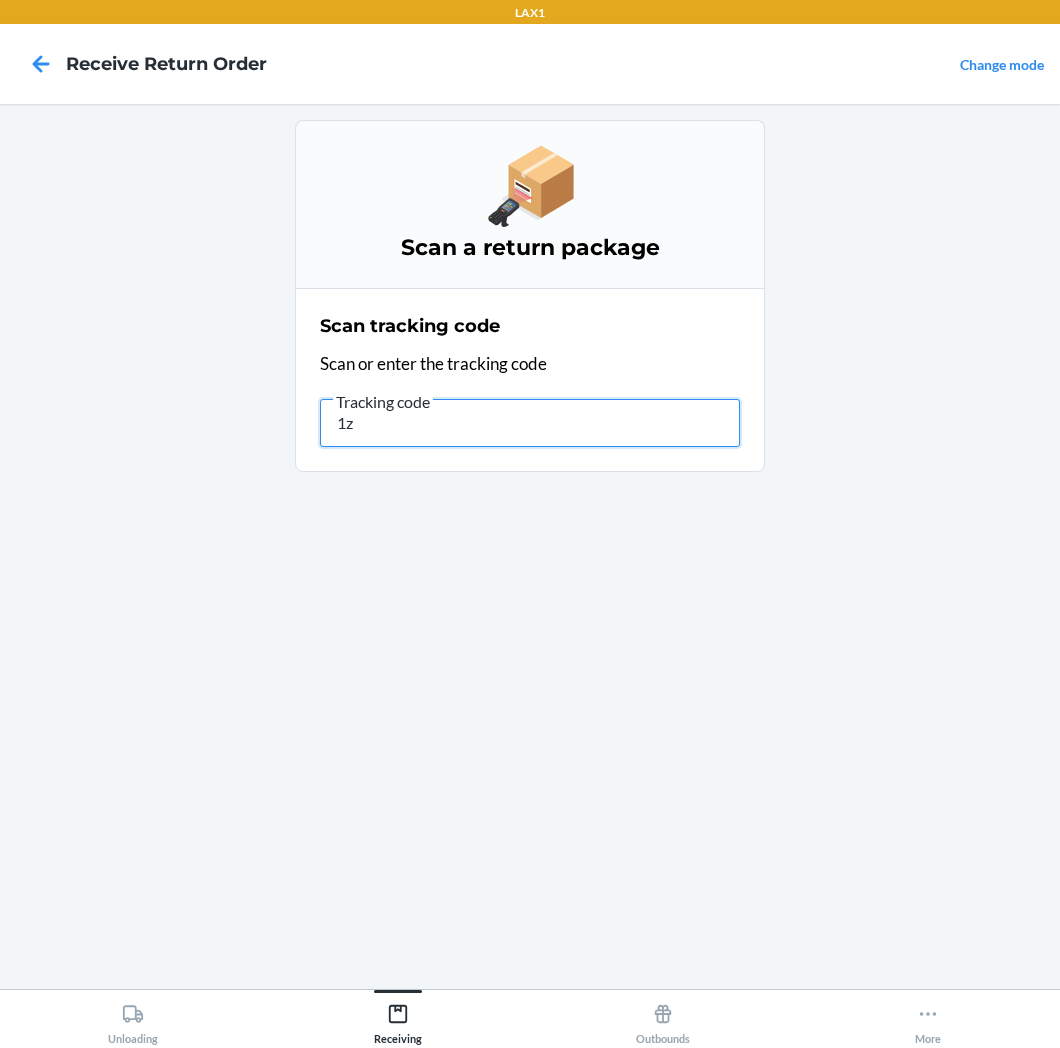 click on "1z" at bounding box center (530, 423) 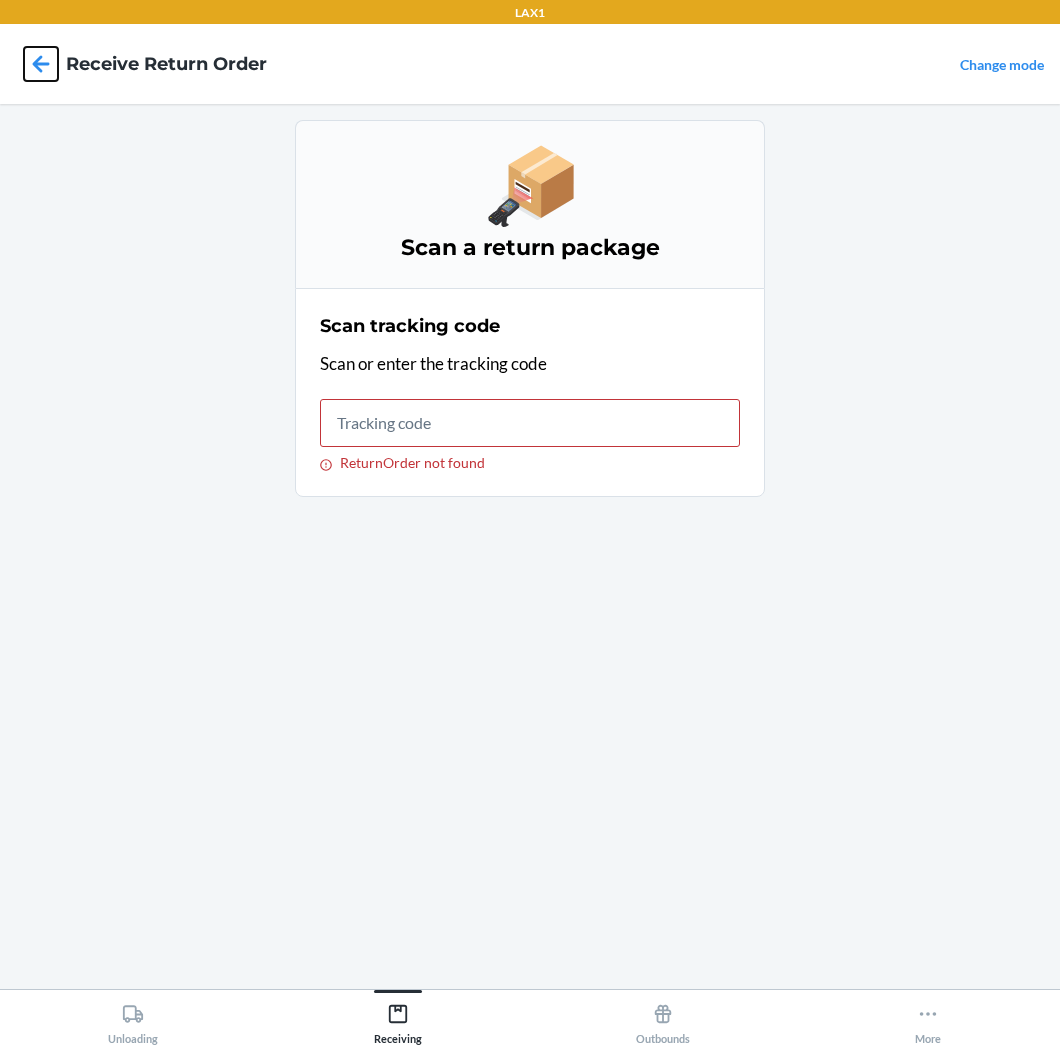 click 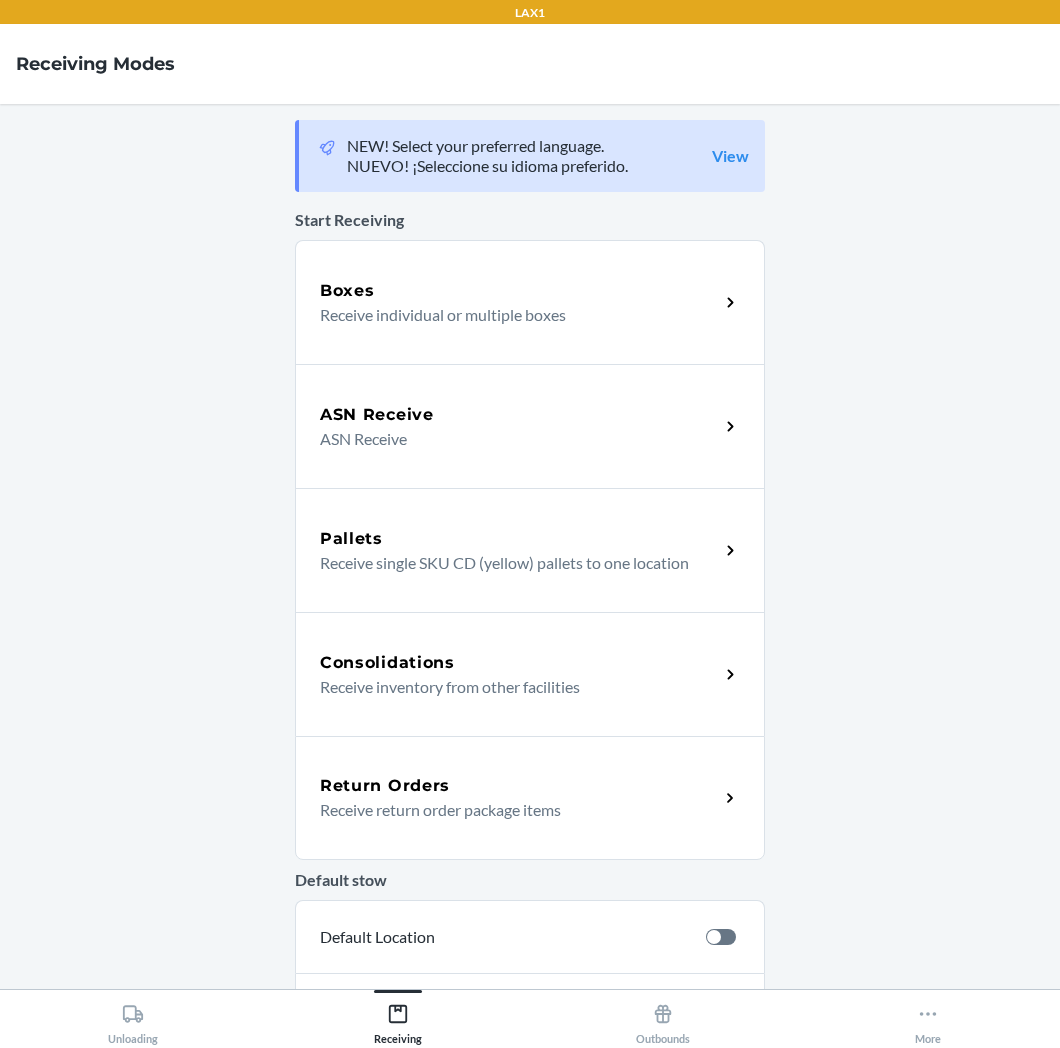 click on "Return Orders Receive return order package items" at bounding box center (530, 798) 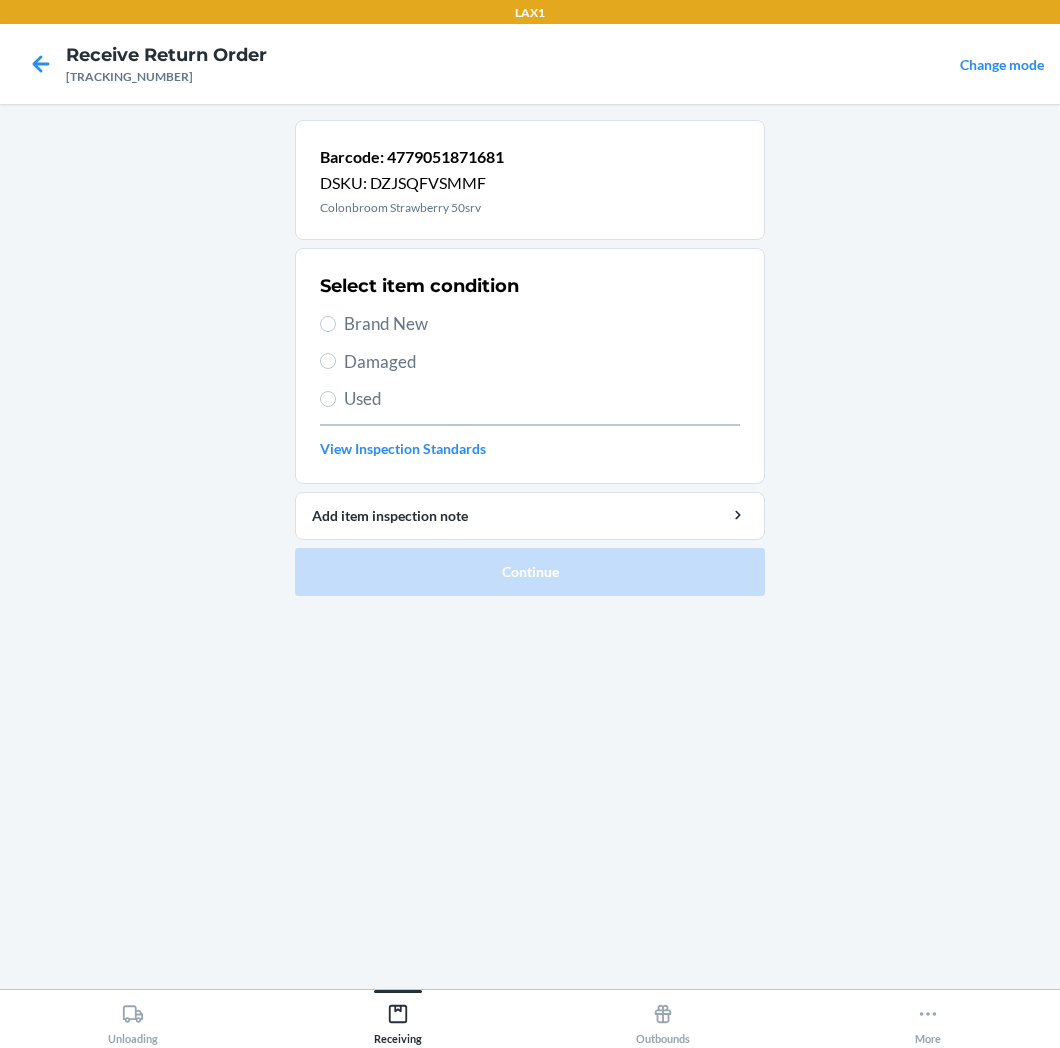 click on "Brand New" at bounding box center [542, 324] 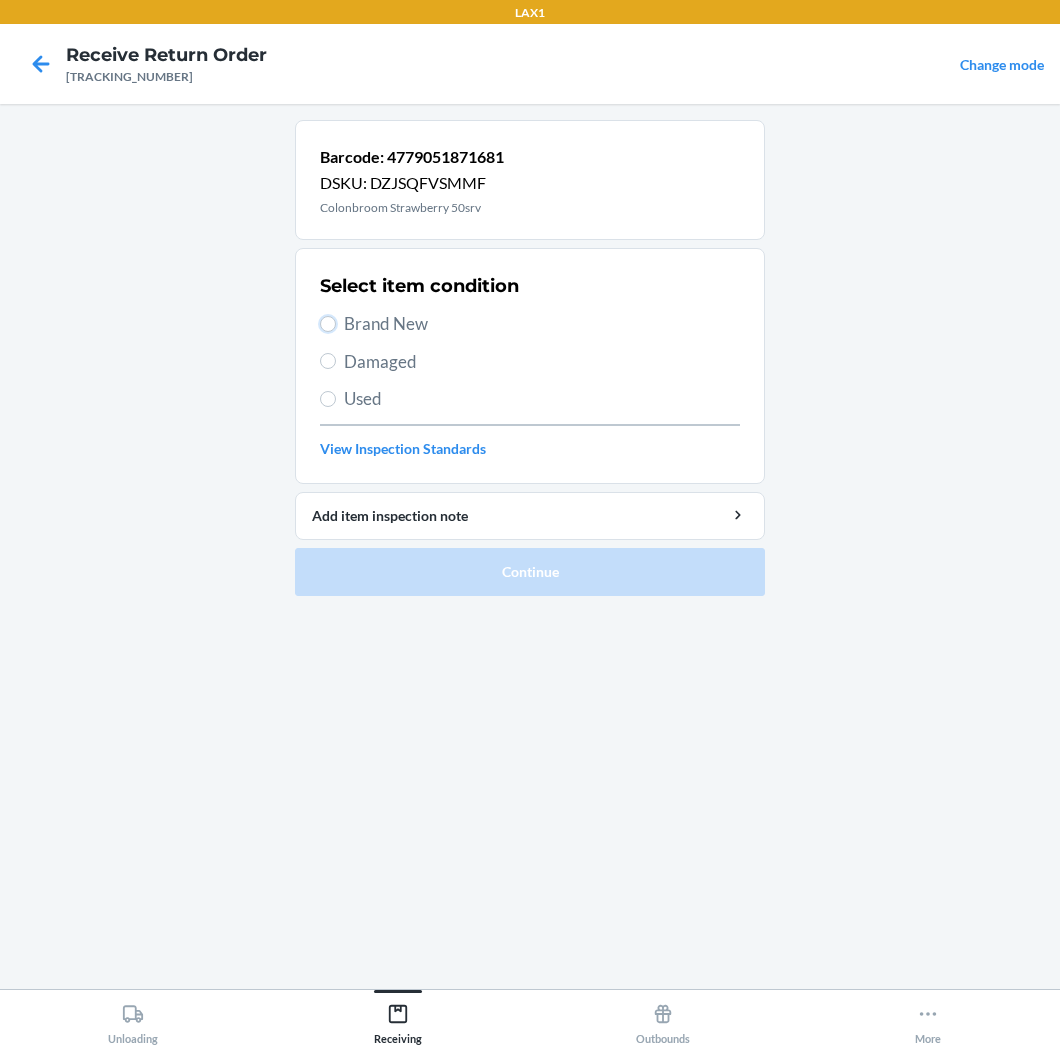 click on "Brand New" at bounding box center [328, 324] 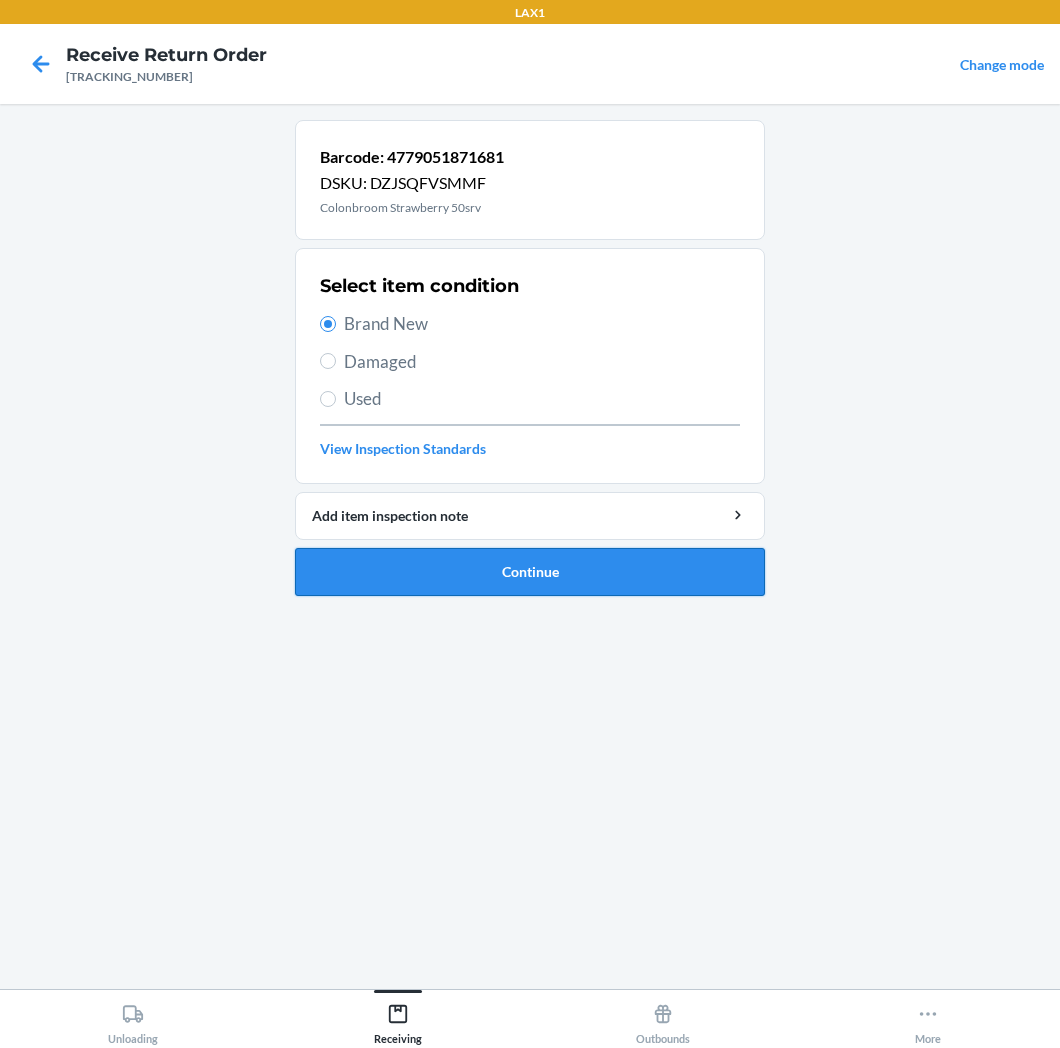 click on "Continue" at bounding box center (530, 572) 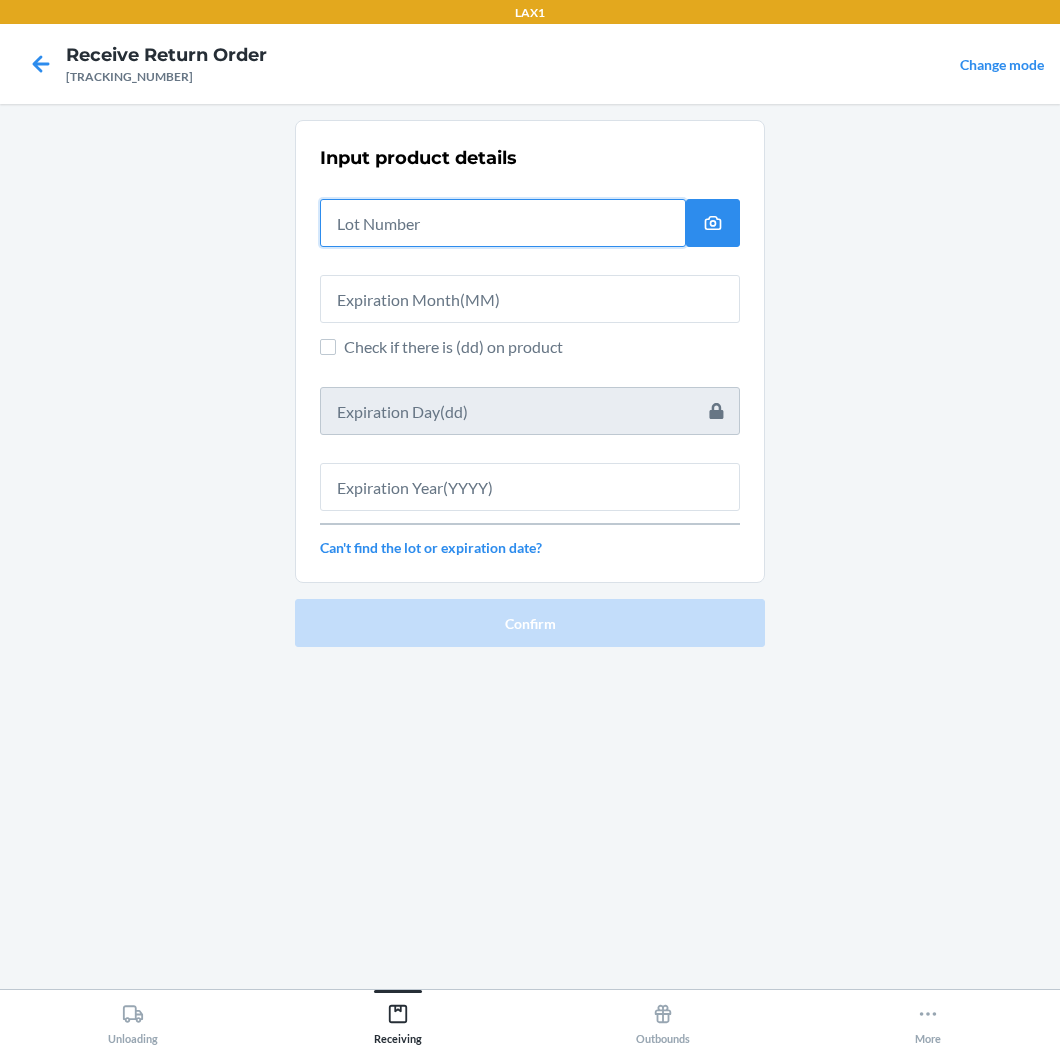 click at bounding box center [503, 223] 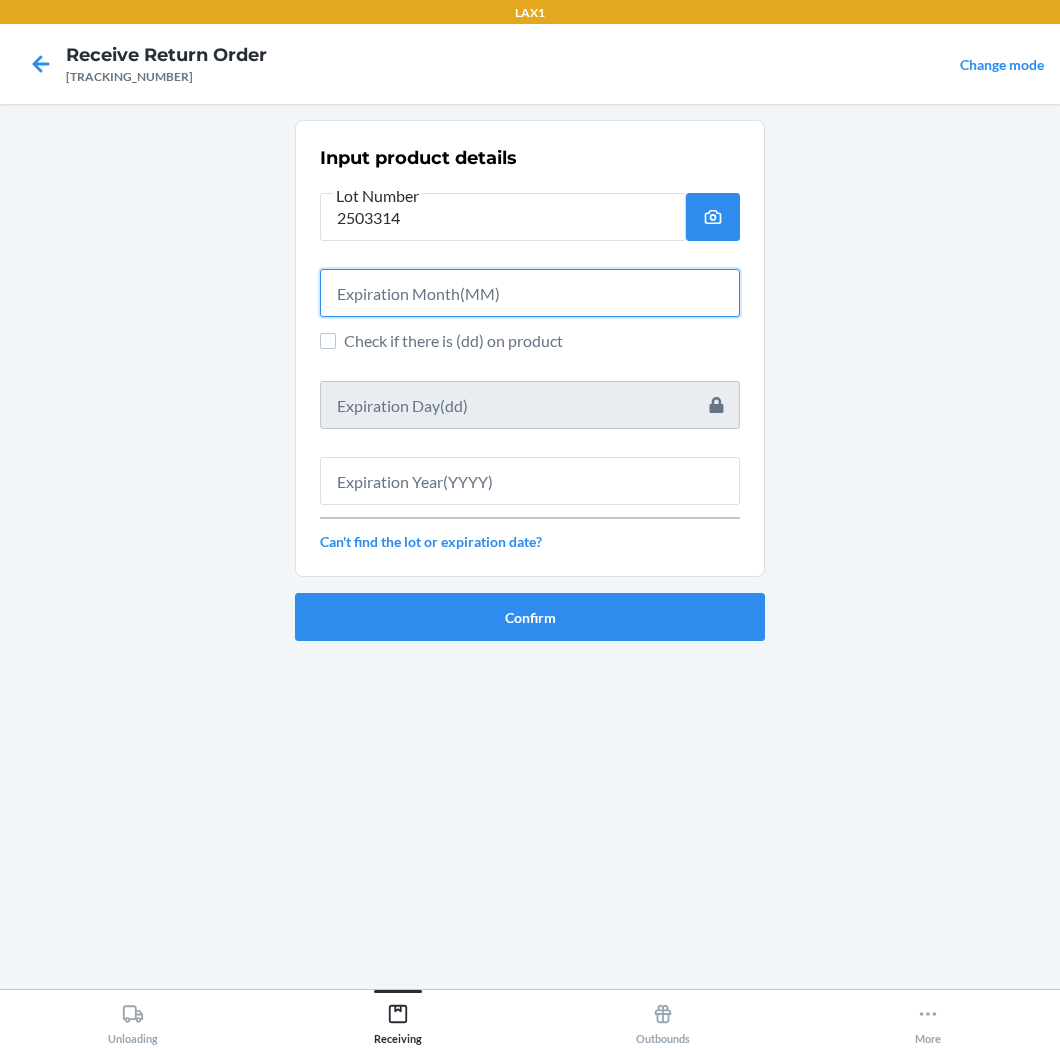 click at bounding box center (530, 293) 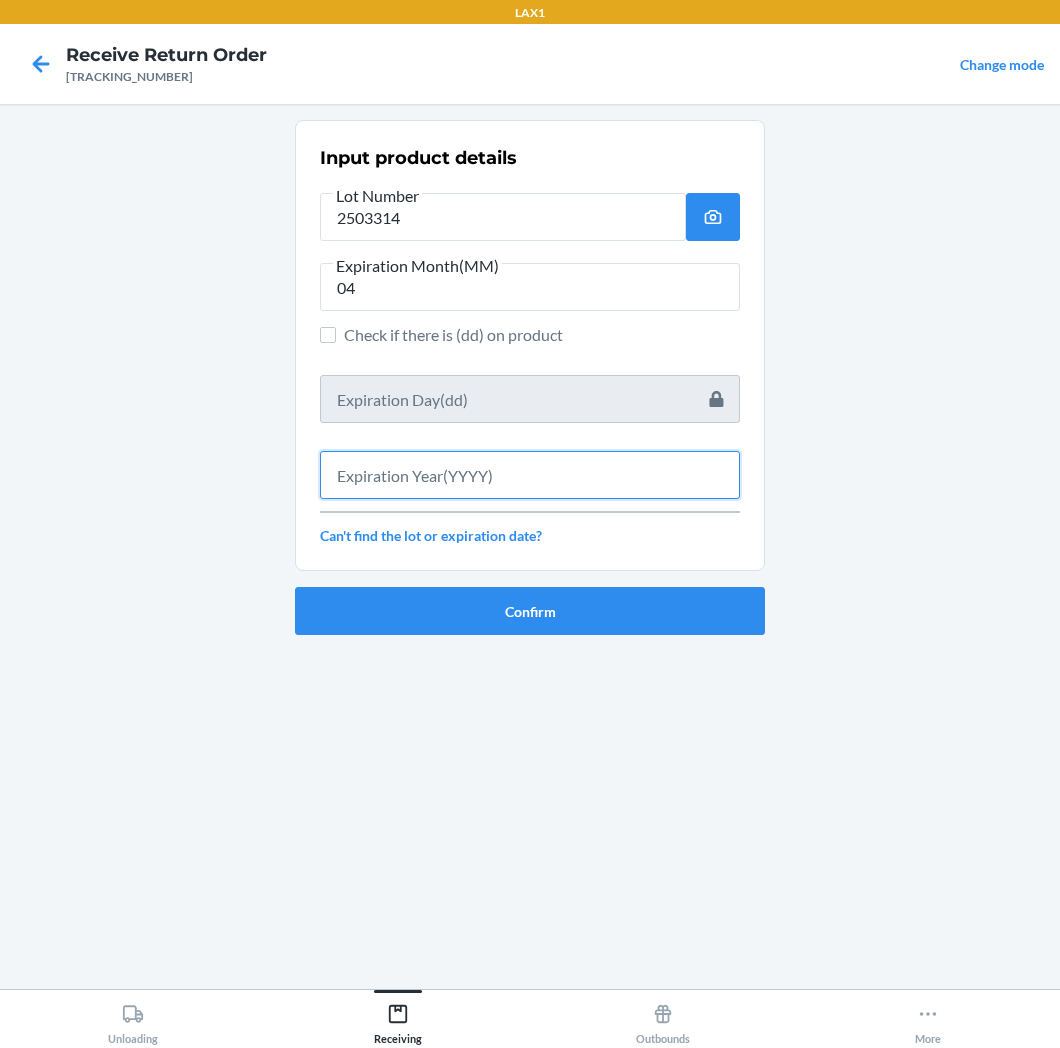 click at bounding box center (530, 475) 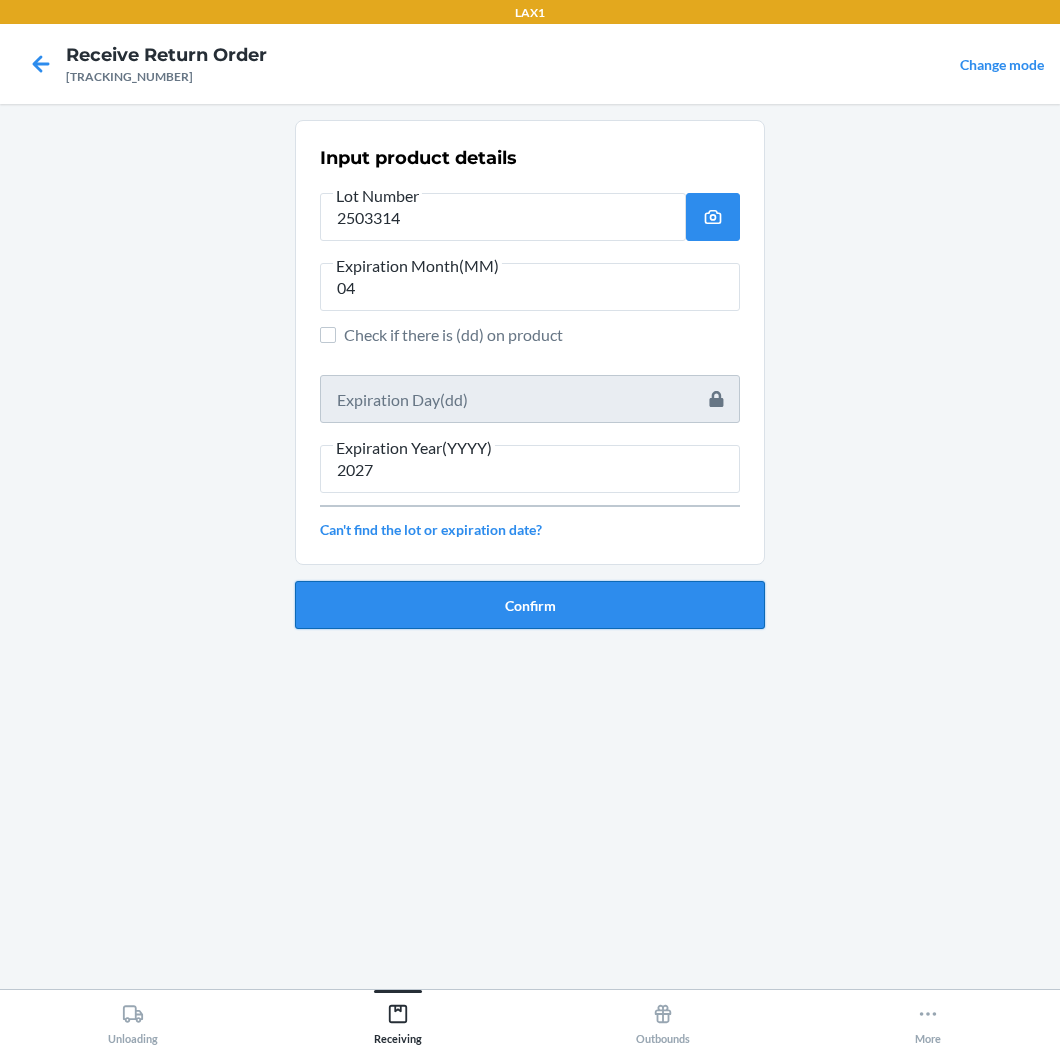 click on "Confirm" at bounding box center (530, 605) 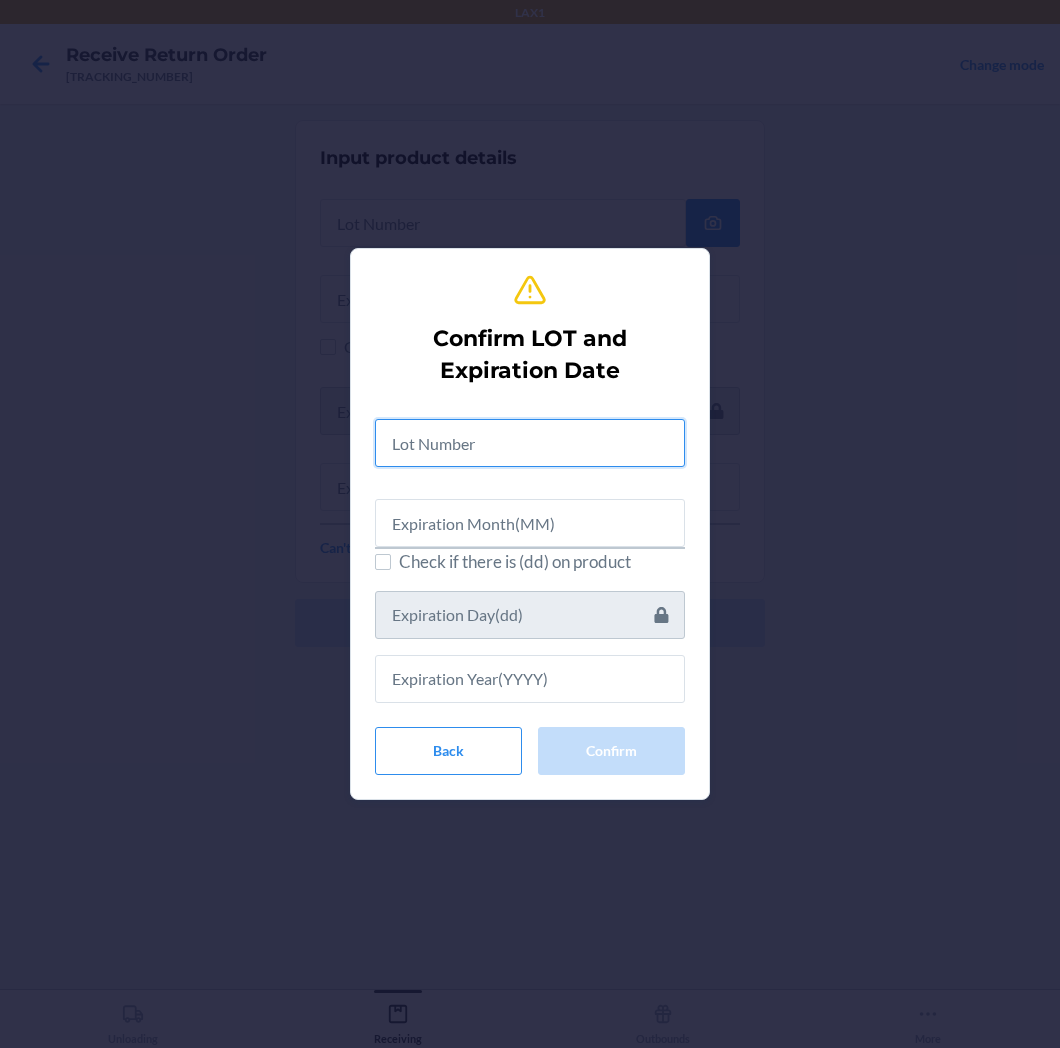 click at bounding box center [530, 443] 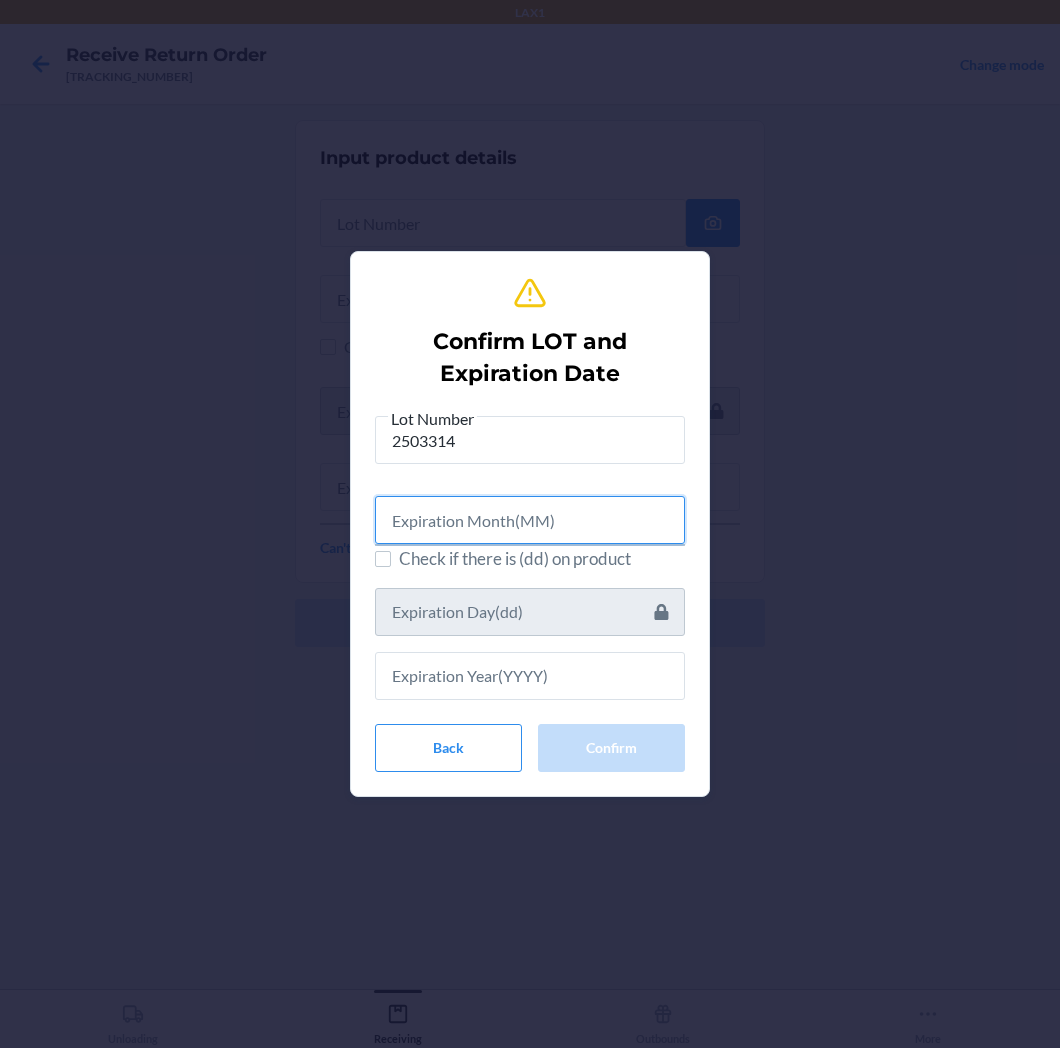 click at bounding box center [530, 520] 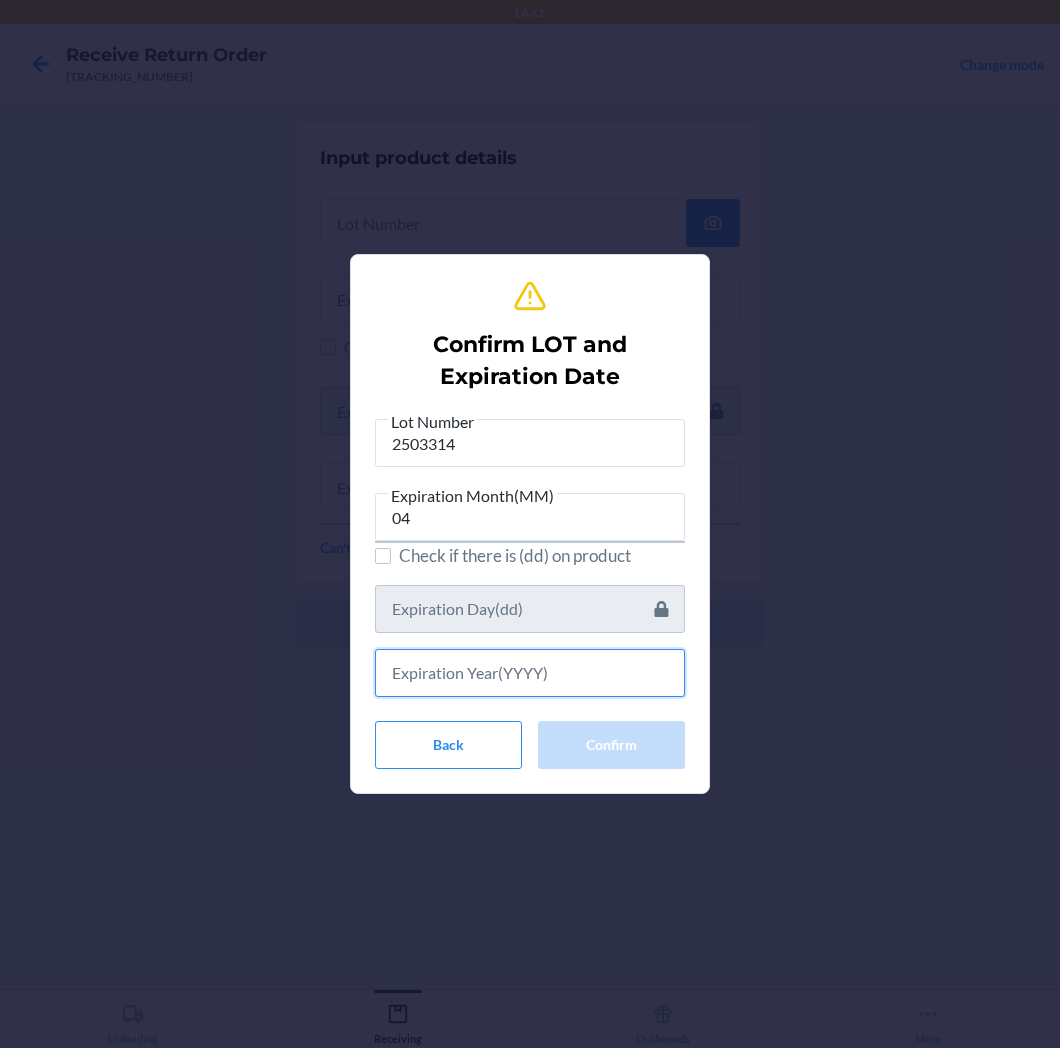 click at bounding box center [530, 673] 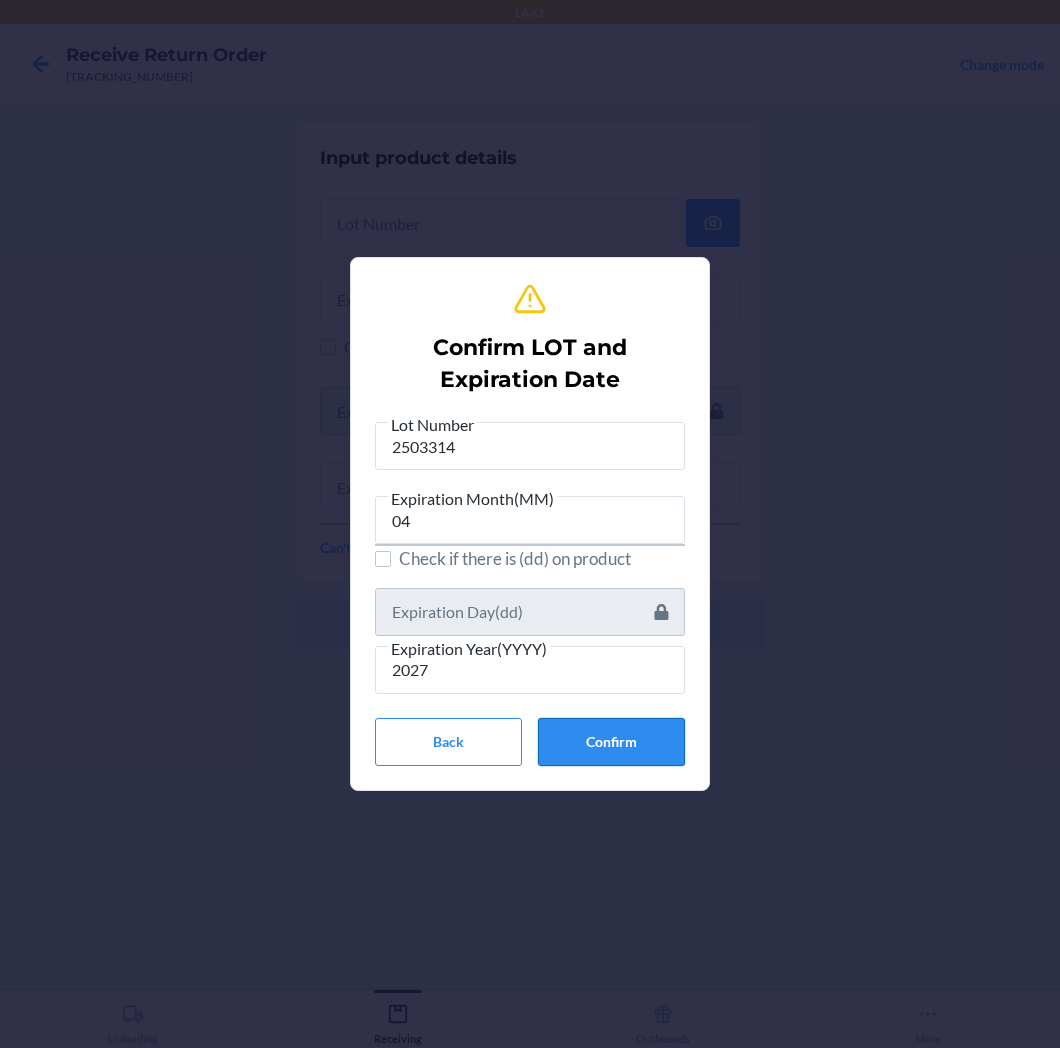 click on "Confirm" at bounding box center [611, 742] 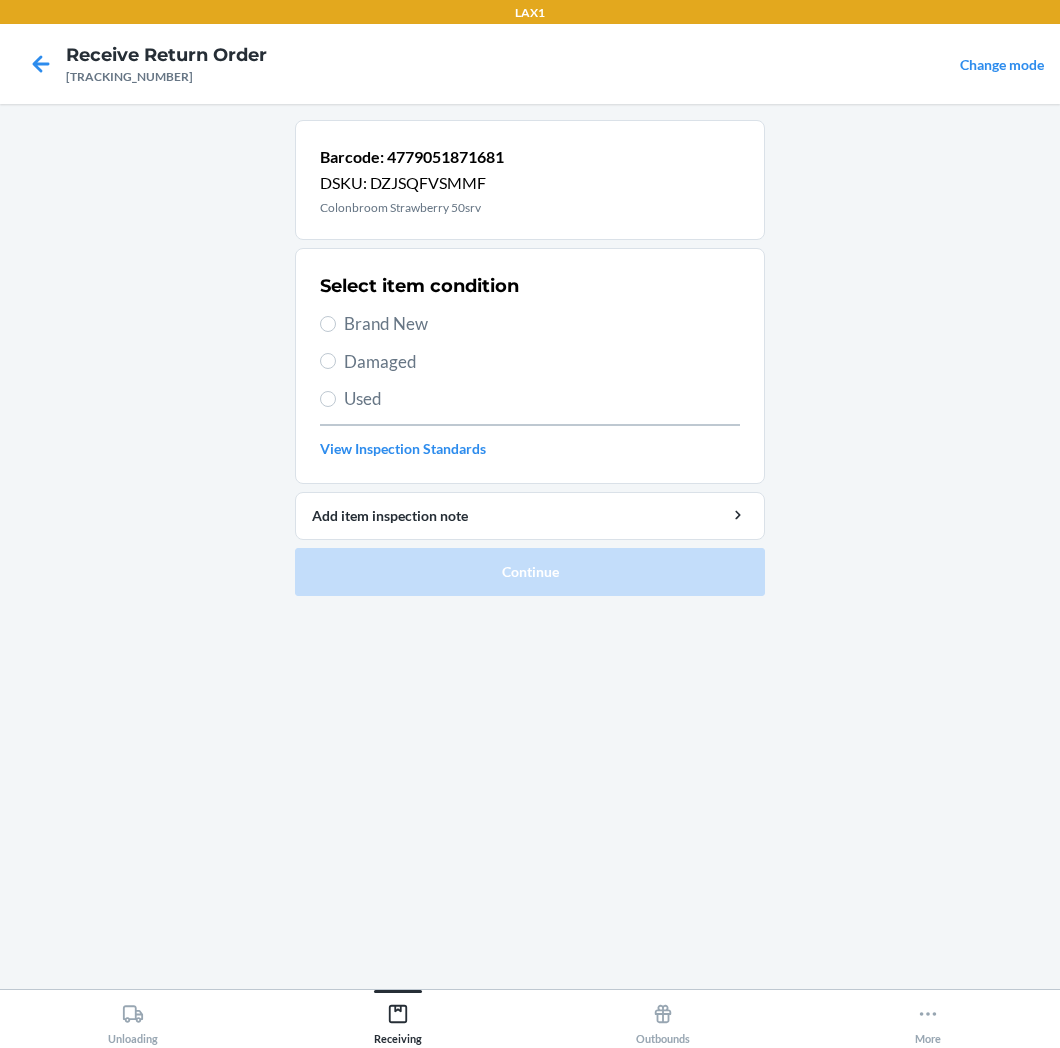 click on "Brand New" at bounding box center [542, 324] 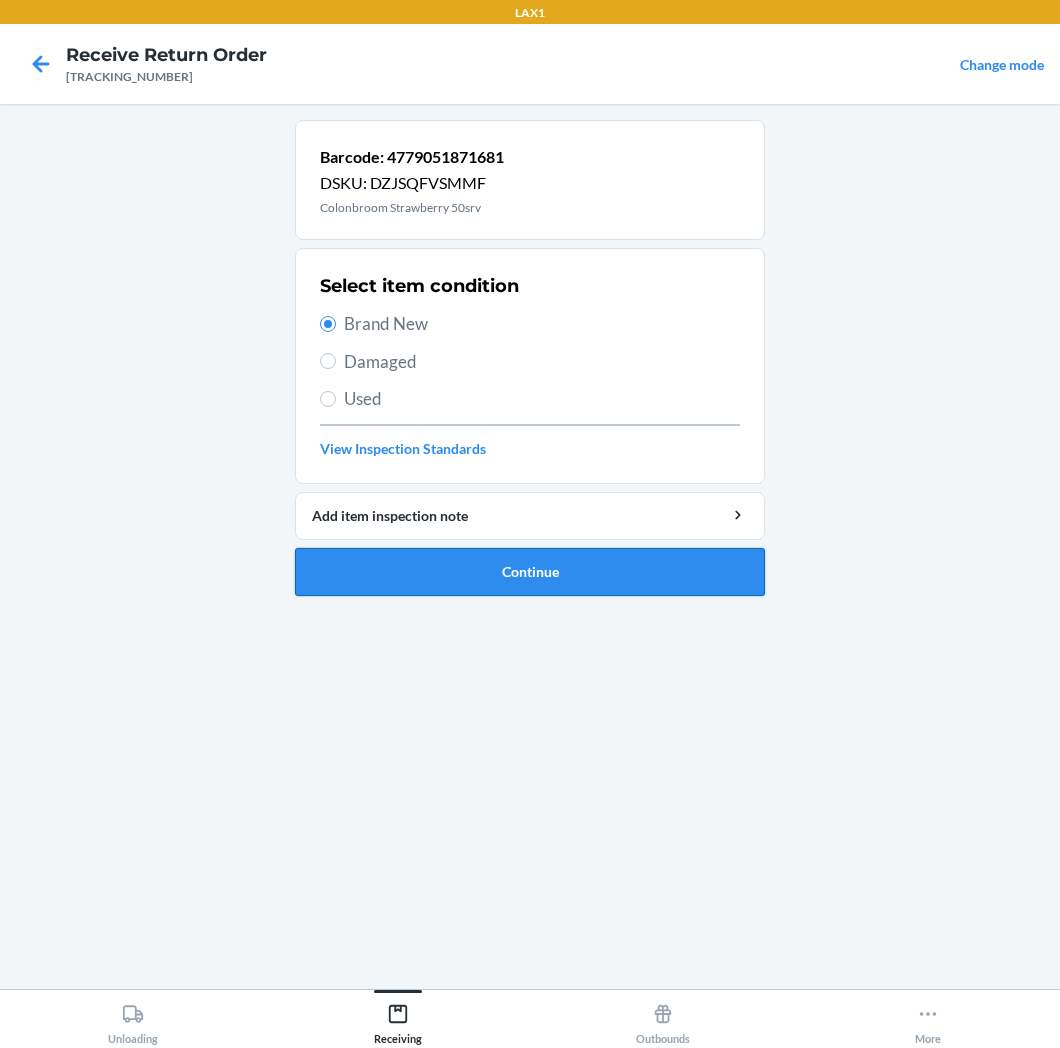 click on "Continue" at bounding box center [530, 572] 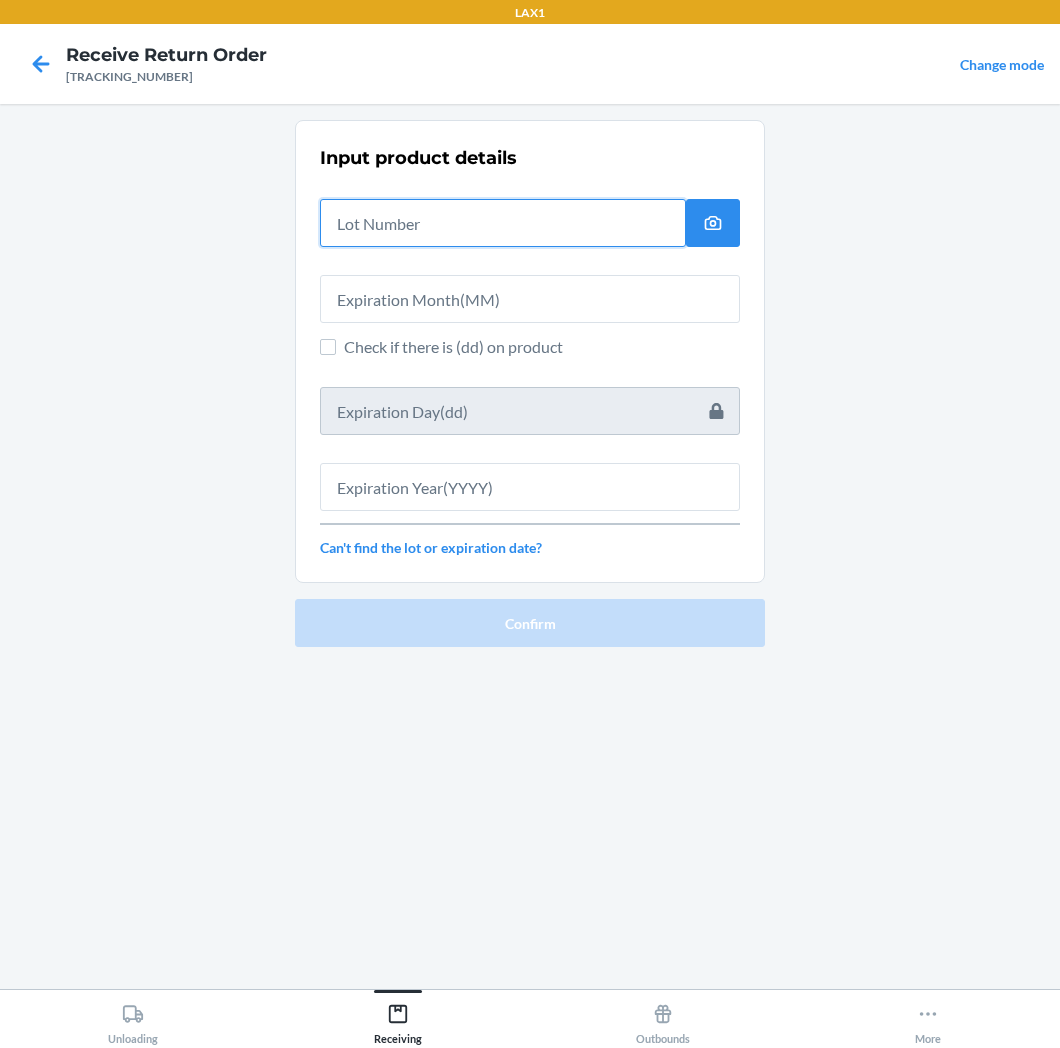 click at bounding box center [503, 223] 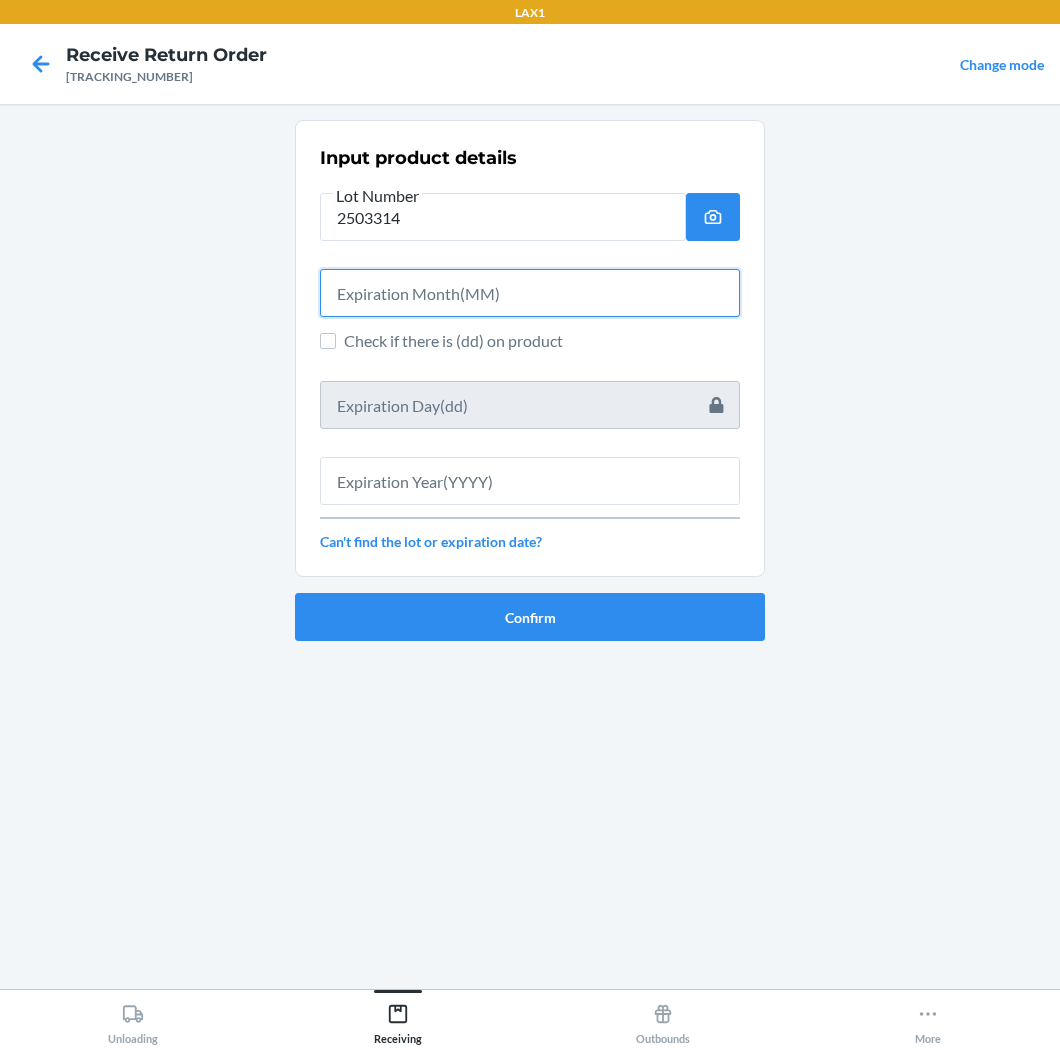 click at bounding box center (530, 293) 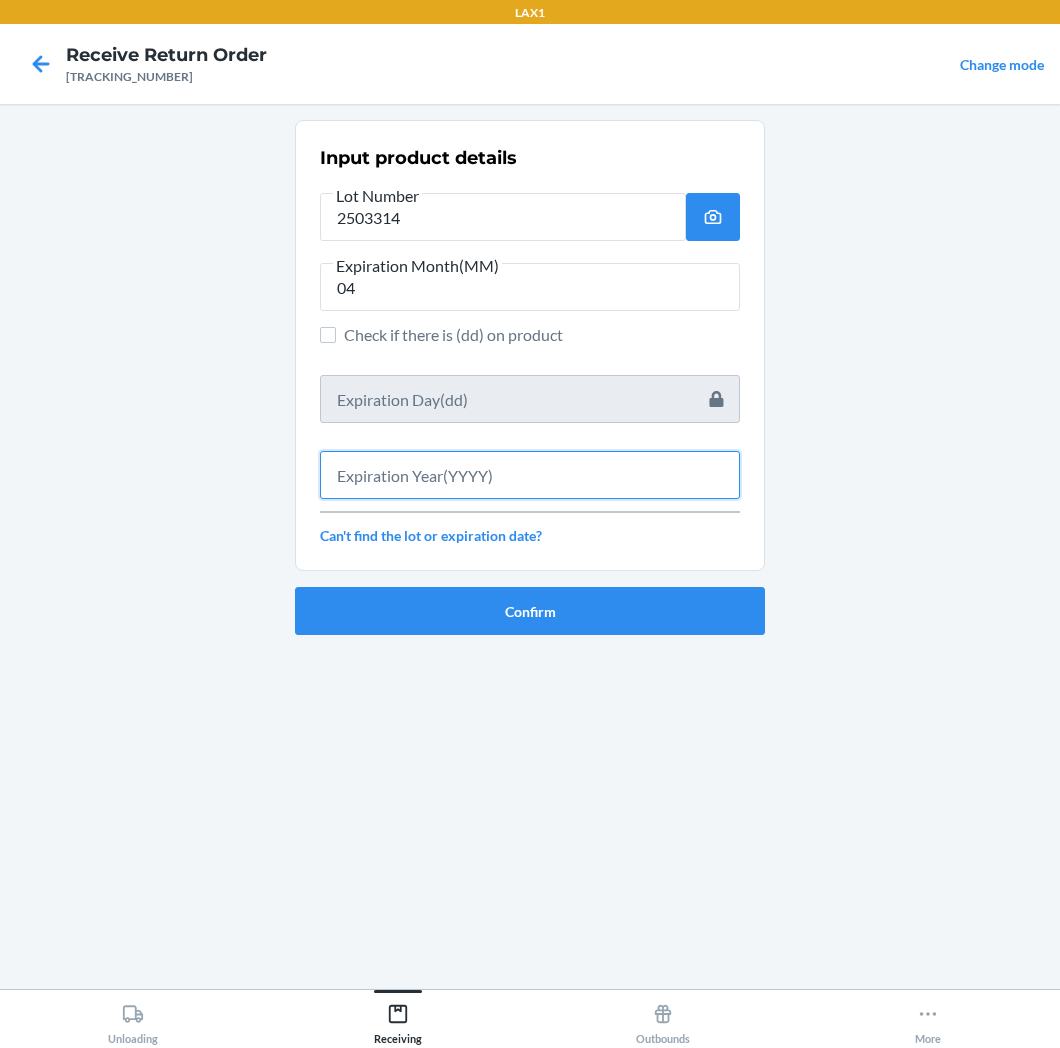click at bounding box center (530, 475) 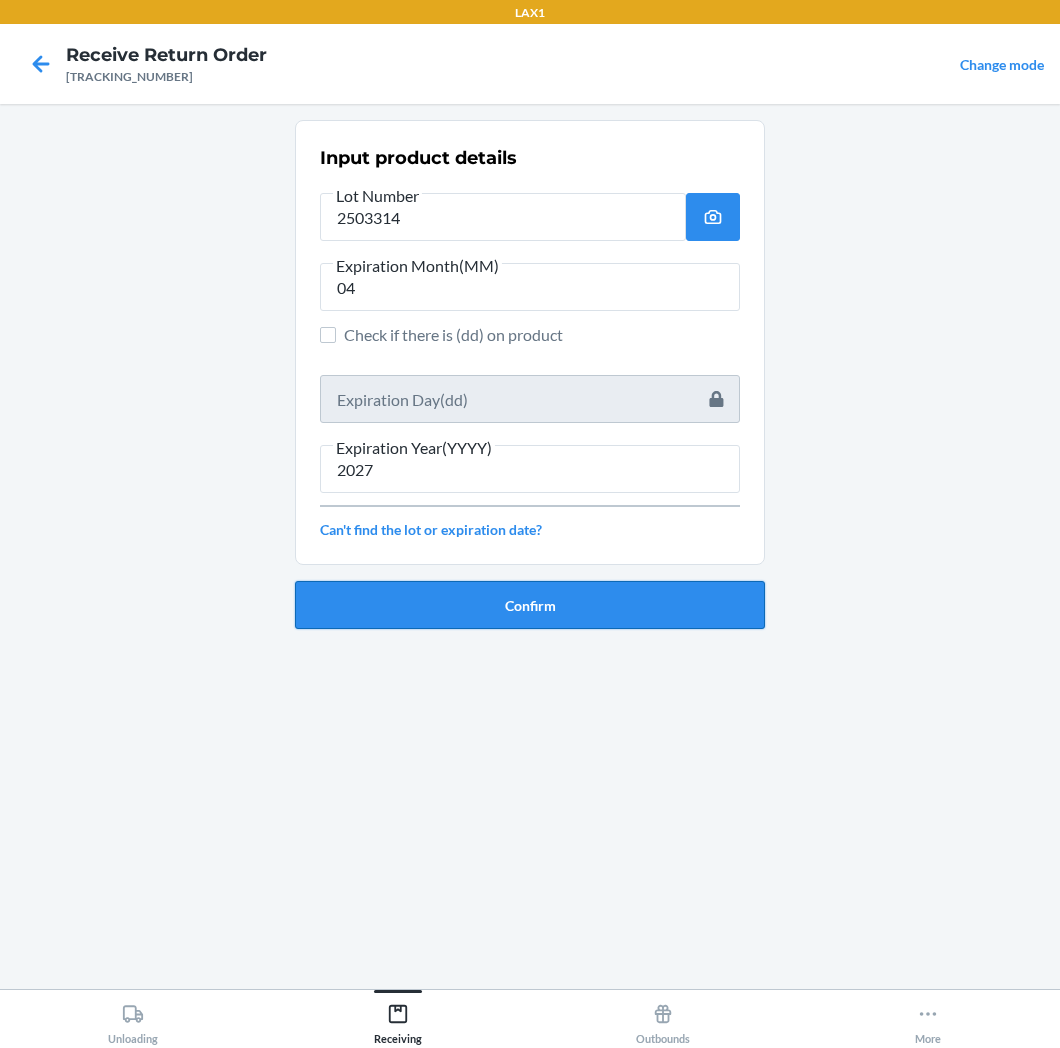 click on "Confirm" at bounding box center (530, 605) 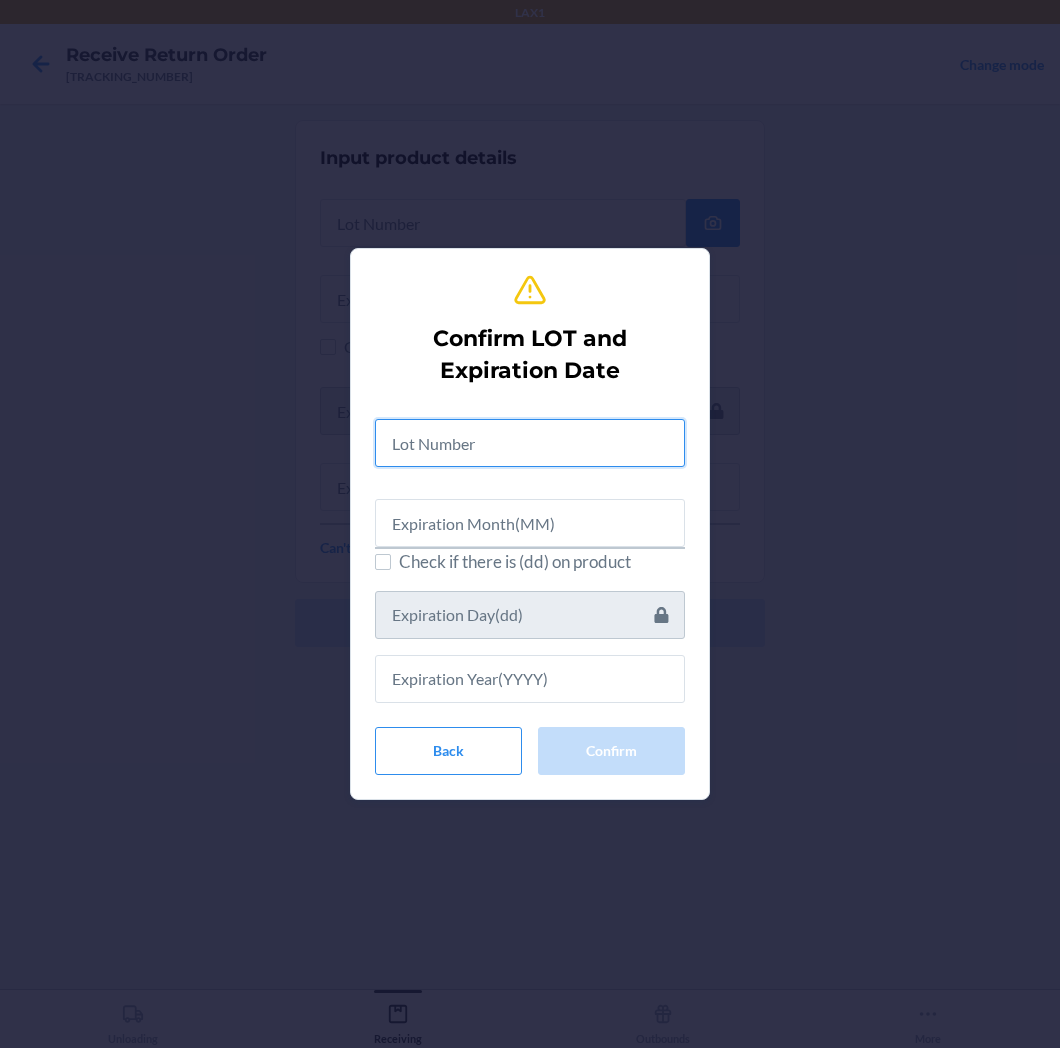 click at bounding box center (530, 443) 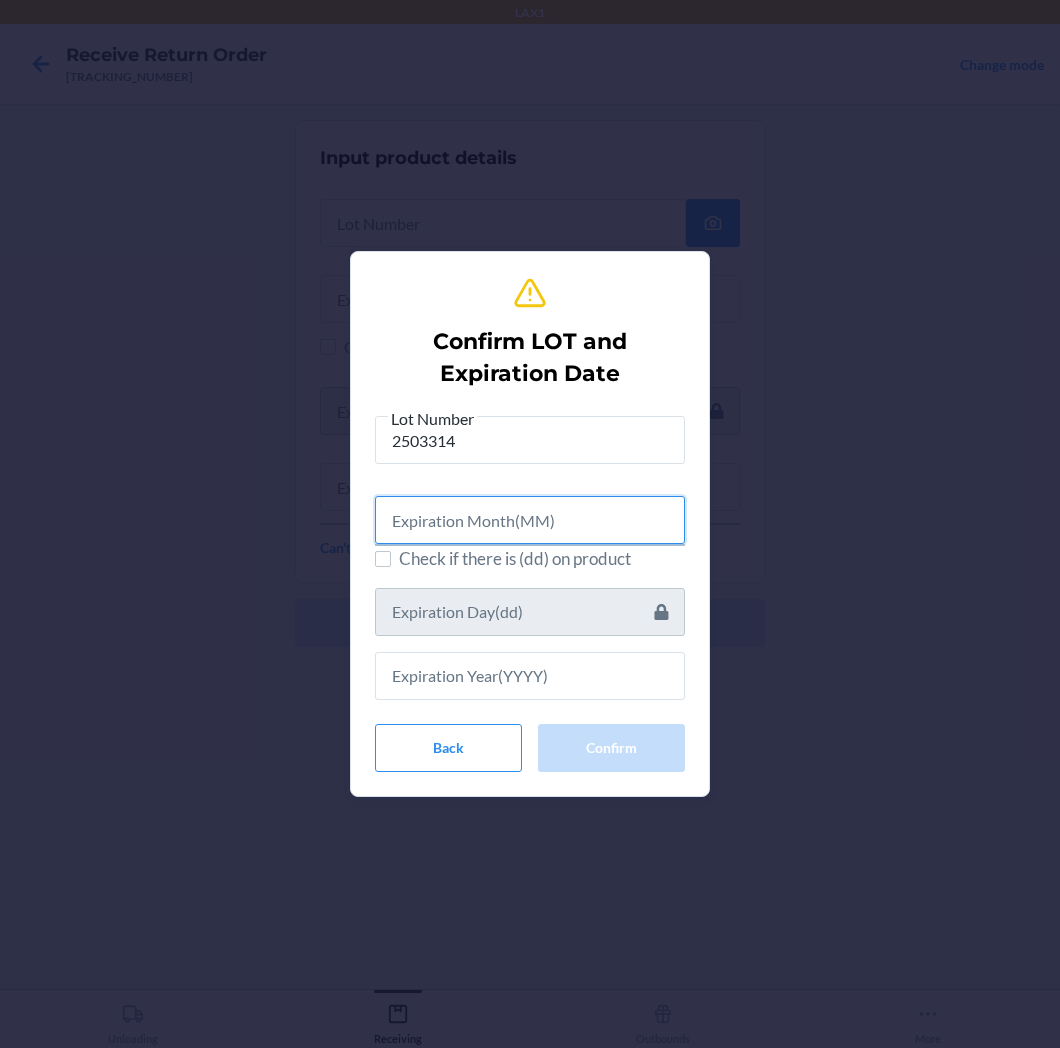 click at bounding box center (530, 520) 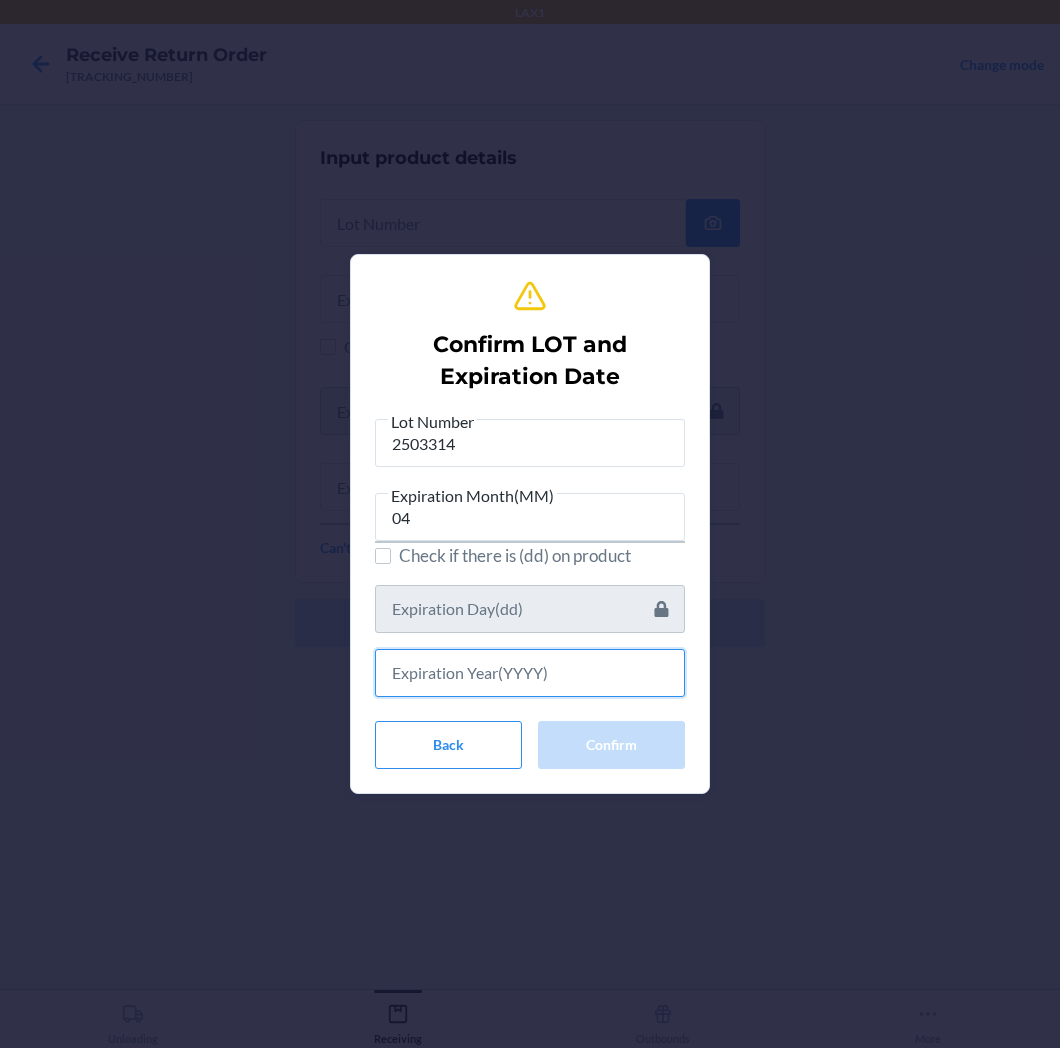 click at bounding box center [530, 673] 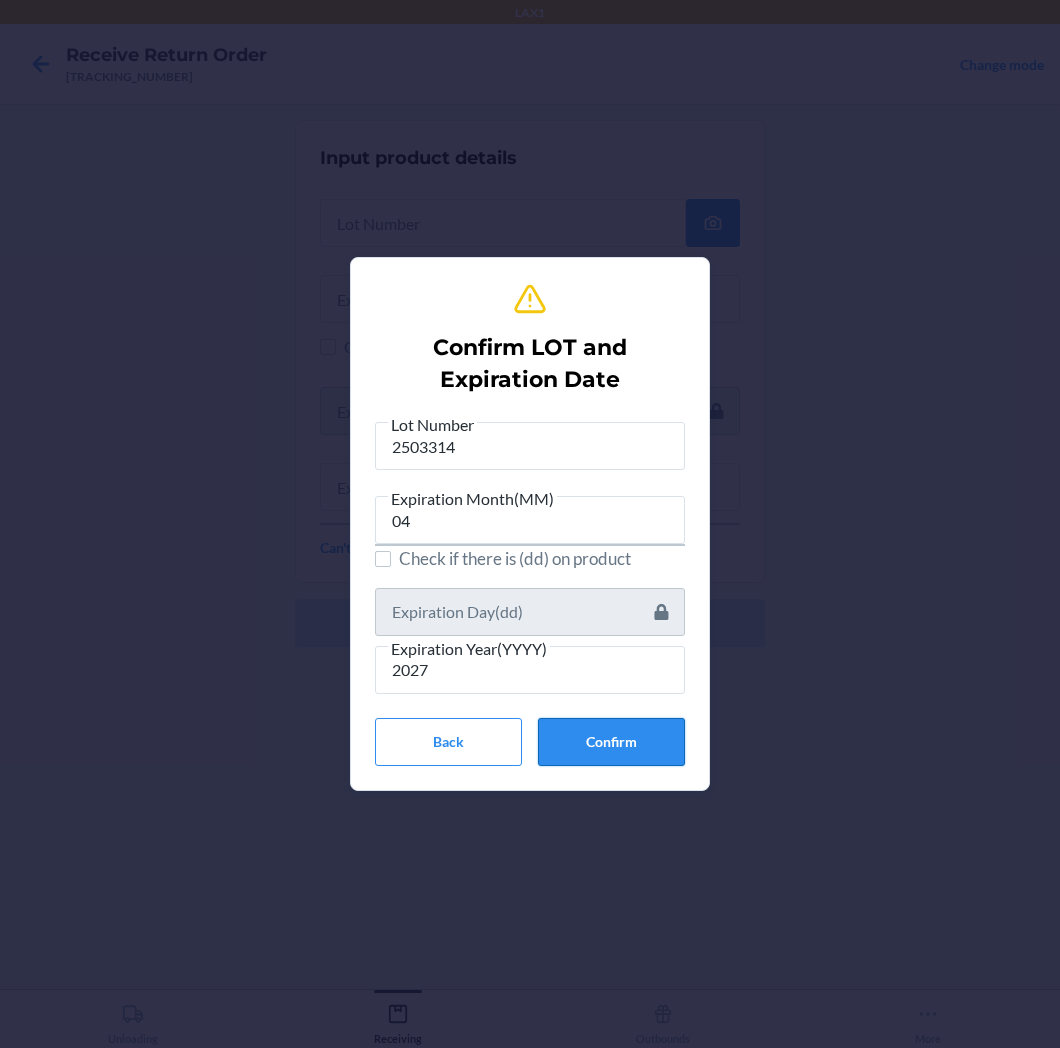 click on "Confirm" at bounding box center [611, 742] 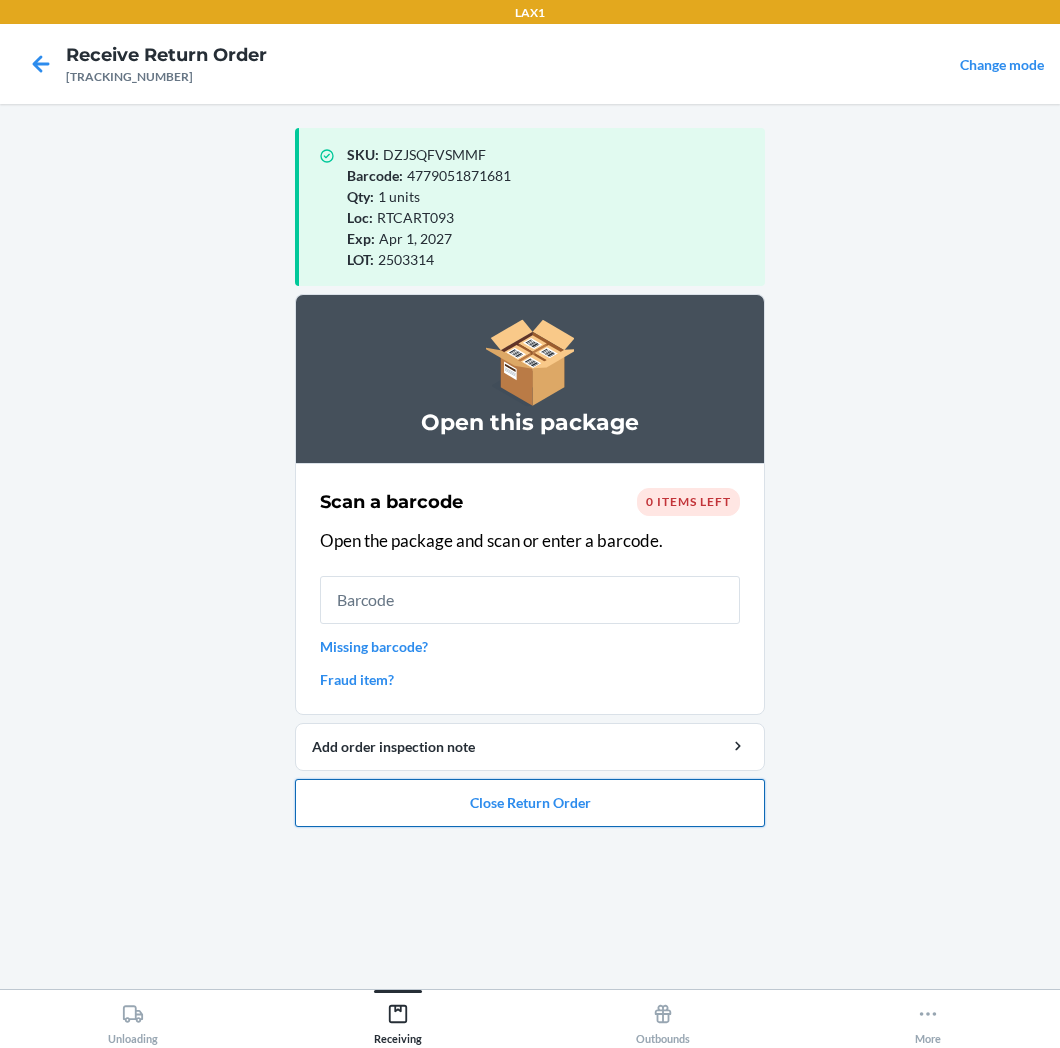 click on "Close Return Order" at bounding box center [530, 803] 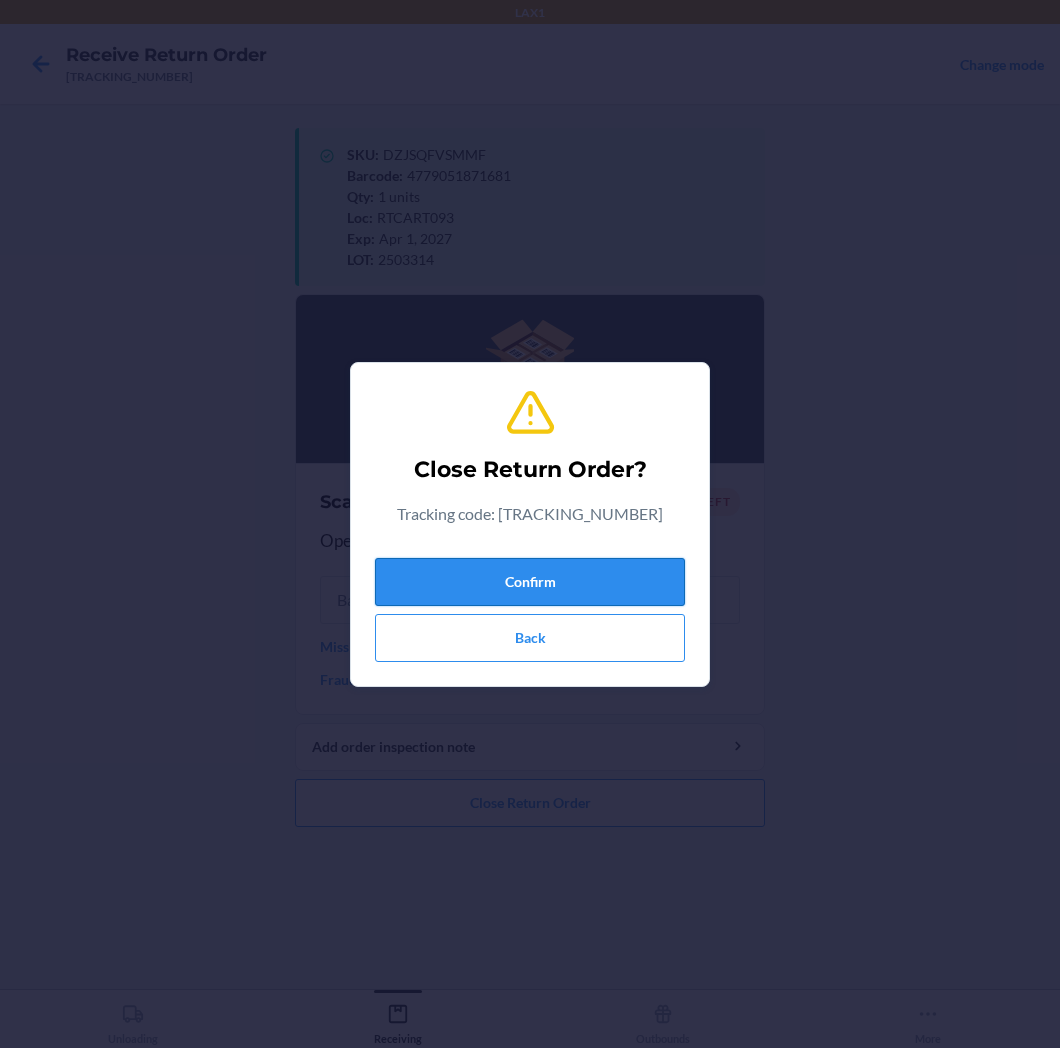 click on "Confirm" at bounding box center [530, 582] 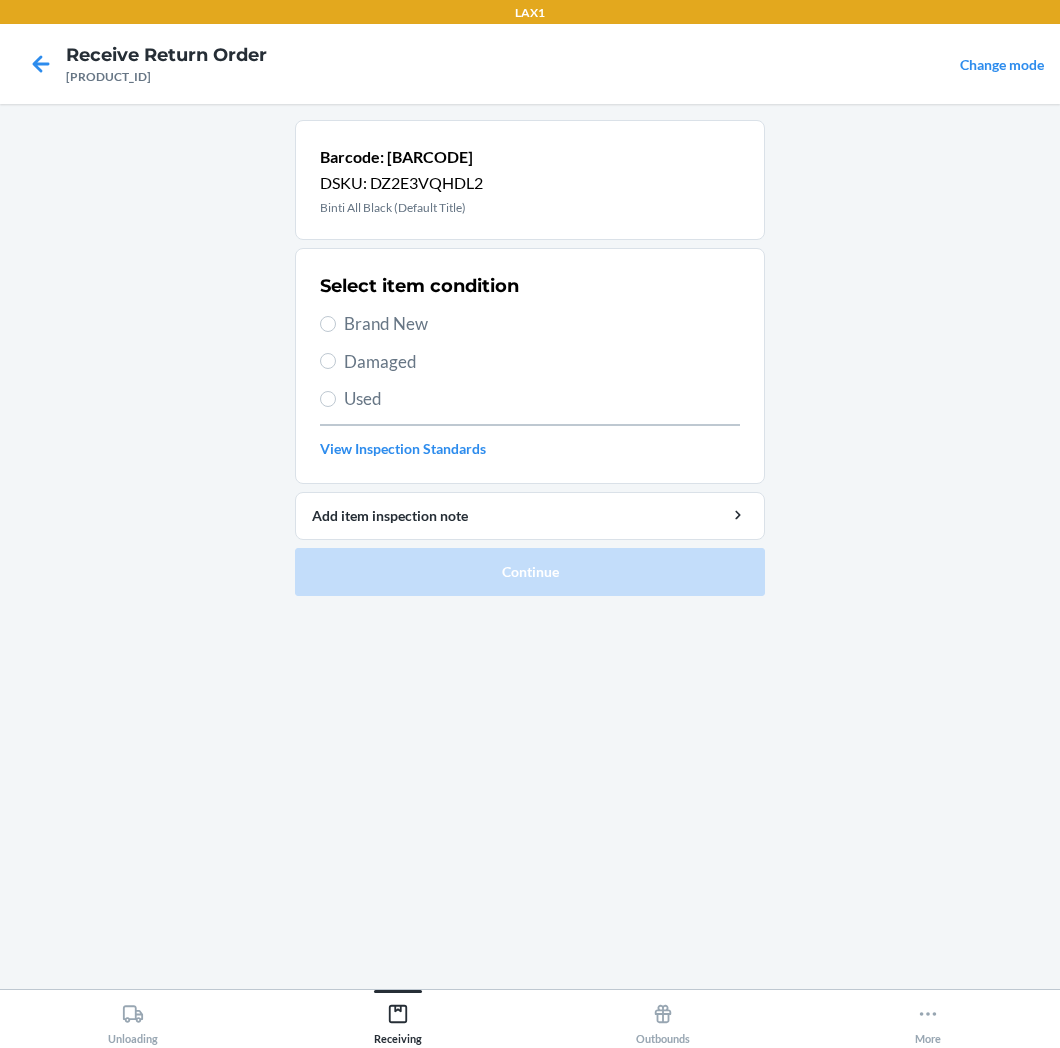 click on "Brand New" at bounding box center (542, 324) 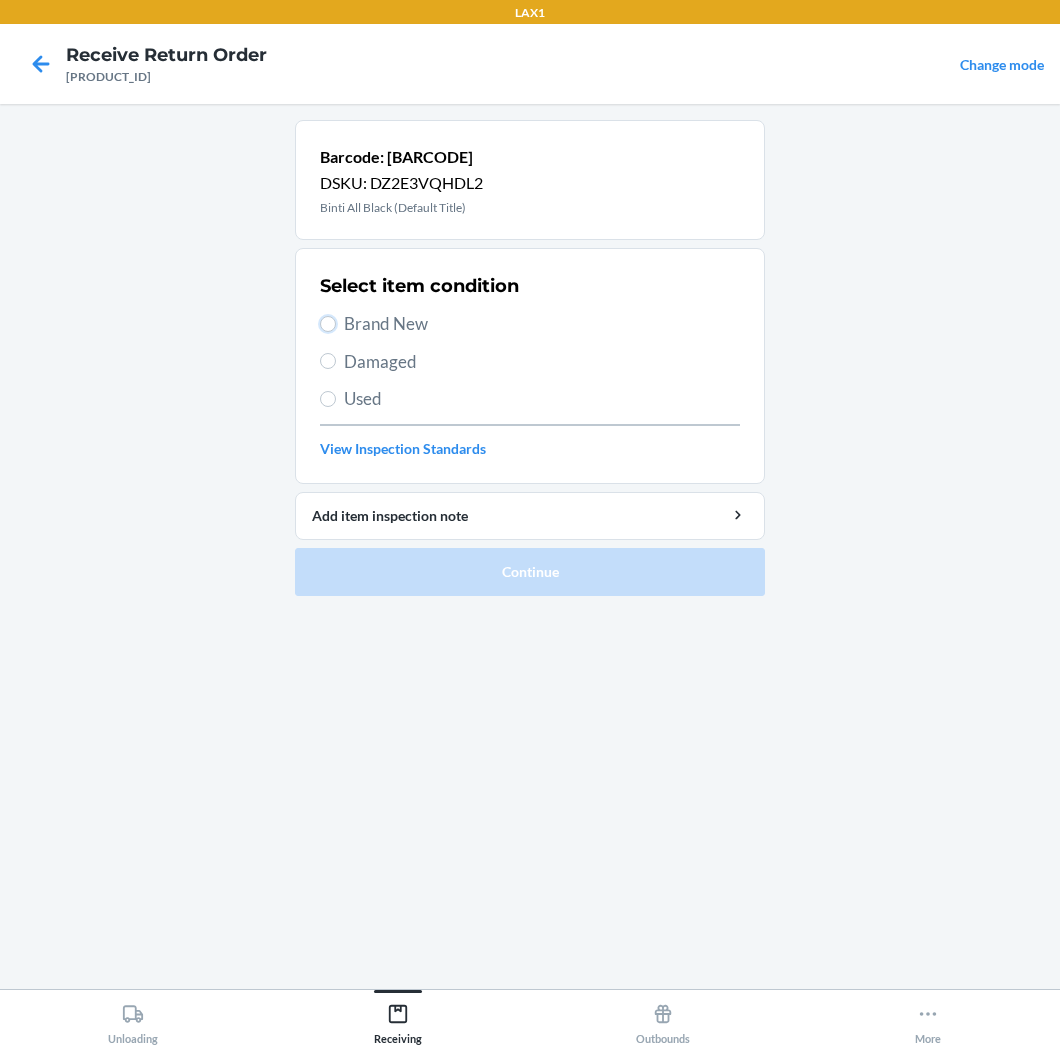 click on "Brand New" at bounding box center (328, 324) 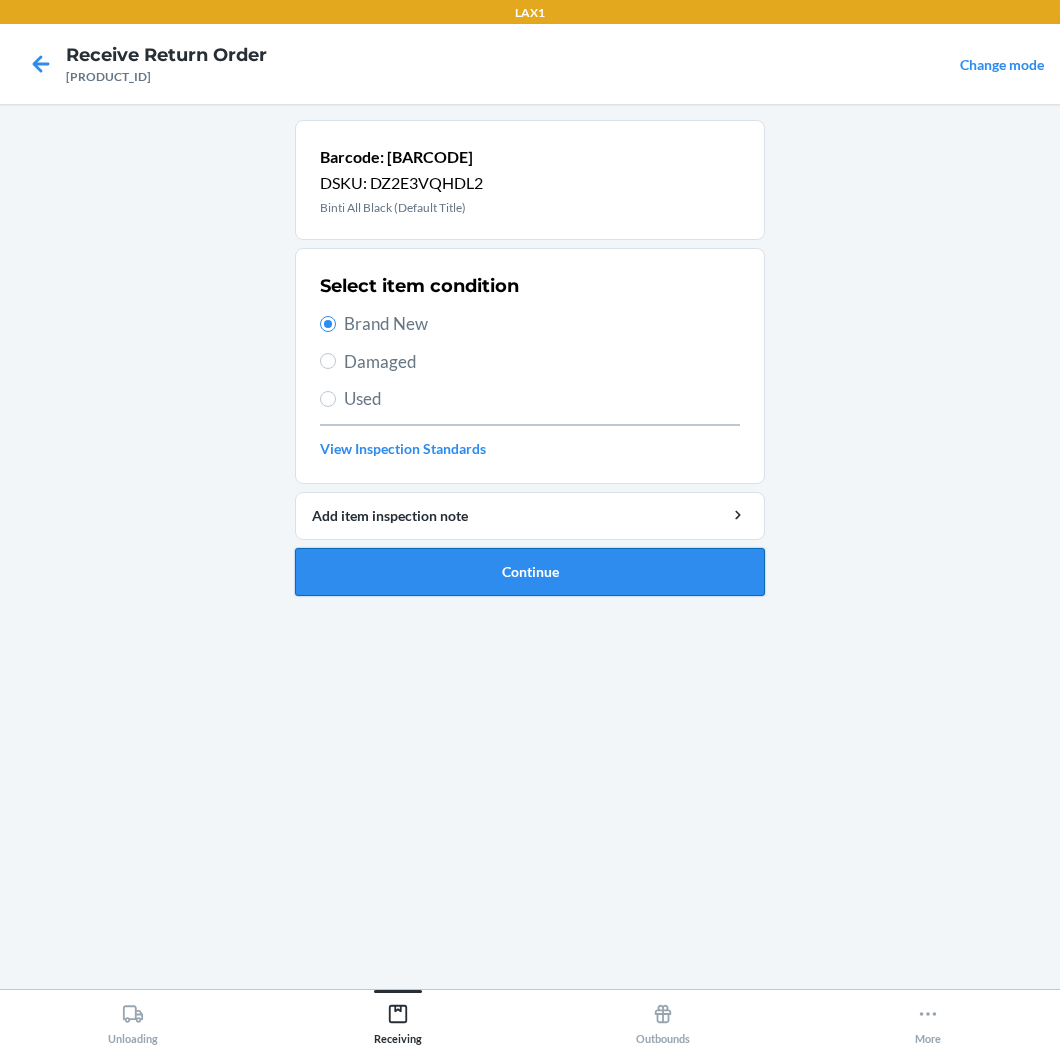 click on "Continue" at bounding box center (530, 572) 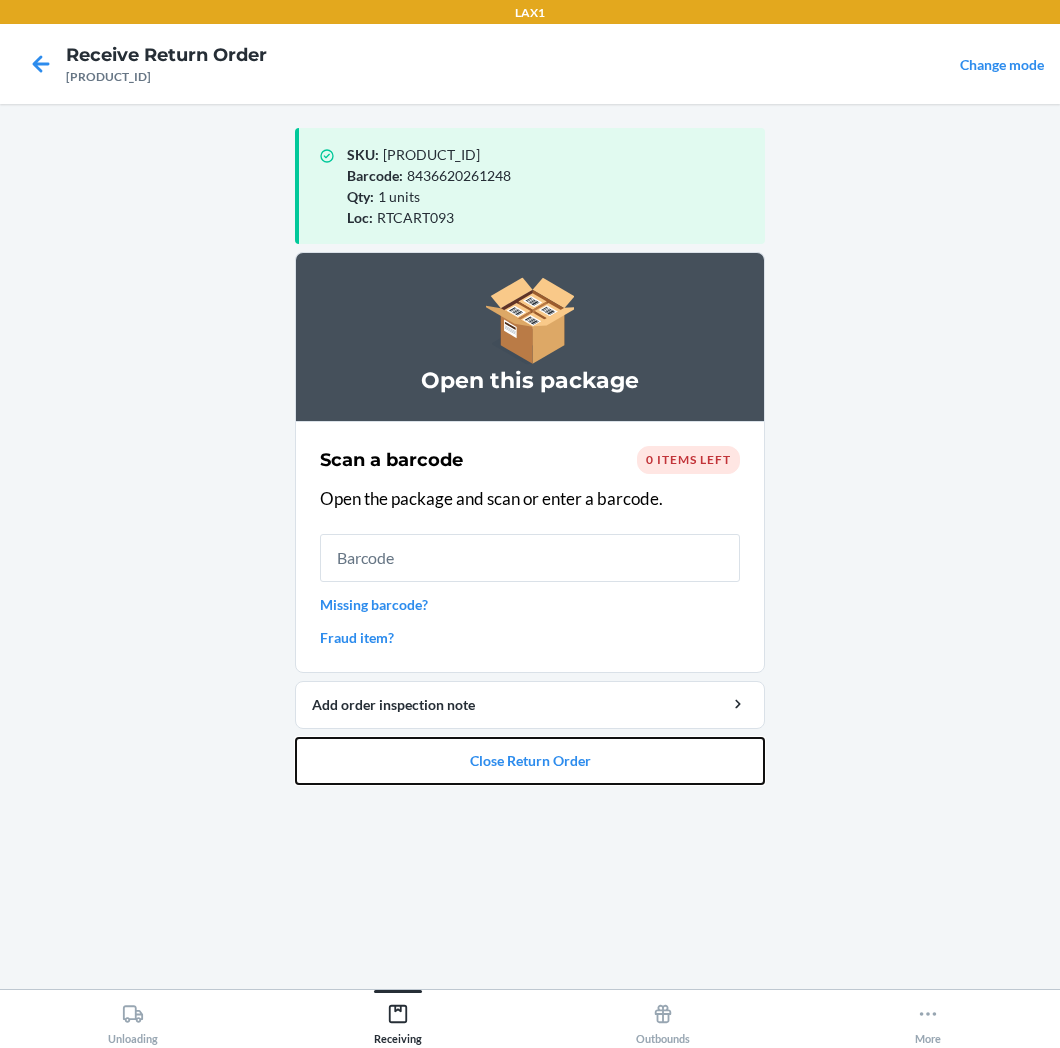 drag, startPoint x: 425, startPoint y: 760, endPoint x: 433, endPoint y: 657, distance: 103.31021 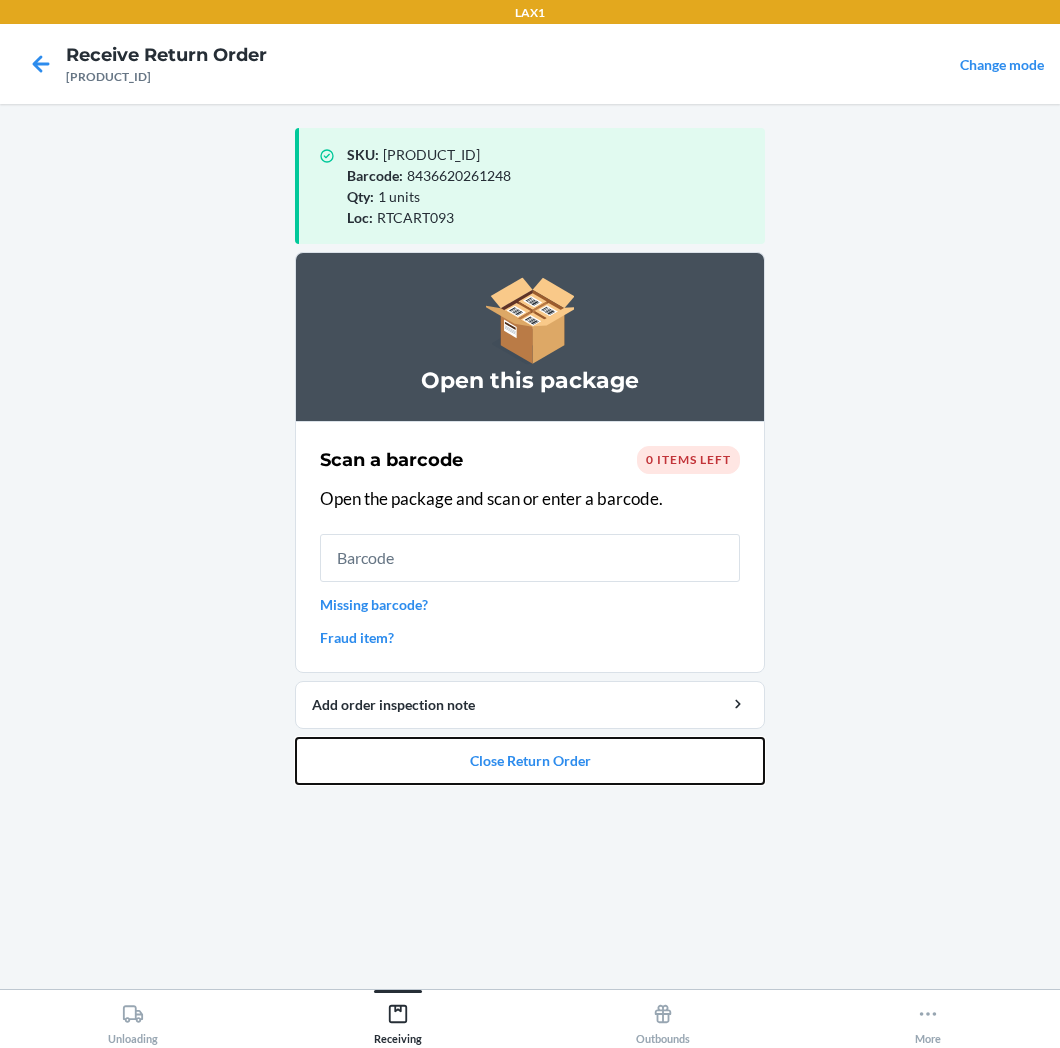 click on "Open this package Scan a barcode 0 items left Open the package and scan or enter a barcode. Missing barcode? Fraud item? Add order inspection note Close Return Order" at bounding box center (530, 518) 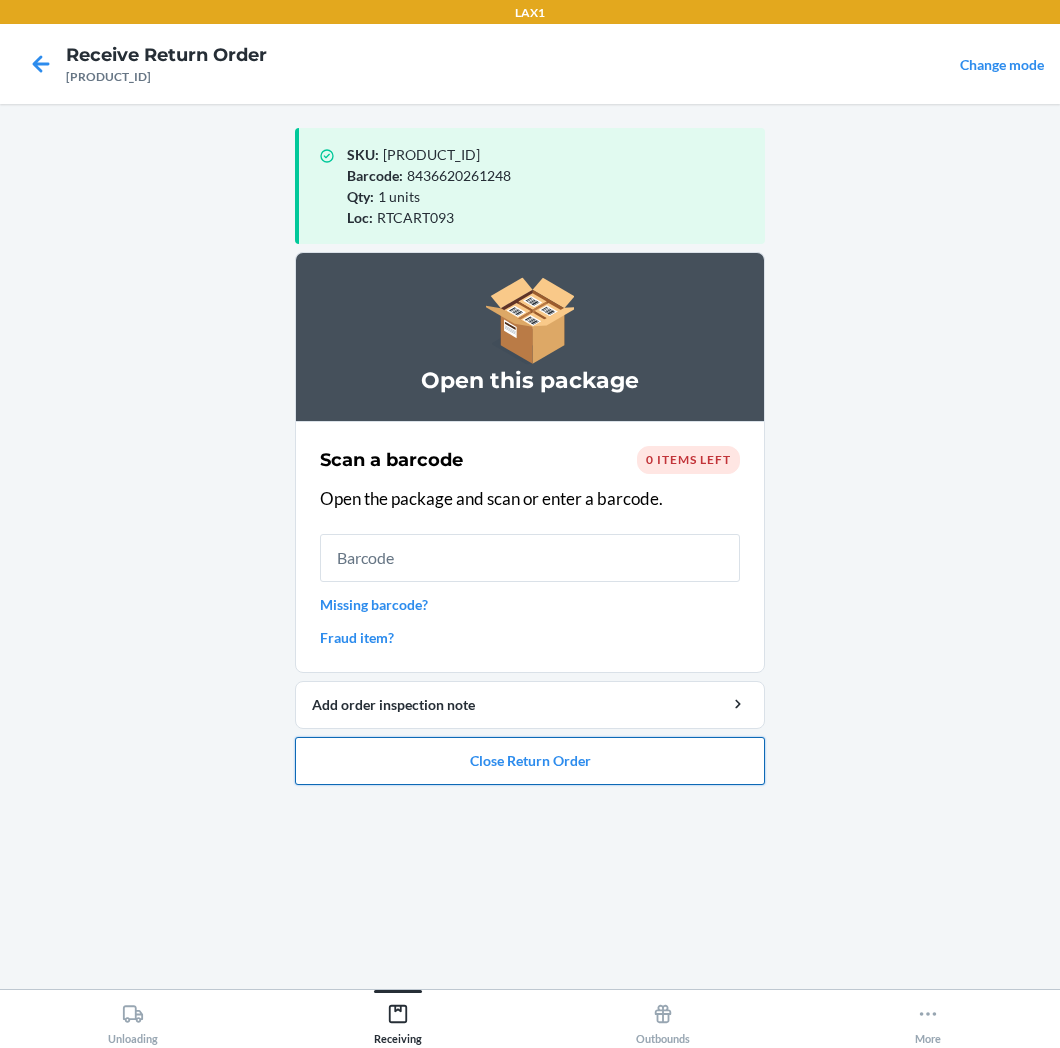 click on "Close Return Order" at bounding box center (530, 761) 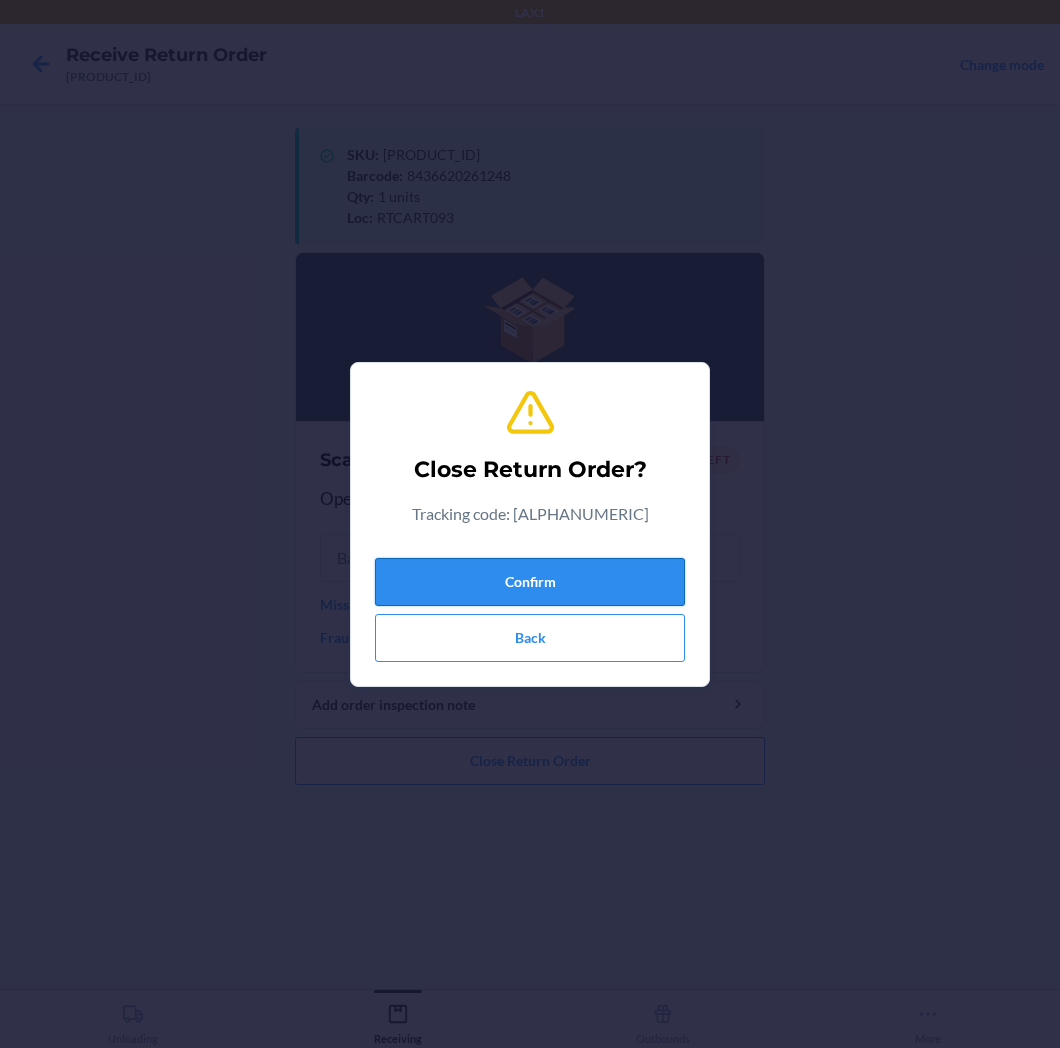 click on "Confirm" at bounding box center [530, 582] 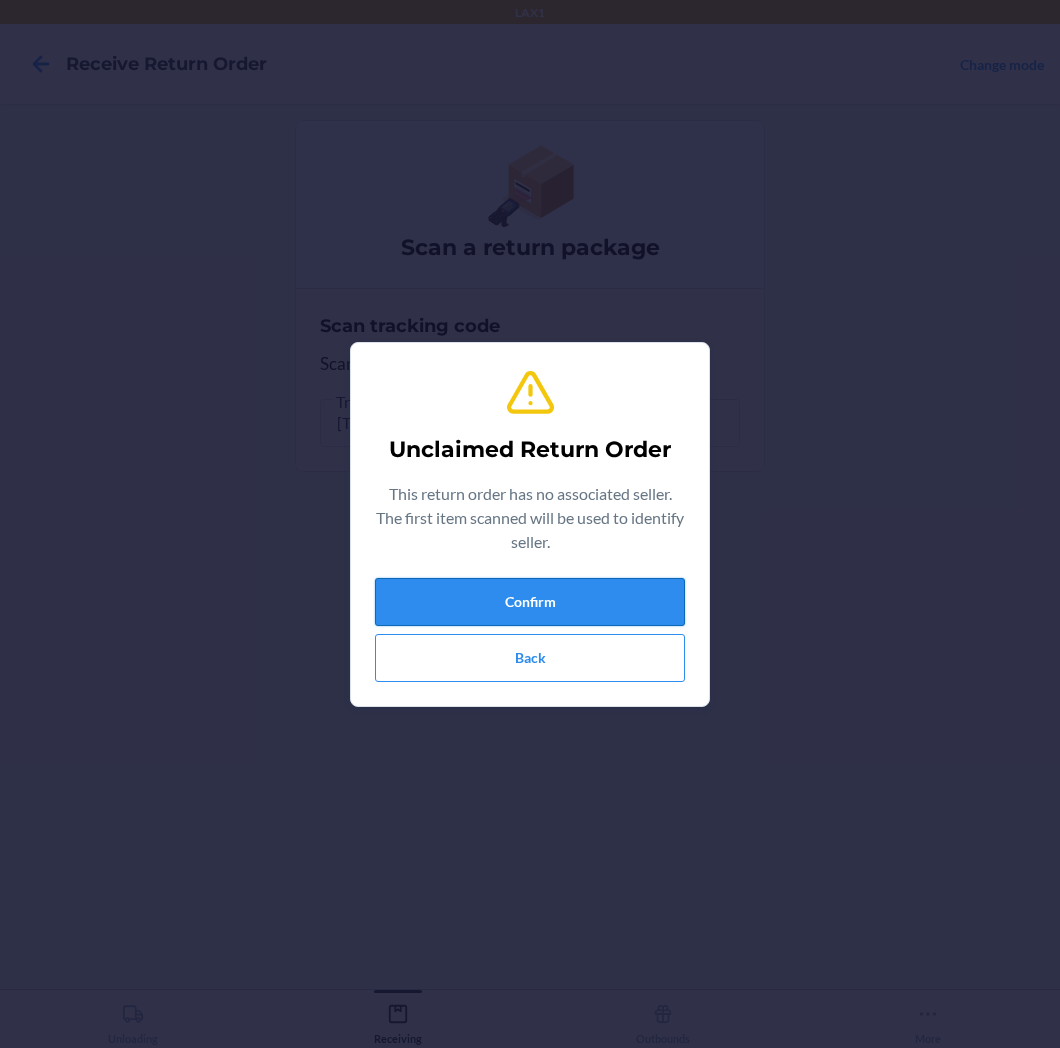 click on "Confirm" at bounding box center [530, 602] 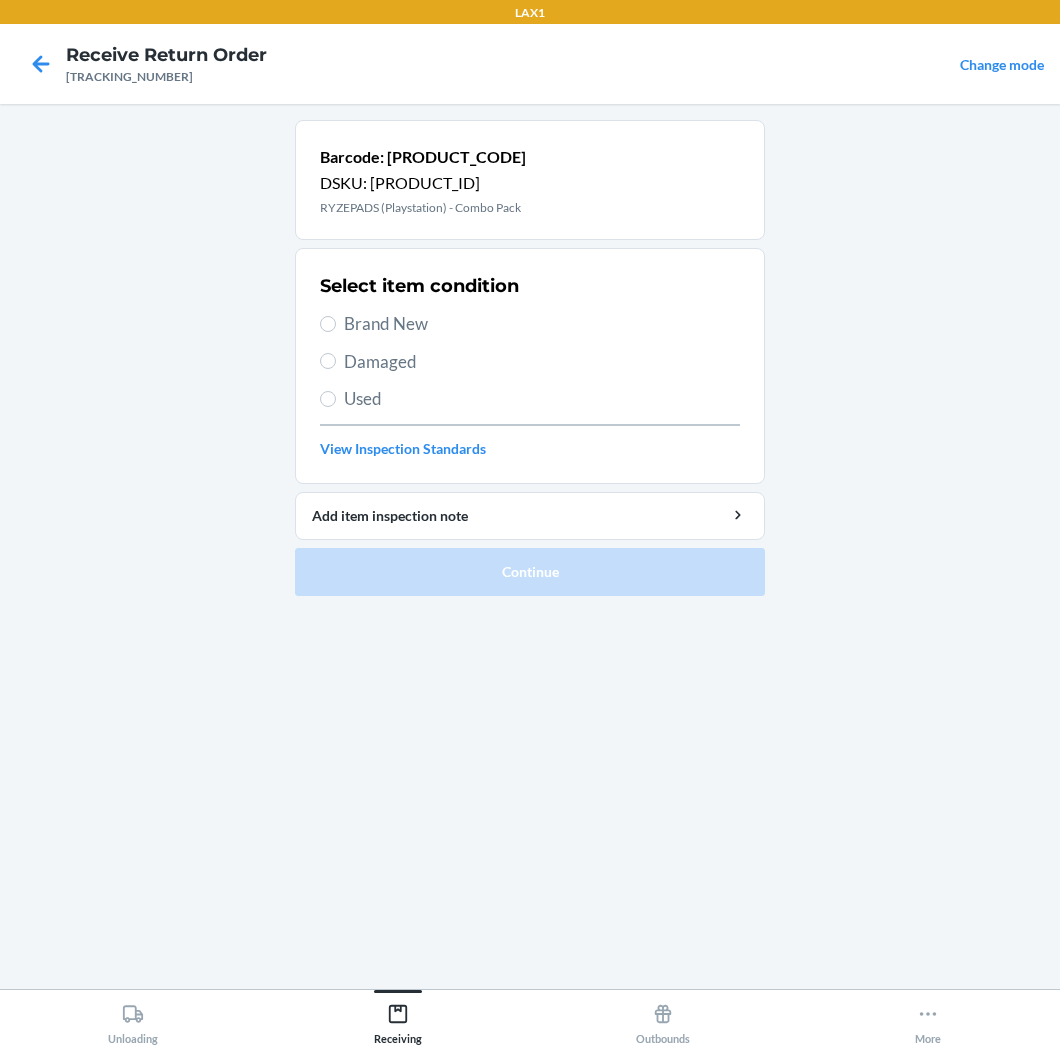 click on "Brand New" at bounding box center [542, 324] 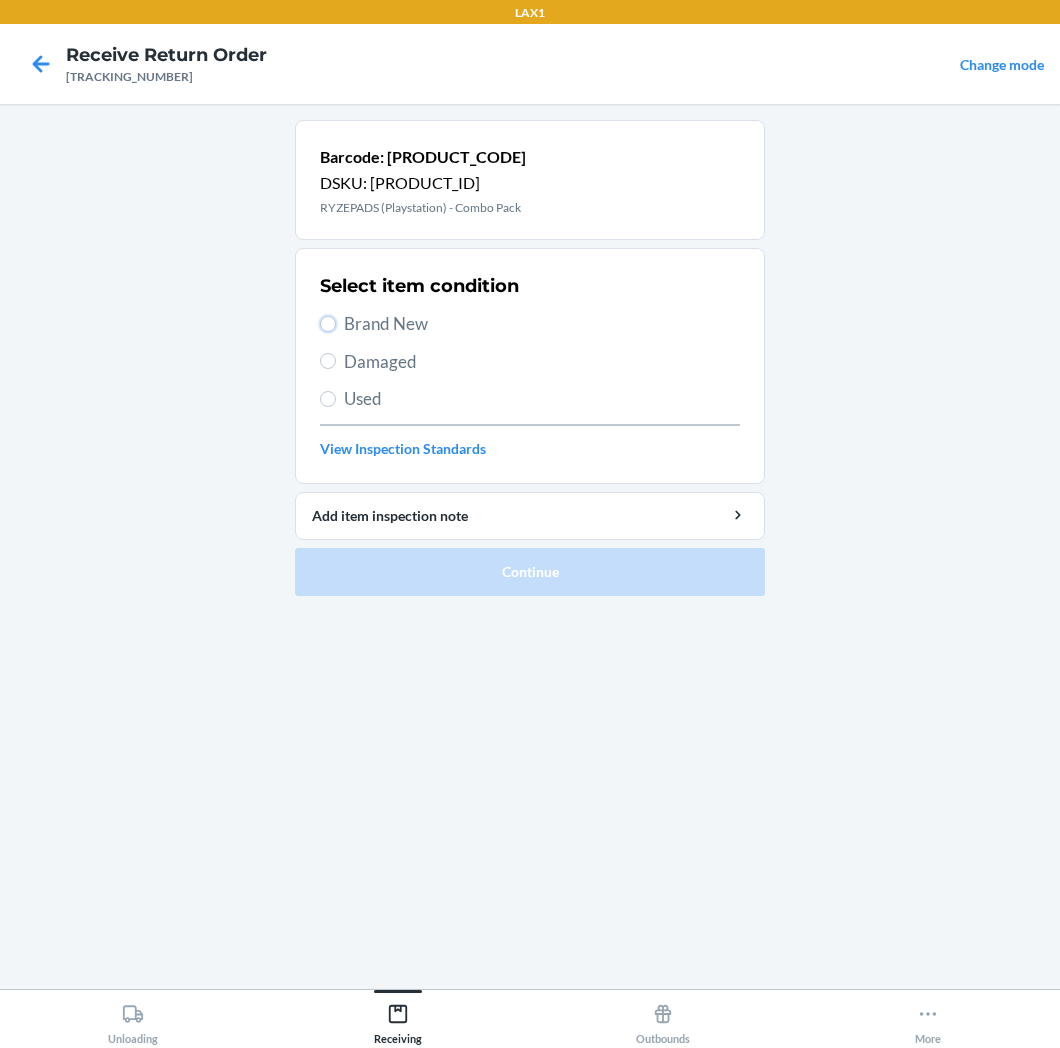 click on "Brand New" at bounding box center [328, 324] 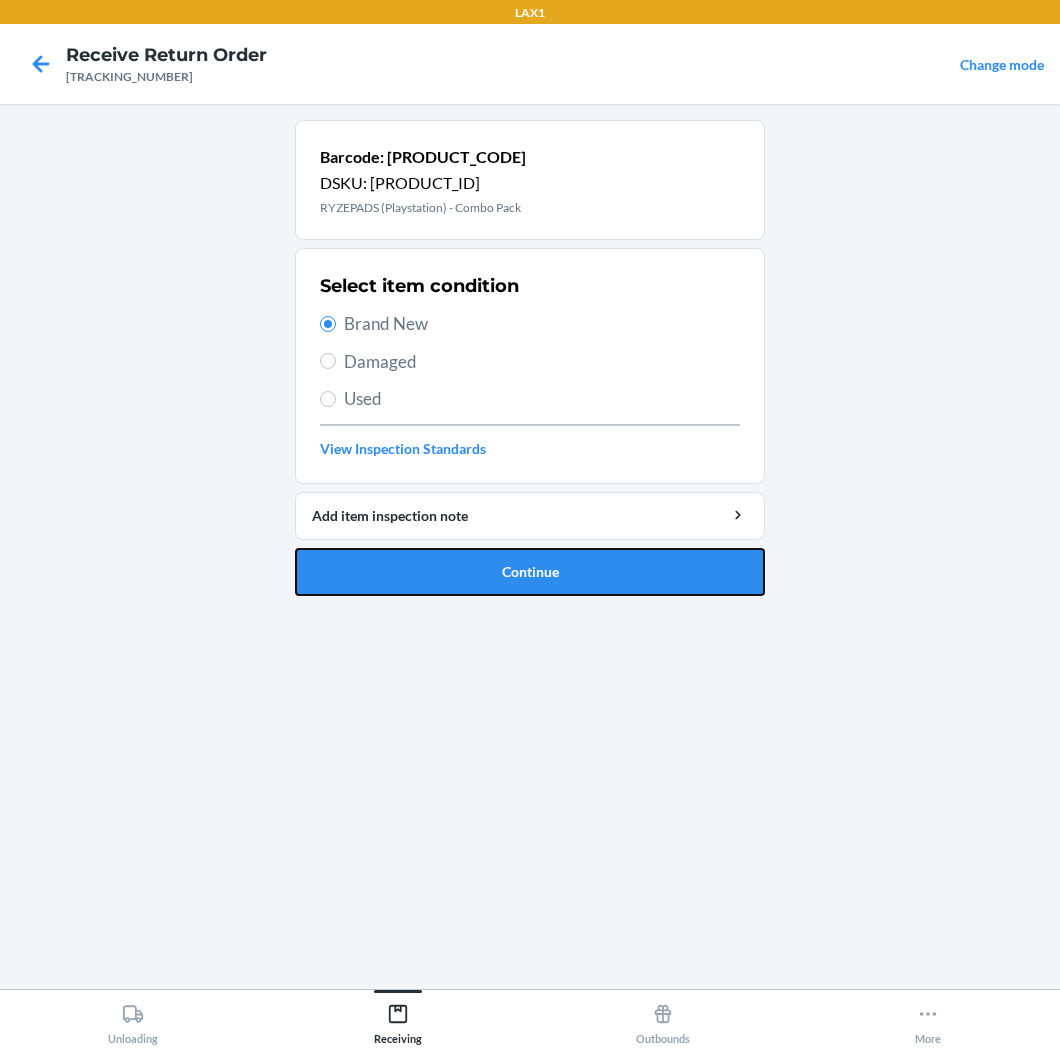 click on "Continue" at bounding box center (530, 572) 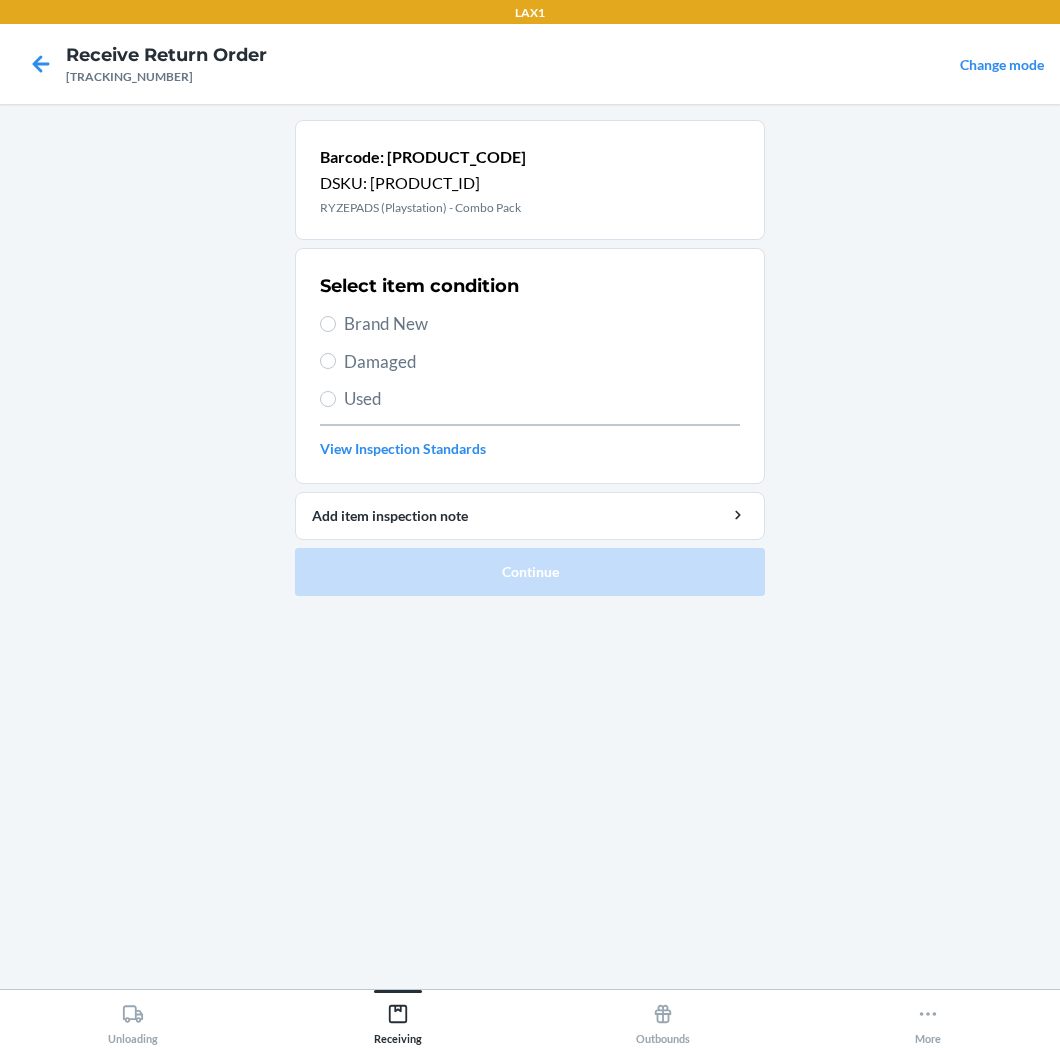 click on "Brand New" at bounding box center (542, 324) 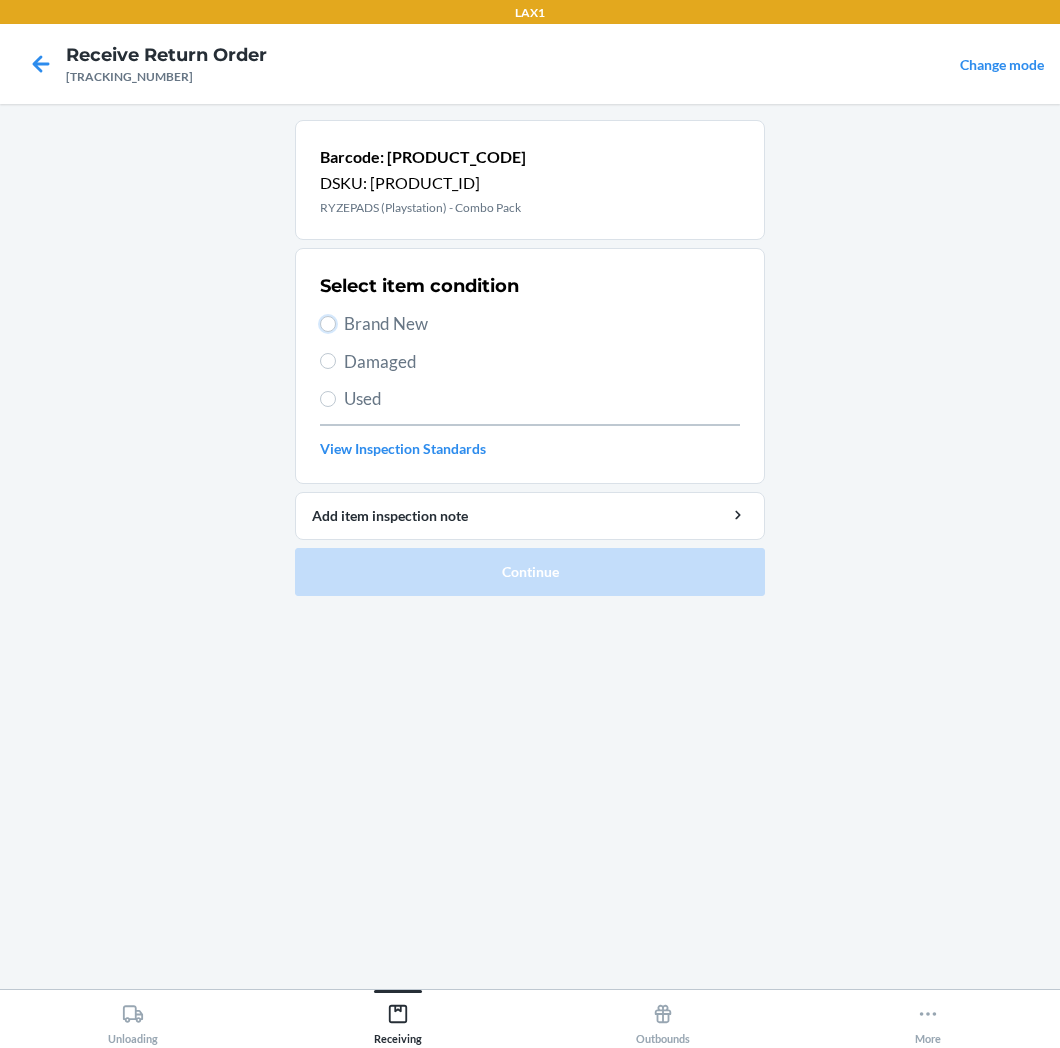 click on "Brand New" at bounding box center (328, 324) 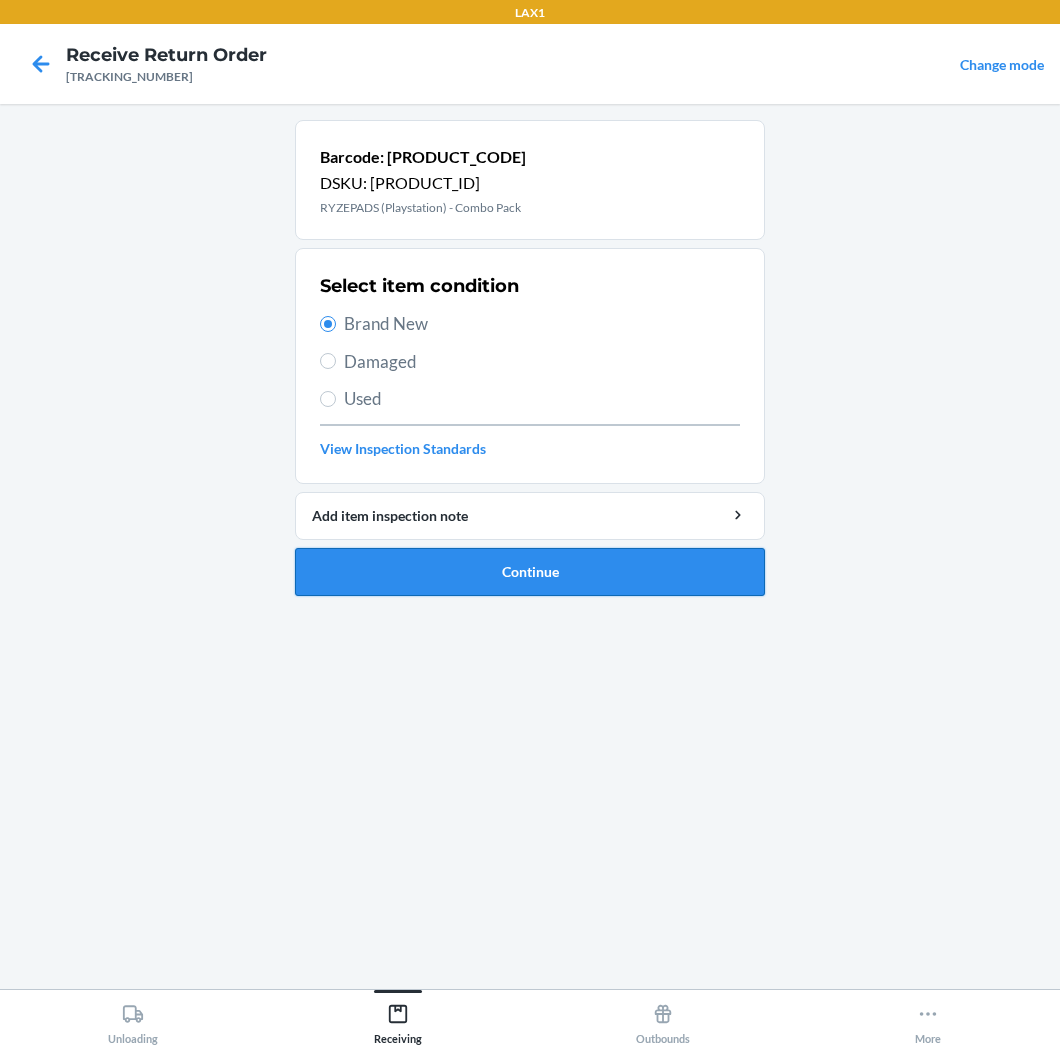 click on "Continue" at bounding box center [530, 572] 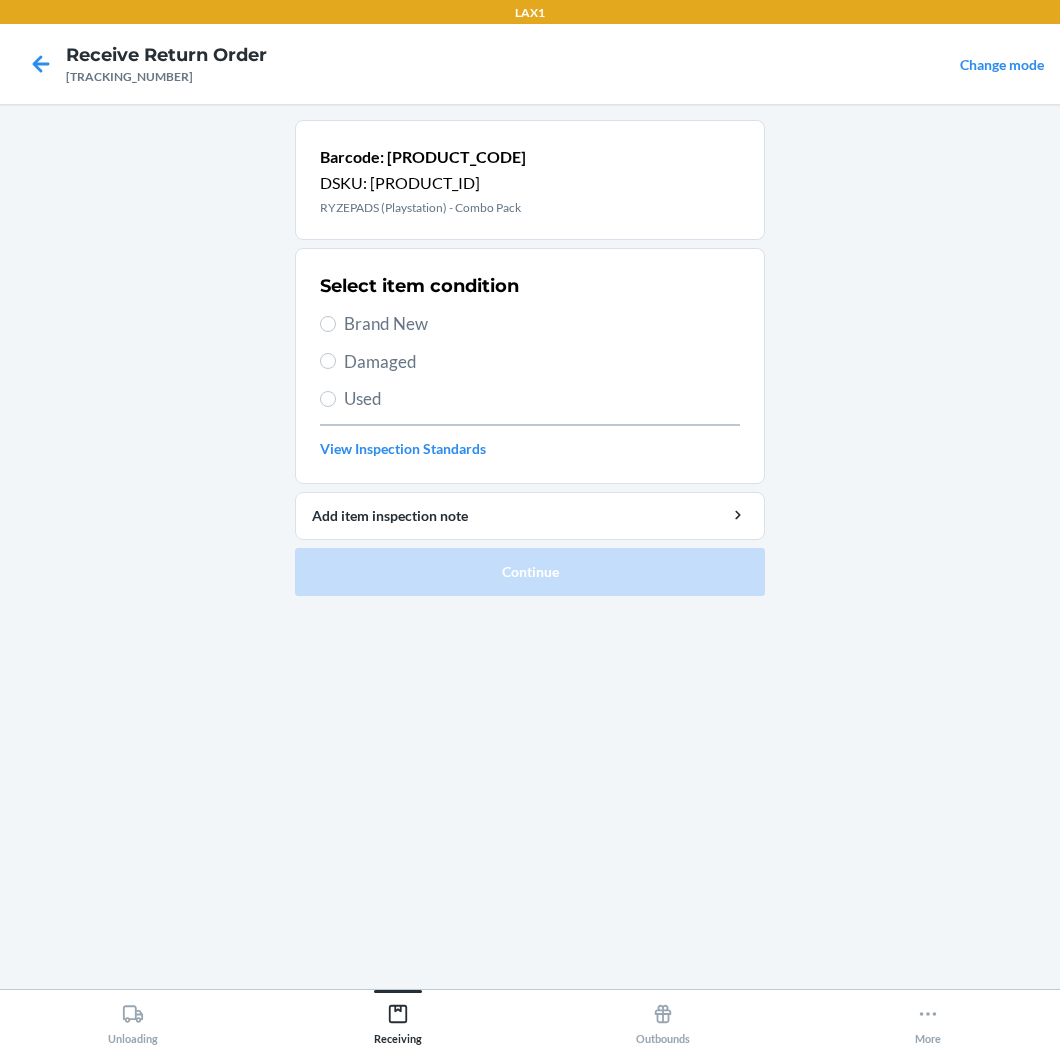 click on "Brand New" at bounding box center (542, 324) 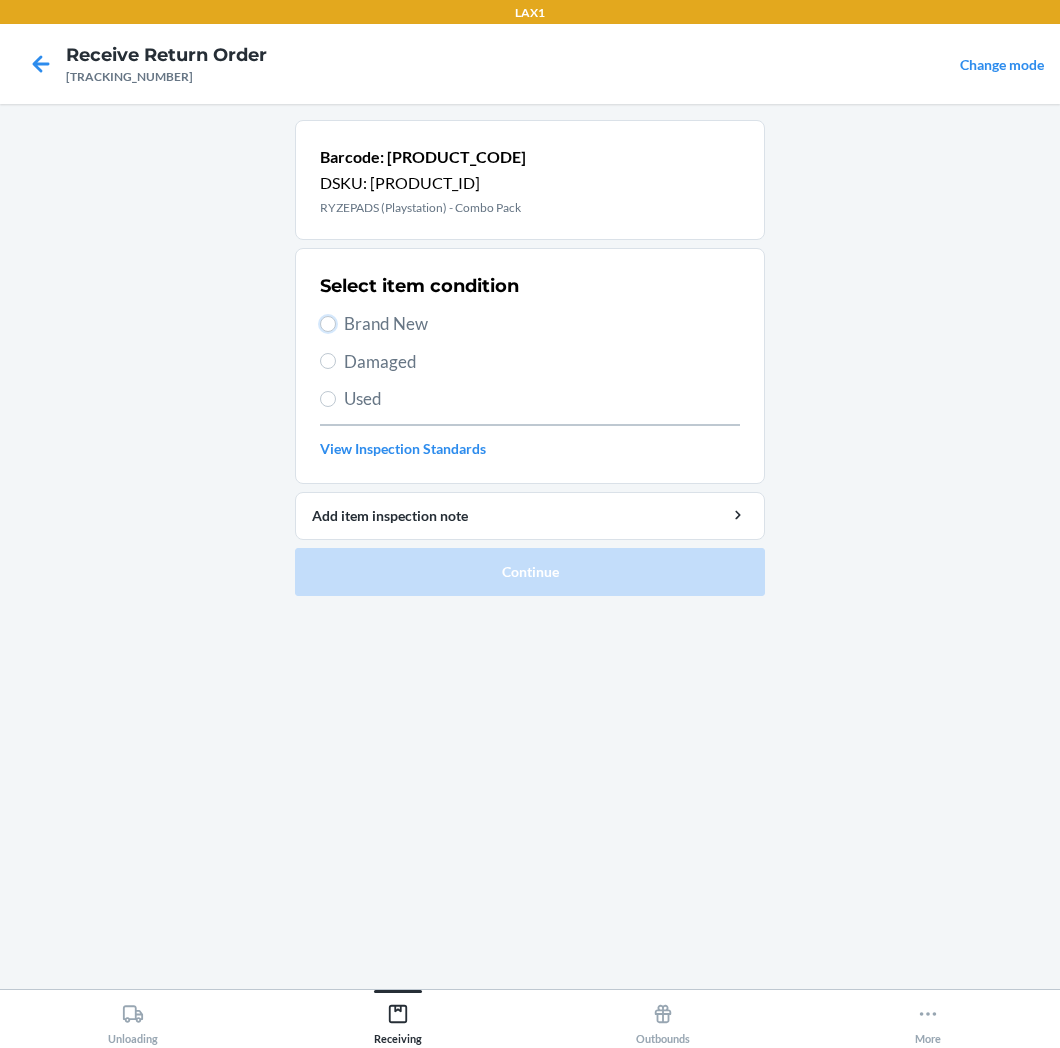 click on "Brand New" at bounding box center (328, 324) 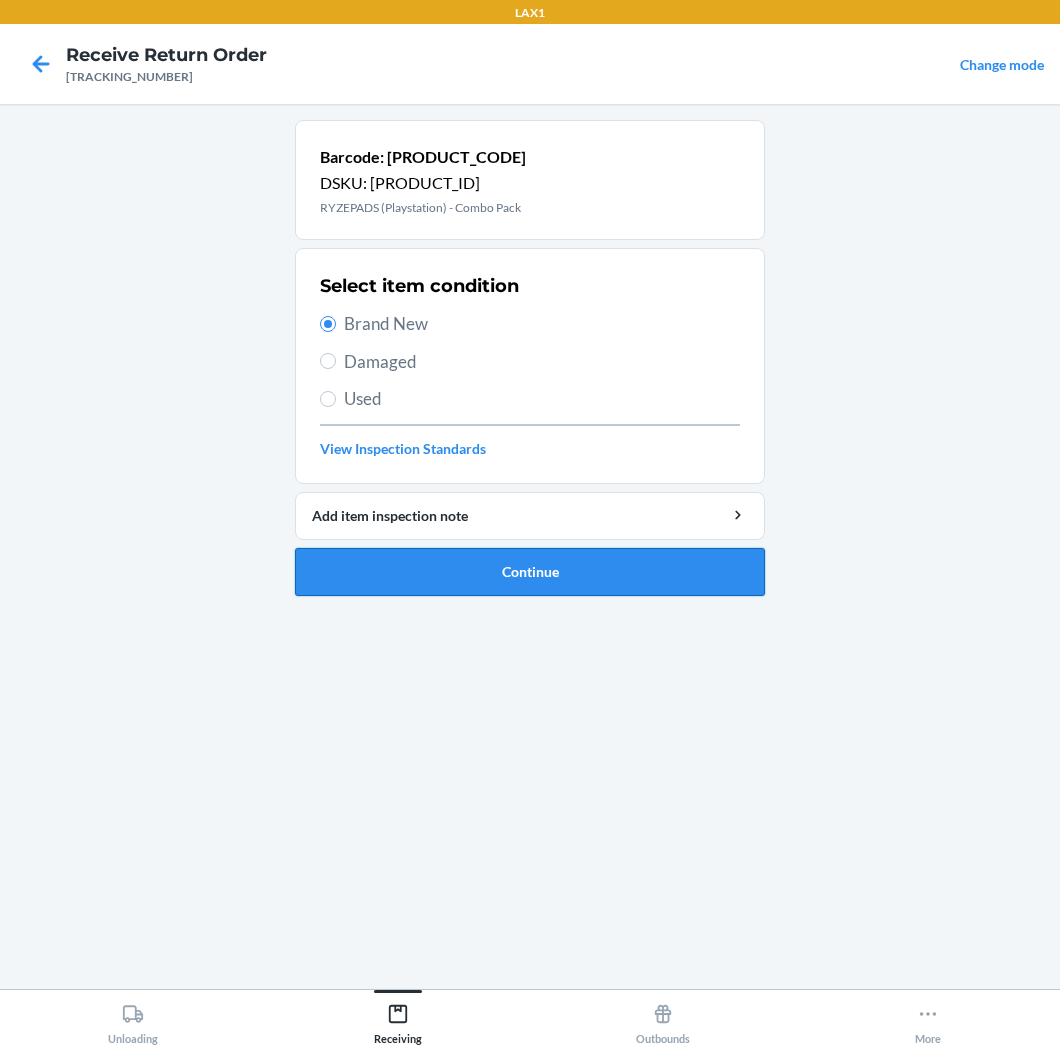 click on "Continue" at bounding box center (530, 572) 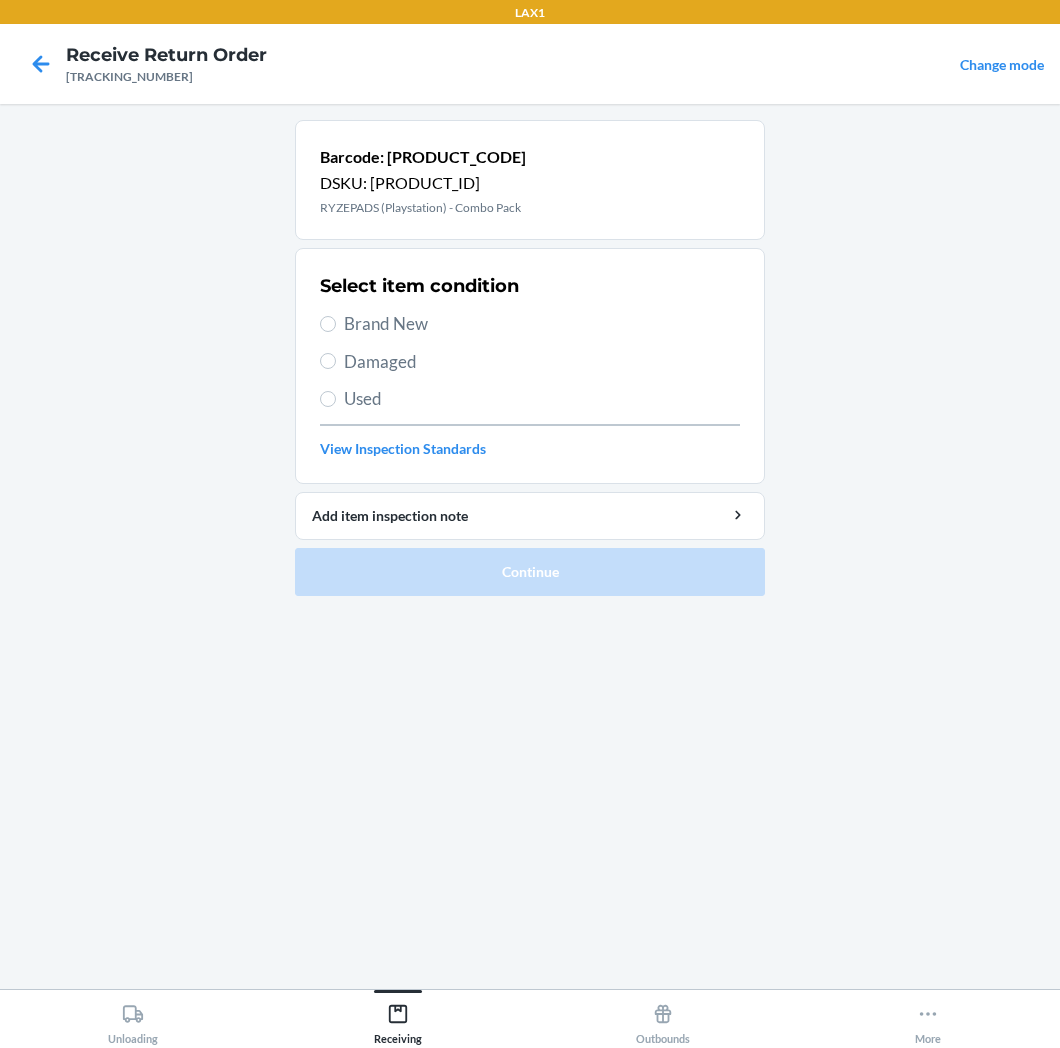 click on "Brand New" at bounding box center [542, 324] 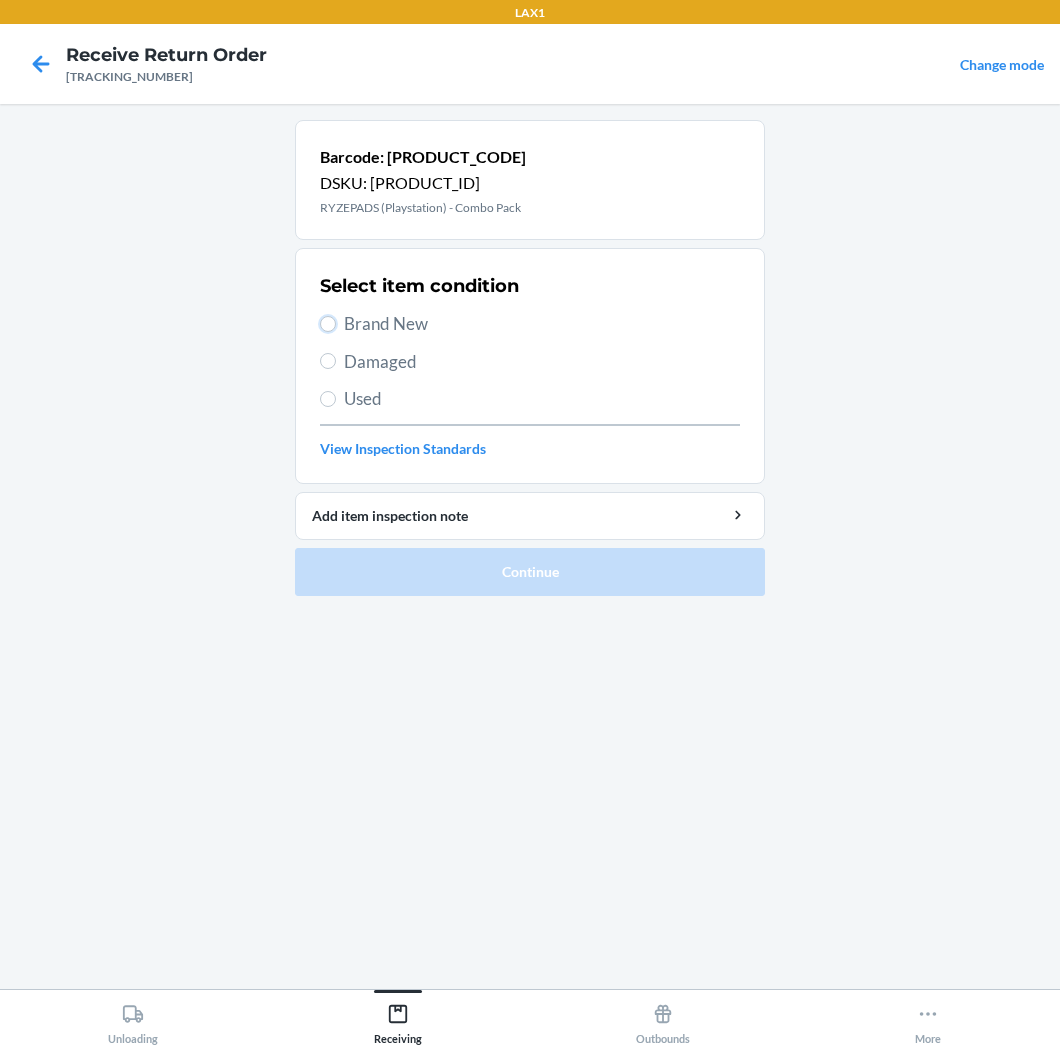 click on "Brand New" at bounding box center [328, 324] 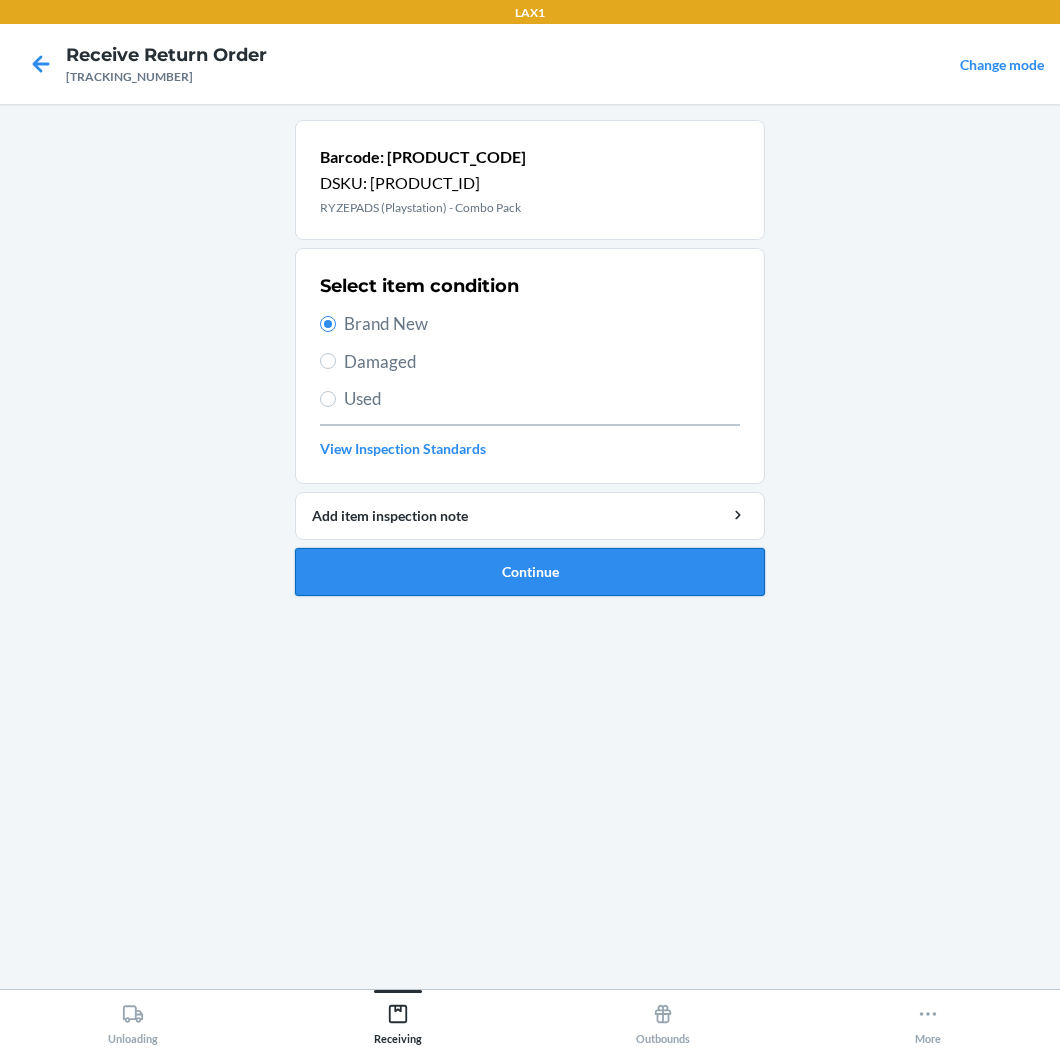 click on "Continue" at bounding box center [530, 572] 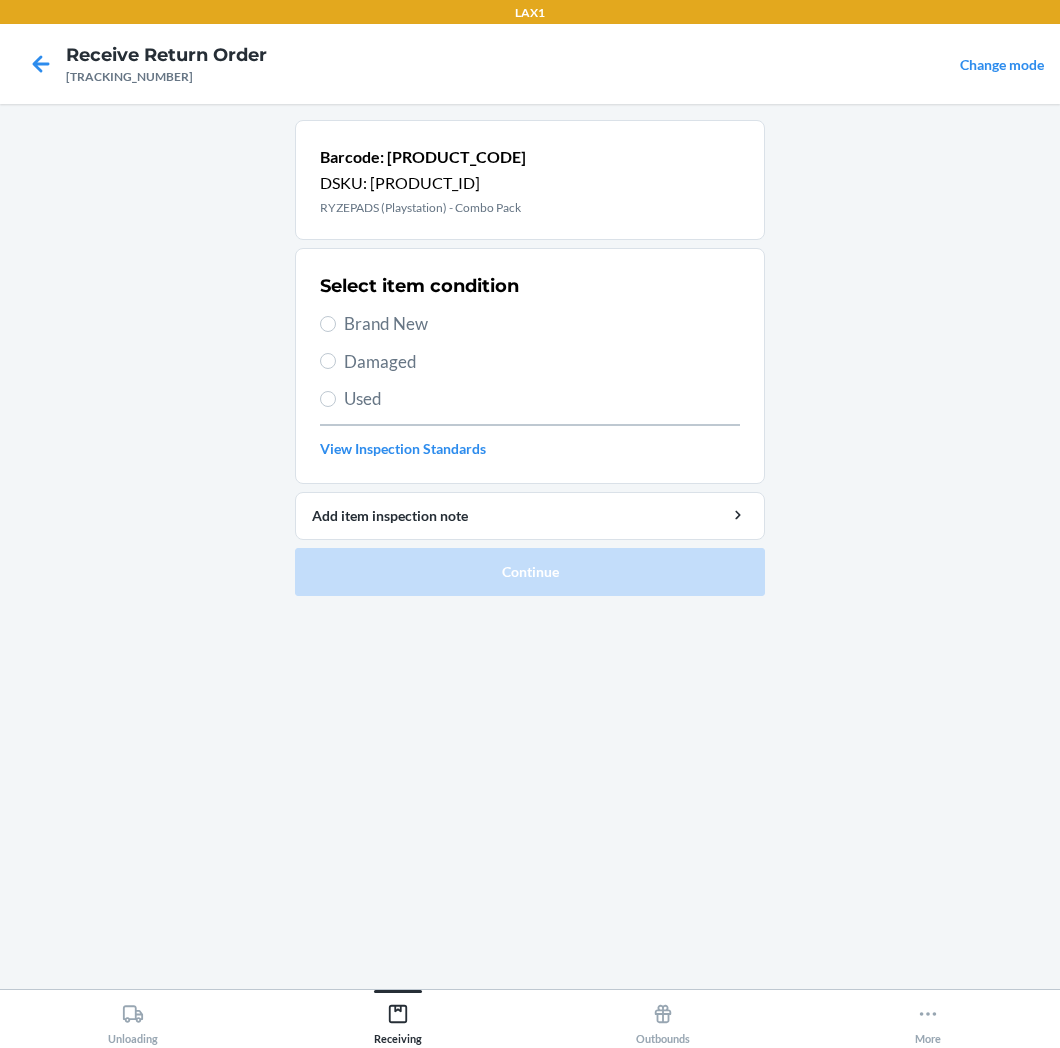 click on "Brand New" at bounding box center [542, 324] 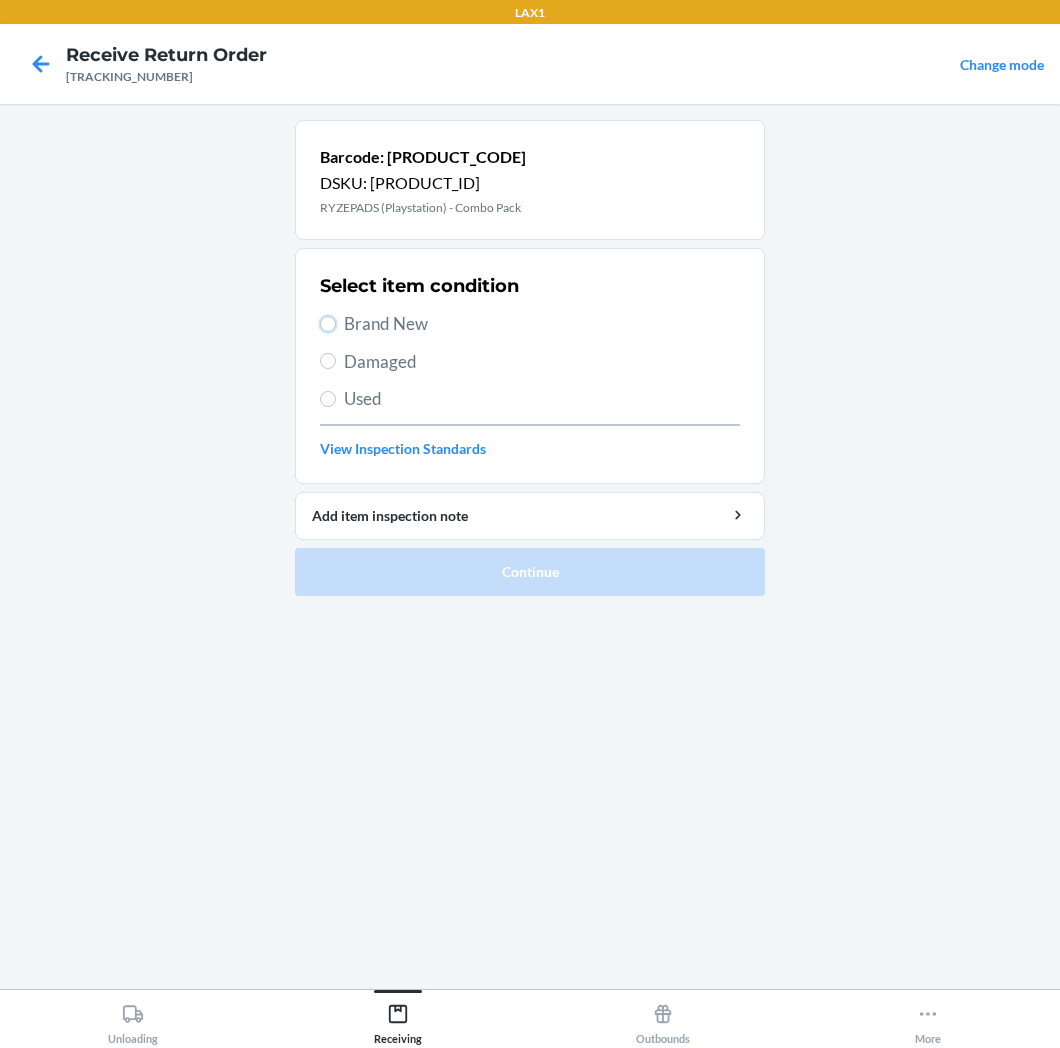 click on "Brand New" at bounding box center [328, 324] 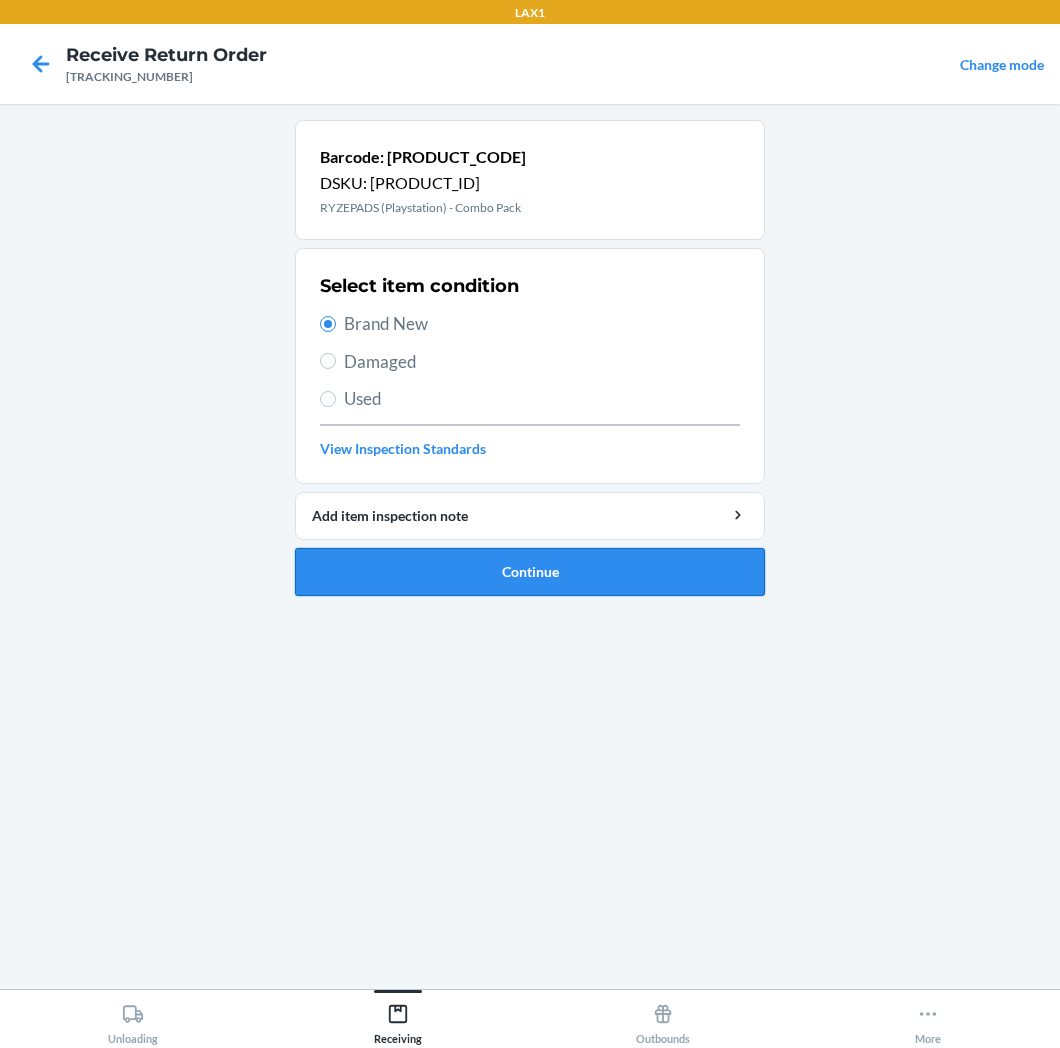 click on "Continue" at bounding box center [530, 572] 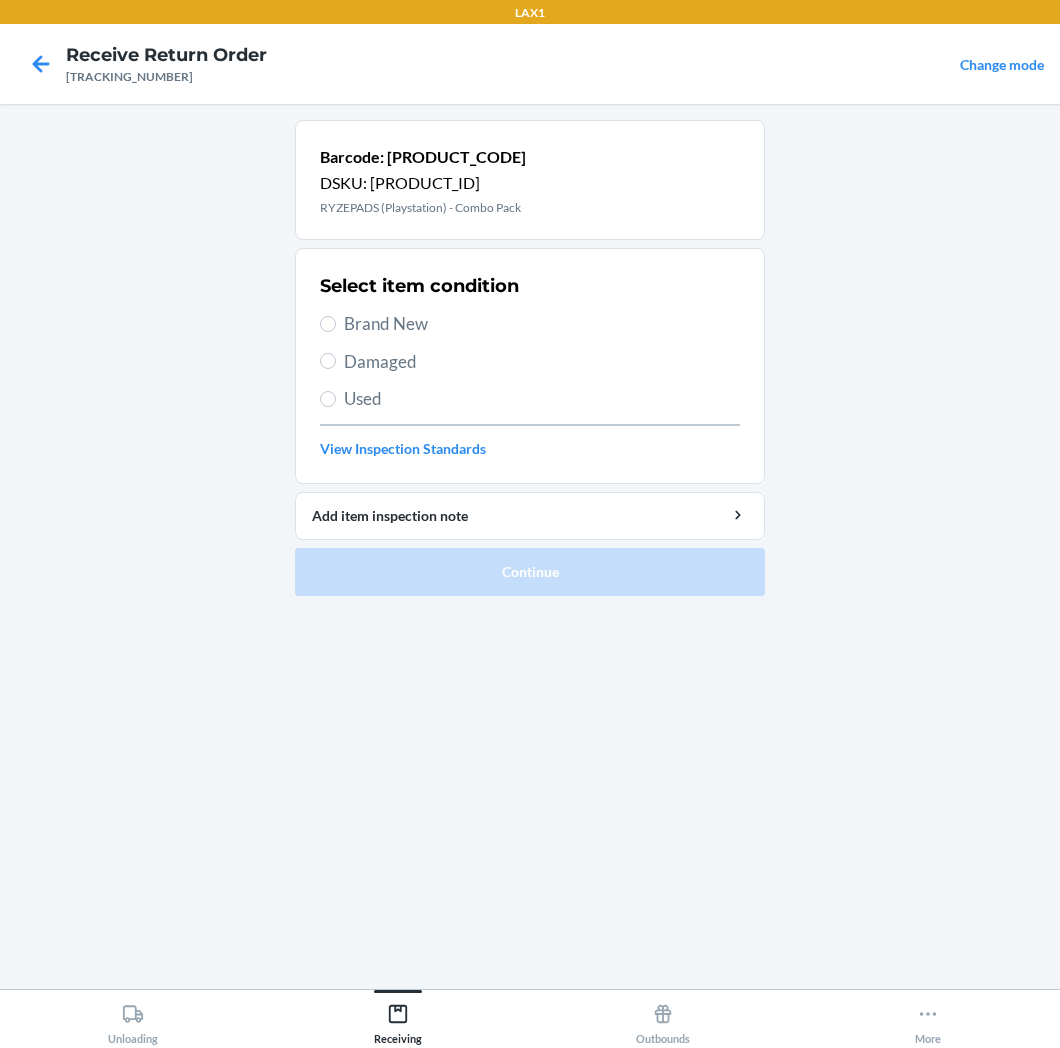 click on "Brand New" at bounding box center [542, 324] 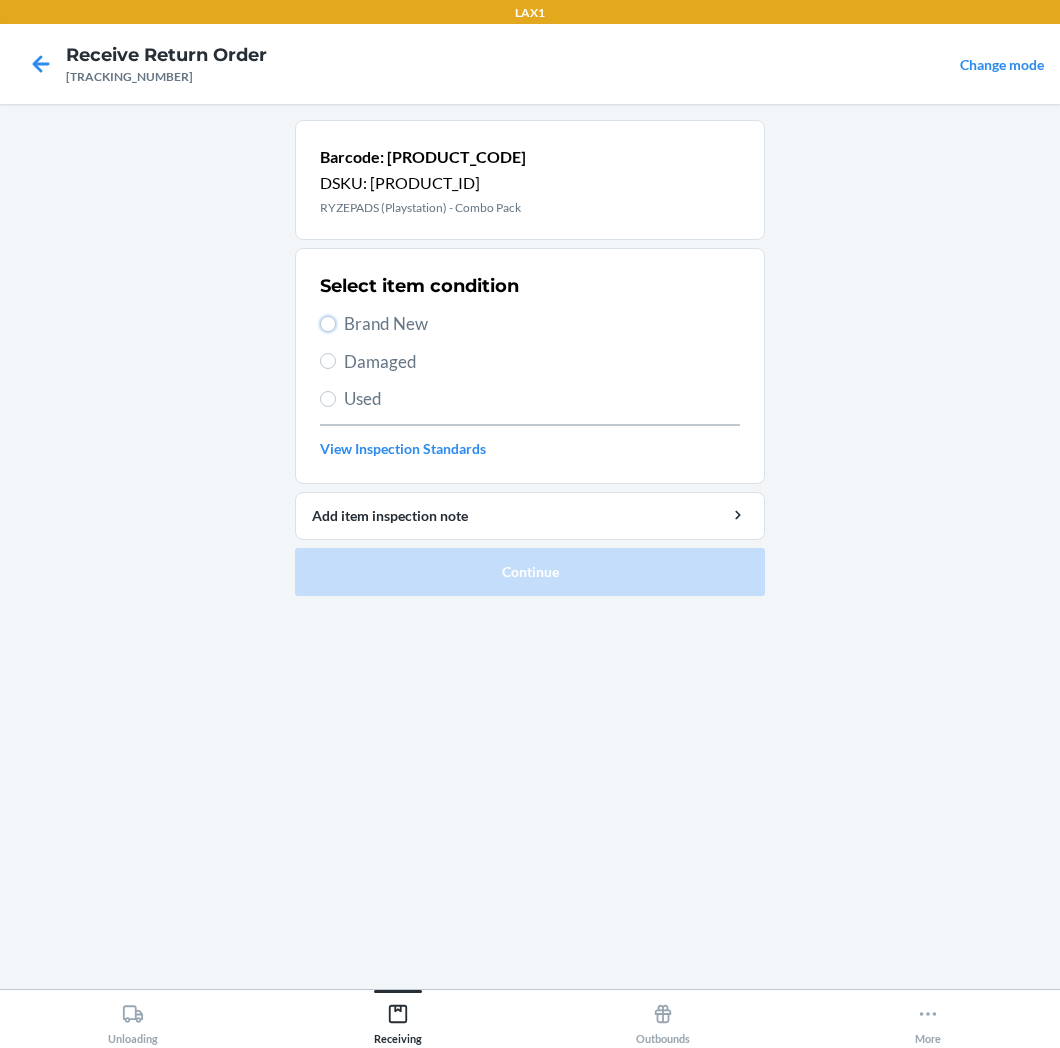 click on "Brand New" at bounding box center [328, 324] 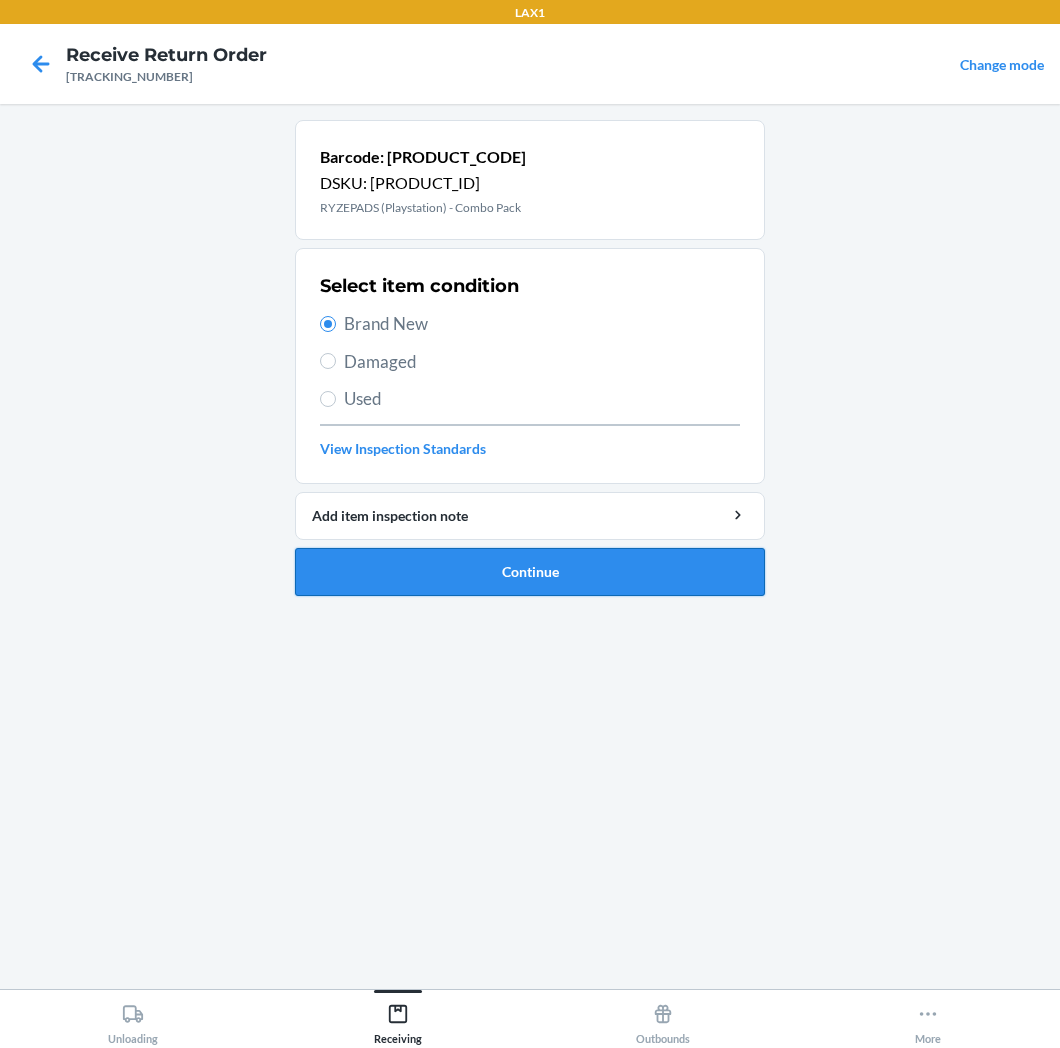 drag, startPoint x: 610, startPoint y: 584, endPoint x: 535, endPoint y: 516, distance: 101.23734 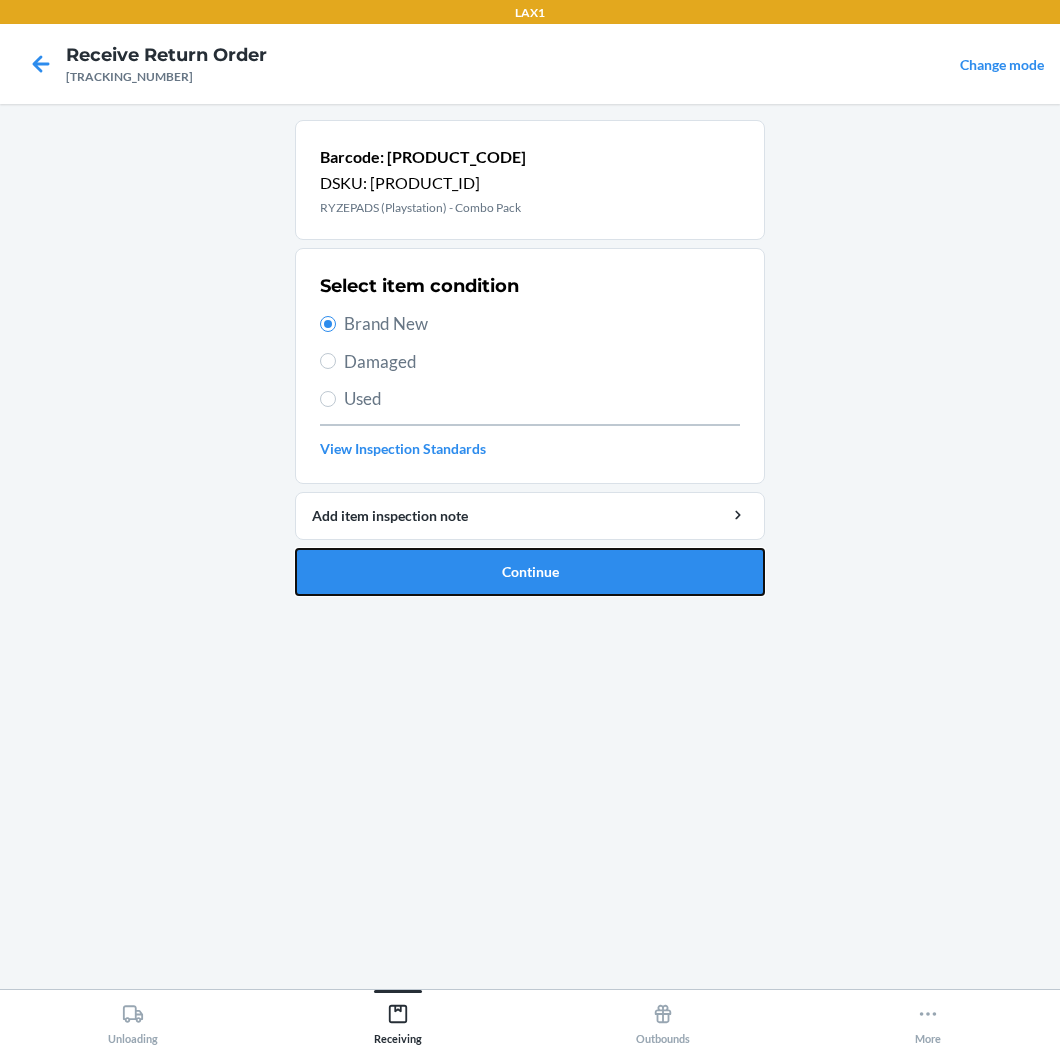 click on "Continue" at bounding box center [530, 572] 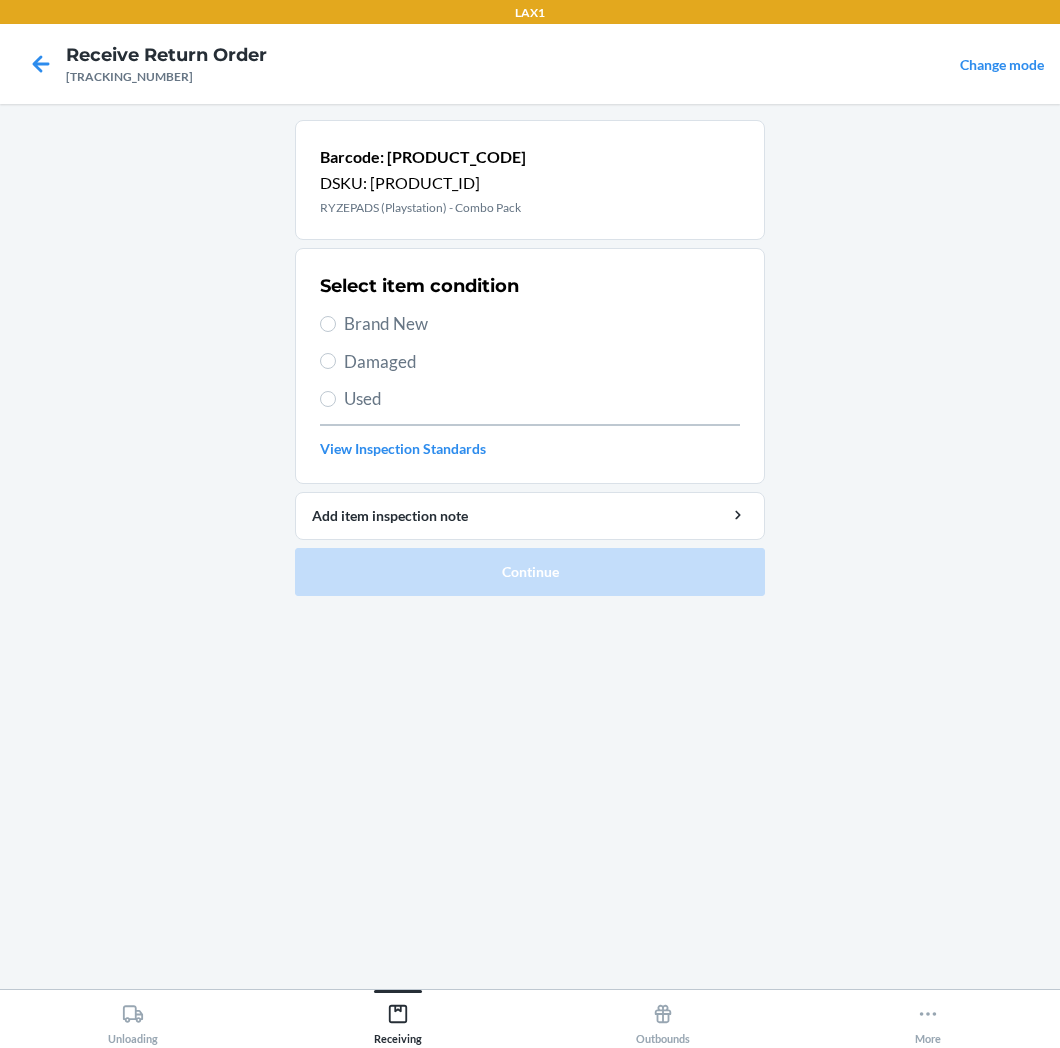drag, startPoint x: 408, startPoint y: 321, endPoint x: 424, endPoint y: 407, distance: 87.47571 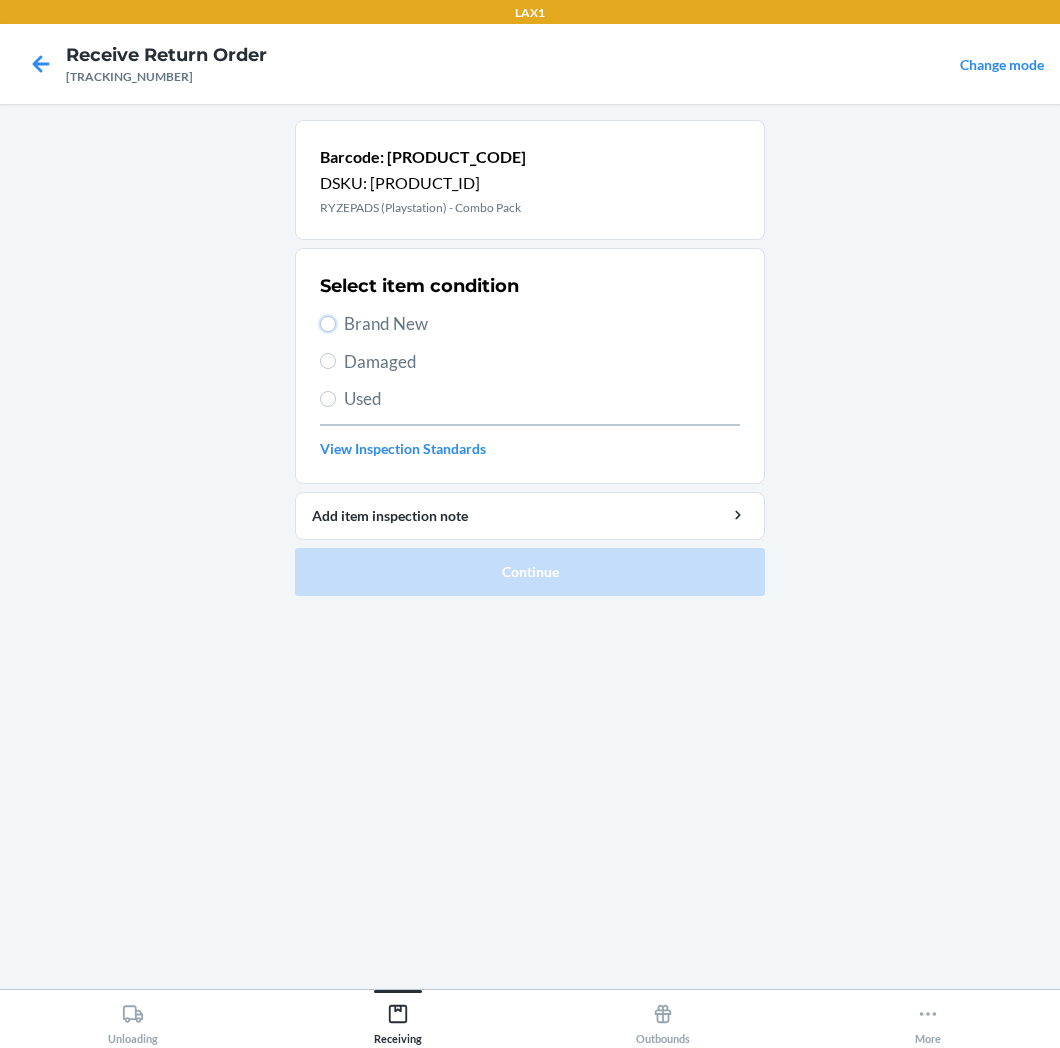 click on "Brand New" at bounding box center [328, 324] 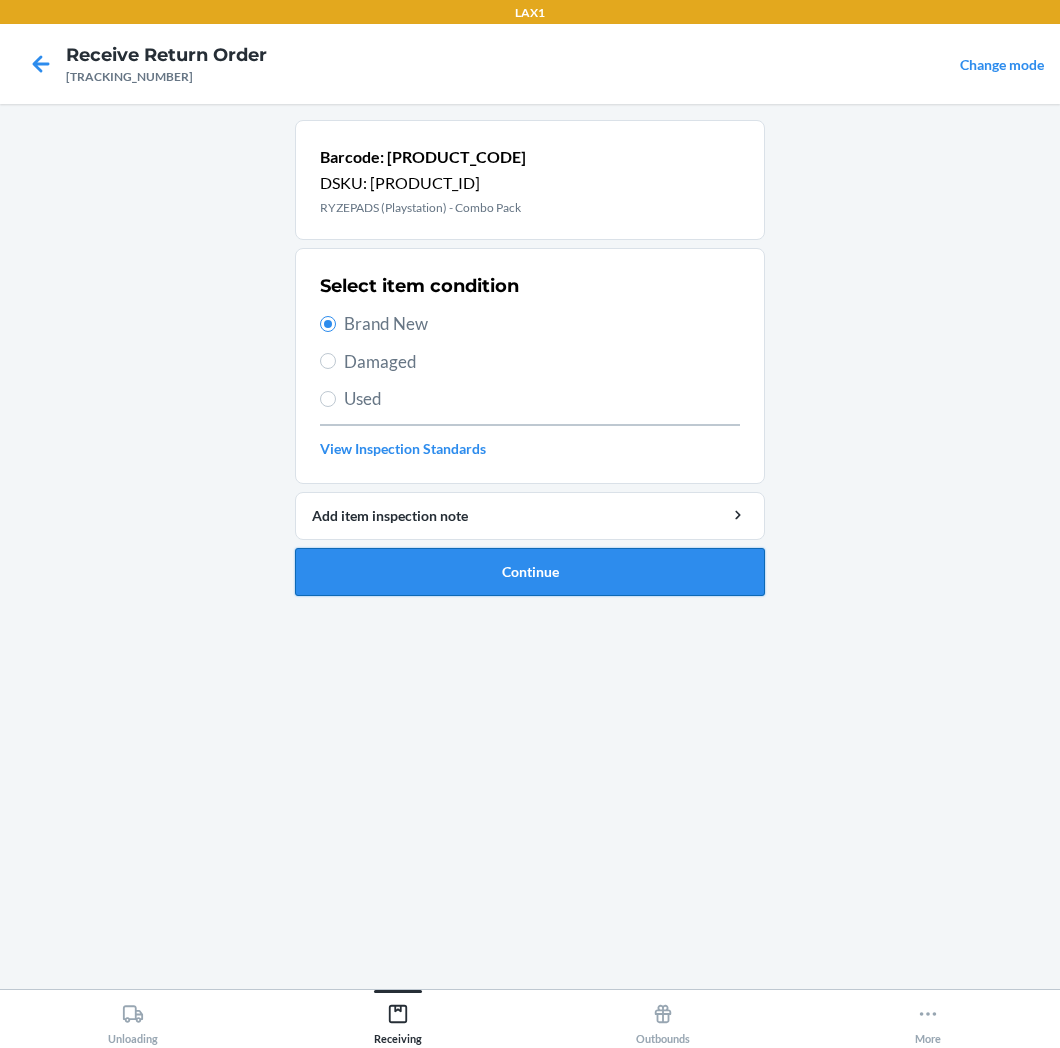 click on "Continue" at bounding box center [530, 572] 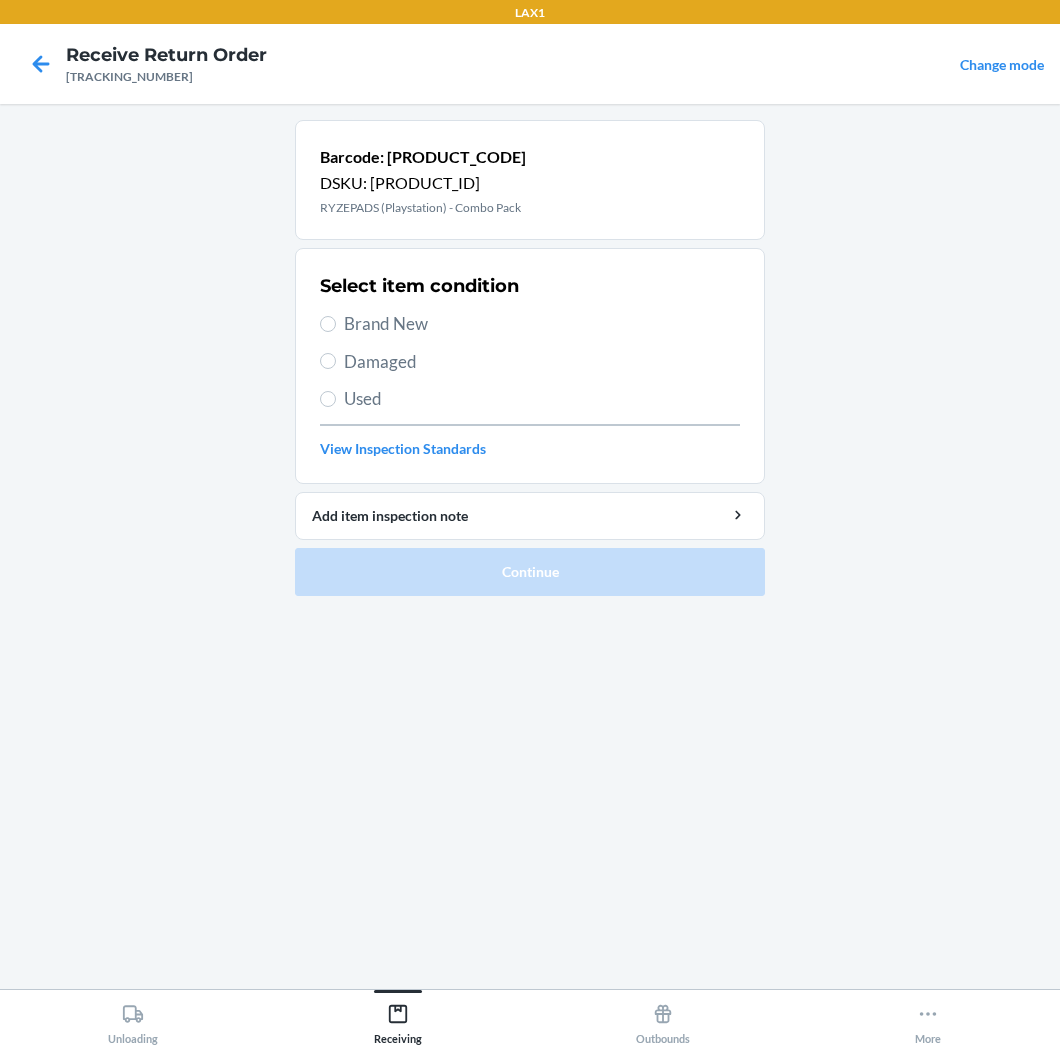 click on "Brand New" at bounding box center (542, 324) 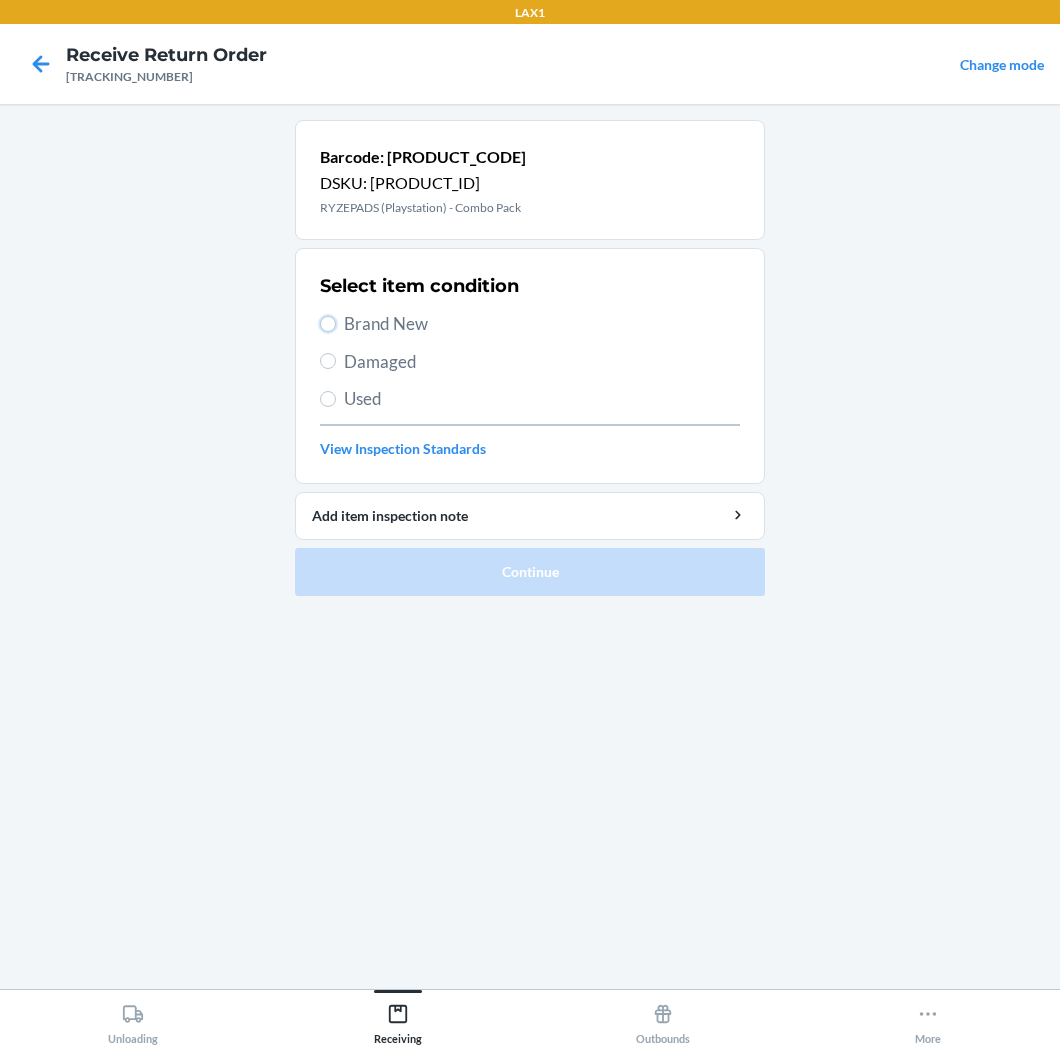 click on "Brand New" at bounding box center (328, 324) 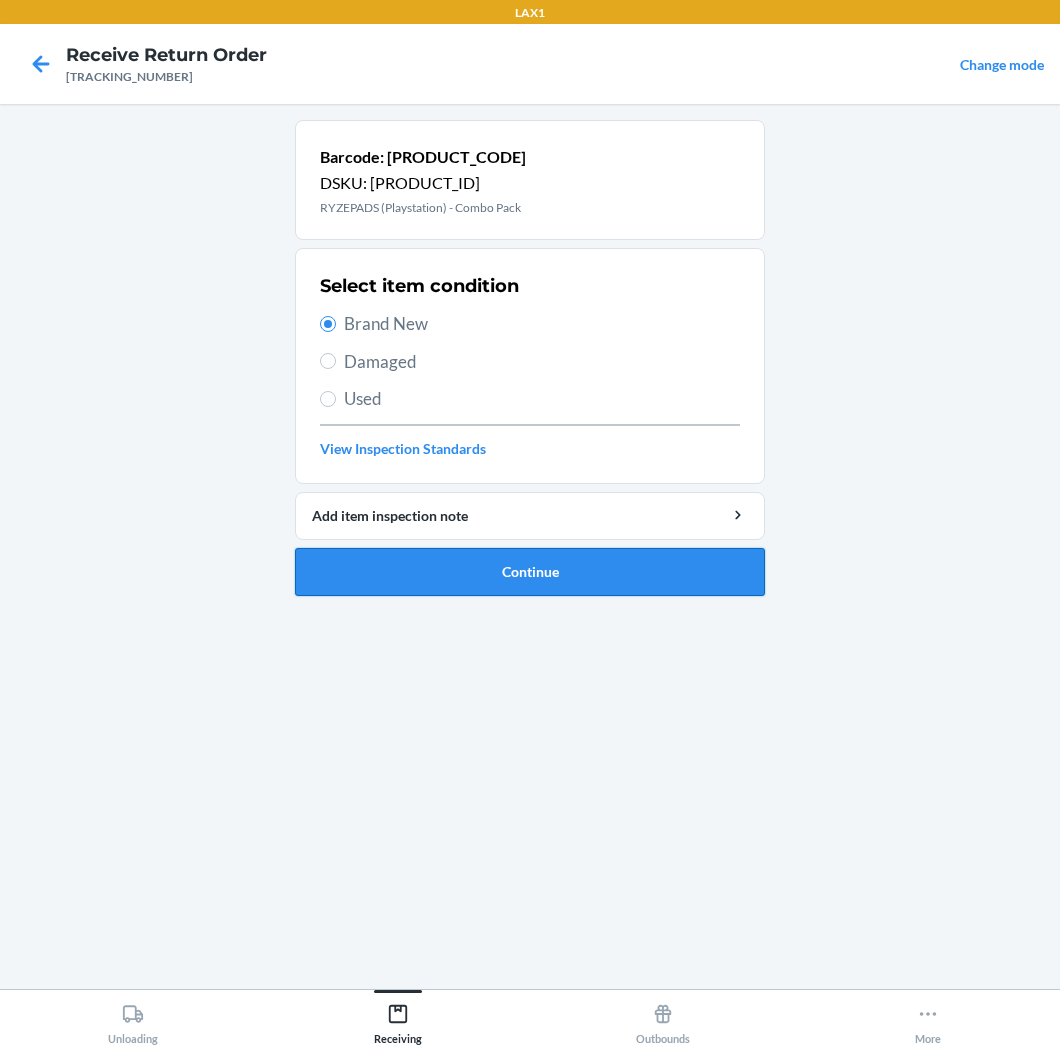 click on "Continue" at bounding box center [530, 572] 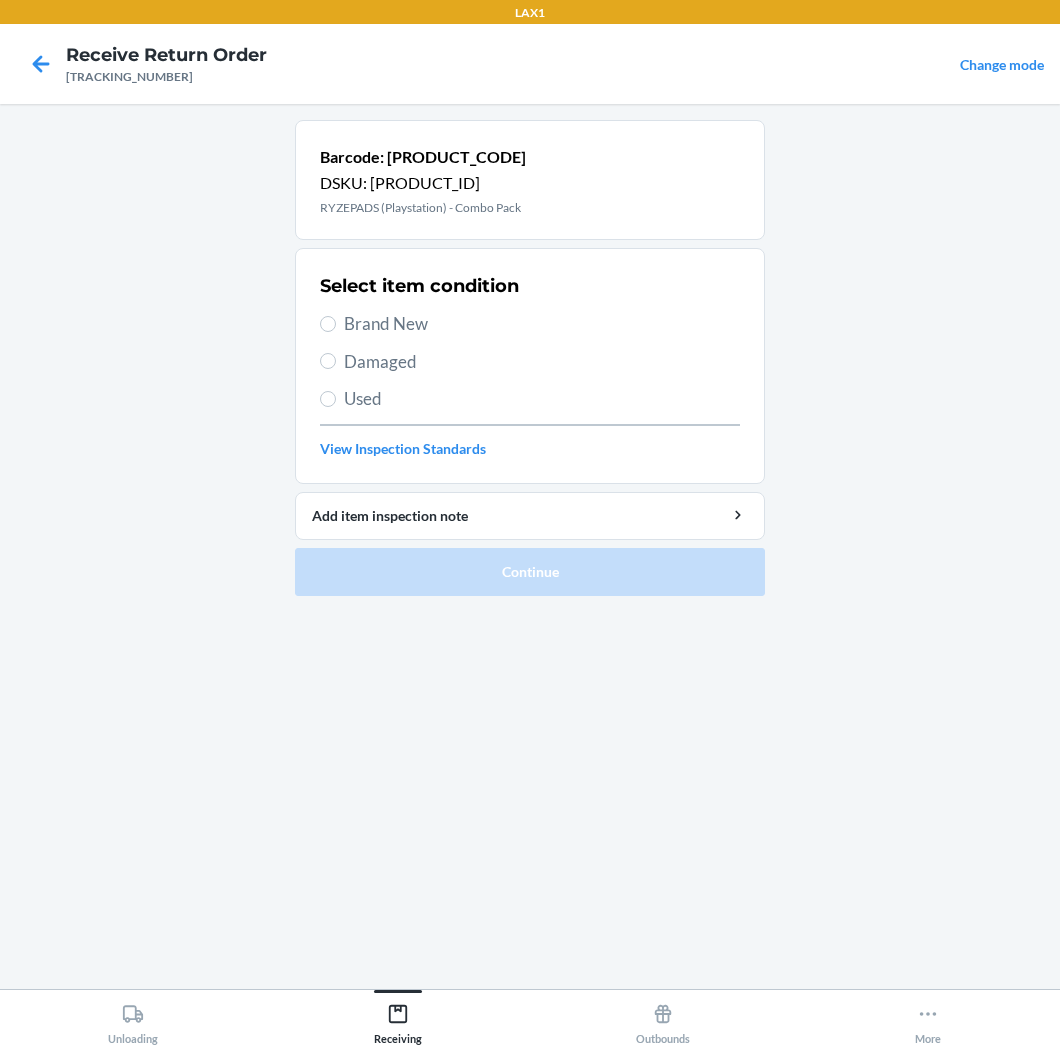 click on "Brand New" at bounding box center (542, 324) 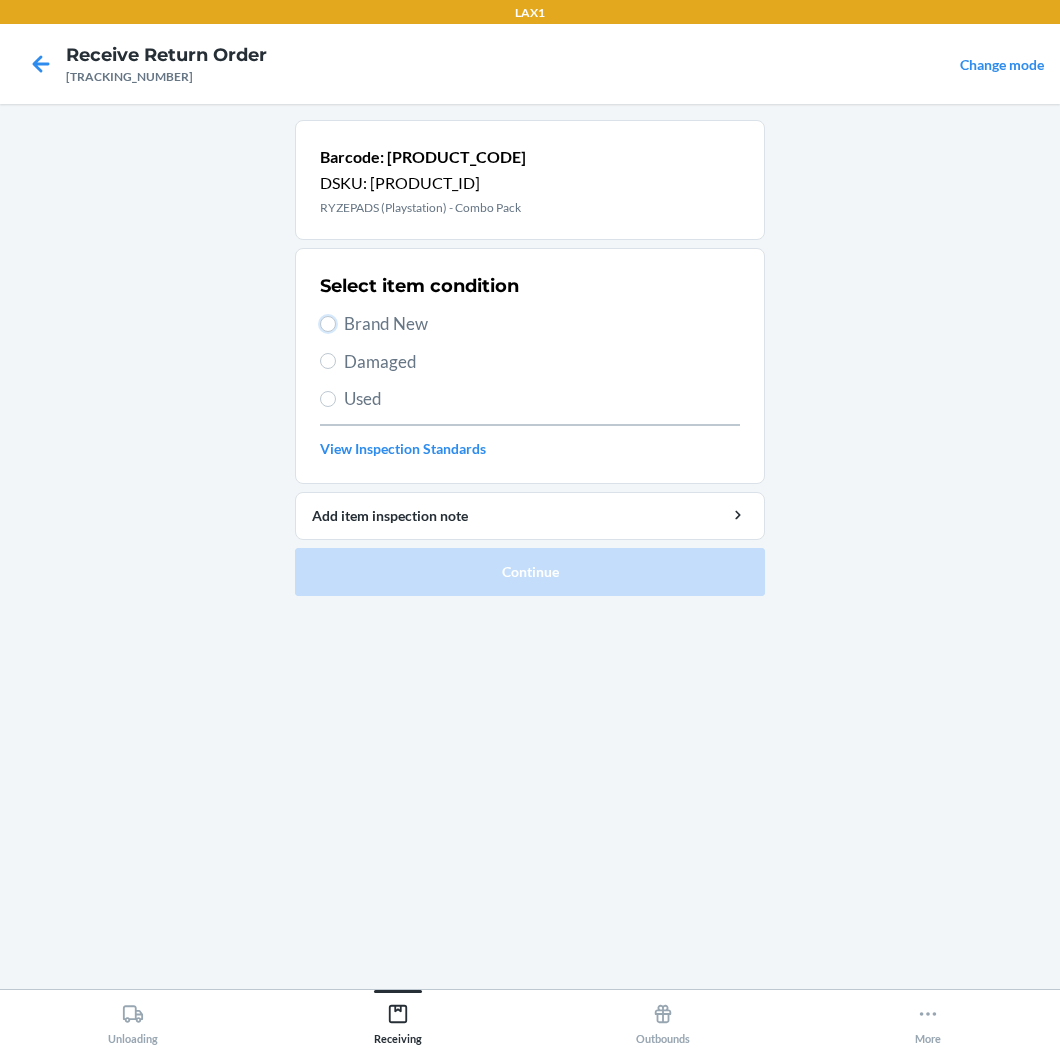 click on "Brand New" at bounding box center (328, 324) 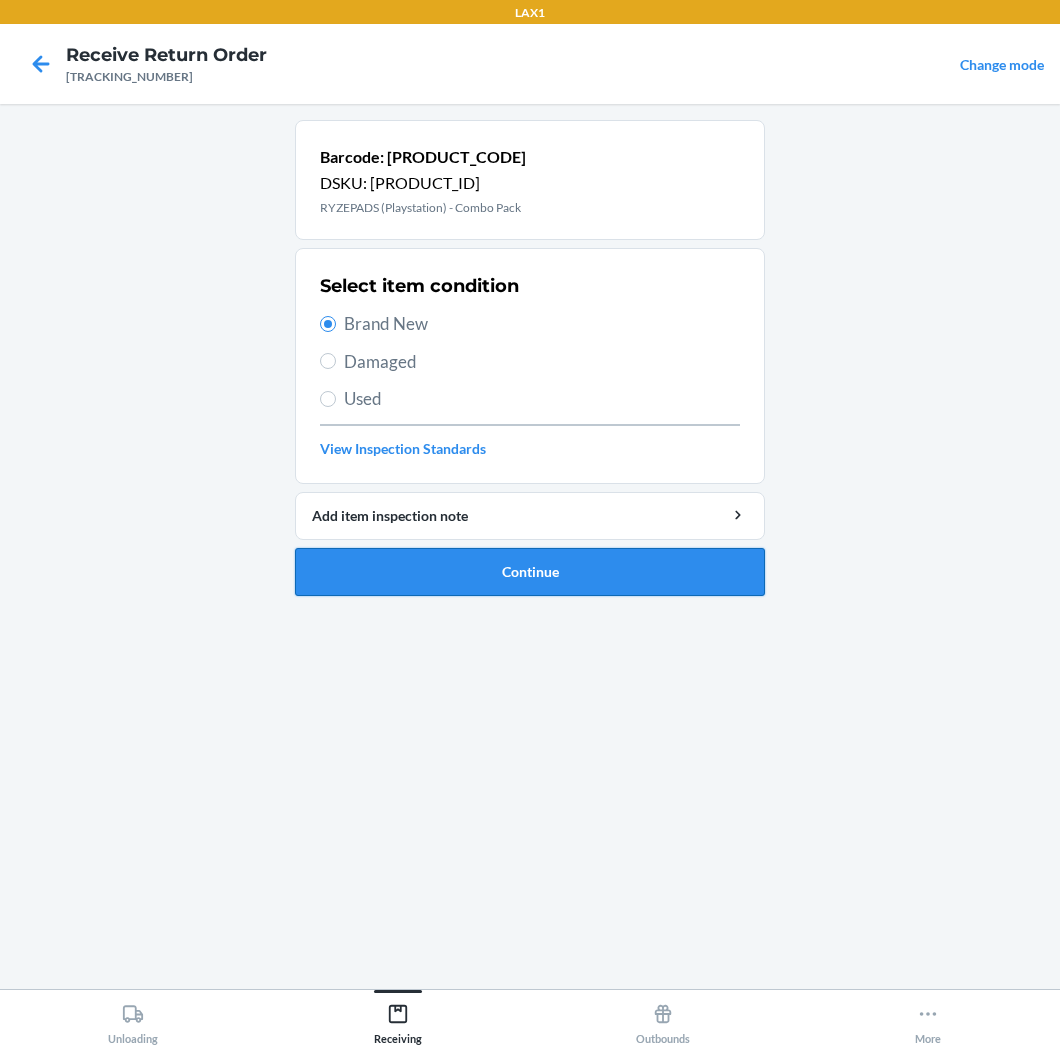 click on "Continue" at bounding box center (530, 572) 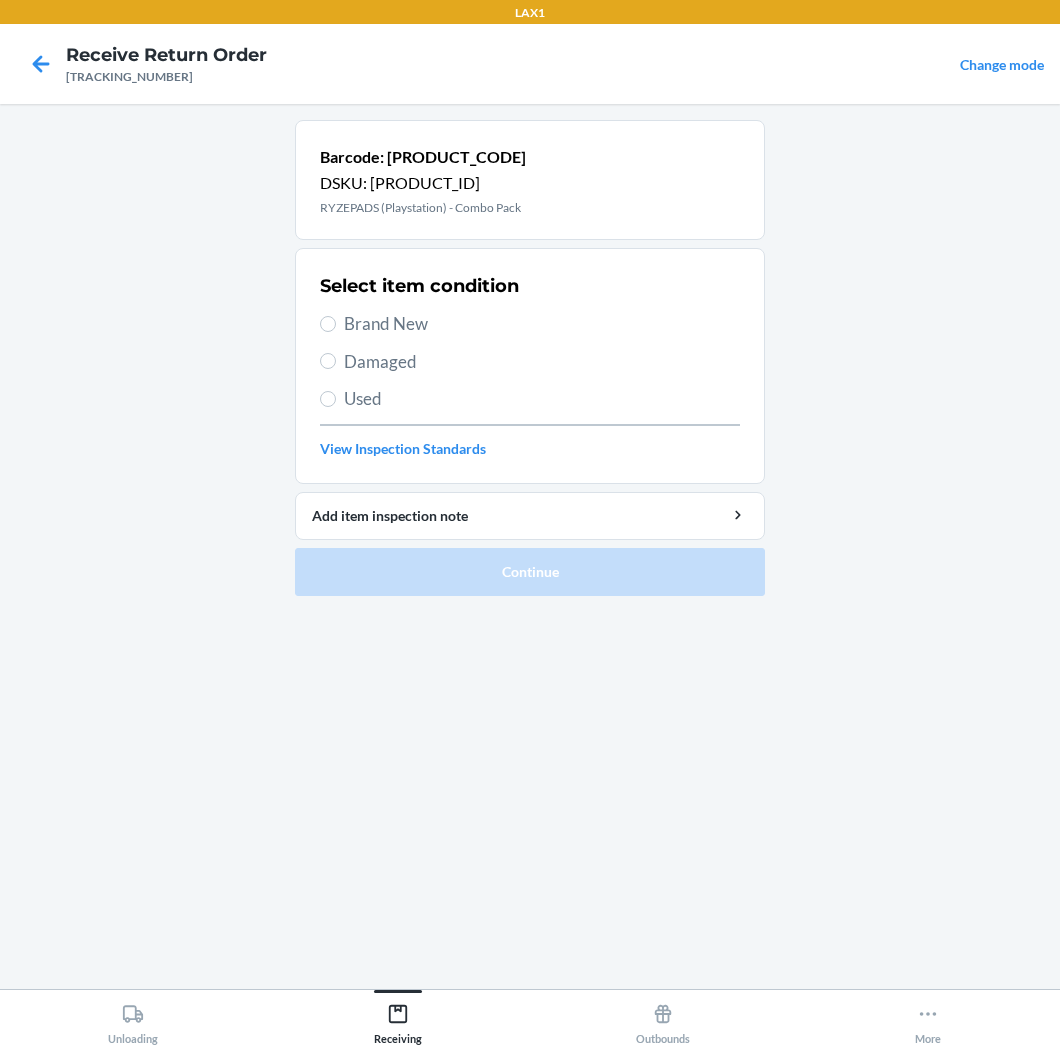 click on "Brand New" at bounding box center [542, 324] 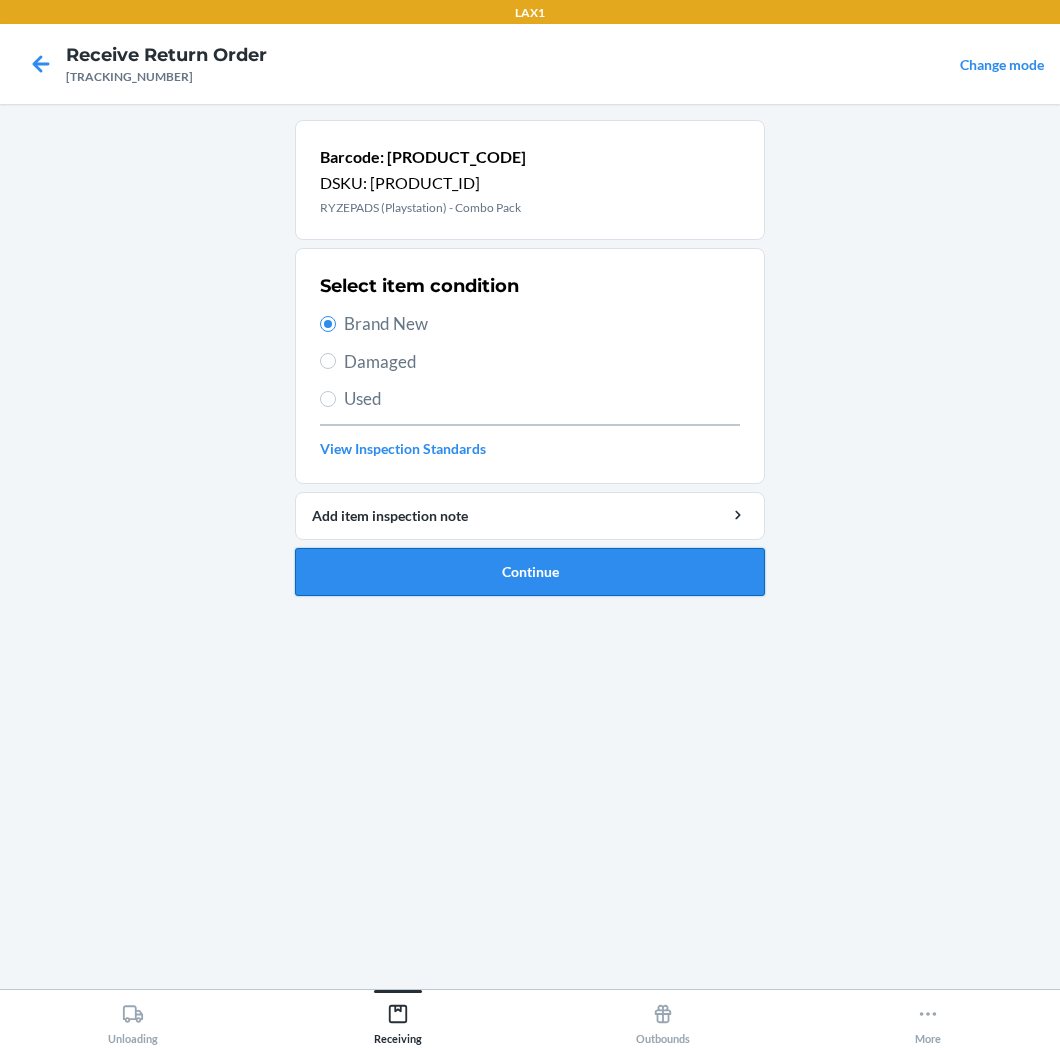 click on "Continue" at bounding box center (530, 572) 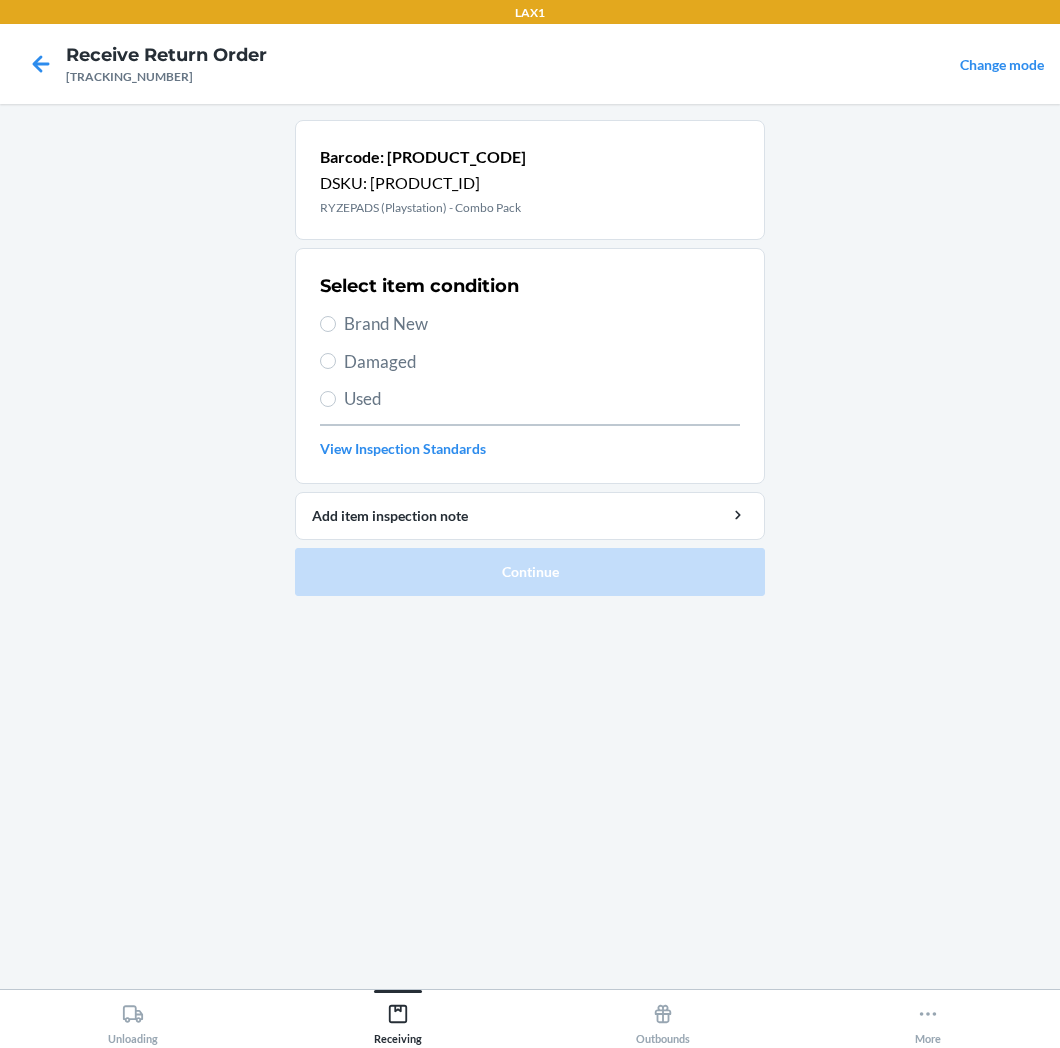 click on "Brand New" at bounding box center [542, 324] 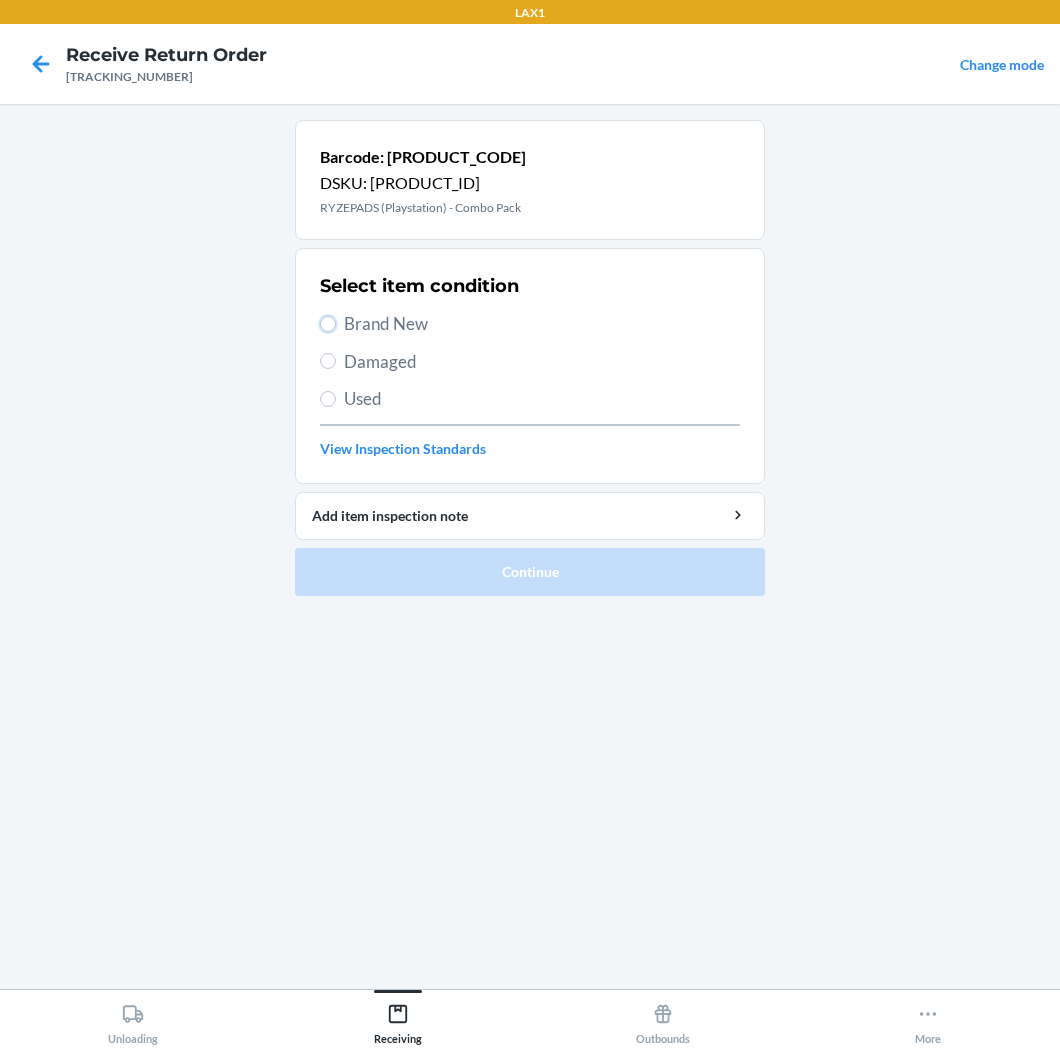 click on "Brand New" at bounding box center (328, 324) 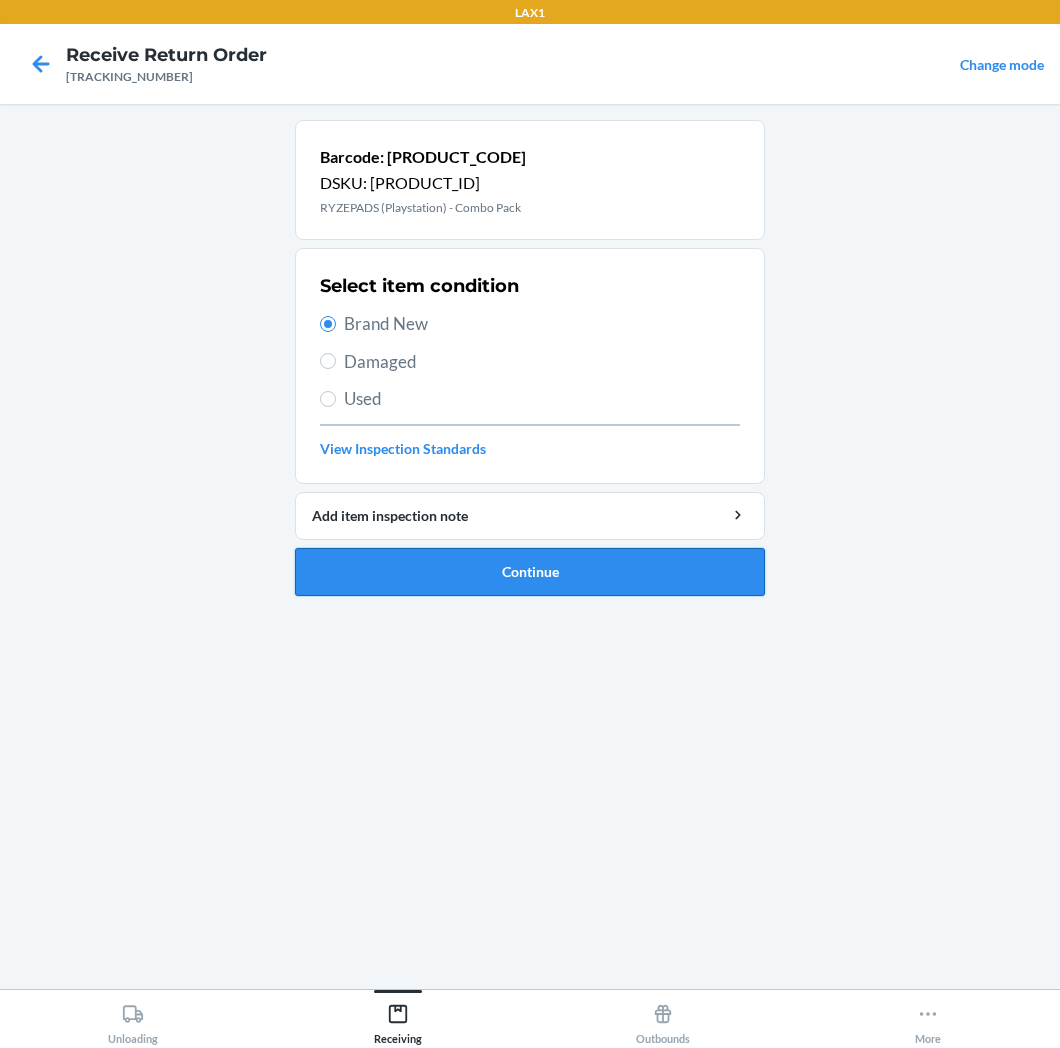 click on "Continue" at bounding box center [530, 572] 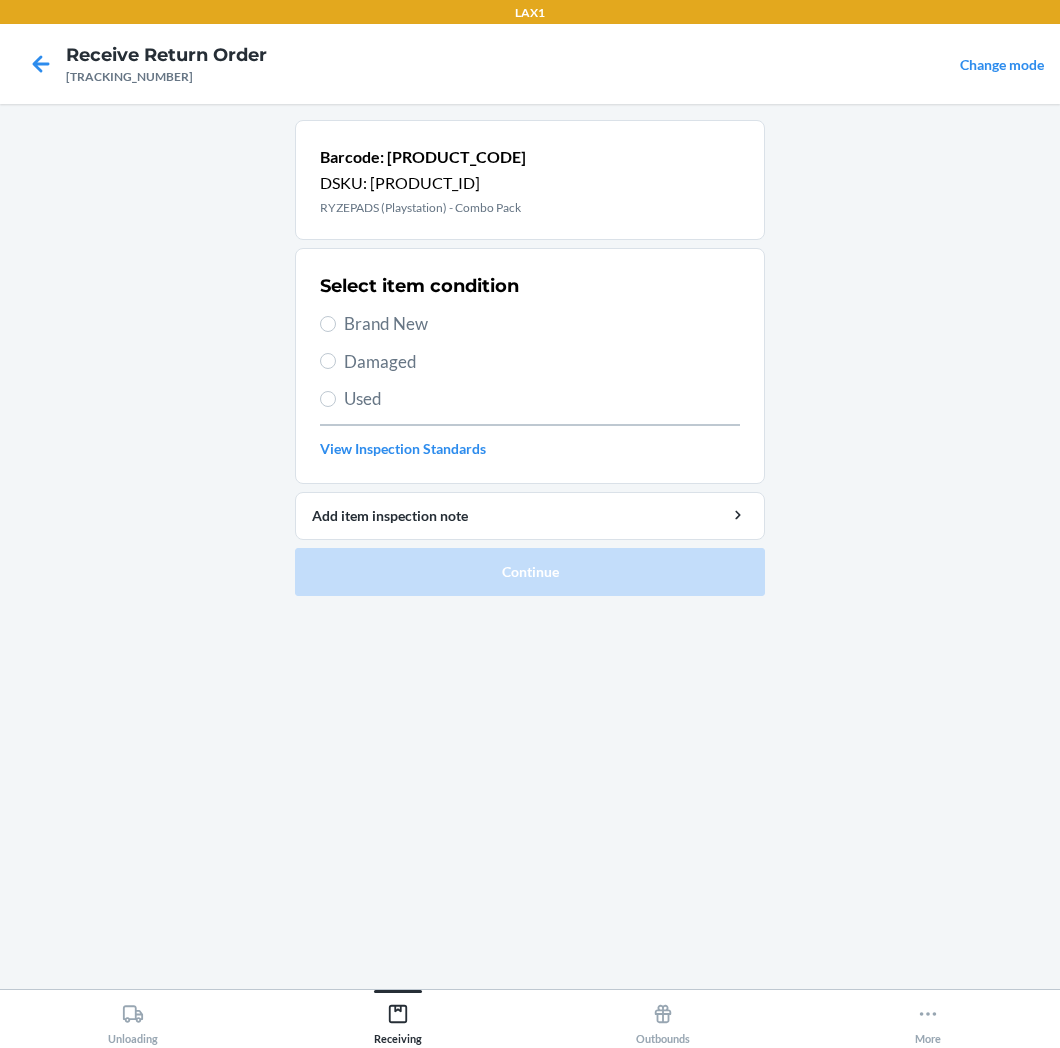 click on "Brand New" at bounding box center [542, 324] 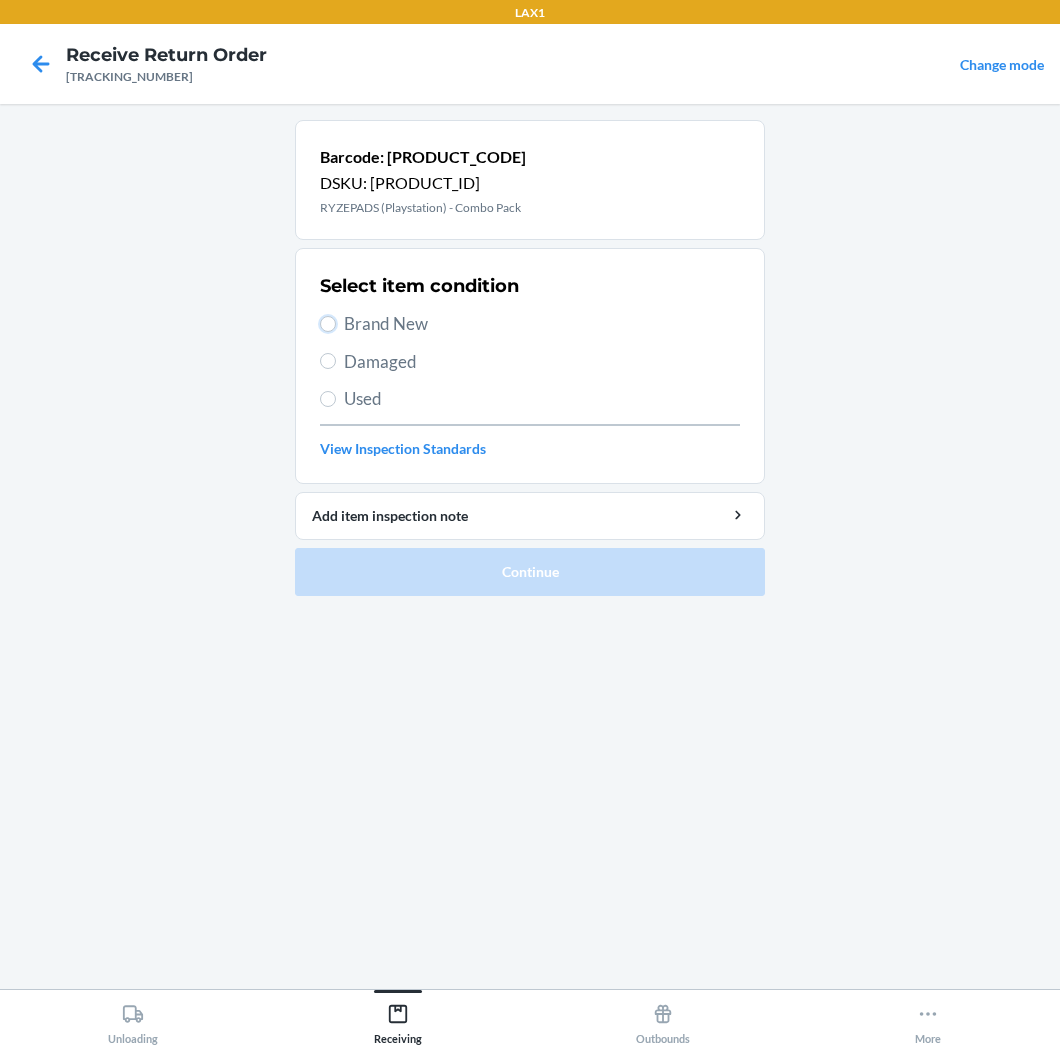click on "Brand New" at bounding box center [328, 324] 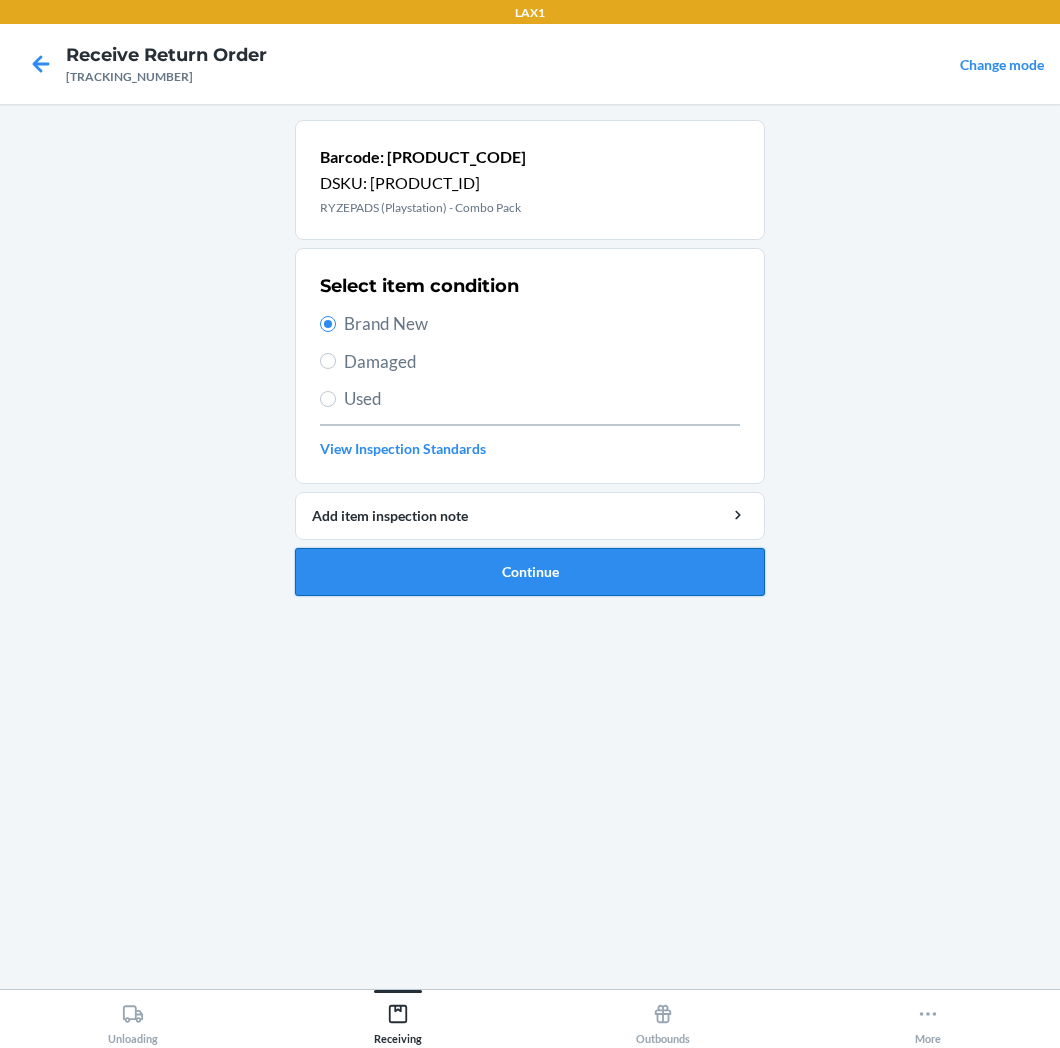 click on "Continue" at bounding box center (530, 572) 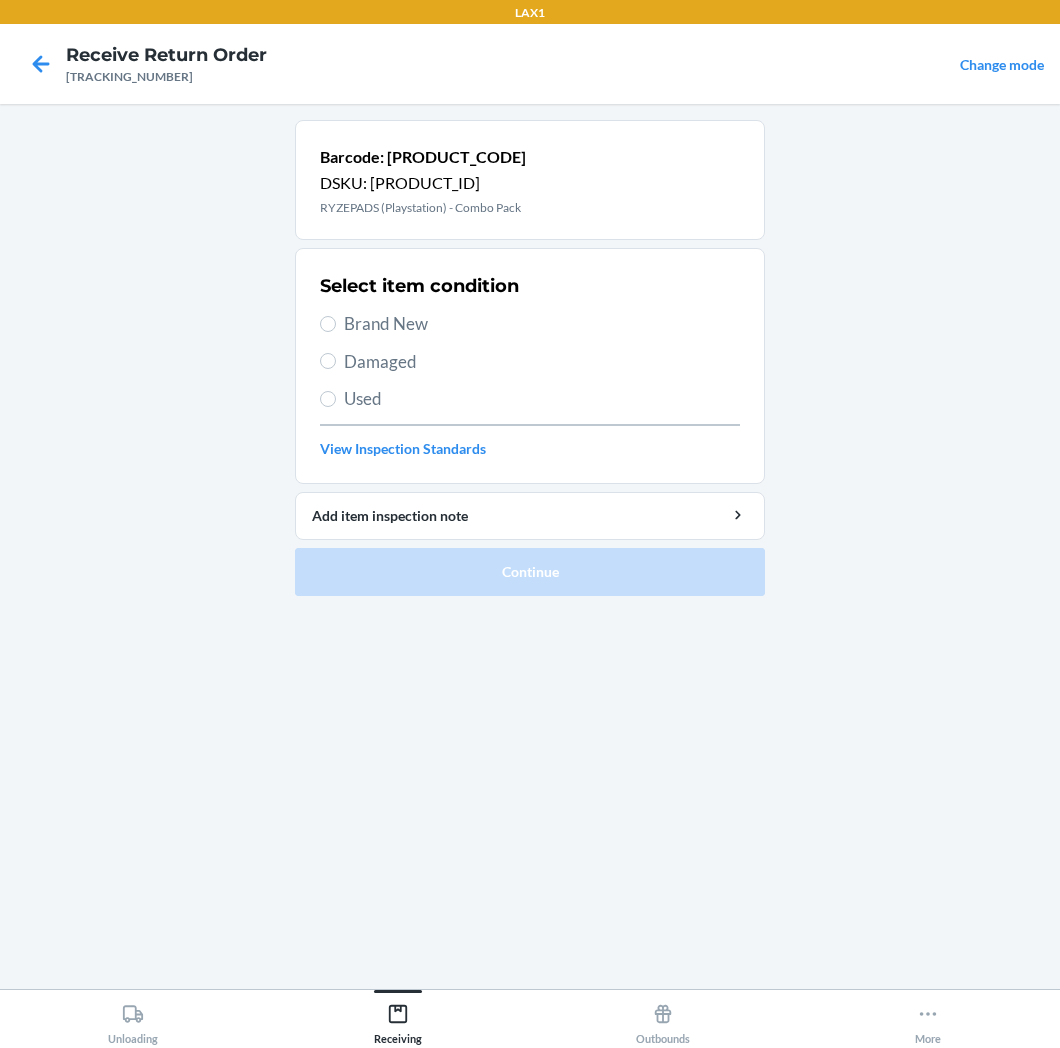 click on "Brand New" at bounding box center (542, 324) 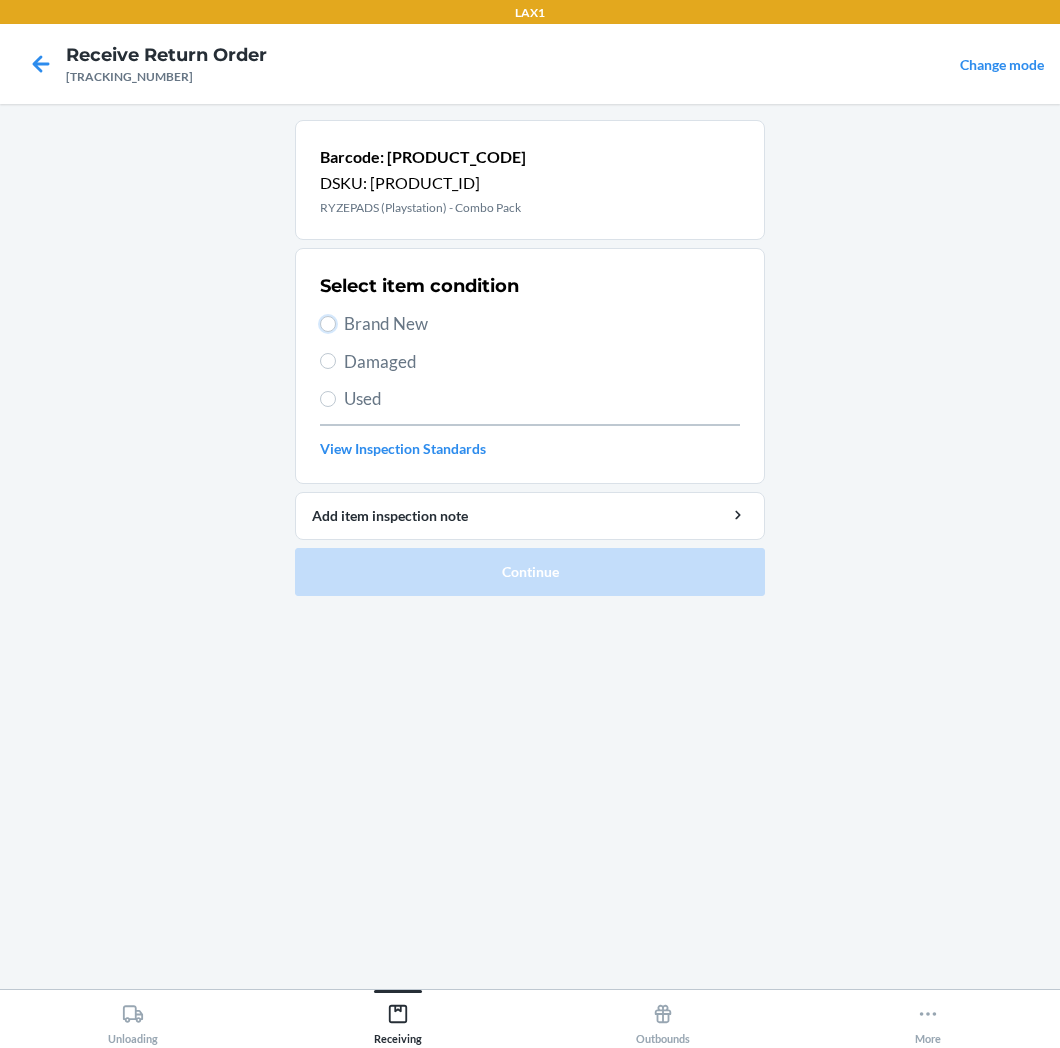 click on "Brand New" at bounding box center [328, 324] 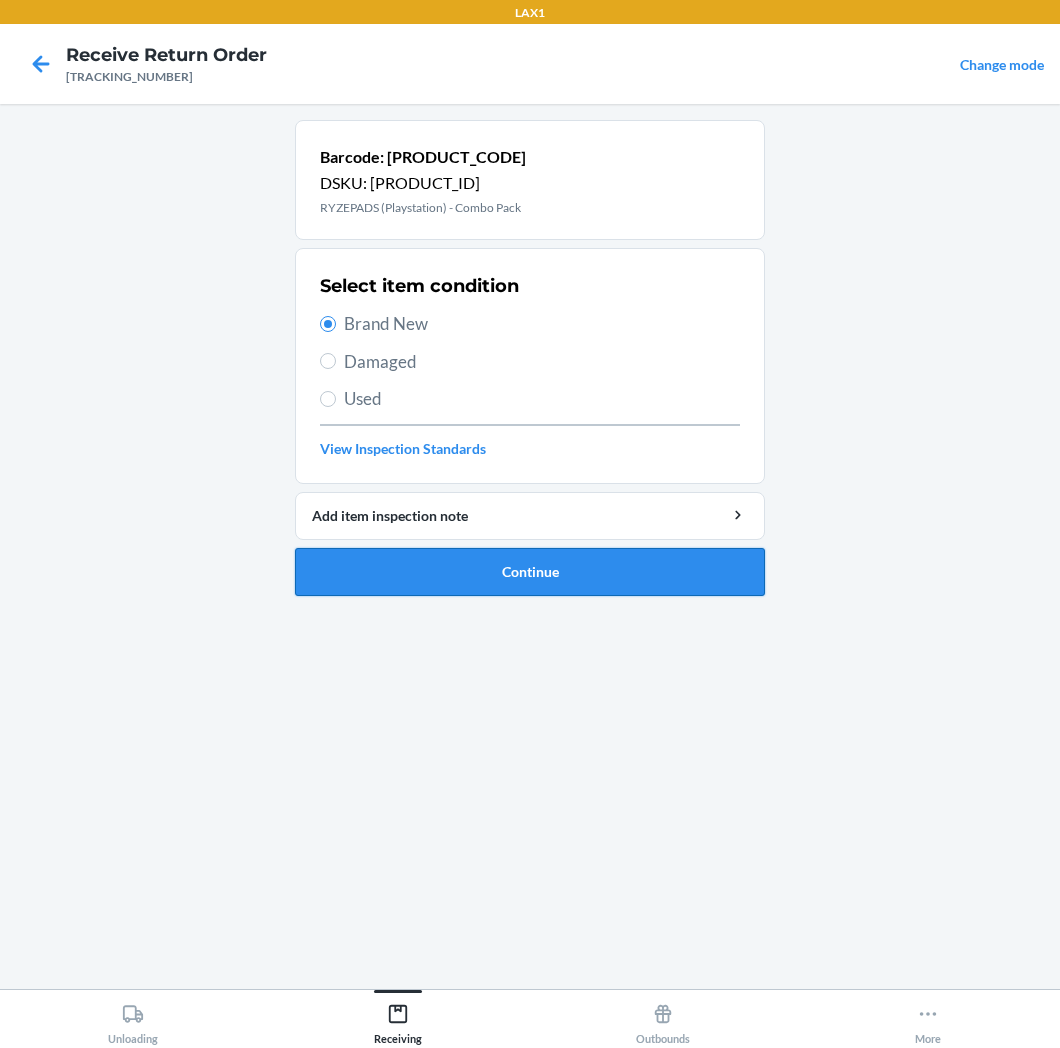 click on "Continue" at bounding box center [530, 572] 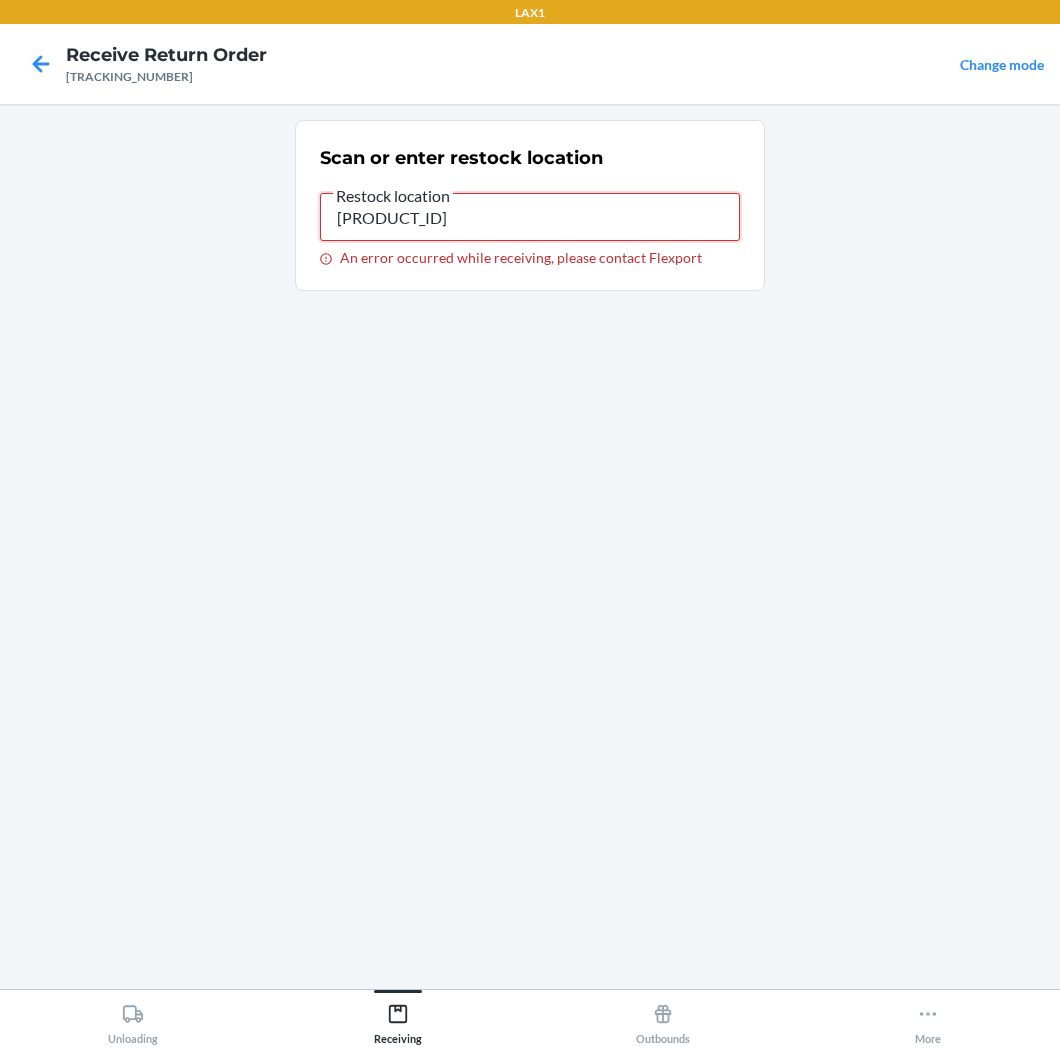click on "[PRODUCT_ID]" at bounding box center (530, 217) 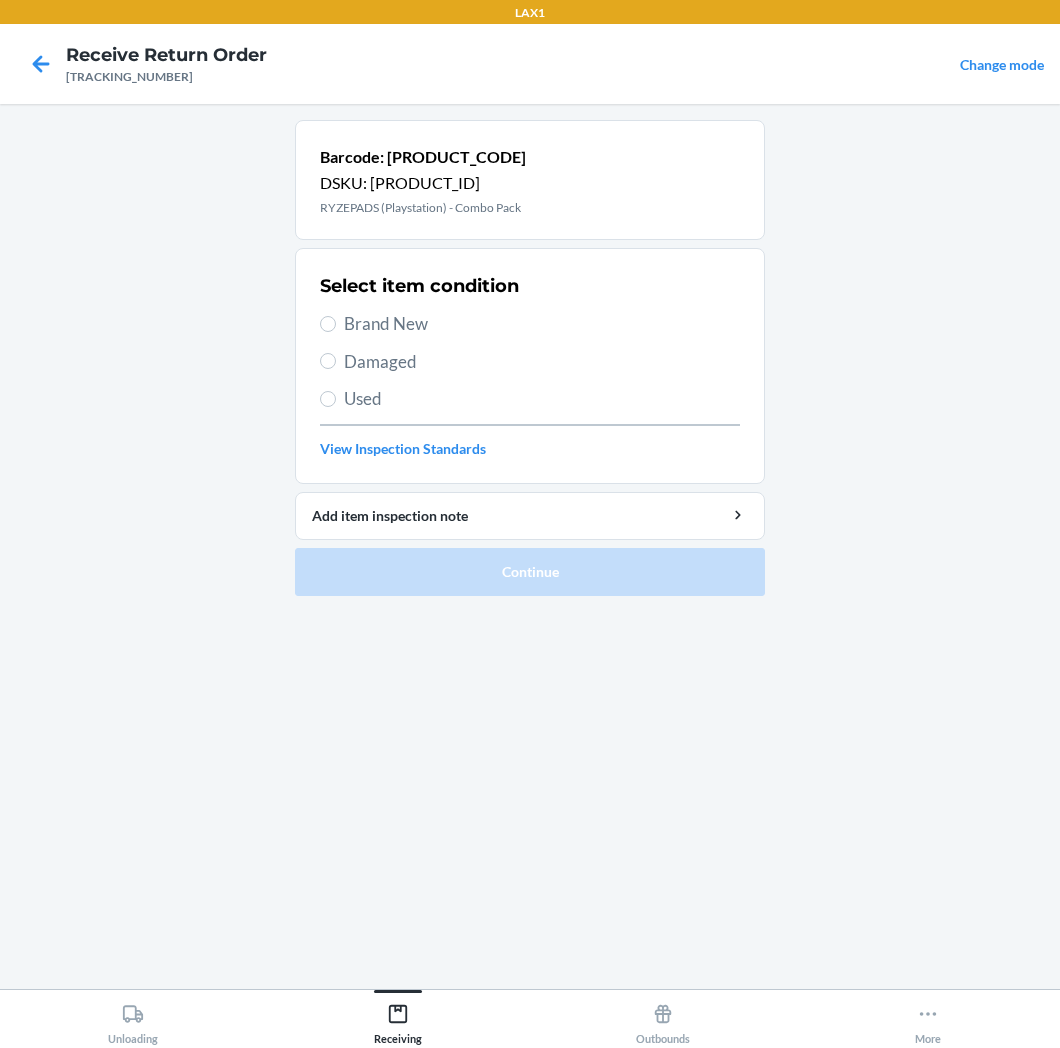 drag, startPoint x: 313, startPoint y: 328, endPoint x: 323, endPoint y: 334, distance: 11.661903 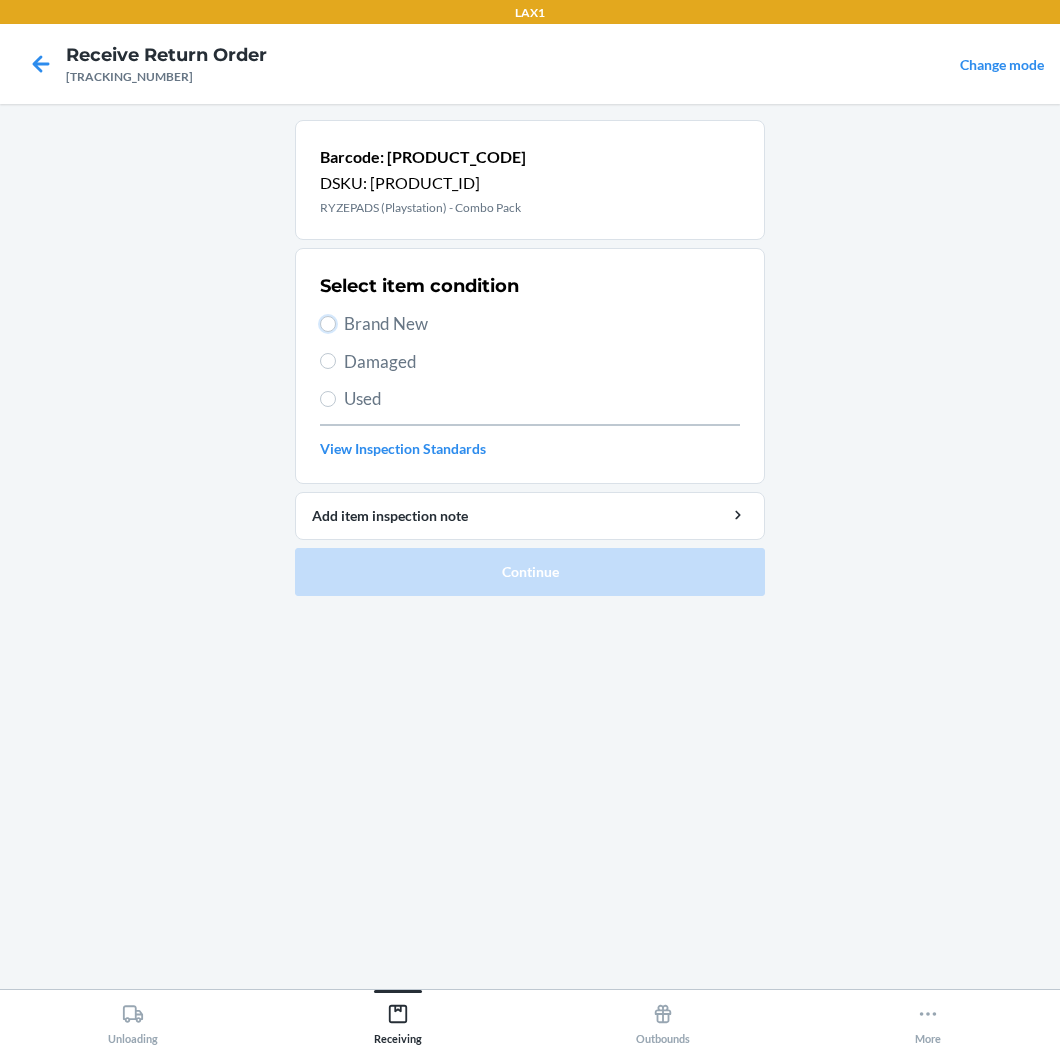 click on "Brand New" at bounding box center (328, 324) 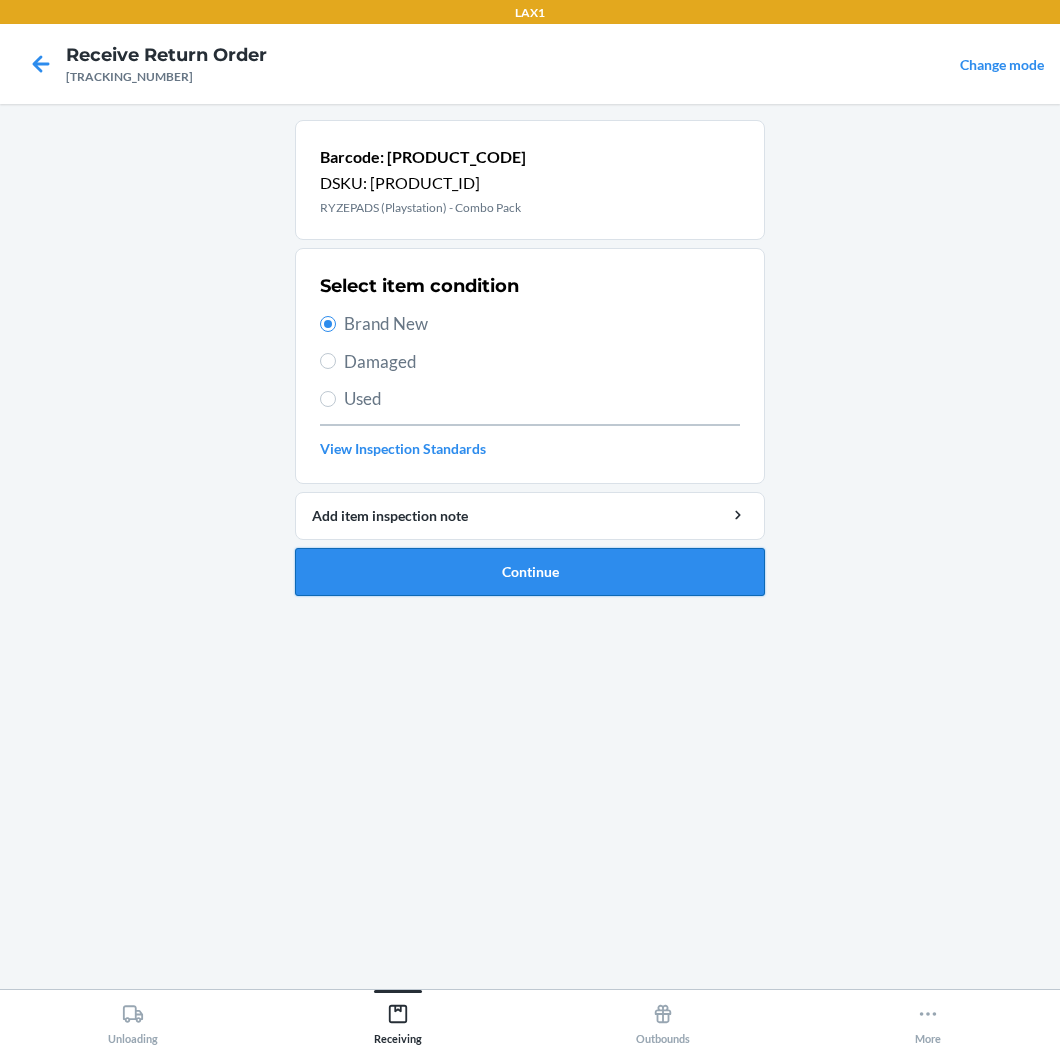 click on "Continue" at bounding box center [530, 572] 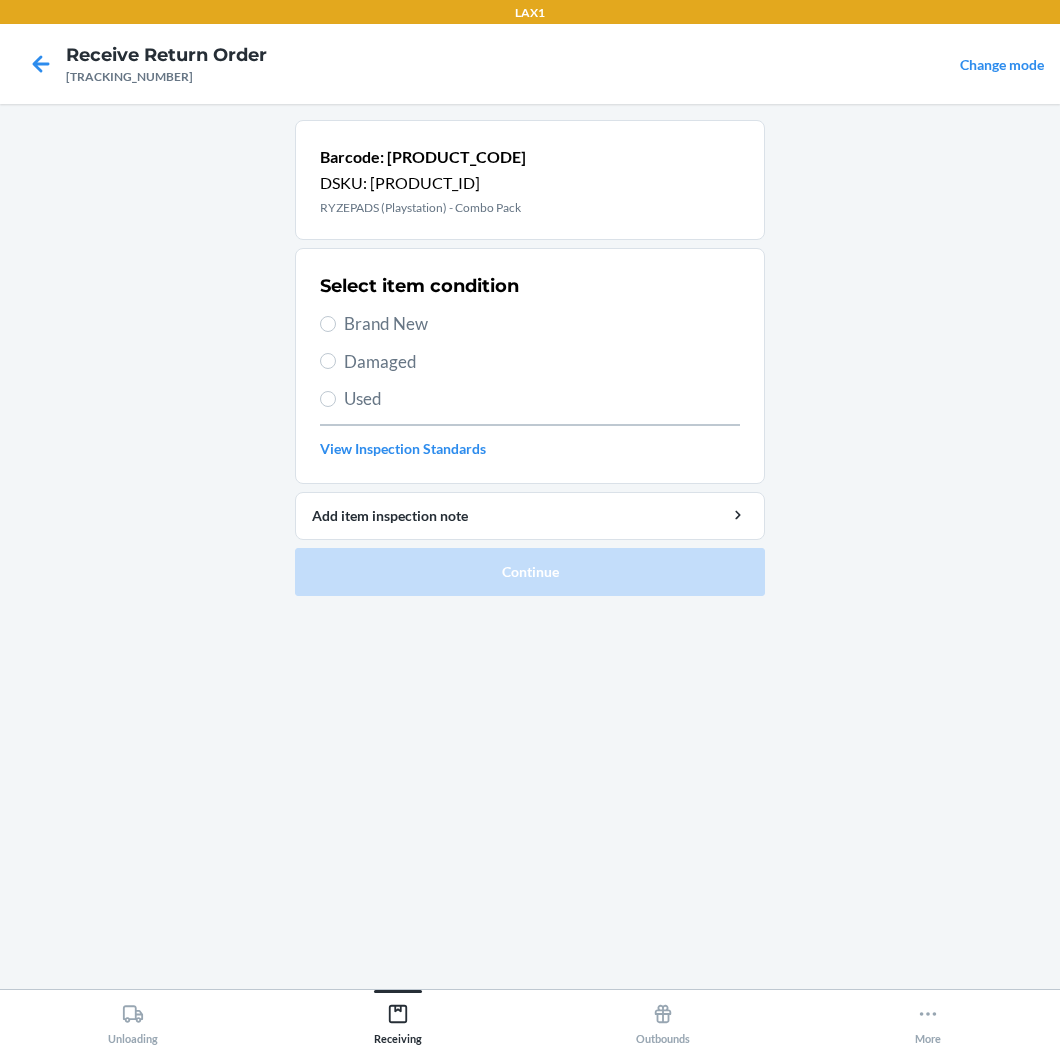 click on "Brand New" at bounding box center (542, 324) 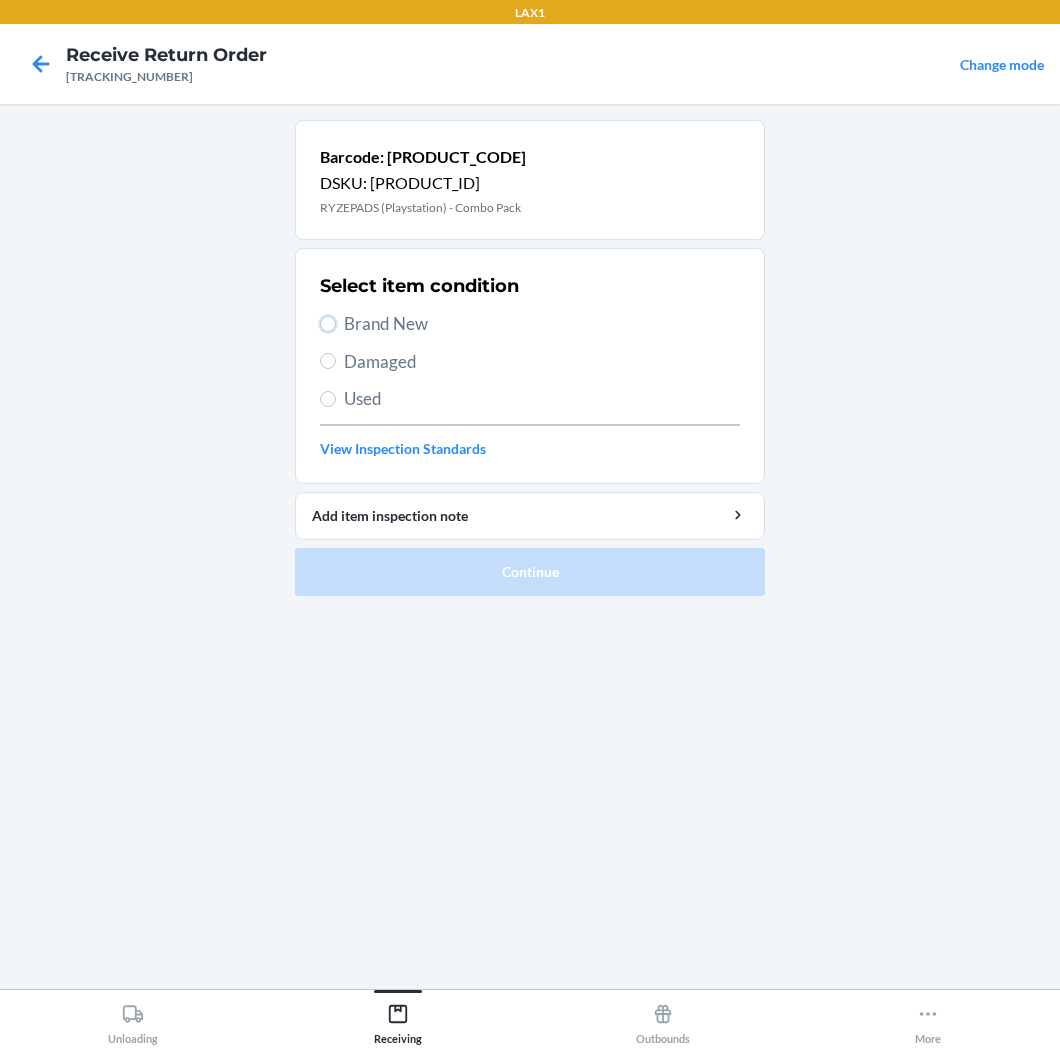 click on "Brand New" at bounding box center (328, 324) 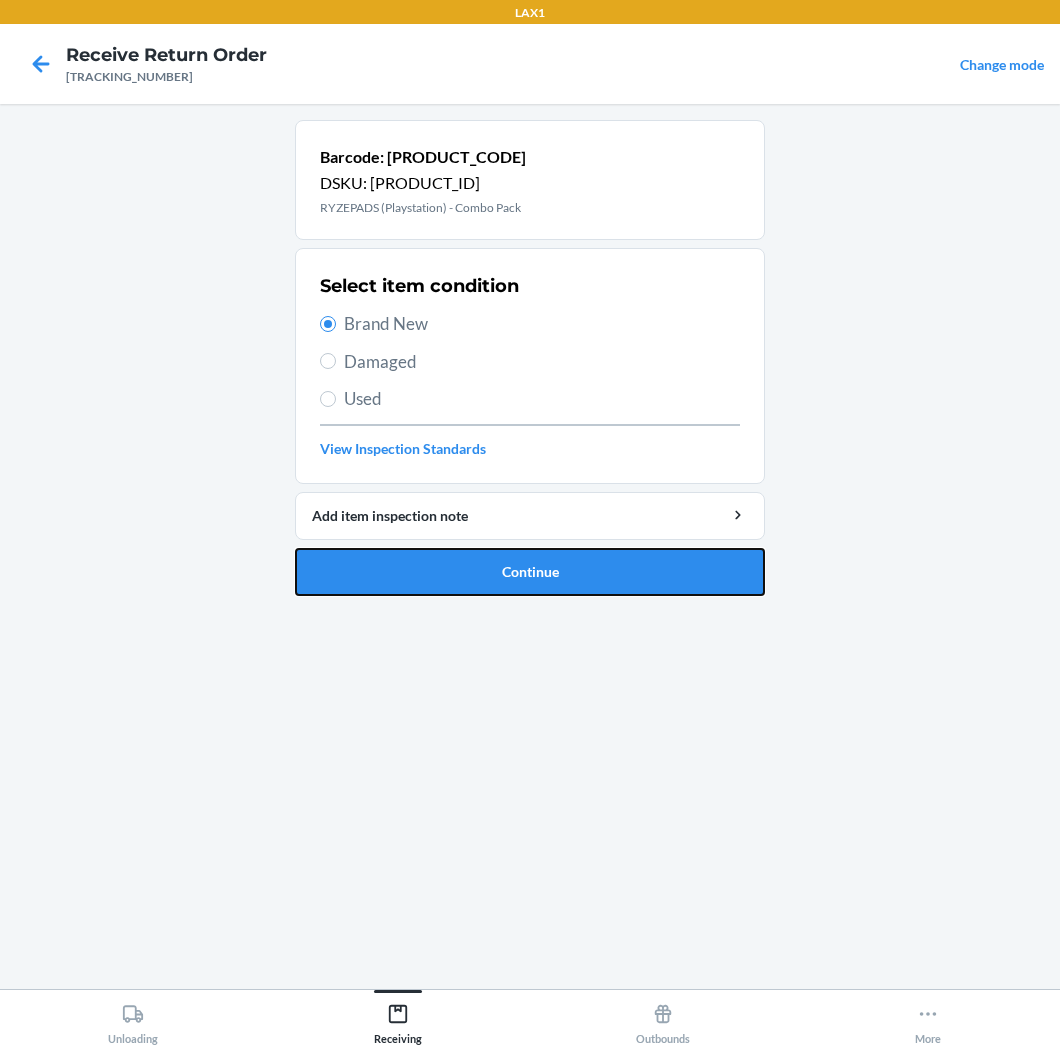 click on "Continue" at bounding box center [530, 572] 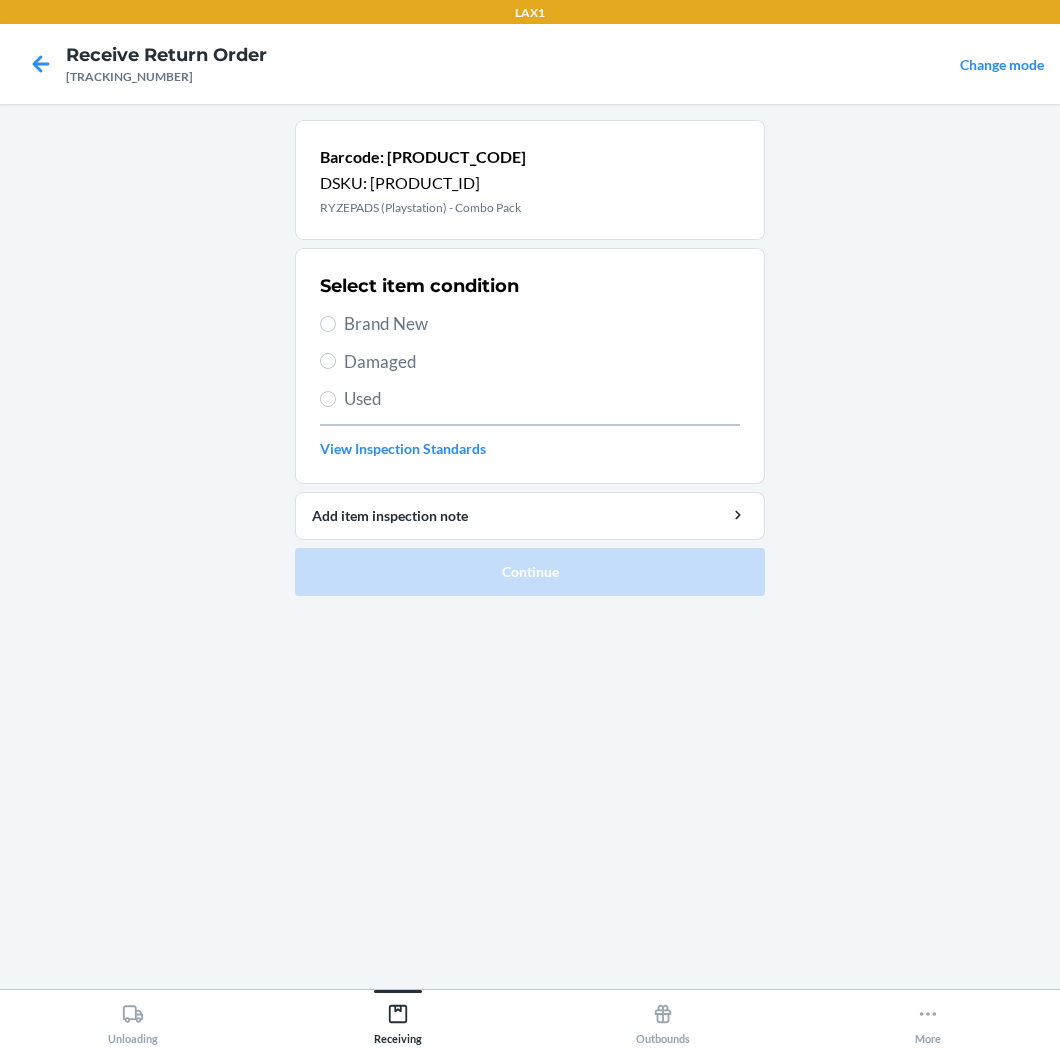 click on "Brand New" at bounding box center [542, 324] 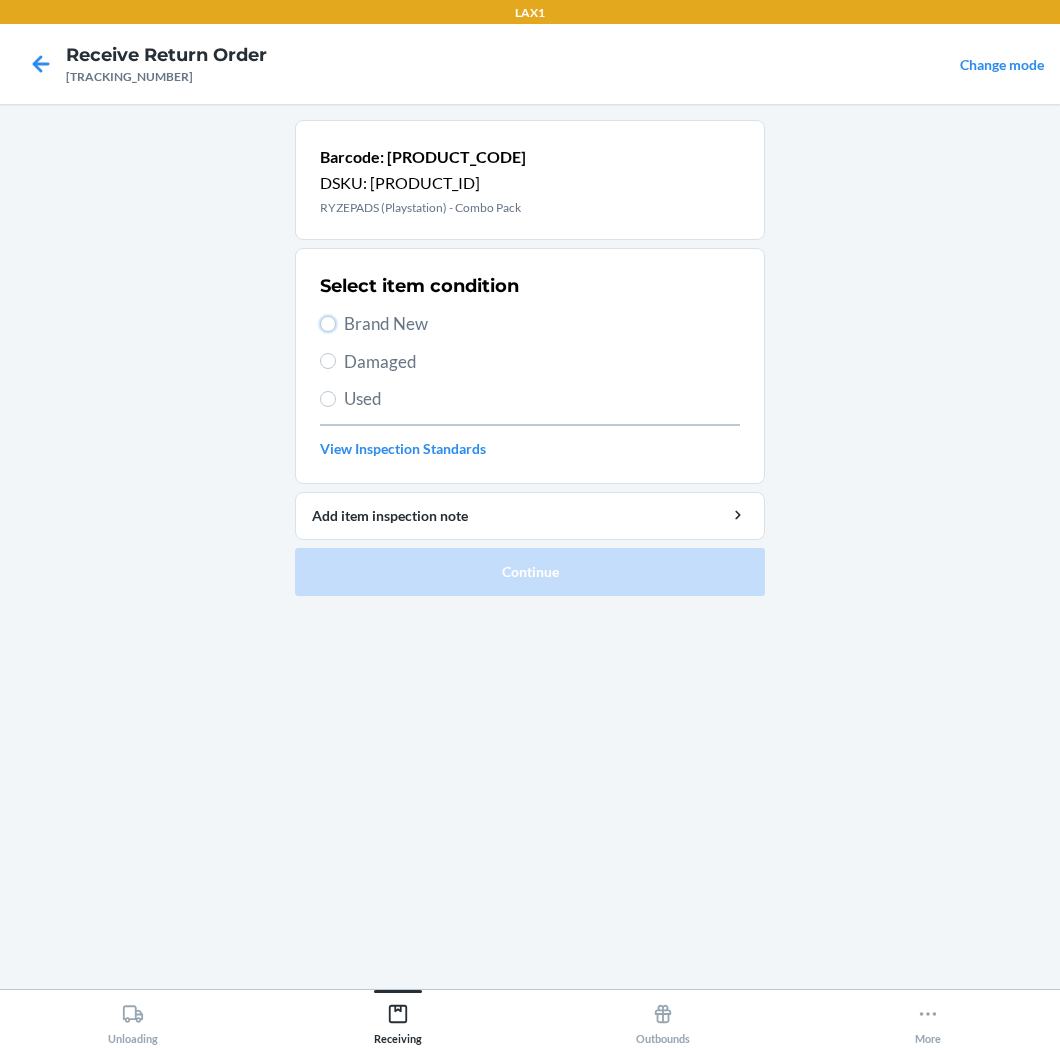 click on "Brand New" at bounding box center (328, 324) 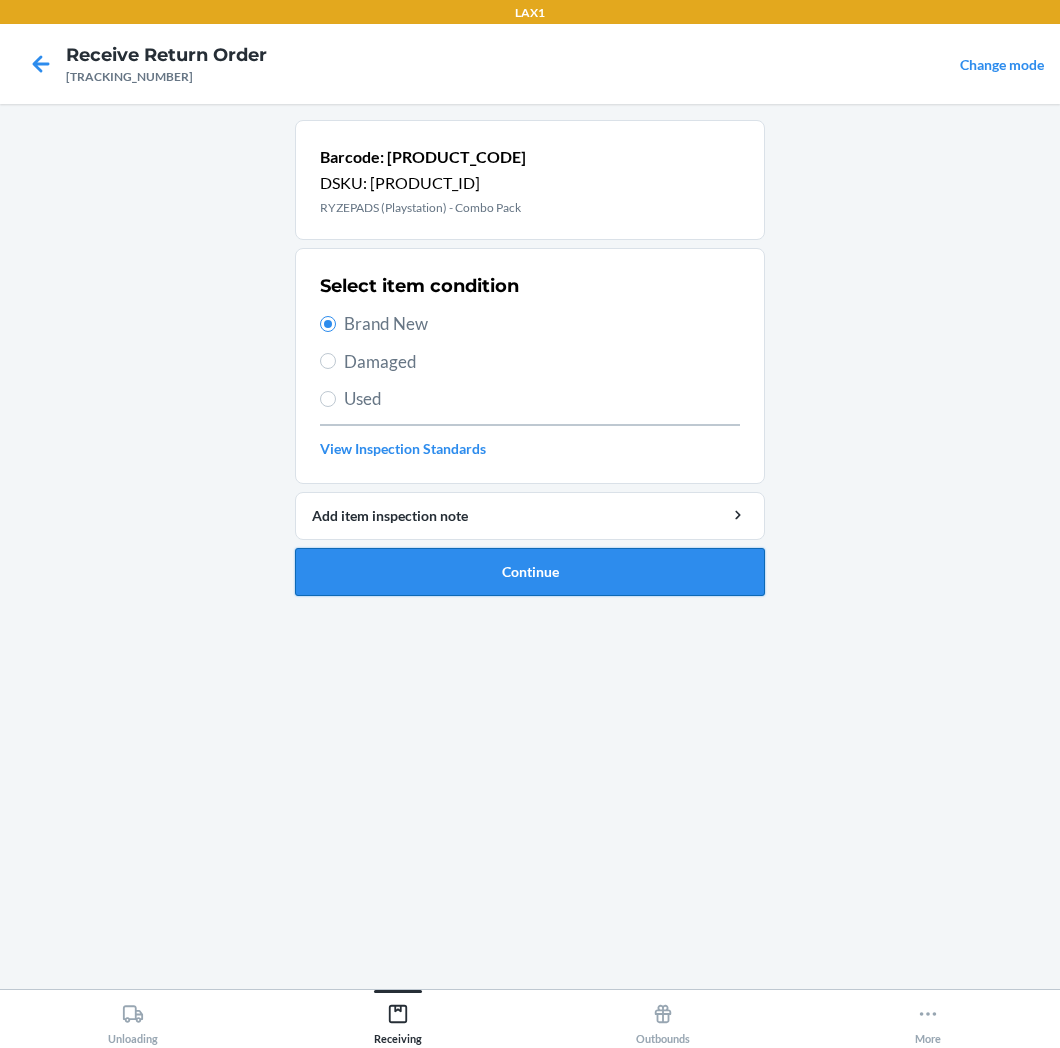 click on "Continue" at bounding box center (530, 572) 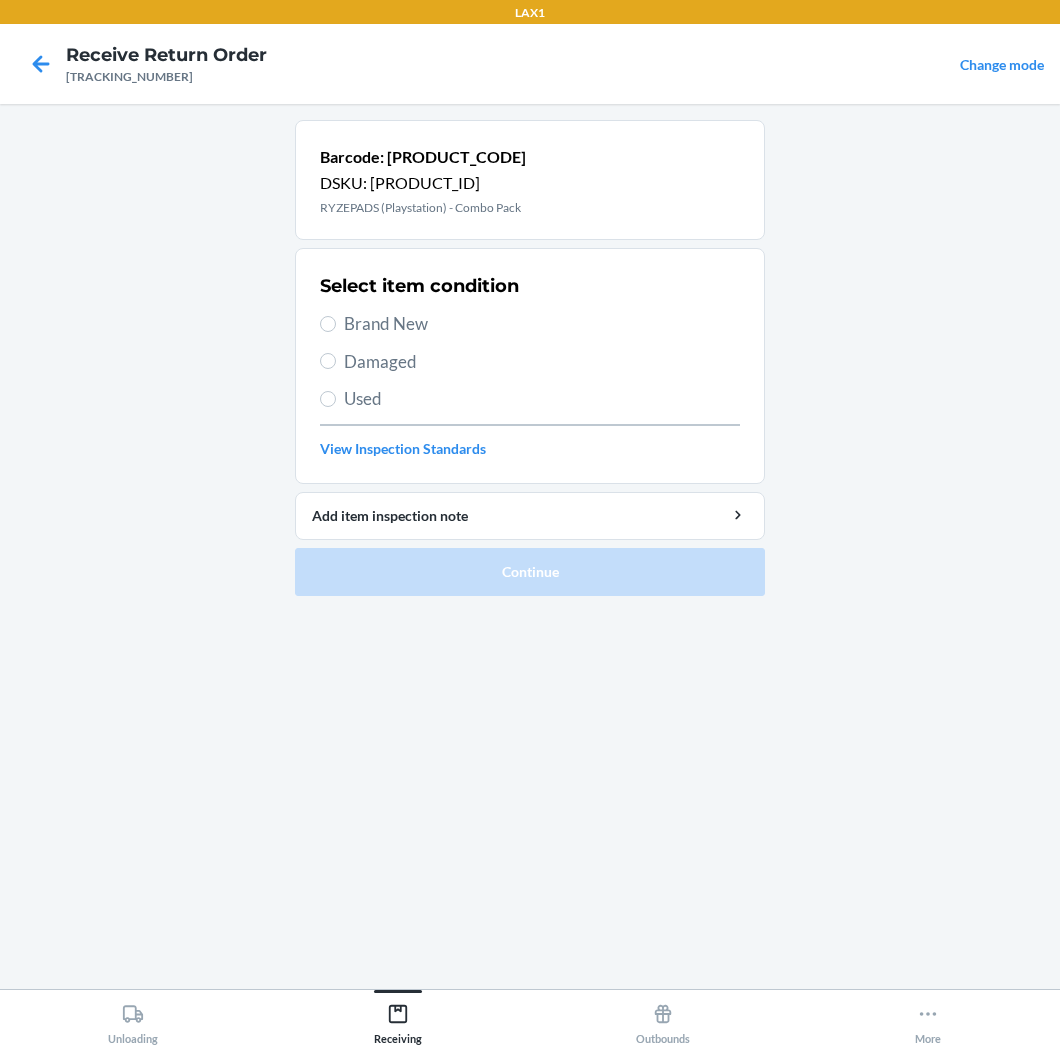 click on "Brand New" at bounding box center [542, 324] 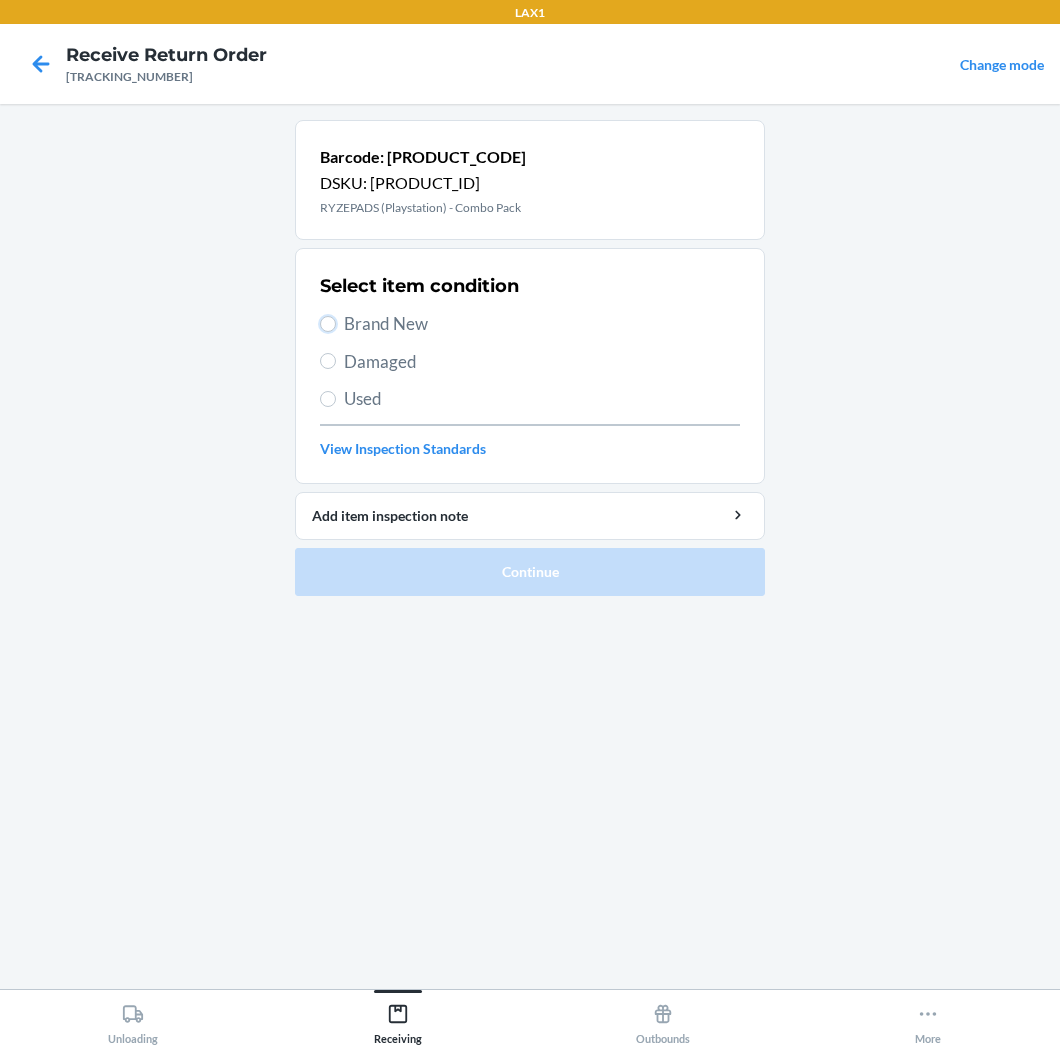 click on "Brand New" at bounding box center [328, 324] 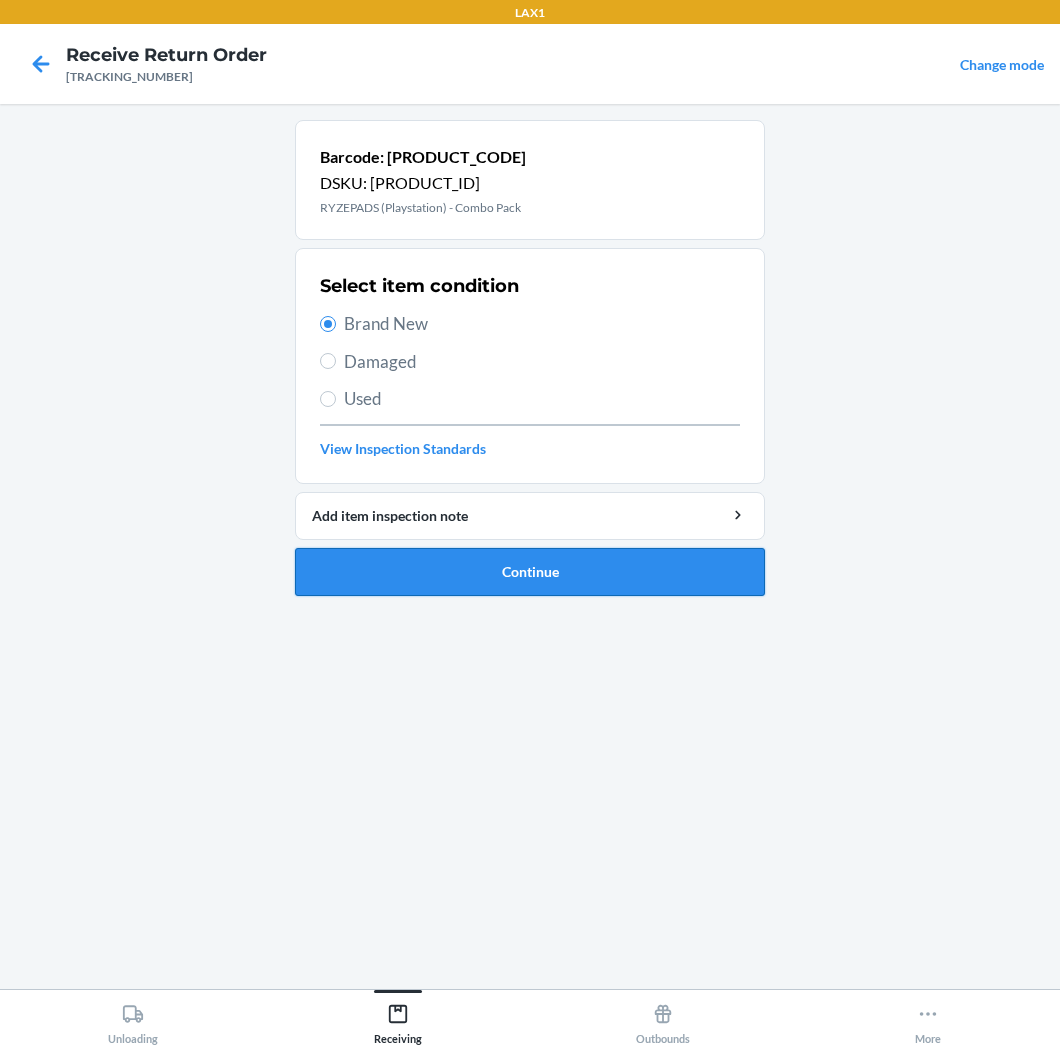 click on "Continue" at bounding box center [530, 572] 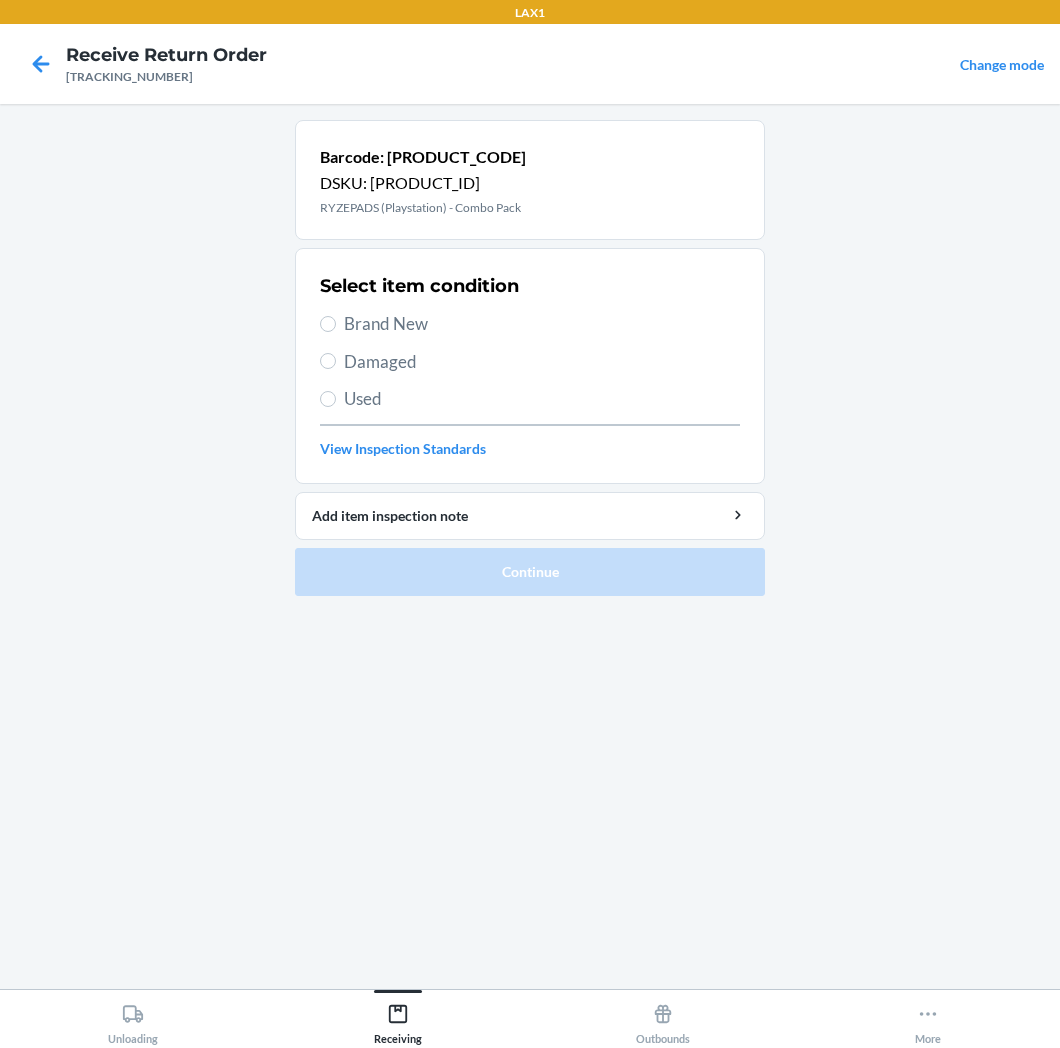 click on "Brand New" at bounding box center (542, 324) 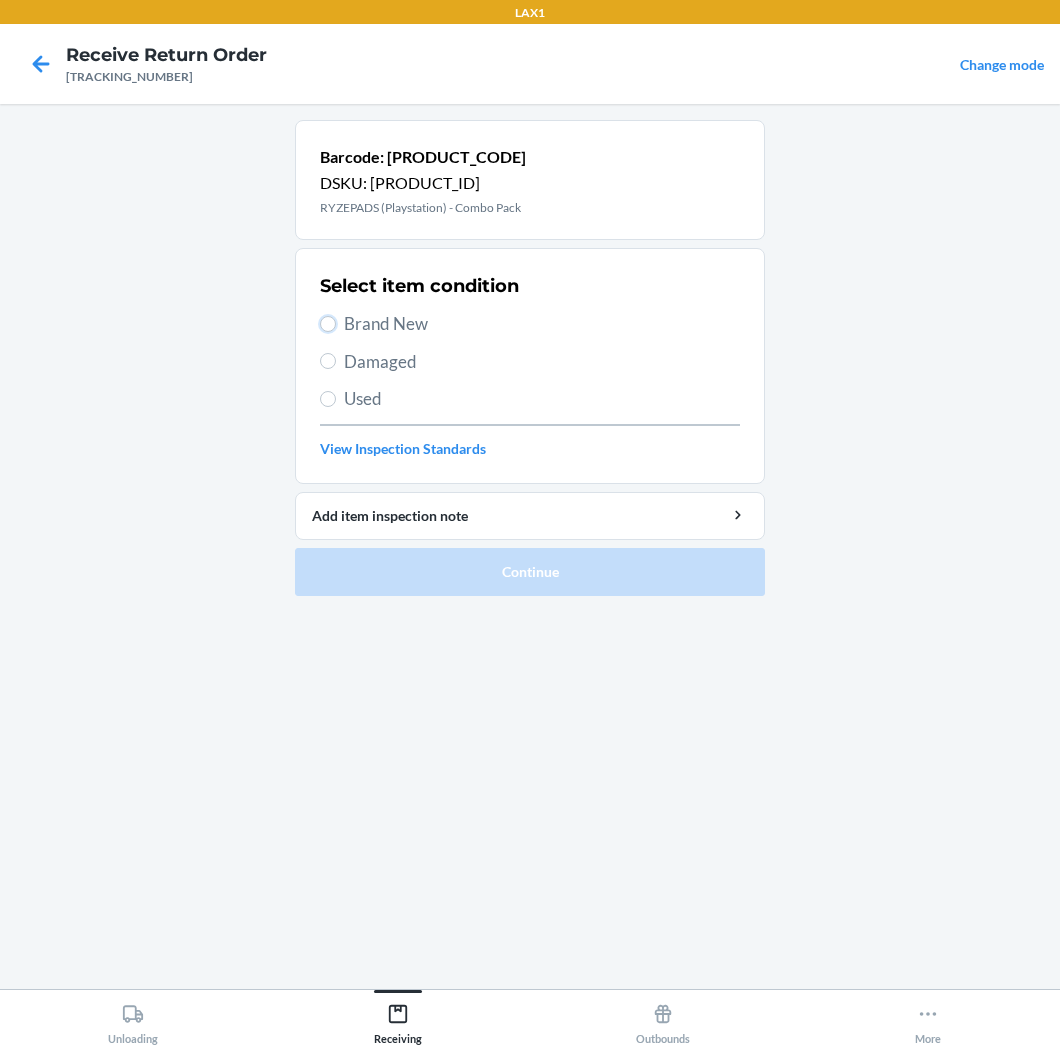 click on "Brand New" at bounding box center [328, 324] 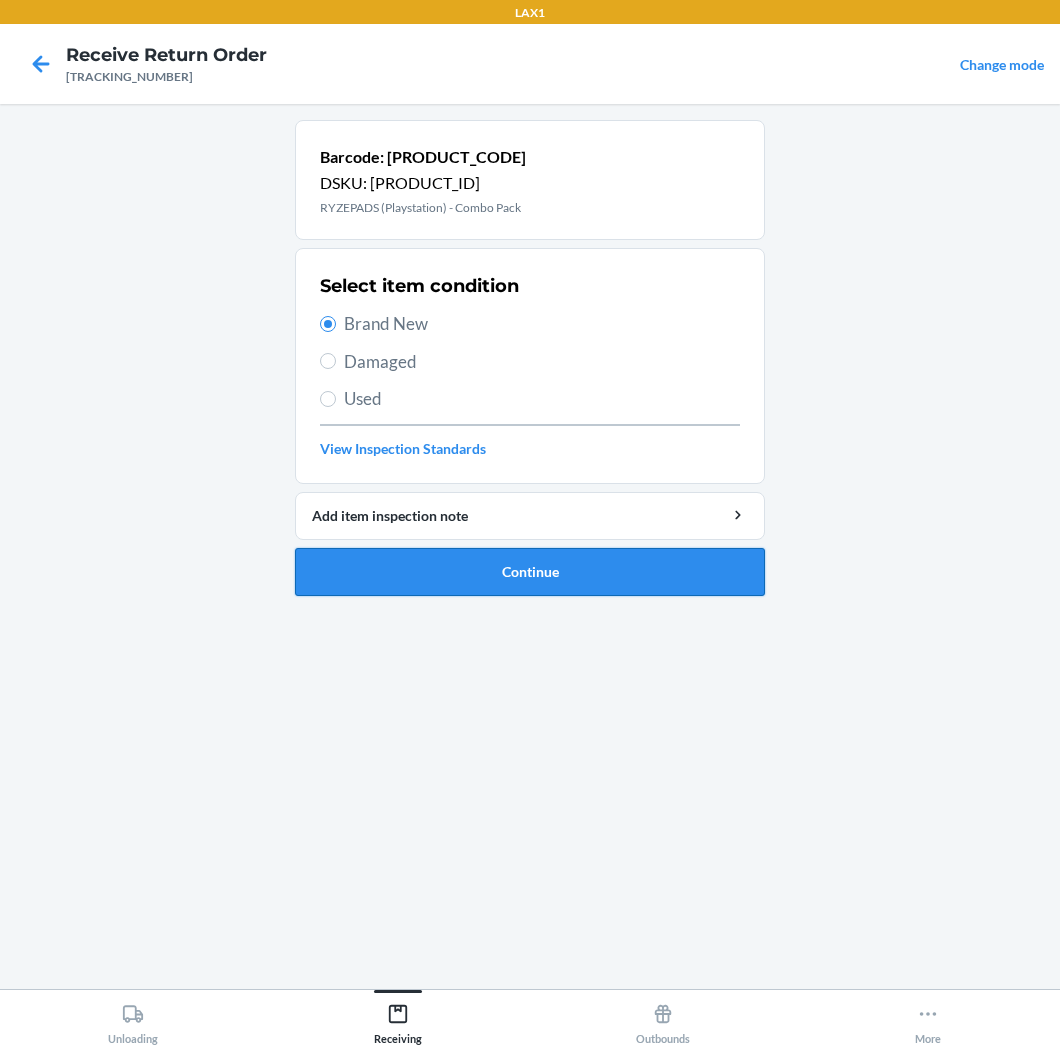 click on "Continue" at bounding box center (530, 572) 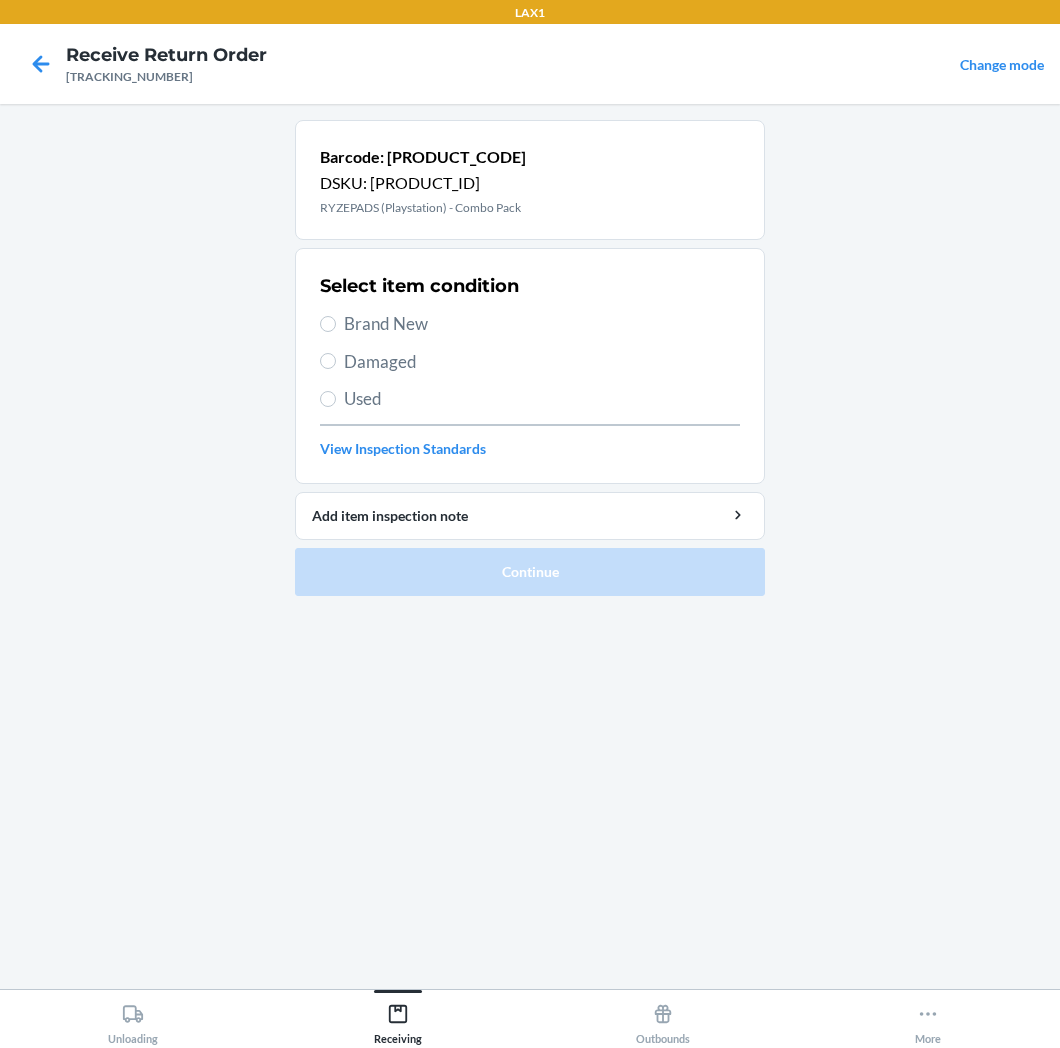 click on "Brand New" at bounding box center [542, 324] 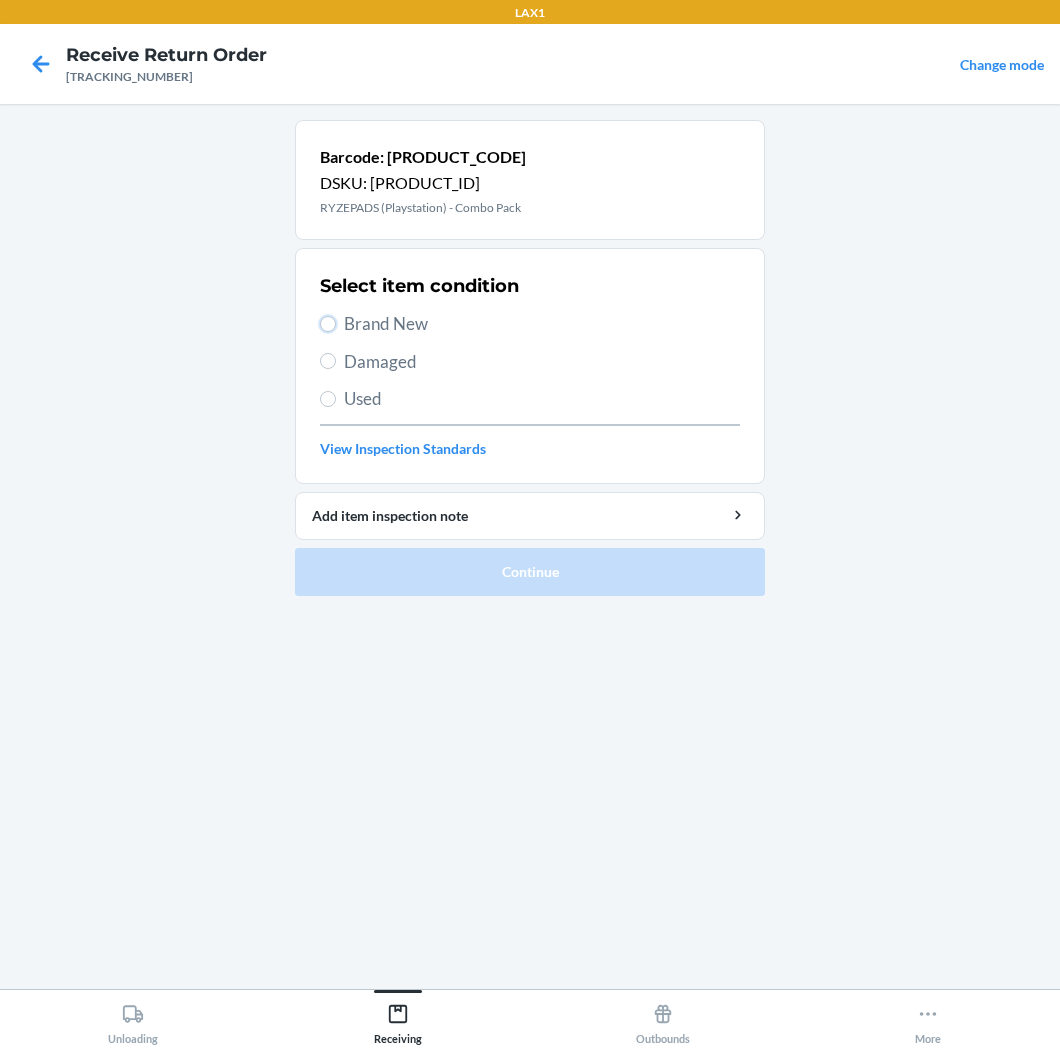 click on "Brand New" at bounding box center (328, 324) 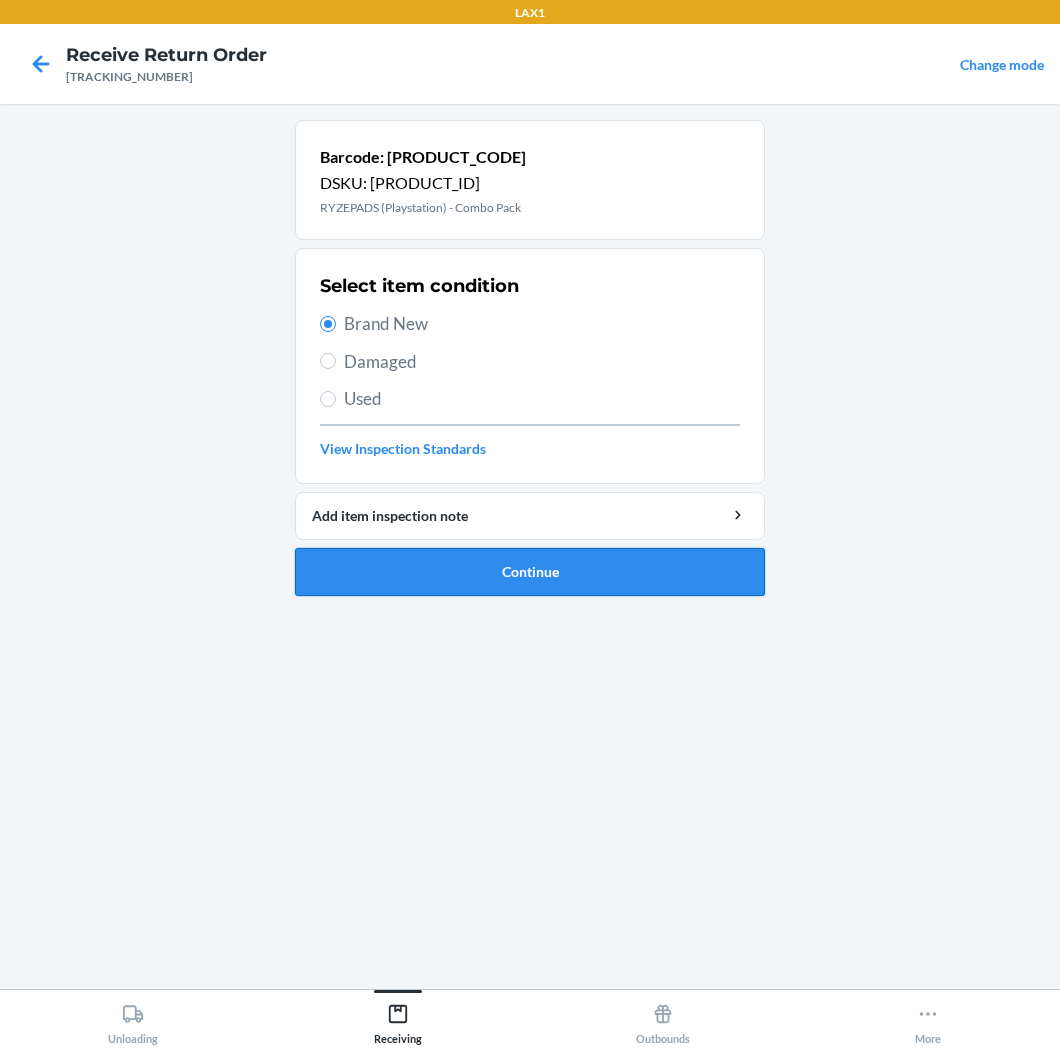 click on "Continue" at bounding box center (530, 572) 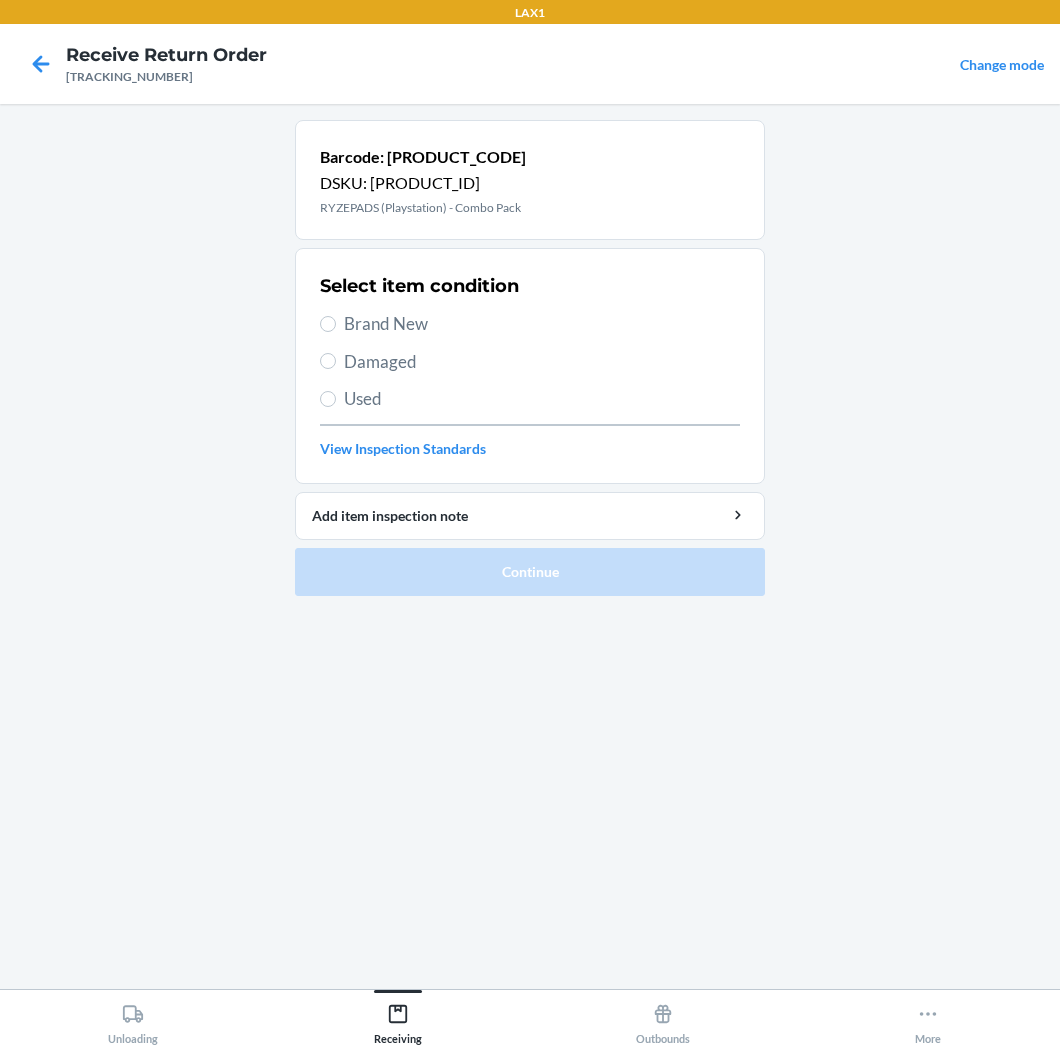 drag, startPoint x: 398, startPoint y: 322, endPoint x: 395, endPoint y: 311, distance: 11.401754 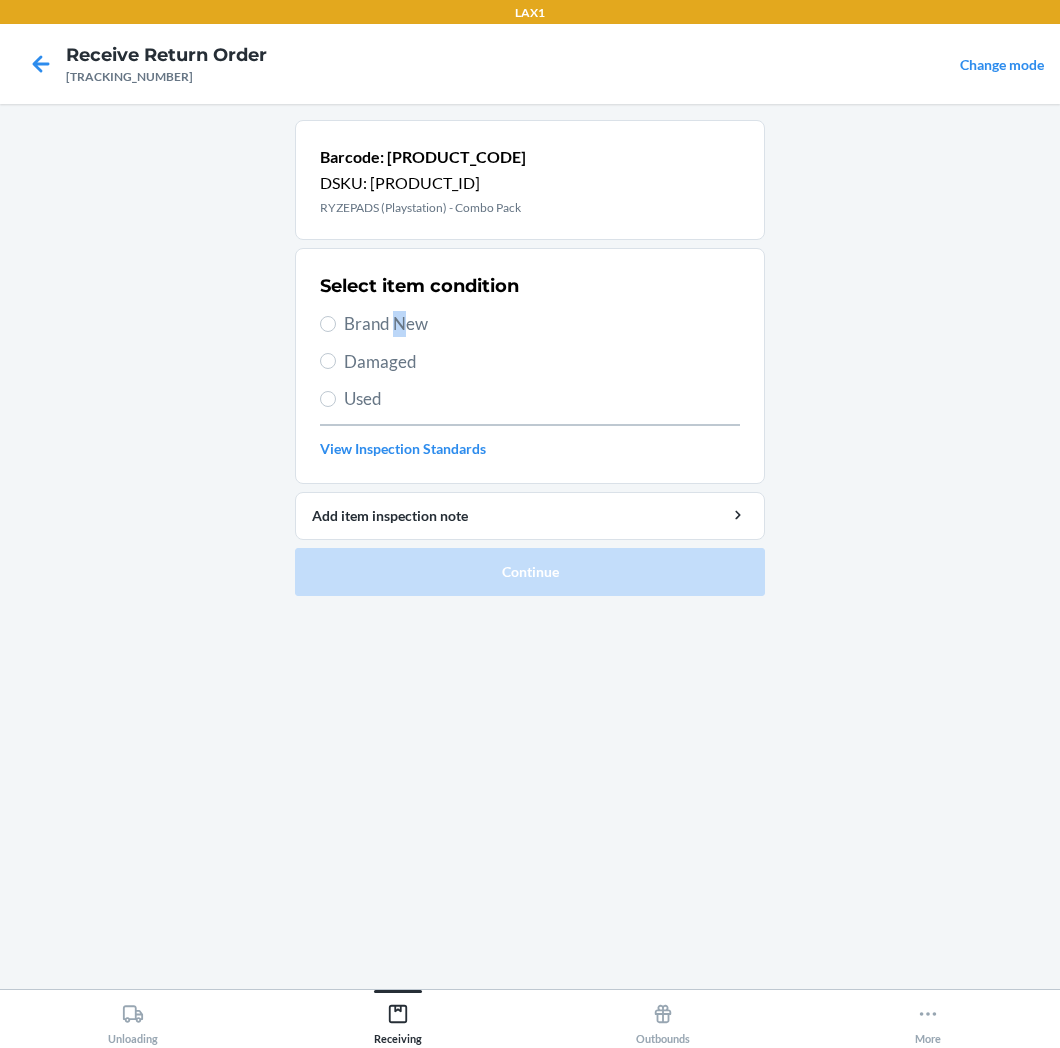 click on "Brand New" at bounding box center (542, 324) 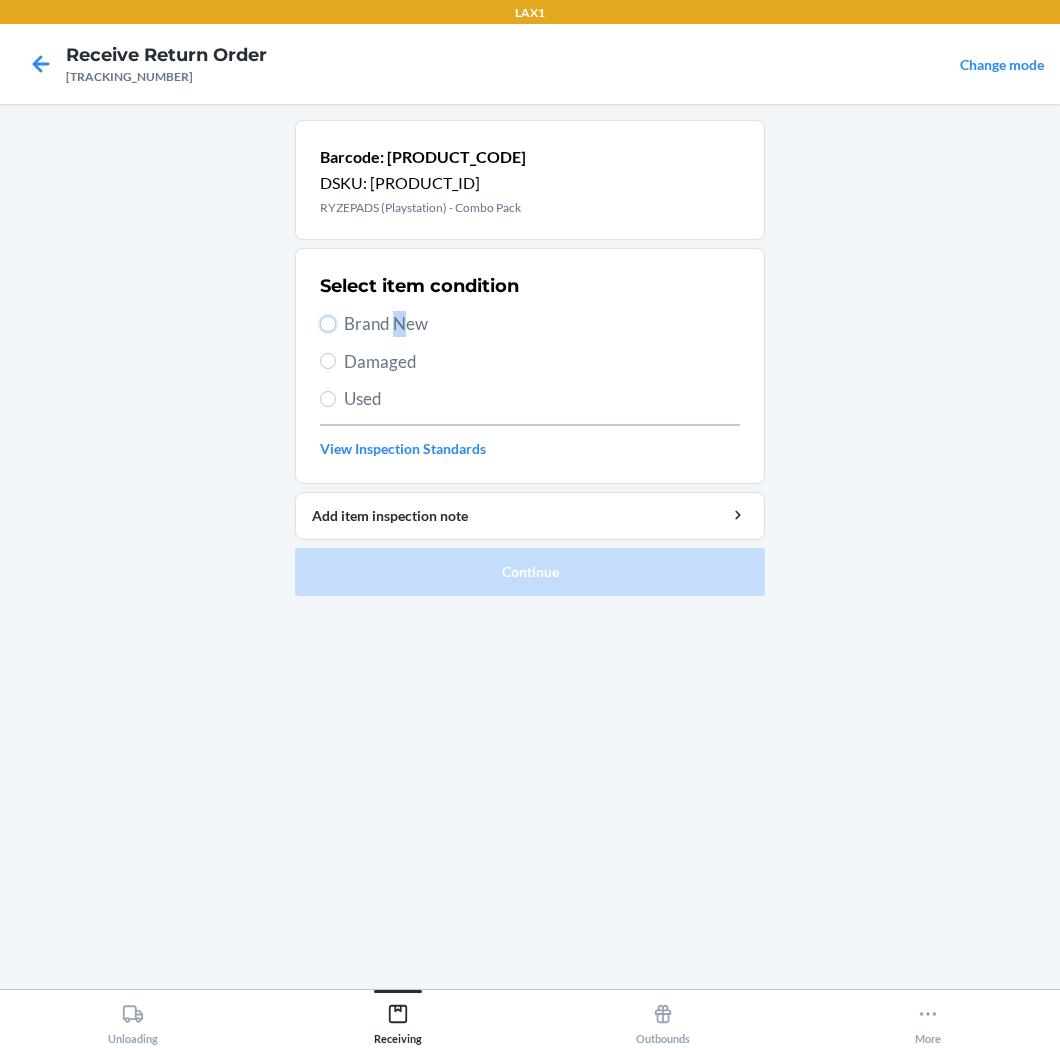 click on "Brand New" at bounding box center (328, 324) 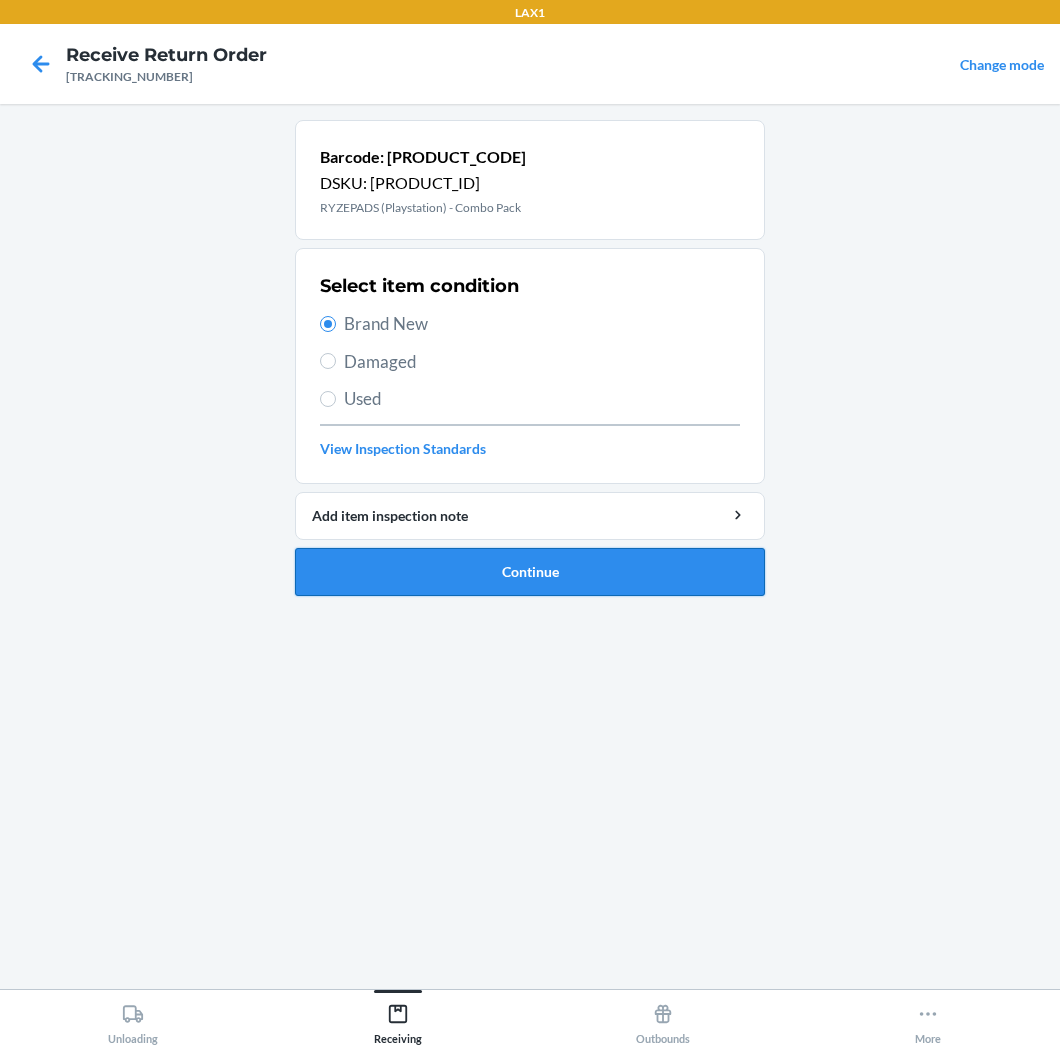 click on "Continue" at bounding box center [530, 572] 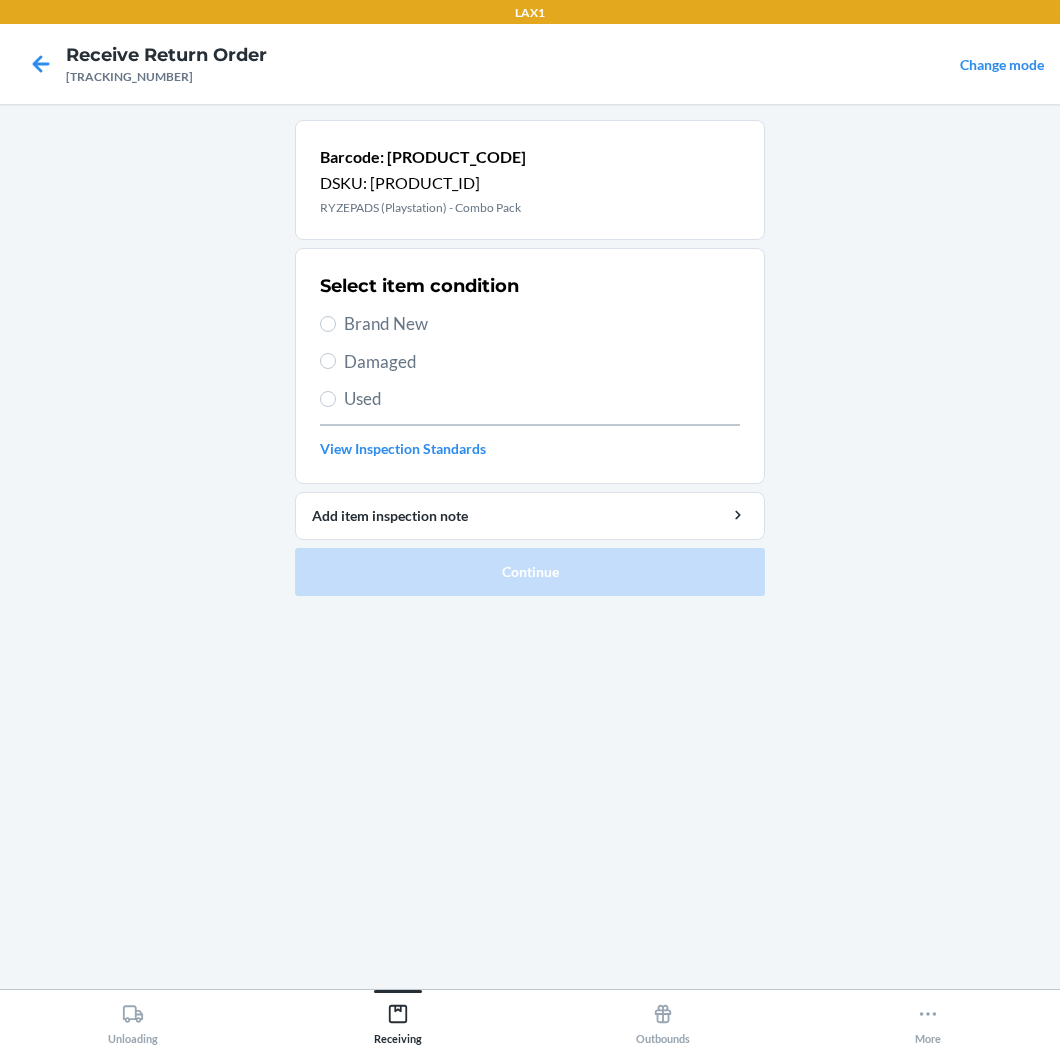 click on "Brand New" at bounding box center (542, 324) 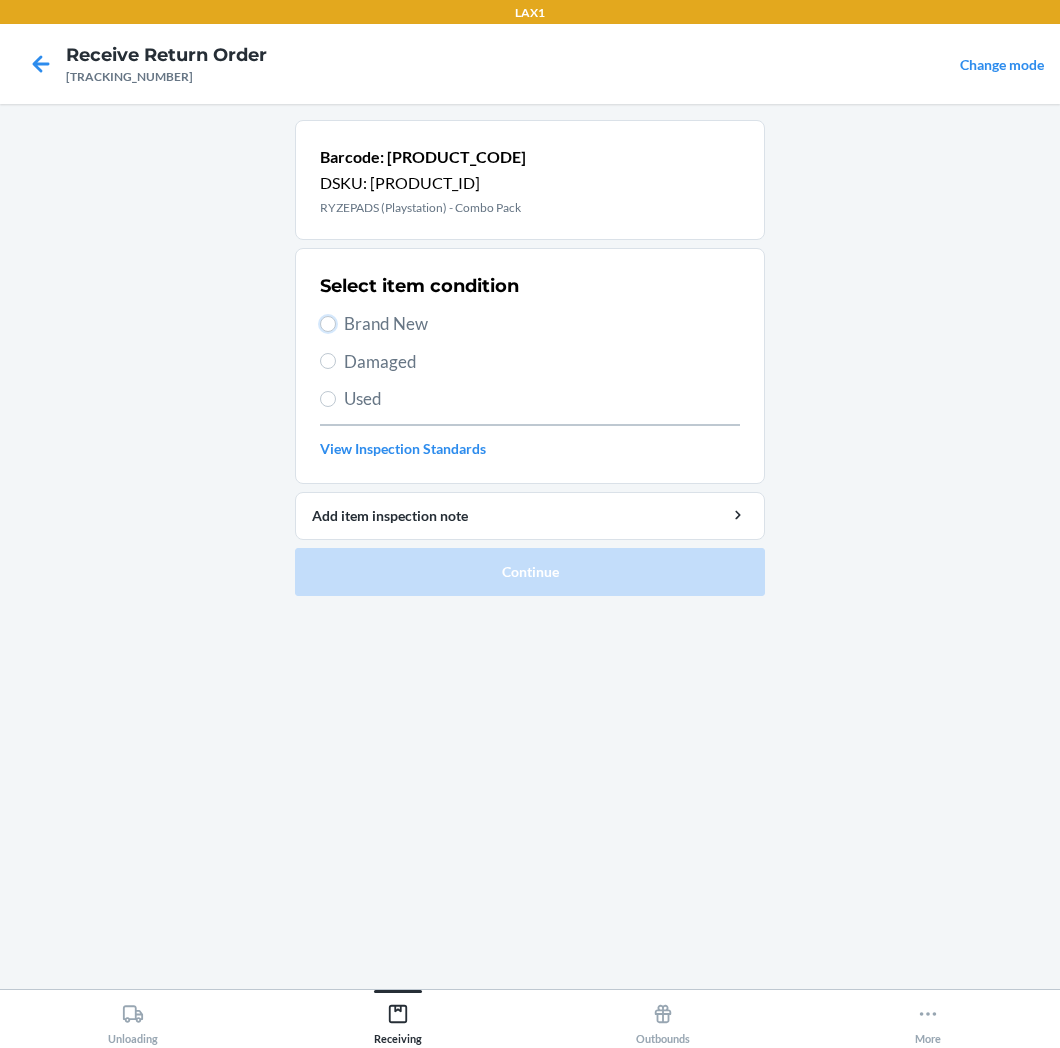 click on "Brand New" at bounding box center (328, 324) 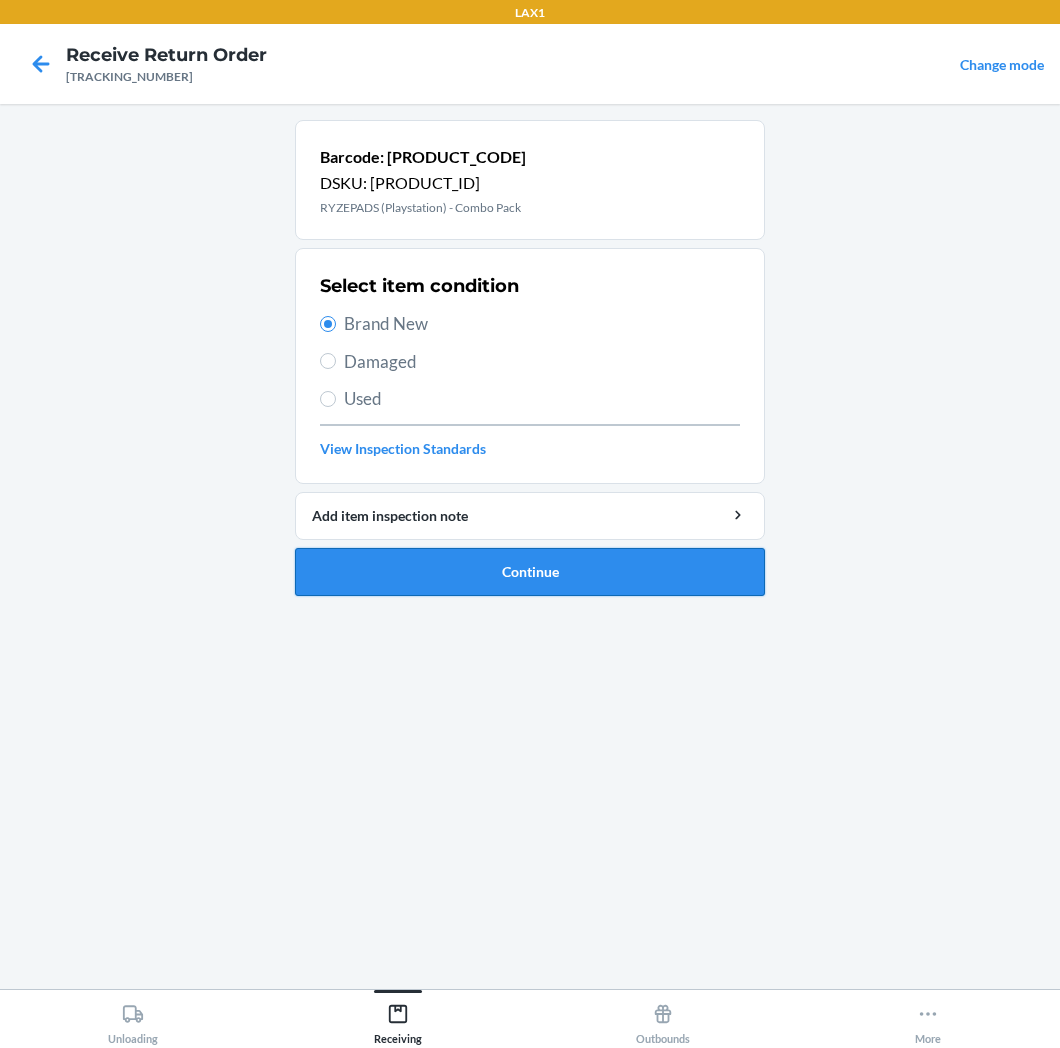 click on "Continue" at bounding box center (530, 572) 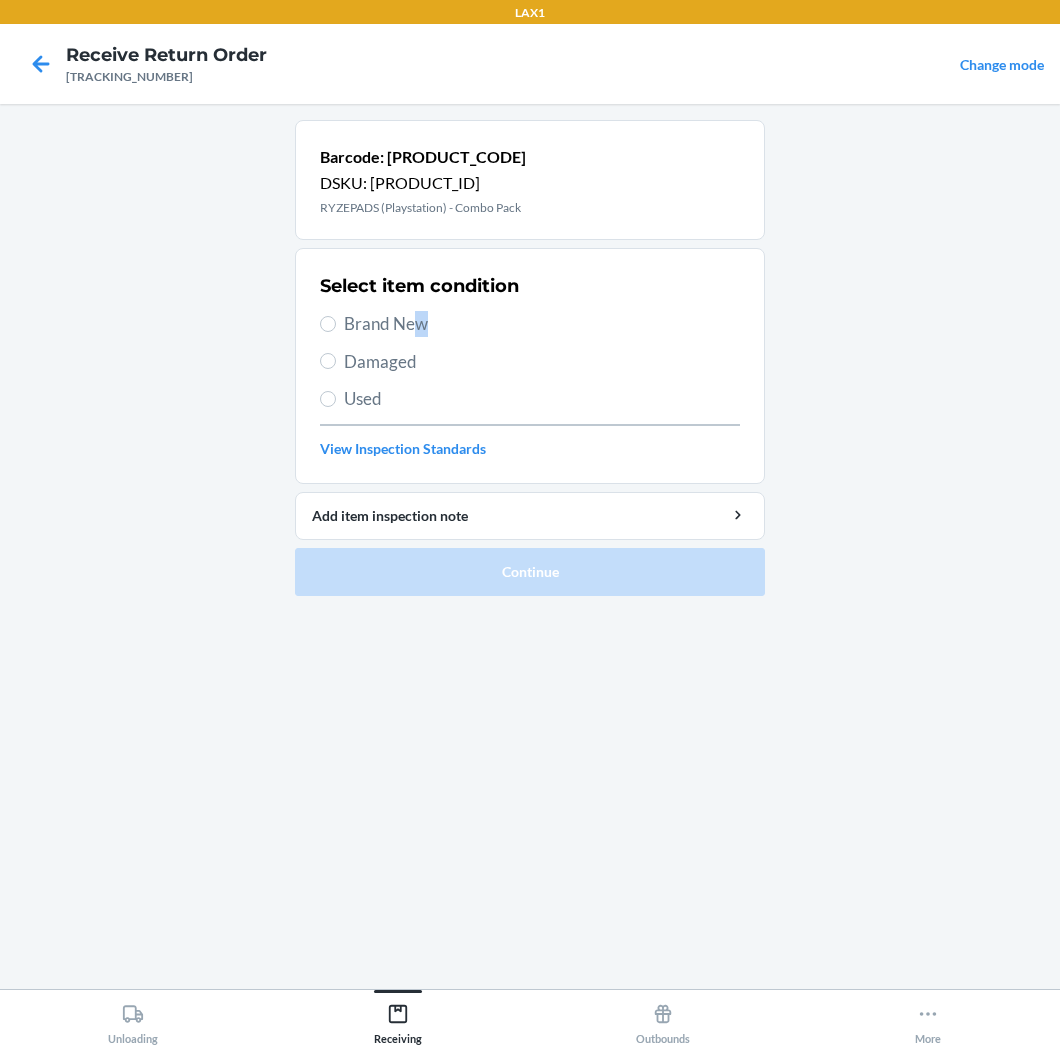 click on "Brand New" at bounding box center (542, 324) 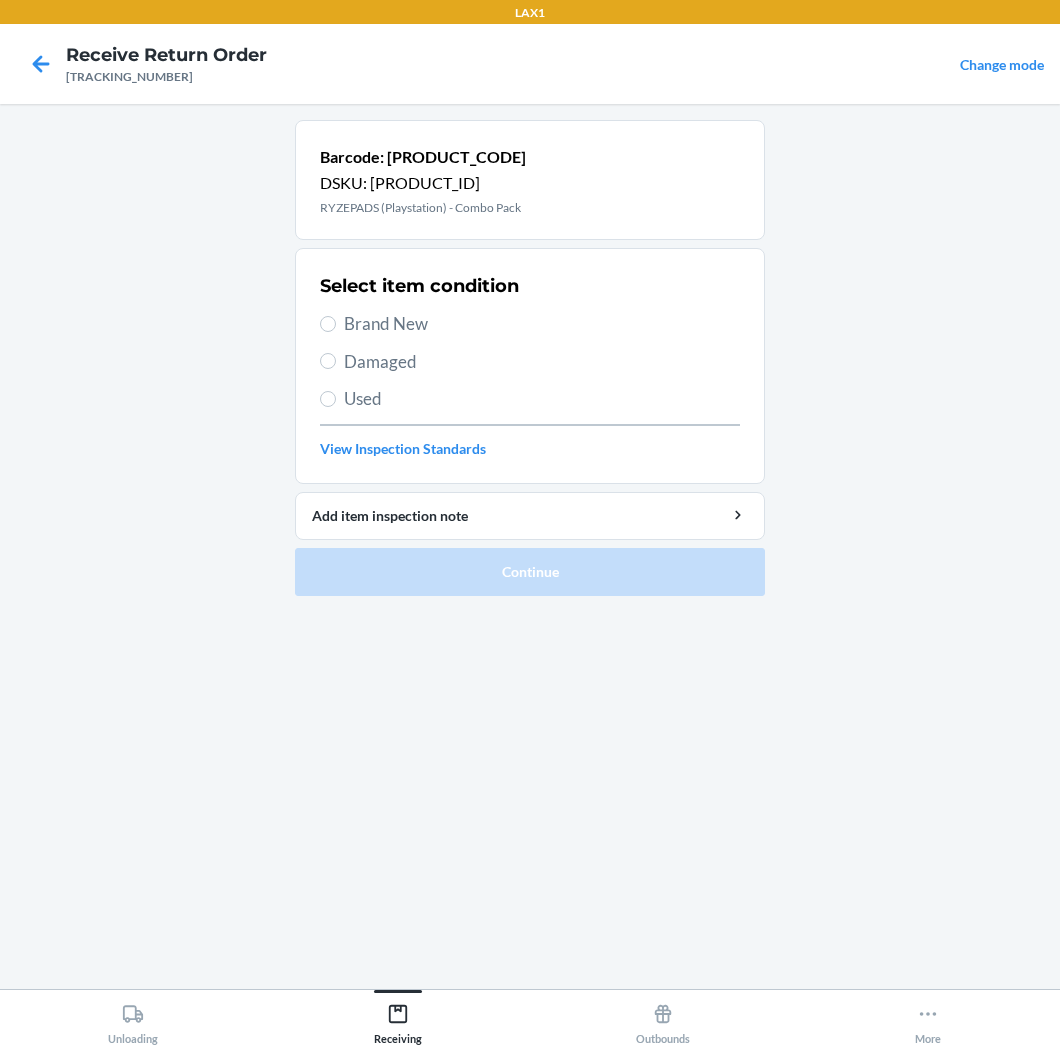 click on "Brand New" at bounding box center [542, 324] 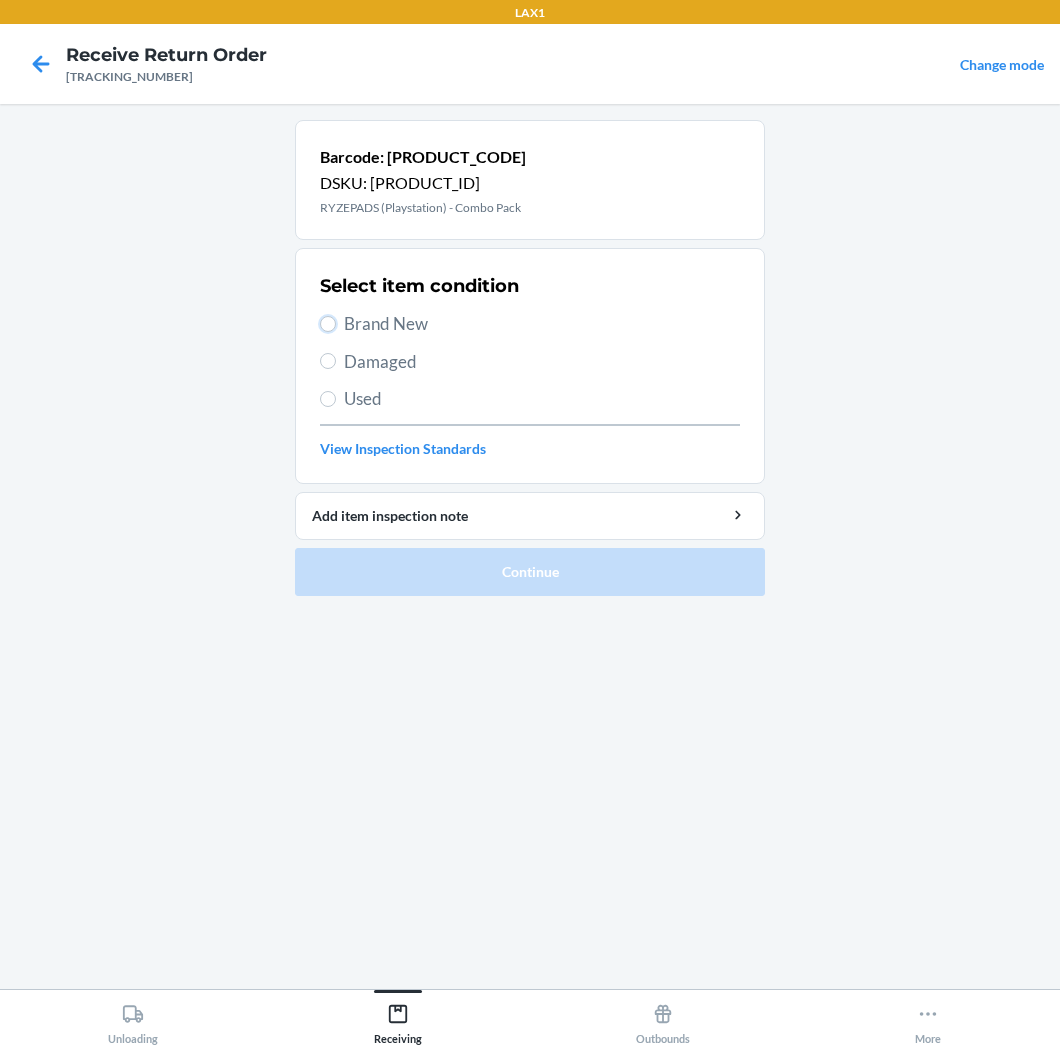 click on "Brand New" at bounding box center (328, 324) 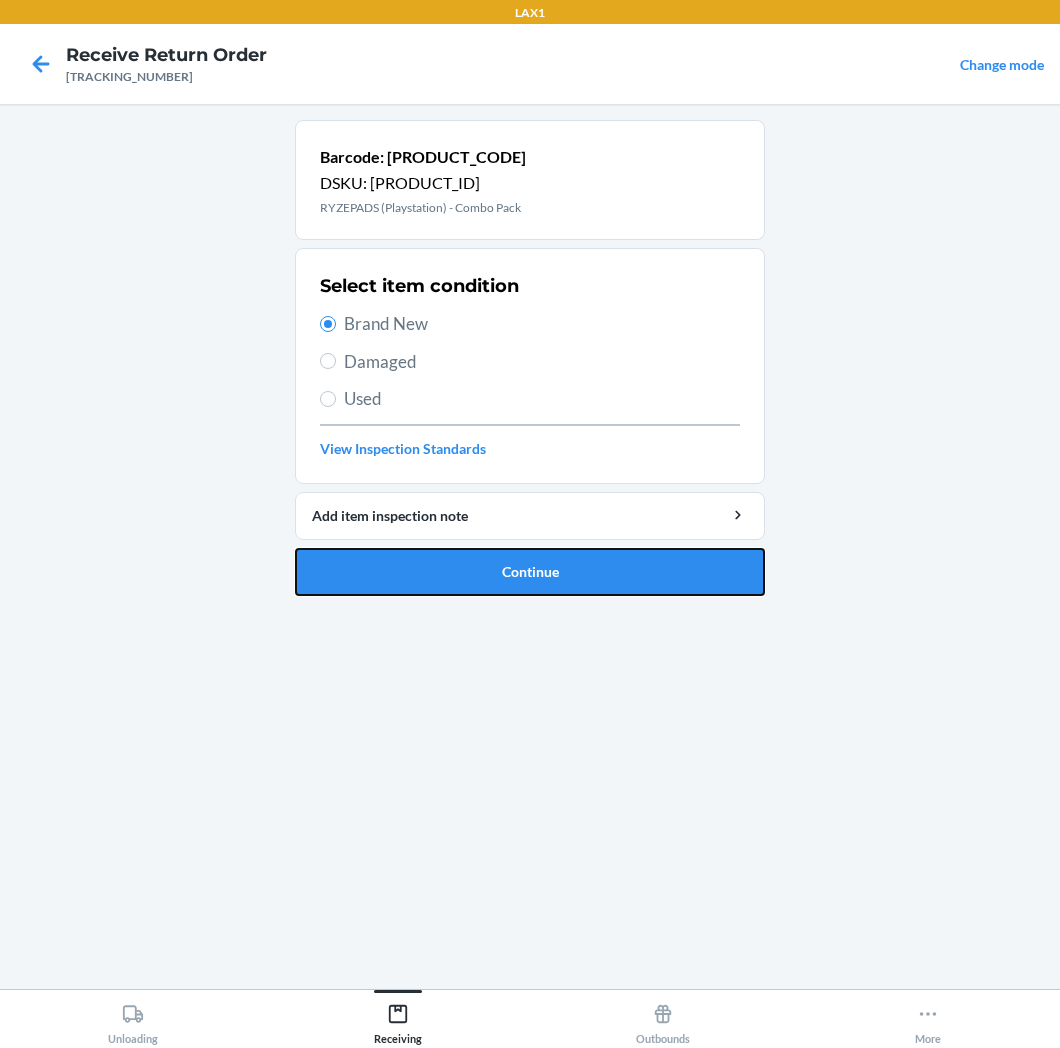 drag, startPoint x: 572, startPoint y: 575, endPoint x: 610, endPoint y: 542, distance: 50.32892 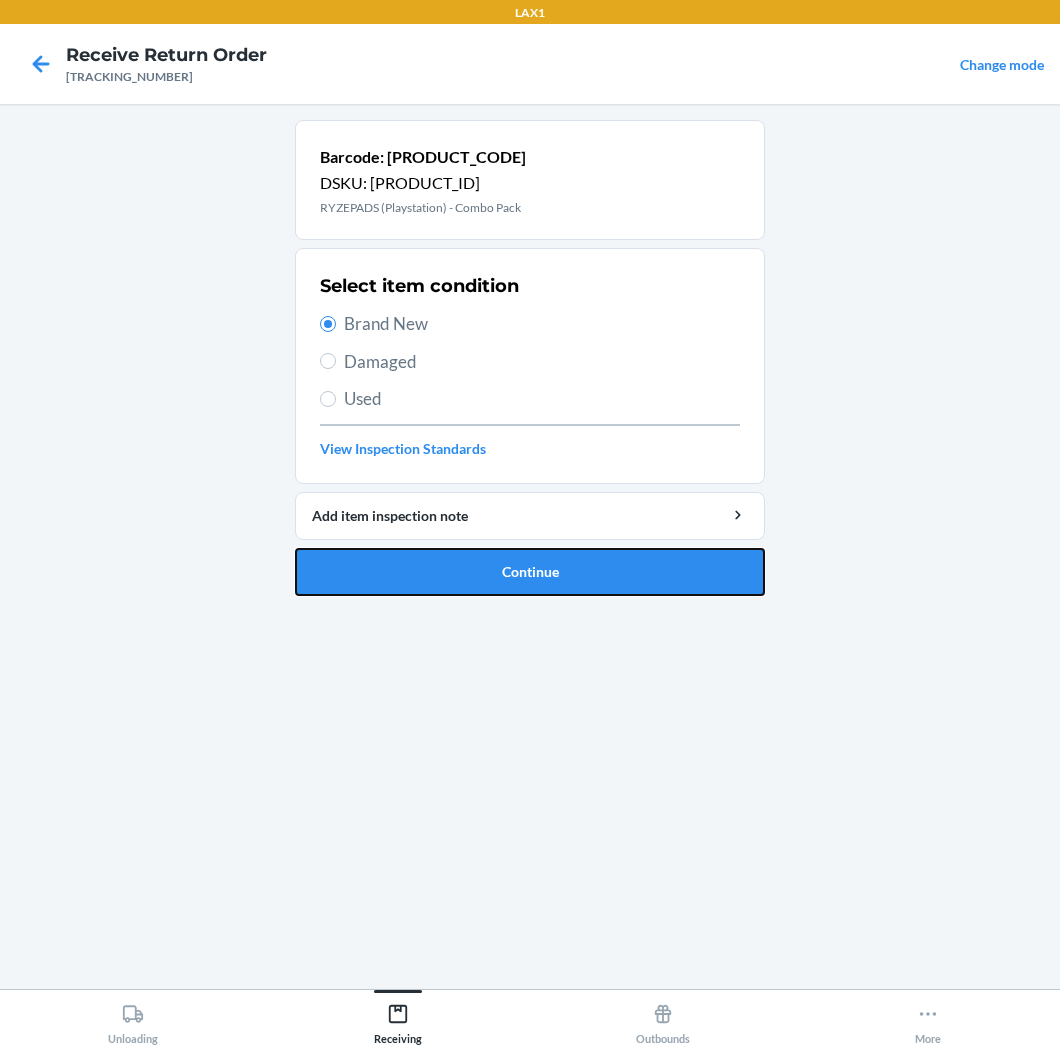 click on "Continue" at bounding box center [530, 572] 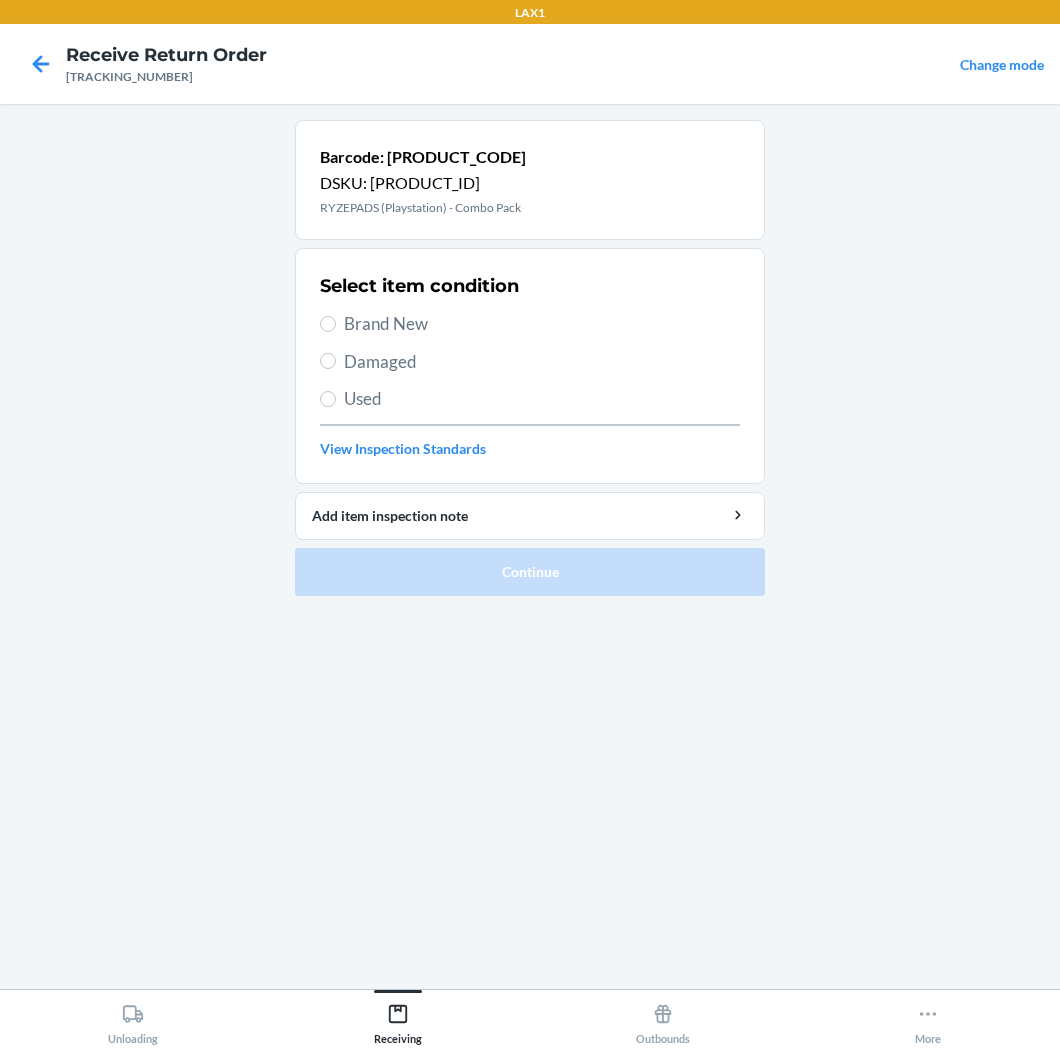 click on "Brand New" at bounding box center (542, 324) 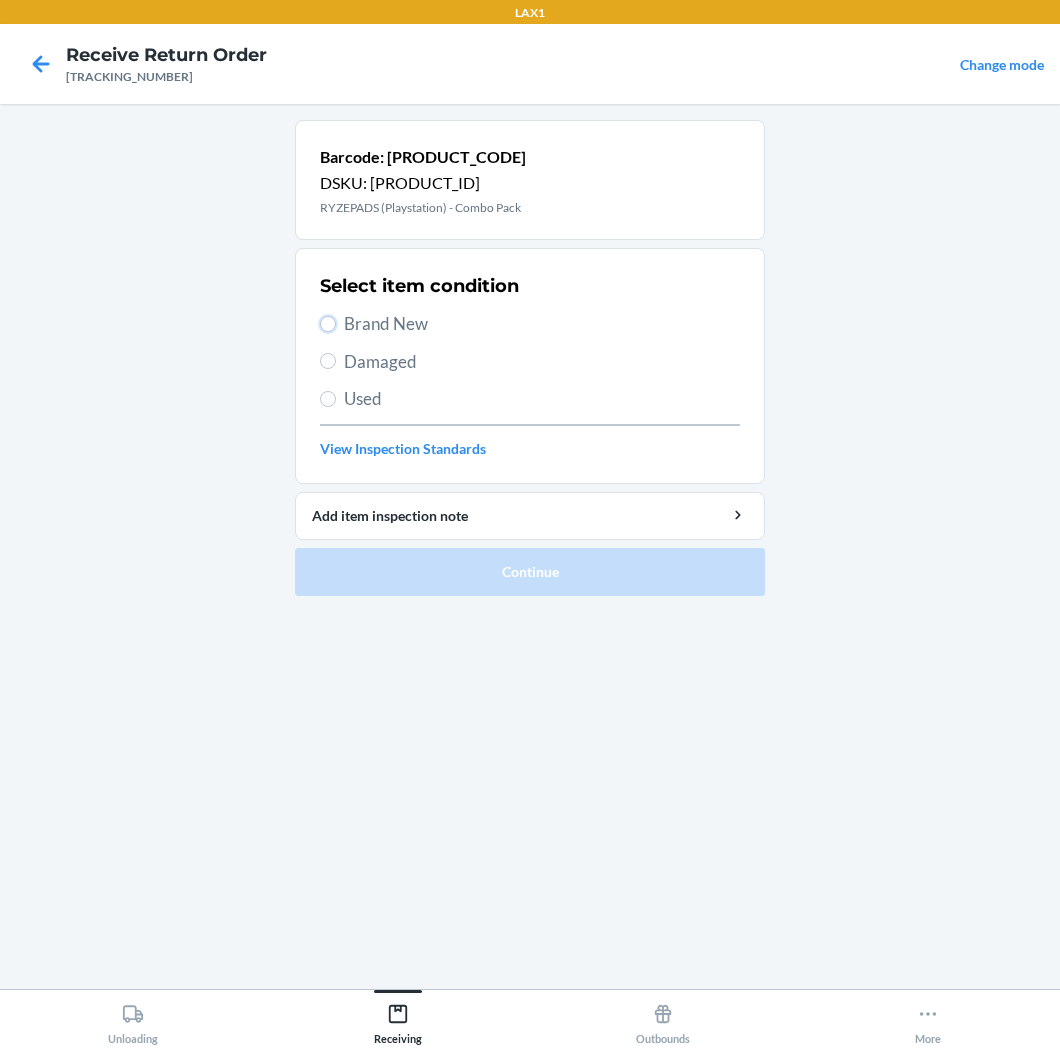 click on "Brand New" at bounding box center [328, 324] 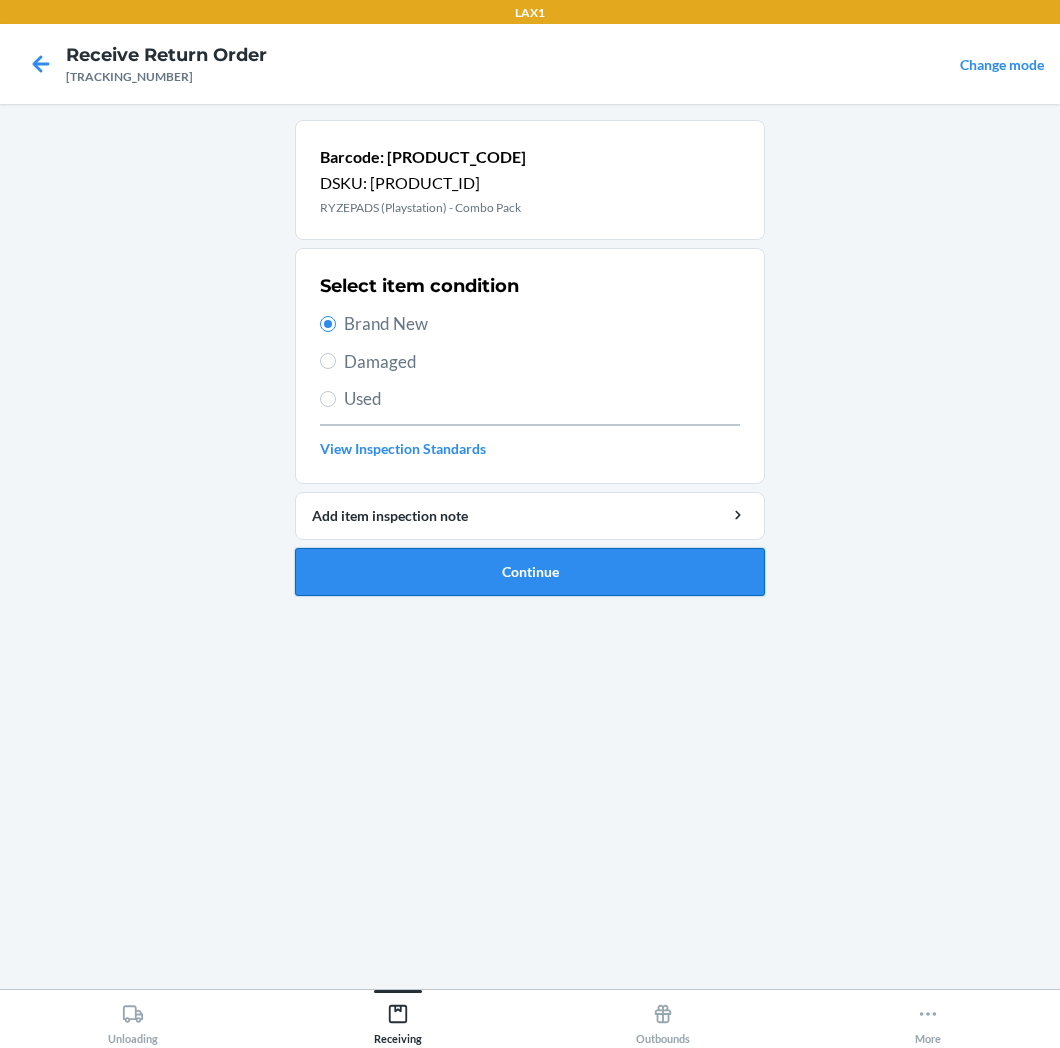 click on "Continue" at bounding box center (530, 572) 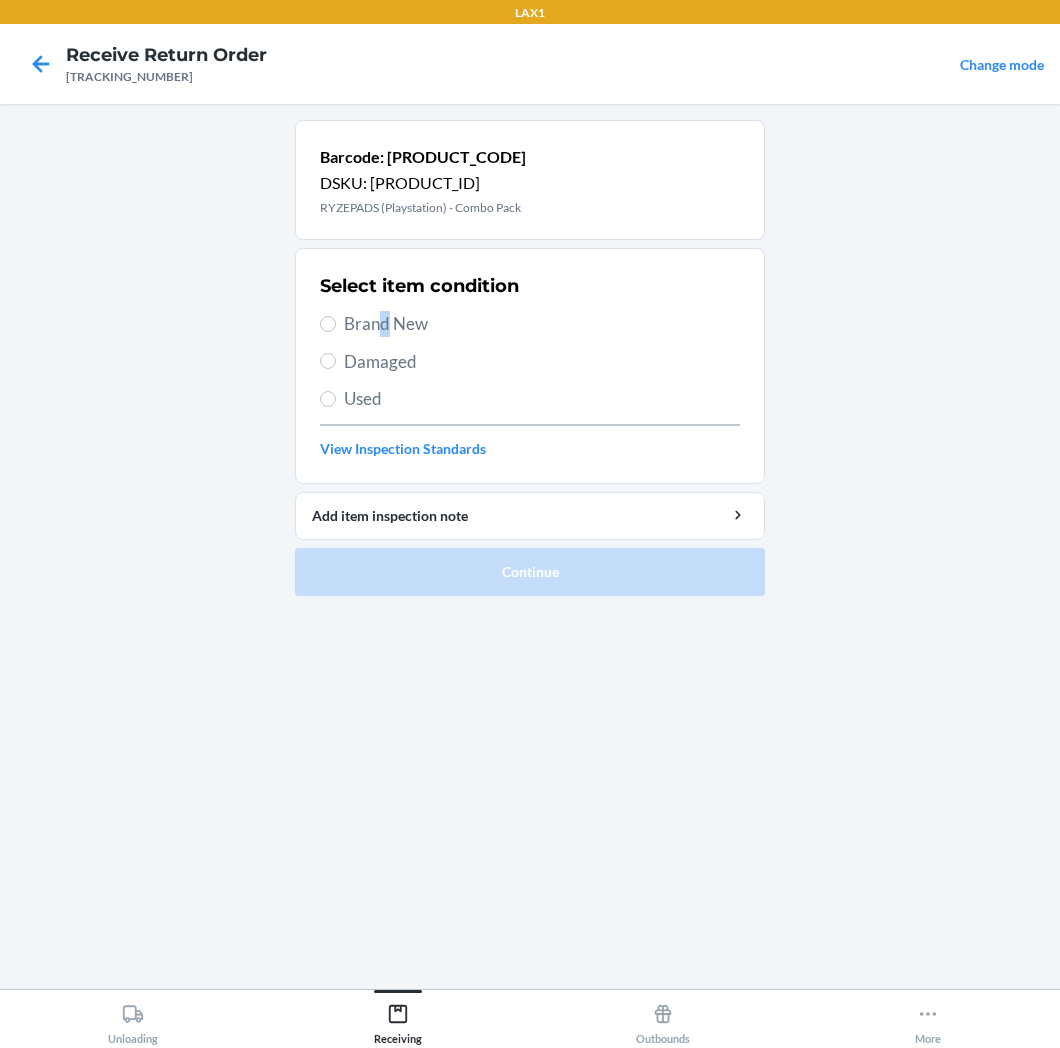 click on "Brand New" at bounding box center (542, 324) 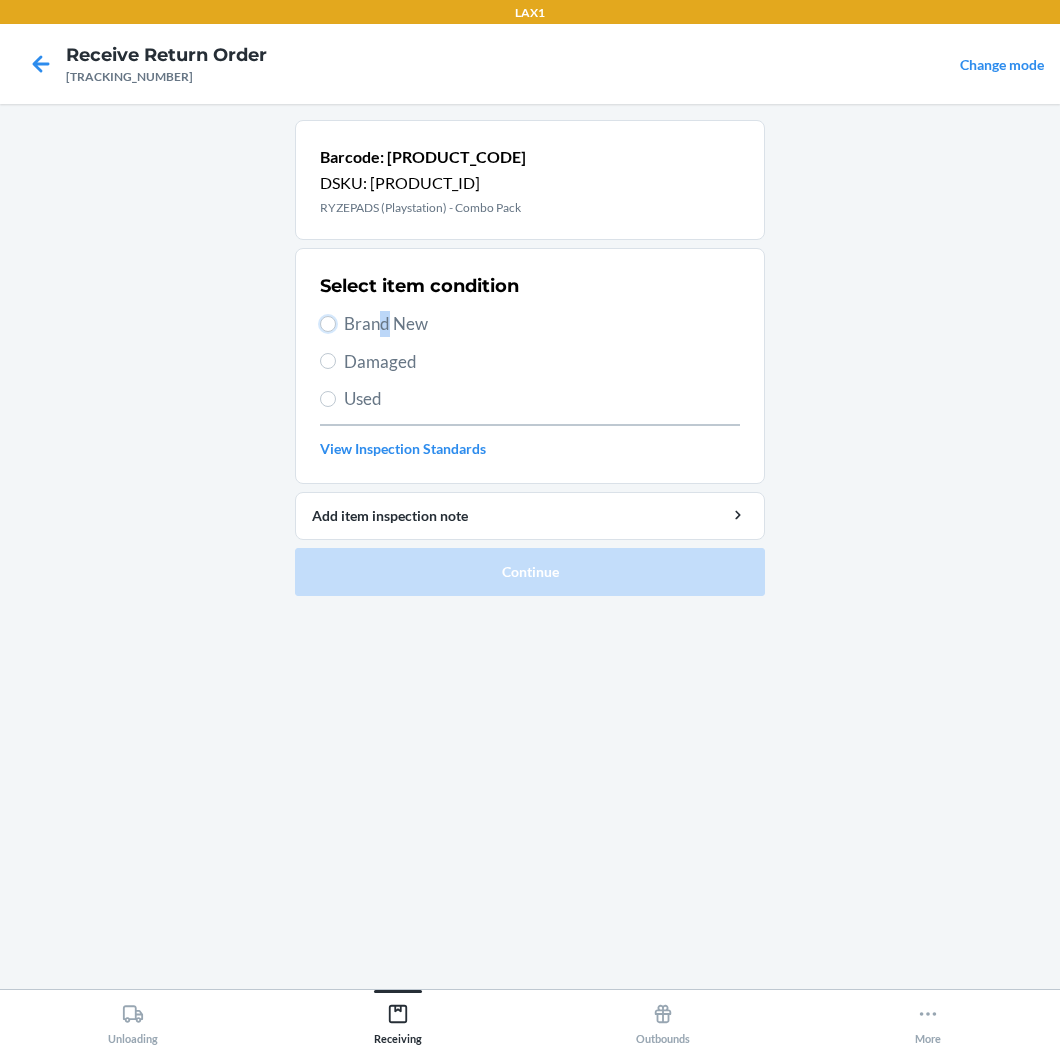 click on "Brand New" at bounding box center (328, 324) 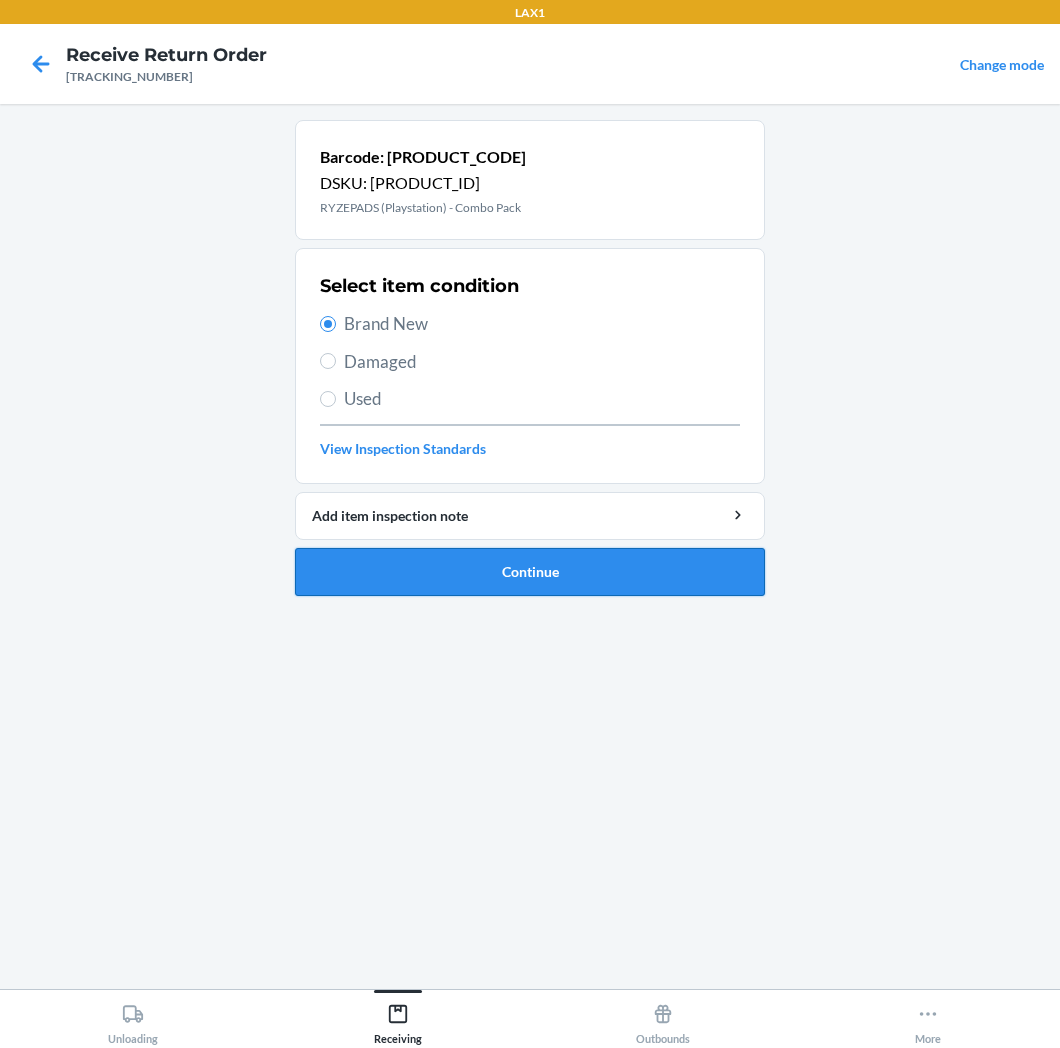 click on "Continue" at bounding box center (530, 572) 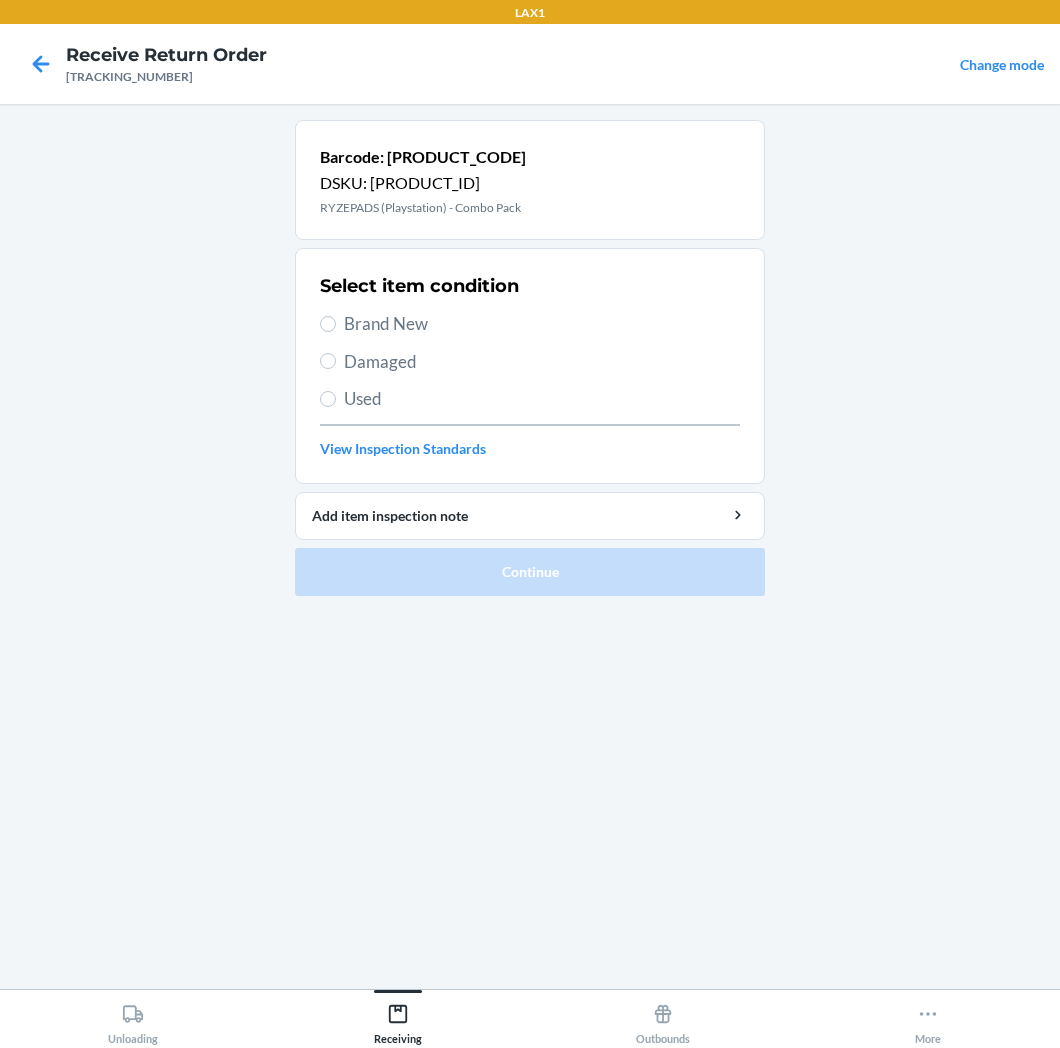 click on "Brand New" at bounding box center (542, 324) 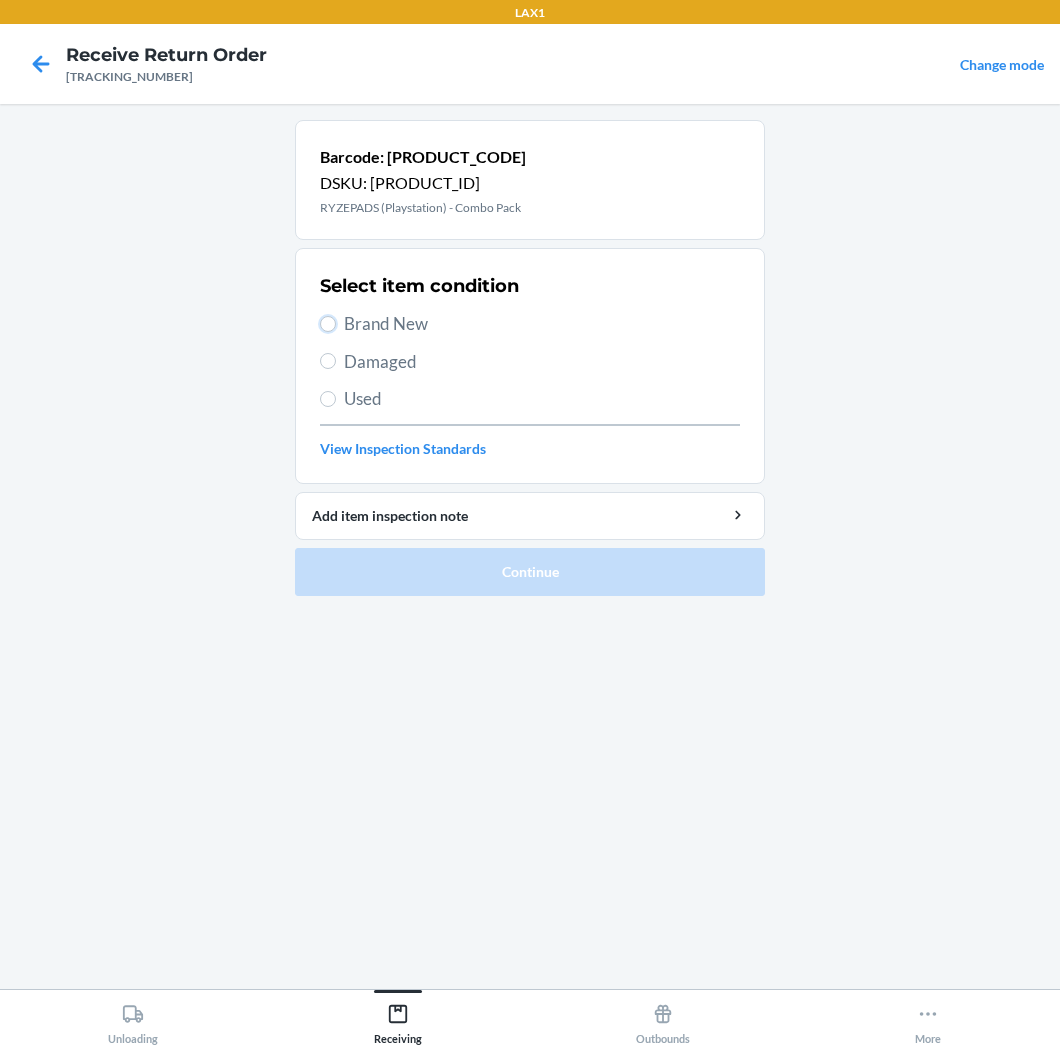 click on "Brand New" at bounding box center [328, 324] 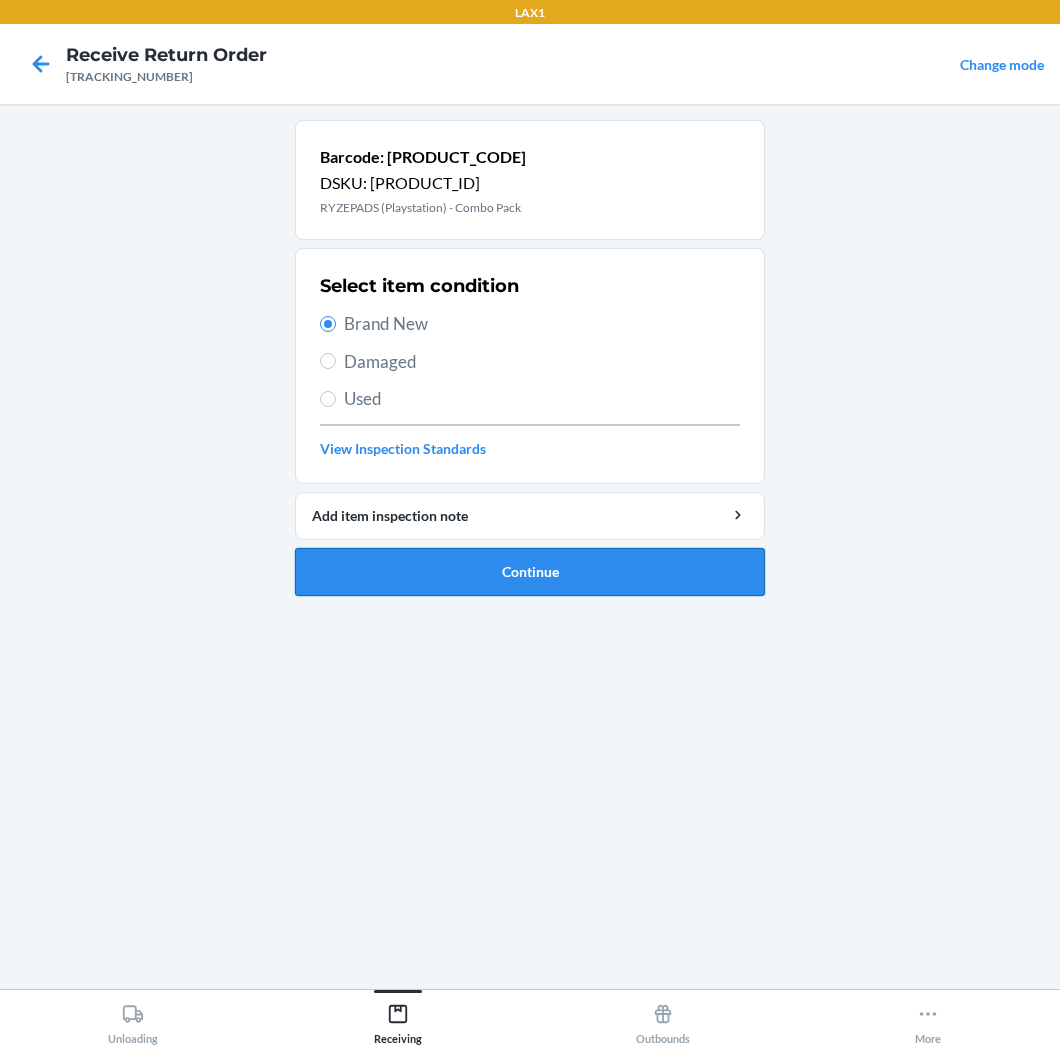 click on "Continue" at bounding box center [530, 572] 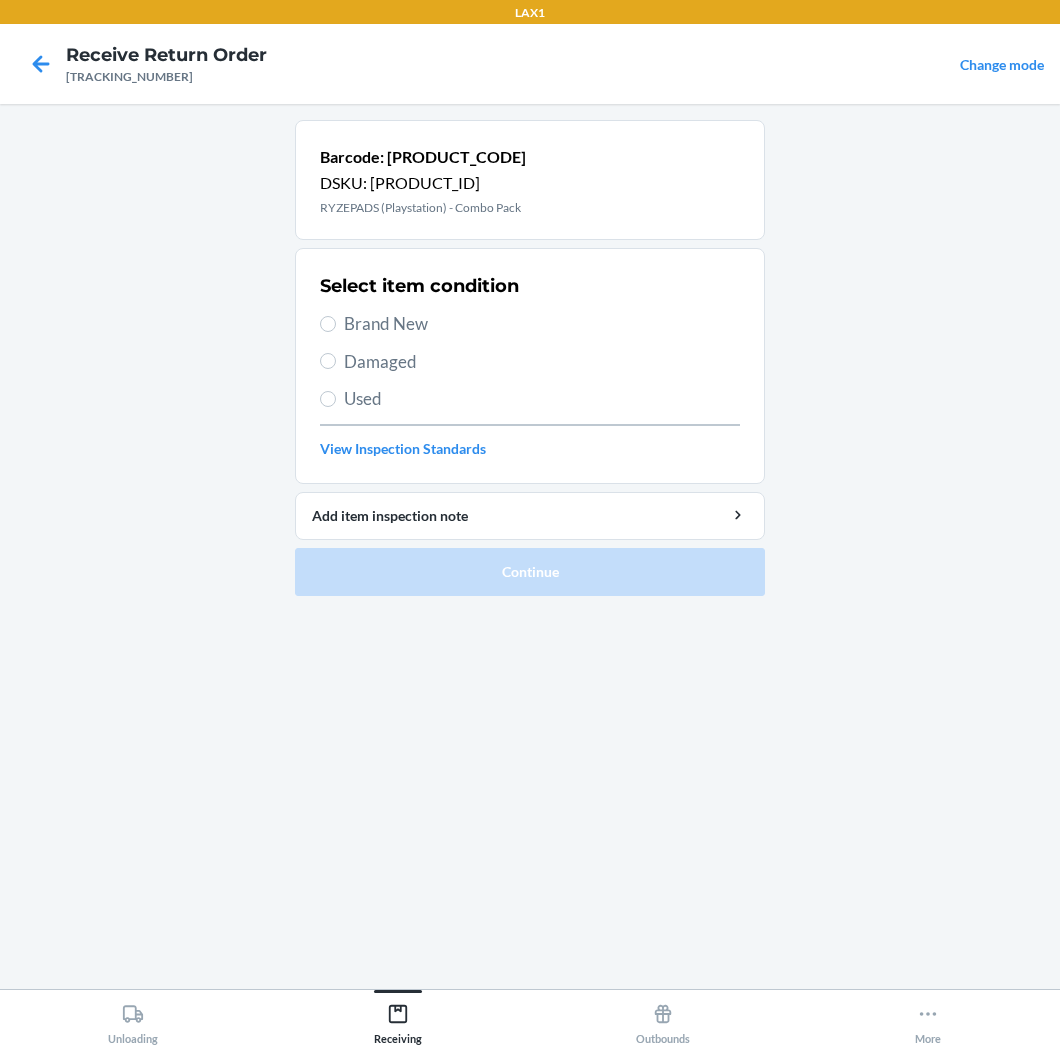 click on "Brand New" at bounding box center [542, 324] 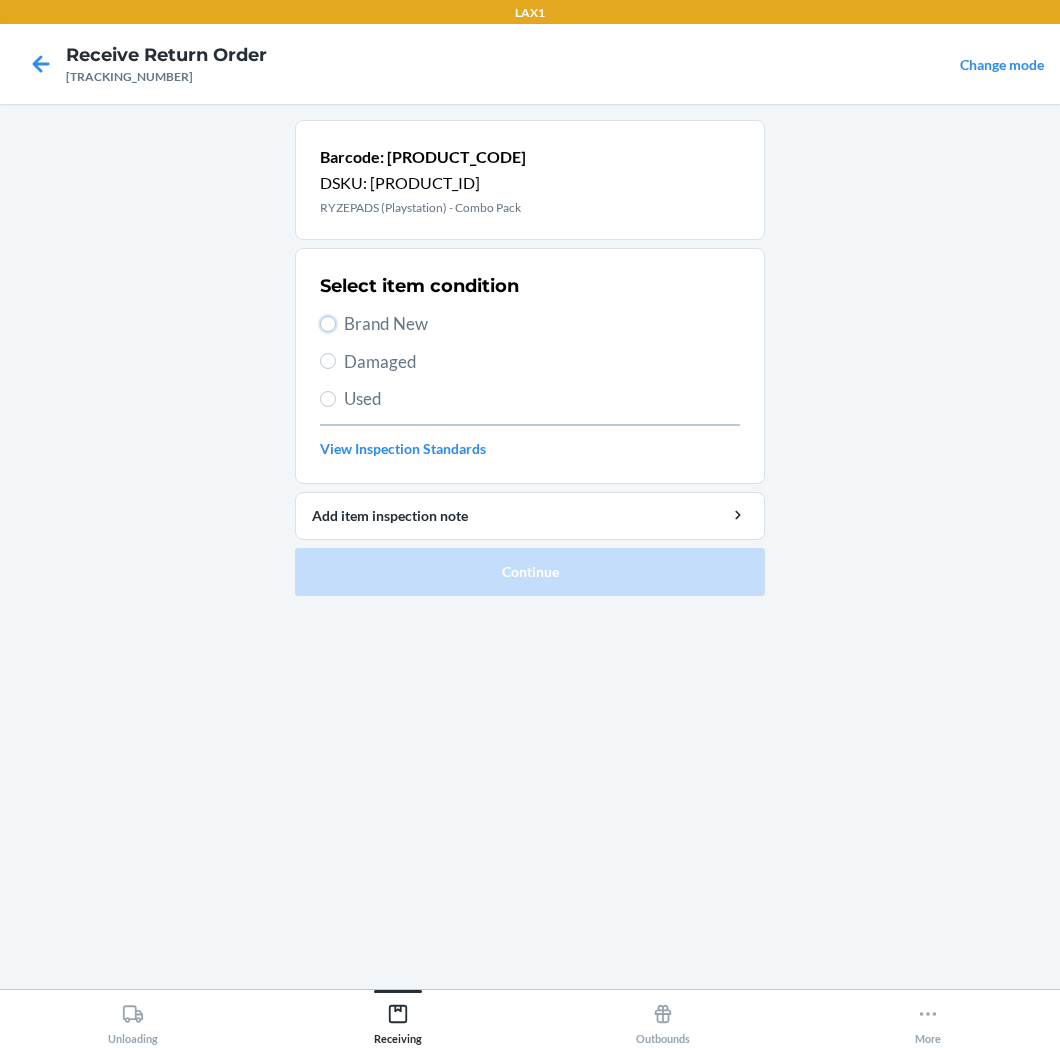 click on "Brand New" at bounding box center [328, 324] 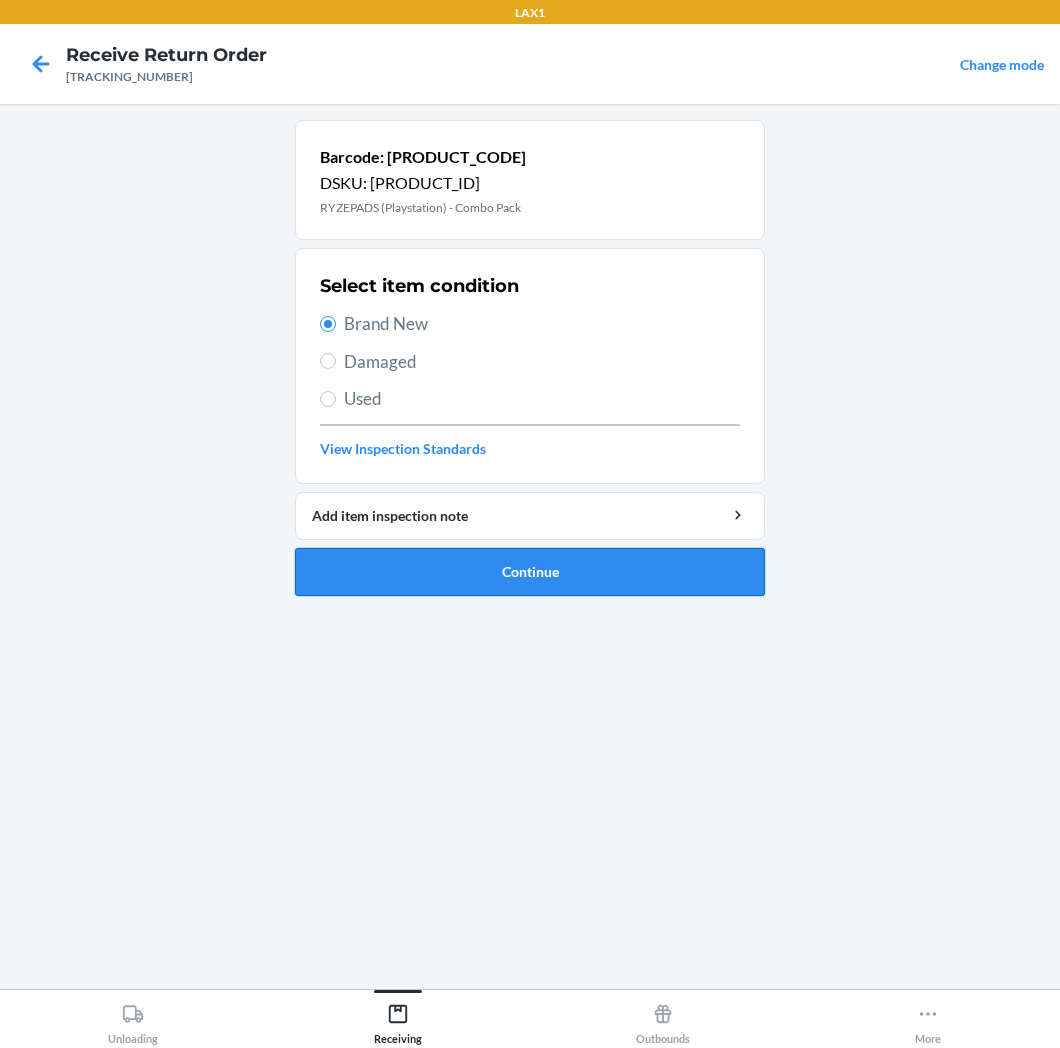 click on "Continue" at bounding box center [530, 572] 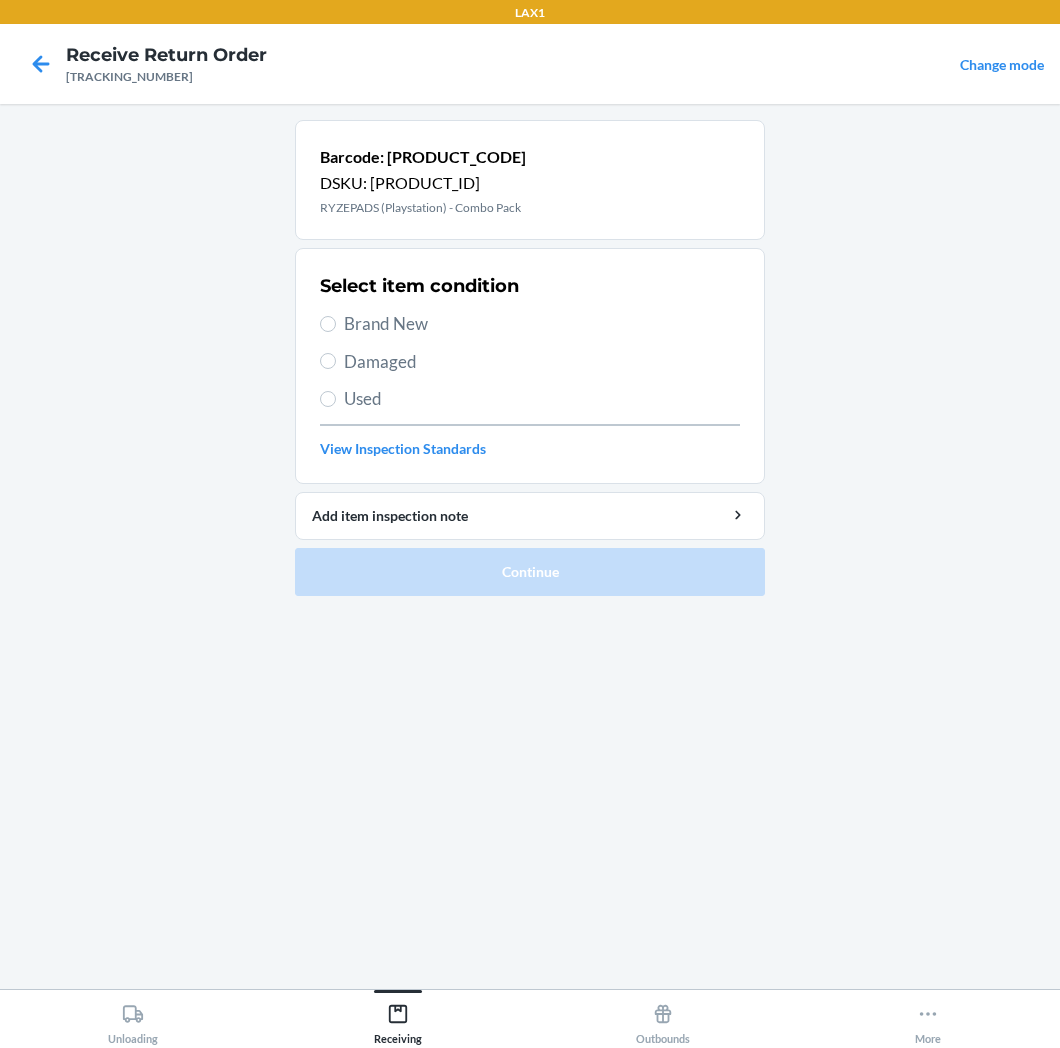click on "Brand New" at bounding box center [542, 324] 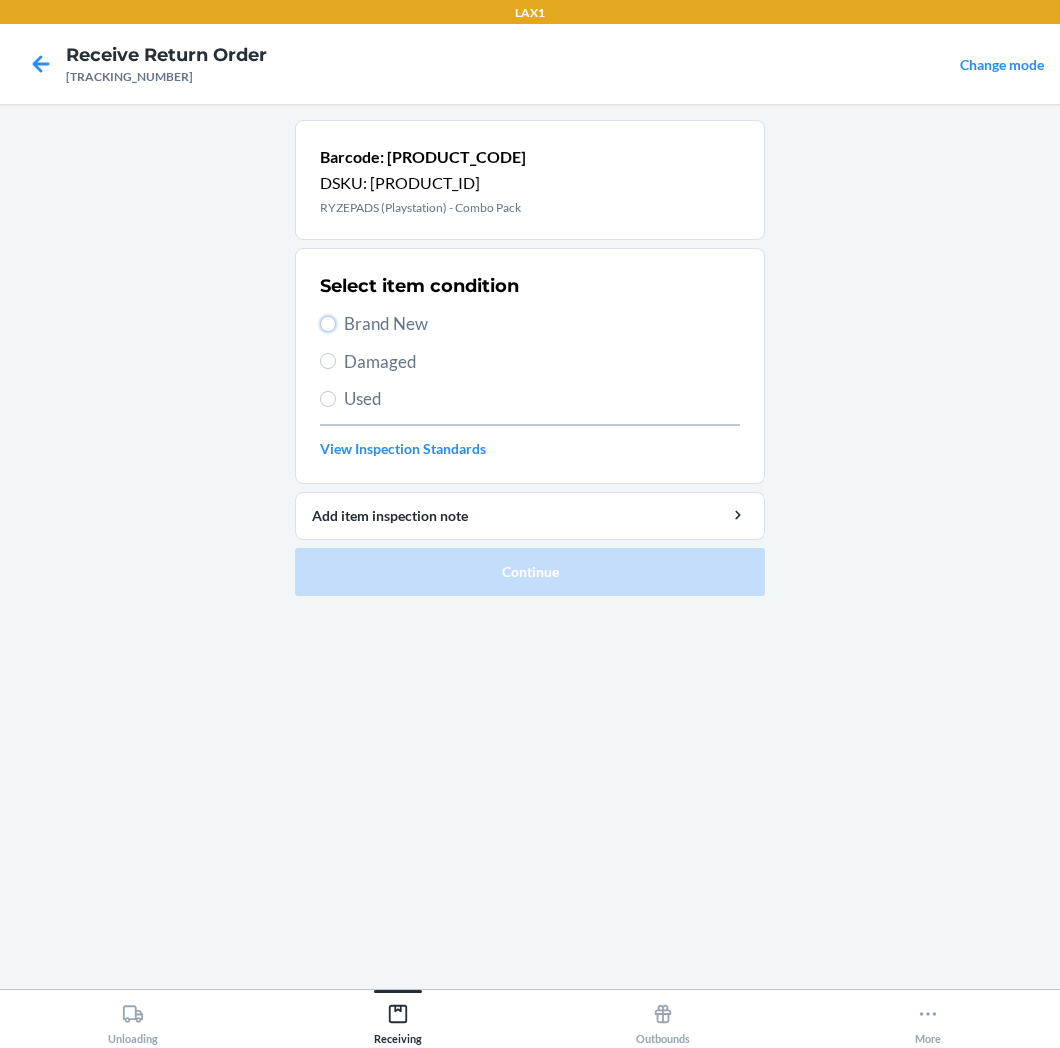 click on "Brand New" at bounding box center [328, 324] 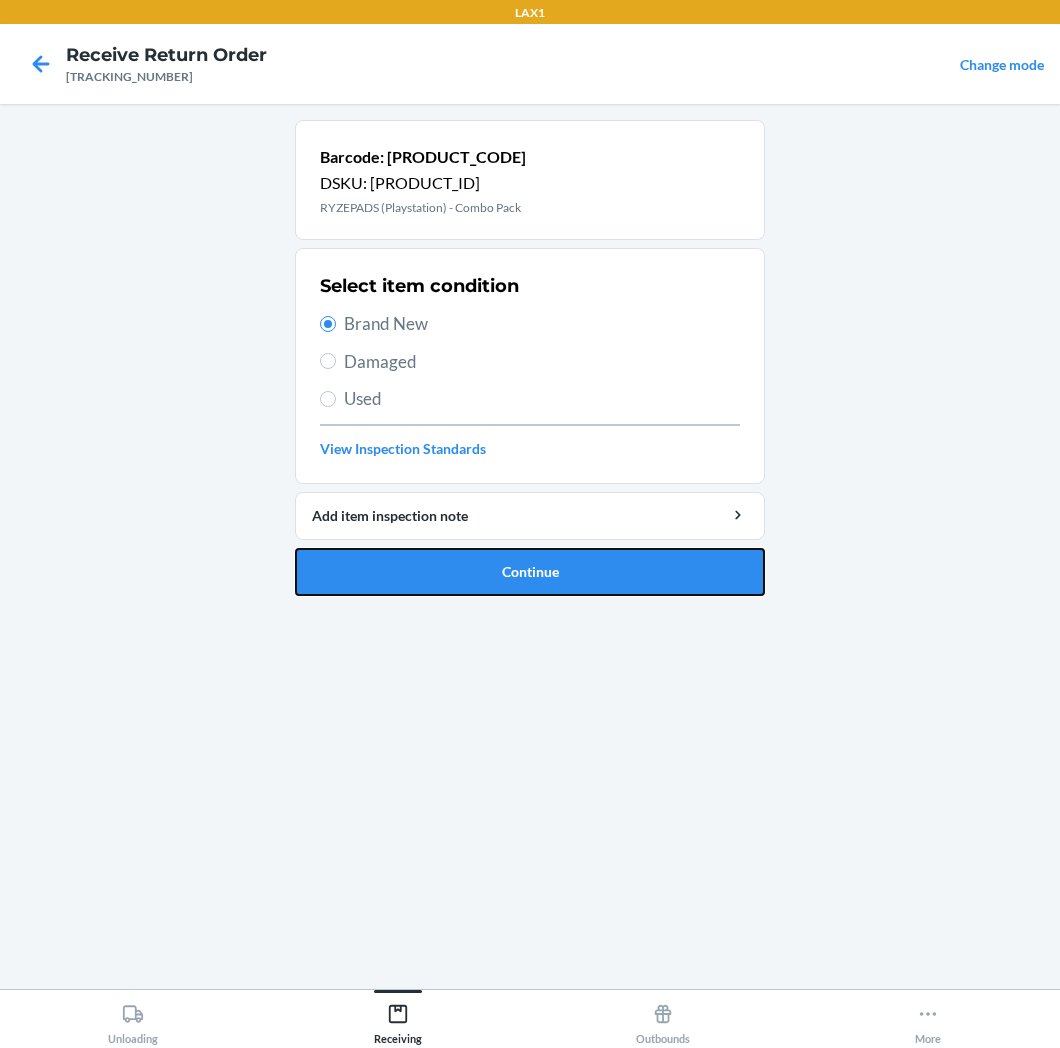 click on "Continue" at bounding box center (530, 572) 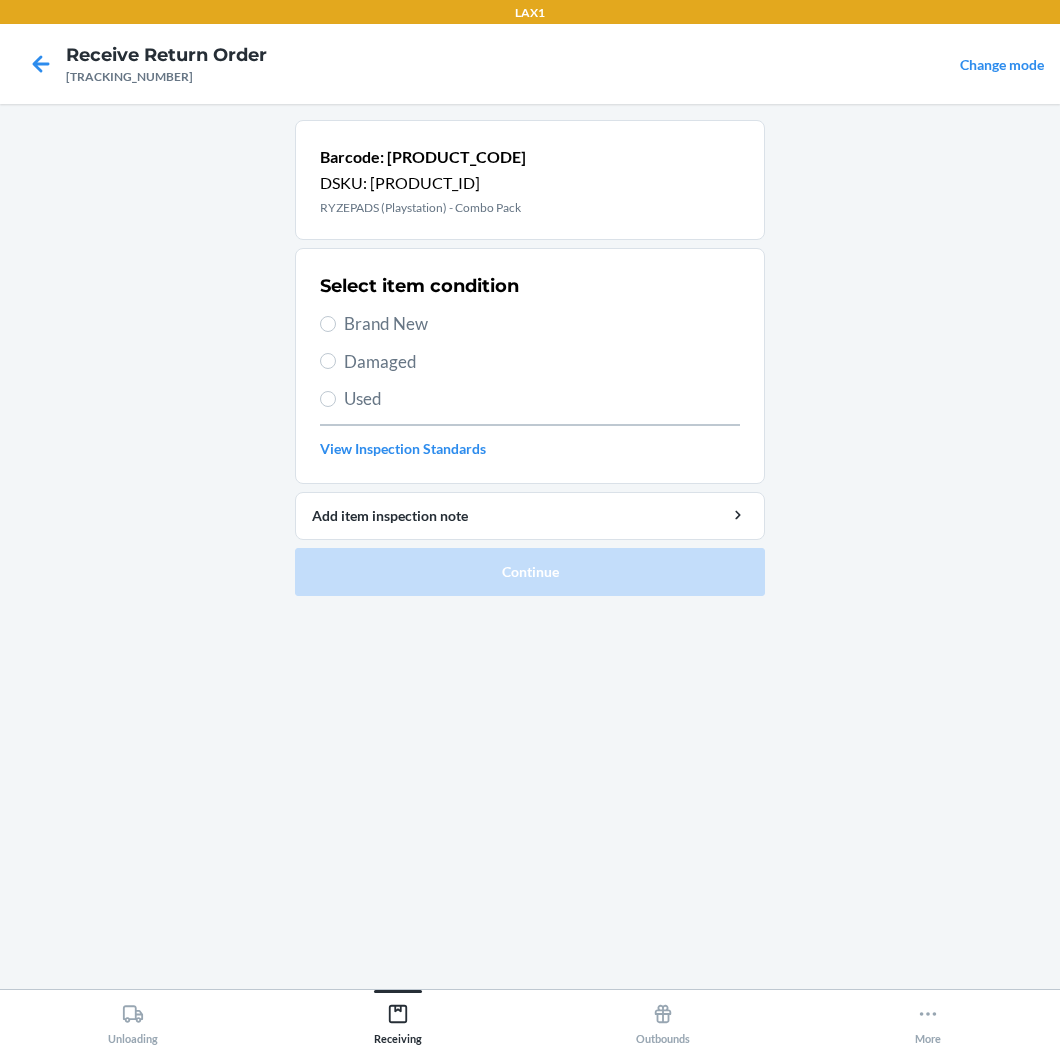 click on "Brand New" at bounding box center [542, 324] 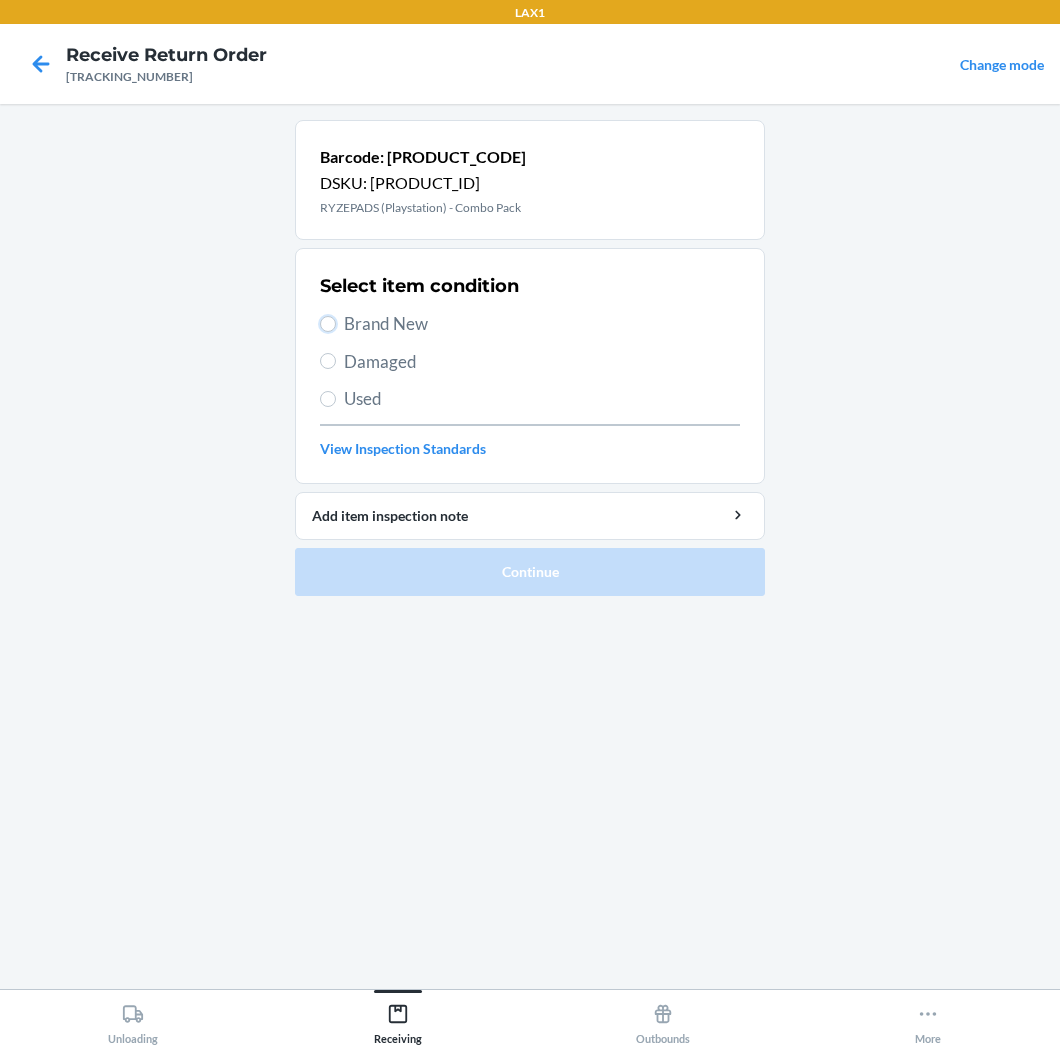 click on "Brand New" at bounding box center (328, 324) 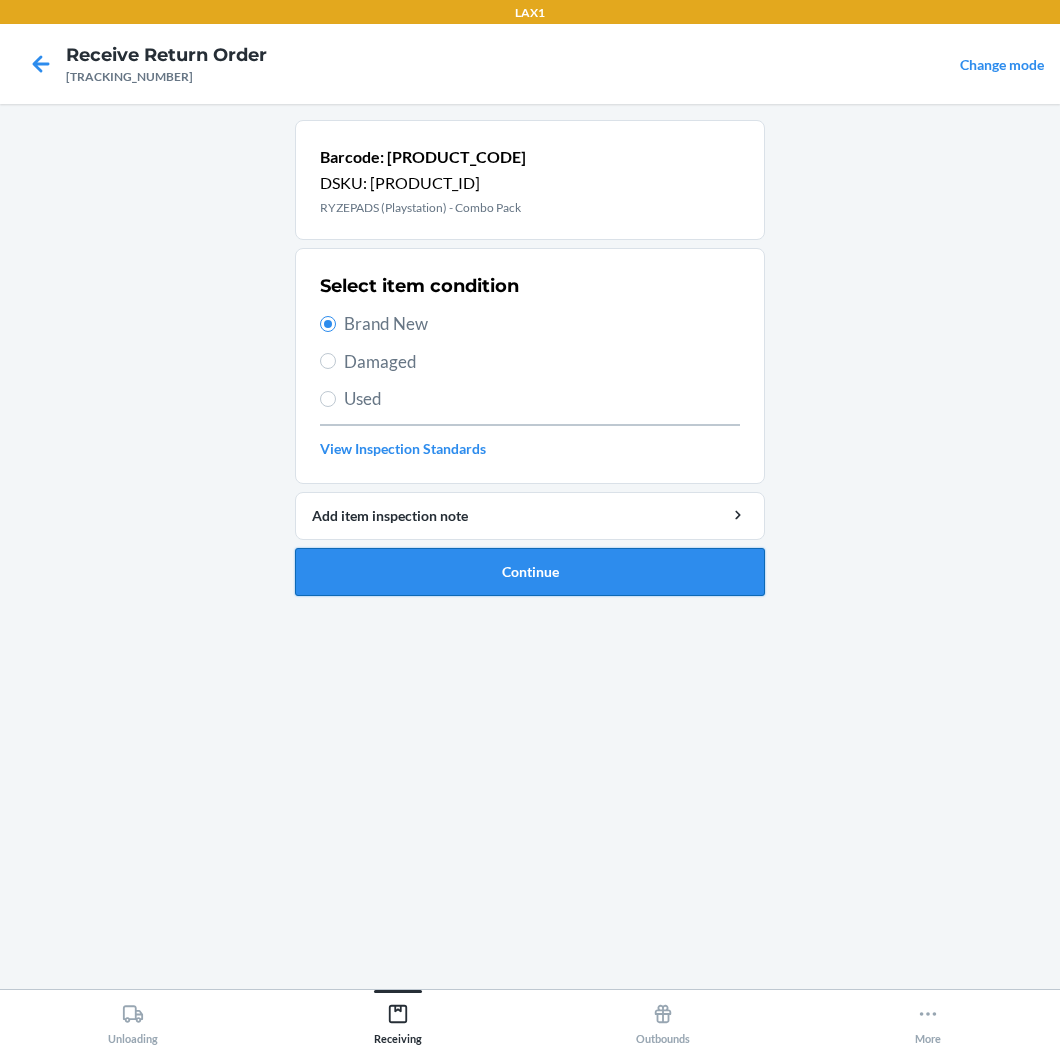 click on "Continue" at bounding box center [530, 572] 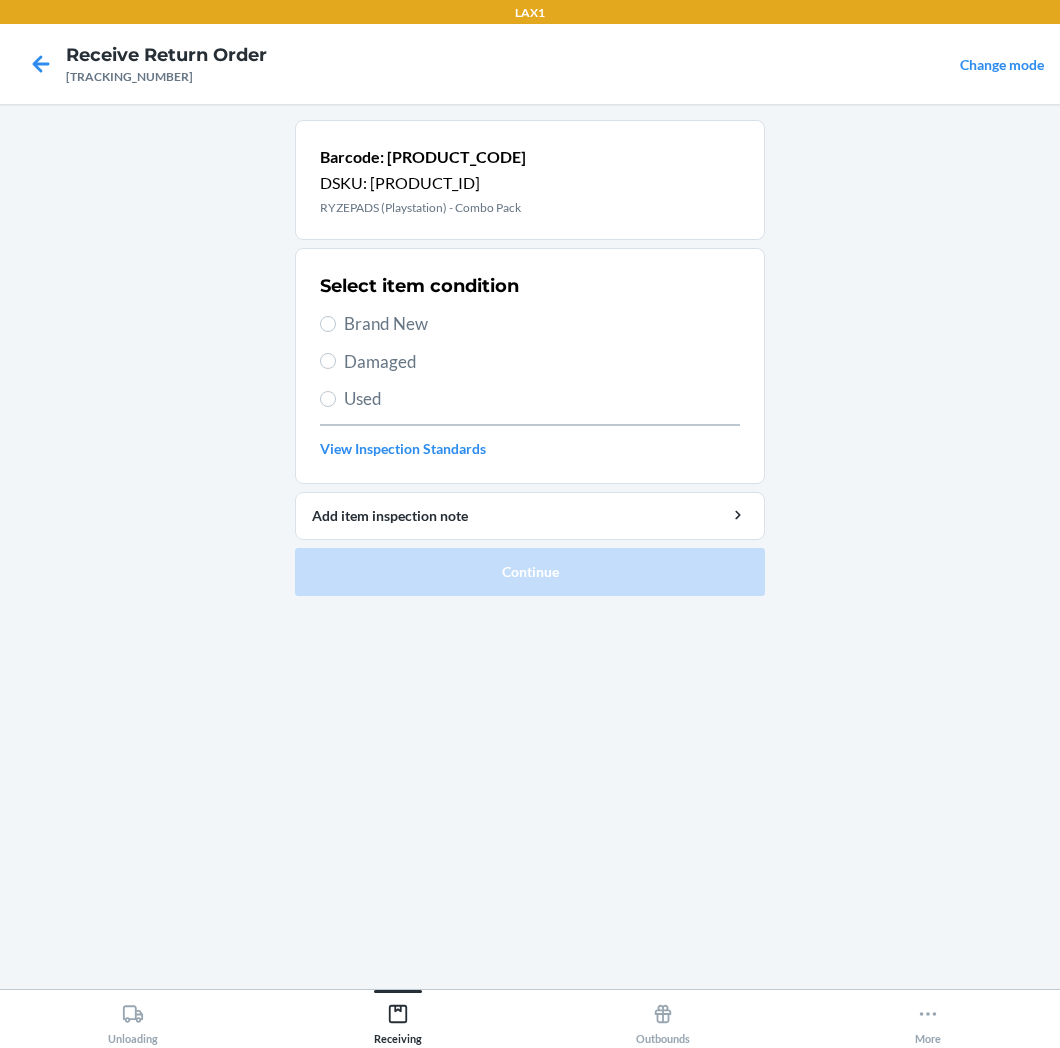 drag, startPoint x: 371, startPoint y: 324, endPoint x: 401, endPoint y: 361, distance: 47.63402 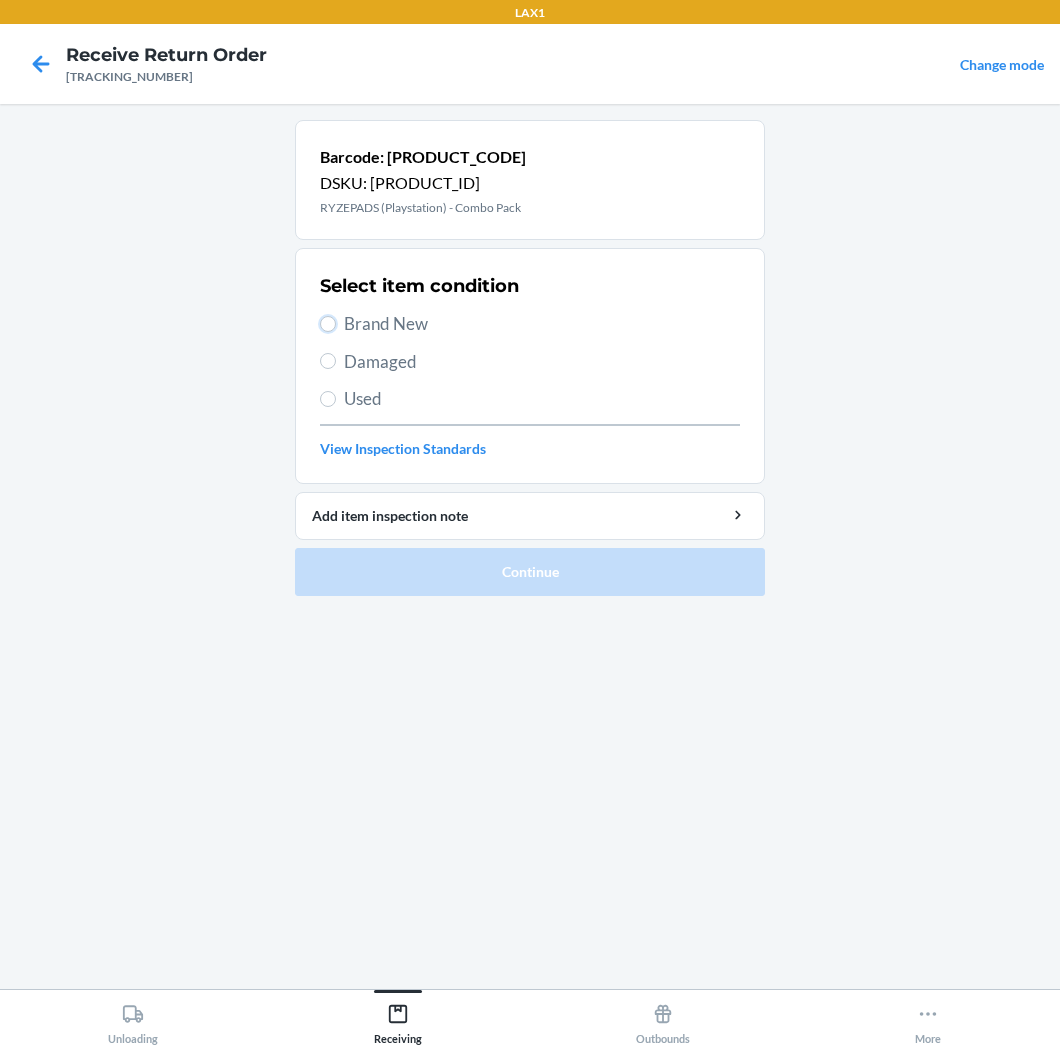 click on "Brand New" at bounding box center [328, 324] 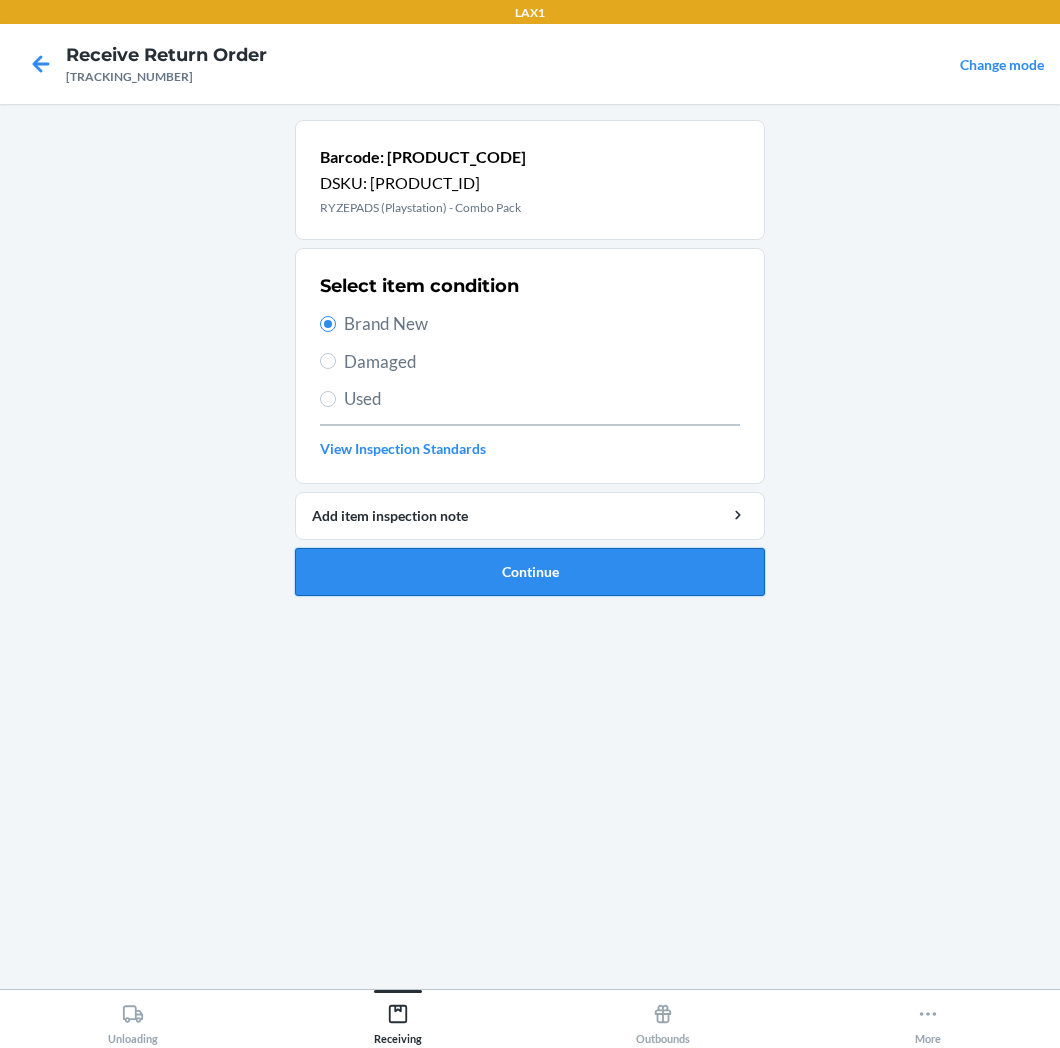 click on "Continue" at bounding box center [530, 572] 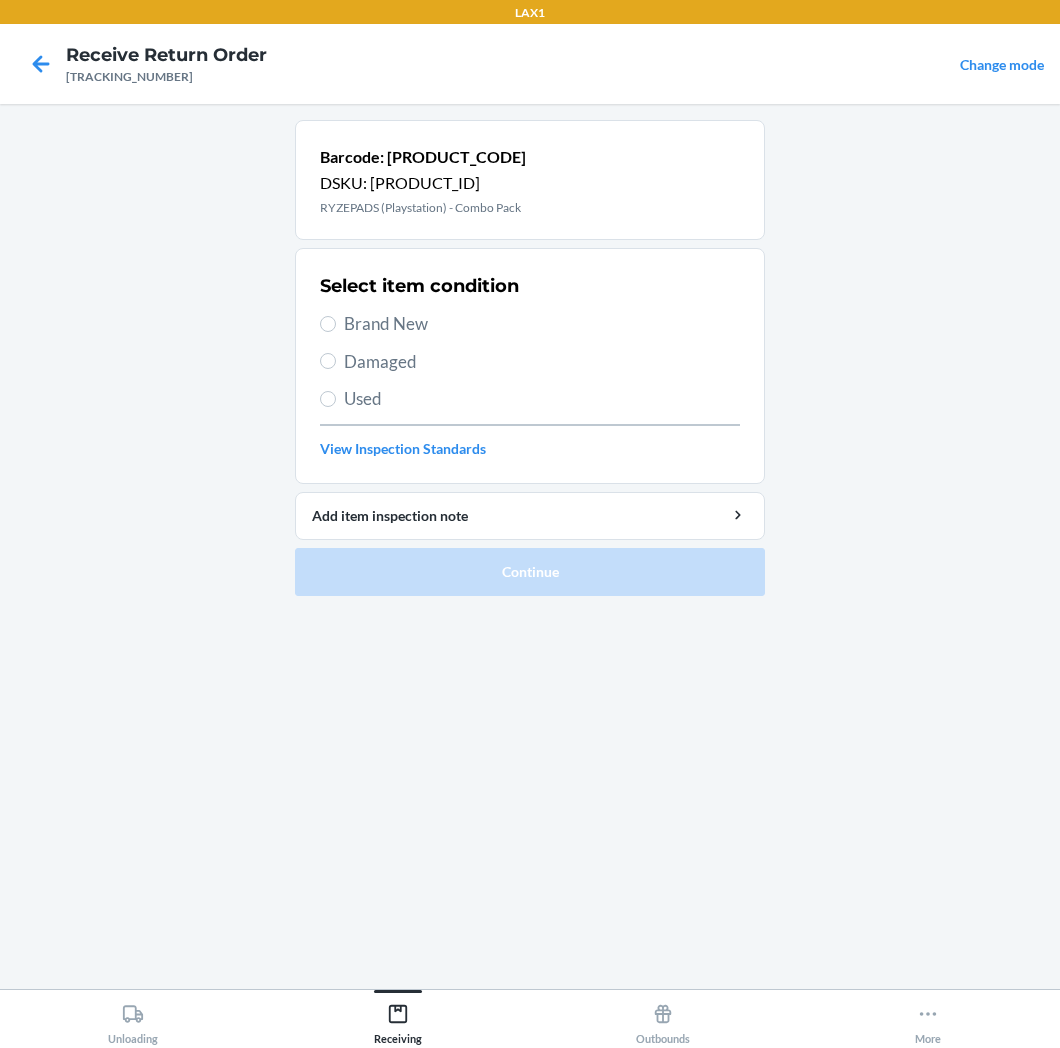 drag, startPoint x: 407, startPoint y: 318, endPoint x: 441, endPoint y: 403, distance: 91.5478 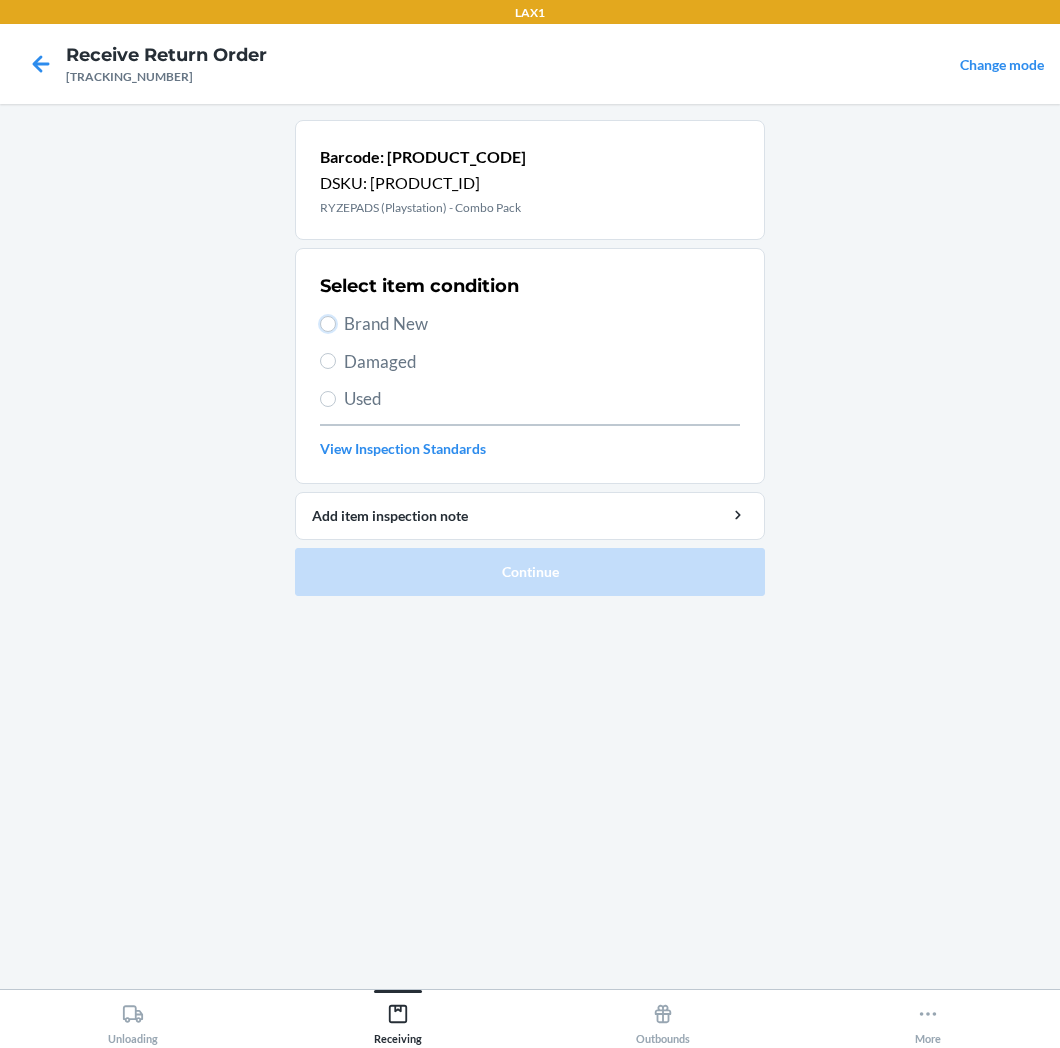 click on "Brand New" at bounding box center [328, 324] 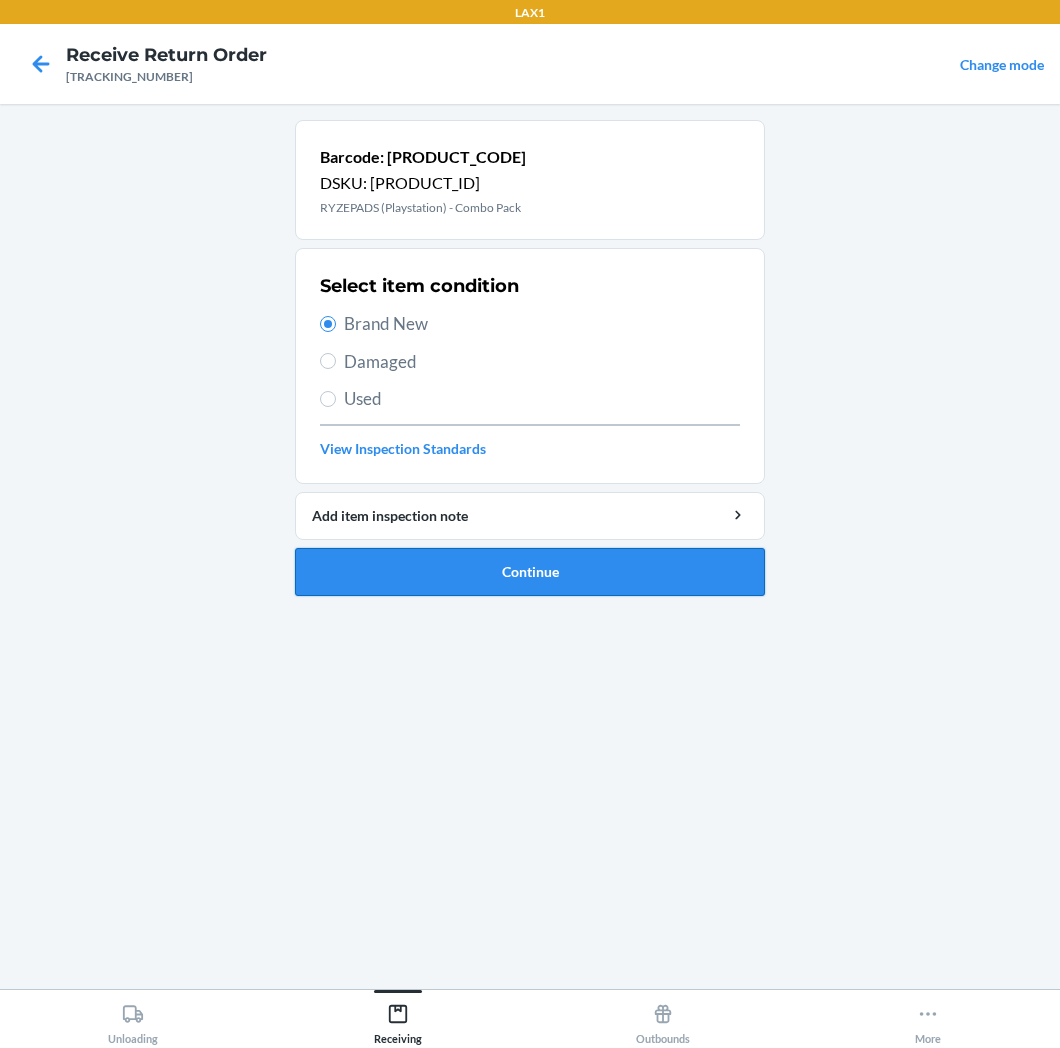 click on "Continue" at bounding box center [530, 572] 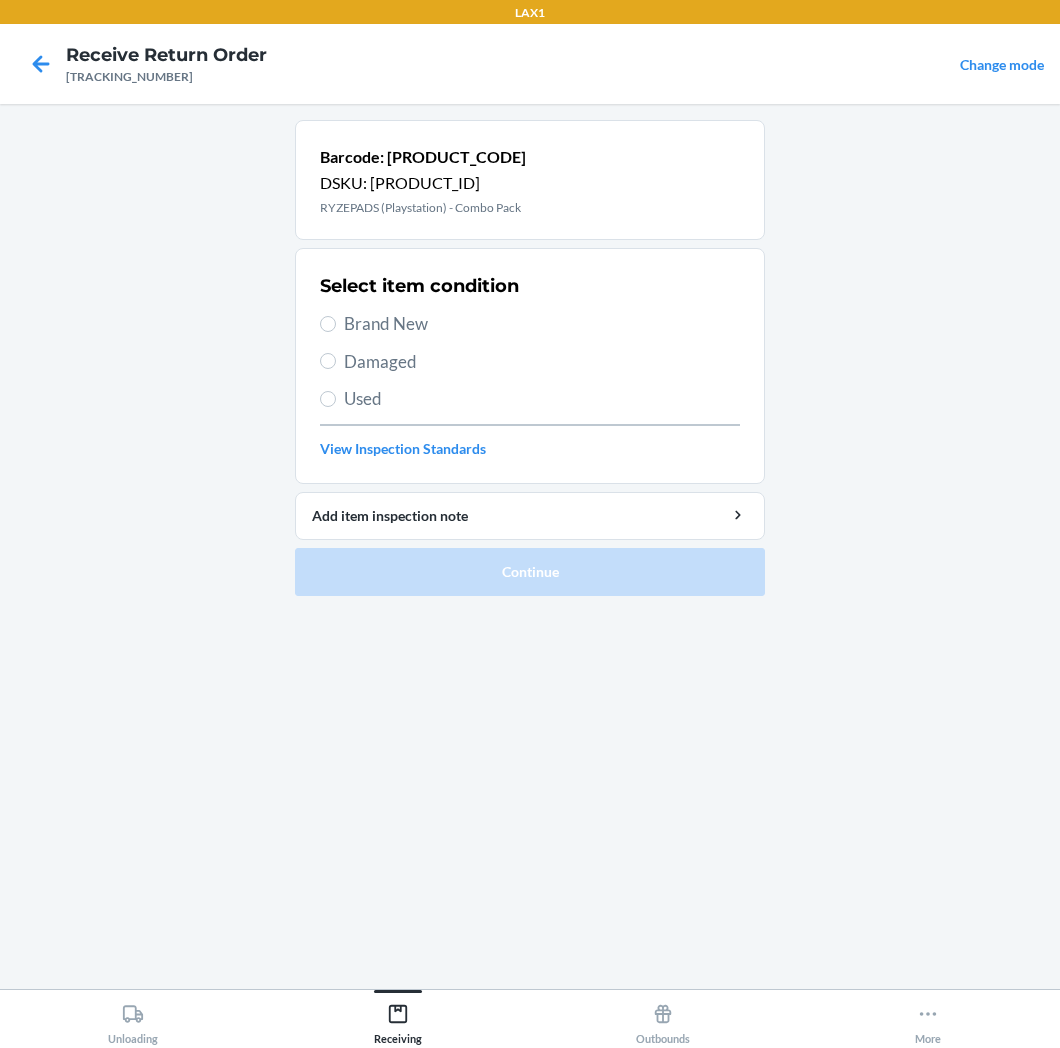 click on "Brand New" at bounding box center (542, 324) 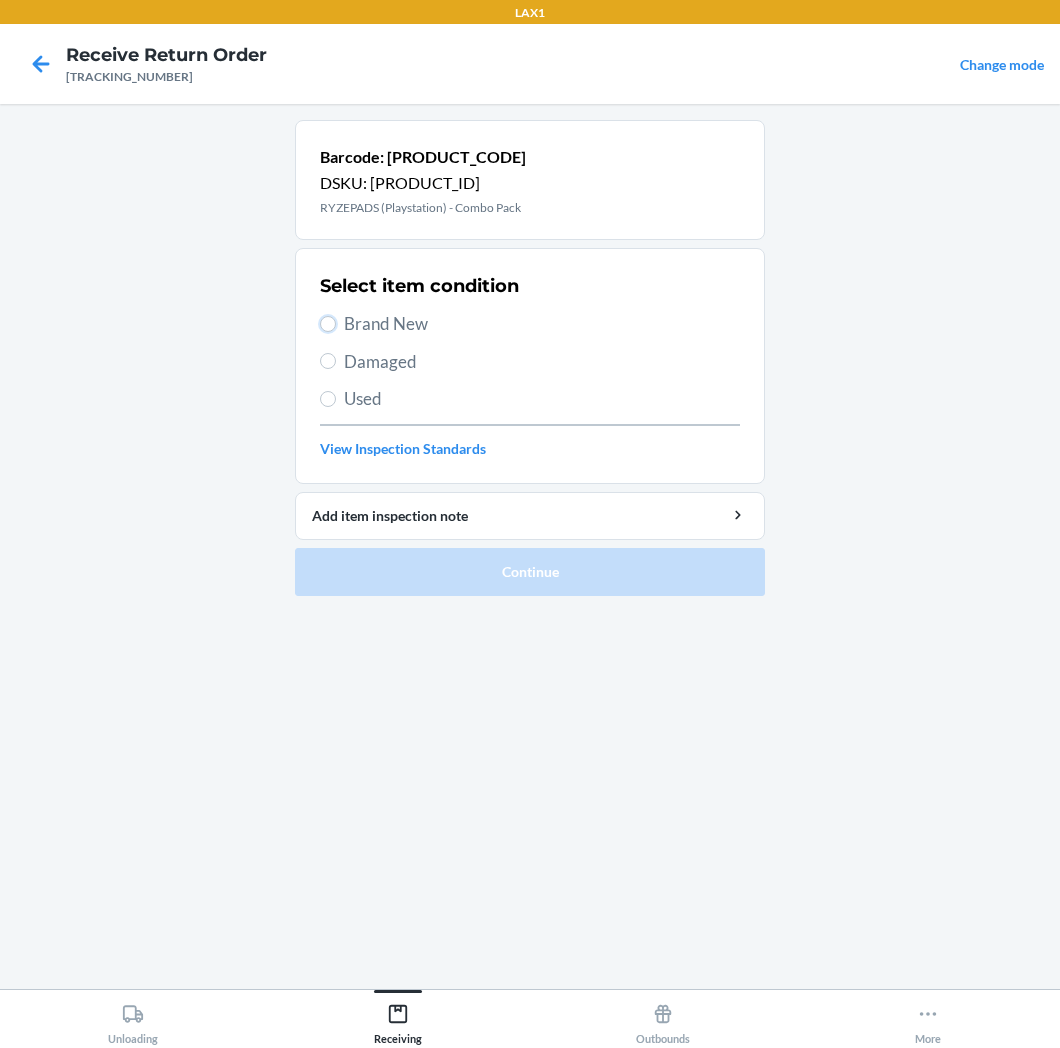 click on "Brand New" at bounding box center [328, 324] 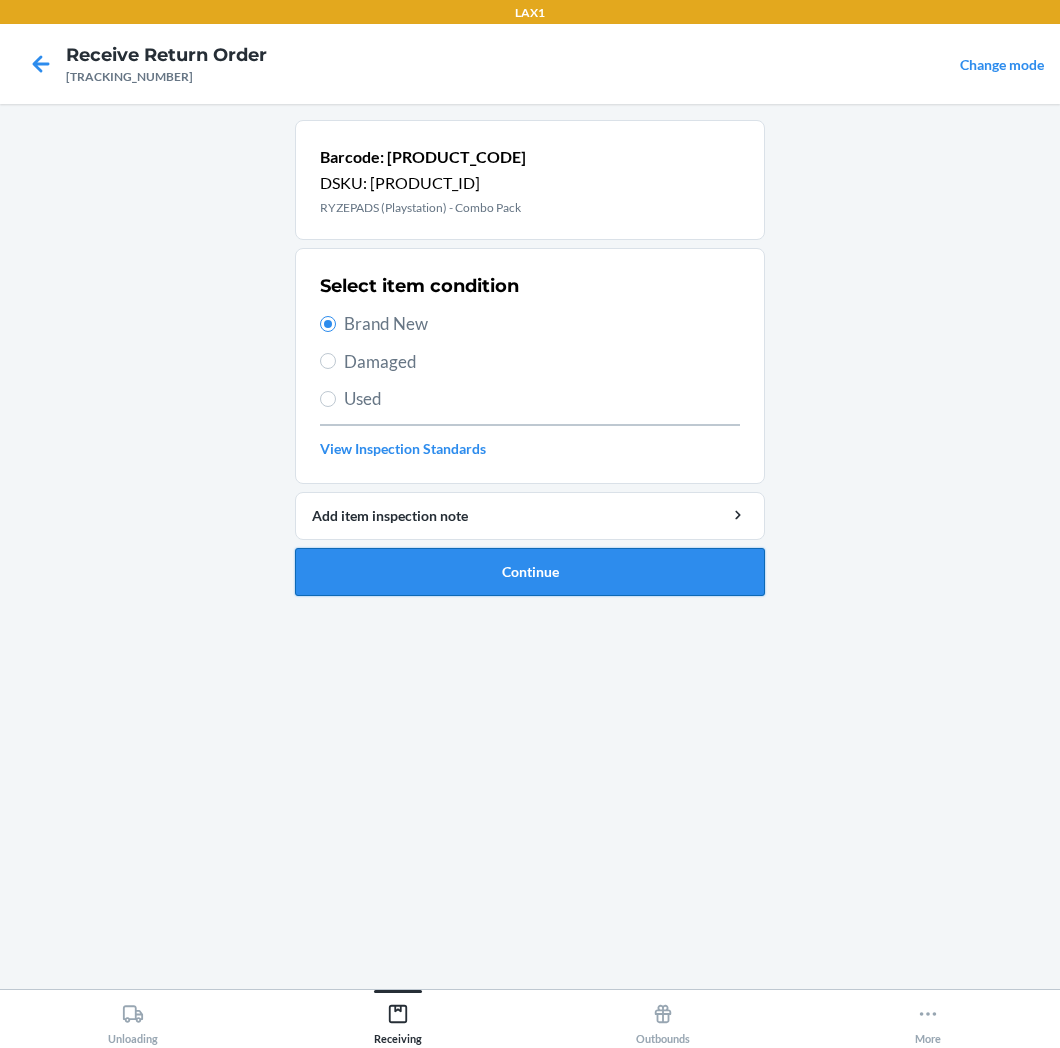 click on "Continue" at bounding box center (530, 572) 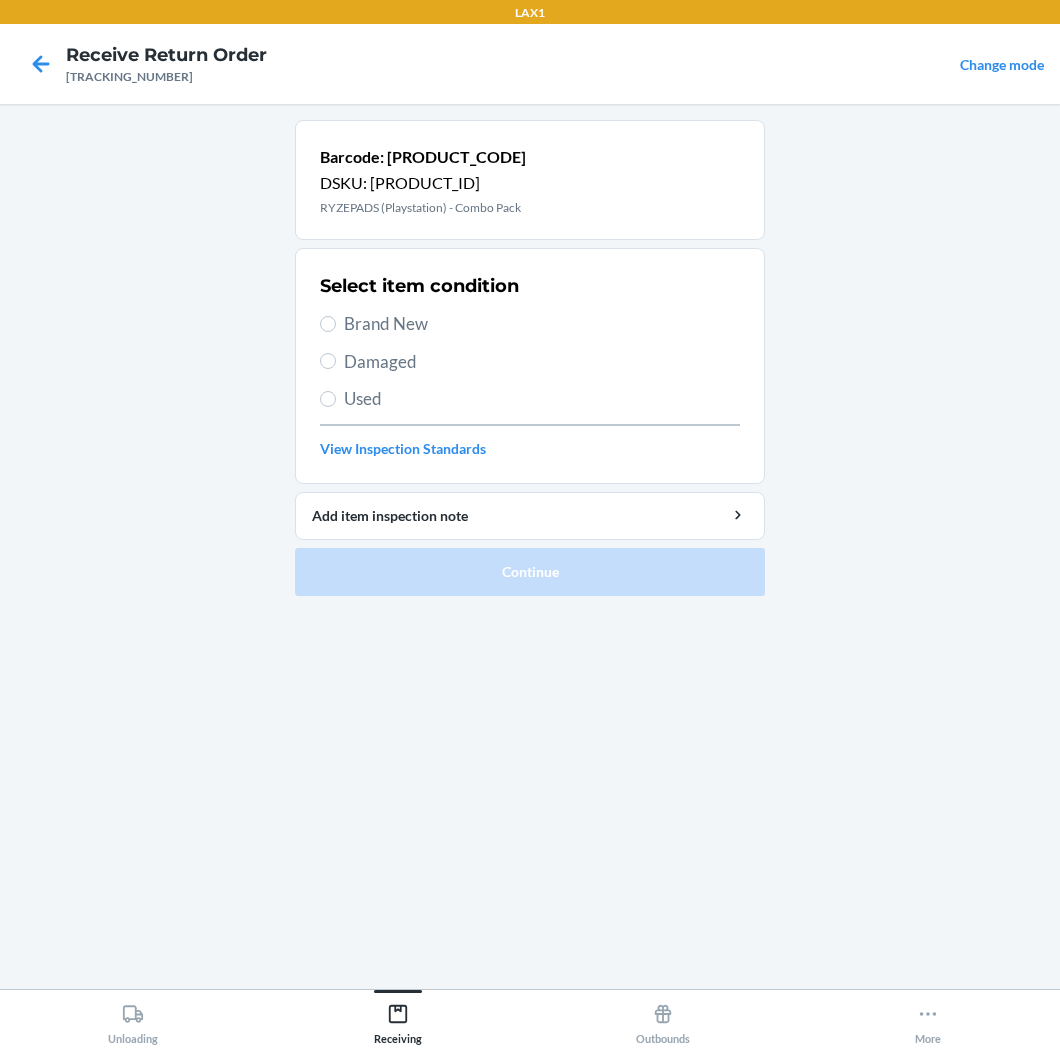 click on "Brand New" at bounding box center [542, 324] 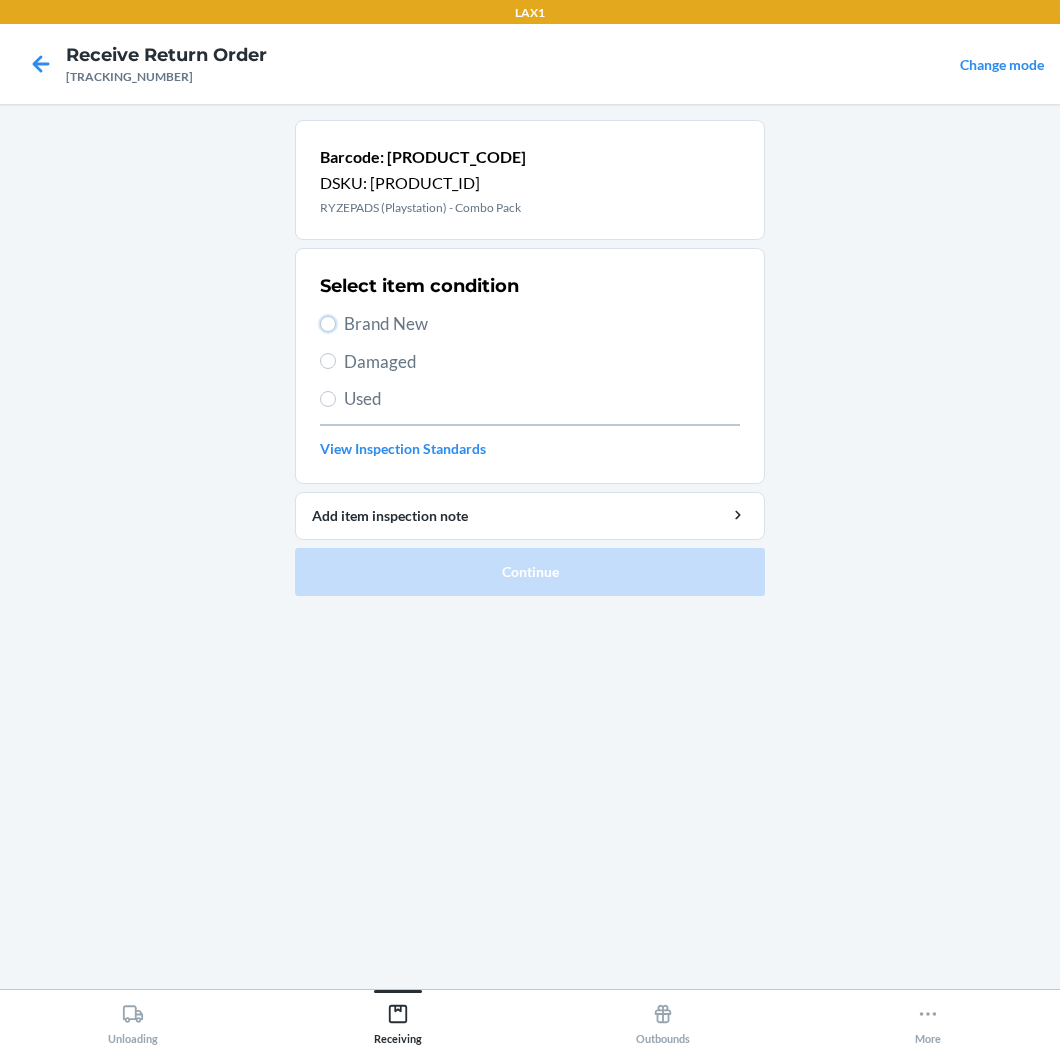 click on "Brand New" at bounding box center [328, 324] 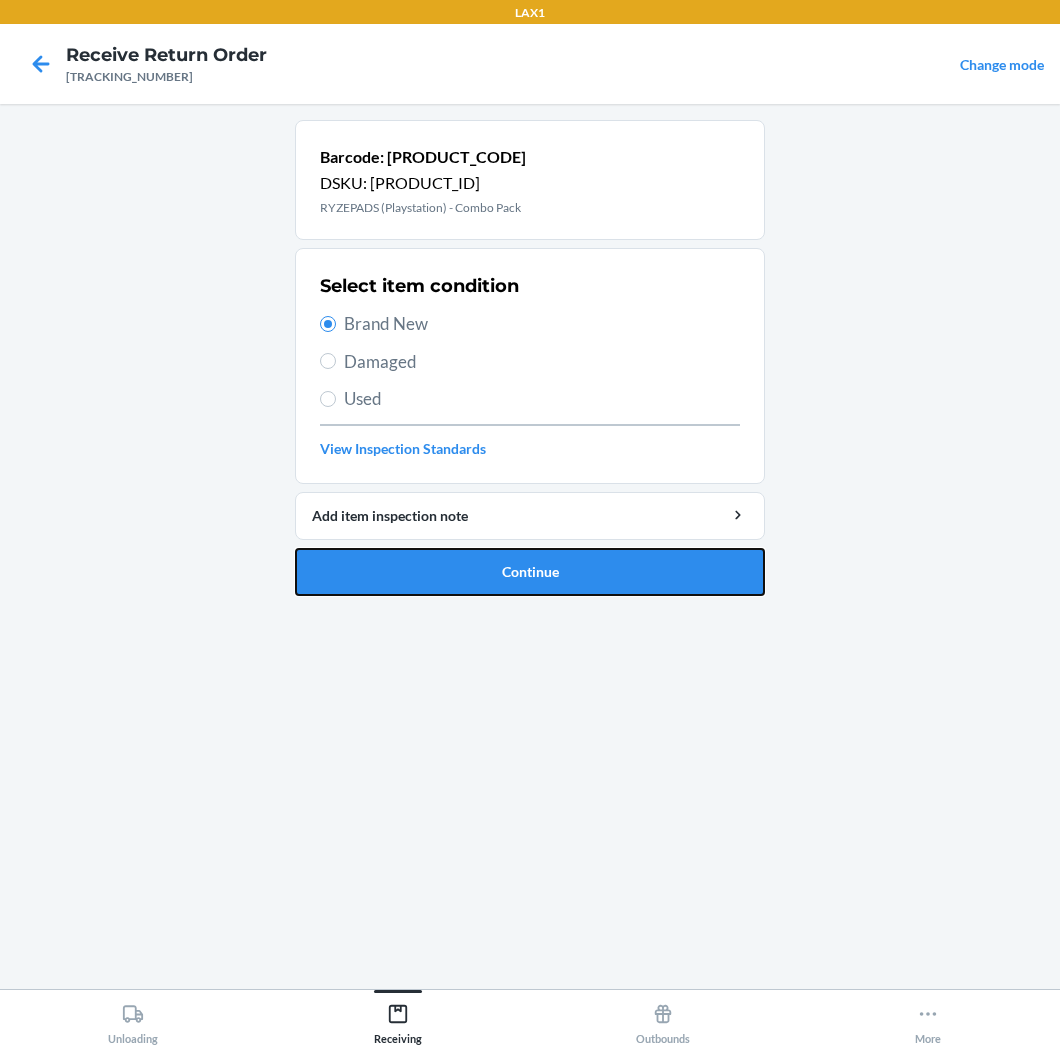 drag, startPoint x: 561, startPoint y: 580, endPoint x: 574, endPoint y: 543, distance: 39.217342 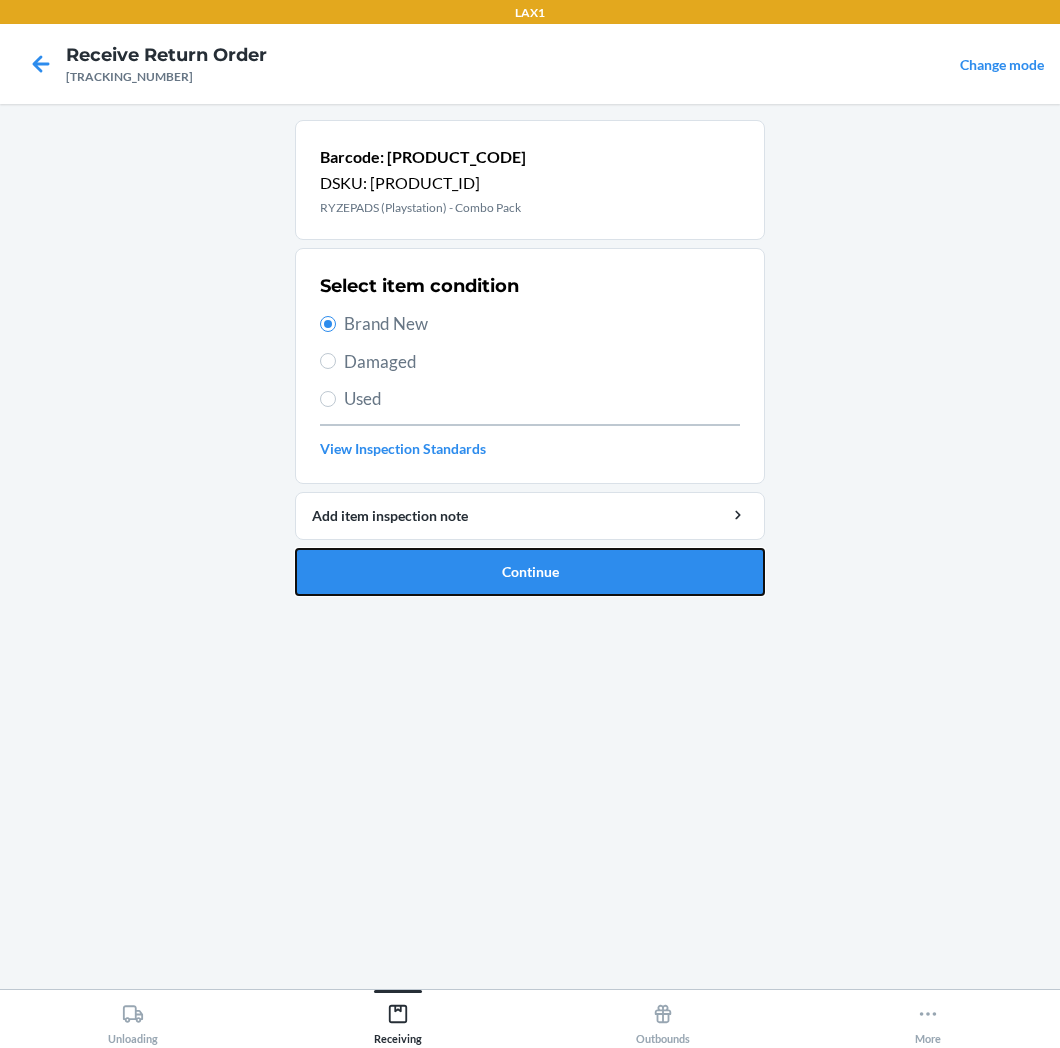 click on "Continue" at bounding box center (530, 572) 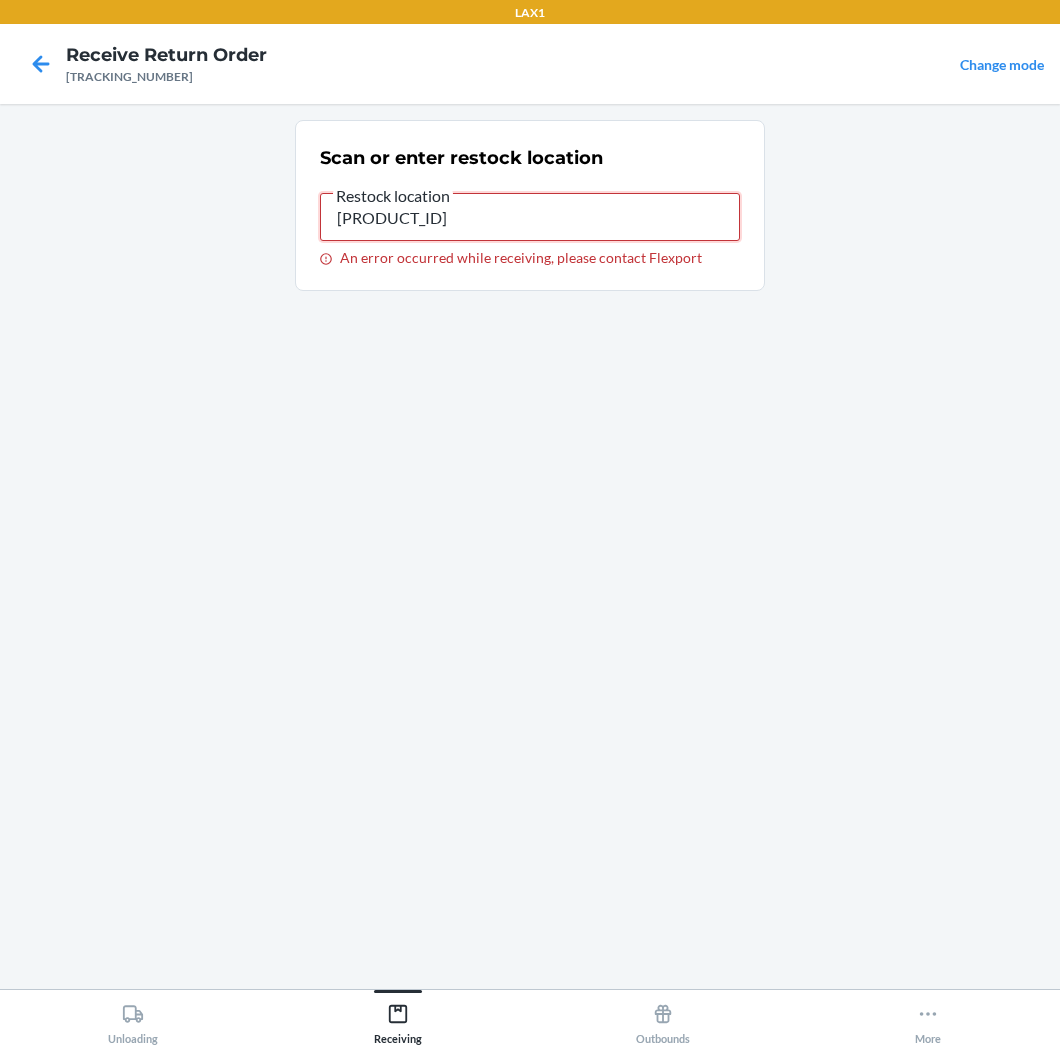 click on "[PRODUCT_ID]" at bounding box center [530, 217] 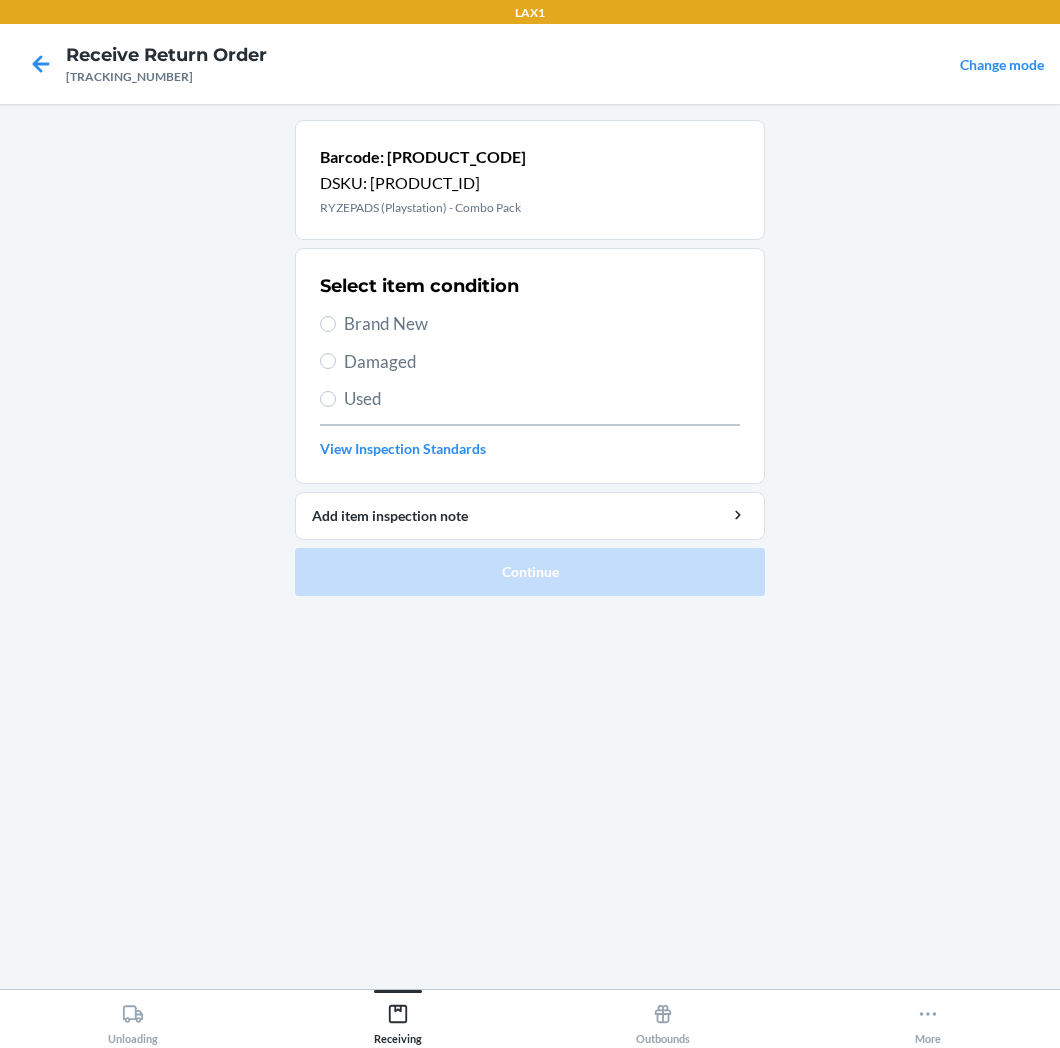 click on "Brand New" at bounding box center [542, 324] 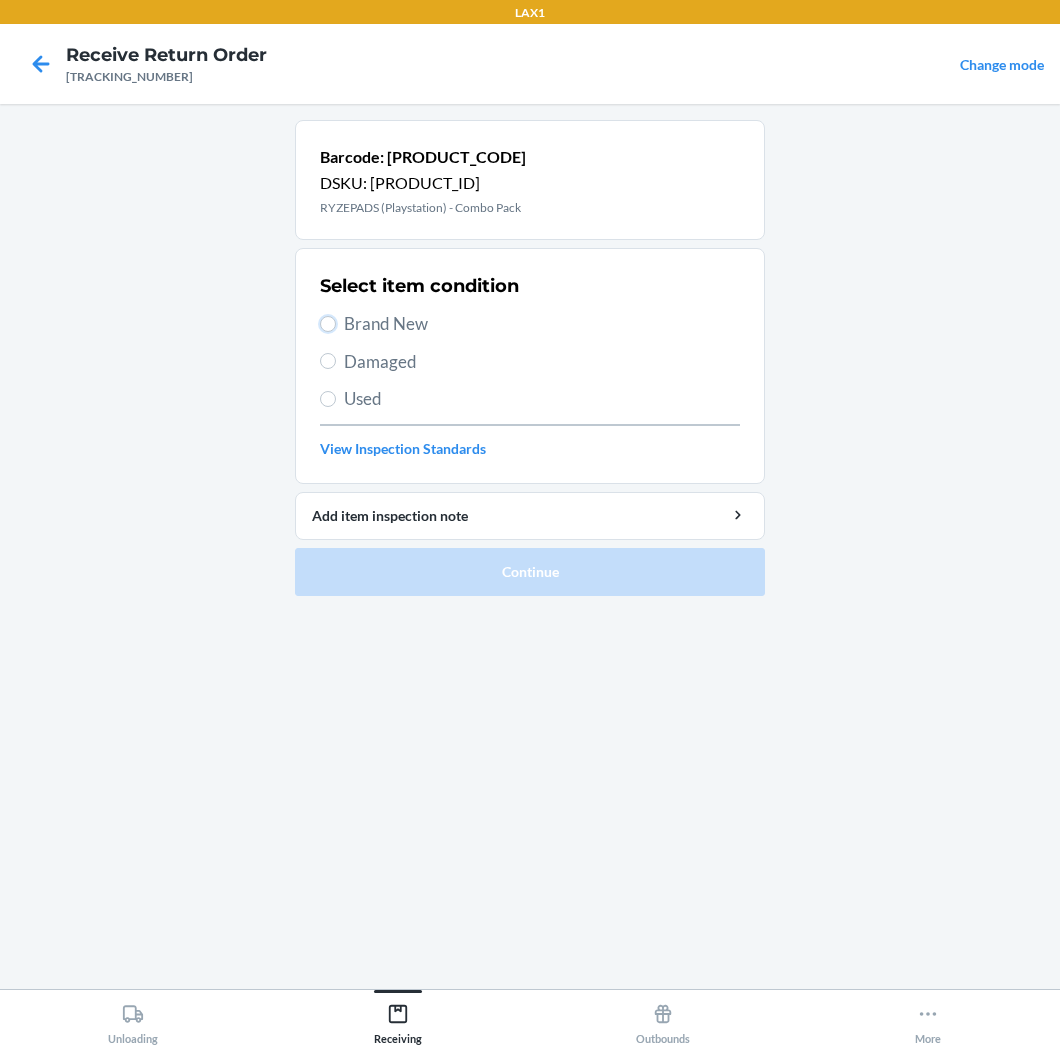 click on "Brand New" at bounding box center [328, 324] 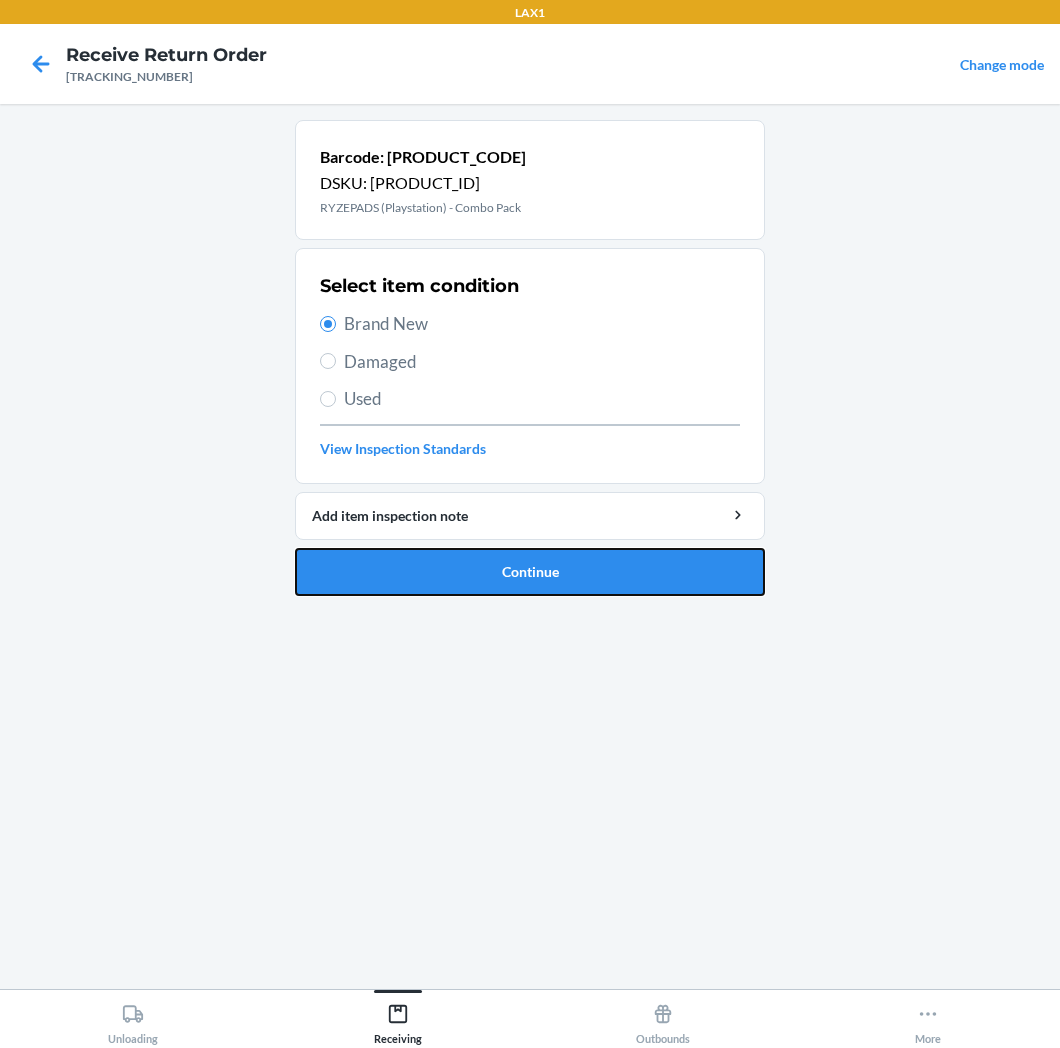 drag, startPoint x: 641, startPoint y: 568, endPoint x: 672, endPoint y: 493, distance: 81.154175 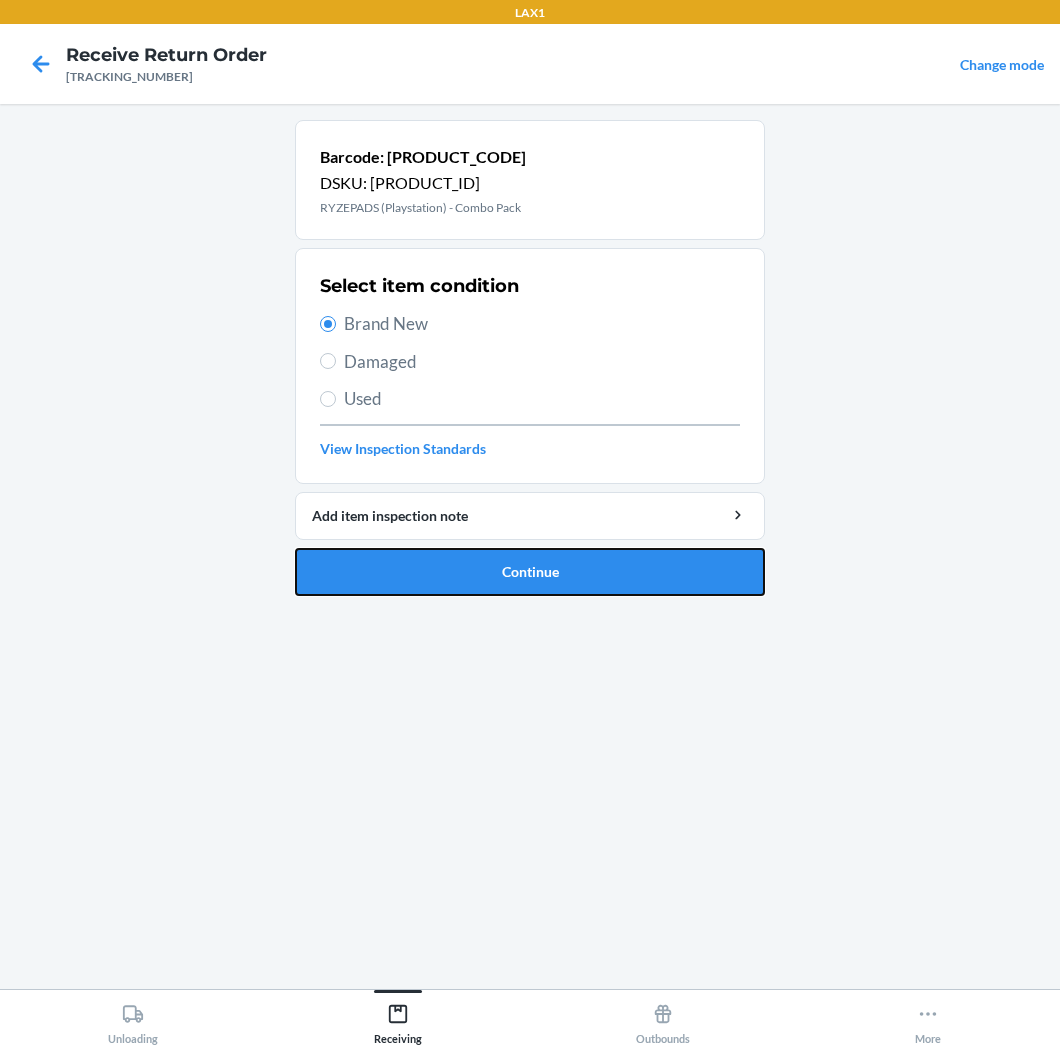 click on "Continue" at bounding box center [530, 572] 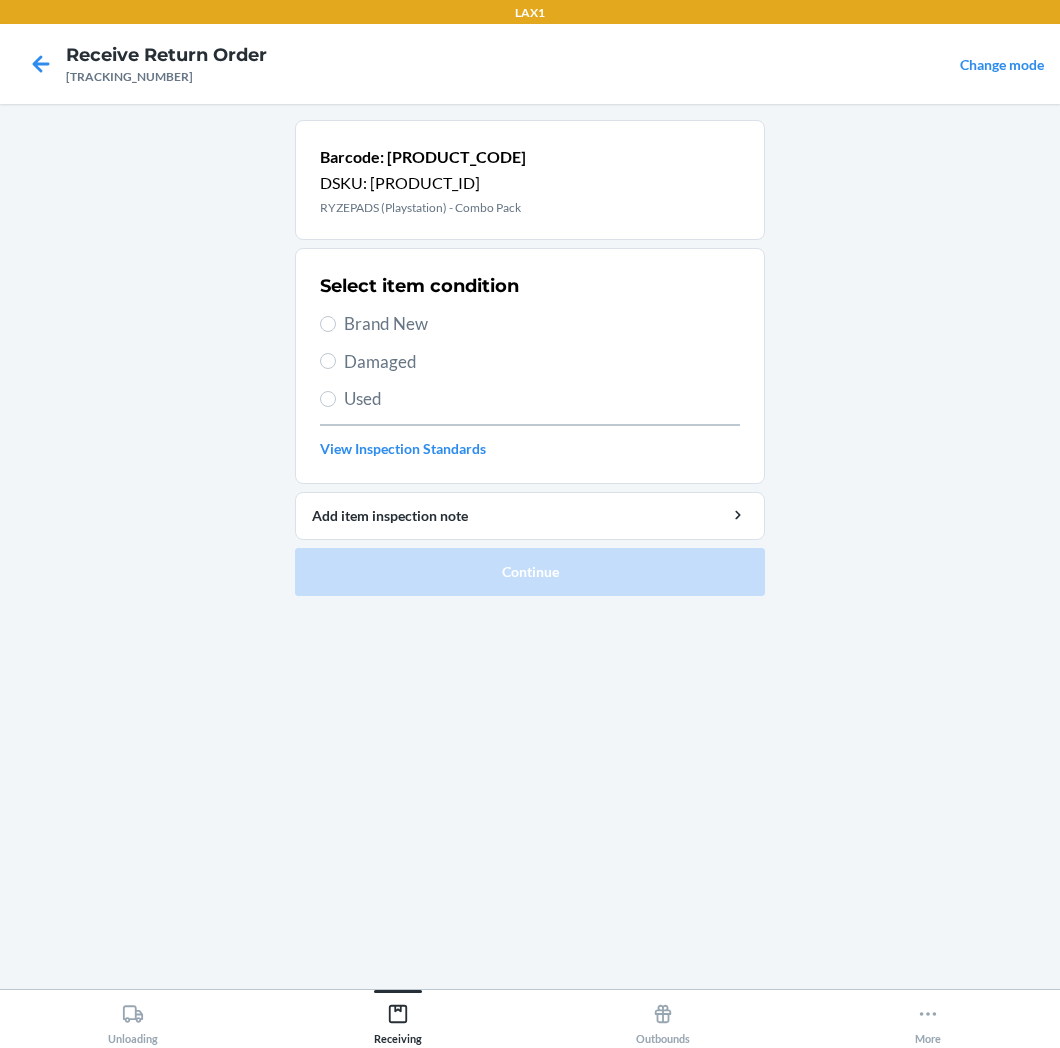click on "Brand New" at bounding box center [542, 324] 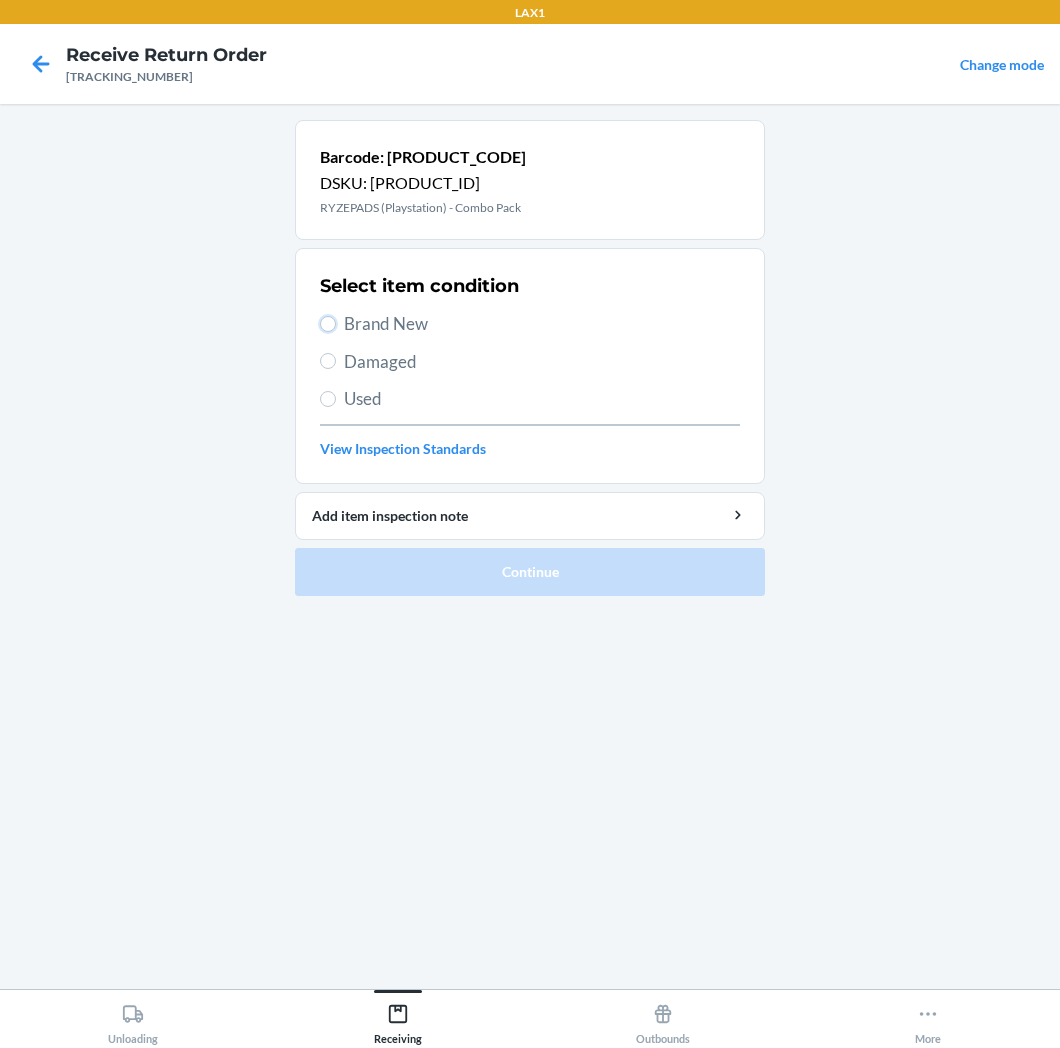 click on "Brand New" at bounding box center [328, 324] 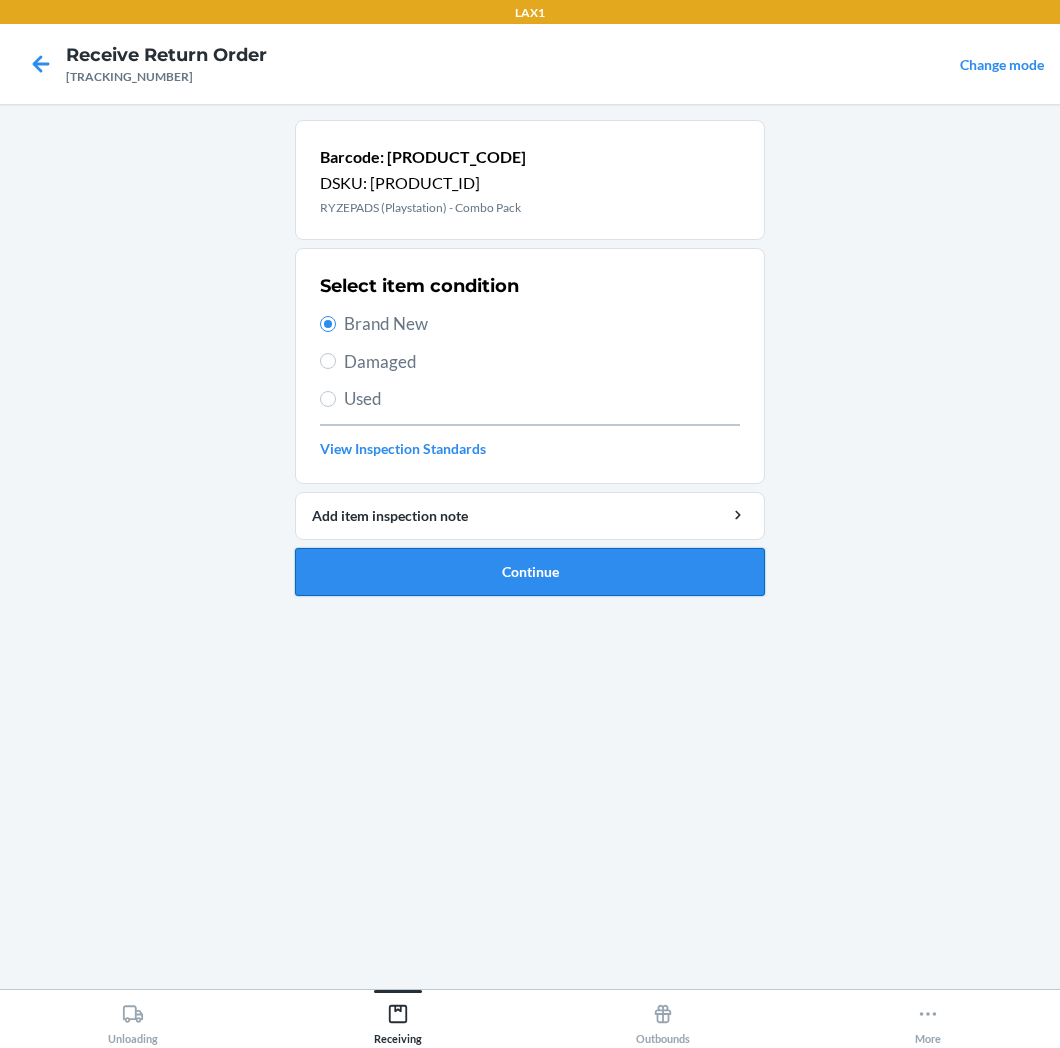 click on "Continue" at bounding box center [530, 572] 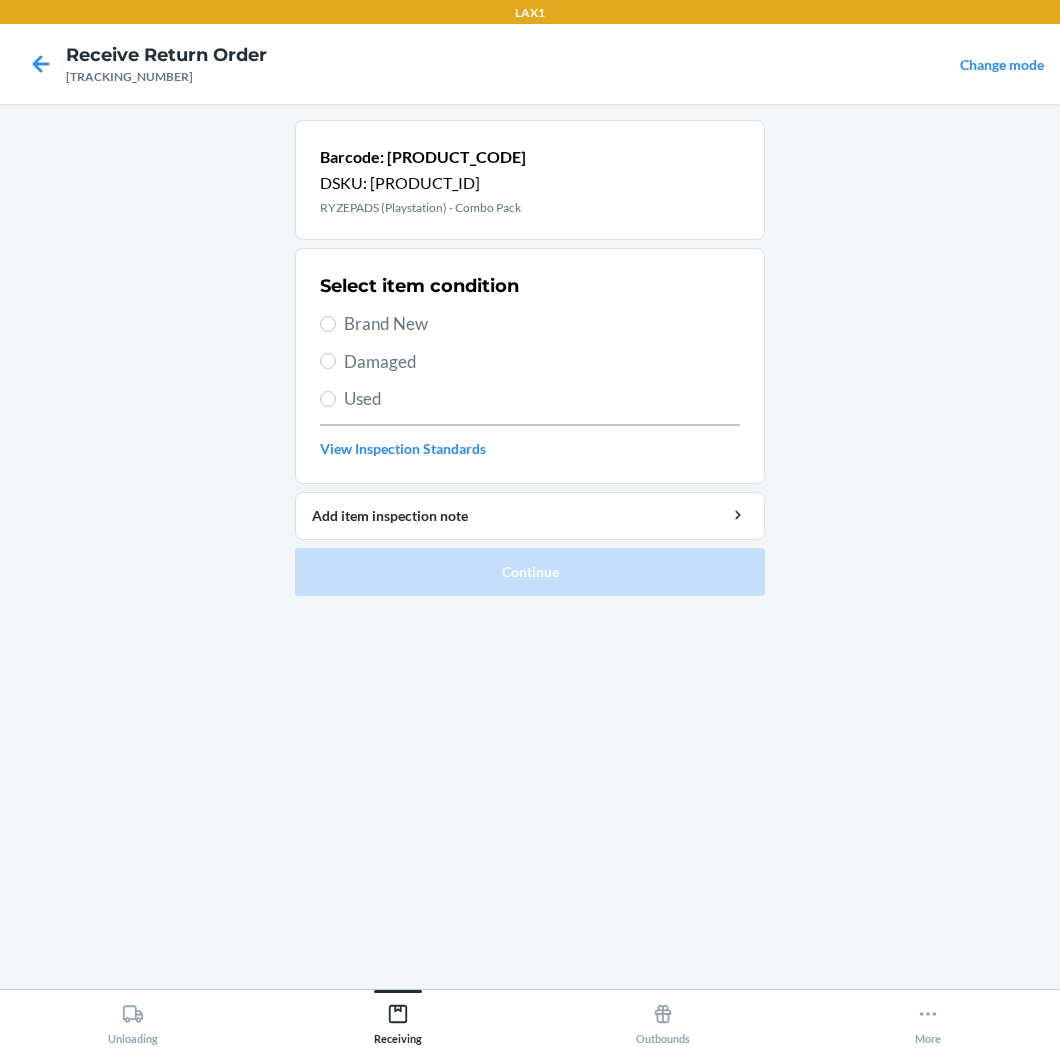 click on "Brand New" at bounding box center [542, 324] 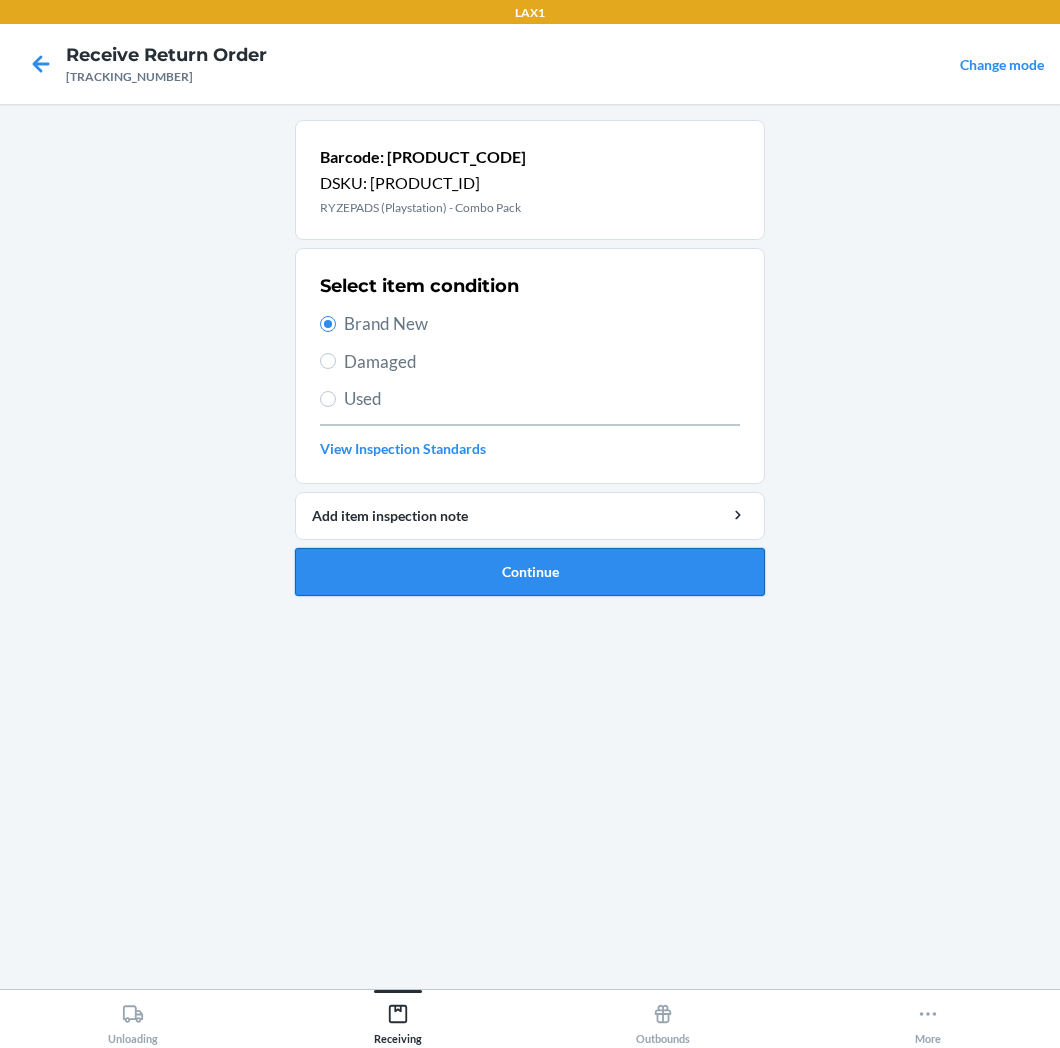click on "Continue" at bounding box center (530, 572) 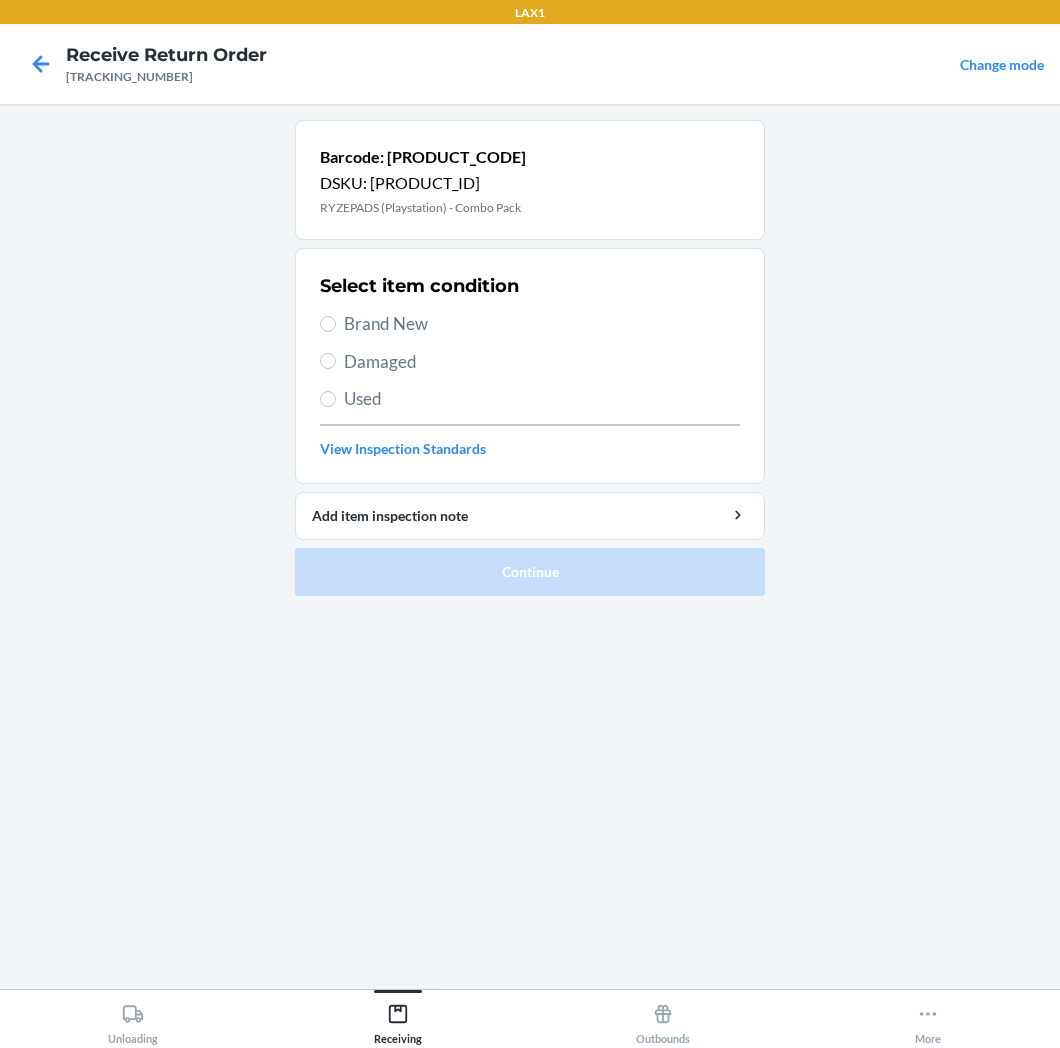 drag, startPoint x: 393, startPoint y: 330, endPoint x: 412, endPoint y: 345, distance: 24.207438 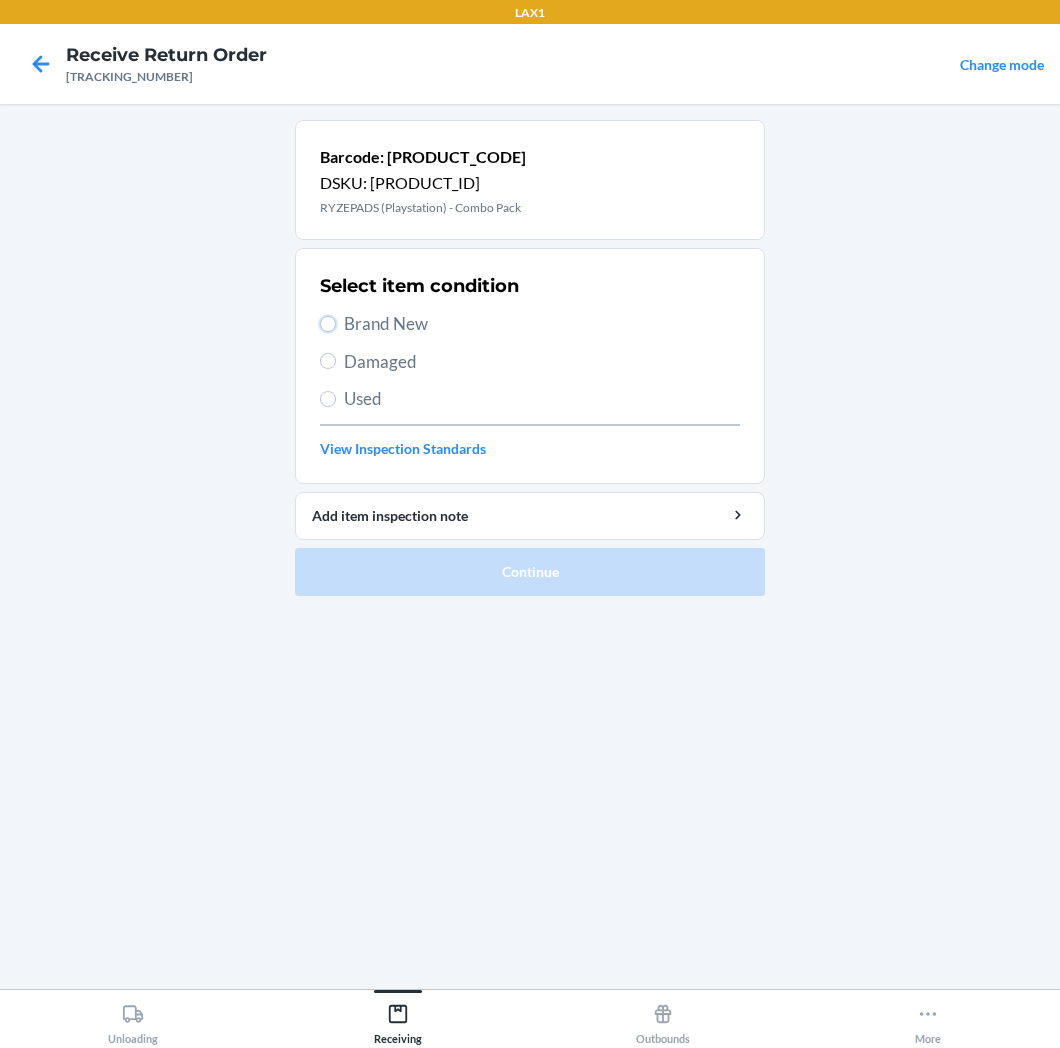 click on "Brand New" at bounding box center [328, 324] 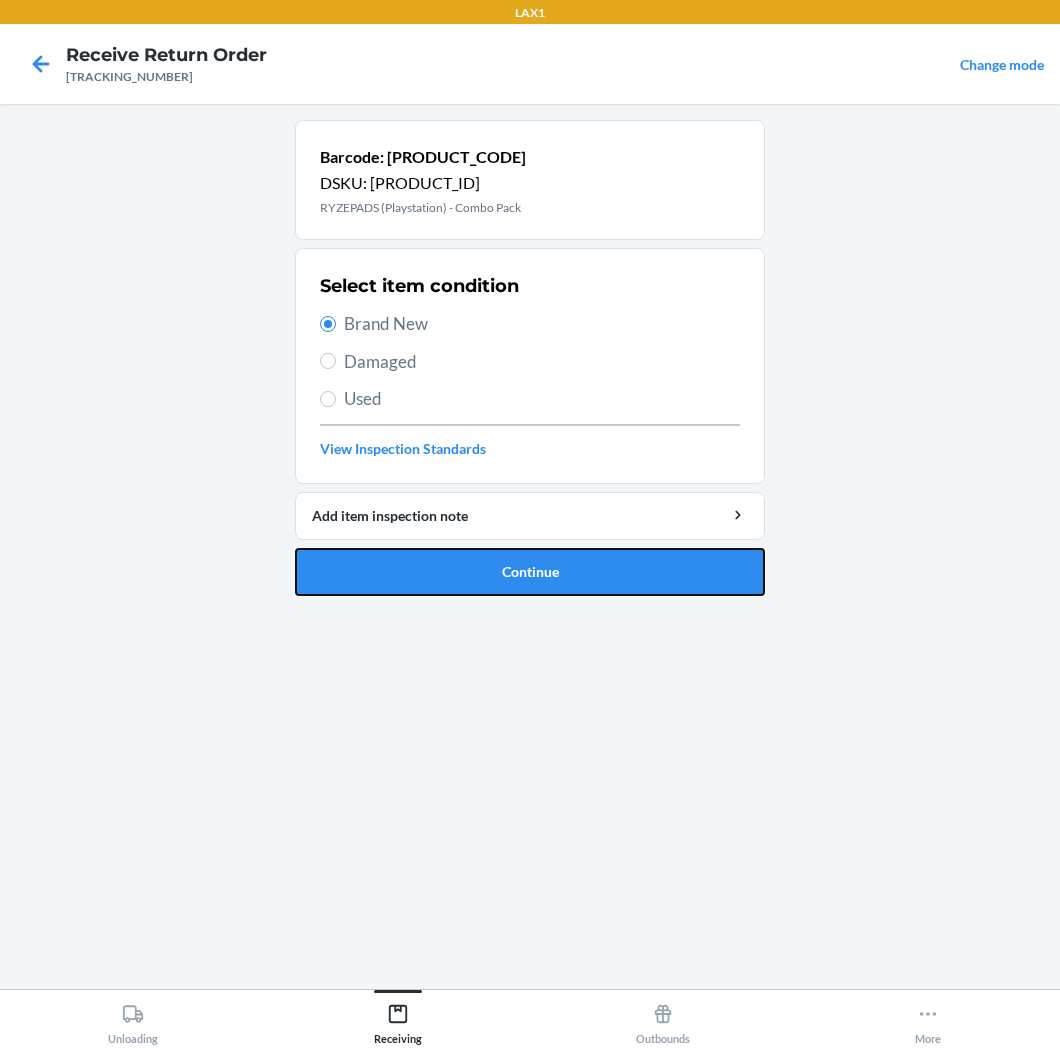 click on "Continue" at bounding box center [530, 572] 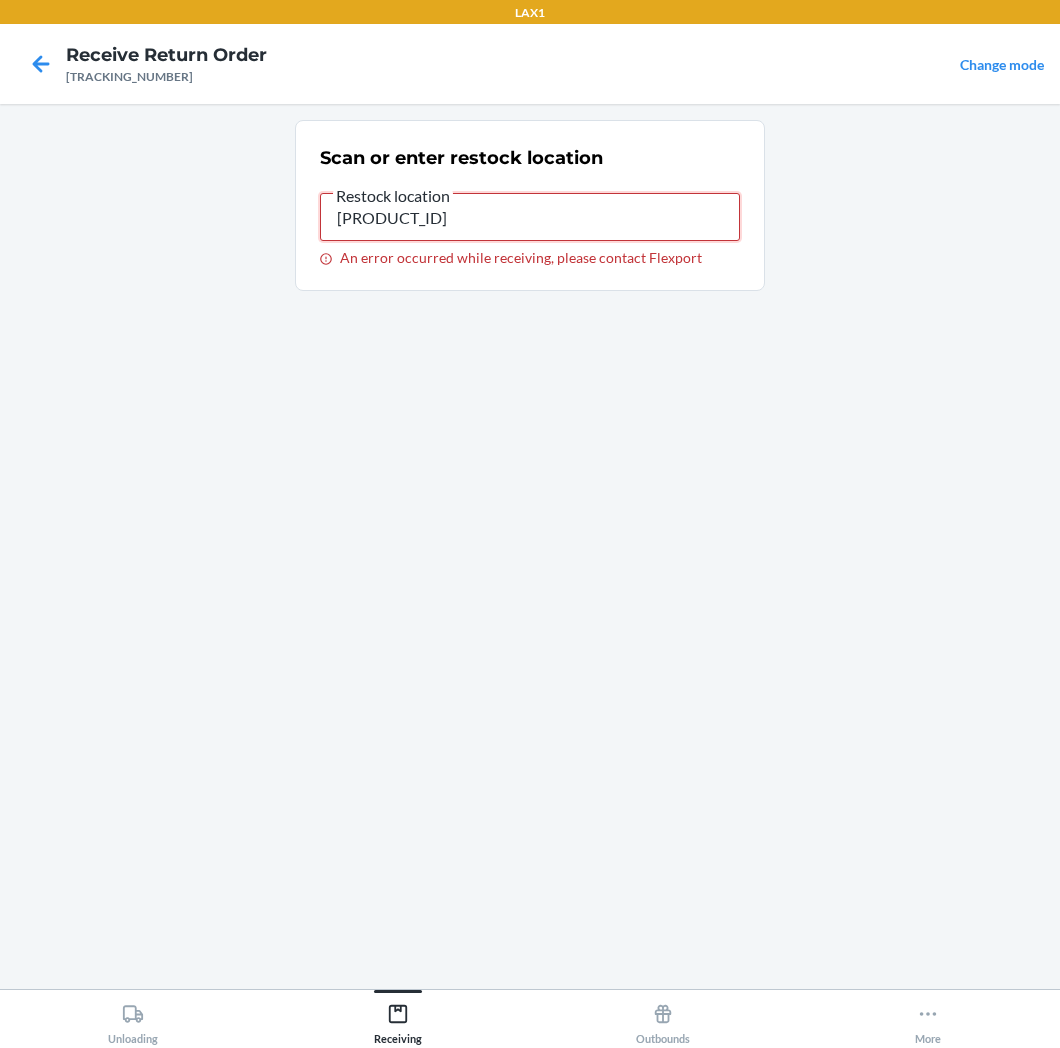 click on "[PRODUCT_ID]" at bounding box center [530, 217] 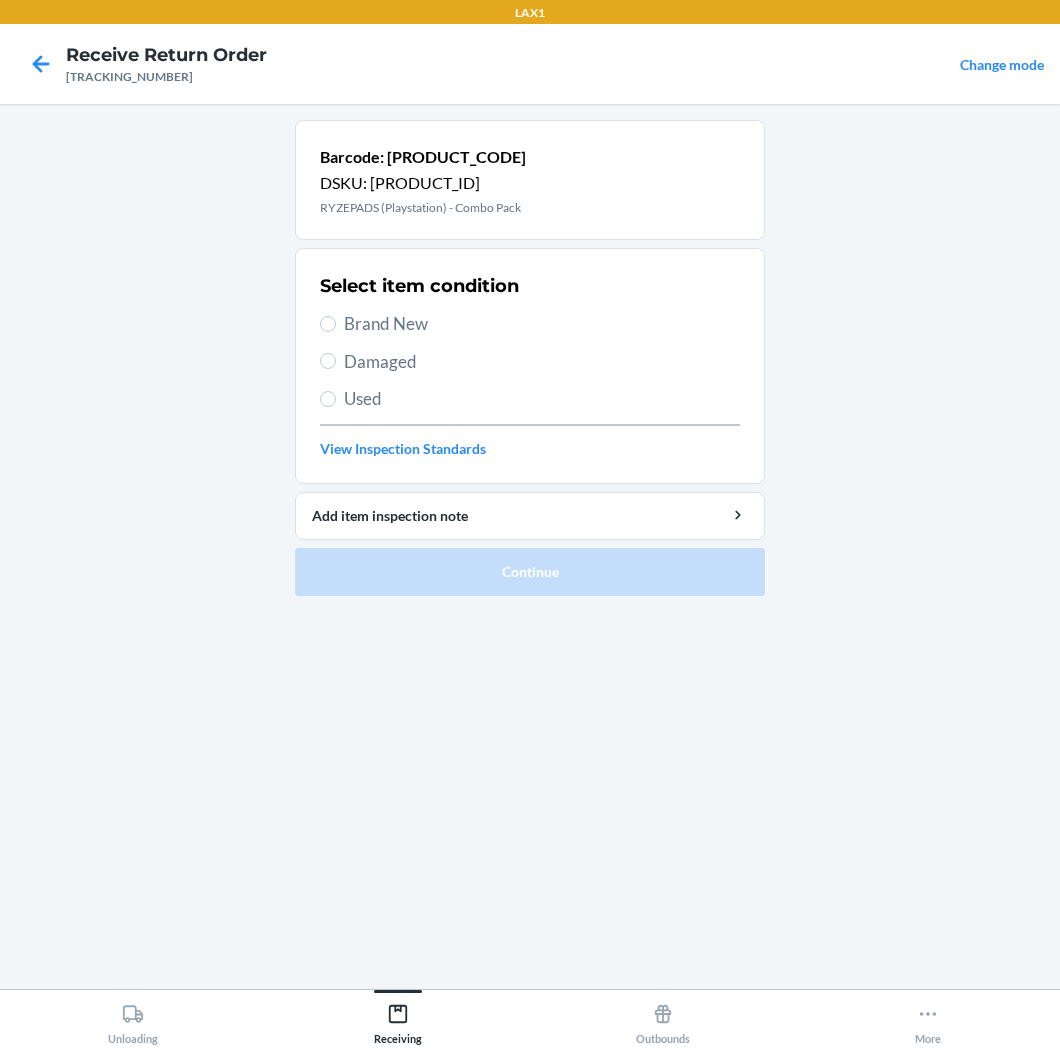 click on "Brand New" at bounding box center [542, 324] 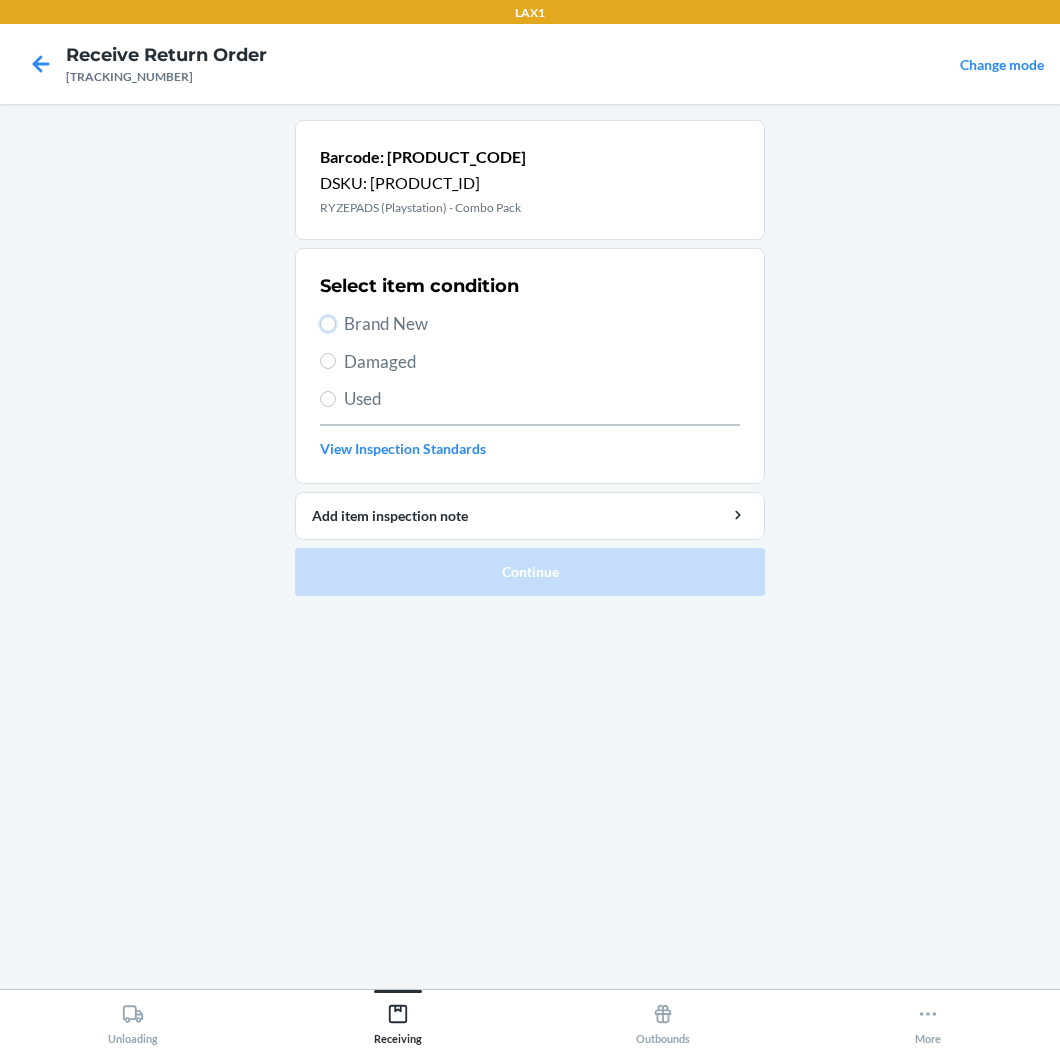 click on "Brand New" at bounding box center [328, 324] 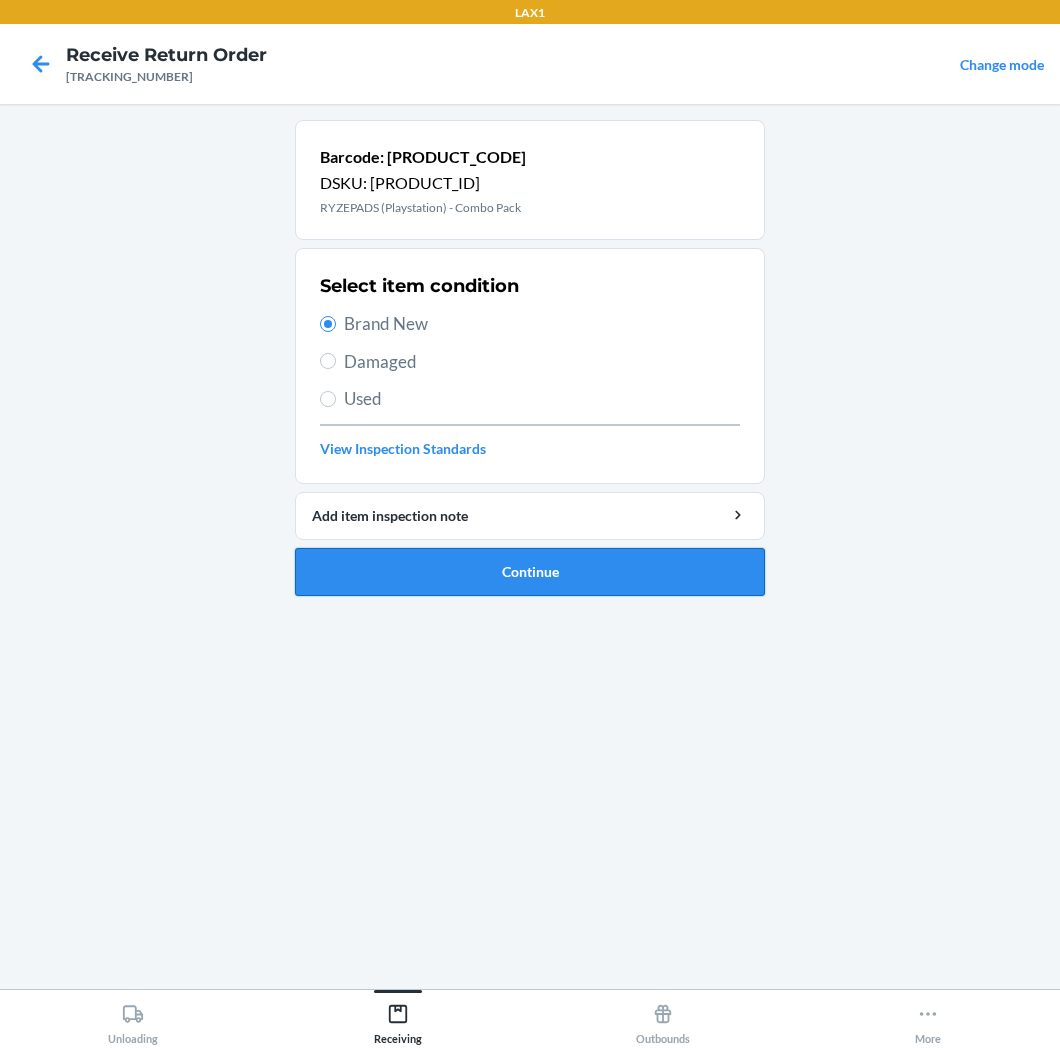 click on "Continue" at bounding box center [530, 572] 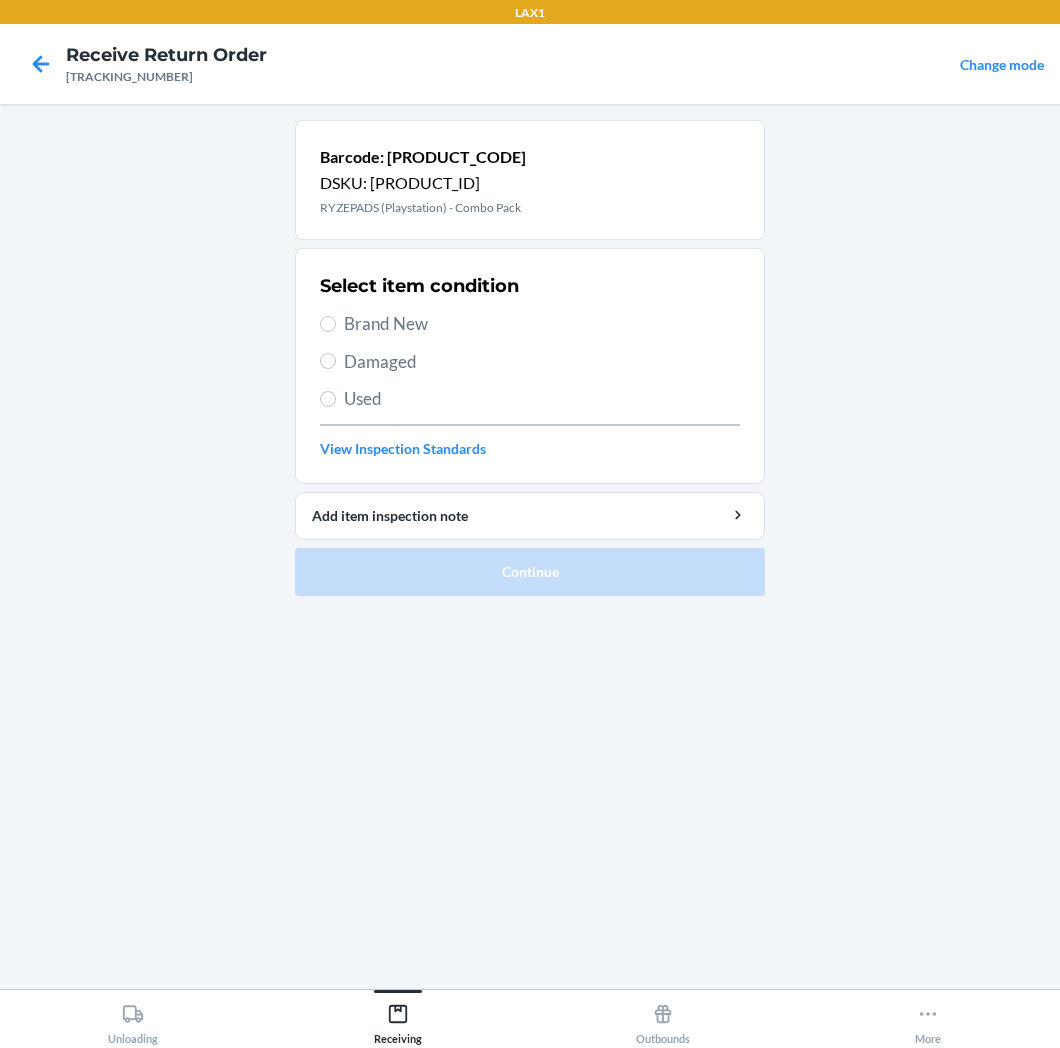 click on "Brand New" at bounding box center (542, 324) 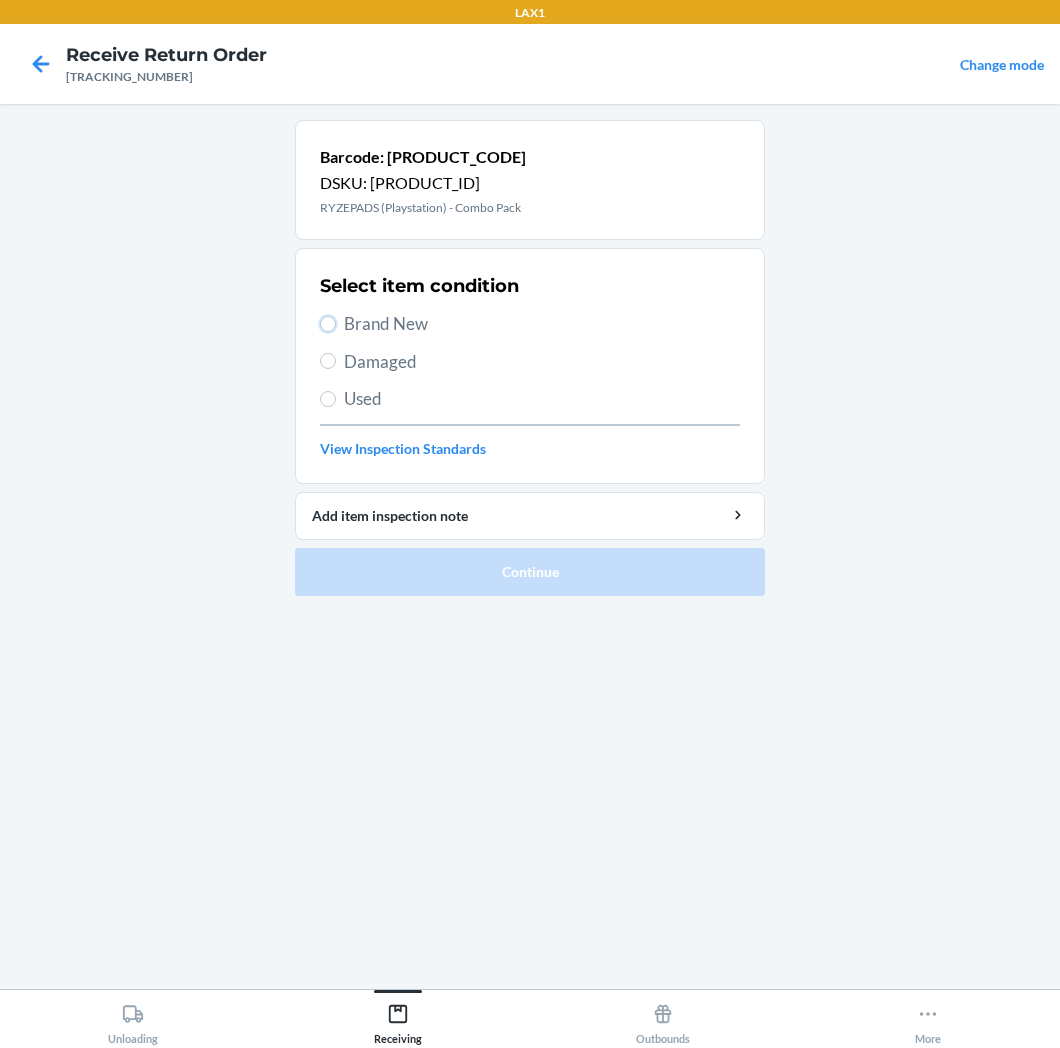 click on "Brand New" at bounding box center [328, 324] 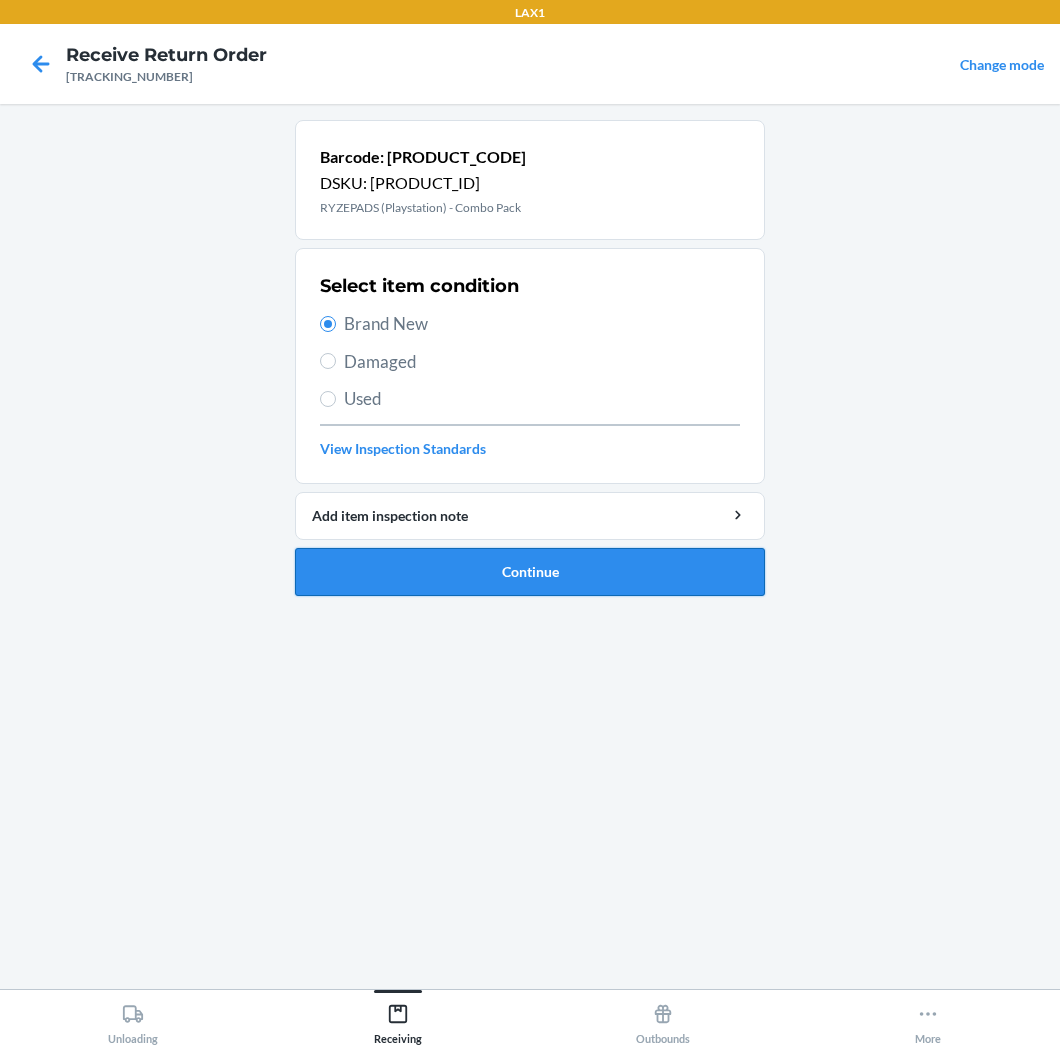 click on "Continue" at bounding box center [530, 572] 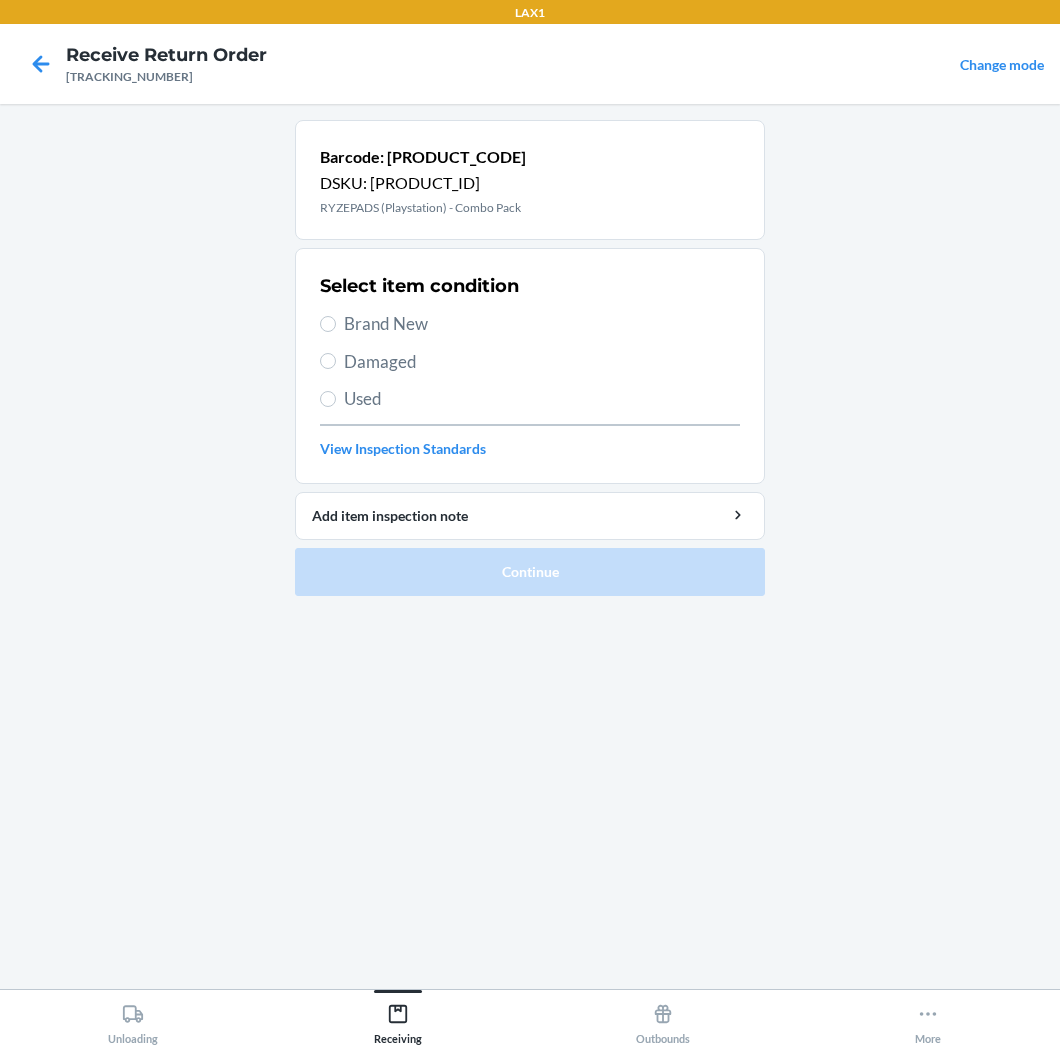 click on "Brand New" at bounding box center (542, 324) 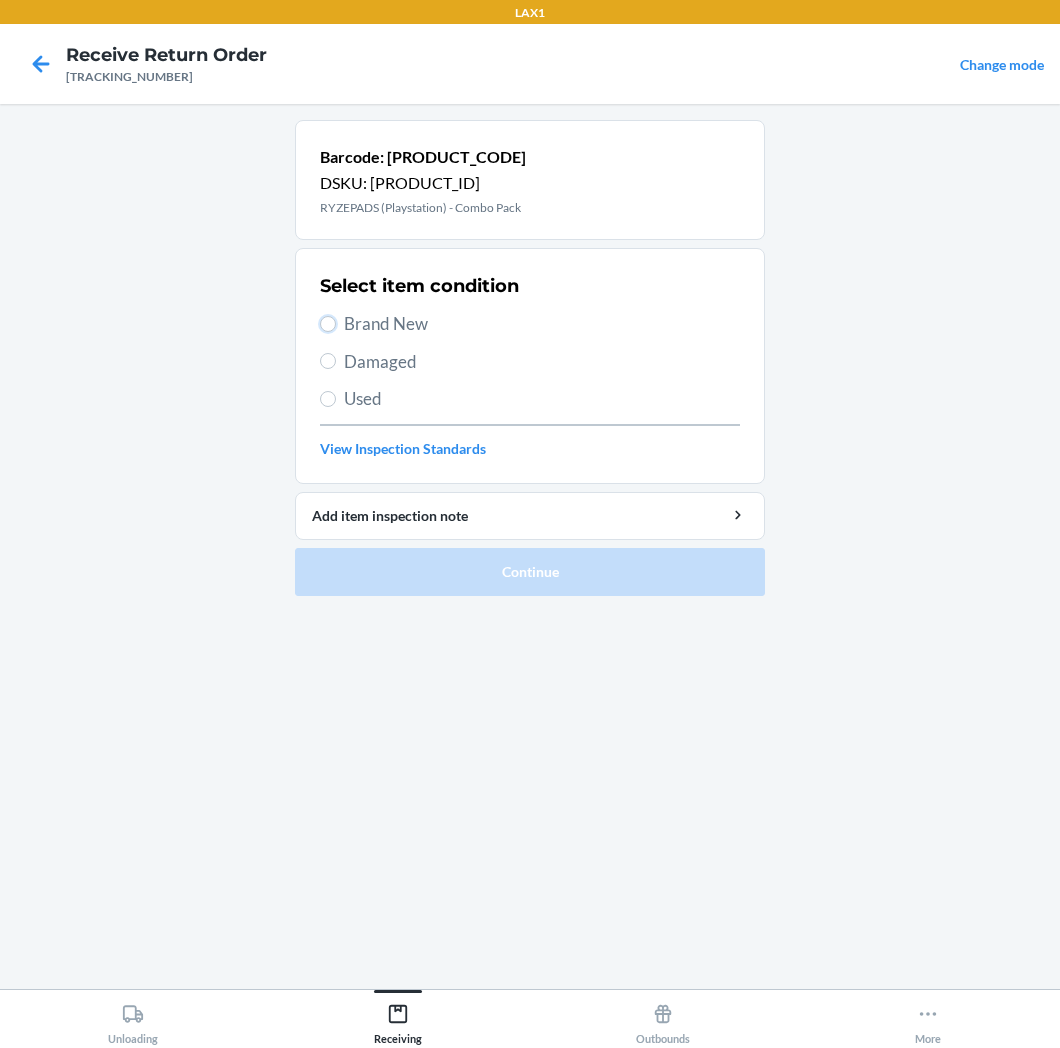 click on "Brand New" at bounding box center (328, 324) 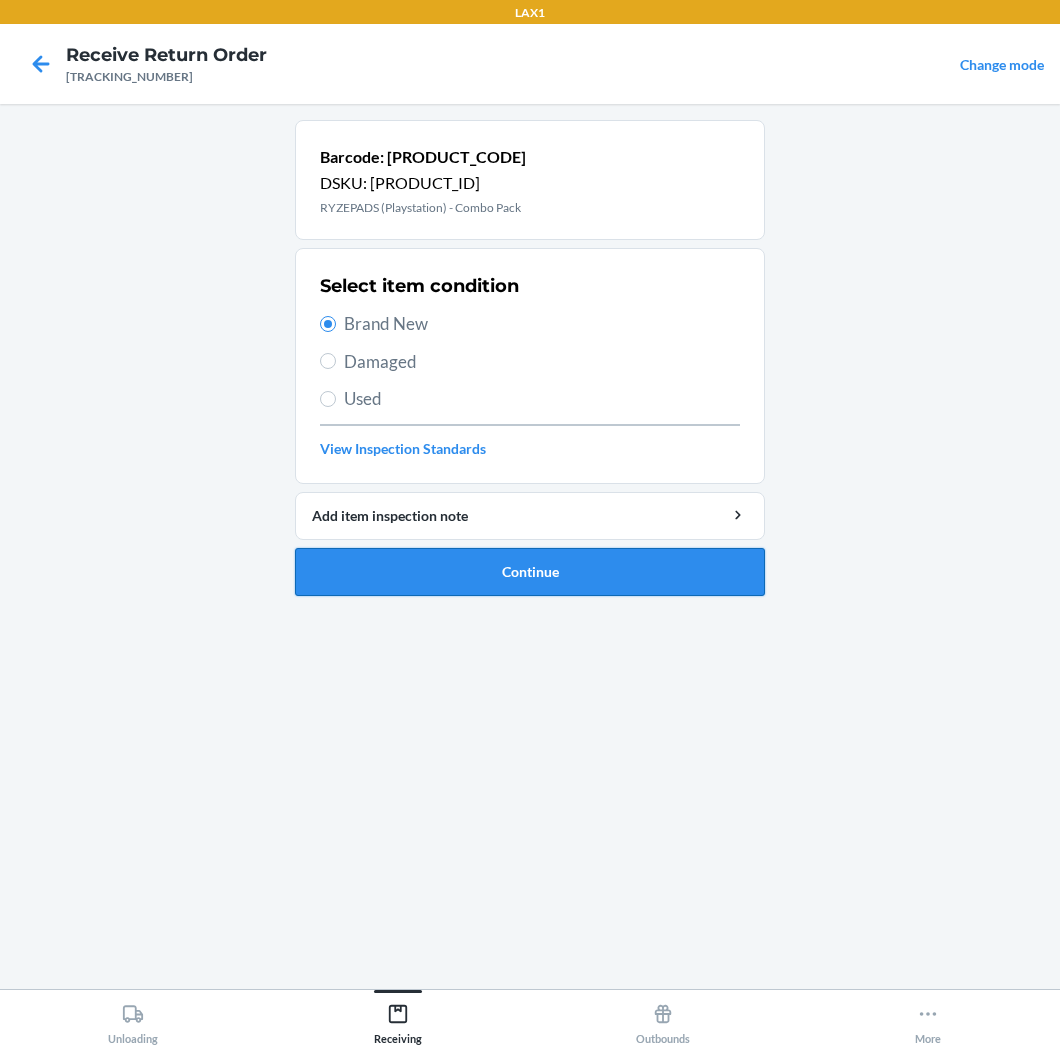 click on "Continue" at bounding box center [530, 572] 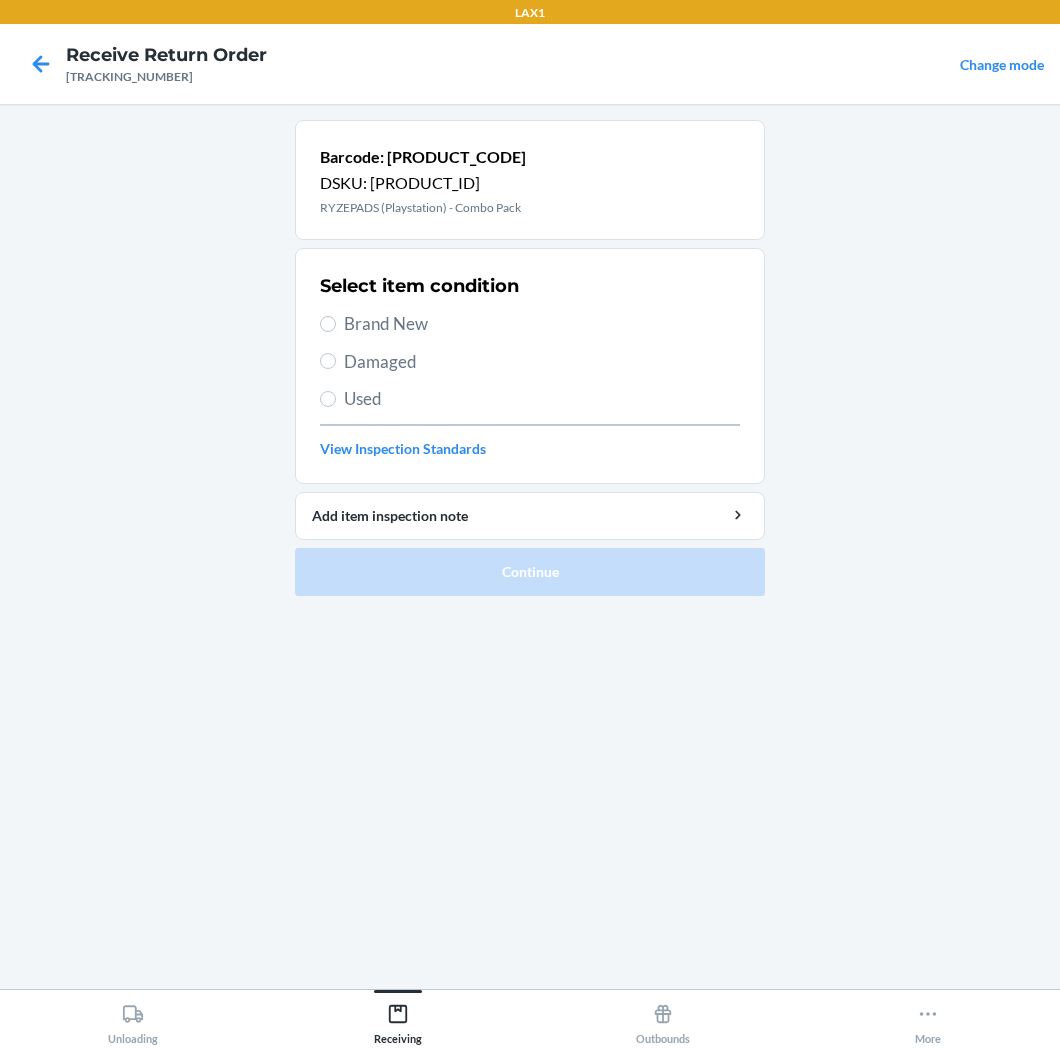 click on "Brand New" at bounding box center (542, 324) 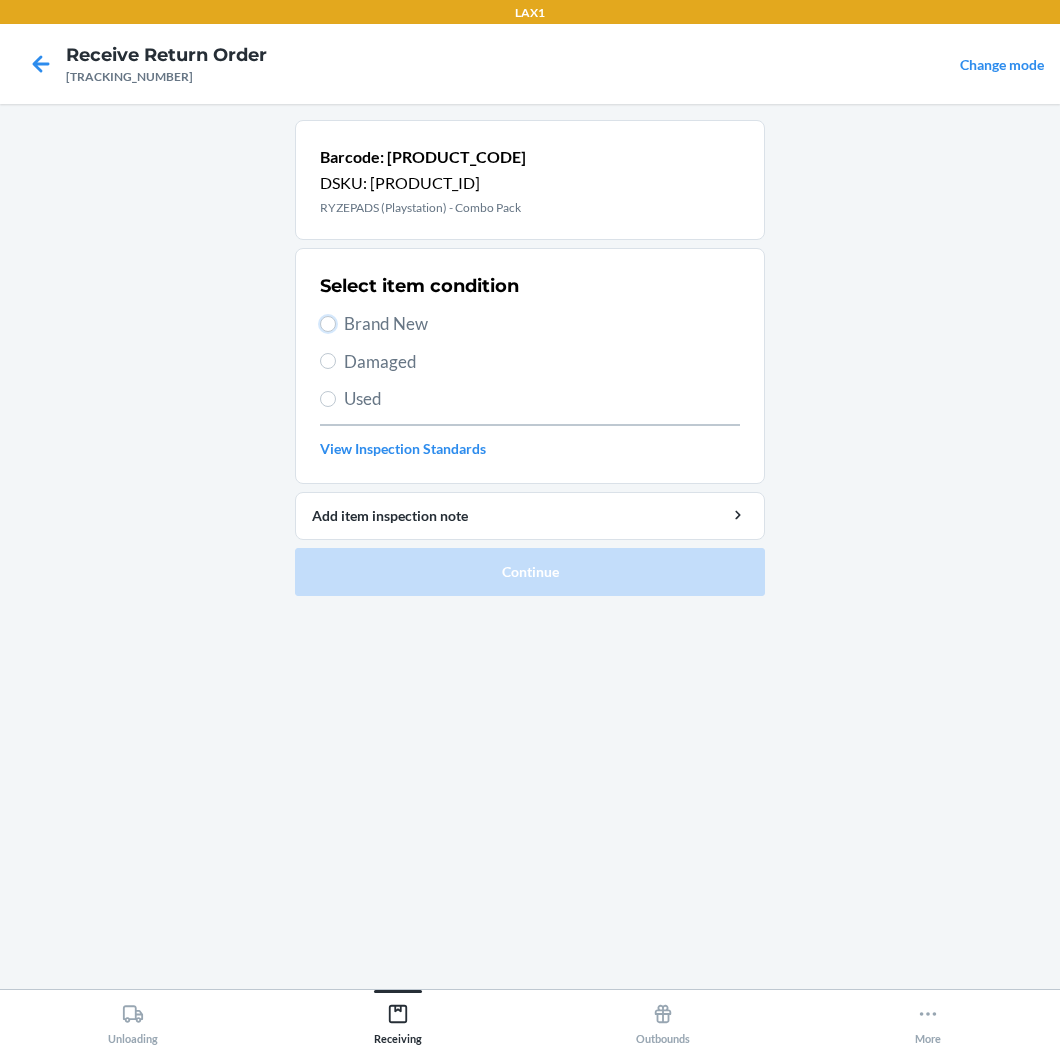 click on "Brand New" at bounding box center (328, 324) 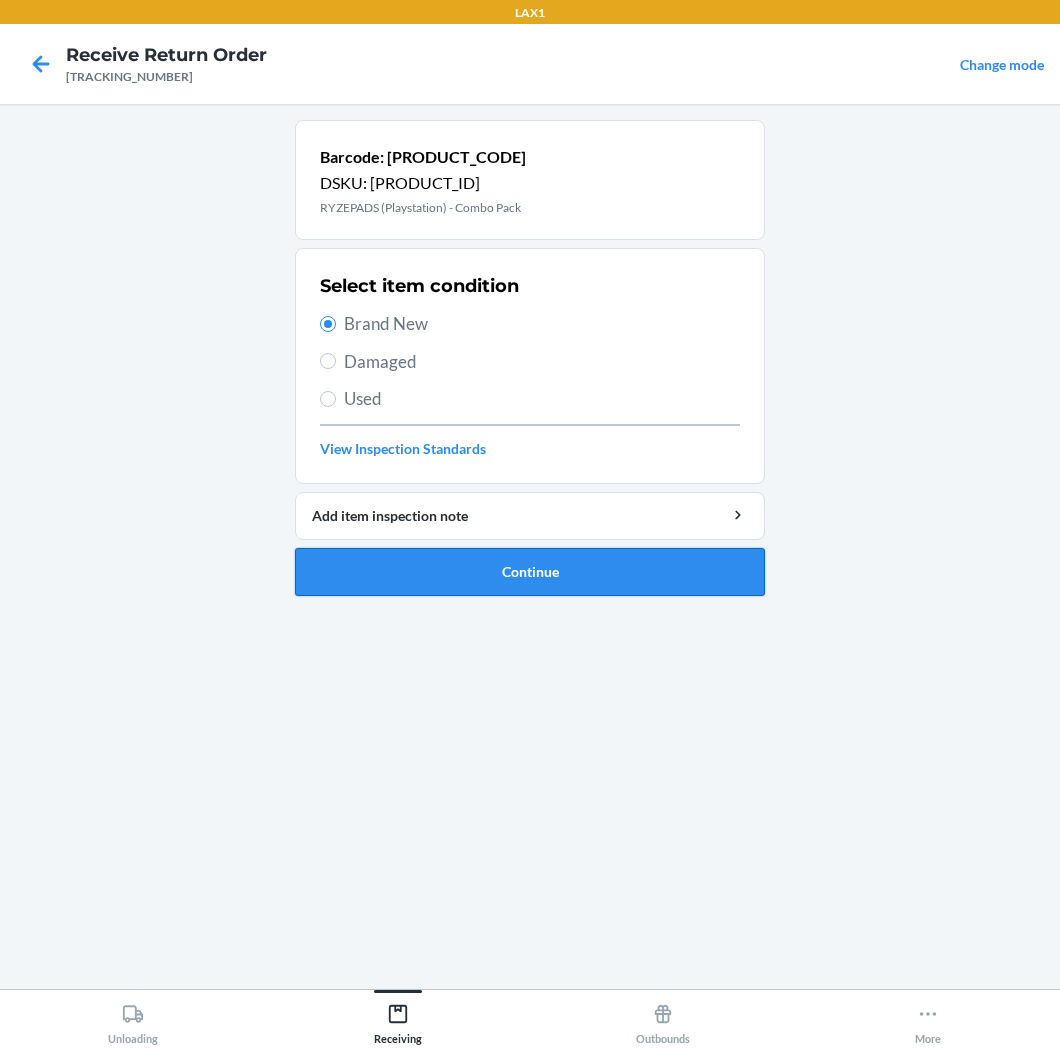 click on "Continue" at bounding box center [530, 572] 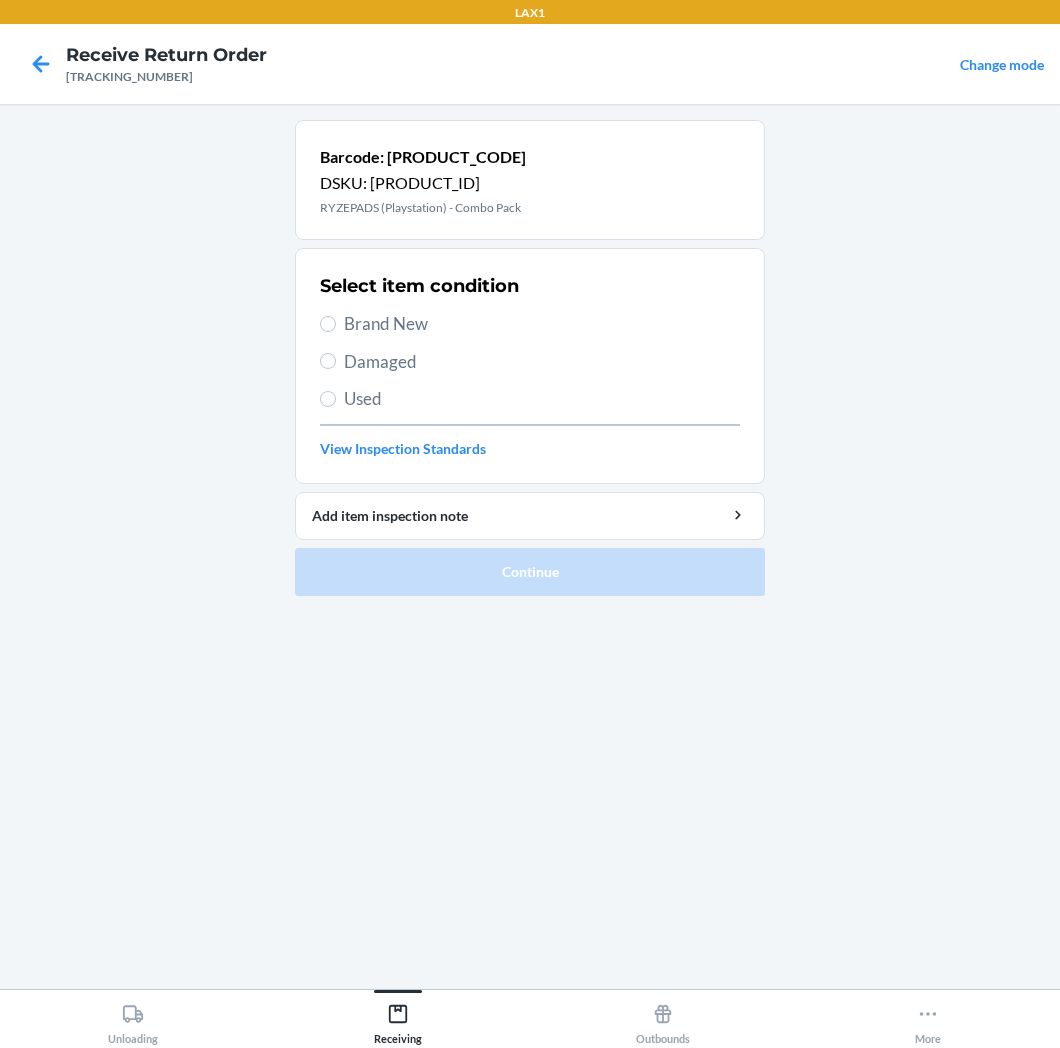 click on "Brand New" at bounding box center (542, 324) 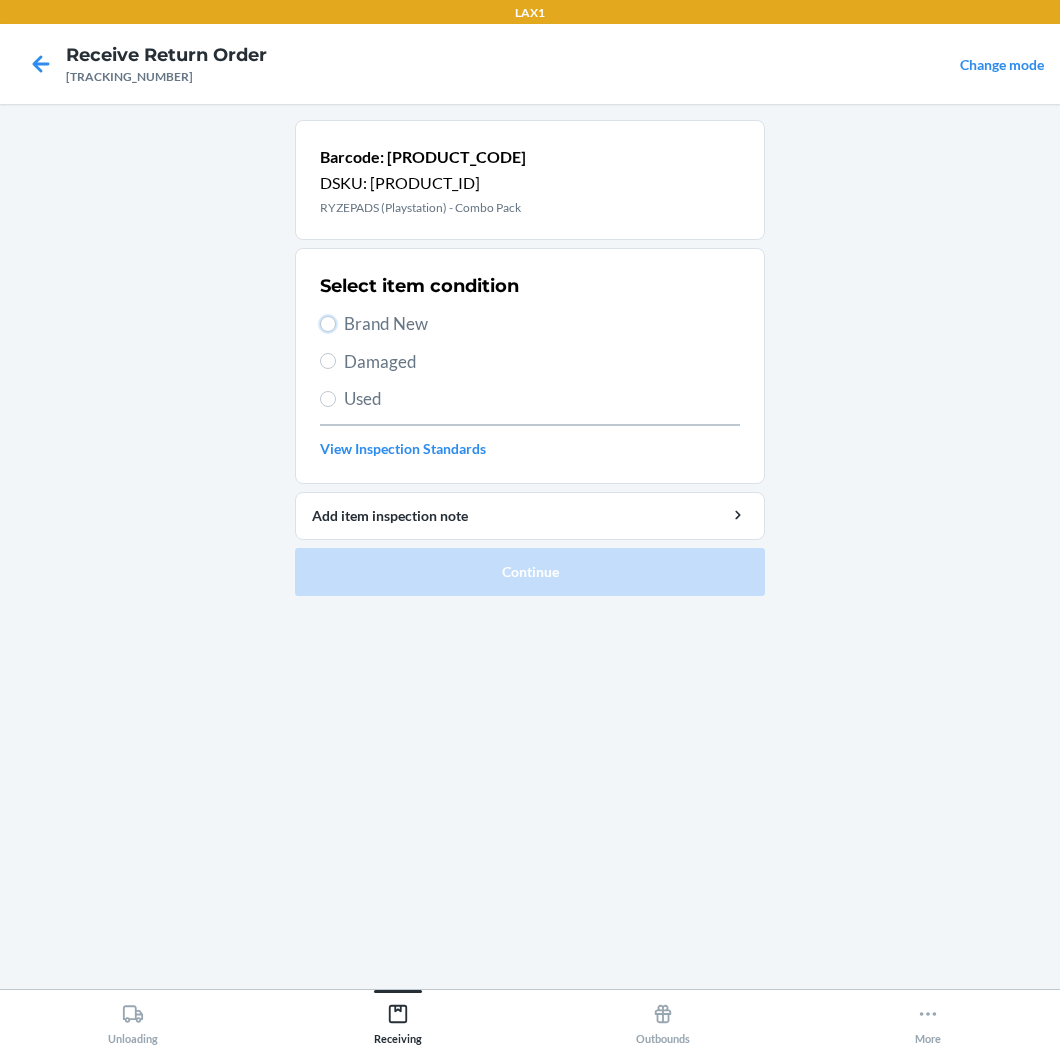 click on "Brand New" at bounding box center [328, 324] 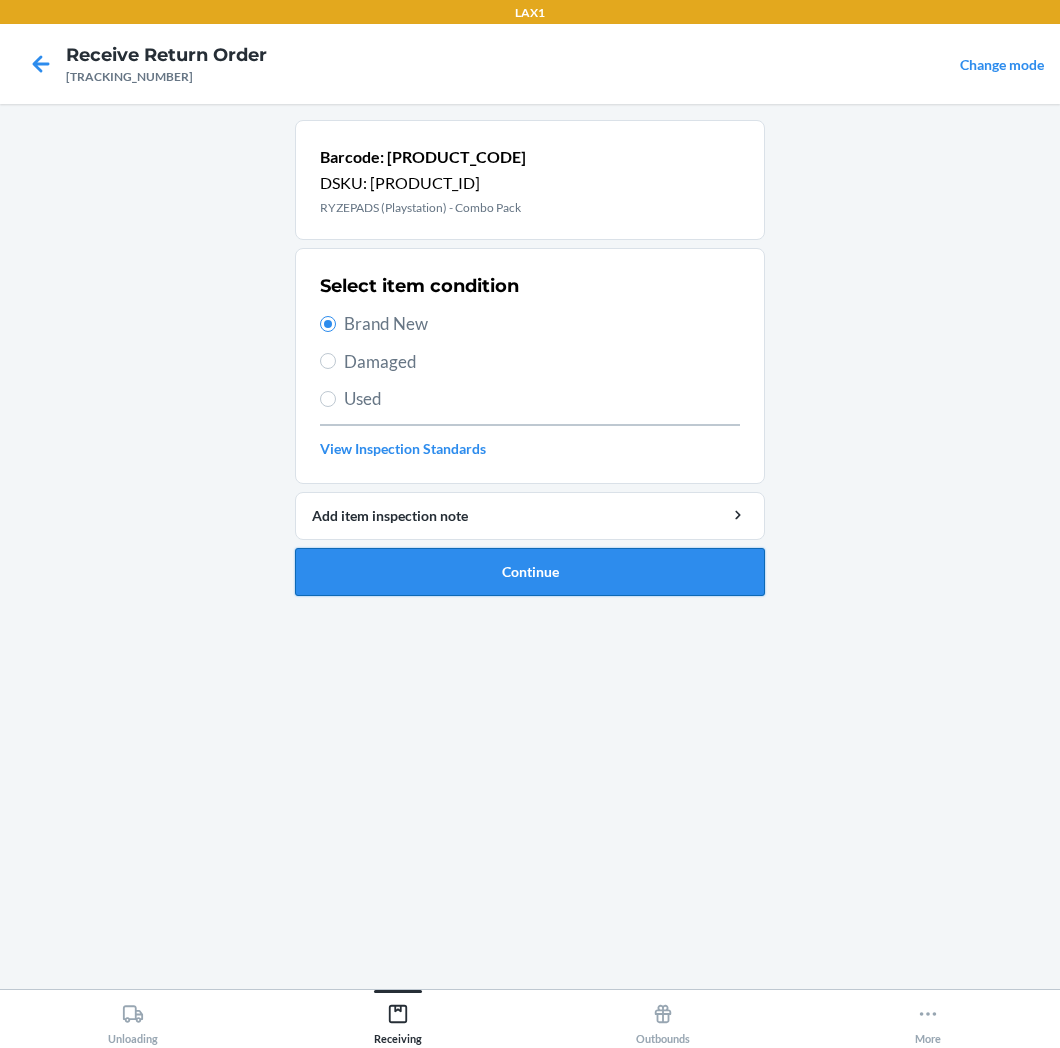 click on "Continue" at bounding box center [530, 572] 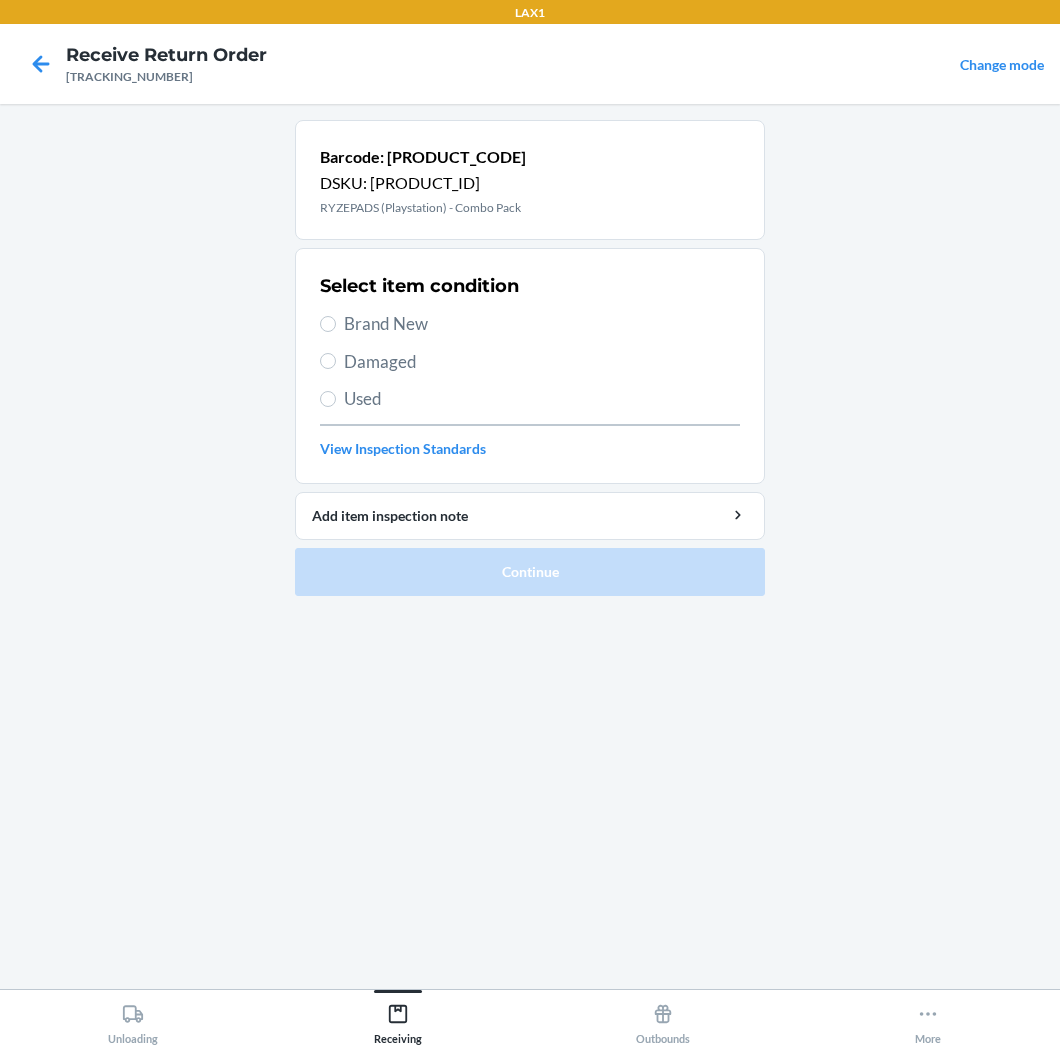 click on "Brand New" at bounding box center (542, 324) 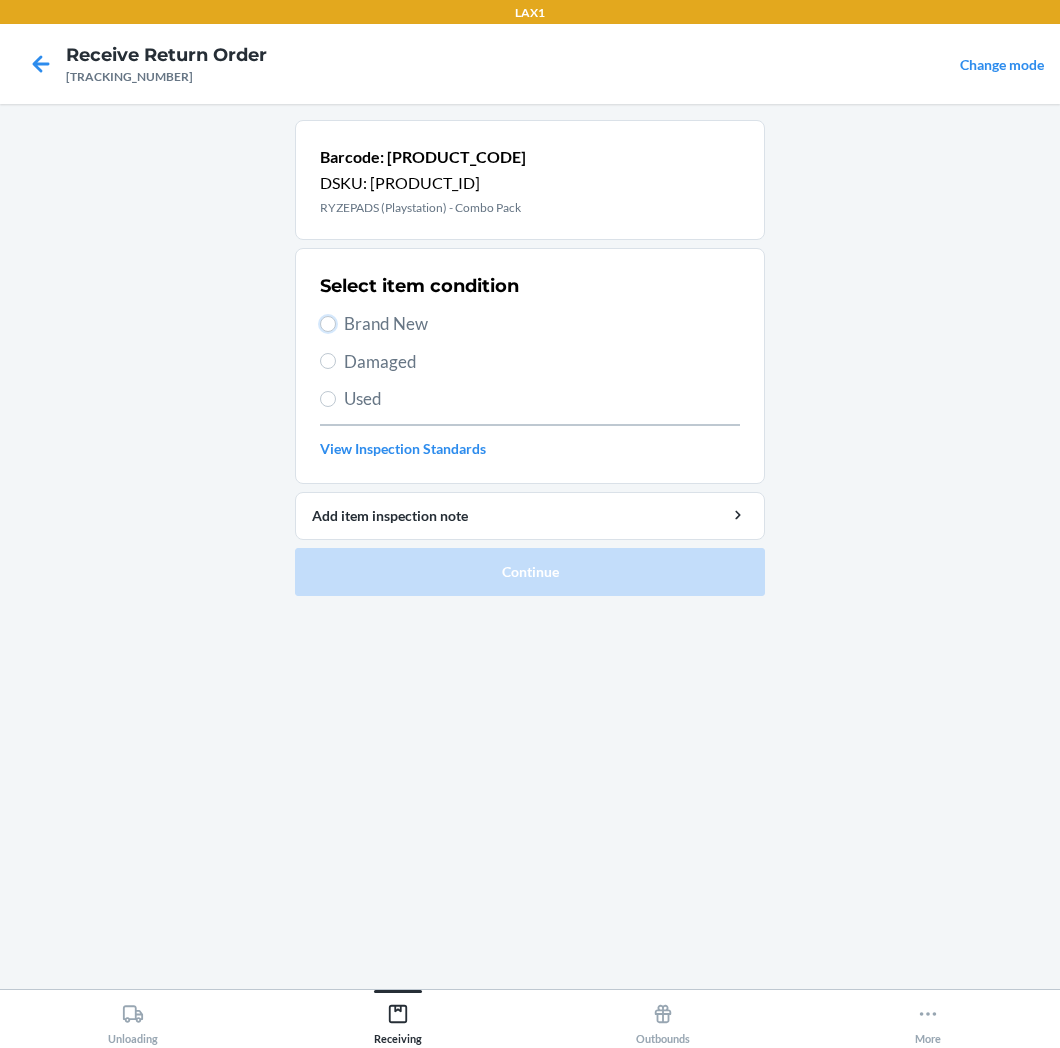 click on "Brand New" at bounding box center [328, 324] 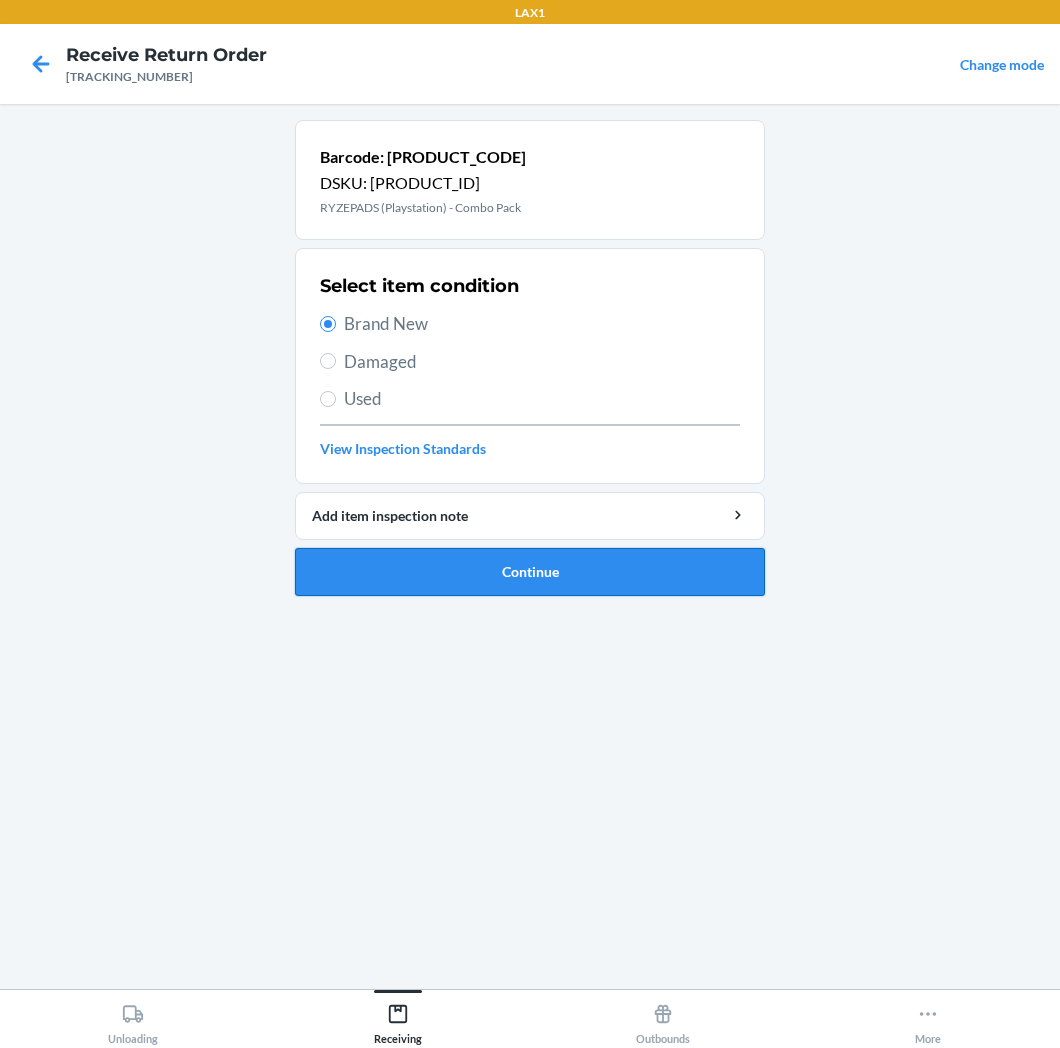 click on "Continue" at bounding box center [530, 572] 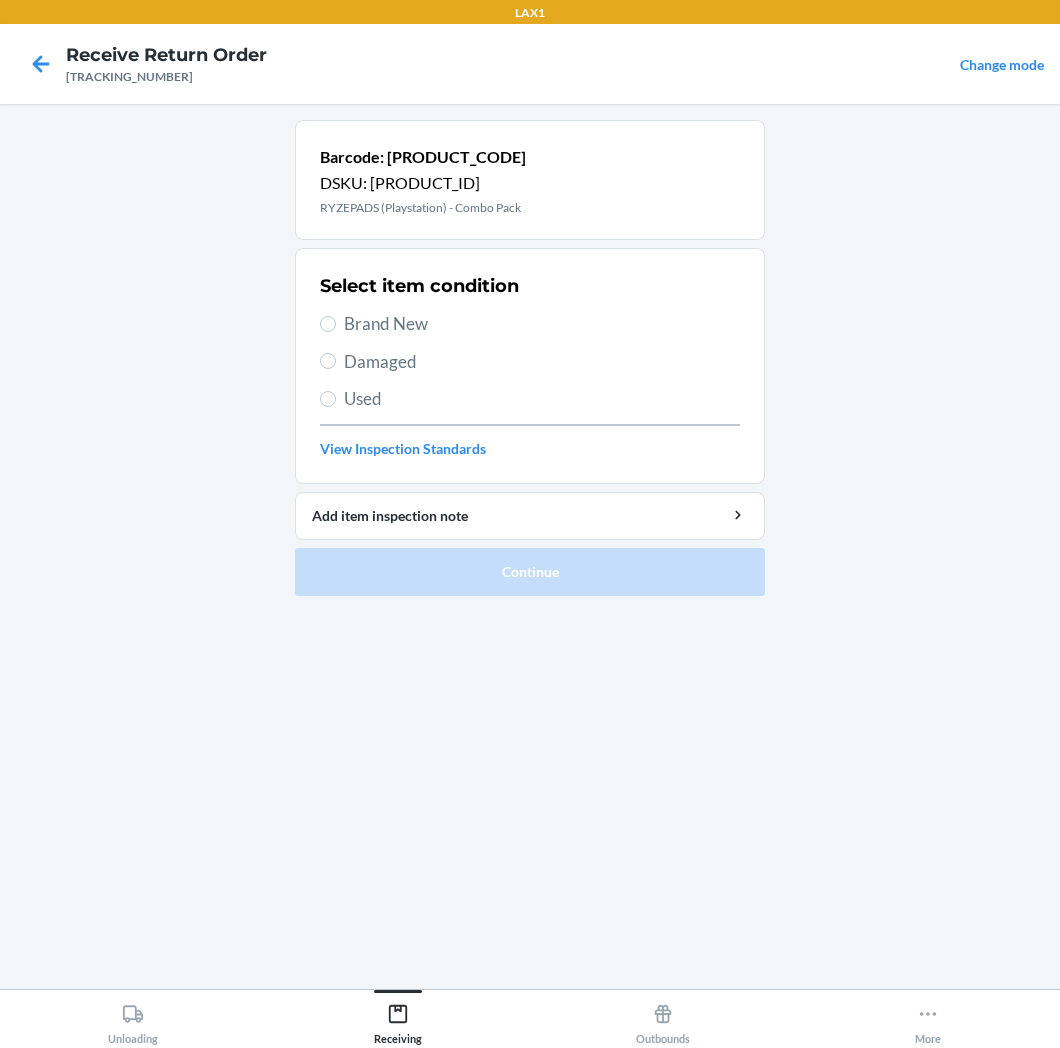 click on "Brand New" at bounding box center (542, 324) 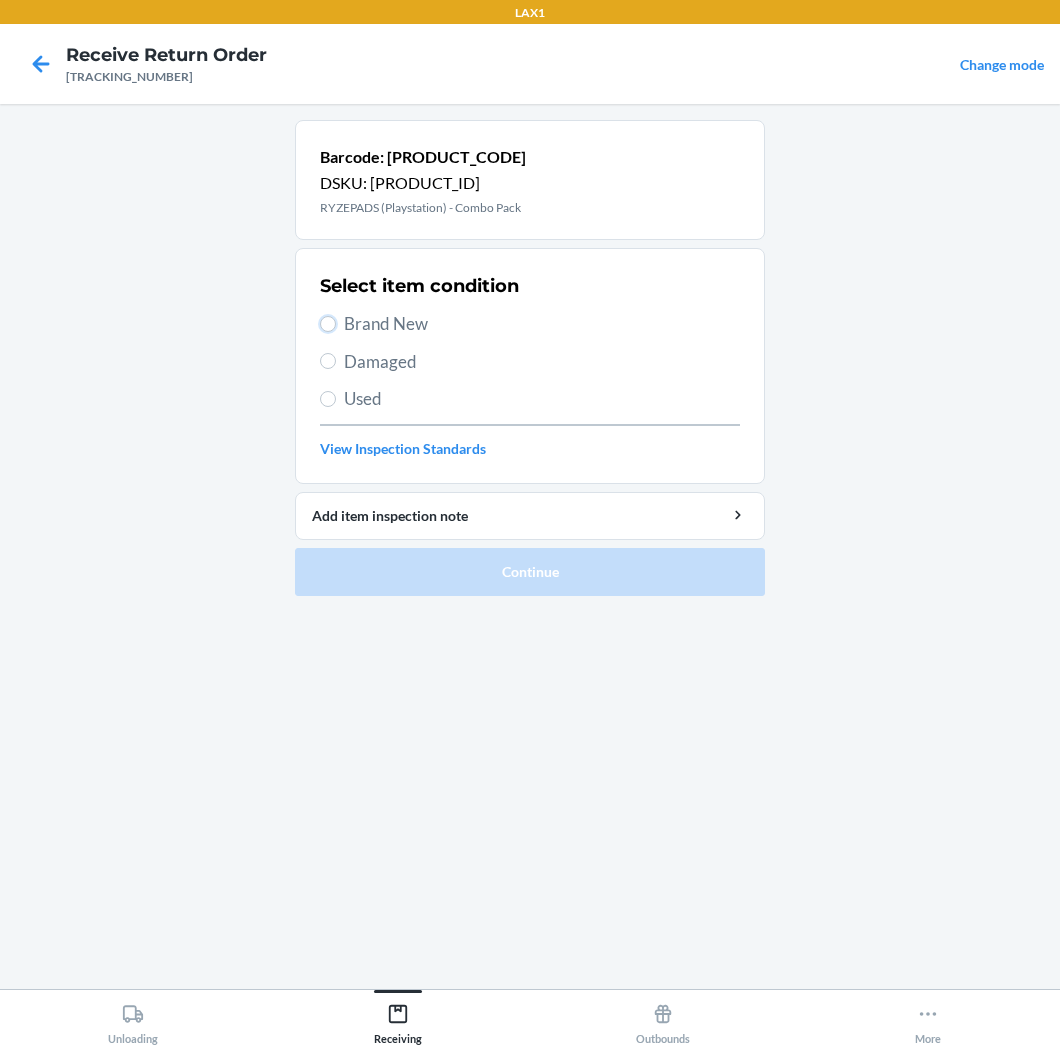 click on "Brand New" at bounding box center (328, 324) 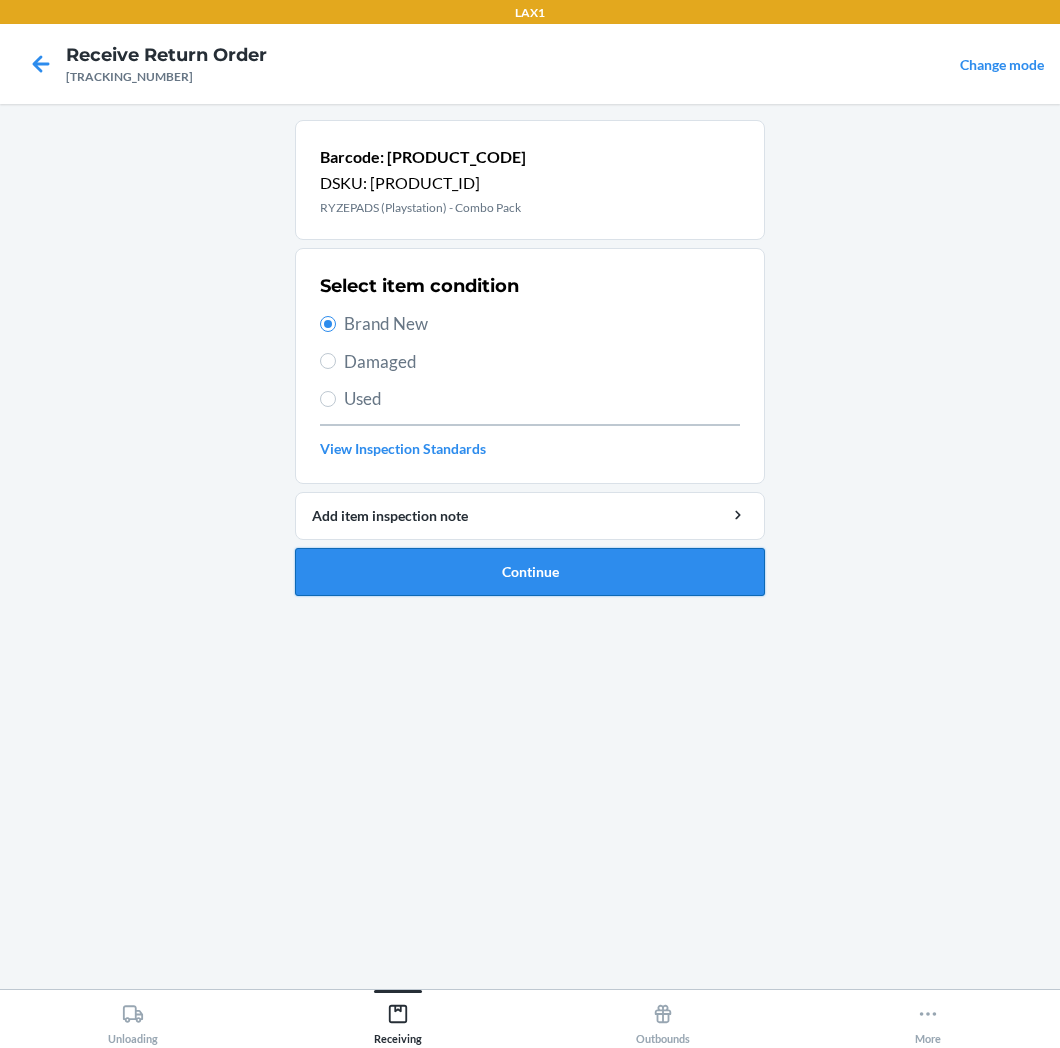 click on "Continue" at bounding box center [530, 572] 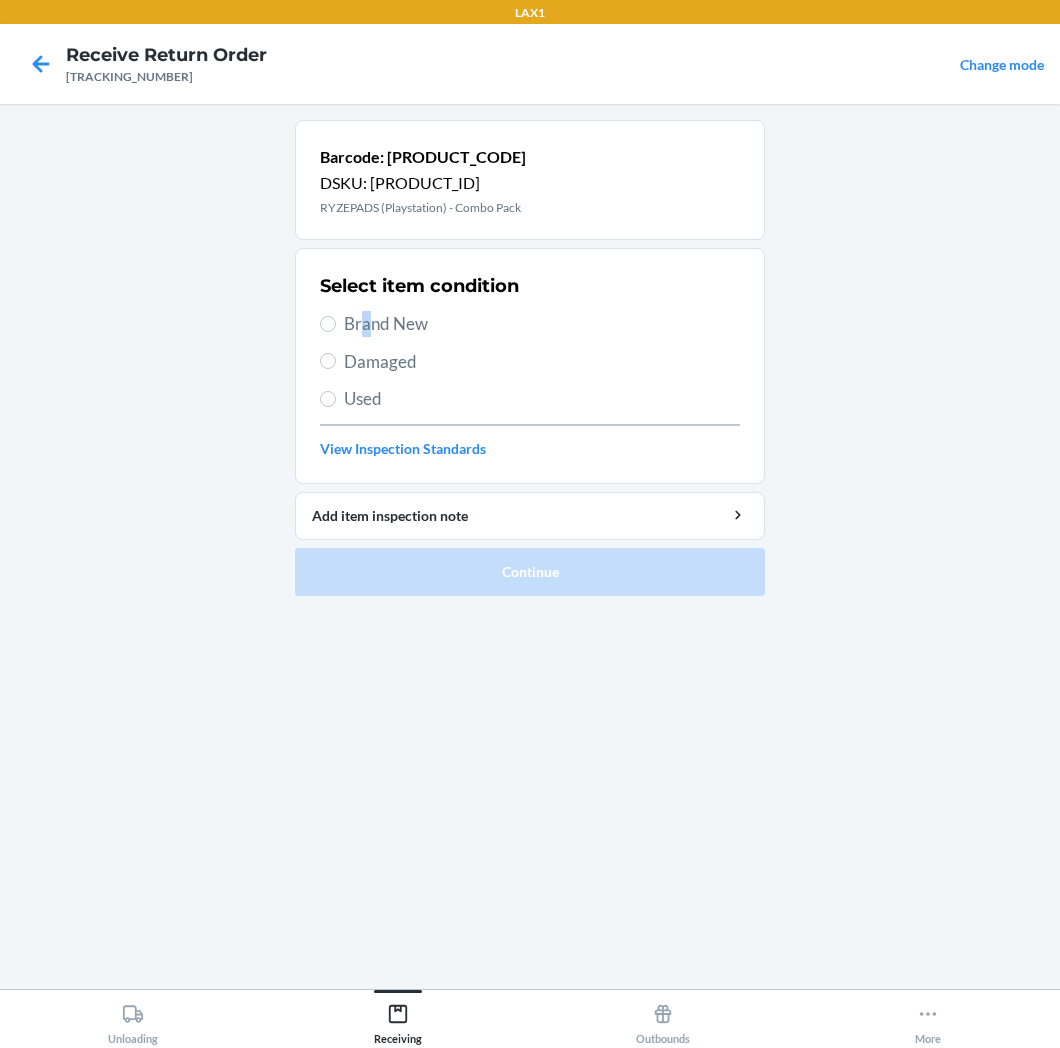 click on "Brand New" at bounding box center [542, 324] 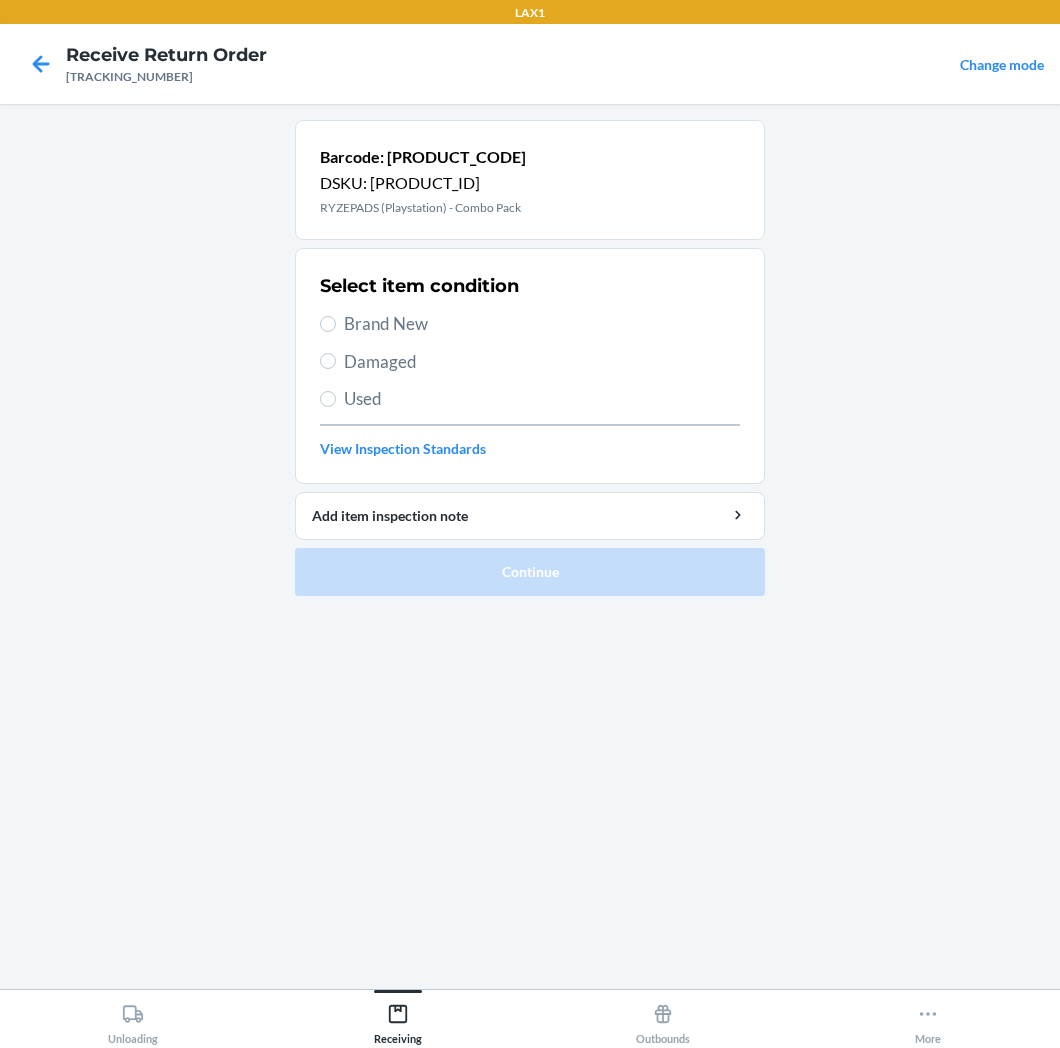 click on "Brand New" at bounding box center (542, 324) 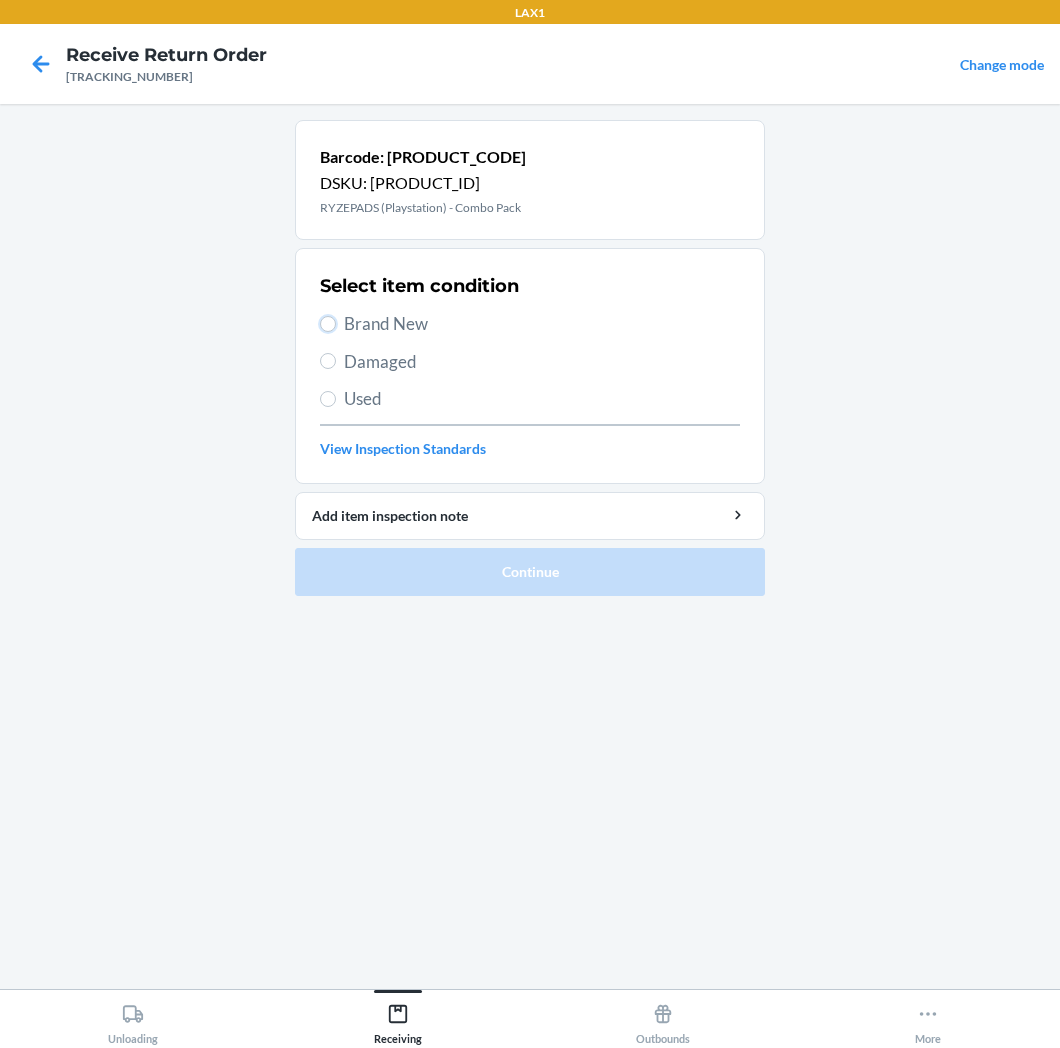 click on "Brand New" at bounding box center (328, 324) 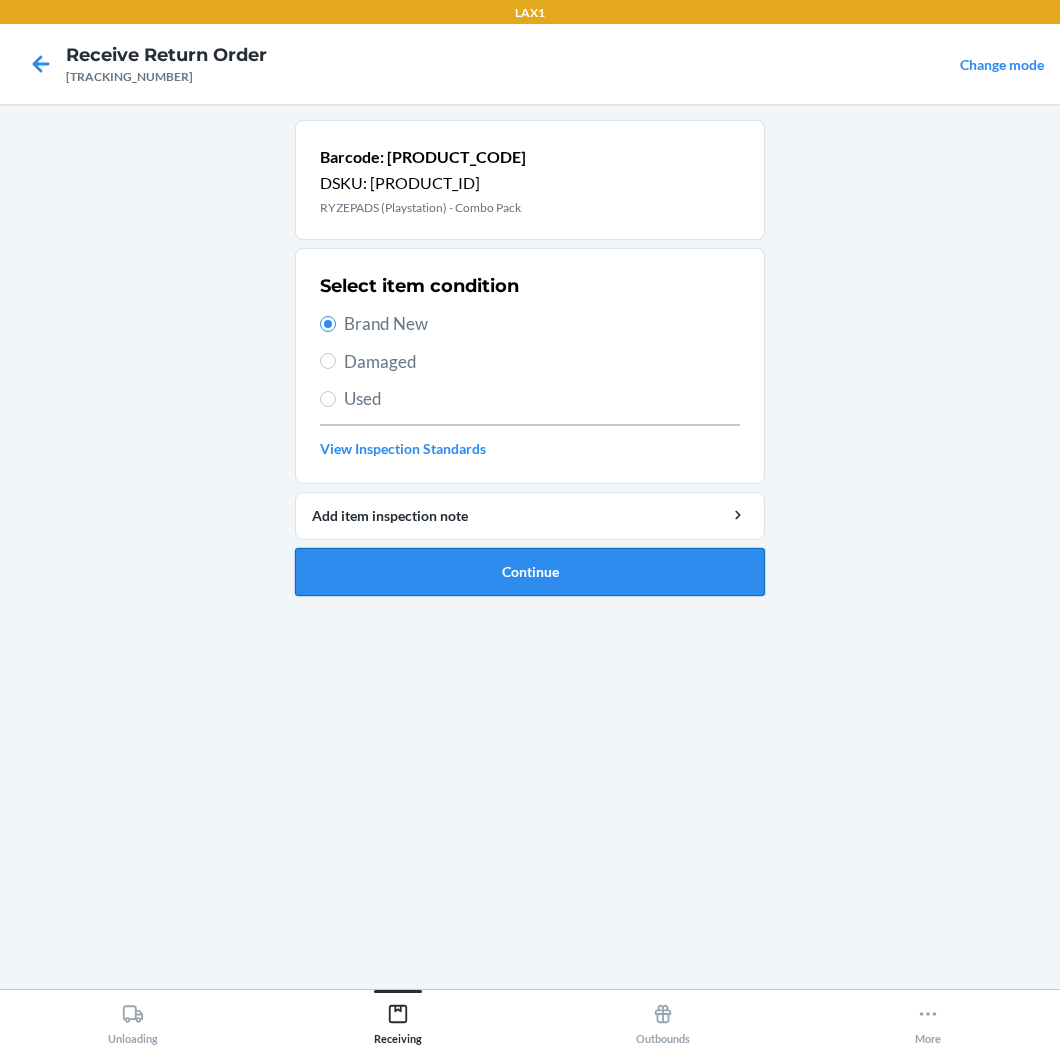 click on "Continue" at bounding box center (530, 572) 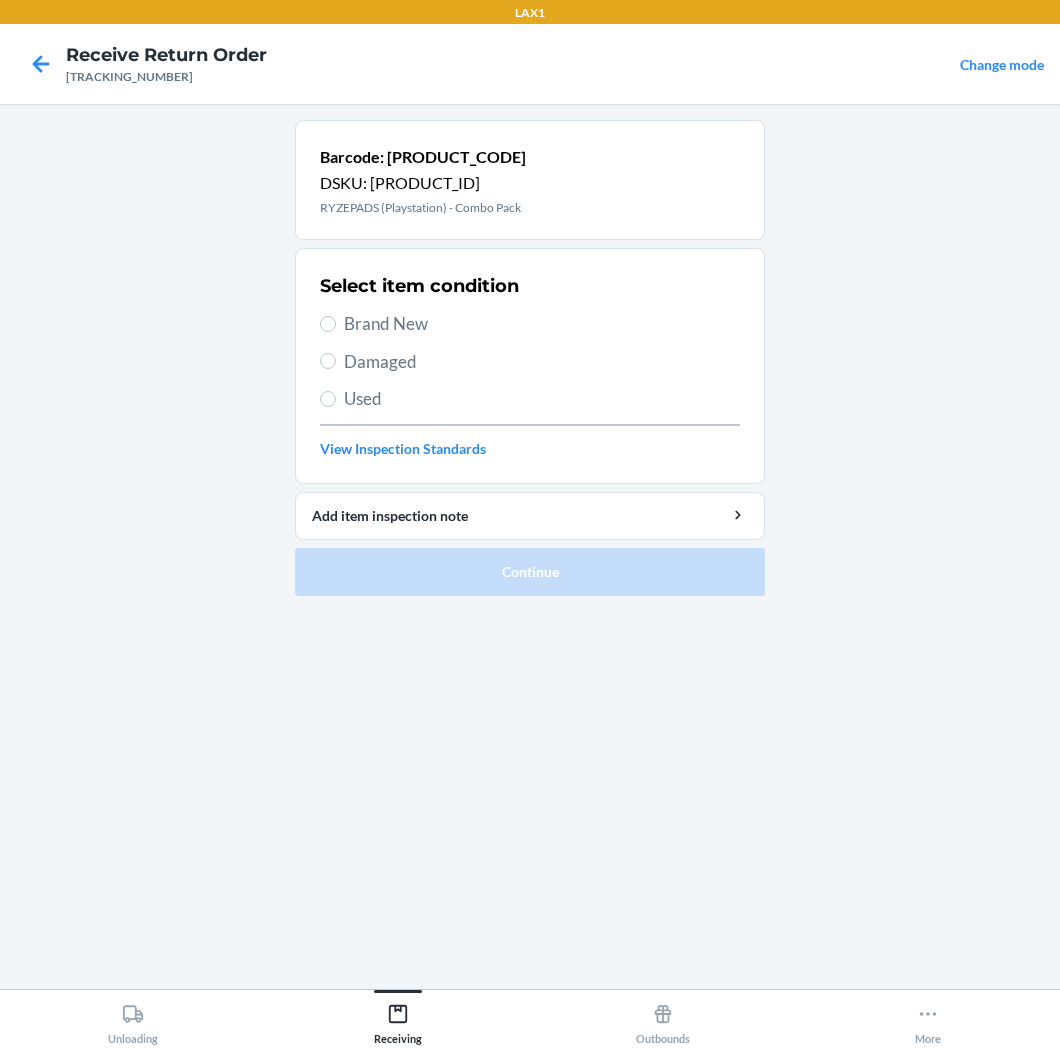 click on "Brand New" at bounding box center (542, 324) 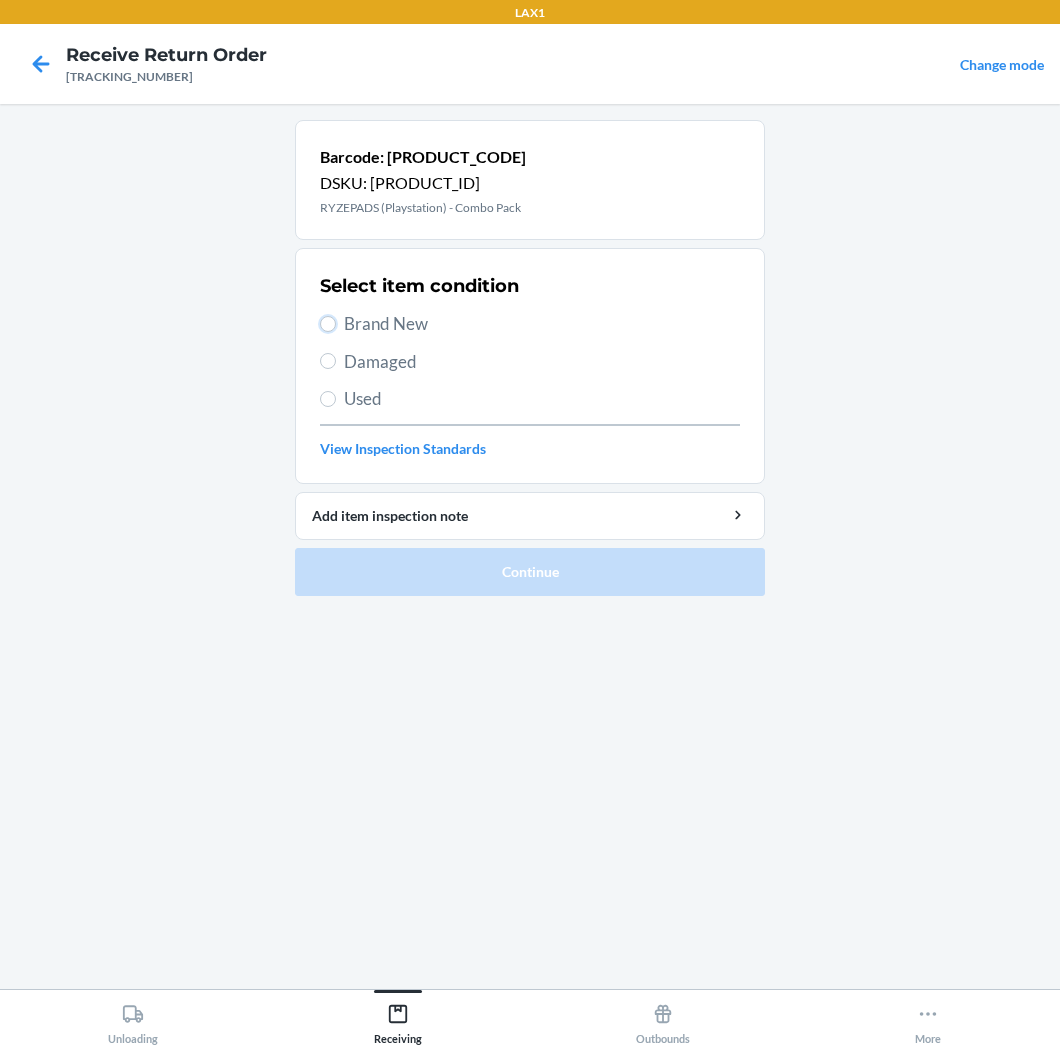 click on "Brand New" at bounding box center [328, 324] 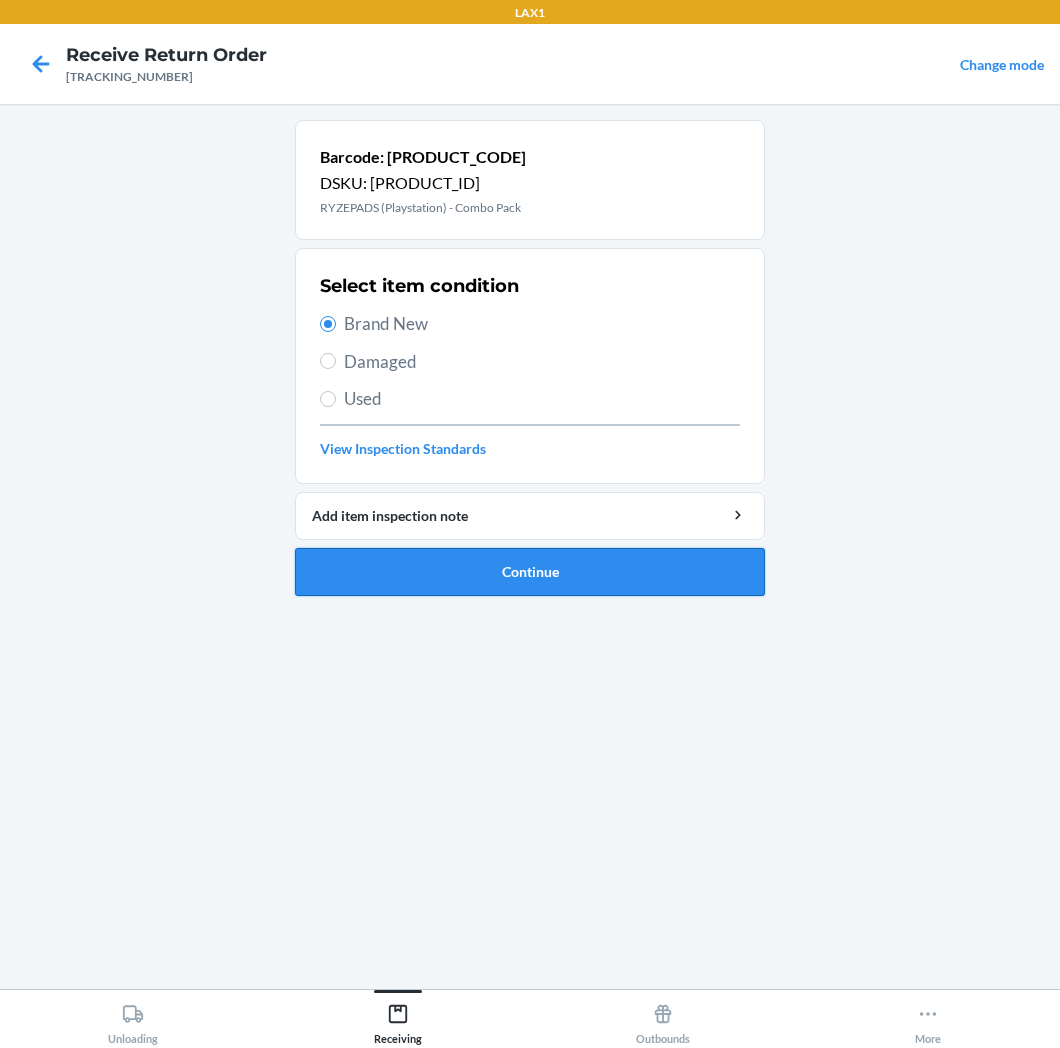 click on "Continue" at bounding box center [530, 572] 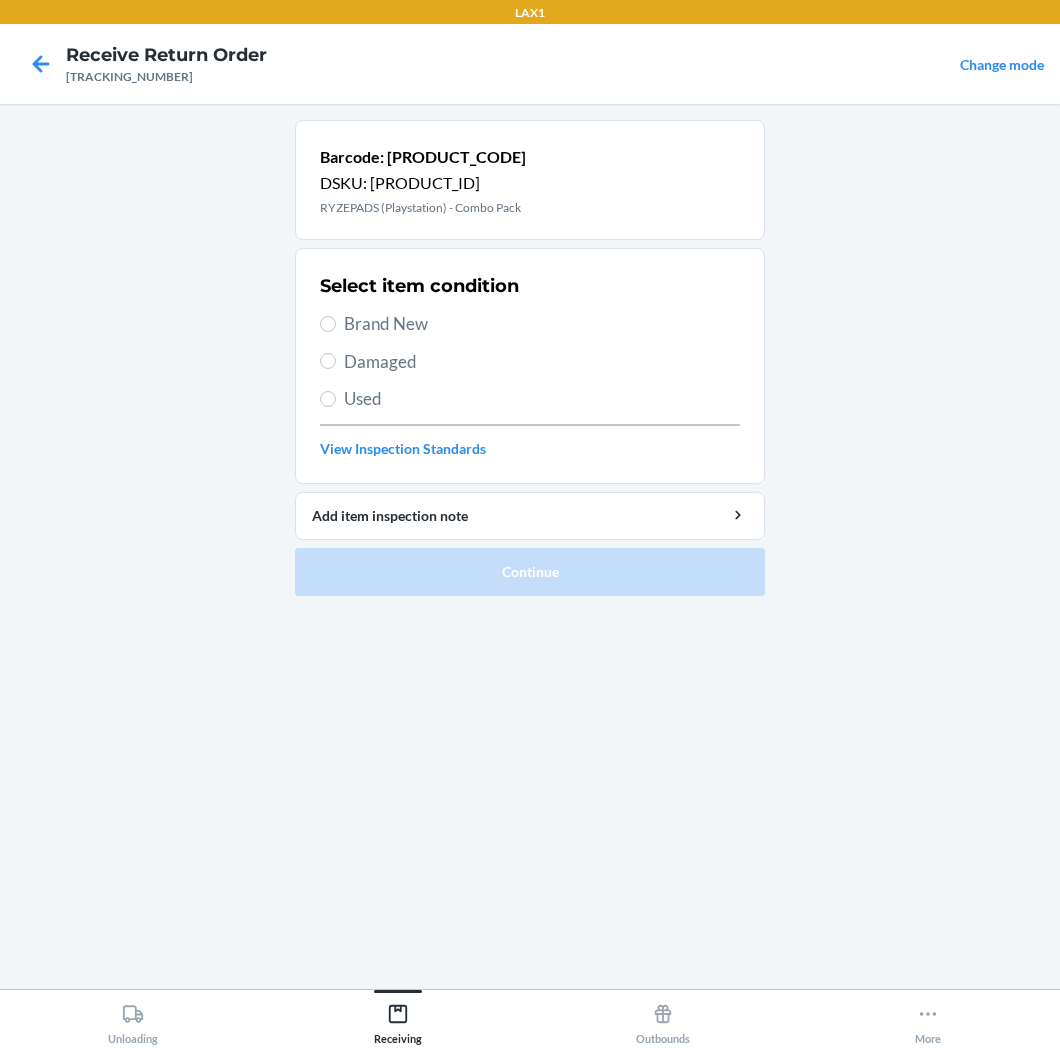 click on "Brand New" at bounding box center [542, 324] 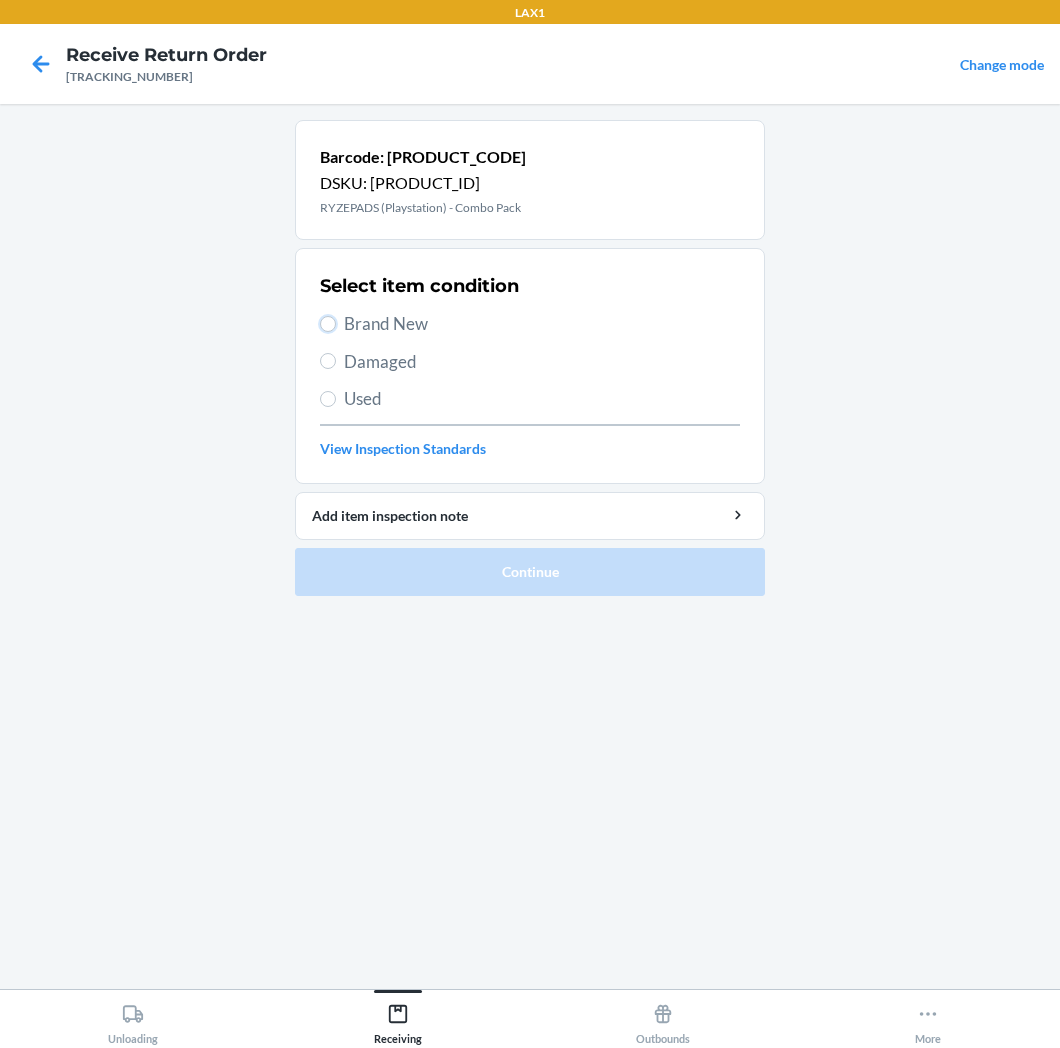 click on "Brand New" at bounding box center [328, 324] 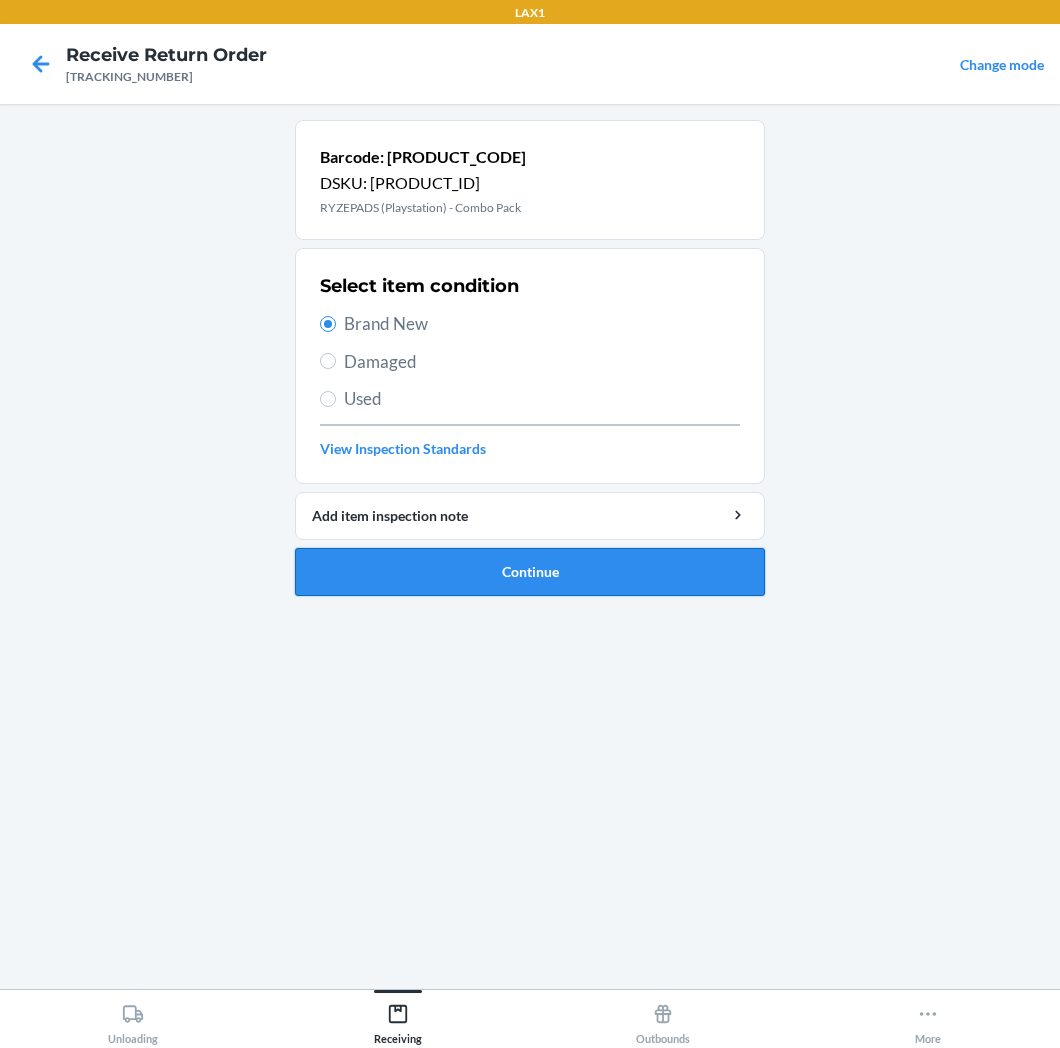 click on "Continue" at bounding box center (530, 572) 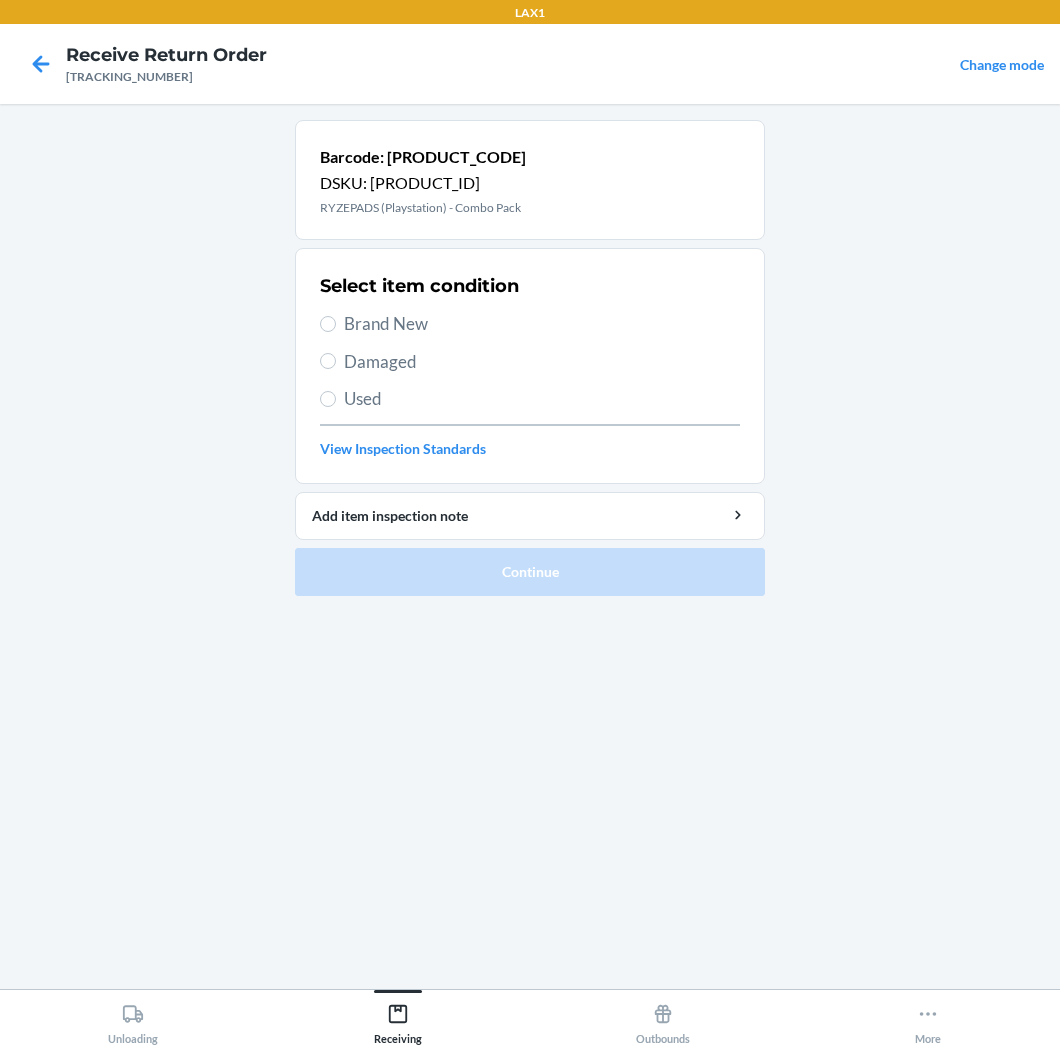 click on "Brand New" at bounding box center (542, 324) 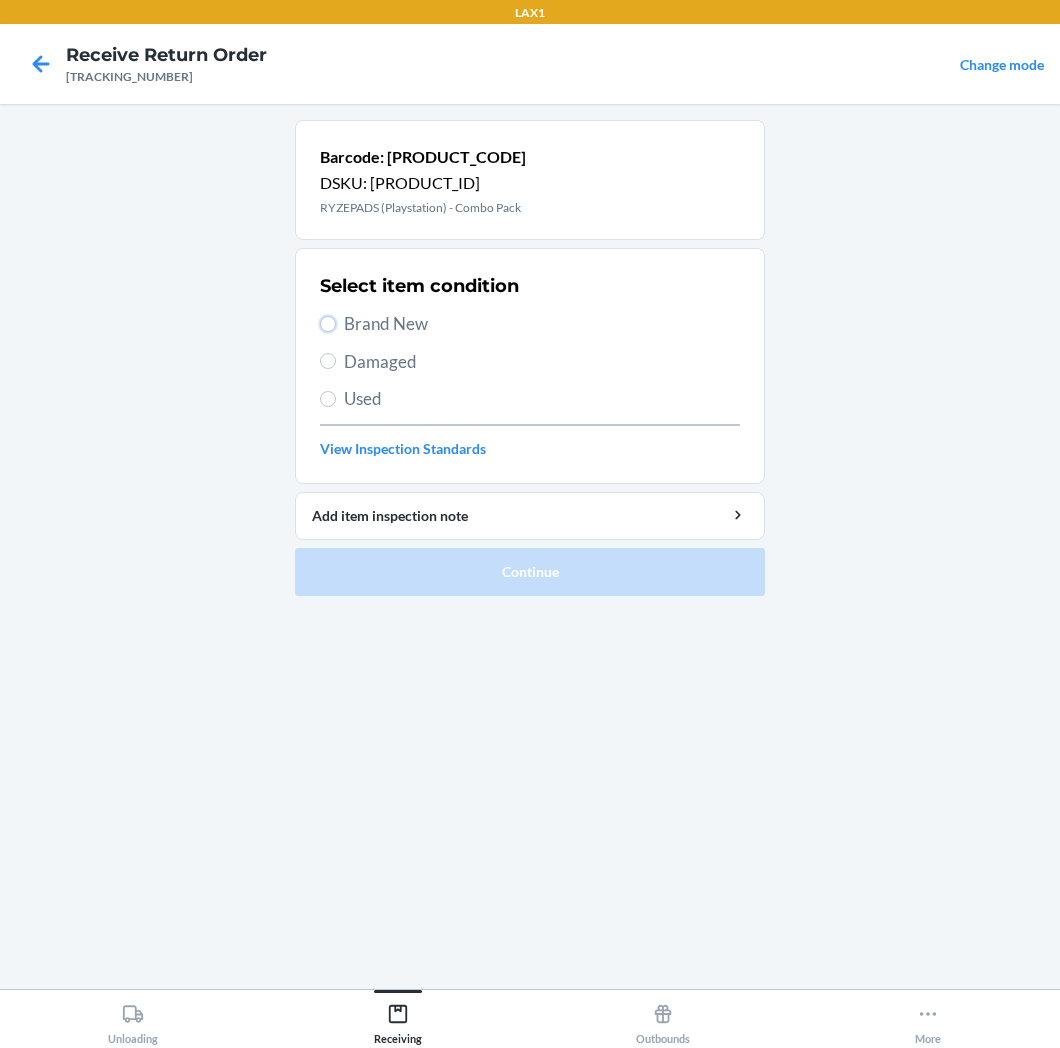 click on "Brand New" at bounding box center [328, 324] 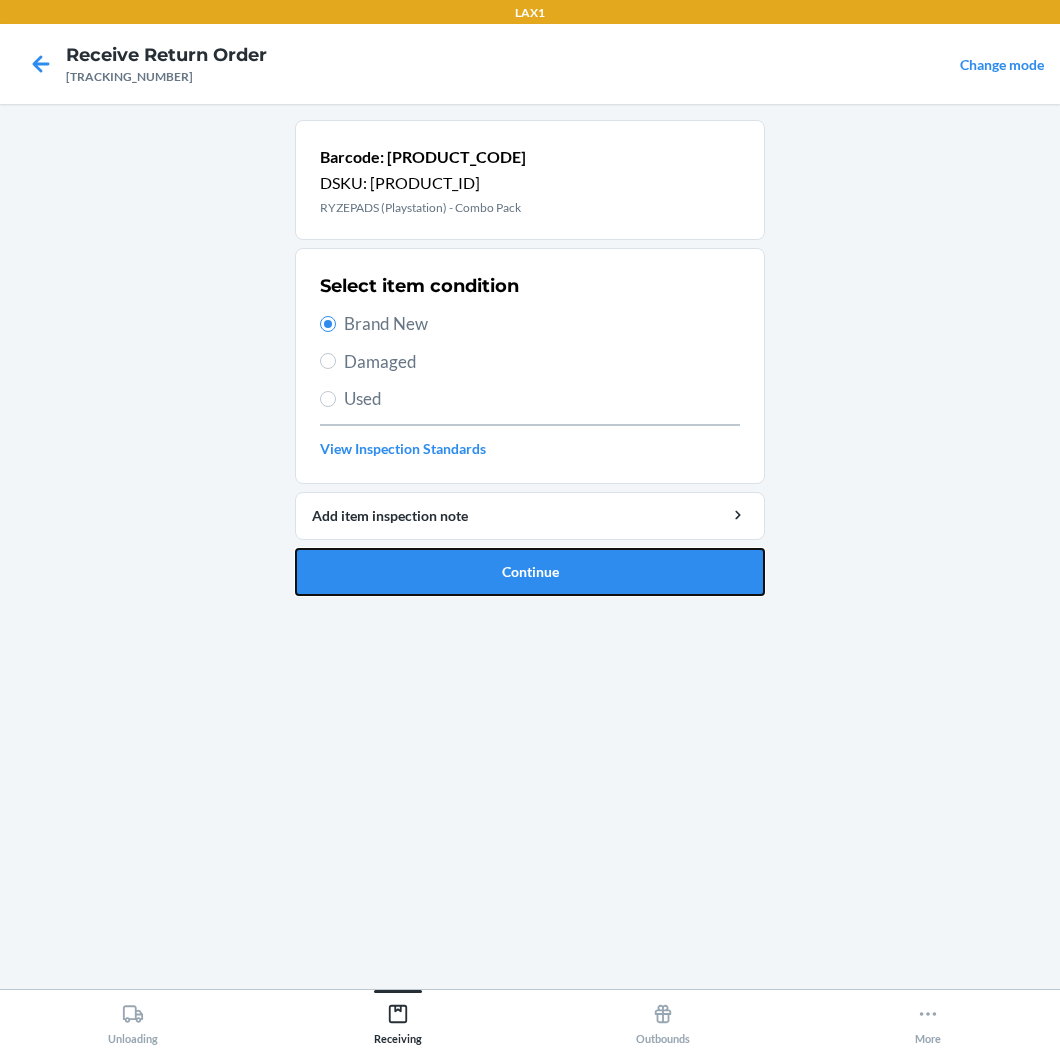click on "Continue" at bounding box center (530, 572) 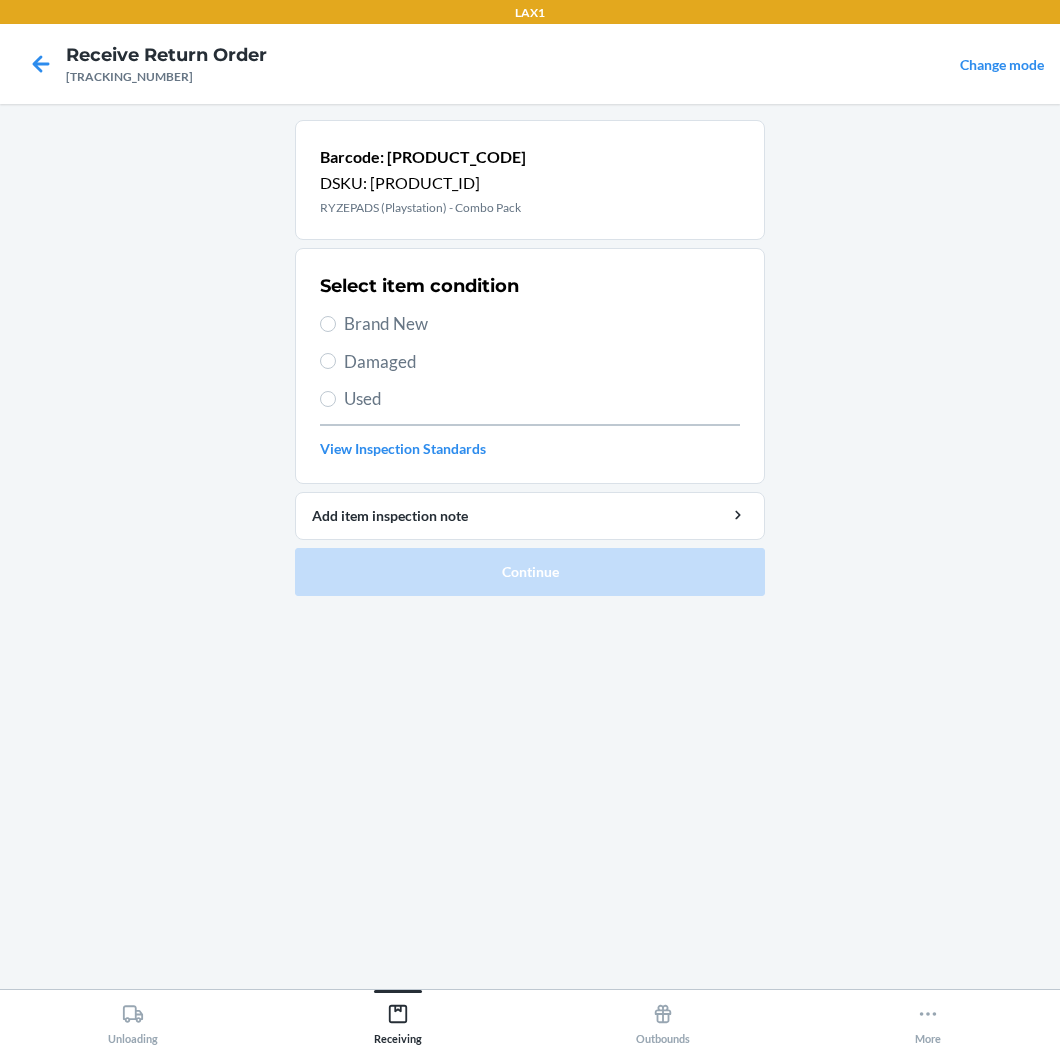 click on "Brand New" at bounding box center [542, 324] 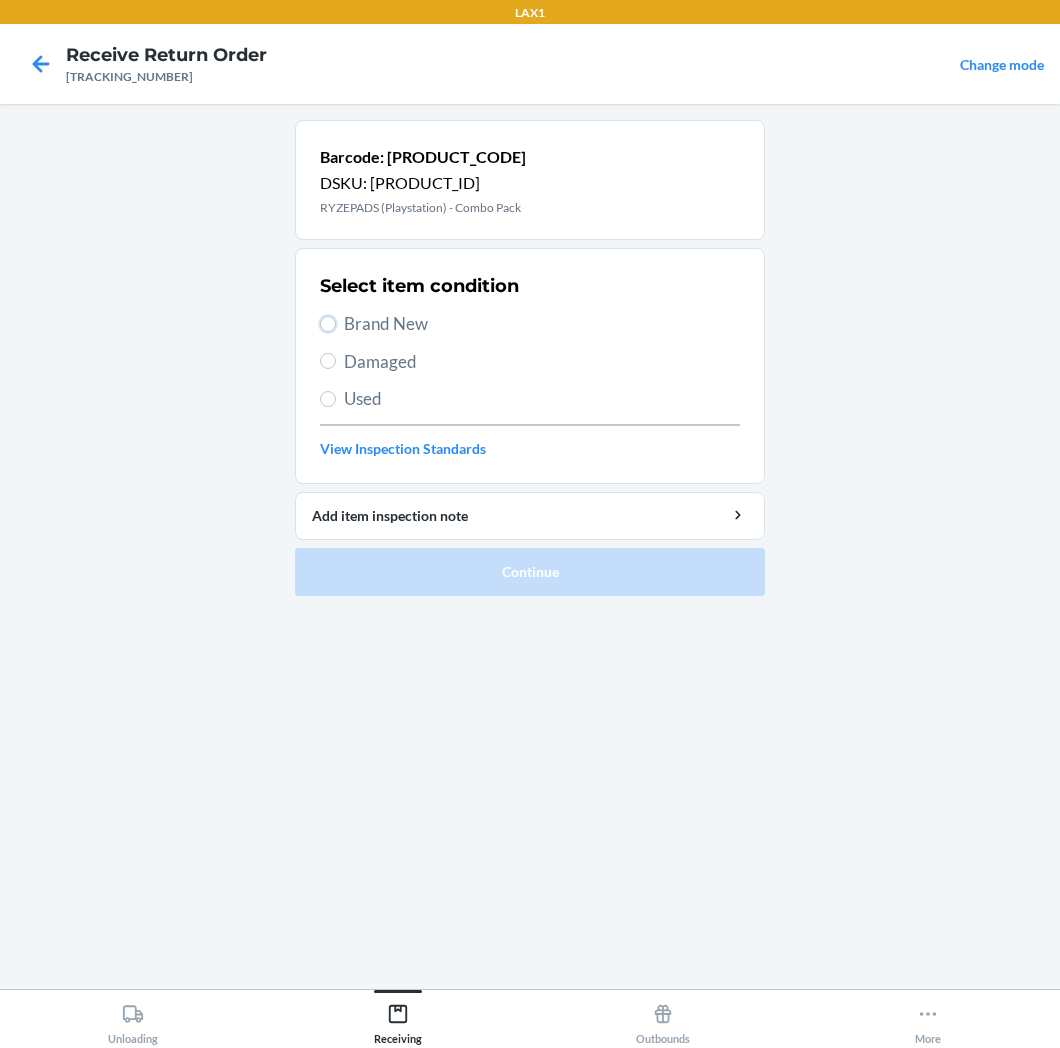click on "Brand New" at bounding box center [328, 324] 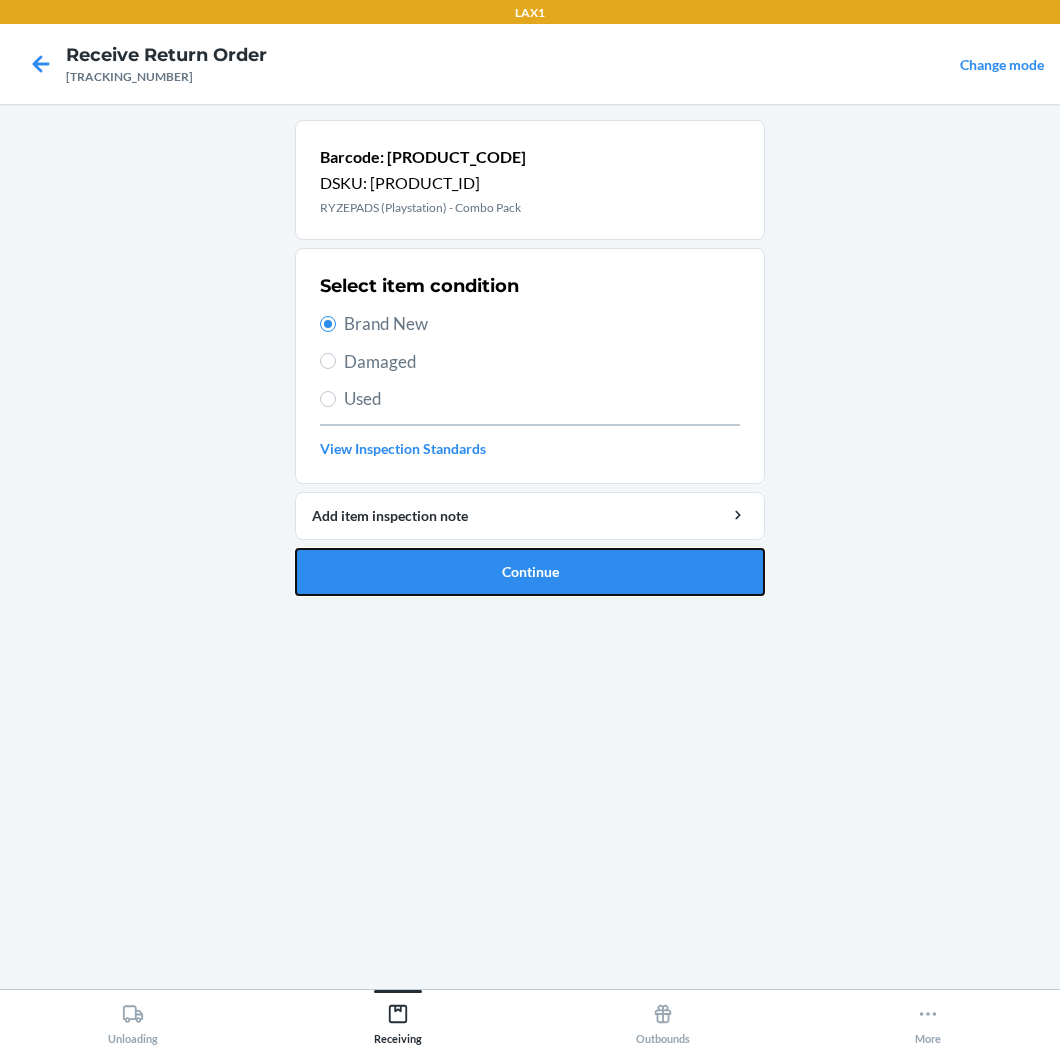 drag, startPoint x: 567, startPoint y: 565, endPoint x: 574, endPoint y: 546, distance: 20.248457 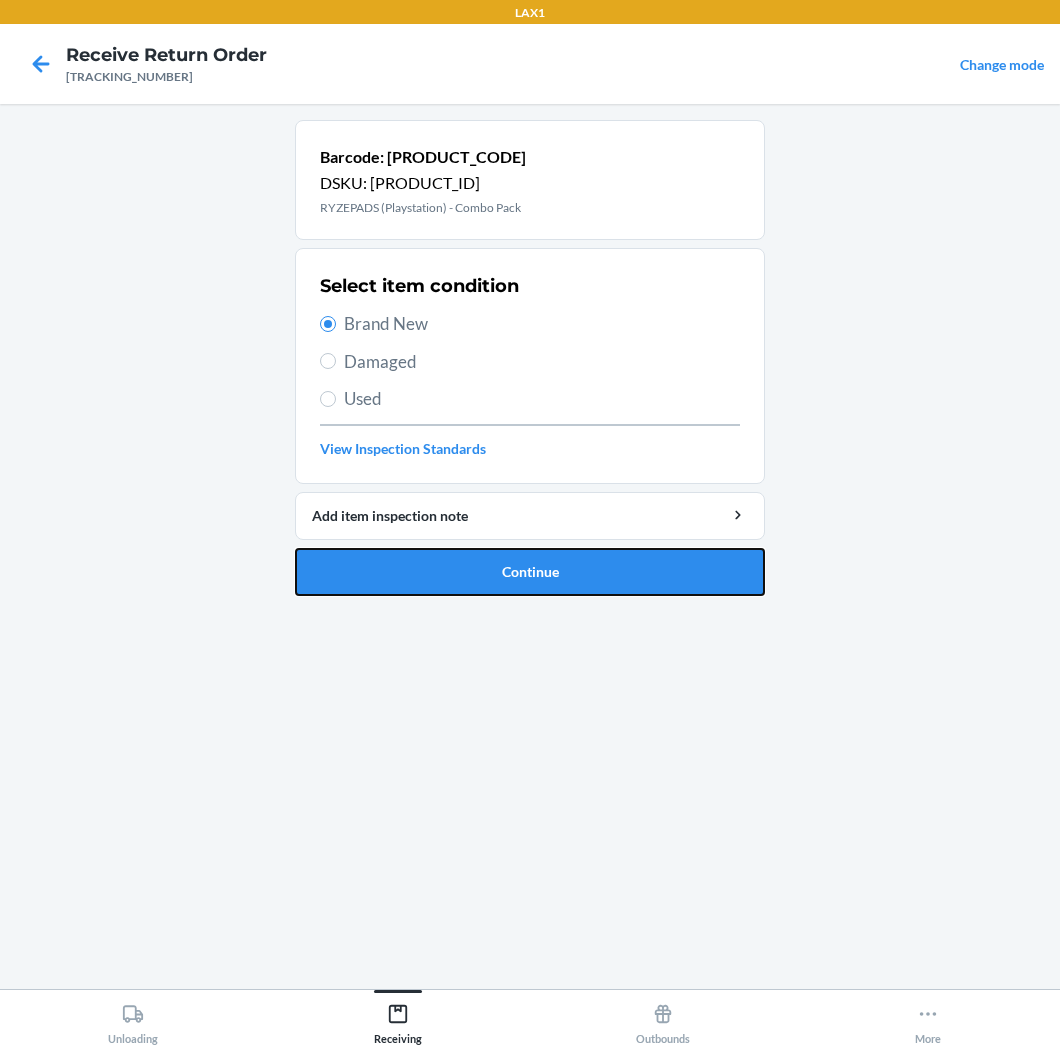 click on "Continue" at bounding box center [530, 572] 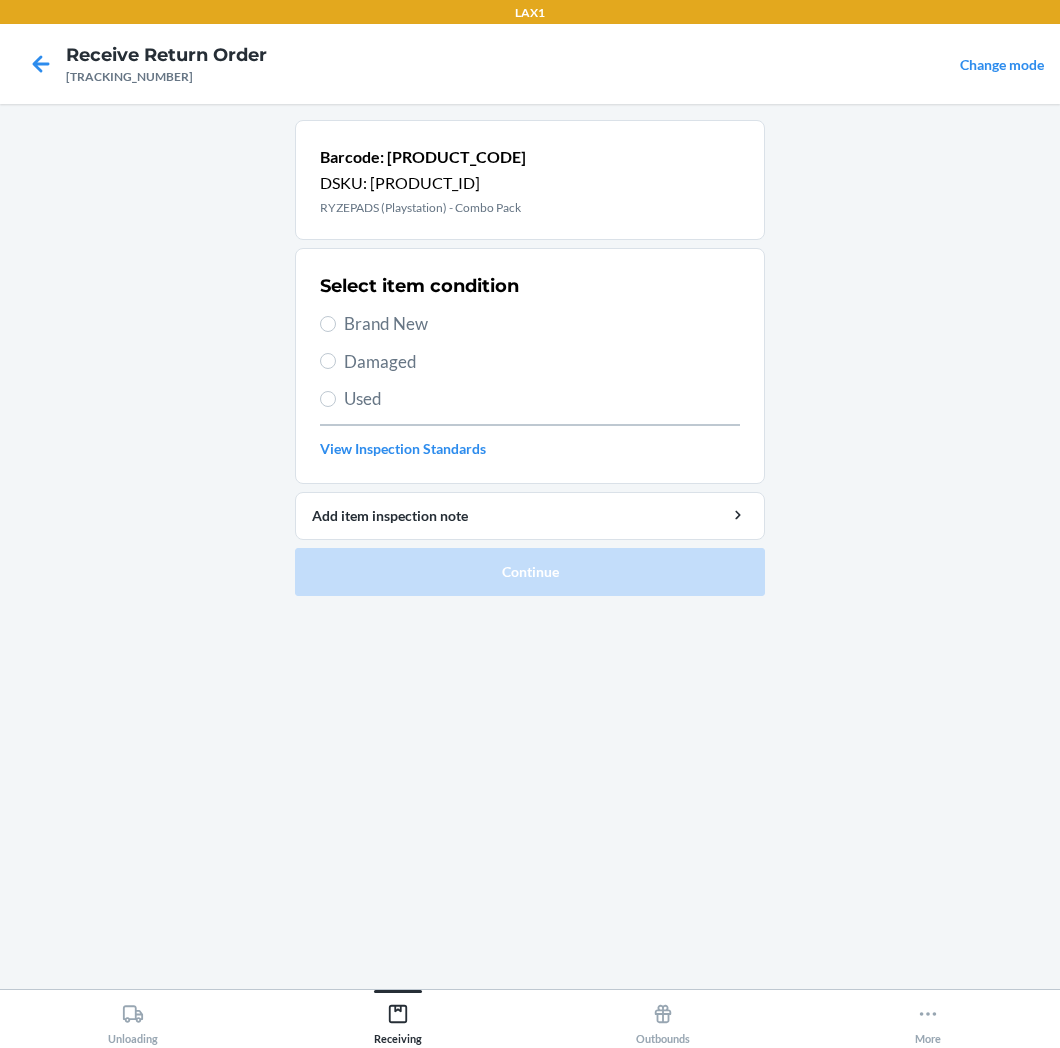 click on "Brand New" at bounding box center [542, 324] 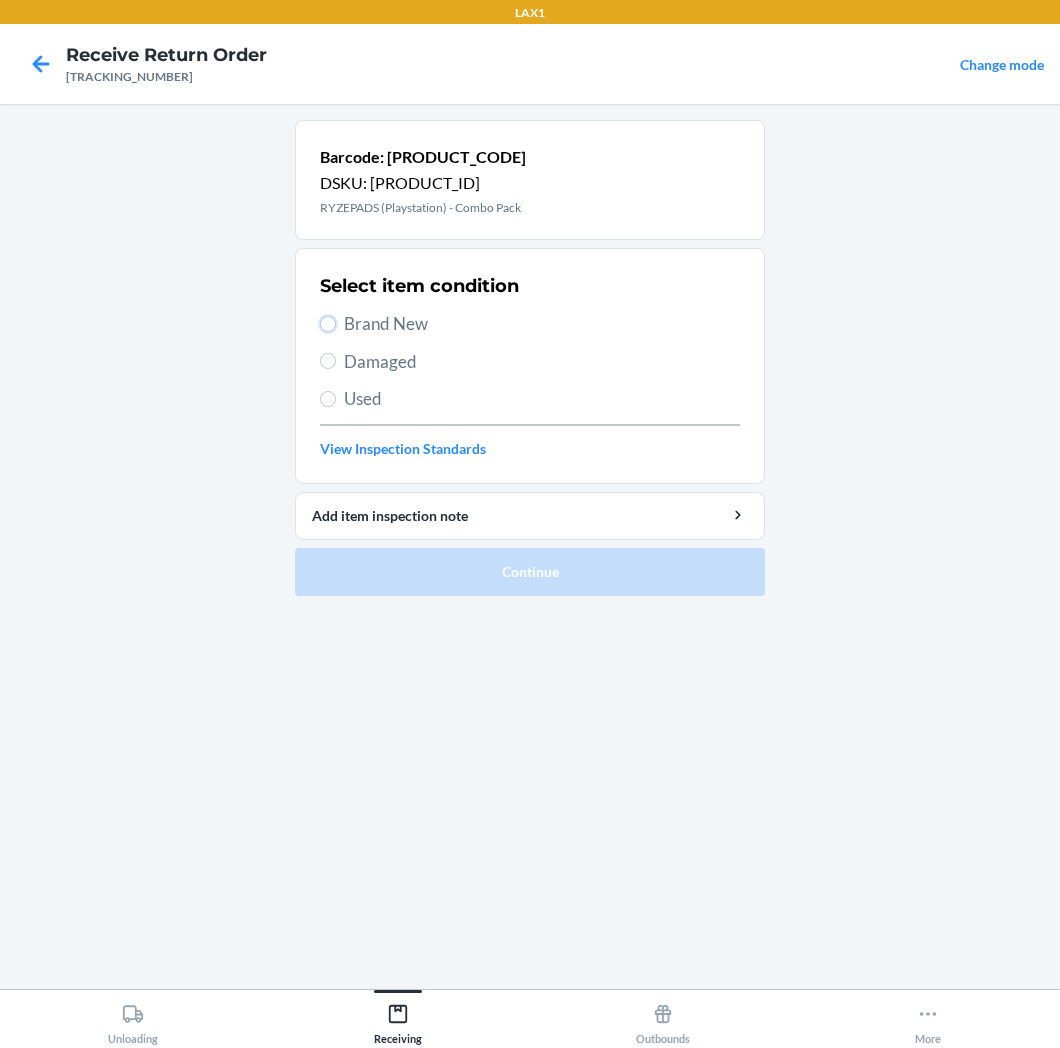 click on "Brand New" at bounding box center [328, 324] 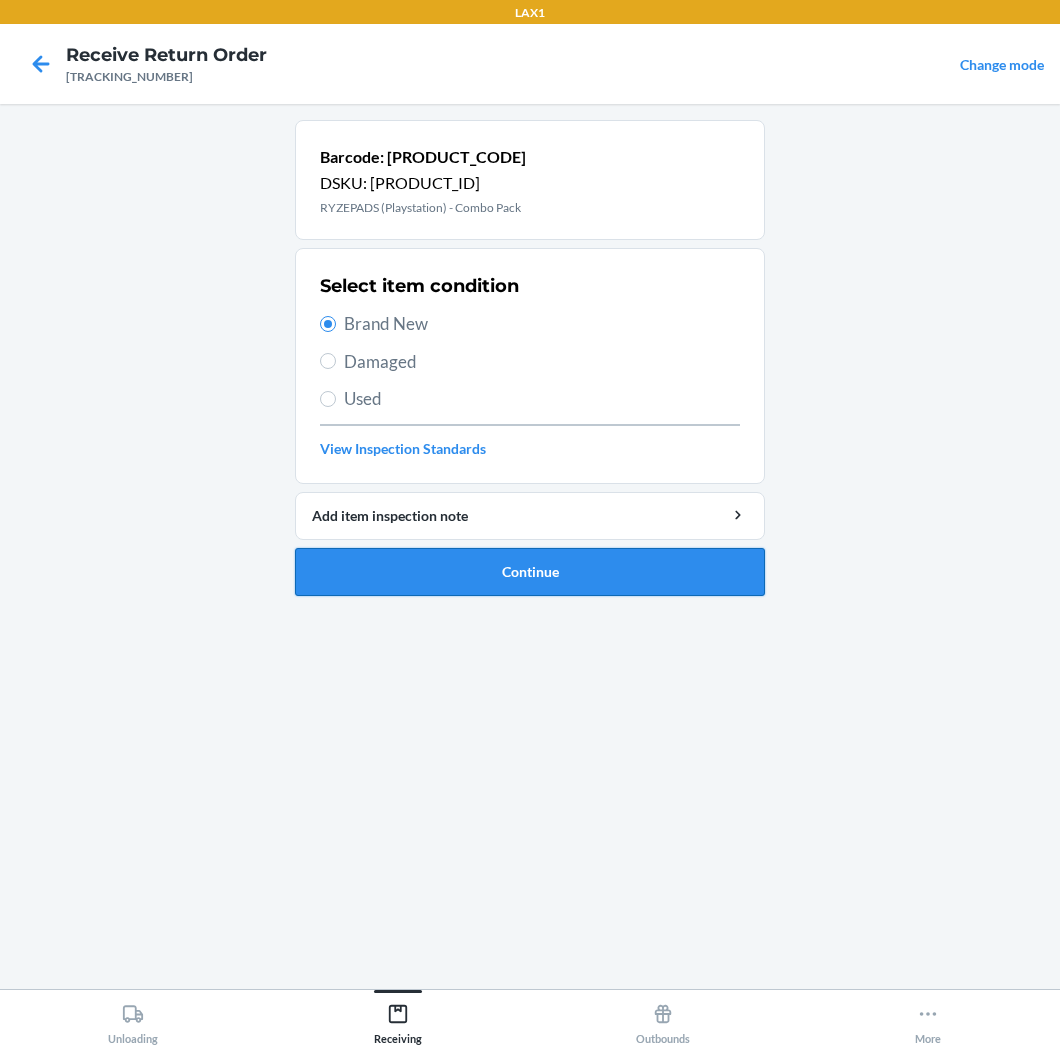 click on "Continue" at bounding box center [530, 572] 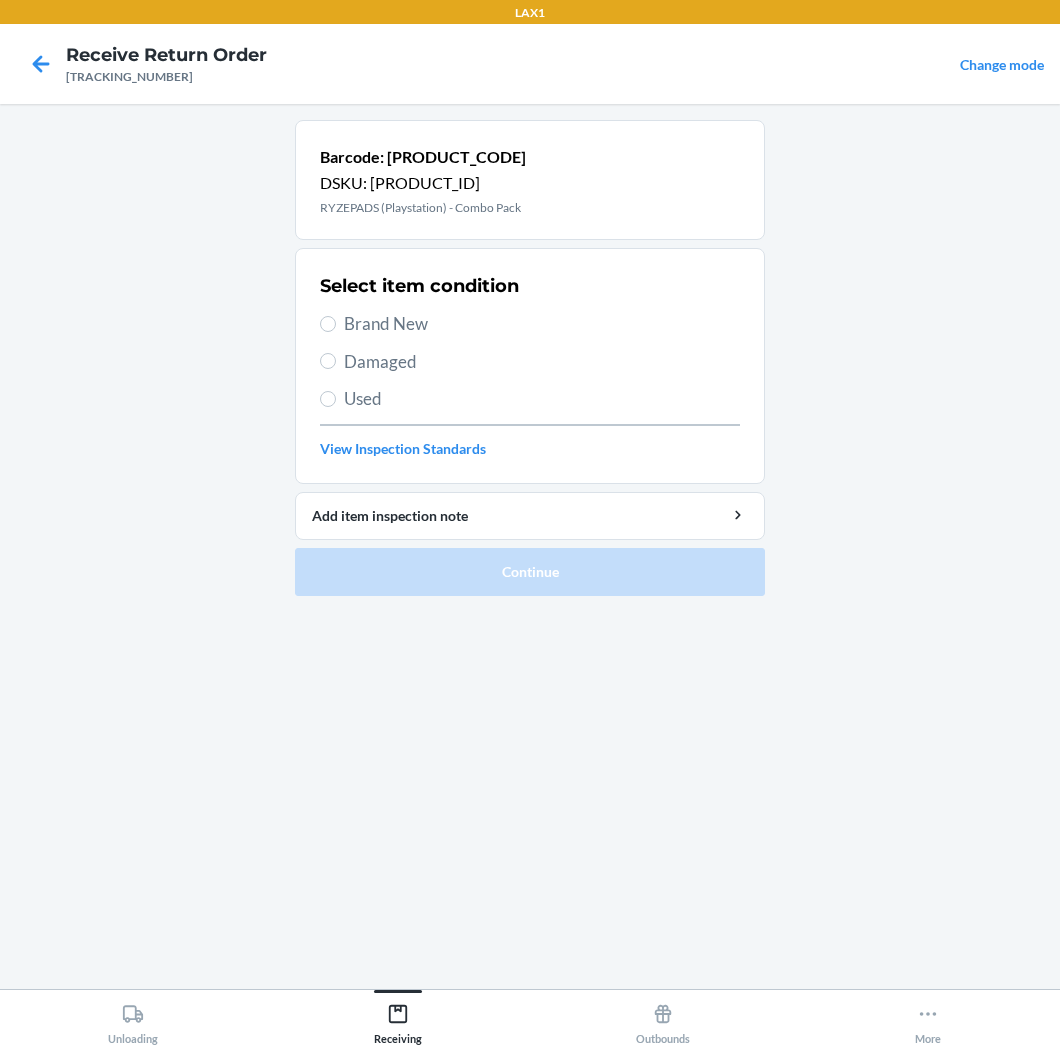 click on "Brand New" at bounding box center [542, 324] 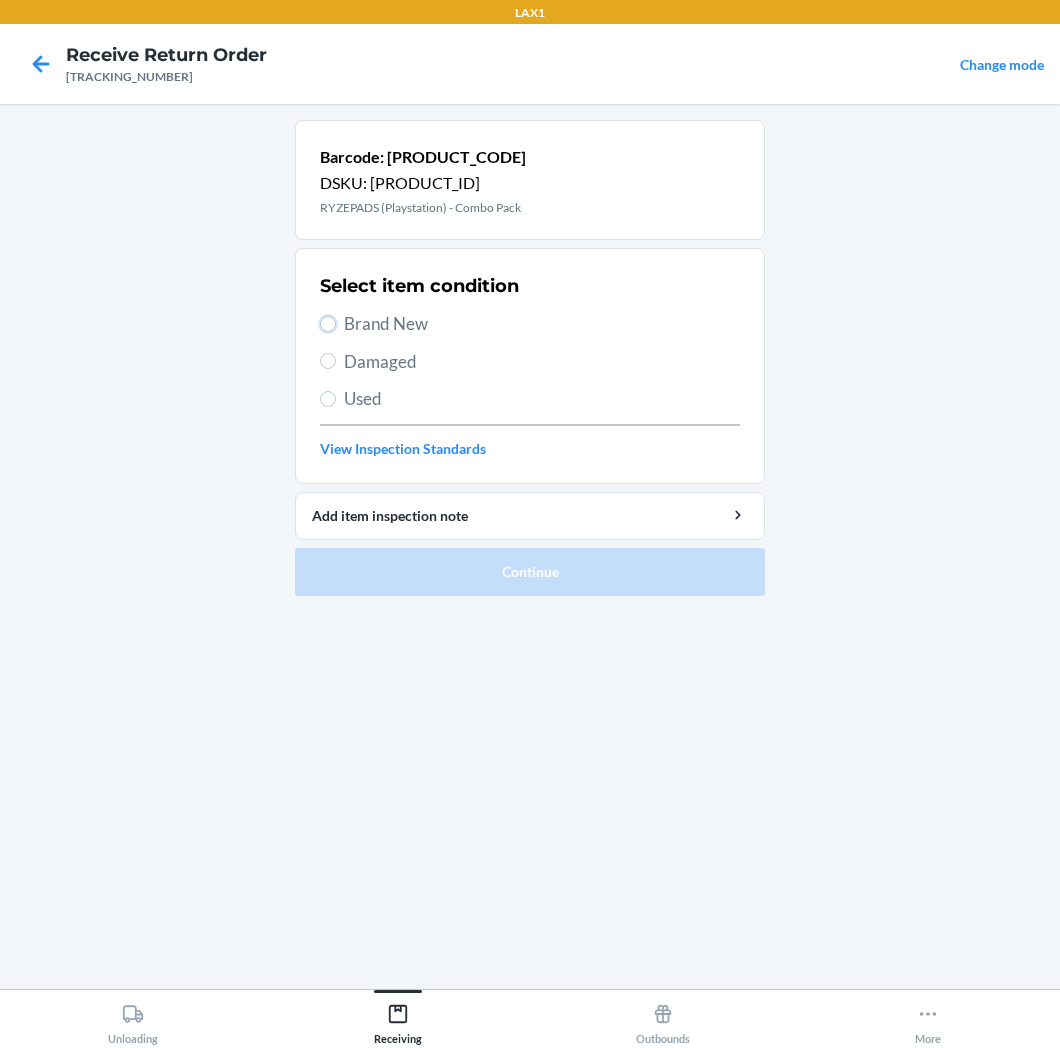 click on "Brand New" at bounding box center [328, 324] 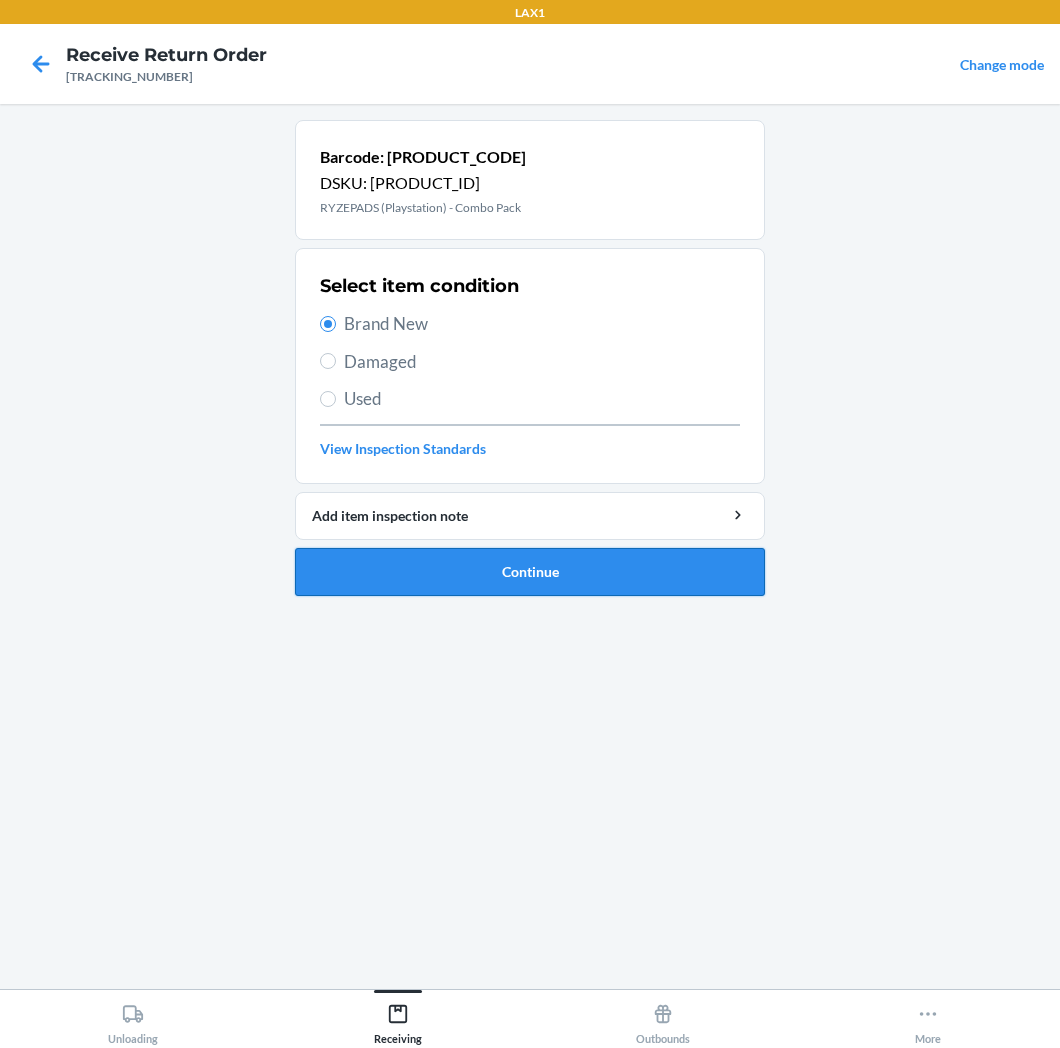 click on "Continue" at bounding box center [530, 572] 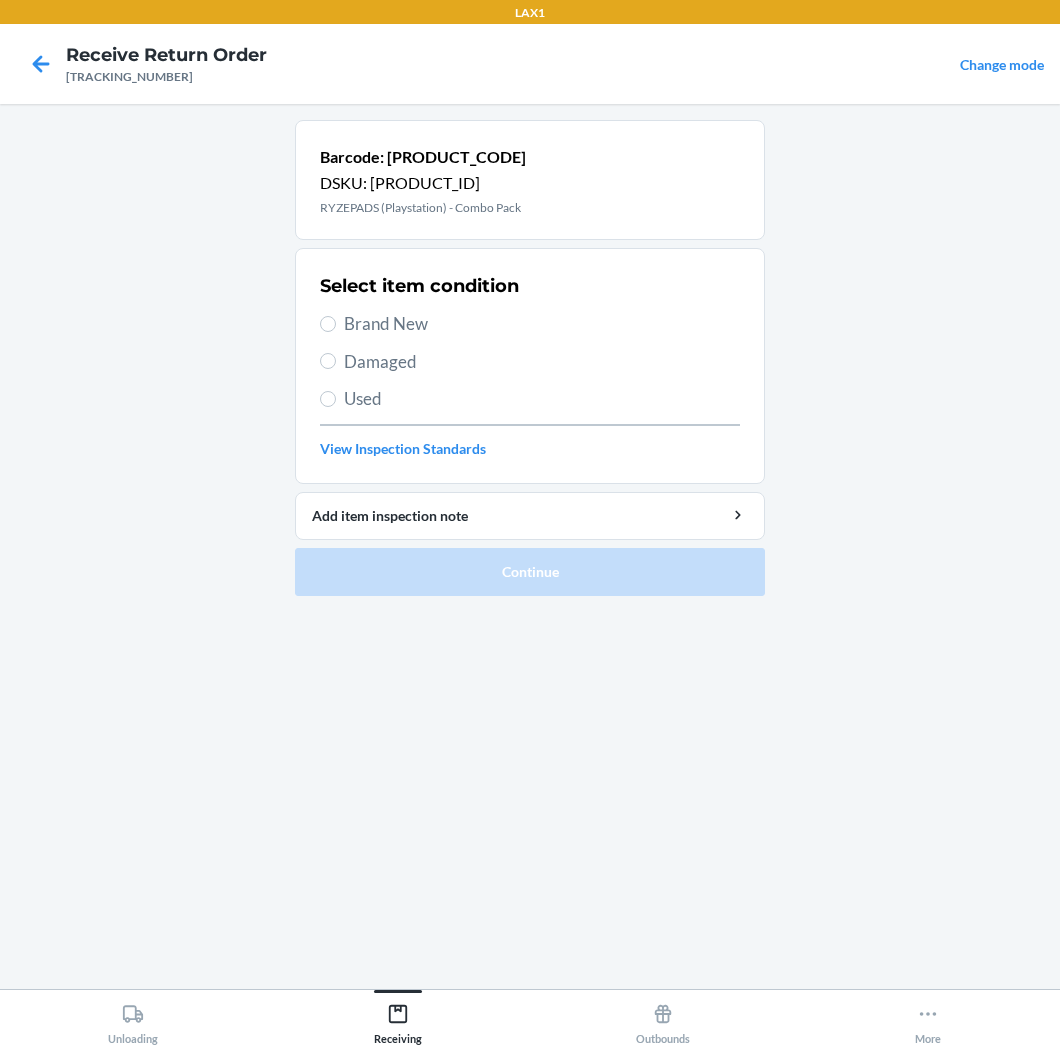 click on "Brand New" at bounding box center (542, 324) 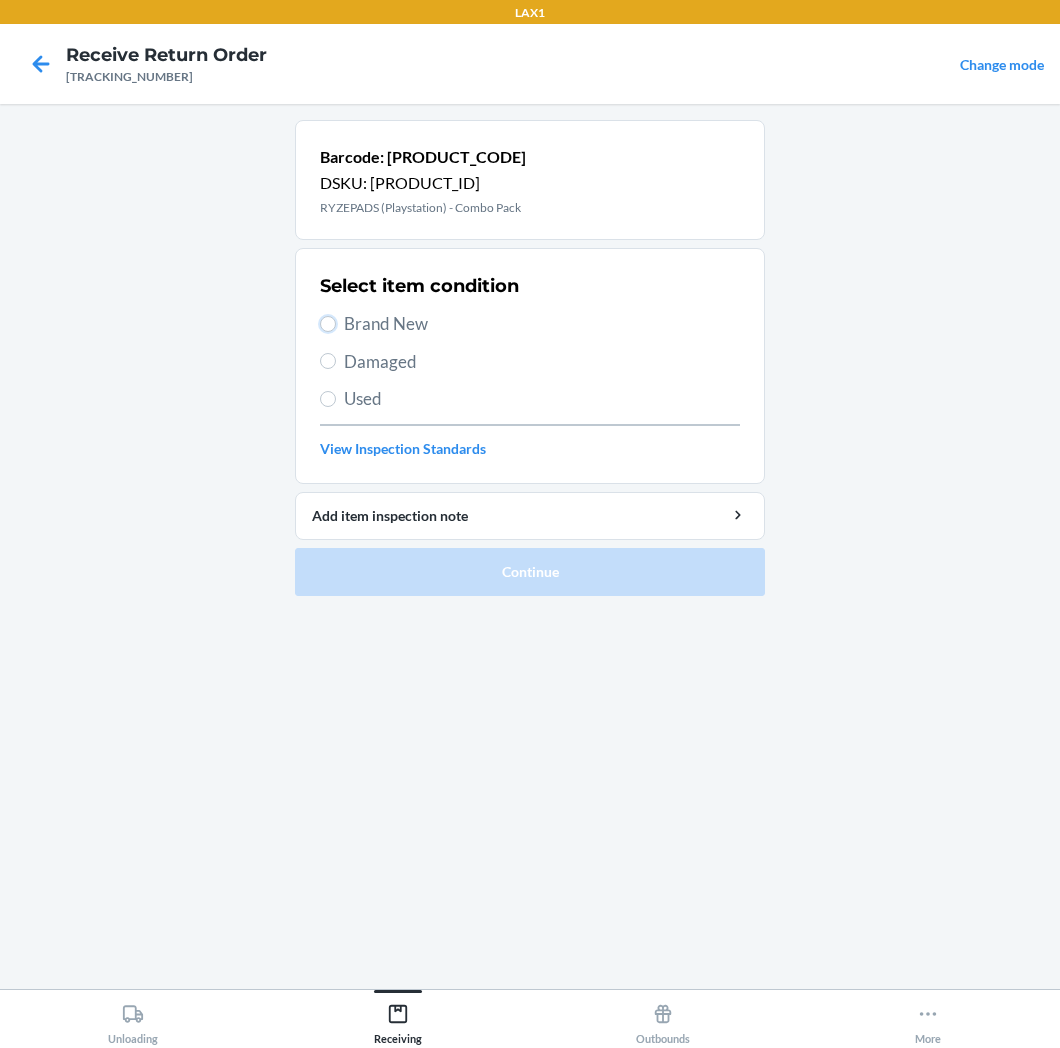 click on "Brand New" at bounding box center [328, 324] 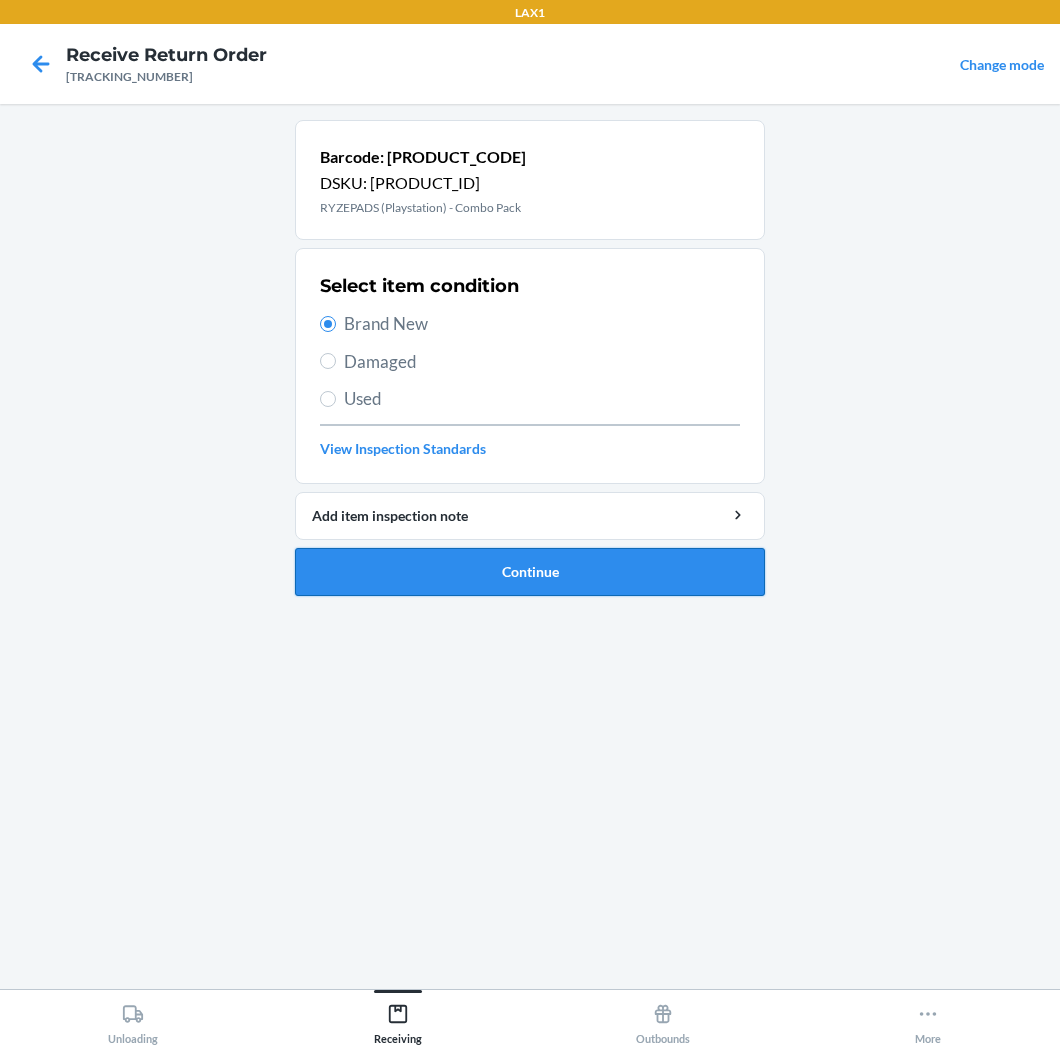 click on "Continue" at bounding box center (530, 572) 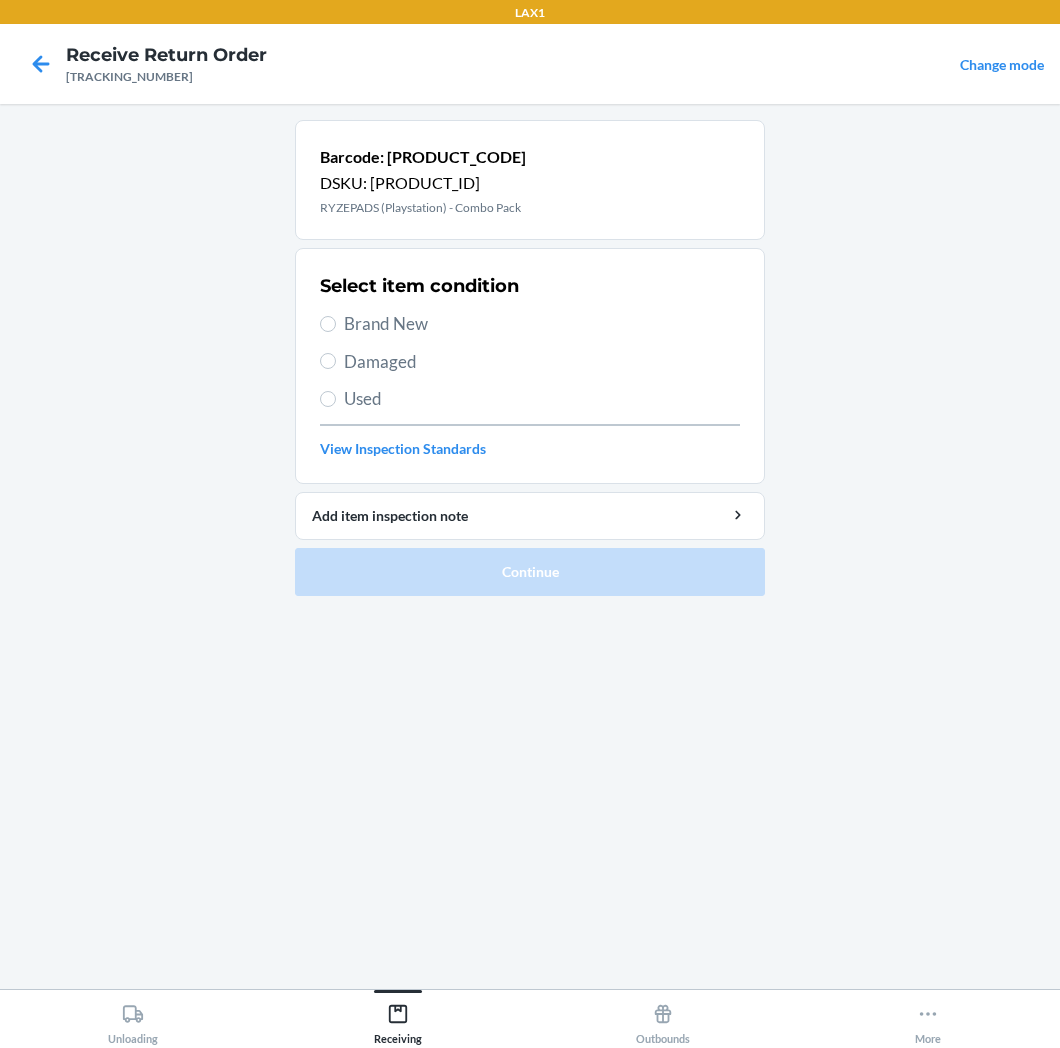 click on "Brand New" at bounding box center [542, 324] 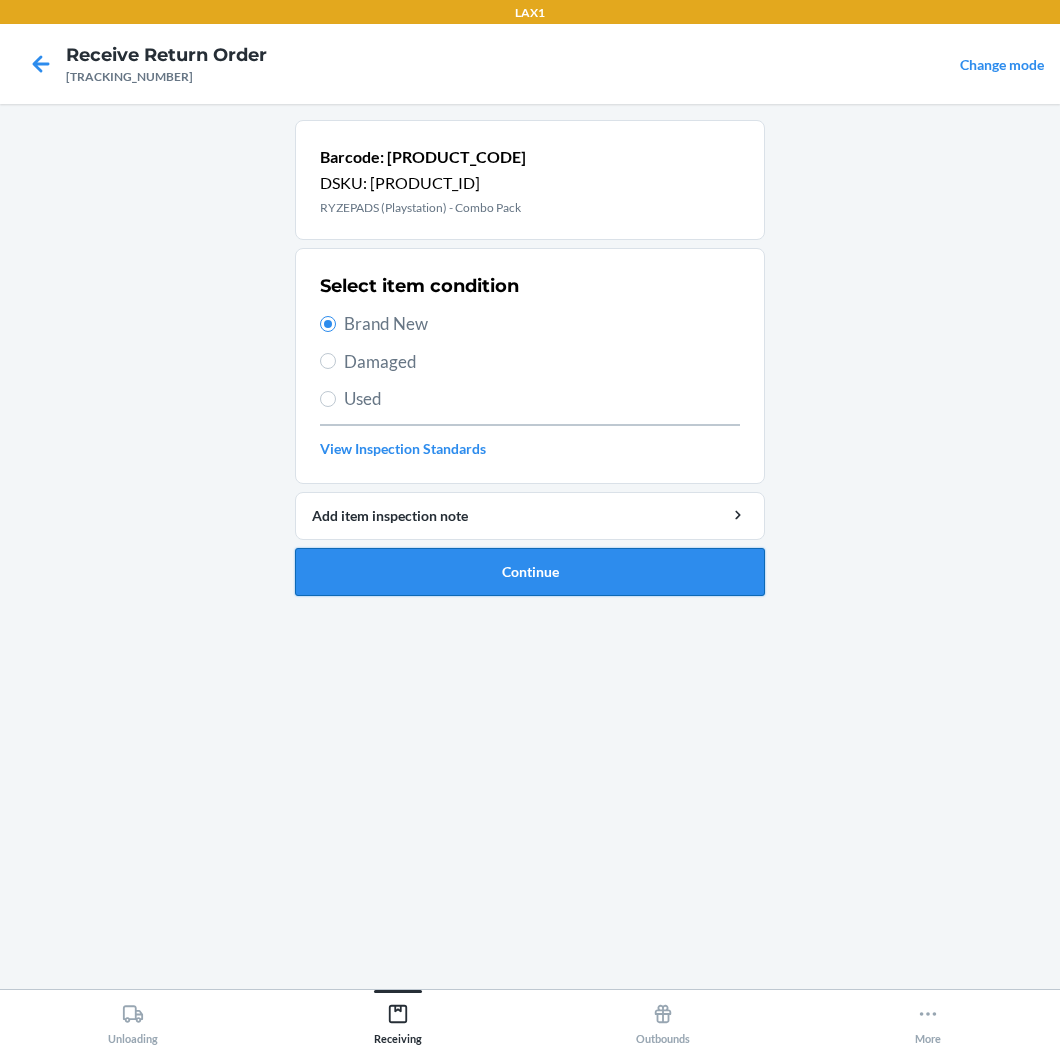 click on "Continue" at bounding box center [530, 572] 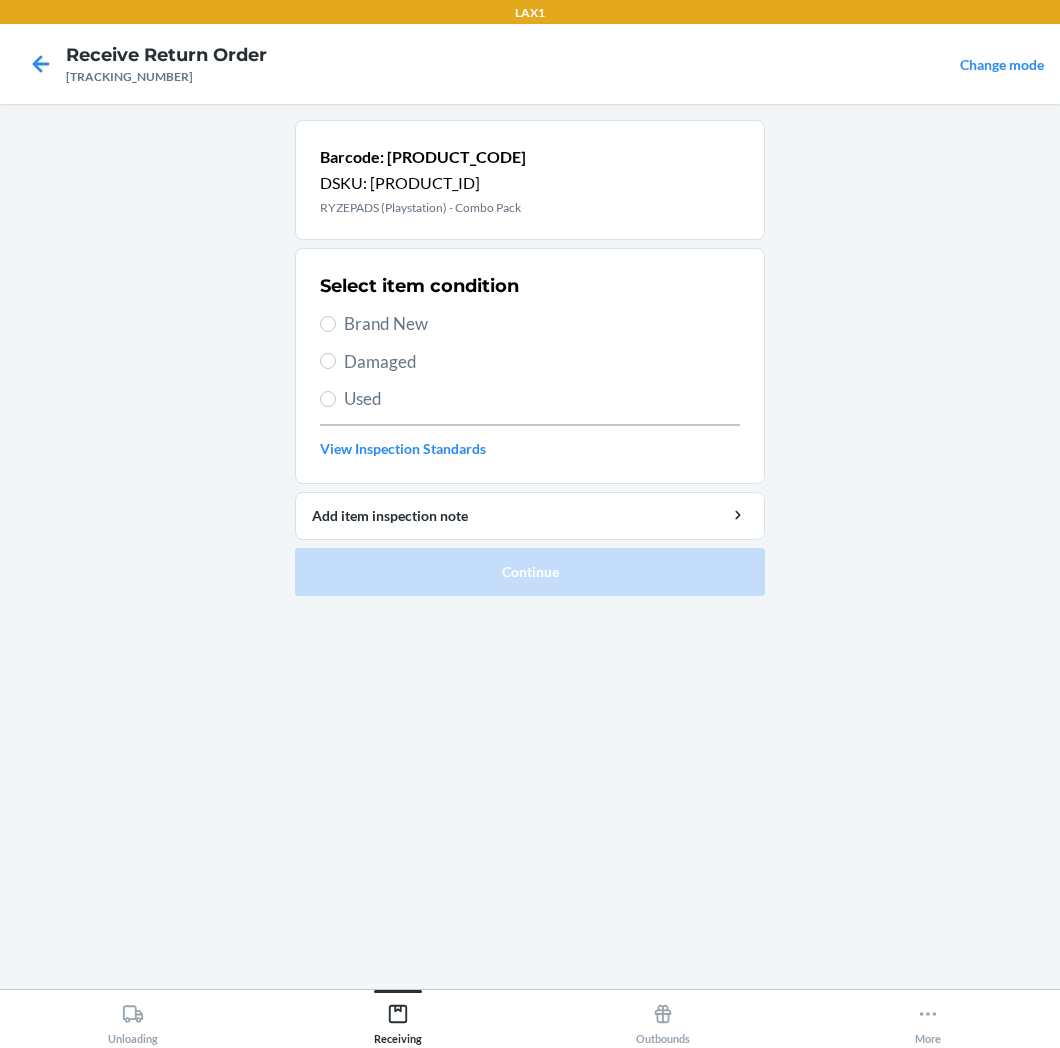 drag, startPoint x: 398, startPoint y: 321, endPoint x: 390, endPoint y: 363, distance: 42.755116 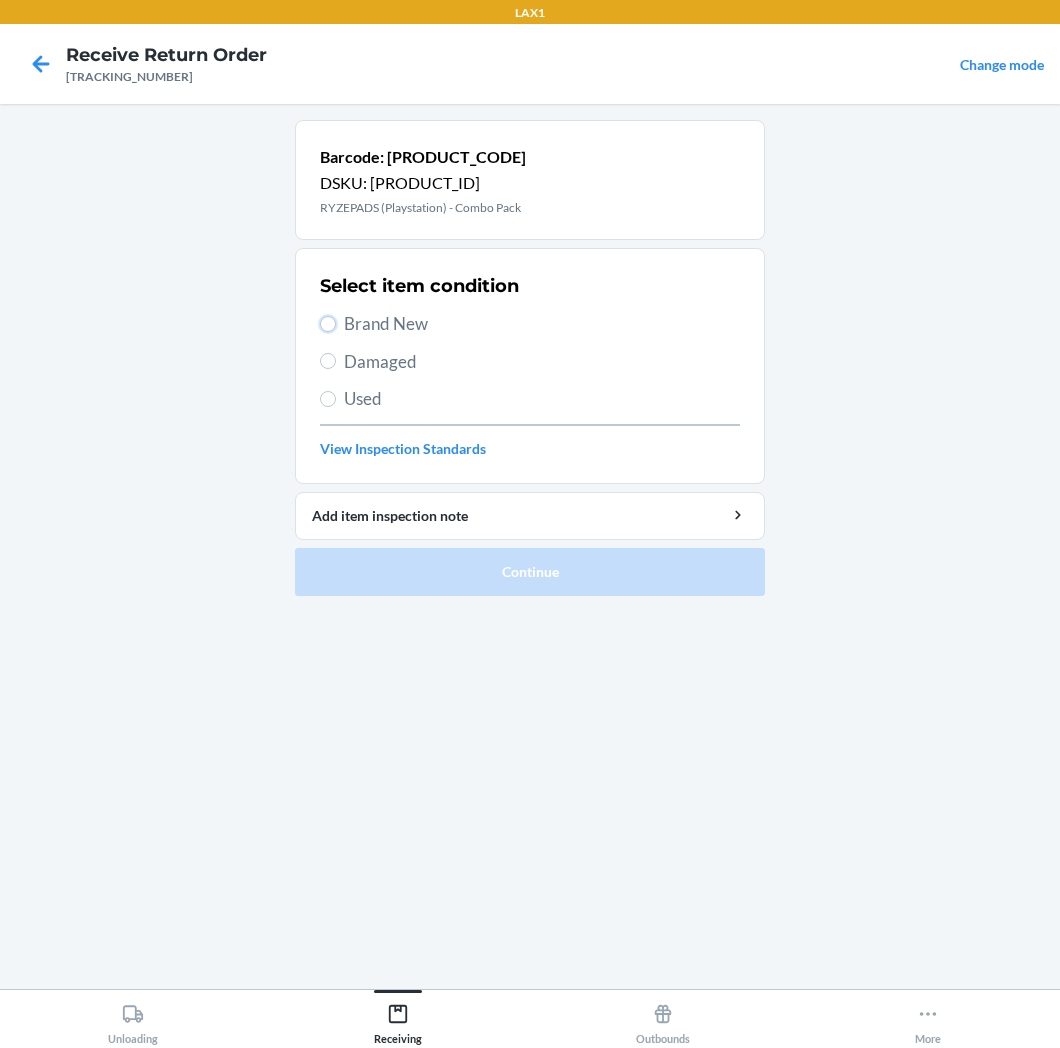 click on "Brand New" at bounding box center (328, 324) 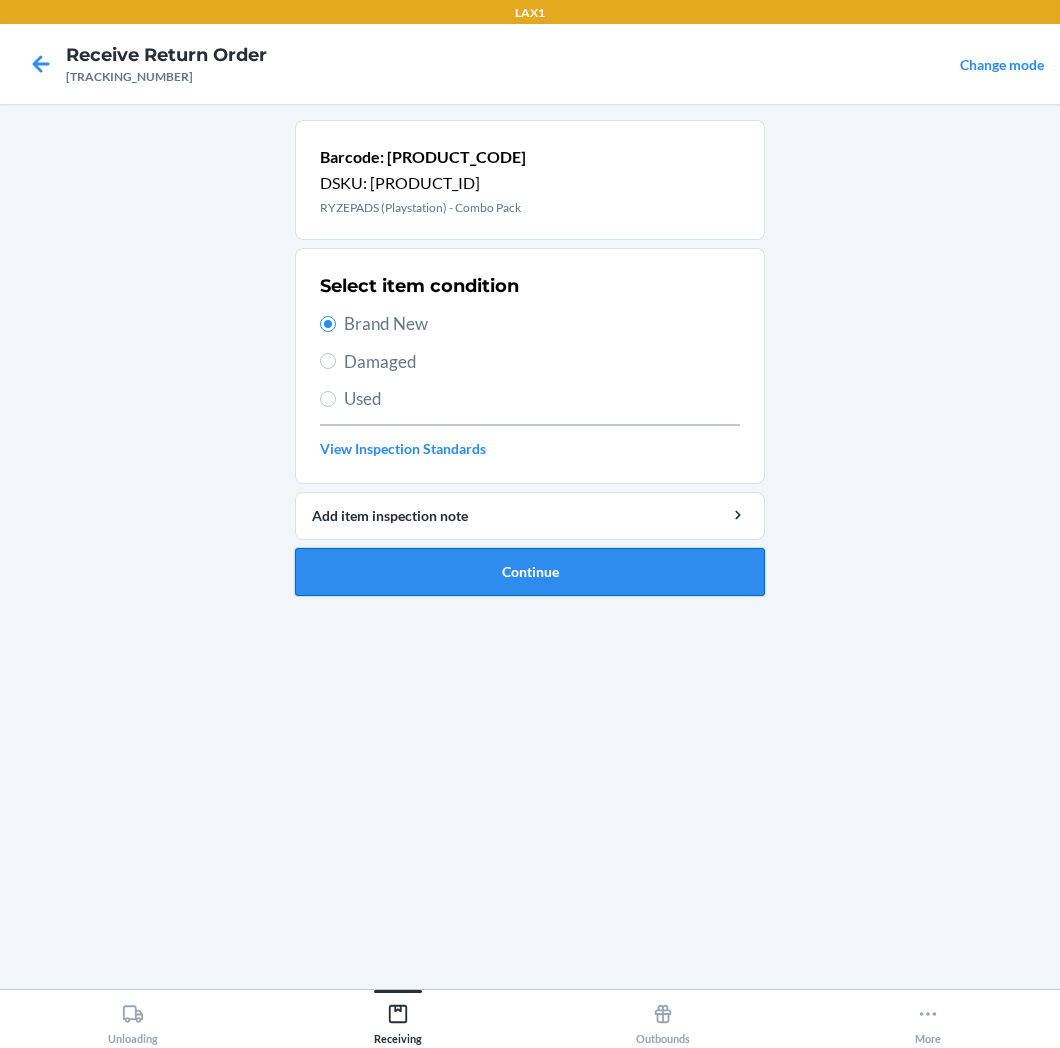click on "Continue" at bounding box center [530, 572] 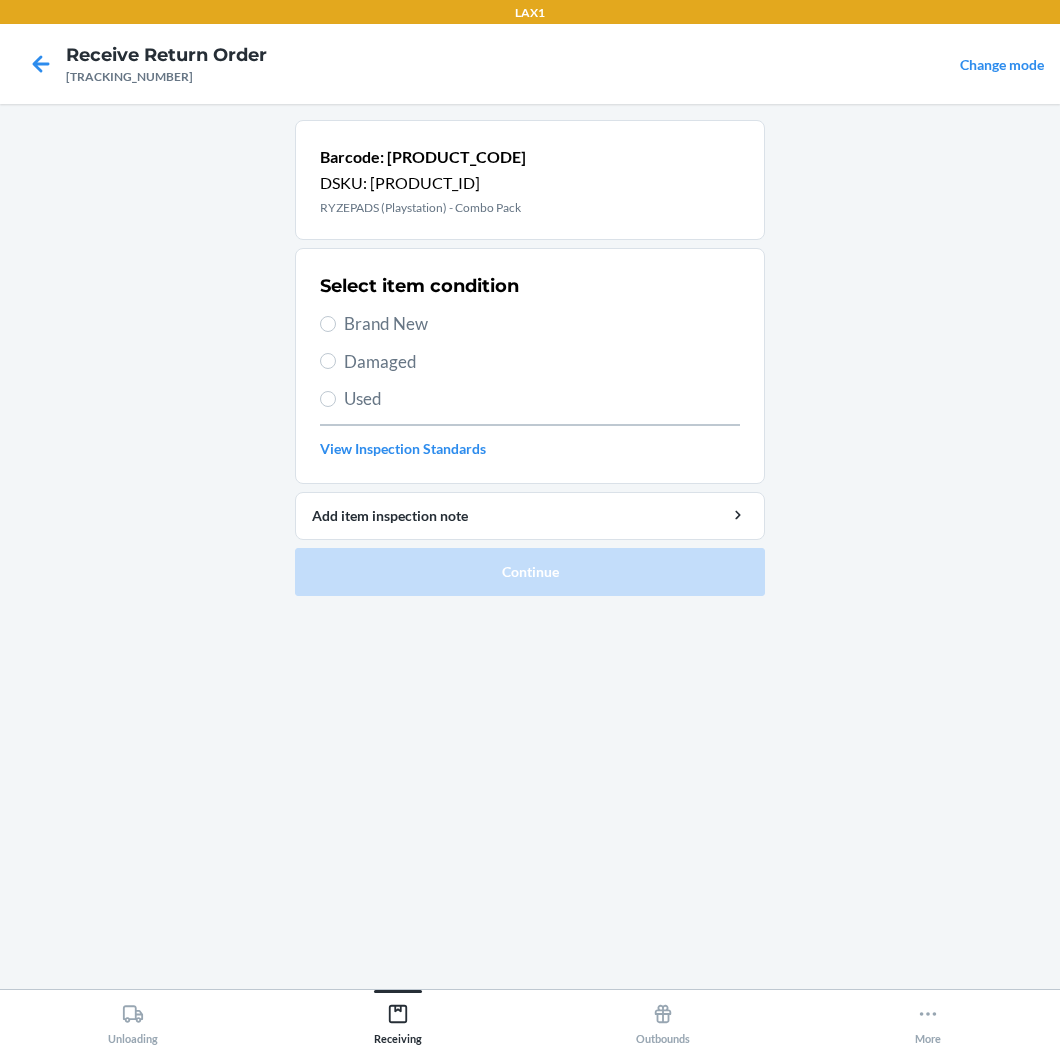click on "Brand New" at bounding box center [542, 324] 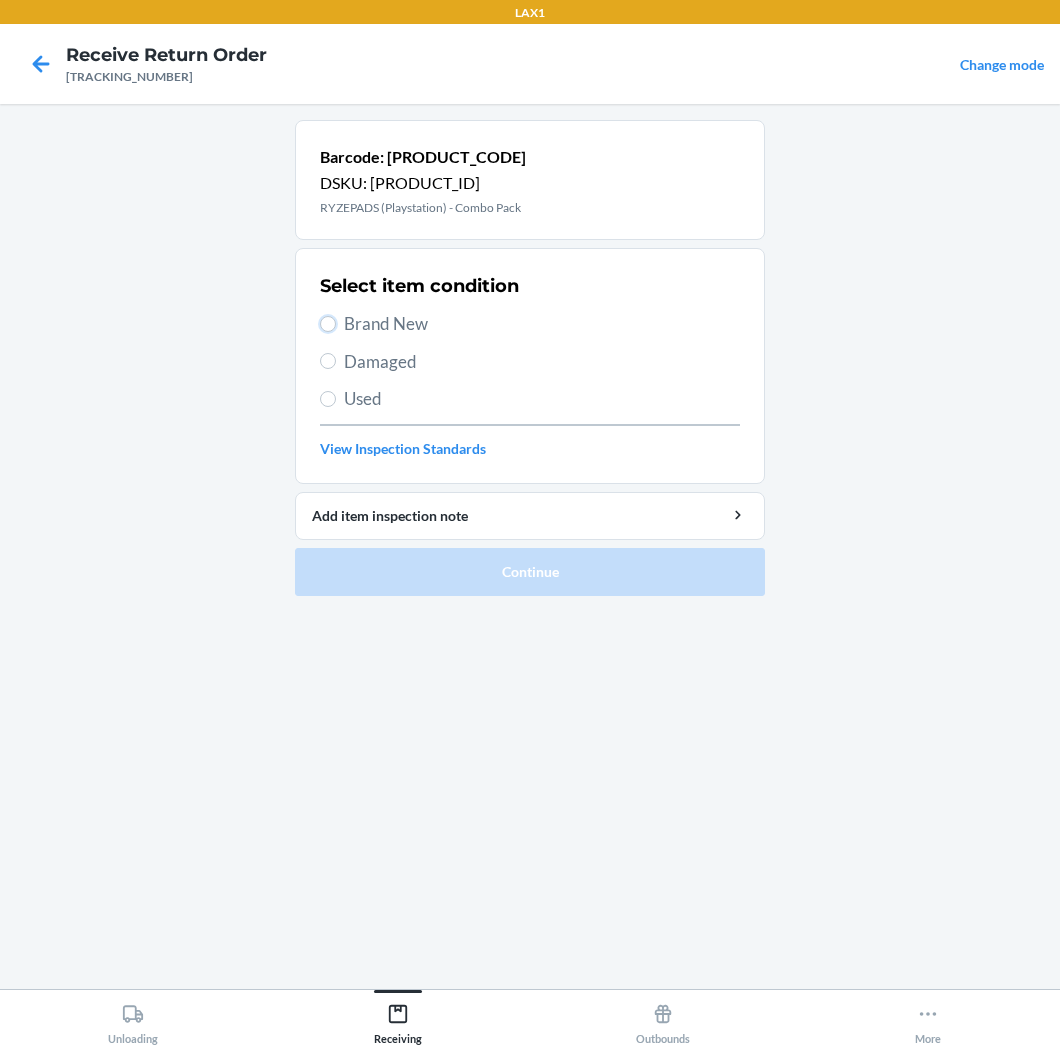 click on "Brand New" at bounding box center [328, 324] 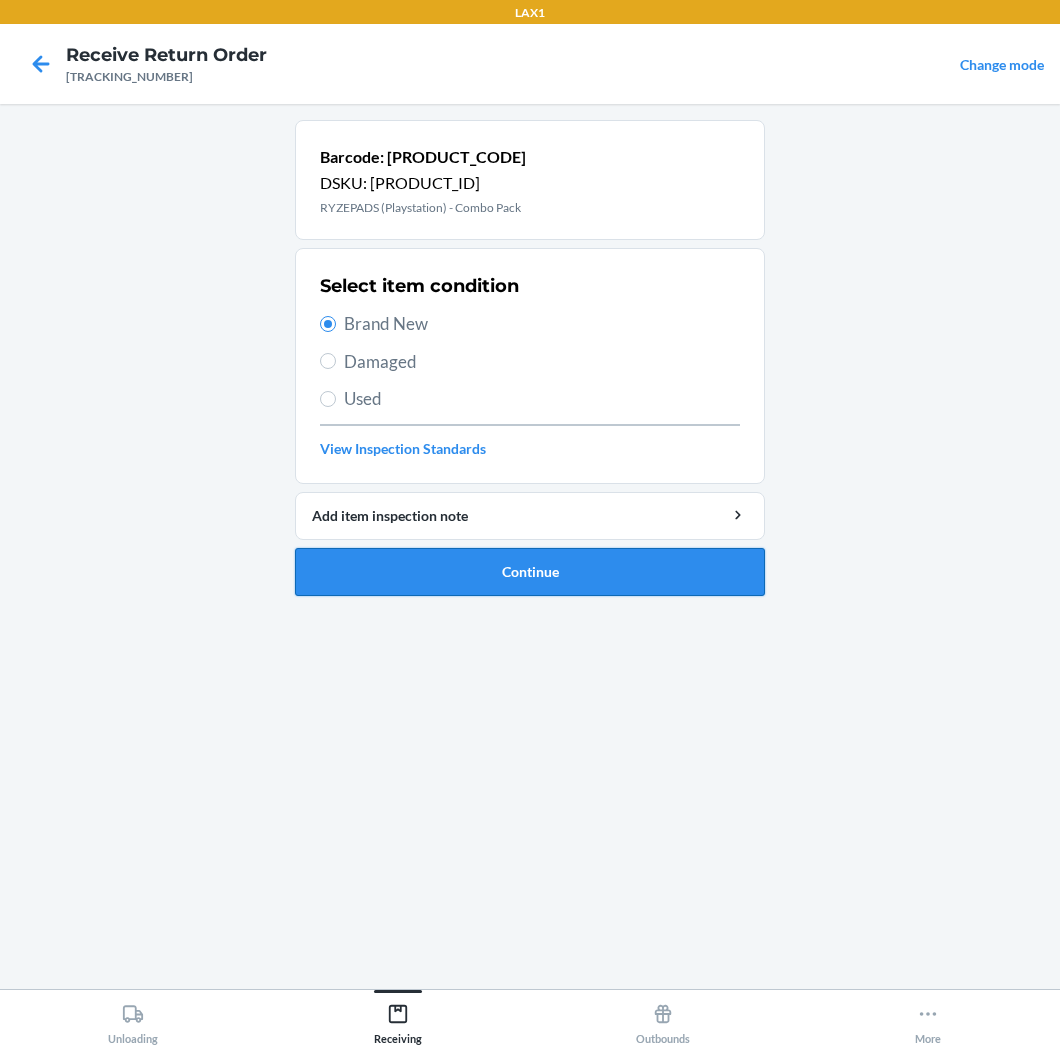 click on "Continue" at bounding box center (530, 572) 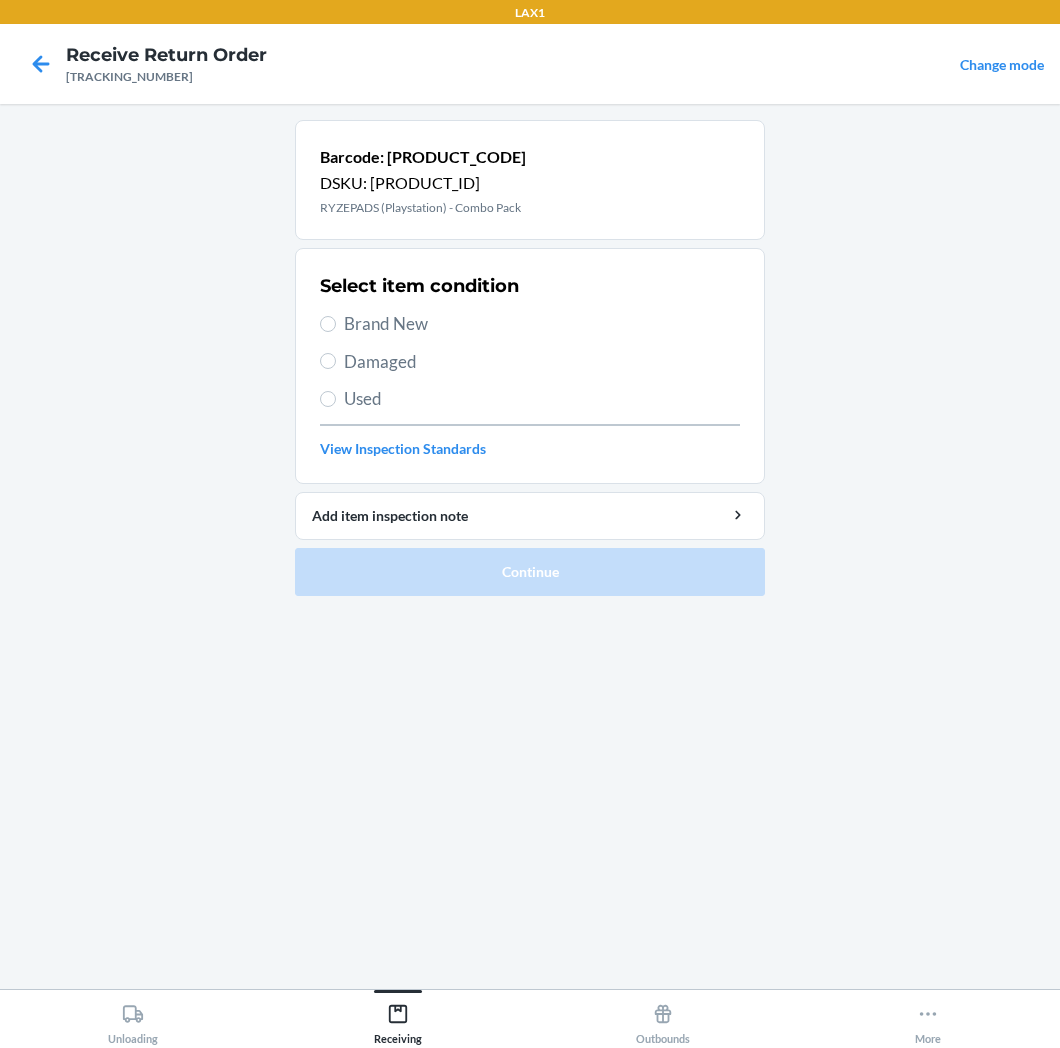 click on "Brand New" at bounding box center [542, 324] 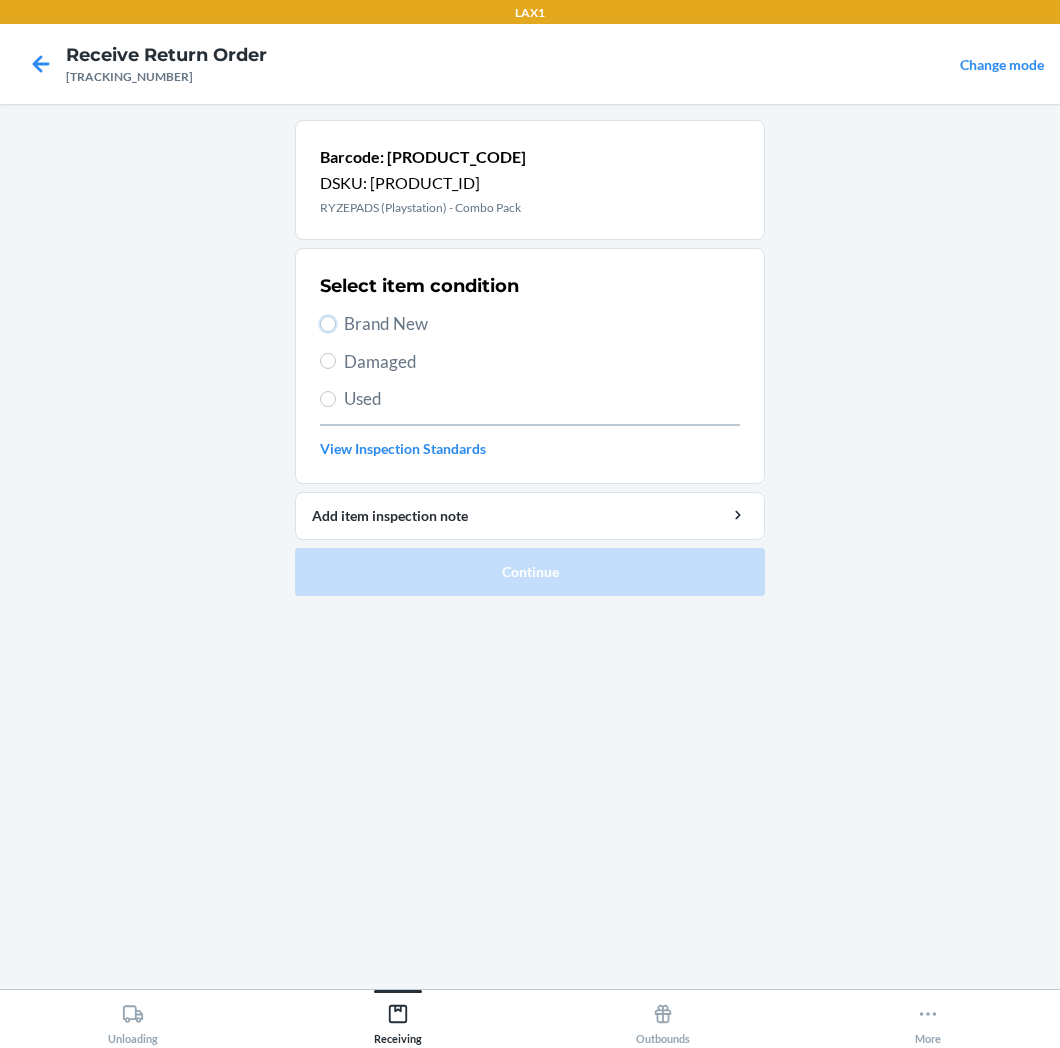 click on "Brand New" at bounding box center [328, 324] 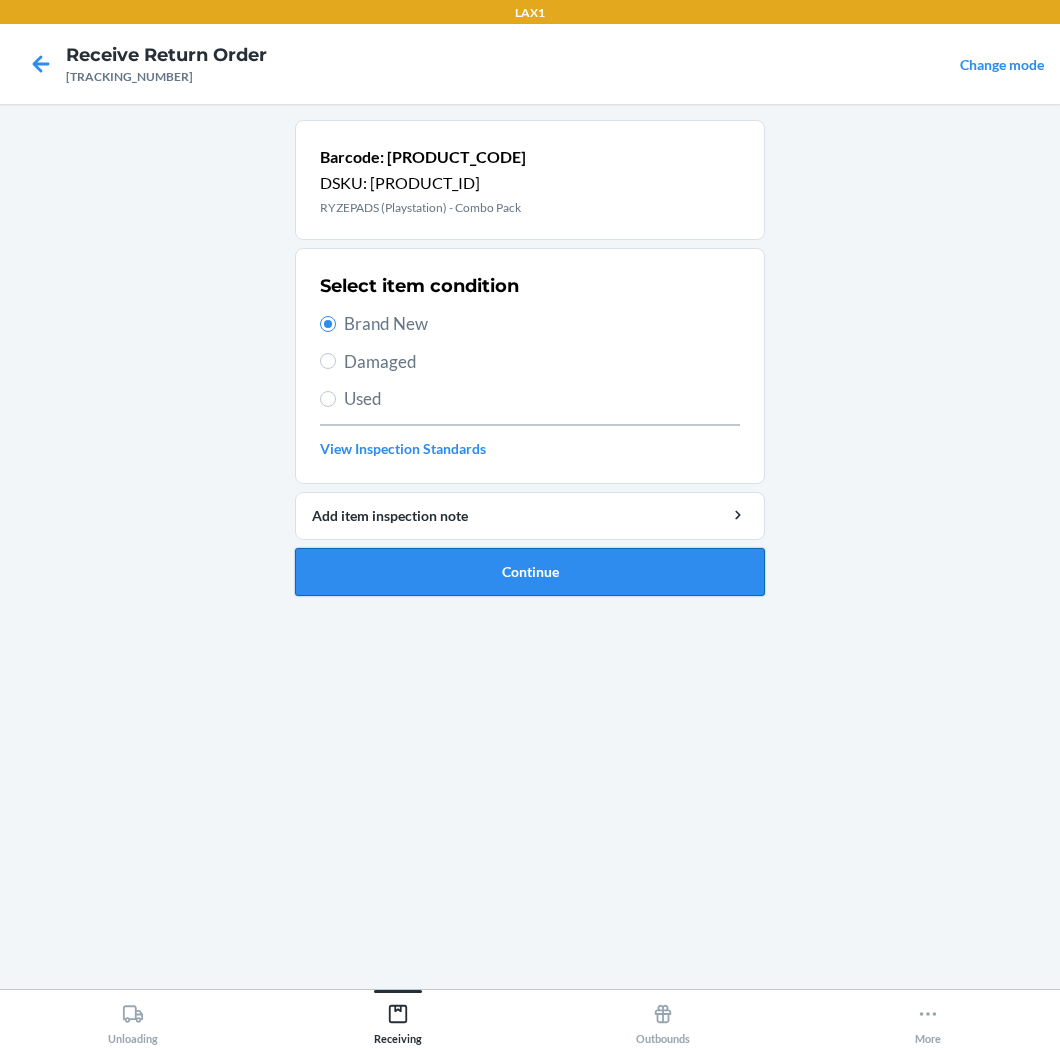 click on "Continue" at bounding box center (530, 572) 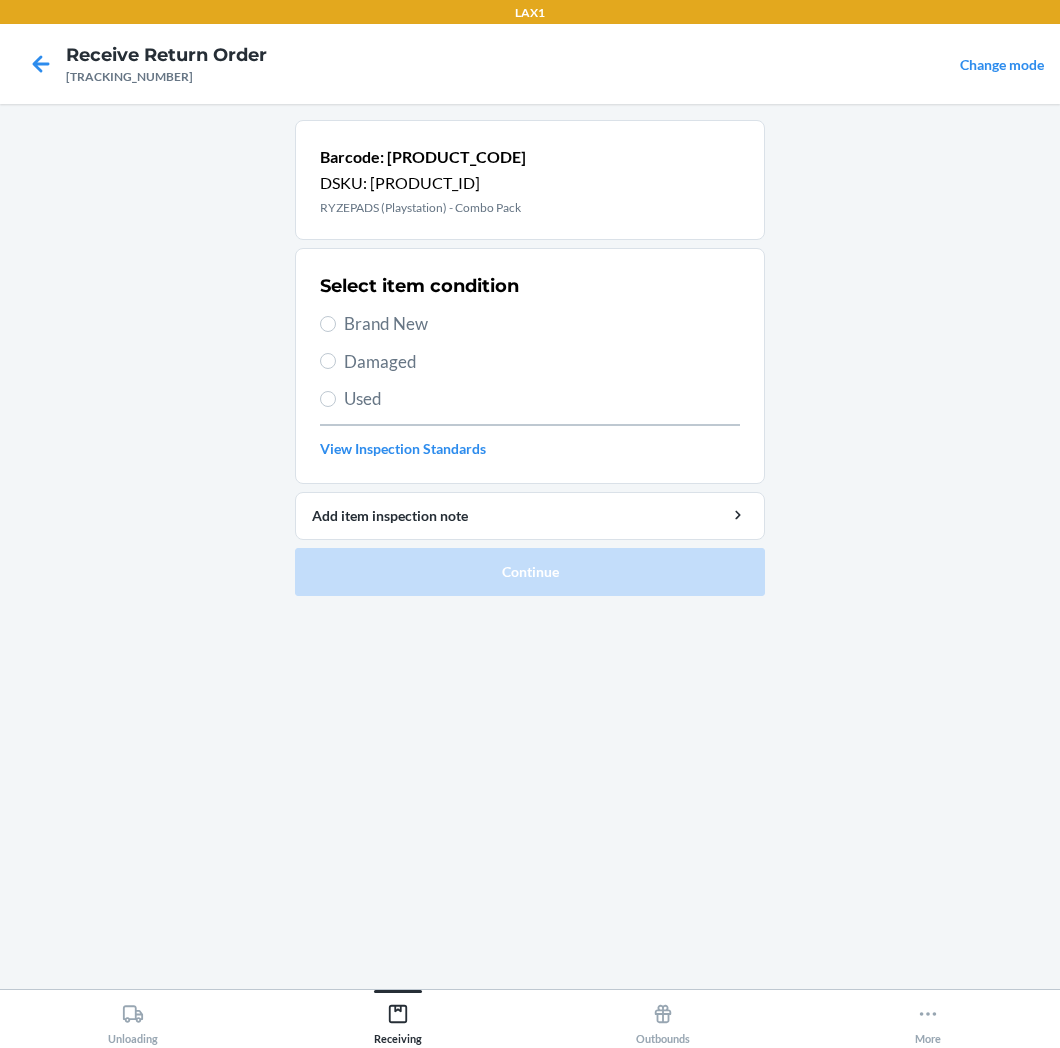 click on "Brand New" at bounding box center (542, 324) 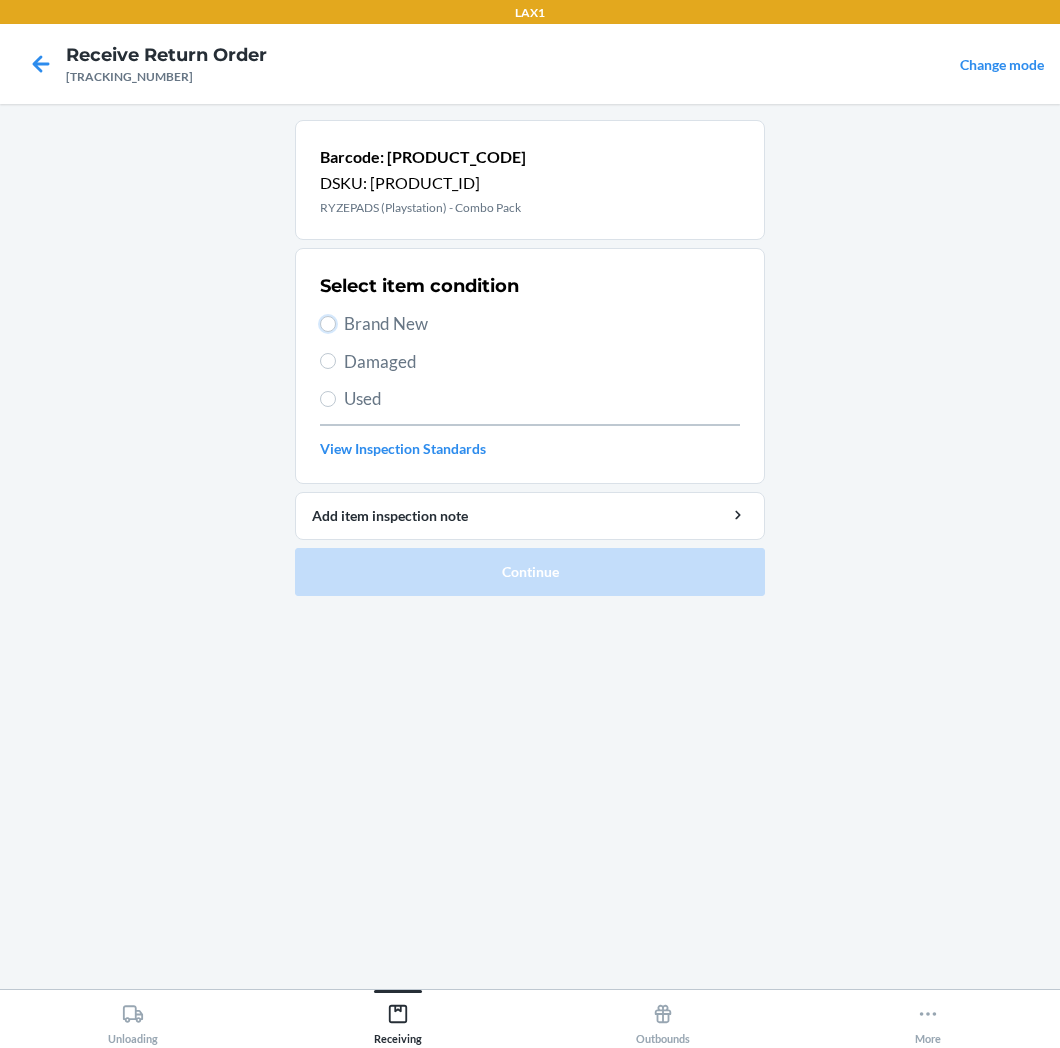 click on "Brand New" at bounding box center [328, 324] 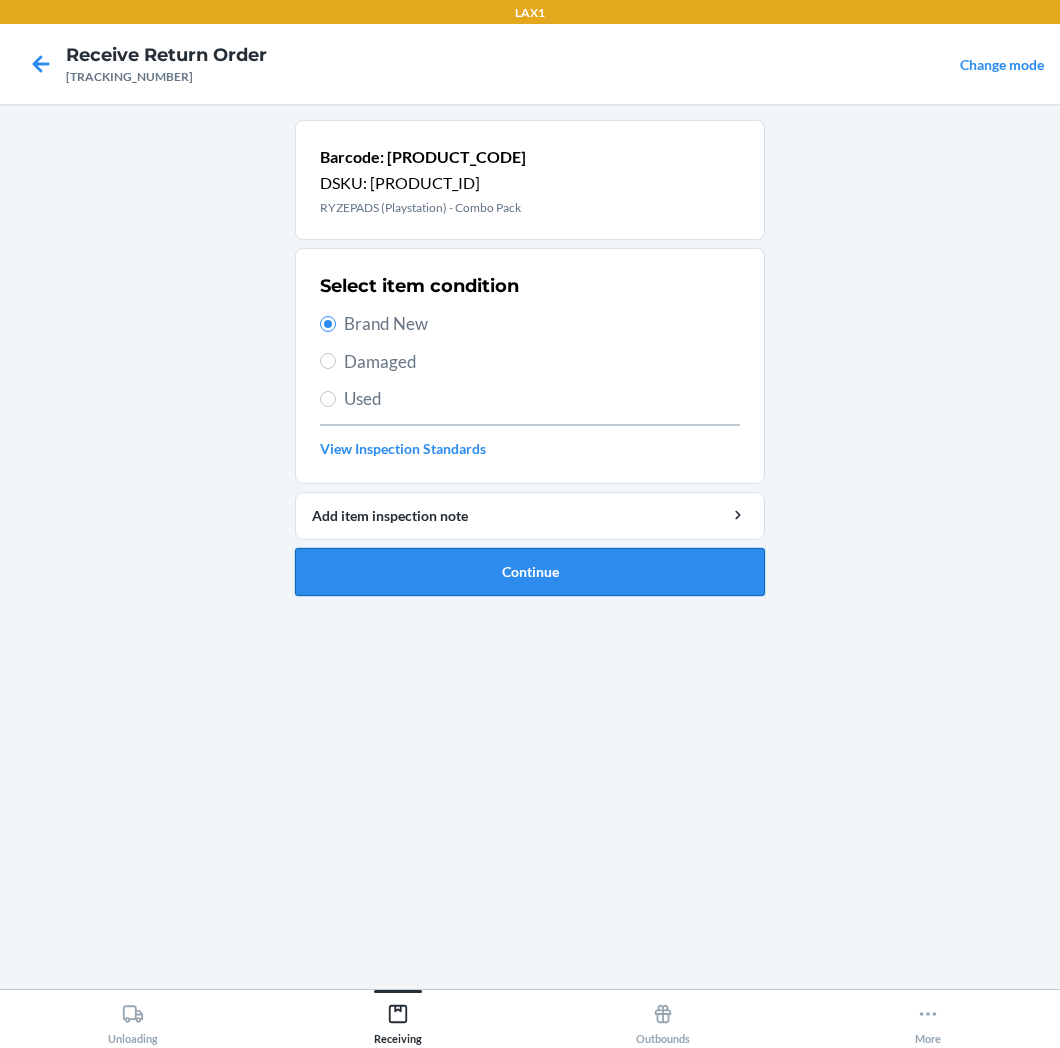 click on "Continue" at bounding box center (530, 572) 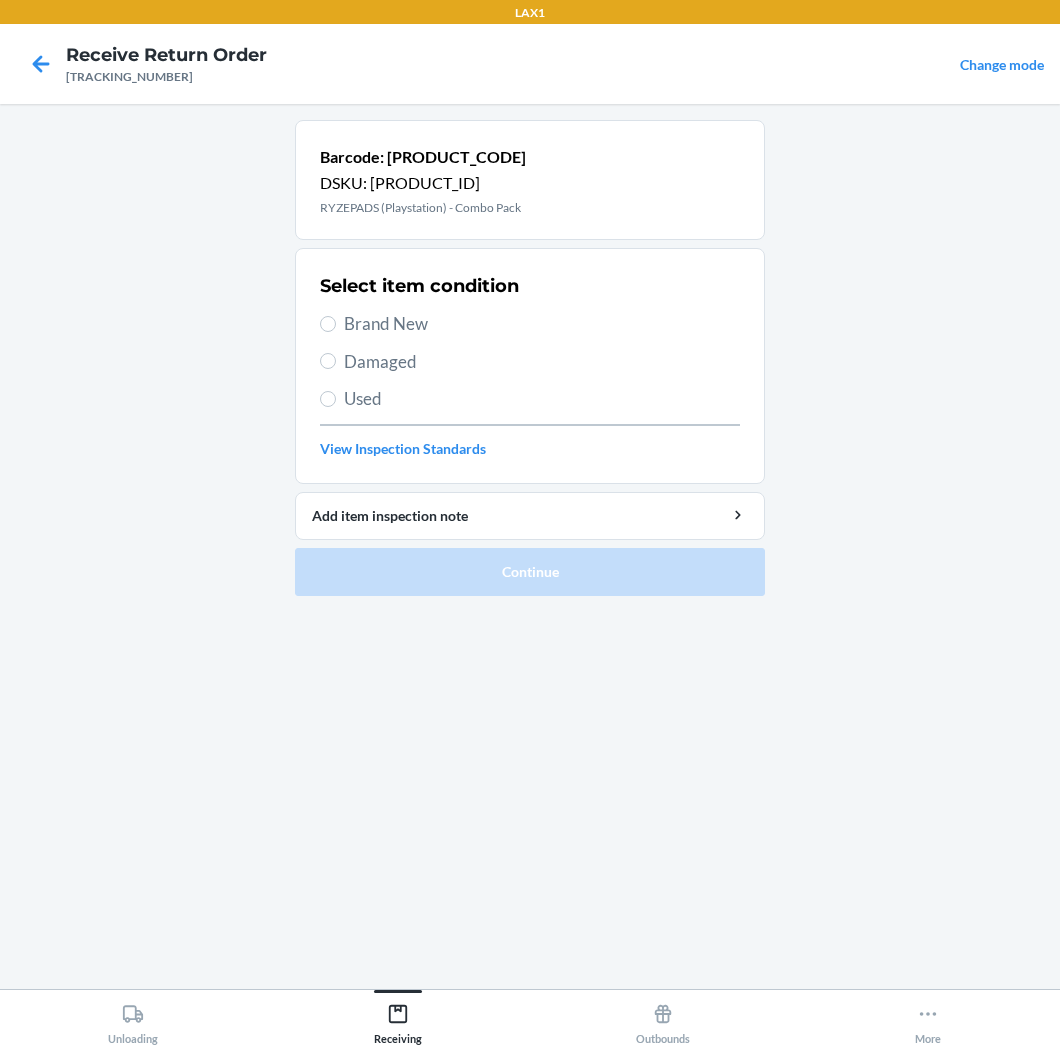 click on "Brand New" at bounding box center [542, 324] 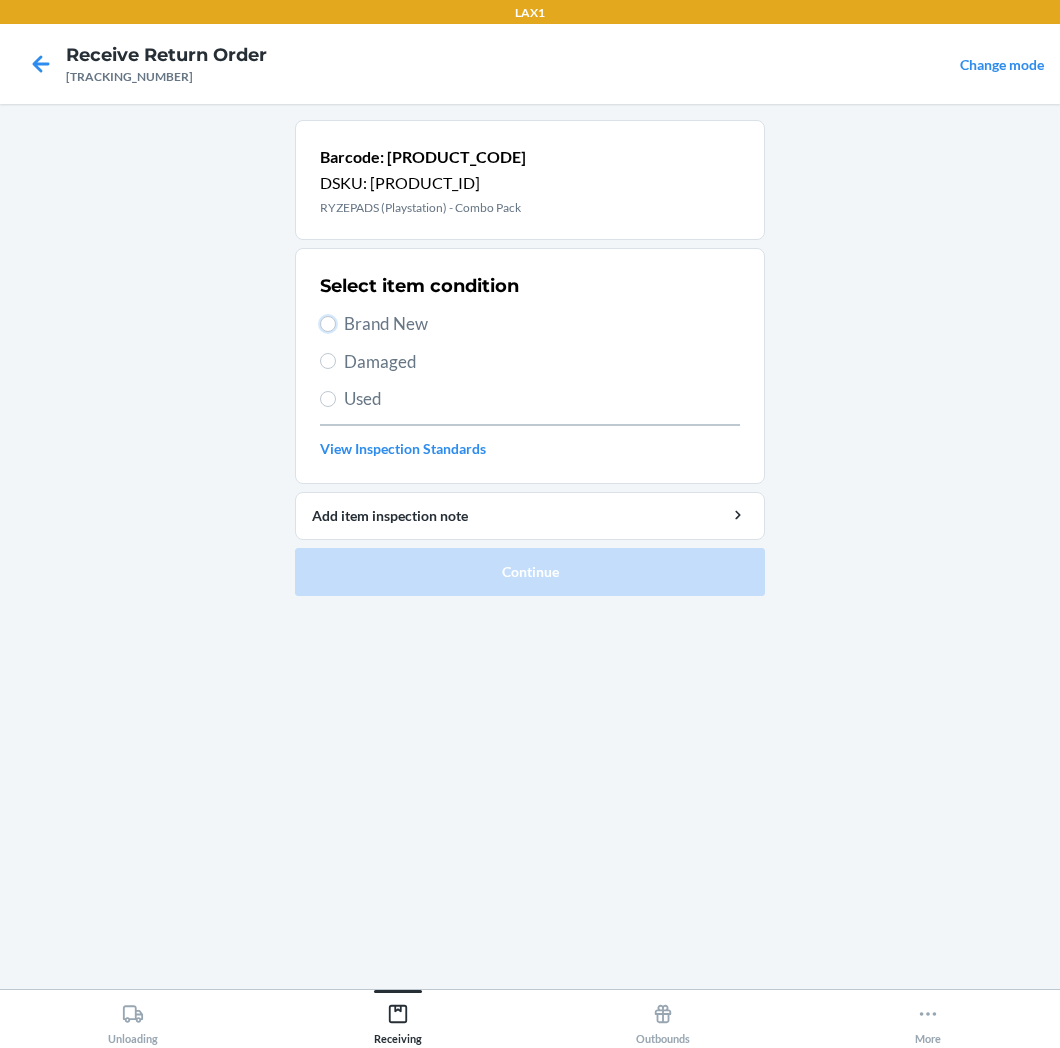 click on "Brand New" at bounding box center (328, 324) 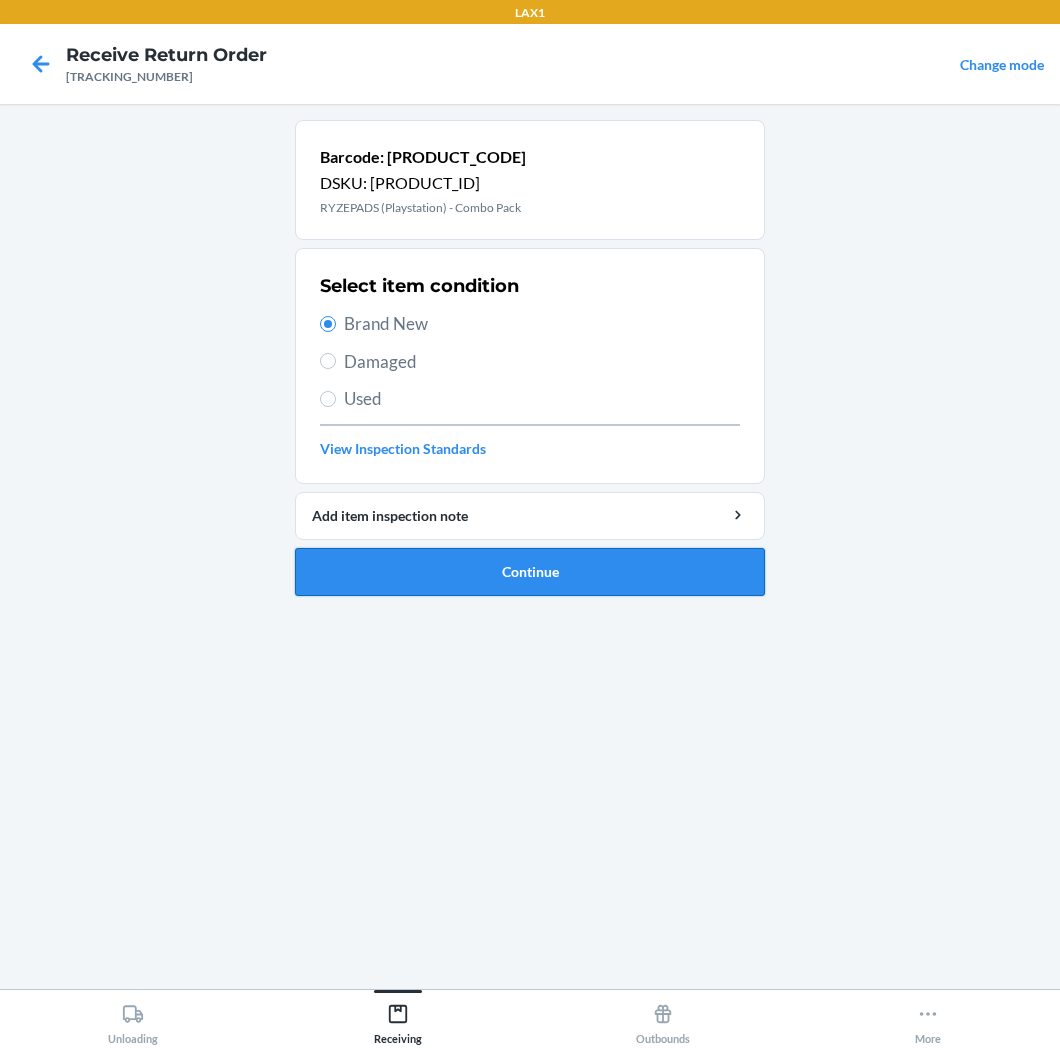 click on "Continue" at bounding box center (530, 572) 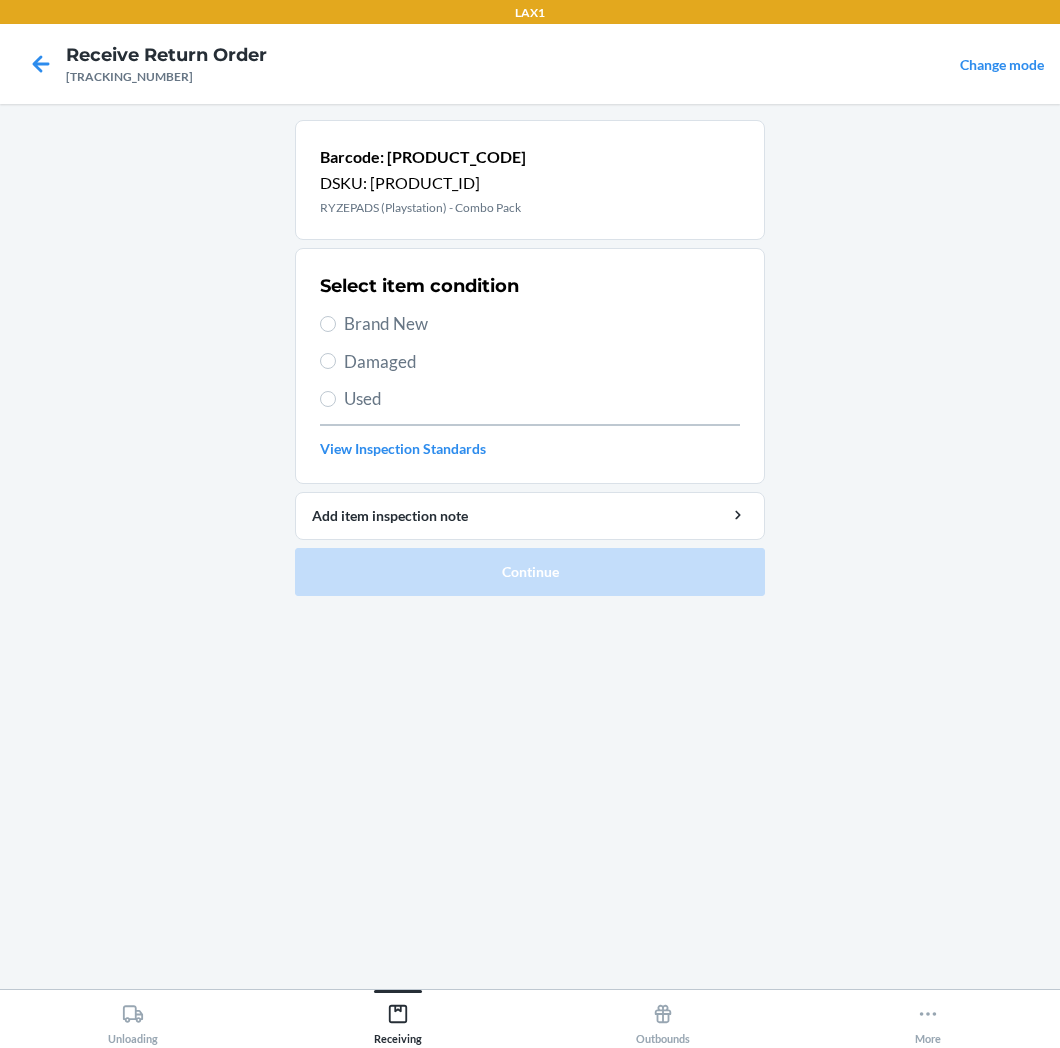 click on "Brand New" at bounding box center [542, 324] 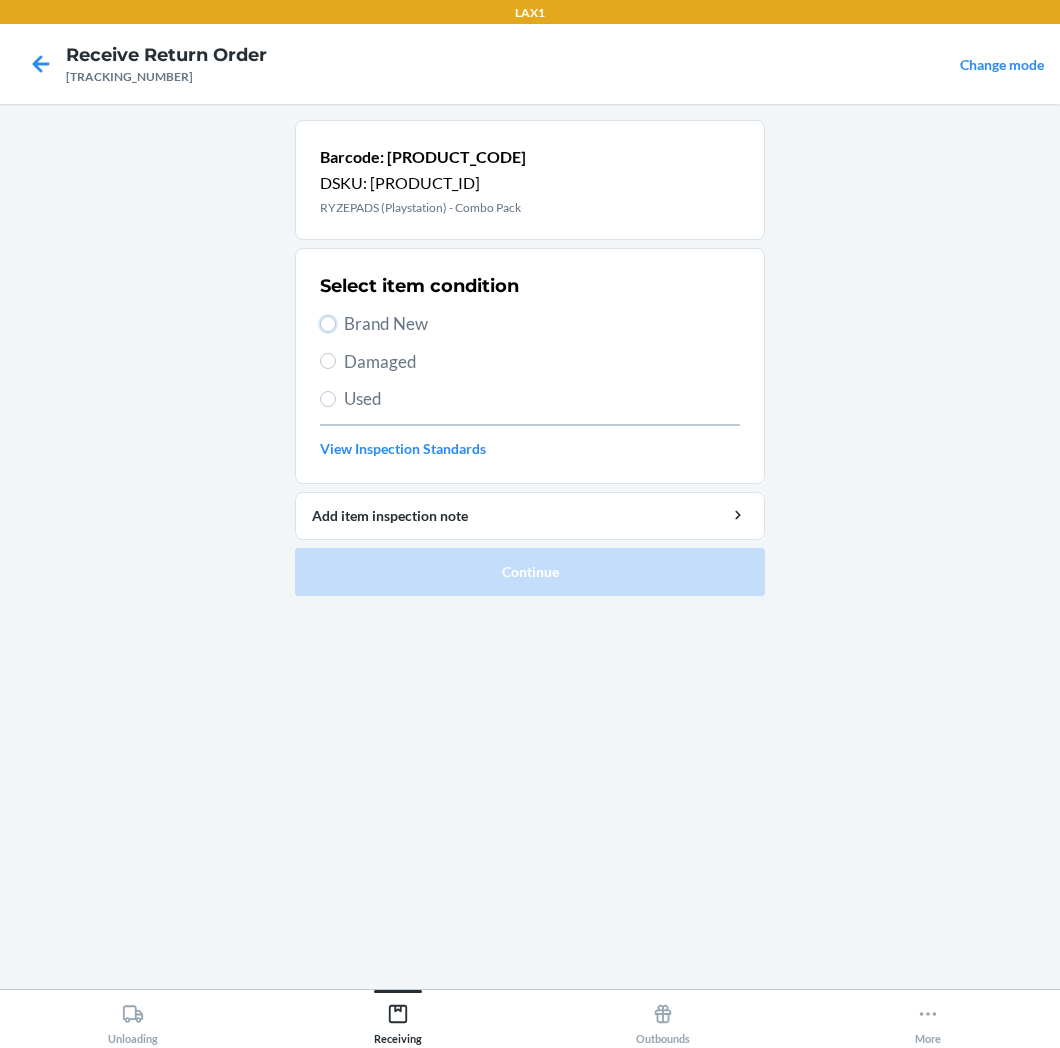 click on "Brand New" at bounding box center [328, 324] 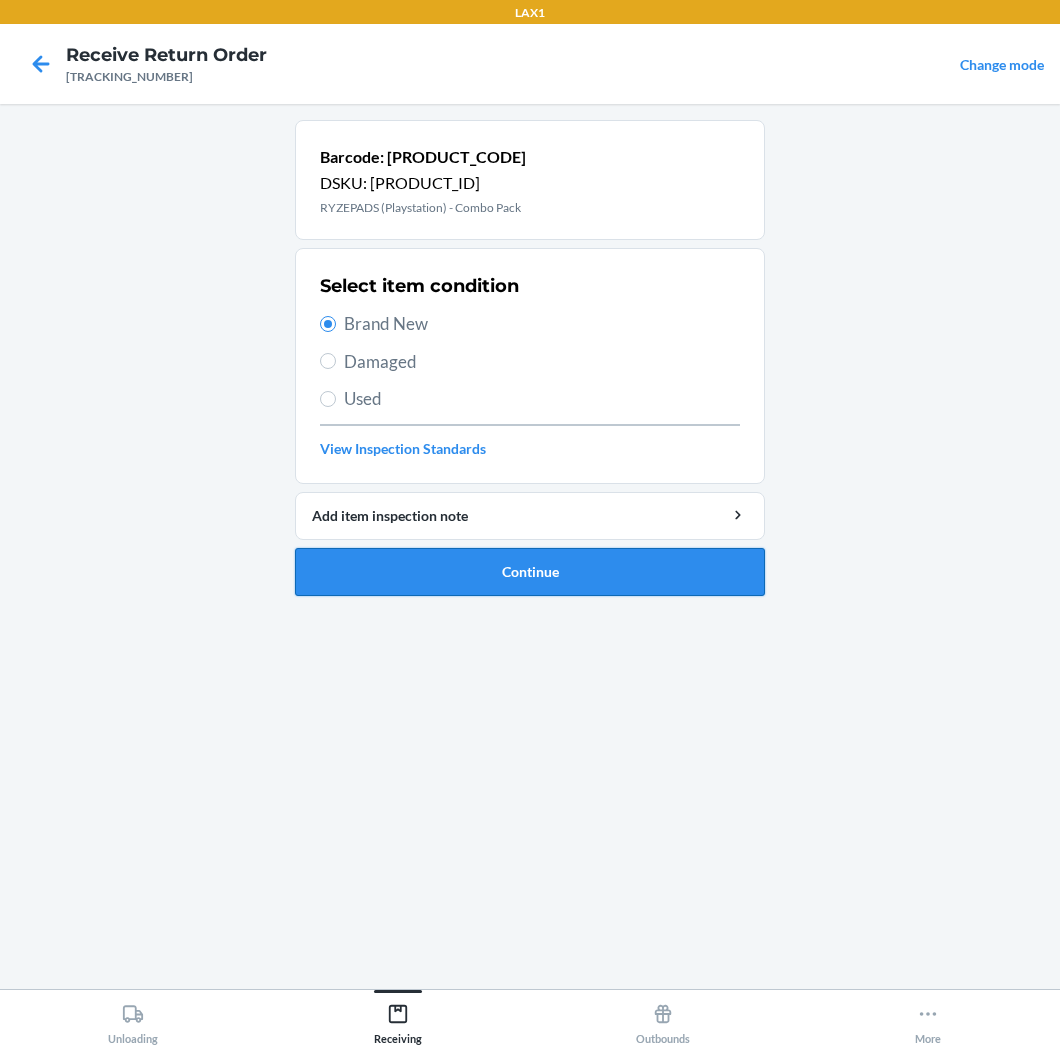 click on "Continue" at bounding box center [530, 572] 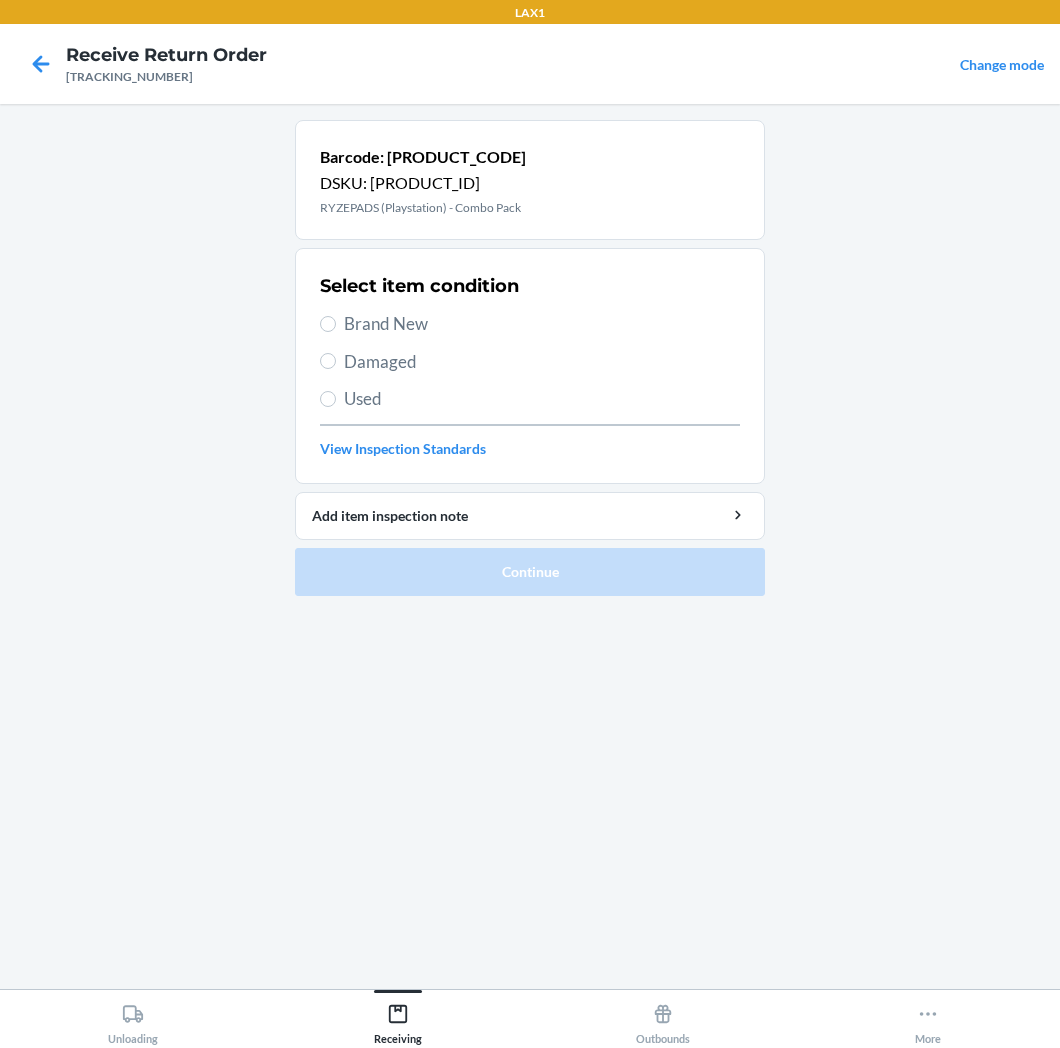 click on "Brand New" at bounding box center [542, 324] 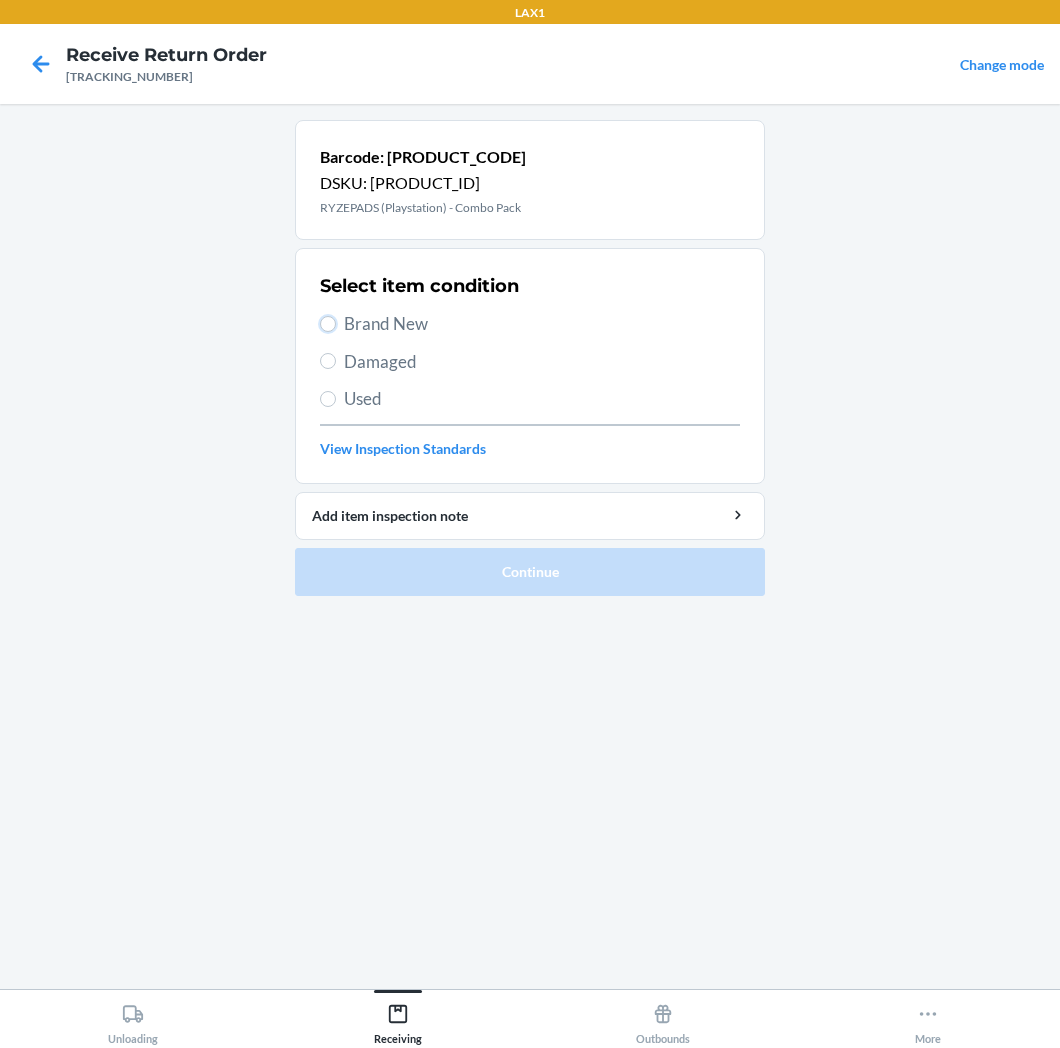 click on "Brand New" at bounding box center (328, 324) 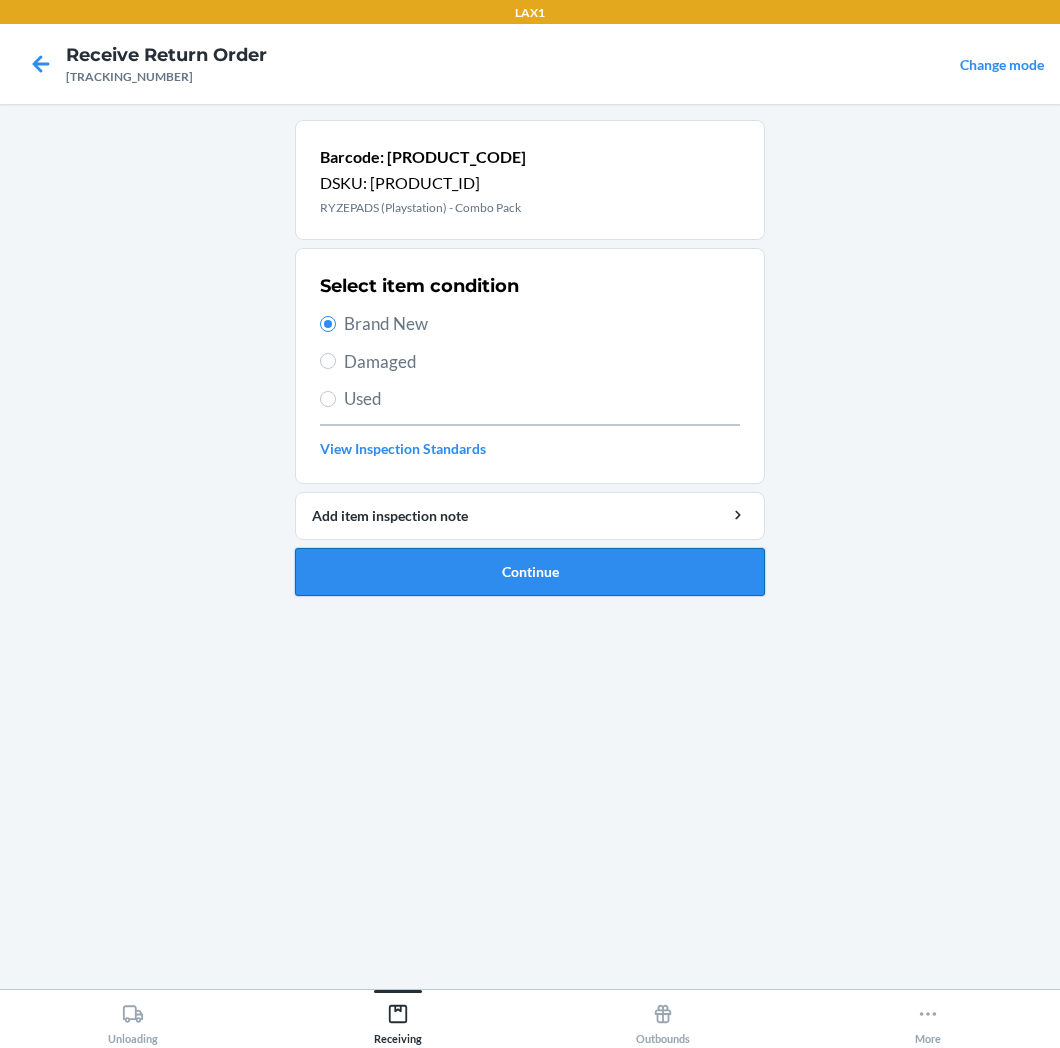 click on "Continue" at bounding box center (530, 572) 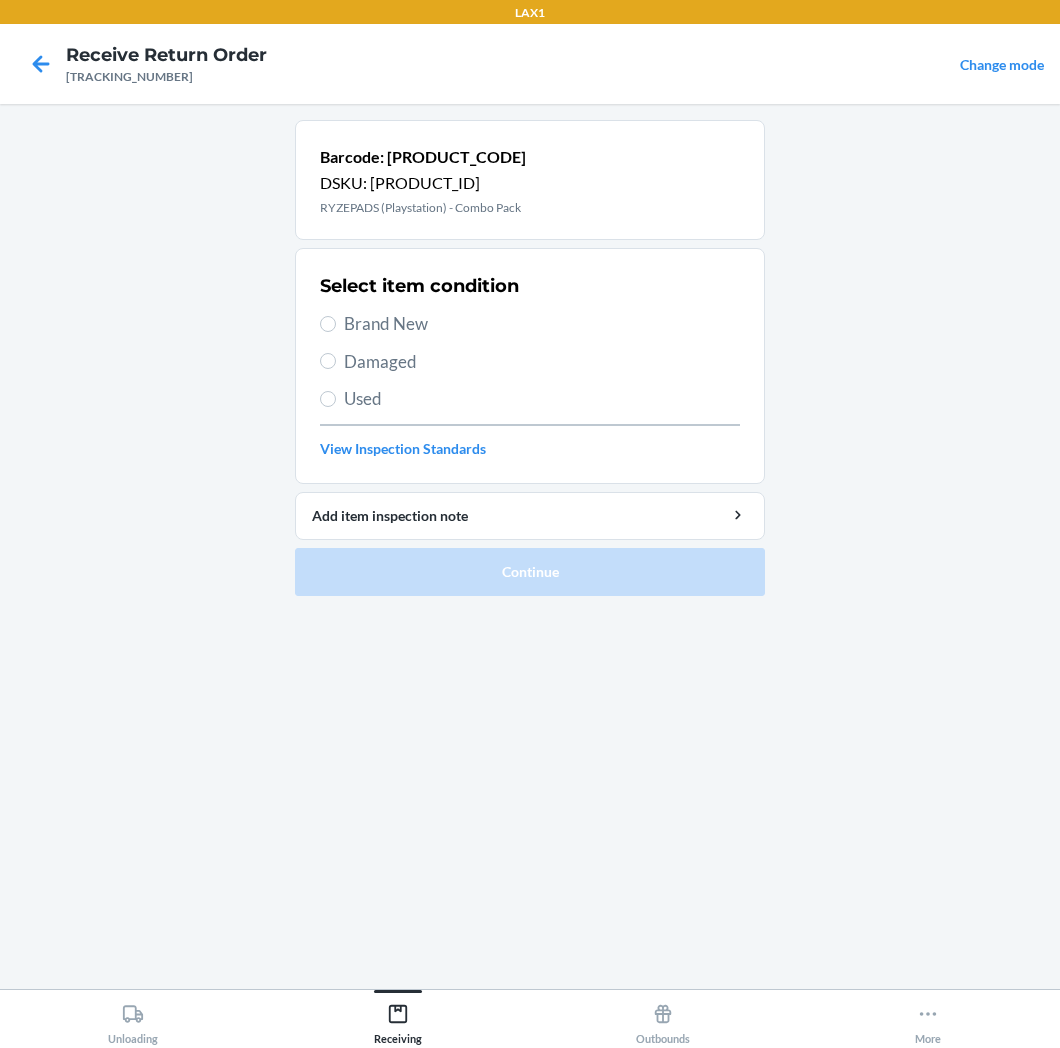 click on "Brand New" at bounding box center [542, 324] 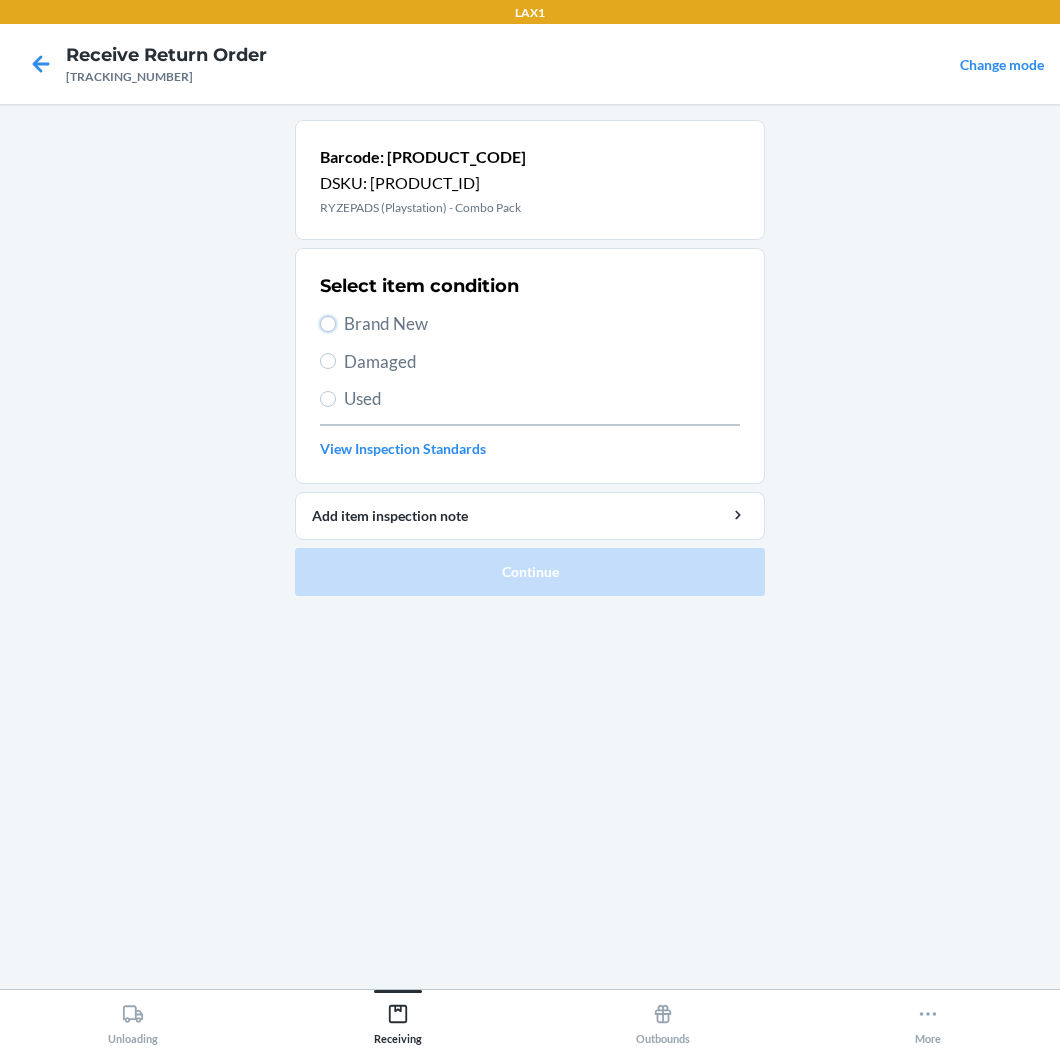 click on "Brand New" at bounding box center [328, 324] 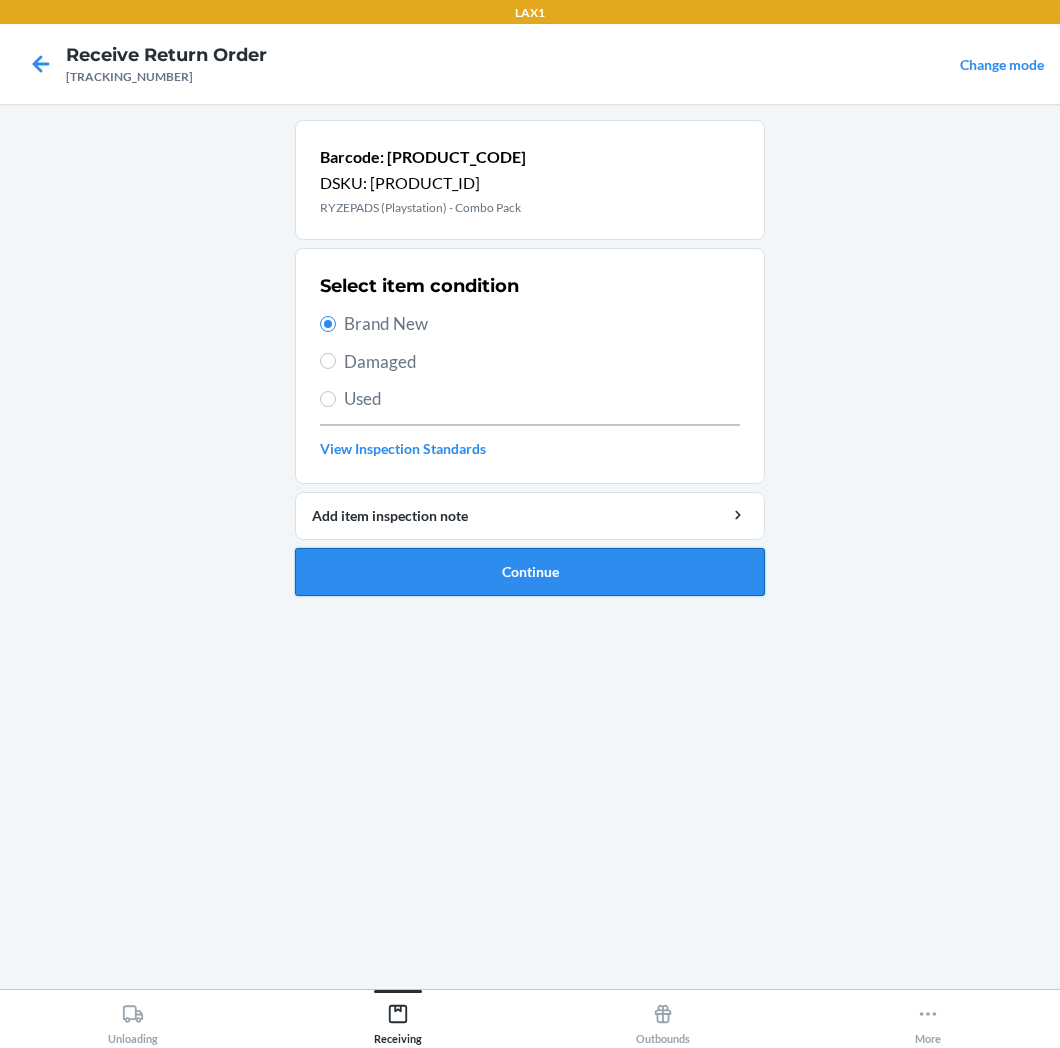 click on "Continue" at bounding box center [530, 572] 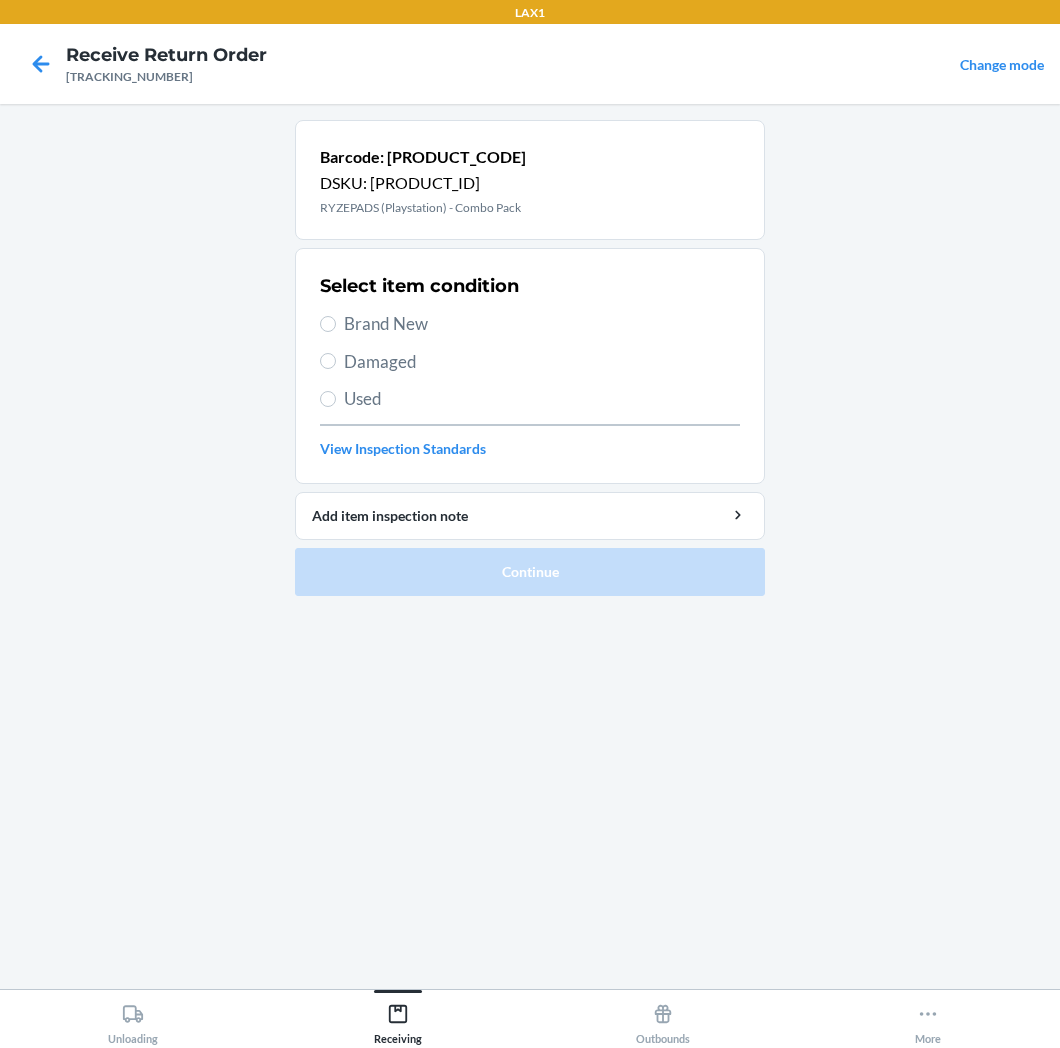 click on "Brand New" at bounding box center [542, 324] 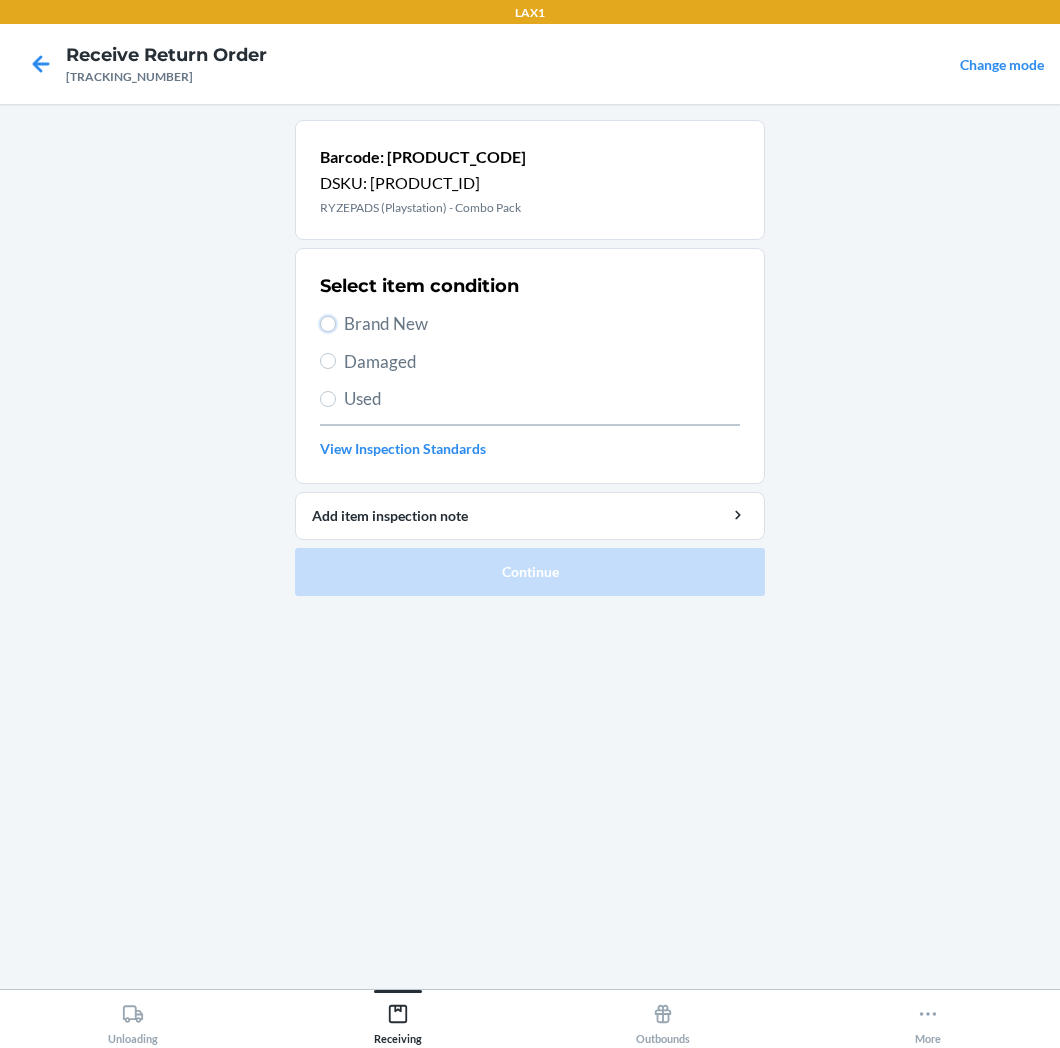click on "Brand New" at bounding box center (328, 324) 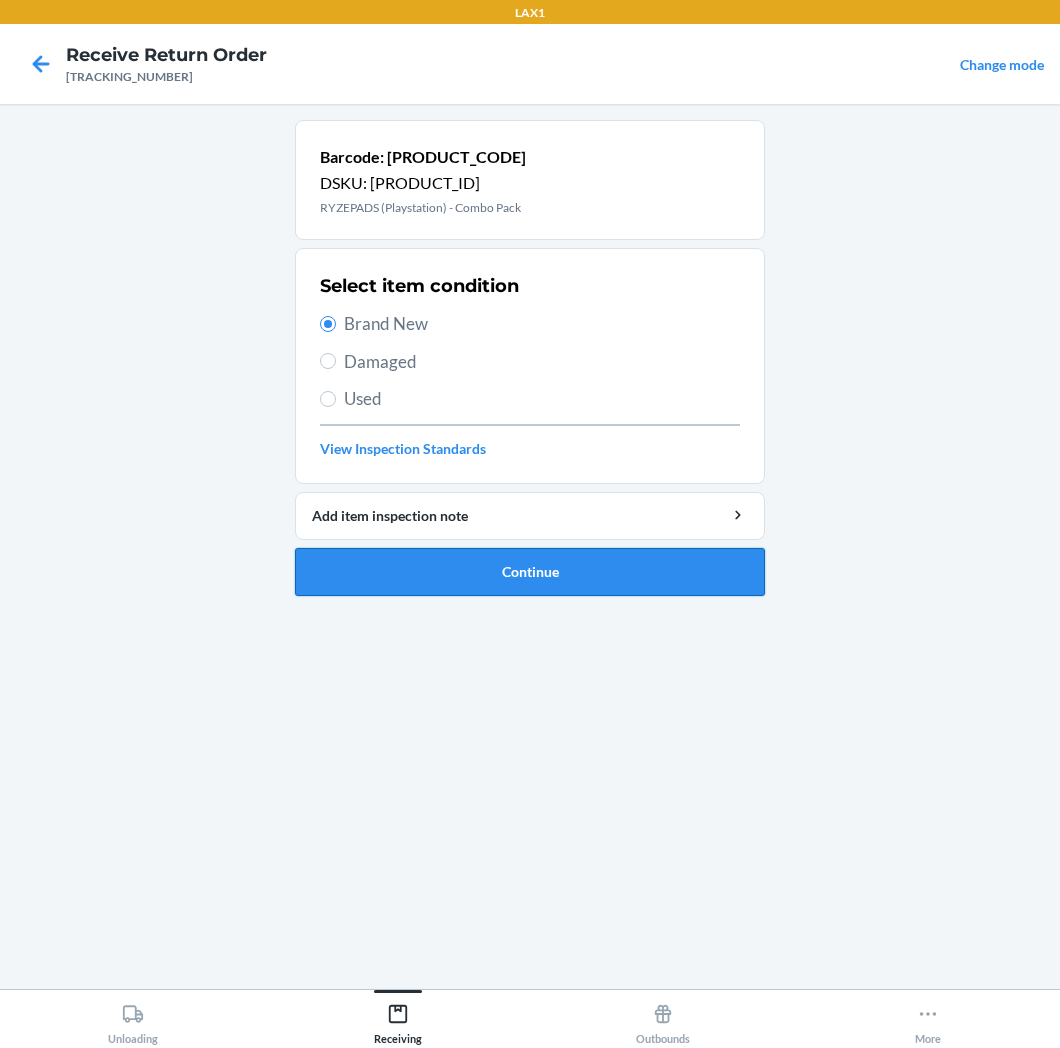 click on "Continue" at bounding box center [530, 572] 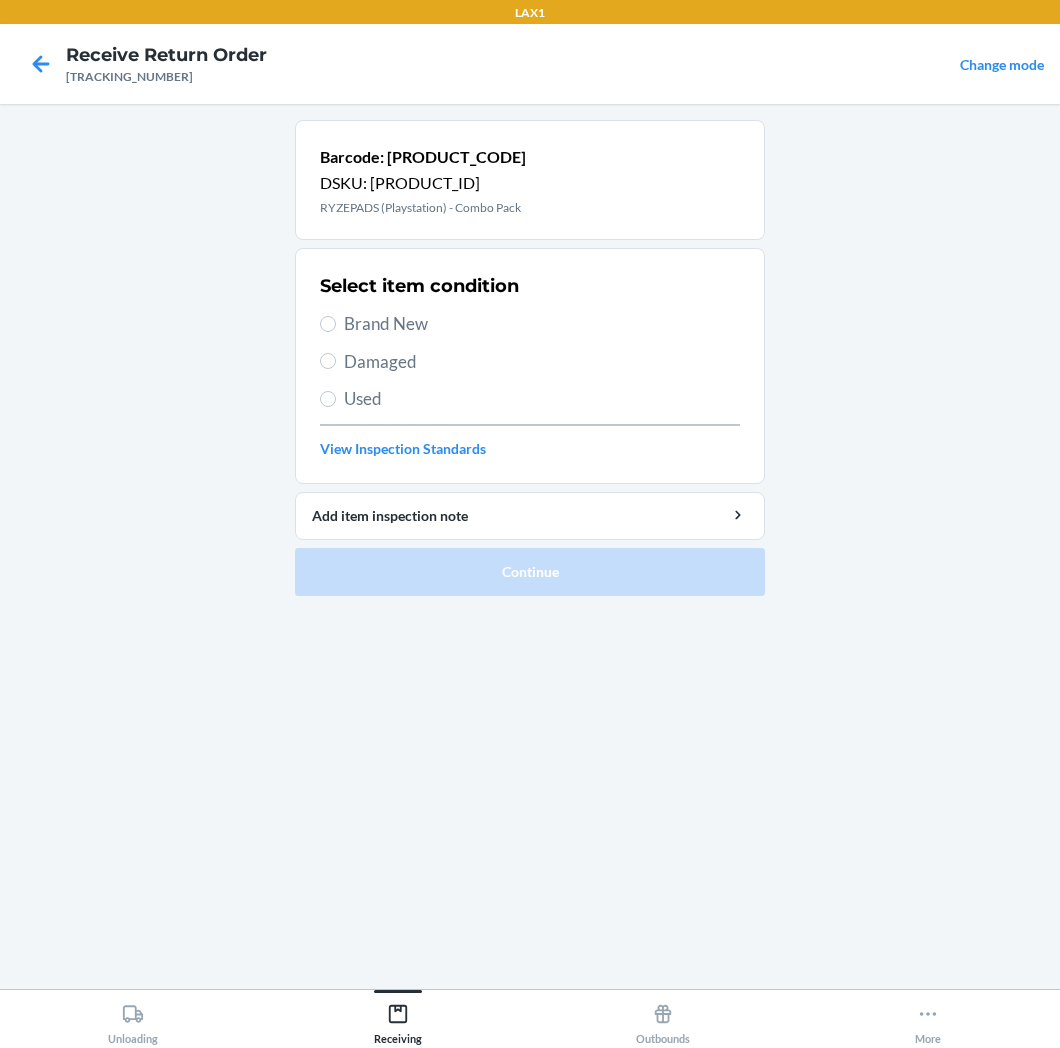 click on "Brand New" at bounding box center (542, 324) 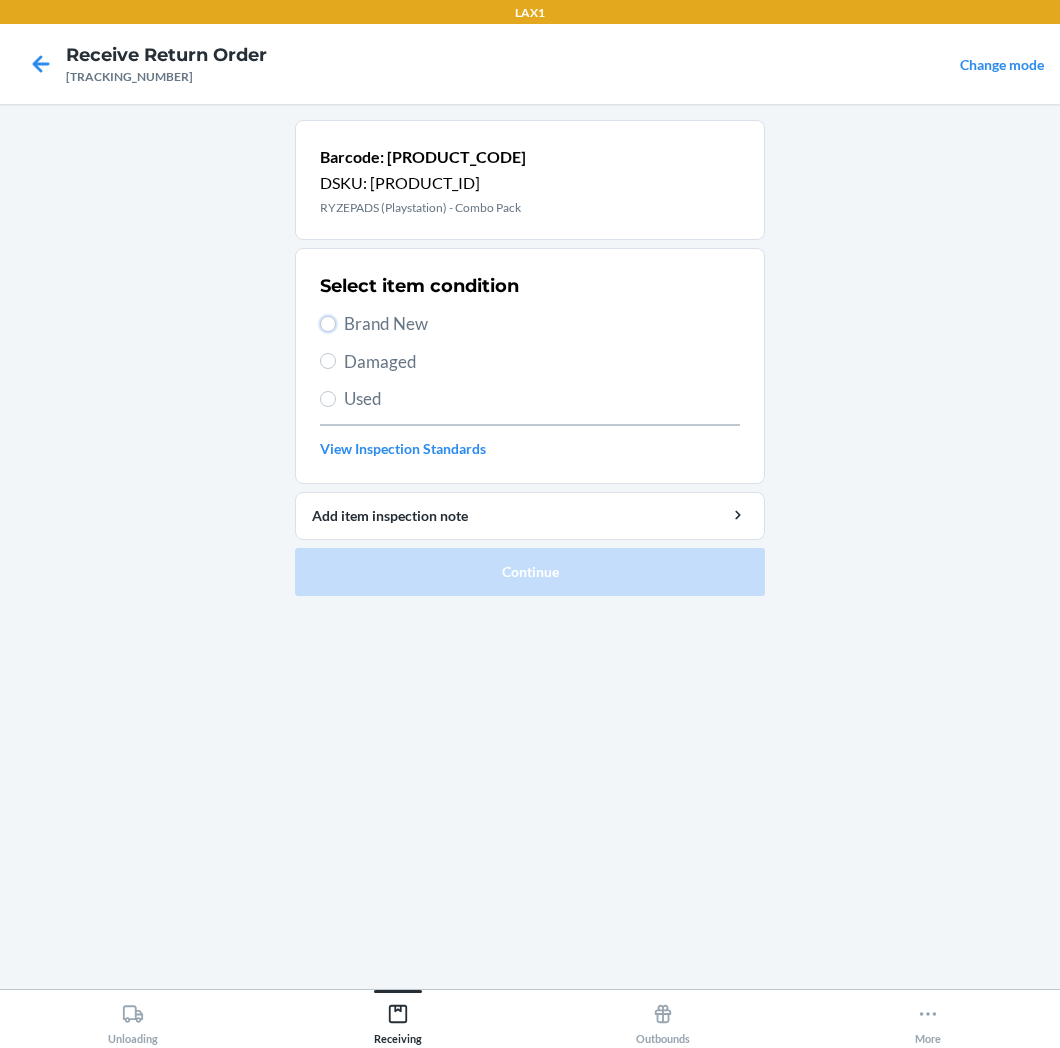 click on "Brand New" at bounding box center (328, 324) 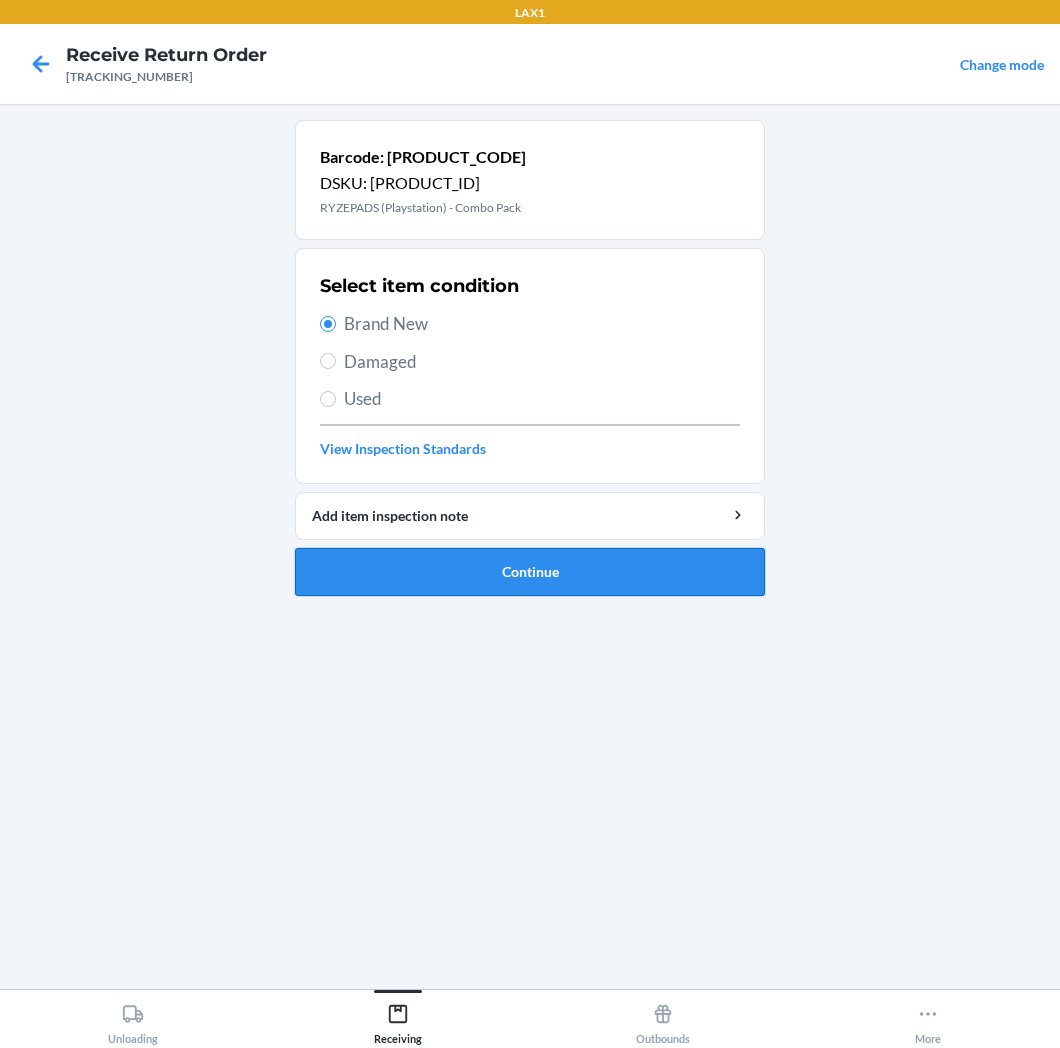 click on "Continue" at bounding box center [530, 572] 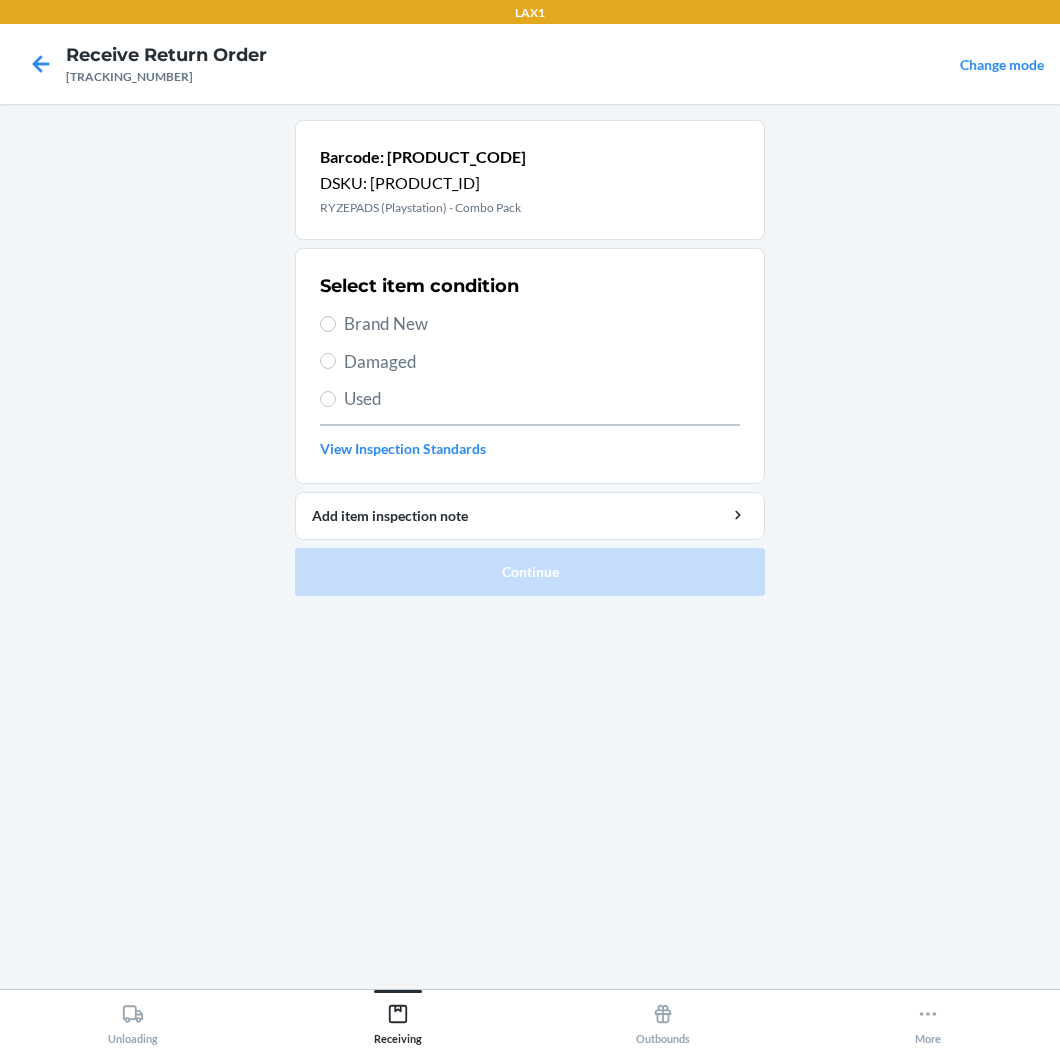 click on "Brand New" at bounding box center (542, 324) 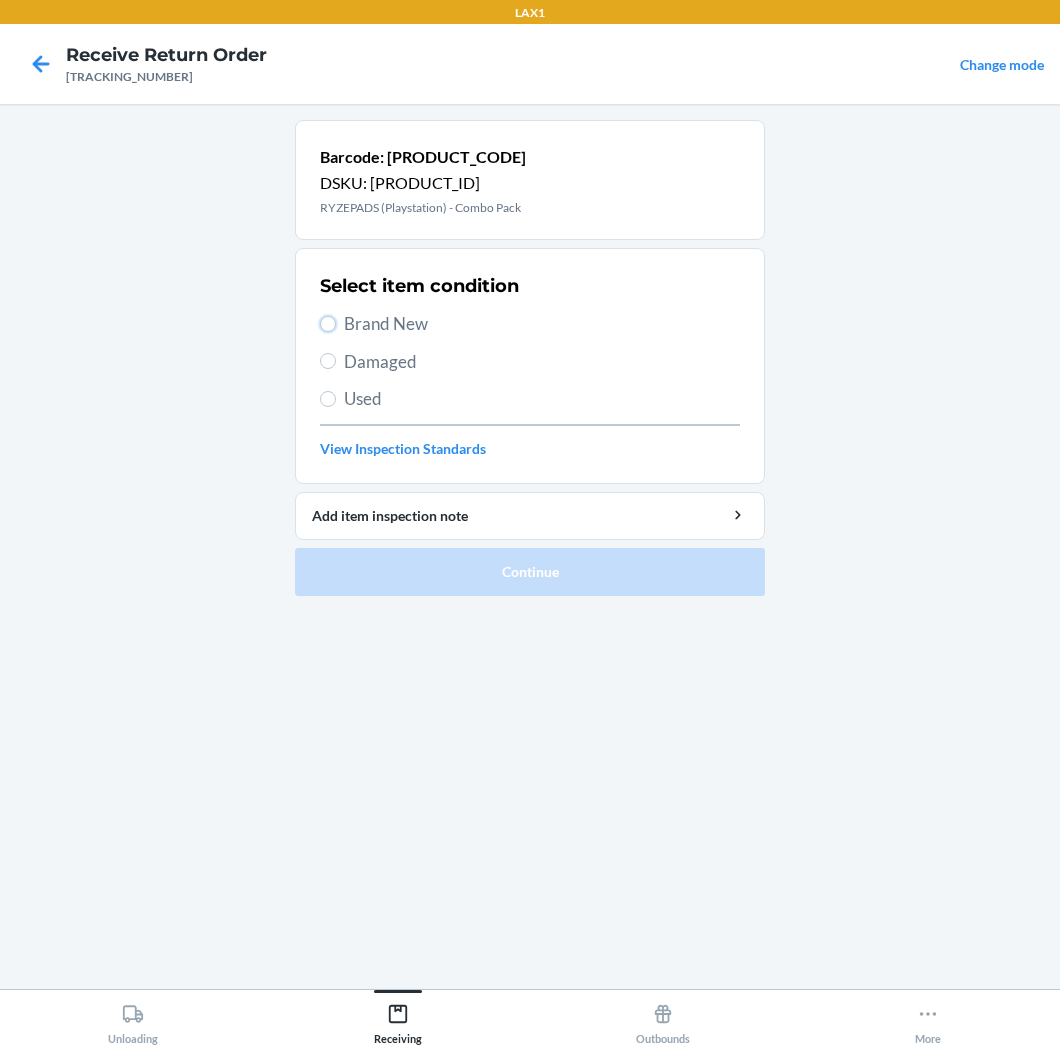click on "Brand New" at bounding box center [328, 324] 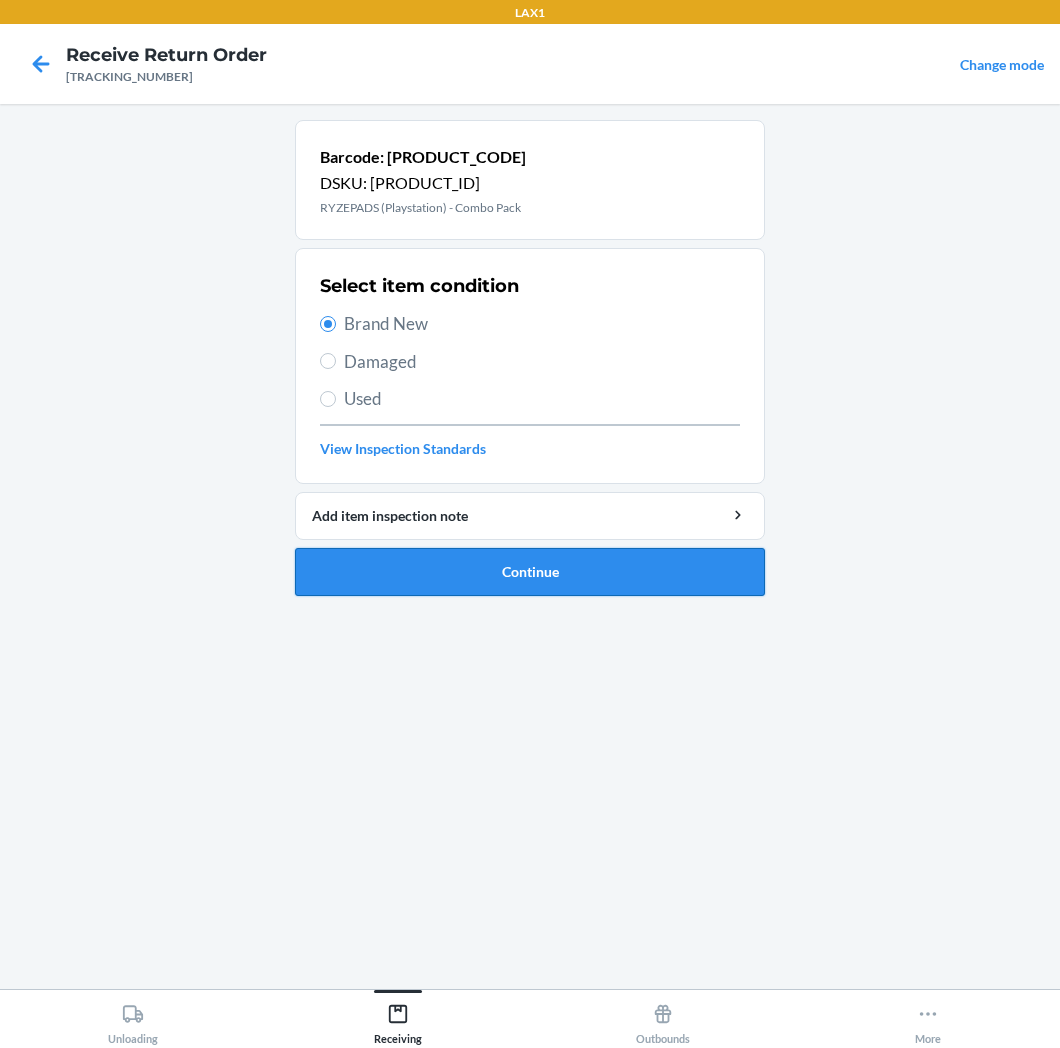 click on "Continue" at bounding box center [530, 572] 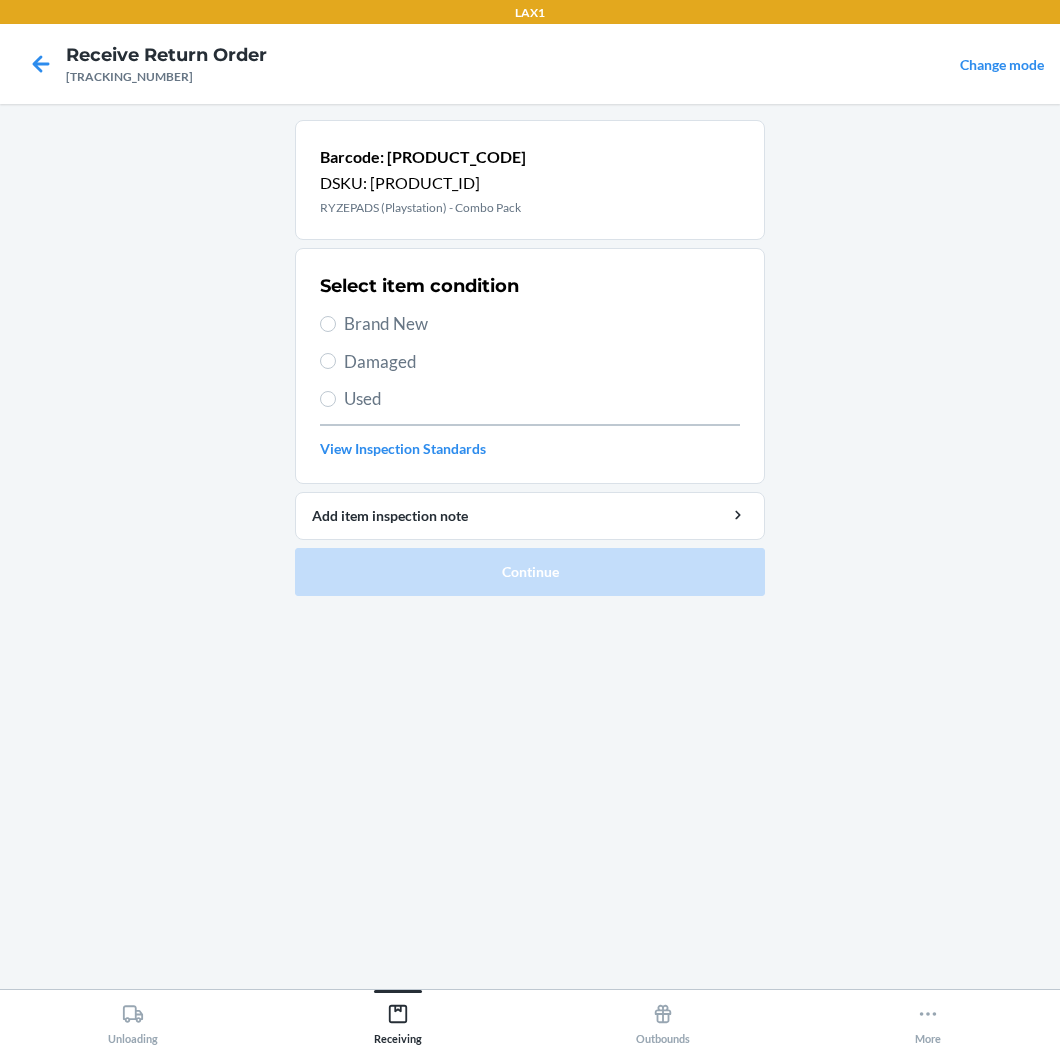drag, startPoint x: 394, startPoint y: 306, endPoint x: 414, endPoint y: 382, distance: 78.58753 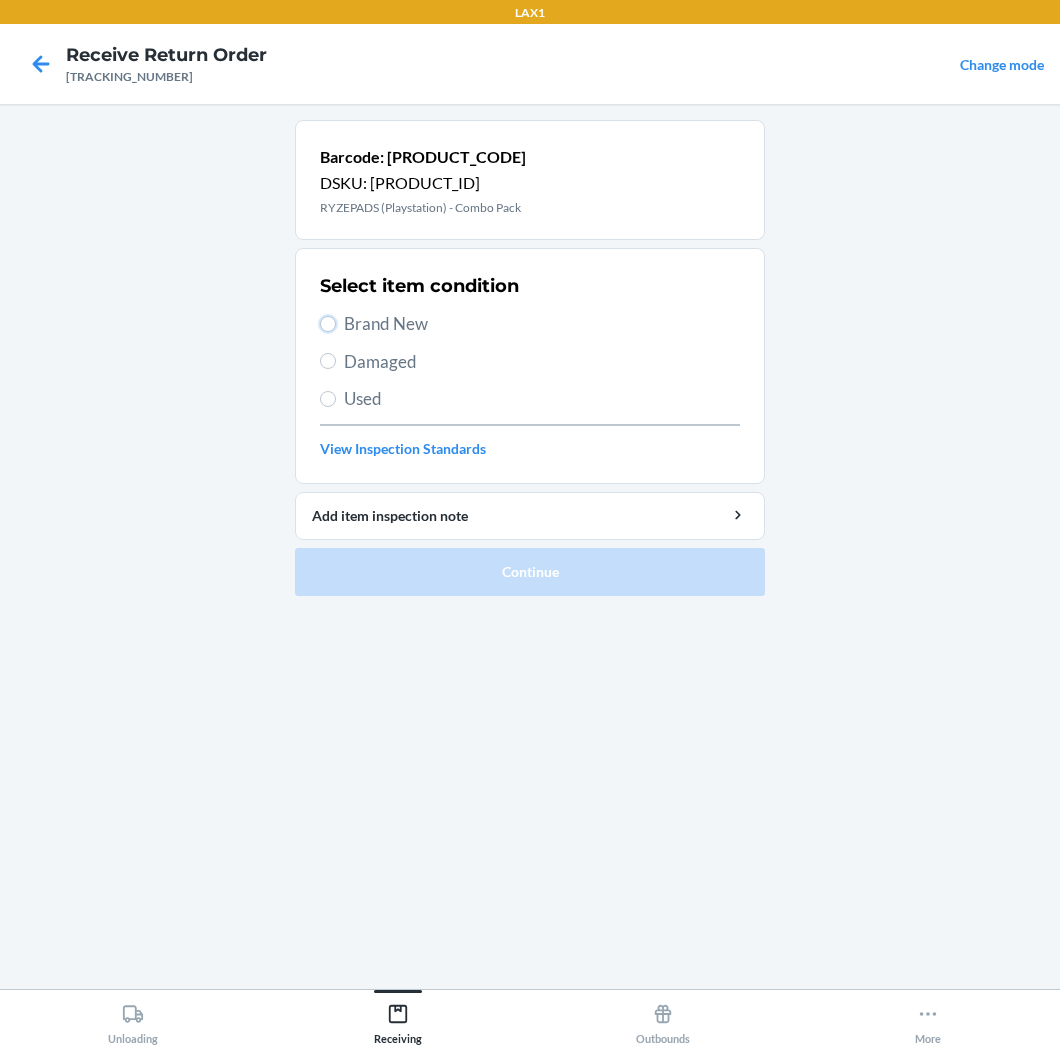 click on "Brand New" at bounding box center [328, 324] 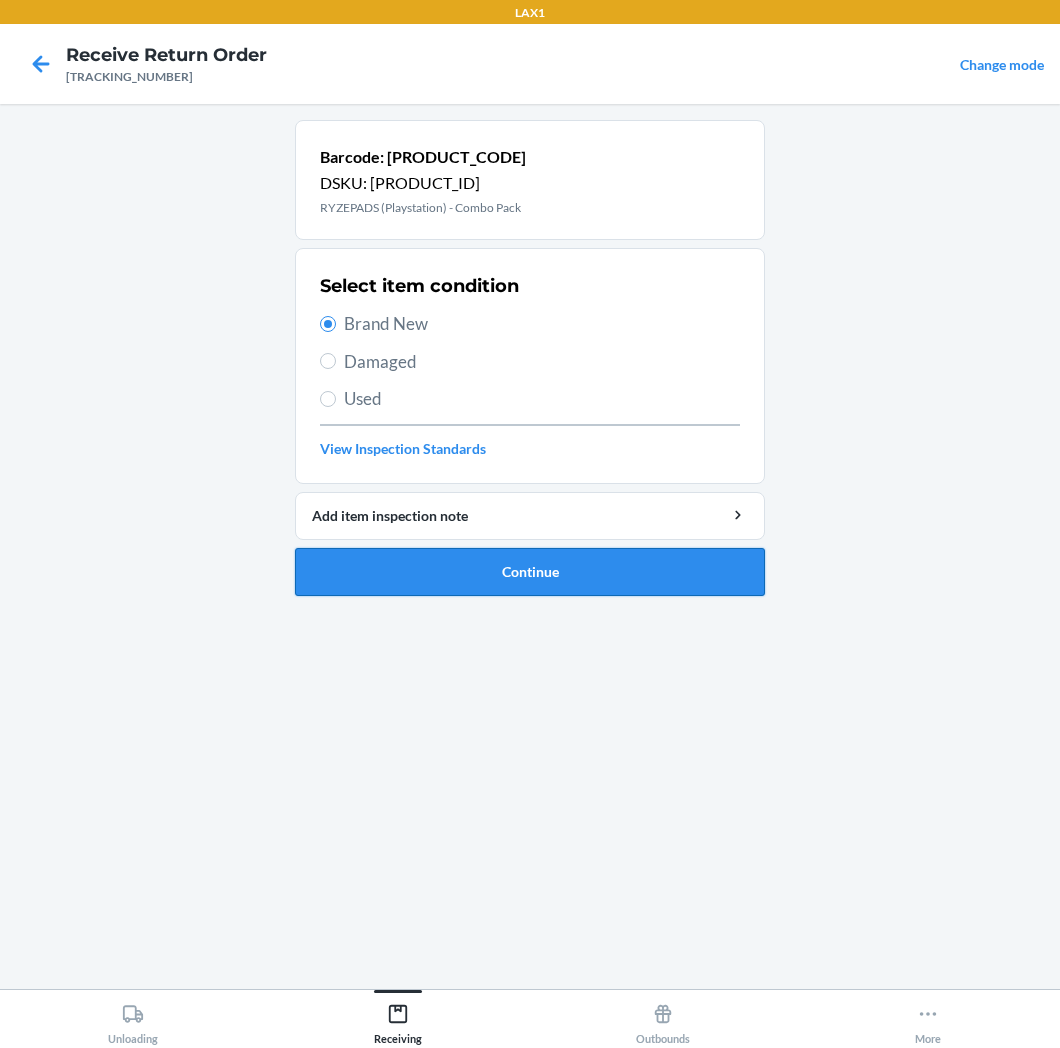 click on "Continue" at bounding box center (530, 572) 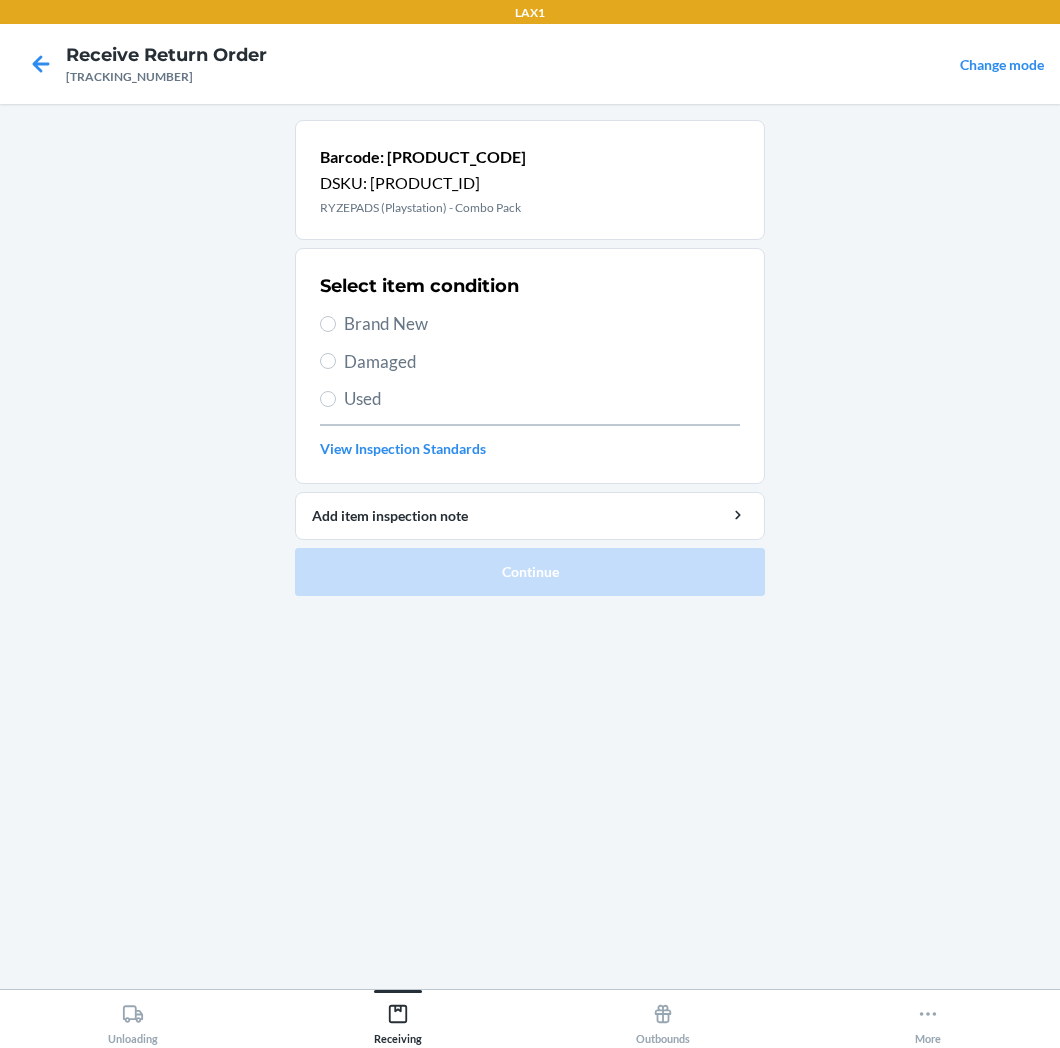 click on "Brand New" at bounding box center [542, 324] 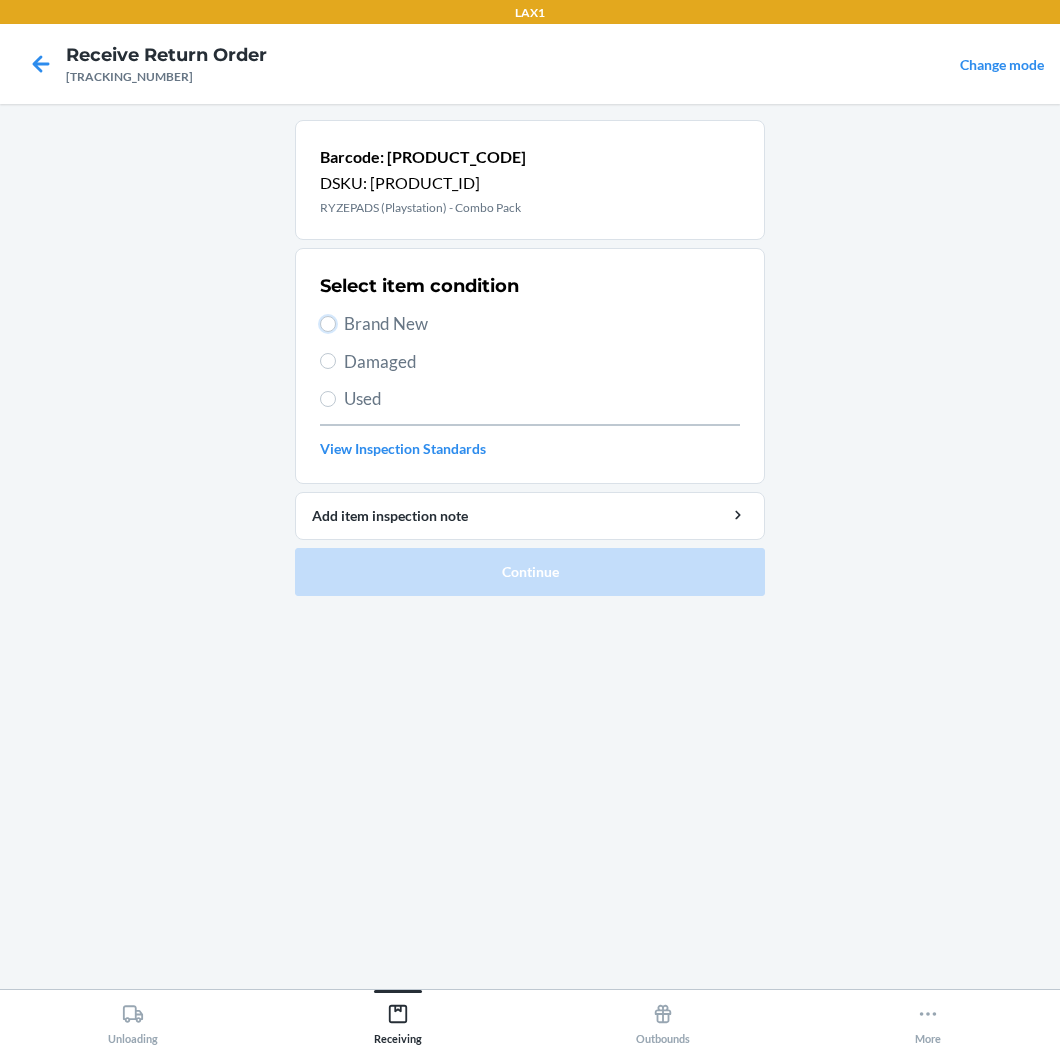 click on "Brand New" at bounding box center (328, 324) 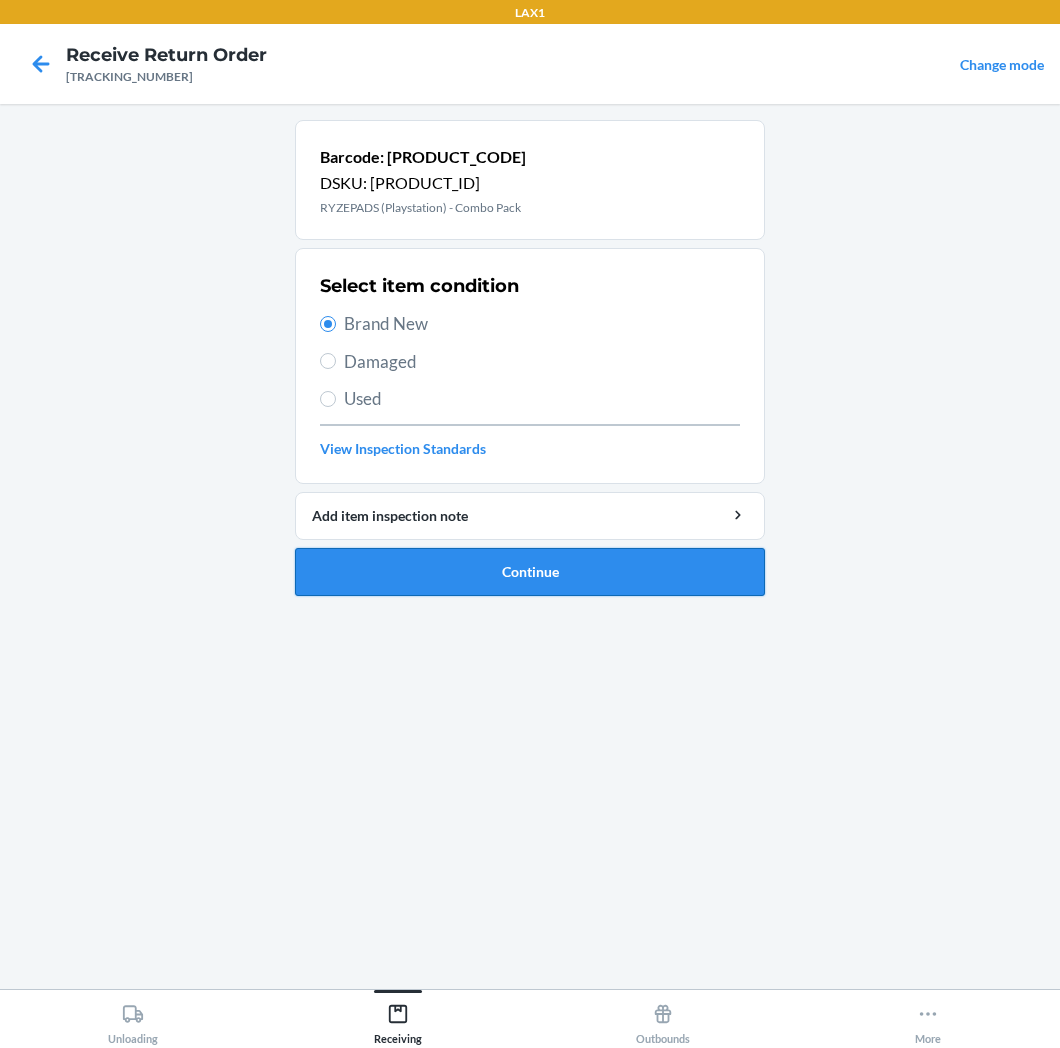 click on "Continue" at bounding box center (530, 572) 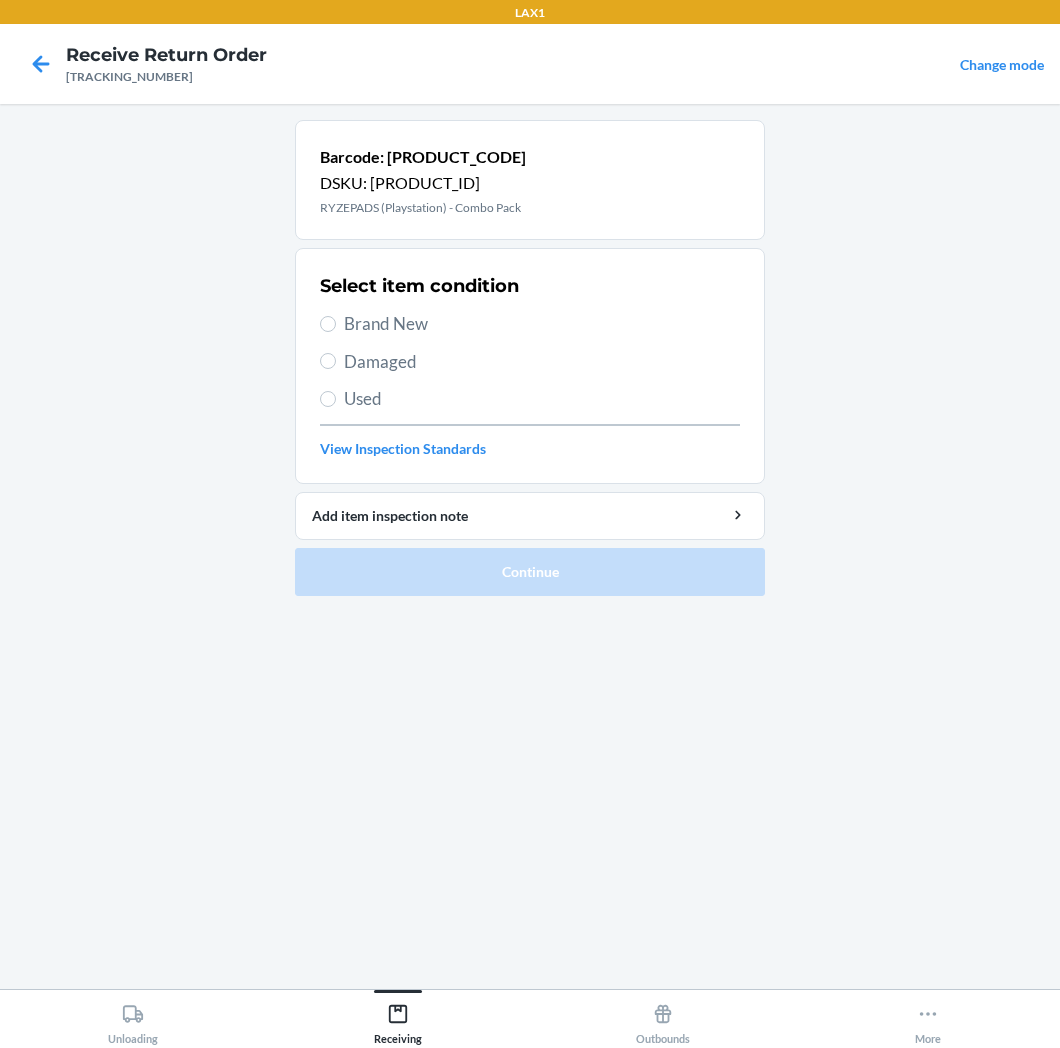 click on "Brand New" at bounding box center [542, 324] 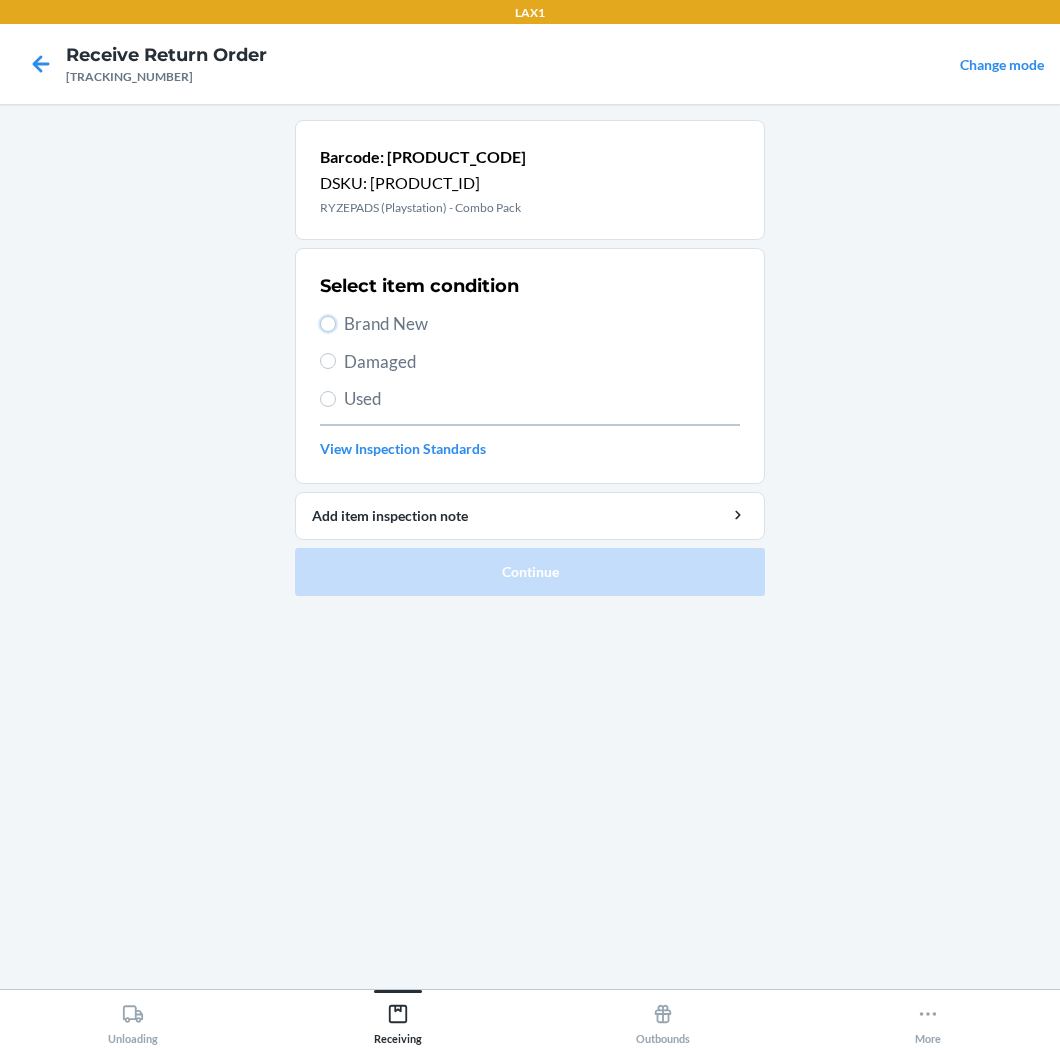 click on "Brand New" at bounding box center [328, 324] 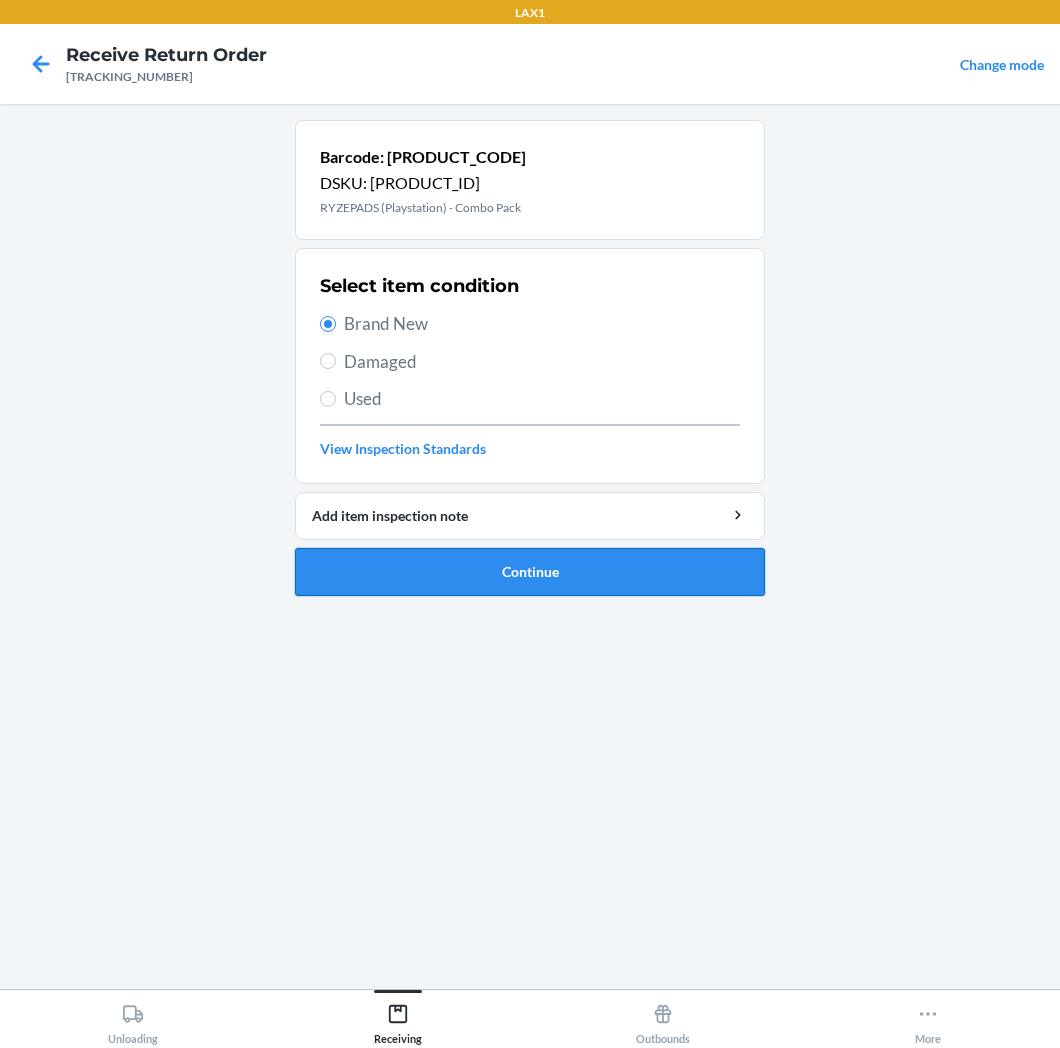click on "Continue" at bounding box center (530, 572) 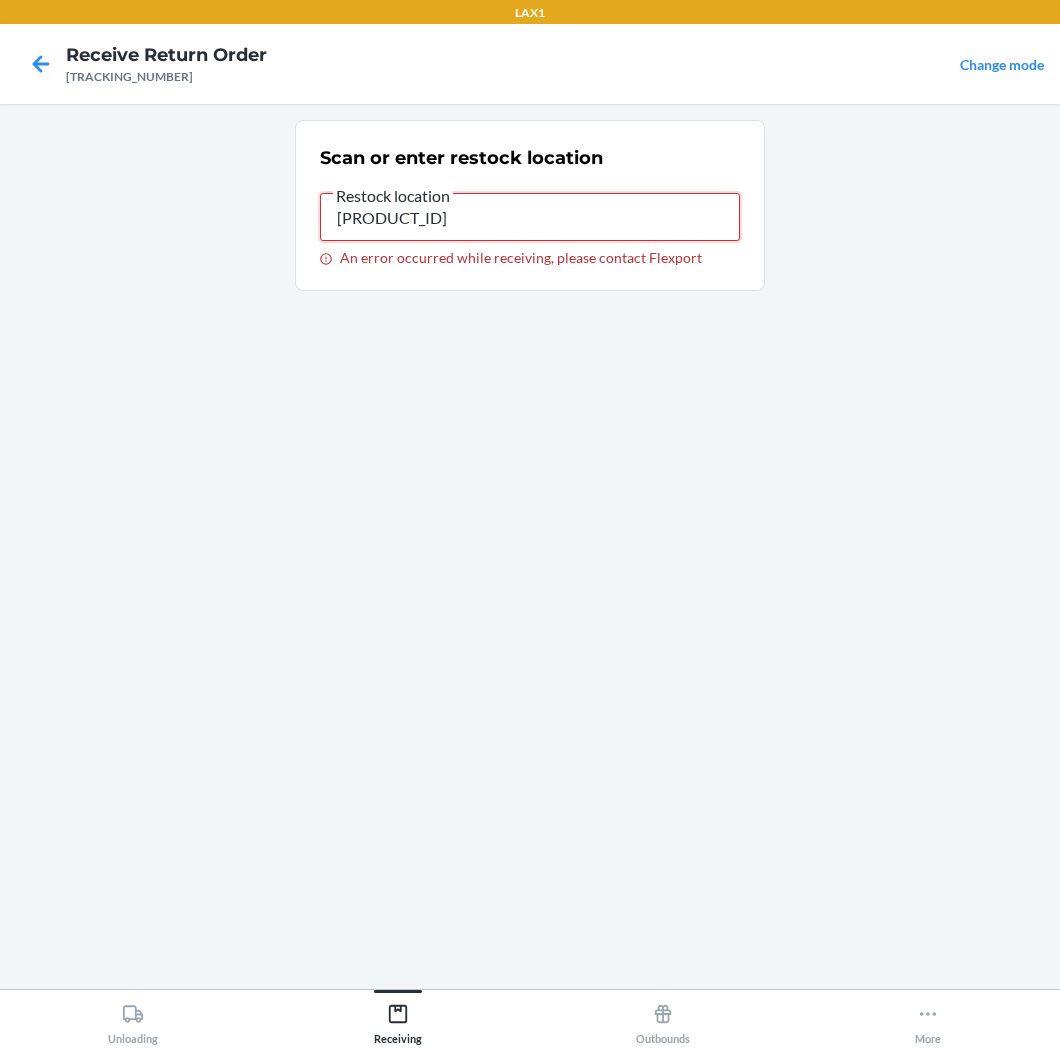 click on "[PRODUCT_ID]" at bounding box center (530, 217) 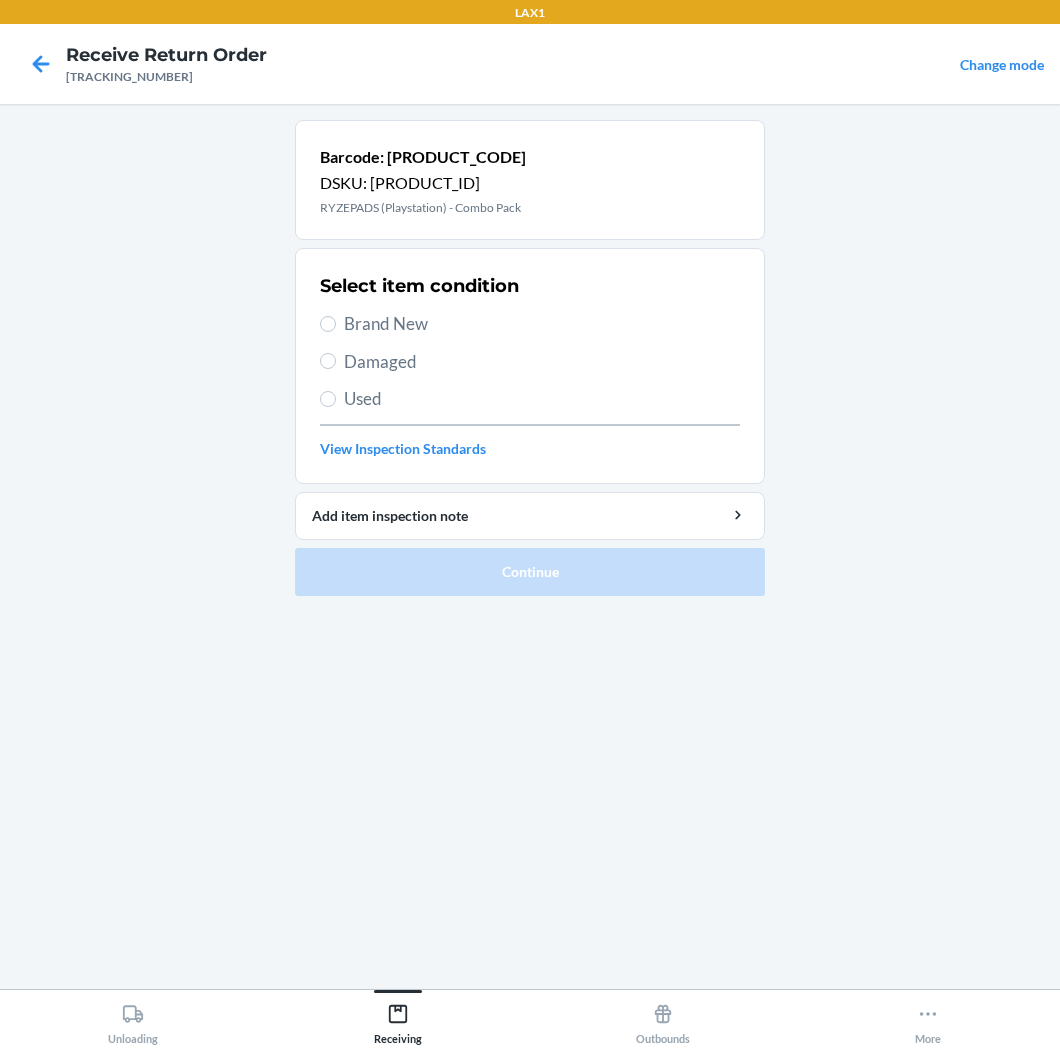 click on "Brand New" at bounding box center (542, 324) 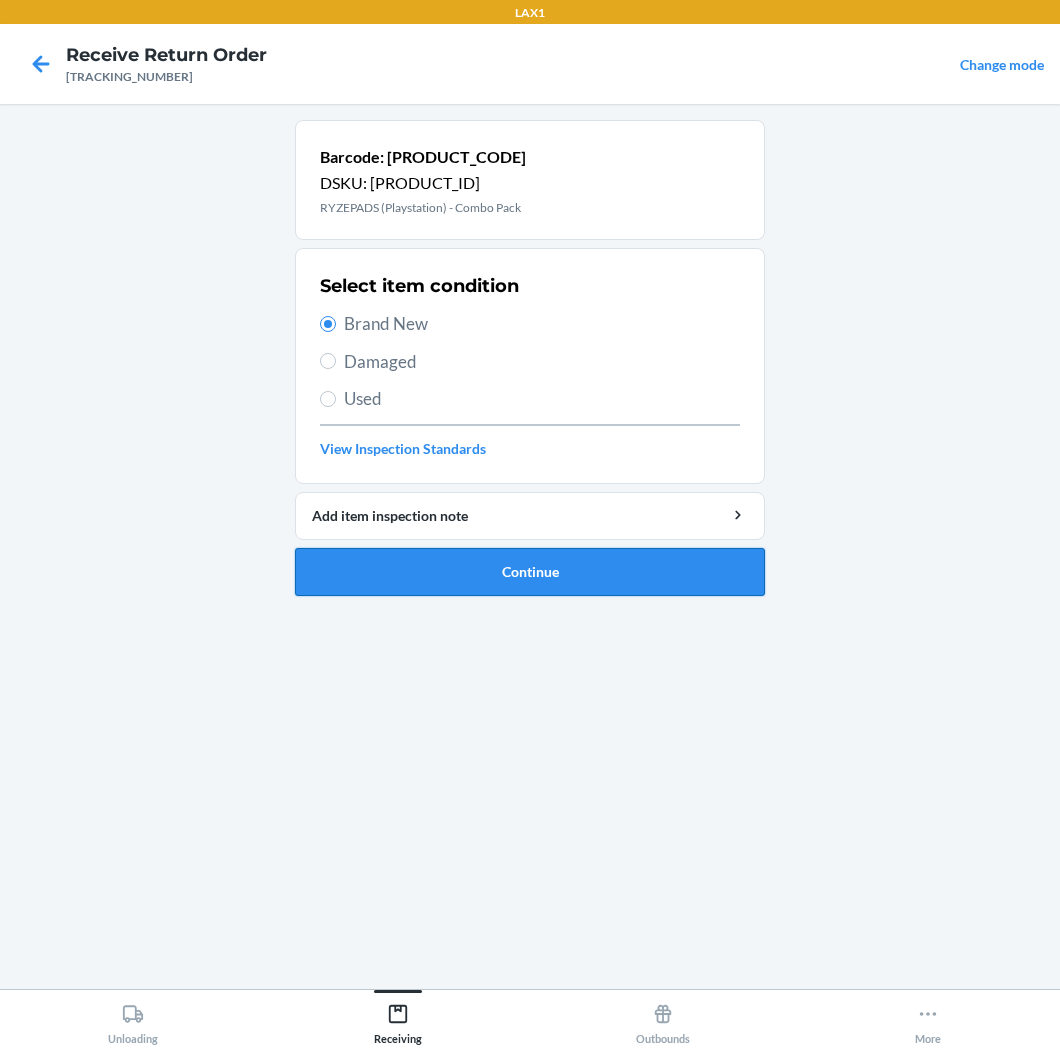 click on "Continue" at bounding box center (530, 572) 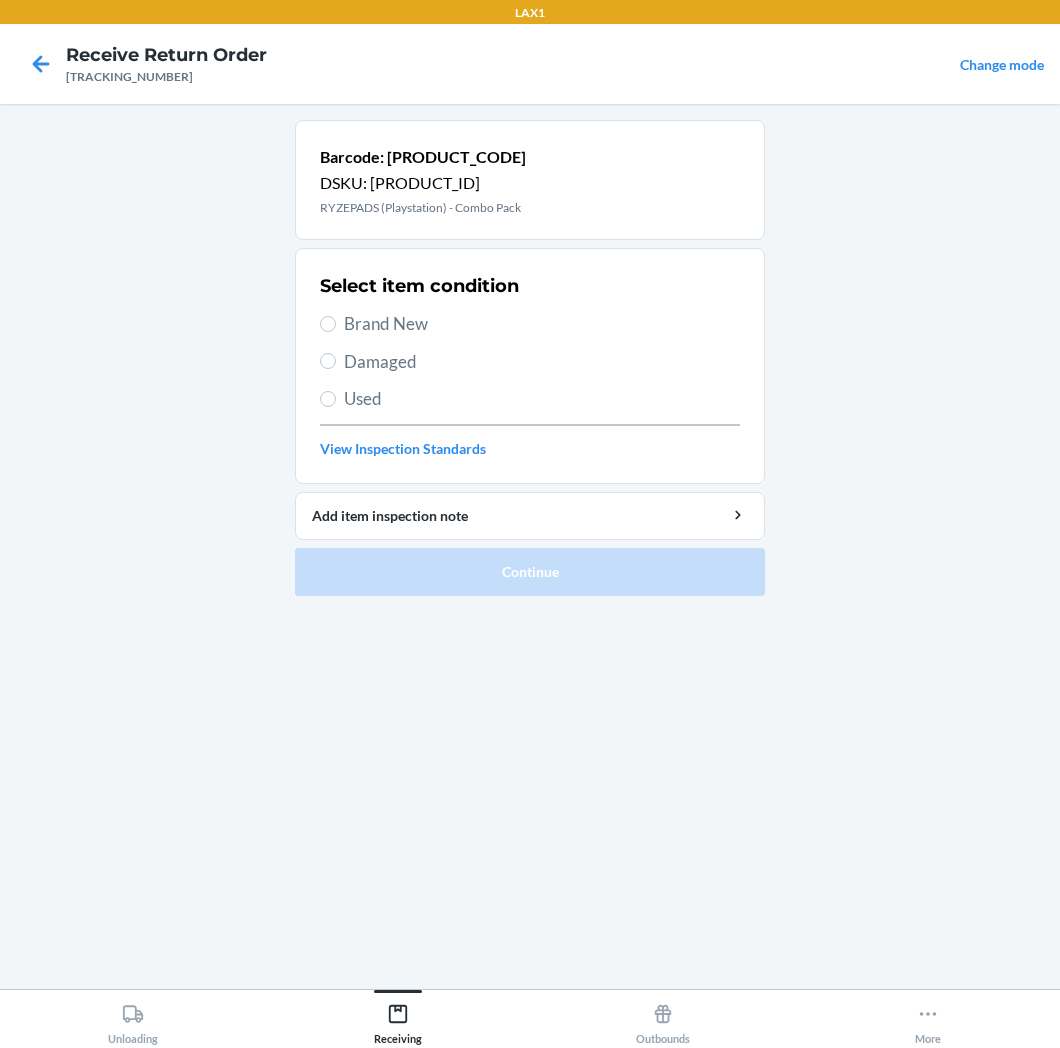 click on "Brand New" at bounding box center (542, 324) 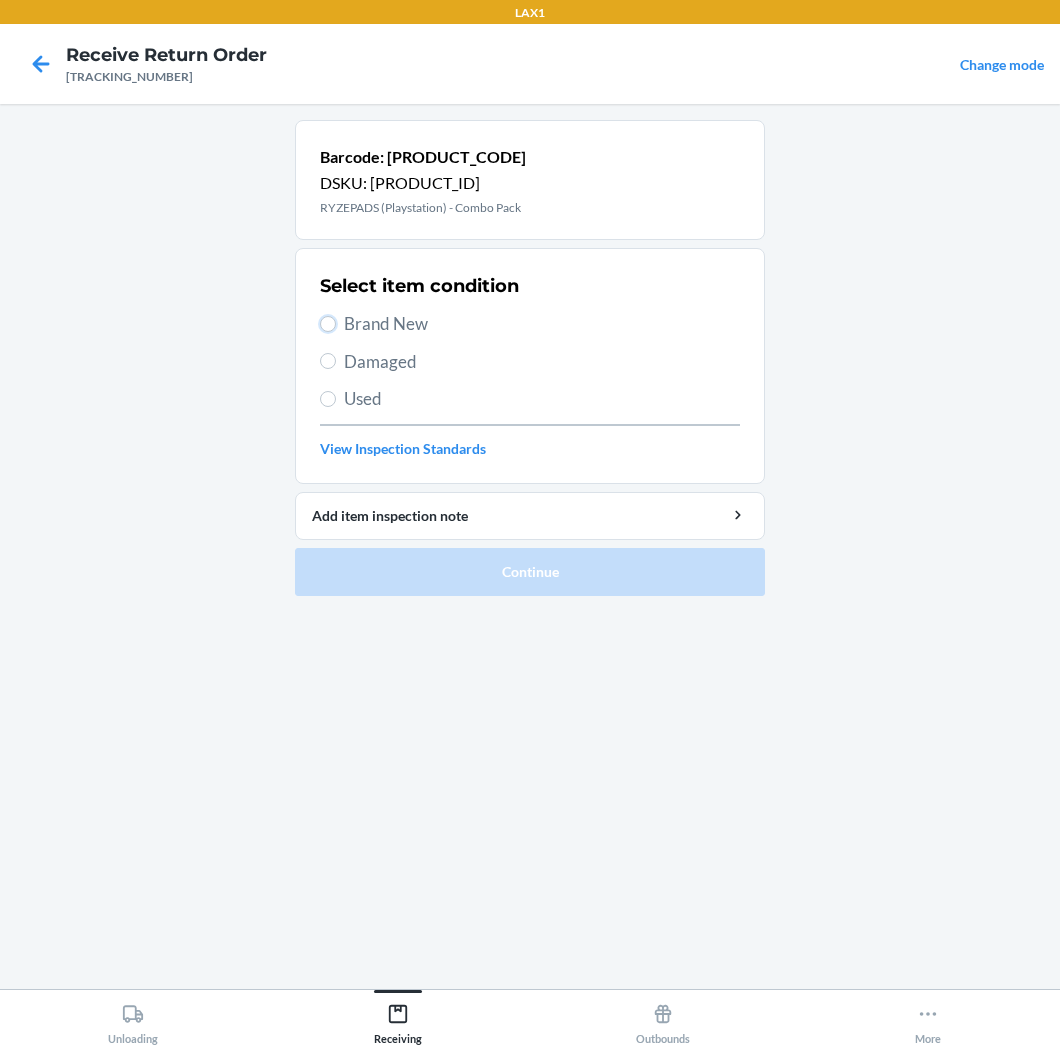 click on "Brand New" at bounding box center [328, 324] 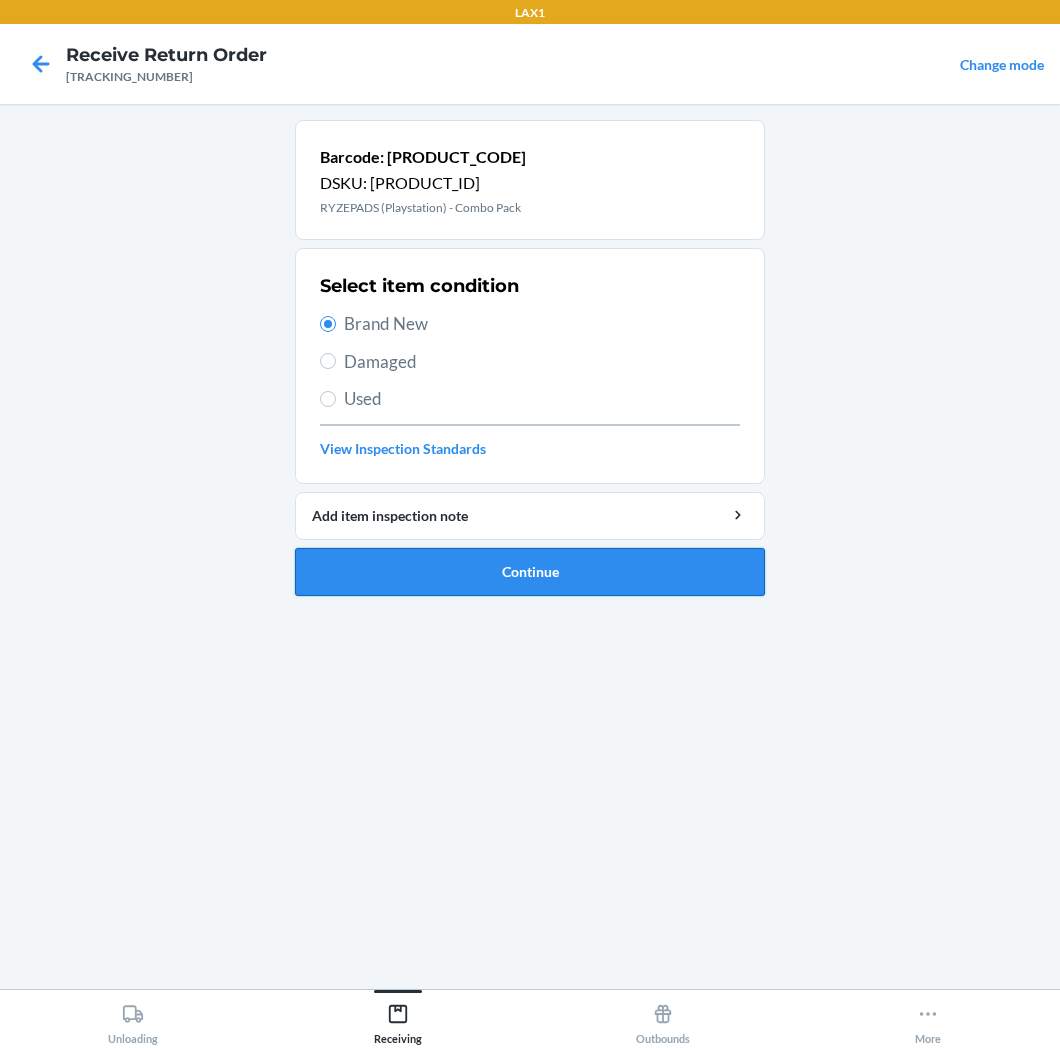 click on "Continue" at bounding box center (530, 572) 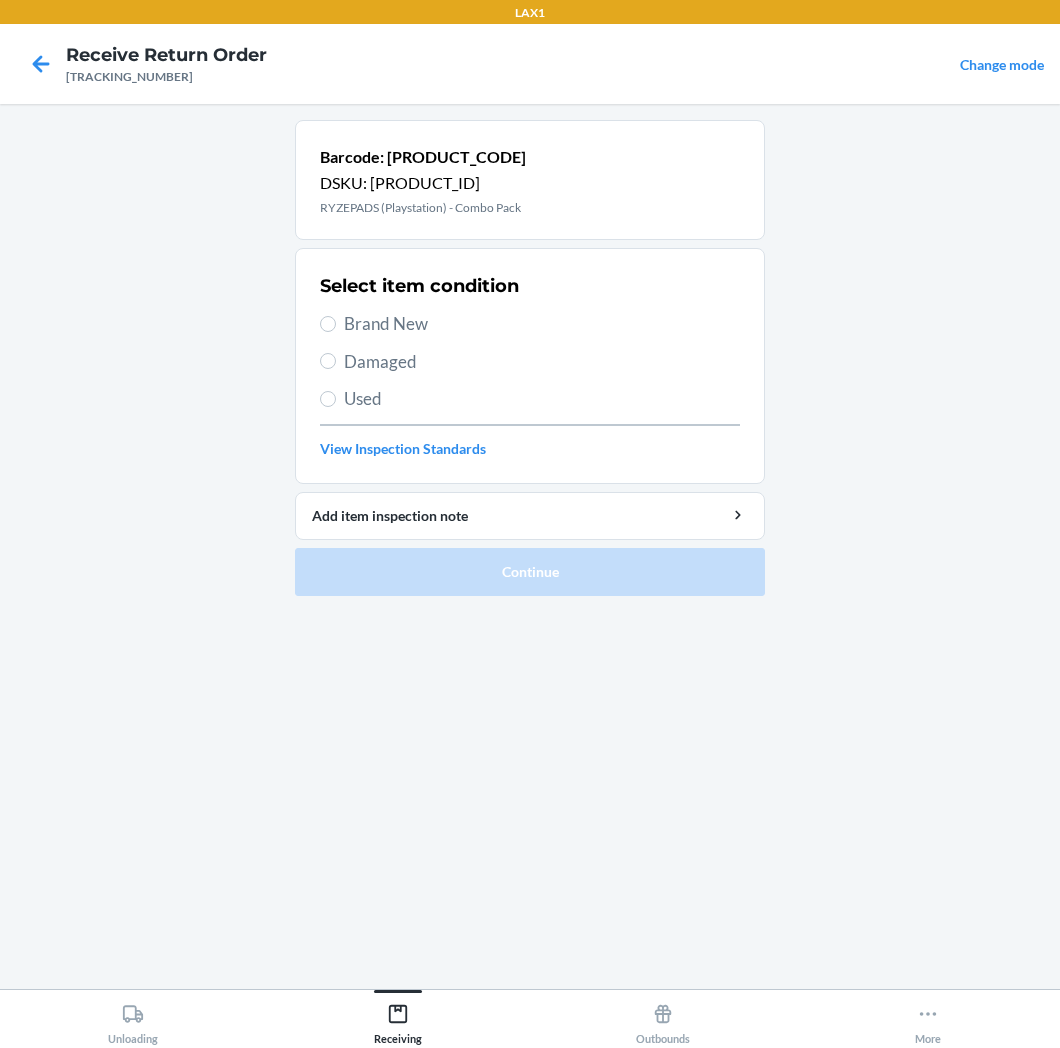 click on "Brand New" at bounding box center [542, 324] 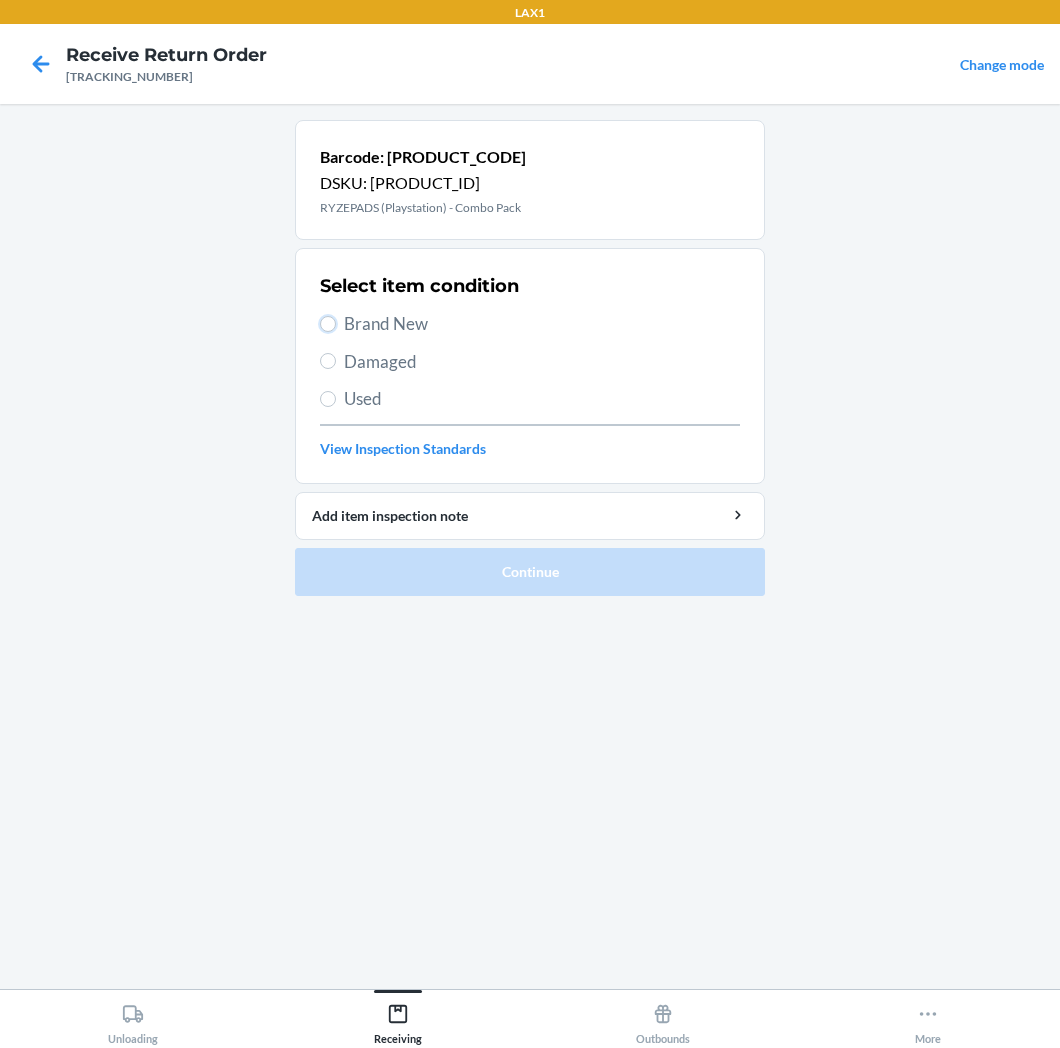 click on "Brand New" at bounding box center (328, 324) 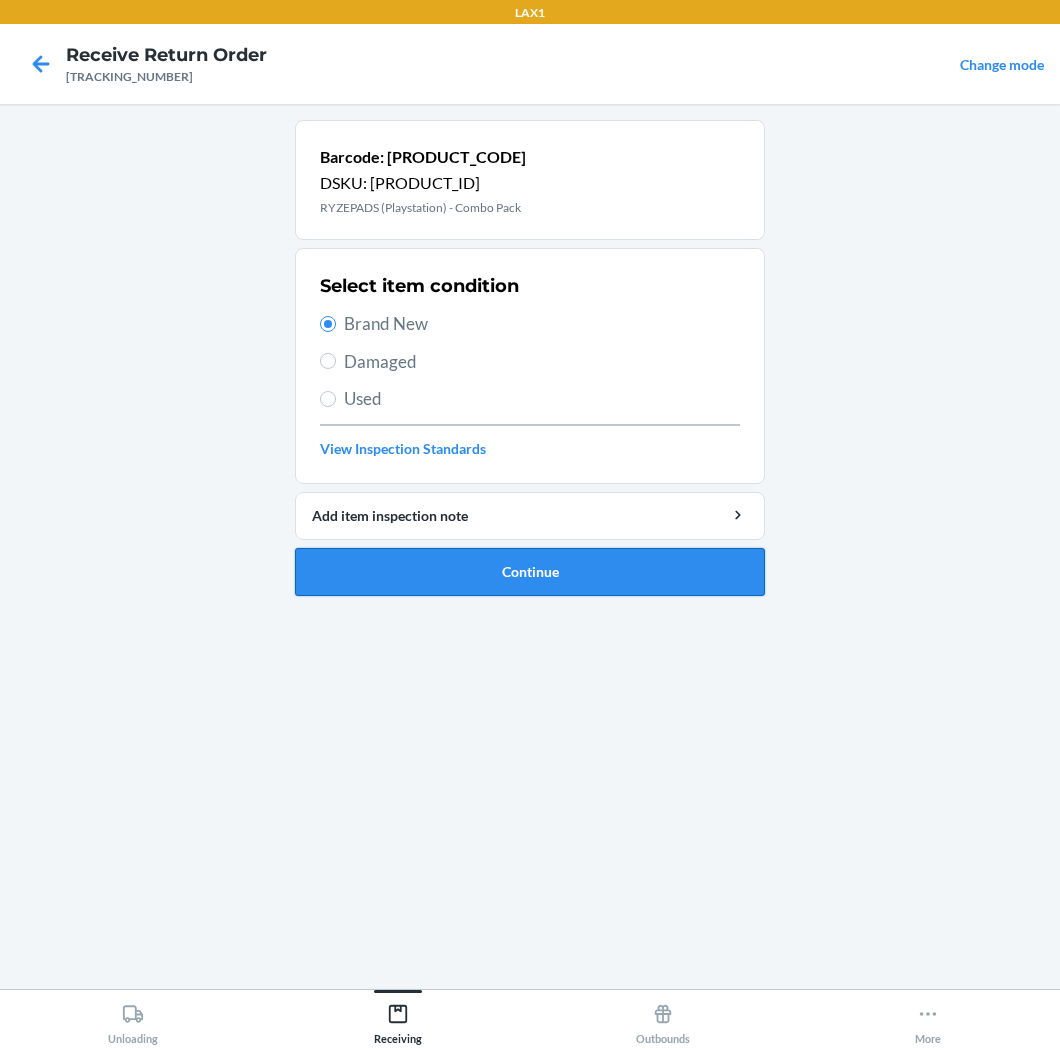 click on "Continue" at bounding box center (530, 572) 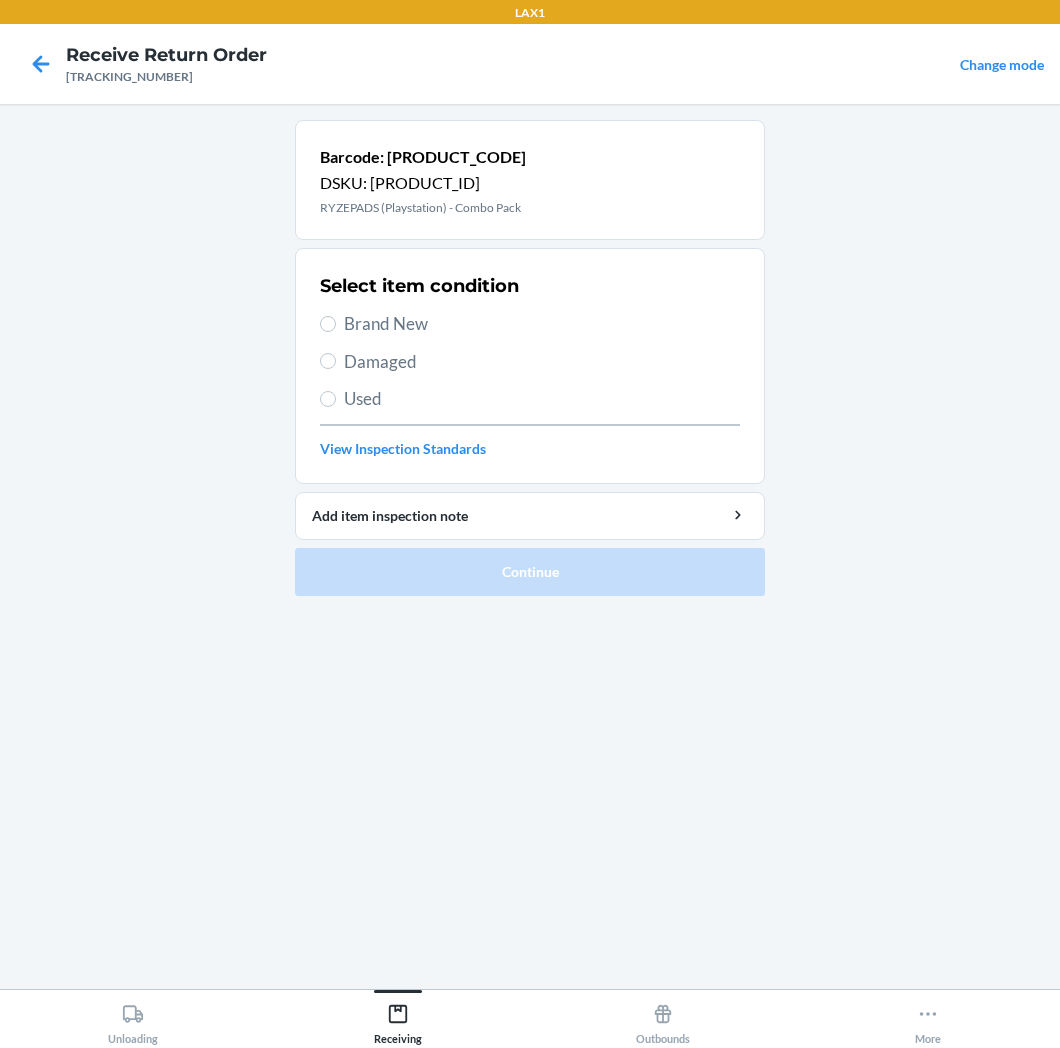 click on "Brand New" at bounding box center [542, 324] 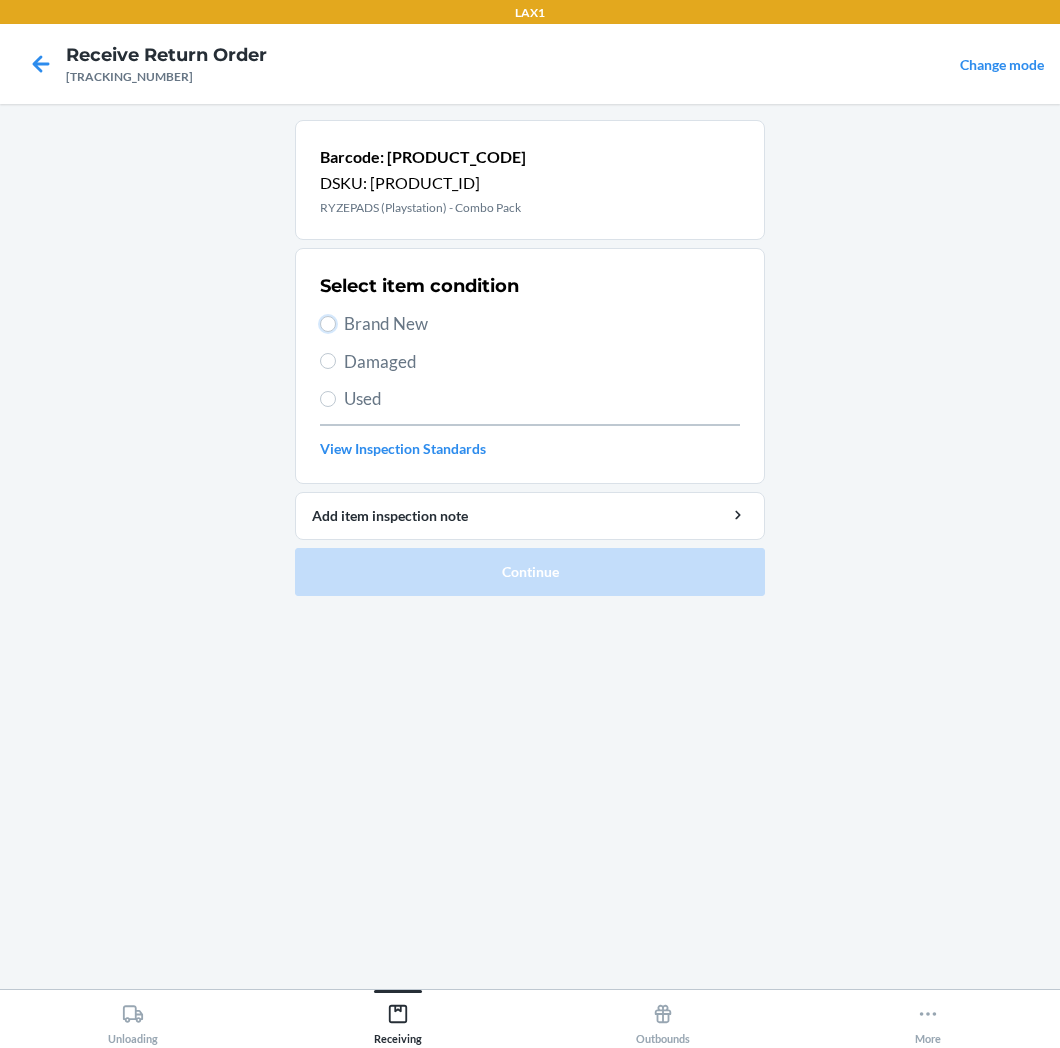 click on "Brand New" at bounding box center [328, 324] 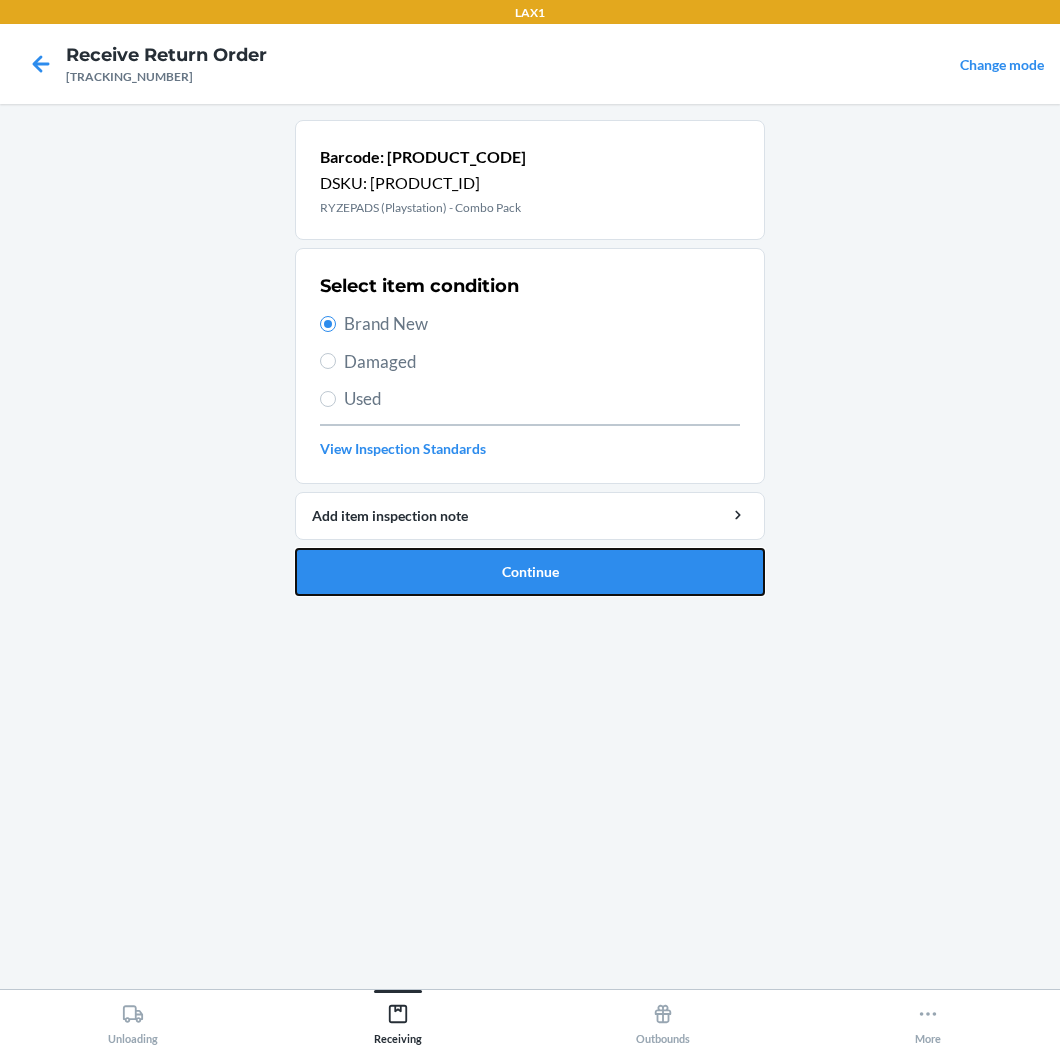 click on "Continue" at bounding box center (530, 572) 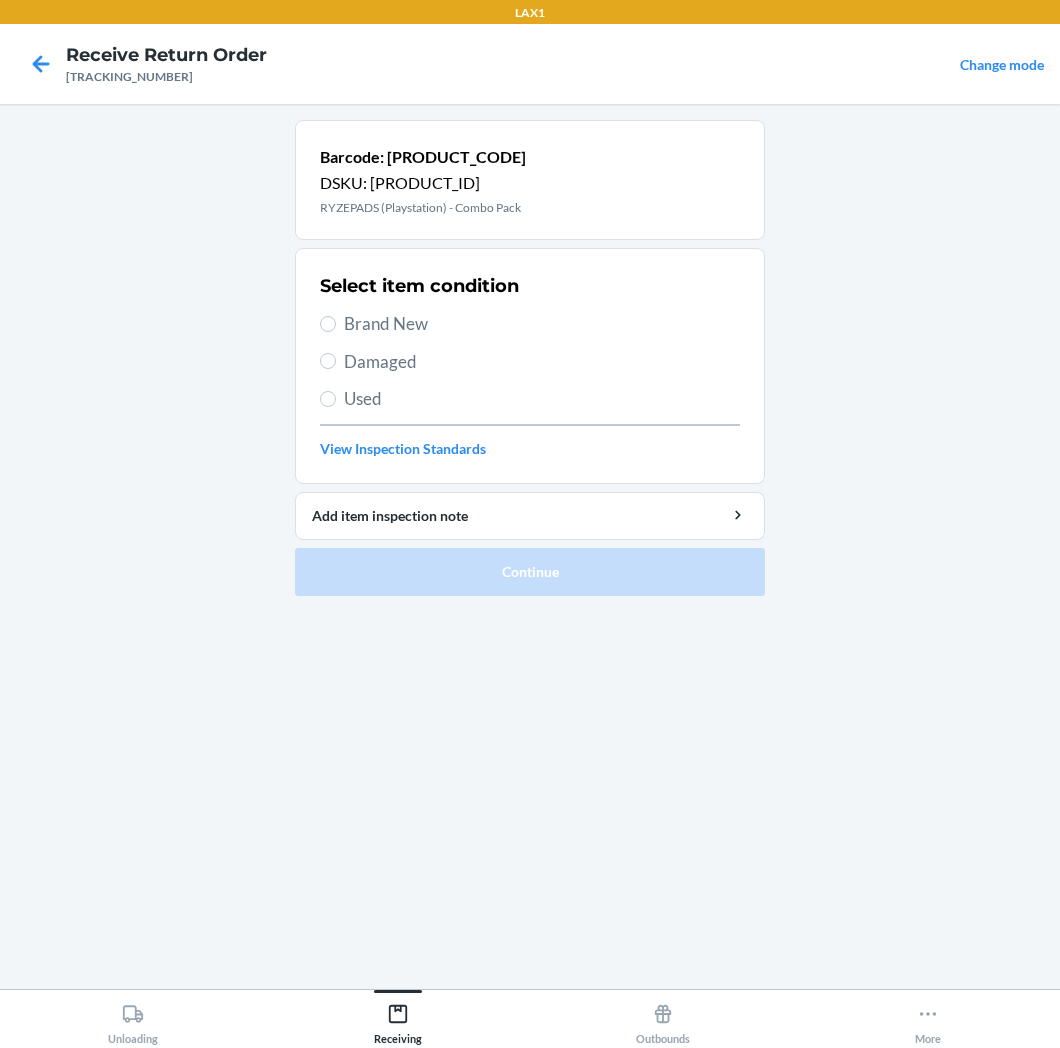 click on "Brand New" at bounding box center (542, 324) 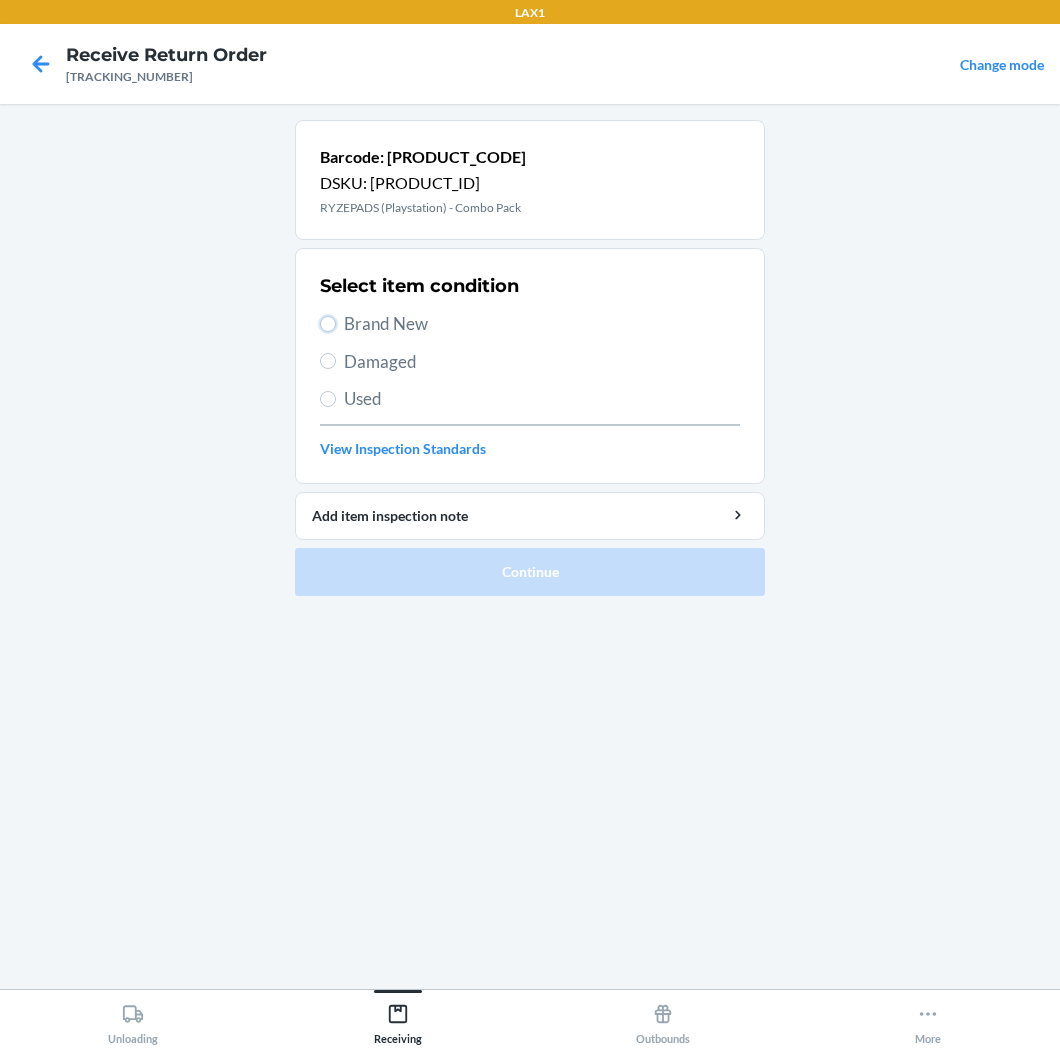 click on "Brand New" at bounding box center (328, 324) 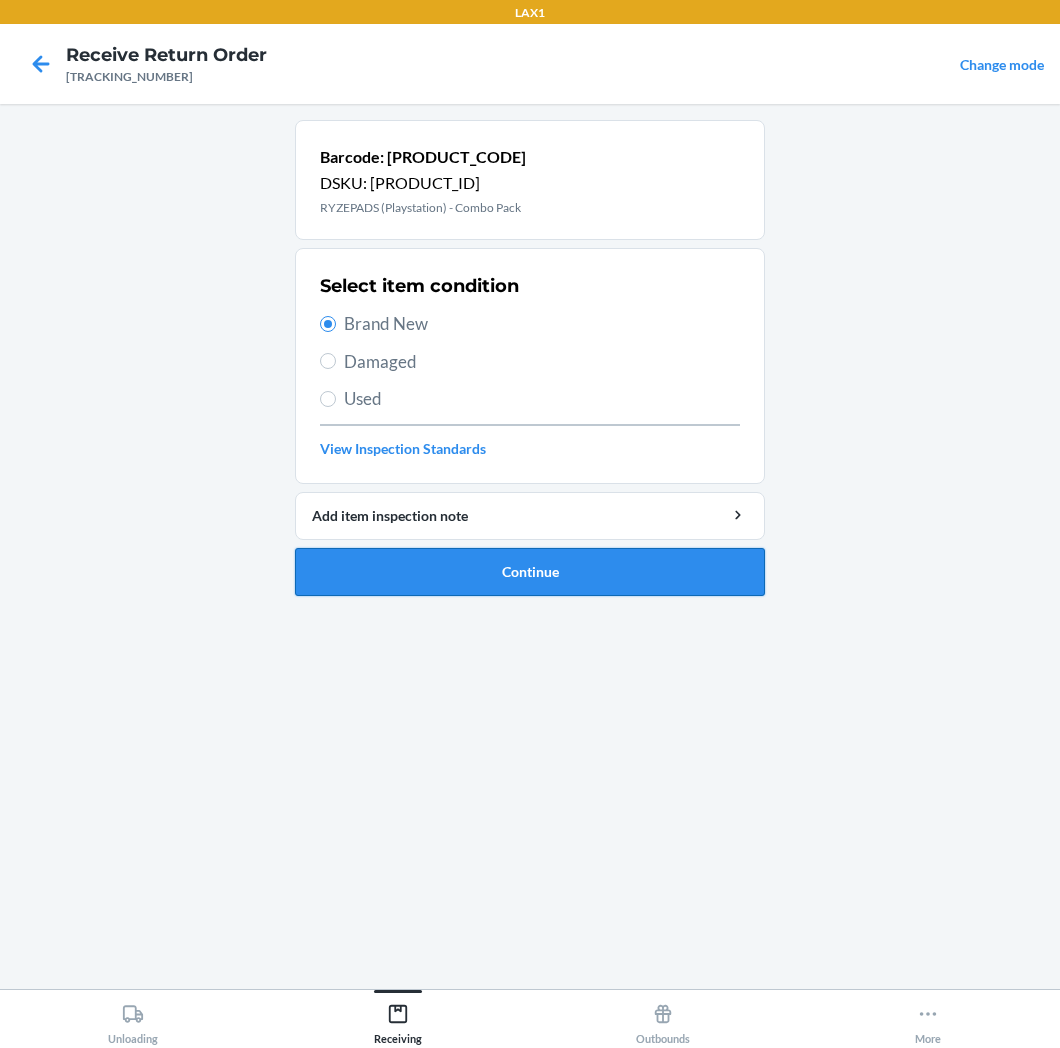 click on "Continue" at bounding box center [530, 572] 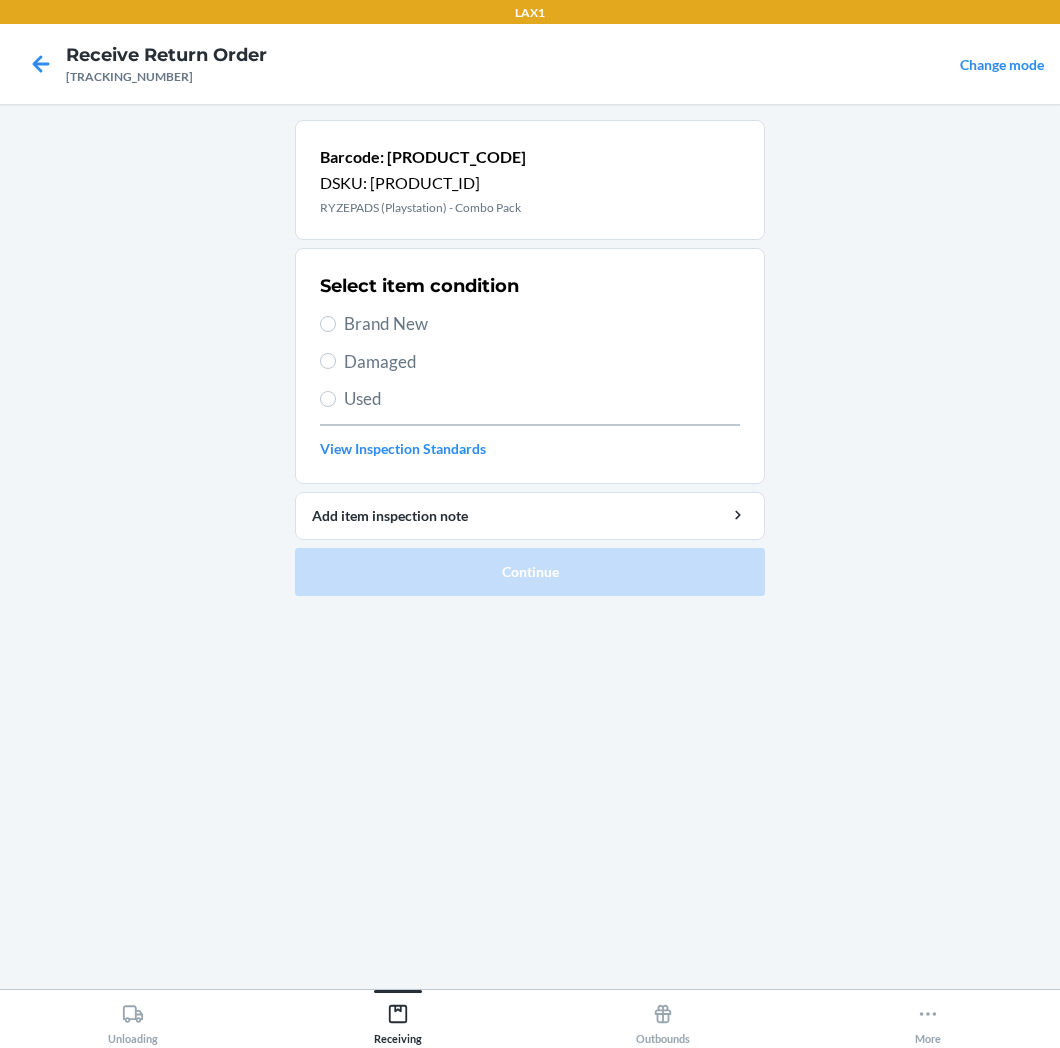 click on "Brand New" at bounding box center (542, 324) 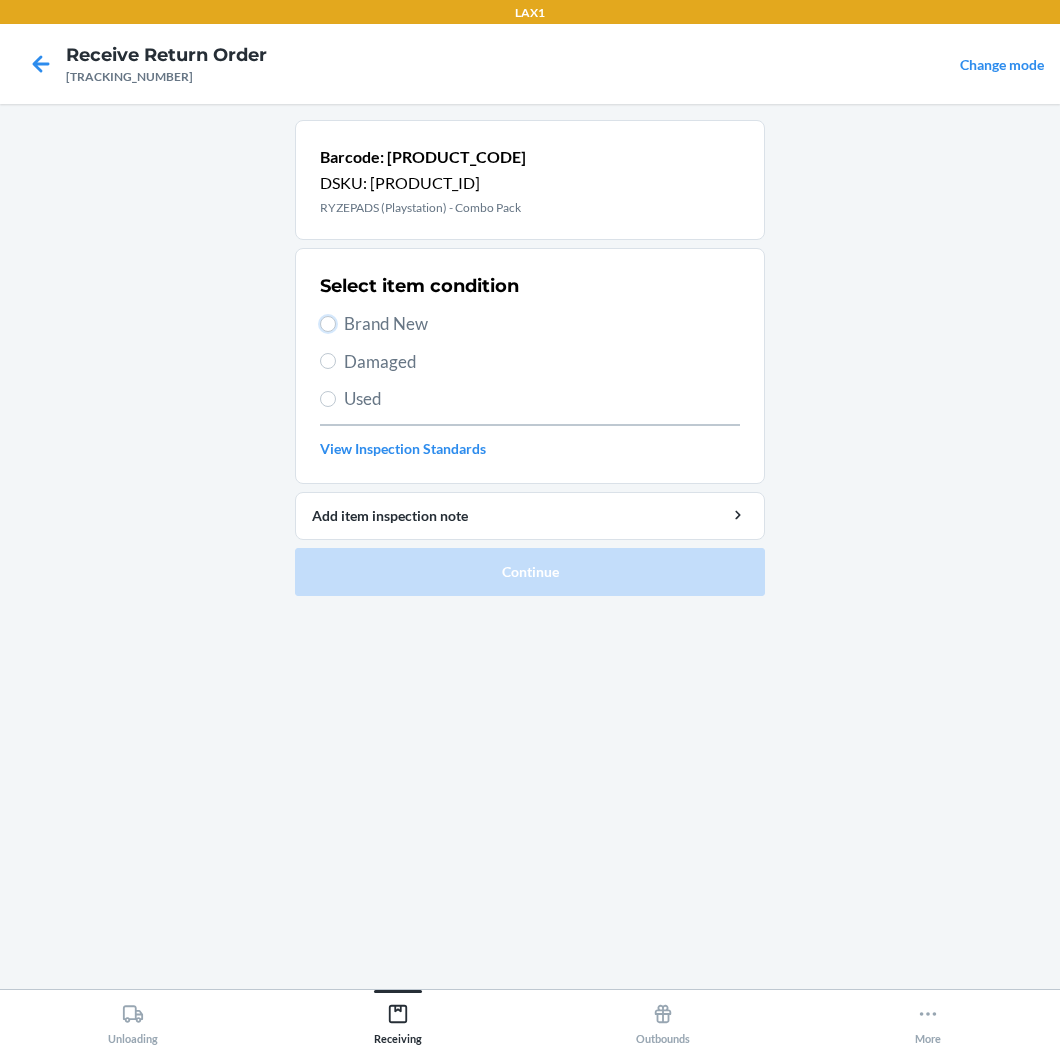 click on "Brand New" at bounding box center [328, 324] 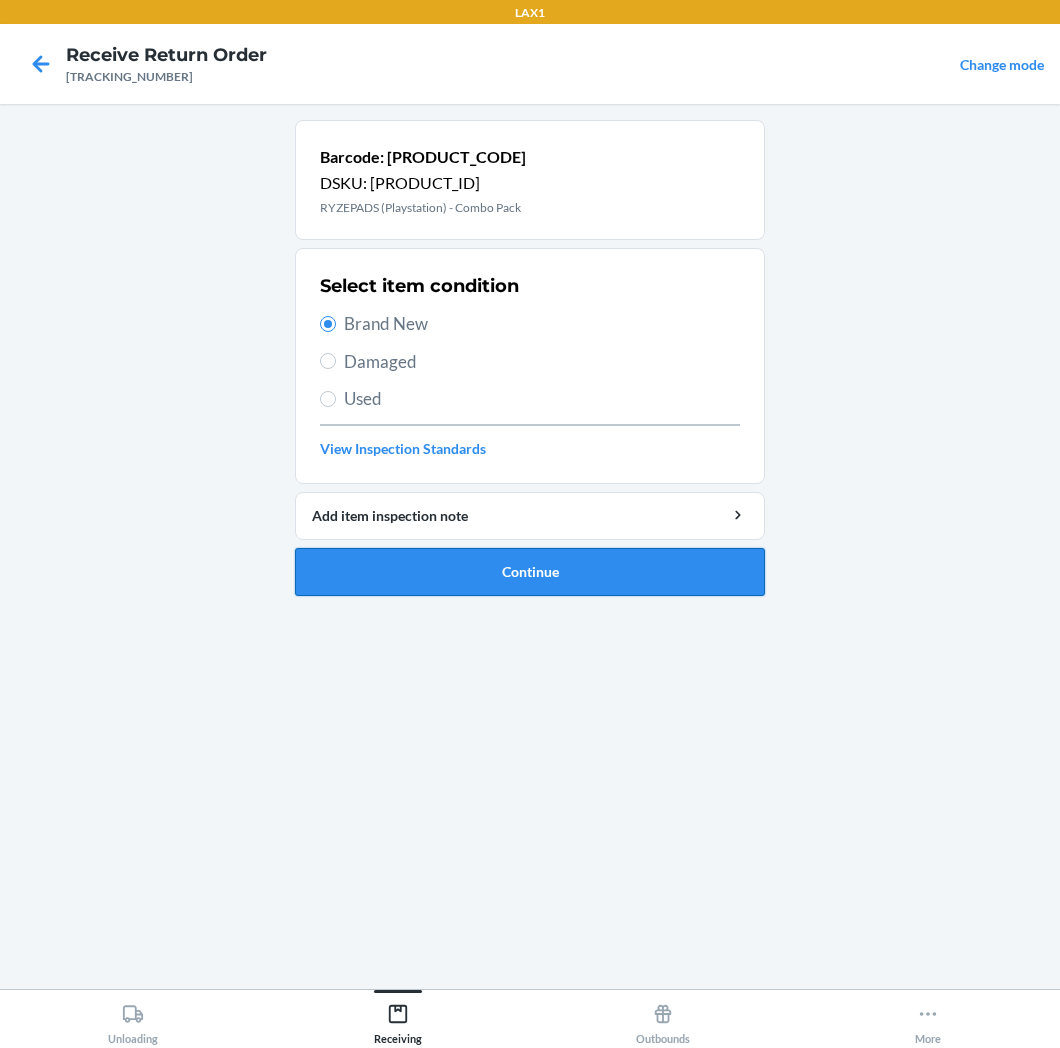 click on "Continue" at bounding box center (530, 572) 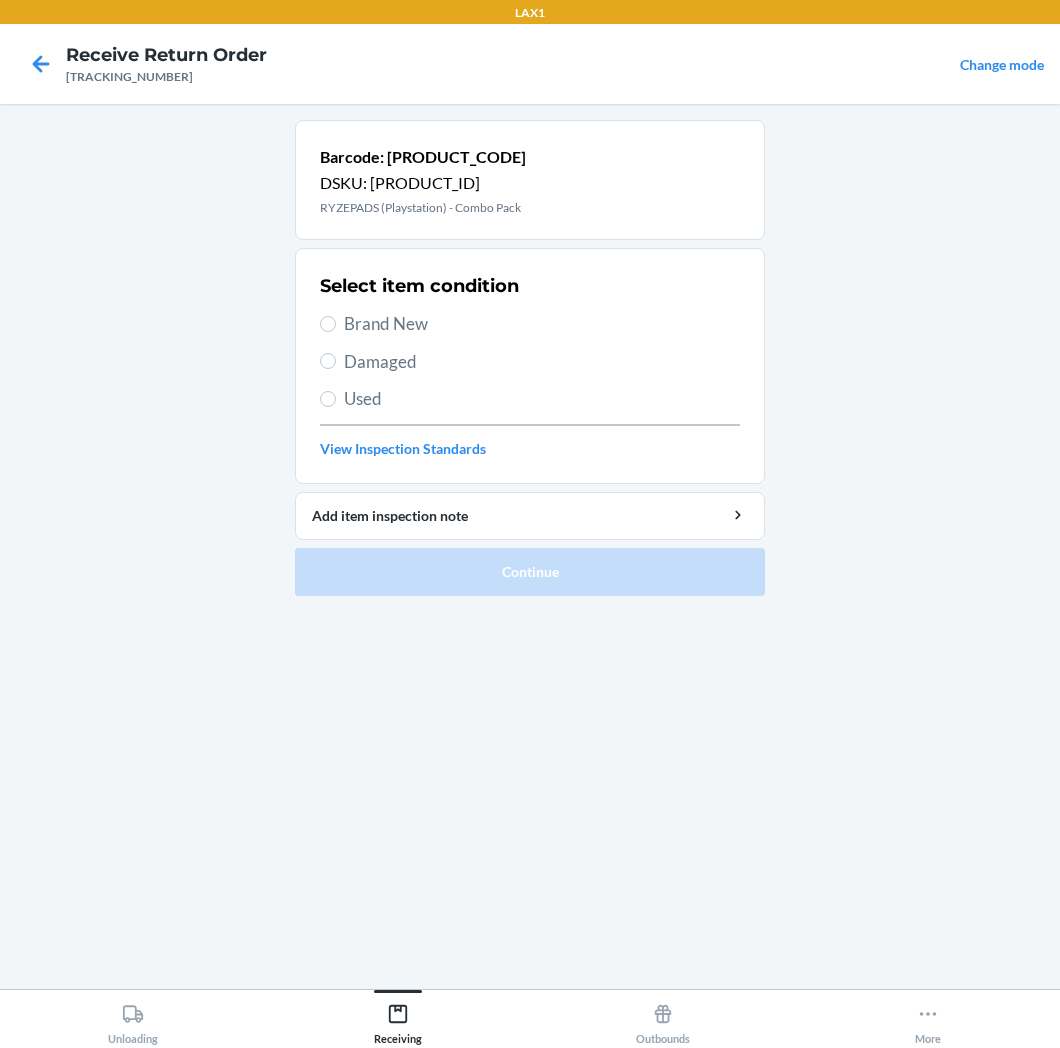 click on "Brand New" at bounding box center [542, 324] 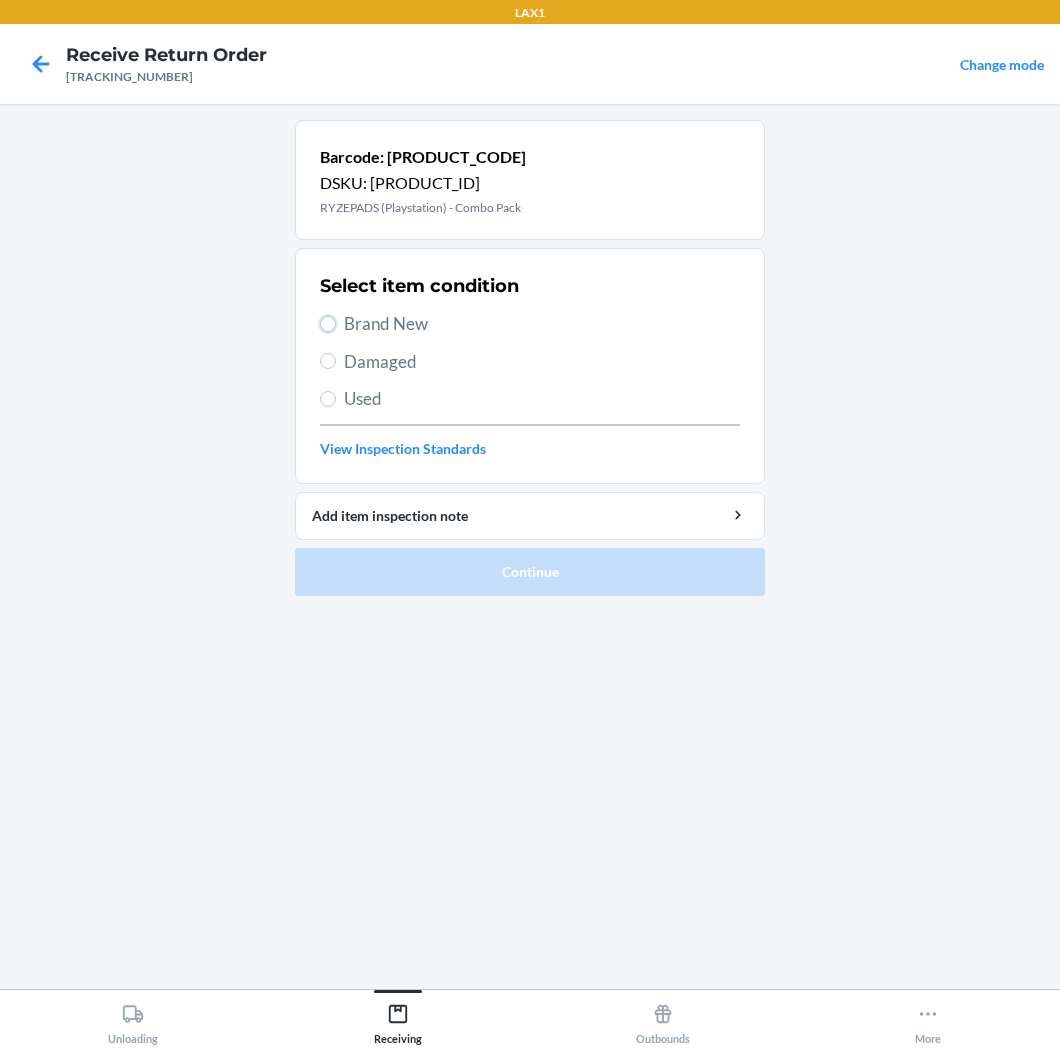 click on "Brand New" at bounding box center [328, 324] 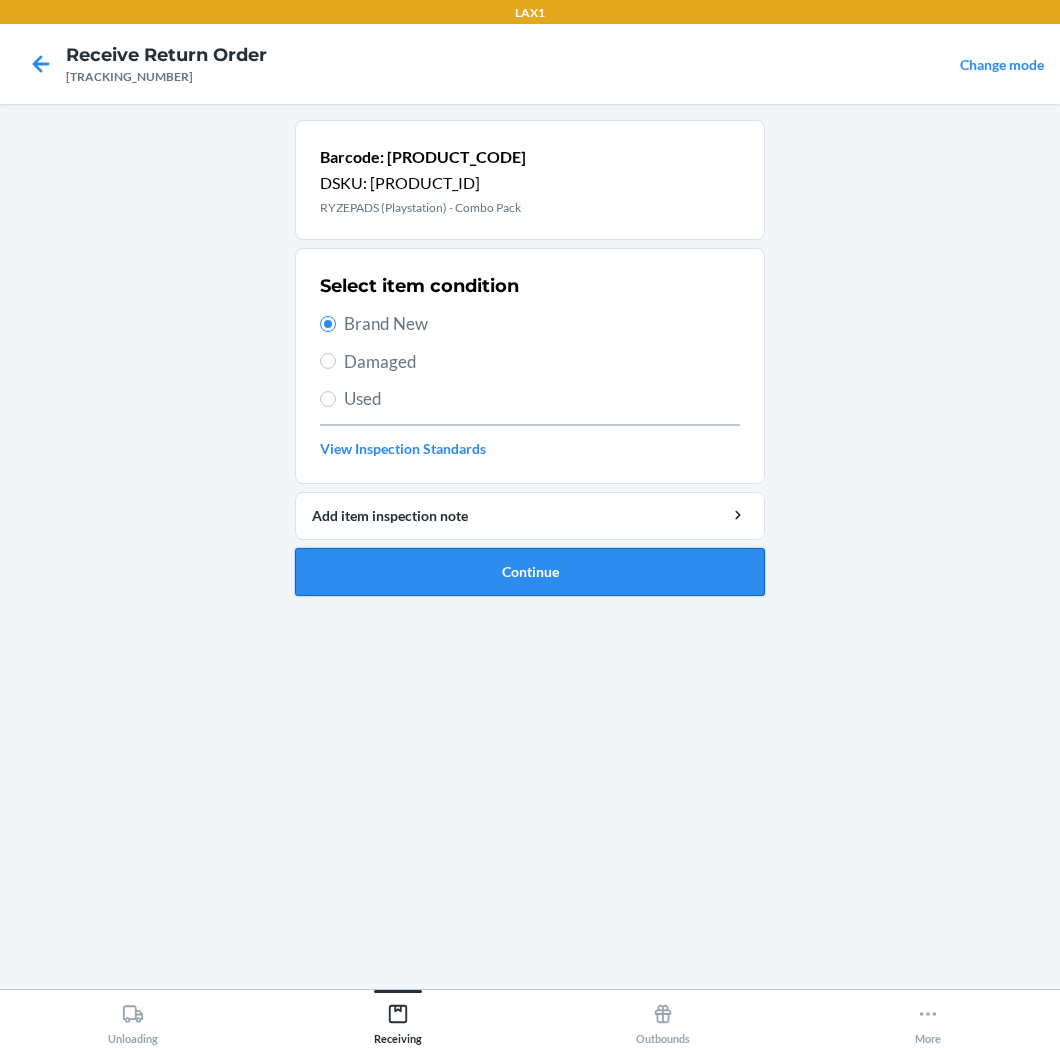 click on "Continue" at bounding box center (530, 572) 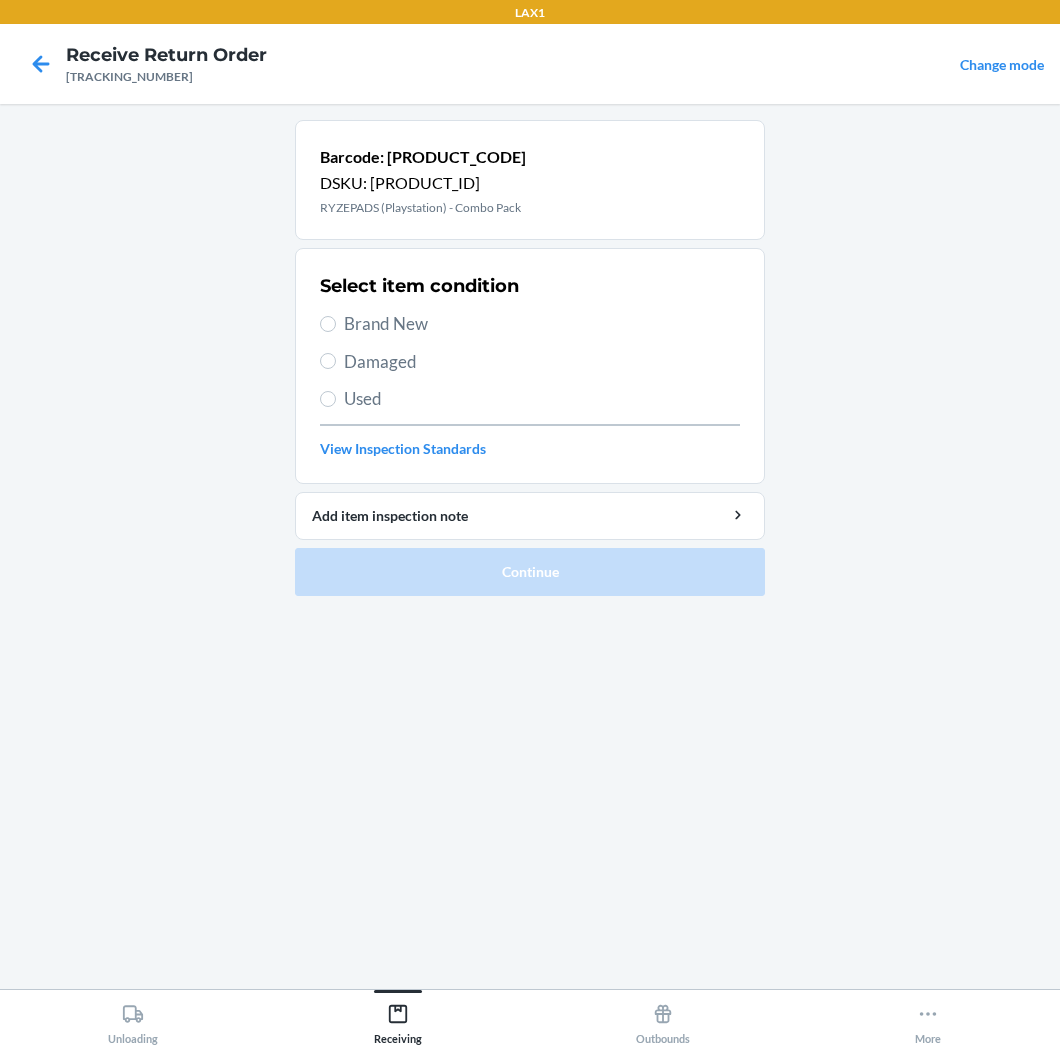 click on "Brand New" at bounding box center [542, 324] 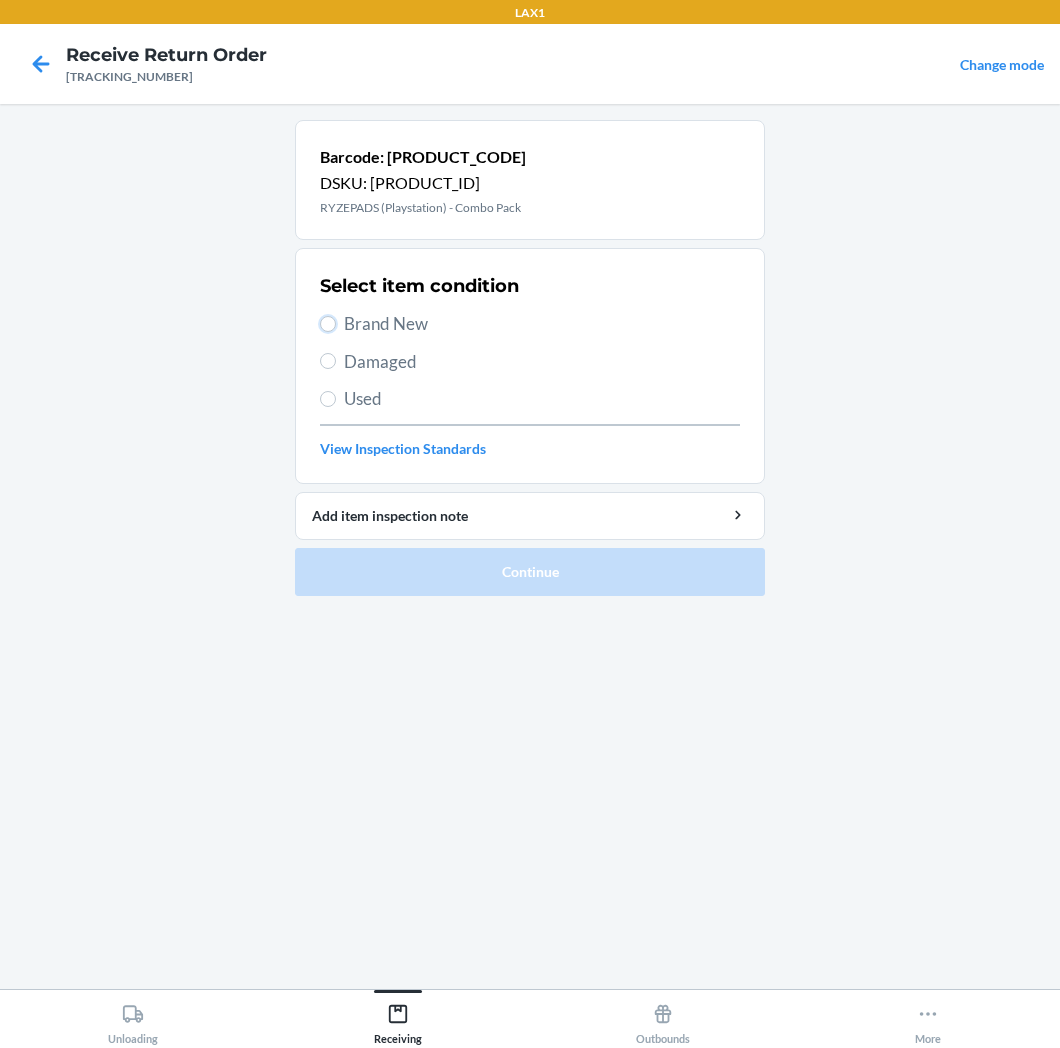 click on "Brand New" at bounding box center [328, 324] 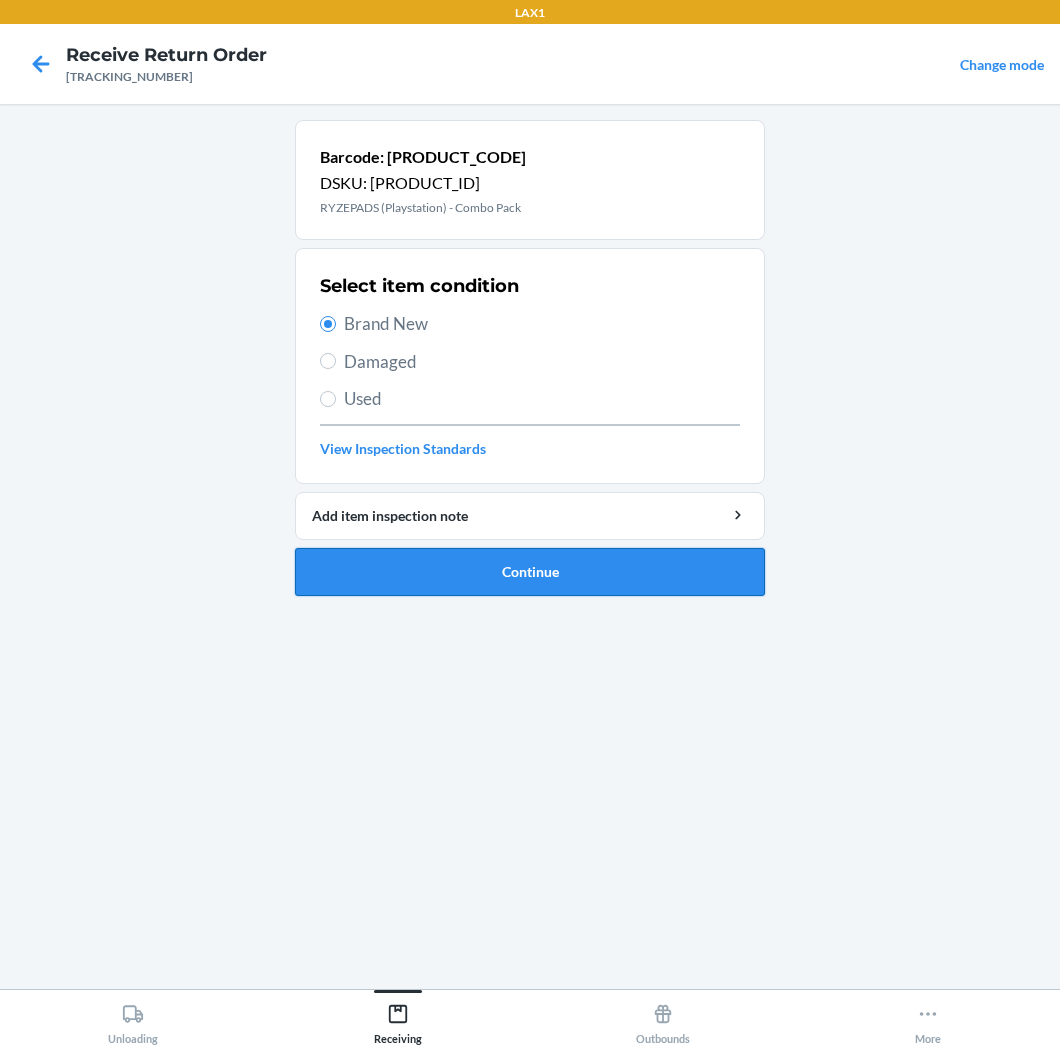 click on "Continue" at bounding box center (530, 572) 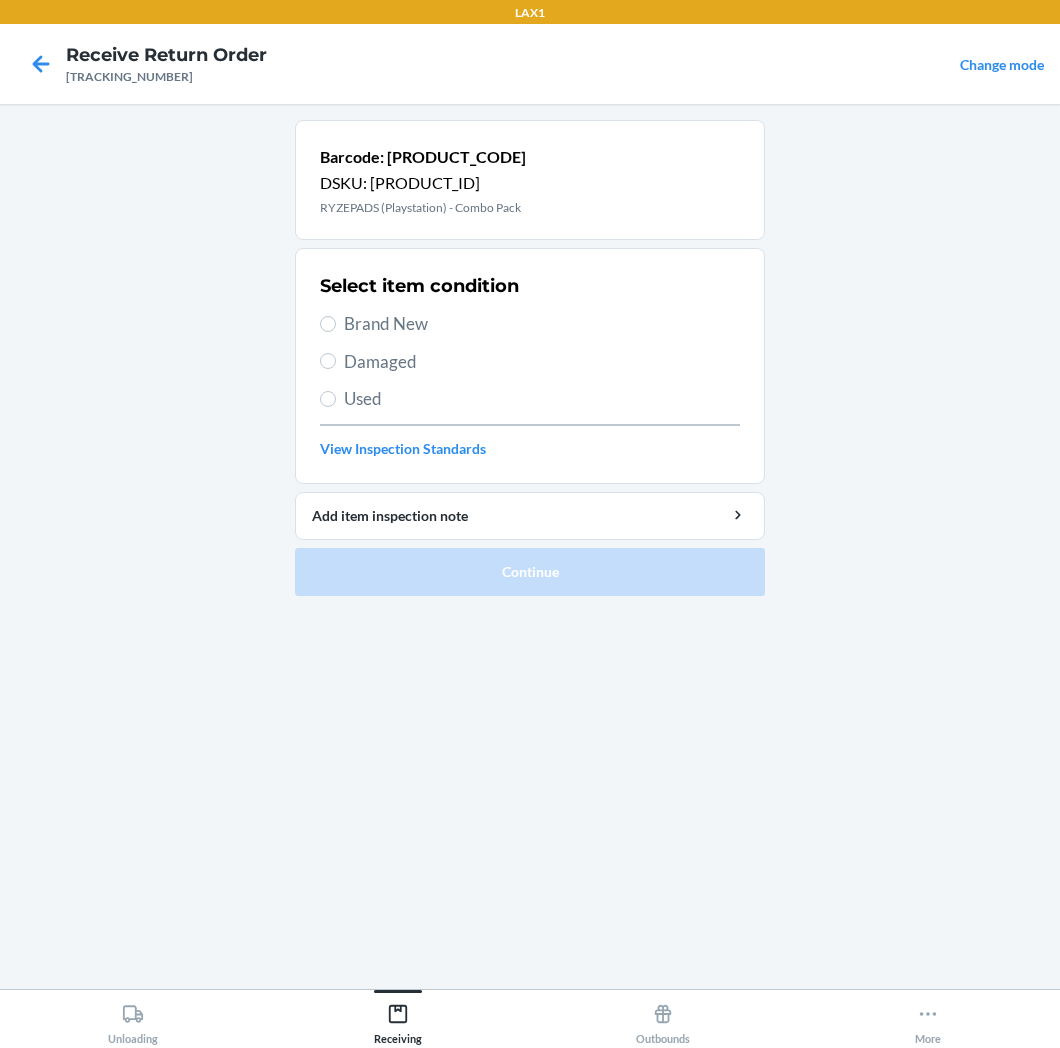 click on "Brand New" at bounding box center (542, 324) 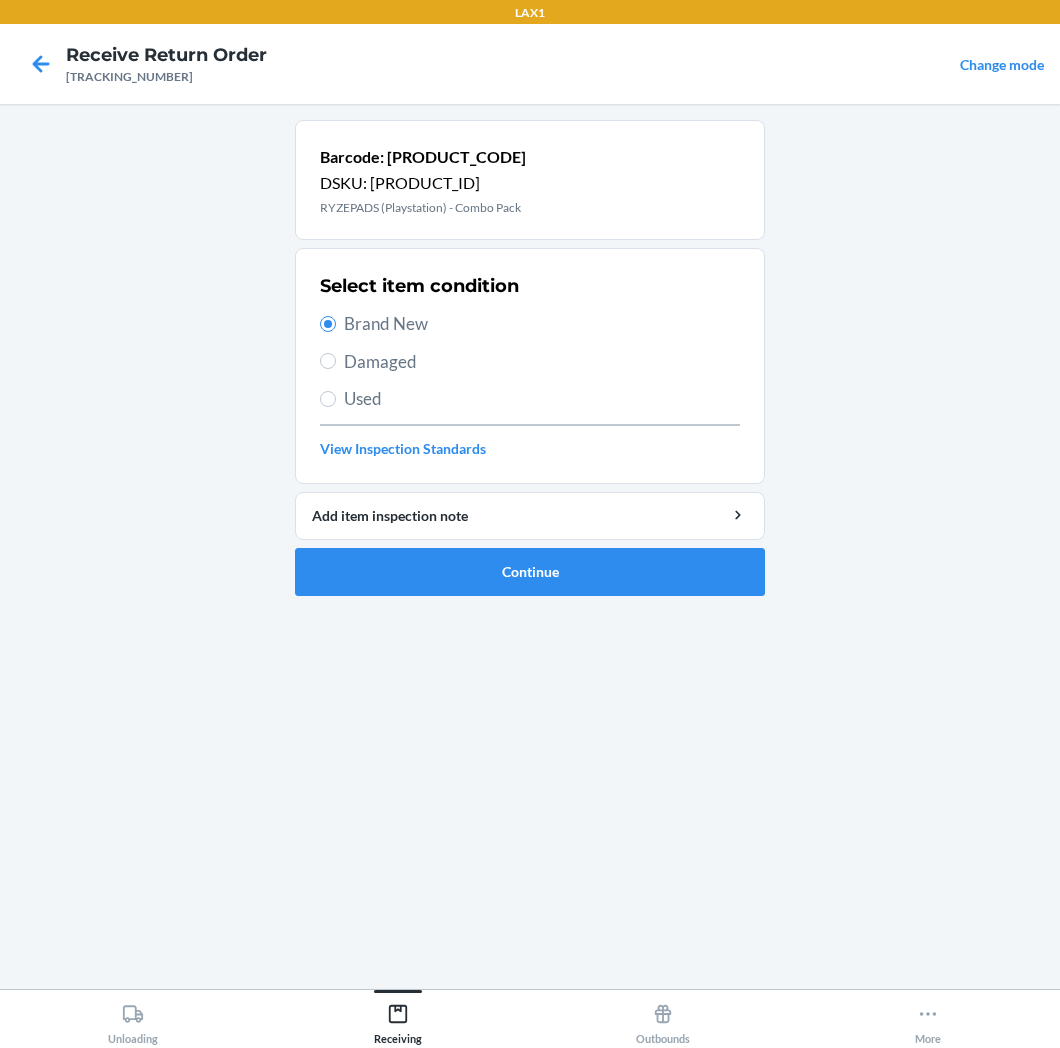 click on "Barcode: [ALPHANUMERIC] DSKU: [ALPHANUMERIC] RYZEPADS (Playstation) - Combo Pack Select item condition Brand New Damaged Used View Inspection Standards Add item inspection note Continue" at bounding box center [530, 366] 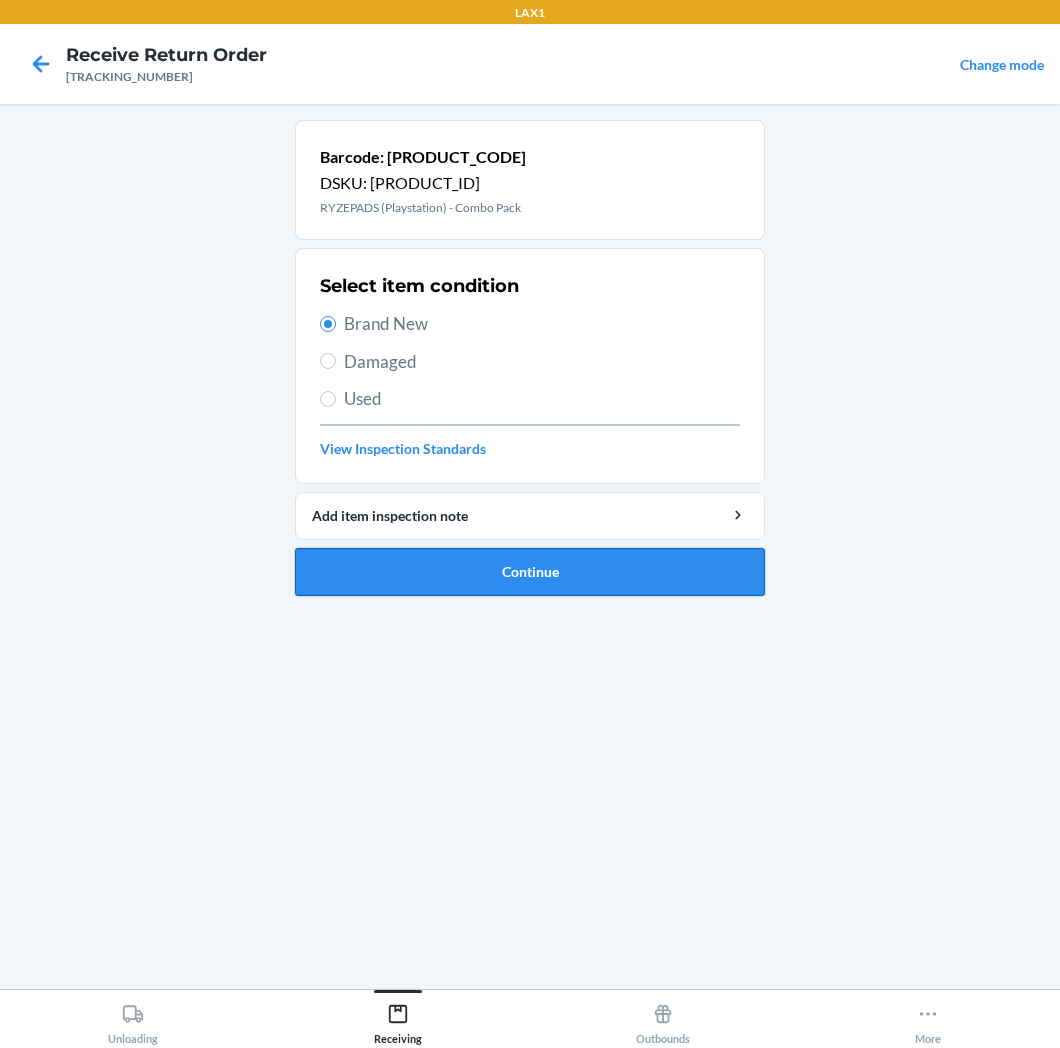 click on "Continue" at bounding box center [530, 572] 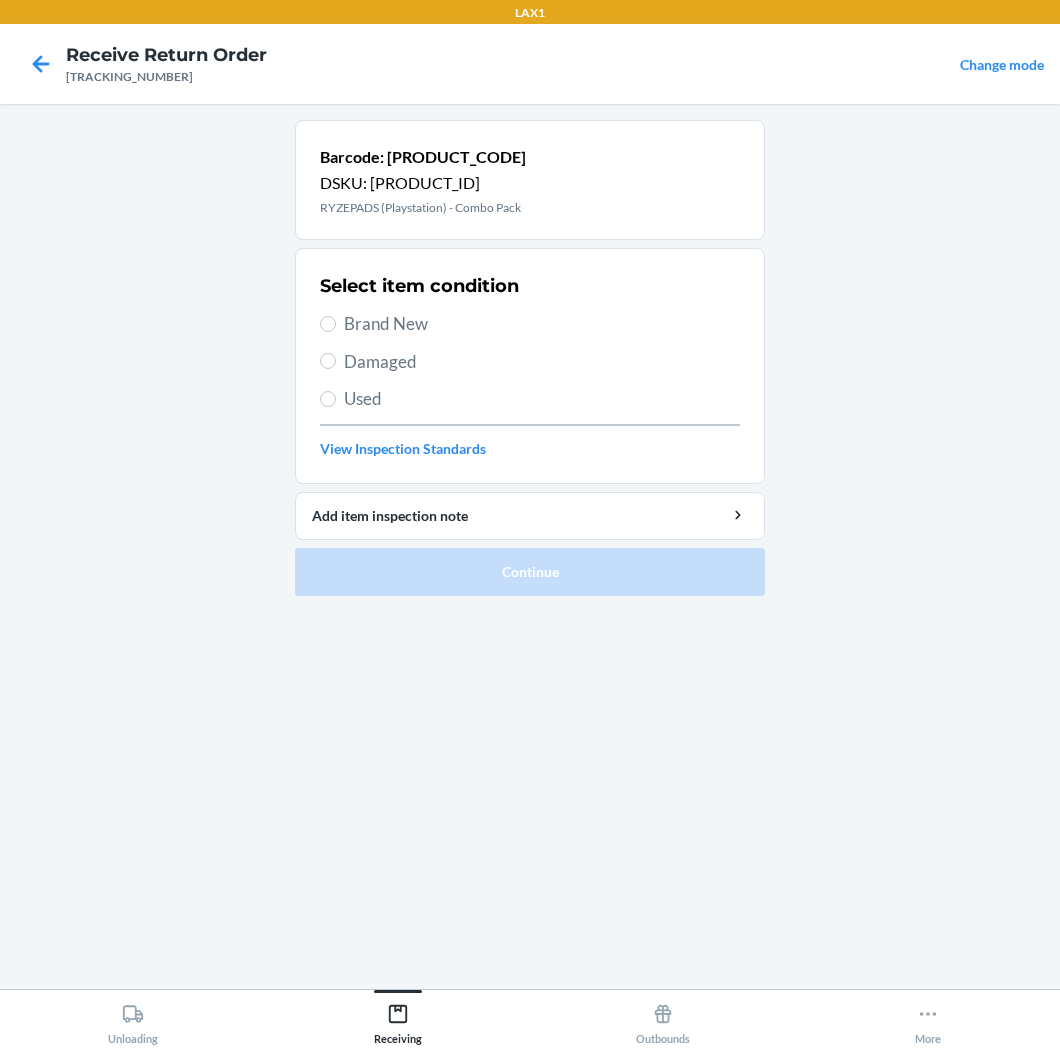 click on "Brand New" at bounding box center [542, 324] 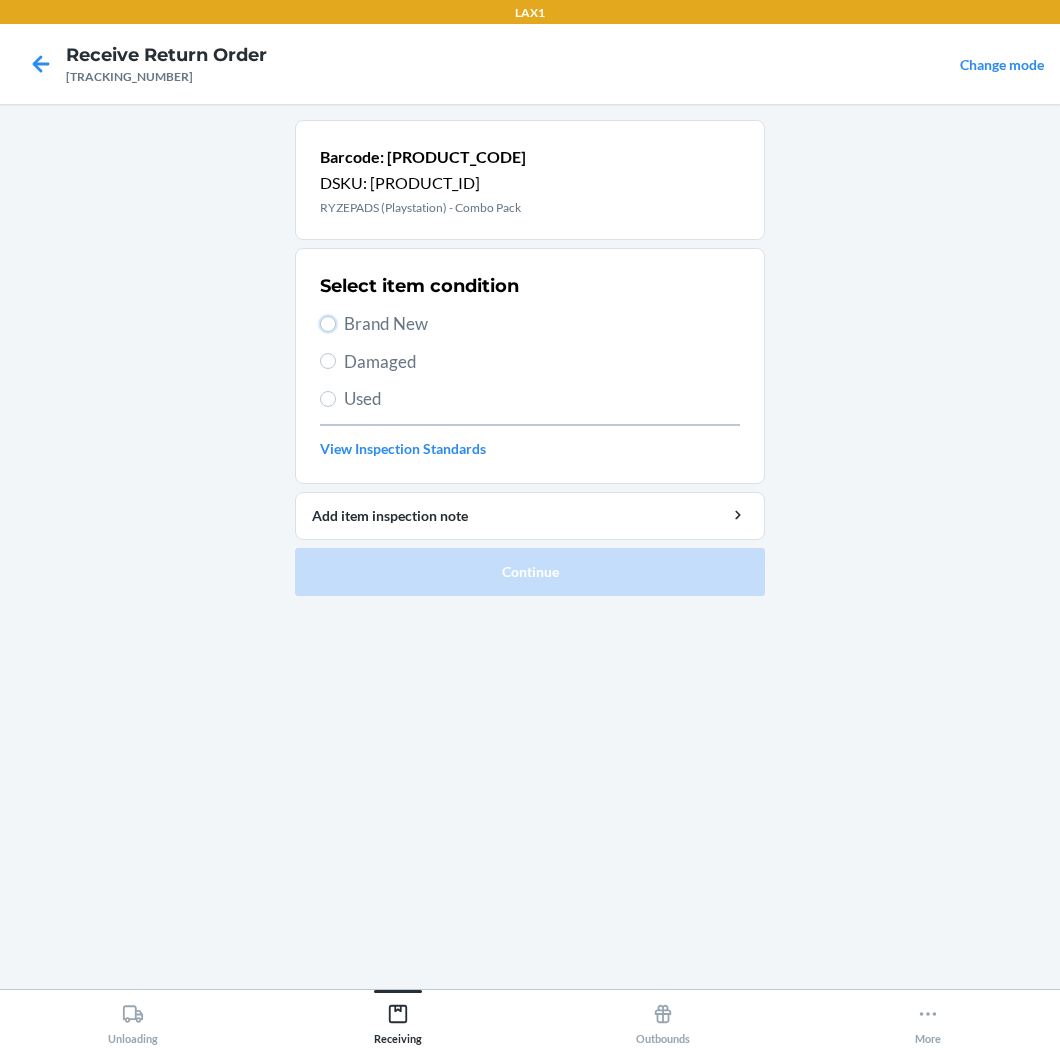 click on "Brand New" at bounding box center [328, 324] 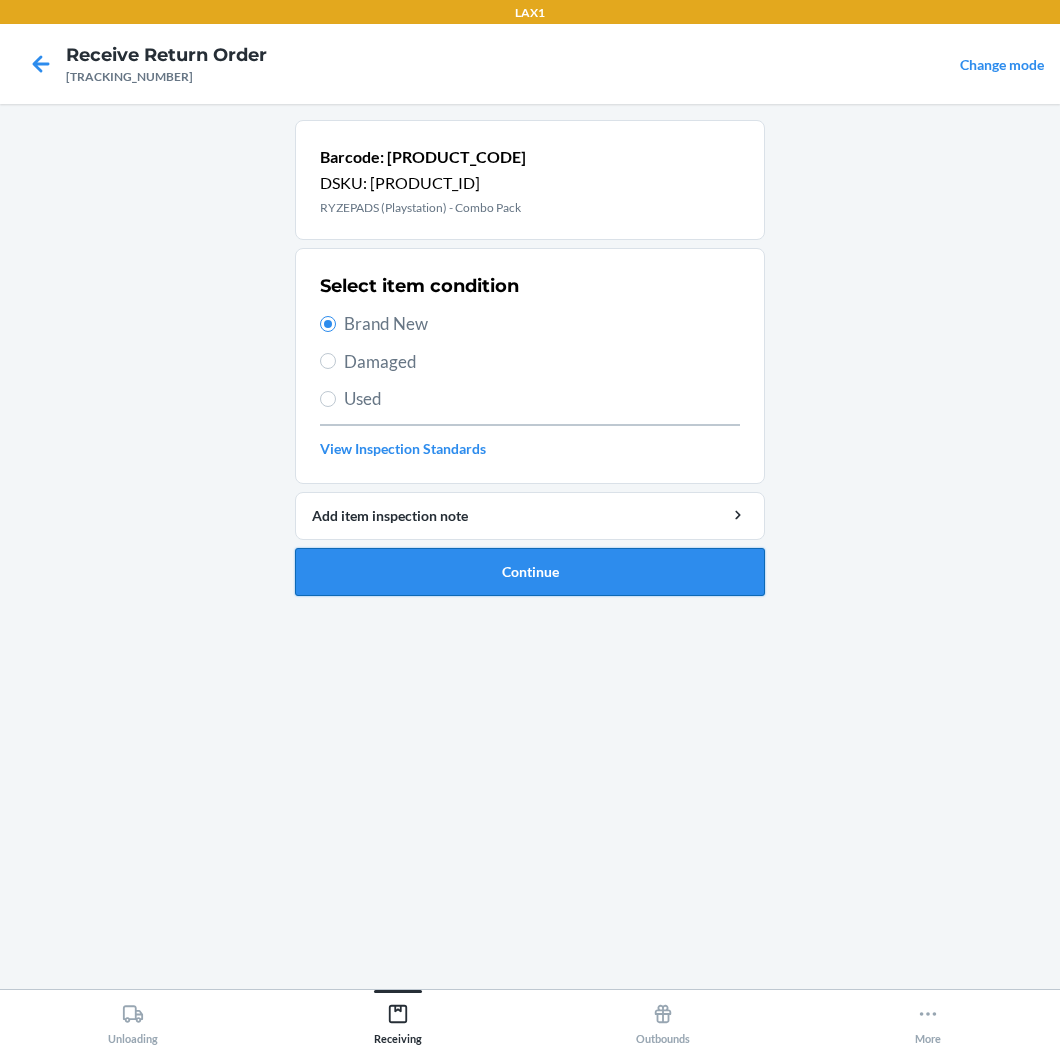 click on "Continue" at bounding box center [530, 572] 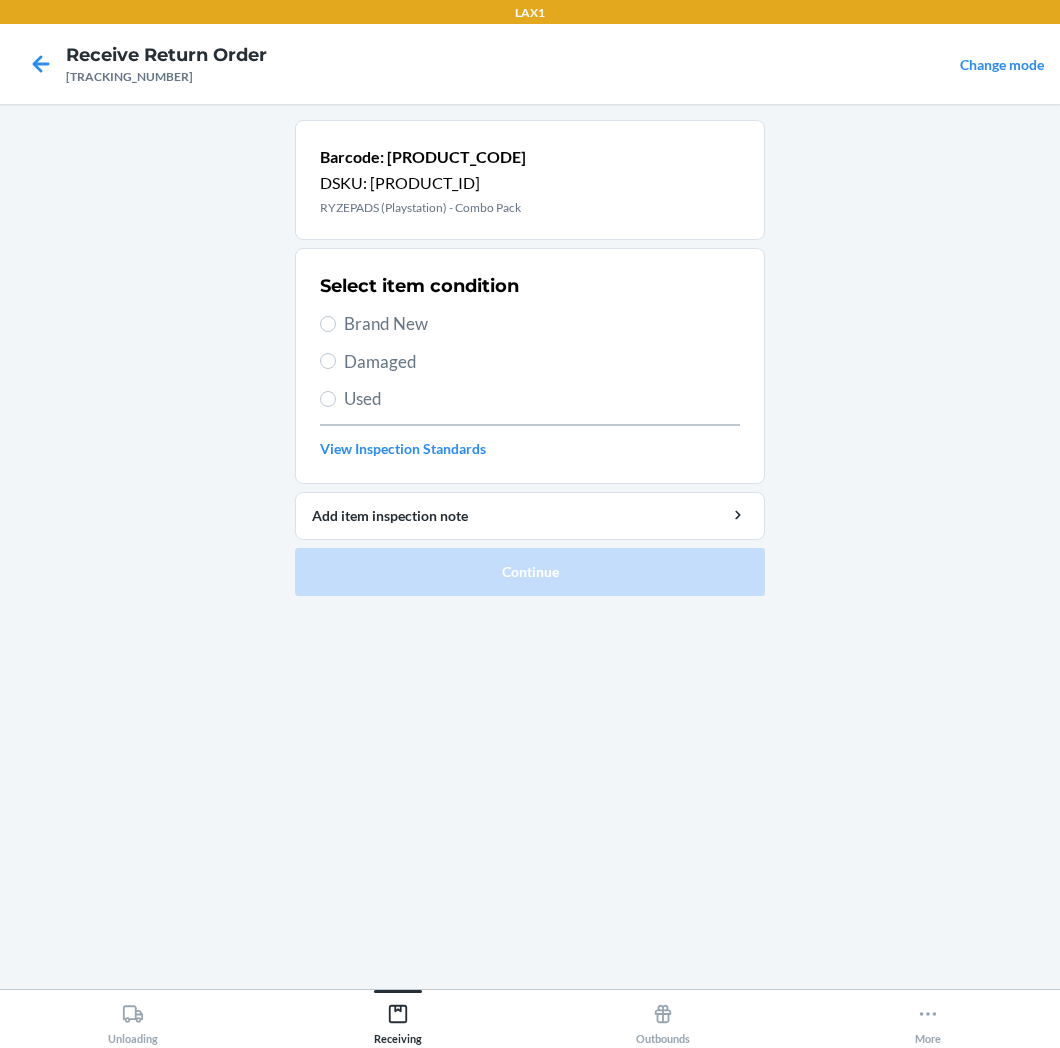 click on "Brand New" at bounding box center [542, 324] 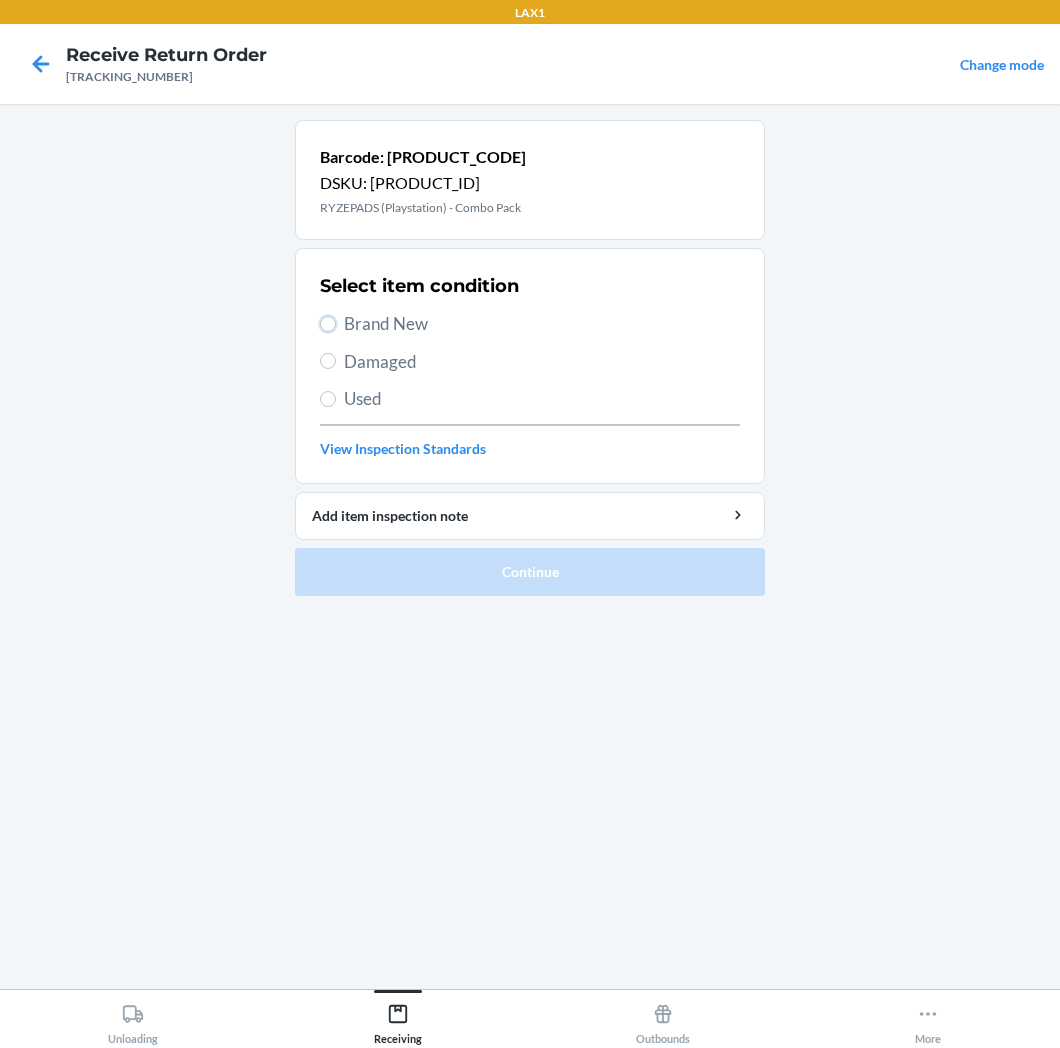 click on "Brand New" at bounding box center [328, 324] 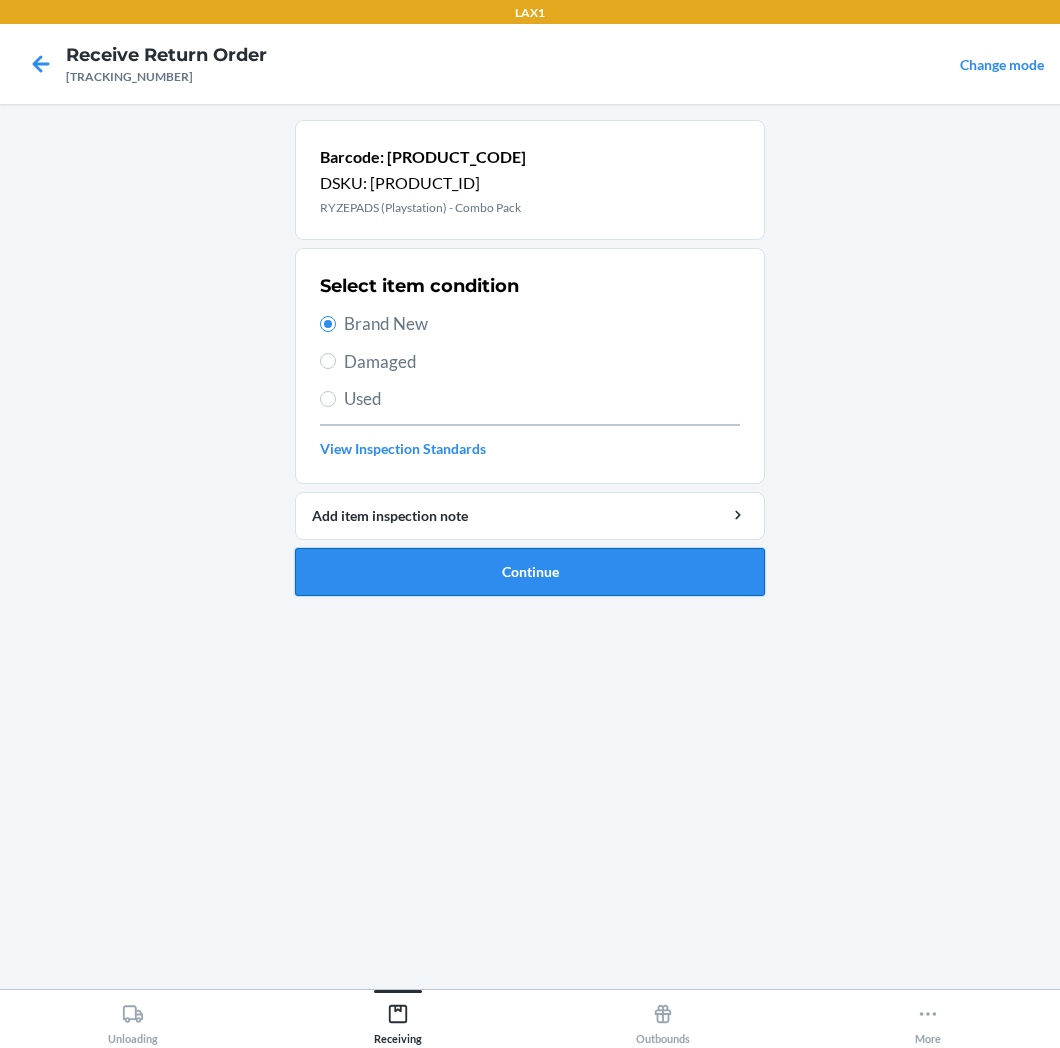 click on "Continue" at bounding box center [530, 572] 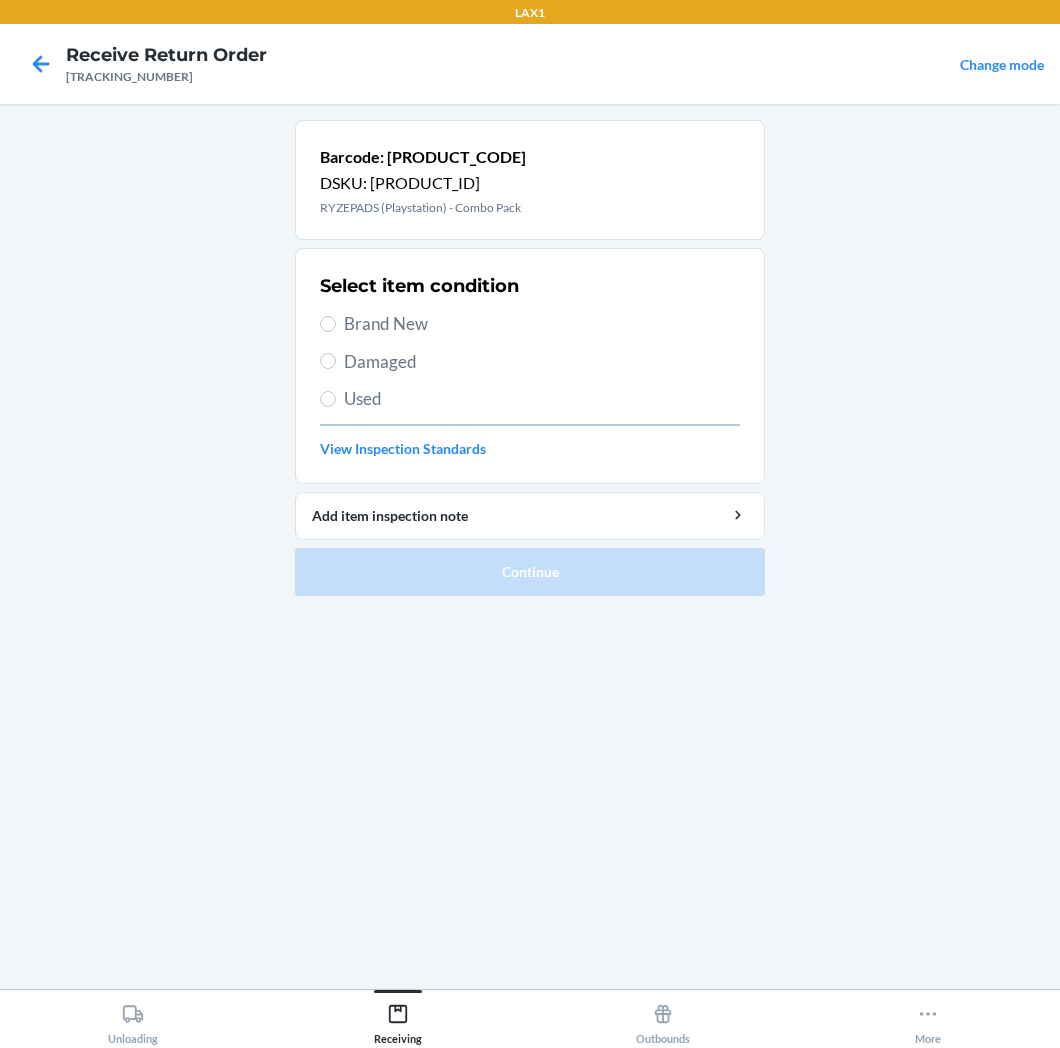 click on "Brand New" at bounding box center (542, 324) 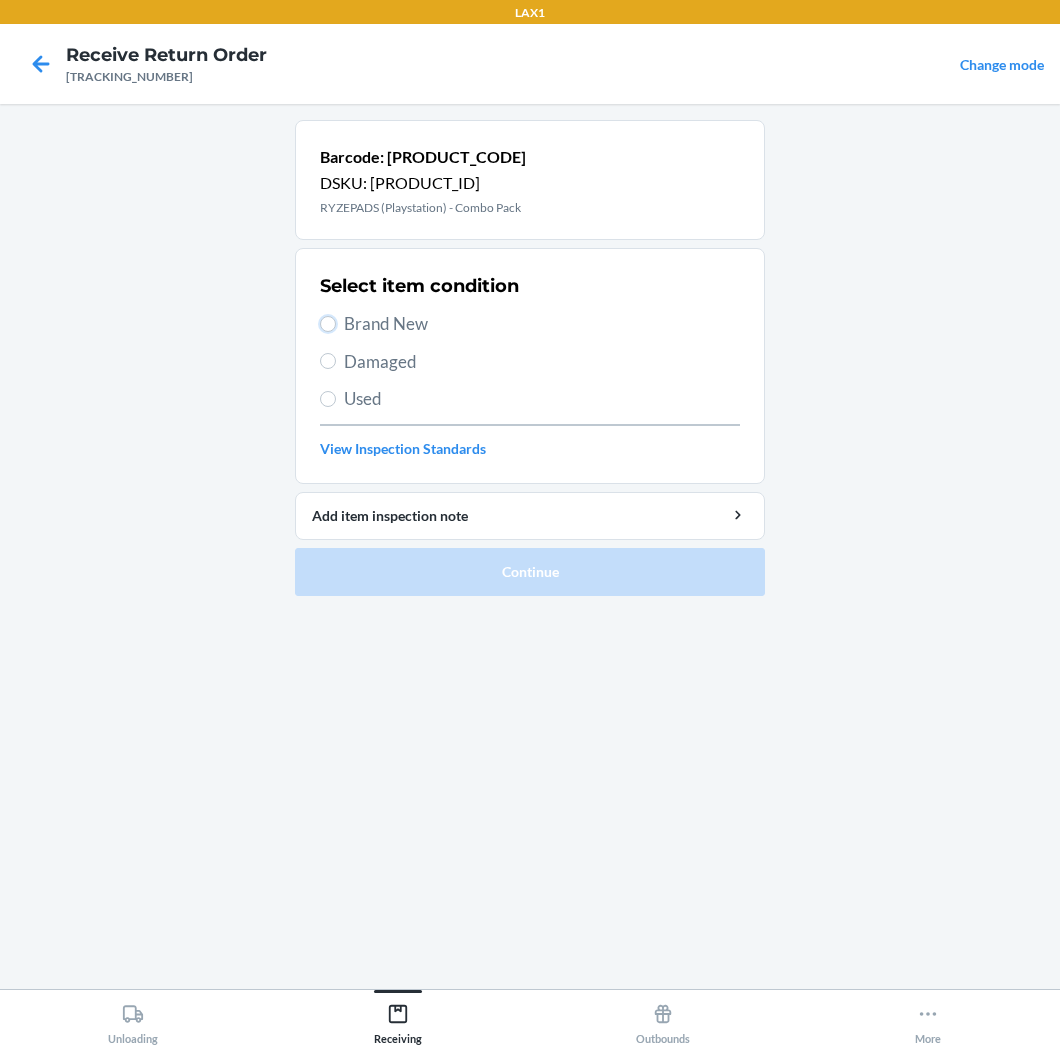 click on "Brand New" at bounding box center [328, 324] 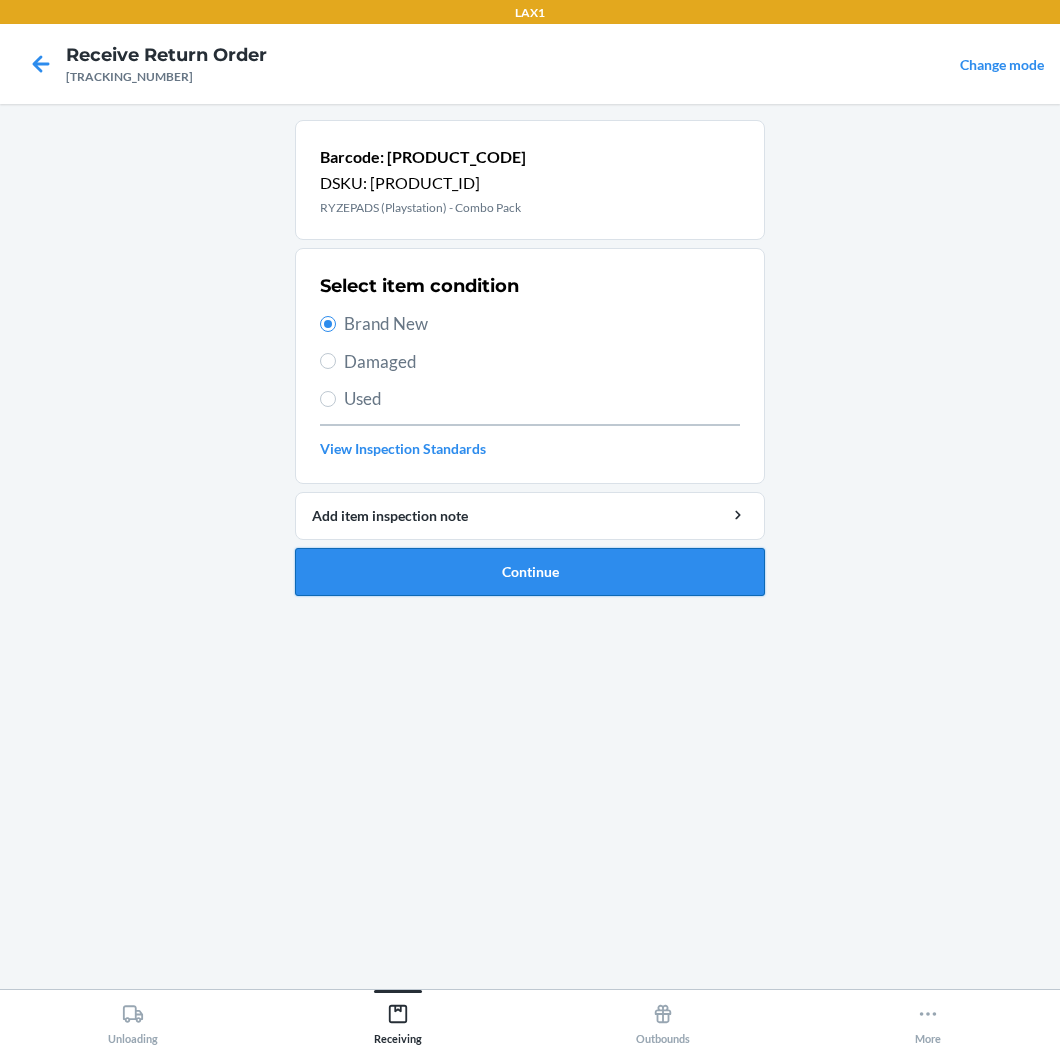 click on "Continue" at bounding box center (530, 572) 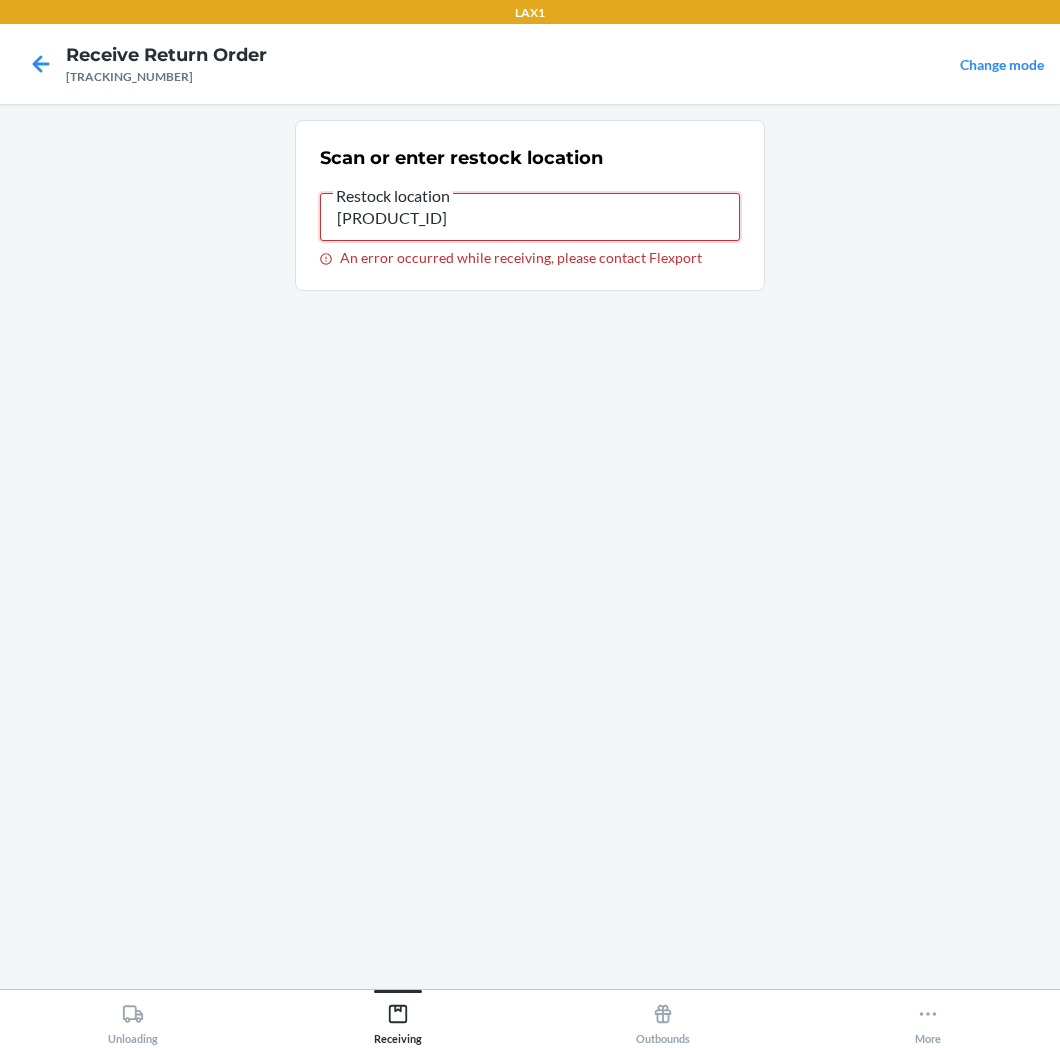 click on "[PRODUCT_ID]" at bounding box center (530, 217) 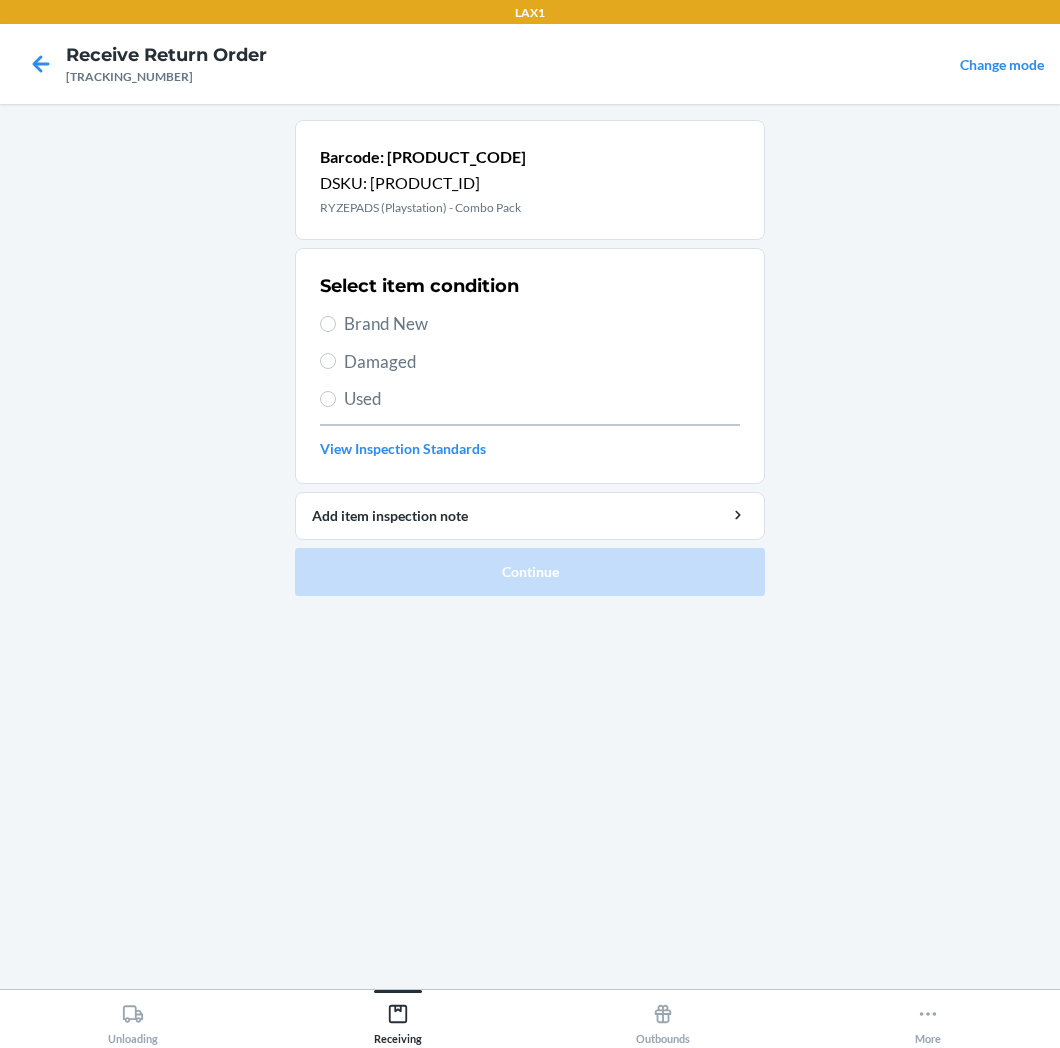 click on "Brand New" at bounding box center [542, 324] 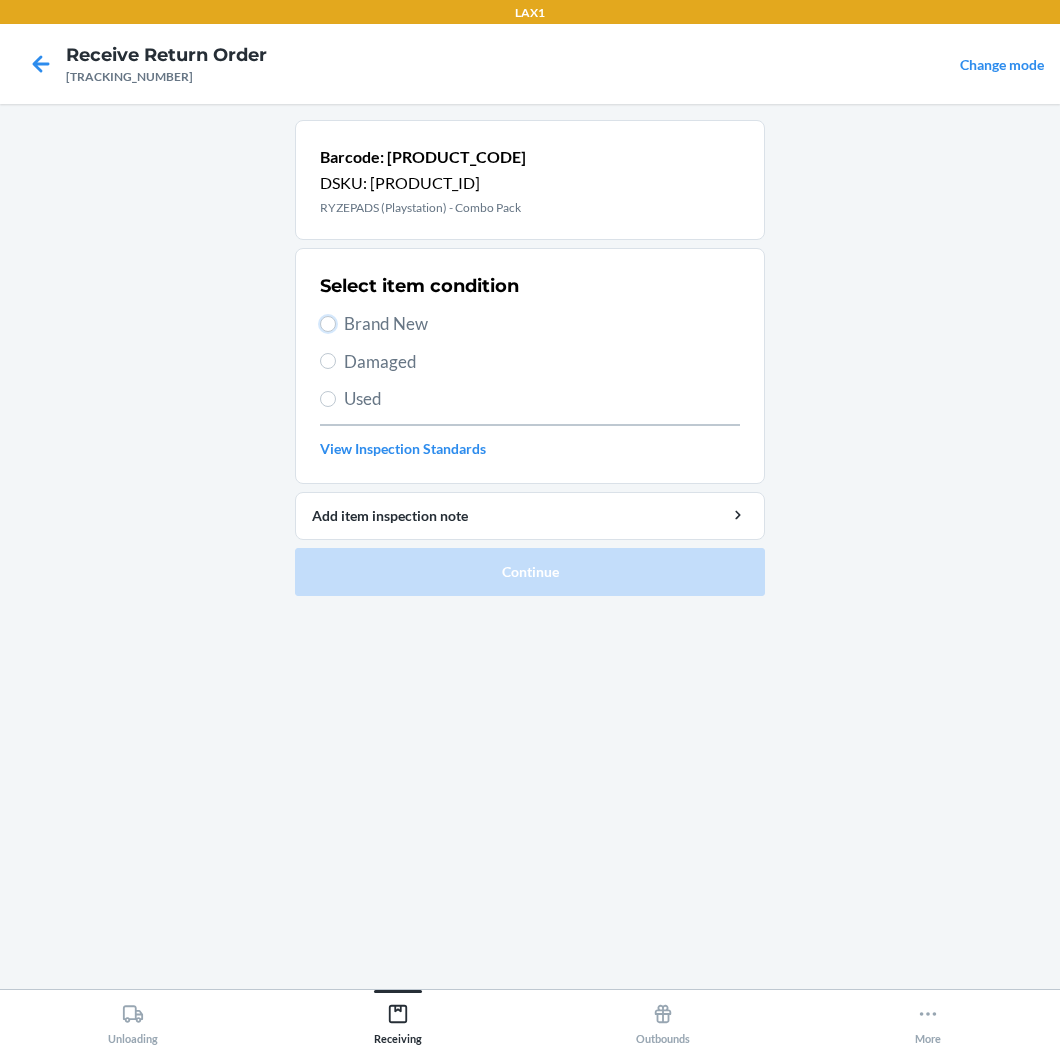 click on "Brand New" at bounding box center (328, 324) 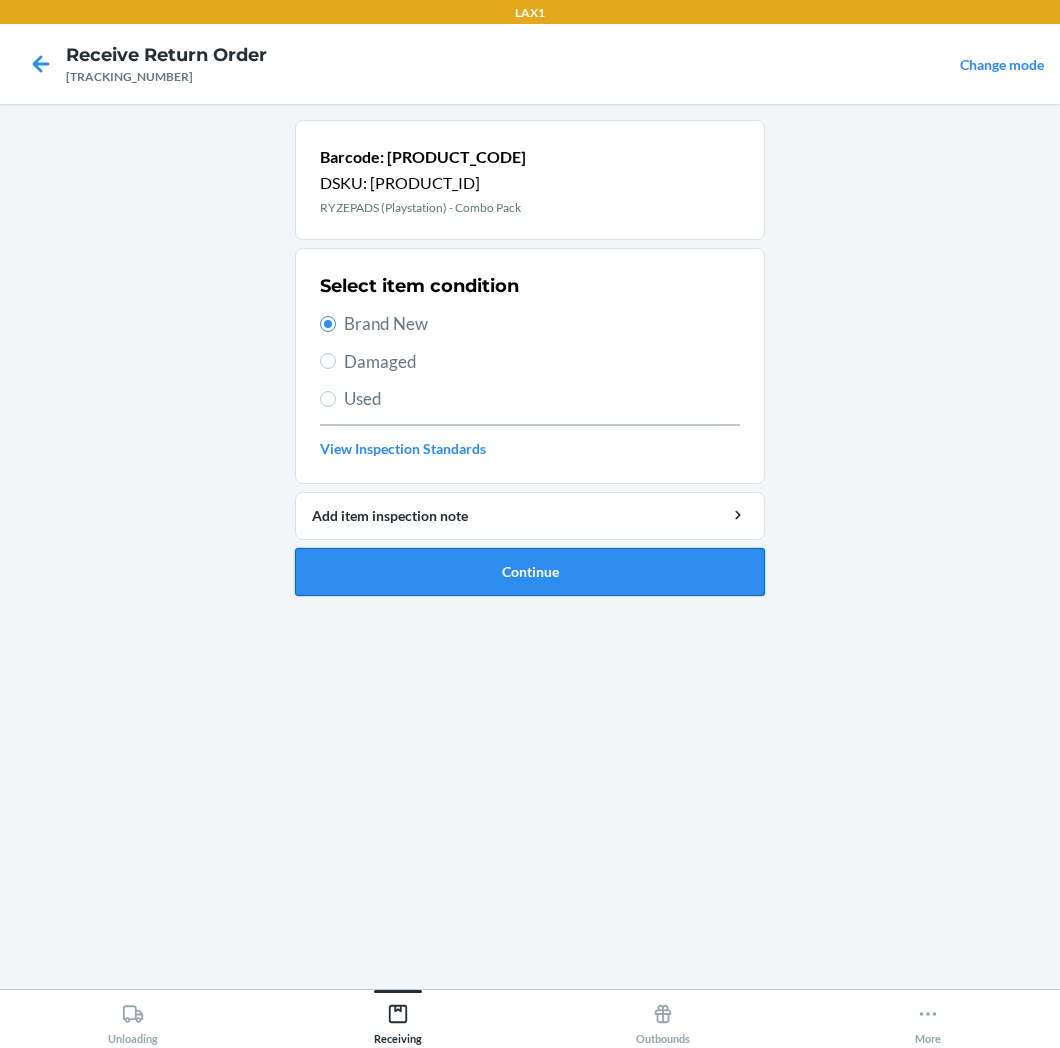 click on "Continue" at bounding box center (530, 572) 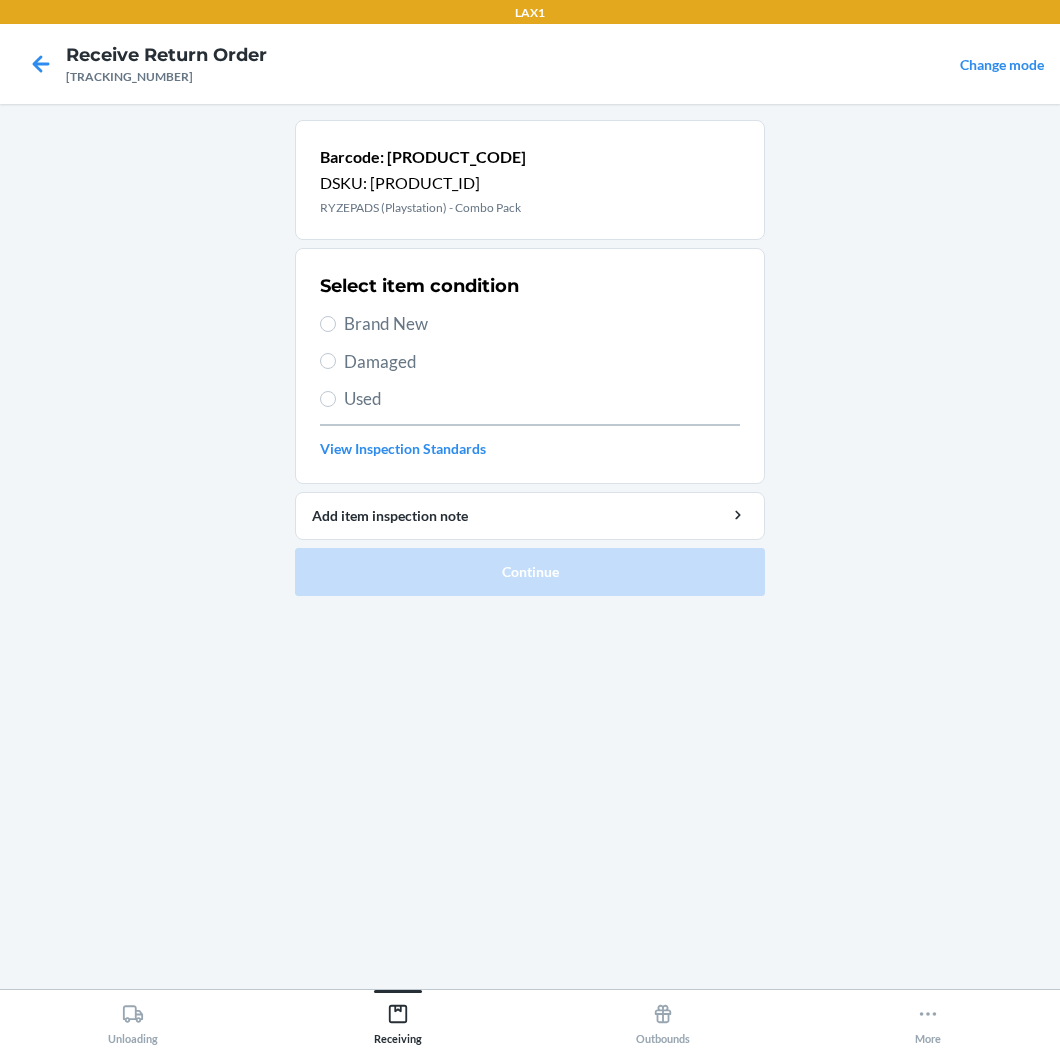 click on "Brand New" at bounding box center (542, 324) 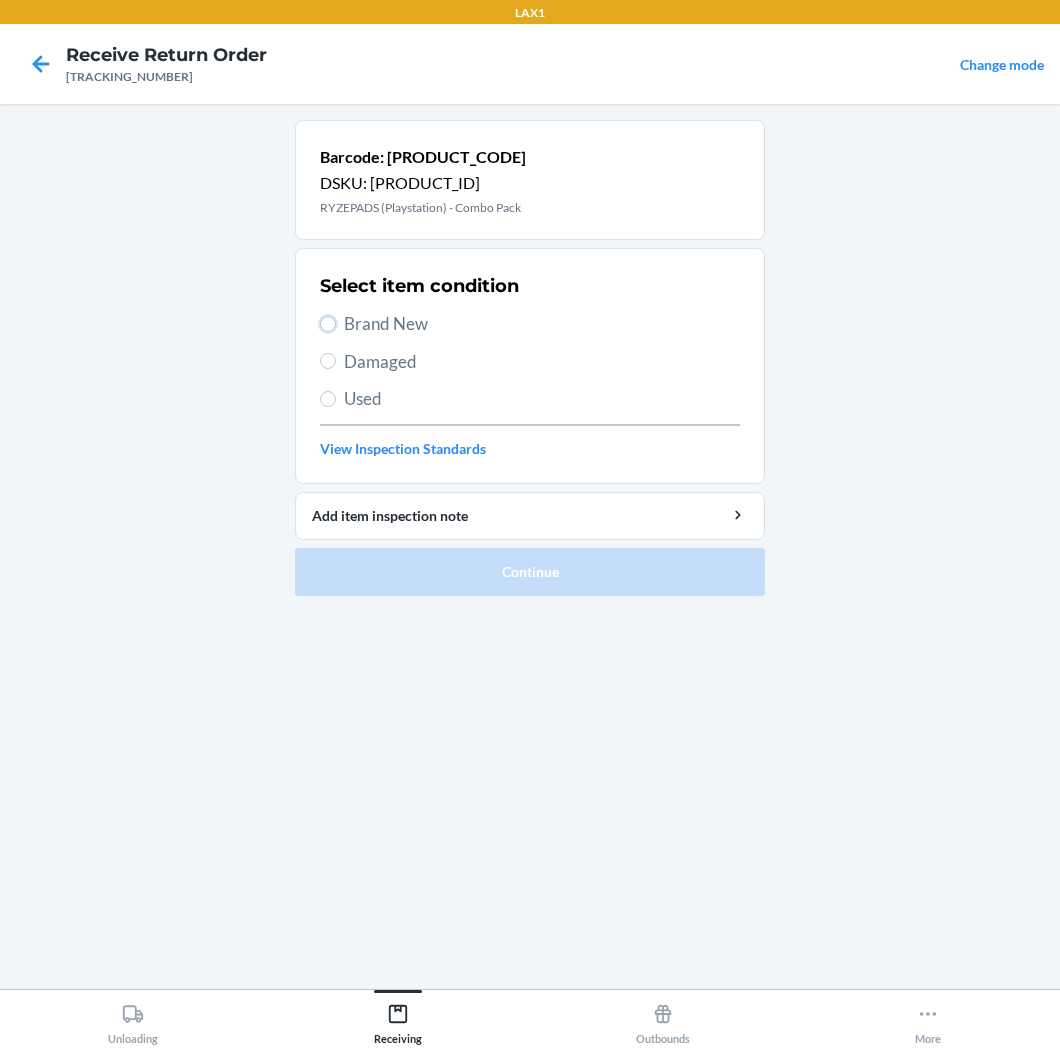 click on "Brand New" at bounding box center (328, 324) 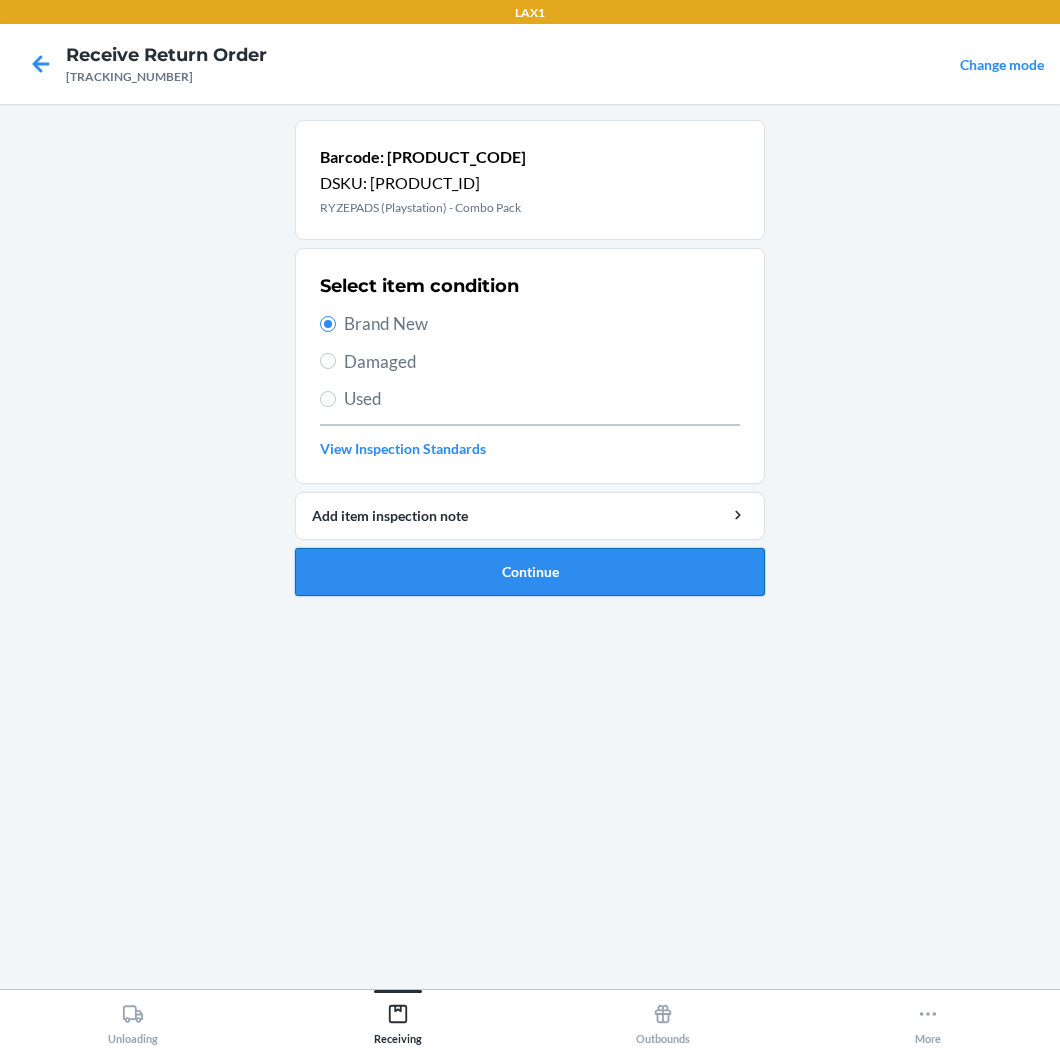 click on "Continue" at bounding box center [530, 572] 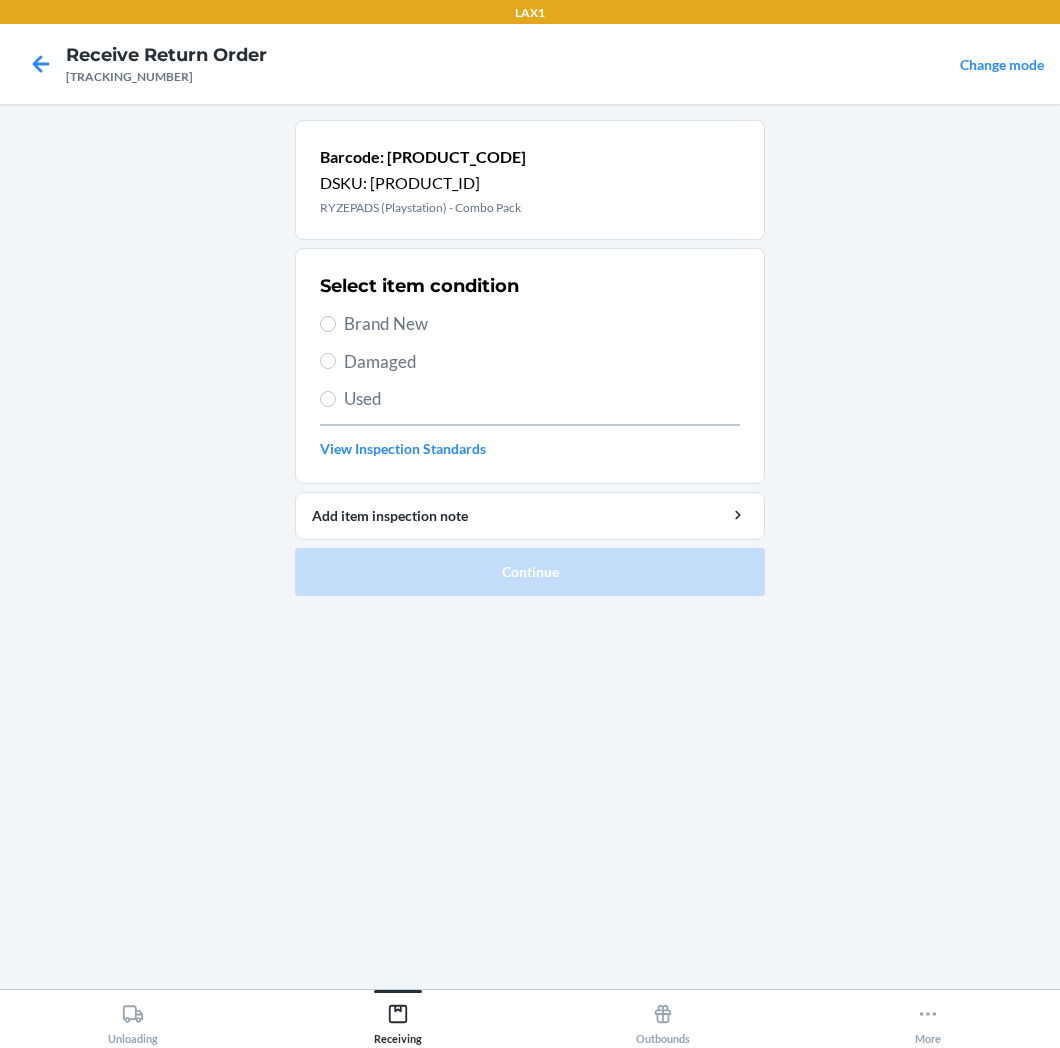 click on "Brand New" at bounding box center (542, 324) 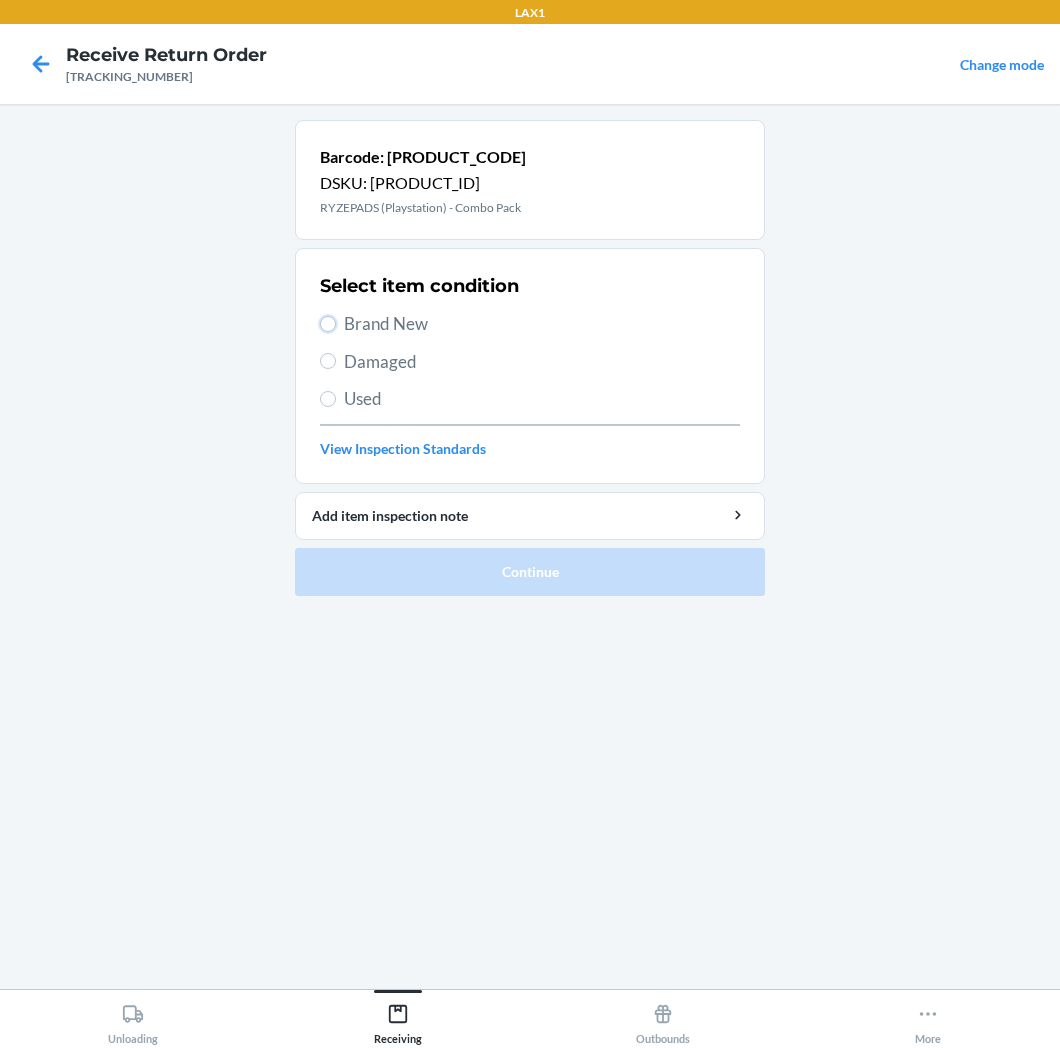 click on "Brand New" at bounding box center [328, 324] 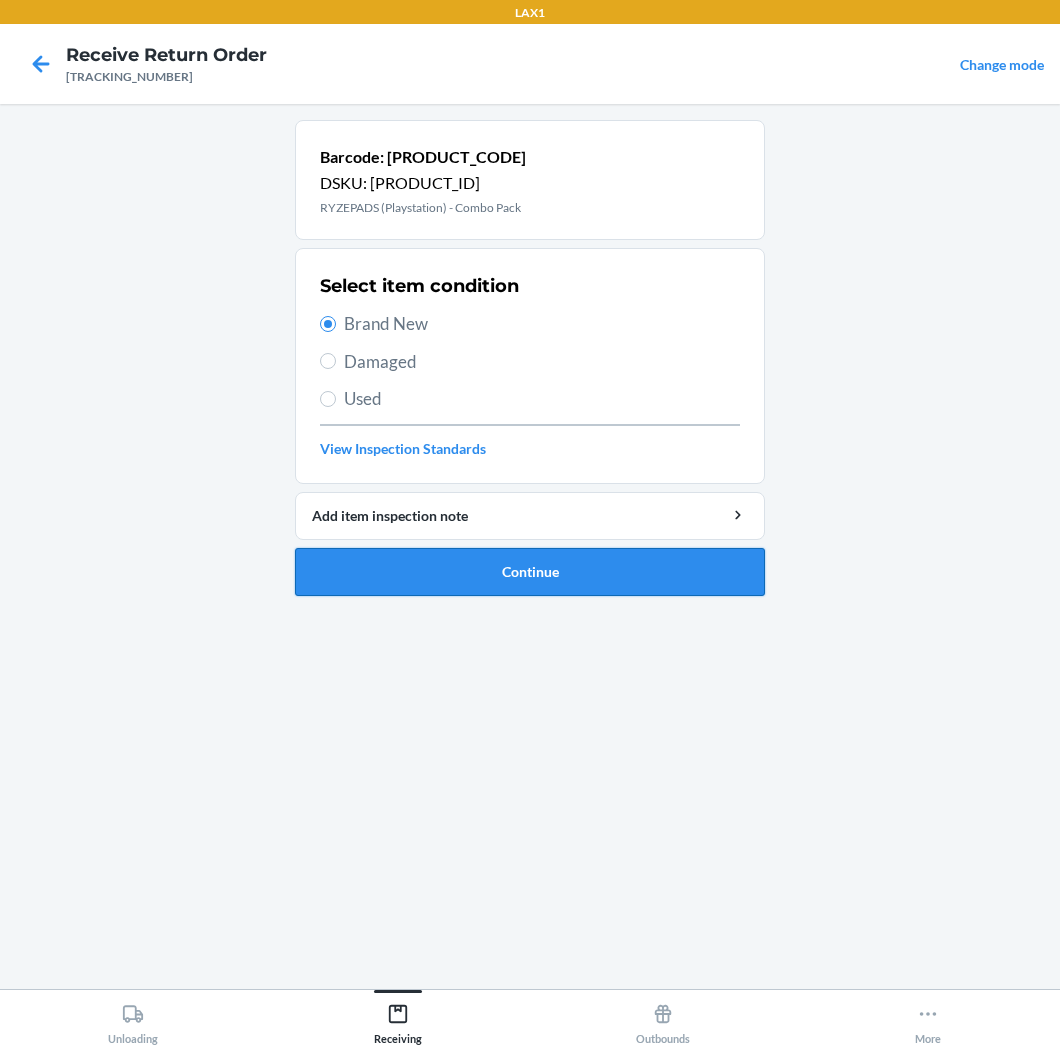click on "Continue" at bounding box center (530, 572) 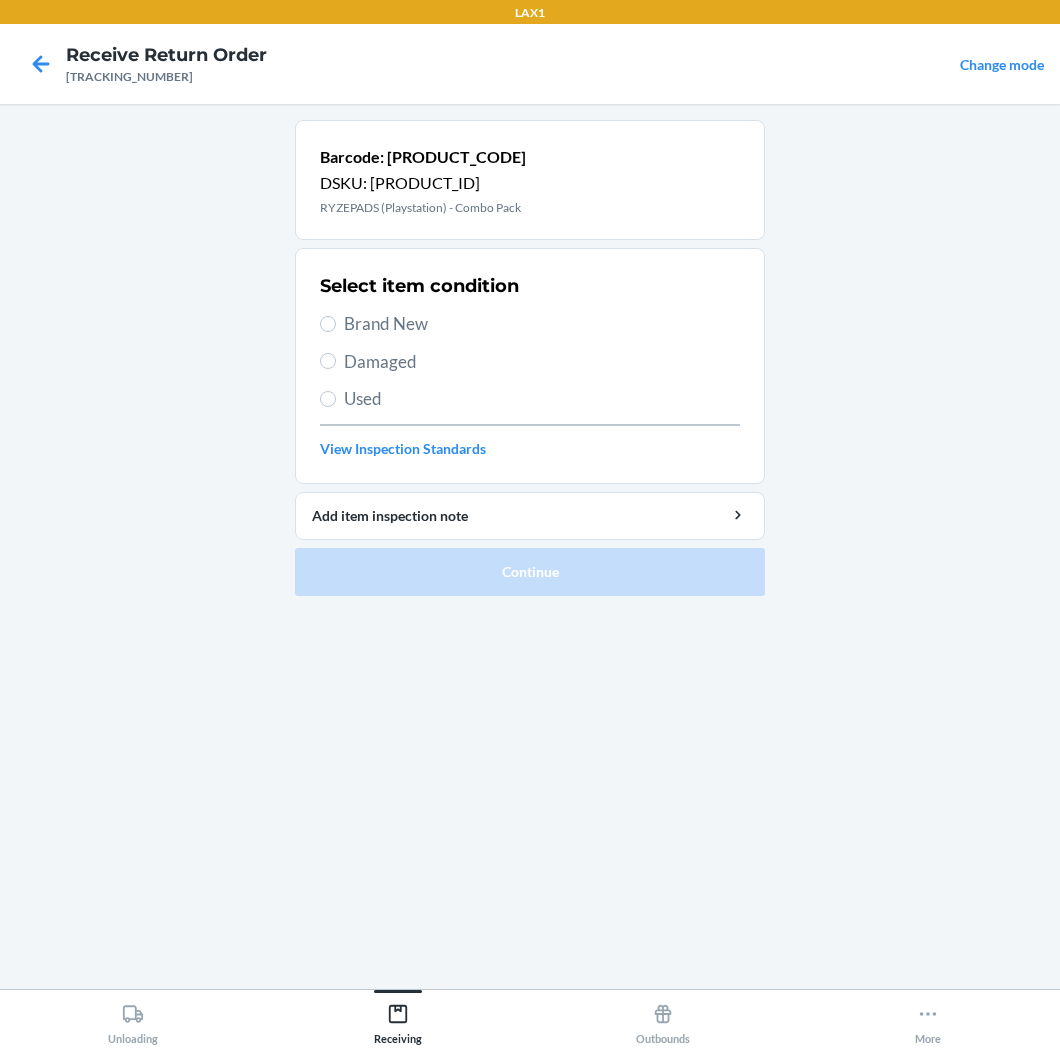 click on "Brand New" at bounding box center [542, 324] 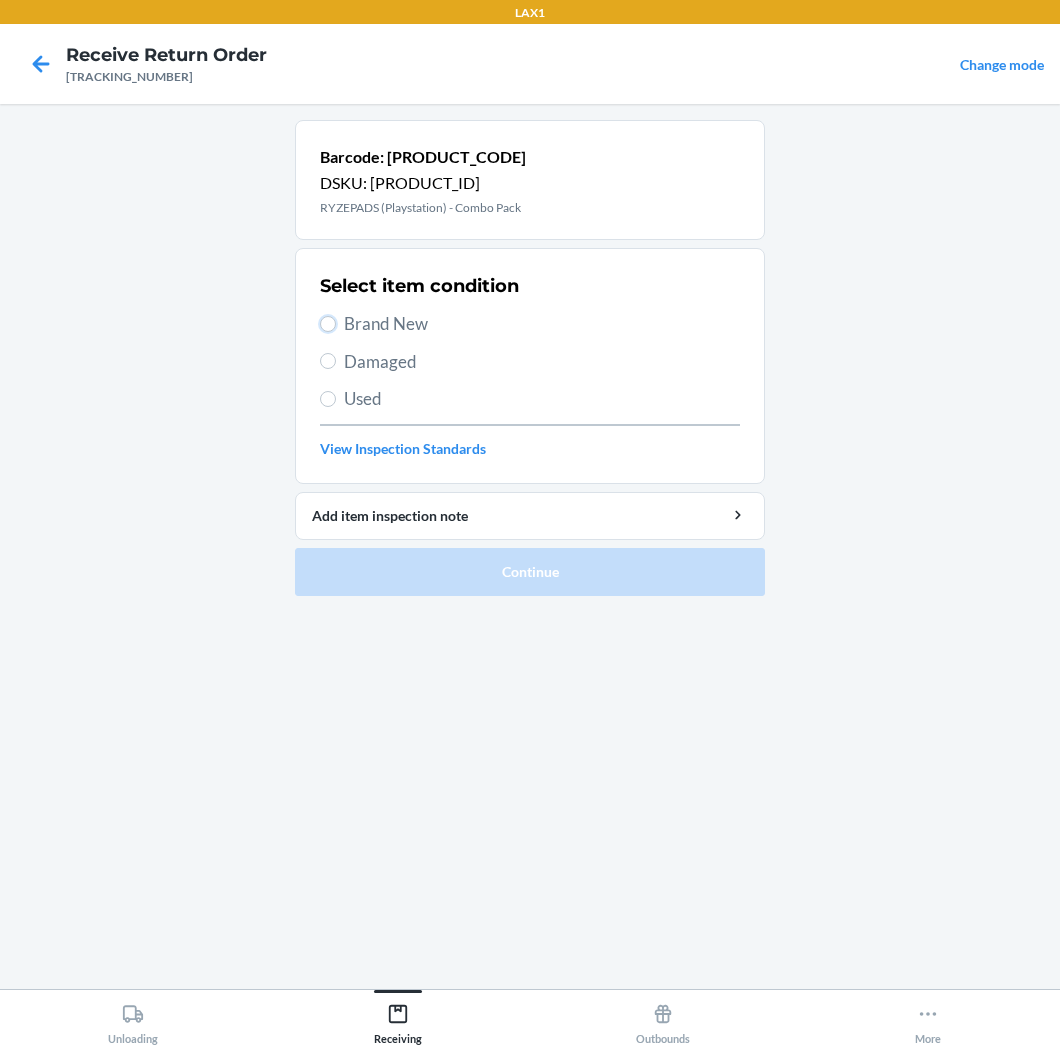 click on "Brand New" at bounding box center [328, 324] 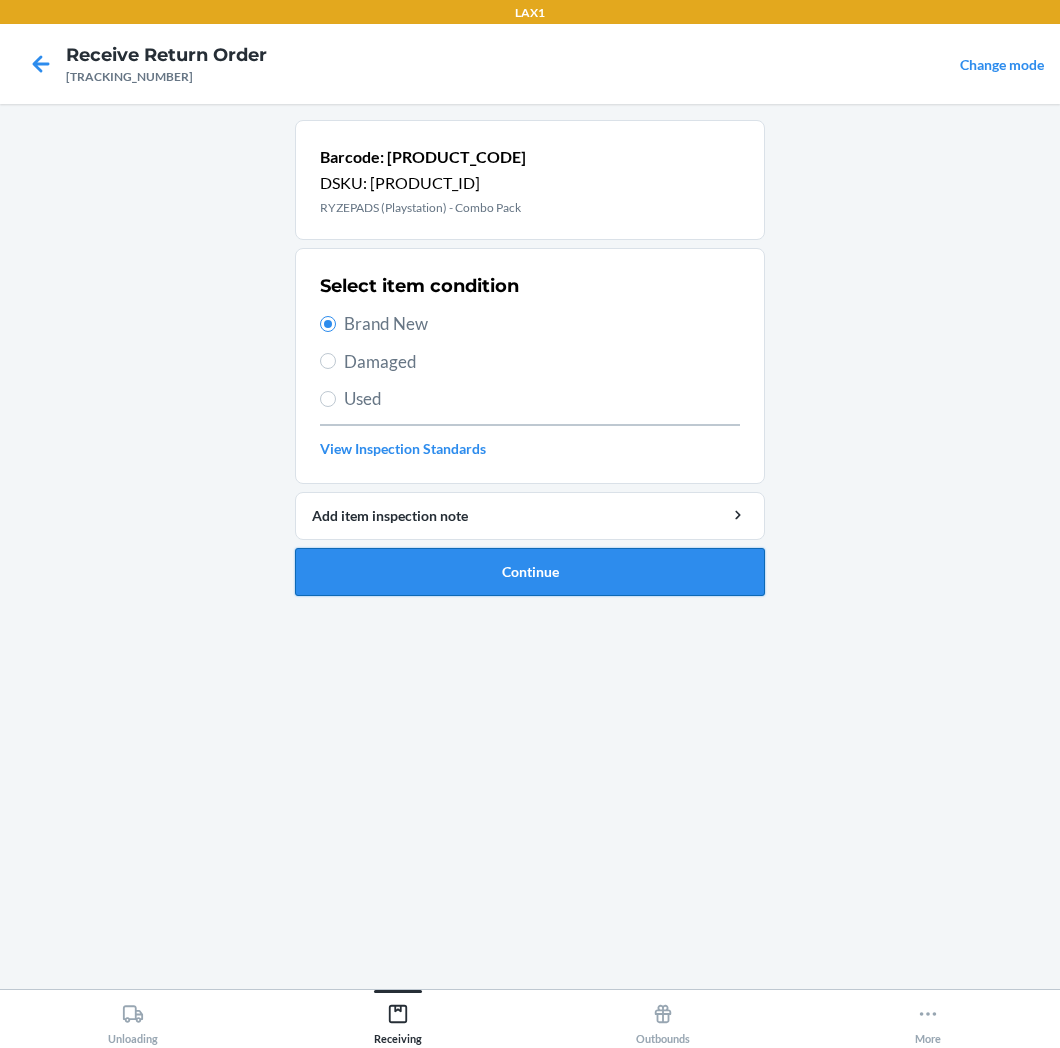 click on "Continue" at bounding box center [530, 572] 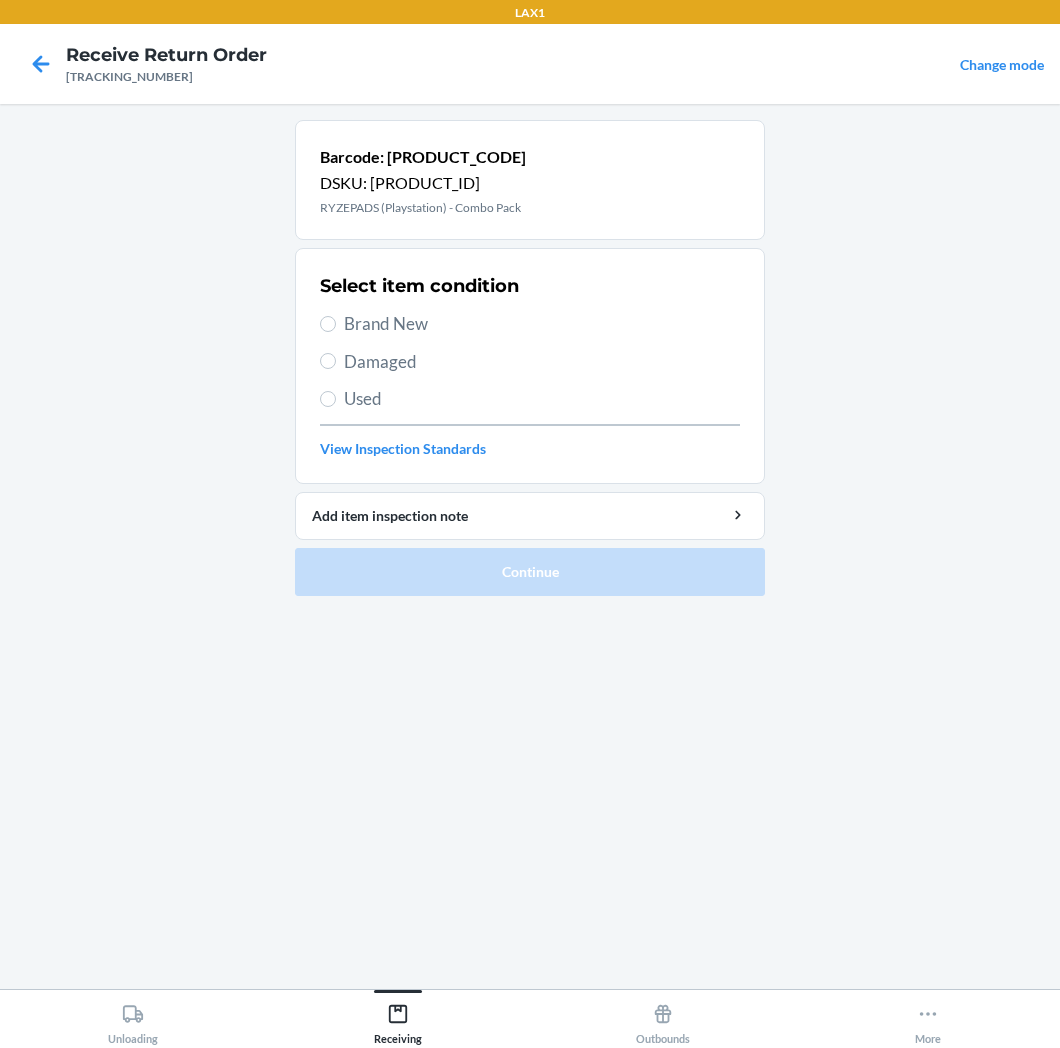 click on "Brand New" at bounding box center [542, 324] 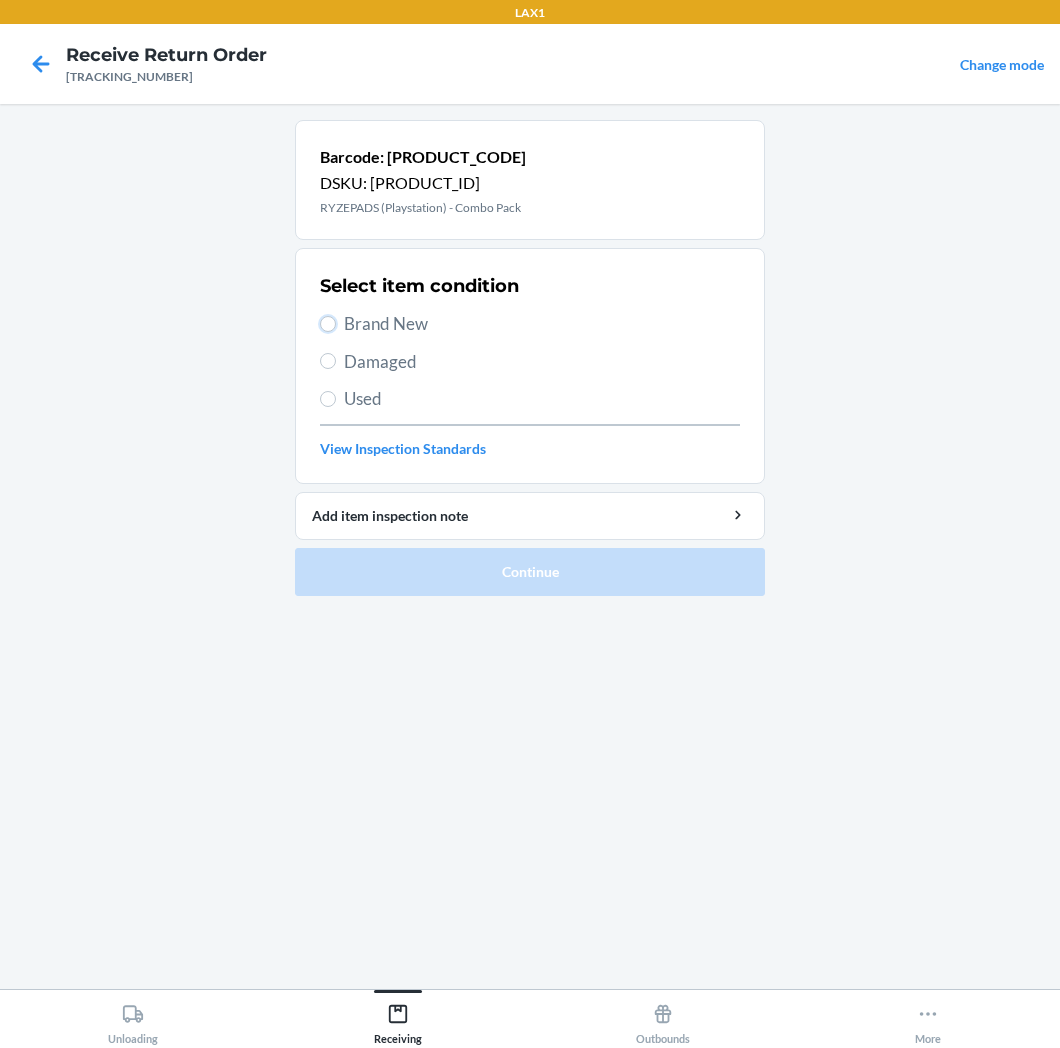 click on "Brand New" at bounding box center (328, 324) 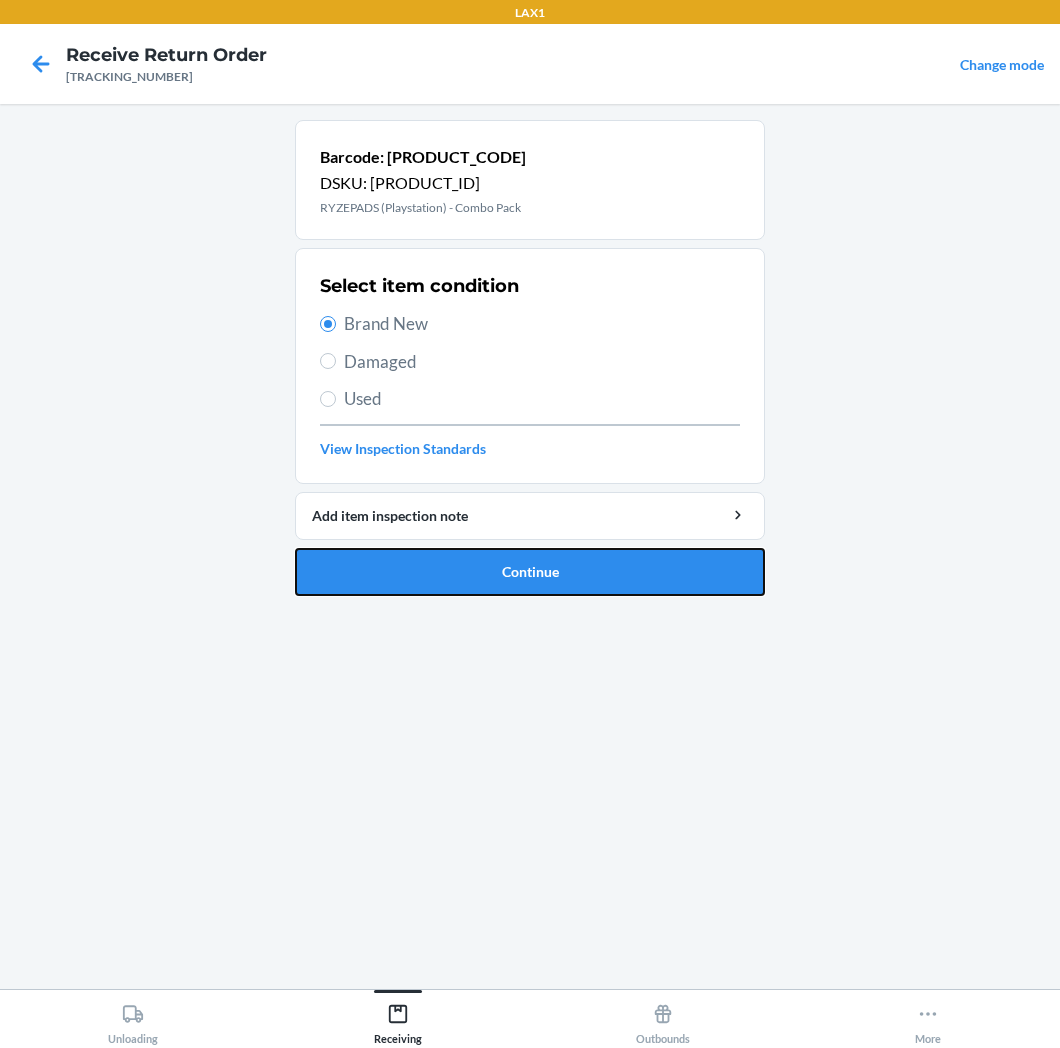 click on "Continue" at bounding box center [530, 572] 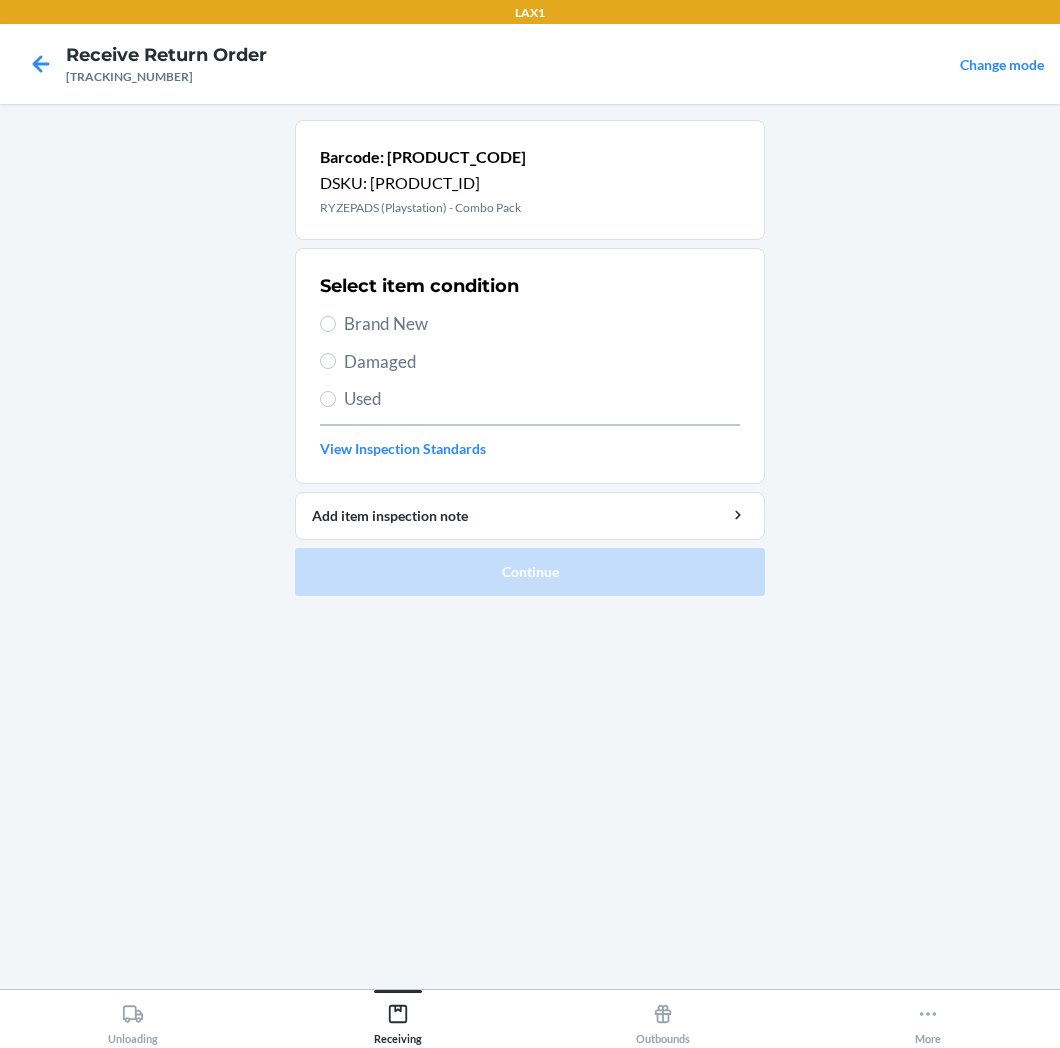click on "Brand New" at bounding box center [542, 324] 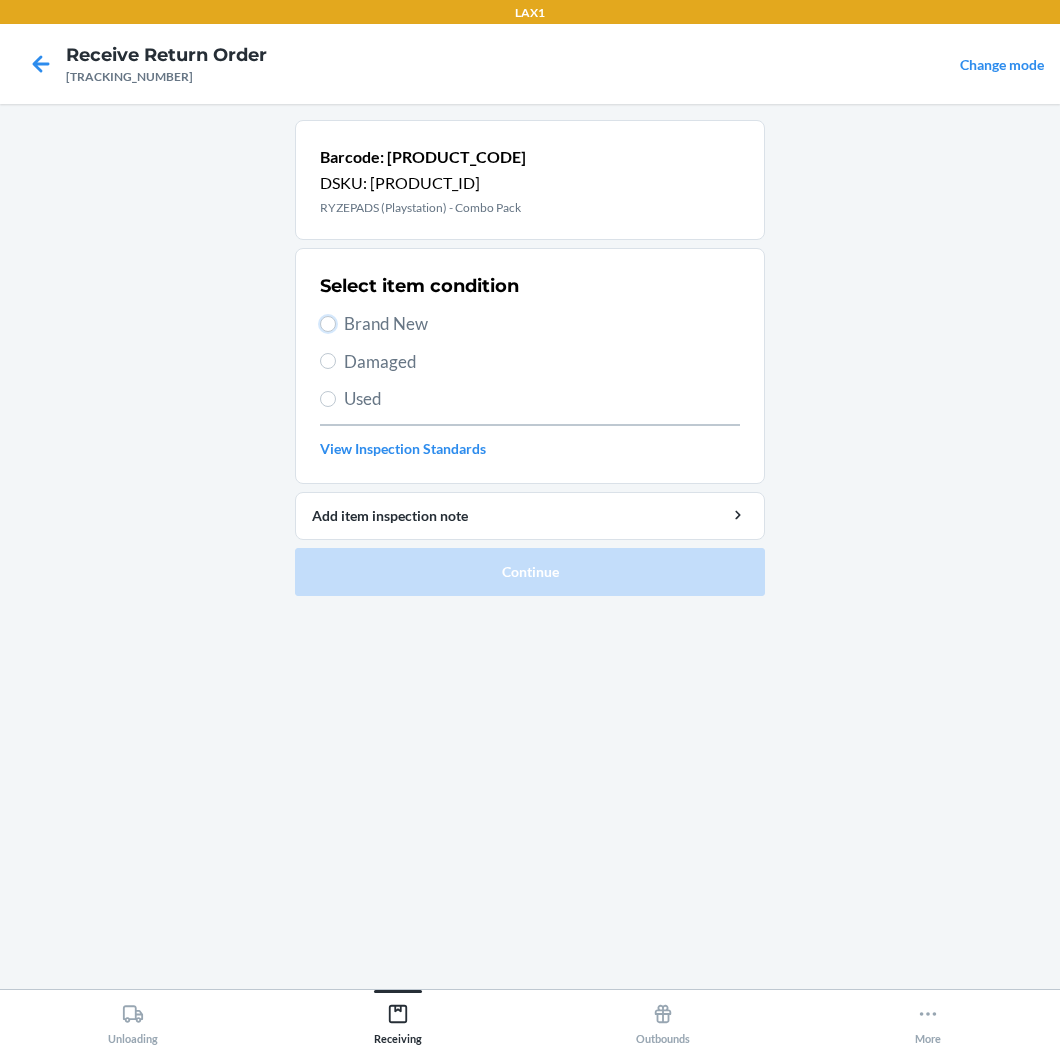 click on "Brand New" at bounding box center (328, 324) 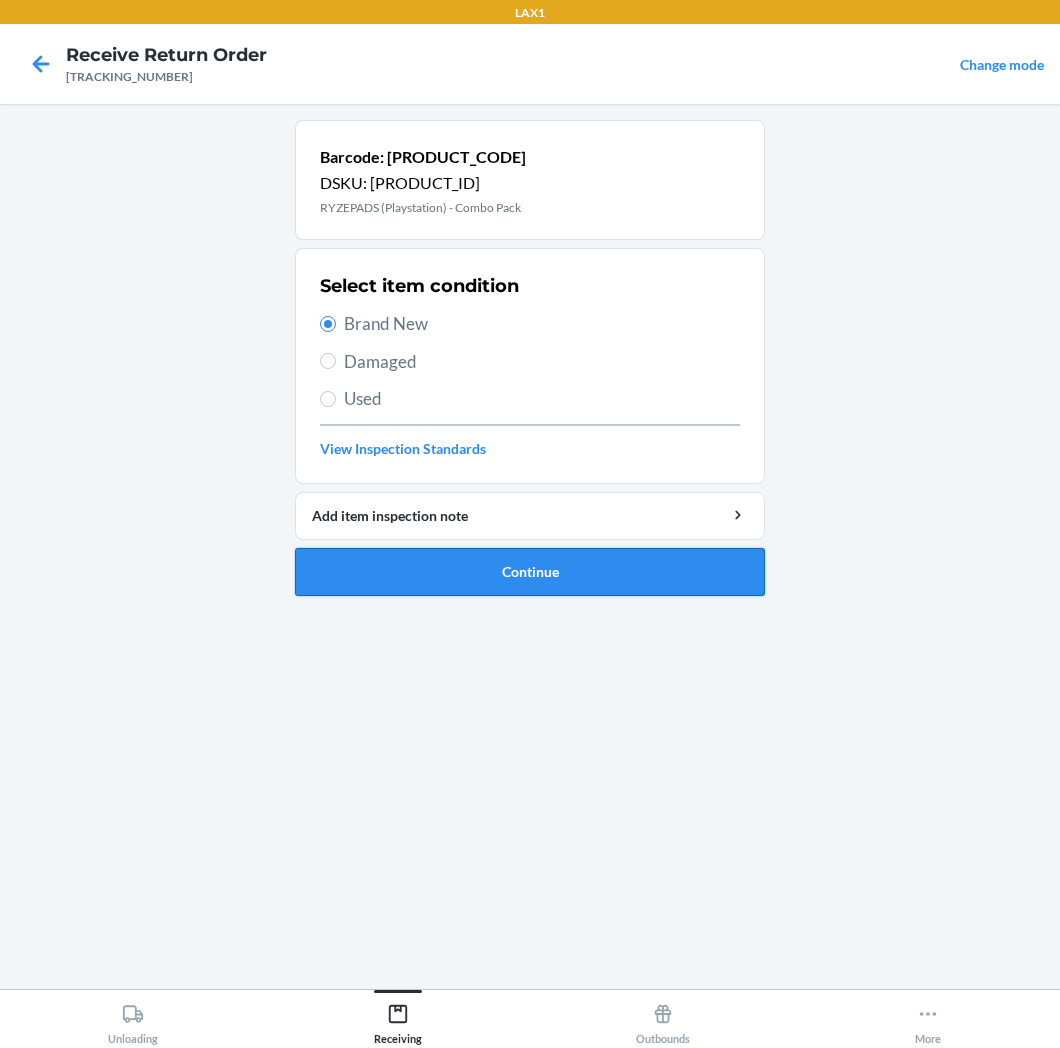 click on "Continue" at bounding box center [530, 572] 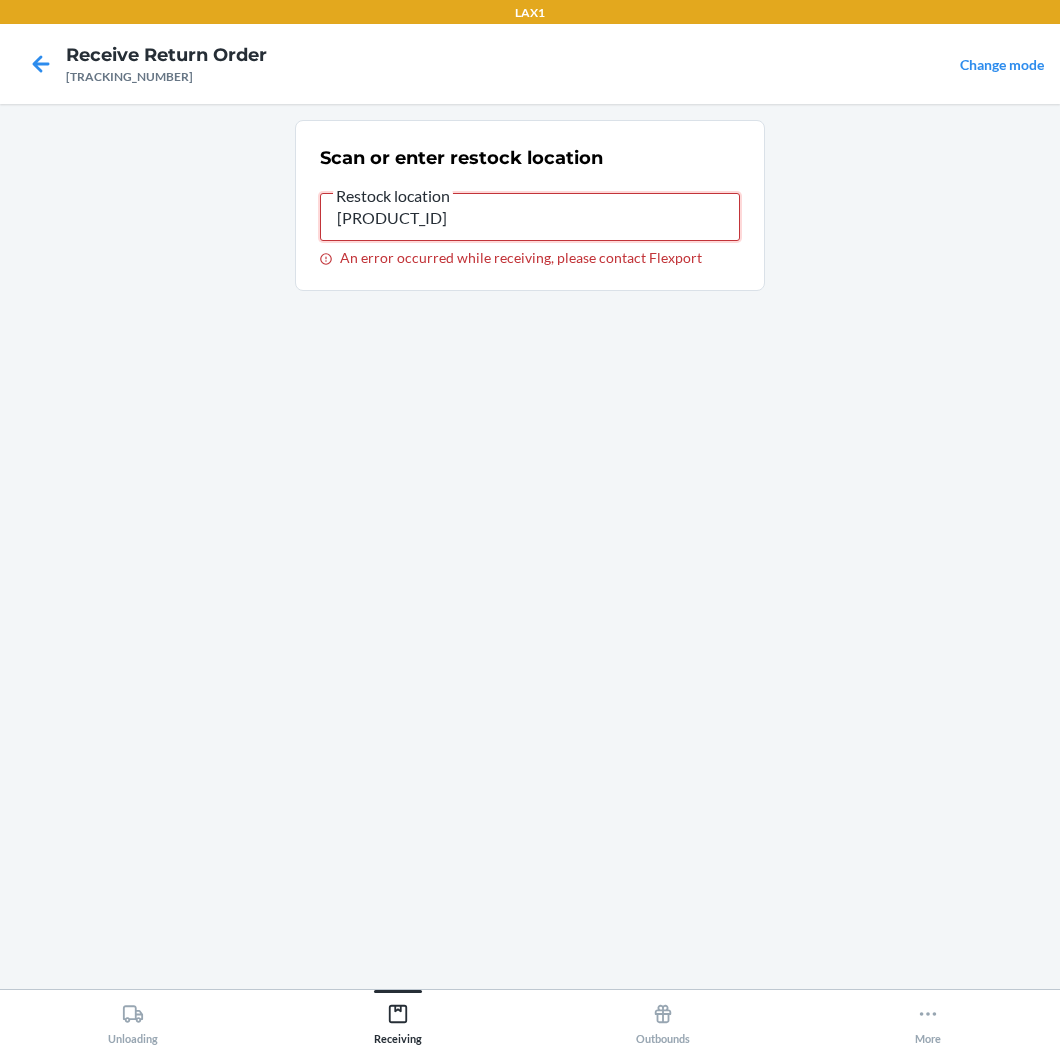 click on "[PRODUCT_ID]" at bounding box center [530, 217] 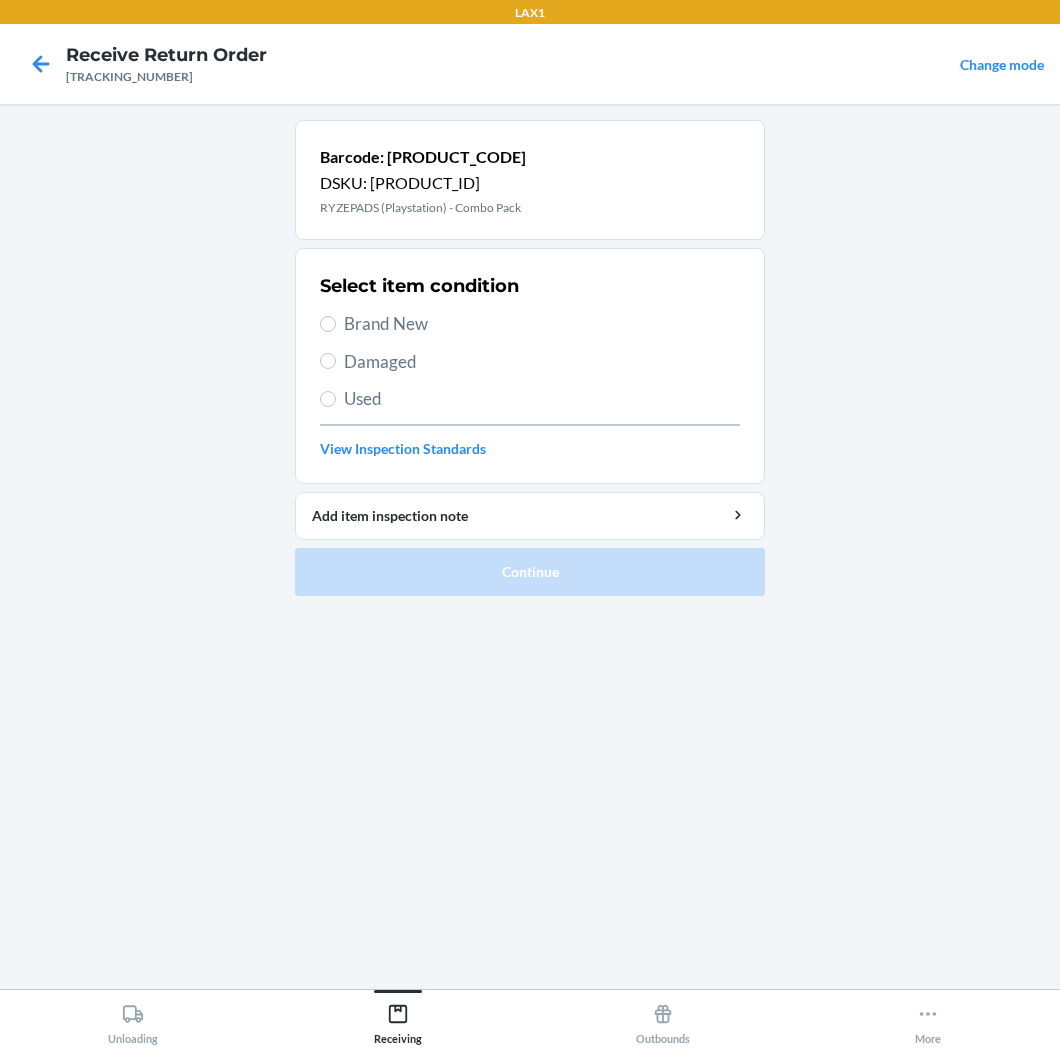 drag, startPoint x: 418, startPoint y: 325, endPoint x: 415, endPoint y: 337, distance: 12.369317 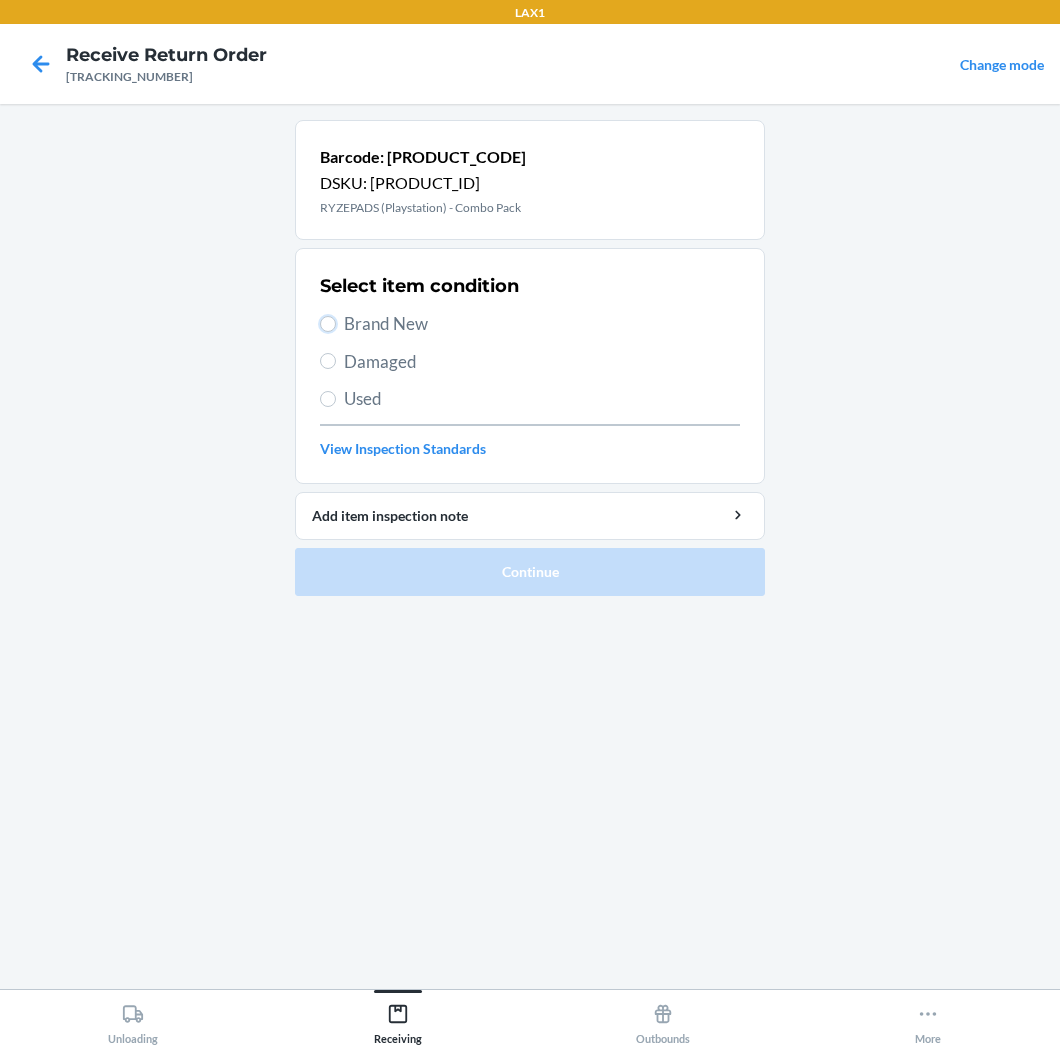click on "Brand New" at bounding box center [328, 324] 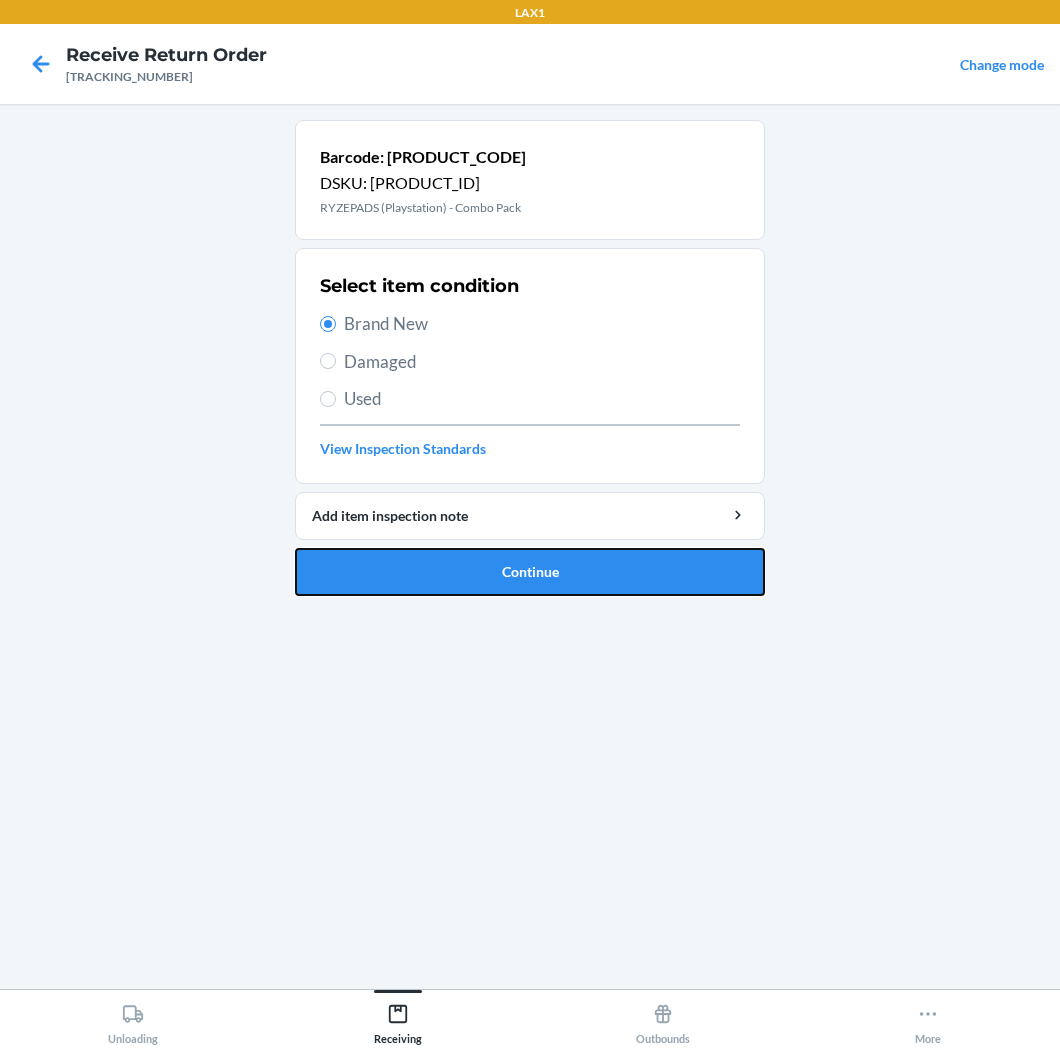 drag, startPoint x: 546, startPoint y: 574, endPoint x: 558, endPoint y: 586, distance: 16.970562 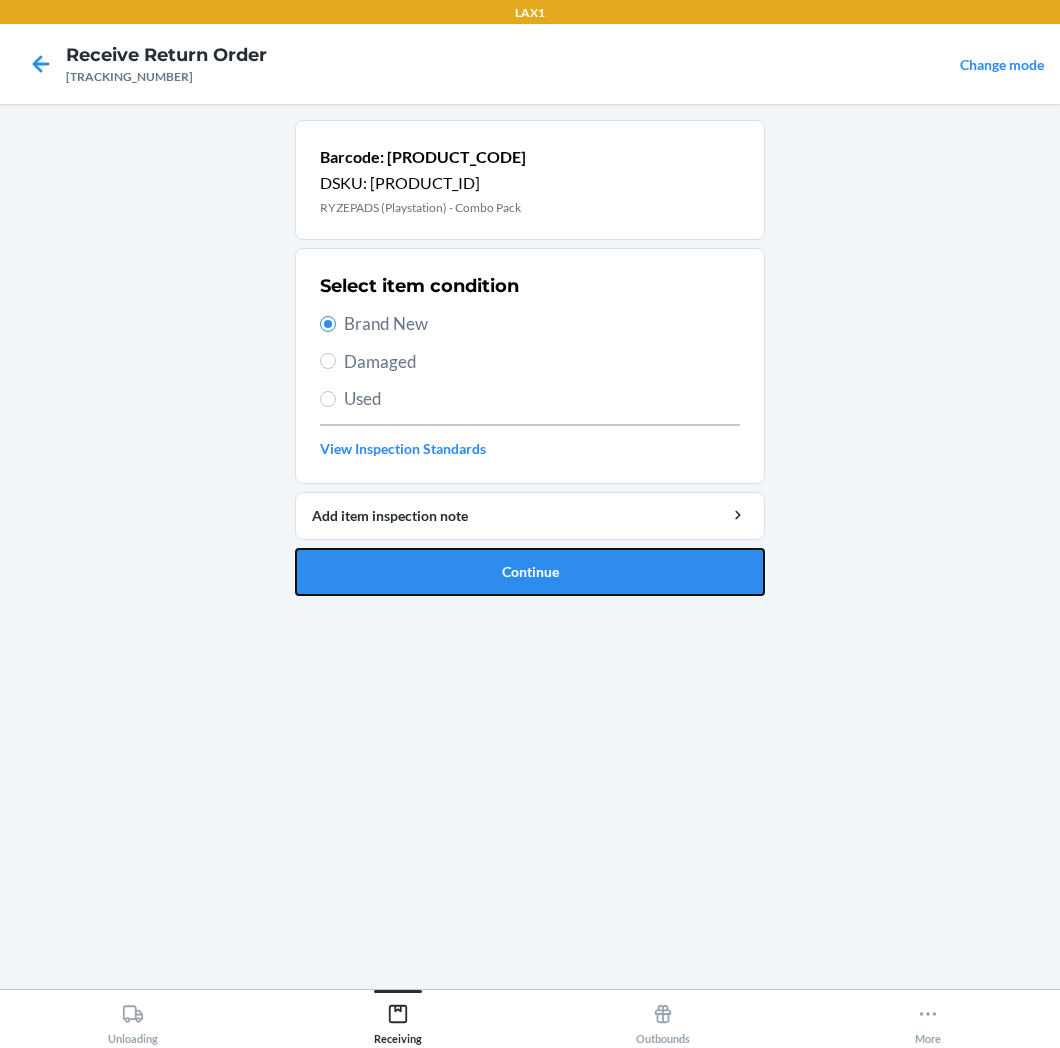 click on "Continue" at bounding box center (530, 572) 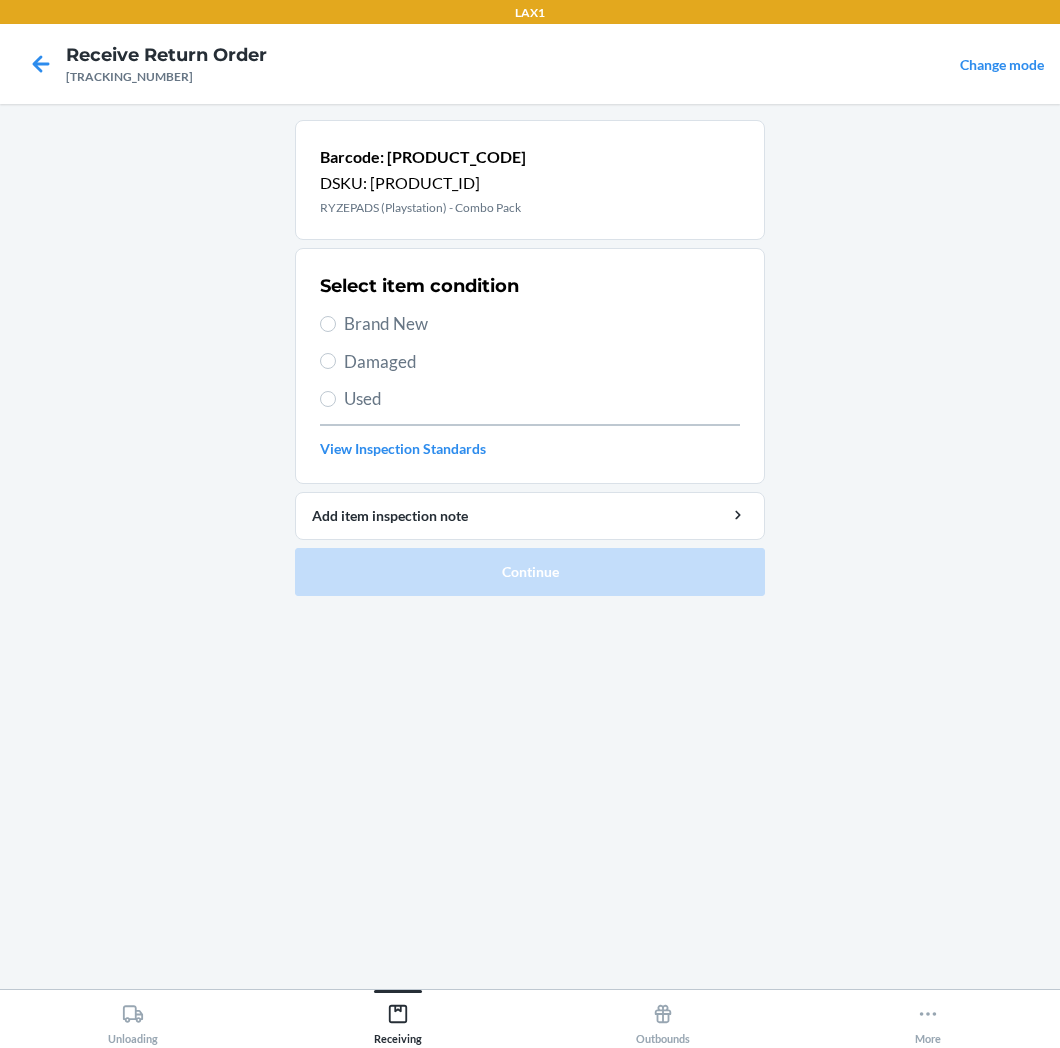 click on "Brand New" at bounding box center (542, 324) 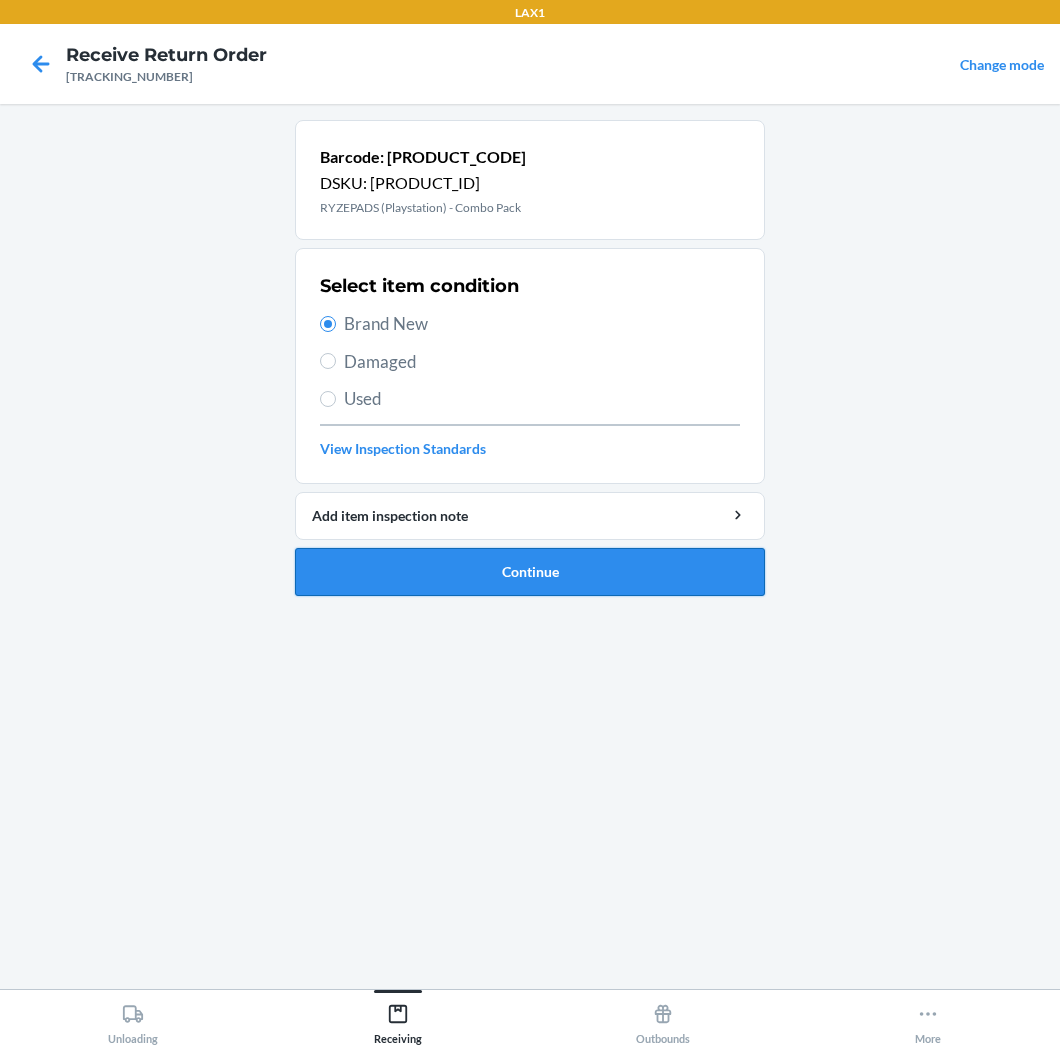 click on "Continue" at bounding box center (530, 572) 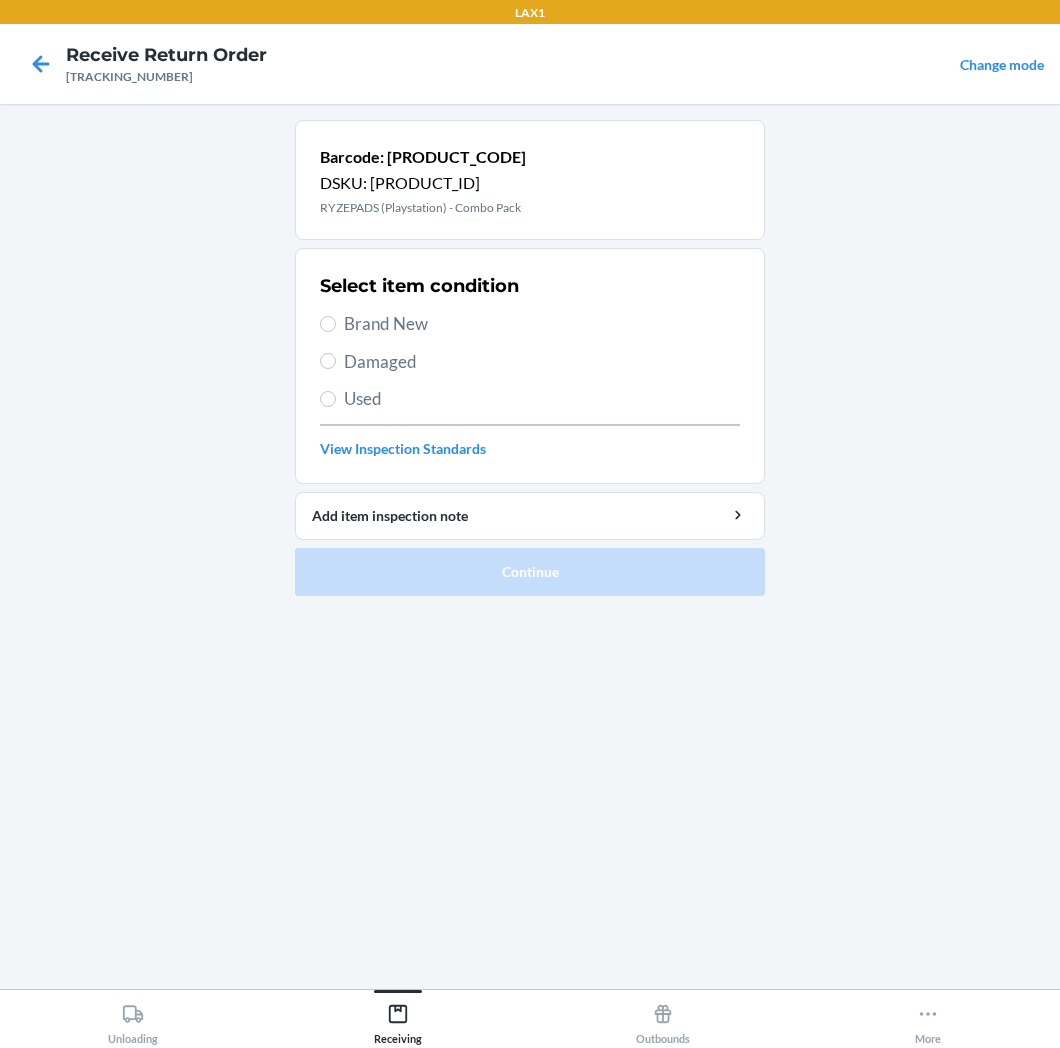 click on "Brand New" at bounding box center (542, 324) 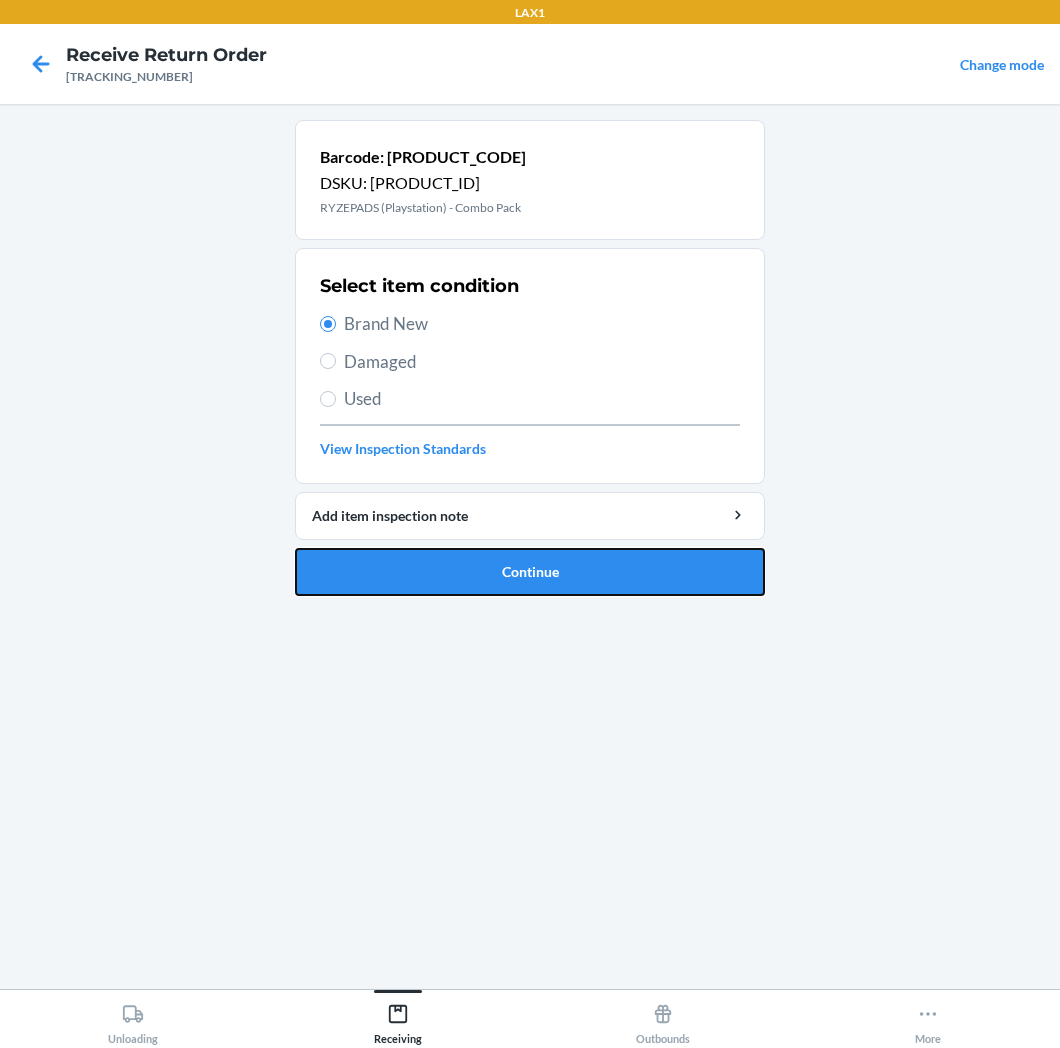 drag, startPoint x: 437, startPoint y: 558, endPoint x: 444, endPoint y: 526, distance: 32.75668 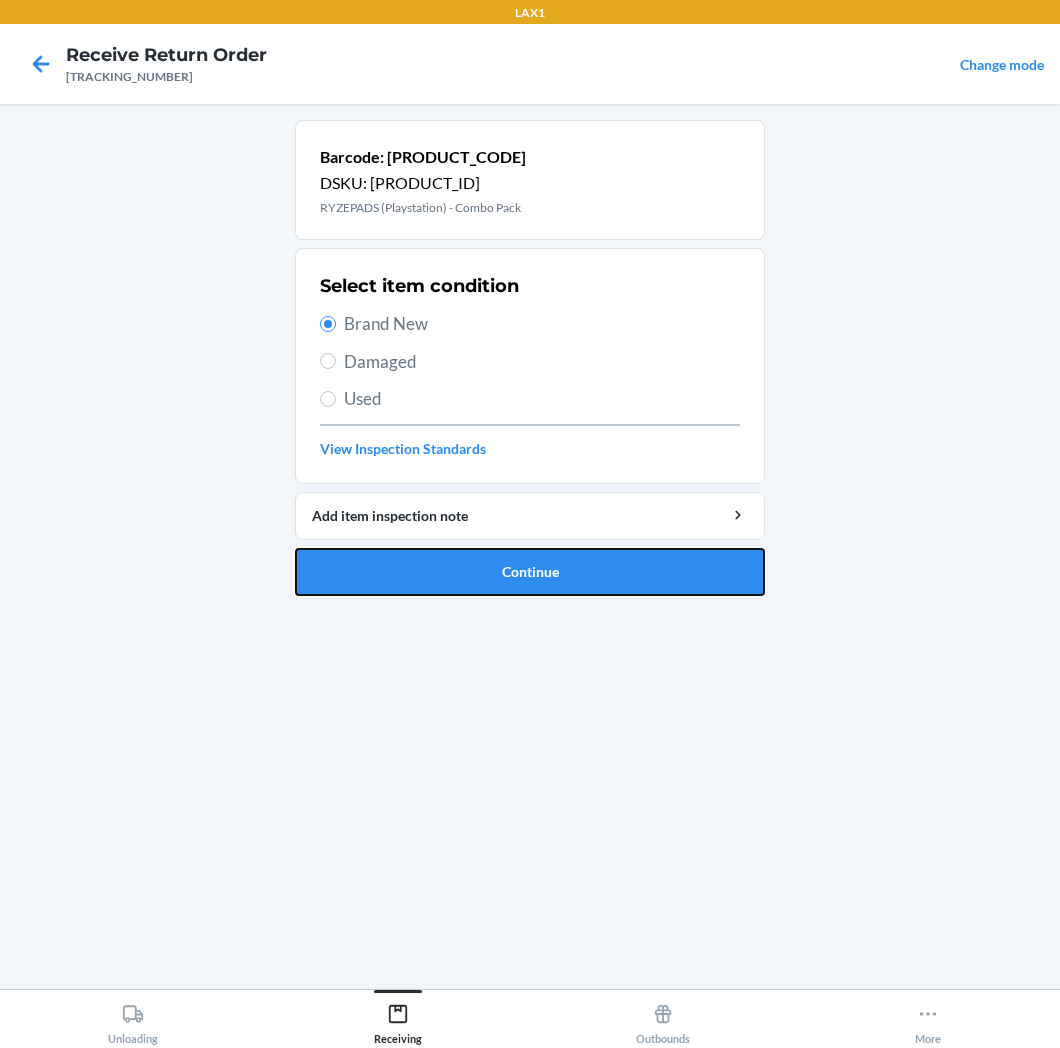 click on "Continue" at bounding box center (530, 572) 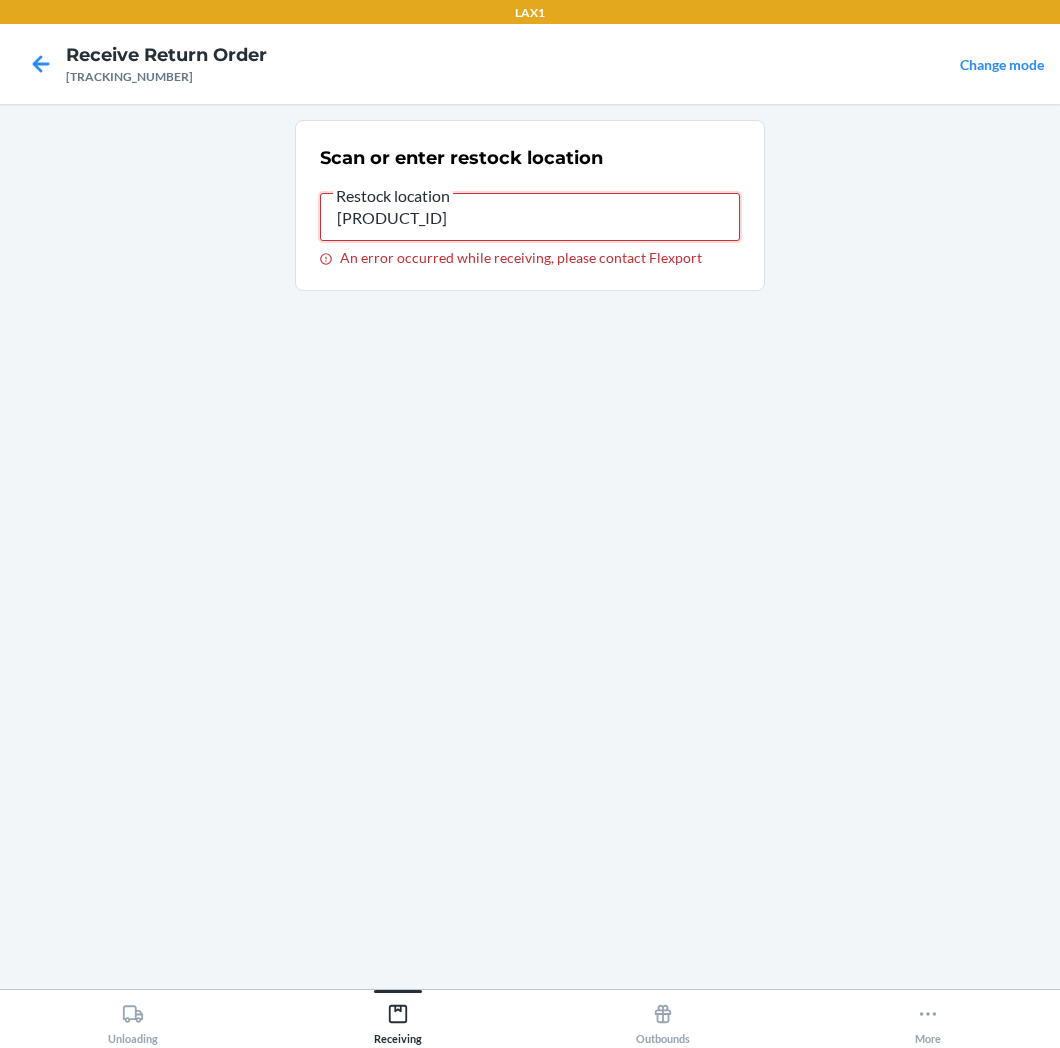 click on "[PRODUCT_ID]" at bounding box center (530, 217) 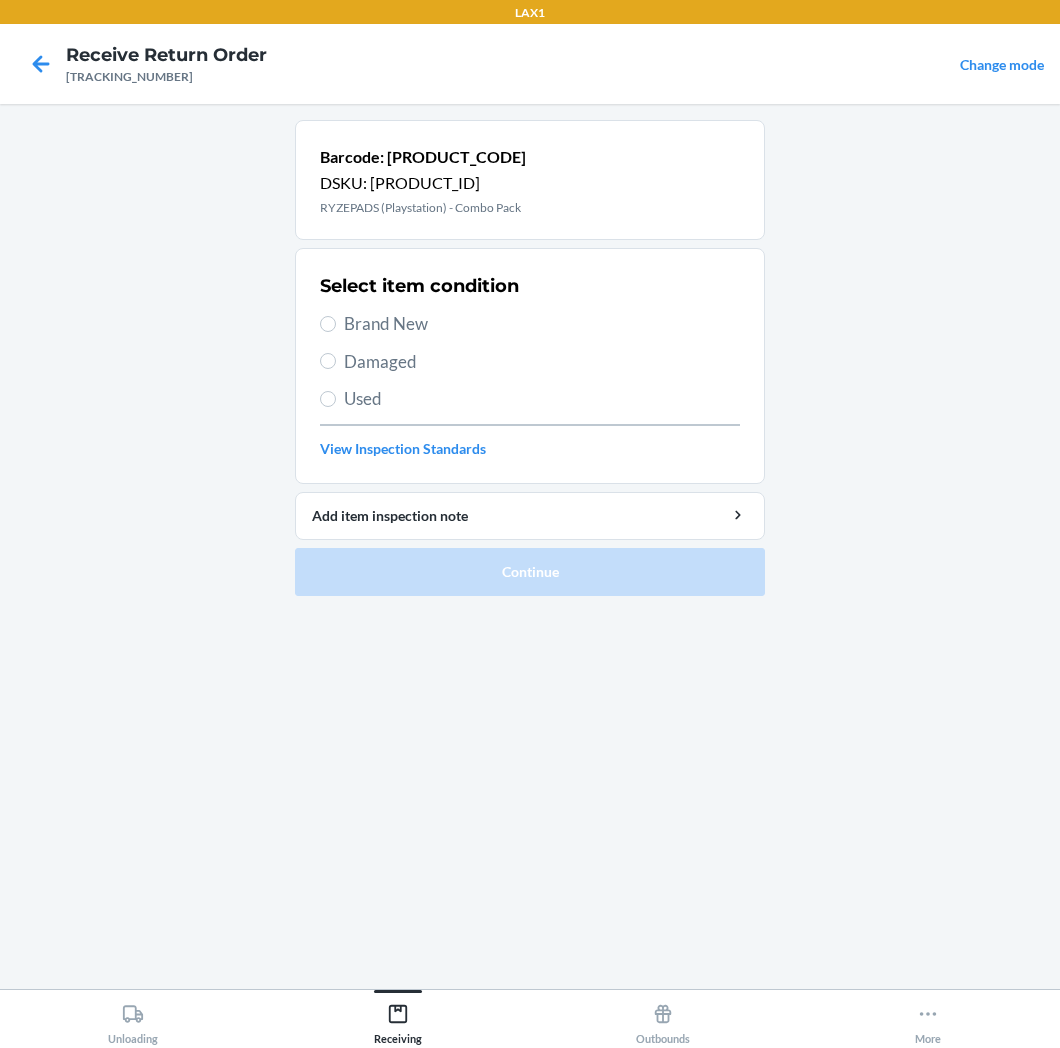 click on "Brand New" at bounding box center [542, 324] 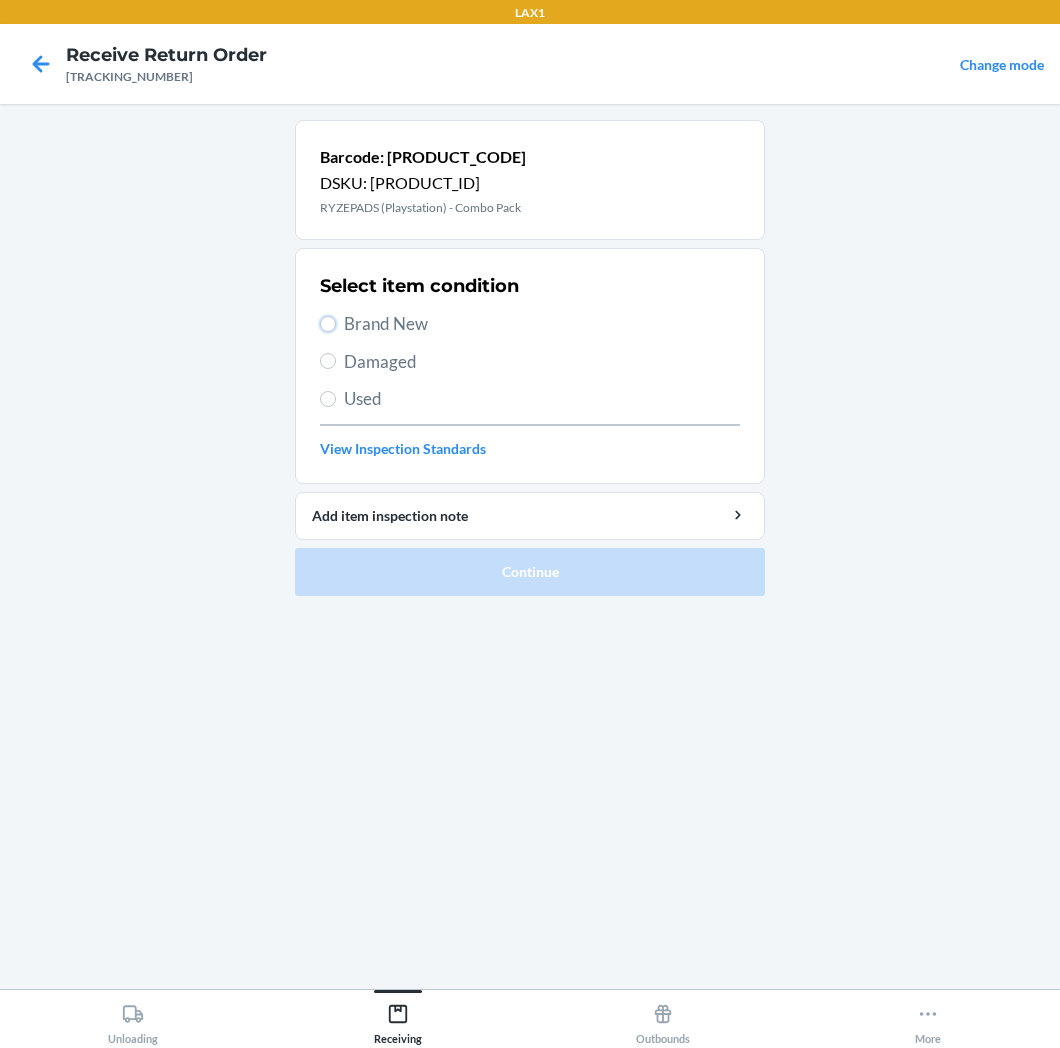 click on "Brand New" at bounding box center (328, 324) 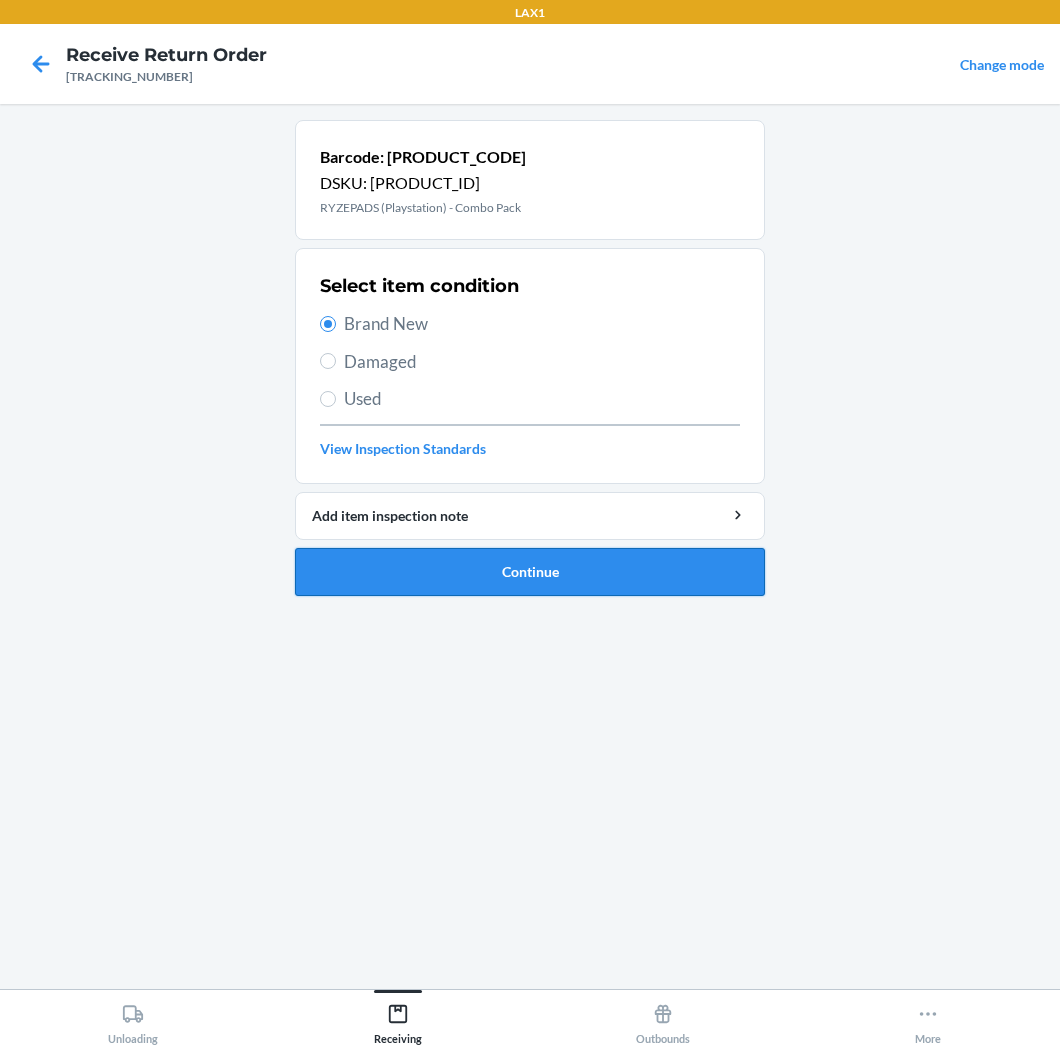 click on "Continue" at bounding box center (530, 572) 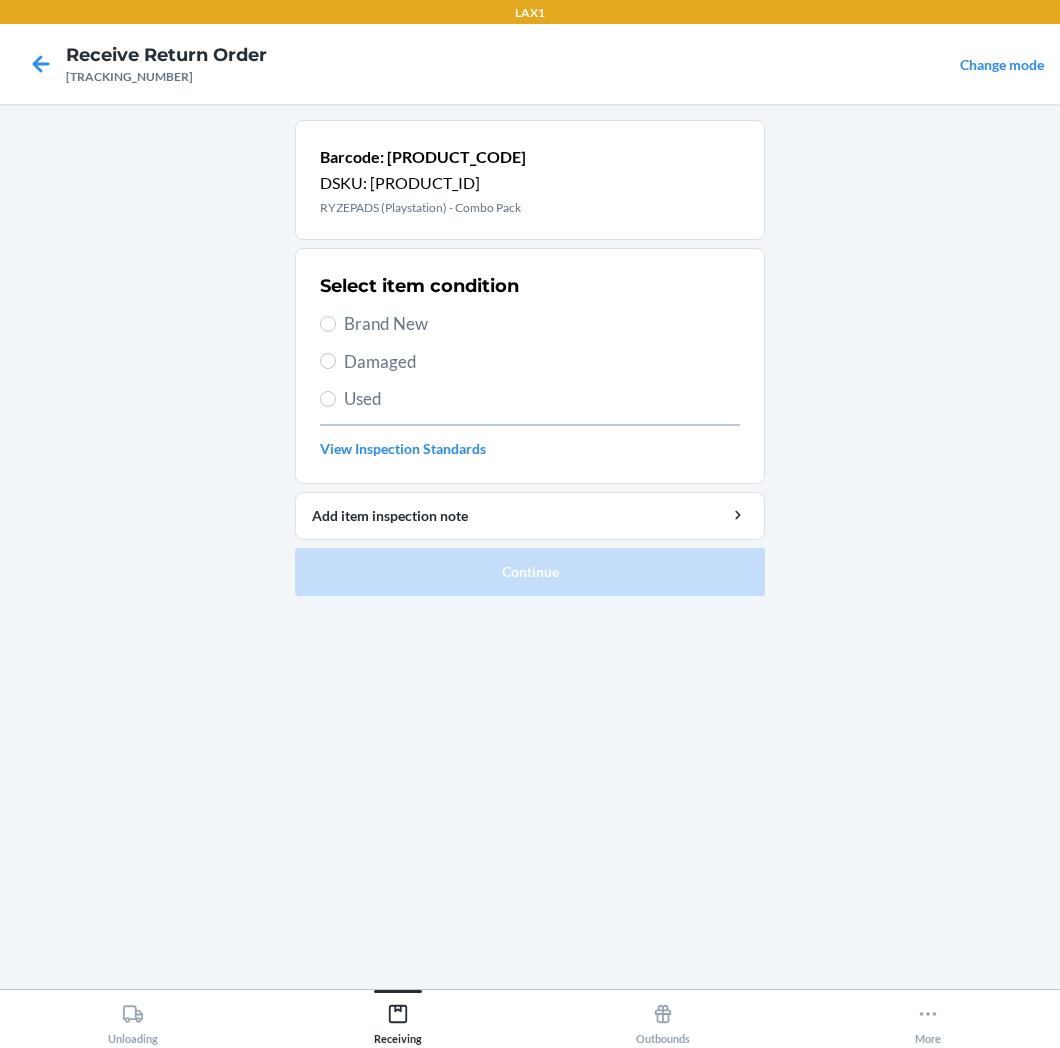 click on "Brand New" at bounding box center [542, 324] 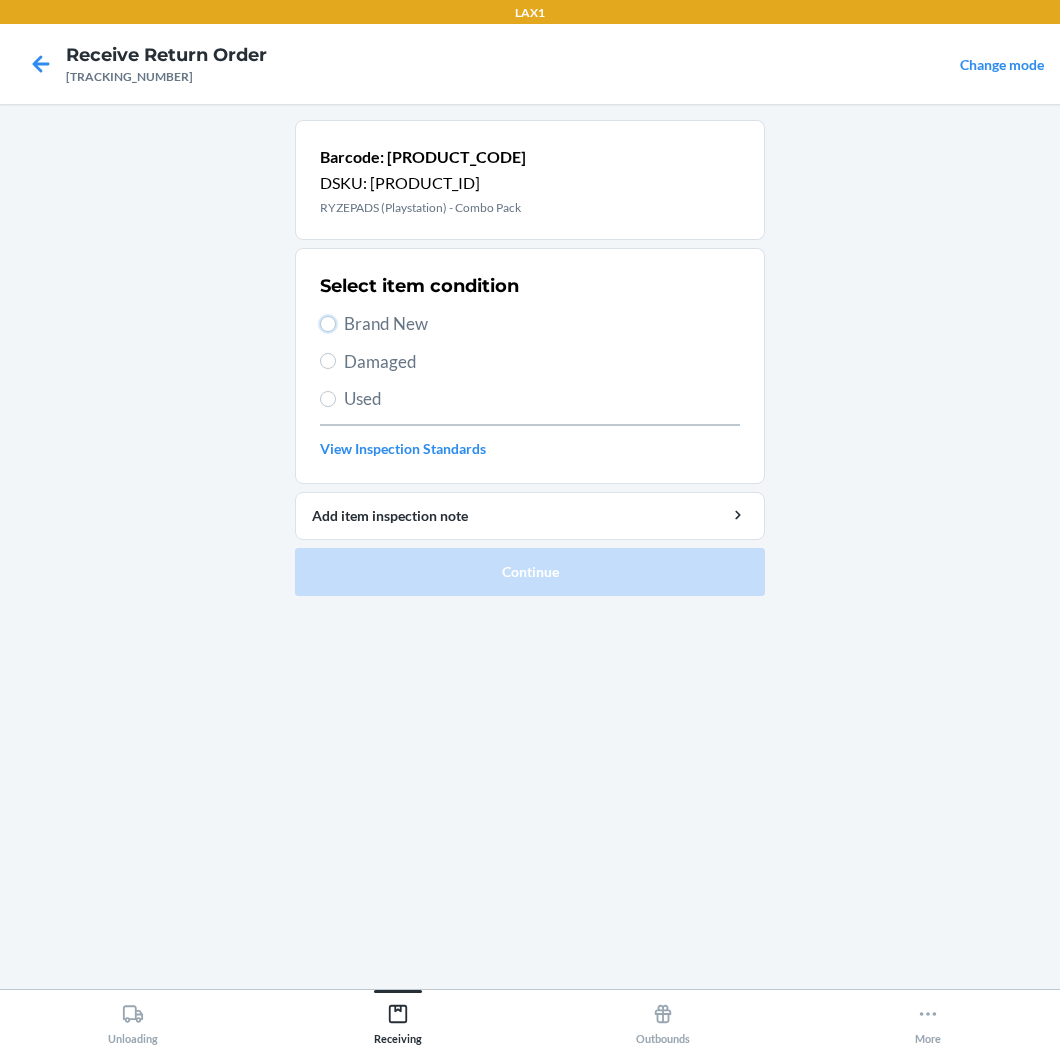 click on "Brand New" at bounding box center (328, 324) 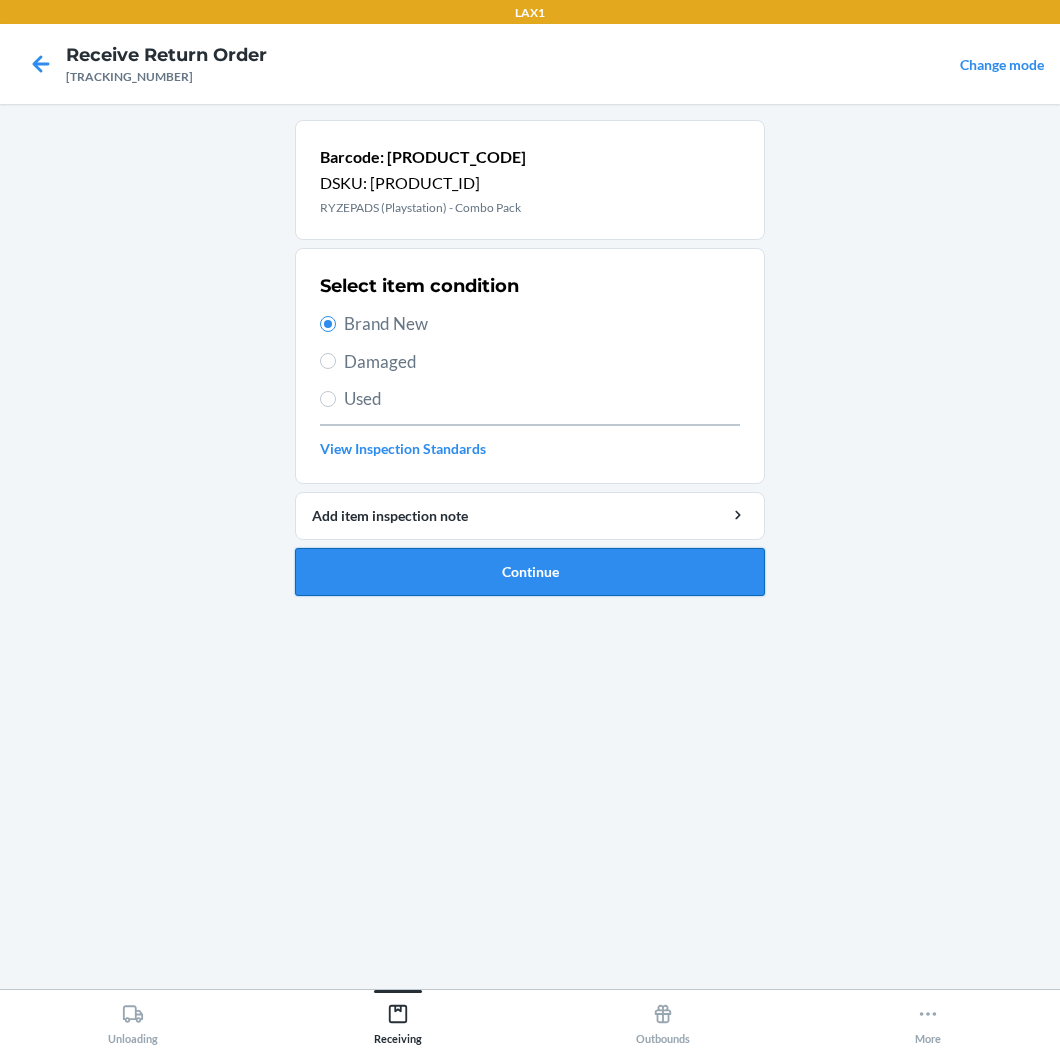 click on "Continue" at bounding box center (530, 572) 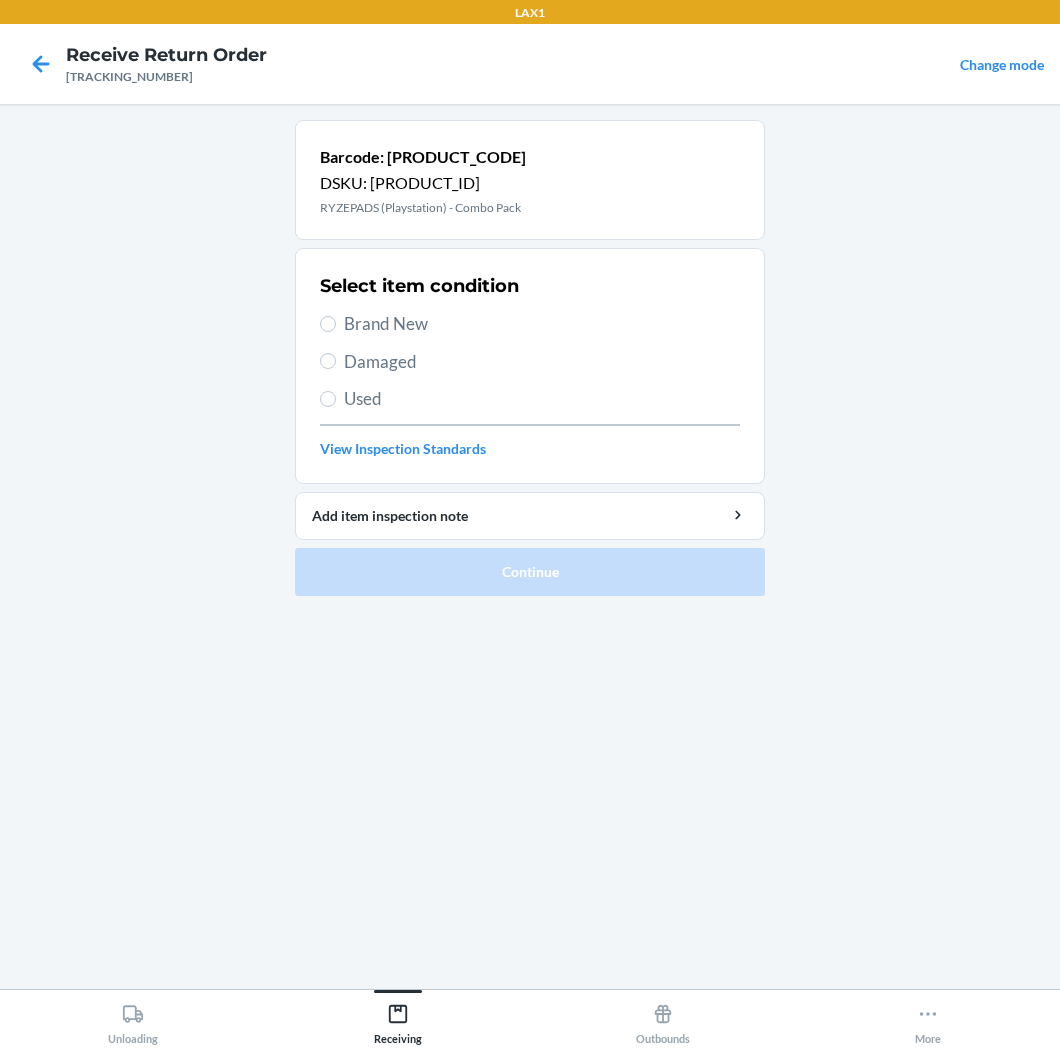 click on "Brand New" at bounding box center (542, 324) 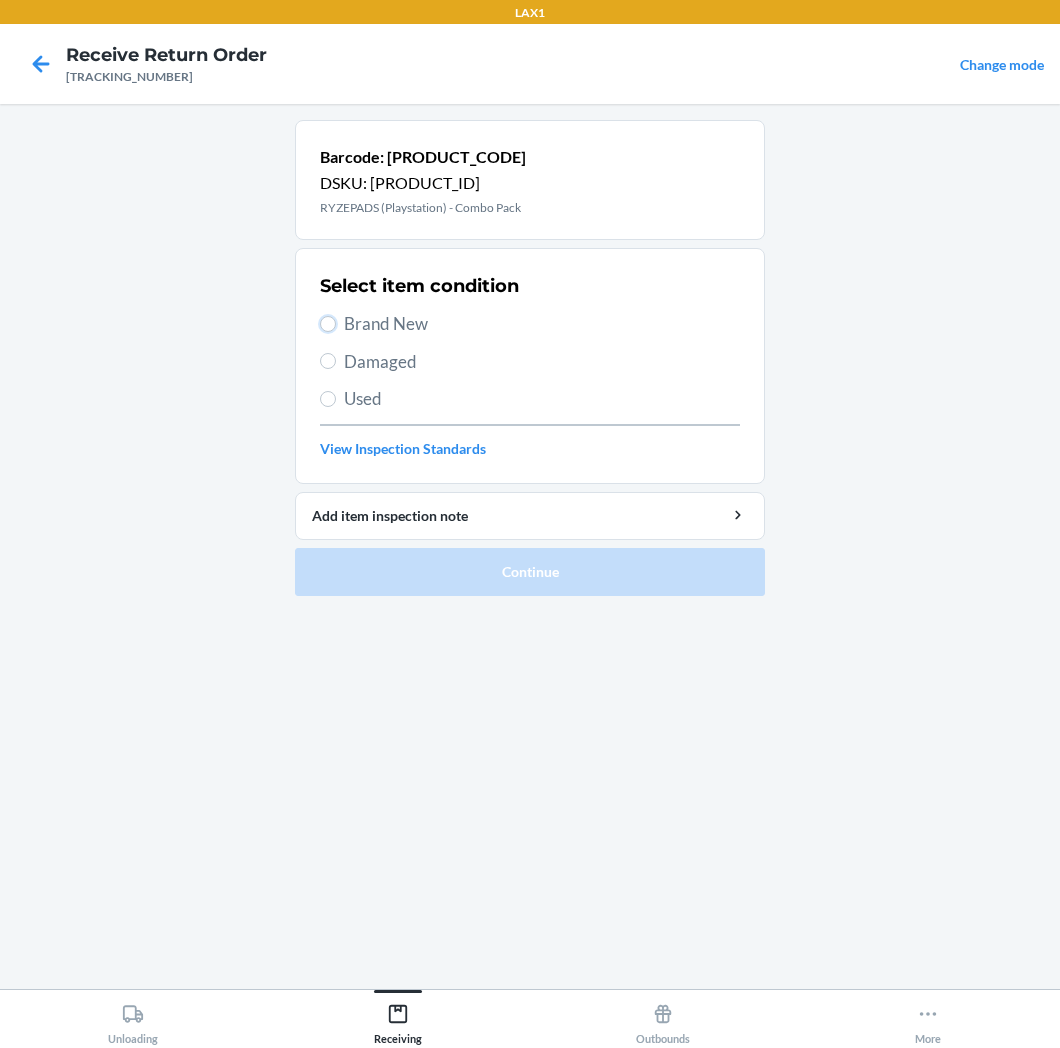 click on "Brand New" at bounding box center (328, 324) 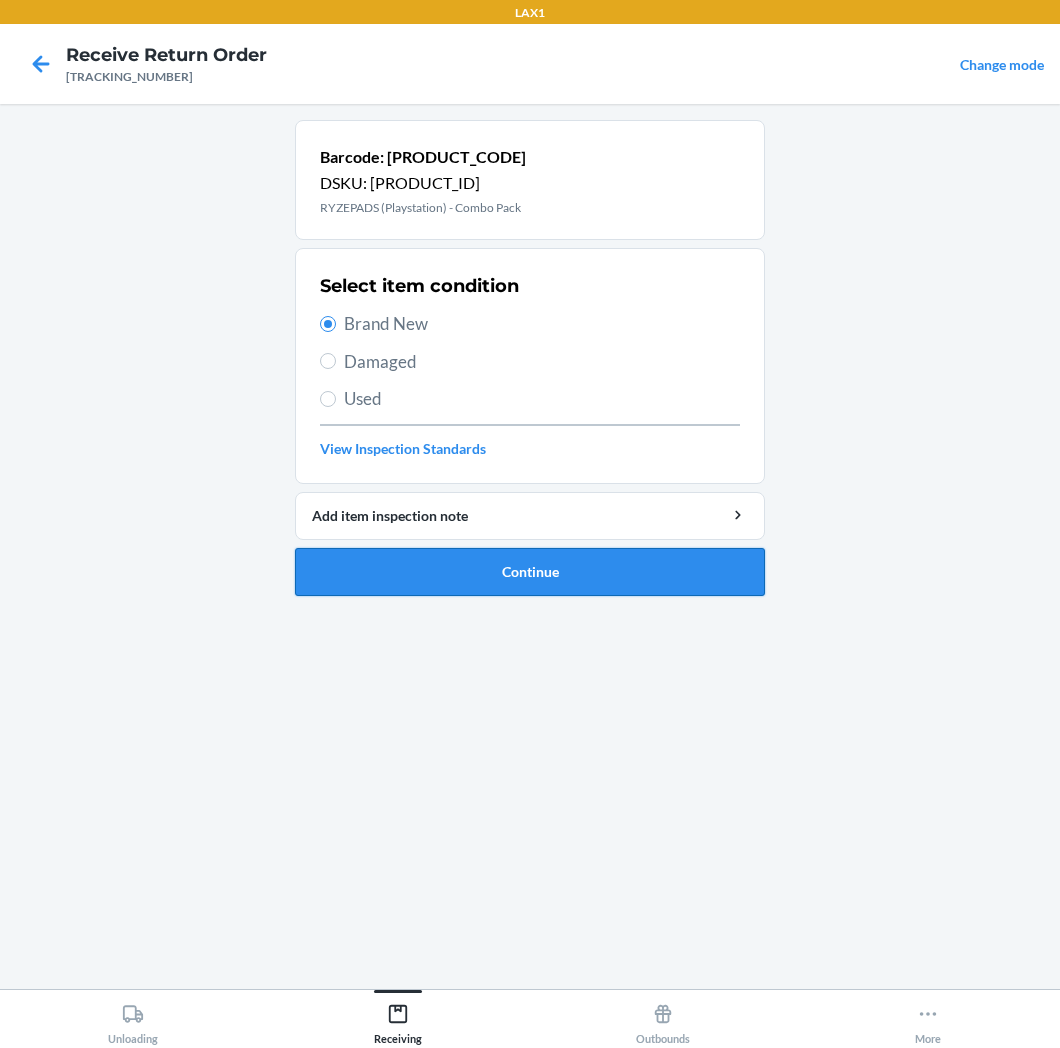 click on "Continue" at bounding box center [530, 572] 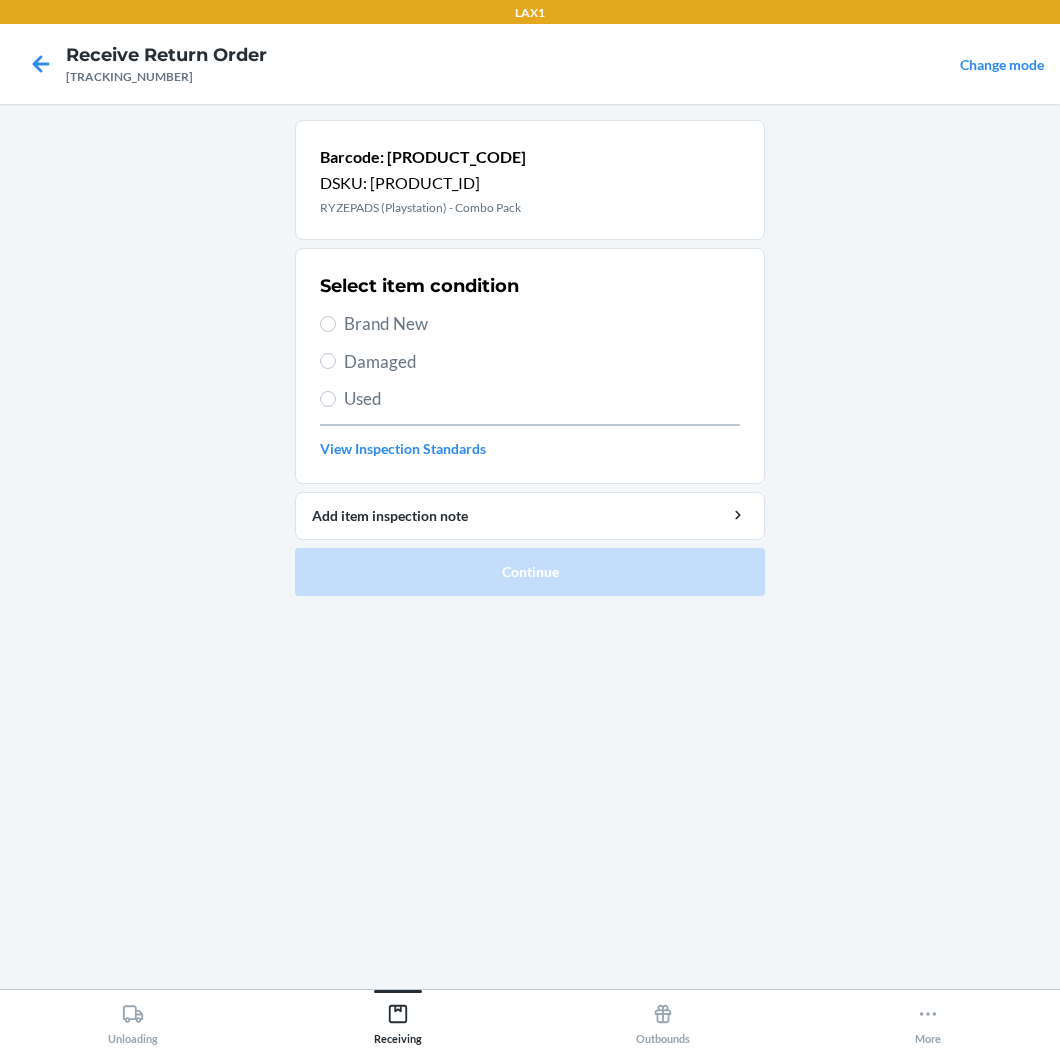 click on "Brand New" at bounding box center [542, 324] 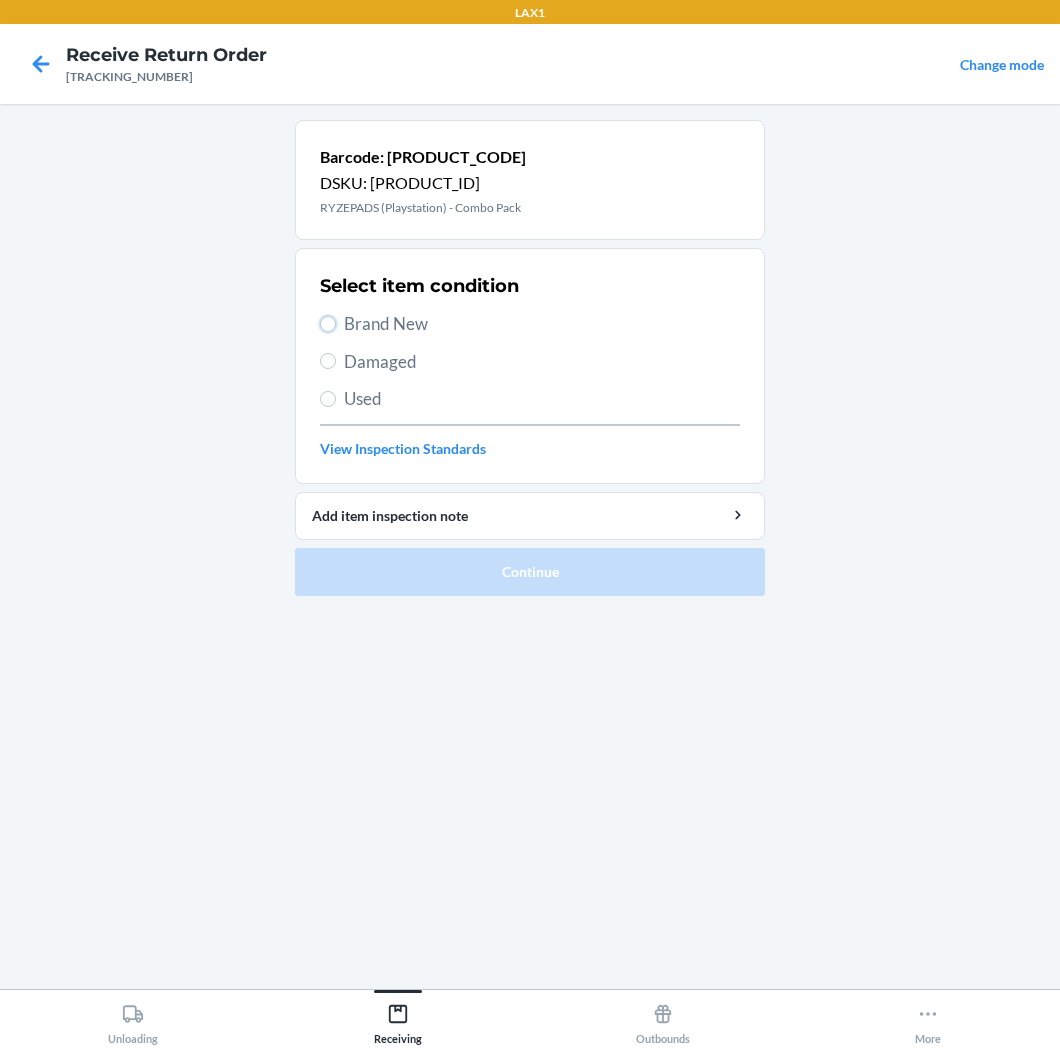 click on "Brand New" at bounding box center [328, 324] 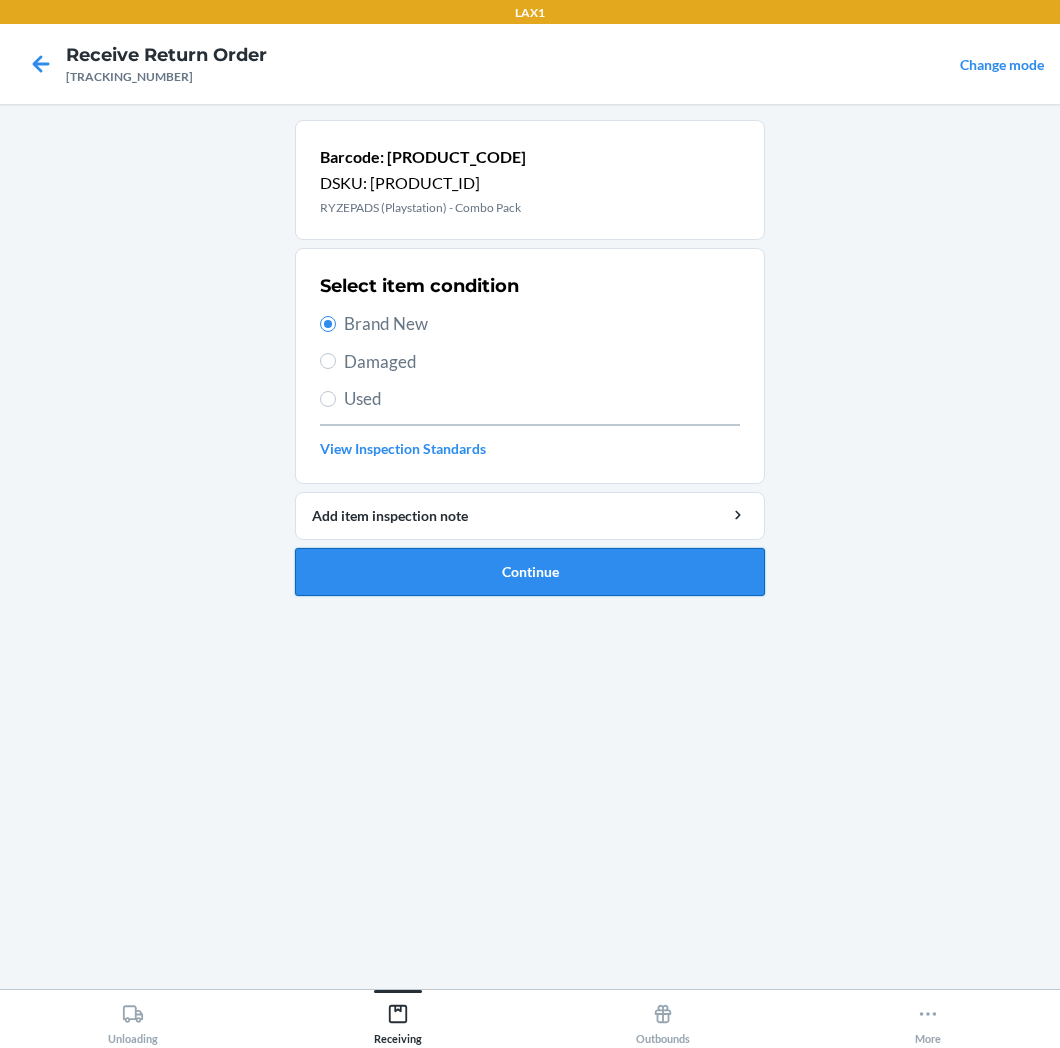 click on "Continue" at bounding box center (530, 572) 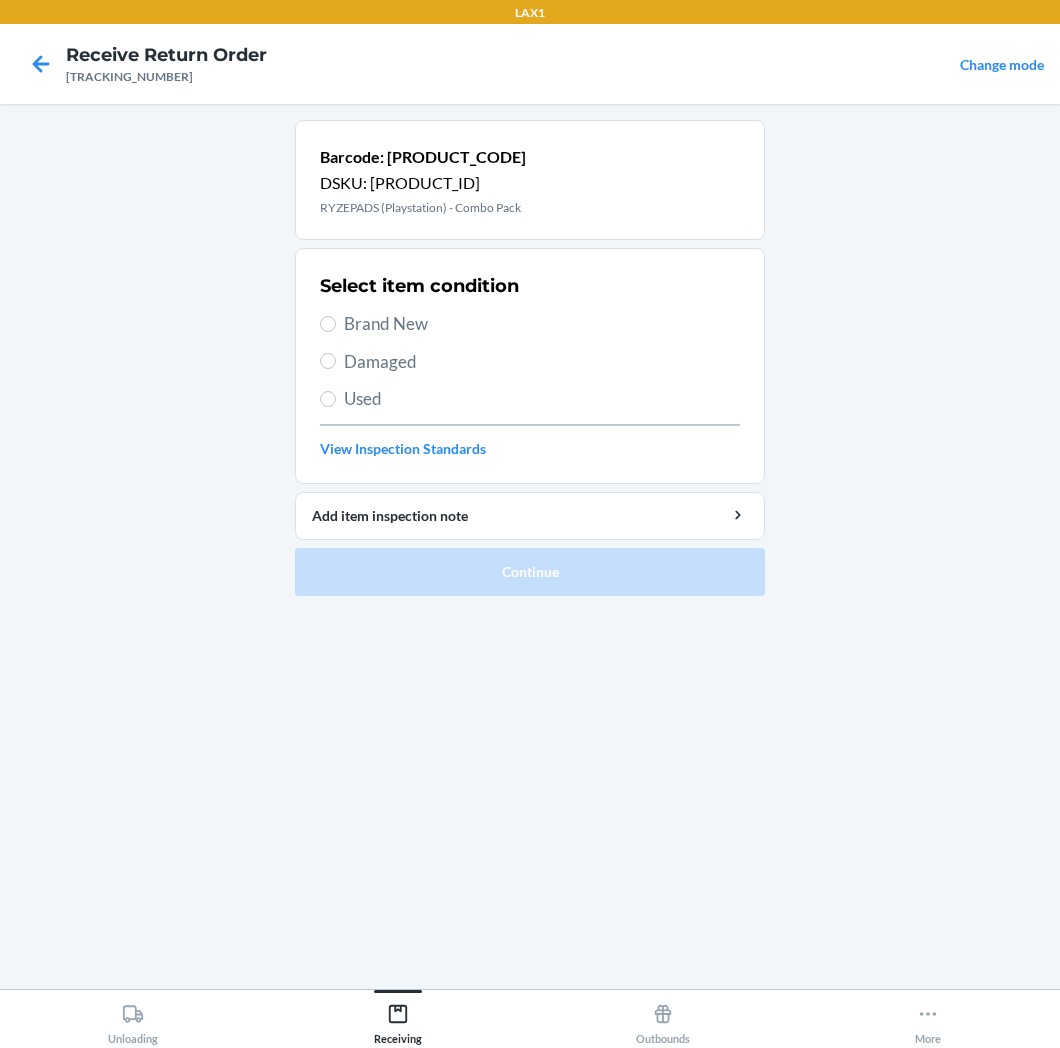 click on "Brand New" at bounding box center [542, 324] 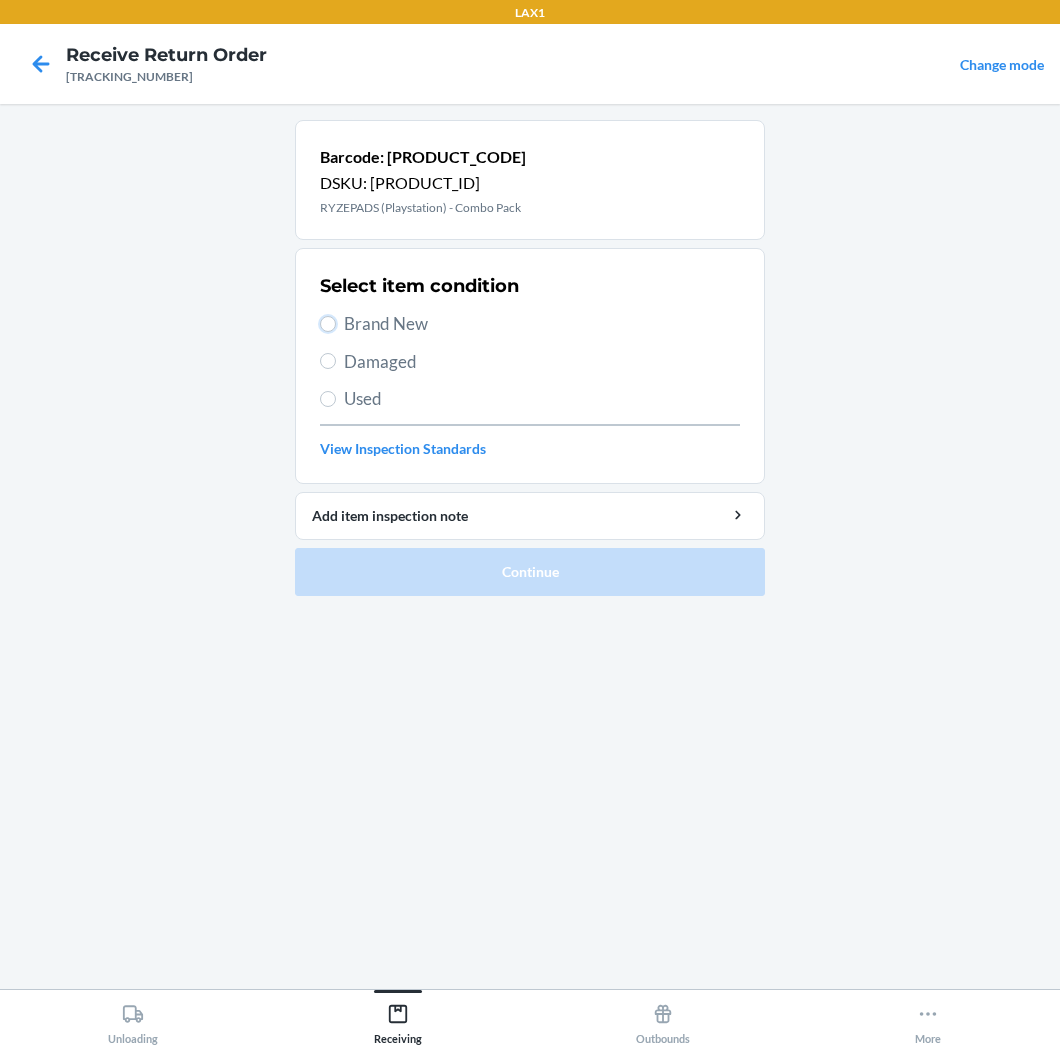 click on "Brand New" at bounding box center (328, 324) 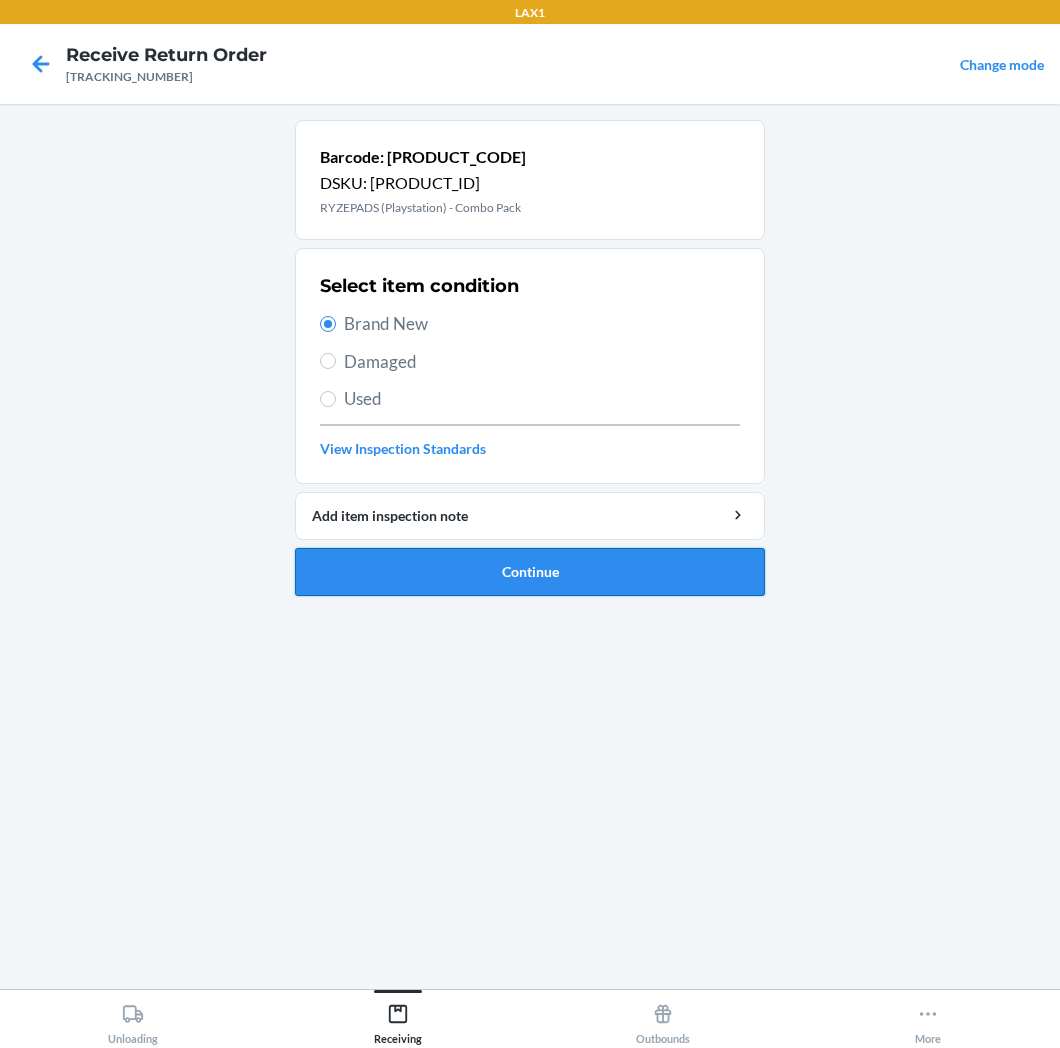 click on "Continue" at bounding box center (530, 572) 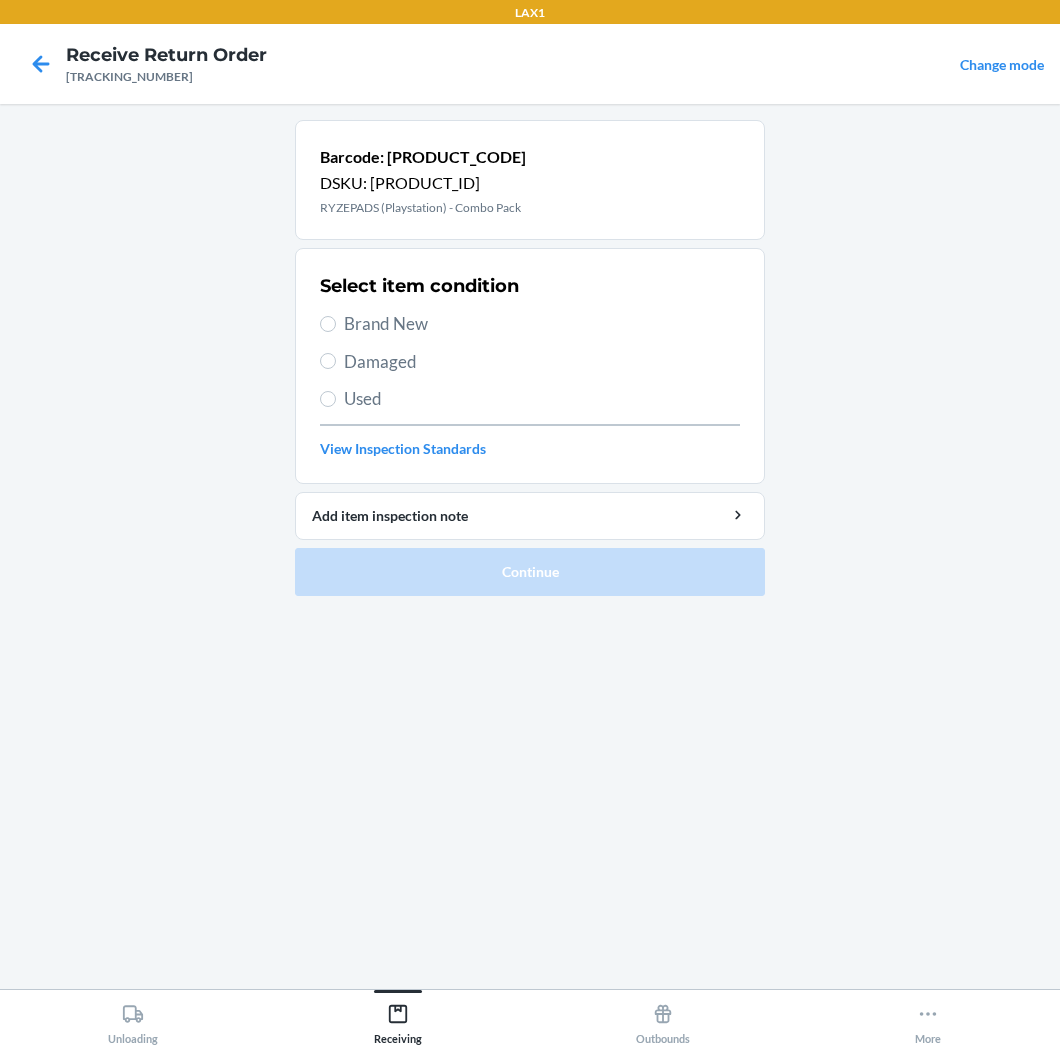 click on "Brand New" at bounding box center (542, 324) 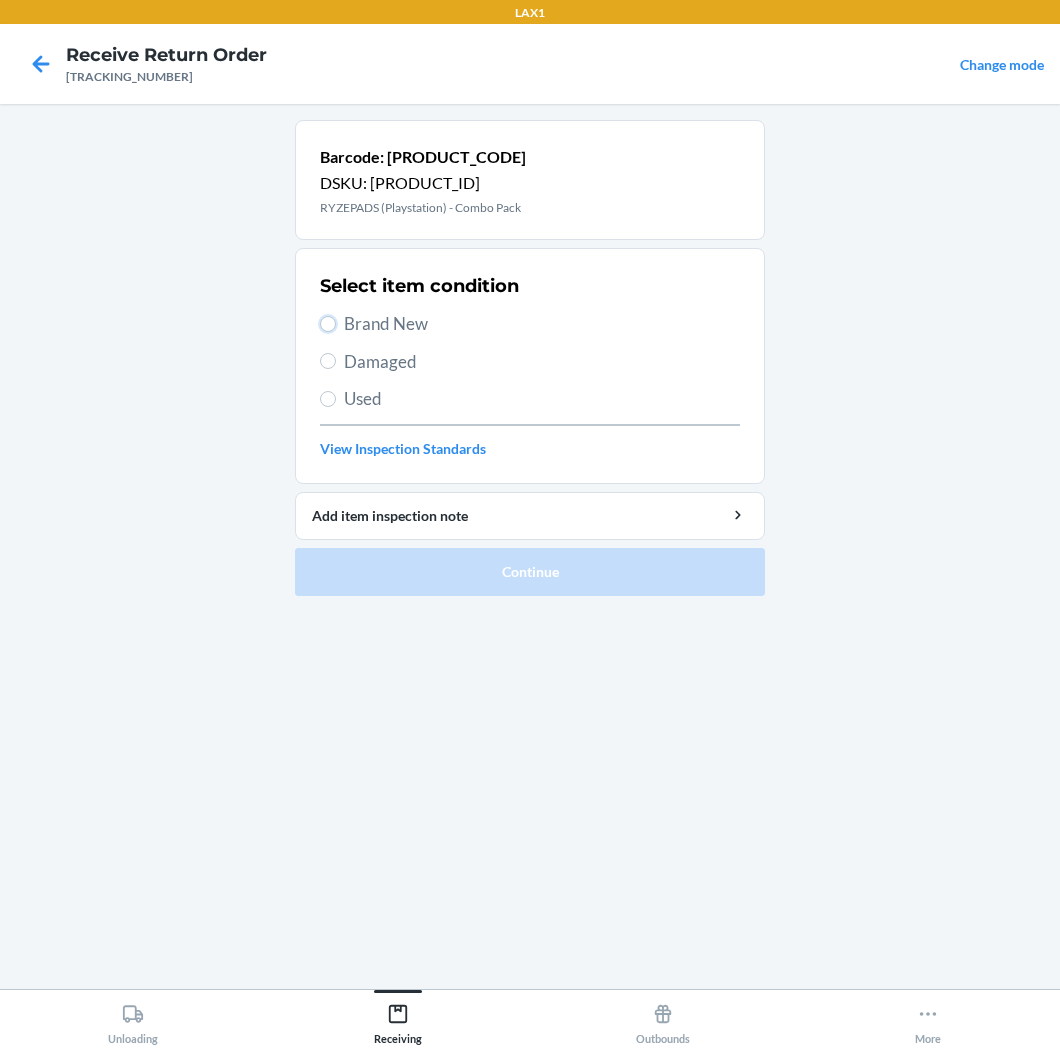 click on "Brand New" at bounding box center [328, 324] 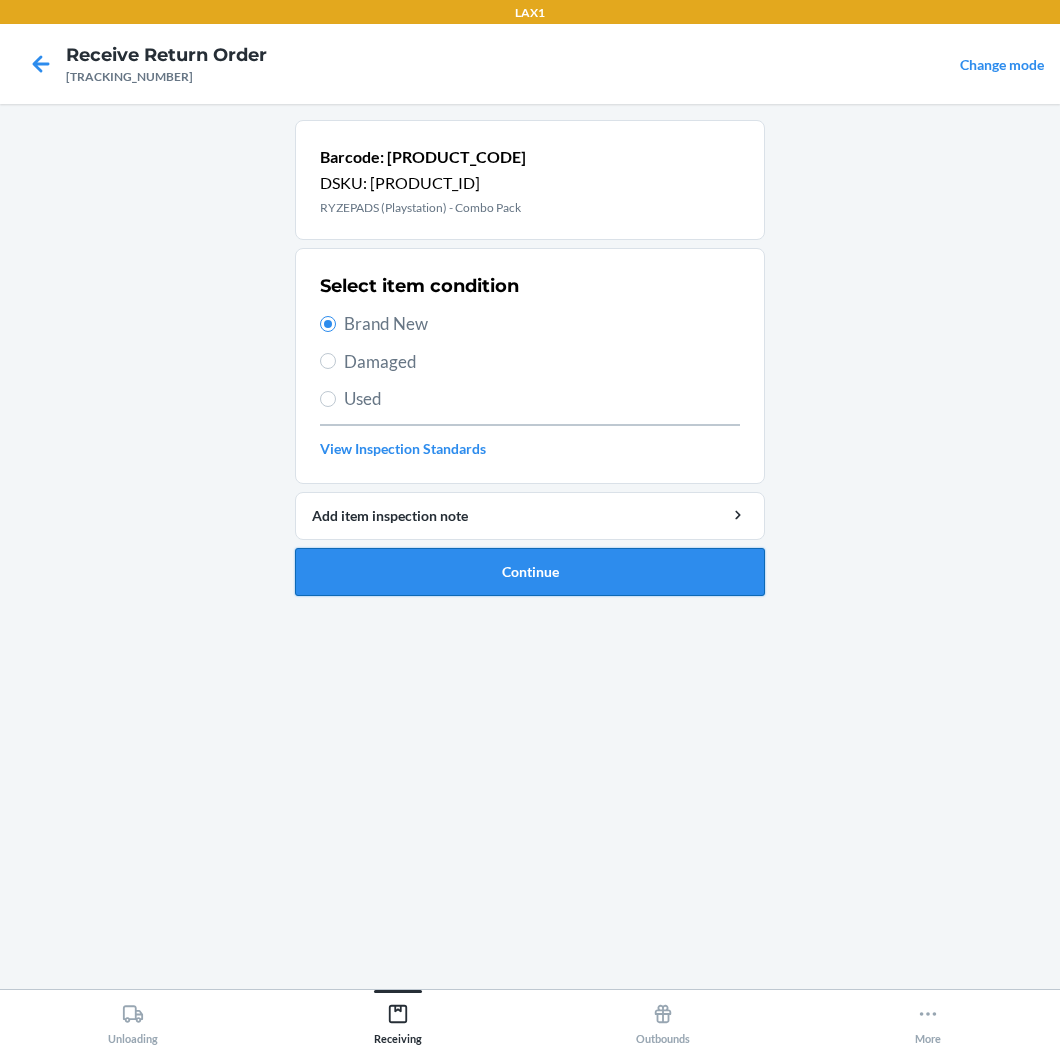 click on "Continue" at bounding box center (530, 572) 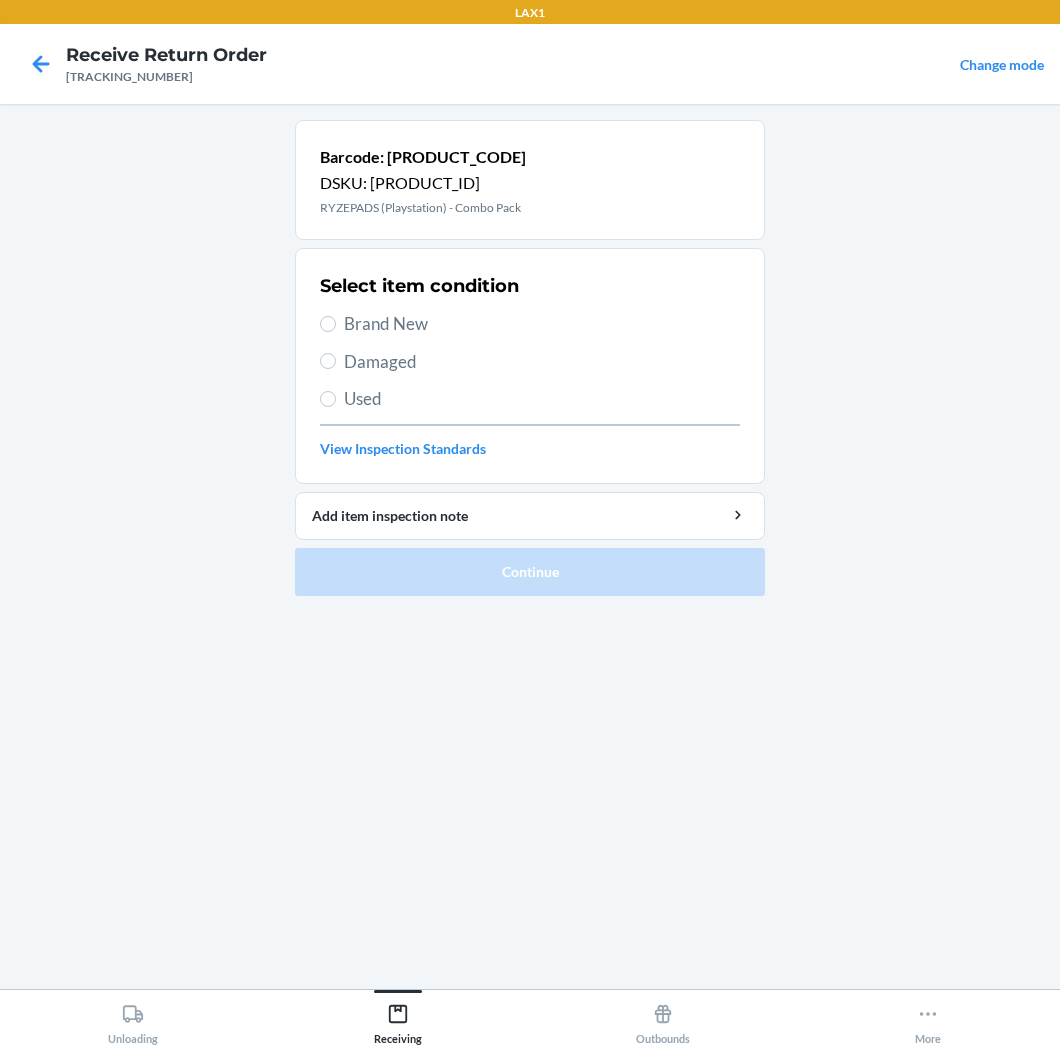 click on "Brand New" at bounding box center (542, 324) 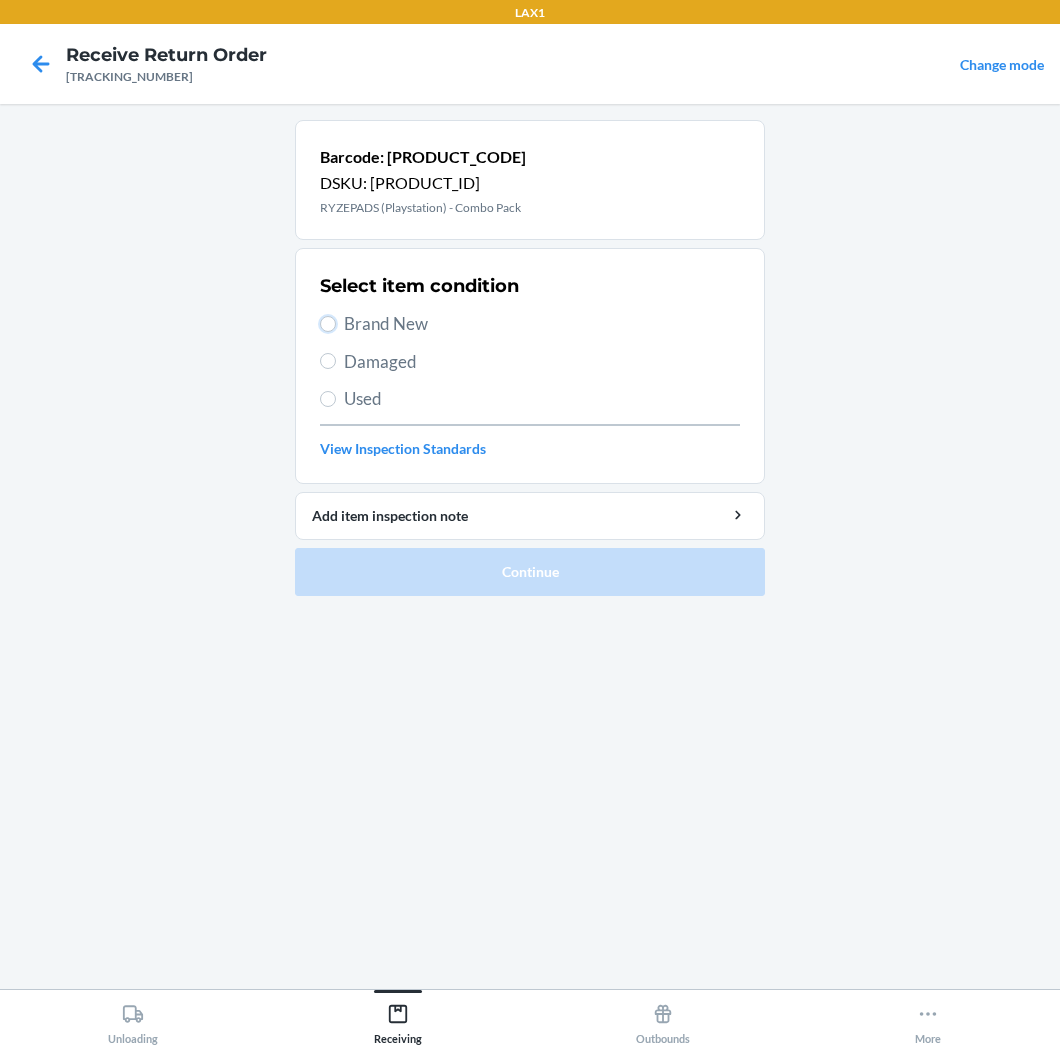 click on "Brand New" at bounding box center [328, 324] 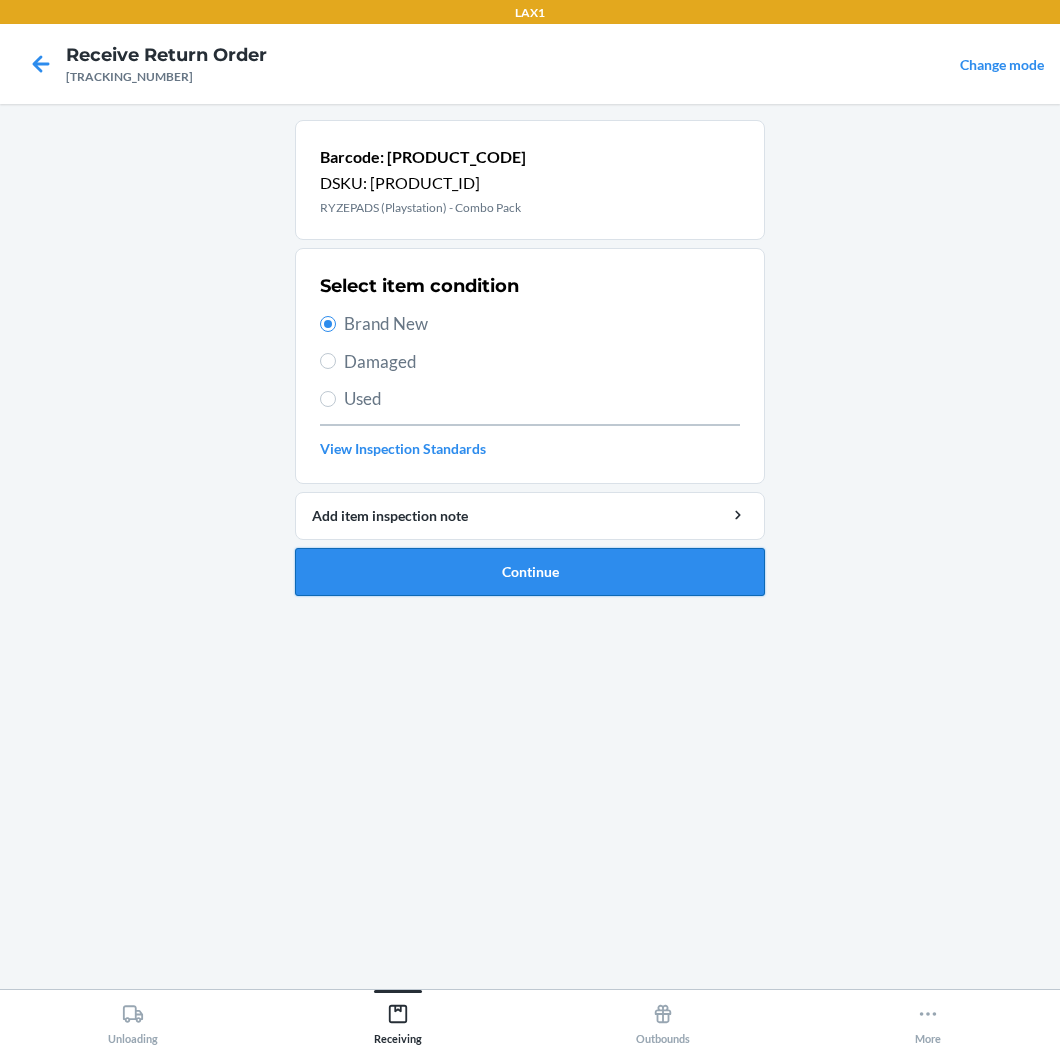 click on "Continue" at bounding box center [530, 572] 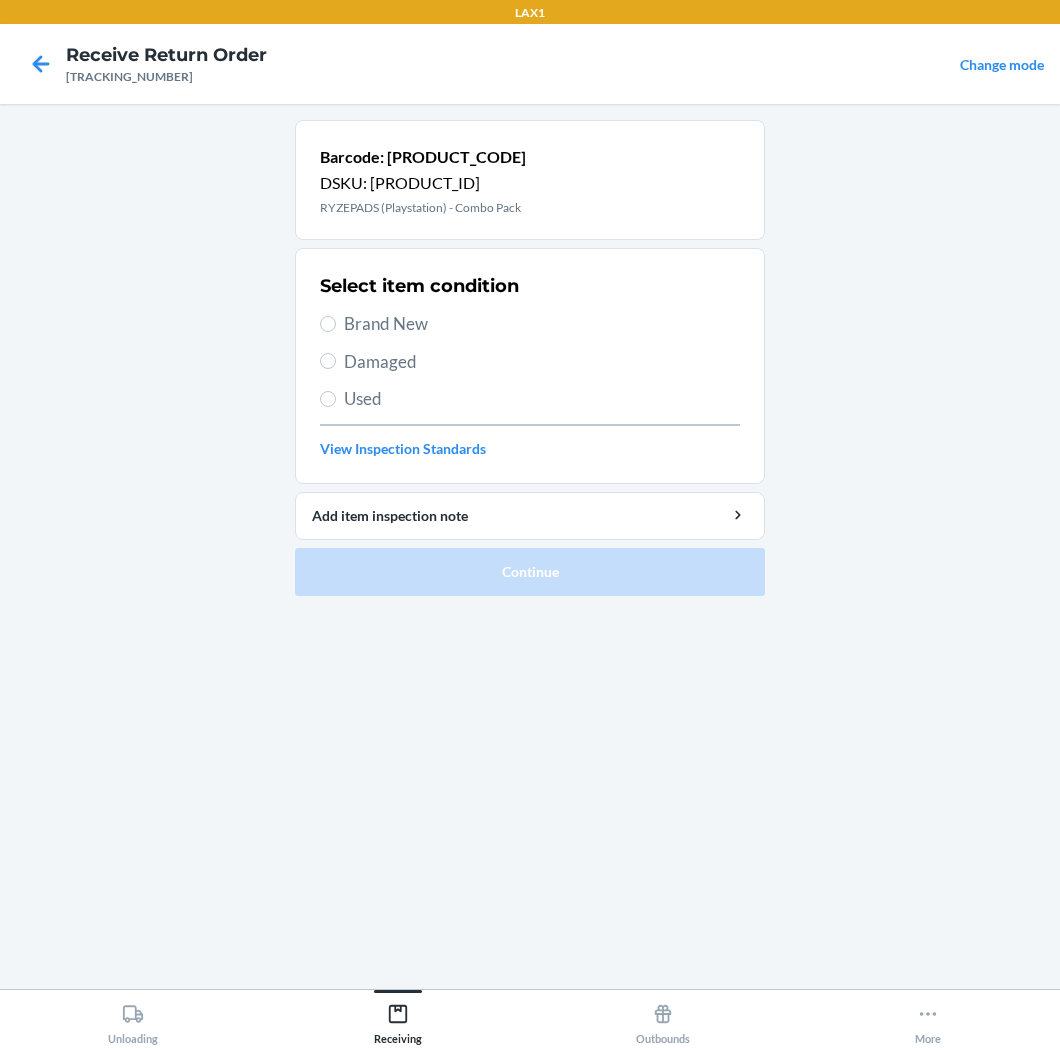 click on "Brand New" at bounding box center [542, 324] 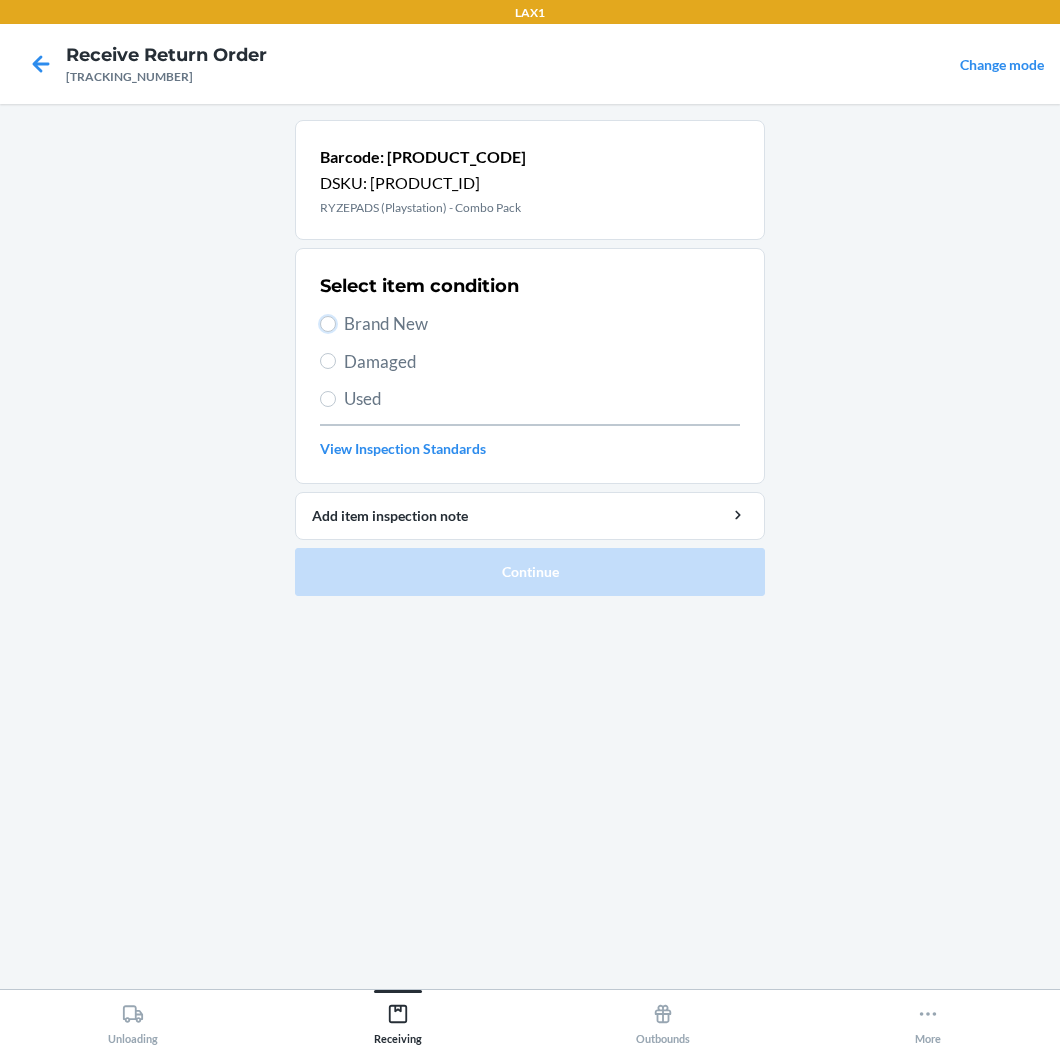 click on "Brand New" at bounding box center (328, 324) 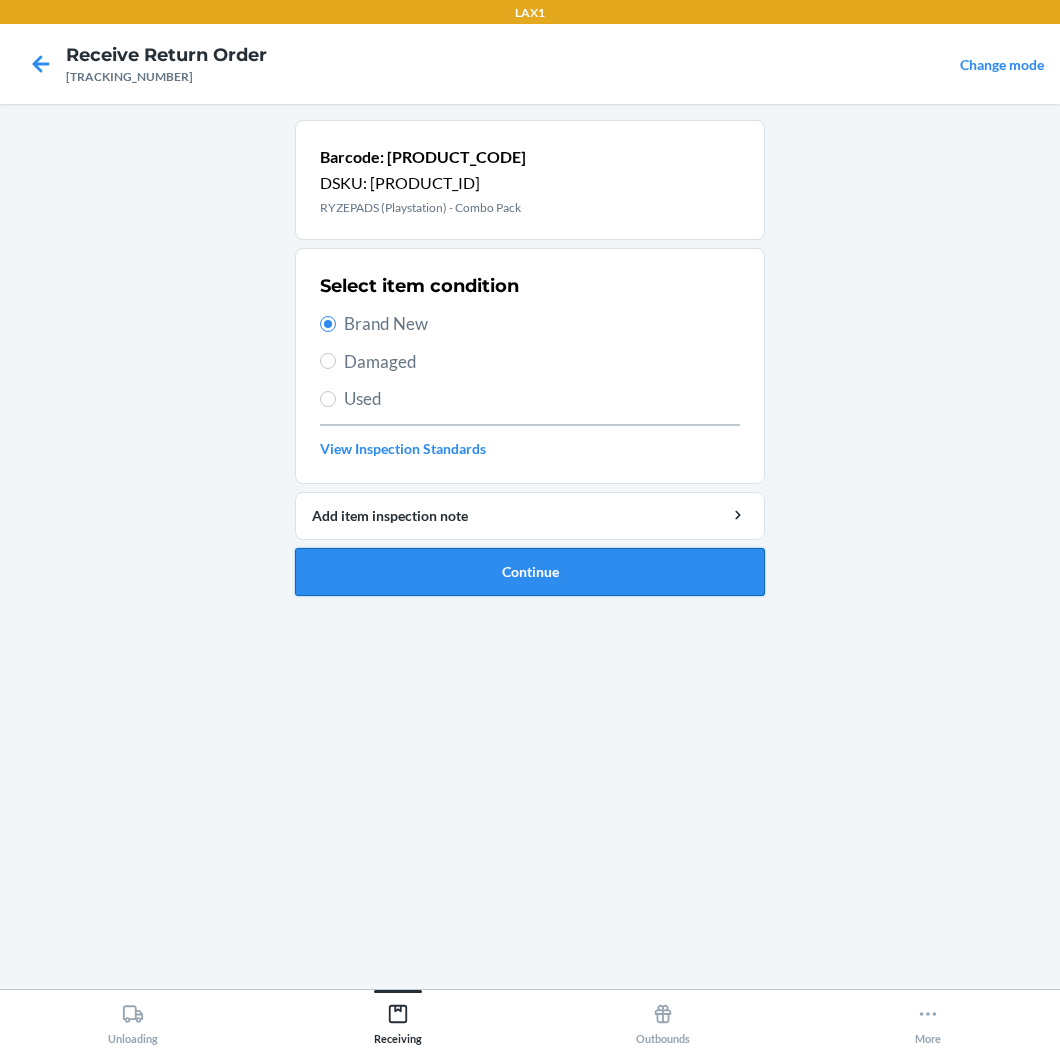 click on "Continue" at bounding box center (530, 572) 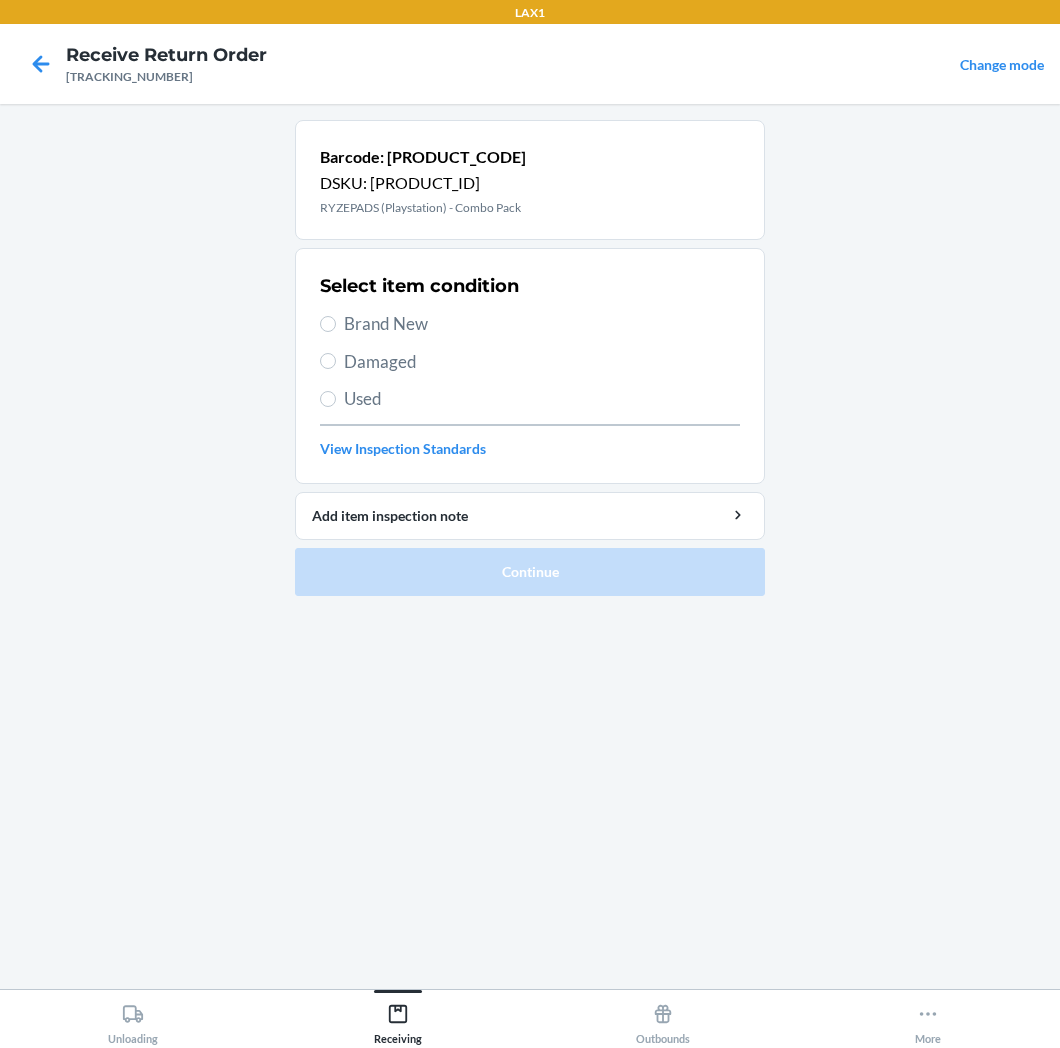 click on "Brand New" at bounding box center [542, 324] 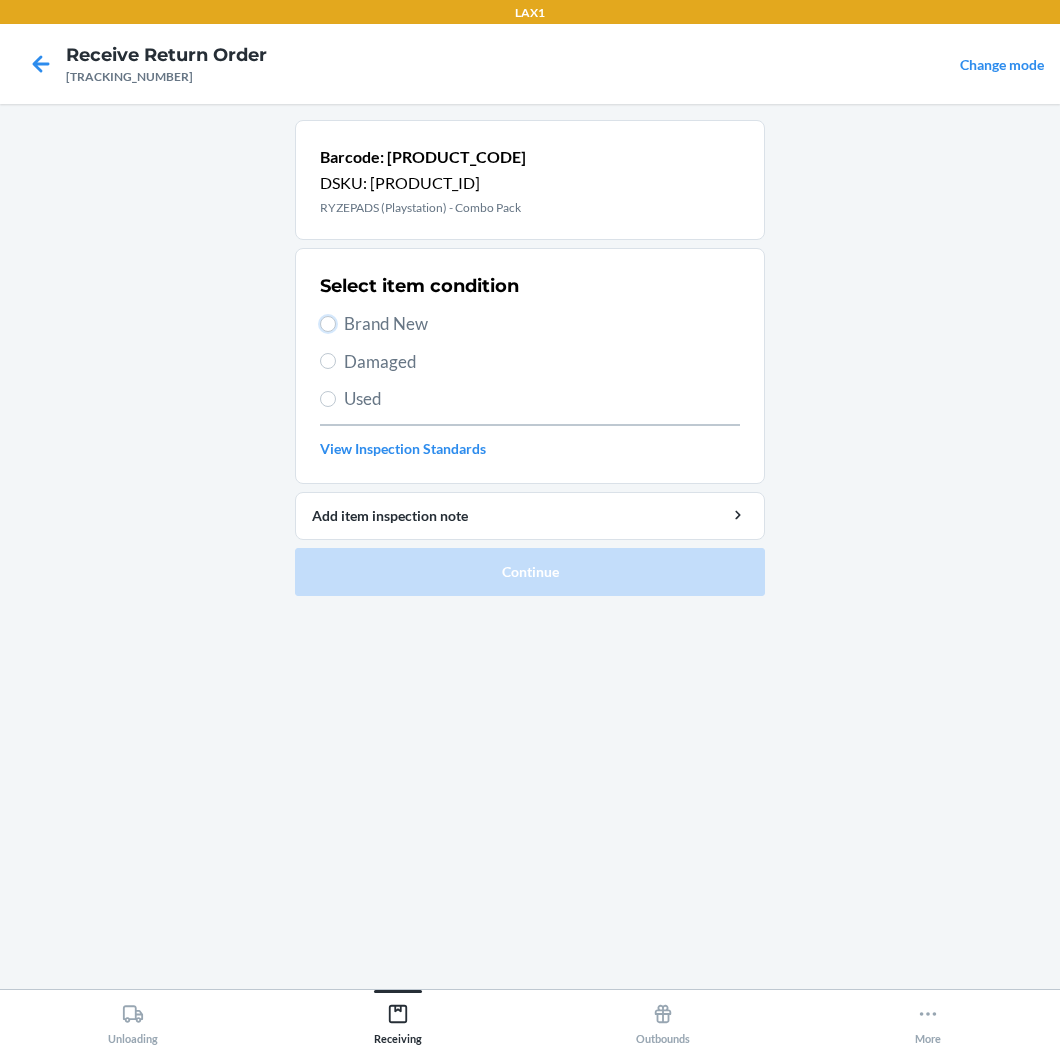 click on "Brand New" at bounding box center (328, 324) 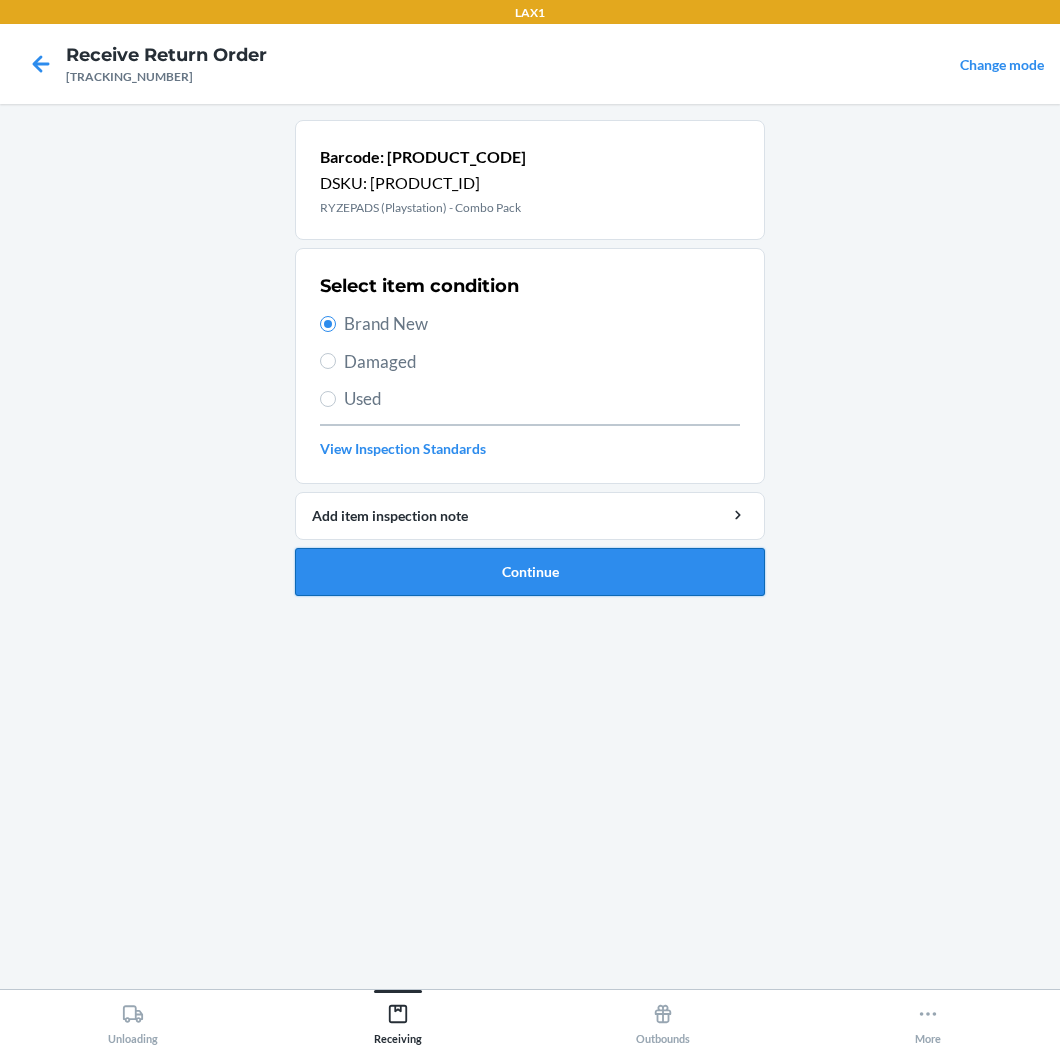 click on "Continue" at bounding box center [530, 572] 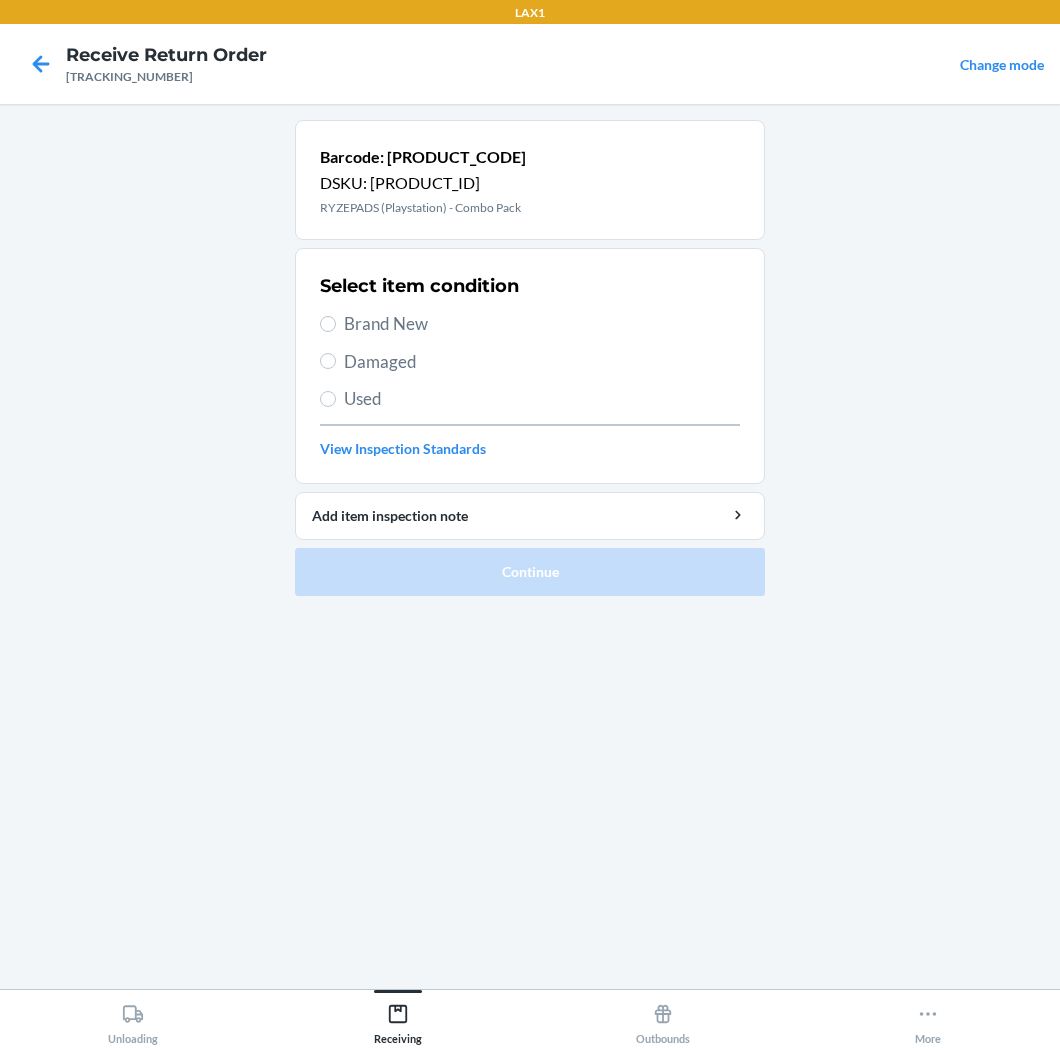 click on "Brand New" at bounding box center (542, 324) 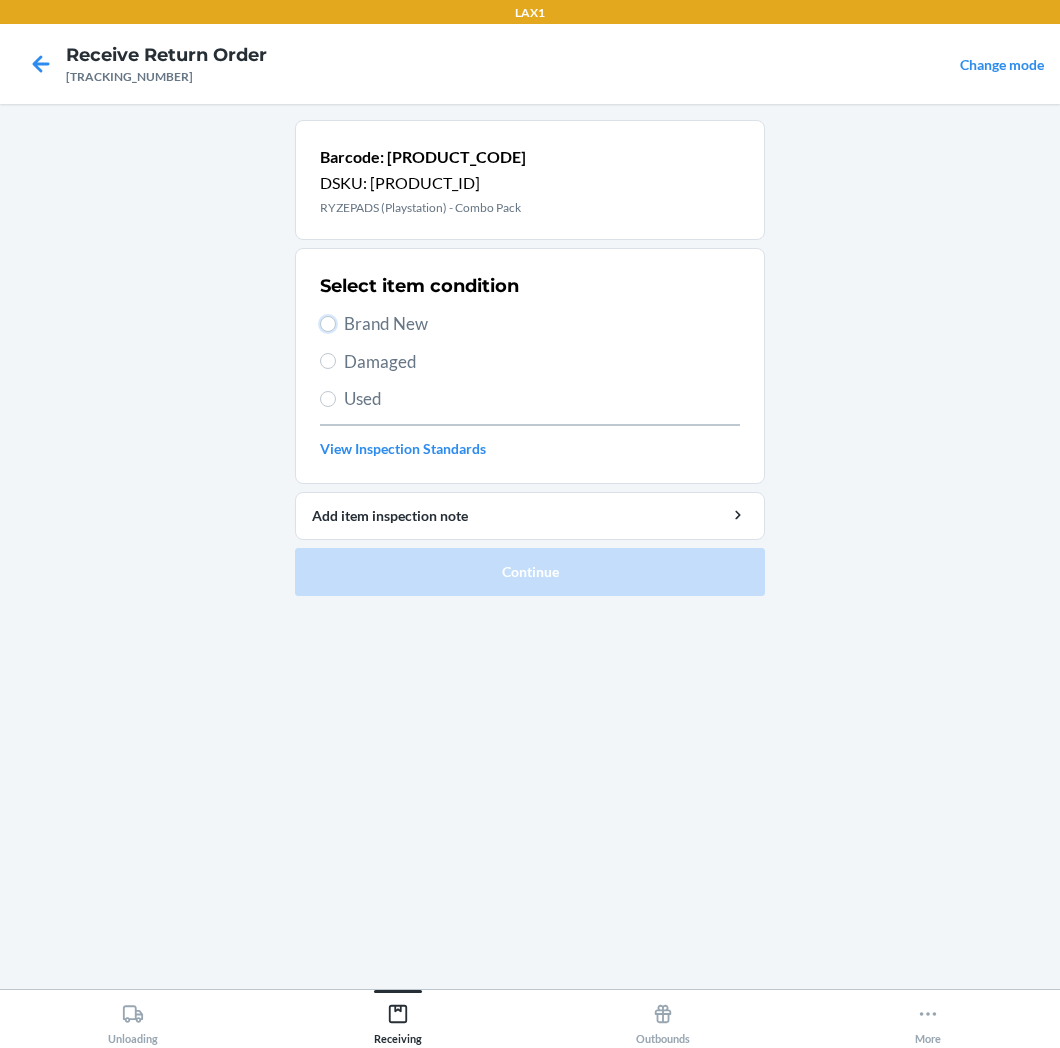 click on "Brand New" at bounding box center (328, 324) 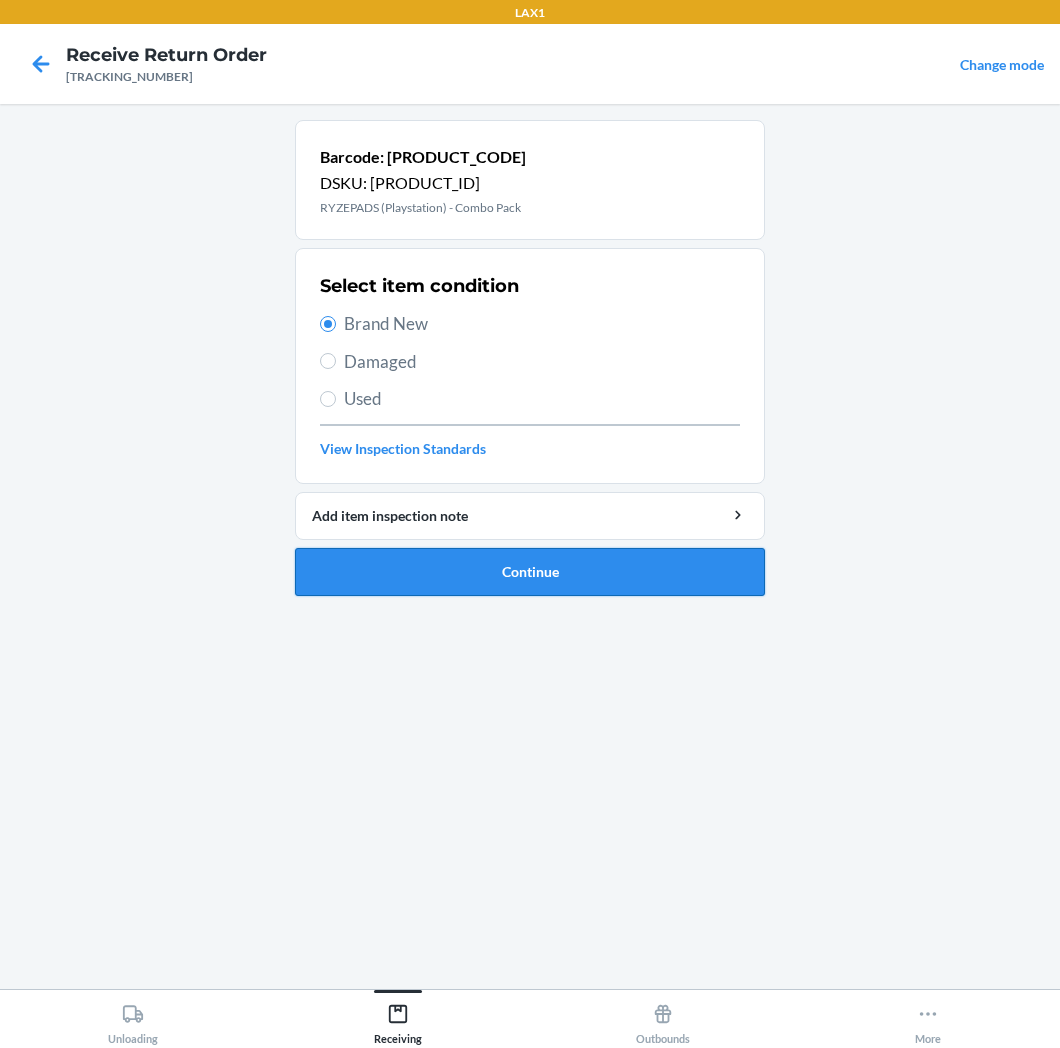 click on "Continue" at bounding box center [530, 572] 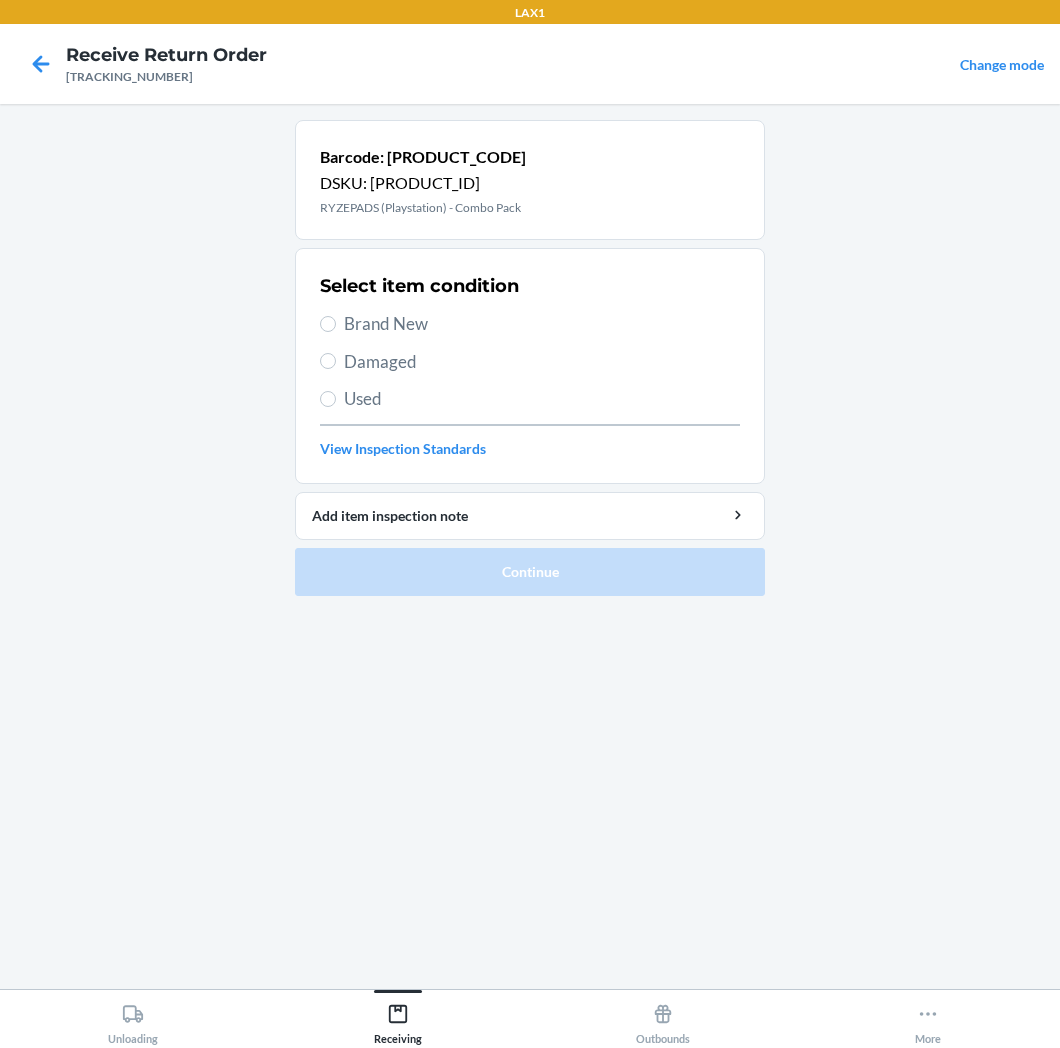 click on "Brand New" at bounding box center [542, 324] 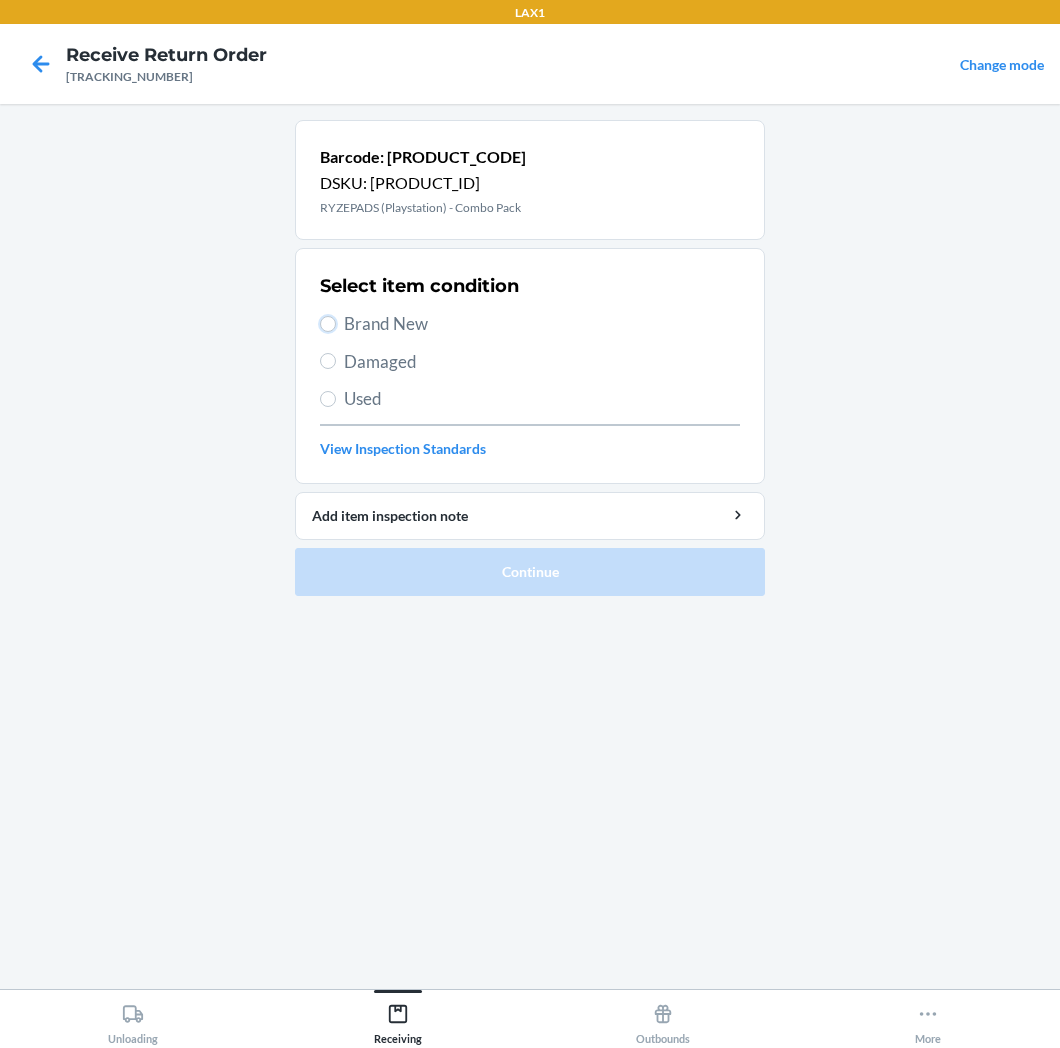 click on "Brand New" at bounding box center [328, 324] 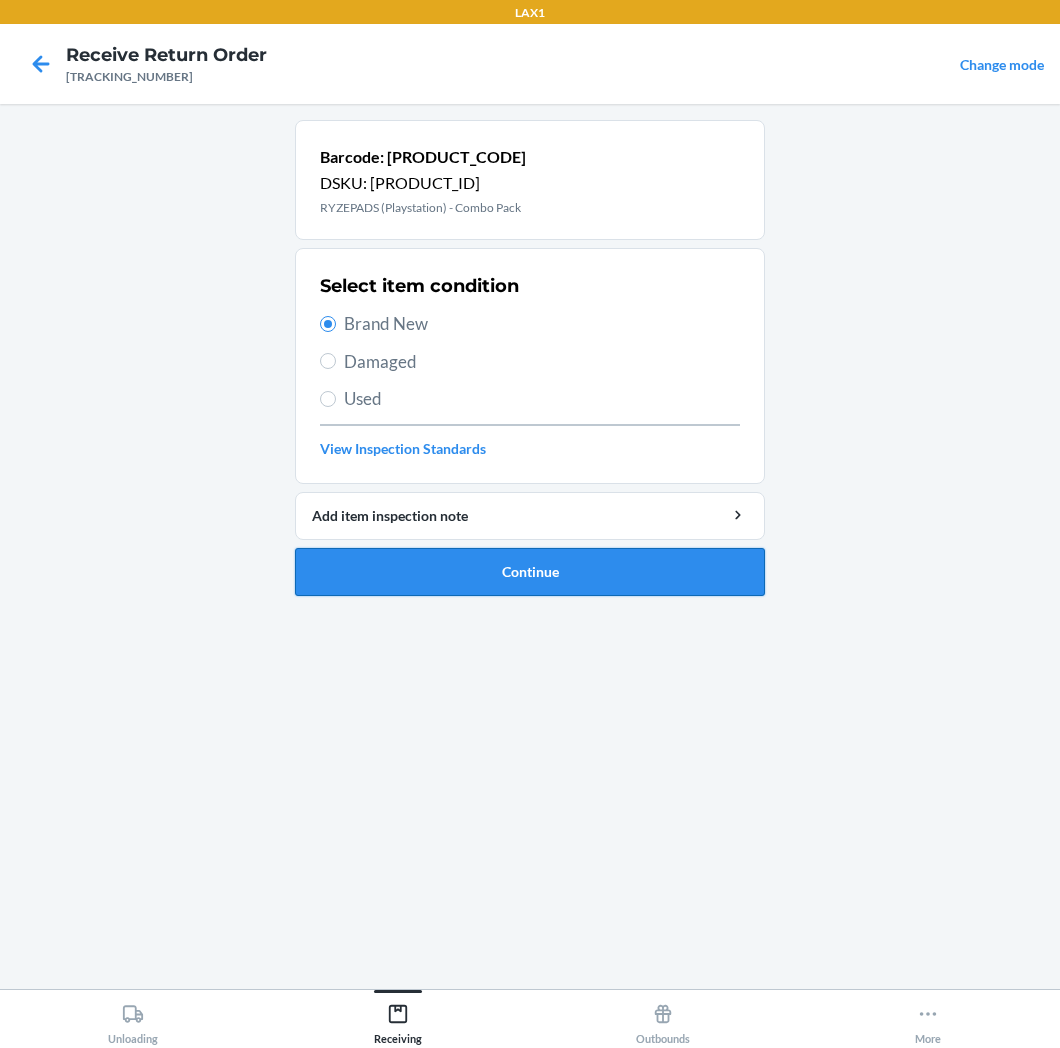 click on "Continue" at bounding box center (530, 572) 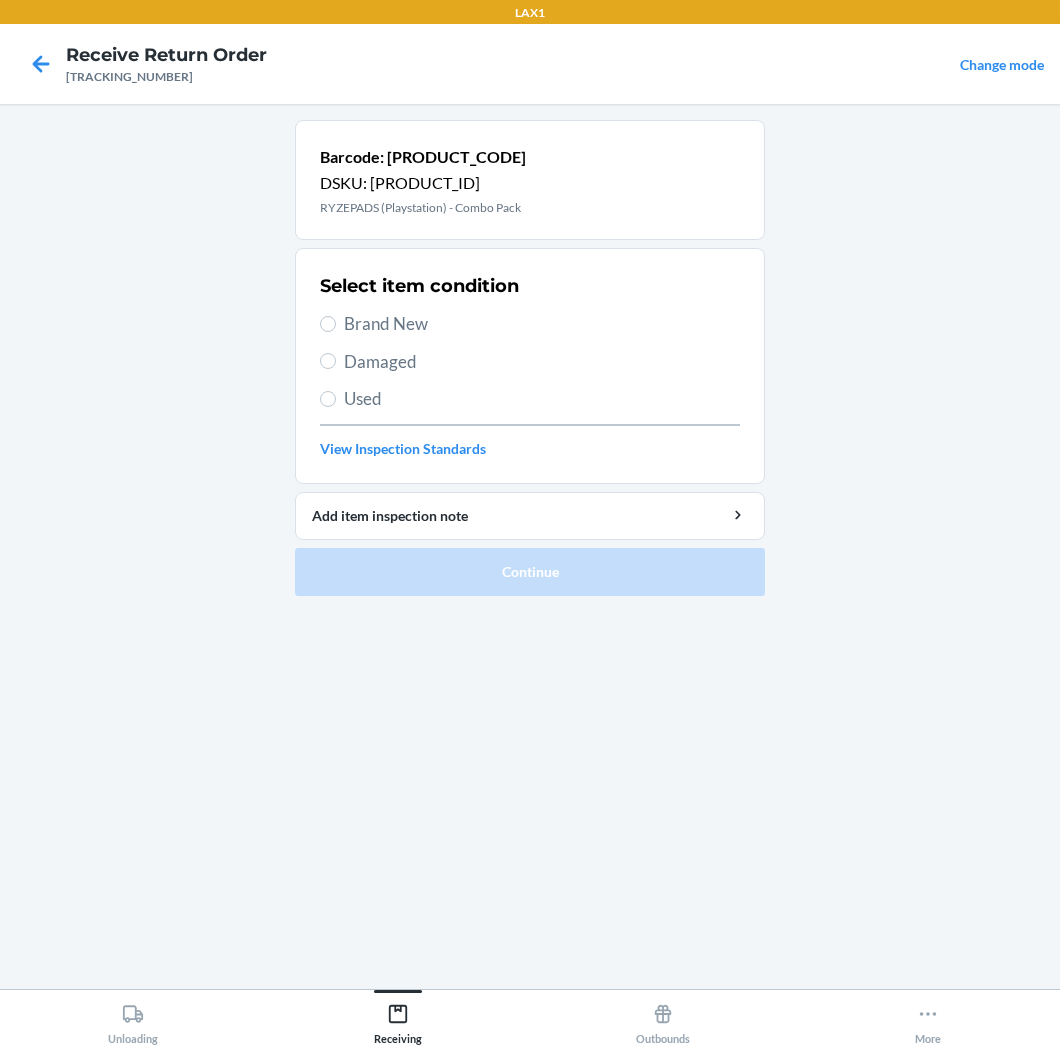click on "Brand New" at bounding box center [542, 324] 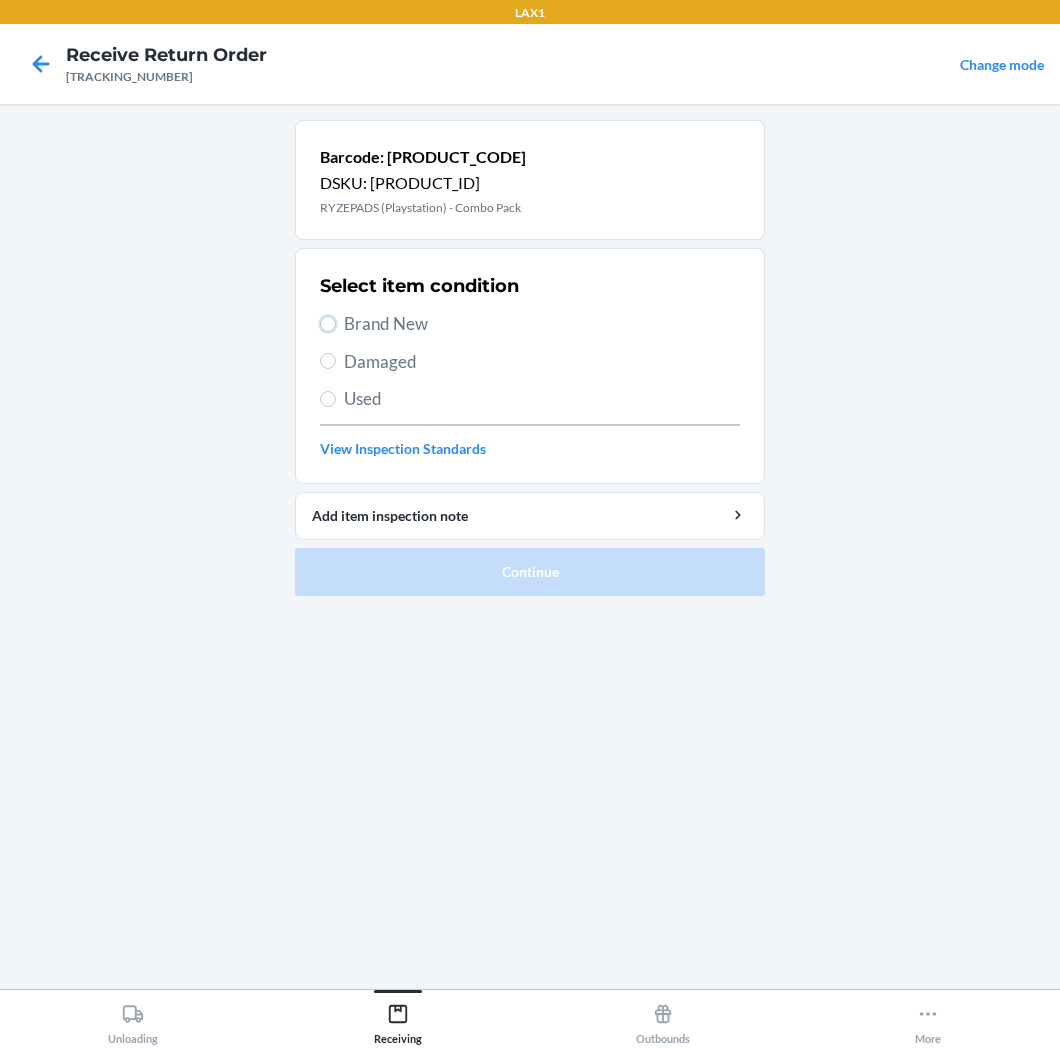 click on "Brand New" at bounding box center [328, 324] 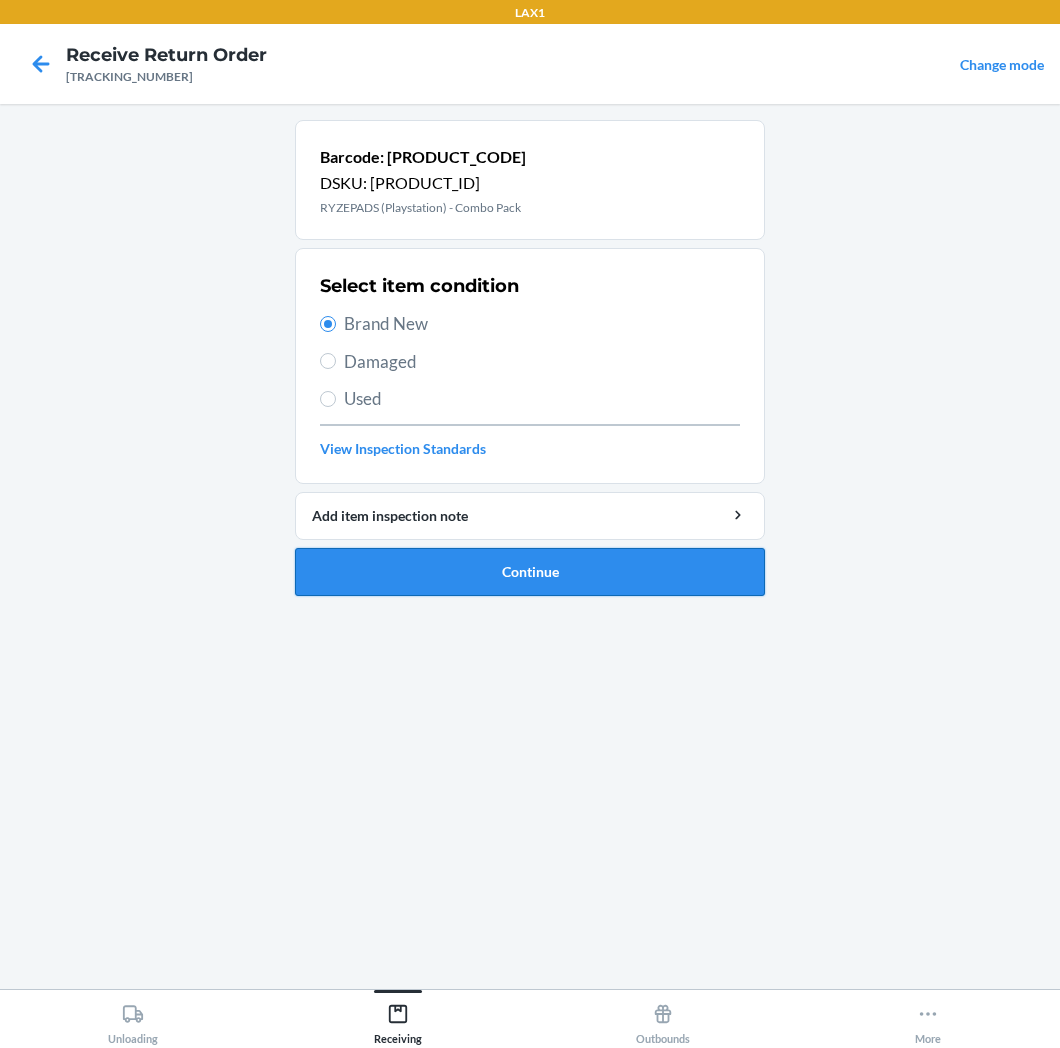 click on "Continue" at bounding box center [530, 572] 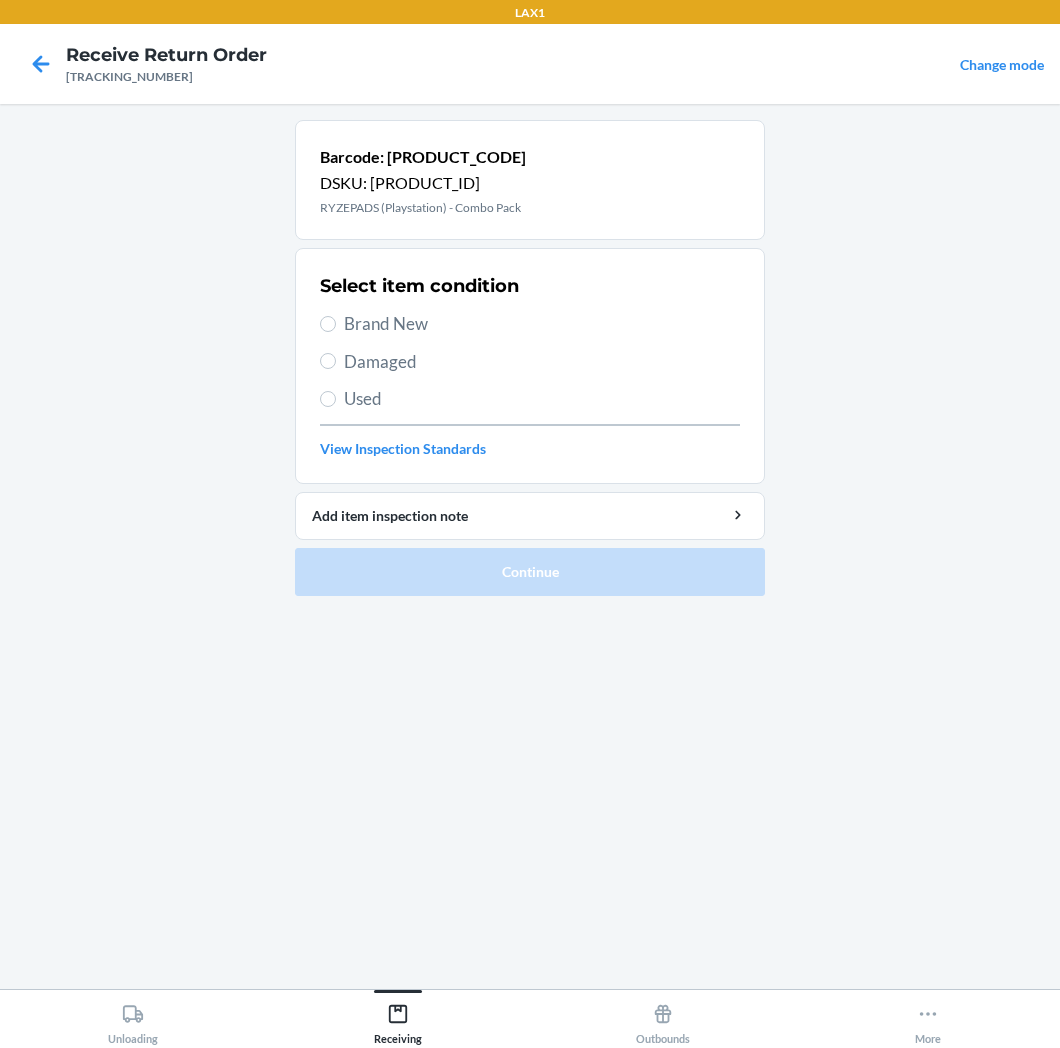 click on "Brand New" at bounding box center (542, 324) 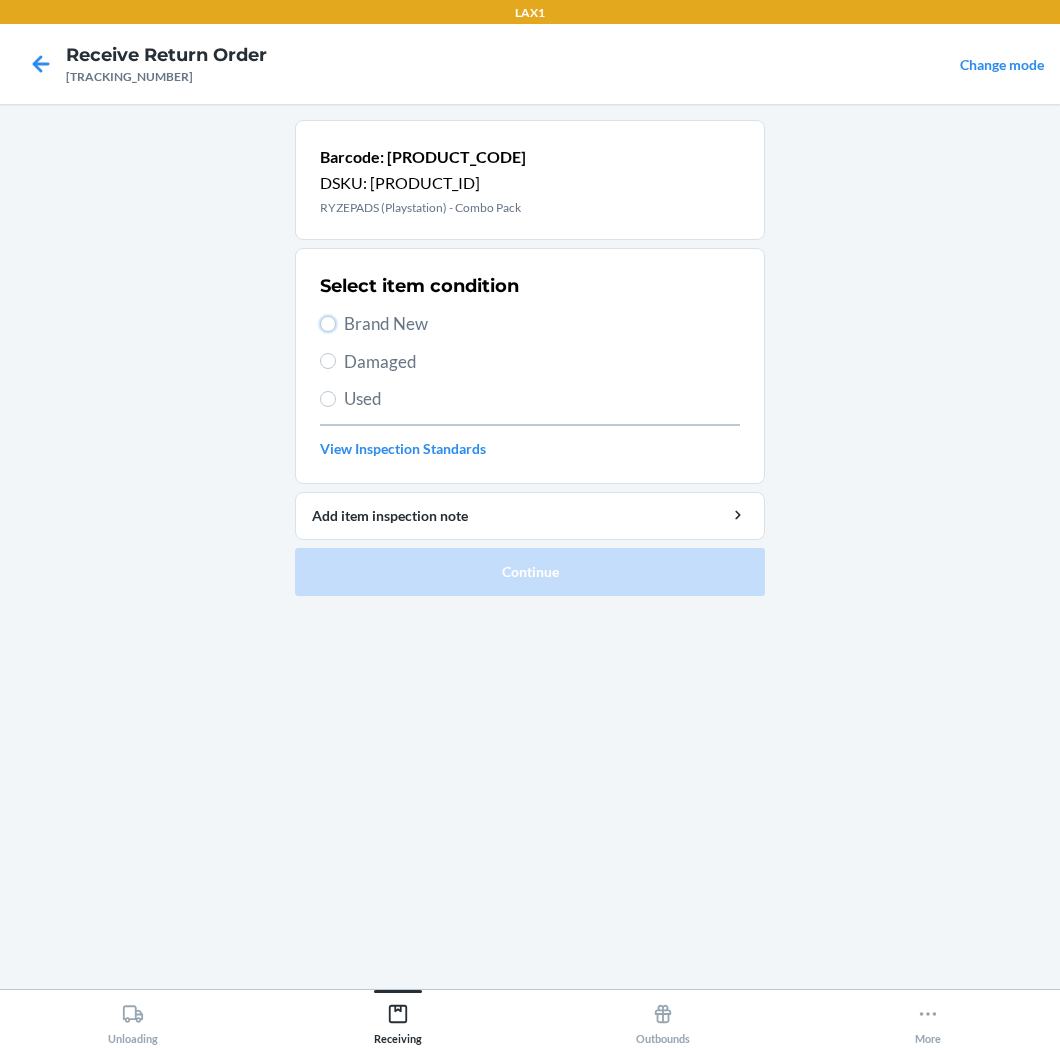 click on "Brand New" at bounding box center (328, 324) 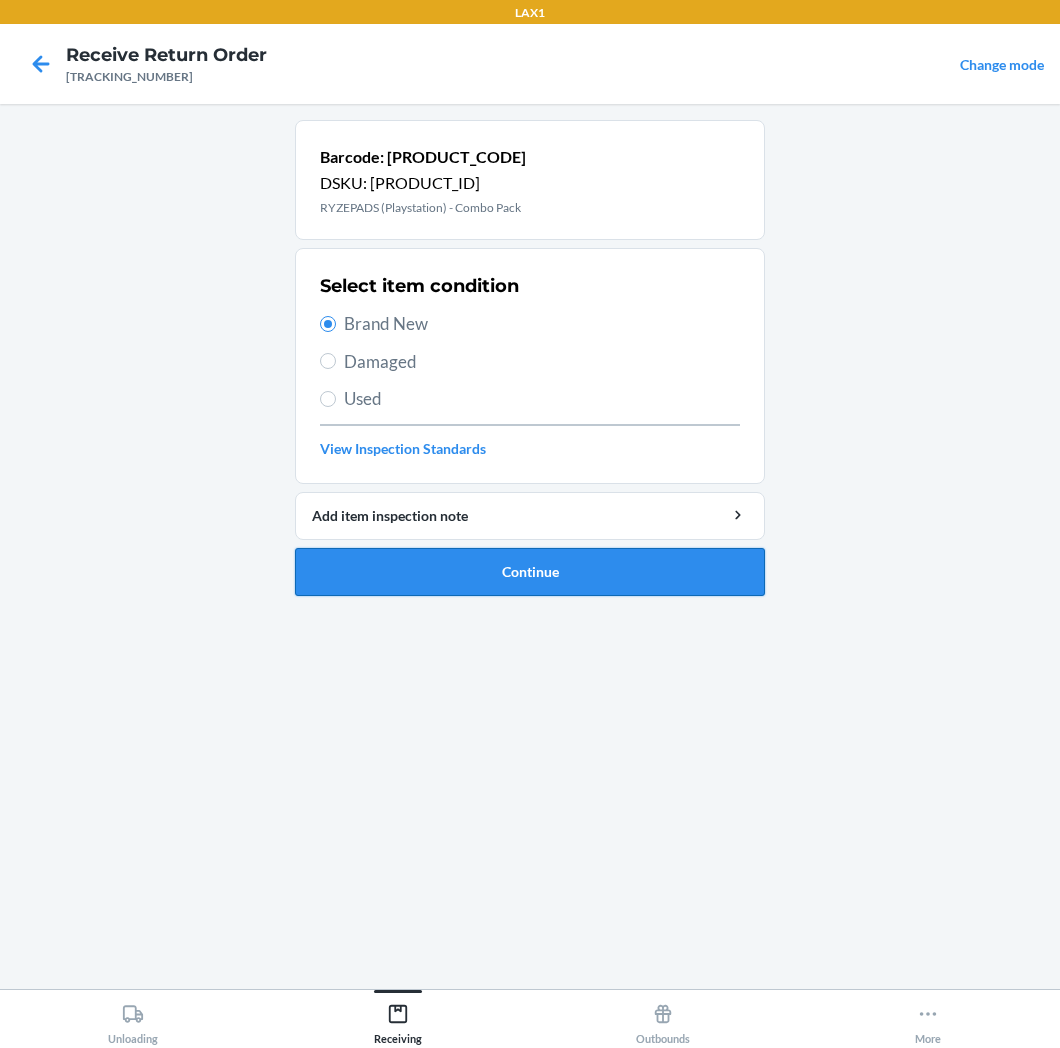 click on "Continue" at bounding box center (530, 572) 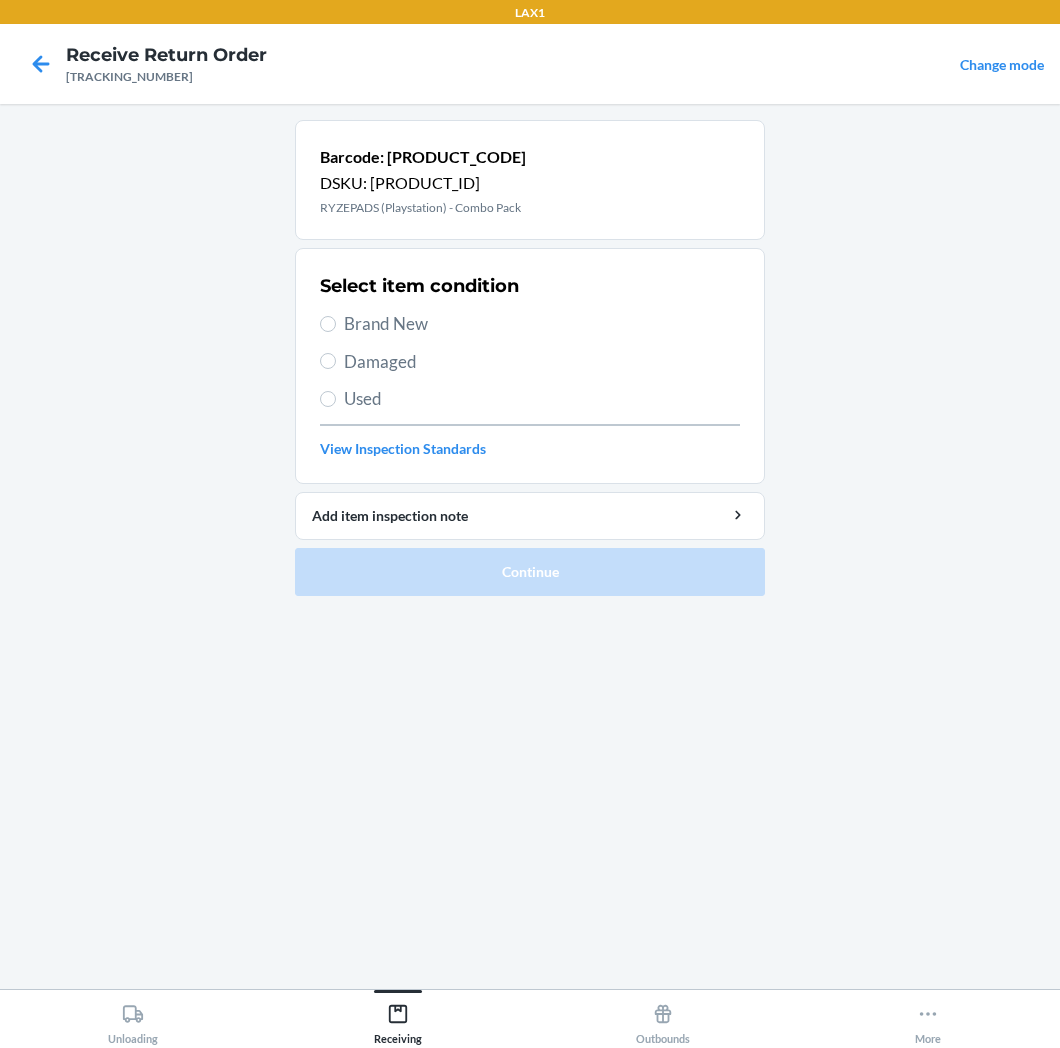 click on "Brand New" at bounding box center (542, 324) 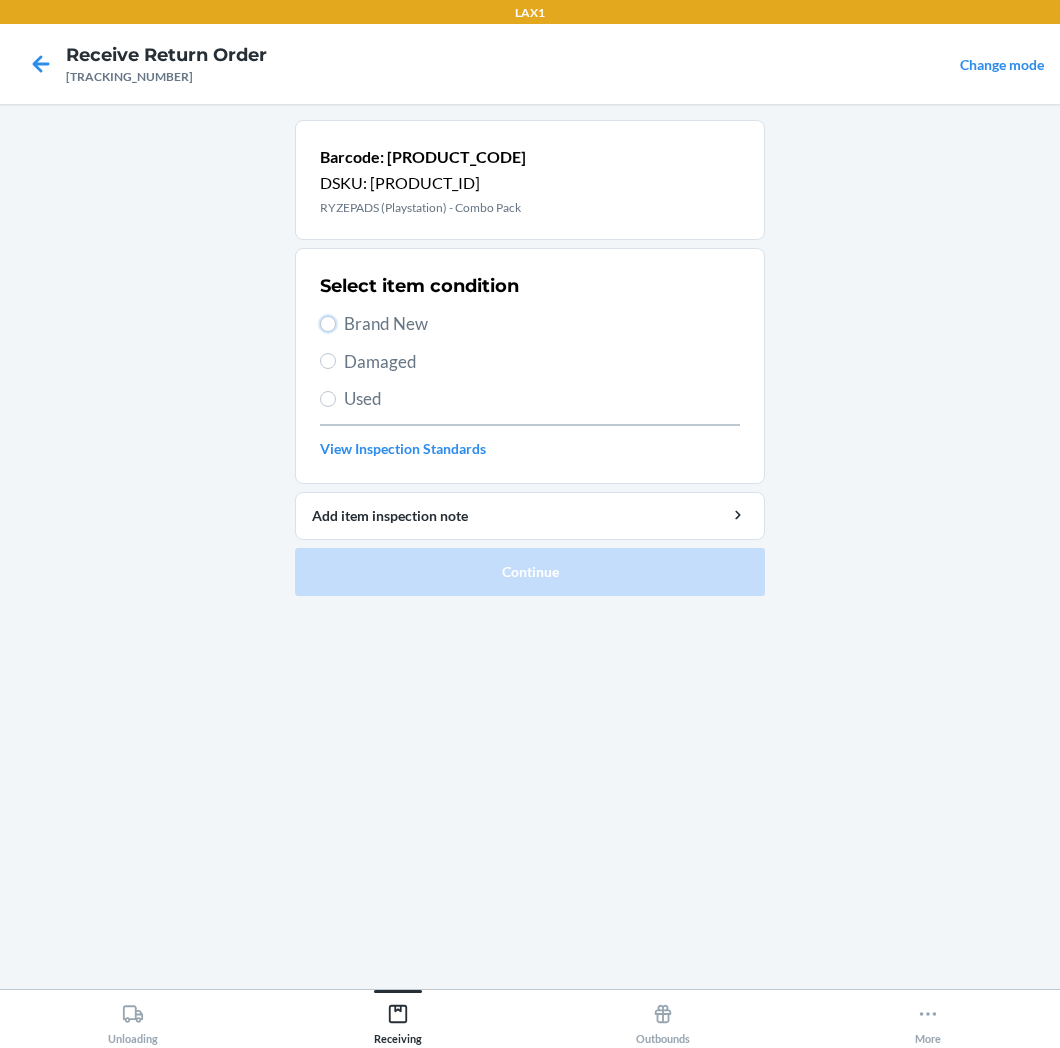 click on "Brand New" at bounding box center [328, 324] 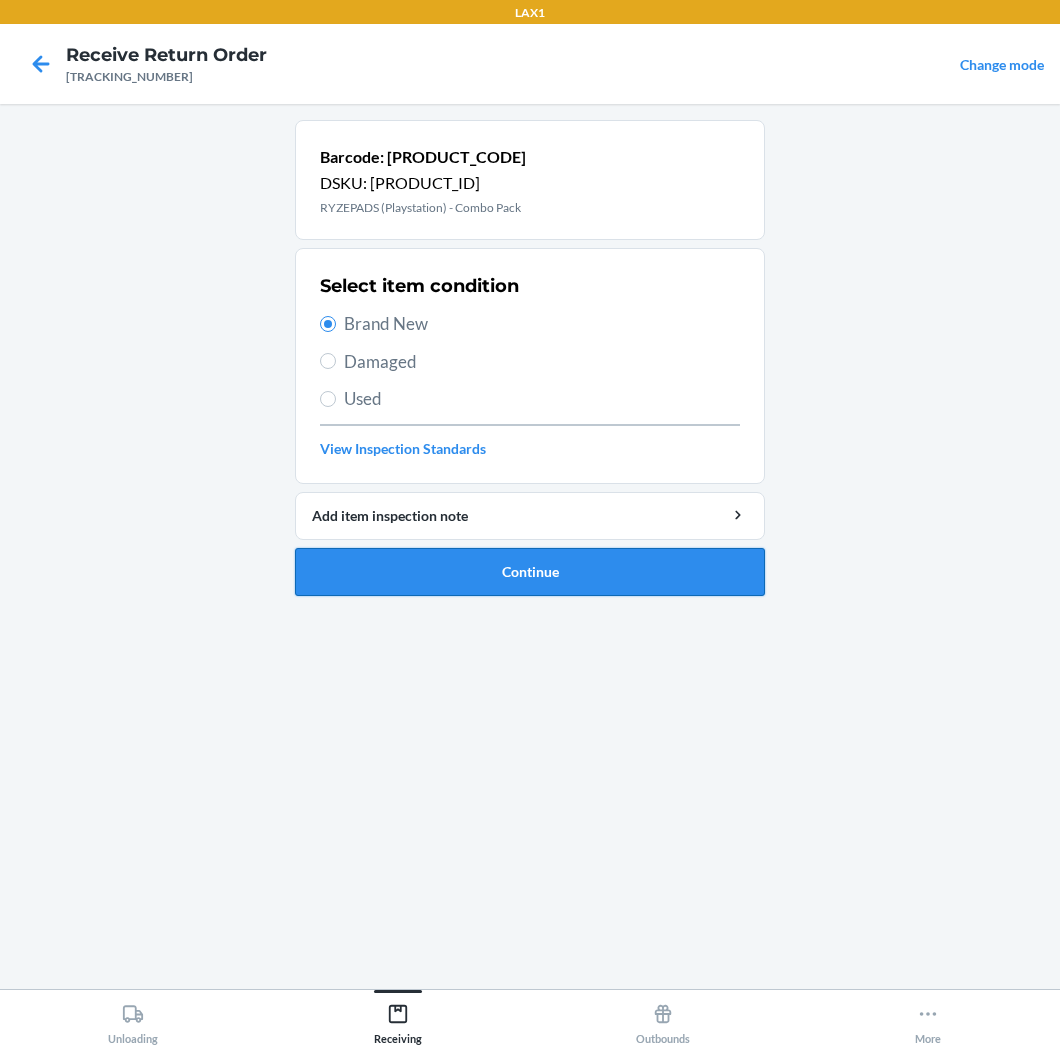 click on "Continue" at bounding box center (530, 572) 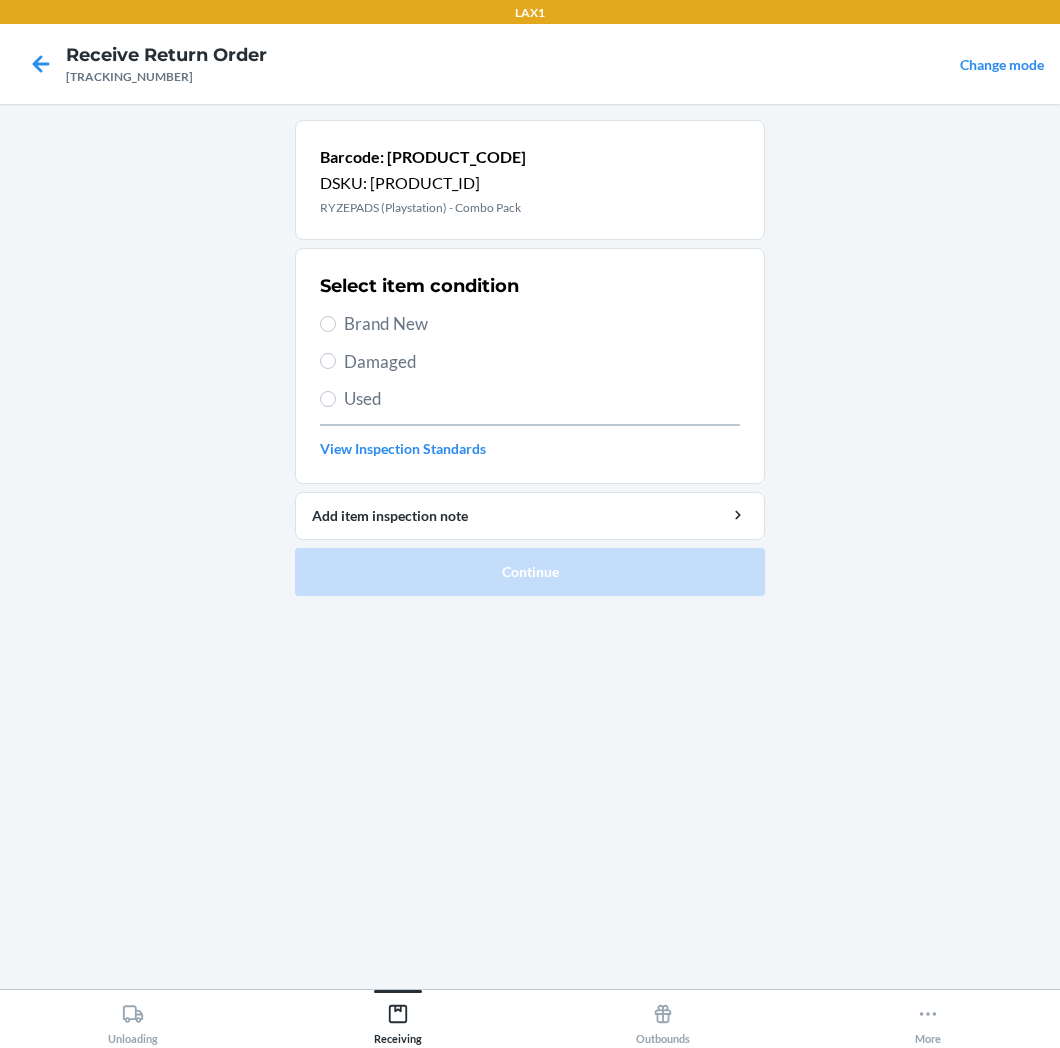 drag, startPoint x: 404, startPoint y: 310, endPoint x: 407, endPoint y: 328, distance: 18.248287 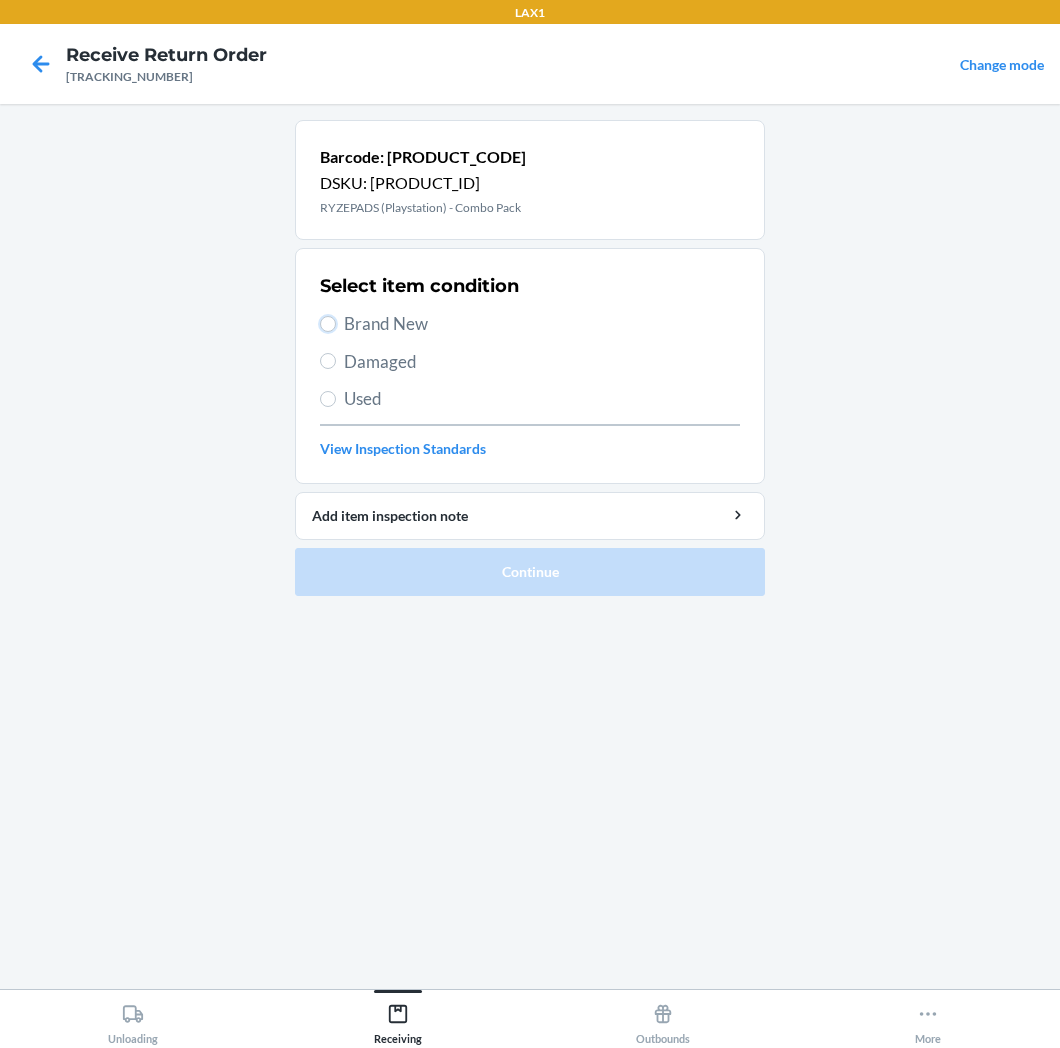 click on "Brand New" at bounding box center [328, 324] 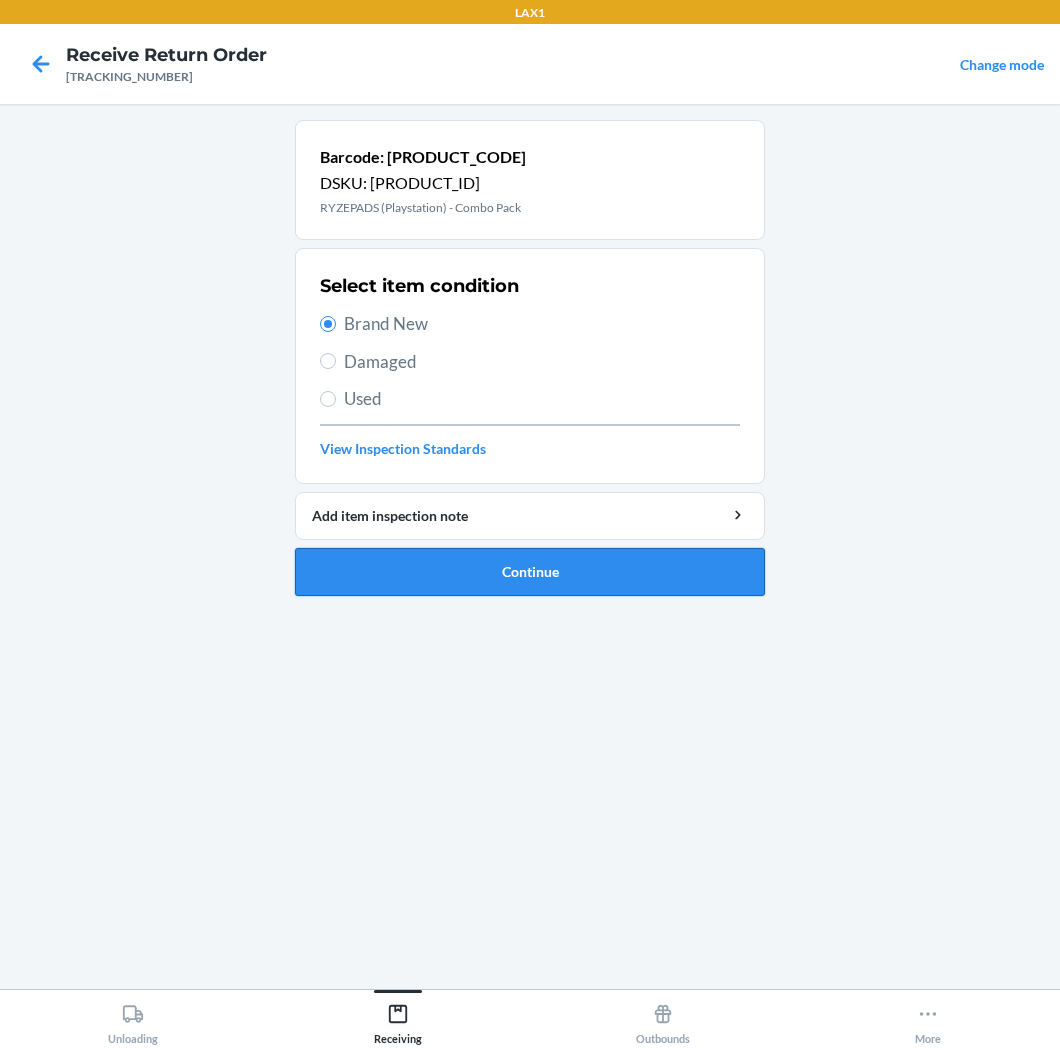 click on "Continue" at bounding box center (530, 572) 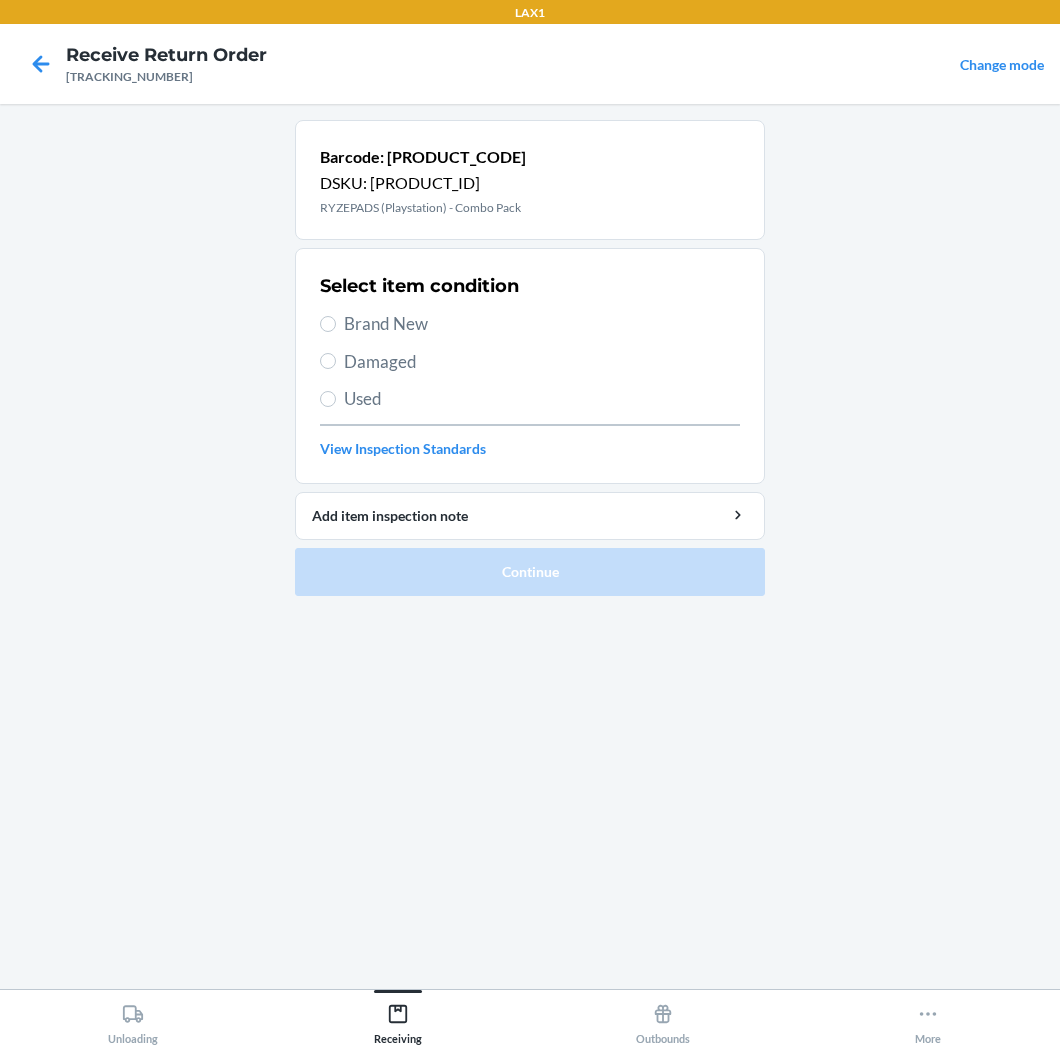 click on "Brand New" at bounding box center [542, 324] 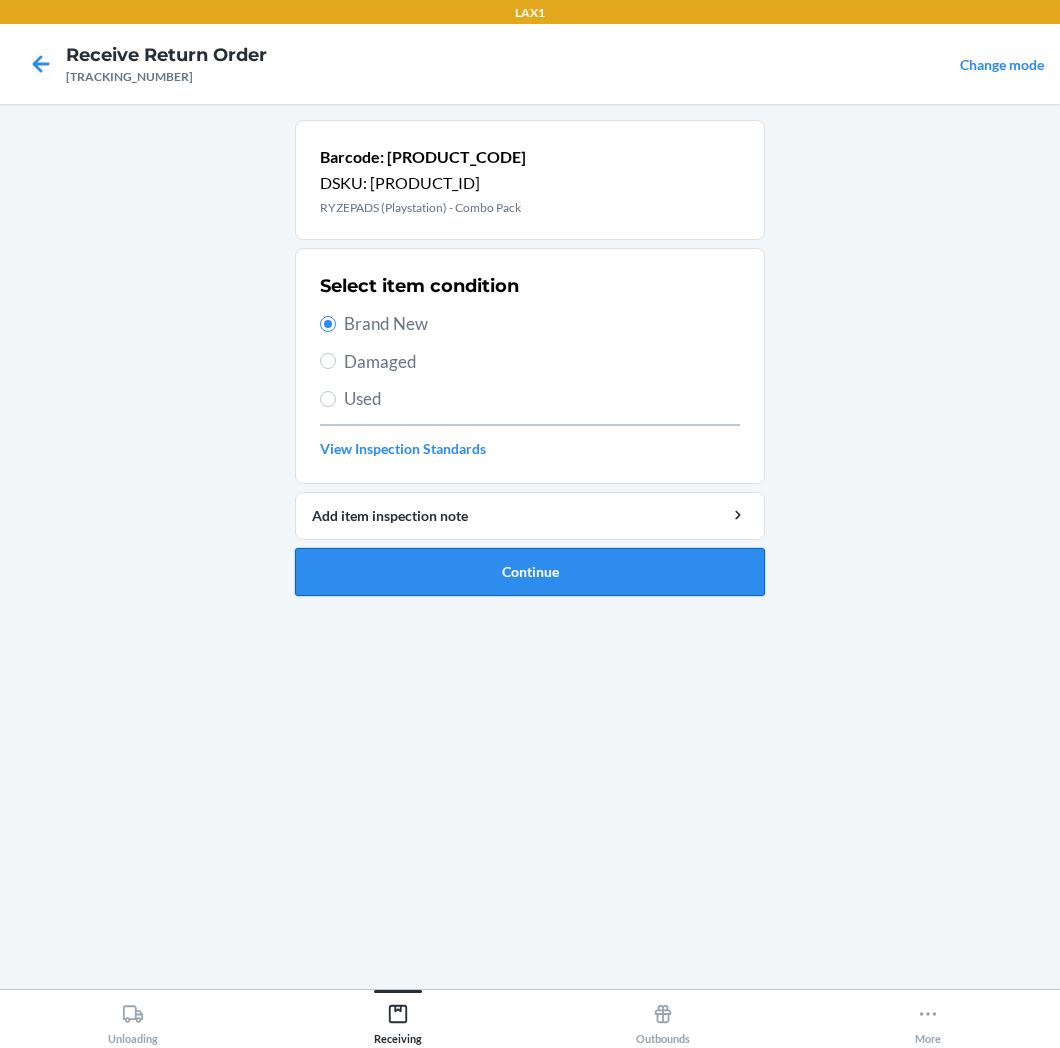 click on "Continue" at bounding box center [530, 572] 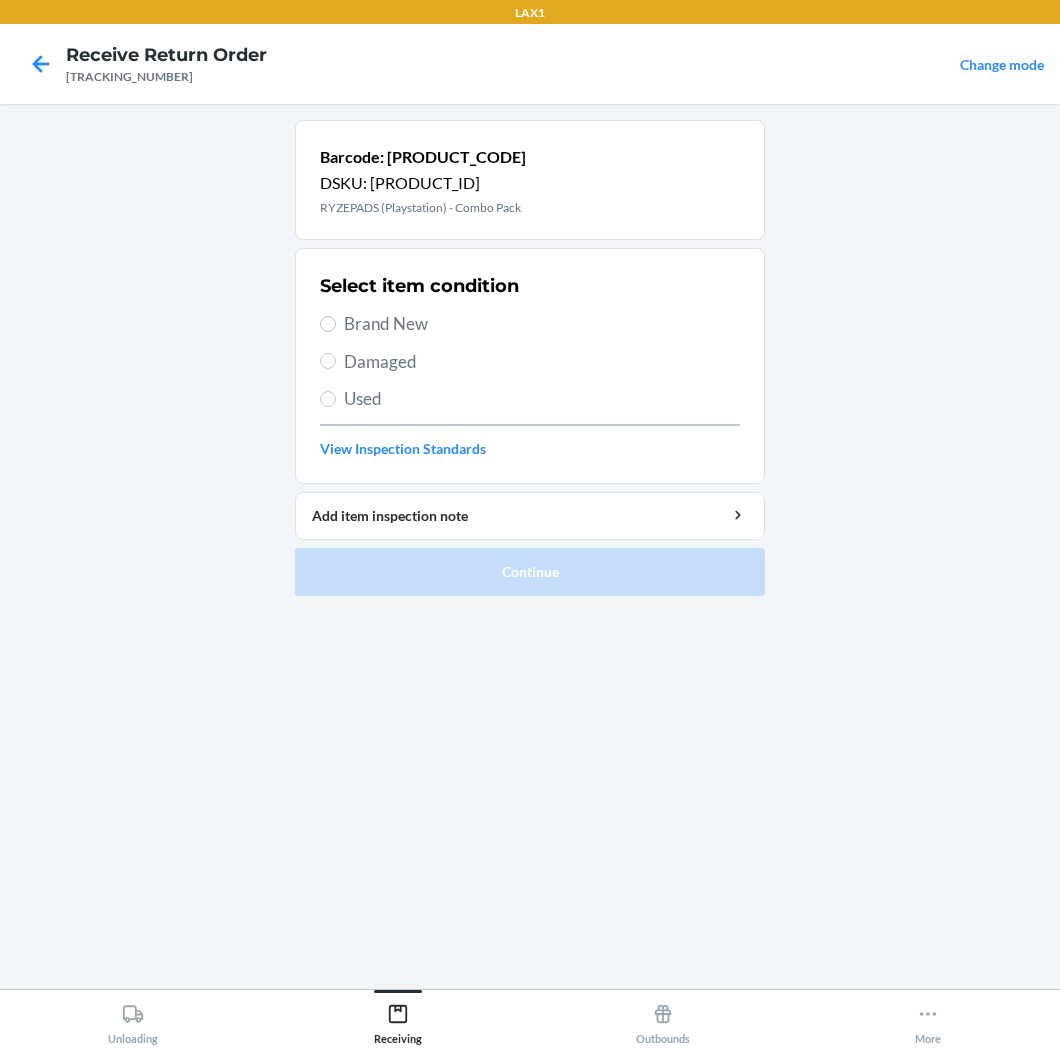 click on "Brand New" at bounding box center [542, 324] 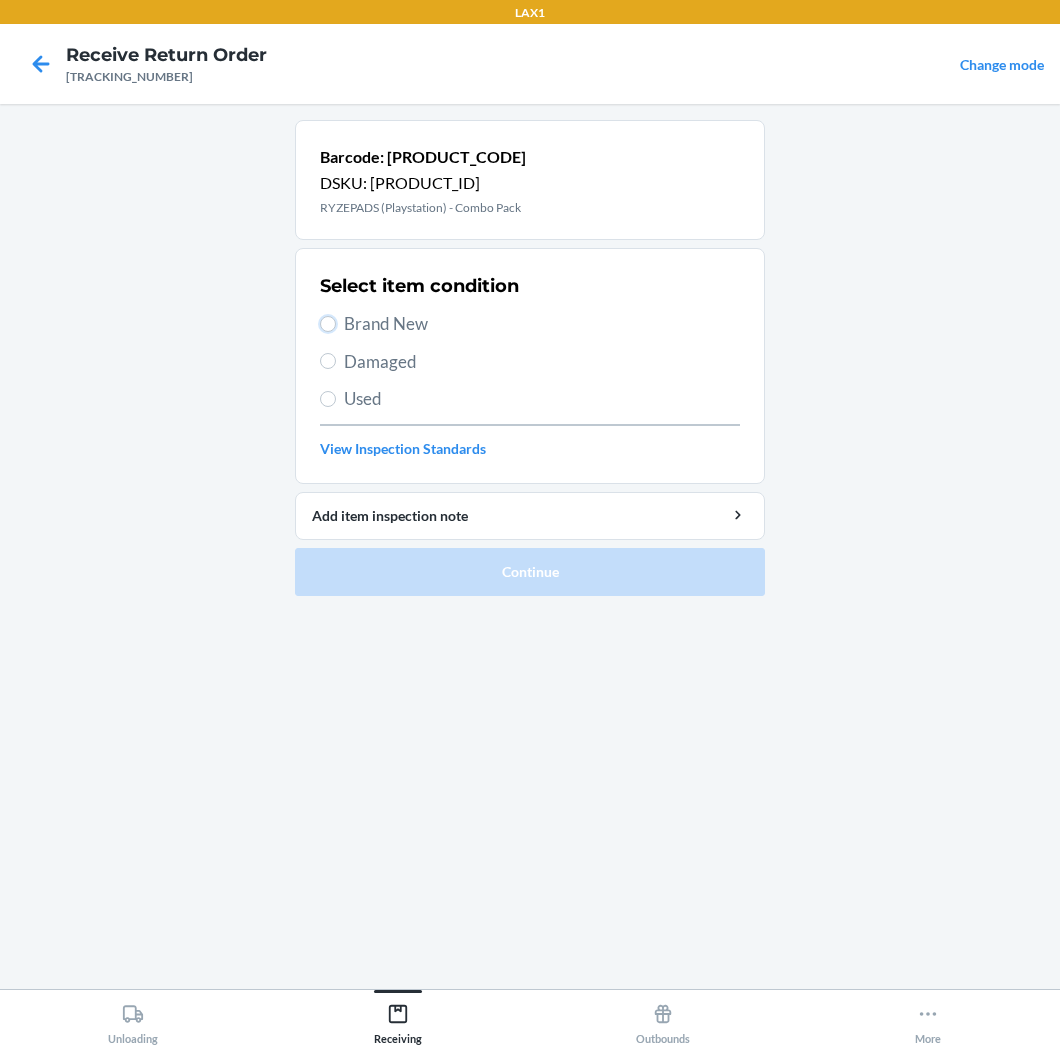 click on "Brand New" at bounding box center [328, 324] 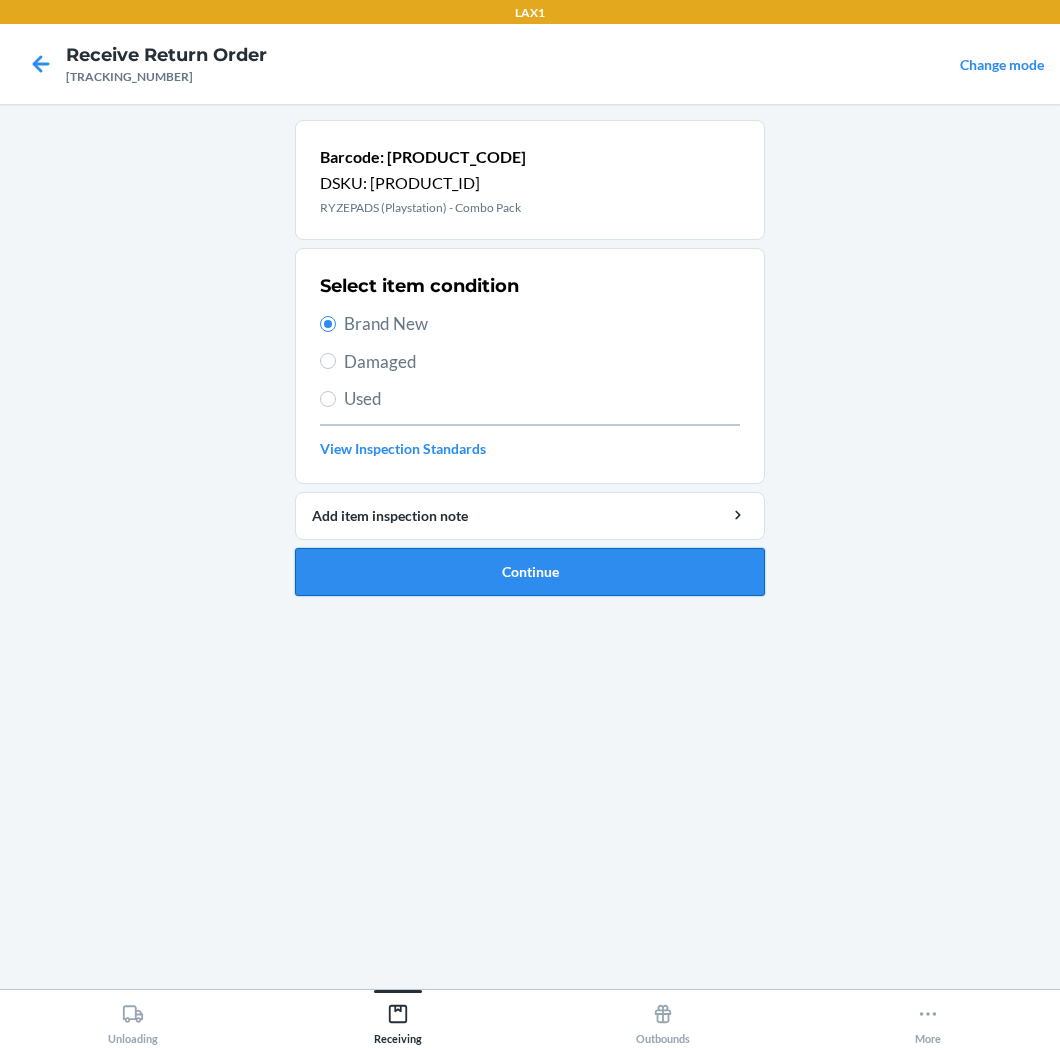 click on "Continue" at bounding box center [530, 572] 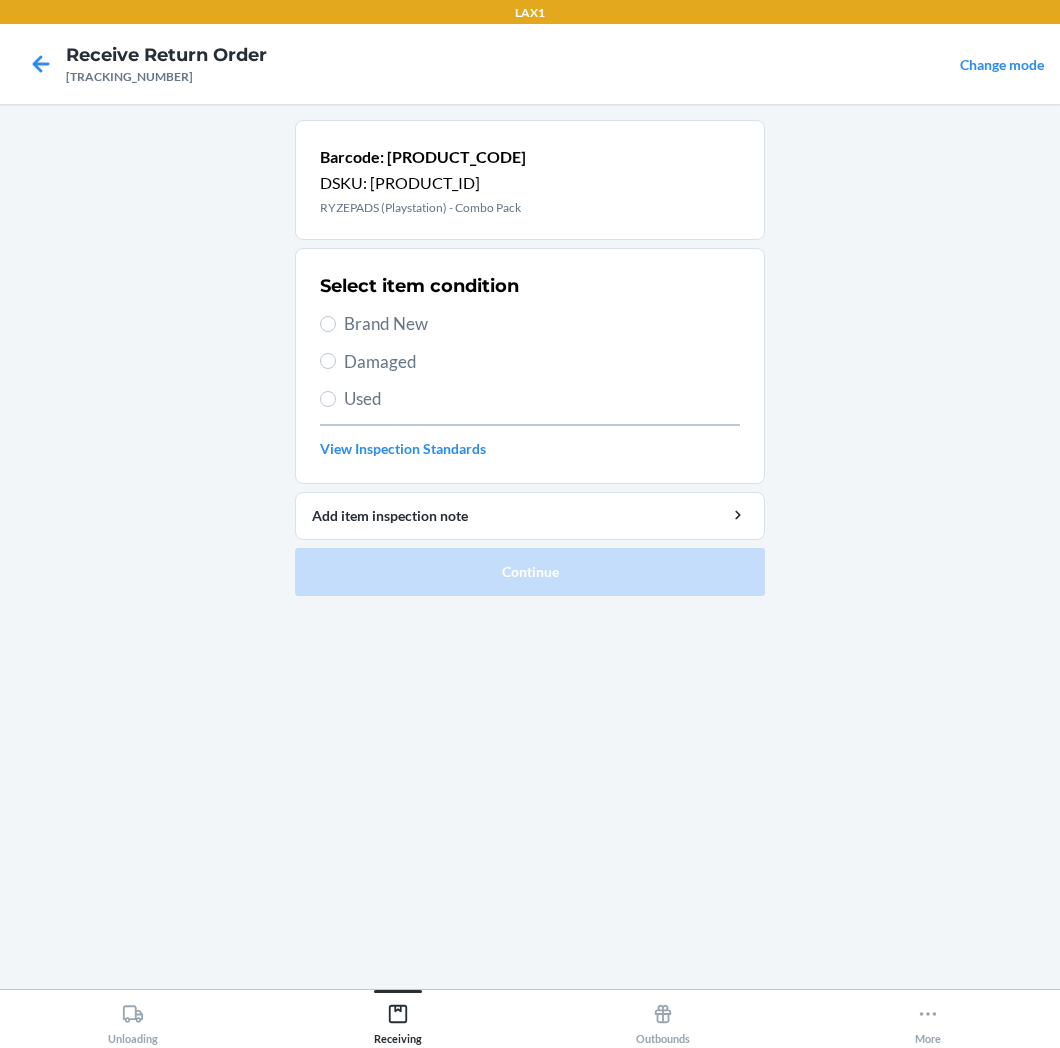 click on "Brand New" at bounding box center (542, 324) 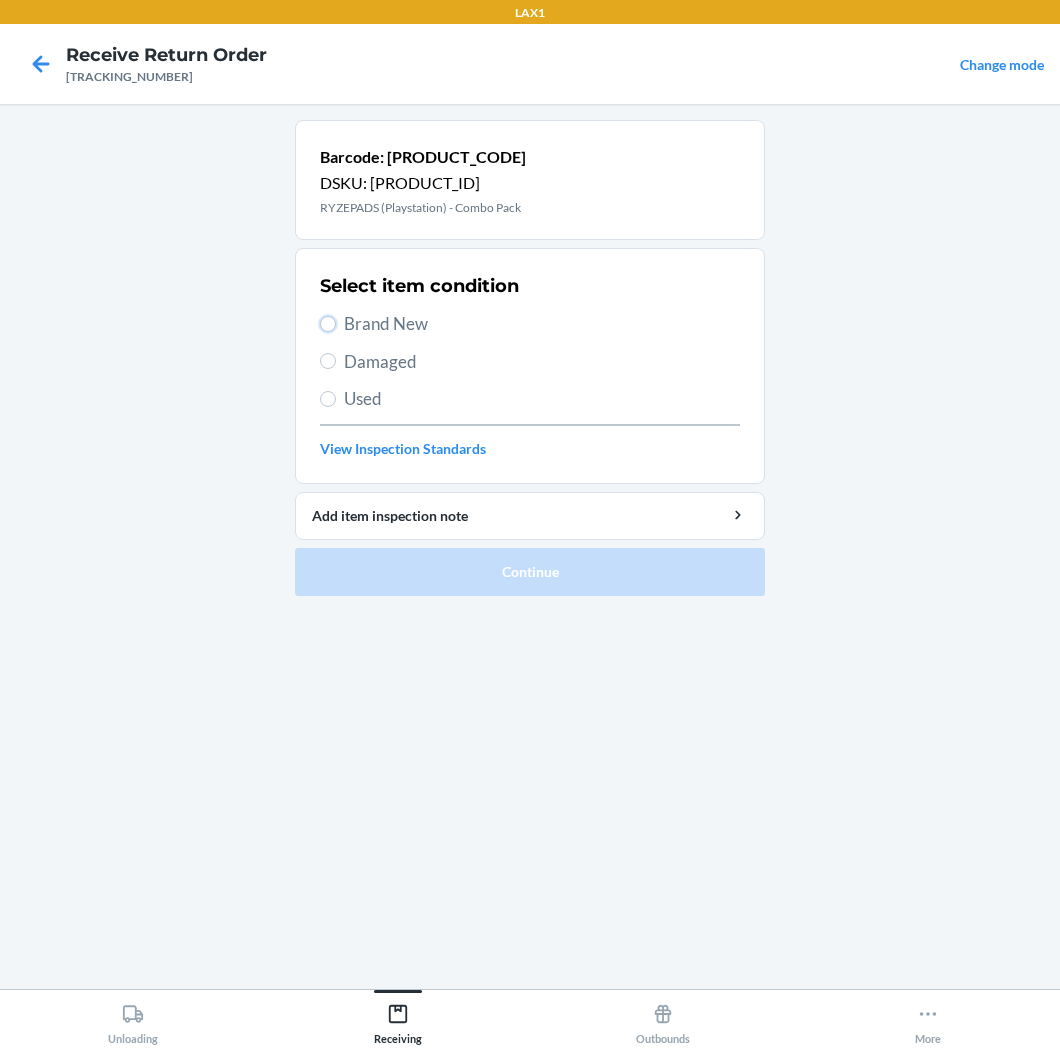 click on "Brand New" at bounding box center (328, 324) 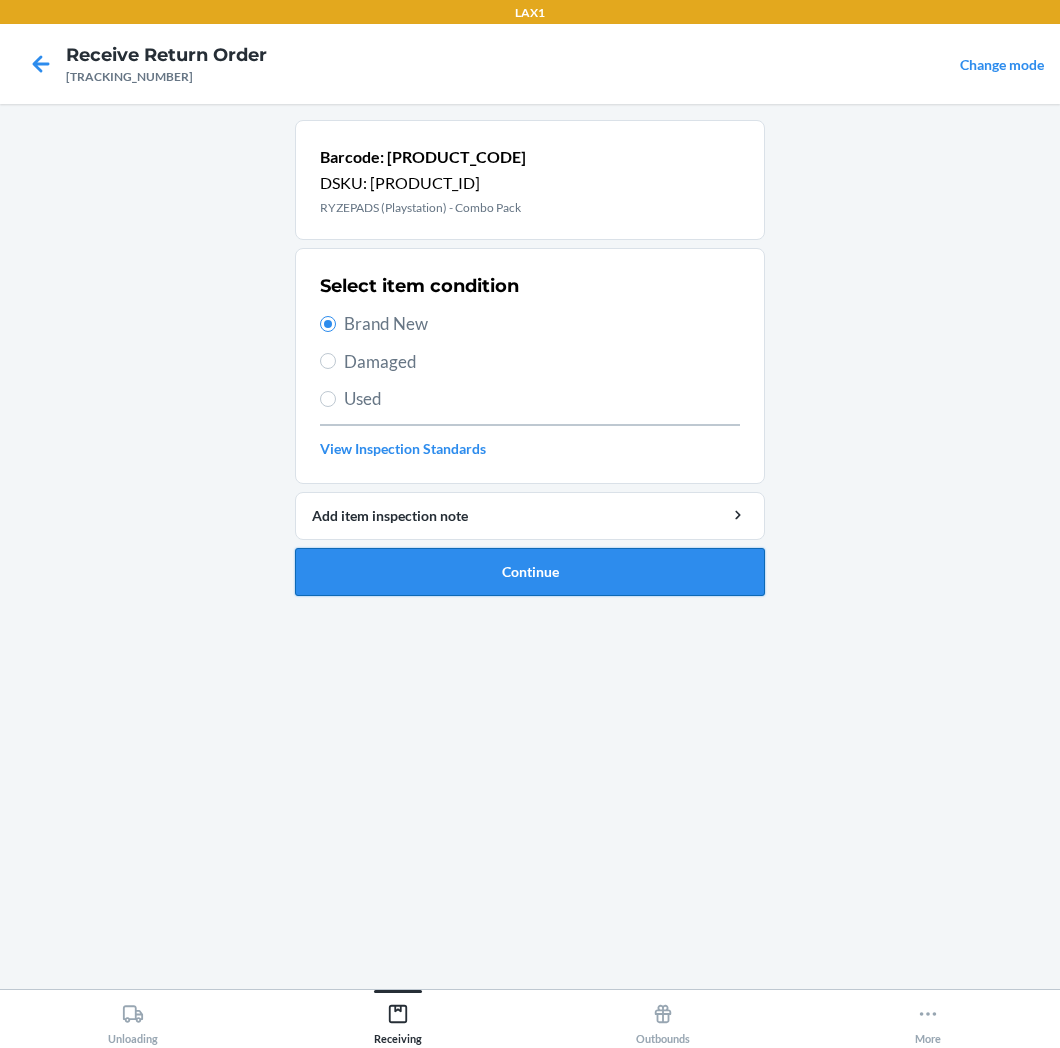 click on "Continue" at bounding box center [530, 572] 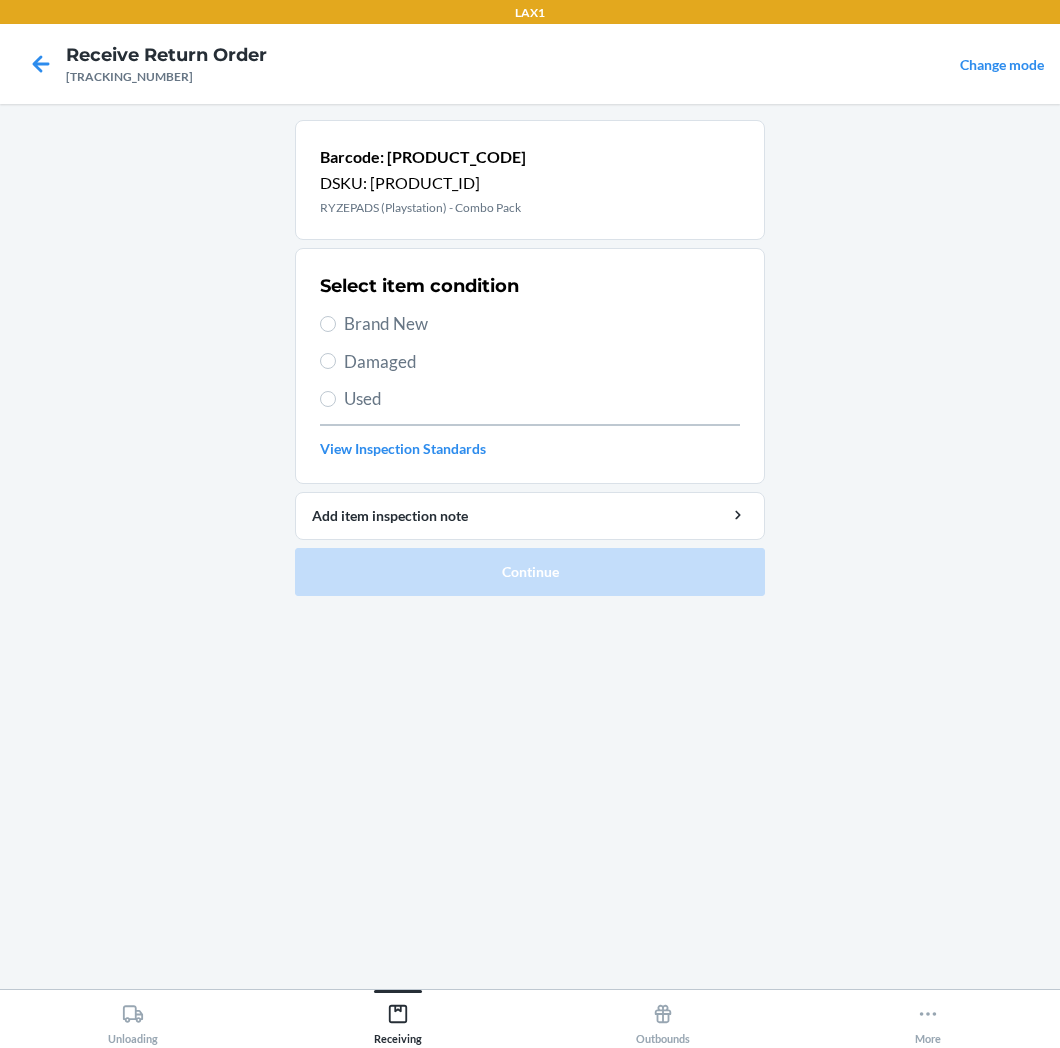 click on "Brand New" at bounding box center [542, 324] 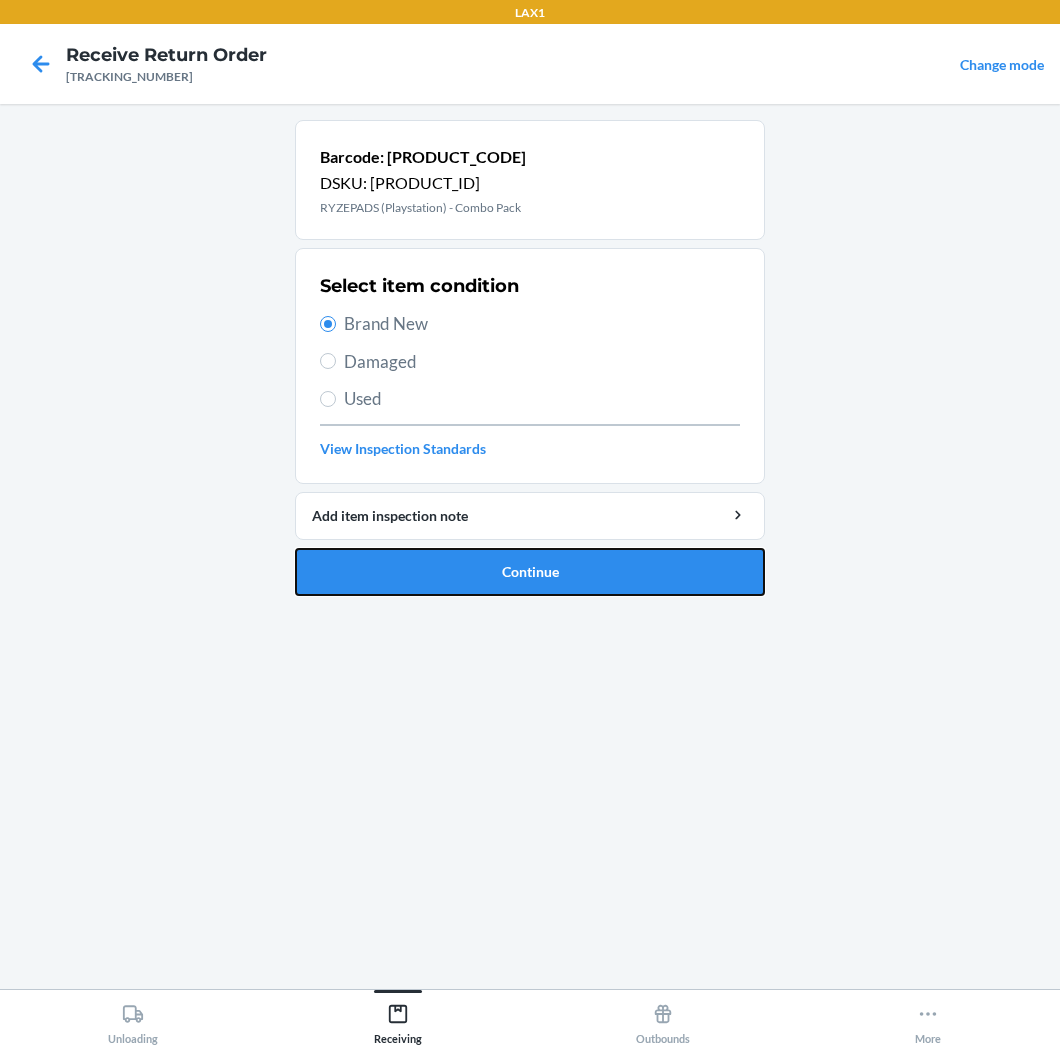 click on "Continue" at bounding box center (530, 572) 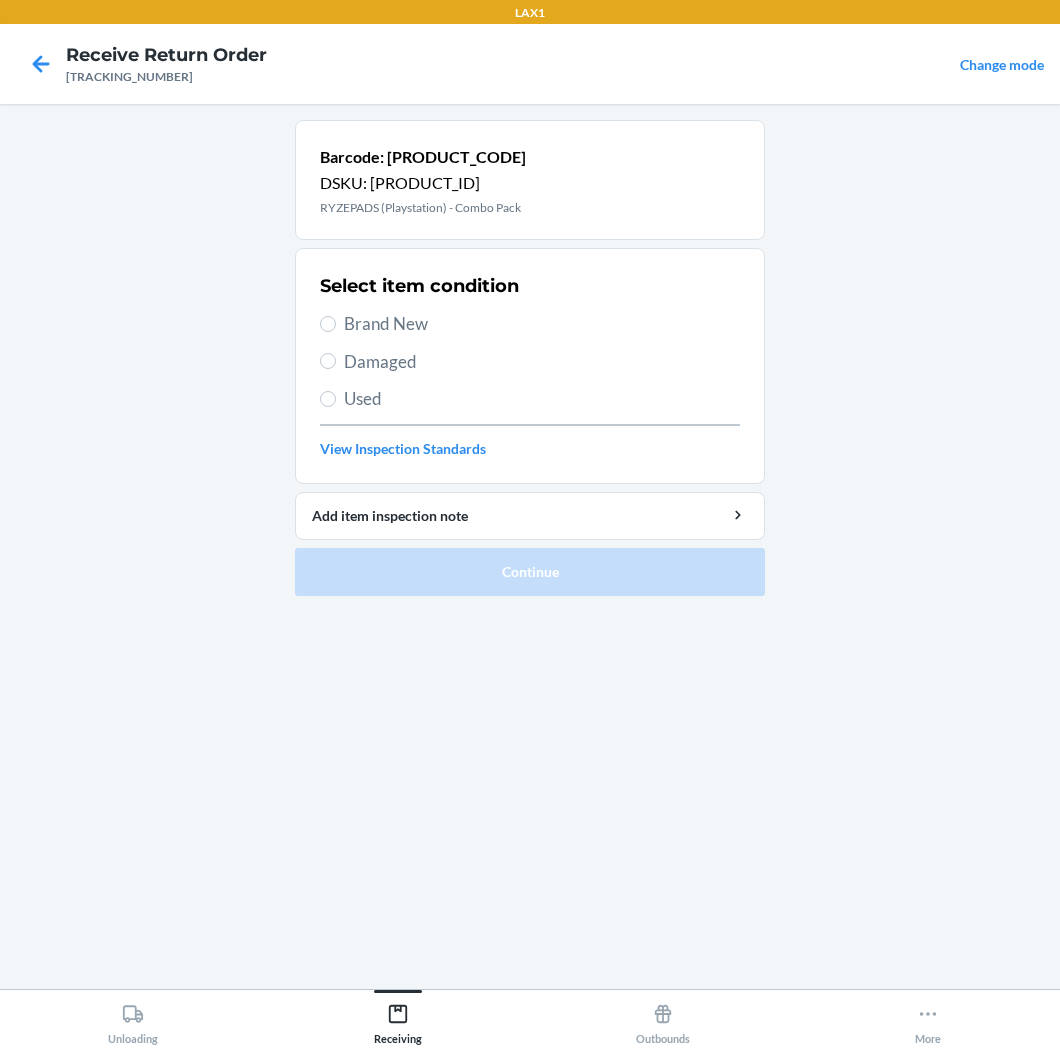 click on "Brand New" at bounding box center [542, 324] 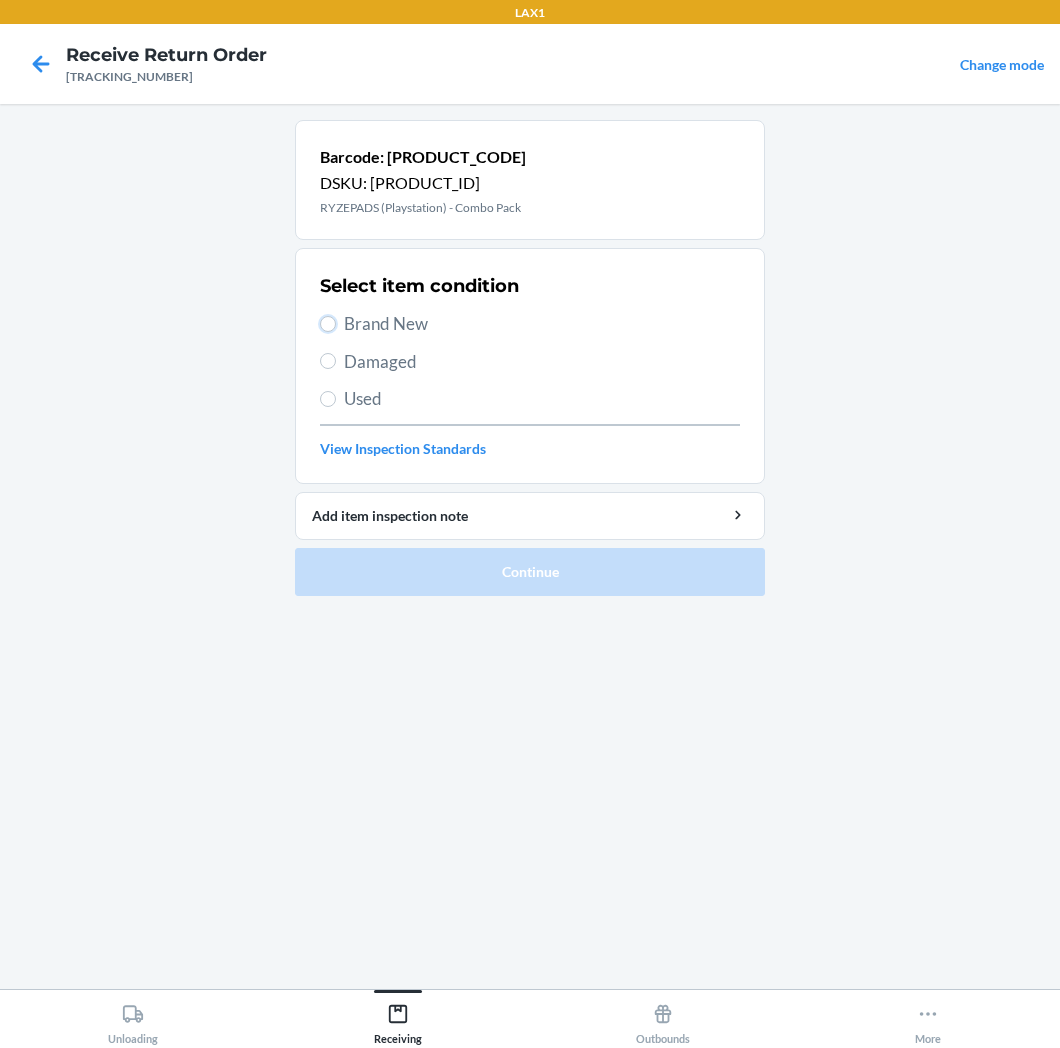 click on "Brand New" at bounding box center [328, 324] 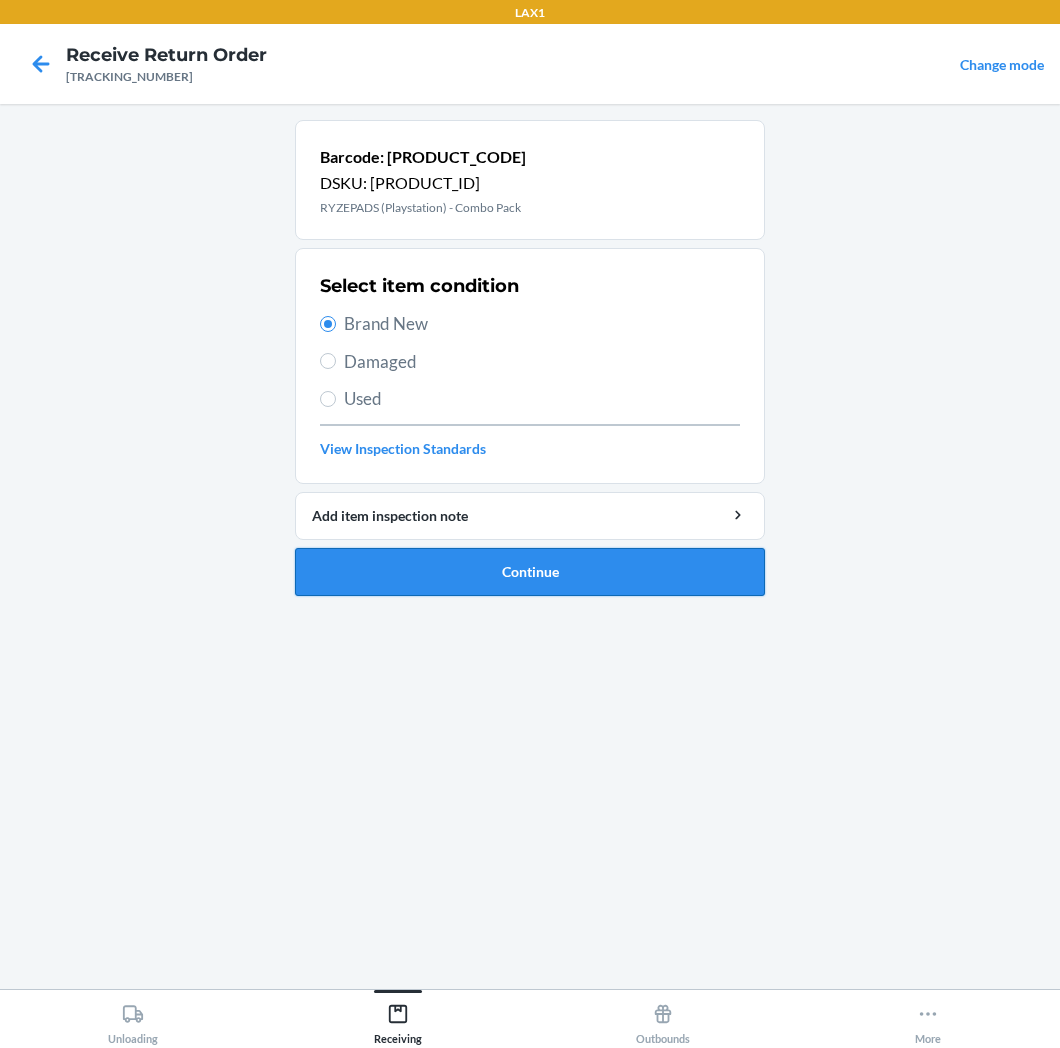 click on "Continue" at bounding box center [530, 572] 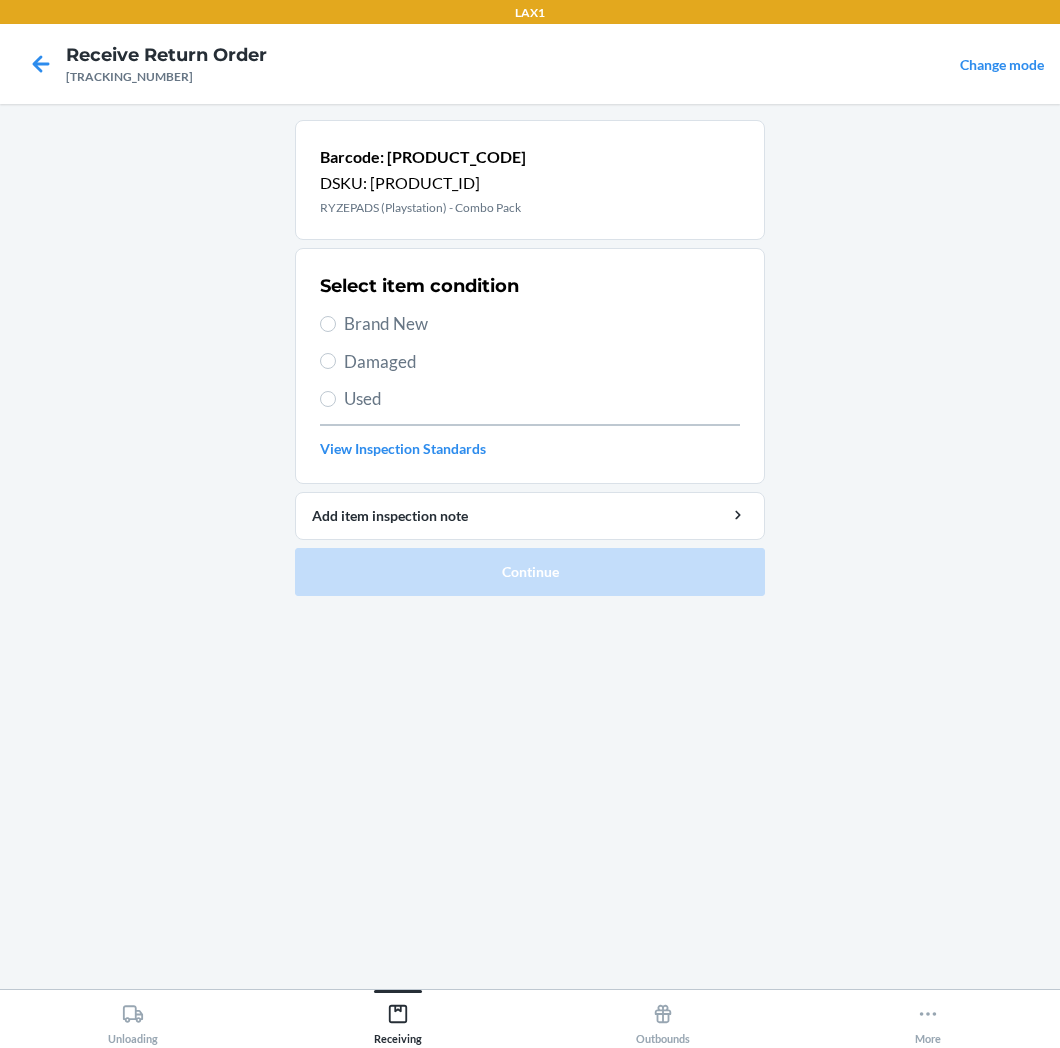click on "Brand New" at bounding box center (542, 324) 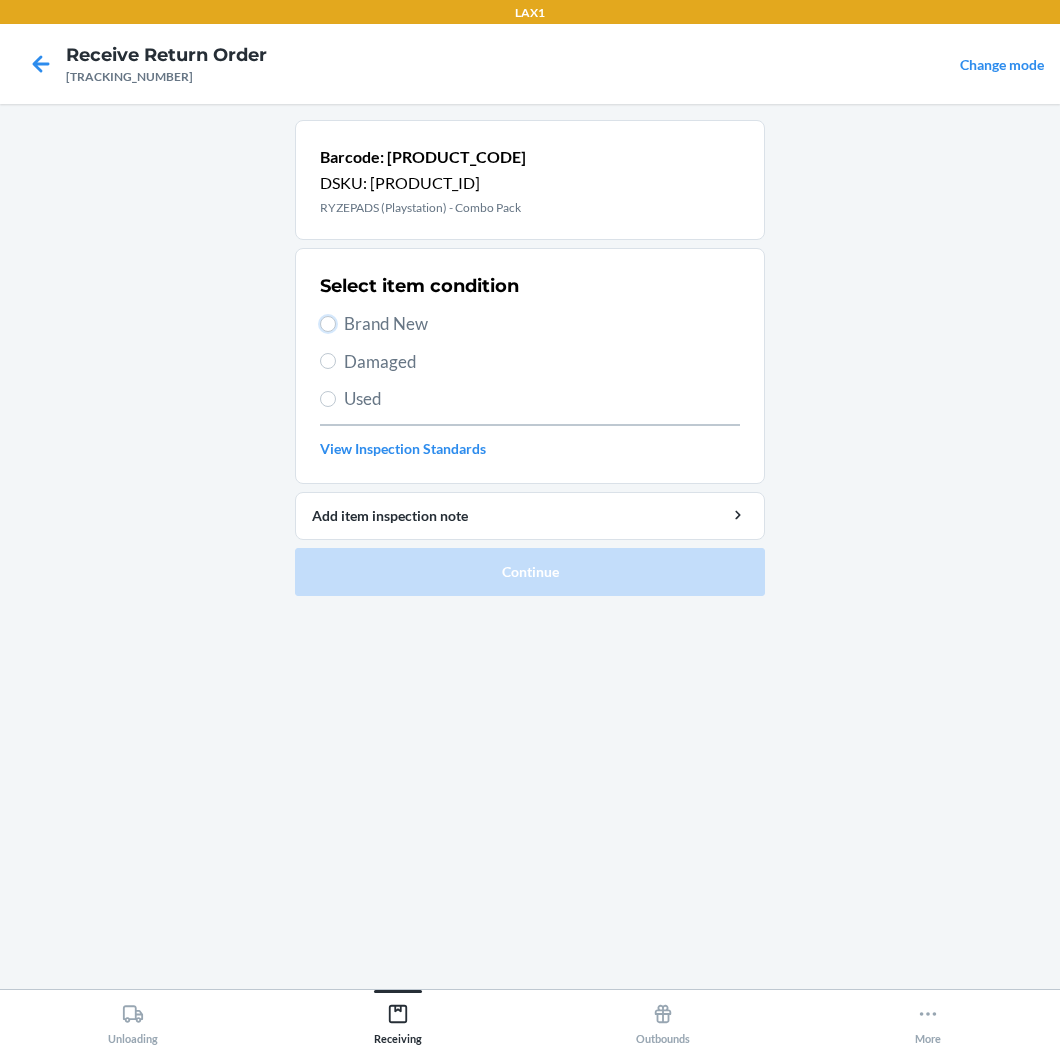 click on "Brand New" at bounding box center [328, 324] 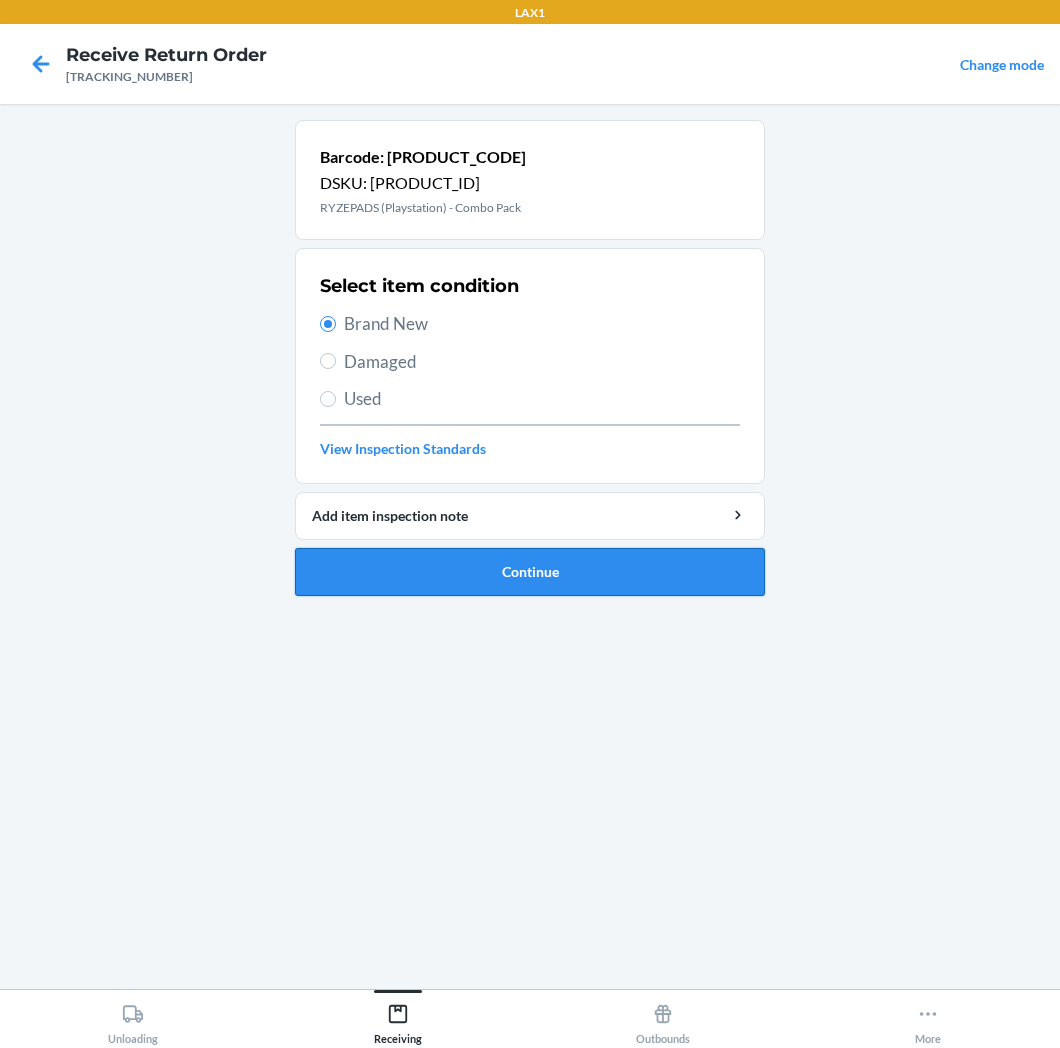 click on "Continue" at bounding box center (530, 572) 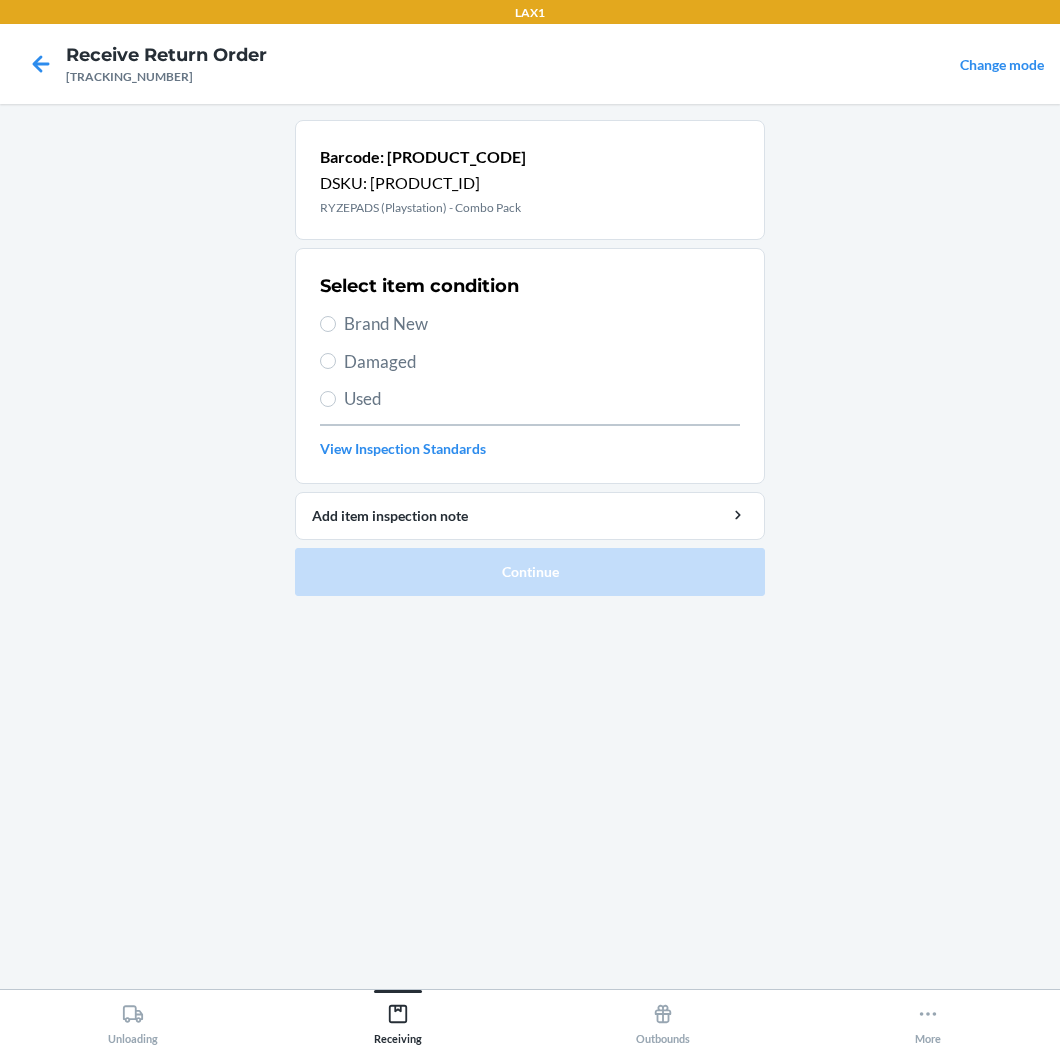 click on "Brand New" at bounding box center [542, 324] 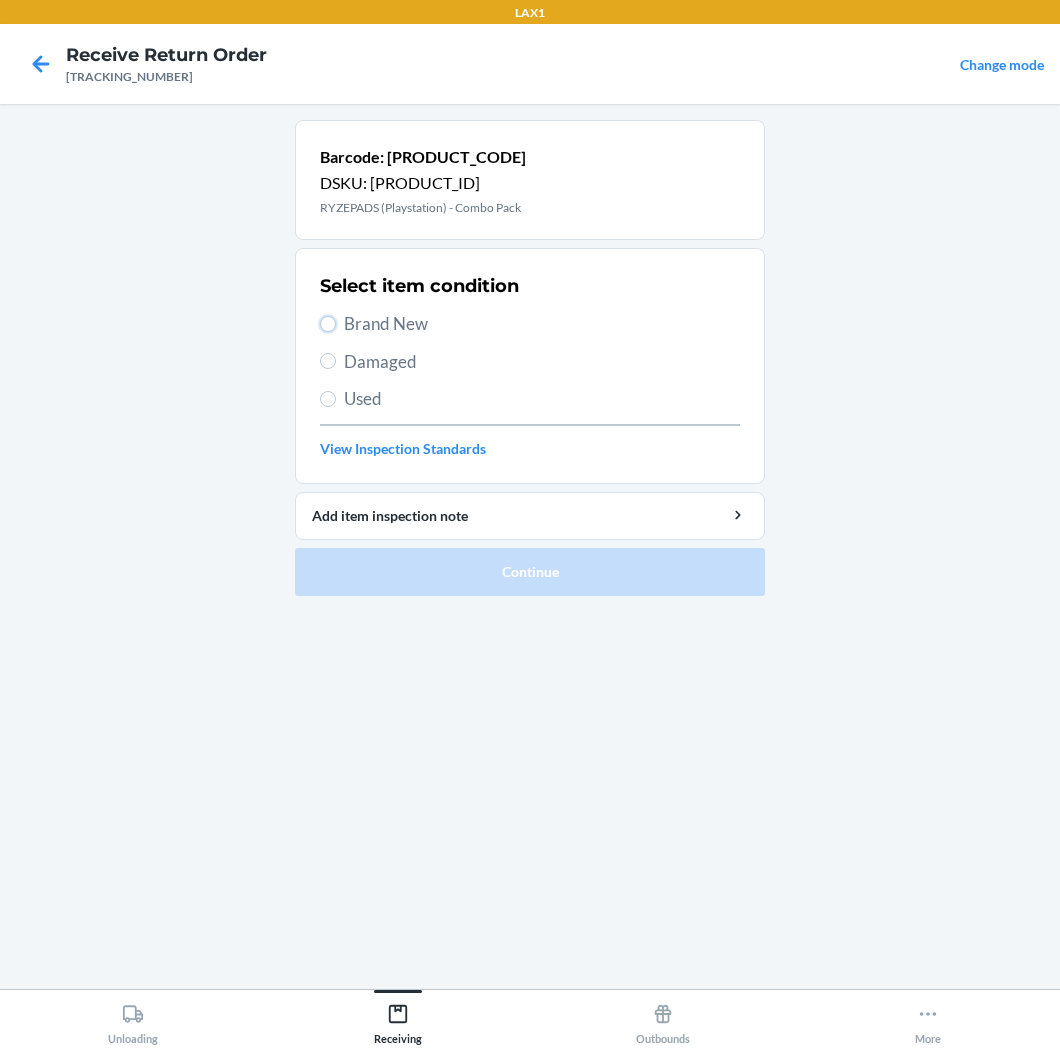 click on "Brand New" at bounding box center [328, 324] 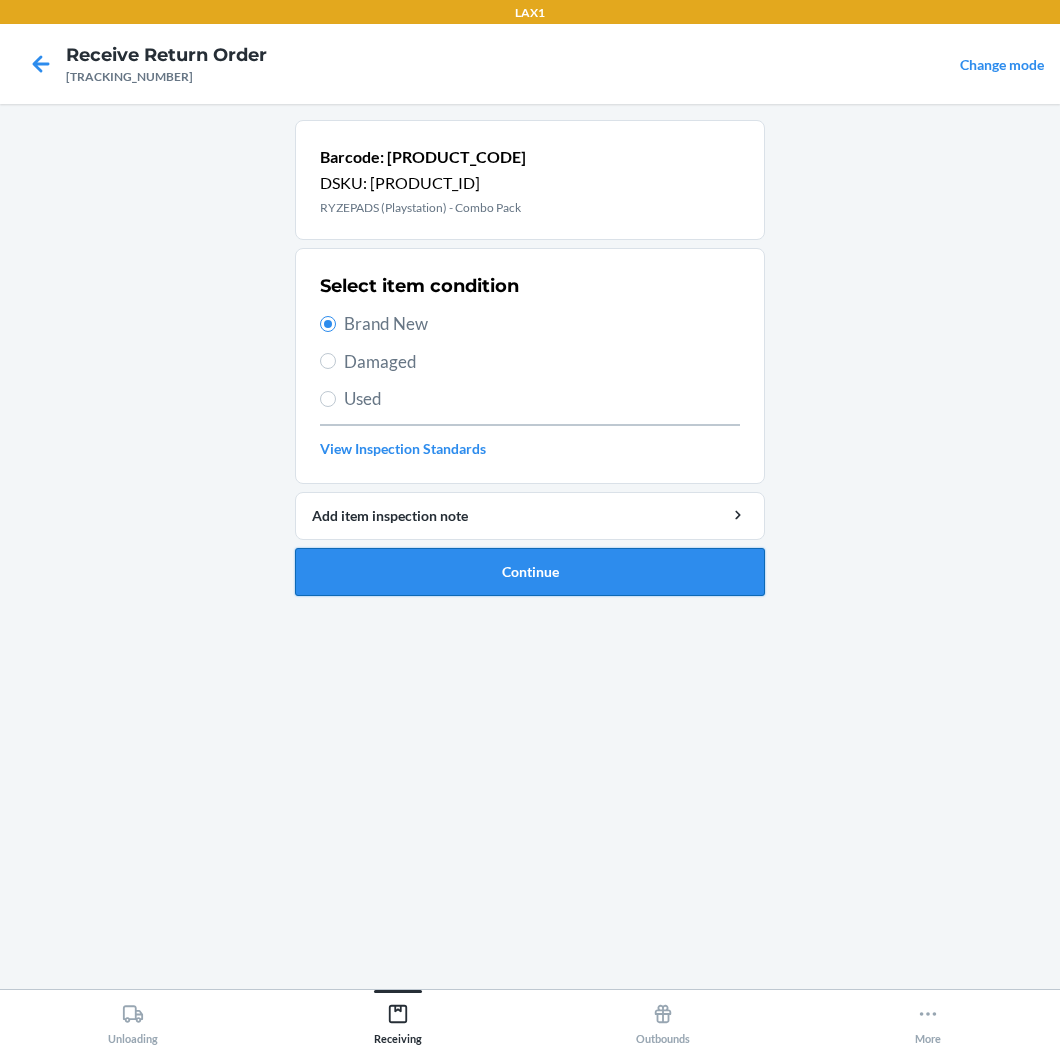 click on "Continue" at bounding box center (530, 572) 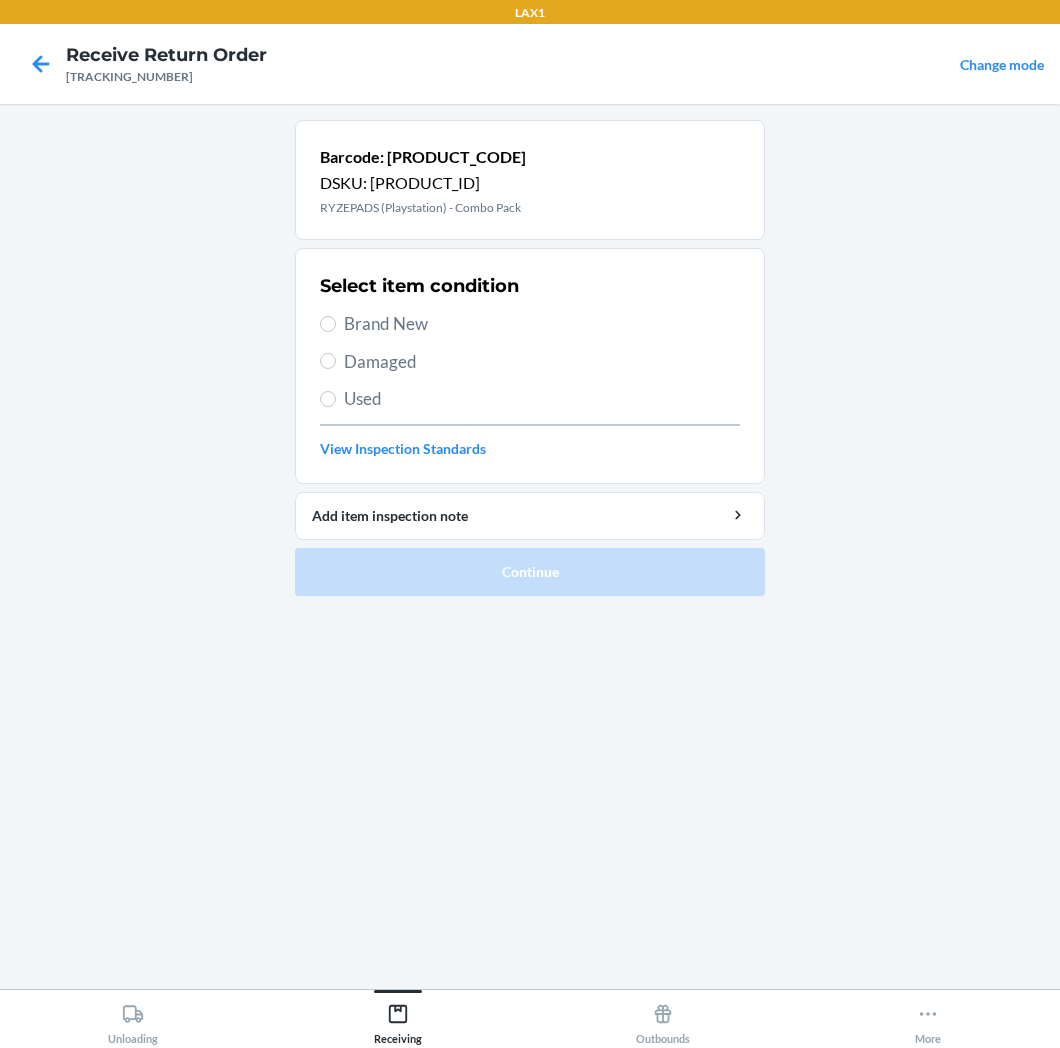 click on "Brand New" at bounding box center (542, 324) 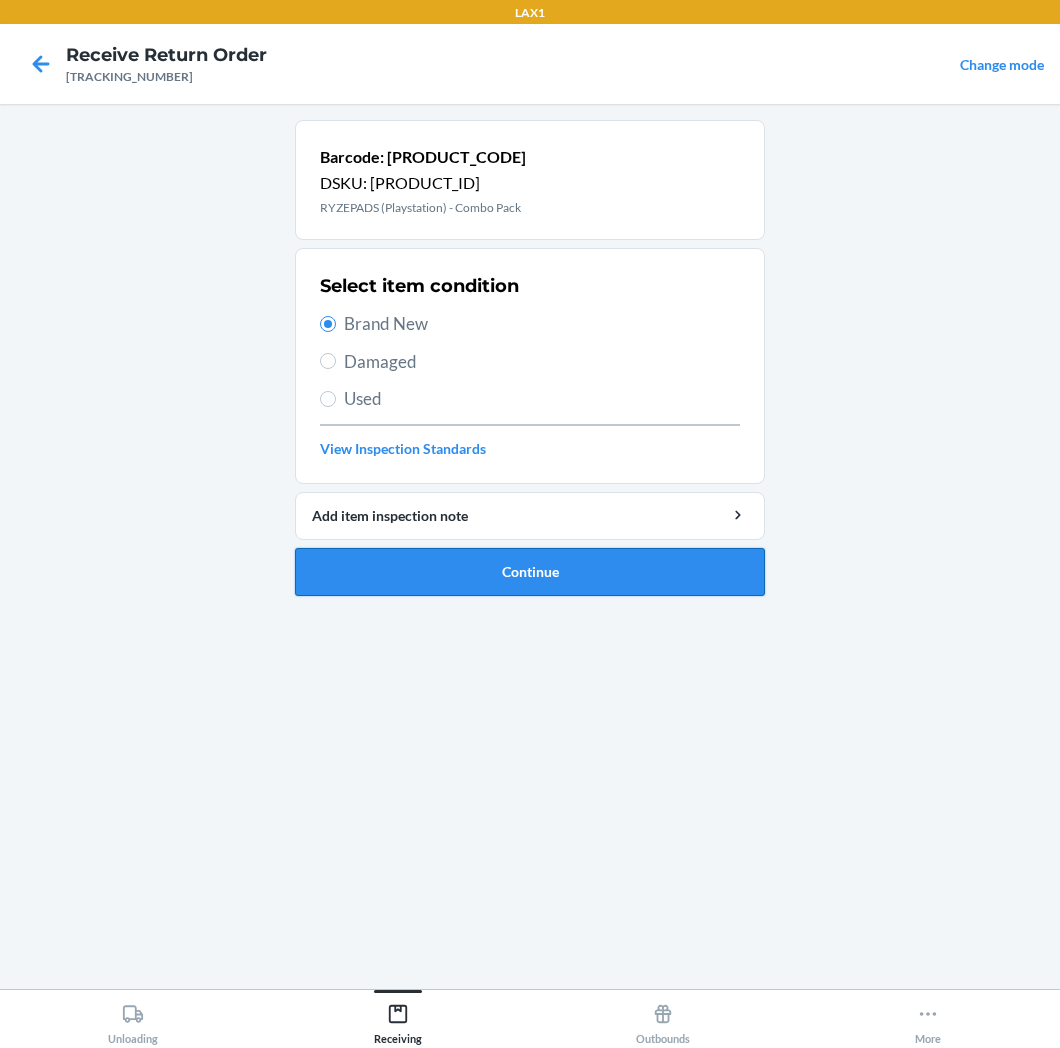 click on "Continue" at bounding box center (530, 572) 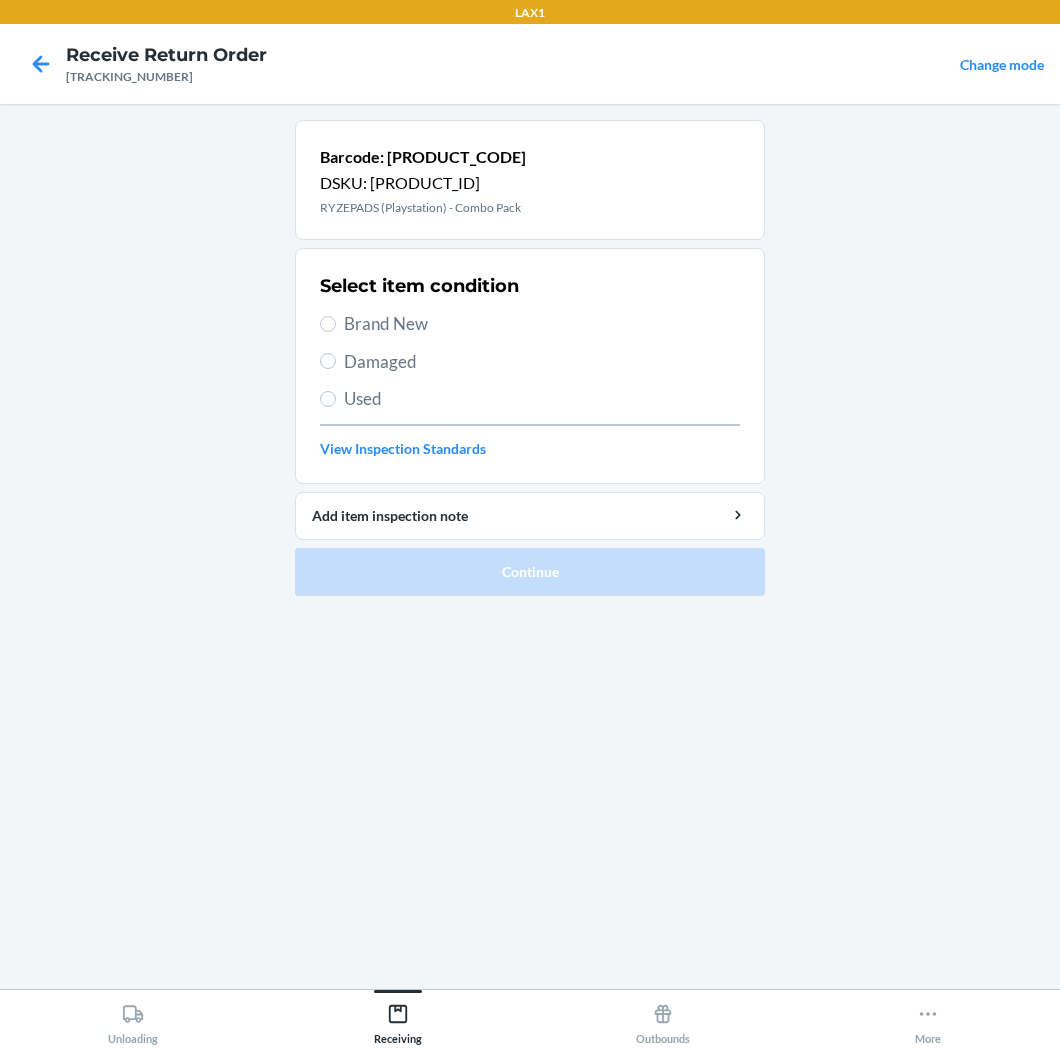 click on "Brand New" at bounding box center [542, 324] 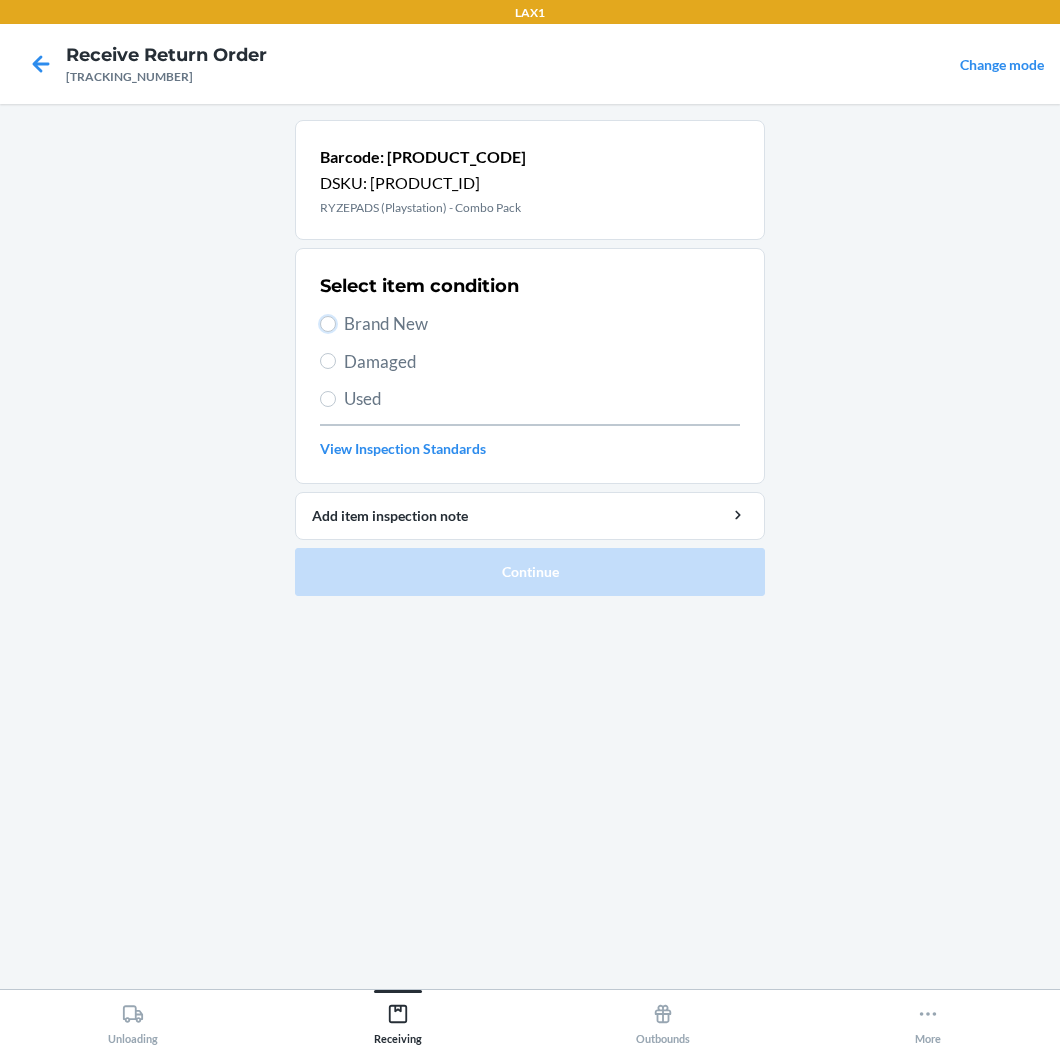 click on "Brand New" at bounding box center [328, 324] 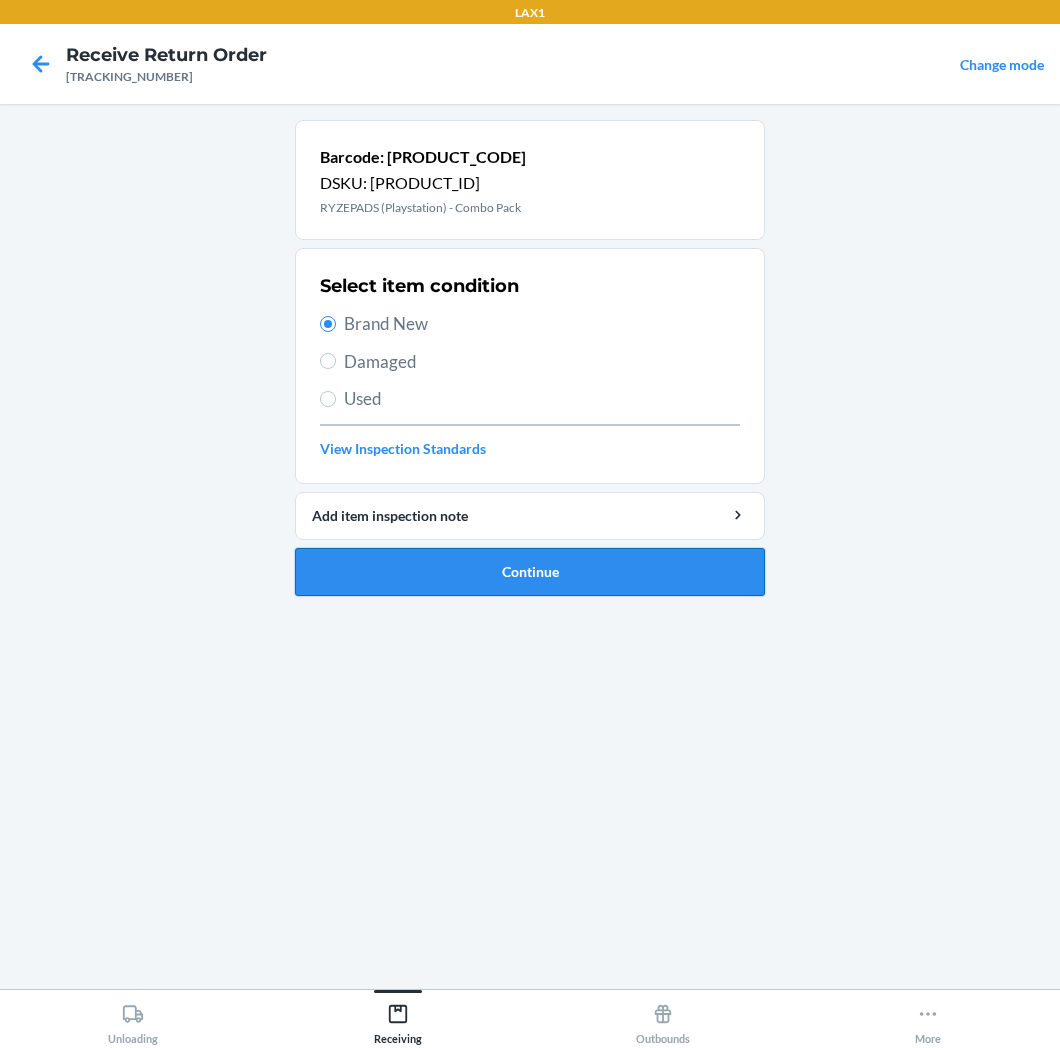 click on "Continue" at bounding box center [530, 572] 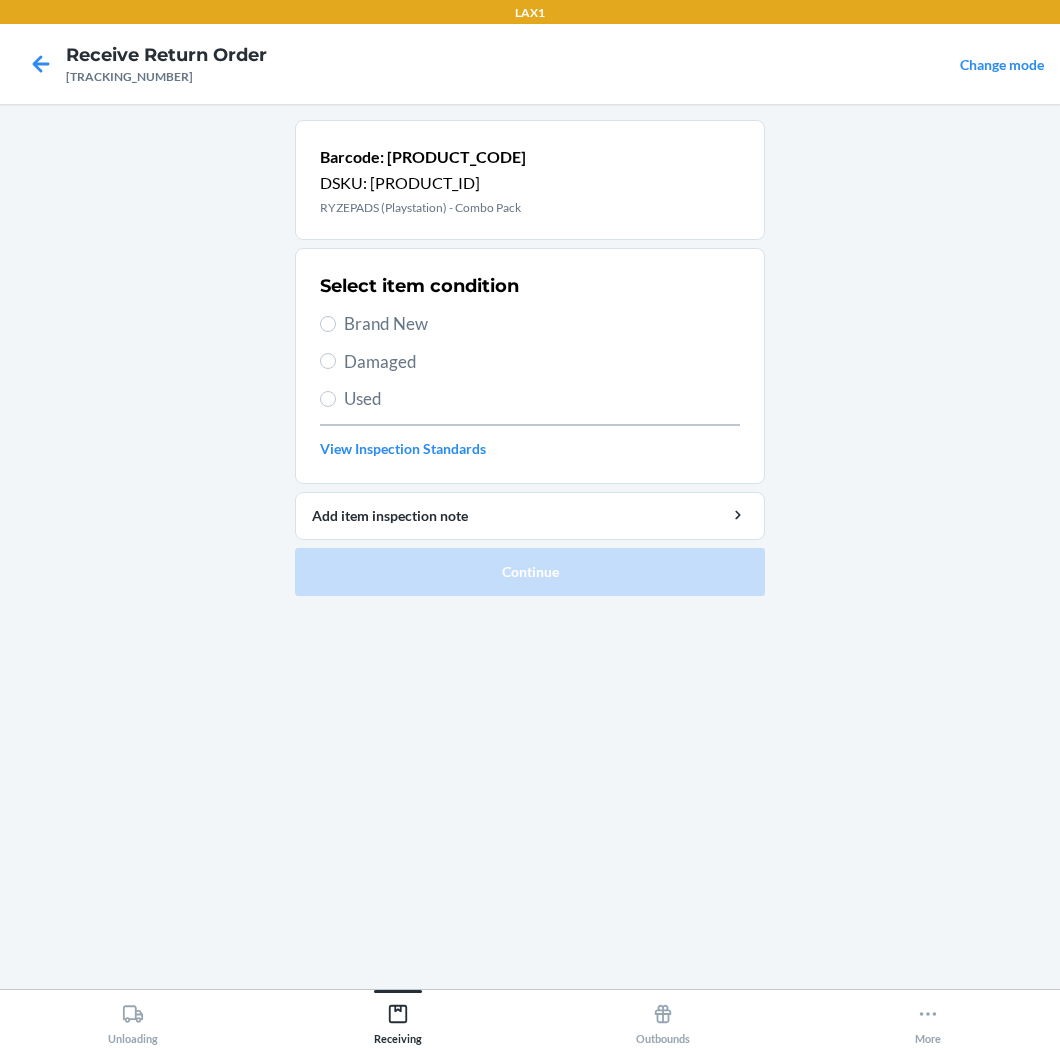 click on "Brand New" at bounding box center [542, 324] 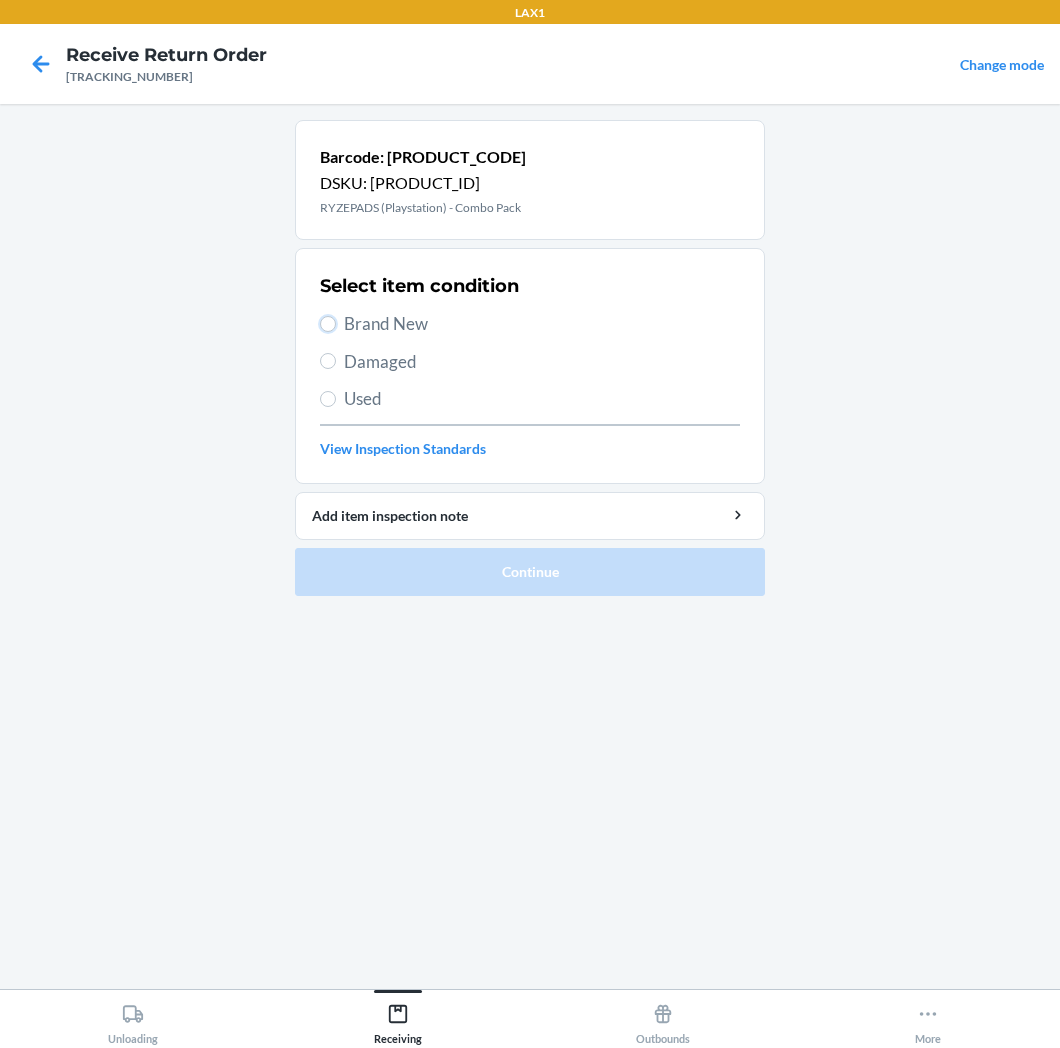 click on "Brand New" at bounding box center [328, 324] 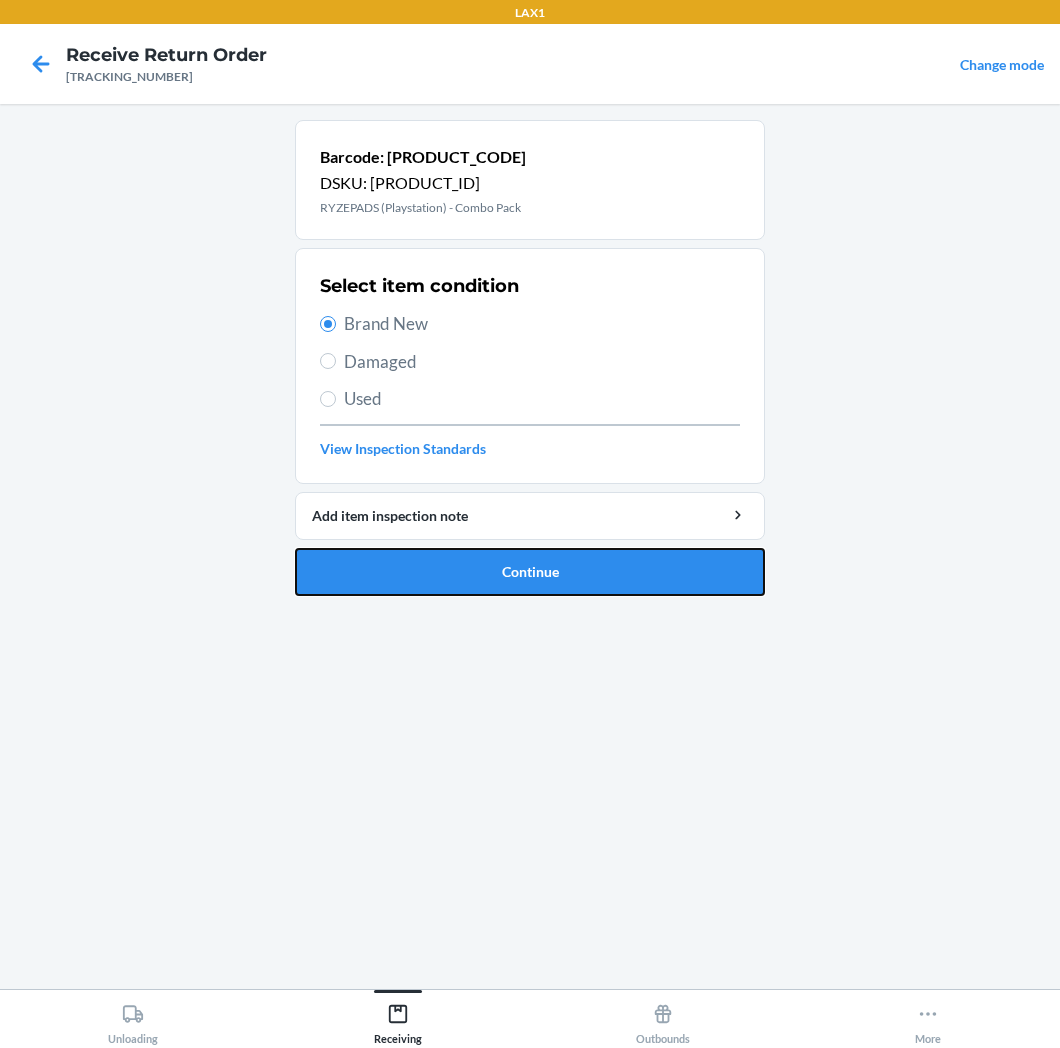 drag, startPoint x: 495, startPoint y: 564, endPoint x: 483, endPoint y: 583, distance: 22.472204 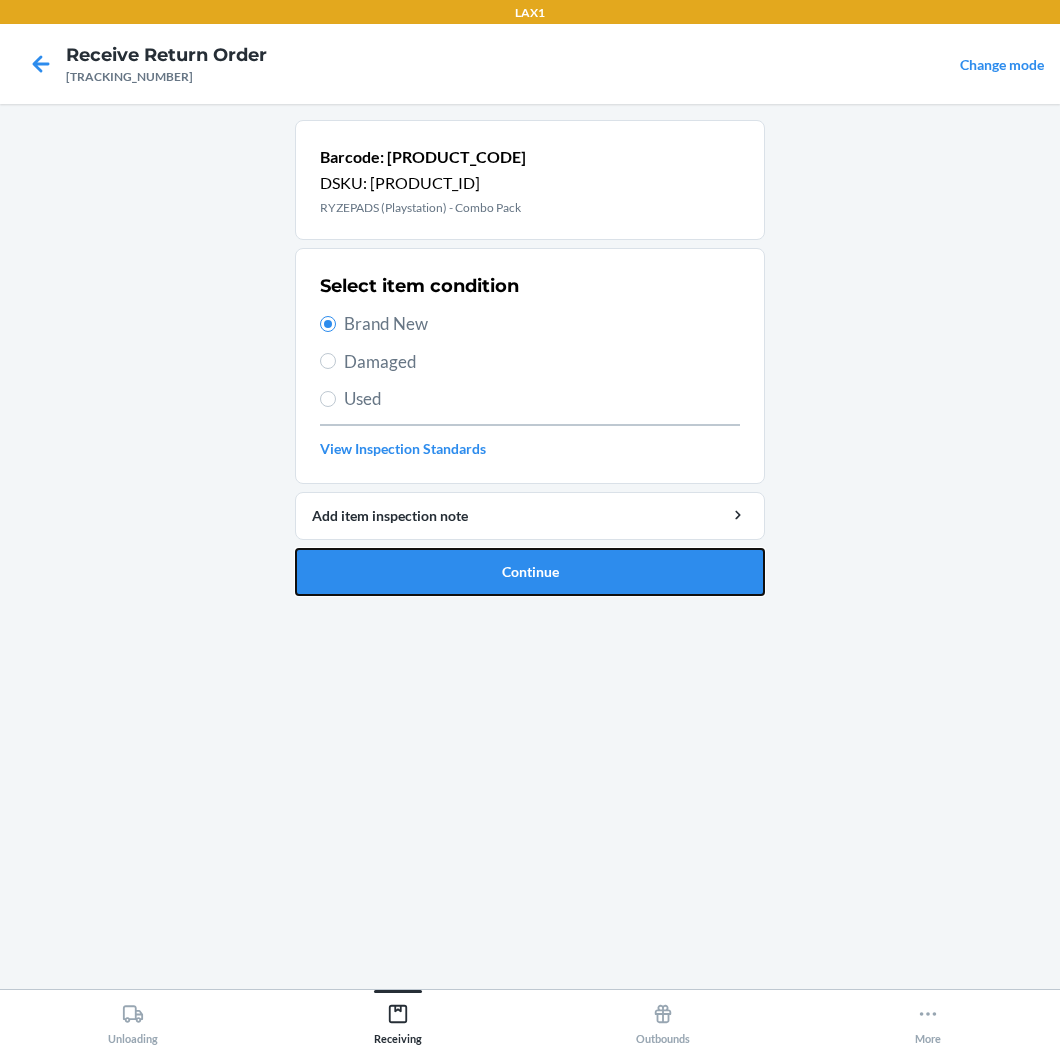 click on "Continue" at bounding box center [530, 572] 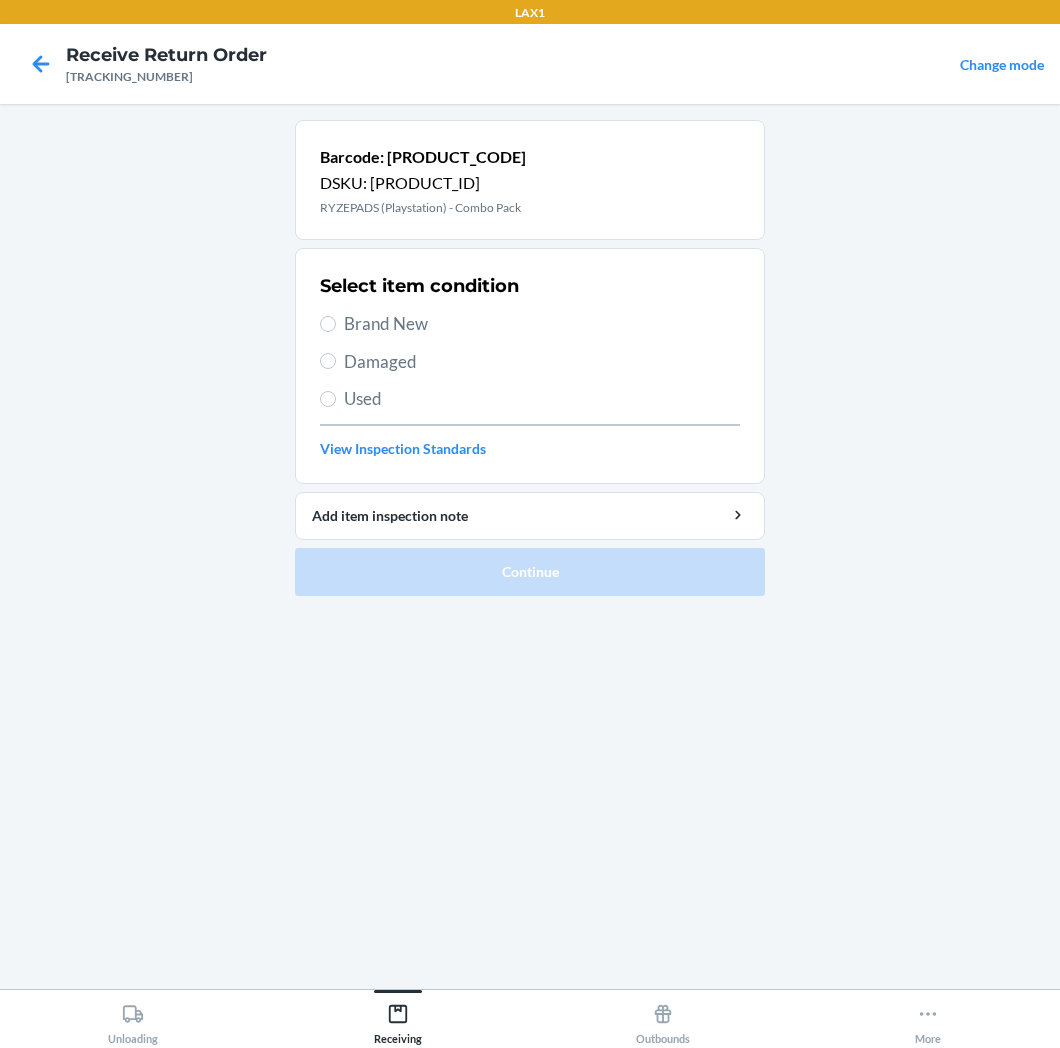 click on "Brand New" at bounding box center (542, 324) 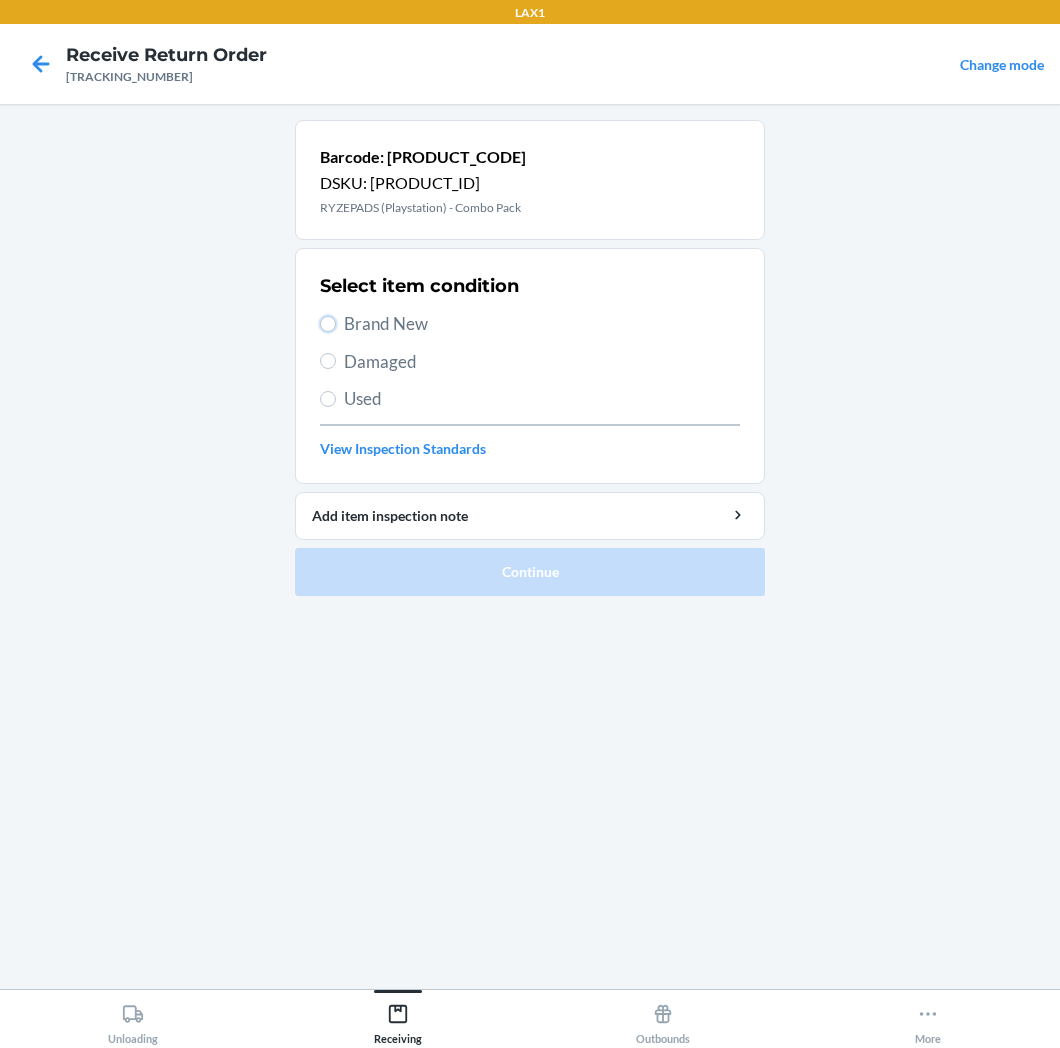 click on "Brand New" at bounding box center (328, 324) 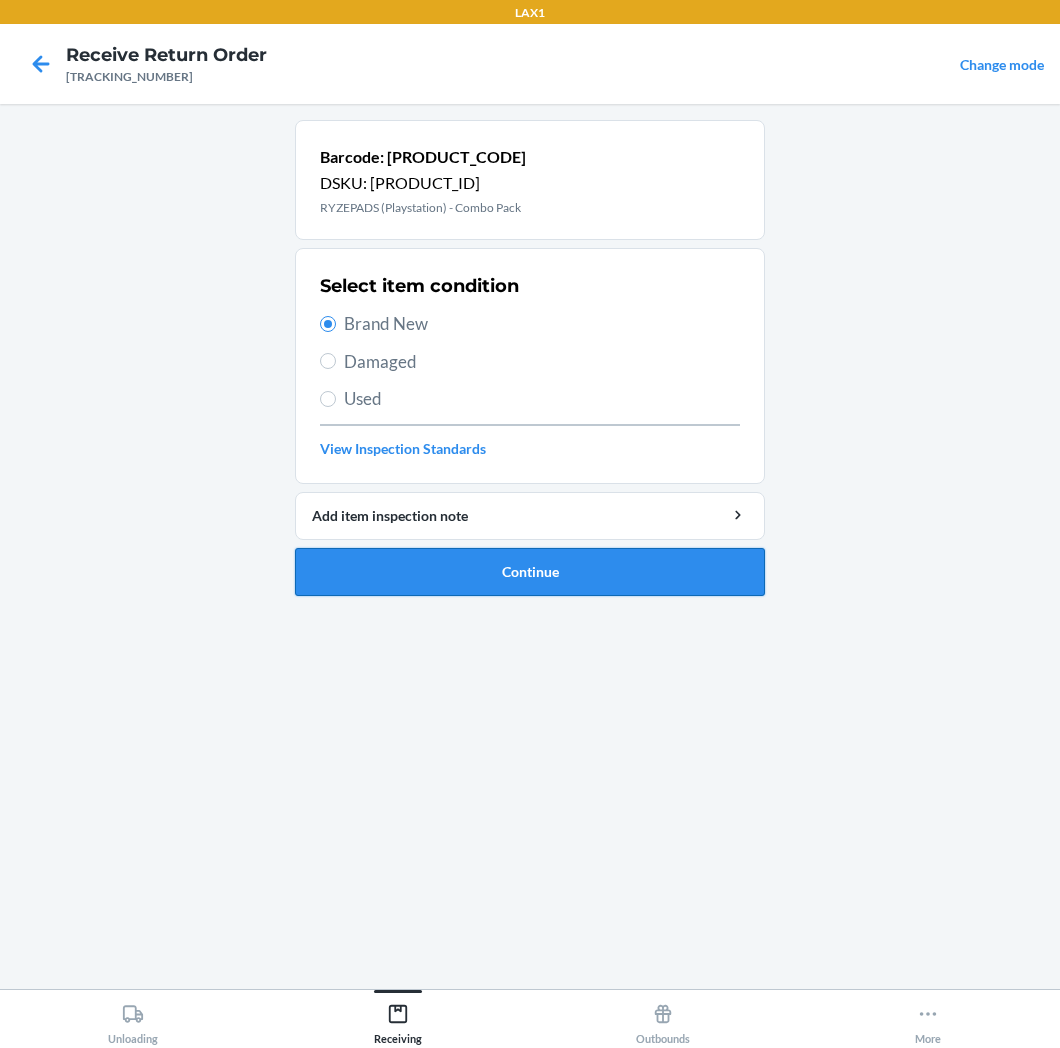 click on "Continue" at bounding box center (530, 572) 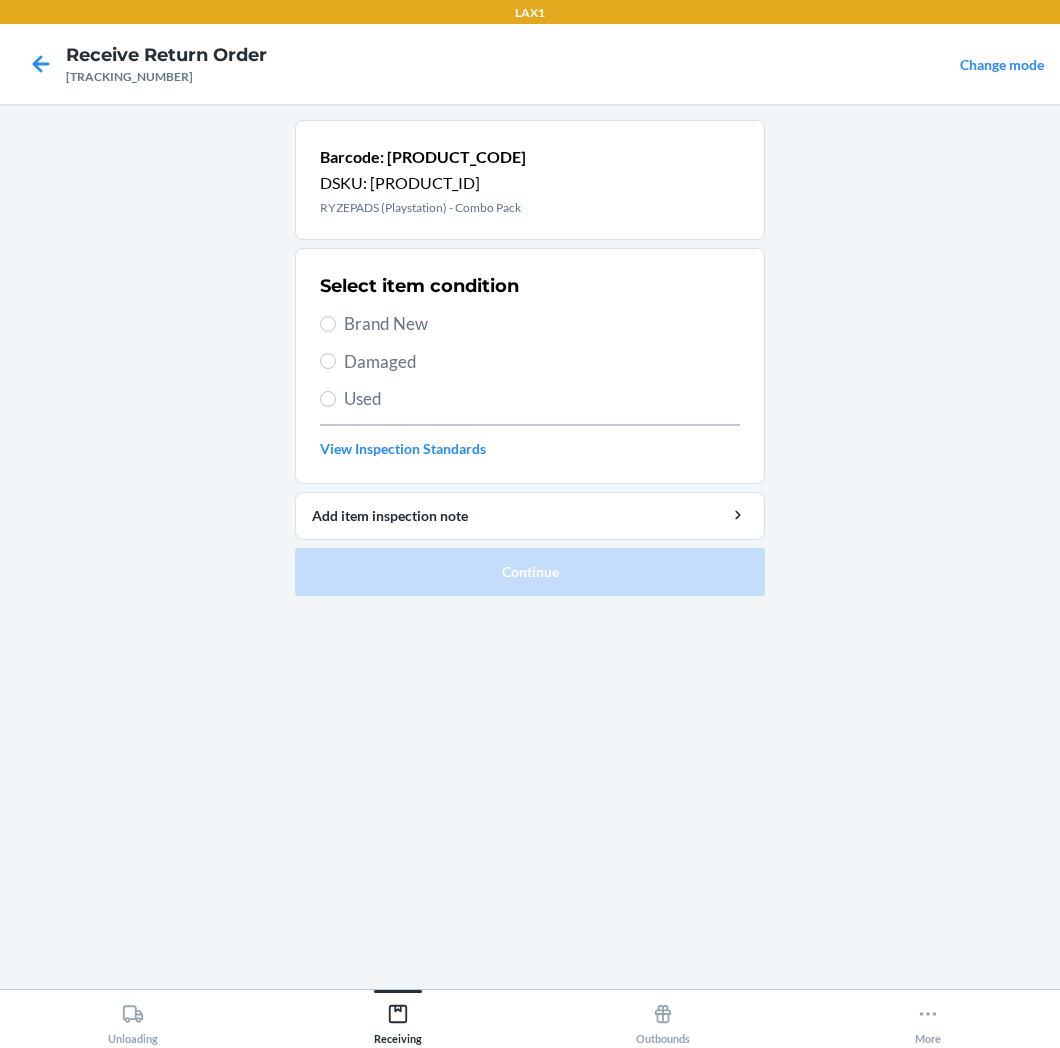 drag, startPoint x: 401, startPoint y: 321, endPoint x: 421, endPoint y: 334, distance: 23.853722 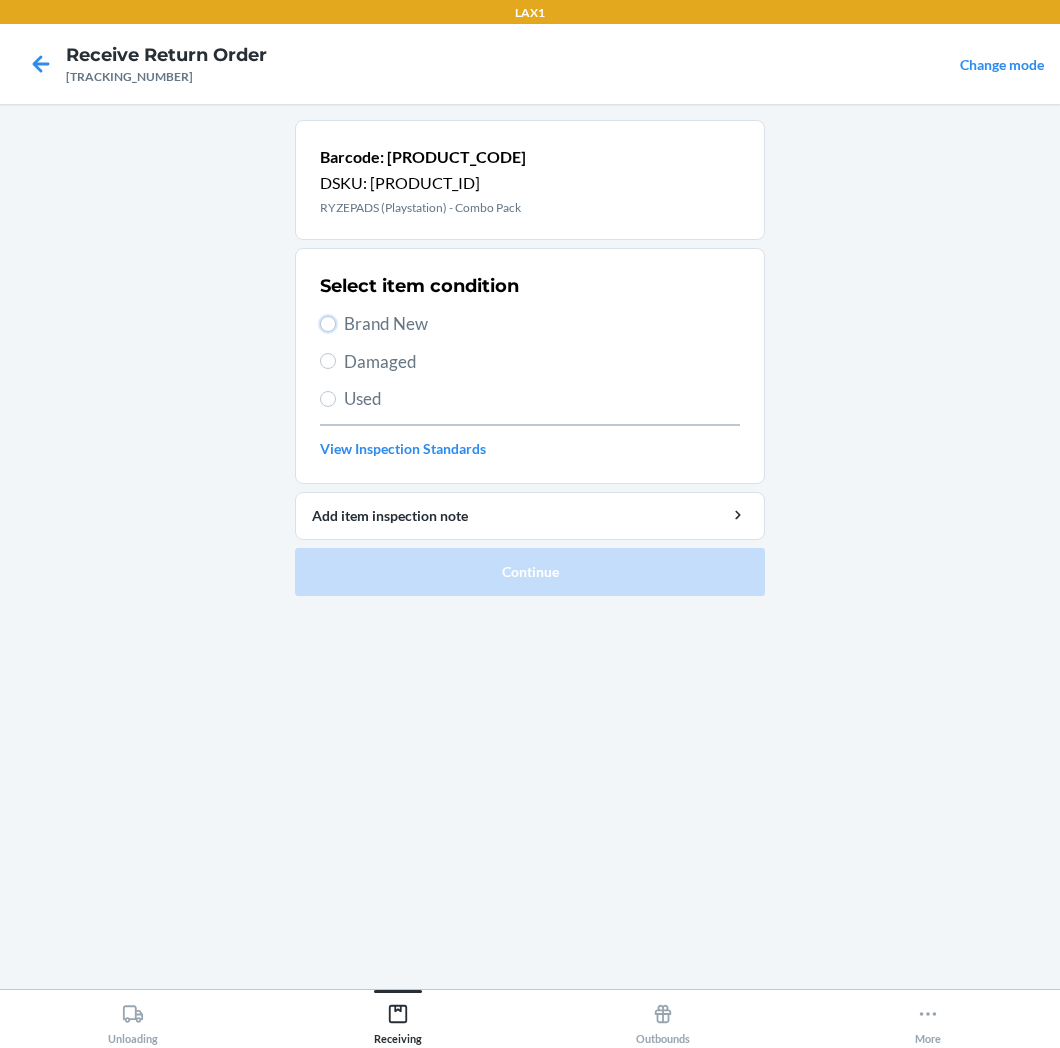 click on "Brand New" at bounding box center (328, 324) 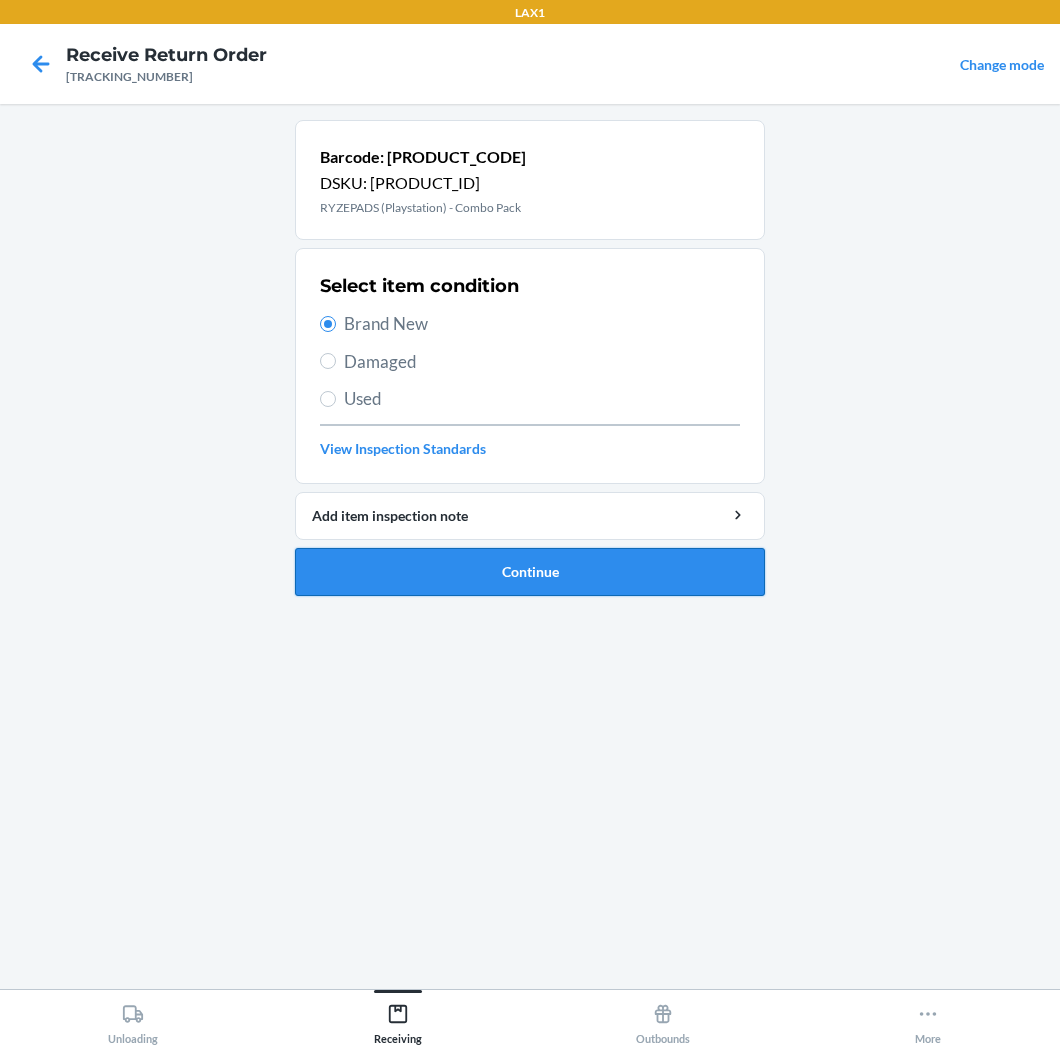 click on "Continue" at bounding box center (530, 572) 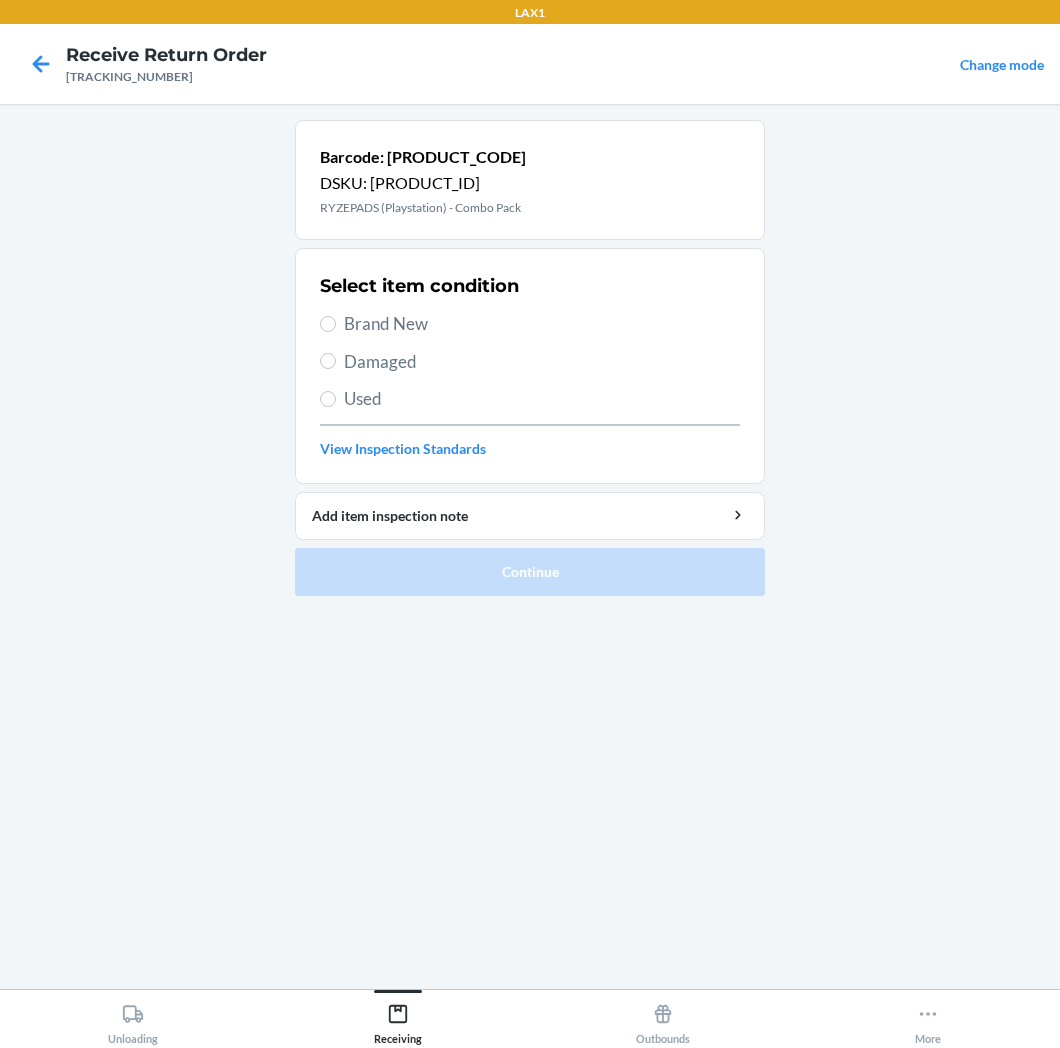 click on "Brand New" at bounding box center [542, 324] 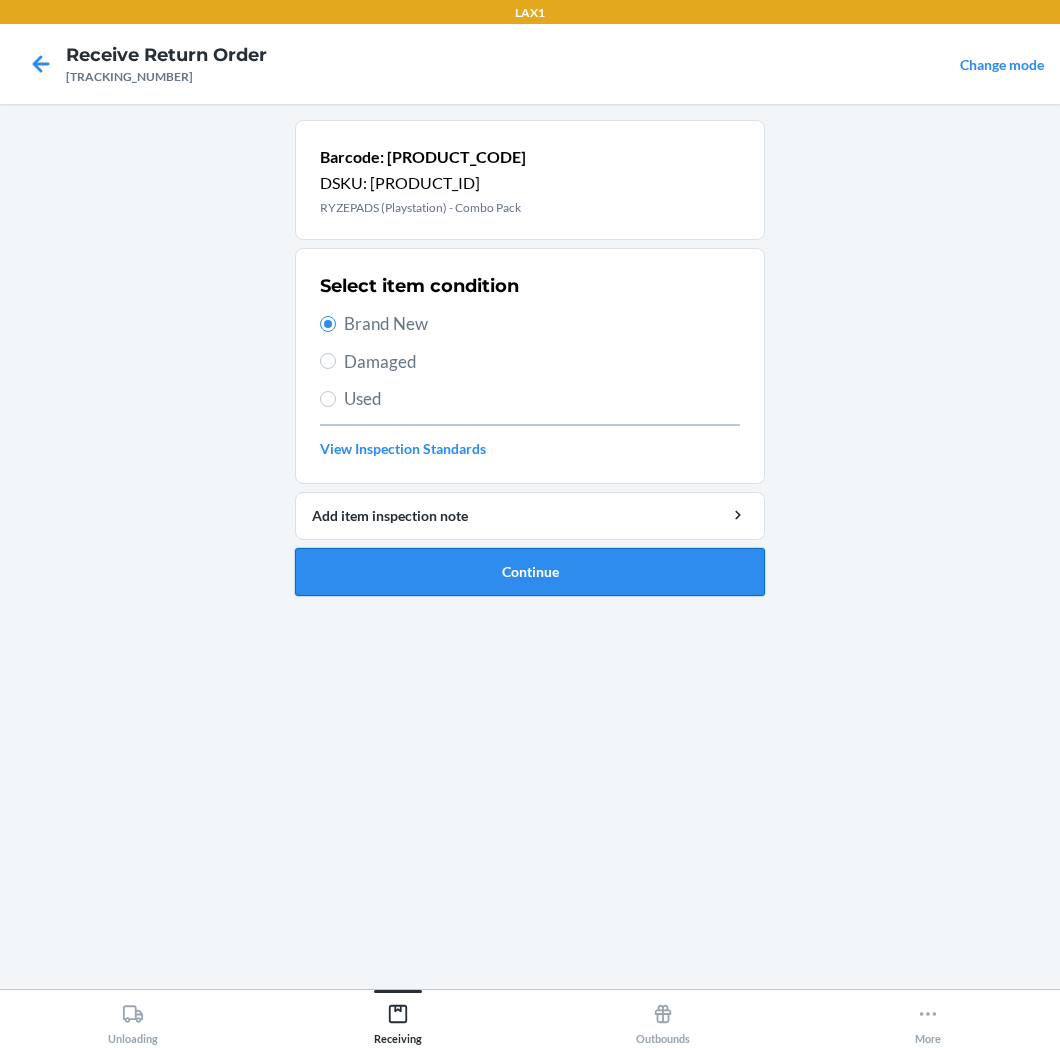 click on "Continue" at bounding box center (530, 572) 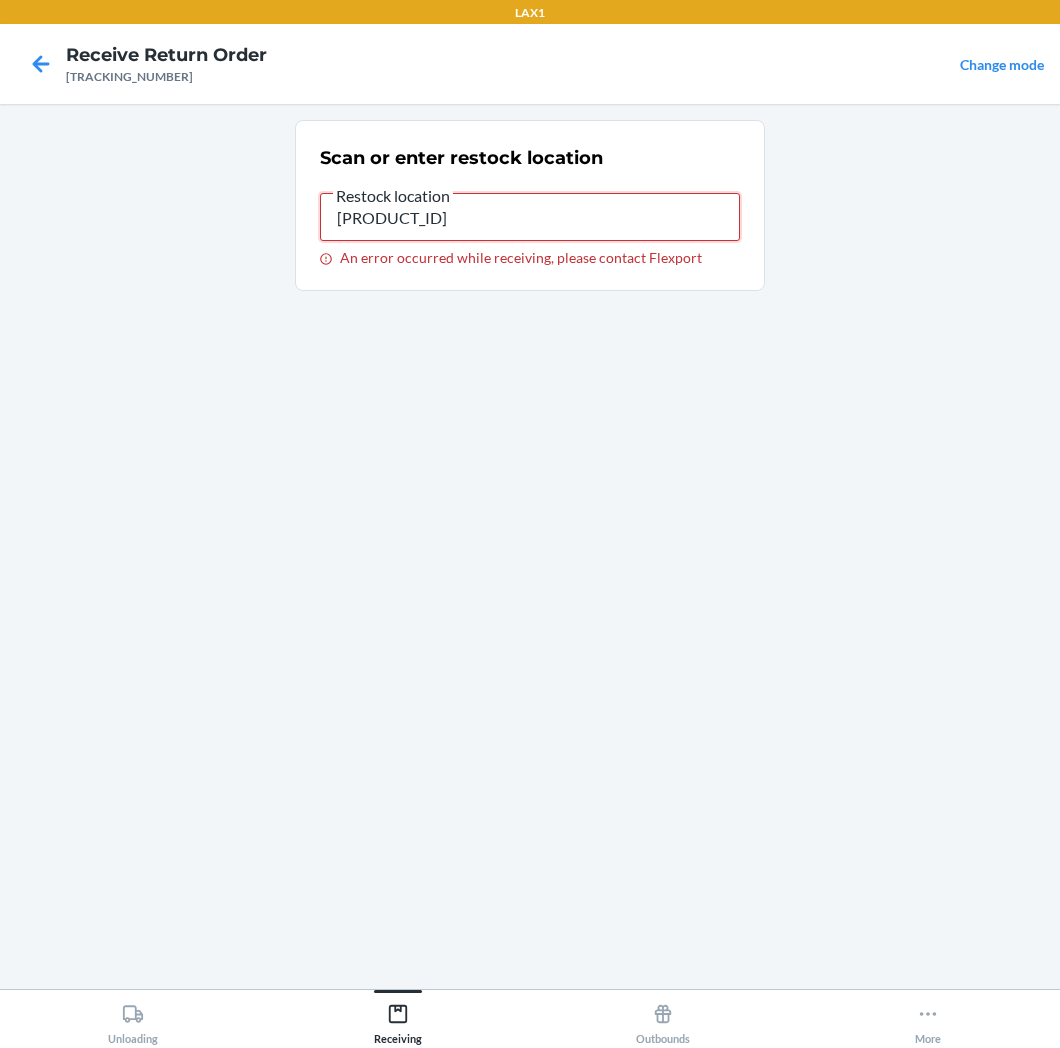 click on "[PRODUCT_ID]" at bounding box center [530, 217] 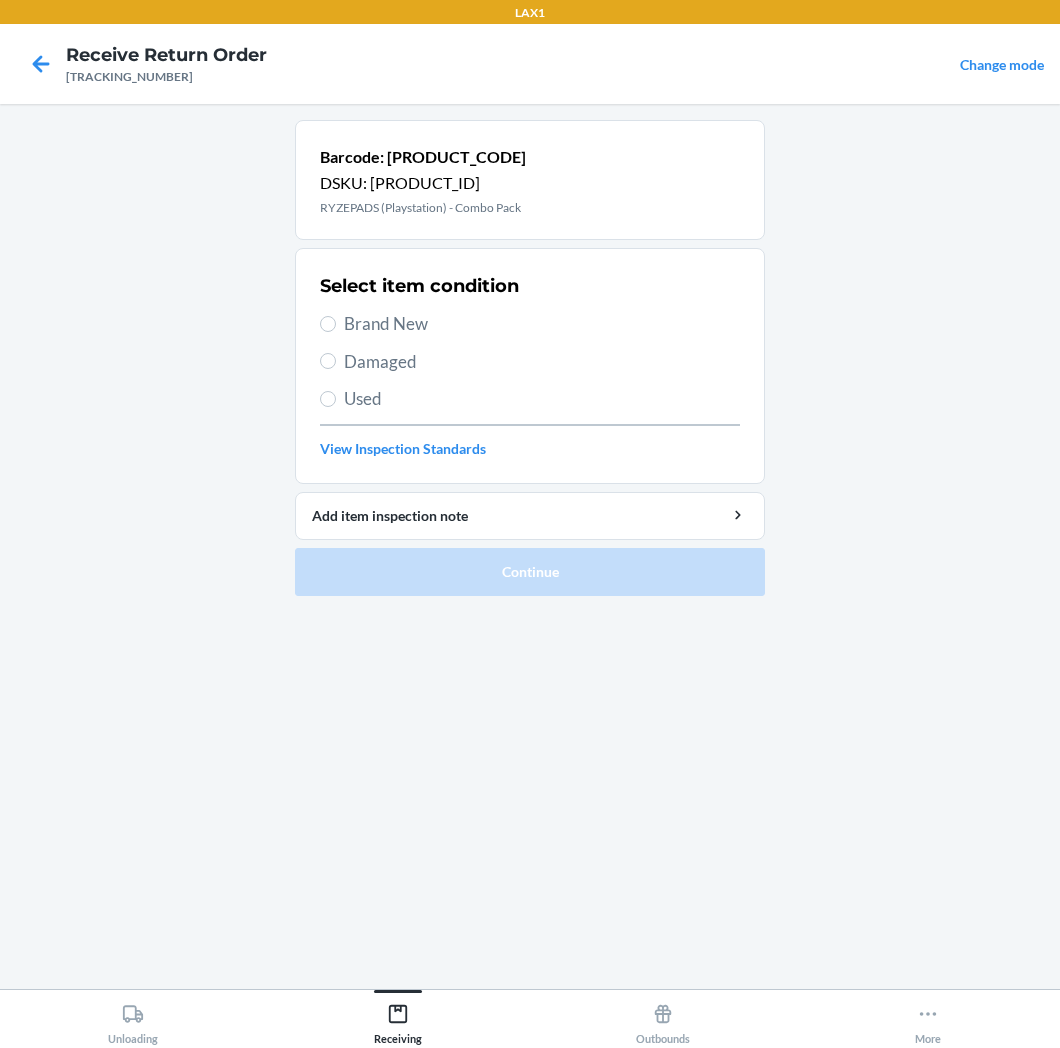 click on "Brand New" at bounding box center (542, 324) 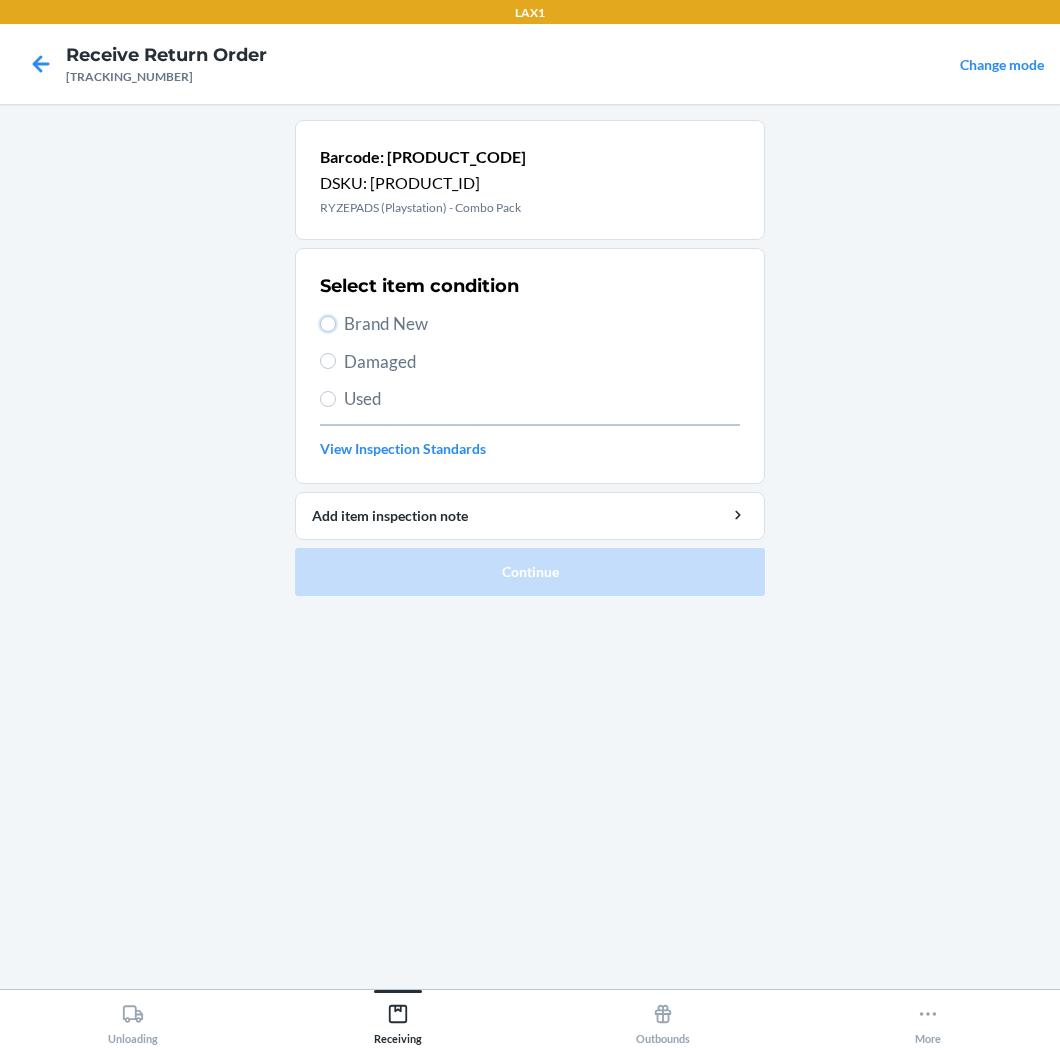 click on "Brand New" at bounding box center (328, 324) 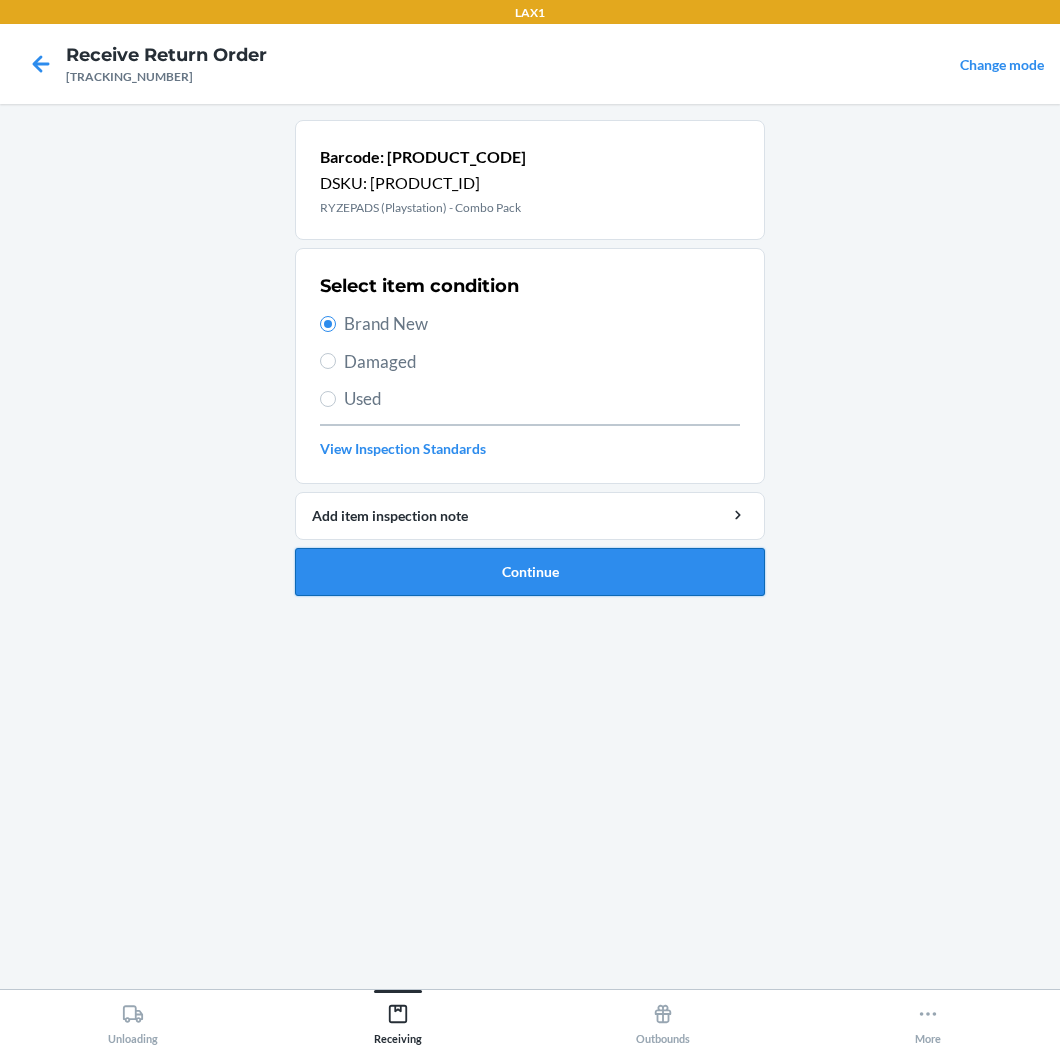click on "Continue" at bounding box center [530, 572] 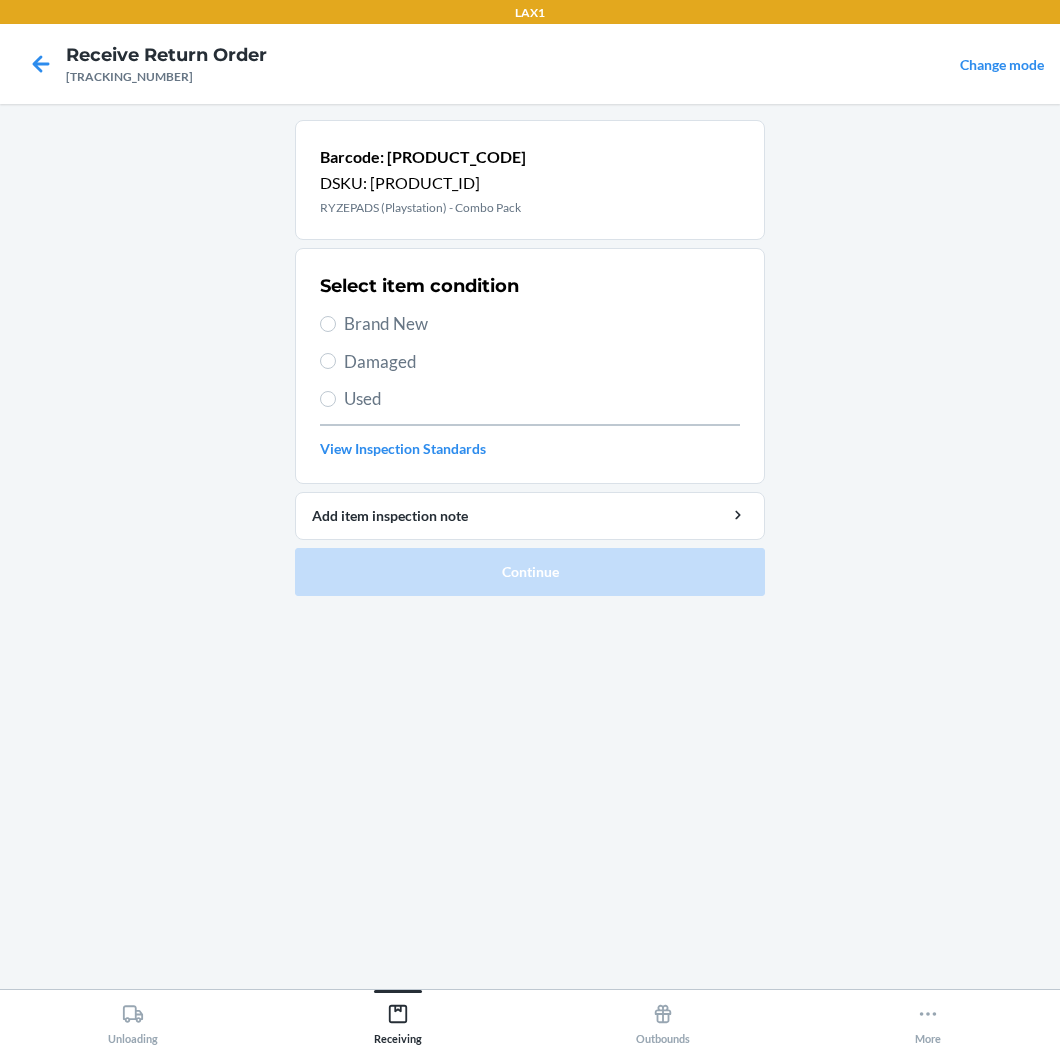 click on "Brand New" at bounding box center [542, 324] 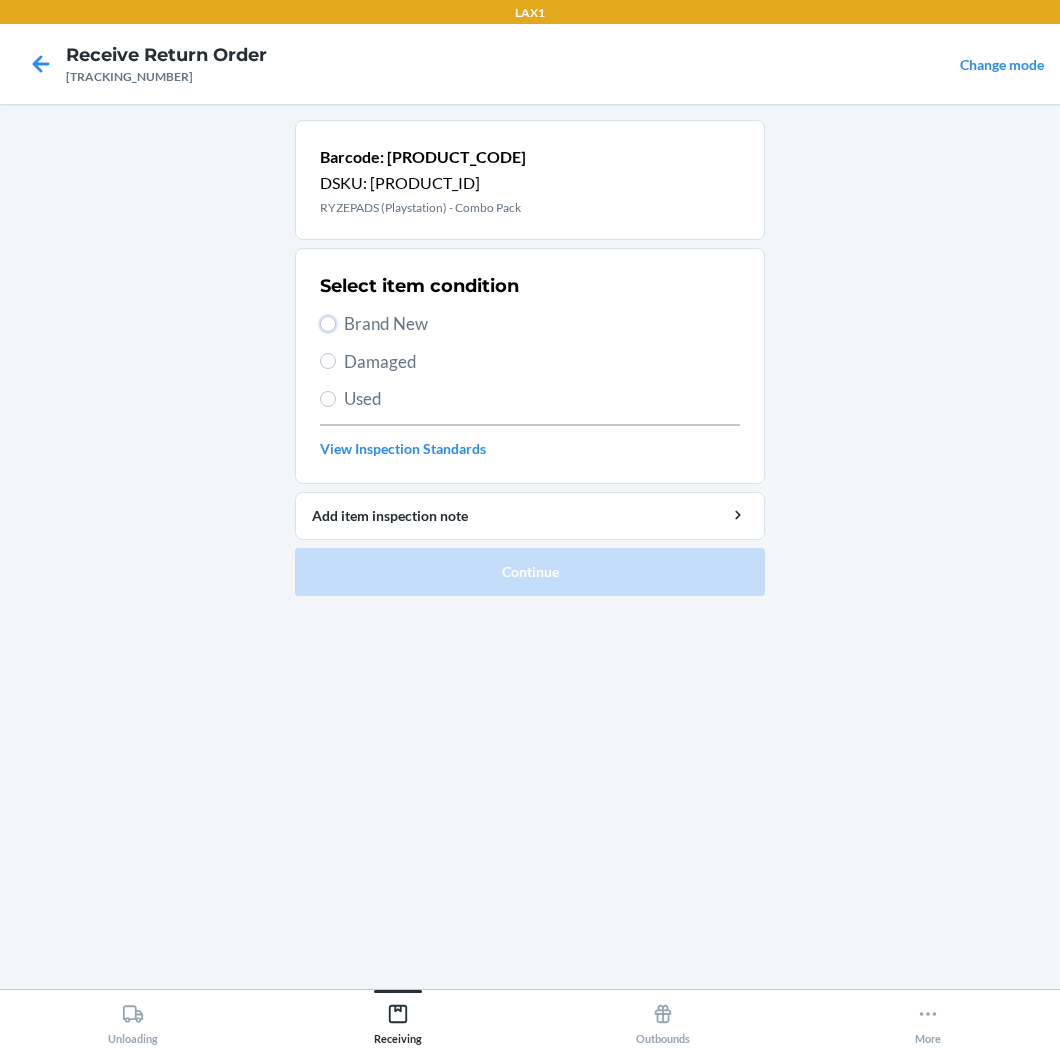 click on "Brand New" at bounding box center [328, 324] 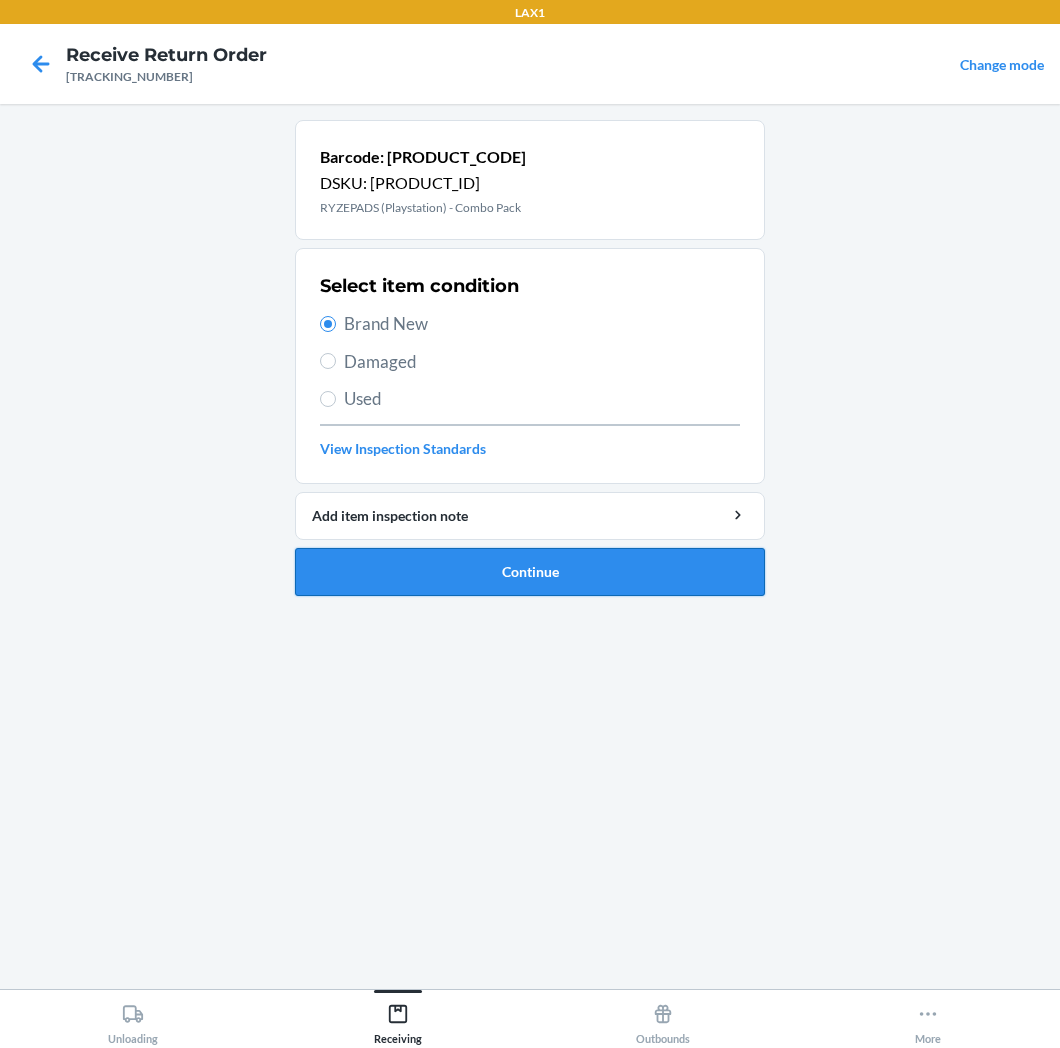 click on "Continue" at bounding box center (530, 572) 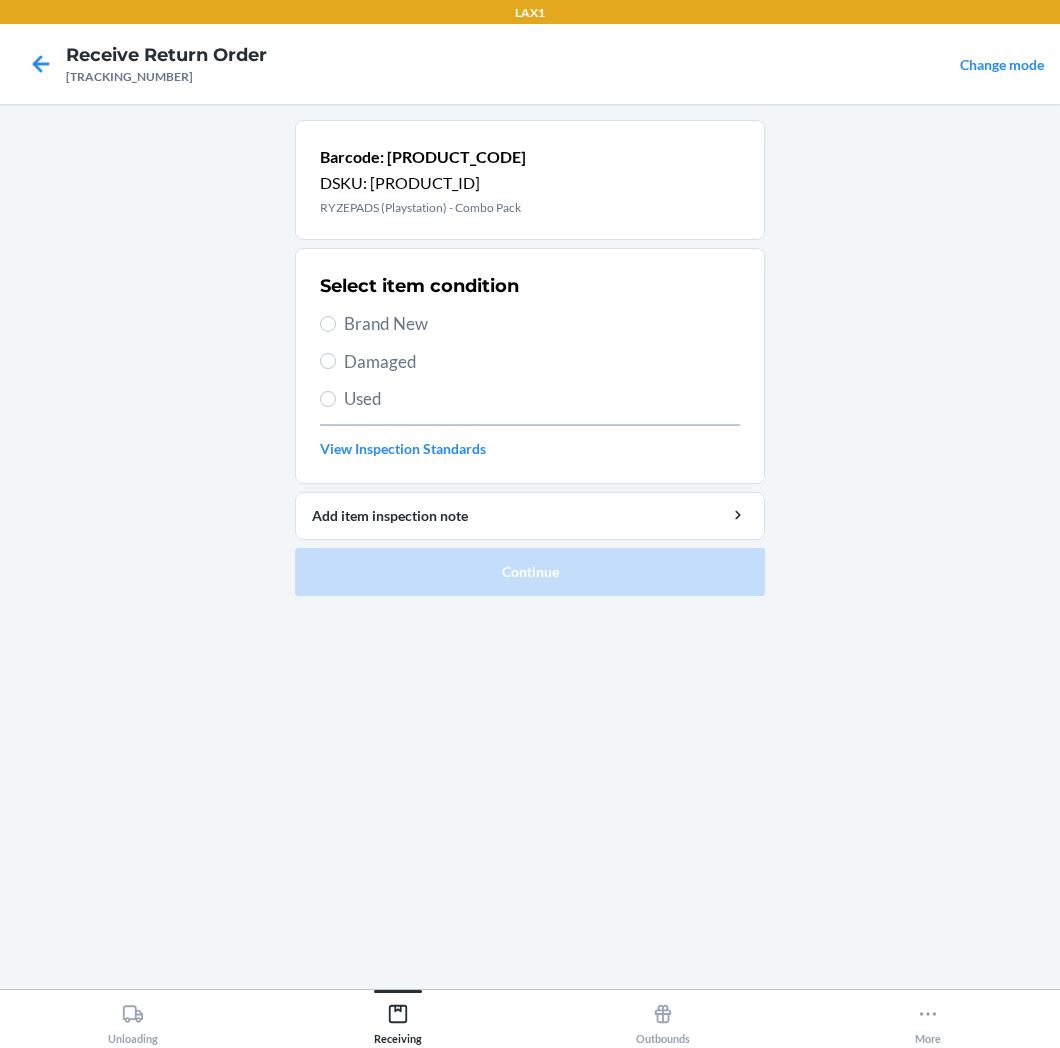 click on "Brand New" at bounding box center [542, 324] 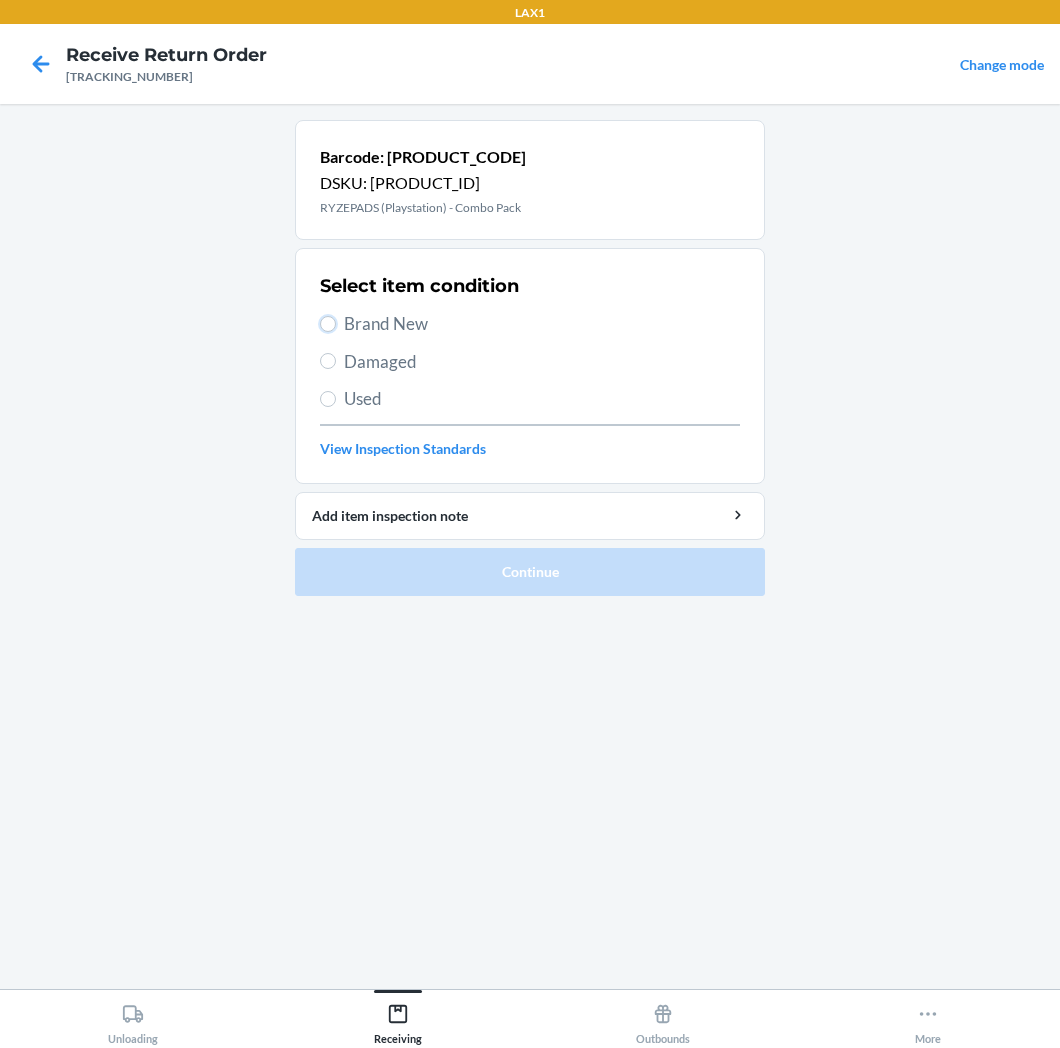 click on "Brand New" at bounding box center [328, 324] 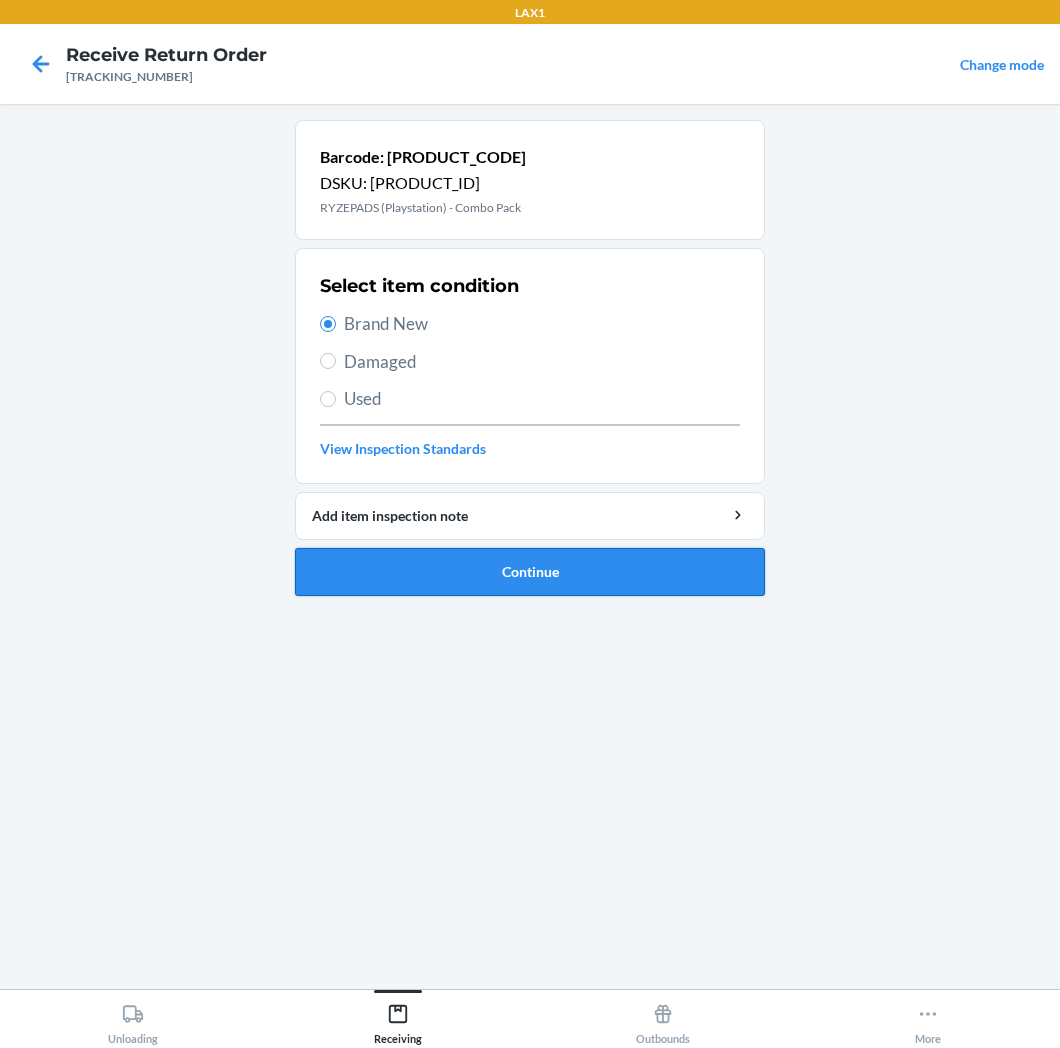 click on "Continue" at bounding box center (530, 572) 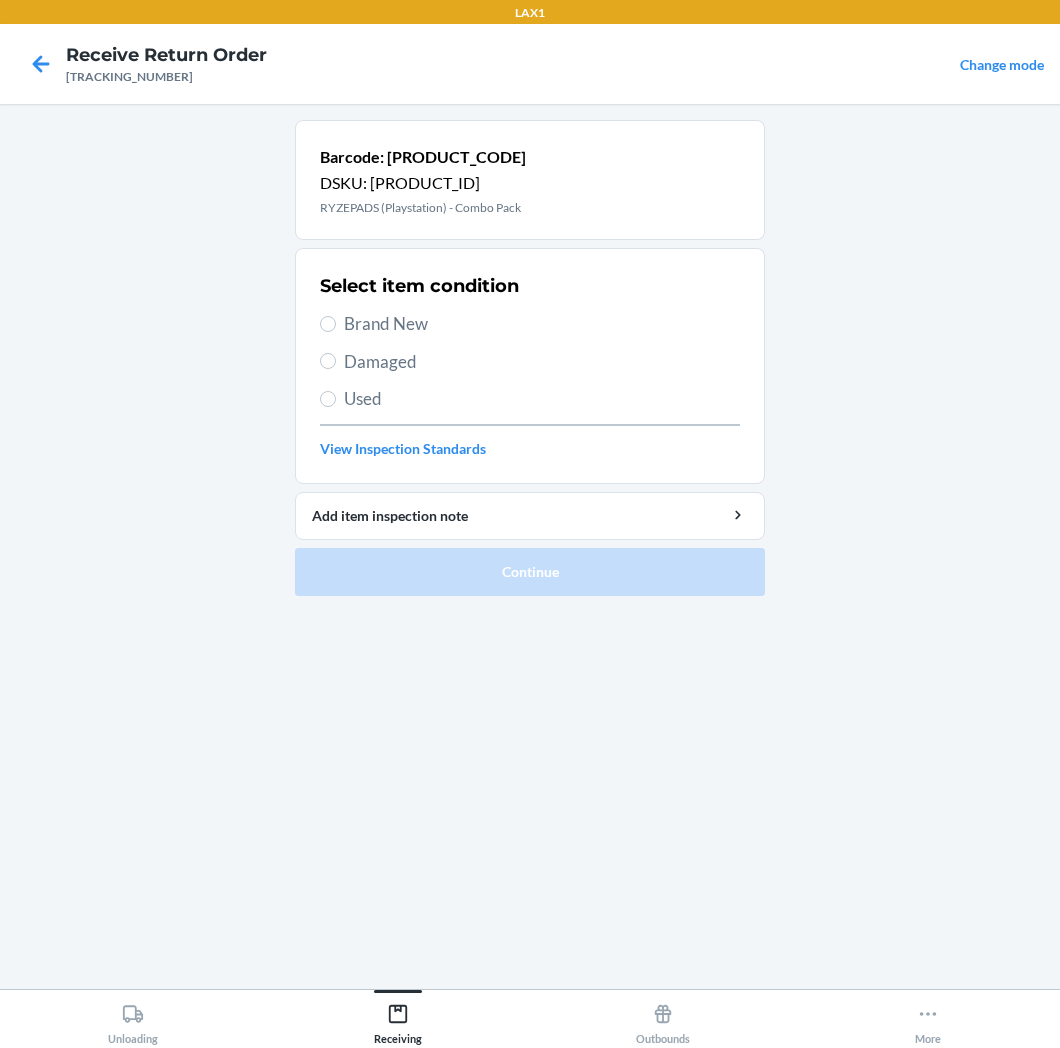 click on "Brand New" at bounding box center [542, 324] 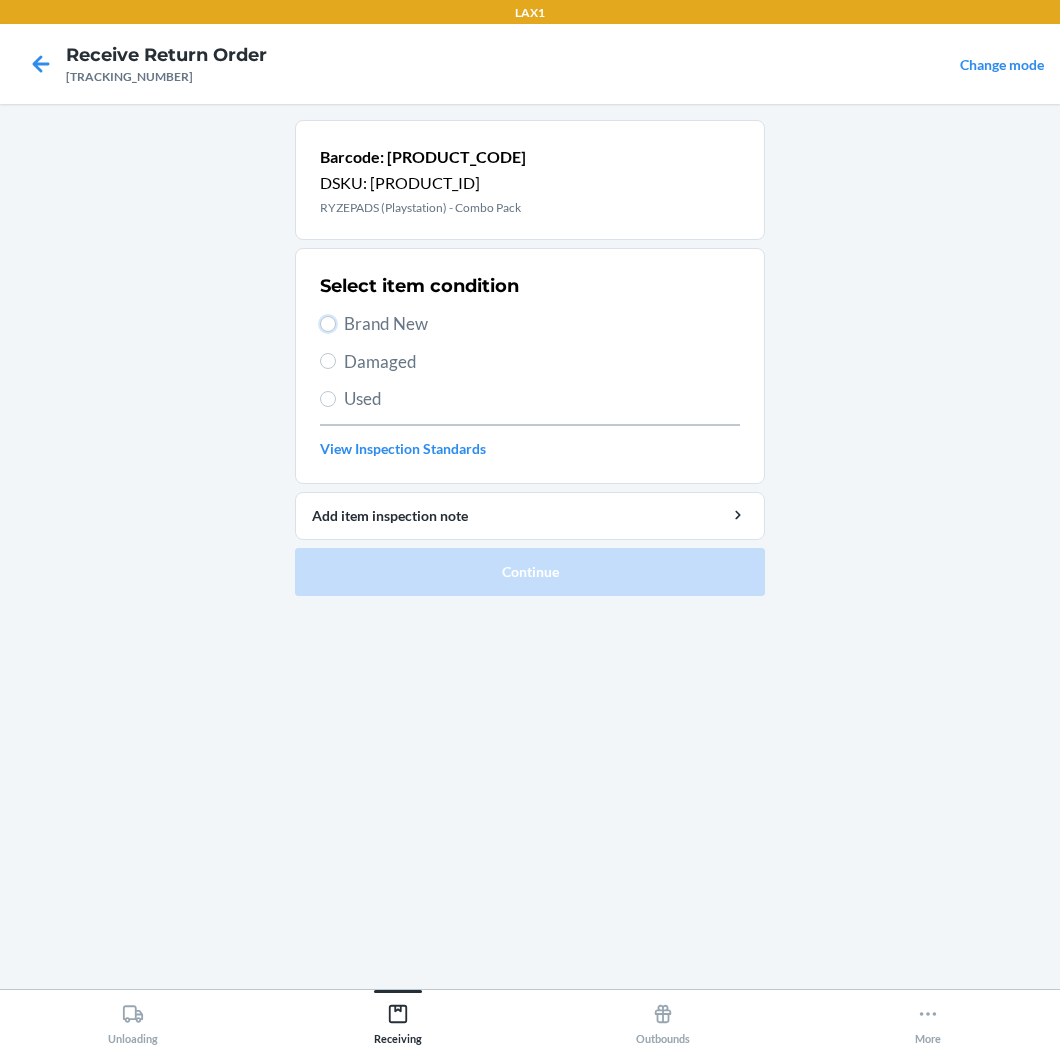 click on "Brand New" at bounding box center (328, 324) 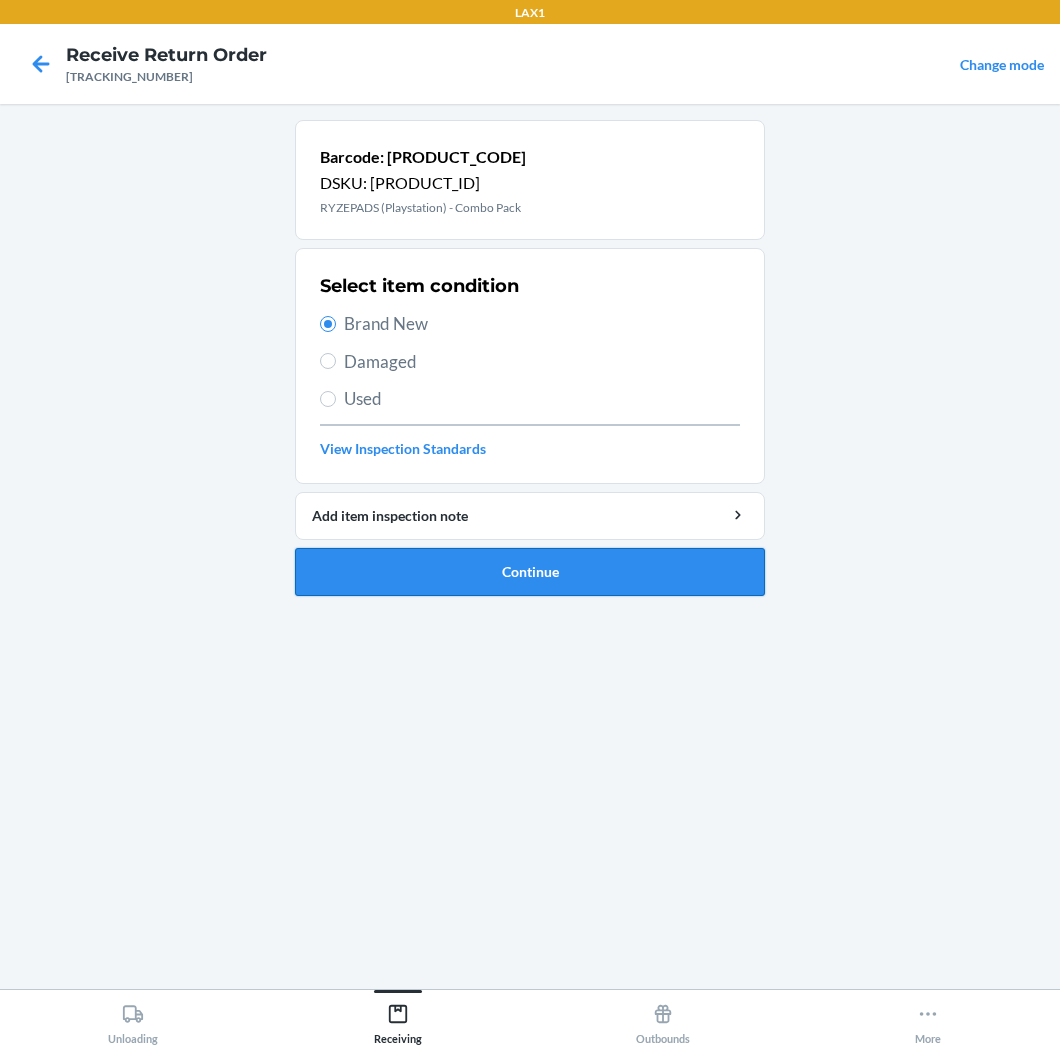 click on "Continue" at bounding box center [530, 572] 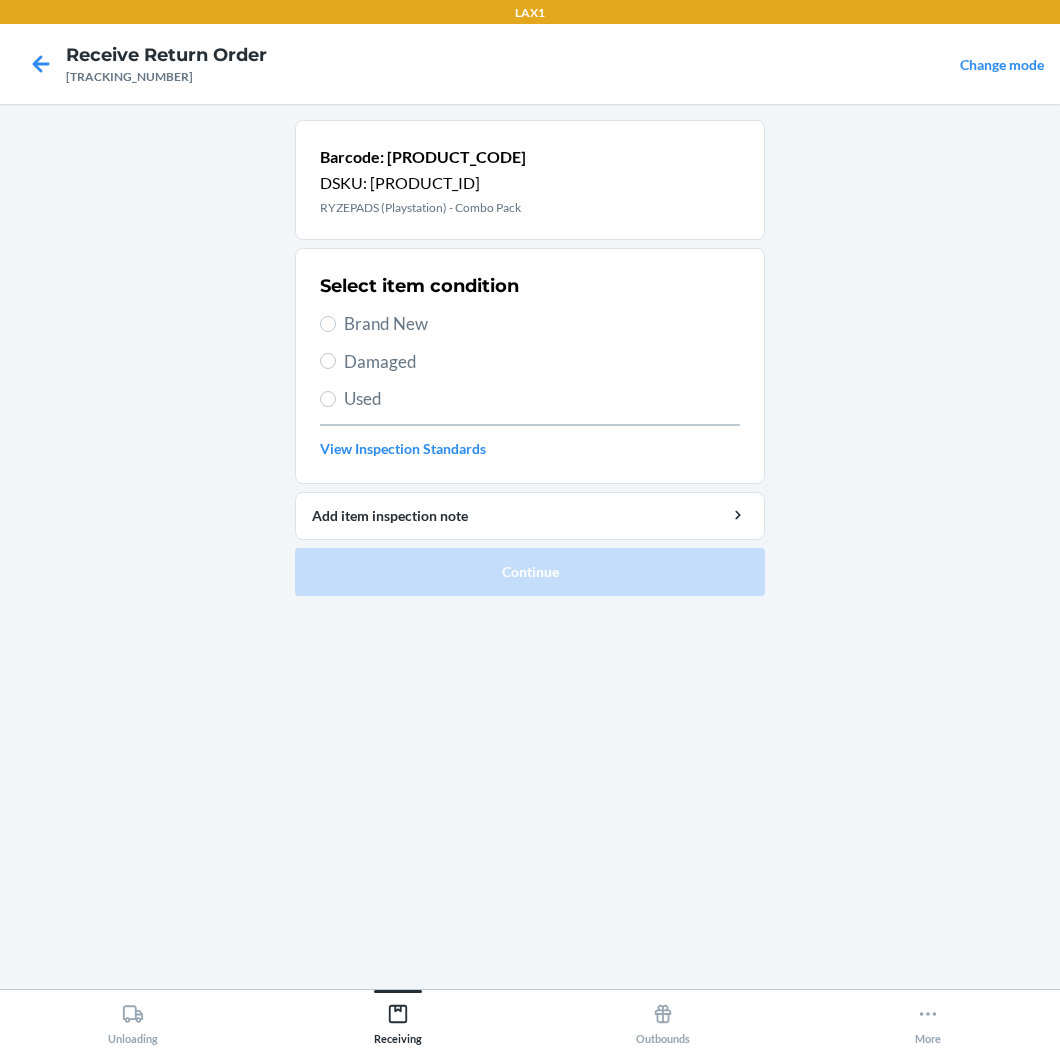 click on "Brand New" at bounding box center [542, 324] 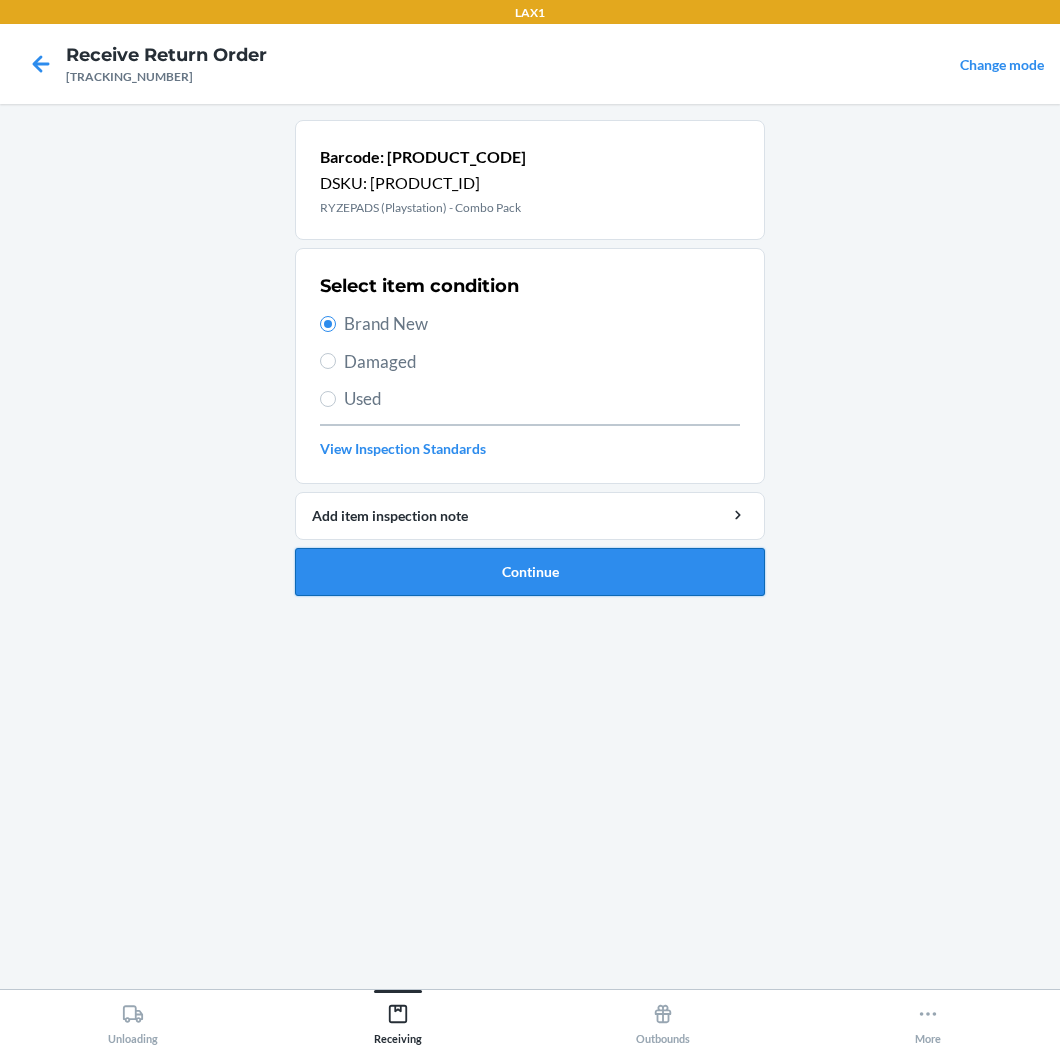 click on "Continue" at bounding box center (530, 572) 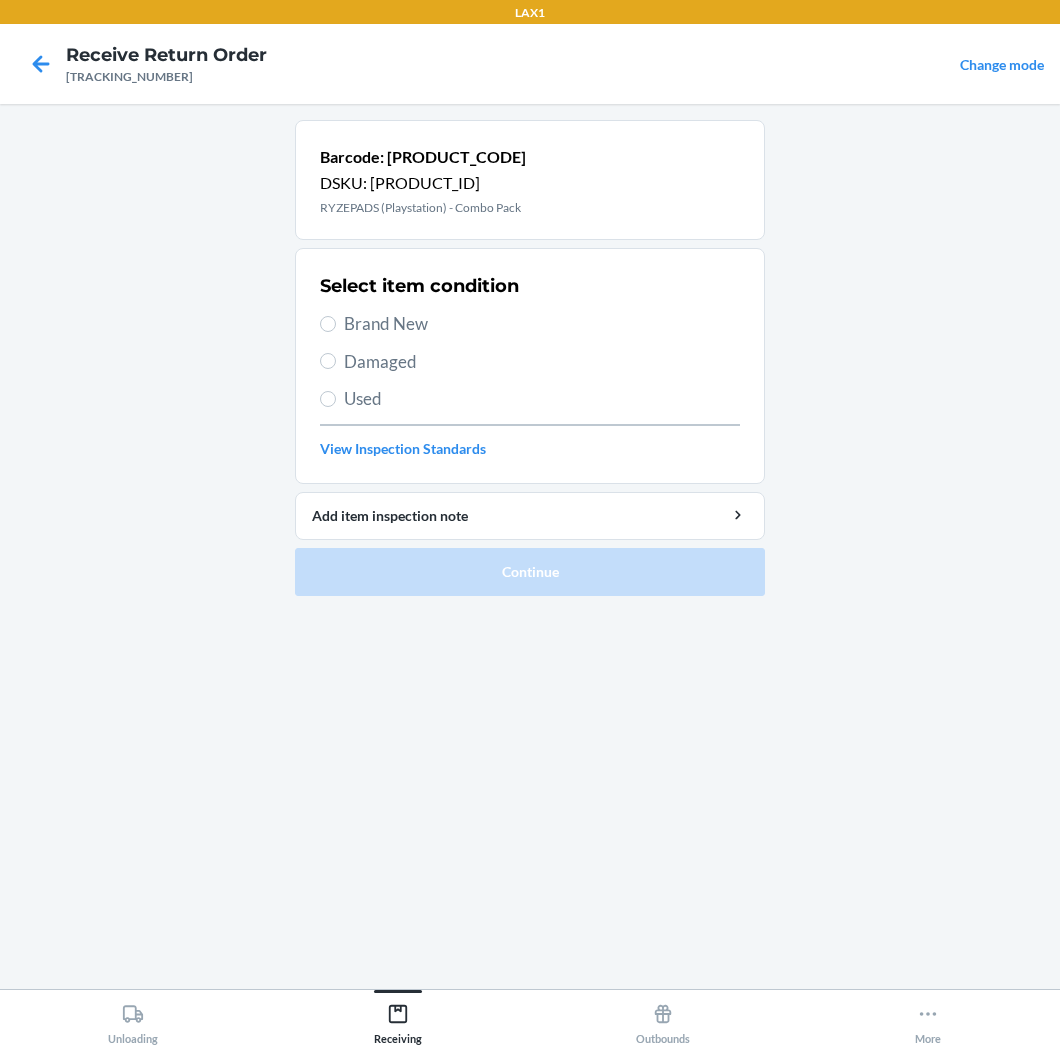 click on "Brand New" at bounding box center [542, 324] 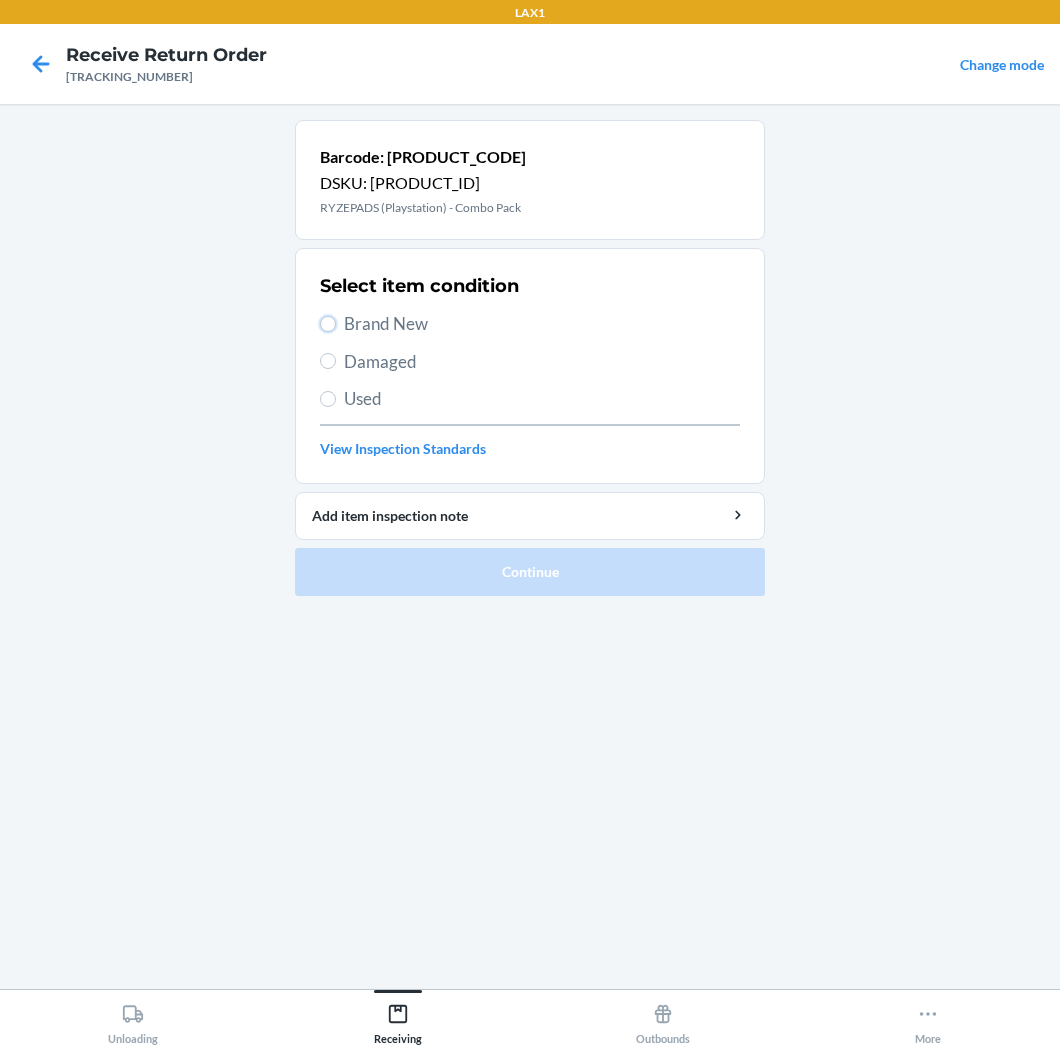 click on "Brand New" at bounding box center [328, 324] 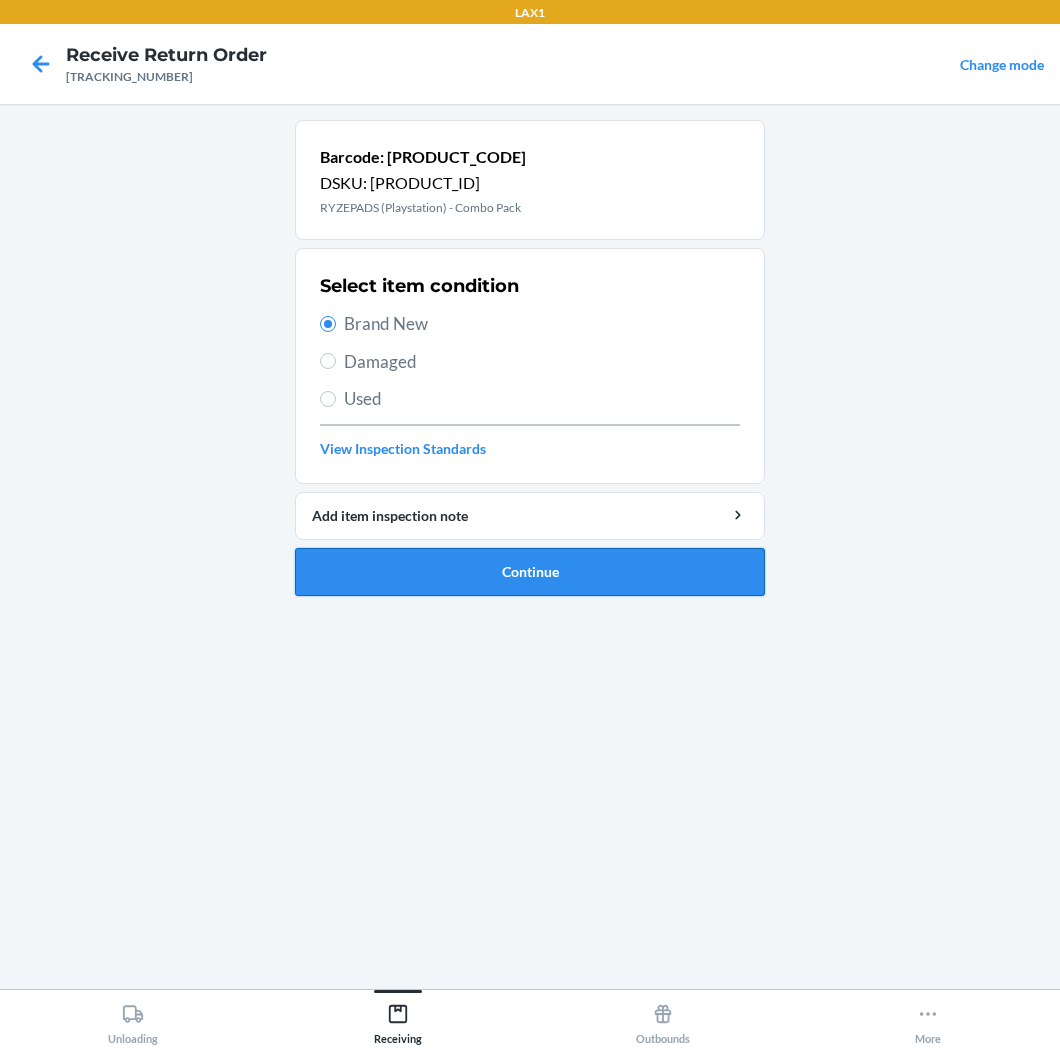 click on "Continue" at bounding box center [530, 572] 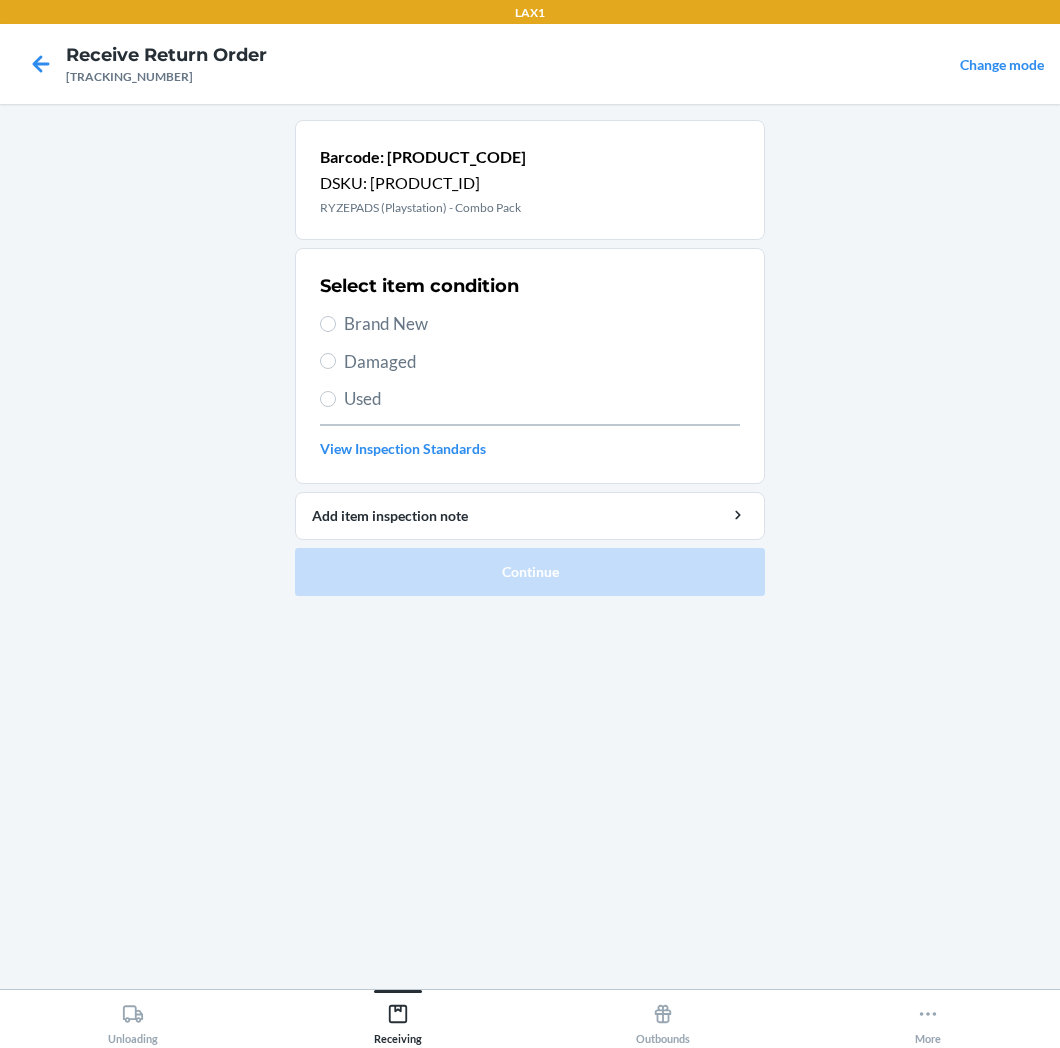 click on "Select item condition Brand New Damaged Used View Inspection Standards" at bounding box center [530, 366] 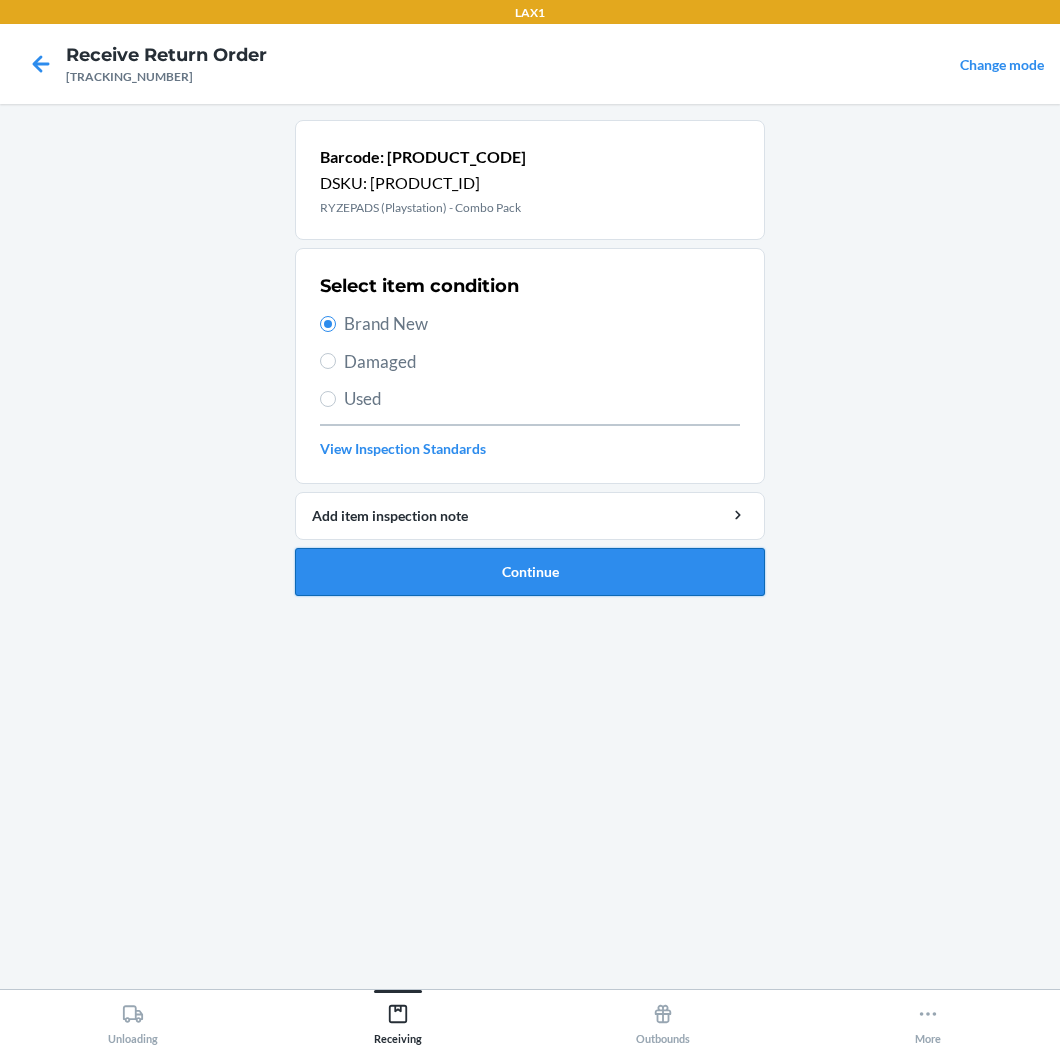 click on "Continue" at bounding box center (530, 572) 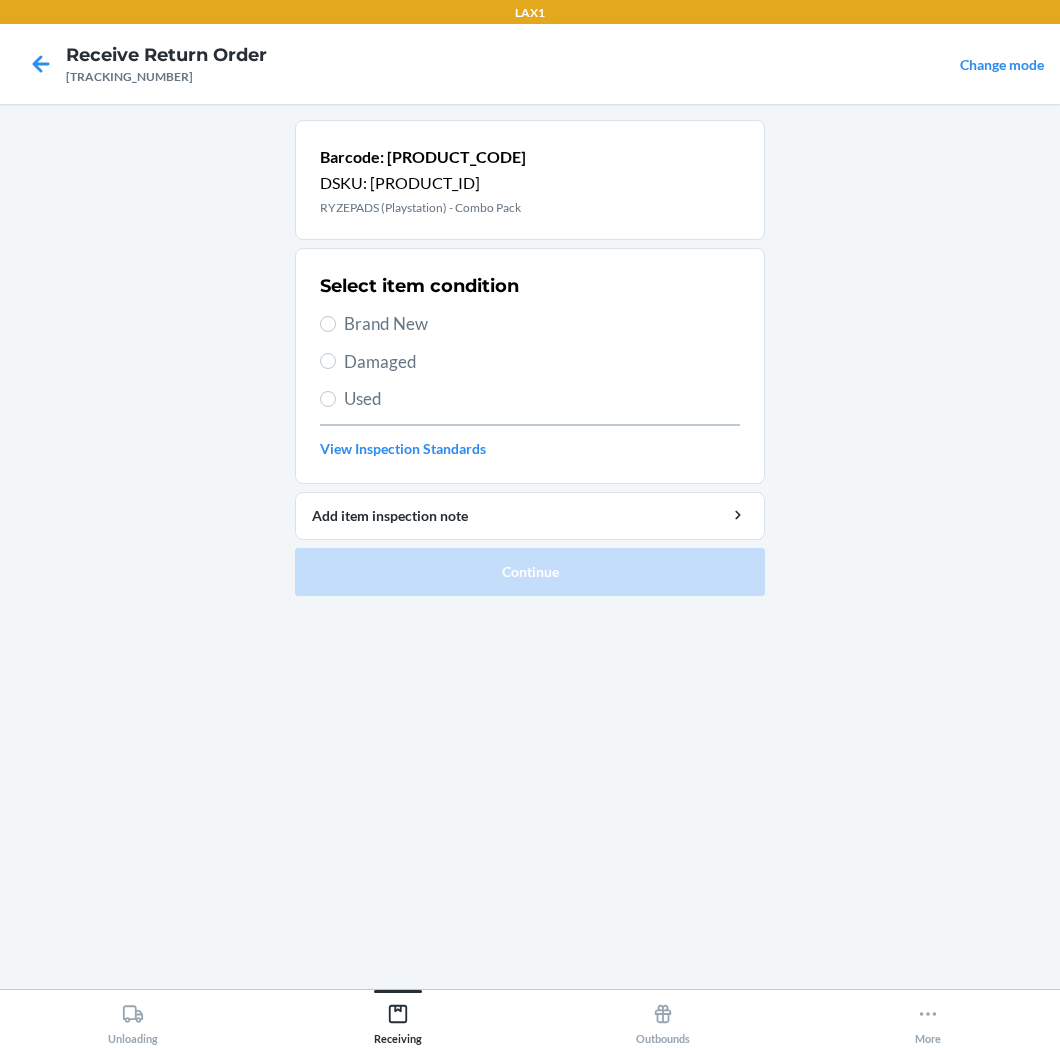 click on "Brand New" at bounding box center (542, 324) 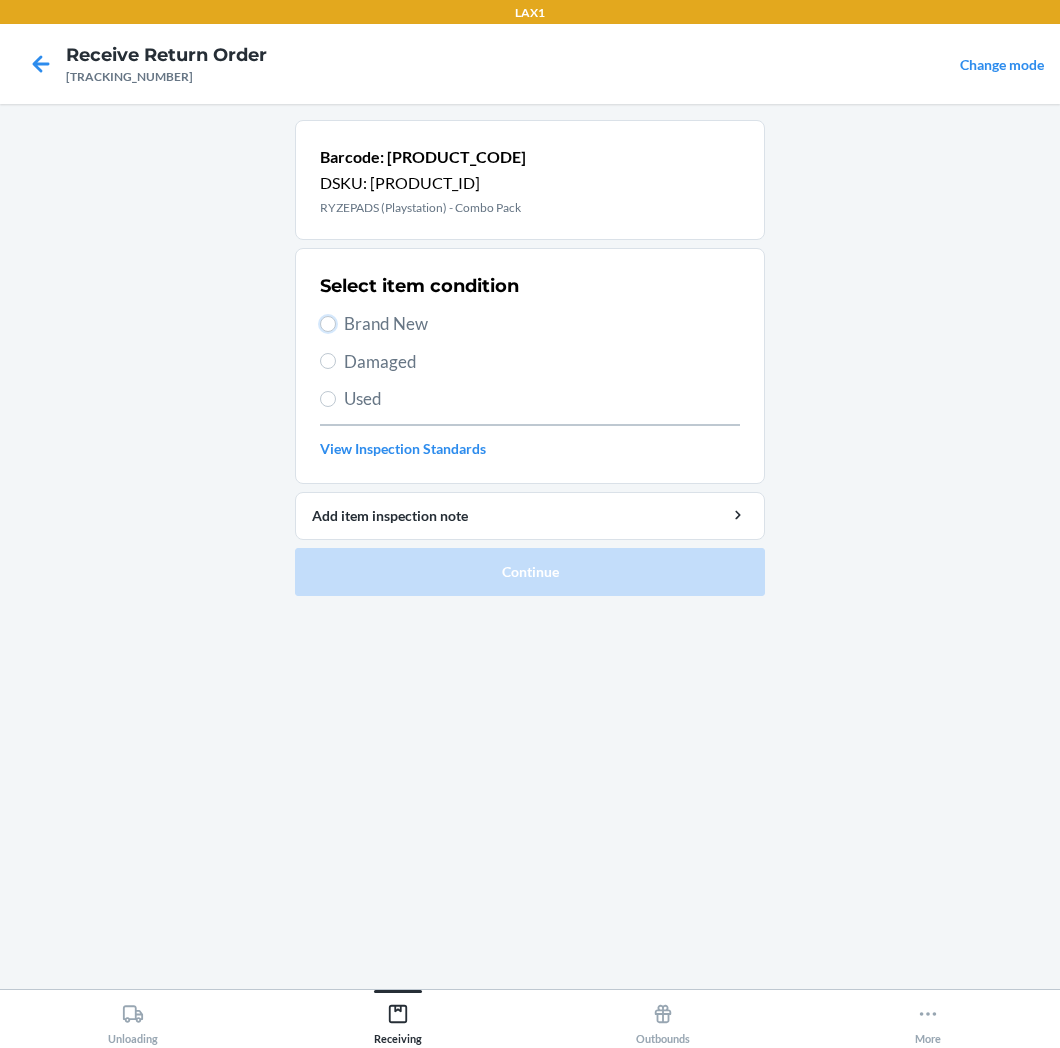 click on "Brand New" at bounding box center [328, 324] 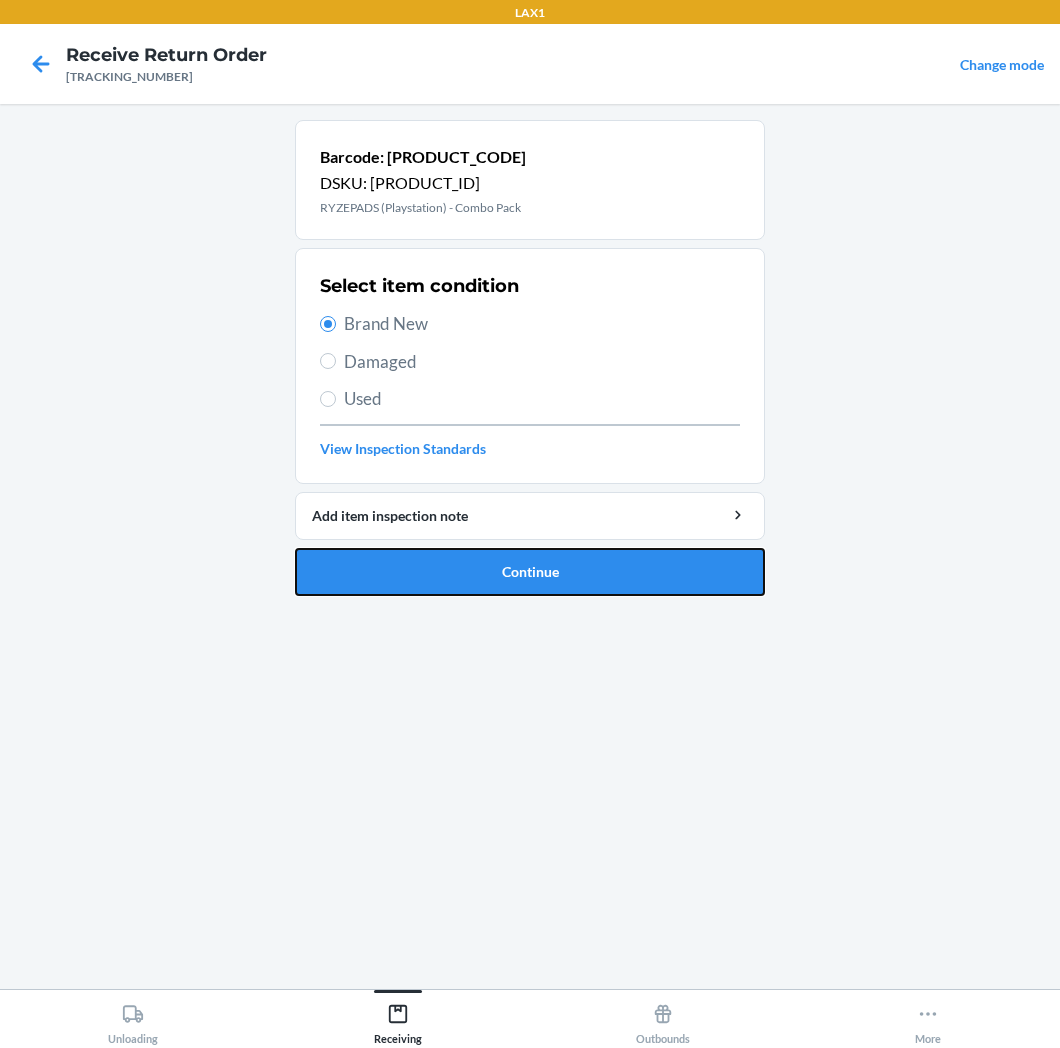 click on "Continue" at bounding box center [530, 572] 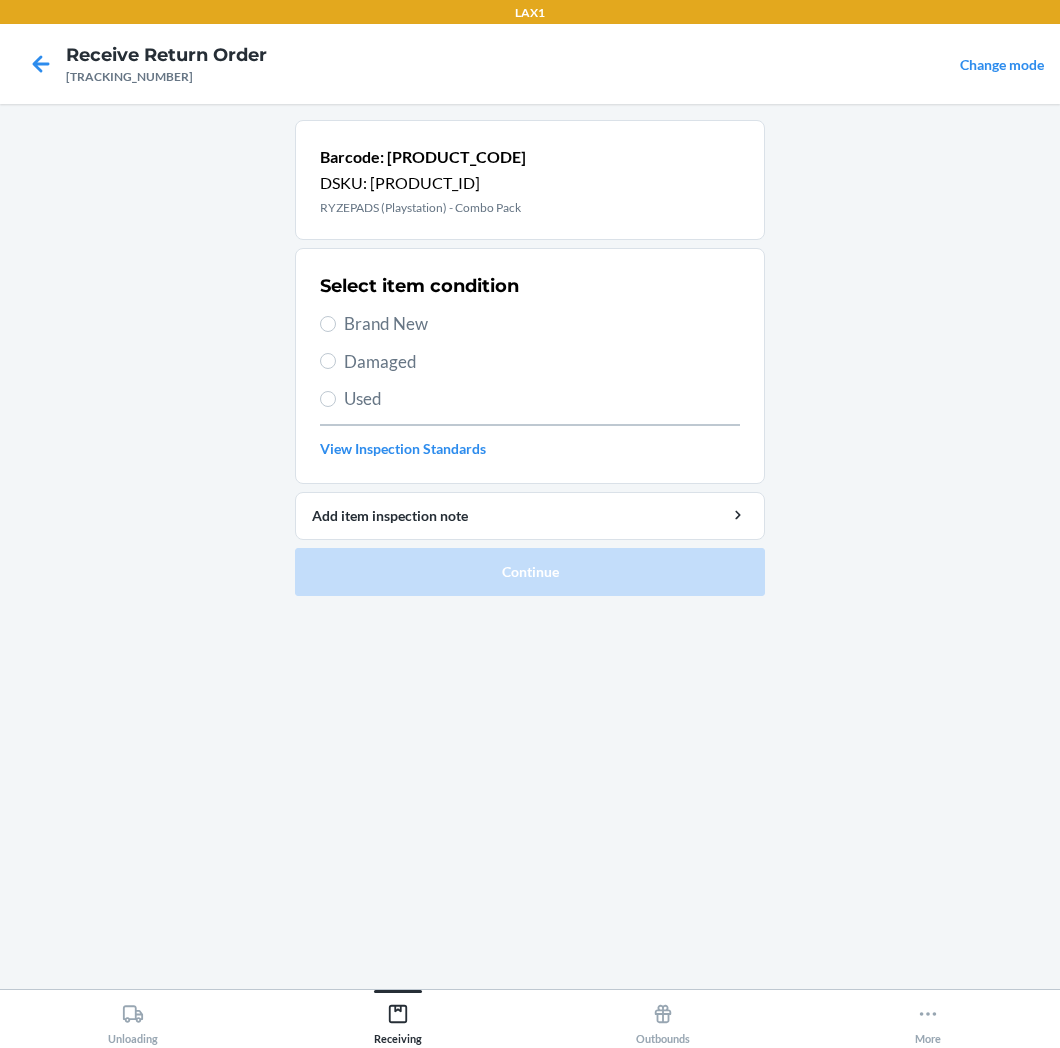 click on "Brand New" at bounding box center [542, 324] 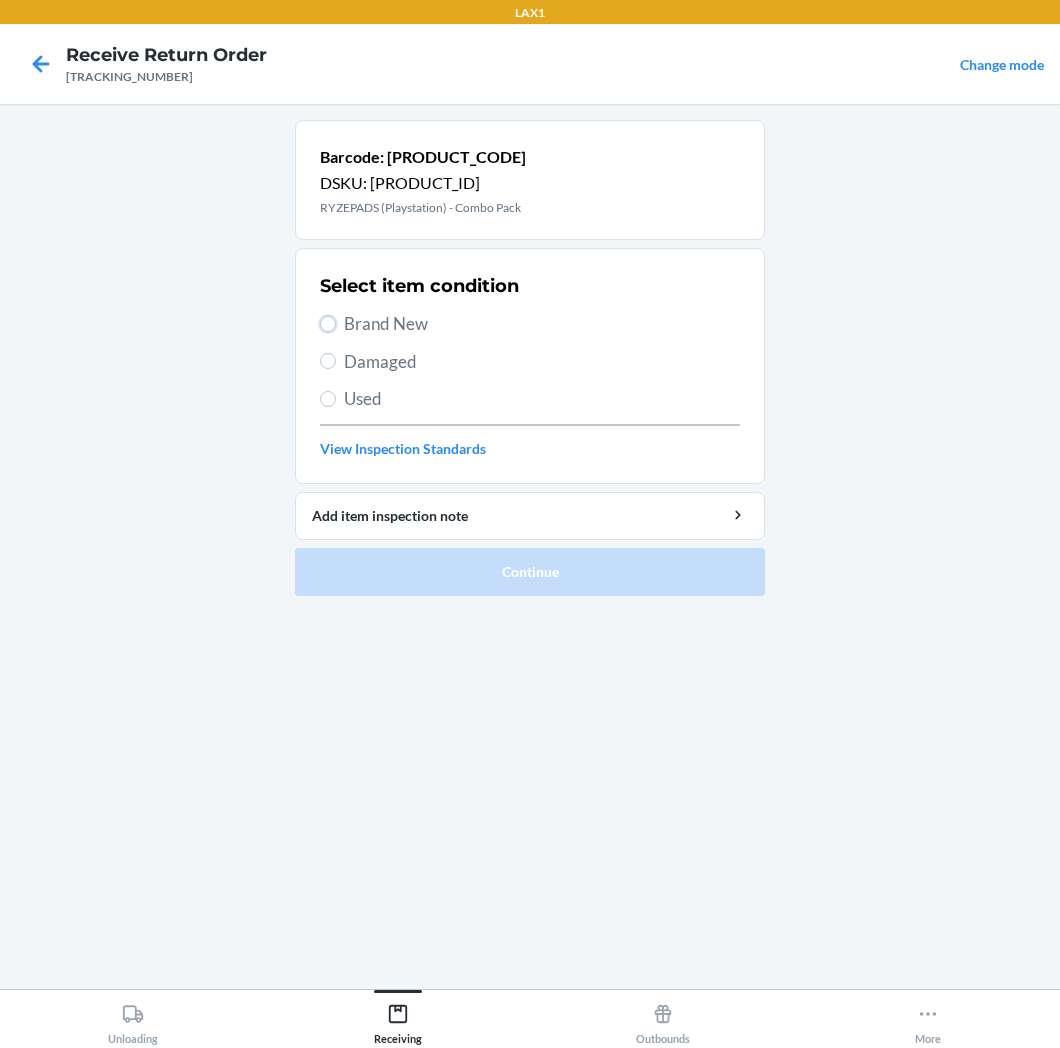 click on "Brand New" at bounding box center [328, 324] 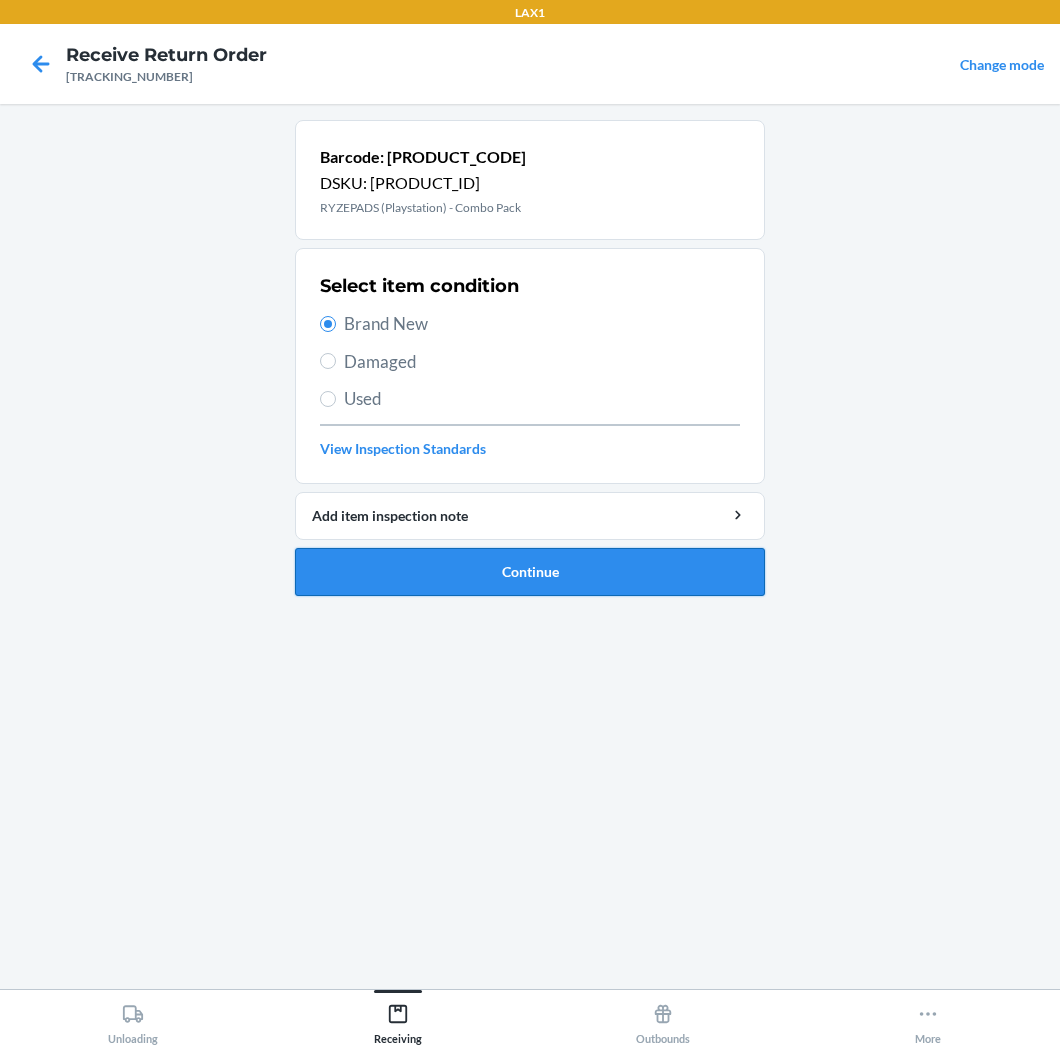 click on "Continue" at bounding box center [530, 572] 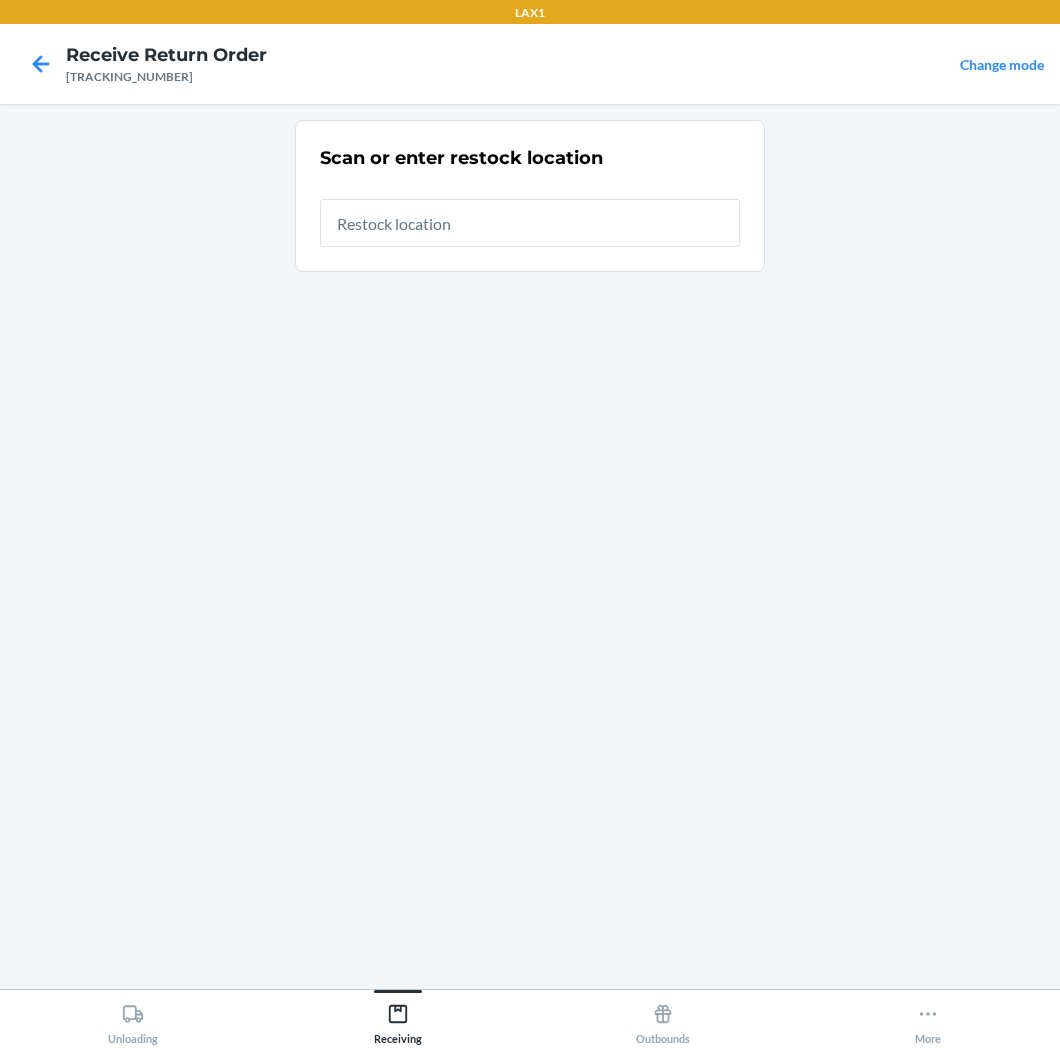click at bounding box center [530, 223] 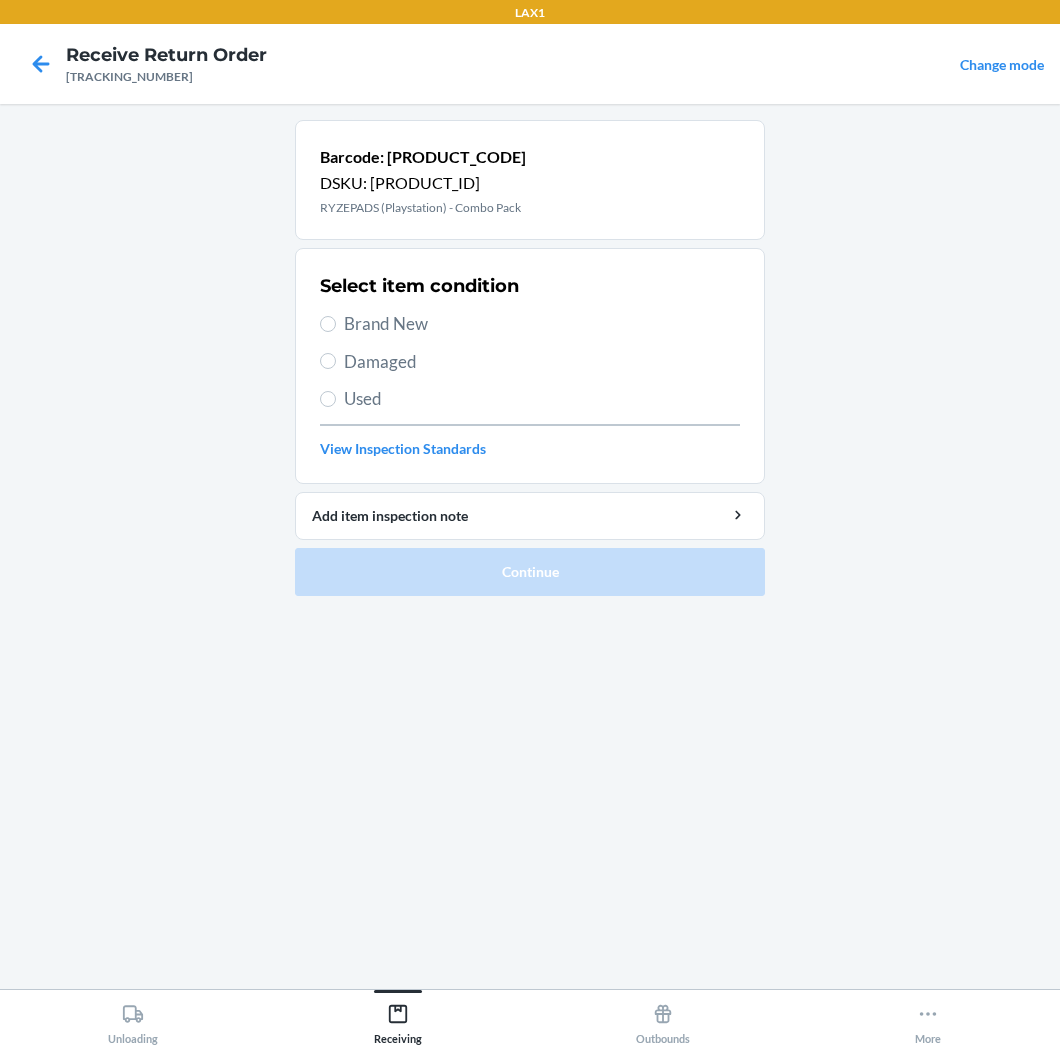 click on "Brand New" at bounding box center (542, 324) 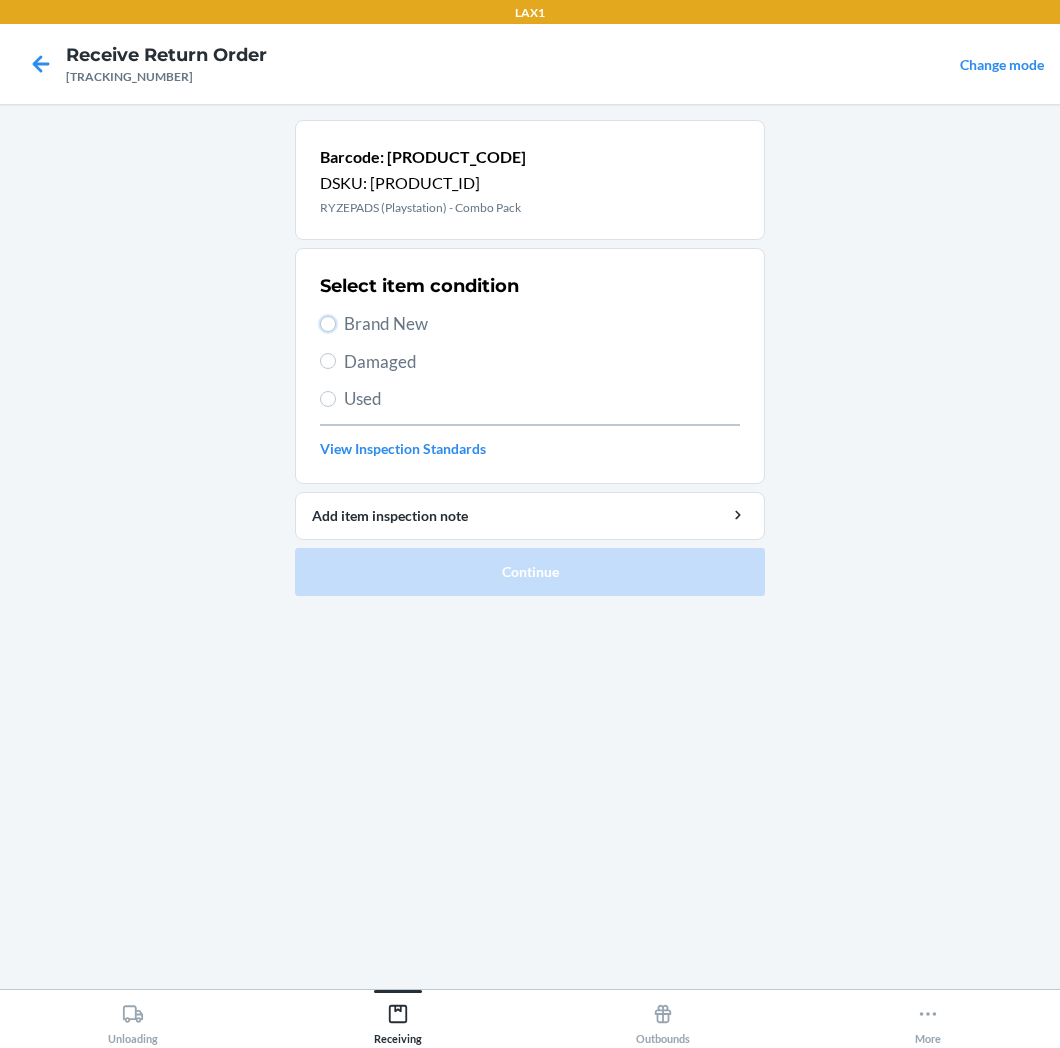 click on "Brand New" at bounding box center (328, 324) 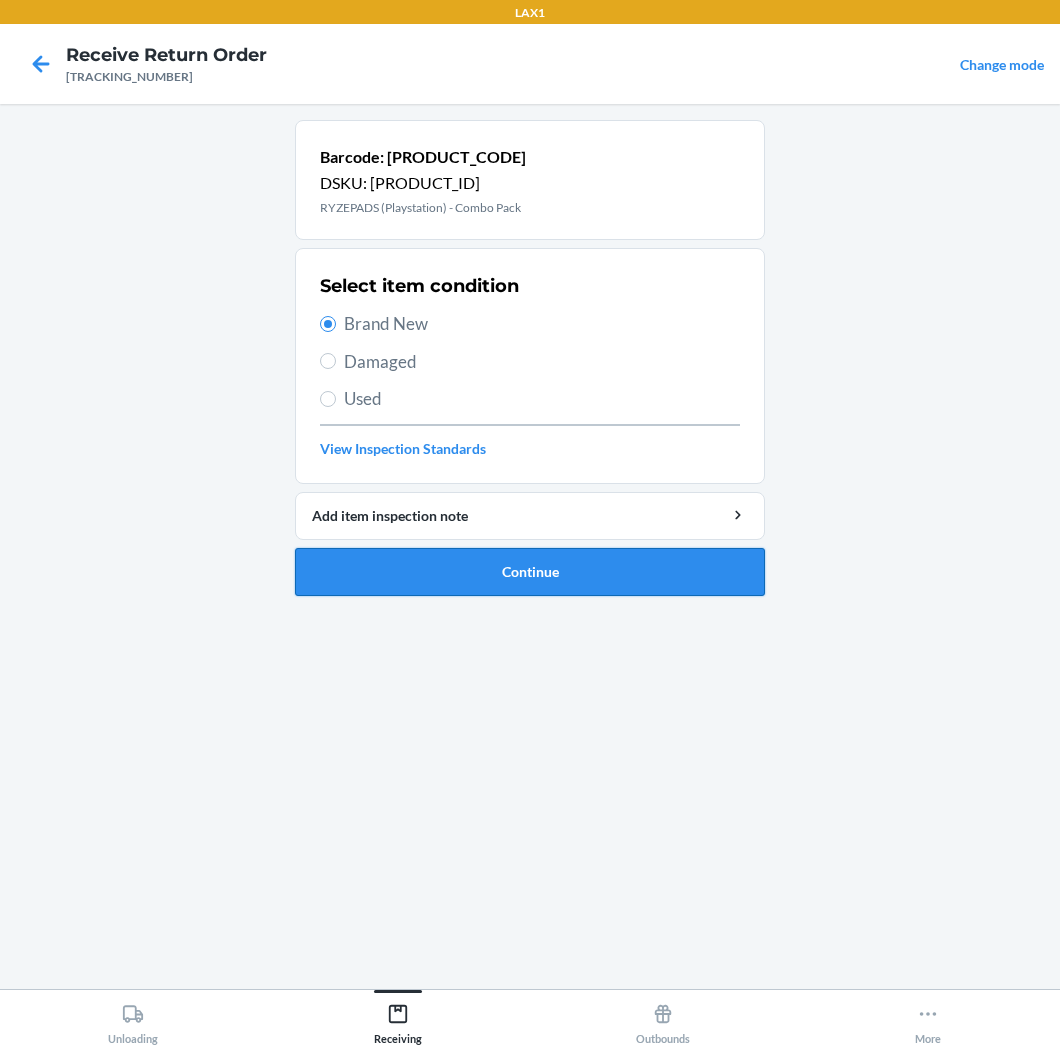 click on "Continue" at bounding box center [530, 572] 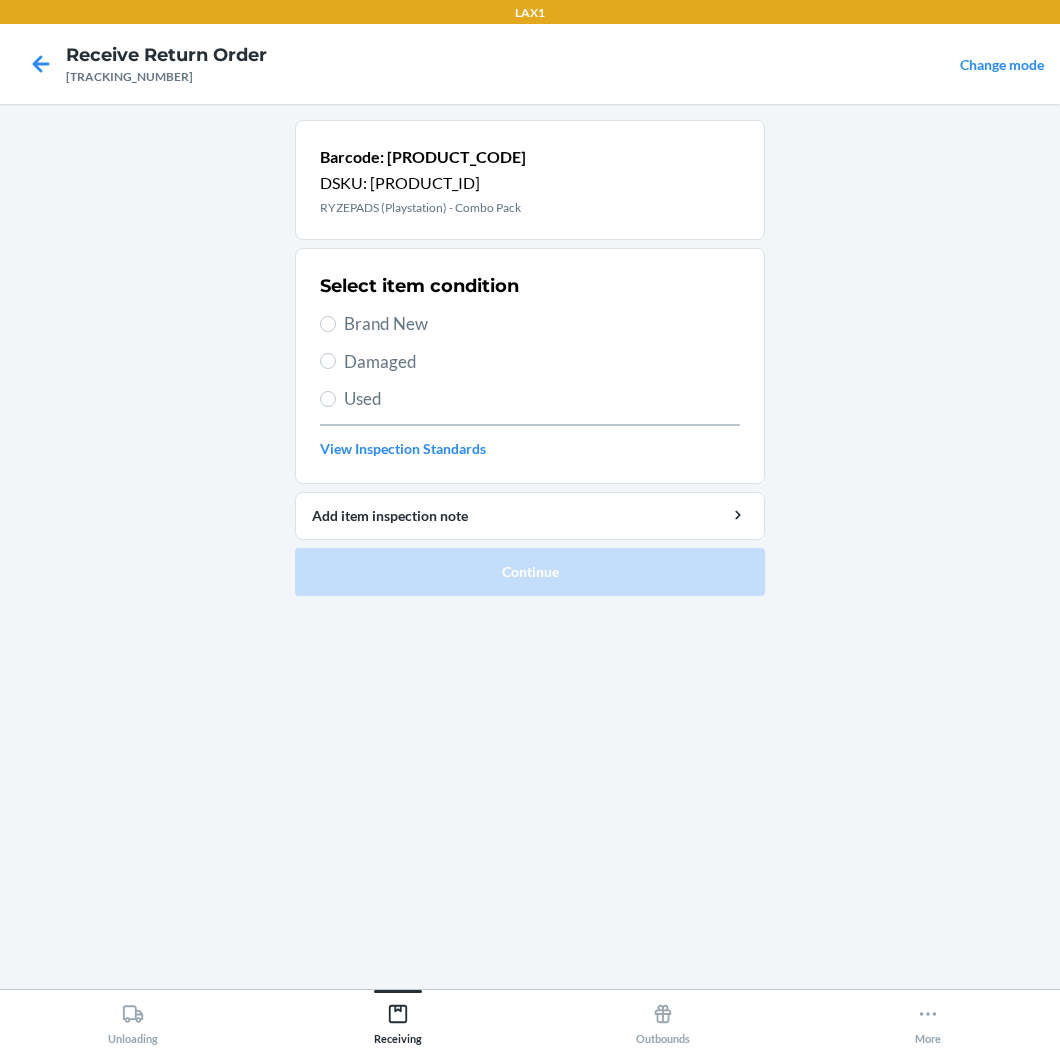 click on "Brand New" at bounding box center (542, 324) 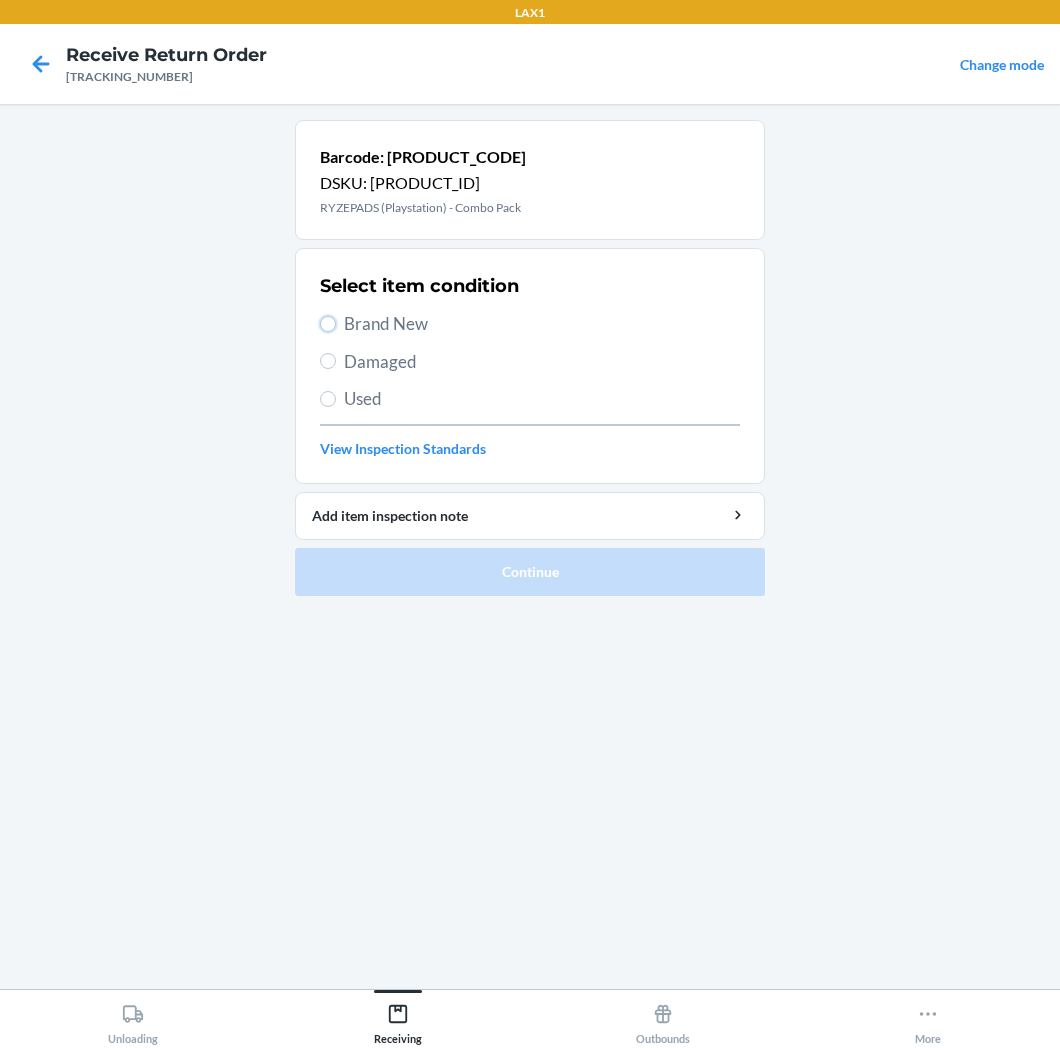 click on "Brand New" at bounding box center (328, 324) 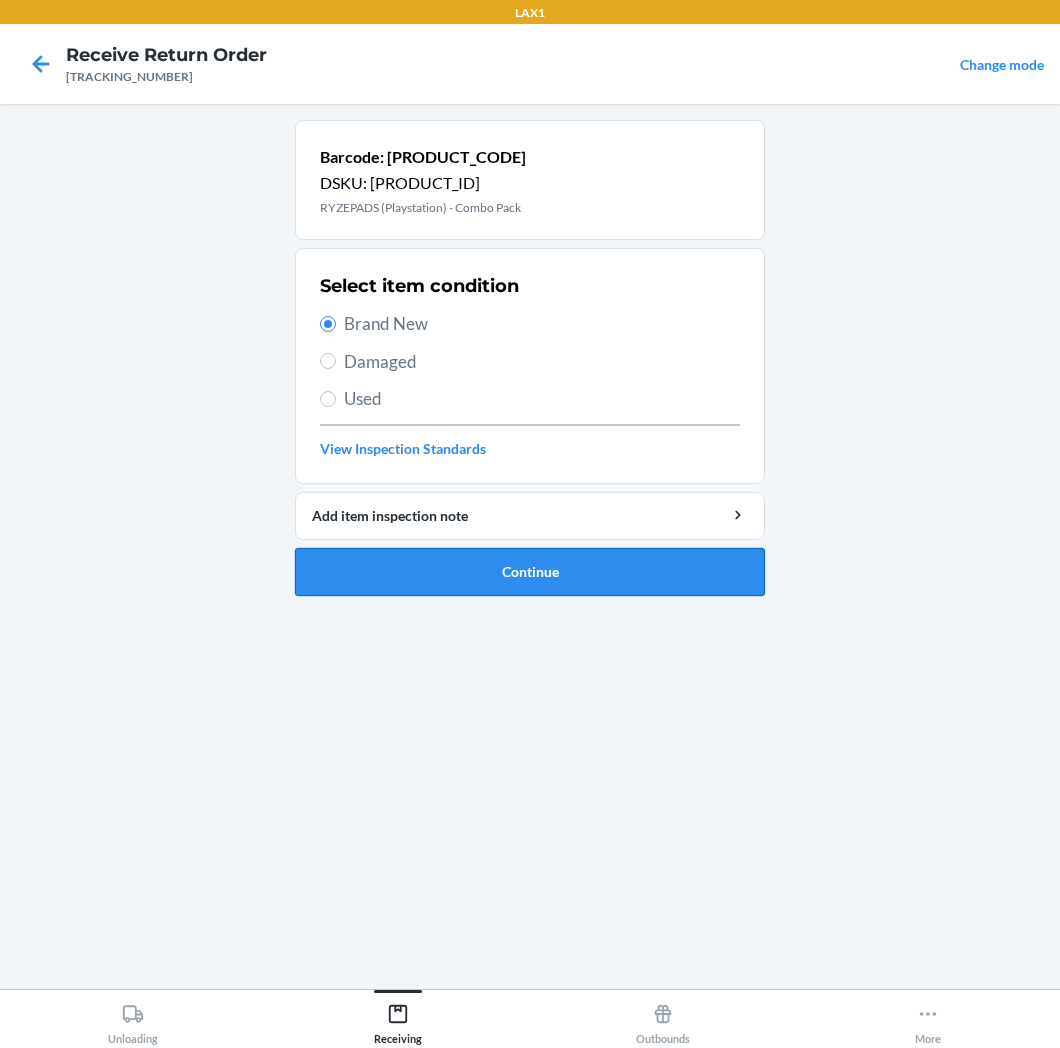 click on "Continue" at bounding box center [530, 572] 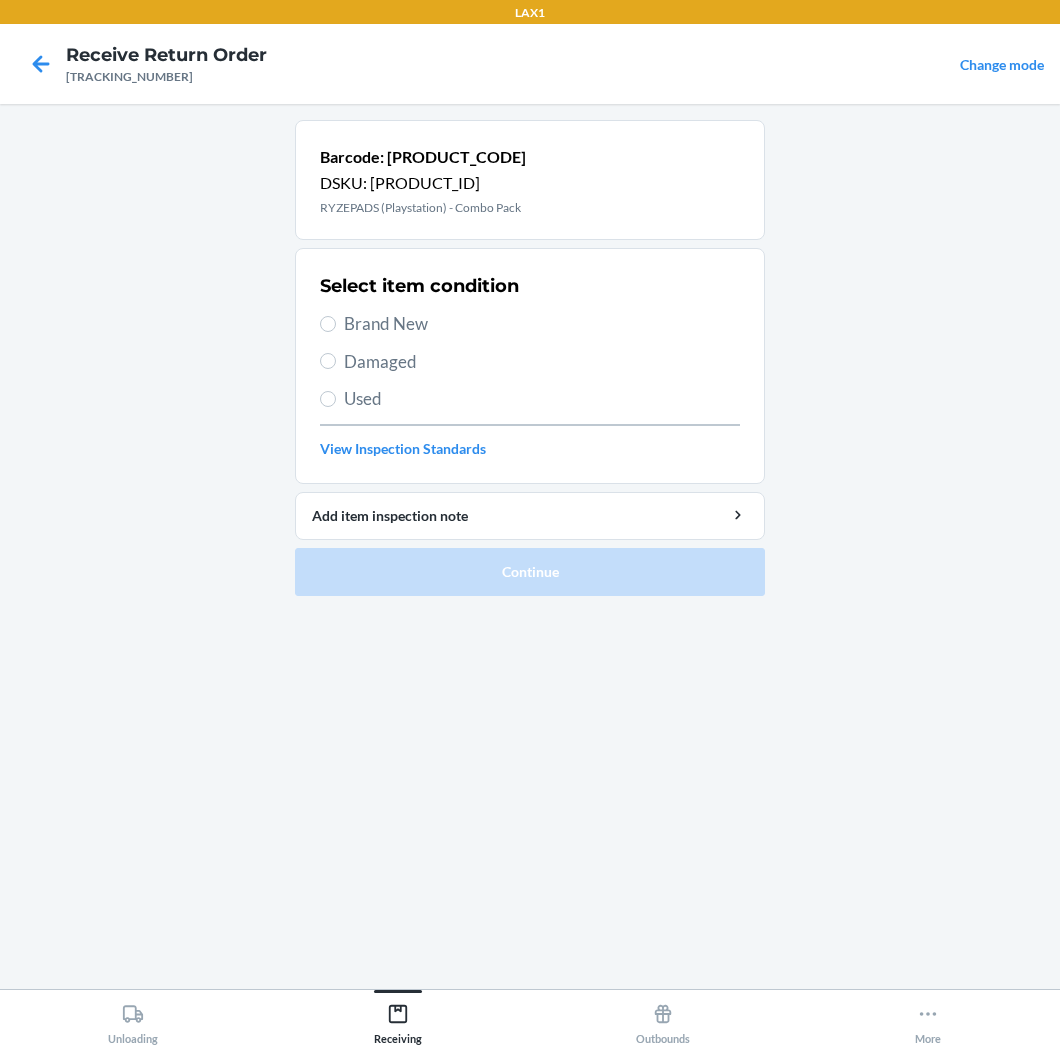 click on "Brand New" at bounding box center (542, 324) 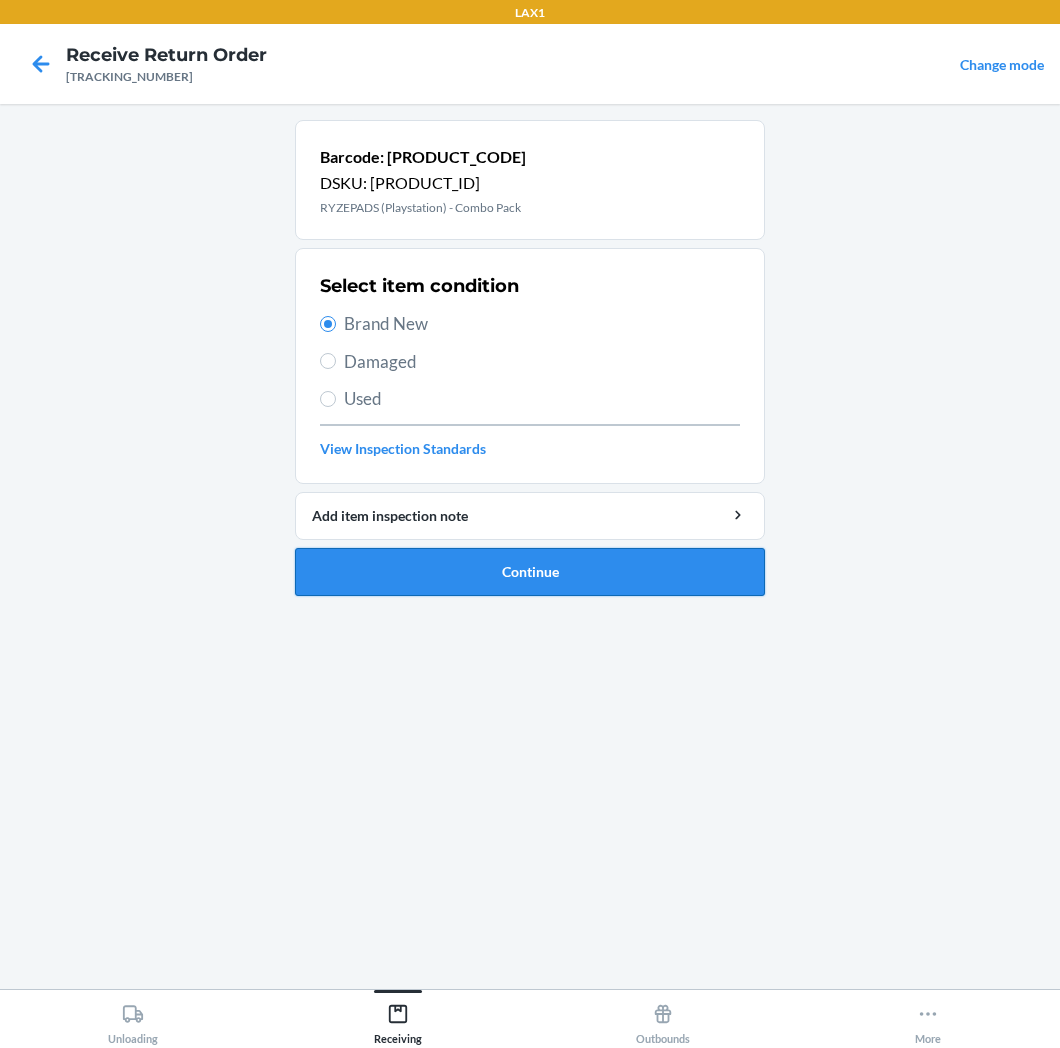 click on "Continue" at bounding box center (530, 572) 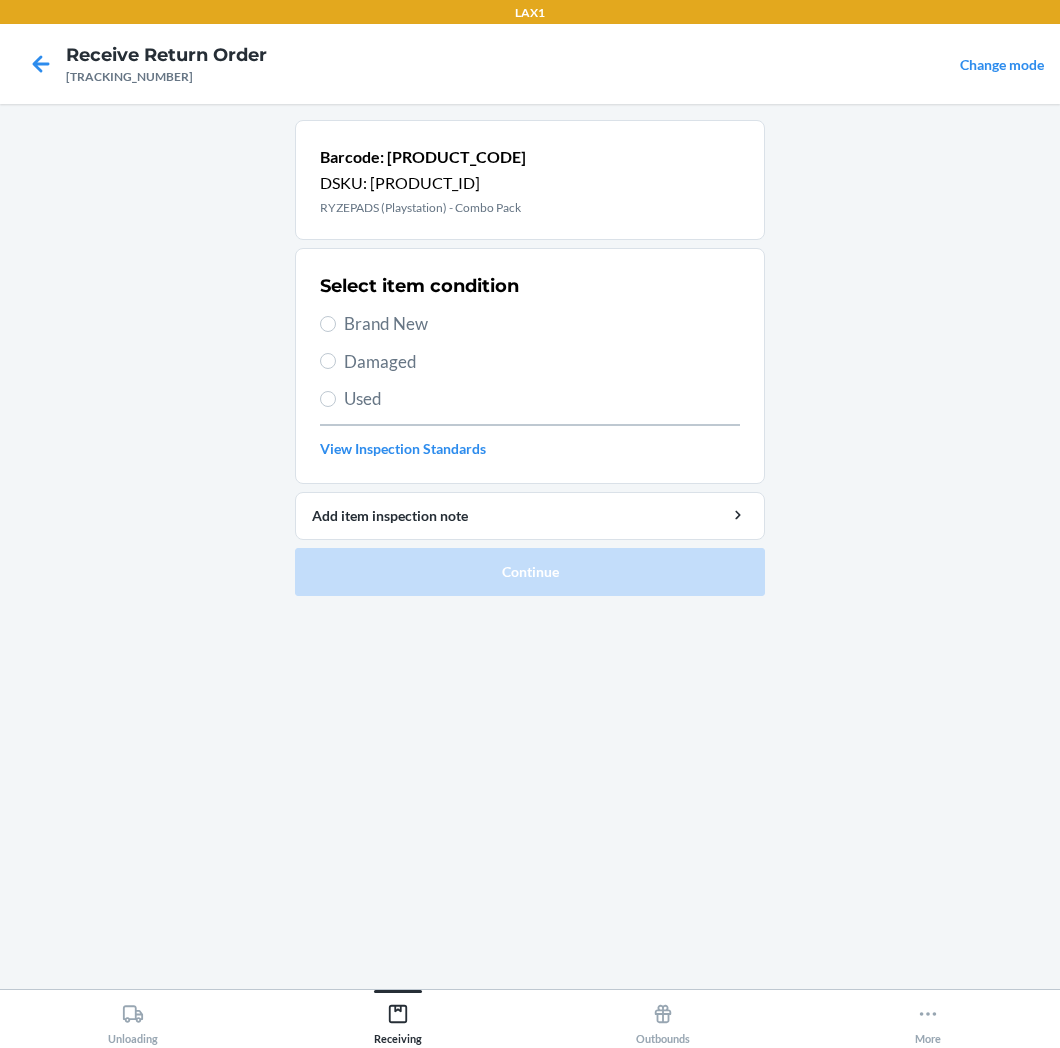 click on "Brand New" at bounding box center (542, 324) 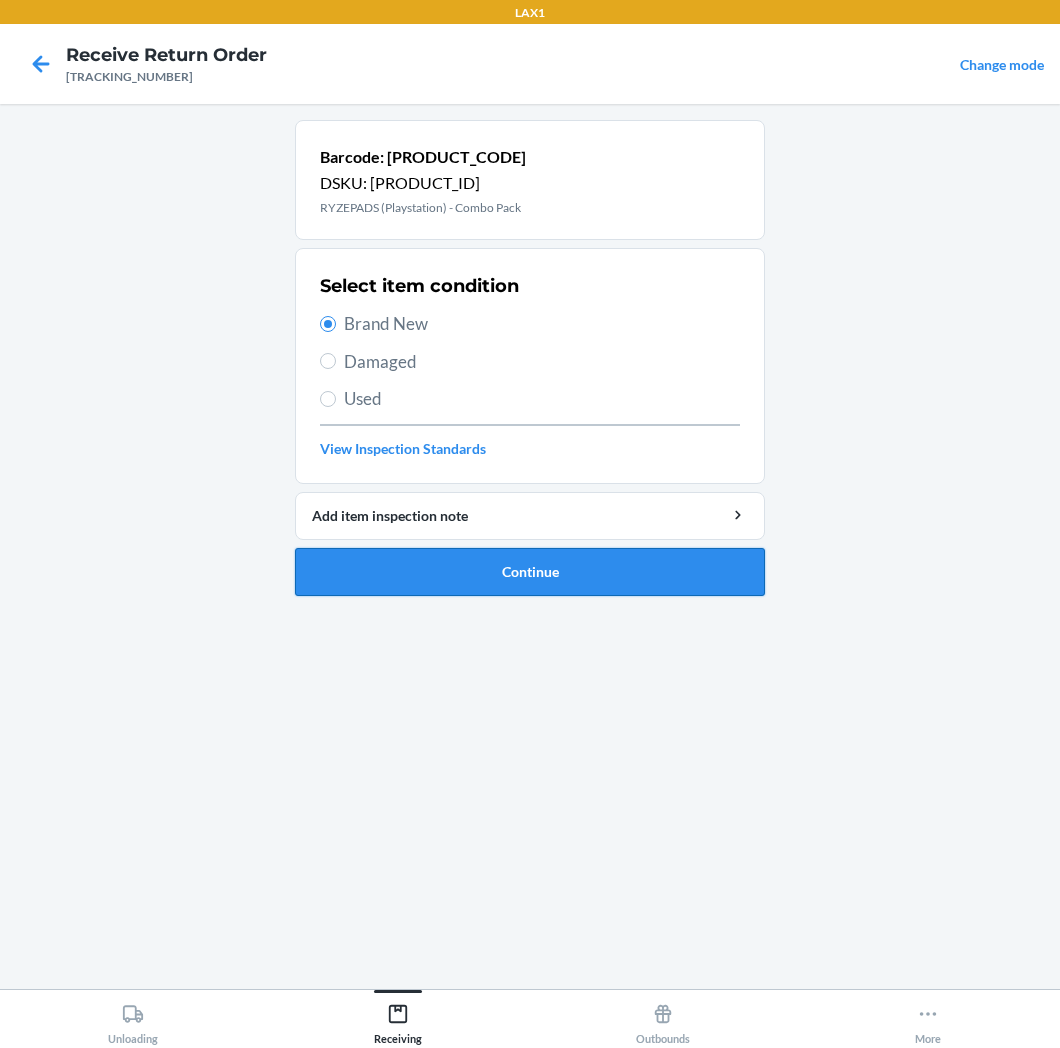 click on "Continue" at bounding box center (530, 572) 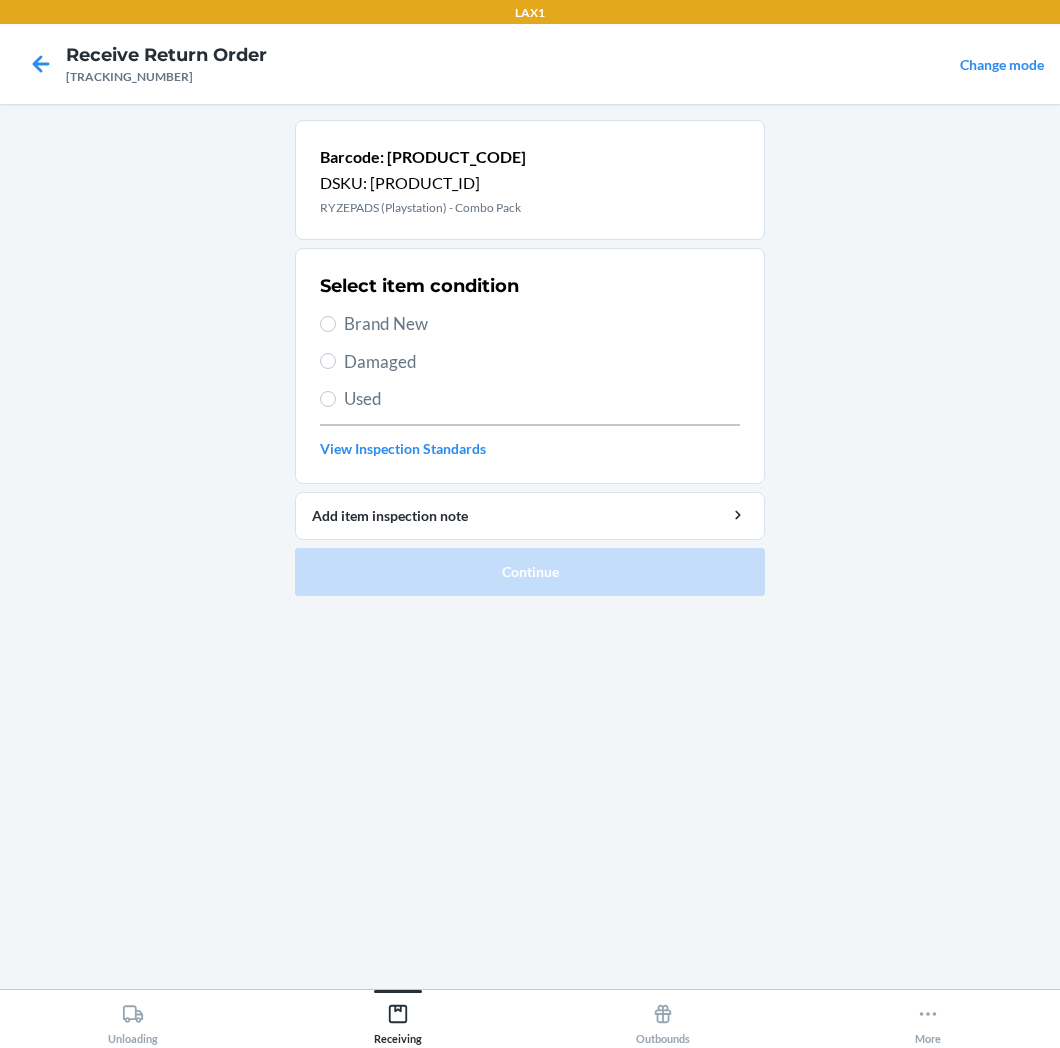 click on "Brand New" at bounding box center [542, 324] 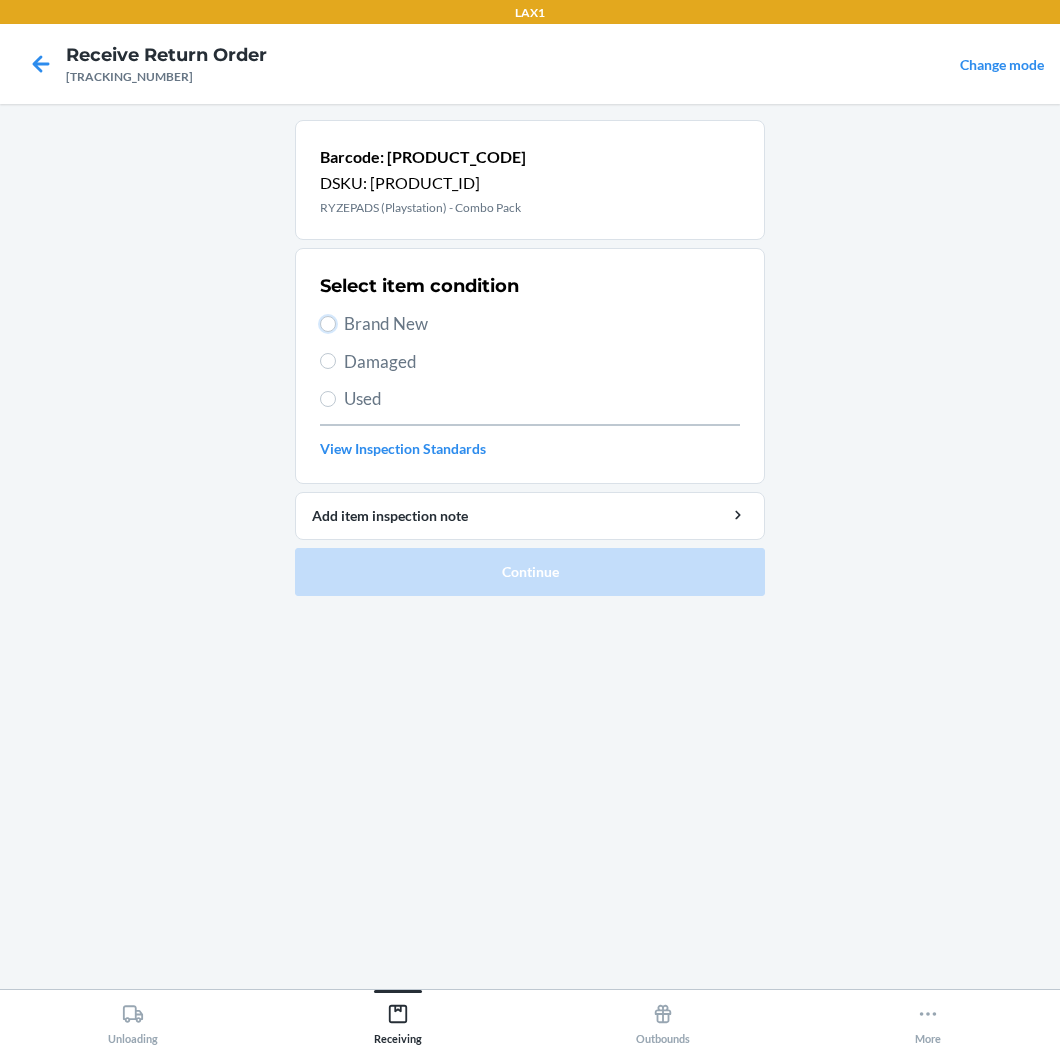 click on "Brand New" at bounding box center [328, 324] 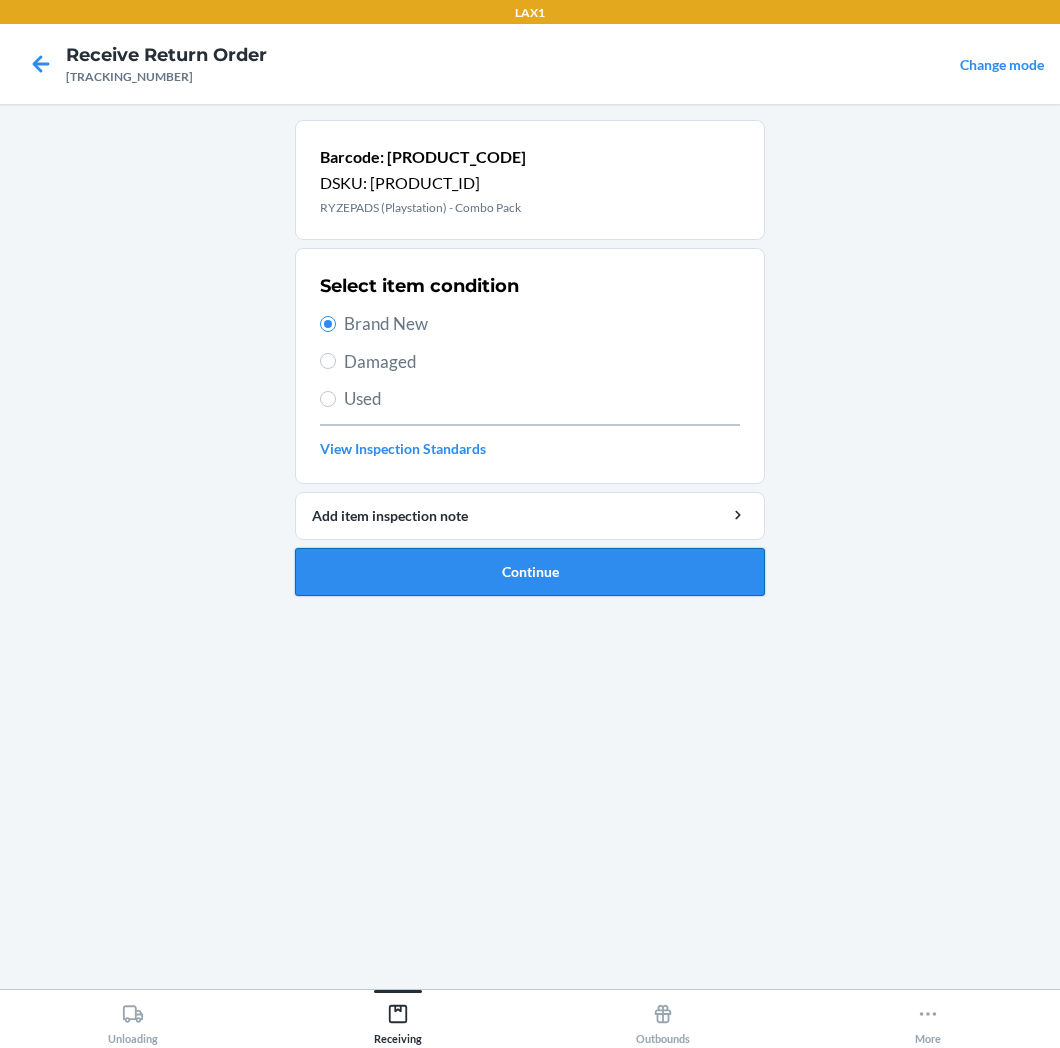 click on "Continue" at bounding box center (530, 572) 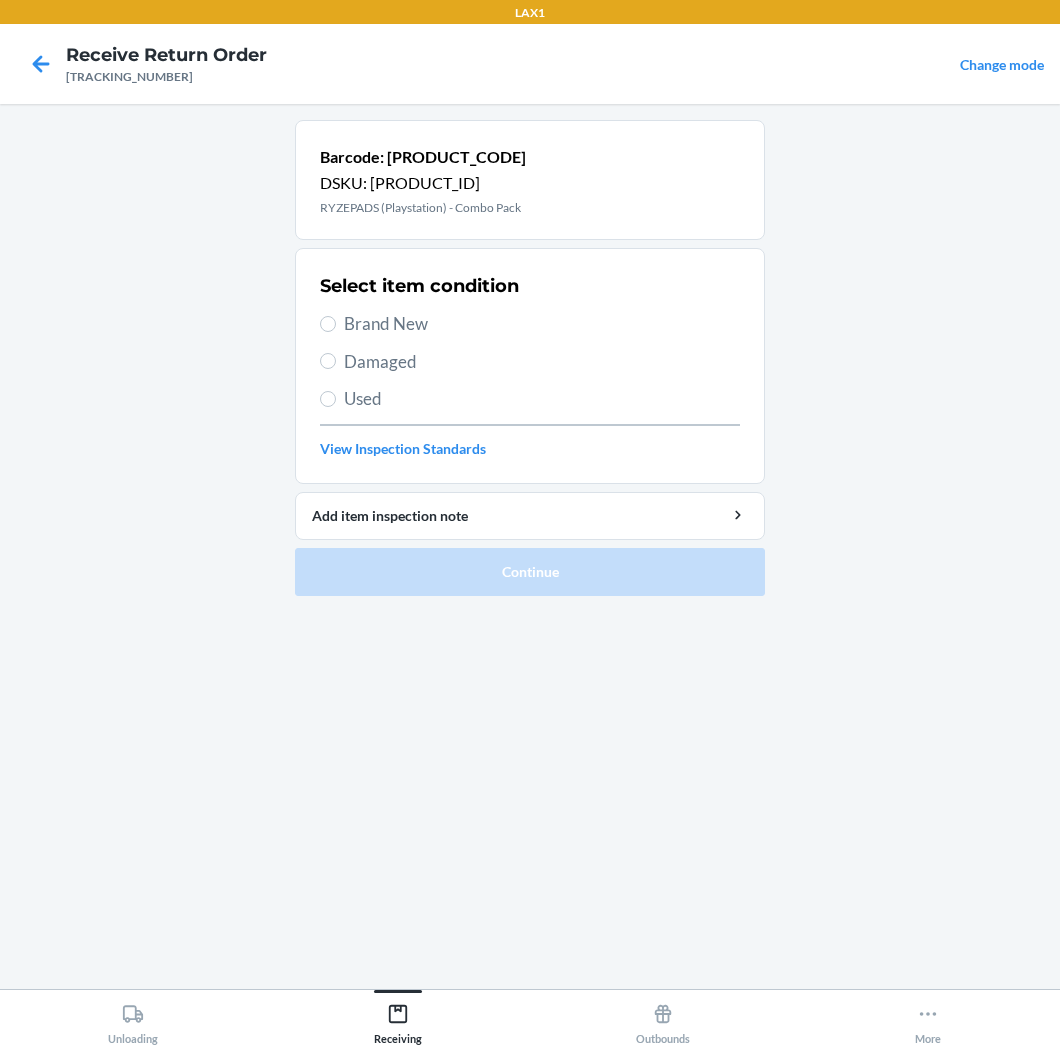 click on "Brand New" at bounding box center [542, 324] 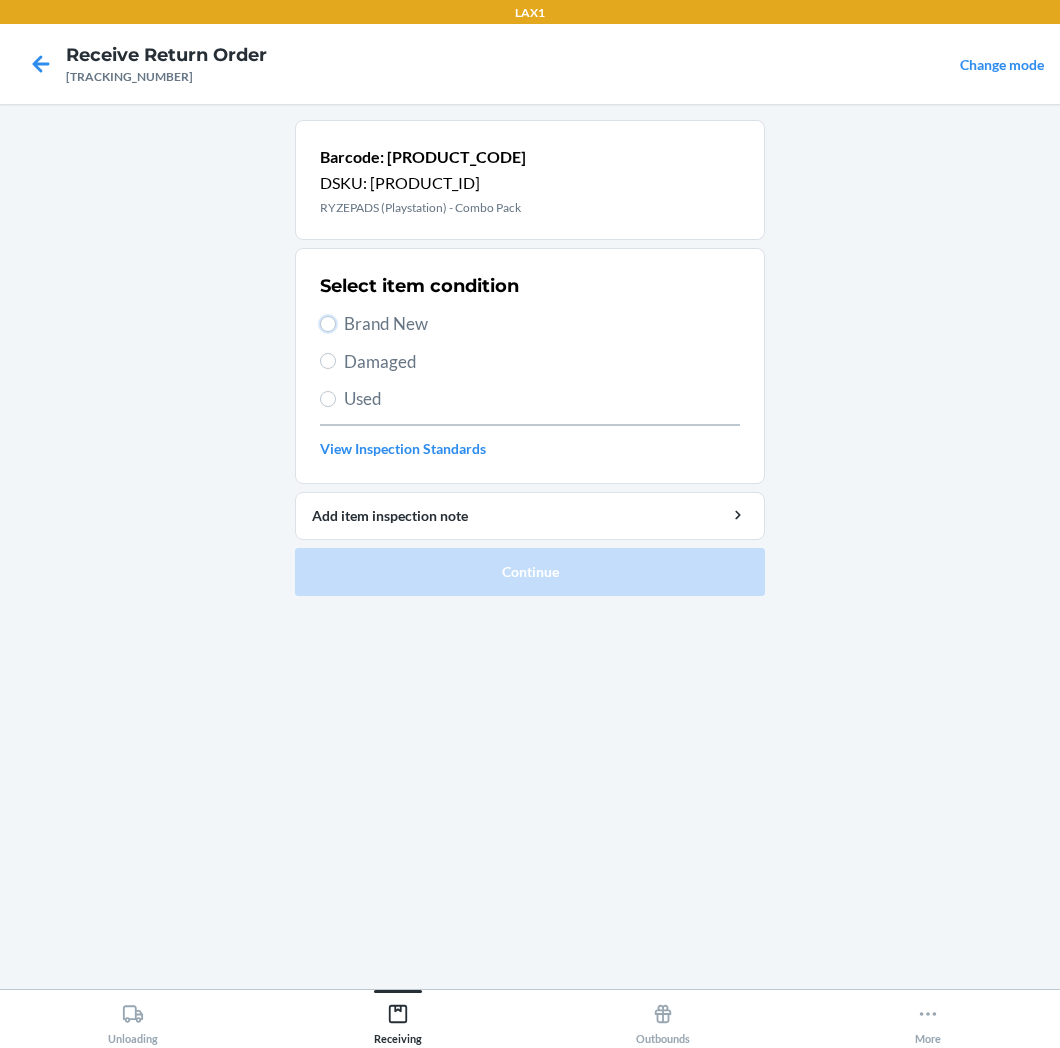 click on "Brand New" at bounding box center (328, 324) 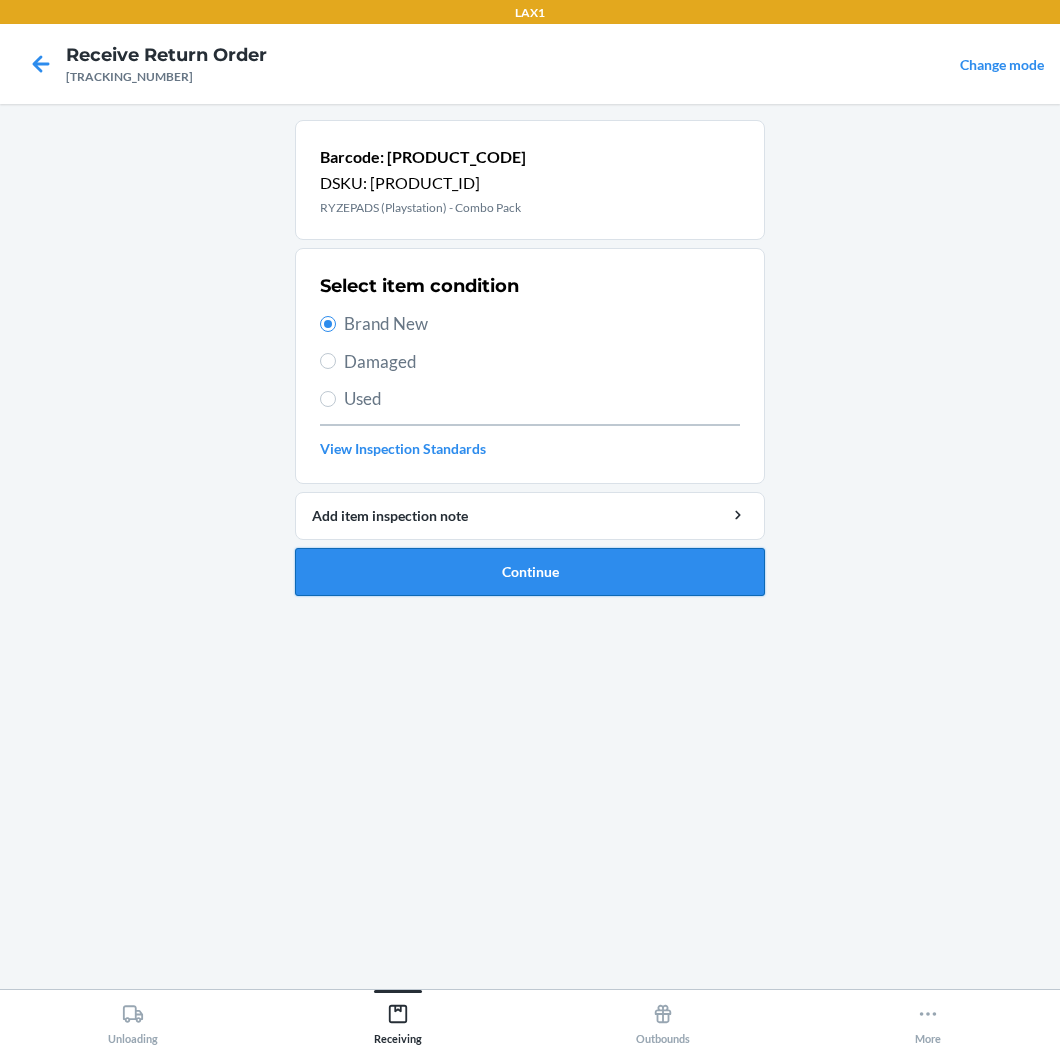 click on "Continue" at bounding box center (530, 572) 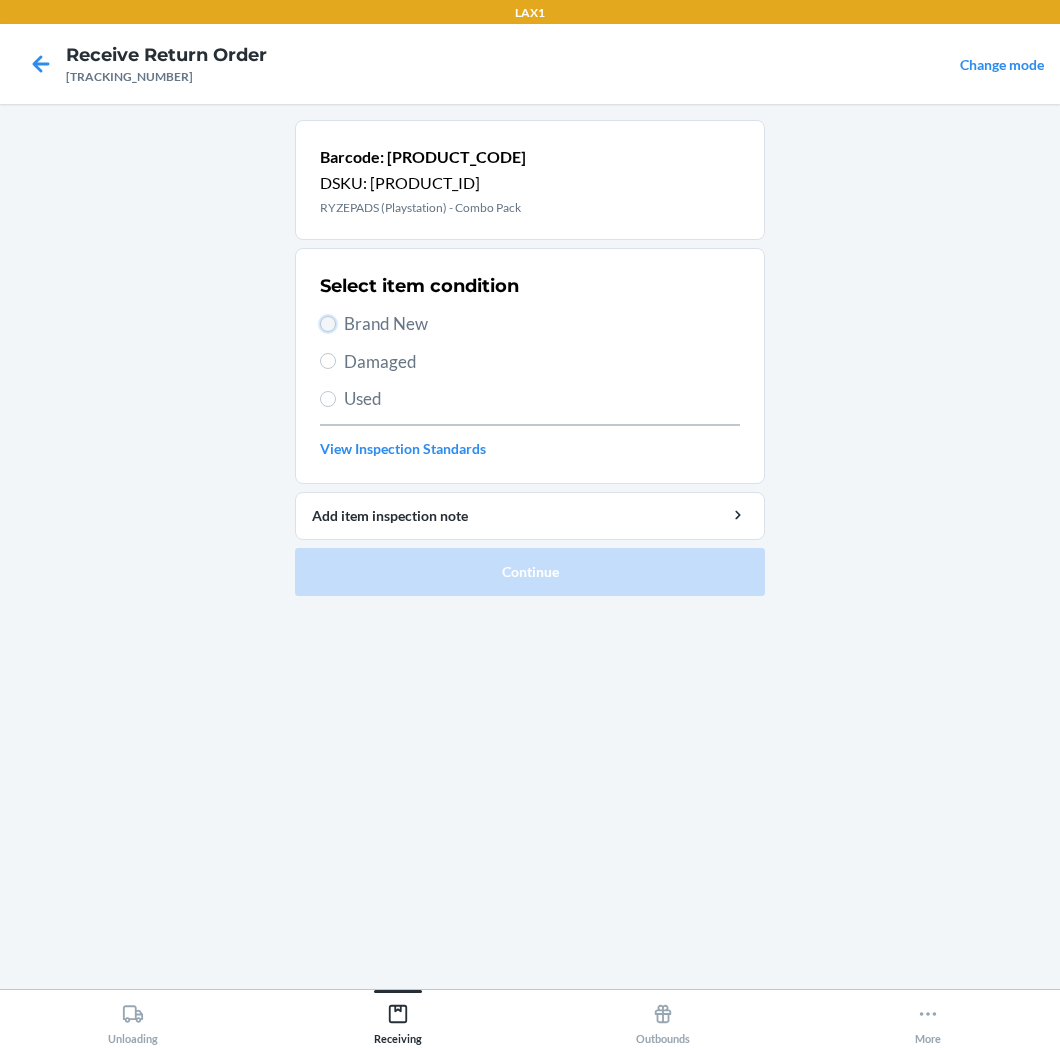 click on "Brand New" at bounding box center (328, 324) 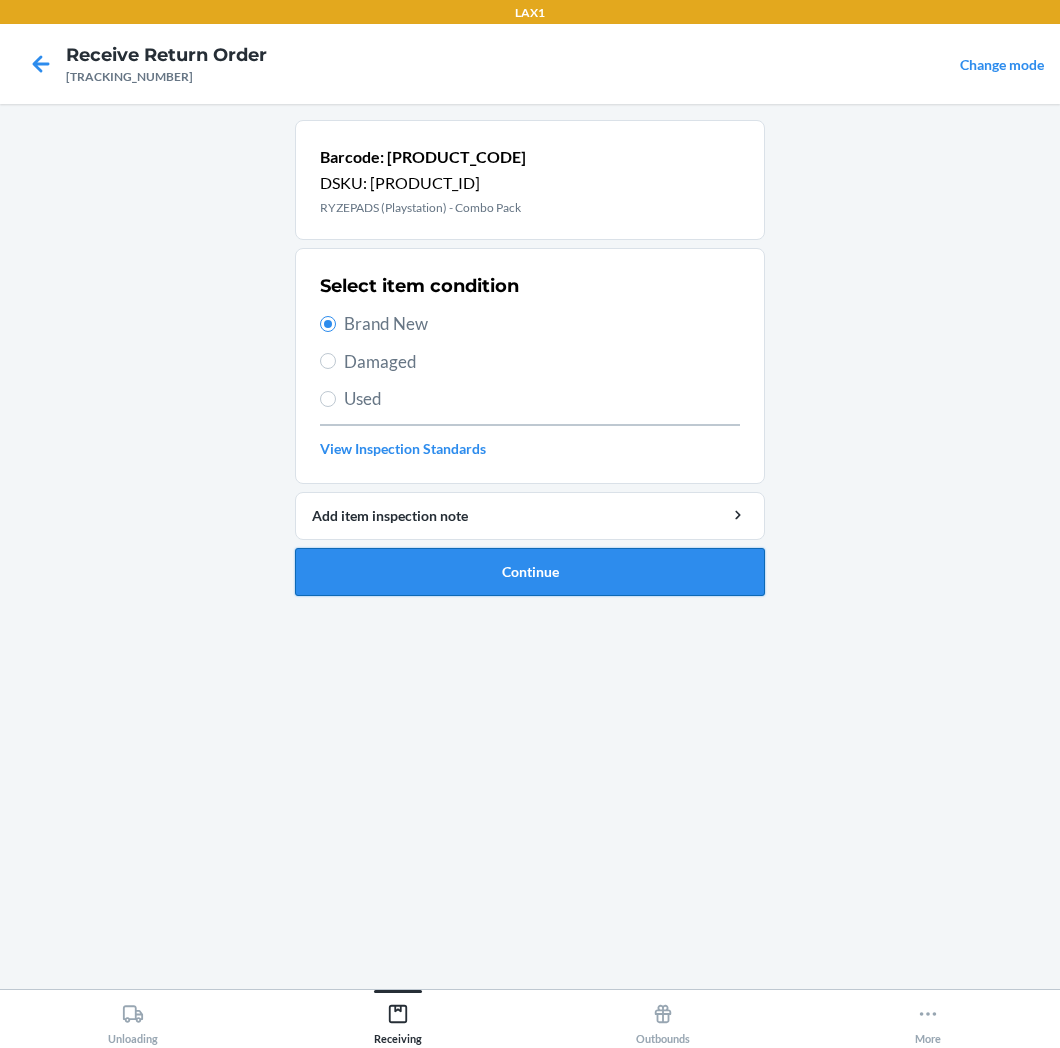 click on "Continue" at bounding box center (530, 572) 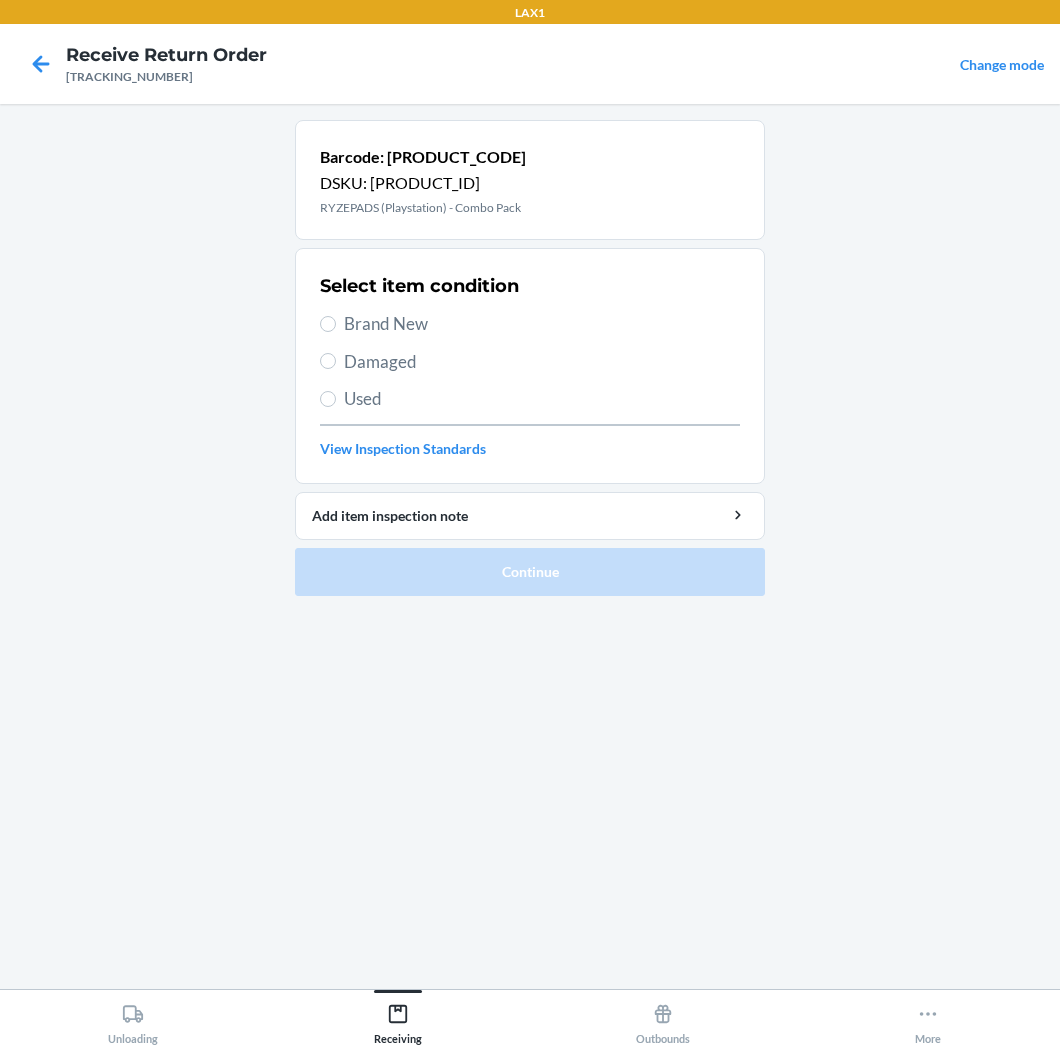 drag, startPoint x: 407, startPoint y: 322, endPoint x: 403, endPoint y: 343, distance: 21.377558 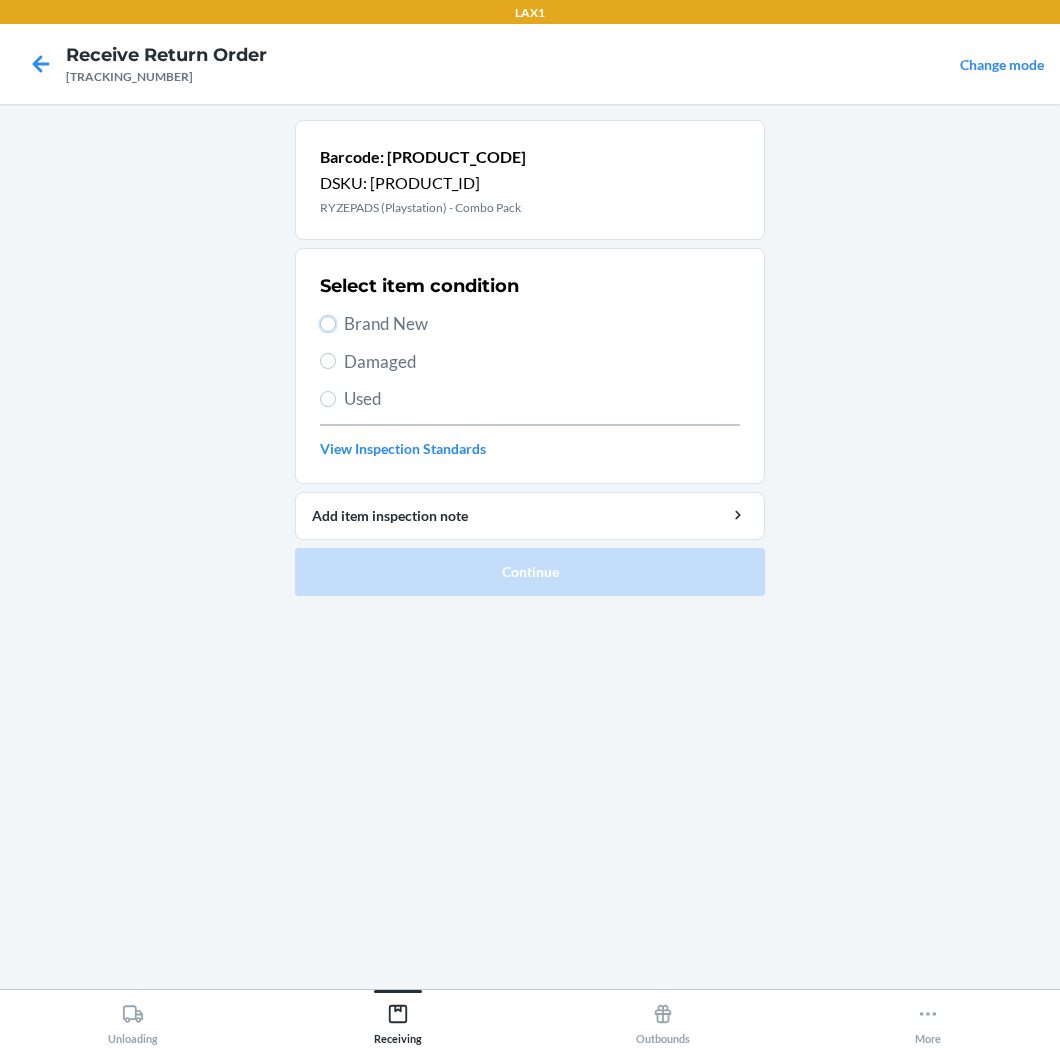 click on "Brand New" at bounding box center (328, 324) 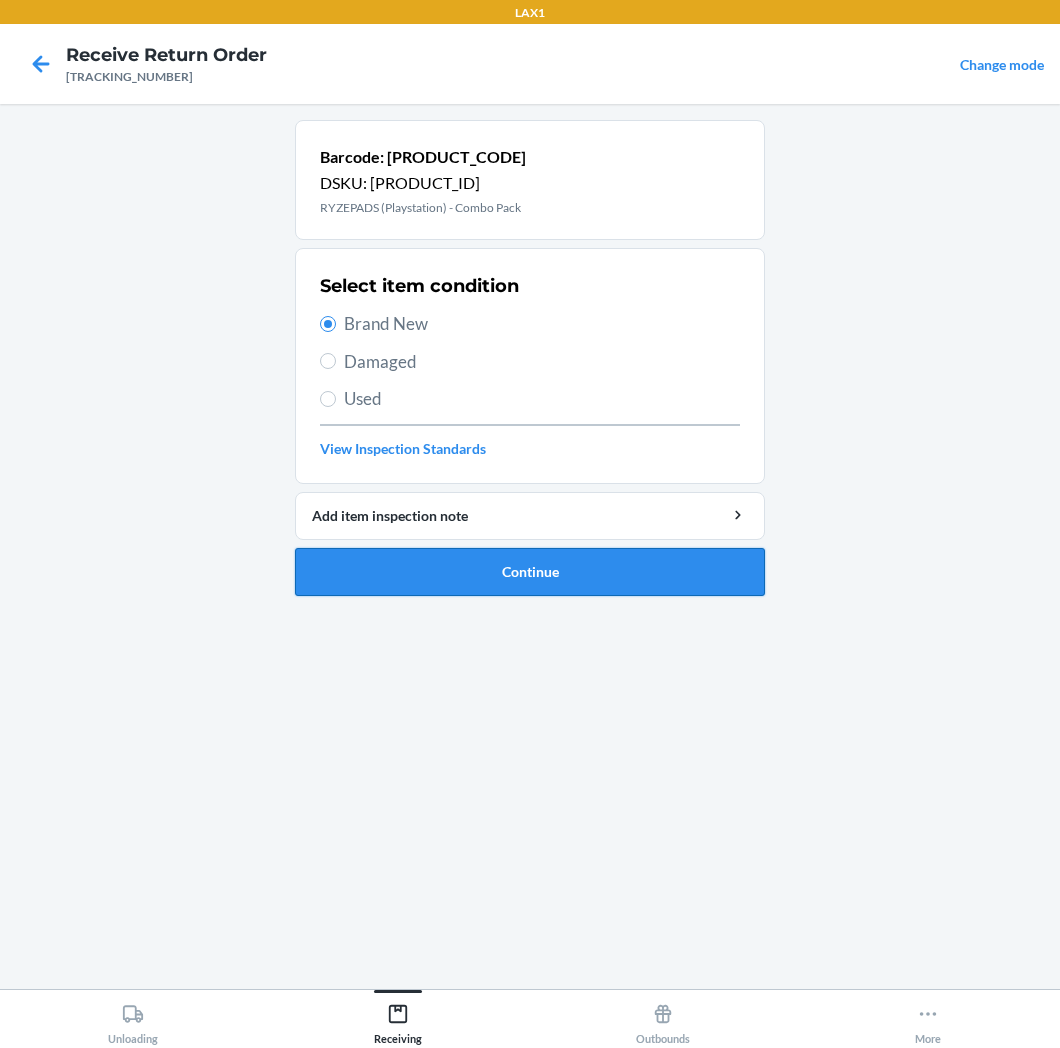 click on "Continue" at bounding box center [530, 572] 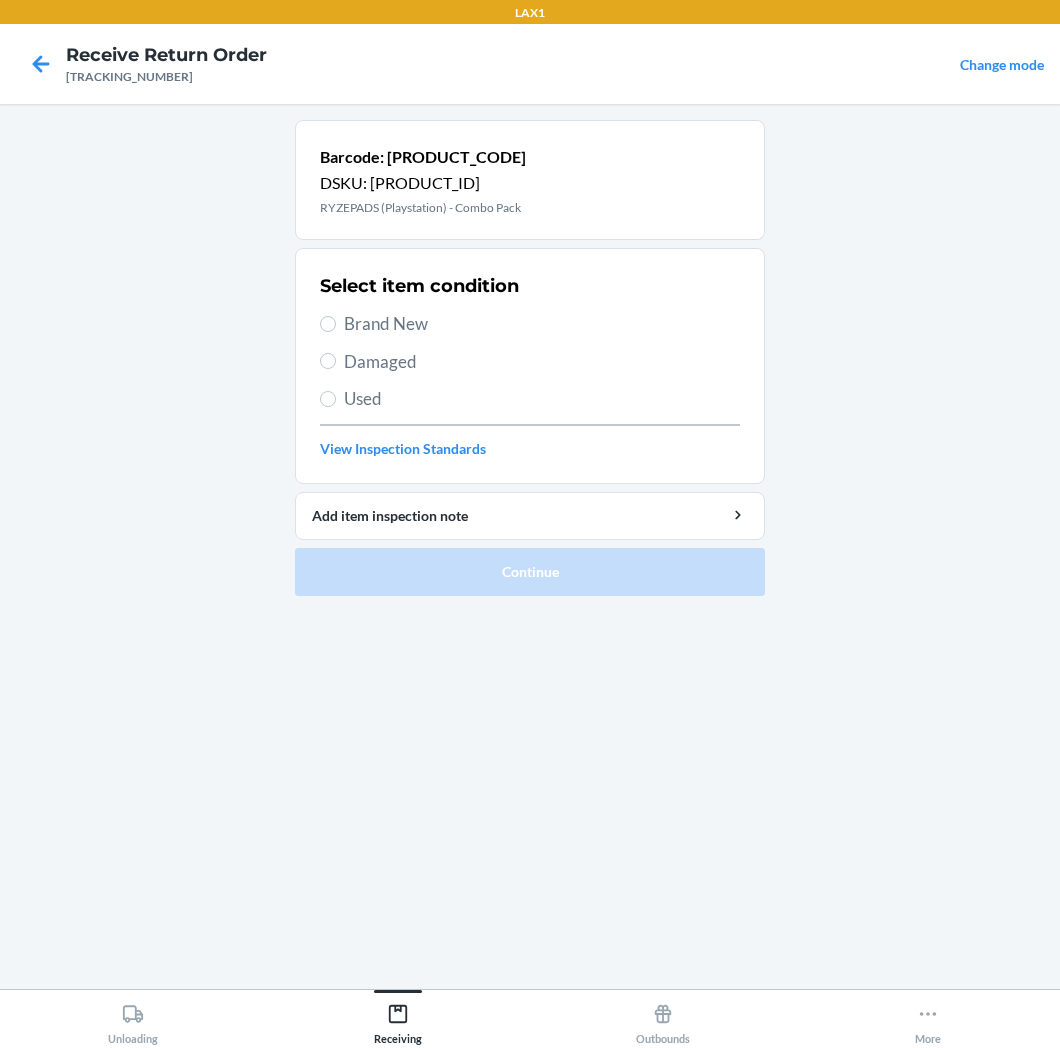 click on "Brand New" at bounding box center [542, 324] 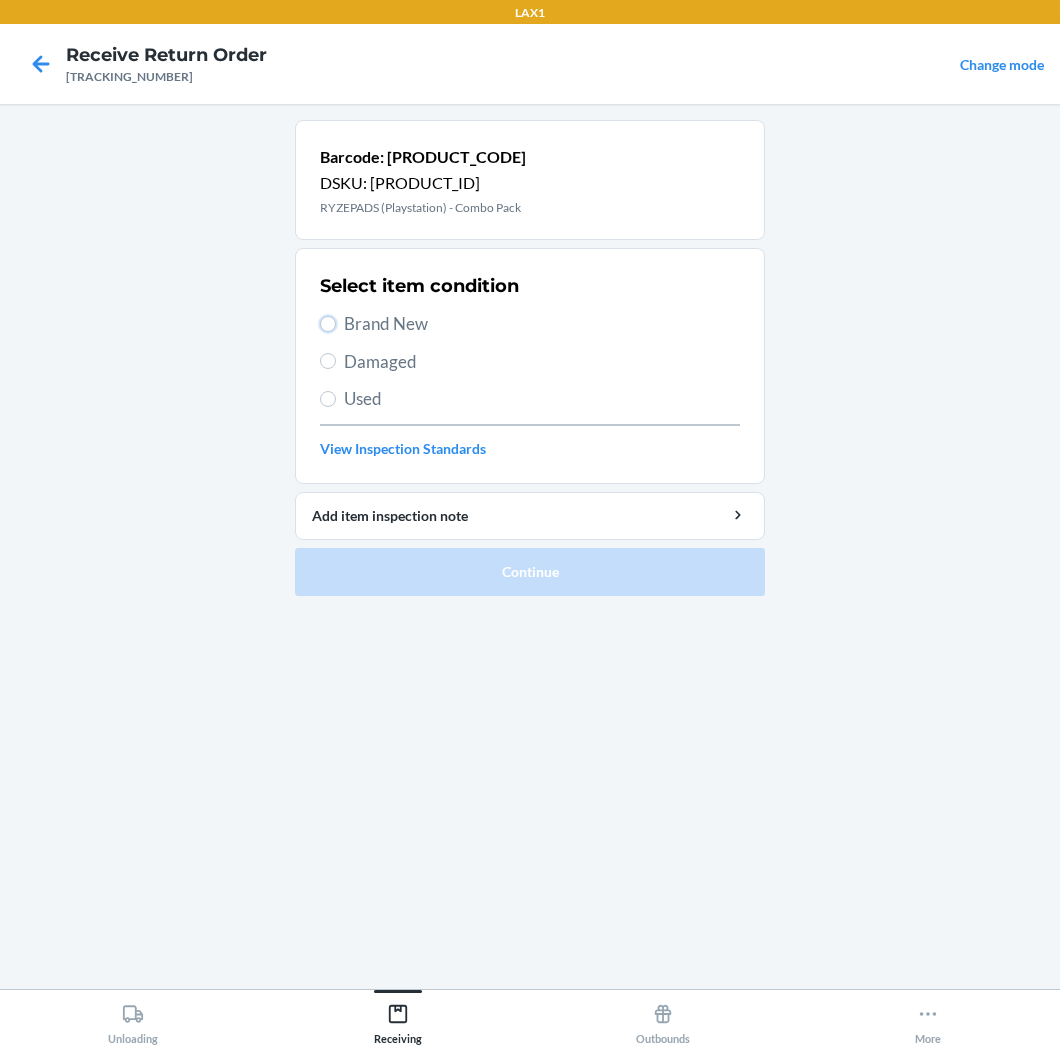 click on "Brand New" at bounding box center [328, 324] 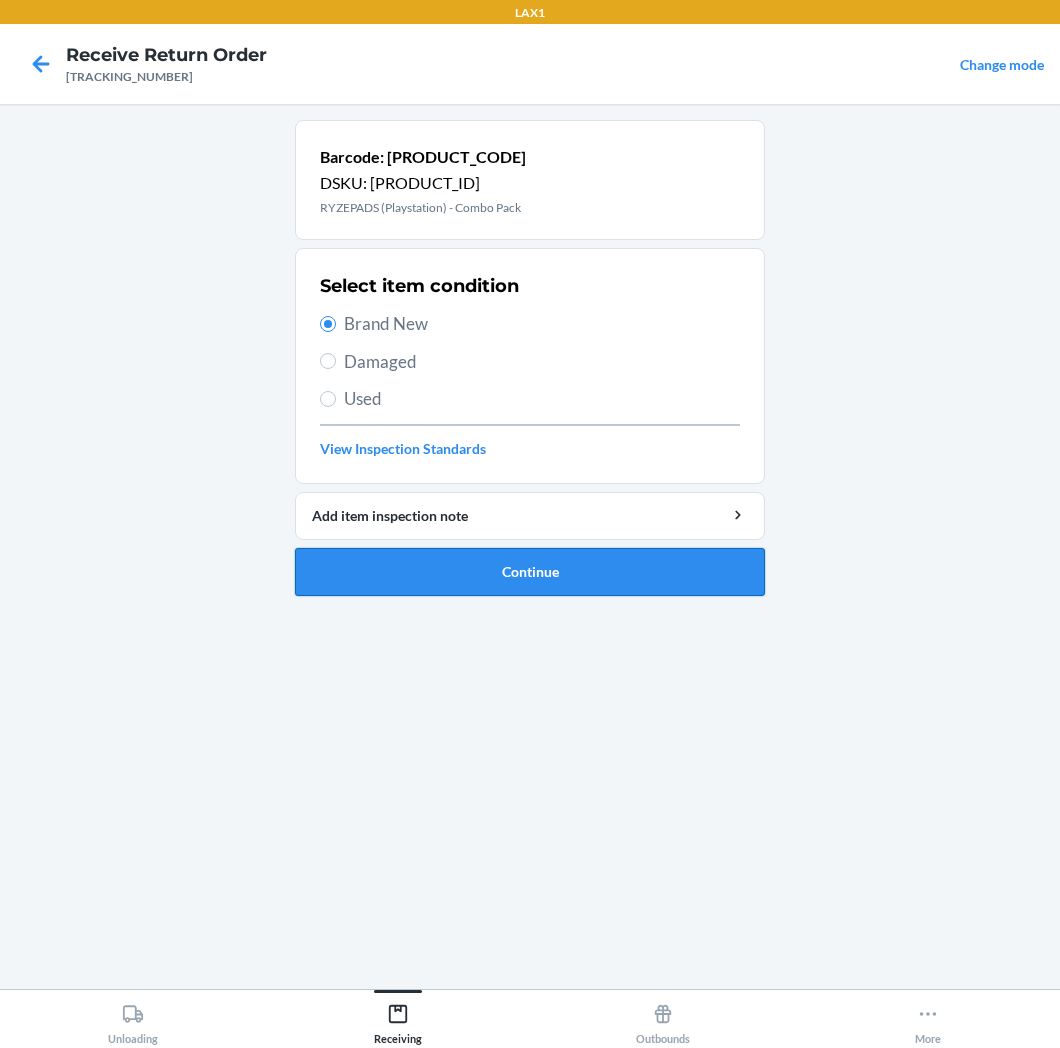 click on "Continue" at bounding box center [530, 572] 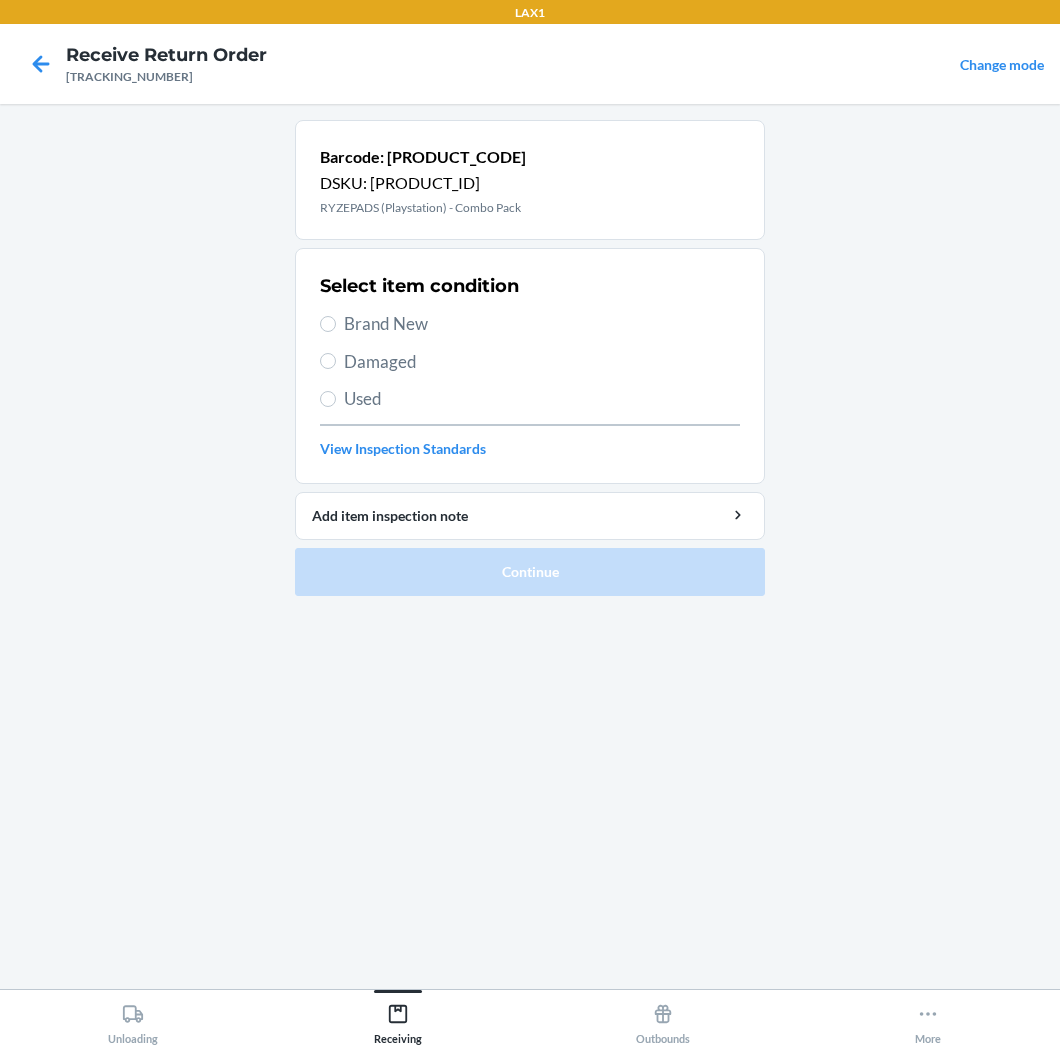 click on "Brand New" at bounding box center (542, 324) 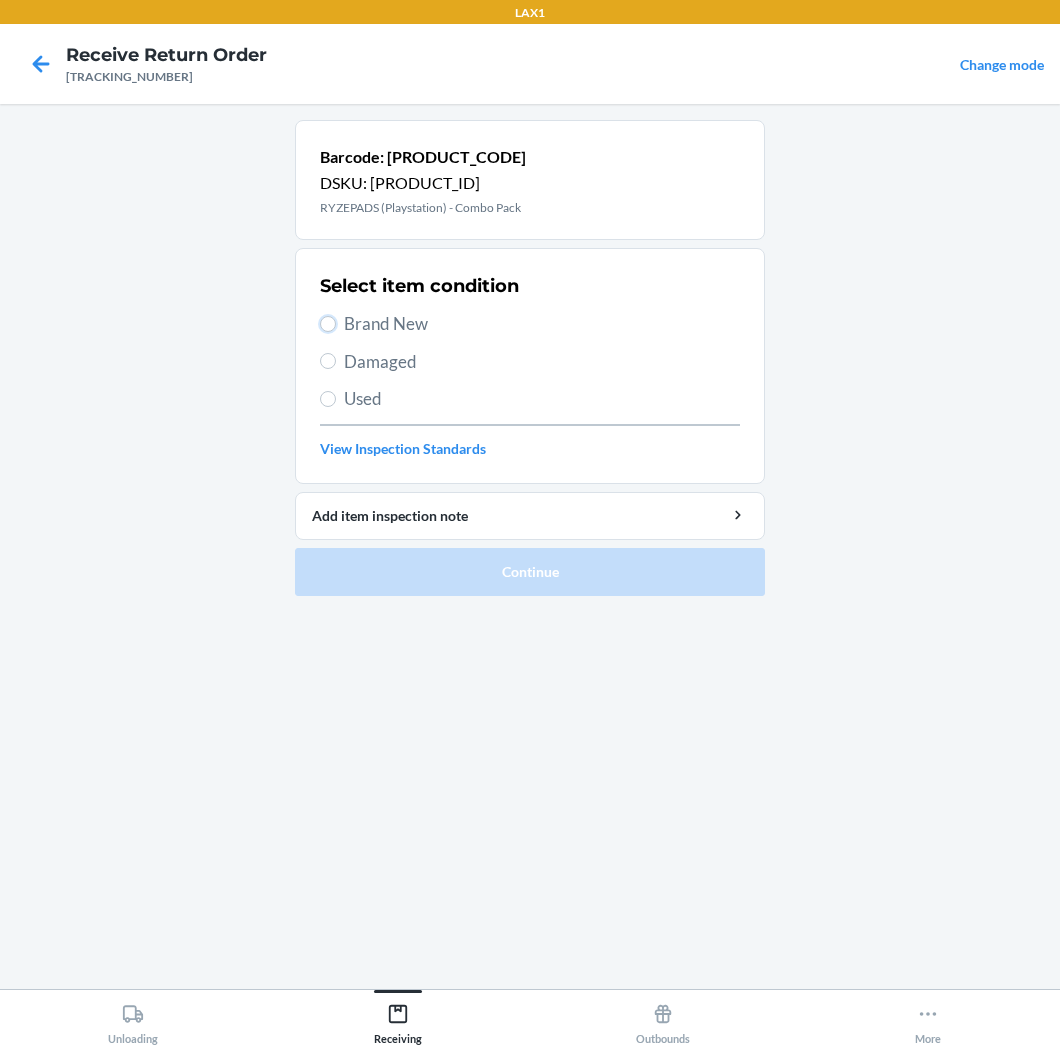 click on "Brand New" at bounding box center [328, 324] 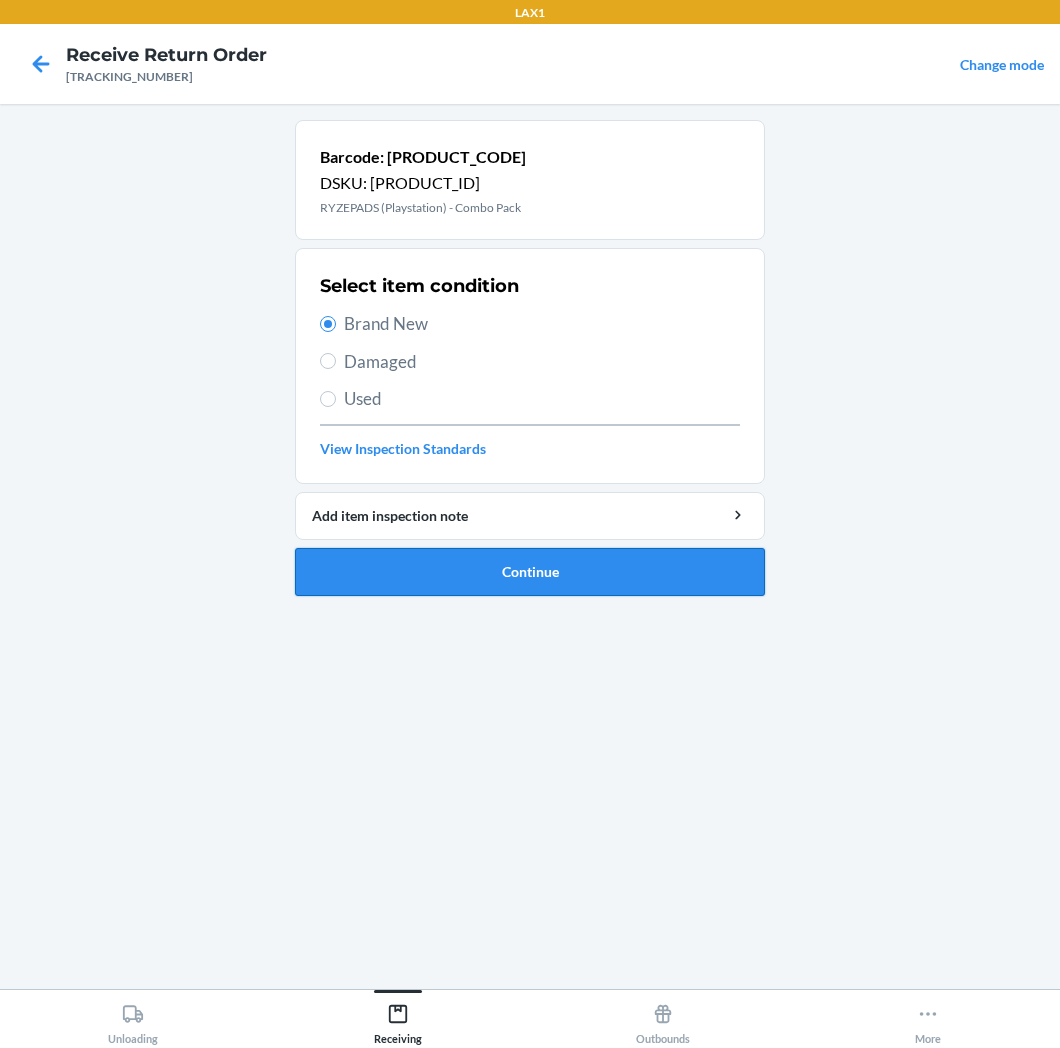 click on "Continue" at bounding box center (530, 572) 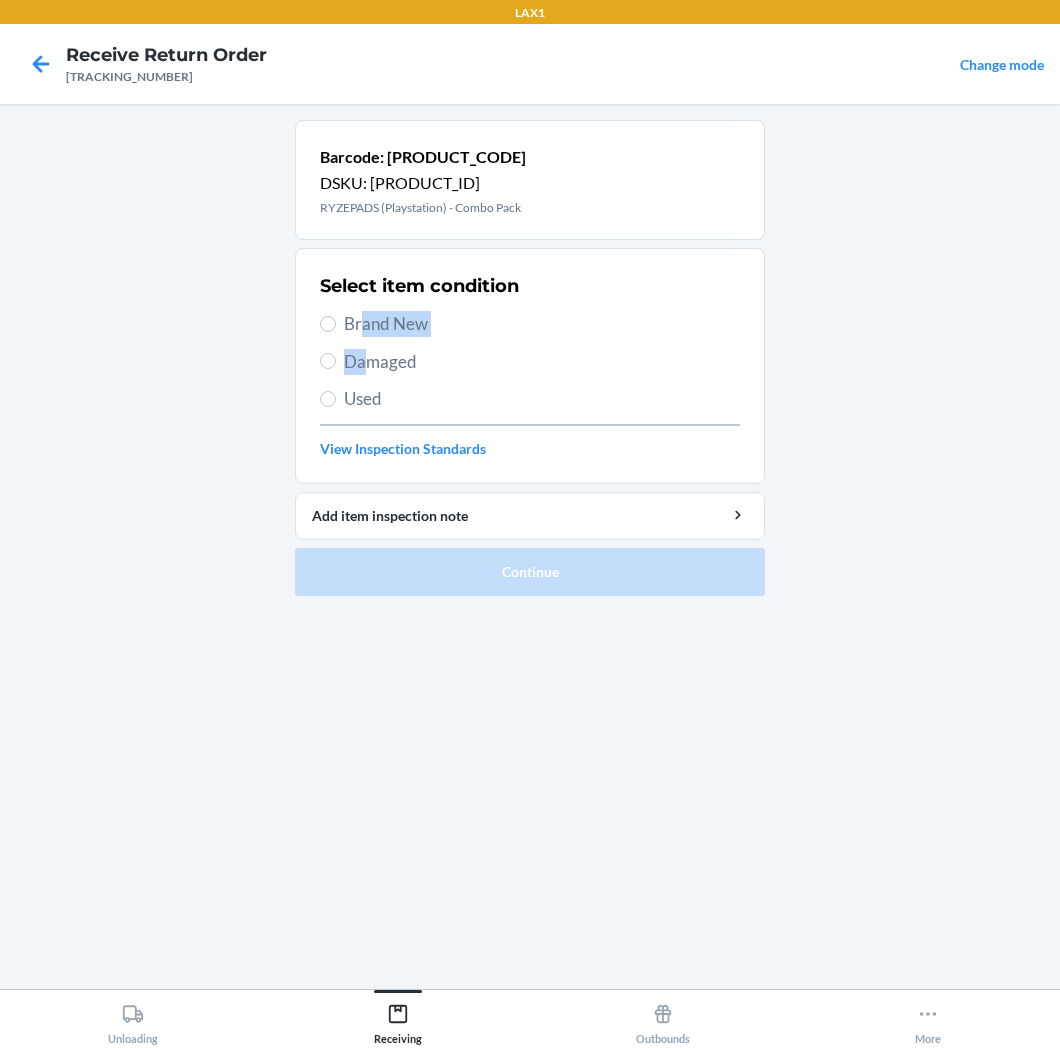 drag, startPoint x: 362, startPoint y: 344, endPoint x: 364, endPoint y: 330, distance: 14.142136 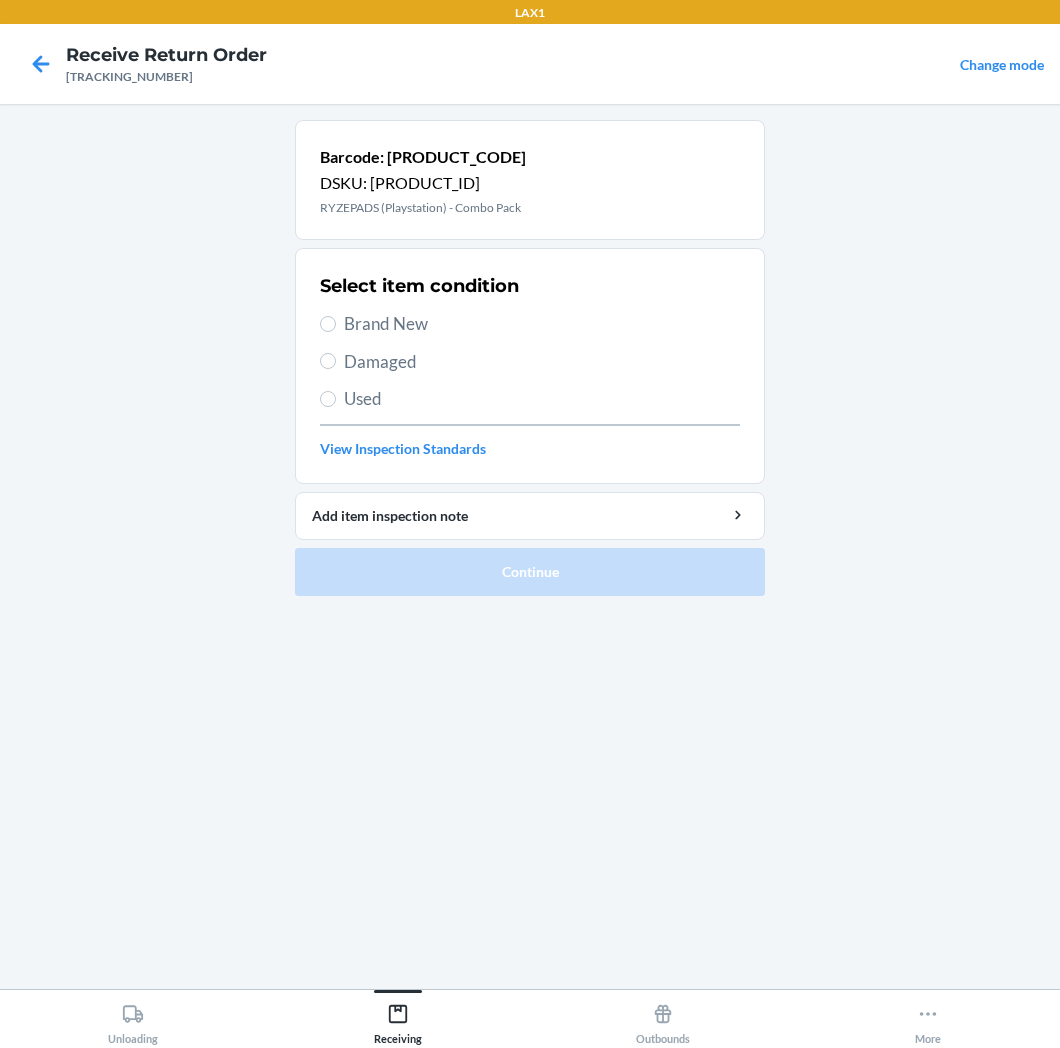 click on "Brand New" at bounding box center (542, 324) 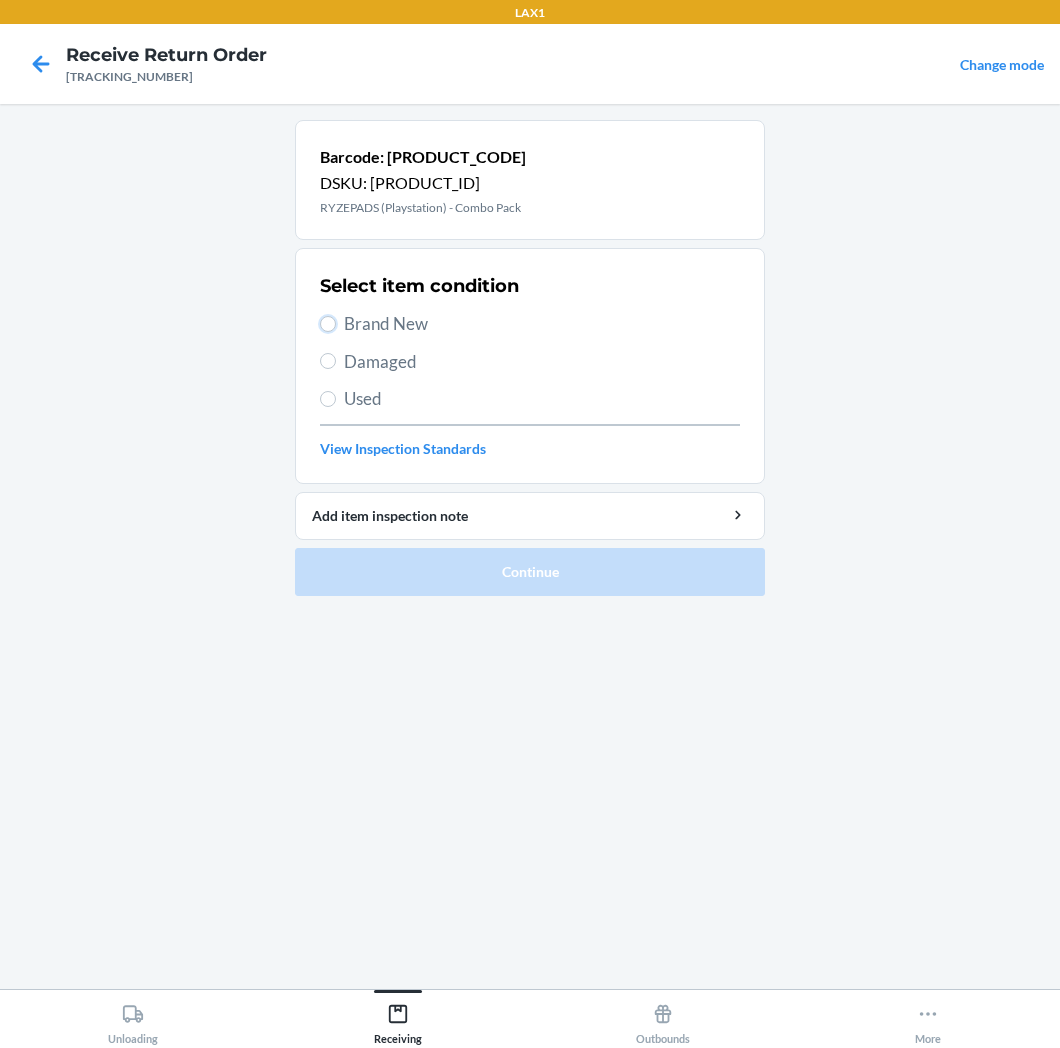 click on "Brand New" at bounding box center [328, 324] 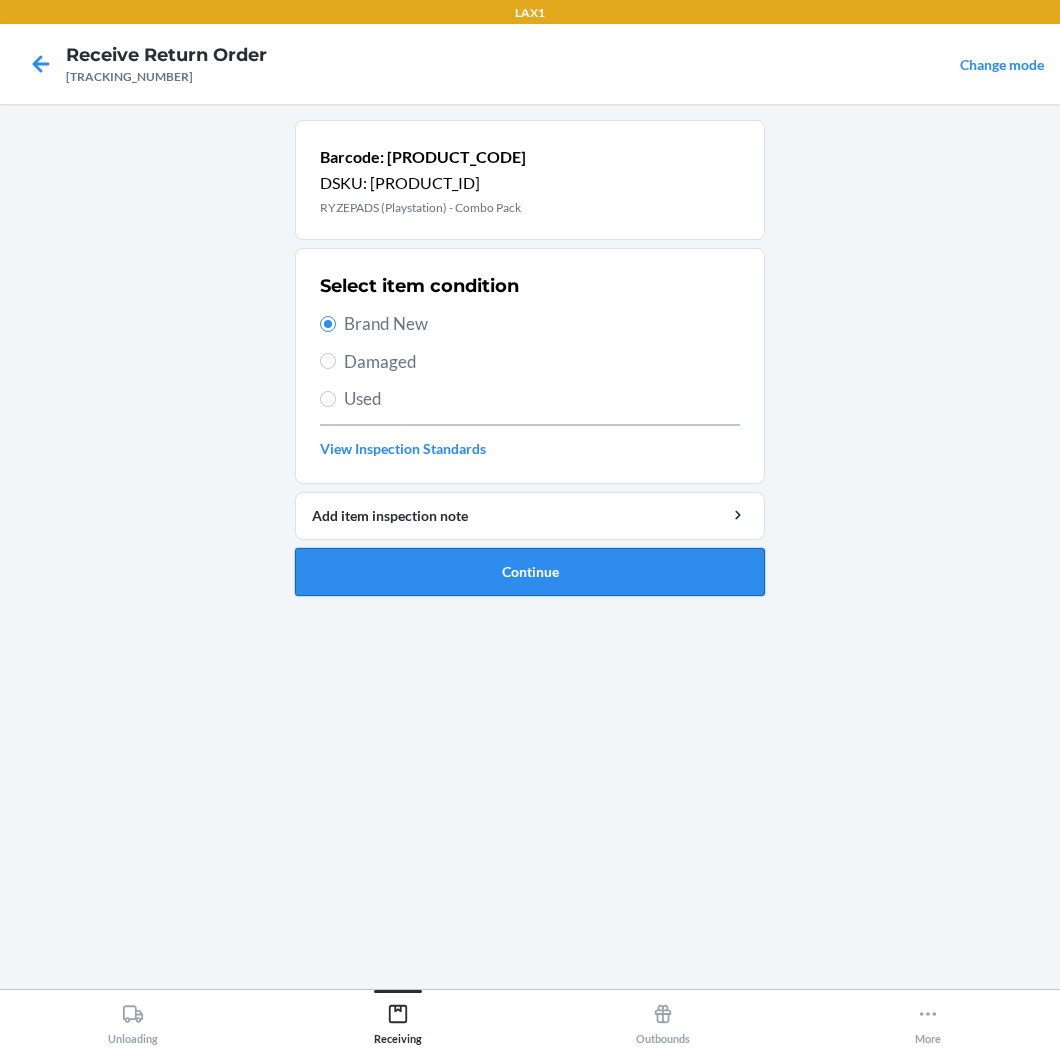 click on "Continue" at bounding box center (530, 572) 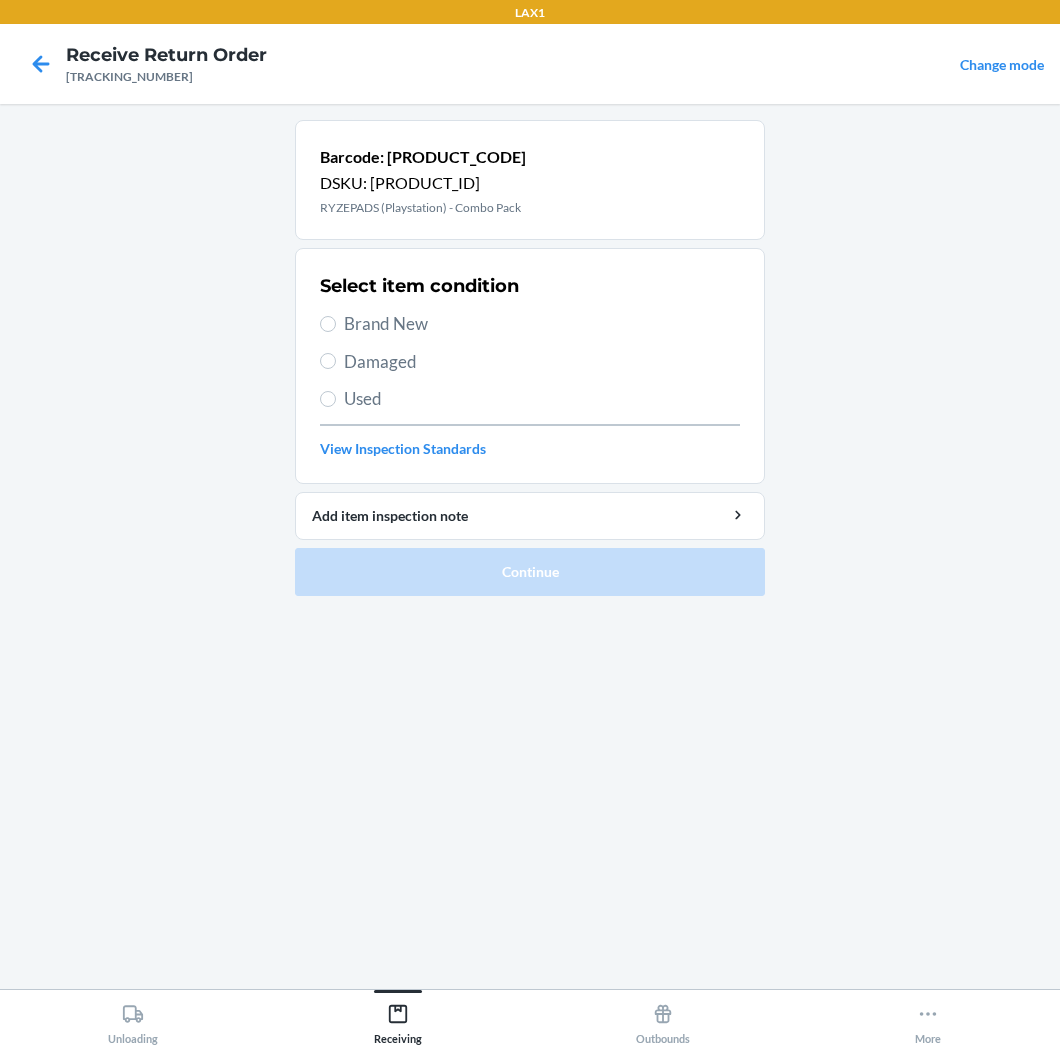 click on "Brand New" at bounding box center (530, 324) 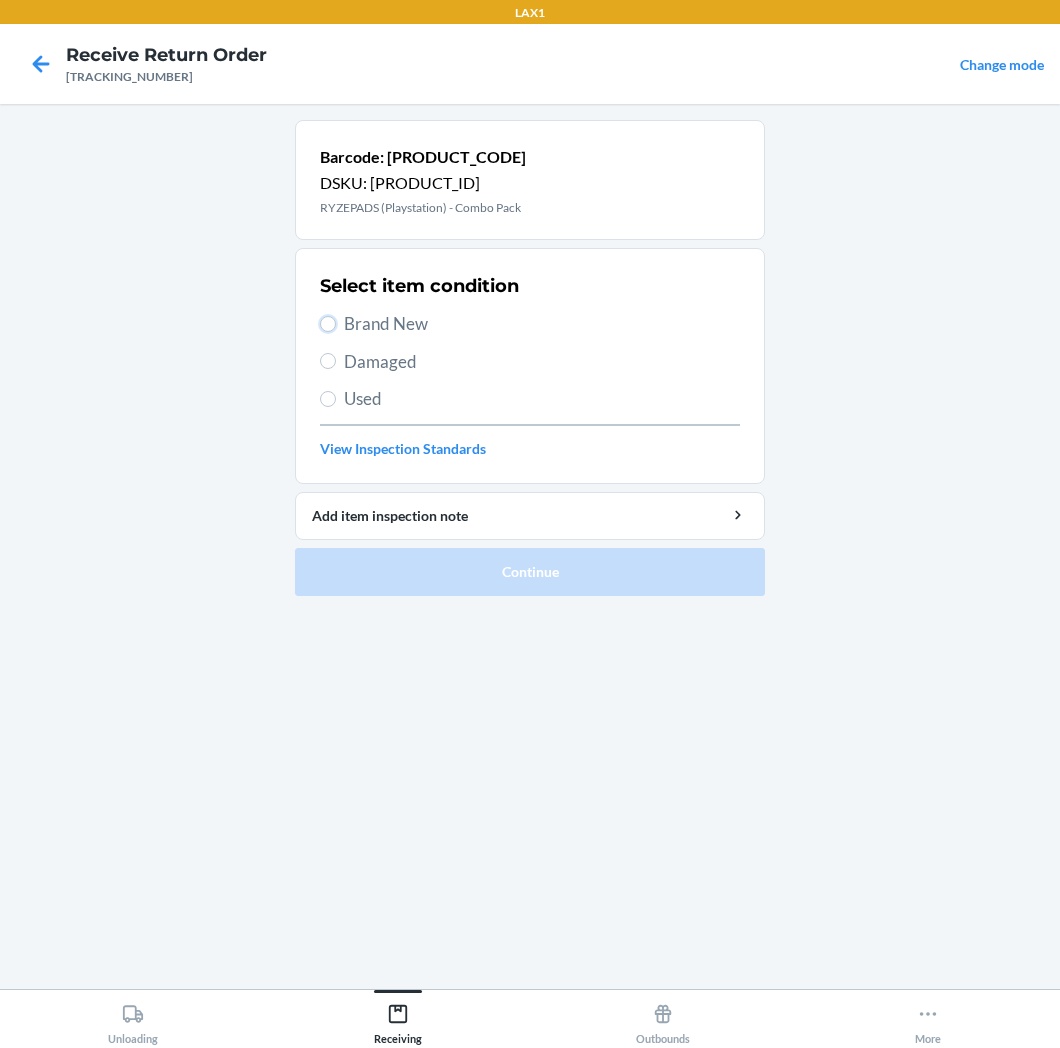 click on "Brand New" at bounding box center [328, 324] 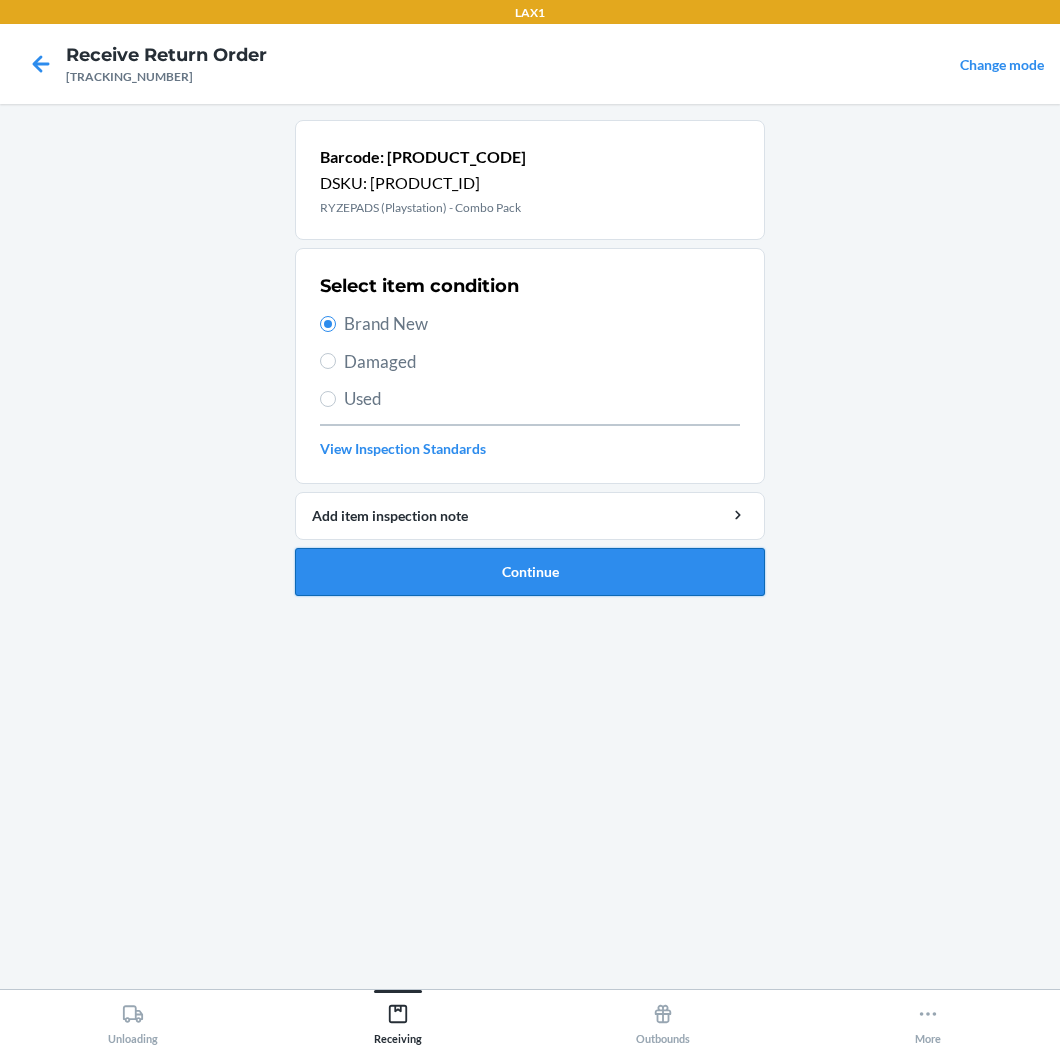 click on "Continue" at bounding box center [530, 572] 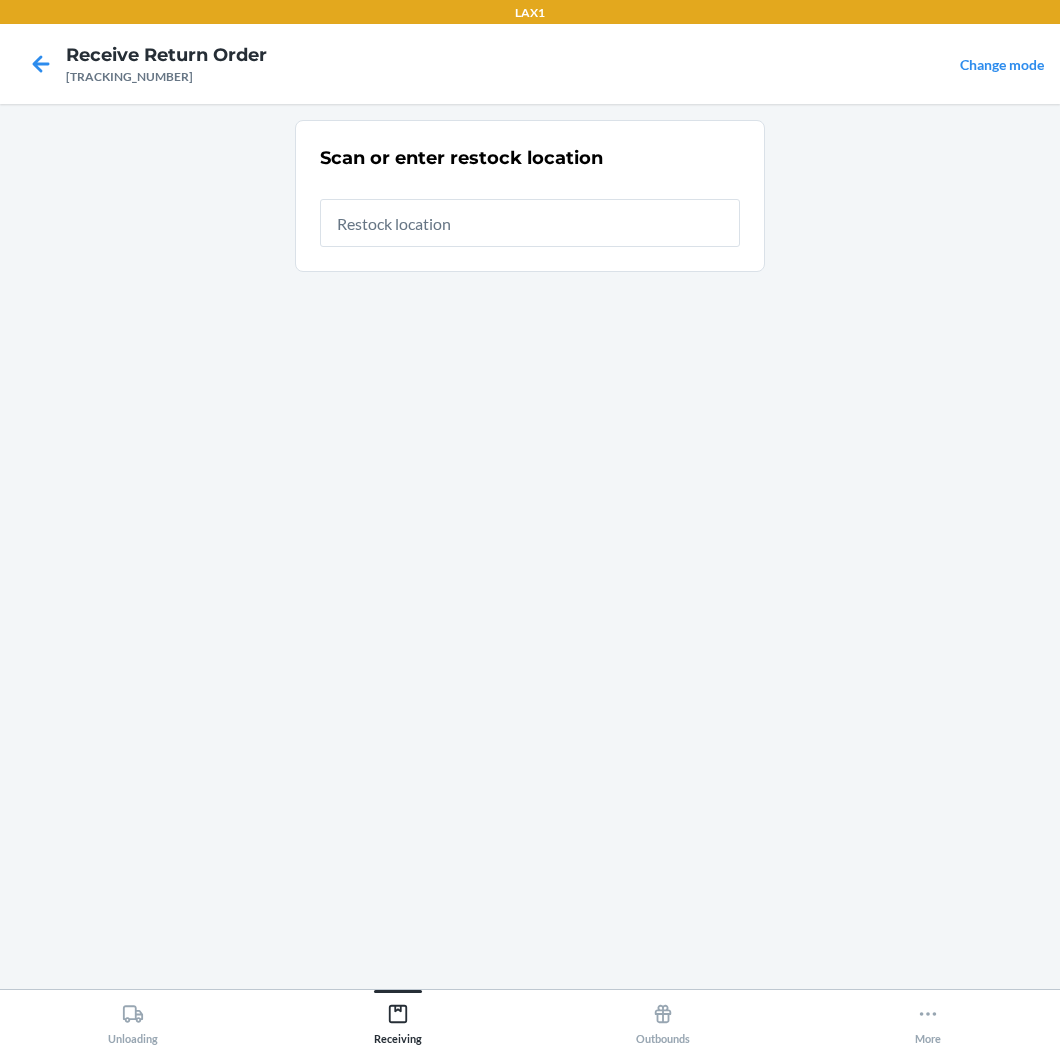 click at bounding box center [530, 223] 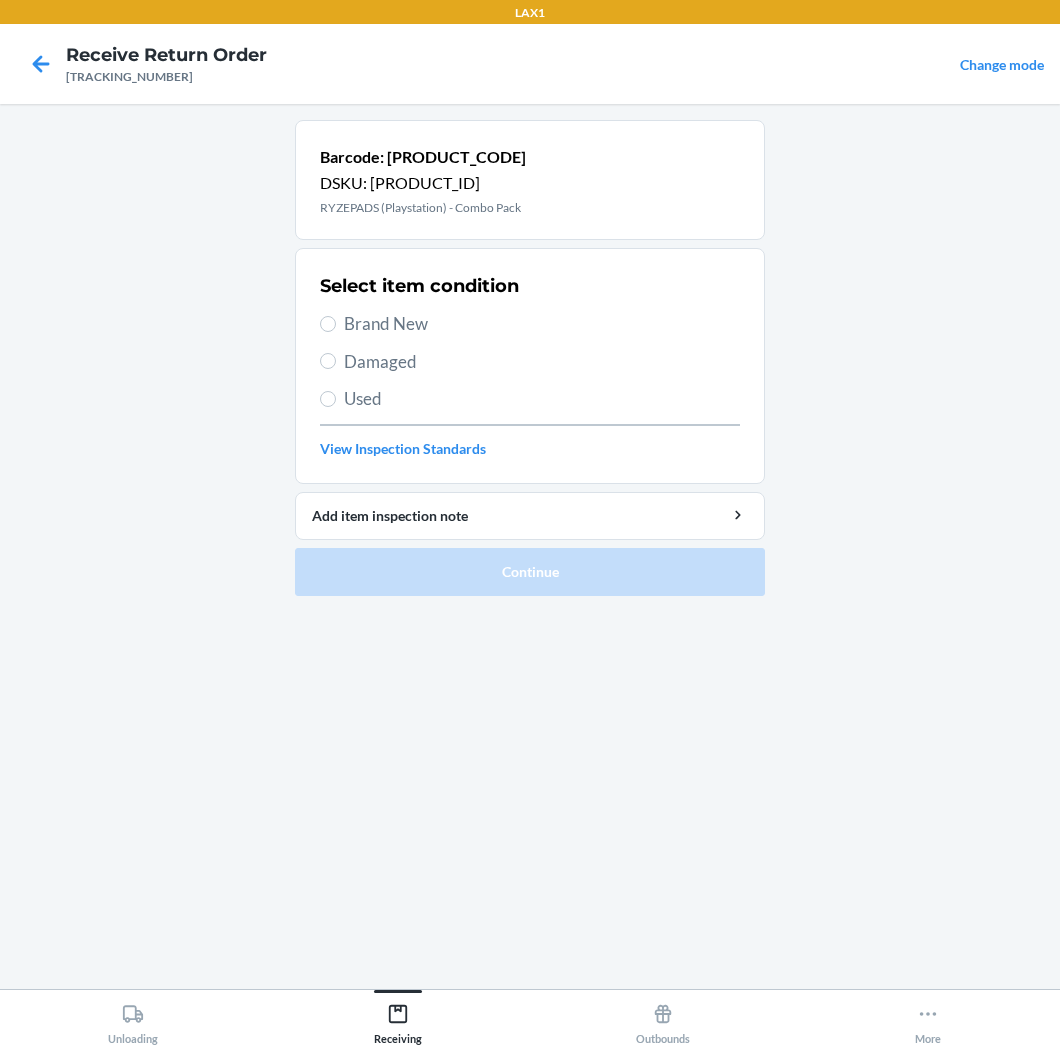 click on "Brand New" at bounding box center [542, 324] 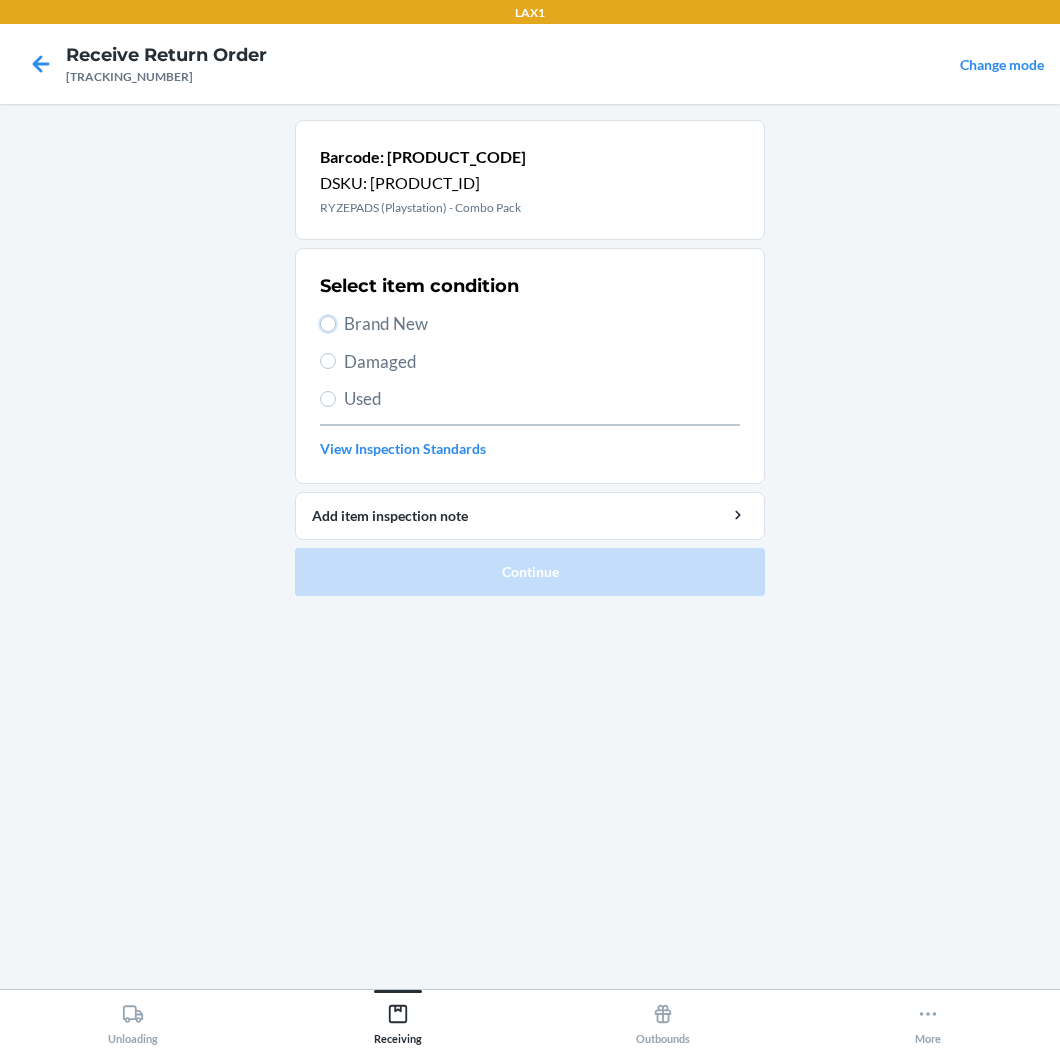 click on "Brand New" at bounding box center [328, 324] 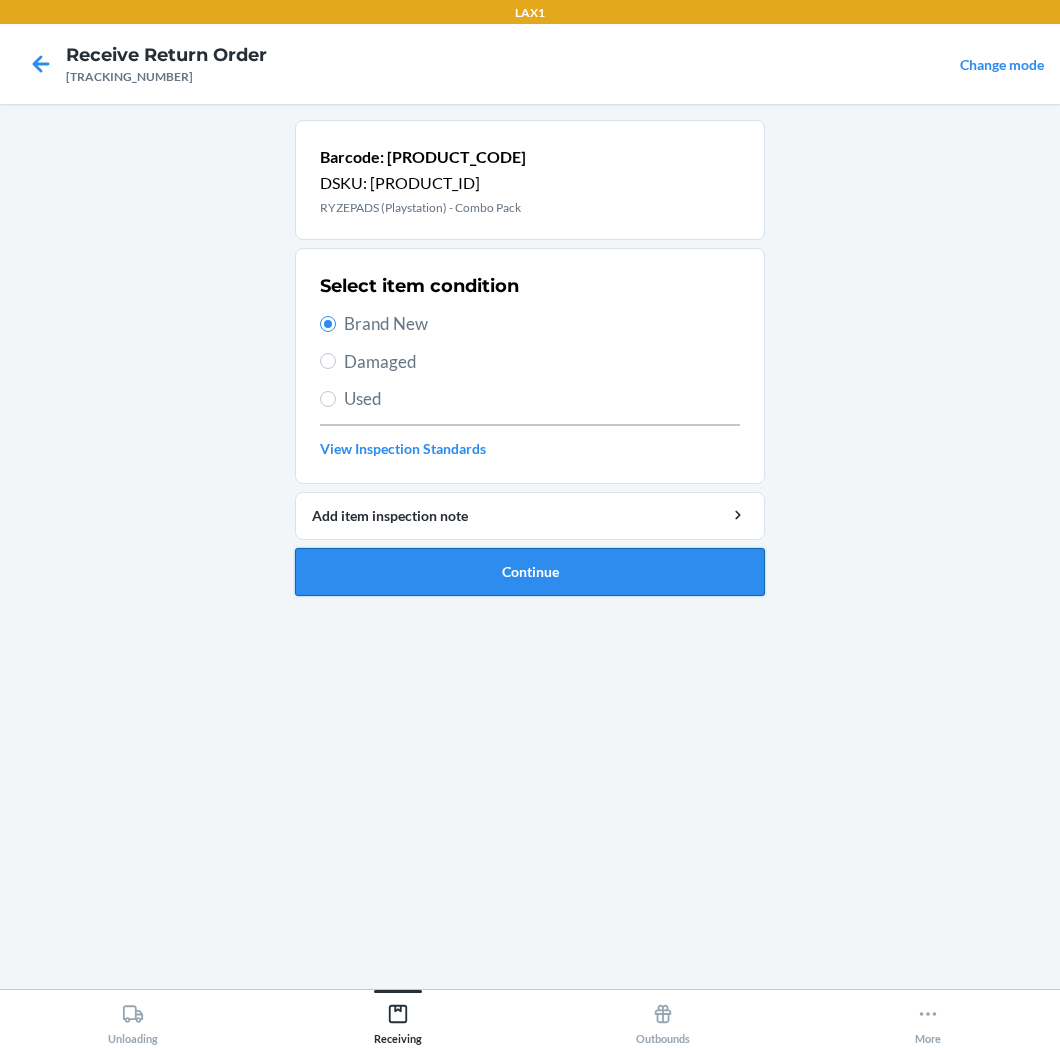 click on "Continue" at bounding box center (530, 572) 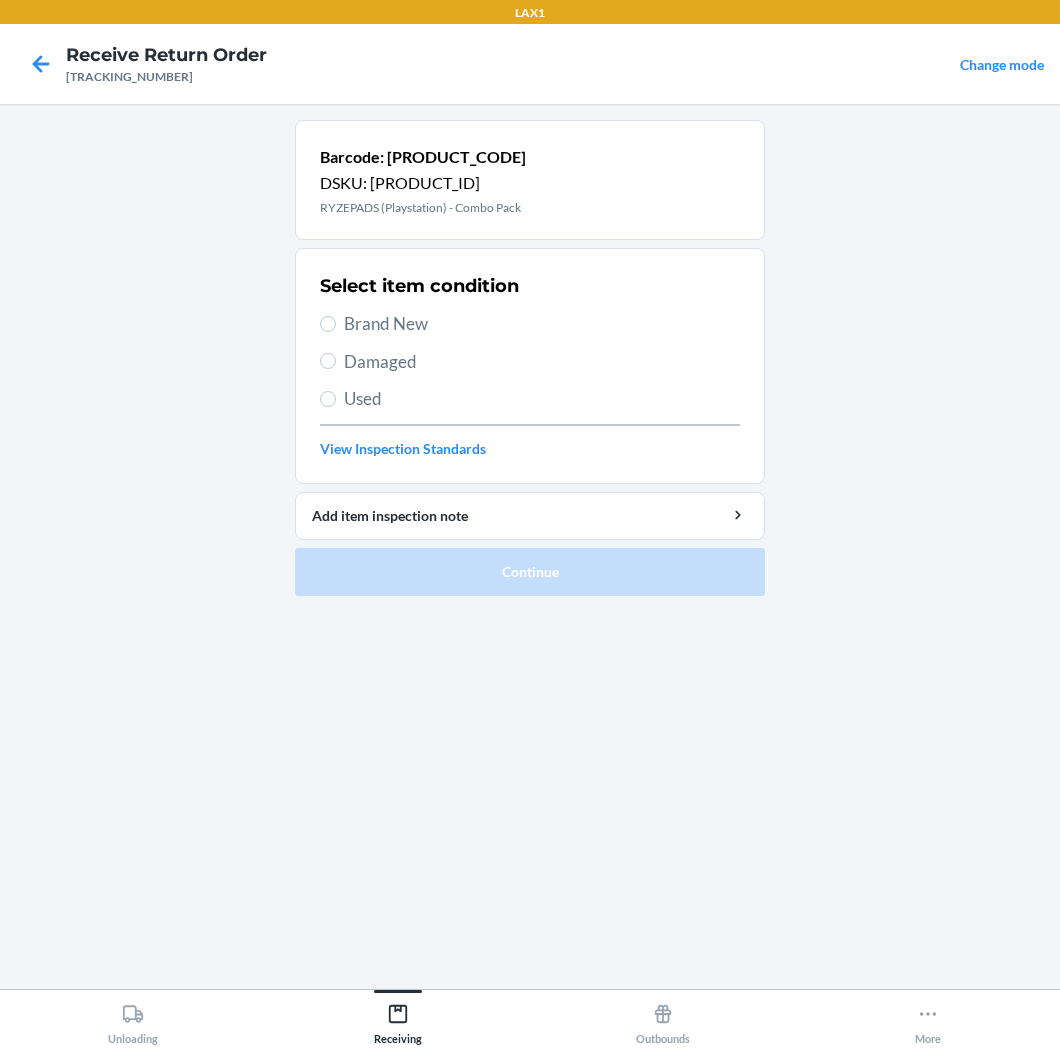 click on "Brand New" at bounding box center (542, 324) 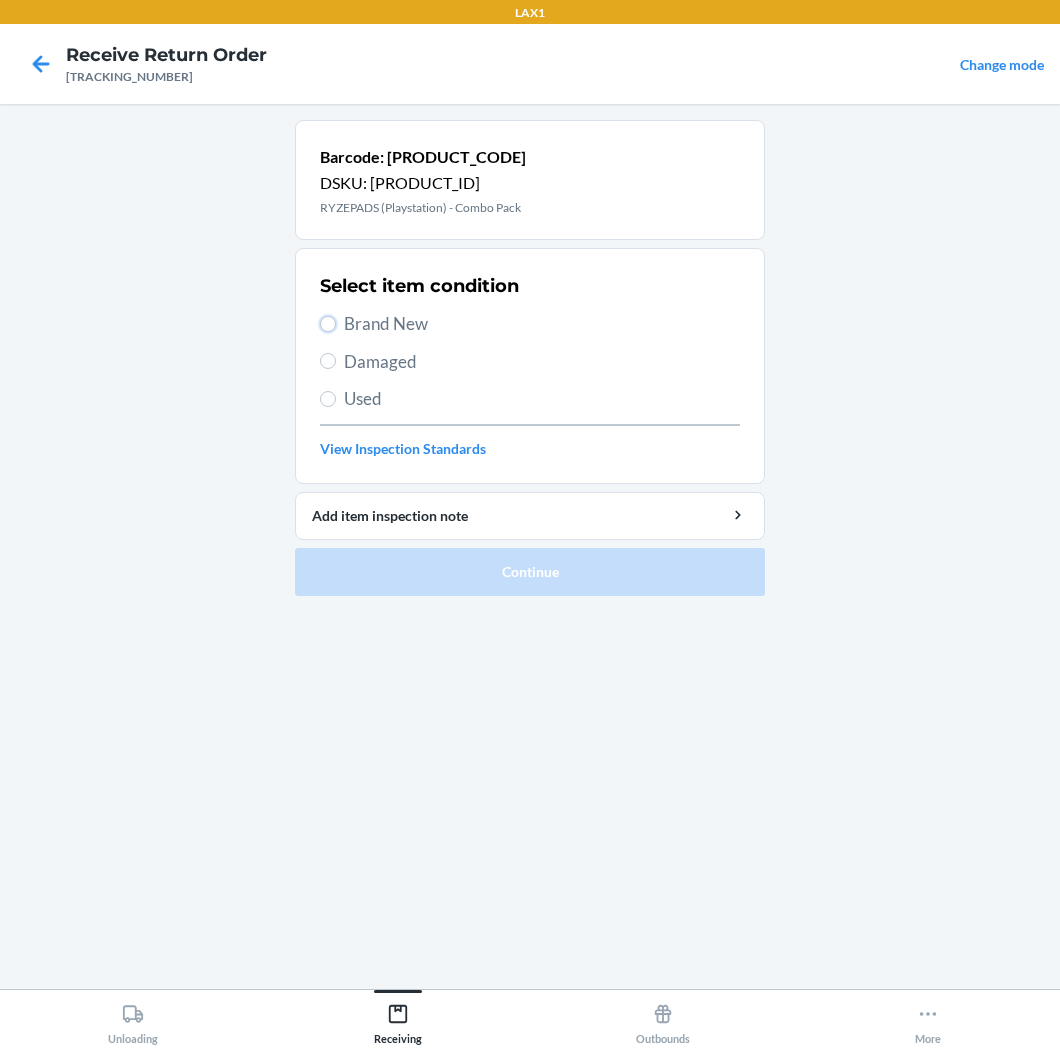 click on "Brand New" at bounding box center [328, 324] 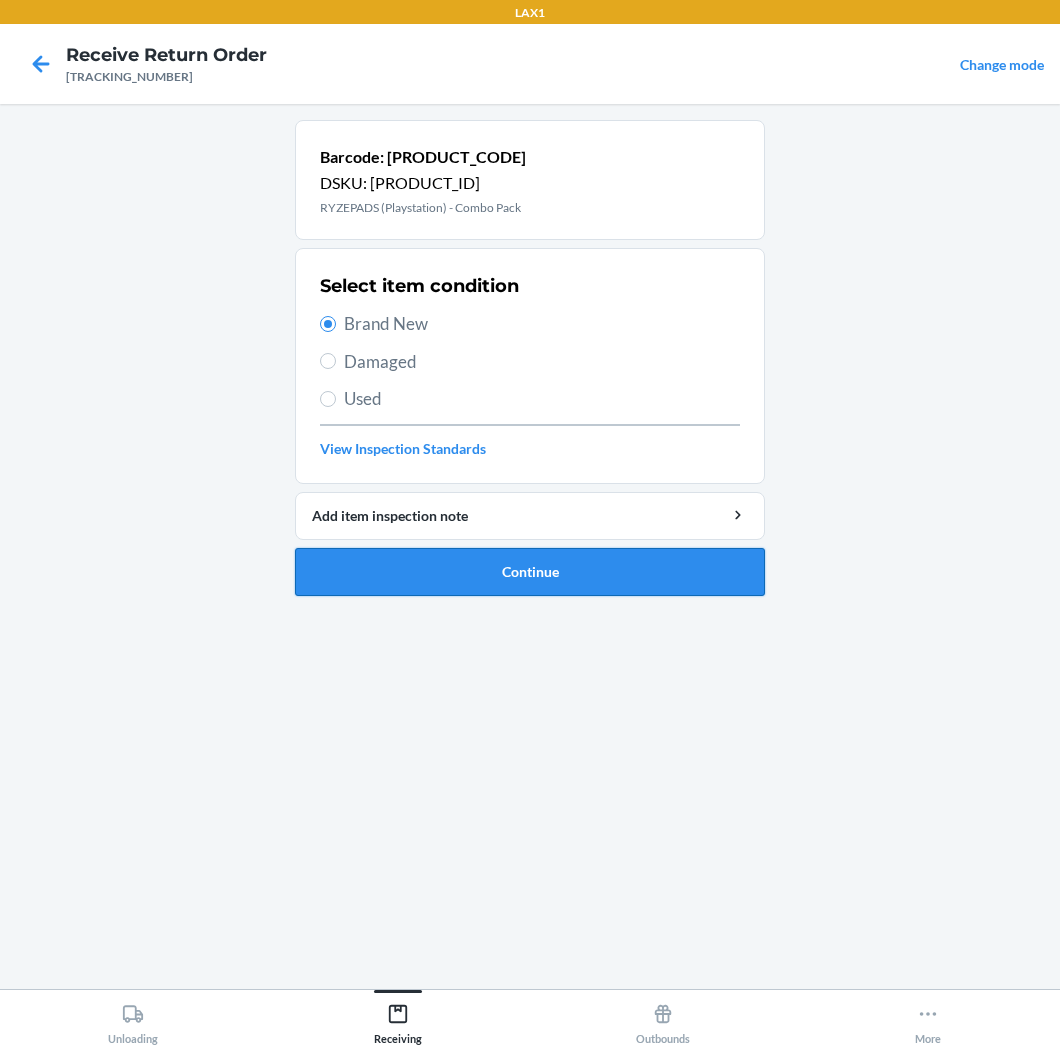 click on "Continue" at bounding box center [530, 572] 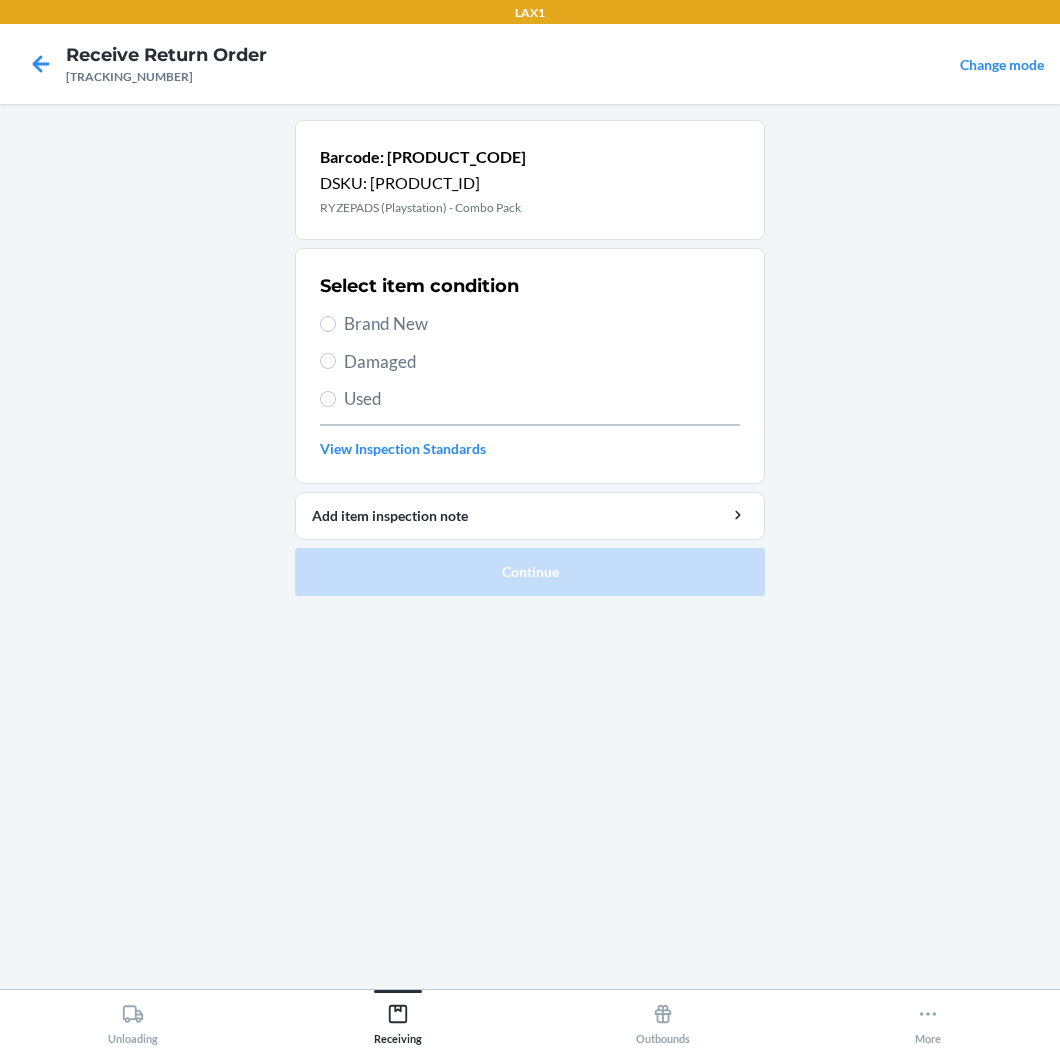 click on "Brand New" at bounding box center [542, 324] 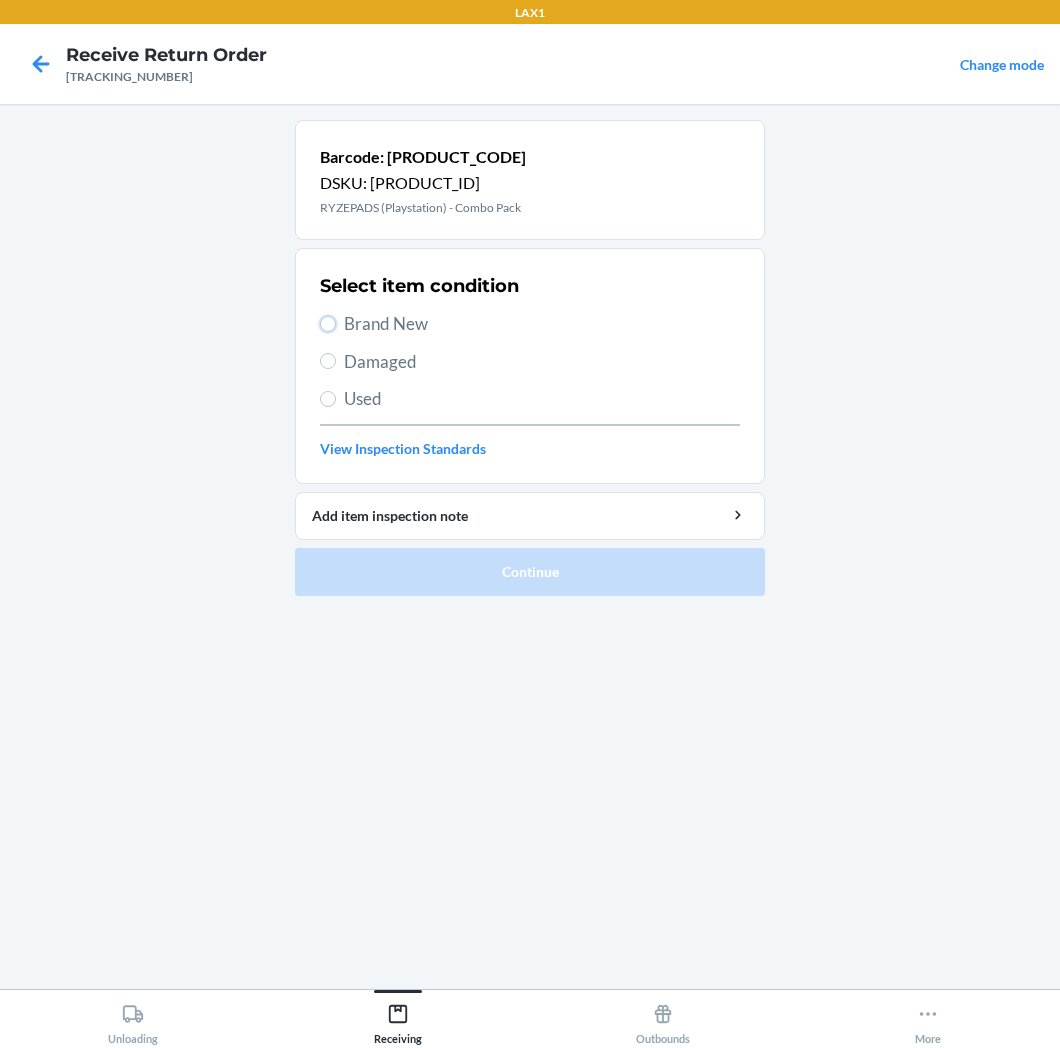 click on "Brand New" at bounding box center [328, 324] 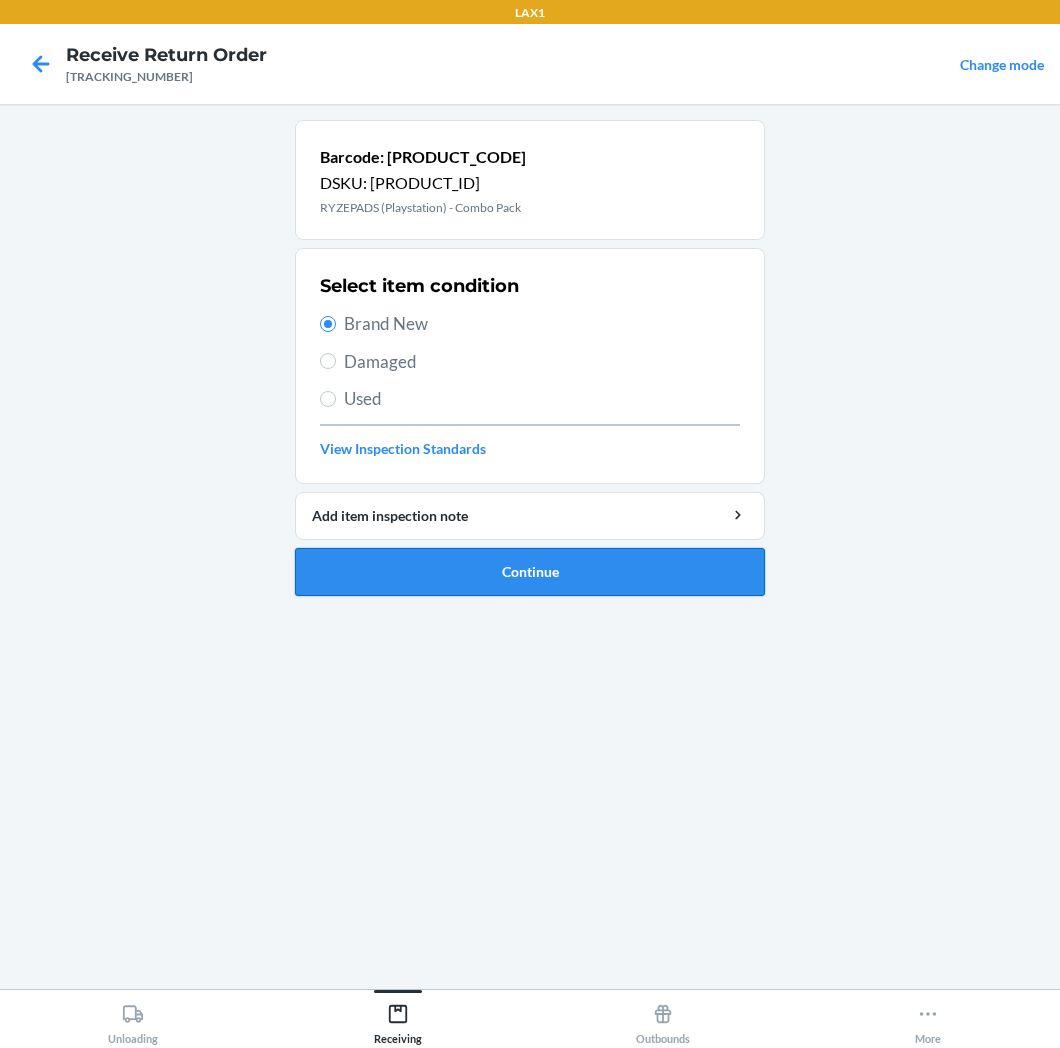 click on "Continue" at bounding box center (530, 572) 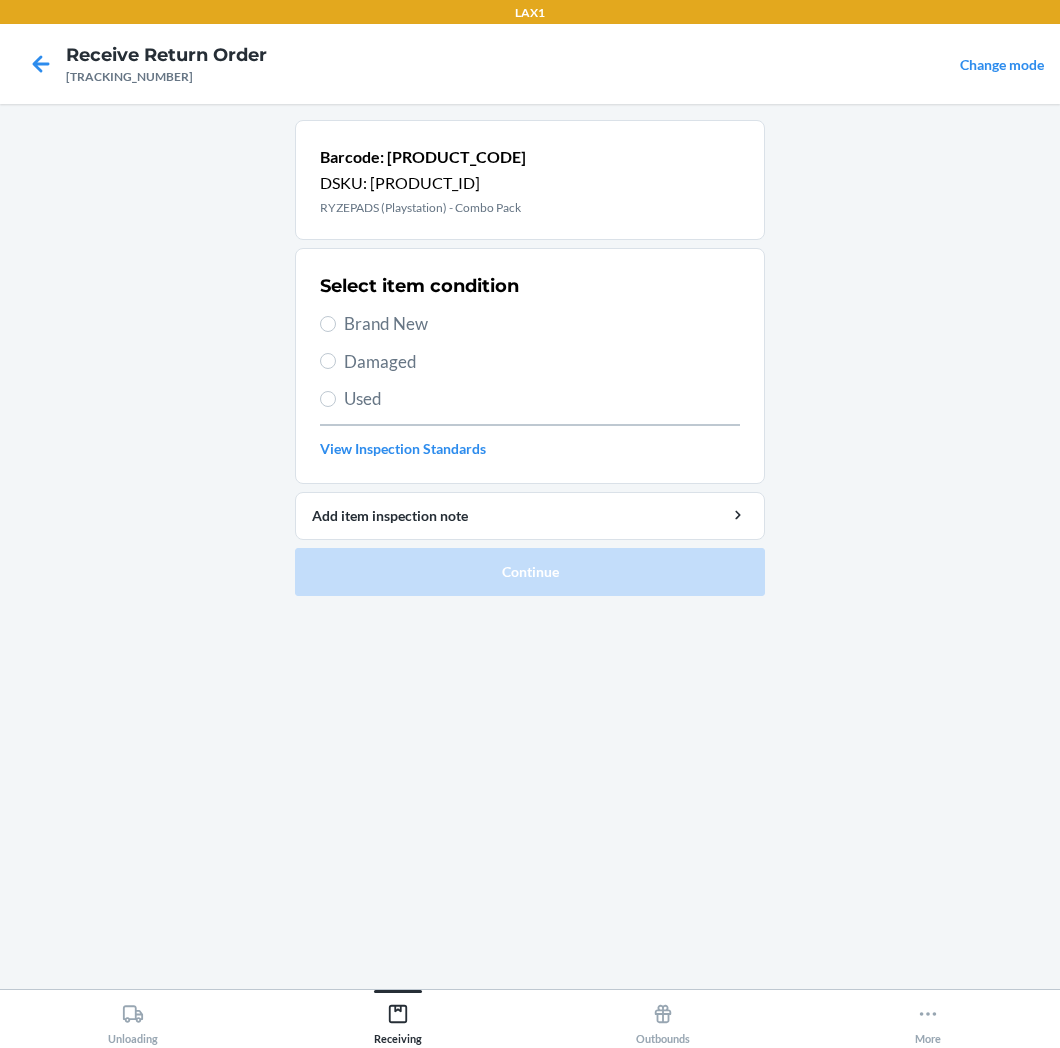 click on "Brand New" at bounding box center [542, 324] 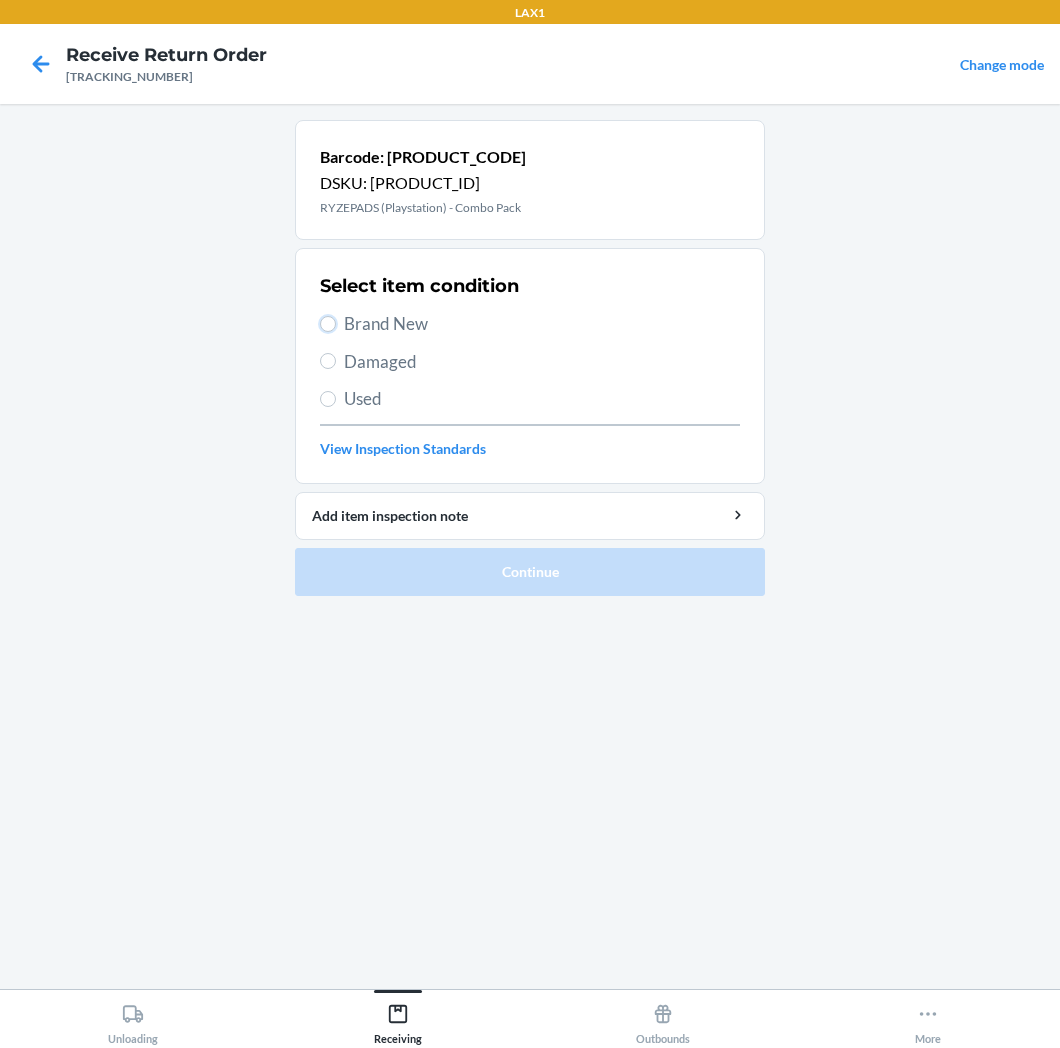 click on "Brand New" at bounding box center [328, 324] 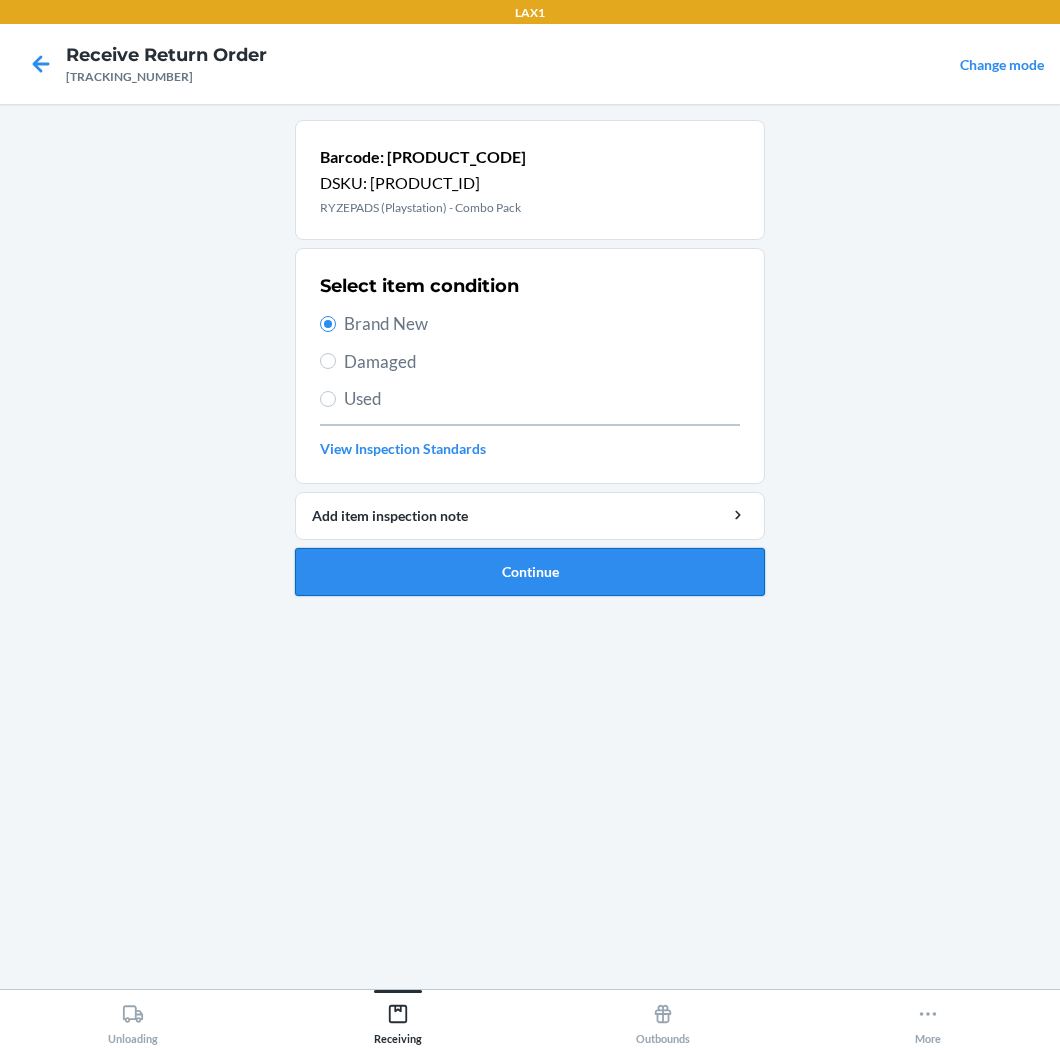 click on "Continue" at bounding box center (530, 572) 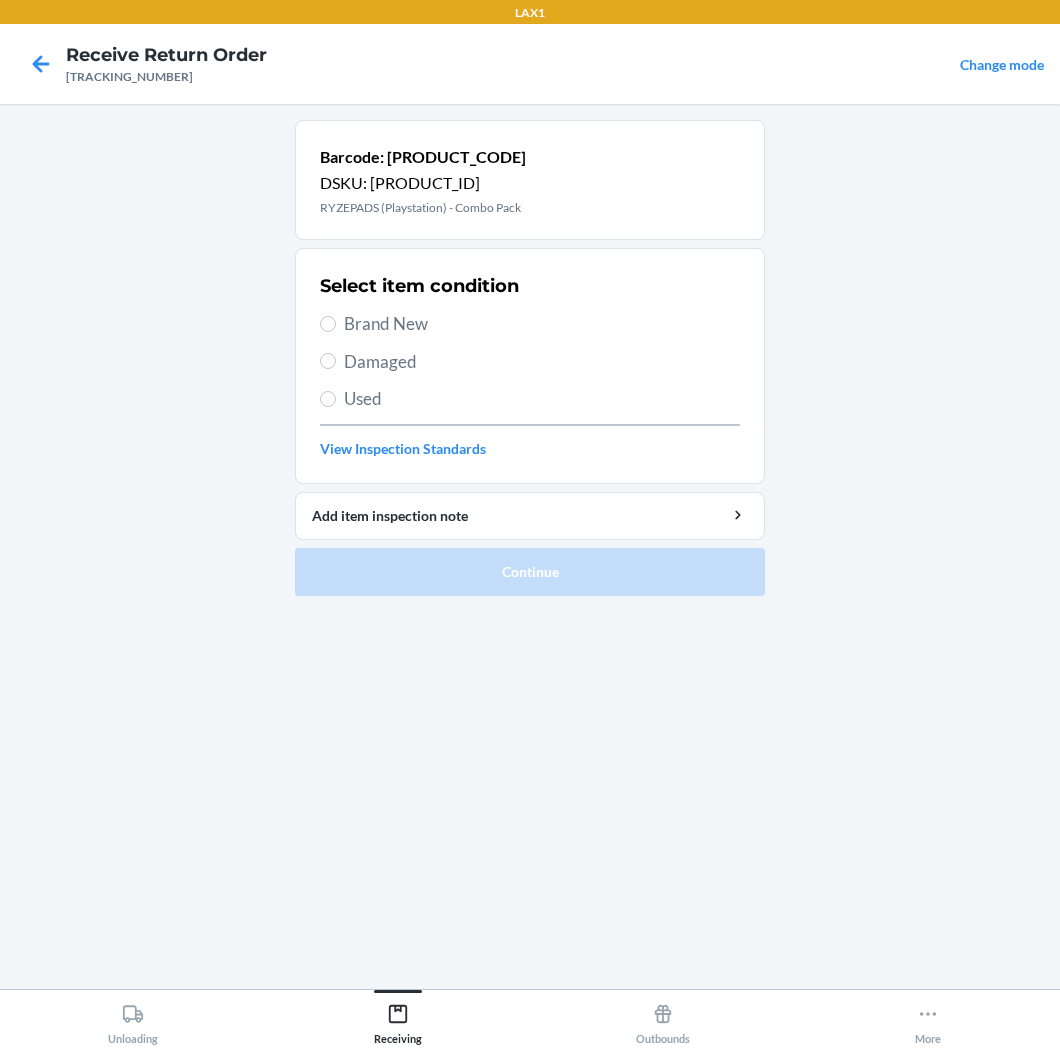click on "Brand New" at bounding box center [542, 324] 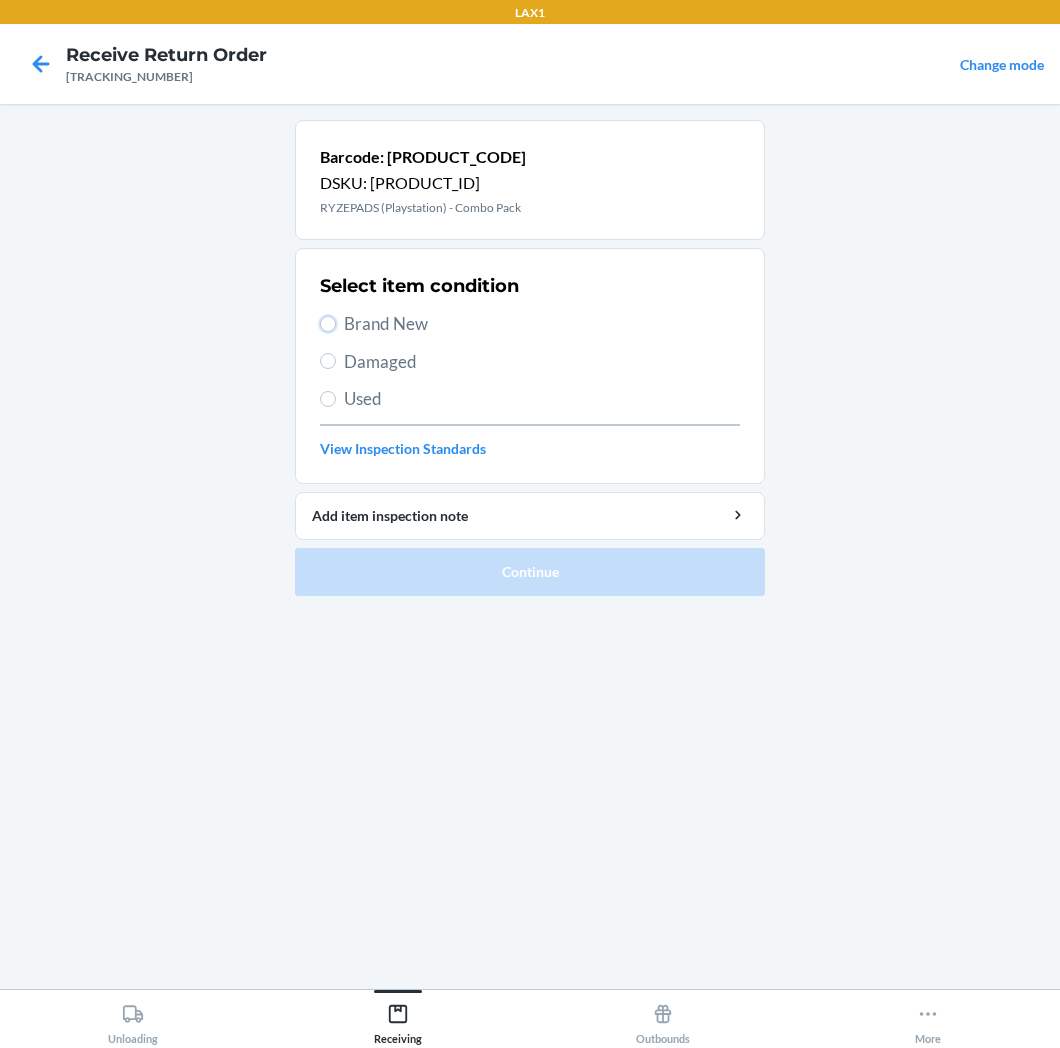 click on "Brand New" at bounding box center [328, 324] 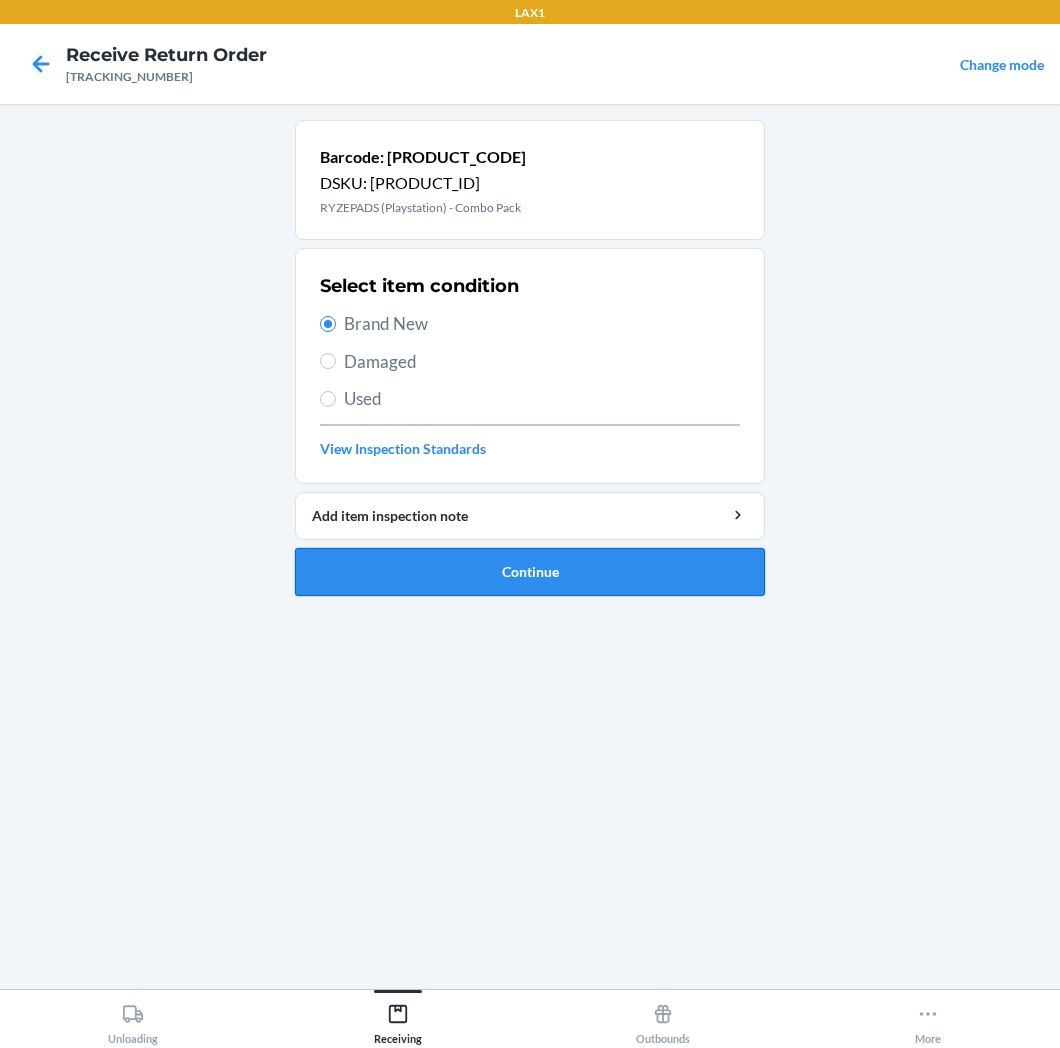click on "Continue" at bounding box center [530, 572] 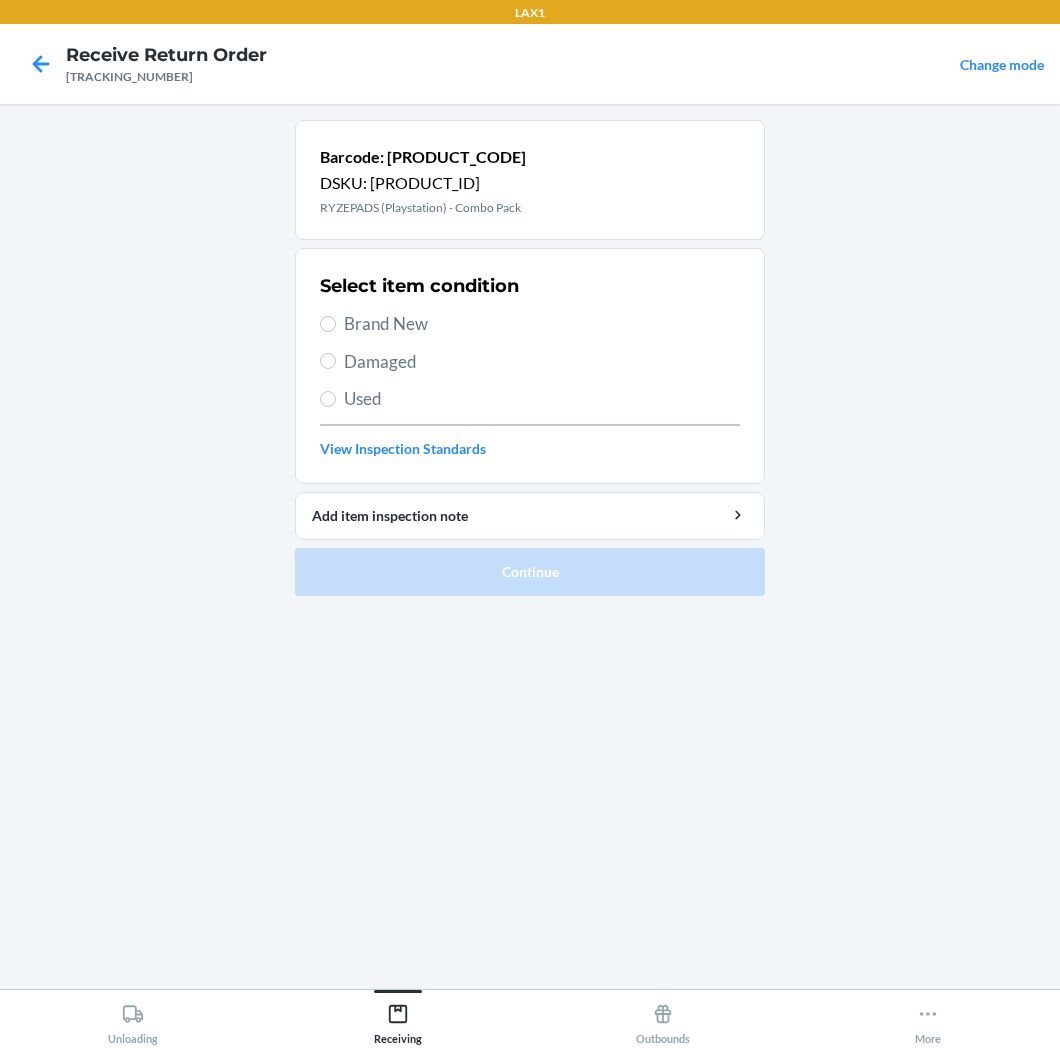 click on "Brand New" at bounding box center [542, 324] 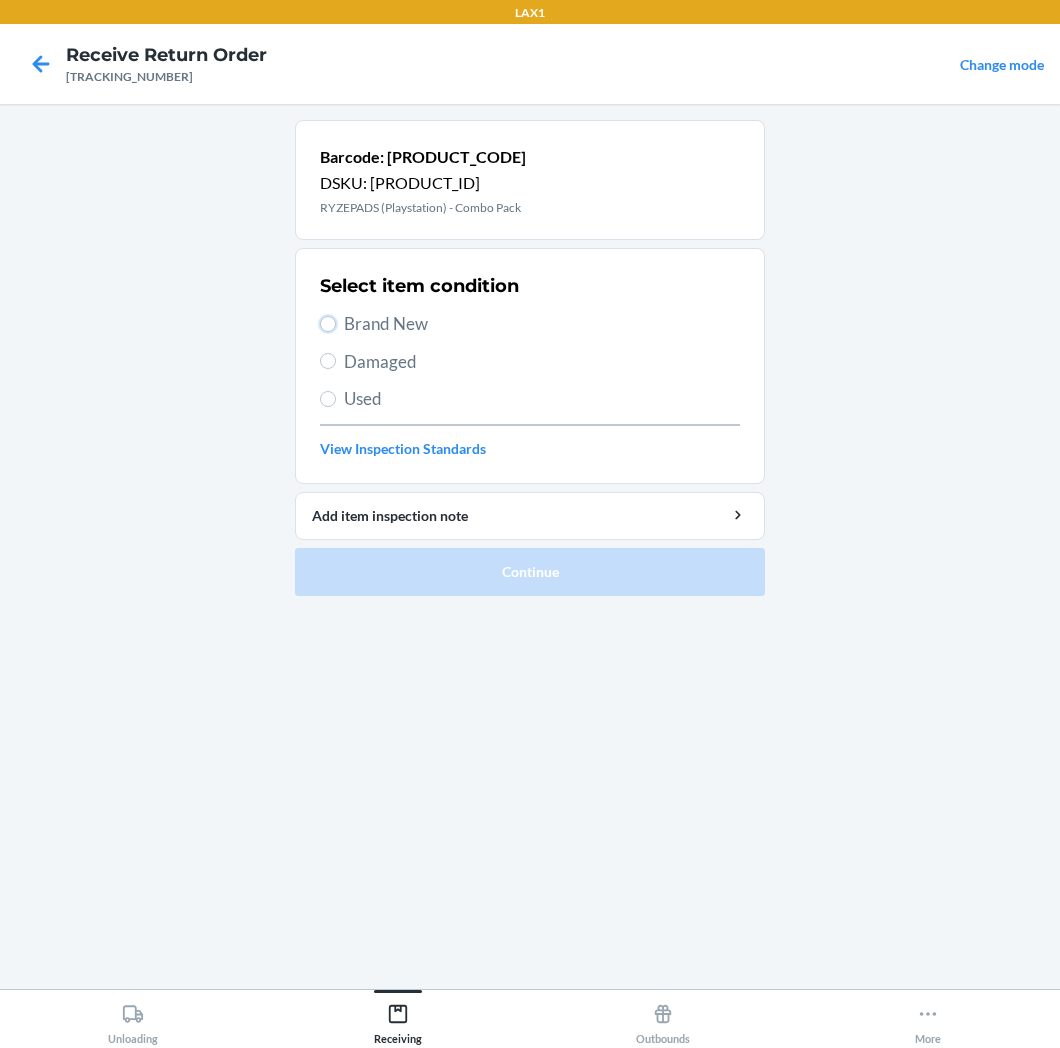 click on "Brand New" at bounding box center [328, 324] 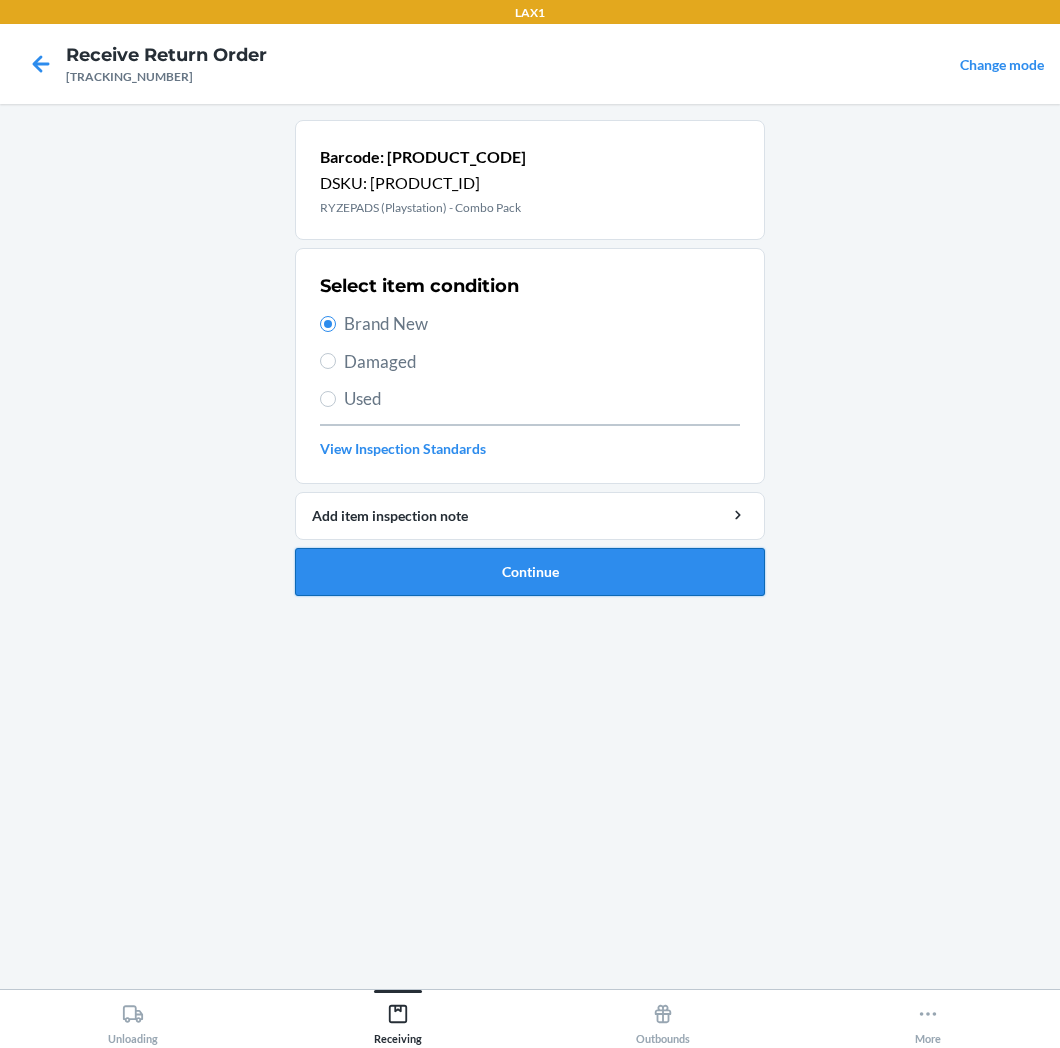 click on "Continue" at bounding box center (530, 572) 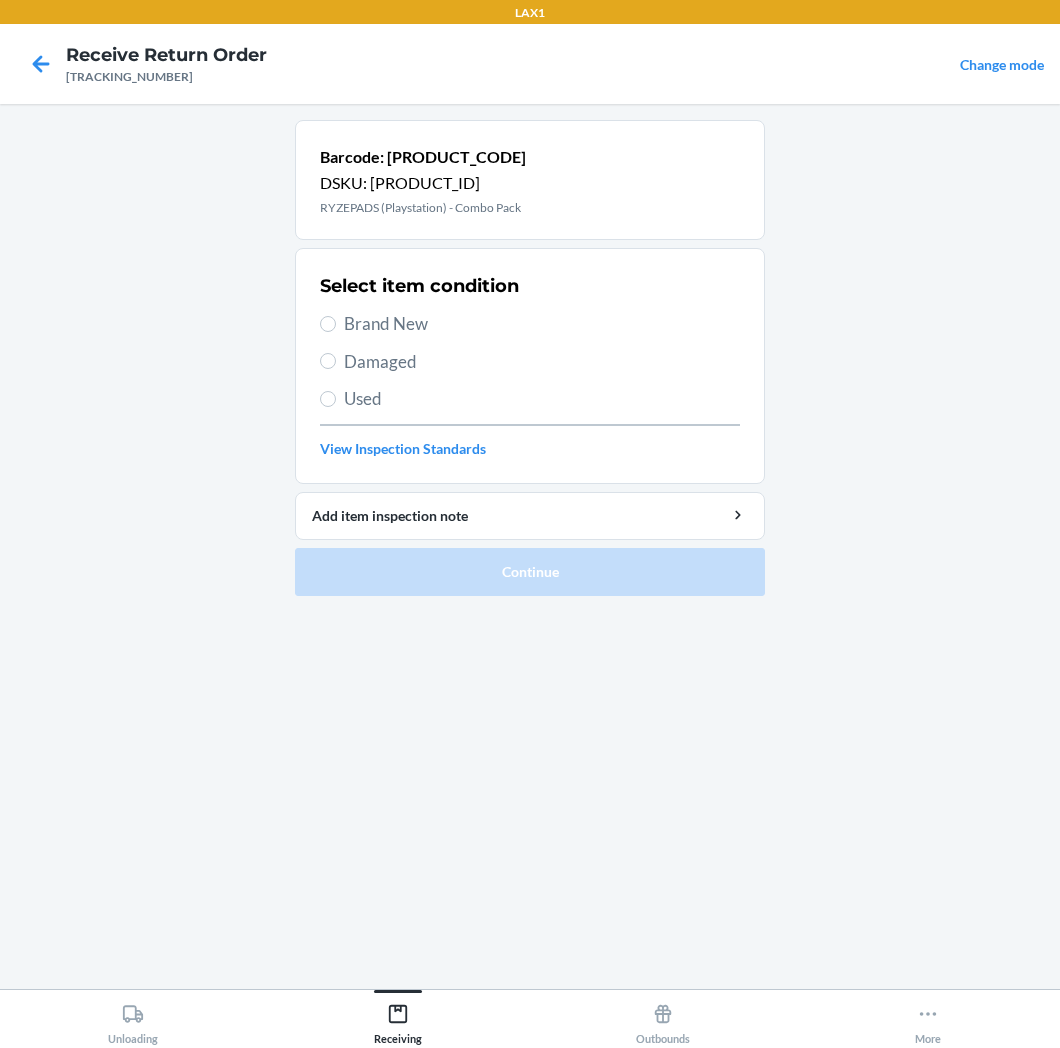 click on "Brand New" at bounding box center (542, 324) 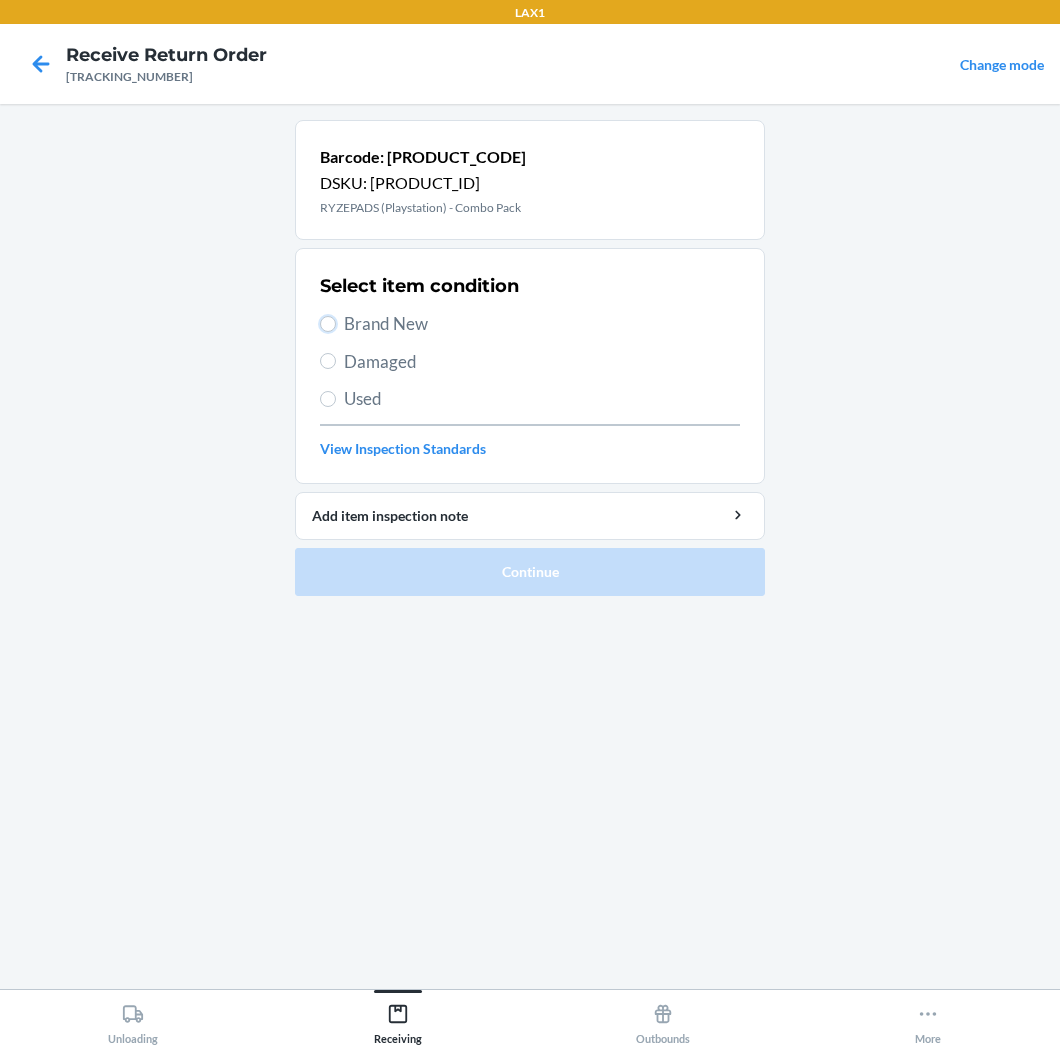 click on "Brand New" at bounding box center (328, 324) 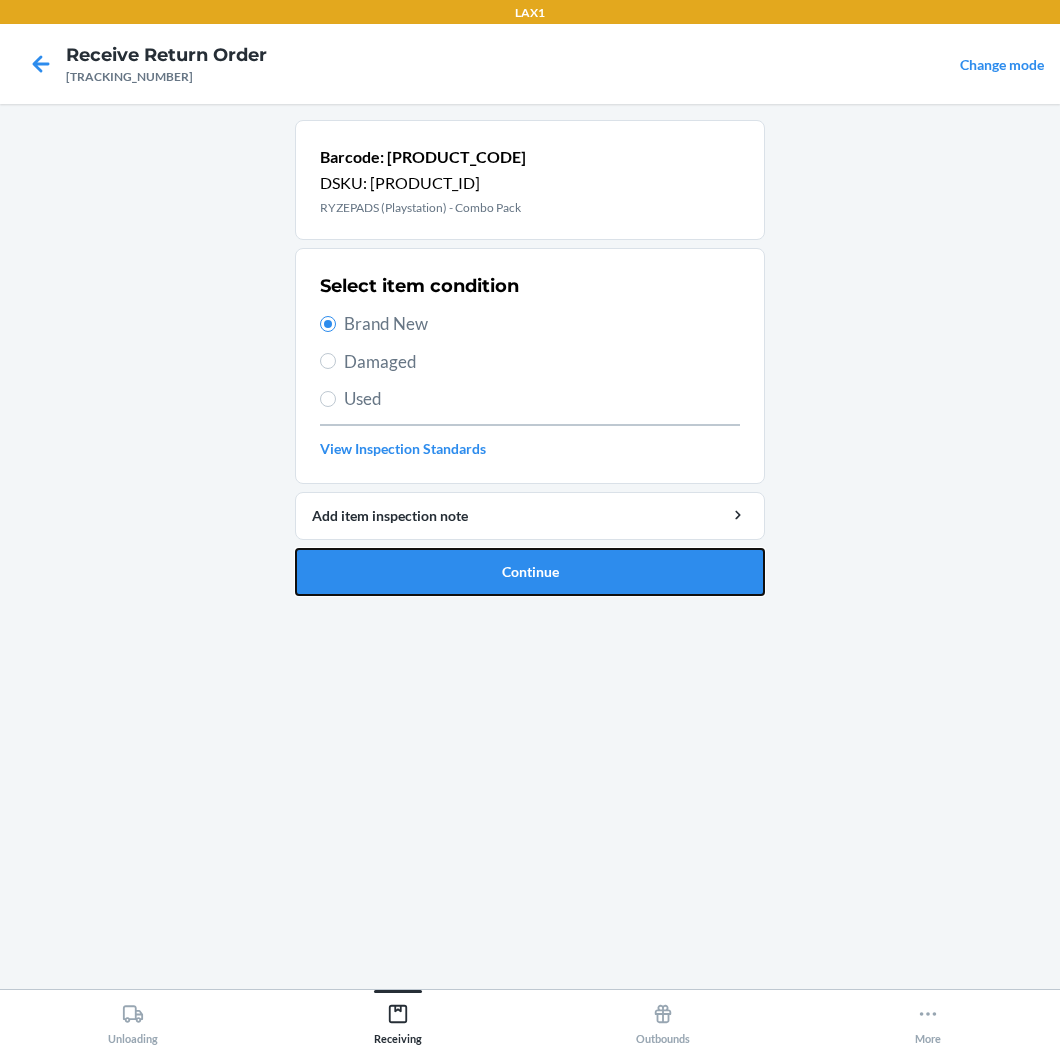 click on "Continue" at bounding box center [530, 572] 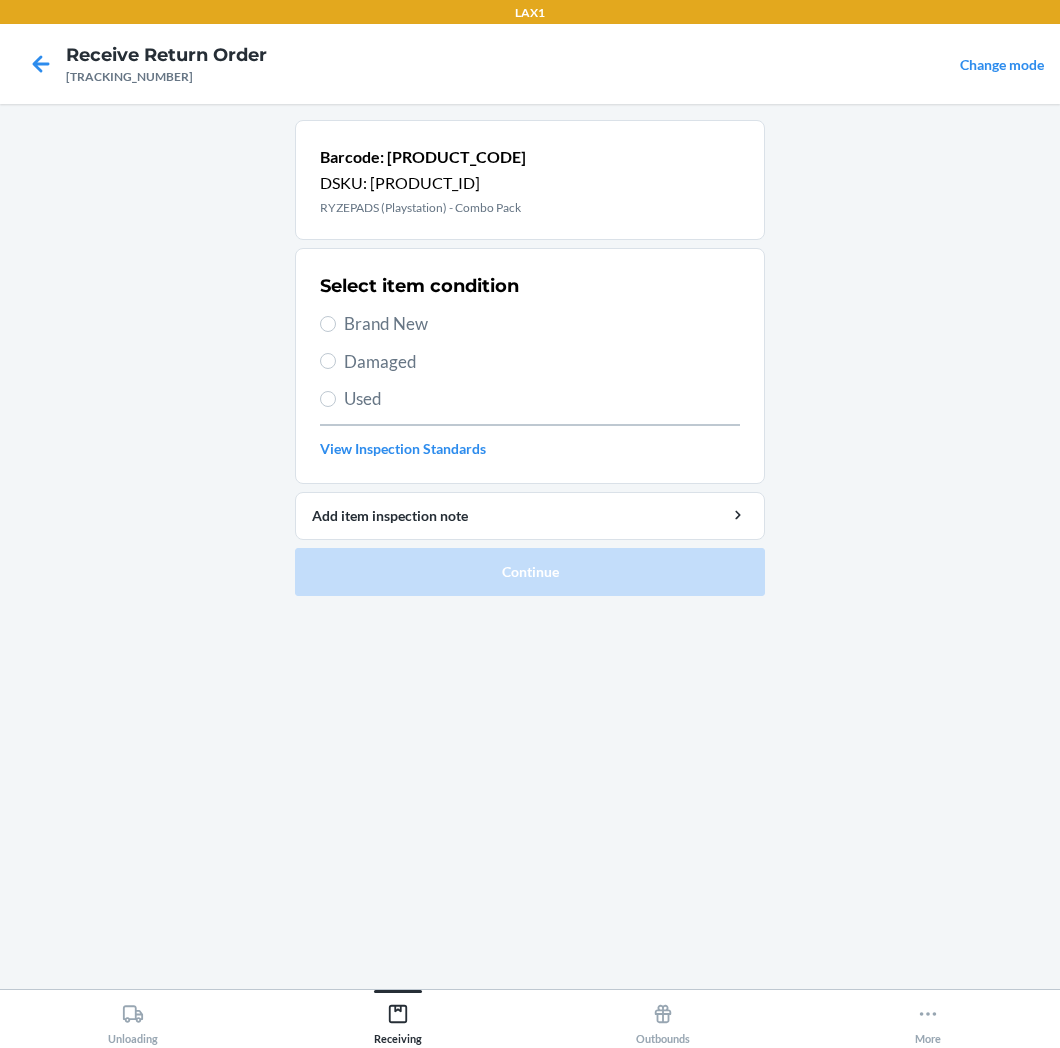 click on "Brand New" at bounding box center (542, 324) 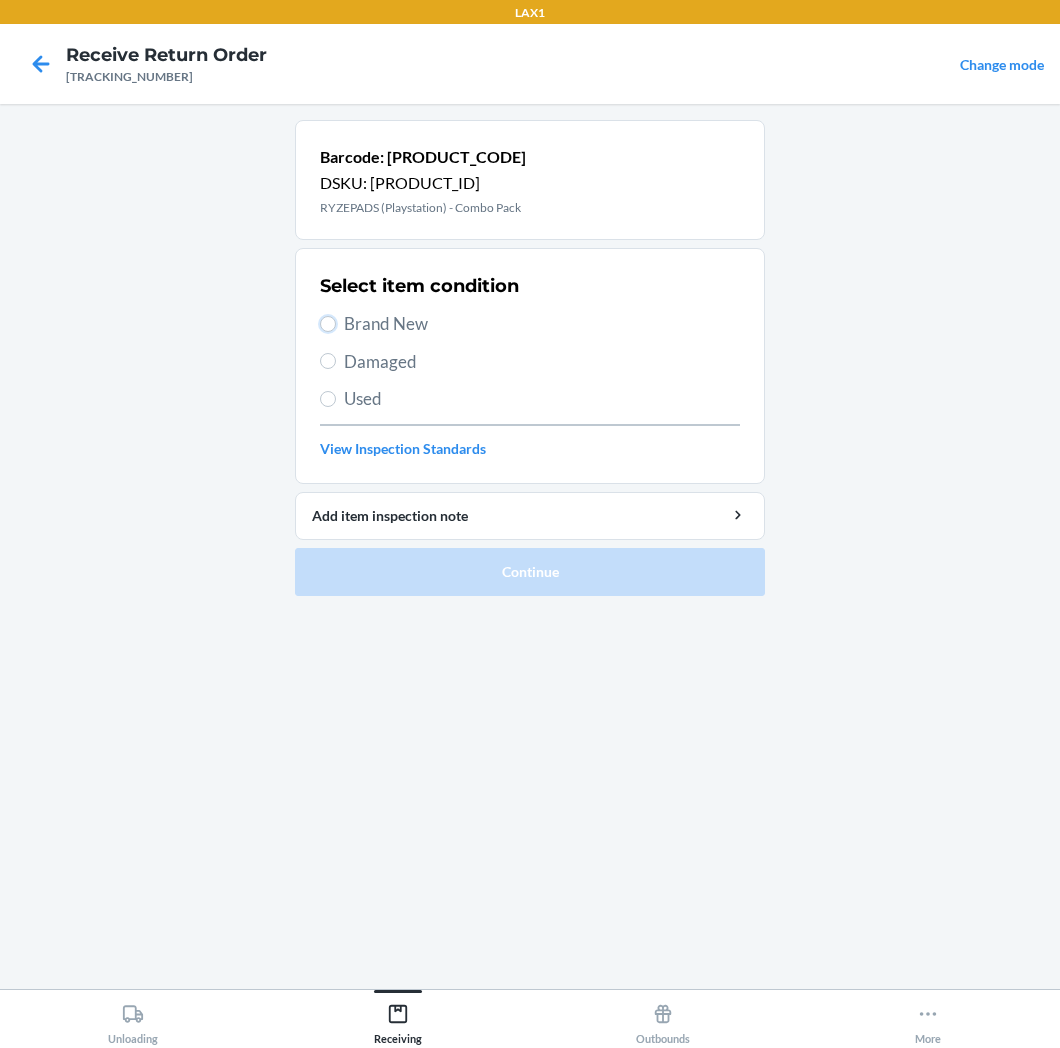 click on "Brand New" at bounding box center (328, 324) 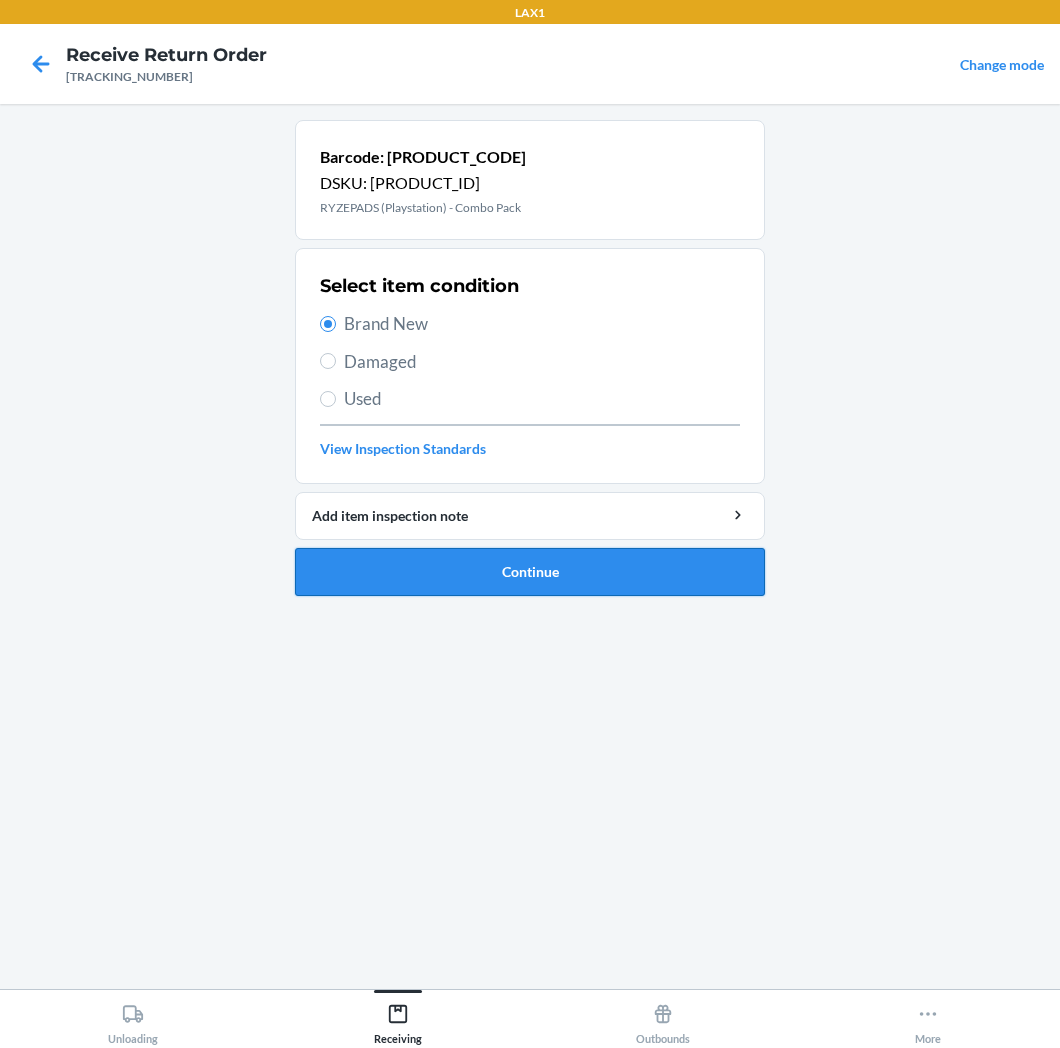 click on "Continue" at bounding box center [530, 572] 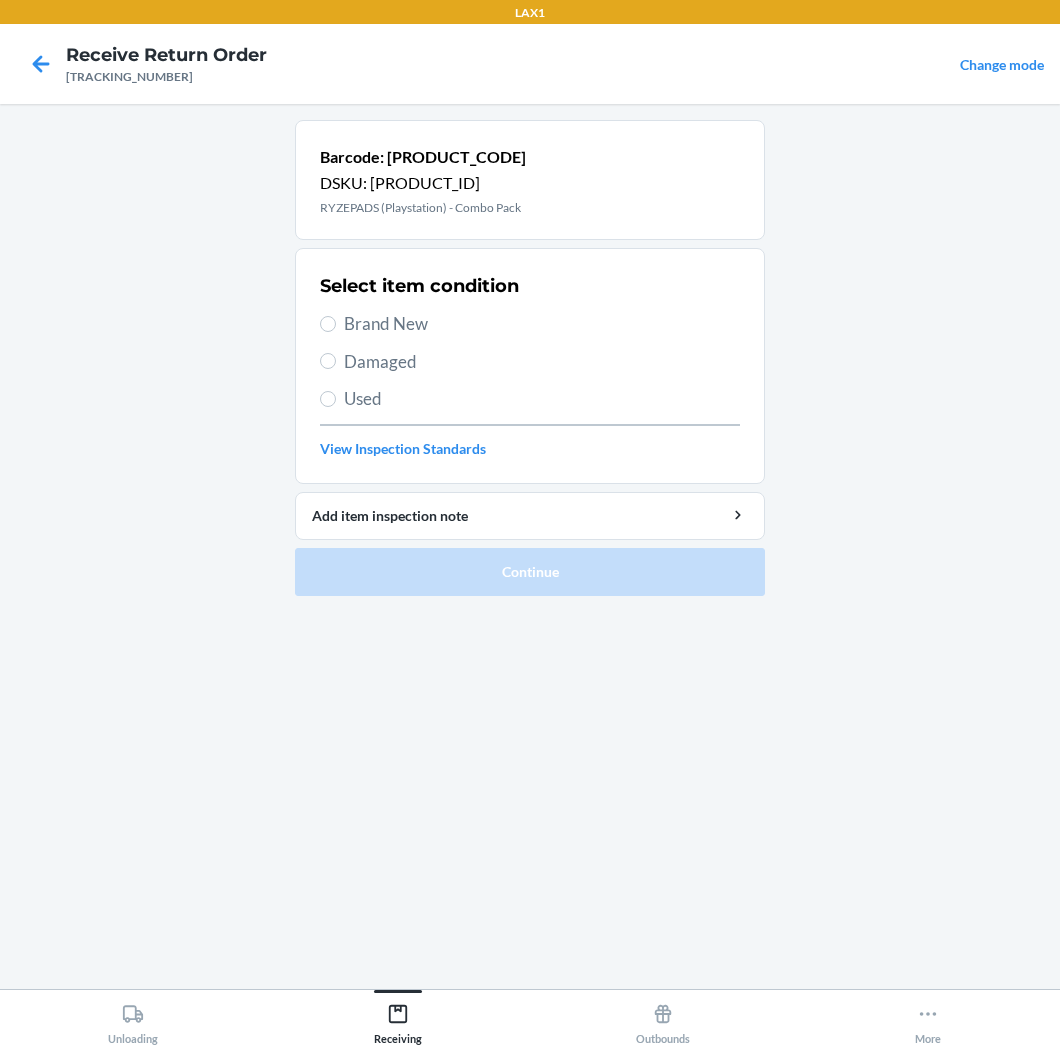 click on "Brand New" at bounding box center (542, 324) 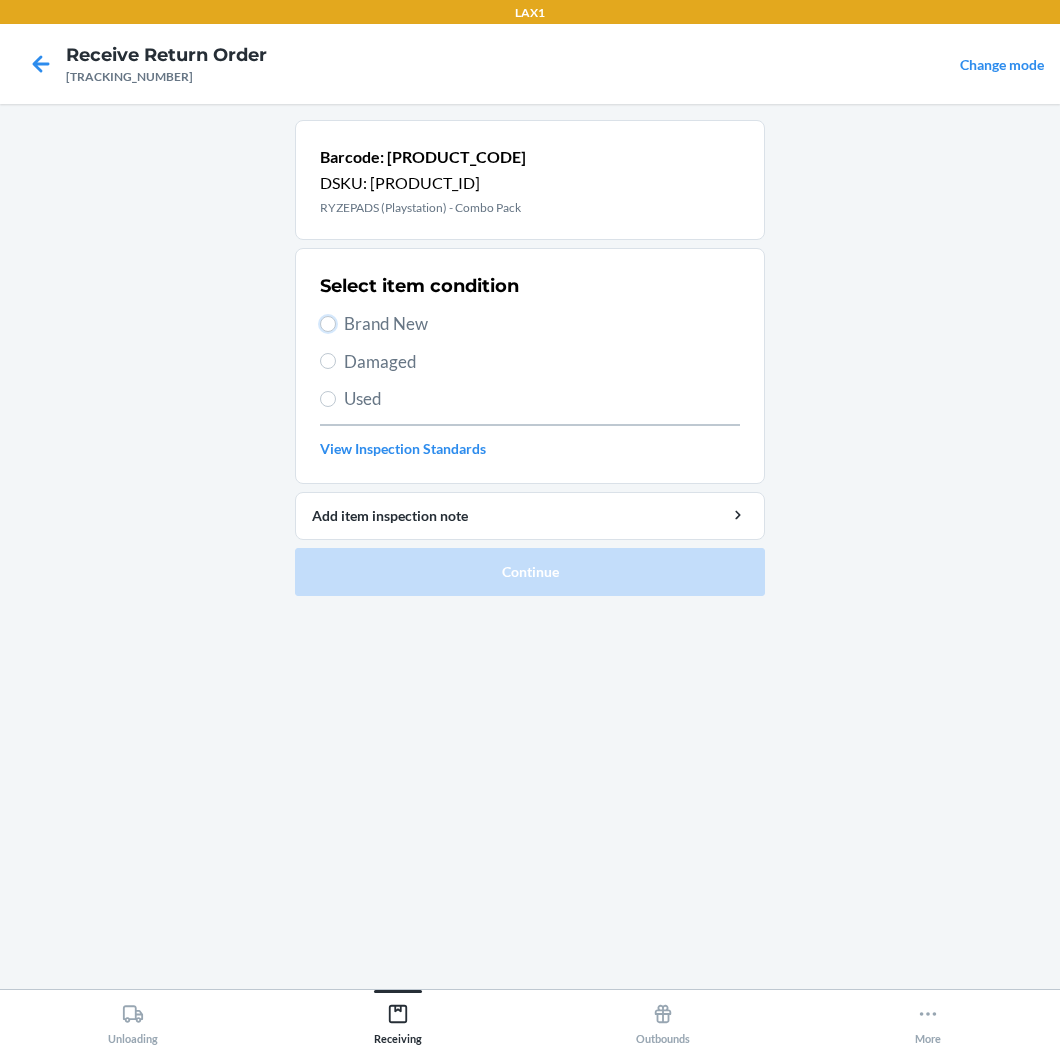 click on "Brand New" at bounding box center [328, 324] 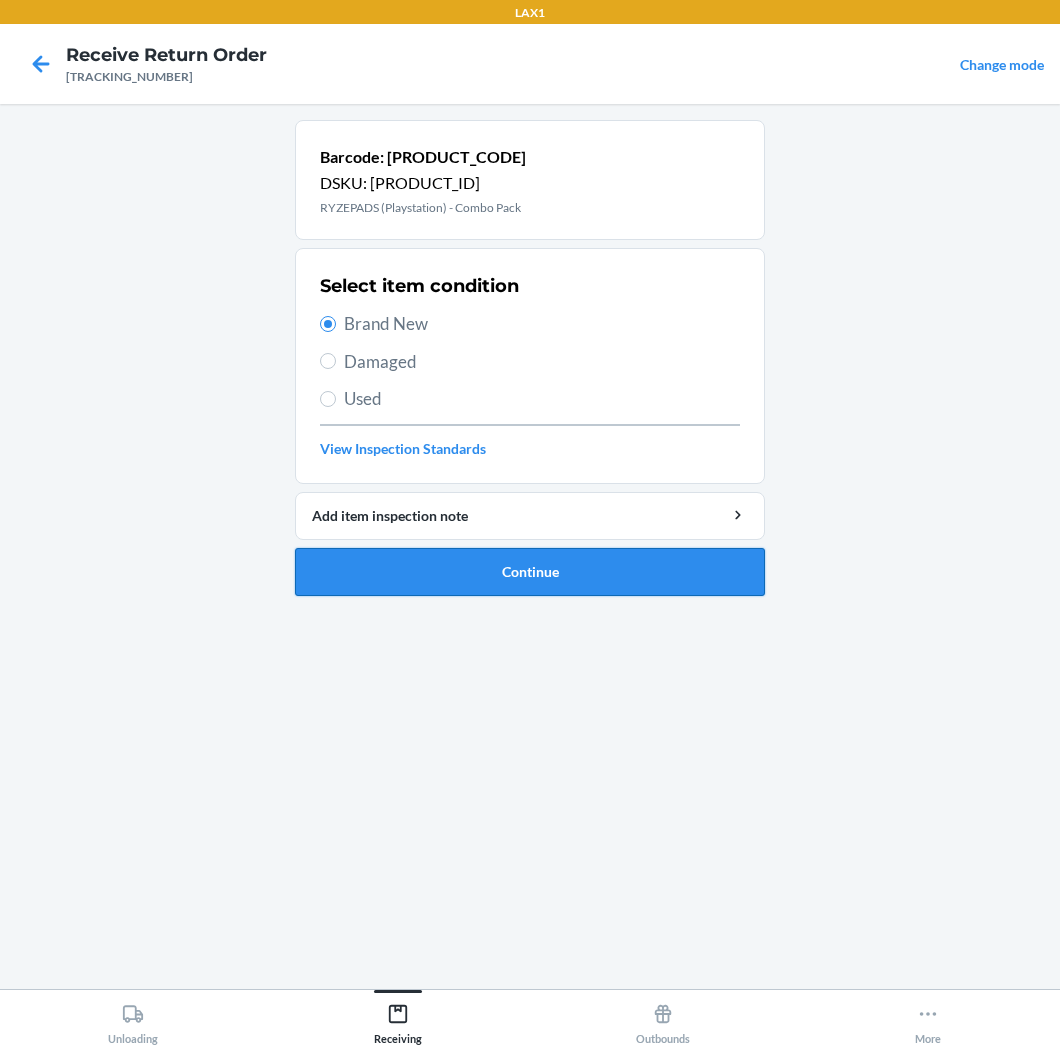 click on "Continue" at bounding box center [530, 572] 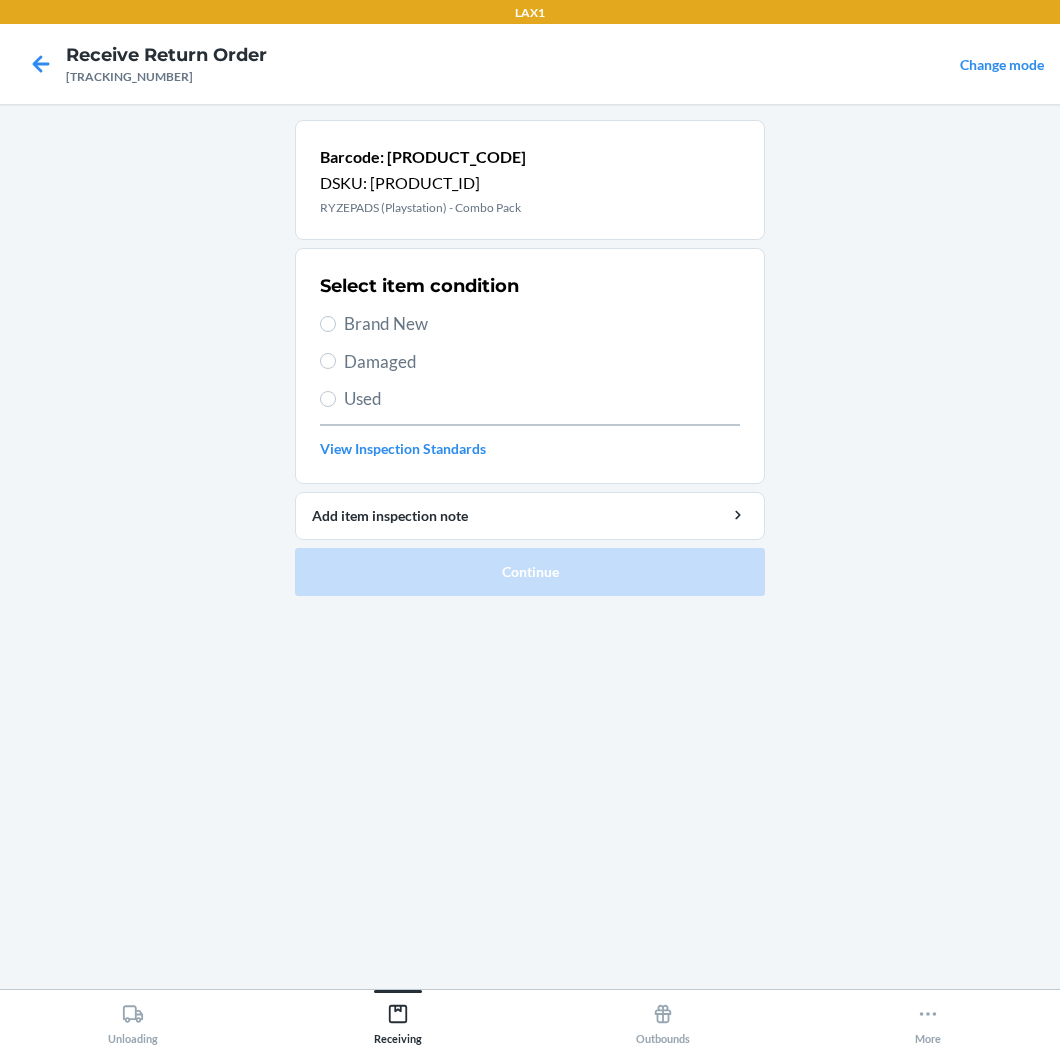 click on "Brand New" at bounding box center [542, 324] 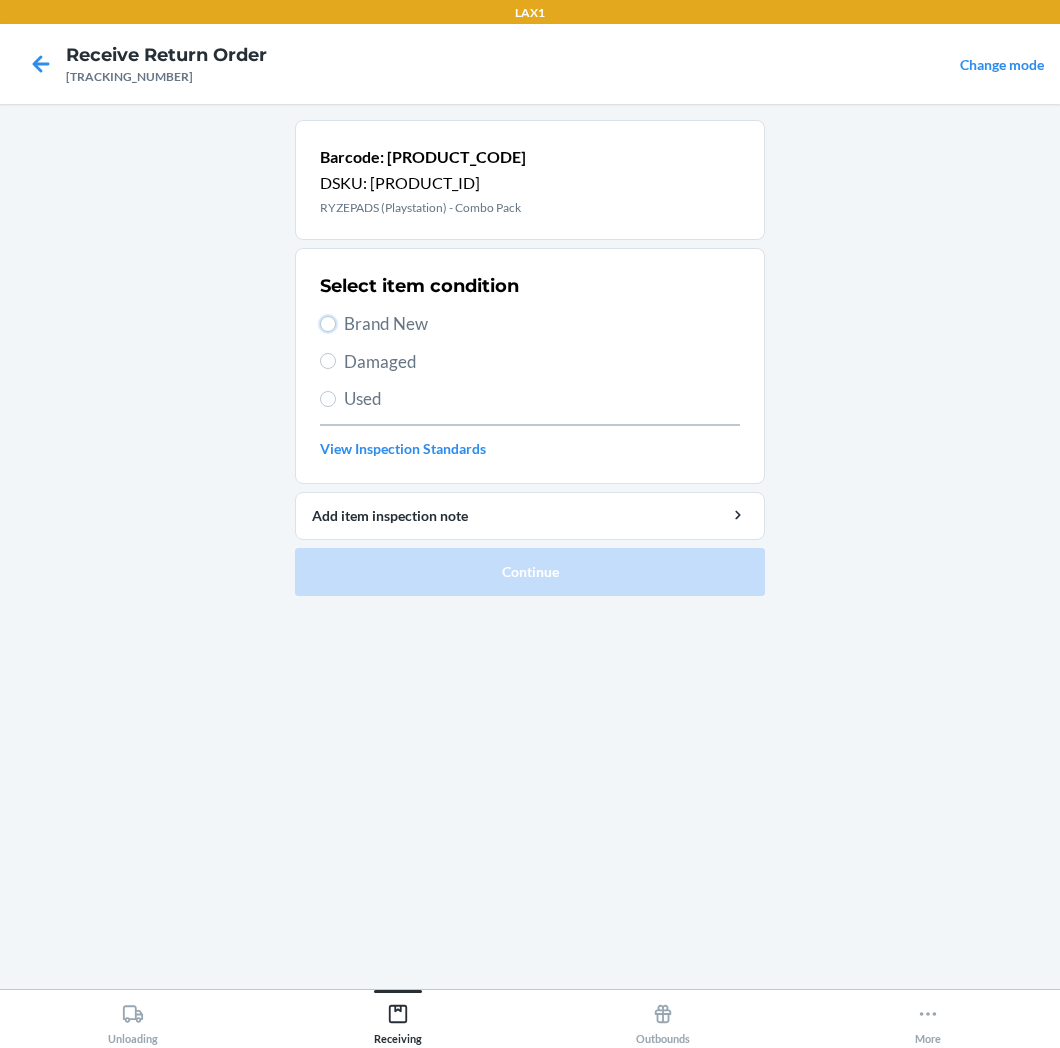 click on "Brand New" at bounding box center [328, 324] 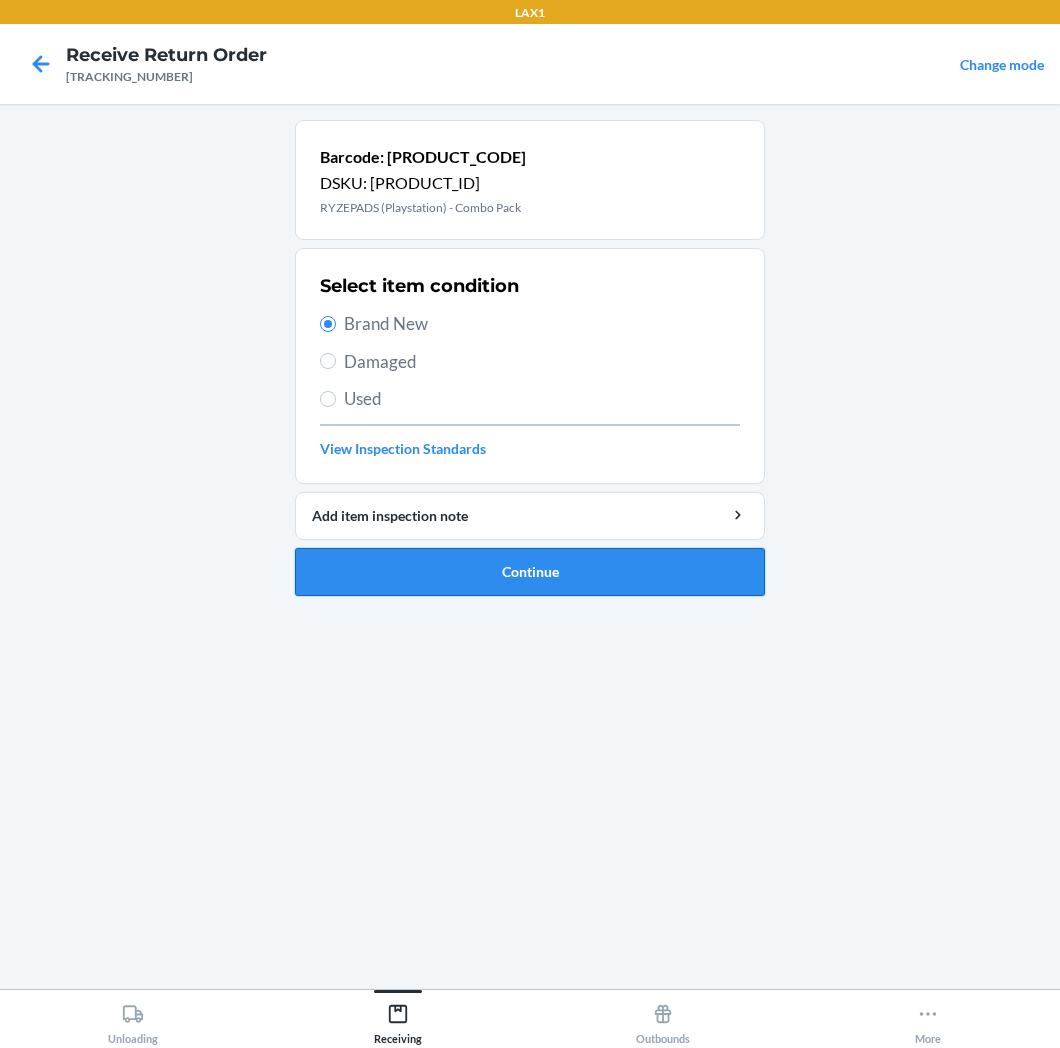 click on "Continue" at bounding box center (530, 572) 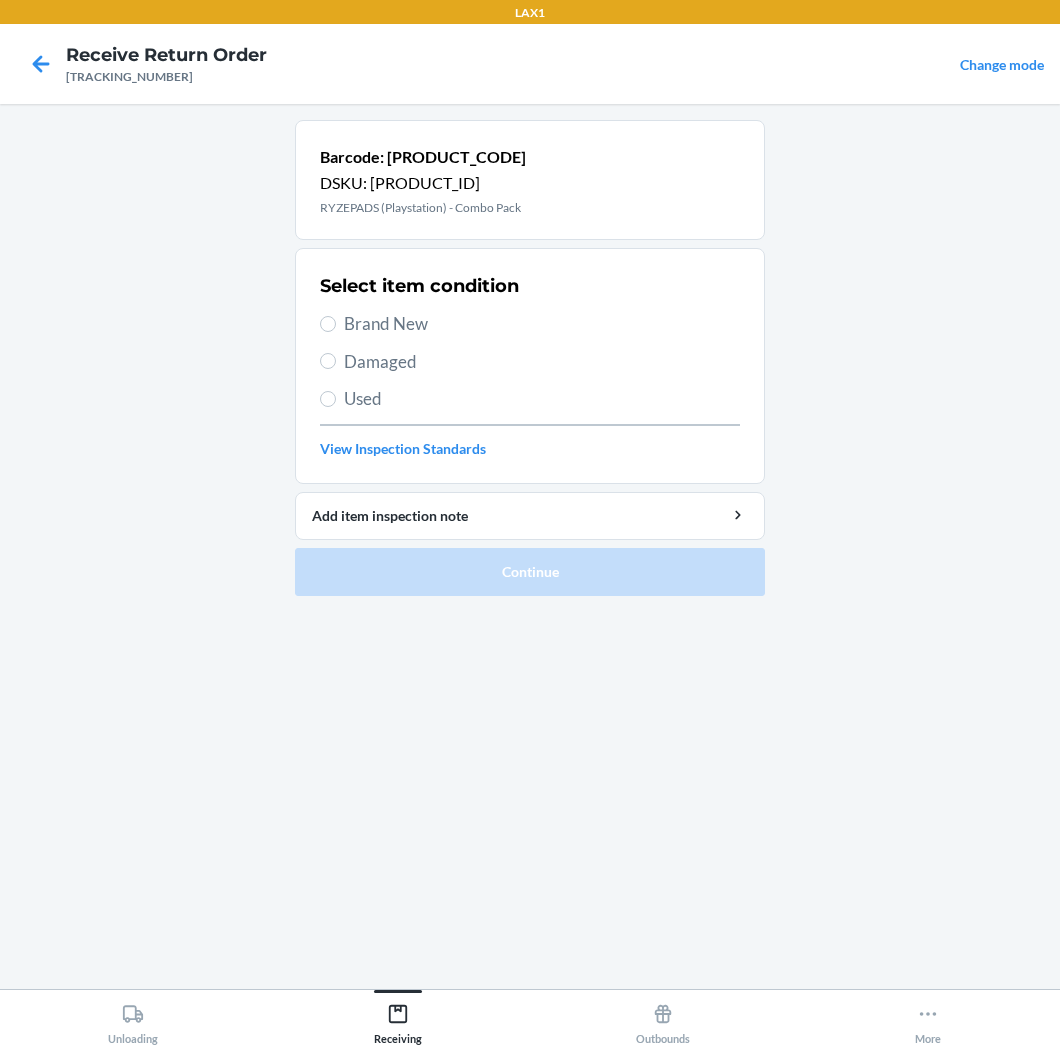 click on "Brand New" at bounding box center (542, 324) 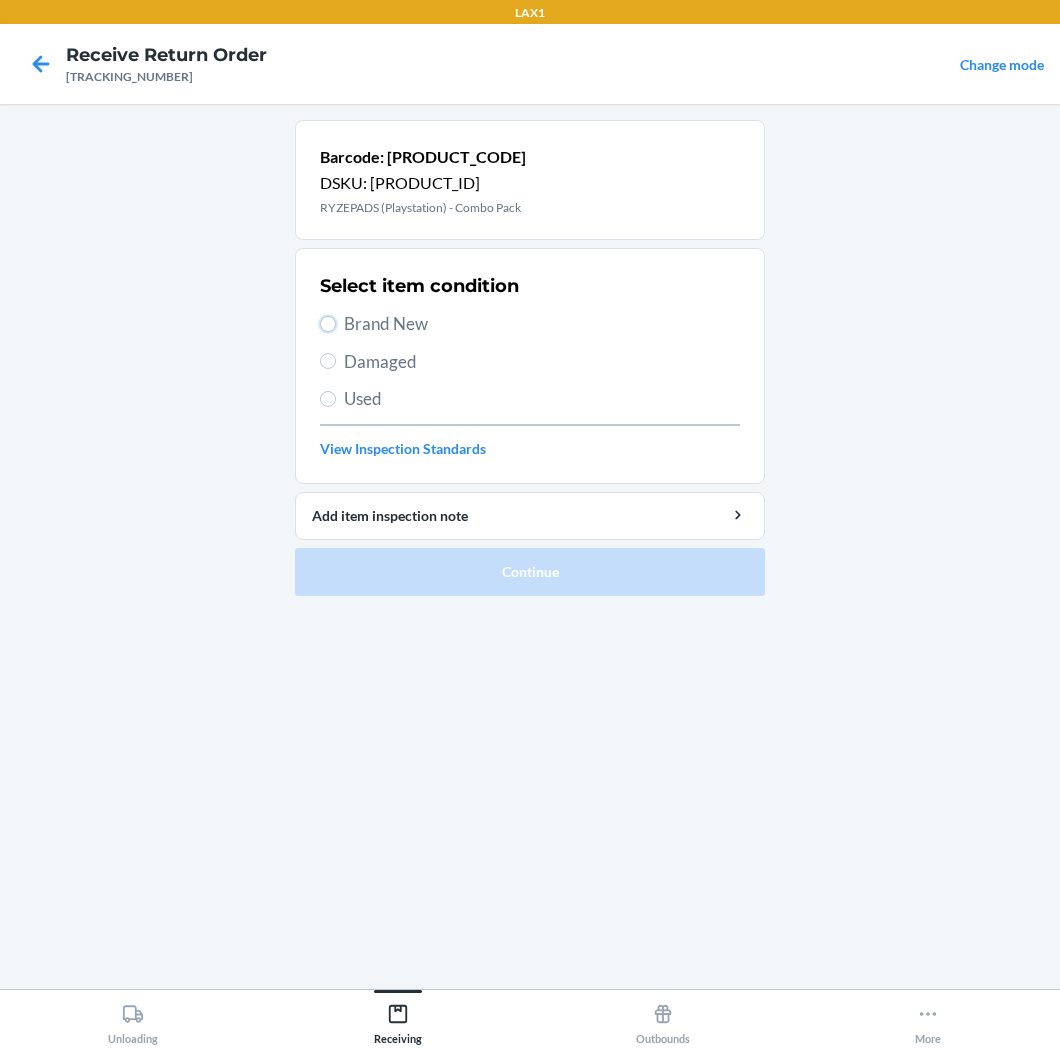 click on "Brand New" at bounding box center (328, 324) 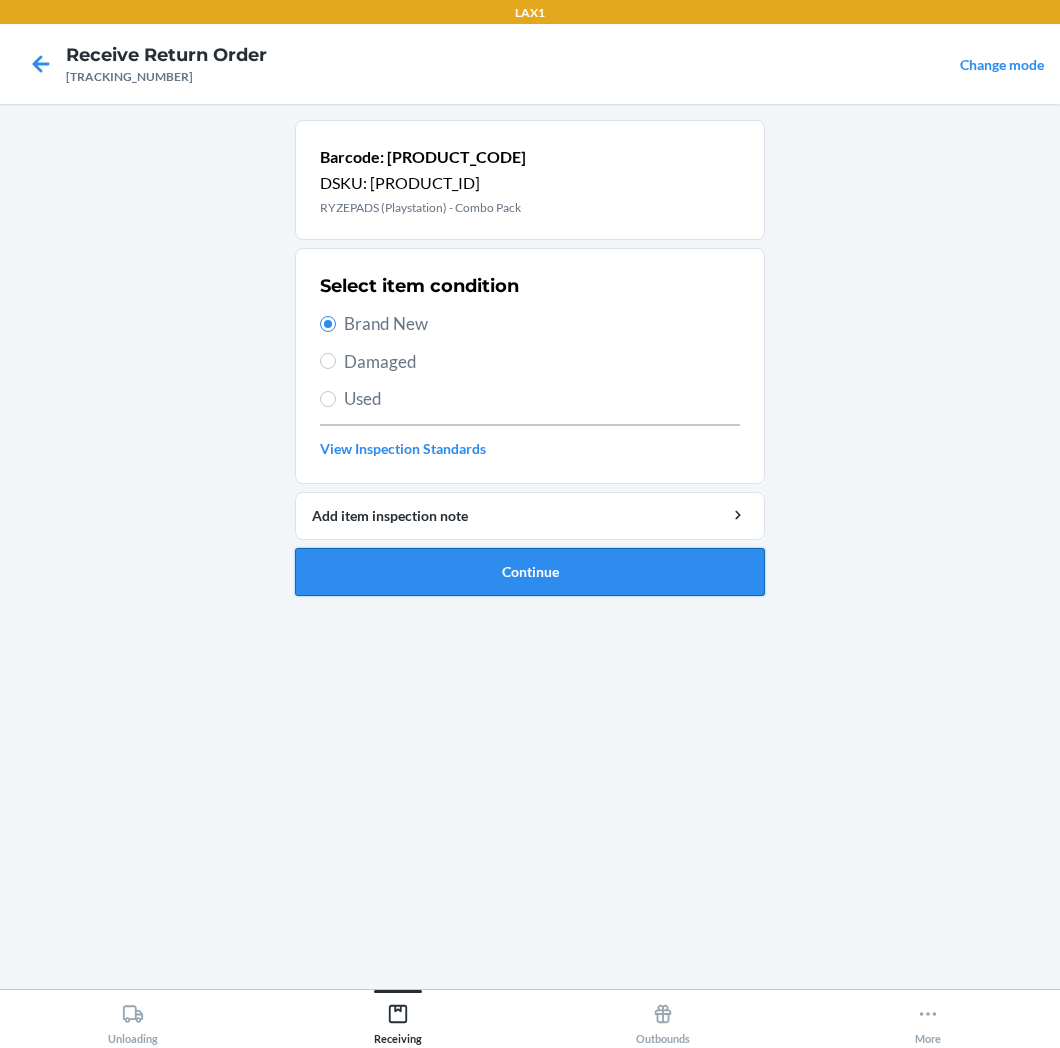 click on "Continue" at bounding box center (530, 572) 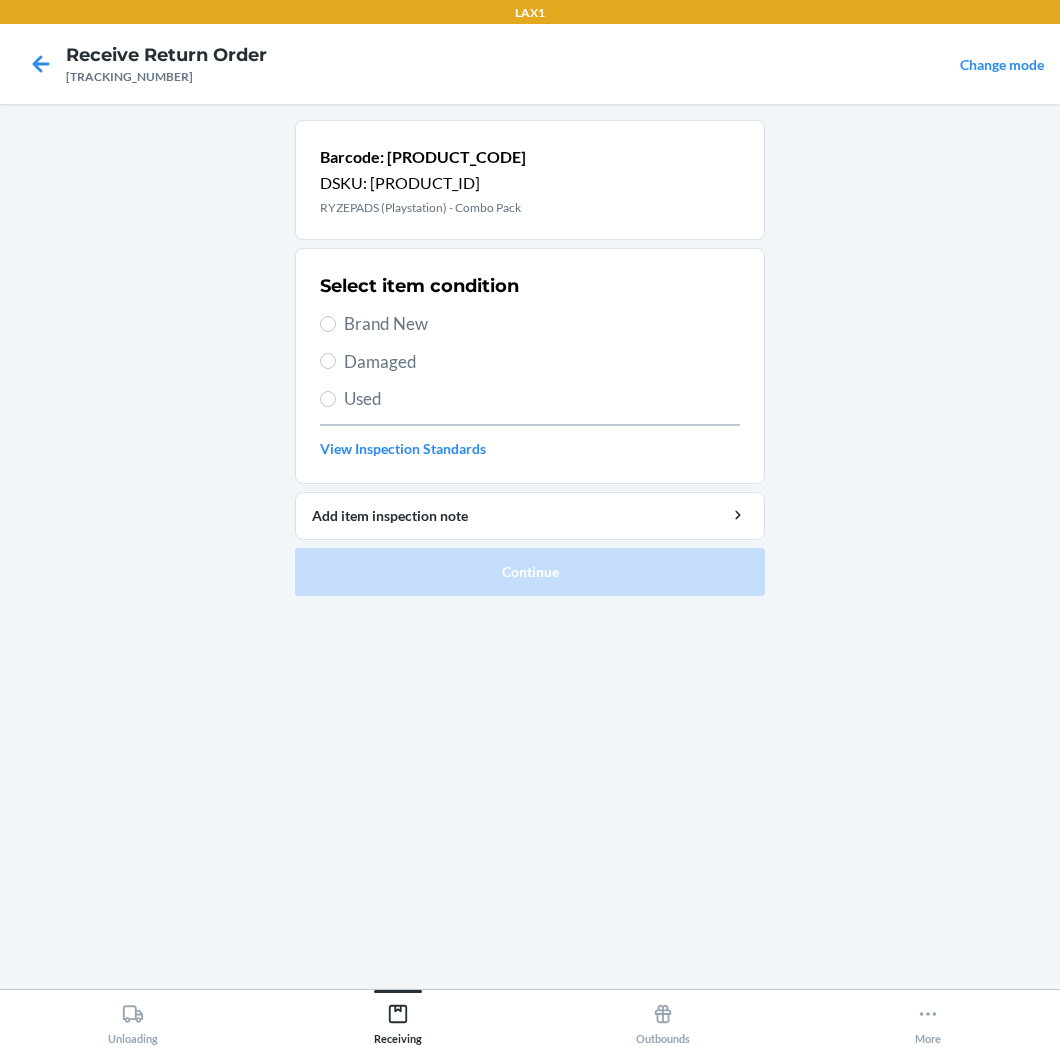 click on "Brand New" at bounding box center [542, 324] 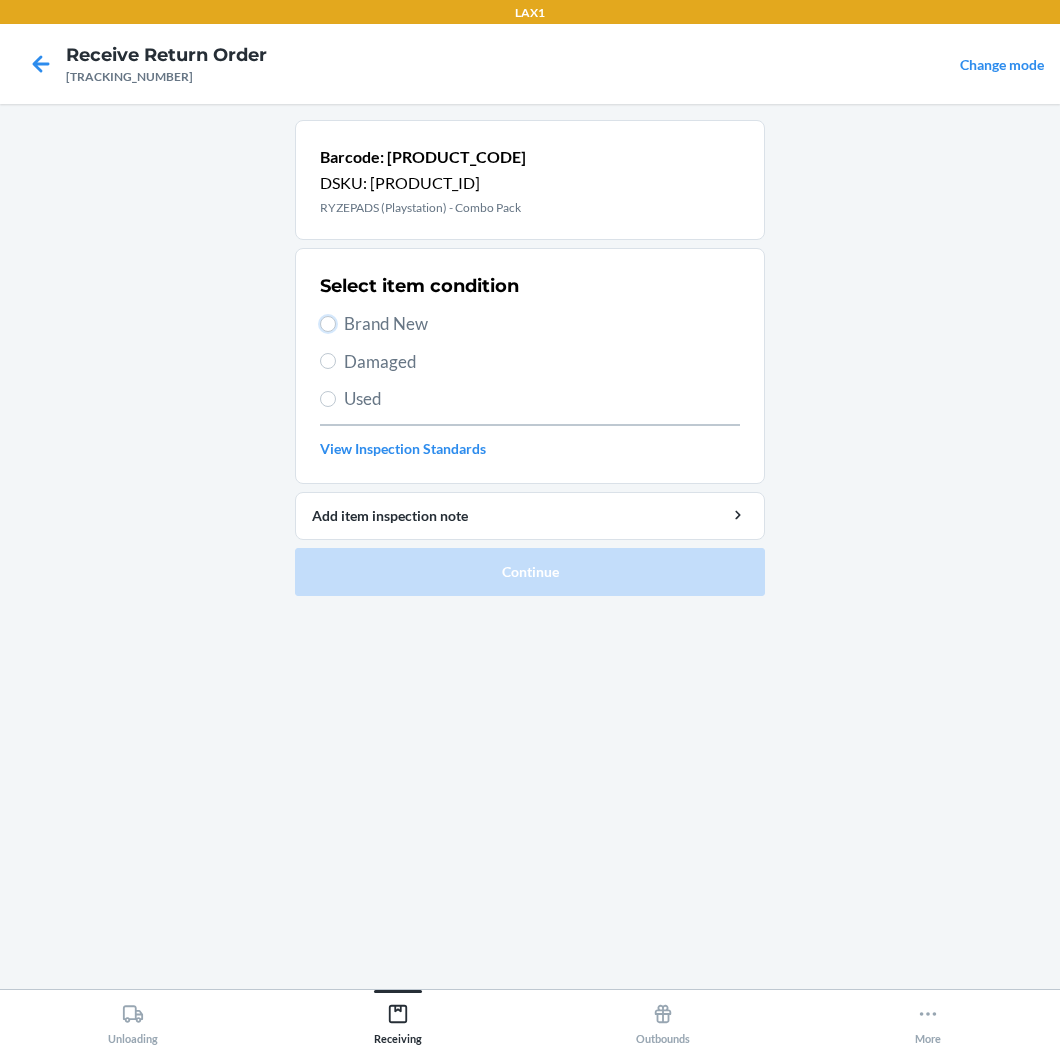 click on "Brand New" at bounding box center (328, 324) 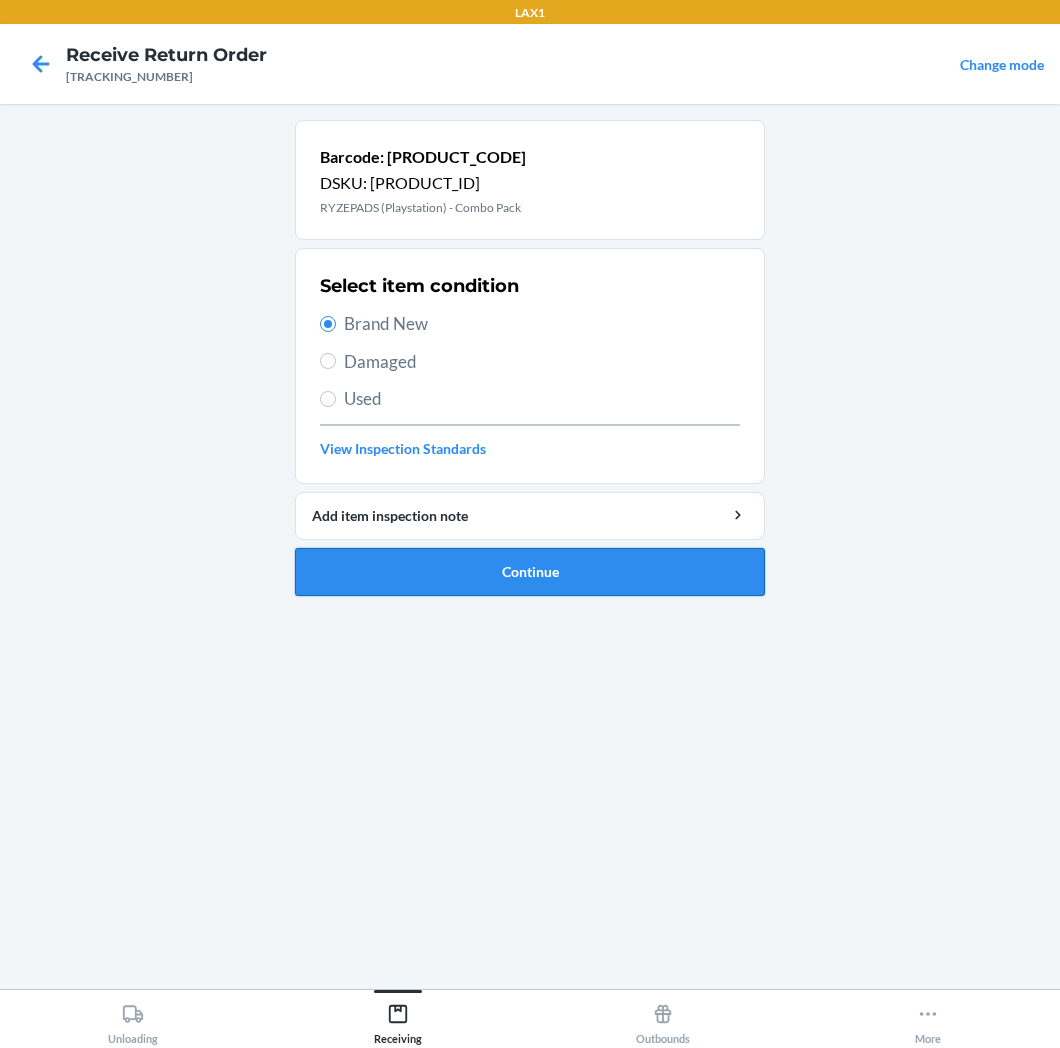 click on "Continue" at bounding box center (530, 572) 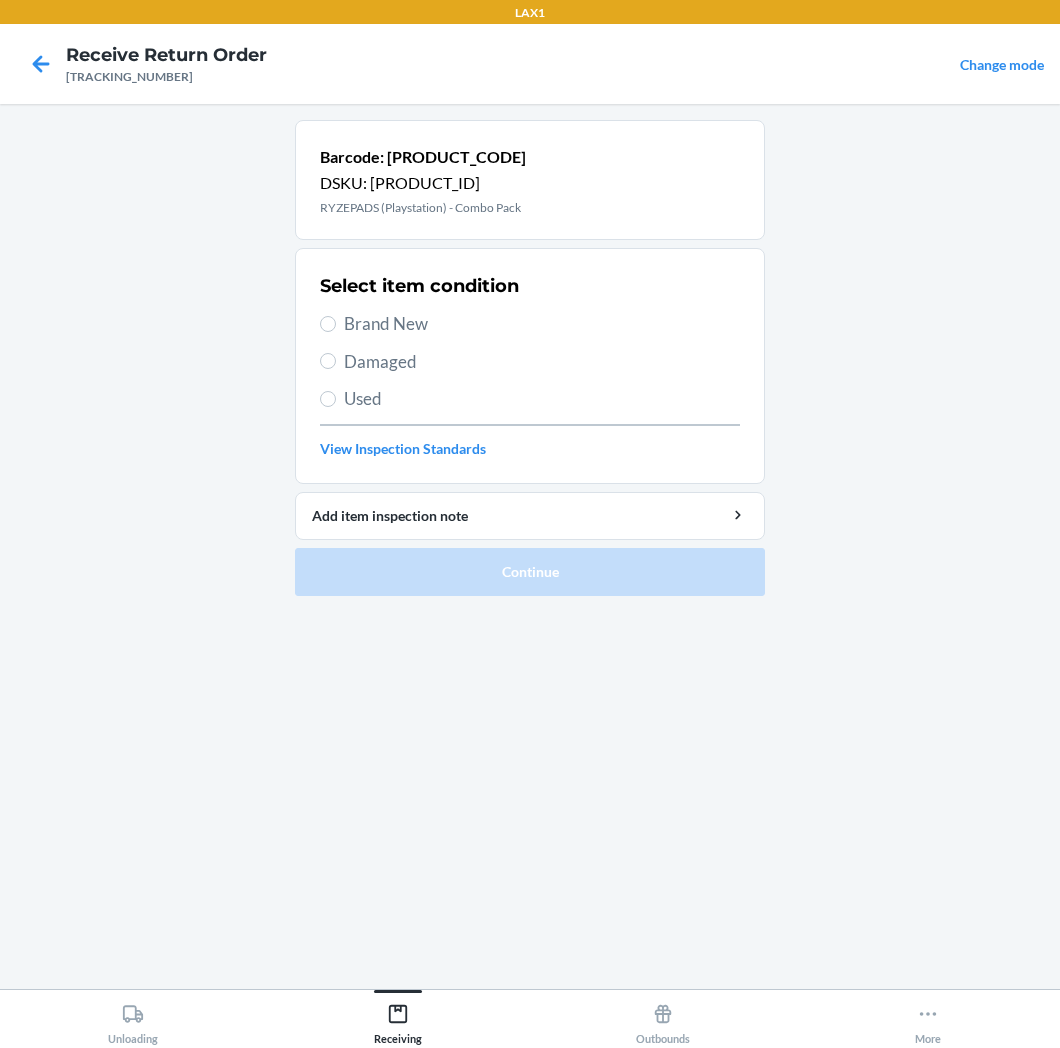 click on "Brand New" at bounding box center [542, 324] 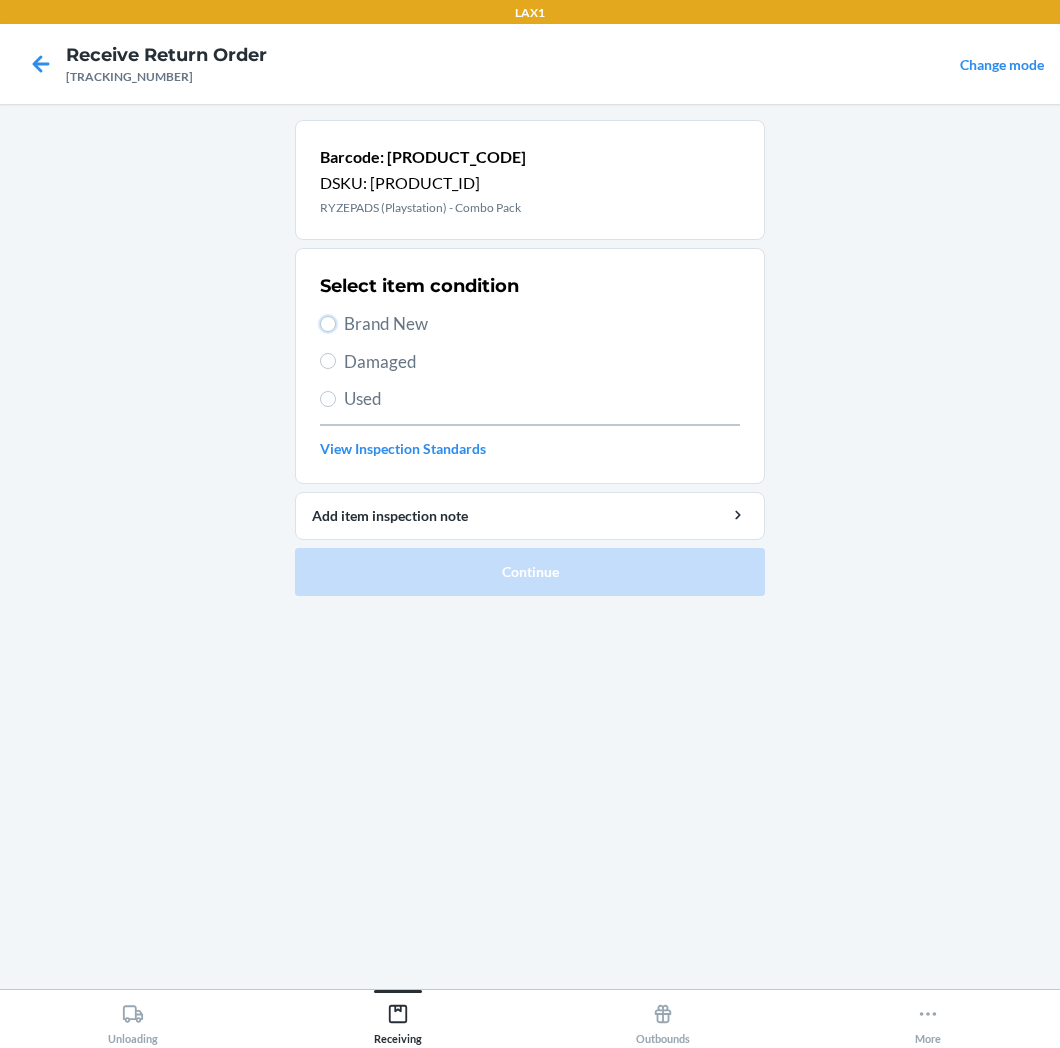 click on "Brand New" at bounding box center (328, 324) 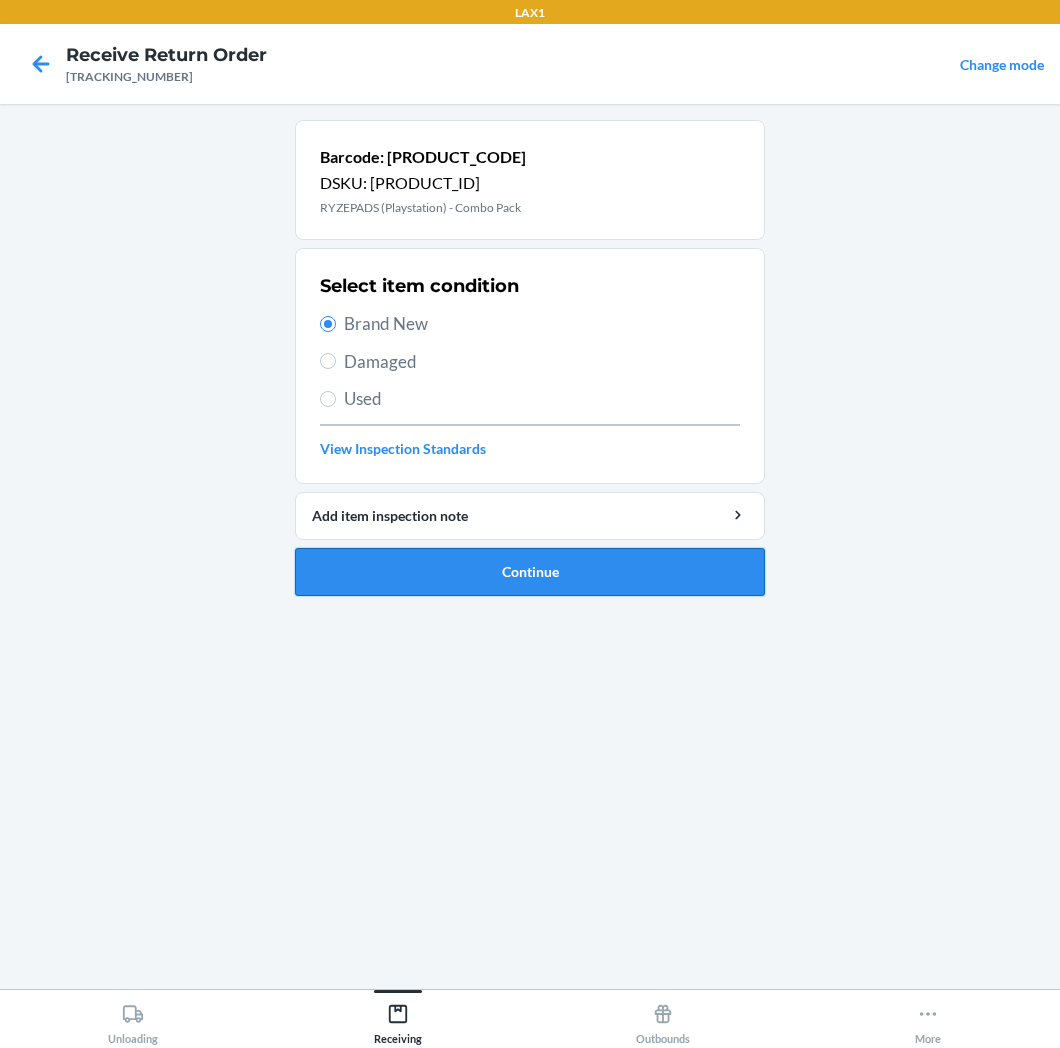click on "Continue" at bounding box center (530, 572) 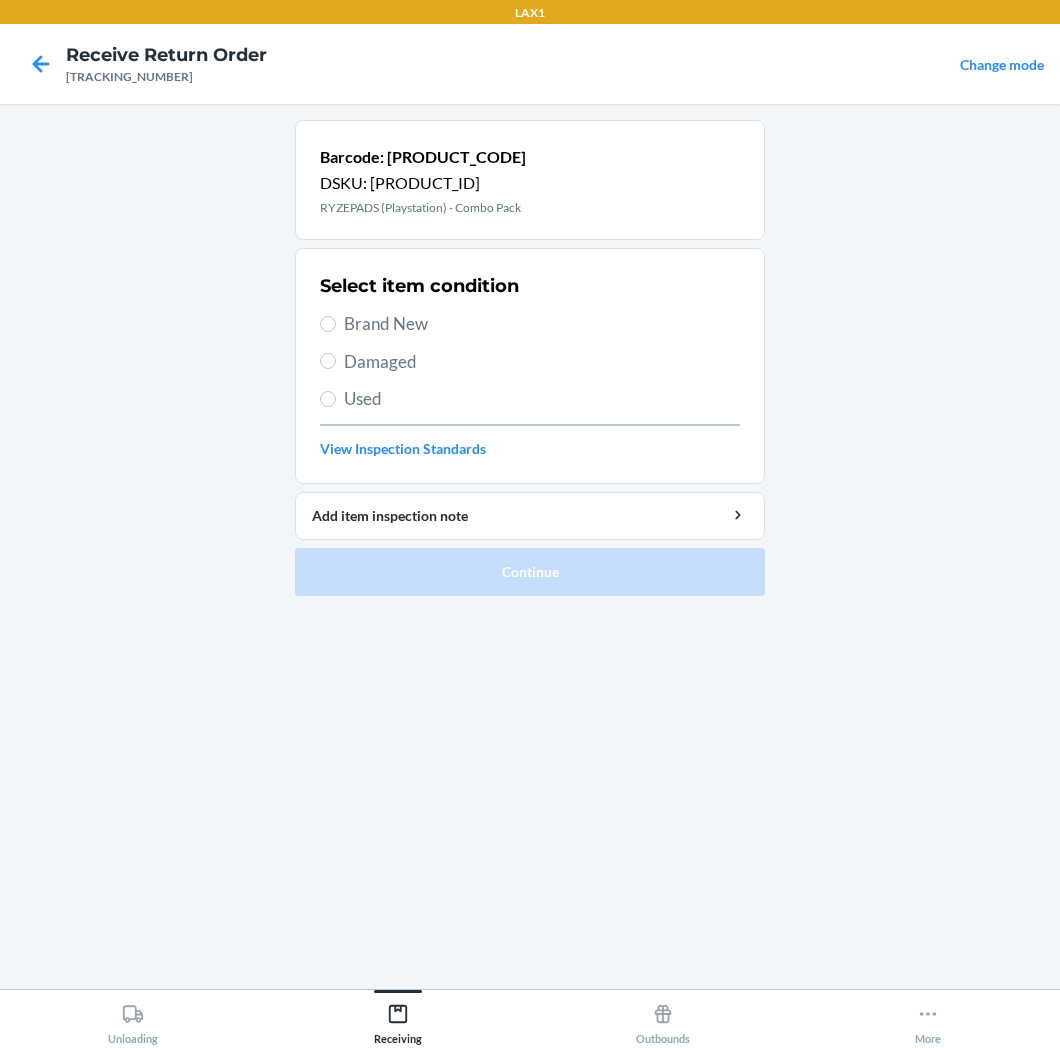 click on "Brand New" at bounding box center [542, 324] 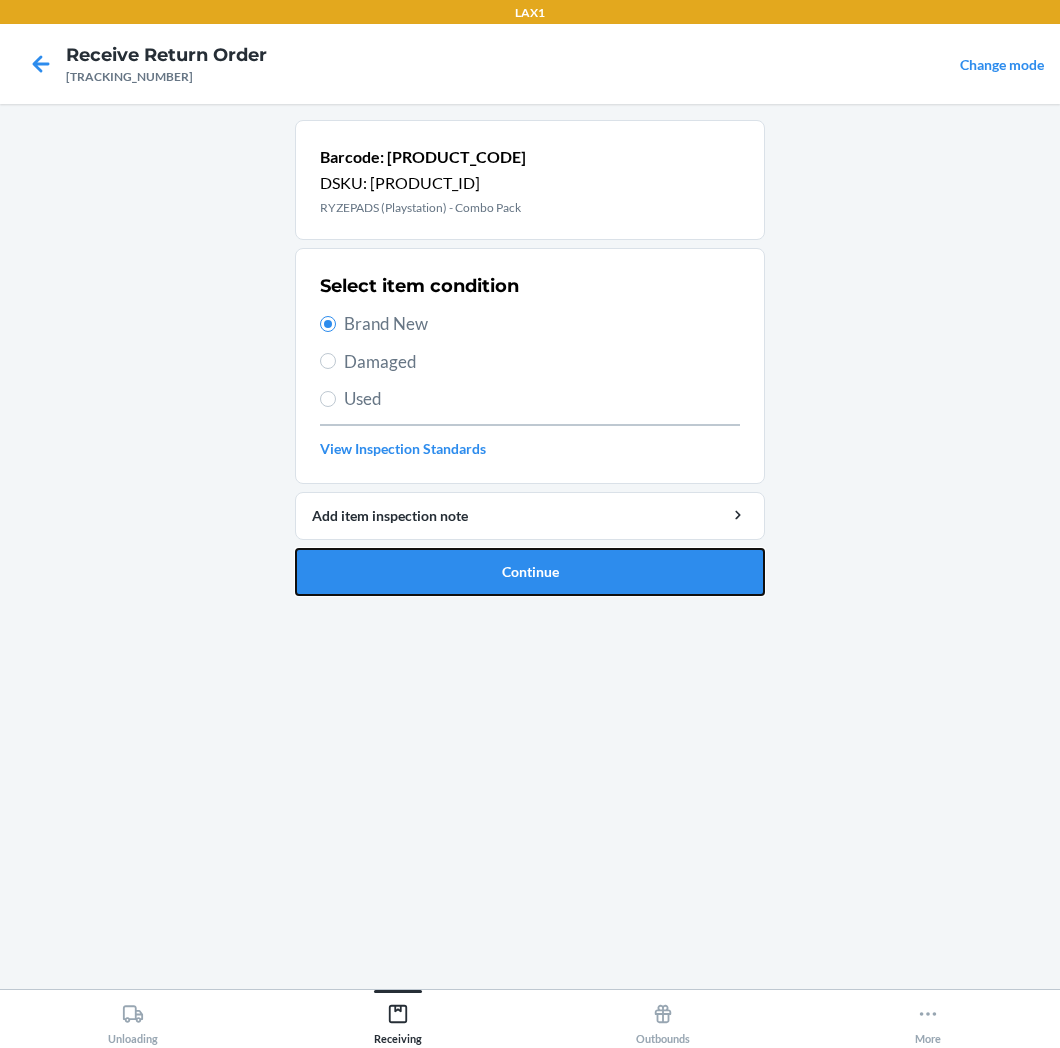 click on "Continue" at bounding box center [530, 572] 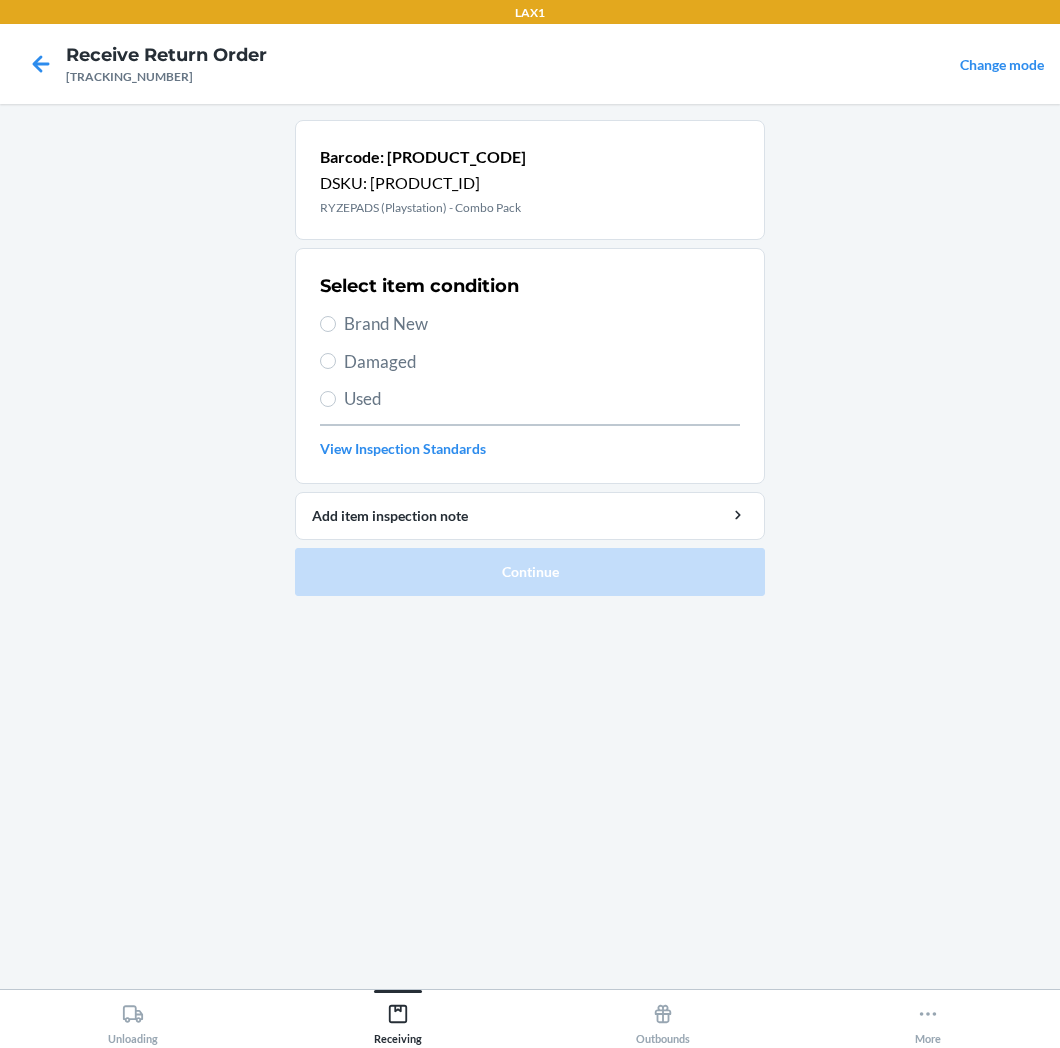 click on "Brand New" at bounding box center (542, 324) 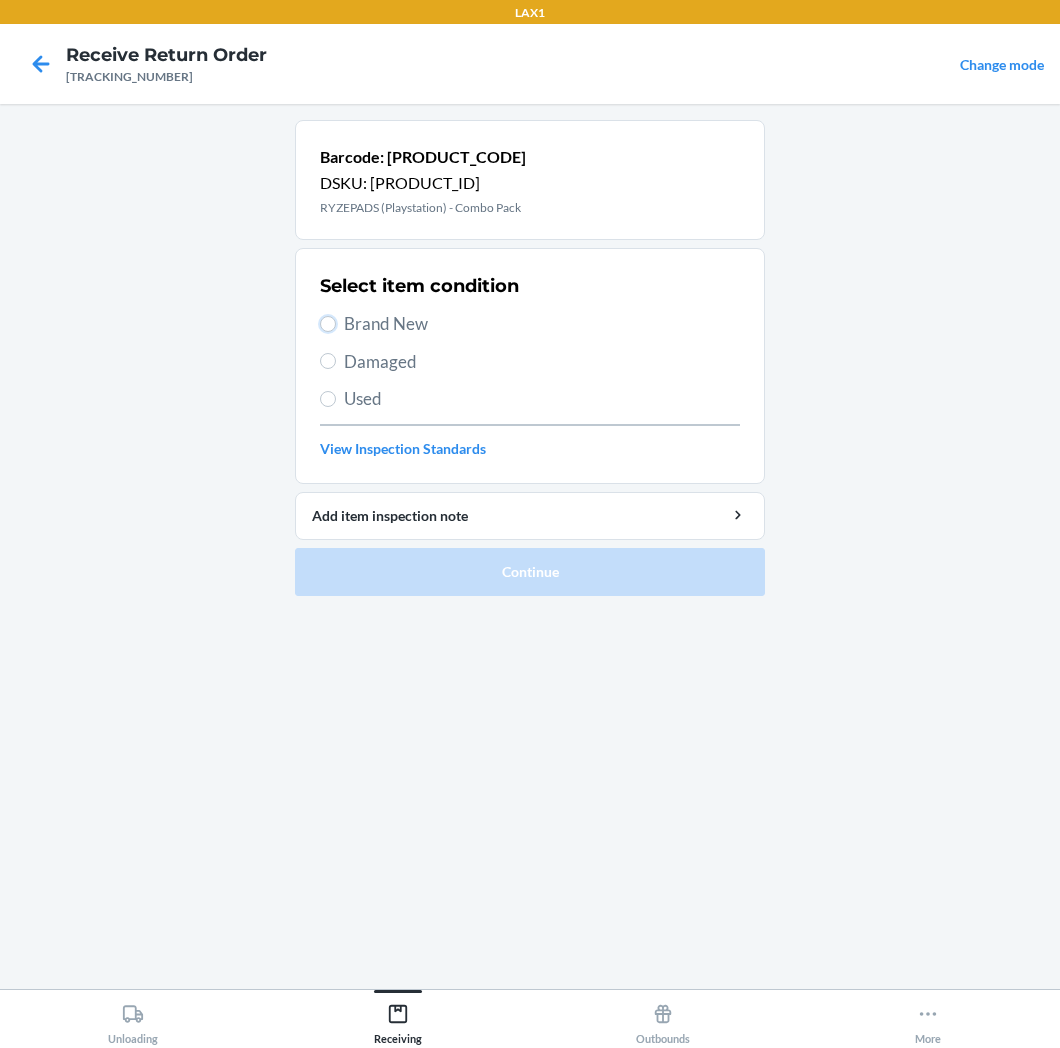 click on "Brand New" at bounding box center [328, 324] 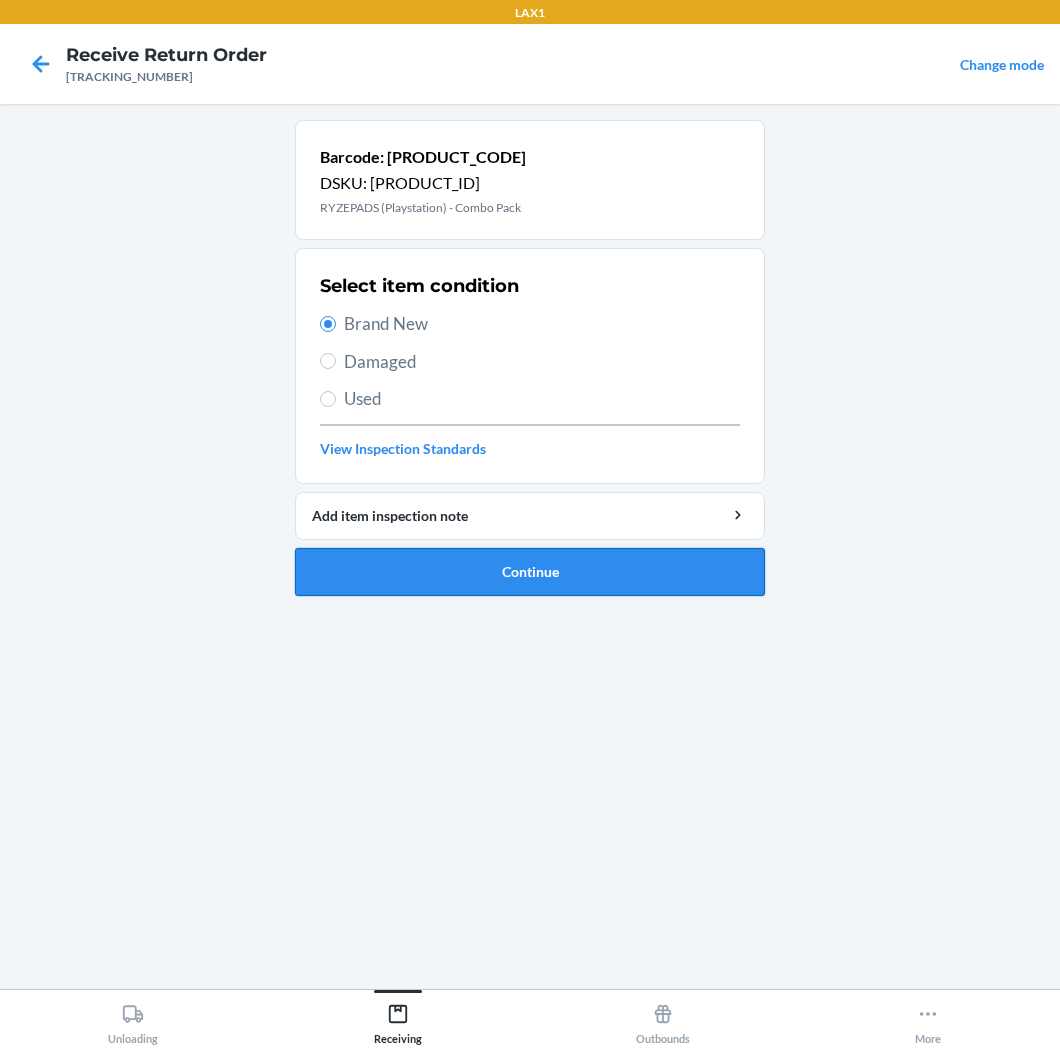 click on "Continue" at bounding box center [530, 572] 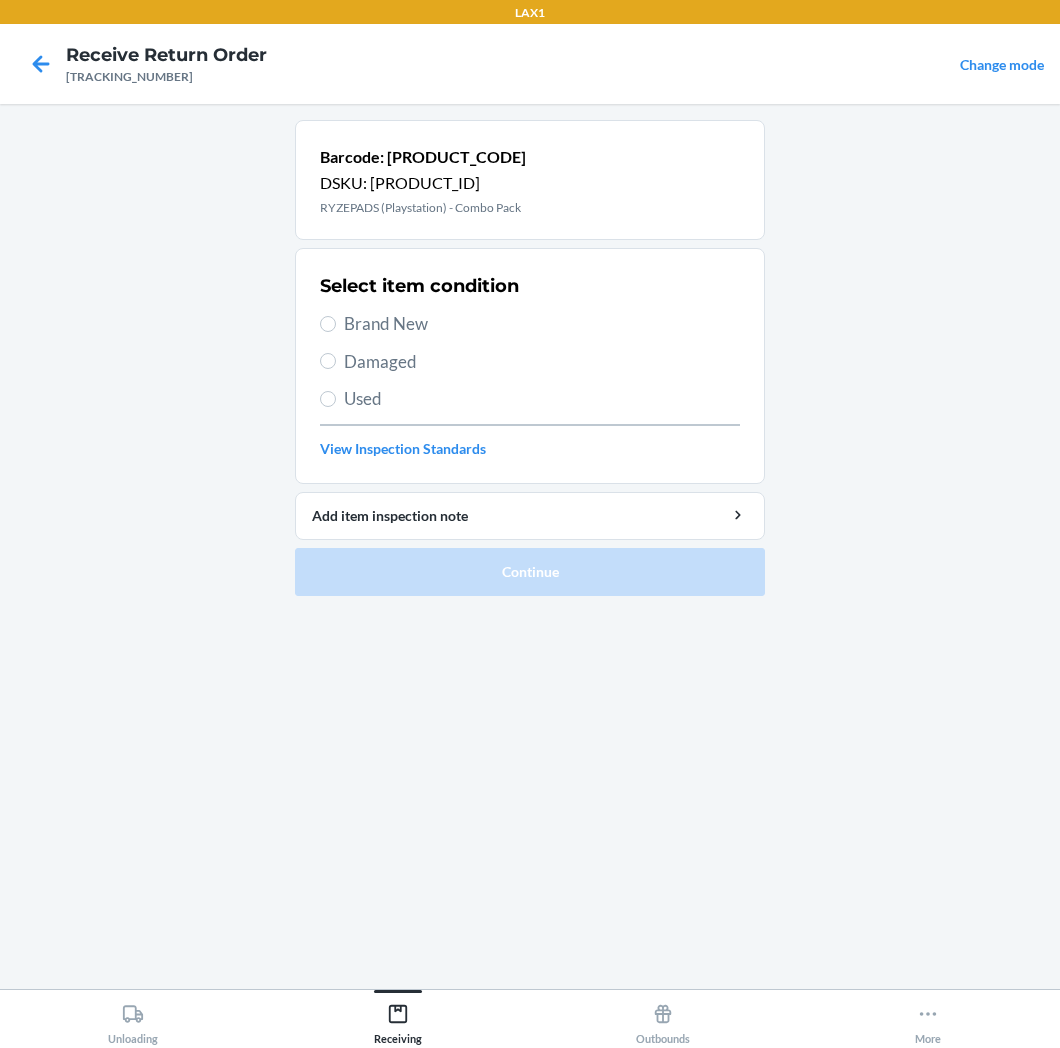 click on "Brand New" at bounding box center (542, 324) 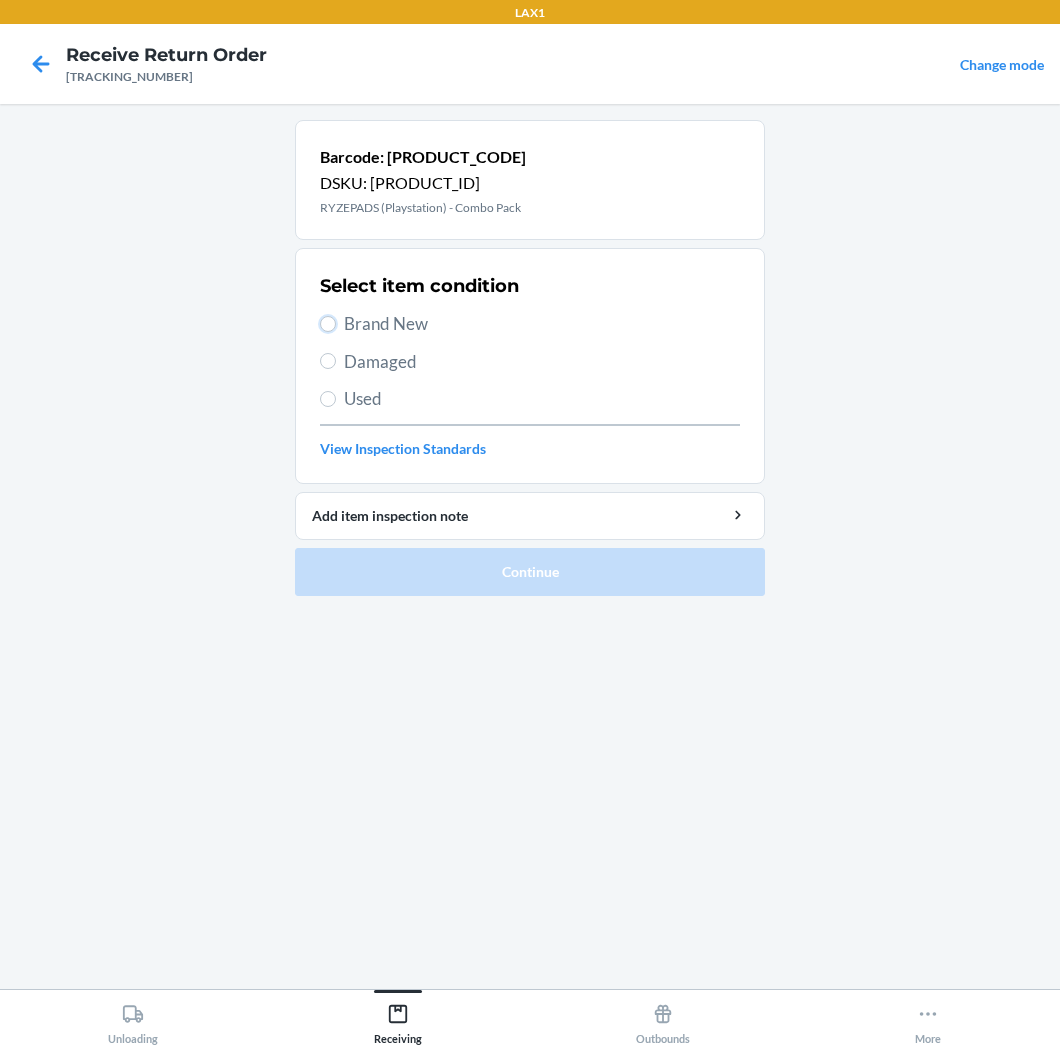click on "Brand New" at bounding box center [328, 324] 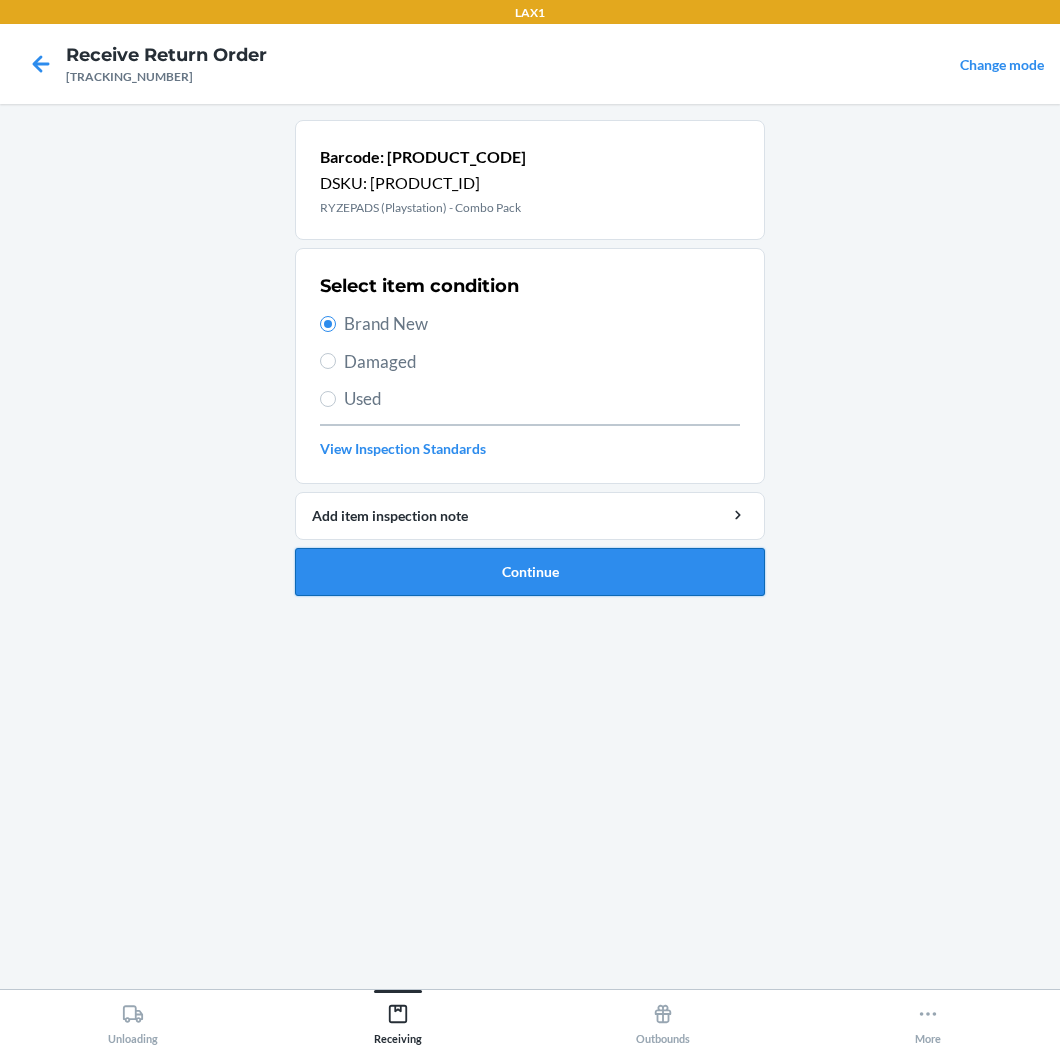 click on "Continue" at bounding box center (530, 572) 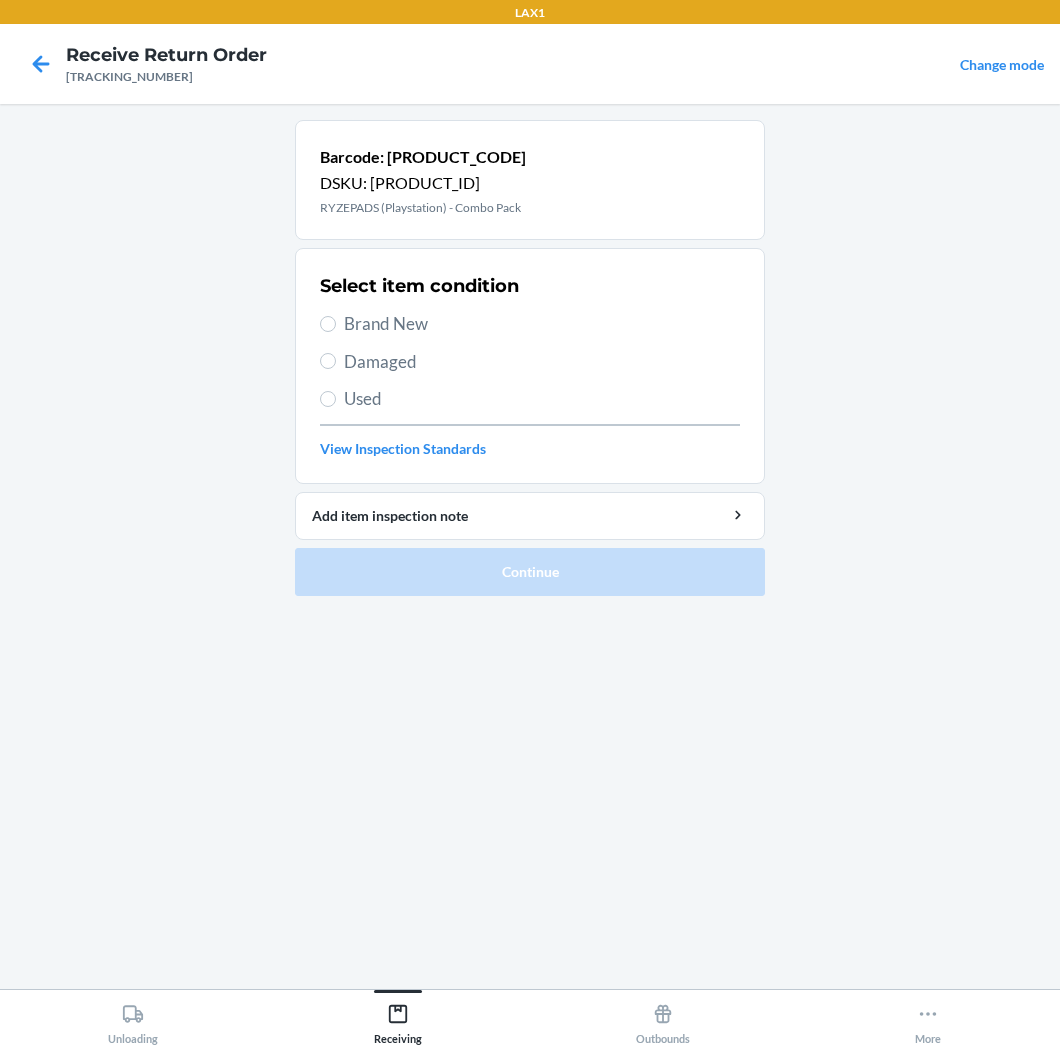 click on "Brand New" at bounding box center (542, 324) 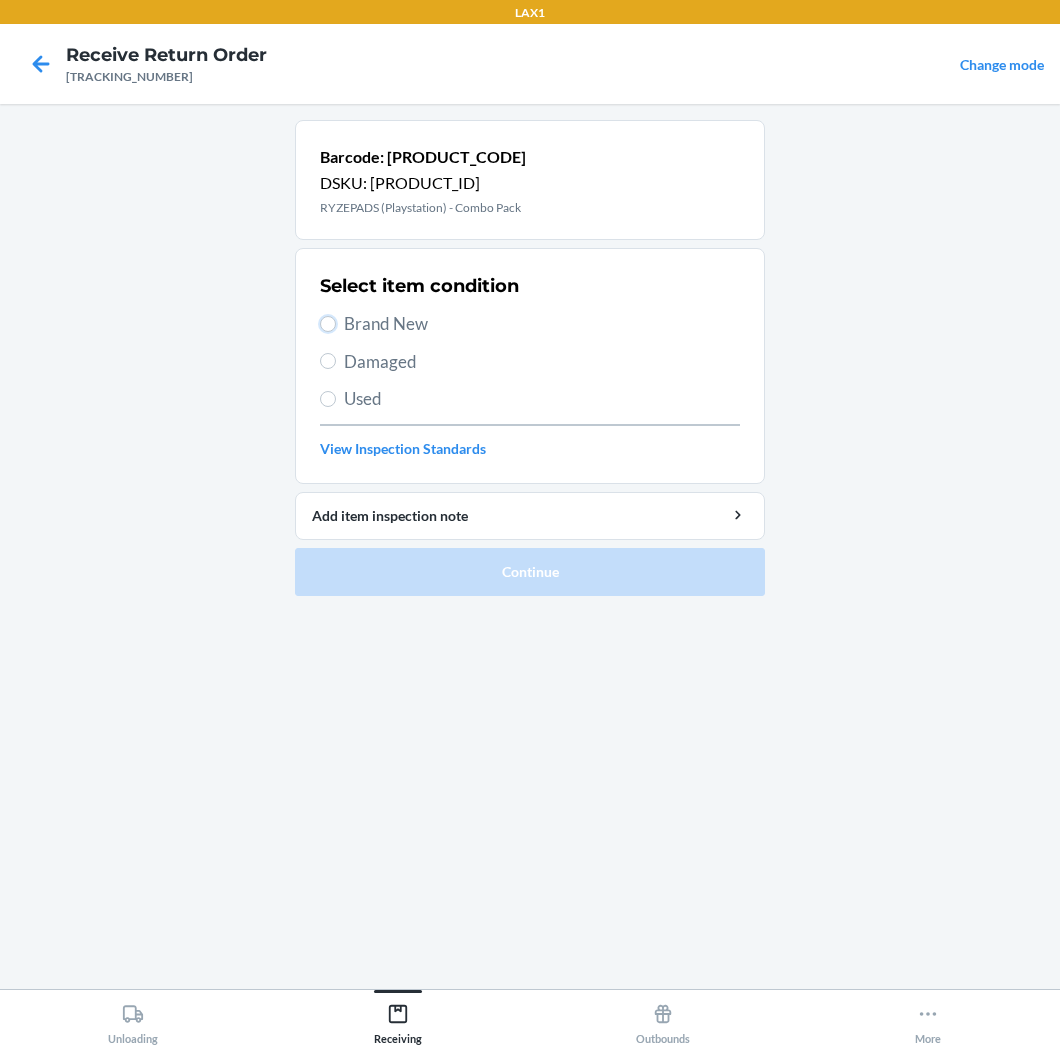 click on "Brand New" at bounding box center (328, 324) 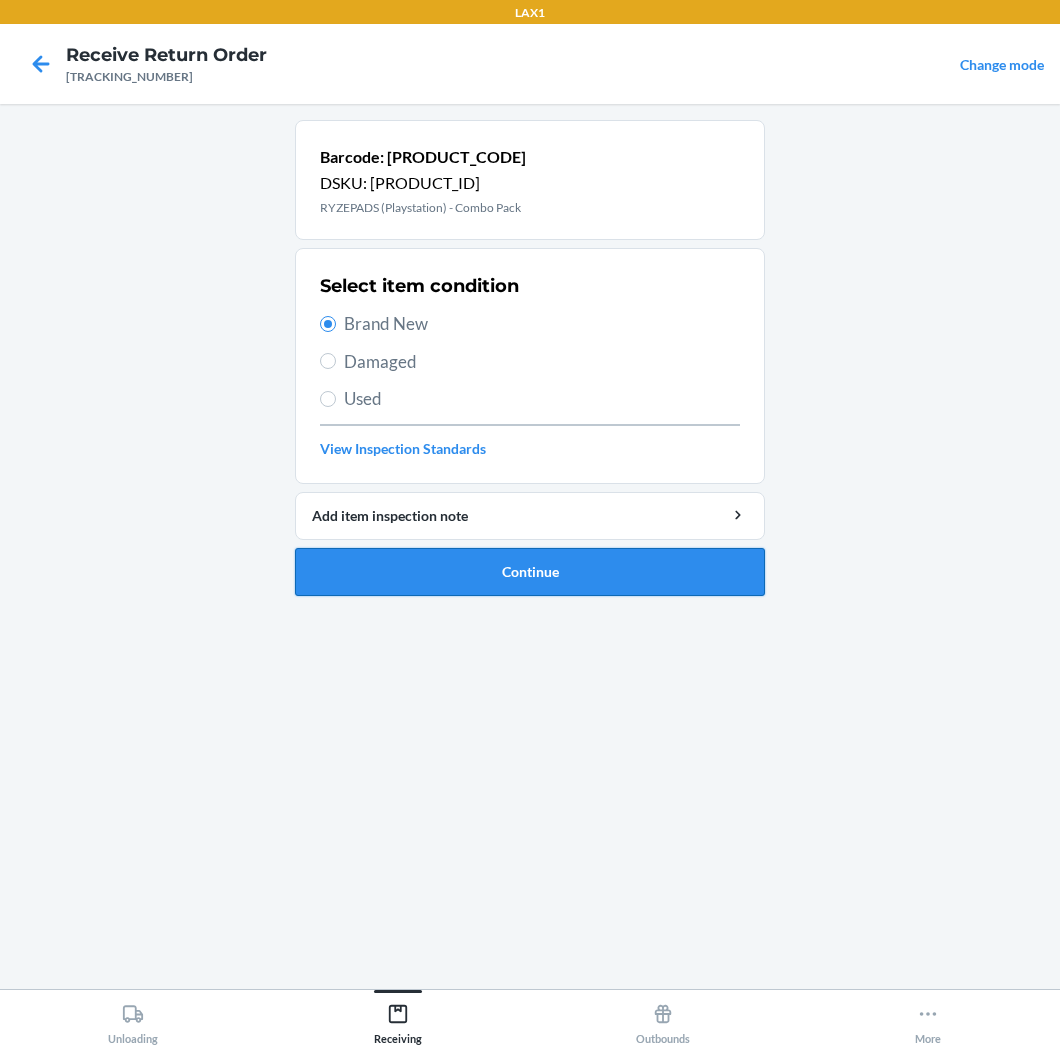 drag, startPoint x: 552, startPoint y: 592, endPoint x: 556, endPoint y: 577, distance: 15.524175 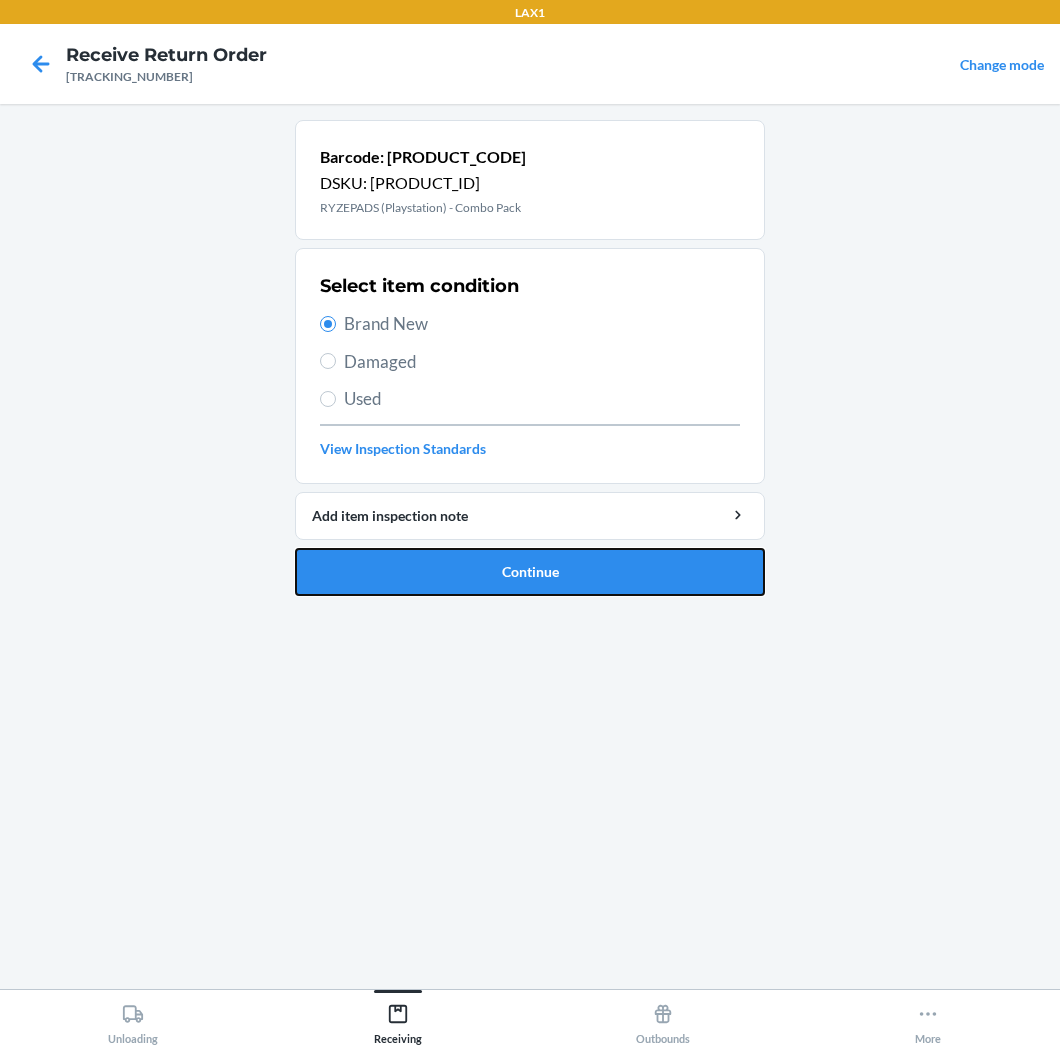 click on "Continue" at bounding box center [530, 572] 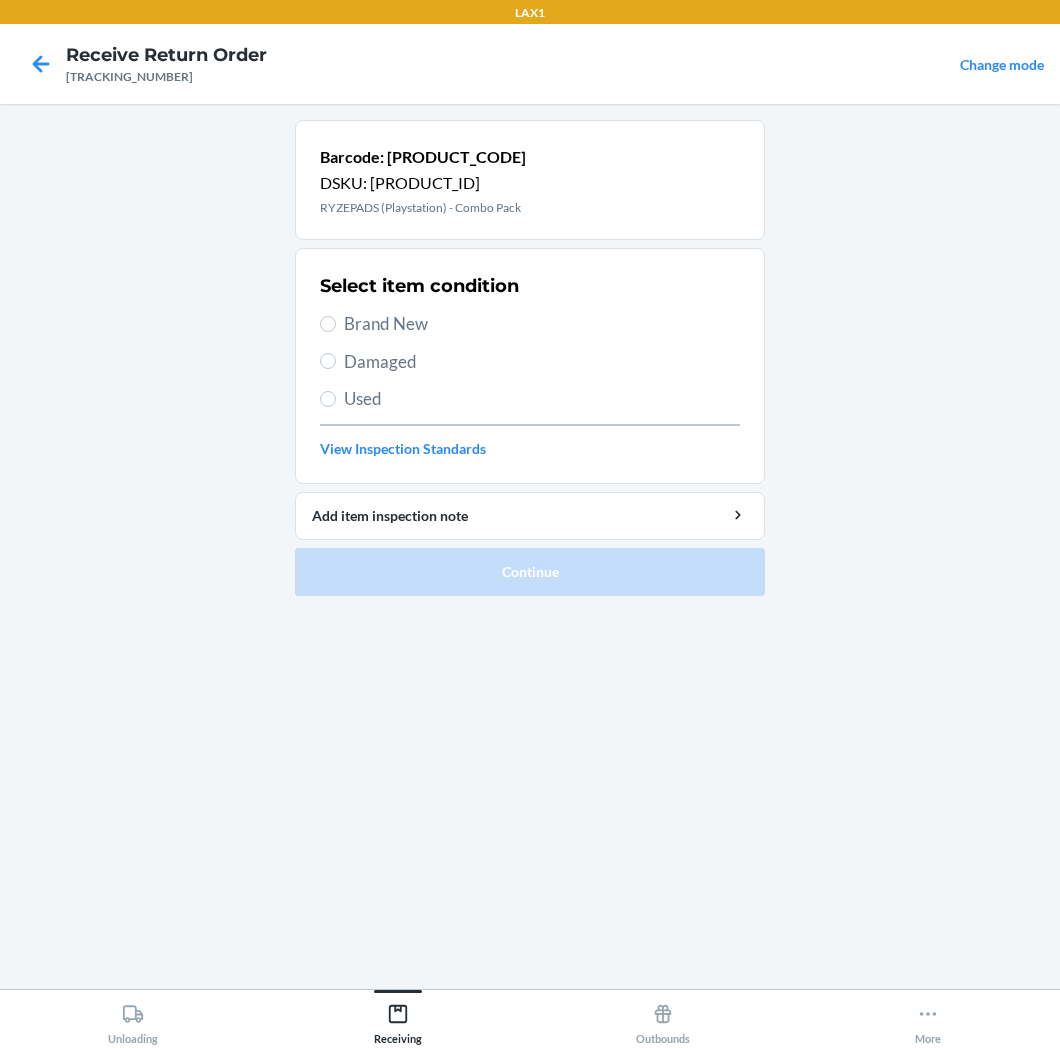 click on "Brand New" at bounding box center [542, 324] 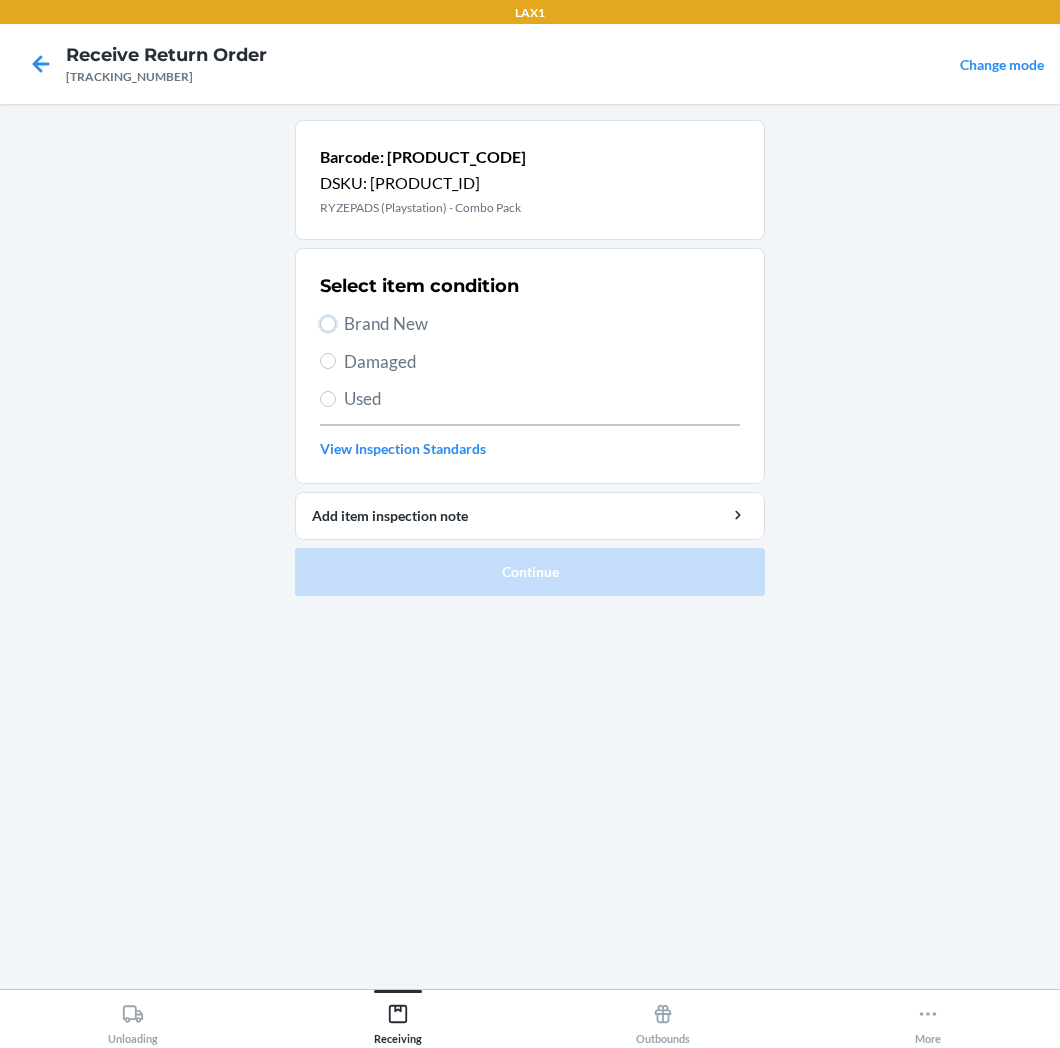 click on "Brand New" at bounding box center [328, 324] 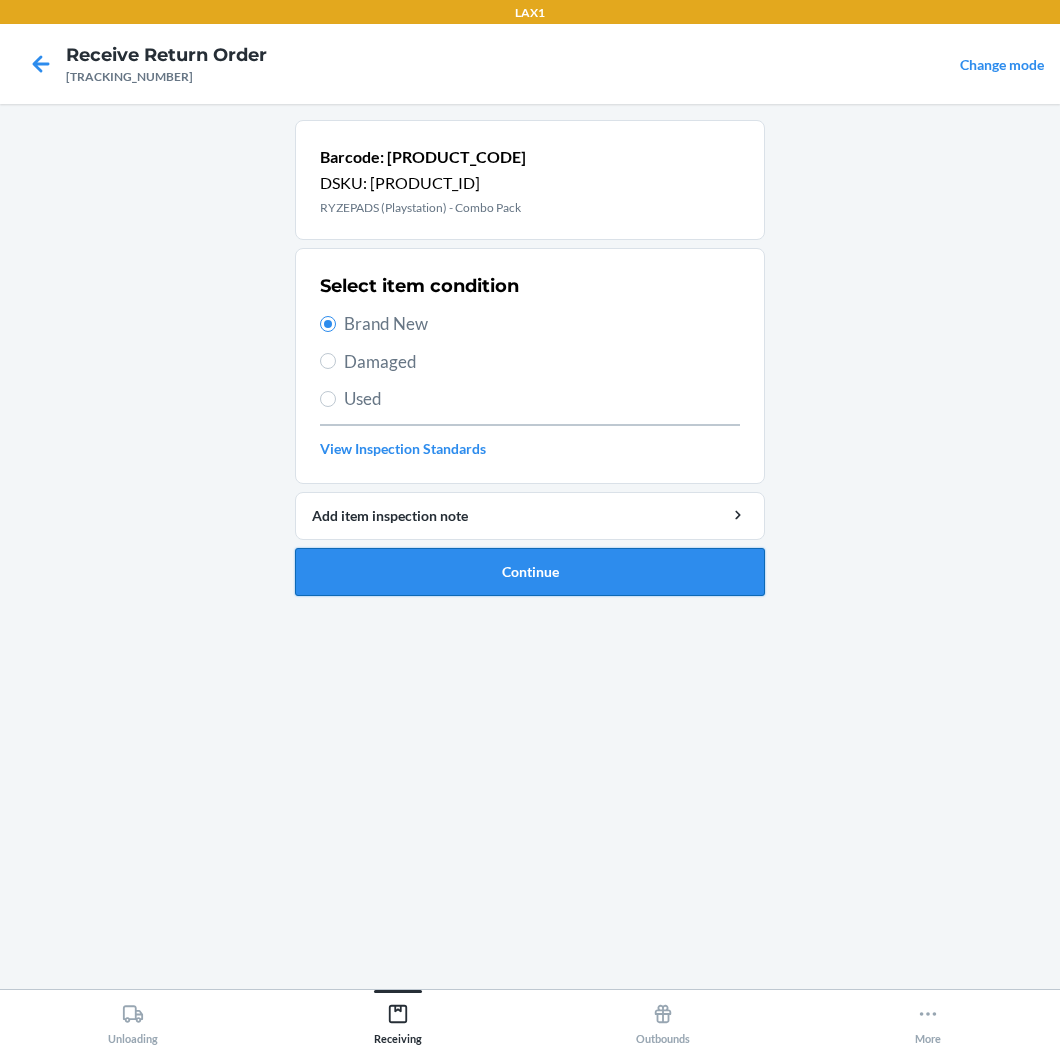 click on "Continue" at bounding box center [530, 572] 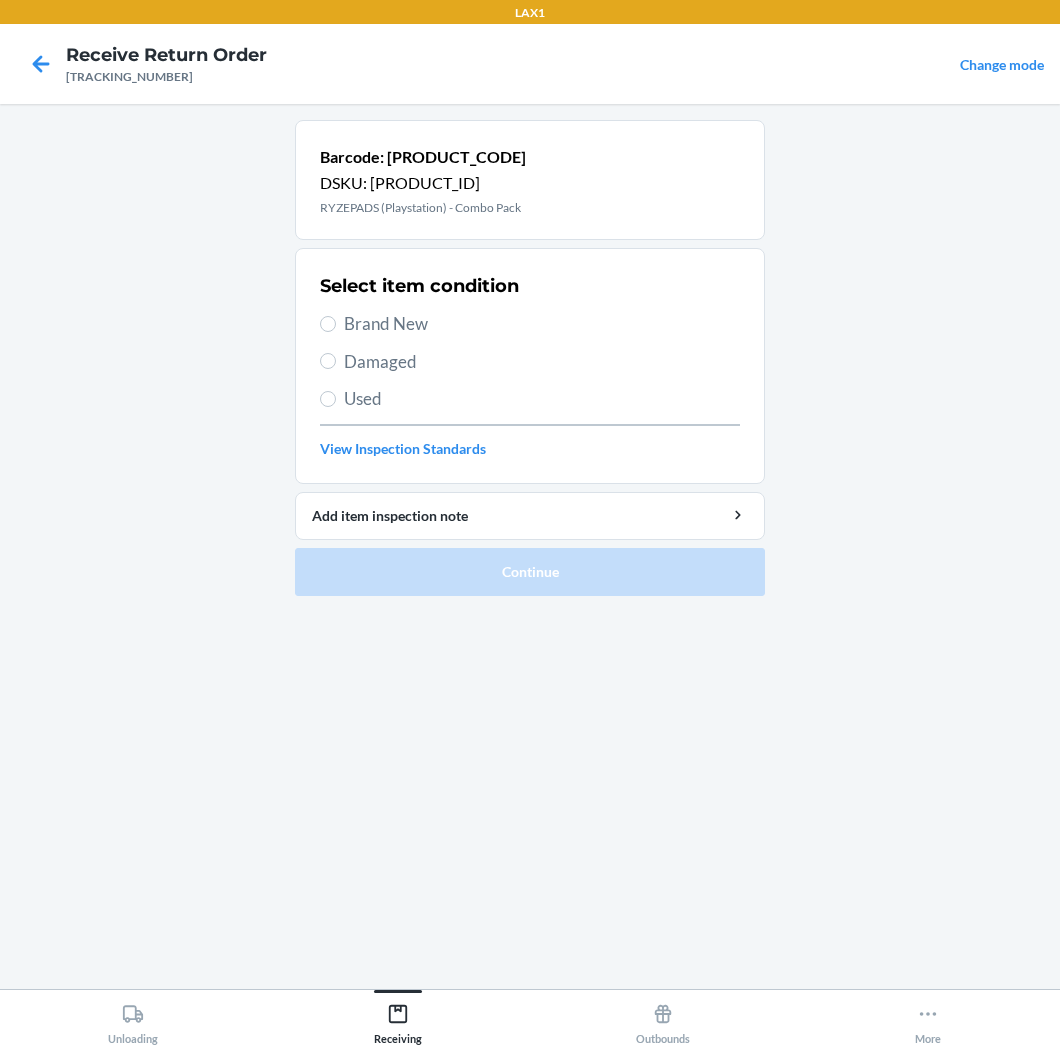click on "Brand New" at bounding box center [542, 324] 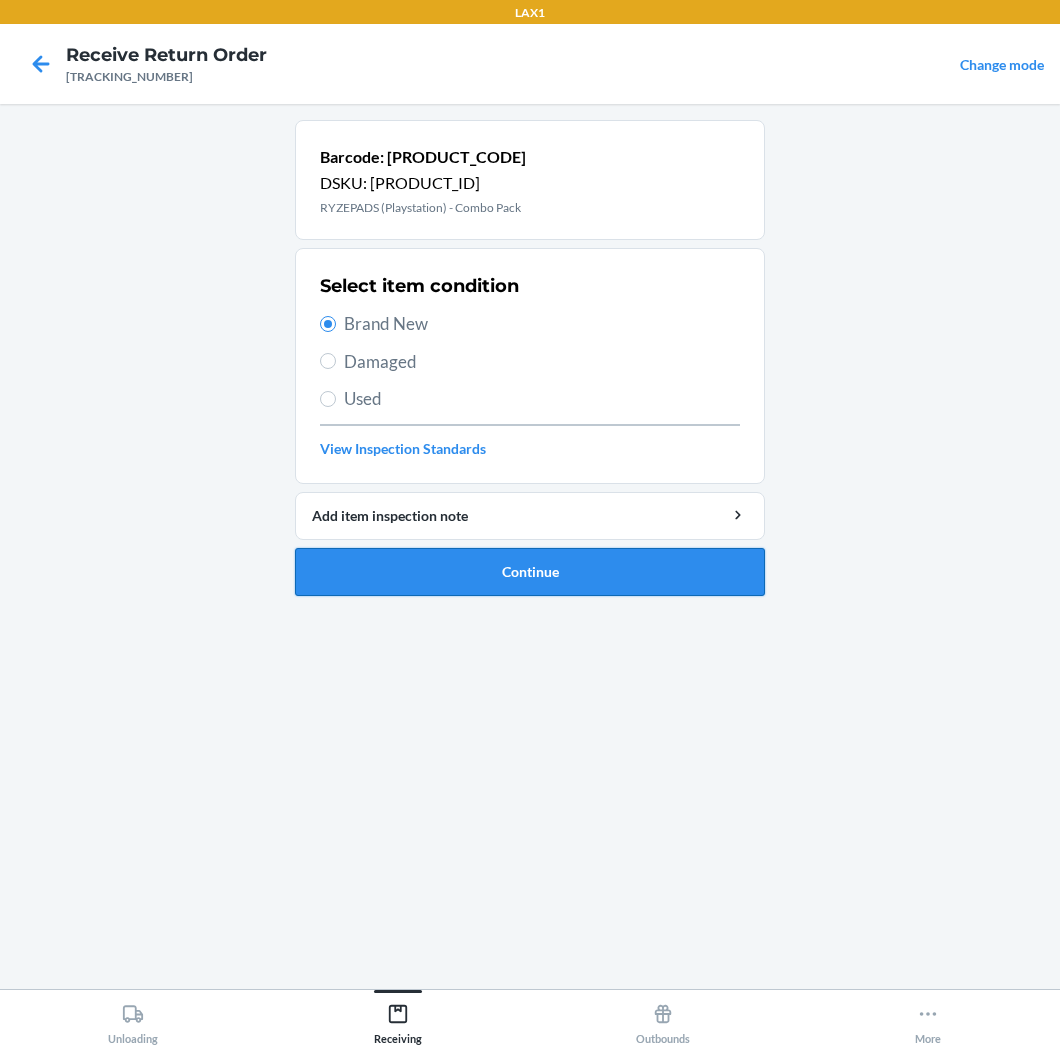click on "Continue" at bounding box center [530, 572] 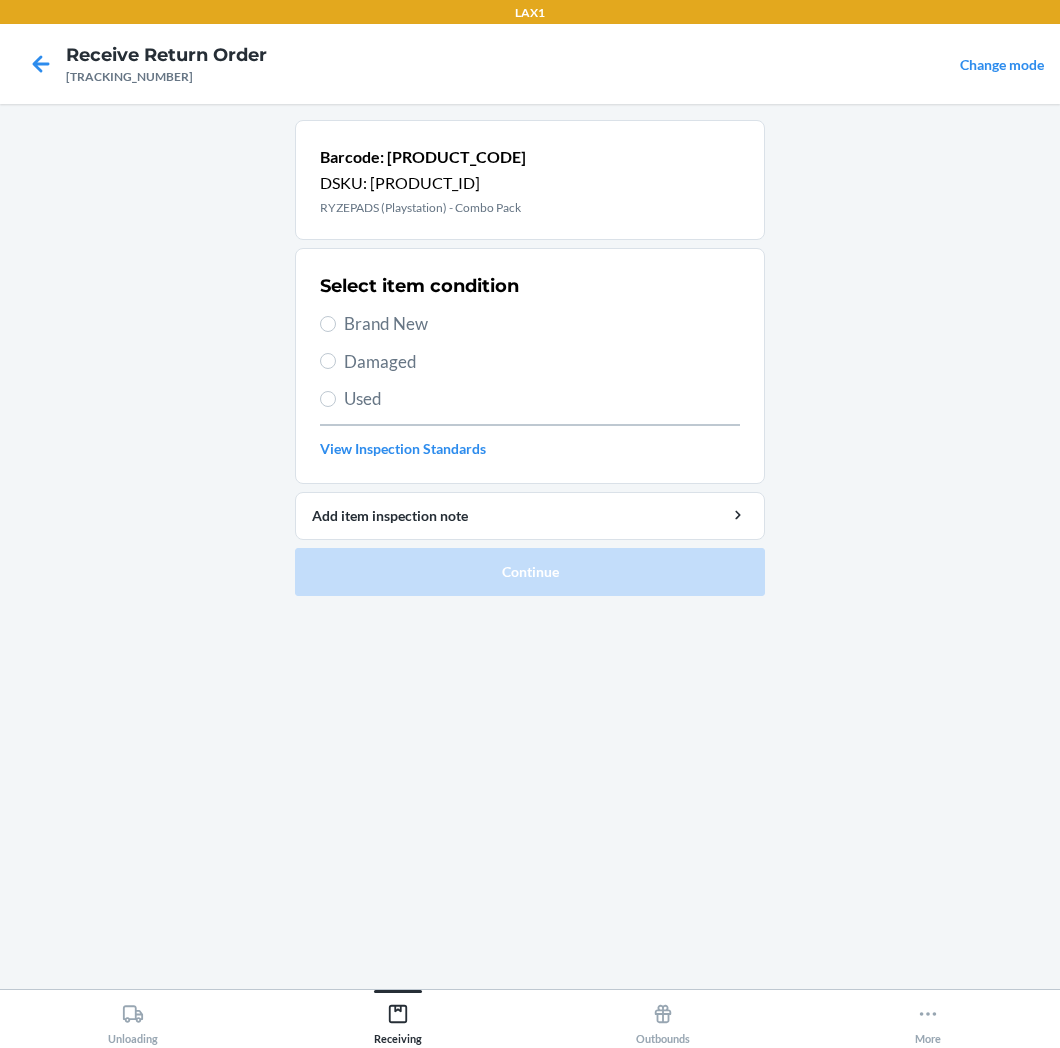 click on "Brand New" at bounding box center [542, 324] 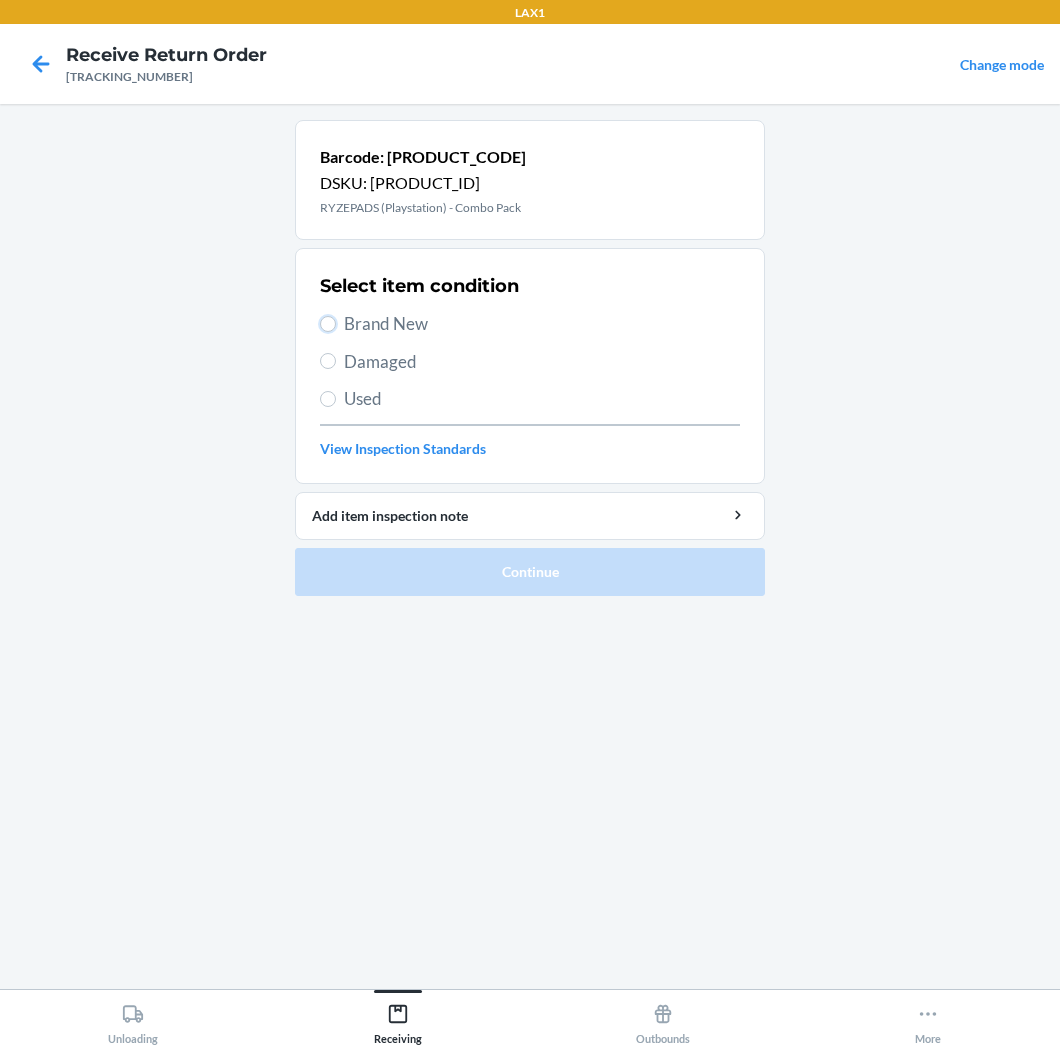 click on "Brand New" at bounding box center (328, 324) 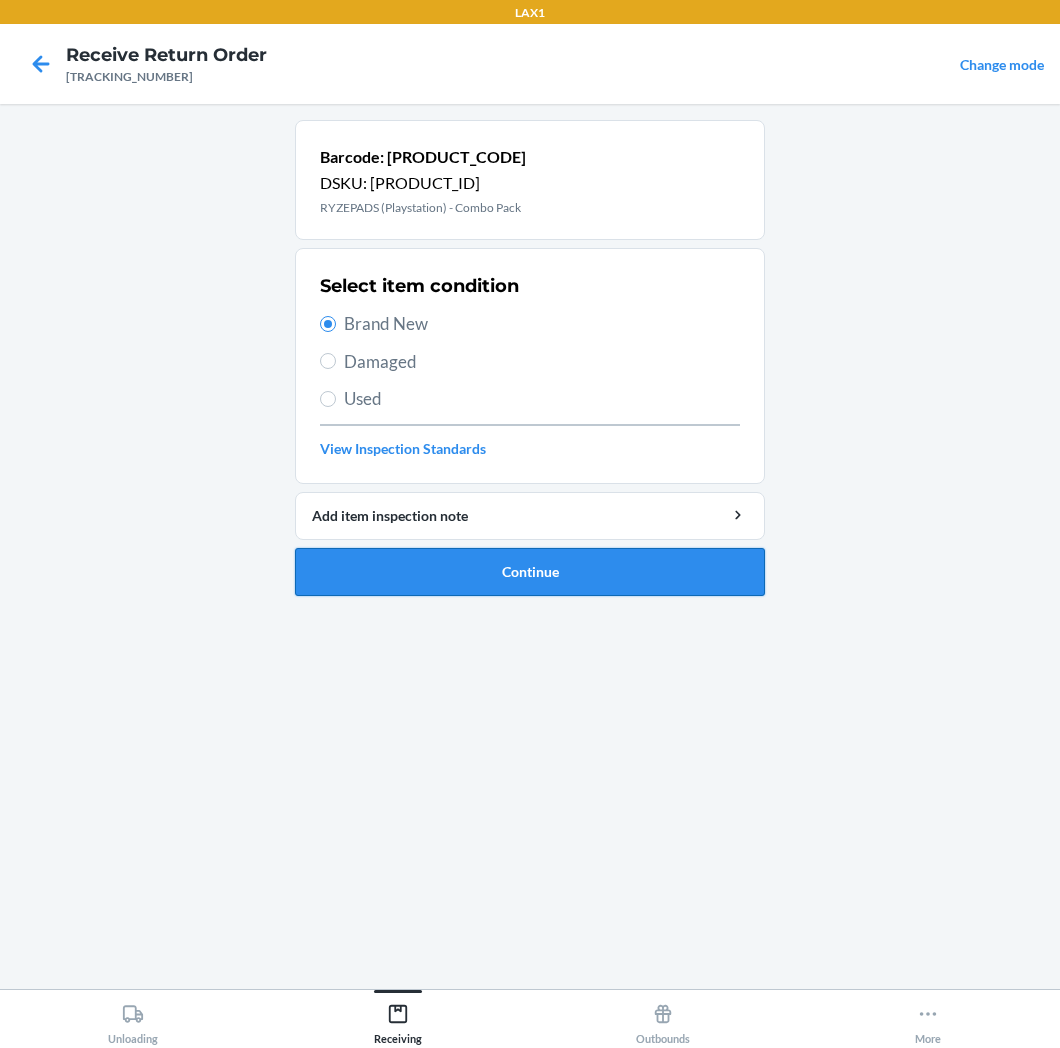 click on "Continue" at bounding box center [530, 572] 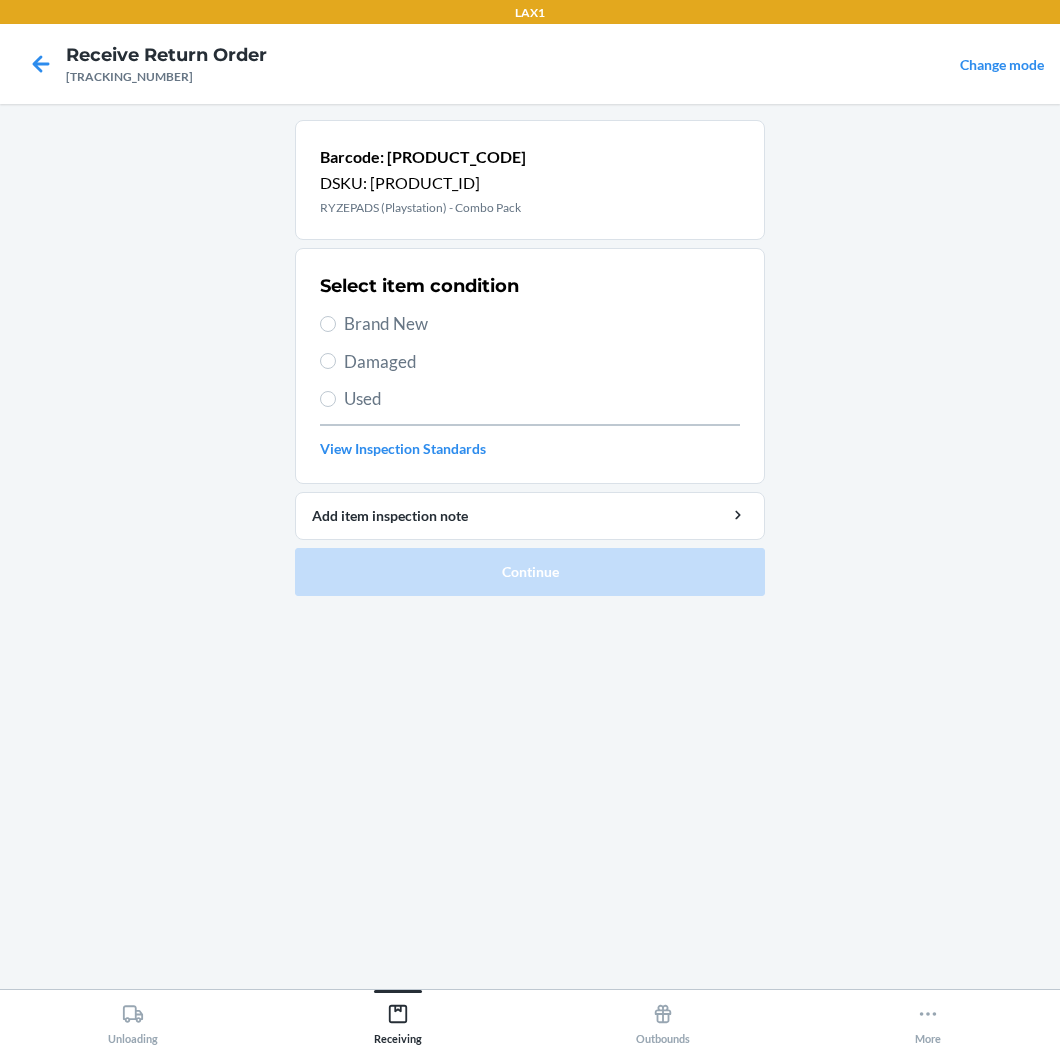 click on "Brand New" at bounding box center (542, 324) 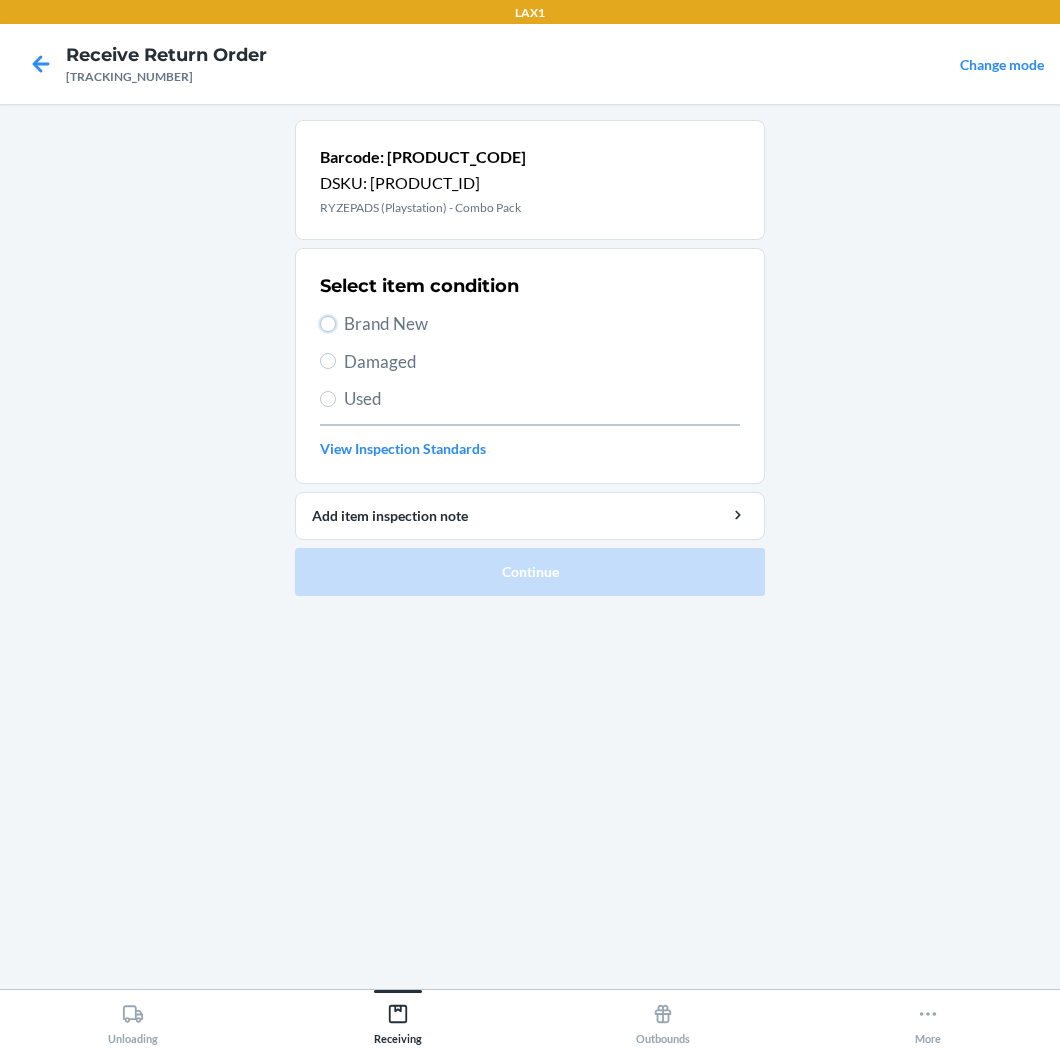 click on "Brand New" at bounding box center [328, 324] 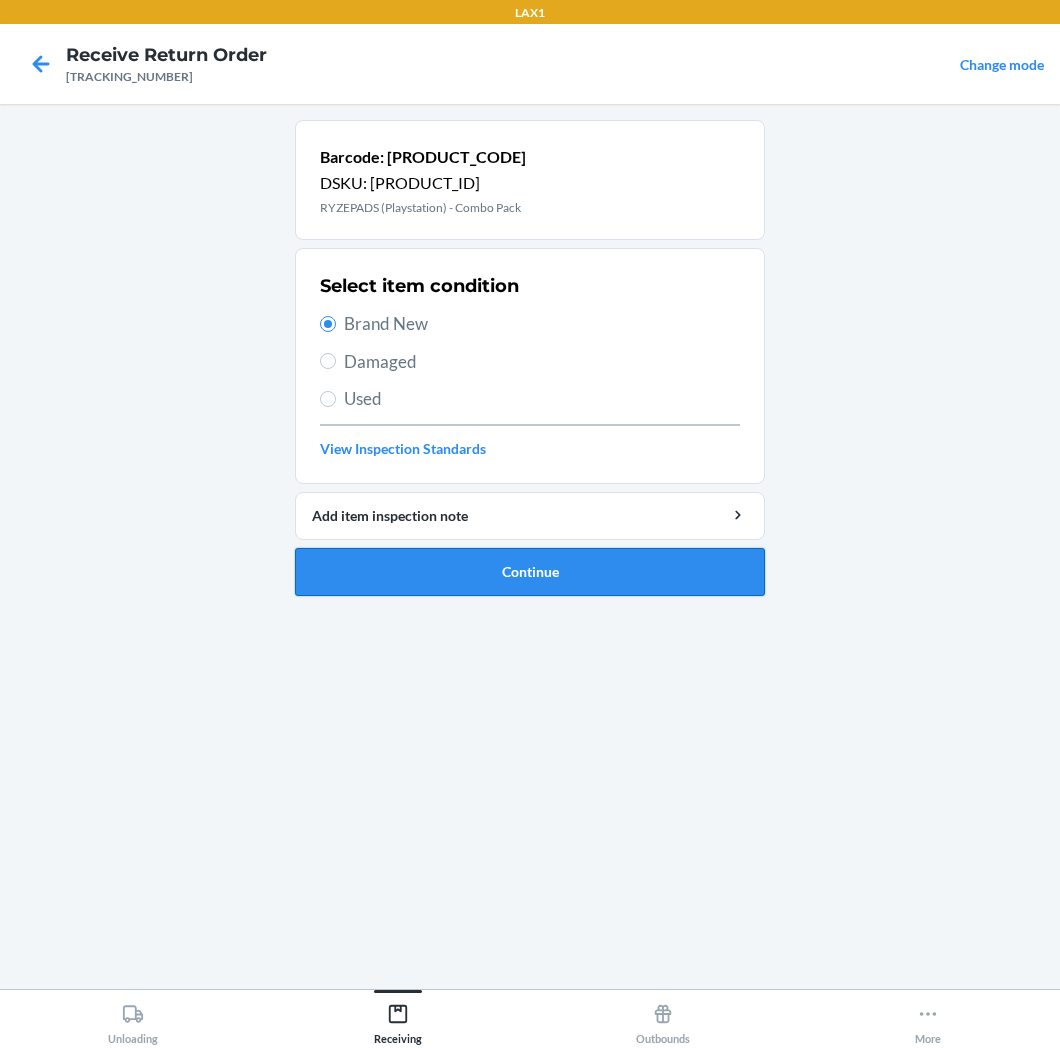 click on "Continue" at bounding box center [530, 572] 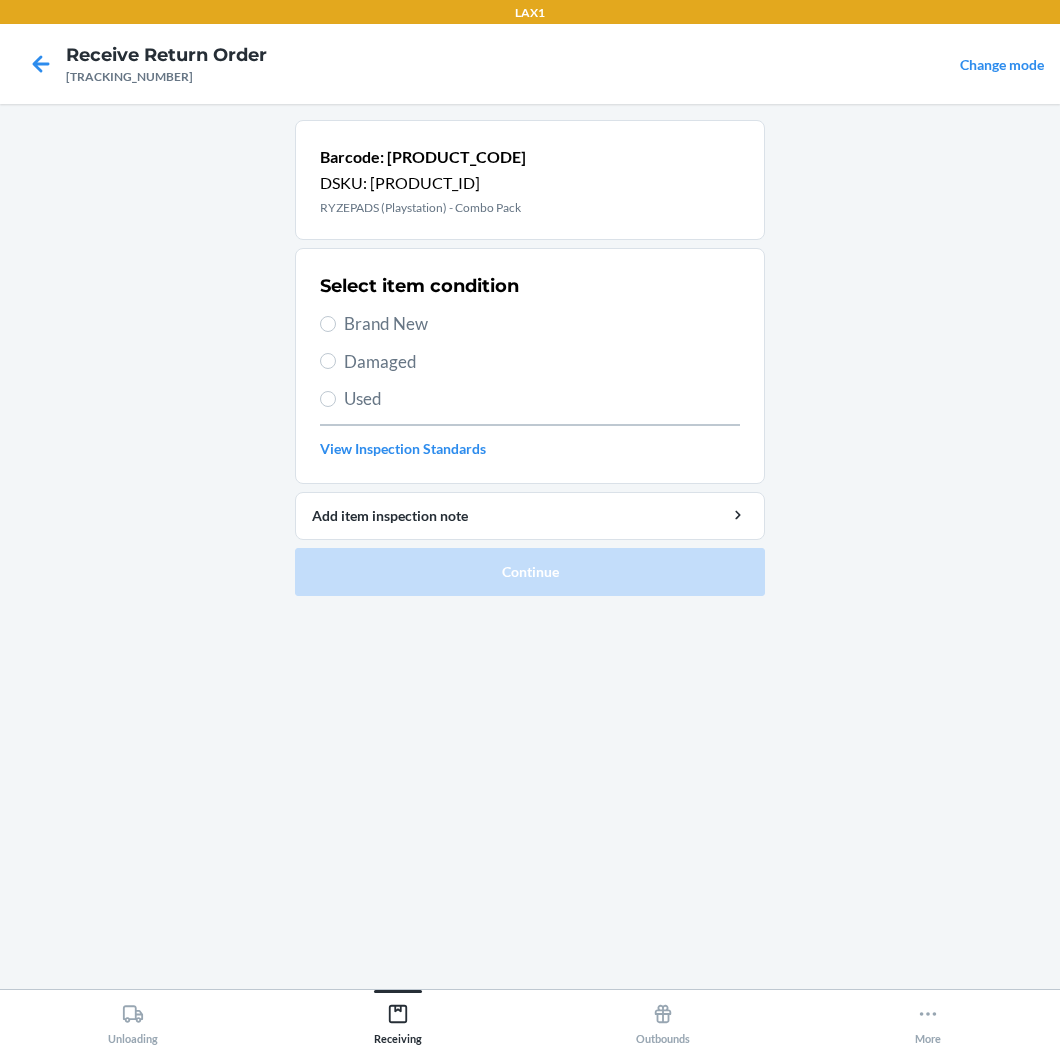 click on "Brand New" at bounding box center [542, 324] 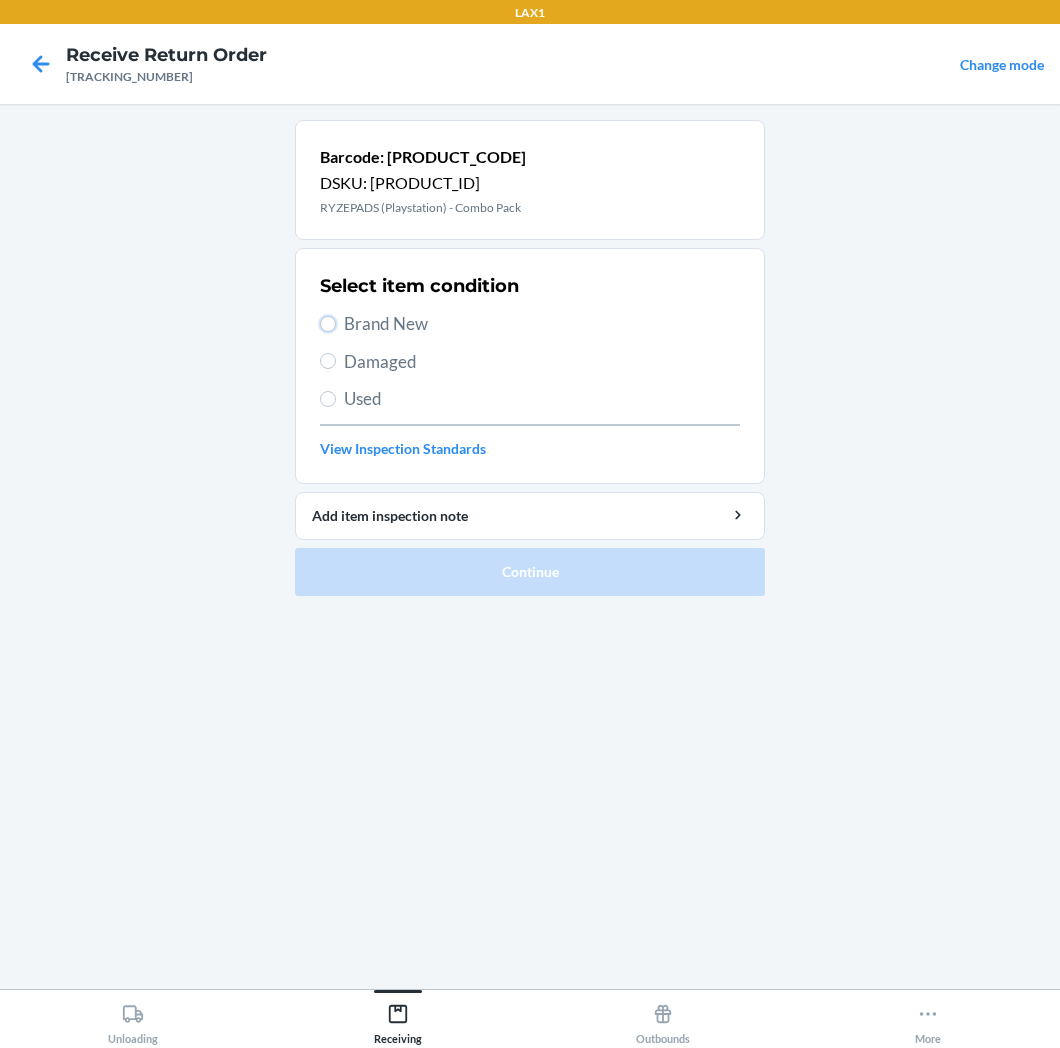 click on "Brand New" at bounding box center [328, 324] 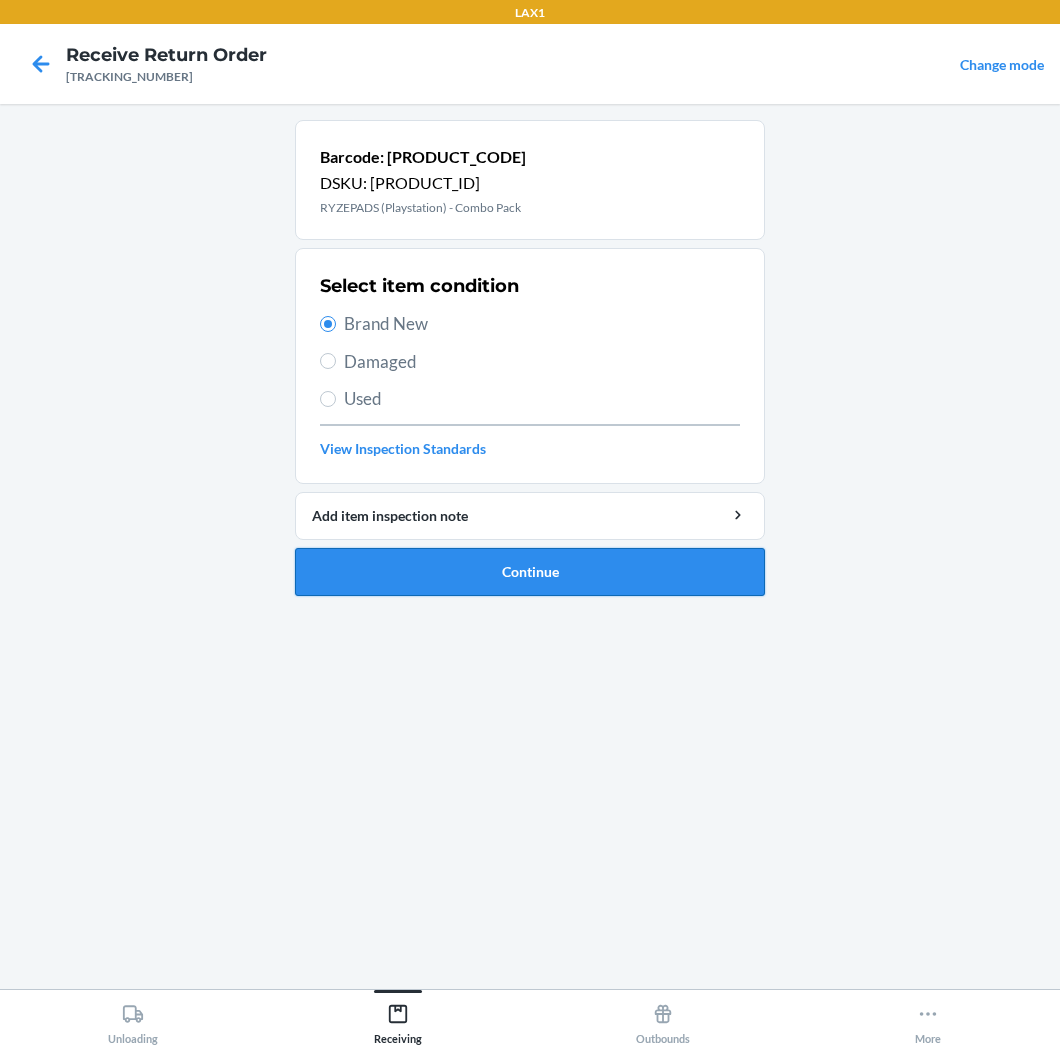click on "Continue" at bounding box center (530, 572) 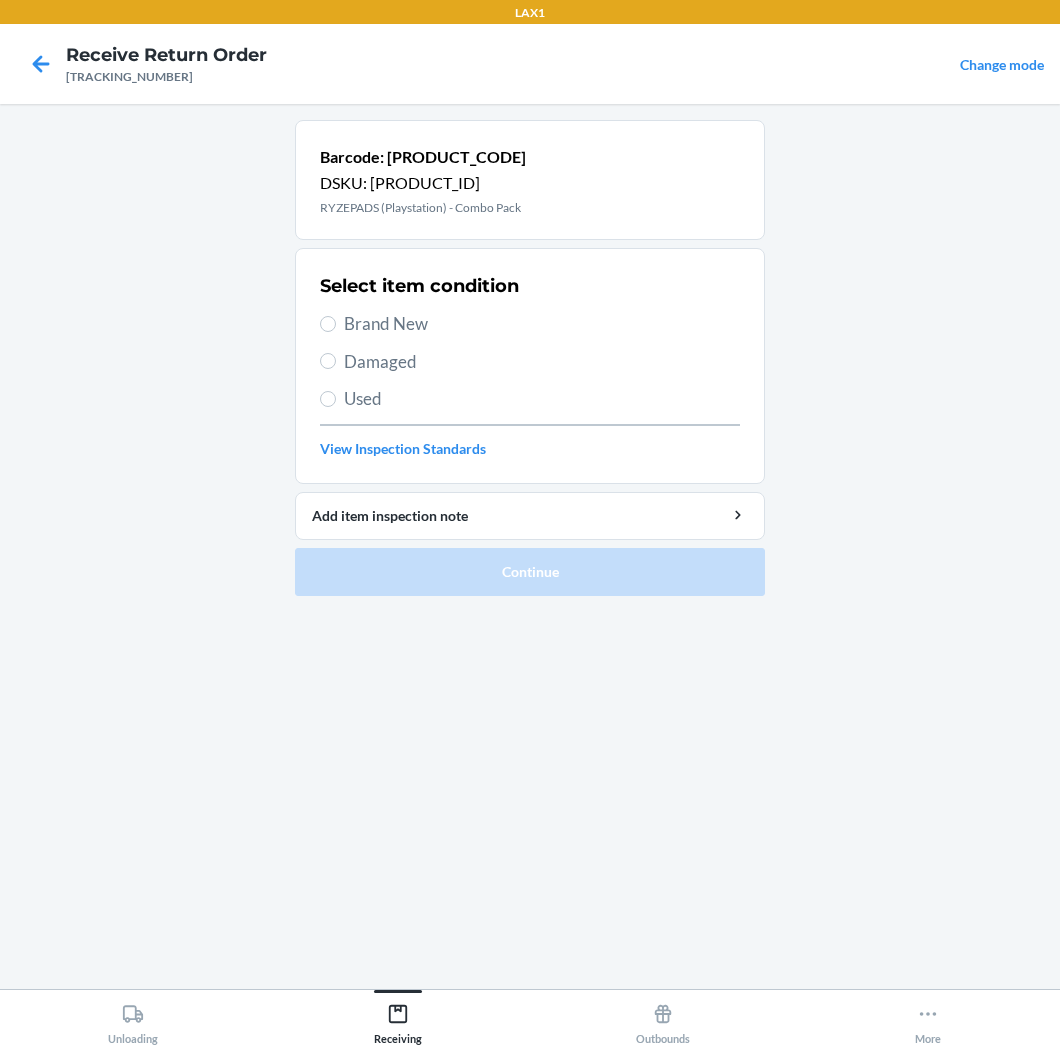 click on "Brand New" at bounding box center [542, 324] 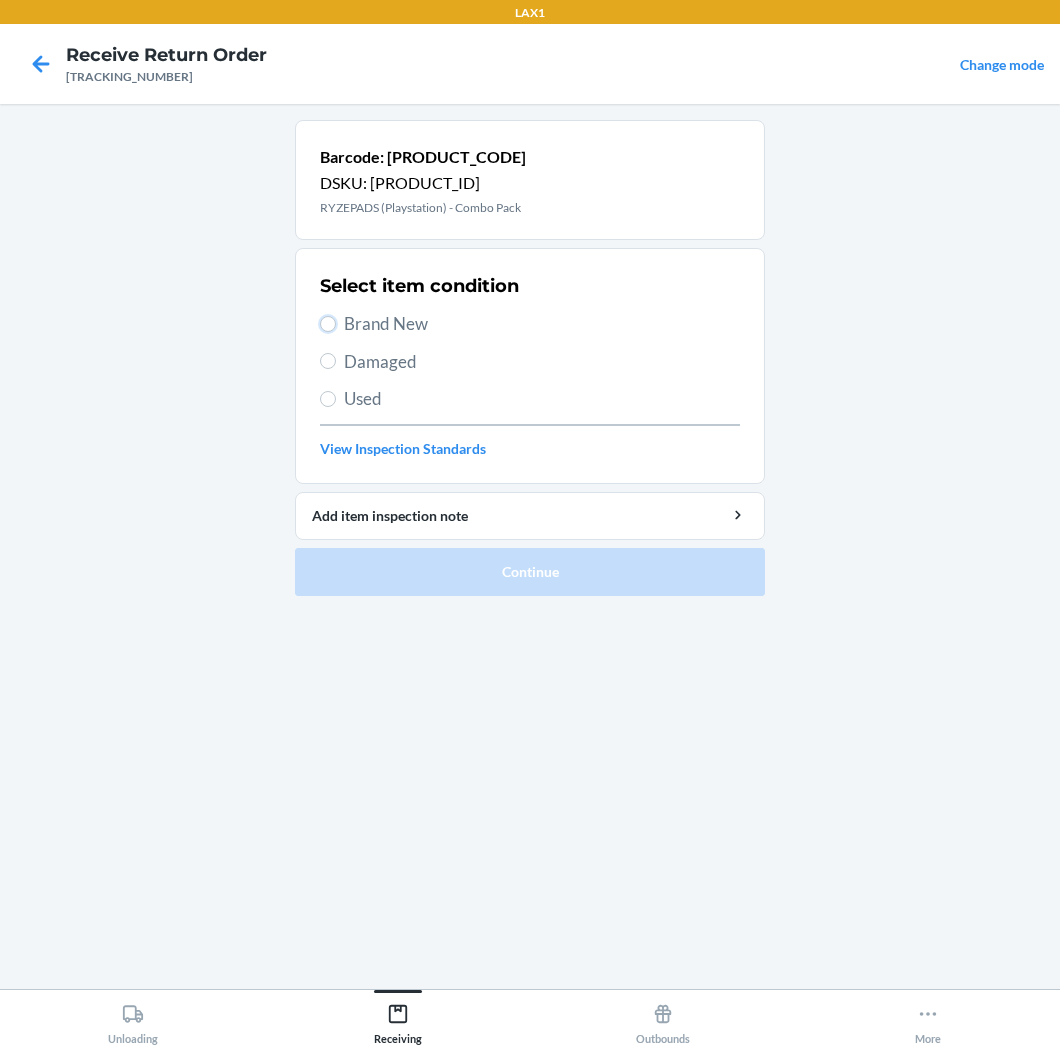 click on "Brand New" at bounding box center (328, 324) 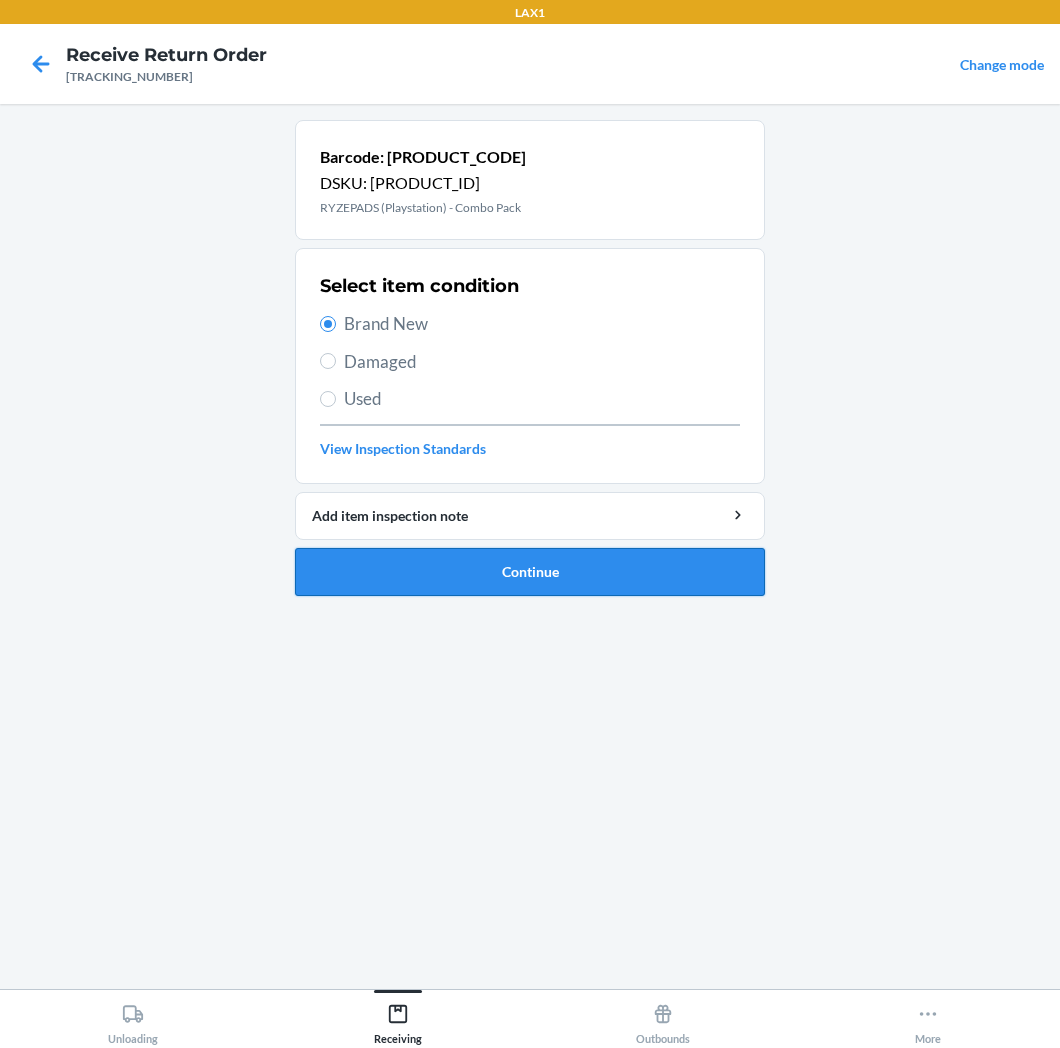 click on "Continue" at bounding box center (530, 572) 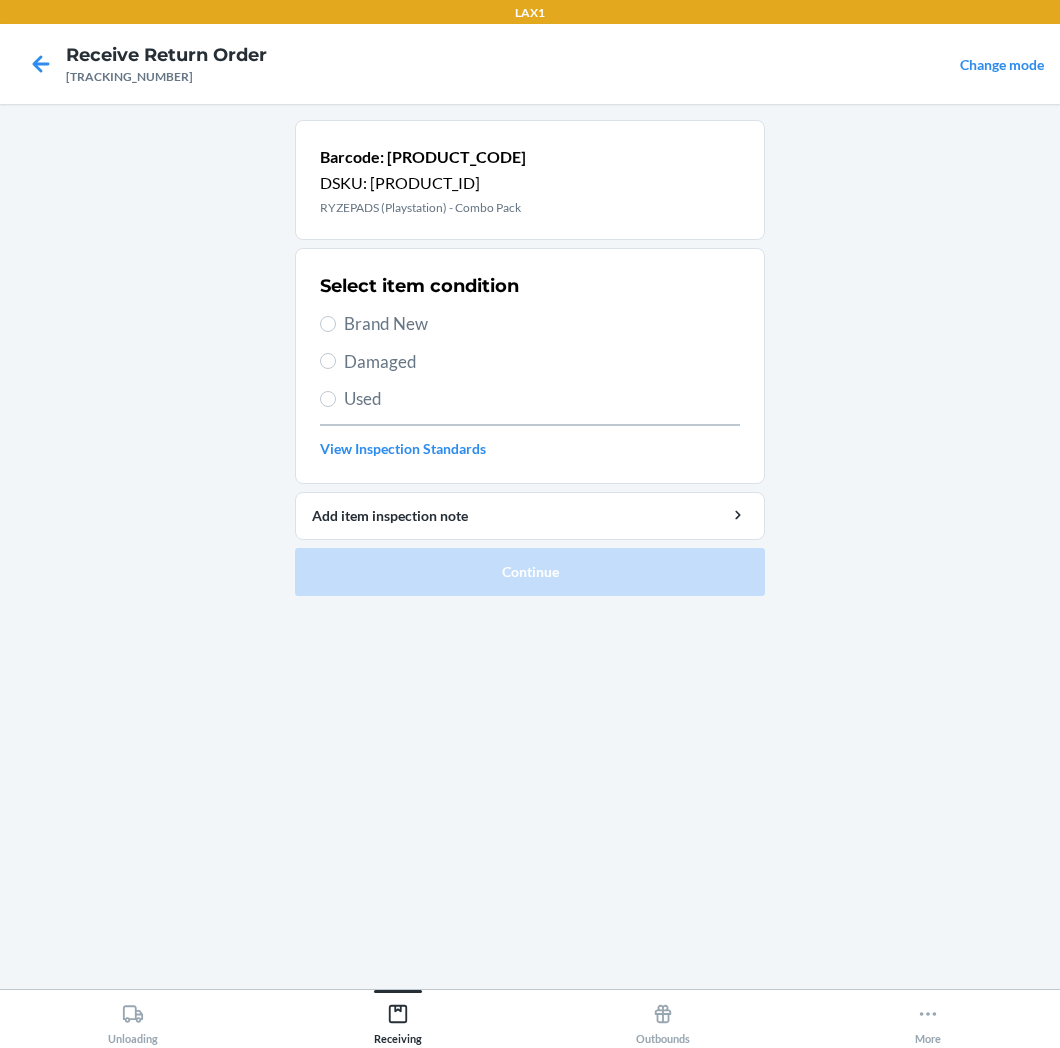 click on "Brand New" at bounding box center (542, 324) 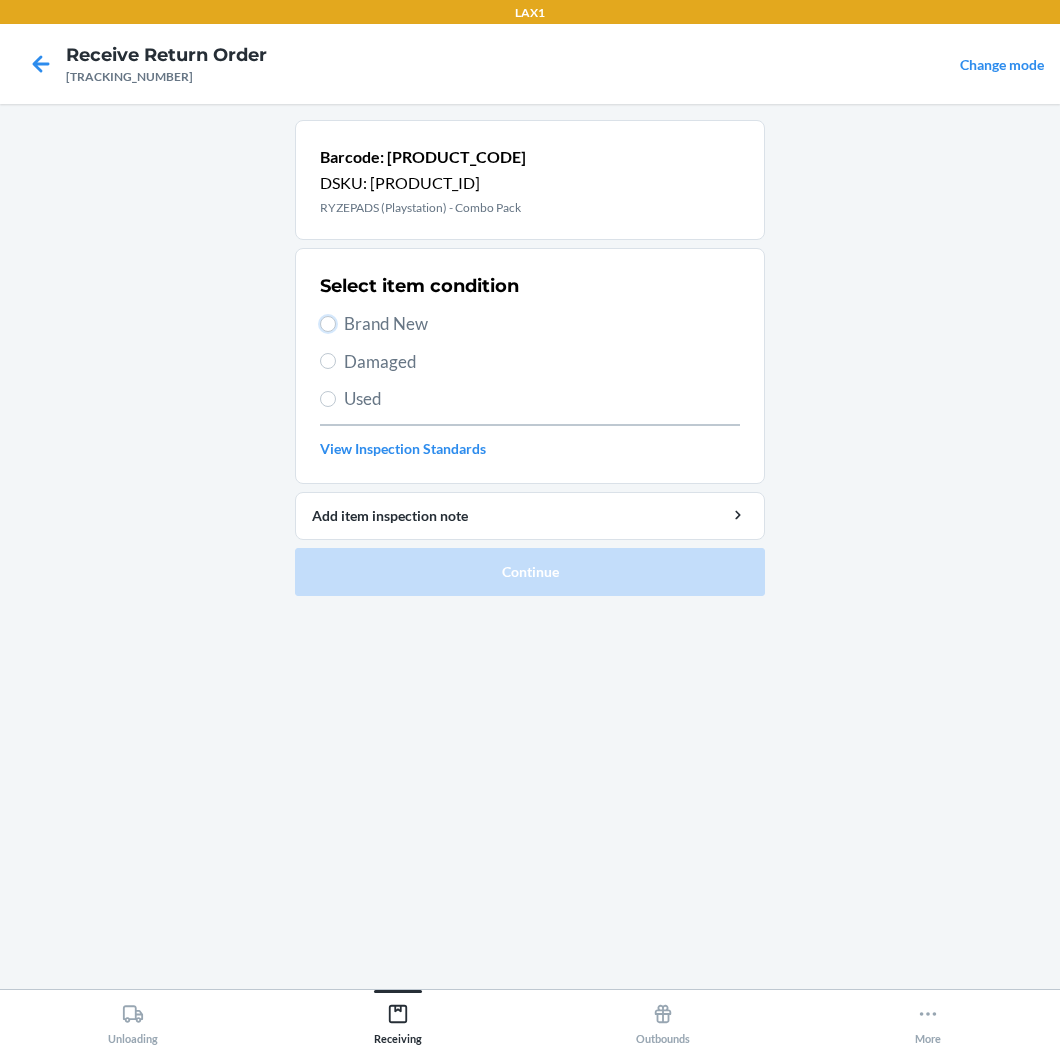 click on "Brand New" at bounding box center [328, 324] 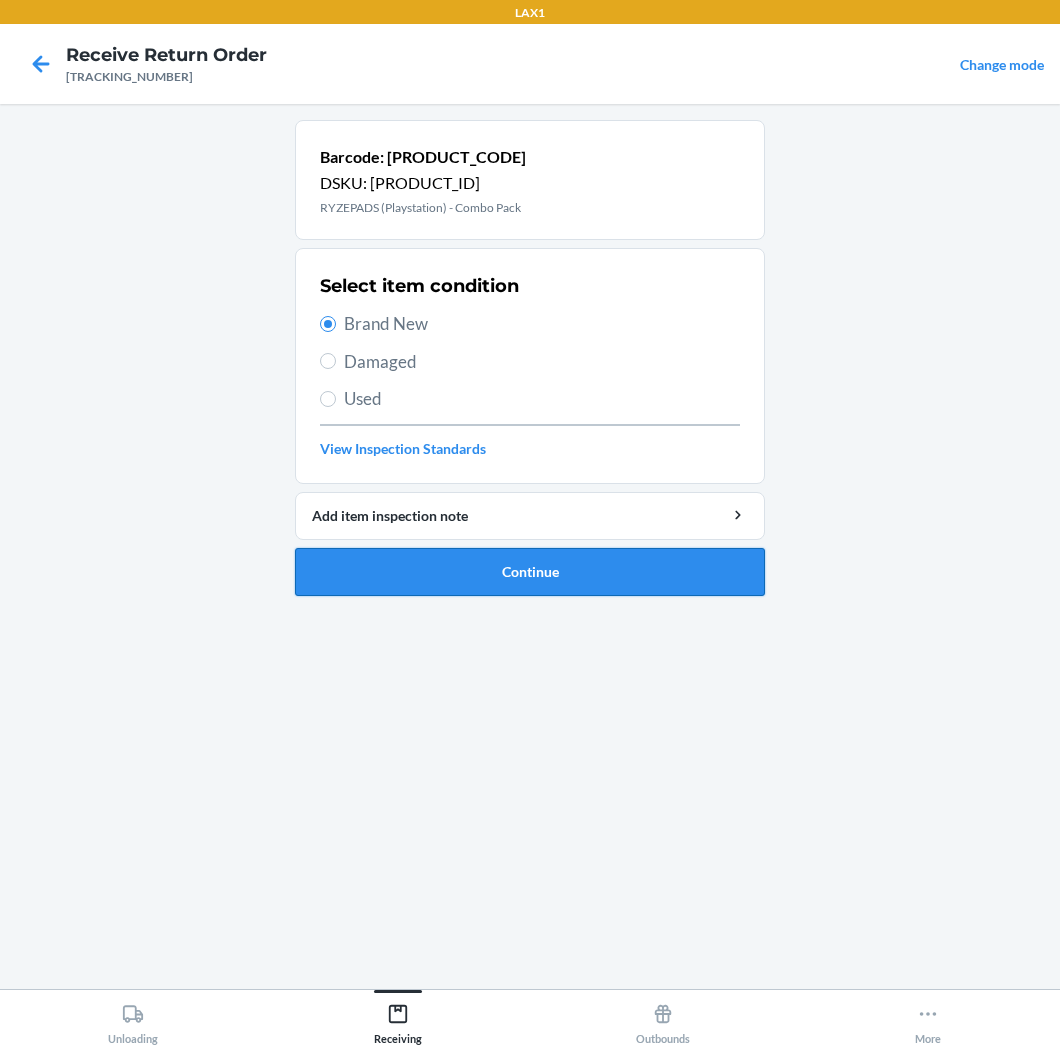 click on "Continue" at bounding box center [530, 572] 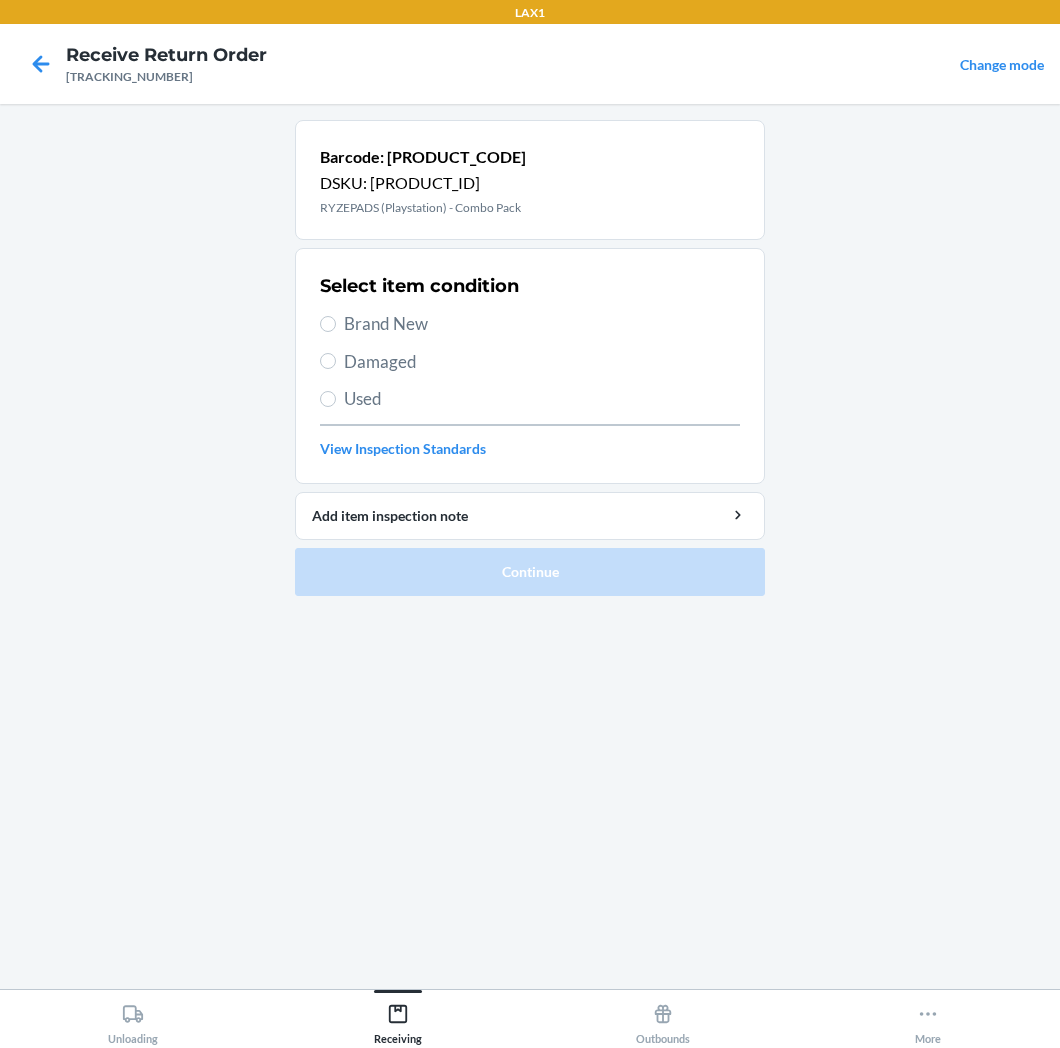 click on "Brand New" at bounding box center (542, 324) 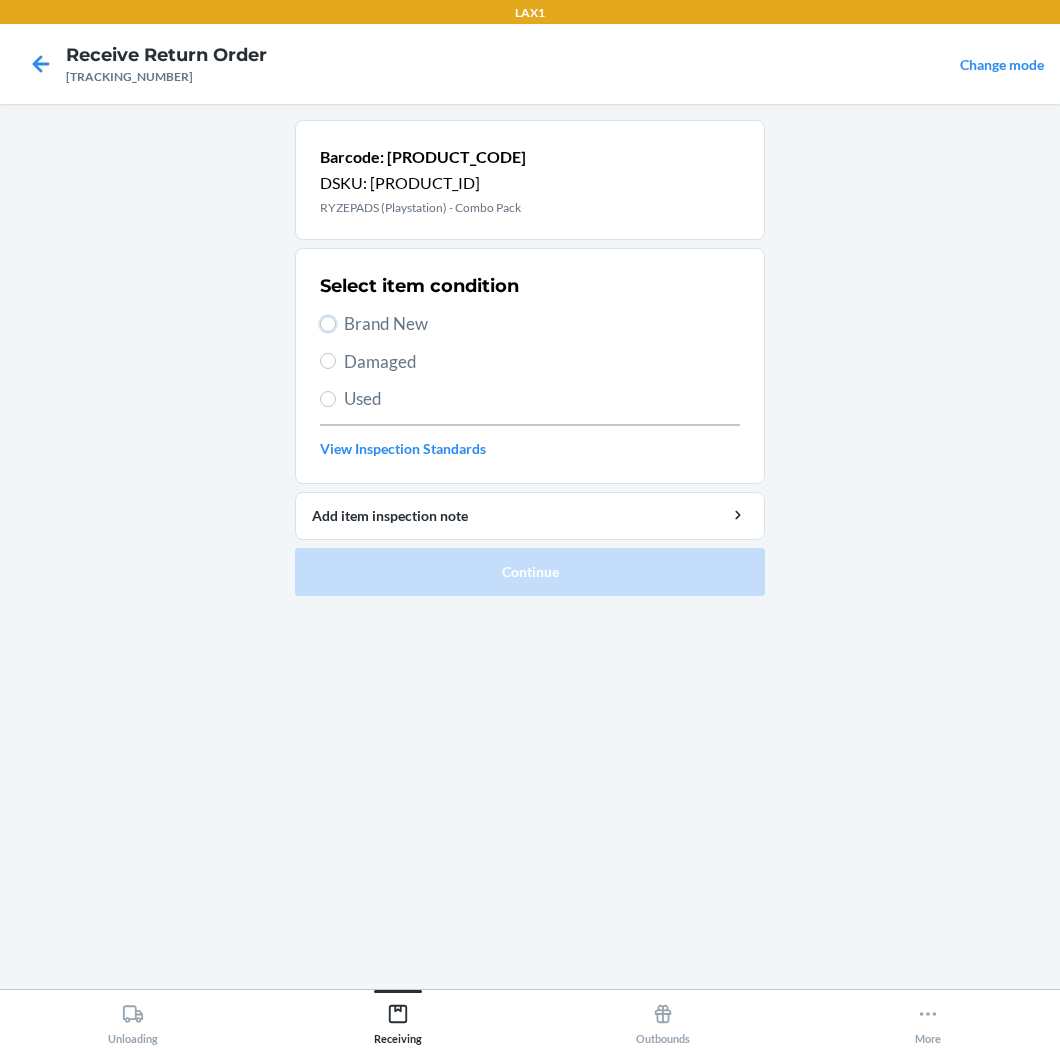 click on "Brand New" at bounding box center [328, 324] 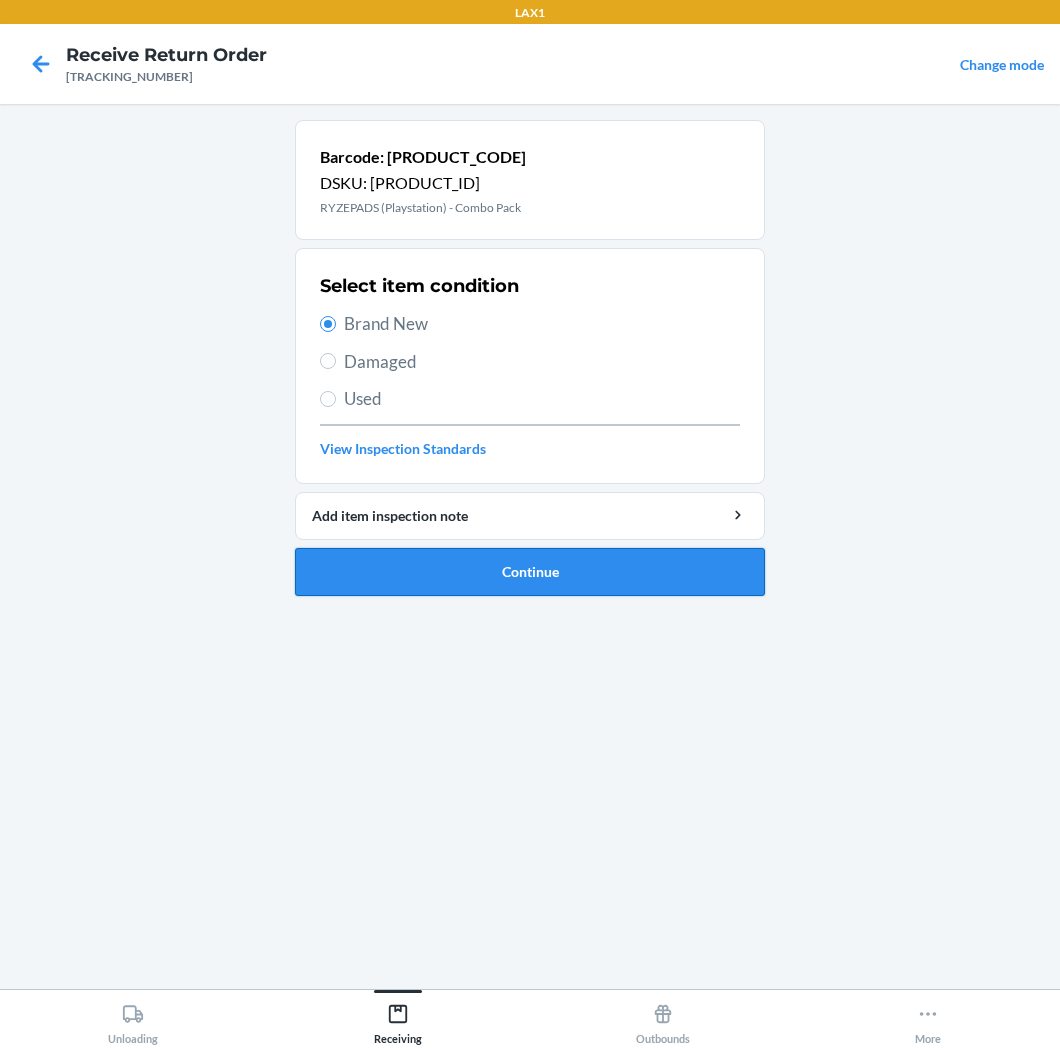 click on "Continue" at bounding box center [530, 572] 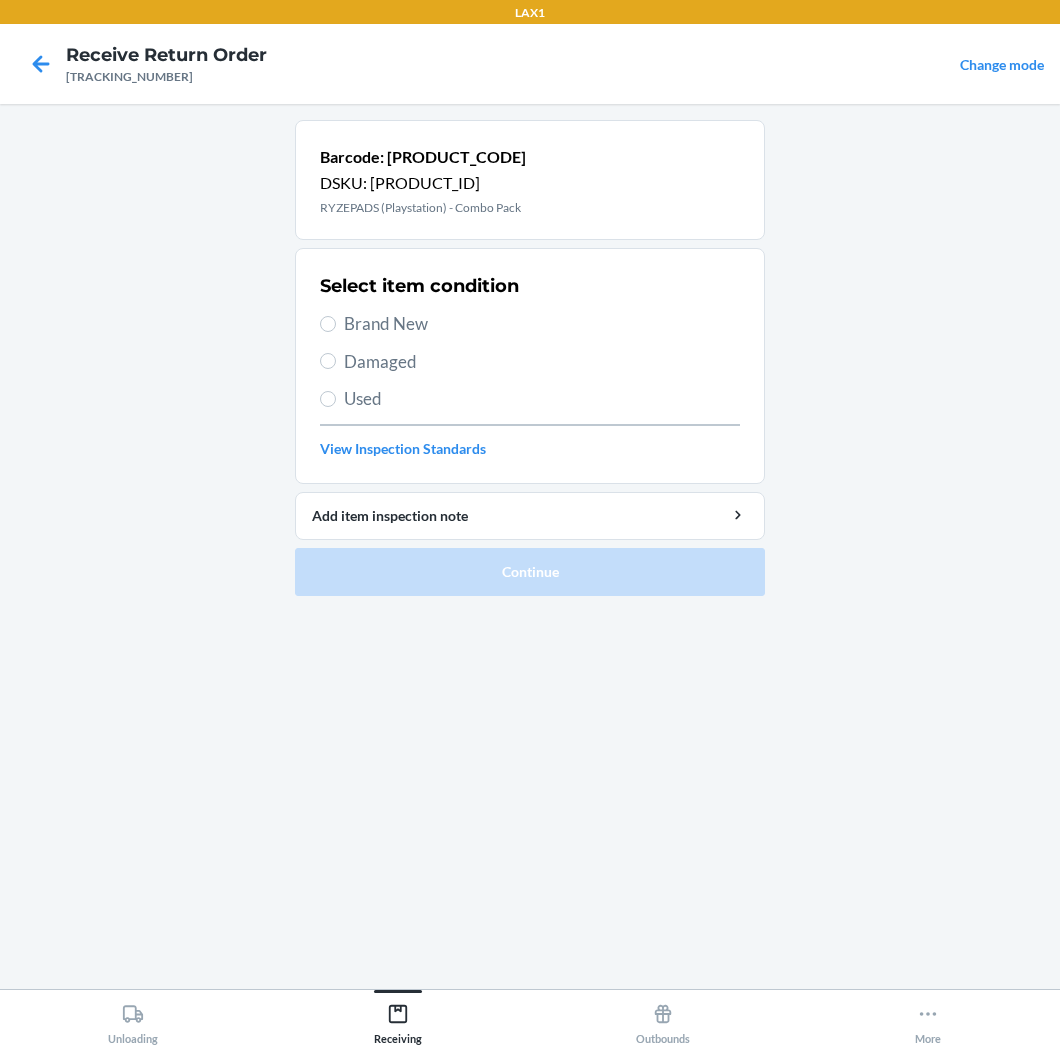 click on "Brand New" at bounding box center (542, 324) 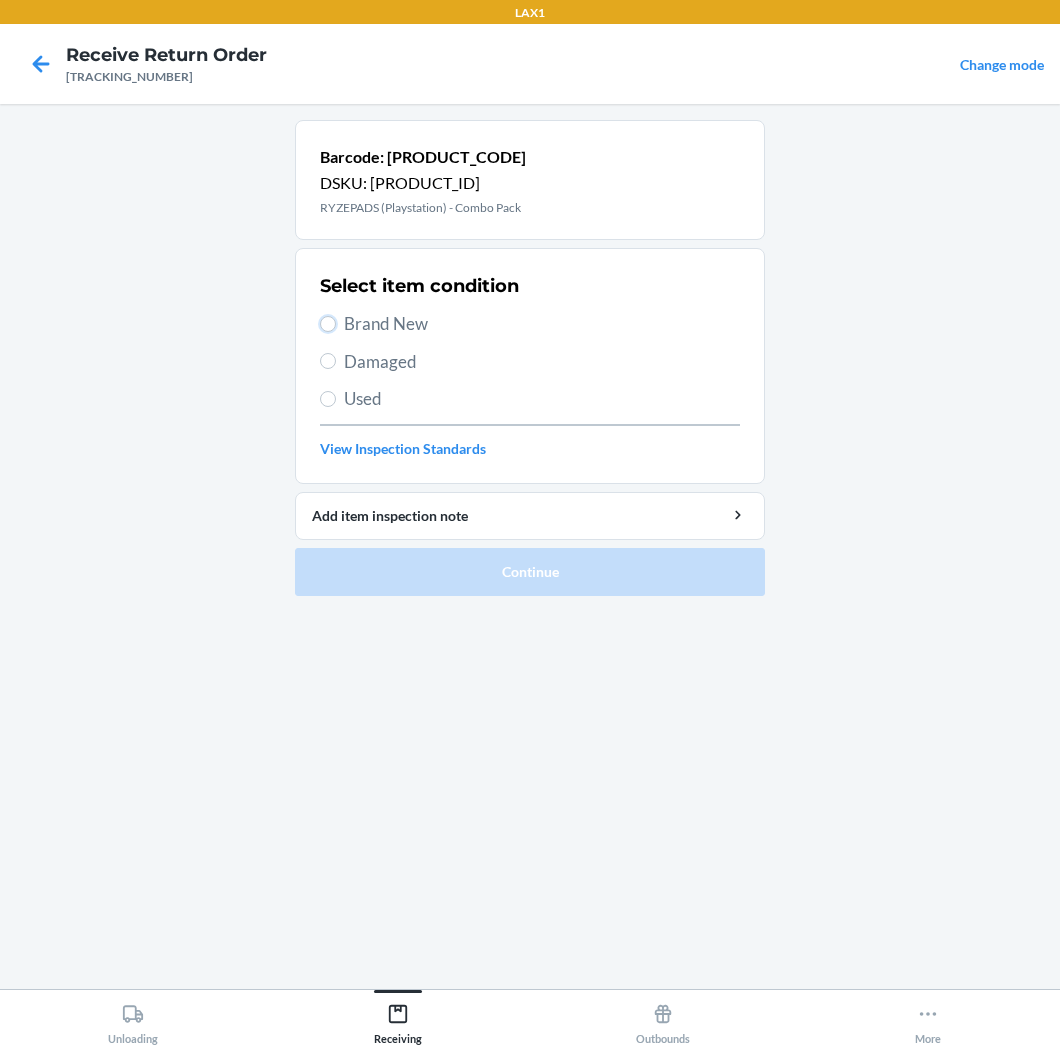 click on "Brand New" at bounding box center [328, 324] 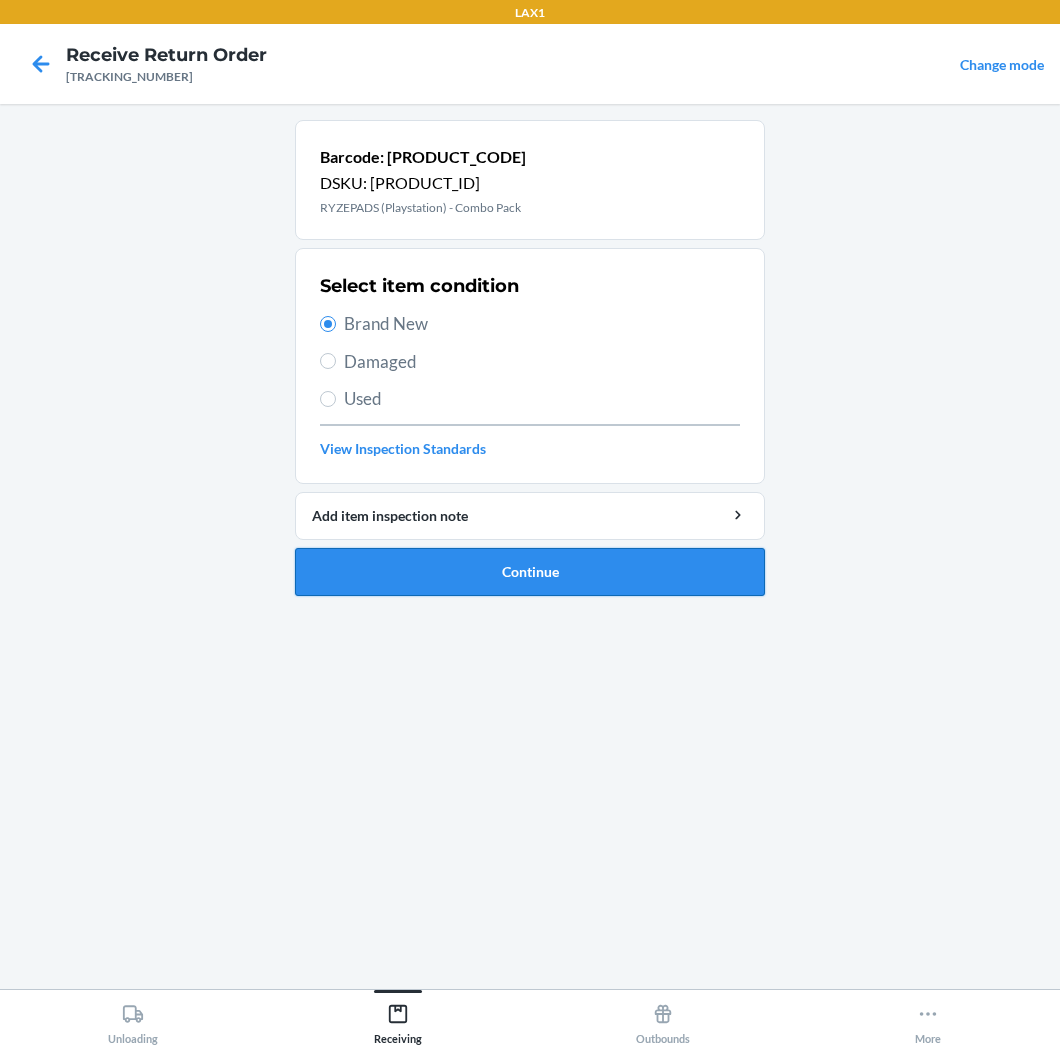 click on "Continue" at bounding box center [530, 572] 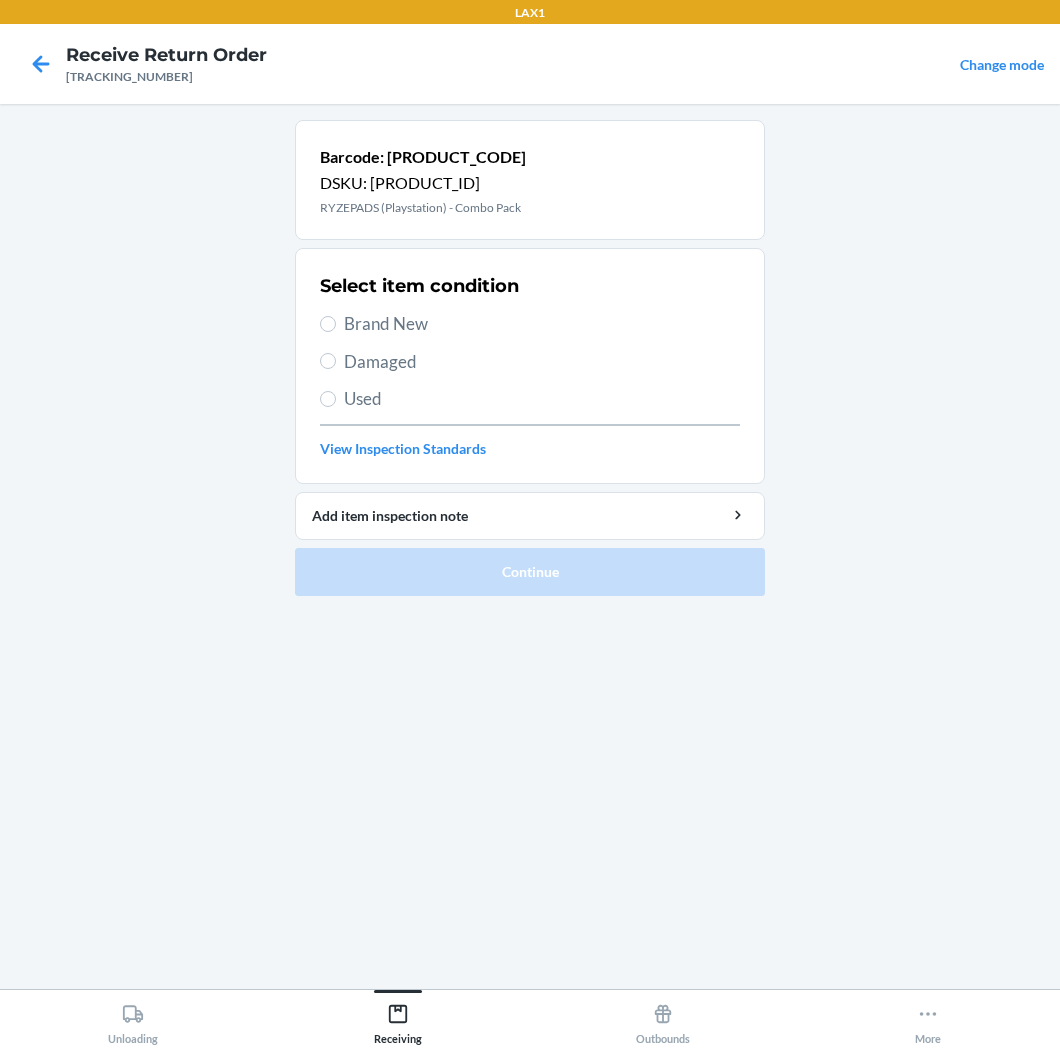 click on "Brand New" at bounding box center (542, 324) 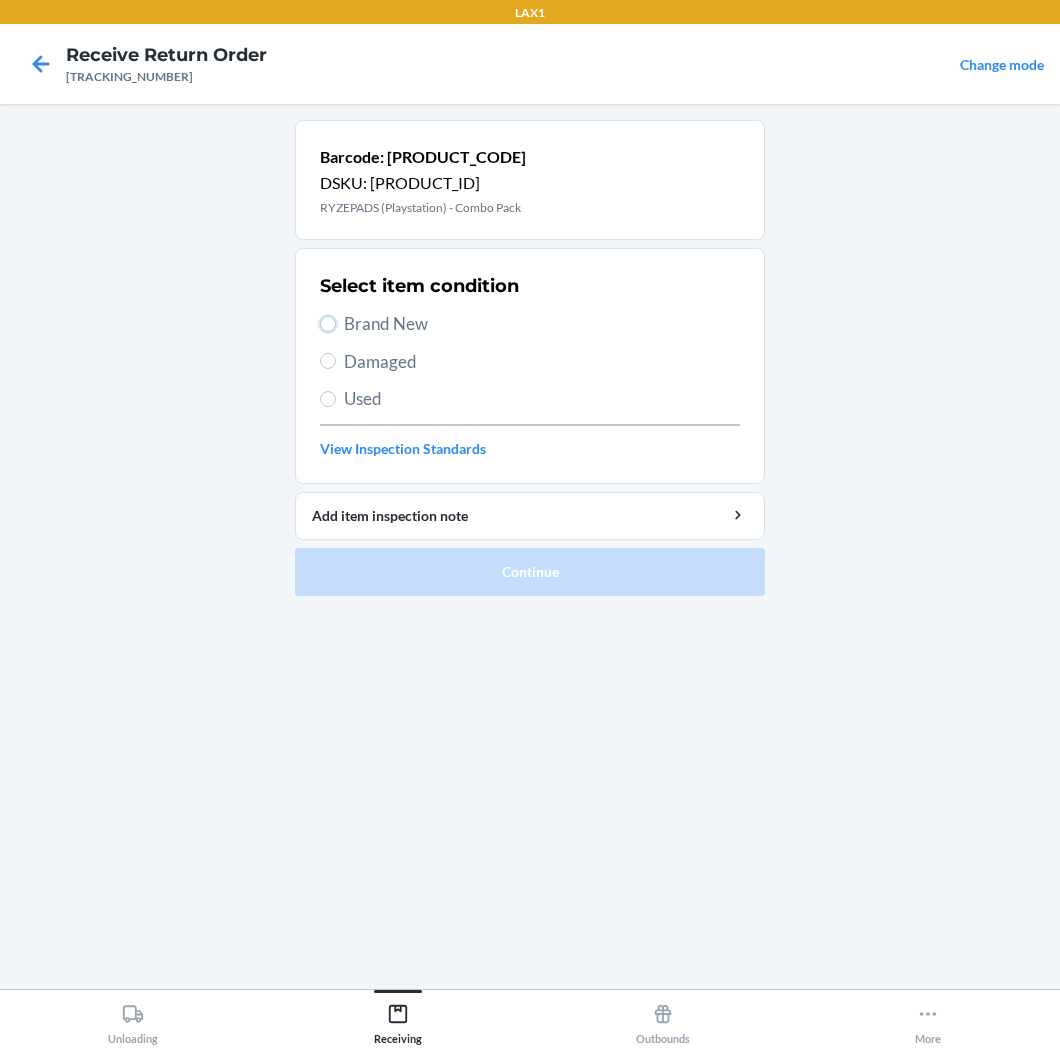 click on "Brand New" at bounding box center (328, 324) 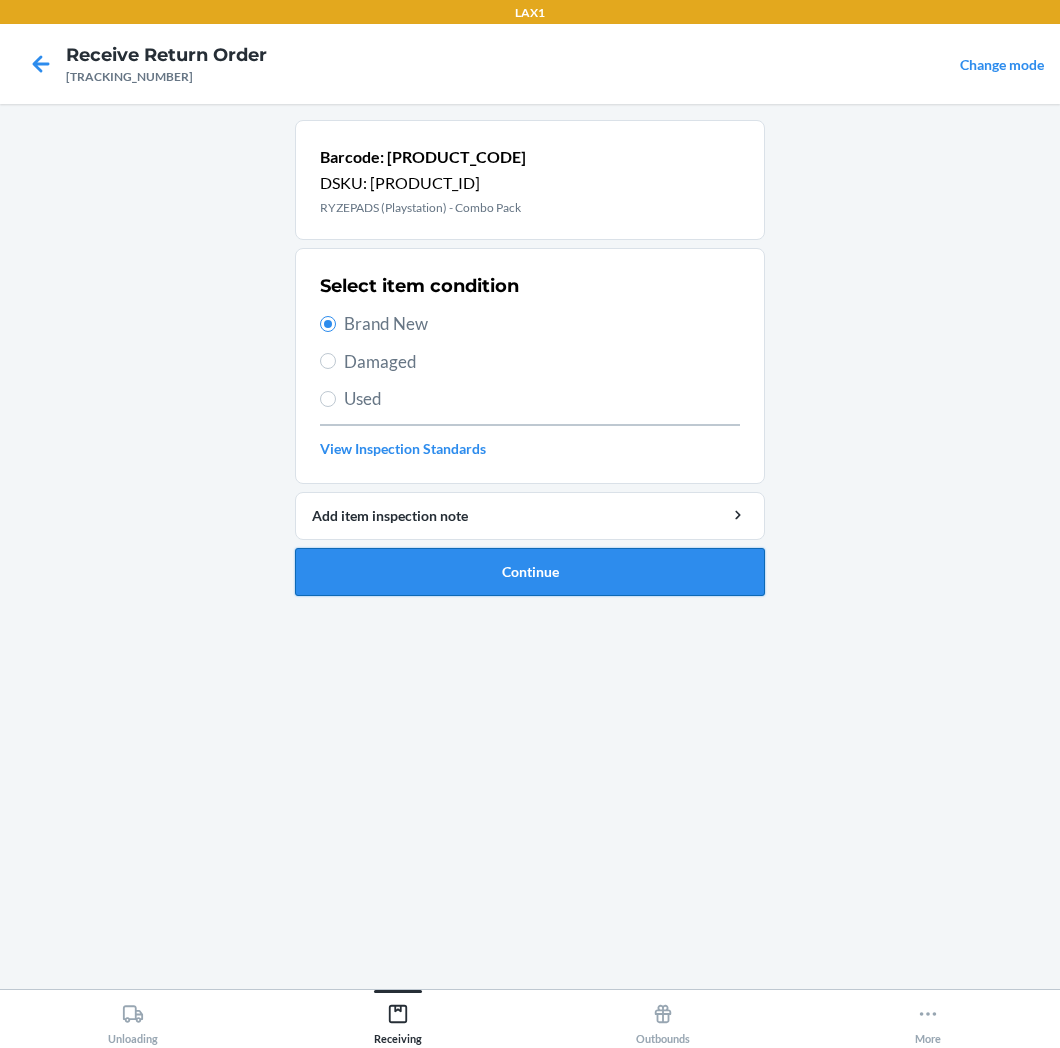 click on "Continue" at bounding box center (530, 572) 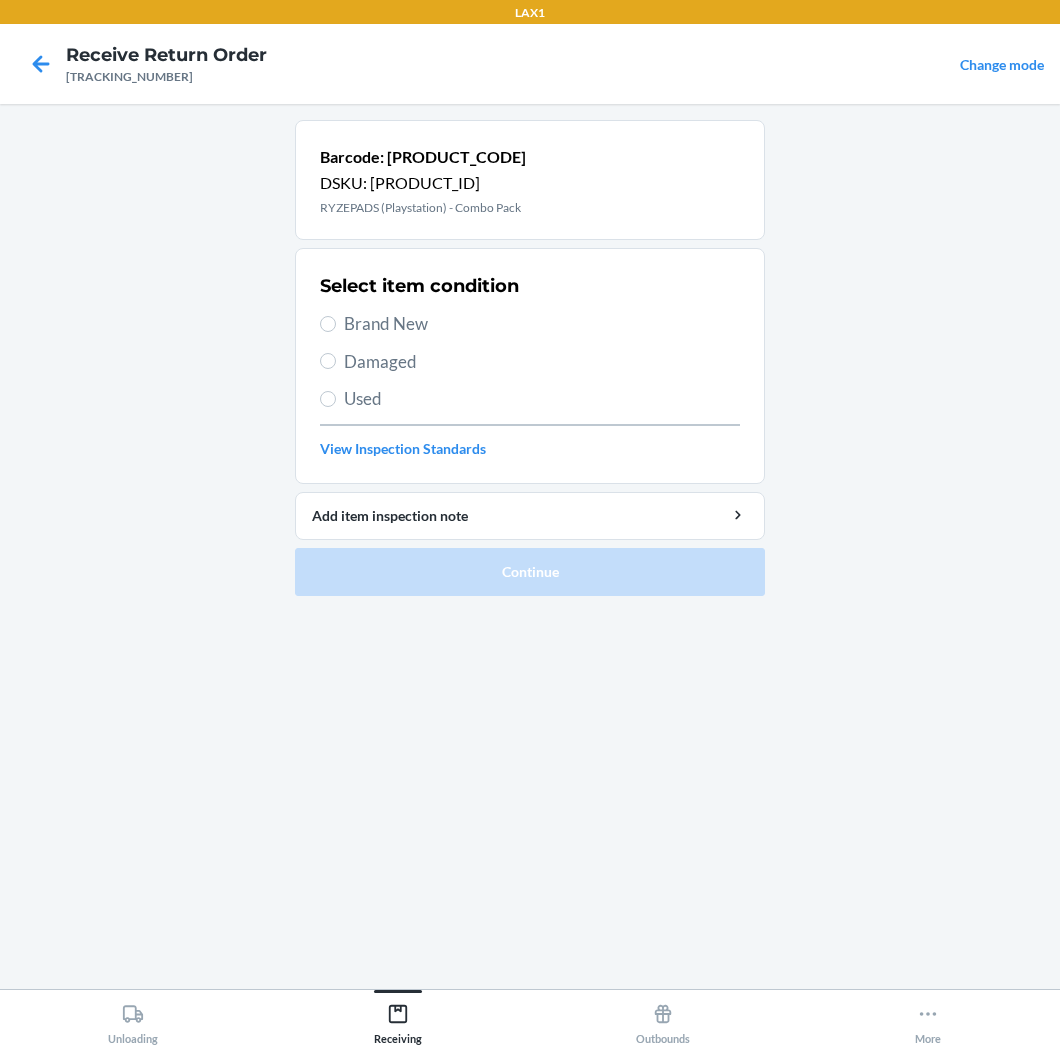 click on "Brand New" at bounding box center [542, 324] 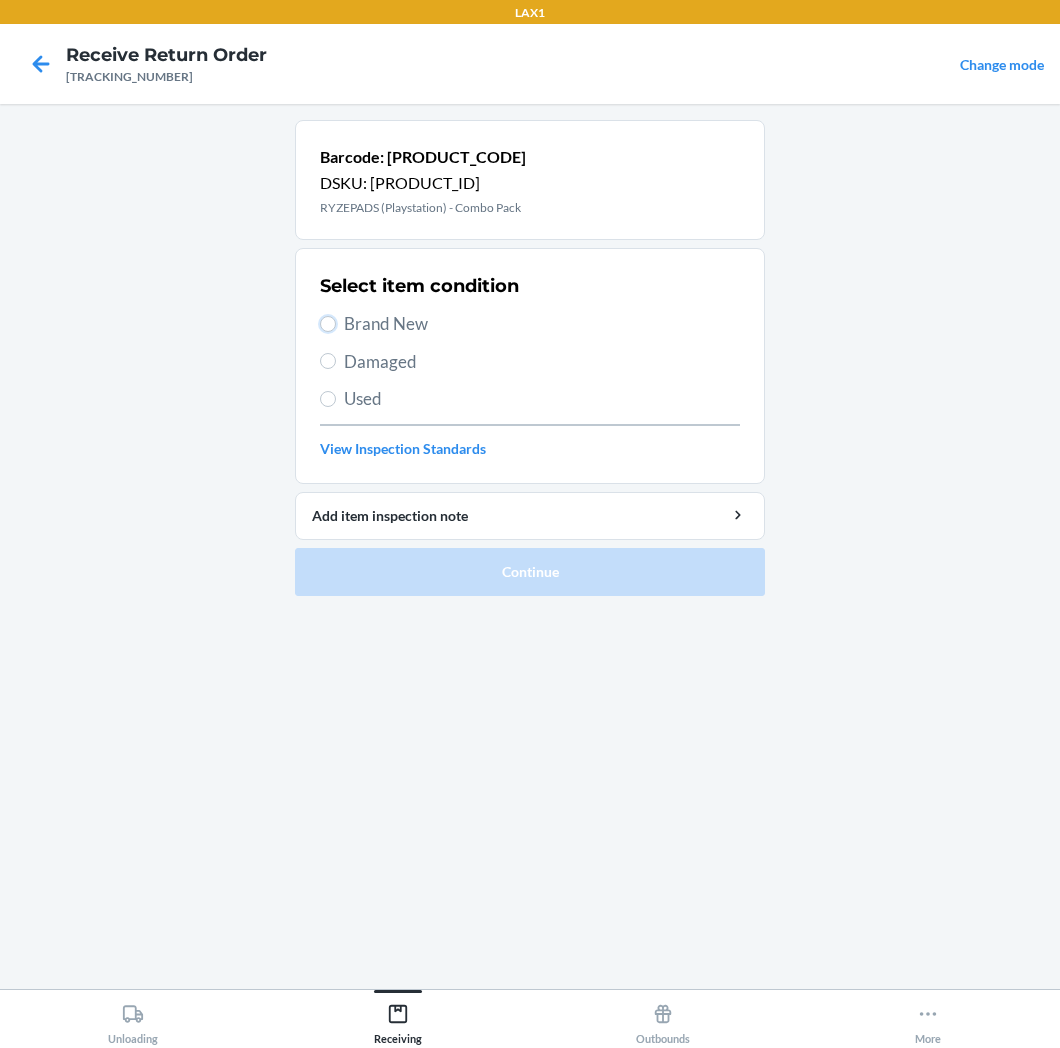 click on "Brand New" at bounding box center [328, 324] 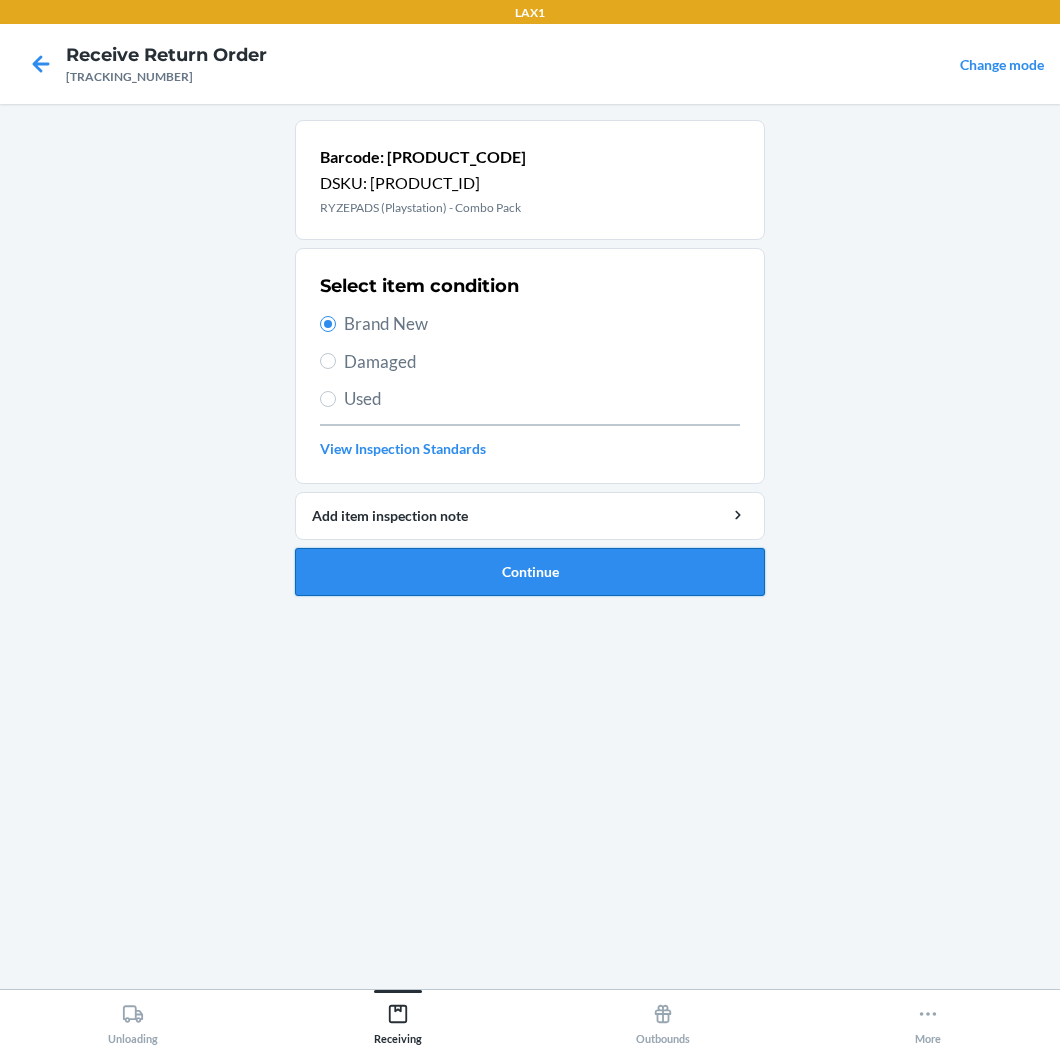 click on "Continue" at bounding box center [530, 572] 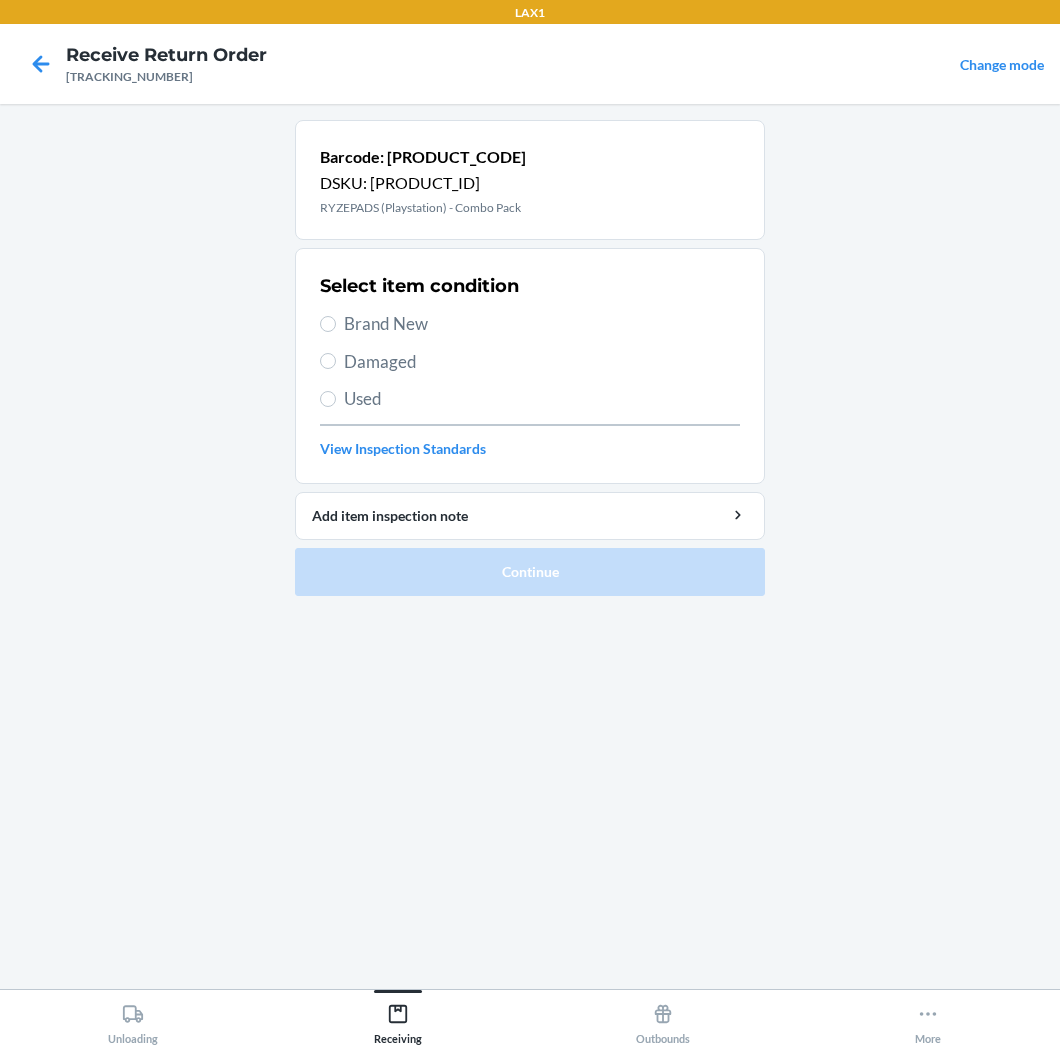 click on "Brand New" at bounding box center [542, 324] 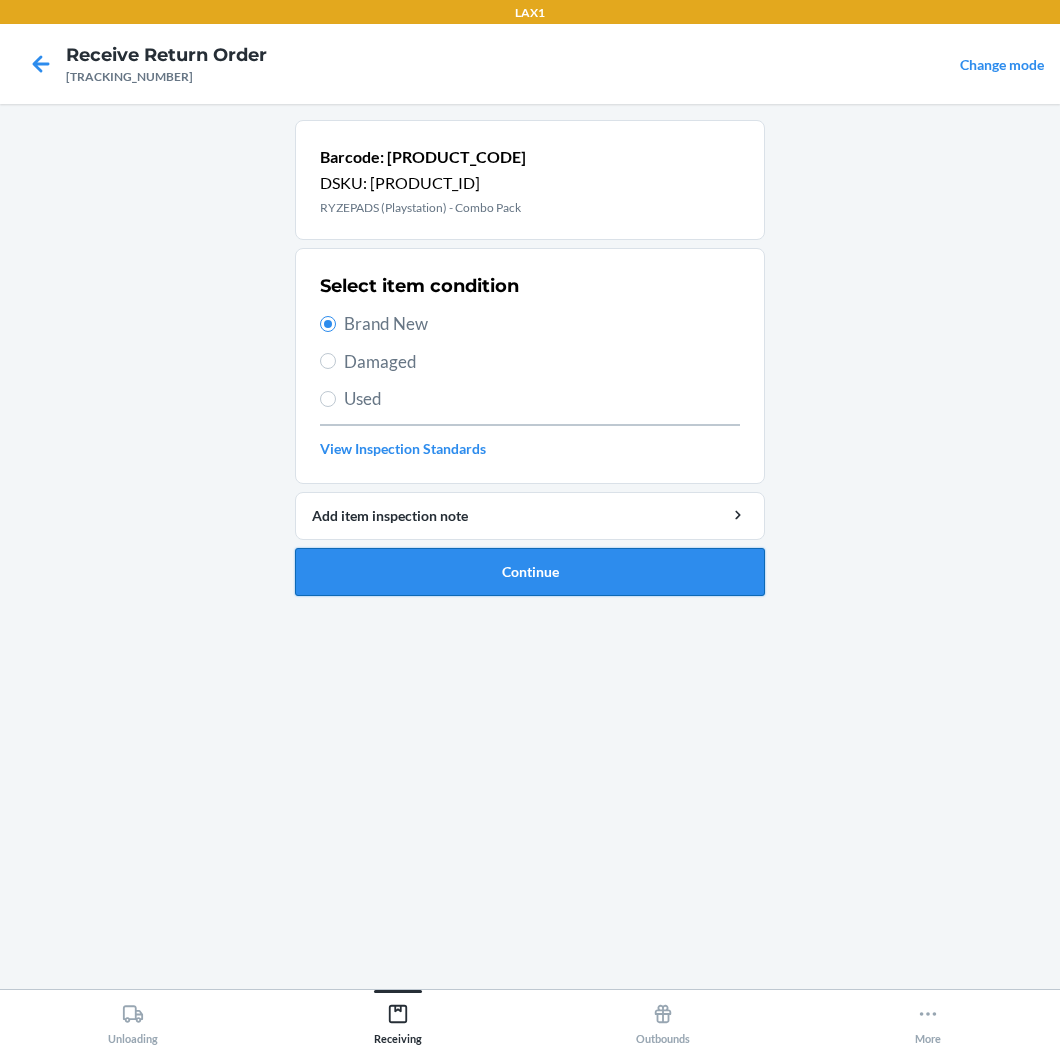 click on "Continue" at bounding box center (530, 572) 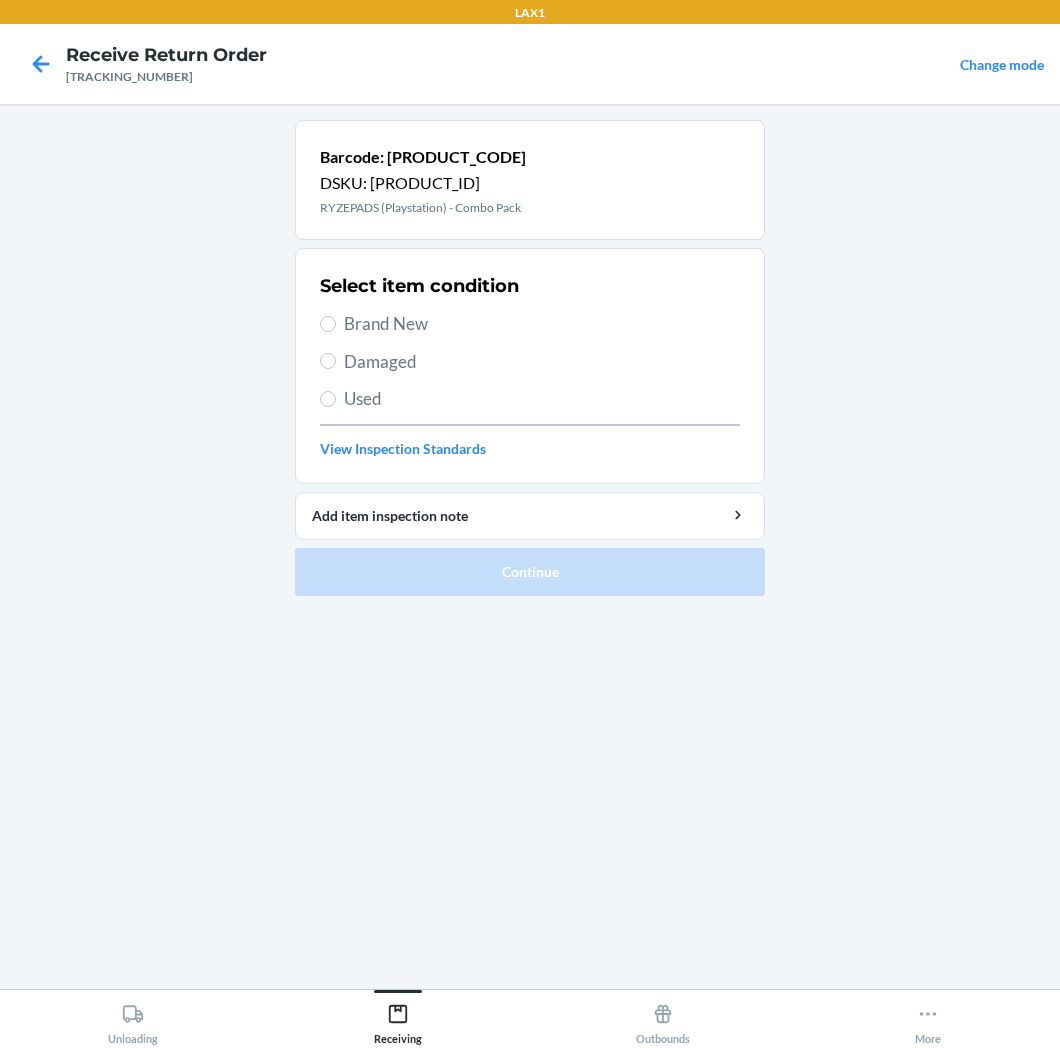 click on "Brand New" at bounding box center [542, 324] 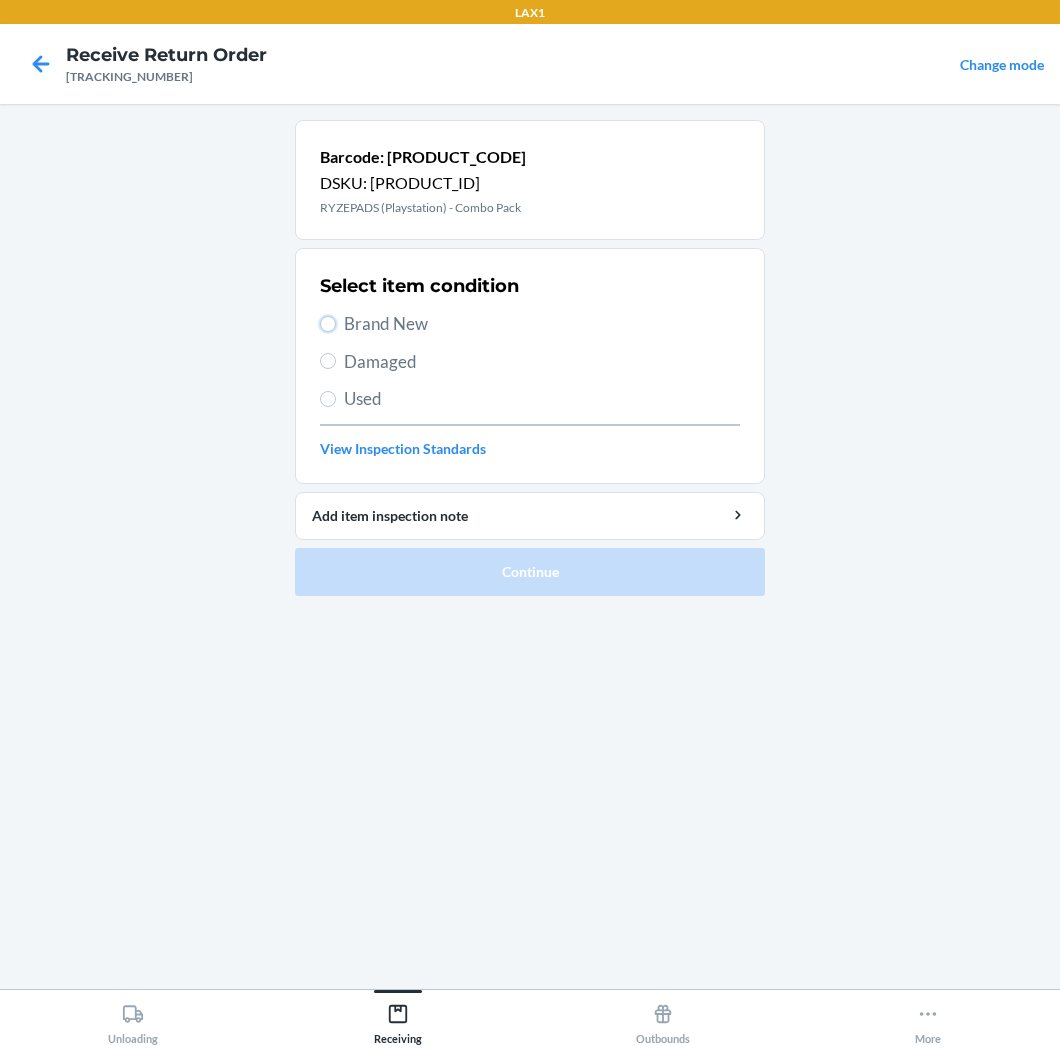 click on "Brand New" at bounding box center (328, 324) 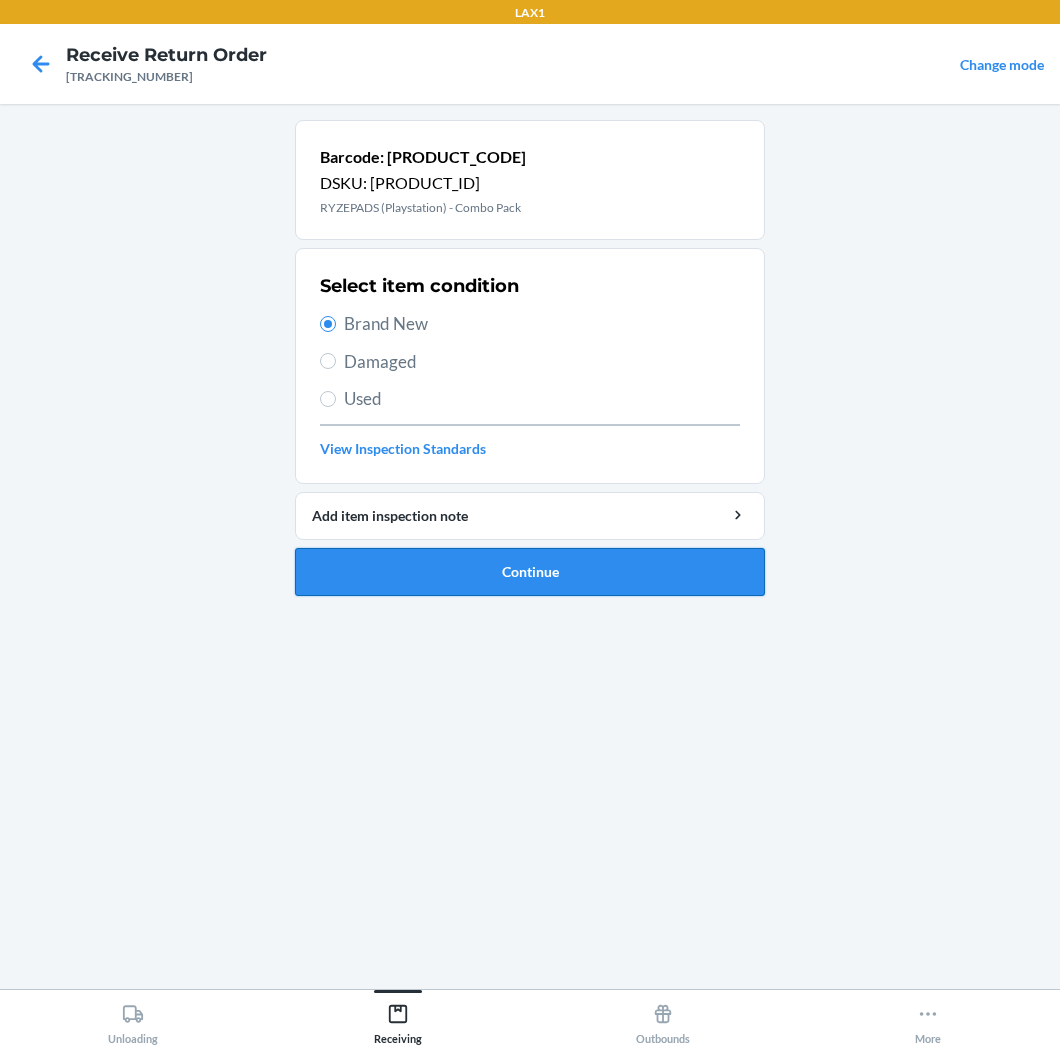 click on "Continue" at bounding box center [530, 572] 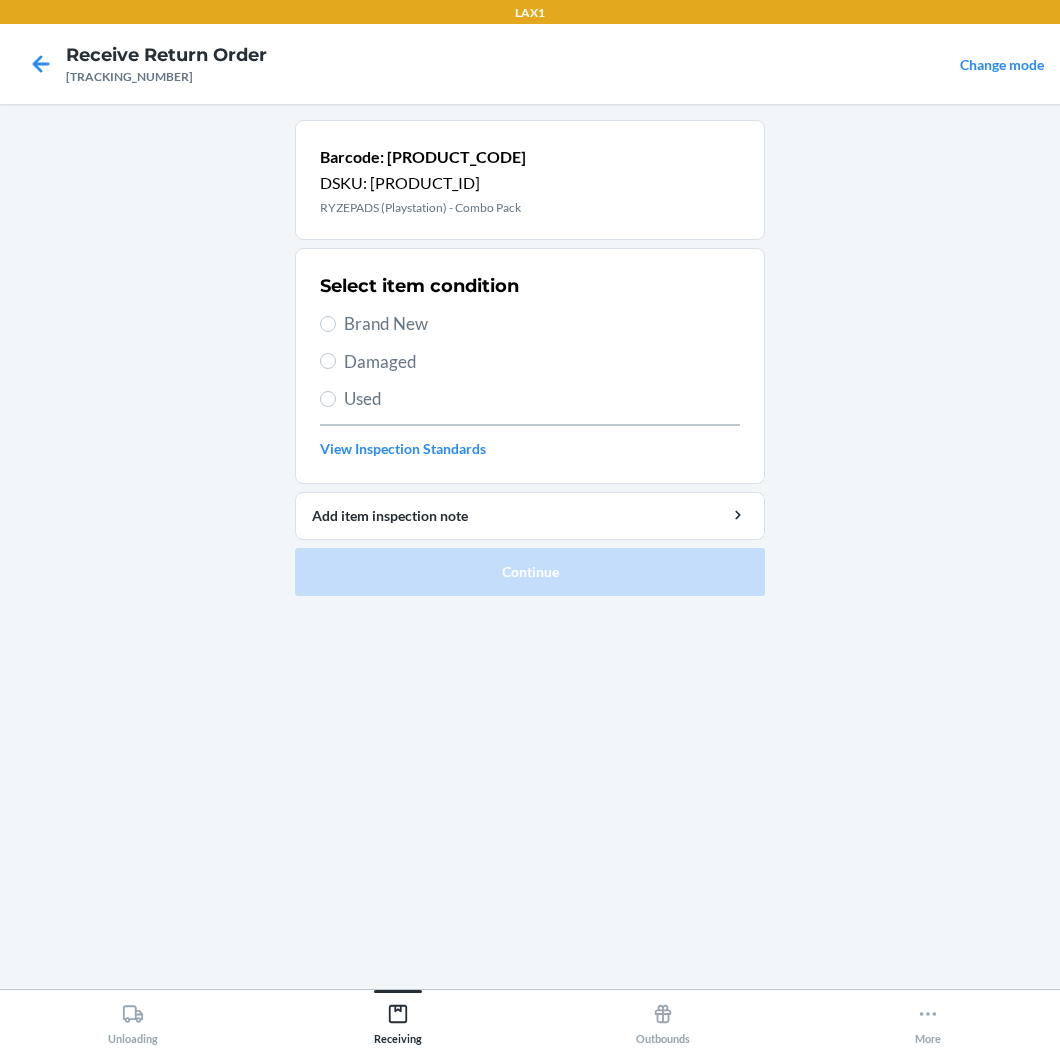 click on "Brand New" at bounding box center (542, 324) 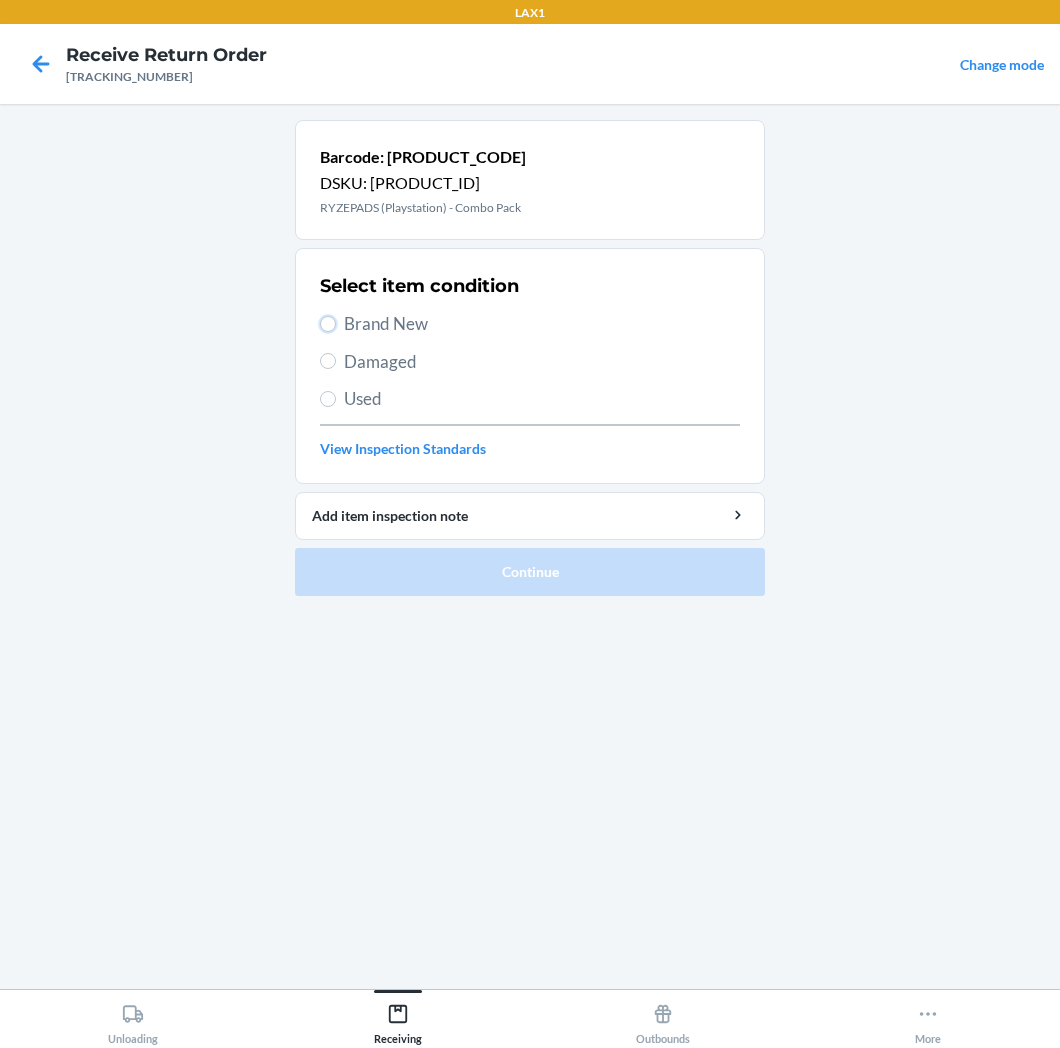 click on "Brand New" at bounding box center [328, 324] 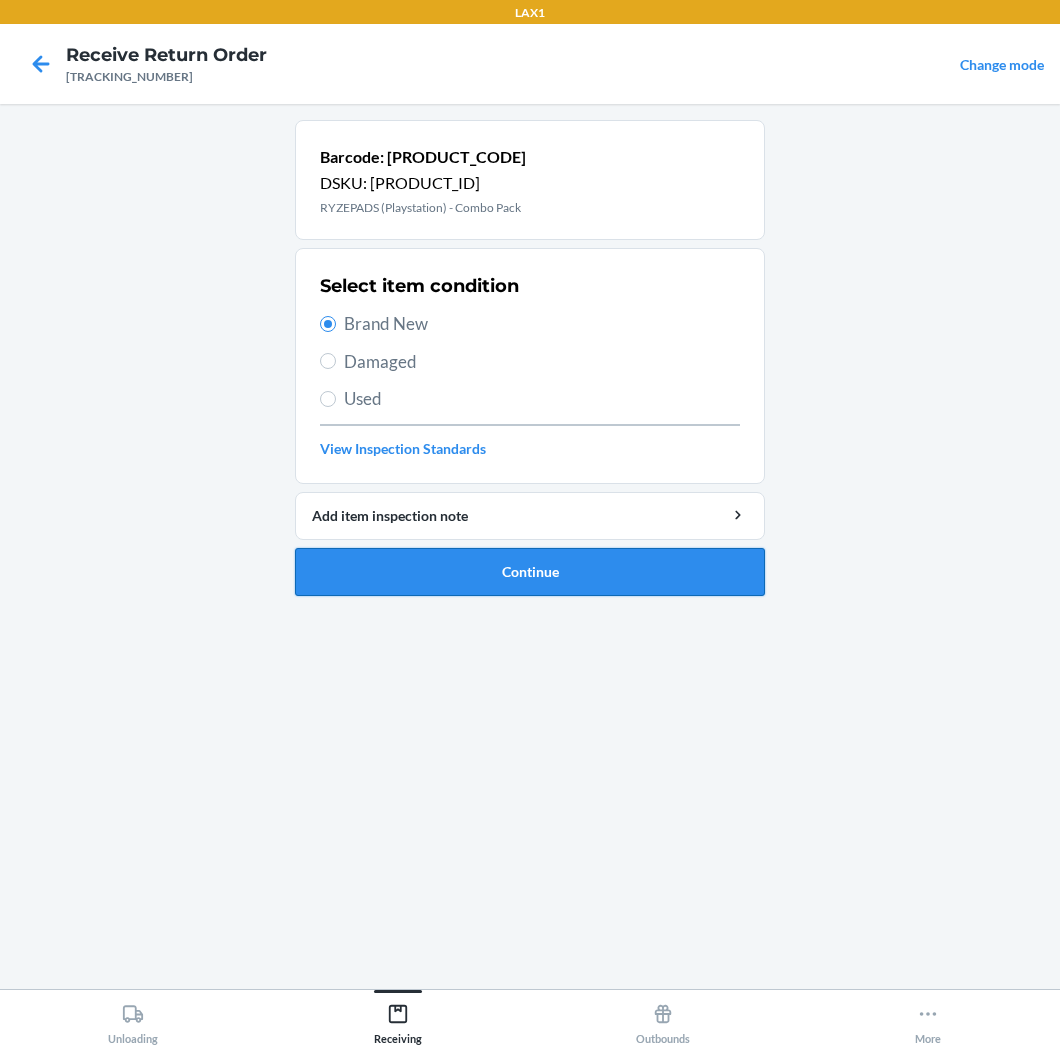 click on "Continue" at bounding box center [530, 572] 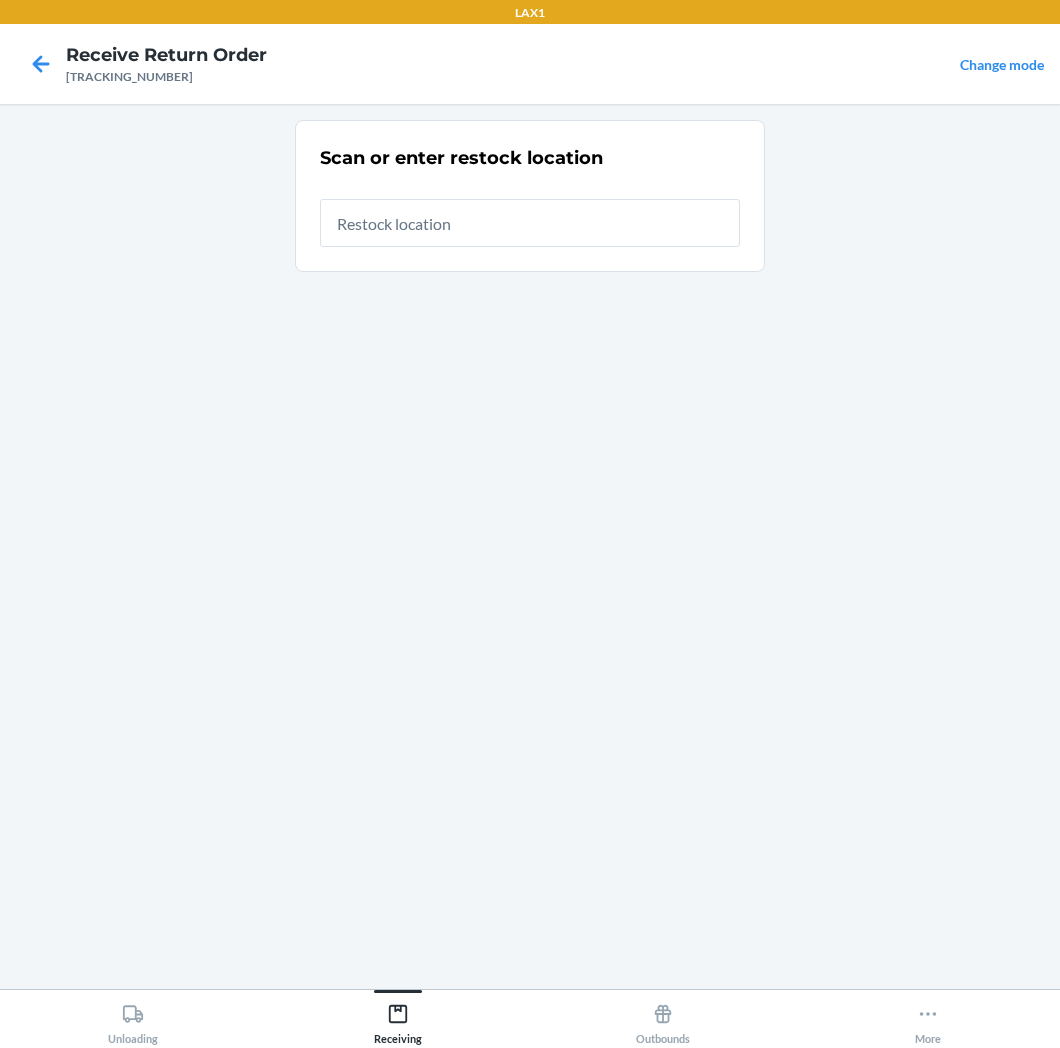 click on "Scan or enter restock location" at bounding box center [530, 196] 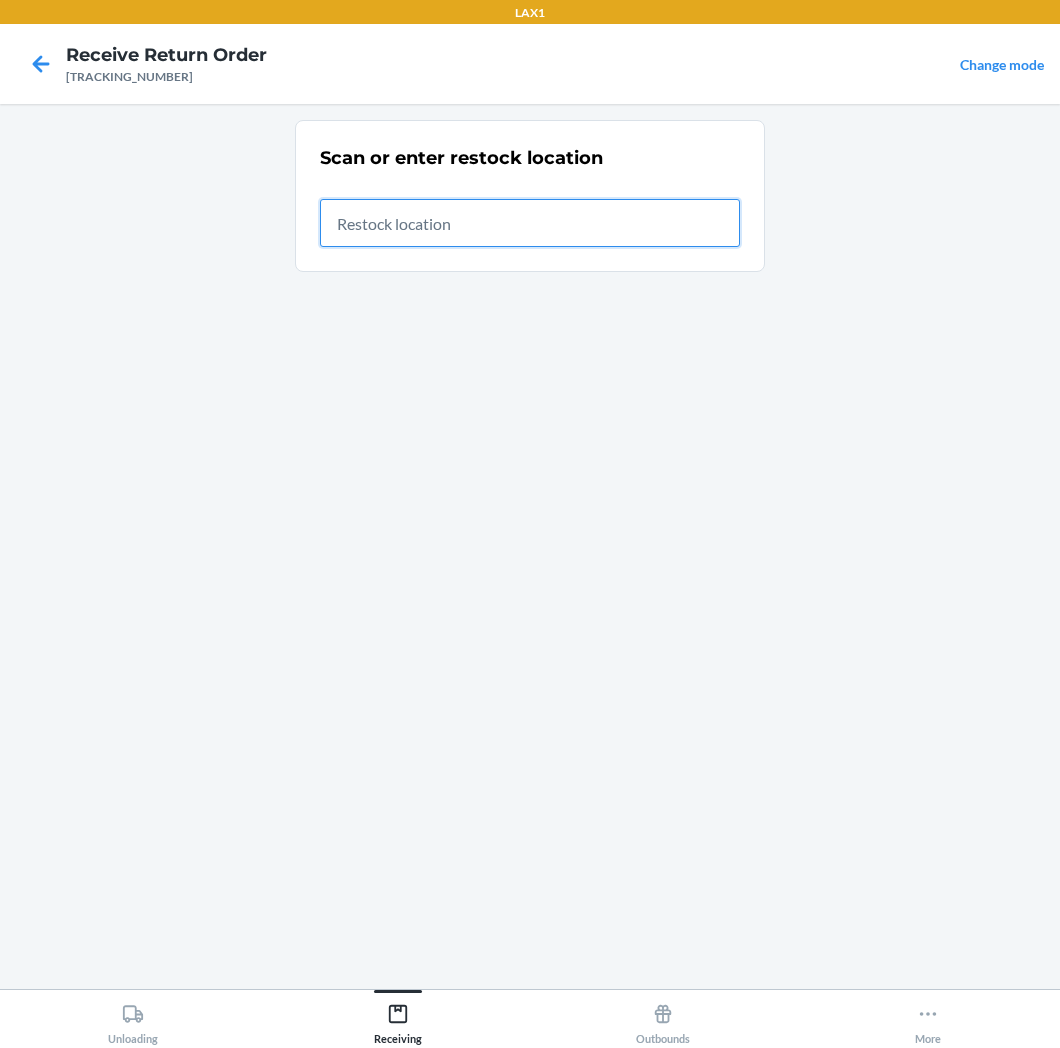 click at bounding box center [530, 223] 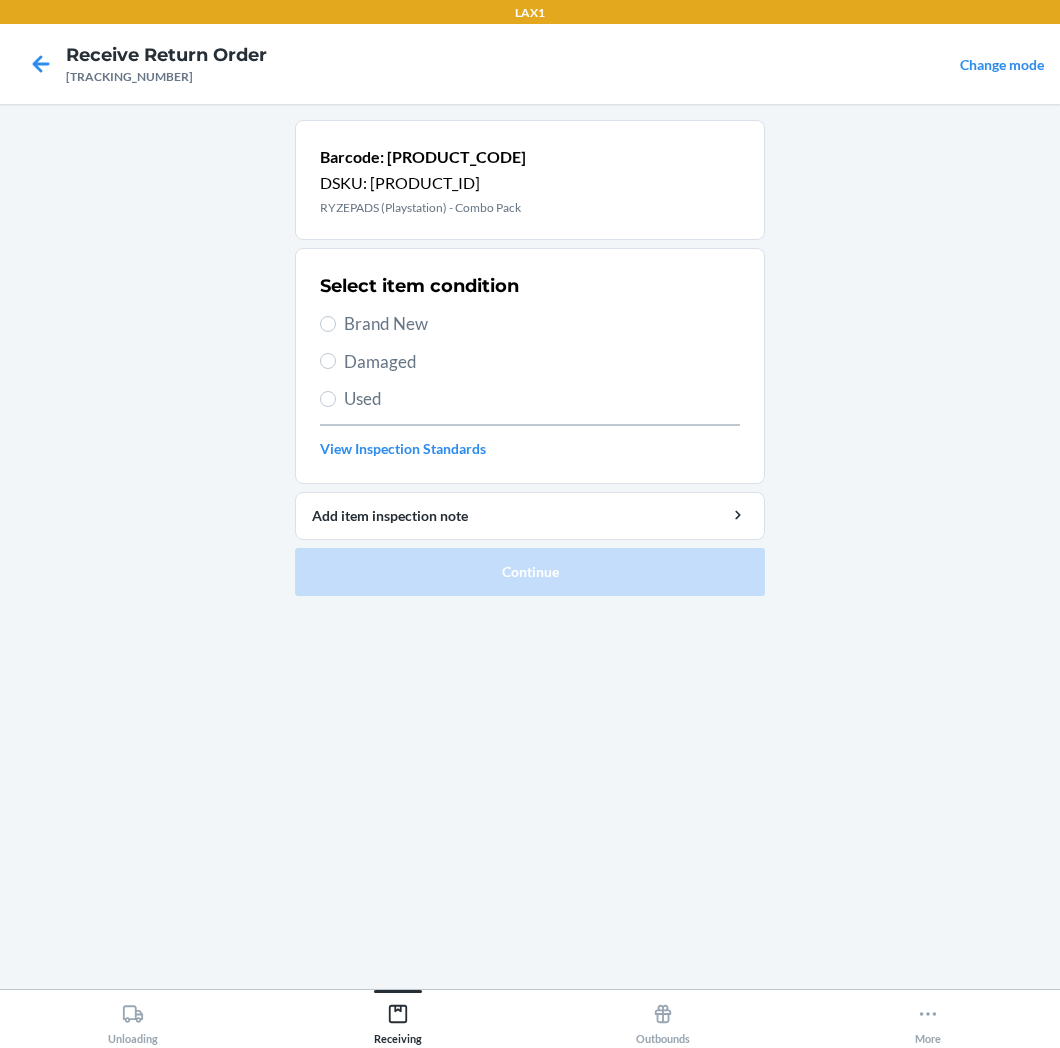 drag, startPoint x: 380, startPoint y: 325, endPoint x: 394, endPoint y: 365, distance: 42.379242 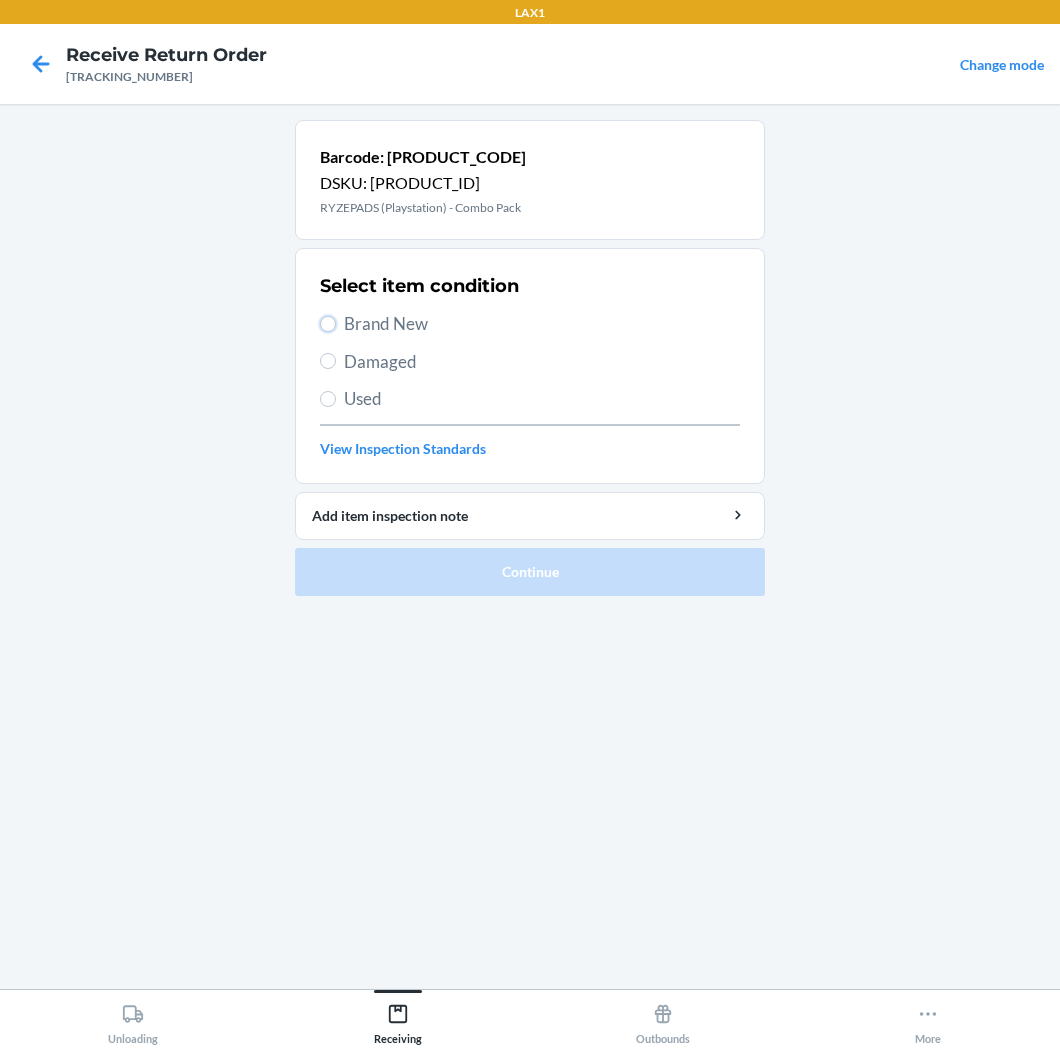 click on "Brand New" at bounding box center (328, 324) 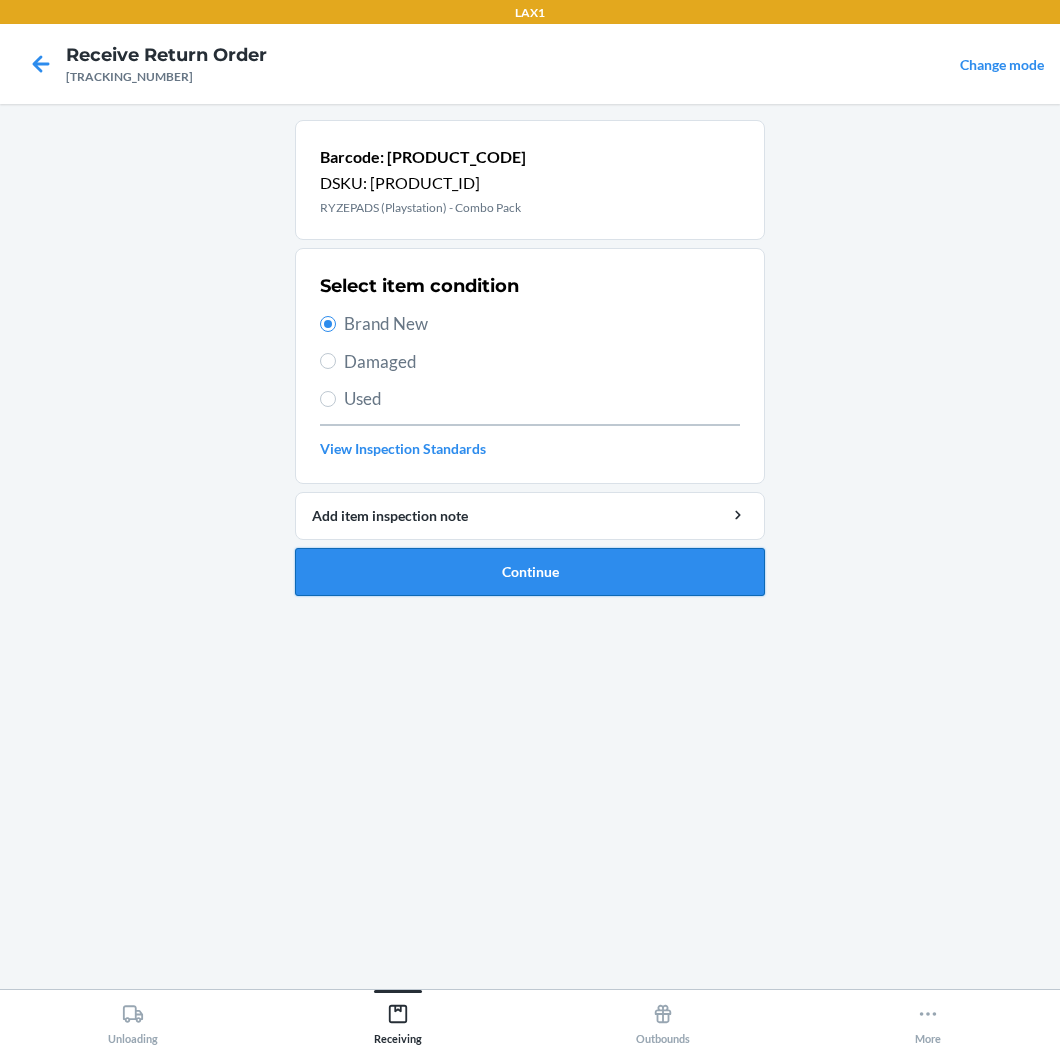 click on "Continue" at bounding box center [530, 572] 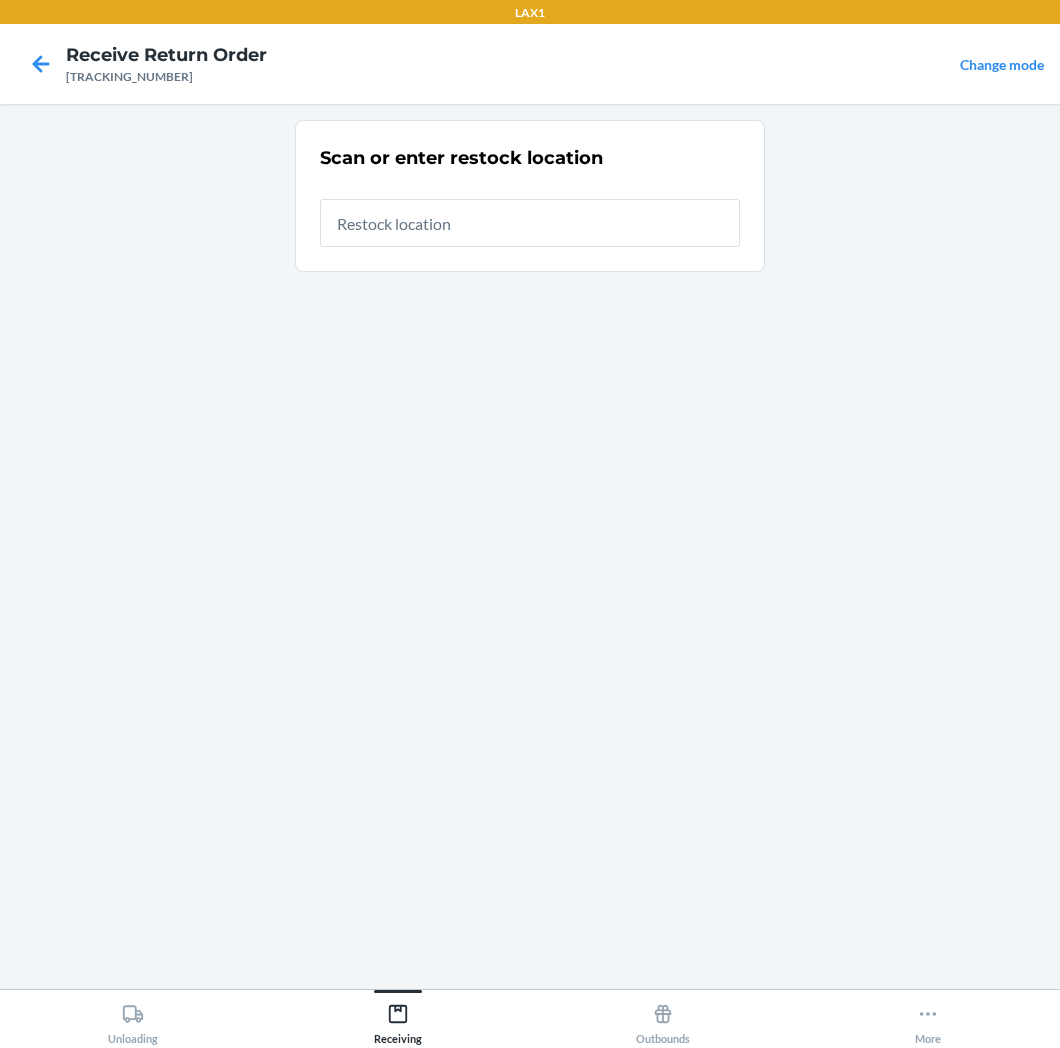 click at bounding box center [530, 223] 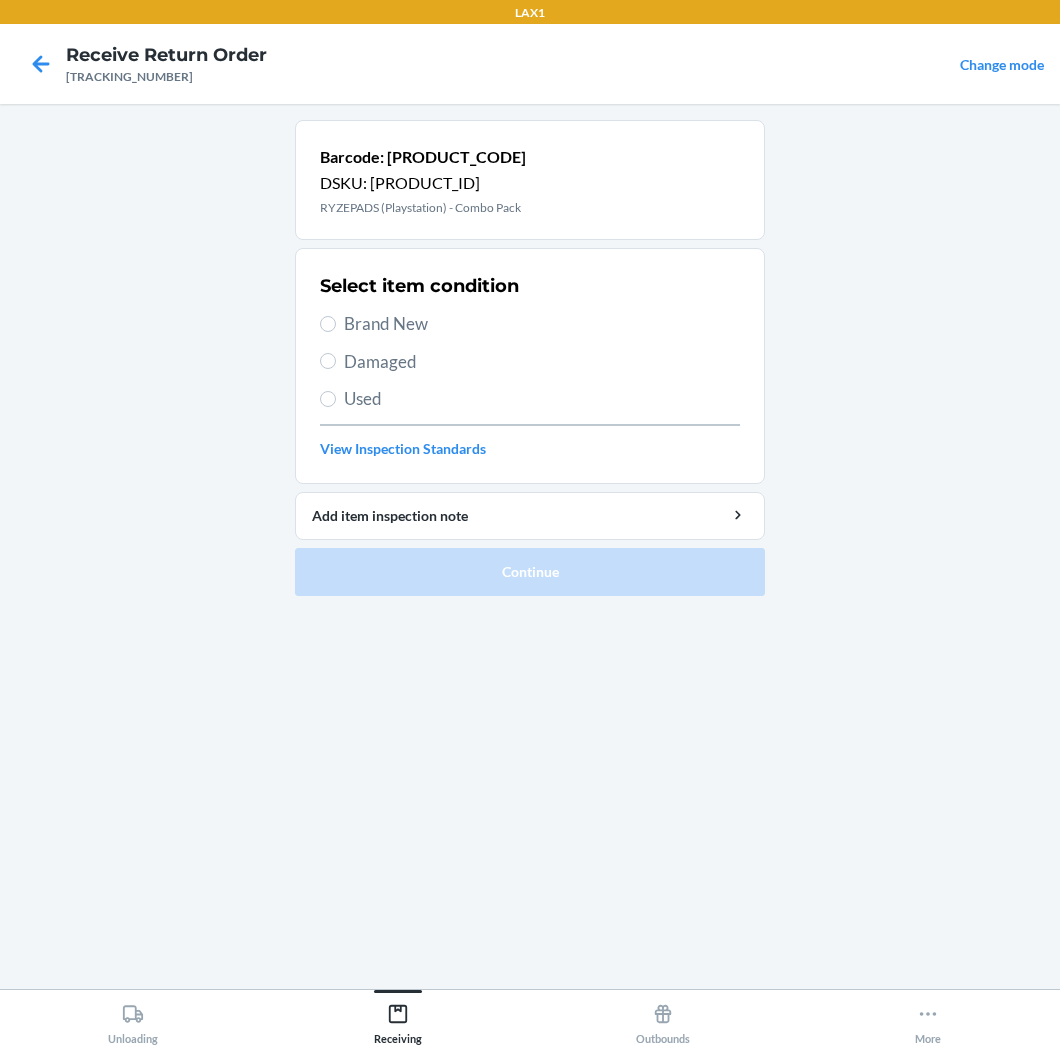 click on "Brand New" at bounding box center (542, 324) 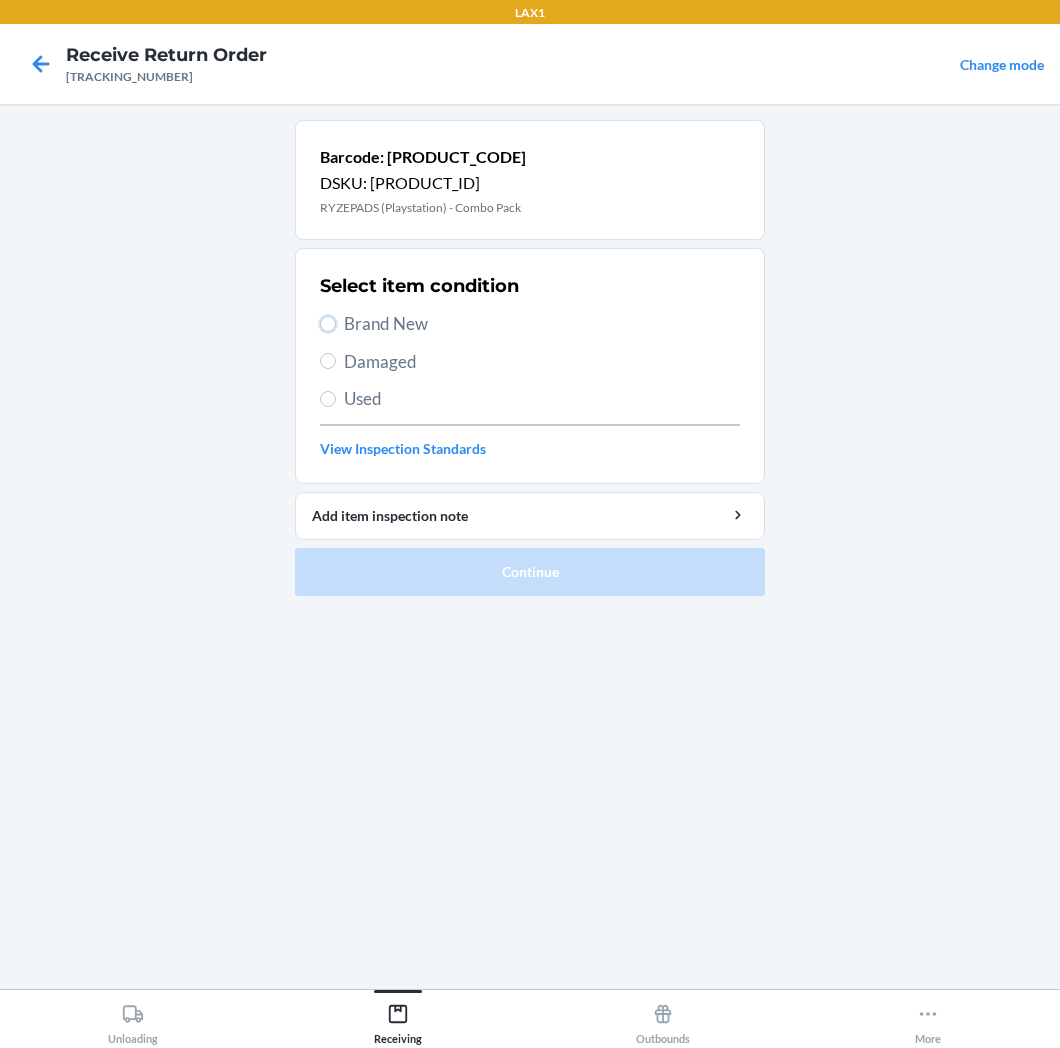 click on "Brand New" at bounding box center (328, 324) 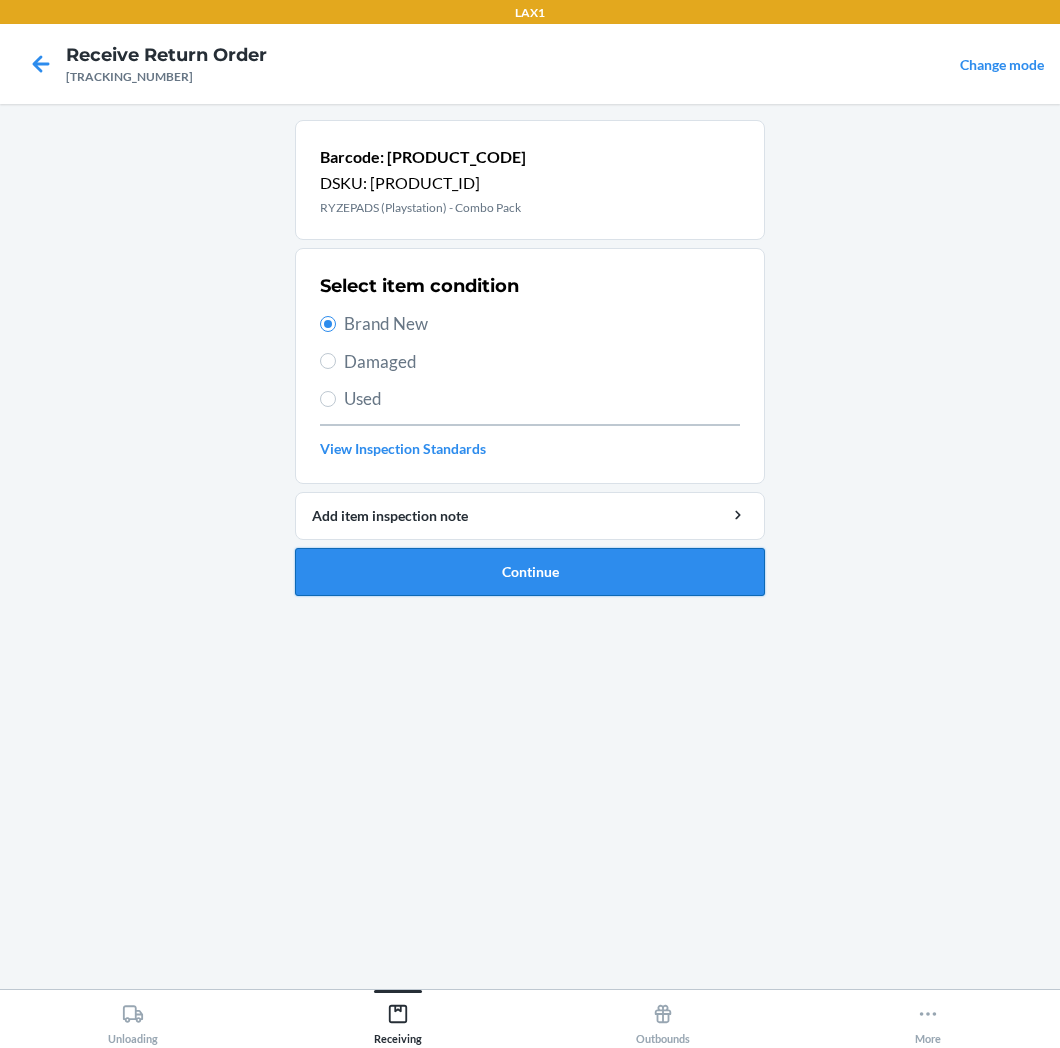 click on "Continue" at bounding box center [530, 572] 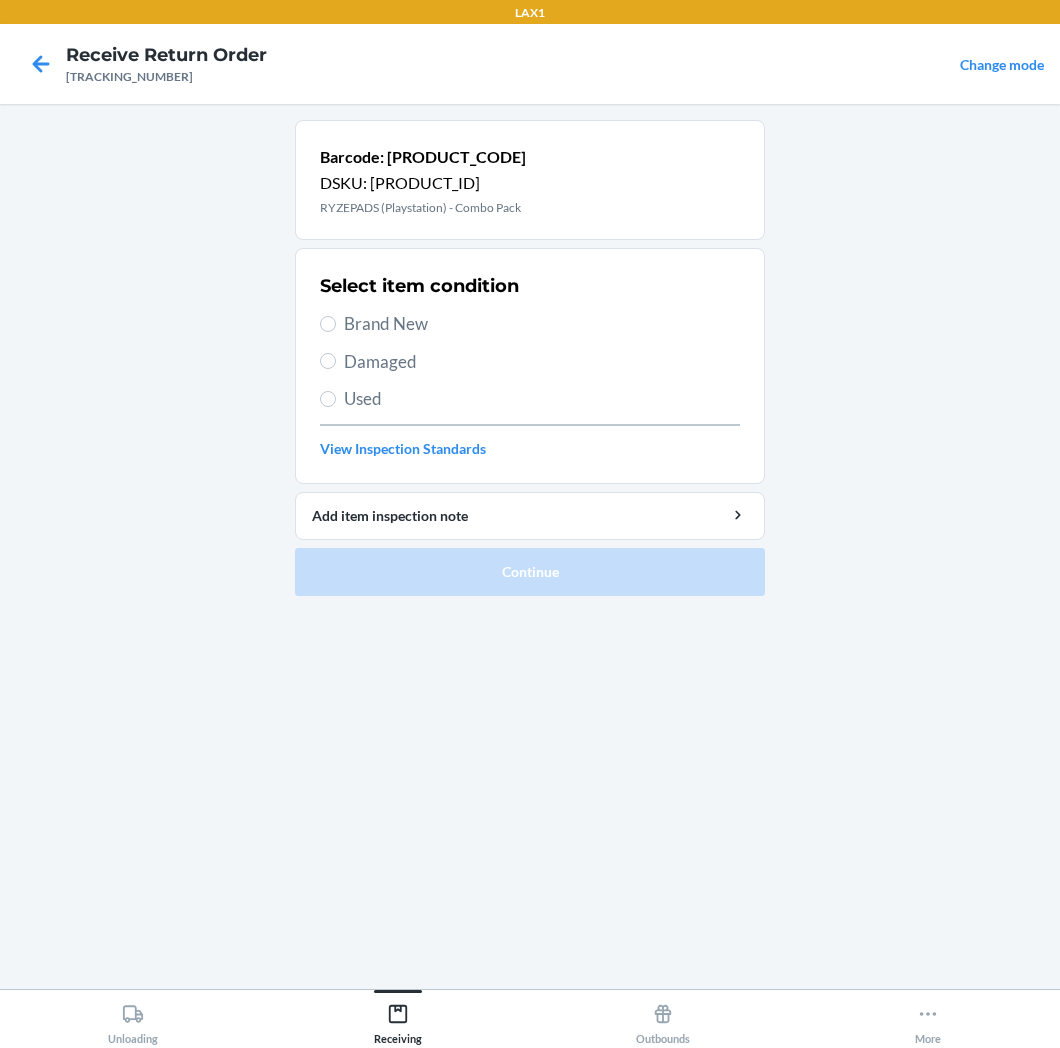 click on "Brand New" at bounding box center [542, 324] 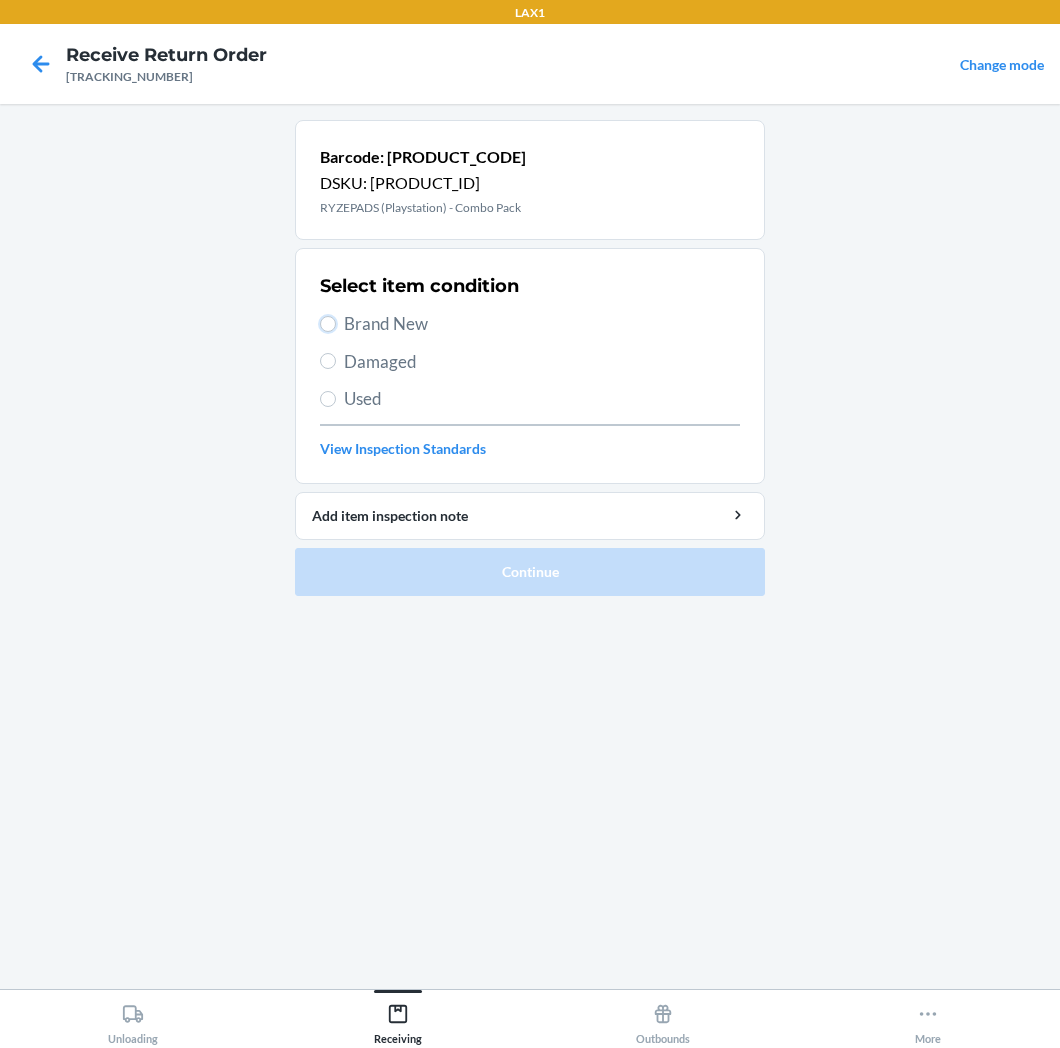 click on "Brand New" at bounding box center (328, 324) 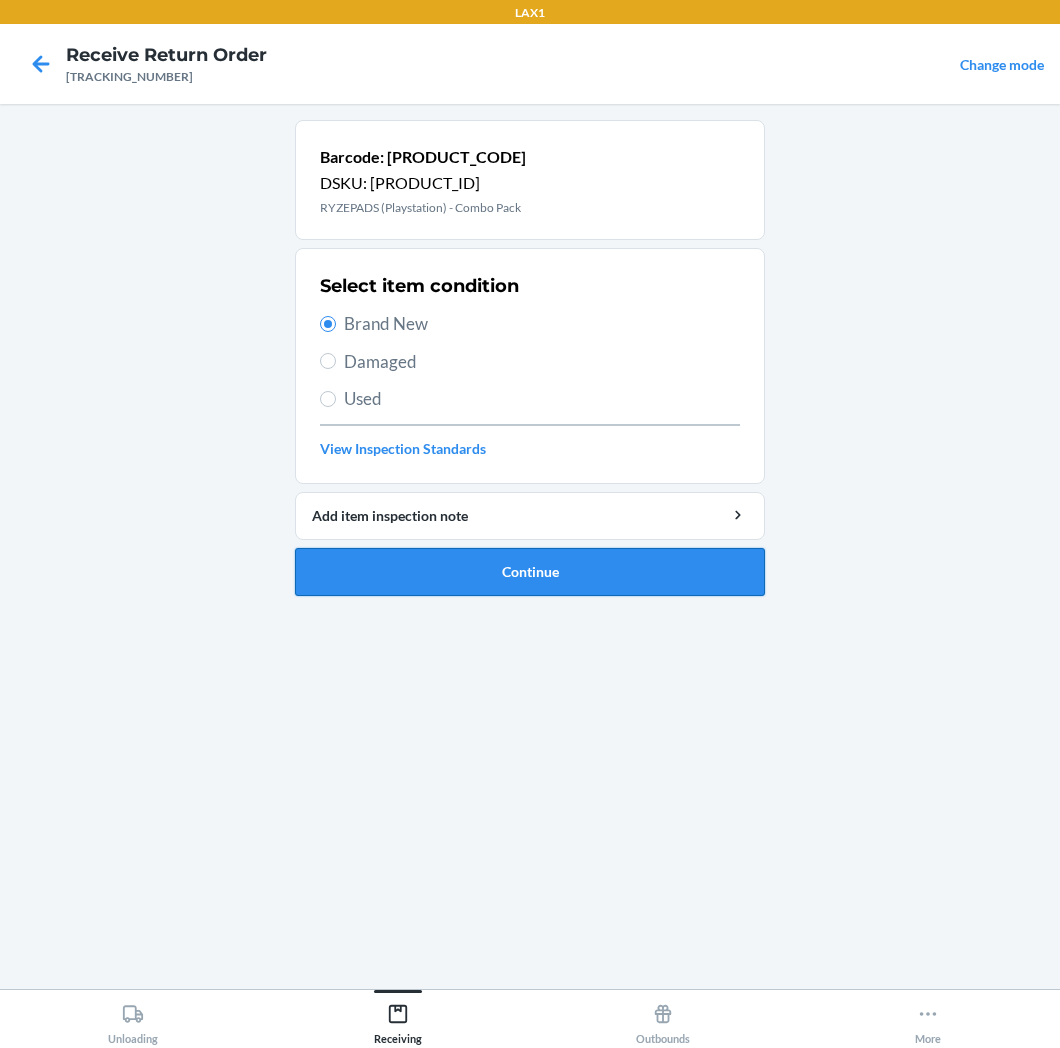 click on "Continue" at bounding box center (530, 572) 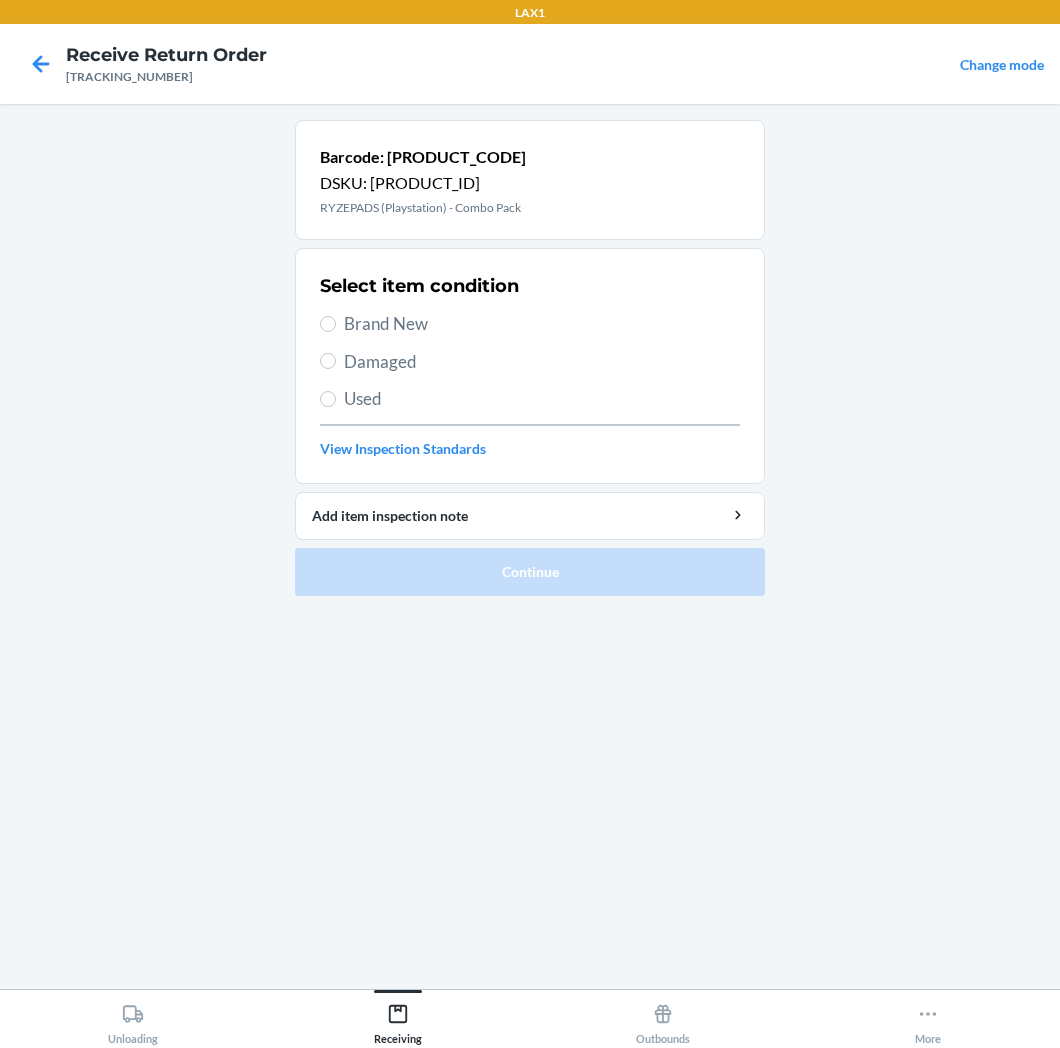 click on "Brand New" at bounding box center [542, 324] 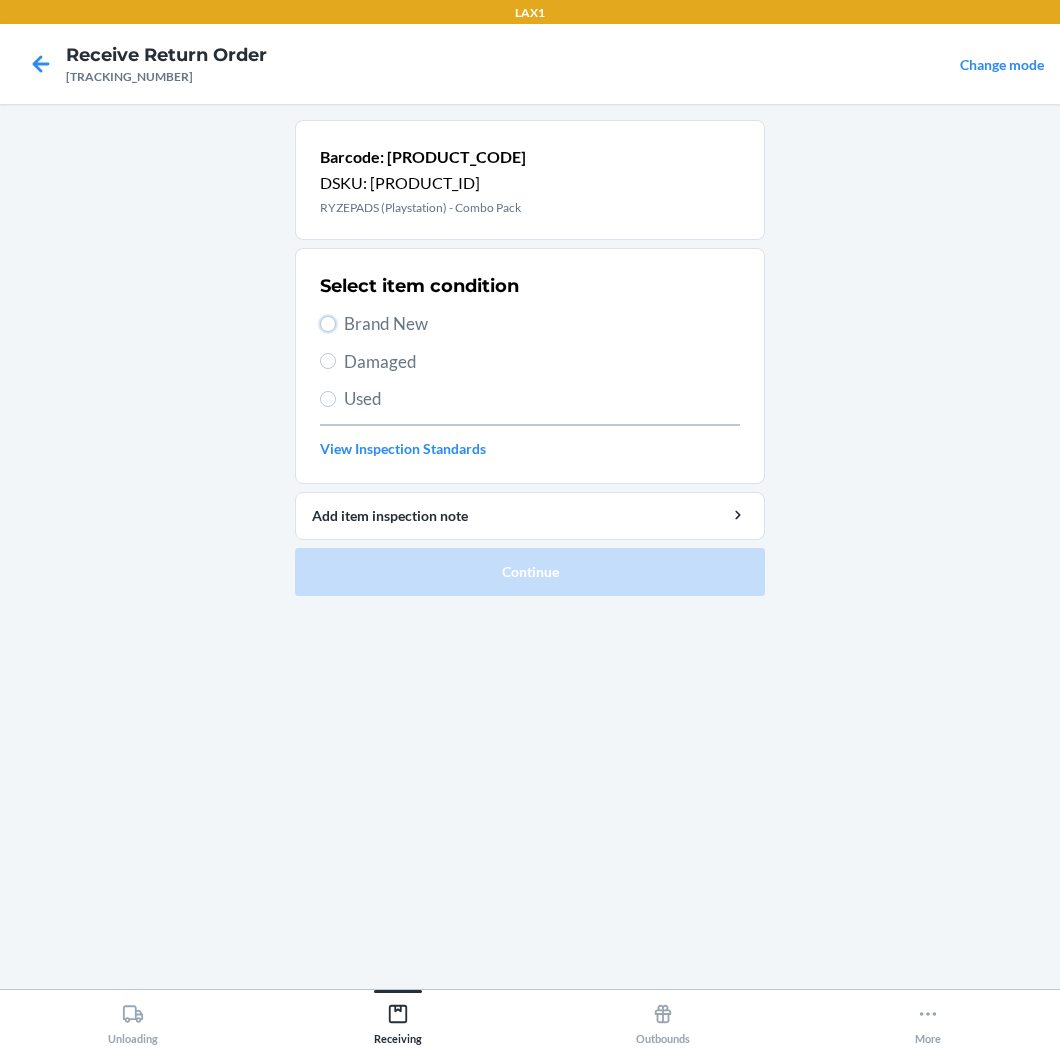 click on "Brand New" at bounding box center [328, 324] 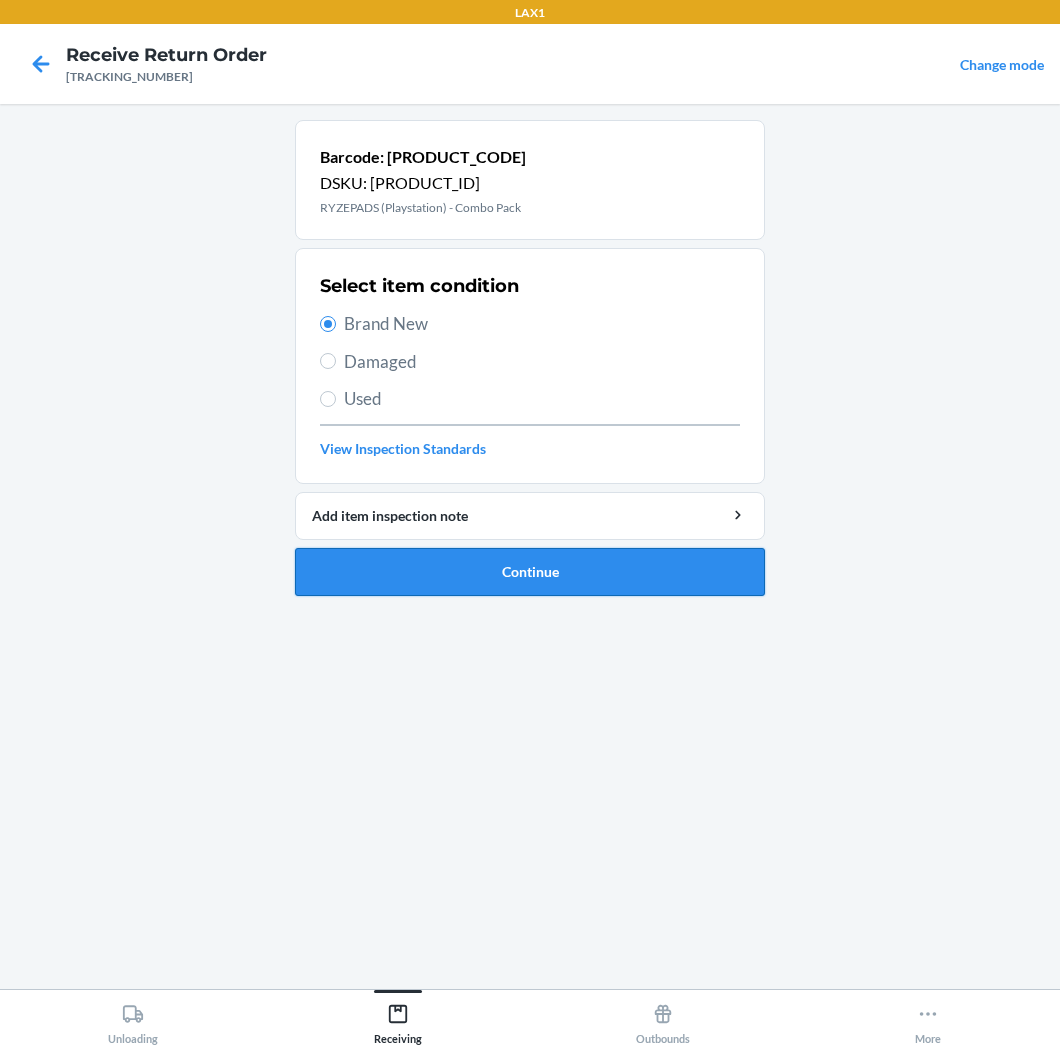 click on "Continue" at bounding box center (530, 572) 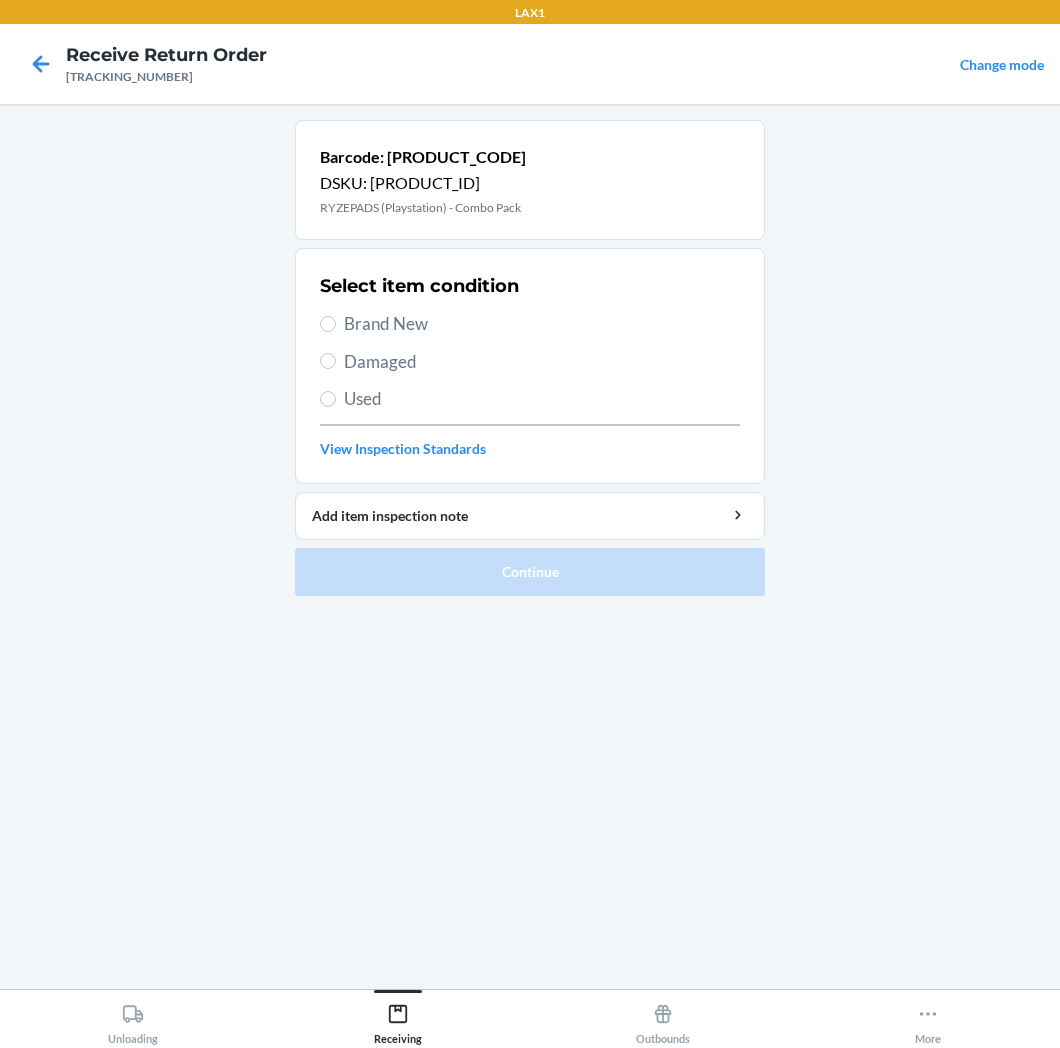 click on "Brand New" at bounding box center [542, 324] 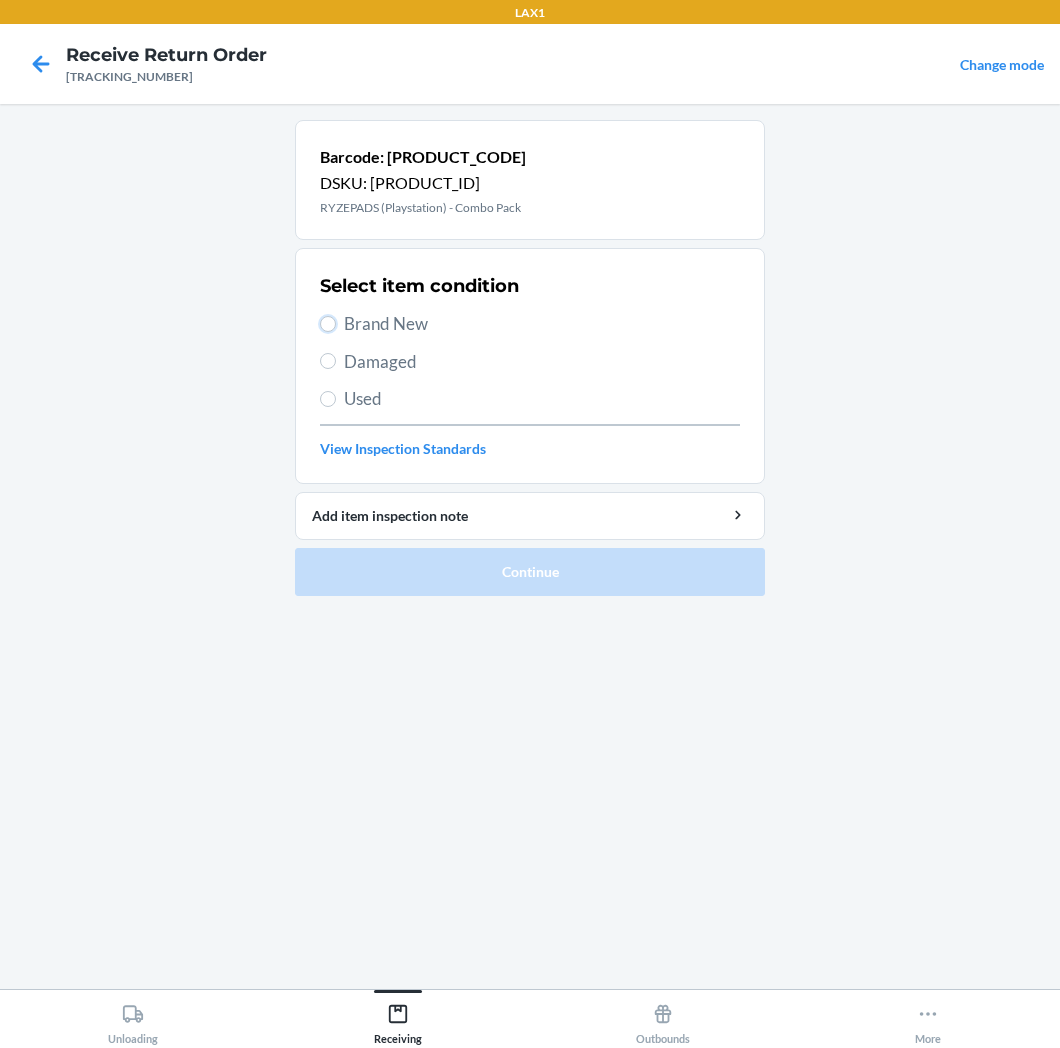 click on "Brand New" at bounding box center (328, 324) 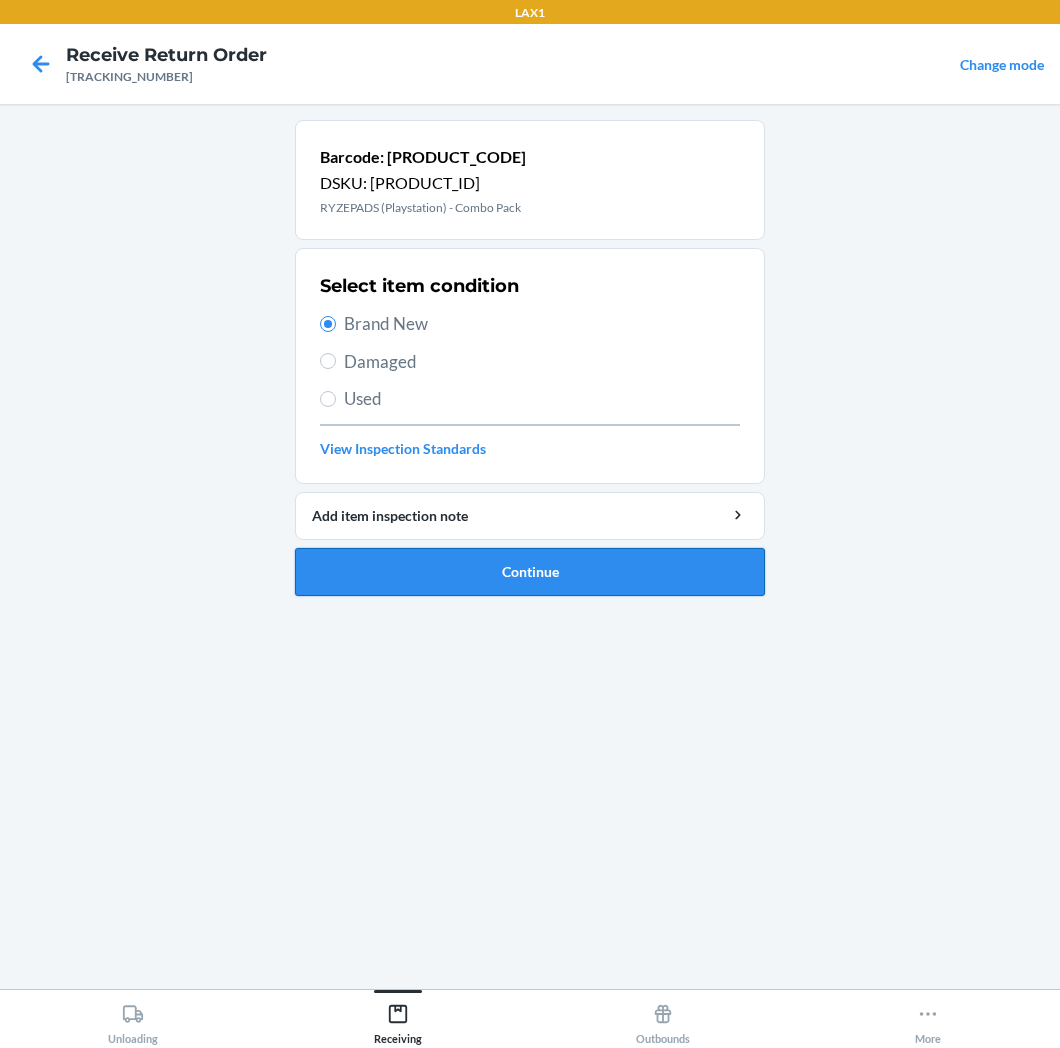 click on "Continue" at bounding box center (530, 572) 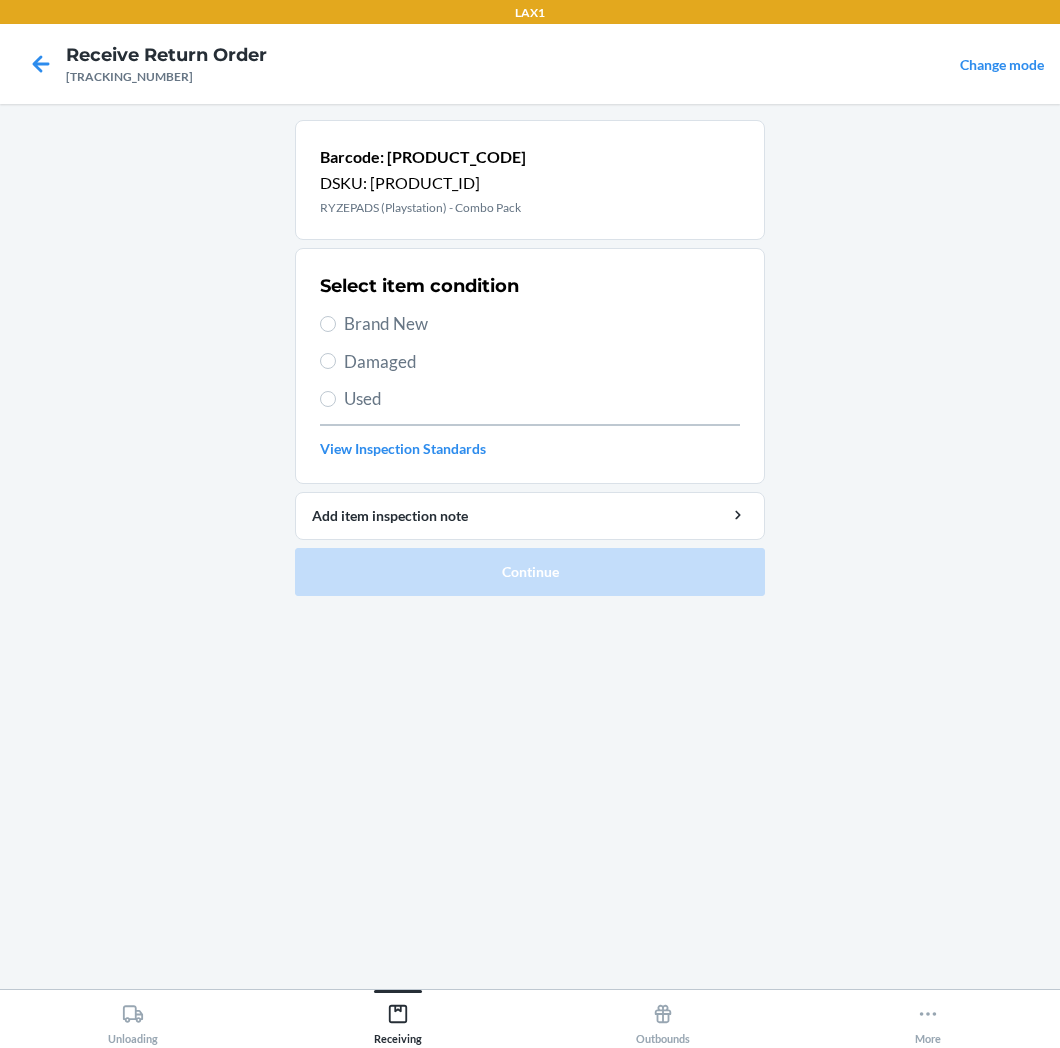 click on "Brand New" at bounding box center (542, 324) 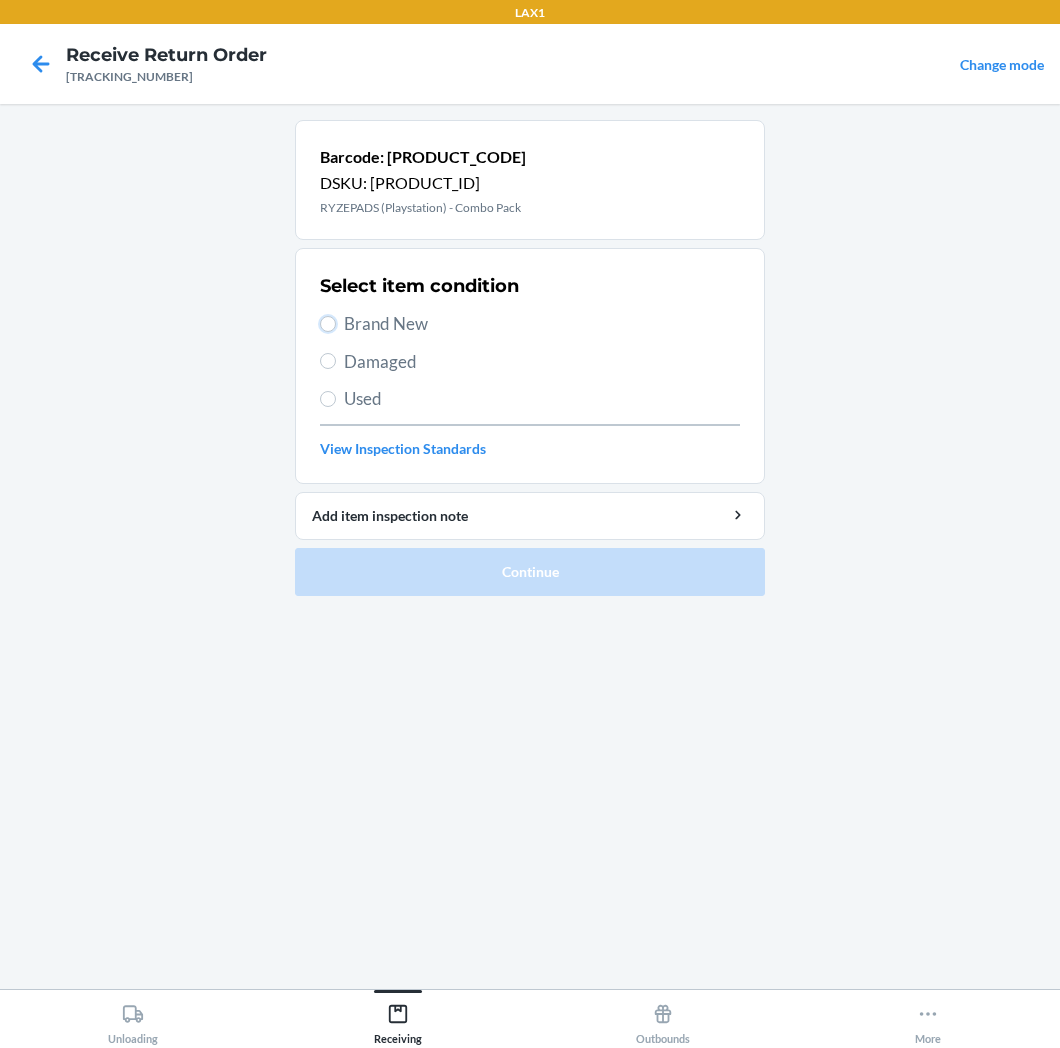 click on "Brand New" at bounding box center [328, 324] 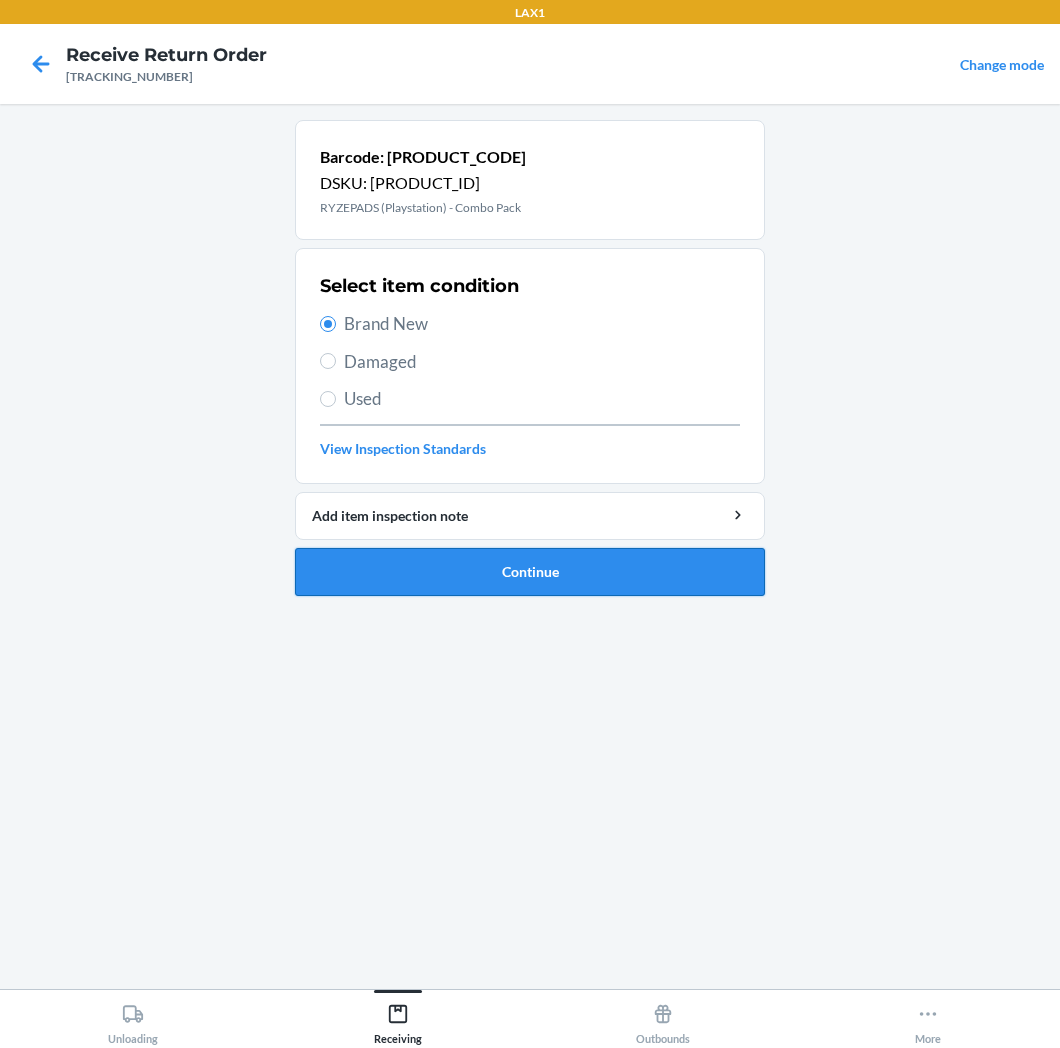 click on "Continue" at bounding box center (530, 572) 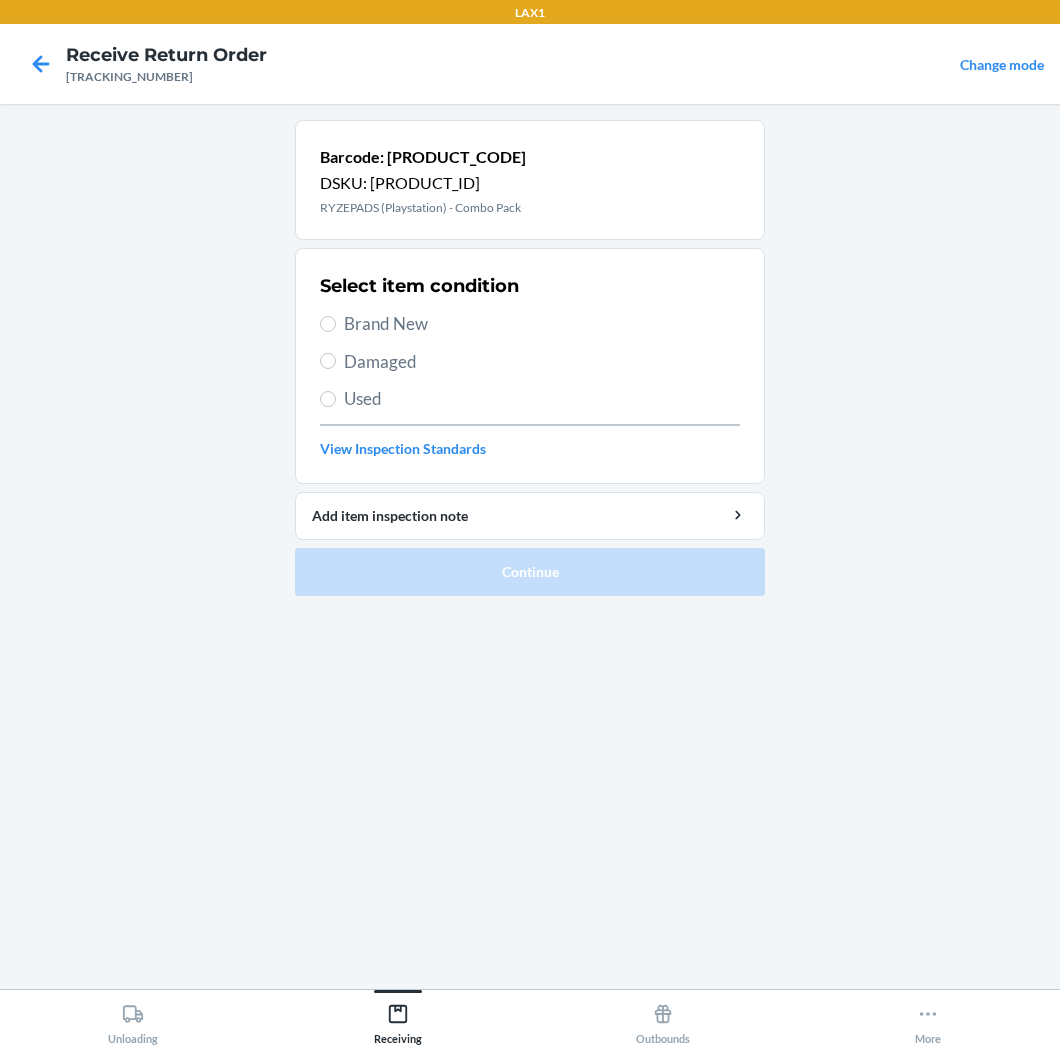 click on "Brand New" at bounding box center (542, 324) 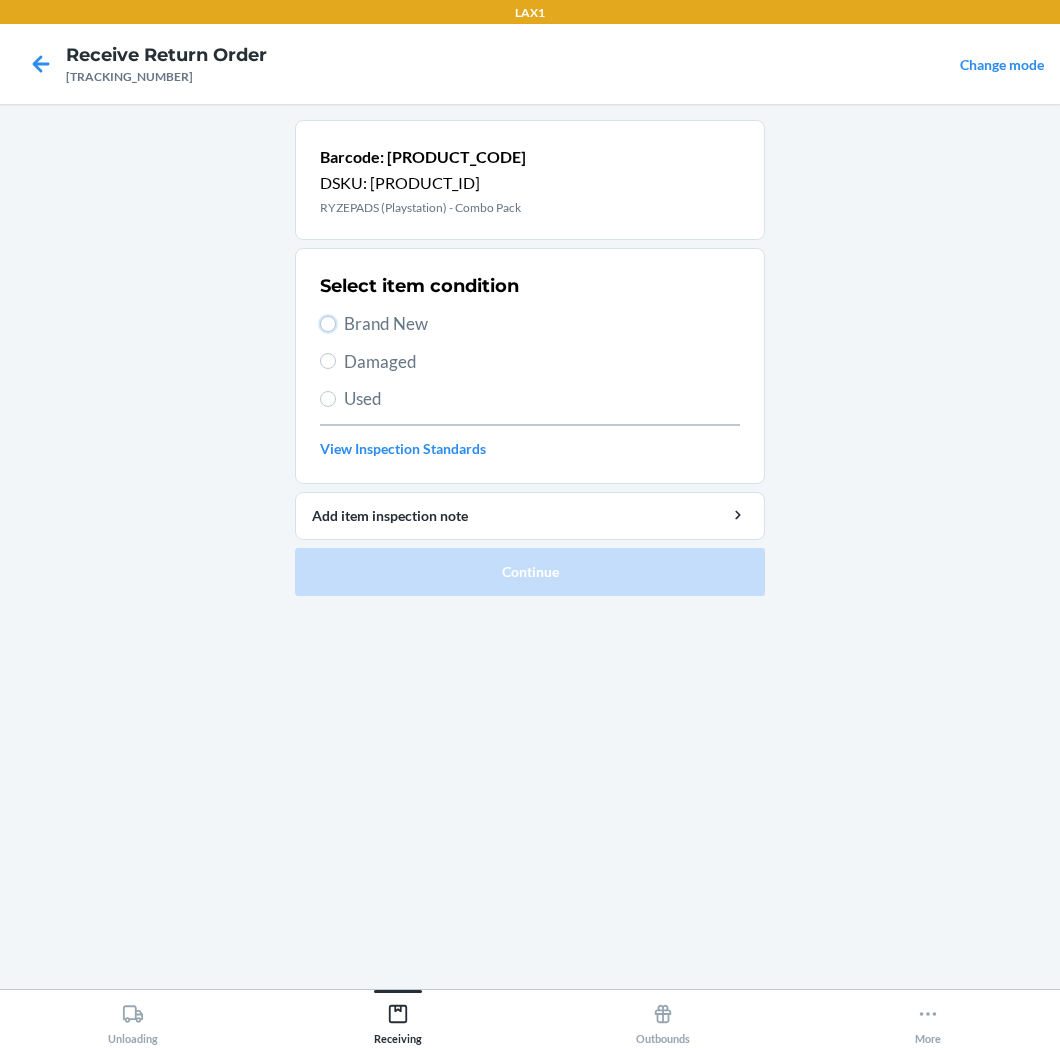 click on "Brand New" at bounding box center [328, 324] 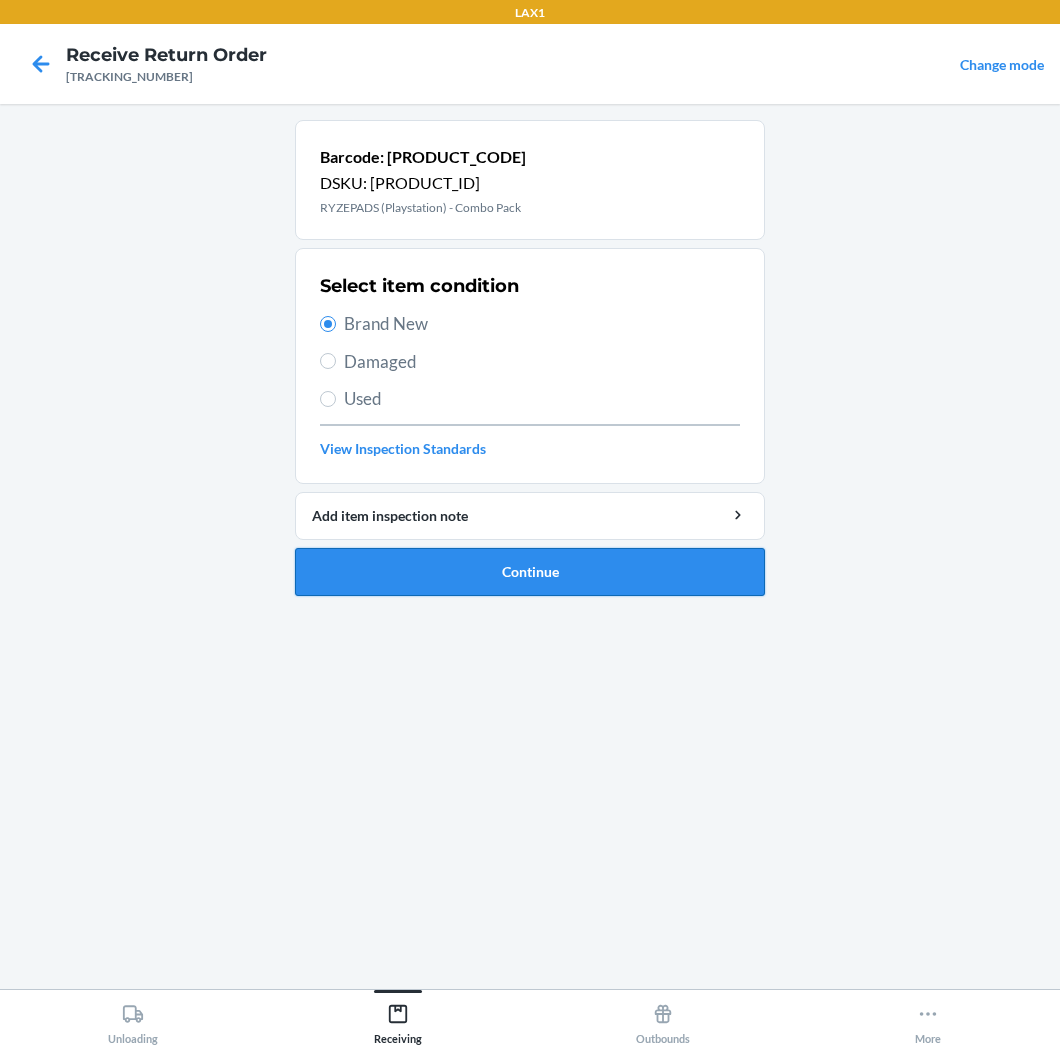 click on "Continue" at bounding box center [530, 572] 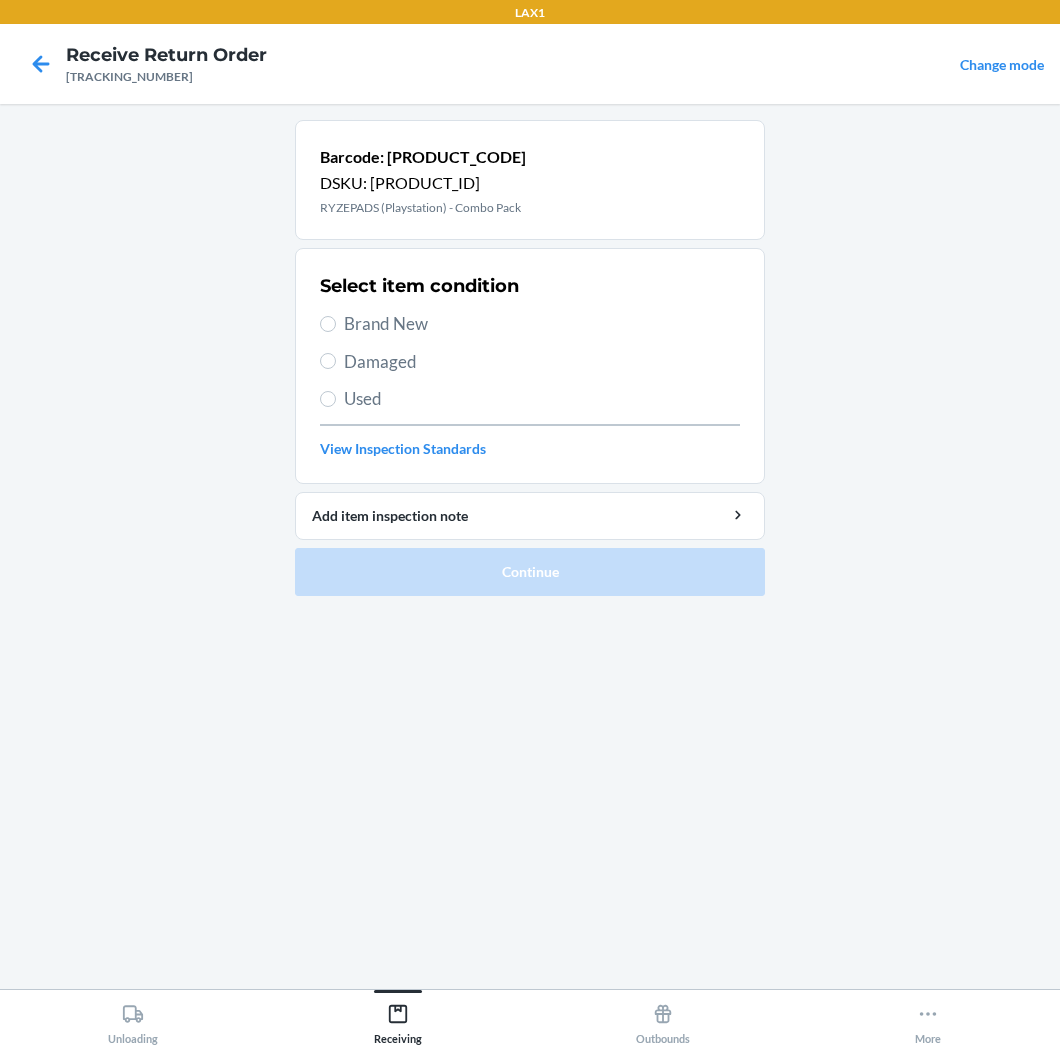 click on "Brand New" at bounding box center (542, 324) 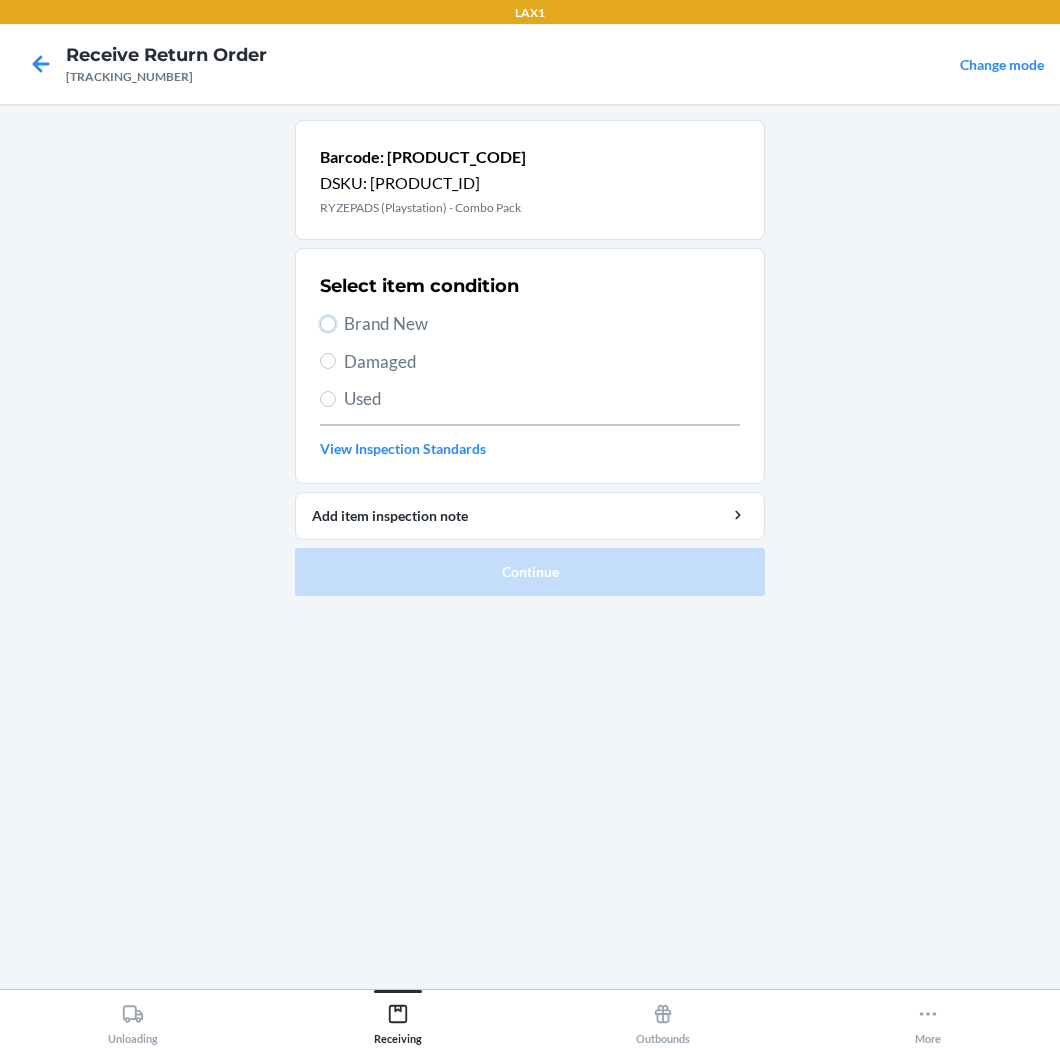 click on "Brand New" at bounding box center [328, 324] 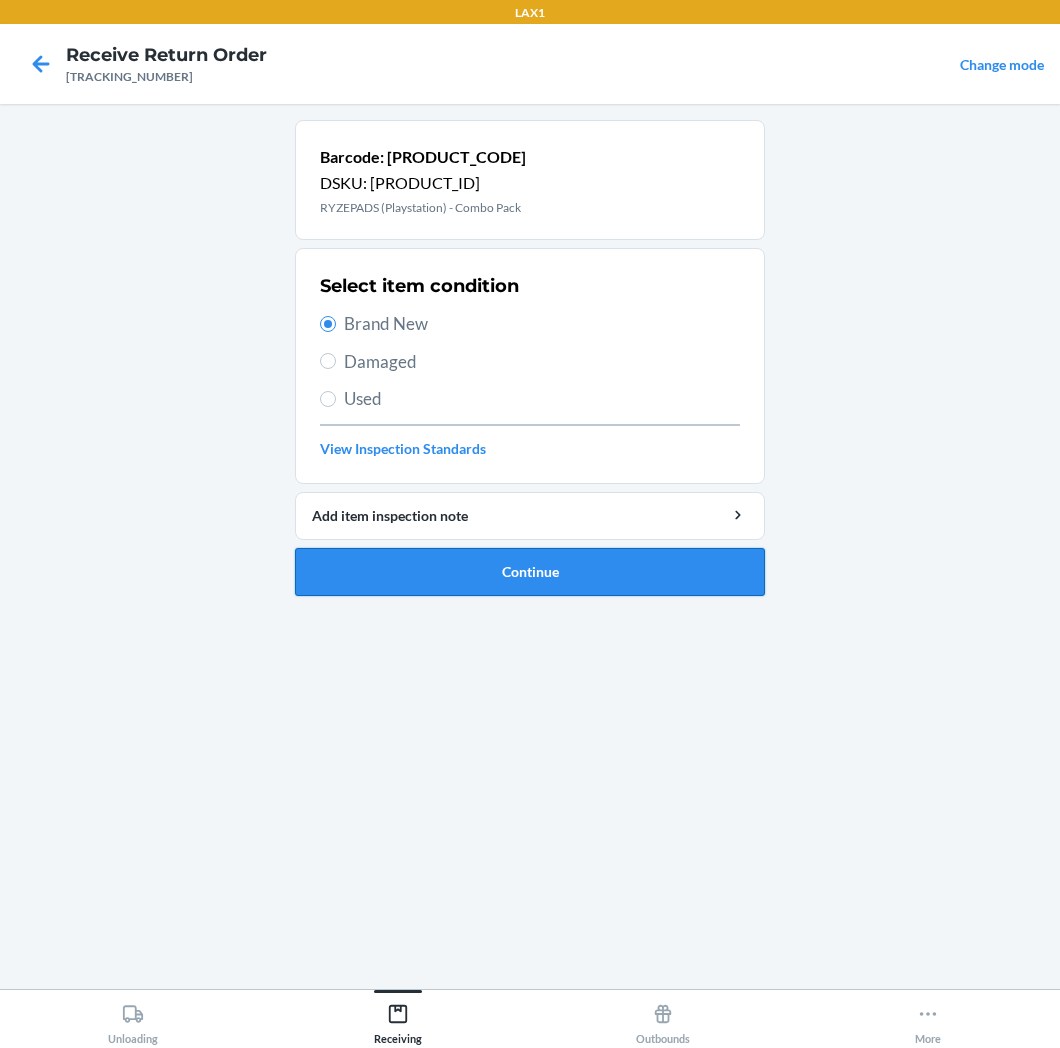 click on "Continue" at bounding box center (530, 572) 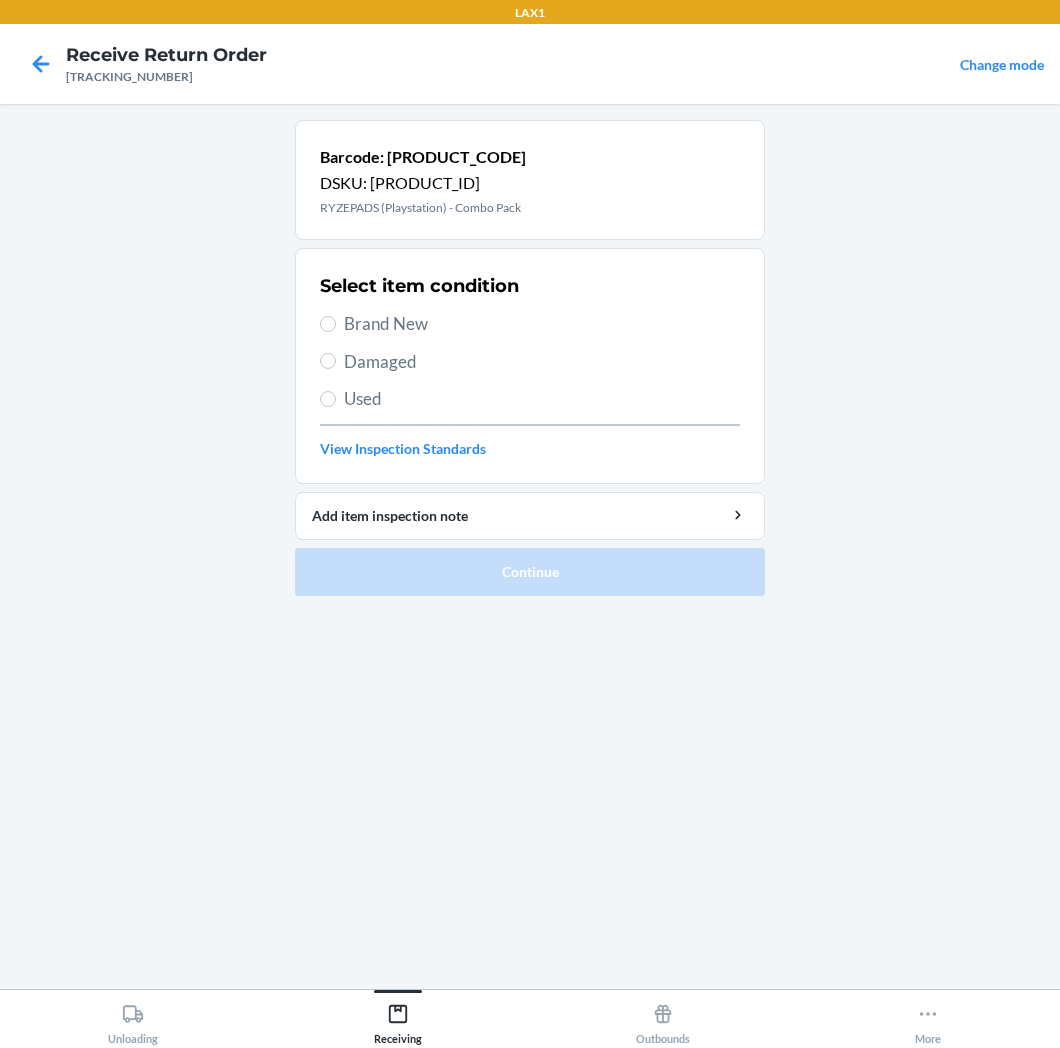 drag, startPoint x: 375, startPoint y: 325, endPoint x: 382, endPoint y: 422, distance: 97.25225 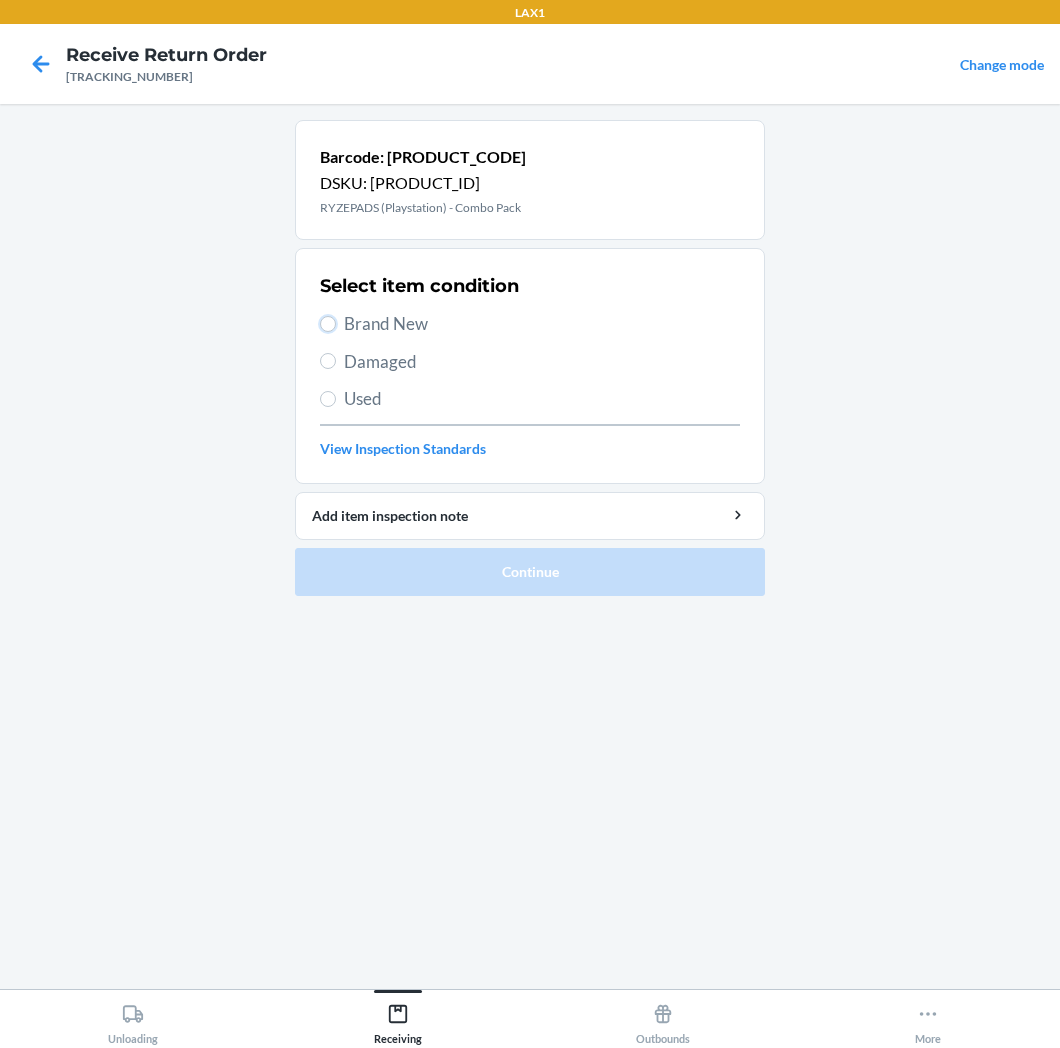 click on "Brand New" at bounding box center [328, 324] 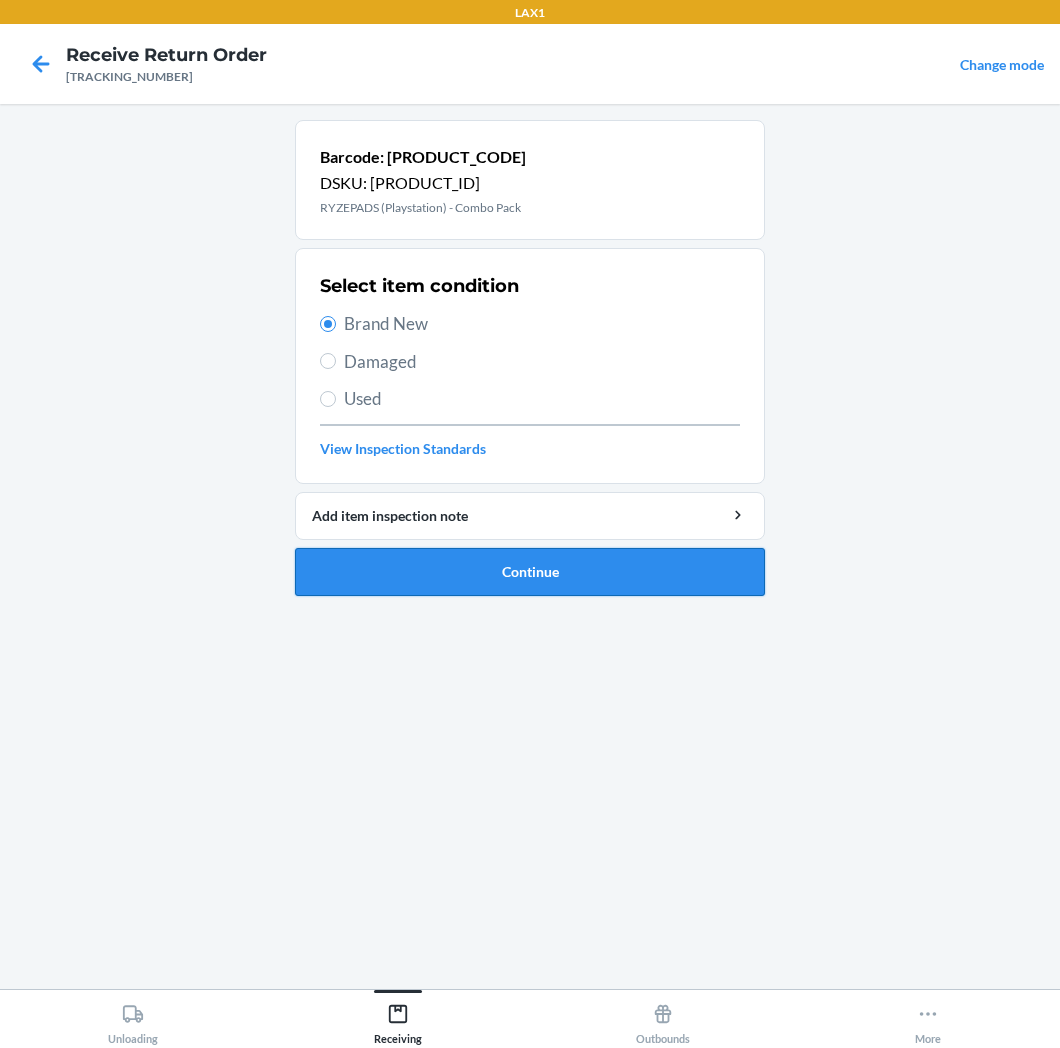 click on "Continue" at bounding box center (530, 572) 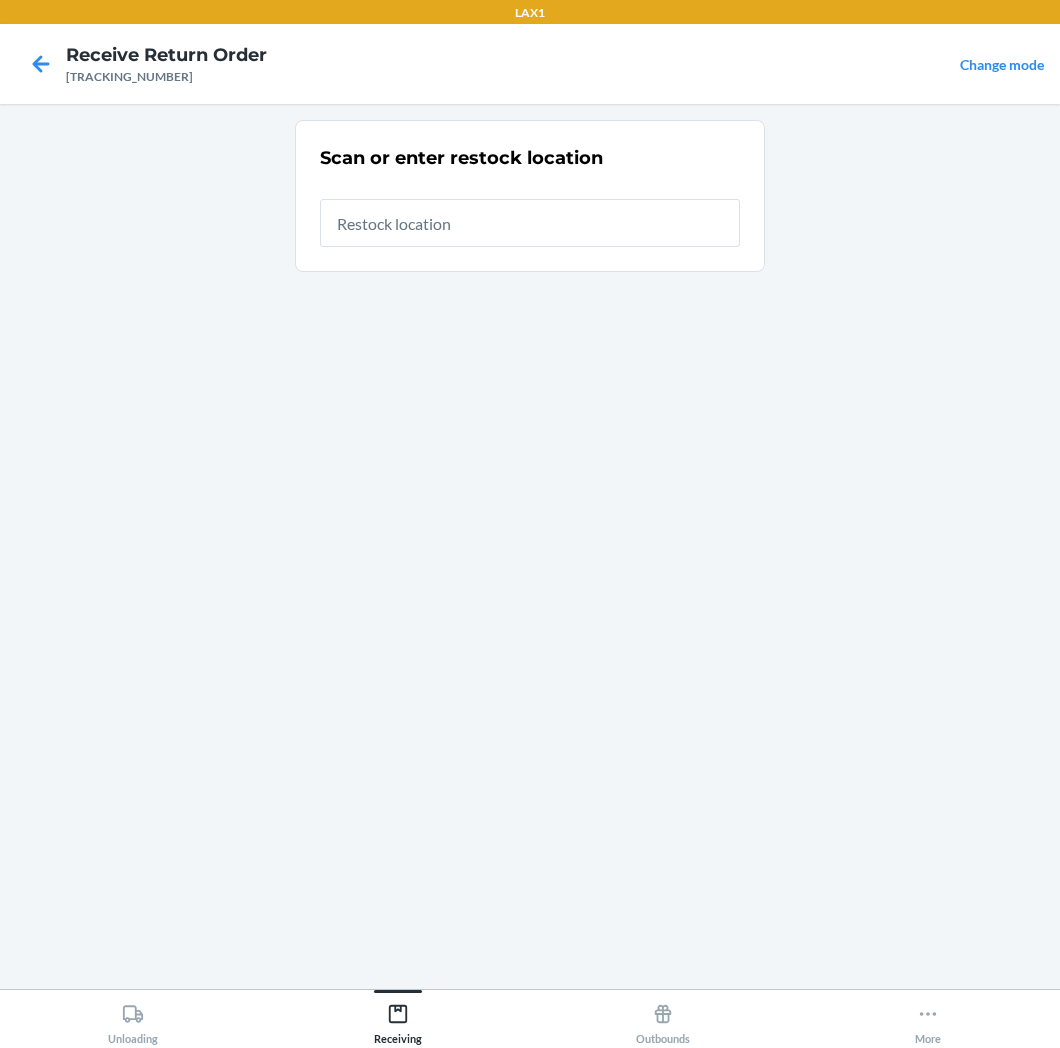 click at bounding box center [530, 223] 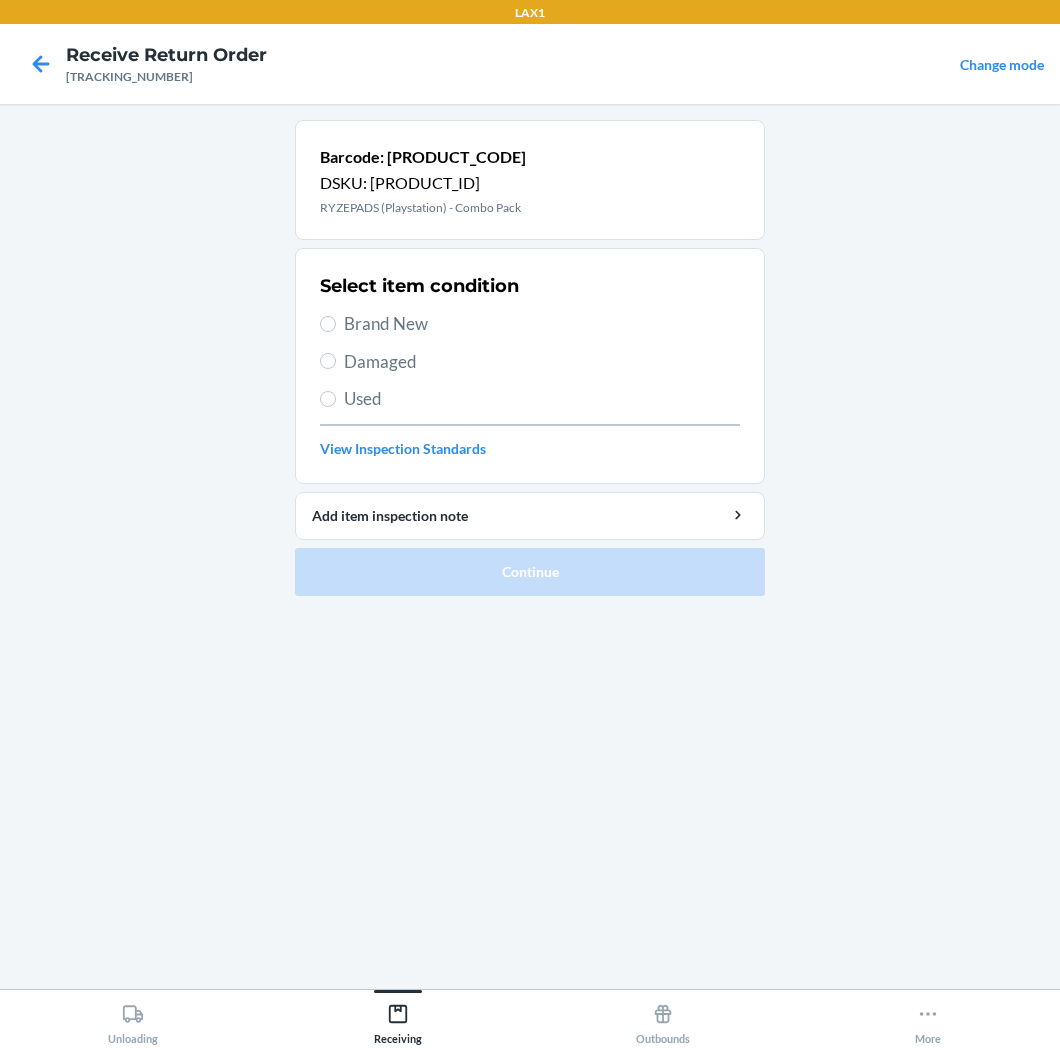 click on "Select item condition Brand New Damaged Used View Inspection Standards" at bounding box center (530, 366) 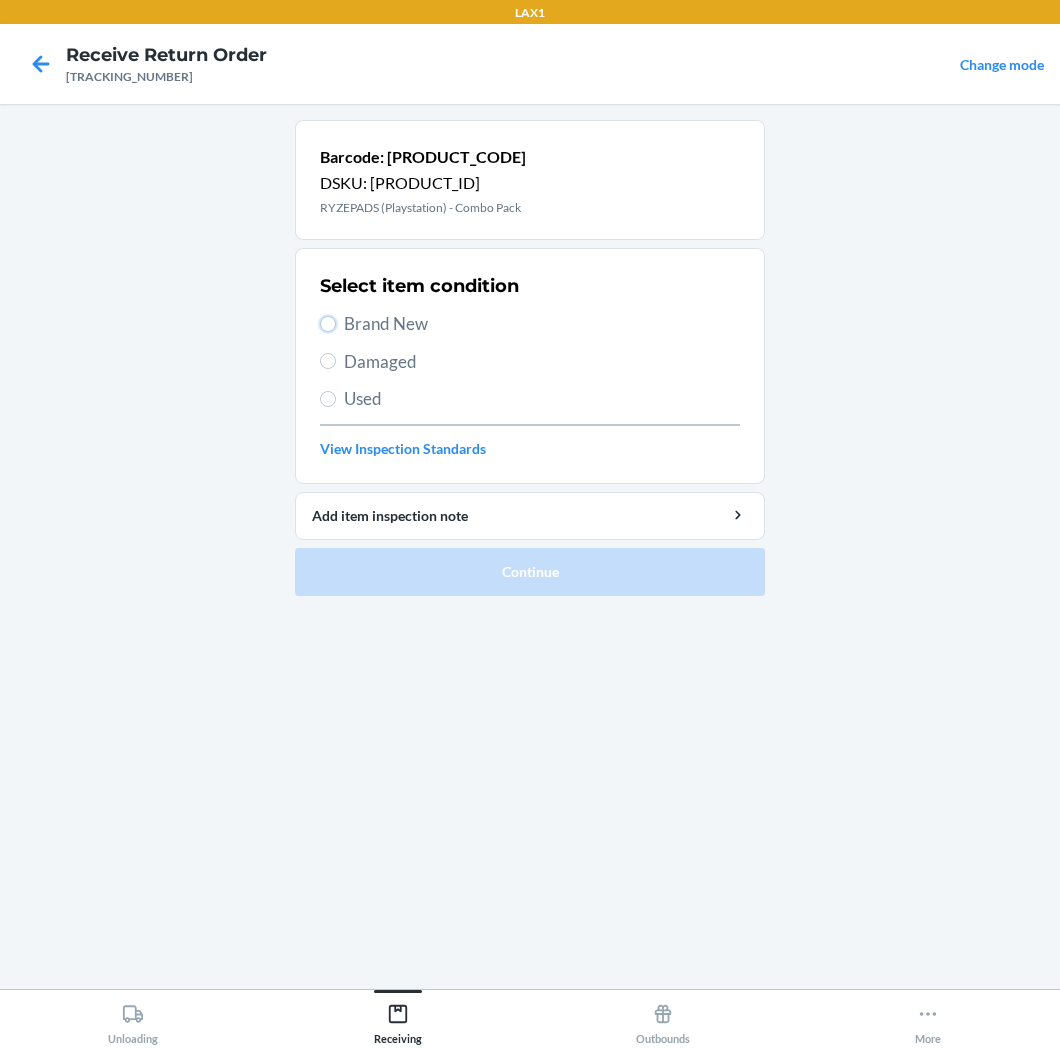 click on "Brand New" at bounding box center [328, 324] 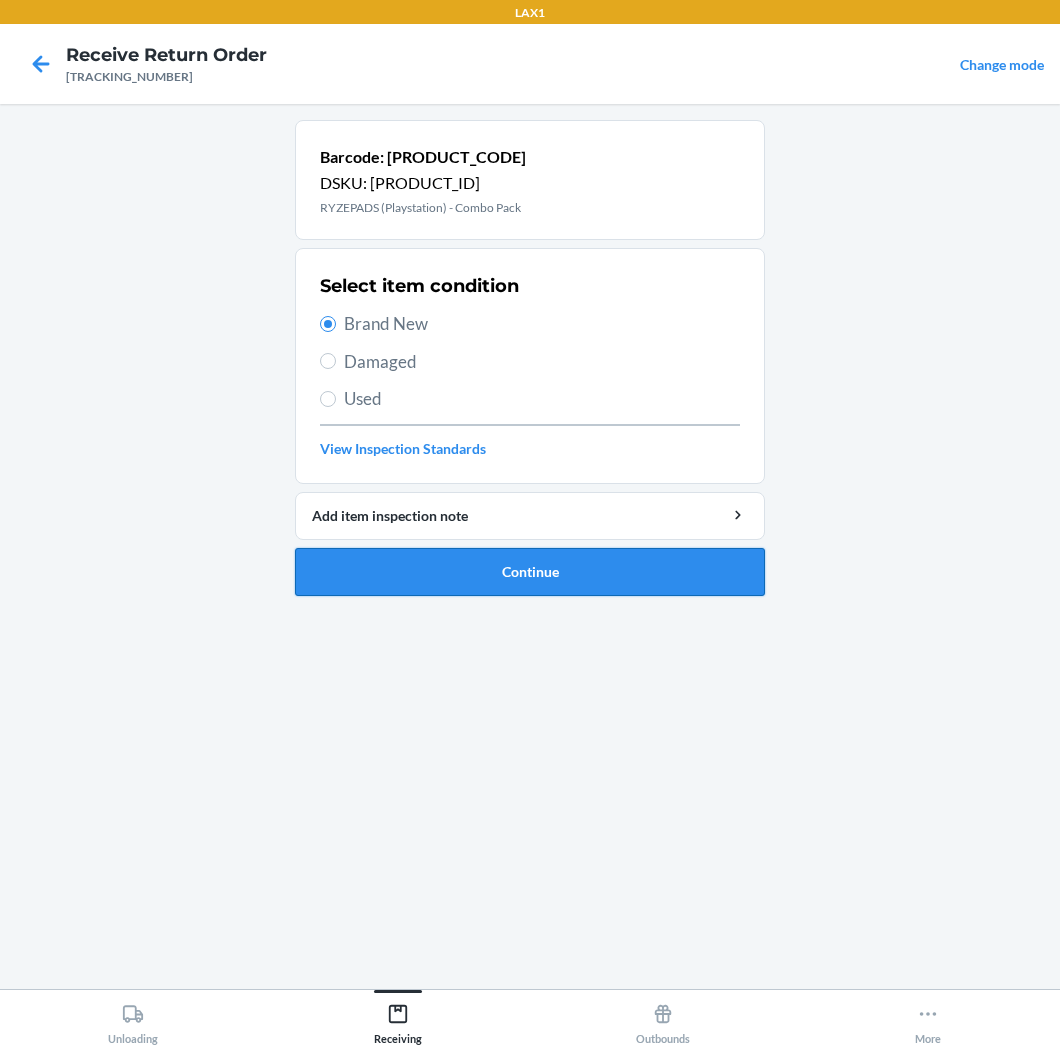 click on "Continue" at bounding box center [530, 572] 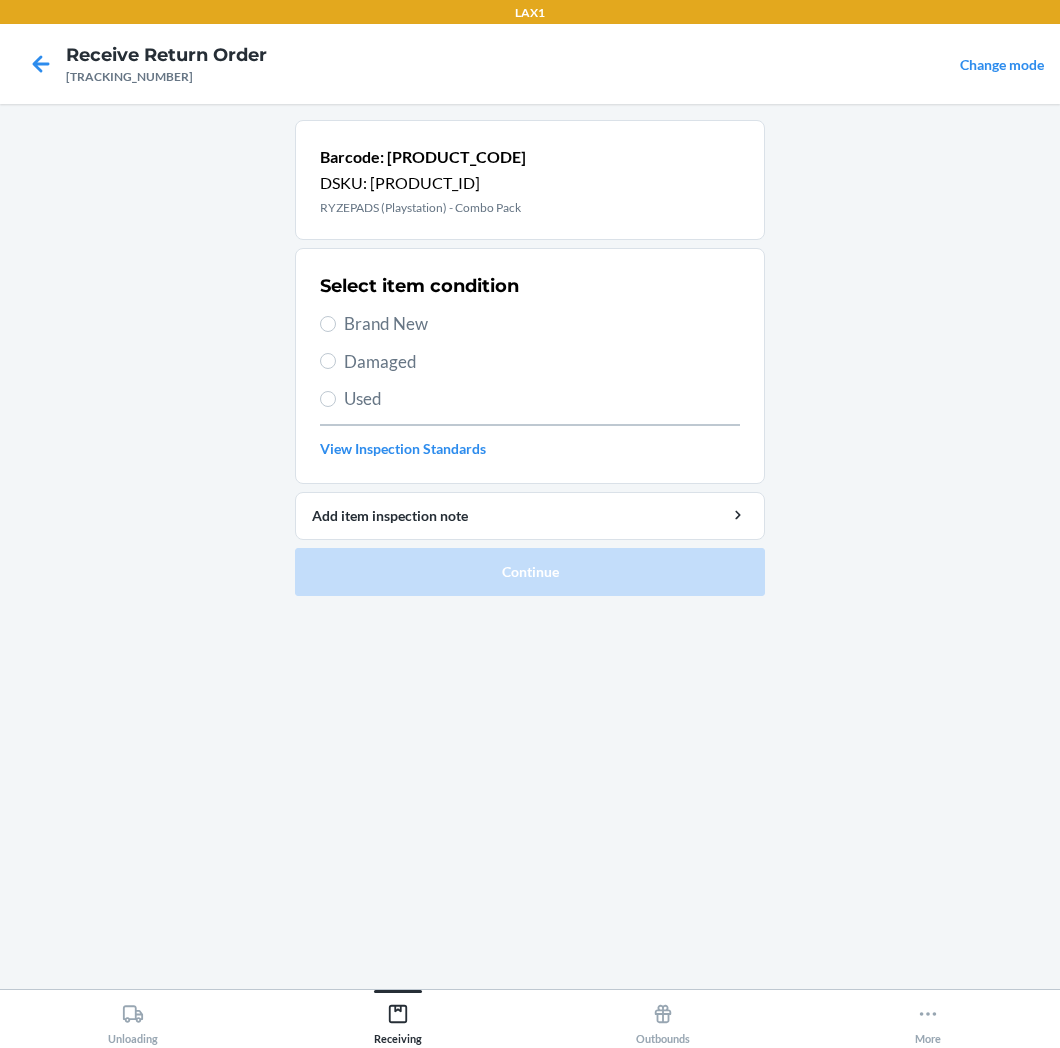 click on "Brand New" at bounding box center (542, 324) 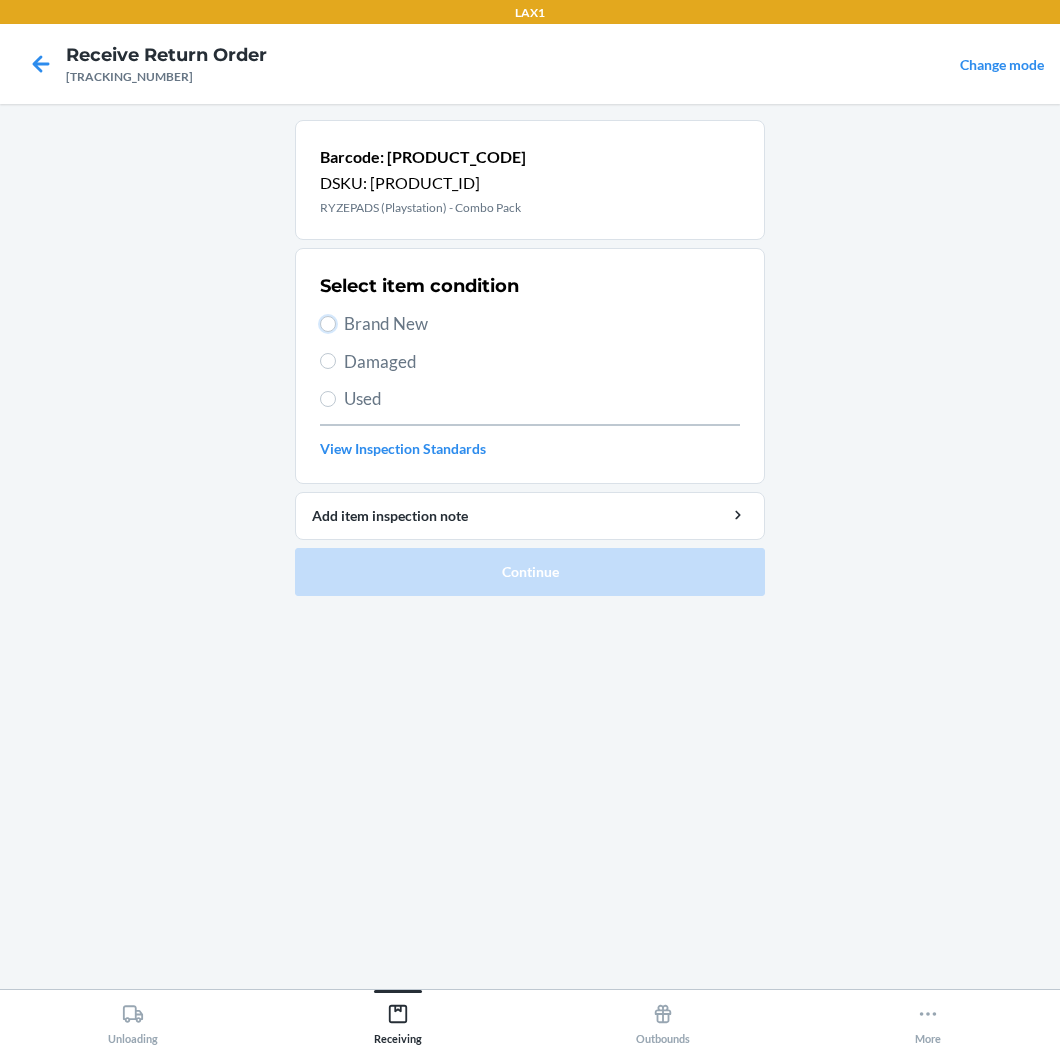 click on "Brand New" at bounding box center (328, 324) 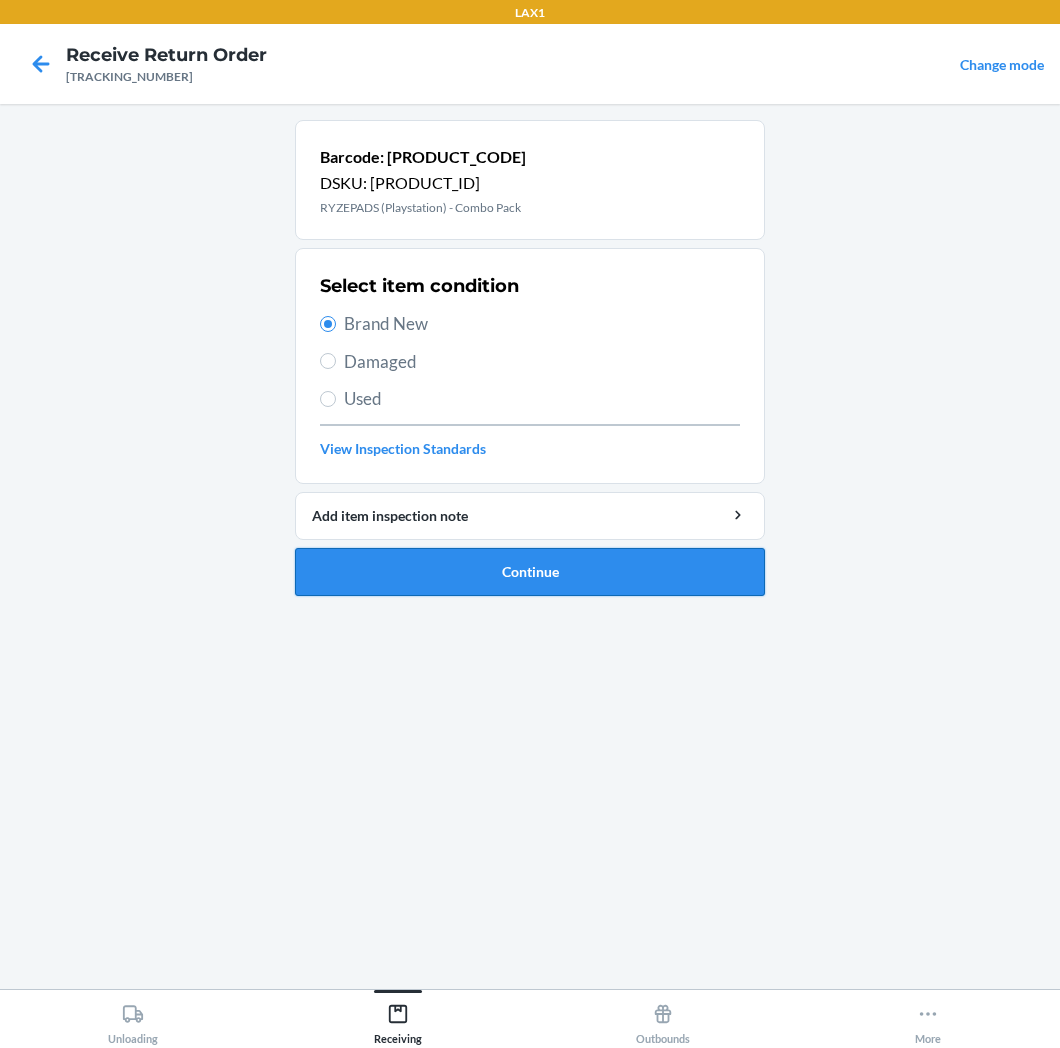 click on "Continue" at bounding box center (530, 572) 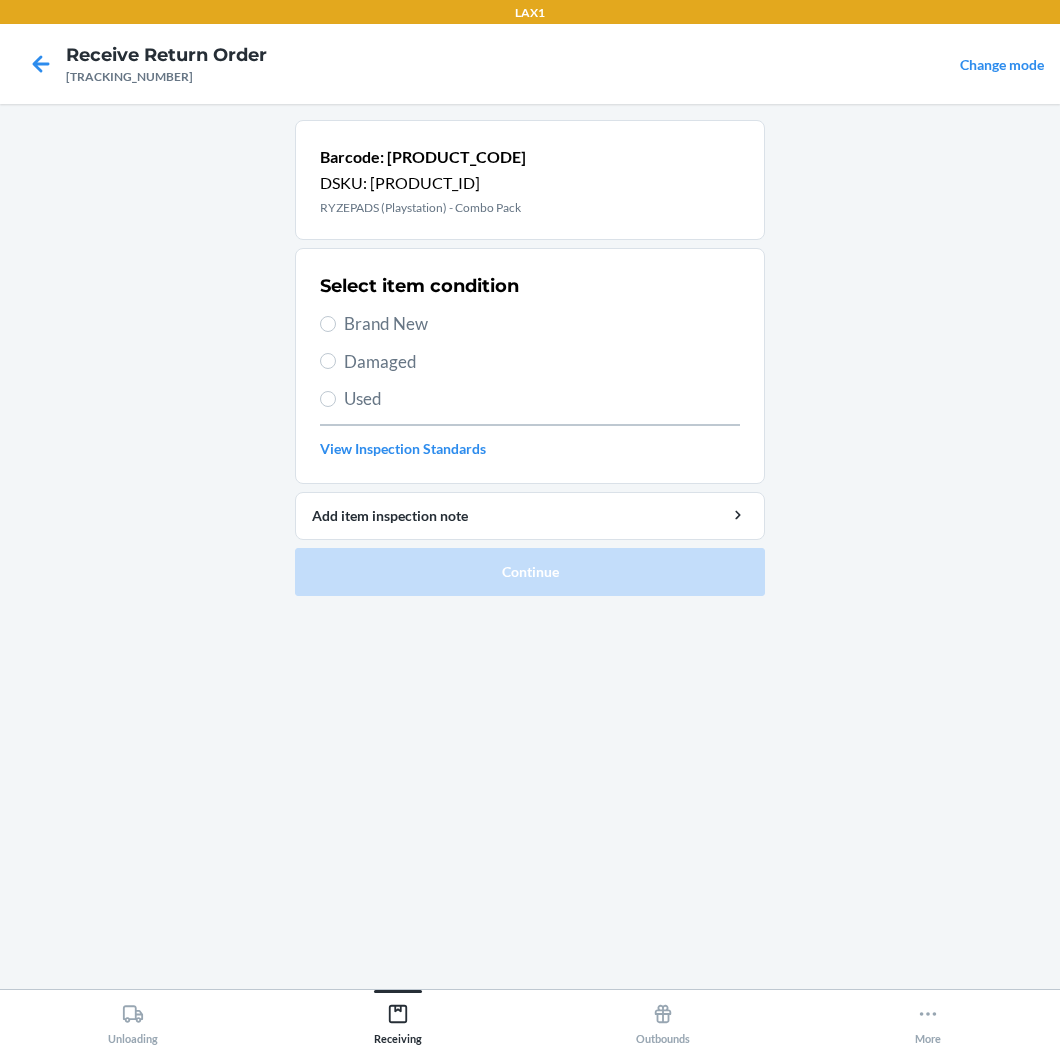 click on "Brand New" at bounding box center (542, 324) 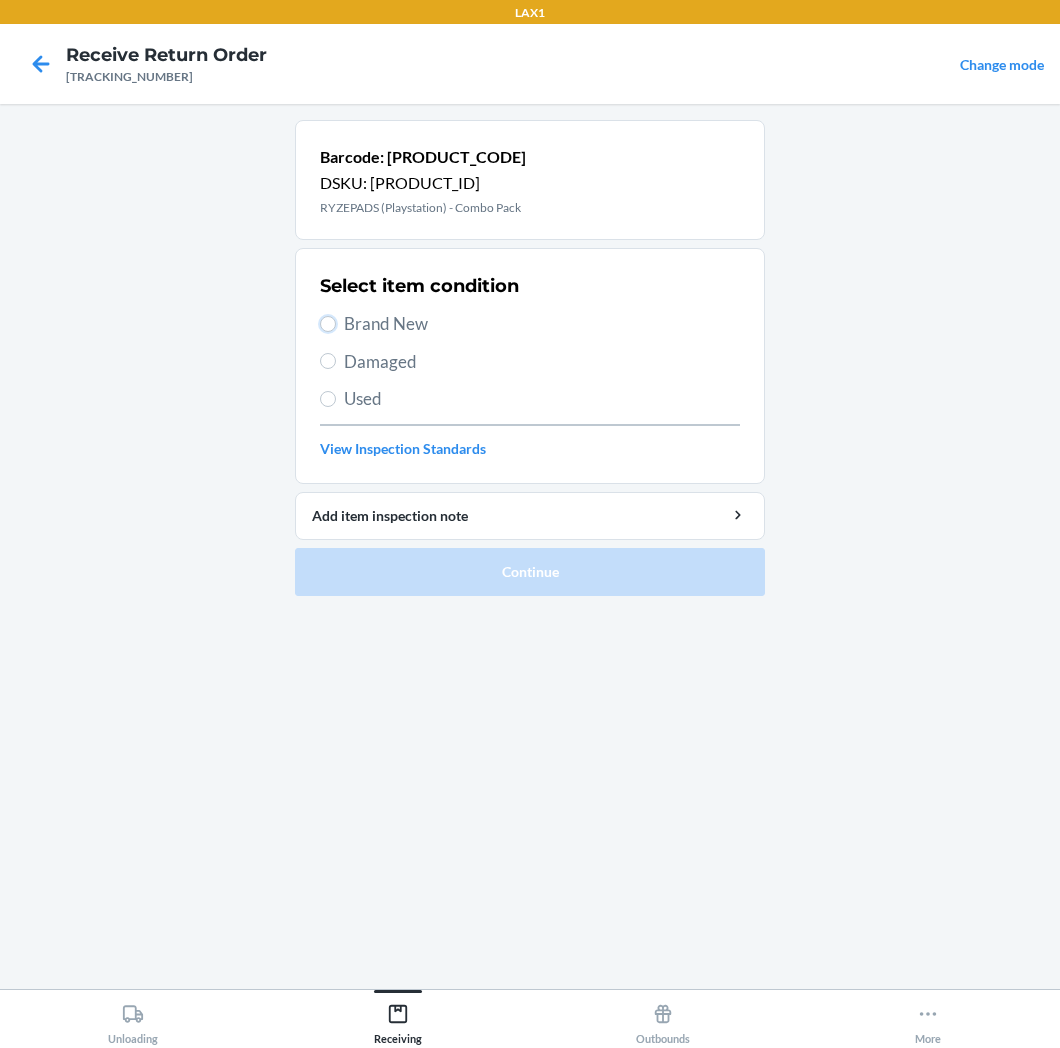 click on "Brand New" at bounding box center [328, 324] 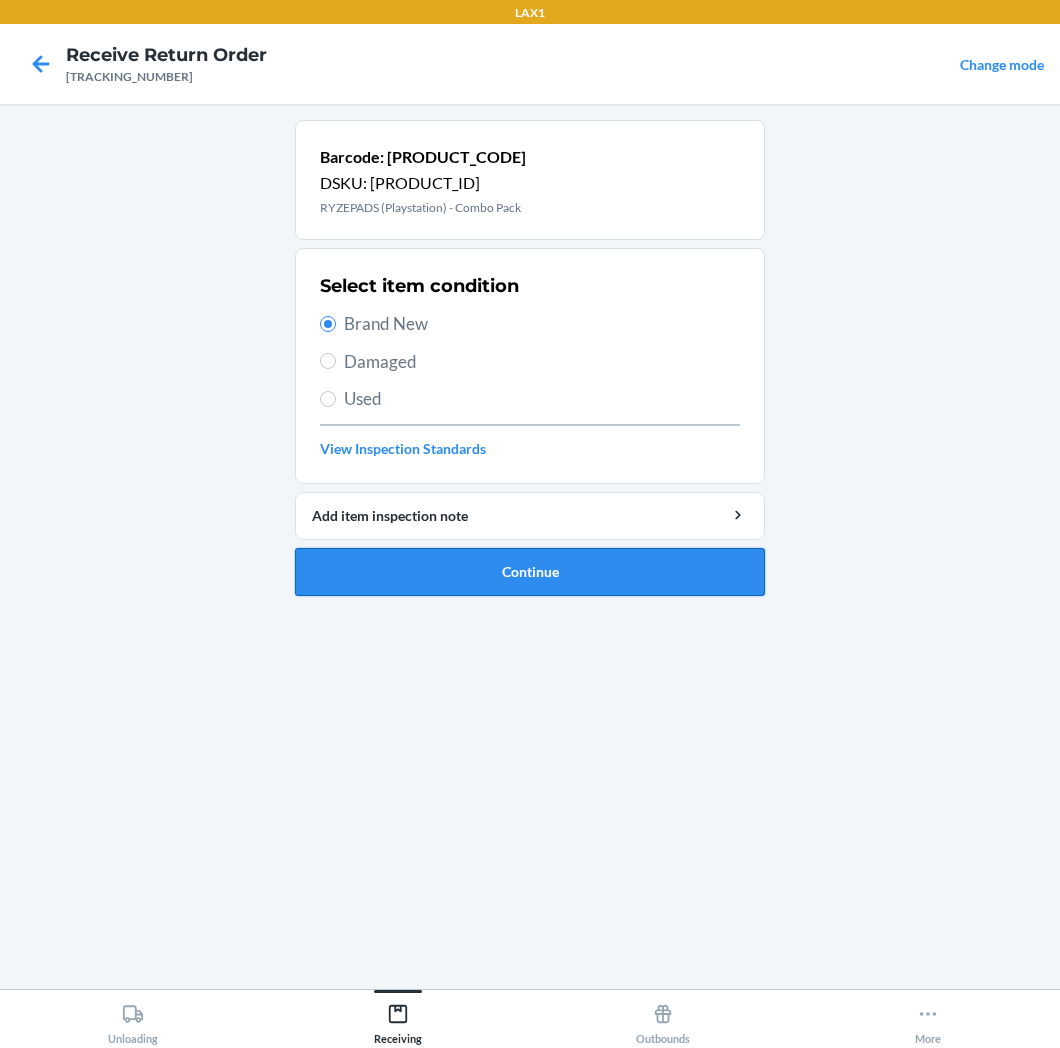 click on "Continue" at bounding box center [530, 572] 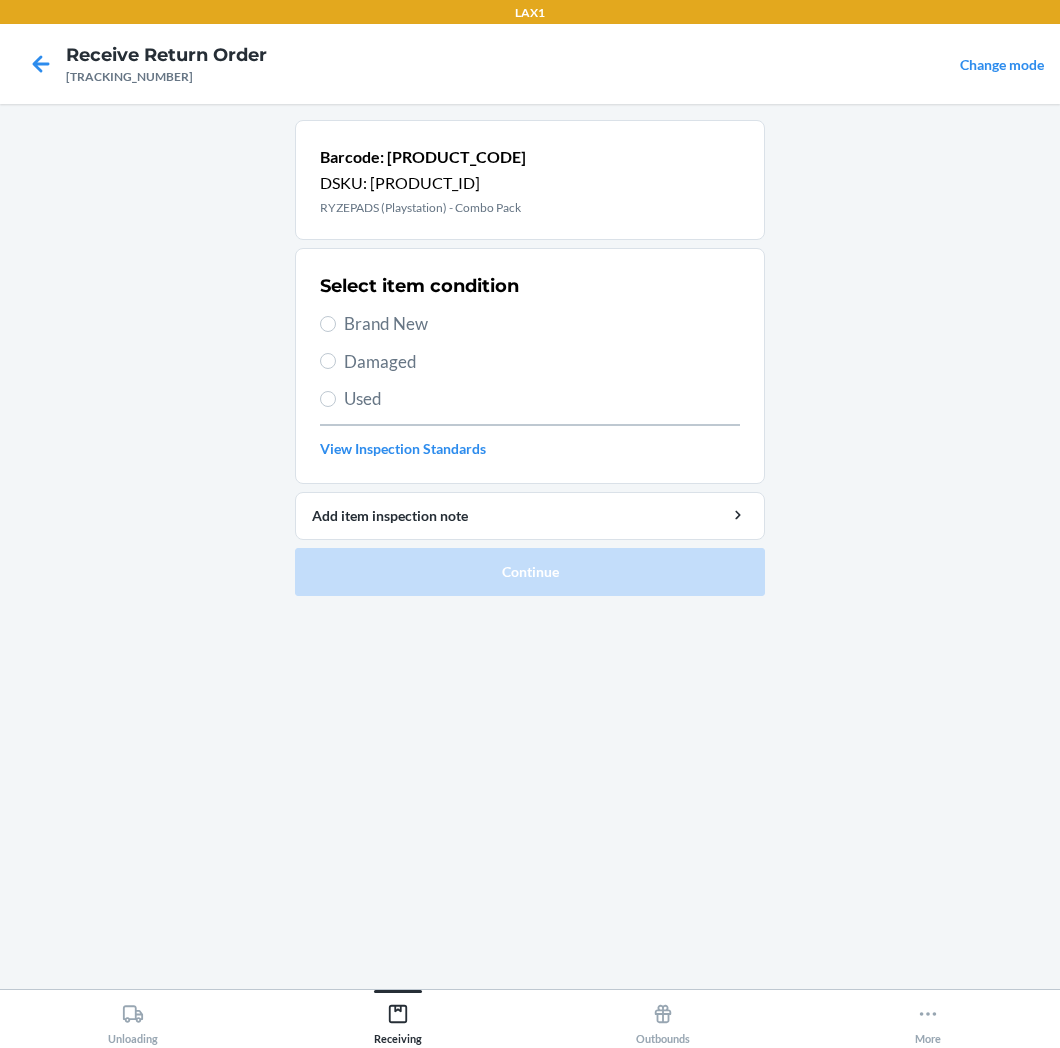 click on "Brand New" at bounding box center [542, 324] 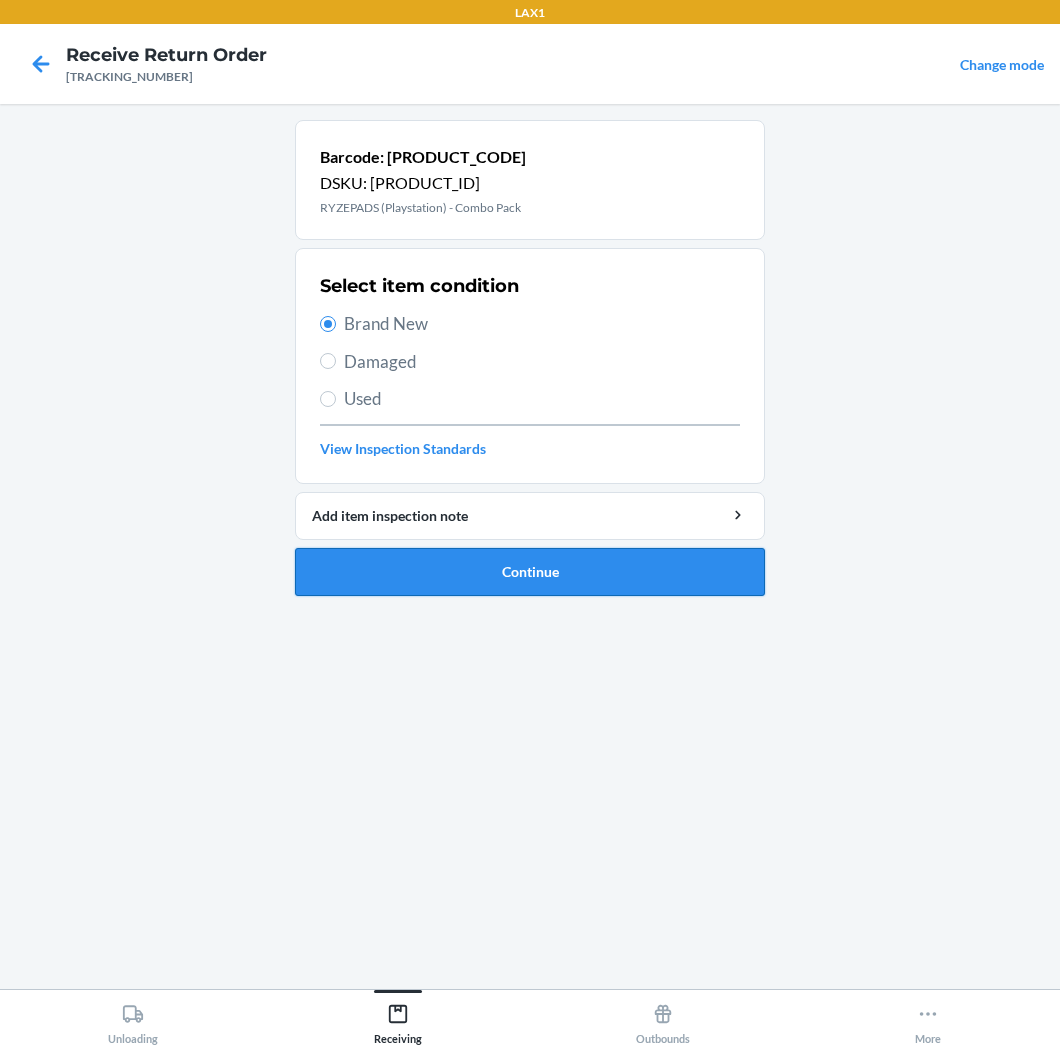 click on "Continue" at bounding box center (530, 572) 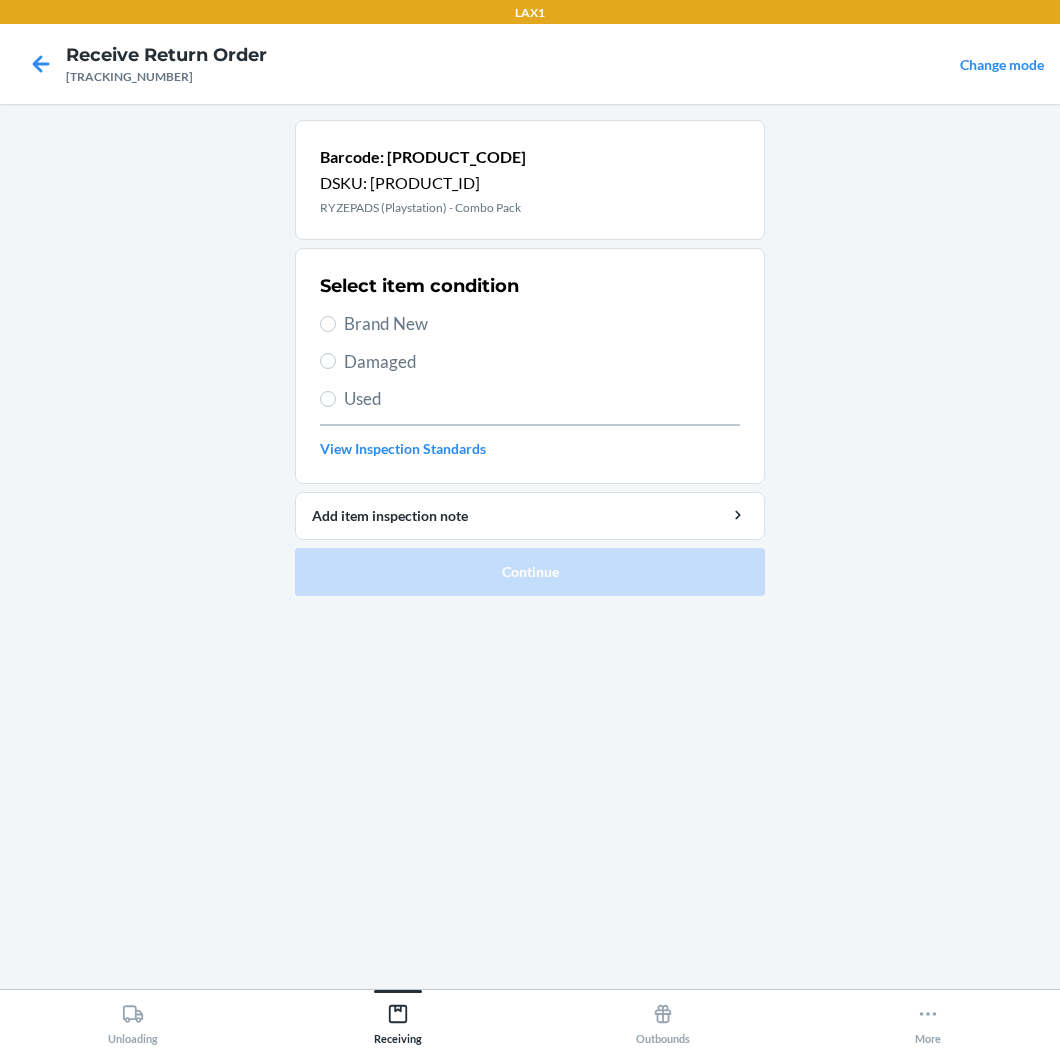 click on "Brand New" at bounding box center [542, 324] 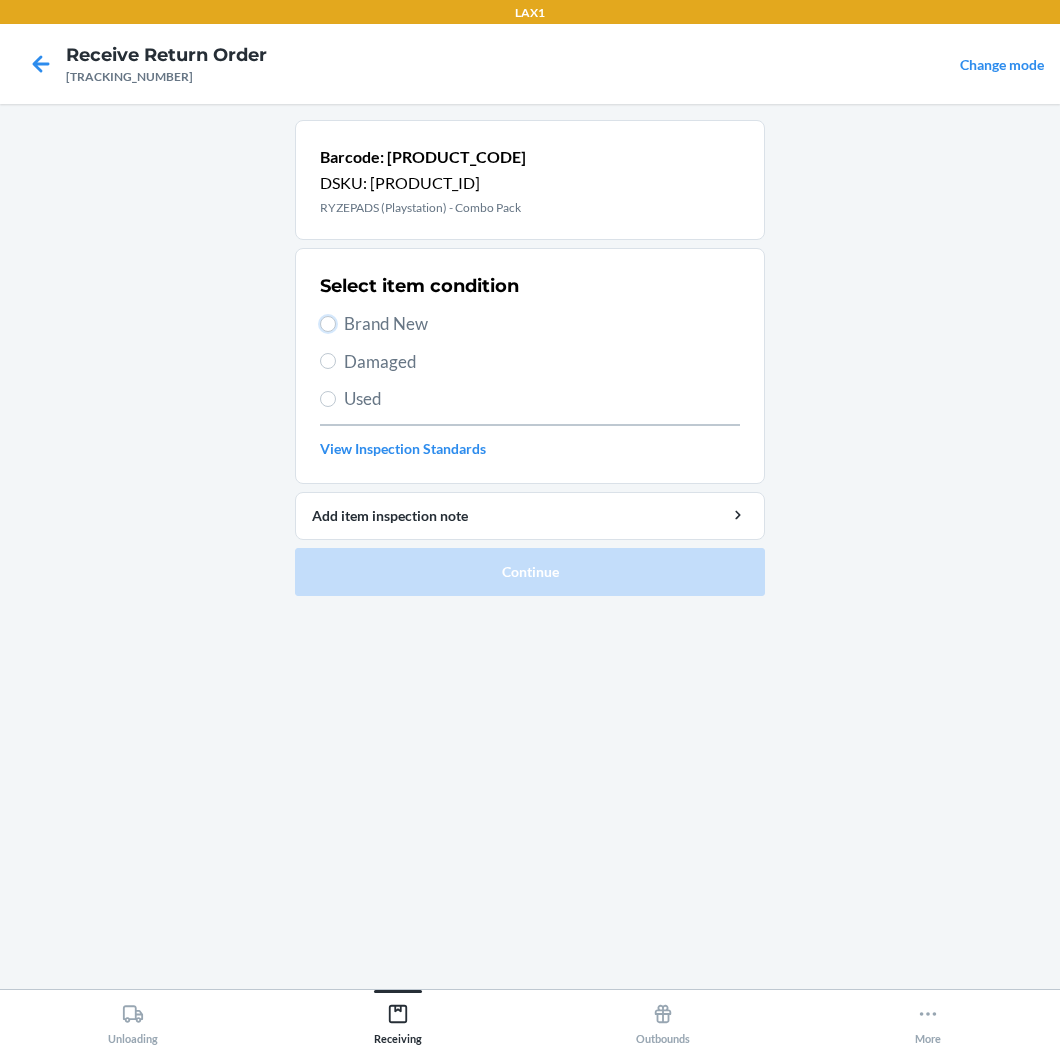 click on "Brand New" at bounding box center (328, 324) 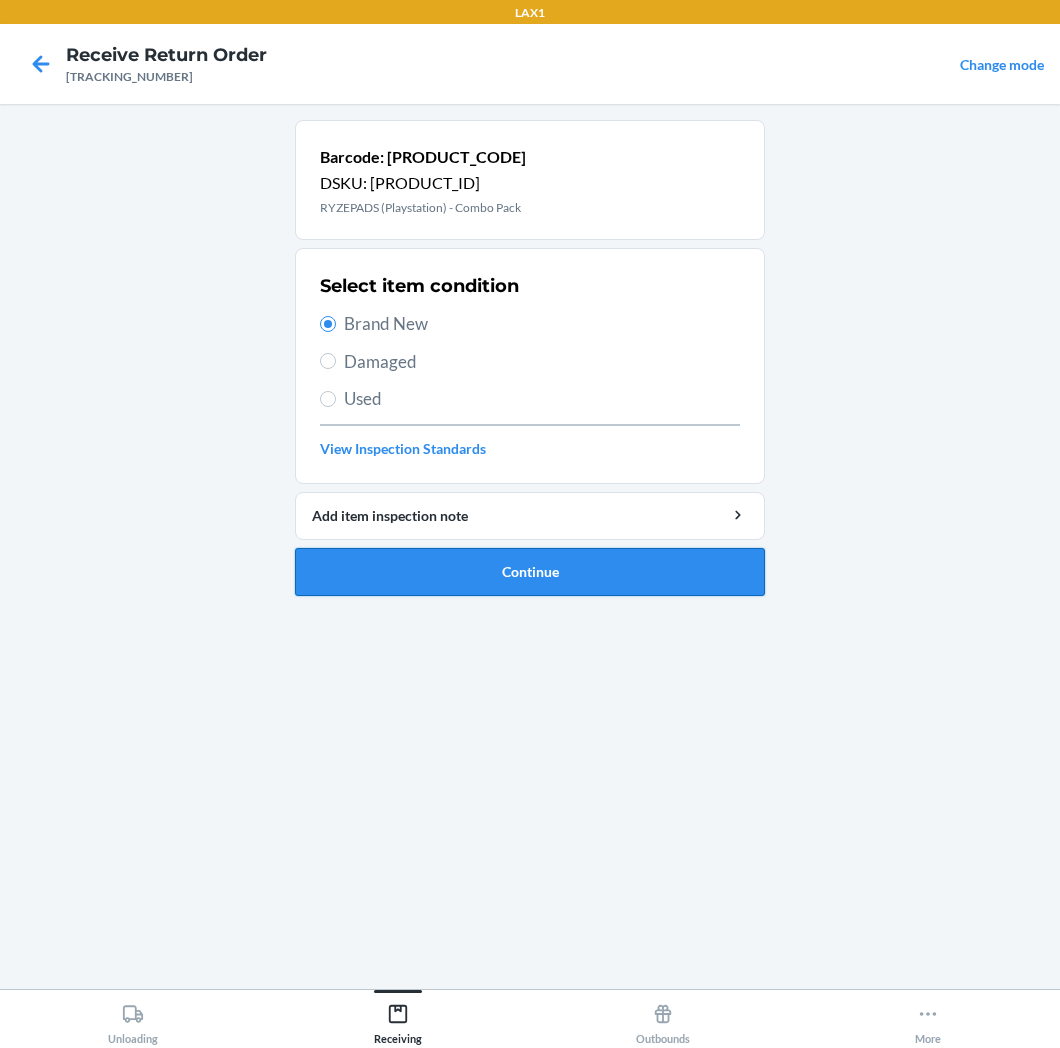 click on "Continue" at bounding box center (530, 572) 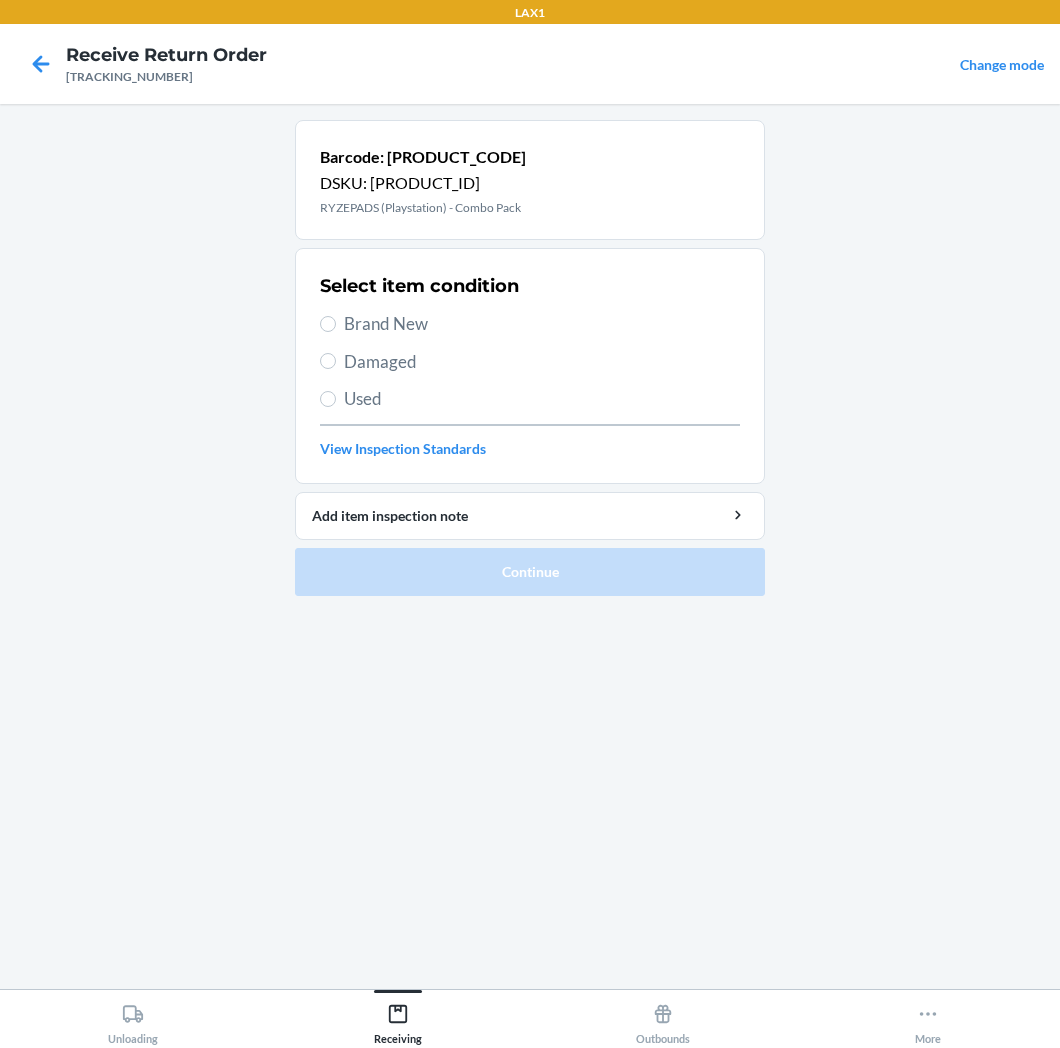click on "Brand New" at bounding box center (542, 324) 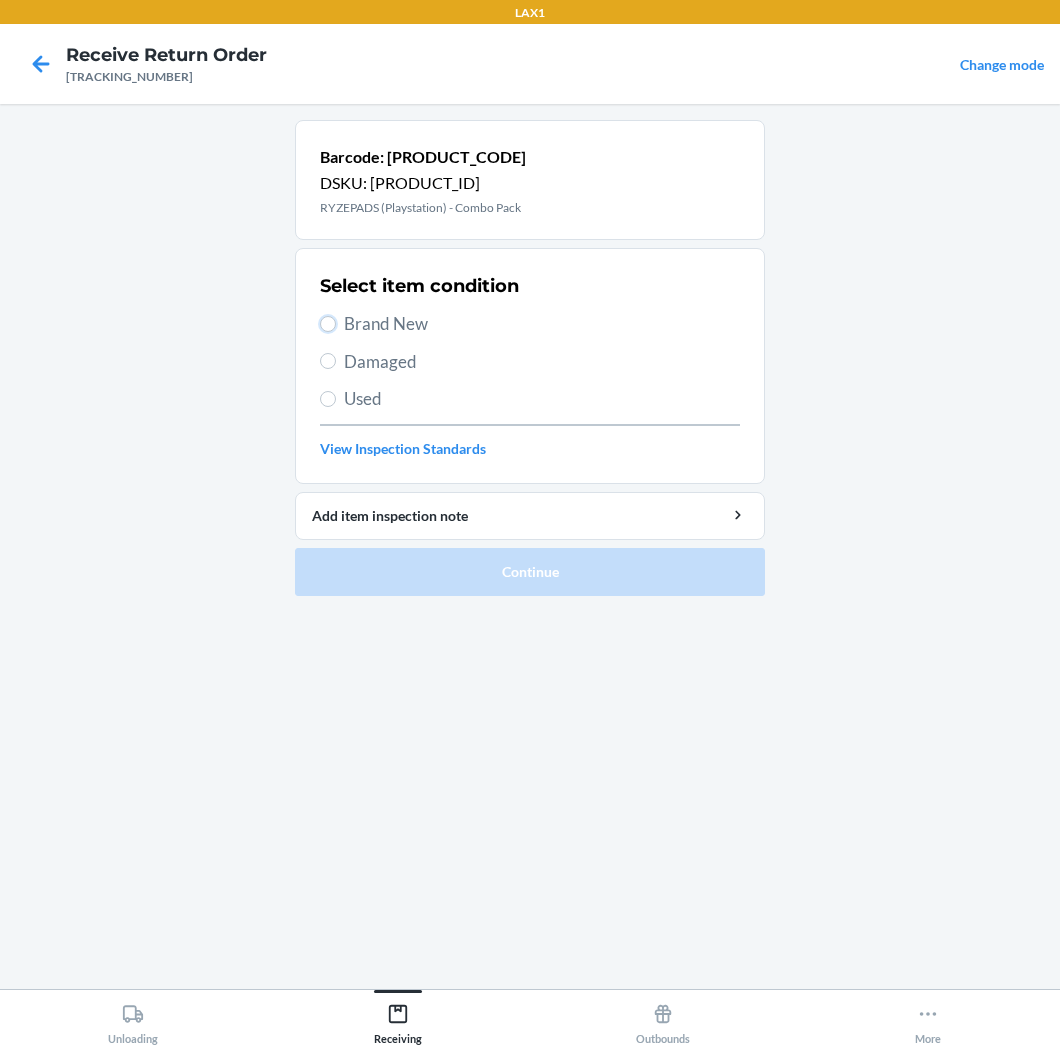 click on "Brand New" at bounding box center (328, 324) 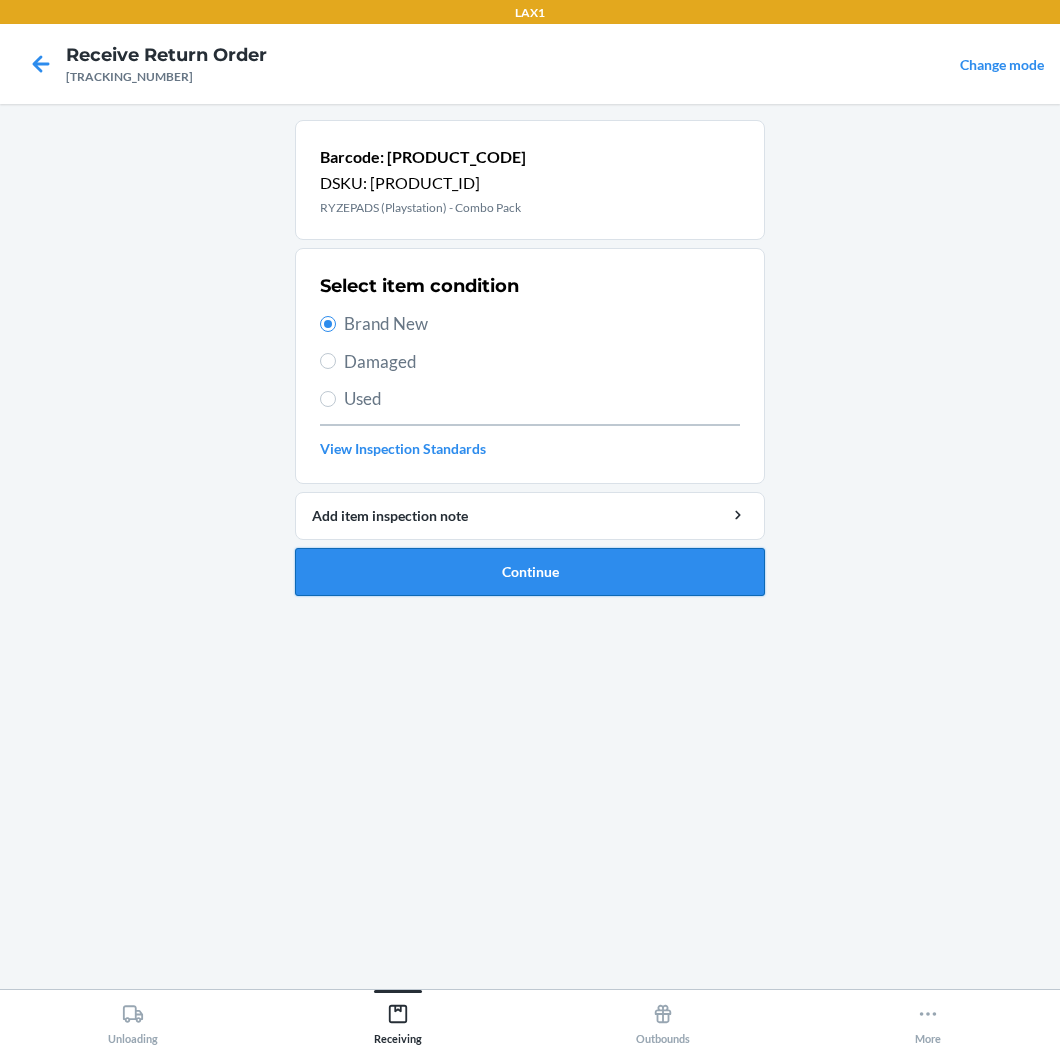 click on "Continue" at bounding box center [530, 572] 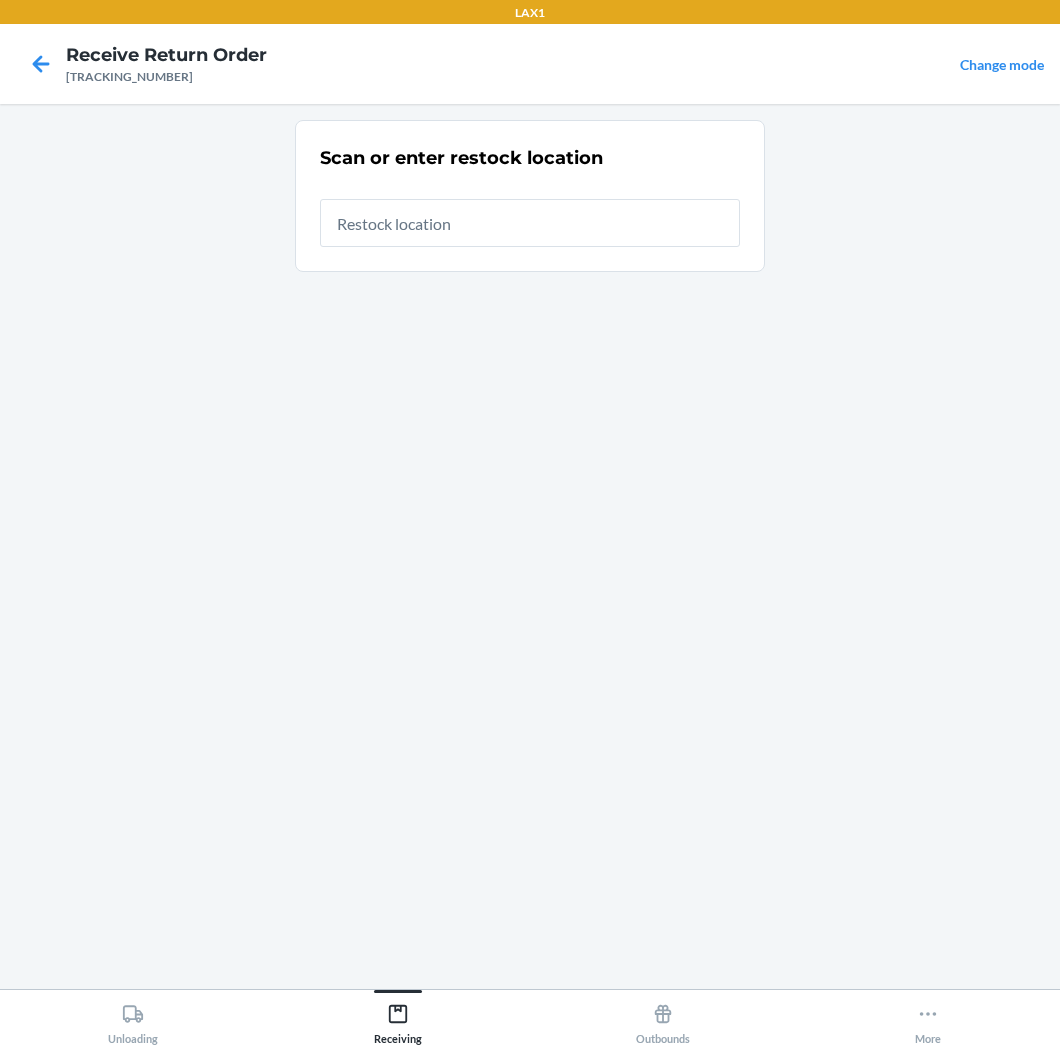 click at bounding box center [530, 223] 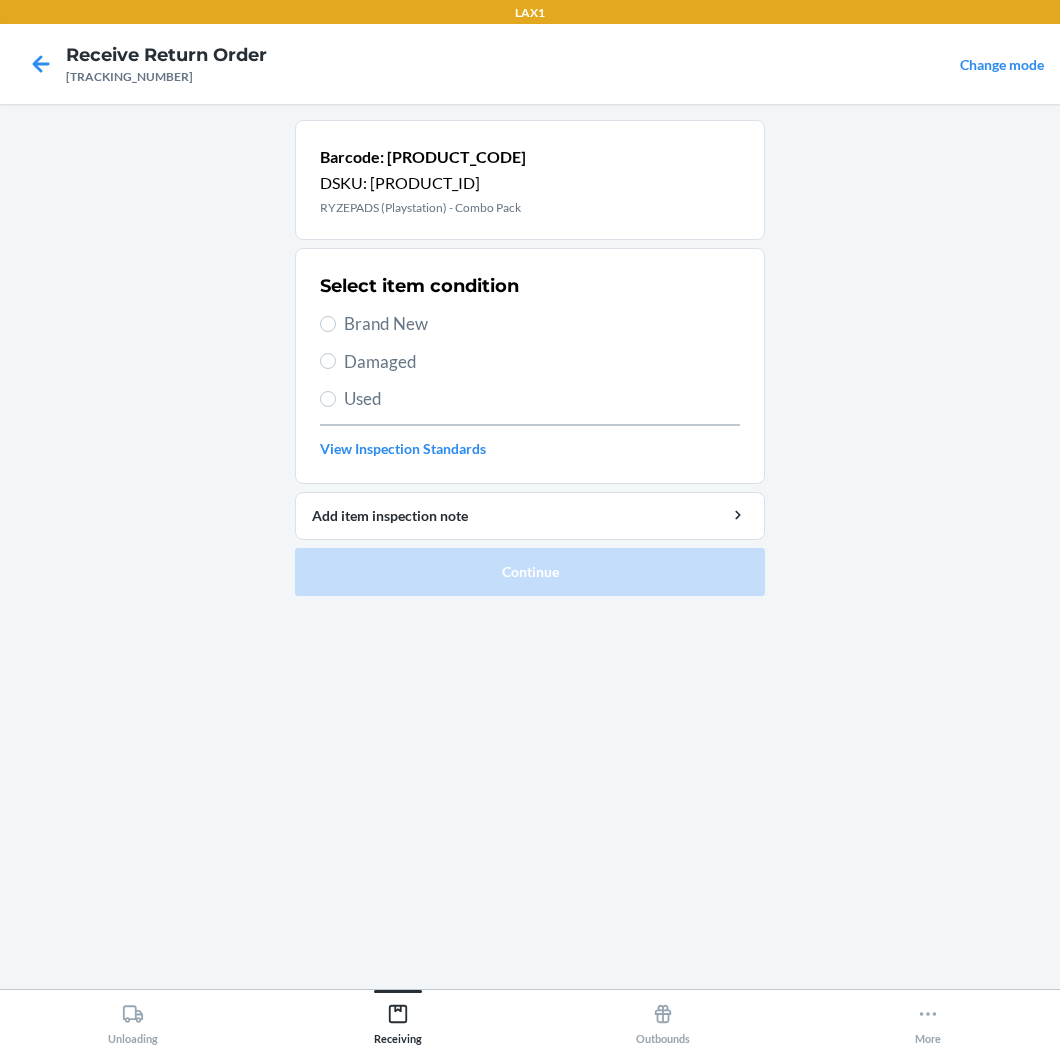 click on "Brand New" at bounding box center (542, 324) 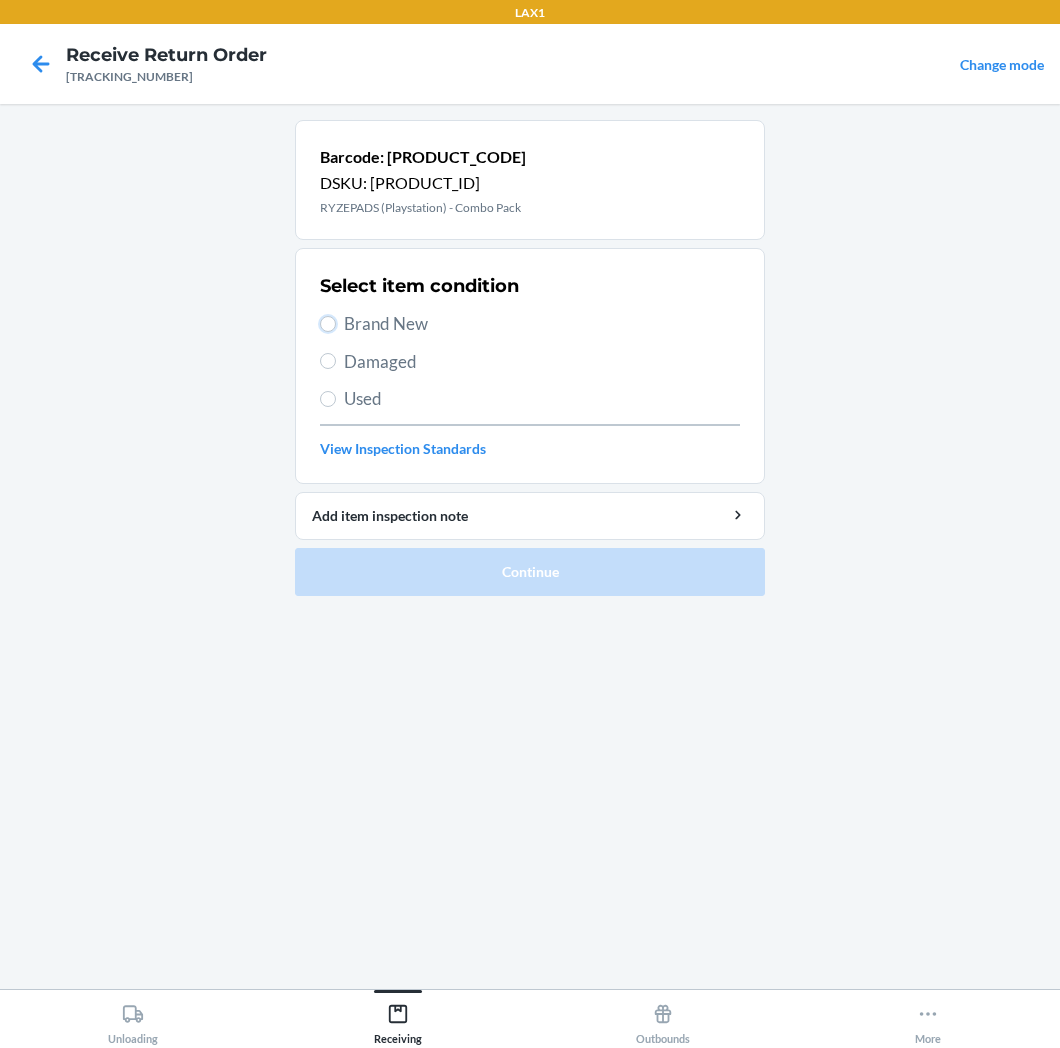 click on "Brand New" at bounding box center [328, 324] 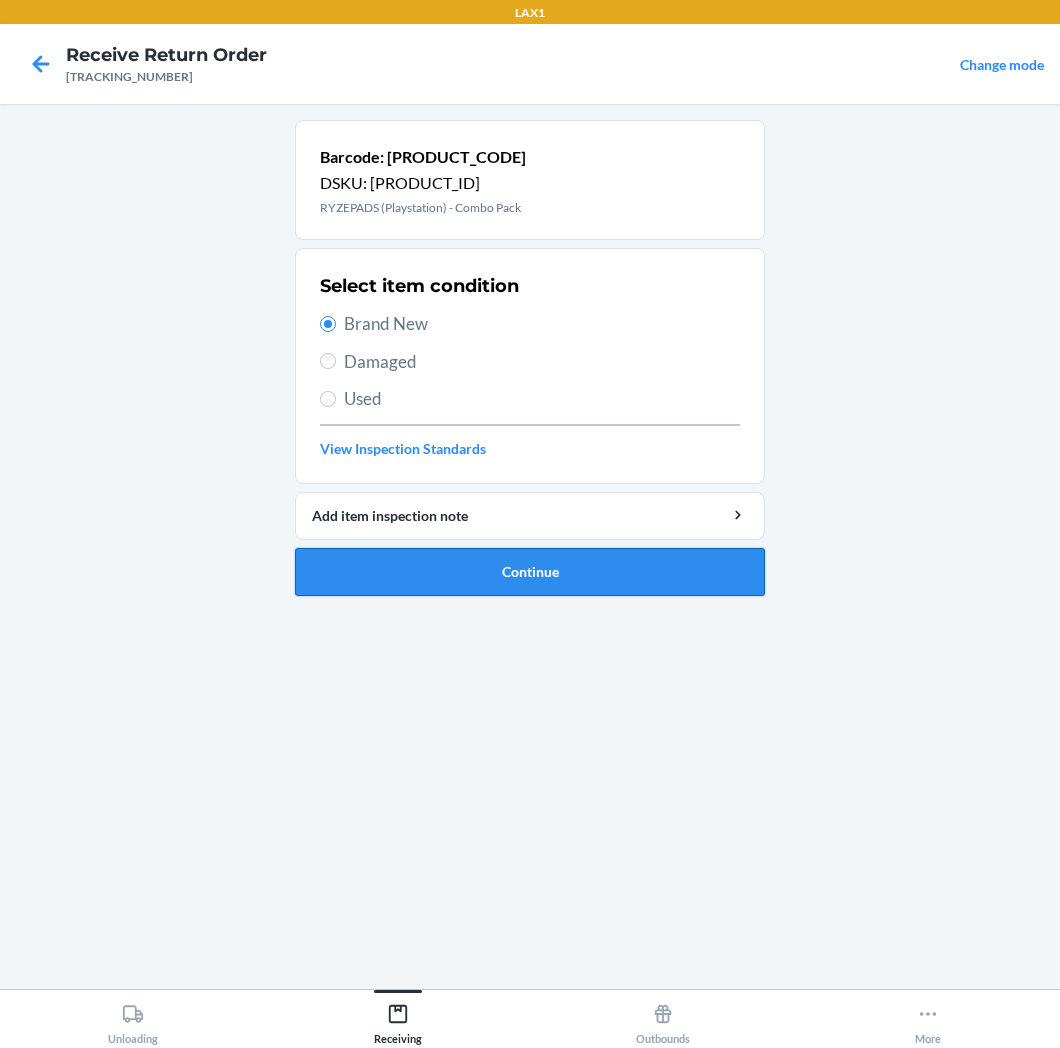 click on "Continue" at bounding box center (530, 572) 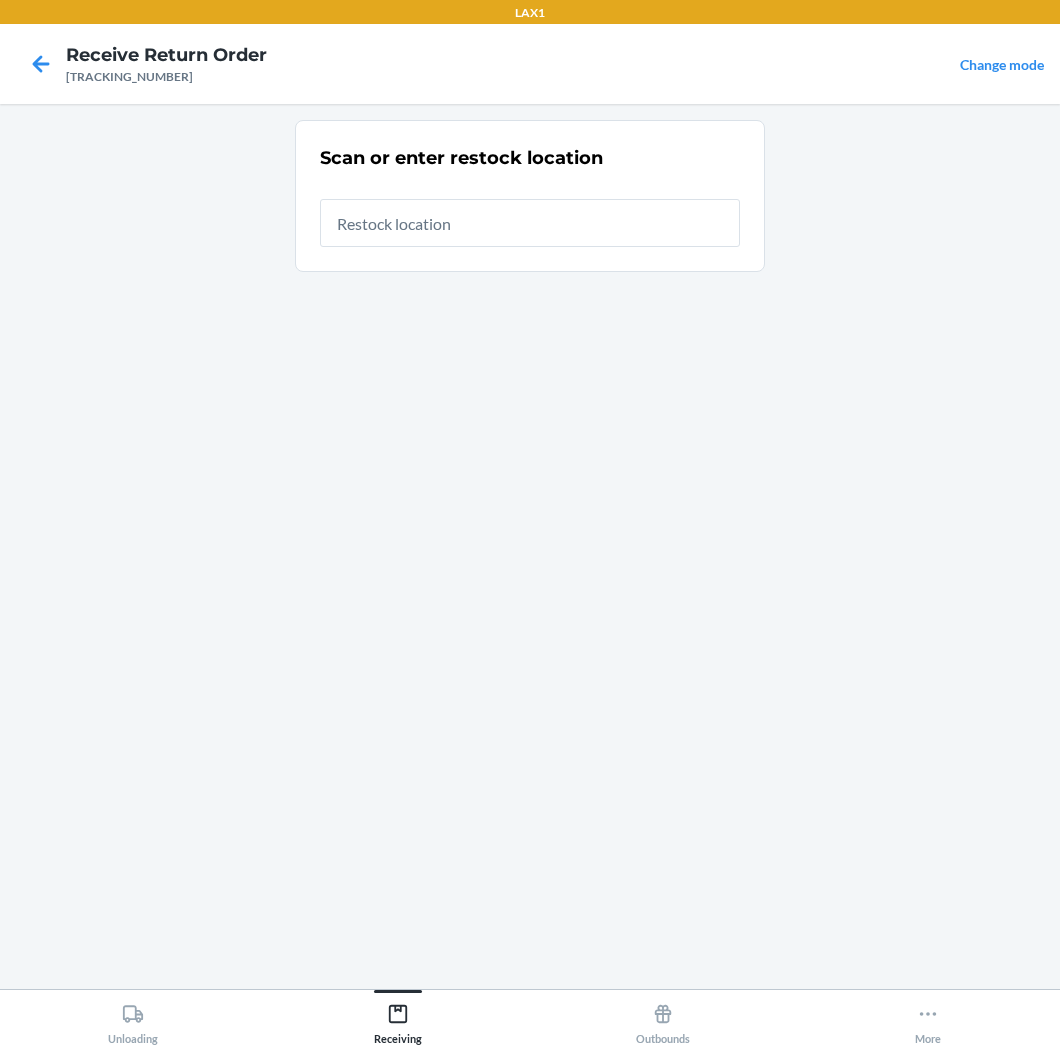 click at bounding box center [530, 223] 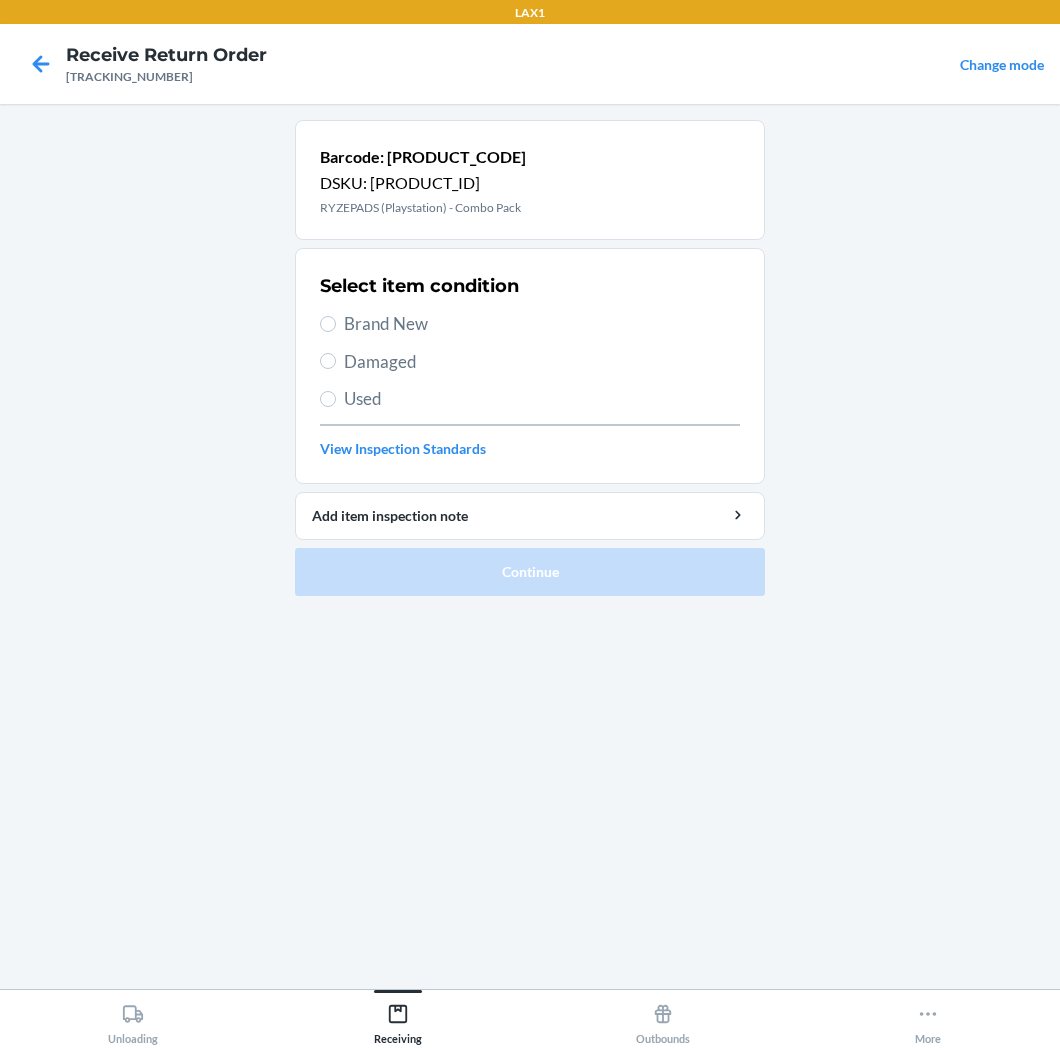 click on "Brand New" at bounding box center (542, 324) 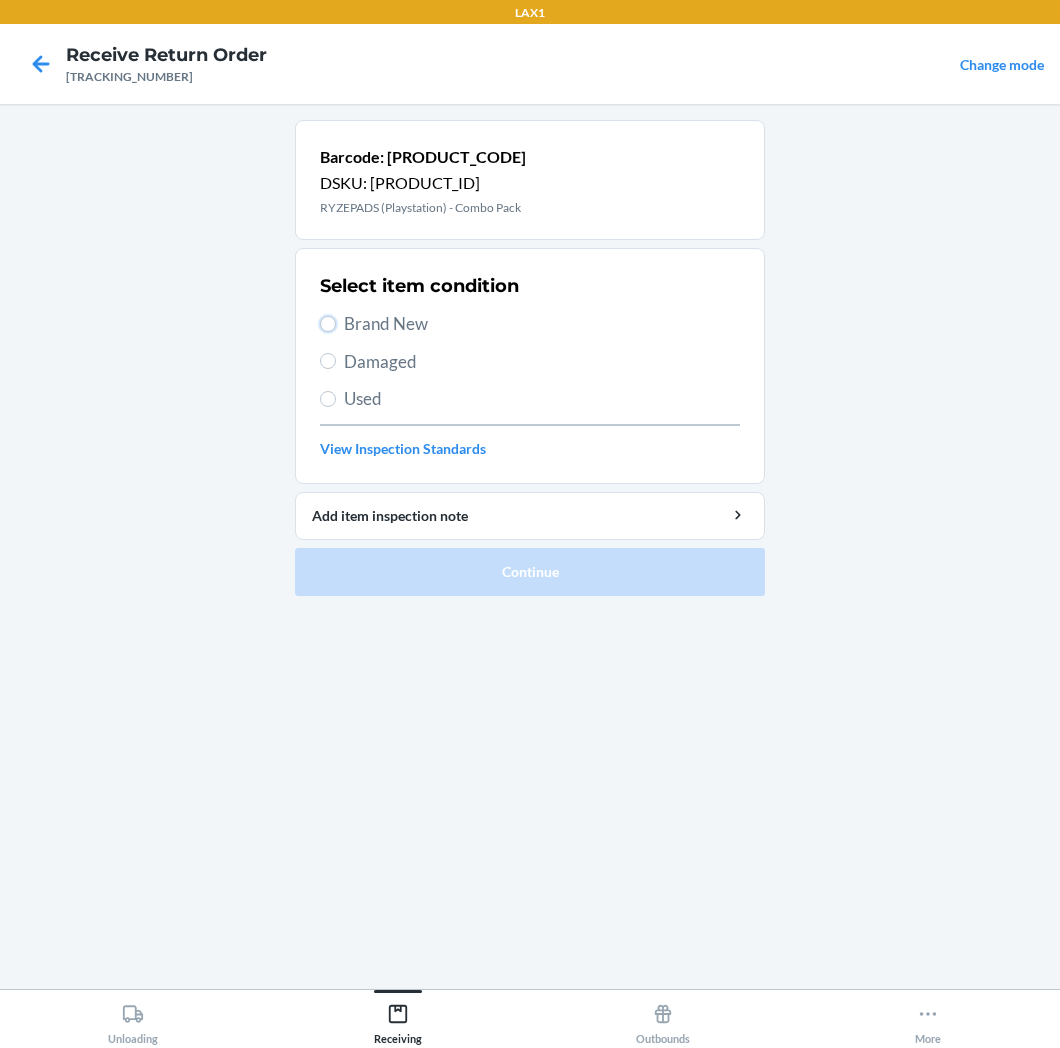 click on "Brand New" at bounding box center [328, 324] 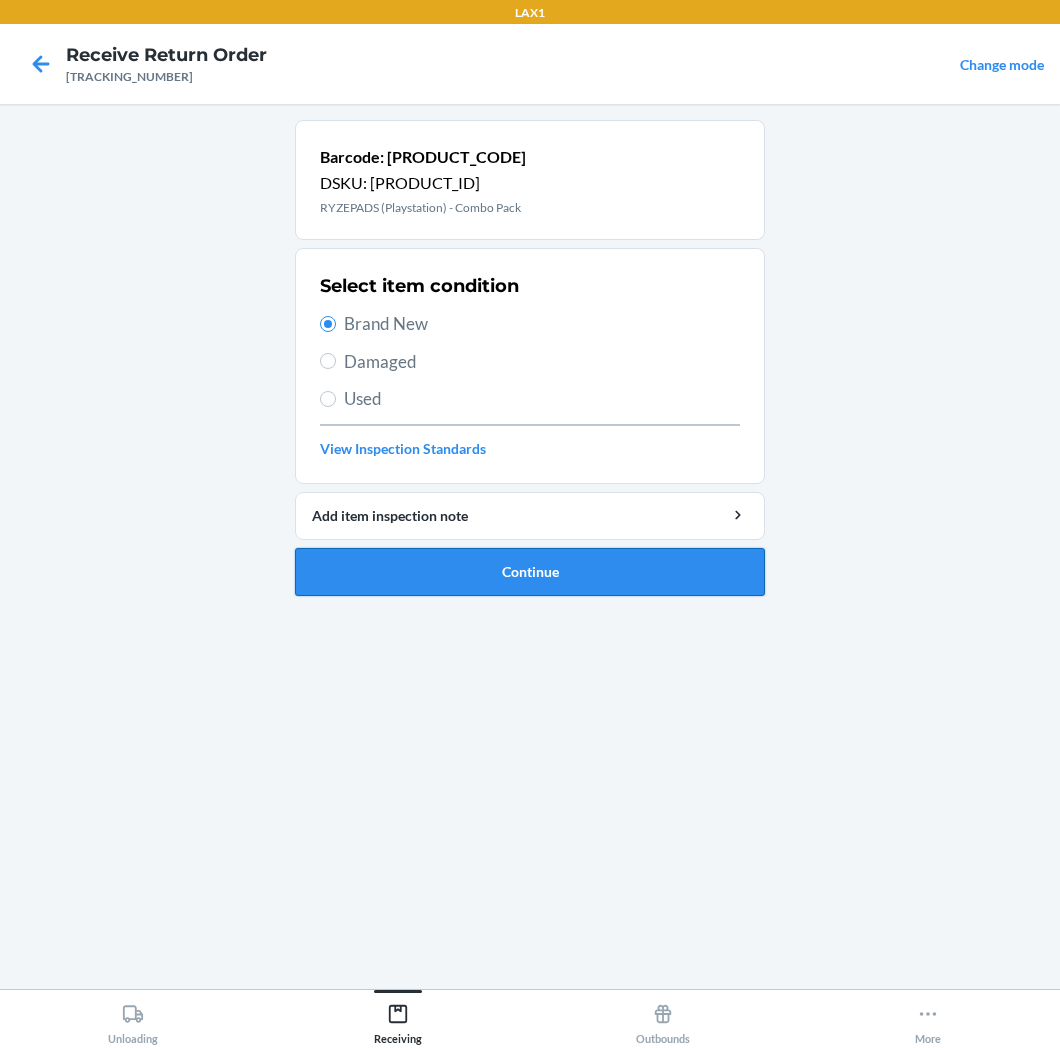 click on "Continue" at bounding box center (530, 572) 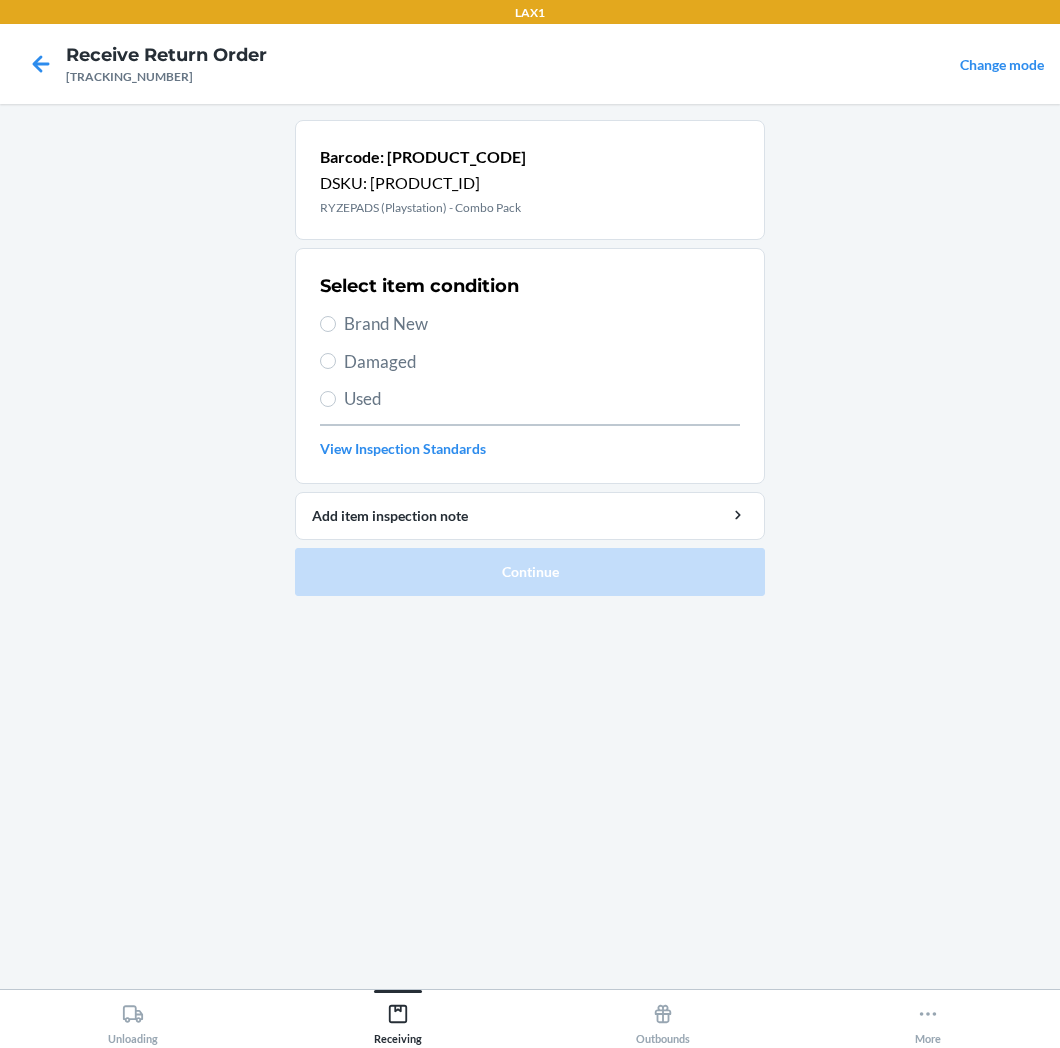 click on "Brand New" at bounding box center [542, 324] 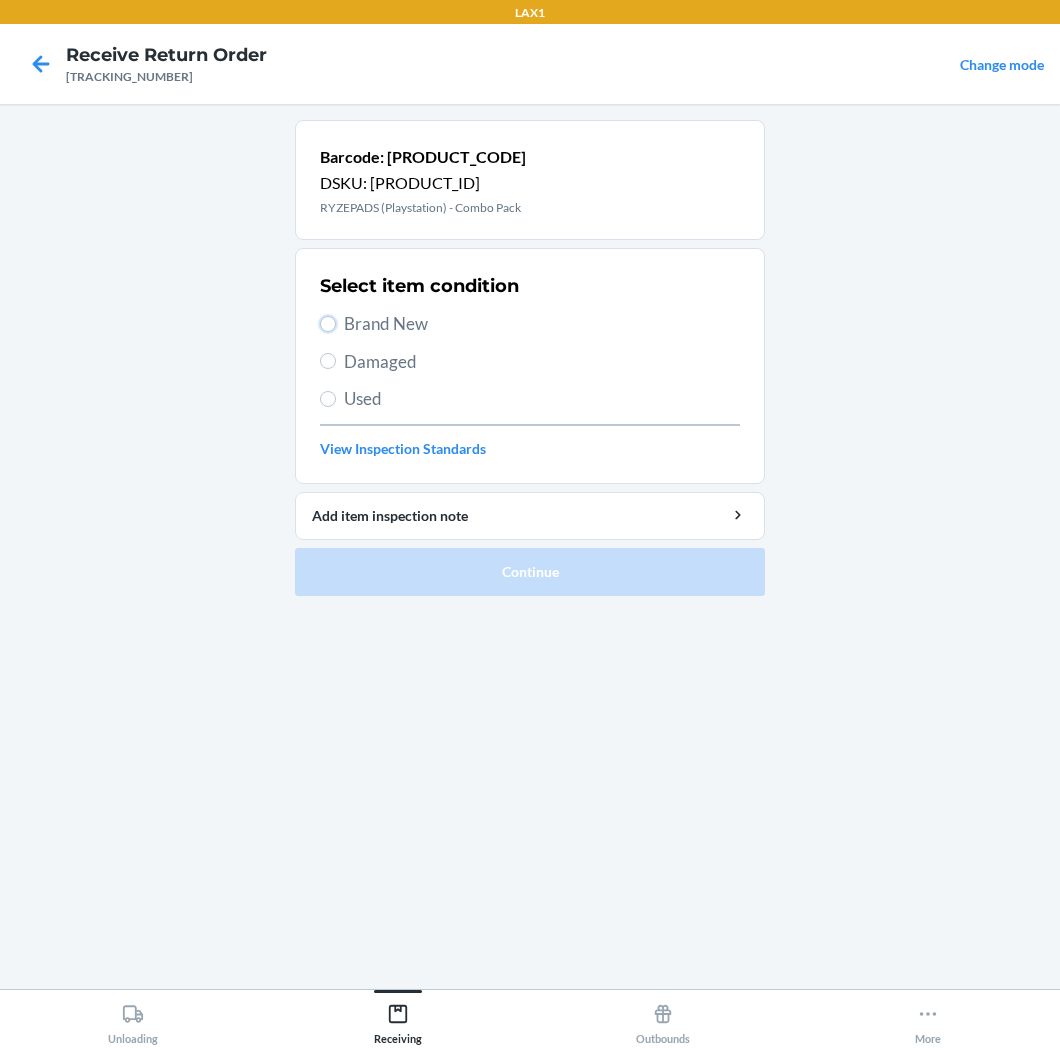 click on "Brand New" at bounding box center [328, 324] 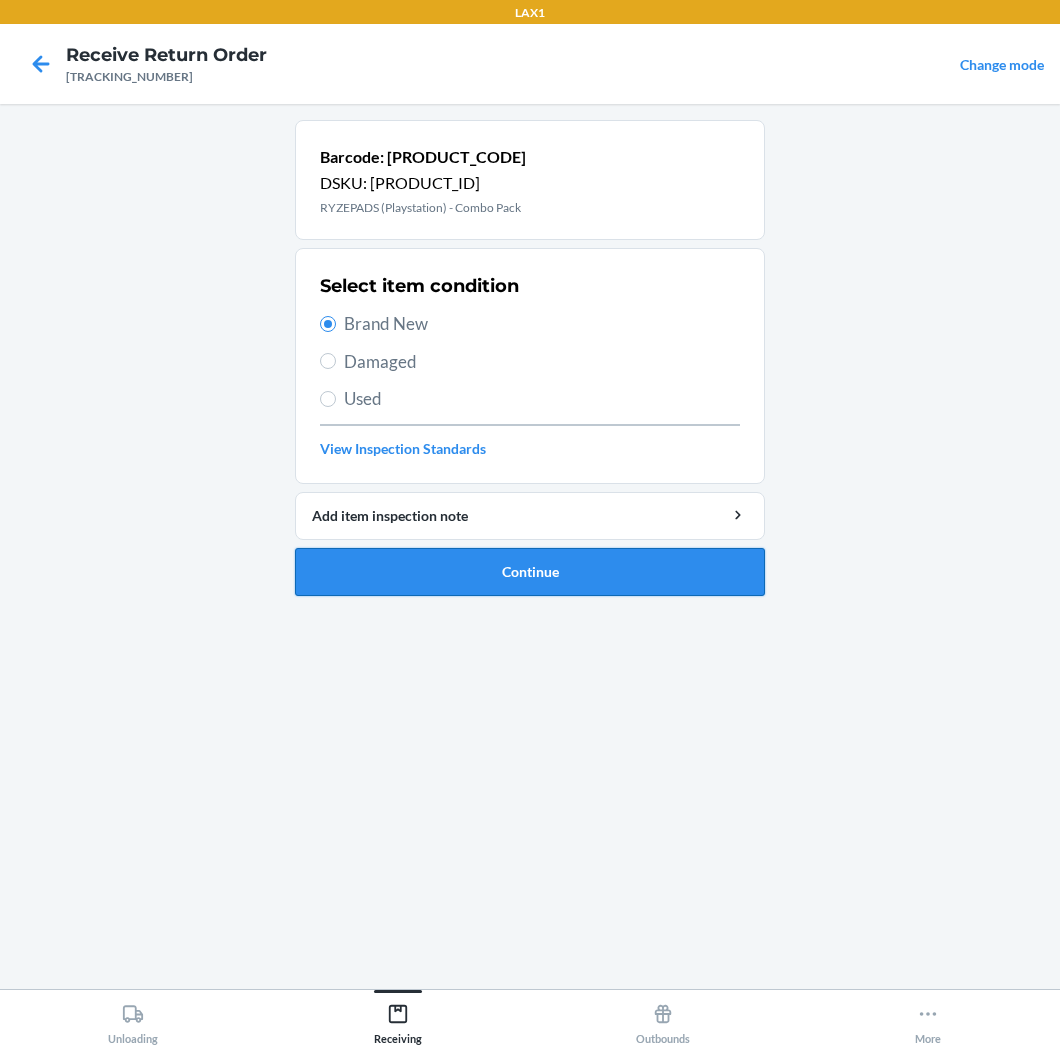 click on "Continue" at bounding box center (530, 572) 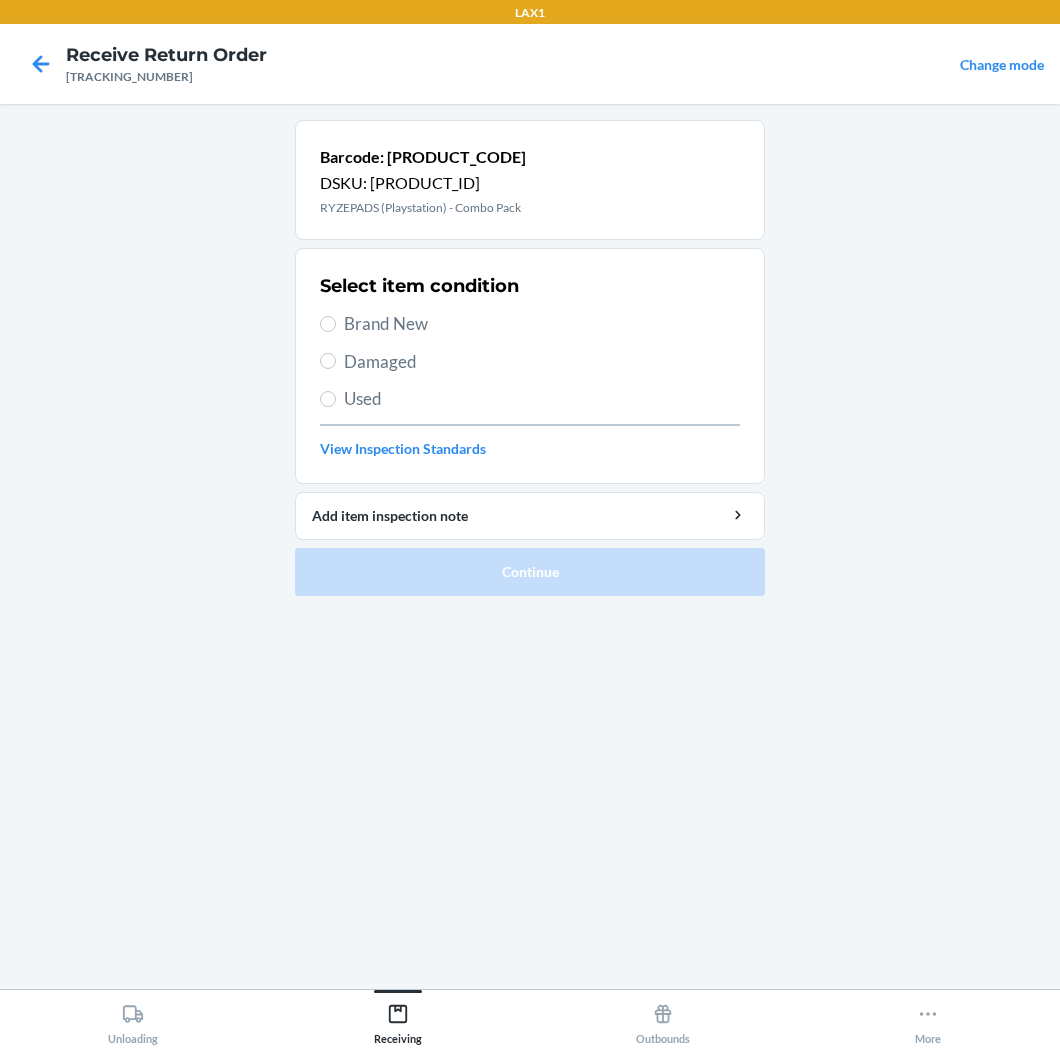 click on "Brand New" at bounding box center [542, 324] 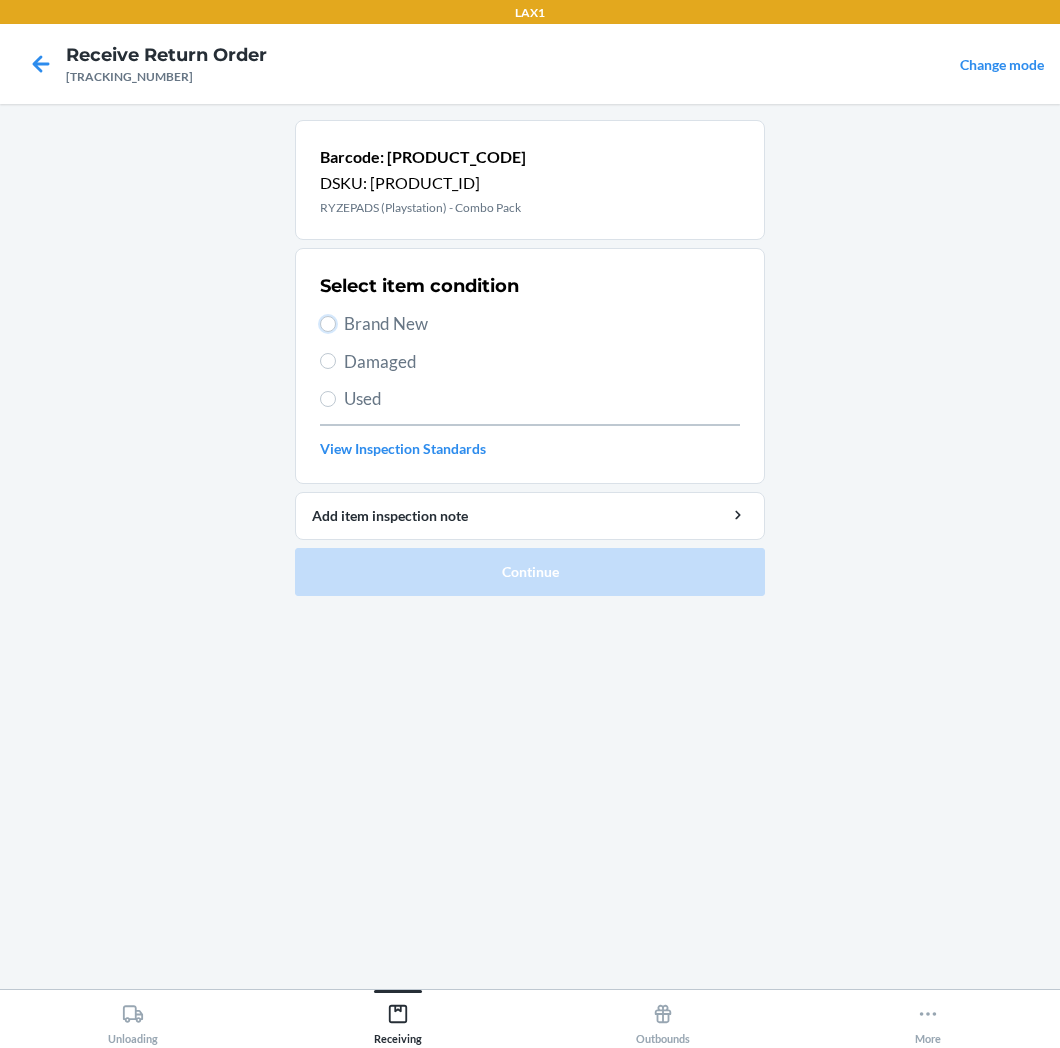 click on "Brand New" at bounding box center [328, 324] 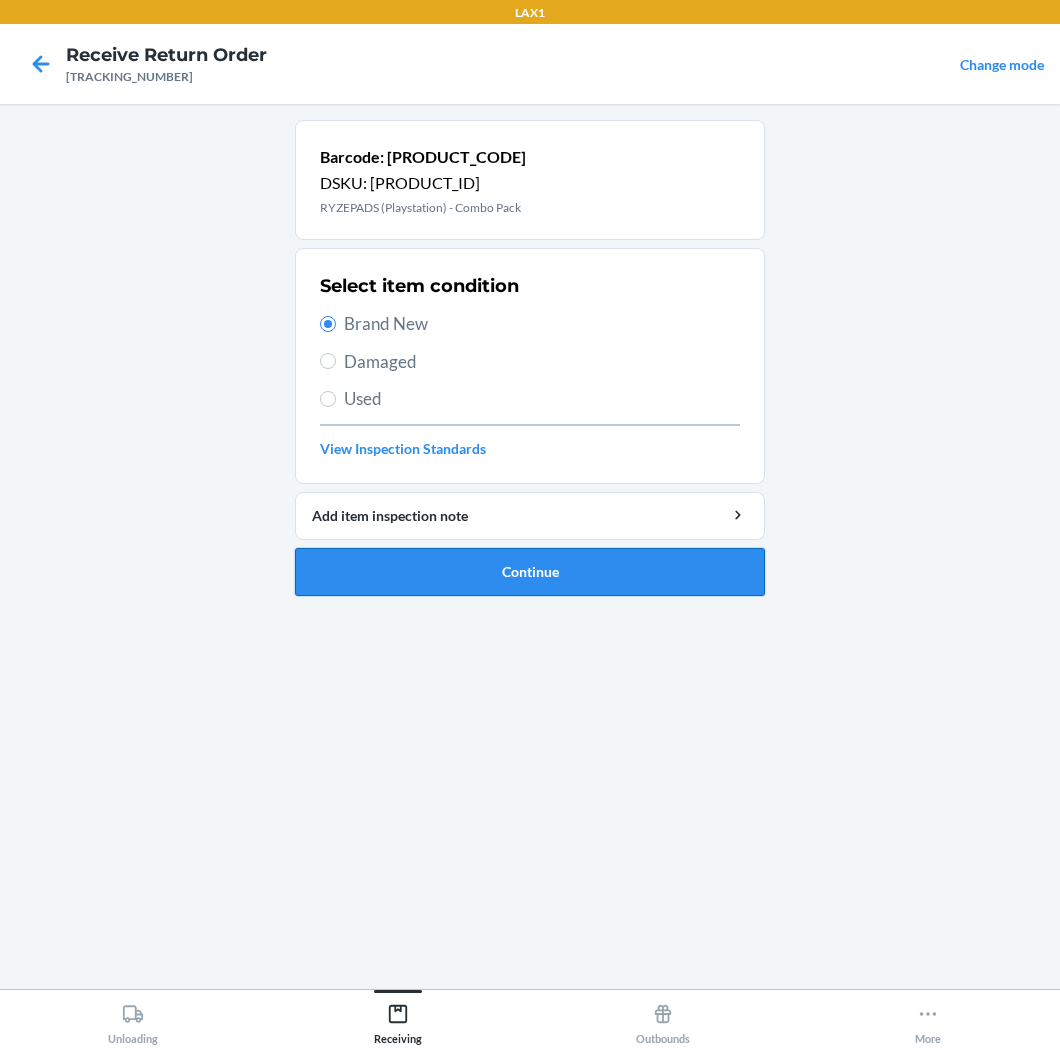 click on "Continue" at bounding box center (530, 572) 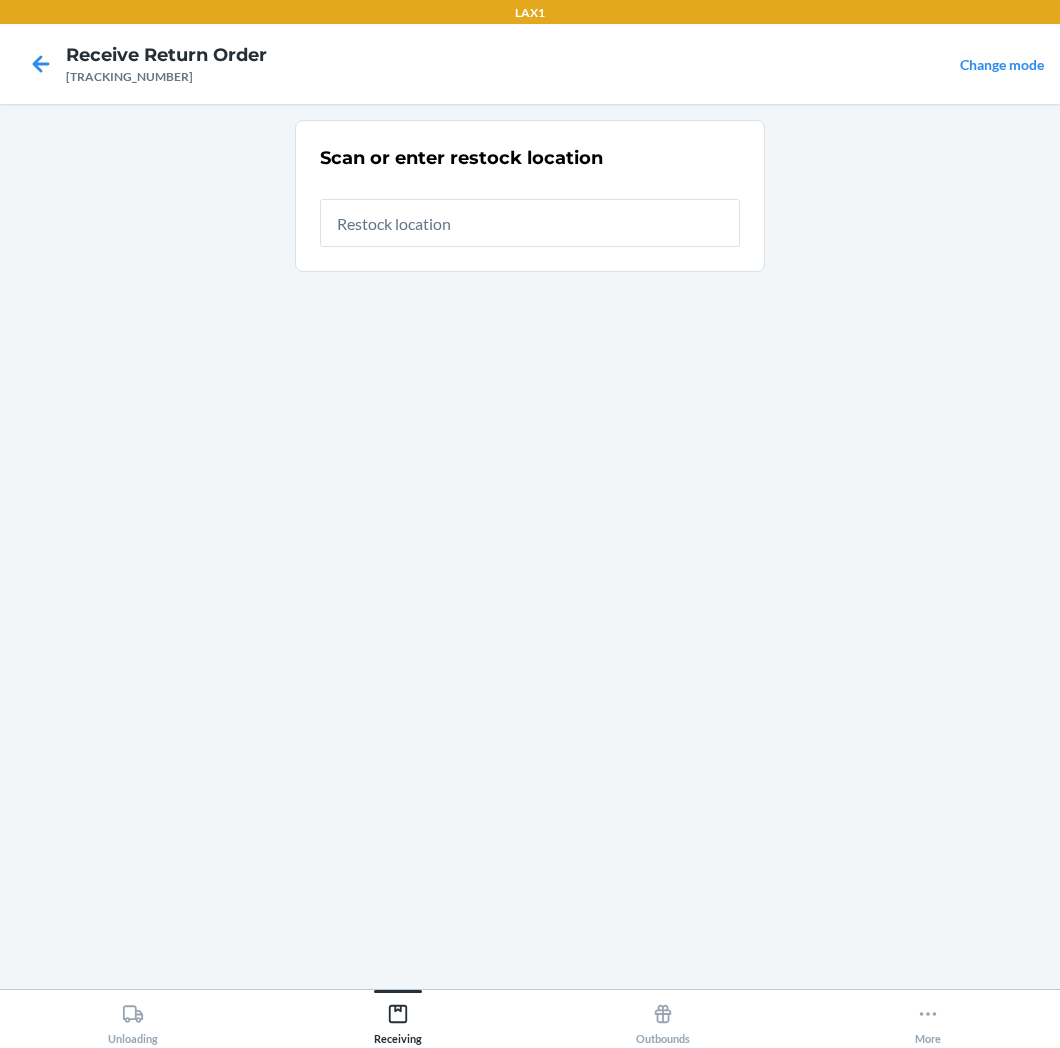 click at bounding box center [530, 223] 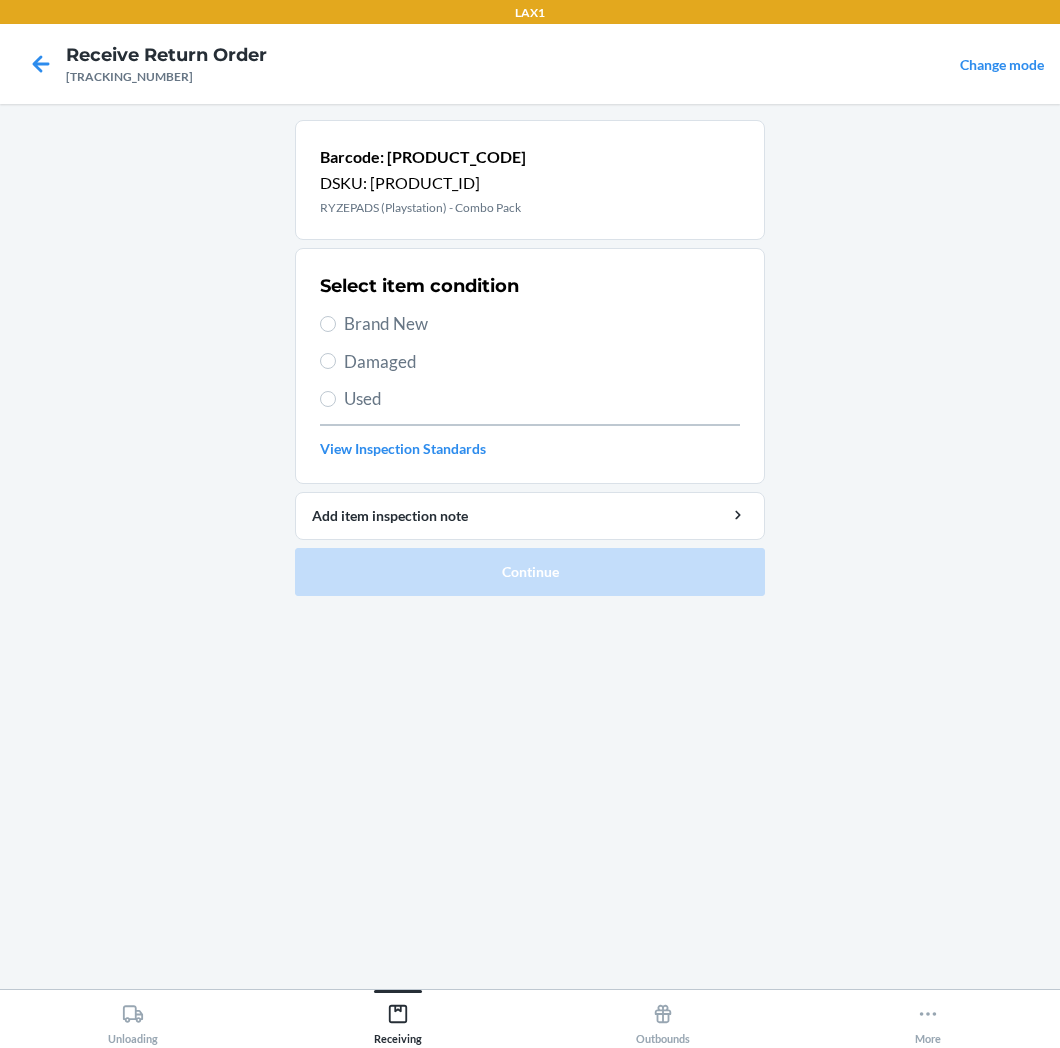 click on "Brand New" at bounding box center [542, 324] 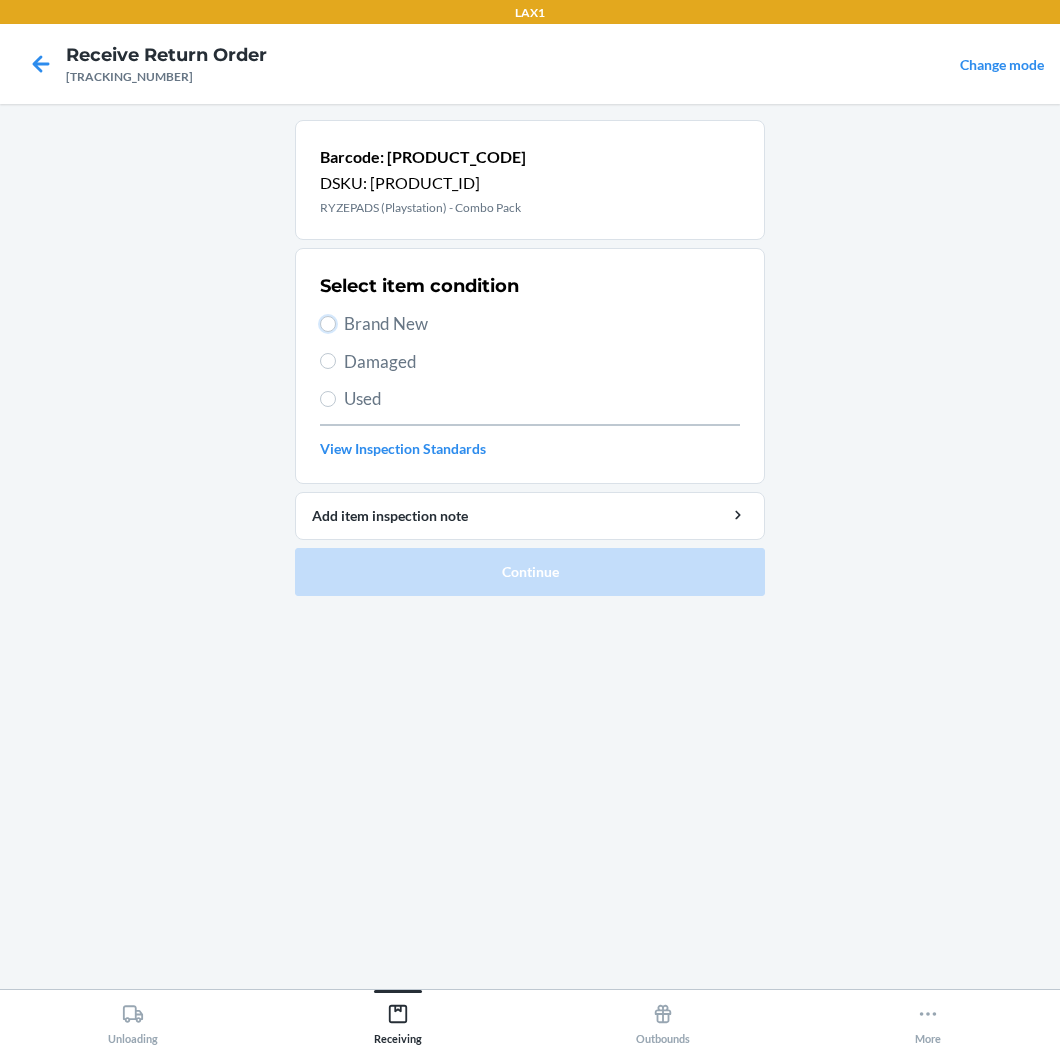 click on "Brand New" at bounding box center (328, 324) 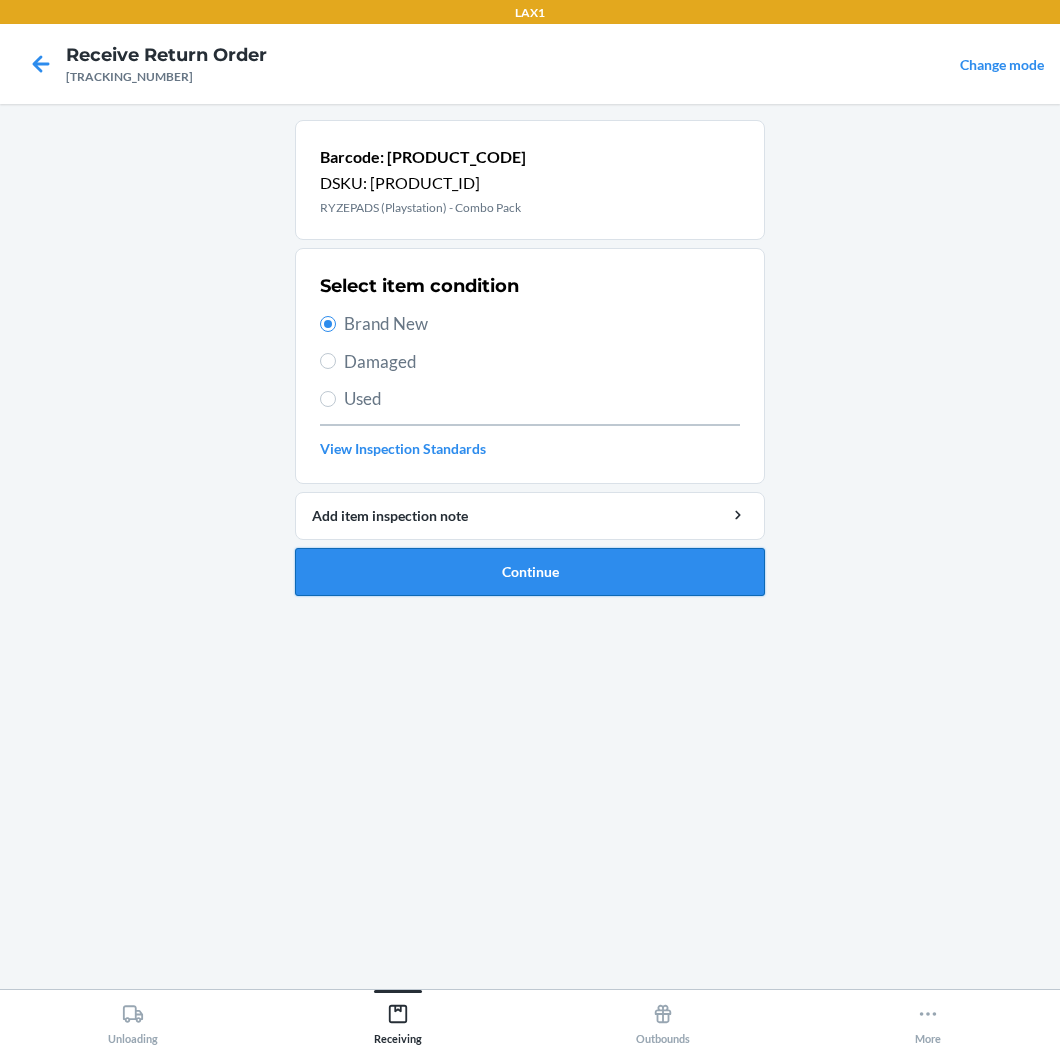click on "Continue" at bounding box center (530, 572) 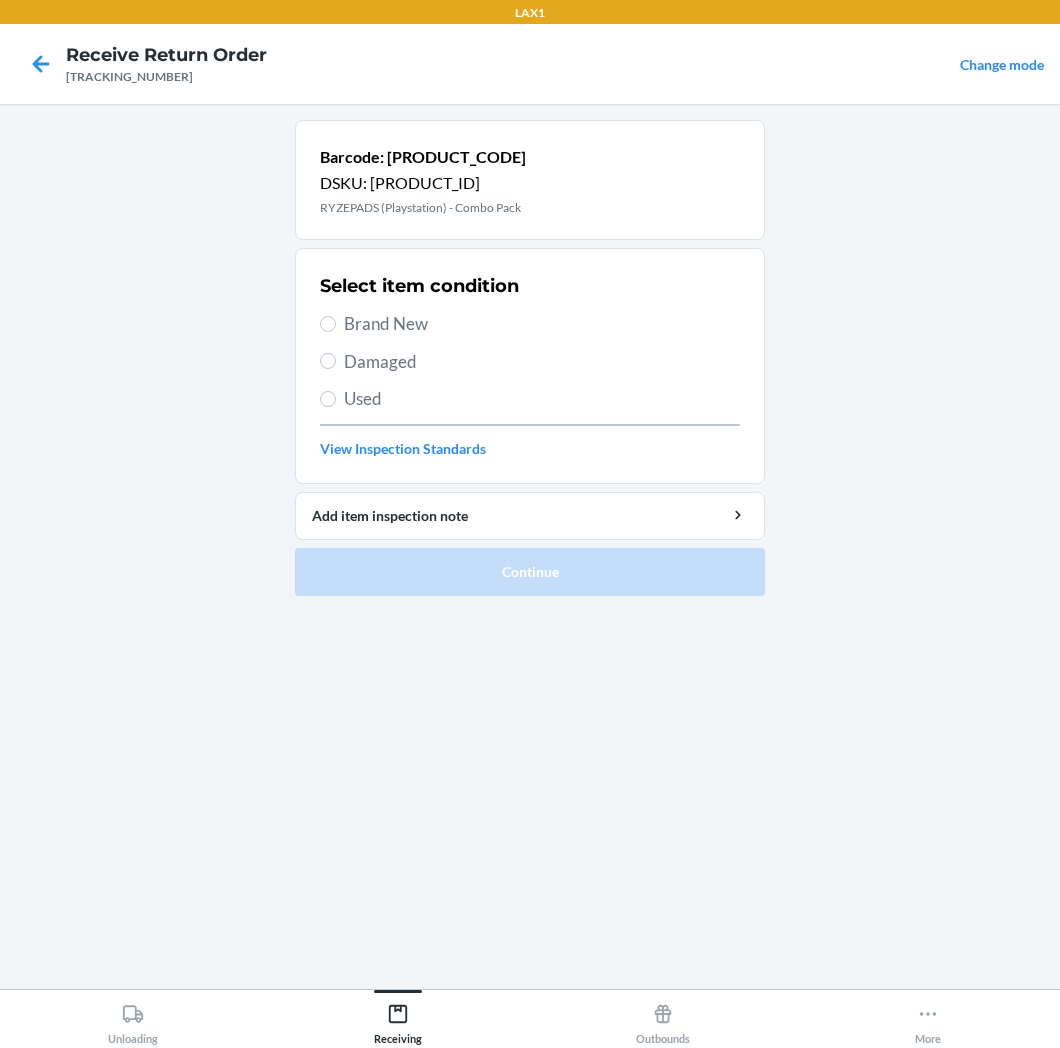 click on "Brand New" at bounding box center [542, 324] 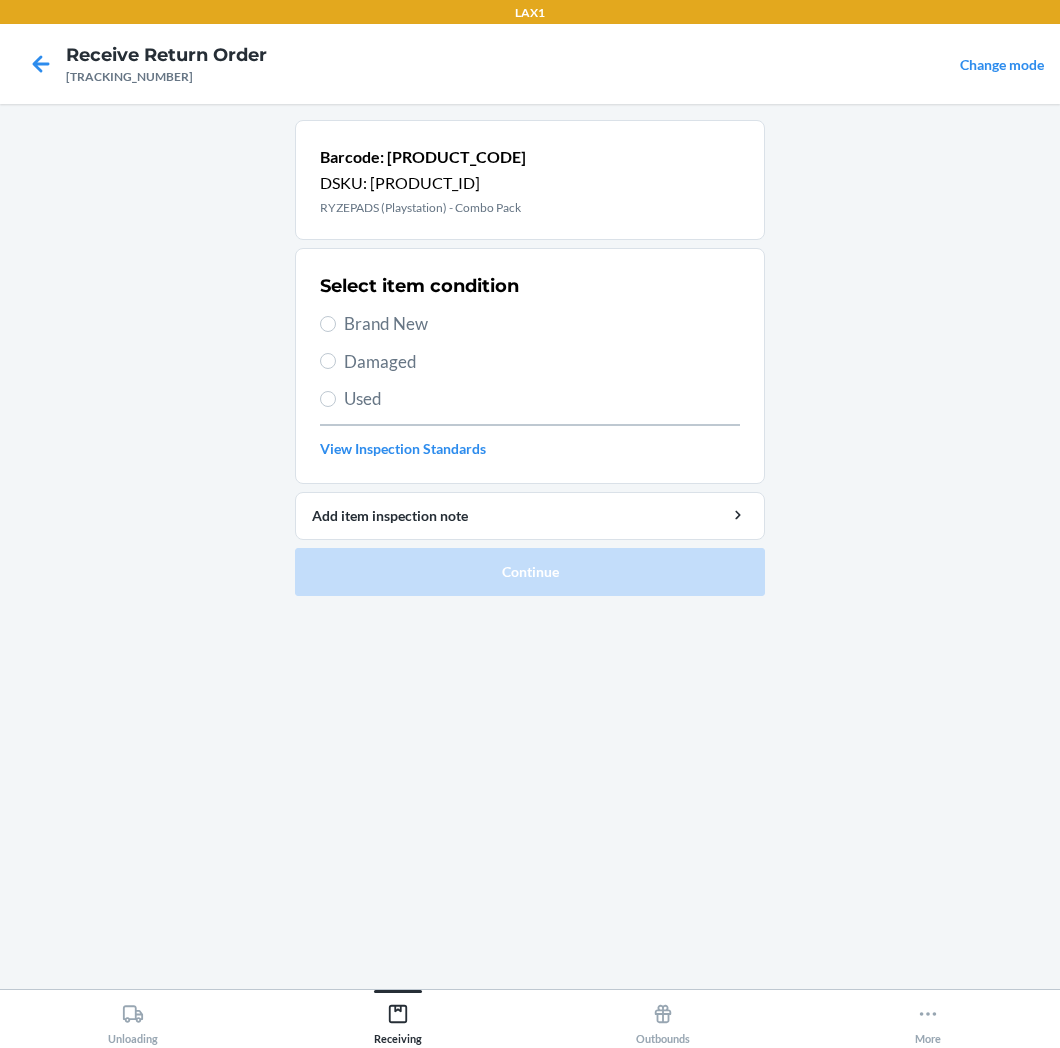 click on "Brand New" at bounding box center [328, 324] 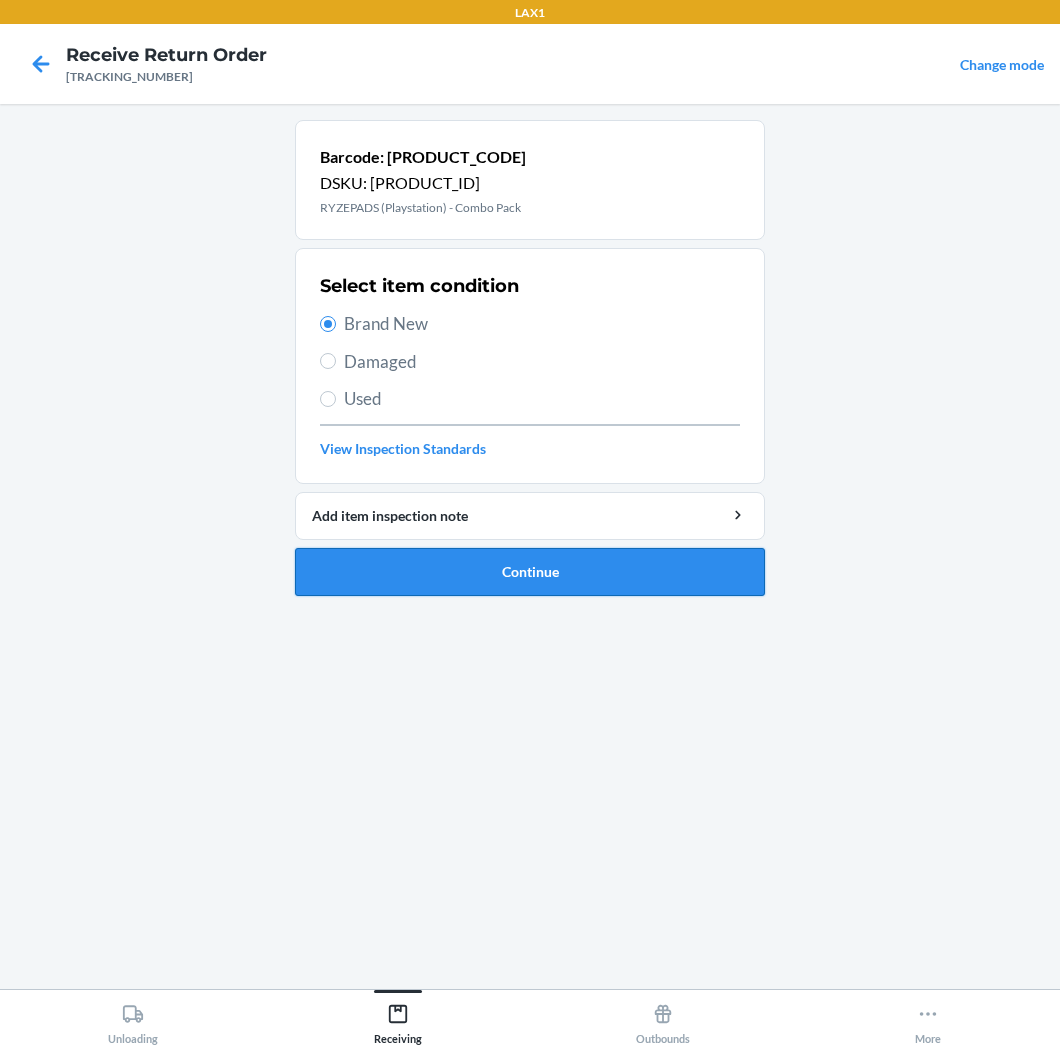 click on "Continue" at bounding box center (530, 572) 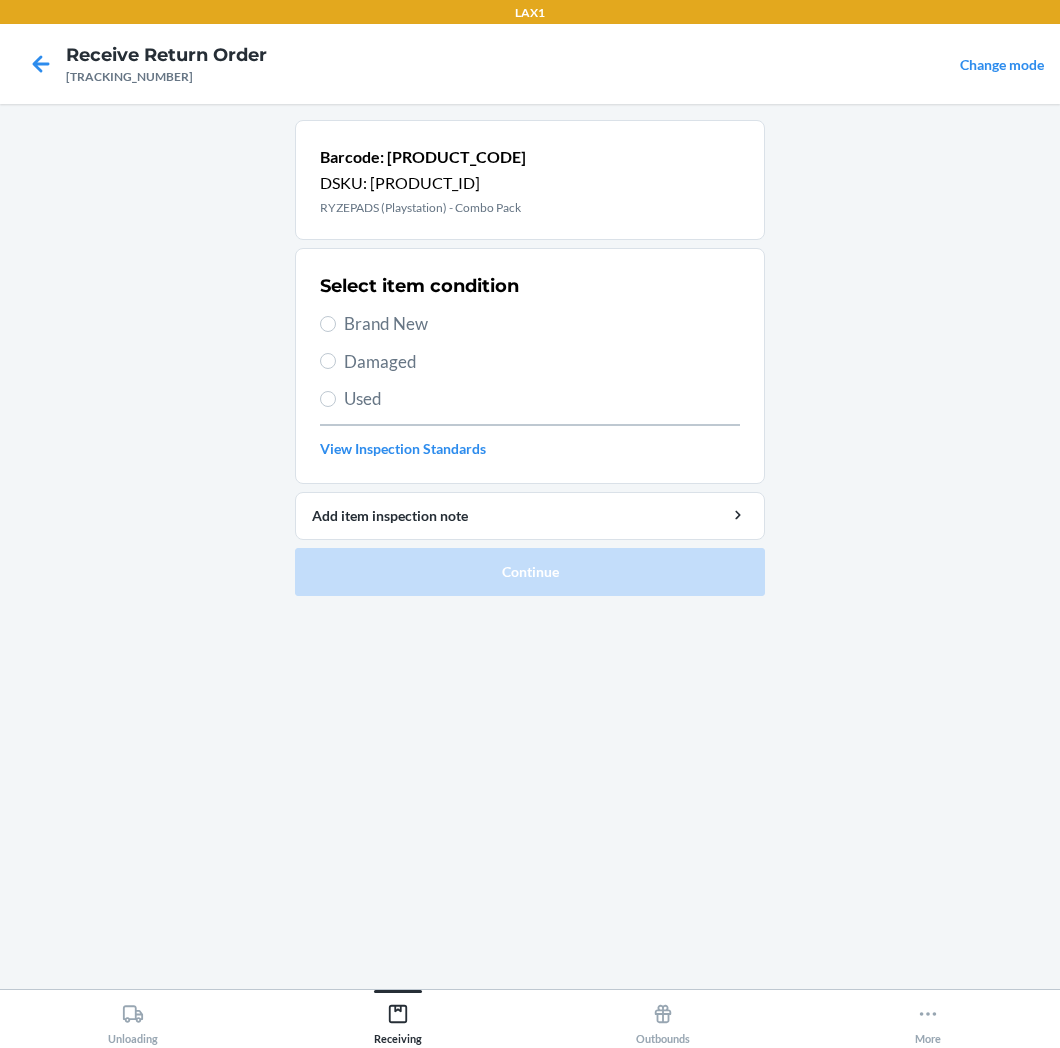 click on "Brand New" at bounding box center [542, 324] 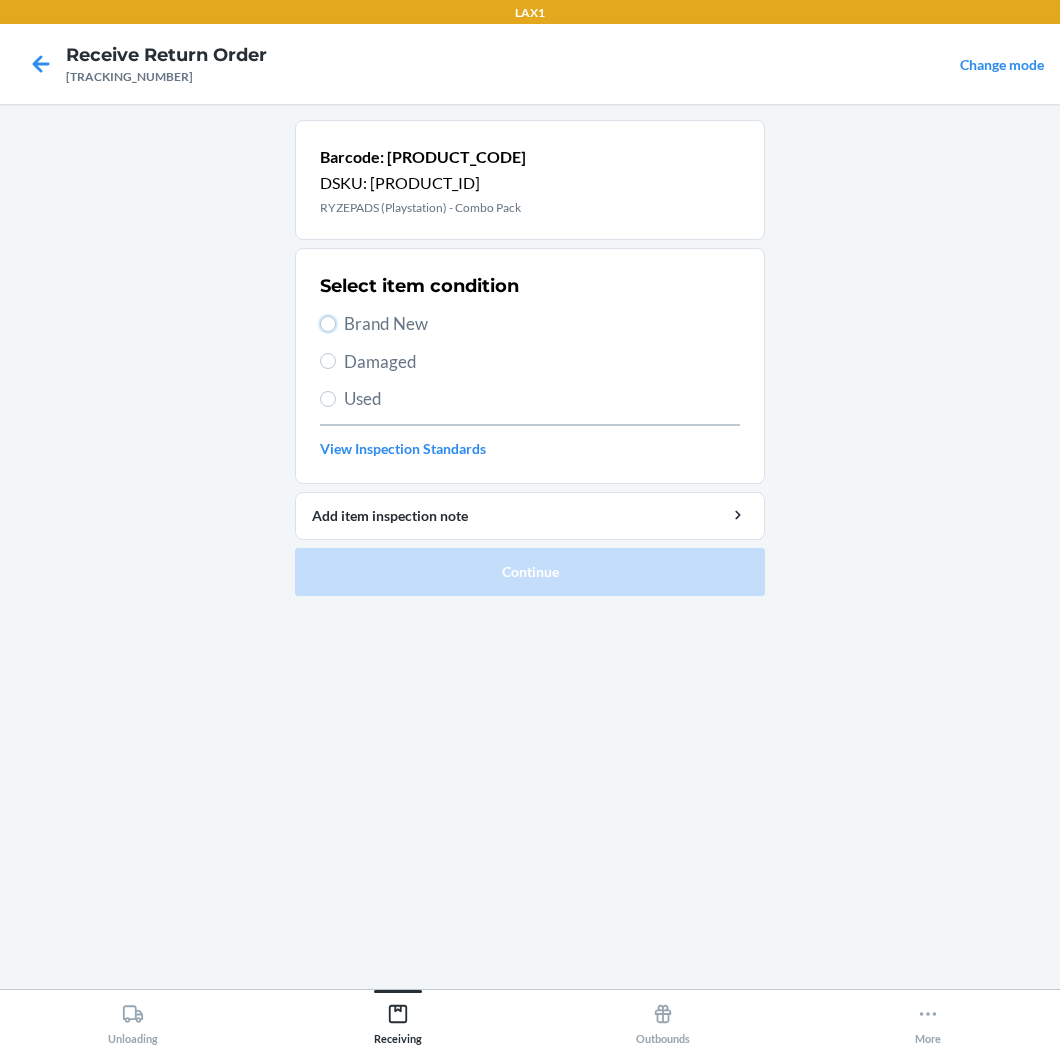 click on "Brand New" at bounding box center [328, 324] 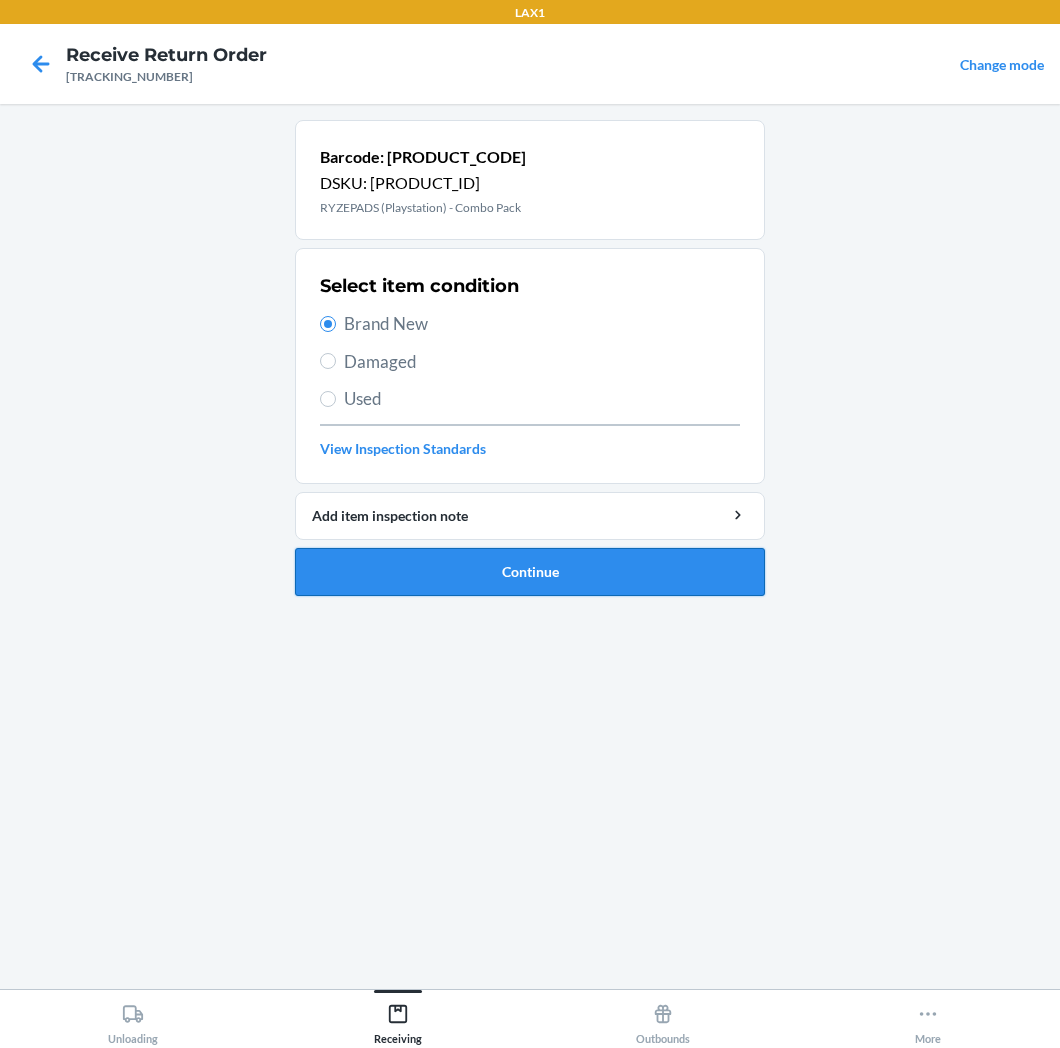 click on "Continue" at bounding box center (530, 572) 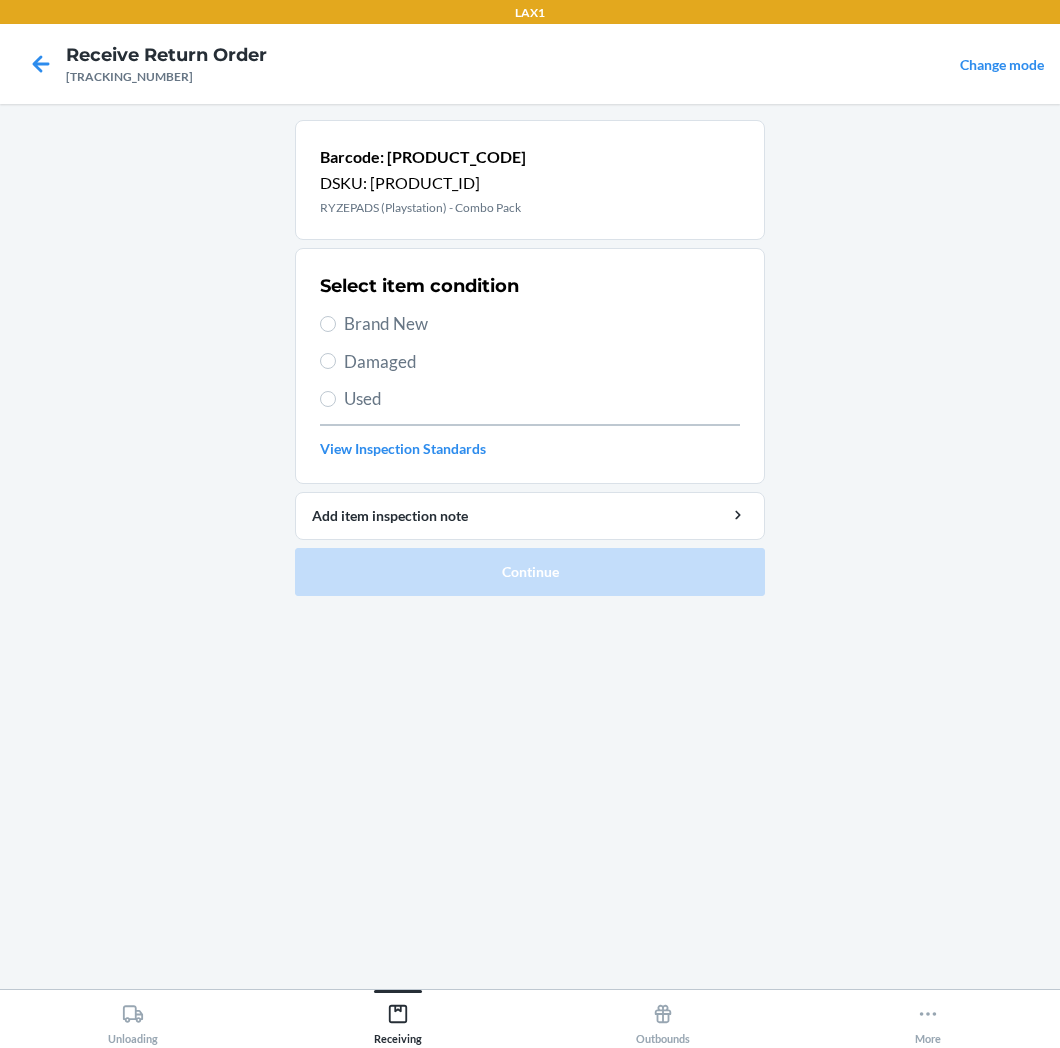 click on "Brand New" at bounding box center (542, 324) 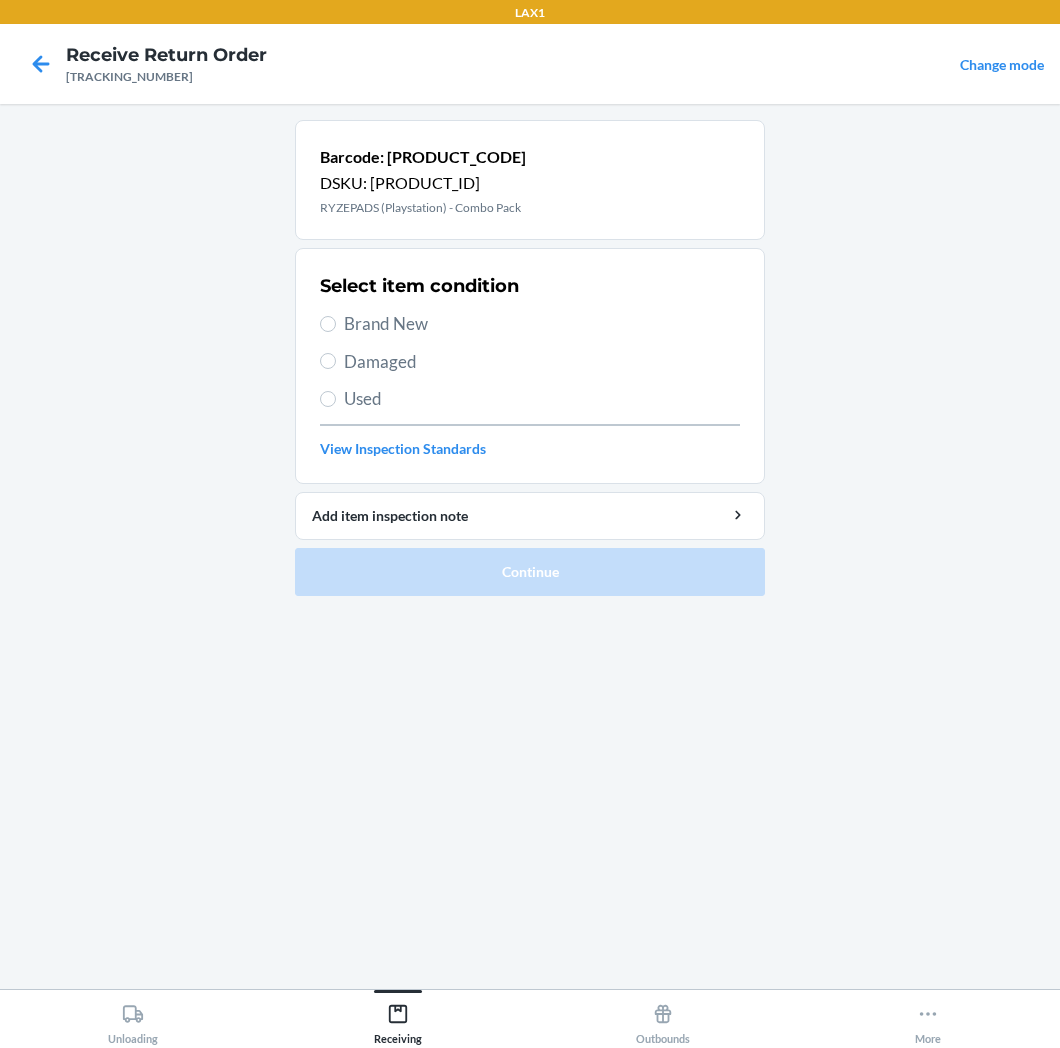 click on "Brand New" at bounding box center [328, 324] 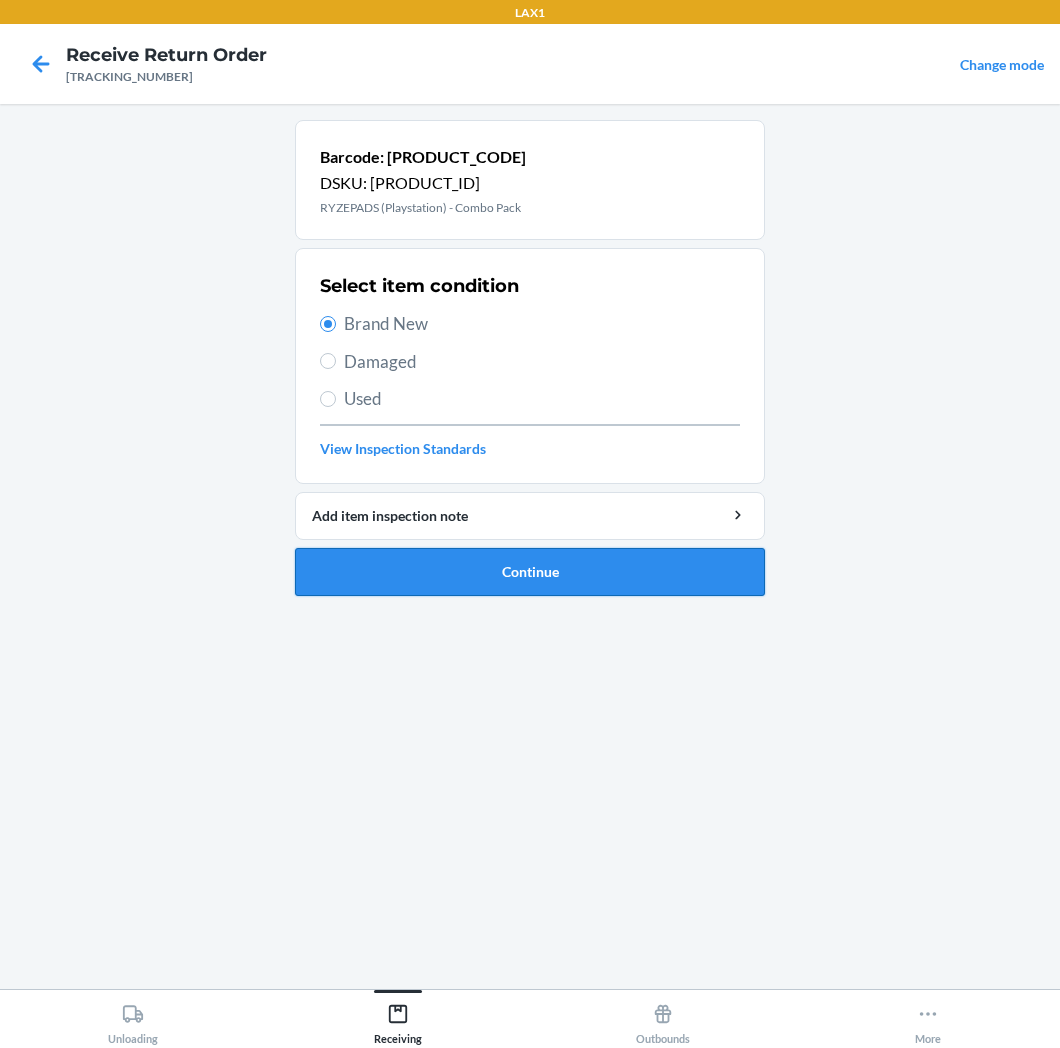 click on "Continue" at bounding box center (530, 572) 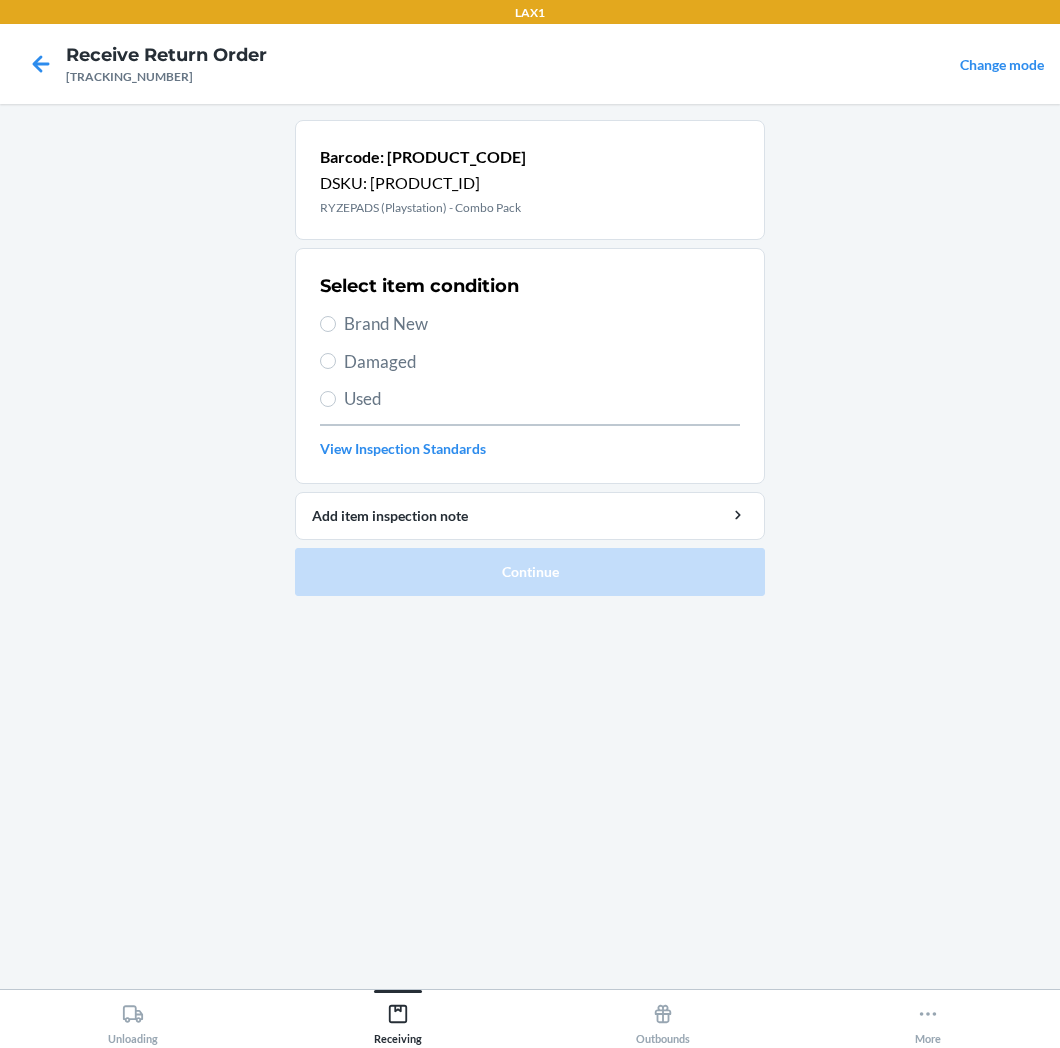 click on "Brand New" at bounding box center [542, 324] 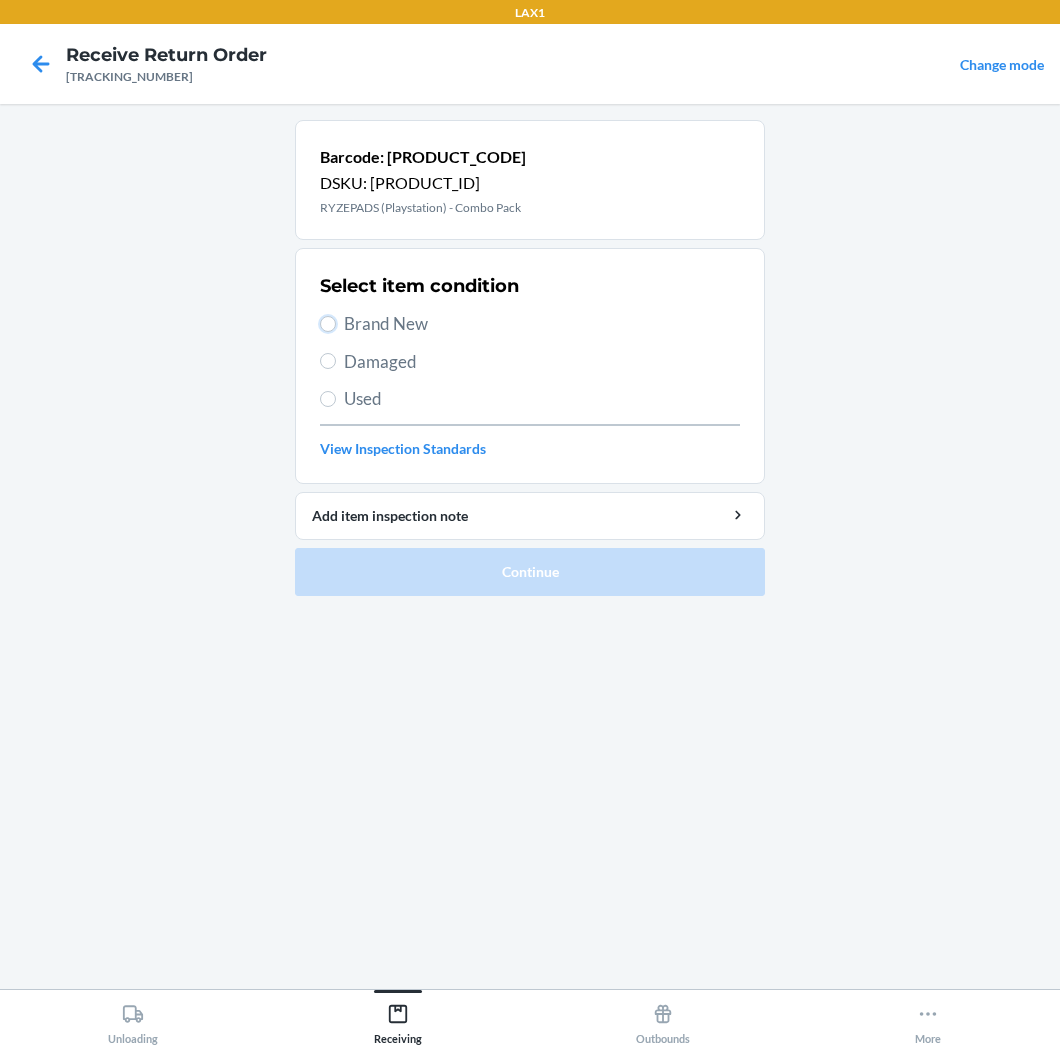 click on "Brand New" at bounding box center (328, 324) 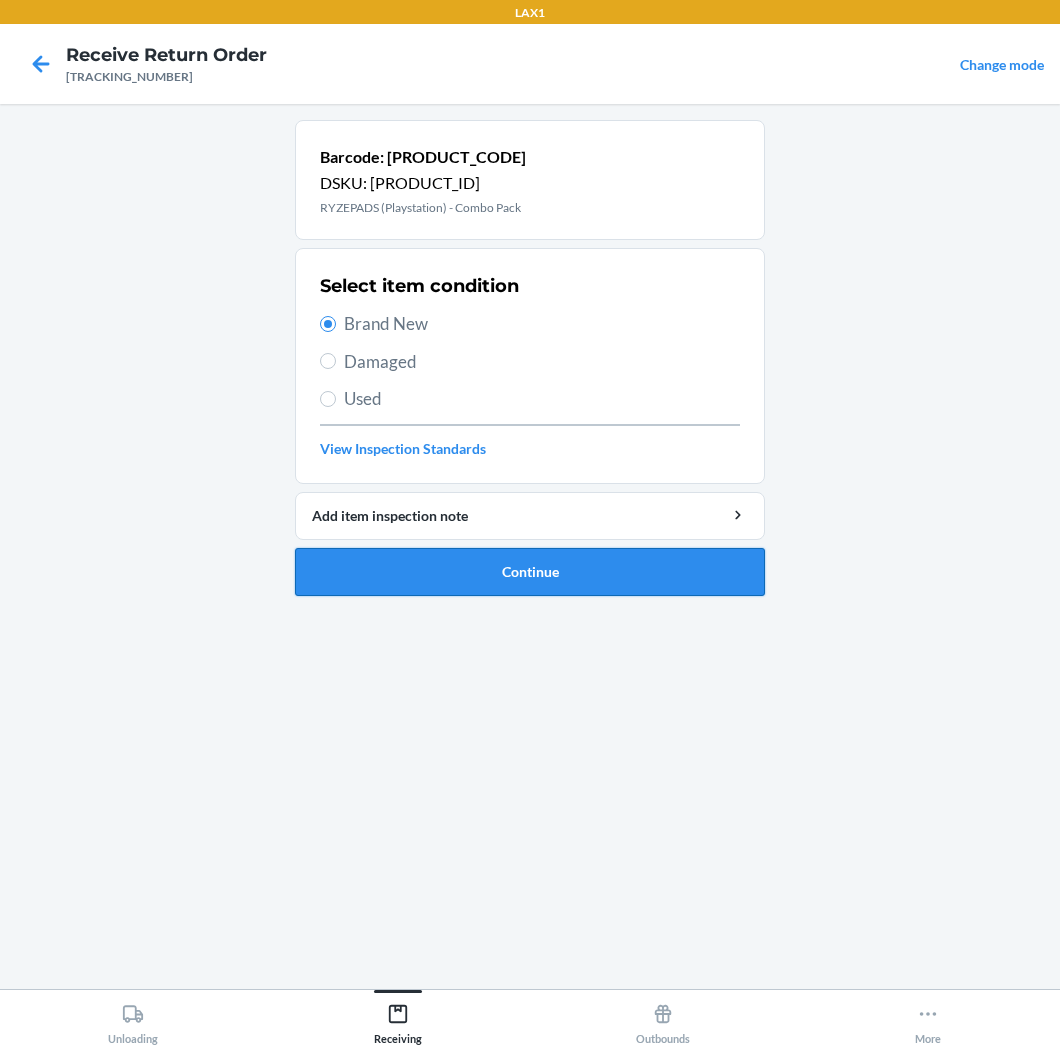 click on "Continue" at bounding box center (530, 572) 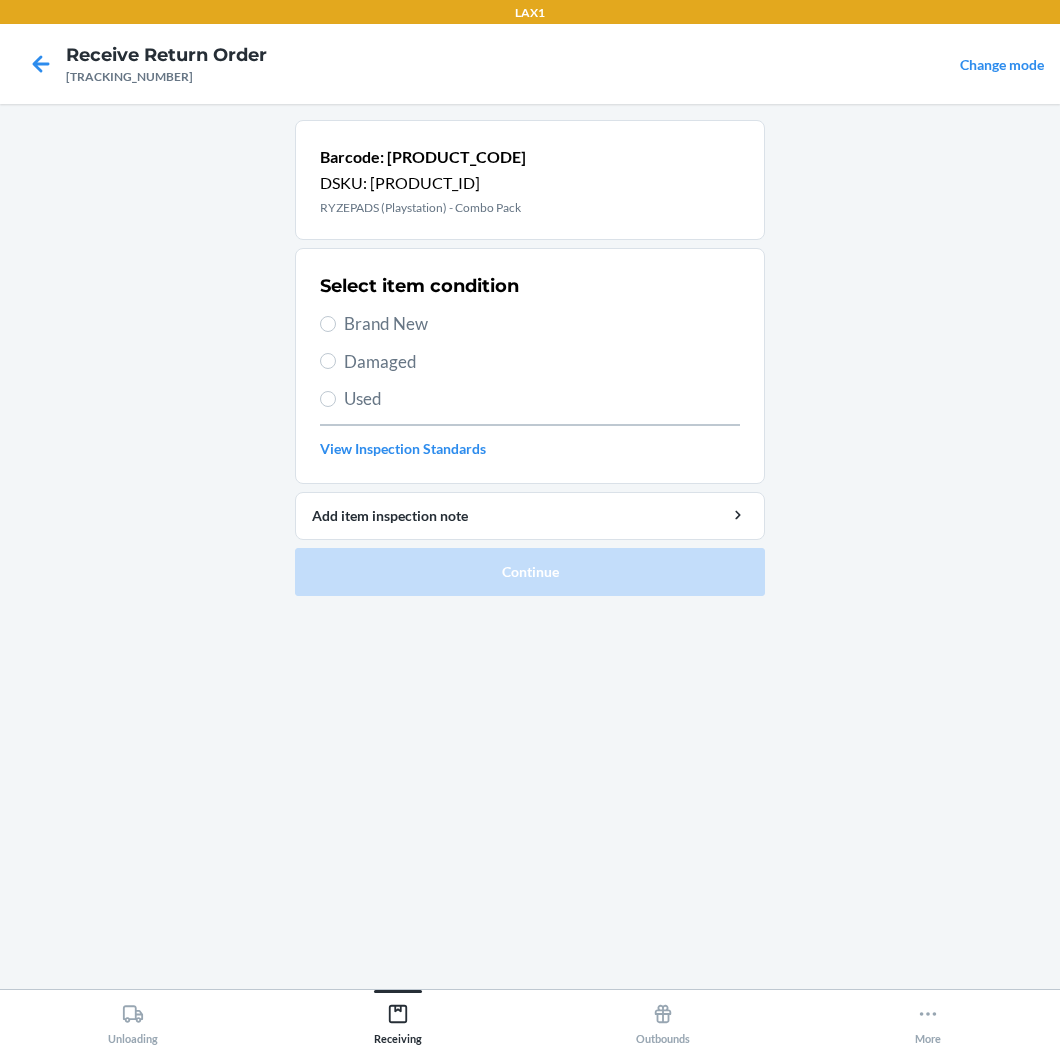 click on "Brand New" at bounding box center (542, 324) 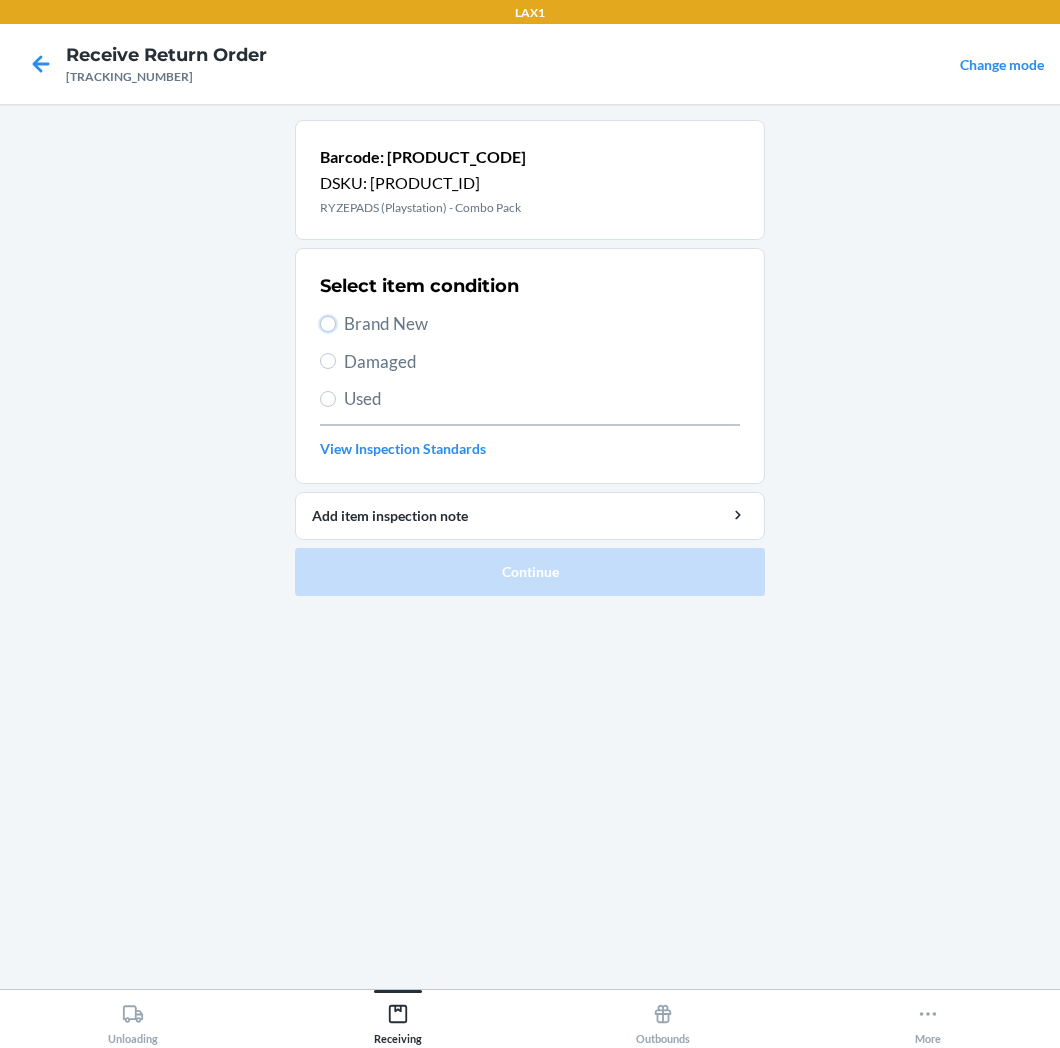 click on "Brand New" at bounding box center (328, 324) 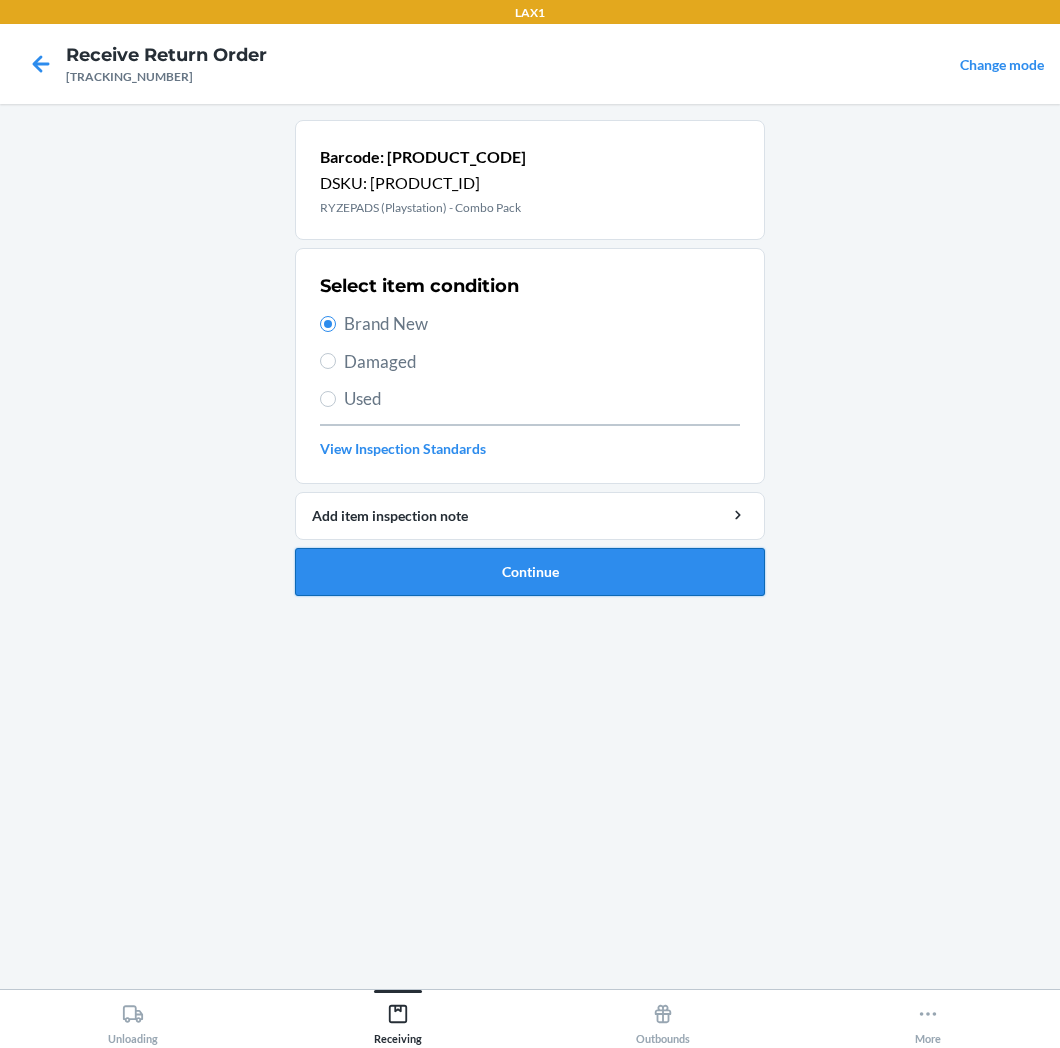 click on "Continue" at bounding box center [530, 572] 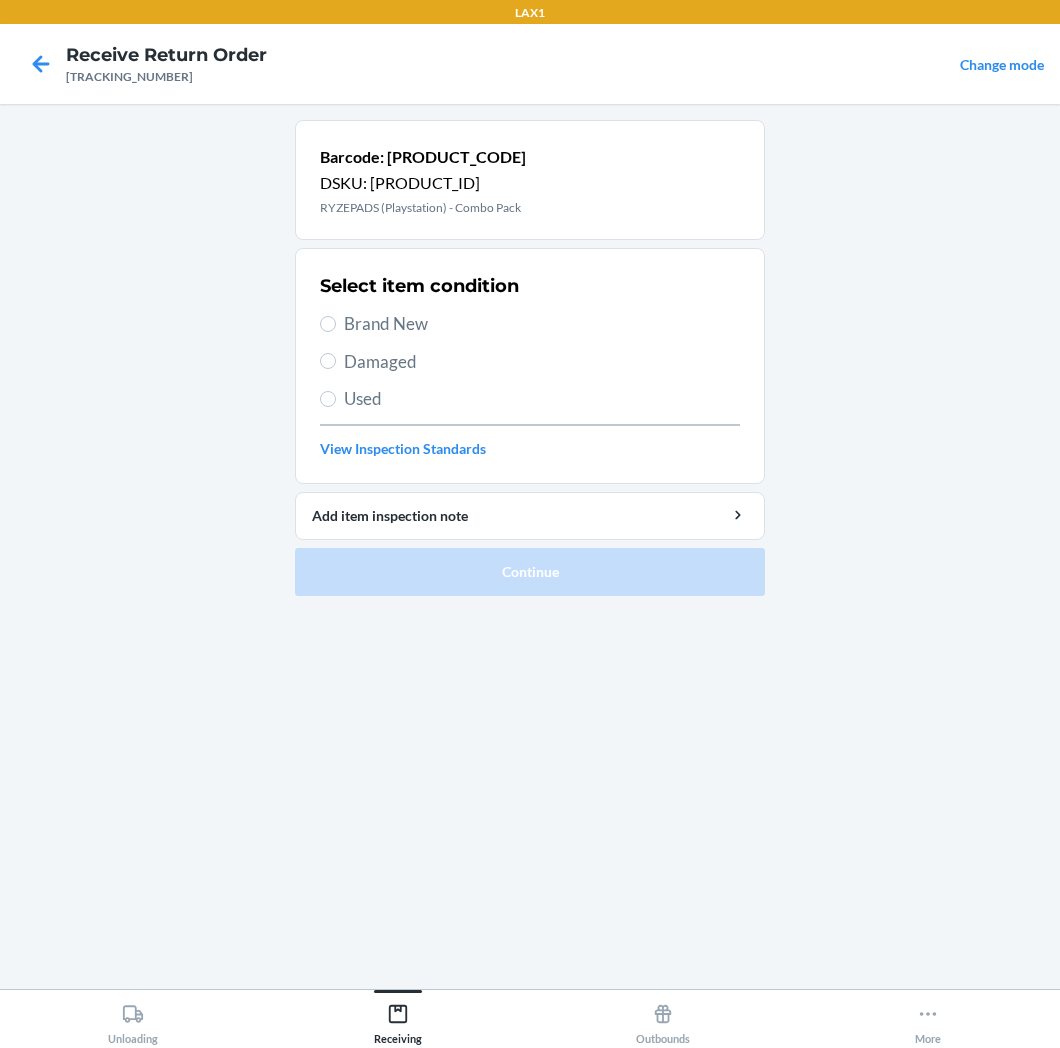 click on "Brand New" at bounding box center (542, 324) 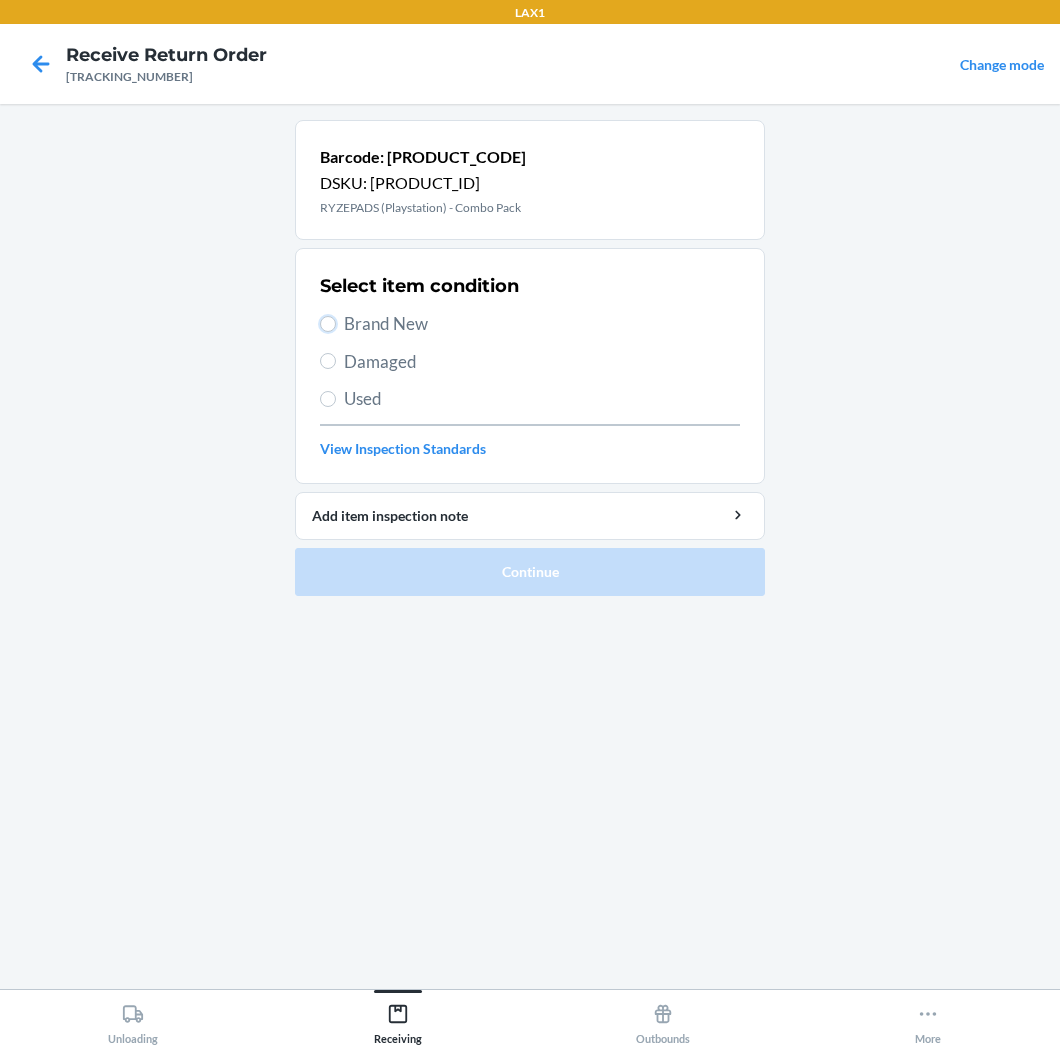 click on "Brand New" at bounding box center [328, 324] 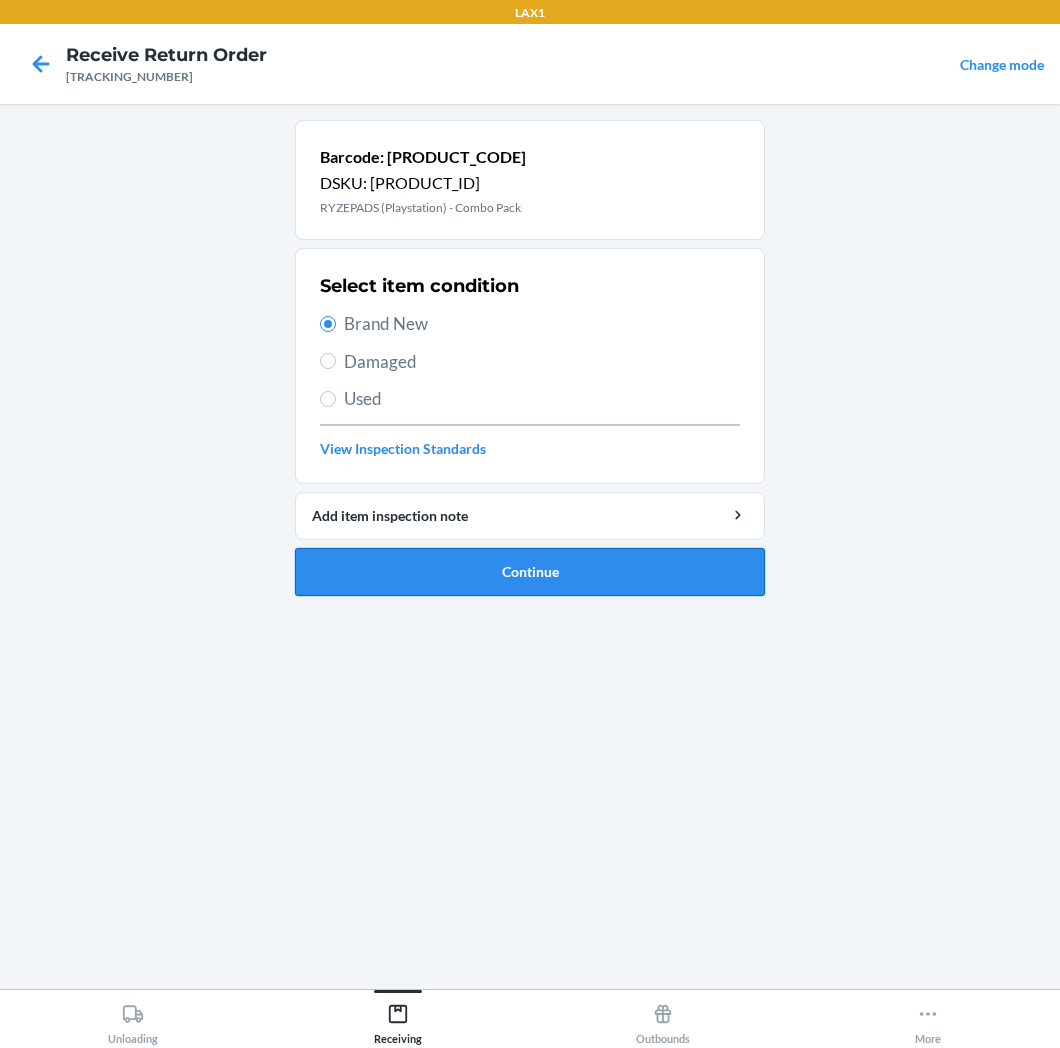 click on "Continue" at bounding box center (530, 572) 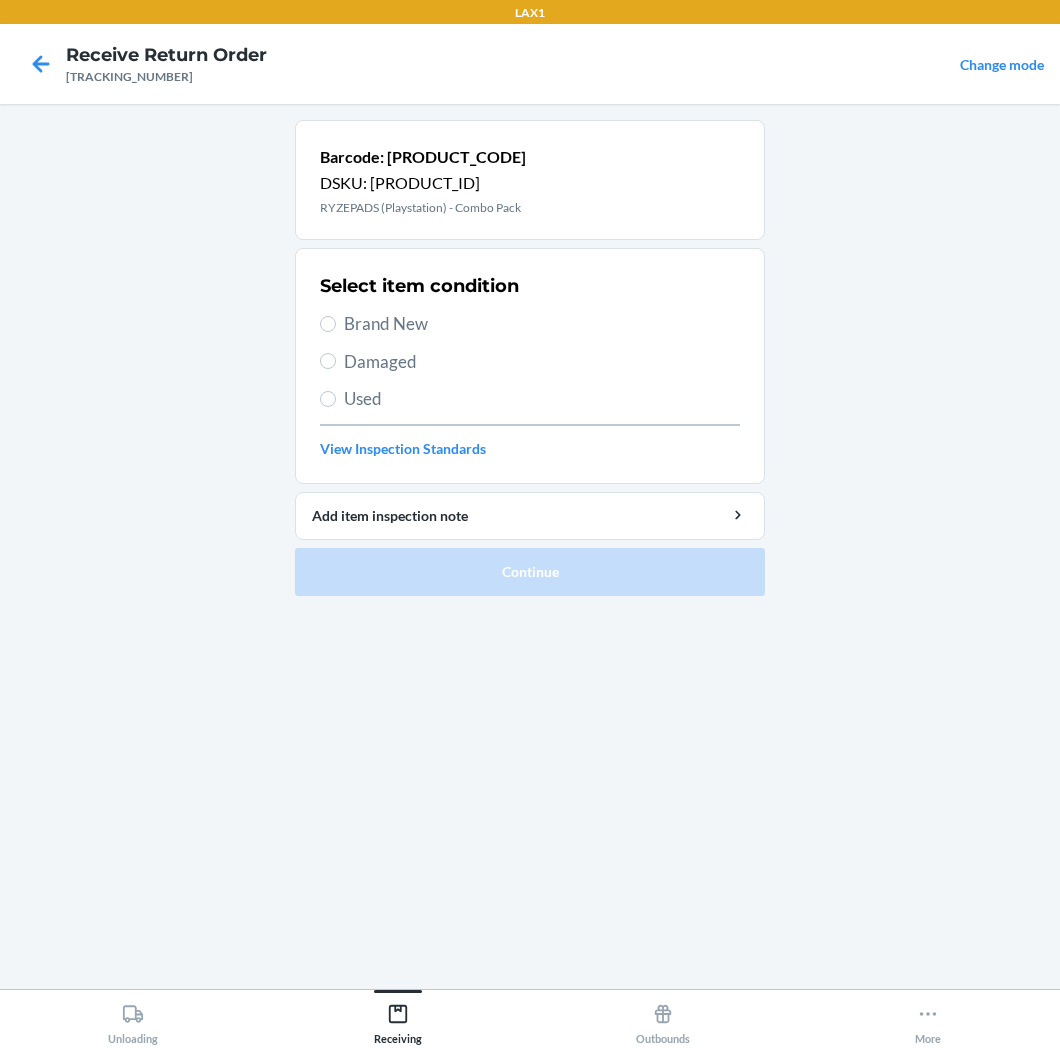click on "Brand New" at bounding box center [542, 324] 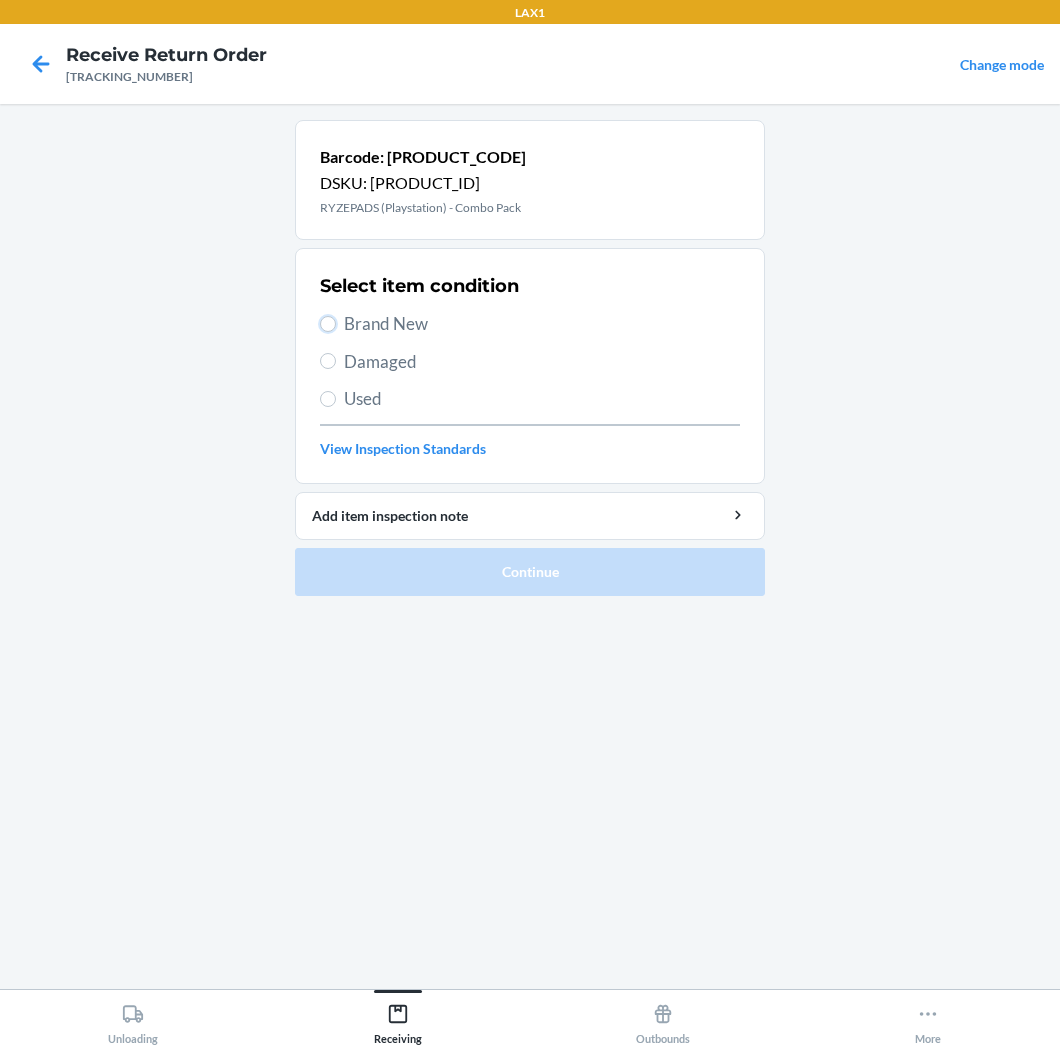 click on "Brand New" at bounding box center [328, 324] 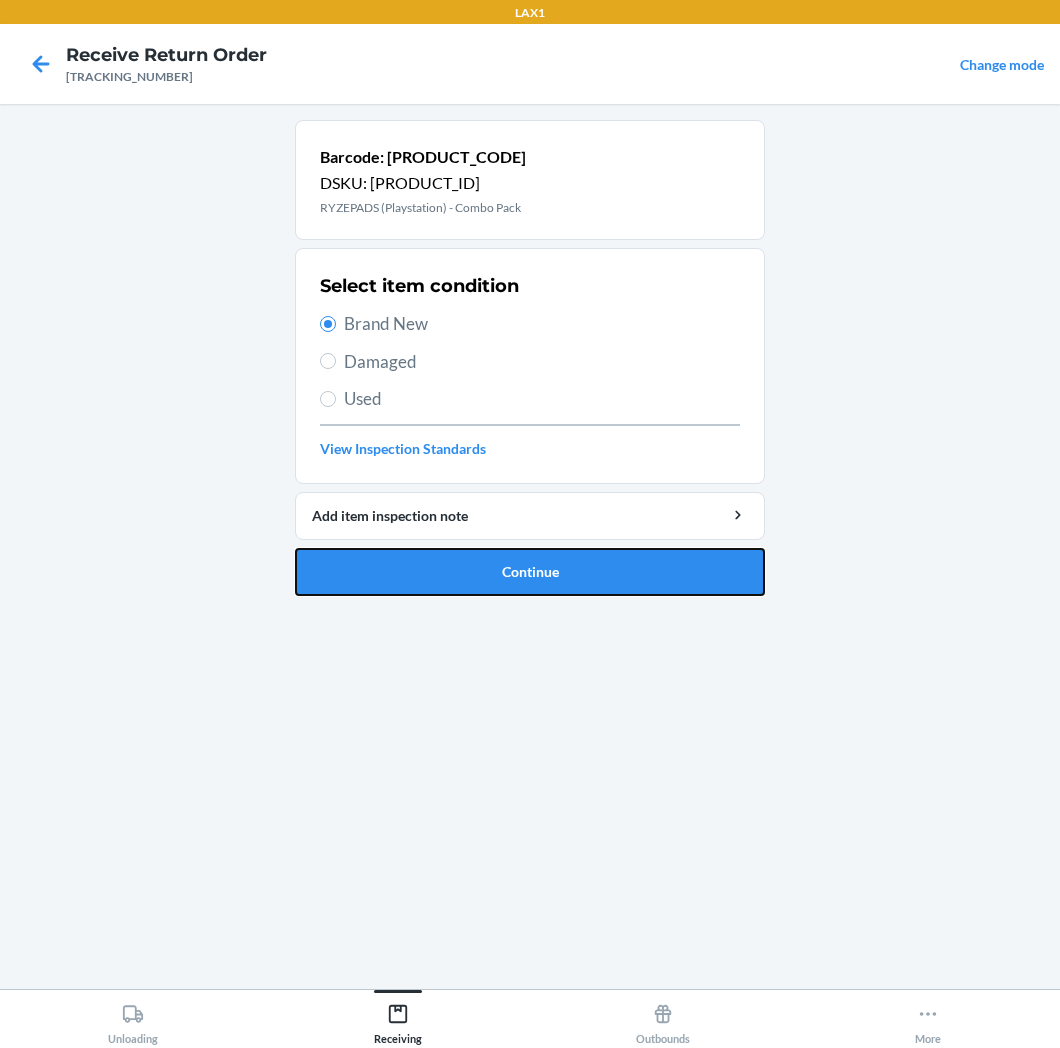 click on "Continue" at bounding box center (530, 572) 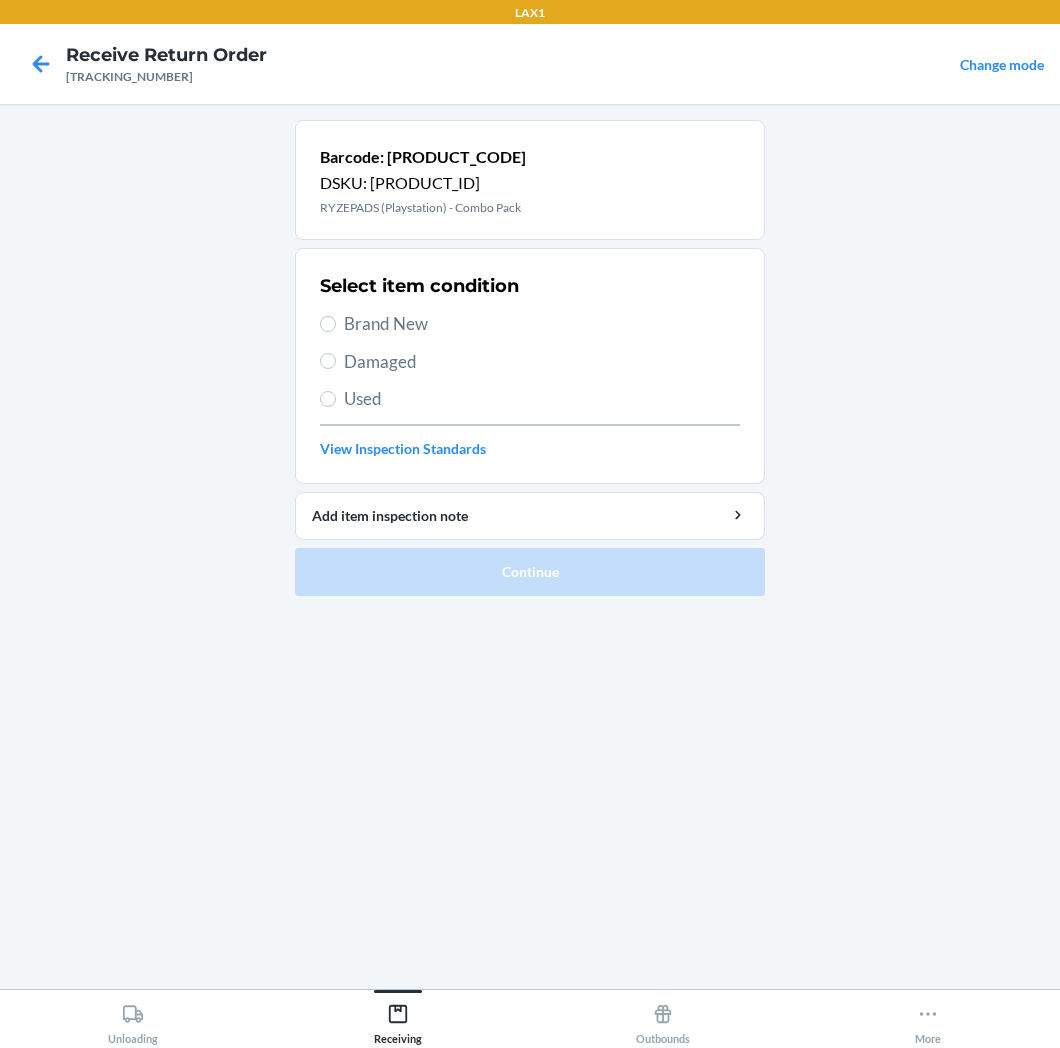 click on "Brand New" at bounding box center [542, 324] 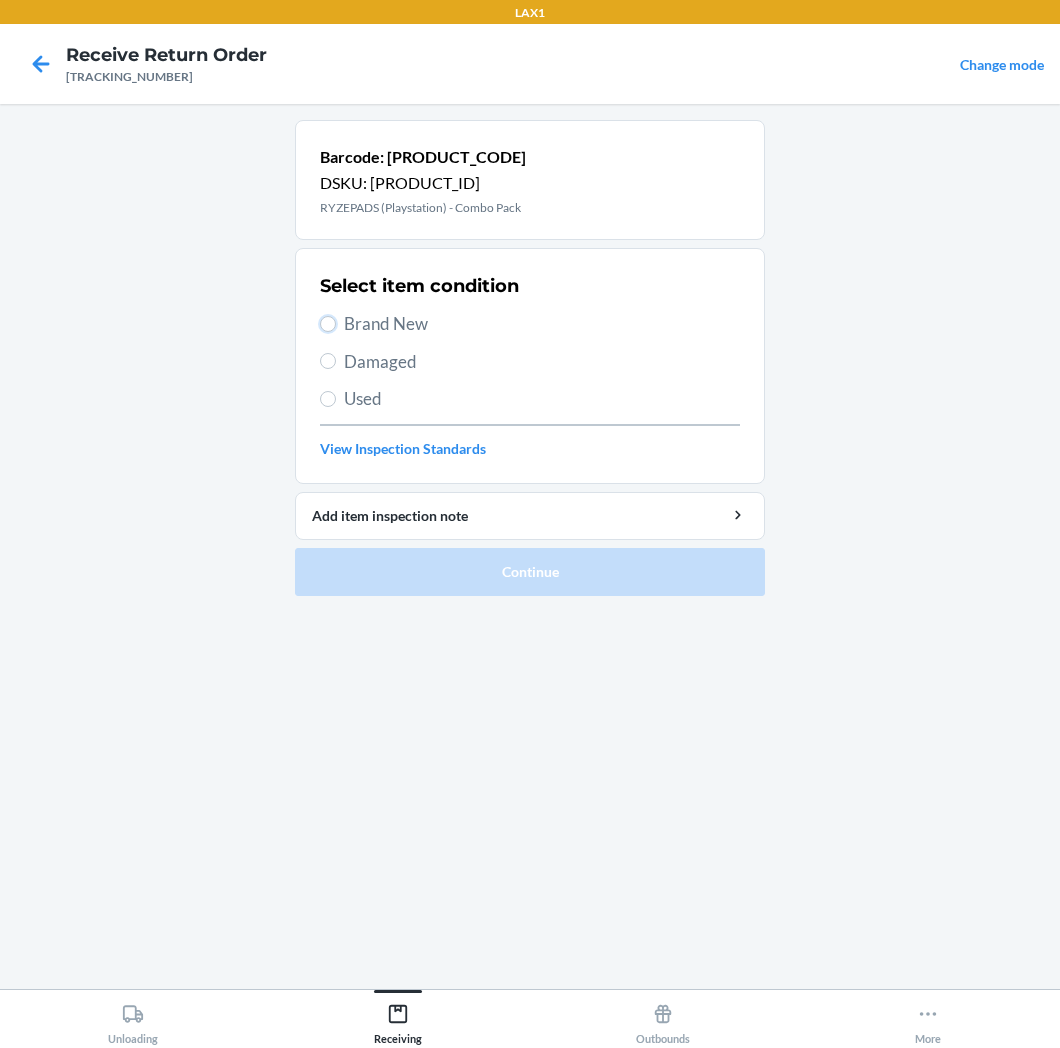 click on "Brand New" at bounding box center [328, 324] 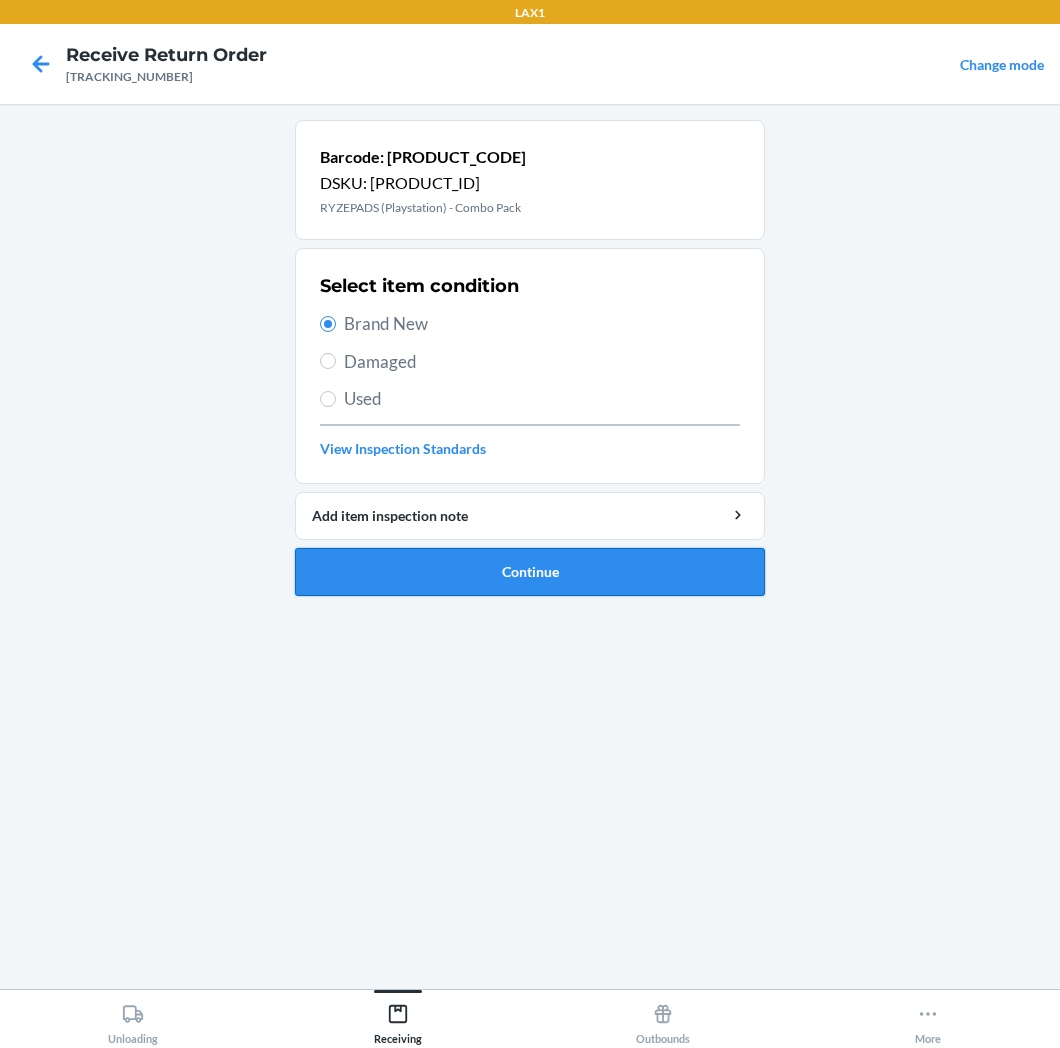 click on "Continue" at bounding box center [530, 572] 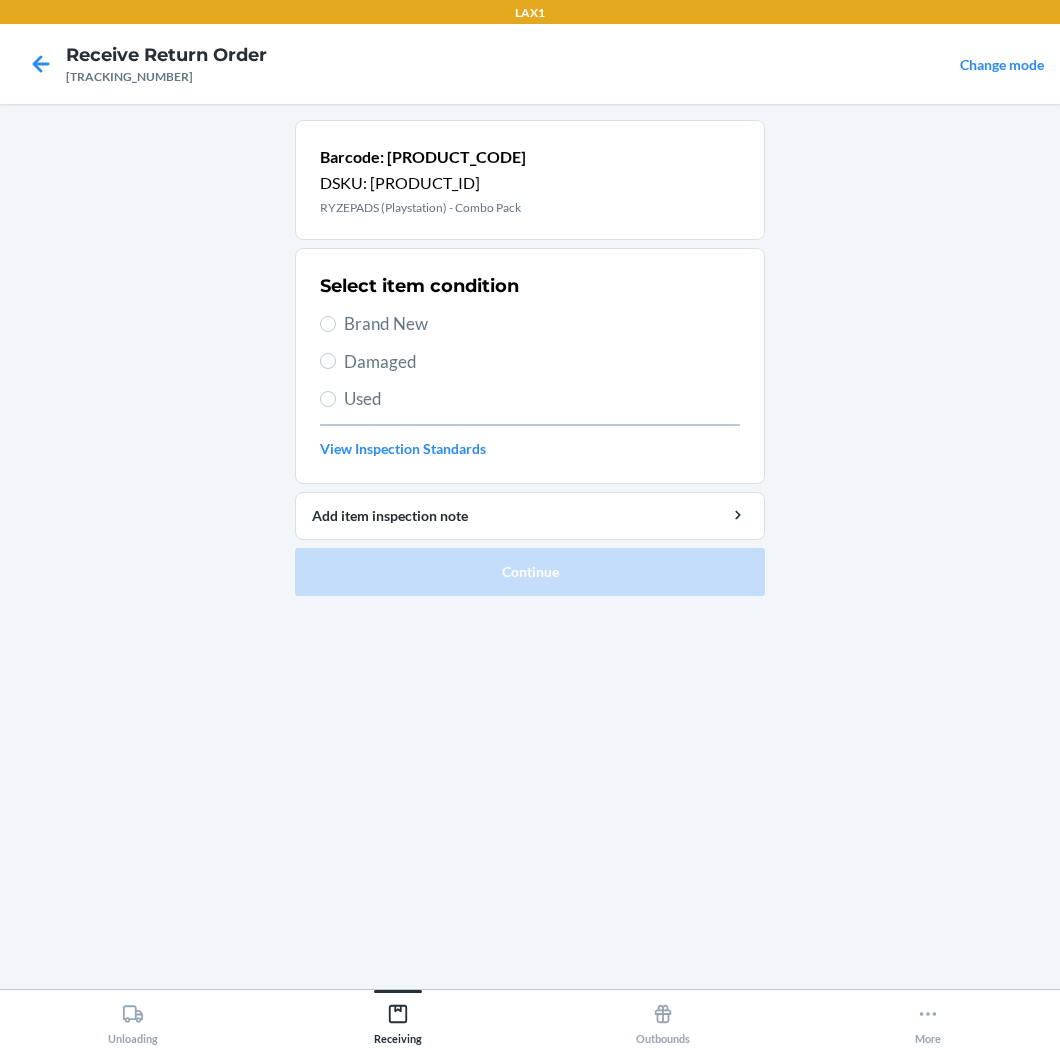 click on "Brand New" at bounding box center [542, 324] 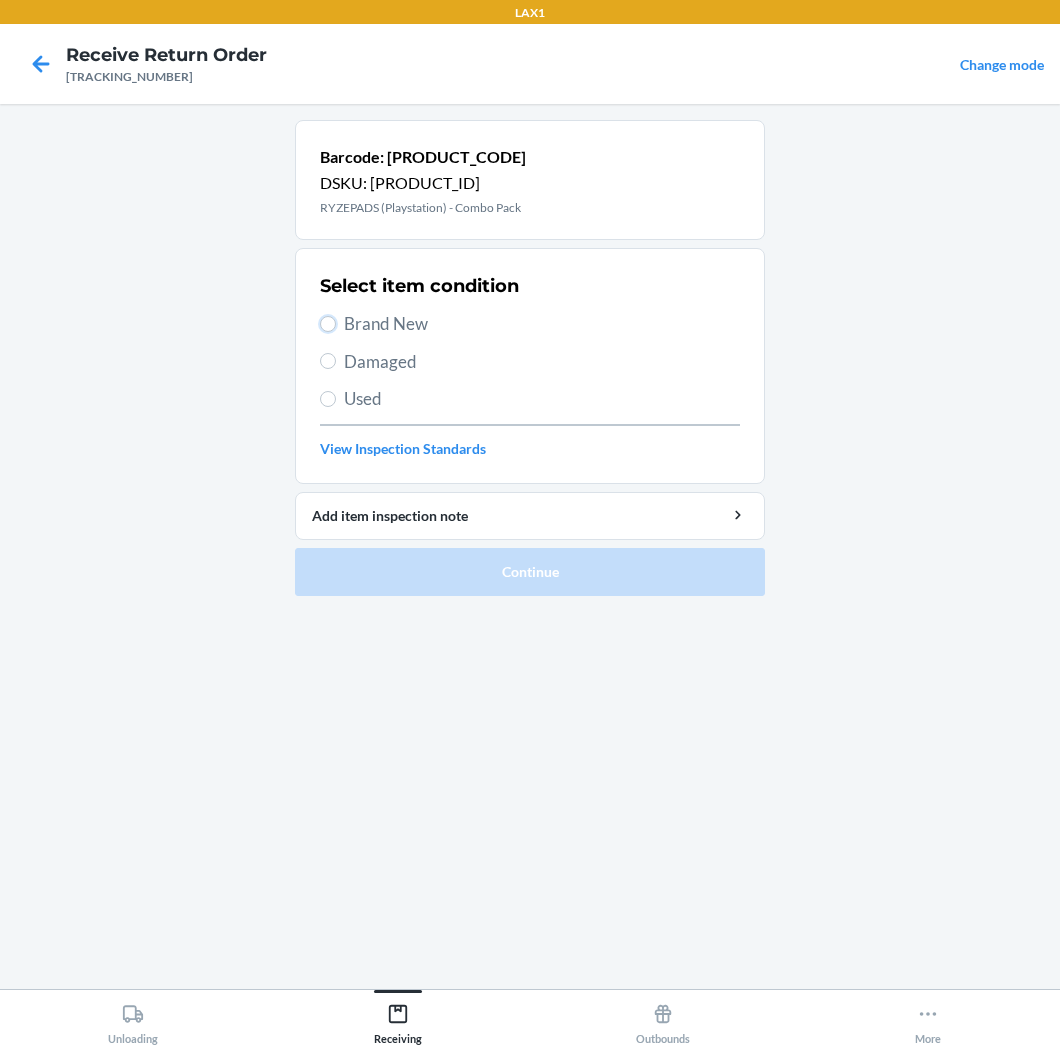 click on "Brand New" at bounding box center [328, 324] 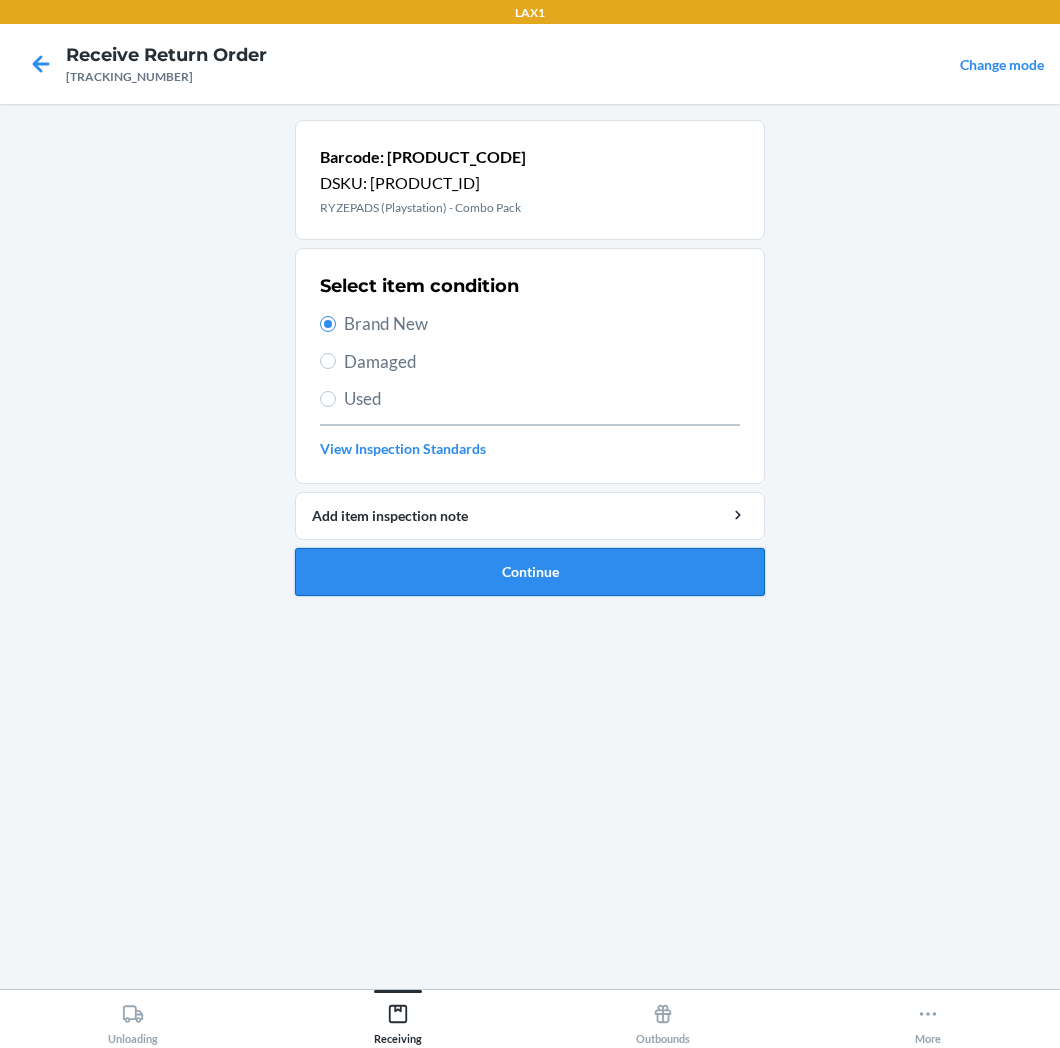 click on "Continue" at bounding box center (530, 572) 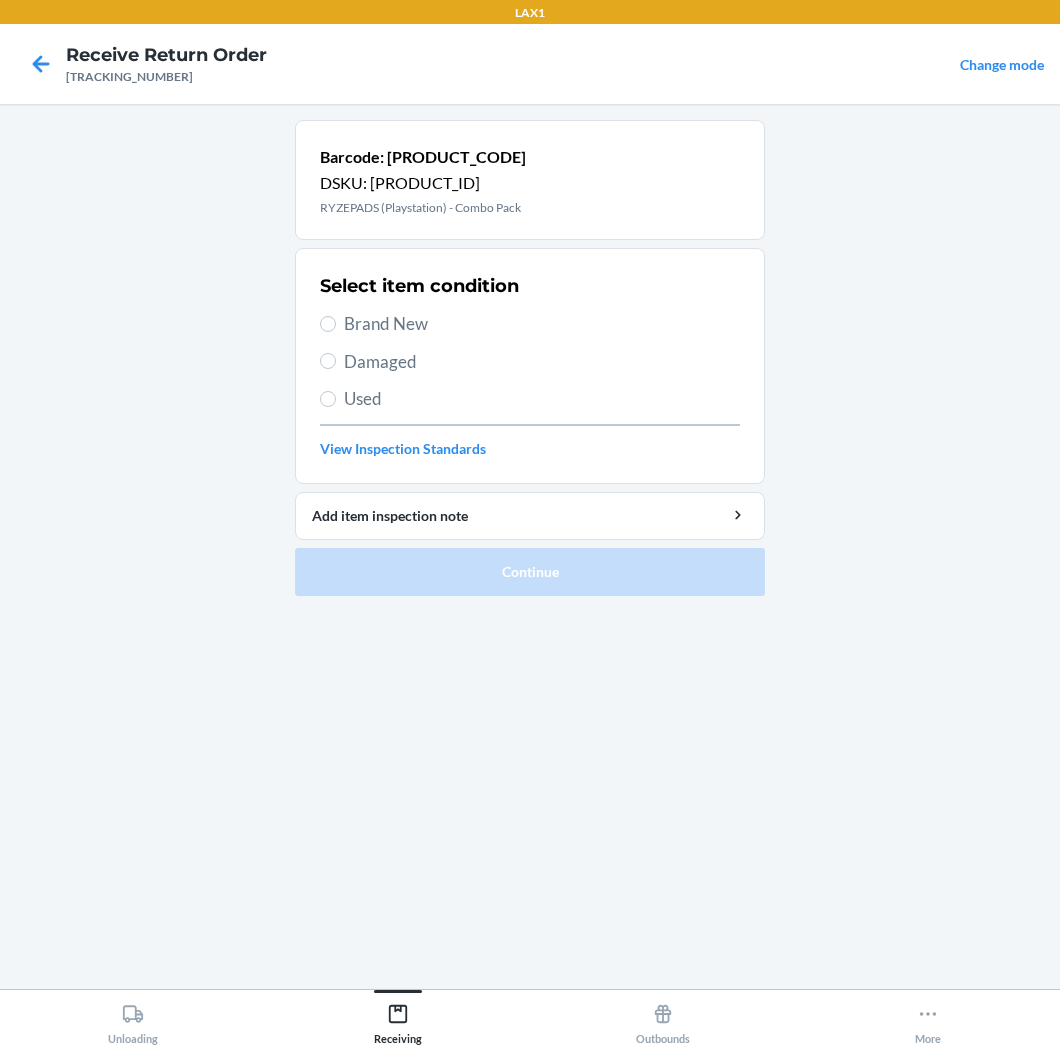 click on "Brand New" at bounding box center (542, 324) 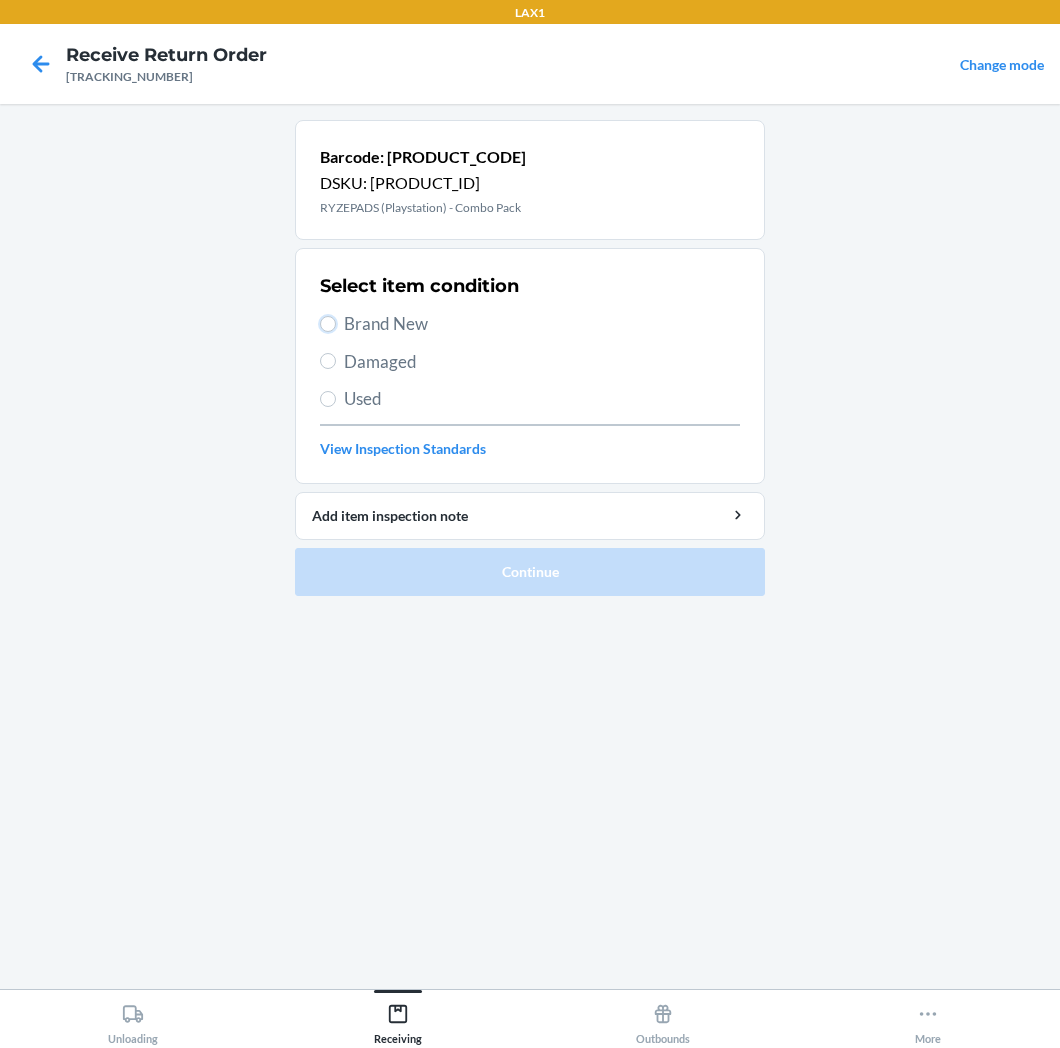 click on "Brand New" at bounding box center [328, 324] 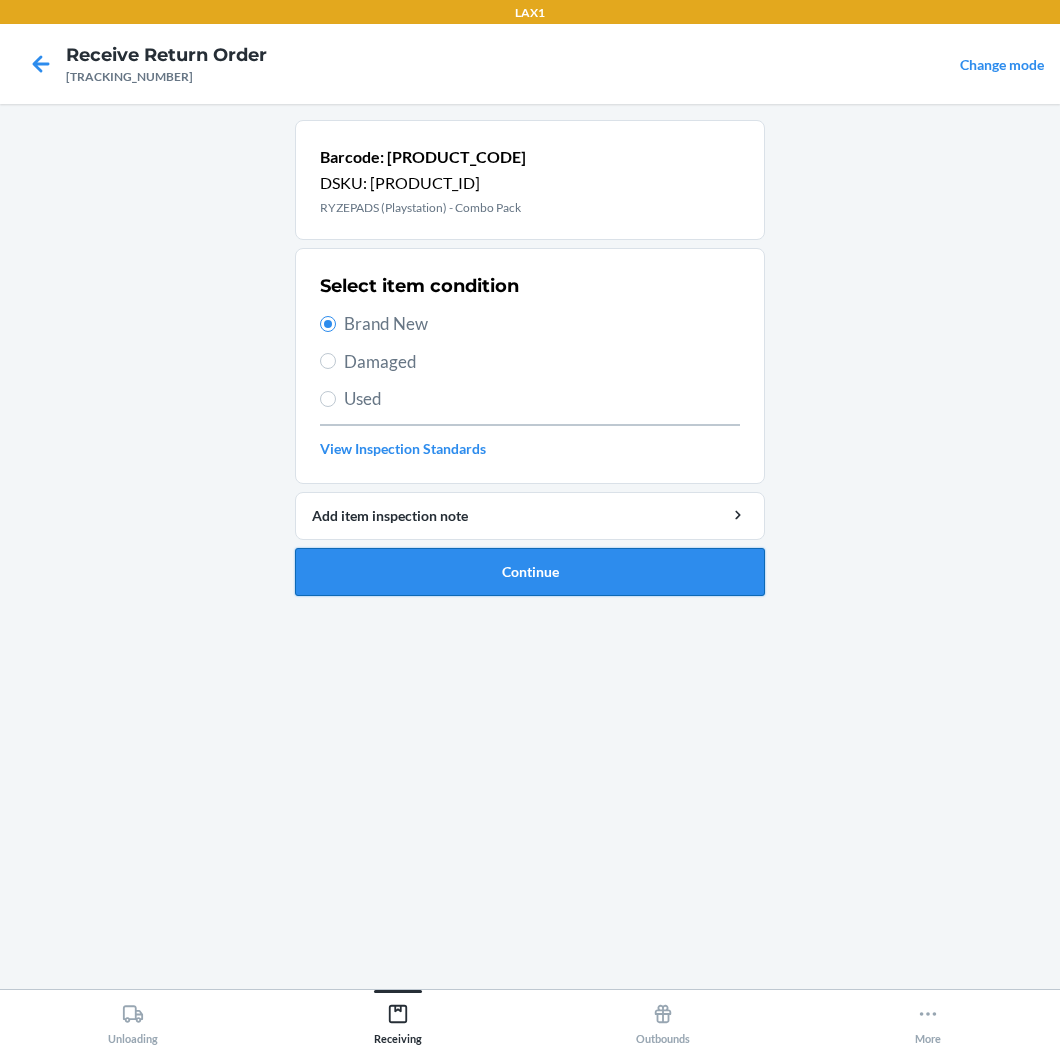 click on "Continue" at bounding box center [530, 572] 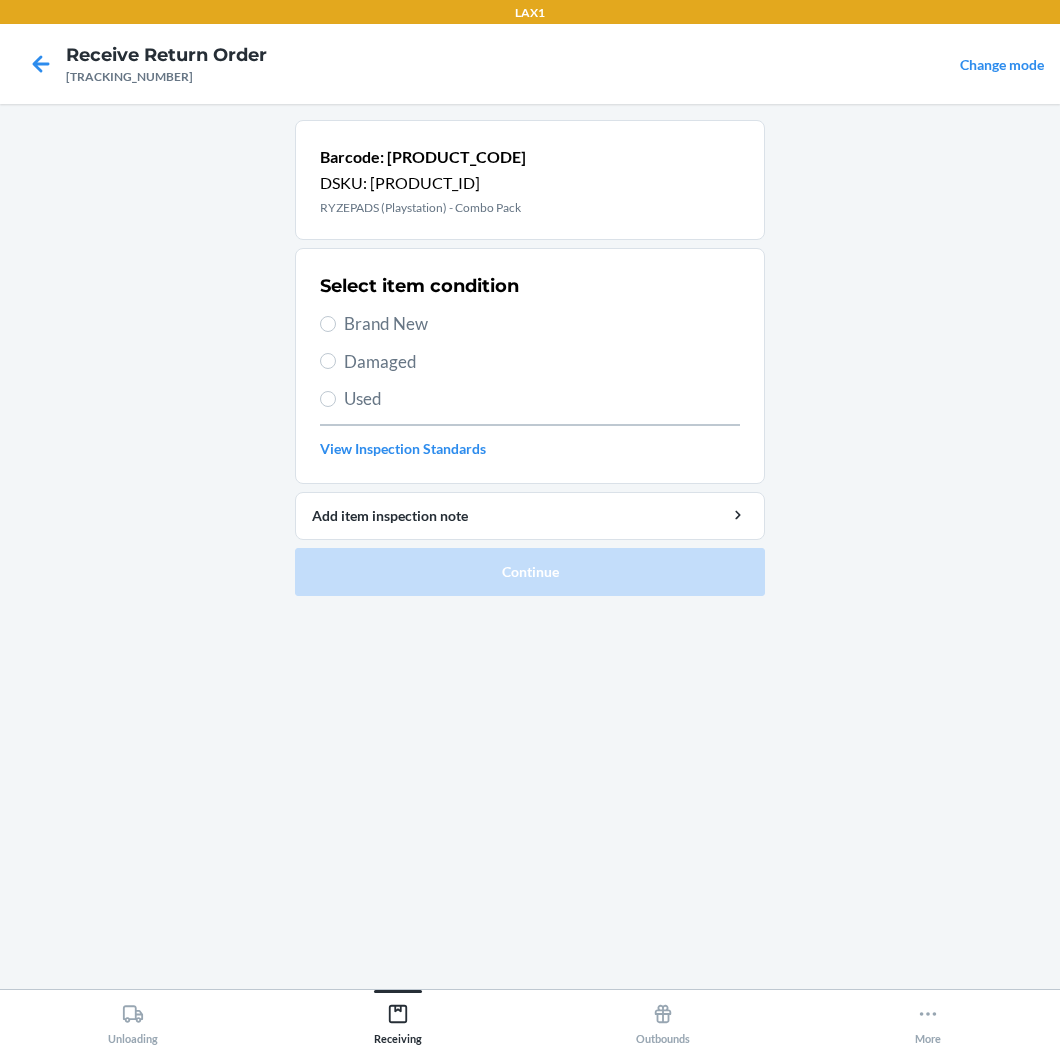click on "Damaged" at bounding box center (542, 362) 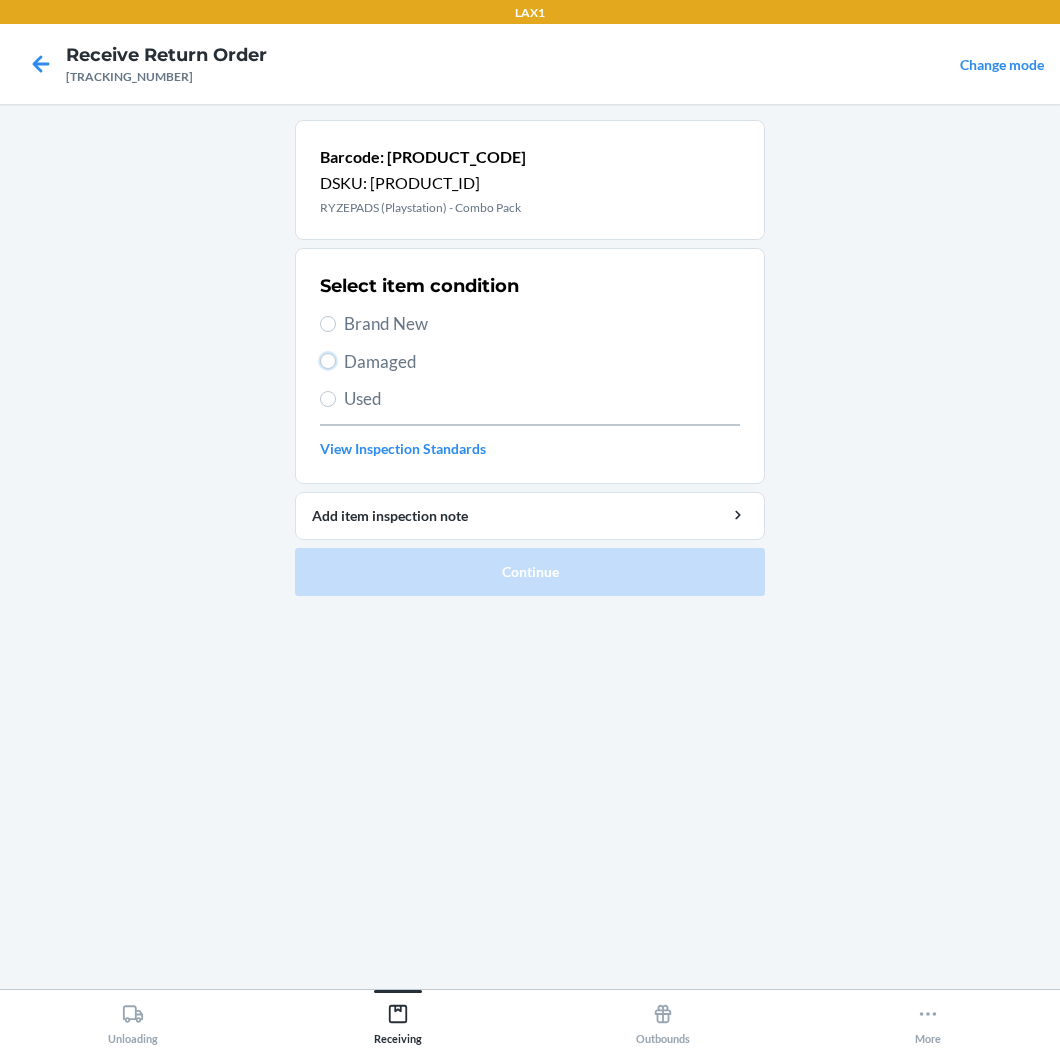 click on "Damaged" at bounding box center [328, 361] 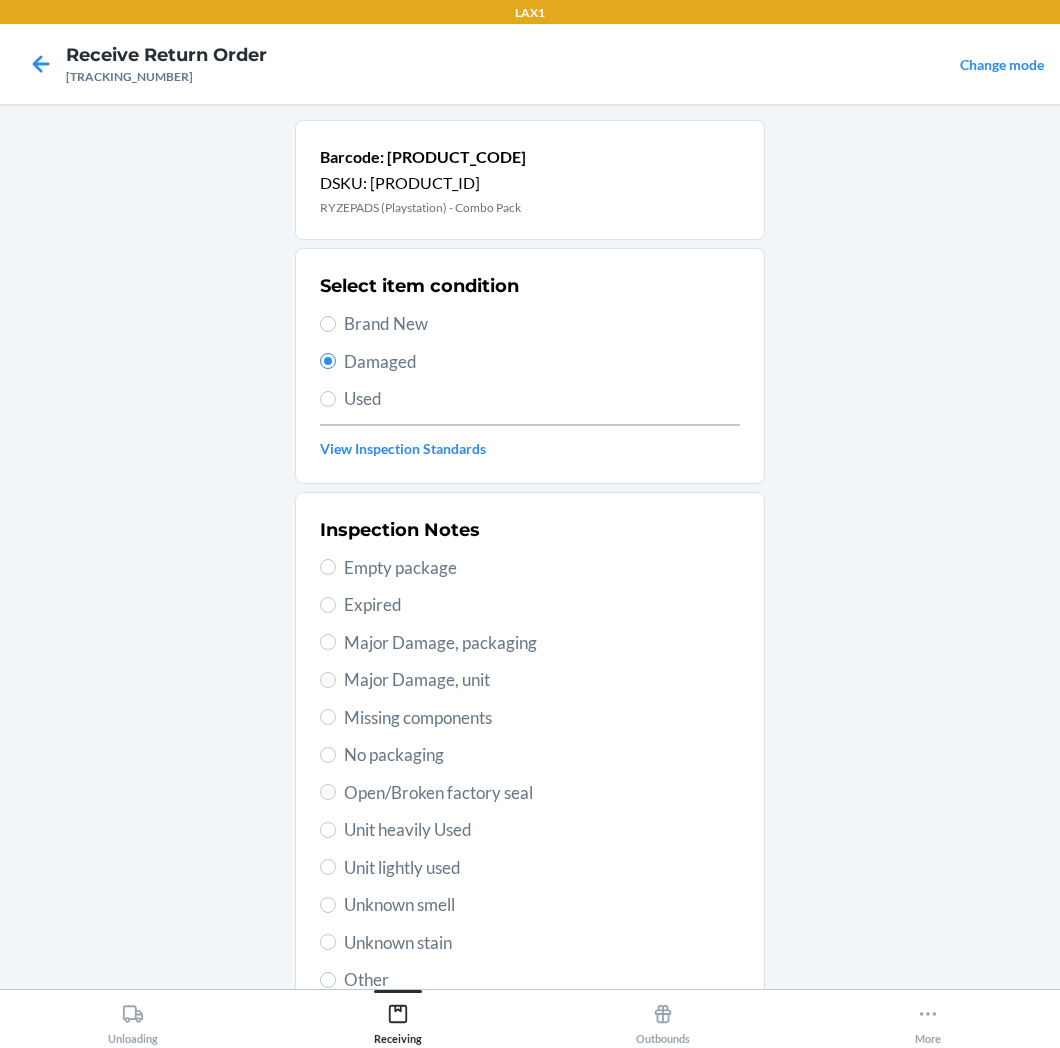 click on "Major Damage, packaging" at bounding box center [542, 643] 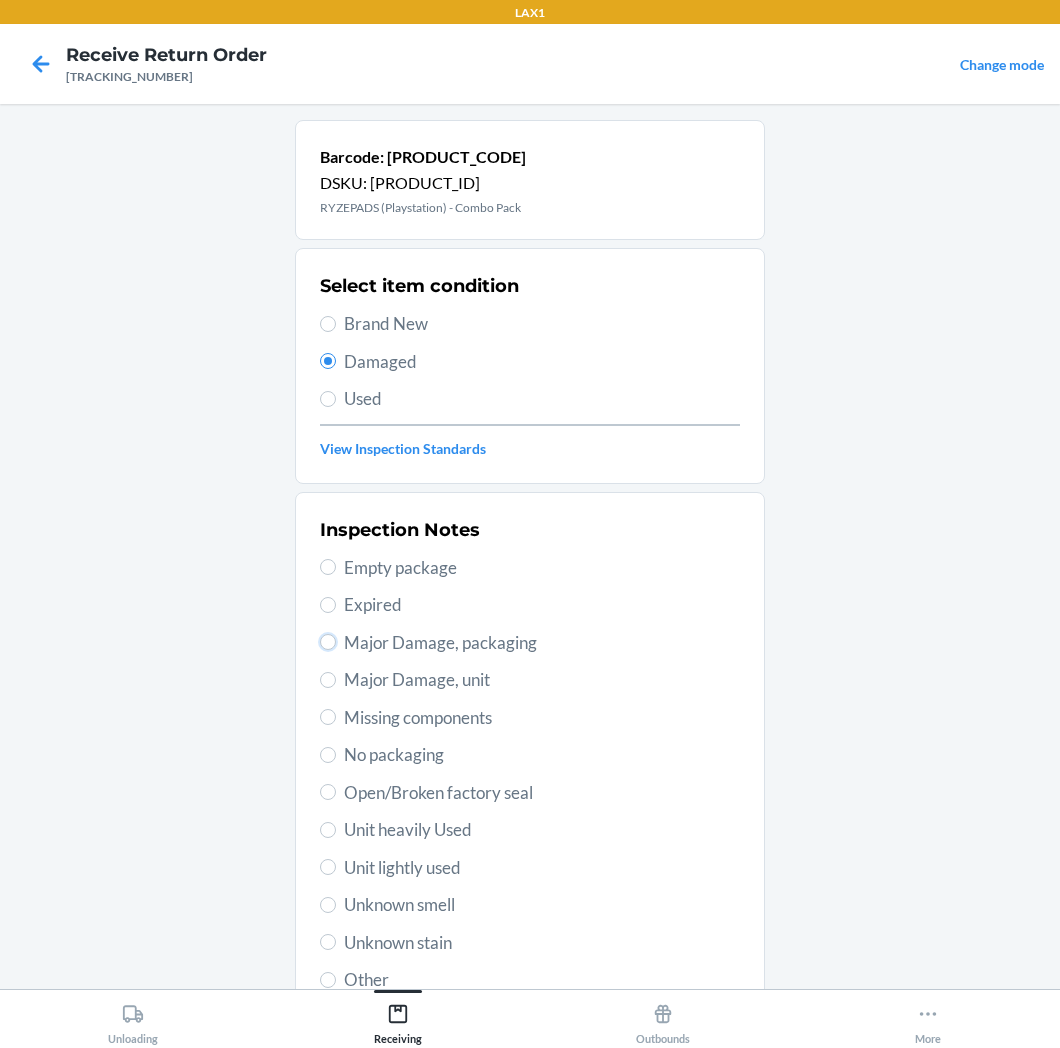 click on "Major Damage, packaging" at bounding box center [328, 642] 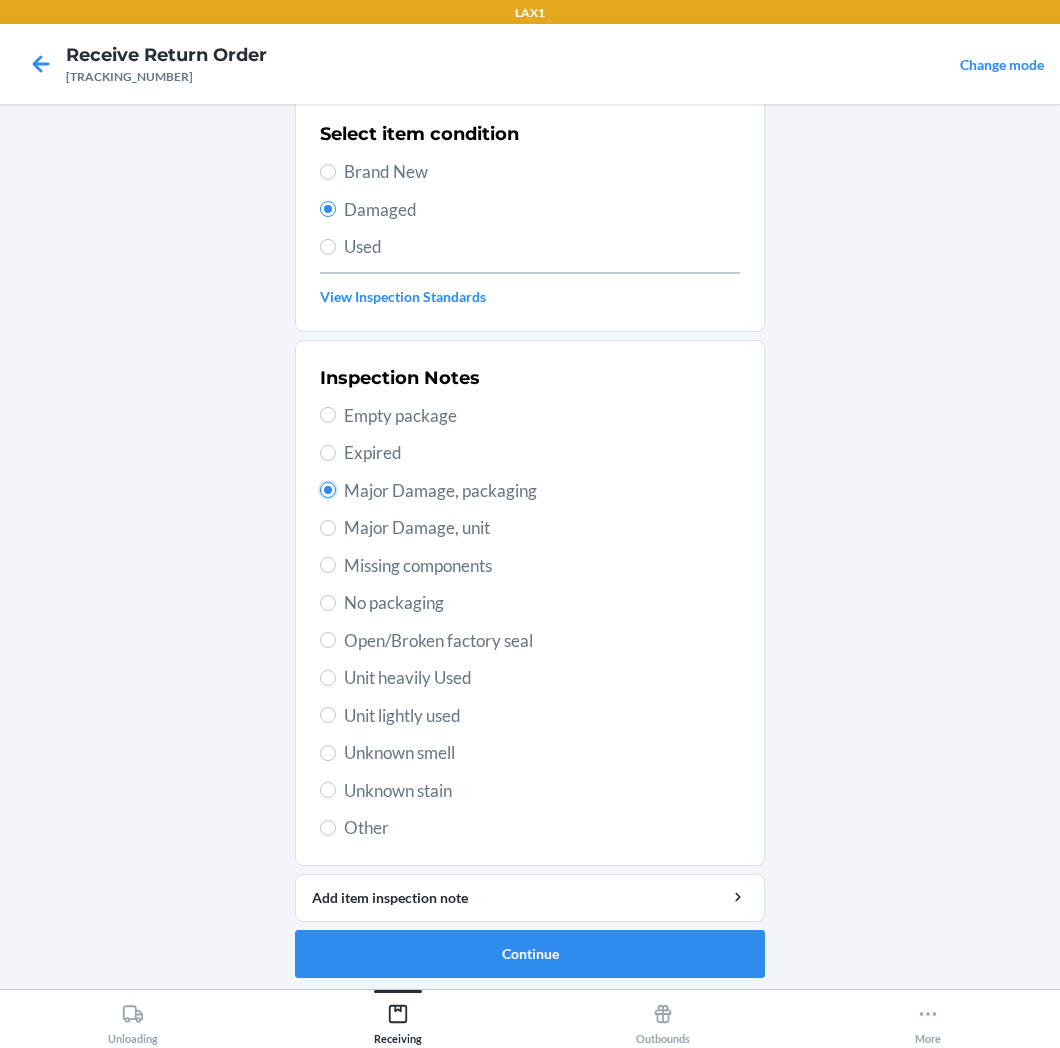 scroll, scrollTop: 155, scrollLeft: 0, axis: vertical 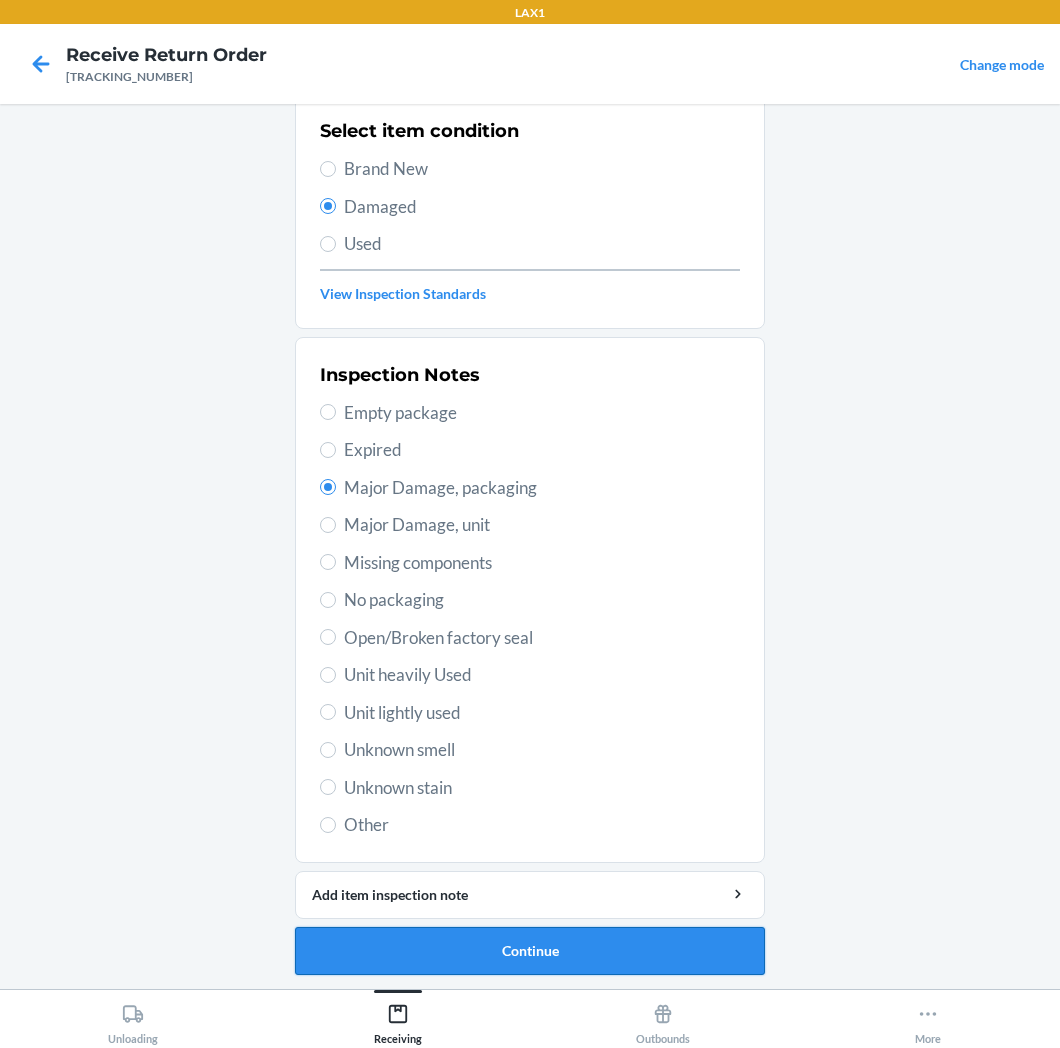 click on "Continue" at bounding box center [530, 951] 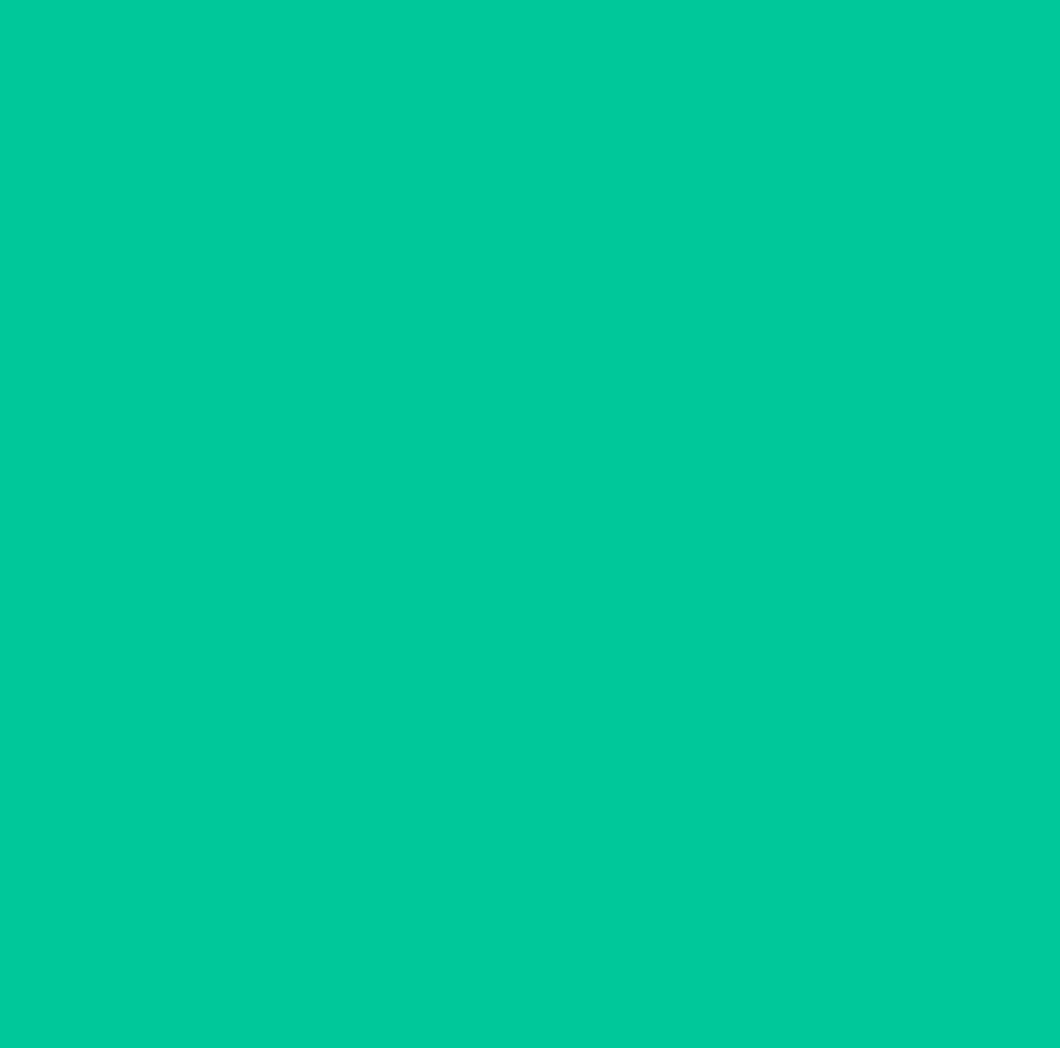 scroll, scrollTop: 0, scrollLeft: 0, axis: both 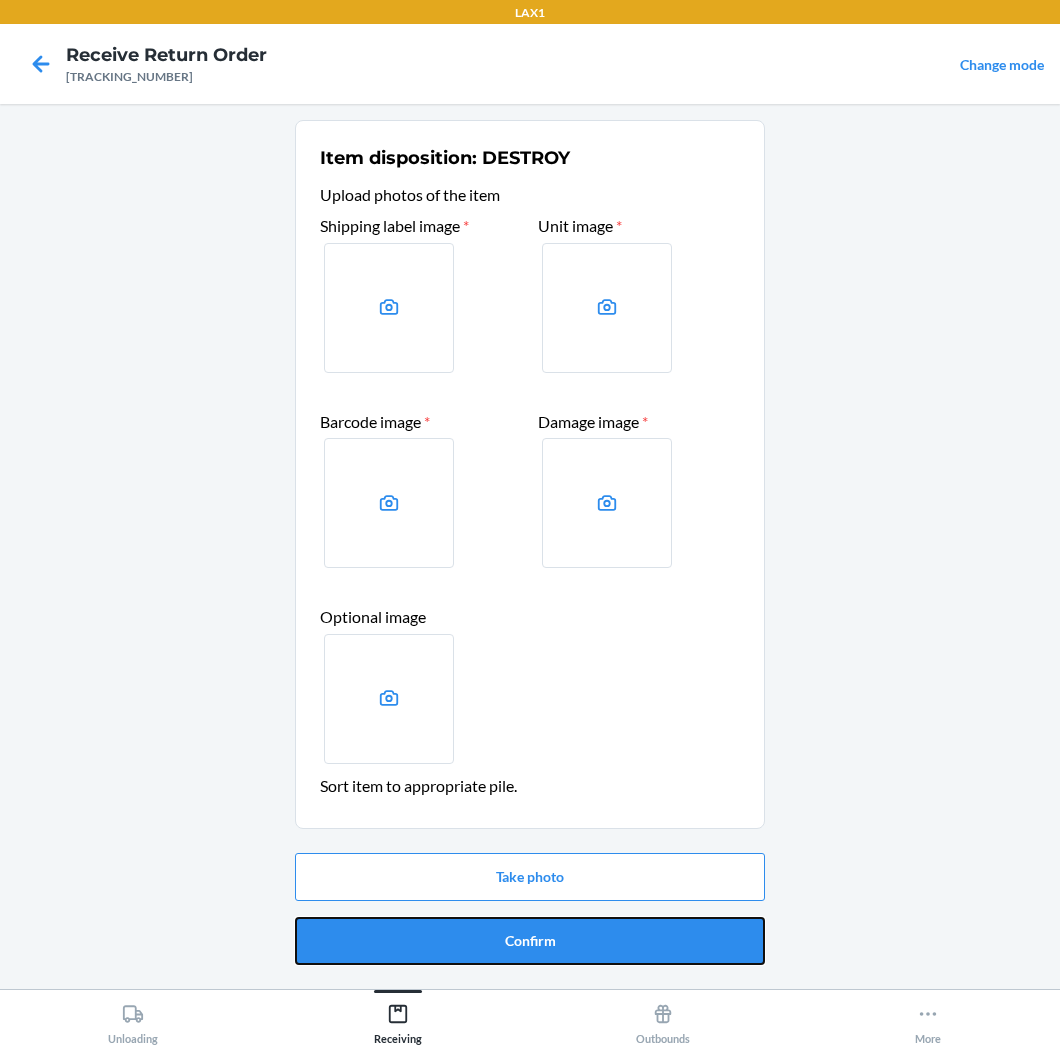 click on "Confirm" at bounding box center (530, 941) 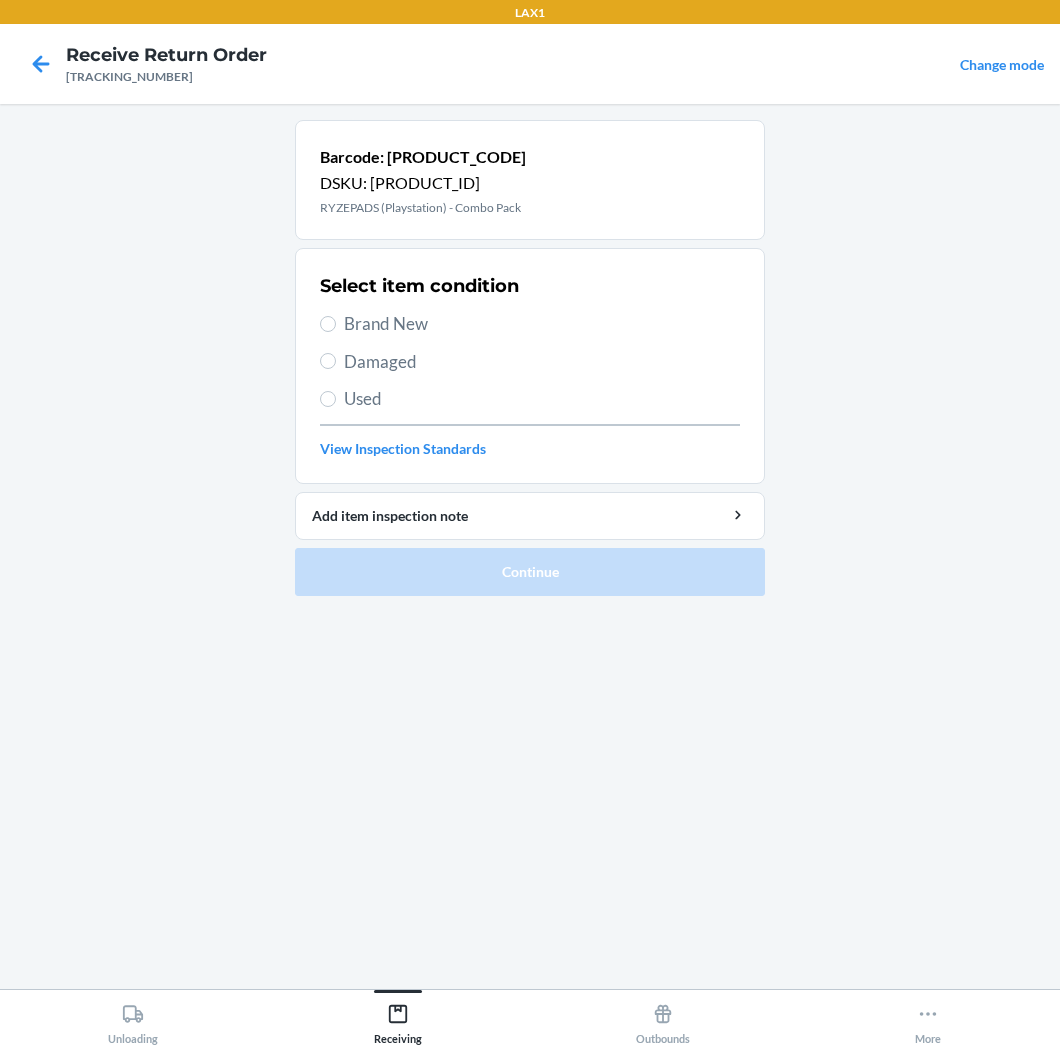 click on "Brand New" at bounding box center (542, 324) 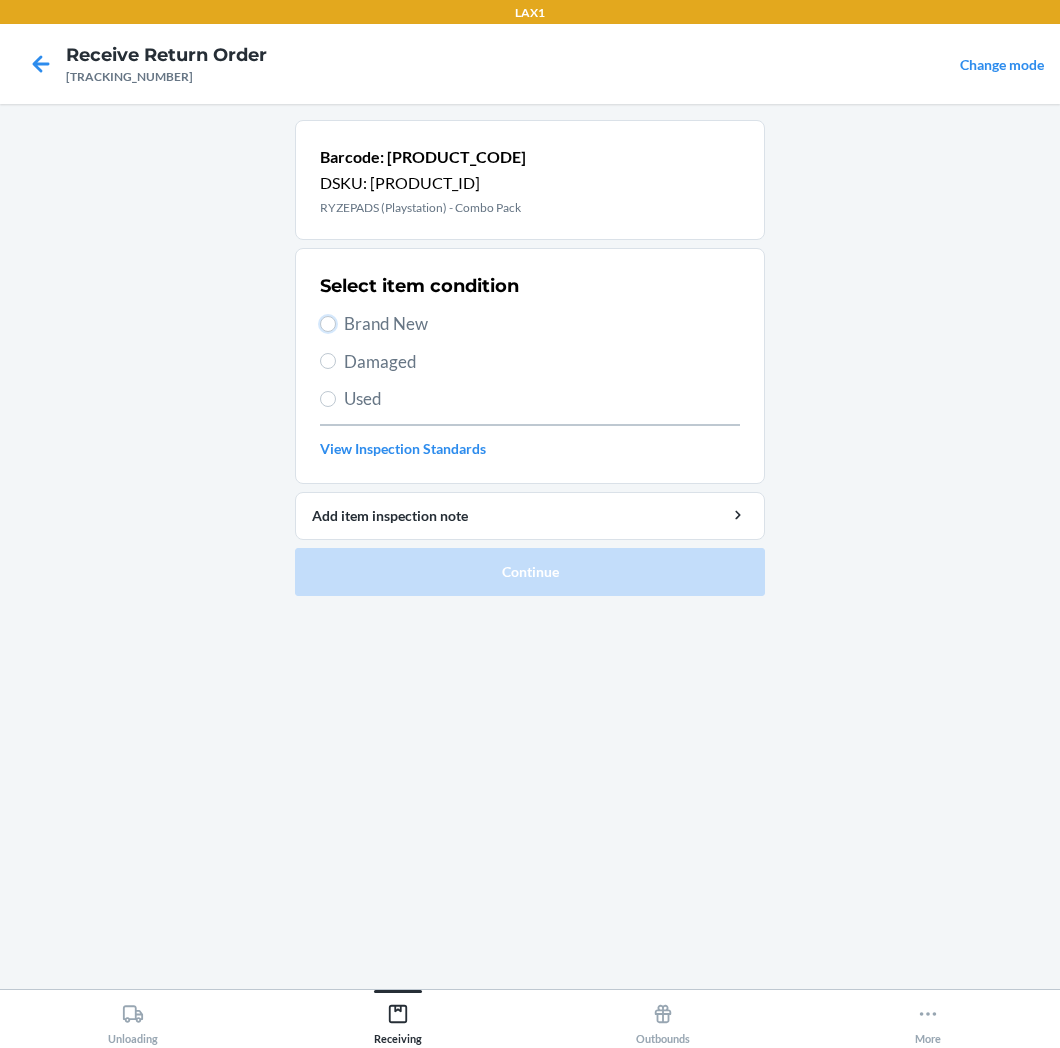 click on "Brand New" at bounding box center [328, 324] 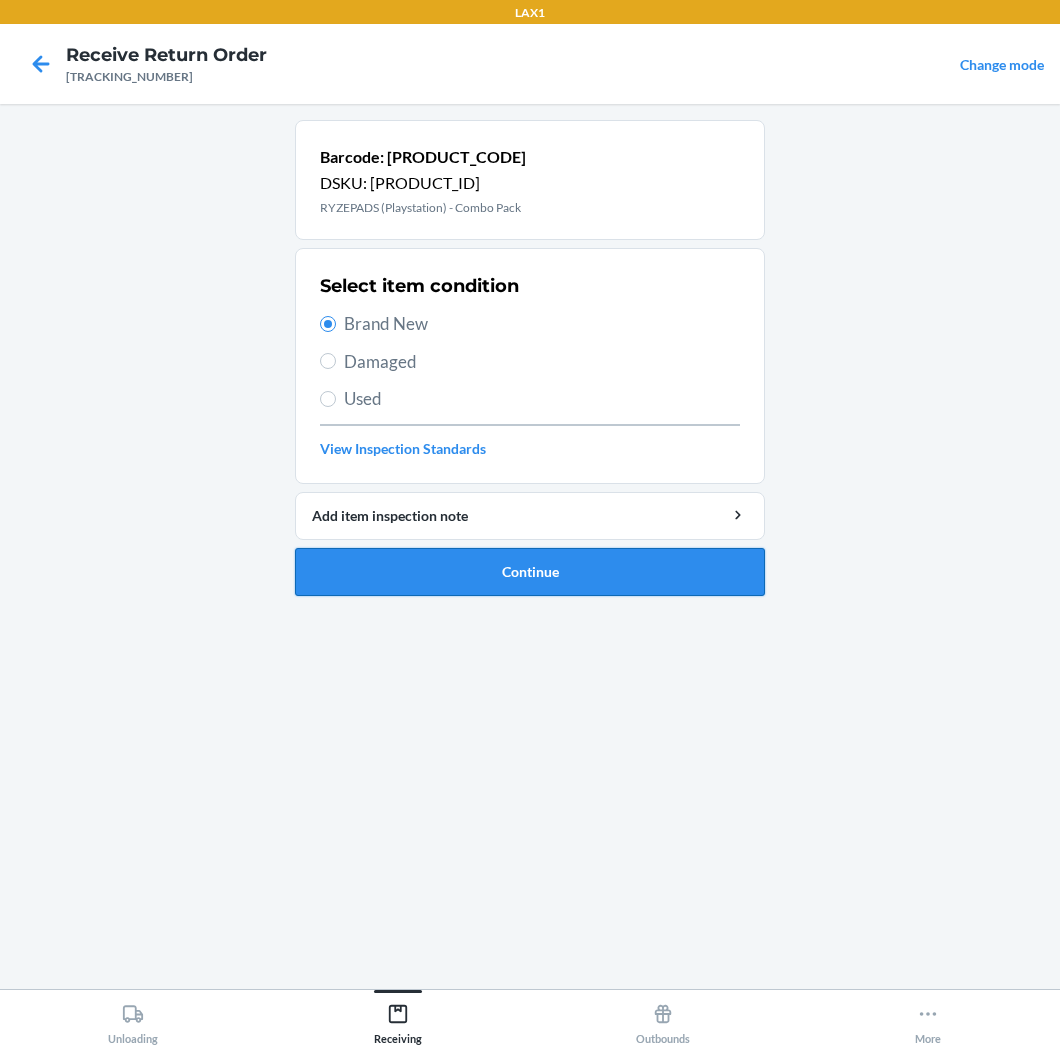 click on "Continue" at bounding box center (530, 572) 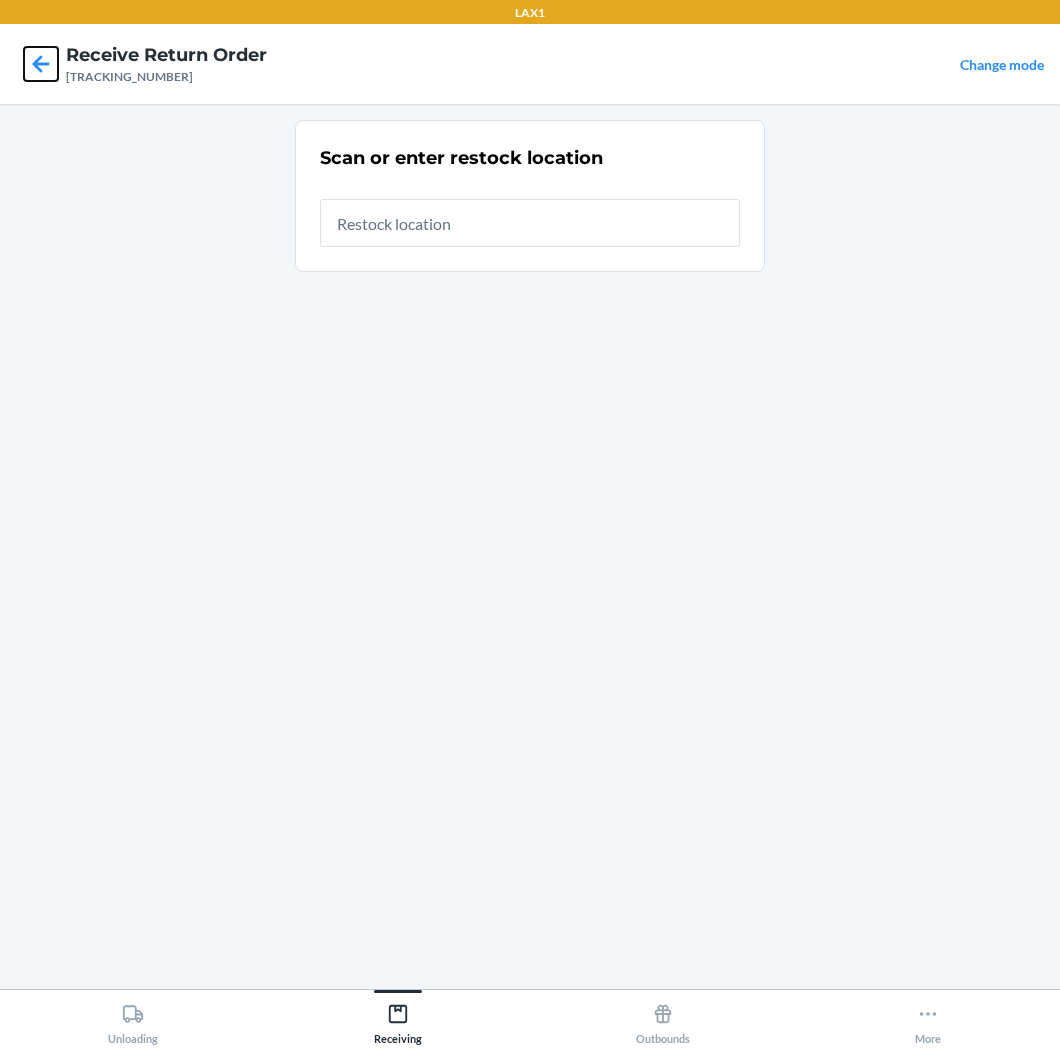 click 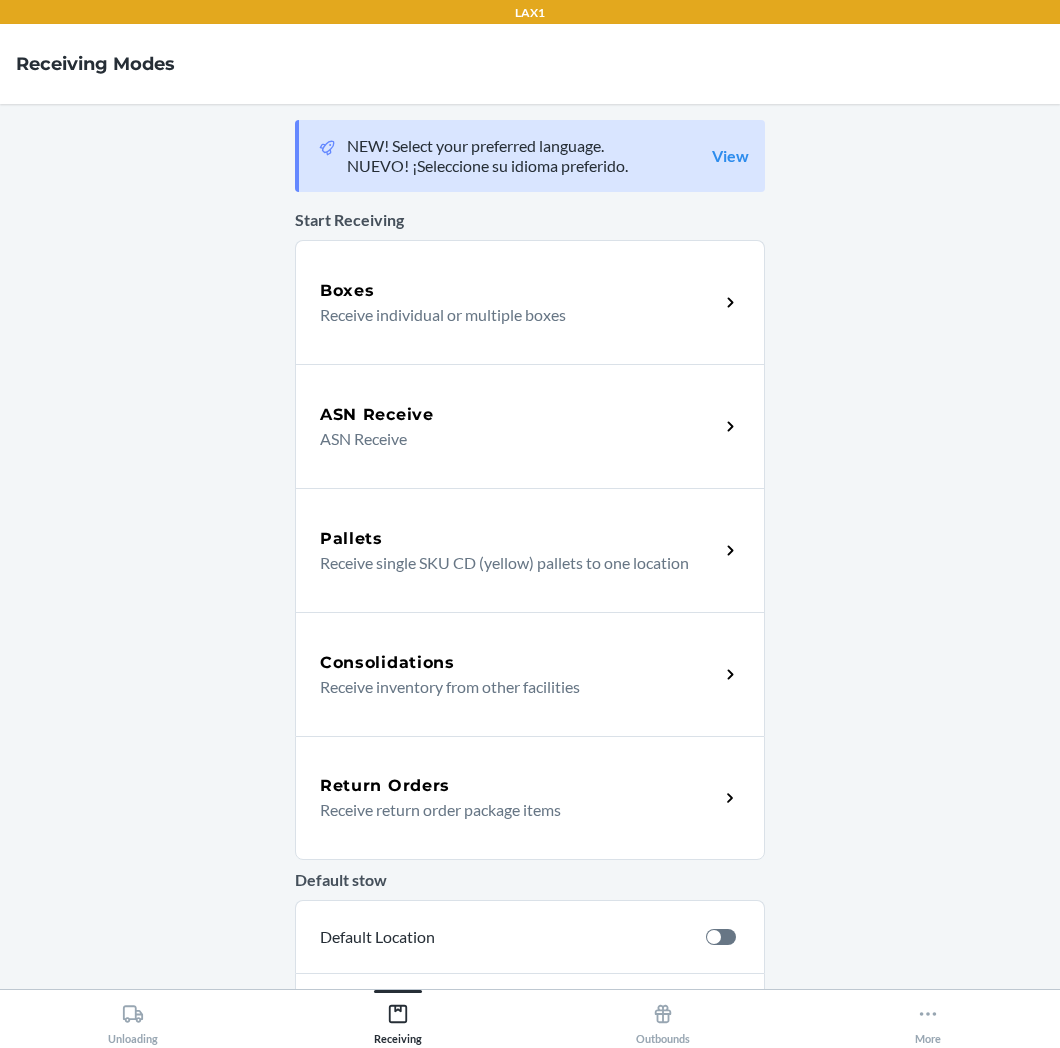 click on "Return Orders" at bounding box center (519, 786) 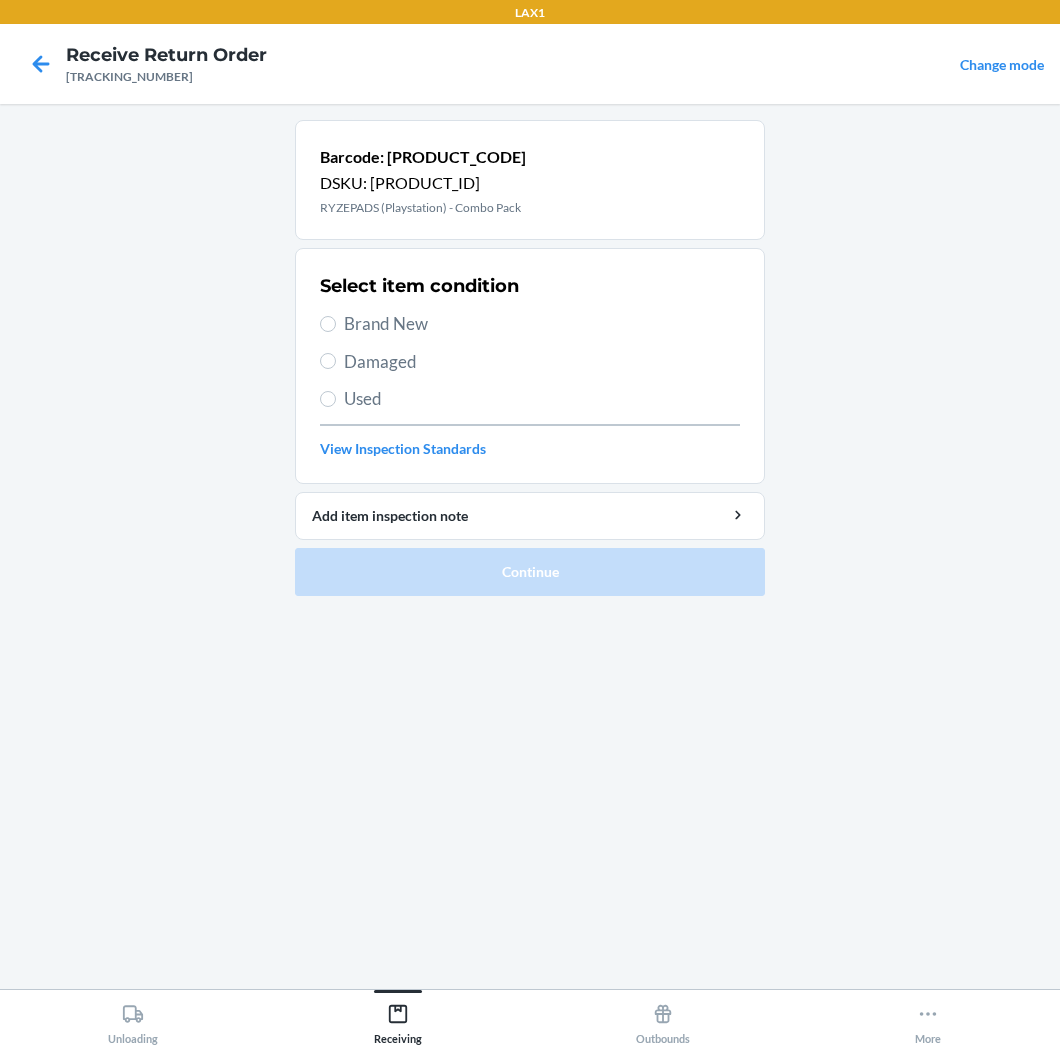 click on "Damaged" at bounding box center (542, 362) 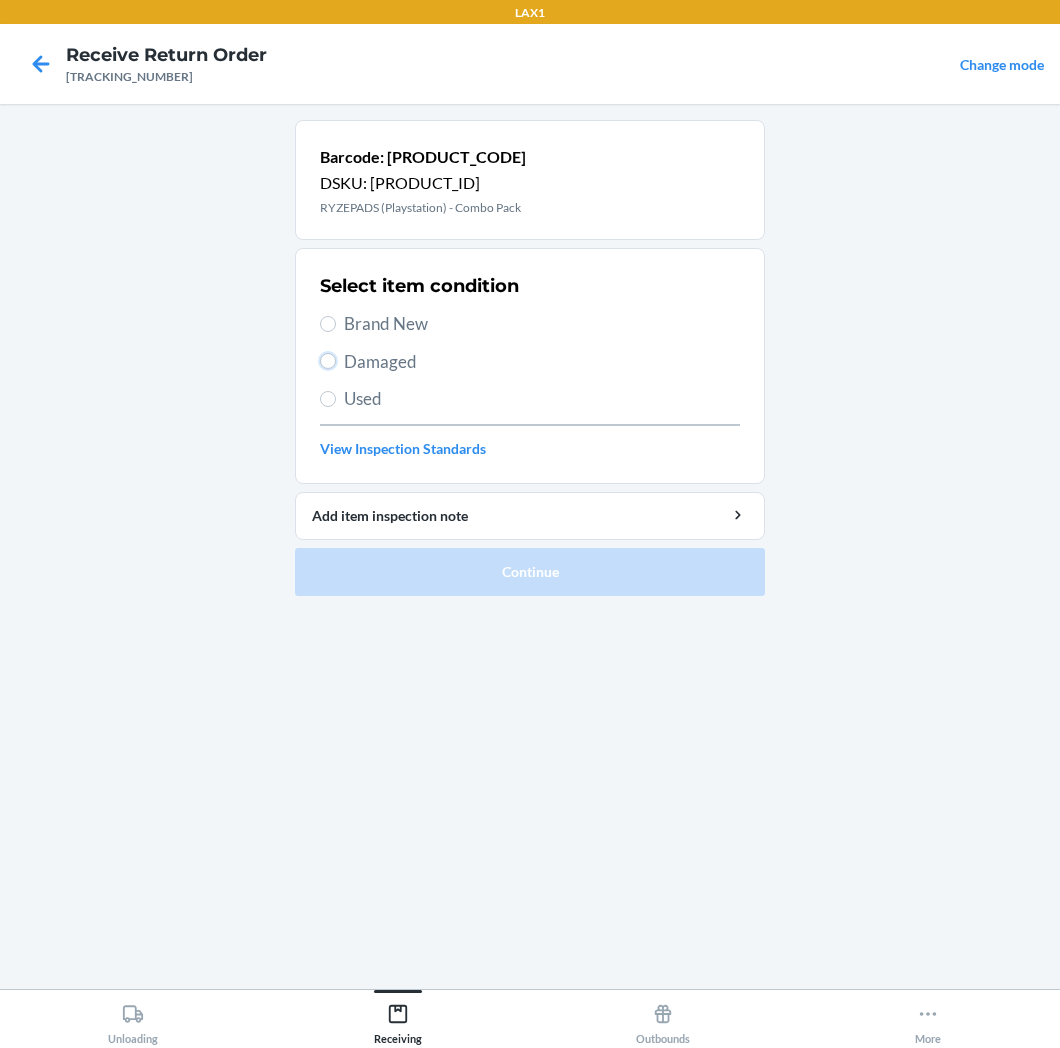 click on "Damaged" at bounding box center (328, 361) 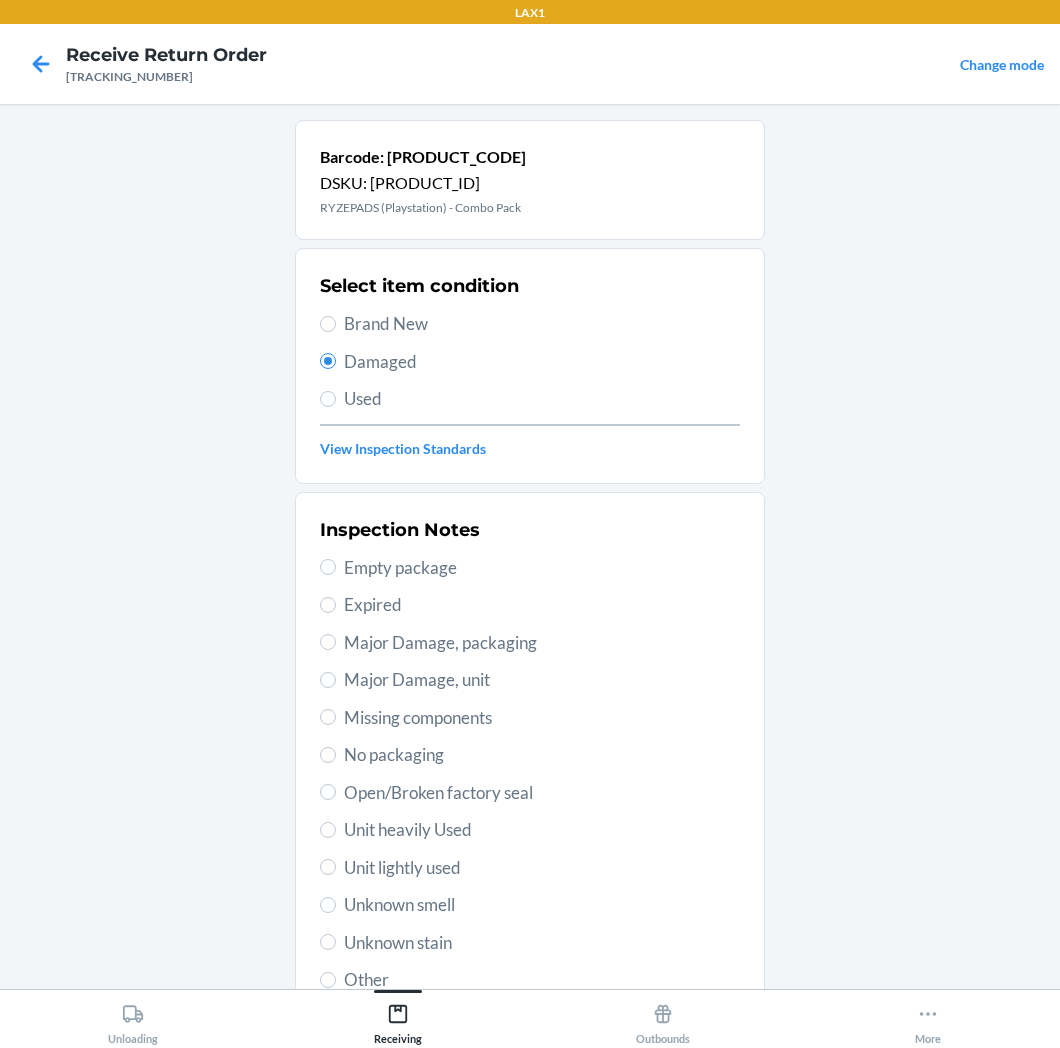 click on "Major Damage, packaging" at bounding box center (542, 643) 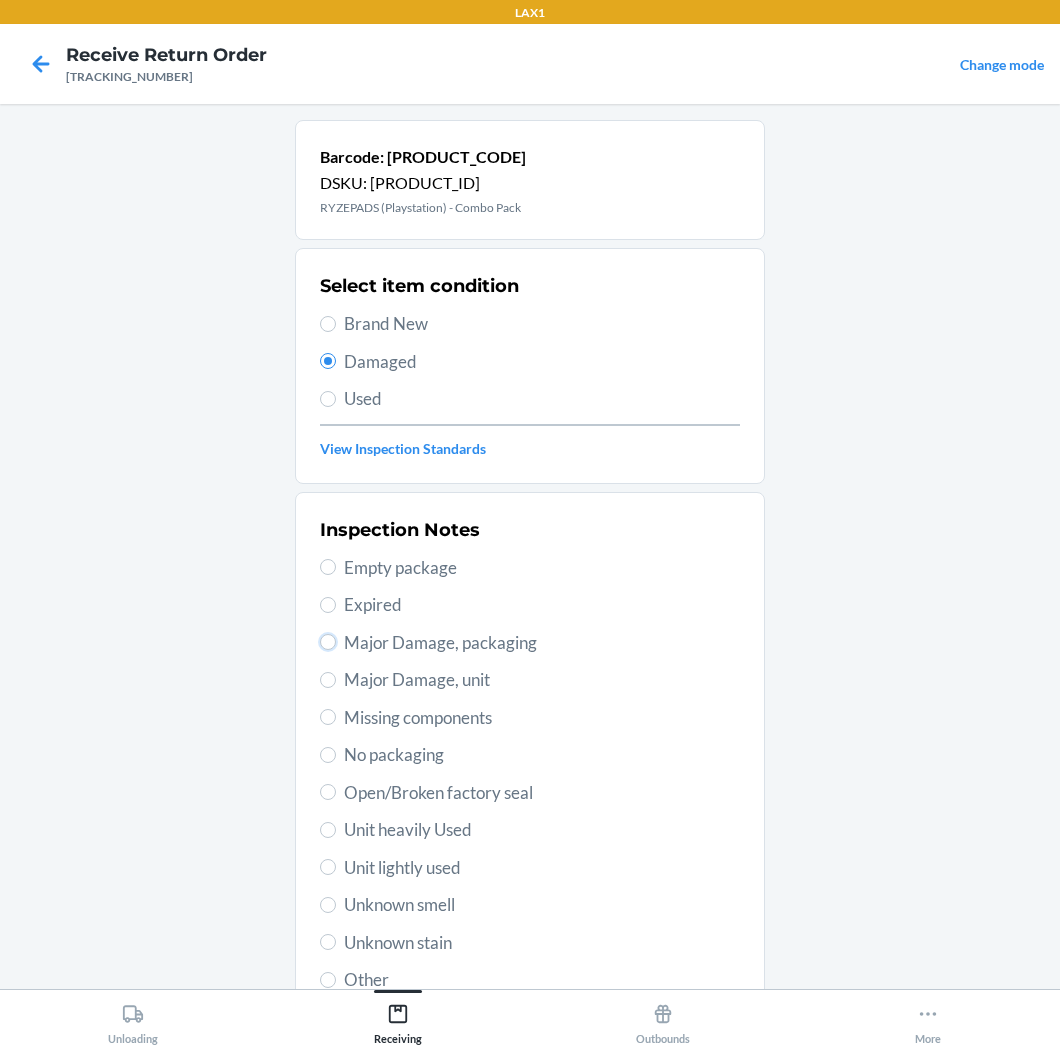 click on "Major Damage, packaging" at bounding box center [328, 642] 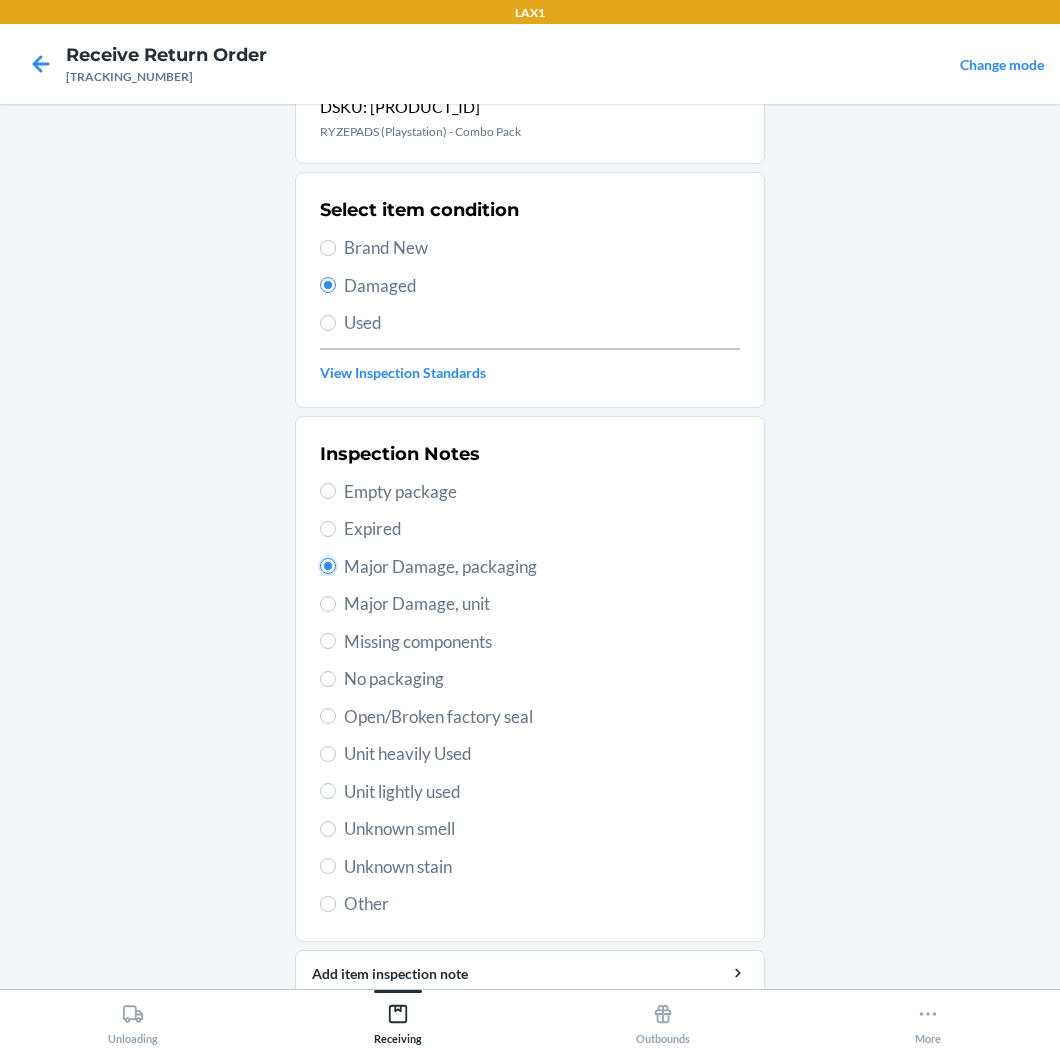 scroll, scrollTop: 155, scrollLeft: 0, axis: vertical 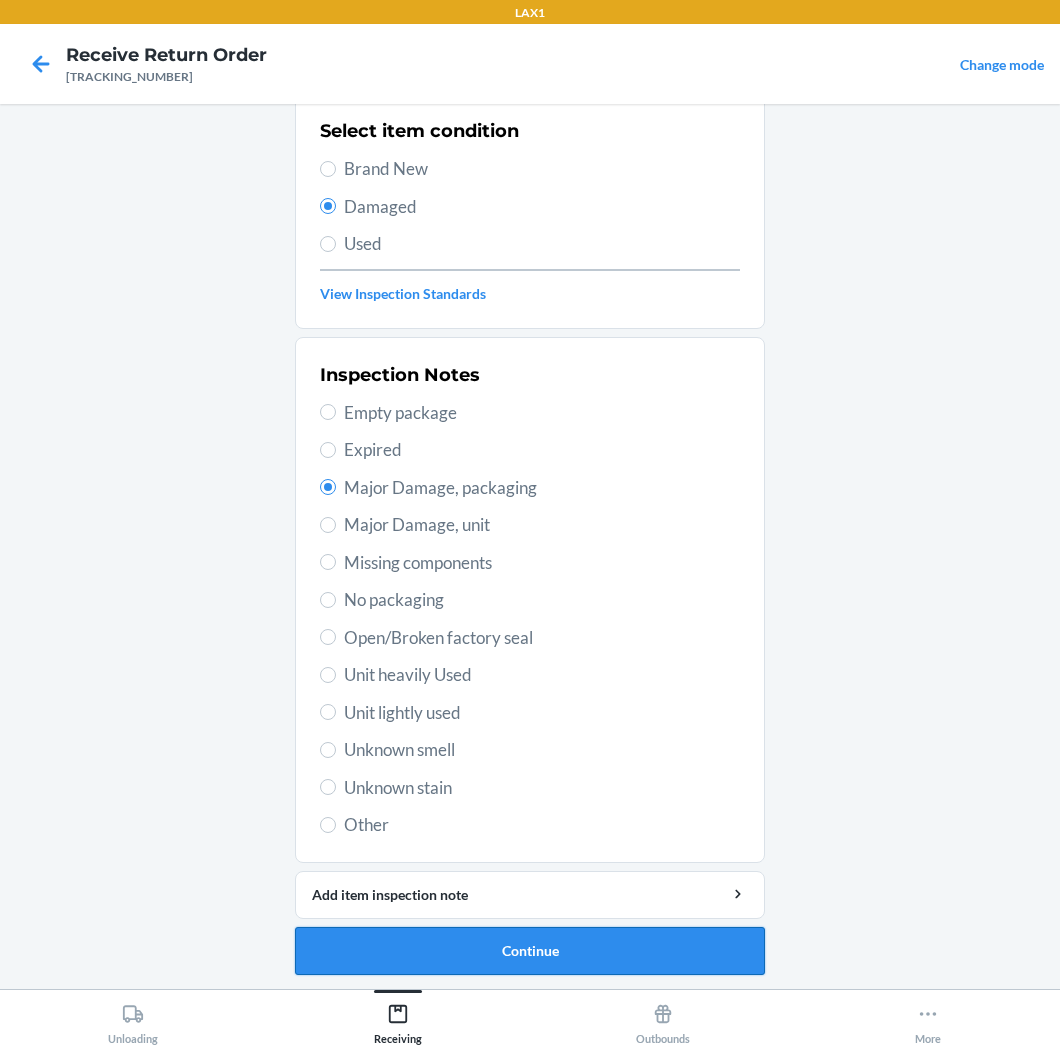 click on "Continue" at bounding box center [530, 951] 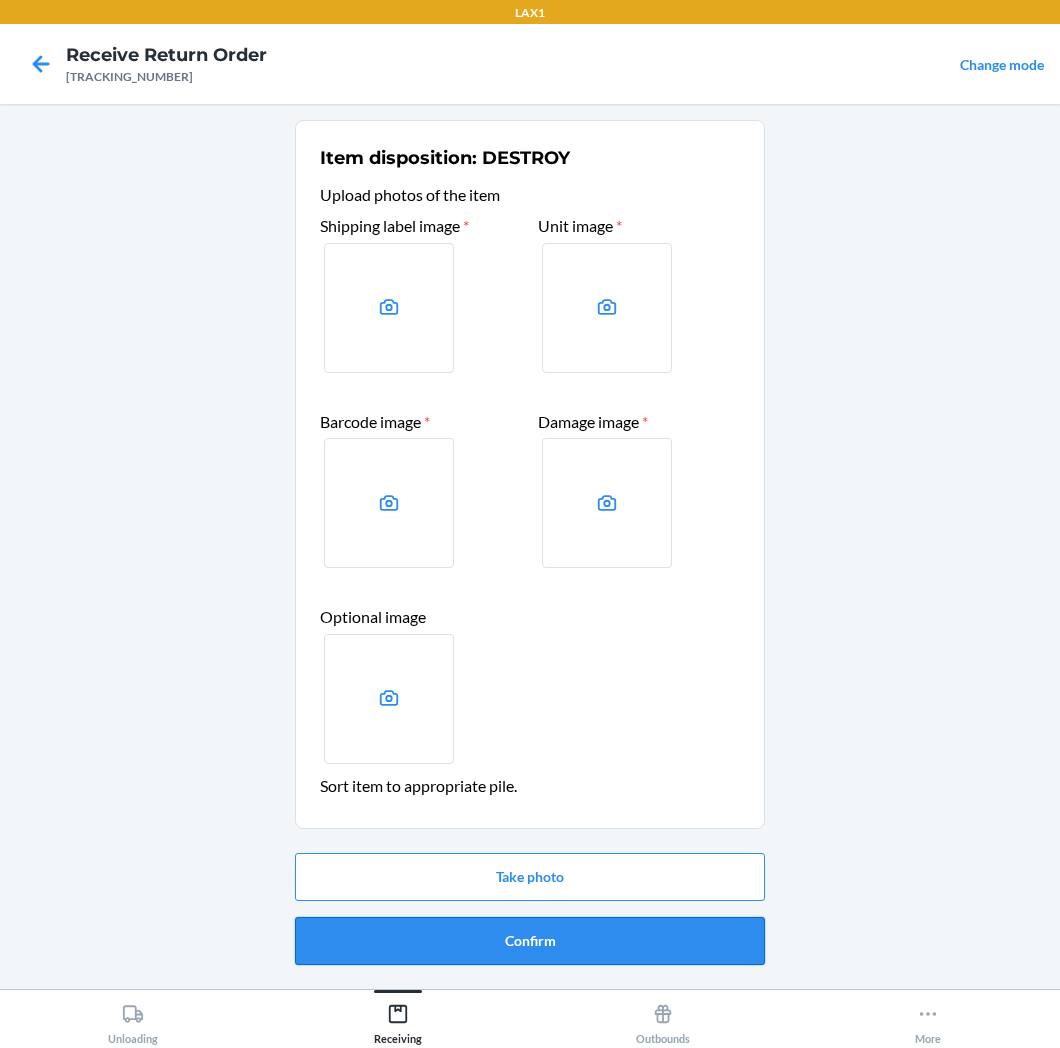 click on "Confirm" at bounding box center [530, 941] 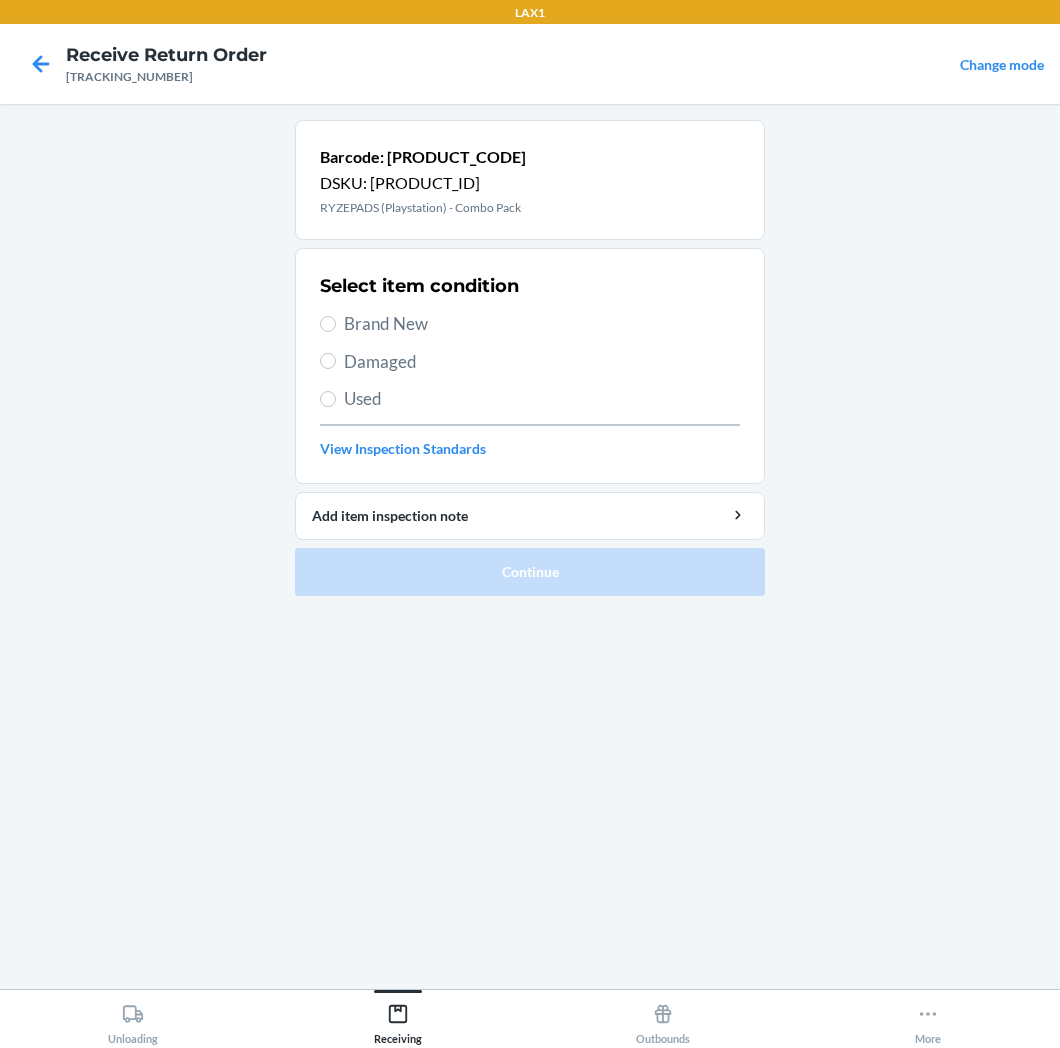 click on "Damaged" at bounding box center (542, 362) 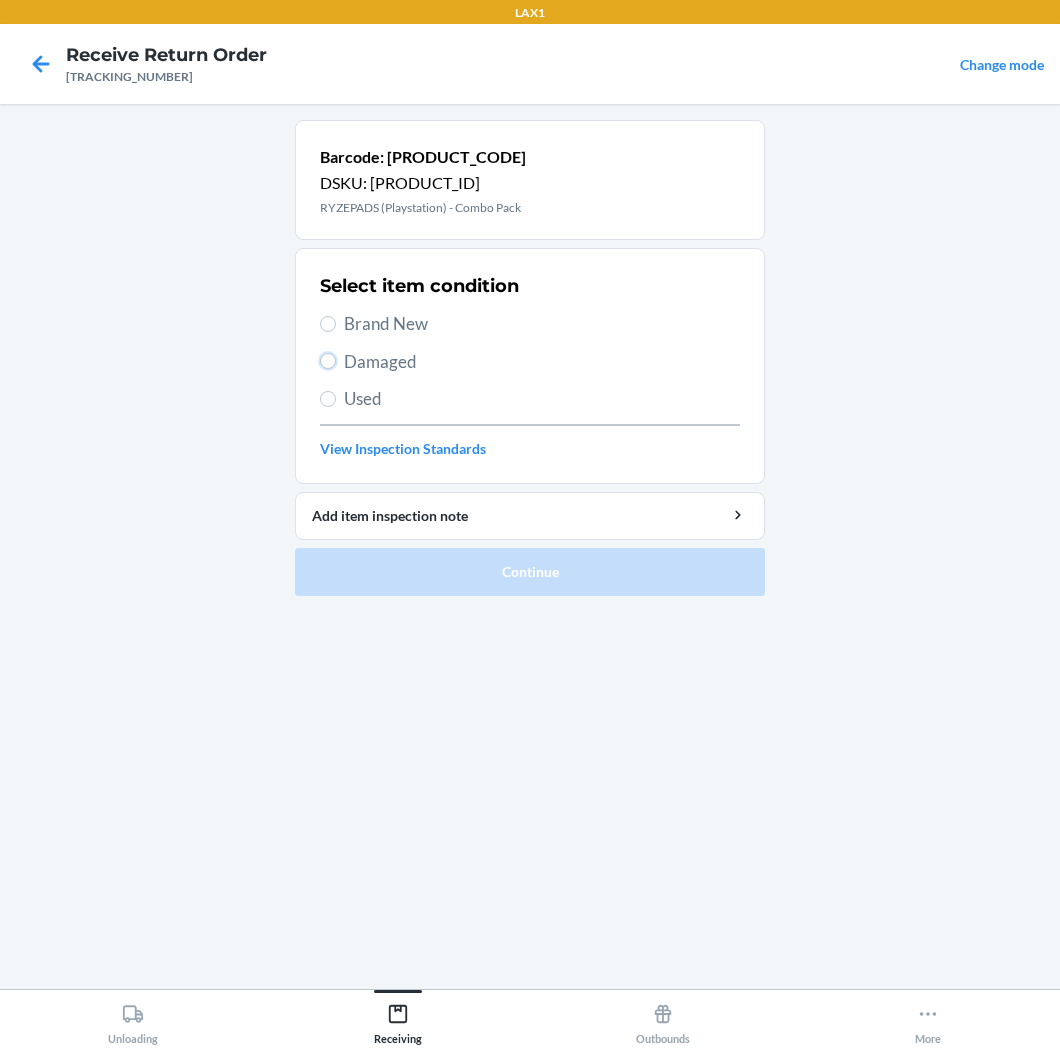 click on "Damaged" at bounding box center [328, 361] 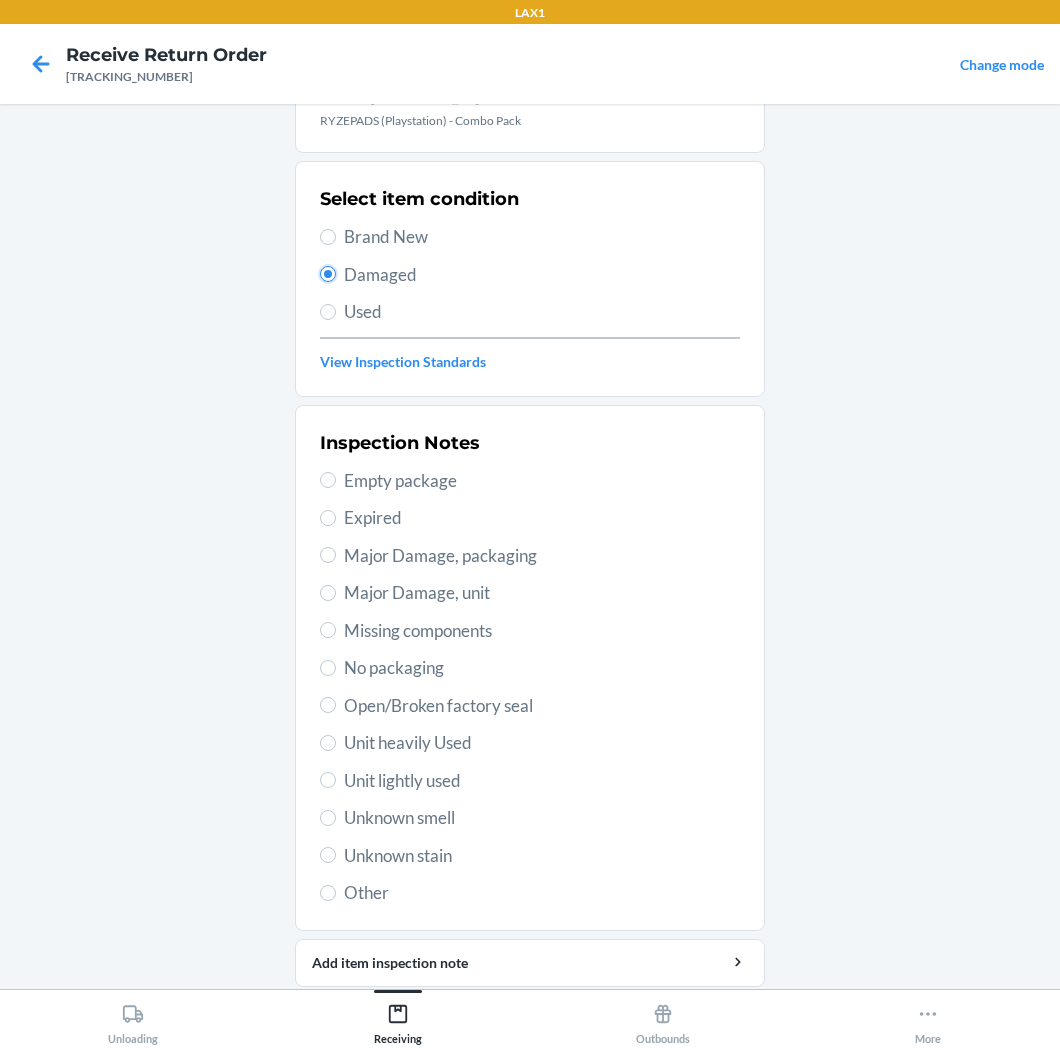 scroll, scrollTop: 155, scrollLeft: 0, axis: vertical 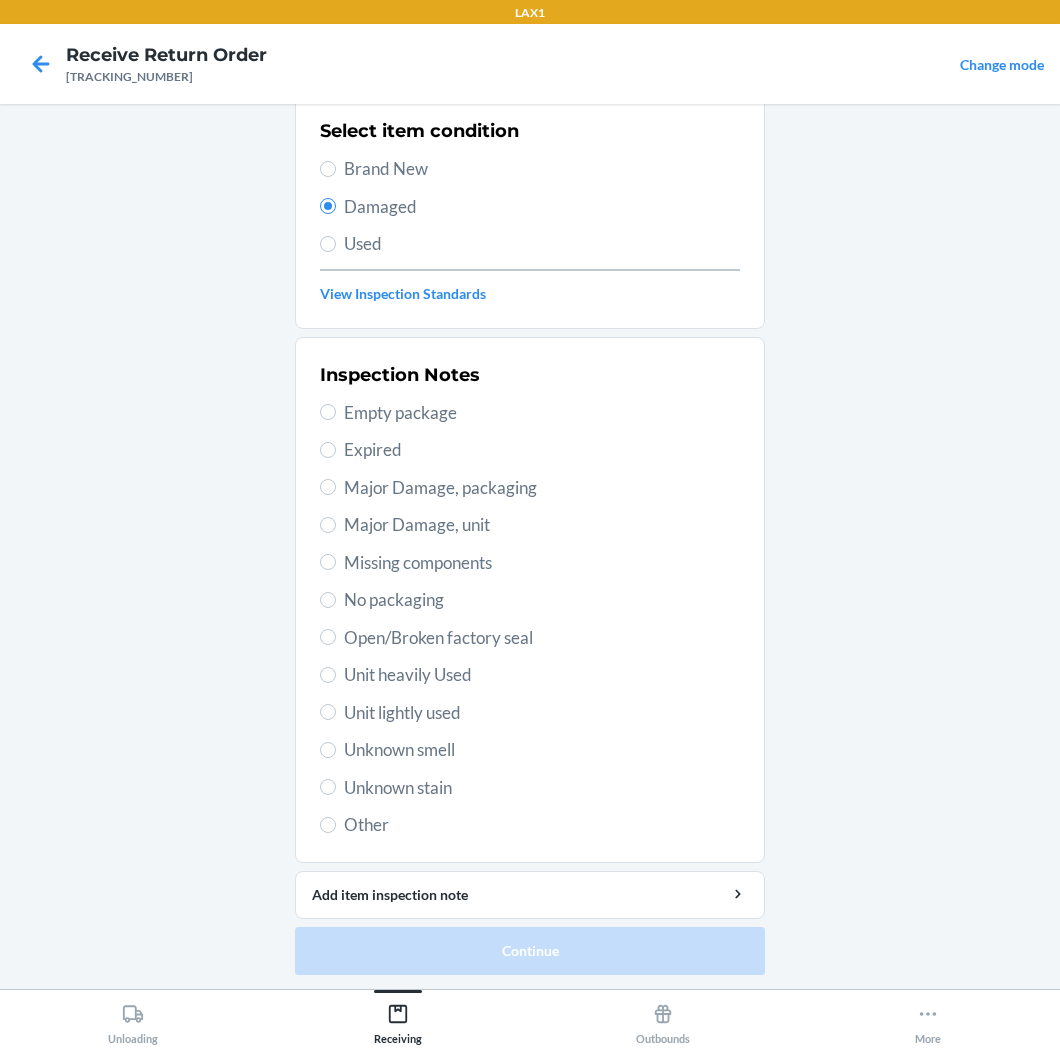click on "Major Damage, packaging" at bounding box center [542, 488] 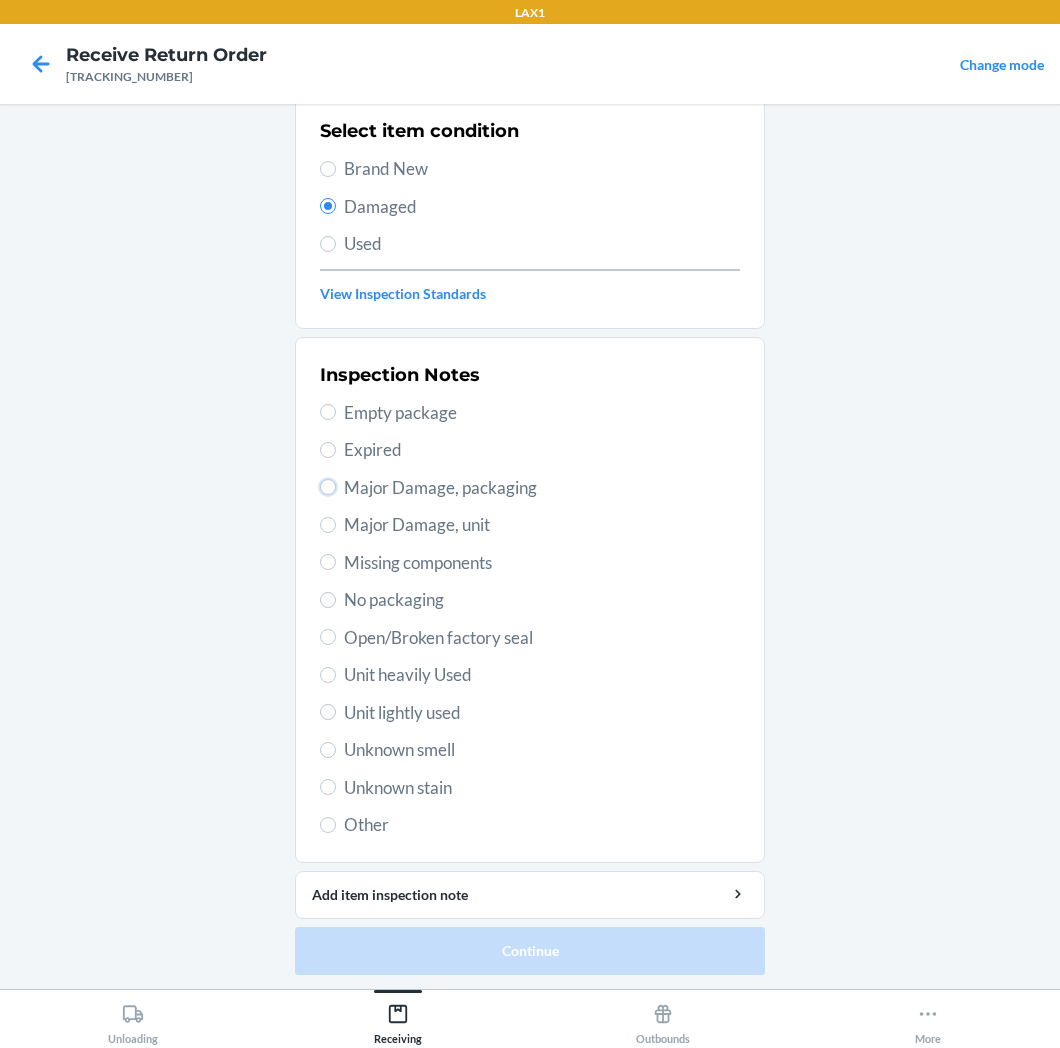 click on "Major Damage, packaging" at bounding box center (328, 487) 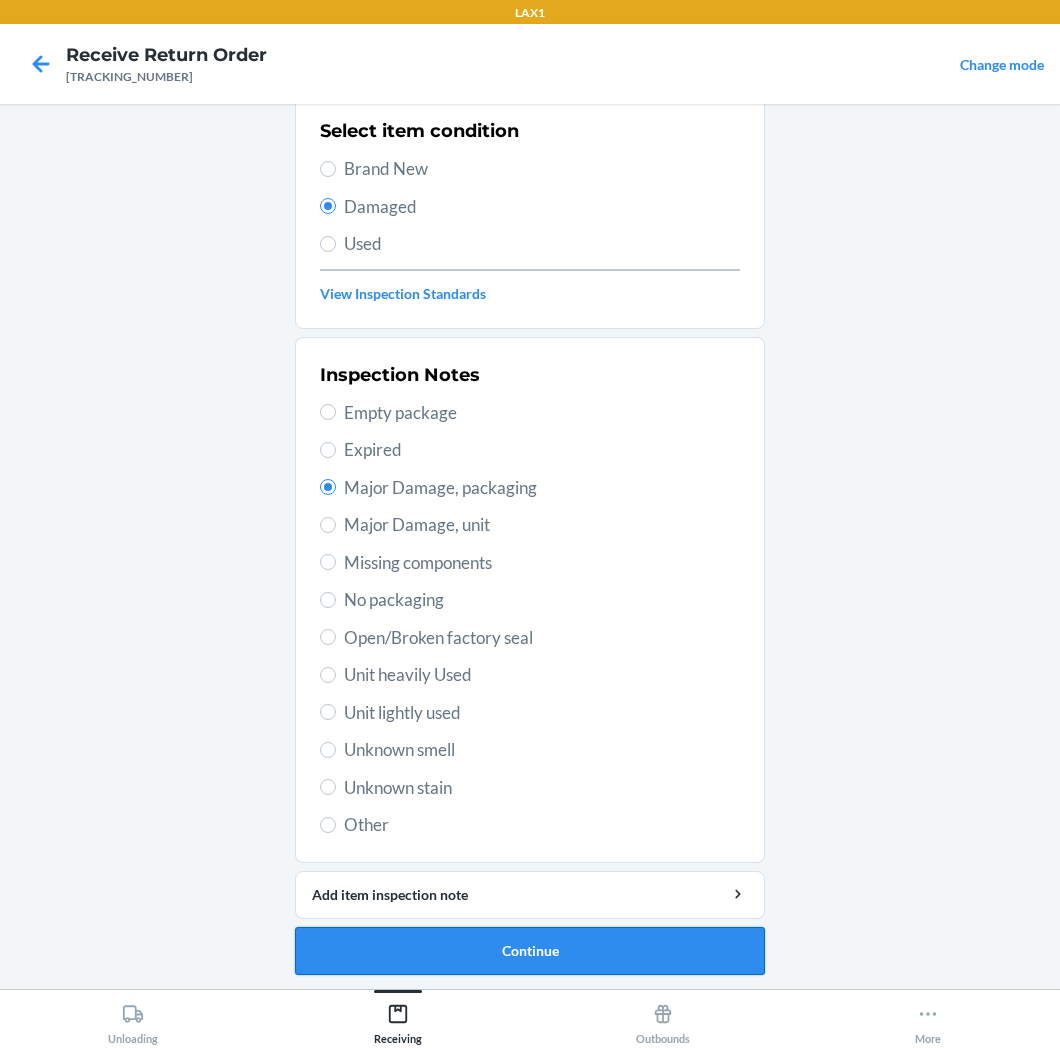 click on "Continue" at bounding box center (530, 951) 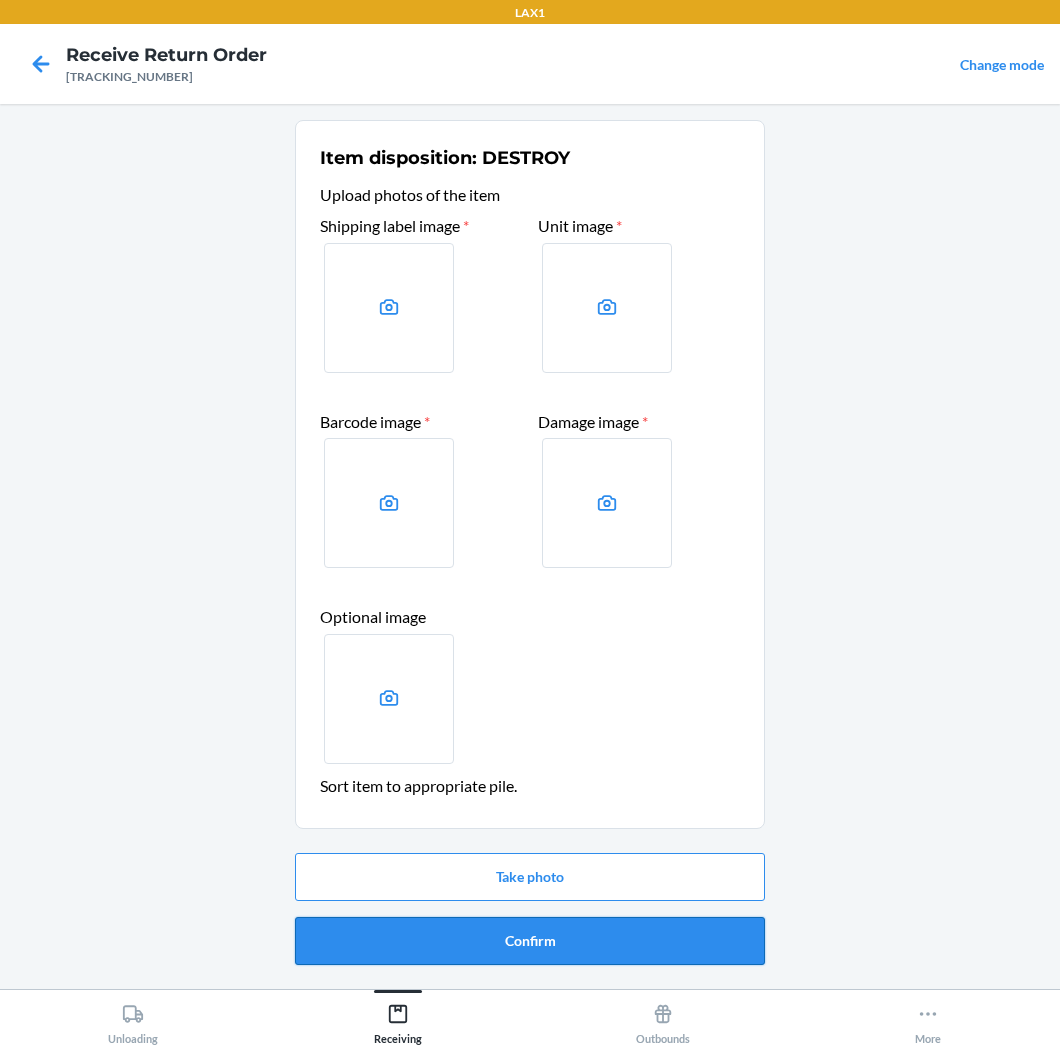 click on "Confirm" at bounding box center [530, 941] 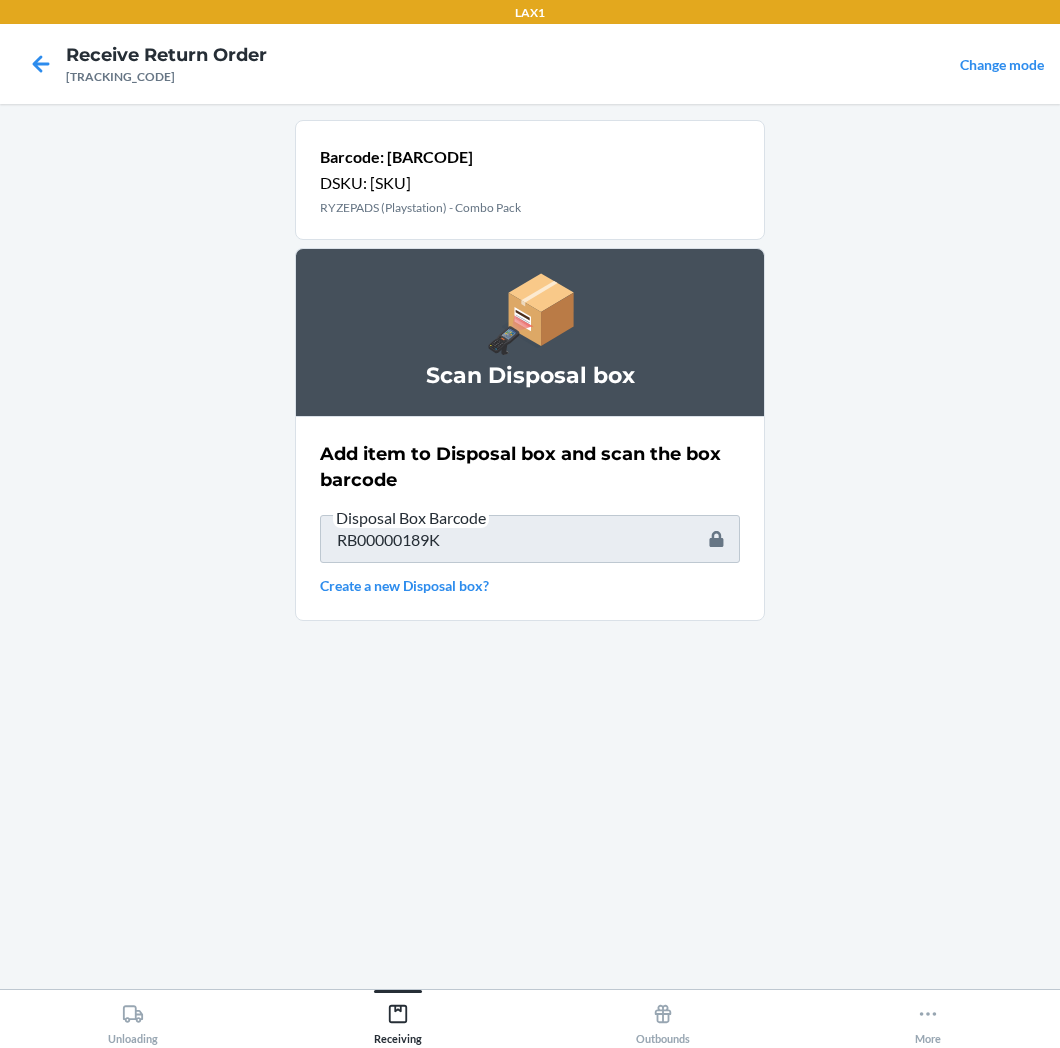 scroll, scrollTop: 0, scrollLeft: 0, axis: both 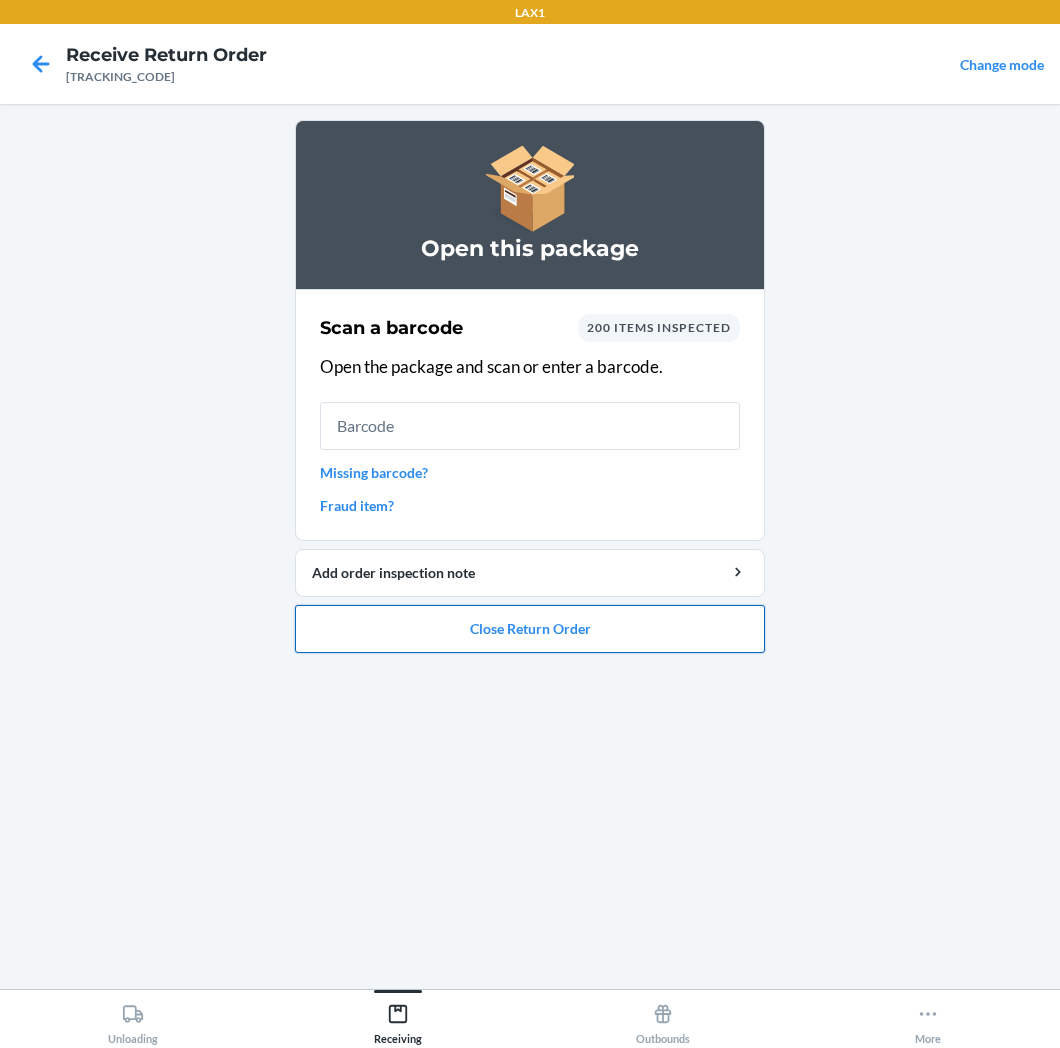 click on "Close Return Order" at bounding box center (530, 629) 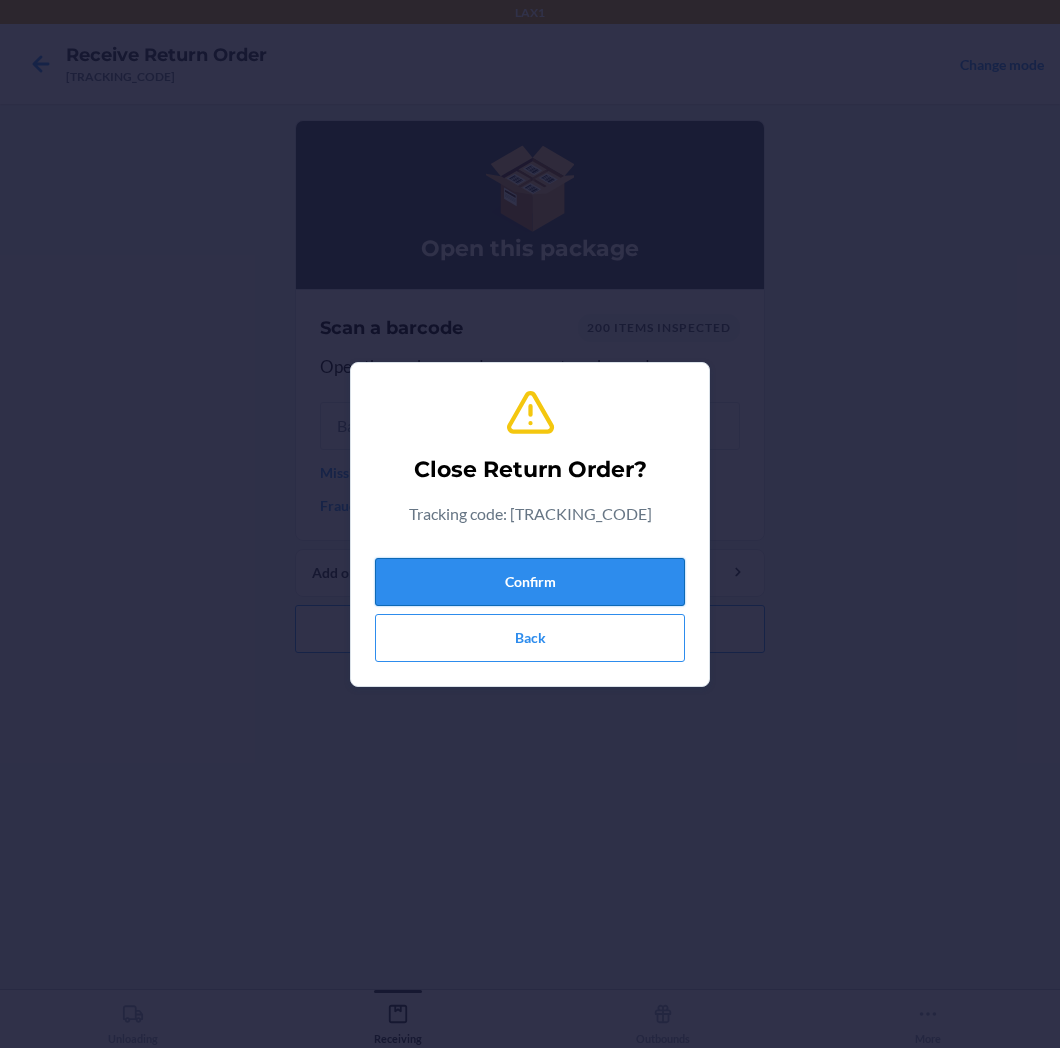 click on "Confirm" at bounding box center (530, 582) 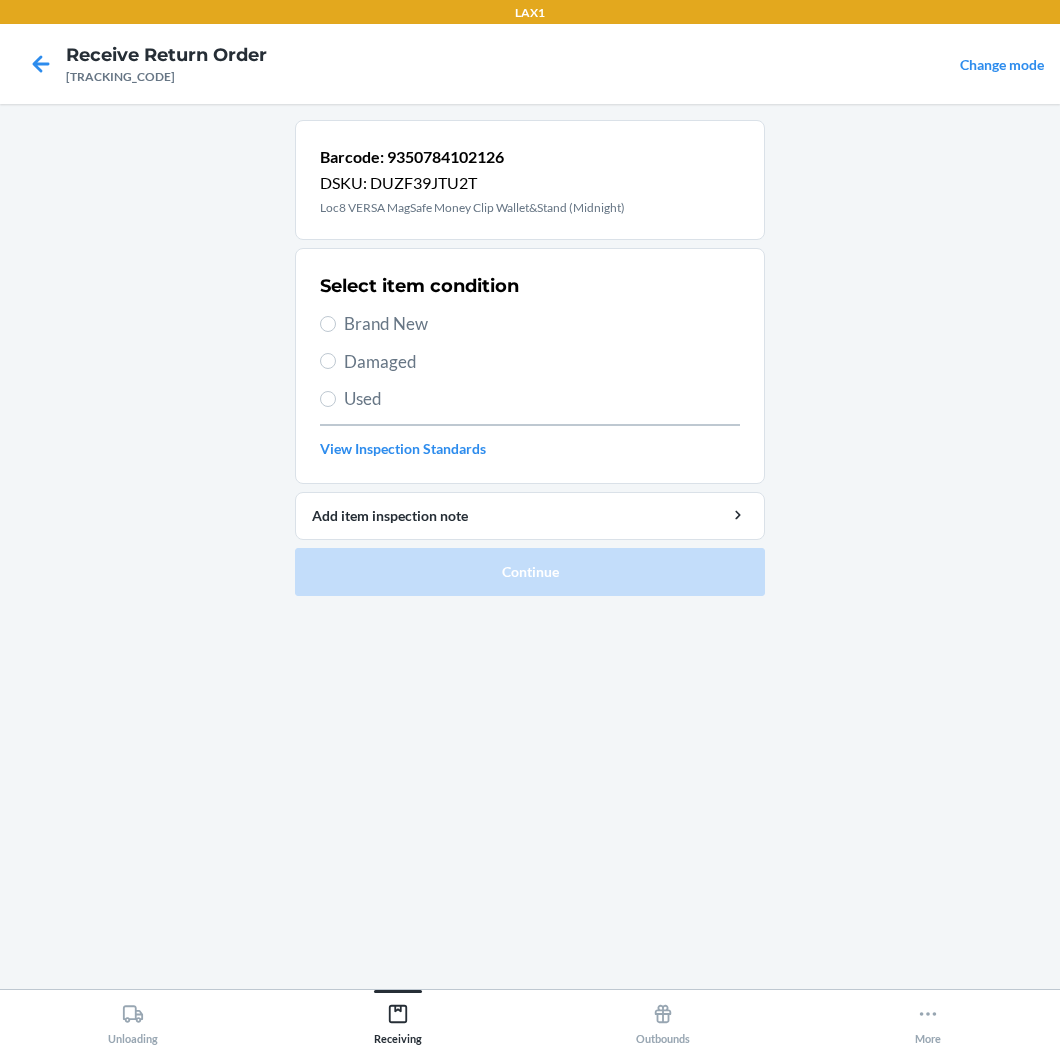 click on "Used" at bounding box center [542, 399] 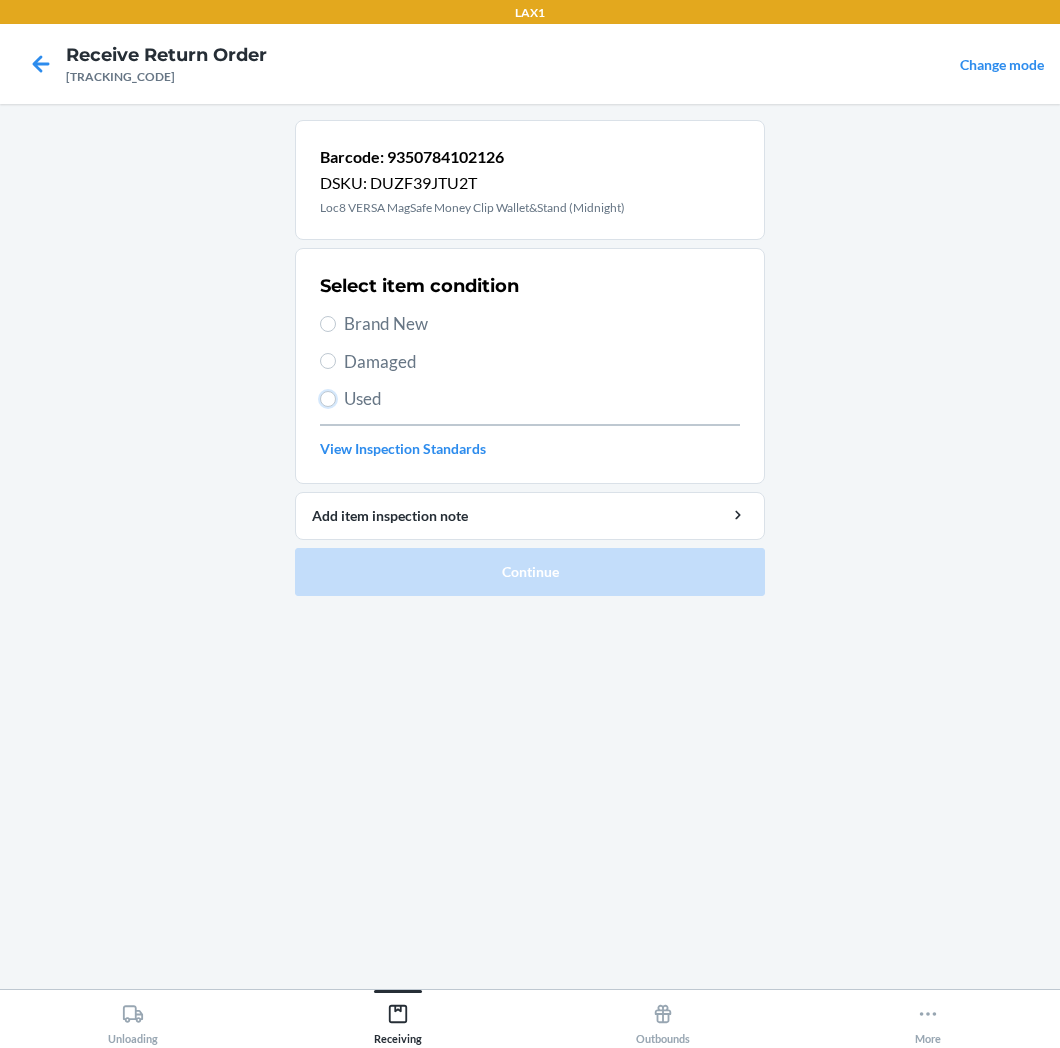 click on "Used" at bounding box center [328, 399] 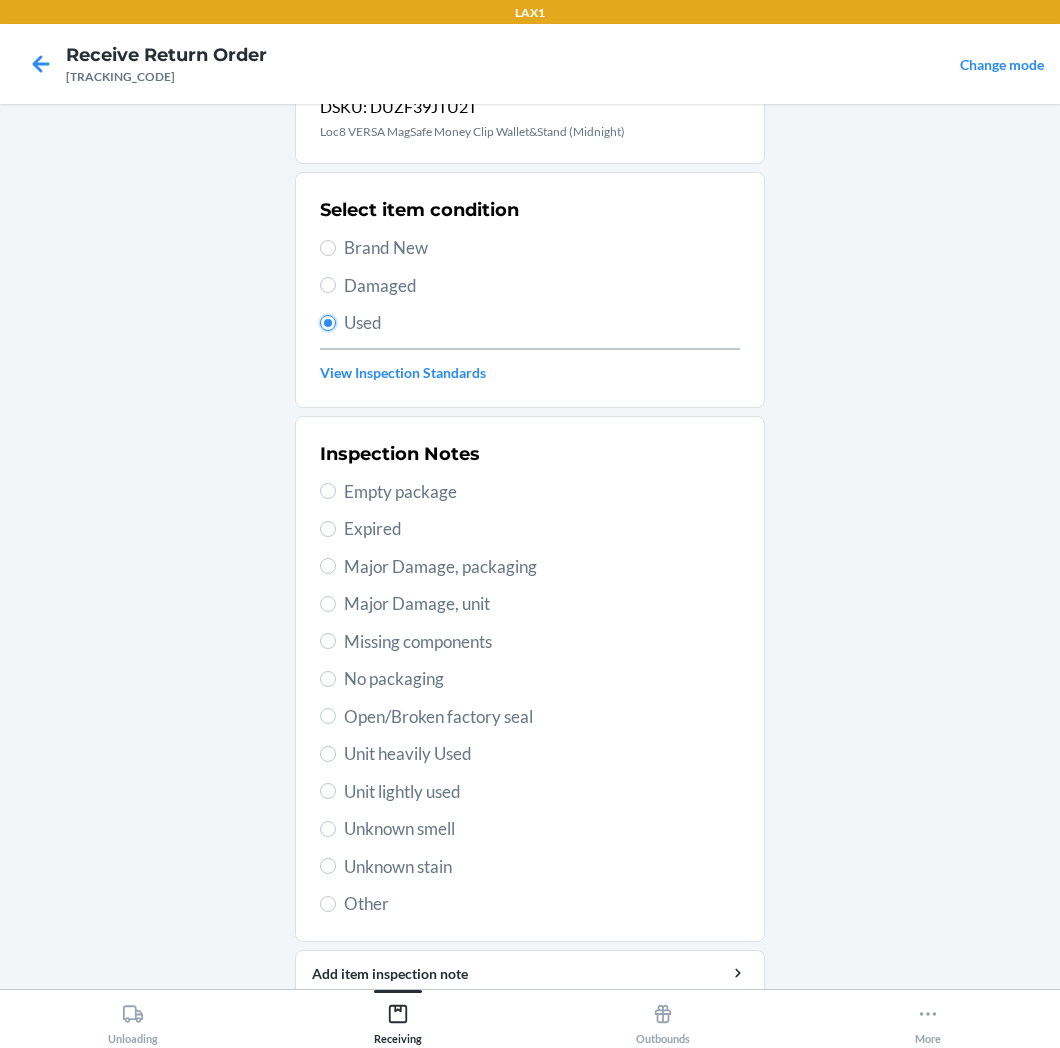 scroll, scrollTop: 155, scrollLeft: 0, axis: vertical 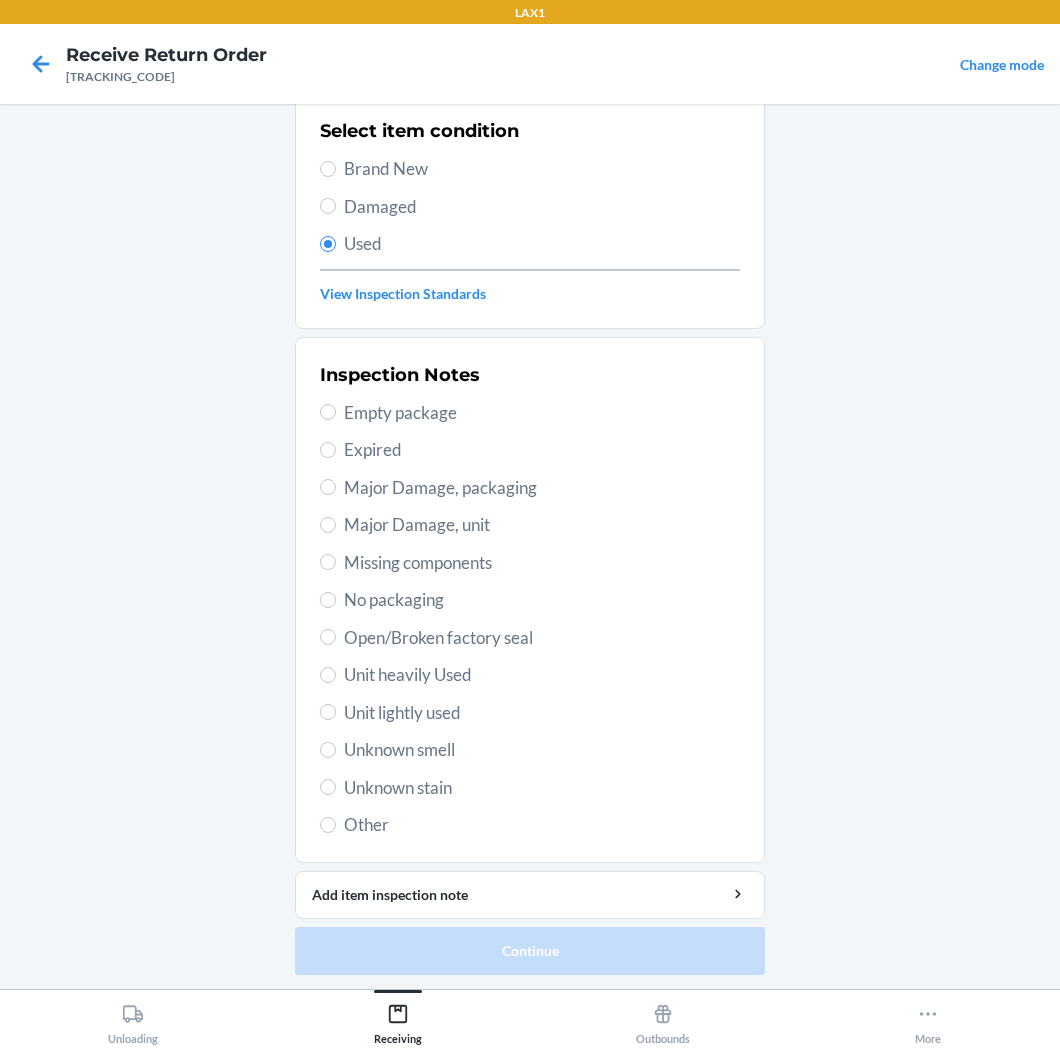 click on "Unit heavily Used" at bounding box center [542, 675] 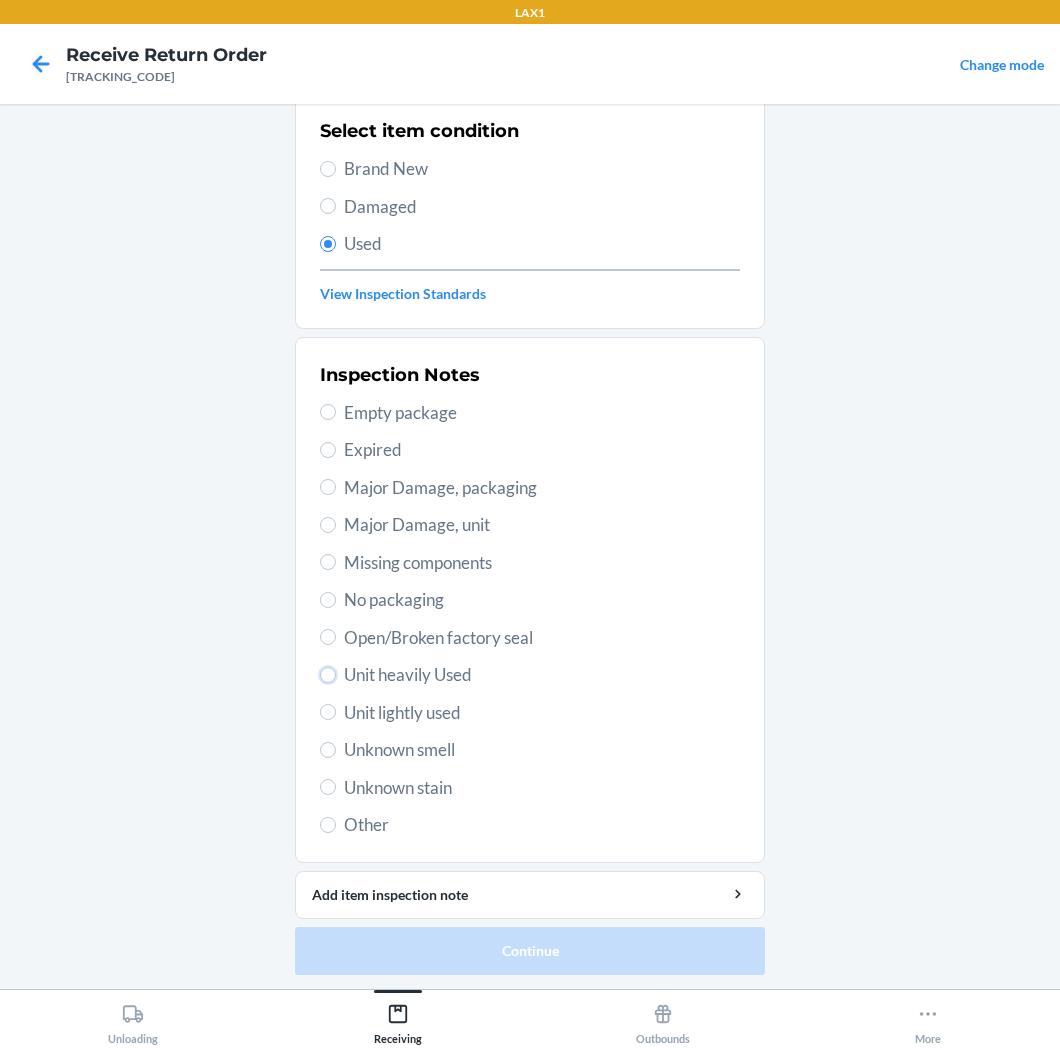 click on "Unit heavily Used" at bounding box center [328, 675] 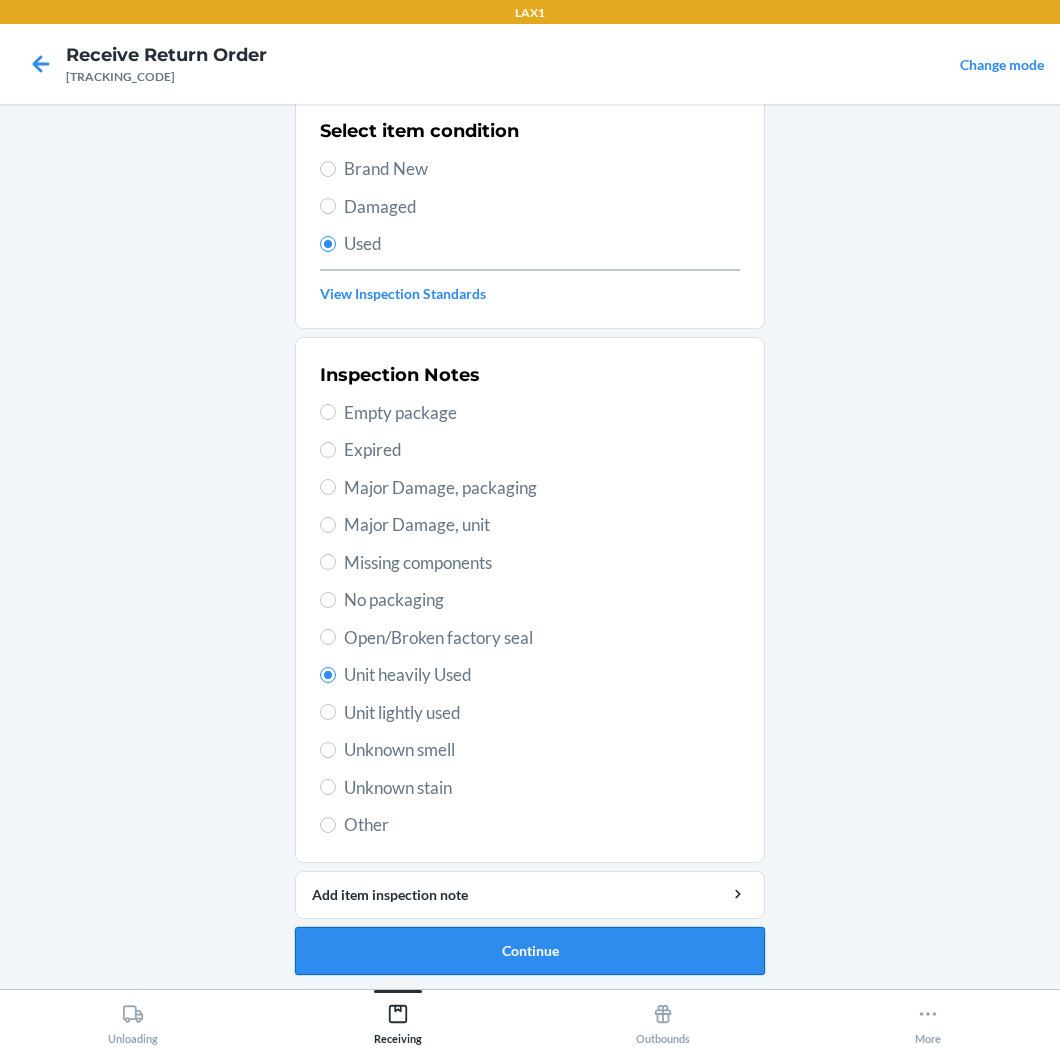 click on "Continue" at bounding box center [530, 951] 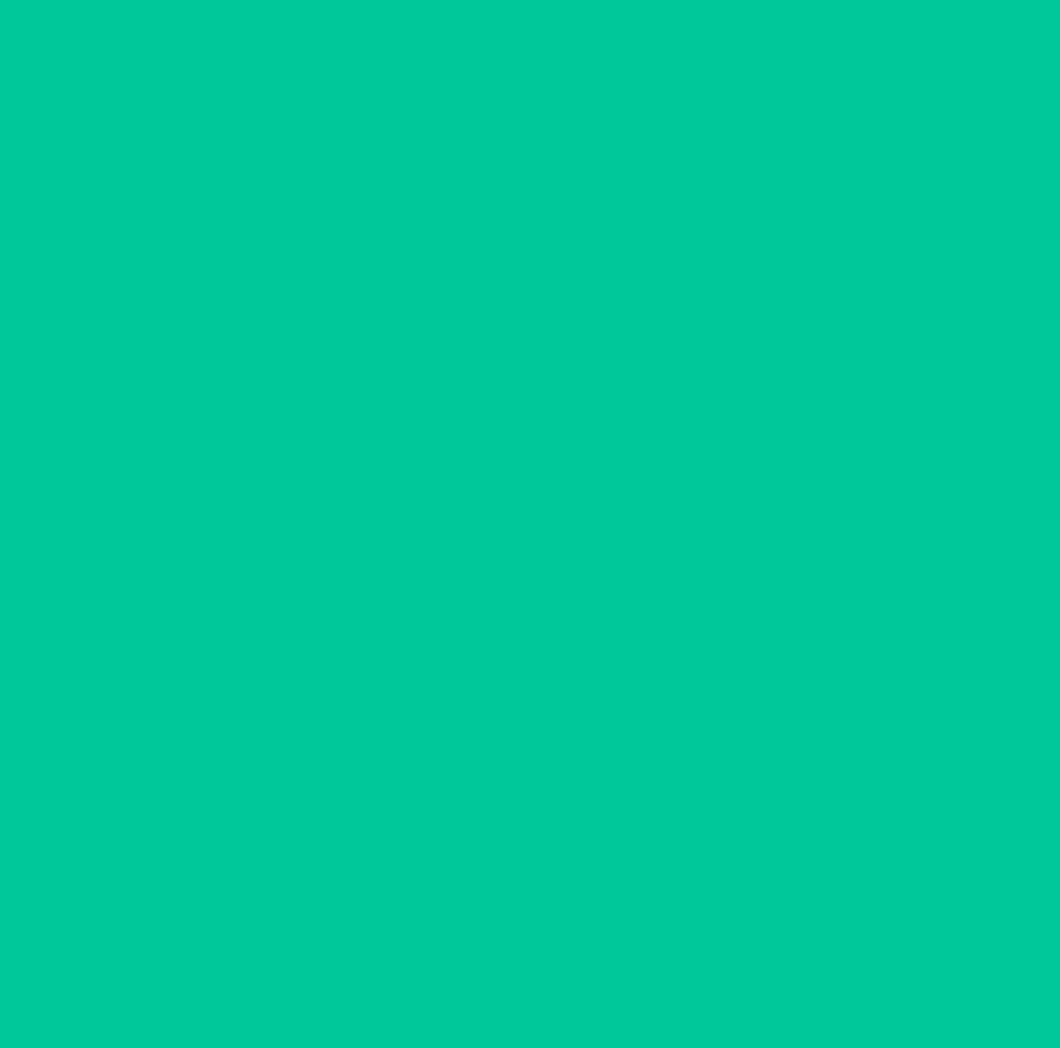 scroll, scrollTop: 0, scrollLeft: 0, axis: both 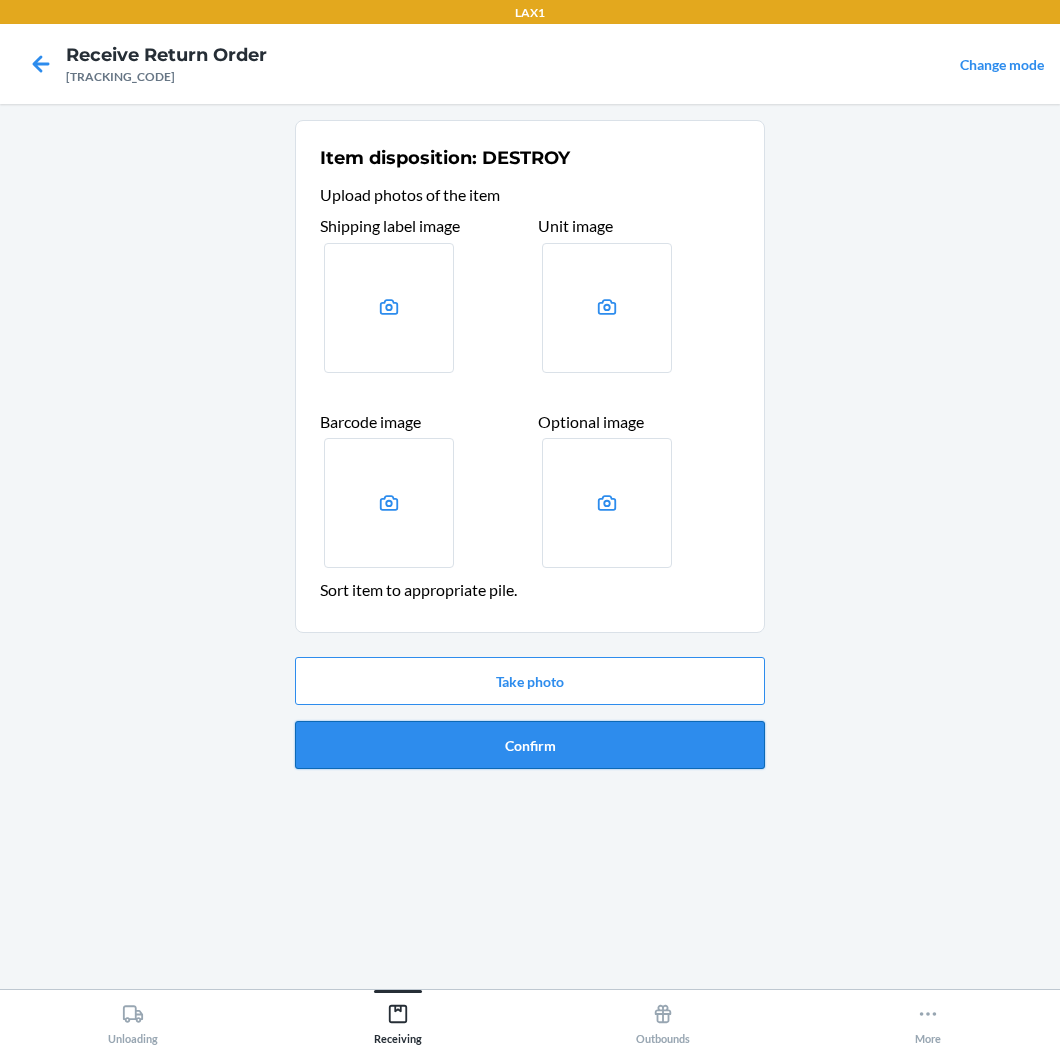 click on "Confirm" at bounding box center [530, 745] 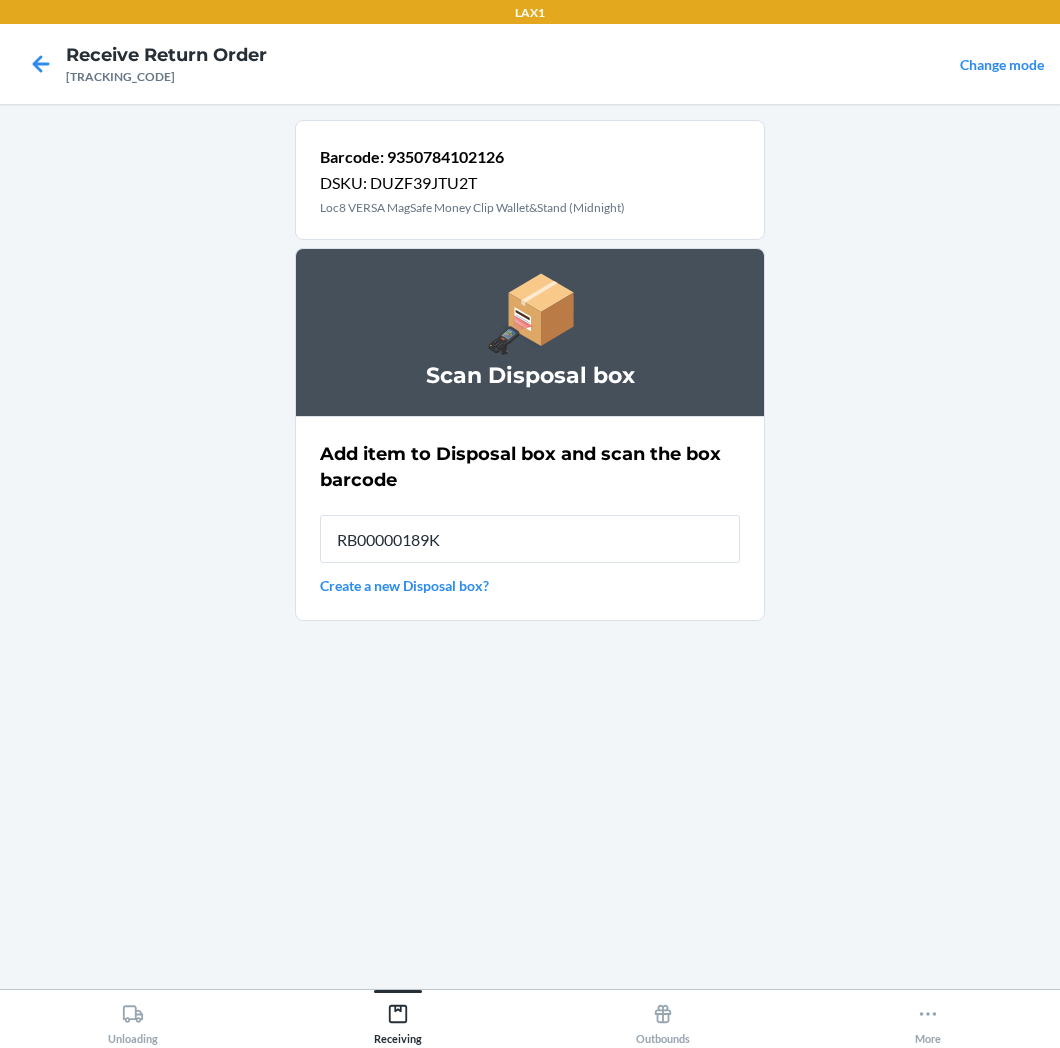 type on "RB00000189K" 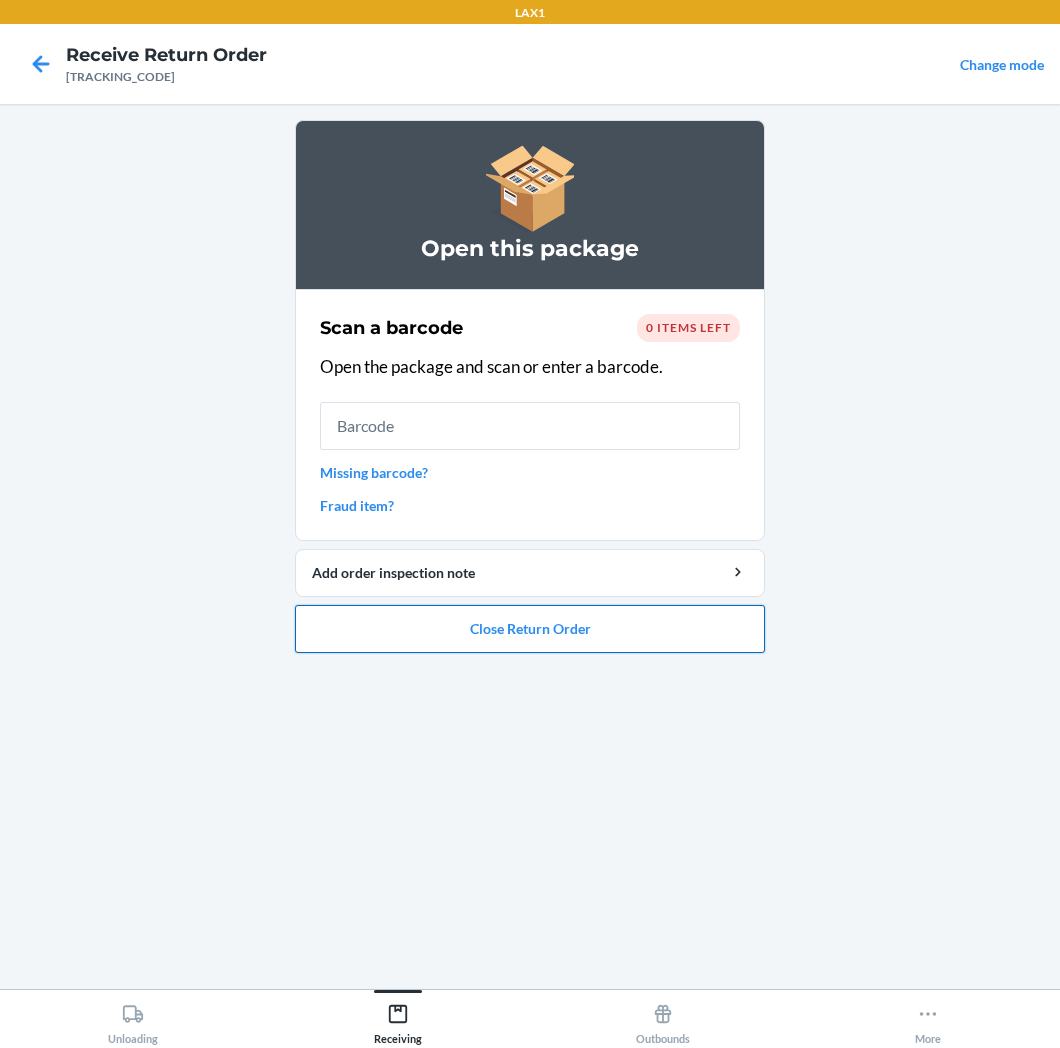 click on "Close Return Order" at bounding box center [530, 629] 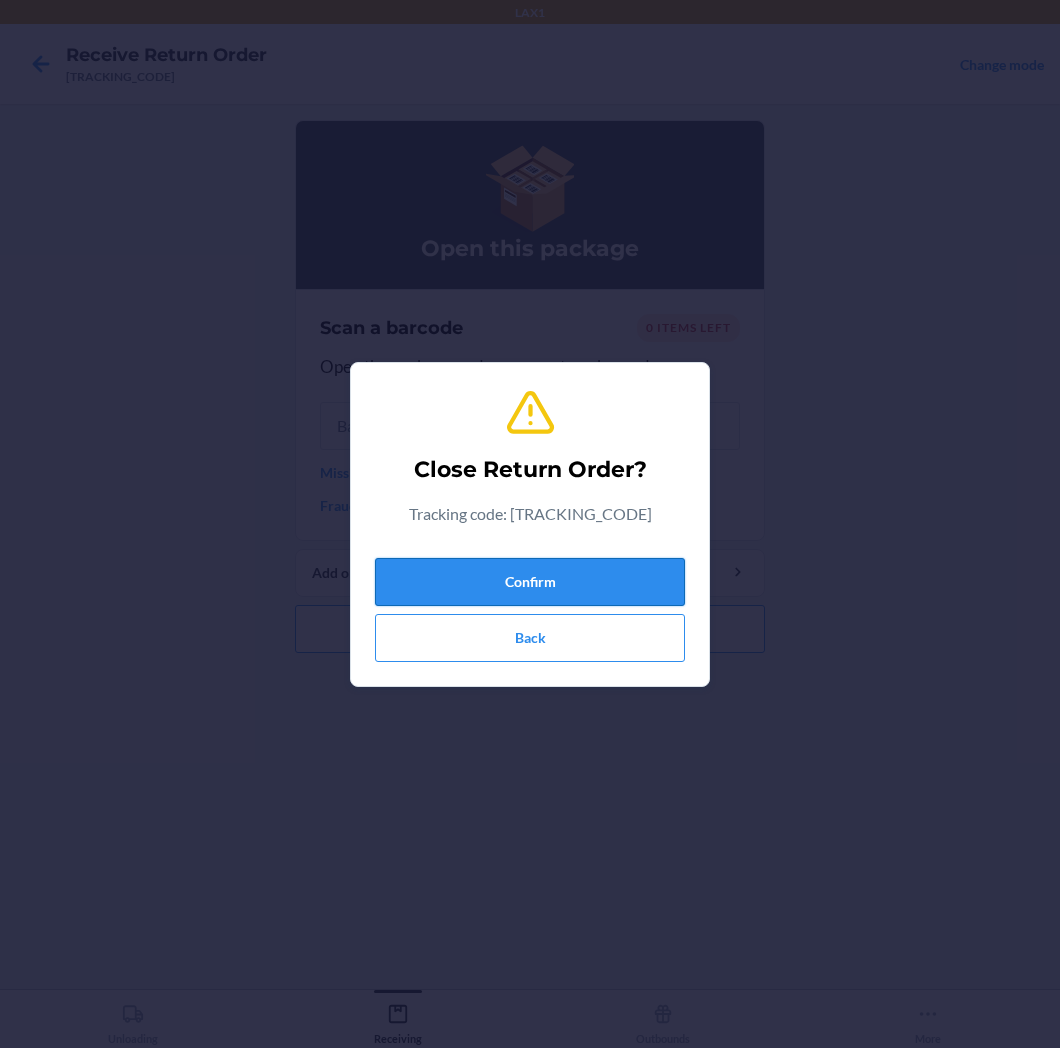 click on "Confirm" at bounding box center (530, 582) 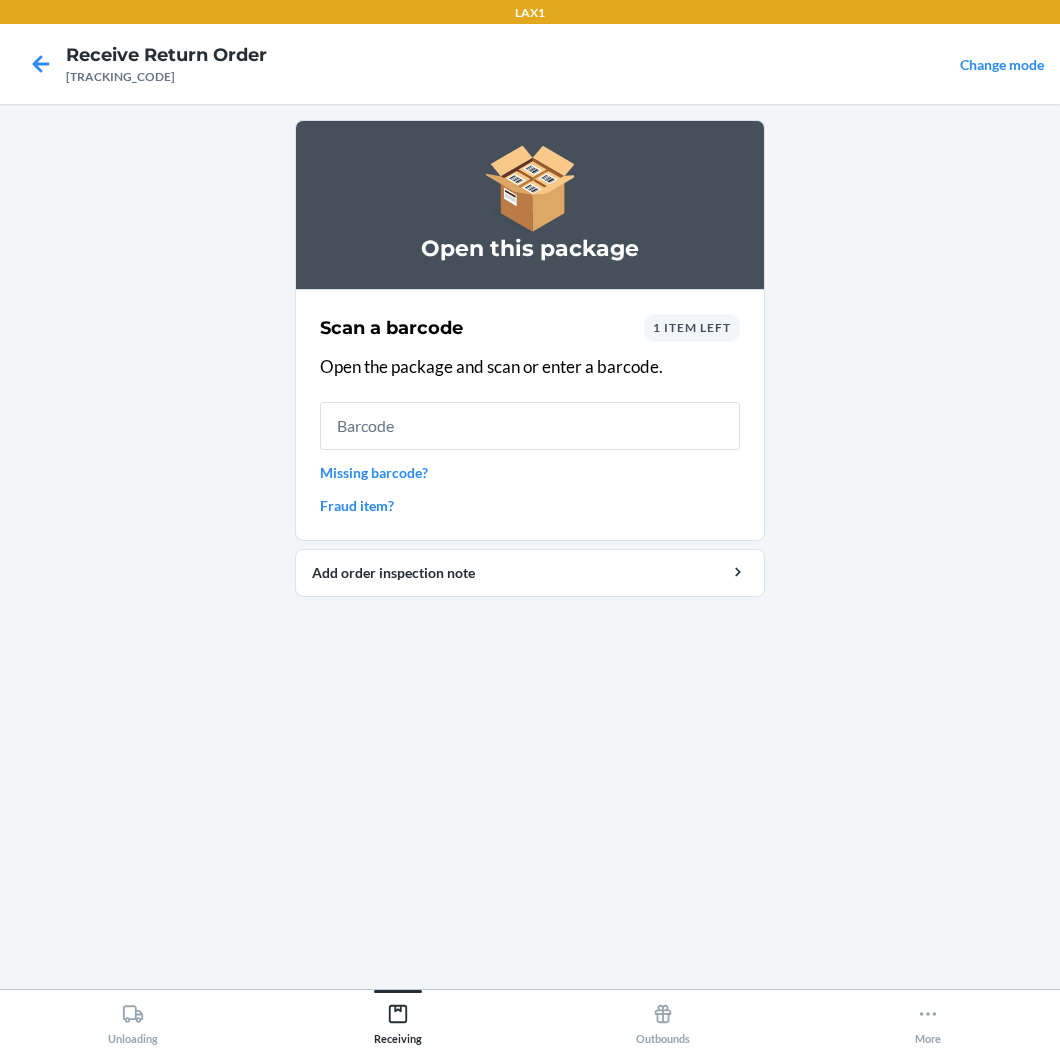 click on "Missing barcode?" at bounding box center [530, 472] 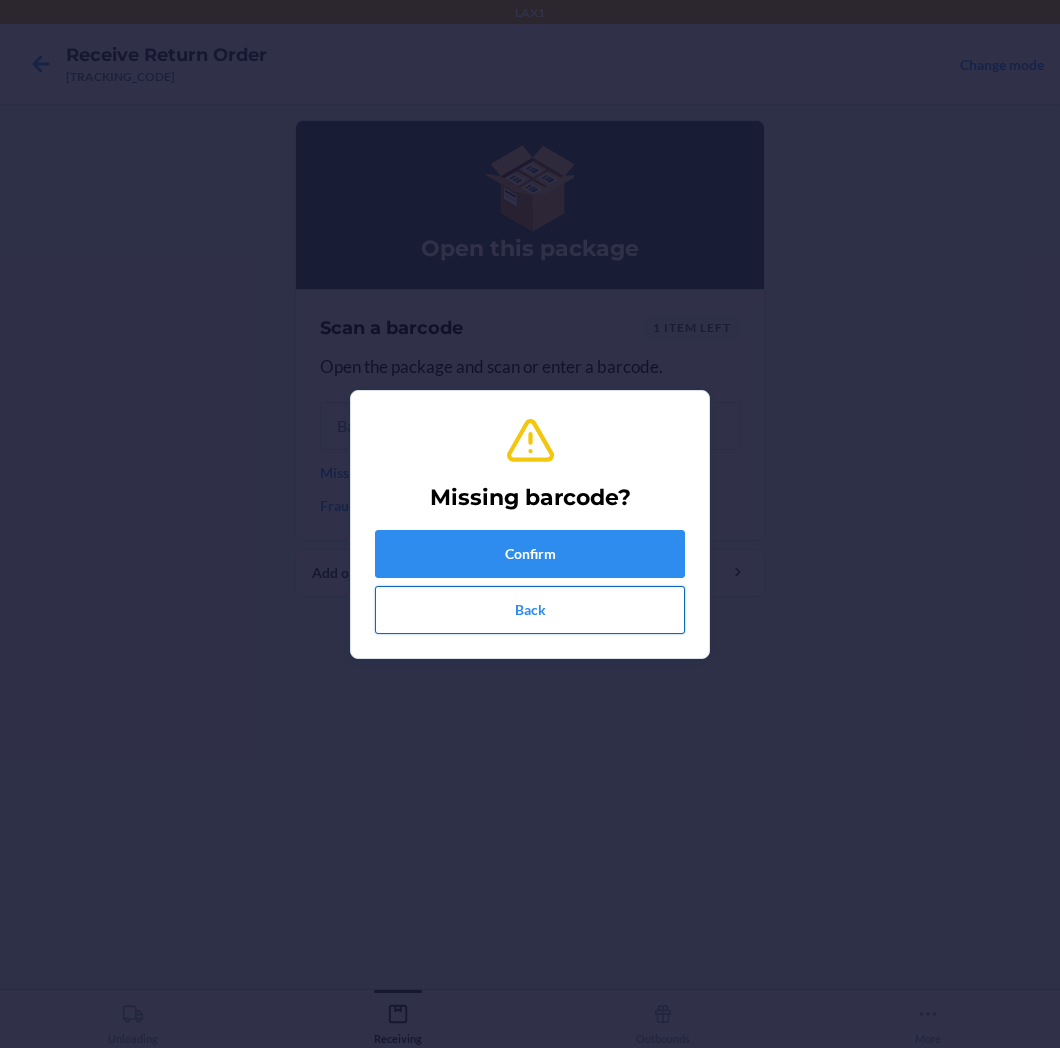 click on "Back" at bounding box center (530, 610) 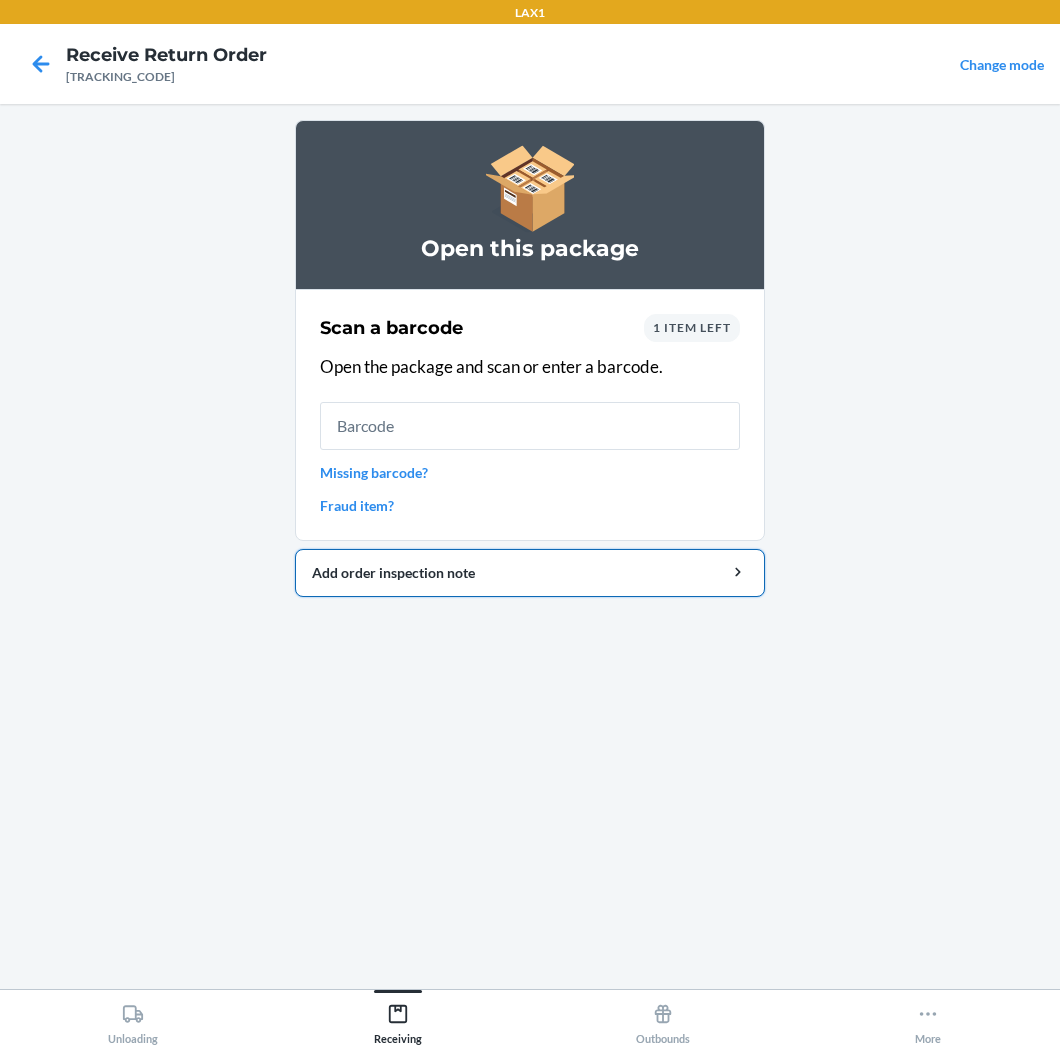 click on "Add order inspection note" at bounding box center (530, 572) 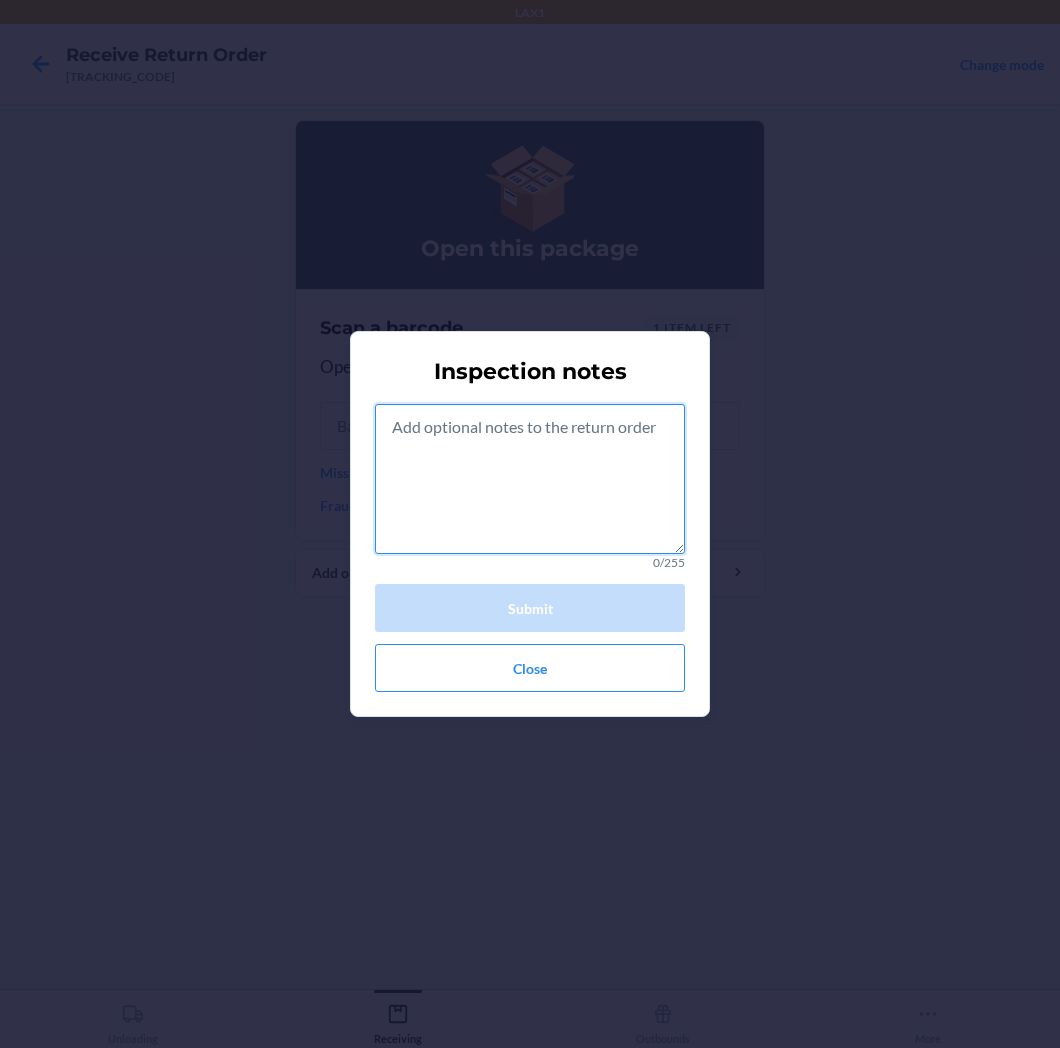 click at bounding box center [530, 479] 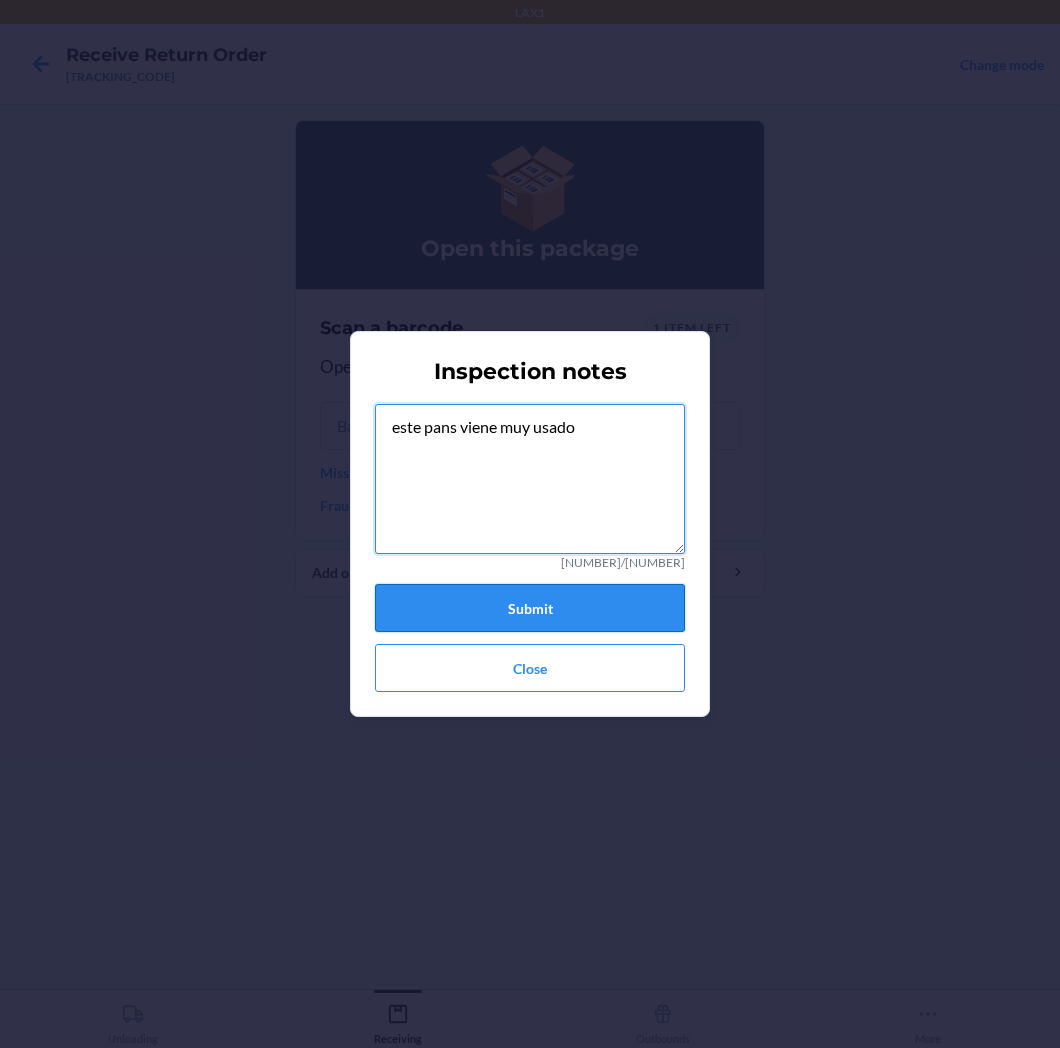 type on "este pans viene muy usado" 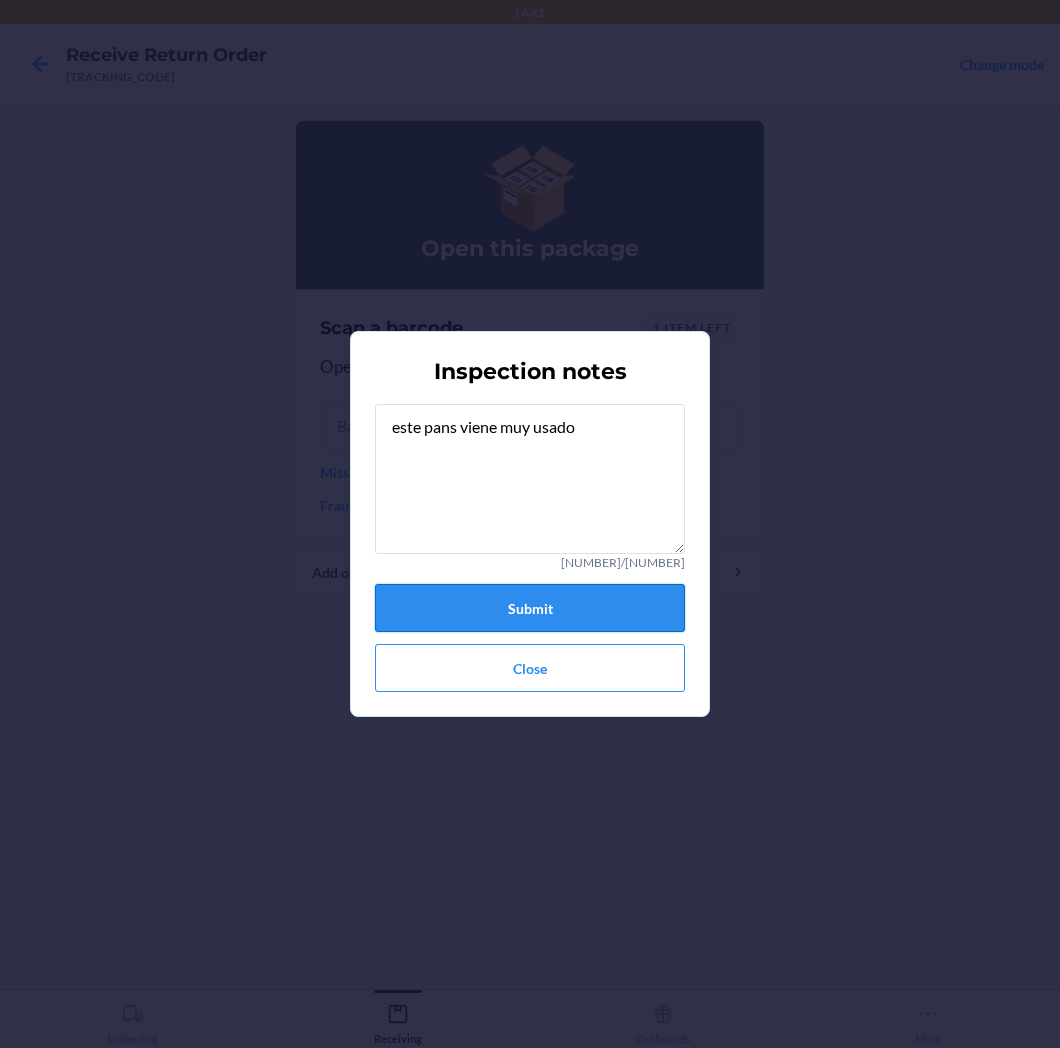 click on "Submit" at bounding box center [530, 608] 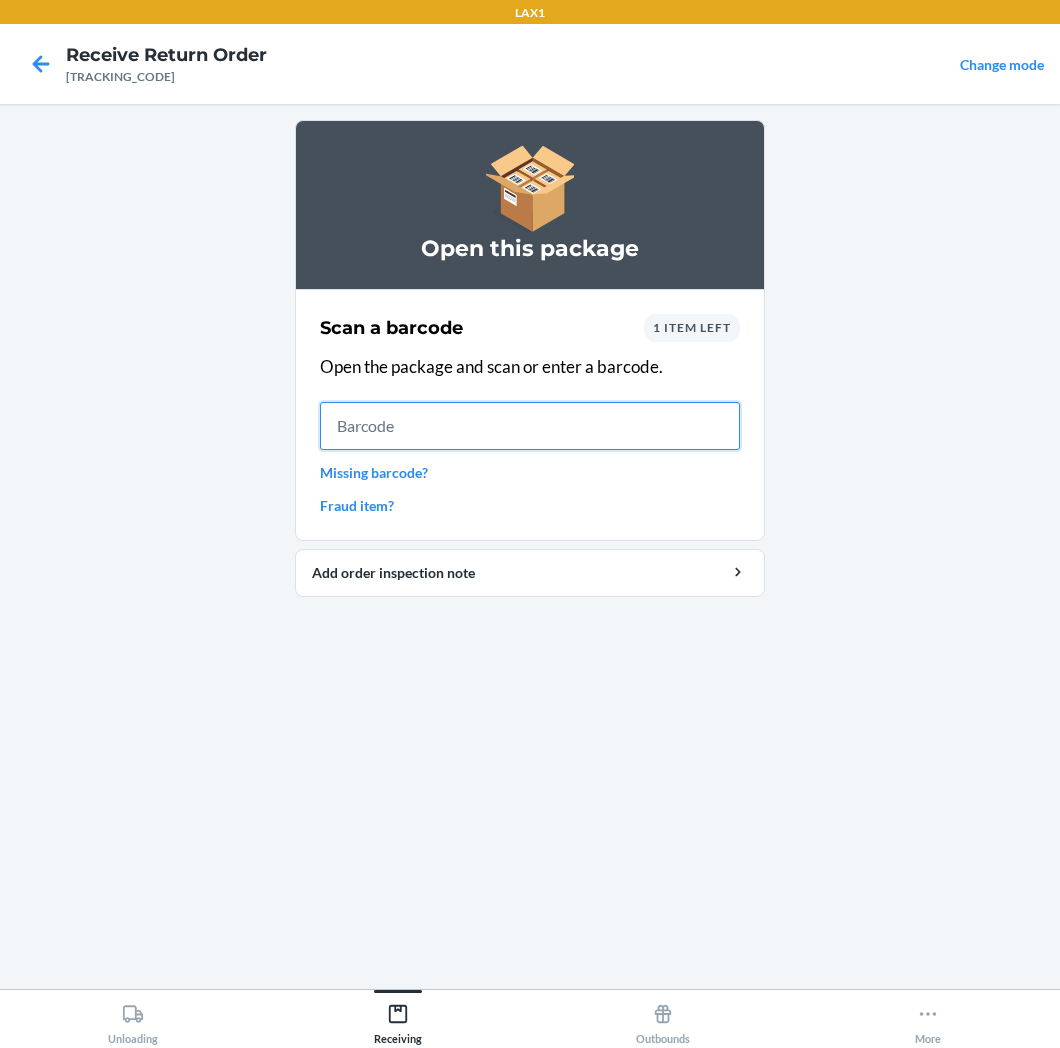 click at bounding box center [530, 426] 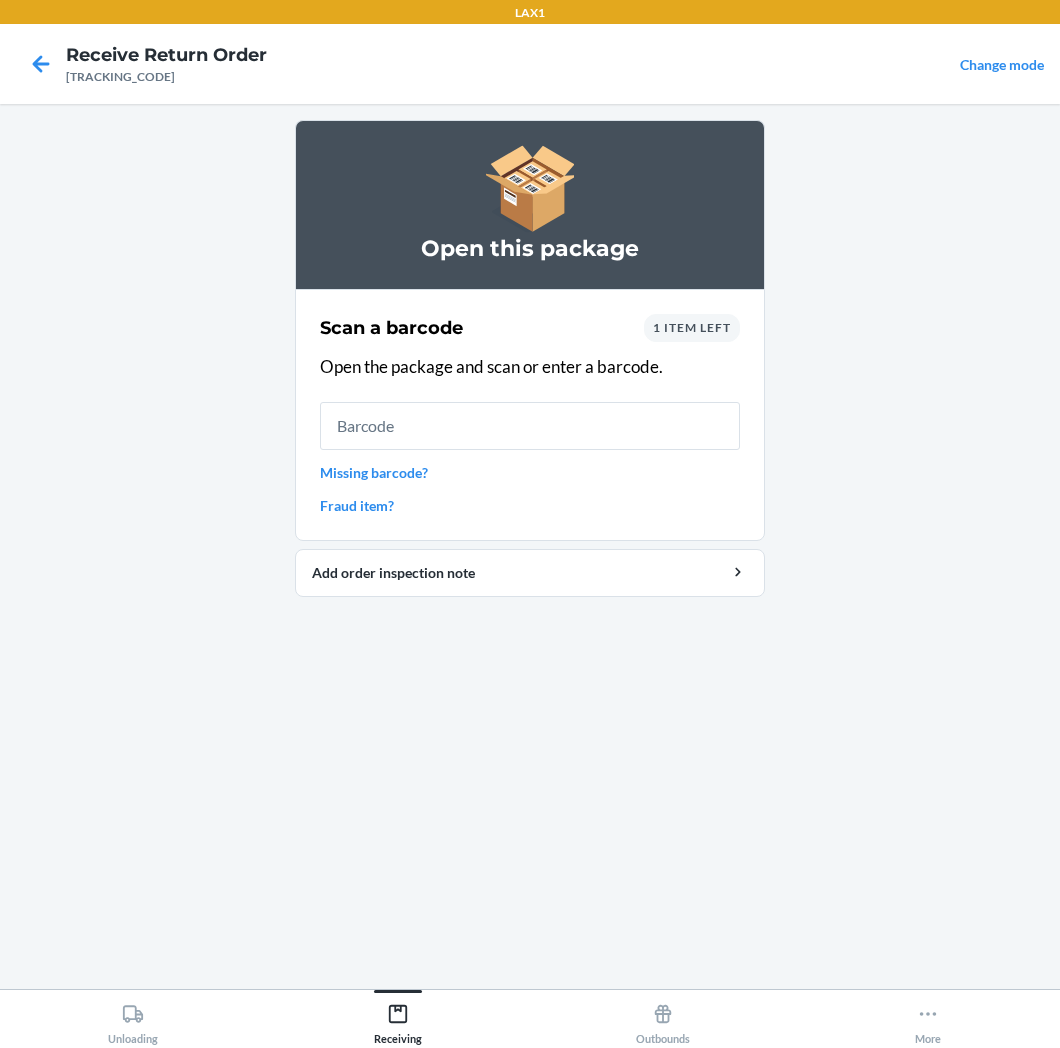 click on "Missing barcode?" at bounding box center [530, 472] 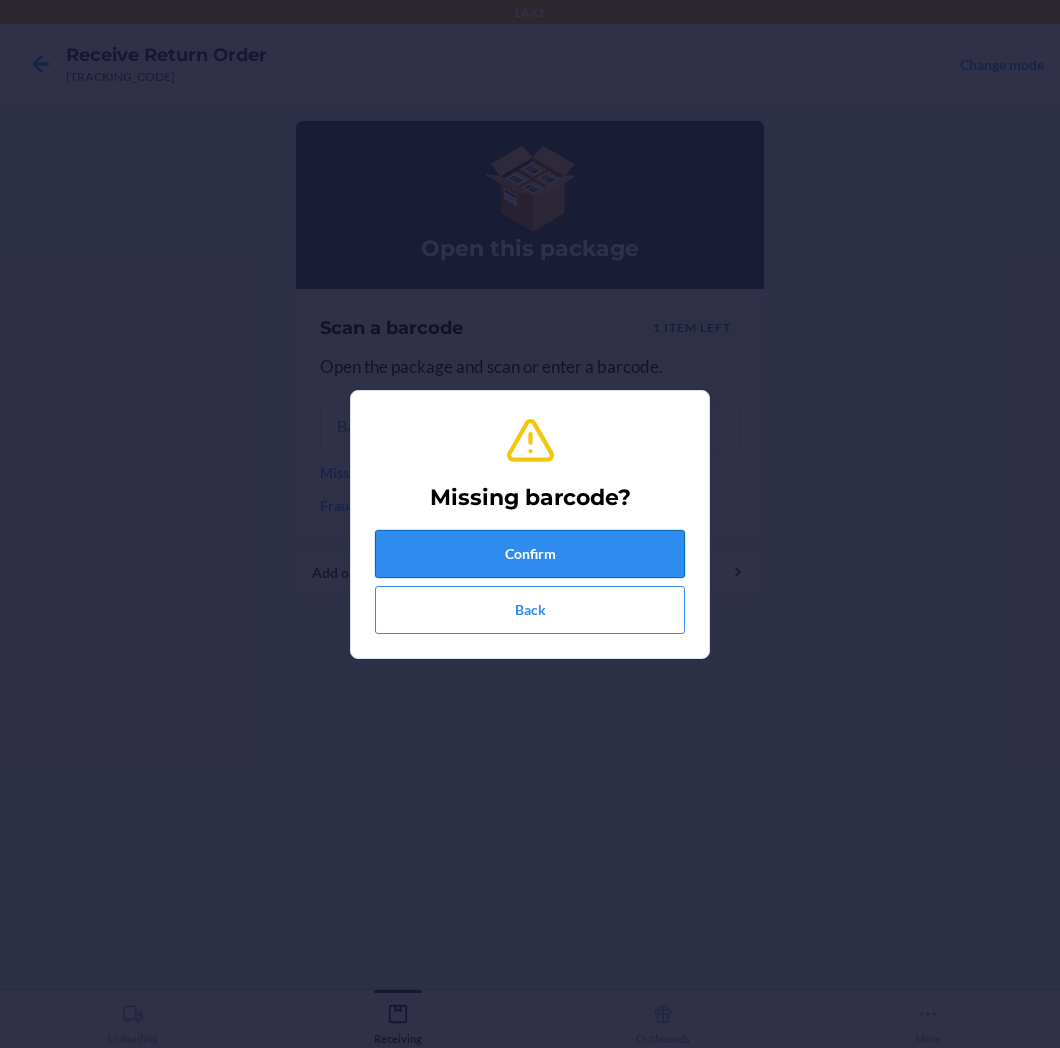 click on "Confirm" at bounding box center (530, 554) 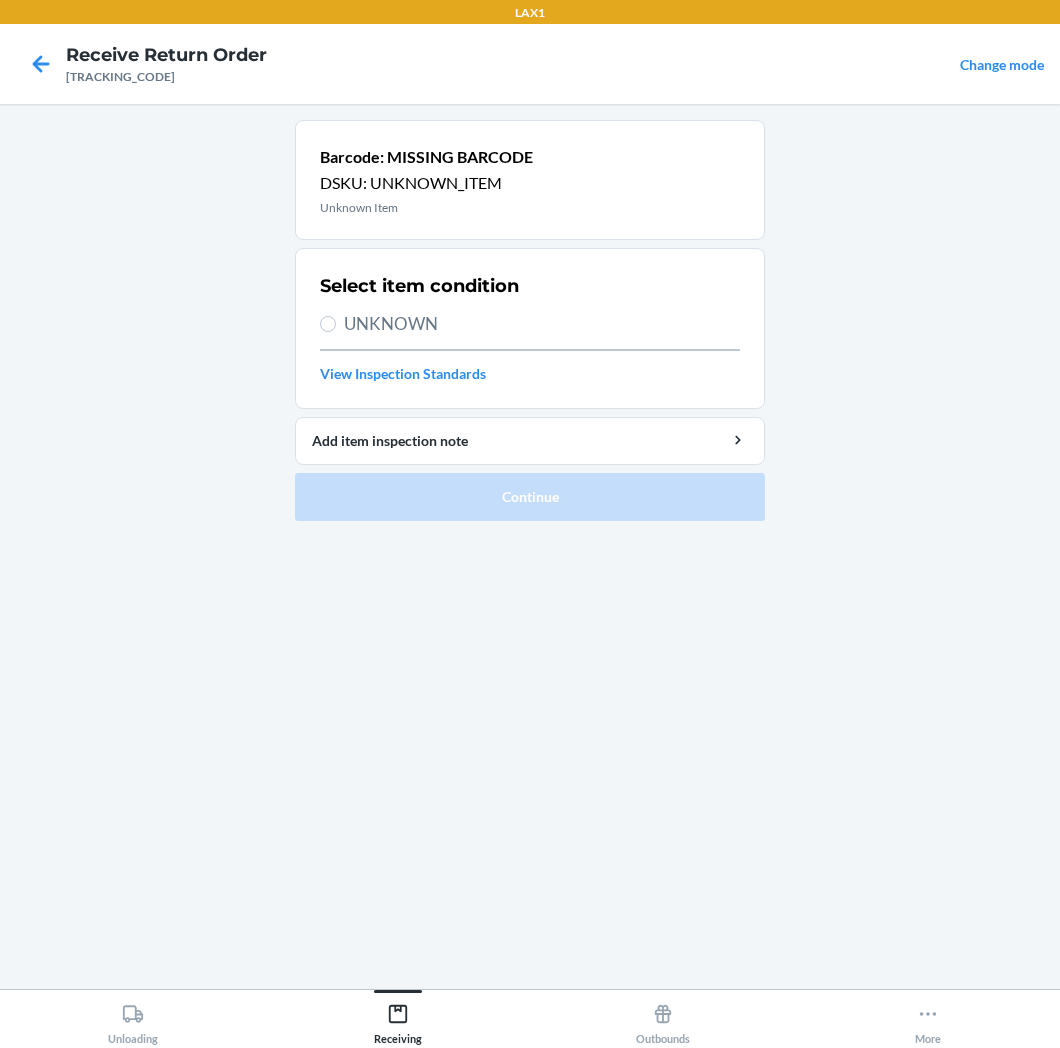click on "UNKNOWN" at bounding box center (542, 324) 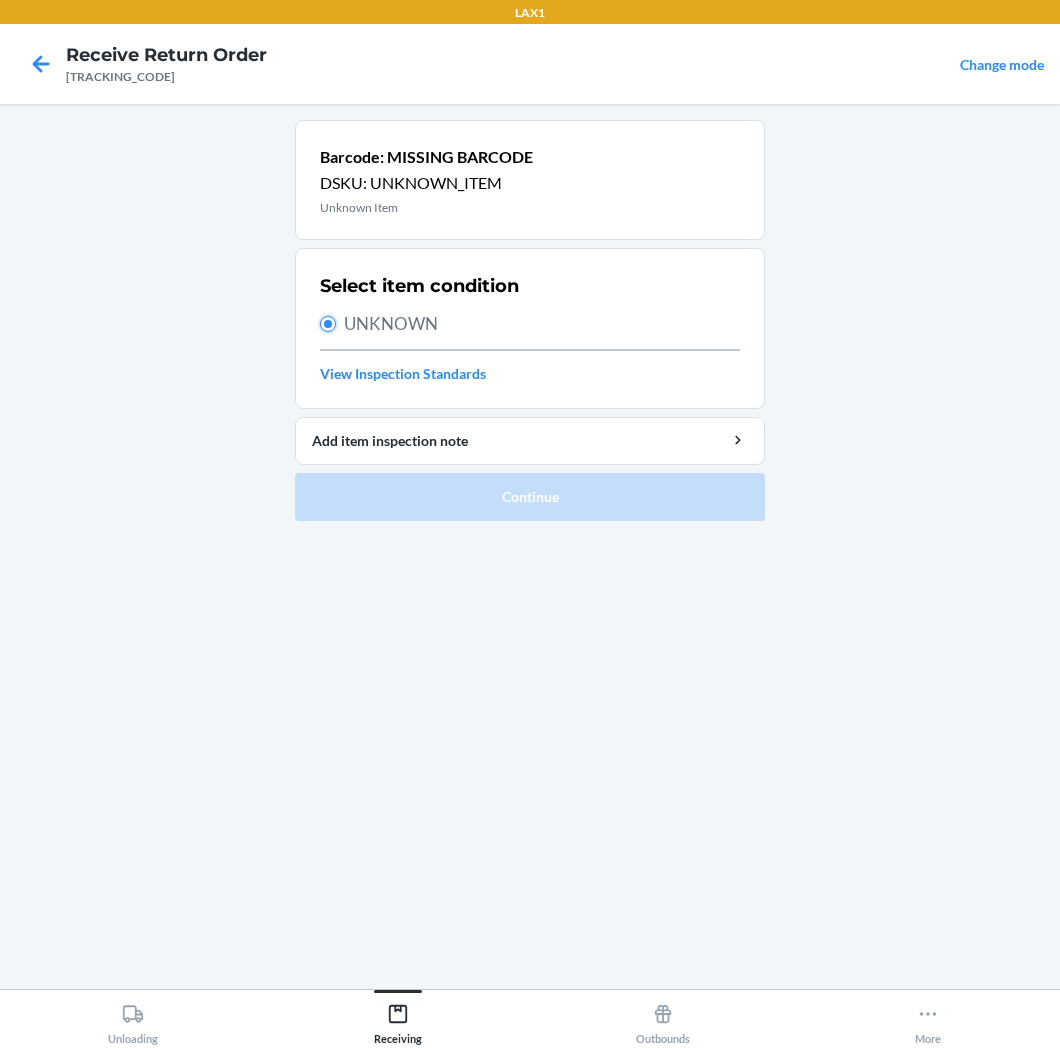 radio on "true" 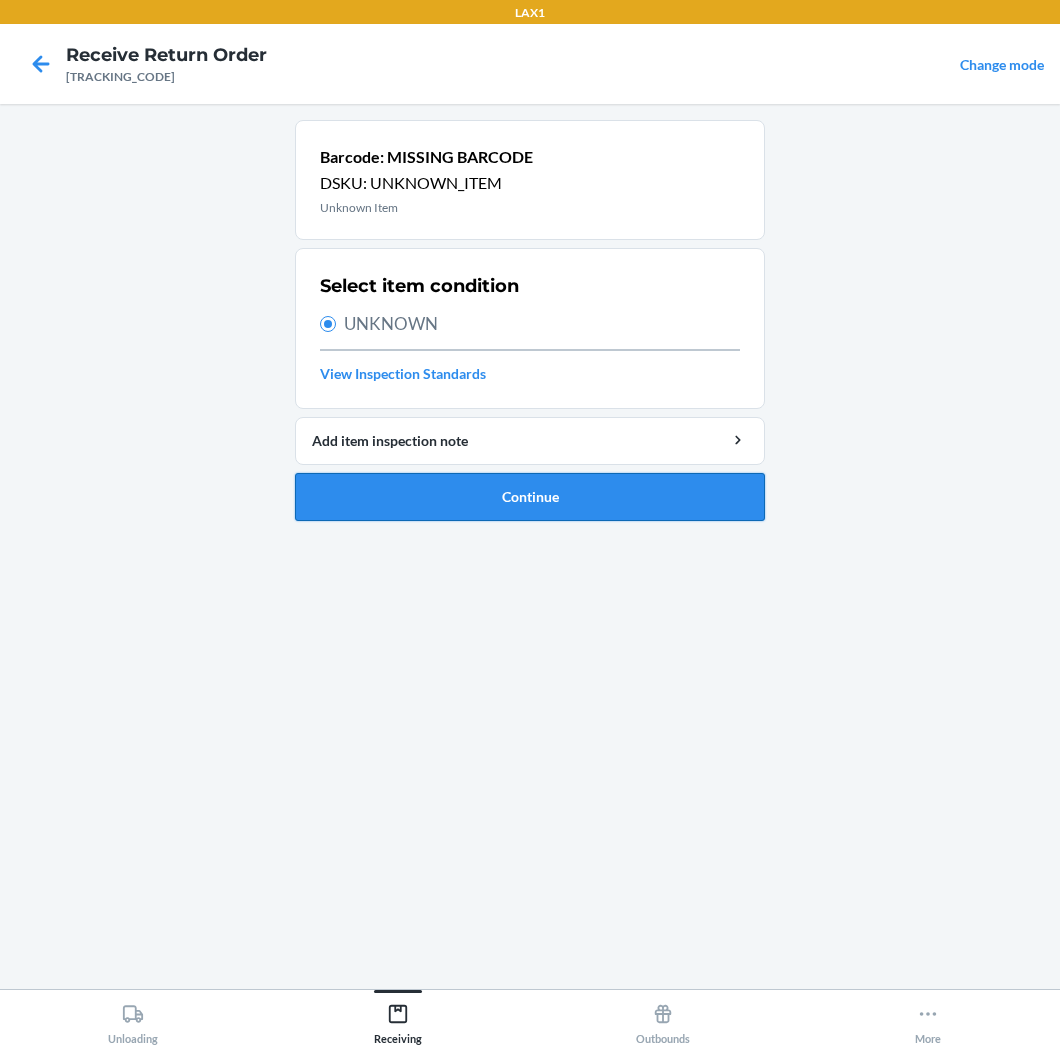 click on "Continue" at bounding box center (530, 497) 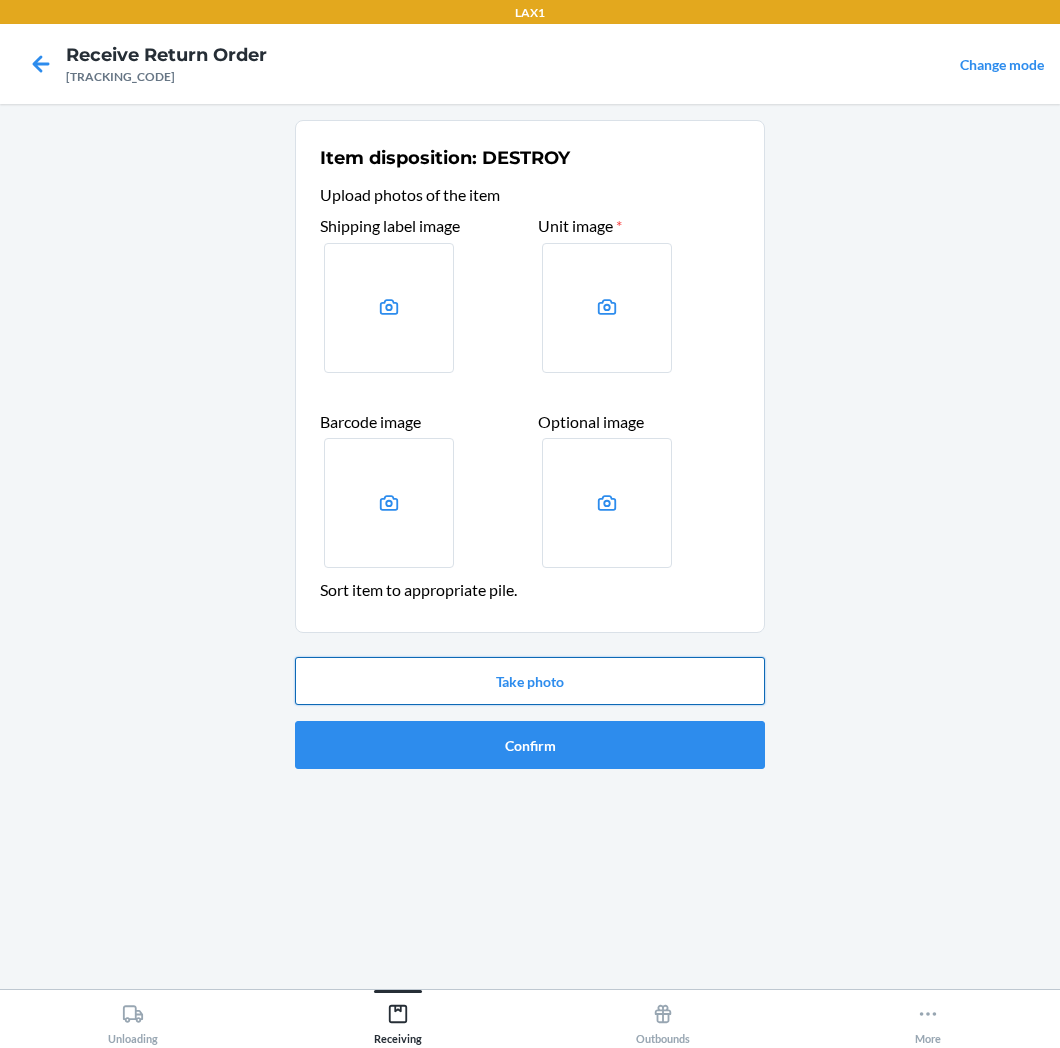 click on "Take photo" at bounding box center (530, 681) 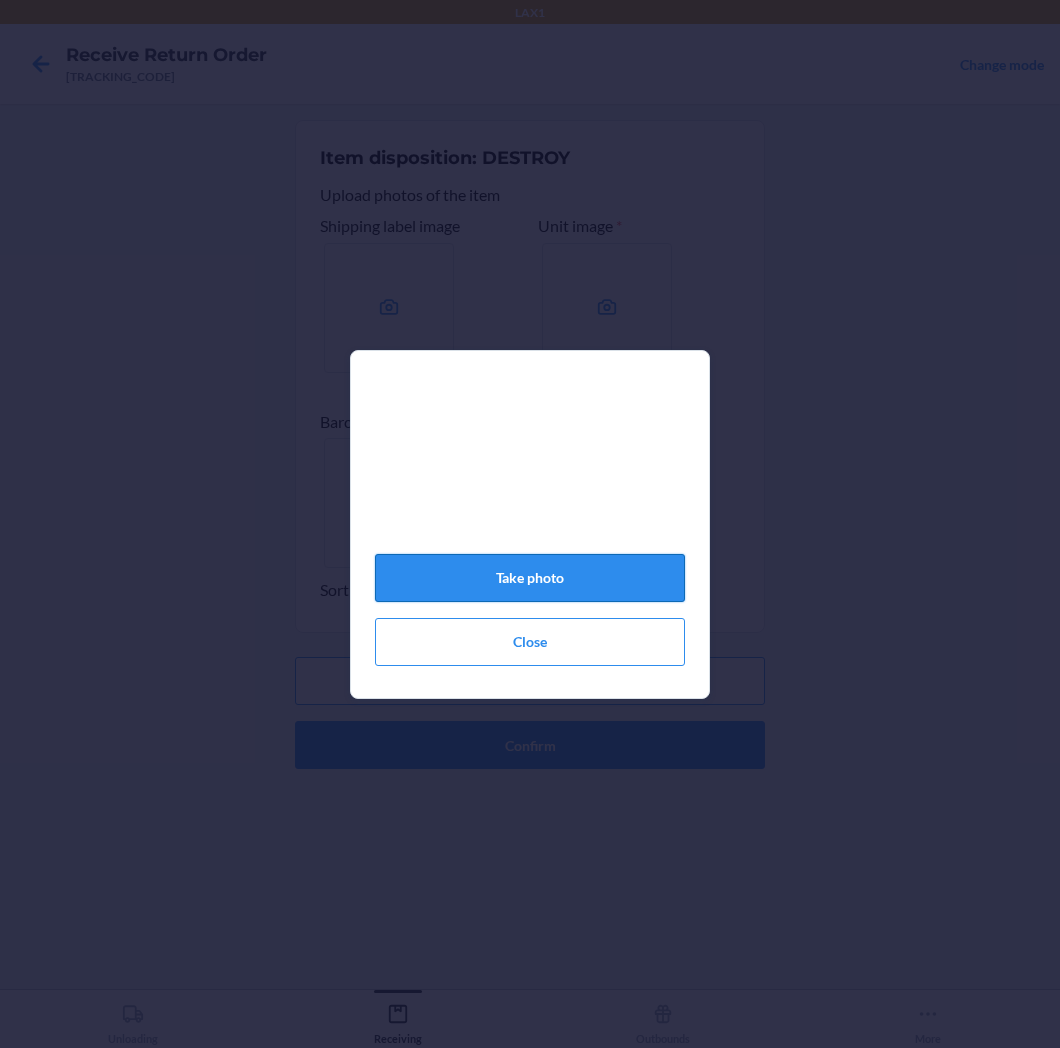 click on "Take photo" 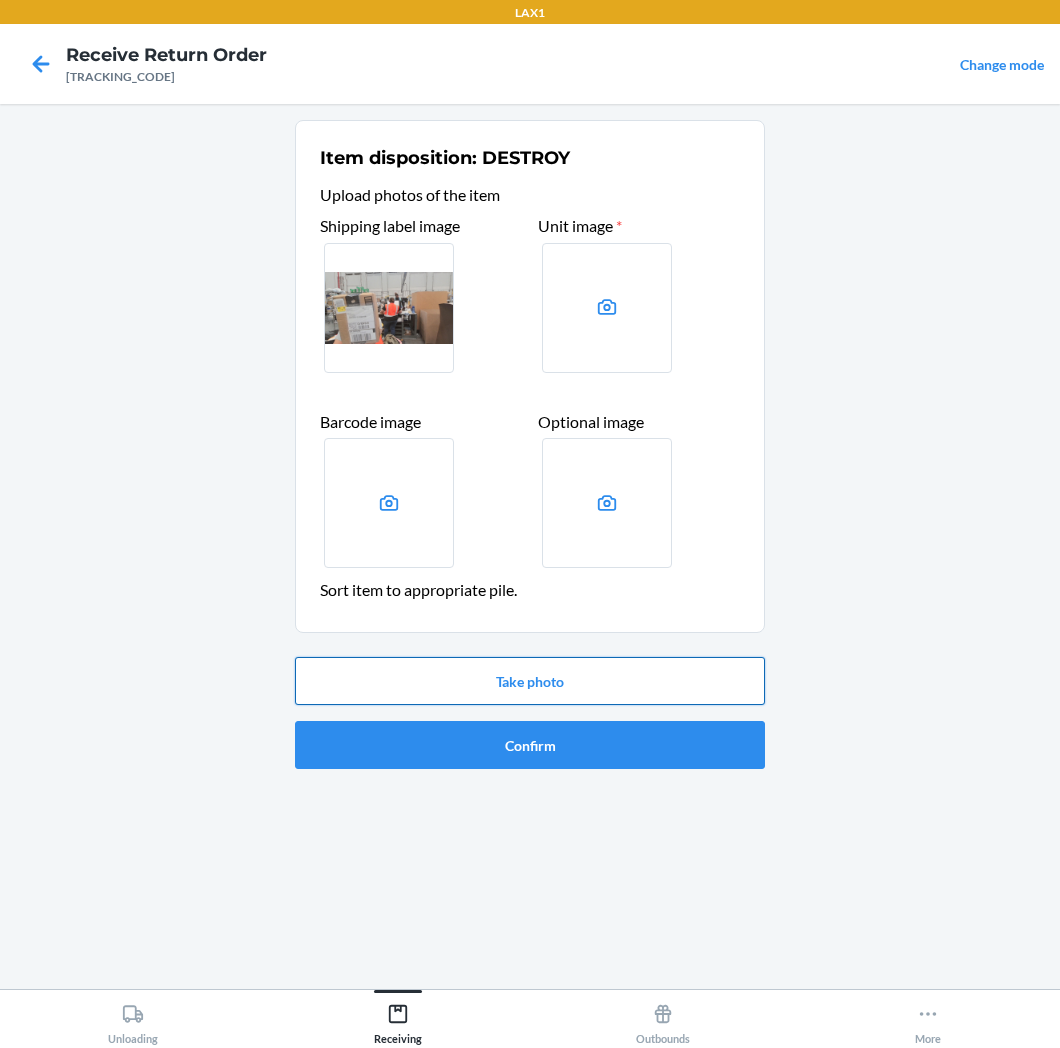 click on "Take photo" at bounding box center [530, 681] 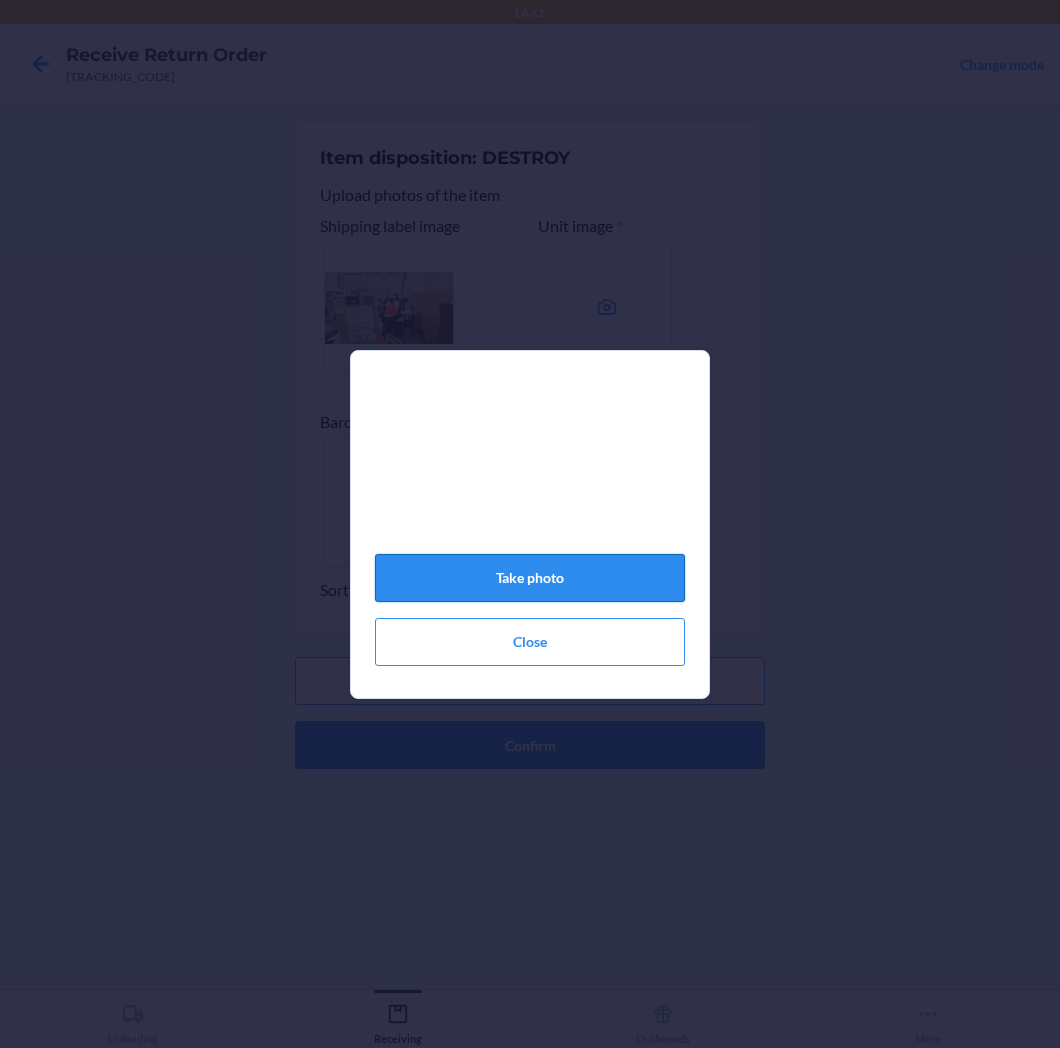 click on "Take photo" 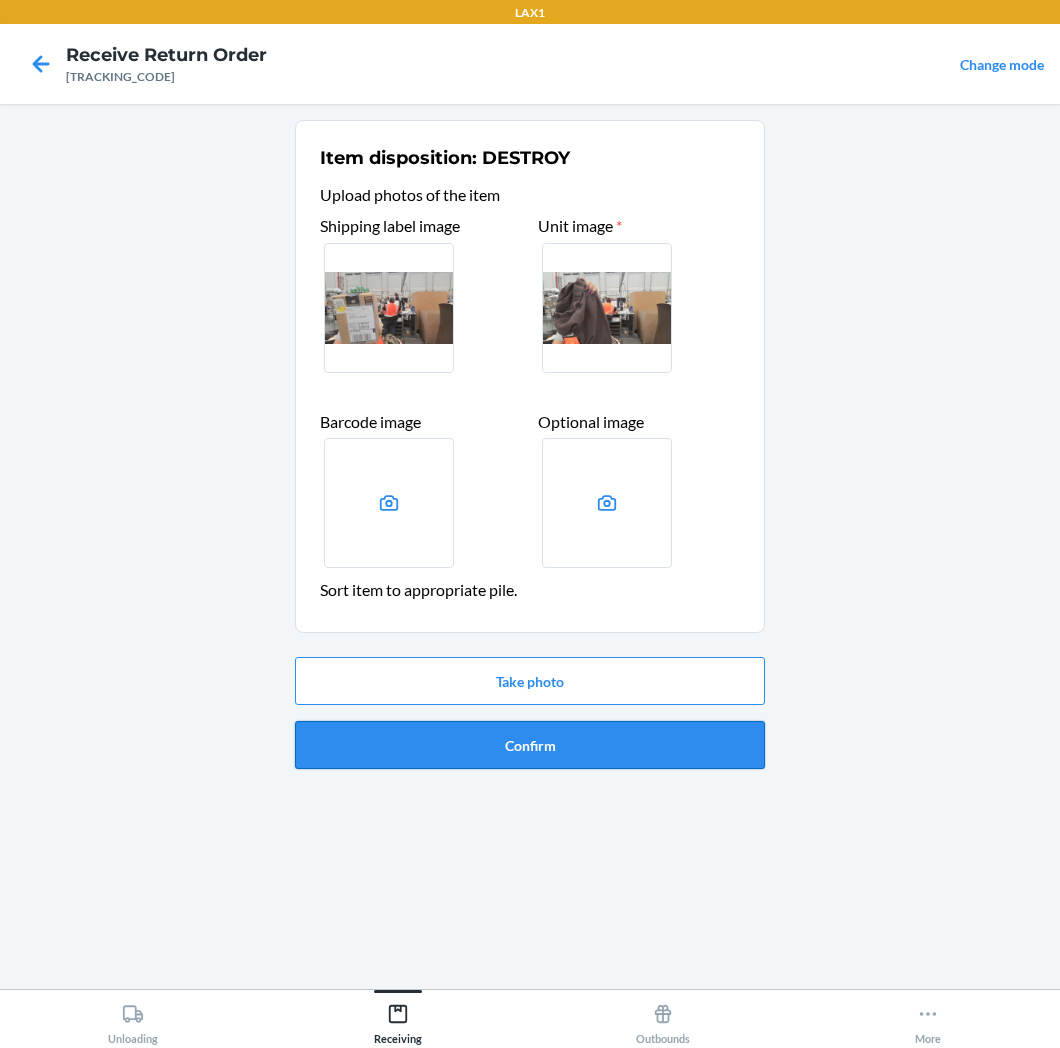 click on "Confirm" at bounding box center [530, 745] 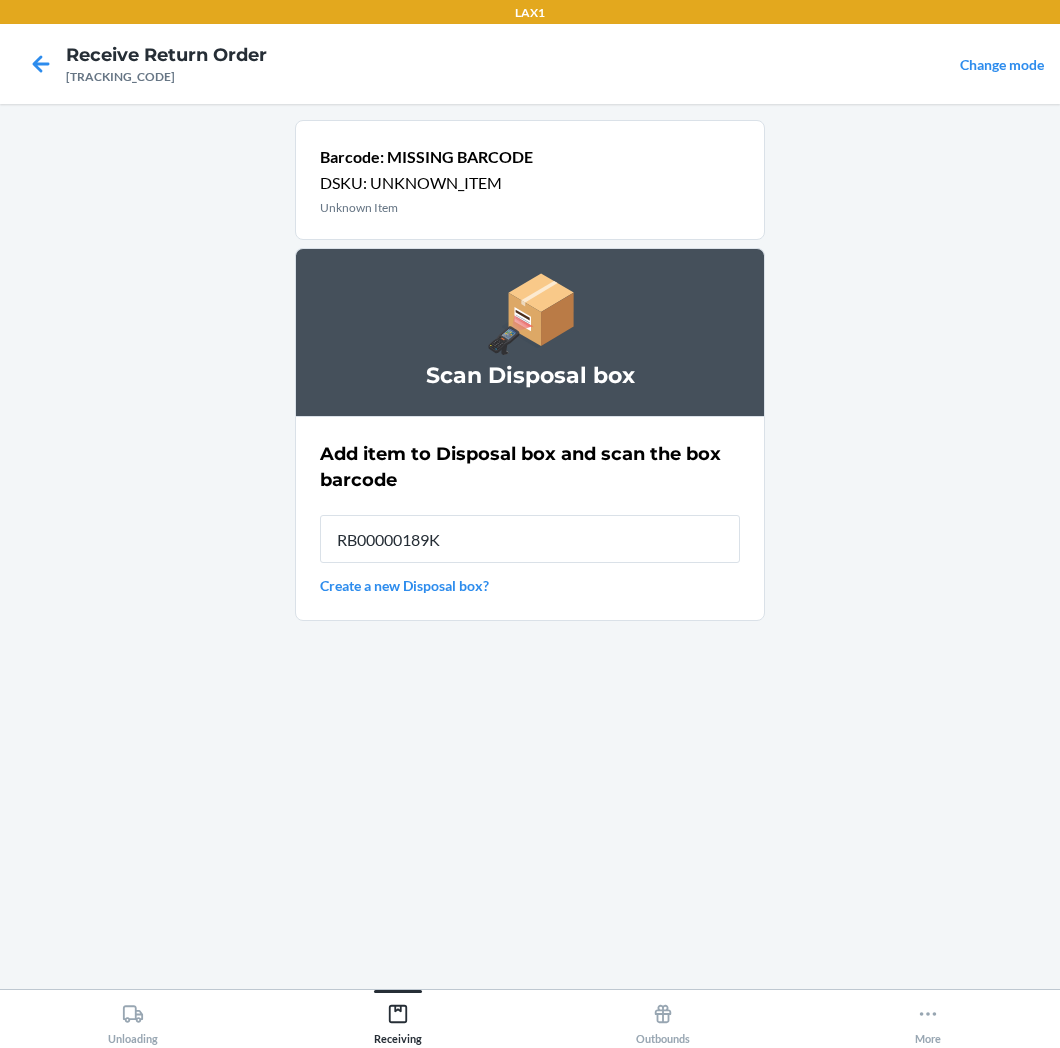 type on "RB00000189K" 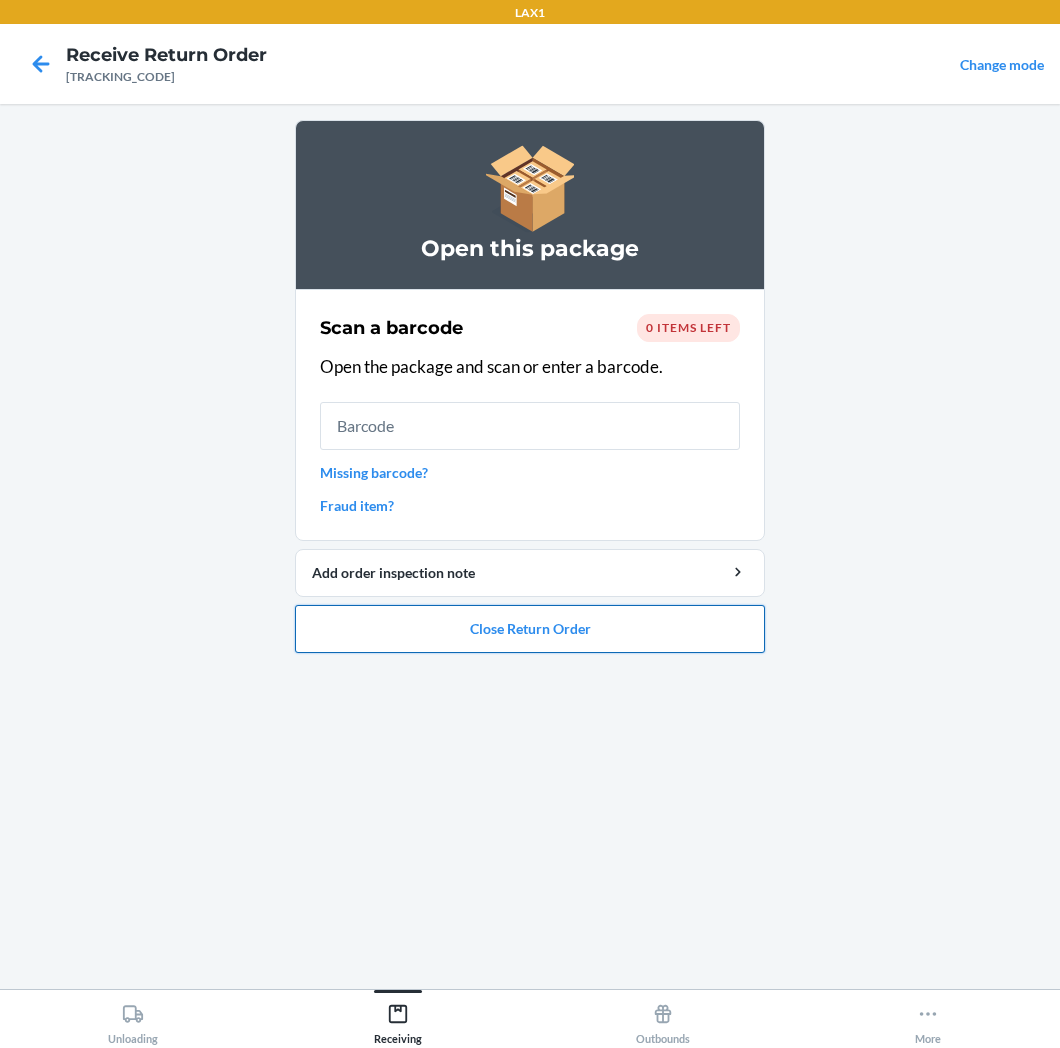 click on "Close Return Order" at bounding box center (530, 629) 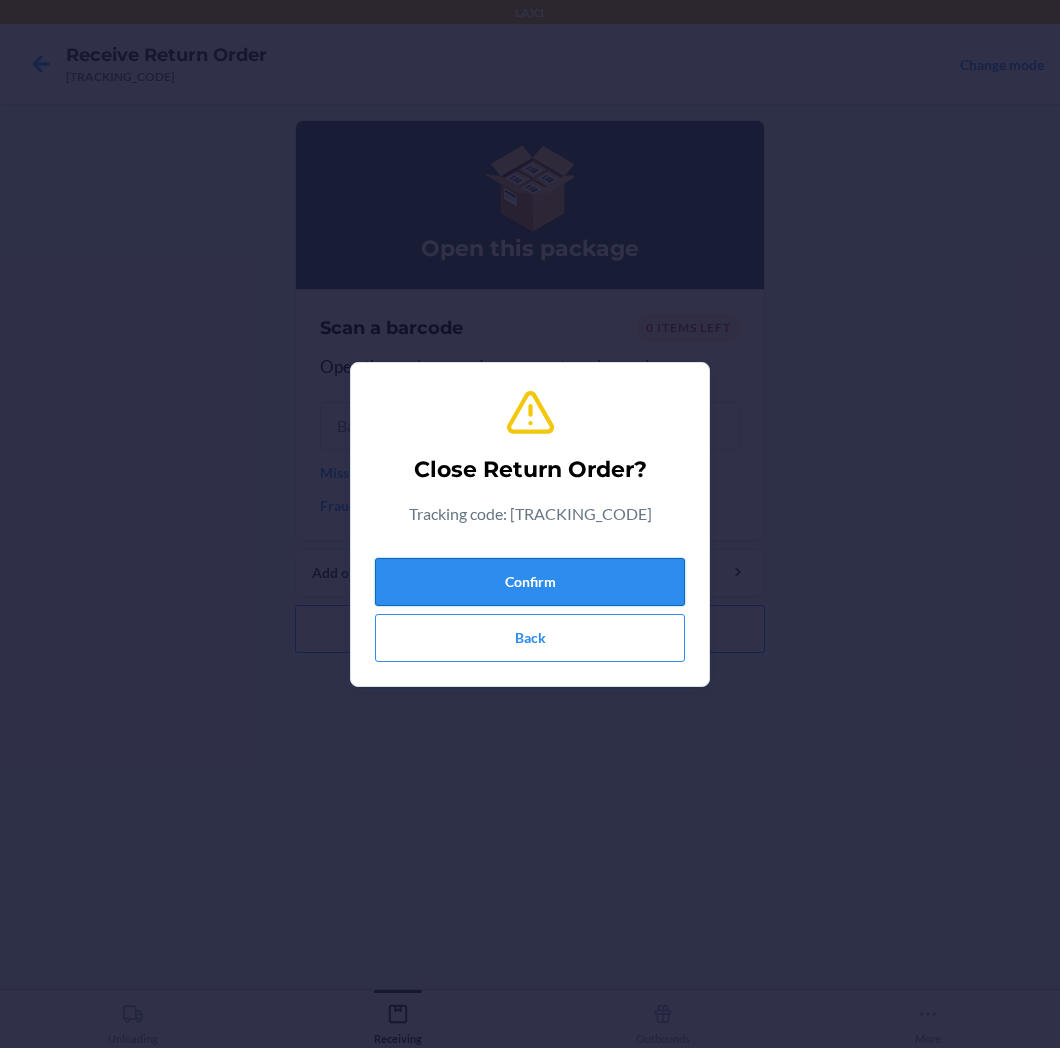 click on "Confirm" at bounding box center [530, 582] 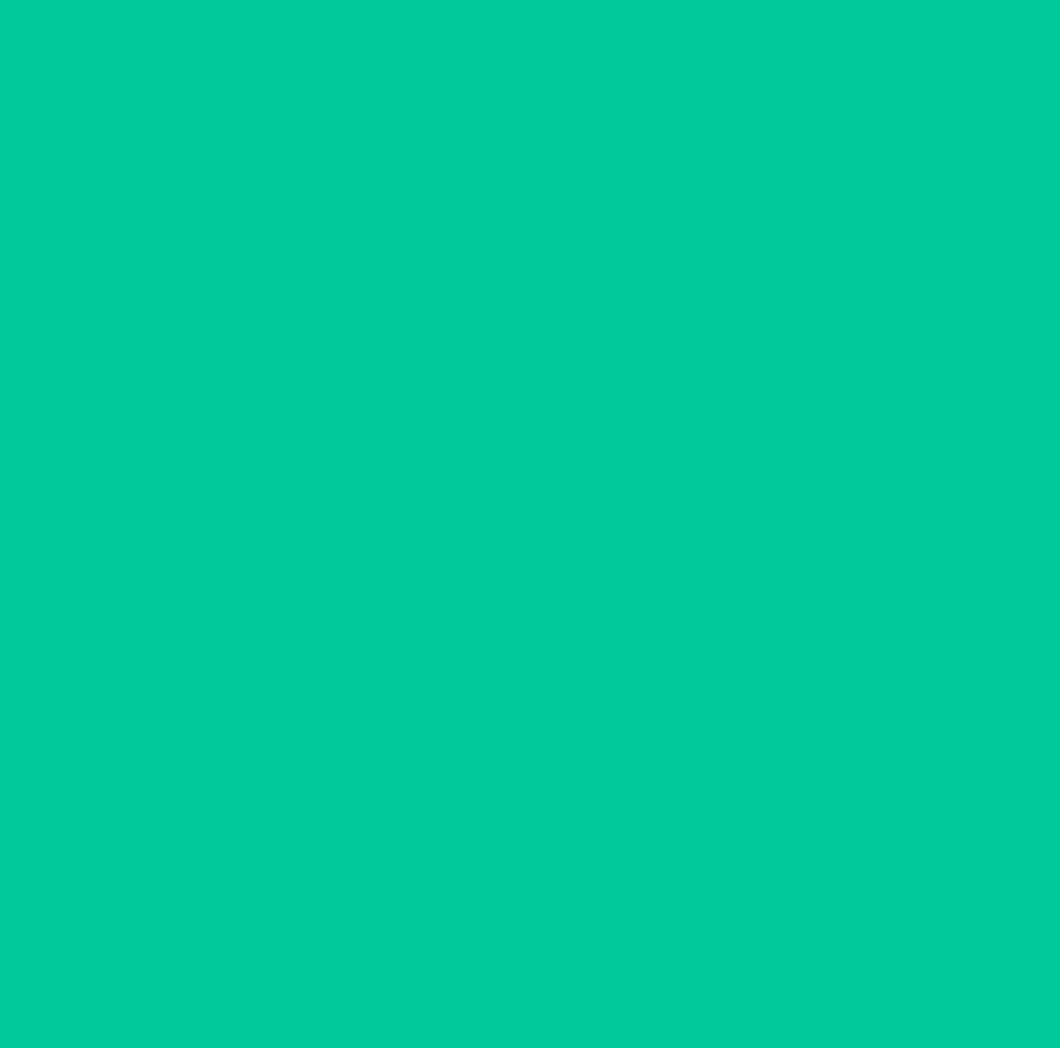 type 